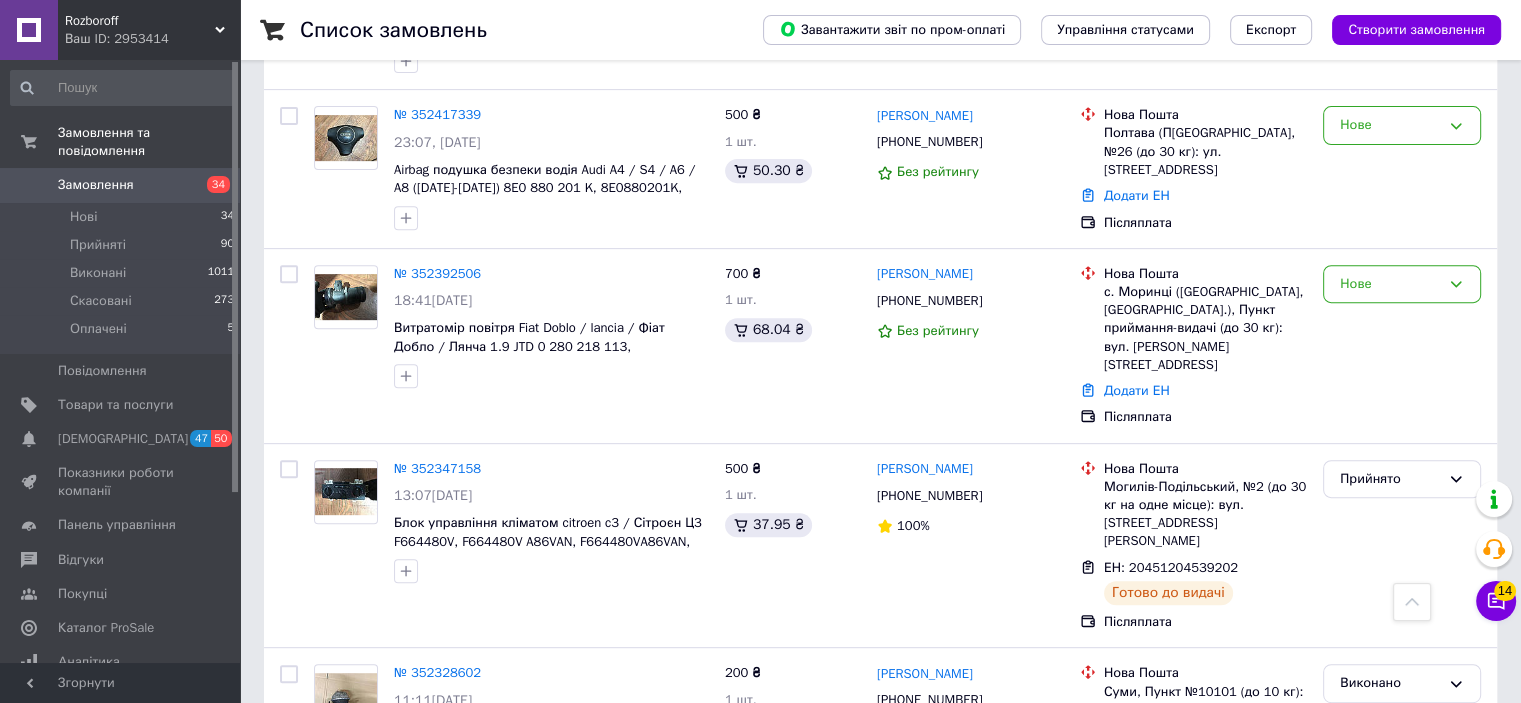 scroll, scrollTop: 0, scrollLeft: 0, axis: both 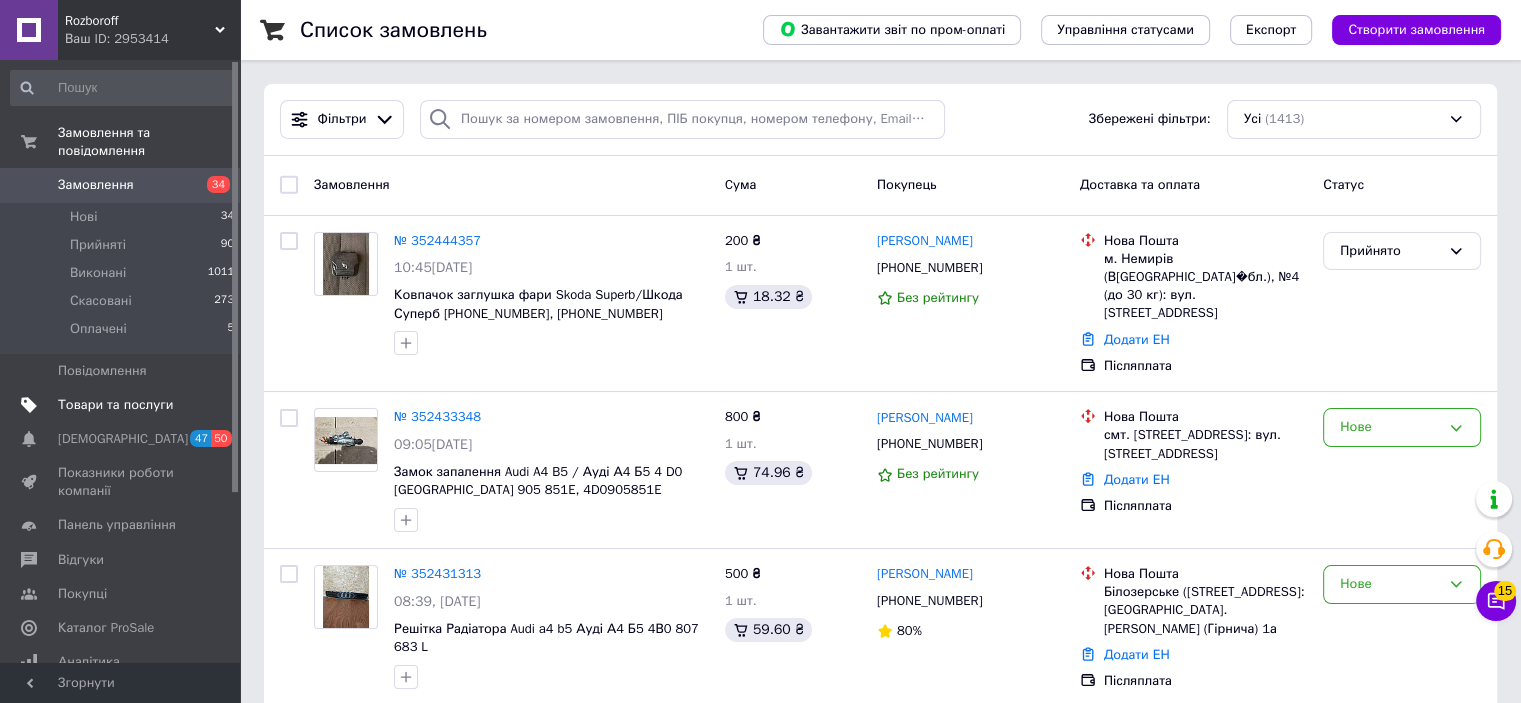 click on "Товари та послуги" at bounding box center [115, 405] 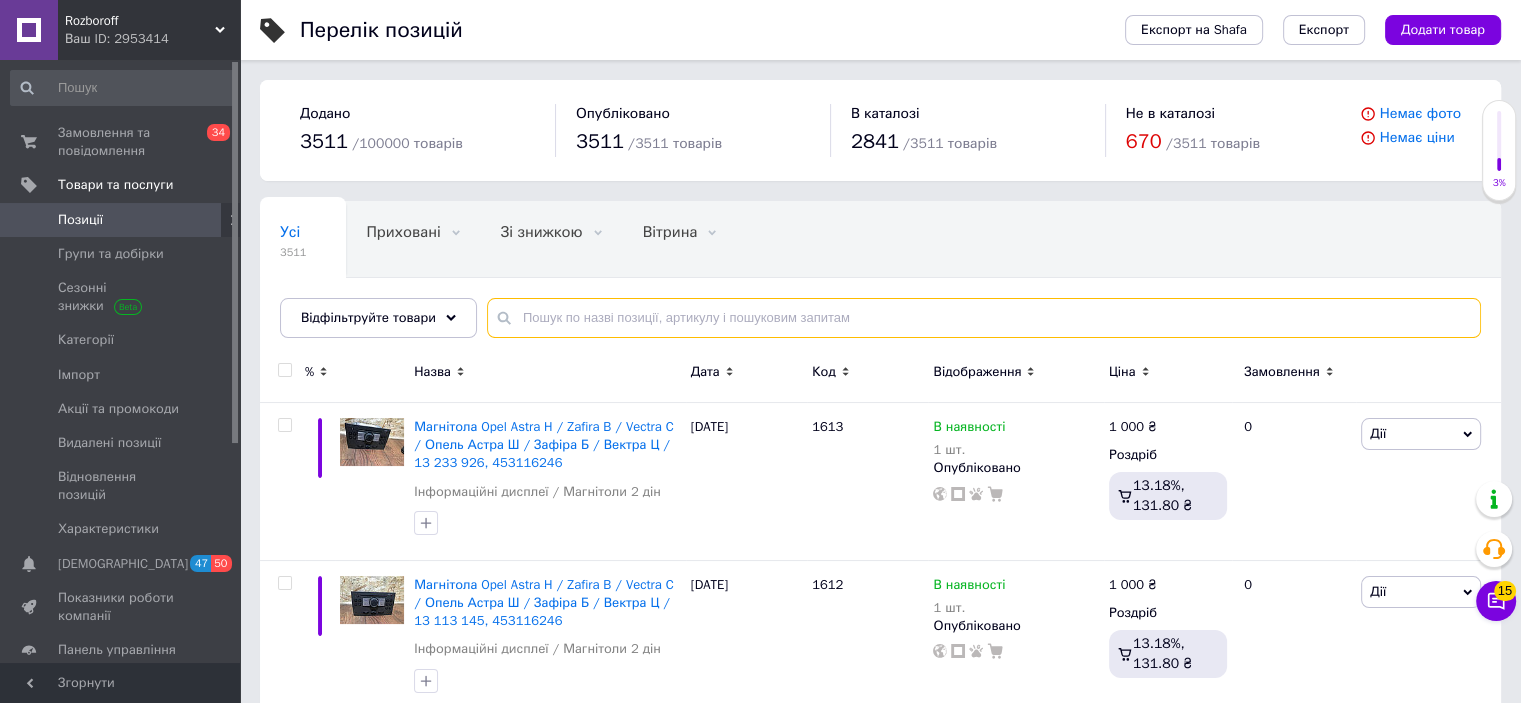 click at bounding box center [984, 318] 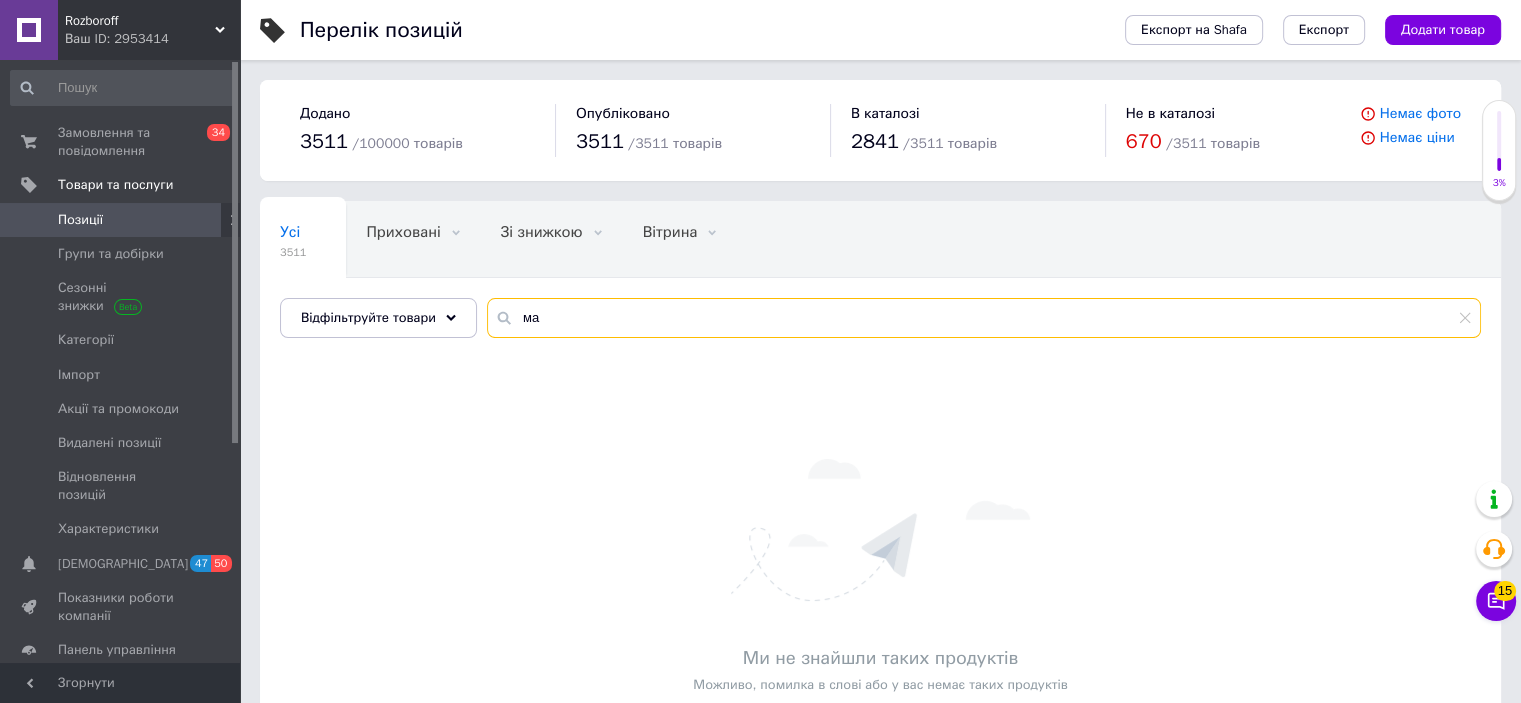 type on "м" 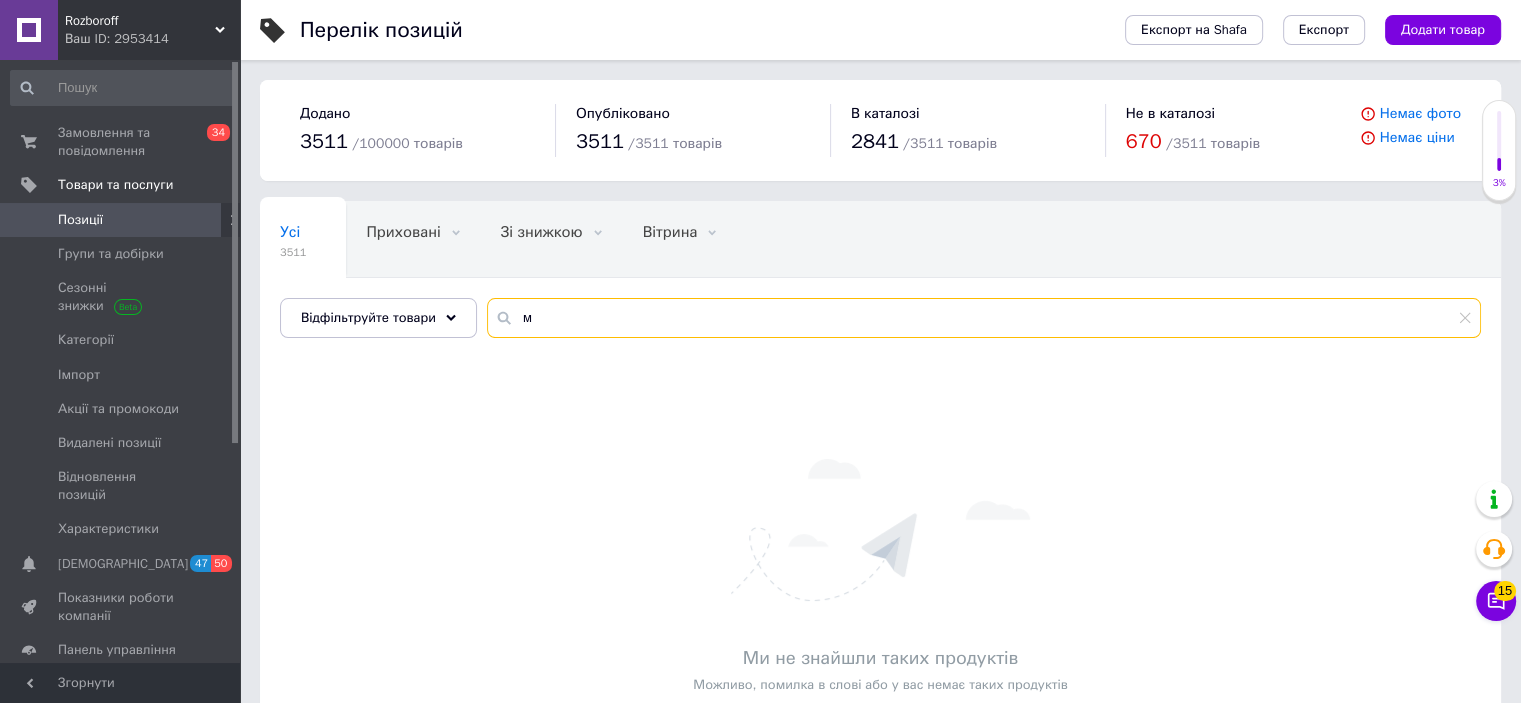 type 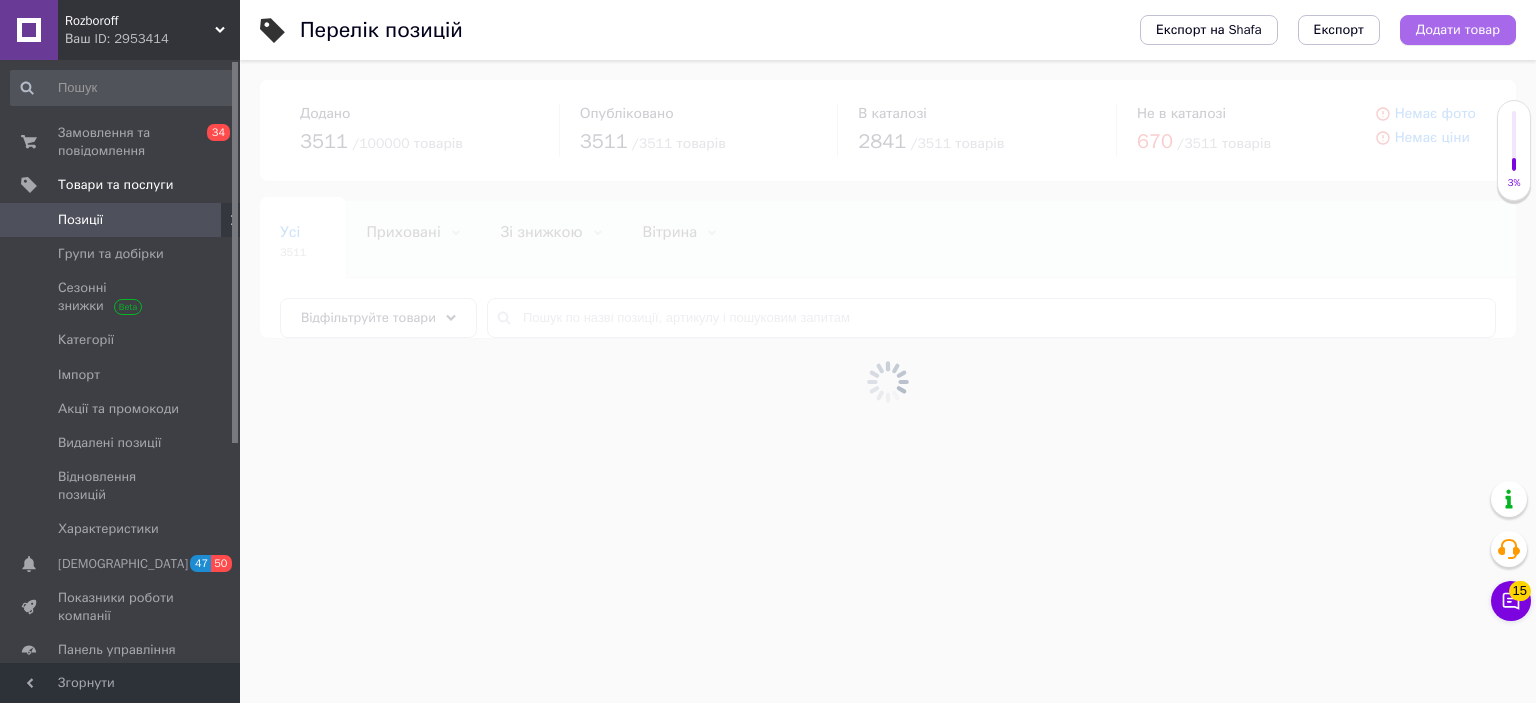 click on "Додати товар" at bounding box center [1458, 30] 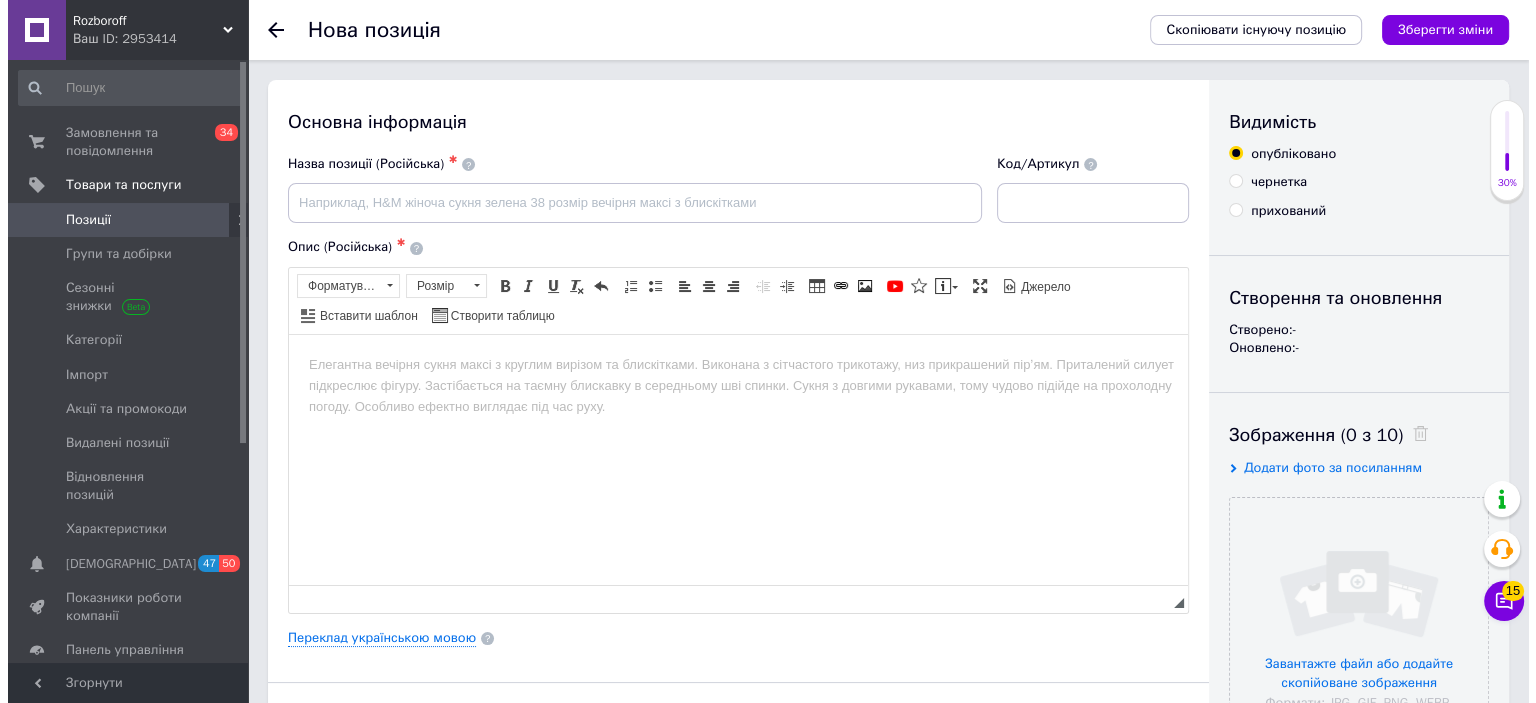 scroll, scrollTop: 0, scrollLeft: 0, axis: both 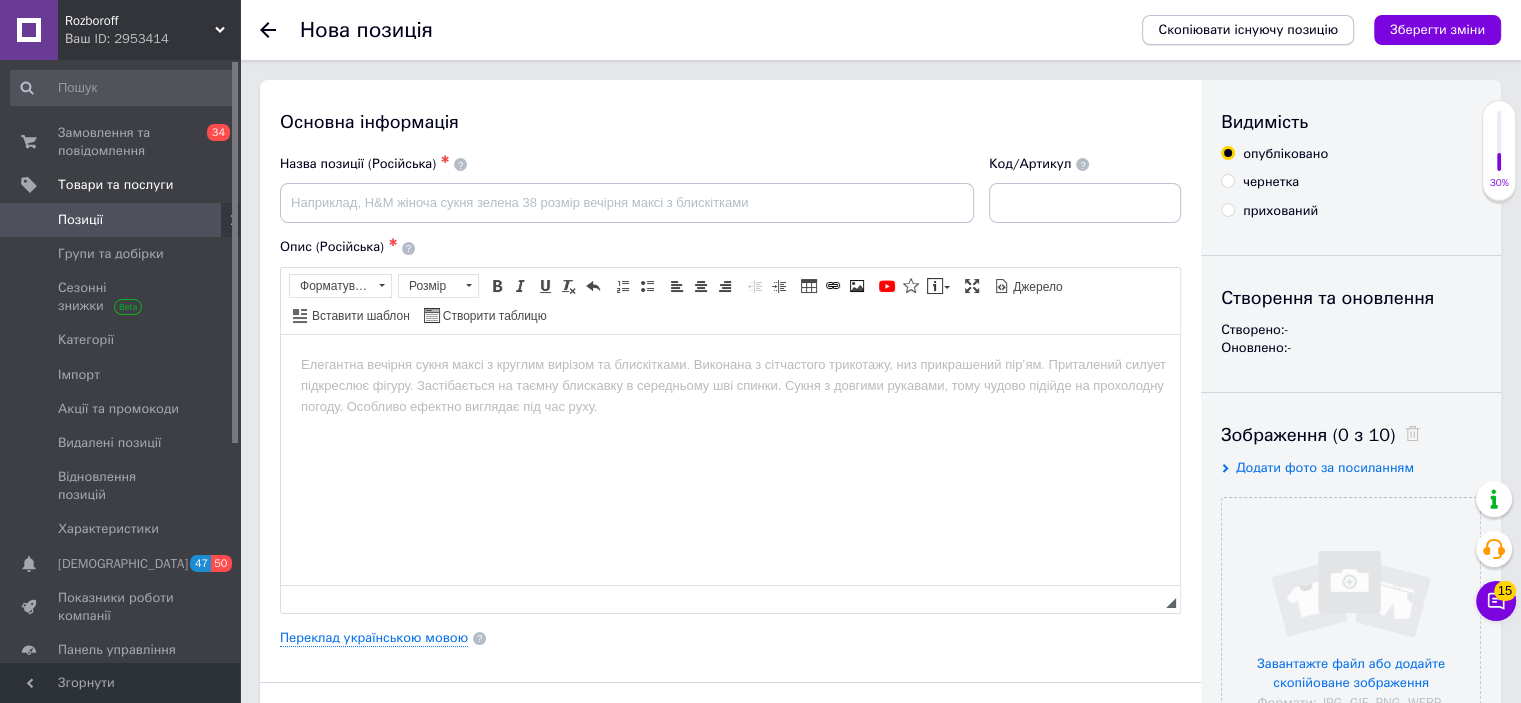 click on "Скопіювати існуючу позицію" at bounding box center (1248, 30) 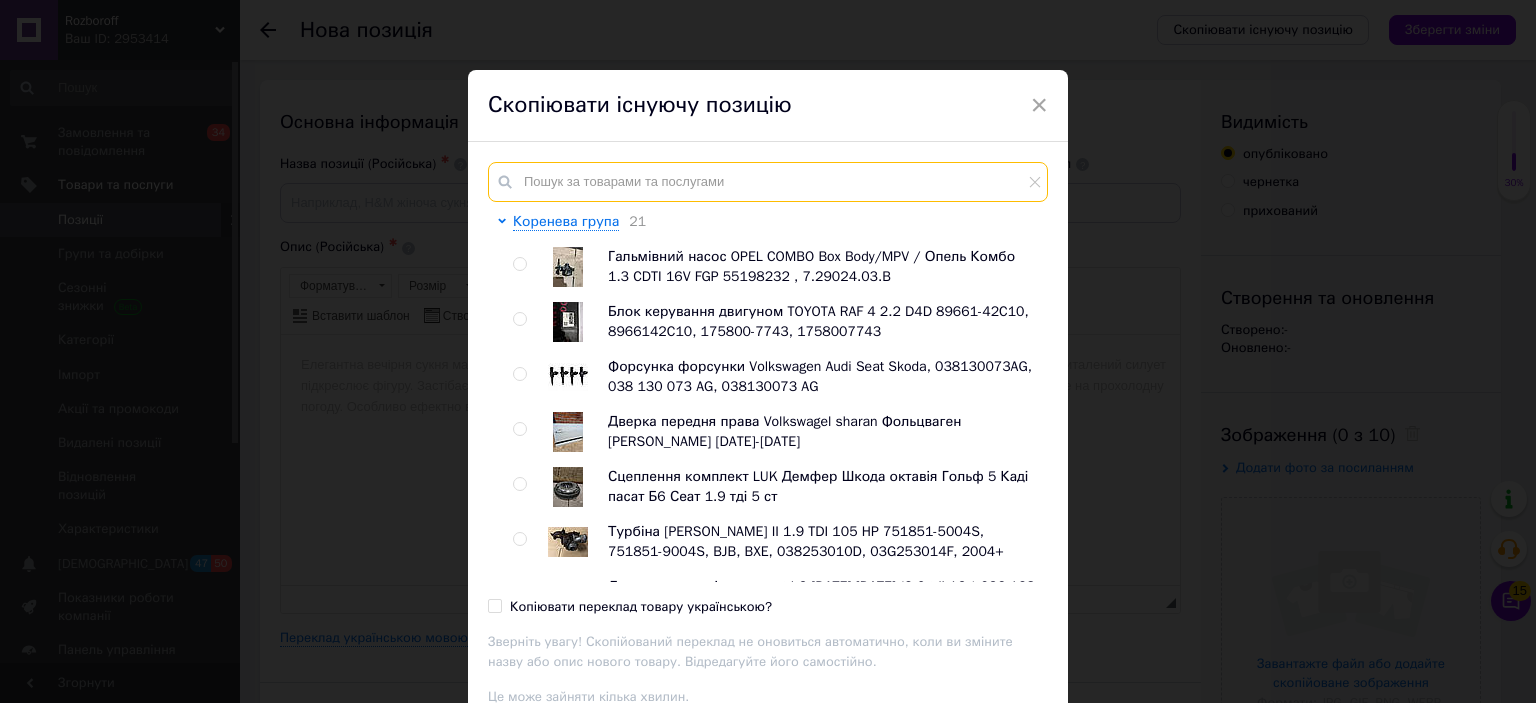 click at bounding box center (768, 182) 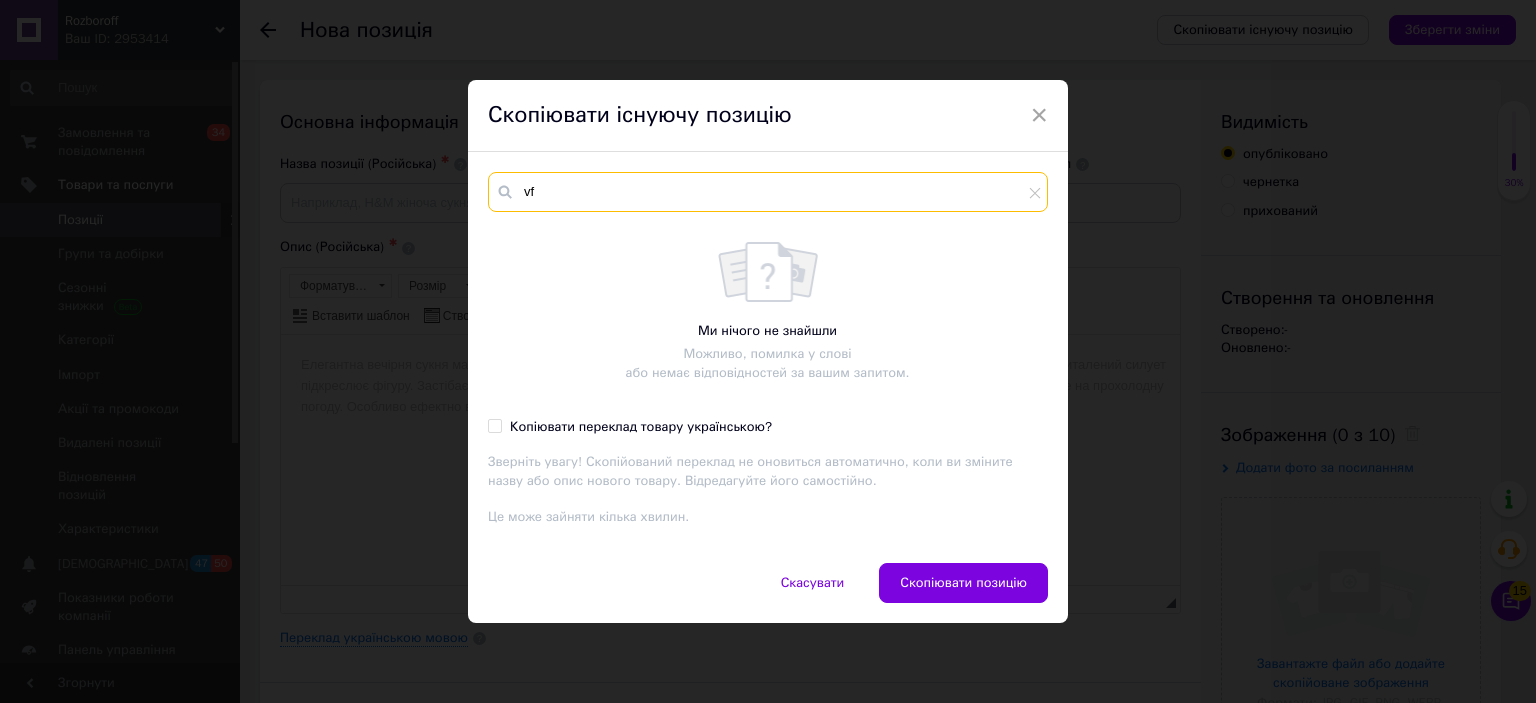 type on "v" 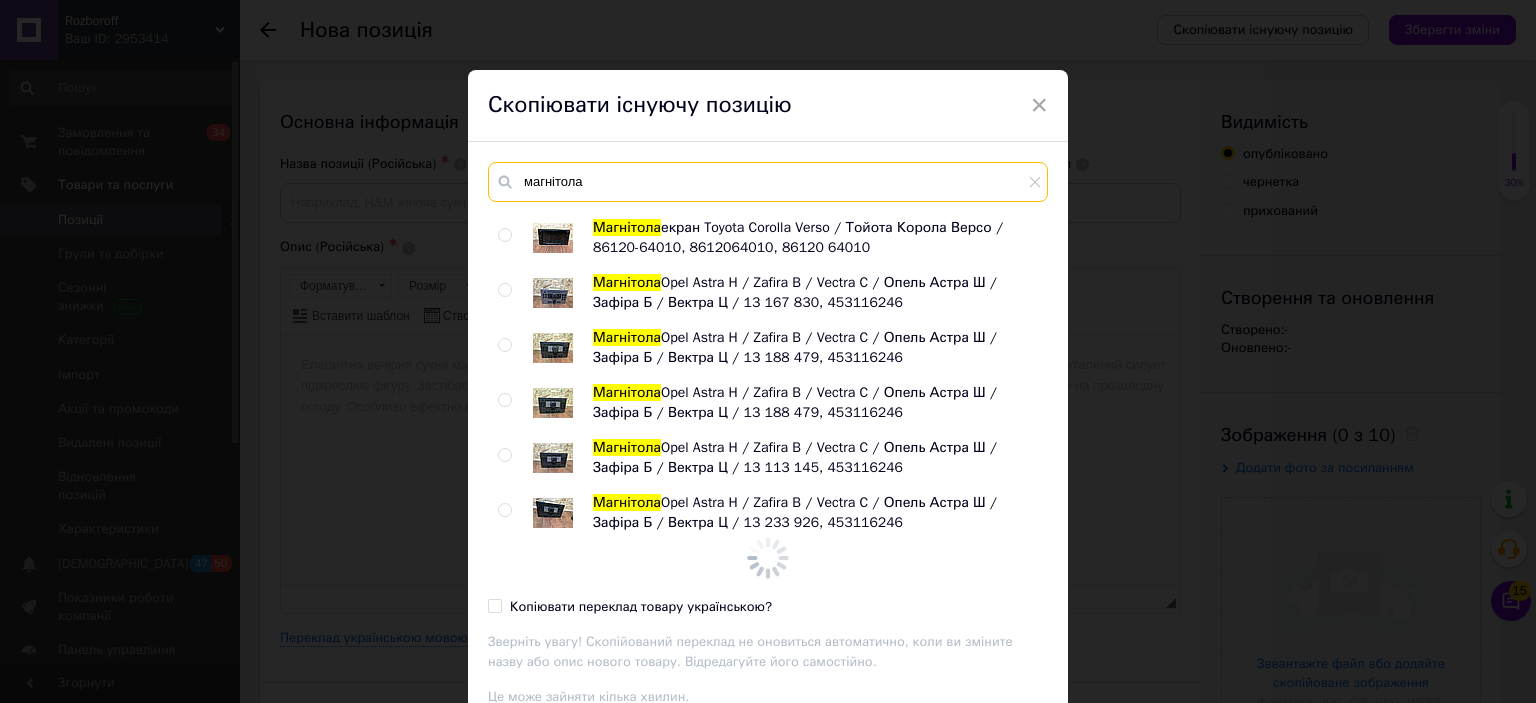 scroll, scrollTop: 1864, scrollLeft: 0, axis: vertical 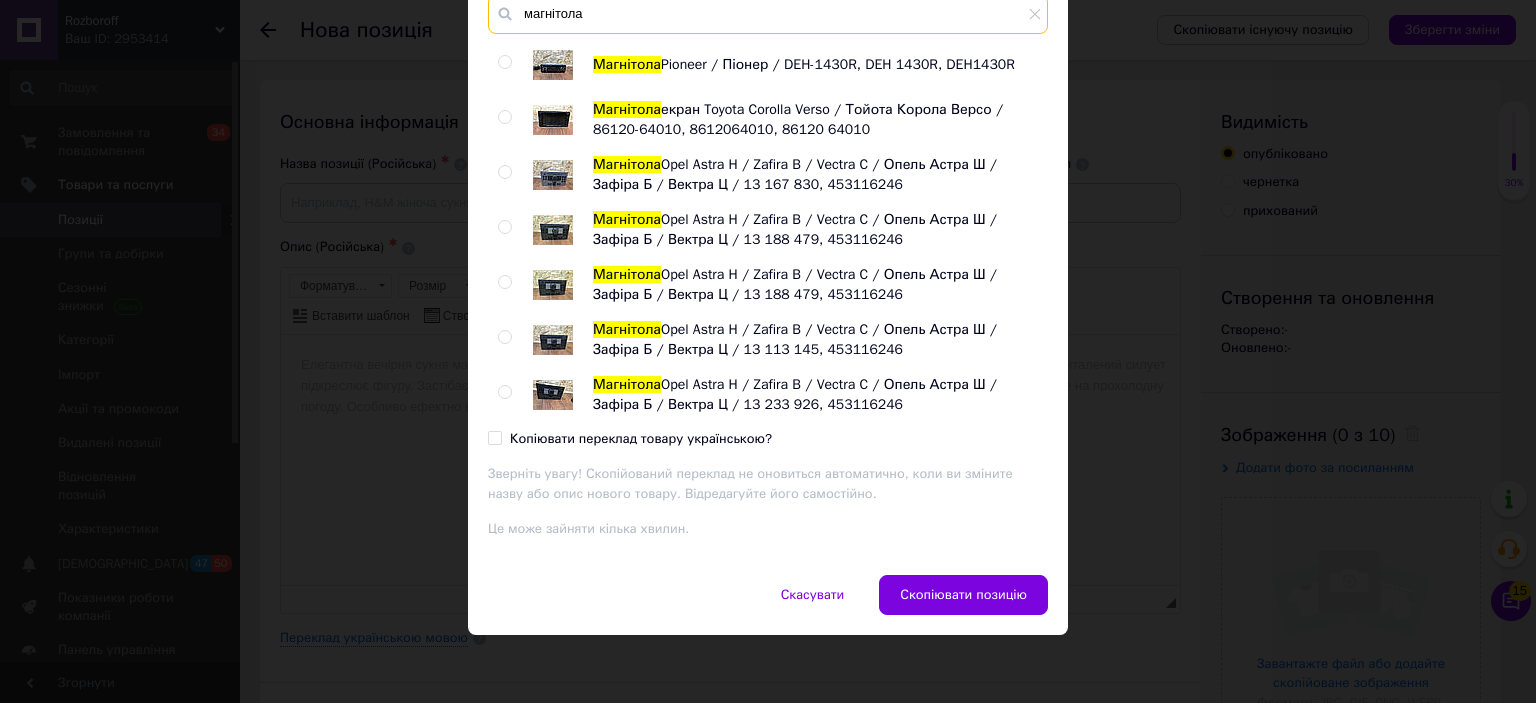 type on "магнітола" 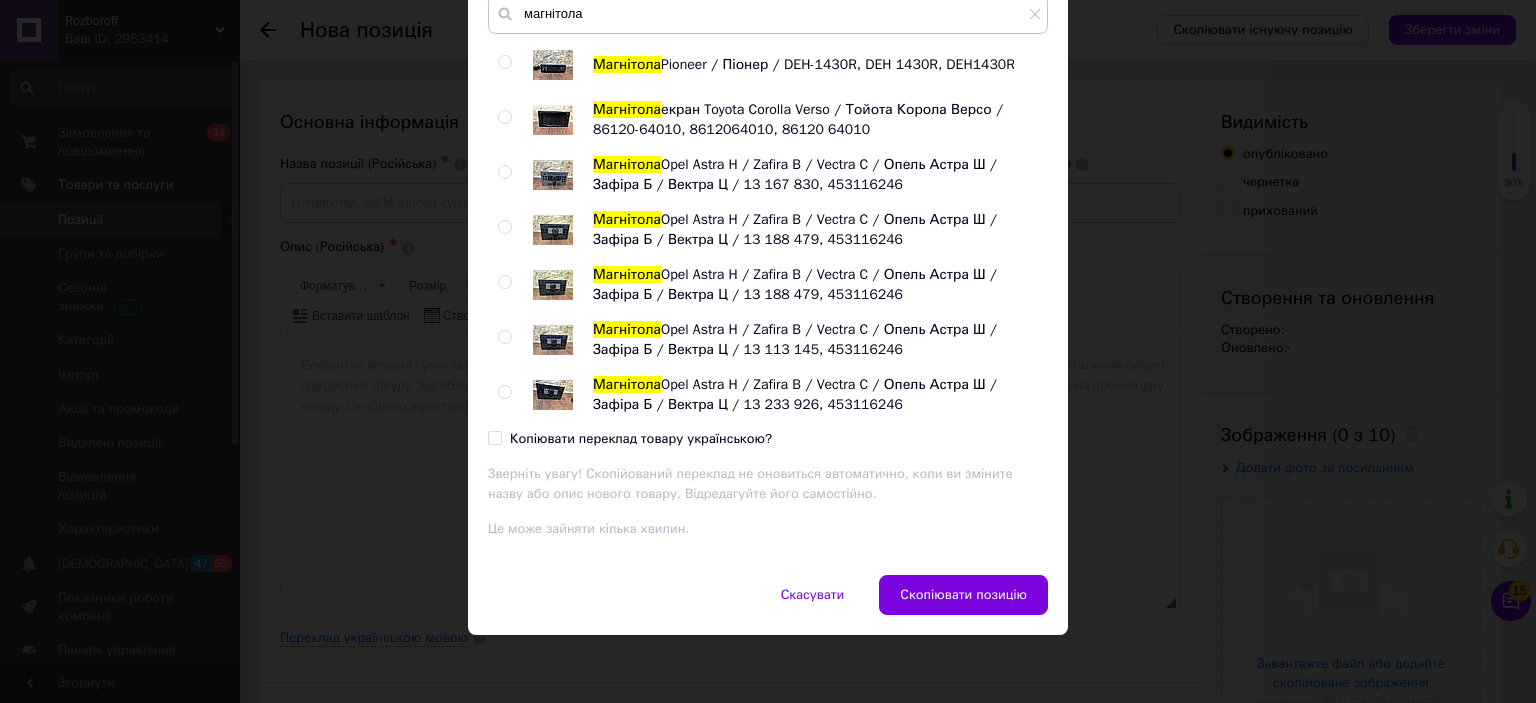 click at bounding box center (504, 392) 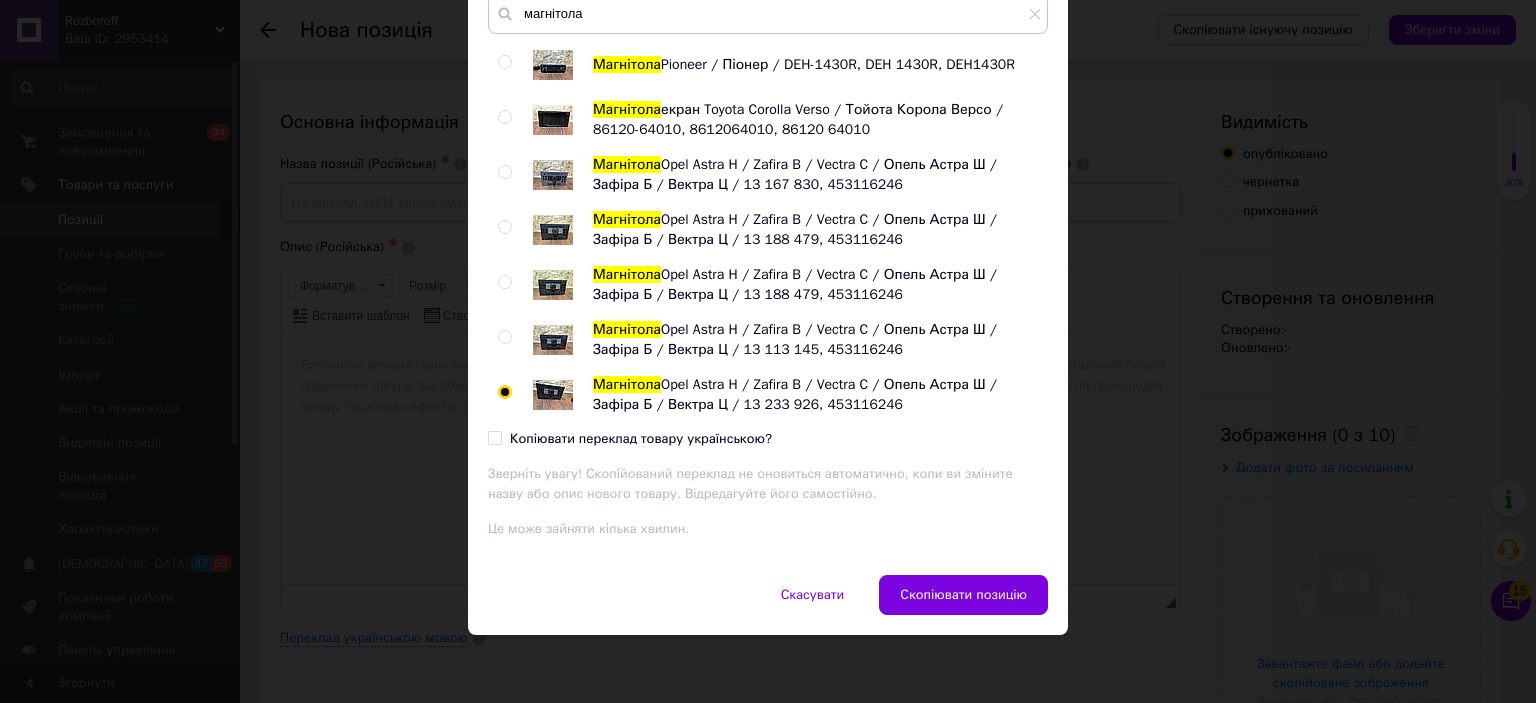 radio on "true" 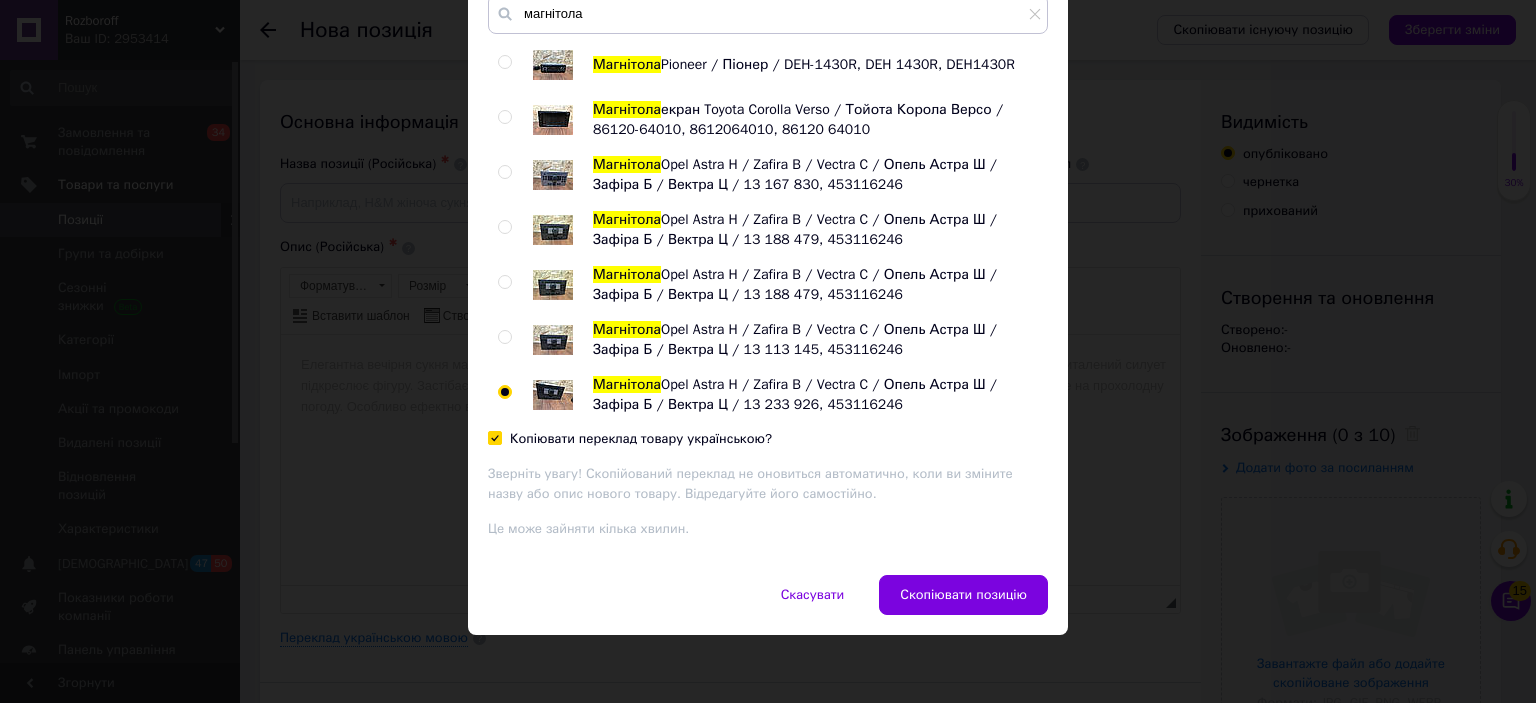 checkbox on "true" 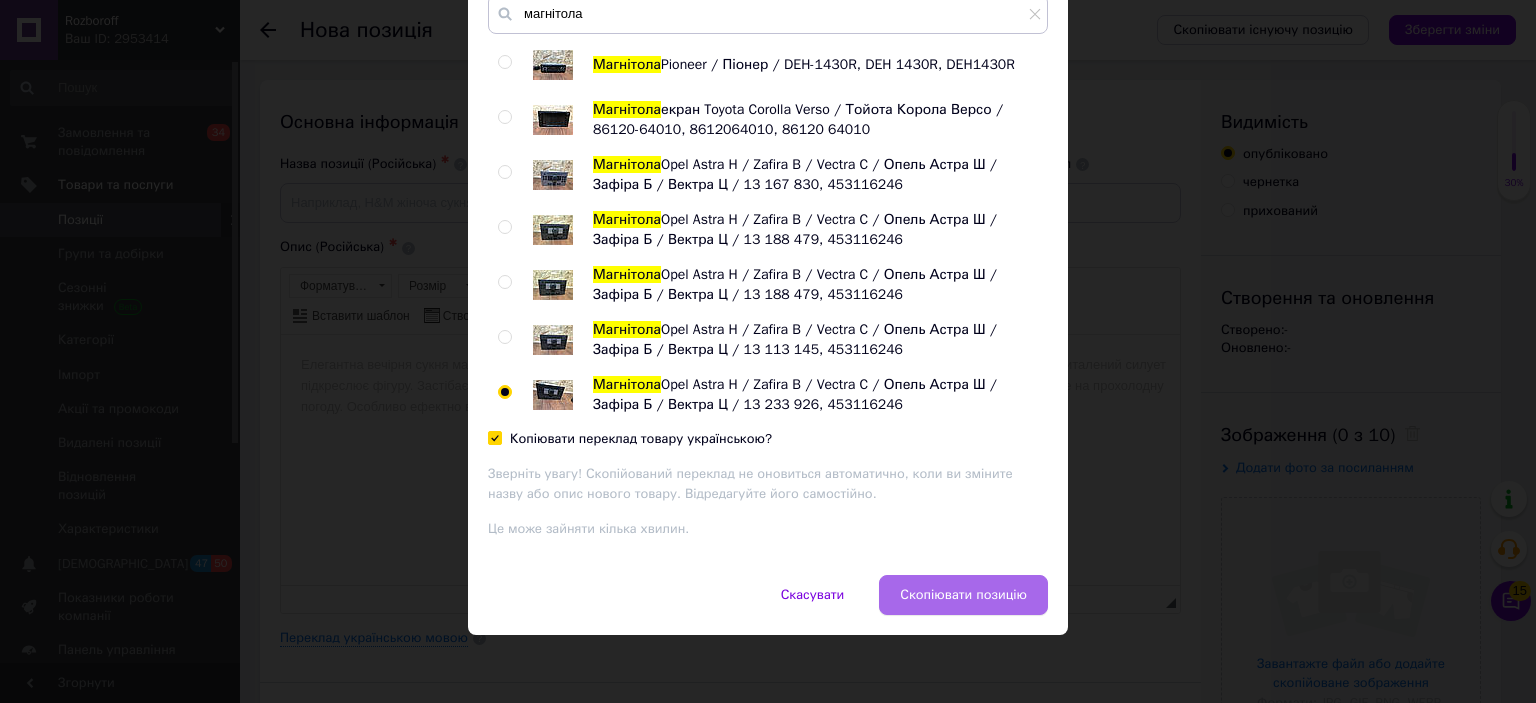 click on "Скопіювати позицію" at bounding box center (963, 595) 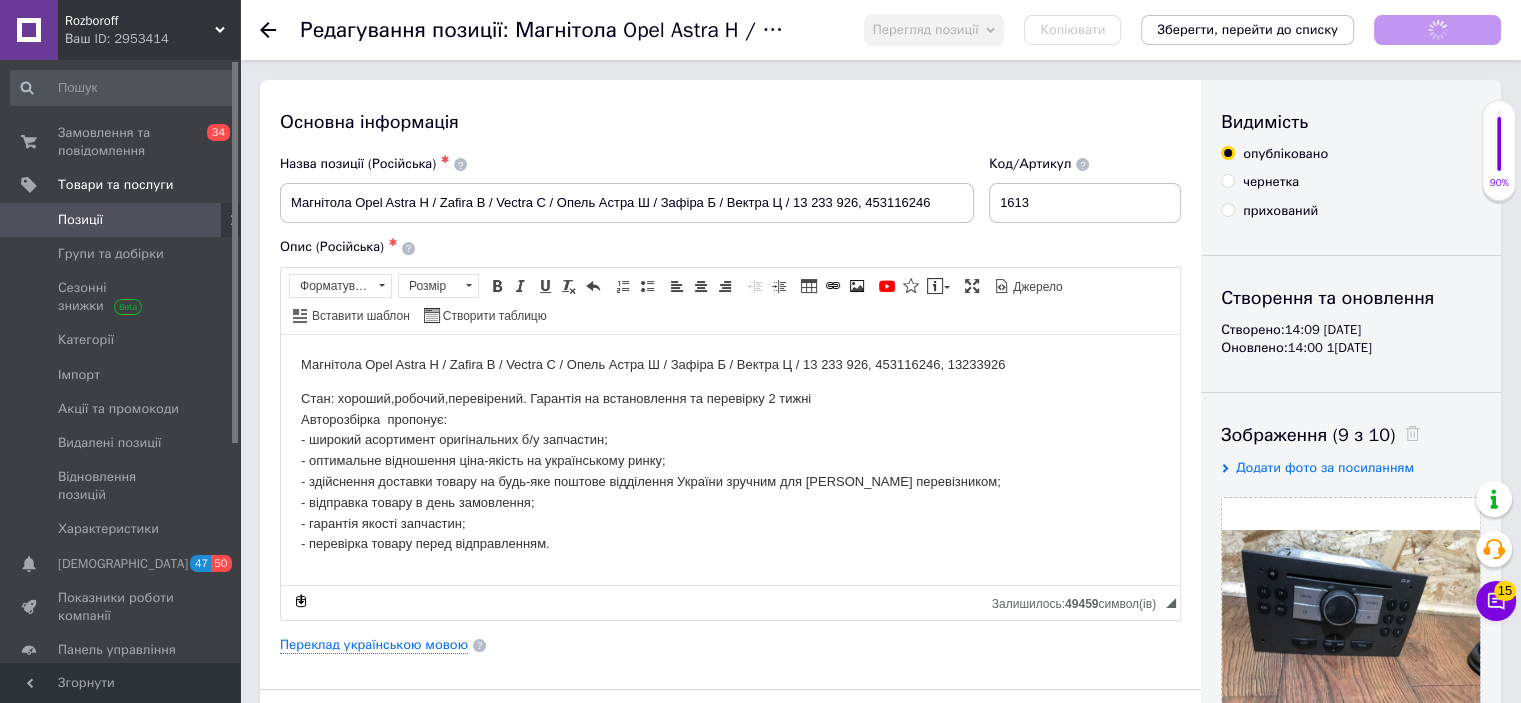 scroll, scrollTop: 0, scrollLeft: 0, axis: both 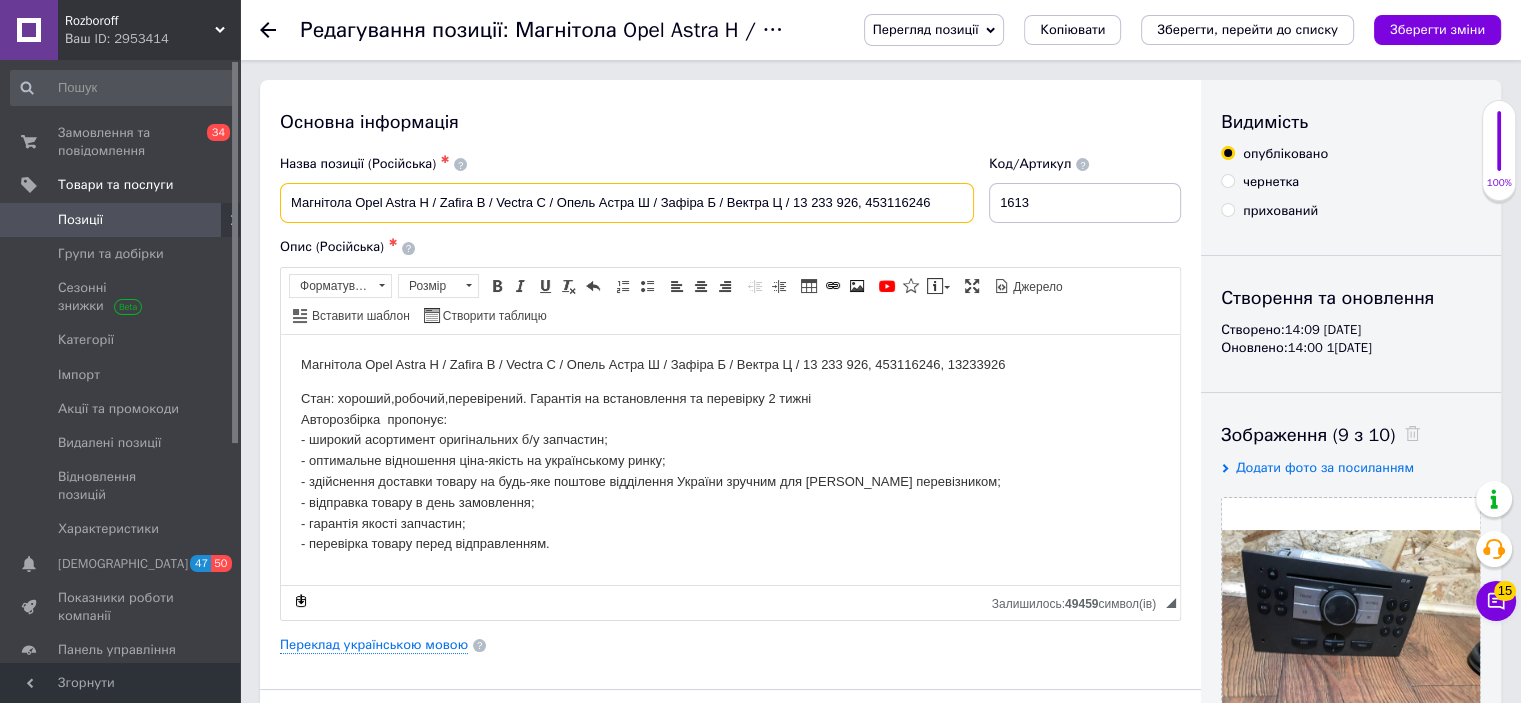 click on "Магнітола Opel Astra H / Zafira B / Vectra C / Опель Астра Ш / Зафіра Б / Вектра Ц / 13 233 926, 453116246" at bounding box center [627, 203] 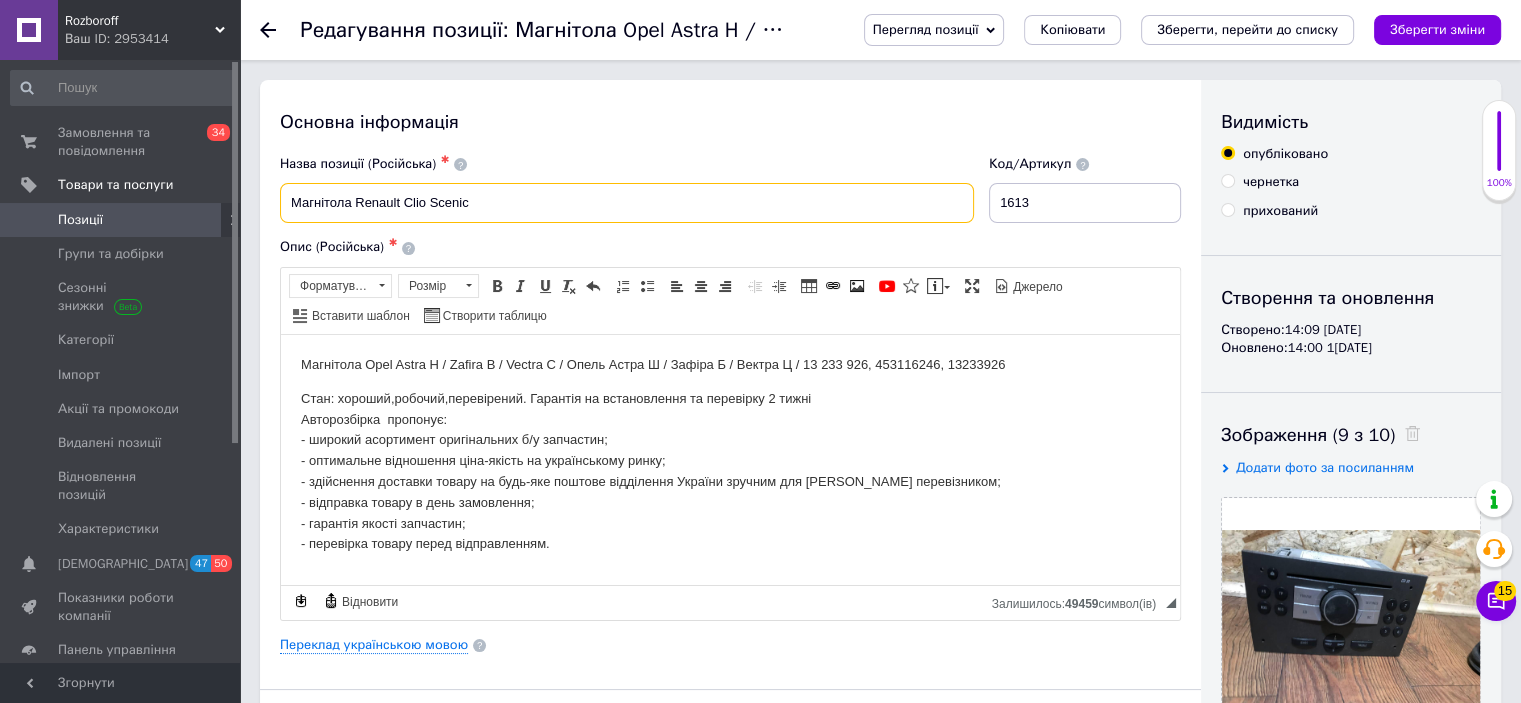 click on "Магнітола Renault Clio Scenic" at bounding box center [627, 203] 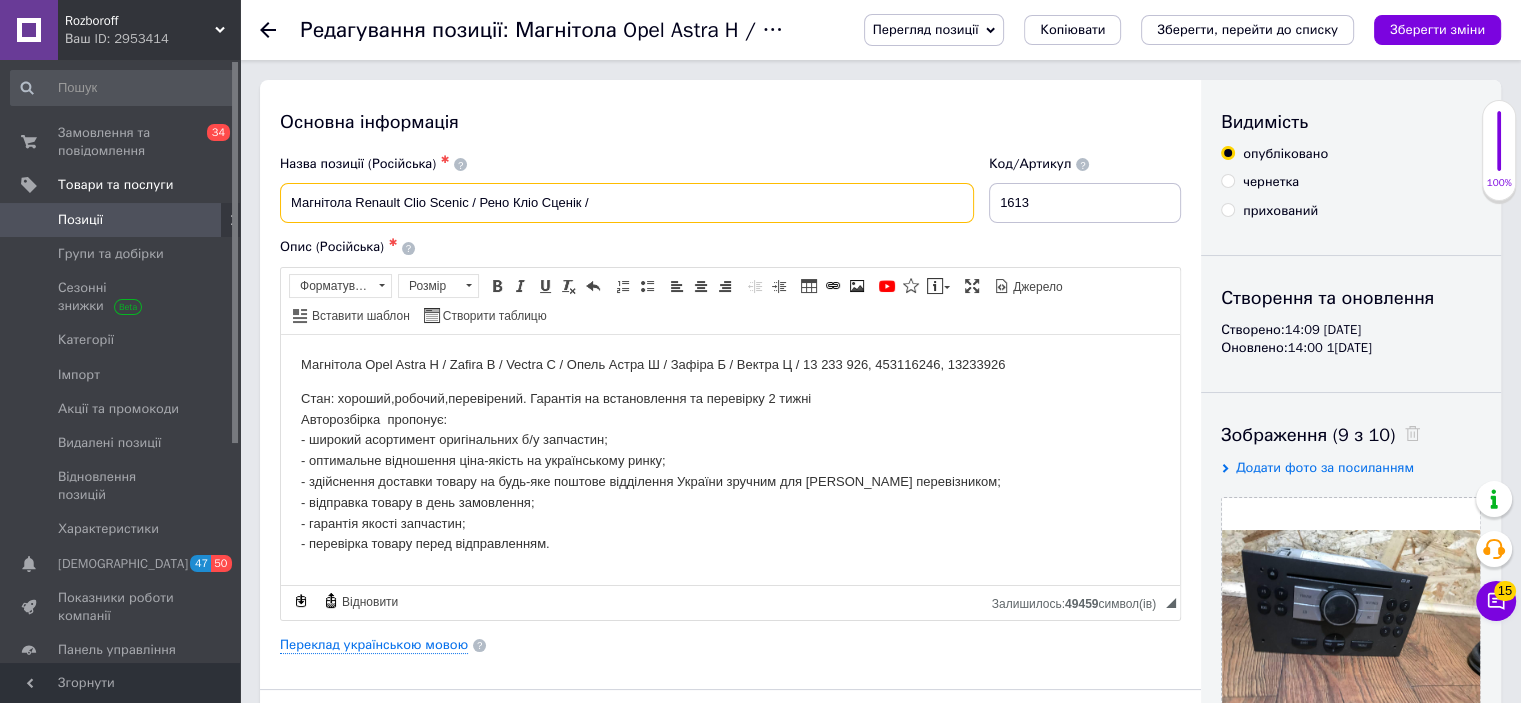 paste on "renedw131-10" 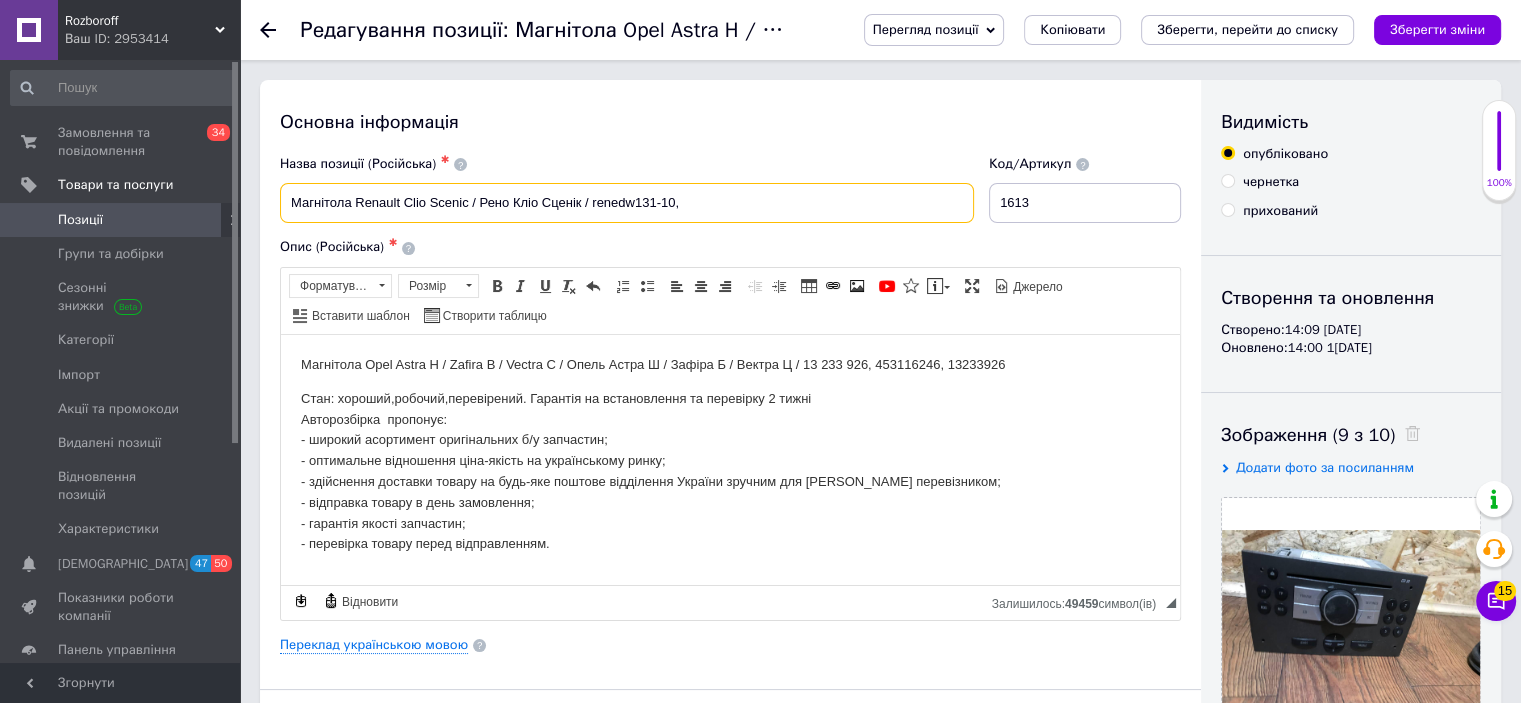 drag, startPoint x: 592, startPoint y: 203, endPoint x: 673, endPoint y: 198, distance: 81.154175 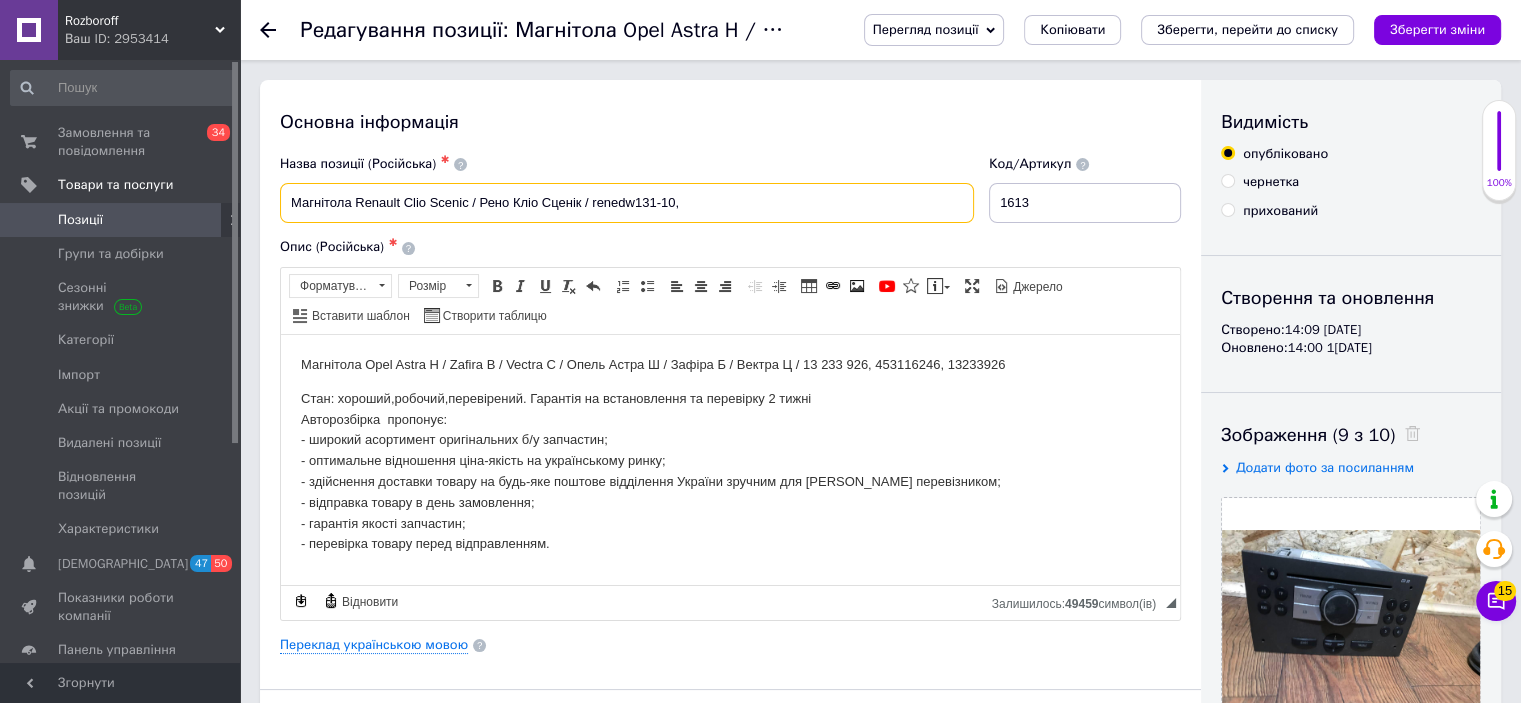 click on "Магнітола Renault Clio Scenic / Рено Кліо Сценік / renedw131-10," at bounding box center (627, 203) 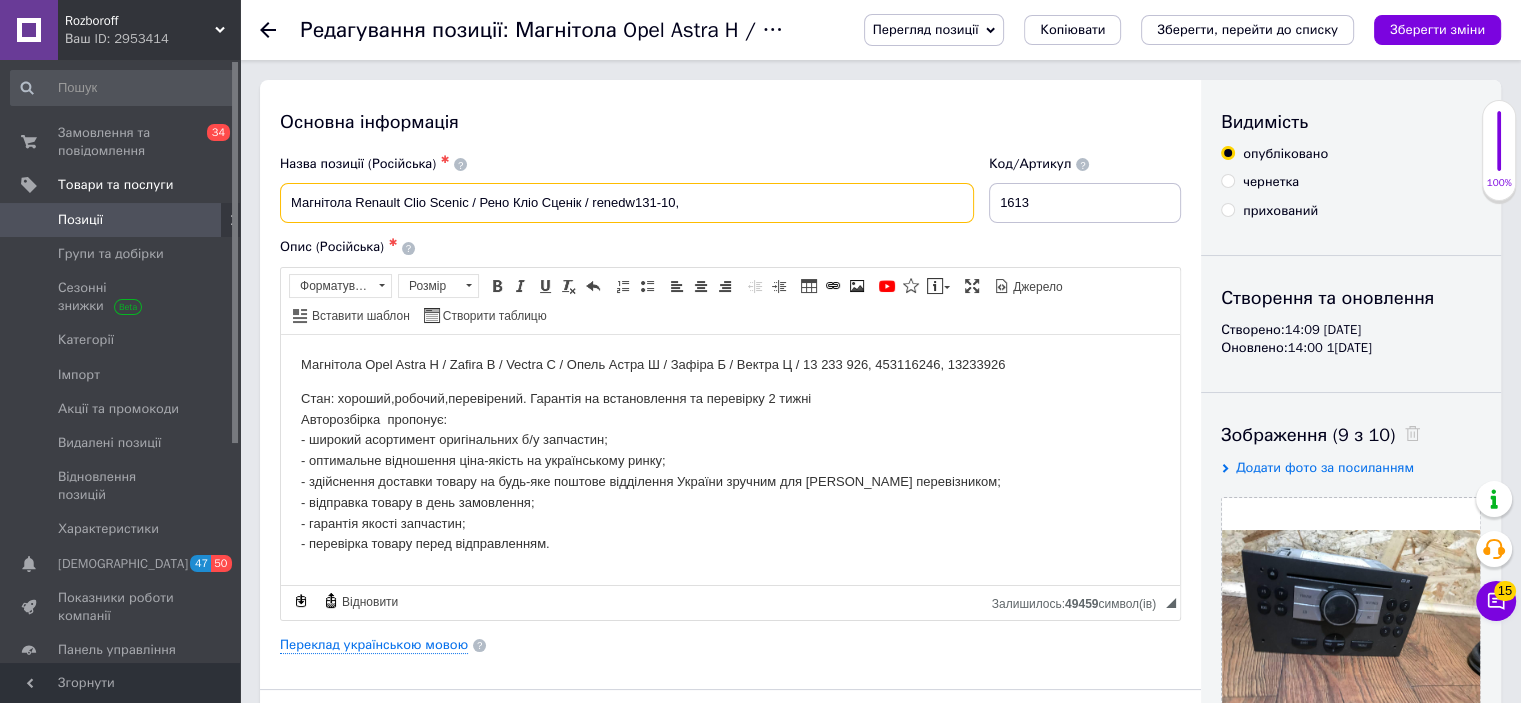paste on "renedw131-10" 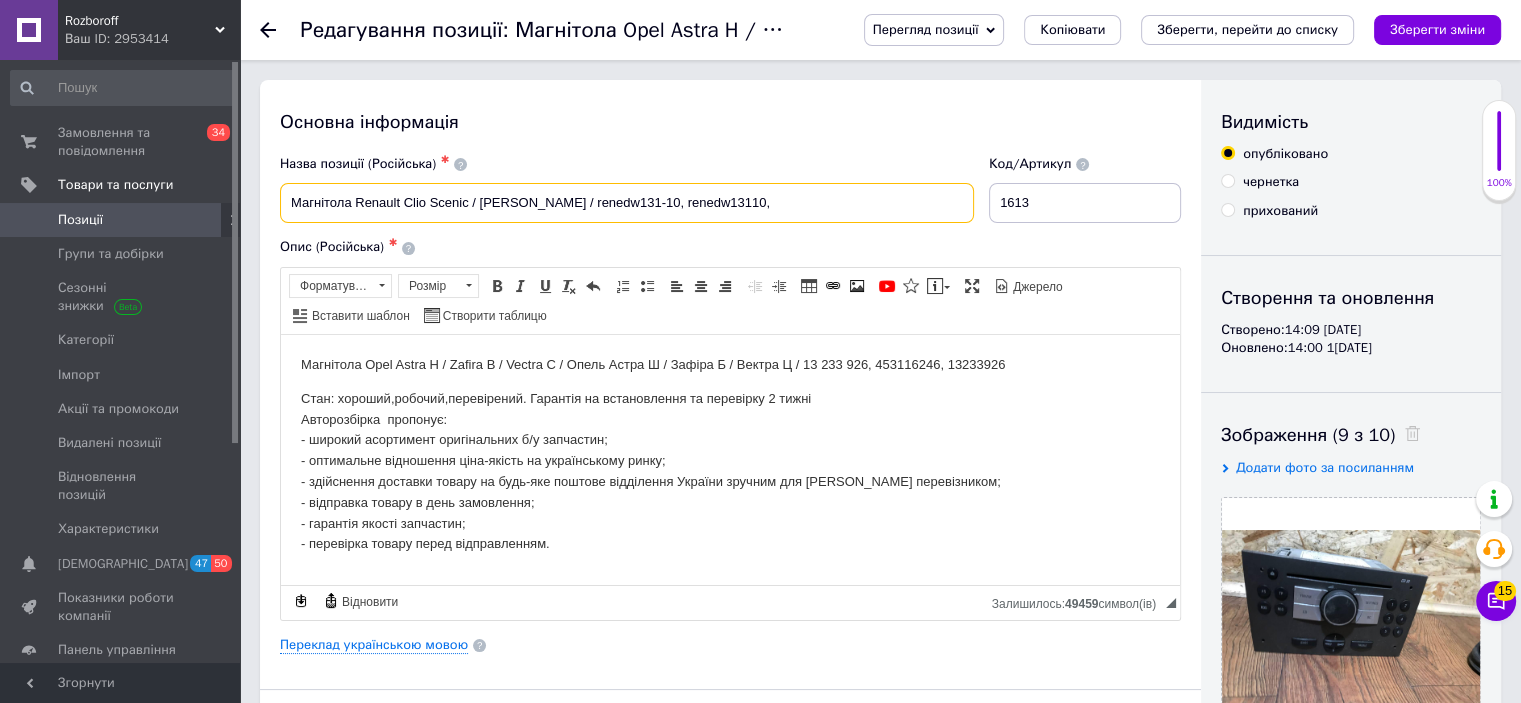 paste on "renedw131-10" 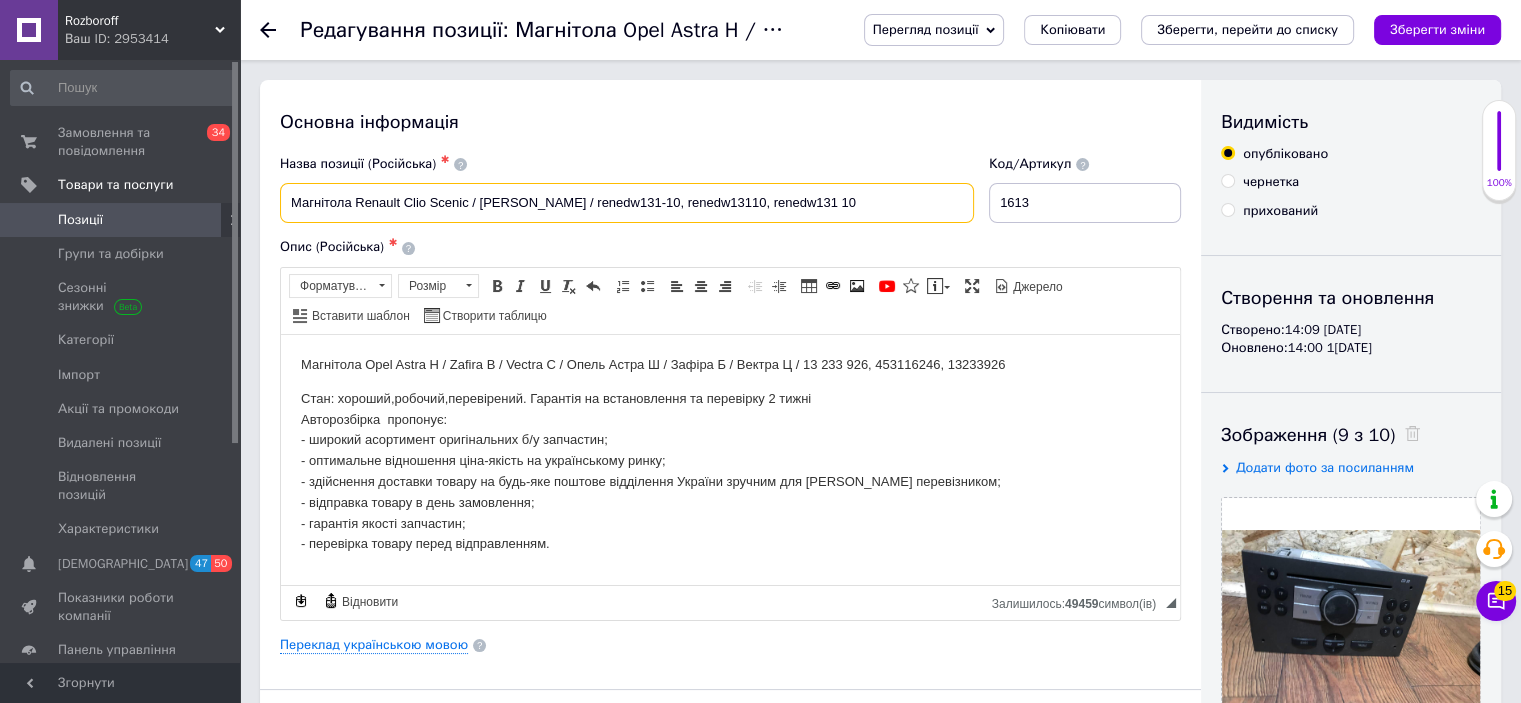 drag, startPoint x: 924, startPoint y: 222, endPoint x: 285, endPoint y: 218, distance: 639.0125 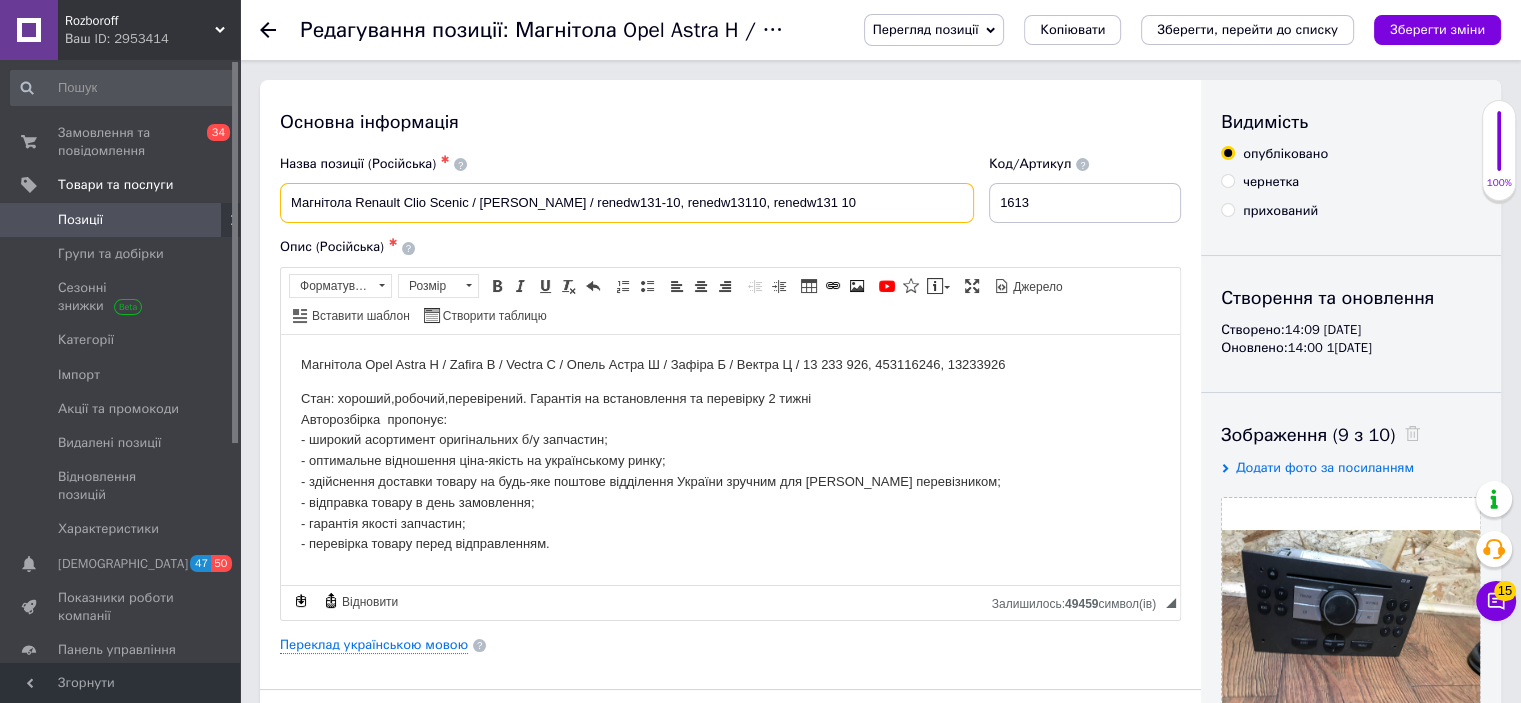 click on "Магнітола Renault Clio Scenic / [PERSON_NAME] / renedw131-10, renedw13110, renedw131 10" at bounding box center [627, 203] 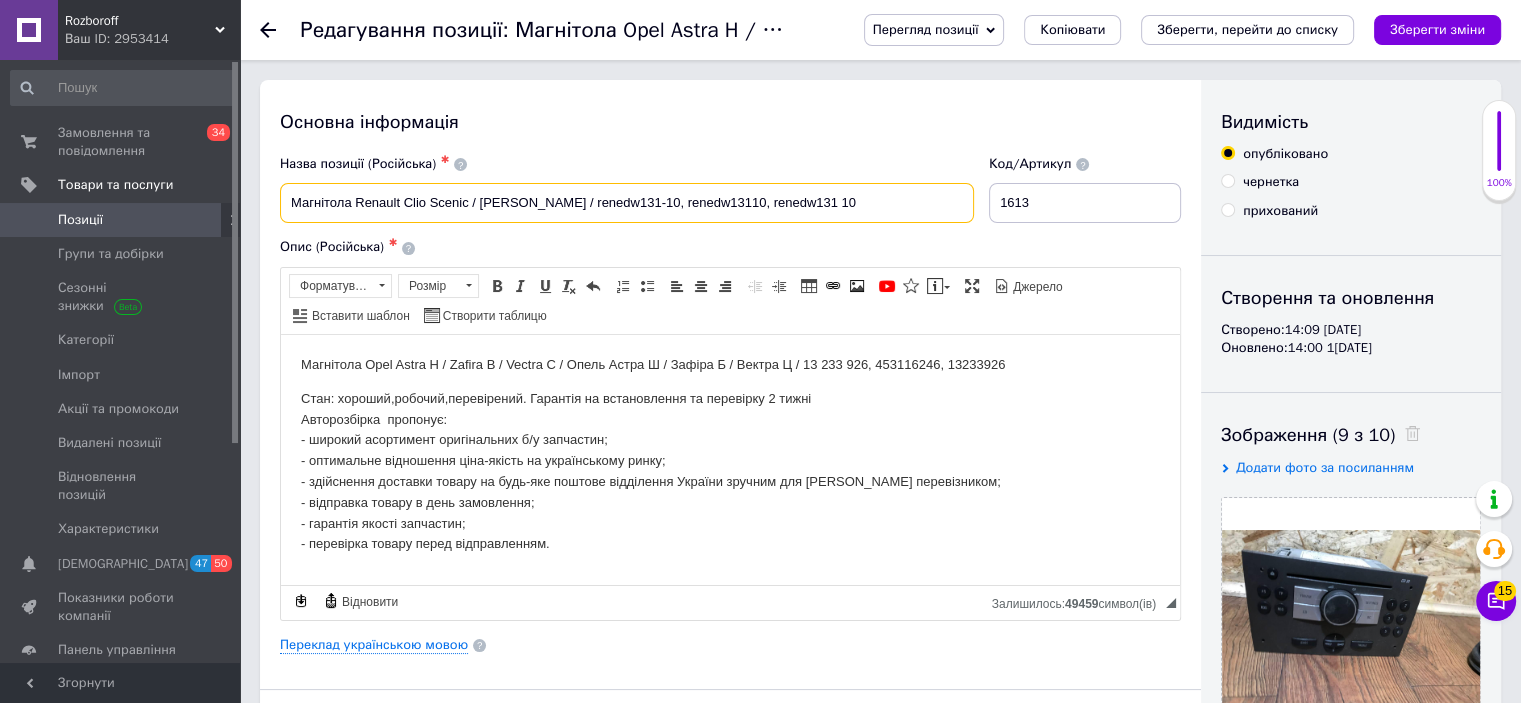 type on "Магнітола Renault Clio Scenic / [PERSON_NAME] / renedw131-10, renedw13110, renedw131 10" 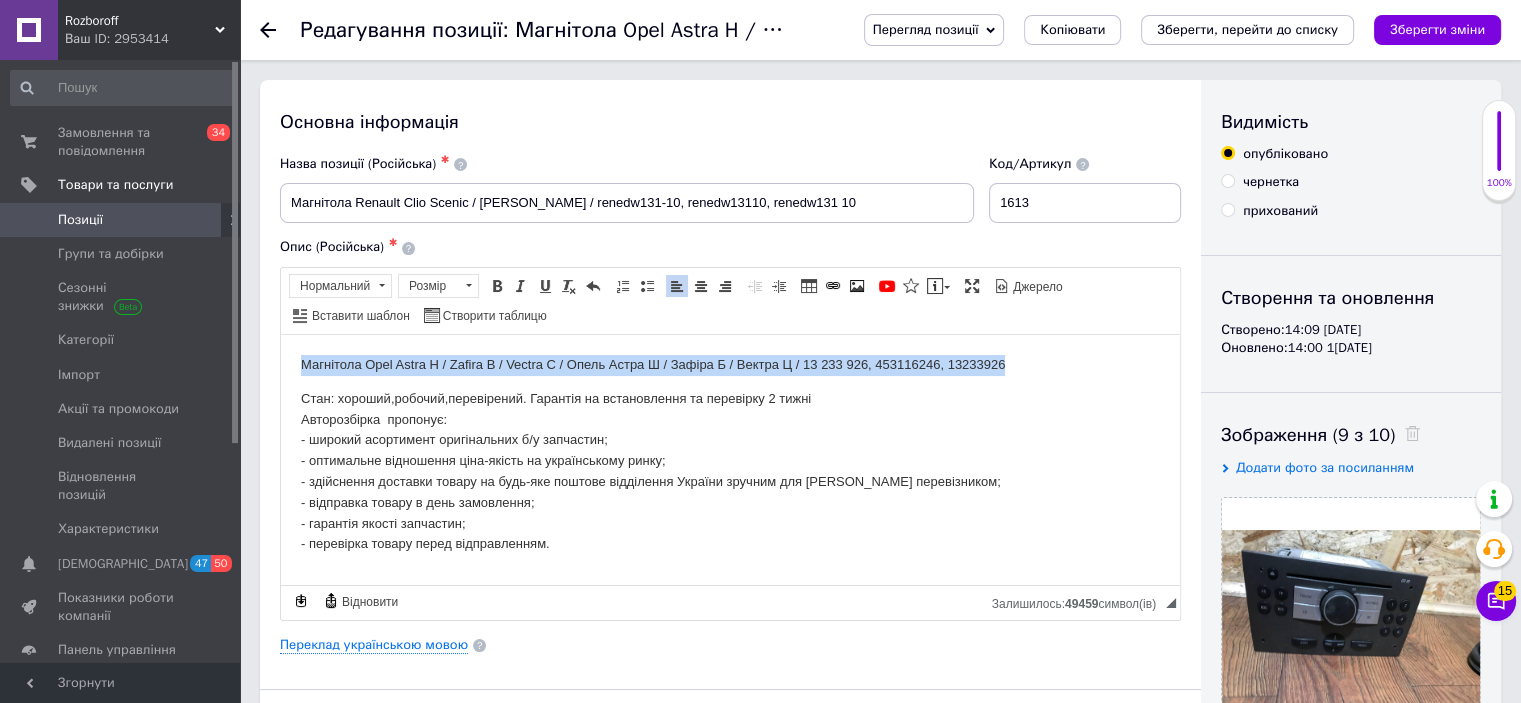 drag, startPoint x: 1018, startPoint y: 361, endPoint x: 577, endPoint y: 656, distance: 530.5714 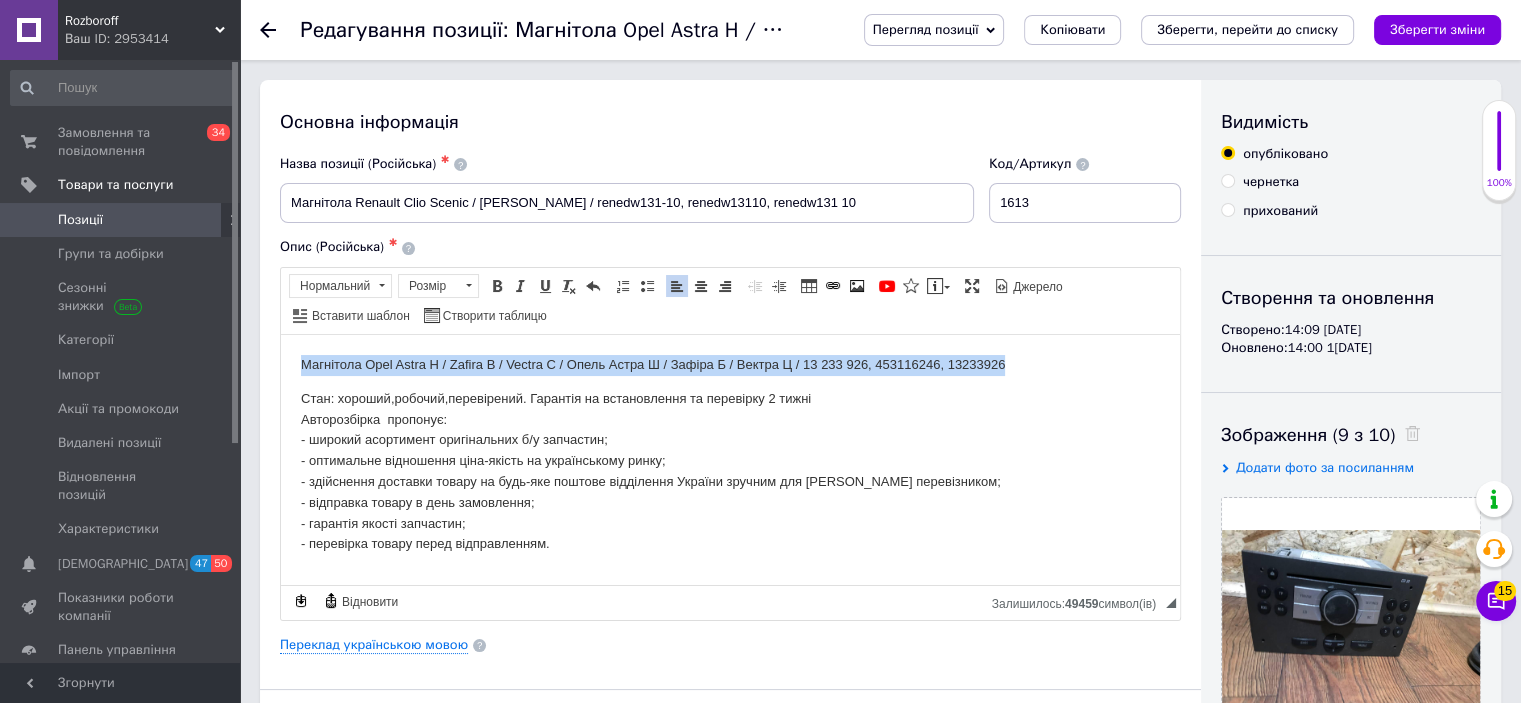 click on "Магнітола Opel Astra H / Zafira B / Vectra C / Опель Астра Ш / Зафіра Б / Вектра Ц / 13 233 926, 453116246, 13233926 Стан: хороший,робочий,перевірений. Гарантія на встановлення та перевірку 2 тижні Авторозбірка  пропонує:  - широкий асортимент оригінальних б/у запчастин;  - оптимальне відношення ціна-якість на українському ринку;  - здійснення доставки товару на будь-яке поштове відділення України зручним для Вас перевізником;  - відправка товару в день замовлення;  - гарантія якості запчастин;  - перевірка товару перед відправленням." at bounding box center [730, 454] 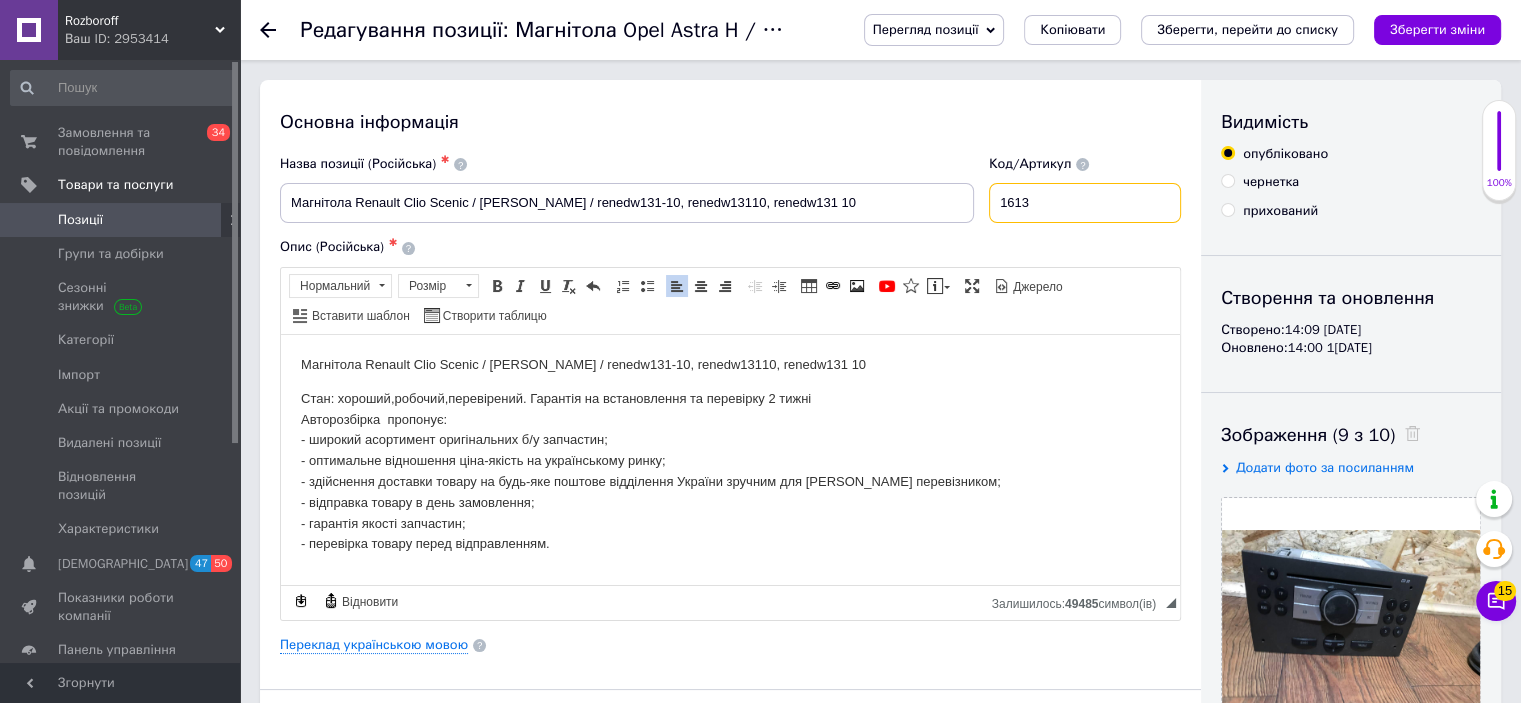 click on "1613" at bounding box center [1085, 203] 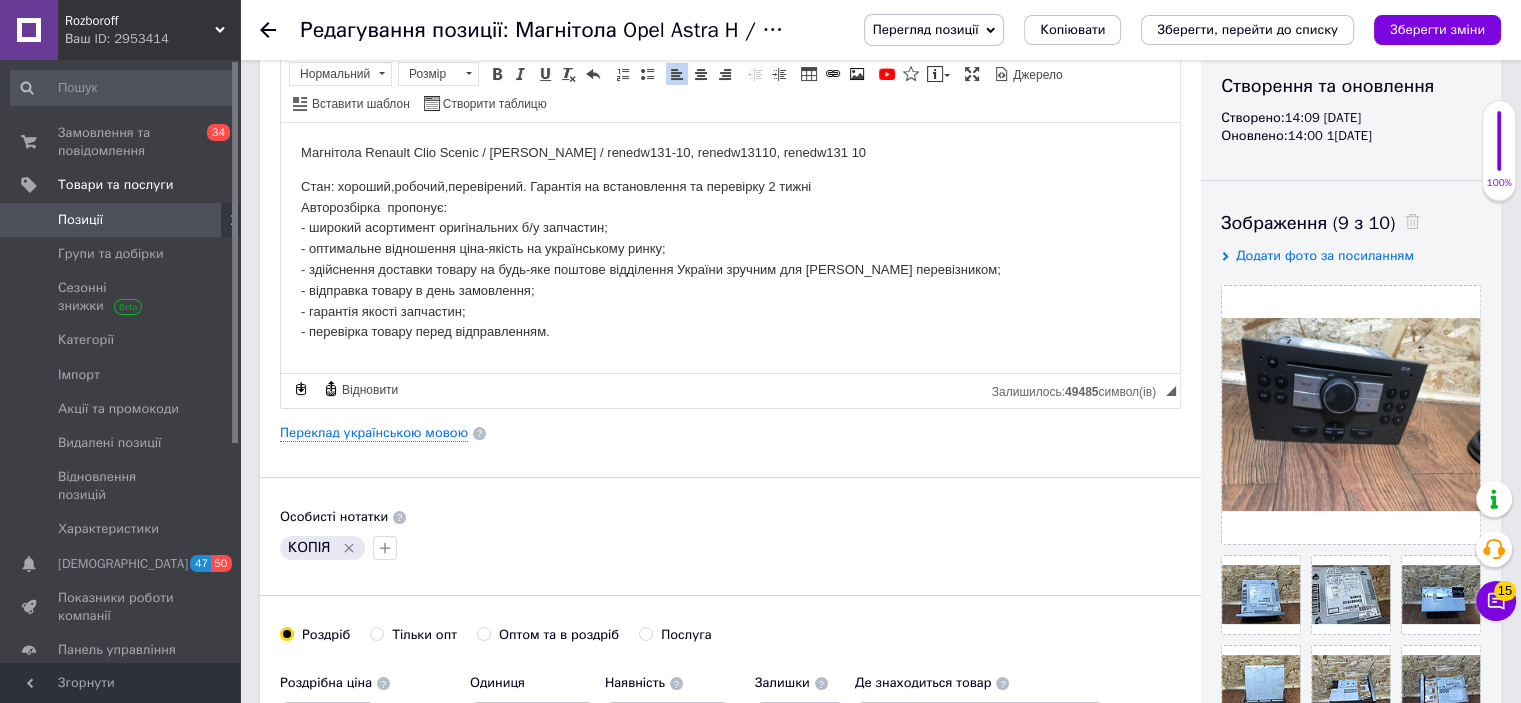 scroll, scrollTop: 215, scrollLeft: 0, axis: vertical 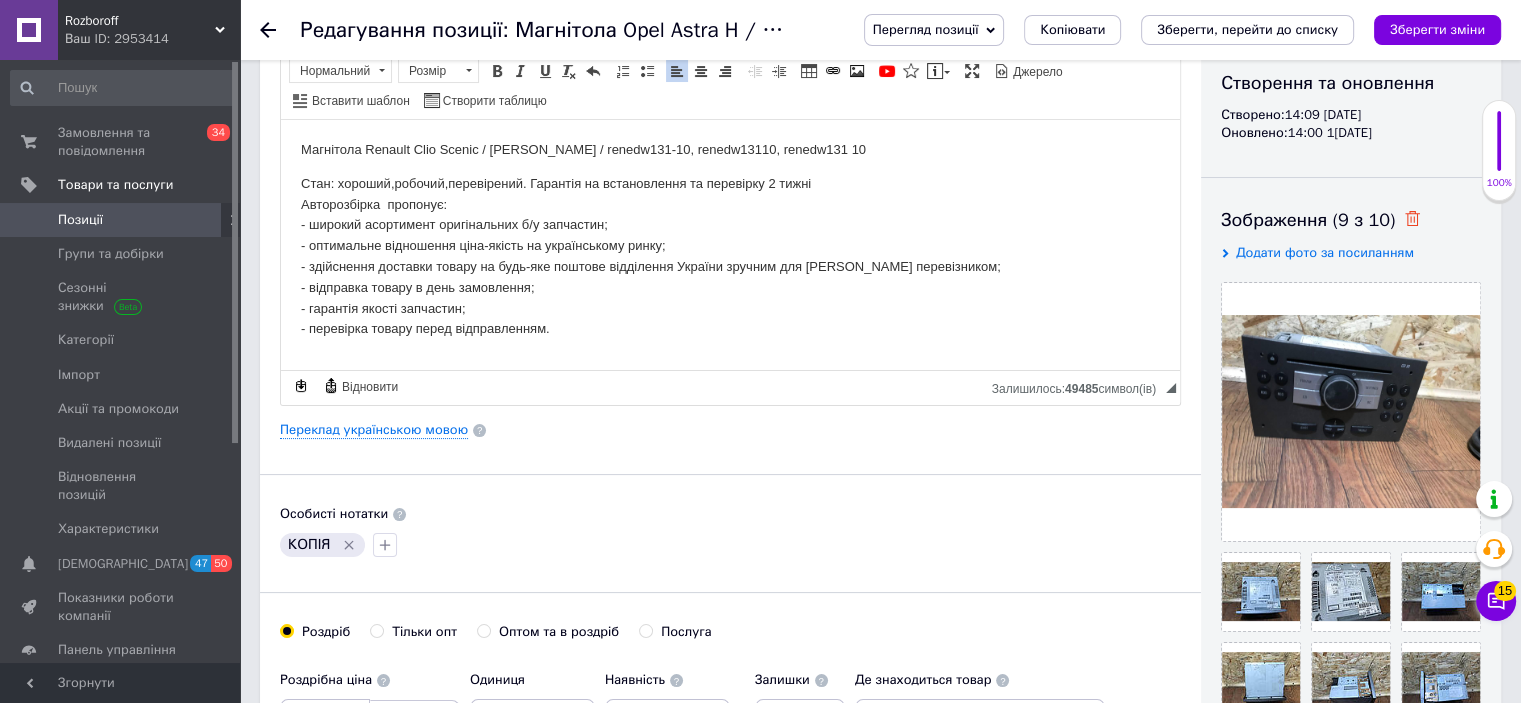 type on "1614" 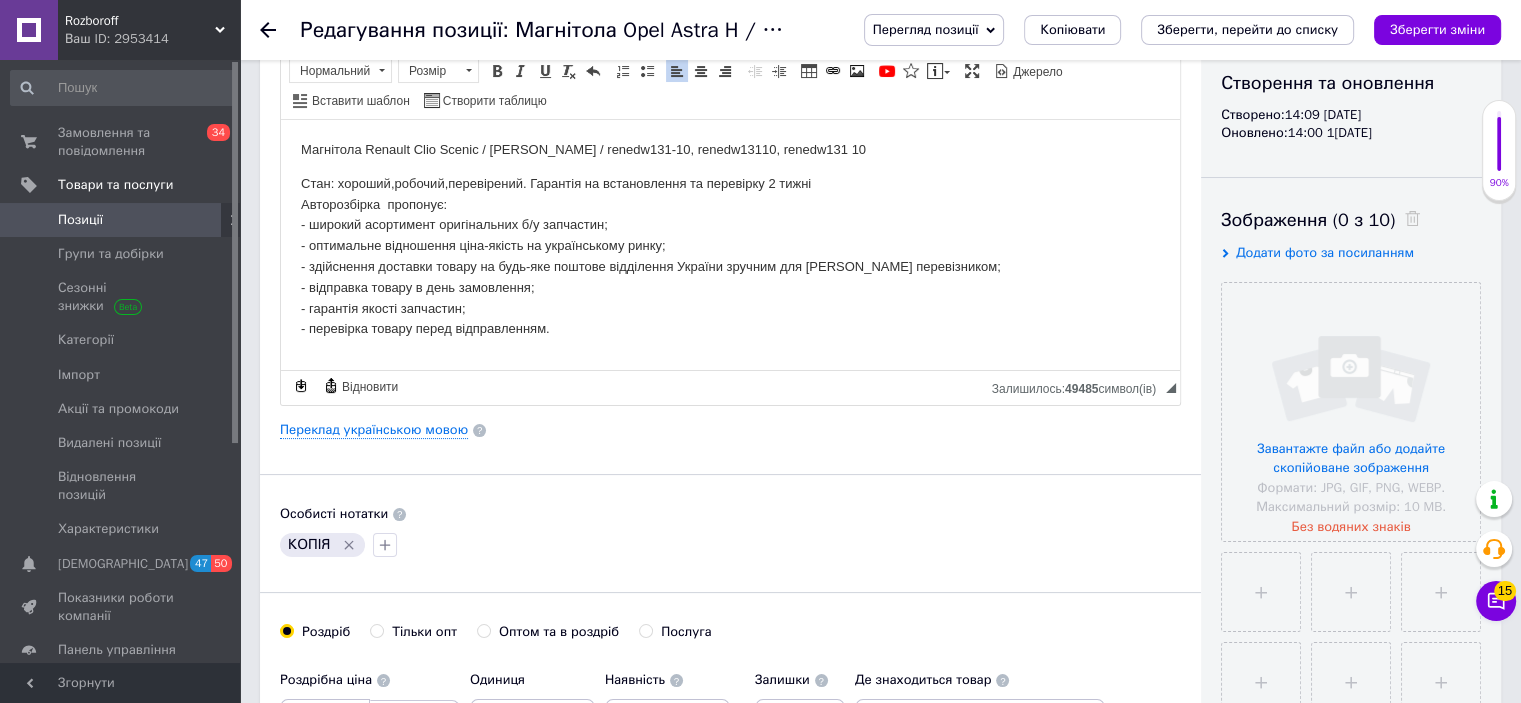 click 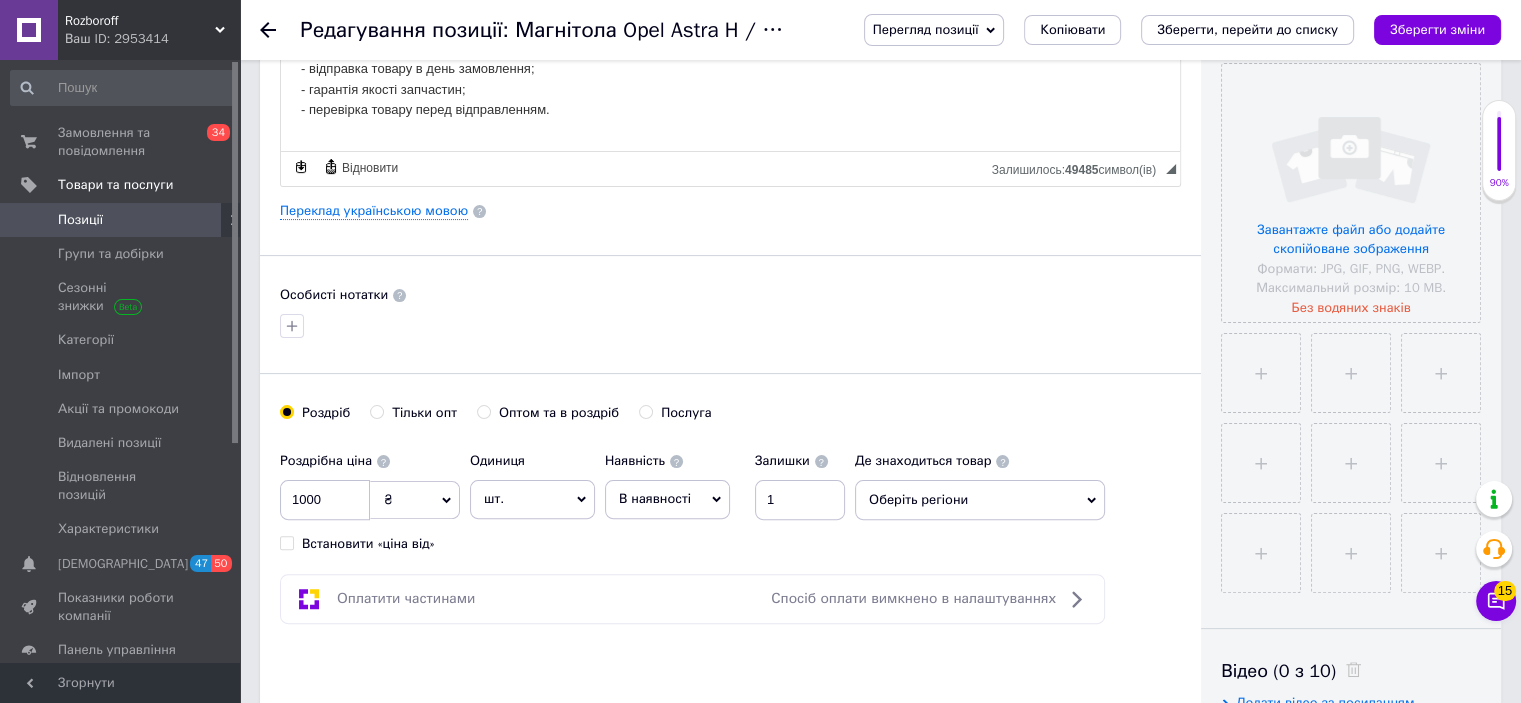 scroll, scrollTop: 435, scrollLeft: 0, axis: vertical 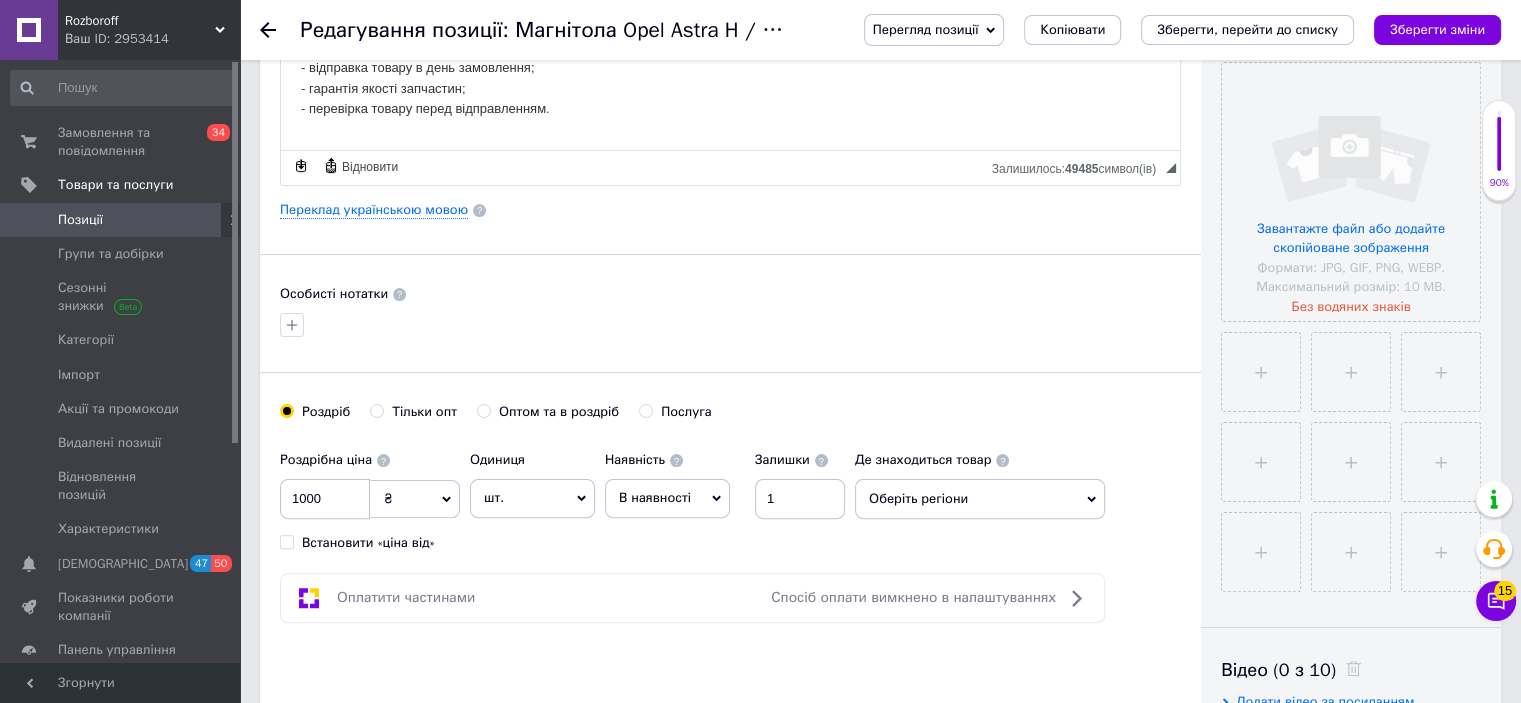 click on "Оберіть регіони" at bounding box center [980, 499] 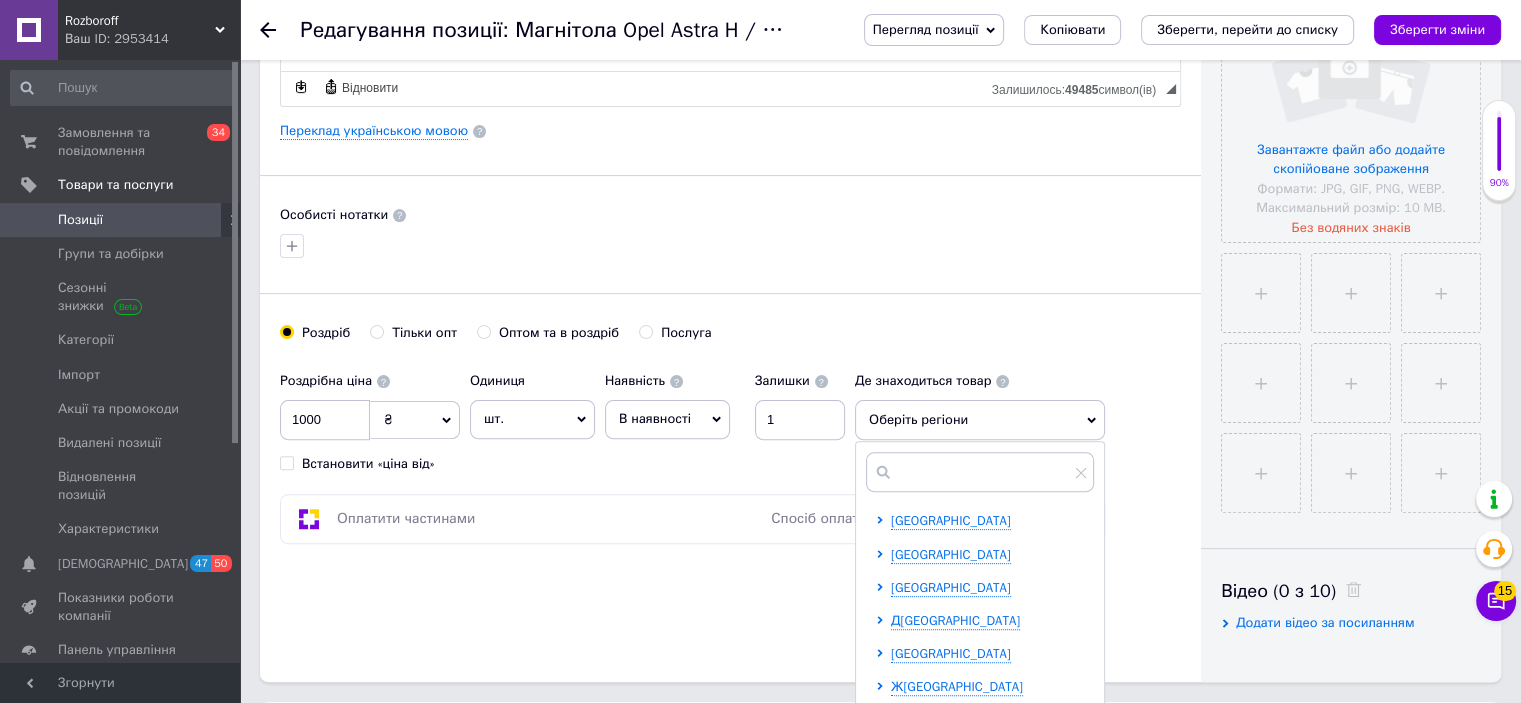 scroll, scrollTop: 515, scrollLeft: 0, axis: vertical 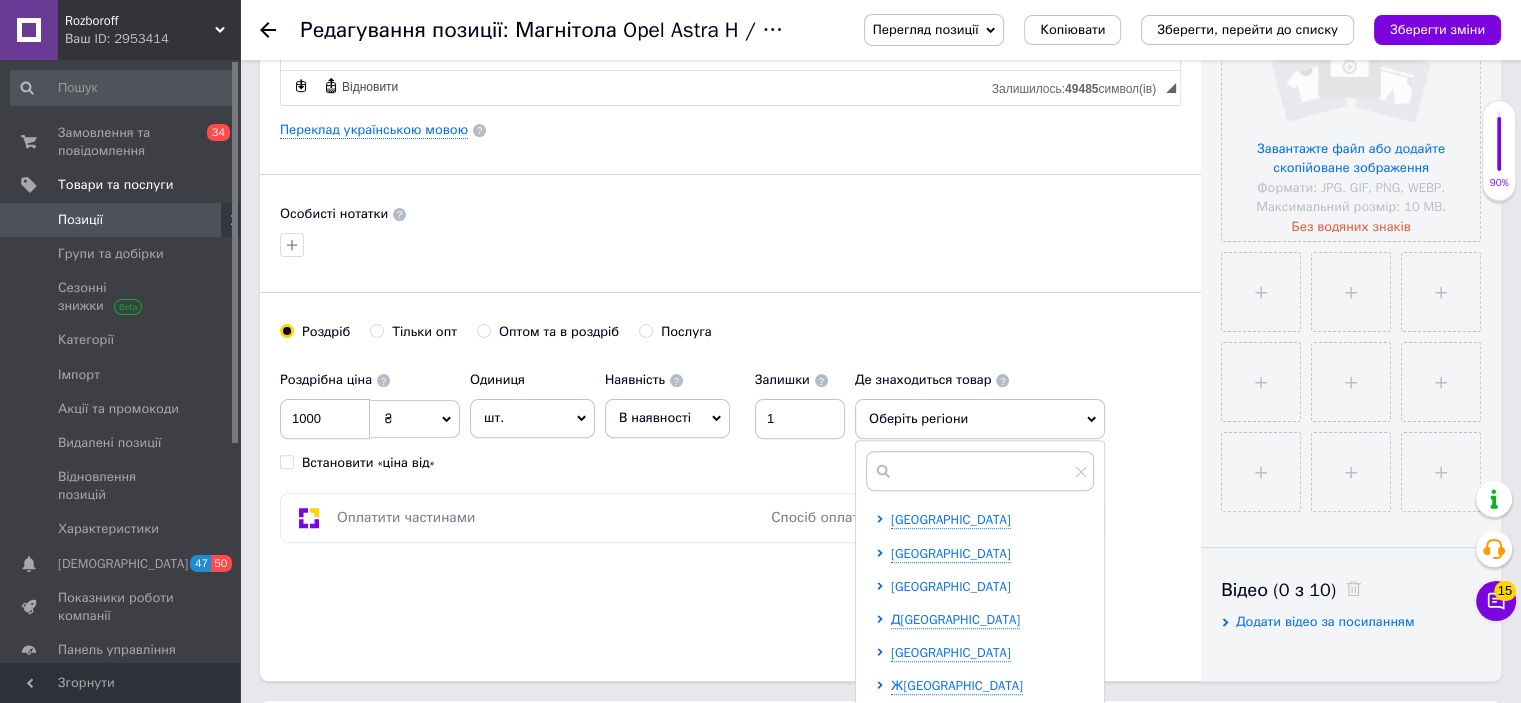click on "[GEOGRAPHIC_DATA]" at bounding box center [951, 586] 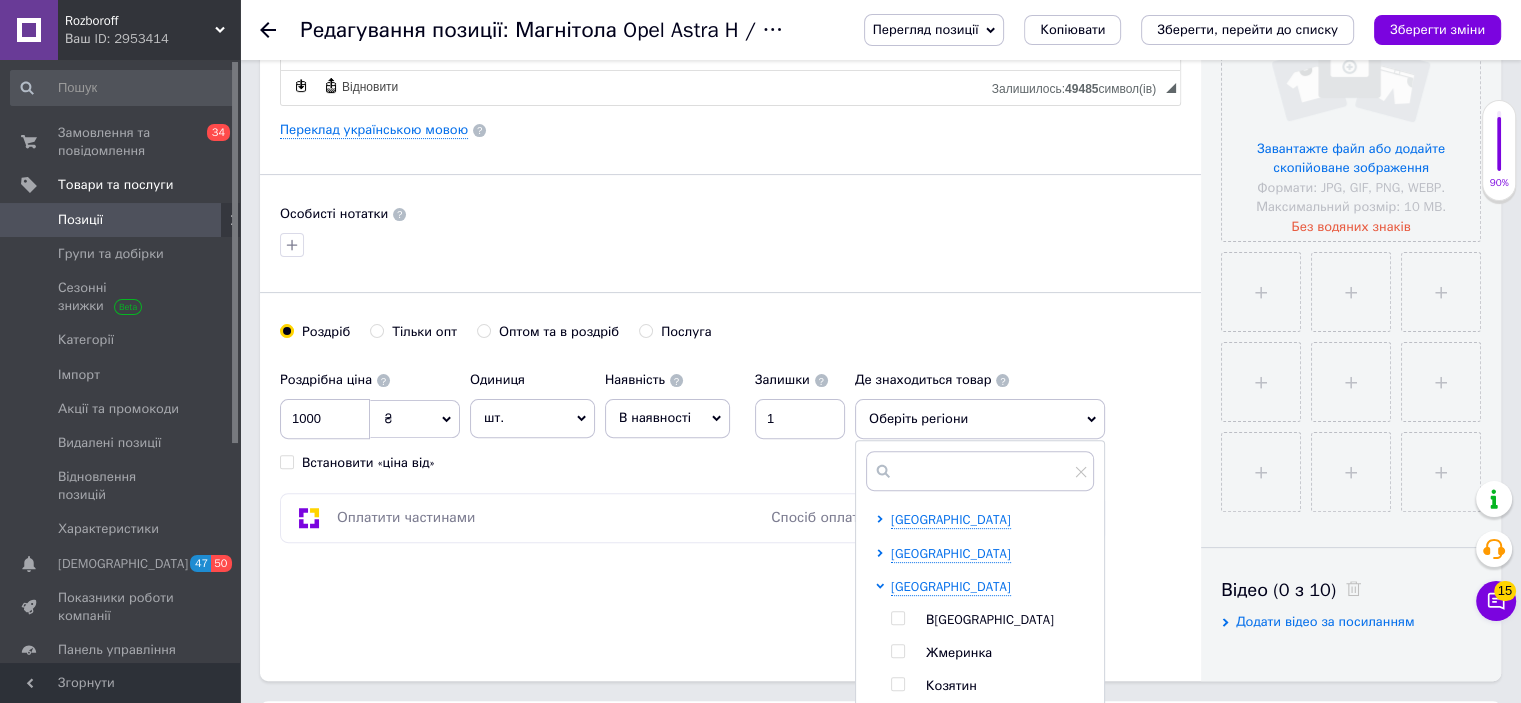 click at bounding box center (897, 618) 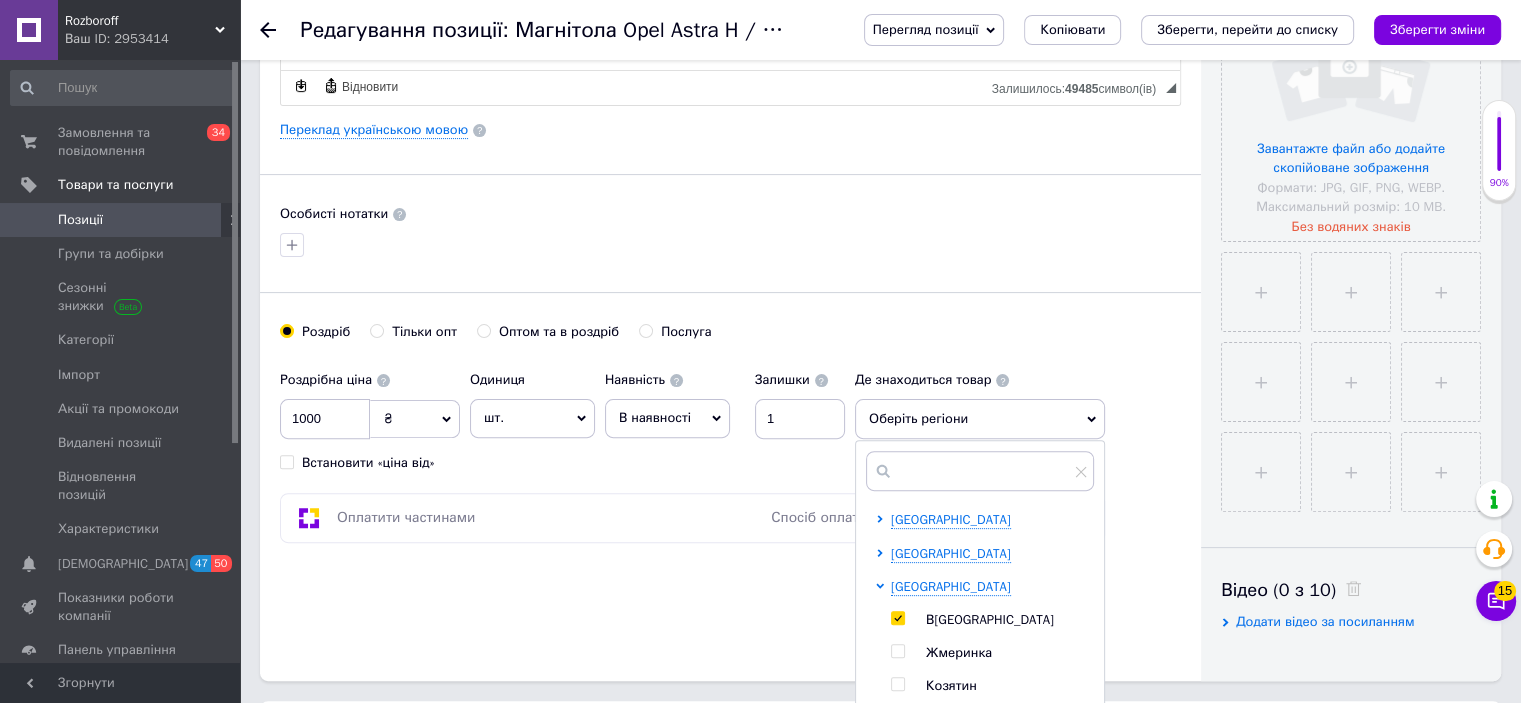 checkbox on "true" 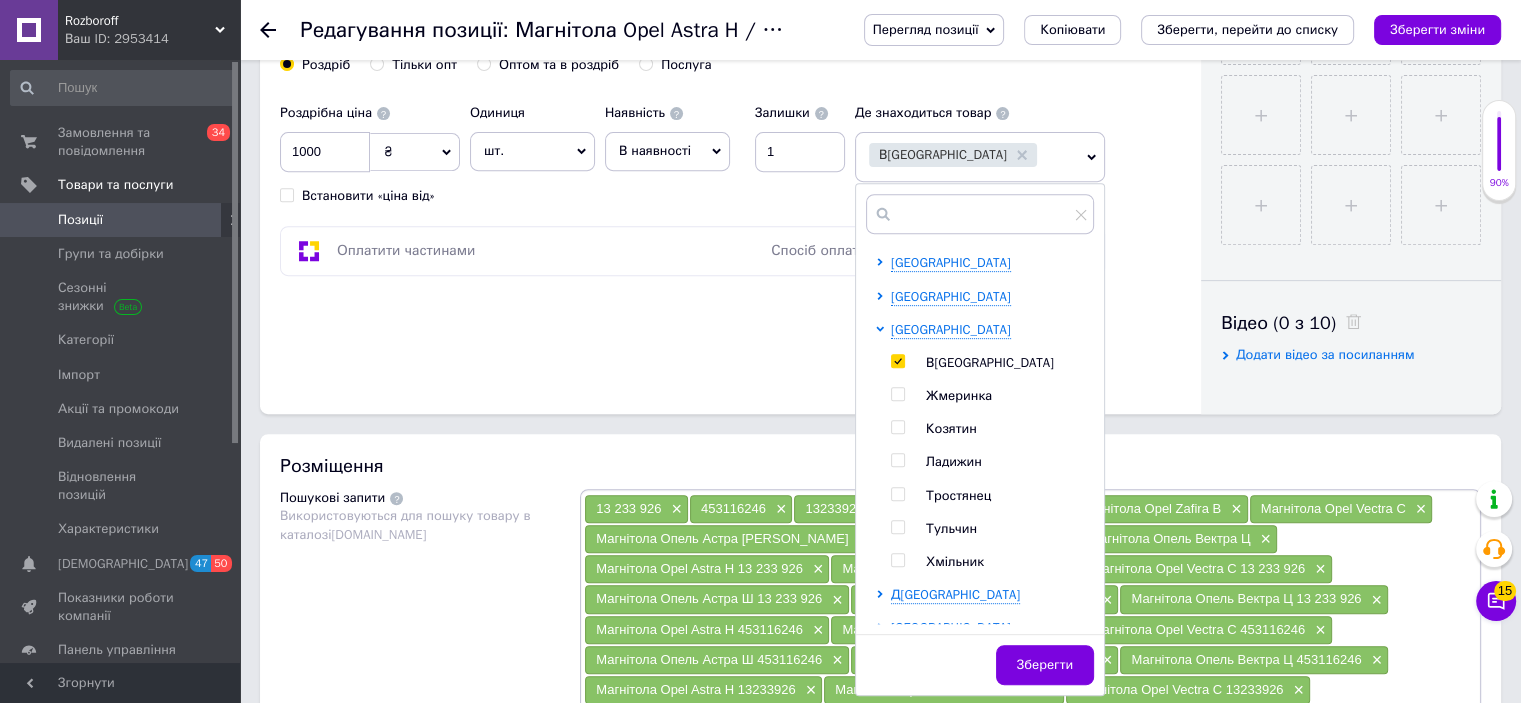 scroll, scrollTop: 783, scrollLeft: 0, axis: vertical 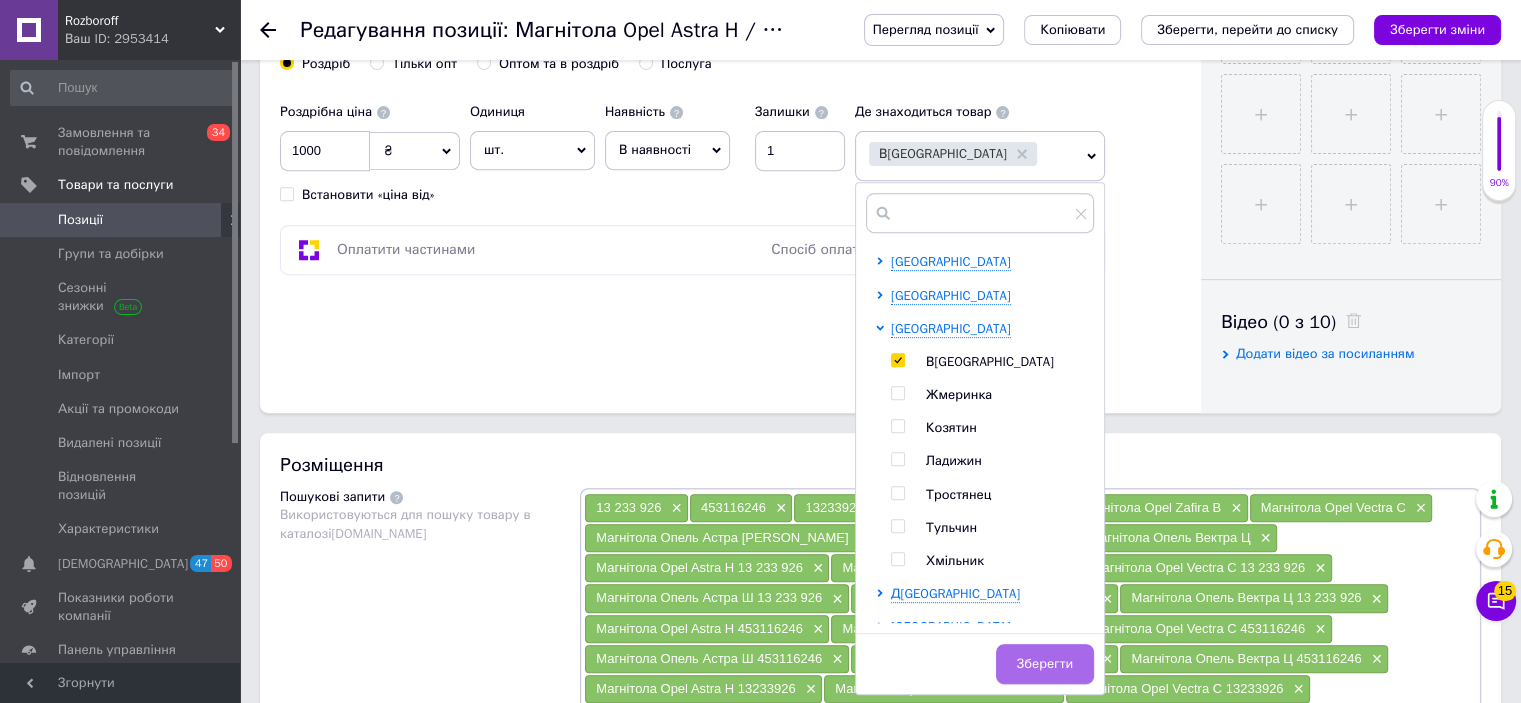 click on "Зберегти" at bounding box center [1045, 664] 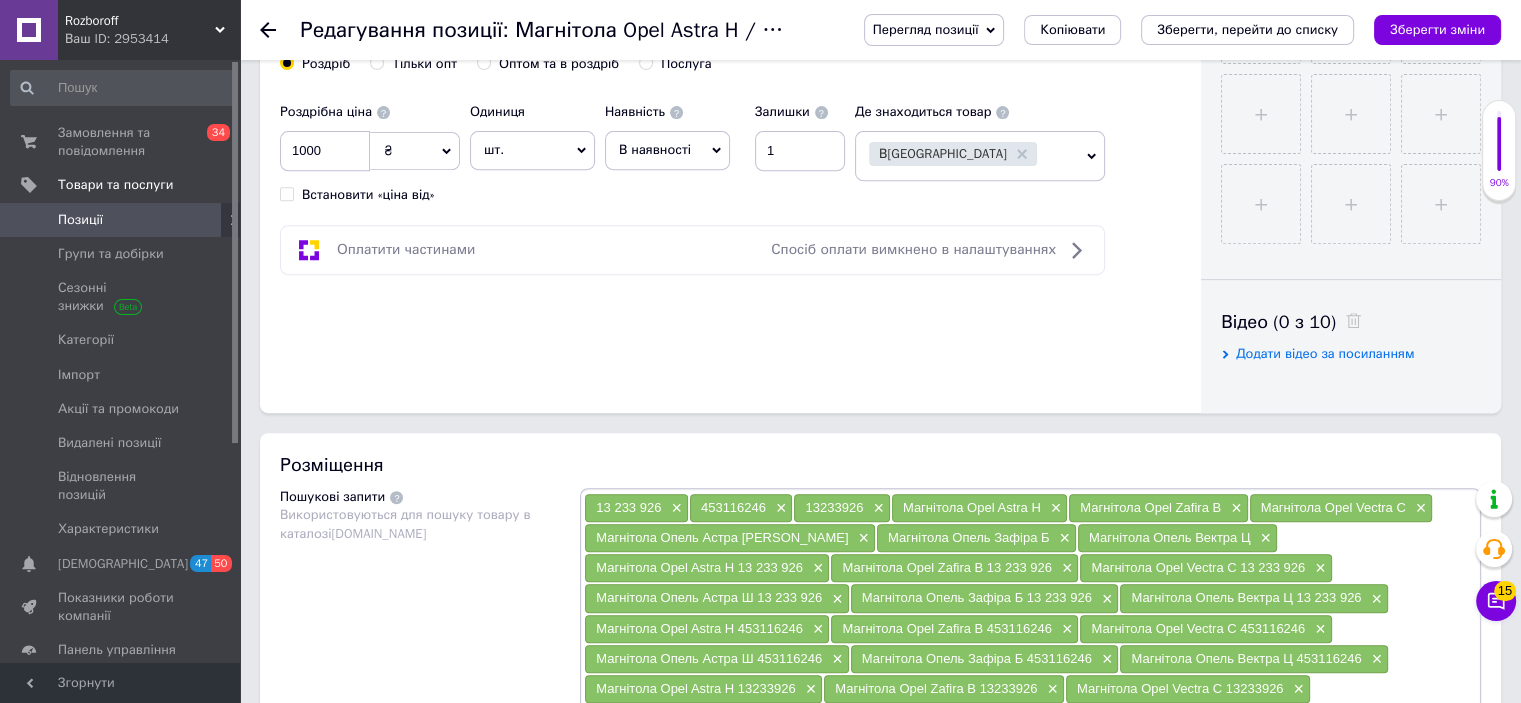 scroll, scrollTop: 0, scrollLeft: 0, axis: both 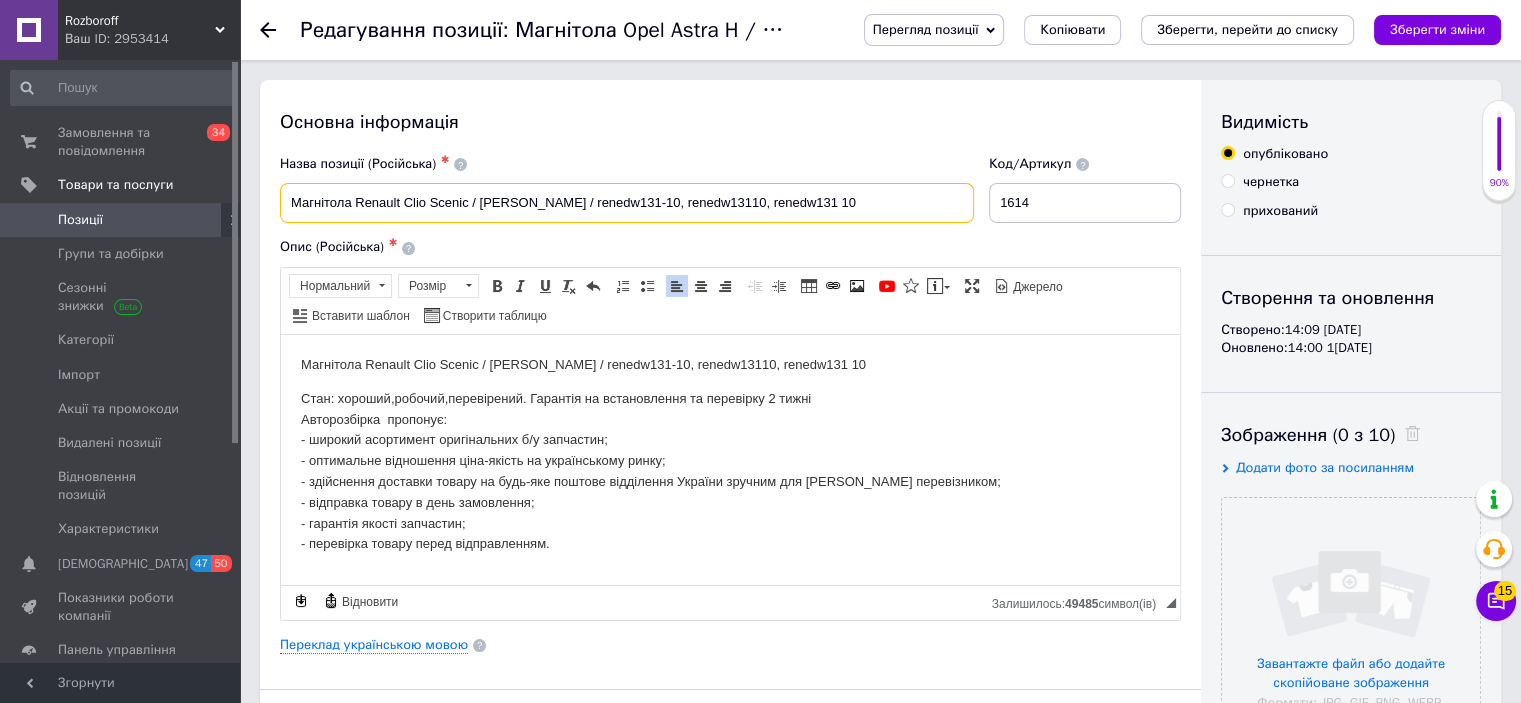 drag, startPoint x: 878, startPoint y: 210, endPoint x: 276, endPoint y: 190, distance: 602.33215 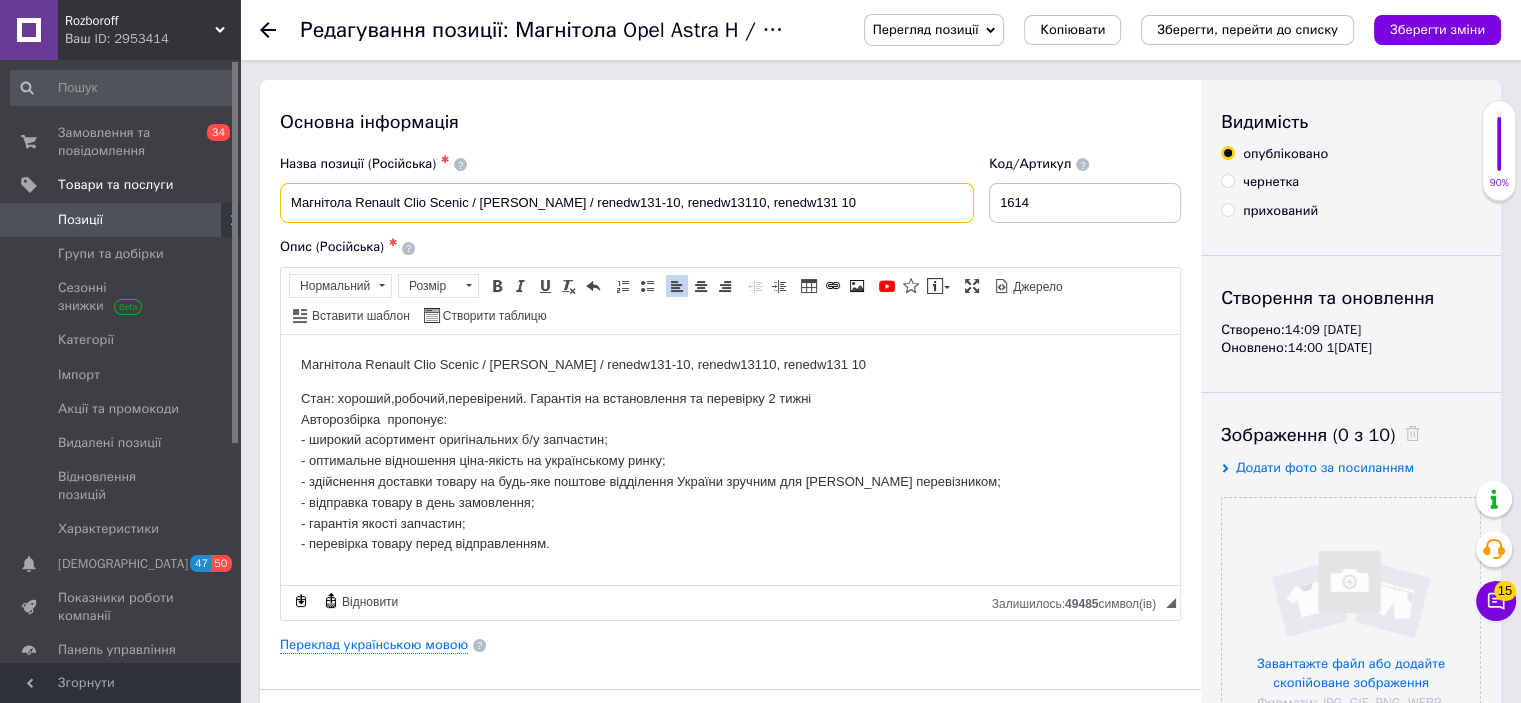 click on "Назва позиції (Російська) ✱ Магнітола Renault Clio Scenic / [PERSON_NAME] / renedw131-10, renedw13110, renedw131 10" at bounding box center [627, 189] 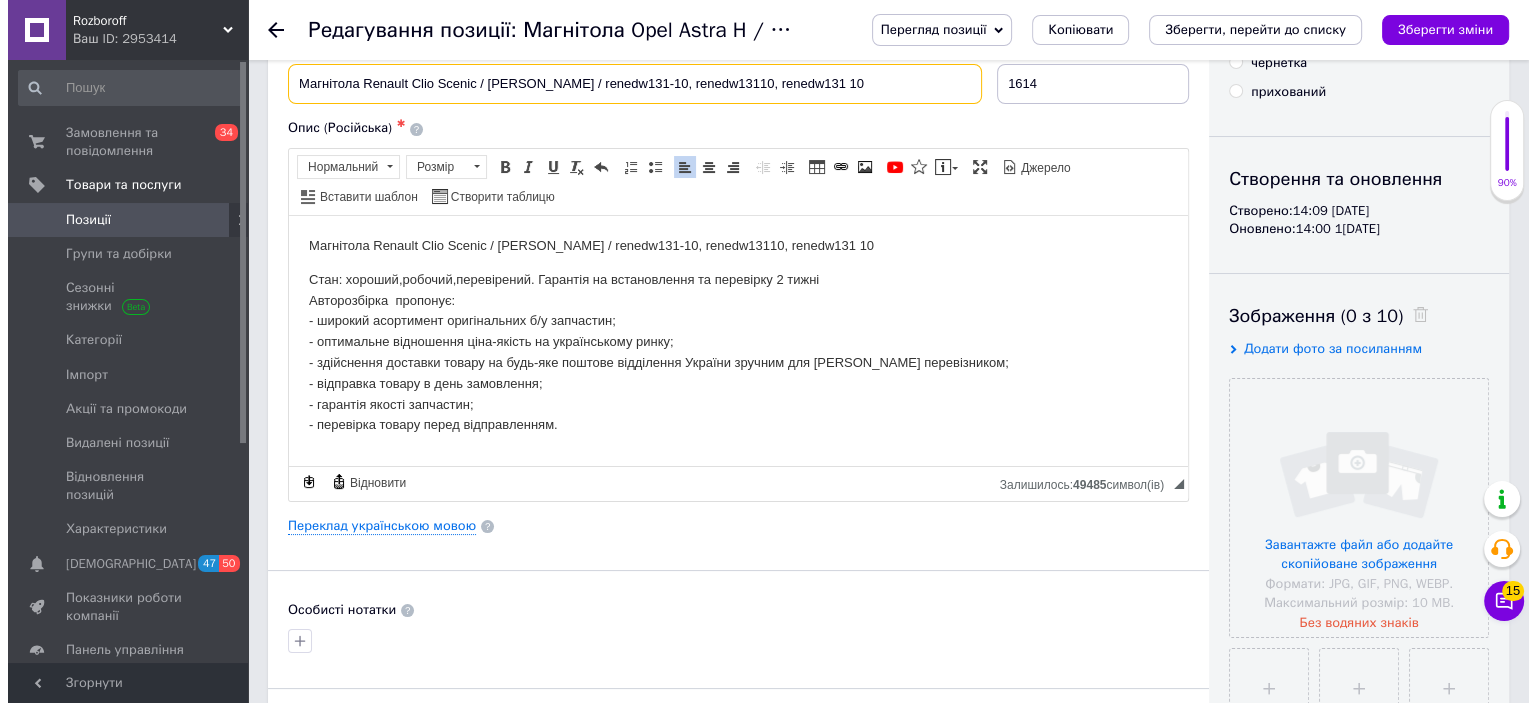 scroll, scrollTop: 120, scrollLeft: 0, axis: vertical 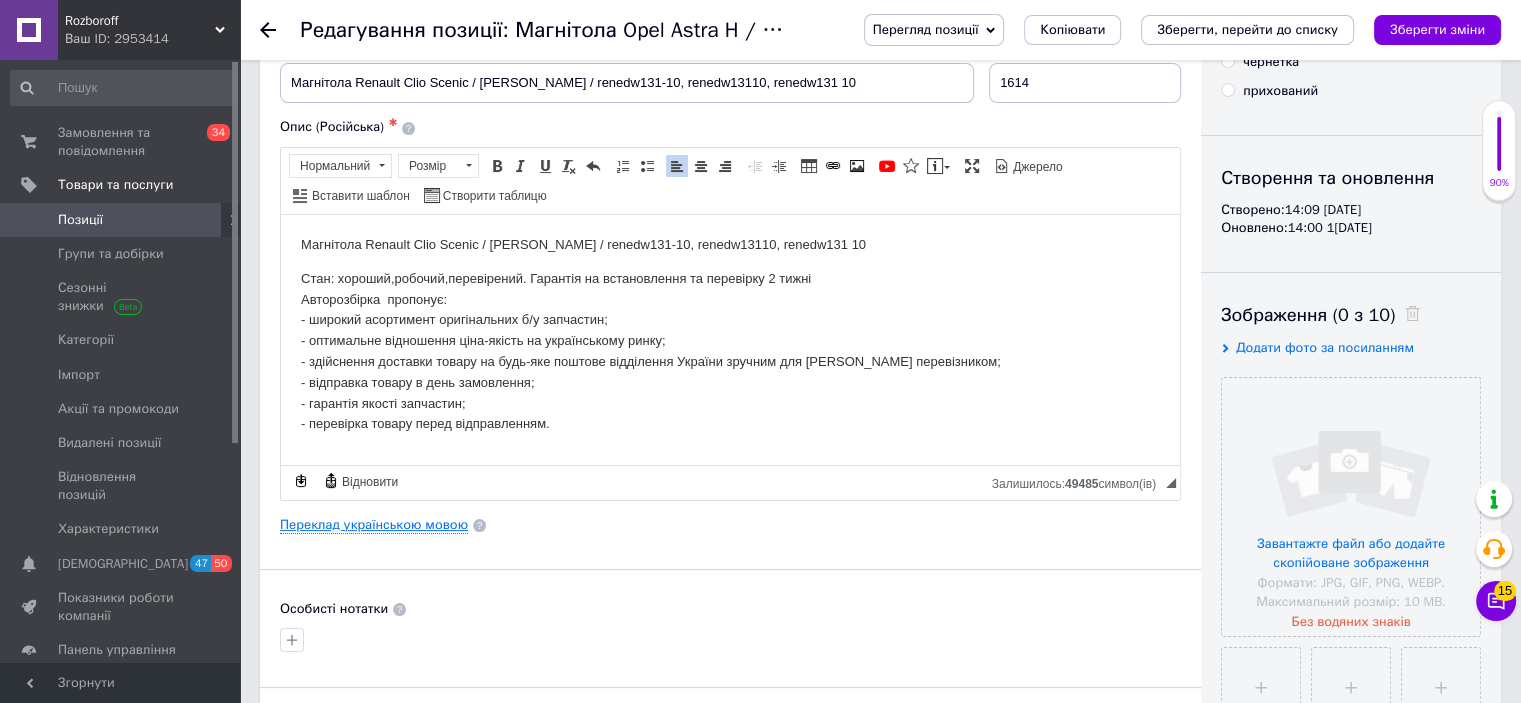click on "Переклад українською мовою" at bounding box center [374, 525] 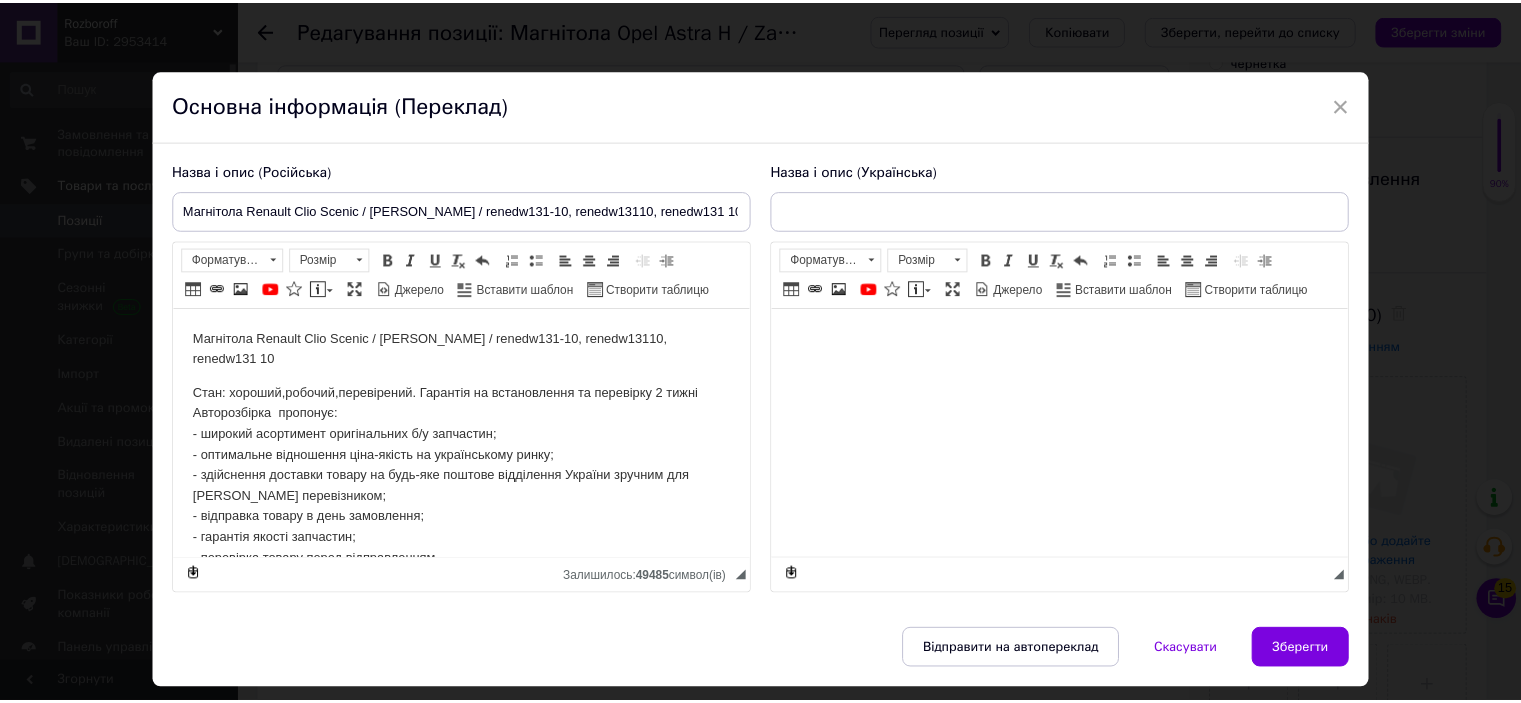 scroll, scrollTop: 0, scrollLeft: 0, axis: both 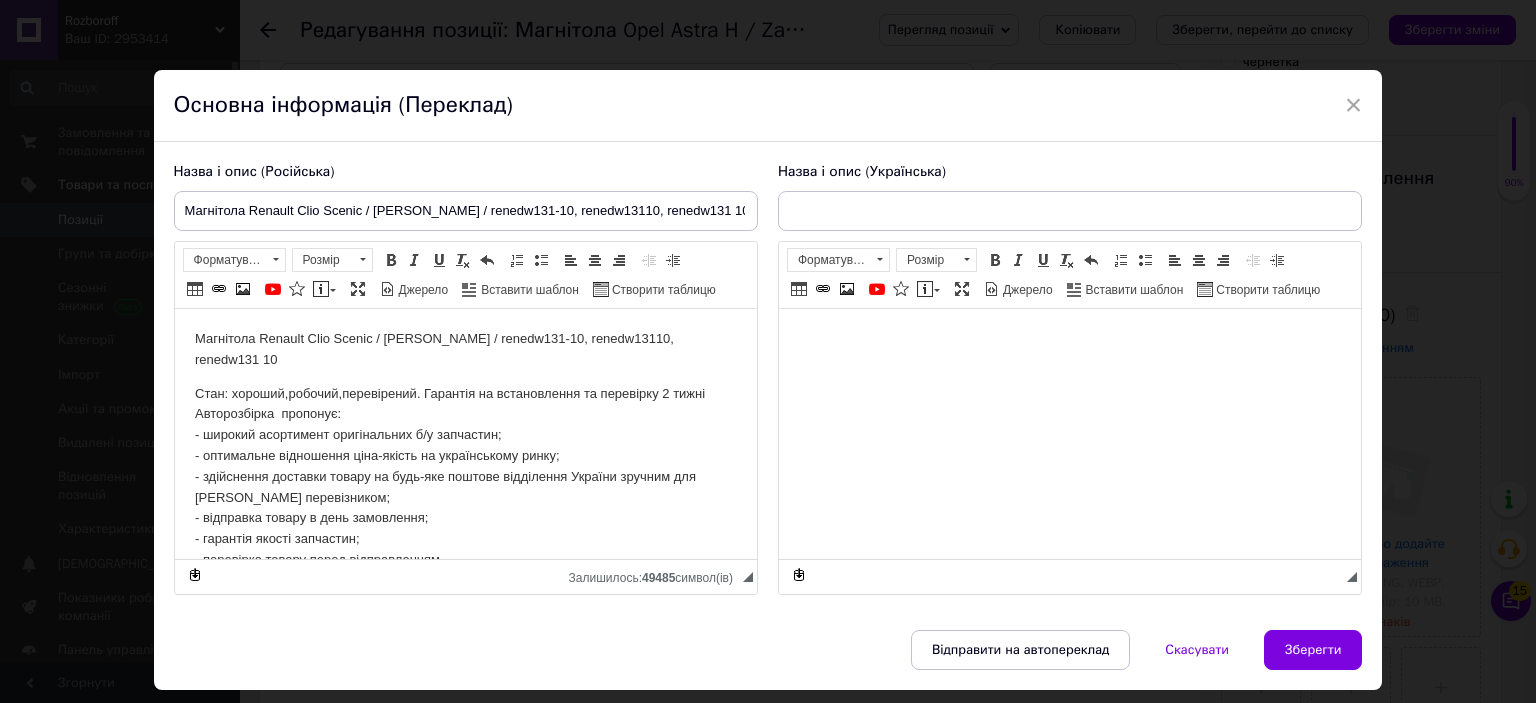 type on "Магнітола Opel Astra H / Zafira B / Vectra C / Опель Астра Ш / Зафіра Б / Вектра Ц / 13 233 926, 453116246" 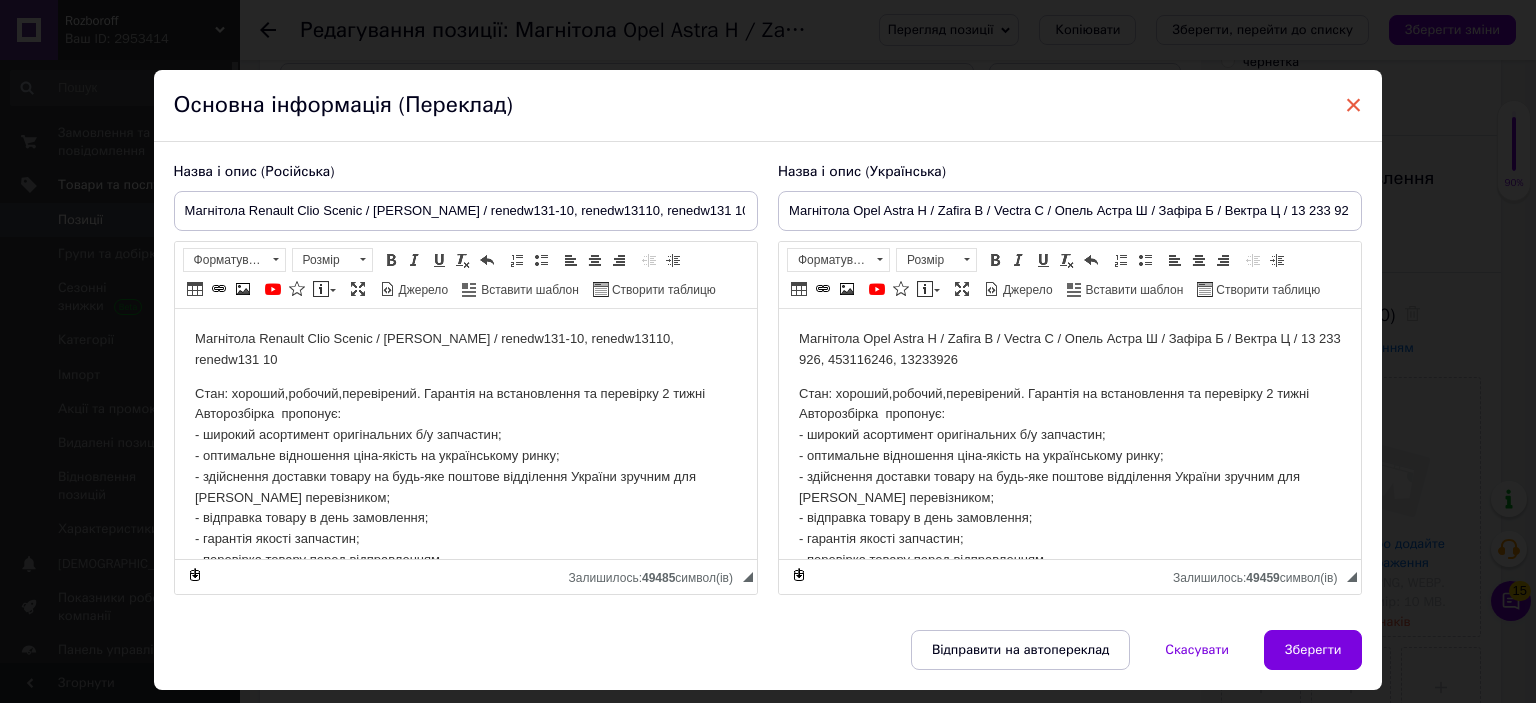 click on "×" at bounding box center [1354, 105] 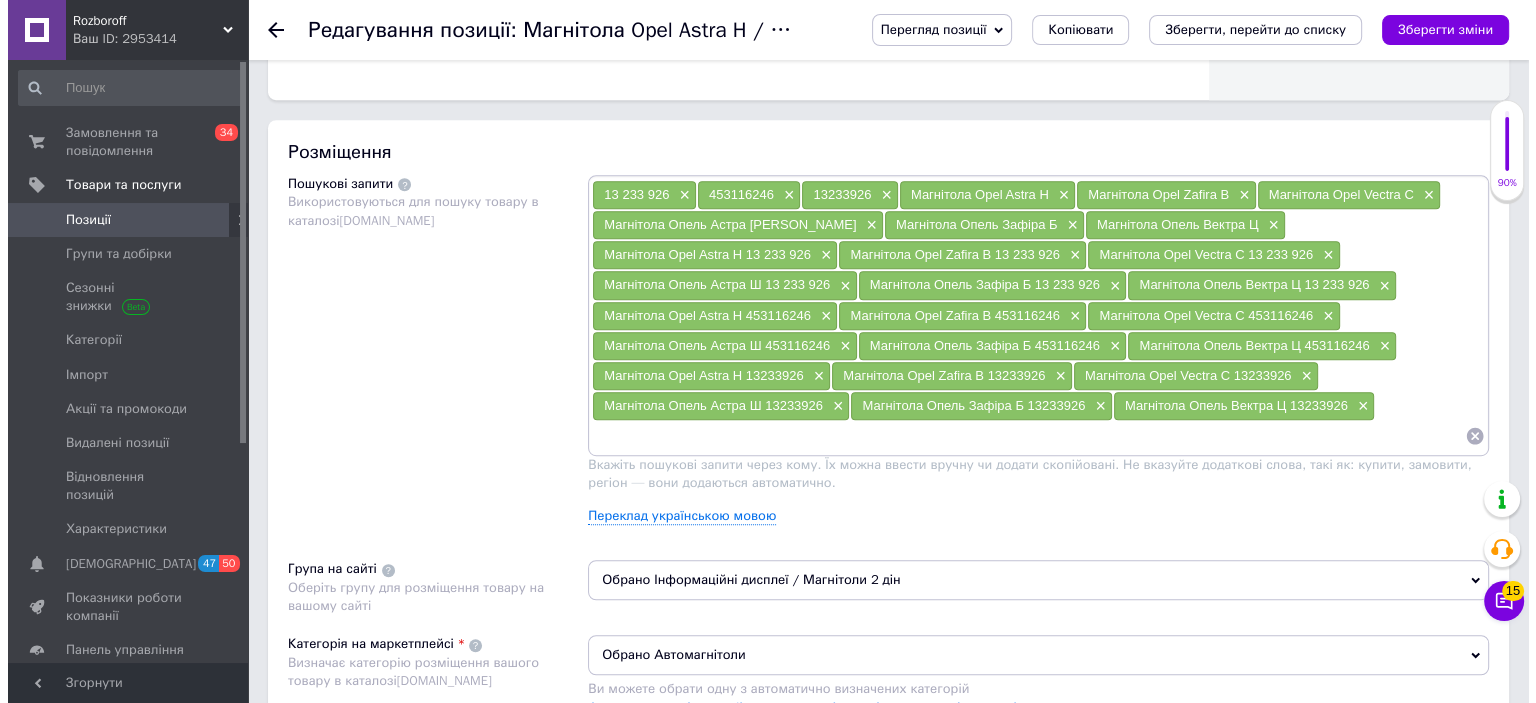 scroll, scrollTop: 1100, scrollLeft: 0, axis: vertical 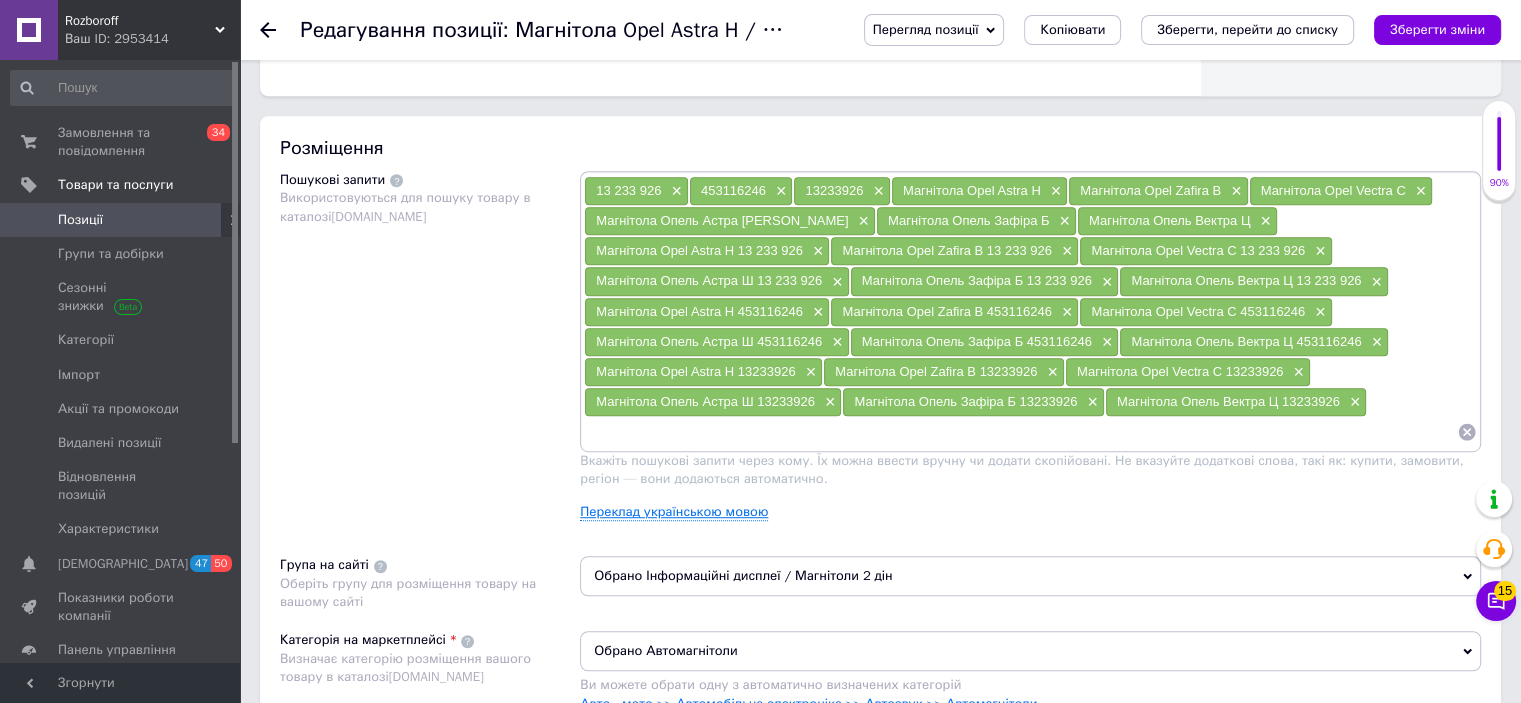 click on "Переклад українською мовою" at bounding box center [674, 512] 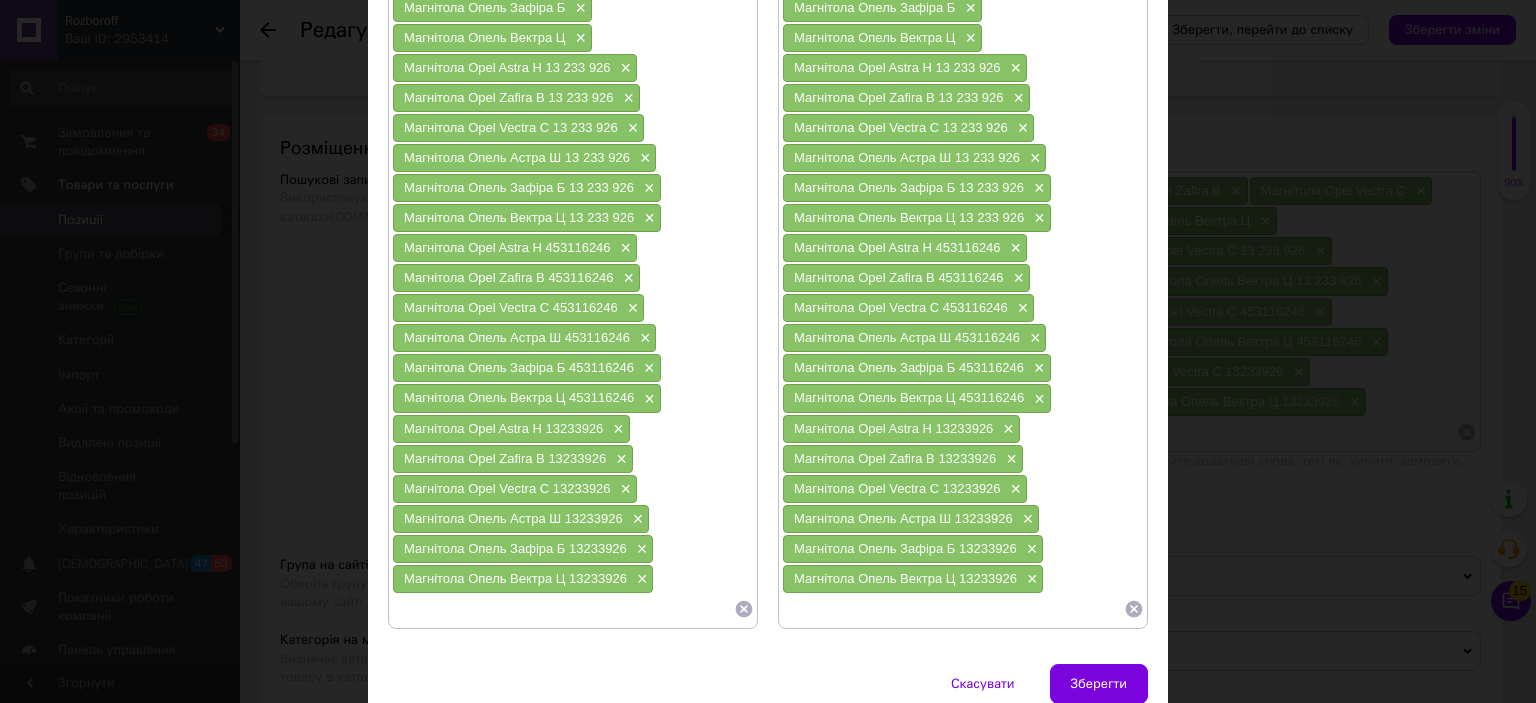 scroll, scrollTop: 332, scrollLeft: 0, axis: vertical 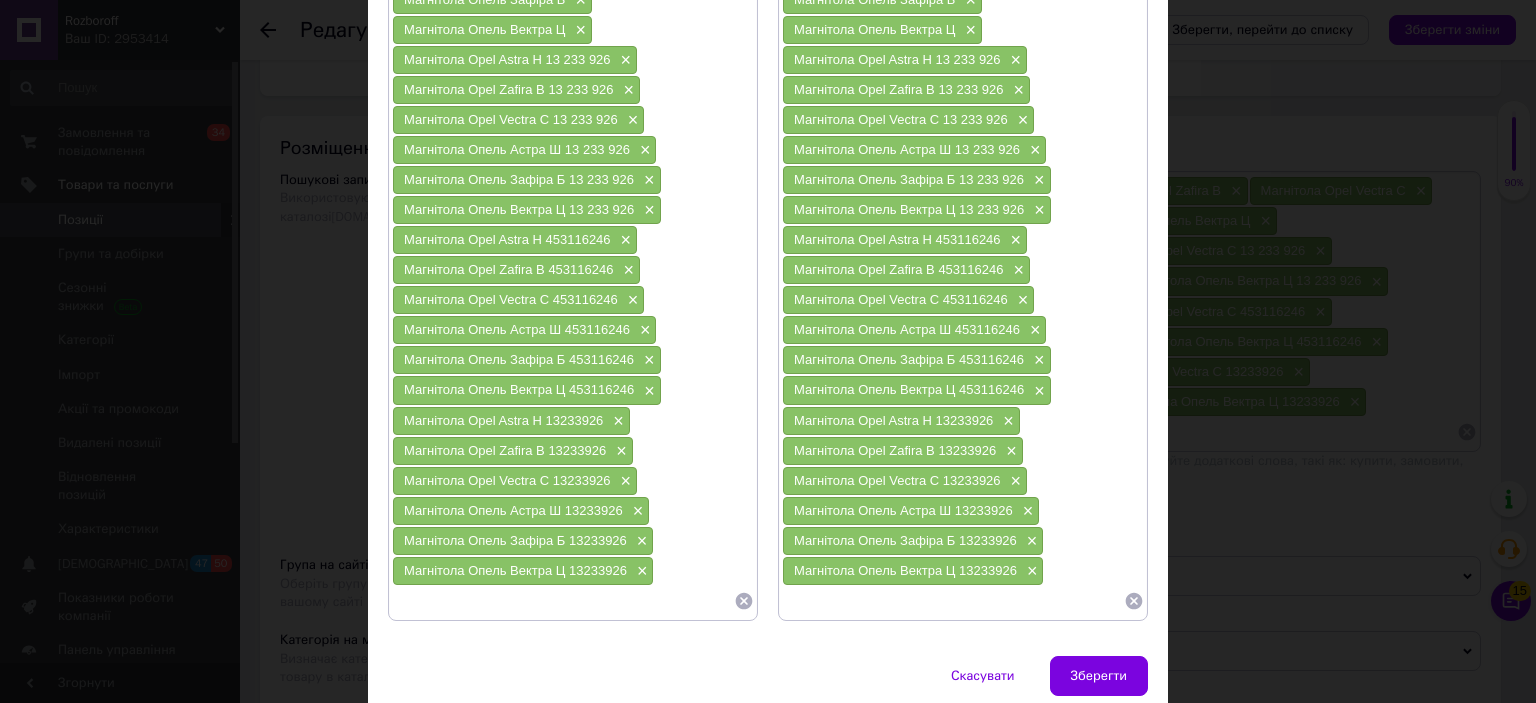 click 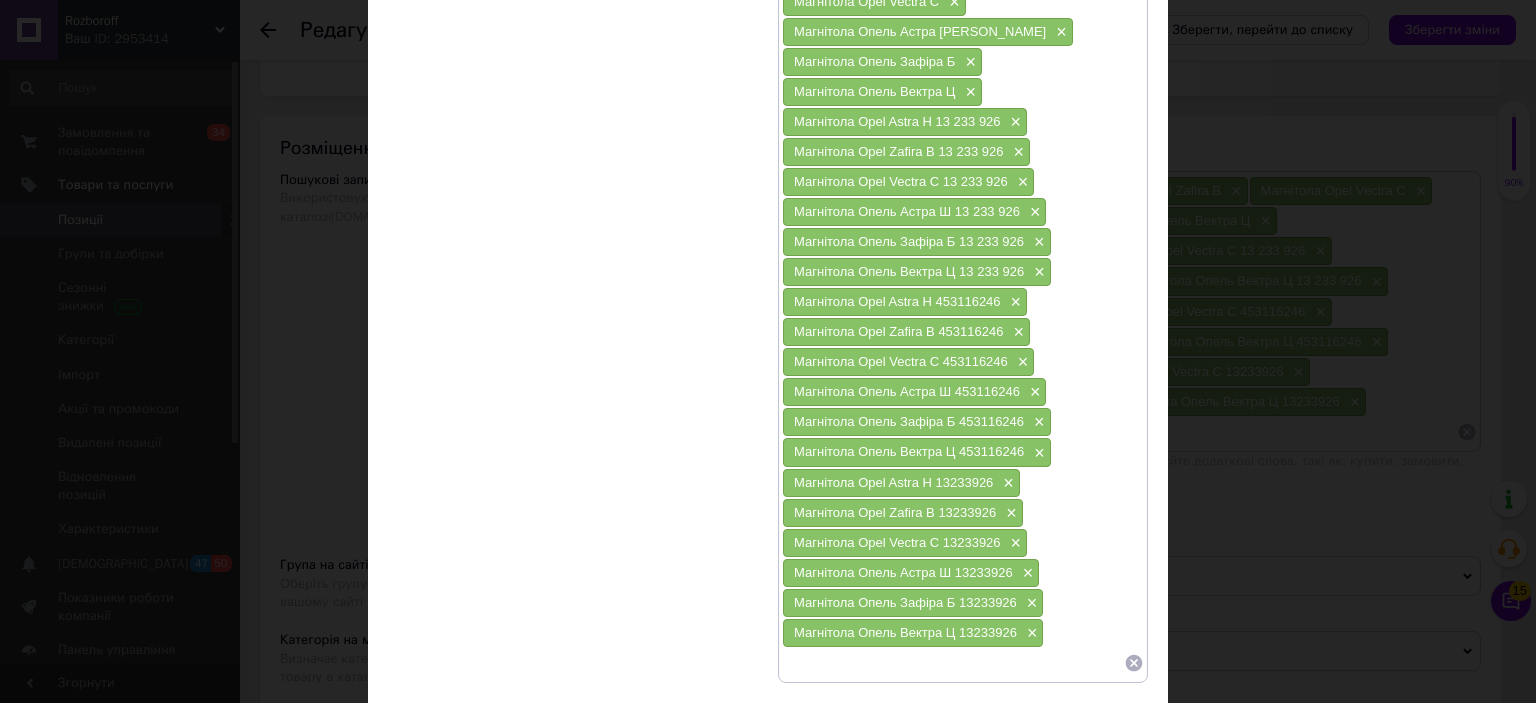 scroll, scrollTop: 271, scrollLeft: 0, axis: vertical 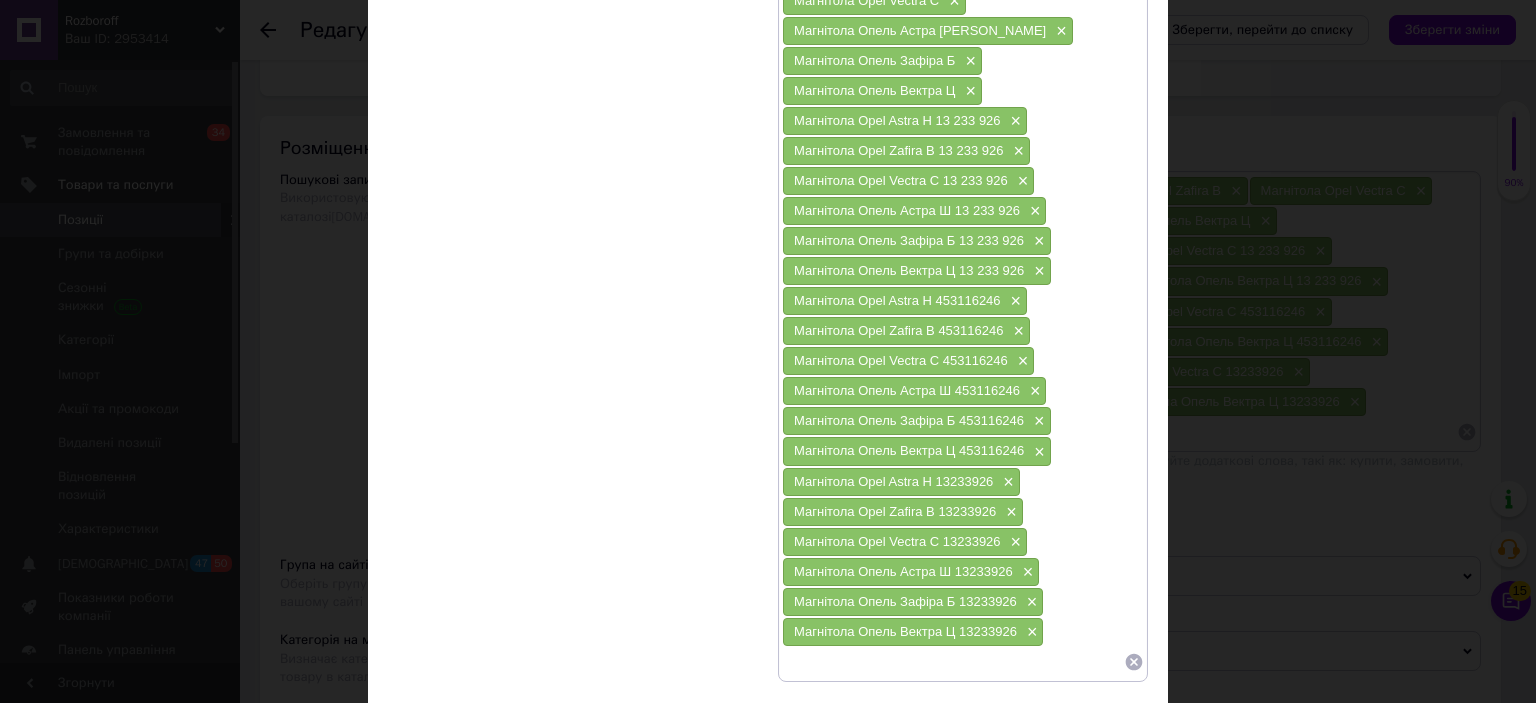 click 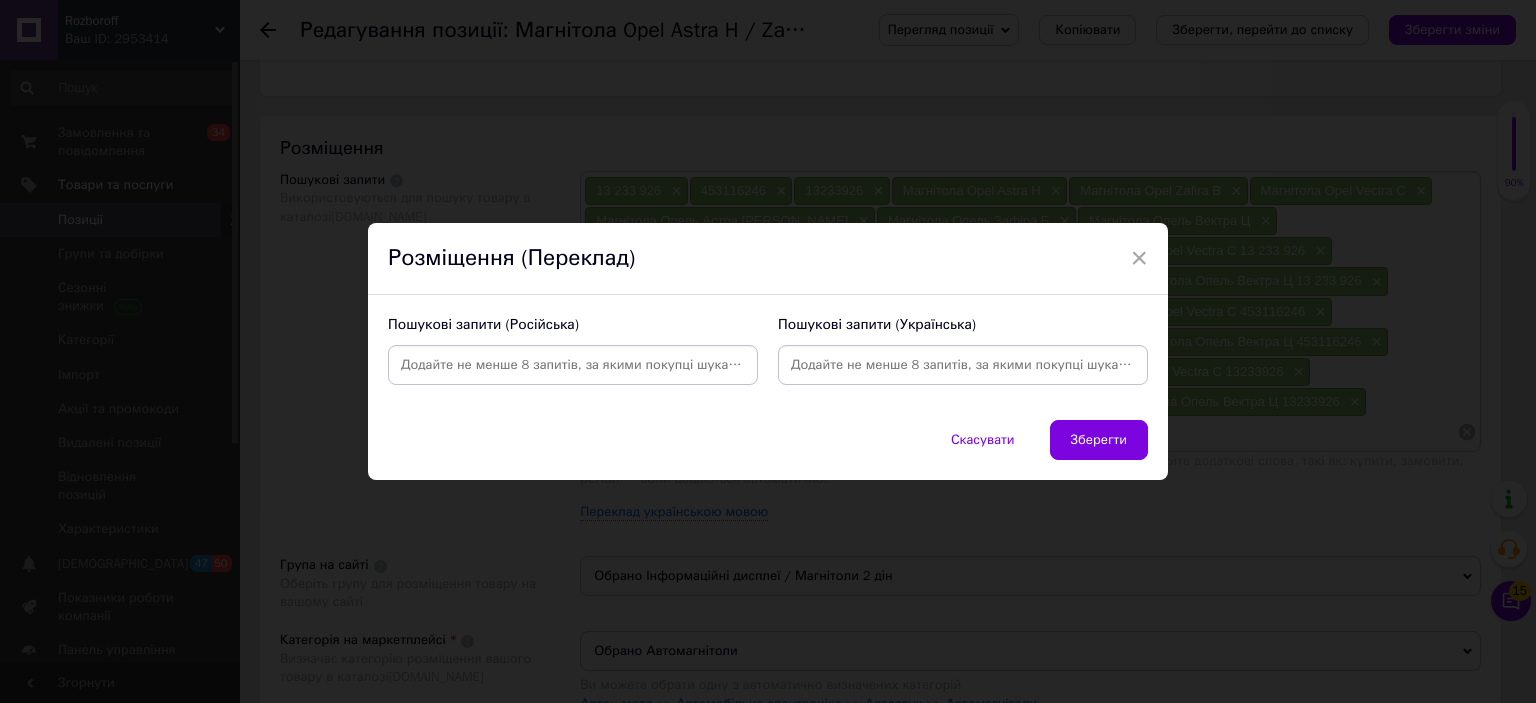click at bounding box center [573, 365] 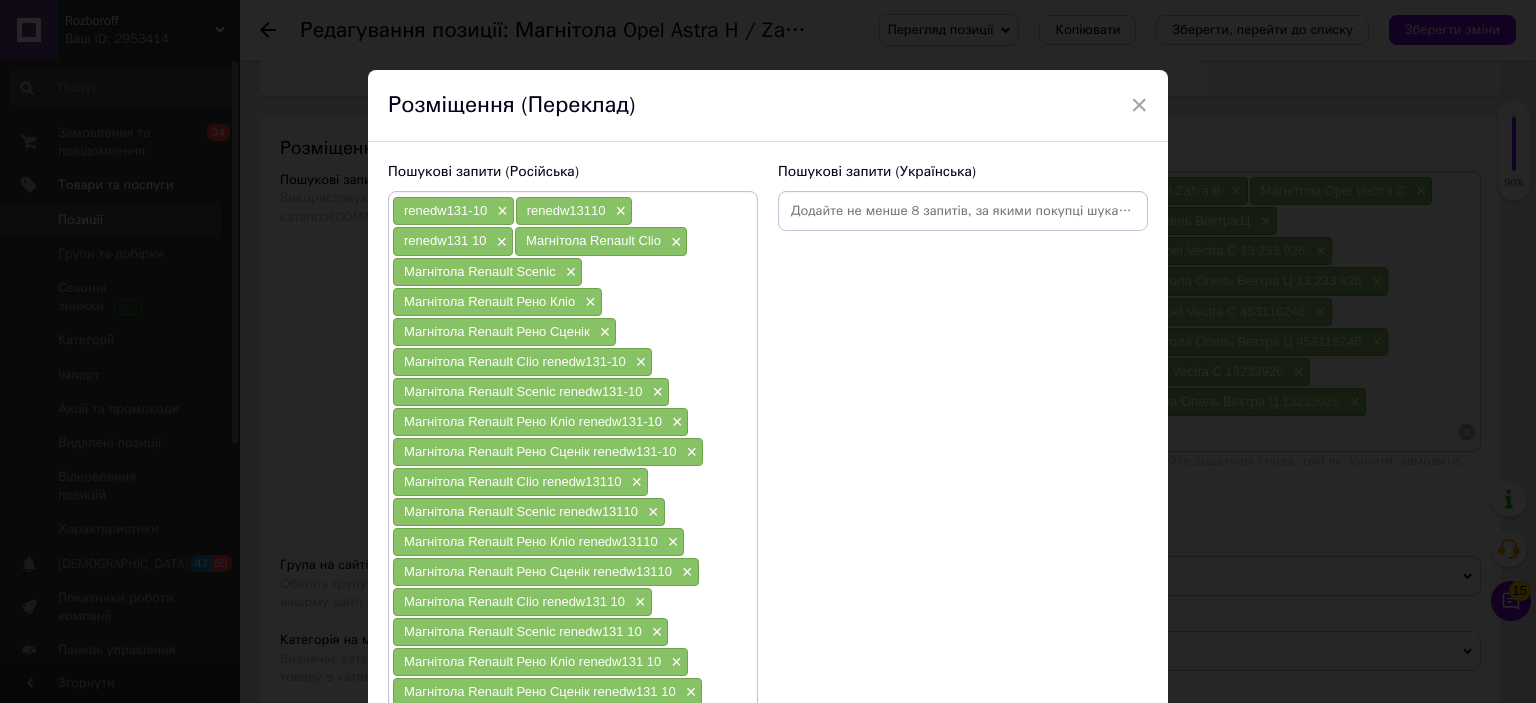 click at bounding box center [963, 211] 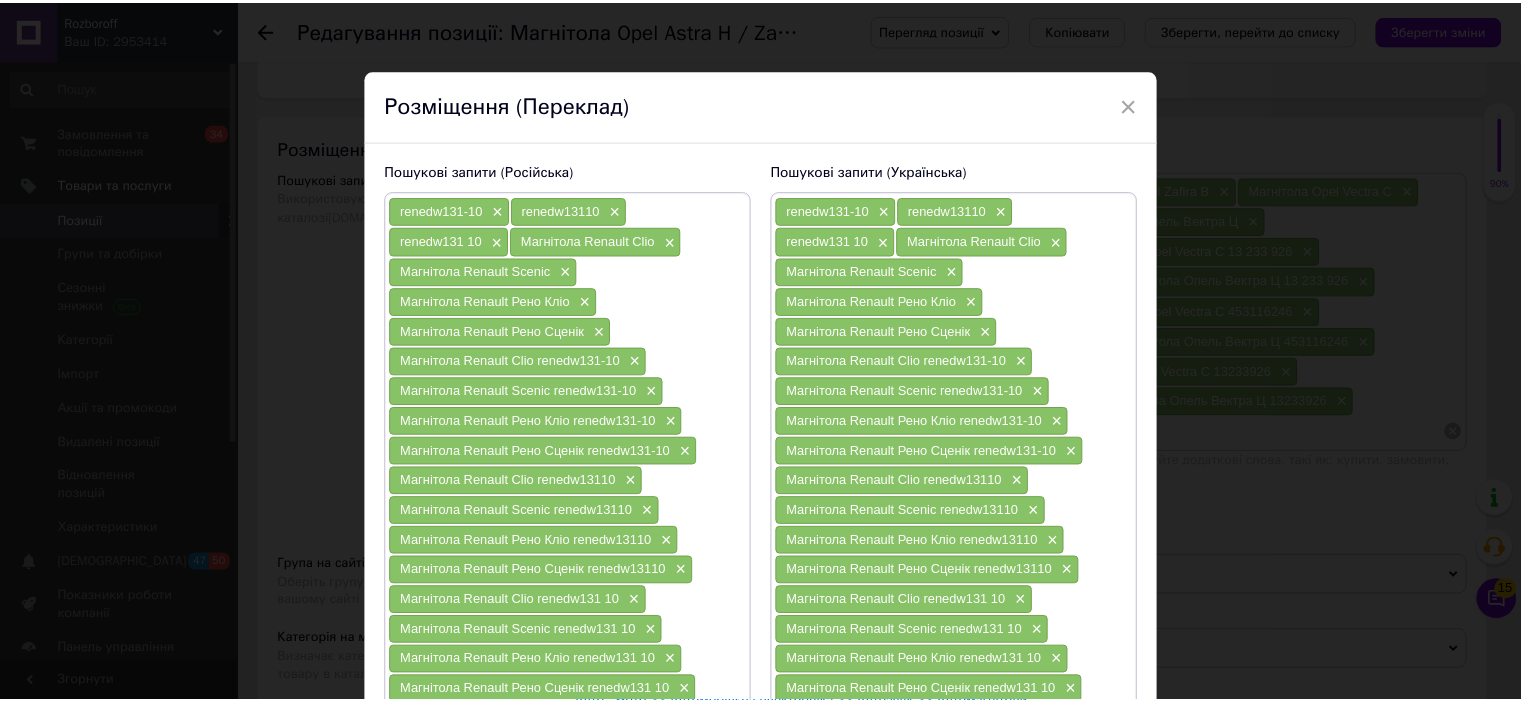 scroll, scrollTop: 194, scrollLeft: 0, axis: vertical 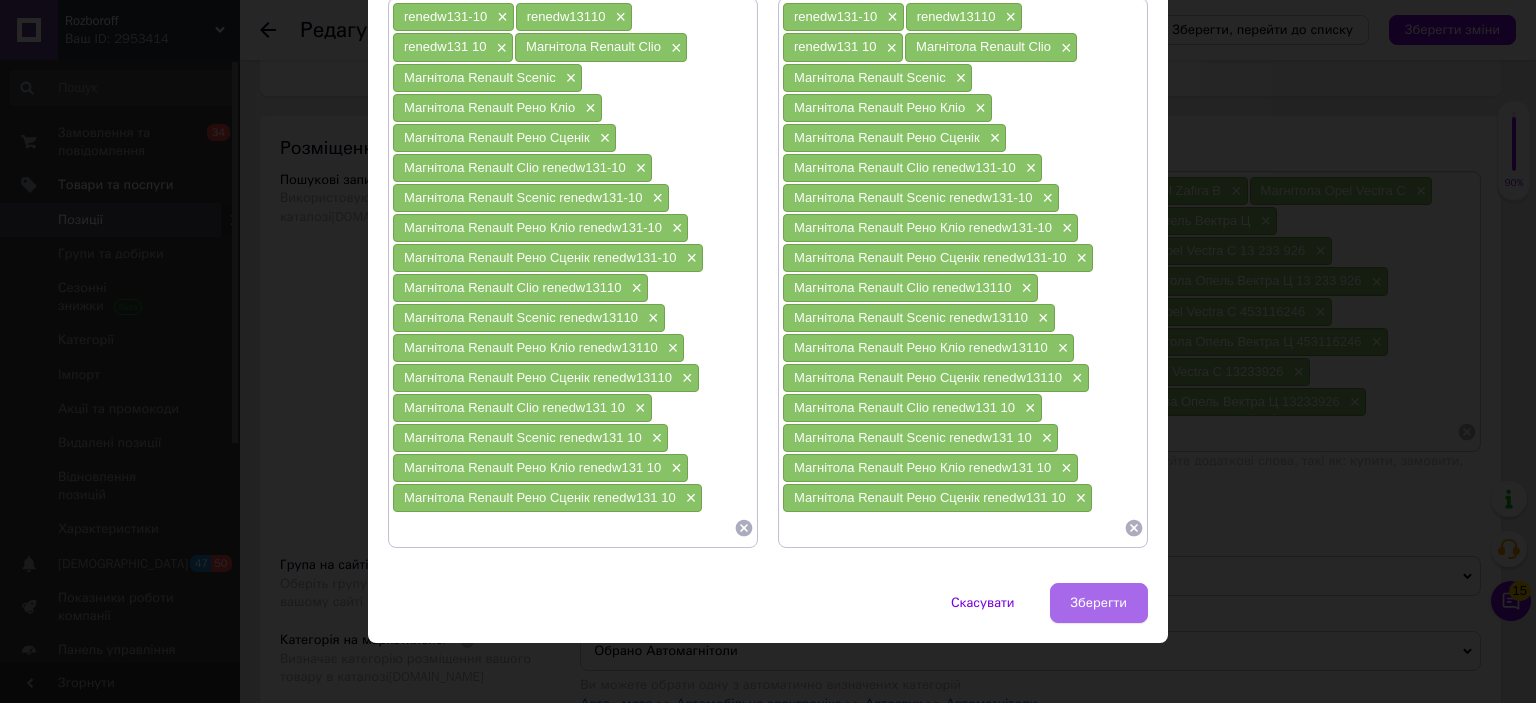 click on "Зберегти" at bounding box center [1099, 603] 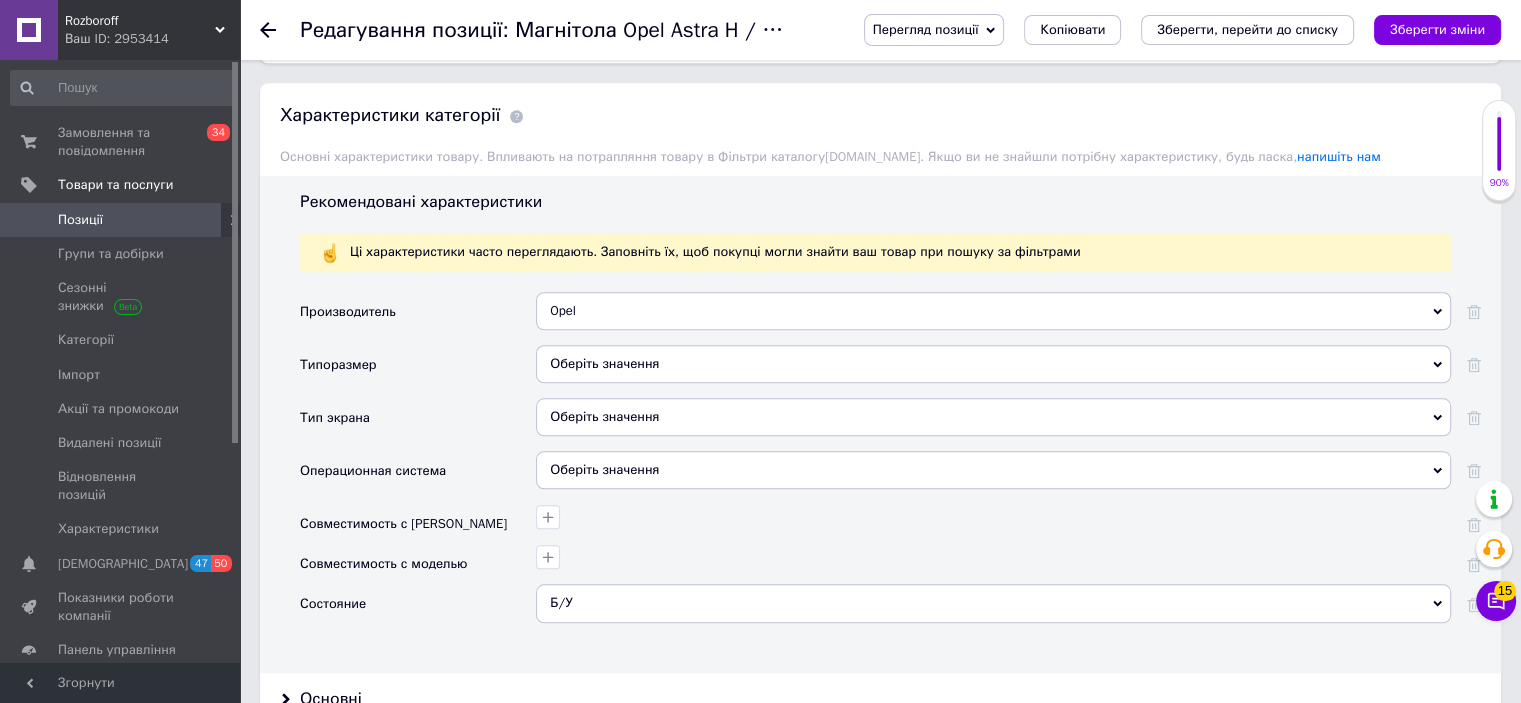 scroll, scrollTop: 1755, scrollLeft: 0, axis: vertical 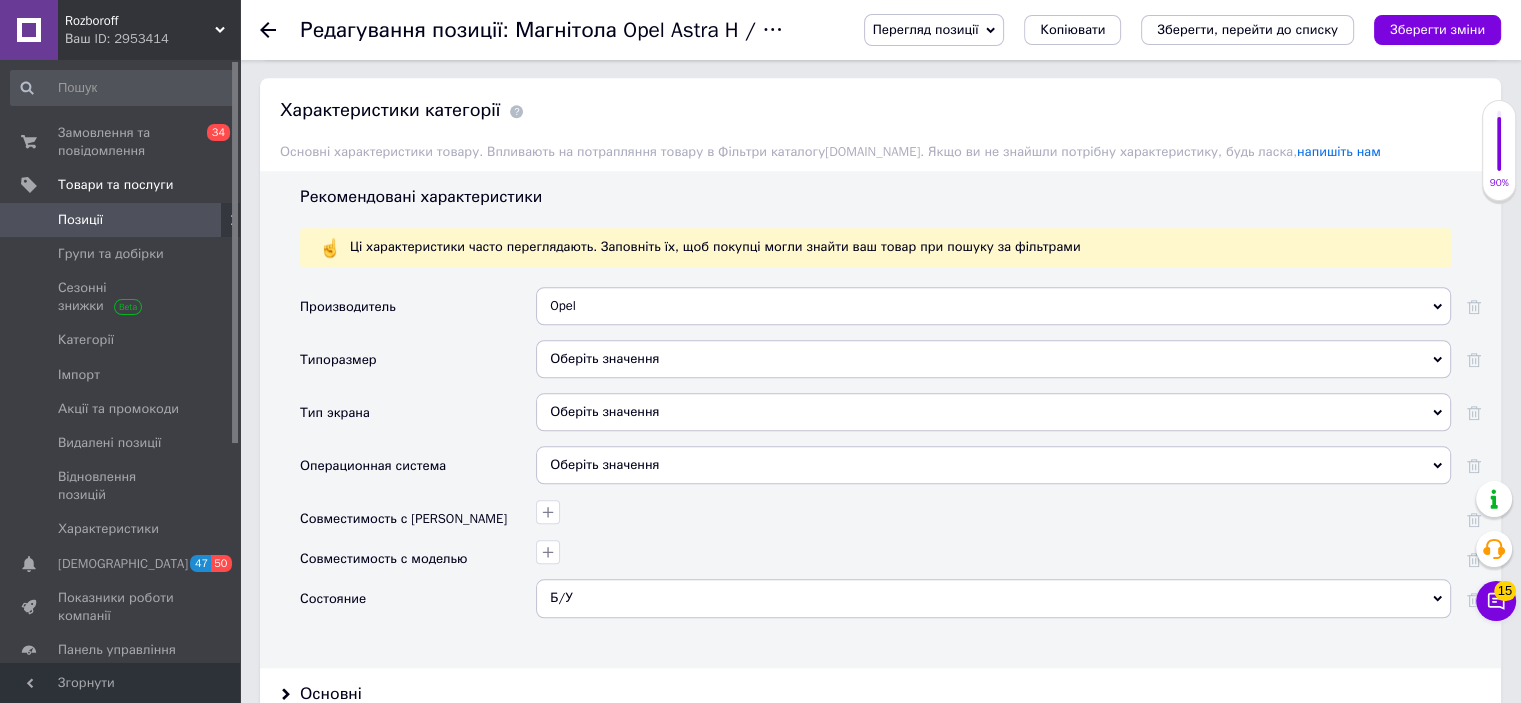 click on "Opel" at bounding box center [993, 306] 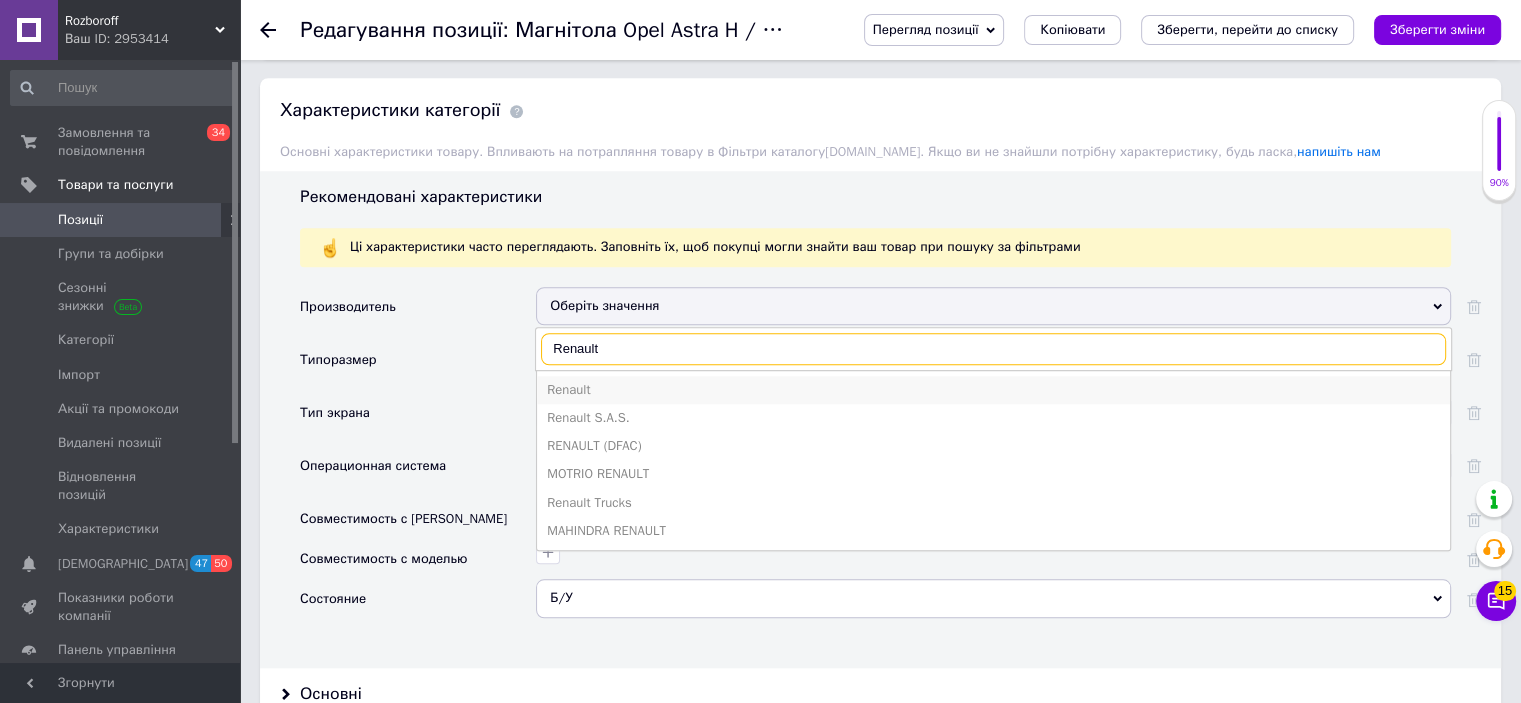 type on "Renault" 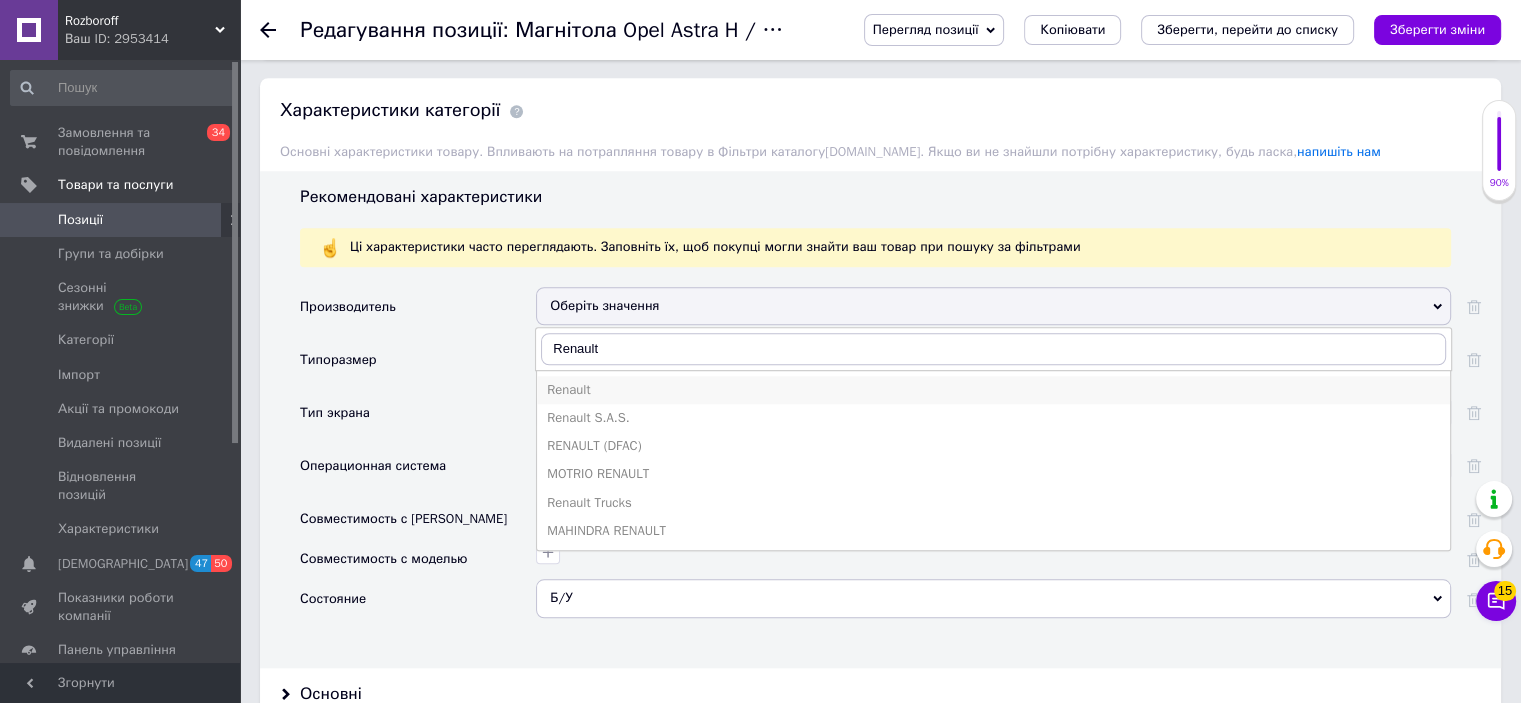 click on "Renault" at bounding box center (993, 390) 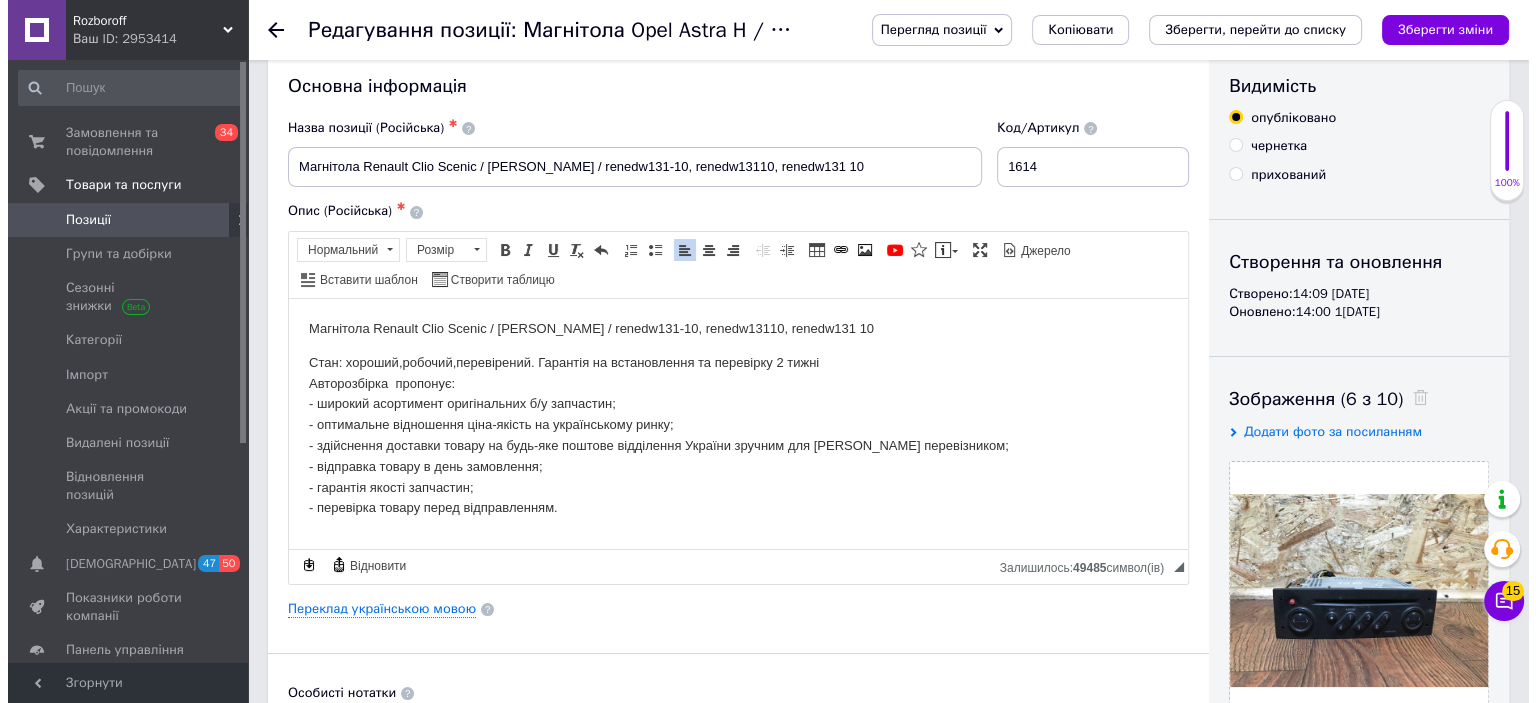 scroll, scrollTop: 28, scrollLeft: 0, axis: vertical 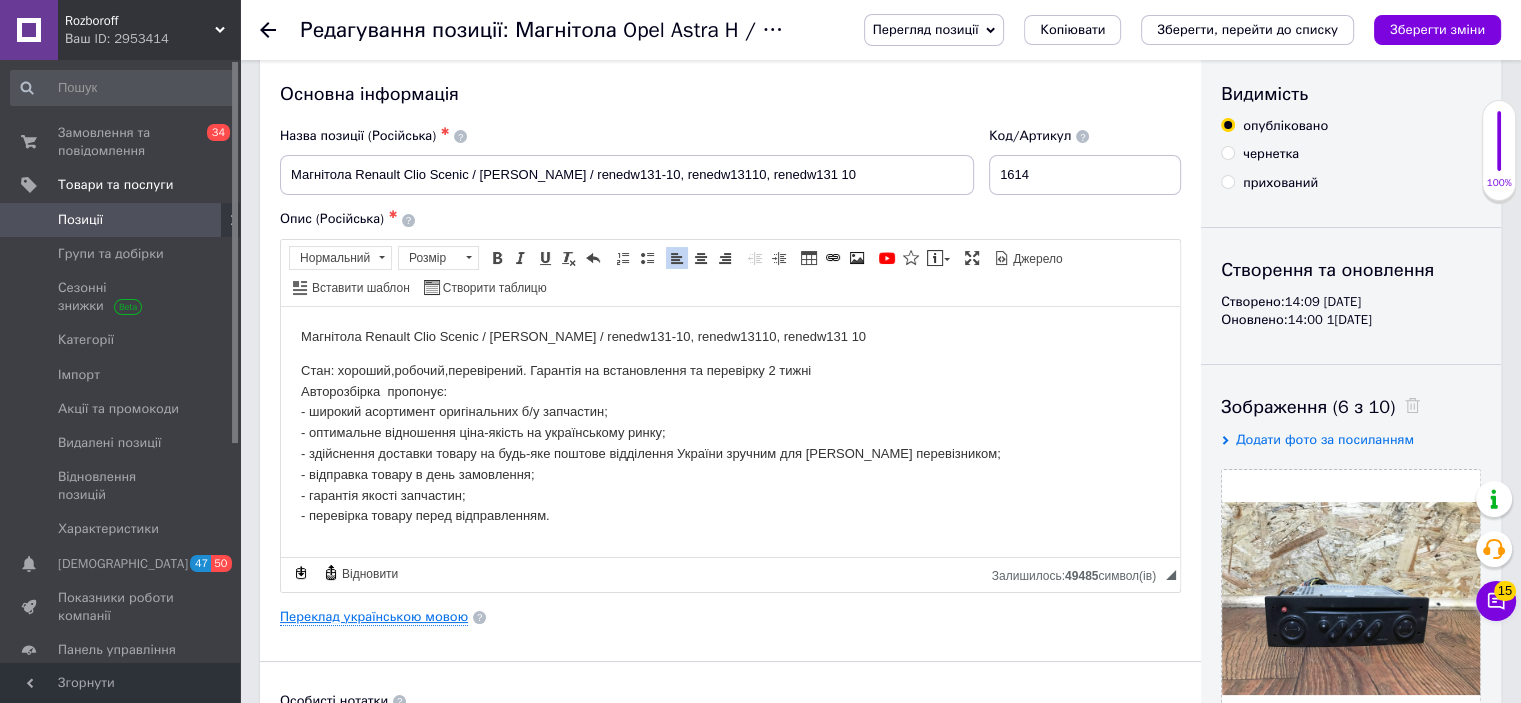 drag, startPoint x: 419, startPoint y: 604, endPoint x: 426, endPoint y: 615, distance: 13.038404 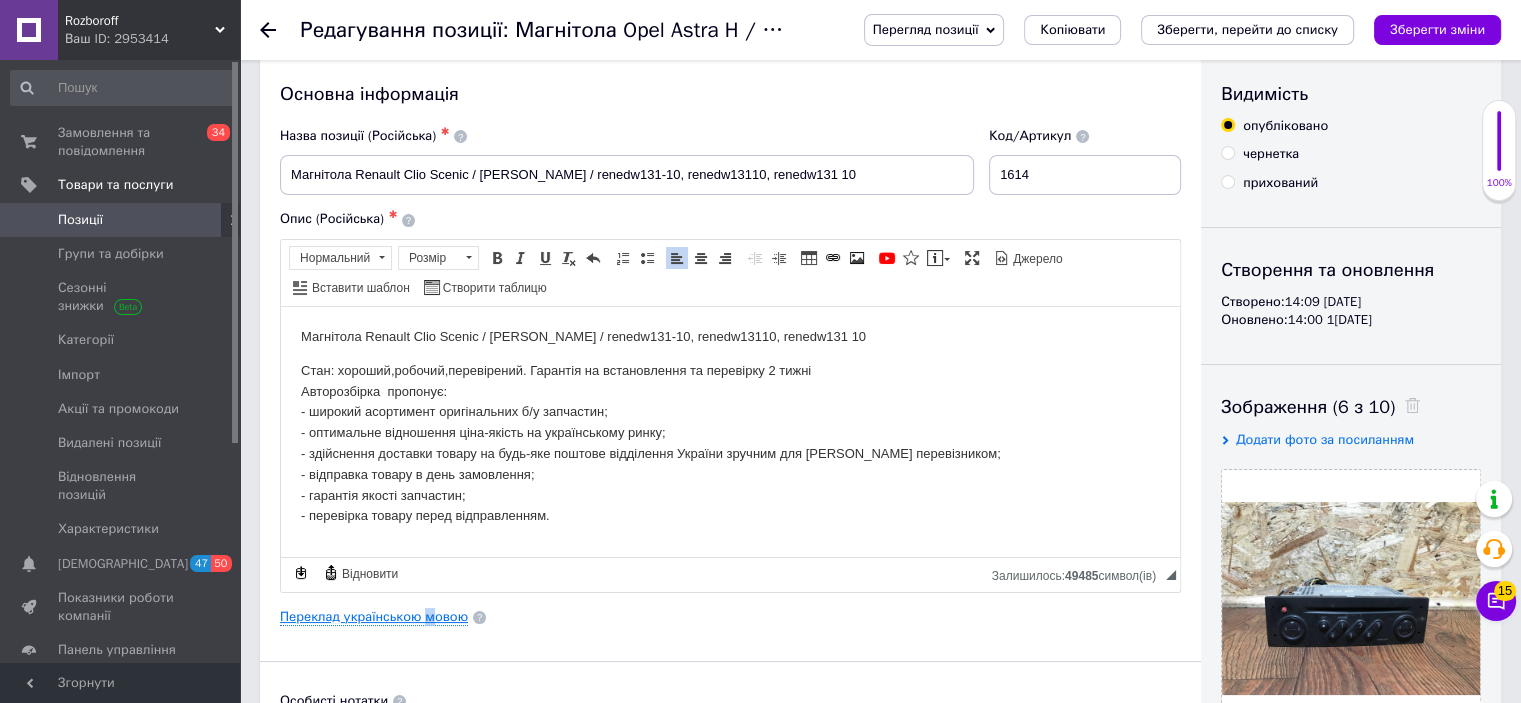 click on "Переклад українською мовою" at bounding box center (374, 617) 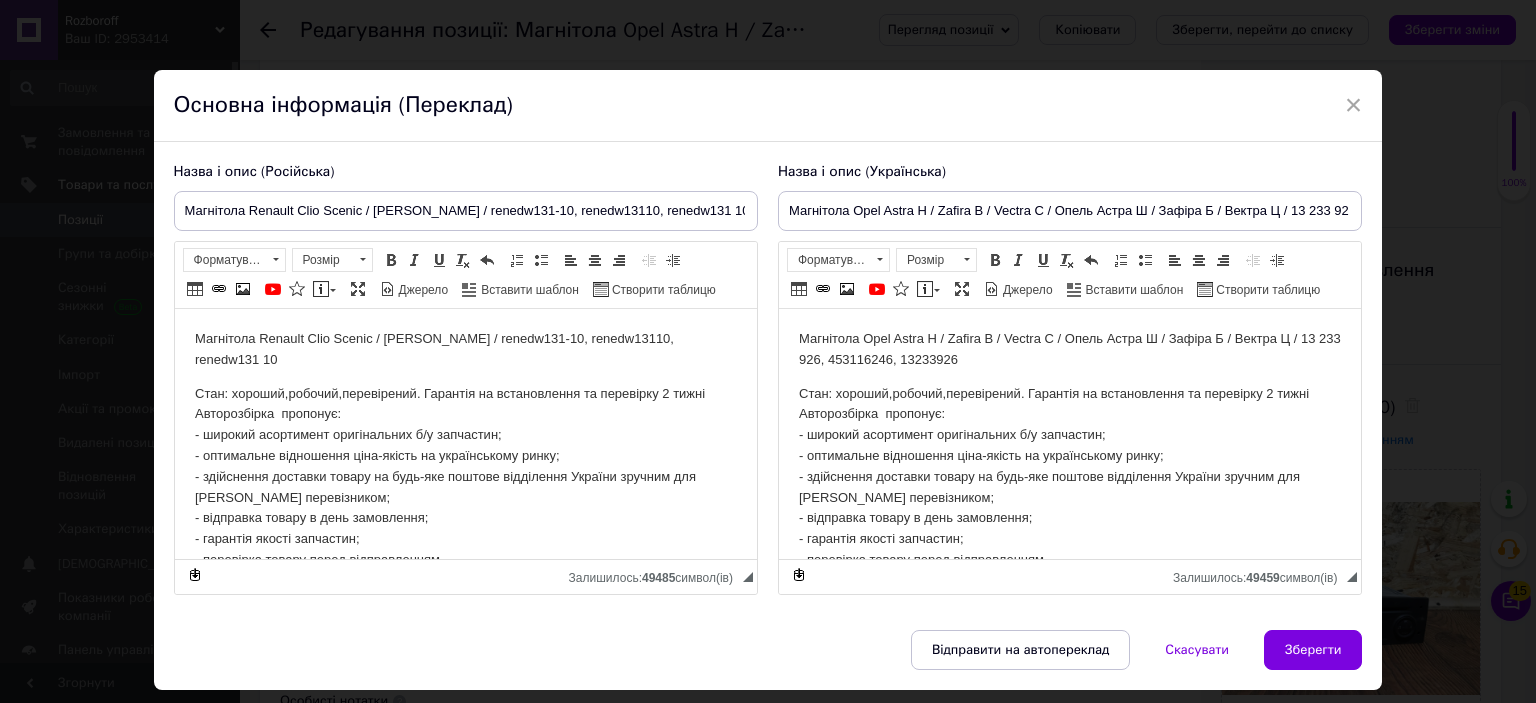 scroll, scrollTop: 0, scrollLeft: 0, axis: both 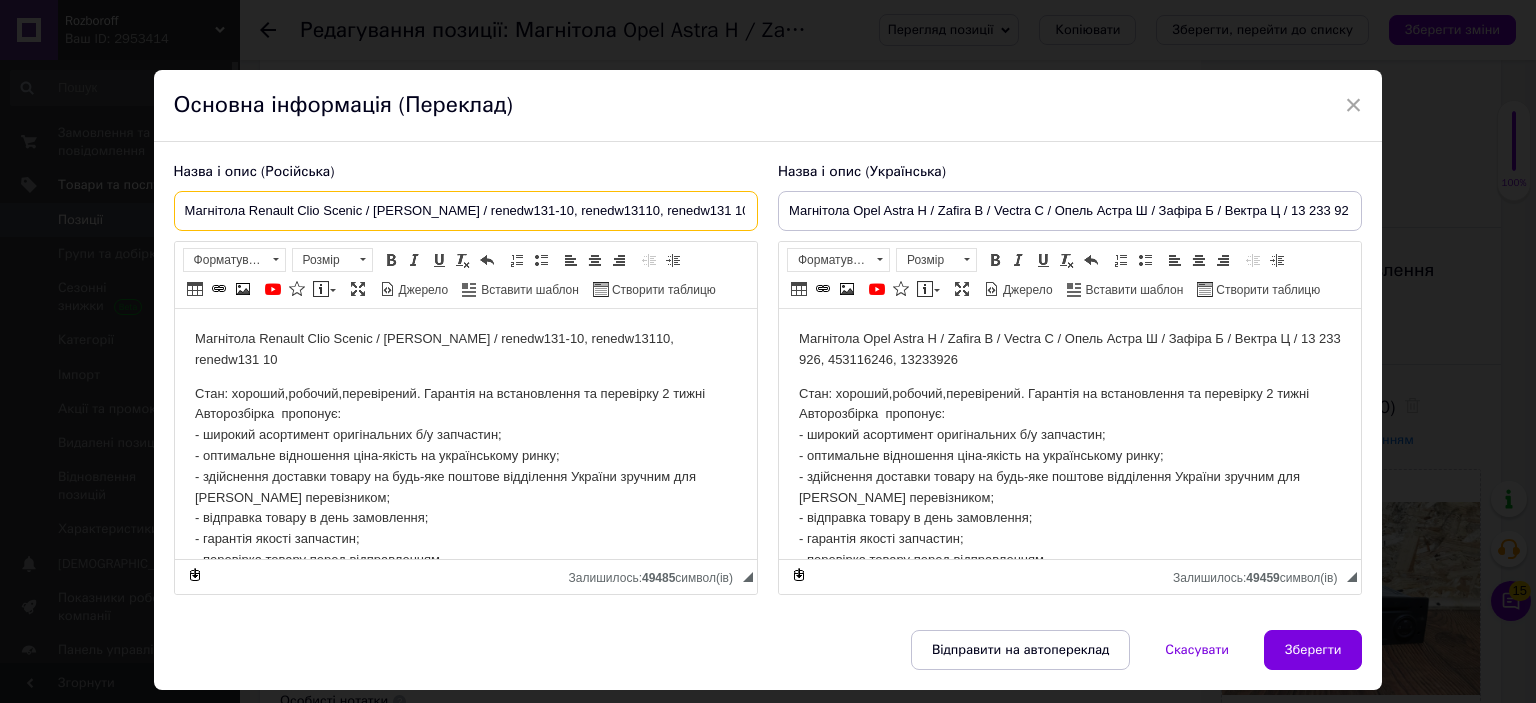 click on "Магнітола Renault Clio Scenic / [PERSON_NAME] / renedw131-10, renedw13110, renedw131 10" at bounding box center (466, 211) 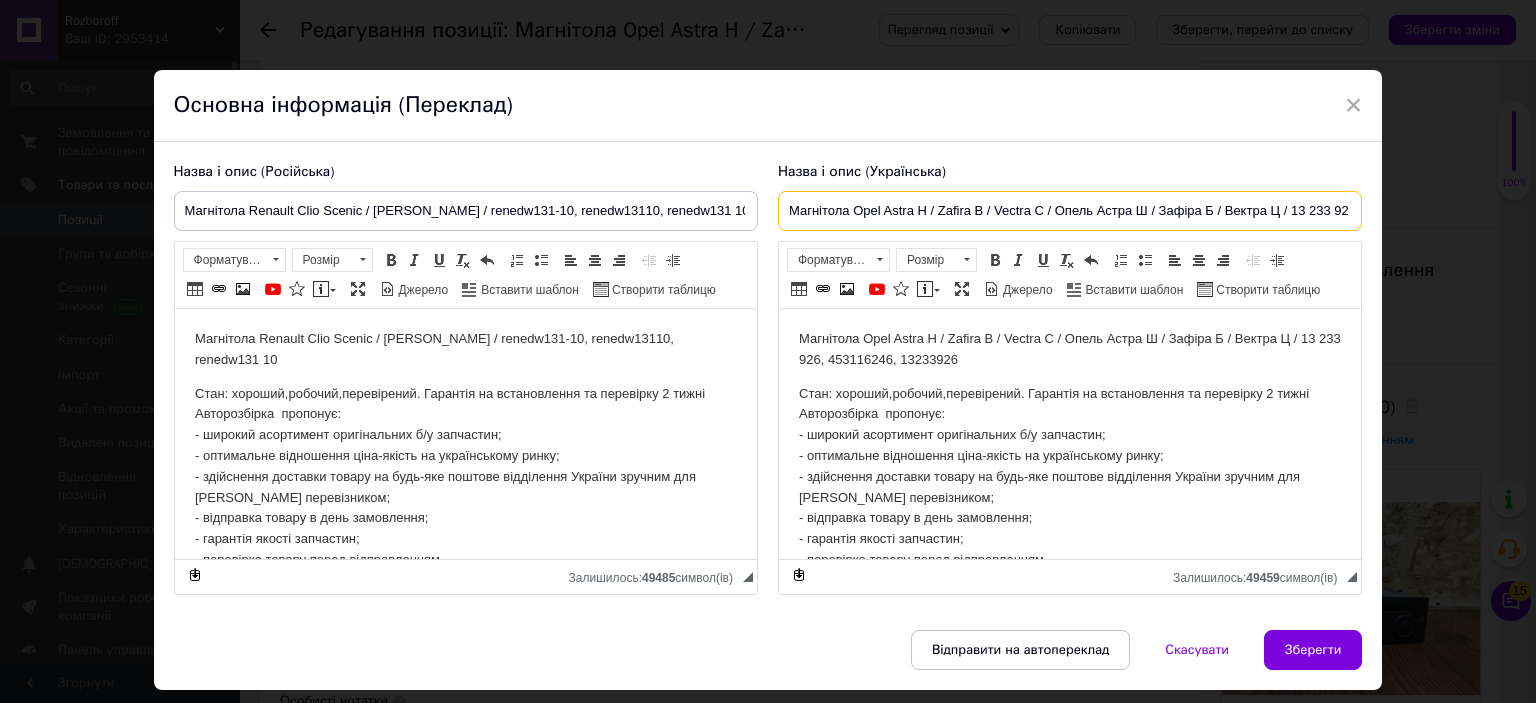 click on "Магнітола Opel Astra H / Zafira B / Vectra C / Опель Астра Ш / Зафіра Б / Вектра Ц / 13 233 926, 453116246" at bounding box center (1070, 211) 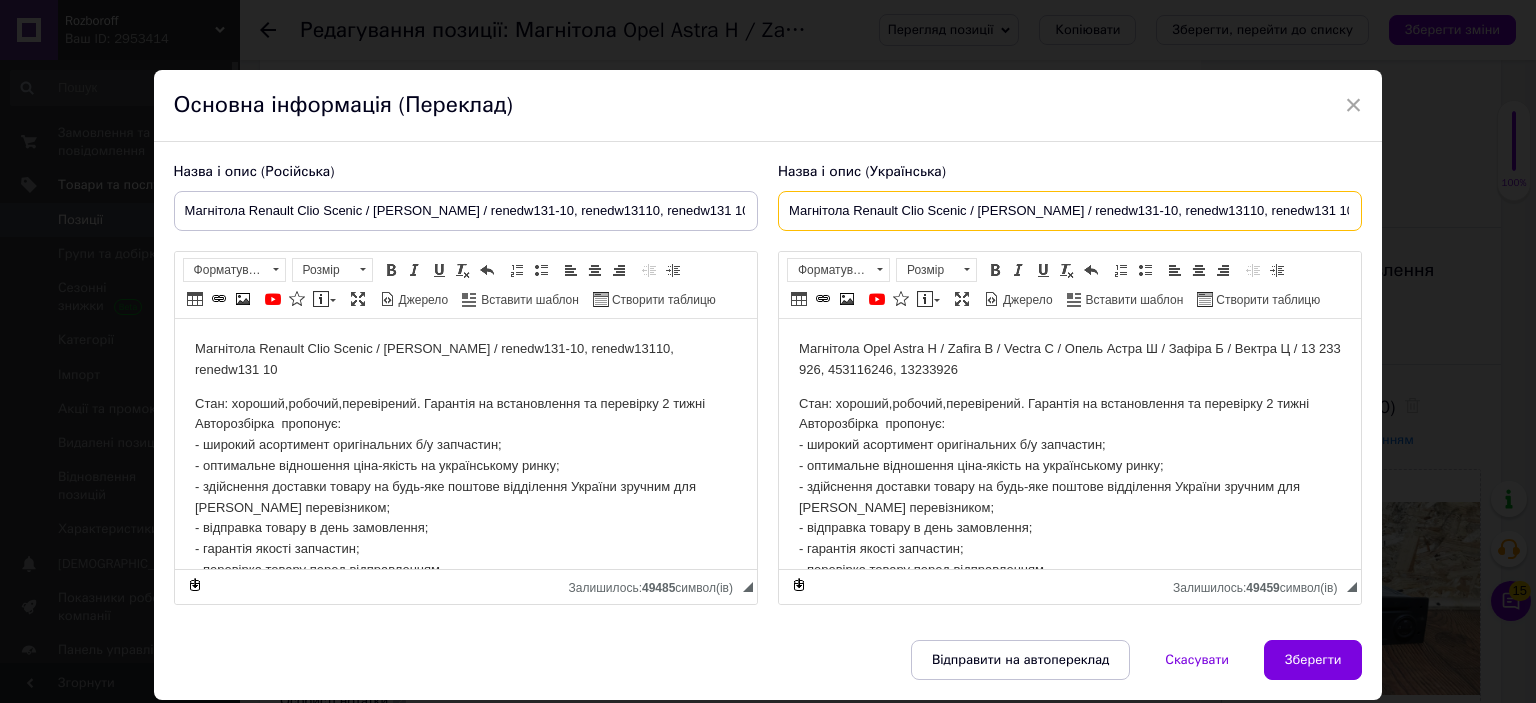 type on "Магнітола Renault Clio Scenic / [PERSON_NAME] / renedw131-10, renedw13110, renedw131 10" 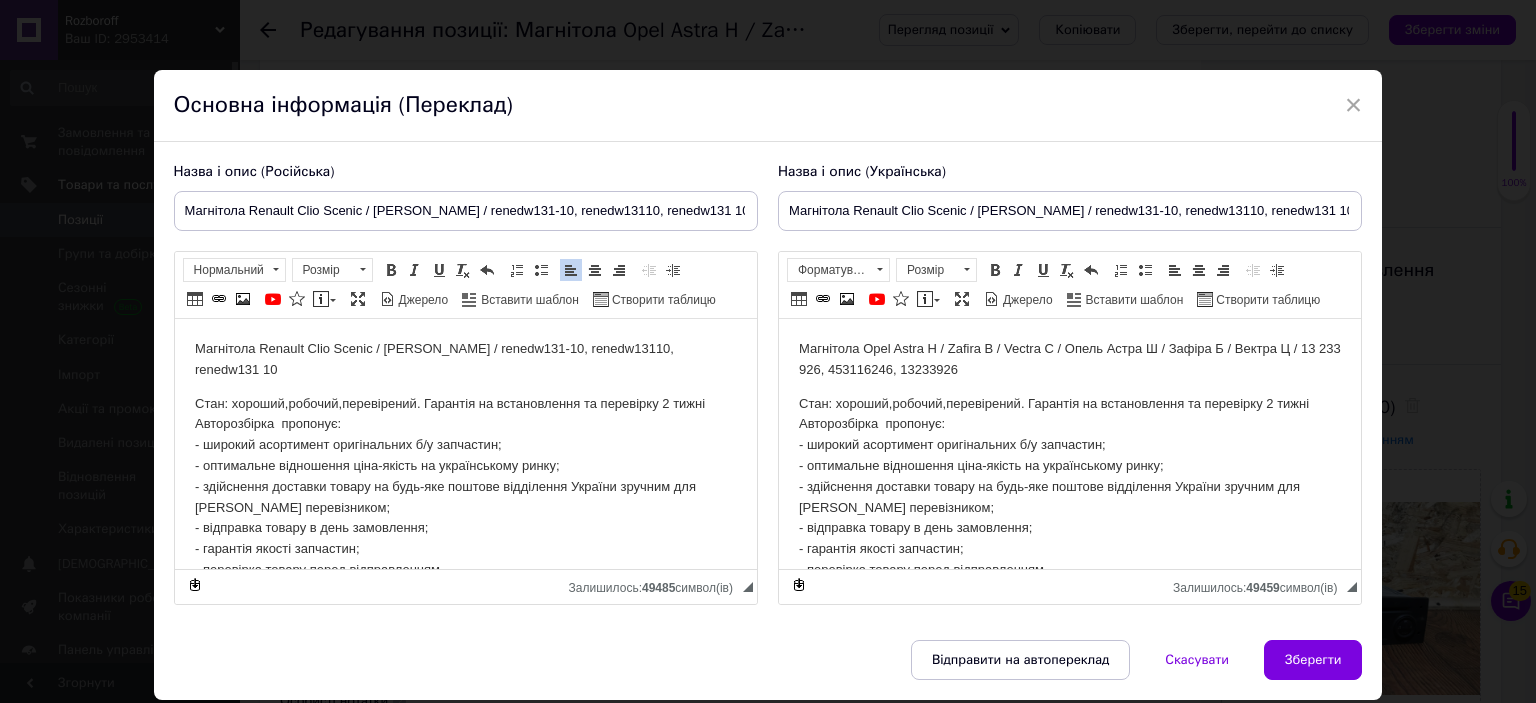 click on "Стан: хороший,робочий,перевірений. Гарантія на встановлення та перевірку 2 тижні Авторозбірка  пропонує:  - широкий асортимент оригінальних б/у запчастин;  - оптимальне відношення ціна-якість на українському ринку;  - здійснення доставки товару на будь-яке поштове відділення України зручним для Вас перевізником;  - відправка товару в день замовлення;  - гарантія якості запчастин;  - перевірка товару перед відправленням." at bounding box center [465, 487] 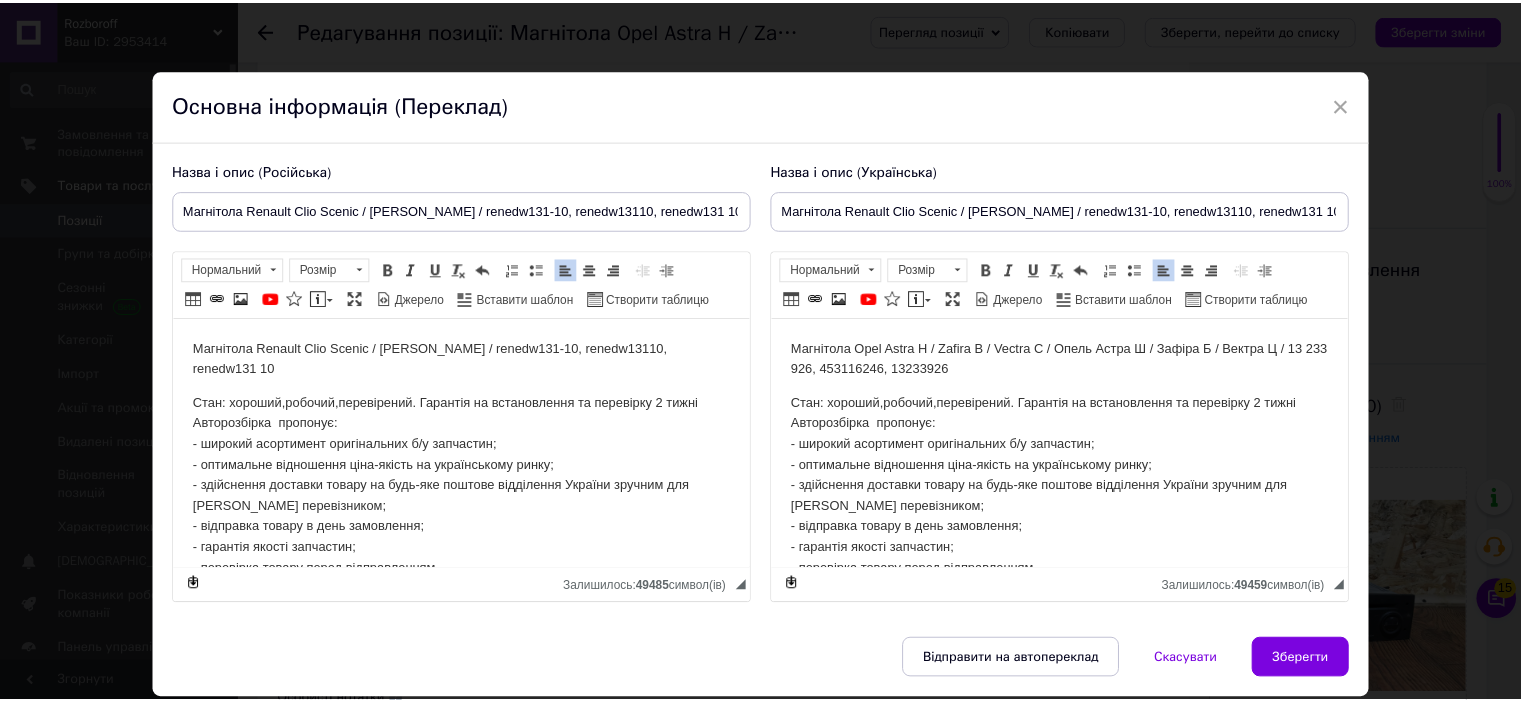 scroll, scrollTop: 8, scrollLeft: 0, axis: vertical 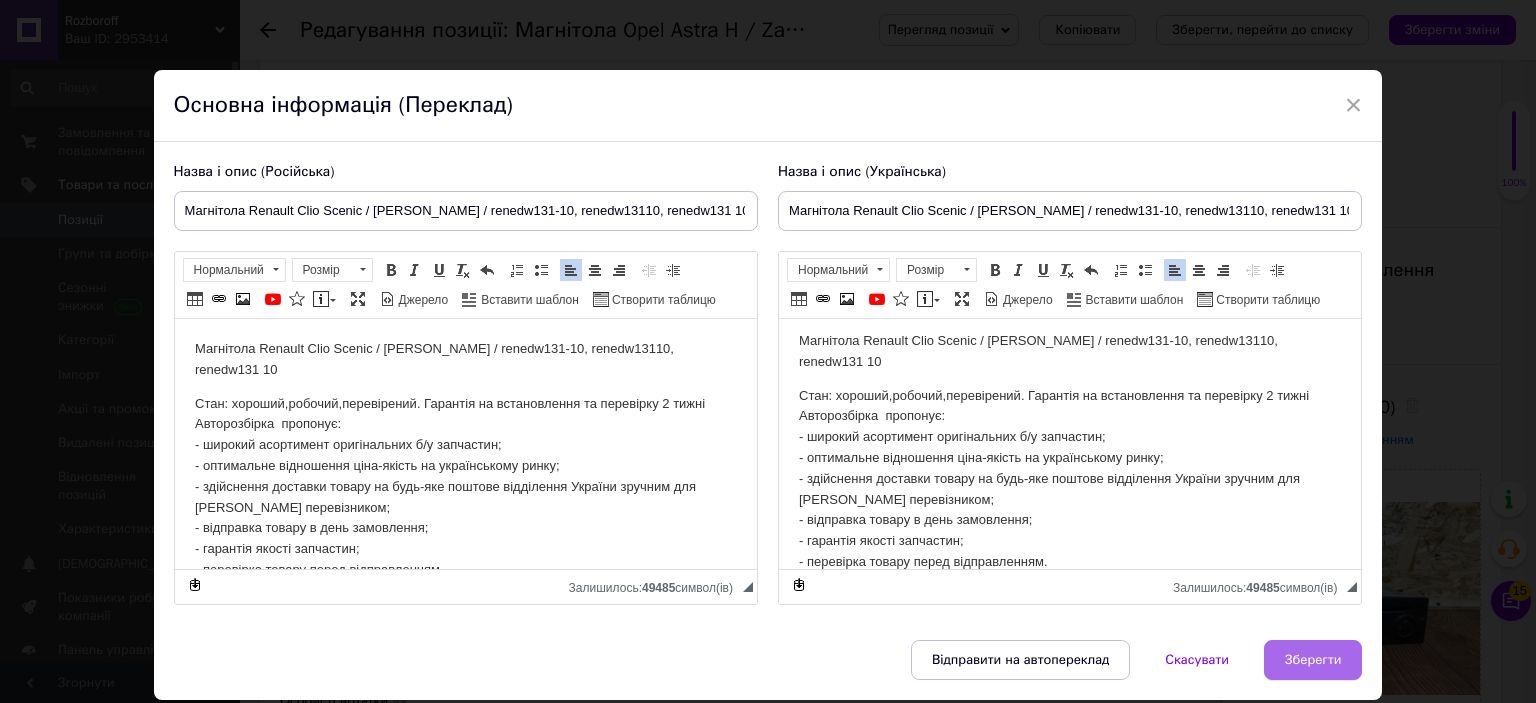 click on "Зберегти" at bounding box center [1313, 660] 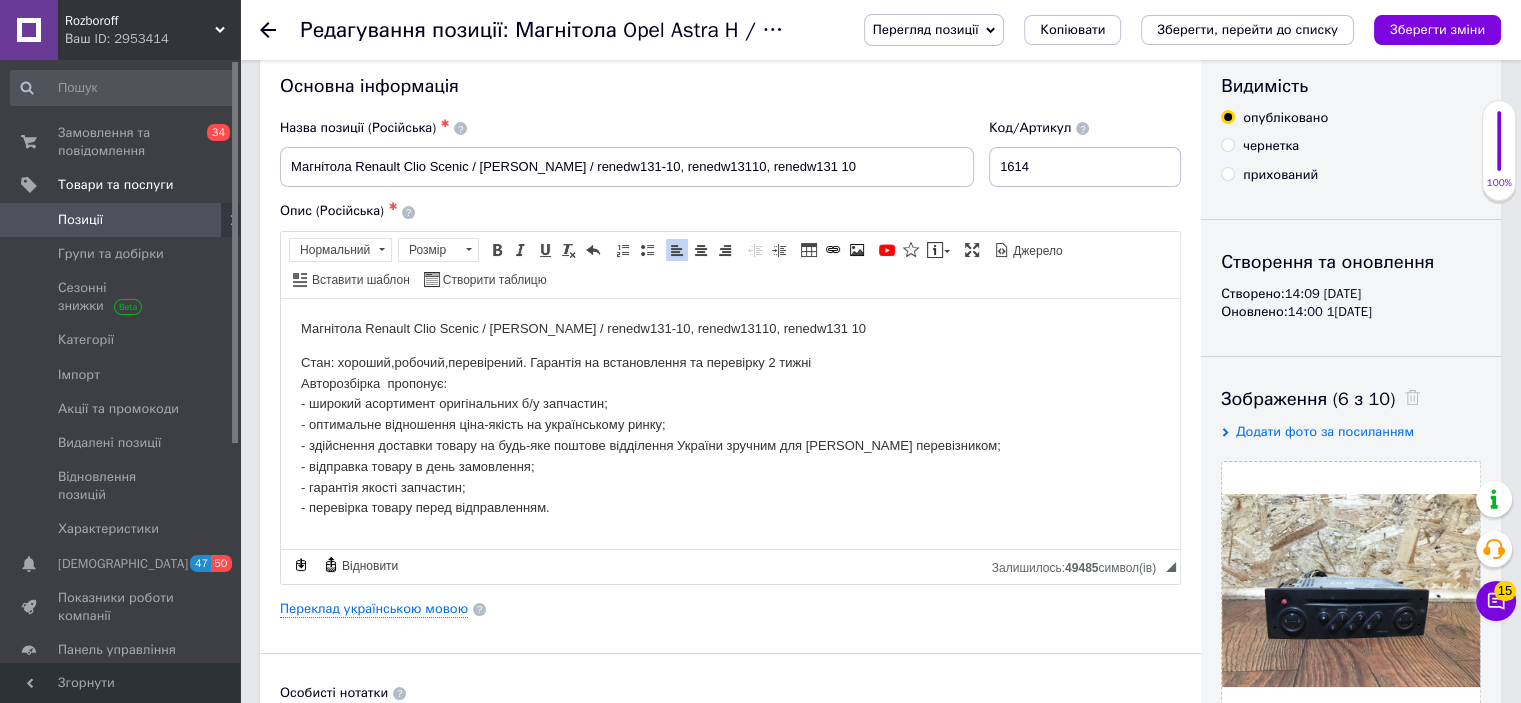 scroll, scrollTop: 0, scrollLeft: 0, axis: both 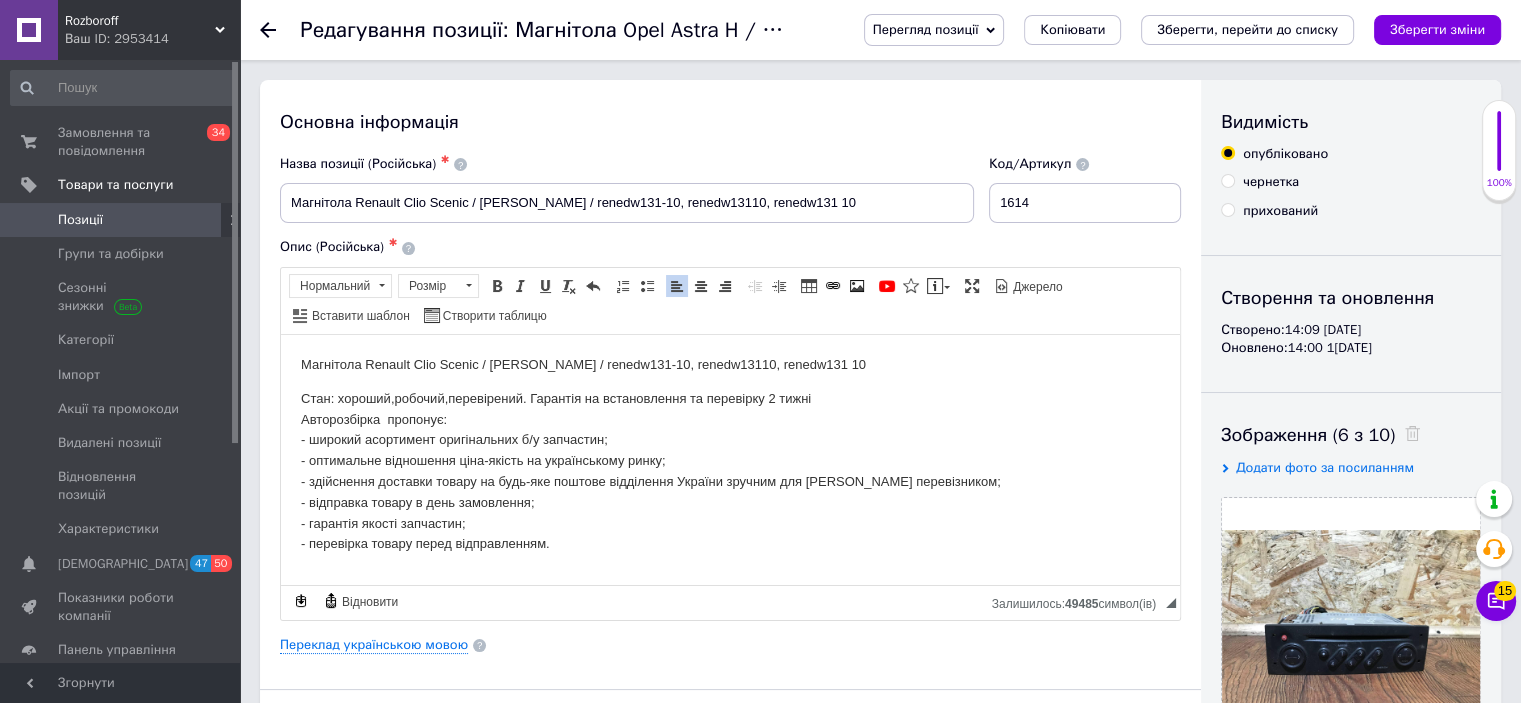 click on "Основна інформація Назва позиції (Російська) ✱ Магнітола Renault Clio Scenic / [PERSON_NAME] / renedw131-10, renedw13110, renedw131 10 Код/Артикул 1614 Опис (Російська) ✱ Магнітола Renault Clio Scenic / Рено Кліо Сценік / renedw131-10, renedw13110, renedw131 10
Стан: хороший,робочий,перевірений. Гарантія на встановлення та перевірку 2 тижні
Авторозбірка  пропонує:
- широкий асортимент оригінальних б/у запчастин;
- оптимальне відношення ціна-якість на українському ринку;
- здійснення доставки товару на будь-яке поштове відділення України зручним для Вас перевізником;
- гарантія якості запчастин;" at bounding box center [730, 638] 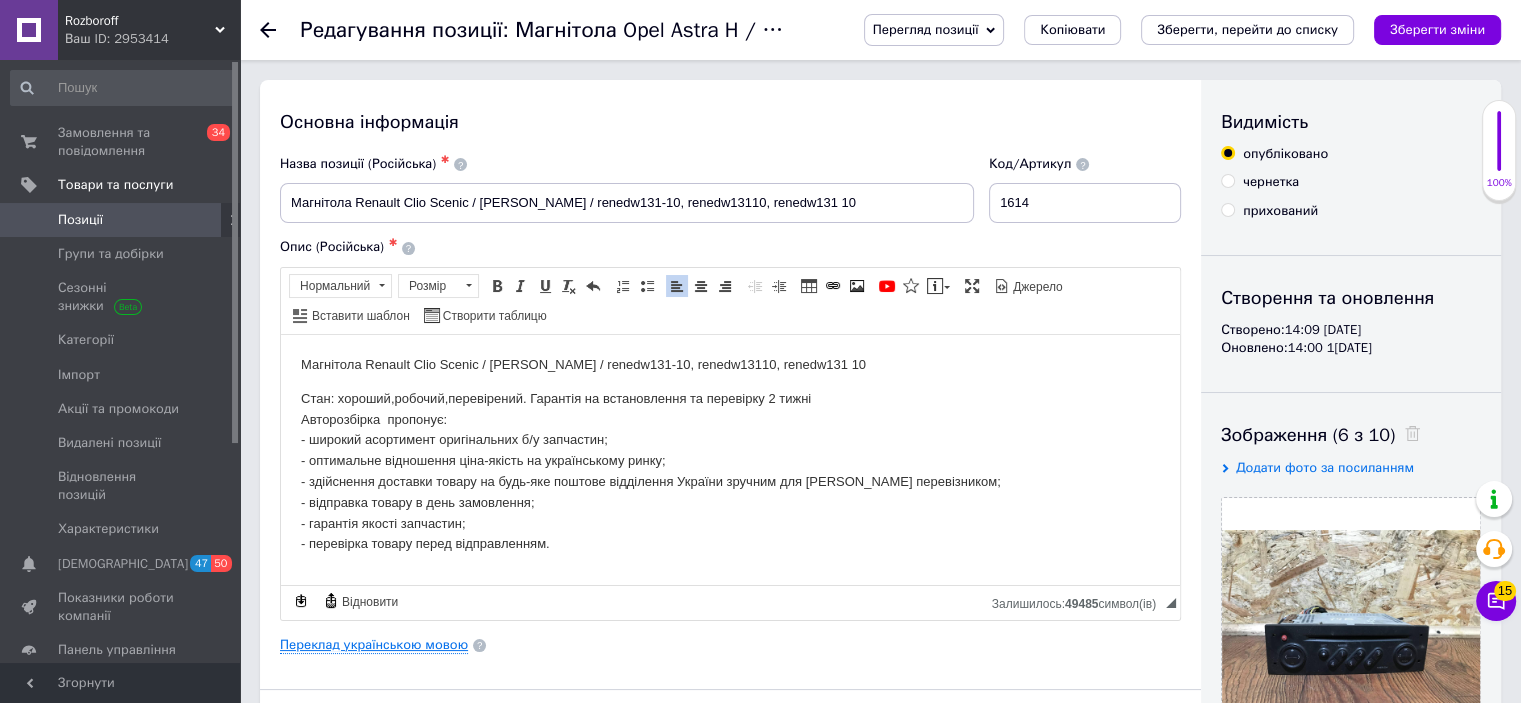 click on "Переклад українською мовою" at bounding box center [374, 645] 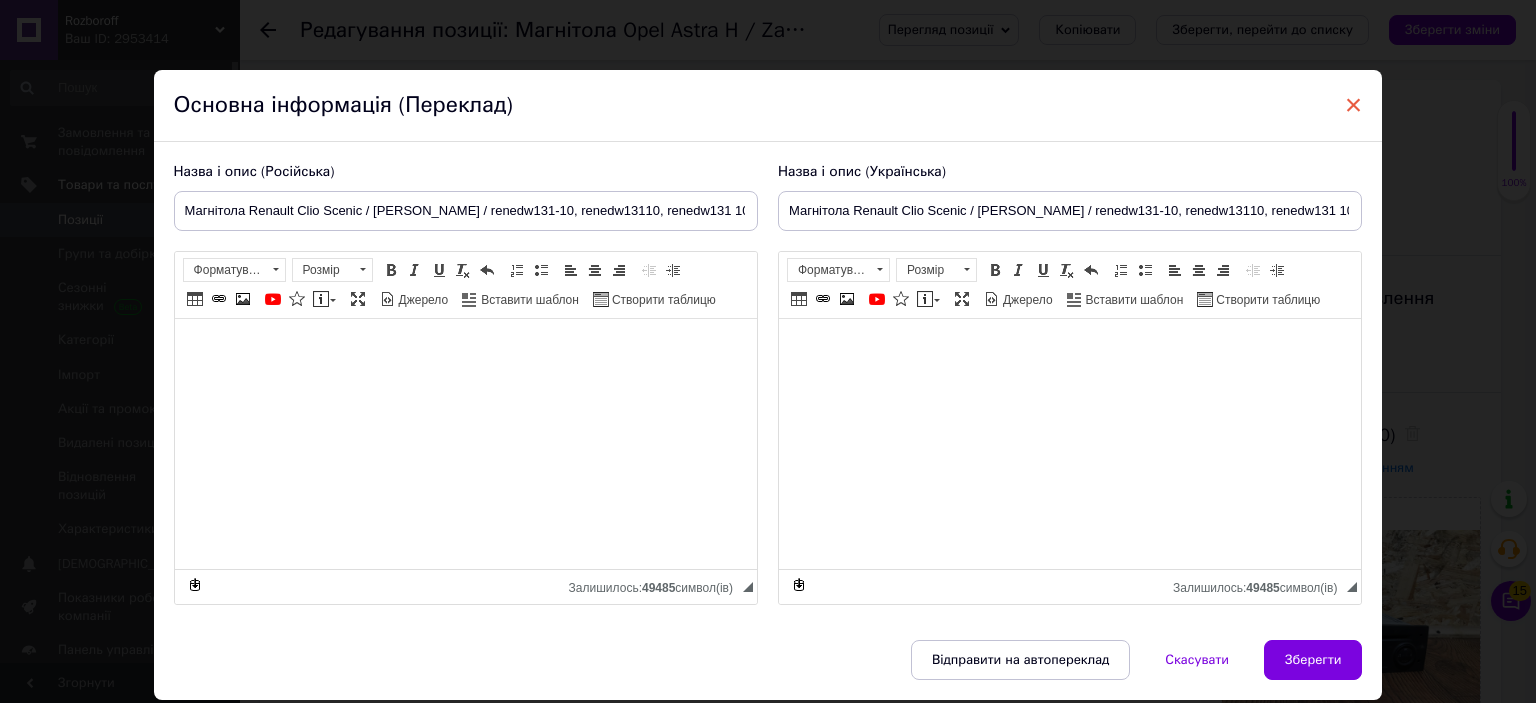 click on "×" at bounding box center [1354, 105] 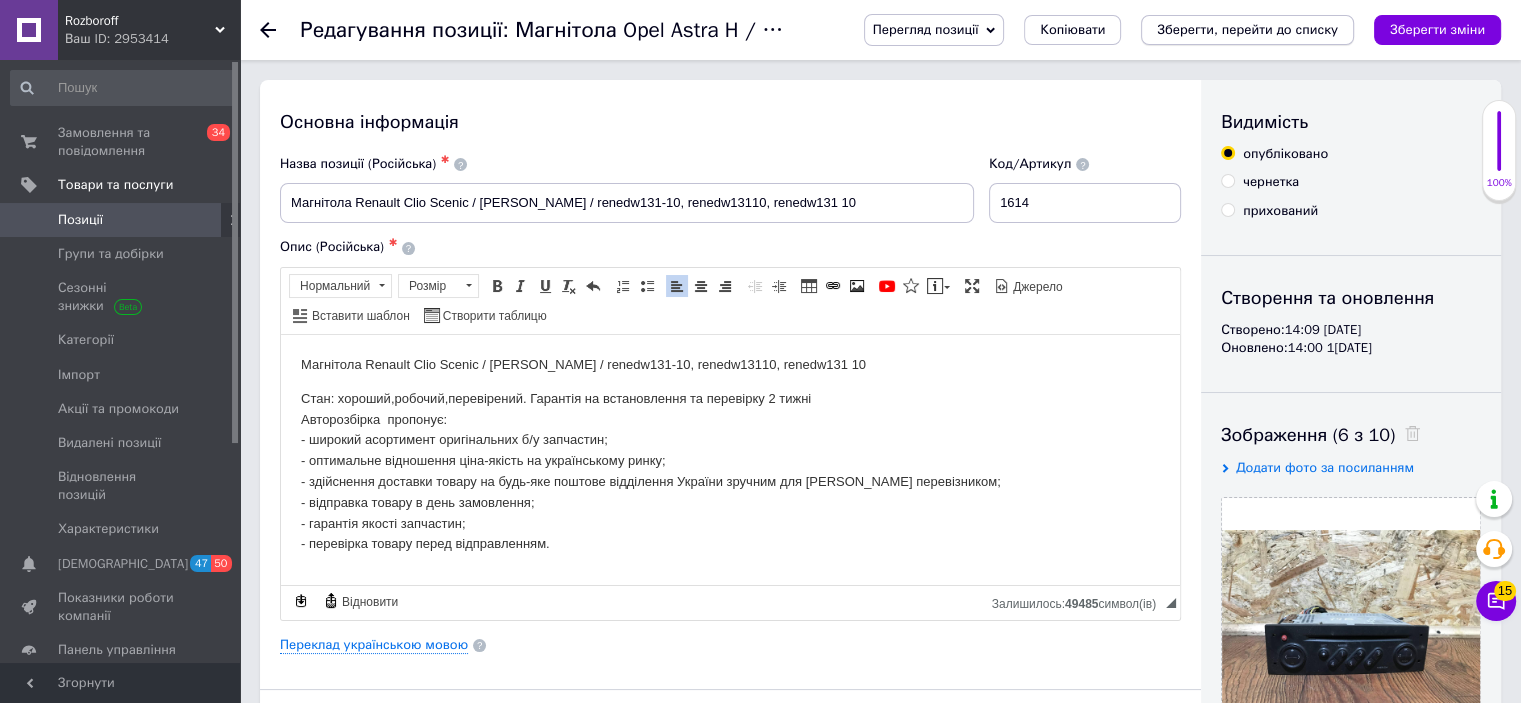 click on "Зберегти, перейти до списку" at bounding box center [1247, 30] 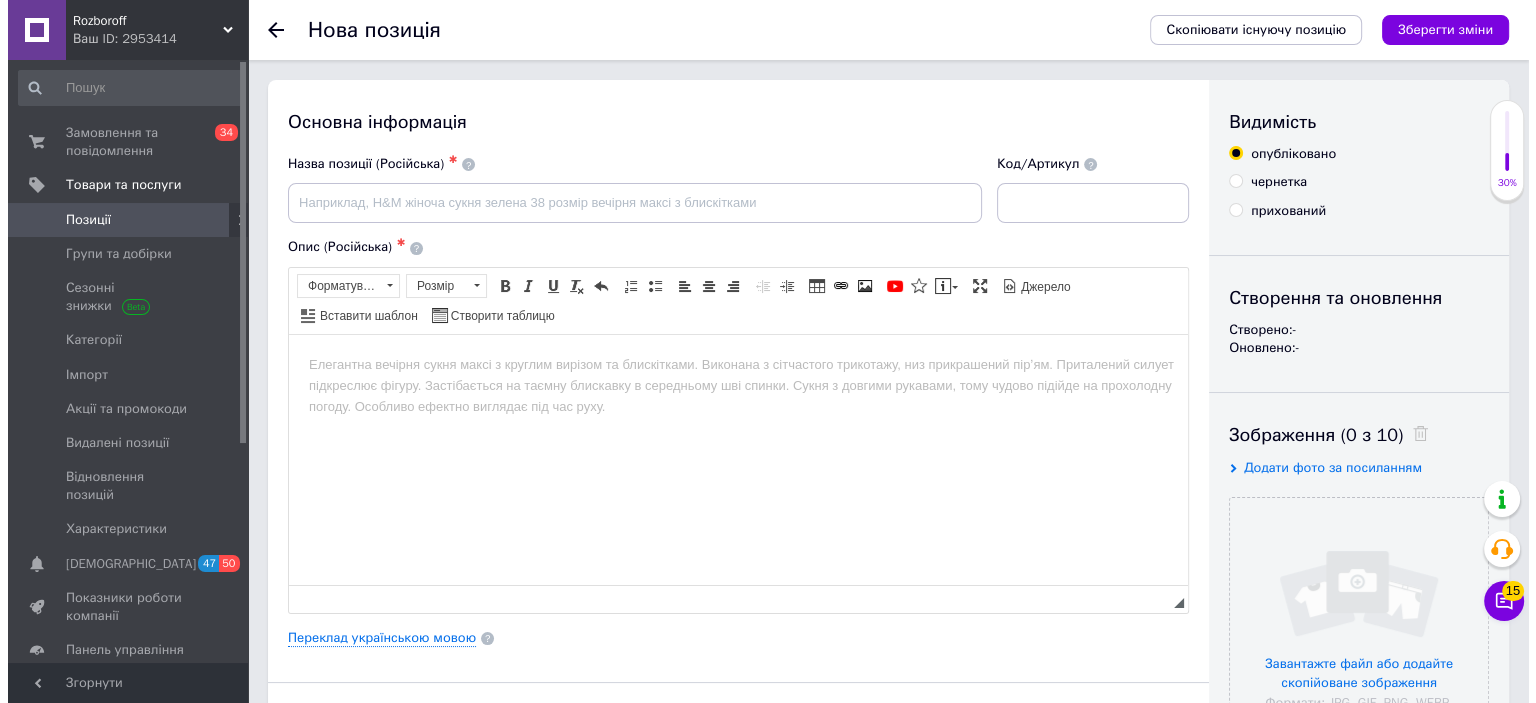 scroll, scrollTop: 0, scrollLeft: 0, axis: both 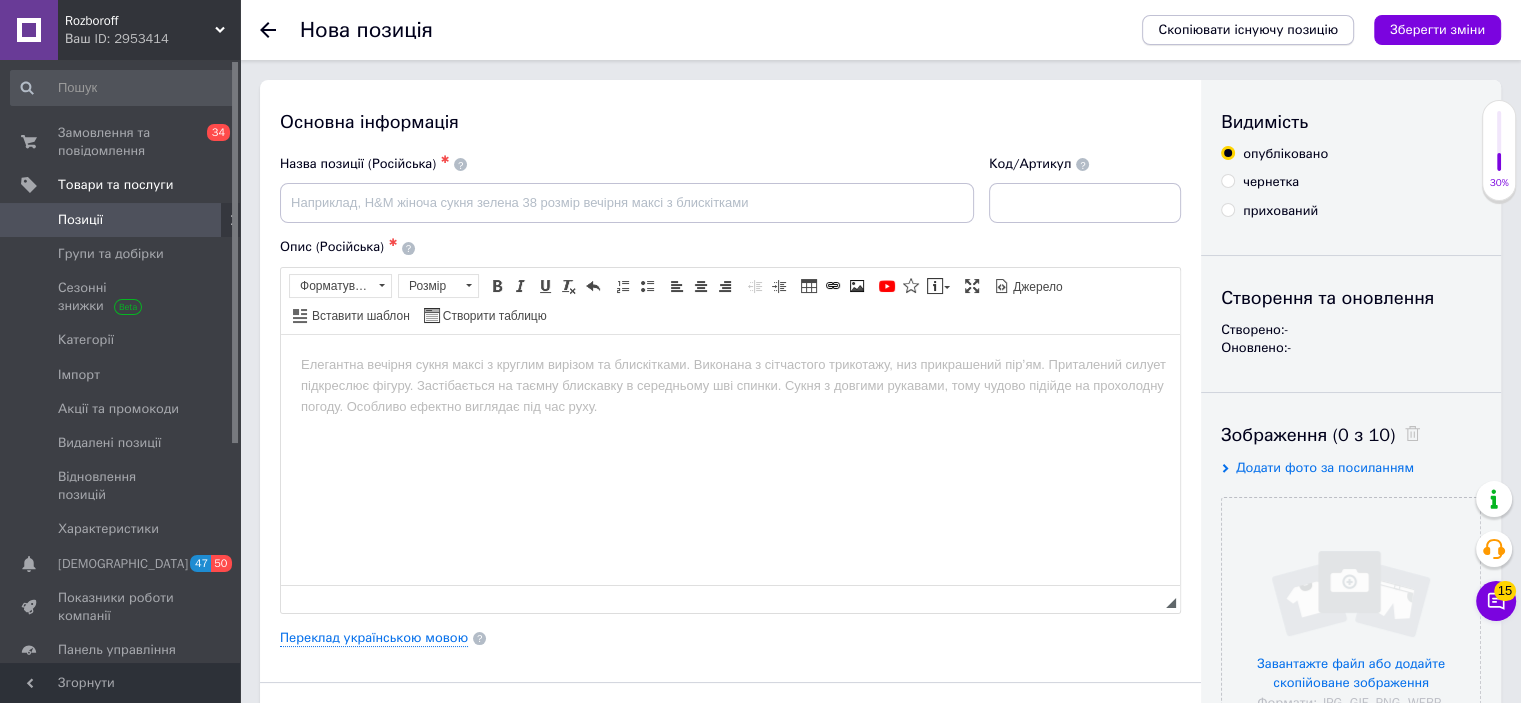 click on "Скопіювати існуючу позицію" at bounding box center (1248, 30) 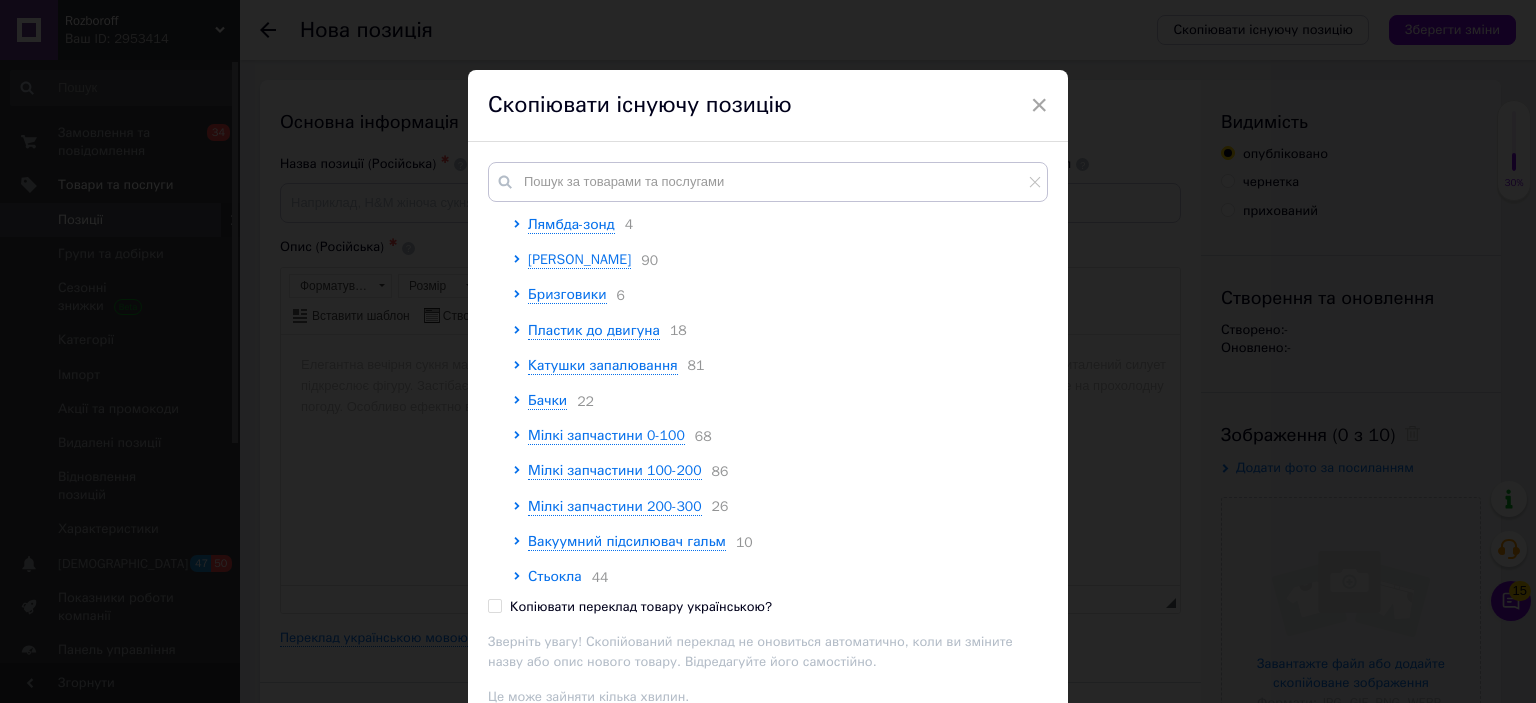 scroll, scrollTop: 1468, scrollLeft: 0, axis: vertical 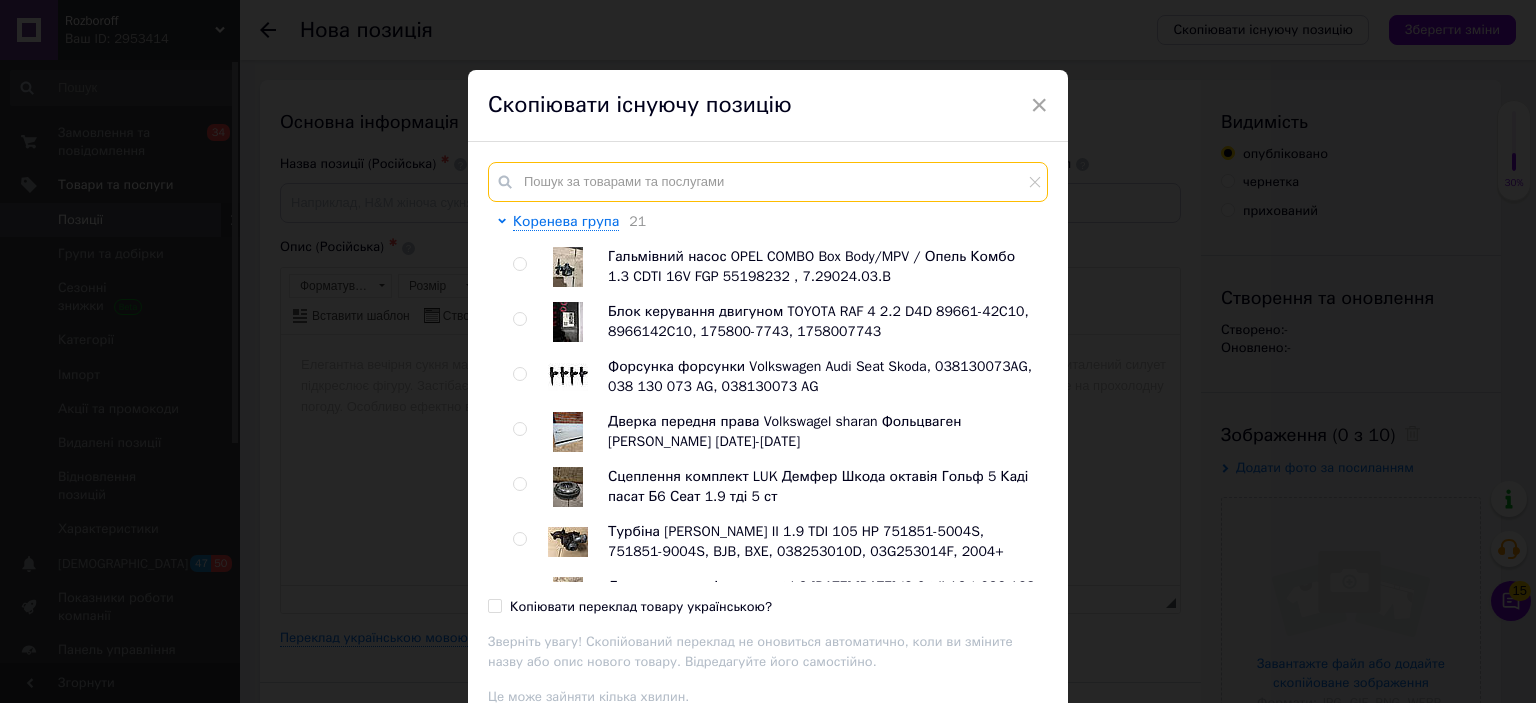 click at bounding box center (768, 182) 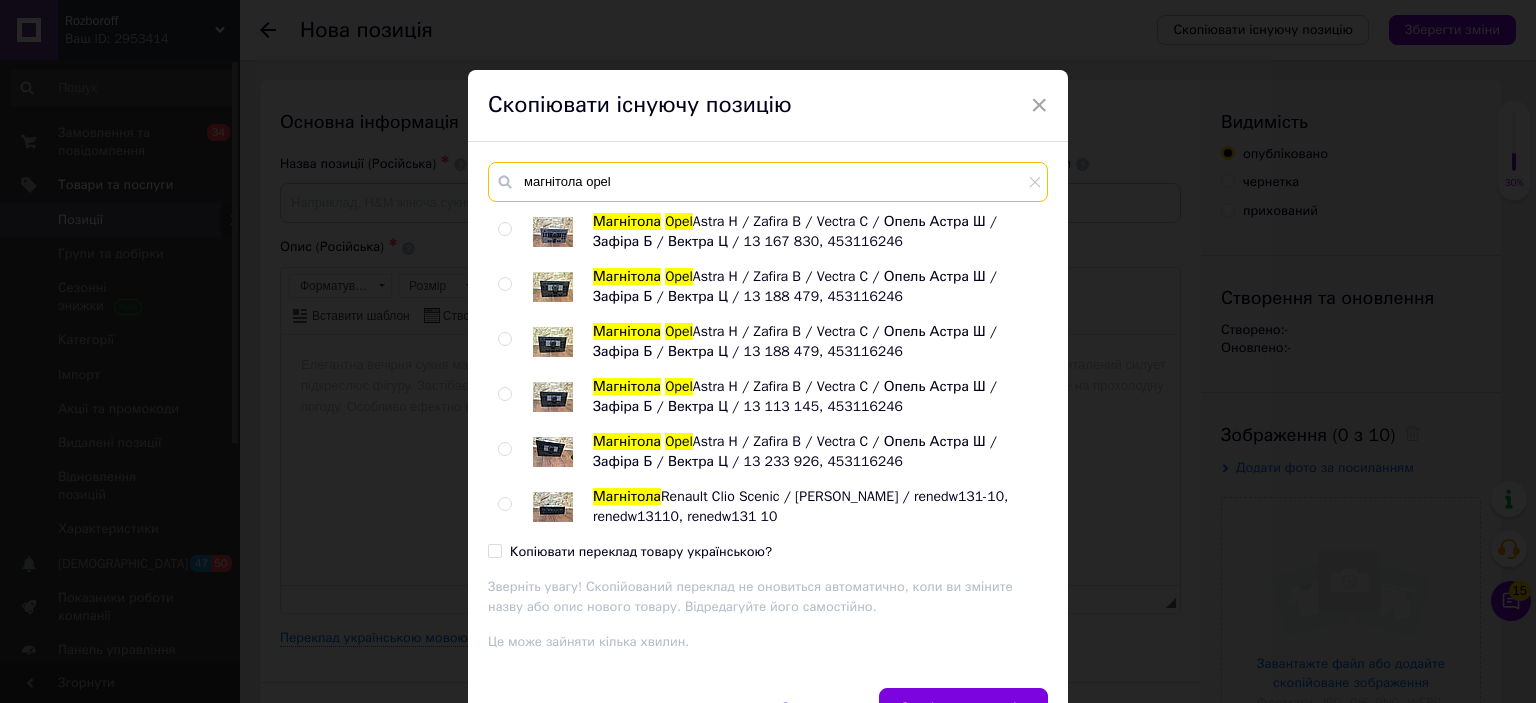 type on "магнітола opel" 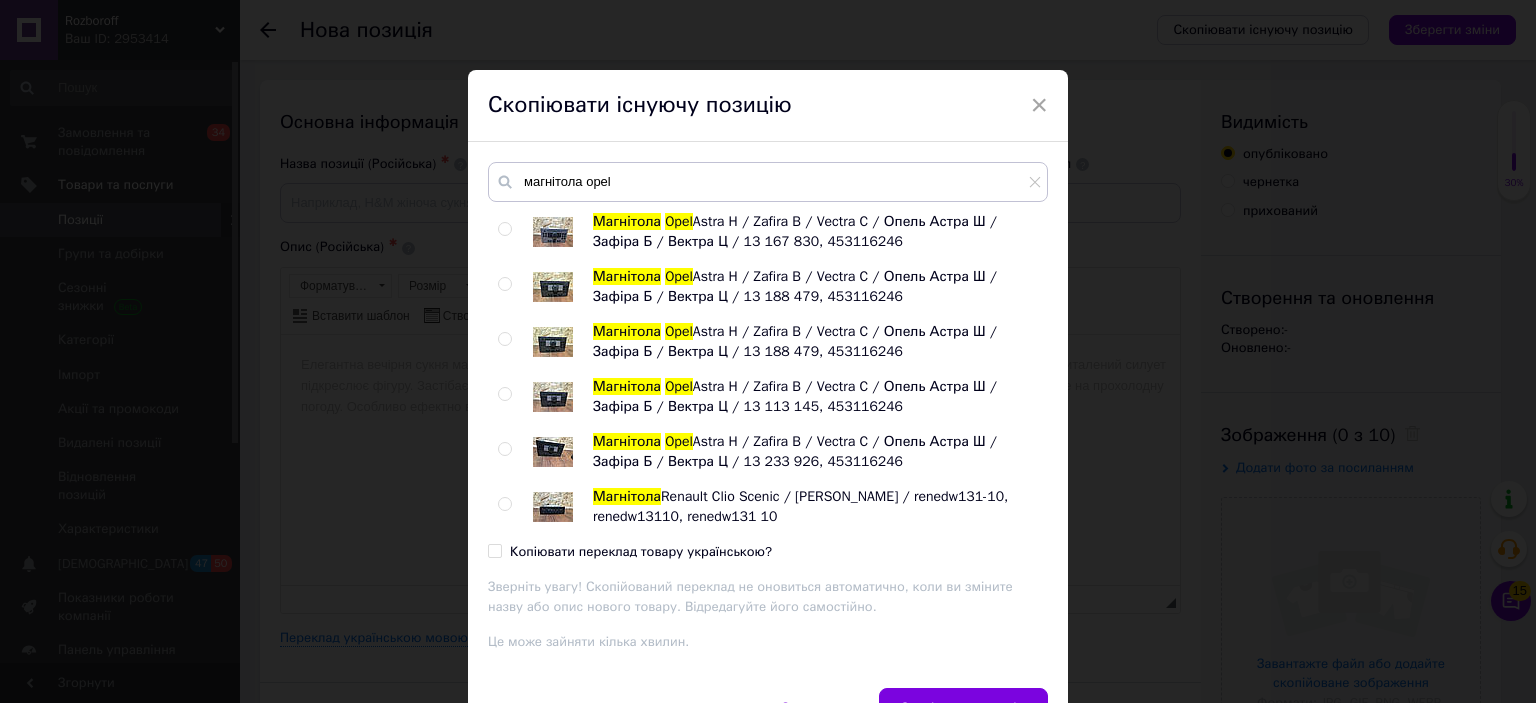click at bounding box center [504, 449] 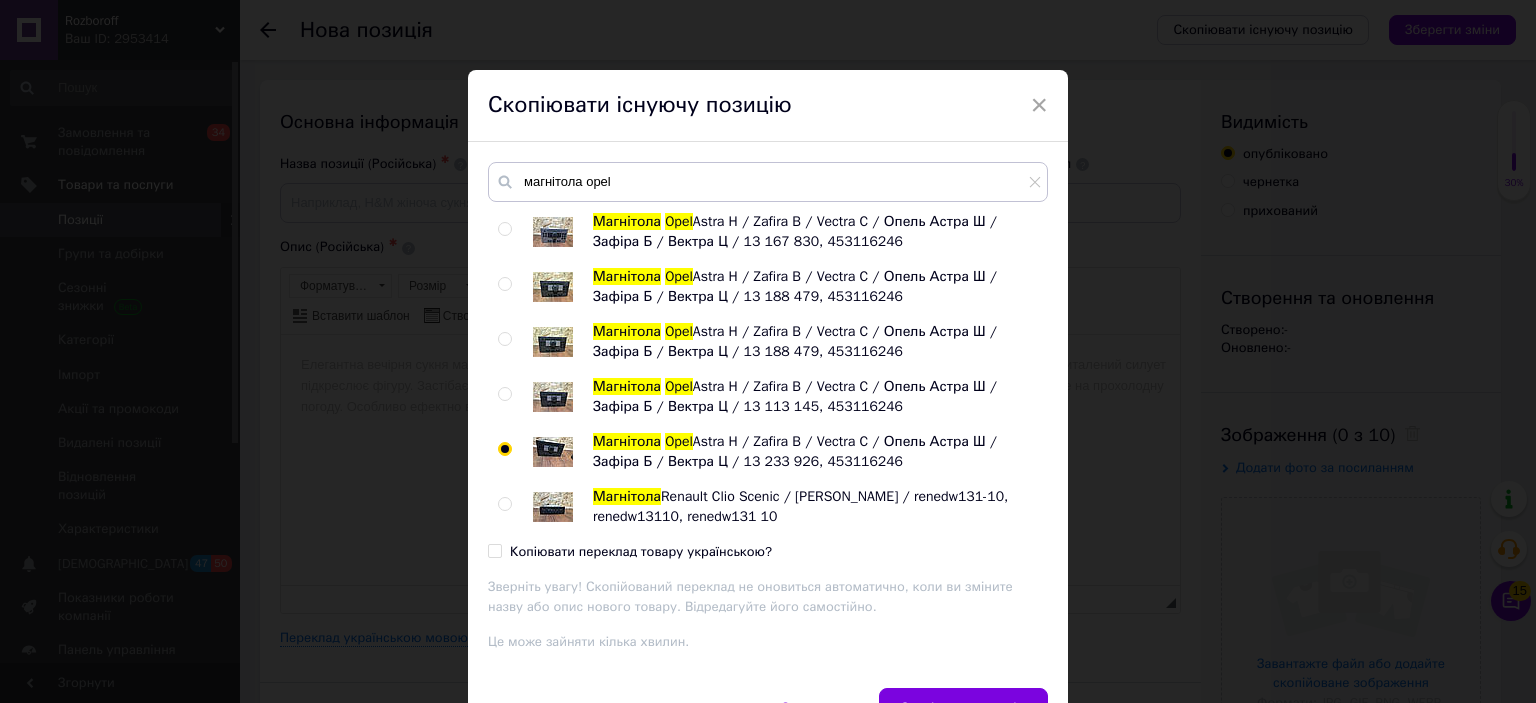 radio on "true" 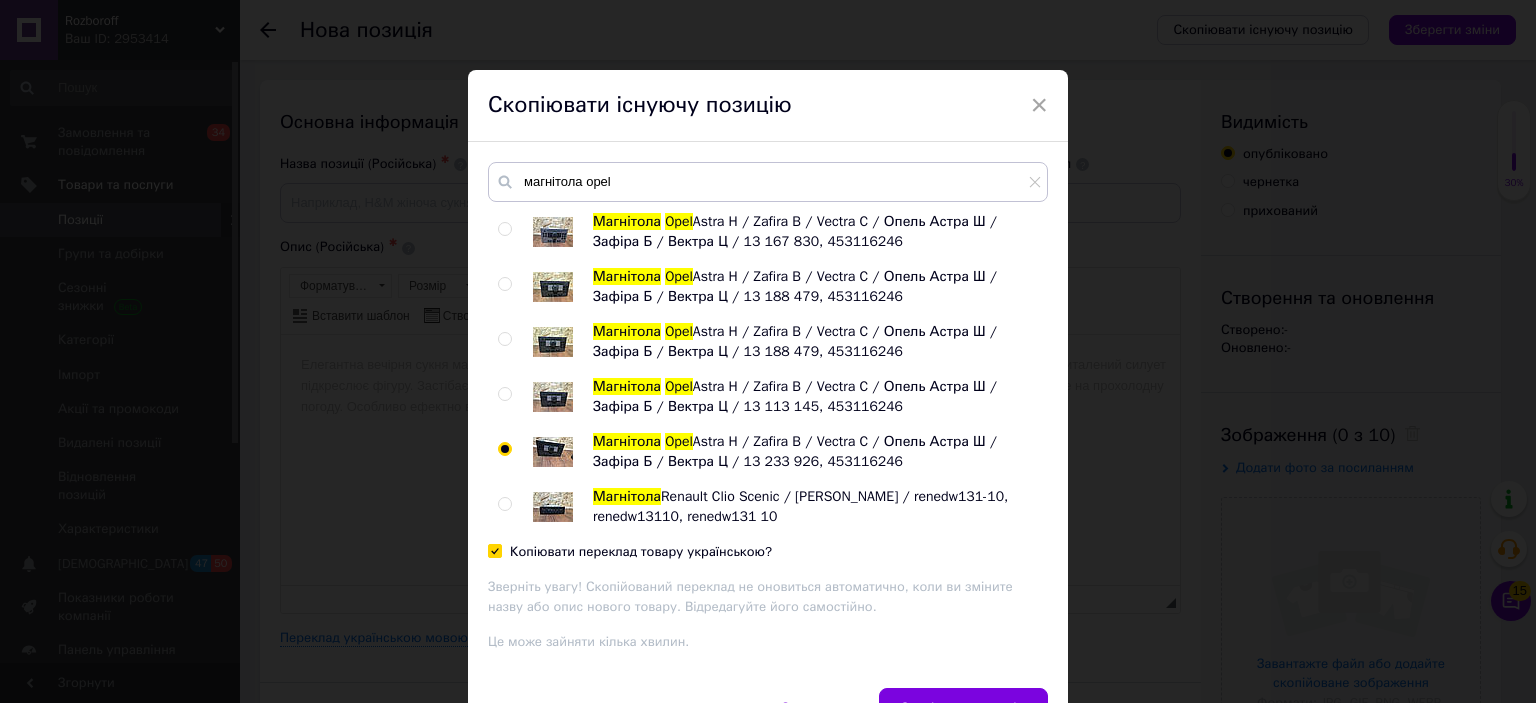 checkbox on "true" 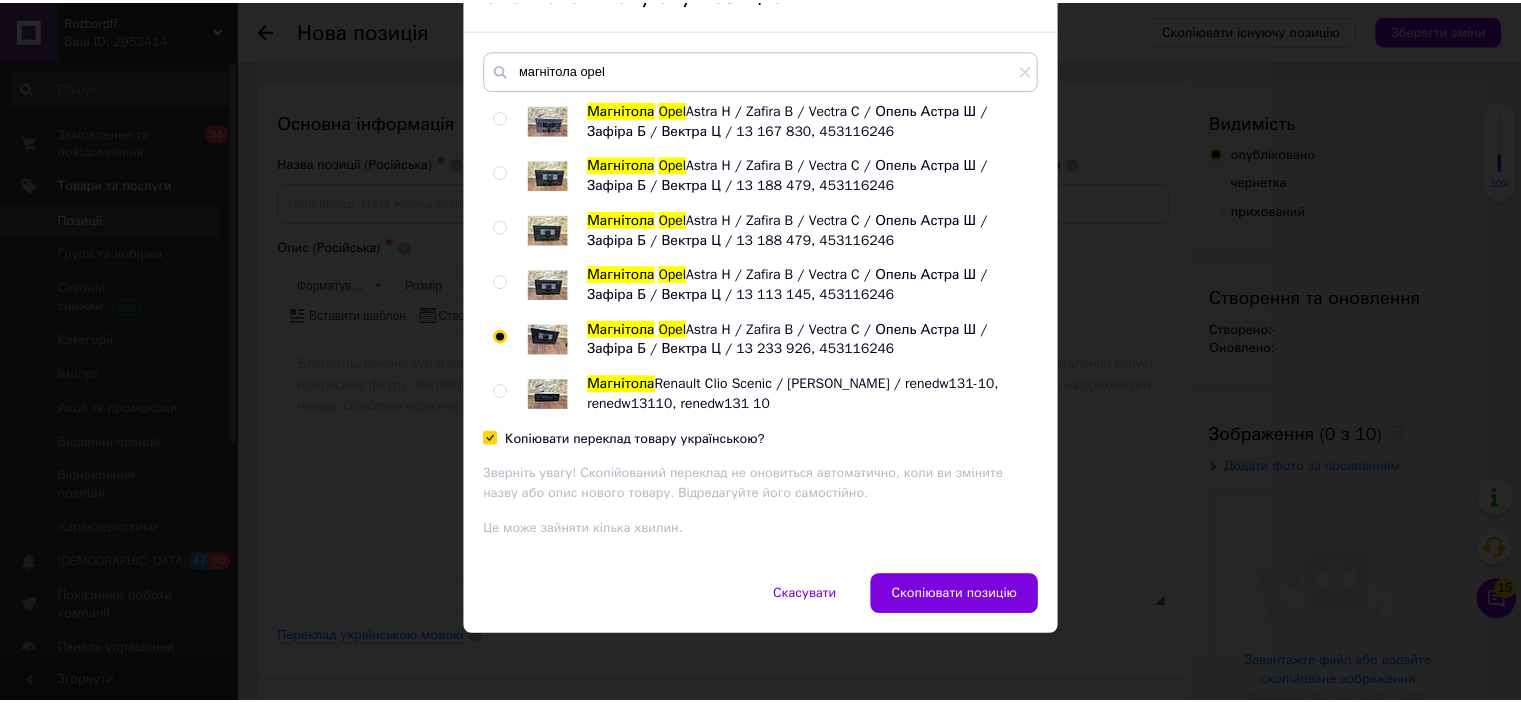 scroll, scrollTop: 114, scrollLeft: 0, axis: vertical 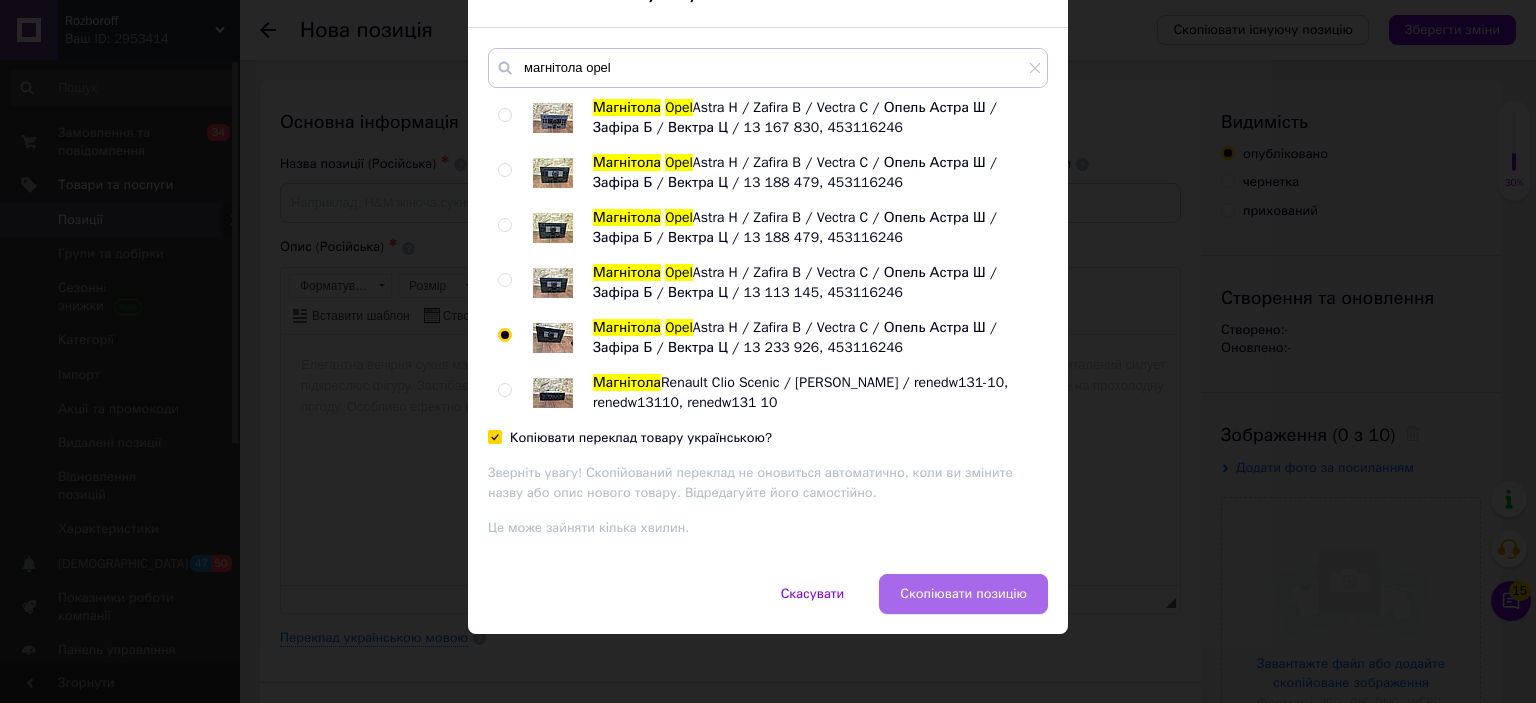 click on "Скопіювати позицію" at bounding box center [963, 594] 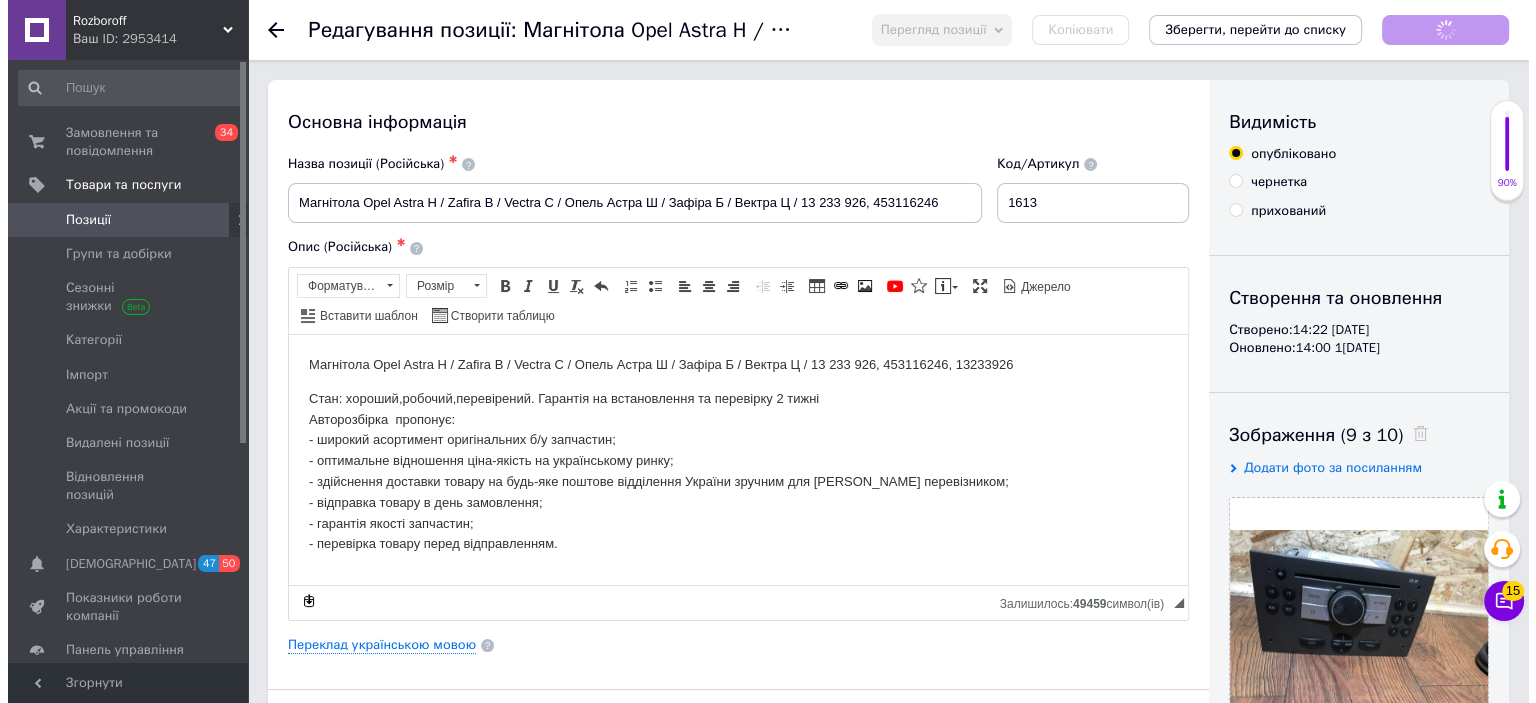 scroll, scrollTop: 0, scrollLeft: 0, axis: both 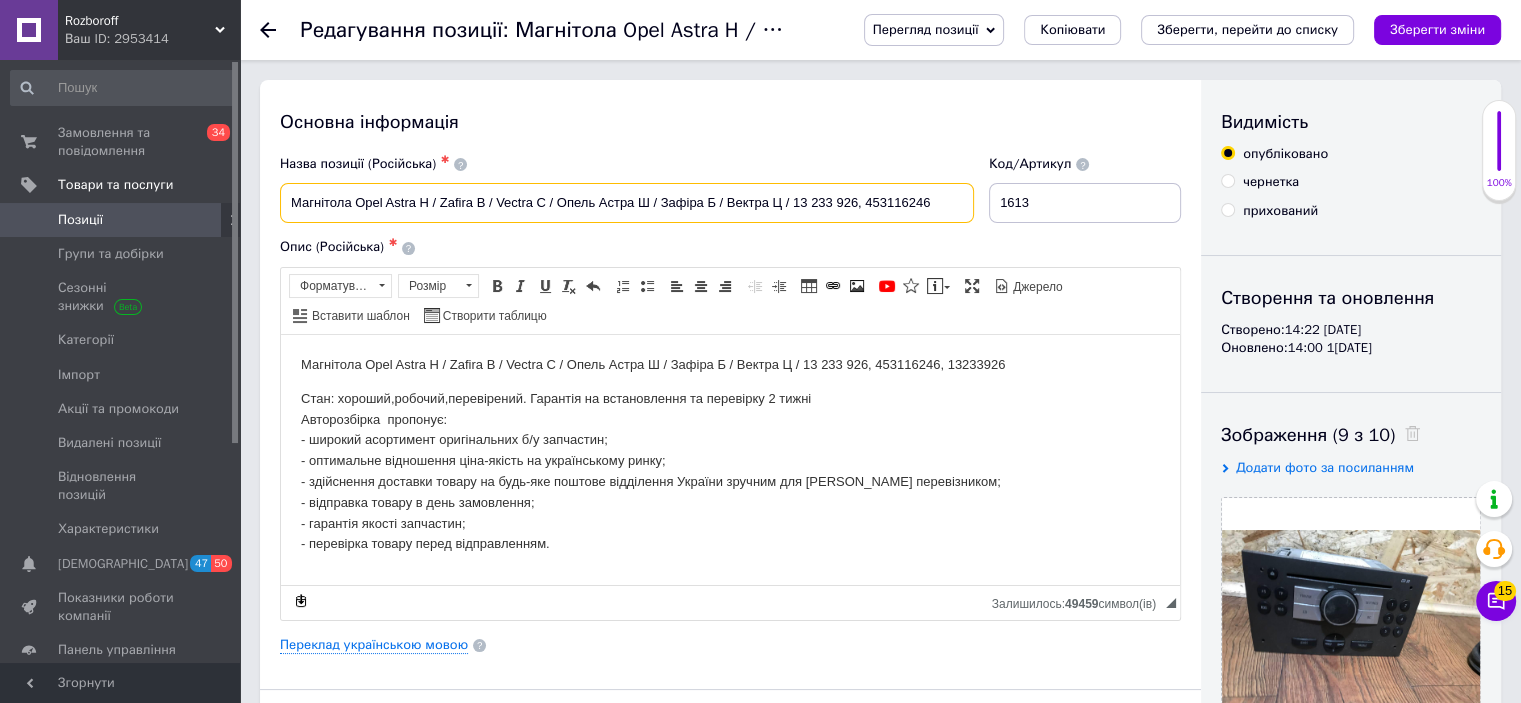drag, startPoint x: 931, startPoint y: 208, endPoint x: 869, endPoint y: 206, distance: 62.03225 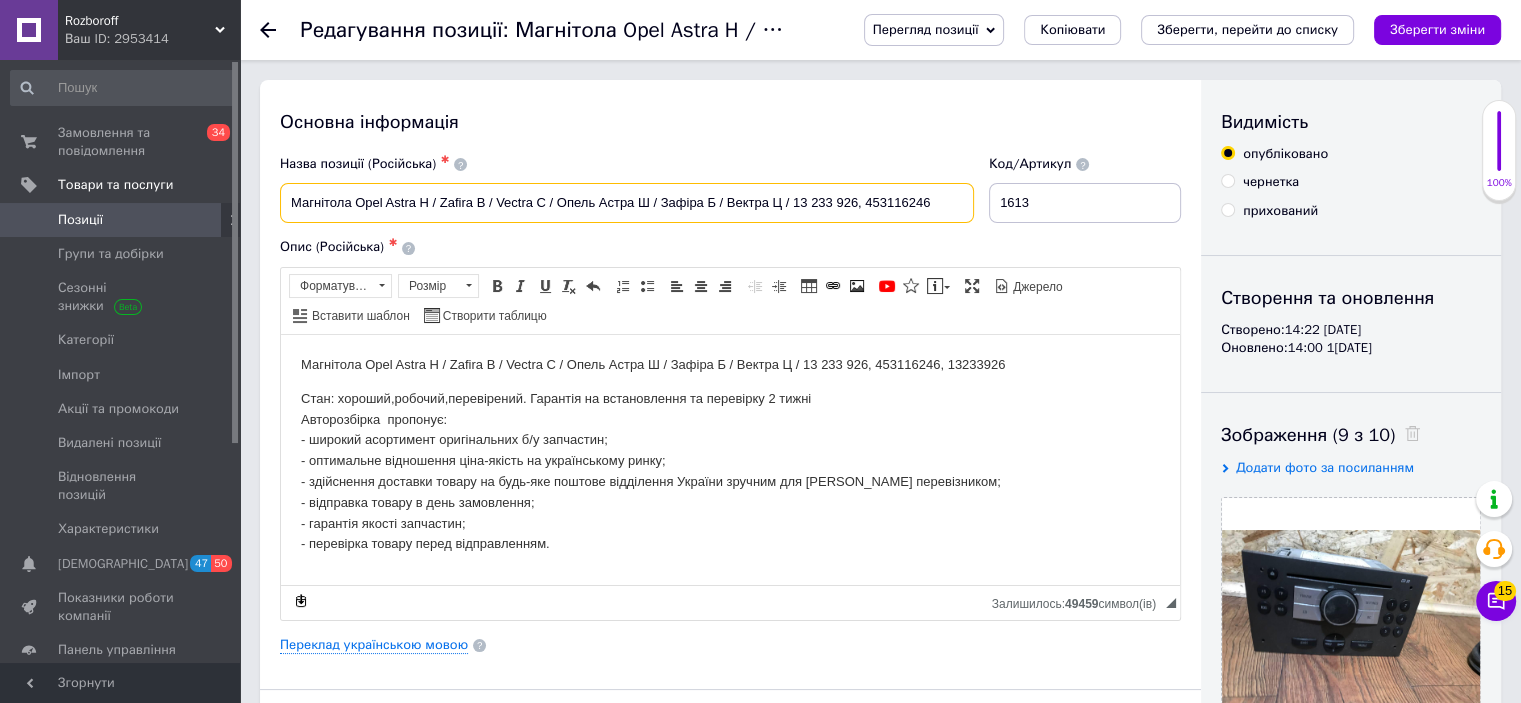 click on "Магнітола Opel Astra H / Zafira B / Vectra C / Опель Астра Ш / Зафіра Б / Вектра Ц / 13 233 926, 453116246" at bounding box center [627, 203] 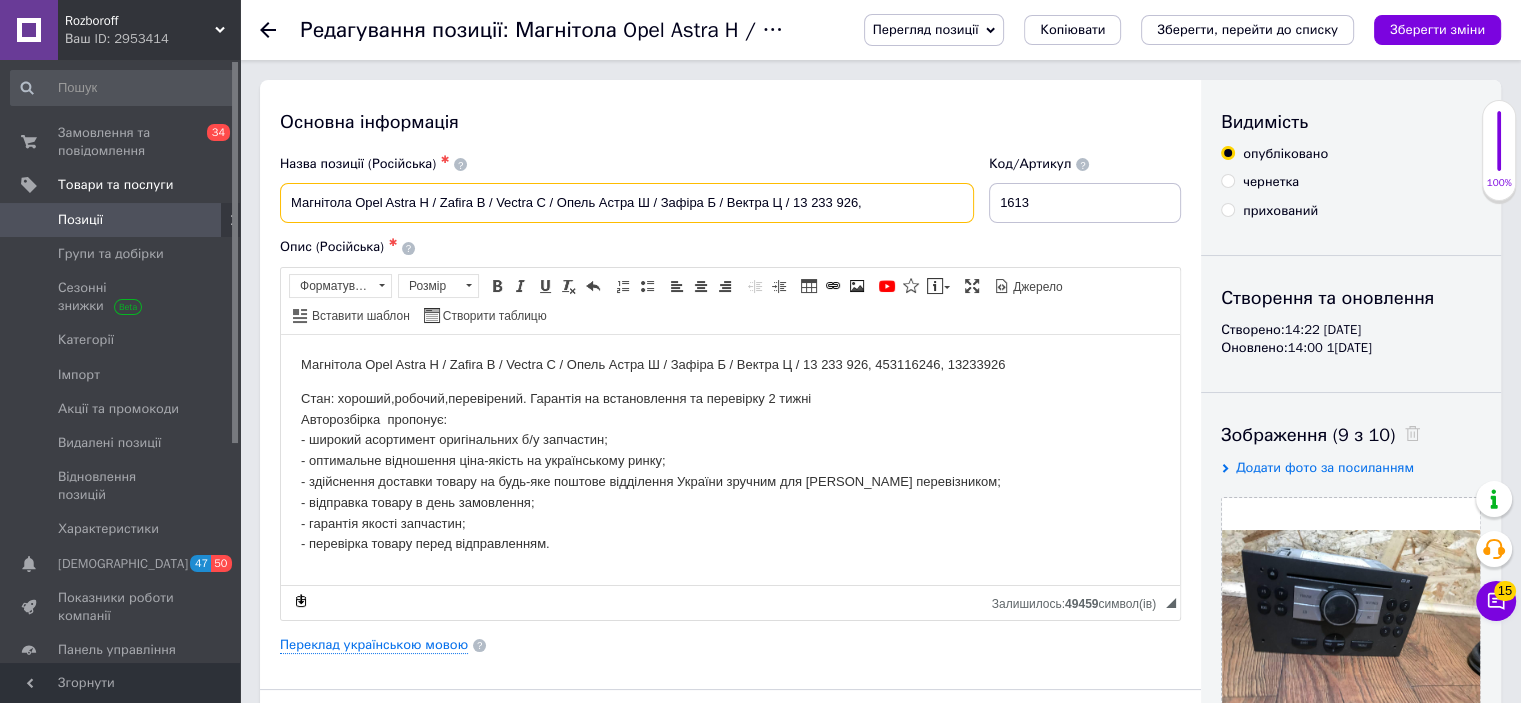 paste on "53116246" 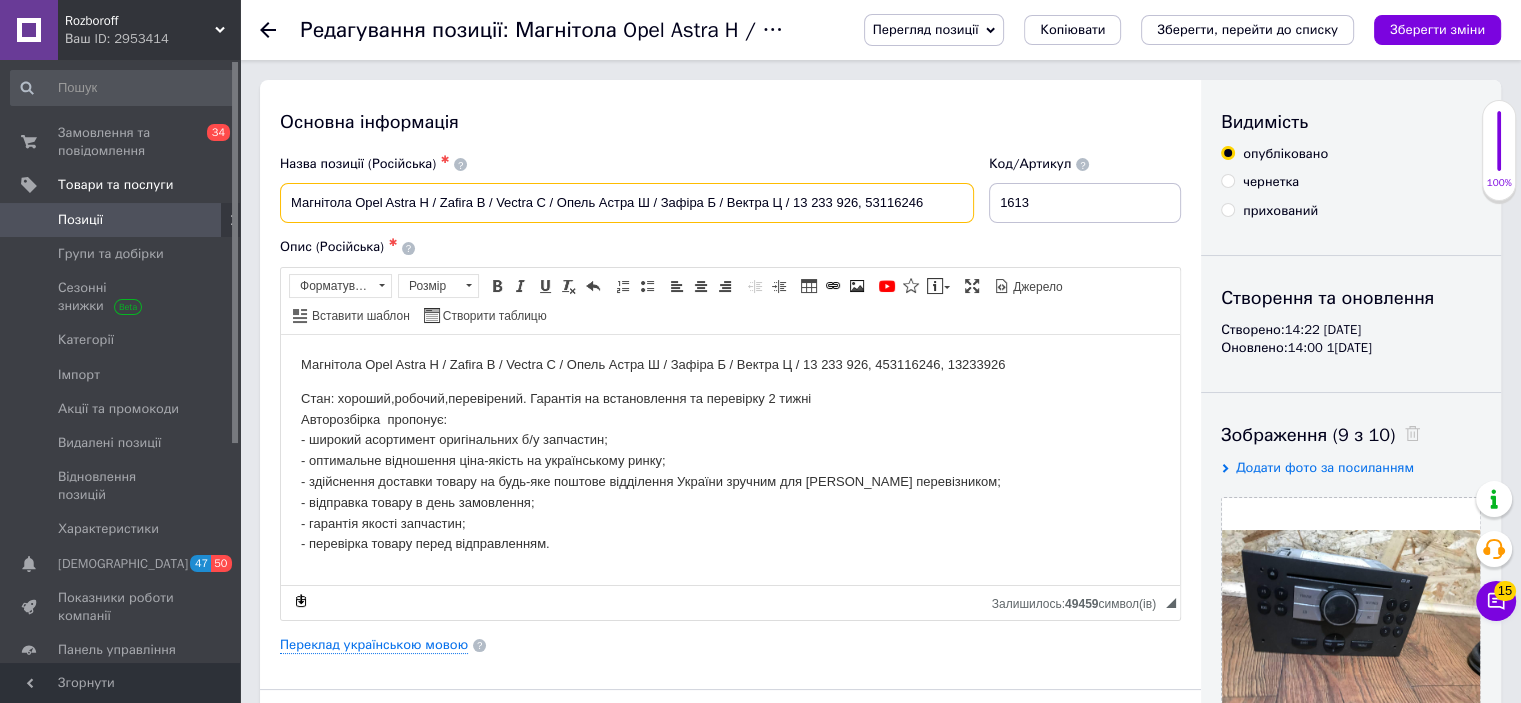 drag, startPoint x: 928, startPoint y: 207, endPoint x: 865, endPoint y: 204, distance: 63.07139 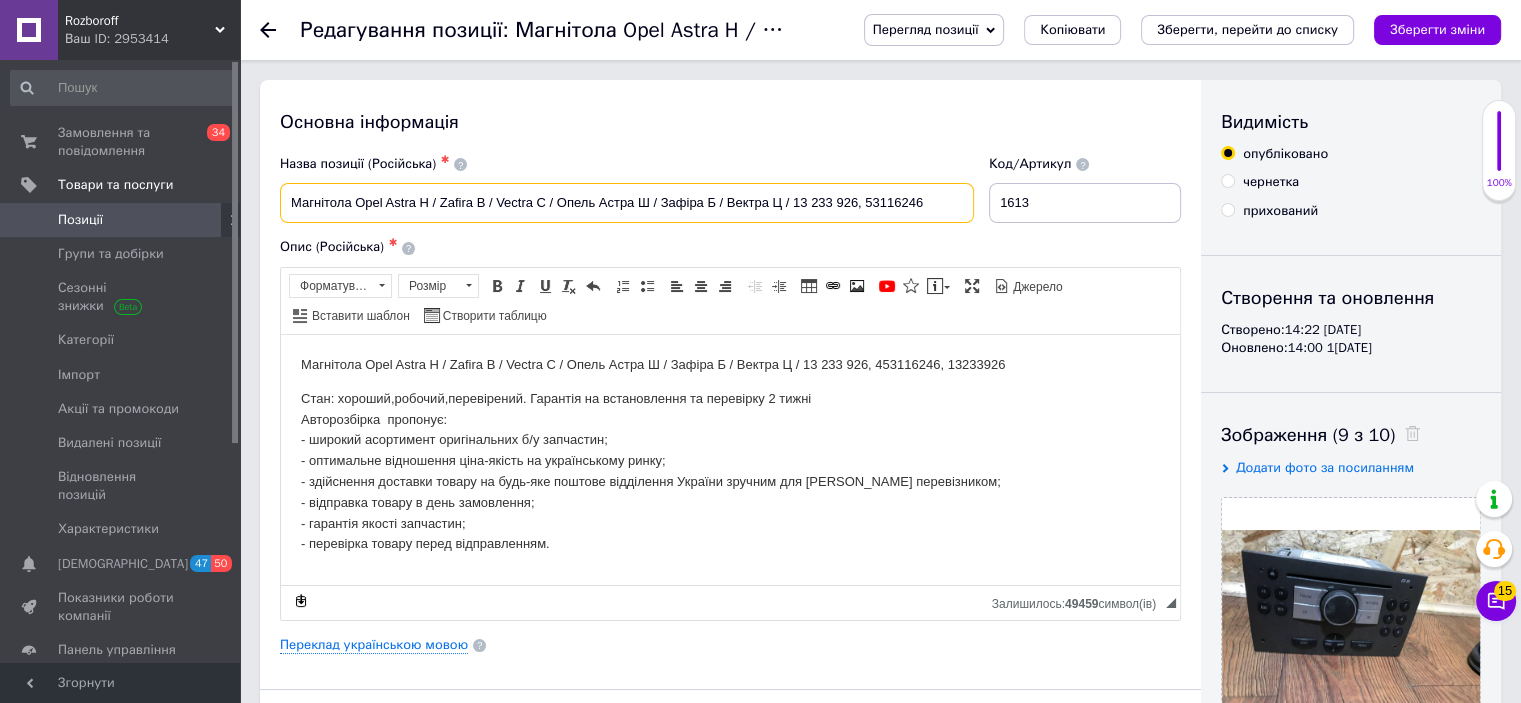 click on "Магнітола Opel Astra H / Zafira B / Vectra C / Опель Астра Ш / Зафіра Б / Вектра Ц / 13 233 926, 53116246" at bounding box center (627, 203) 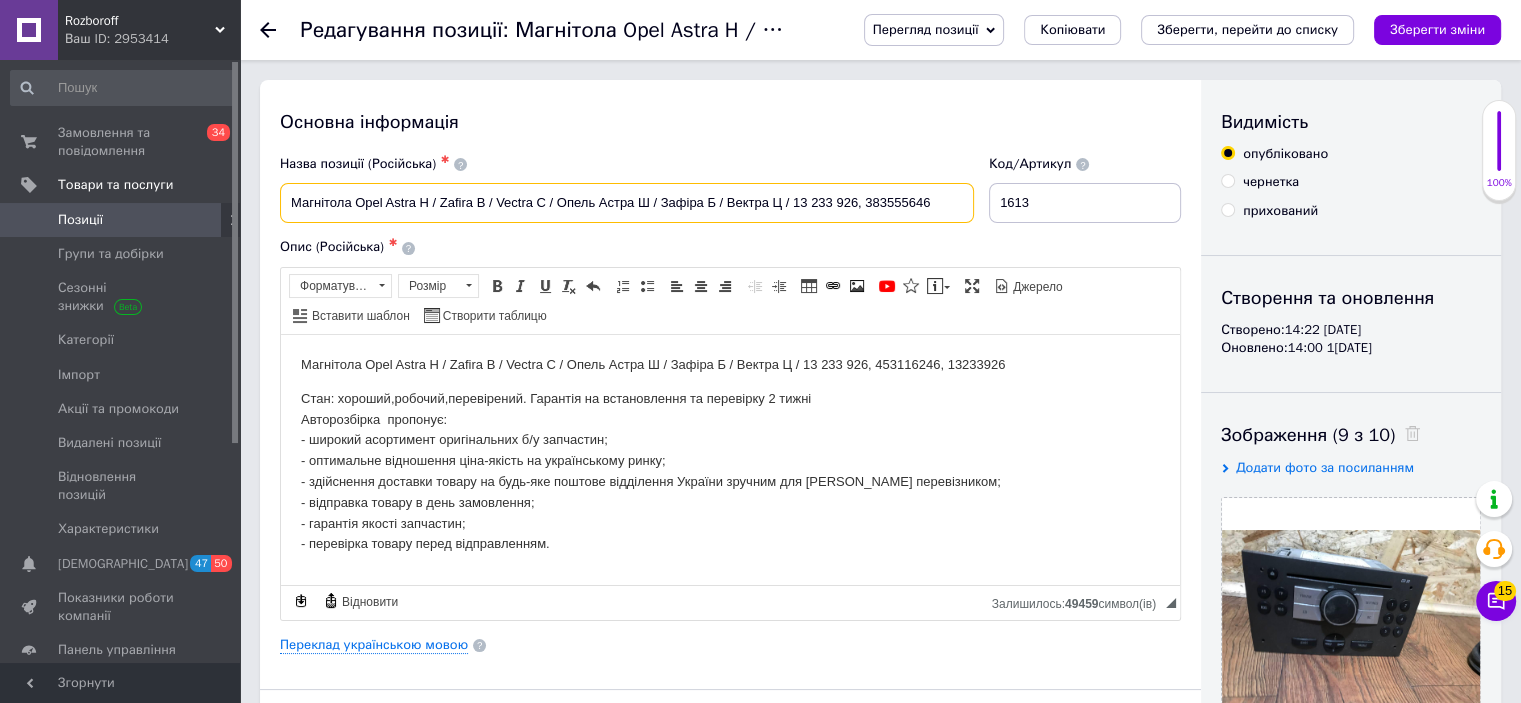 click on "Магнітола Opel Astra H / Zafira B / Vectra C / Опель Астра Ш / Зафіра Б / Вектра Ц / 13 233 926, 383555646" at bounding box center [627, 203] 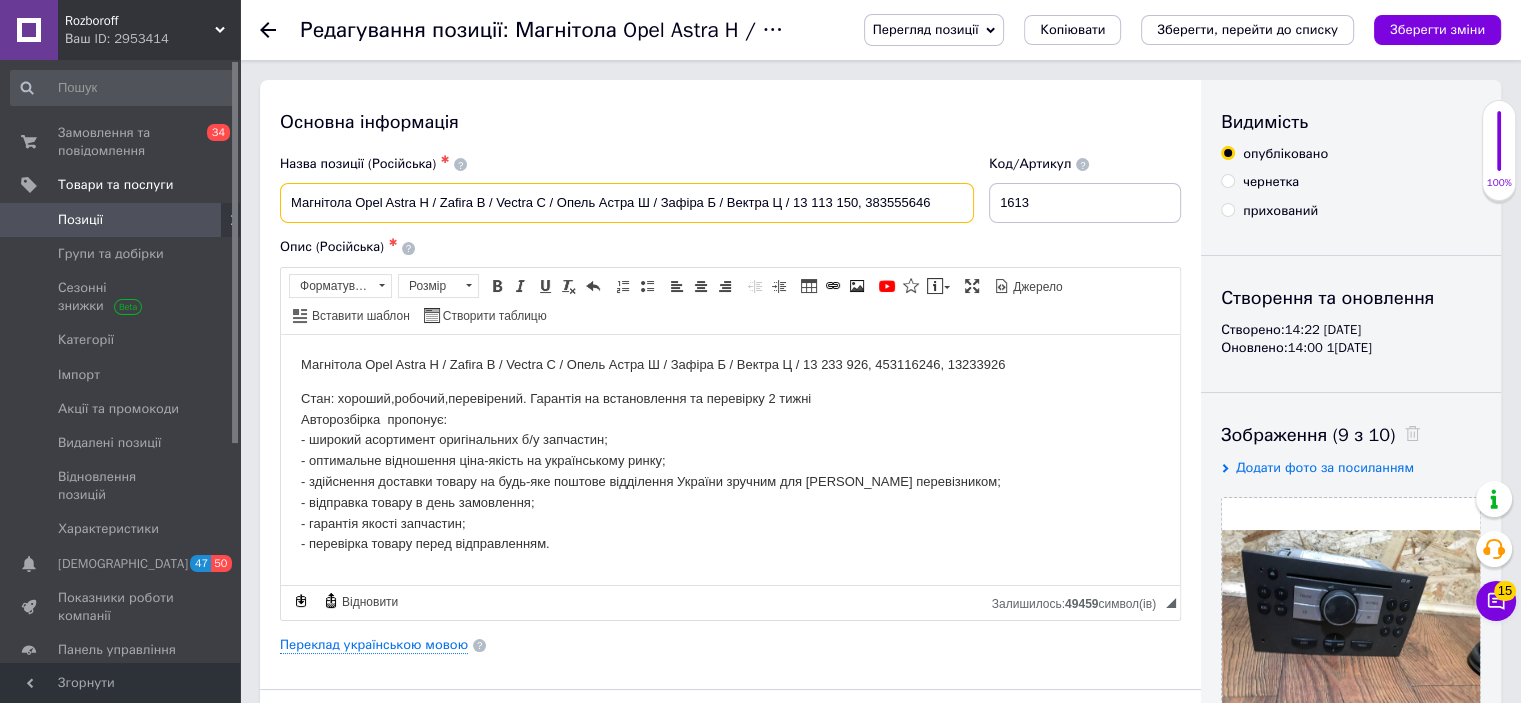 type on "Магнітола Opel Astra H / Zafira B / Vectra C / Опель Астра Ш / Зафіра Б / Вектра Ц / 13 113 150, 383555646" 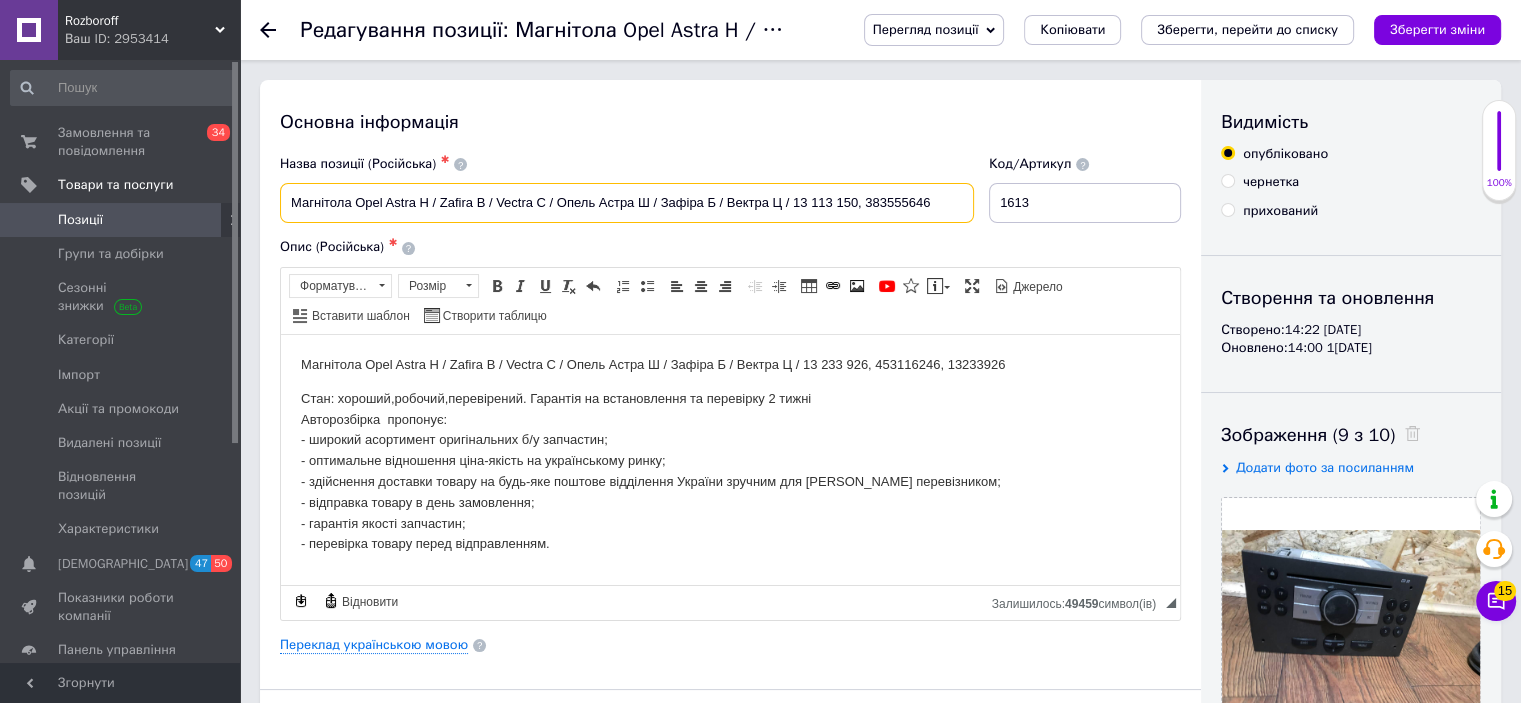 click on "Магнітола Opel Astra H / Zafira B / Vectra C / Опель Астра Ш / Зафіра Б / Вектра Ц / 13 113 150, 383555646" at bounding box center (627, 203) 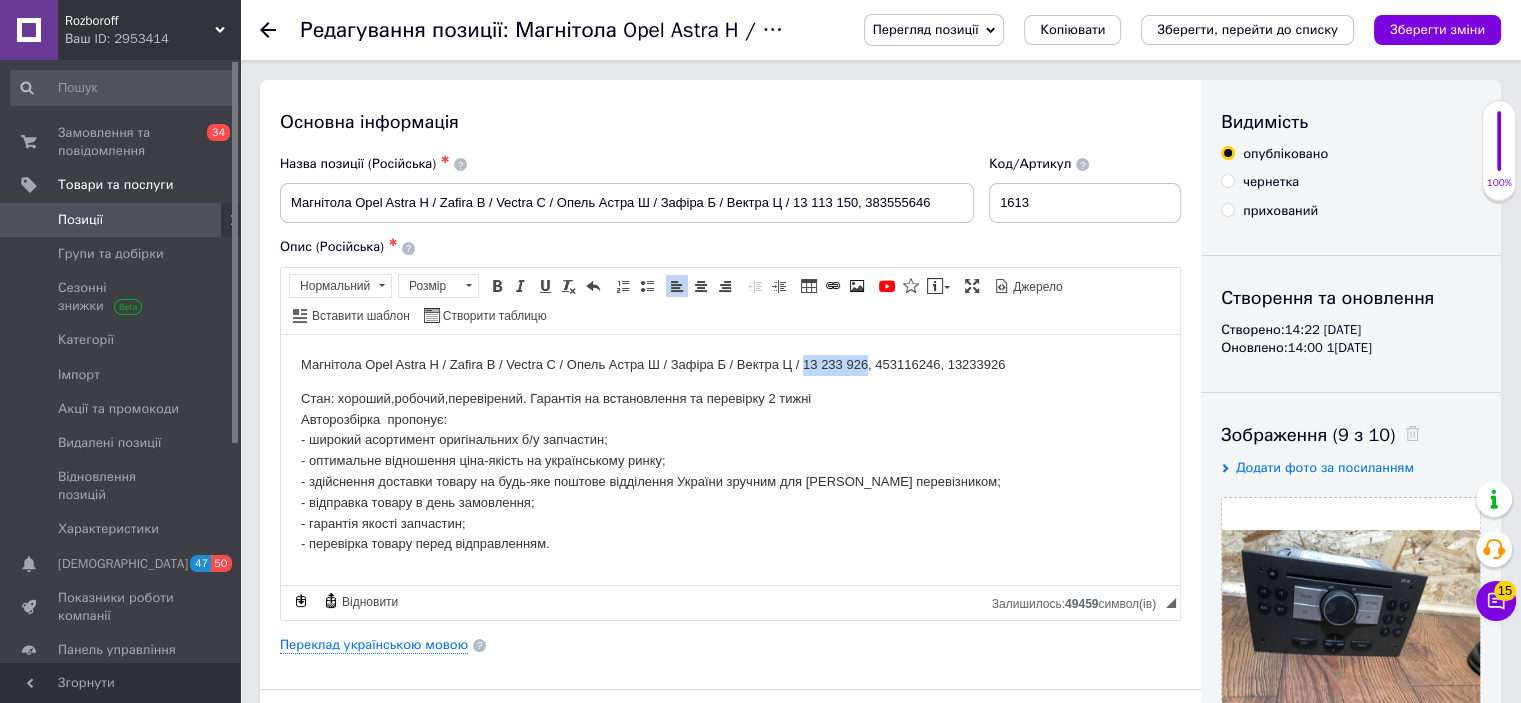 drag, startPoint x: 802, startPoint y: 363, endPoint x: 866, endPoint y: 364, distance: 64.00781 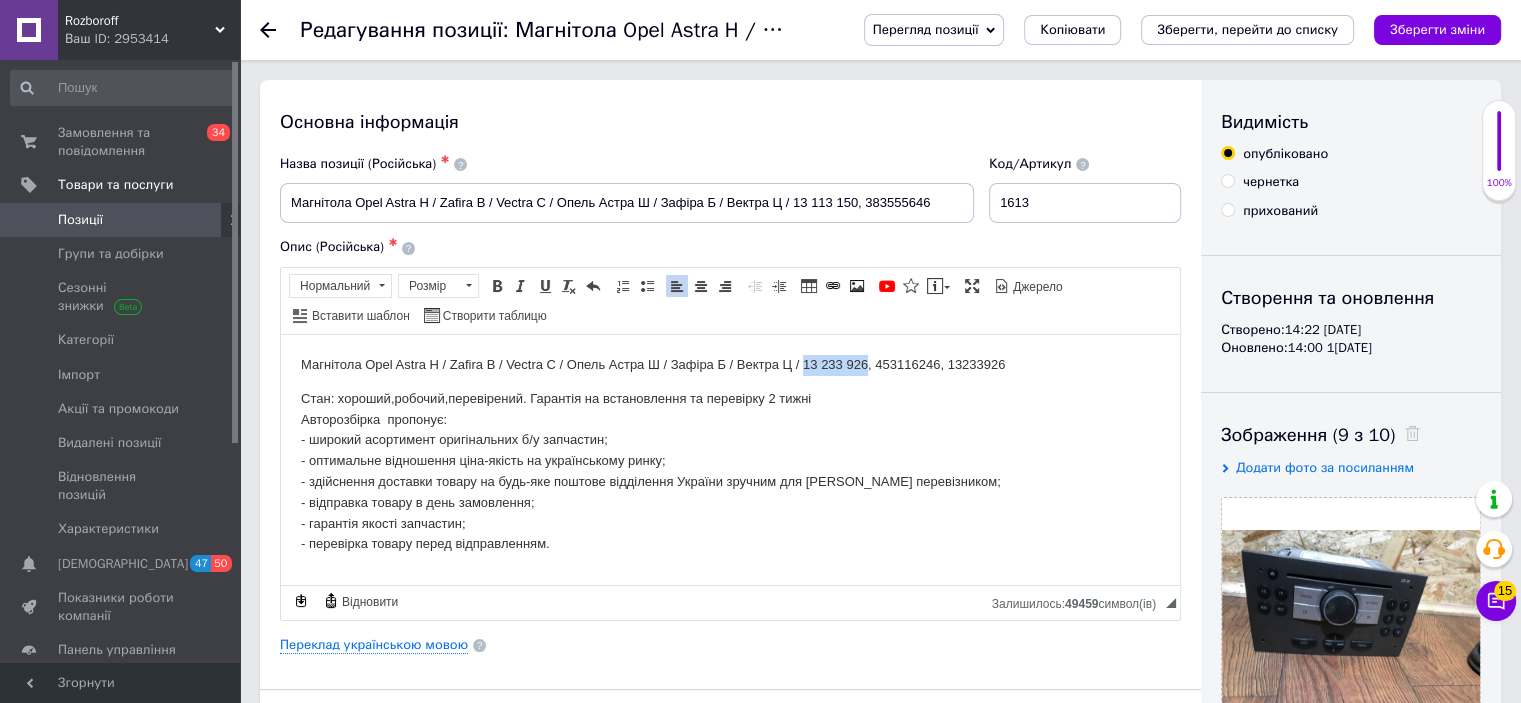 click on "Магнітола Opel Astra H / Zafira B / Vectra C / Опель Астра Ш / Зафіра Б / Вектра Ц / 13 233 926, 453116246, 13233926" at bounding box center (730, 364) 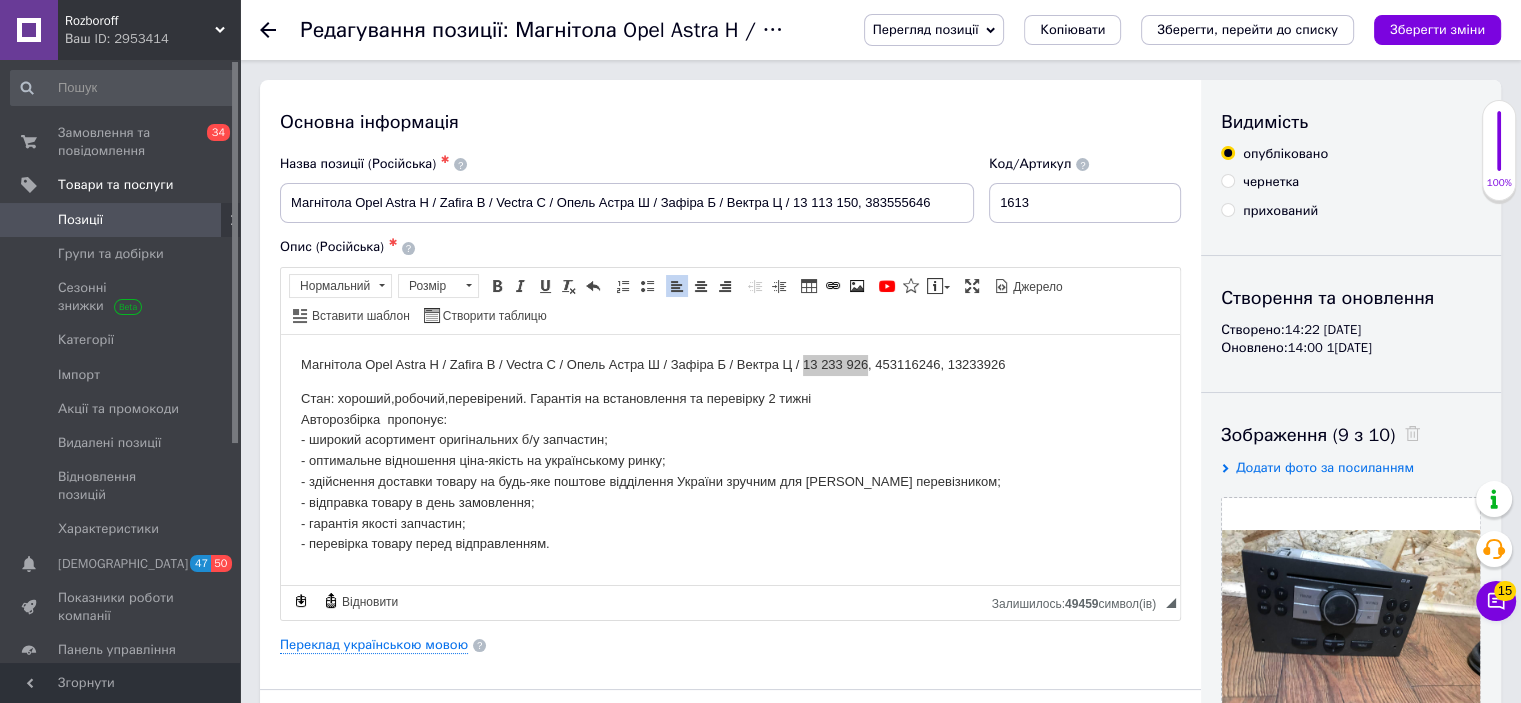click on "Магнітола Opel Astra H / Zafira B / Vectra C / Опель Астра Ш / Зафіра Б / Вектра Ц / 13 113 150, 383555646" at bounding box center [627, 203] 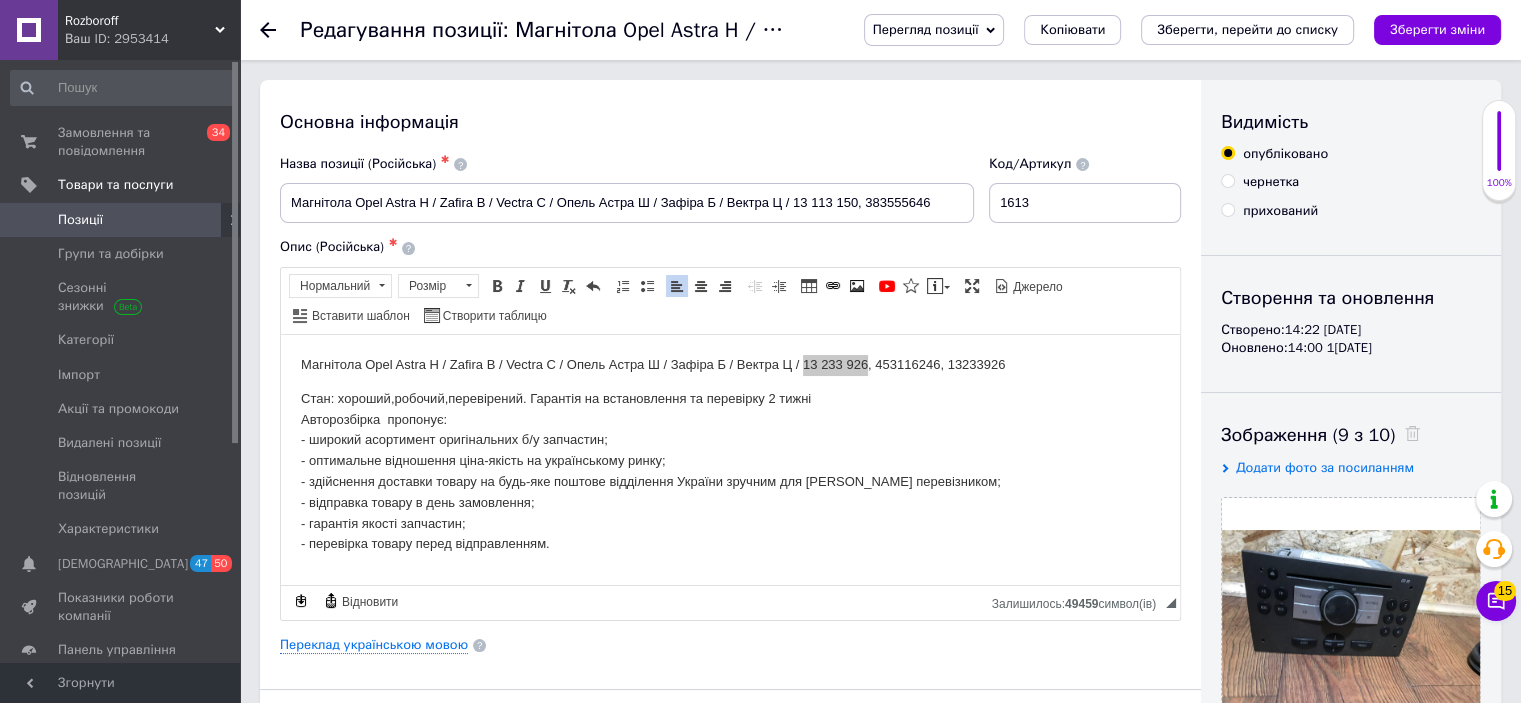 drag, startPoint x: 932, startPoint y: 201, endPoint x: 796, endPoint y: 199, distance: 136.01471 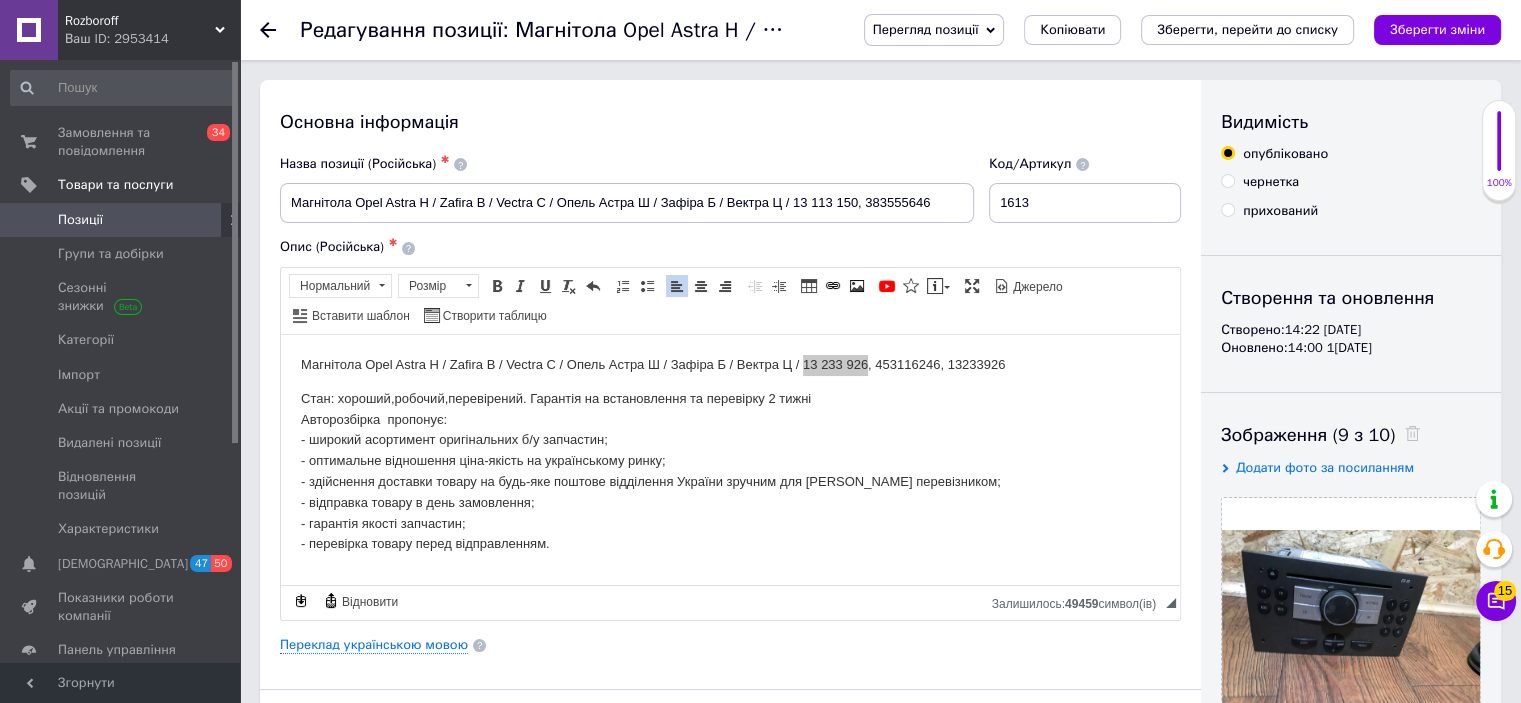 click on "Магнітола Opel Astra H / Zafira B / Vectra C / Опель Астра Ш / Зафіра Б / Вектра Ц / 13 113 150, 383555646" at bounding box center (627, 203) 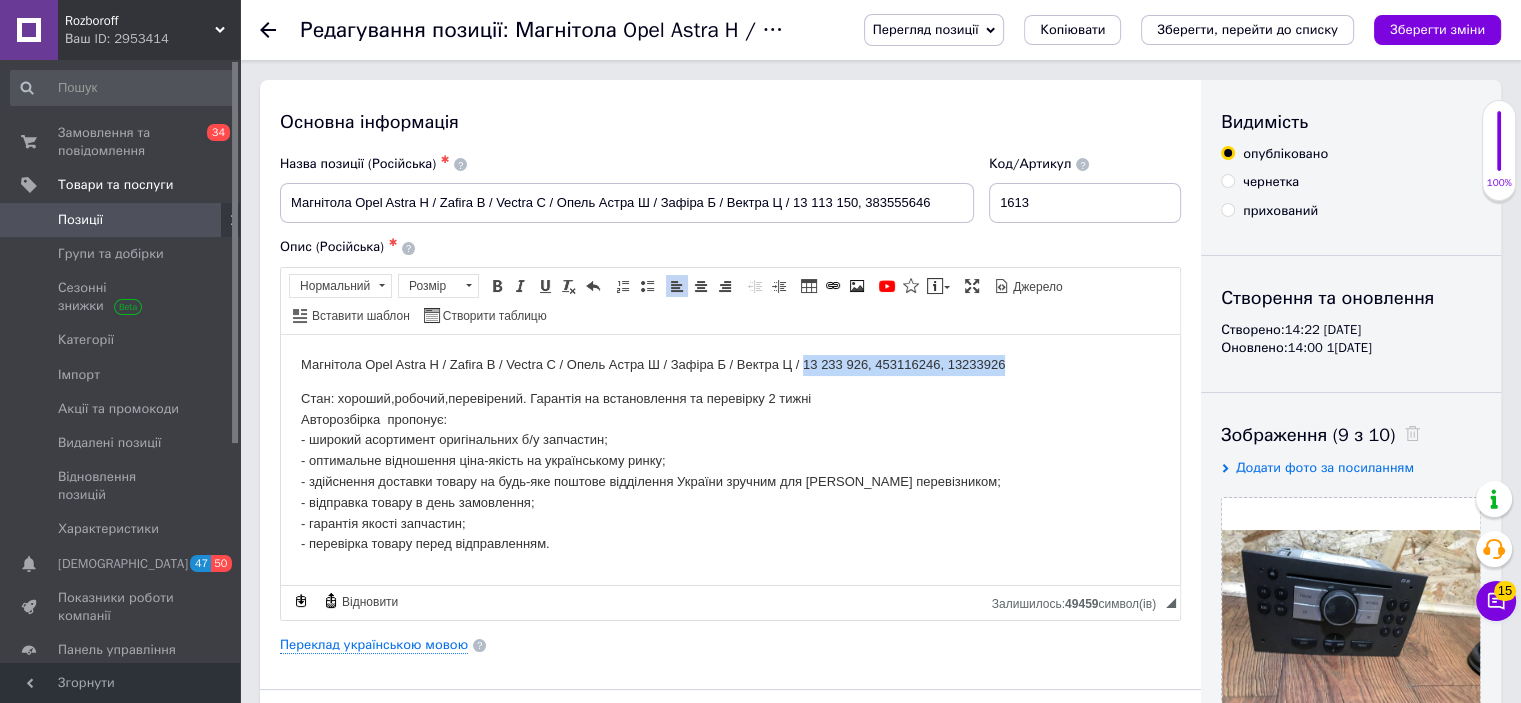 drag, startPoint x: 1009, startPoint y: 358, endPoint x: 804, endPoint y: 352, distance: 205.08778 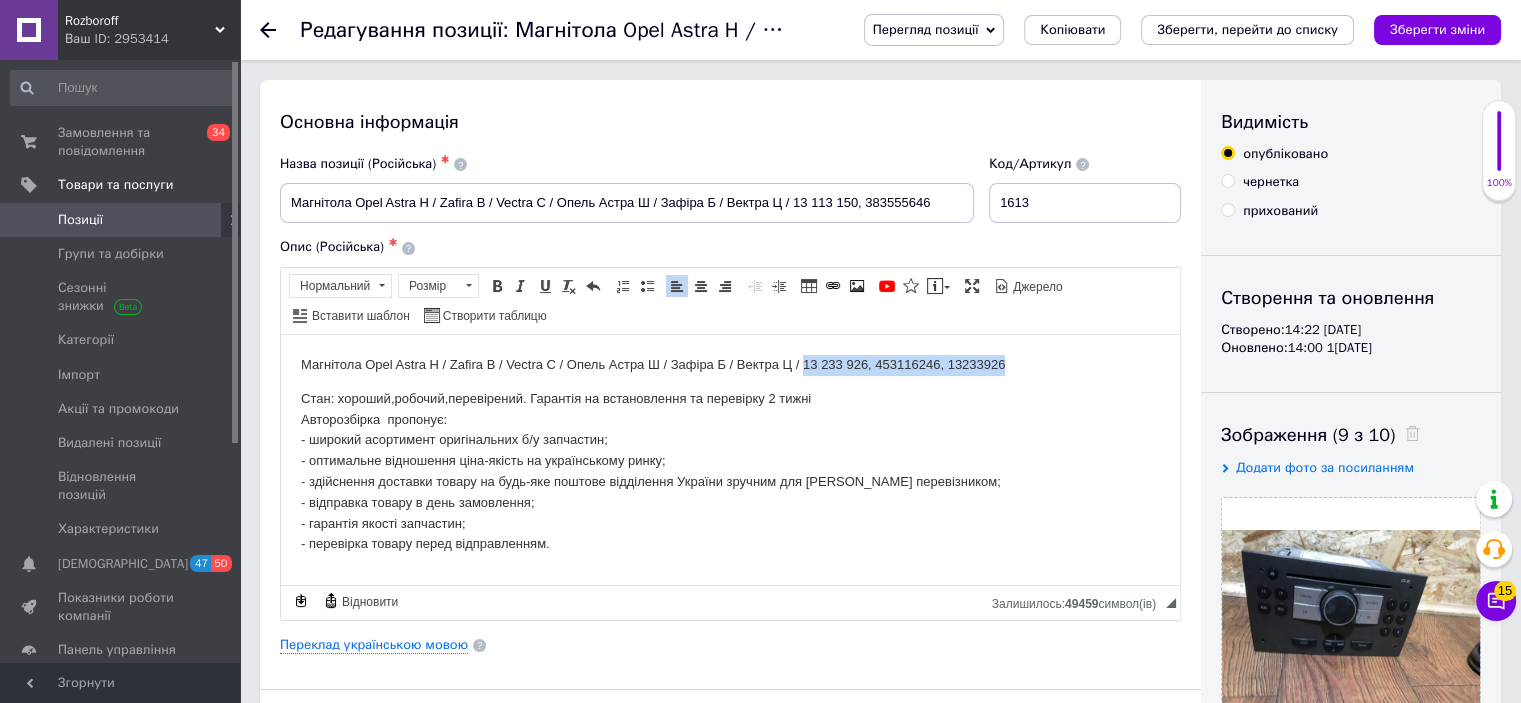 click on "Магнітола Opel Astra H / Zafira B / Vectra C / Опель Астра Ш / Зафіра Б / Вектра Ц / 13 233 926, 453116246, 13233926 Стан: хороший,робочий,перевірений. Гарантія на встановлення та перевірку 2 тижні Авторозбірка  пропонує:  - широкий асортимент оригінальних б/у запчастин;  - оптимальне відношення ціна-якість на українському ринку;  - здійснення доставки товару на будь-яке поштове відділення України зручним для Вас перевізником;  - відправка товару в день замовлення;  - гарантія якості запчастин;  - перевірка товару перед відправленням." at bounding box center (730, 454) 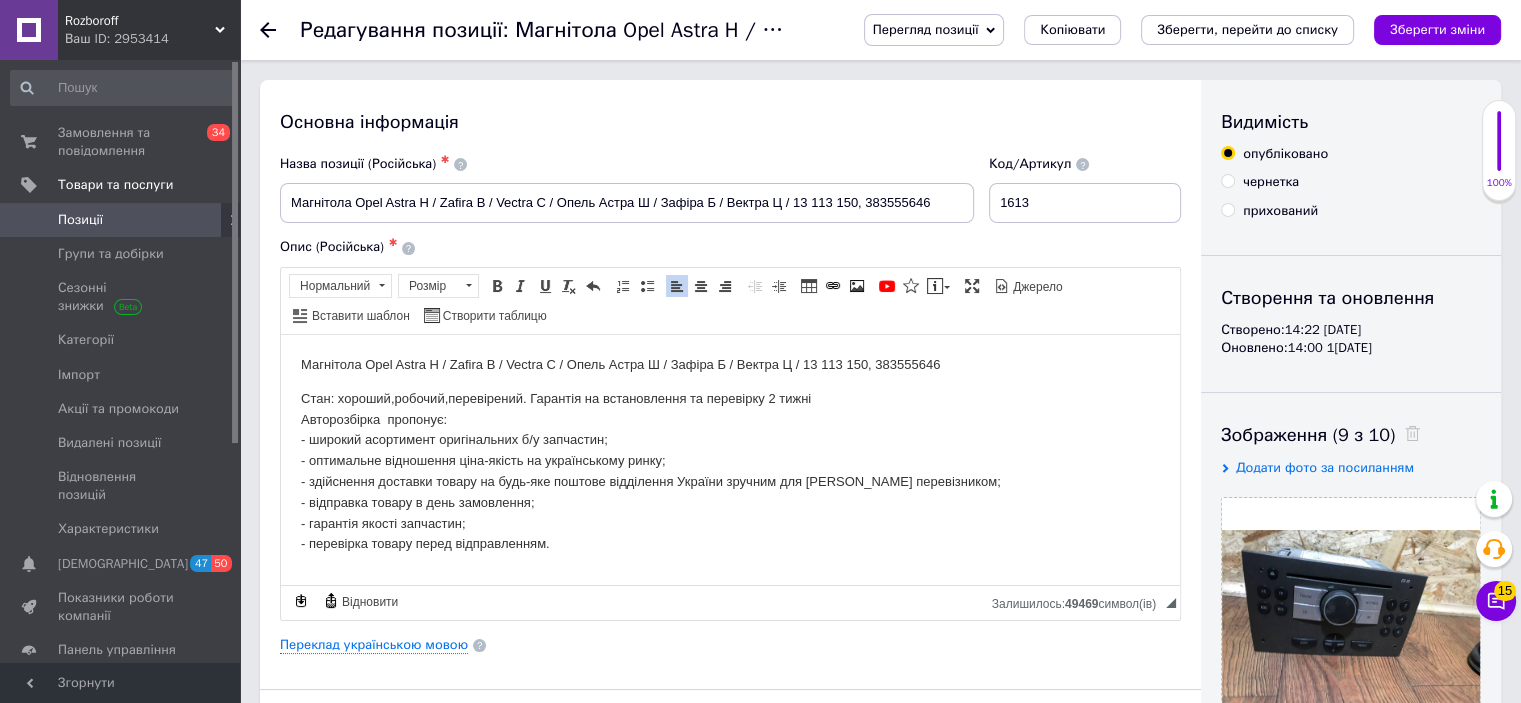 type 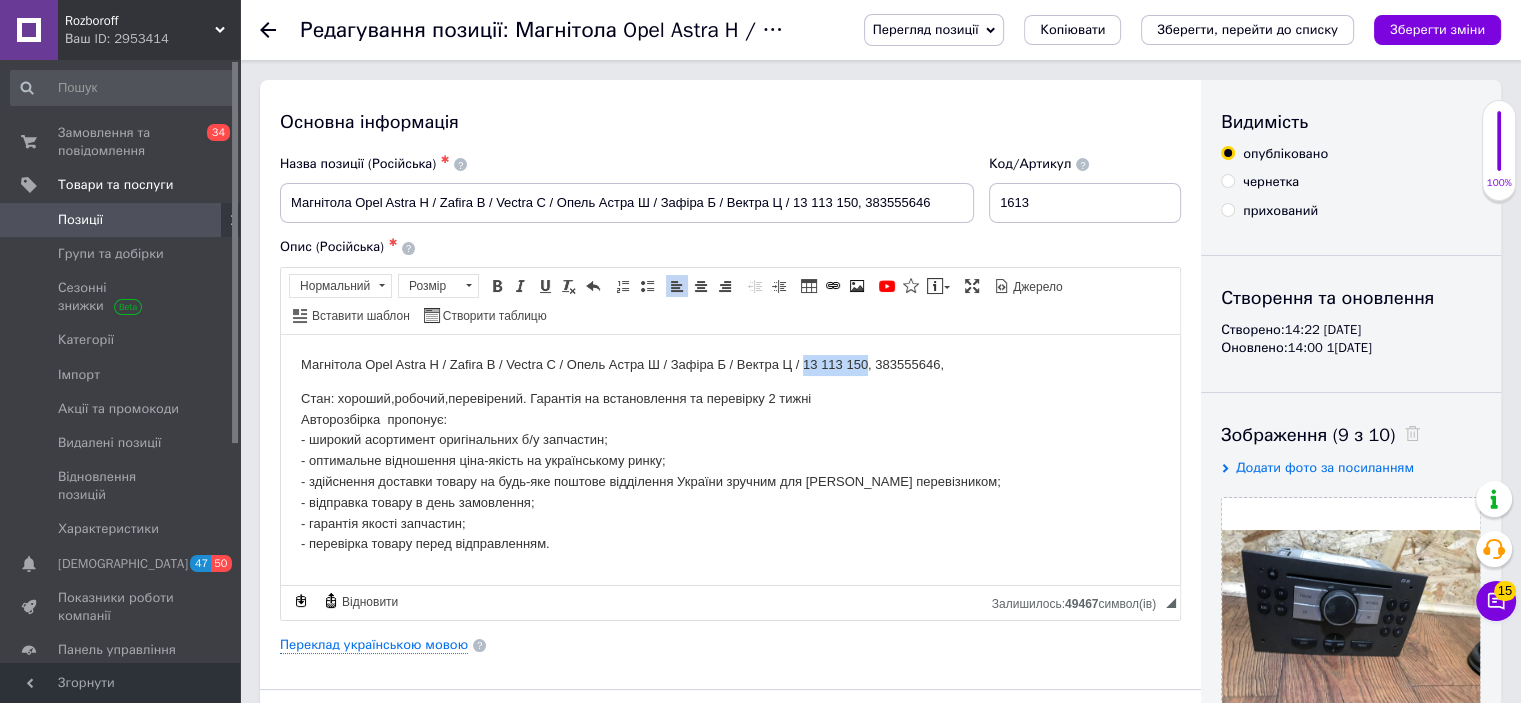drag, startPoint x: 801, startPoint y: 363, endPoint x: 865, endPoint y: 364, distance: 64.00781 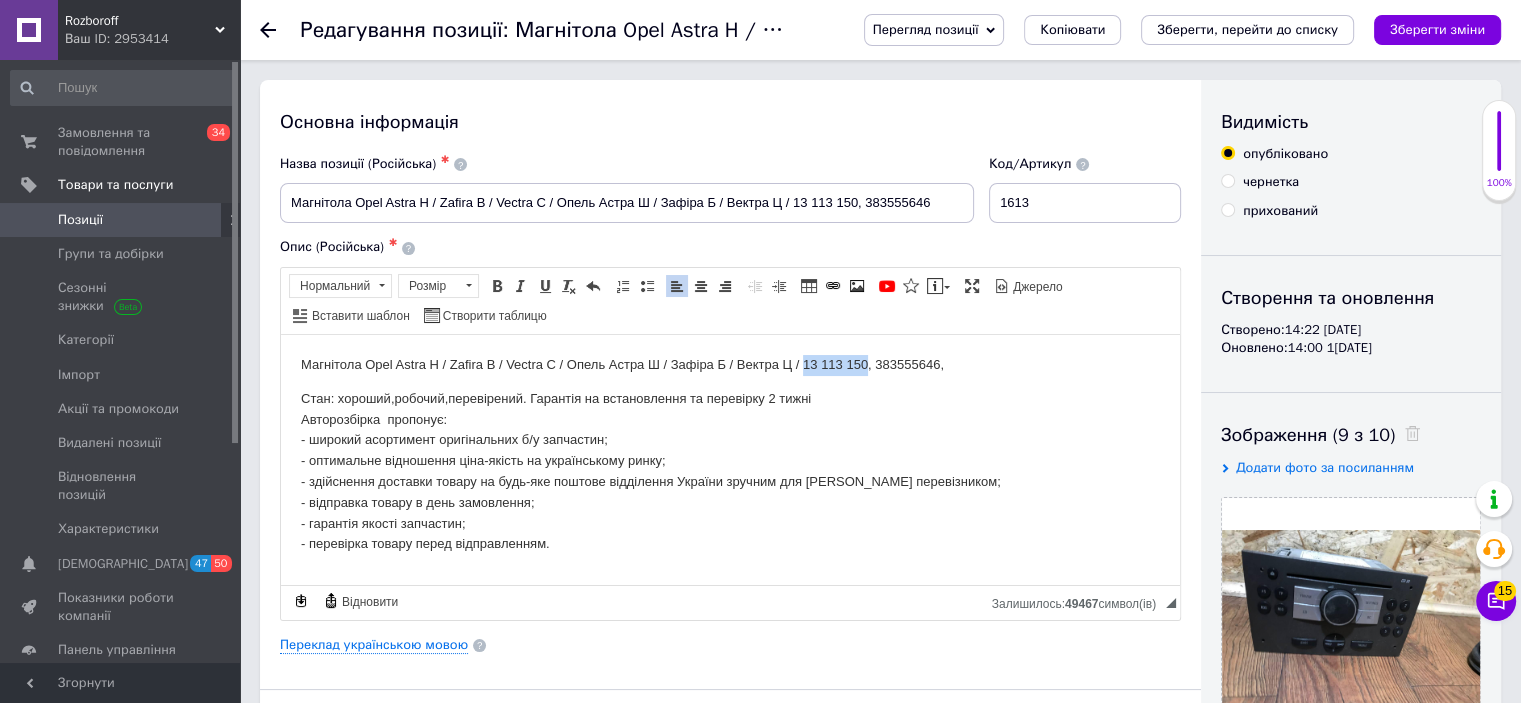 click on "Магнітола Opel Astra H / Zafira B / Vectra C / Опель Астра Ш / Зафіра Б / Вектра Ц / 13 113 150, 383555646," at bounding box center [730, 364] 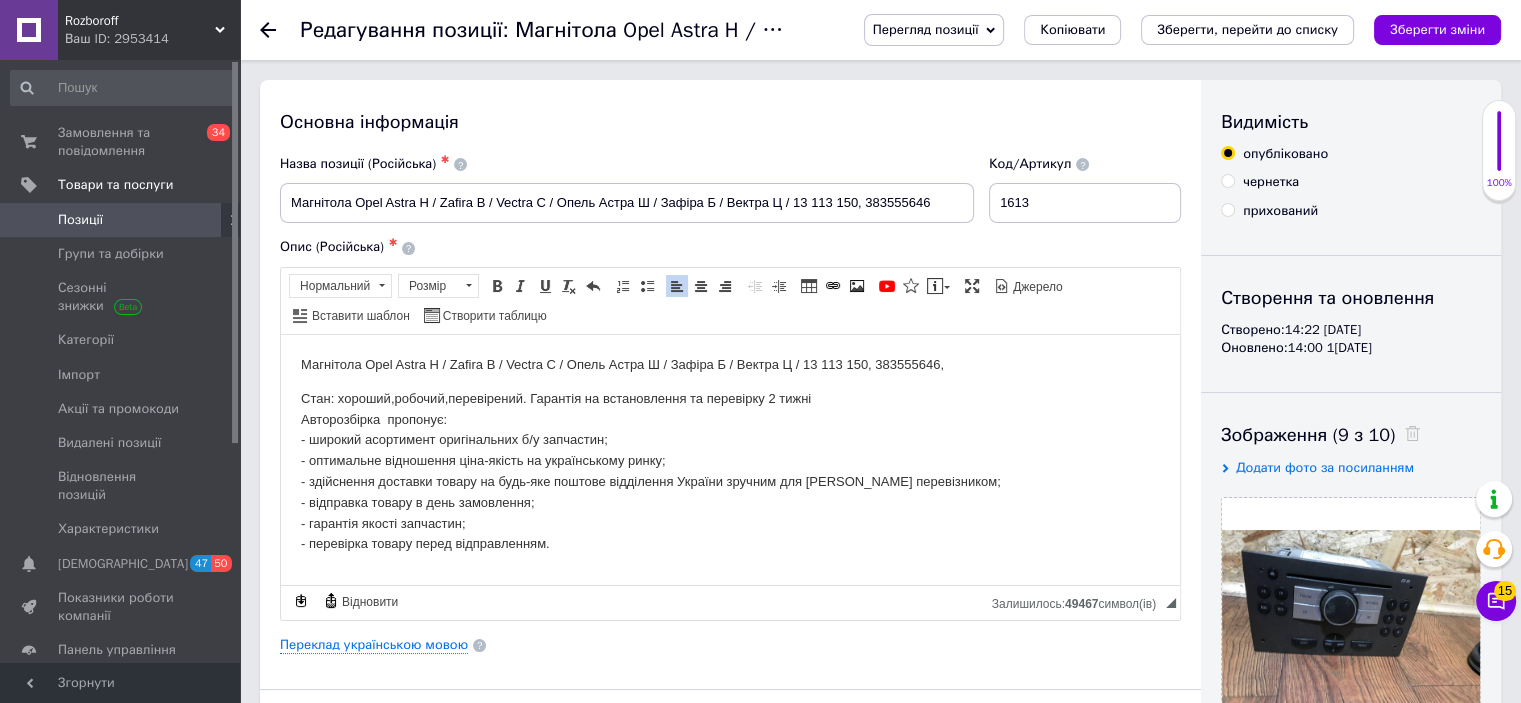 click on "Магнітола Opel Astra H / Zafira B / Vectra C / Опель Астра Ш / Зафіра Б / Вектра Ц / 13 113 150, 383555646," at bounding box center (730, 364) 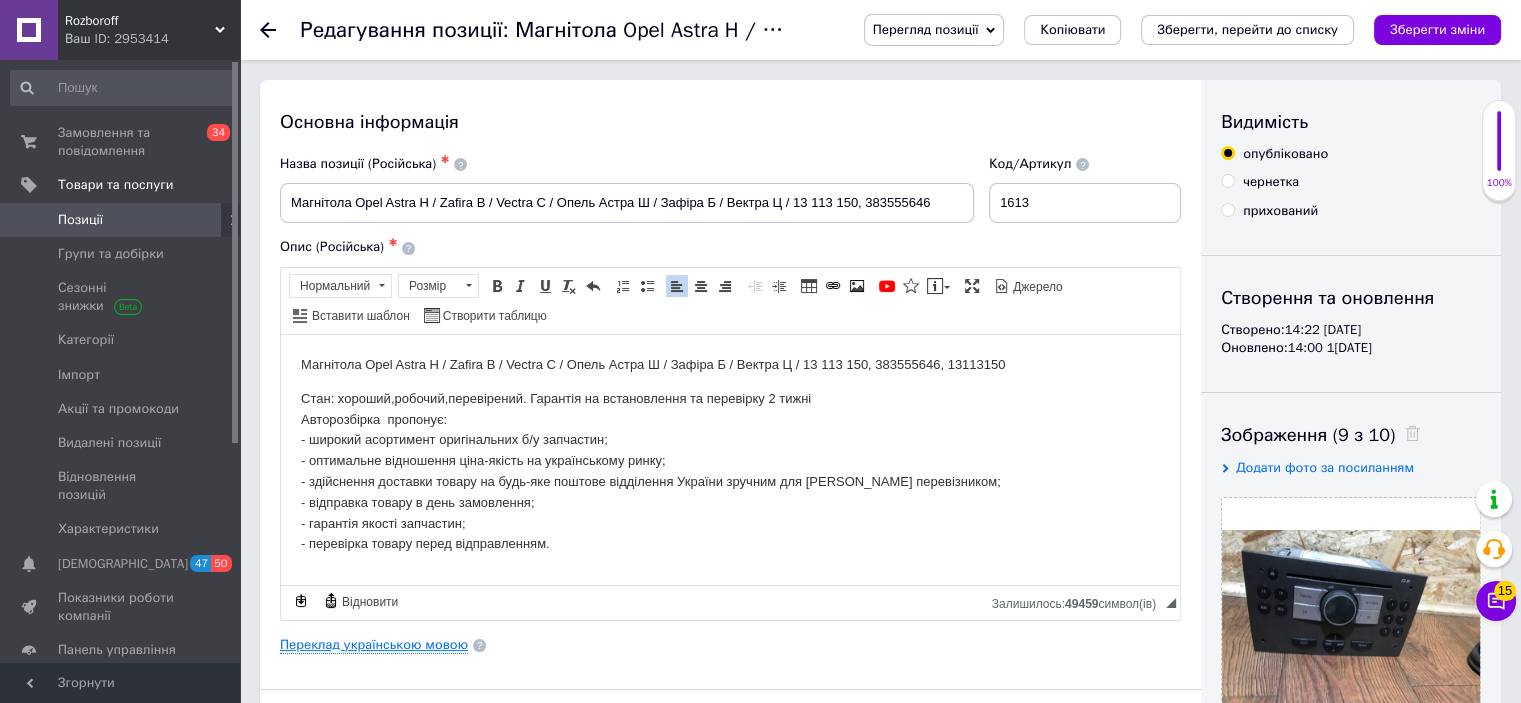 click on "Переклад українською мовою" at bounding box center (374, 645) 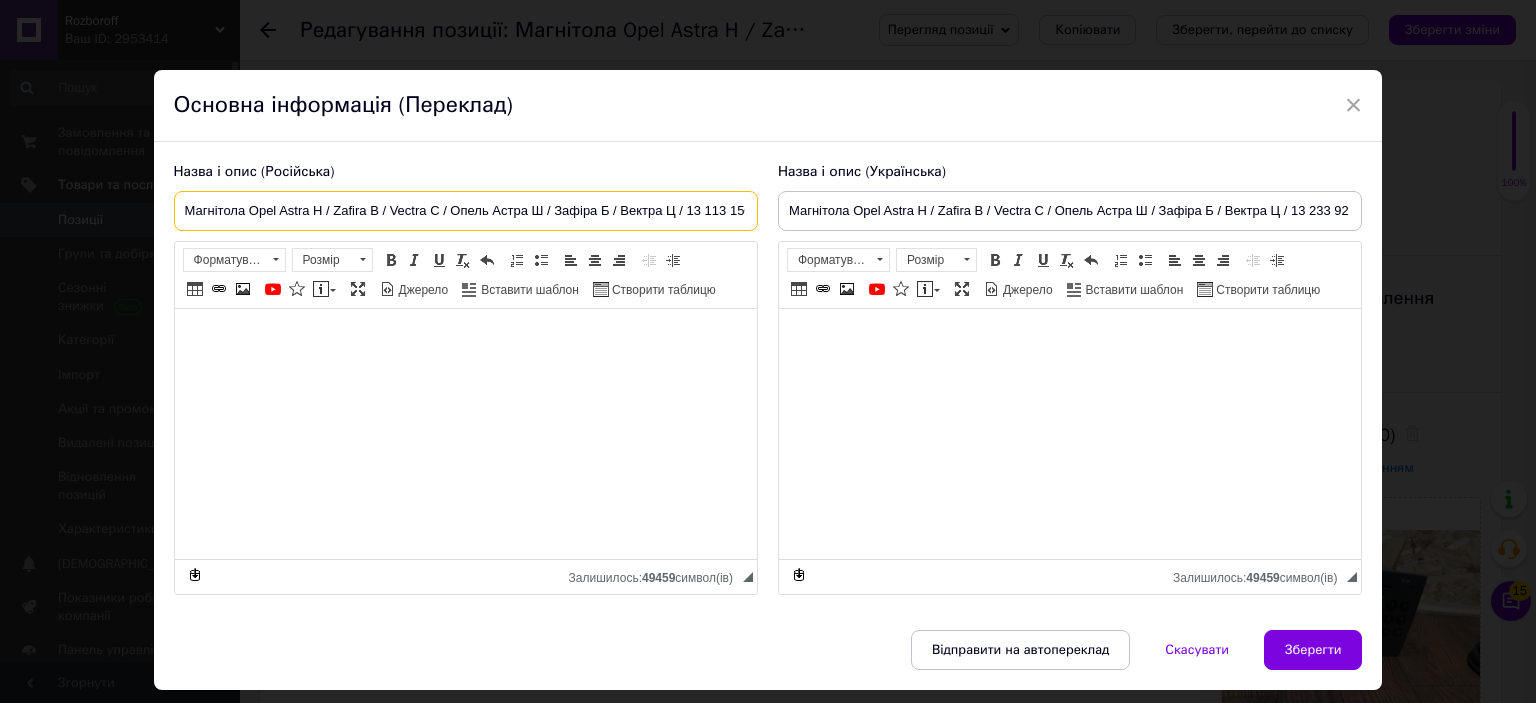 click on "Магнітола Opel Astra H / Zafira B / Vectra C / Опель Астра Ш / Зафіра Б / Вектра Ц / 13 113 150, 383555646" at bounding box center (466, 211) 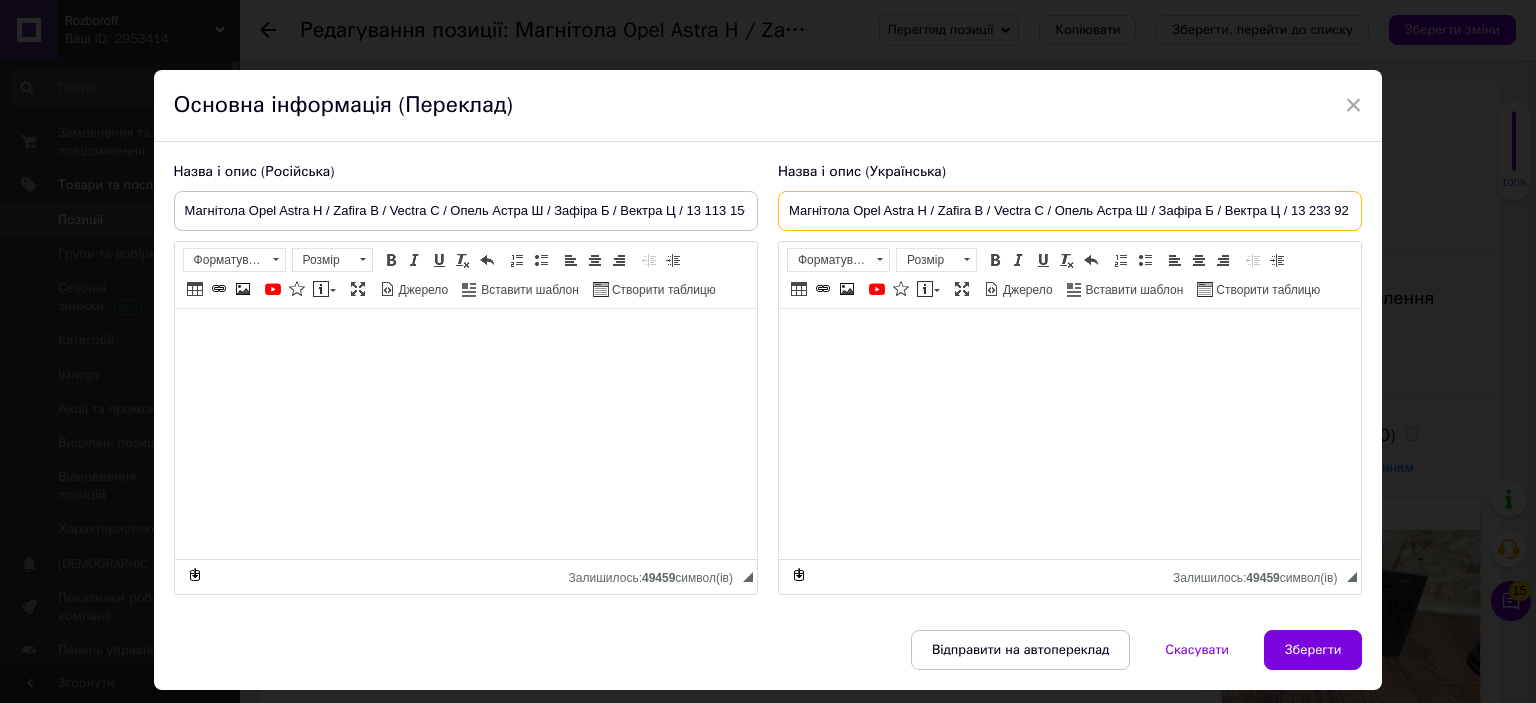 click on "Магнітола Opel Astra H / Zafira B / Vectra C / Опель Астра Ш / Зафіра Б / Вектра Ц / 13 233 926, 453116246" at bounding box center (1070, 211) 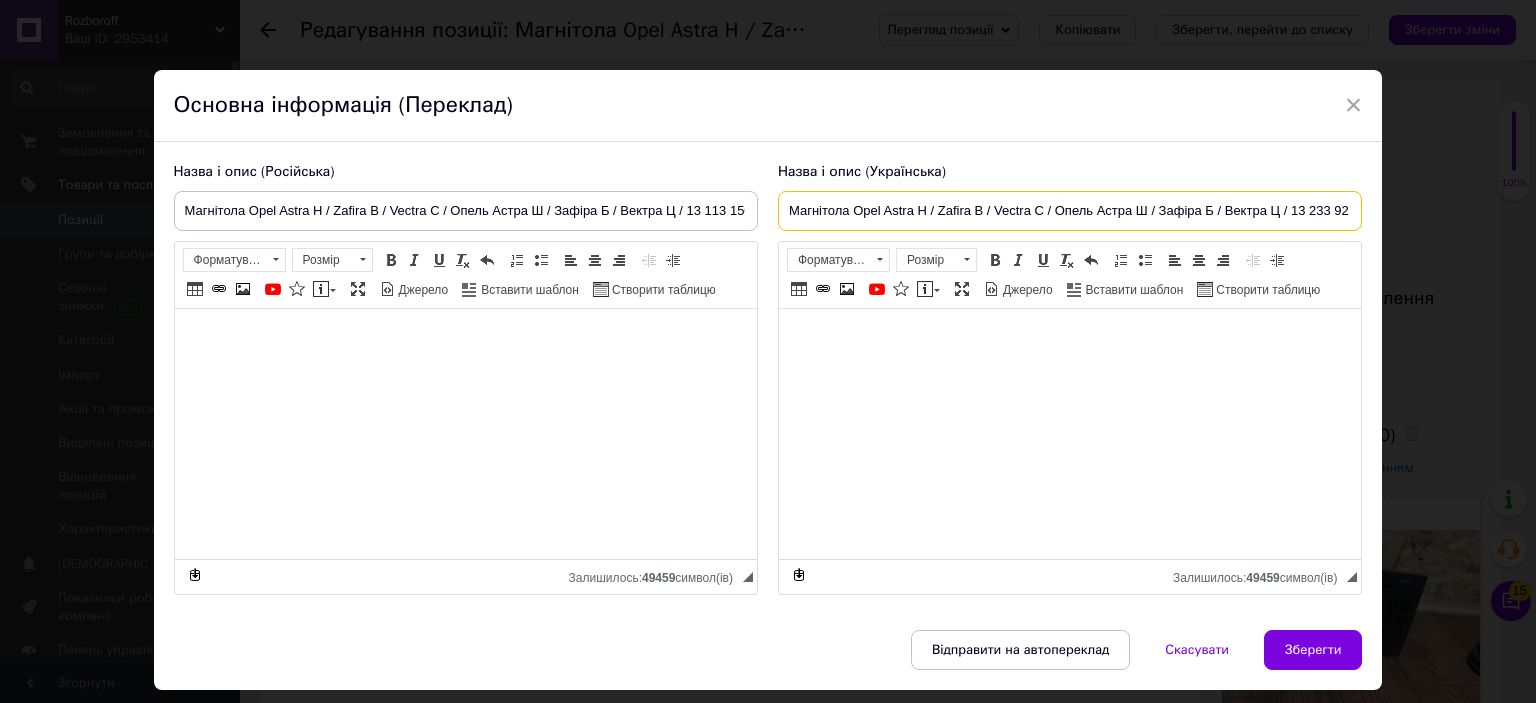 paste on "113 150, 3835556" 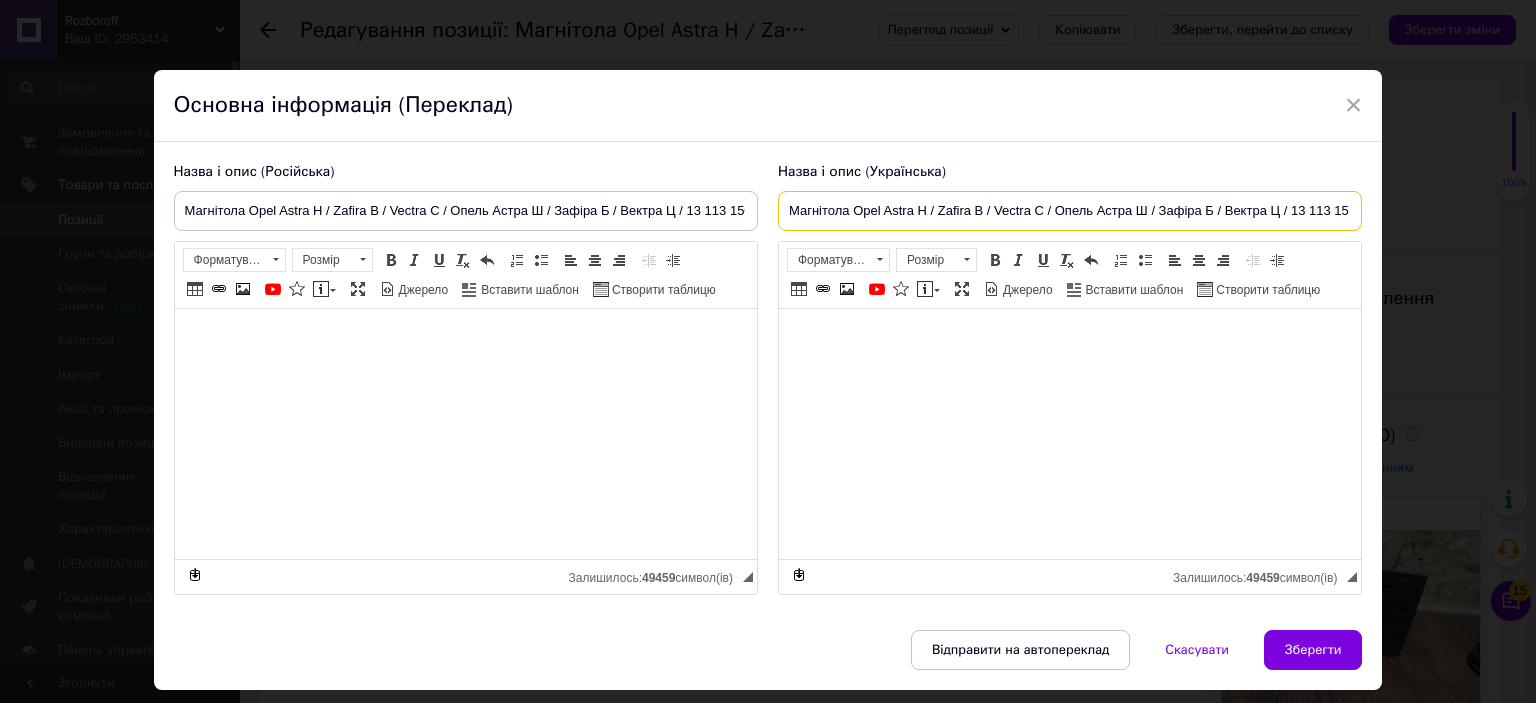 scroll, scrollTop: 0, scrollLeft: 79, axis: horizontal 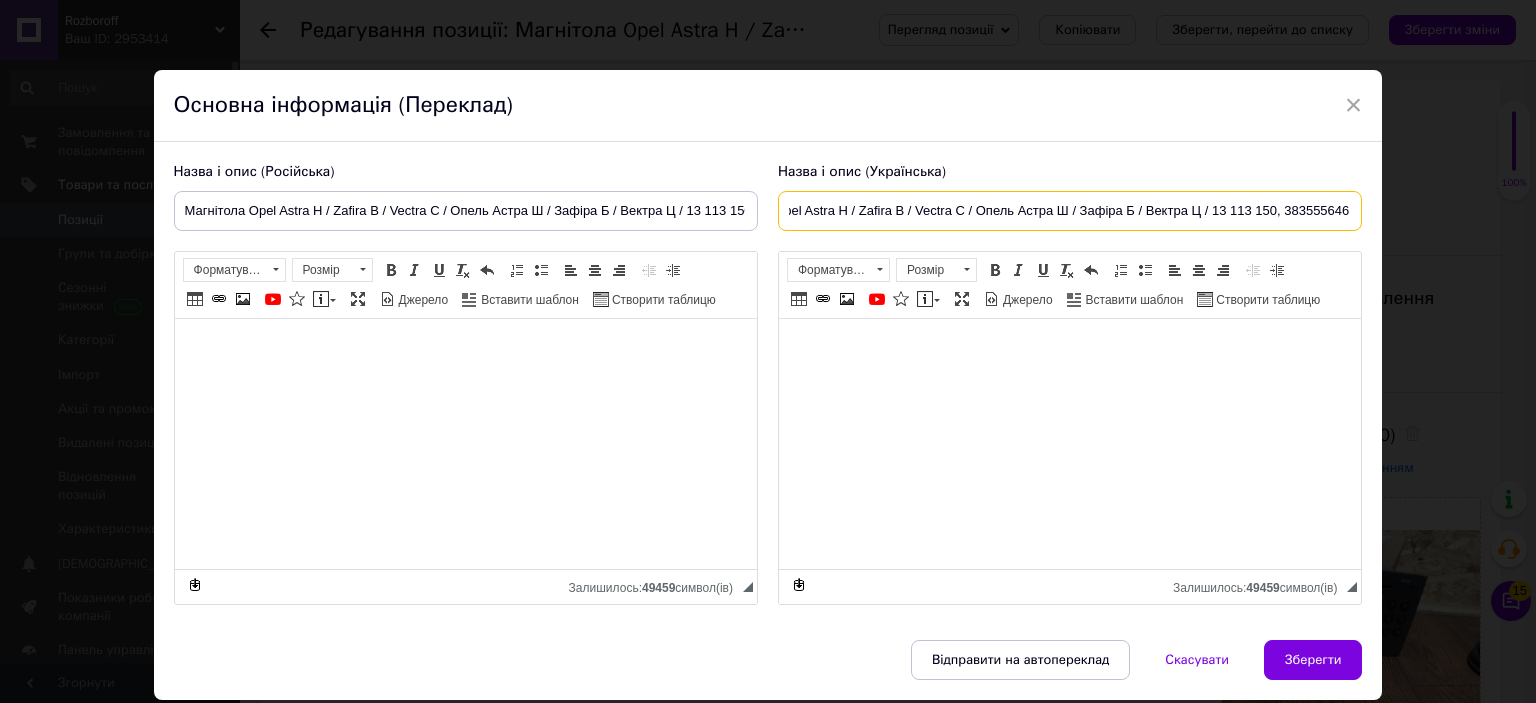 type on "Магнітола Opel Astra H / Zafira B / Vectra C / Опель Астра Ш / Зафіра Б / Вектра Ц / 13 113 150, 383555646" 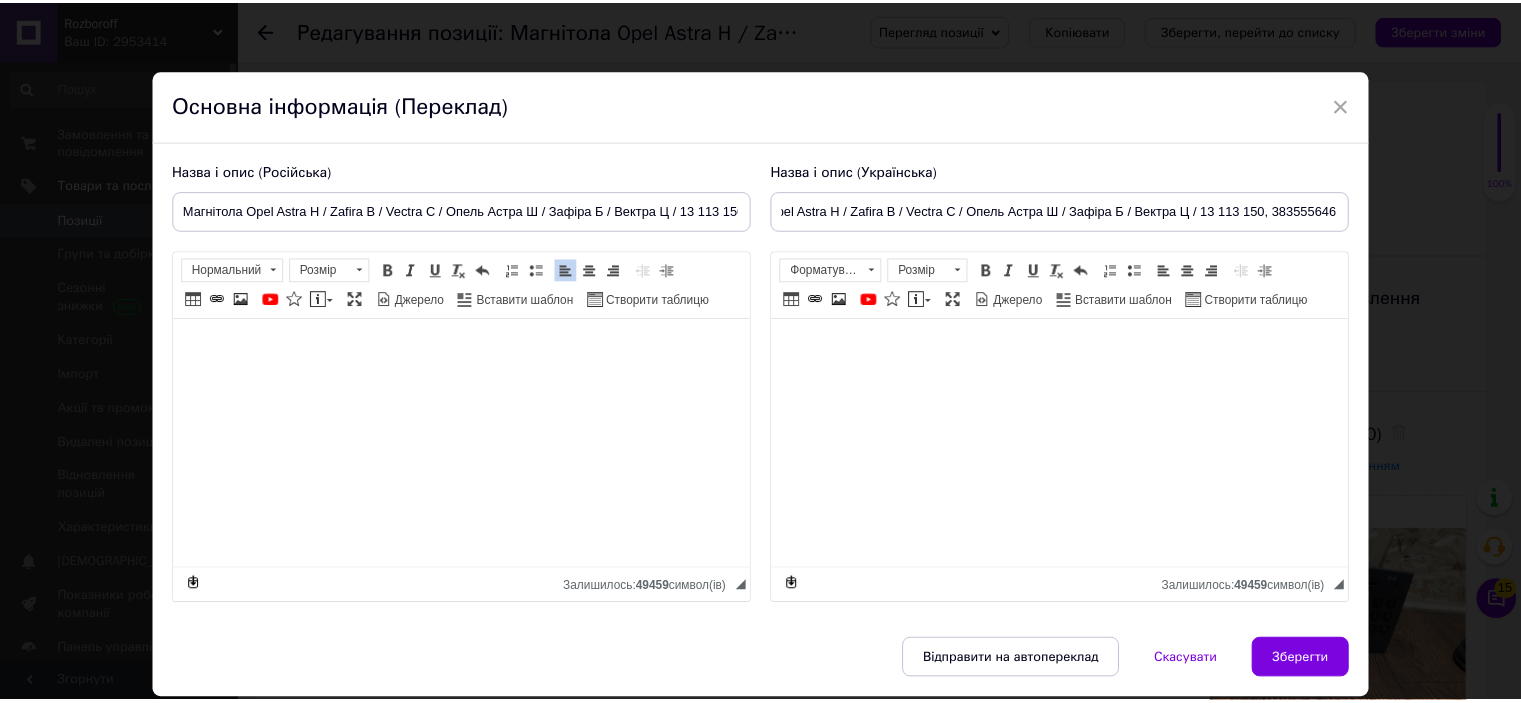 scroll, scrollTop: 0, scrollLeft: 0, axis: both 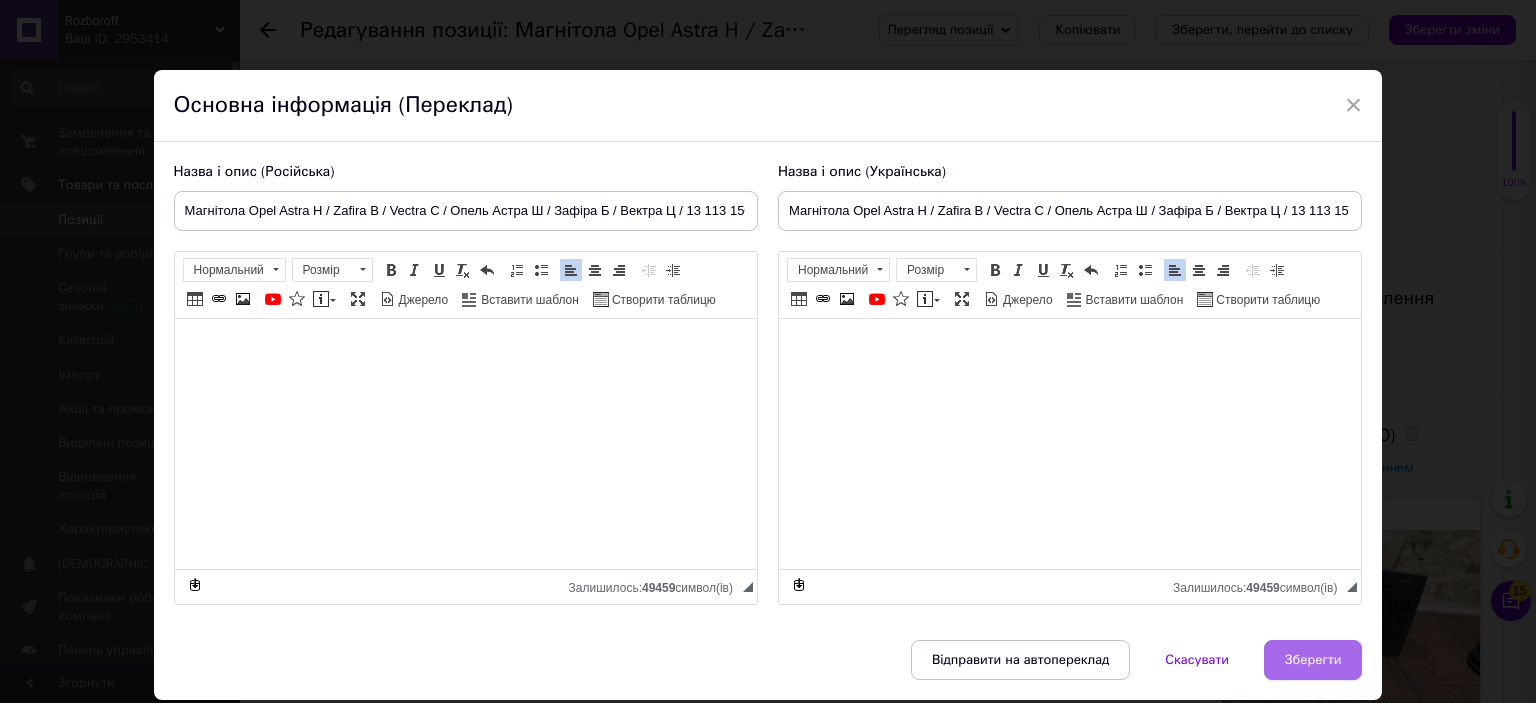 click on "Зберегти" at bounding box center [1313, 660] 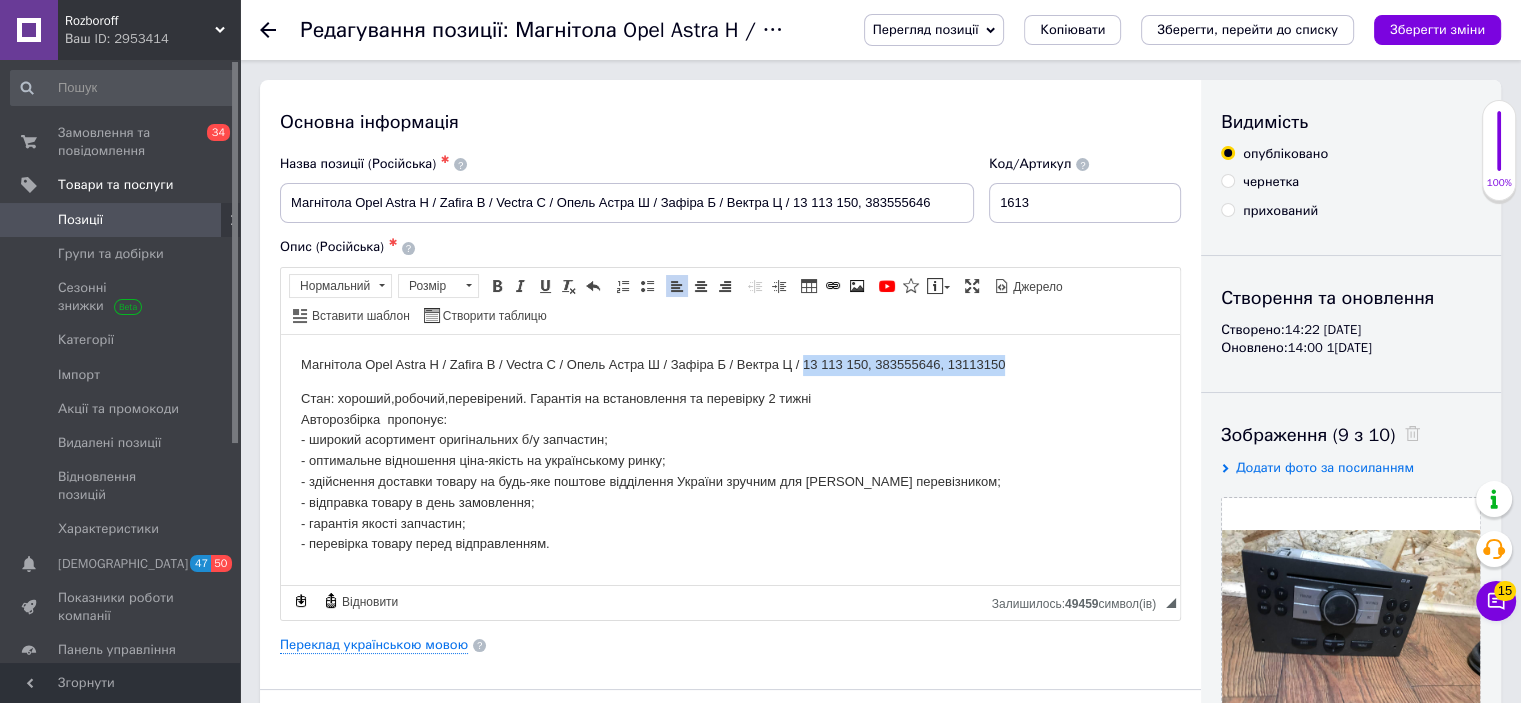 drag, startPoint x: 1004, startPoint y: 368, endPoint x: 801, endPoint y: 368, distance: 203 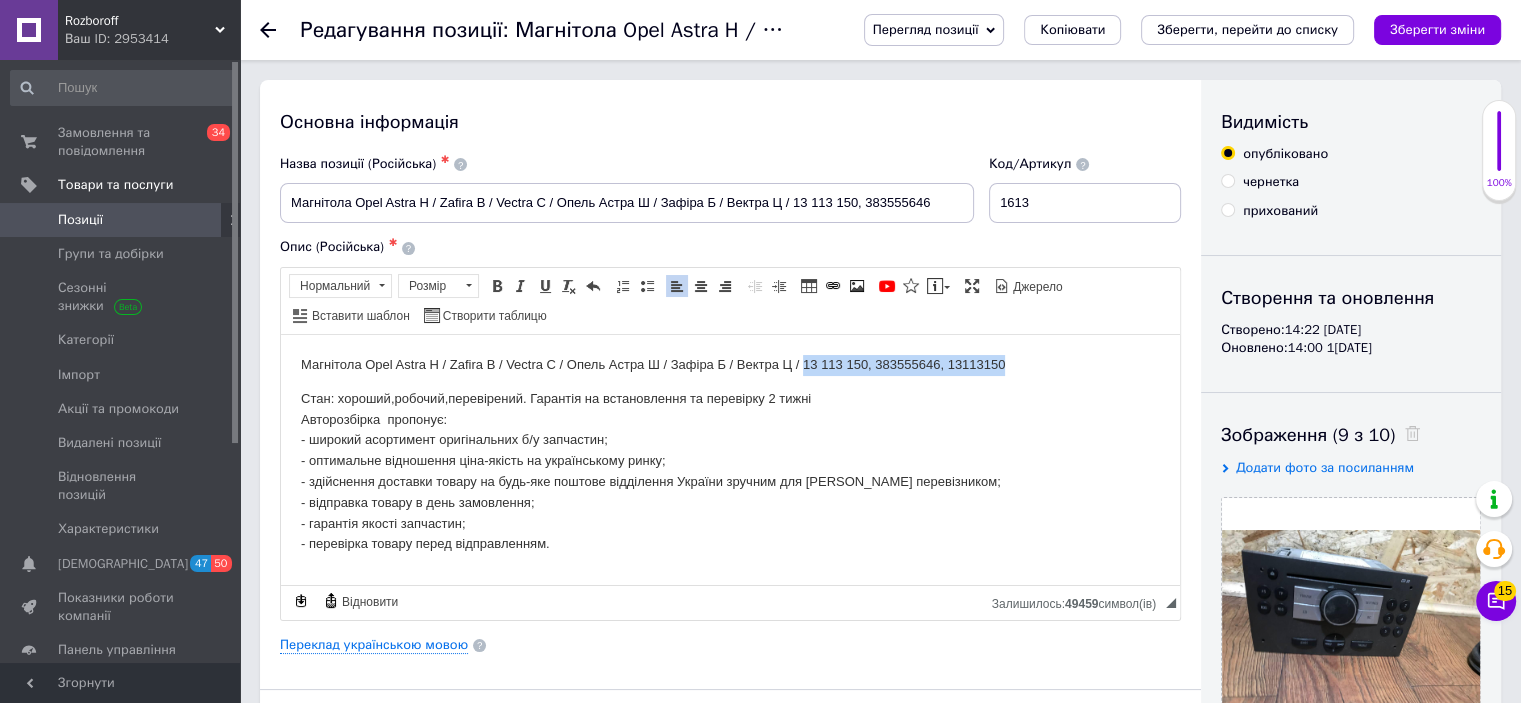 click on "Магнітола Opel Astra H / Zafira B / Vectra C / Опель Астра Ш / Зафіра Б / Вектра Ц / 13 113 150, 383555646, 13113150" at bounding box center (730, 364) 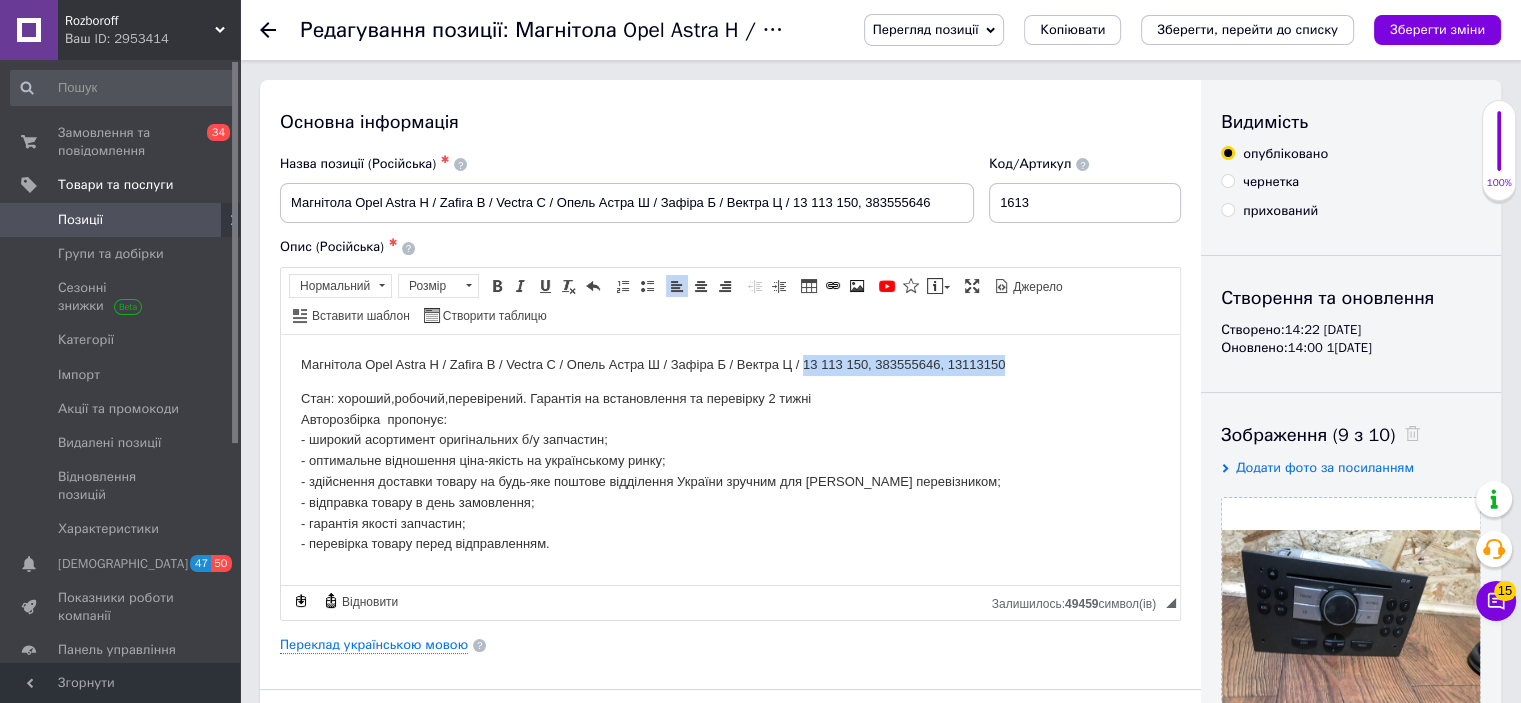 copy on "13 113 150, 383555646, 13113150" 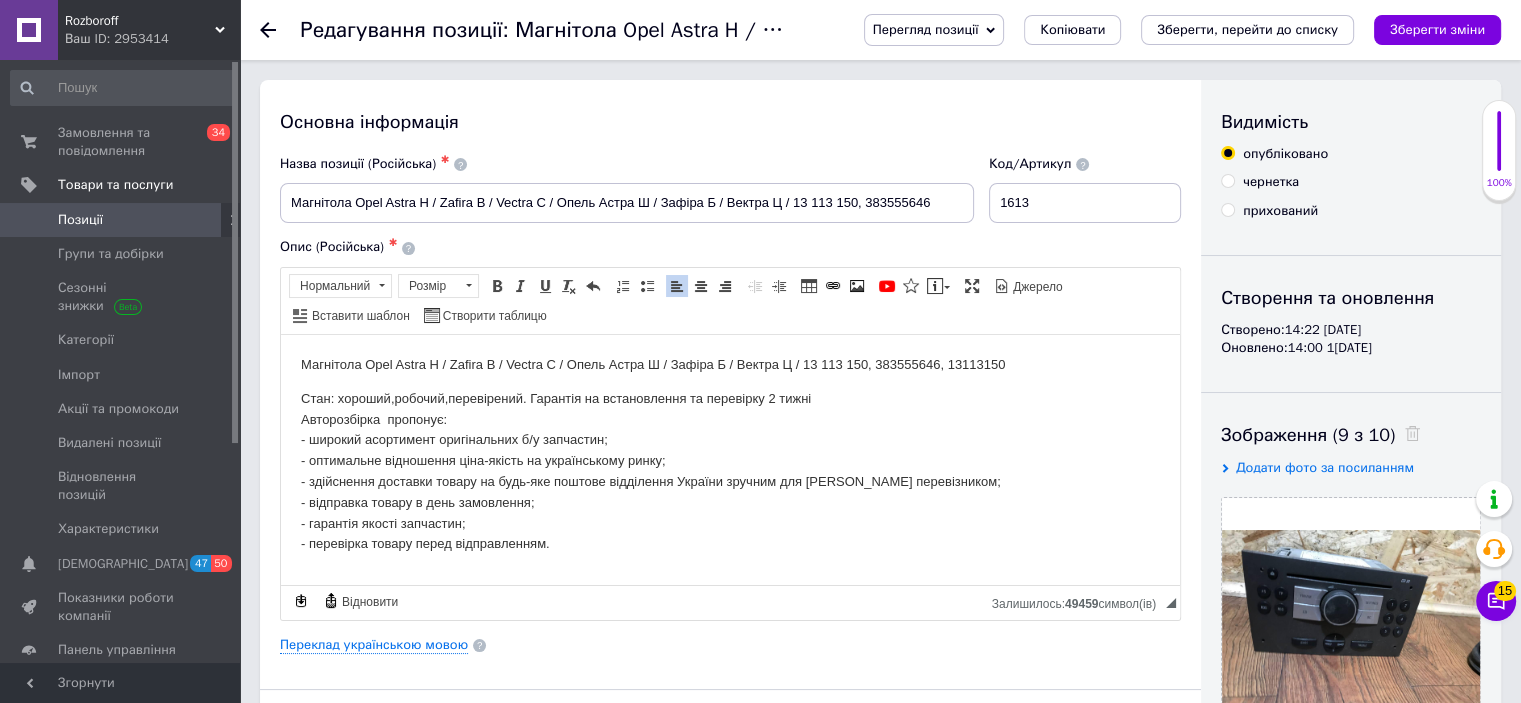 click on "Стан: хороший,робочий,перевірений. Гарантія на встановлення та перевірку 2 тижні Авторозбірка  пропонує:  - широкий асортимент оригінальних б/у запчастин;  - оптимальне відношення ціна-якість на українському ринку;  - здійснення доставки товару на будь-яке поштове відділення України зручним для Вас перевізником;  - відправка товару в день замовлення;  - гарантія якості запчастин;  - перевірка товару перед відправленням." at bounding box center (730, 471) 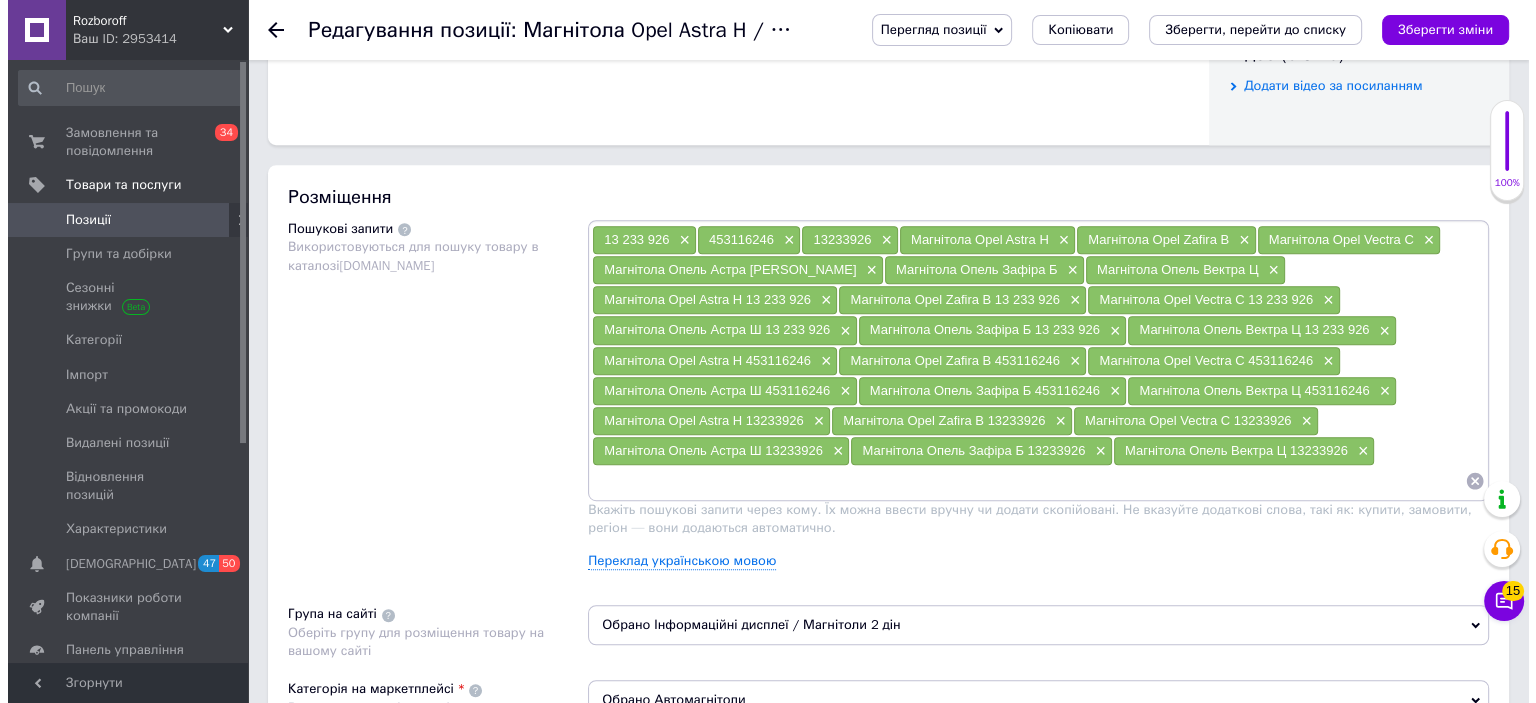 scroll, scrollTop: 1052, scrollLeft: 0, axis: vertical 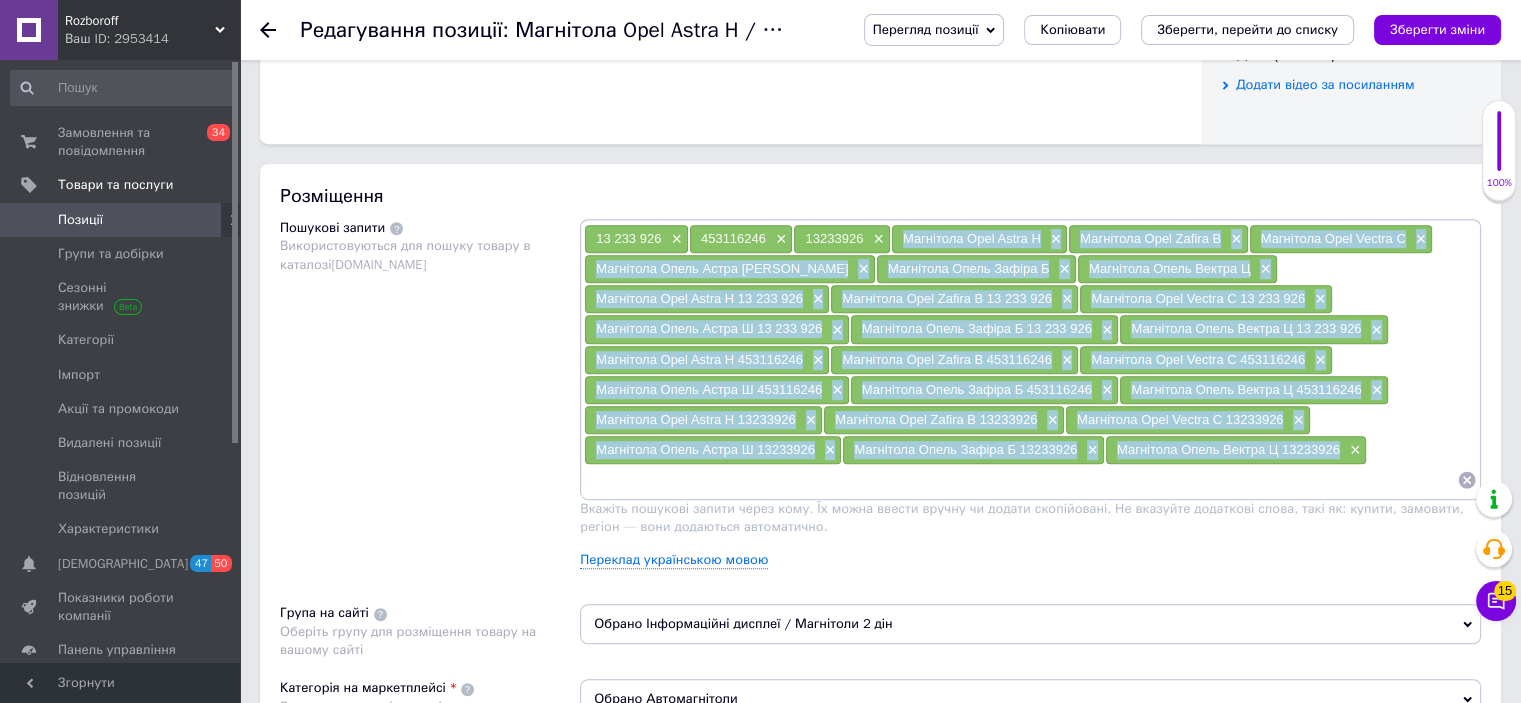 drag, startPoint x: 896, startPoint y: 231, endPoint x: 1083, endPoint y: 441, distance: 281.1921 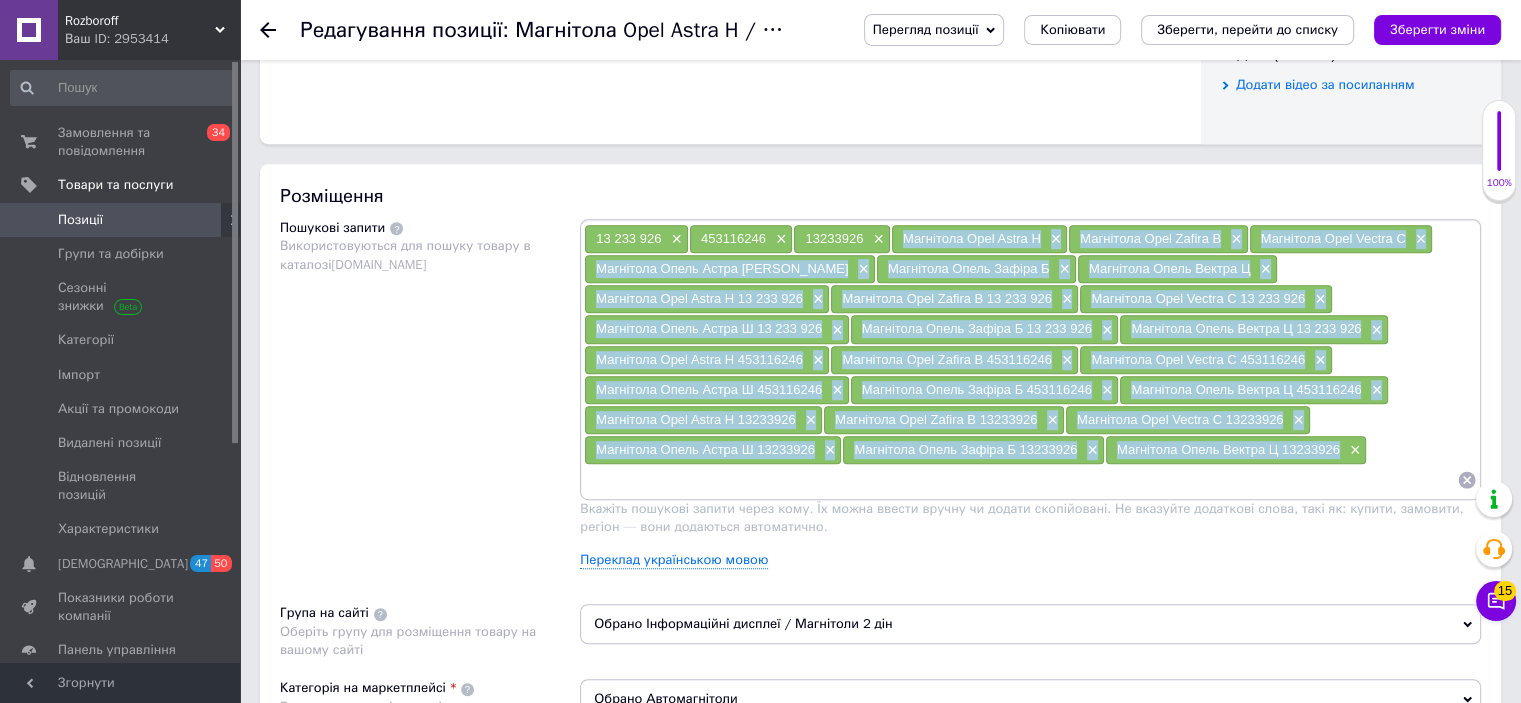 click on "13 233 926 × 453116246 × 13233926 × Магнітола Opel Astra H × Магнітола Opel Zafira B × Магнітола Opel Vectra C × Магнітола Опель Астра Ш × Магнітола Опель Зафіра Б × Магнітола Опель Вектра Ц × Магнітола Opel Astra H 13 233 926 × Магнітола Opel Zafira B 13 233 926 × Магнітола Opel Vectra C 13 233 926 × Магнітола Опель Астра Ш 13 233 926 × Магнітола Опель Зафіра Б 13 233 926 × Магнітола Опель Вектра Ц 13 233 926 × Магнітола Opel Astra H 453116246 × Магнітола Opel Zafira B 453116246 × Магнітола Opel Vectra C 453116246 × Магнітола Опель Астра Ш 453116246 × Магнітола Опель Зафіра Б 453116246 × Магнітола Опель Вектра Ц 453116246 × Магнітола Opel Astra H 13233926 × Магнітола Opel Zafira B 13233926 × × × × ×" at bounding box center (1030, 359) 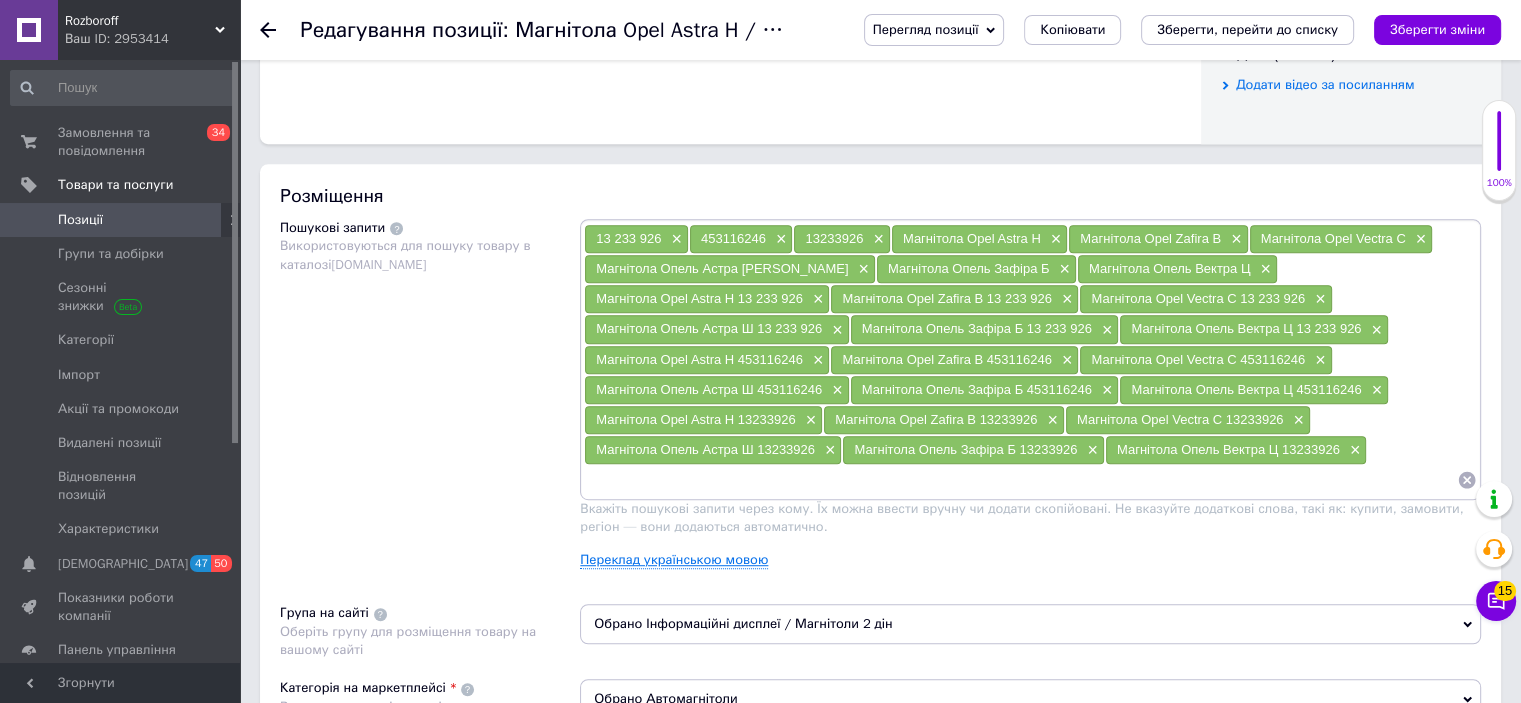 click on "Переклад українською мовою" at bounding box center (674, 560) 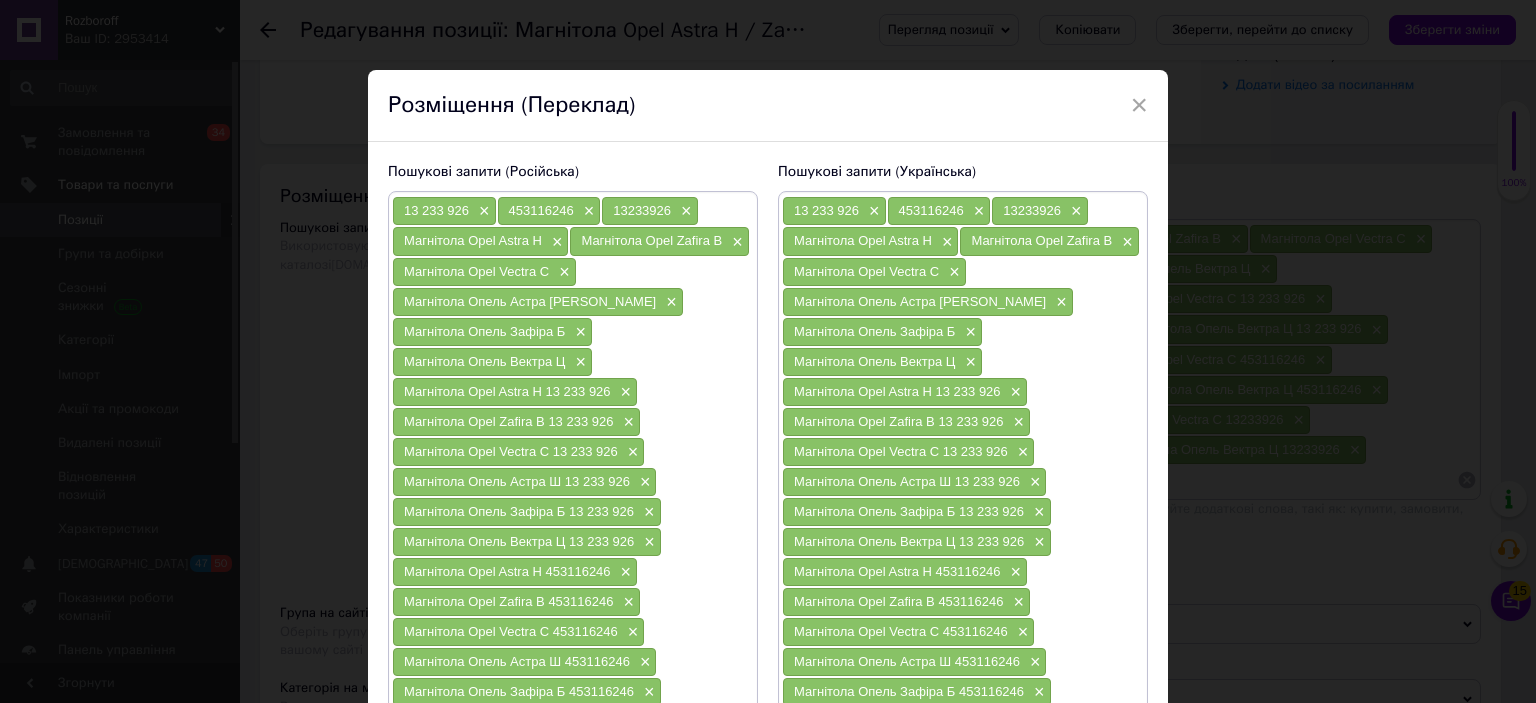 scroll, scrollTop: 401, scrollLeft: 0, axis: vertical 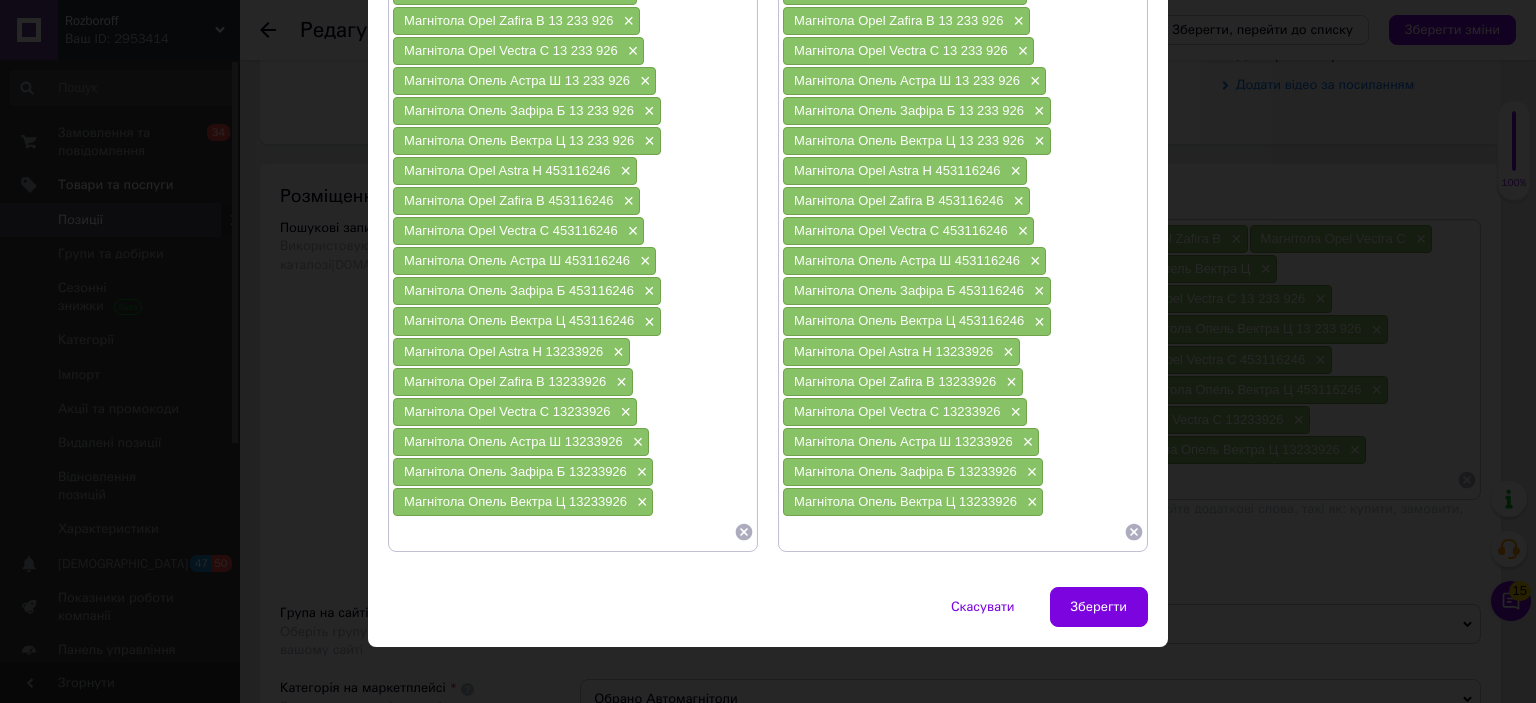 click 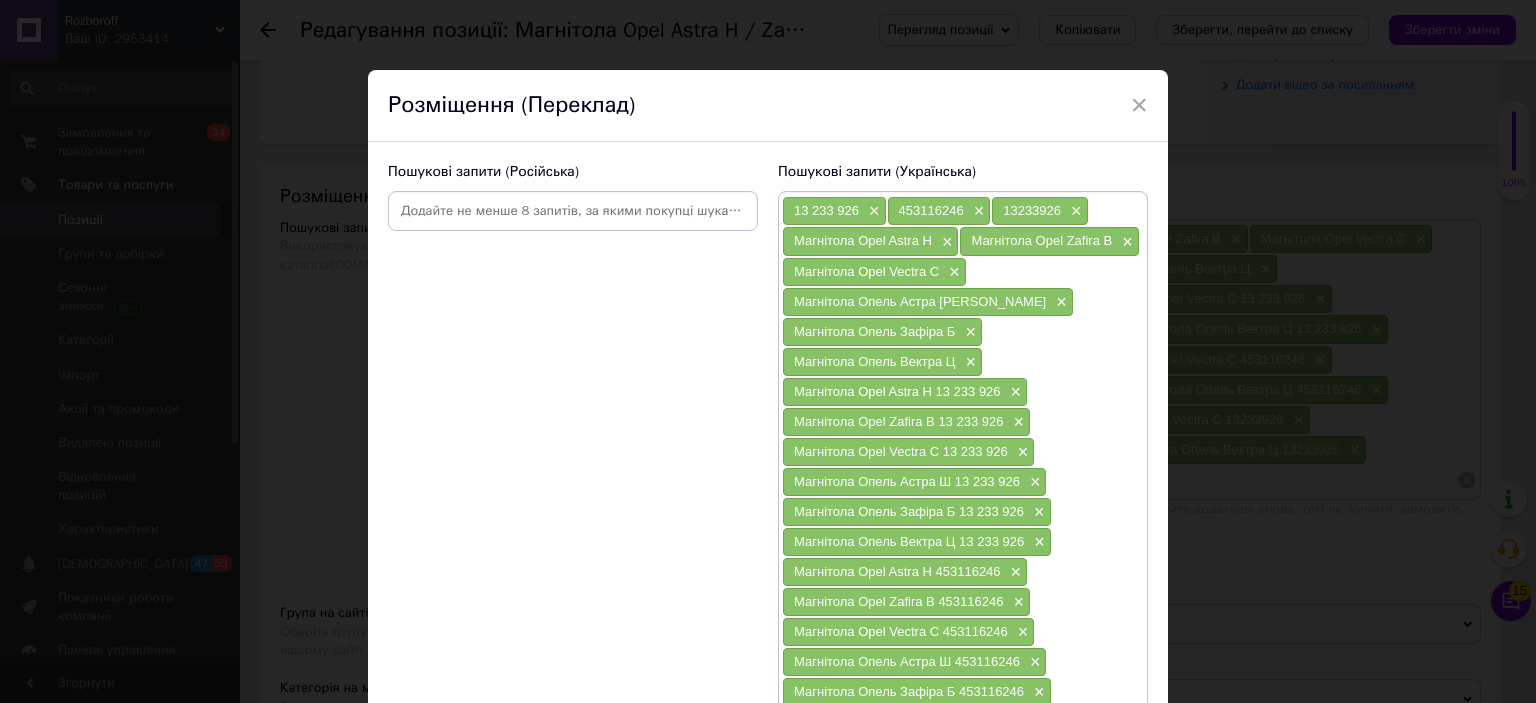 click at bounding box center [573, 211] 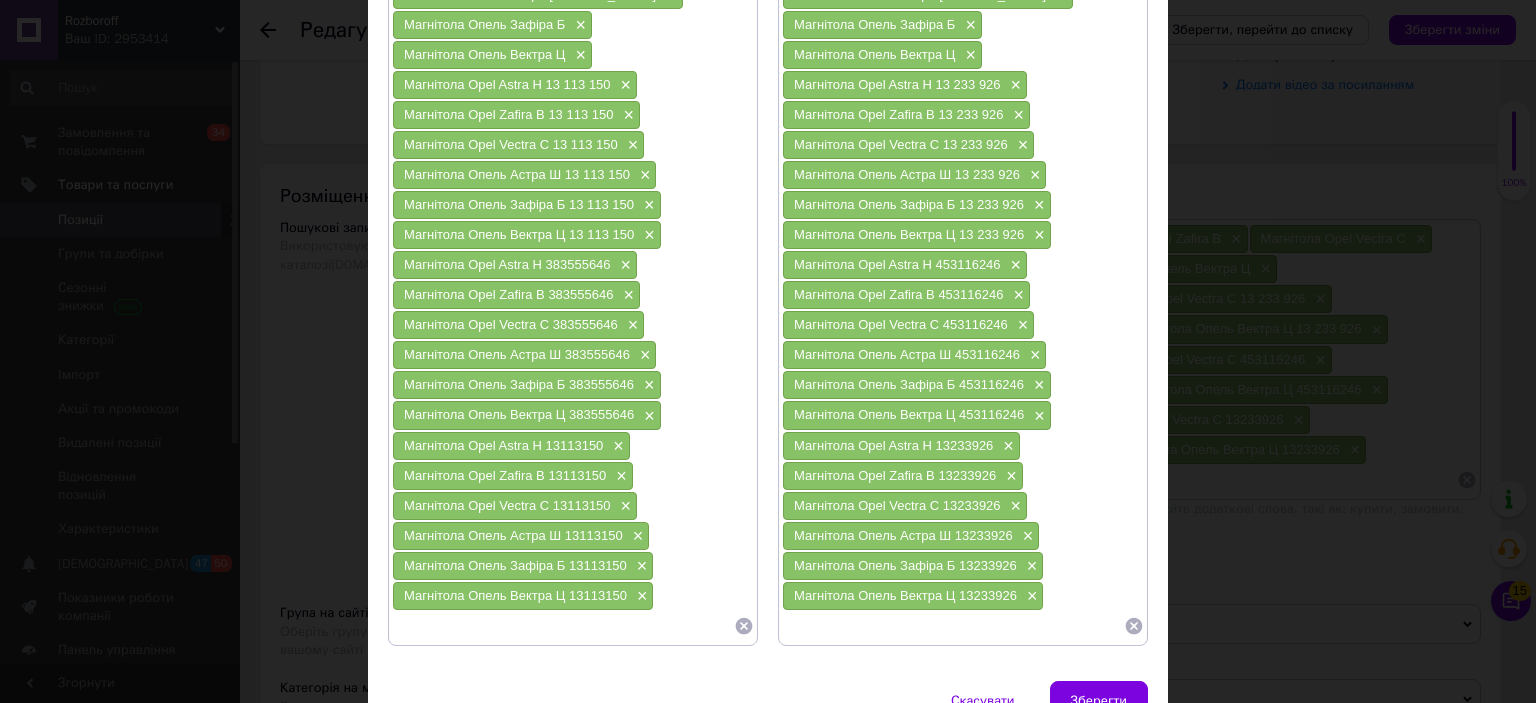 scroll, scrollTop: 401, scrollLeft: 0, axis: vertical 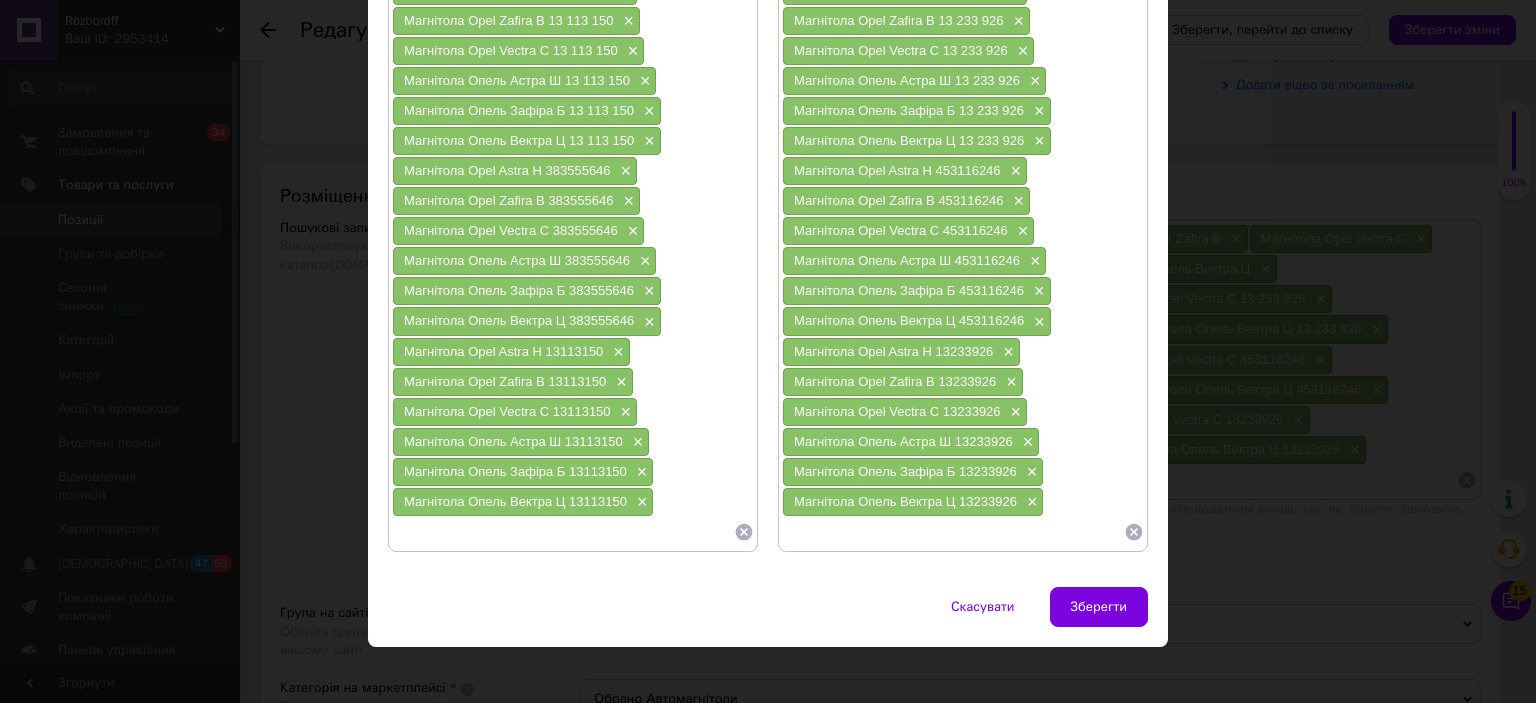 click 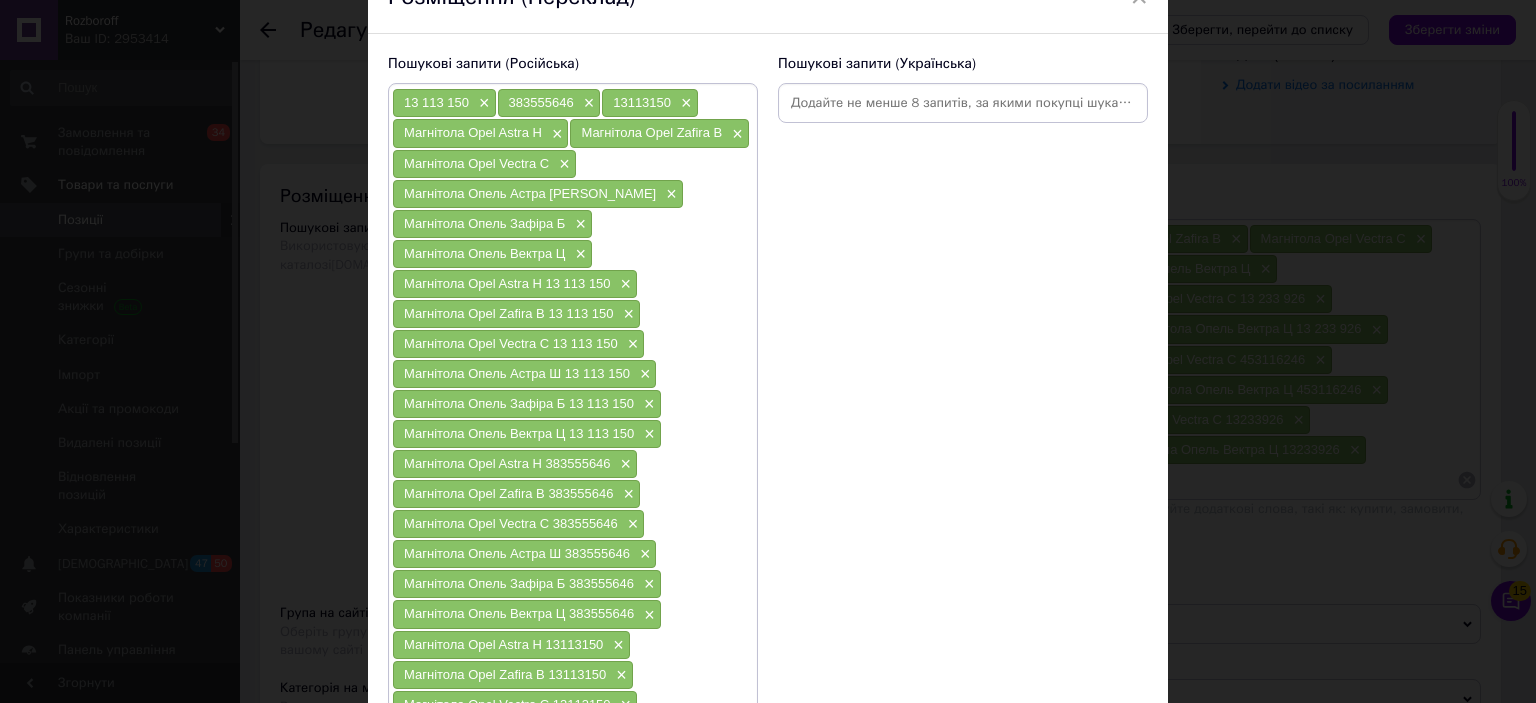 scroll, scrollTop: 53, scrollLeft: 0, axis: vertical 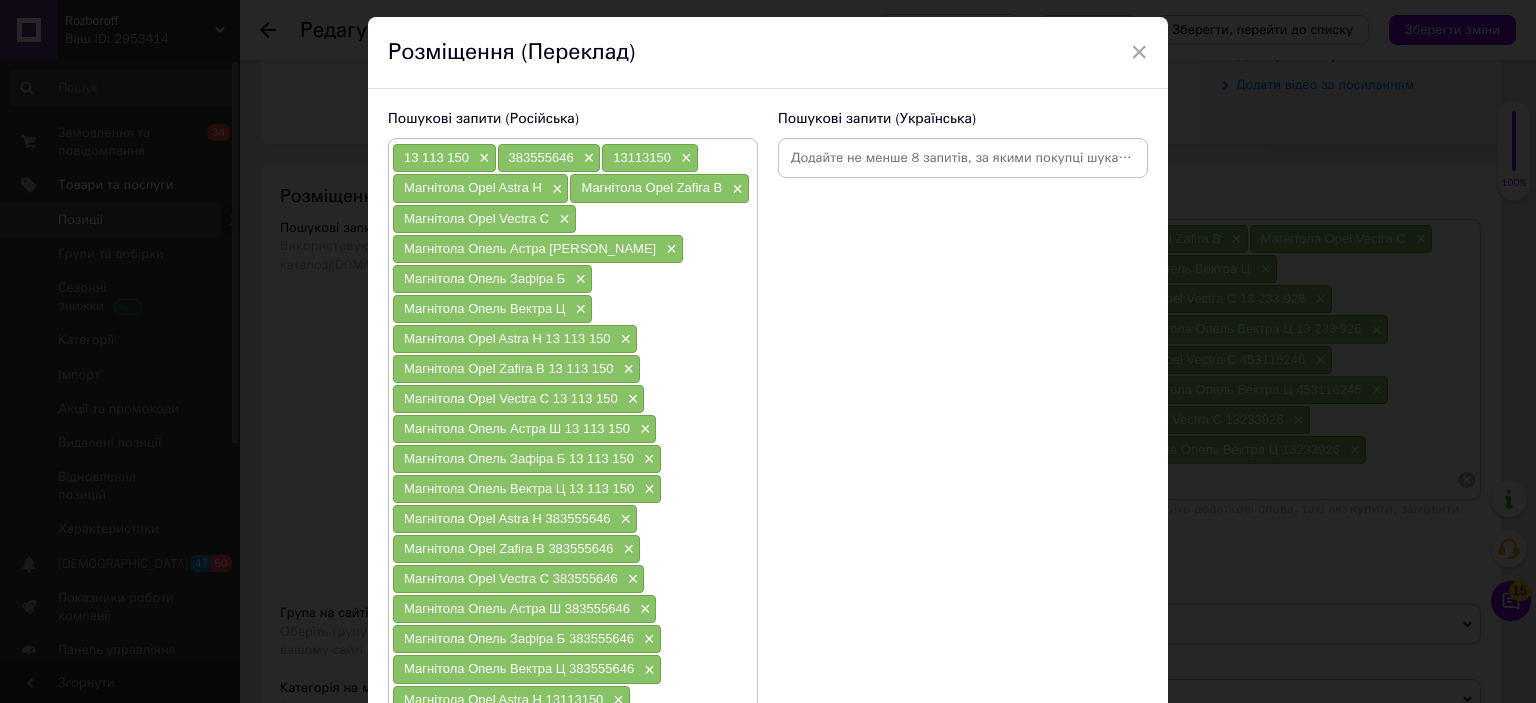 click at bounding box center (963, 158) 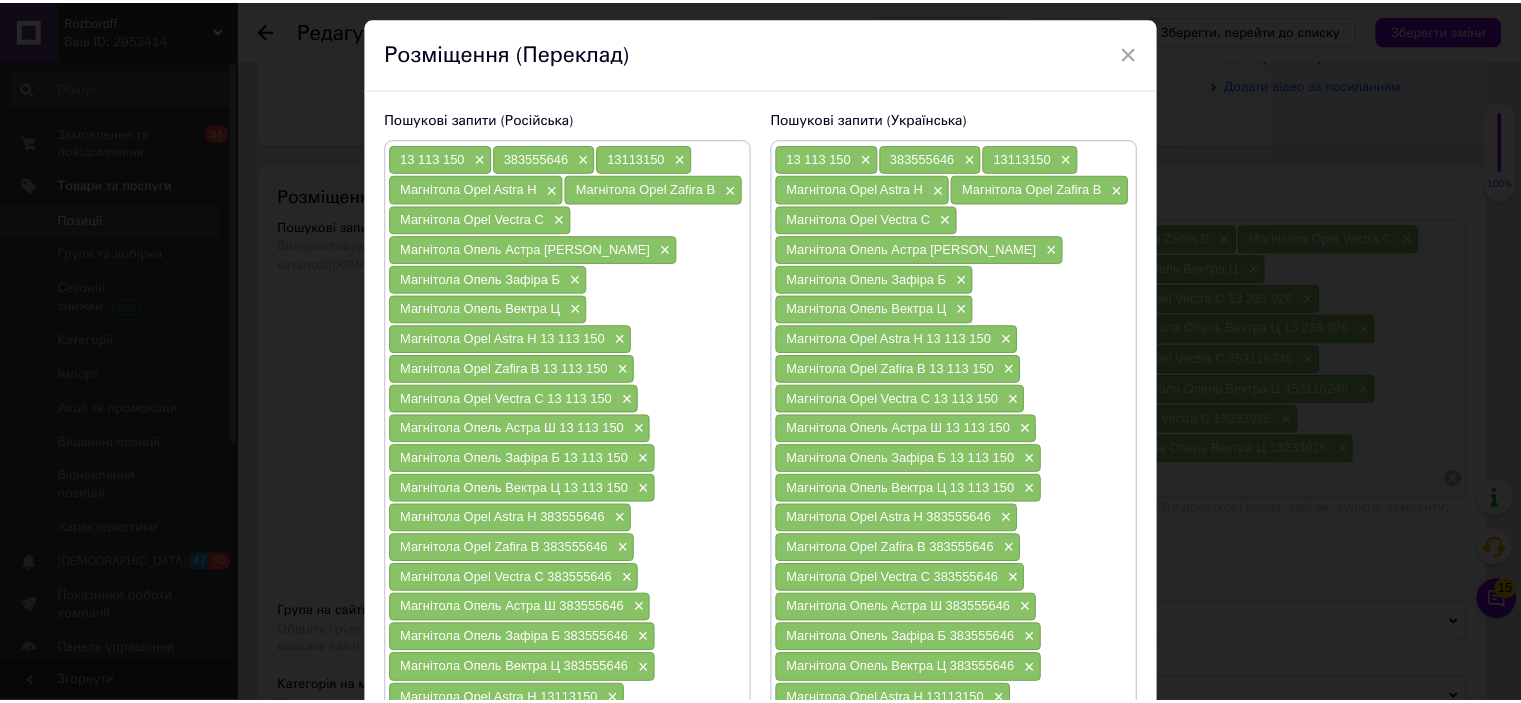 scroll, scrollTop: 401, scrollLeft: 0, axis: vertical 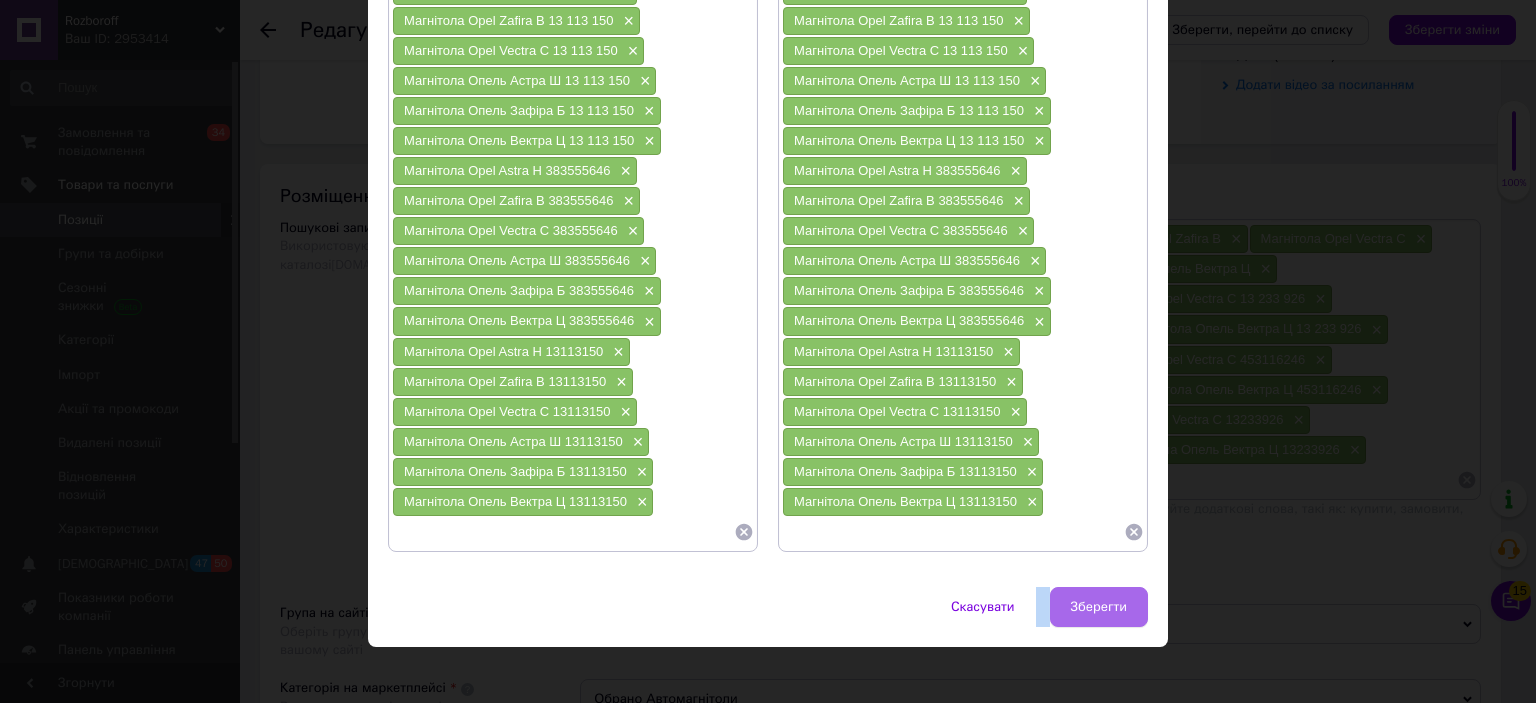 drag, startPoint x: 1079, startPoint y: 556, endPoint x: 1106, endPoint y: 602, distance: 53.338543 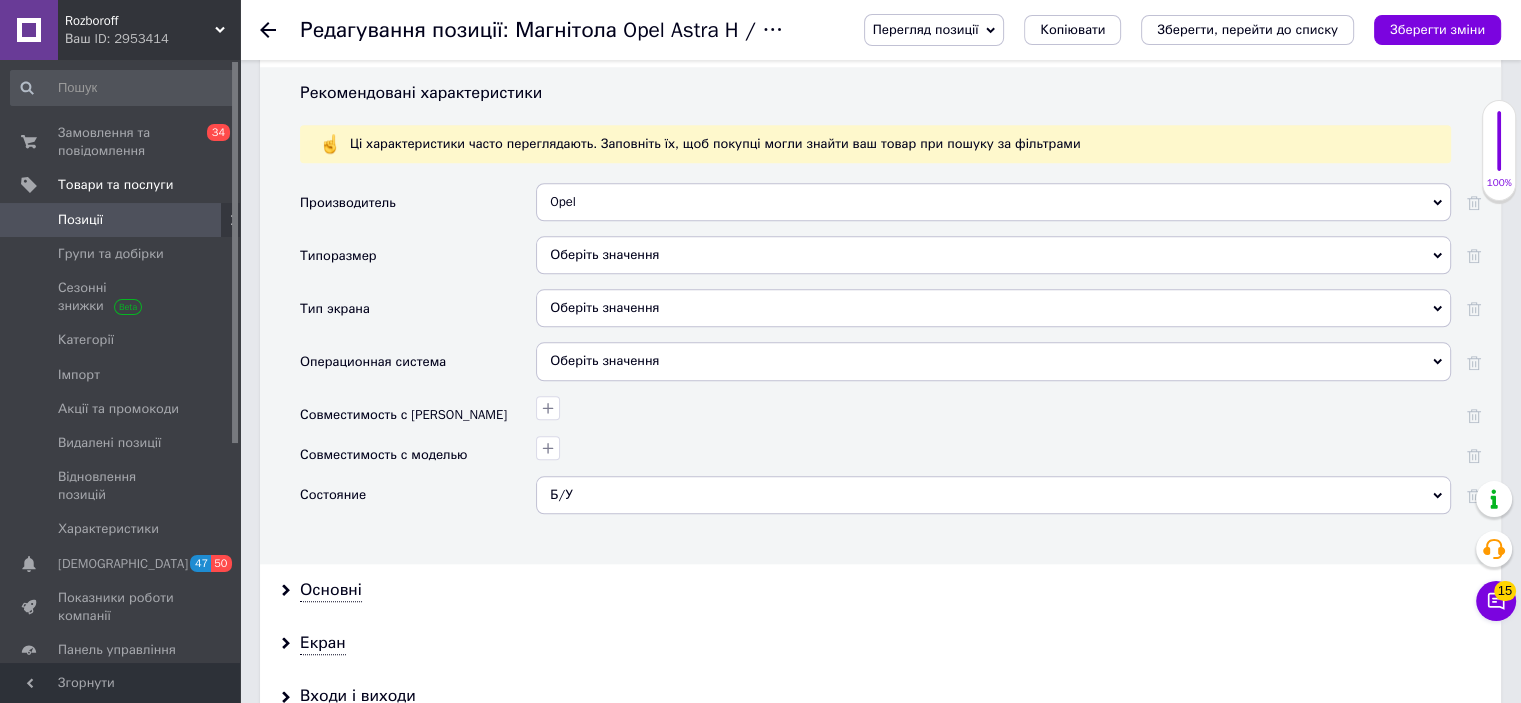 scroll, scrollTop: 1907, scrollLeft: 0, axis: vertical 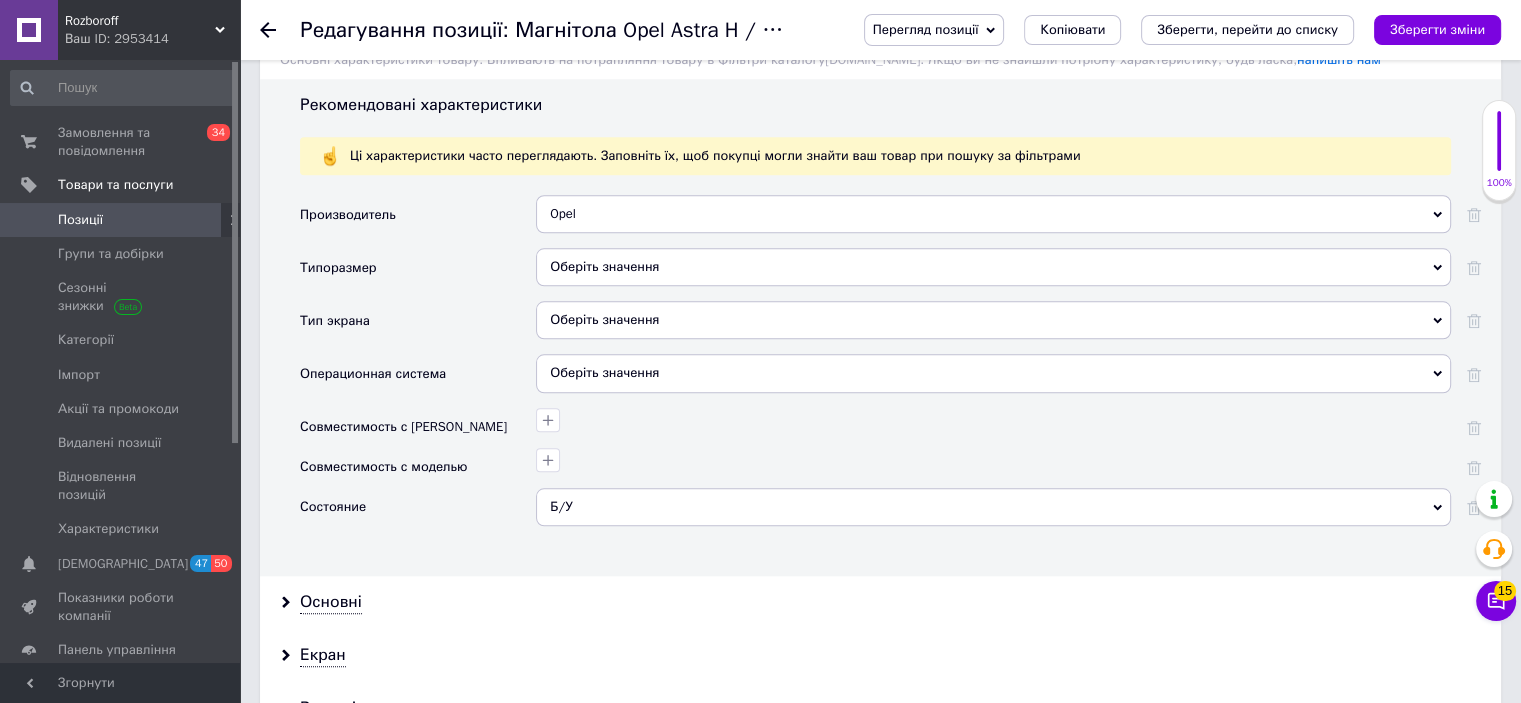 click on "Opel" at bounding box center [993, 214] 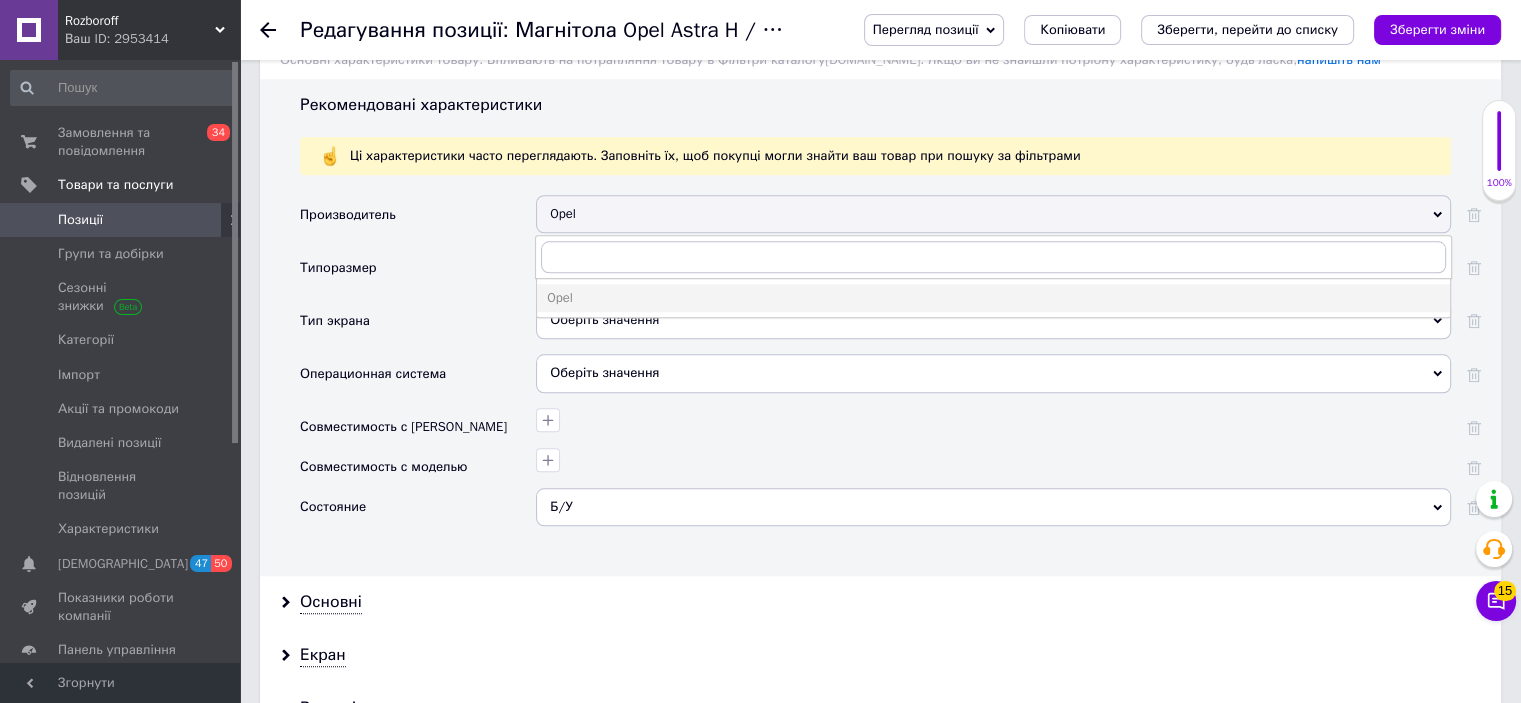 click on "Opel" at bounding box center [993, 214] 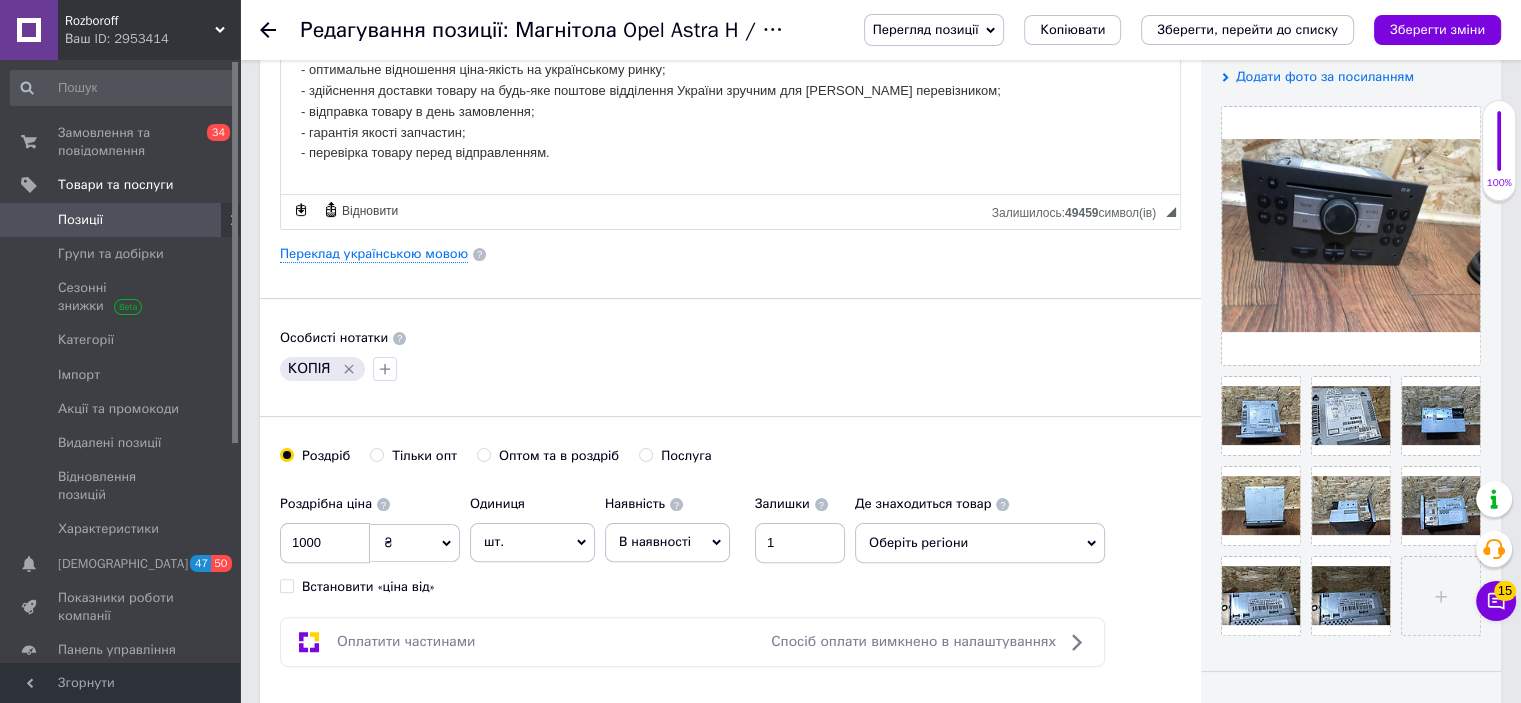scroll, scrollTop: 0, scrollLeft: 0, axis: both 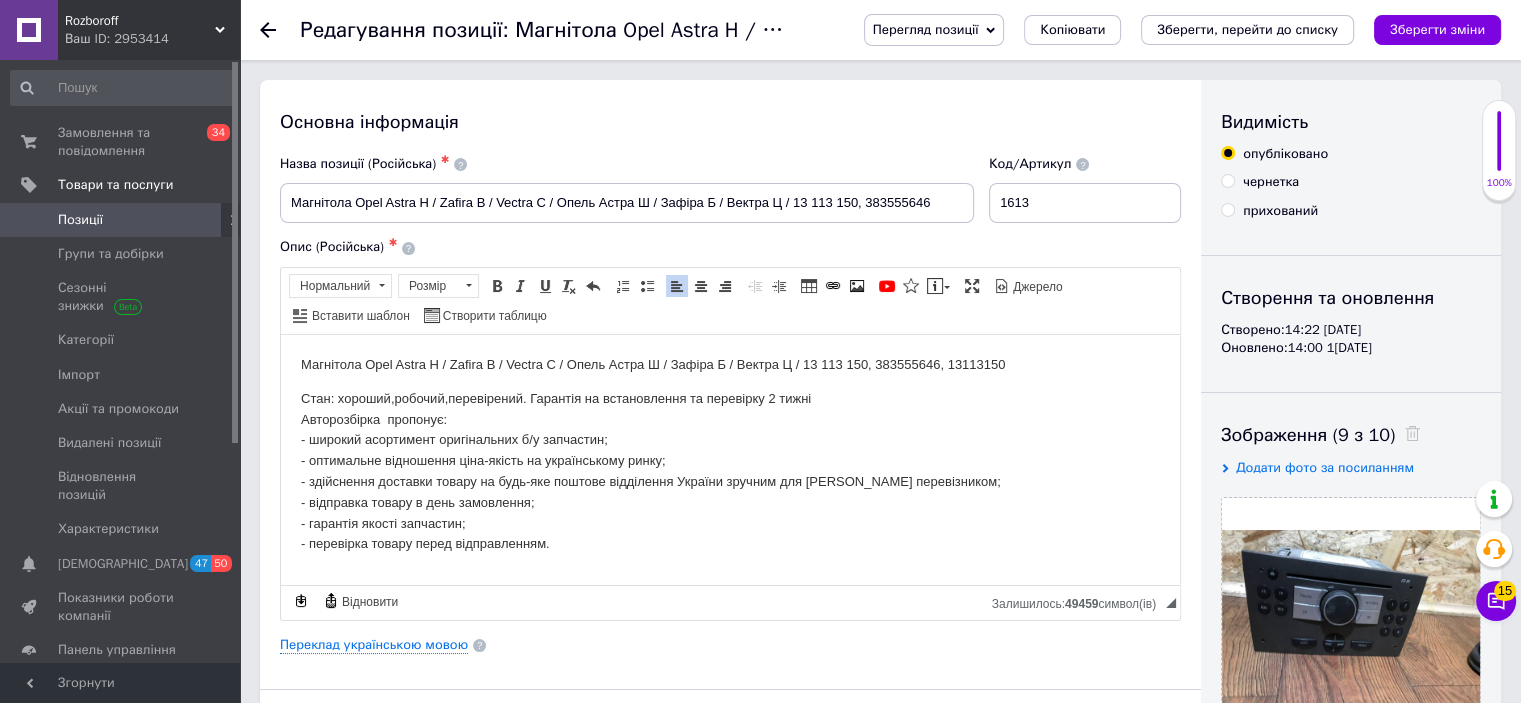 click at bounding box center [1407, 435] 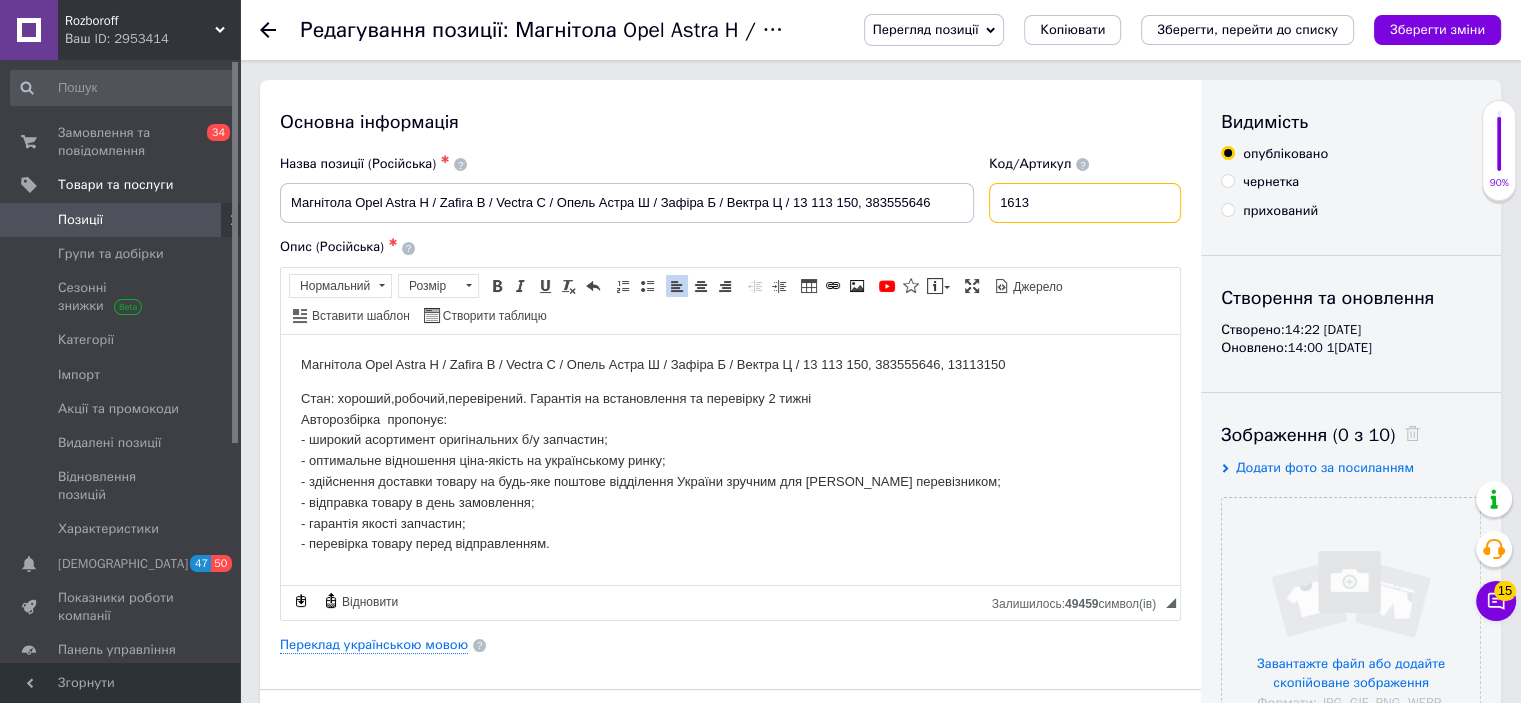 click on "1613" at bounding box center (1085, 203) 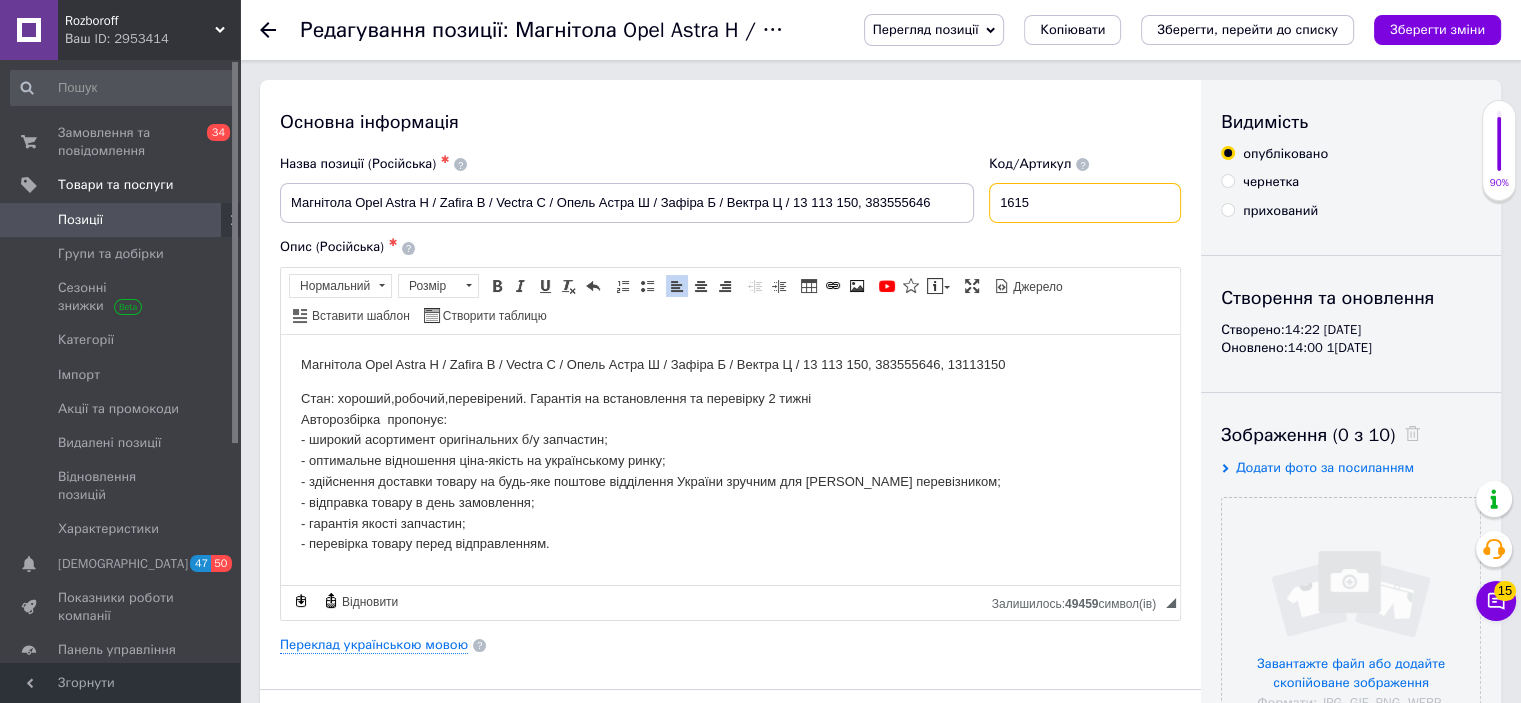 type on "1615" 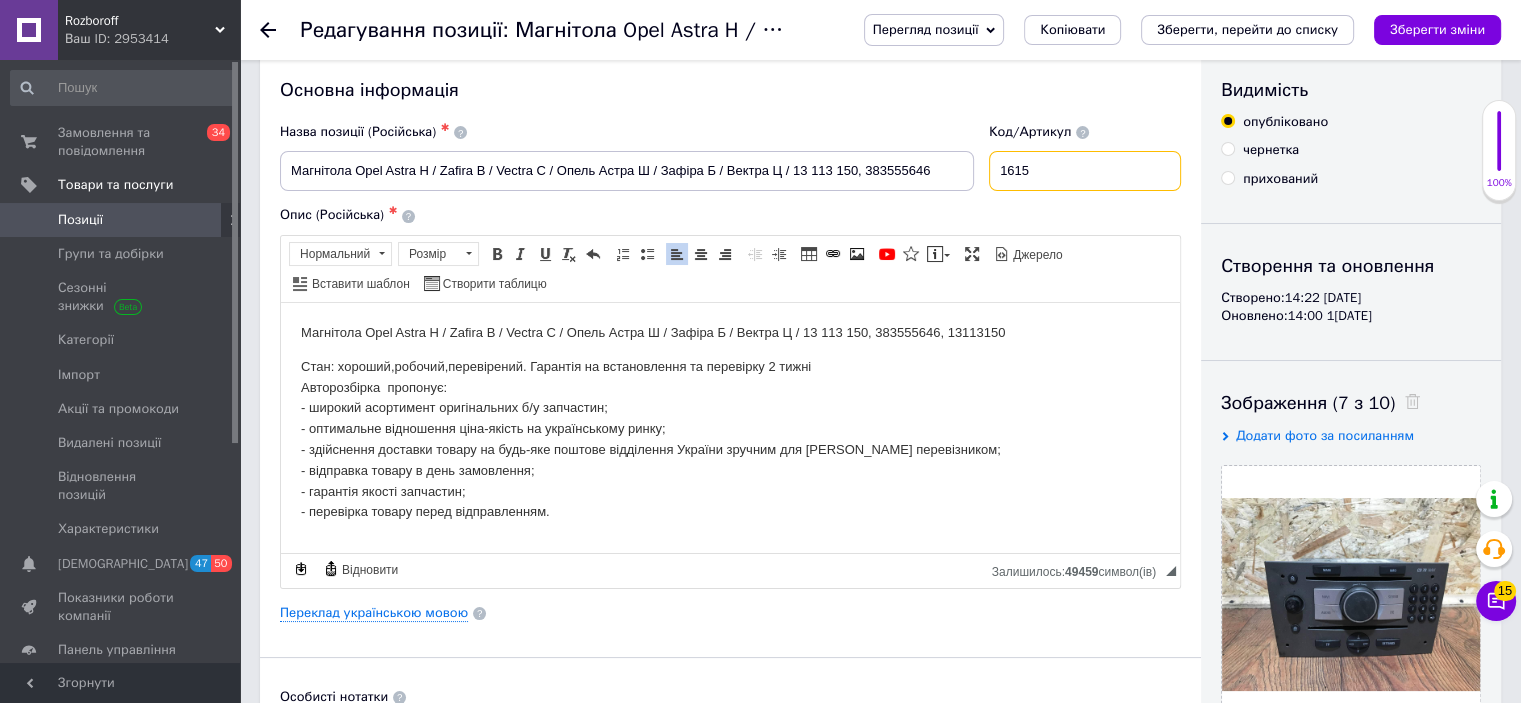 scroll, scrollTop: 0, scrollLeft: 0, axis: both 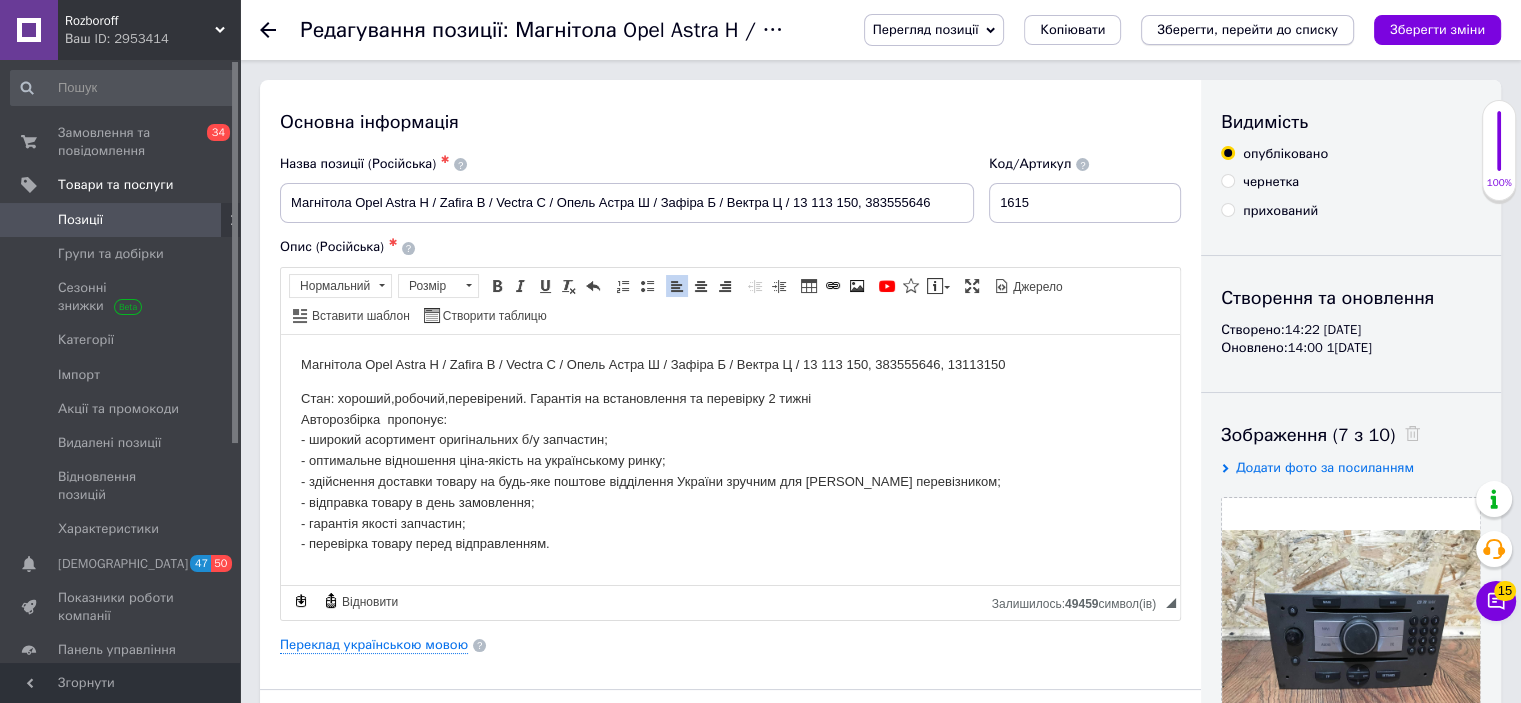 click on "Зберегти, перейти до списку" at bounding box center (1247, 29) 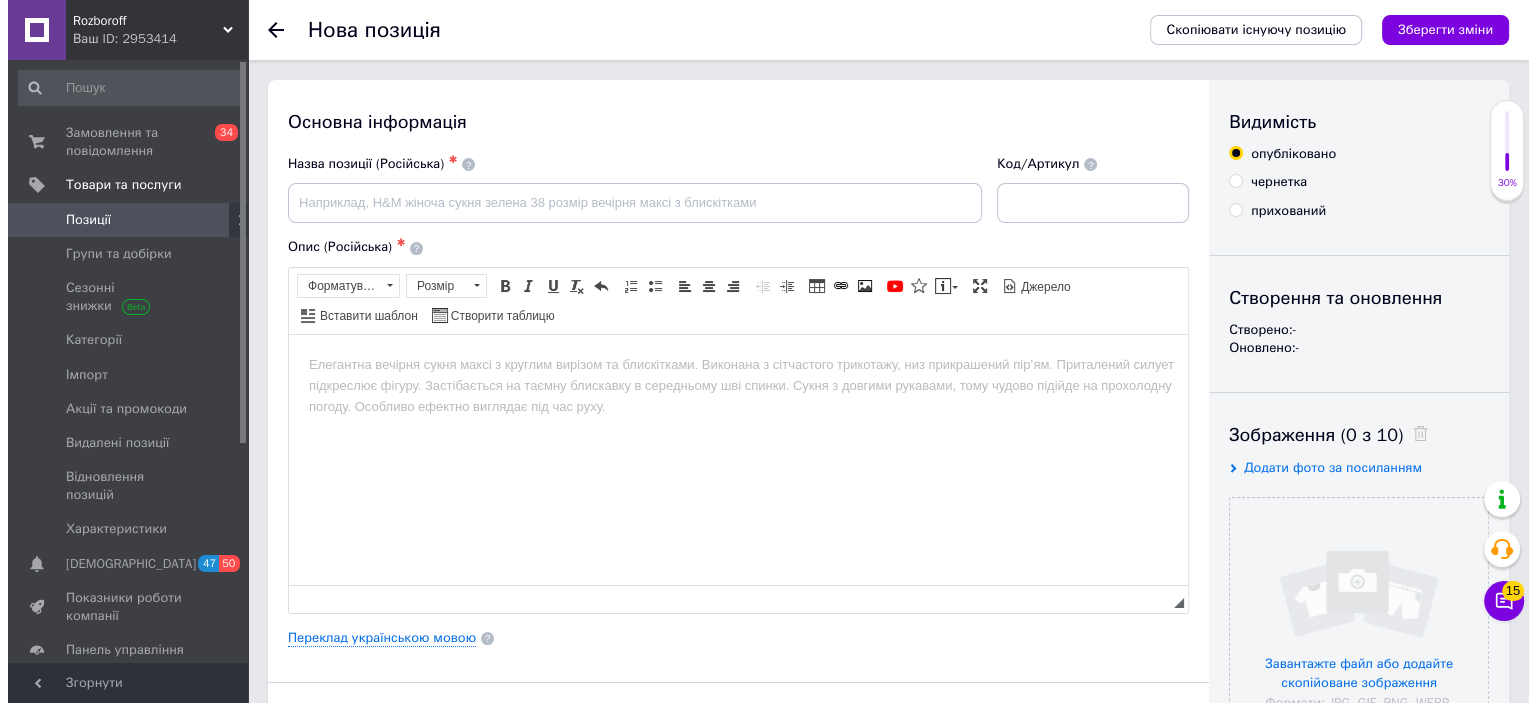scroll, scrollTop: 0, scrollLeft: 0, axis: both 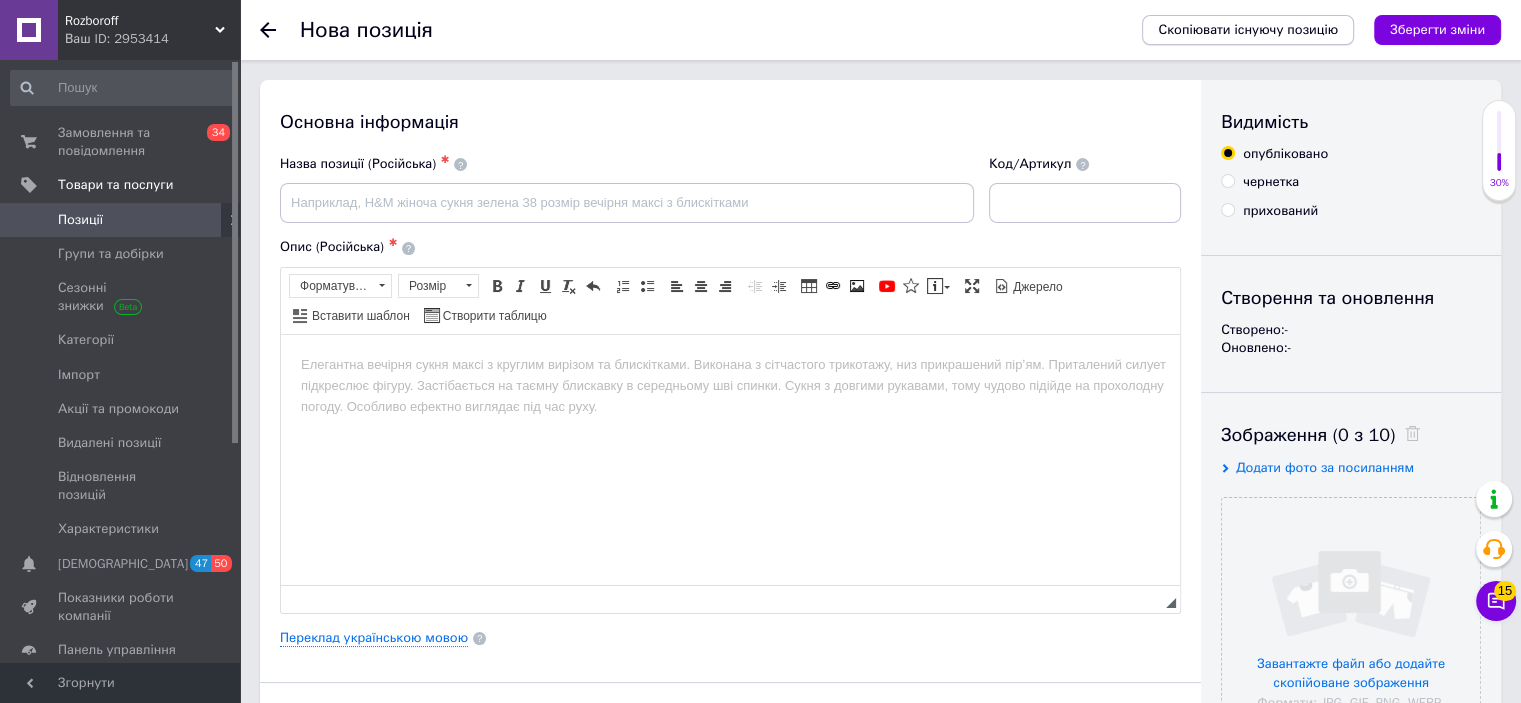 click on "Скопіювати існуючу позицію" at bounding box center [1248, 30] 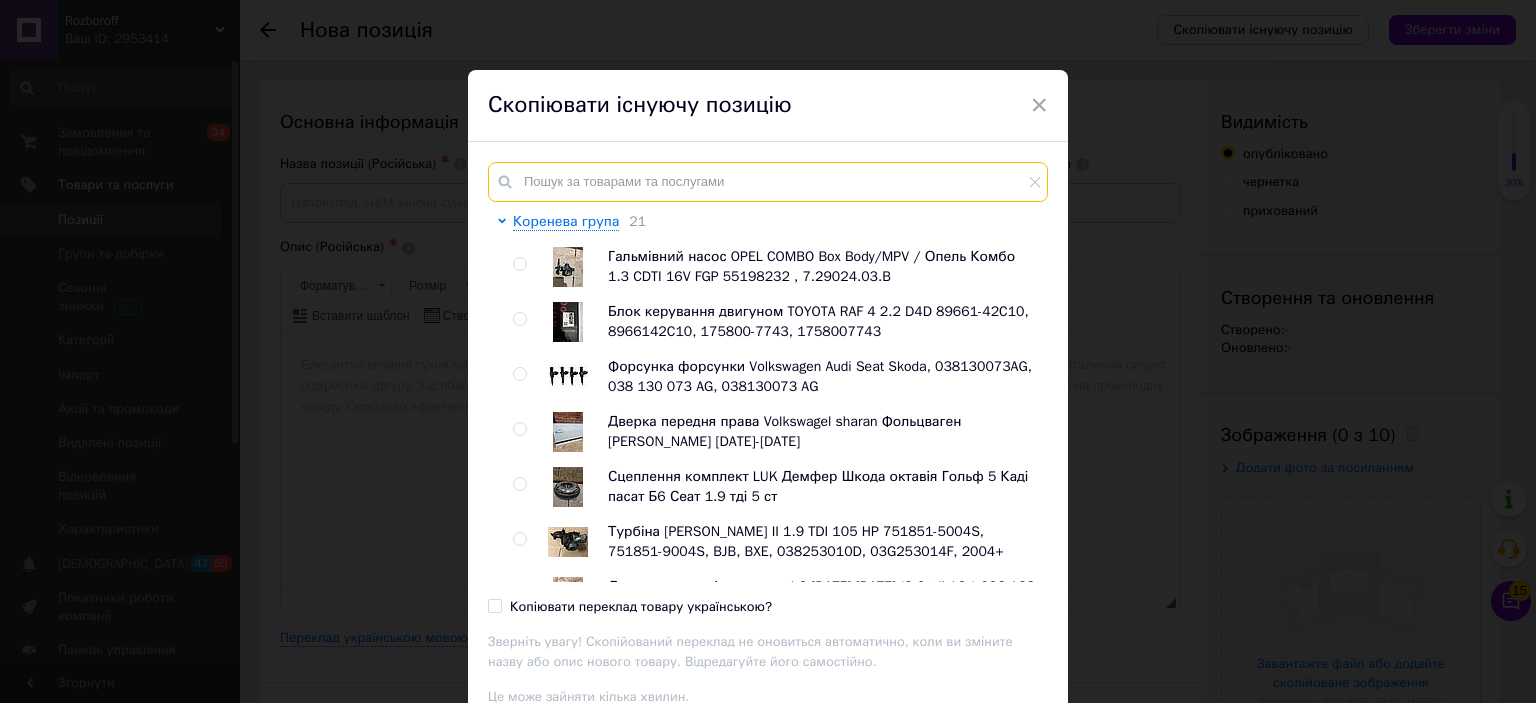 click at bounding box center (768, 182) 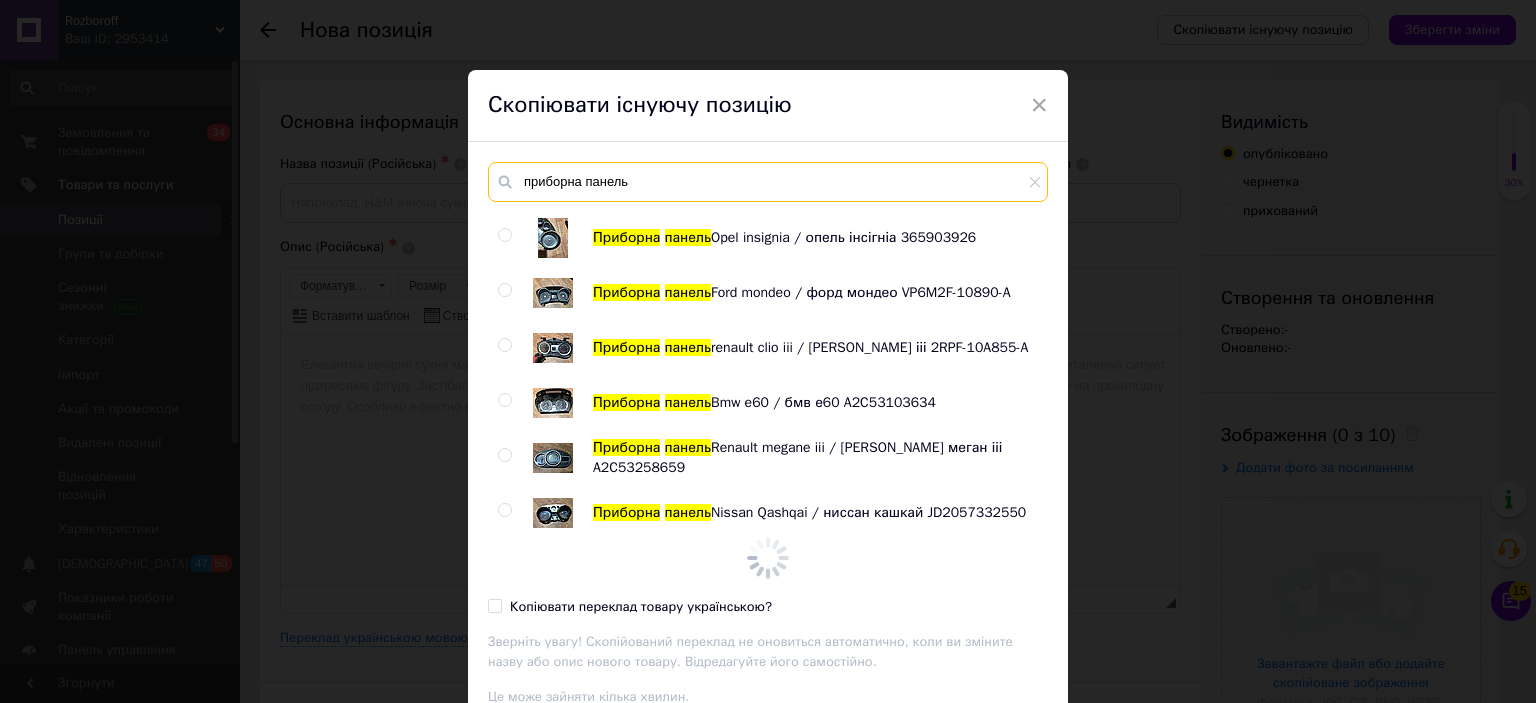 scroll, scrollTop: 880, scrollLeft: 0, axis: vertical 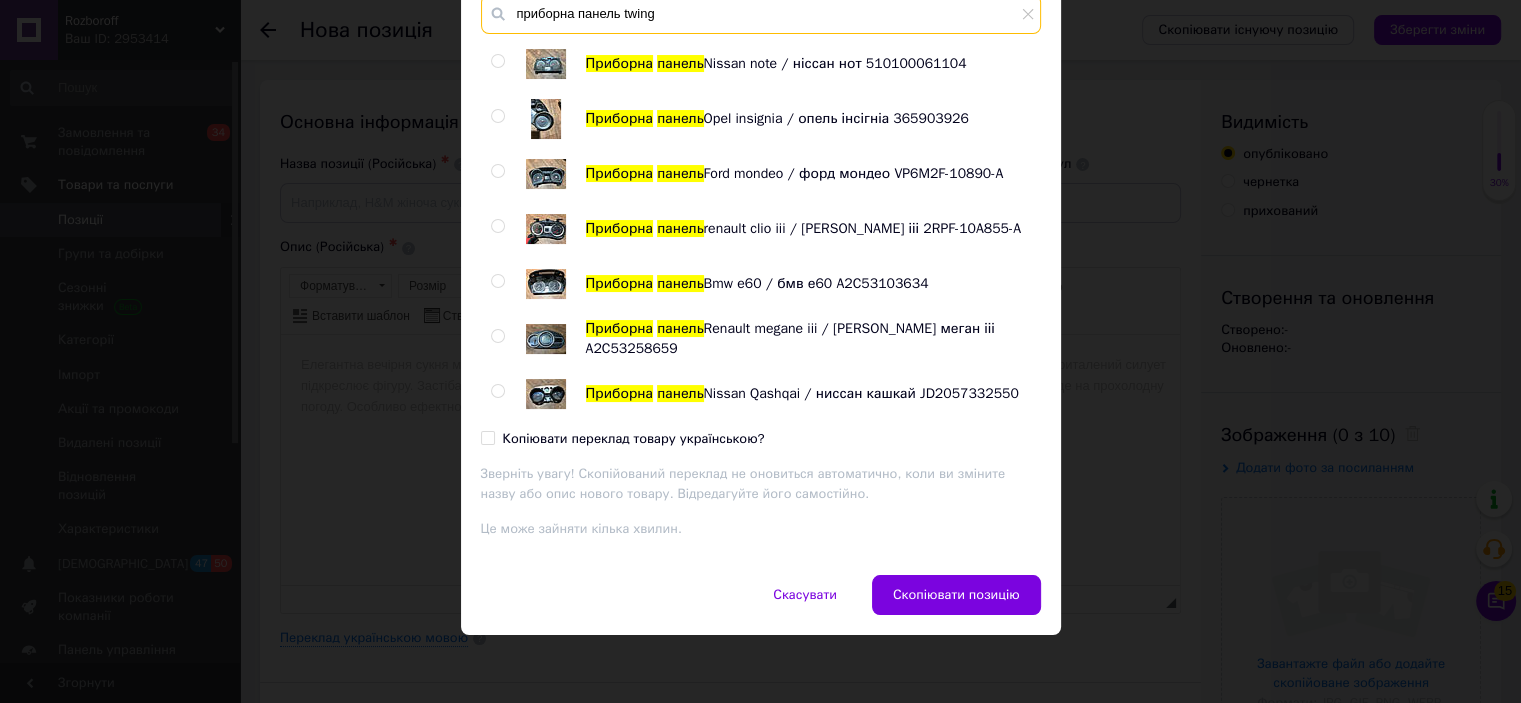 type on "приборна панель twing" 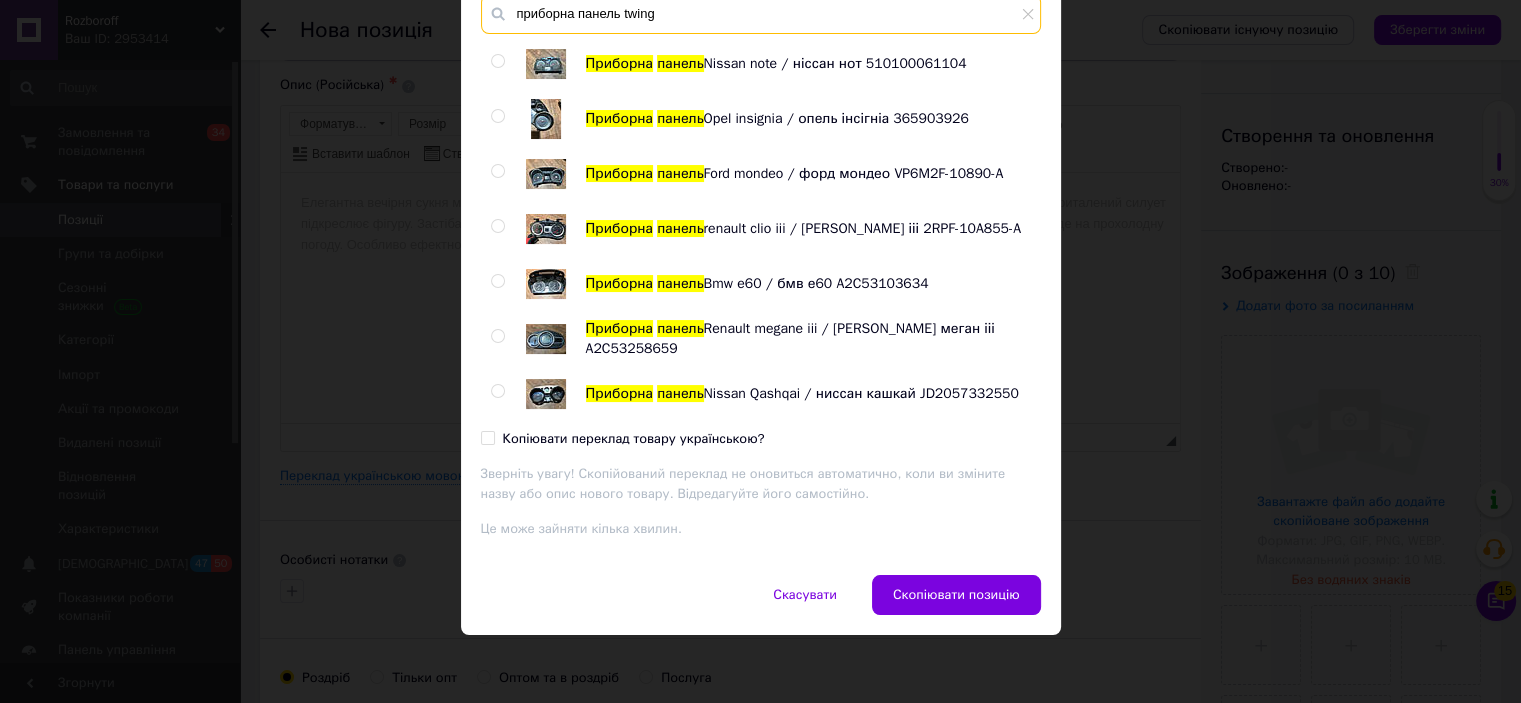 scroll, scrollTop: 164, scrollLeft: 0, axis: vertical 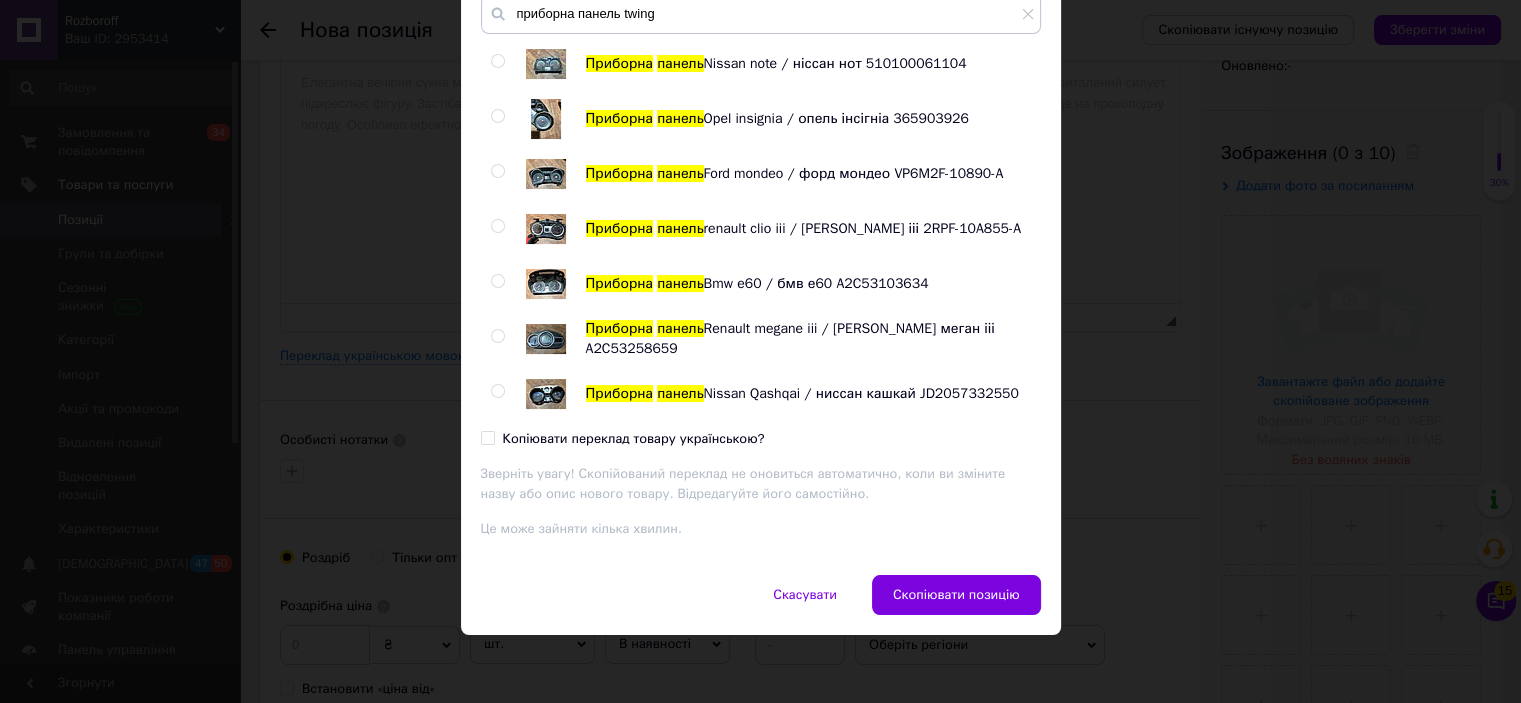 click at bounding box center [497, 391] 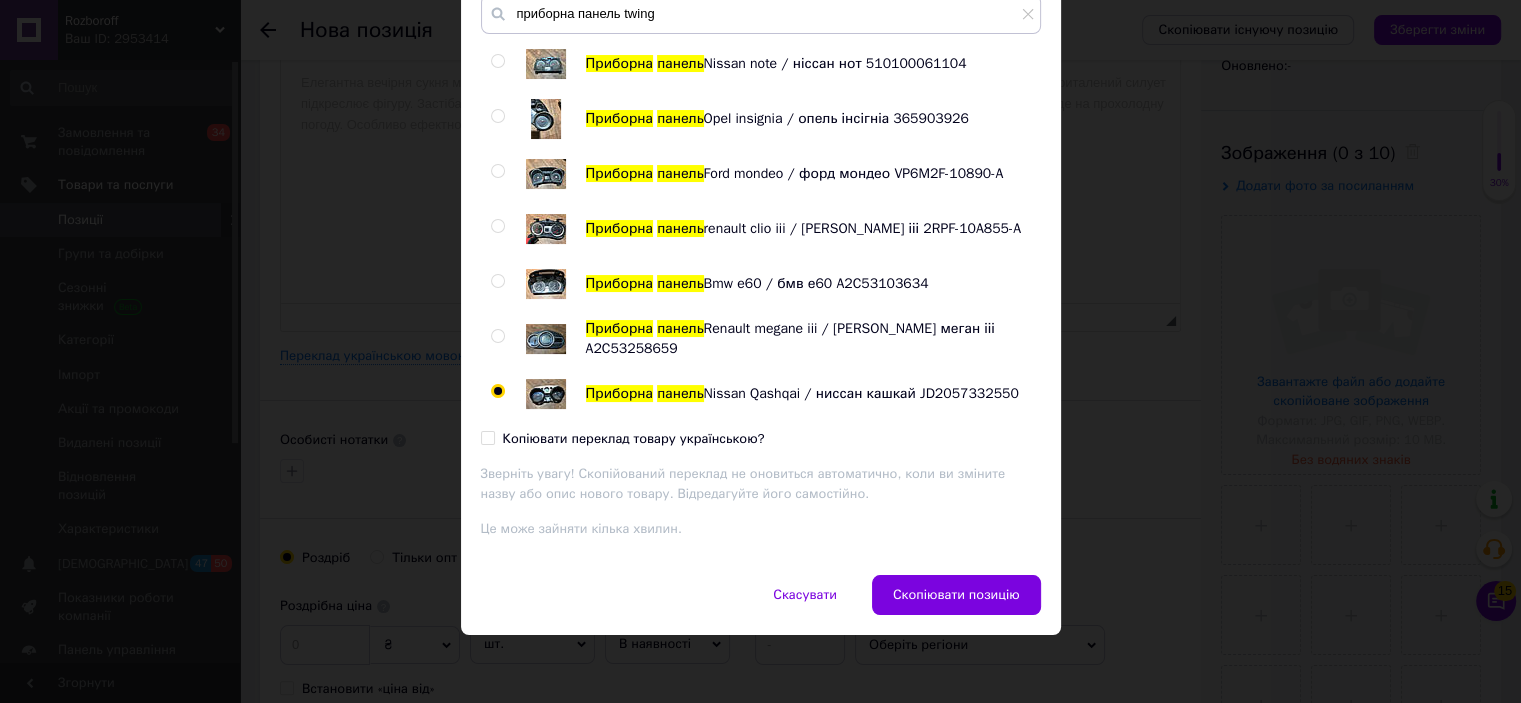 radio on "true" 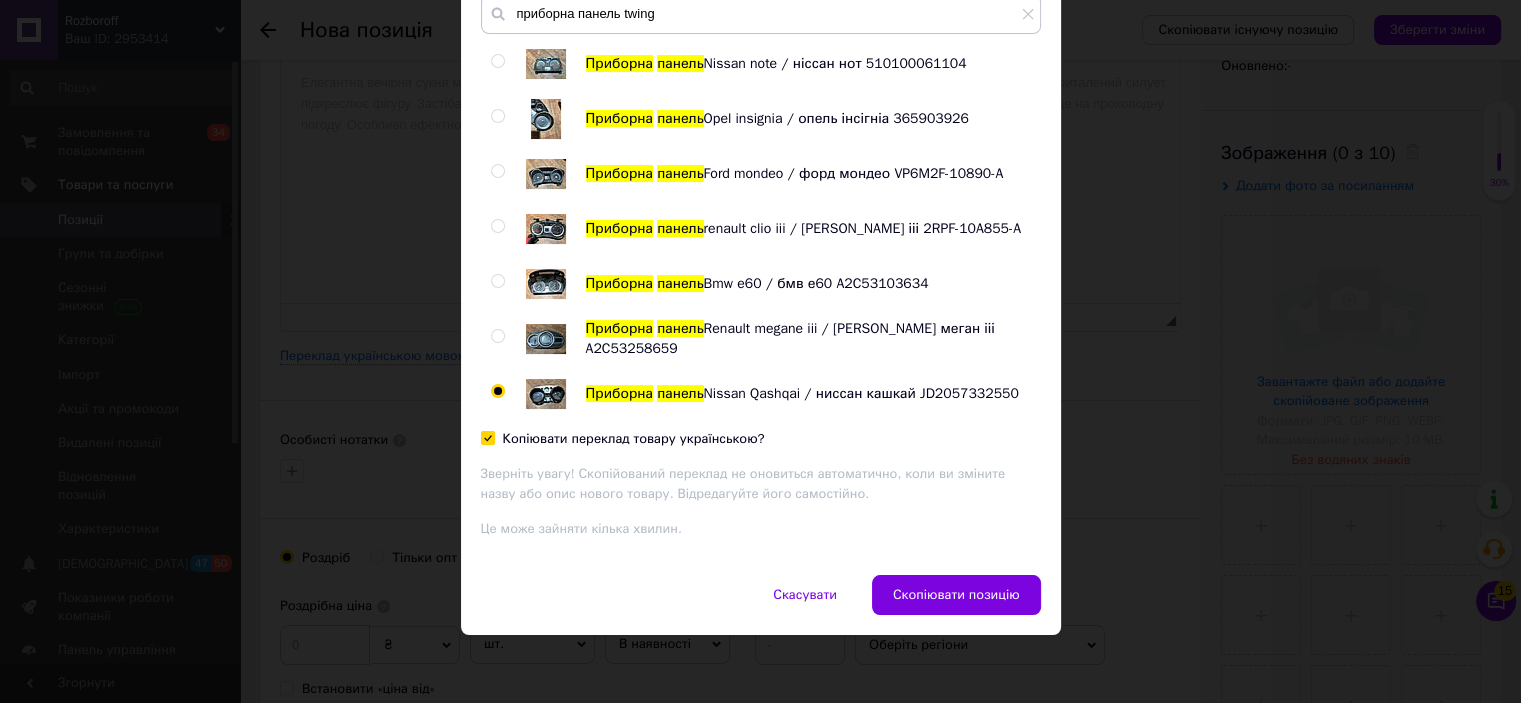 checkbox on "true" 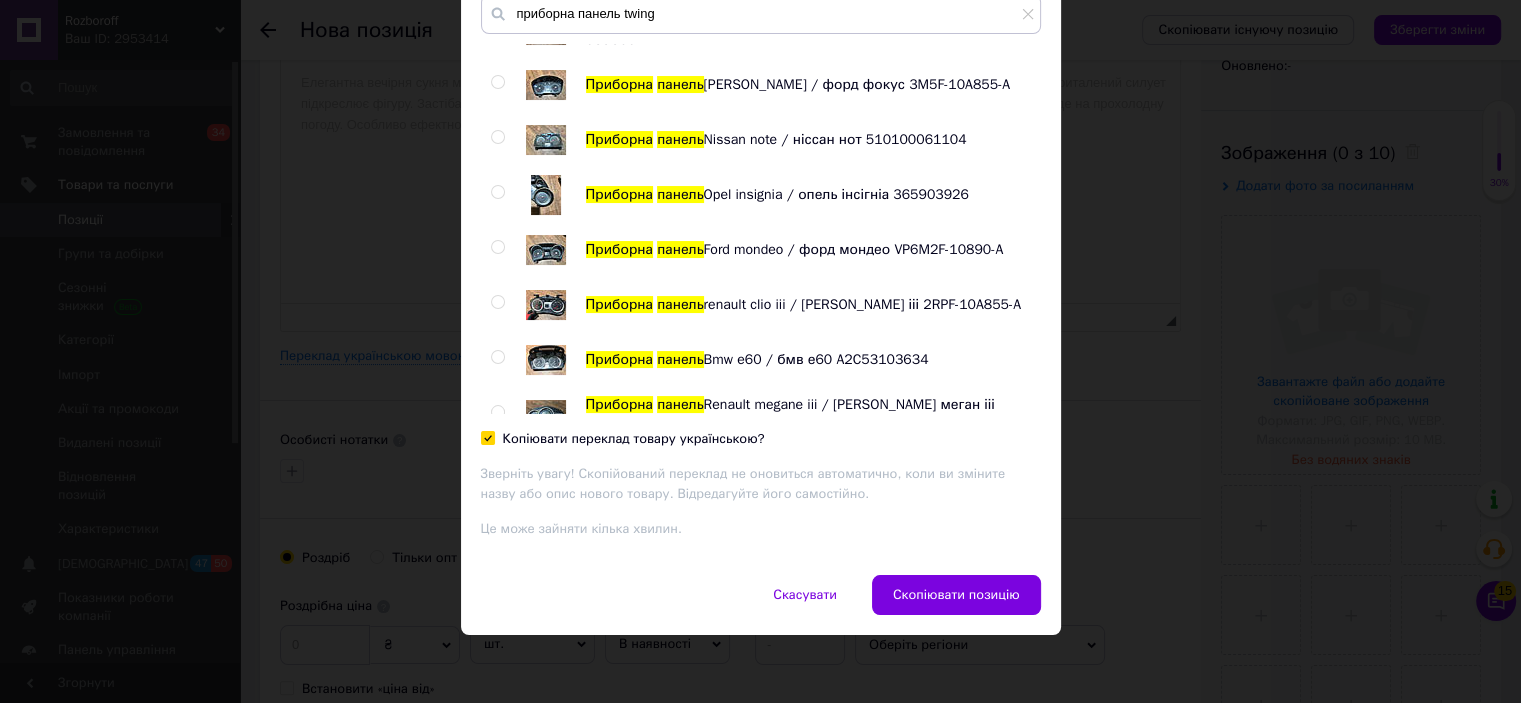 scroll, scrollTop: 880, scrollLeft: 0, axis: vertical 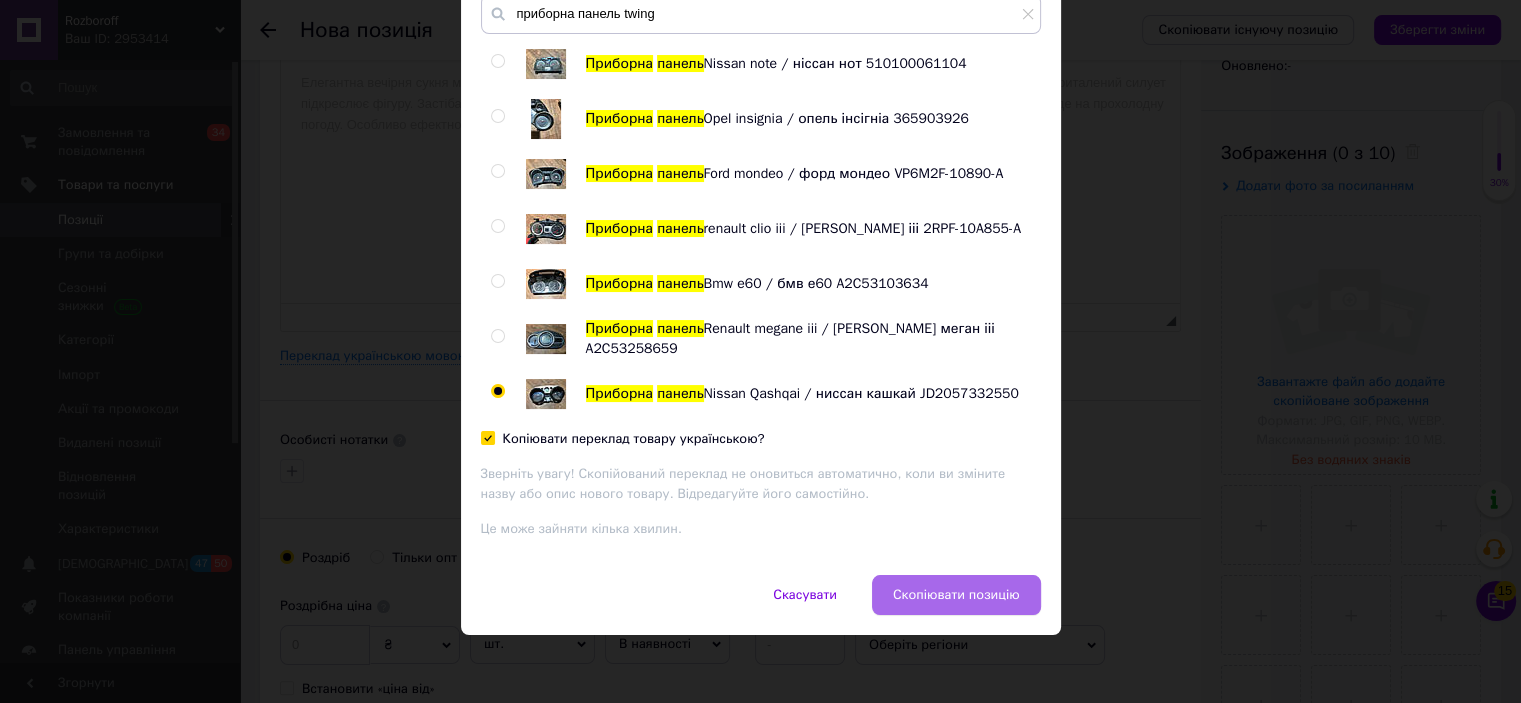 click on "Скопіювати позицію" at bounding box center (956, 595) 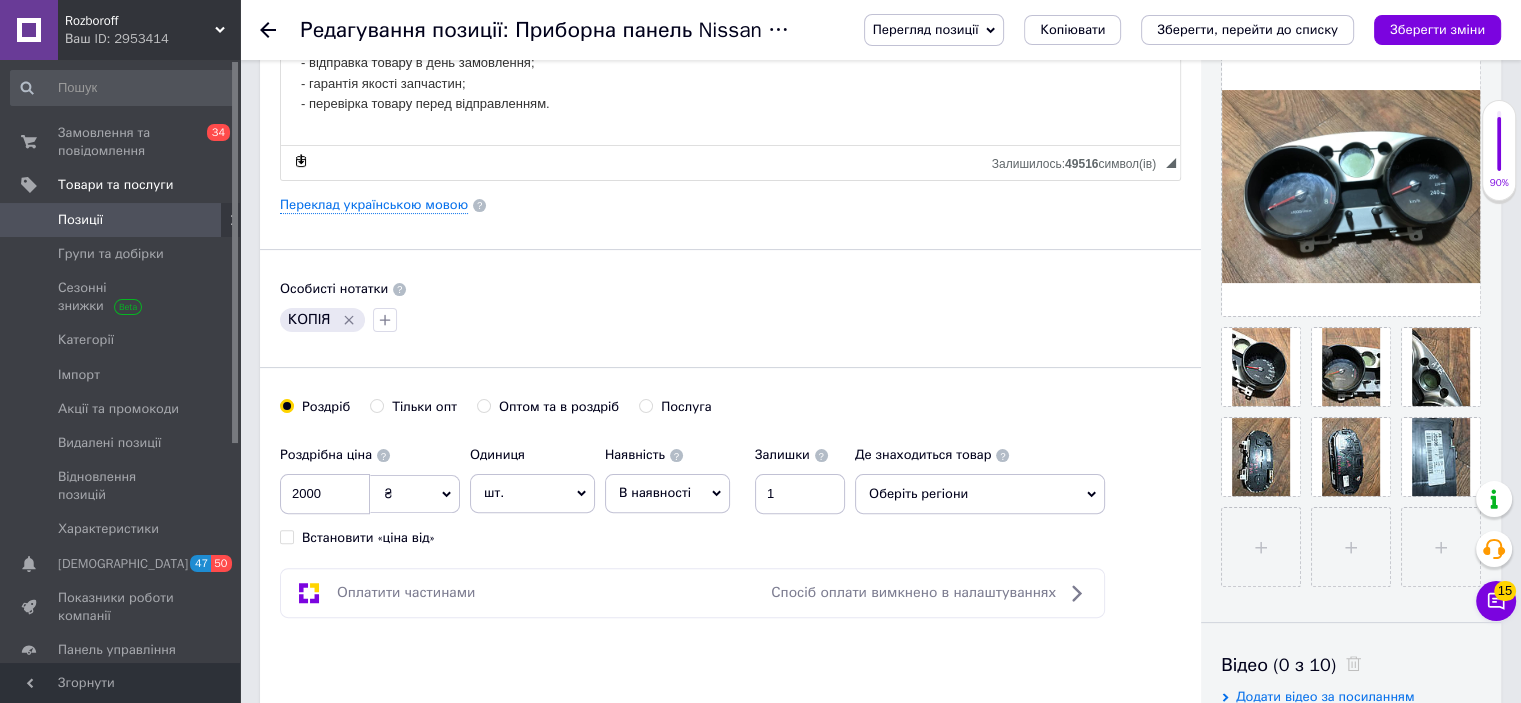 scroll, scrollTop: 440, scrollLeft: 0, axis: vertical 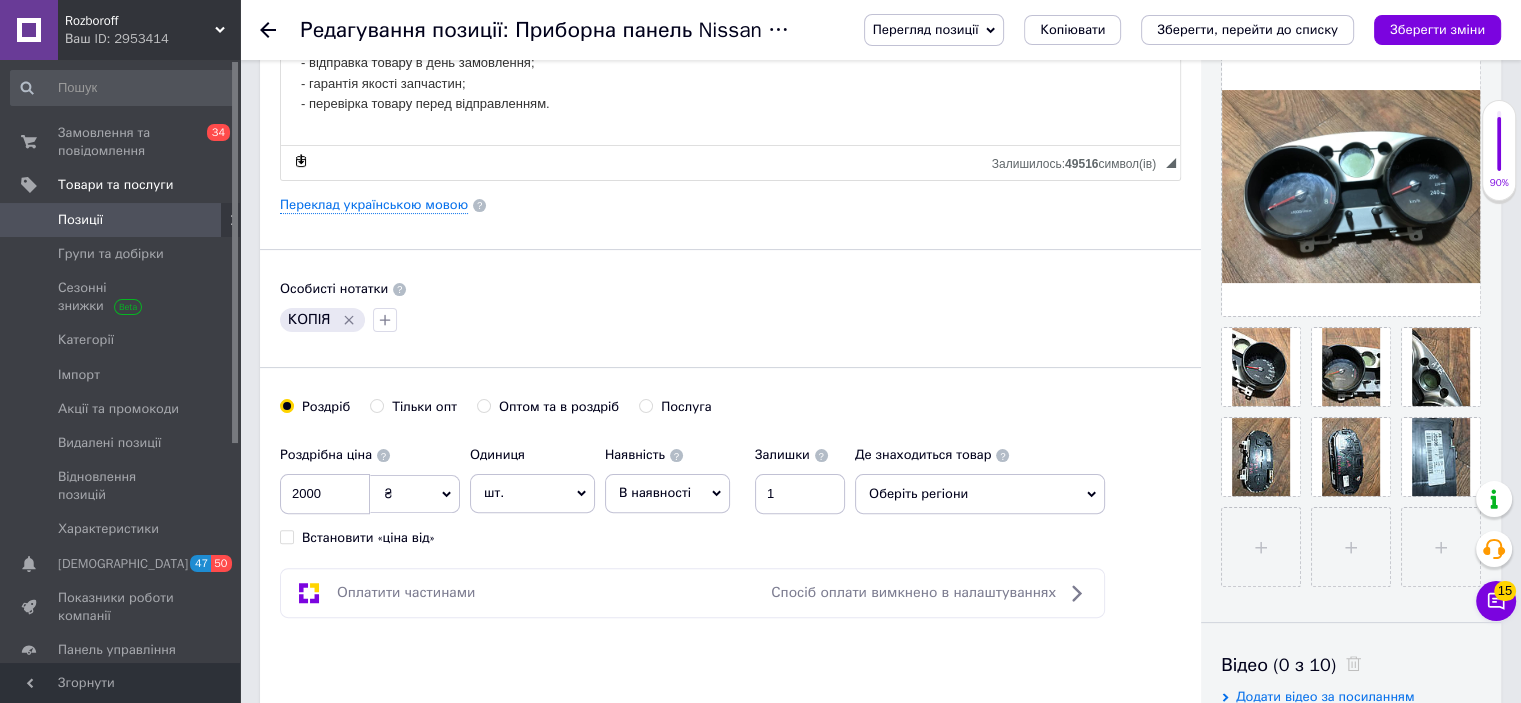 click 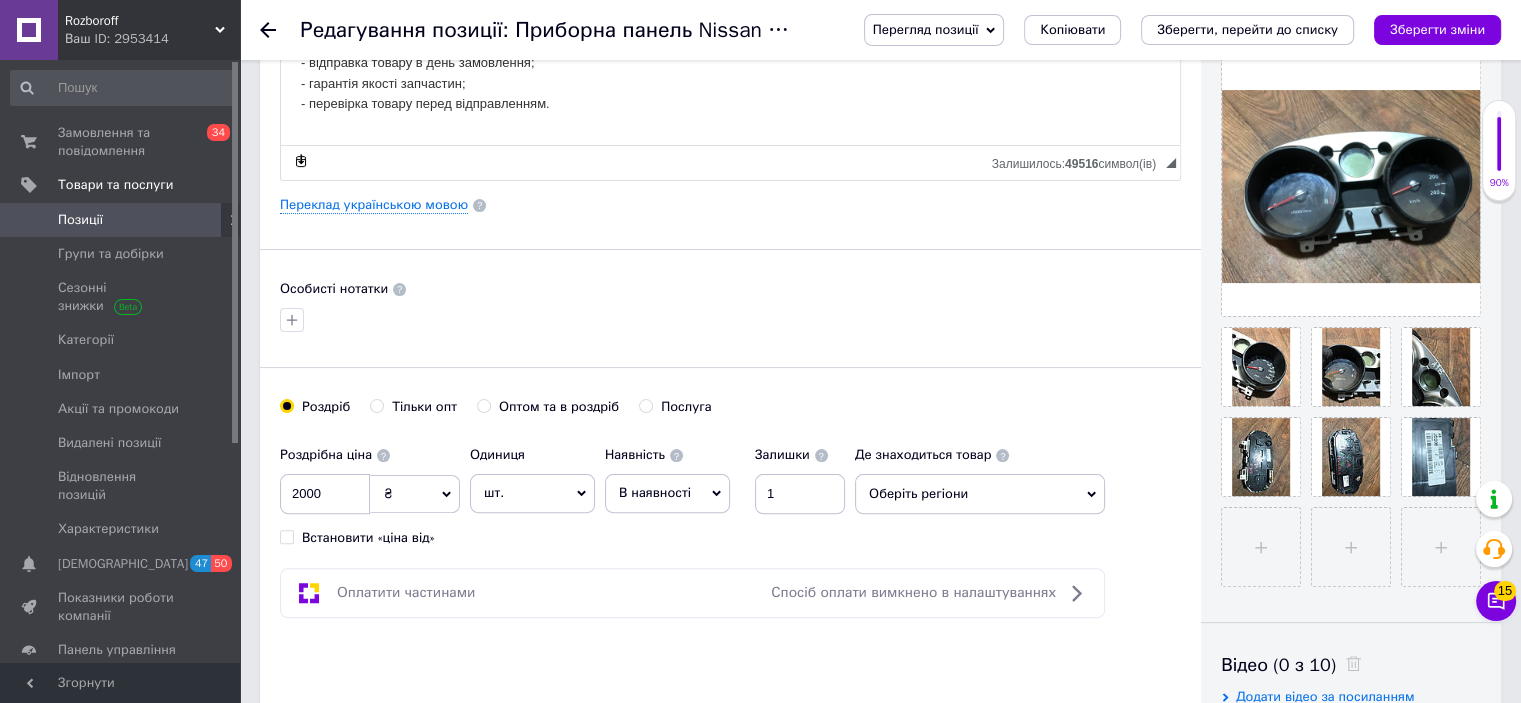 click on "Оберіть регіони" at bounding box center (980, 494) 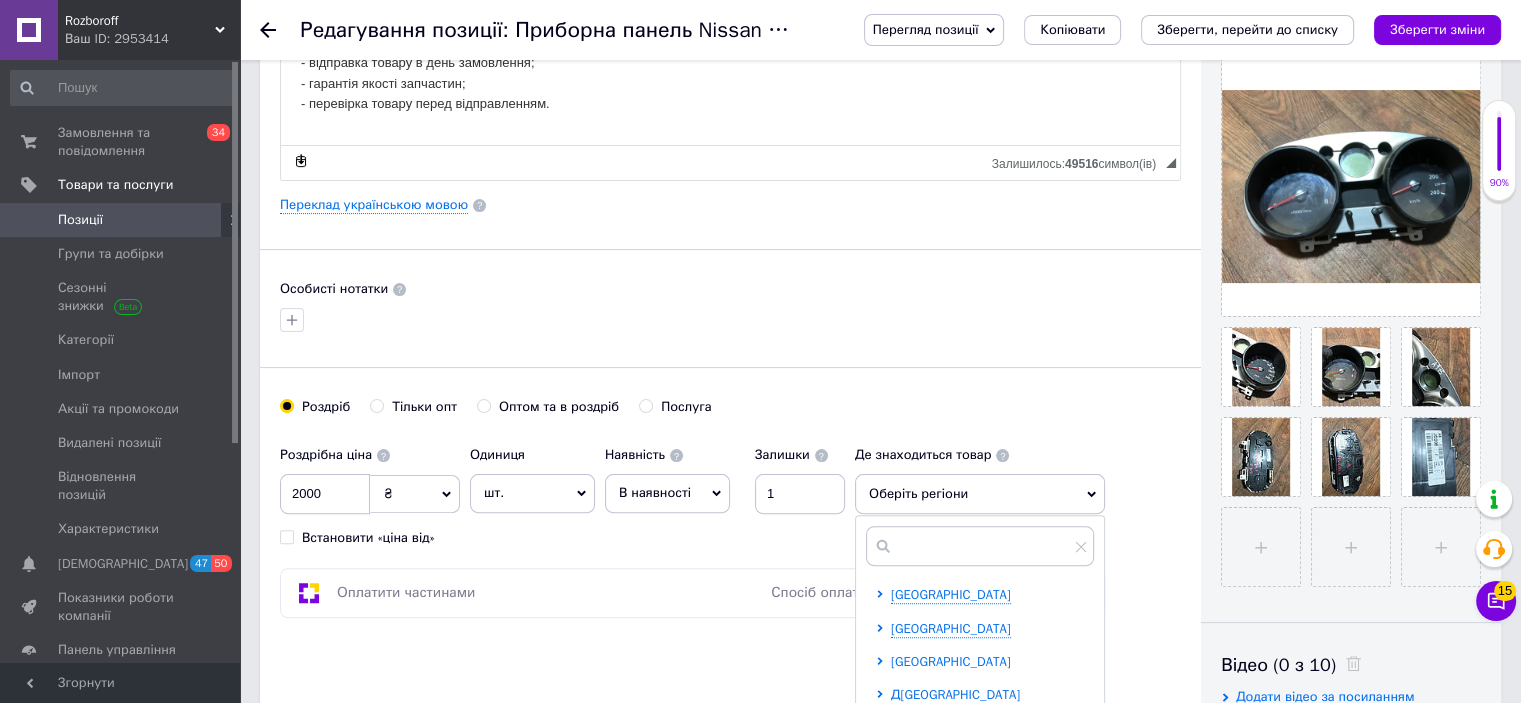 click on "[GEOGRAPHIC_DATA]" at bounding box center (951, 661) 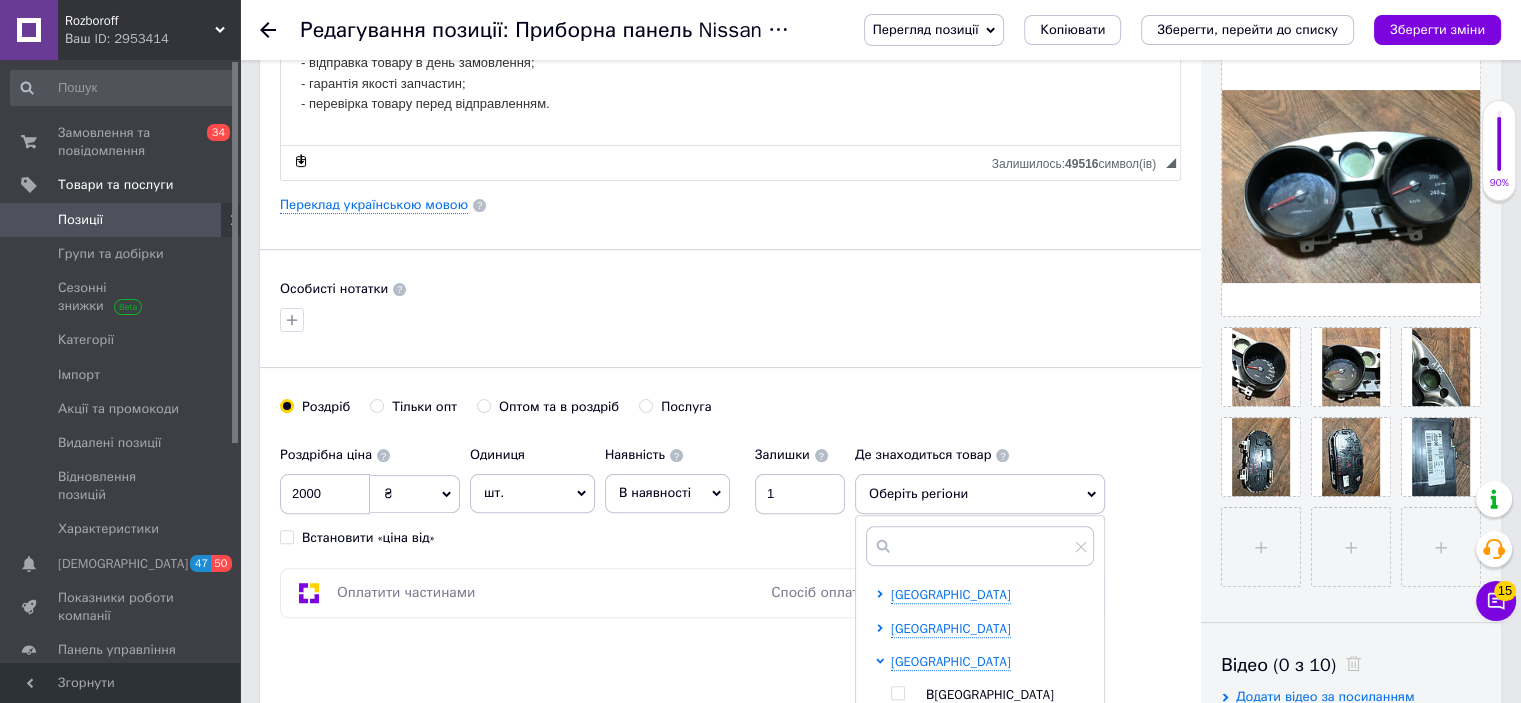 drag, startPoint x: 900, startPoint y: 683, endPoint x: 1088, endPoint y: 601, distance: 205.10486 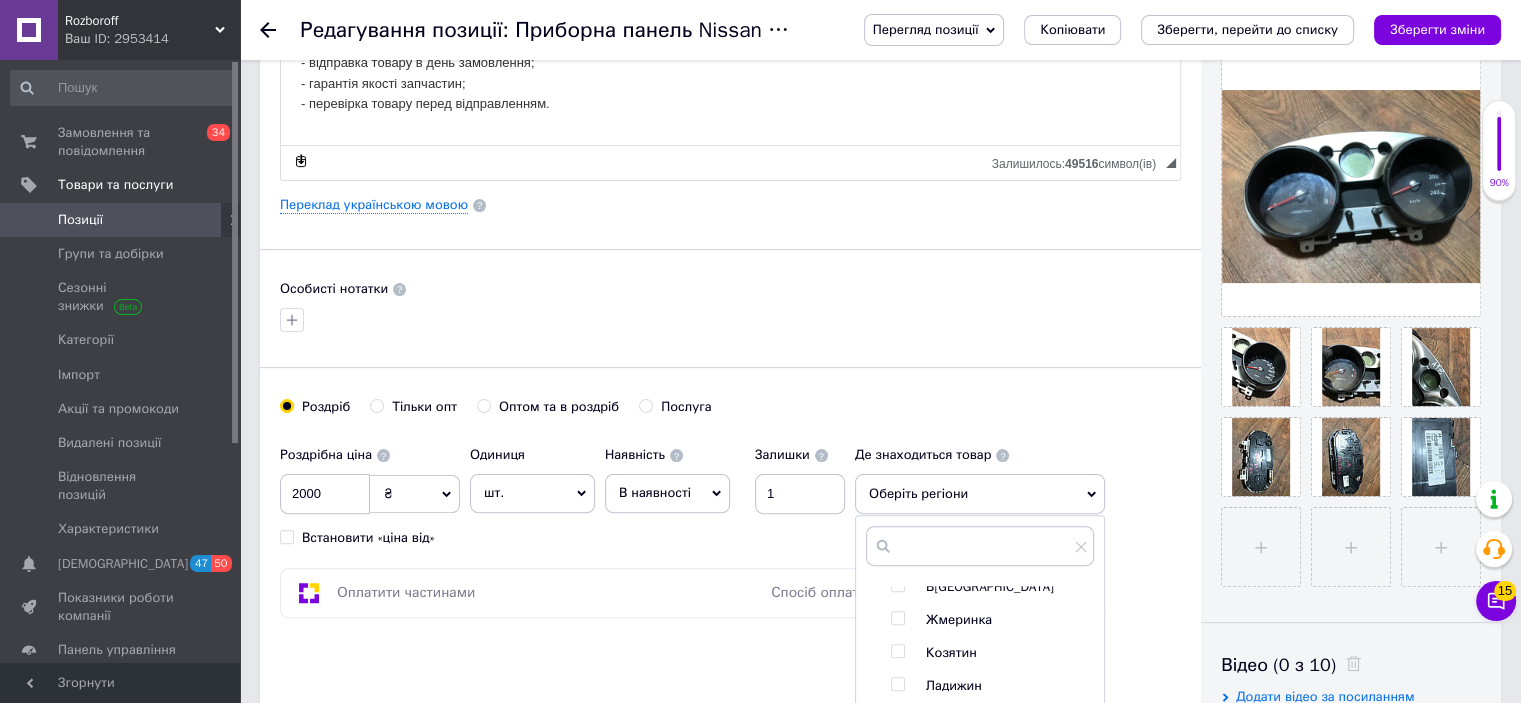 scroll, scrollTop: 84, scrollLeft: 0, axis: vertical 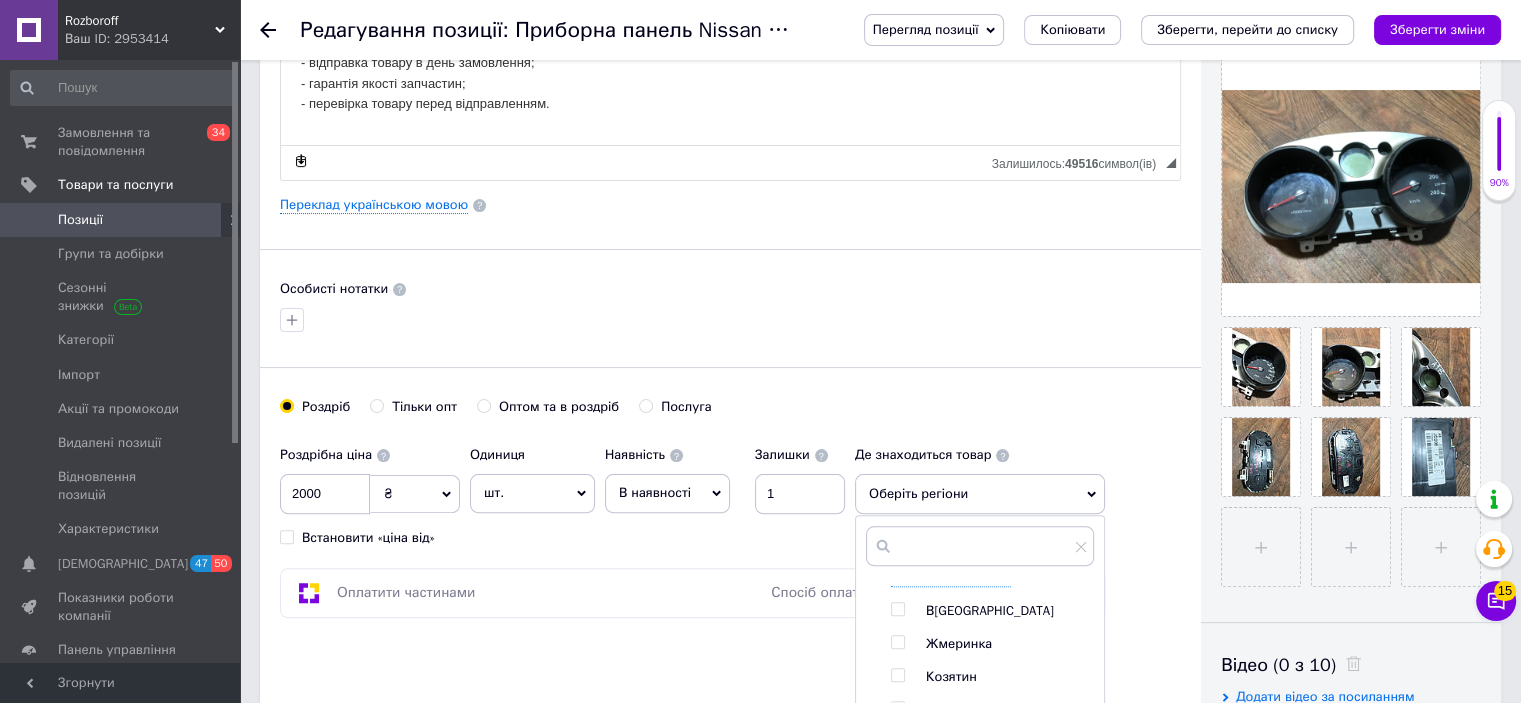 click at bounding box center (901, 611) 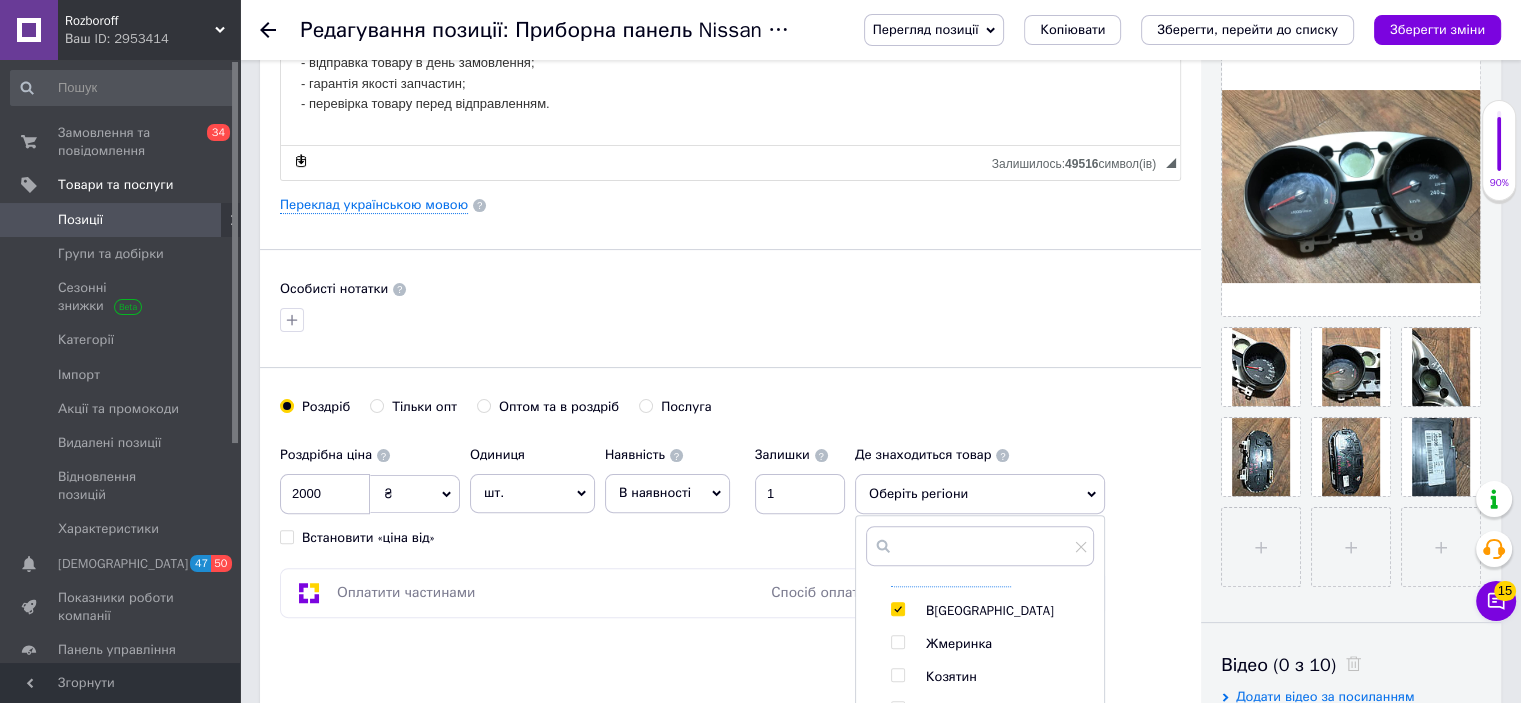 checkbox on "true" 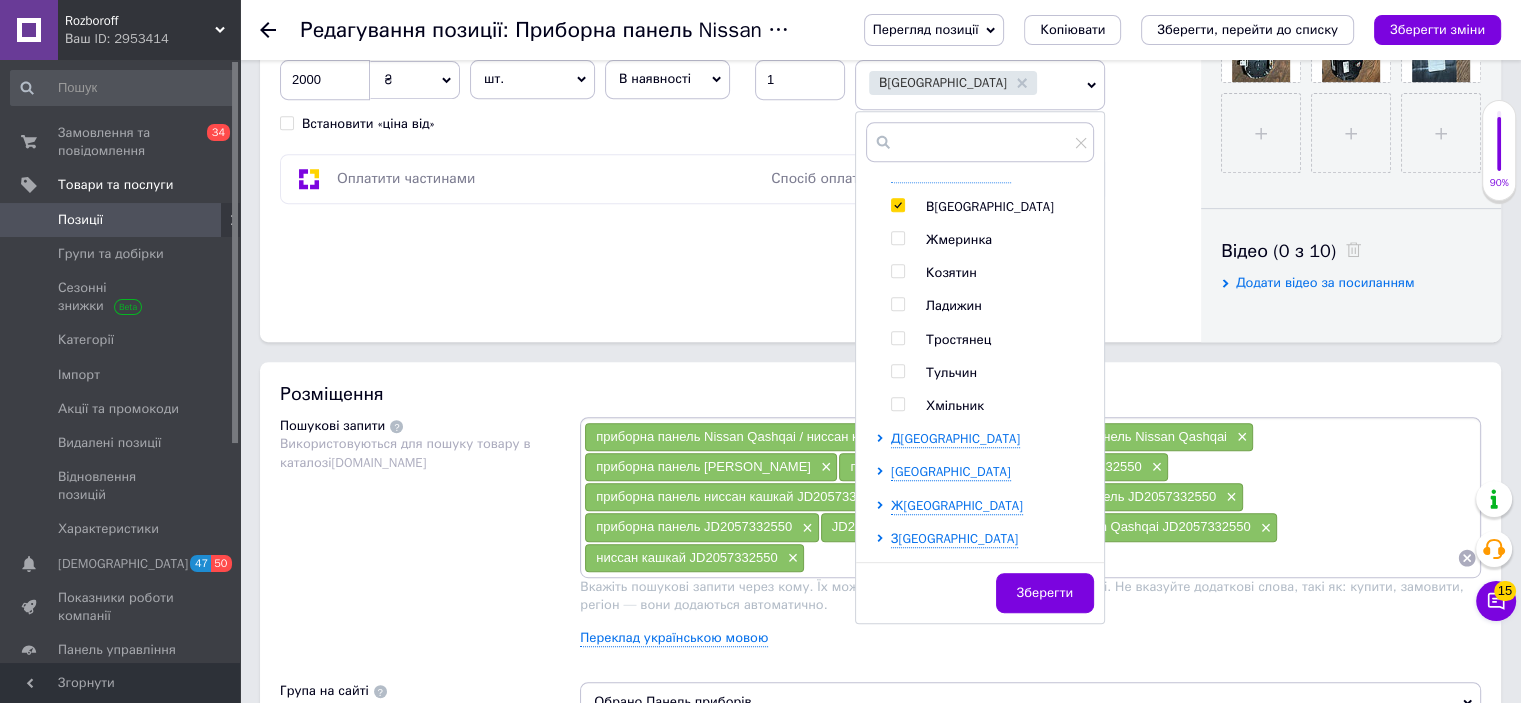 scroll, scrollTop: 872, scrollLeft: 0, axis: vertical 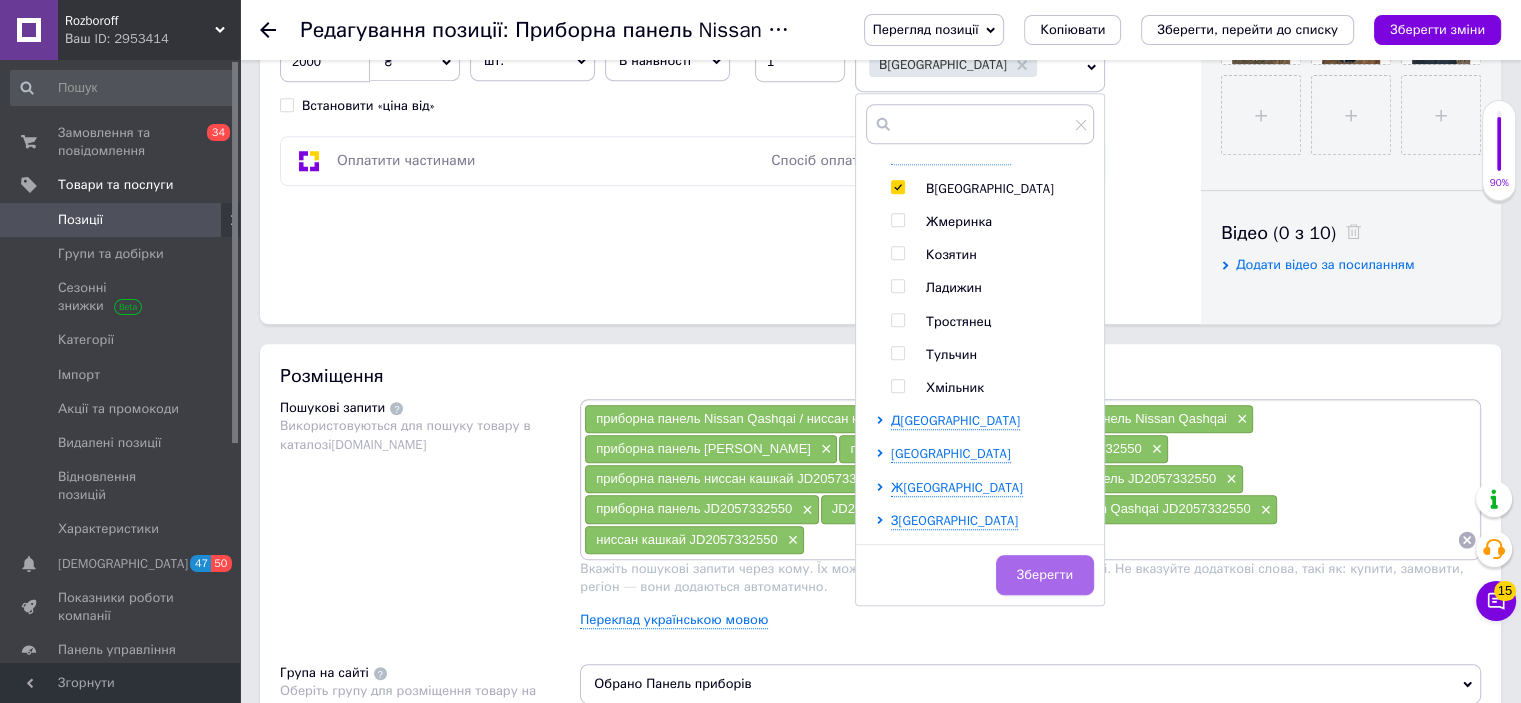 click on "Зберегти" at bounding box center (1045, 575) 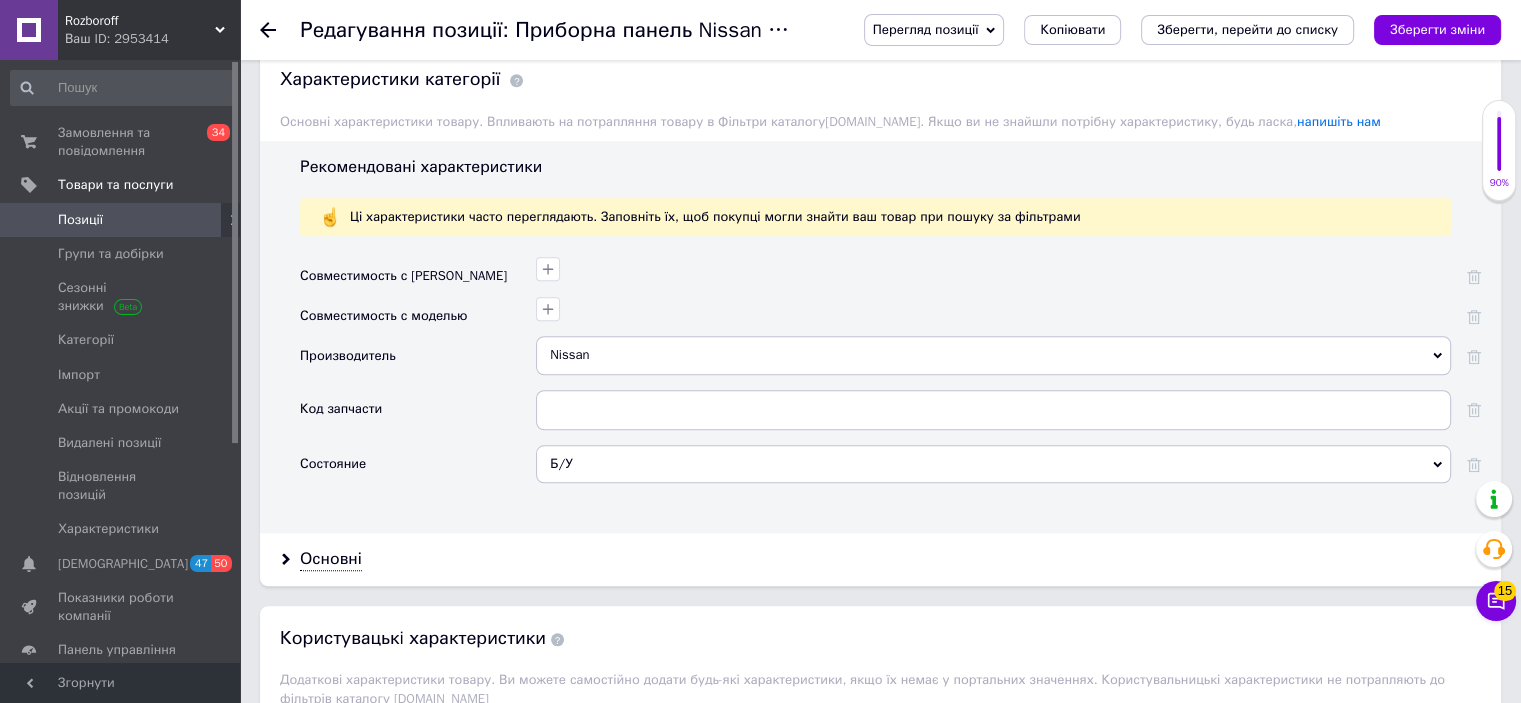 scroll, scrollTop: 1703, scrollLeft: 0, axis: vertical 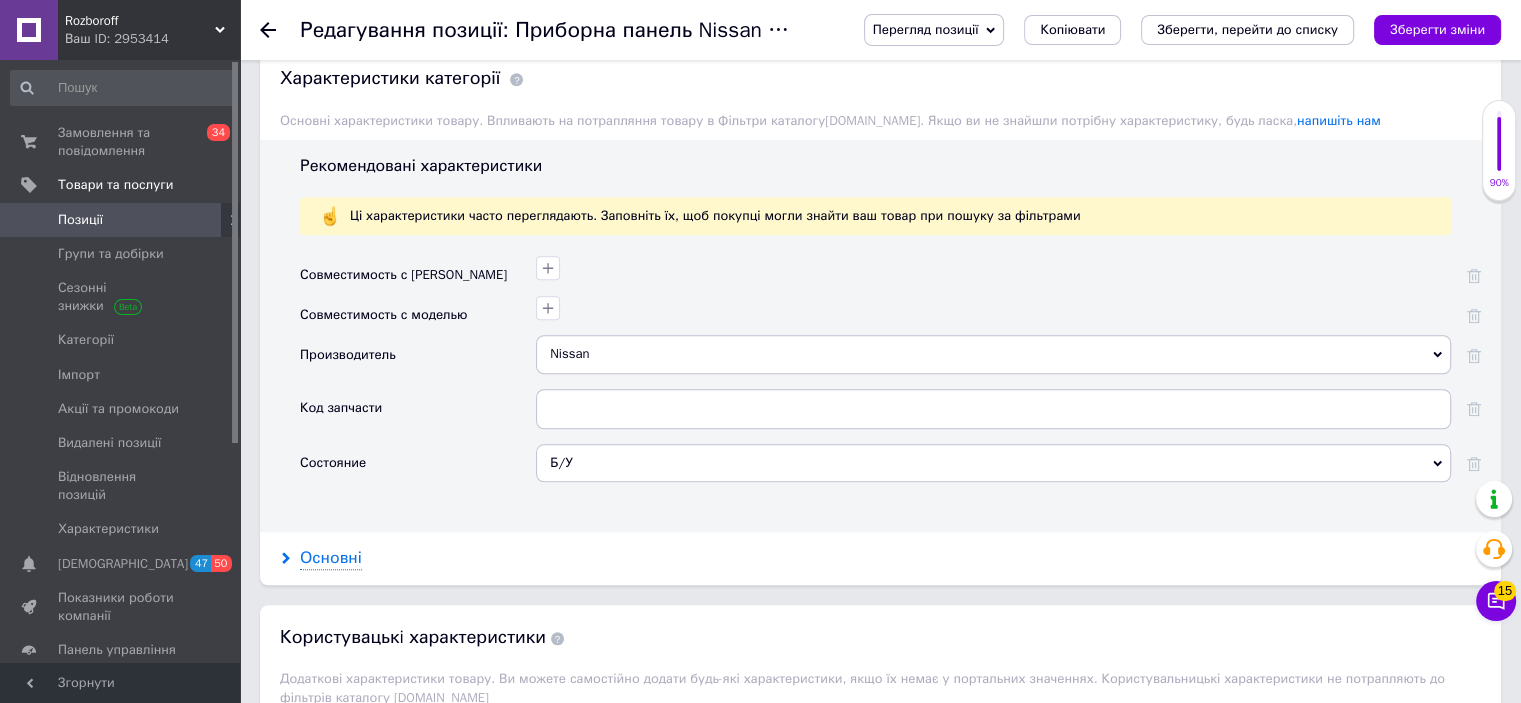 click on "Основні" at bounding box center [331, 558] 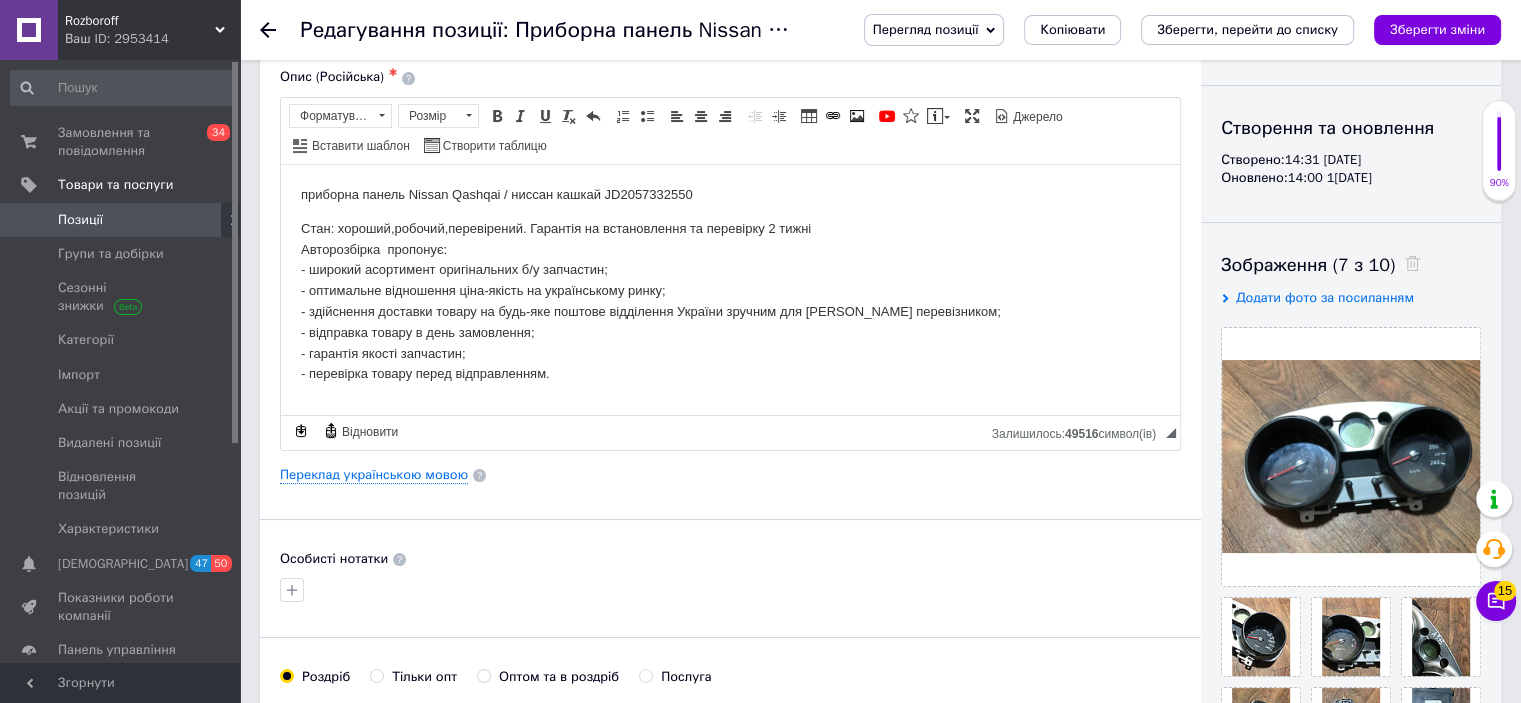 scroll, scrollTop: 0, scrollLeft: 0, axis: both 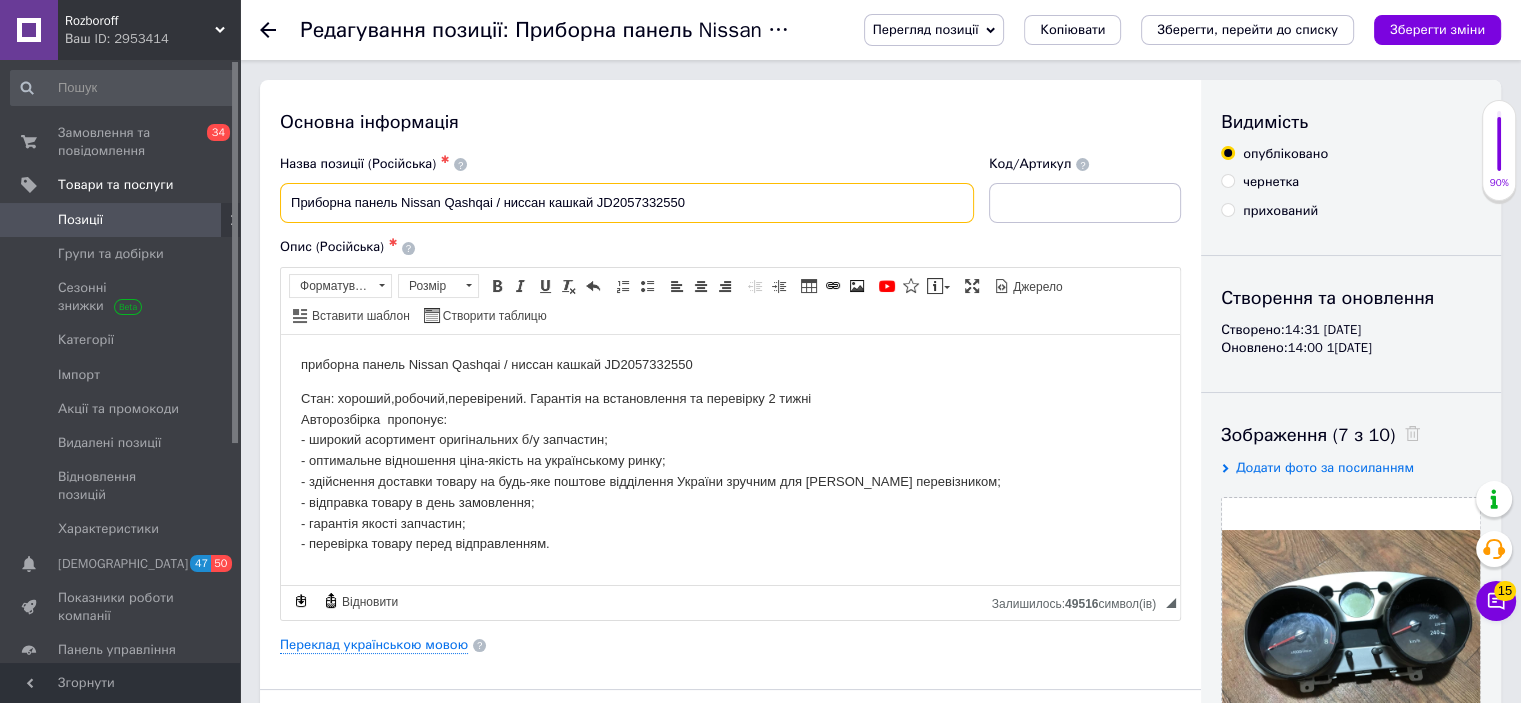 drag, startPoint x: 697, startPoint y: 216, endPoint x: 402, endPoint y: 211, distance: 295.04236 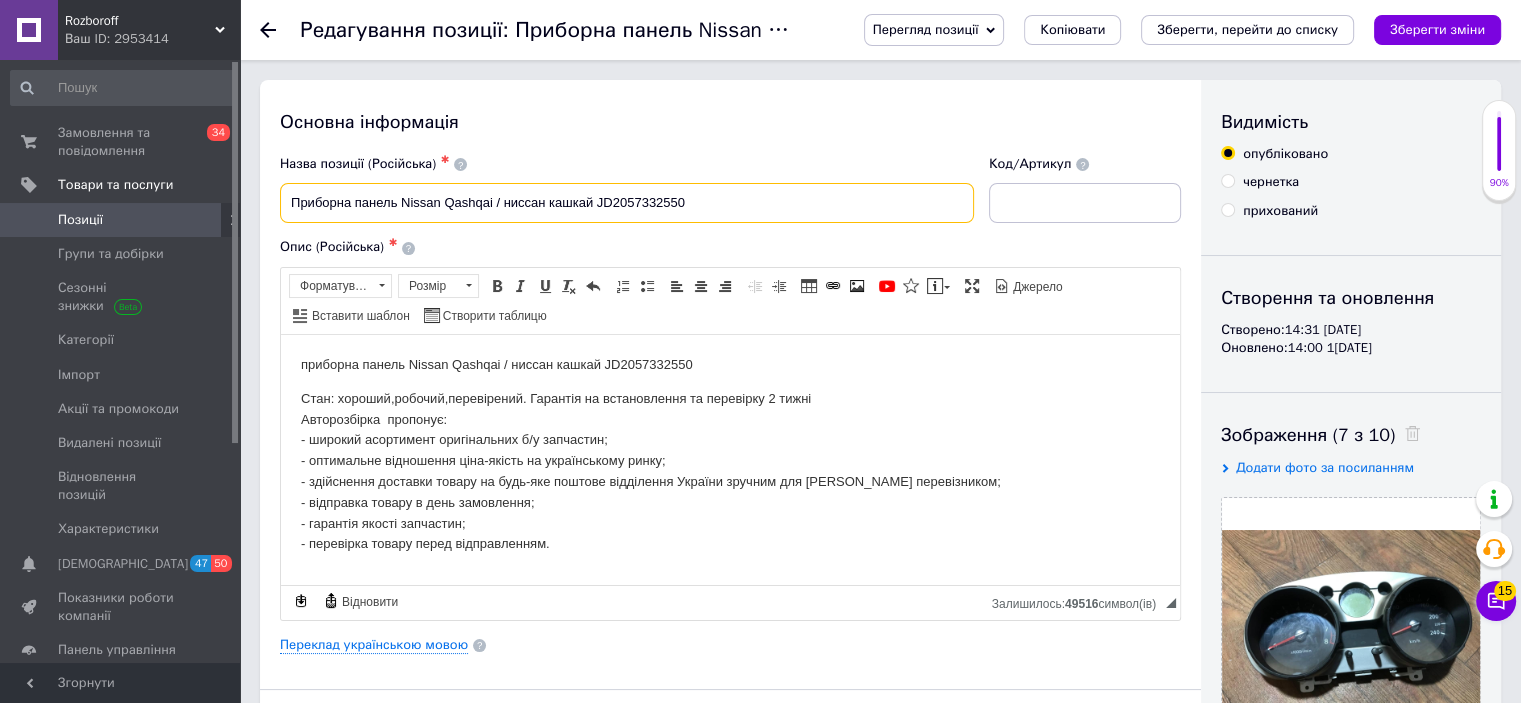 click on "Приборна панель Nissan Qashqai / ниссан кашкай JD2057332550" at bounding box center (627, 203) 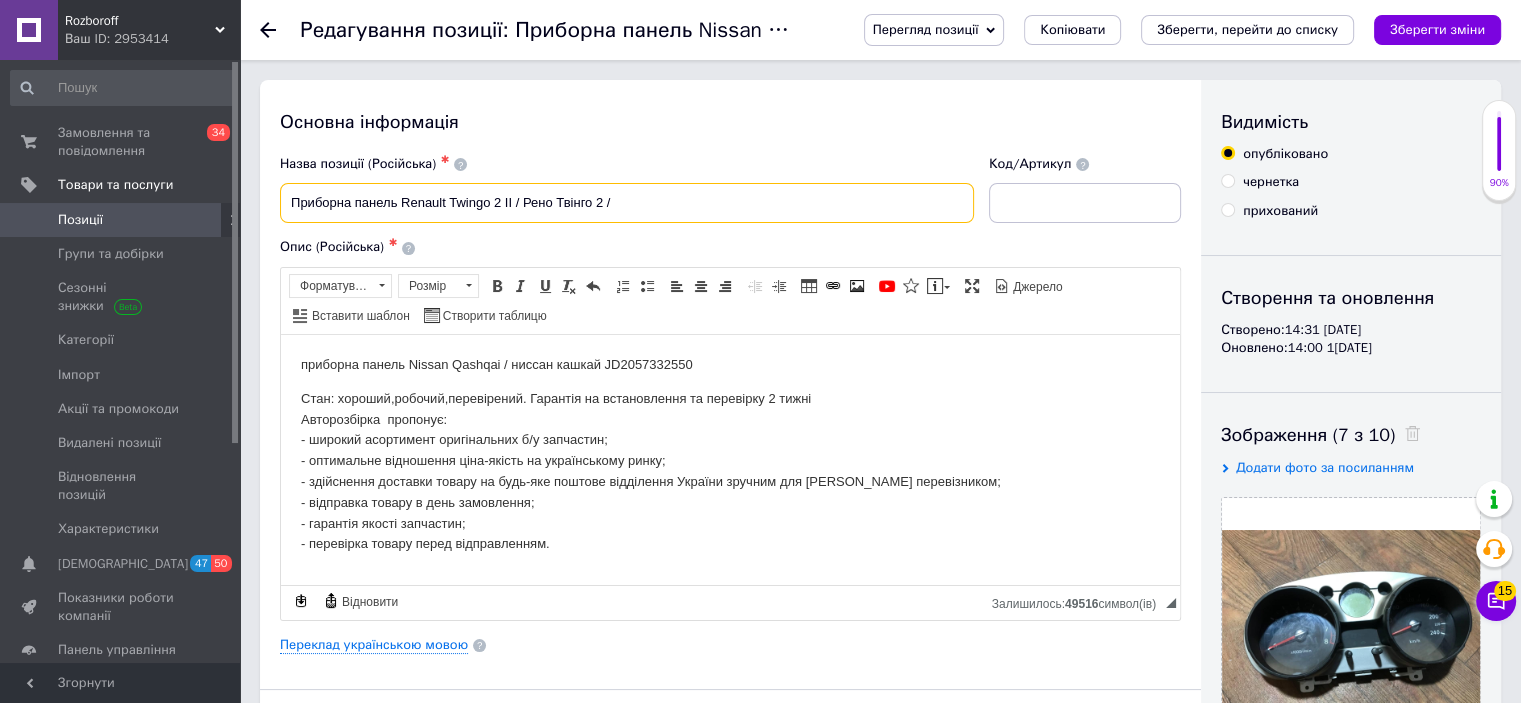 paste on "a2c53124419" 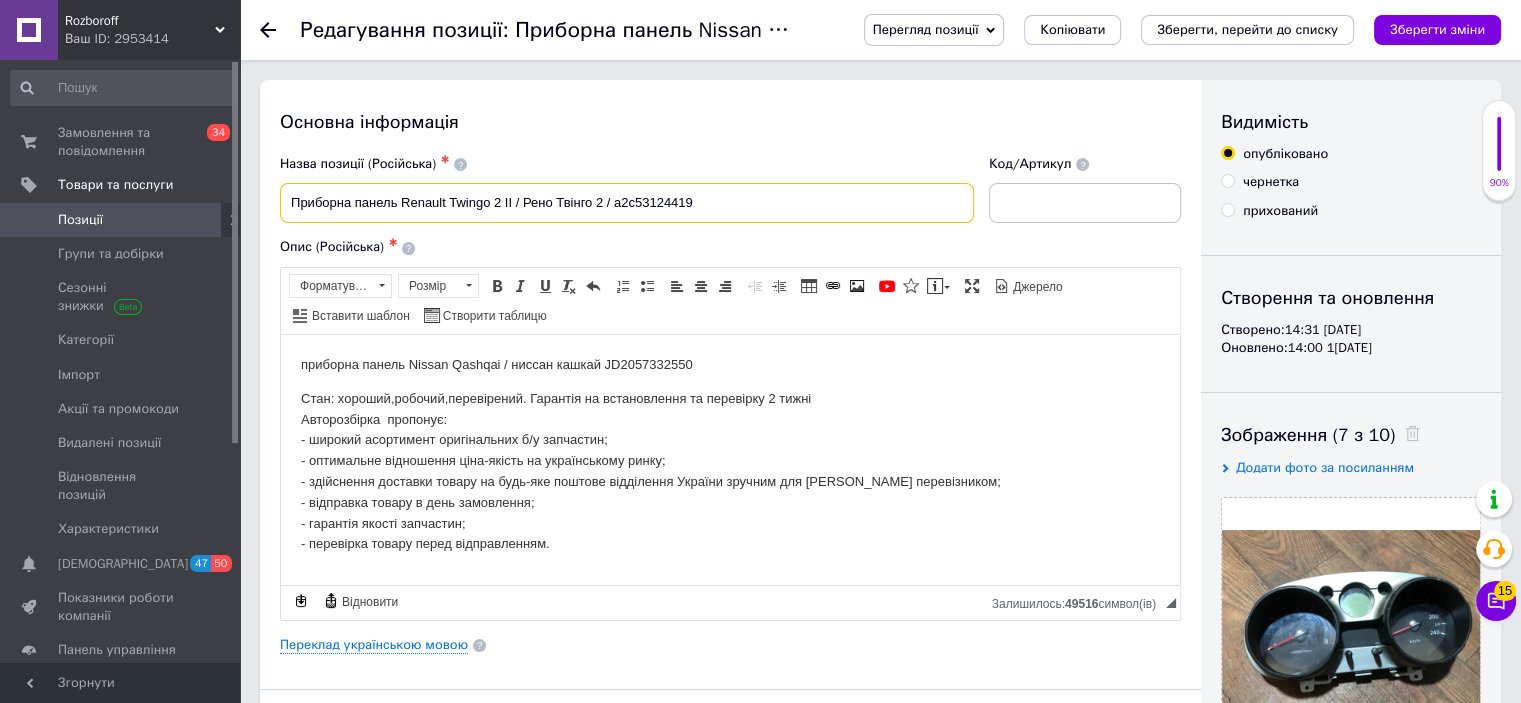 type on "Приборна панель Renault Twingo 2 II / Рено Твінго 2 / a2c53124419" 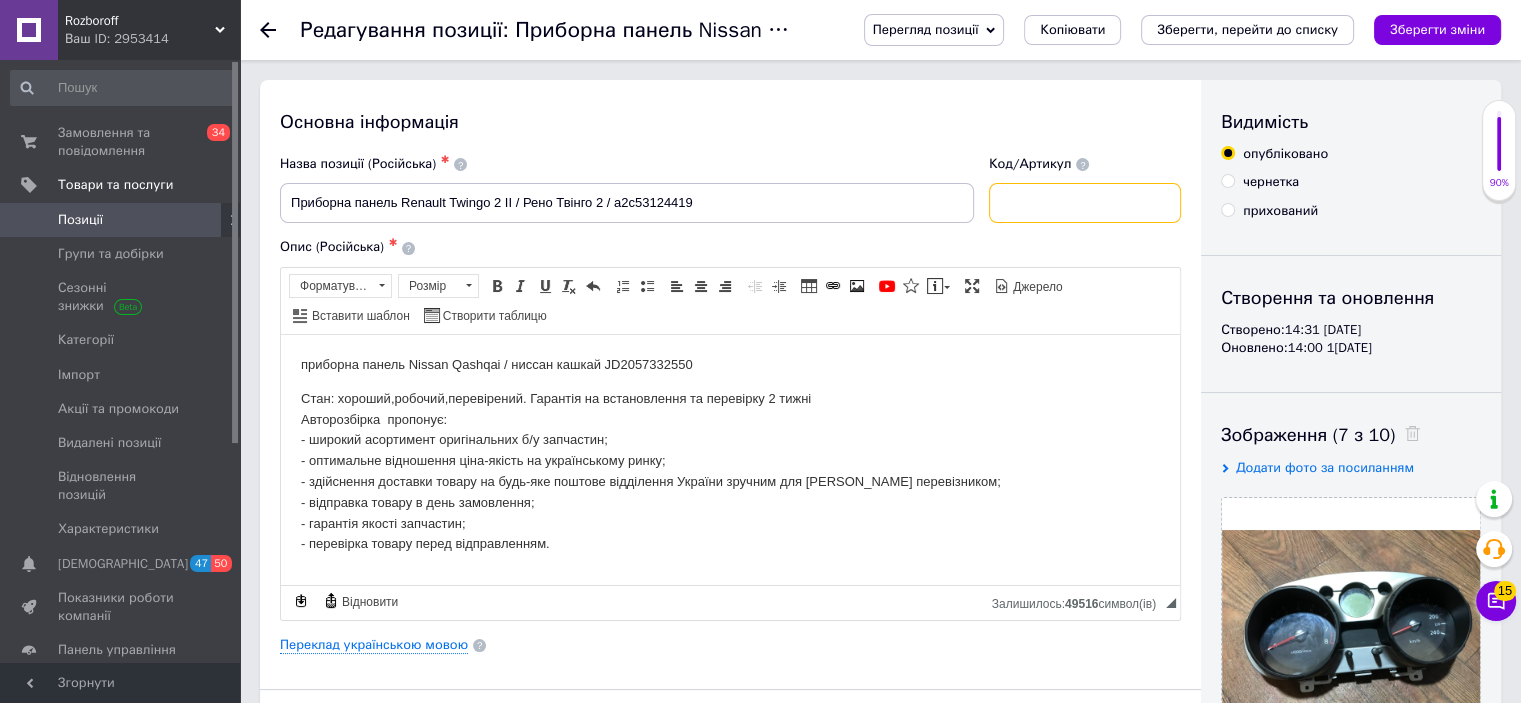 click at bounding box center (1085, 203) 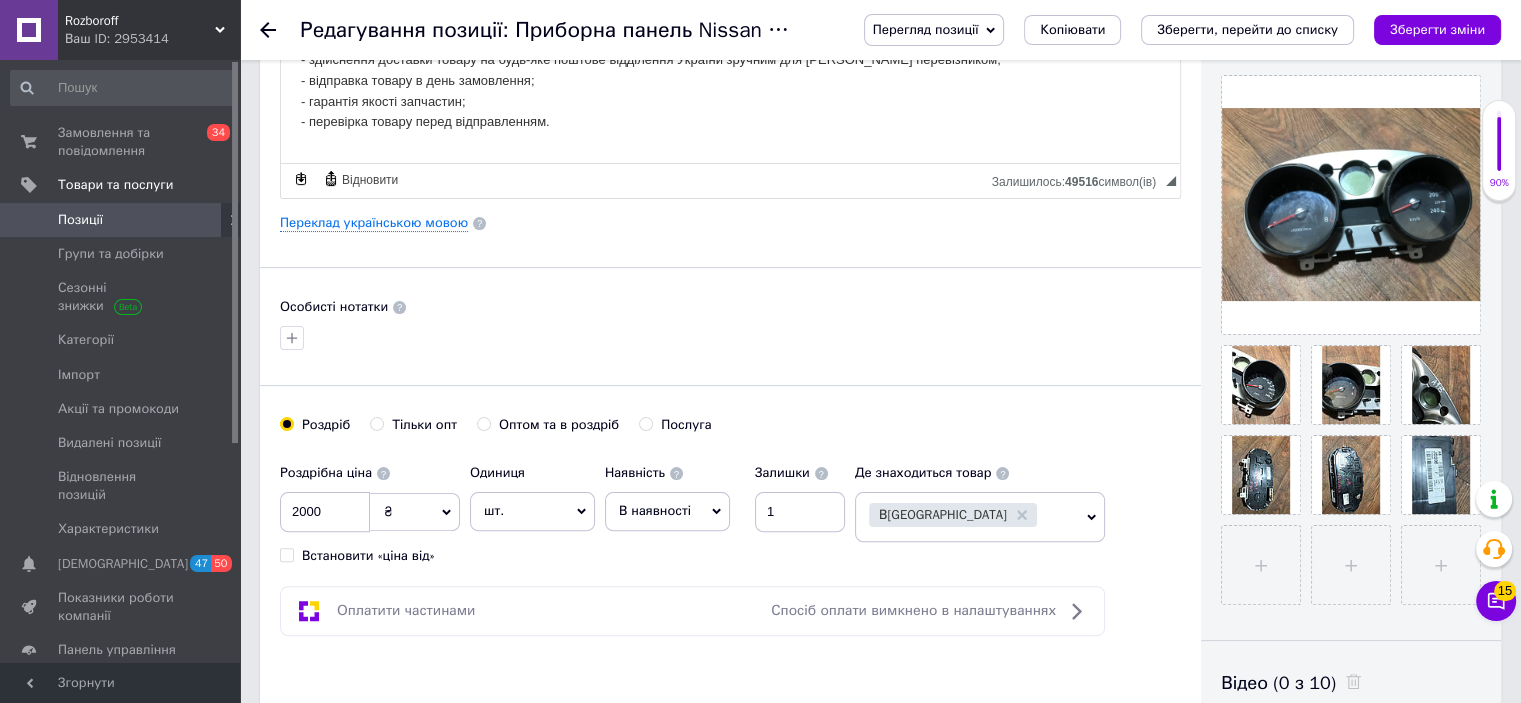 scroll, scrollTop: 0, scrollLeft: 0, axis: both 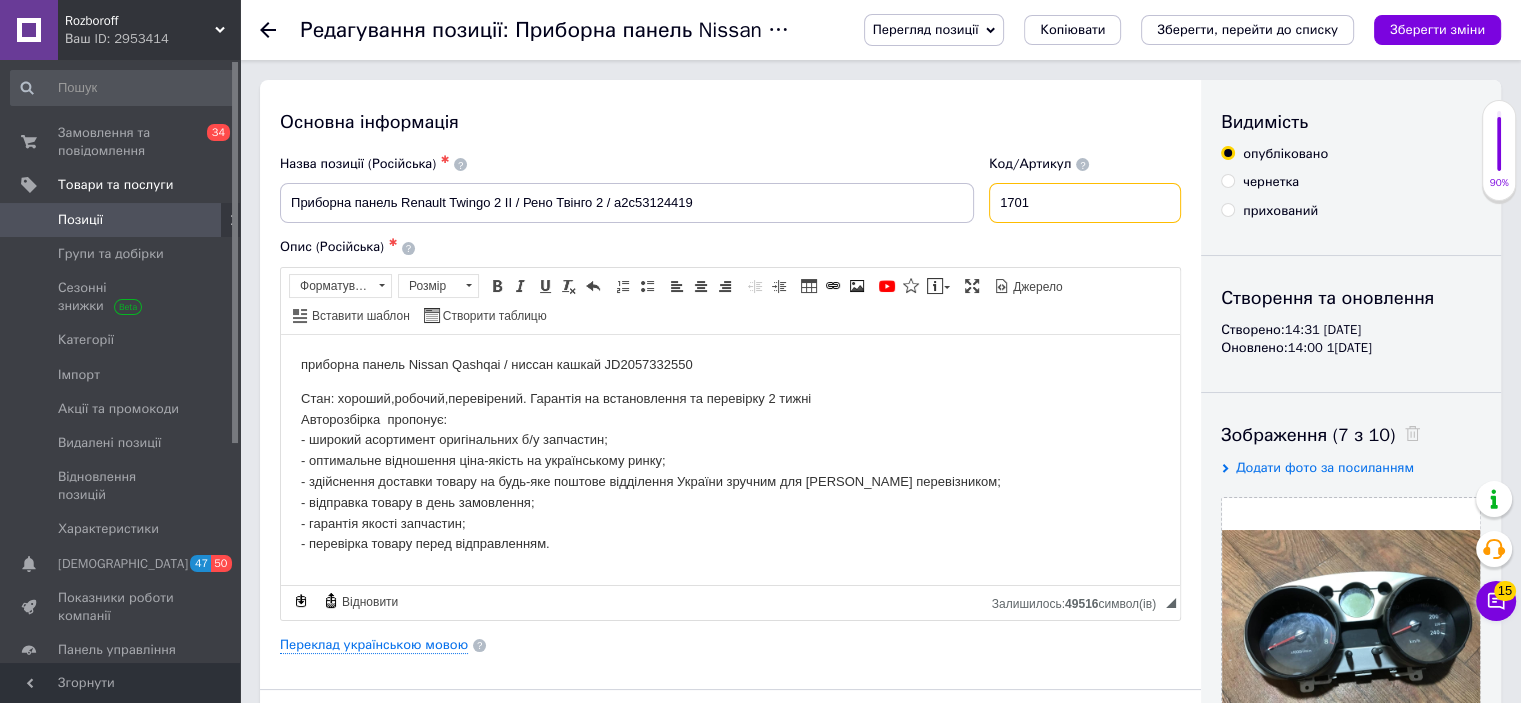 type on "1701" 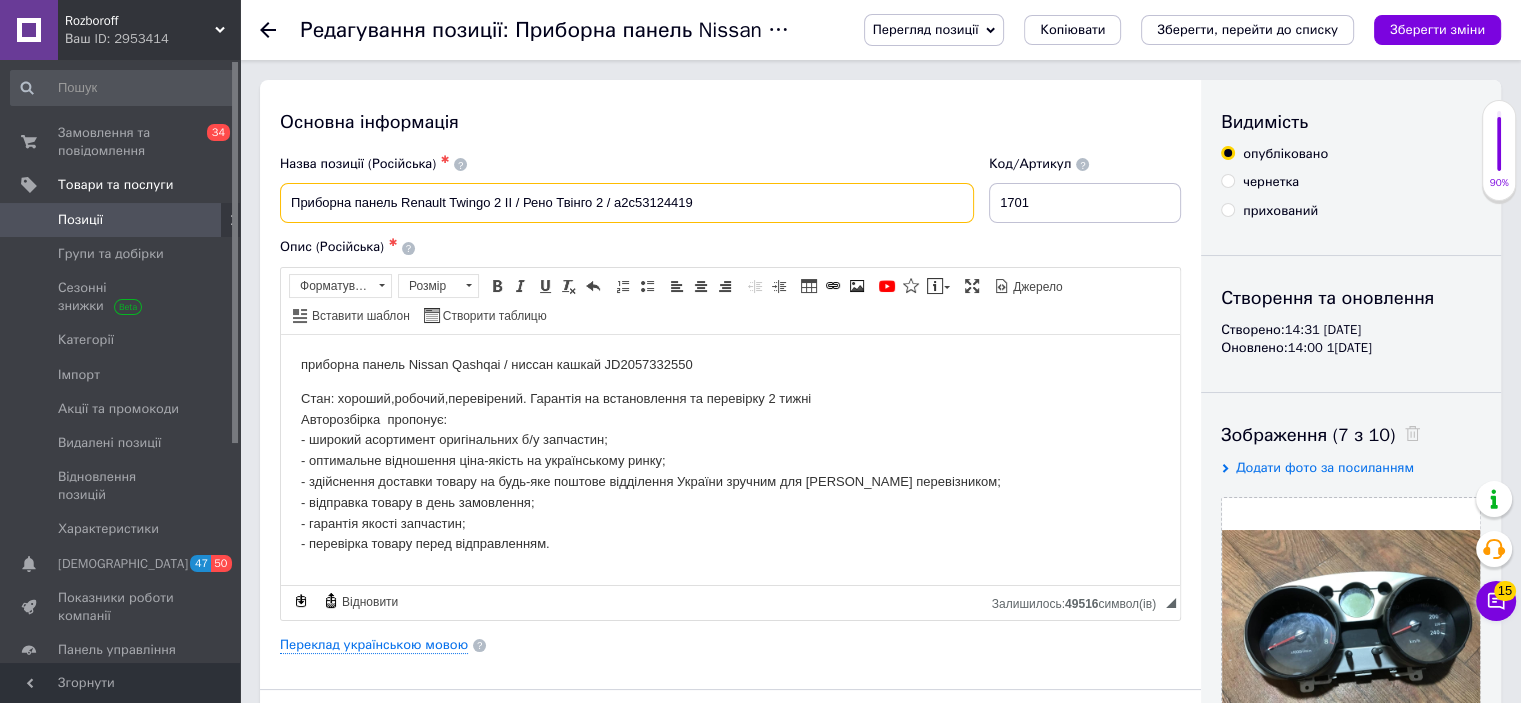 drag, startPoint x: 704, startPoint y: 203, endPoint x: 286, endPoint y: 175, distance: 418.93674 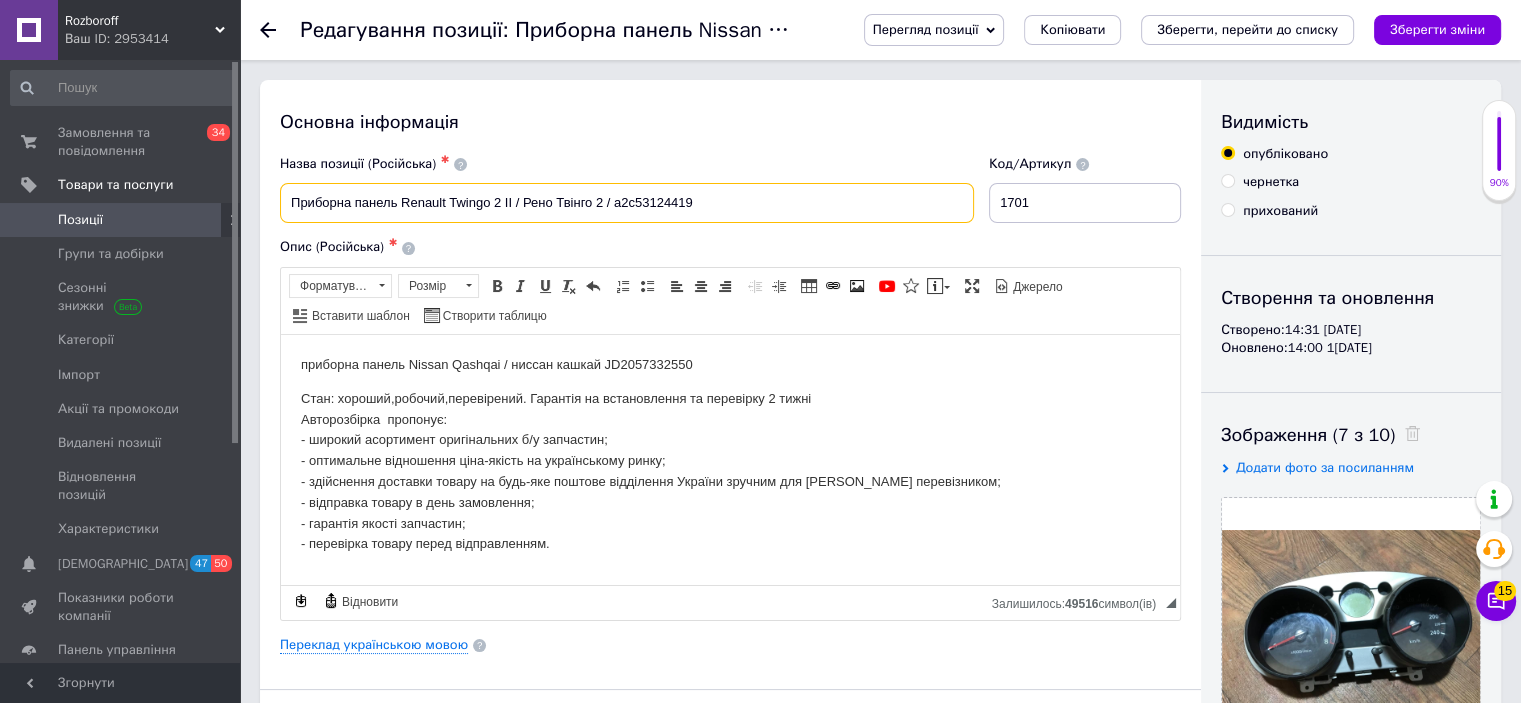 click on "Назва позиції (Російська) ✱ Приборна панель Renault Twingo 2 II / Рено Твінго 2 / a2c53124419" at bounding box center [627, 189] 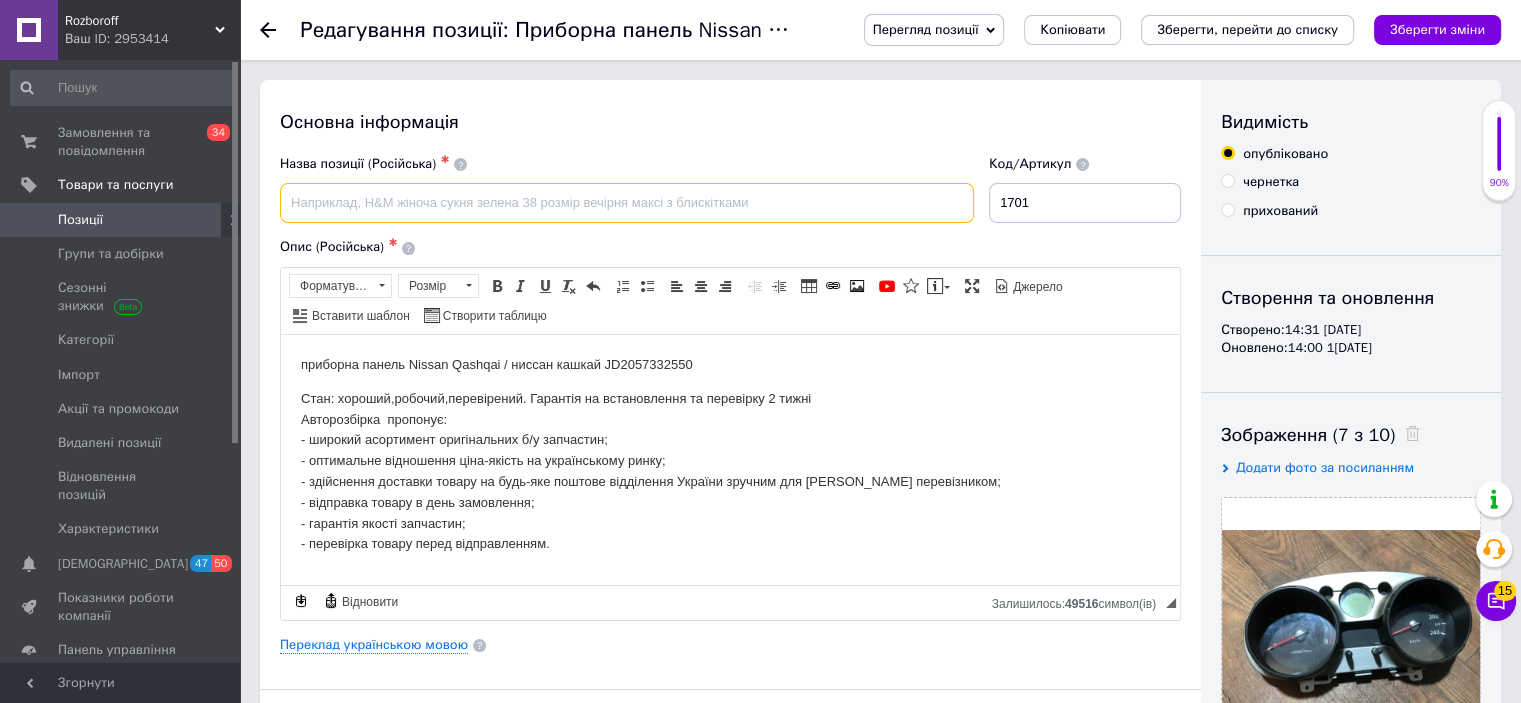 type on "Приборна панель Renault Twingo 2 II / Рено Твінго 2 / a2c53124419" 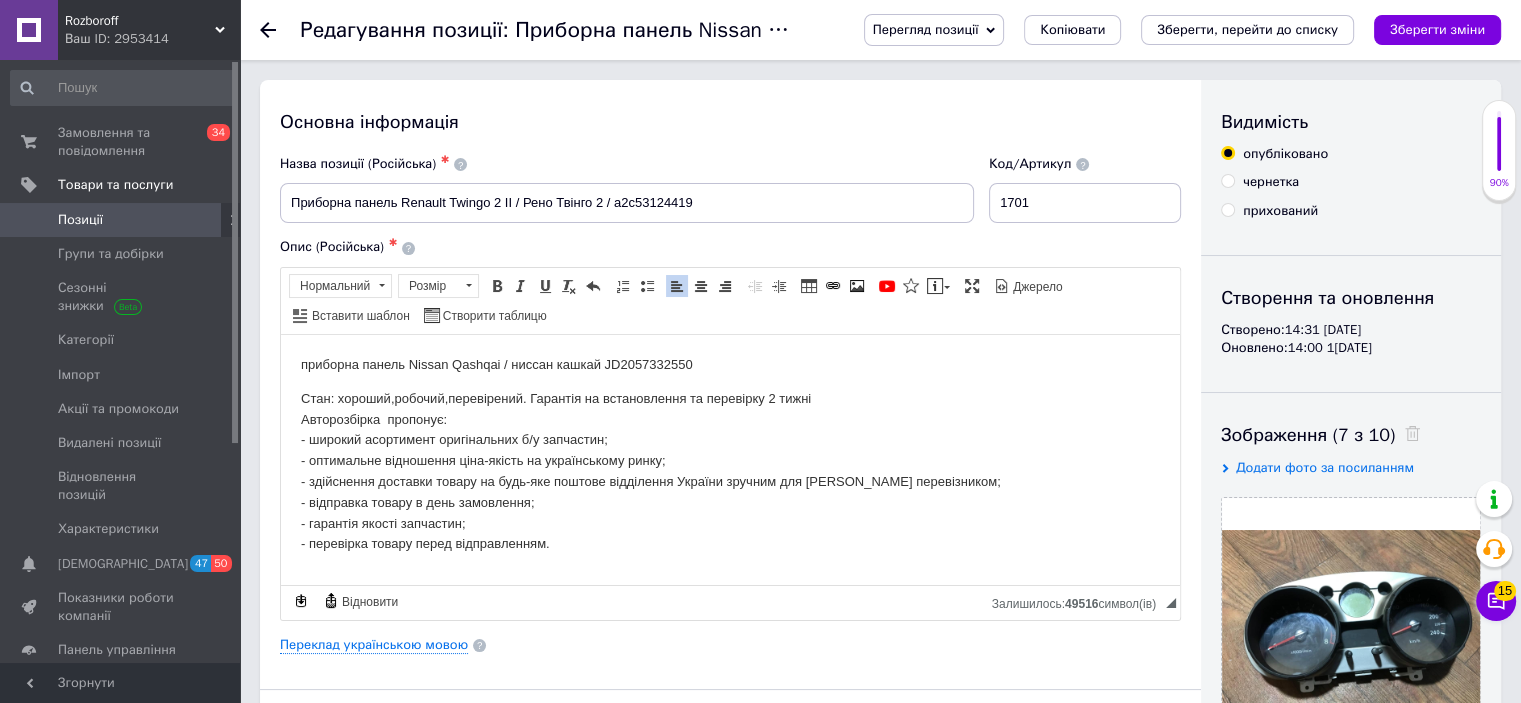 click on "Стан: хороший,робочий,перевірений. Гарантія на встановлення та перевірку 2 тижні Авторозбірка  пропонує:  - широкий асортимент оригінальних б/у запчастин;  - оптимальне відношення ціна-якість на українському ринку;  - здійснення доставки товару на будь-яке поштове відділення України зручним для Вас перевізником;  - відправка товару в день замовлення;  - гарантія якості запчастин;  - перевірка товару перед відправленням." at bounding box center [730, 471] 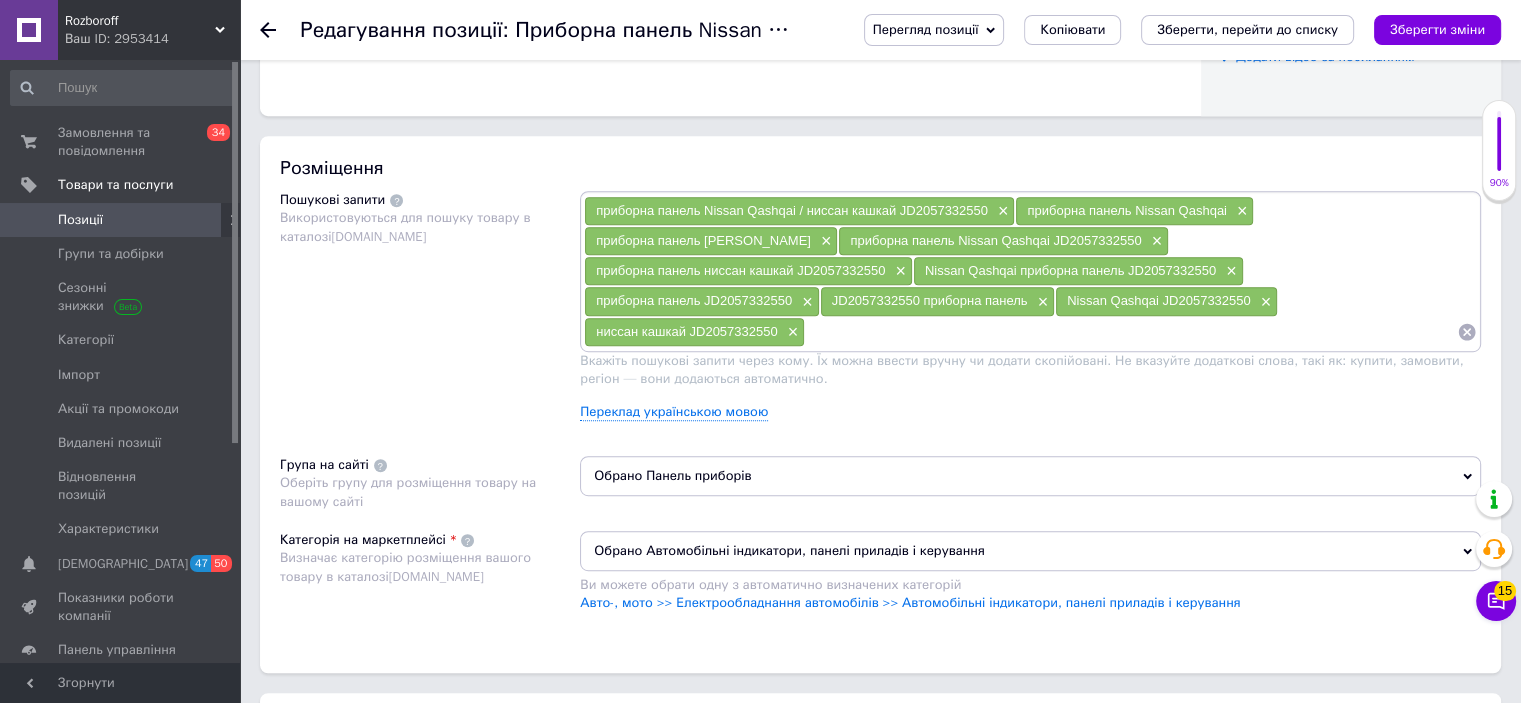 scroll, scrollTop: 1091, scrollLeft: 0, axis: vertical 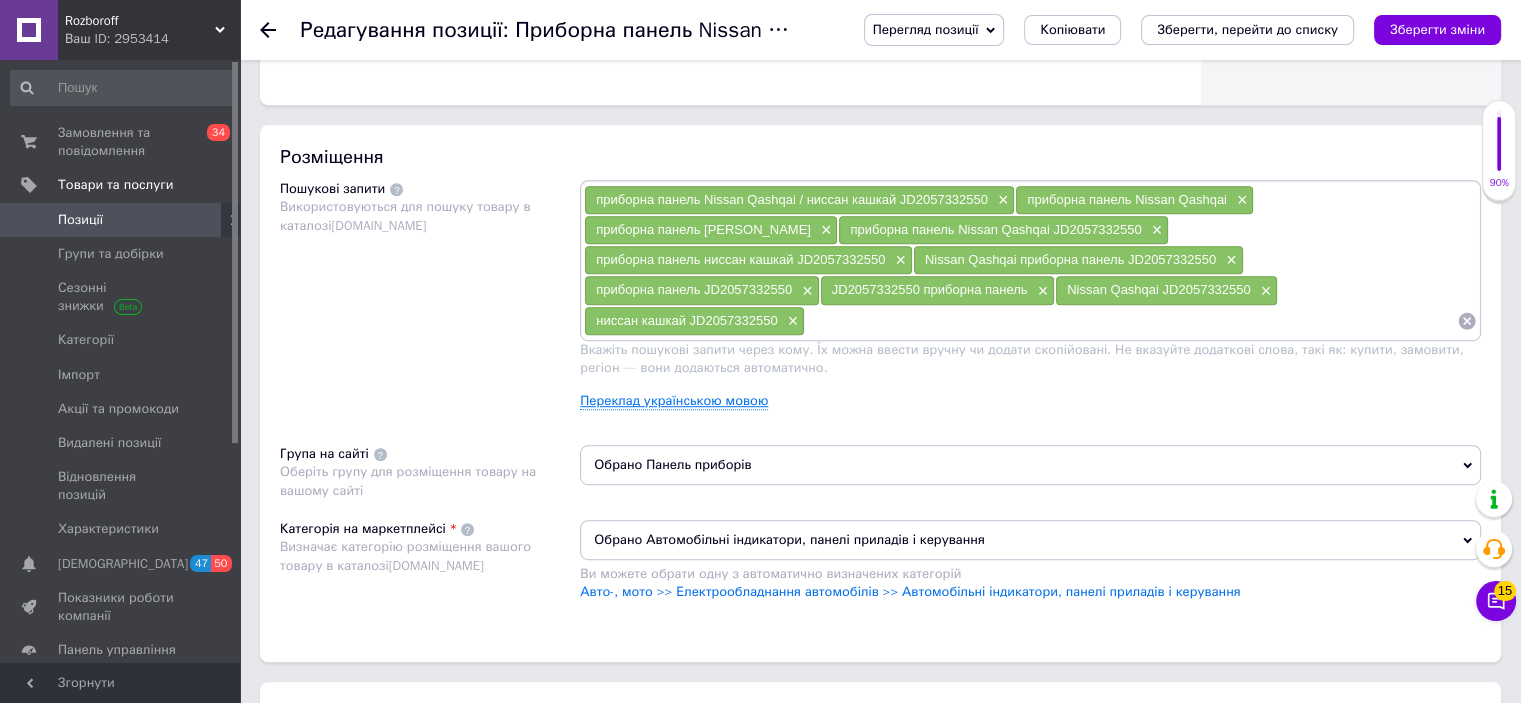 click on "Переклад українською мовою" at bounding box center (674, 401) 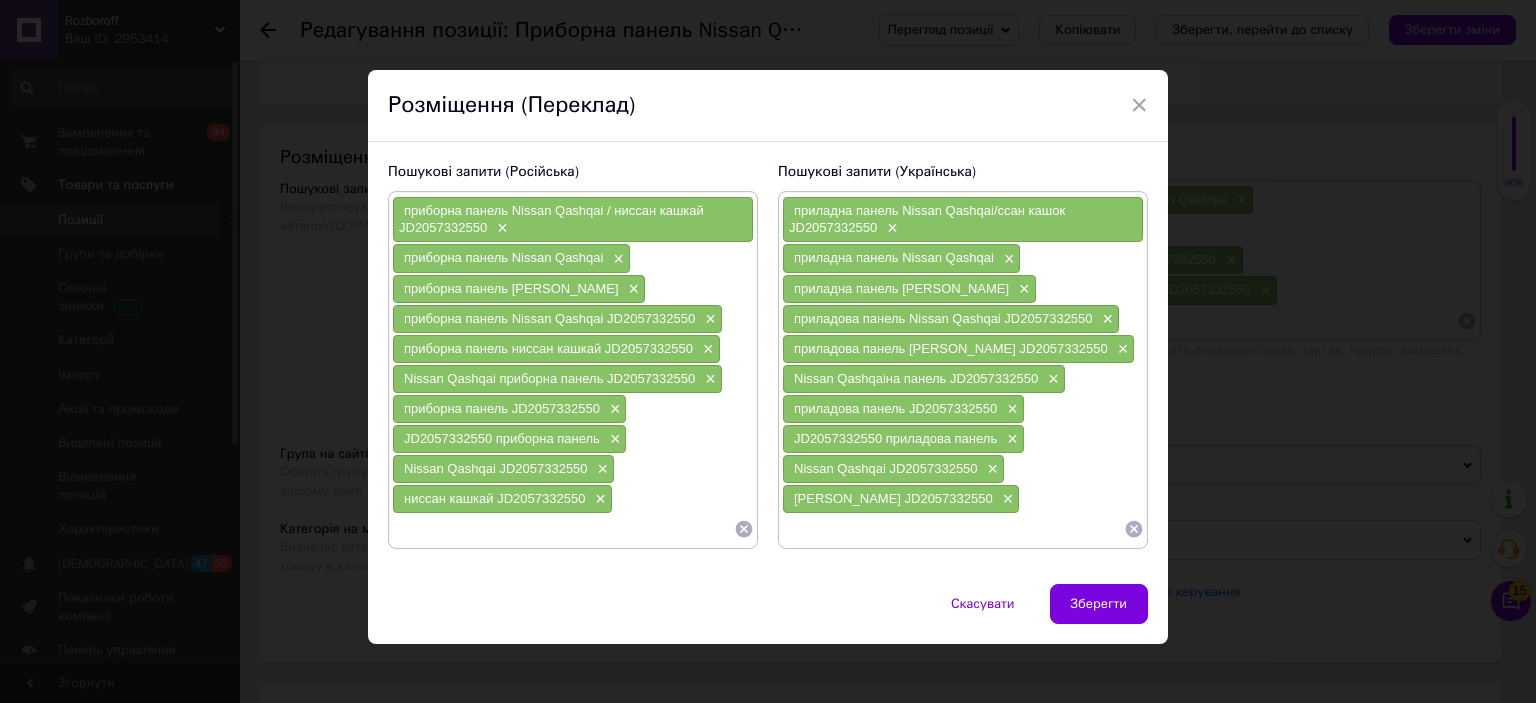 click 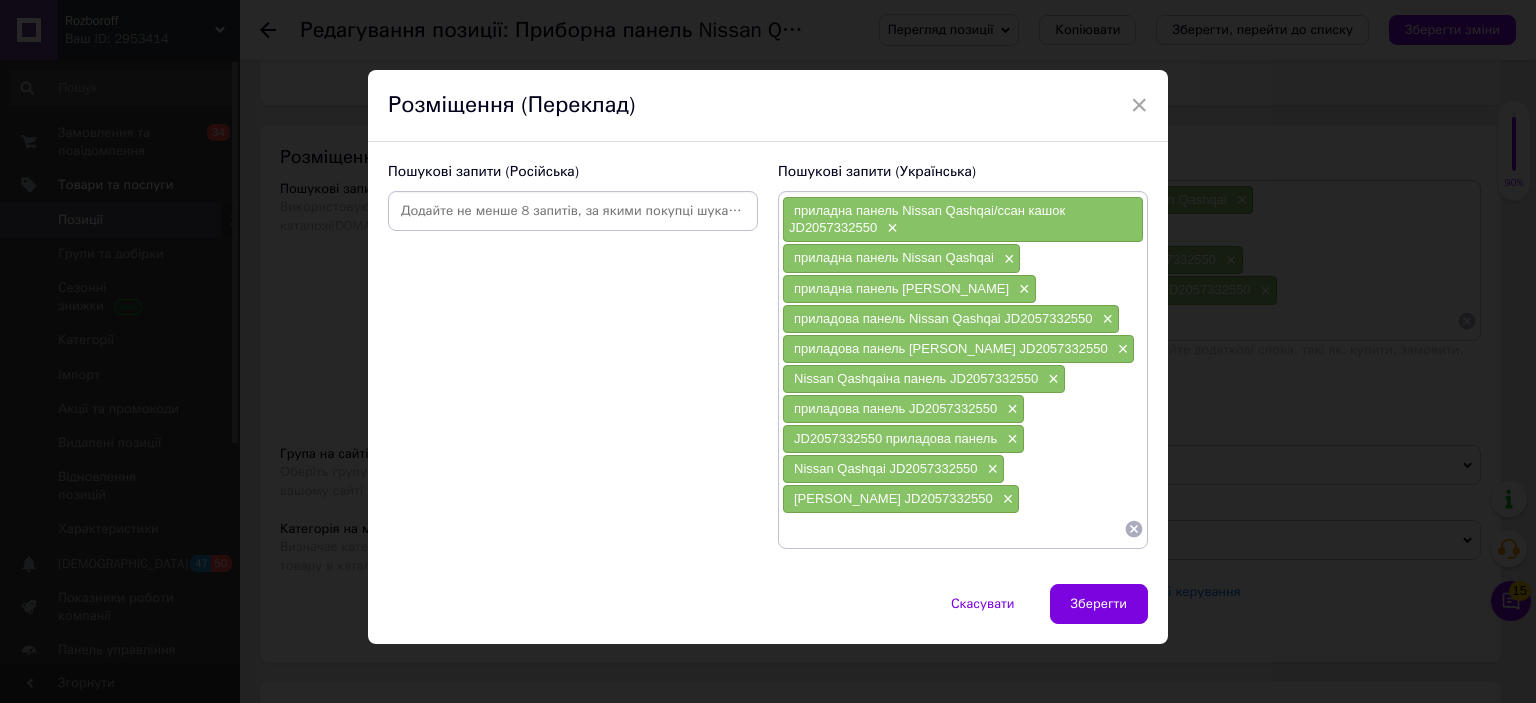click 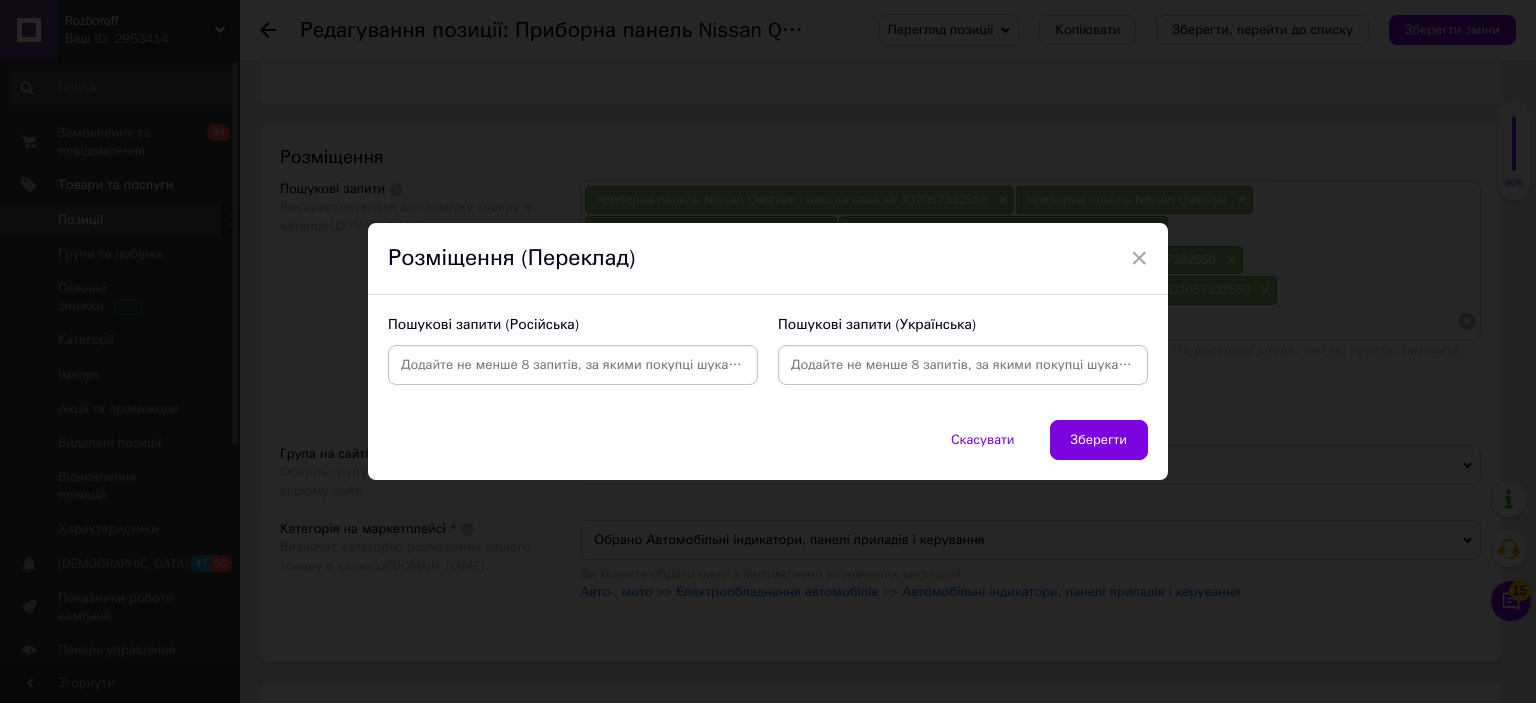 click at bounding box center [573, 365] 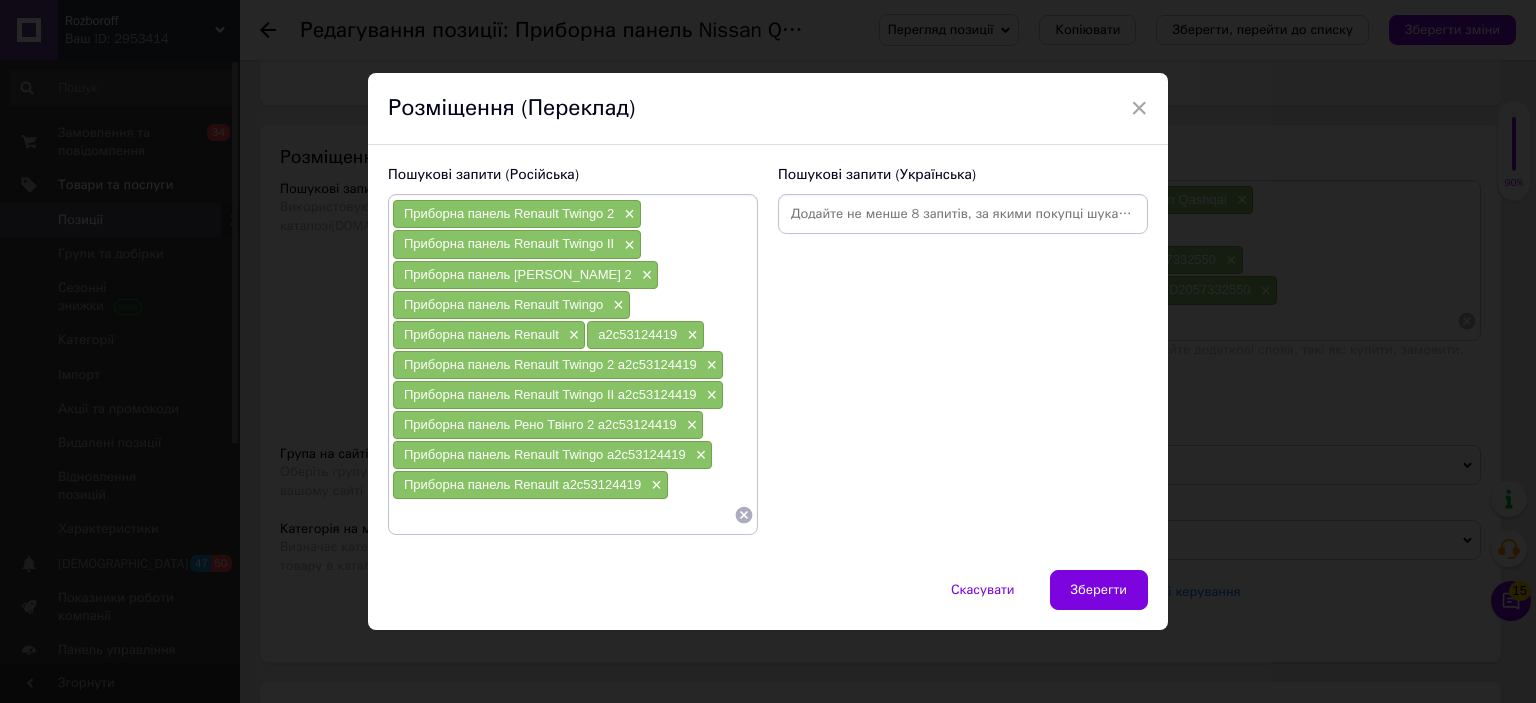 click at bounding box center [963, 214] 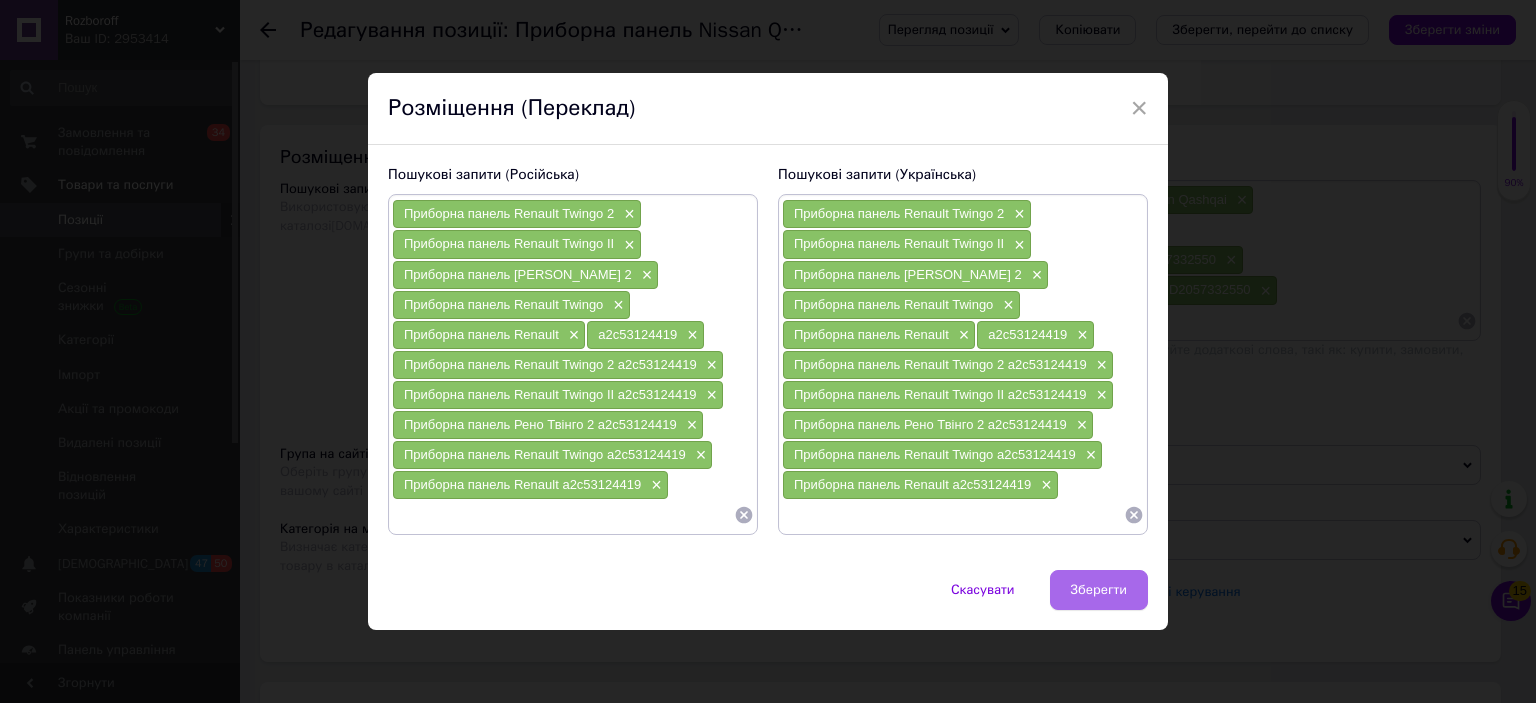 click on "Зберегти" at bounding box center (1099, 590) 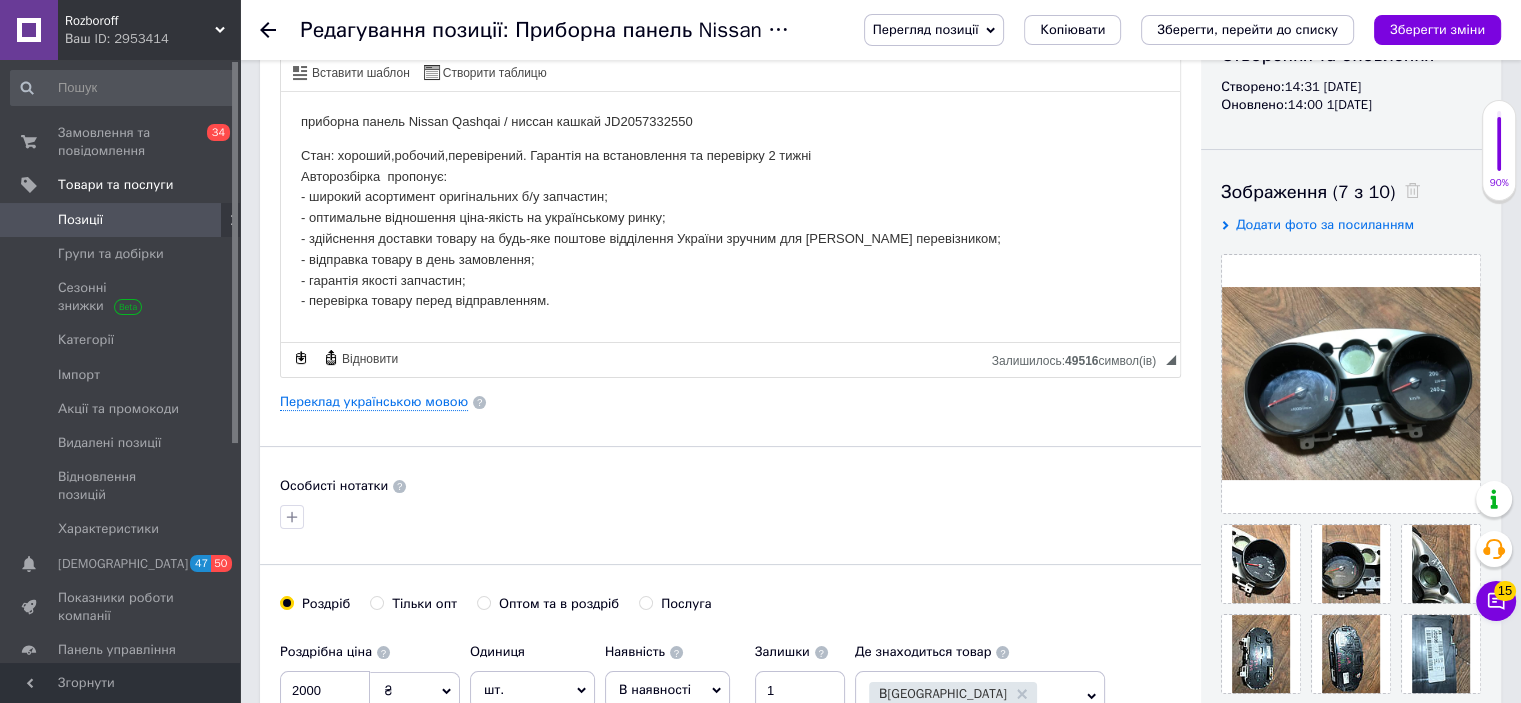 scroll, scrollTop: 238, scrollLeft: 0, axis: vertical 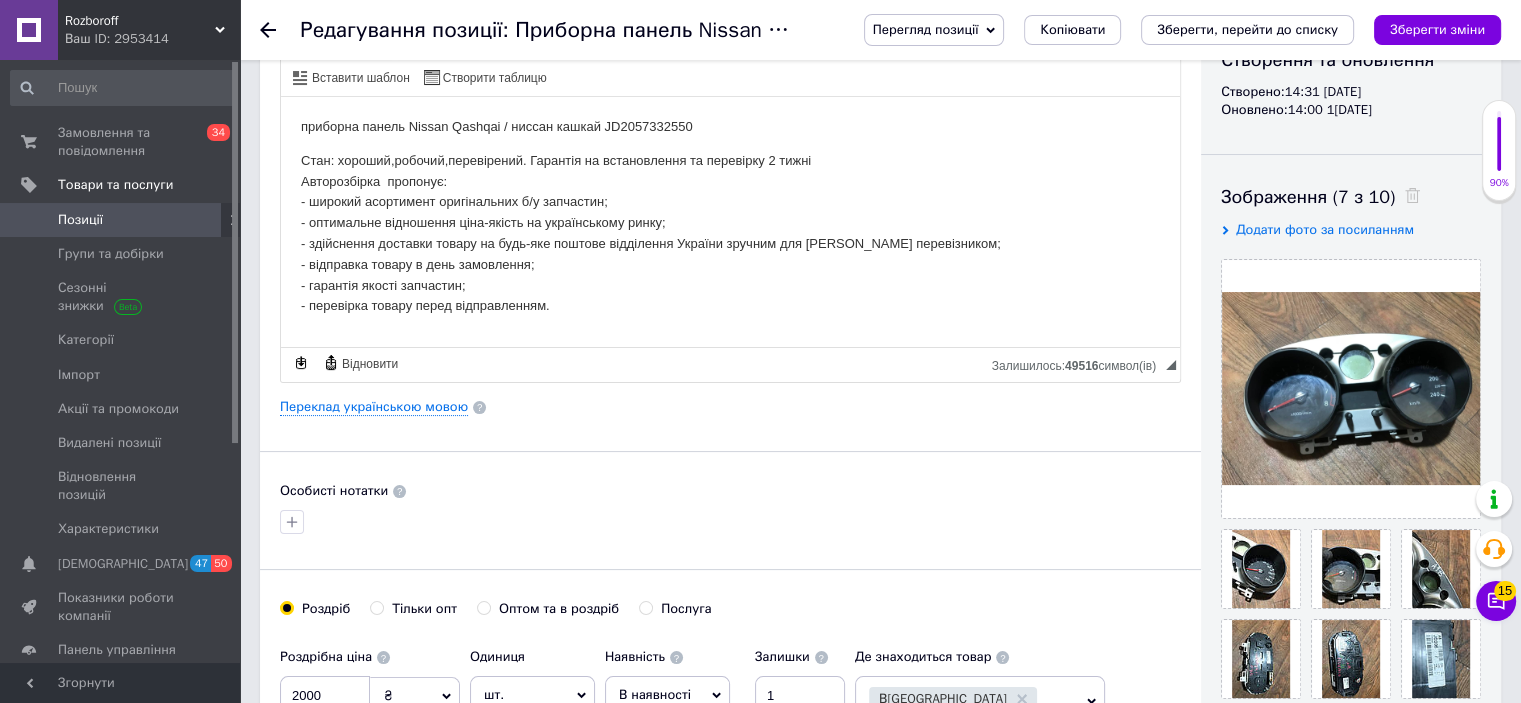 click on "Основна інформація Назва позиції (Російська) ✱ Приборна панель Renault Twingo 2 II / Рено Твінго 2 / a2c53124419 Код/Артикул 1701 Опис (Російська) ✱ приборна панель Nissan Qashqai / ниссан кашкай JD2057332550
Стан: хороший,робочий,перевірений. Гарантія на встановлення та перевірку 2 тижні
Авторозбірка  пропонує:
- широкий асортимент оригінальних б/у запчастин;
- оптимальне відношення ціна-якість на українському ринку;
- здійснення доставки товару на будь-яке поштове відділення України зручним для Вас перевізником;
- відправка товару в день замовлення;
Форматування Розмір   $" at bounding box center [730, 400] 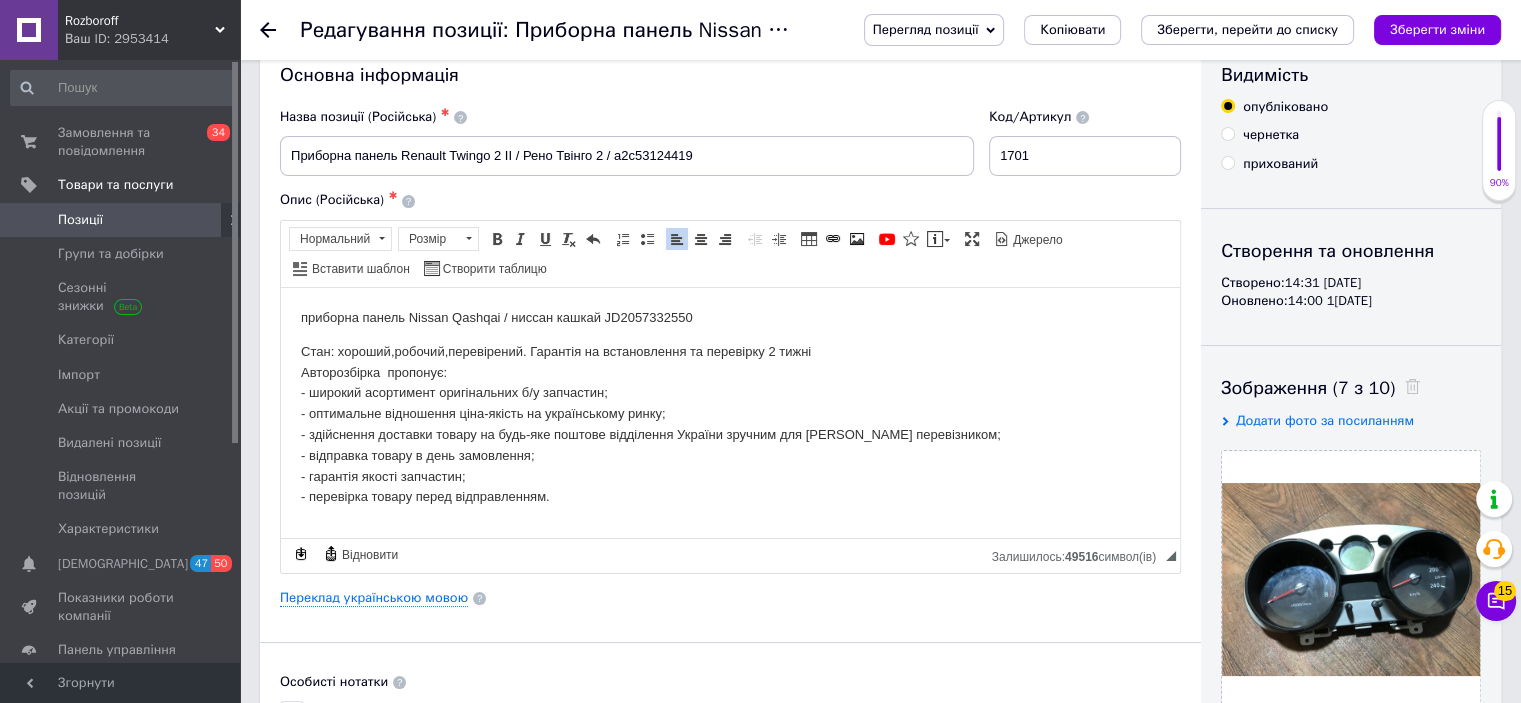 scroll, scrollTop: 28, scrollLeft: 0, axis: vertical 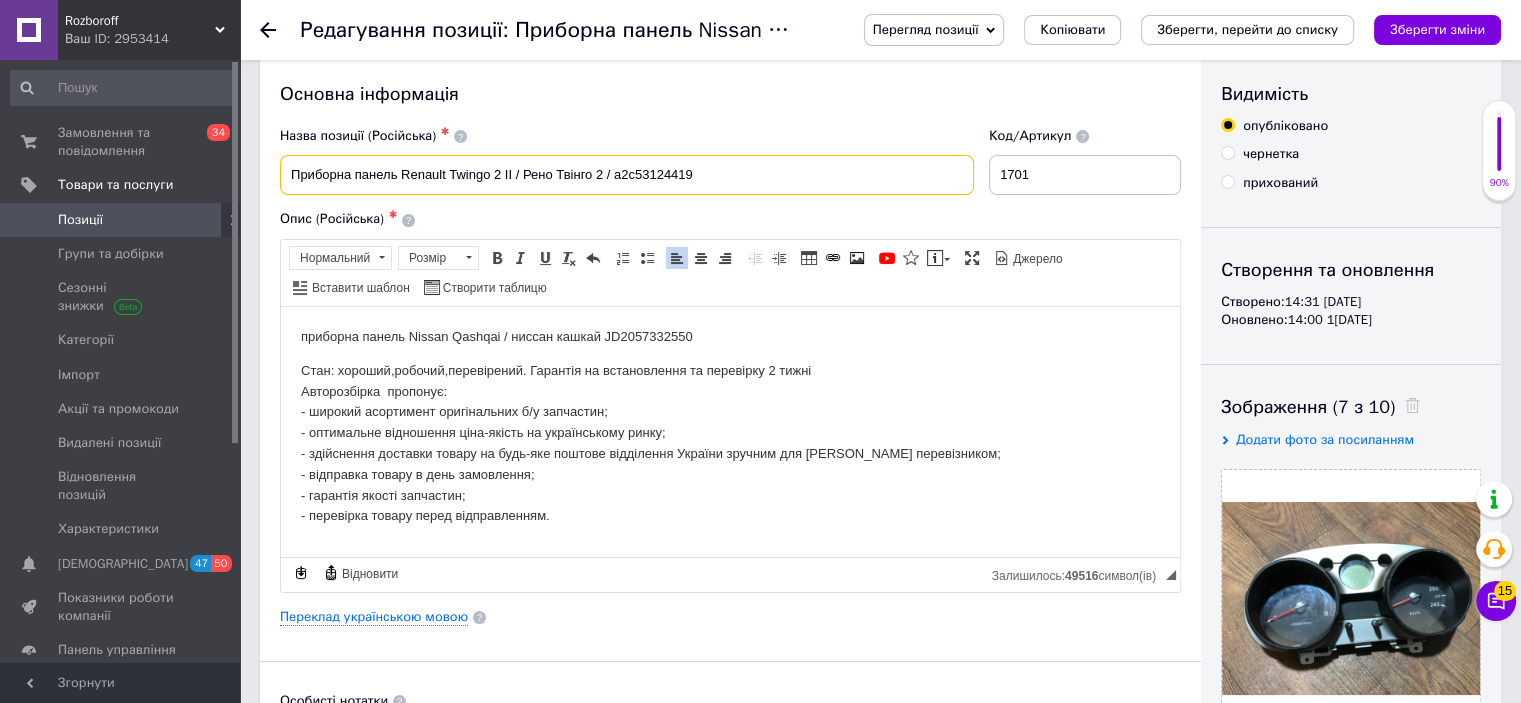 drag, startPoint x: 704, startPoint y: 171, endPoint x: 294, endPoint y: 172, distance: 410.00122 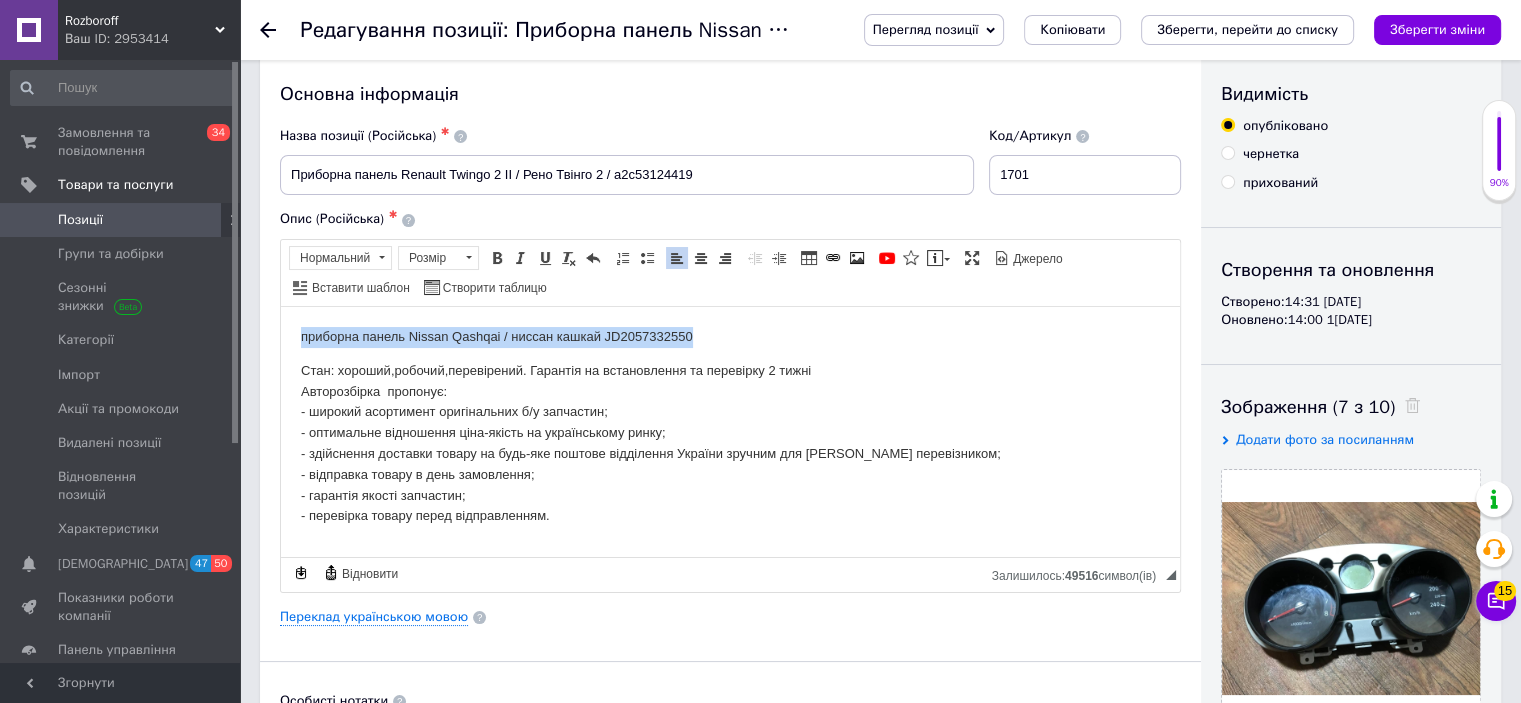 drag, startPoint x: 717, startPoint y: 324, endPoint x: 299, endPoint y: 332, distance: 418.07654 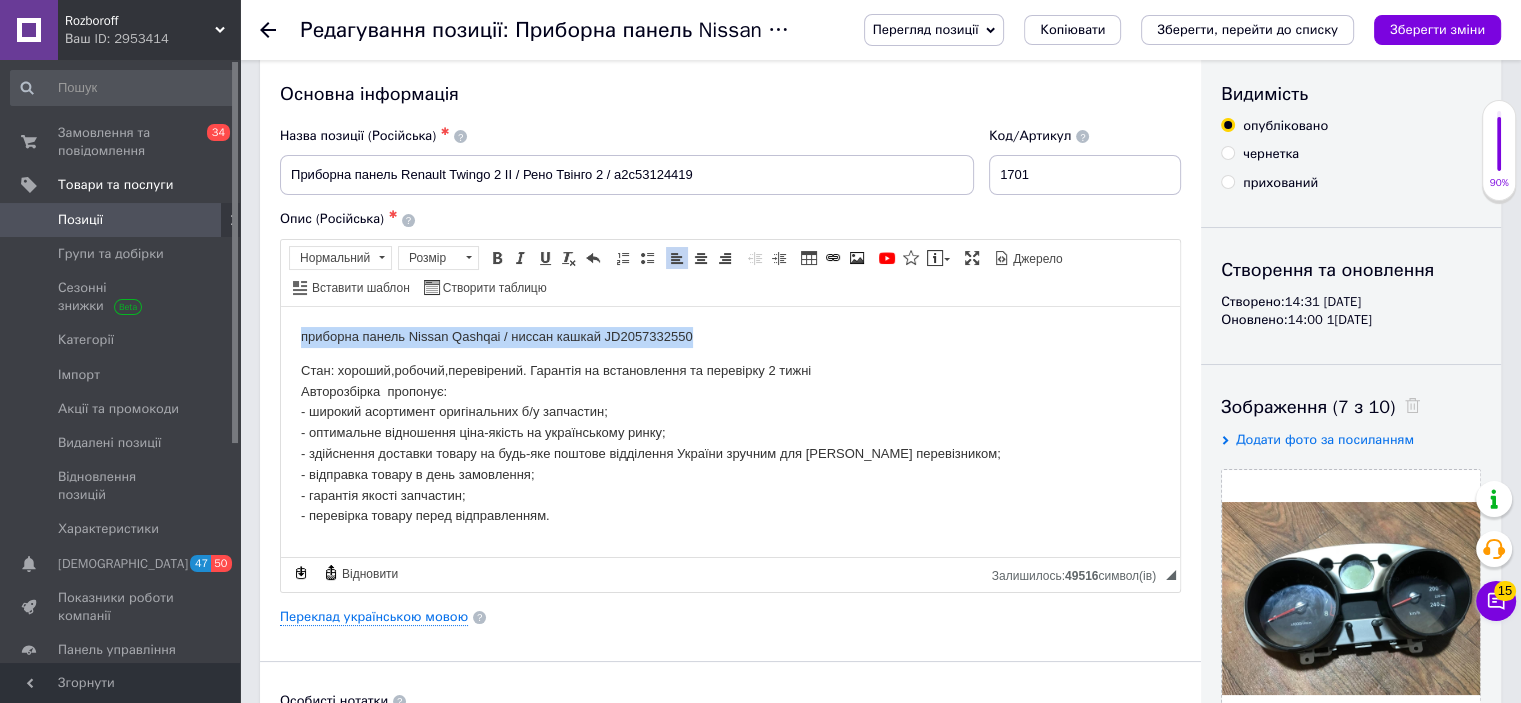 click on "приборна панель Nissan Qashqai / ниссан кашкай JD2057332550 Стан: хороший,робочий,перевірений. Гарантія на встановлення та перевірку 2 тижні Авторозбірка  пропонує:  - широкий асортимент оригінальних б/у запчастин;  - оптимальне відношення ціна-якість на українському ринку;  - здійснення доставки товару на будь-яке поштове відділення України зручним для Вас перевізником;  - відправка товару в день замовлення;  - гарантія якості запчастин;  - перевірка товару перед відправленням." at bounding box center (730, 426) 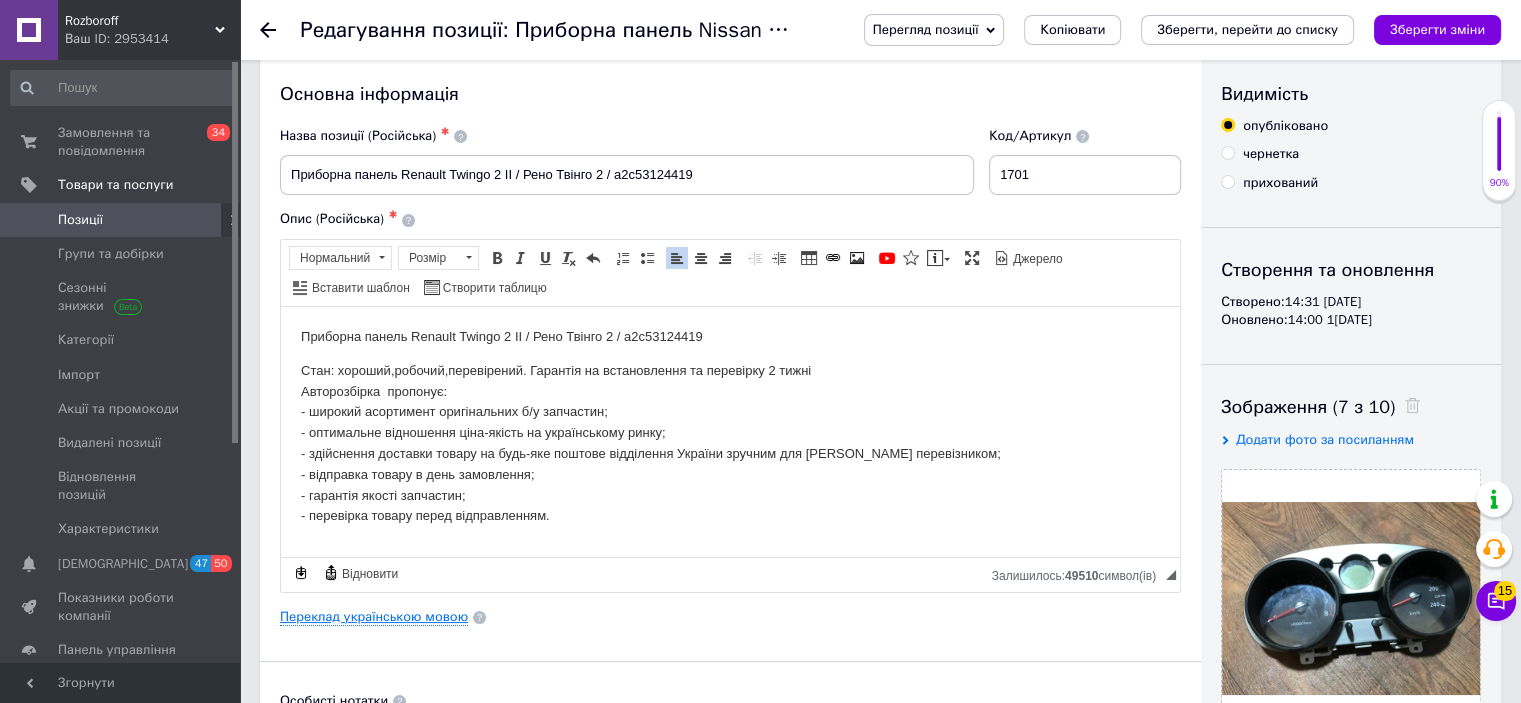 click on "Переклад українською мовою" at bounding box center [374, 617] 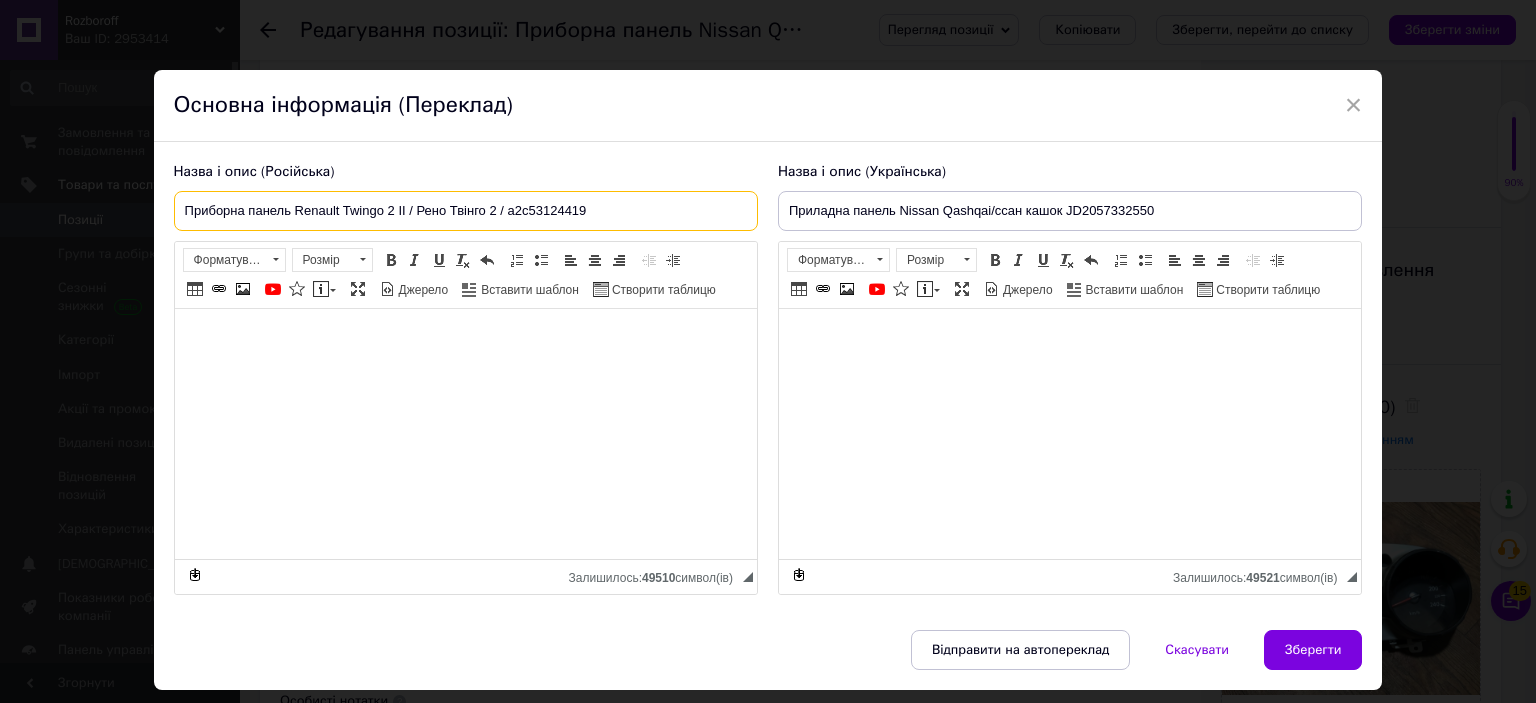 click on "Приборна панель Renault Twingo 2 II / Рено Твінго 2 / a2c53124419" at bounding box center (466, 211) 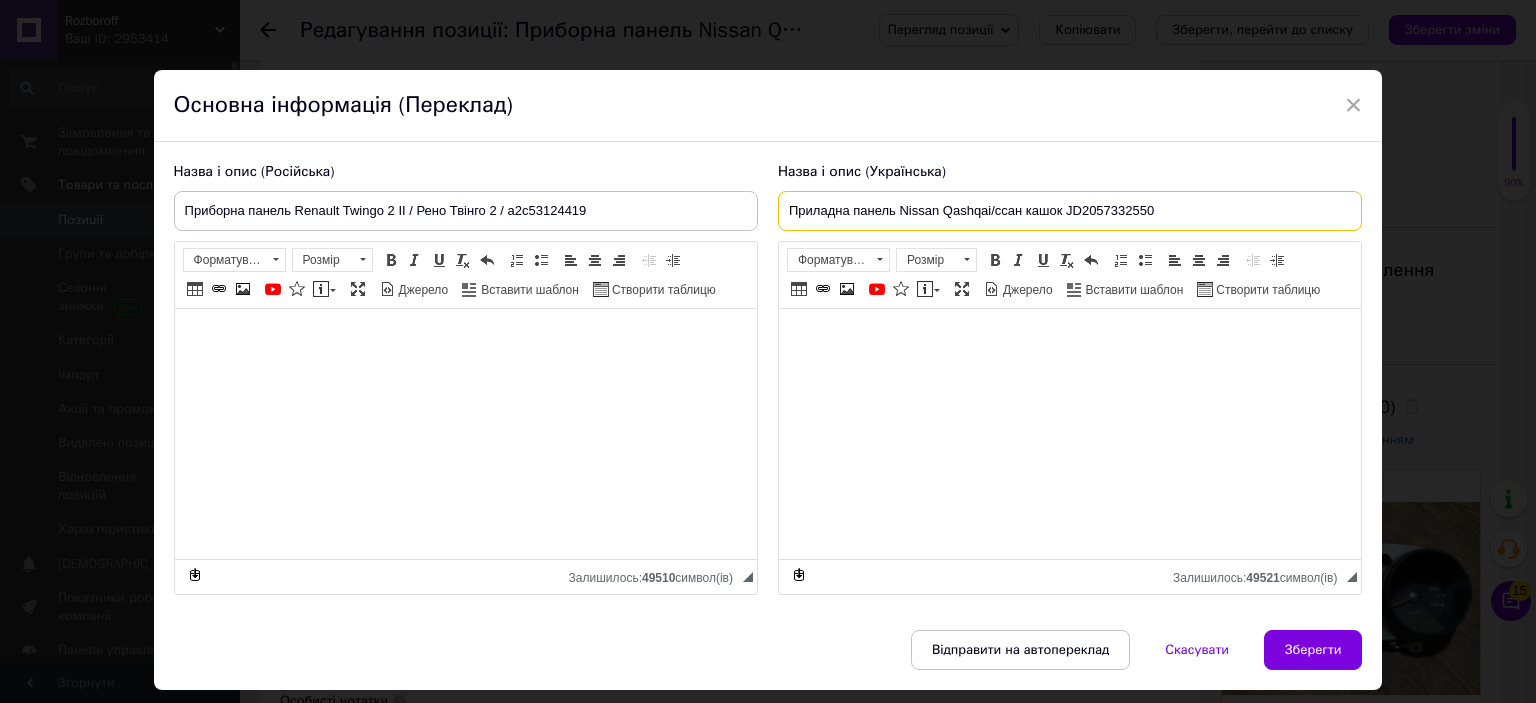 click on "Приладна панель Nissan Qashqai/ссан кашок JD2057332550" at bounding box center (1070, 211) 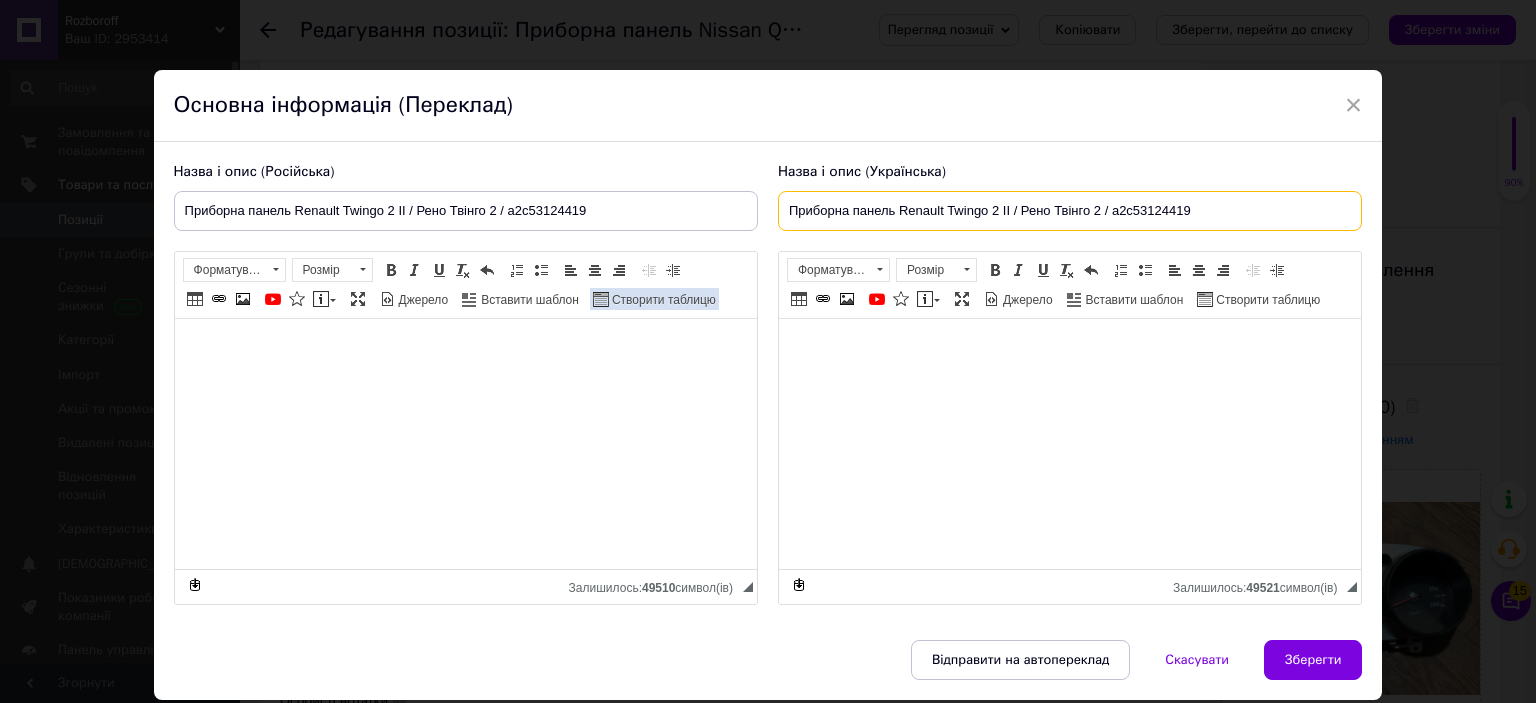 type on "Приборна панель Renault Twingo 2 II / Рено Твінго 2 / a2c53124419" 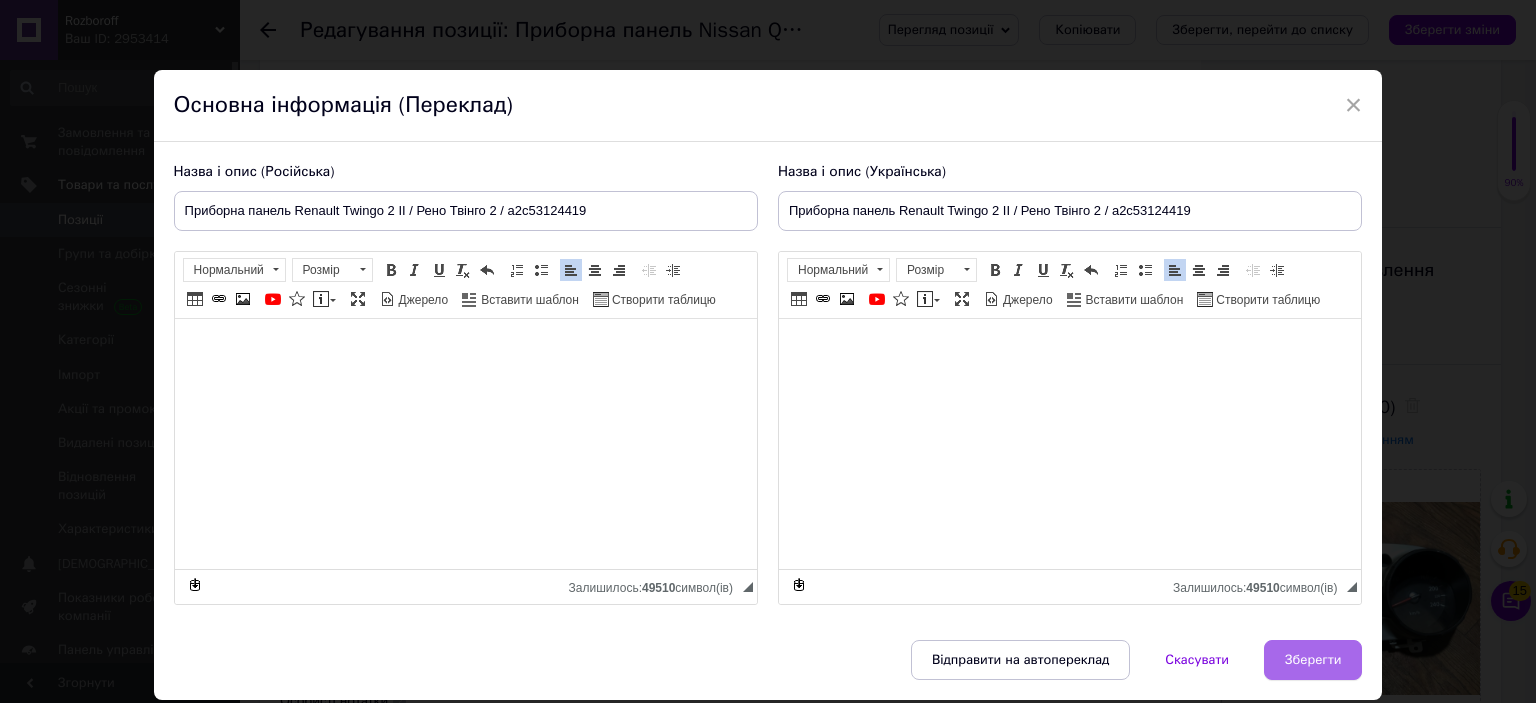 click on "Зберегти" at bounding box center (1313, 660) 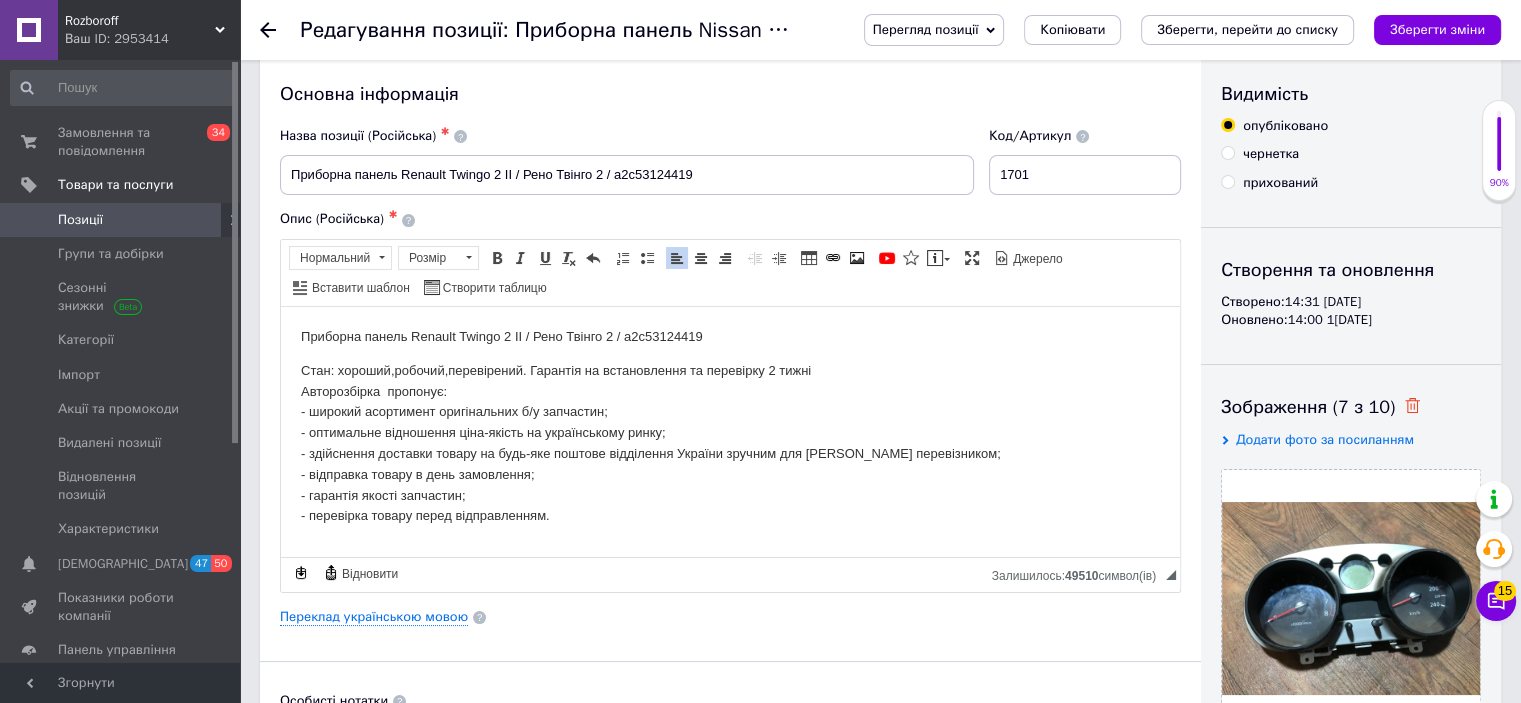 click at bounding box center (1407, 407) 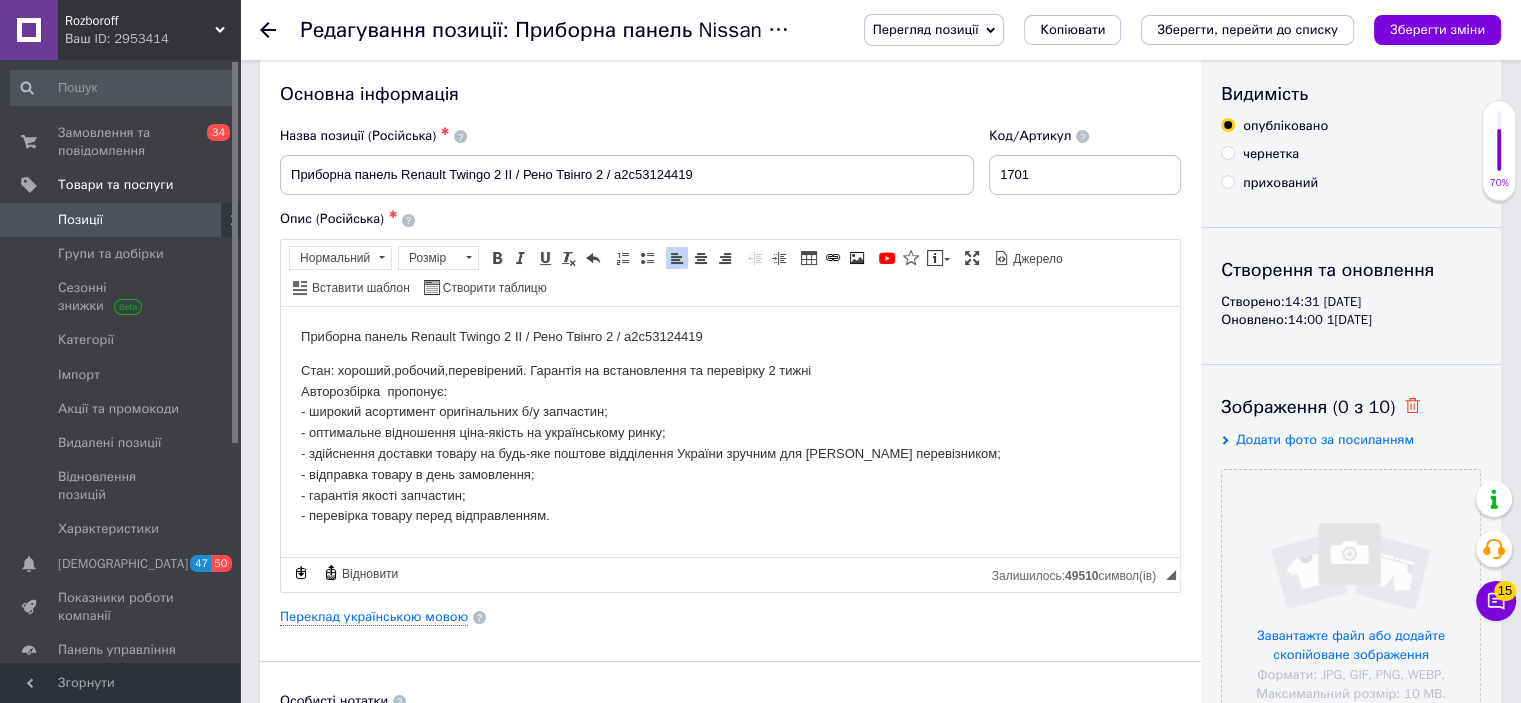 click 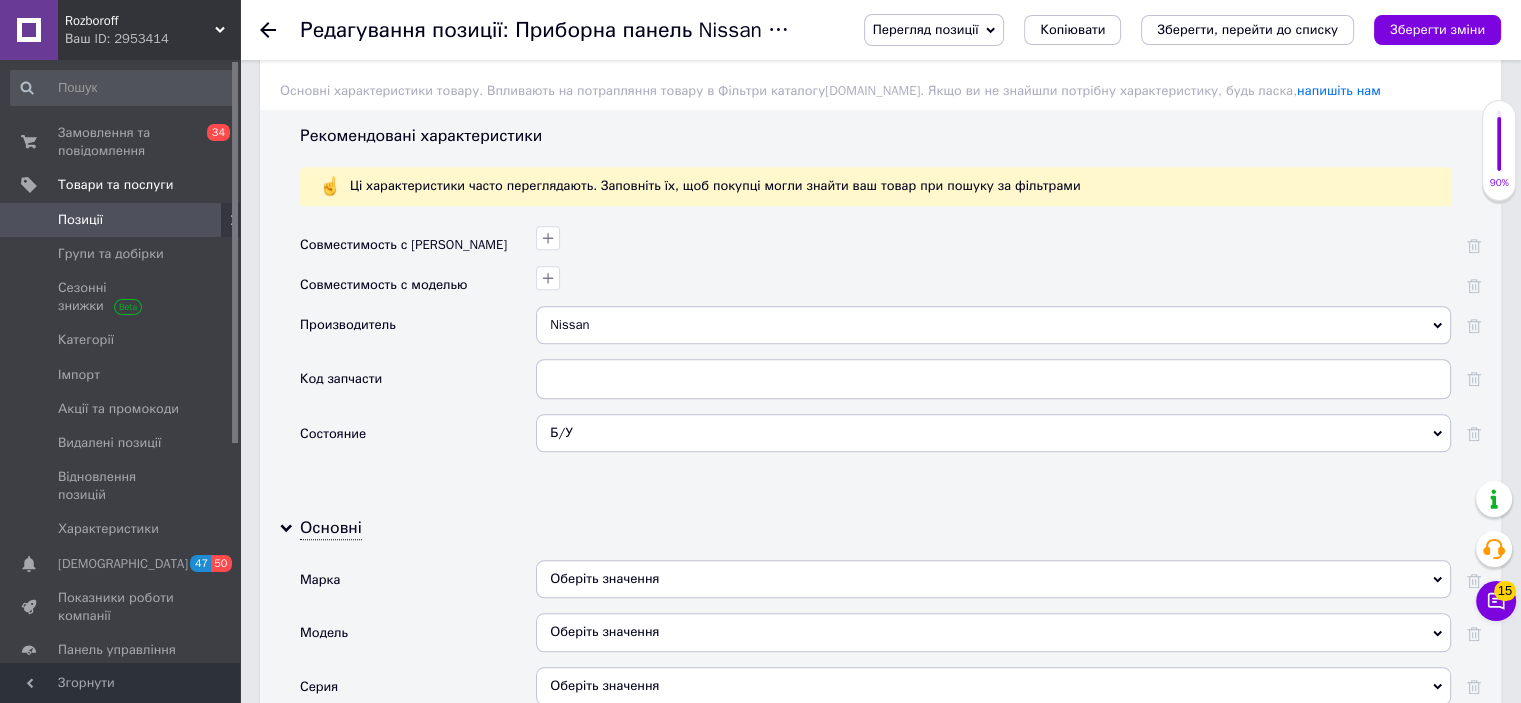 scroll, scrollTop: 1762, scrollLeft: 0, axis: vertical 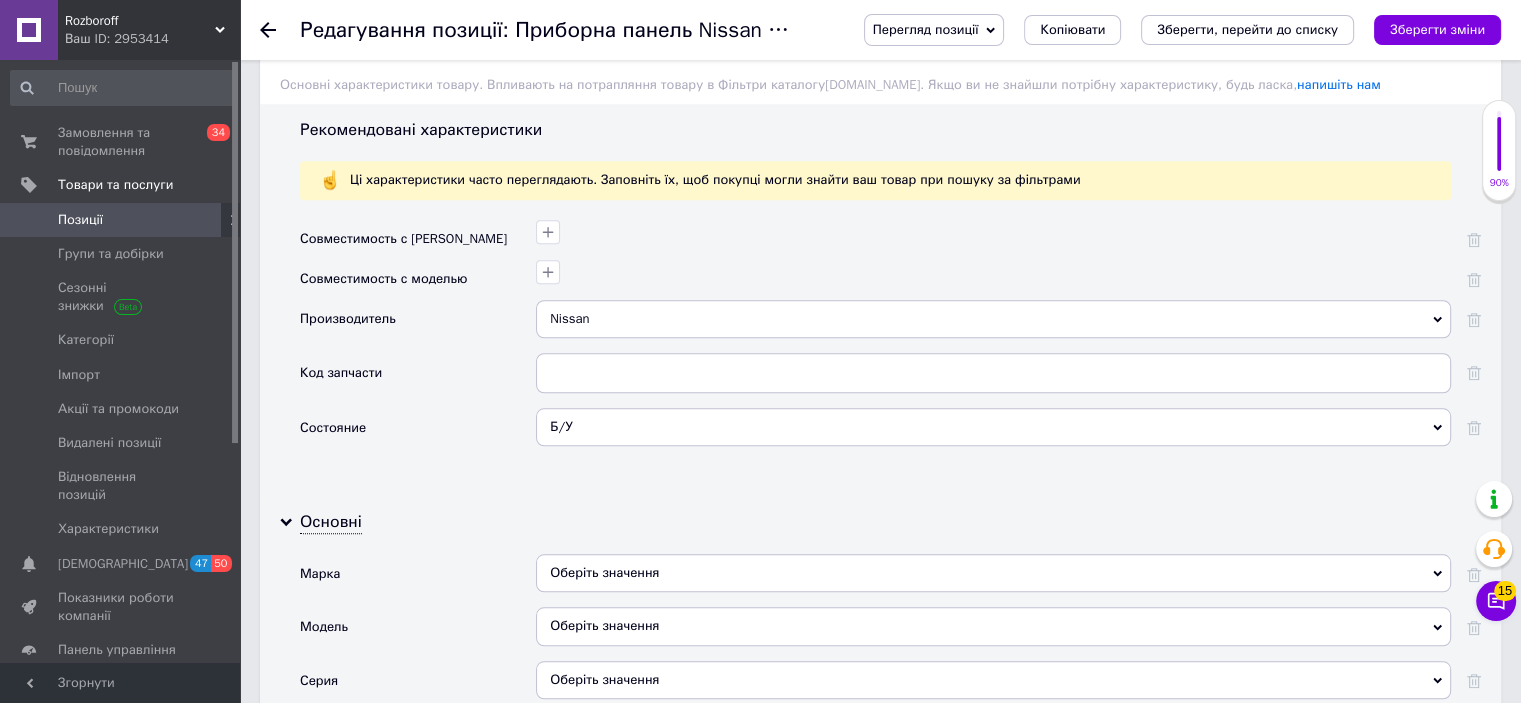 drag, startPoint x: 711, startPoint y: 301, endPoint x: 613, endPoint y: 311, distance: 98.50888 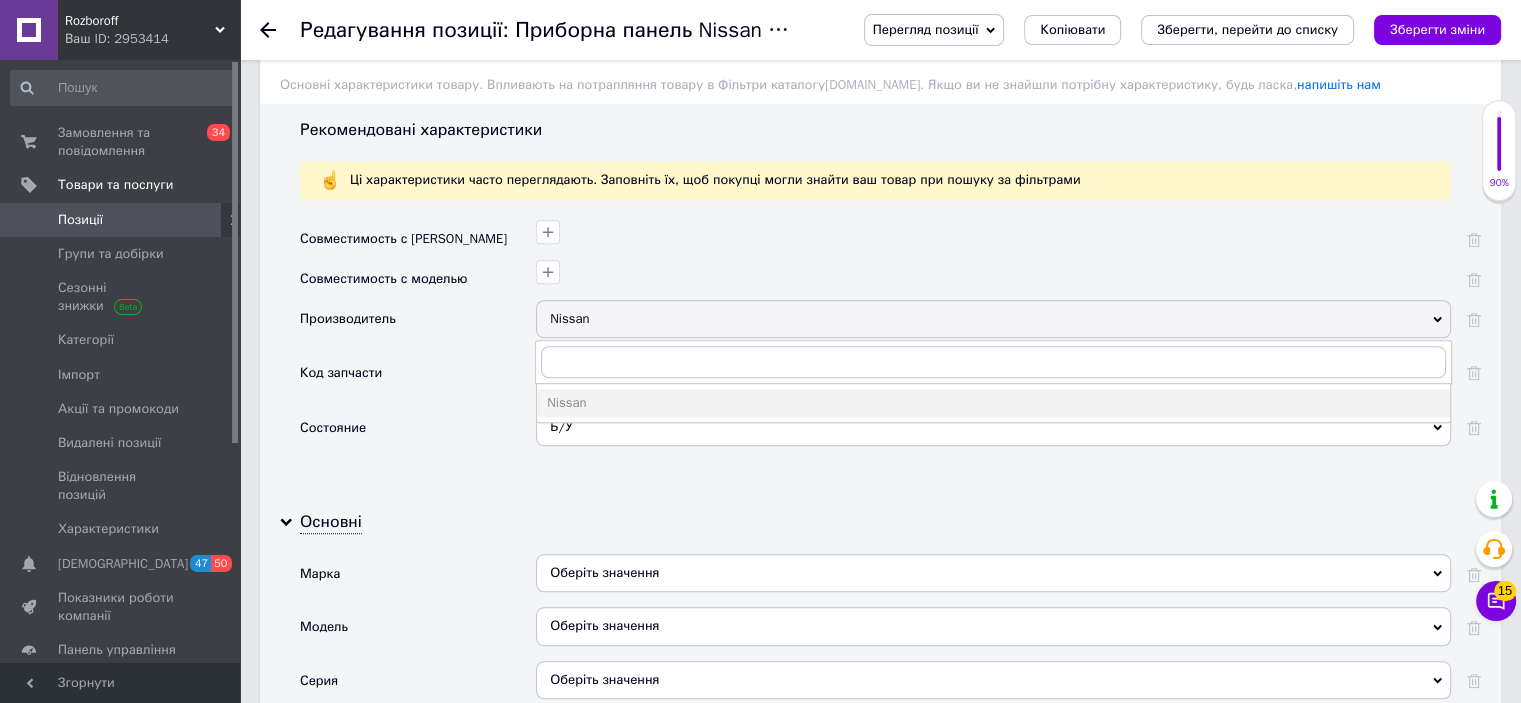 click on "Nissan" at bounding box center (993, 319) 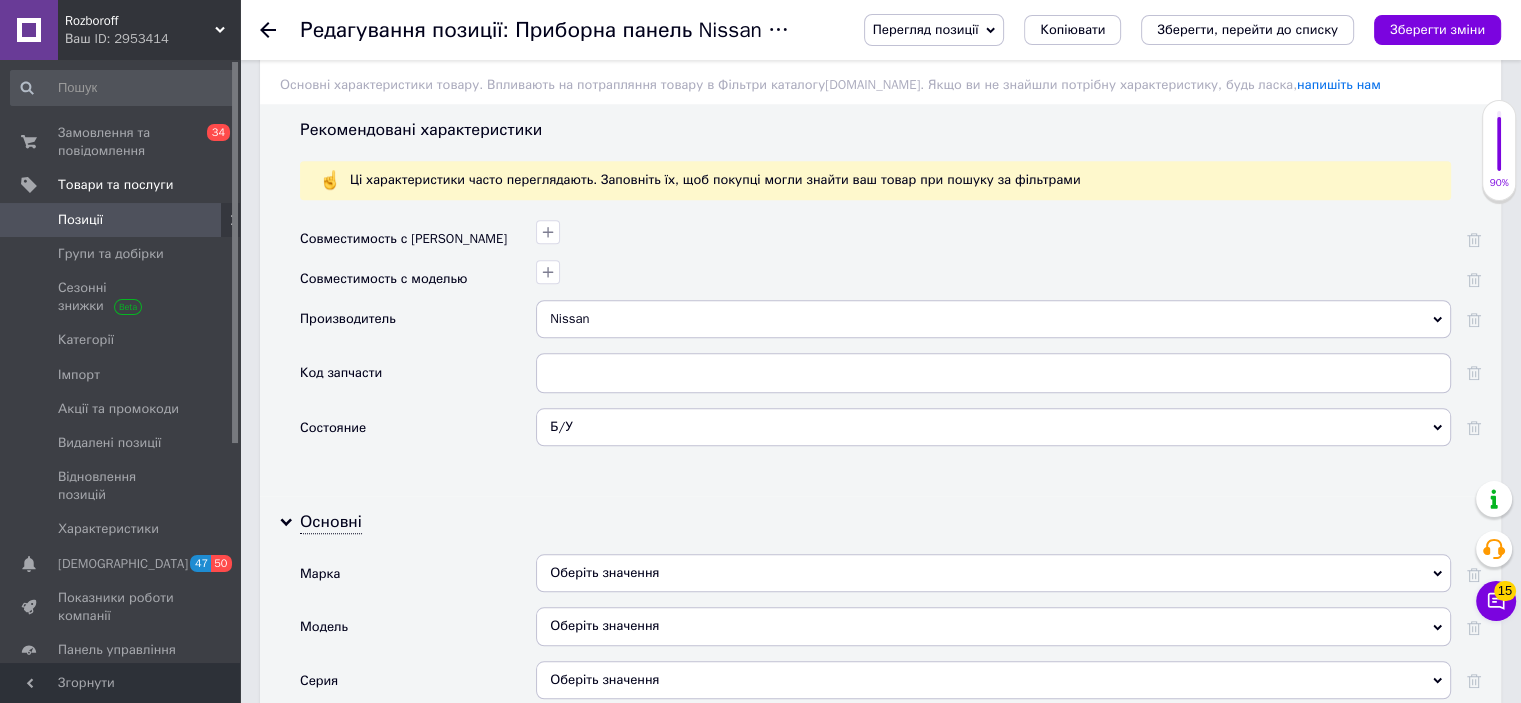 click on "Nissan" at bounding box center (993, 319) 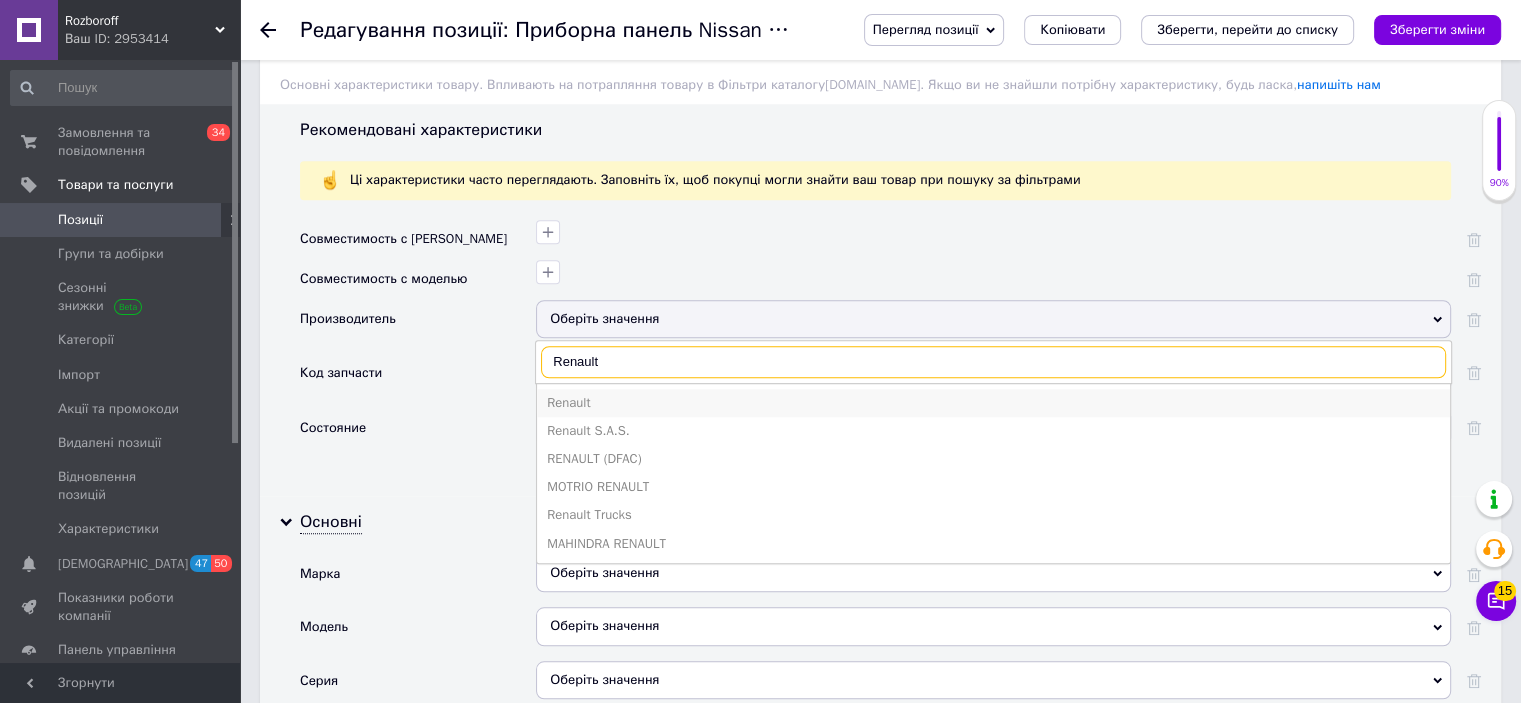 type on "Renault" 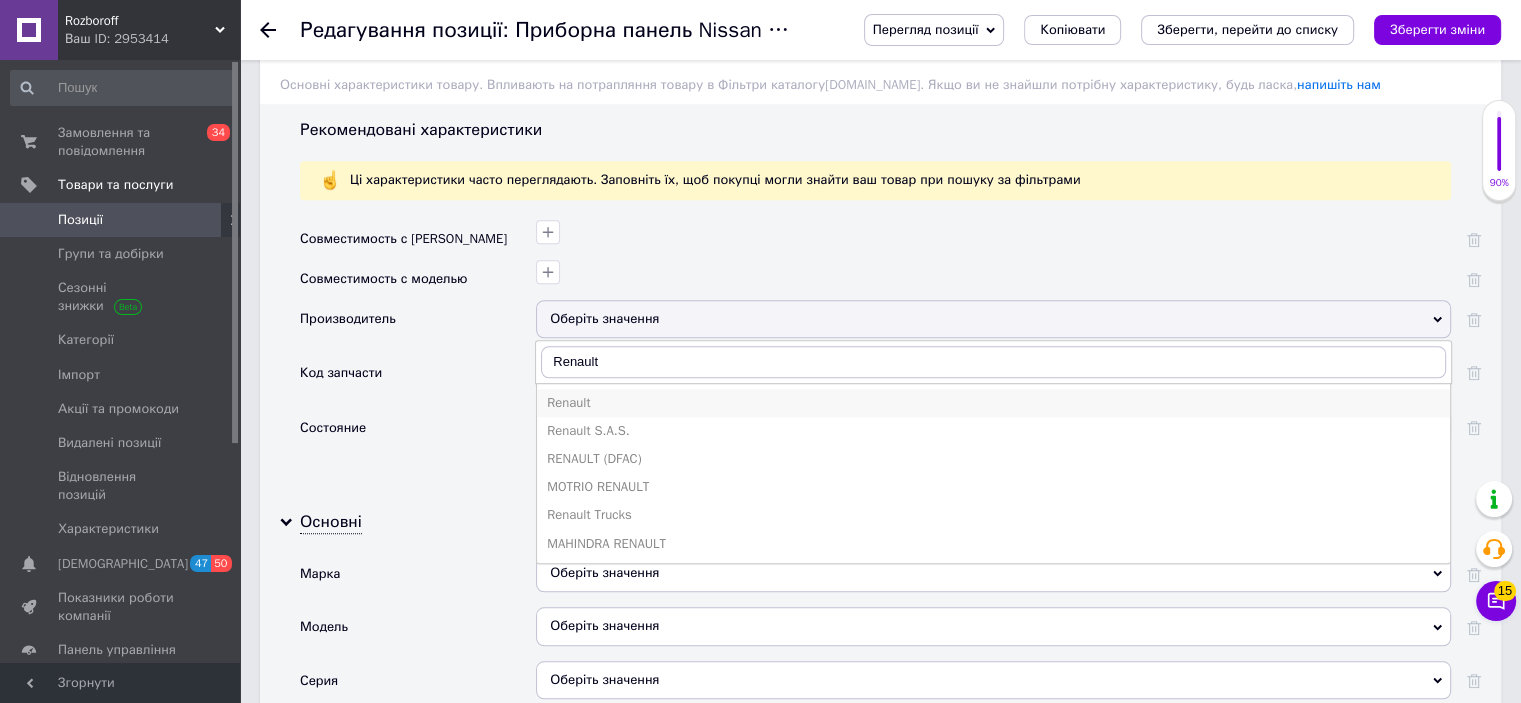 click on "Renault" at bounding box center [993, 403] 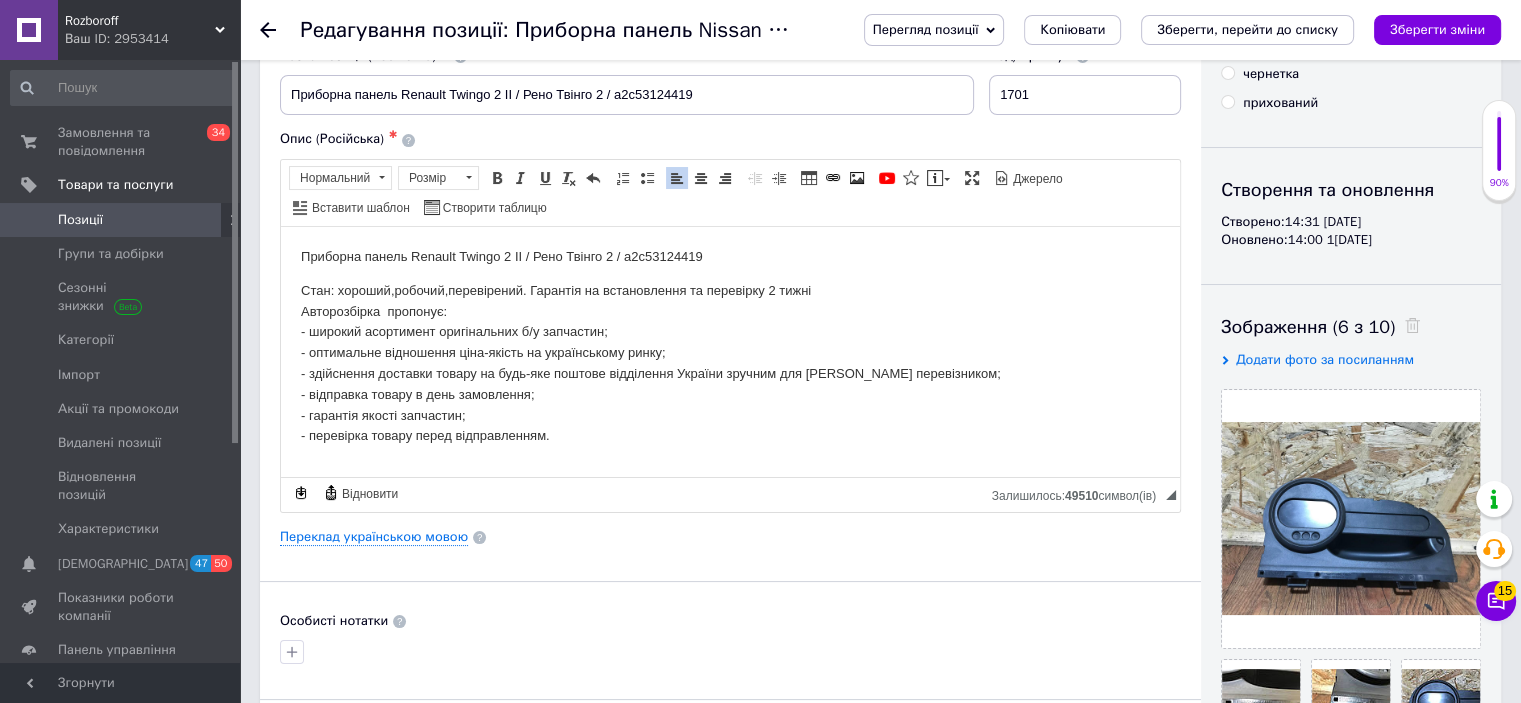 scroll, scrollTop: 0, scrollLeft: 0, axis: both 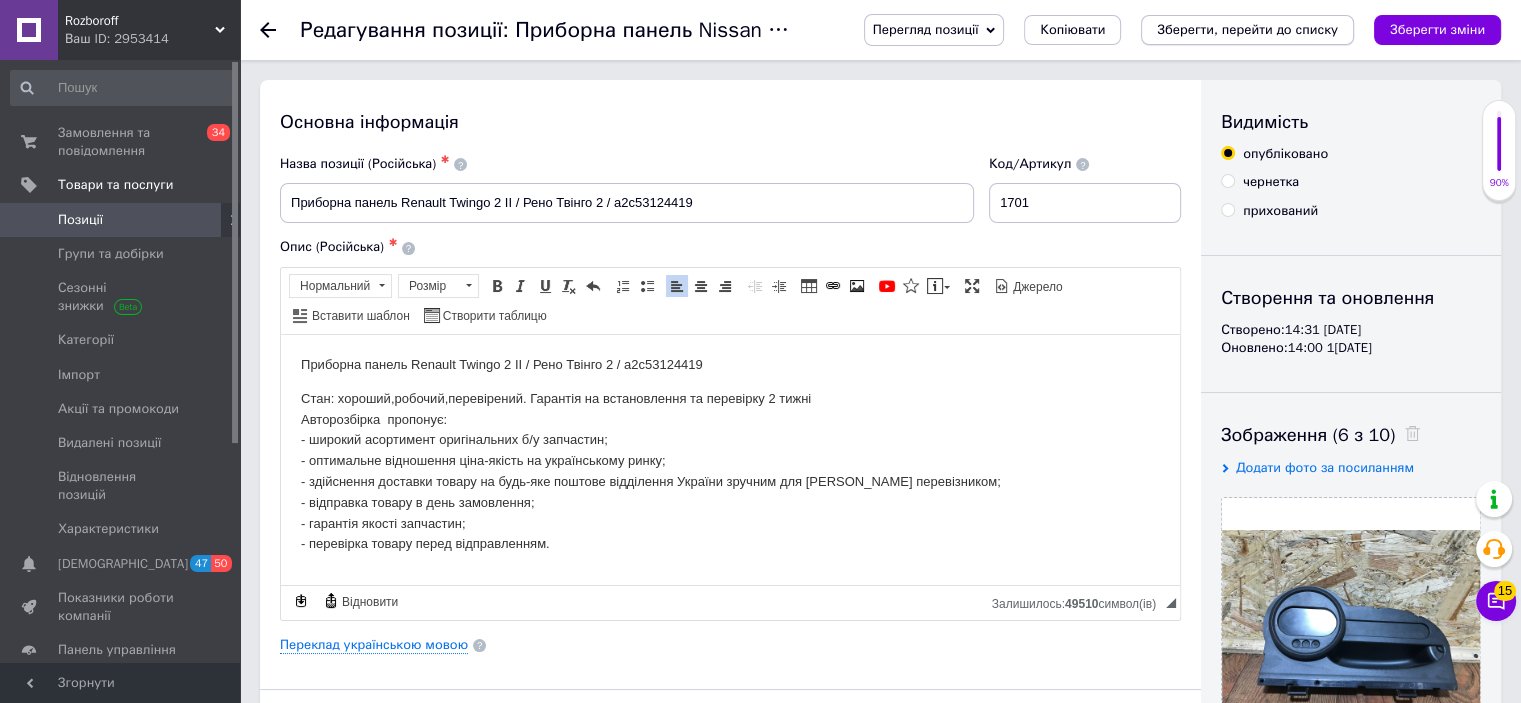 click on "Зберегти, перейти до списку" at bounding box center [1247, 29] 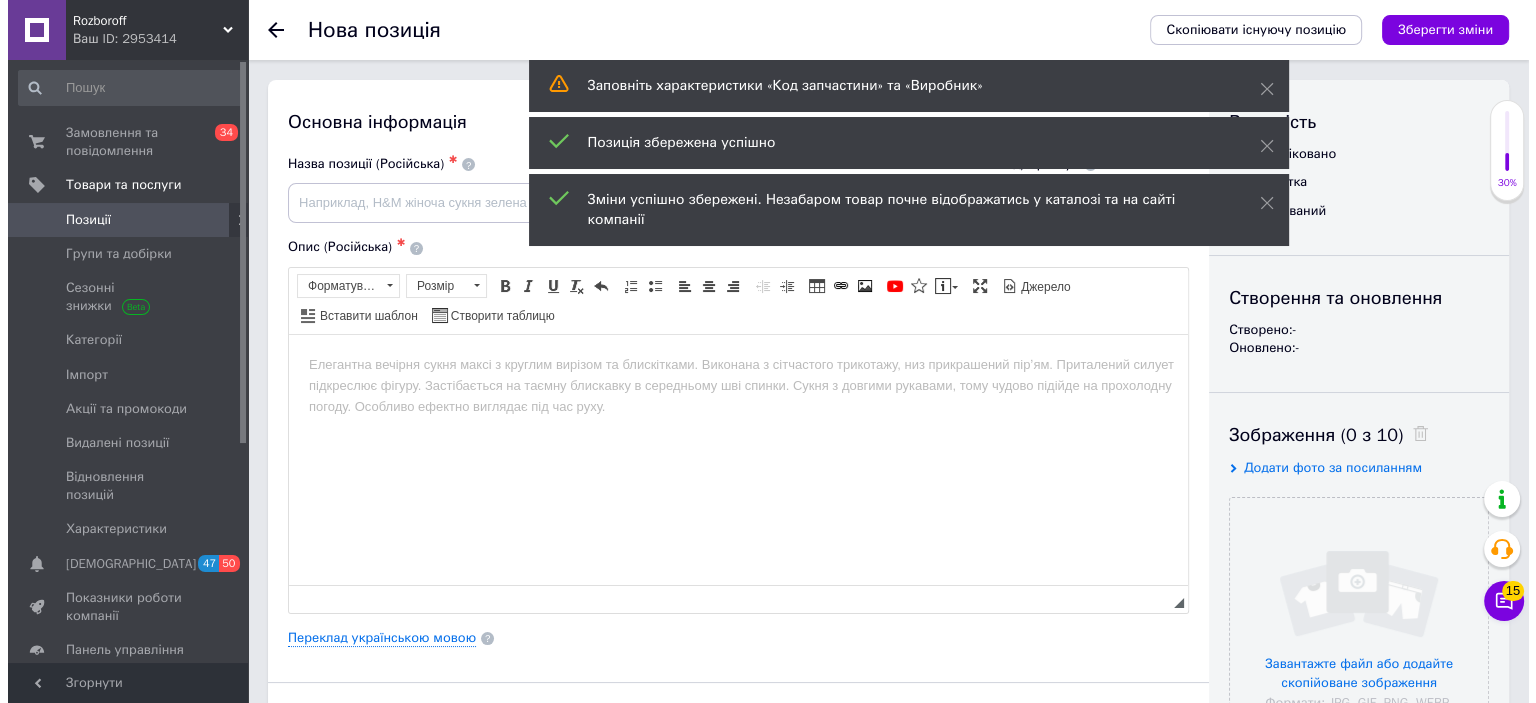 scroll, scrollTop: 0, scrollLeft: 0, axis: both 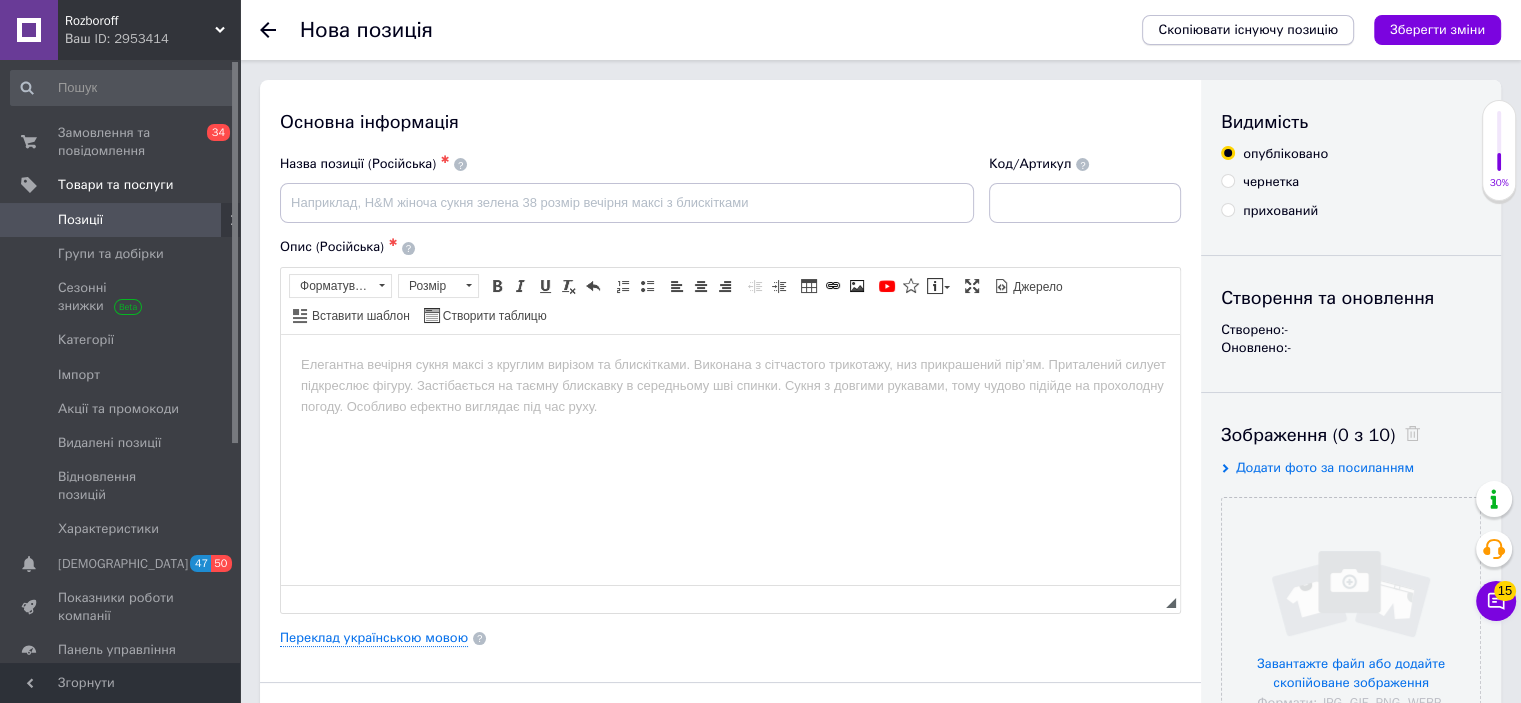 click on "Скопіювати існуючу позицію" at bounding box center [1248, 30] 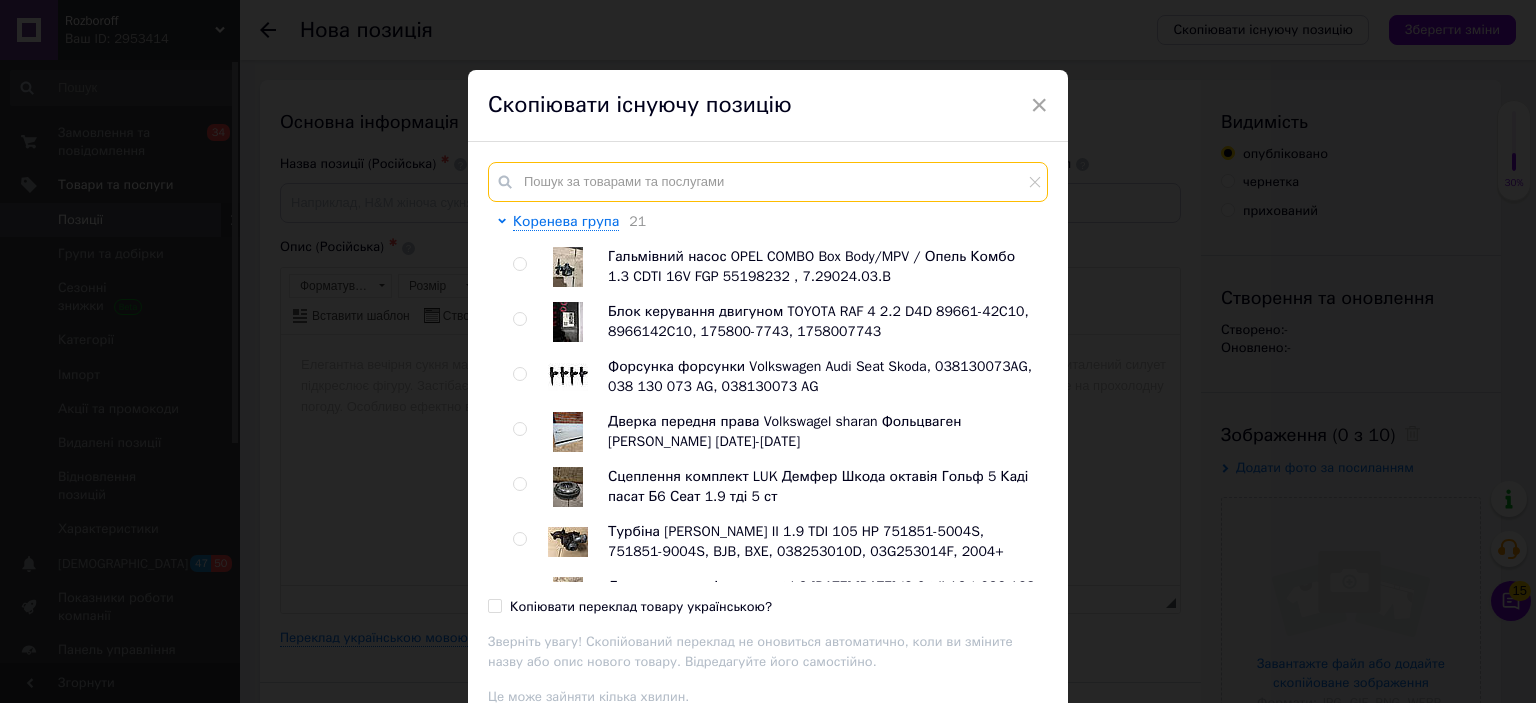 click at bounding box center (768, 182) 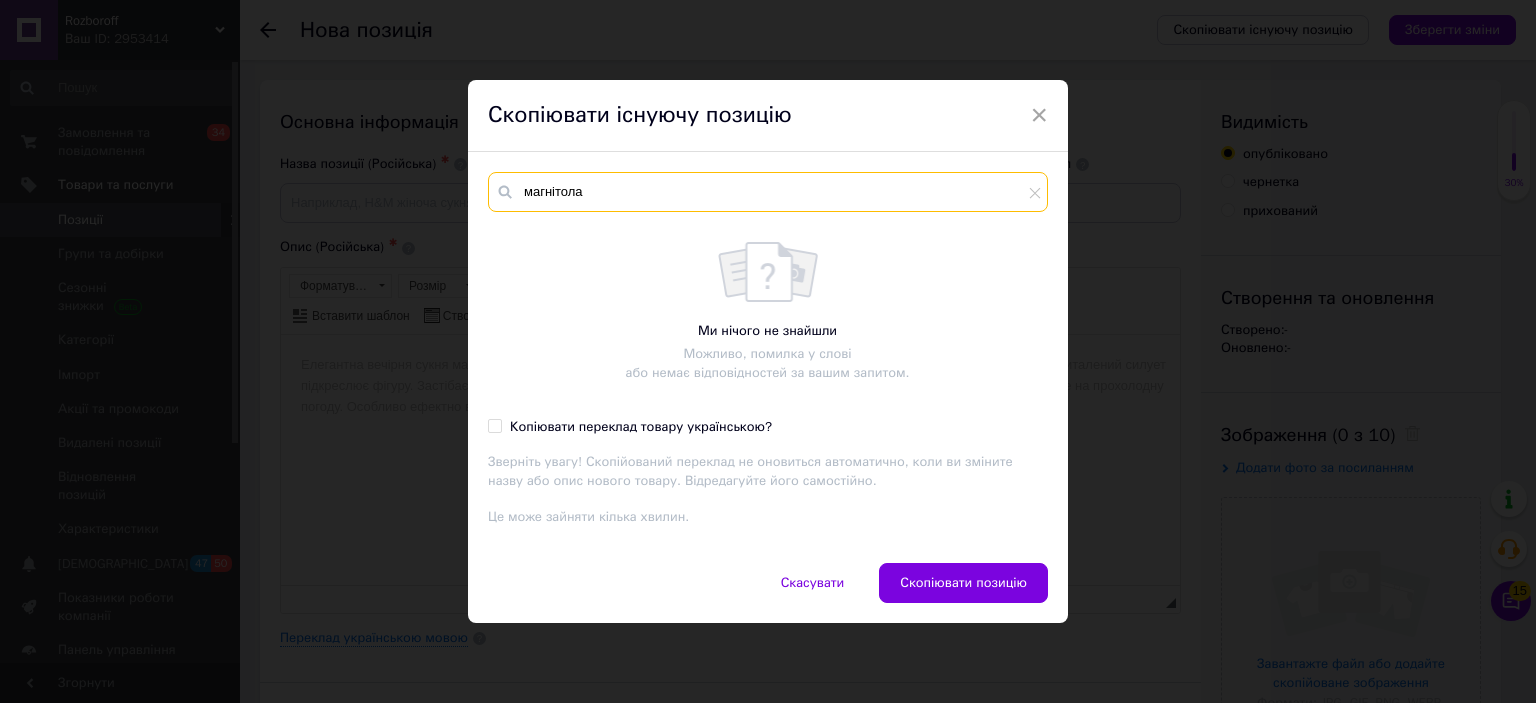 type on "магнітола" 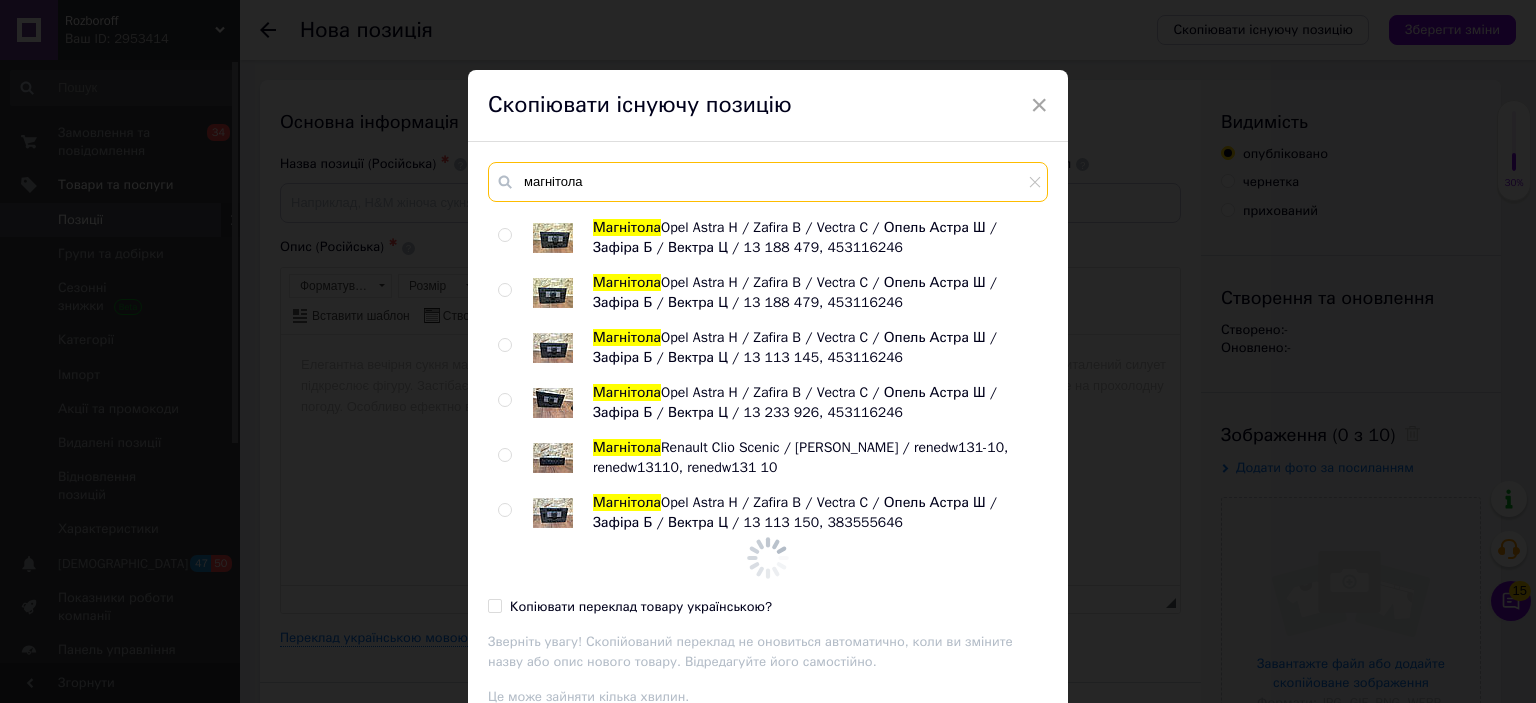 scroll, scrollTop: 1814, scrollLeft: 0, axis: vertical 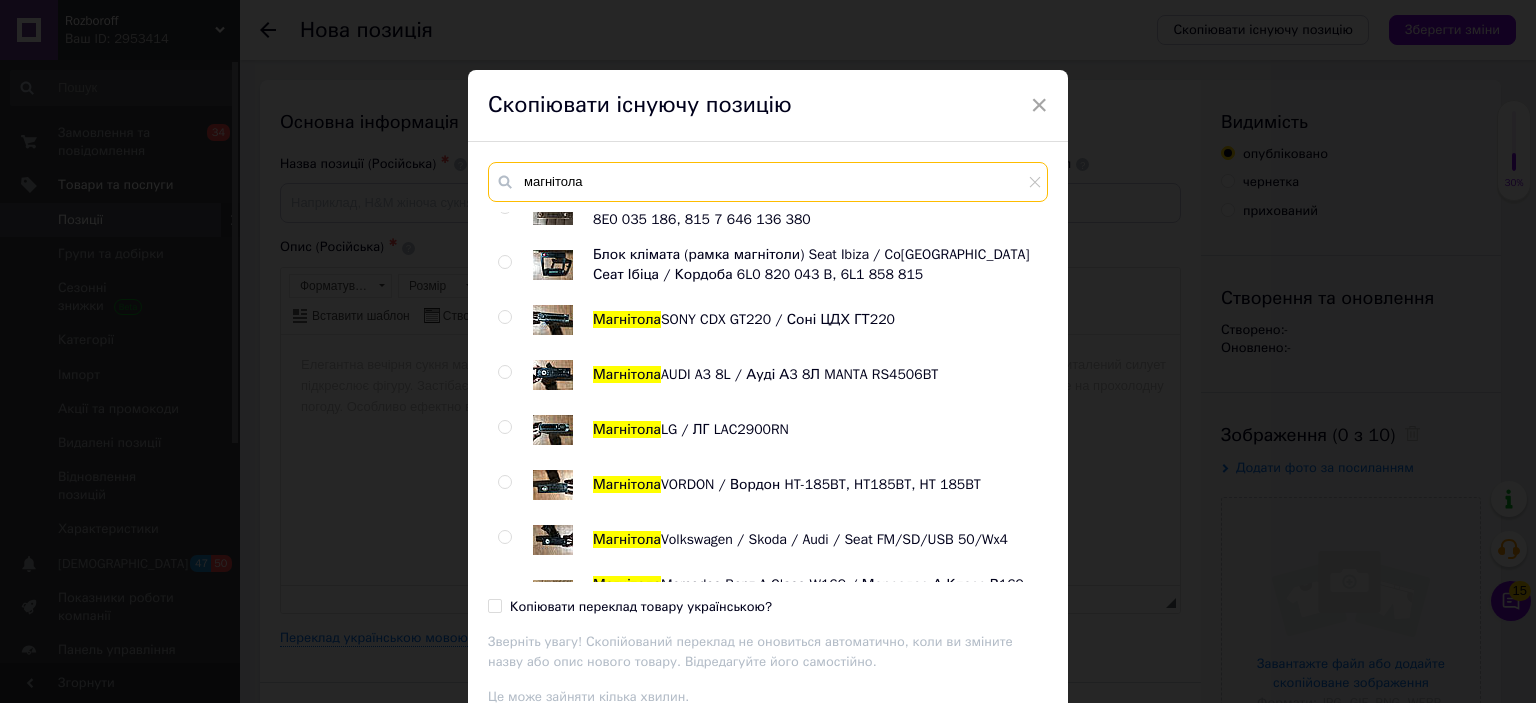 drag, startPoint x: 617, startPoint y: 8, endPoint x: 505, endPoint y: 18, distance: 112.44554 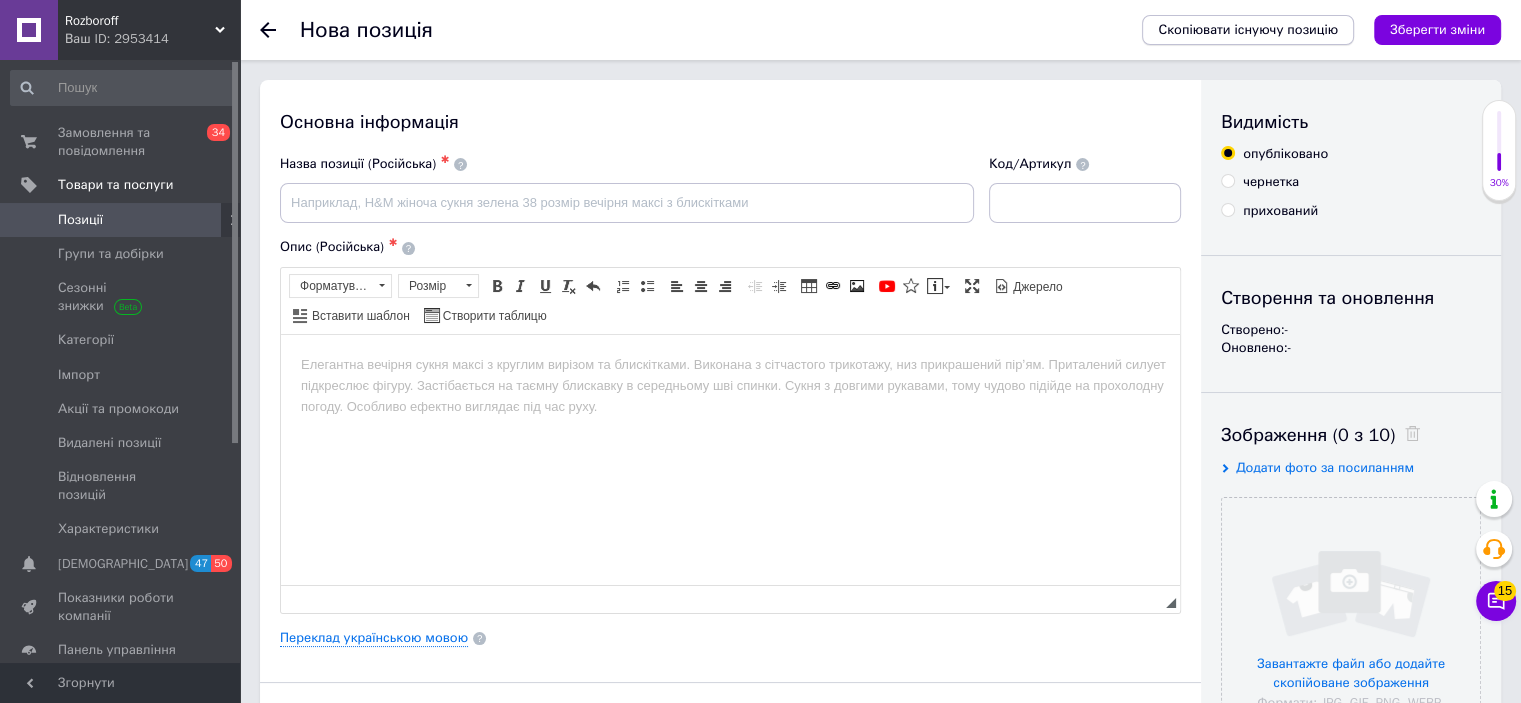click on "Скопіювати існуючу позицію" at bounding box center [1248, 30] 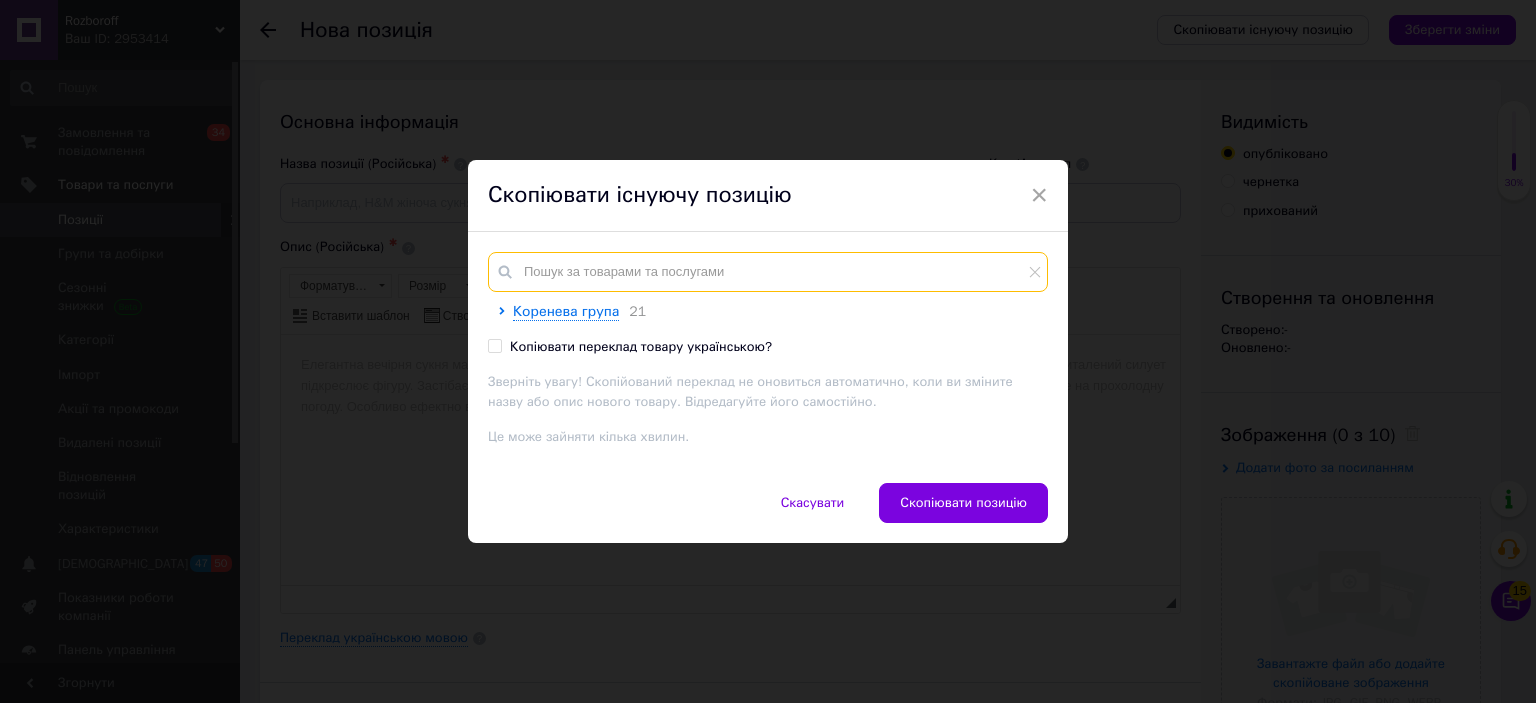 click at bounding box center (768, 272) 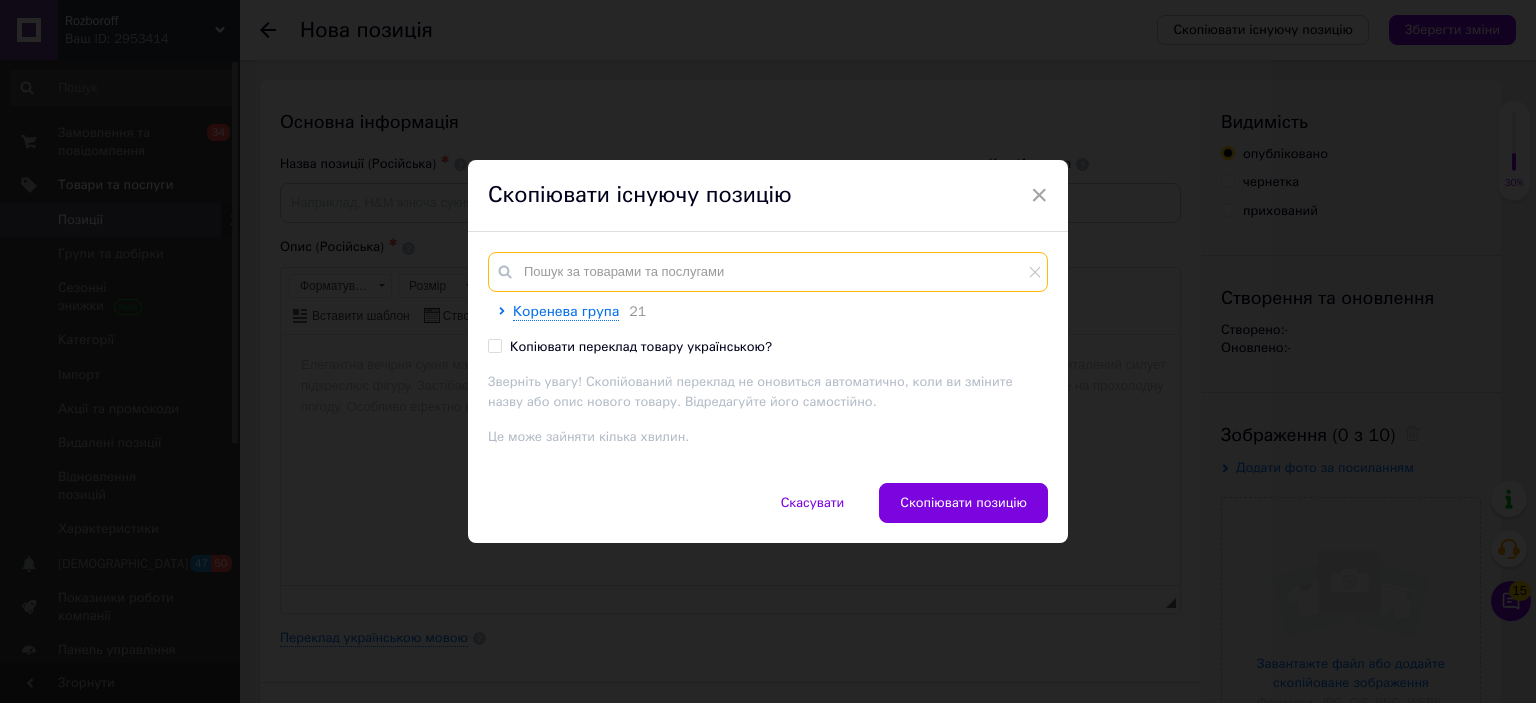 type on "м" 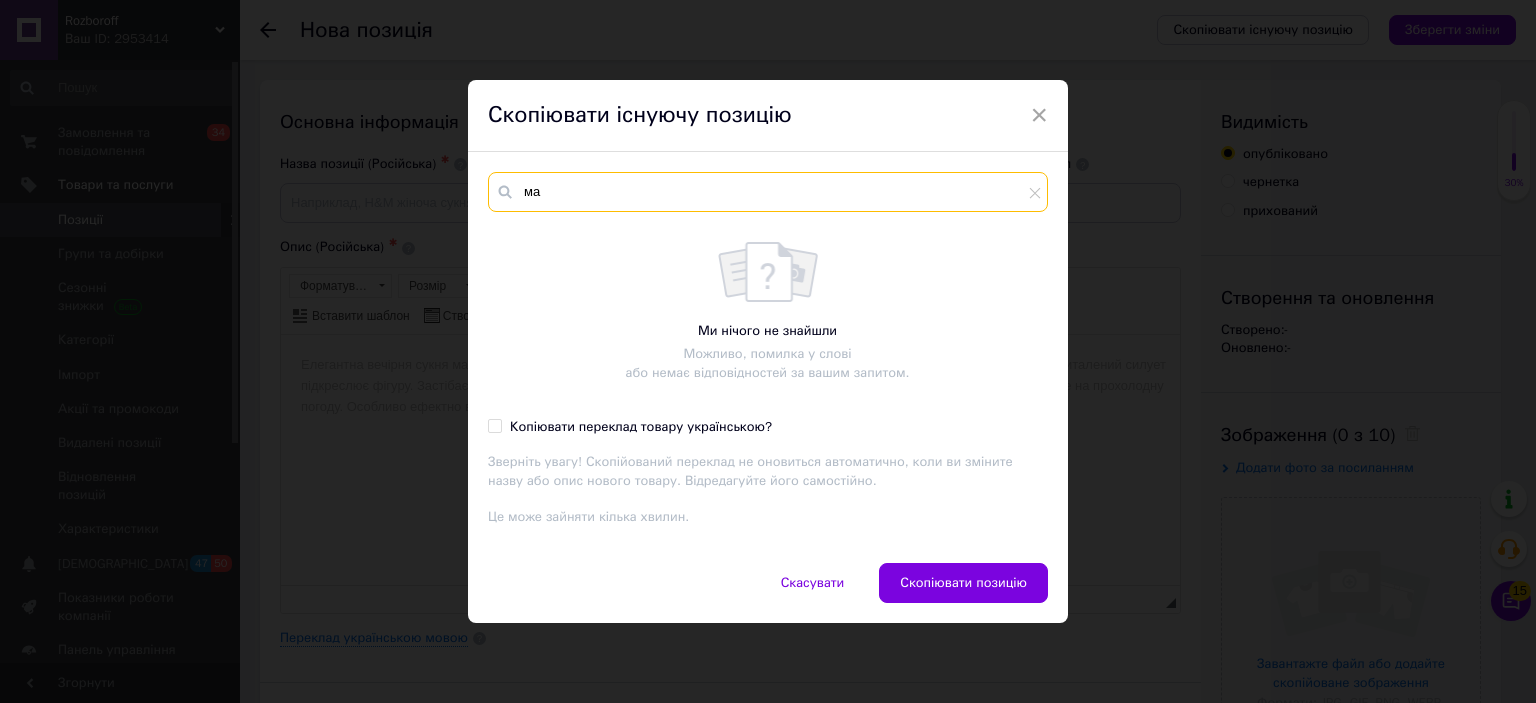 type on "м" 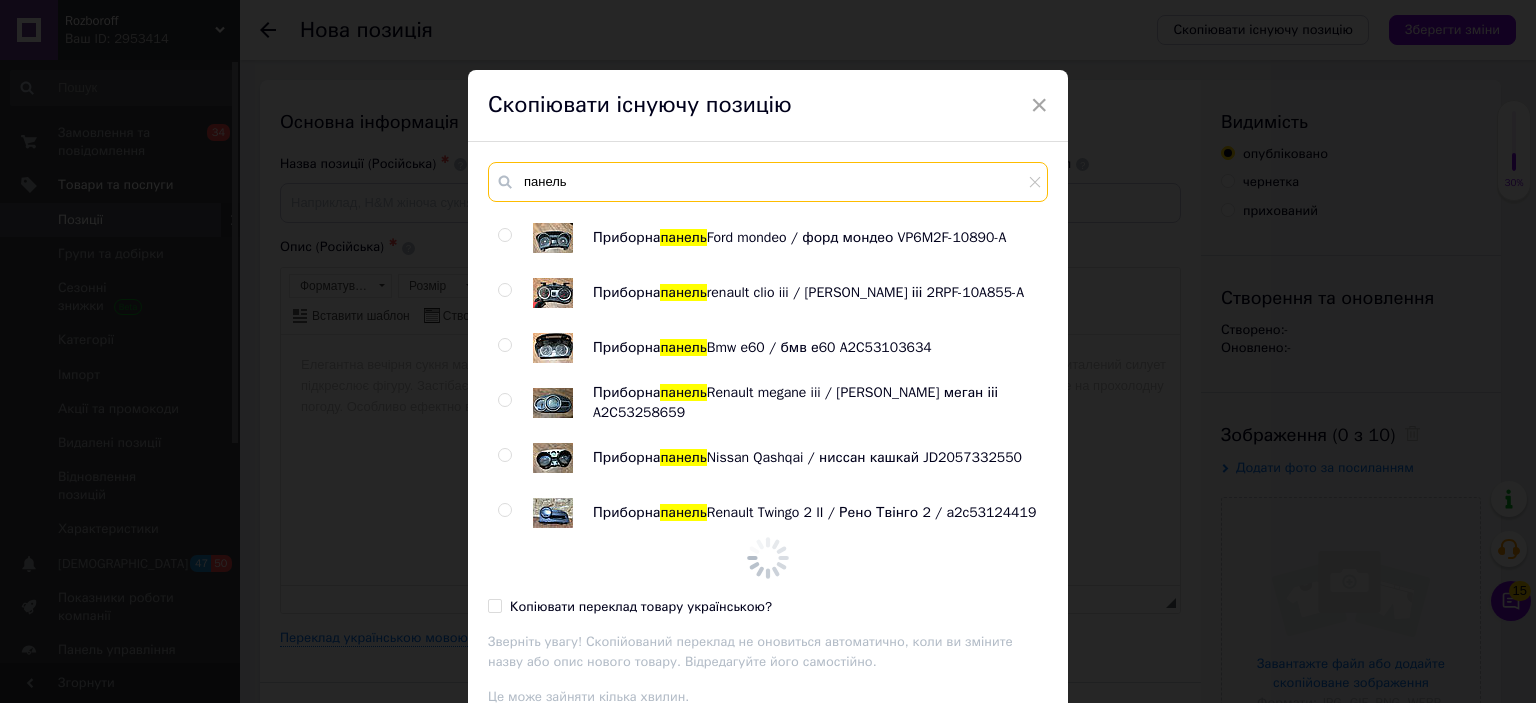 scroll, scrollTop: 1864, scrollLeft: 0, axis: vertical 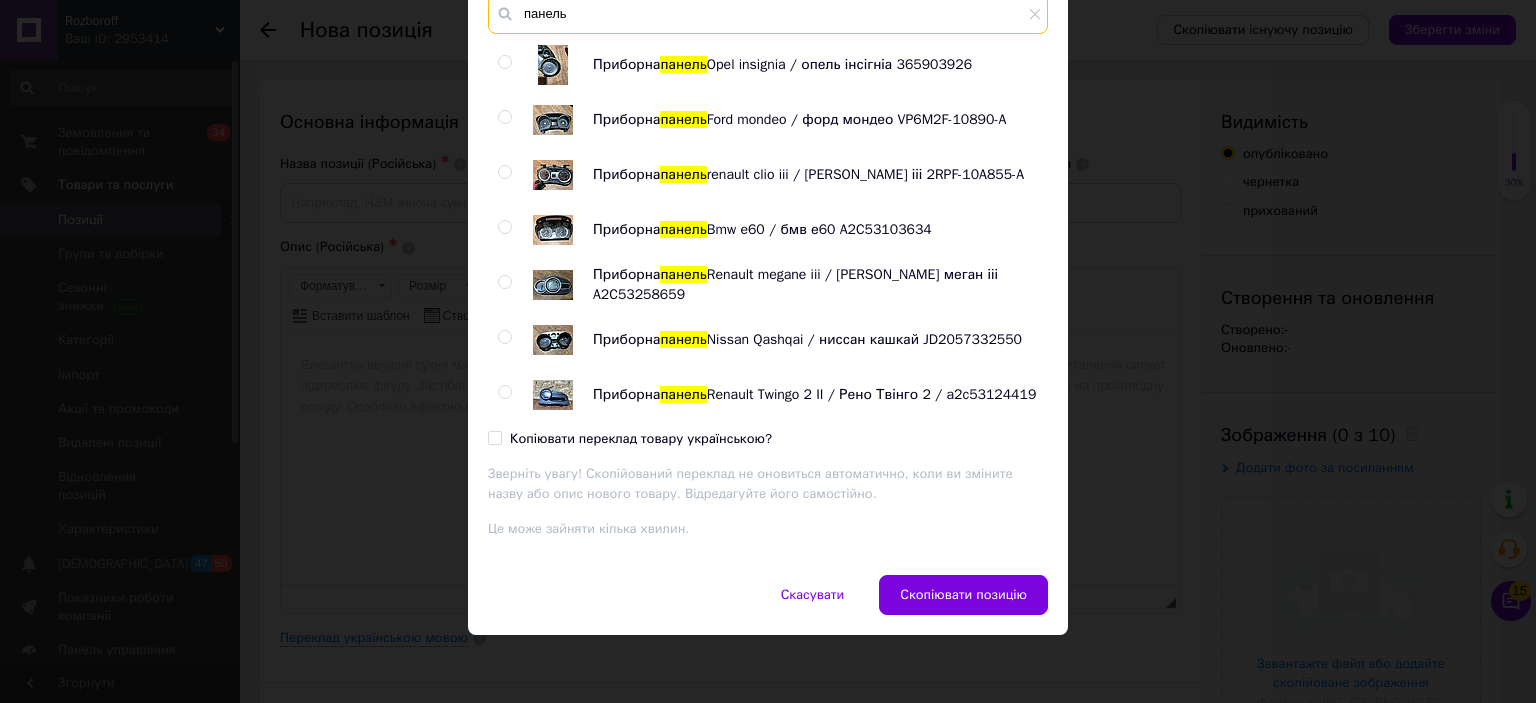 type on "панель" 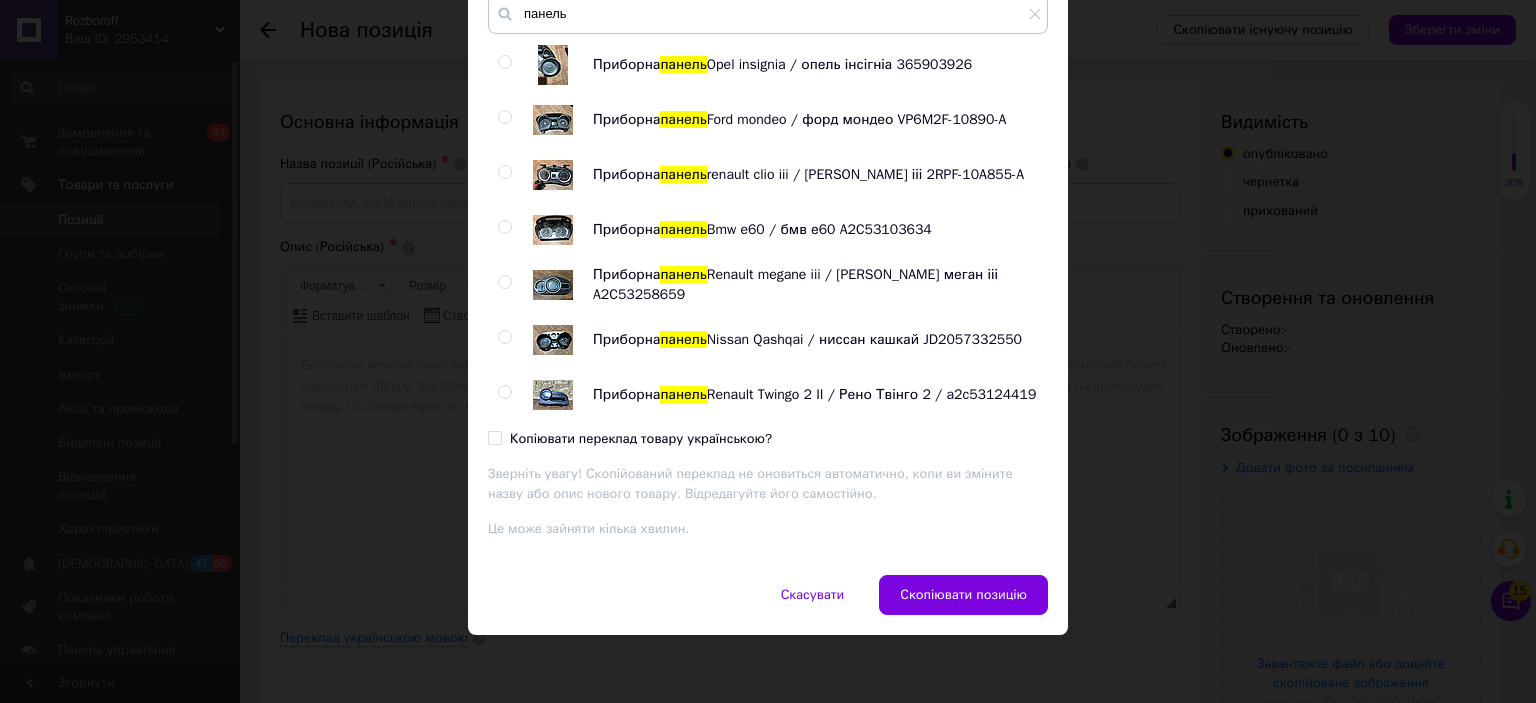 click at bounding box center (508, 395) 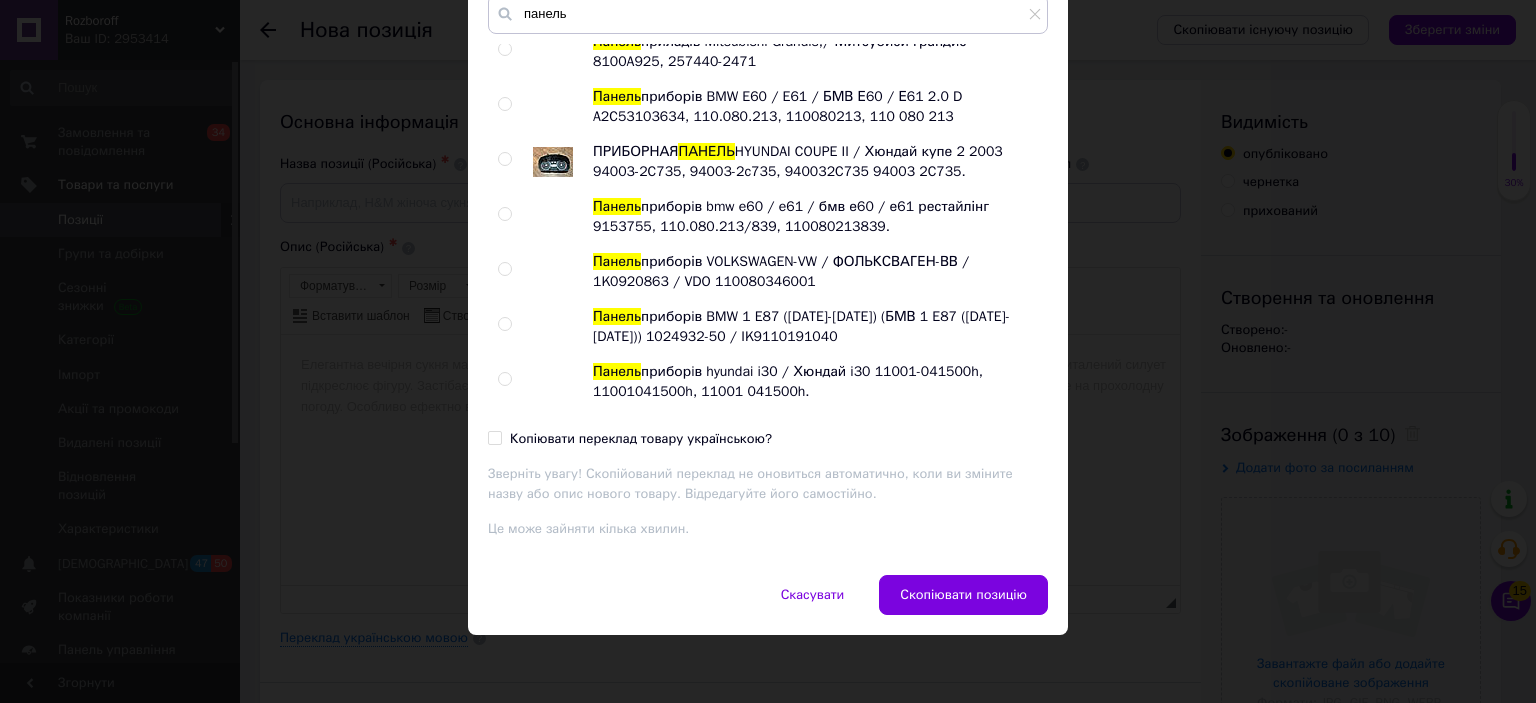 scroll, scrollTop: 0, scrollLeft: 0, axis: both 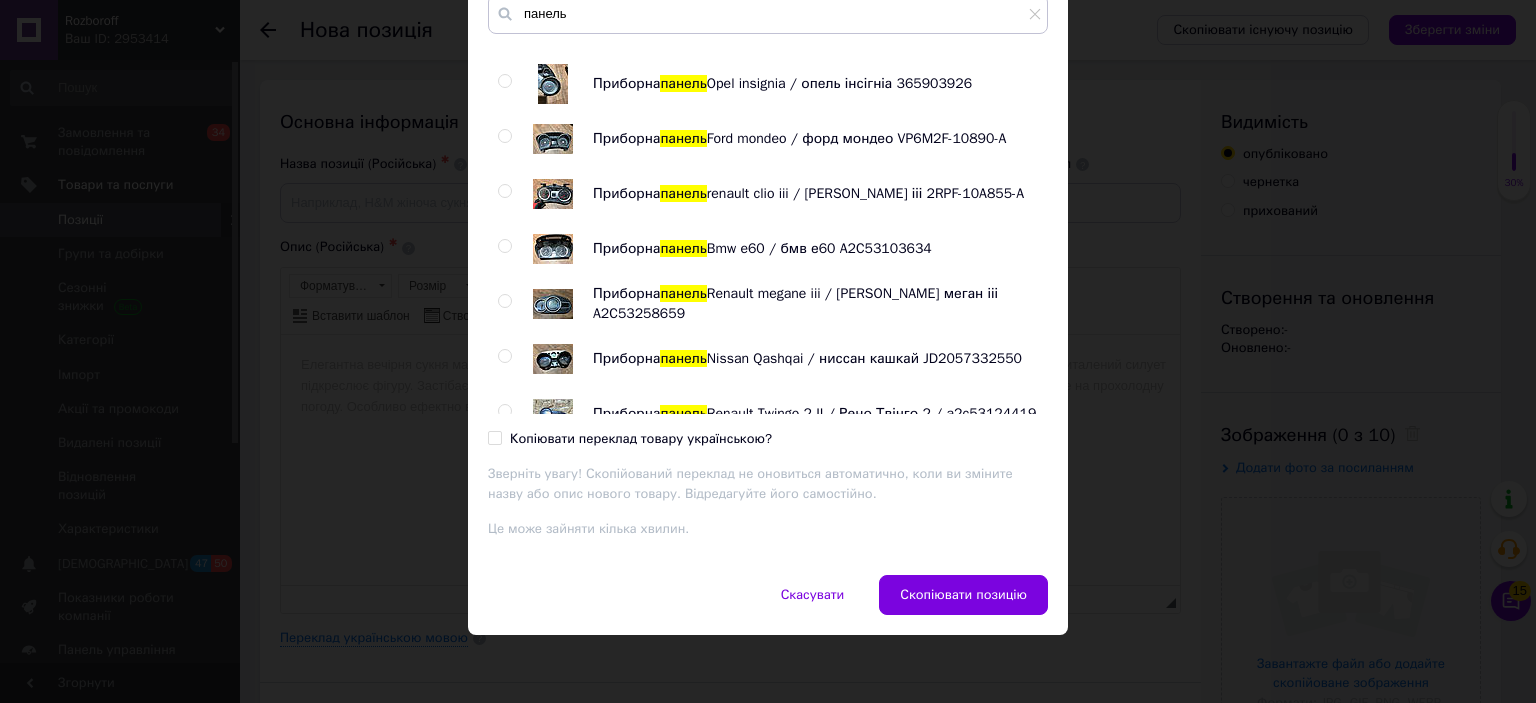 click at bounding box center [508, 414] 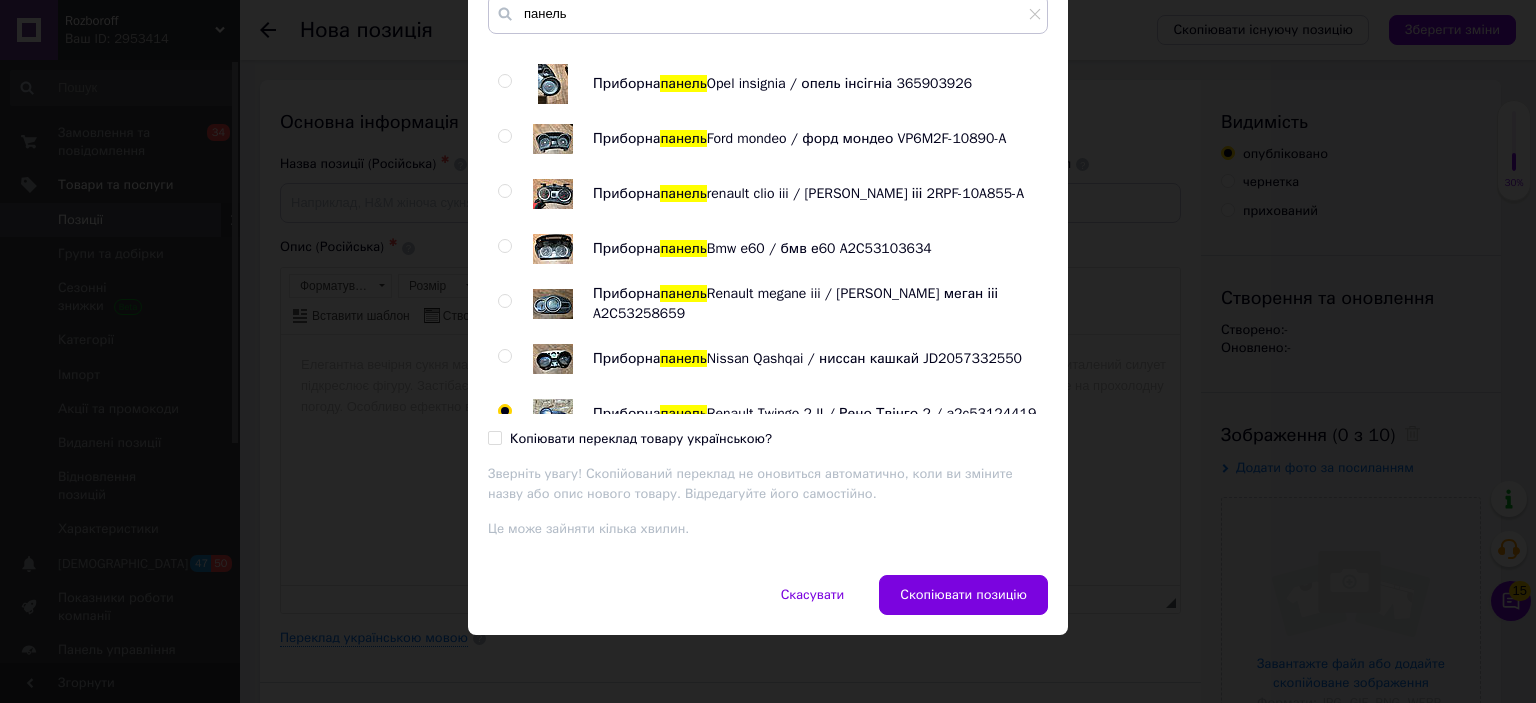 radio on "true" 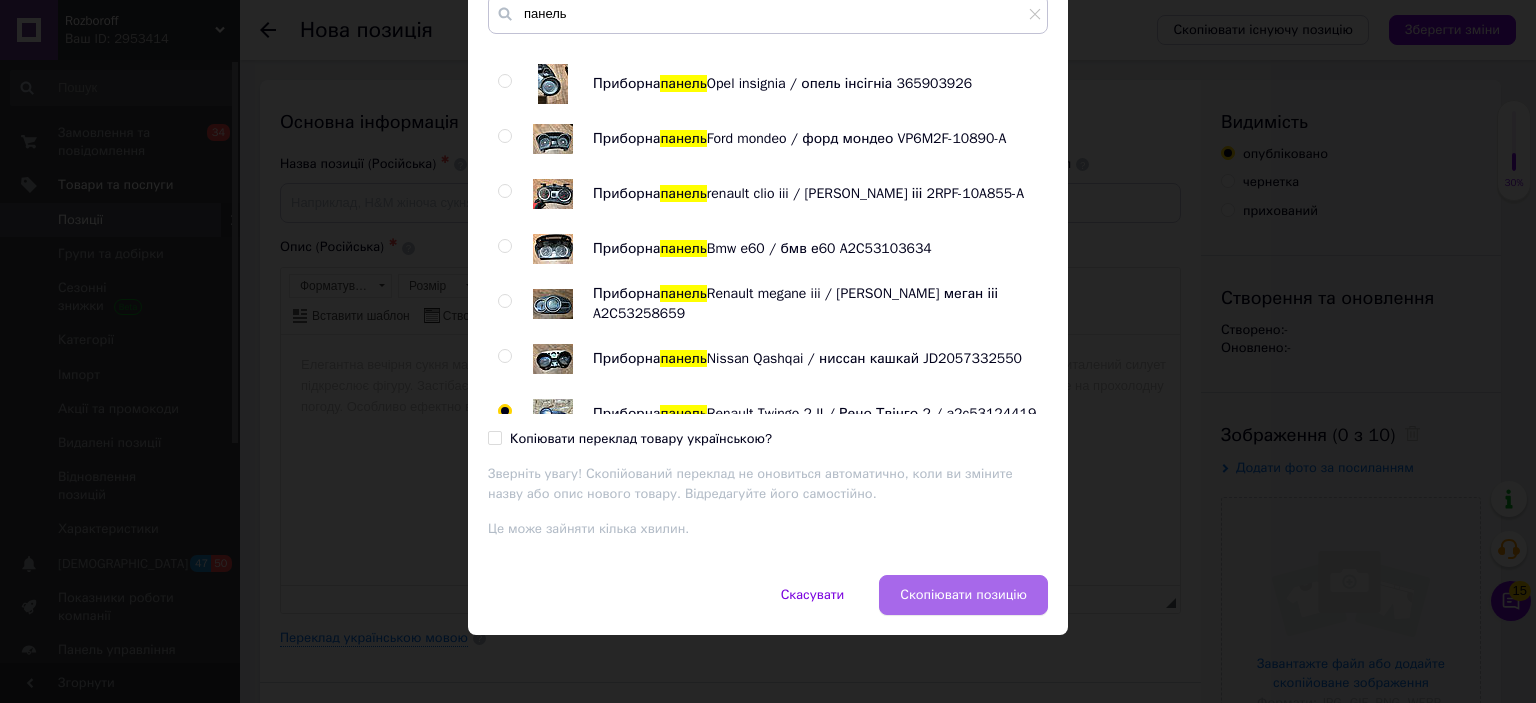 click on "Скопіювати позицію" at bounding box center [963, 595] 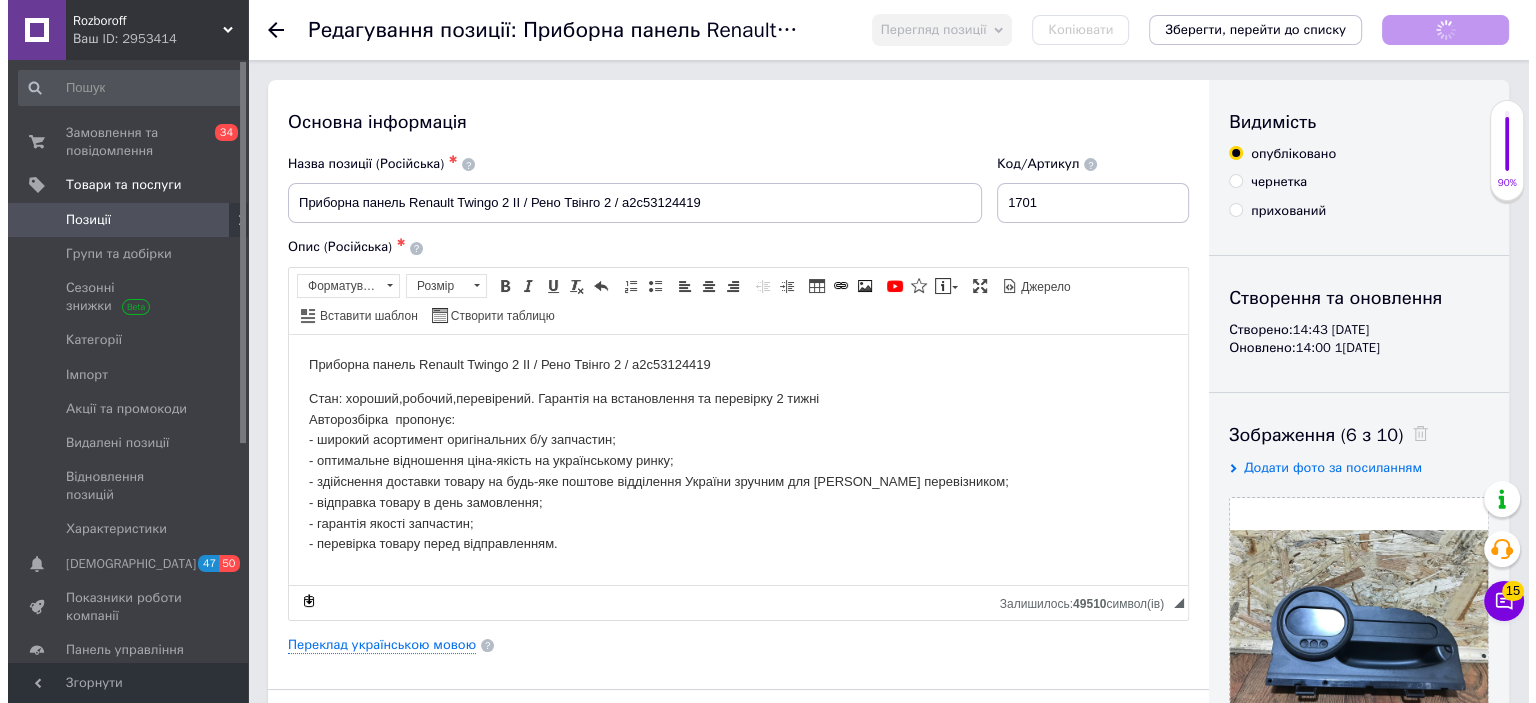 scroll, scrollTop: 0, scrollLeft: 0, axis: both 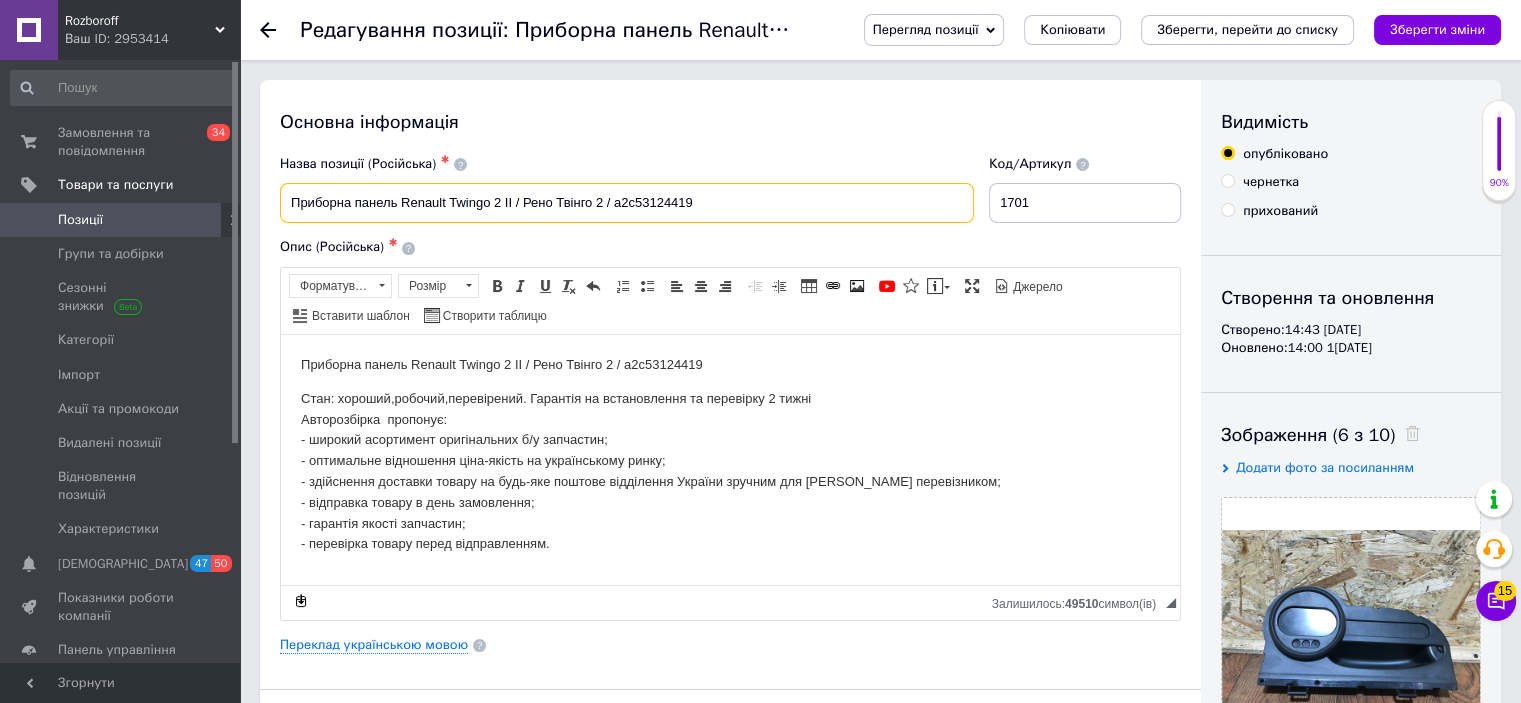 drag, startPoint x: 708, startPoint y: 210, endPoint x: 402, endPoint y: 183, distance: 307.18887 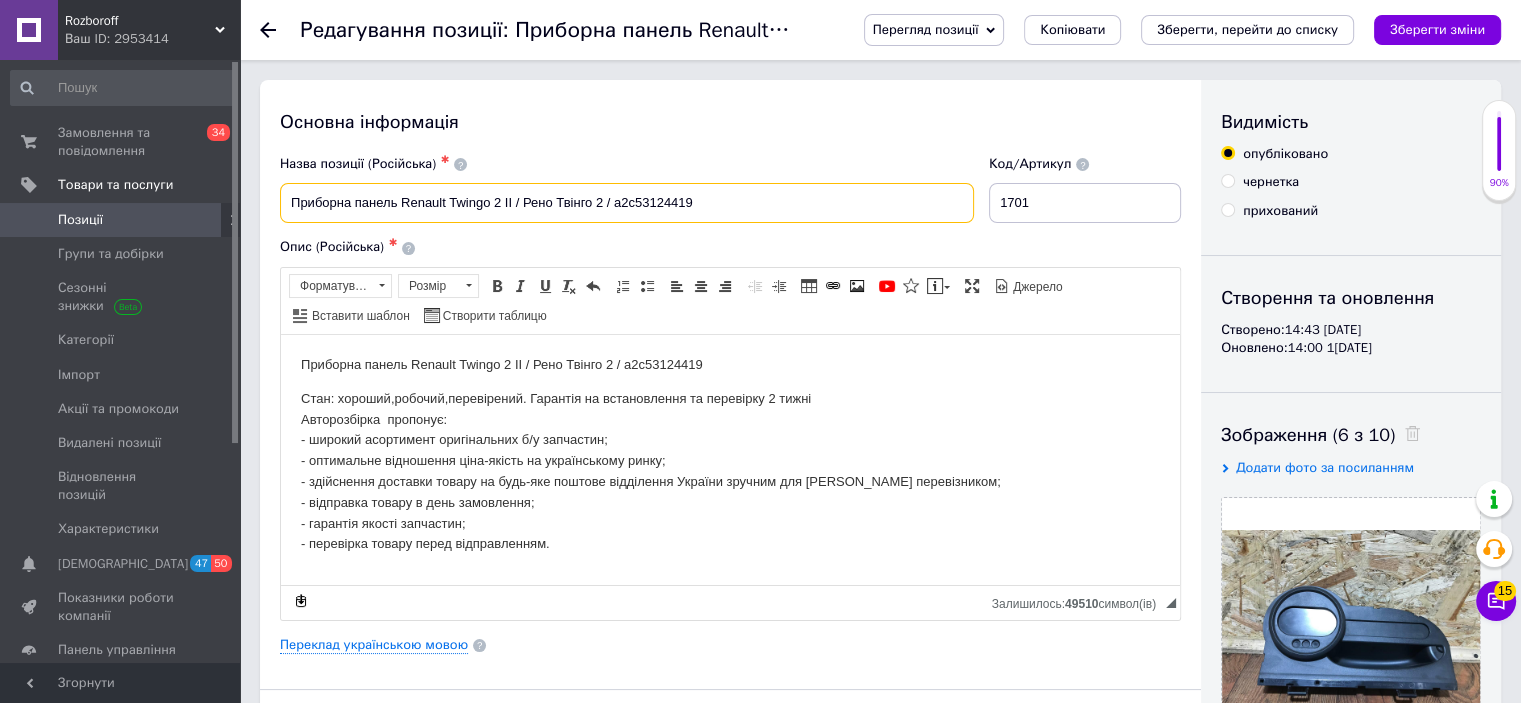 click on "Приборна панель Renault Twingo 2 II / Рено Твінго 2 / a2c53124419" at bounding box center (627, 203) 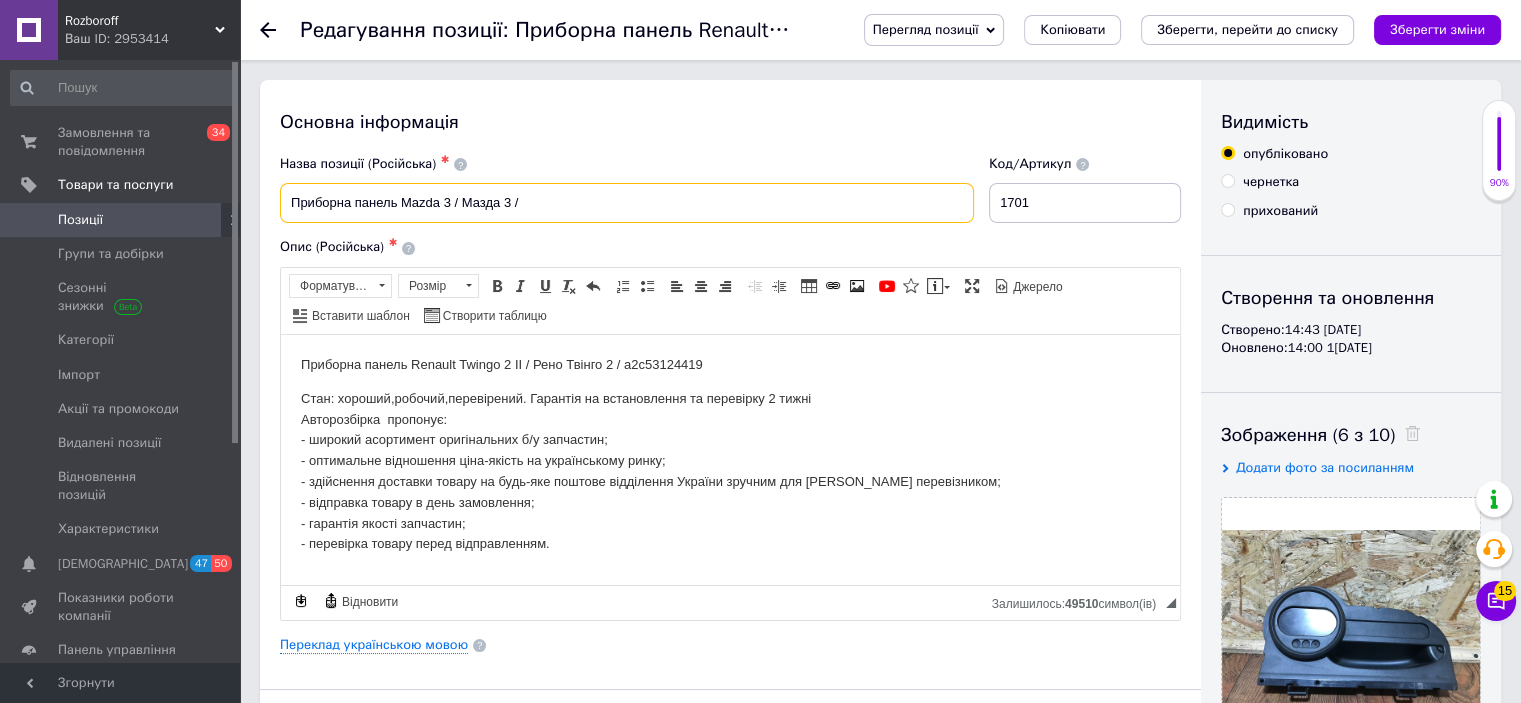 paste on "bbm6 55 430" 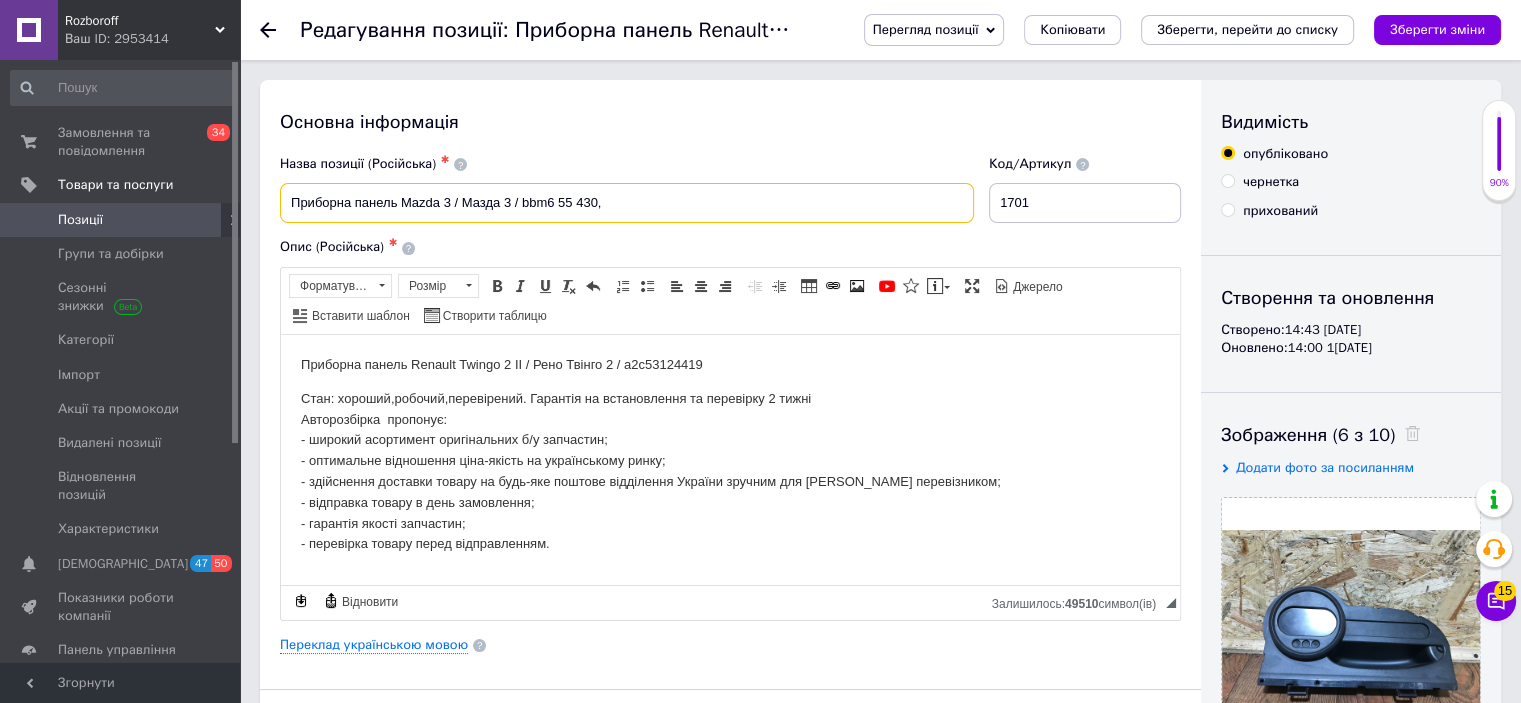 drag, startPoint x: 522, startPoint y: 201, endPoint x: 596, endPoint y: 198, distance: 74.06078 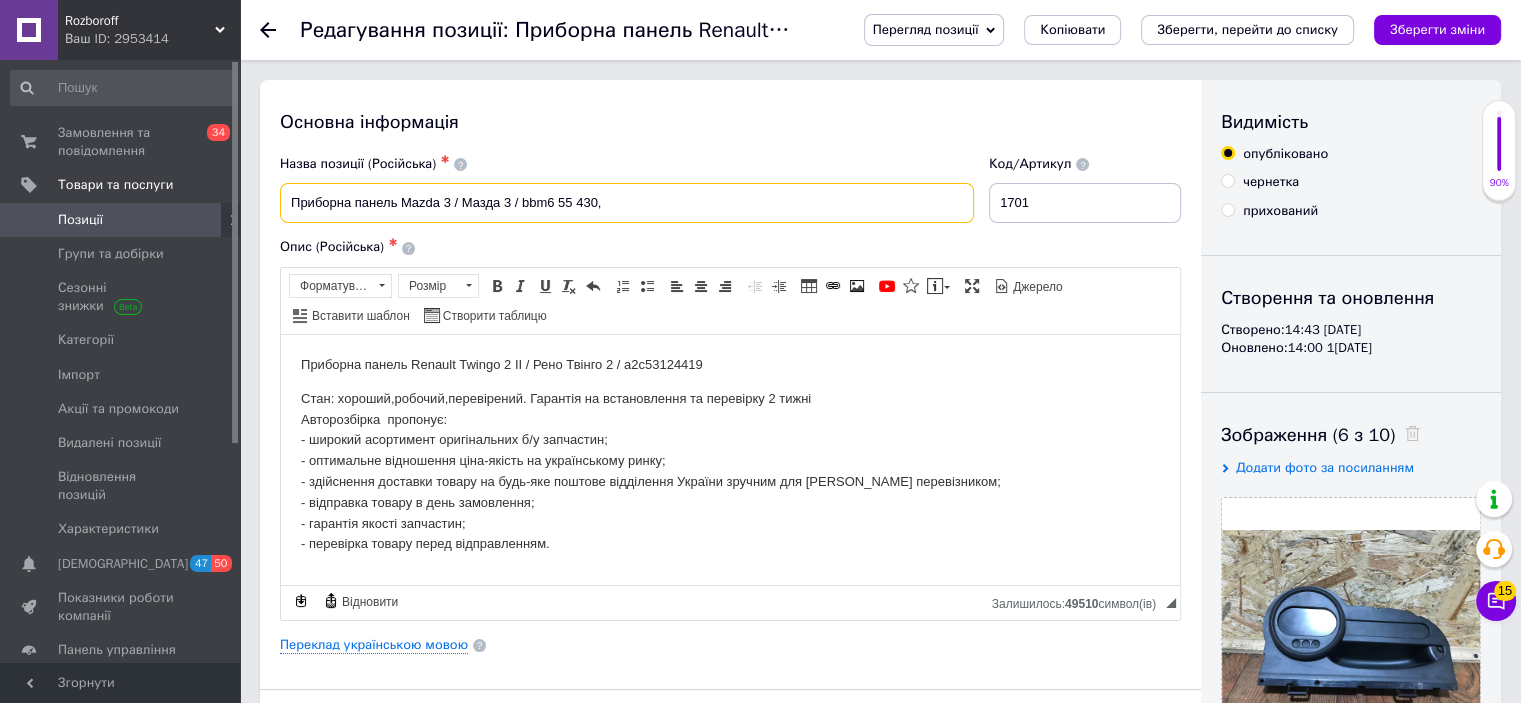 click on "Приборна панель Mazda 3 / Мазда 3 / bbm6 55 430," at bounding box center (627, 203) 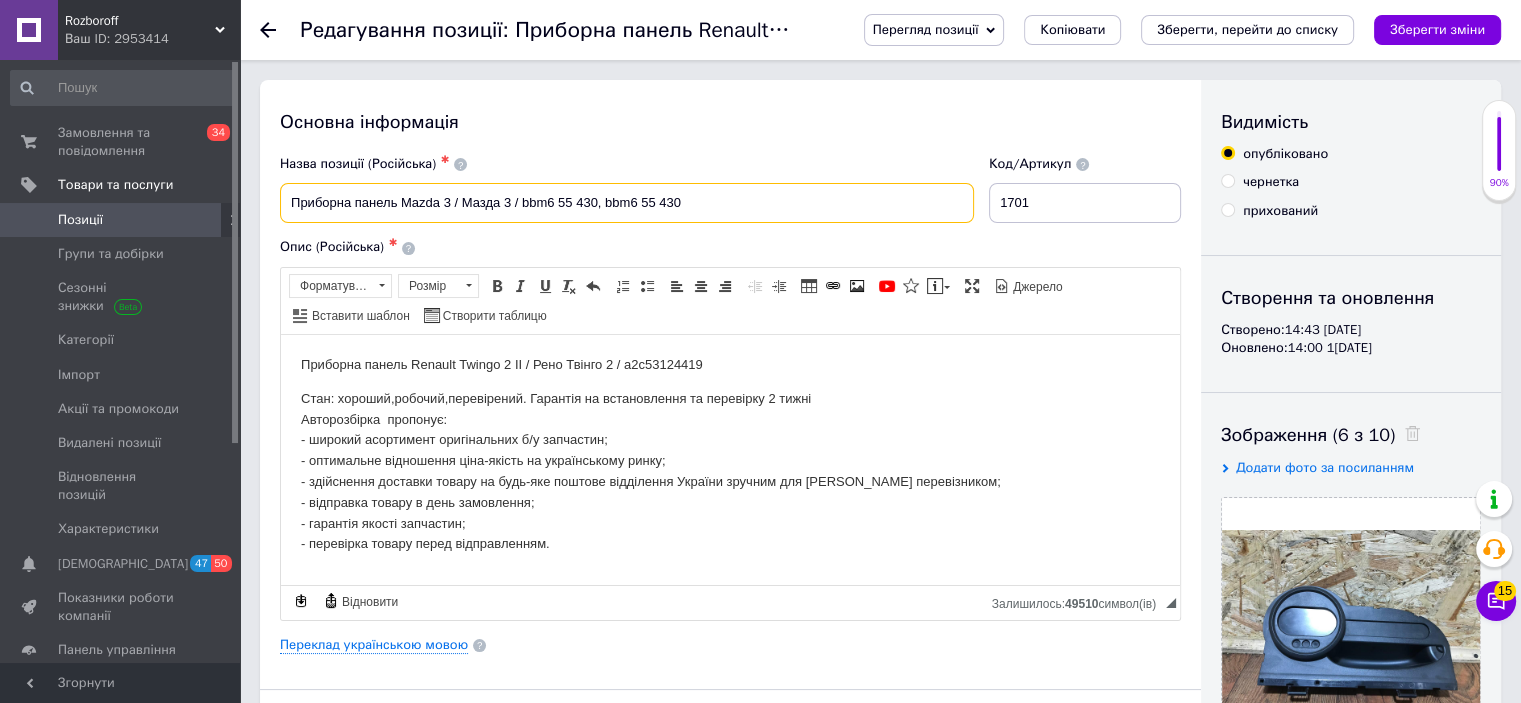 click on "Приборна панель Mazda 3 / Мазда 3 / bbm6 55 430, bbm6 55 430" at bounding box center [627, 203] 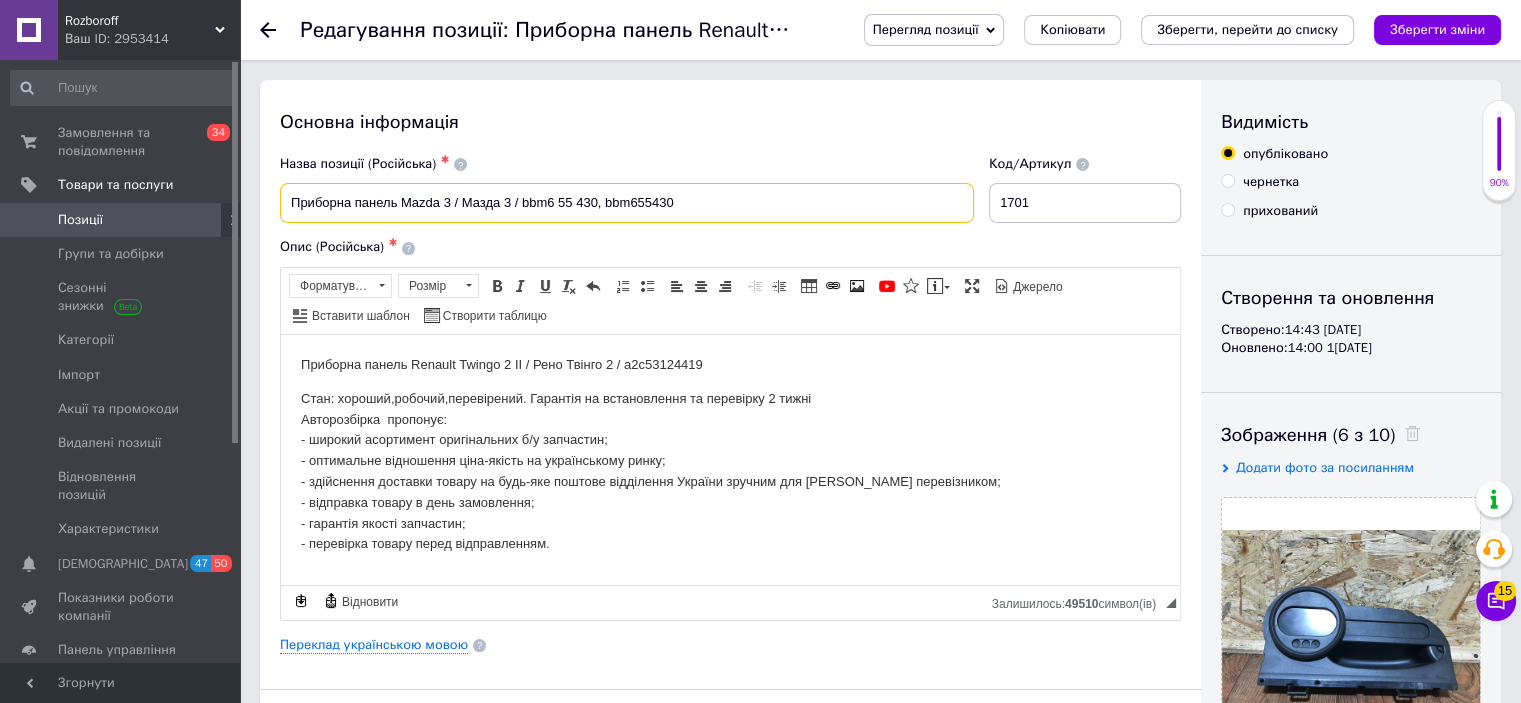 click on "Приборна панель Mazda 3 / Мазда 3 / bbm6 55 430, bbm655430" at bounding box center (627, 203) 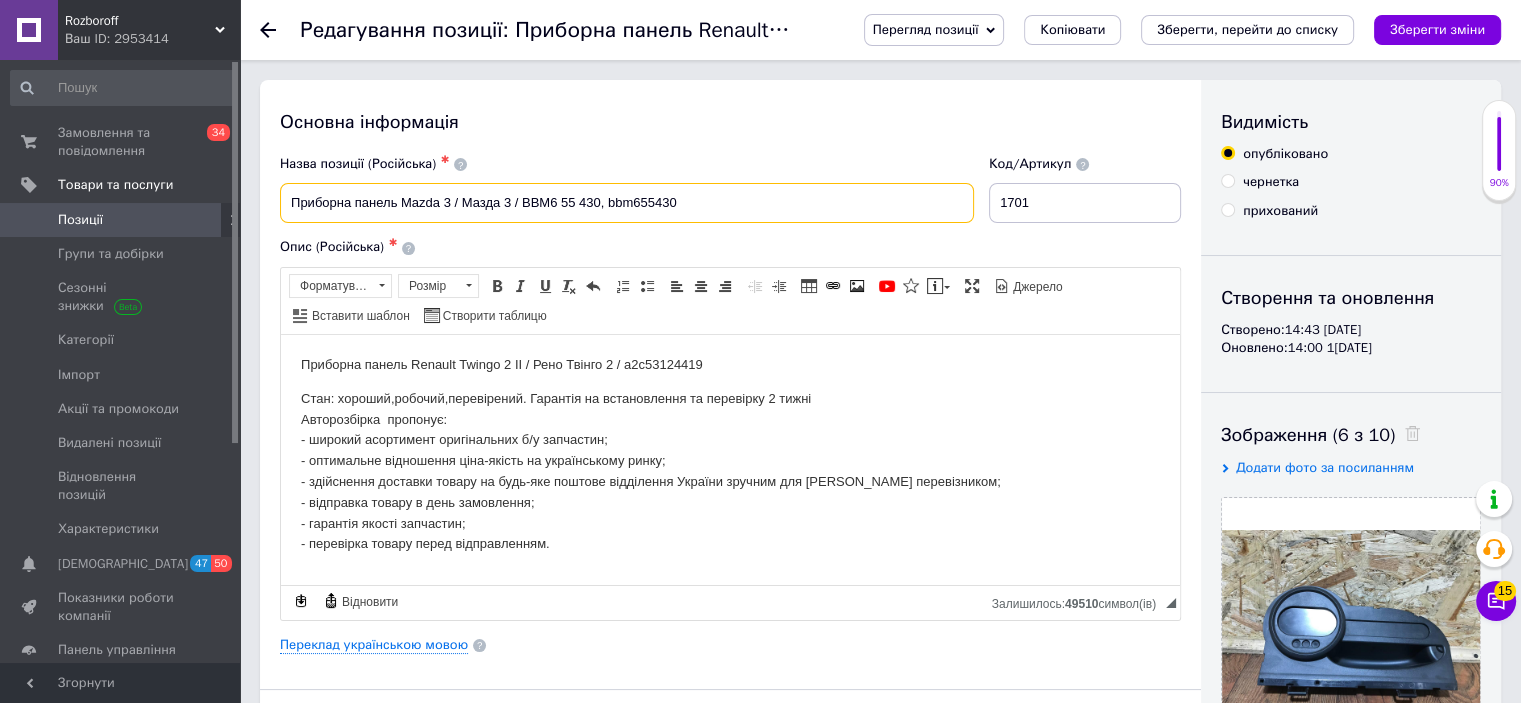 drag, startPoint x: 629, startPoint y: 203, endPoint x: 607, endPoint y: 203, distance: 22 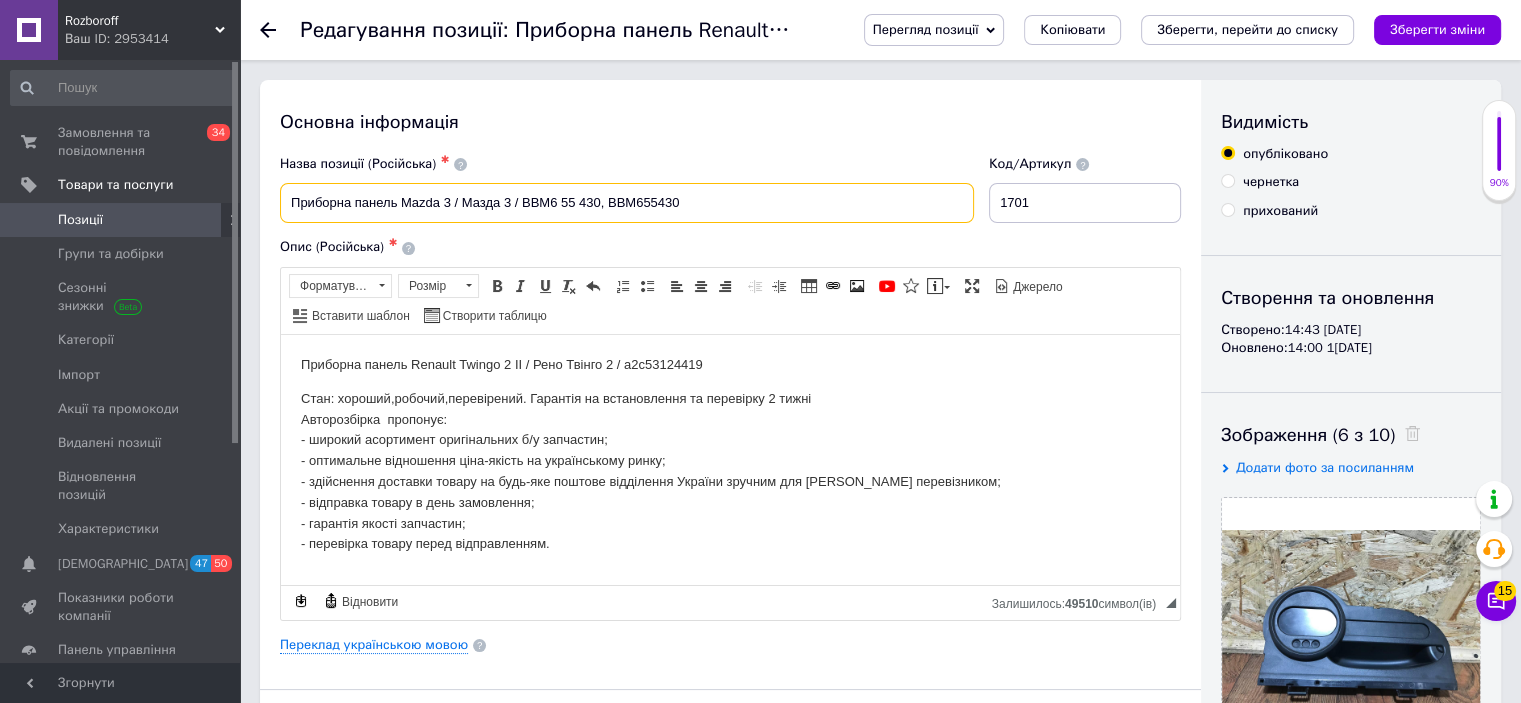 drag, startPoint x: 729, startPoint y: 190, endPoint x: 286, endPoint y: 210, distance: 443.45123 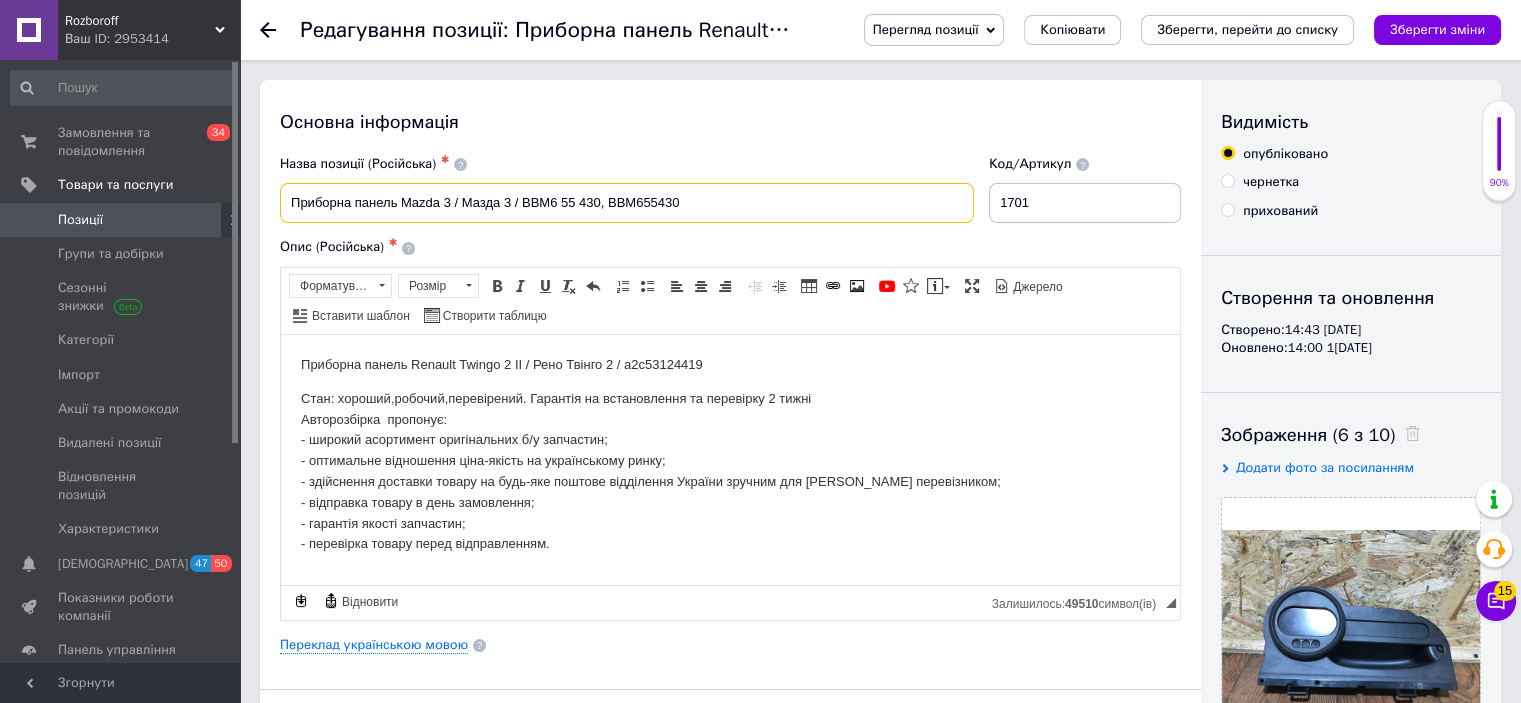 click on "Приборна панель Mazda 3 / Мазда 3 / BBM6 55 430, BBM655430" at bounding box center [627, 203] 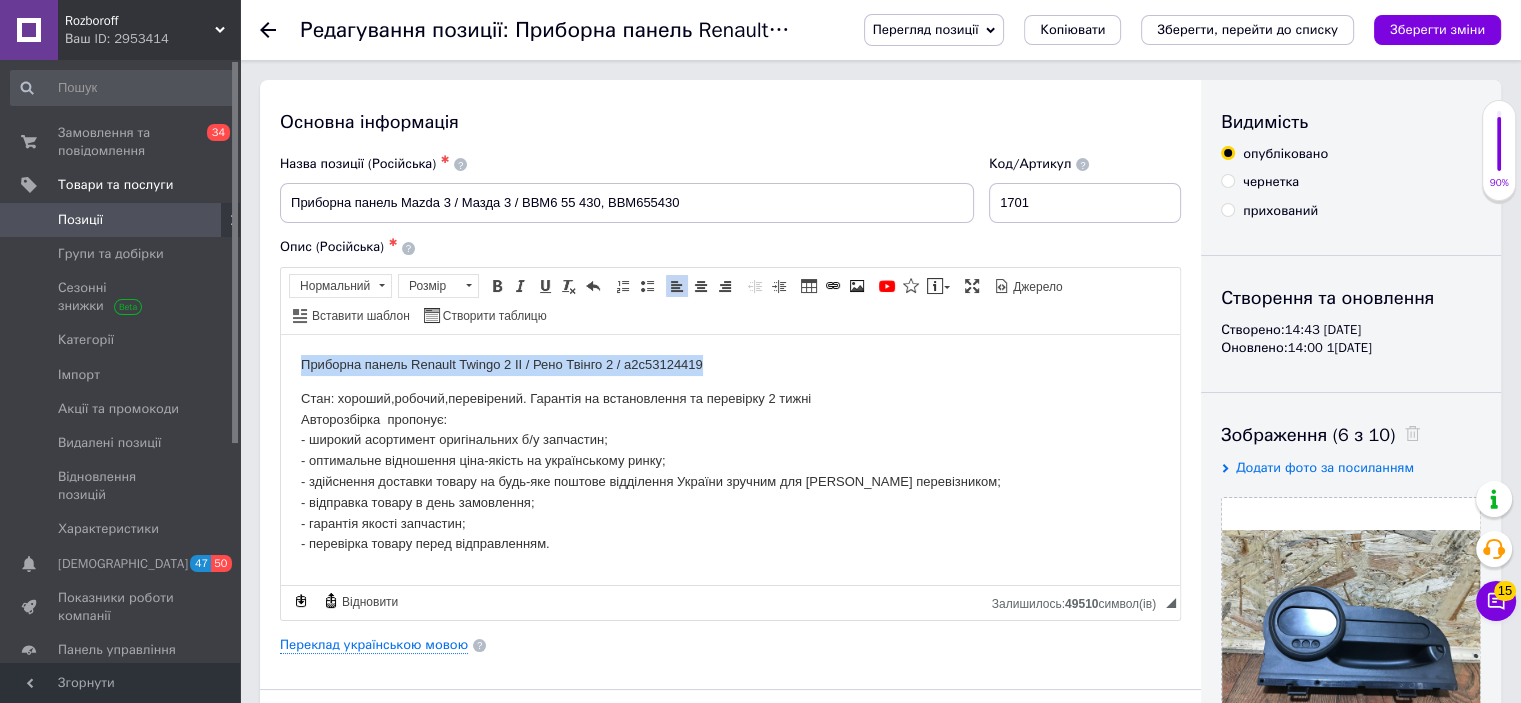 drag, startPoint x: 742, startPoint y: 358, endPoint x: 269, endPoint y: 355, distance: 473.00952 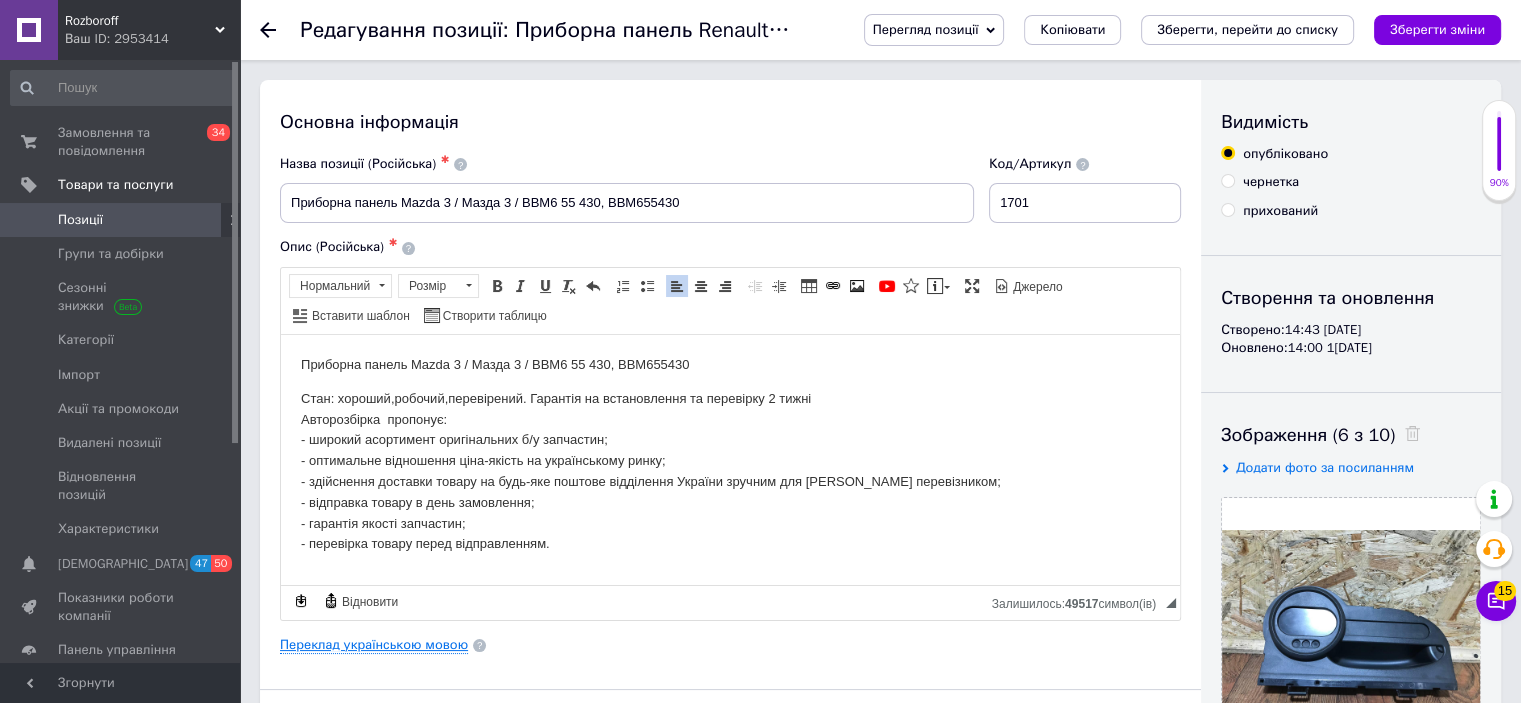 click on "Переклад українською мовою" at bounding box center (374, 645) 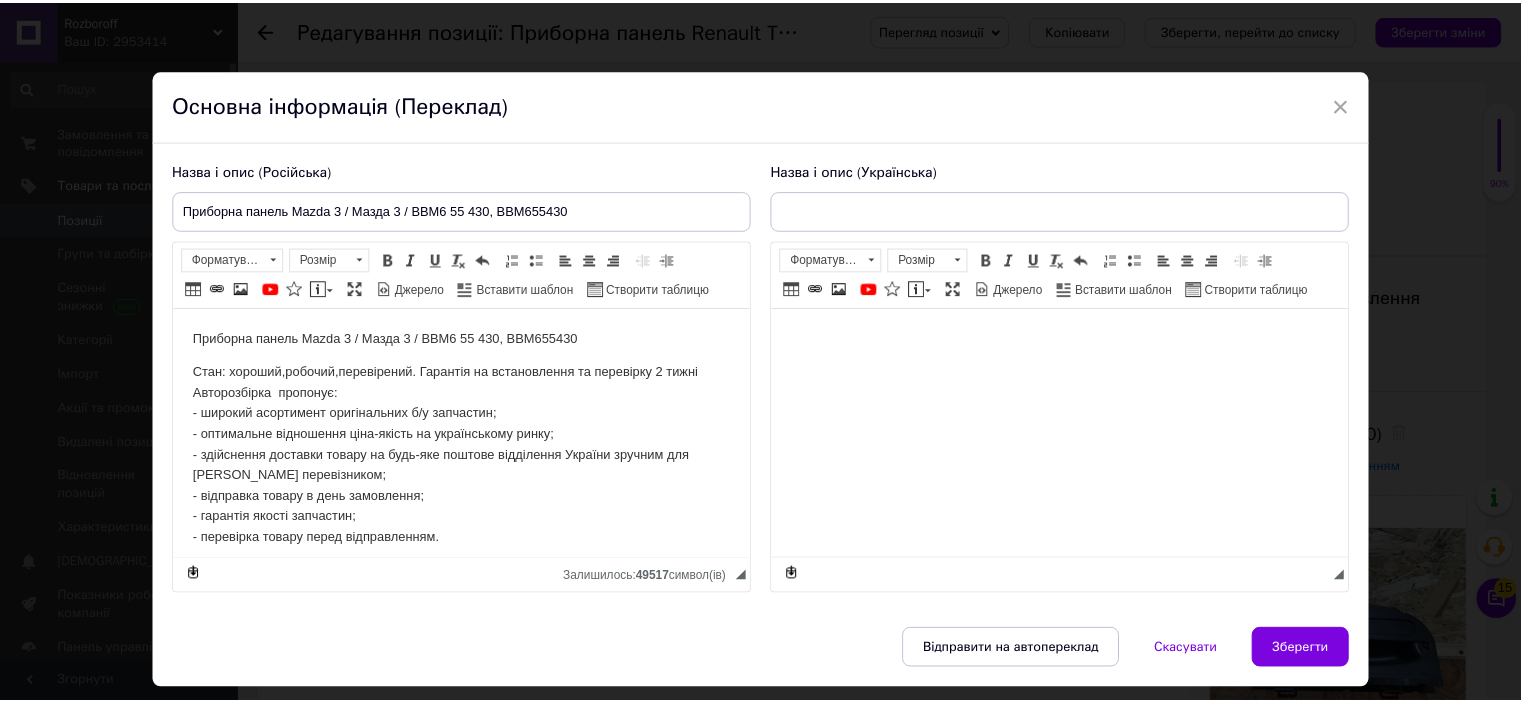 scroll, scrollTop: 0, scrollLeft: 0, axis: both 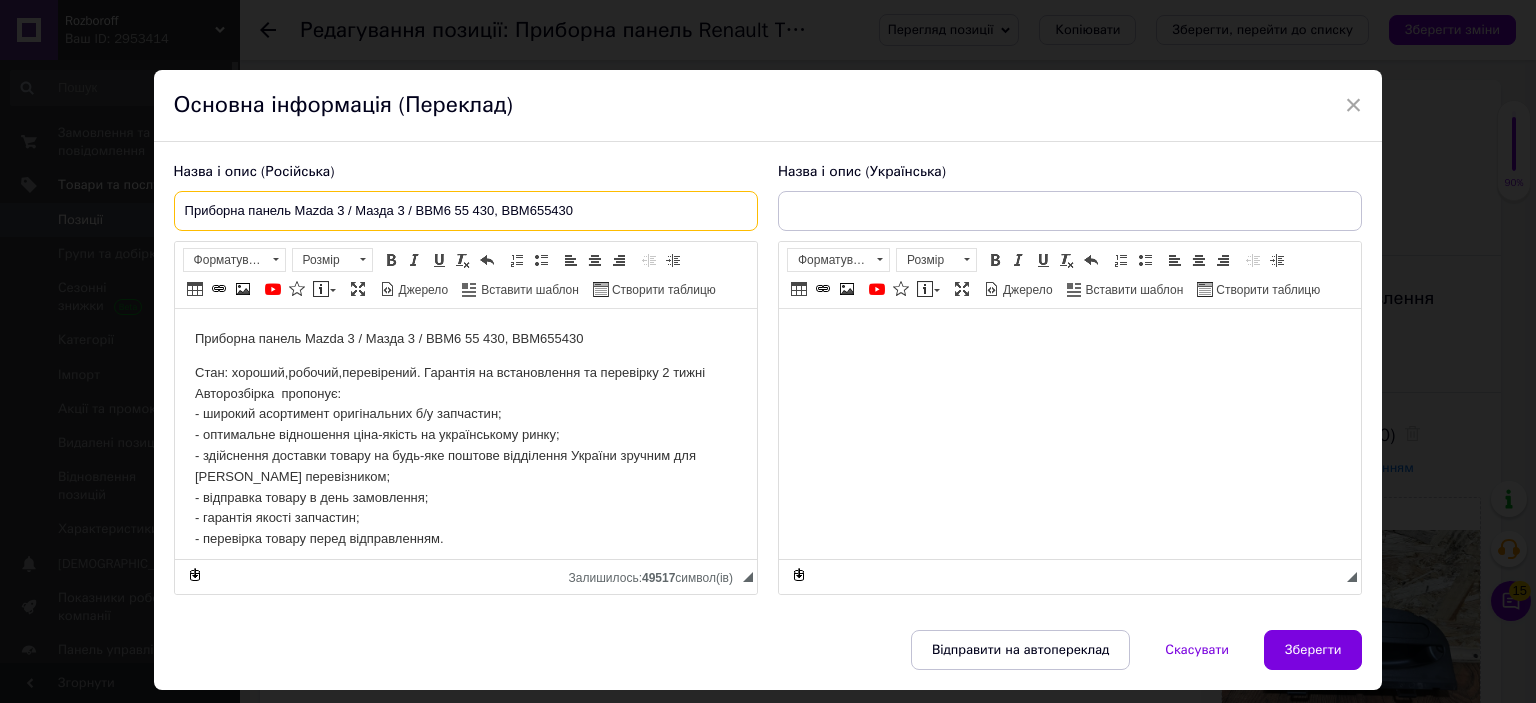 click on "Приборна панель Mazda 3 / Мазда 3 / BBM6 55 430, BBM655430" at bounding box center [466, 211] 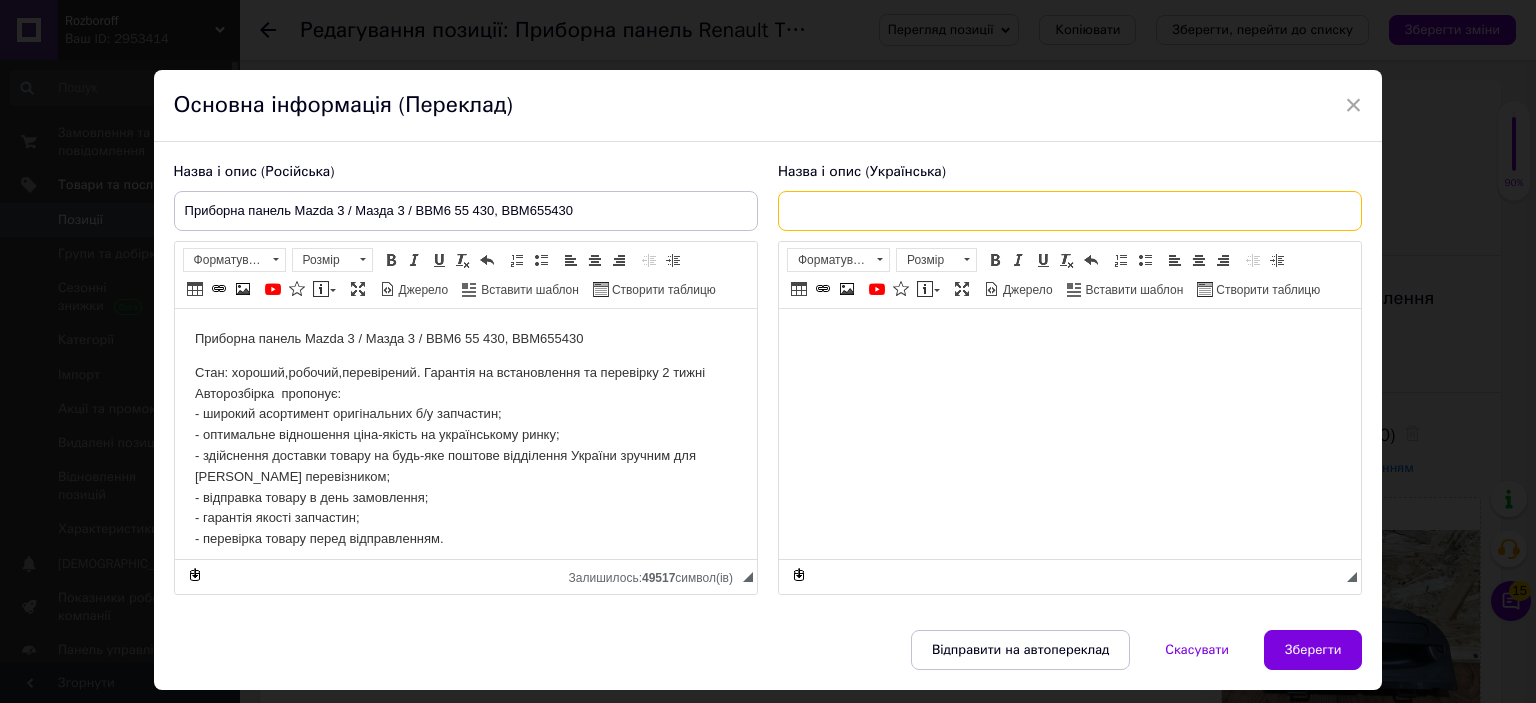 click at bounding box center (1070, 211) 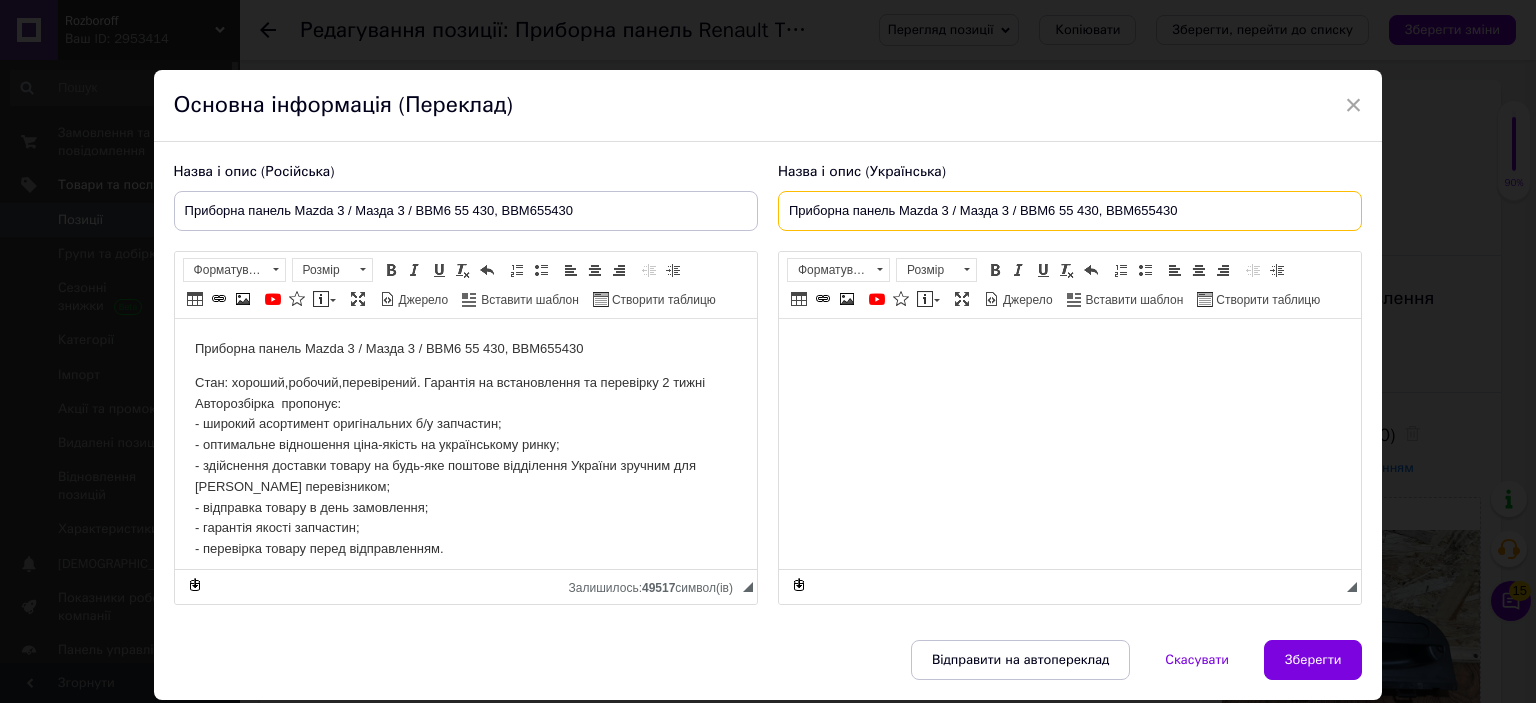 type on "Приборна панель Mazda 3 / Мазда 3 / BBM6 55 430, BBM655430" 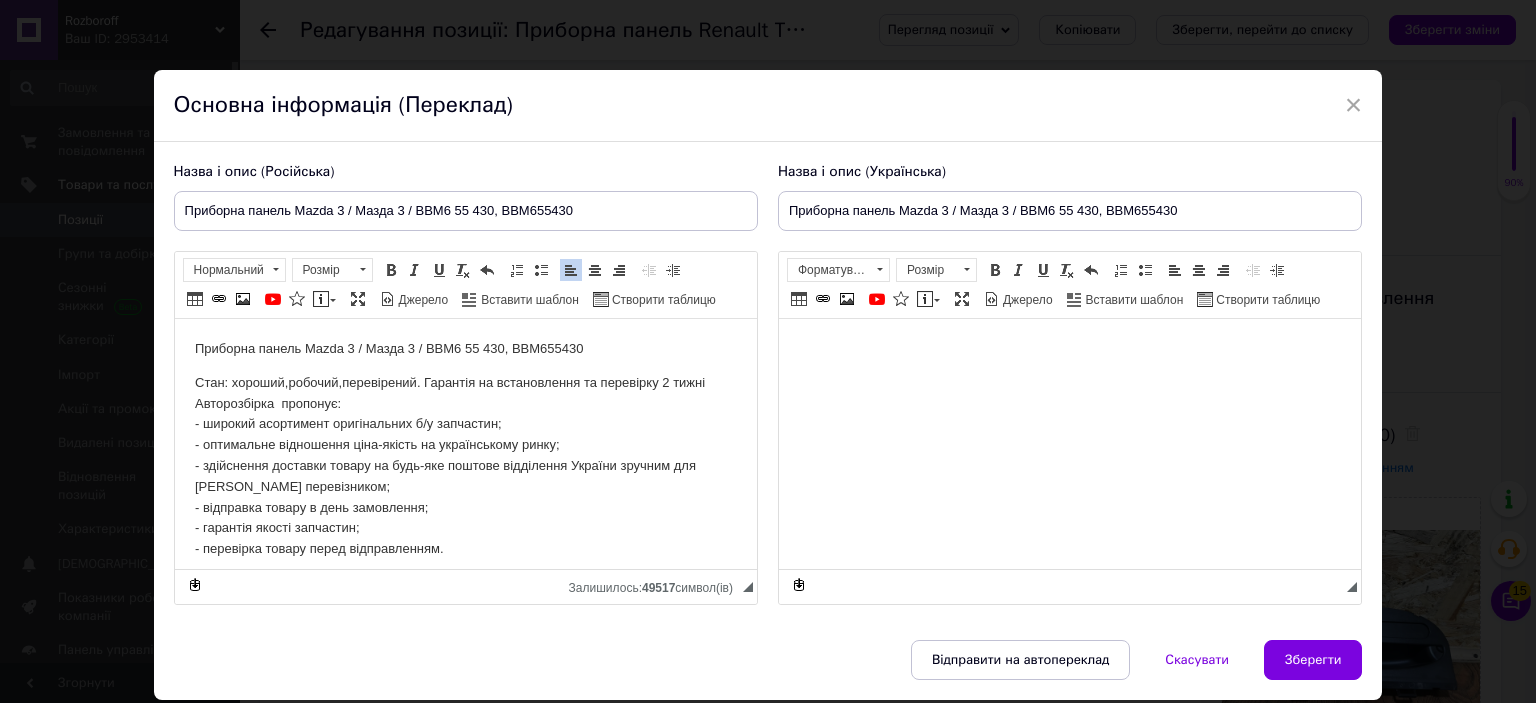 click on "Стан: хороший,робочий,перевірений. Гарантія на встановлення та перевірку 2 тижні Авторозбірка  пропонує:  - широкий асортимент оригінальних б/у запчастин;  - оптимальне відношення ціна-якість на українському ринку;  - здійснення доставки товару на будь-яке поштове відділення України зручним для Вас перевізником;  - відправка товару в день замовлення;  - гарантія якості запчастин;  - перевірка товару перед відправленням." at bounding box center [465, 466] 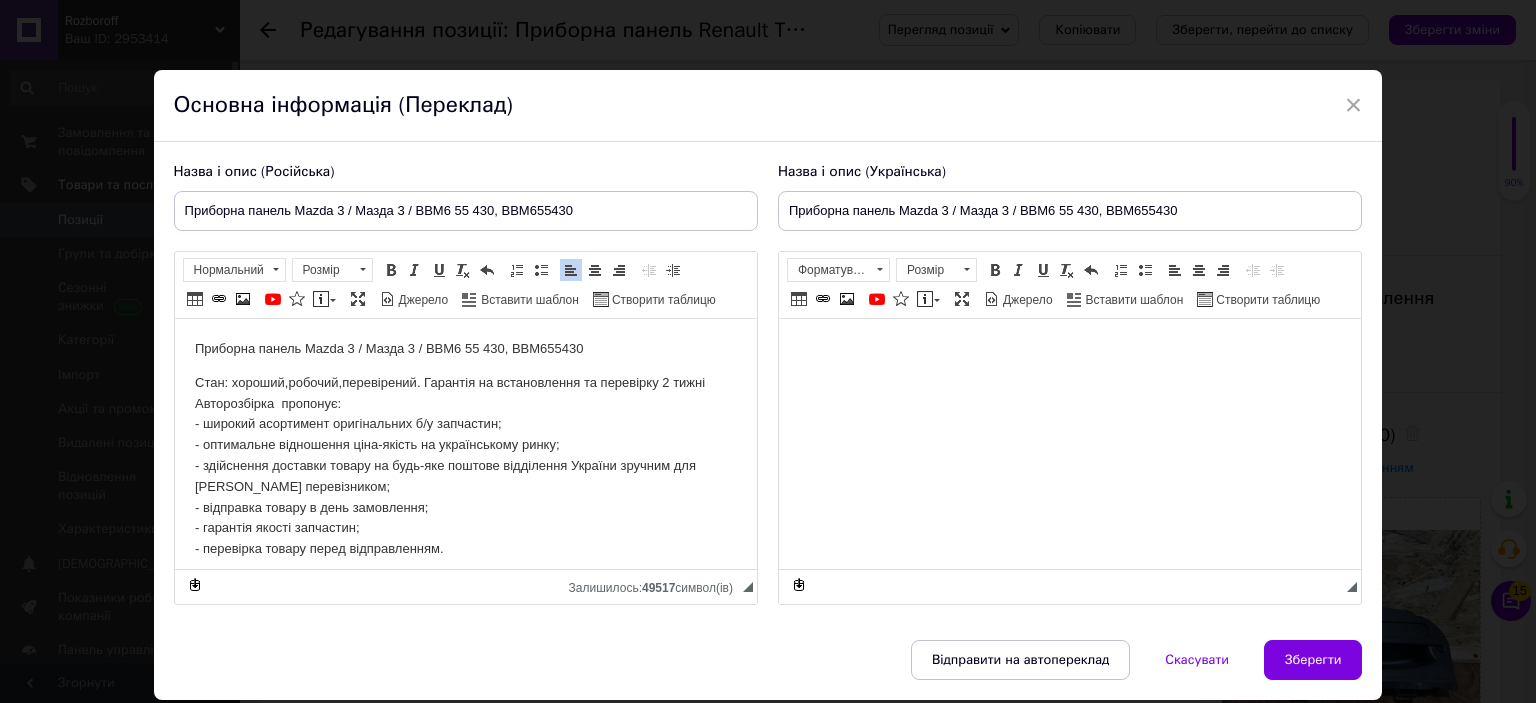 click at bounding box center (1069, 349) 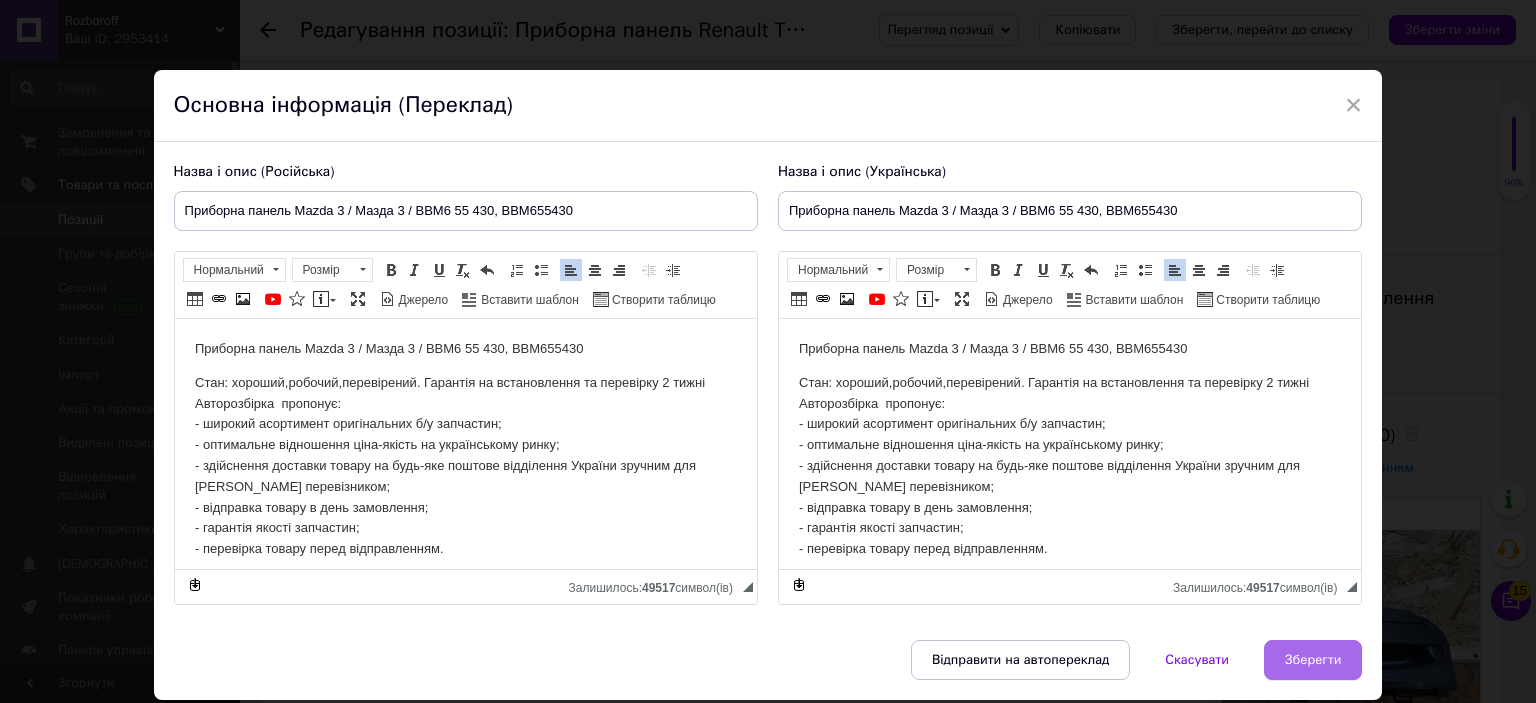 click on "Зберегти" at bounding box center (1313, 660) 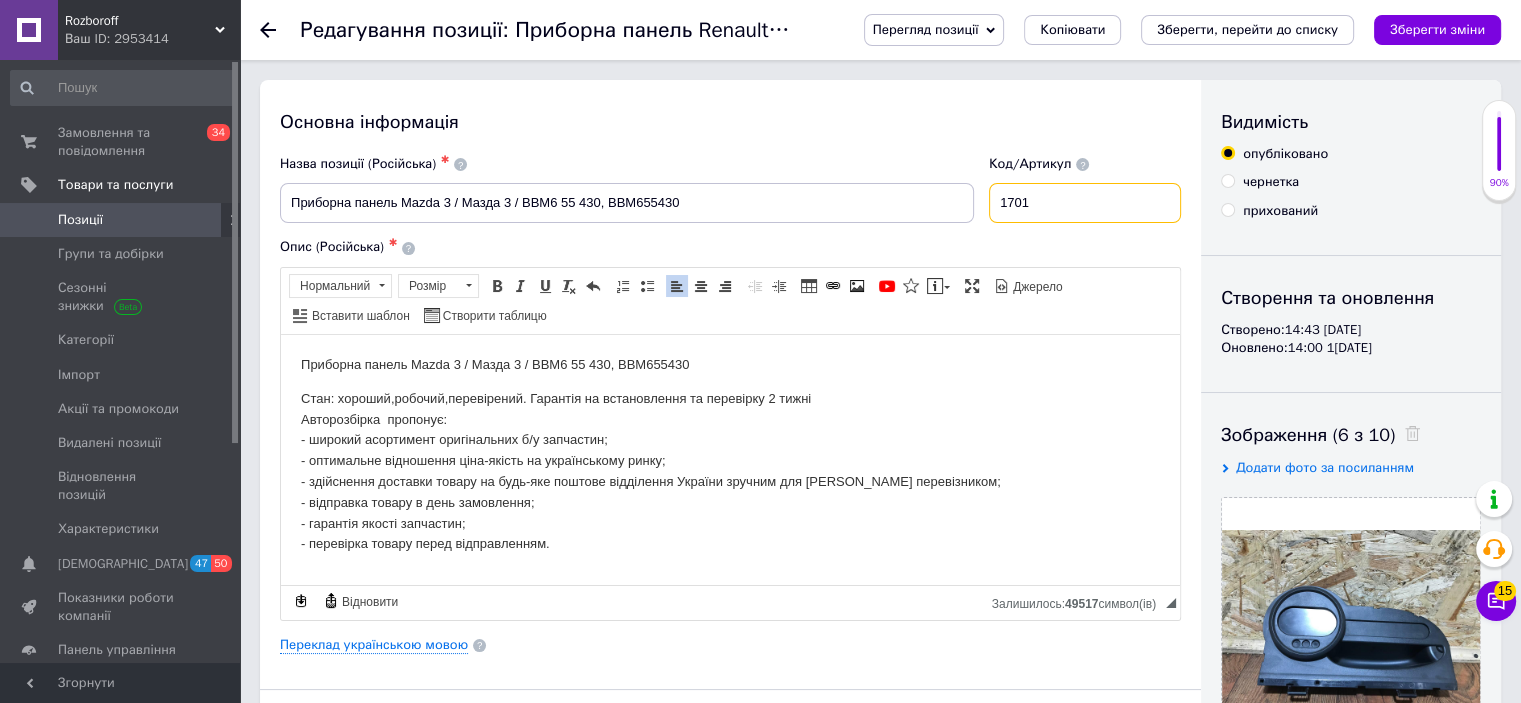 click on "1701" at bounding box center (1085, 203) 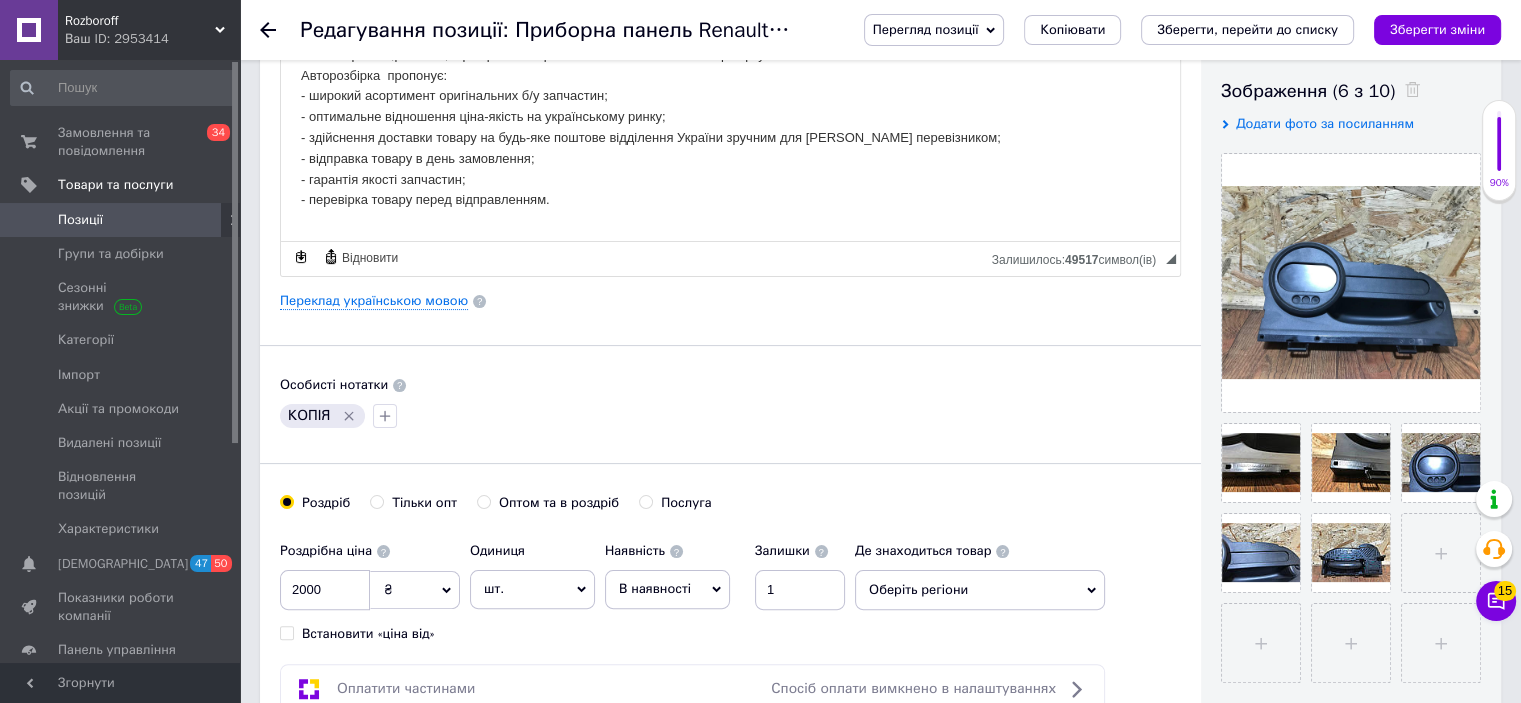 scroll, scrollTop: 347, scrollLeft: 0, axis: vertical 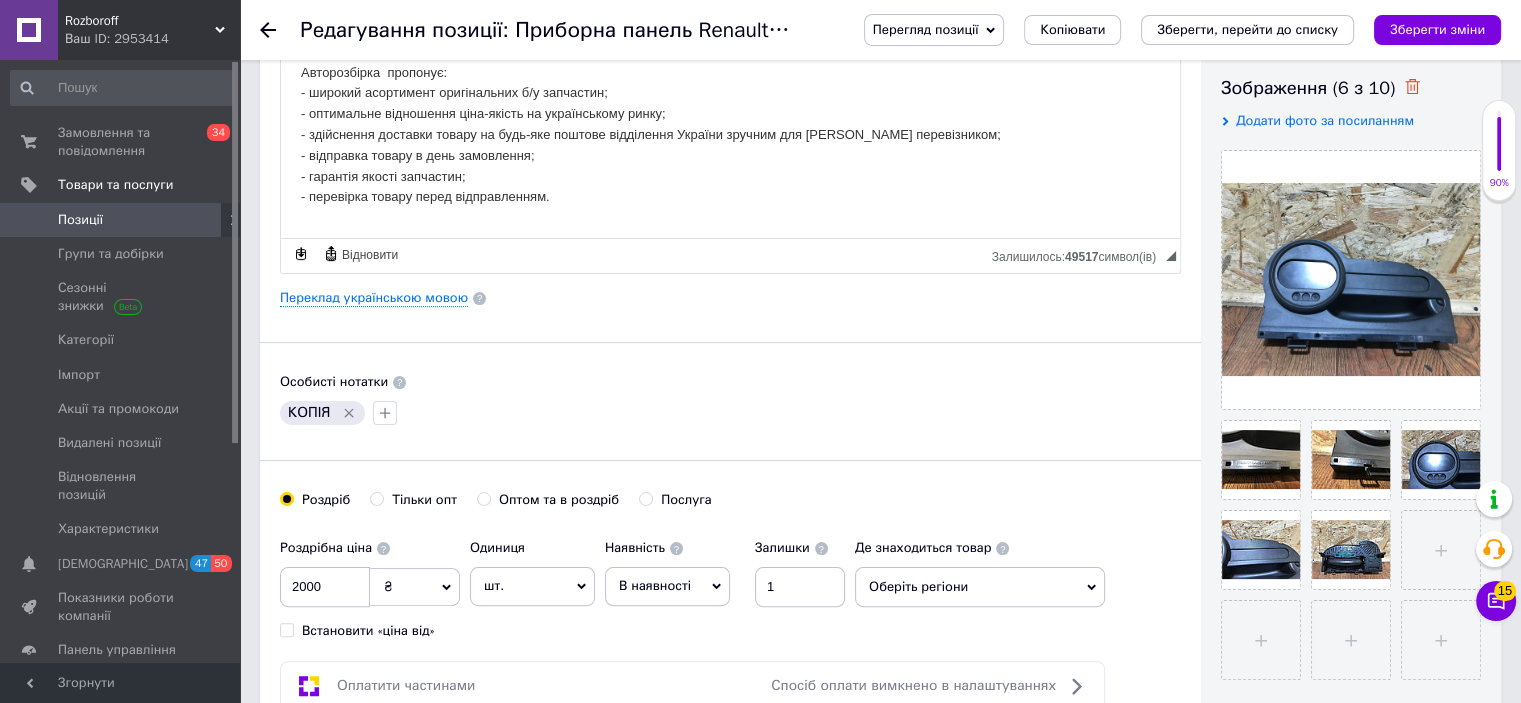 type on "1702" 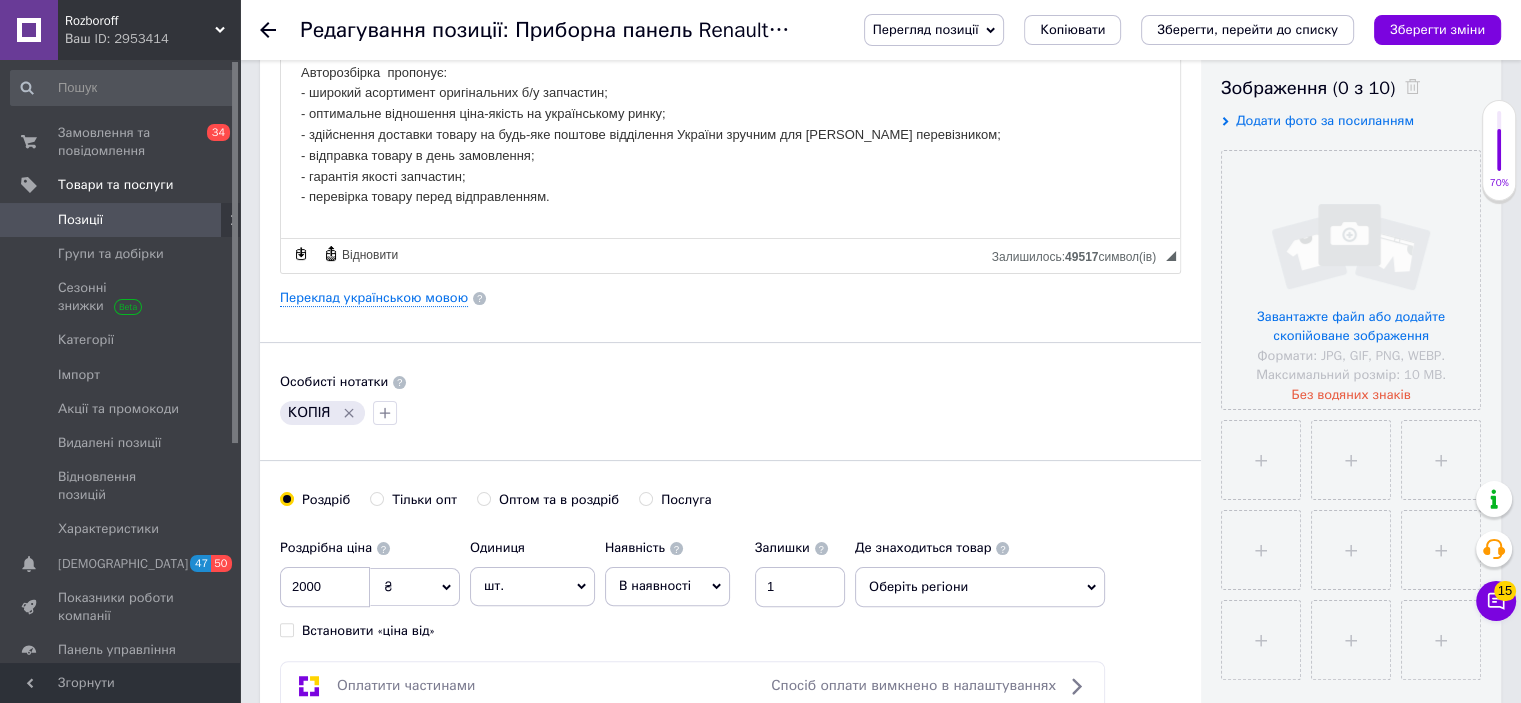 click 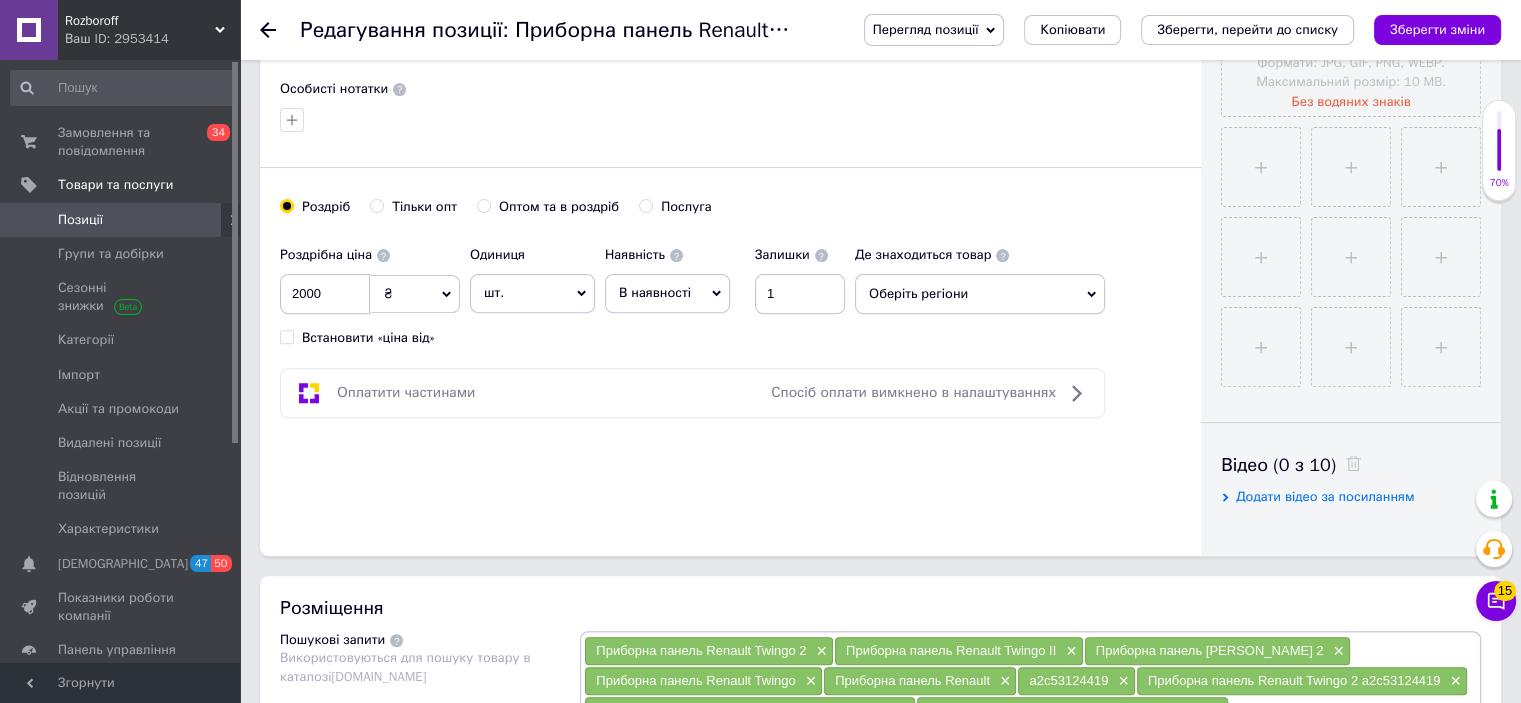scroll, scrollTop: 644, scrollLeft: 0, axis: vertical 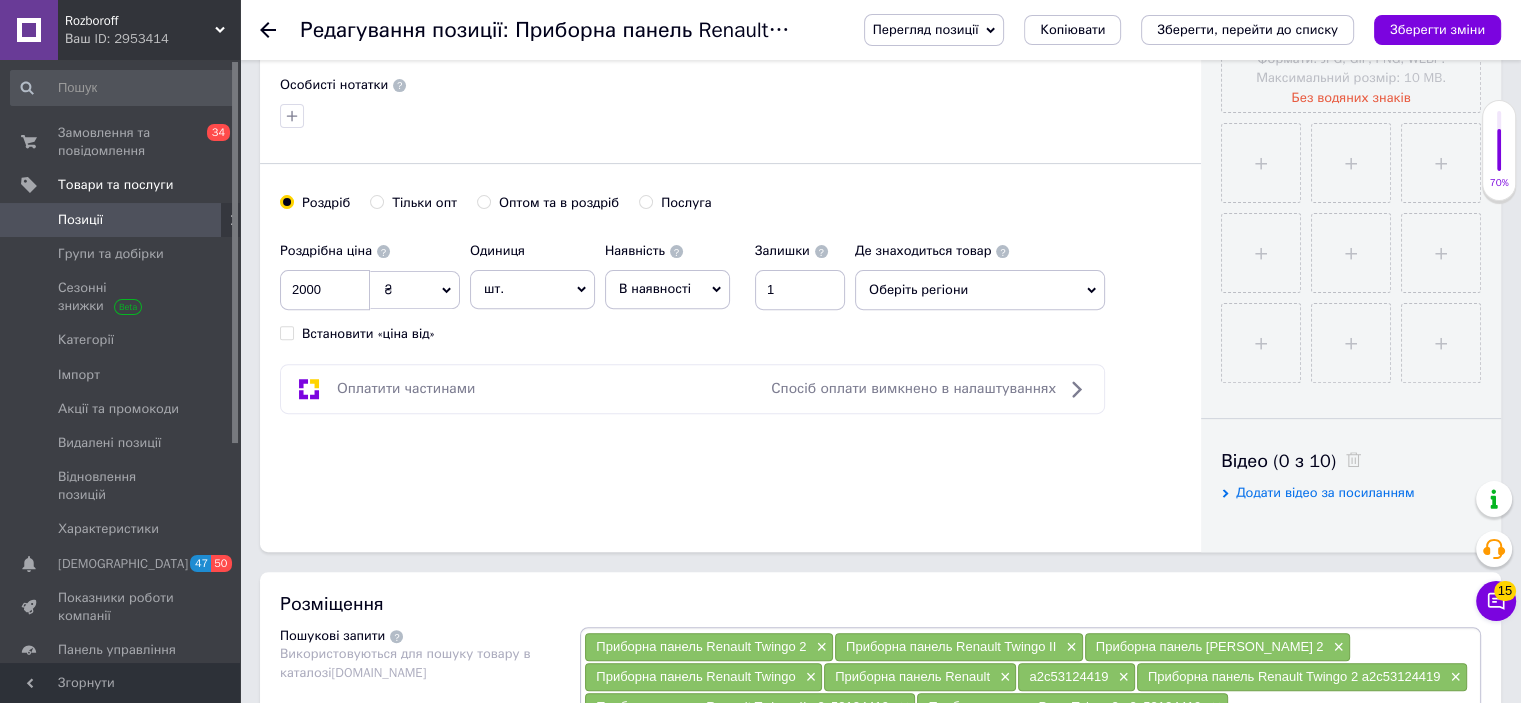 click on "Оберіть регіони" at bounding box center (980, 290) 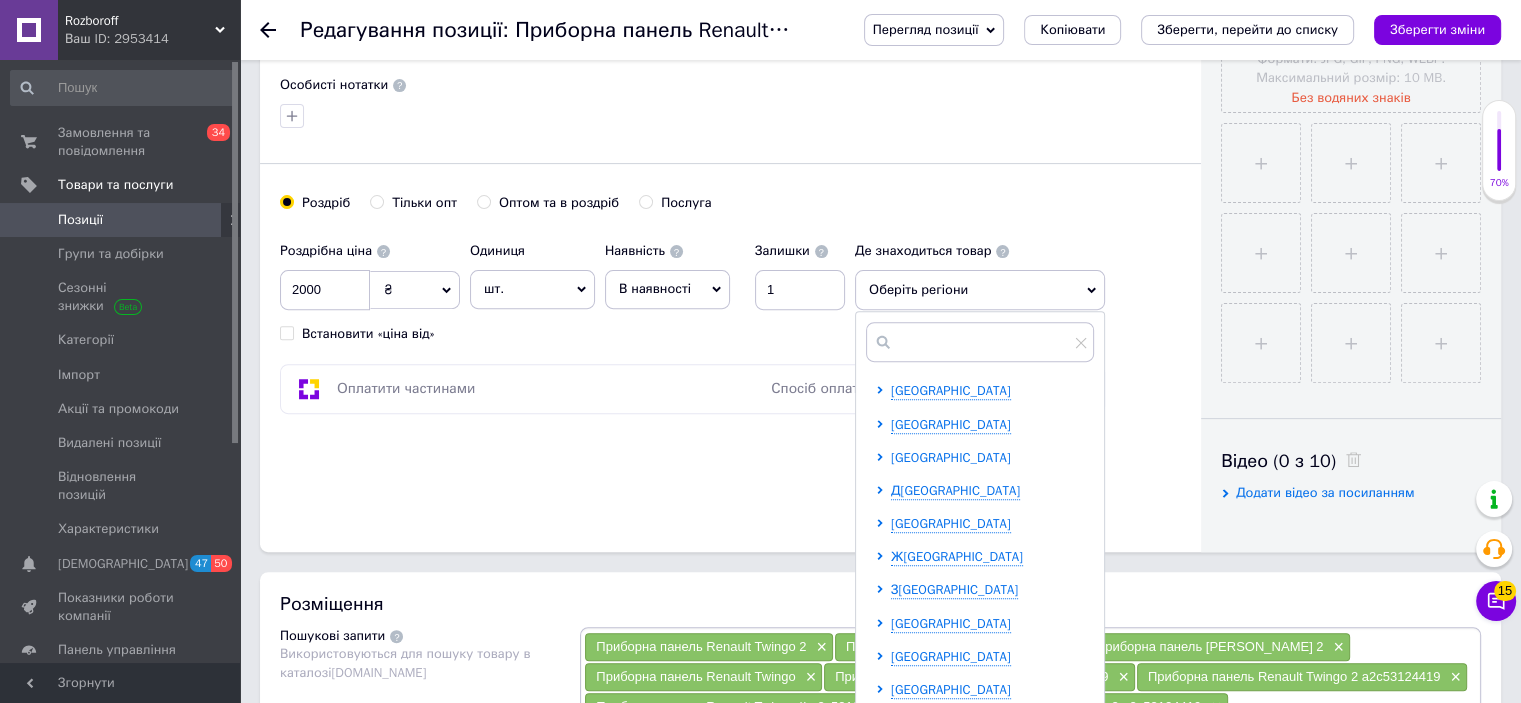 click on "[GEOGRAPHIC_DATA]" at bounding box center [951, 457] 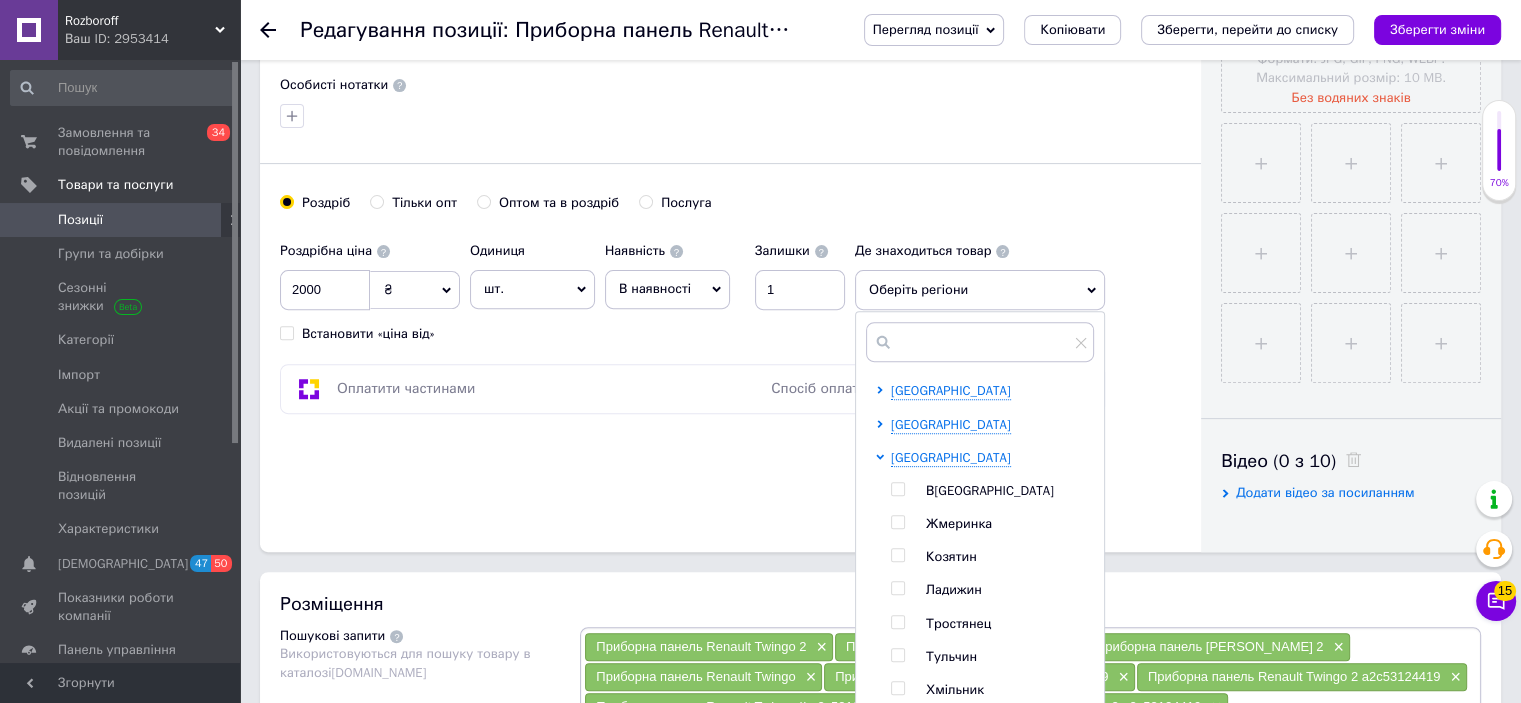 click at bounding box center (897, 489) 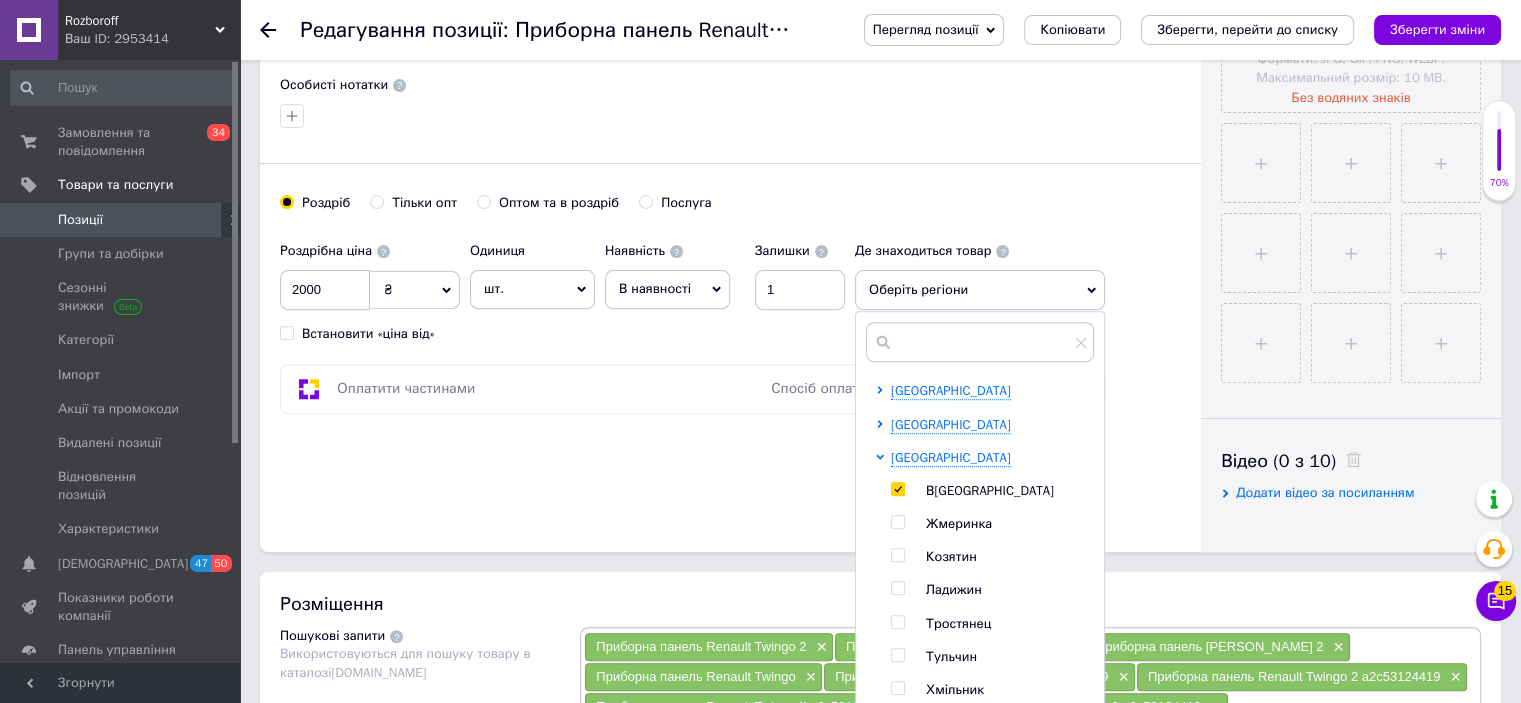 checkbox on "true" 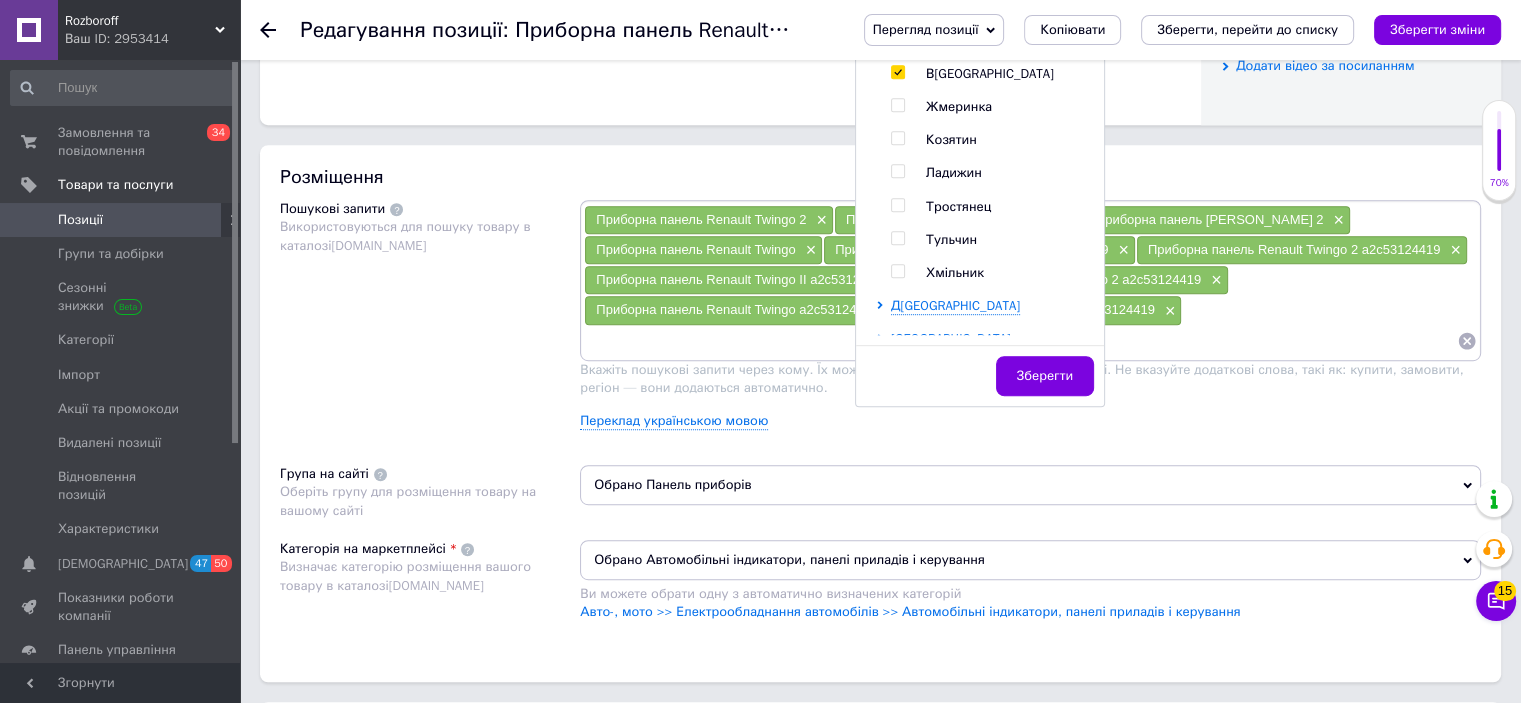 scroll, scrollTop: 1096, scrollLeft: 0, axis: vertical 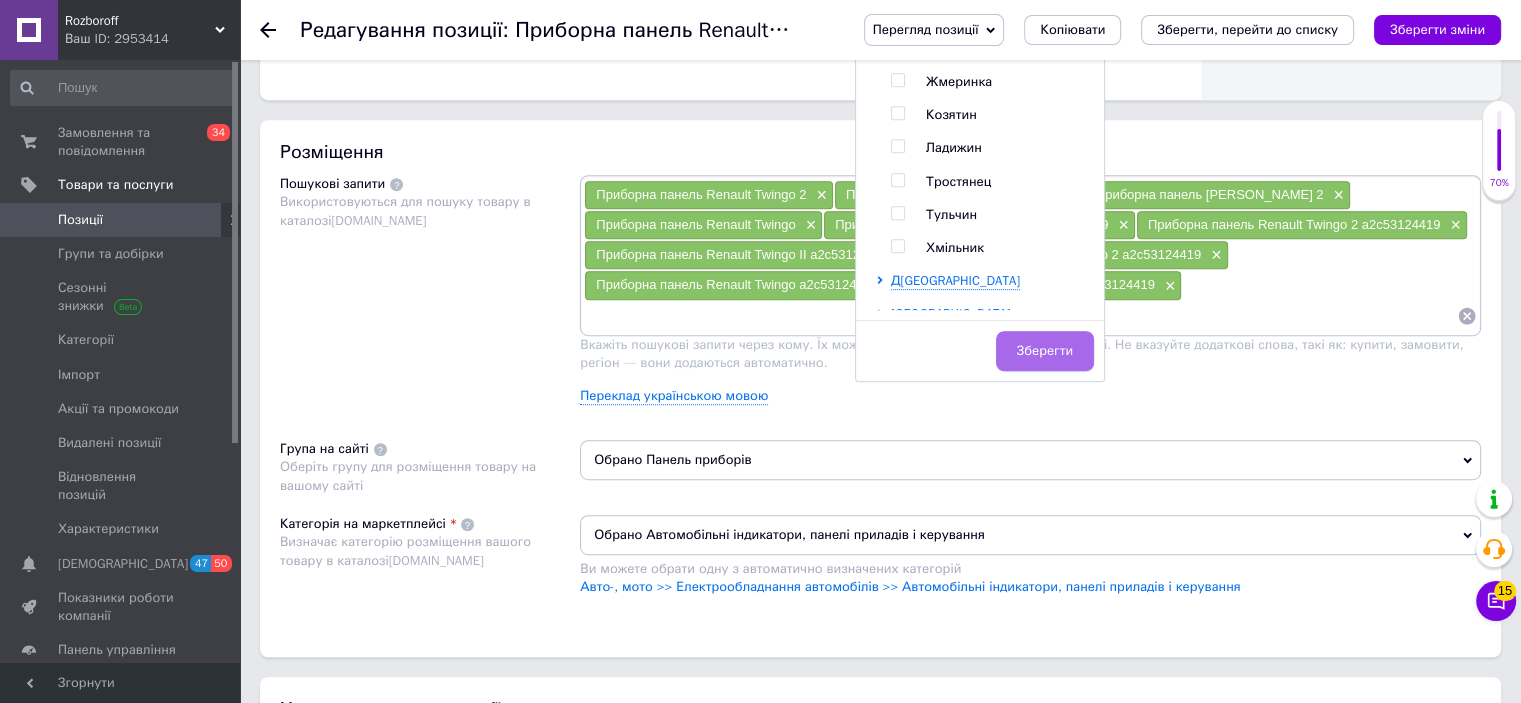 click on "Зберегти" at bounding box center [1045, 351] 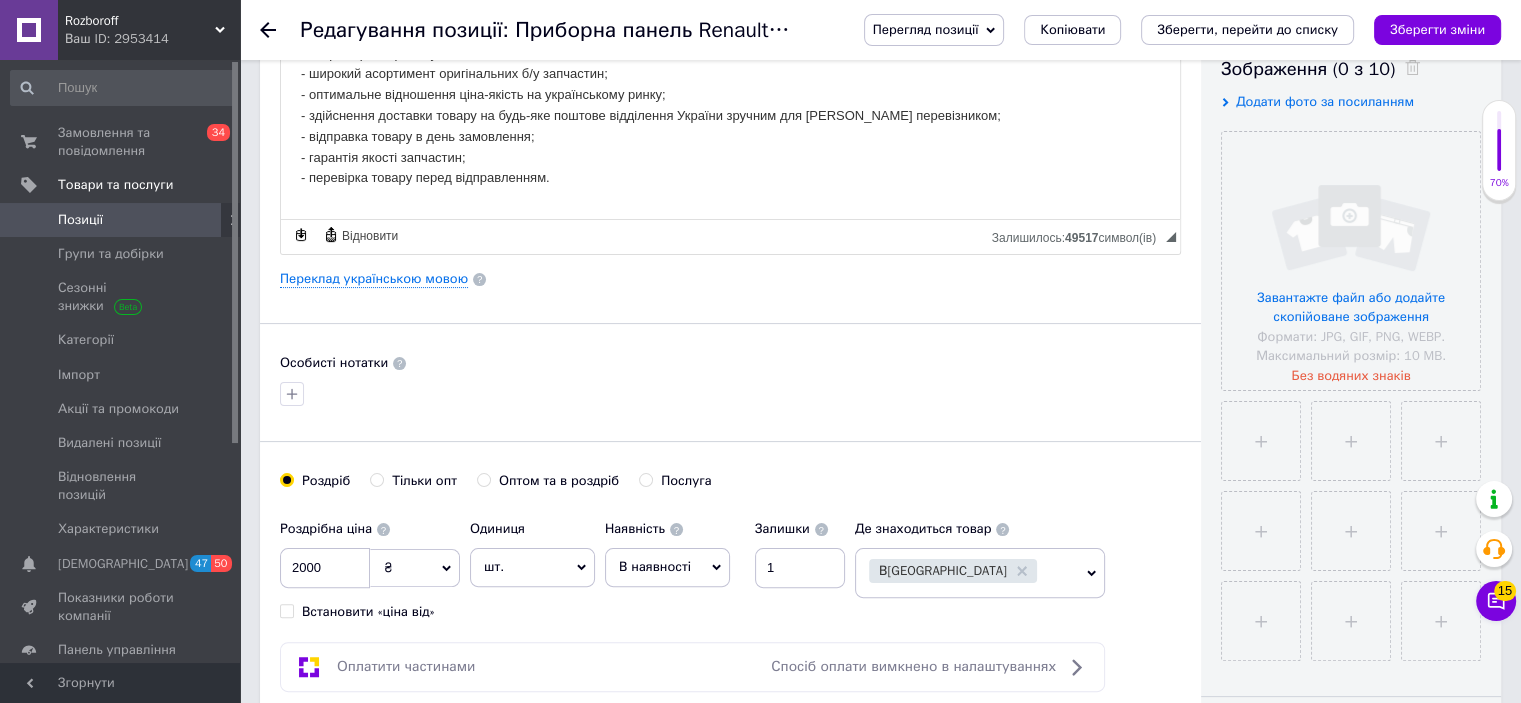 scroll, scrollTop: 0, scrollLeft: 0, axis: both 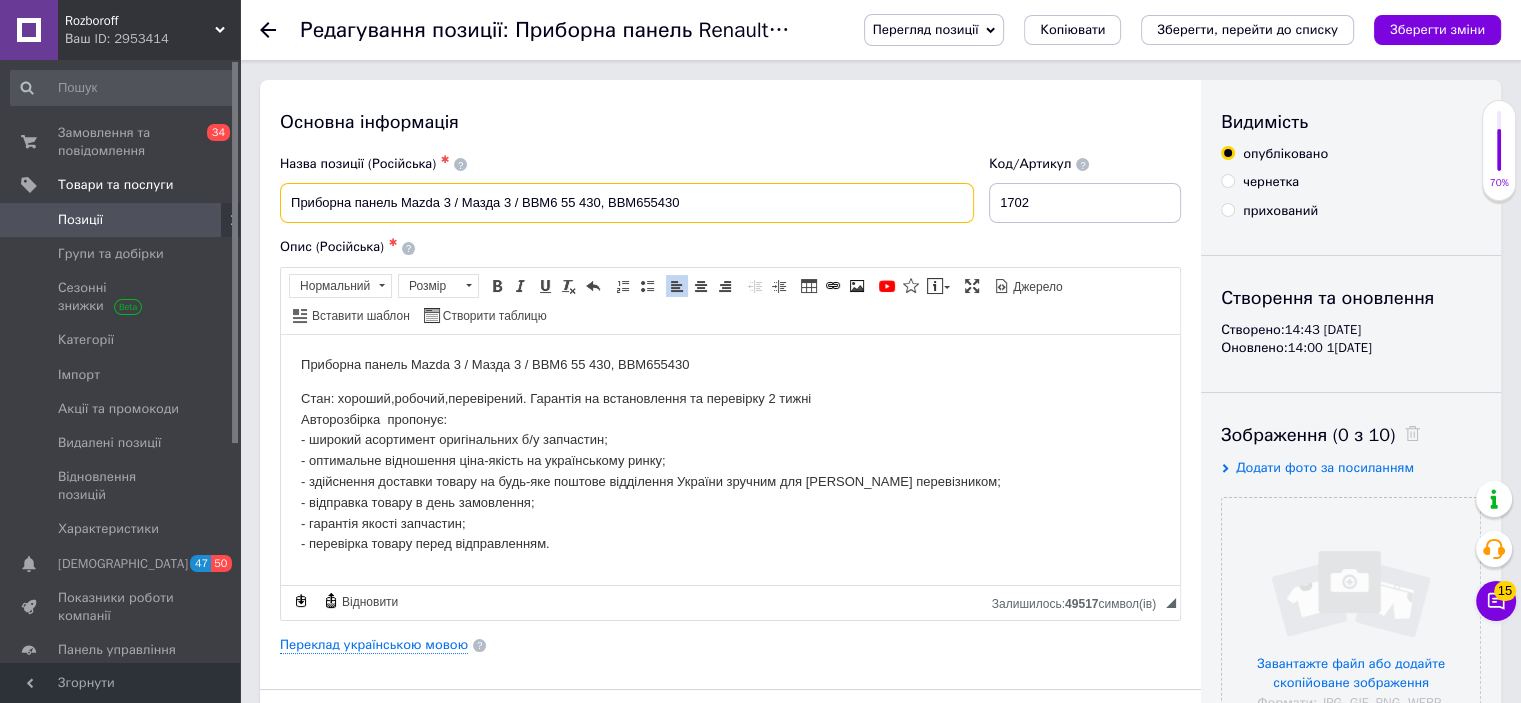 drag, startPoint x: 694, startPoint y: 188, endPoint x: 244, endPoint y: 173, distance: 450.24994 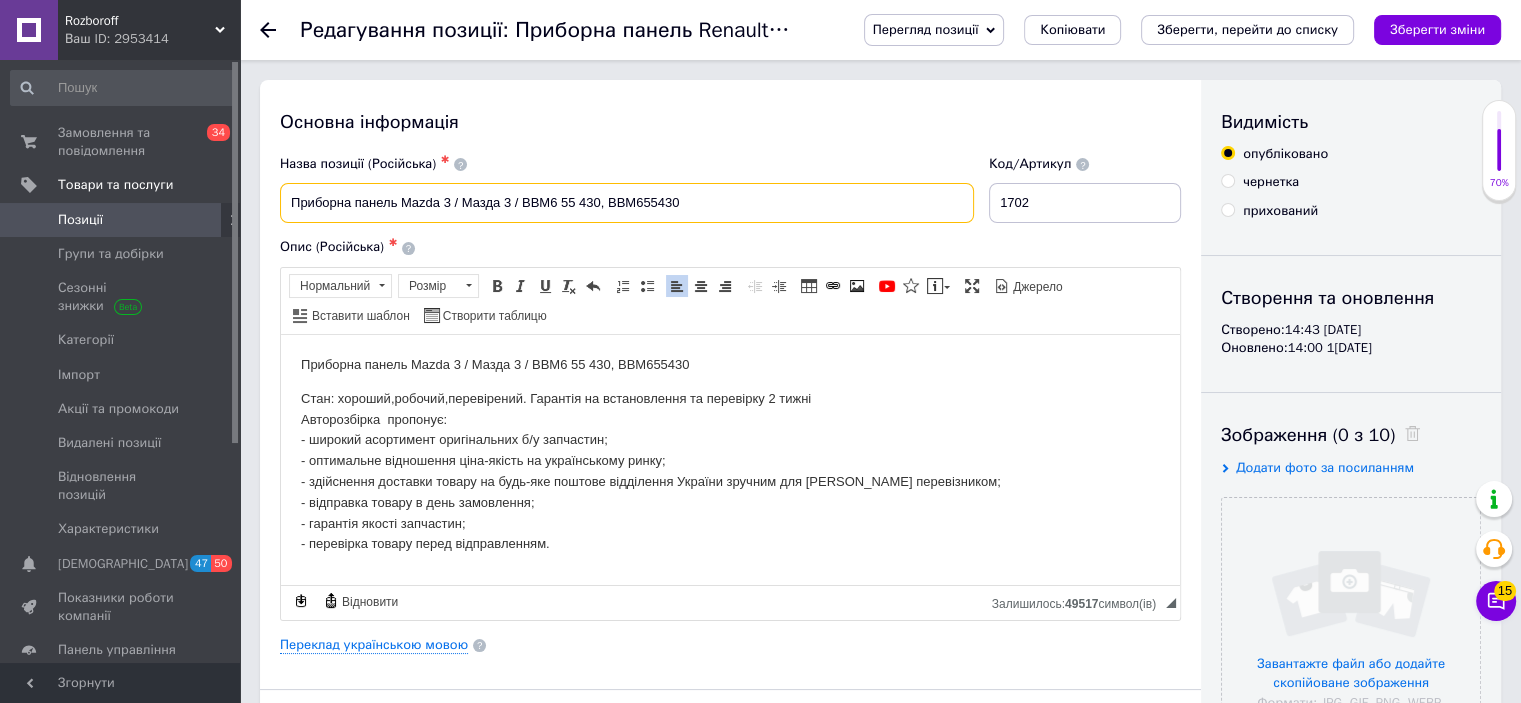 click on "Основна інформація Назва позиції (Російська) ✱ Приборна панель Mazda 3 / Мазда 3 / BBM6 55 430, BBM655430 Код/Артикул 1702 Опис (Російська) ✱ Приборна панель Mazda 3 / Мазда 3 / BBM6 55 430, BBM655430
Стан: хороший,робочий,перевірений. Гарантія на встановлення та перевірку 2 тижні
Авторозбірка  пропонує:
- широкий асортимент оригінальних б/у запчастин;
- оптимальне відношення ціна-якість на українському ринку;
- здійснення доставки товару на будь-яке поштове відділення України зручним для Вас перевізником;
- відправка товару в день замовлення;
- гарантія якості запчастин;
$" at bounding box center [880, 1709] 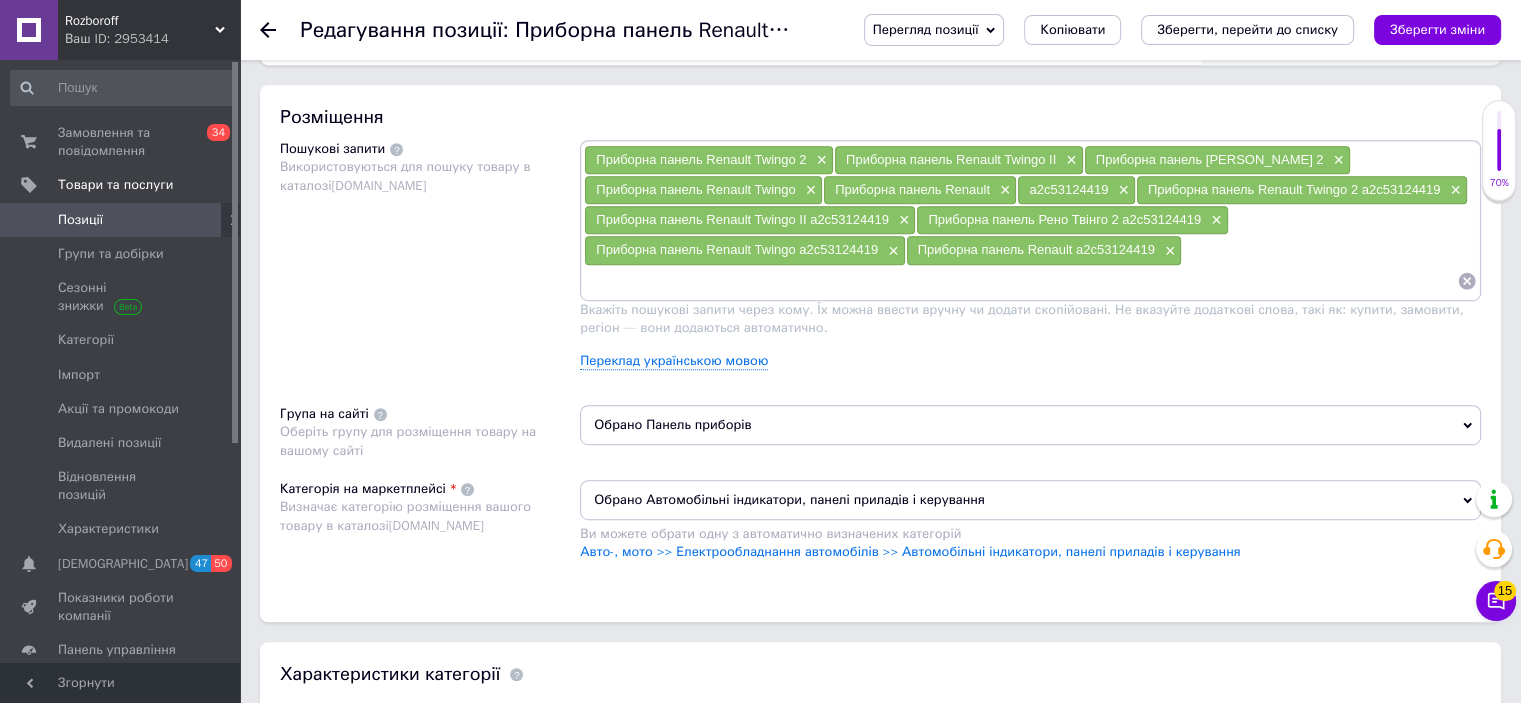 scroll, scrollTop: 1147, scrollLeft: 0, axis: vertical 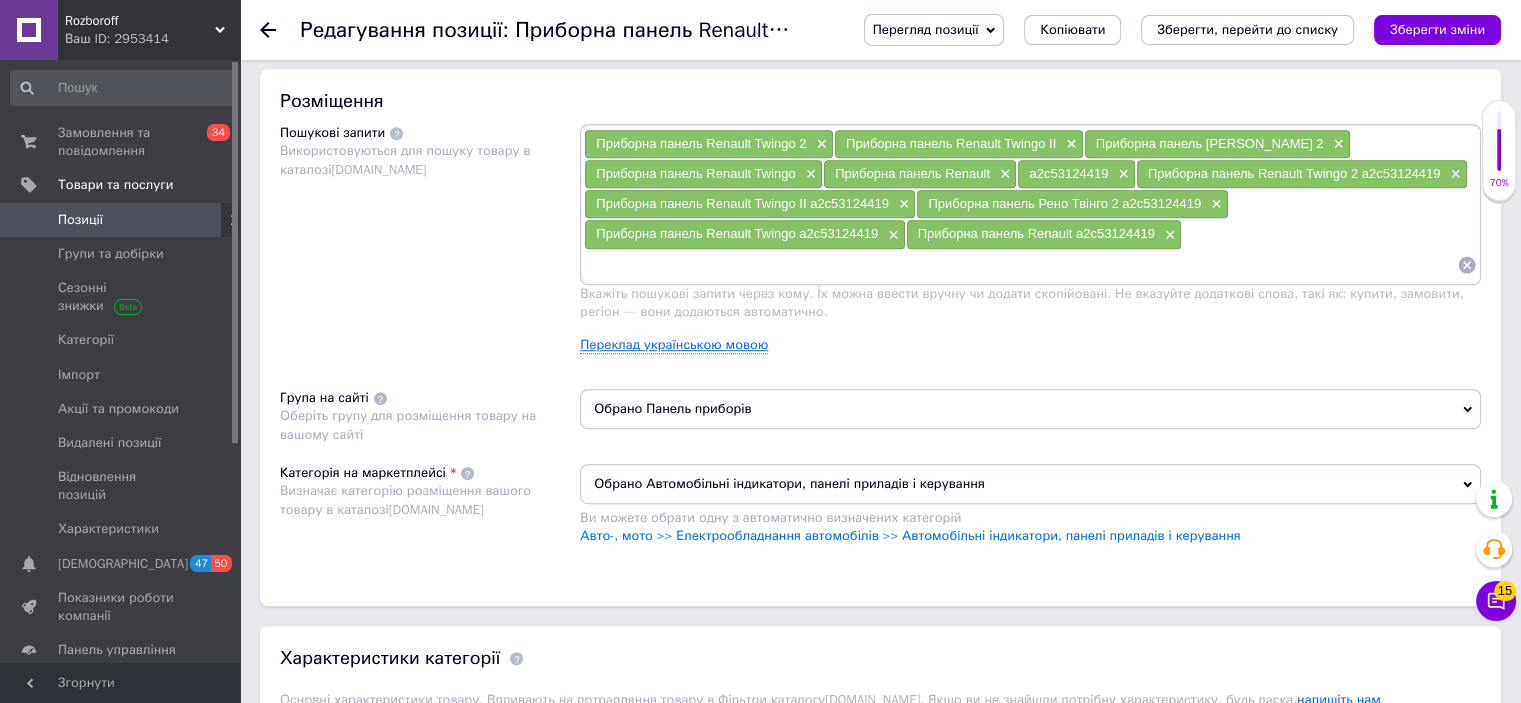 click on "Переклад українською мовою" at bounding box center [674, 345] 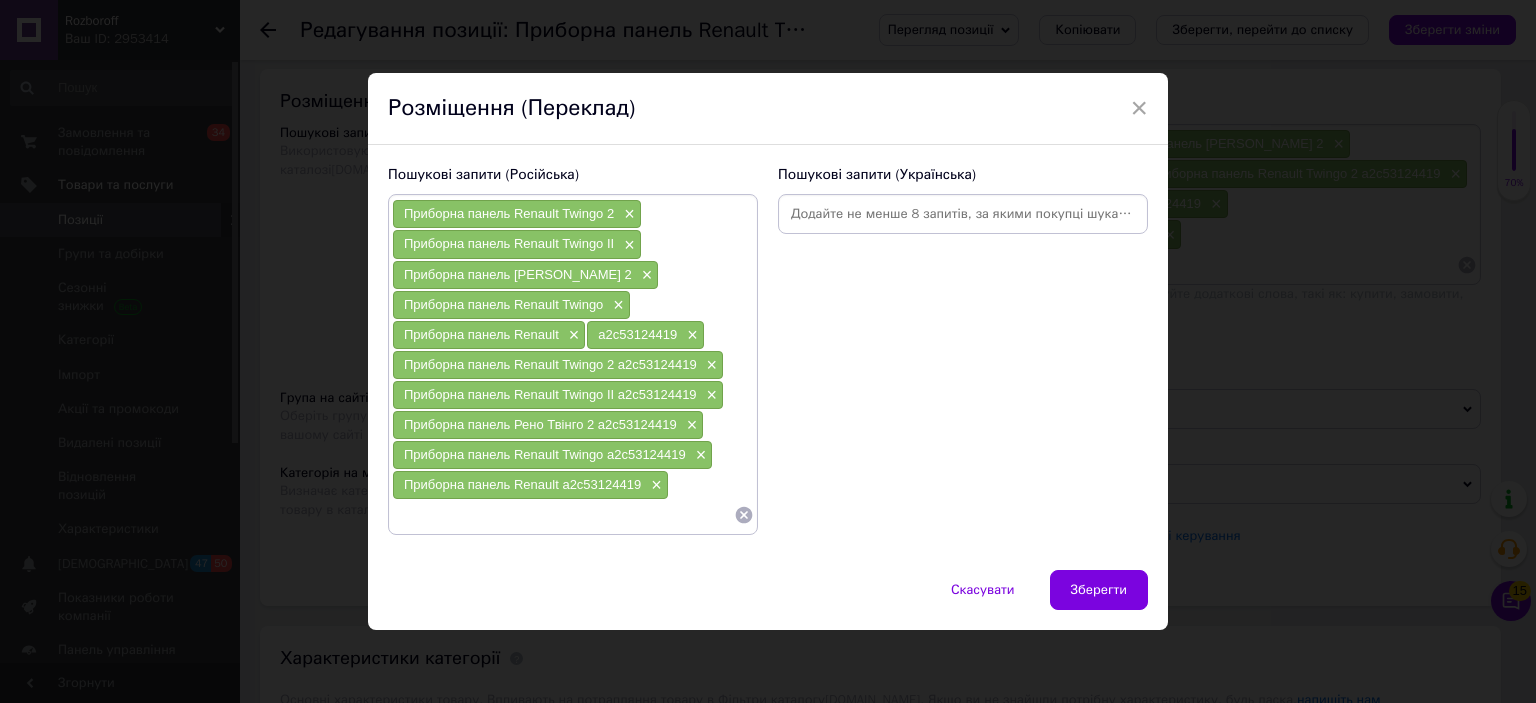 click 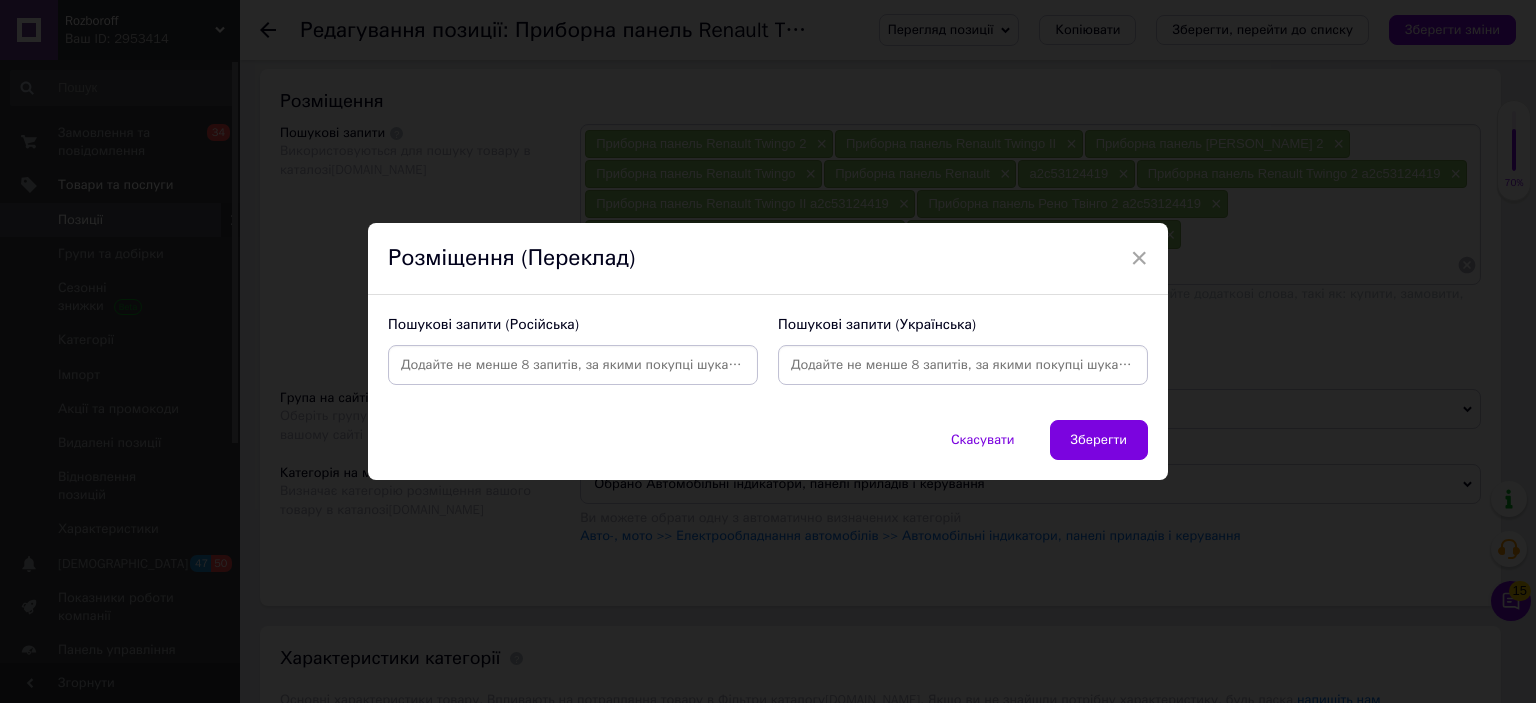 click at bounding box center [573, 365] 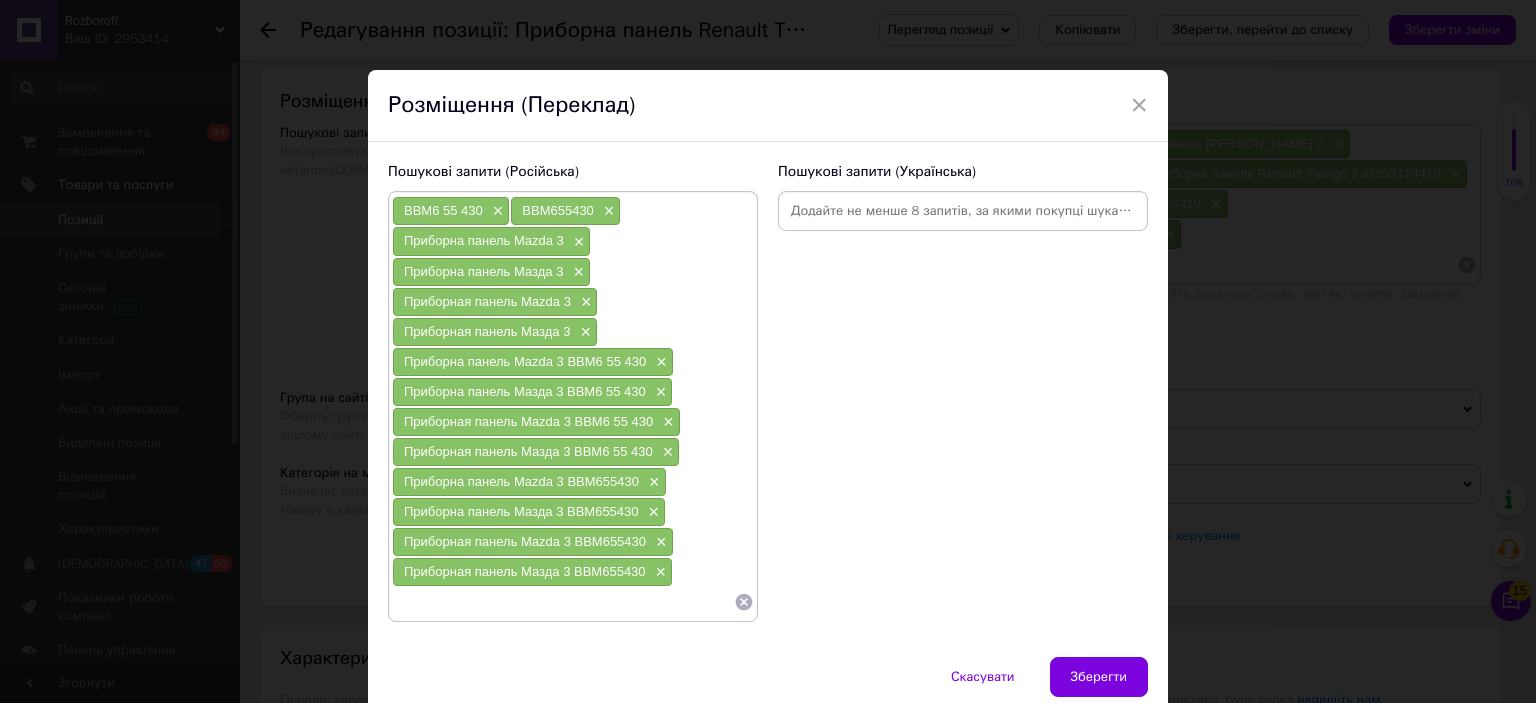 click at bounding box center [963, 211] 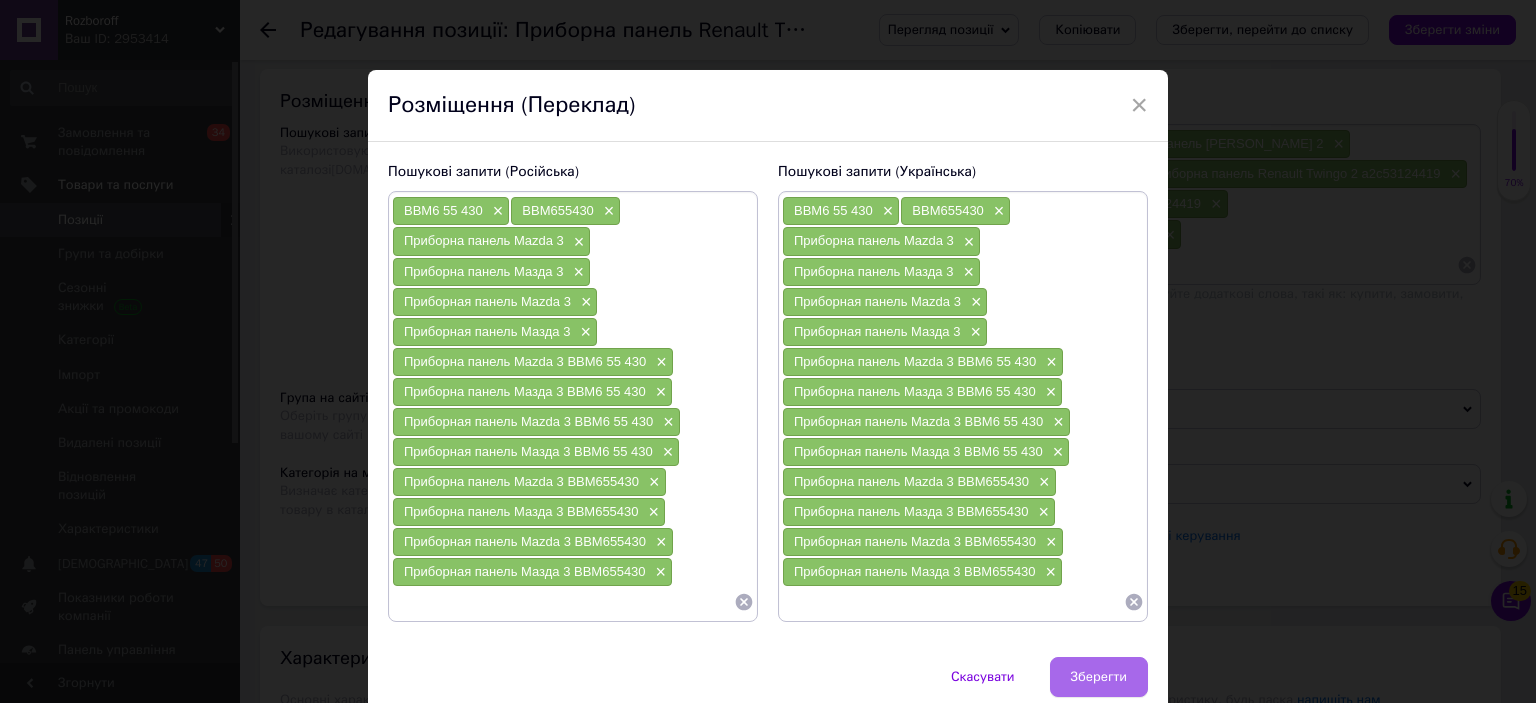 click on "Зберегти" at bounding box center [1099, 677] 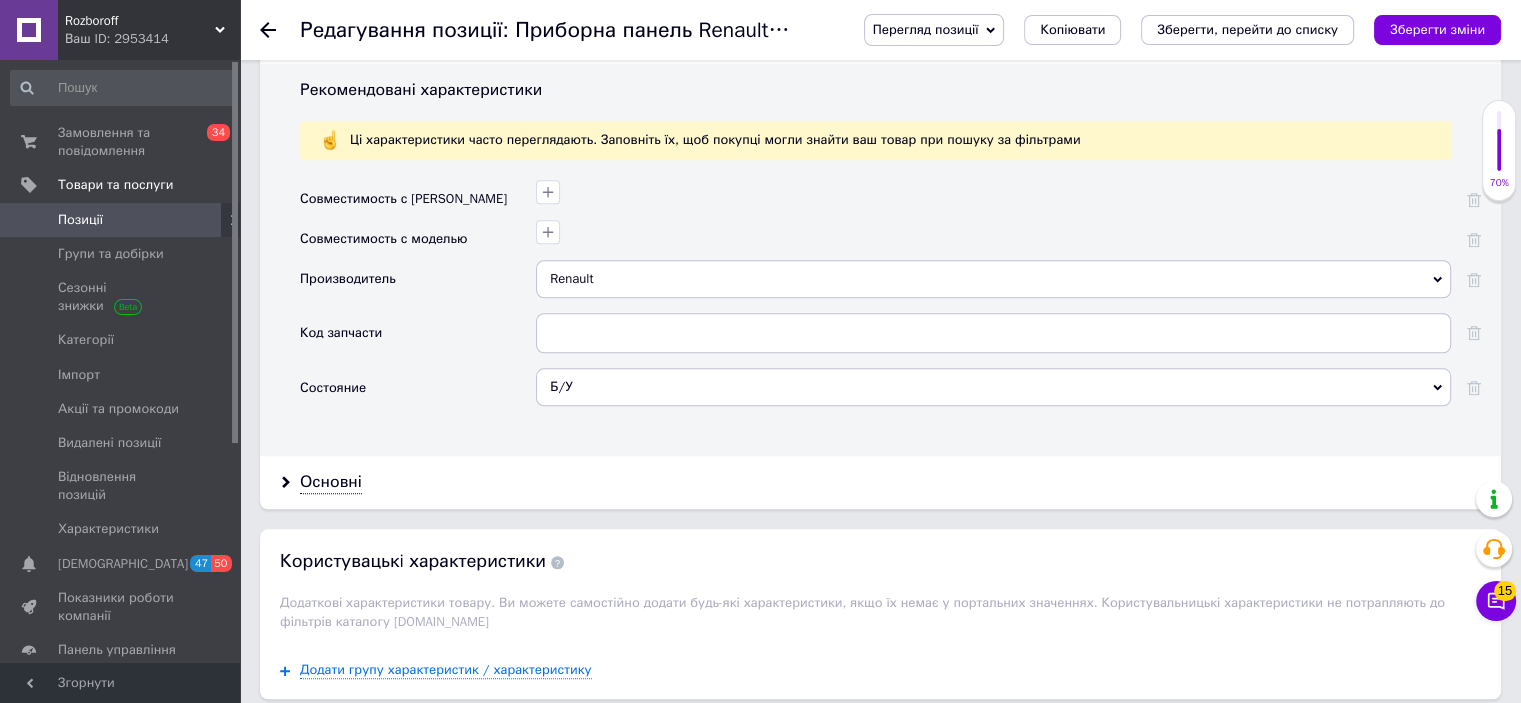 scroll, scrollTop: 1803, scrollLeft: 0, axis: vertical 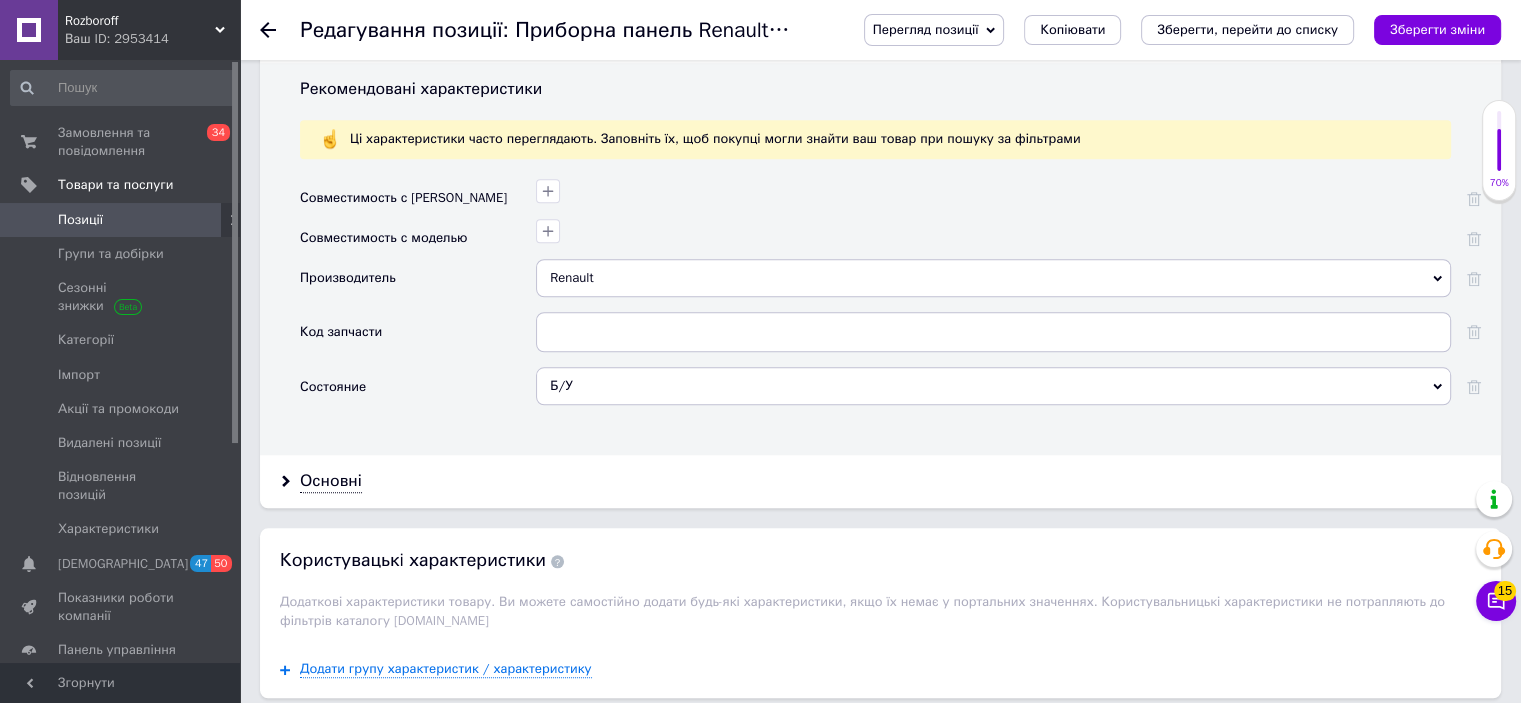 click on "Renault" at bounding box center (993, 278) 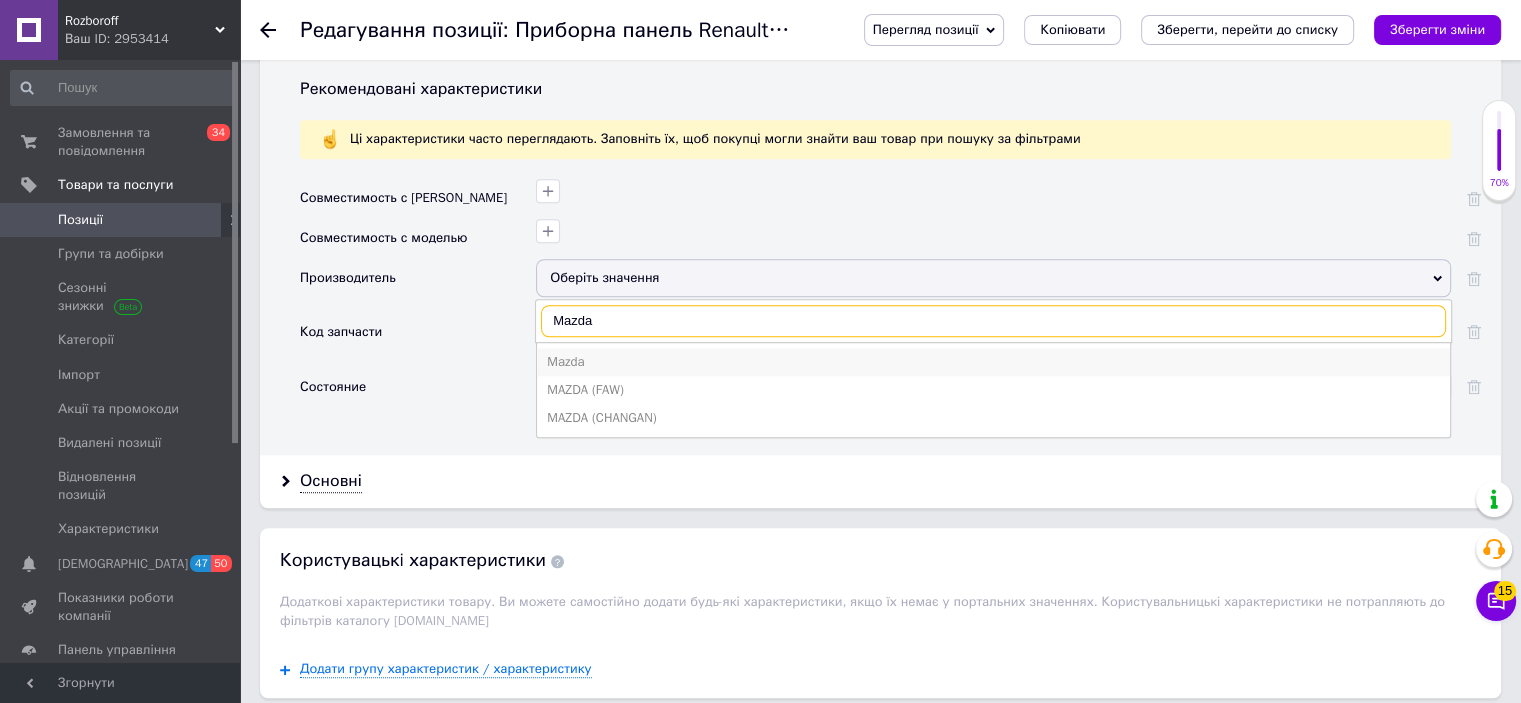 type on "Mazda" 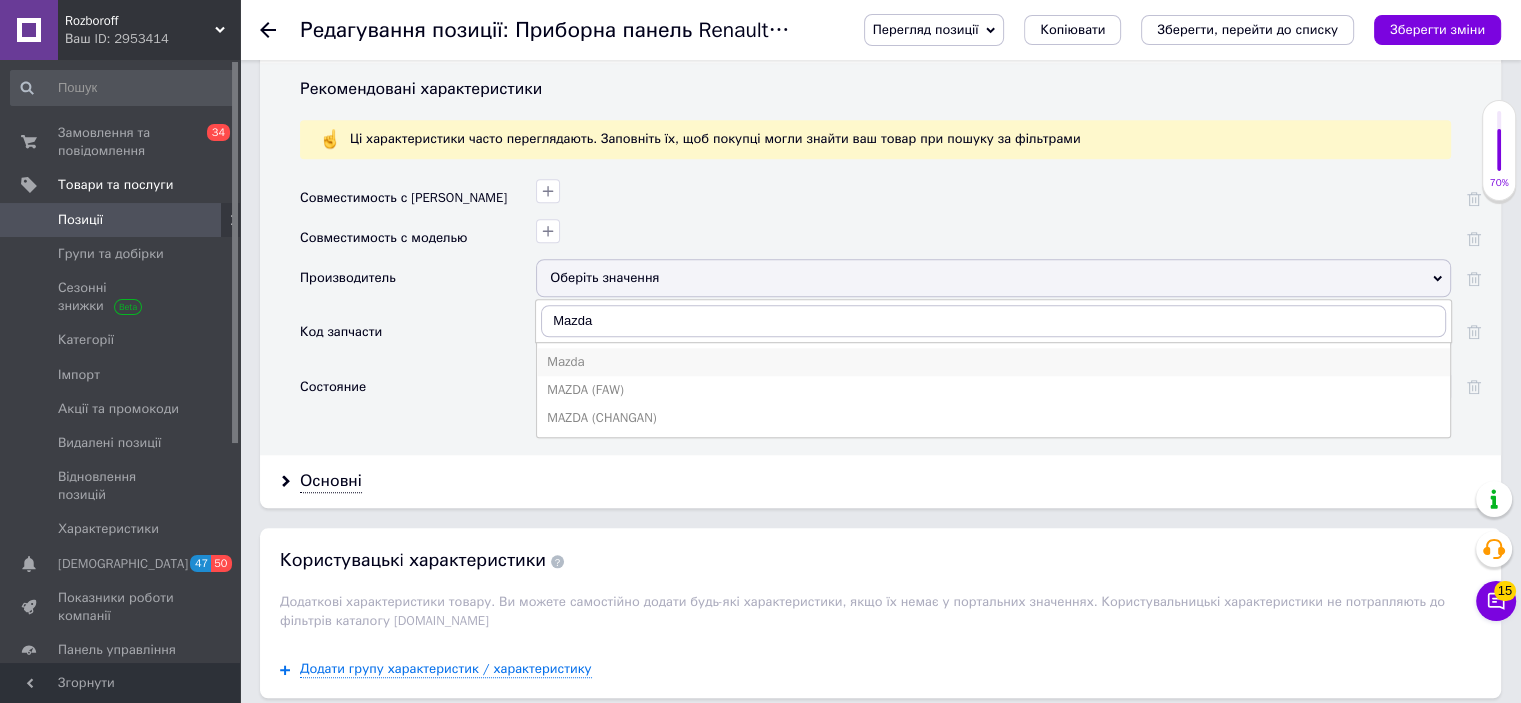 click on "Mazda" at bounding box center (993, 362) 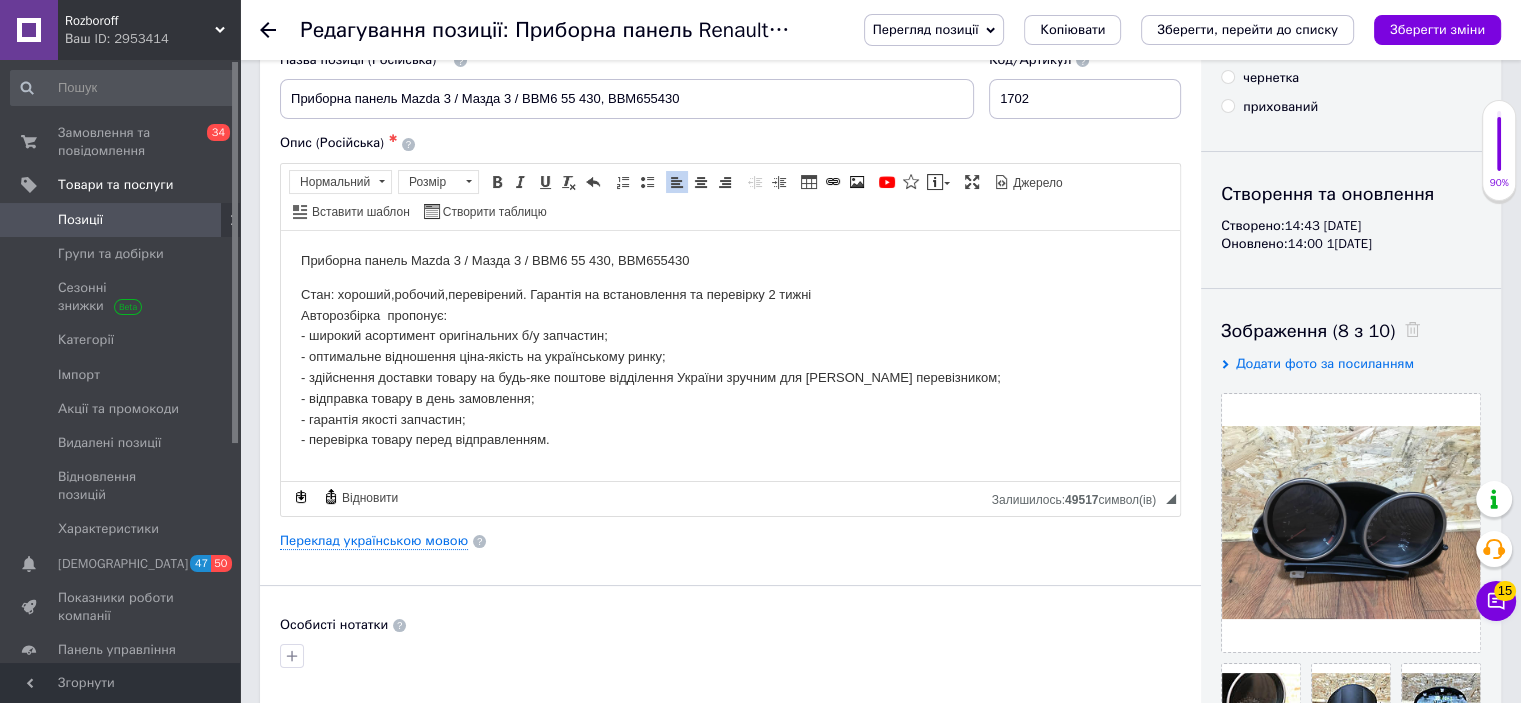 scroll, scrollTop: 0, scrollLeft: 0, axis: both 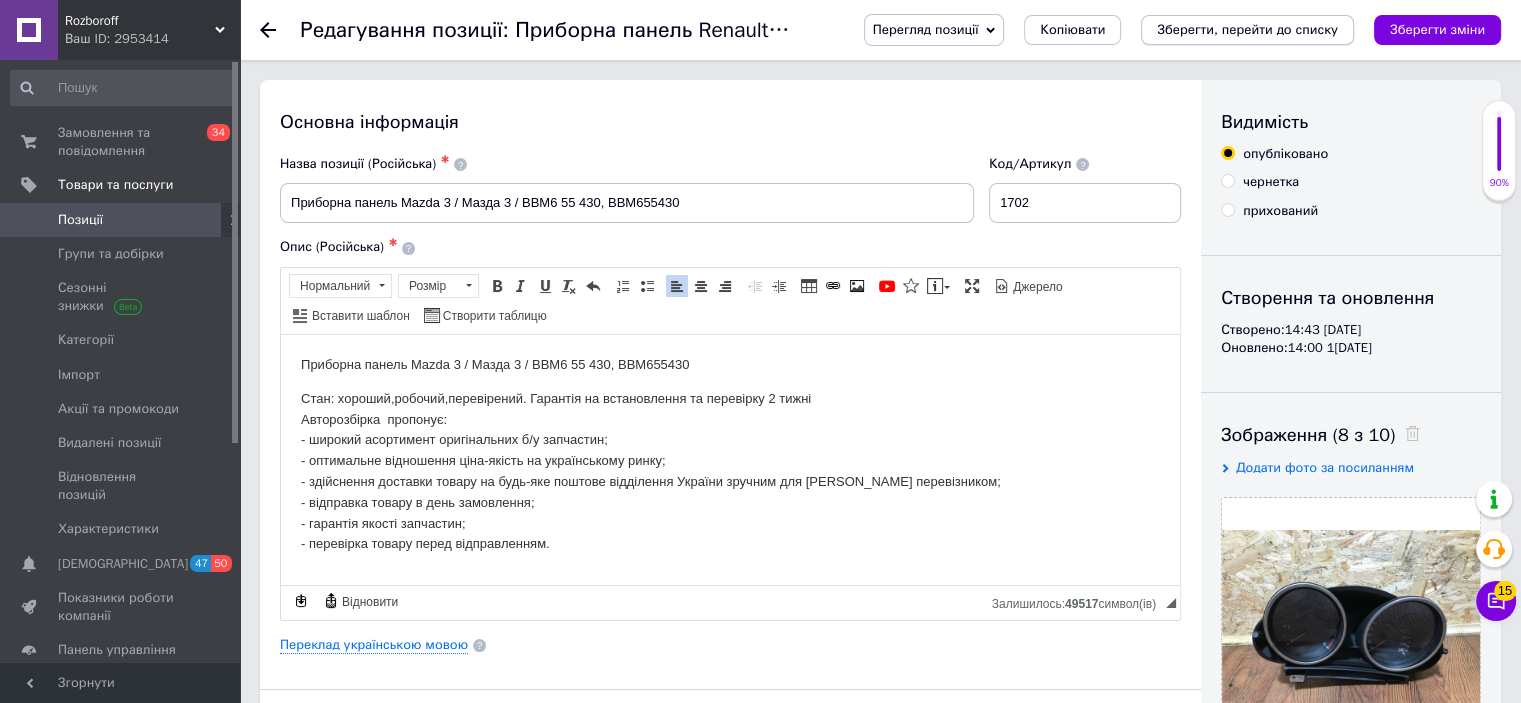 click on "Зберегти, перейти до списку" at bounding box center [1247, 29] 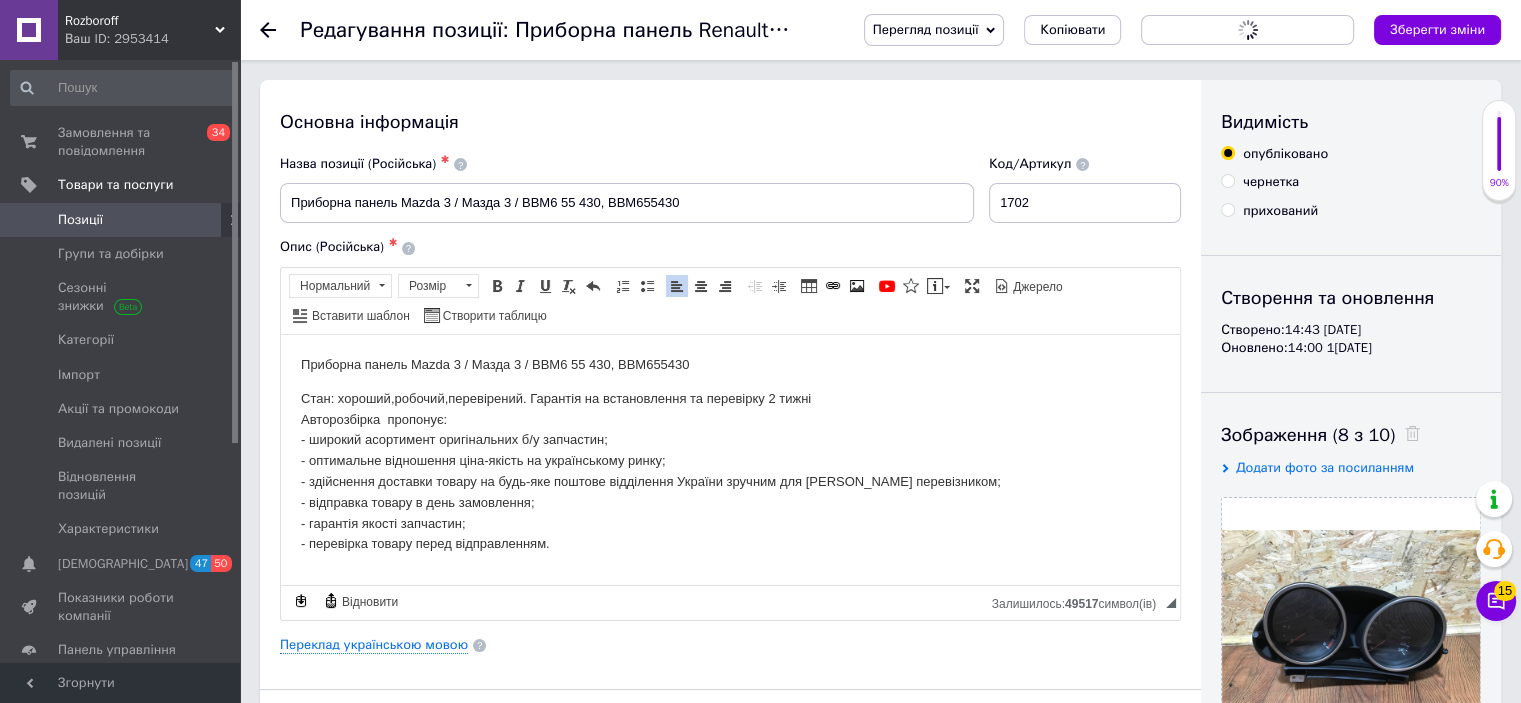 scroll, scrollTop: 0, scrollLeft: 0, axis: both 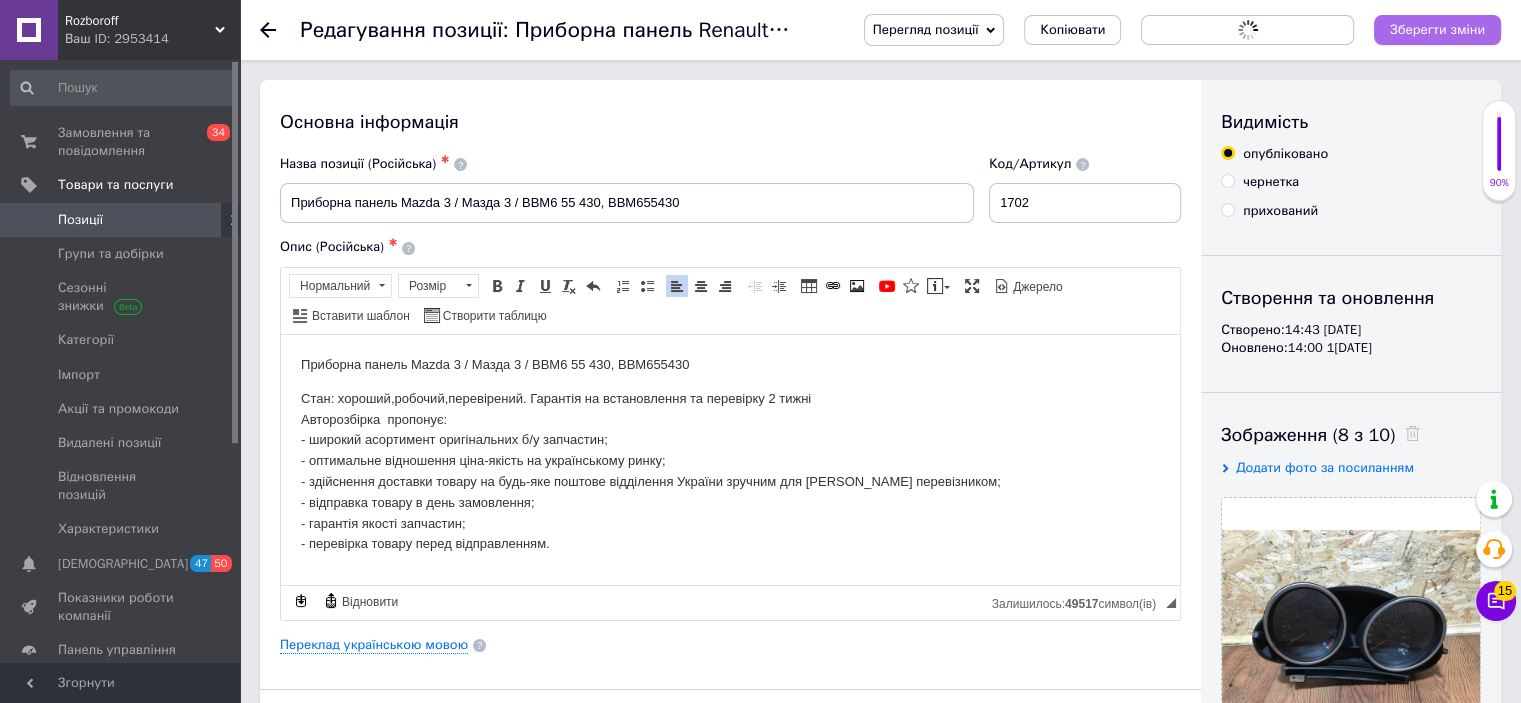 click on "Зберегти зміни" at bounding box center [1437, 30] 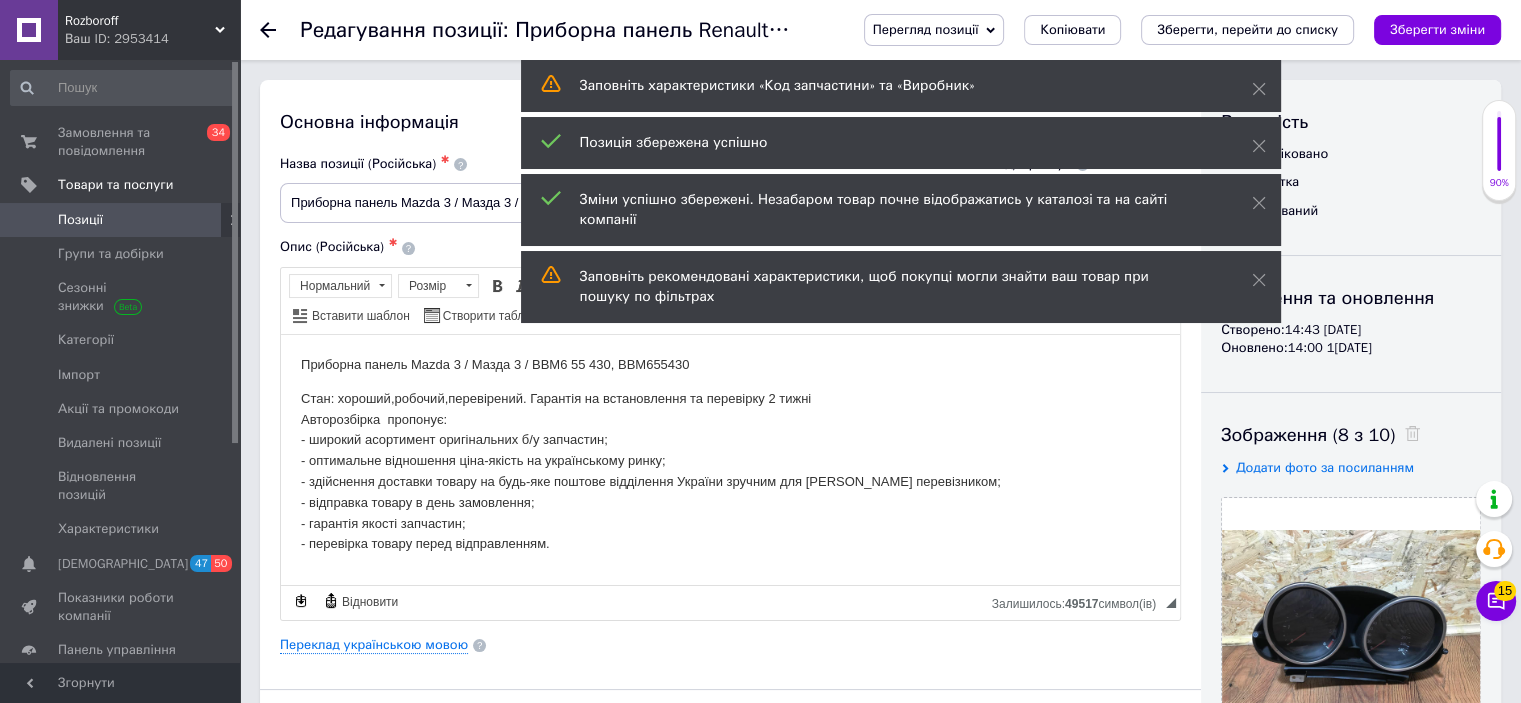 click 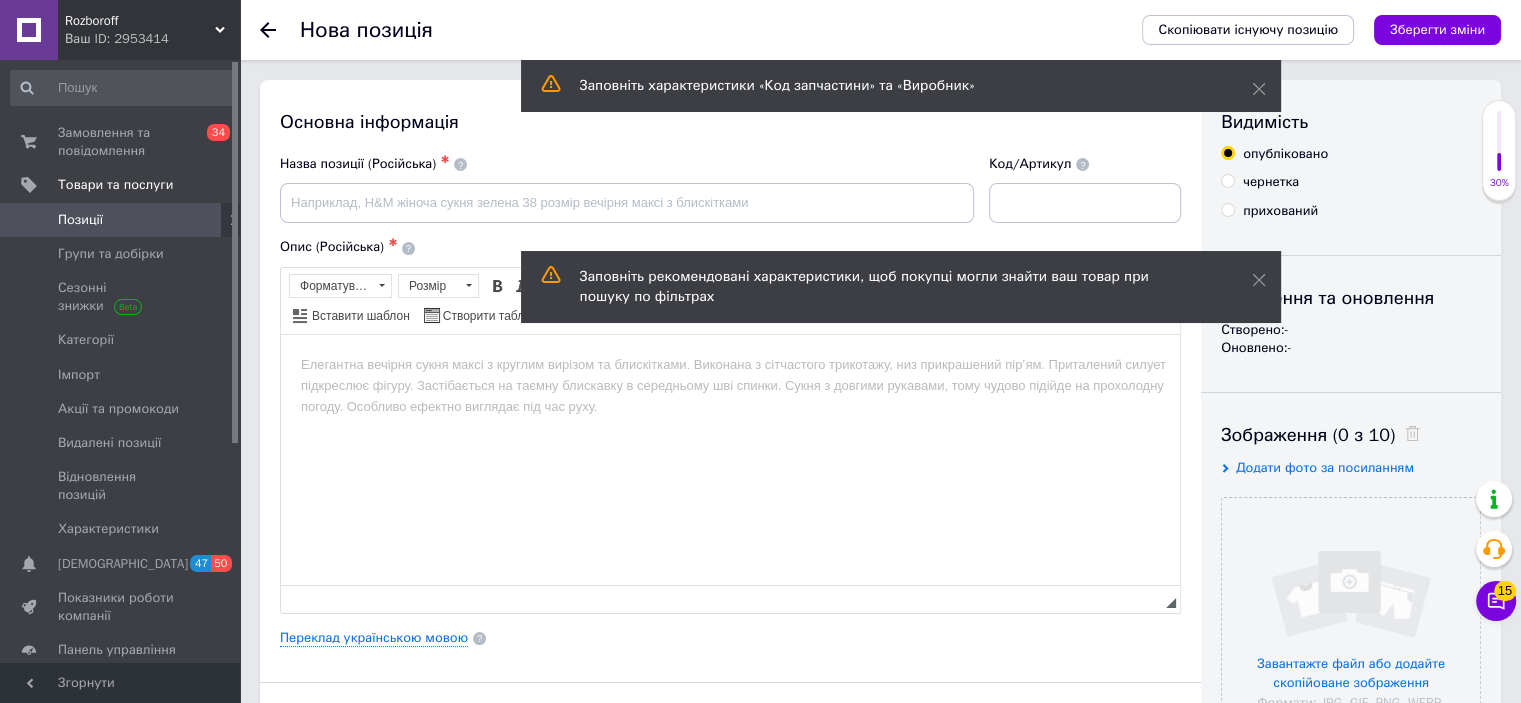 scroll, scrollTop: 0, scrollLeft: 0, axis: both 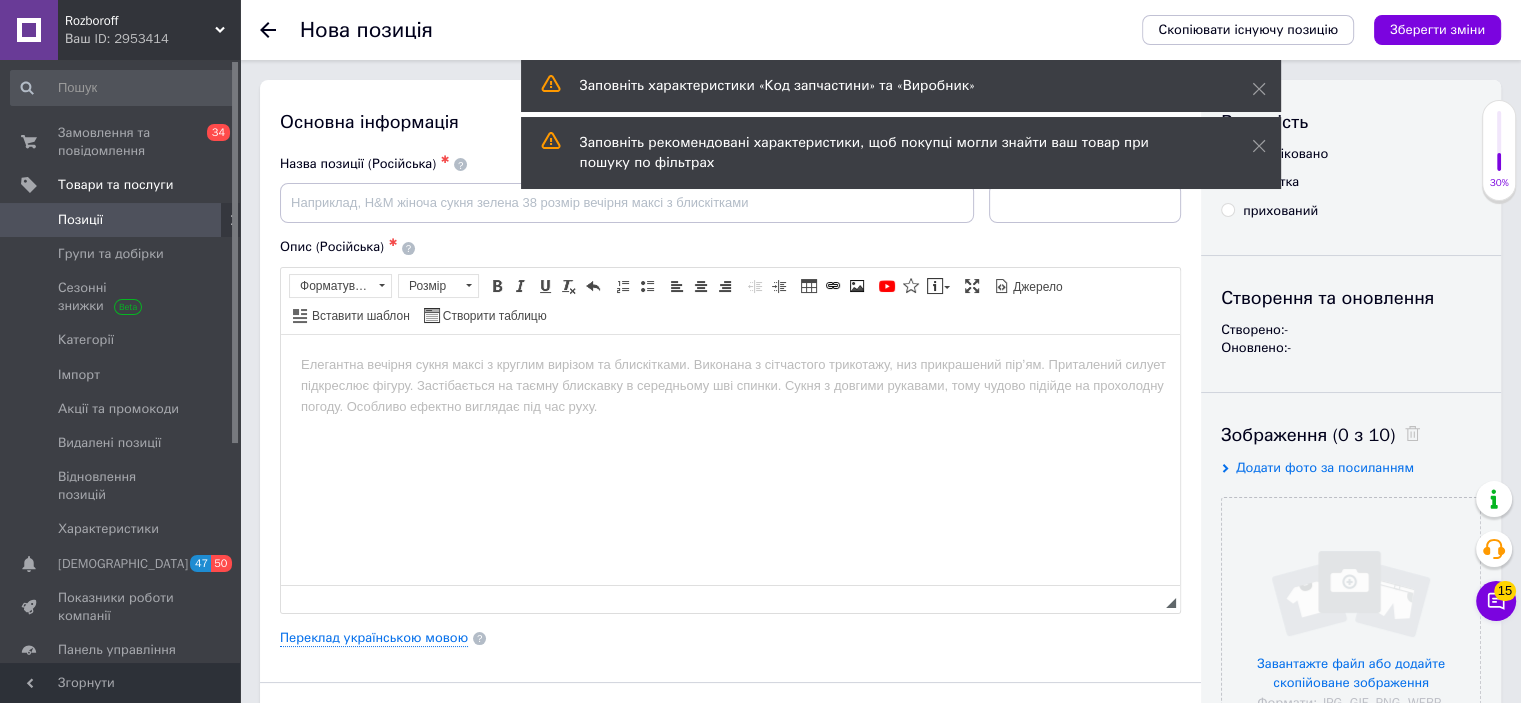 click 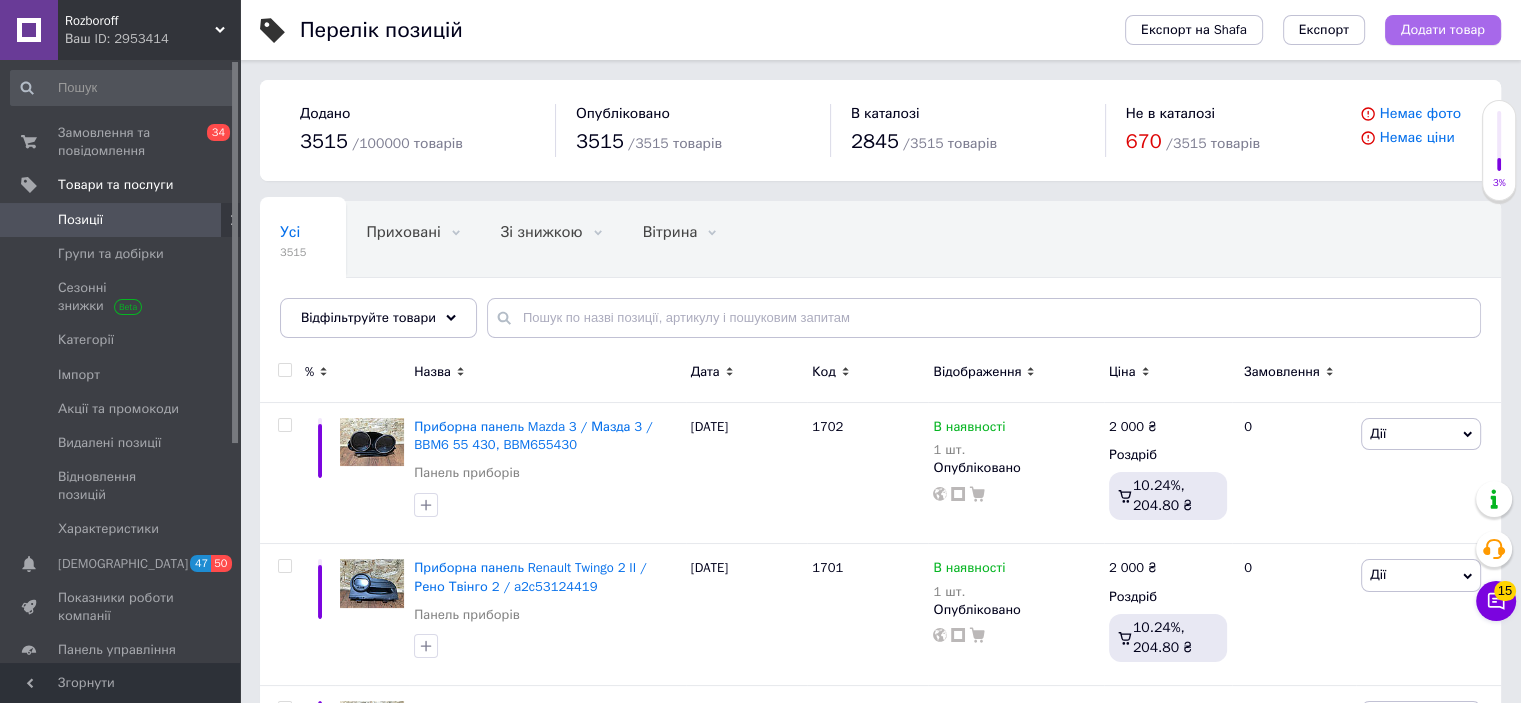 click on "Додати товар" at bounding box center [1443, 30] 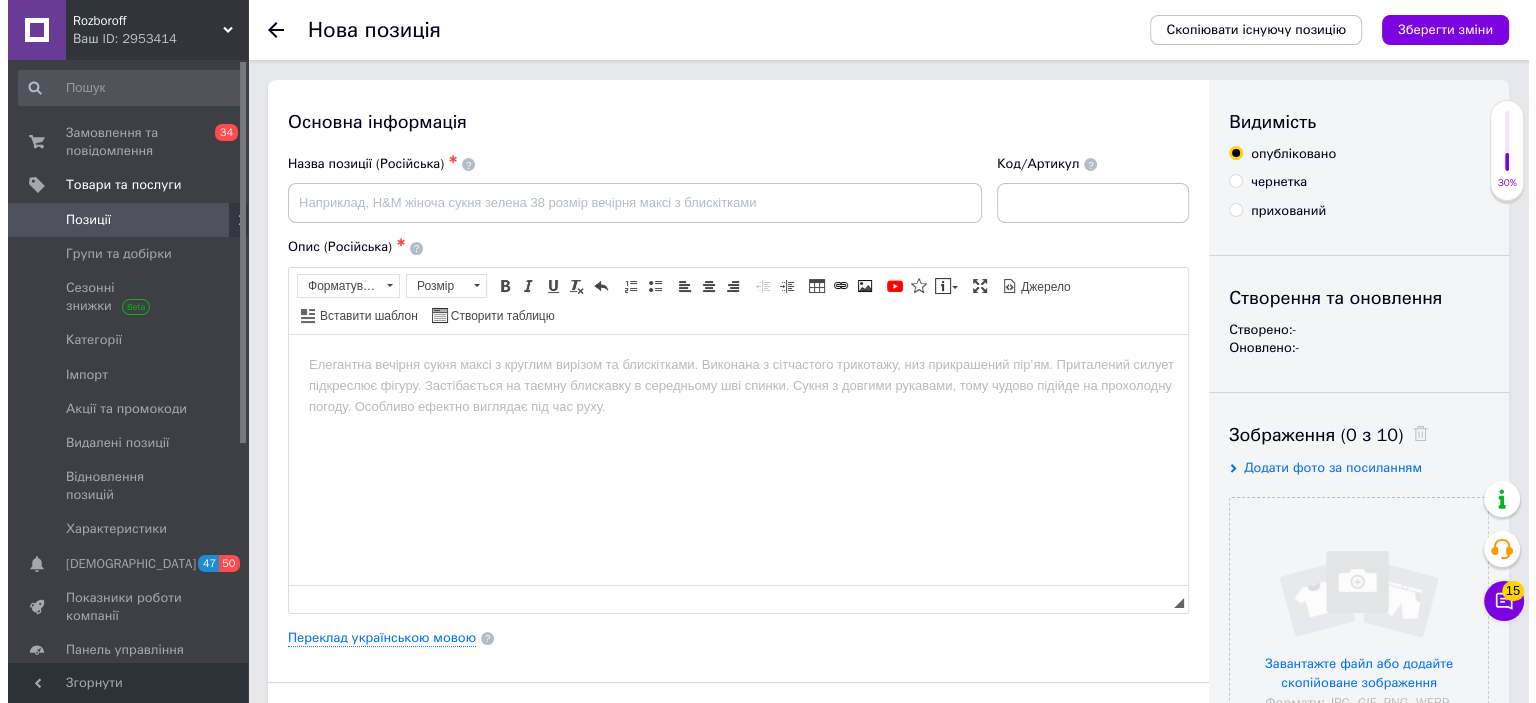 scroll, scrollTop: 0, scrollLeft: 0, axis: both 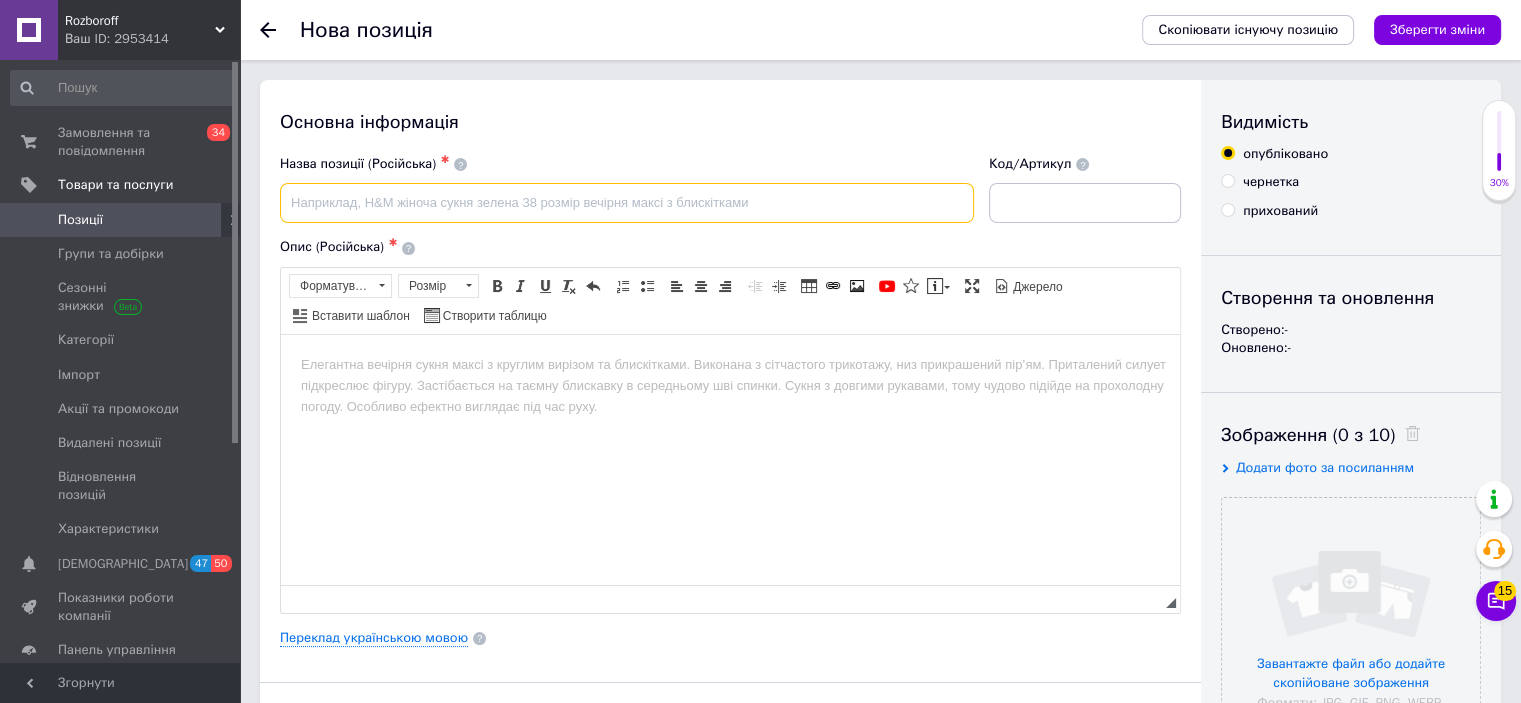 click at bounding box center [627, 203] 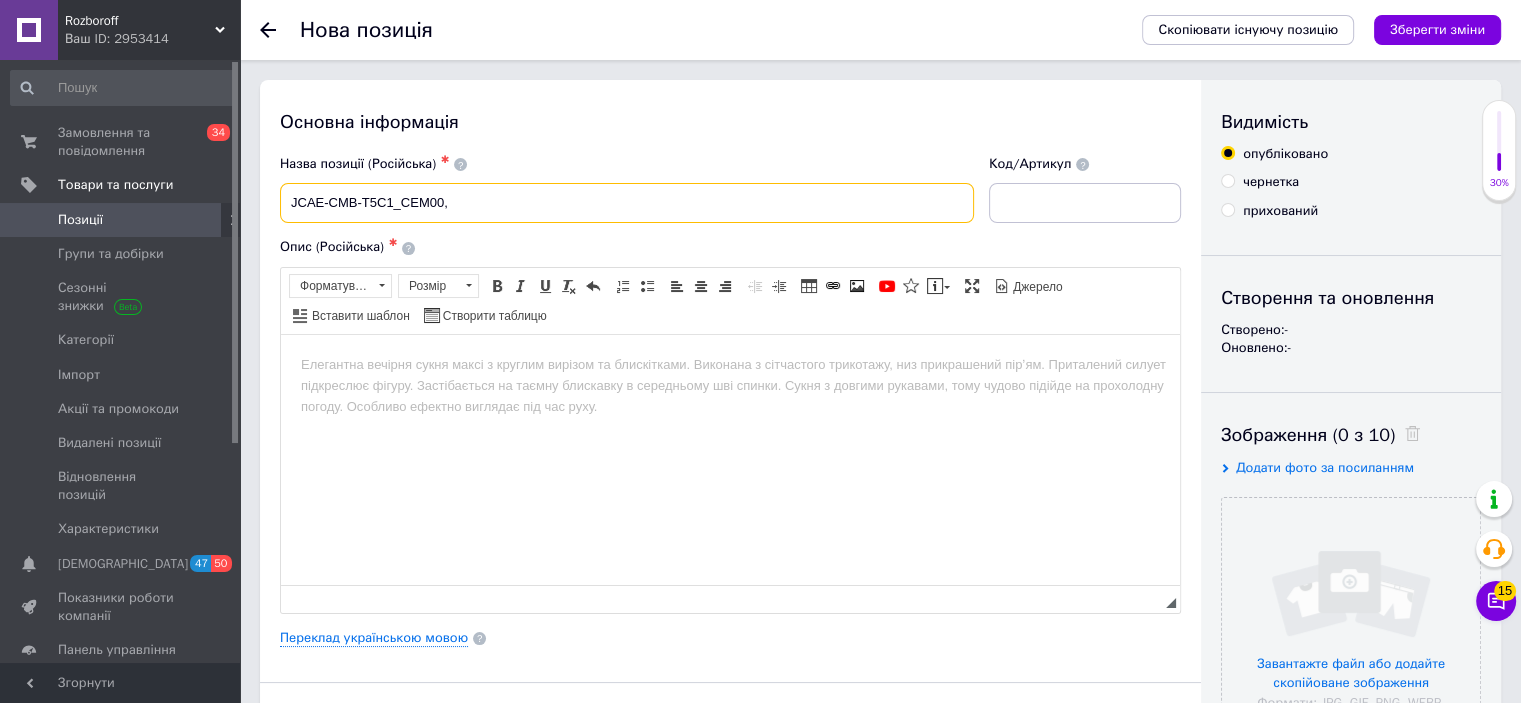 type on "JCAE-CMB-T5C1_CEM00," 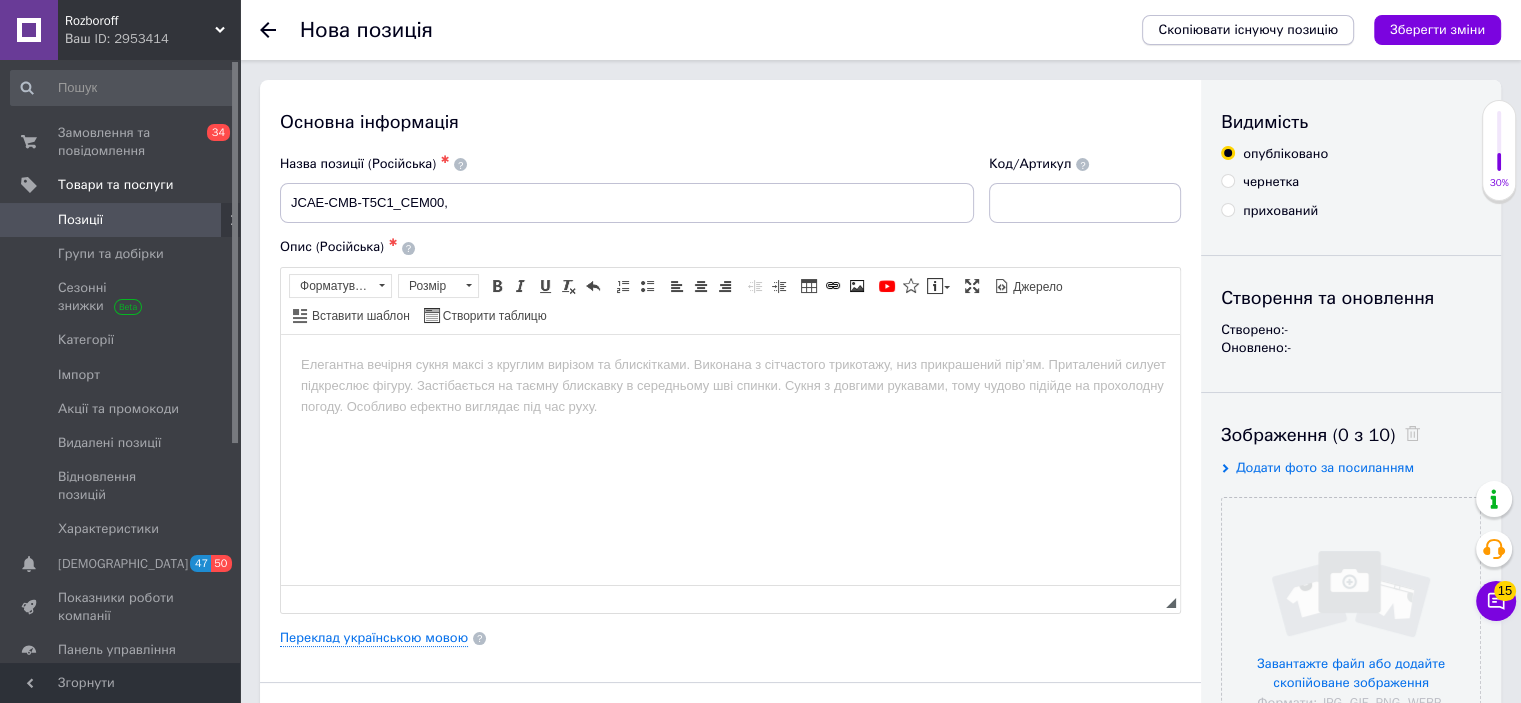 click on "Скопіювати існуючу позицію" at bounding box center (1248, 30) 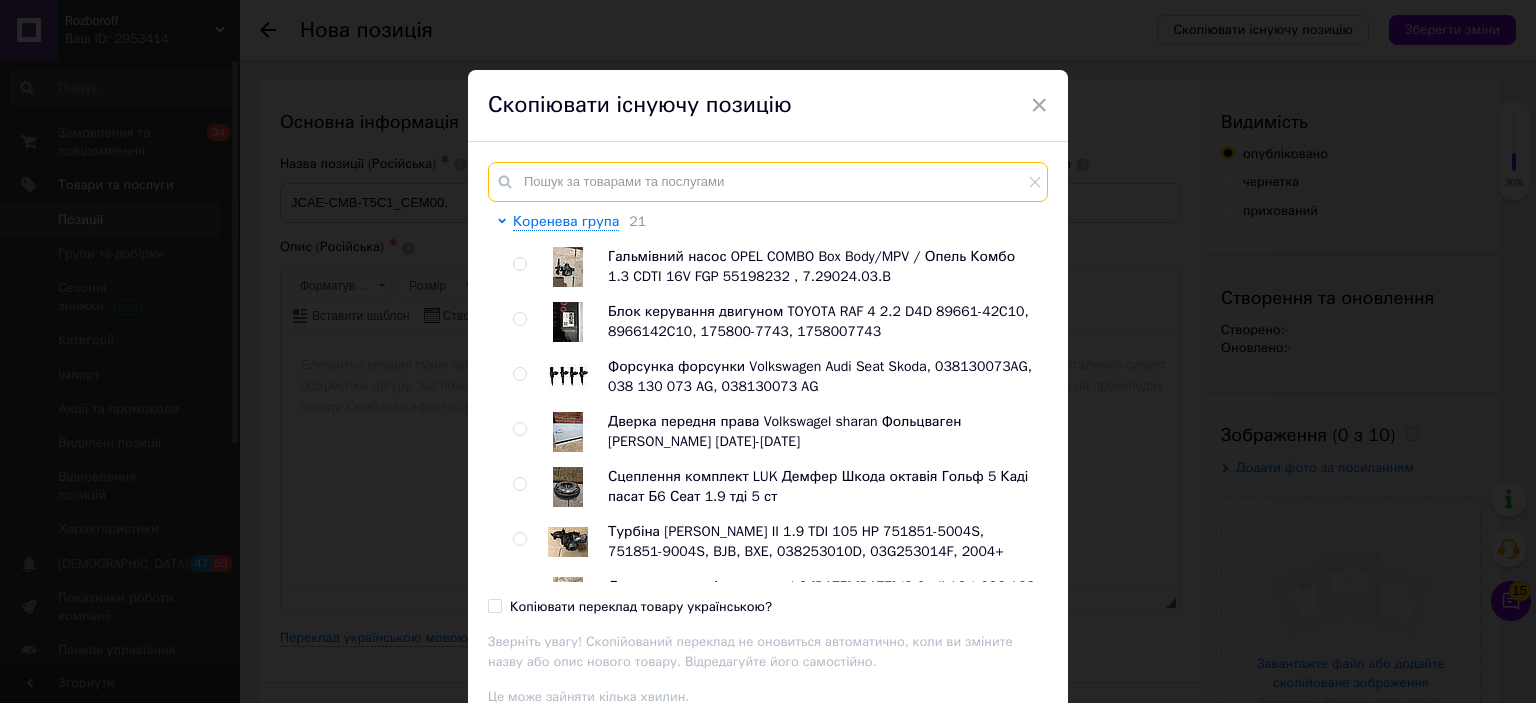 click at bounding box center [768, 182] 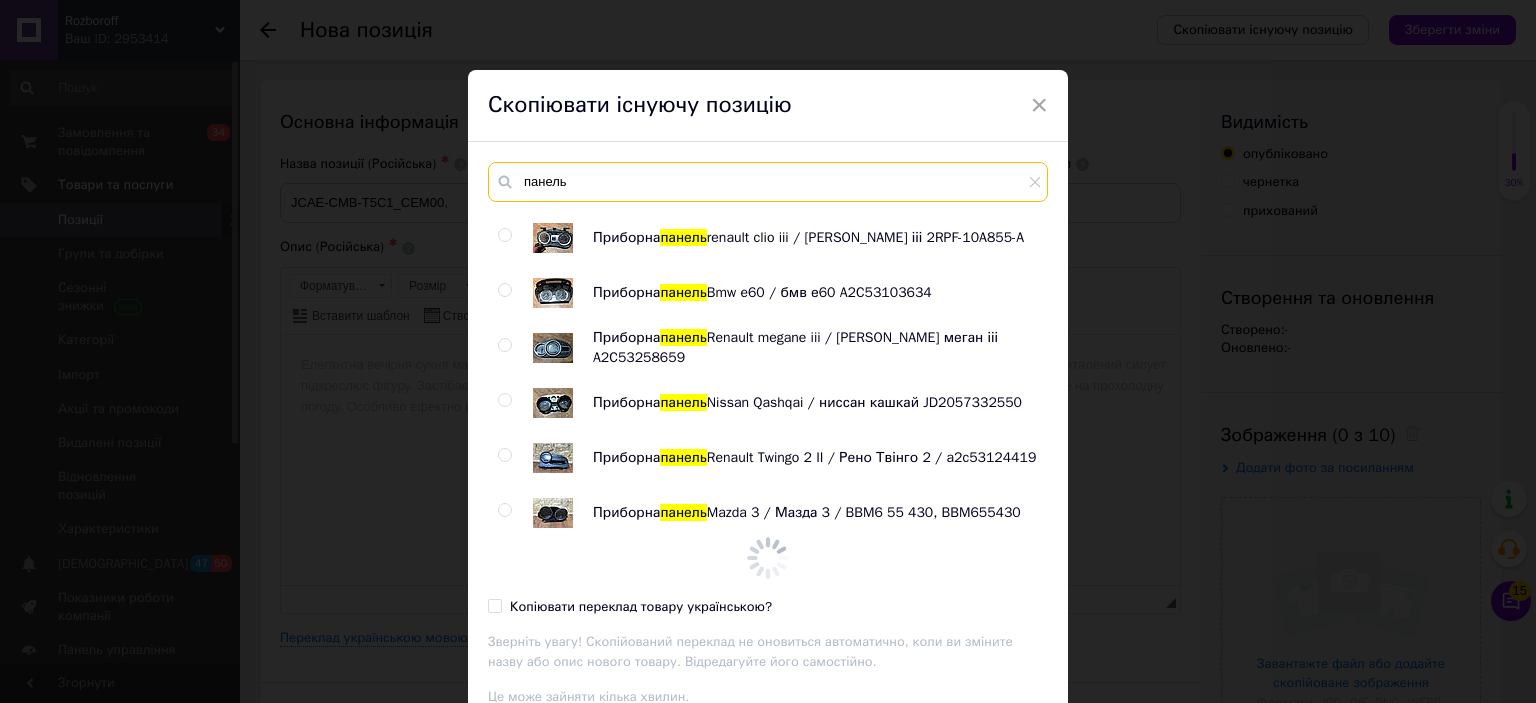 scroll, scrollTop: 1814, scrollLeft: 0, axis: vertical 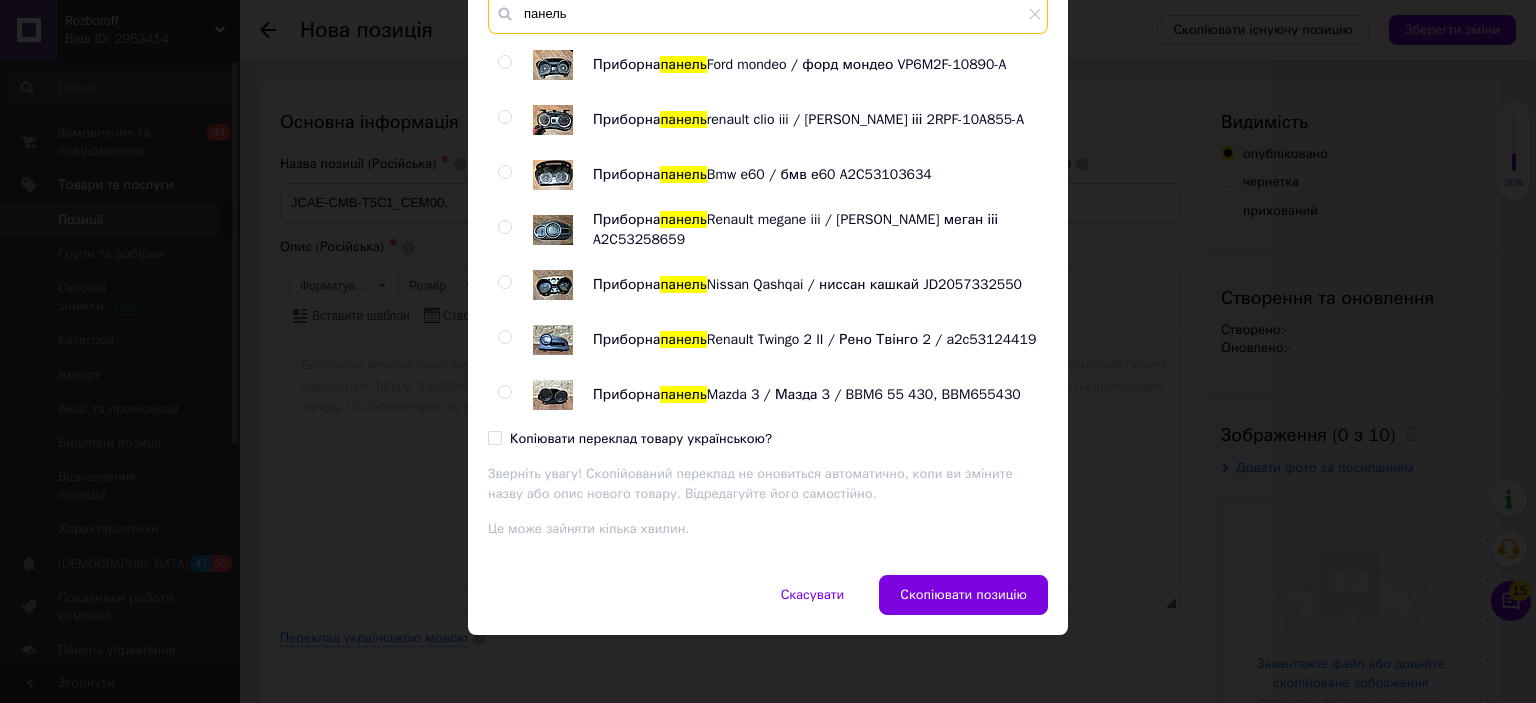 type on "панель" 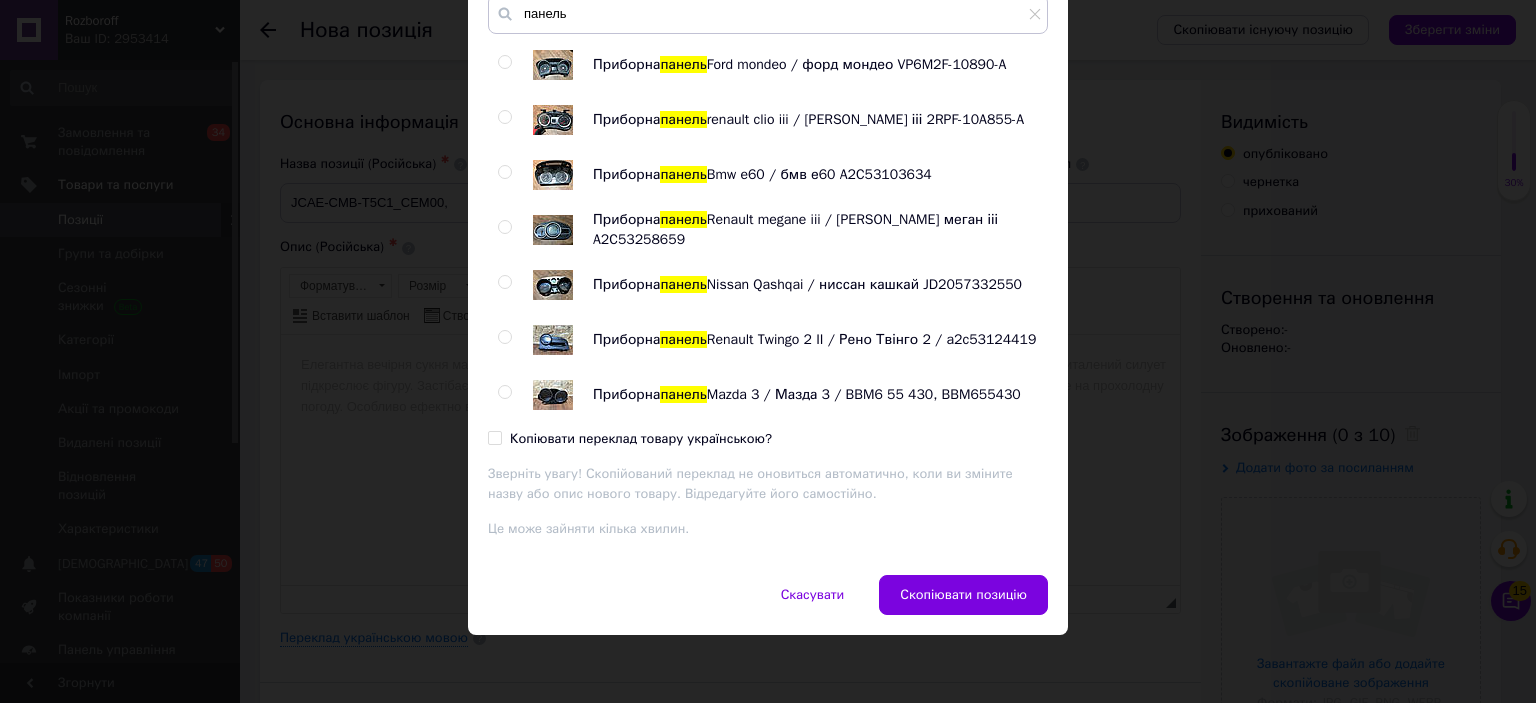 click at bounding box center (504, 392) 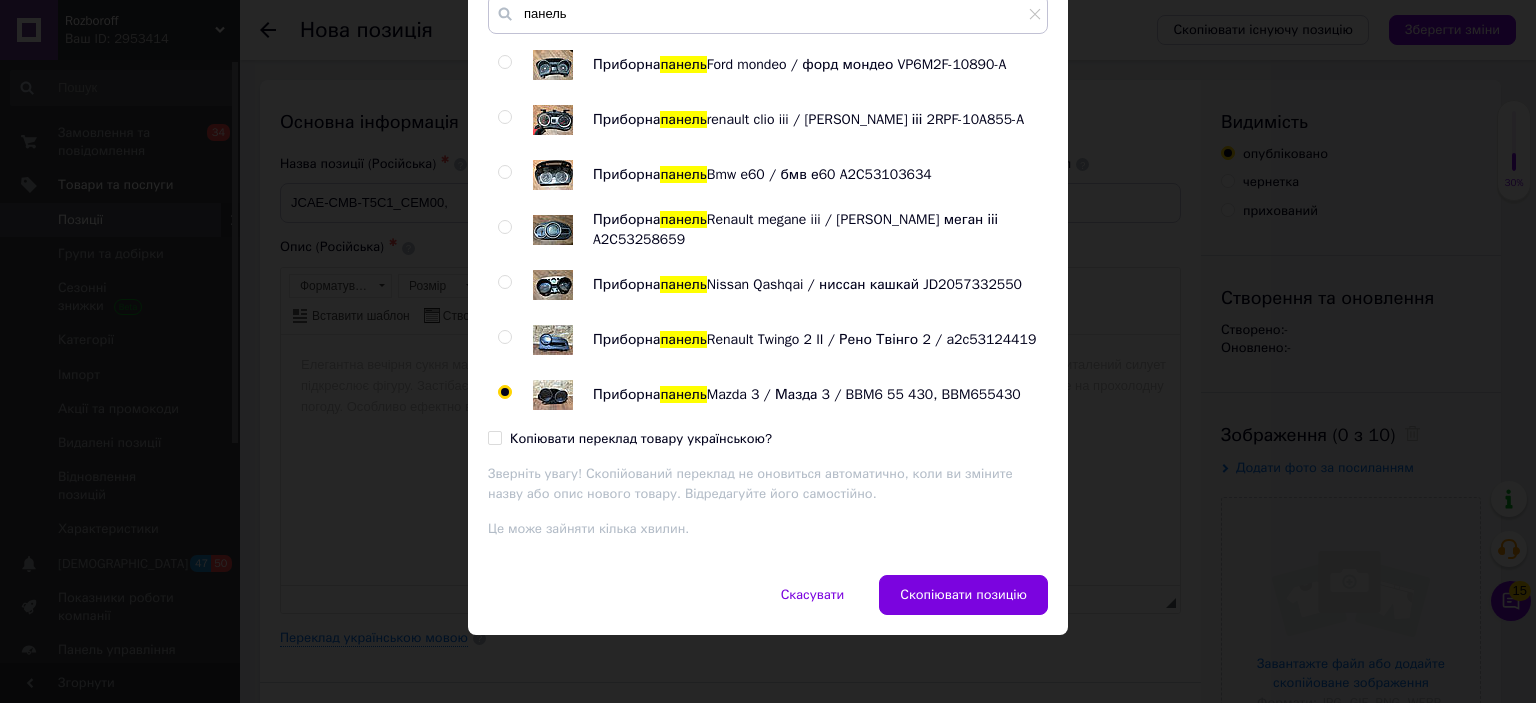 radio on "true" 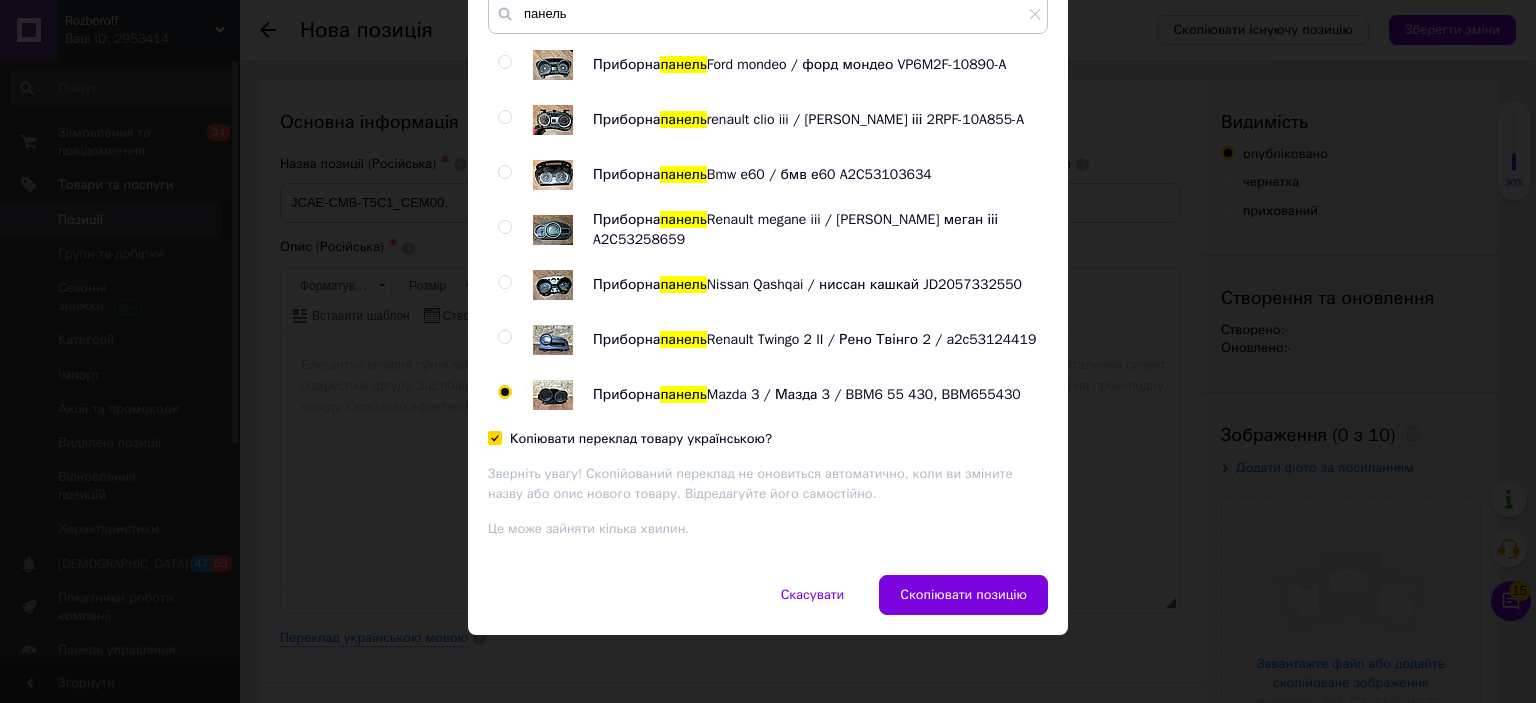 click on "Копіювати переклад товару українською?" at bounding box center (494, 437) 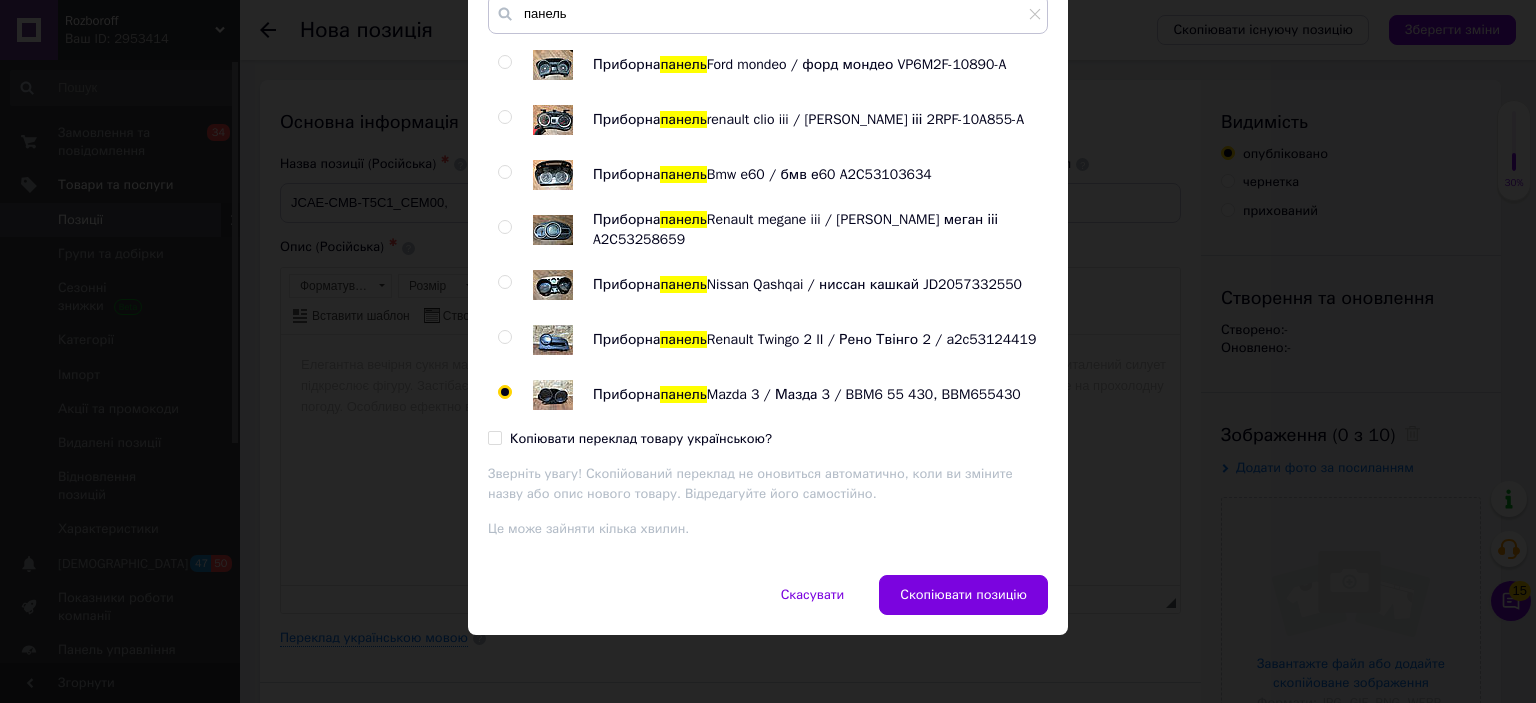 checkbox on "false" 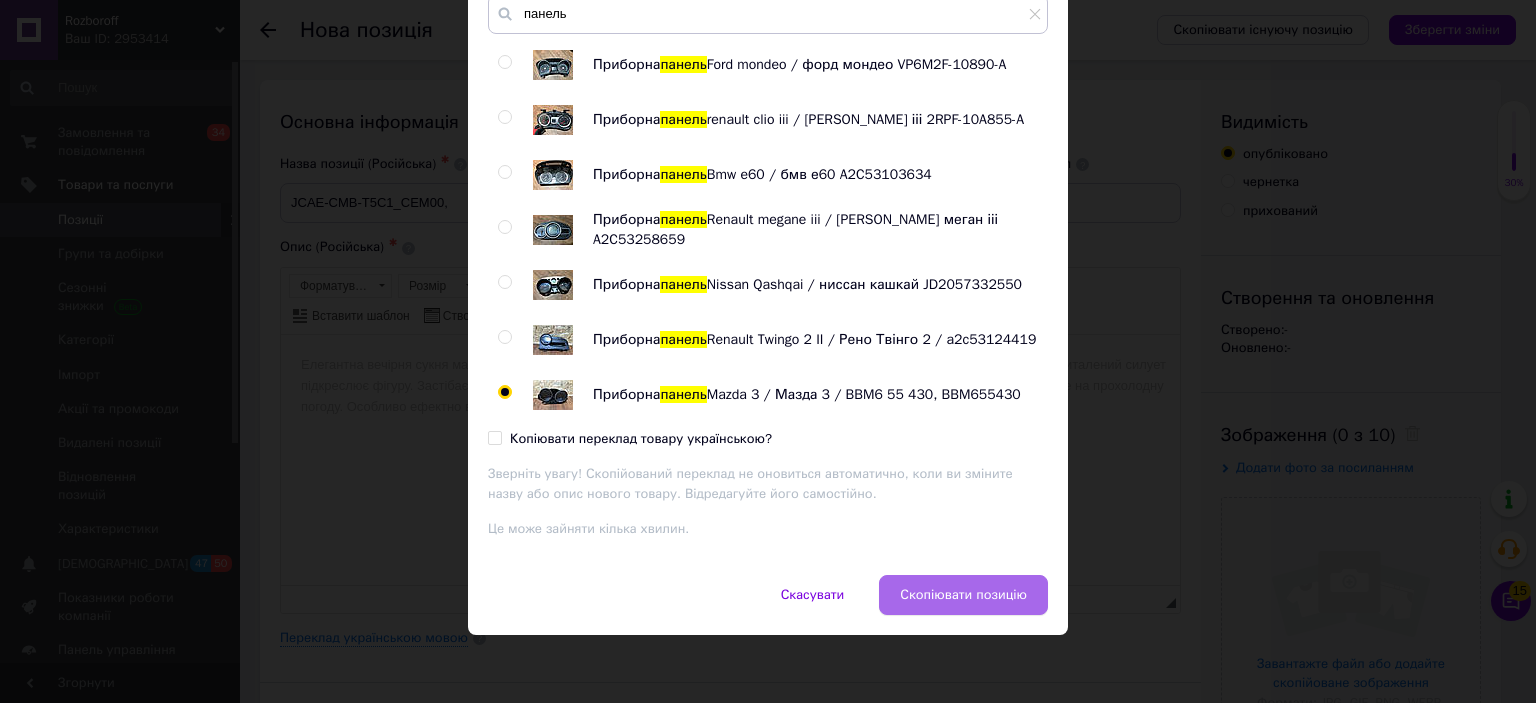 click on "Скопіювати позицію" at bounding box center [963, 595] 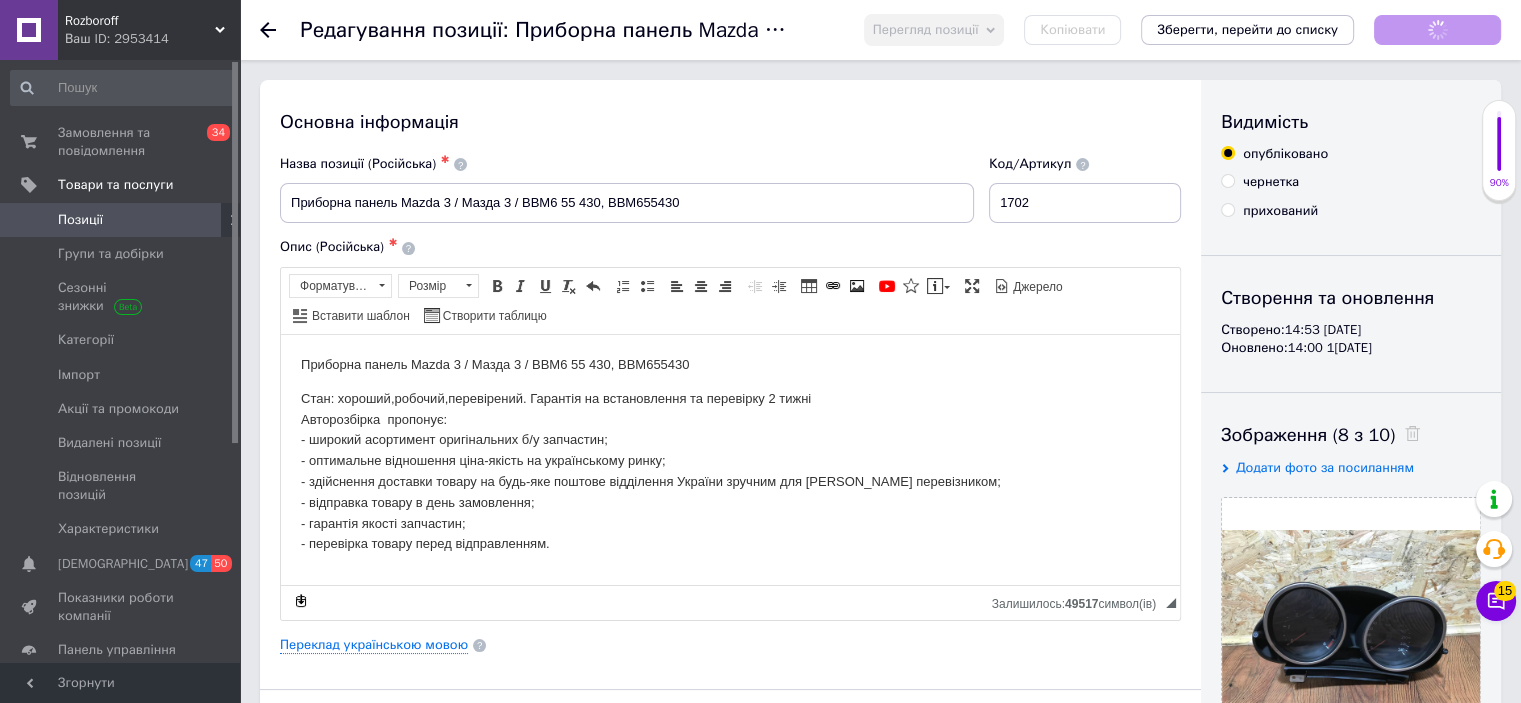 scroll, scrollTop: 0, scrollLeft: 0, axis: both 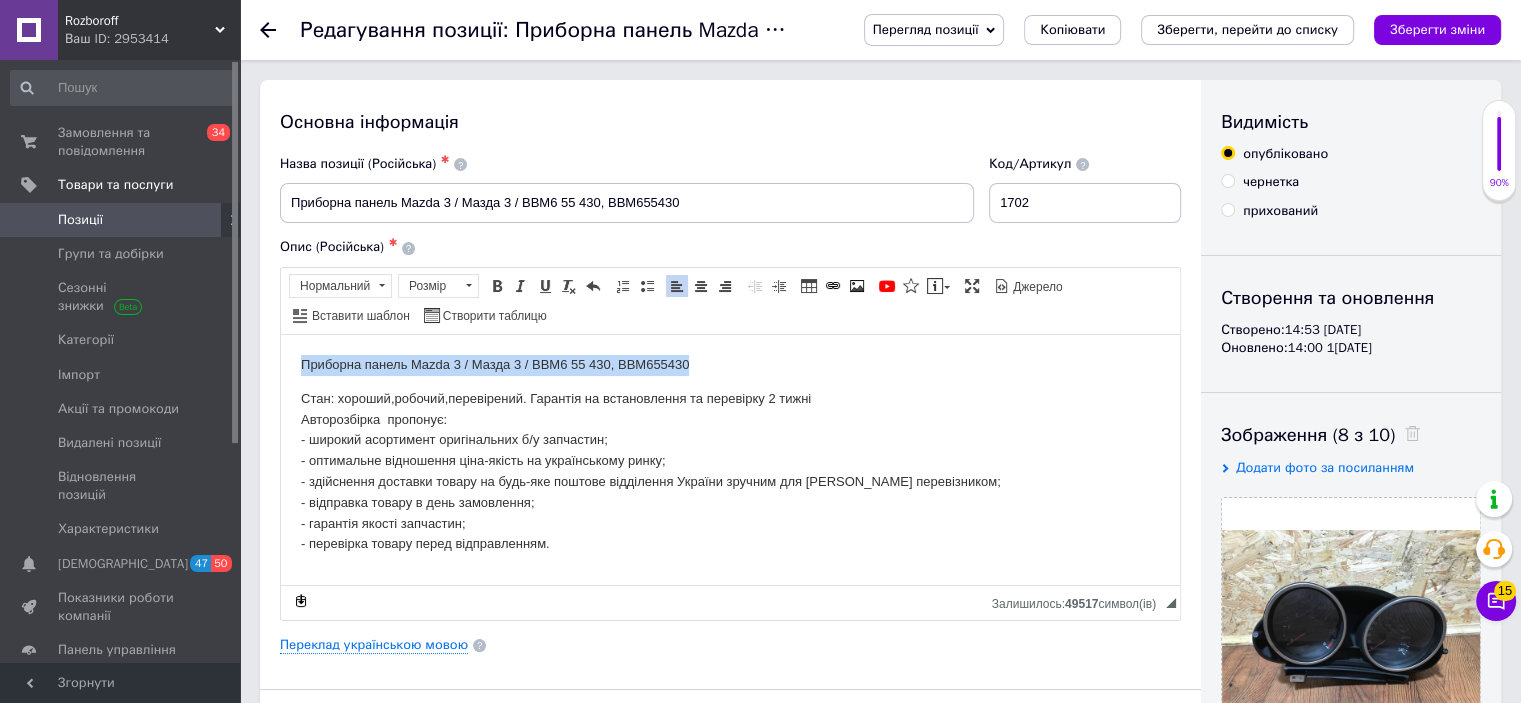 drag, startPoint x: 709, startPoint y: 364, endPoint x: 293, endPoint y: 350, distance: 416.2355 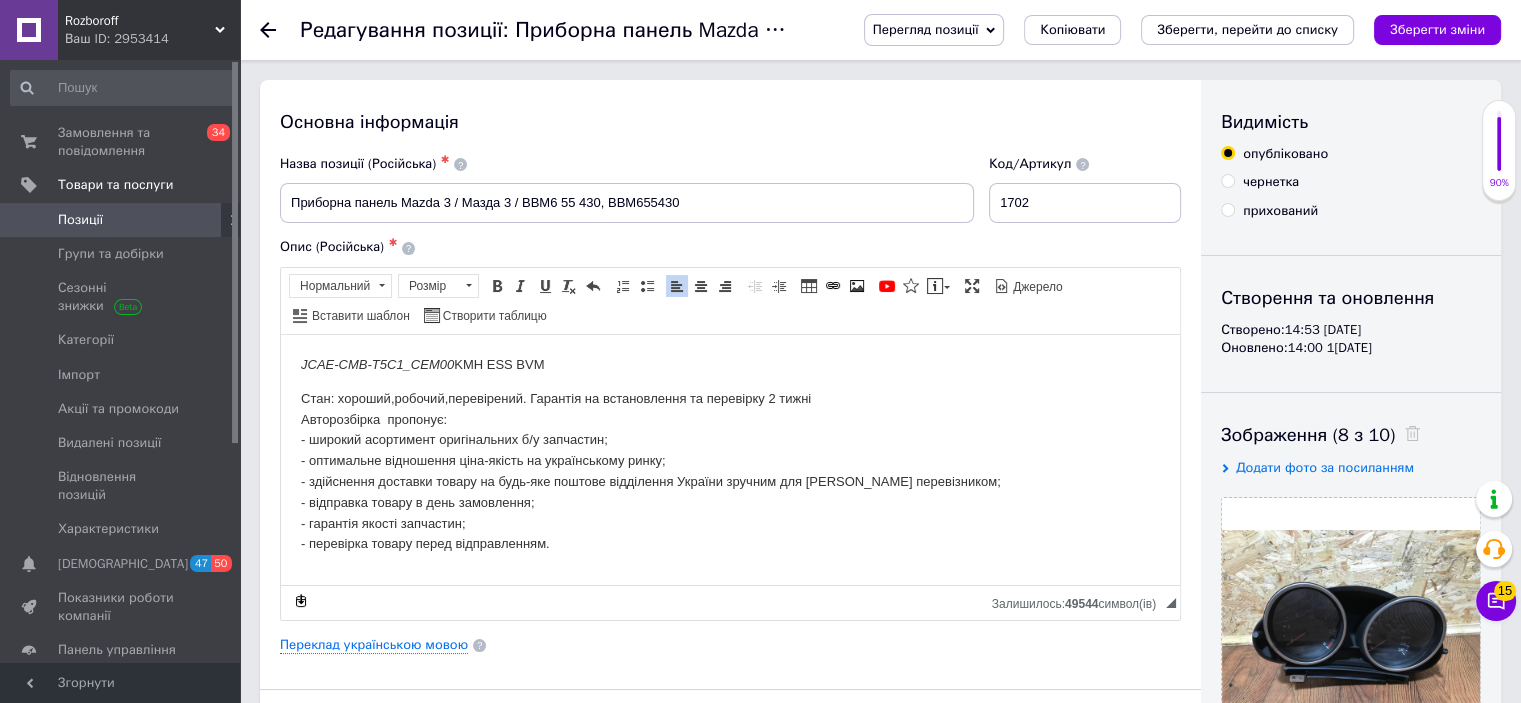 drag, startPoint x: 555, startPoint y: 356, endPoint x: 303, endPoint y: 349, distance: 252.0972 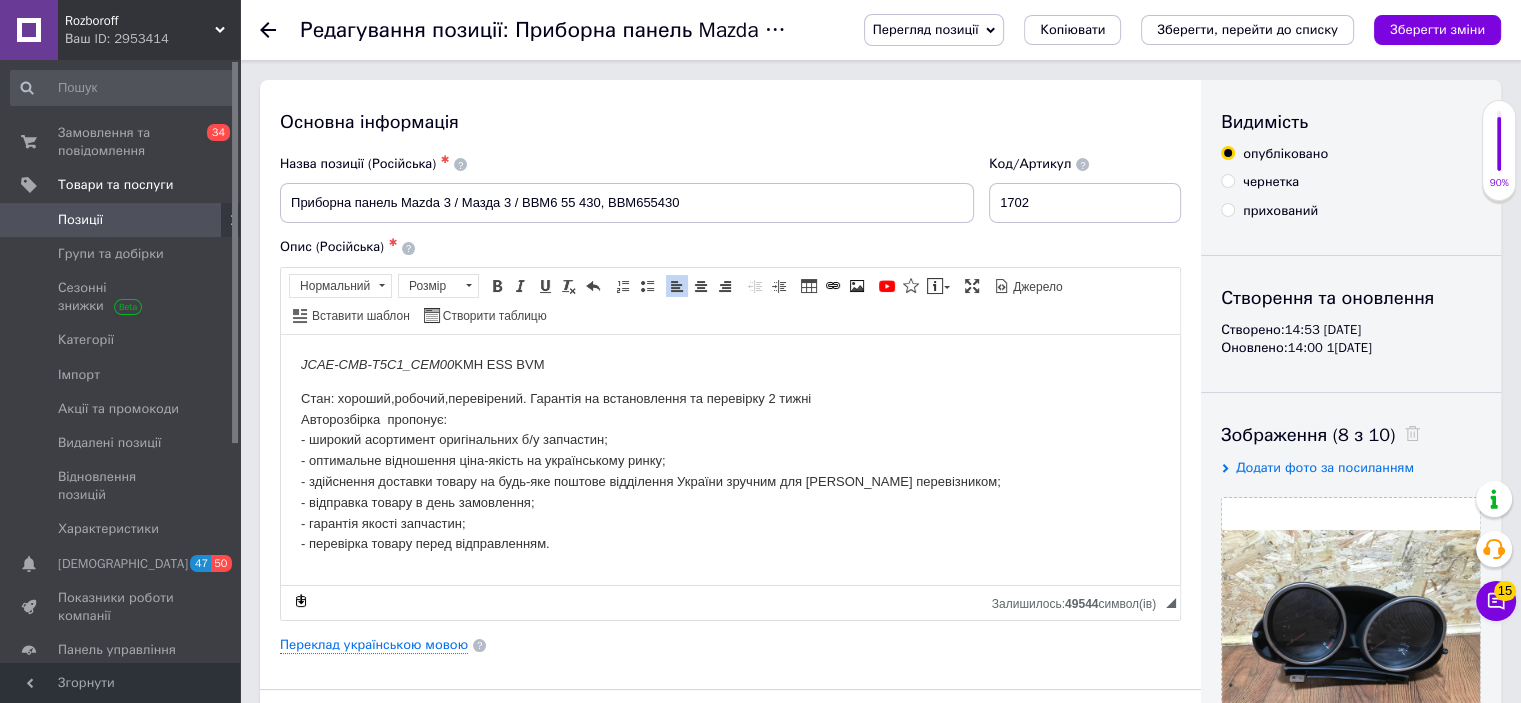 click on "JCAE-CMB-T5C1_CEM00  KMH ESS BVM Стан: хороший,робочий,перевірений. Гарантія на встановлення та перевірку 2 тижні Авторозбірка  пропонує:  - широкий асортимент оригінальних б/у запчастин;  - оптимальне відношення ціна-якість на українському ринку;  - здійснення доставки товару на будь-яке поштове відділення України зручним для Вас перевізником;  - відправка товару в день замовлення;  - гарантія якості запчастин;  - перевірка товару перед відправленням." at bounding box center [730, 454] 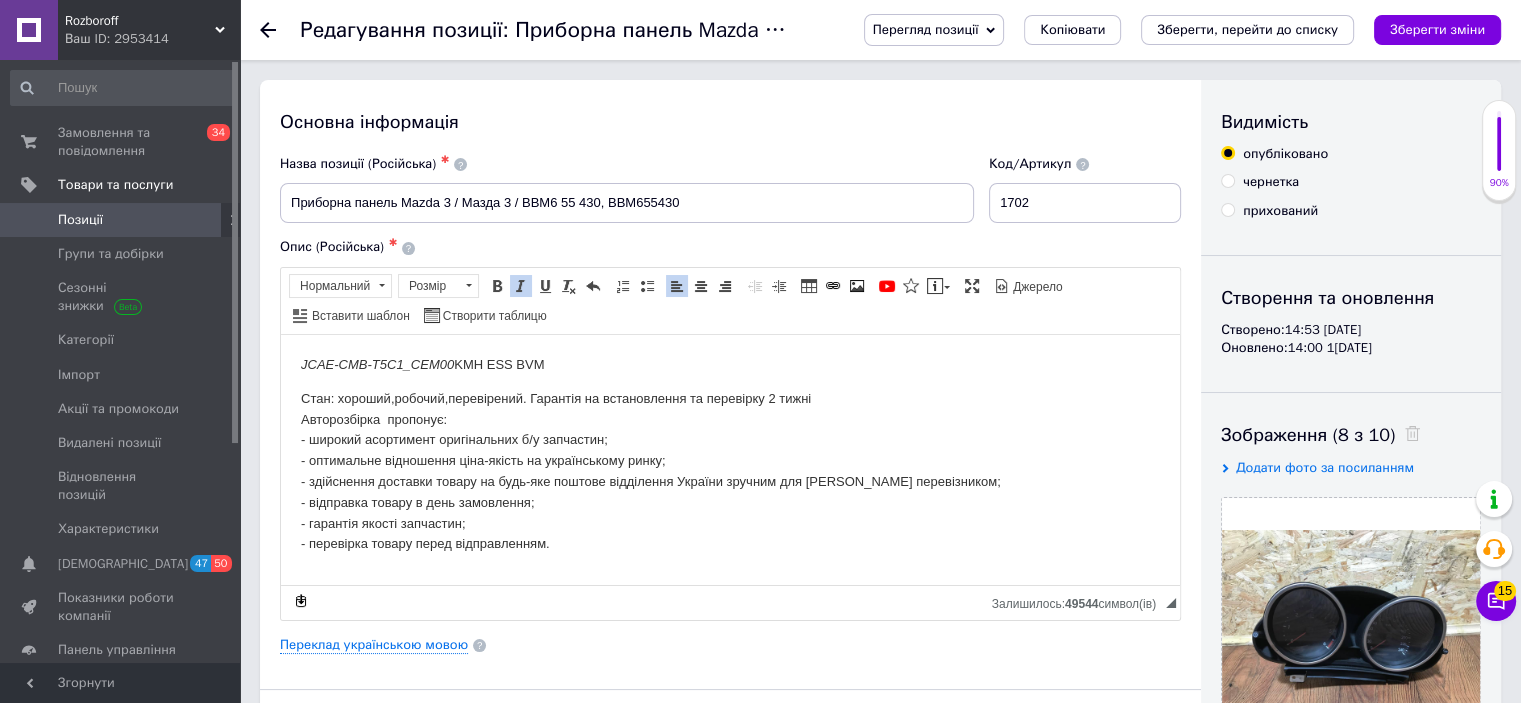 click at bounding box center [521, 286] 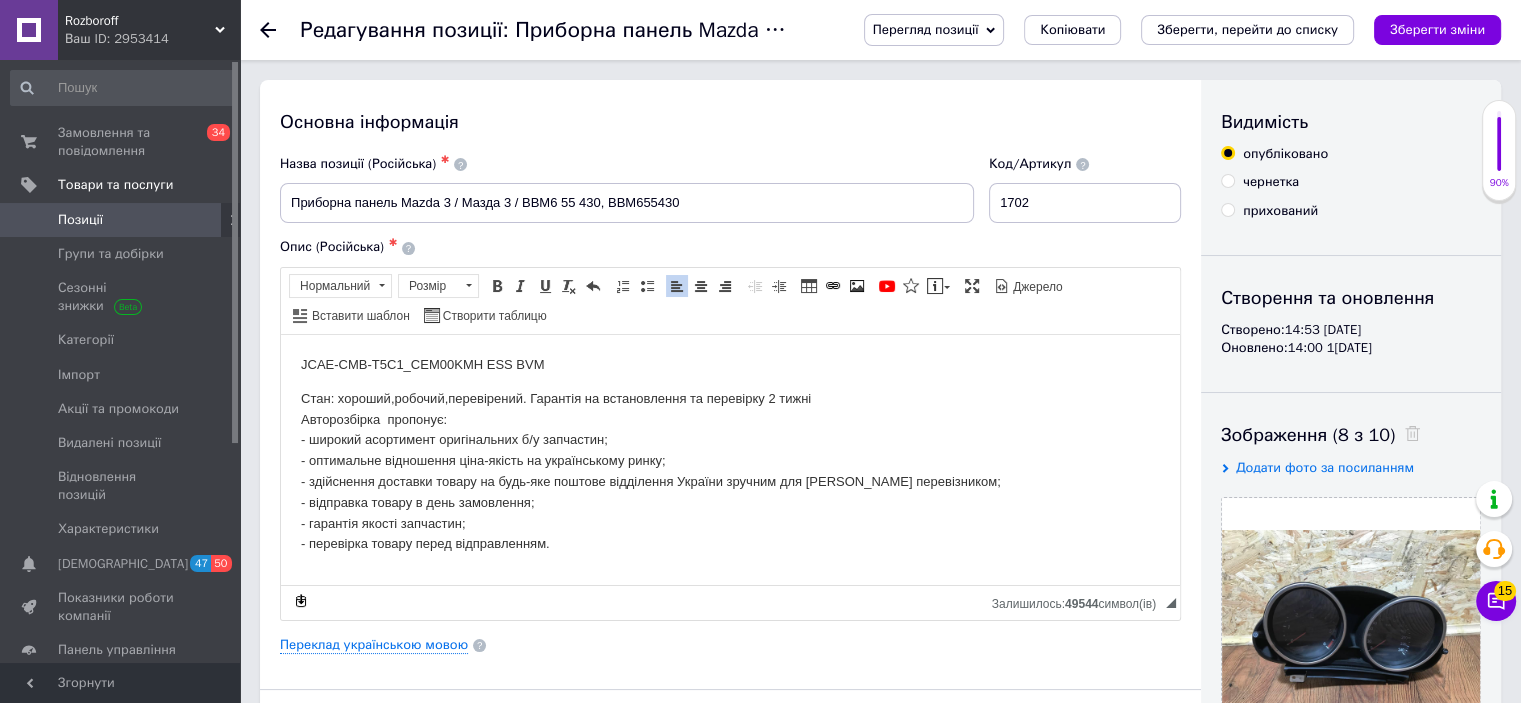 click on "Панель інструментів редактора Форматування Нормальний Розмір Розмір   Жирний  Сполучення клавіш Ctrl+B   Курсив  Сполучення клавіш Ctrl+I   Підкреслений  Сполучення клавіш Ctrl+U   Видалити форматування   Повернути  Сполучення клавіш Ctrl+Z   Вставити/видалити нумерований список   Вставити/видалити маркований список   По лівому краю   По центру   По правому краю   Зменшити відступ   Збільшити відступ   Таблиця   Вставити/Редагувати посилання  Сполучення клавіш Ctrl+L   Зображення   YouTube   {label}   Вставити повідомлення   Максимізувати   [PERSON_NAME]   Вставити шаблон" at bounding box center (730, 301) 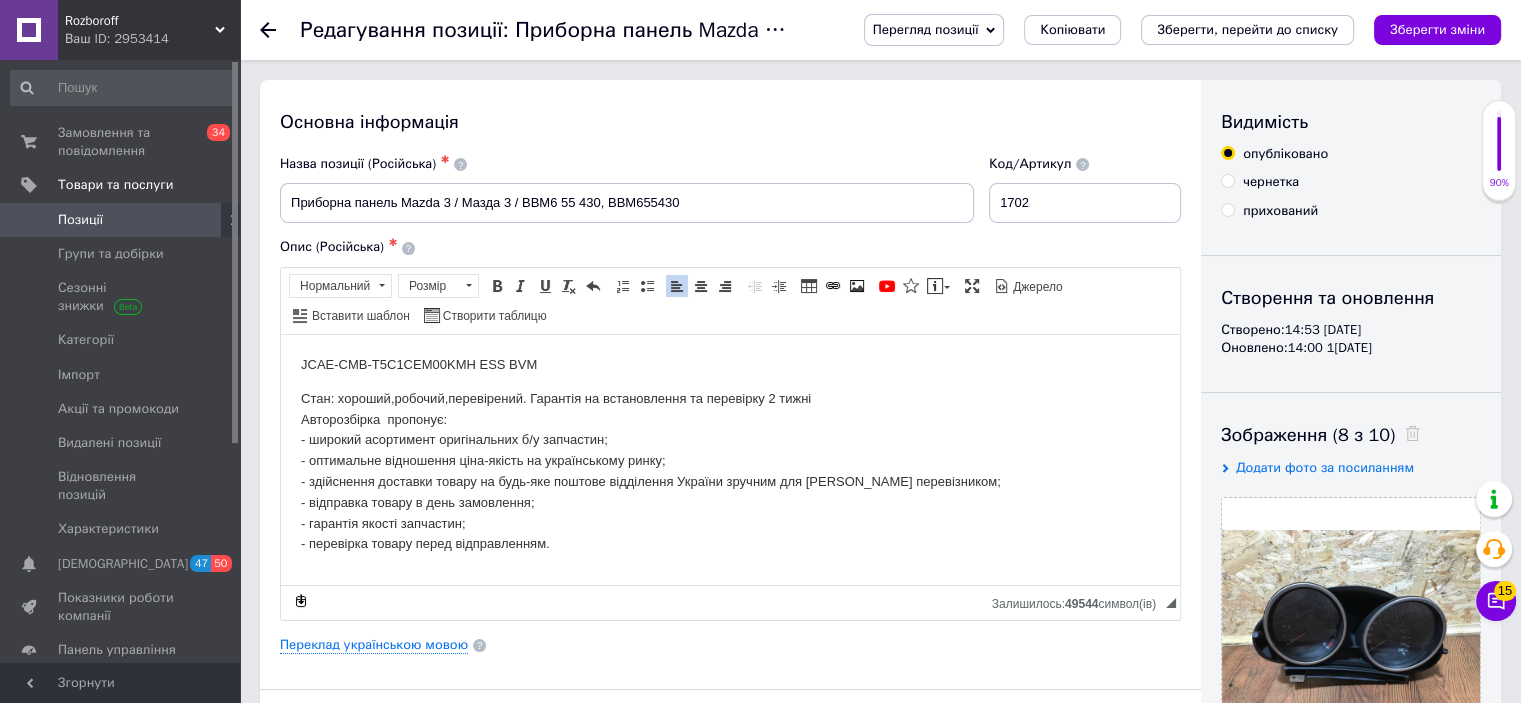 type 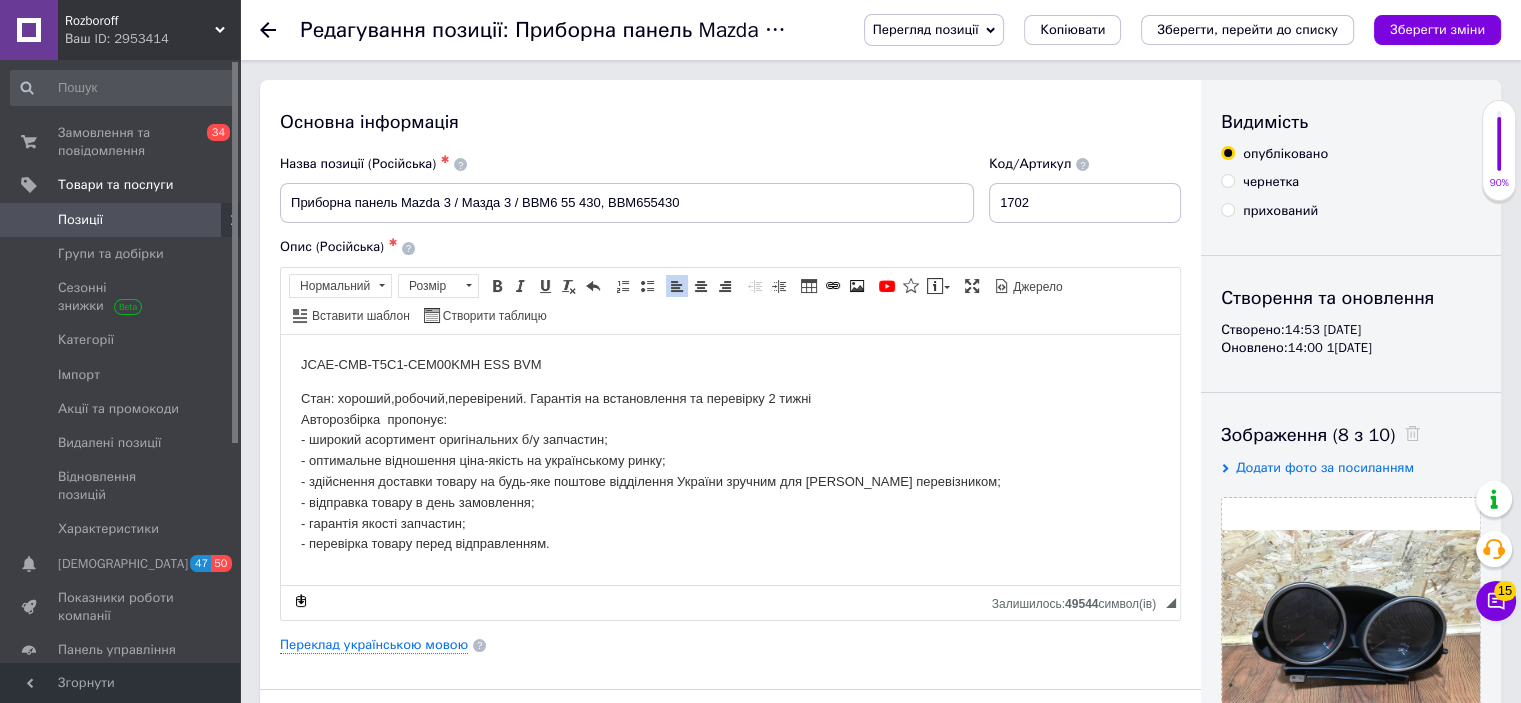 click on "JCAE-CMB-T5C1-CEM00  KMH ESS BVM" at bounding box center (730, 364) 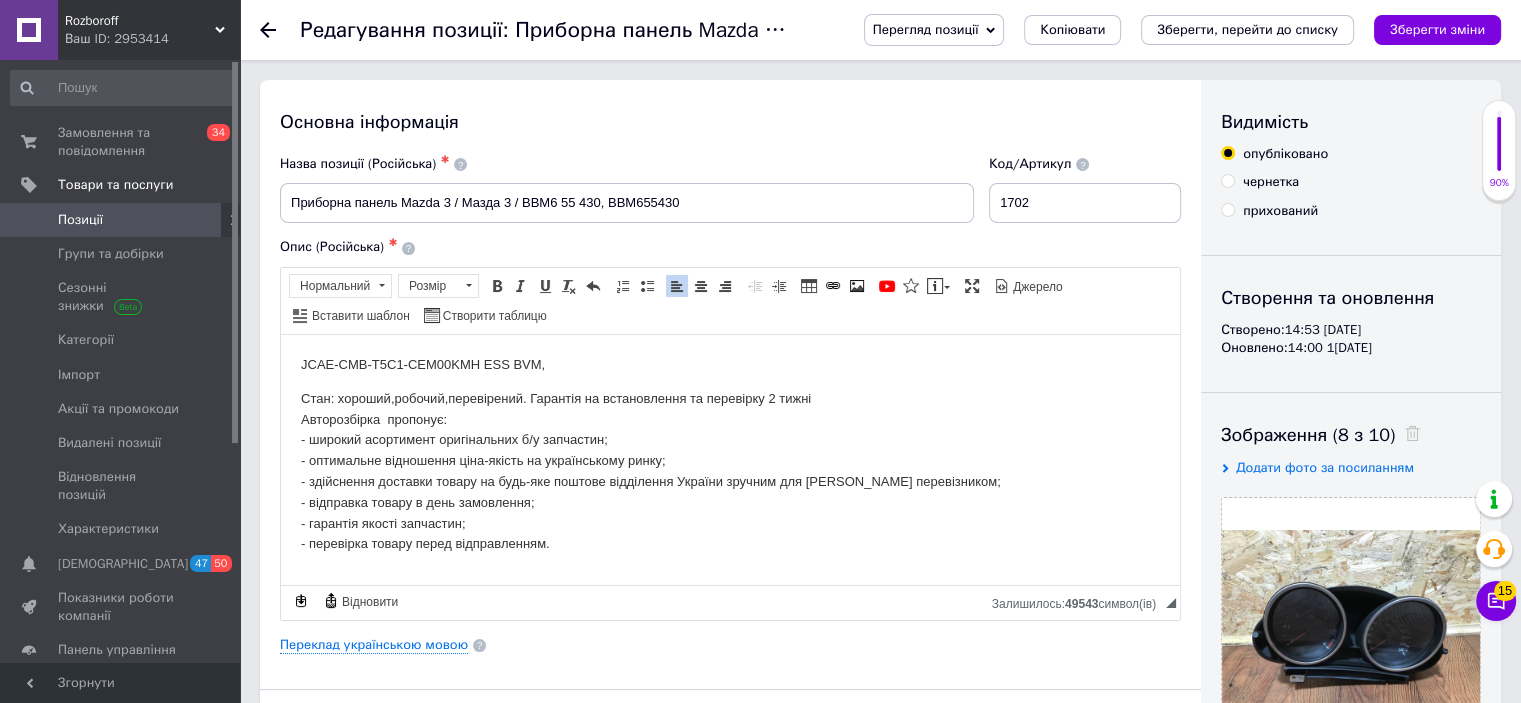 click on "JCAE-CMB-T5C1-CEM00  KMH ESS BVM," at bounding box center (730, 364) 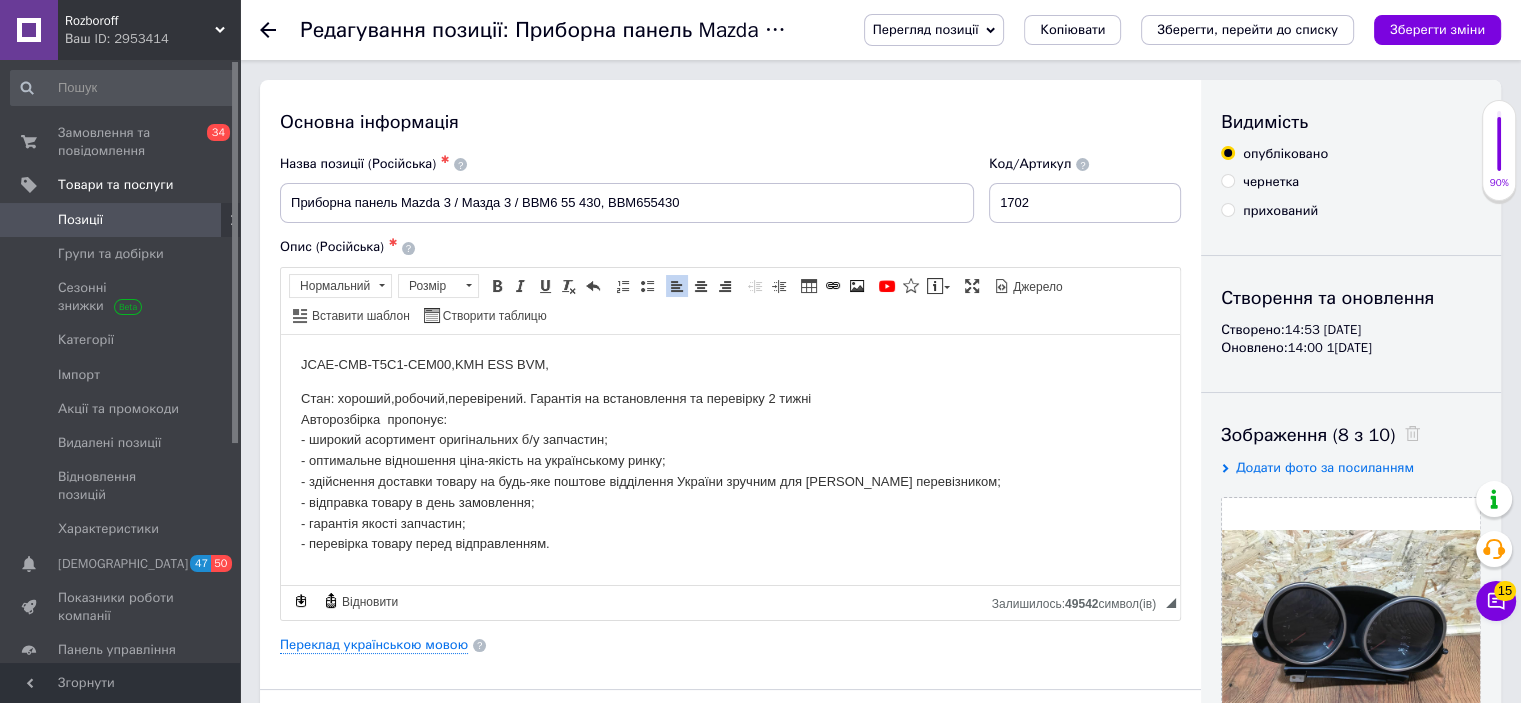 click on "JCAE-CMB-T5C1-CEM00,  KMH ESS BVM," at bounding box center [730, 364] 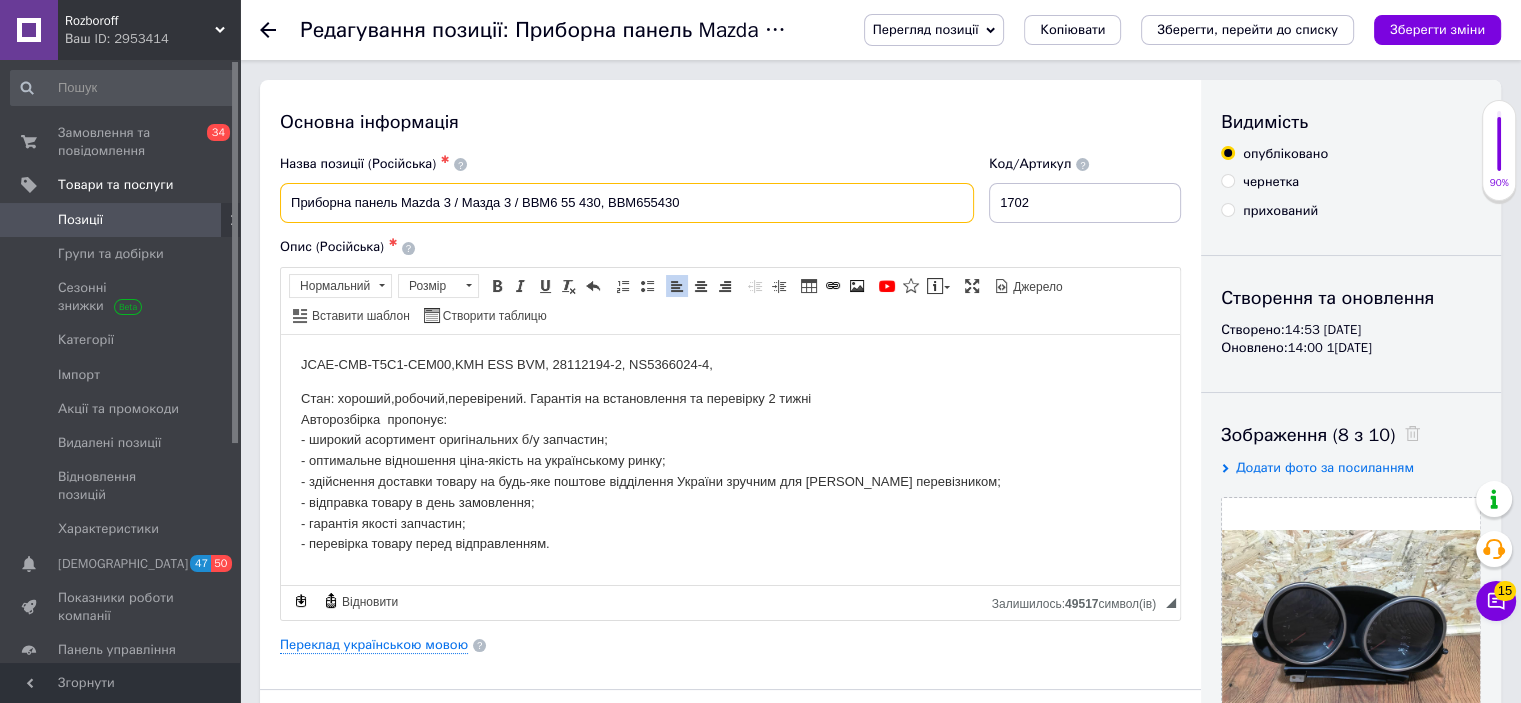drag, startPoint x: 696, startPoint y: 206, endPoint x: 404, endPoint y: 201, distance: 292.04282 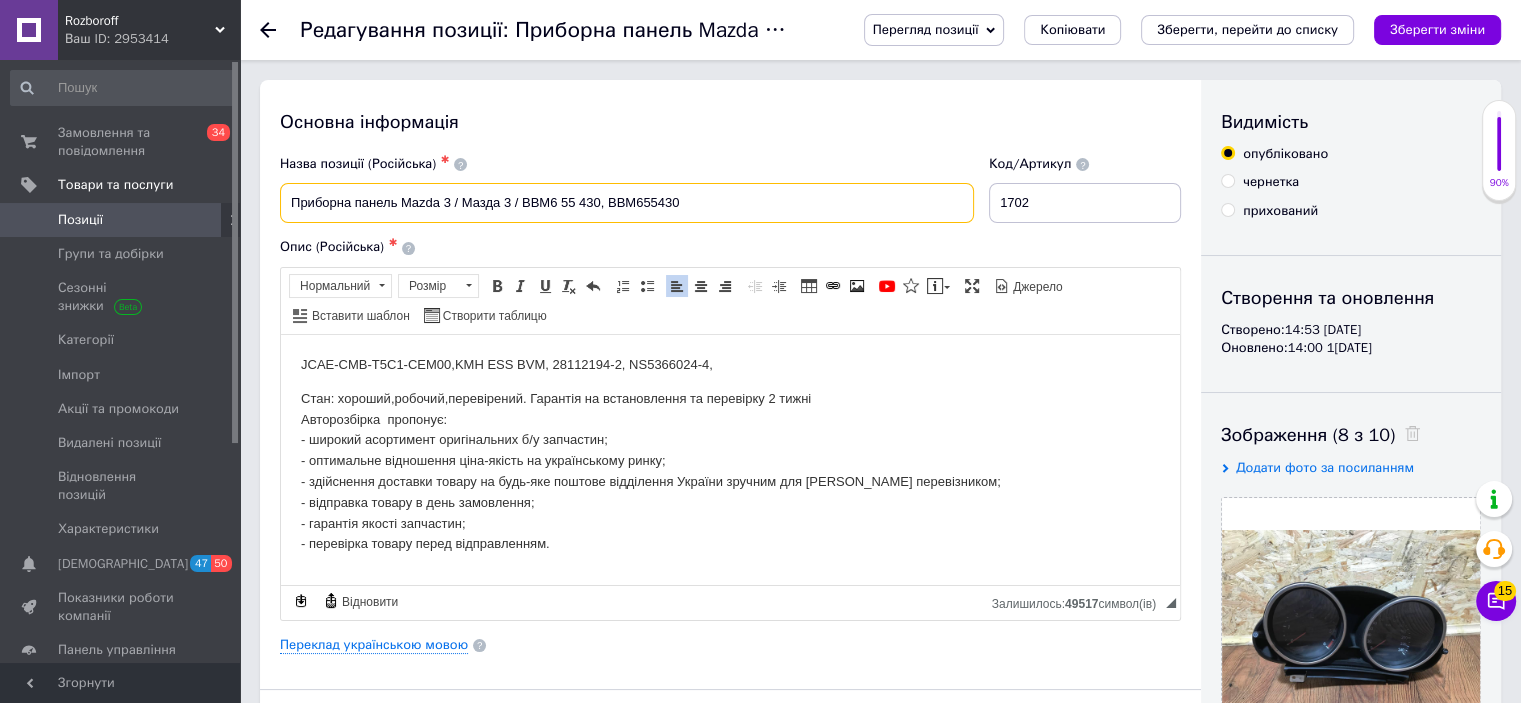 click on "Приборна панель Mazda 3 / Мазда 3 / BBM6 55 430, BBM655430" at bounding box center (627, 203) 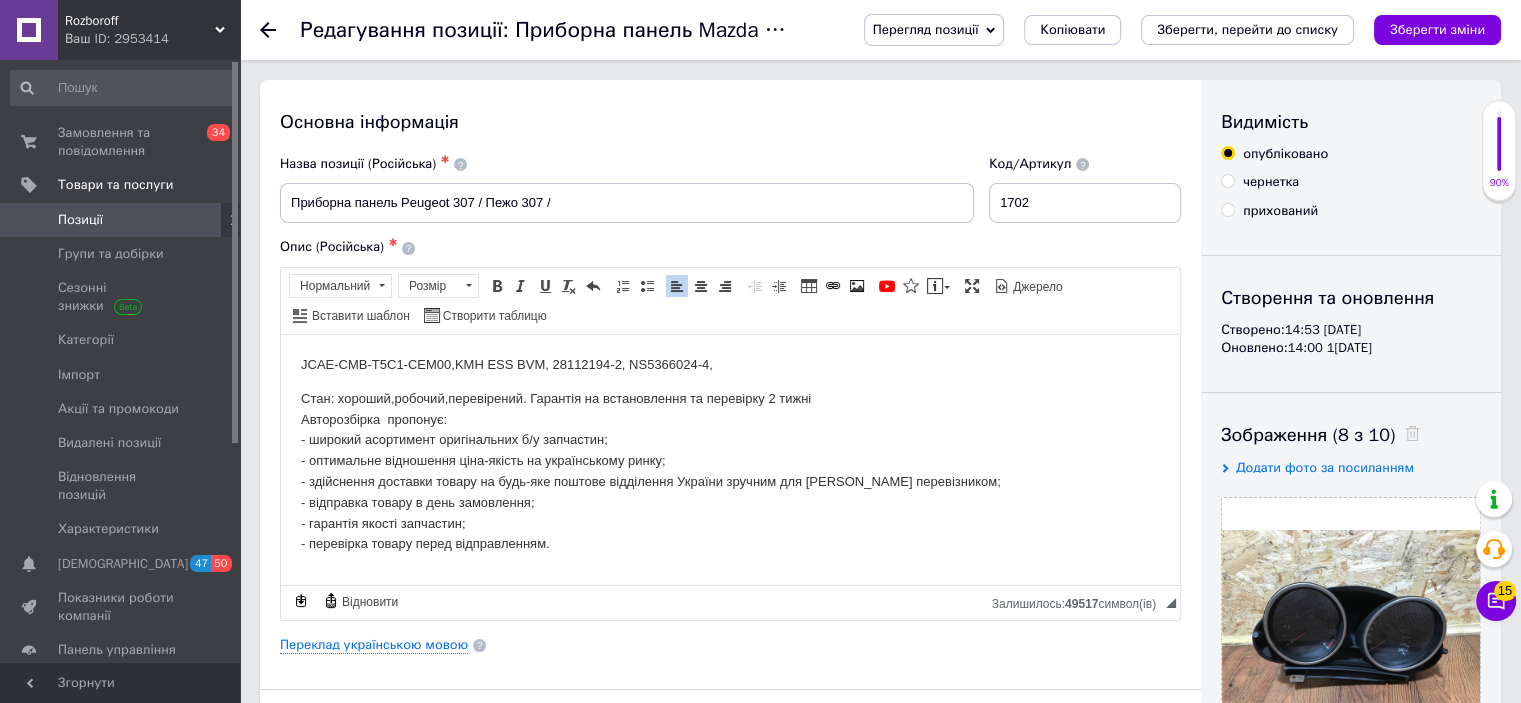 drag, startPoint x: 711, startPoint y: 365, endPoint x: 729, endPoint y: 357, distance: 19.697716 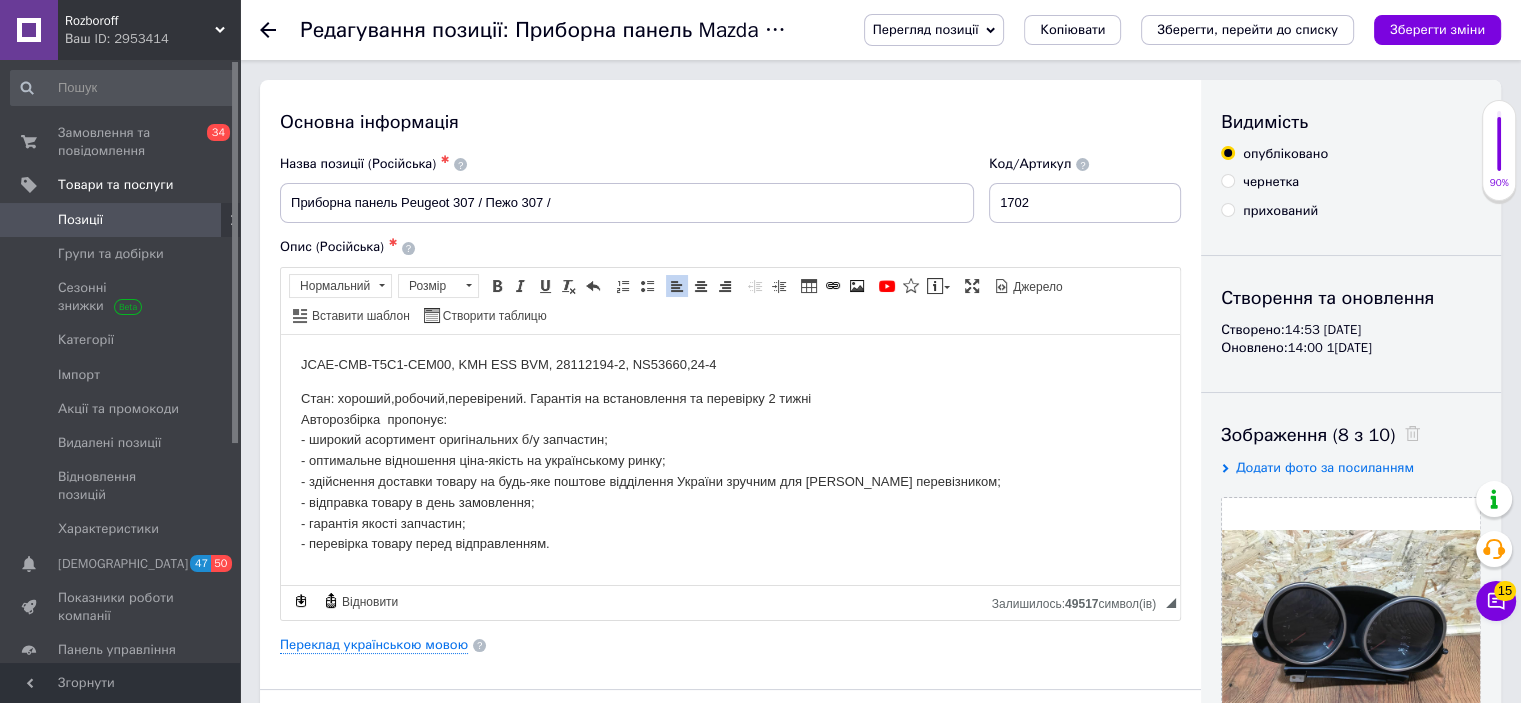 click on "JCAE-CMB-T5C1-CEM00, KMH ESS BVM, 28112194-2, NS53660, 24-4" at bounding box center (730, 364) 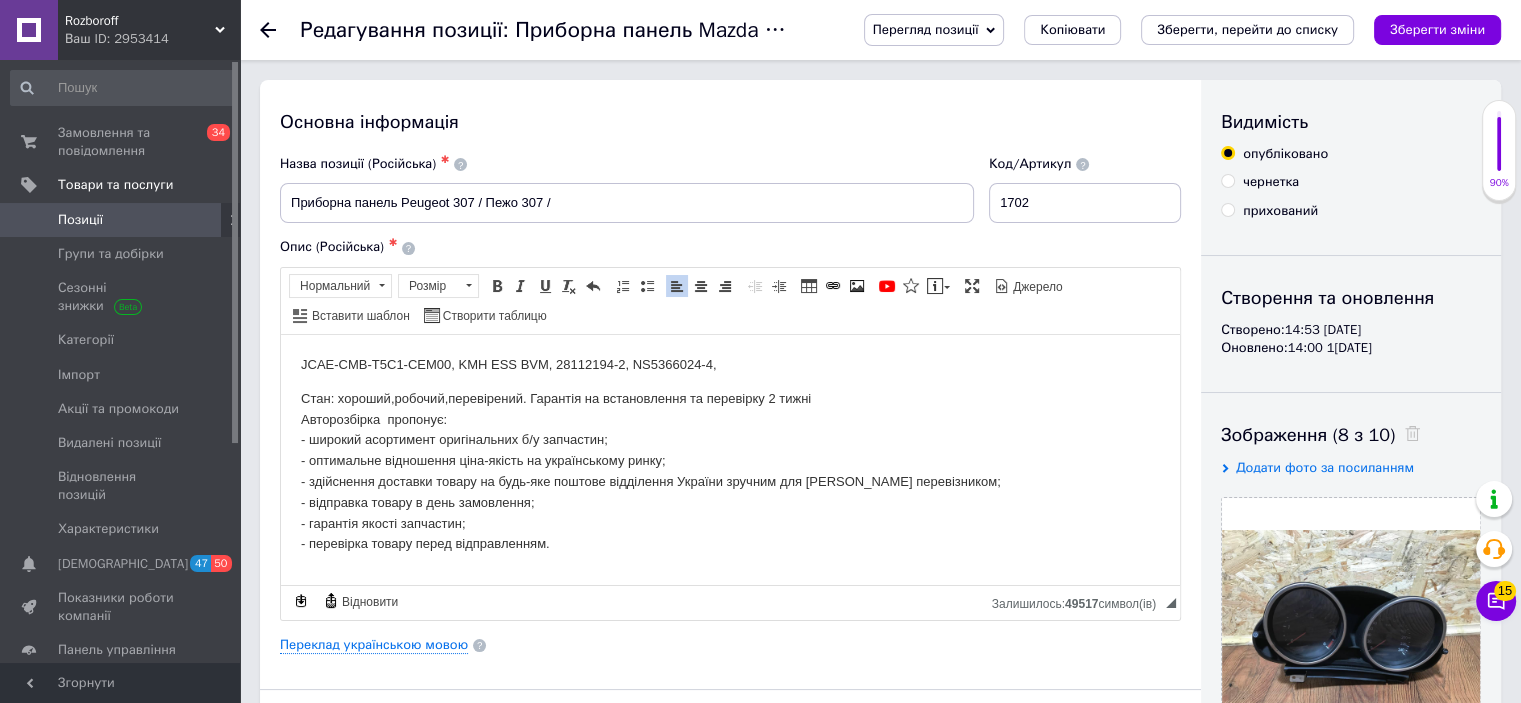 click on "JCAE-CMB-T5C1-CEM00, KMH ESS BVM, 28112194-2, NS5366024-4," at bounding box center (730, 364) 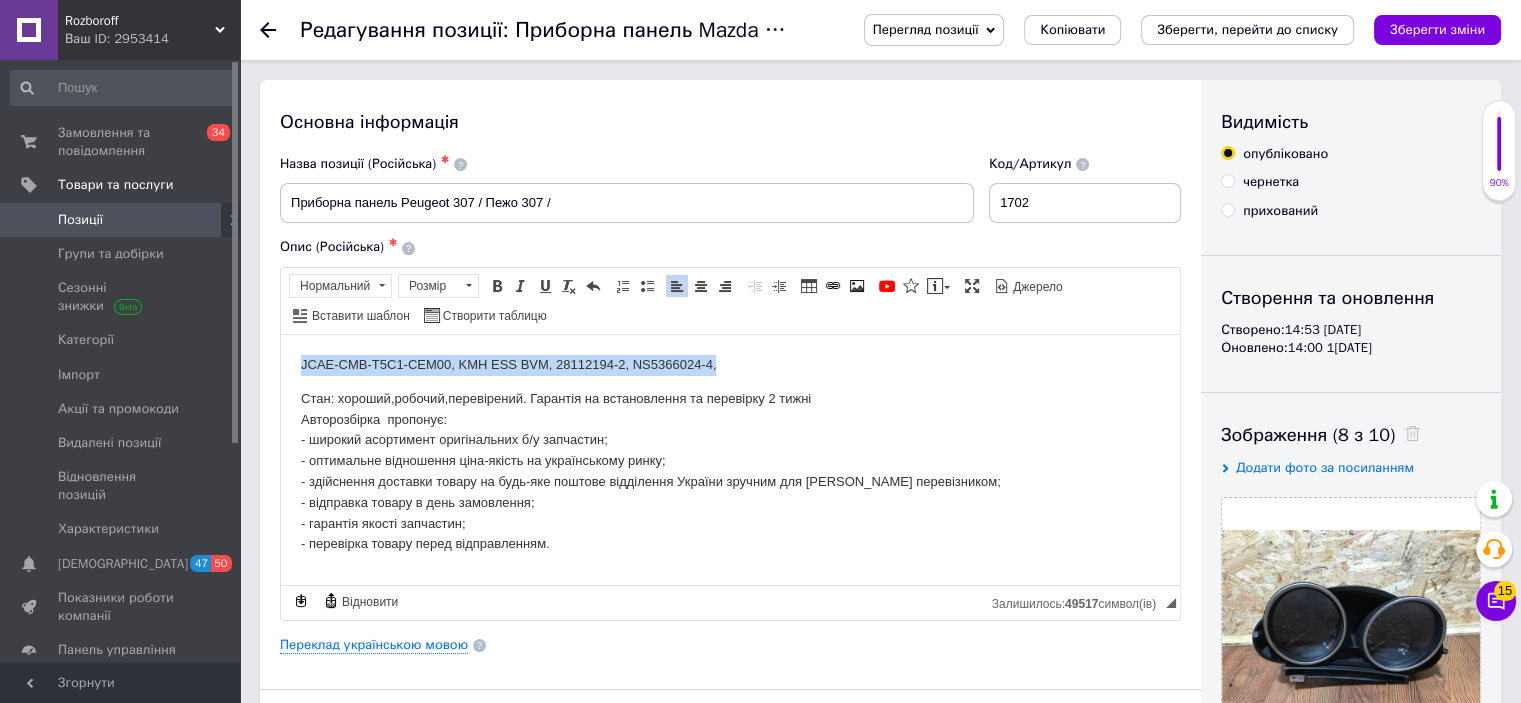 drag, startPoint x: 758, startPoint y: 364, endPoint x: 290, endPoint y: 364, distance: 468 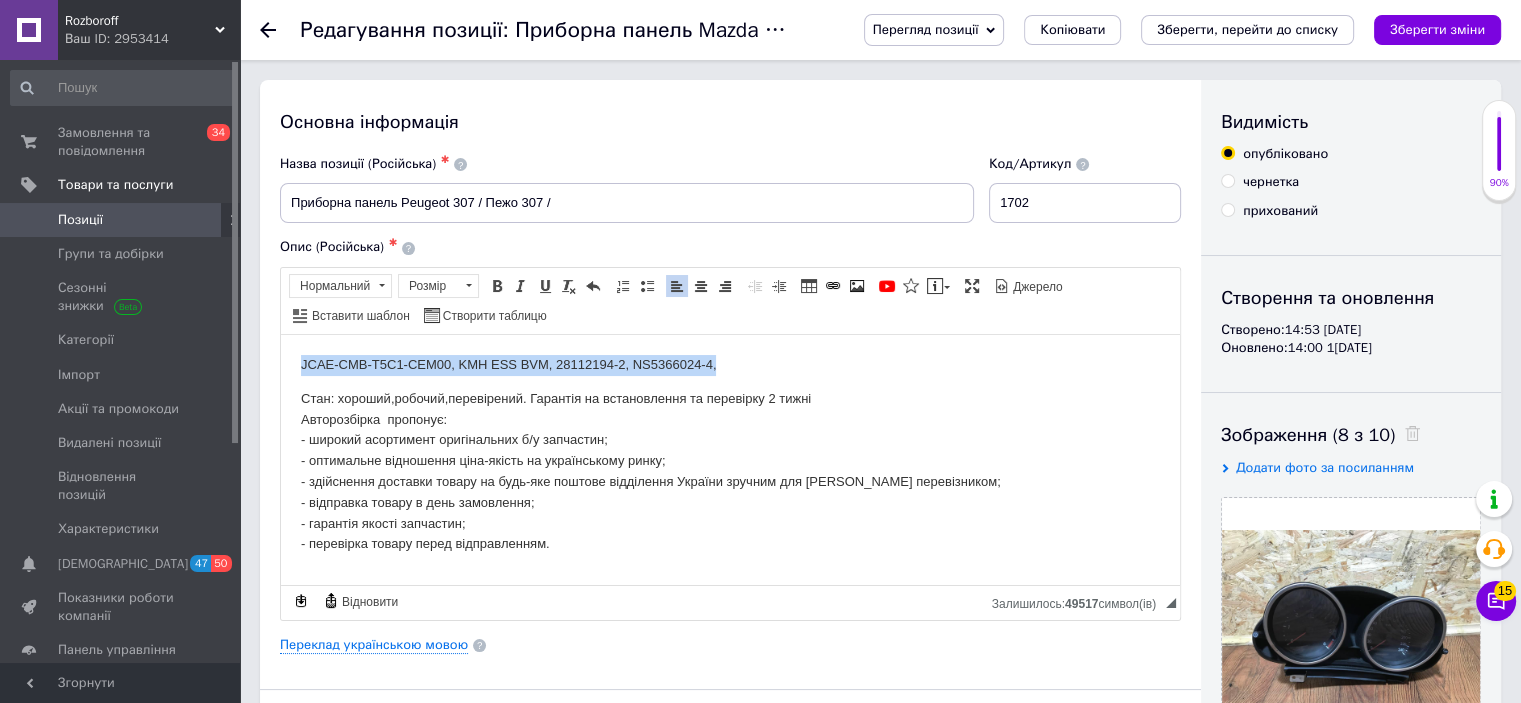 click on "JCAE-CMB-T5C1-CEM00, KMH ESS BVM, 28112194-2, NS5366024-4, Стан: хороший,робочий,перевірений. Гарантія на встановлення та перевірку 2 тижні Авторозбірка  пропонує:  - широкий асортимент оригінальних б/у запчастин;  - оптимальне відношення ціна-якість на українському ринку;  - здійснення доставки товару на будь-яке поштове відділення України зручним для Вас перевізником;  - відправка товару в день замовлення;  - гарантія якості запчастин;  - перевірка товару перед відправленням." at bounding box center (730, 454) 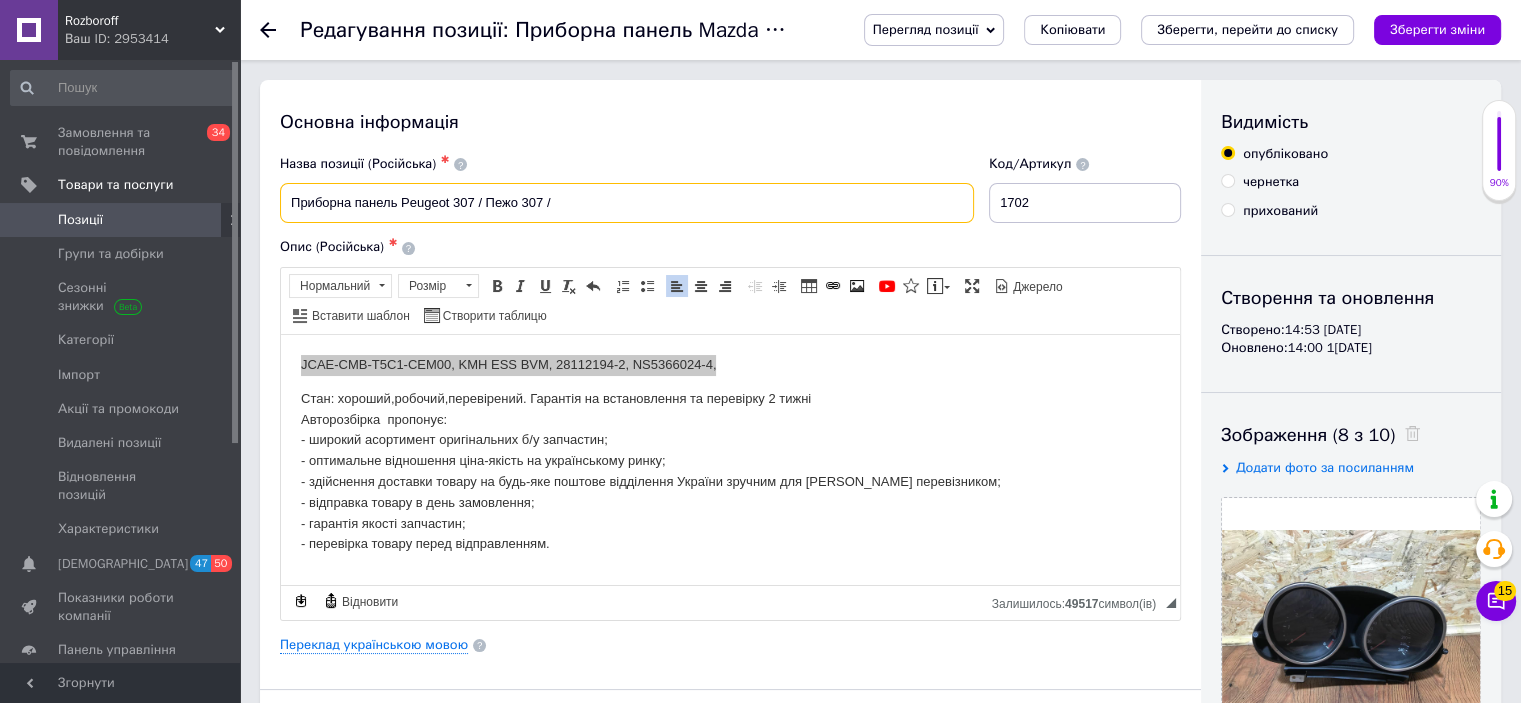 click on "Приборна панель Peugeot 307 / Пежо 307 /" at bounding box center (627, 203) 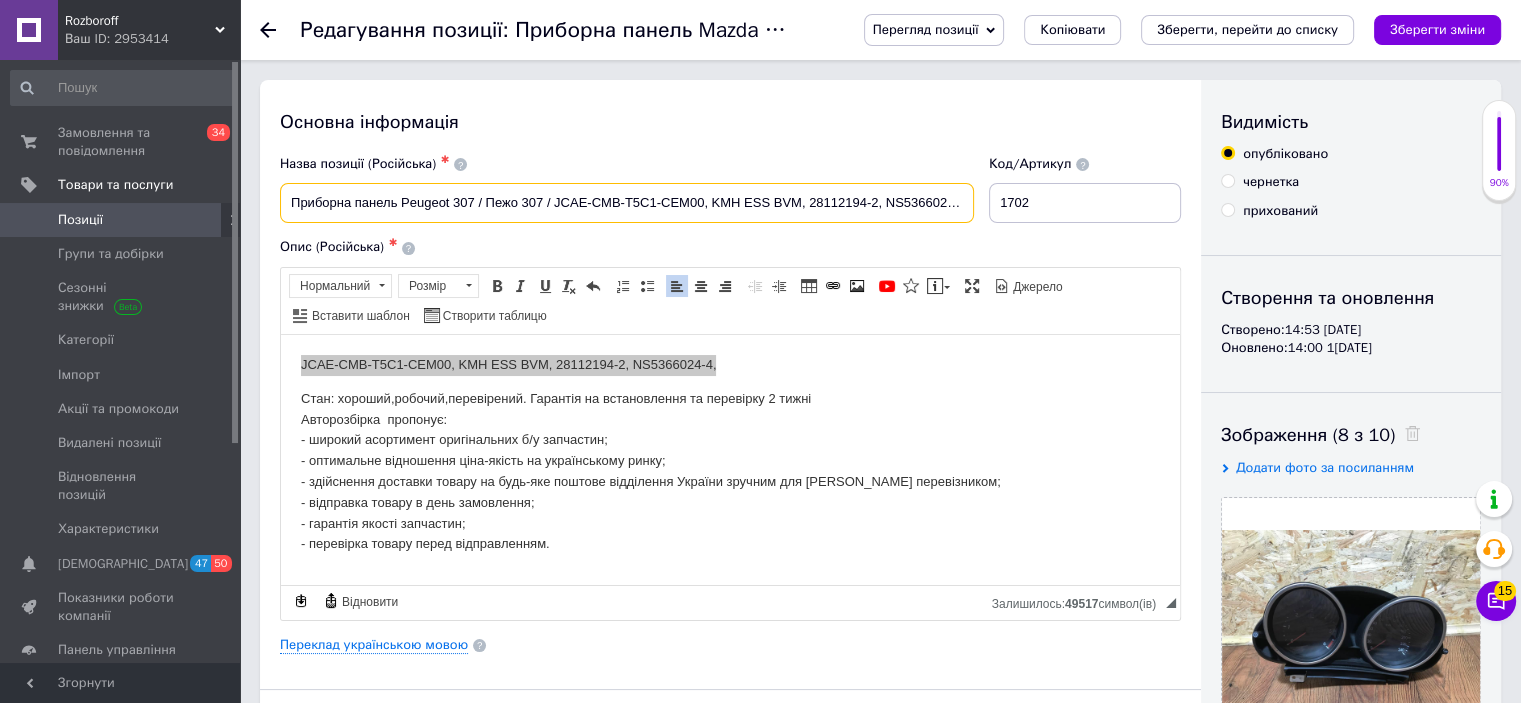 drag, startPoint x: 974, startPoint y: 199, endPoint x: 292, endPoint y: 191, distance: 682.04694 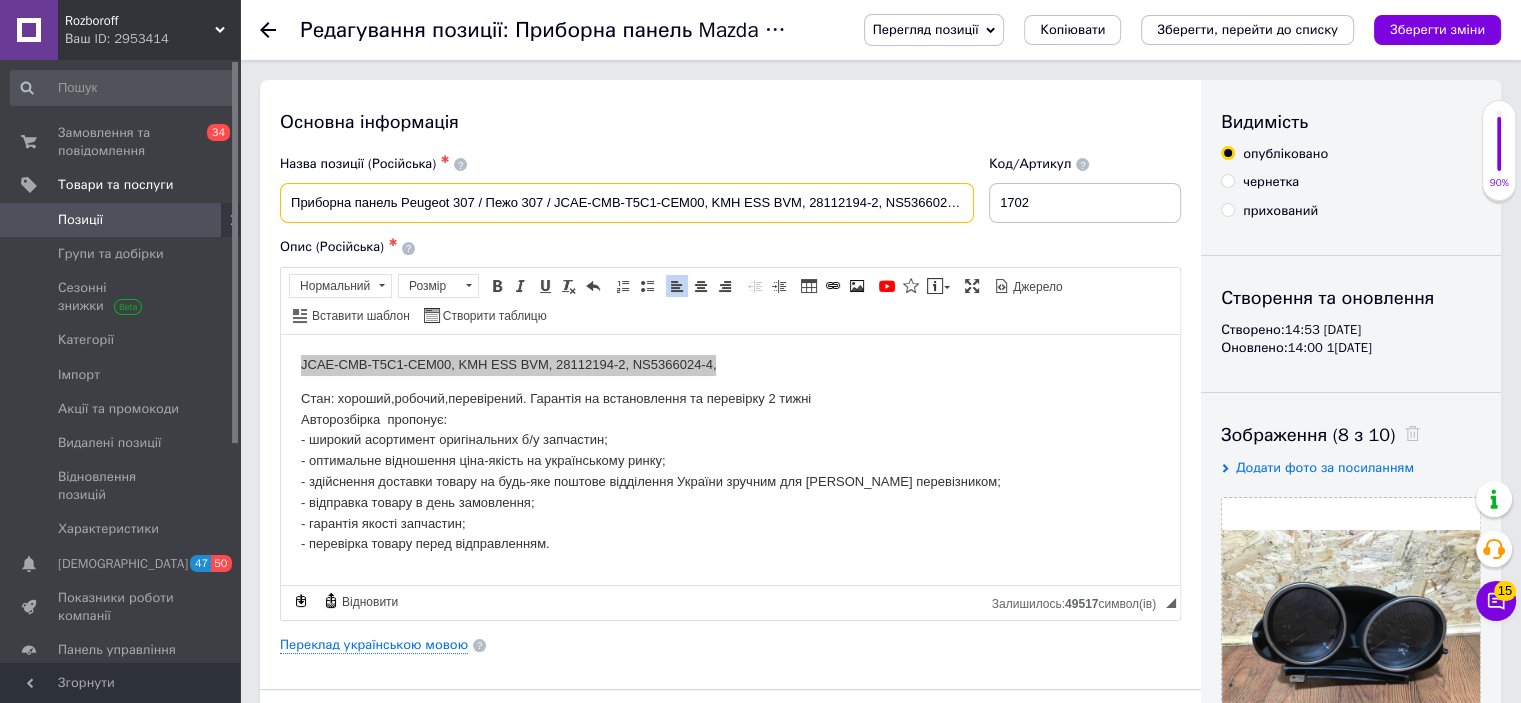 click on "Приборна панель Peugeot 307 / Пежо 307 / JCAE-CMB-T5C1-CEM00, KMH ESS BVM, 28112194-2, NS5366024-4" at bounding box center [627, 203] 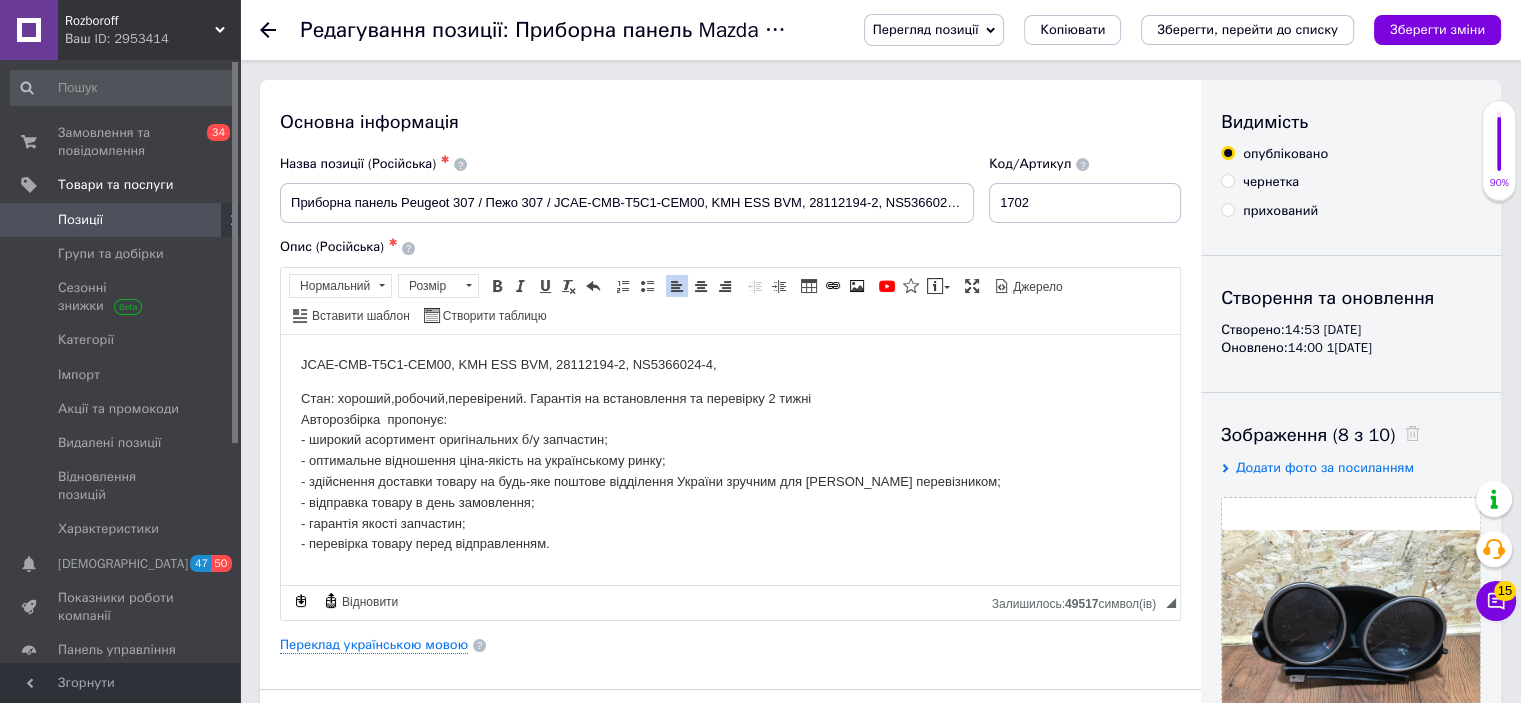 click on "JCAE-CMB-T5C1-CEM00, KMH ESS BVM, 28112194-2, NS5366024-4, Стан: хороший,робочий,перевірений. Гарантія на встановлення та перевірку 2 тижні Авторозбірка  пропонує:  - широкий асортимент оригінальних б/у запчастин;  - оптимальне відношення ціна-якість на українському ринку;  - здійснення доставки товару на будь-яке поштове відділення України зручним для Вас перевізником;  - відправка товару в день замовлення;  - гарантія якості запчастин;  - перевірка товару перед відправленням." at bounding box center (730, 454) 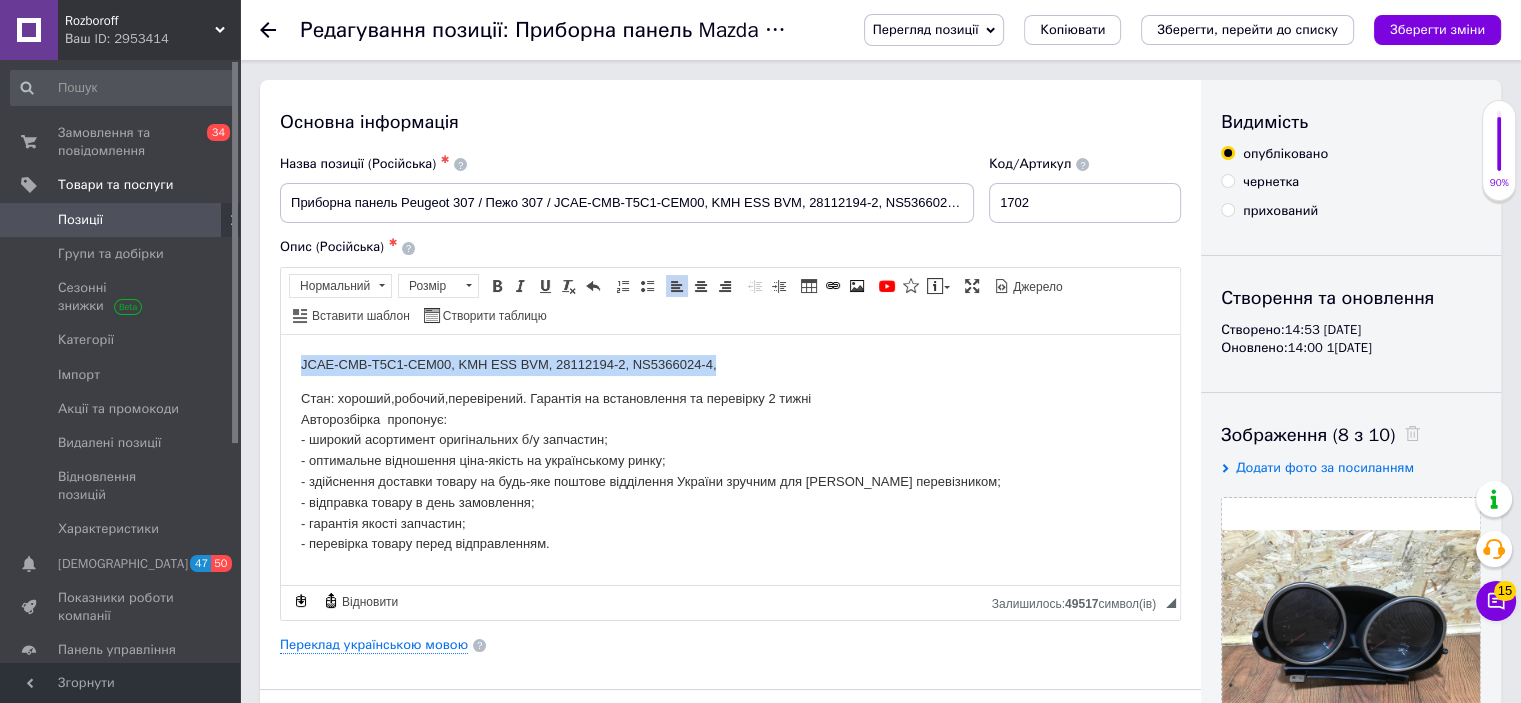 drag, startPoint x: 733, startPoint y: 364, endPoint x: 303, endPoint y: 355, distance: 430.09418 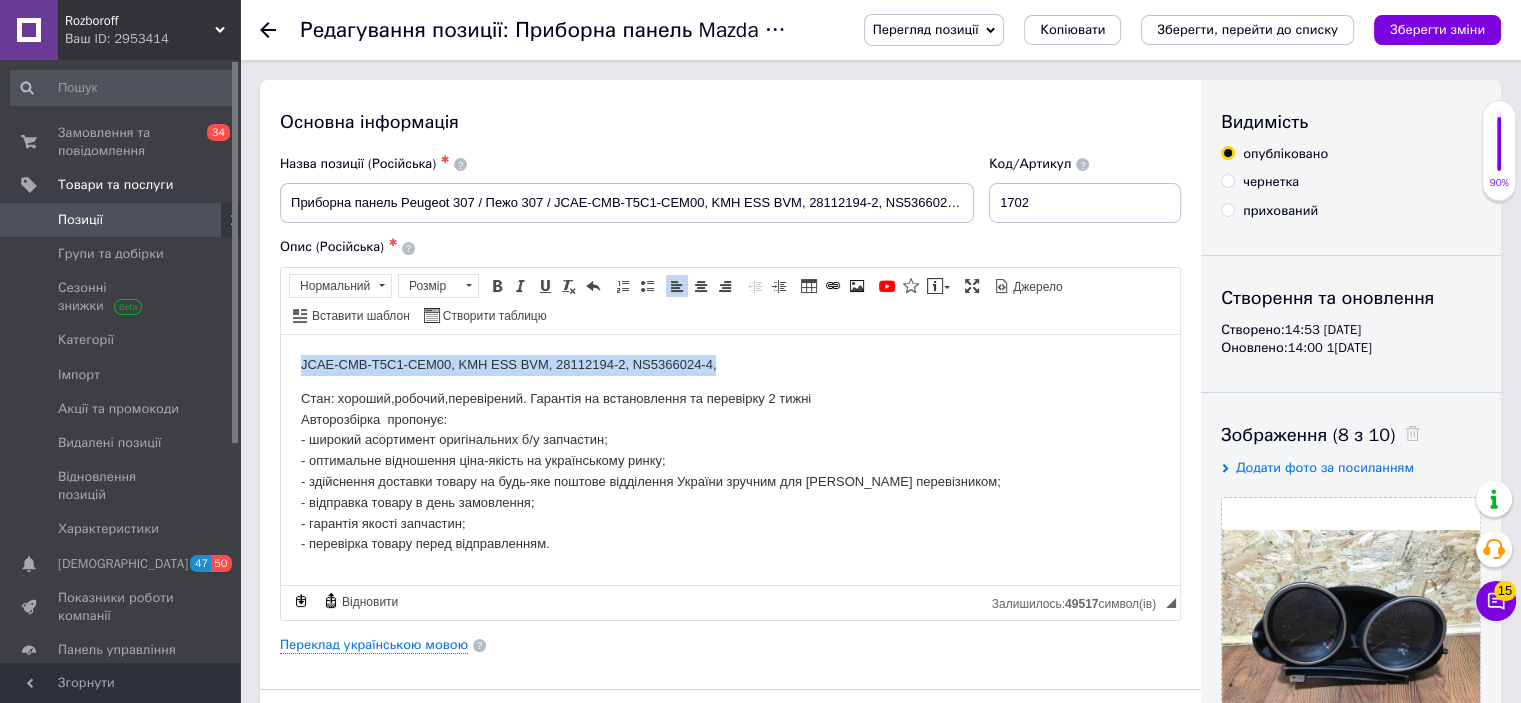 click on "JCAE-CMB-T5C1-CEM00, KMH ESS BVM, 28112194-2, NS5366024-4," at bounding box center [730, 364] 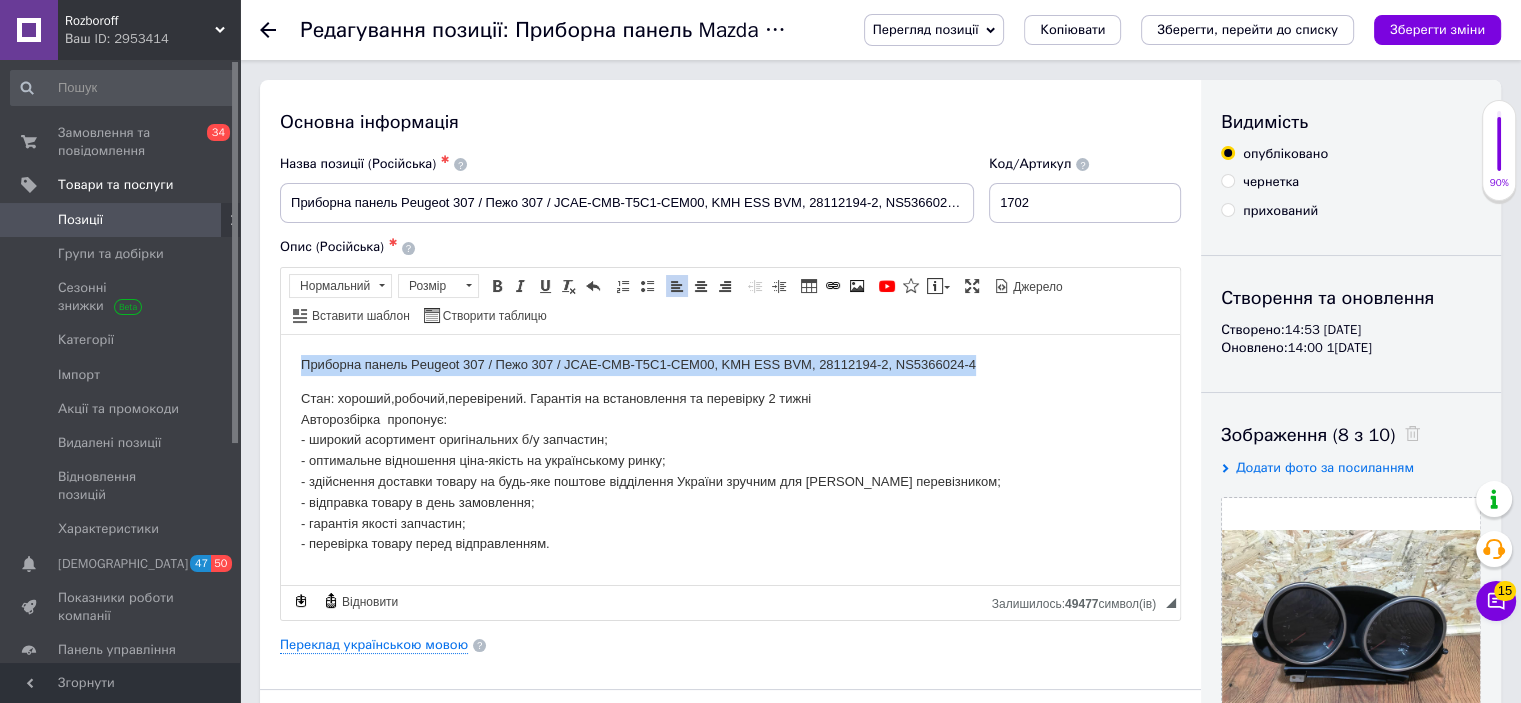 drag, startPoint x: 984, startPoint y: 359, endPoint x: 302, endPoint y: 350, distance: 682.0594 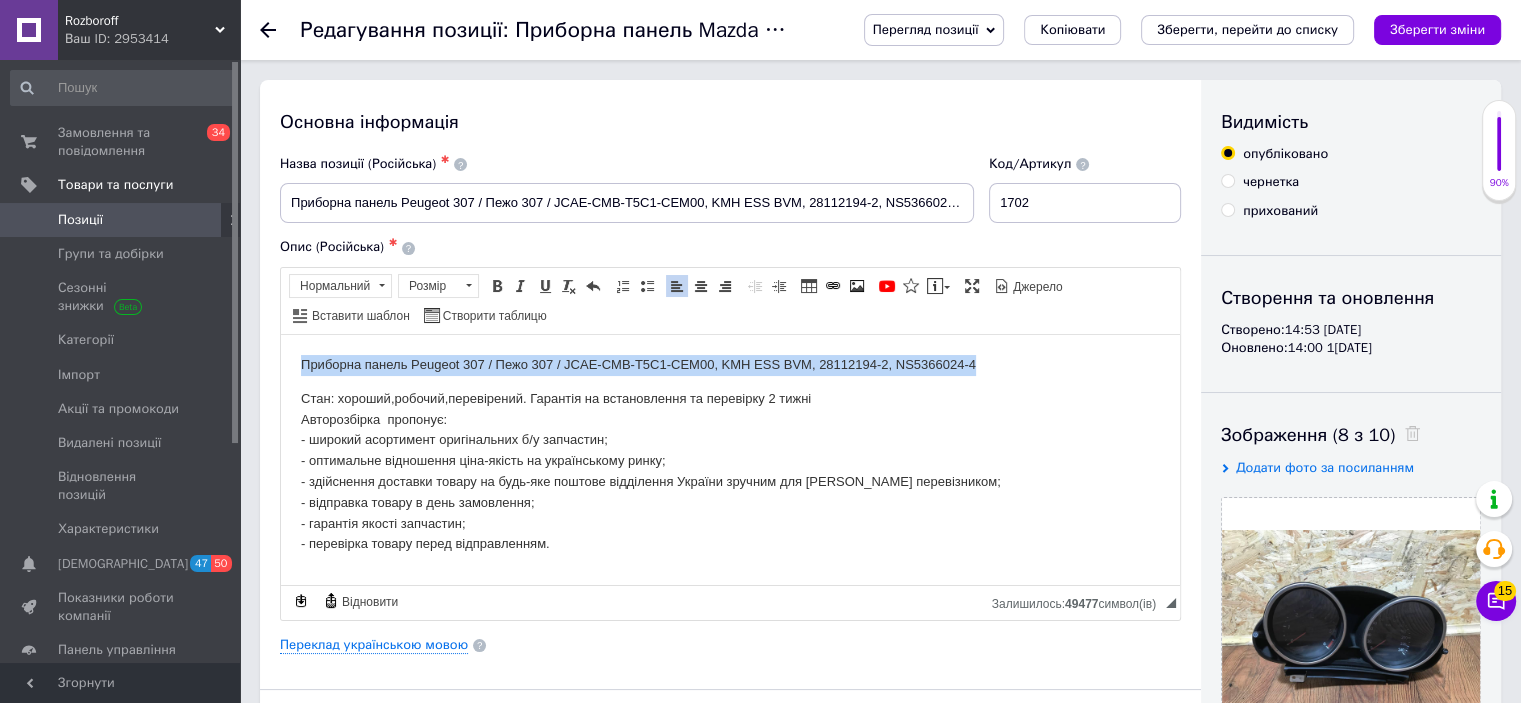 click on "Приборна панель Peugeot 307 / Пежо 307 / JCAE-CMB-T5C1-CEM00, KMH ESS BVM, 28112194-2, NS5366024-4 Стан: хороший,робочий,перевірений. Гарантія на встановлення та перевірку 2 тижні Авторозбірка  пропонує:  - широкий асортимент оригінальних б/у запчастин;  - оптимальне відношення ціна-якість на українському ринку;  - здійснення доставки товару на будь-яке поштове відділення України зручним для Вас перевізником;  - відправка товару в день замовлення;  - гарантія якості запчастин;  - перевірка товару перед відправленням." at bounding box center (730, 454) 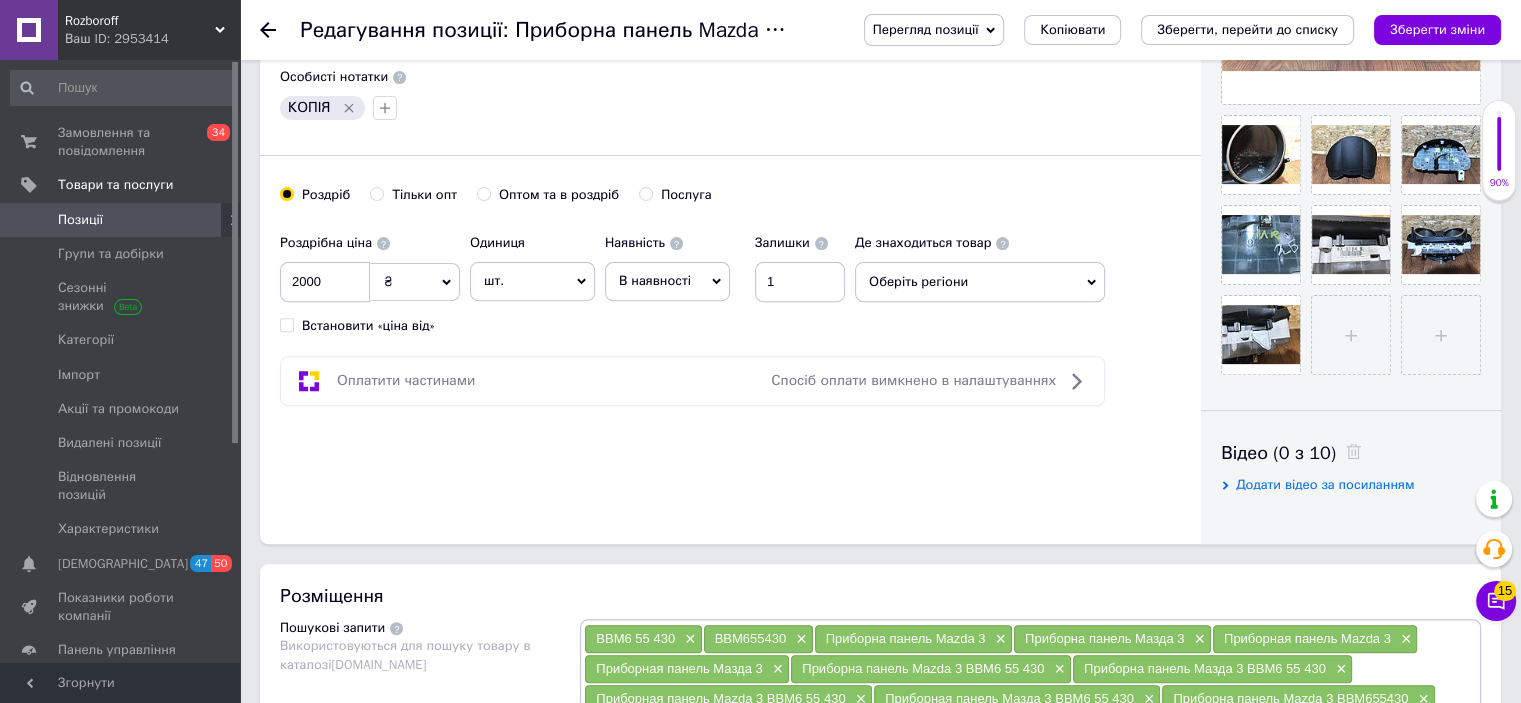 scroll, scrollTop: 654, scrollLeft: 0, axis: vertical 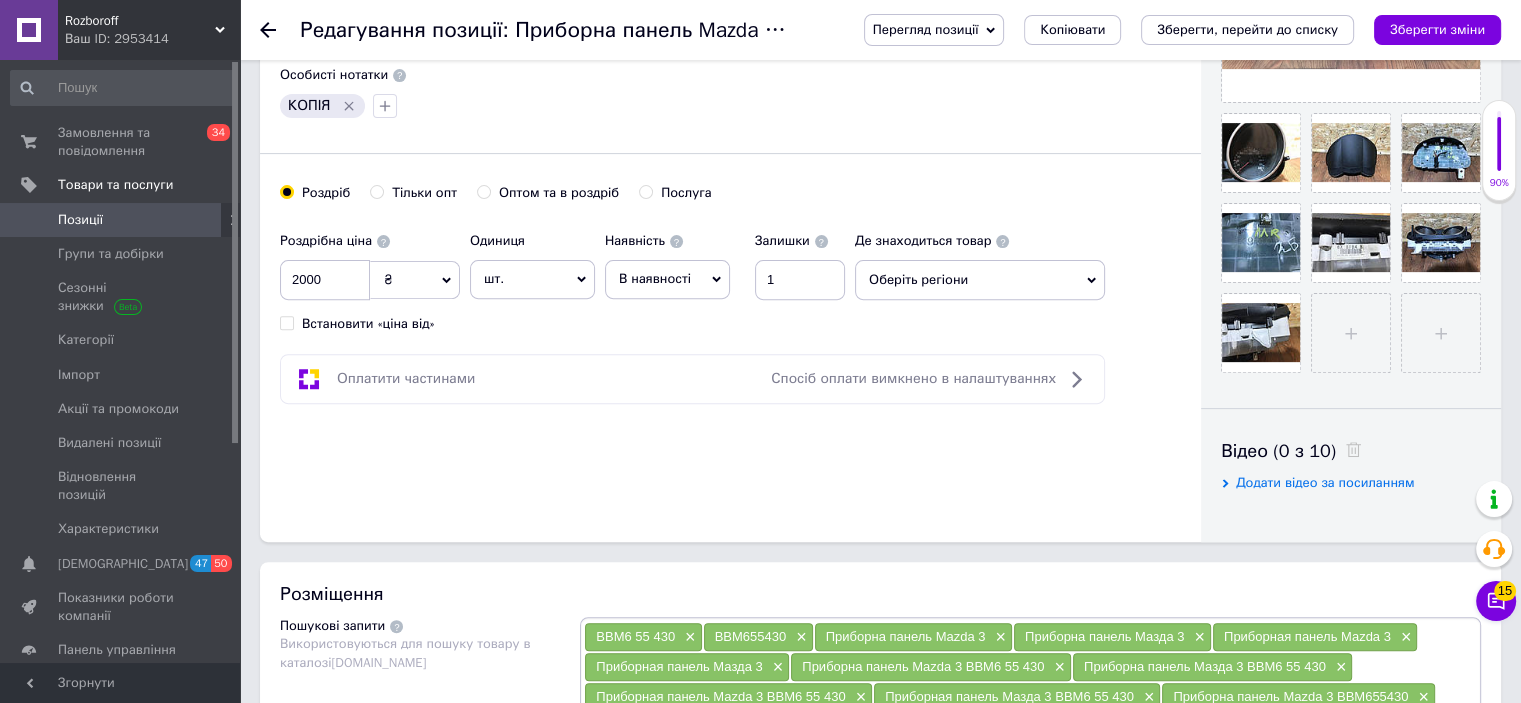 click 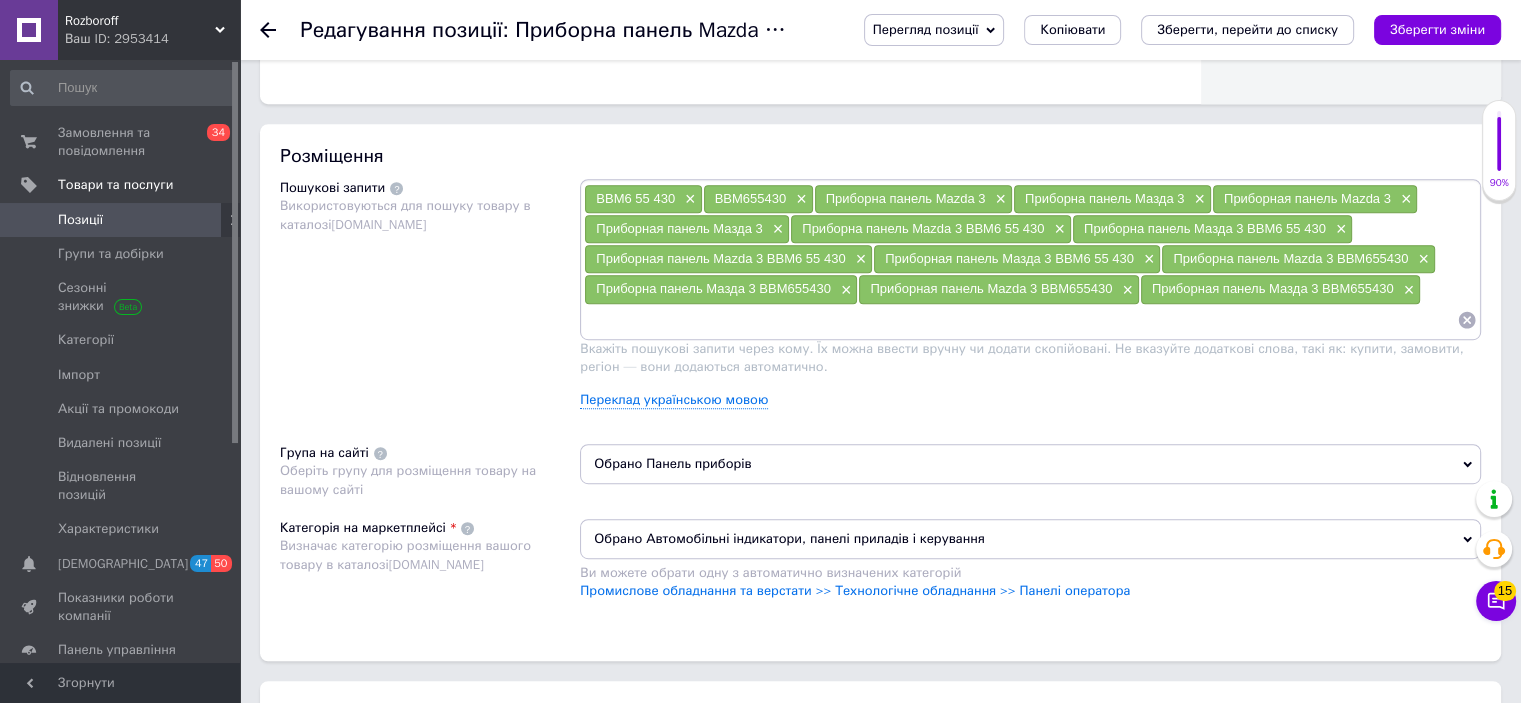 scroll, scrollTop: 1124, scrollLeft: 0, axis: vertical 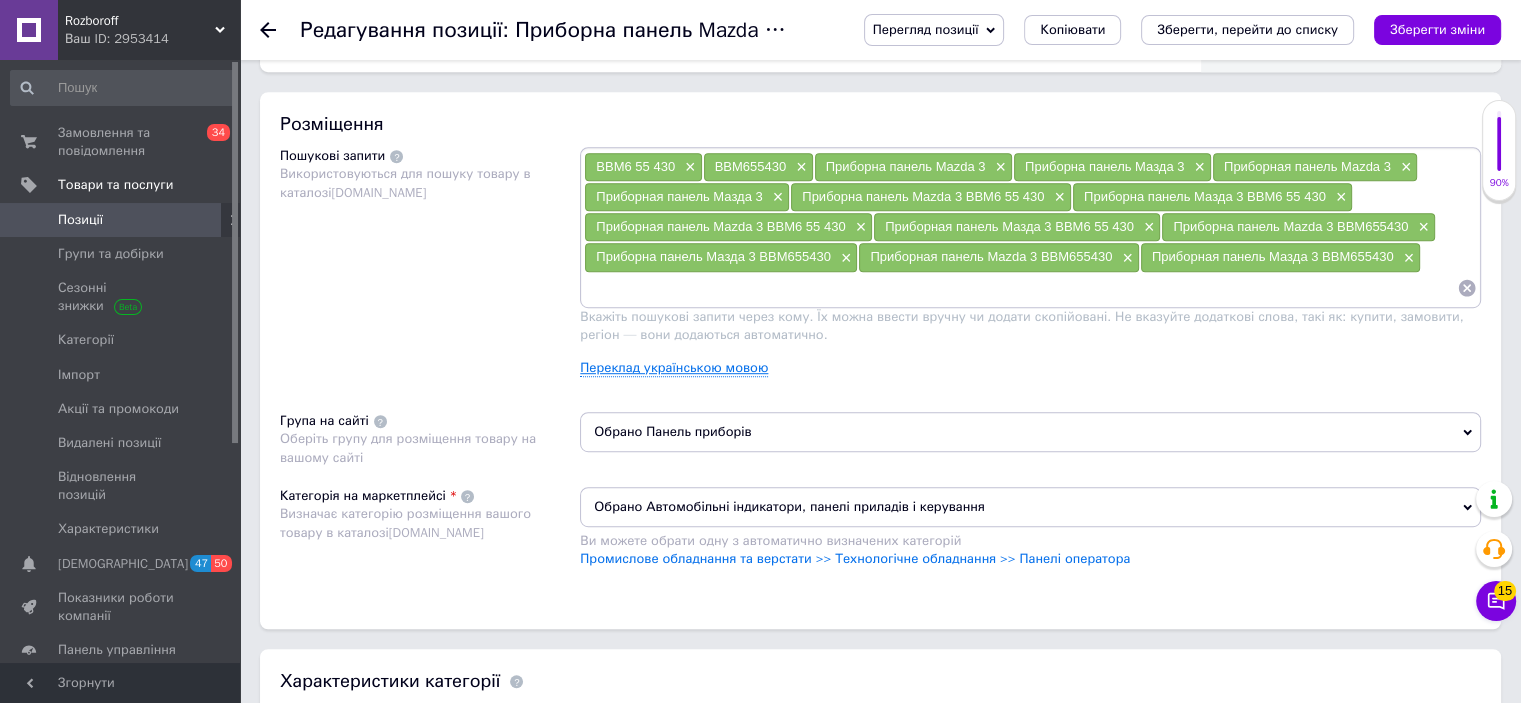 click on "Переклад українською мовою" at bounding box center (674, 368) 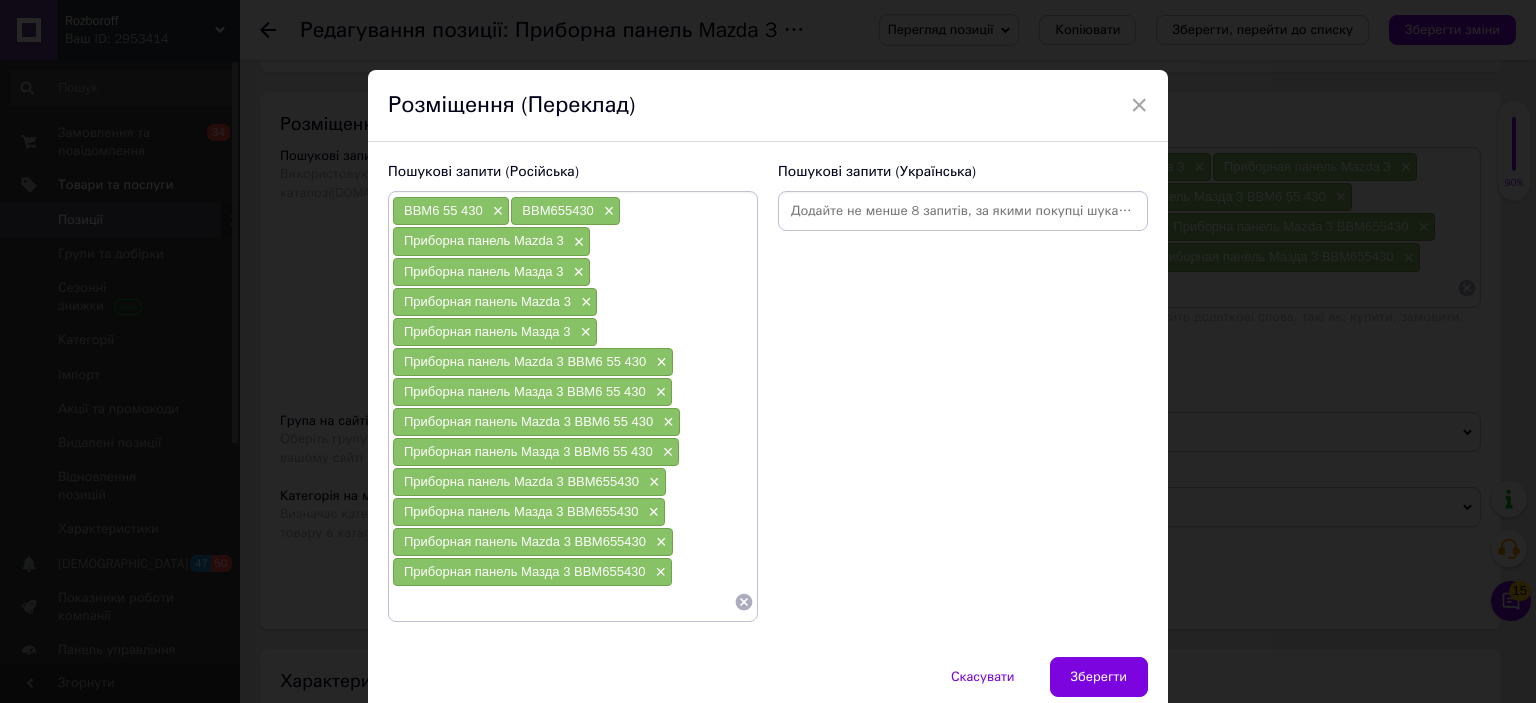 click 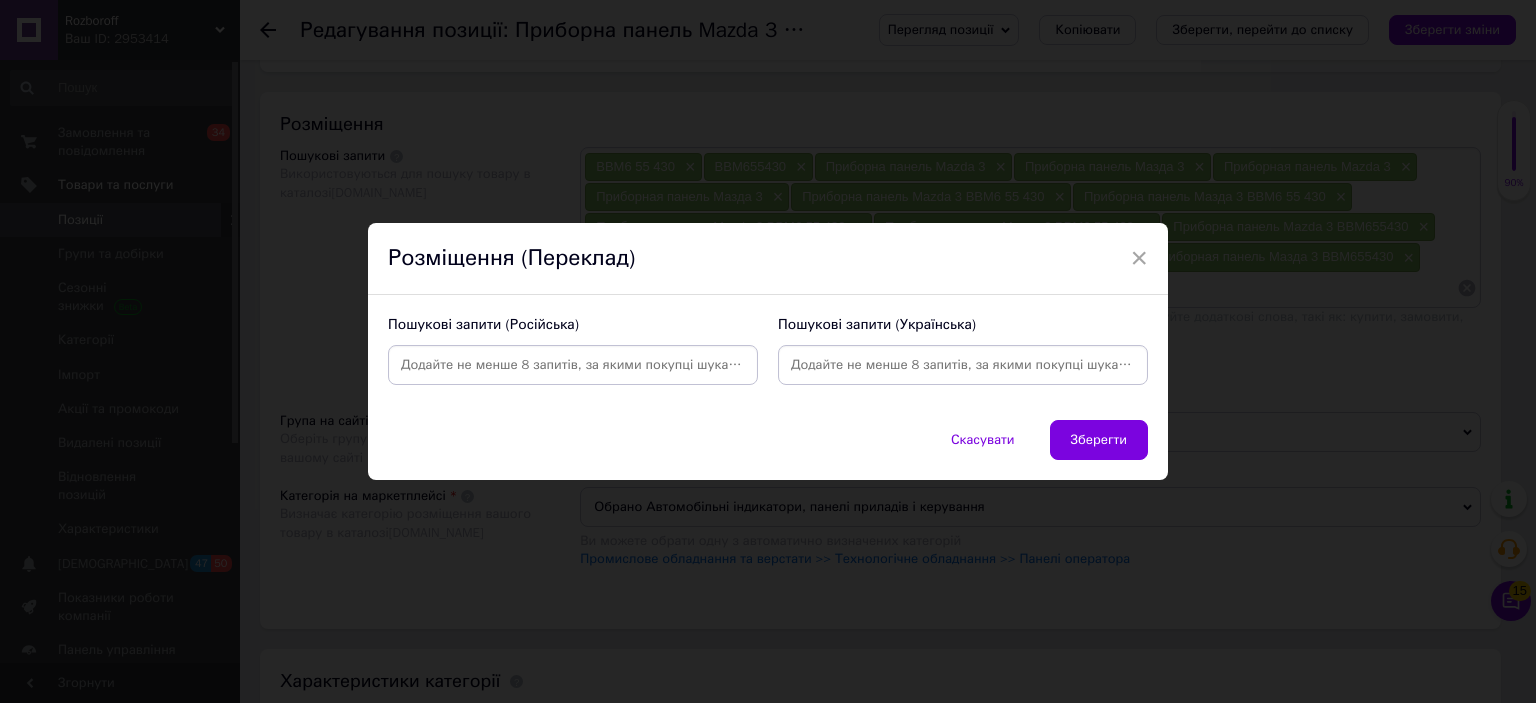 click at bounding box center [573, 365] 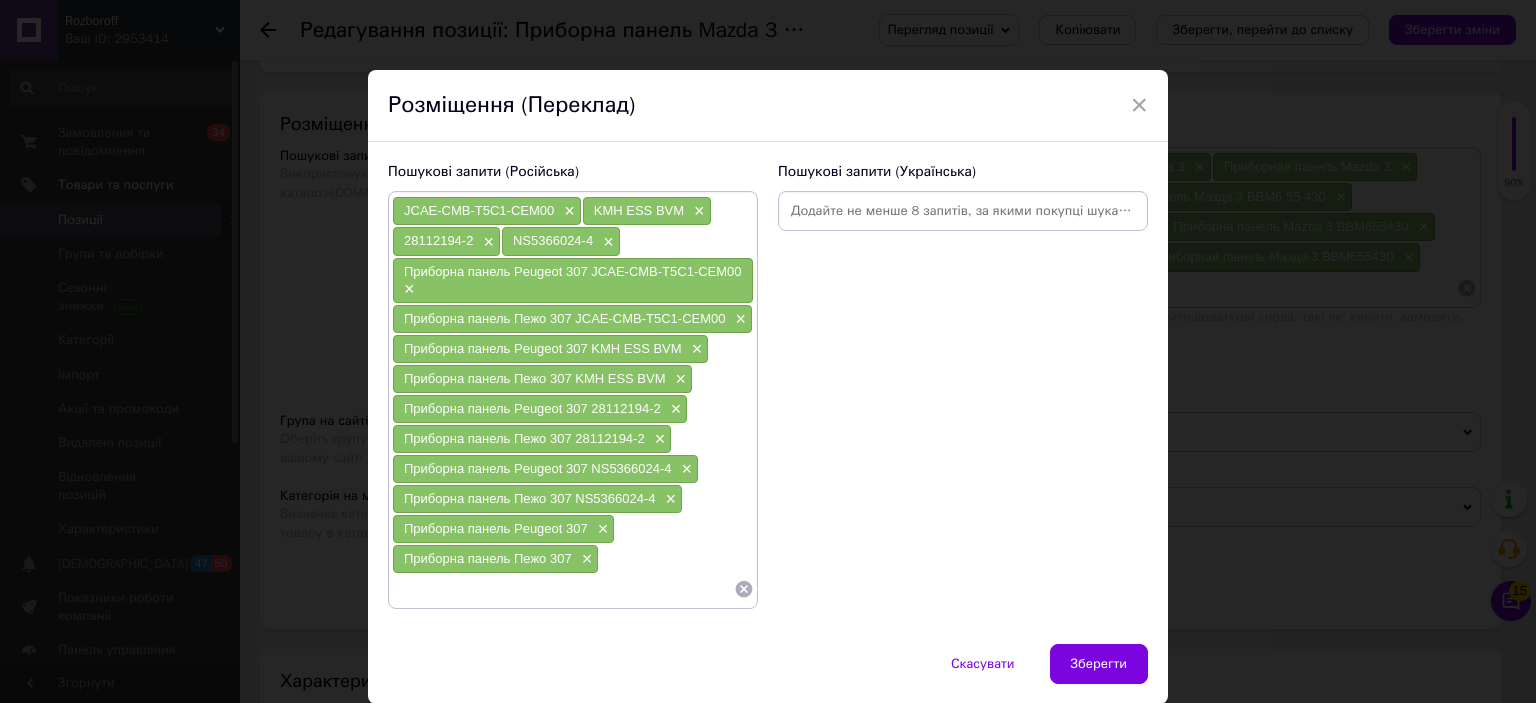 click at bounding box center [963, 211] 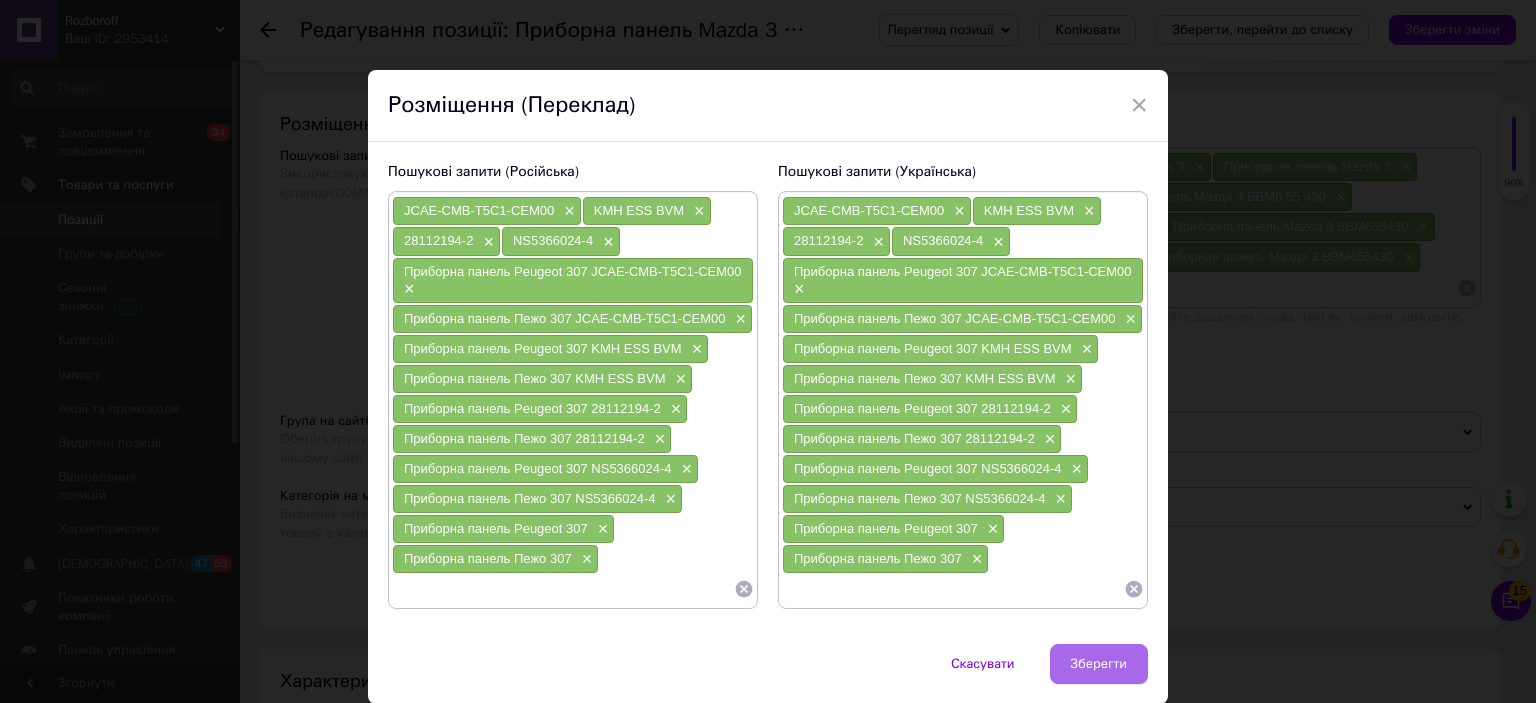 click on "Зберегти" at bounding box center [1099, 664] 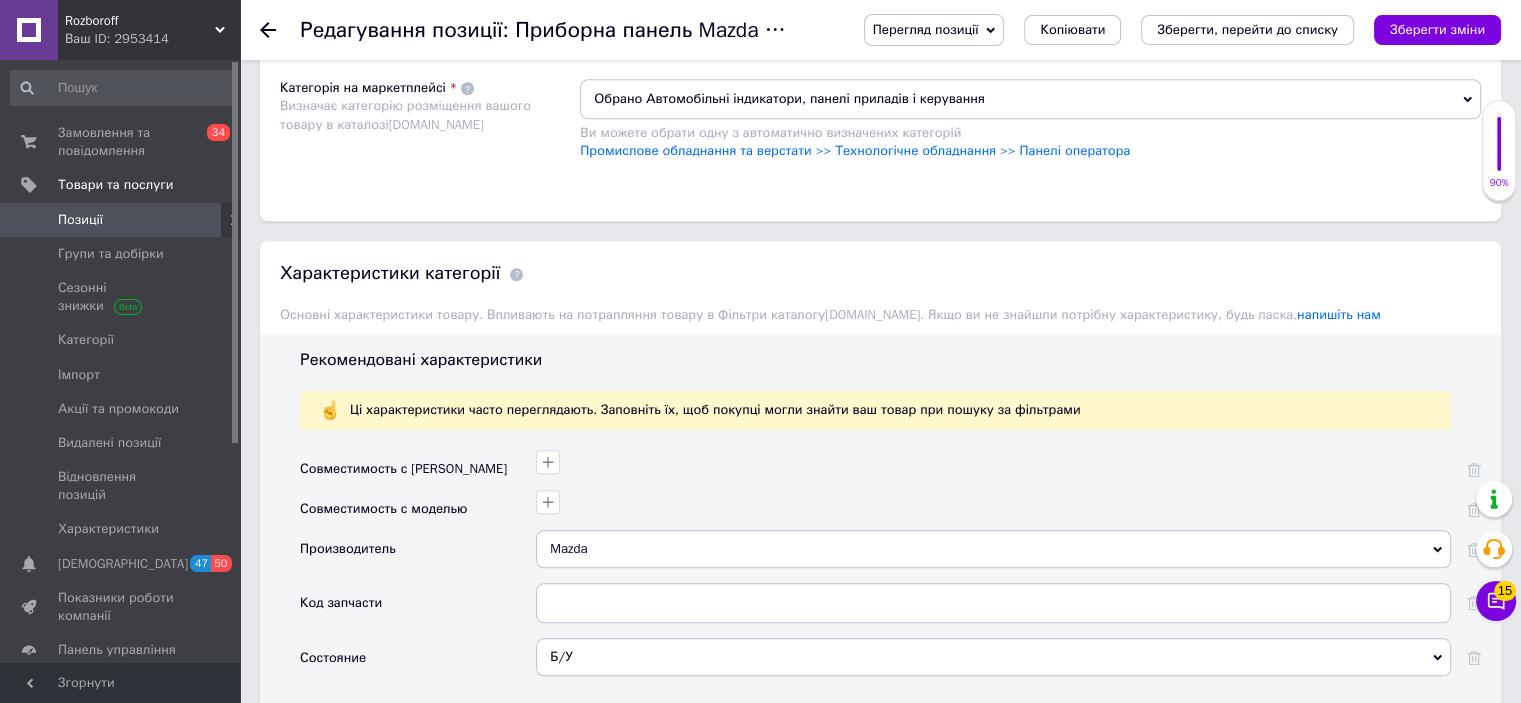 scroll, scrollTop: 1564, scrollLeft: 0, axis: vertical 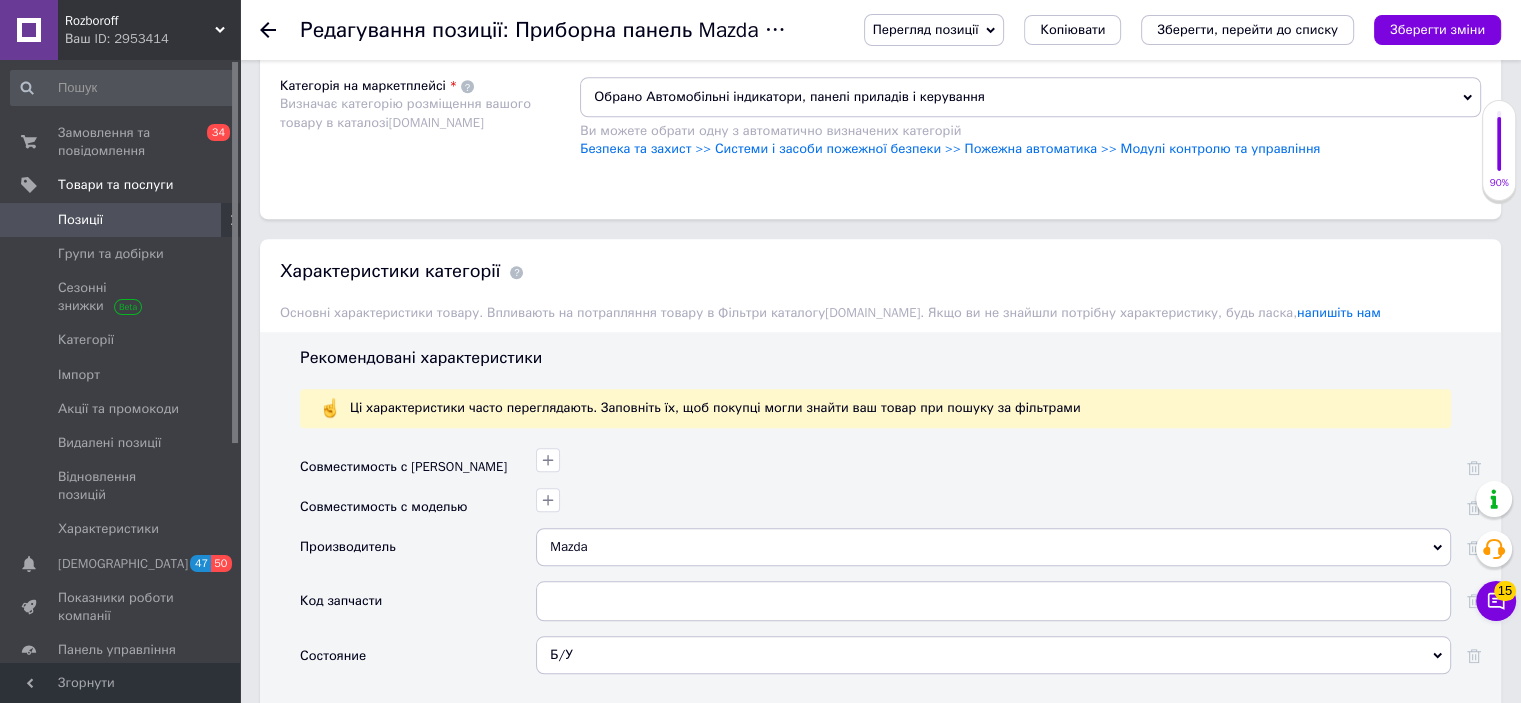click on "Mazda" at bounding box center [993, 547] 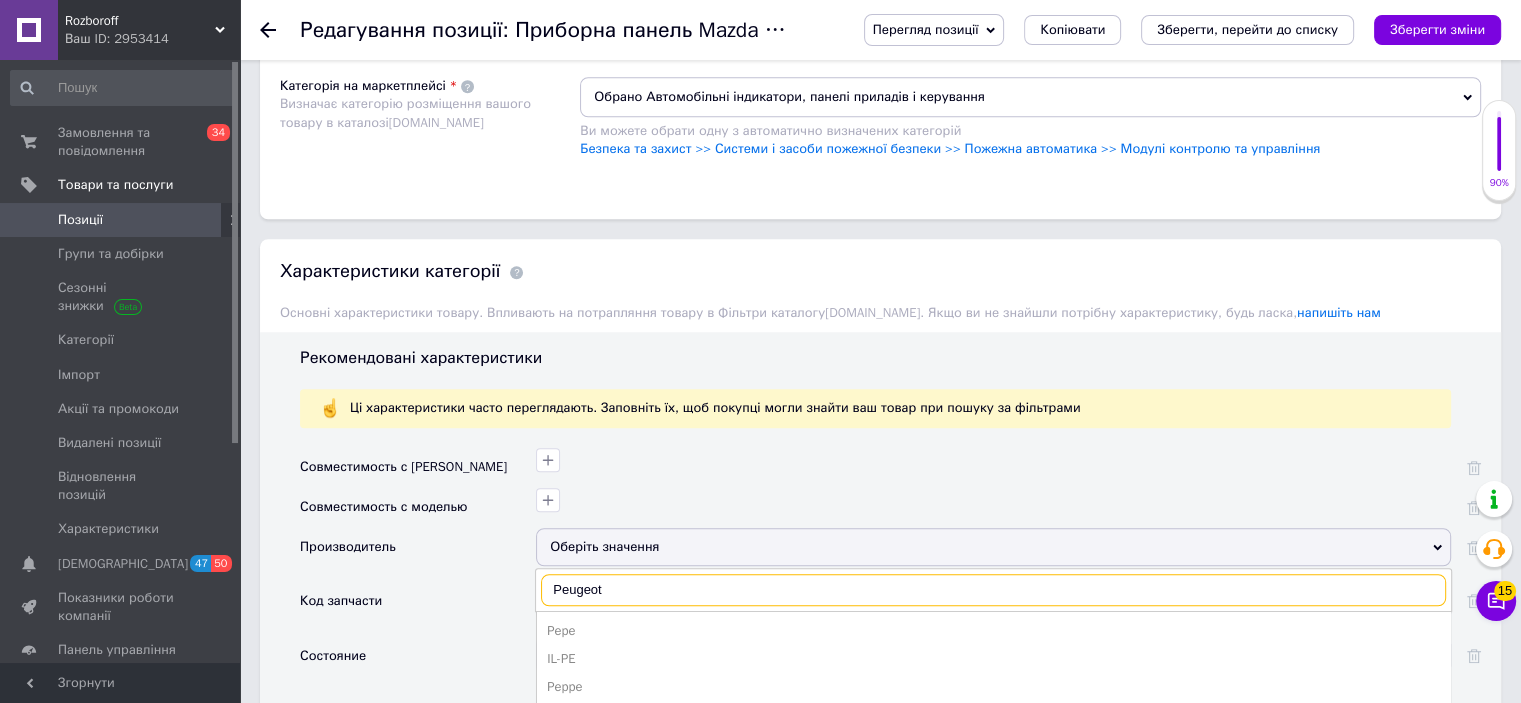 type on "Peugeot" 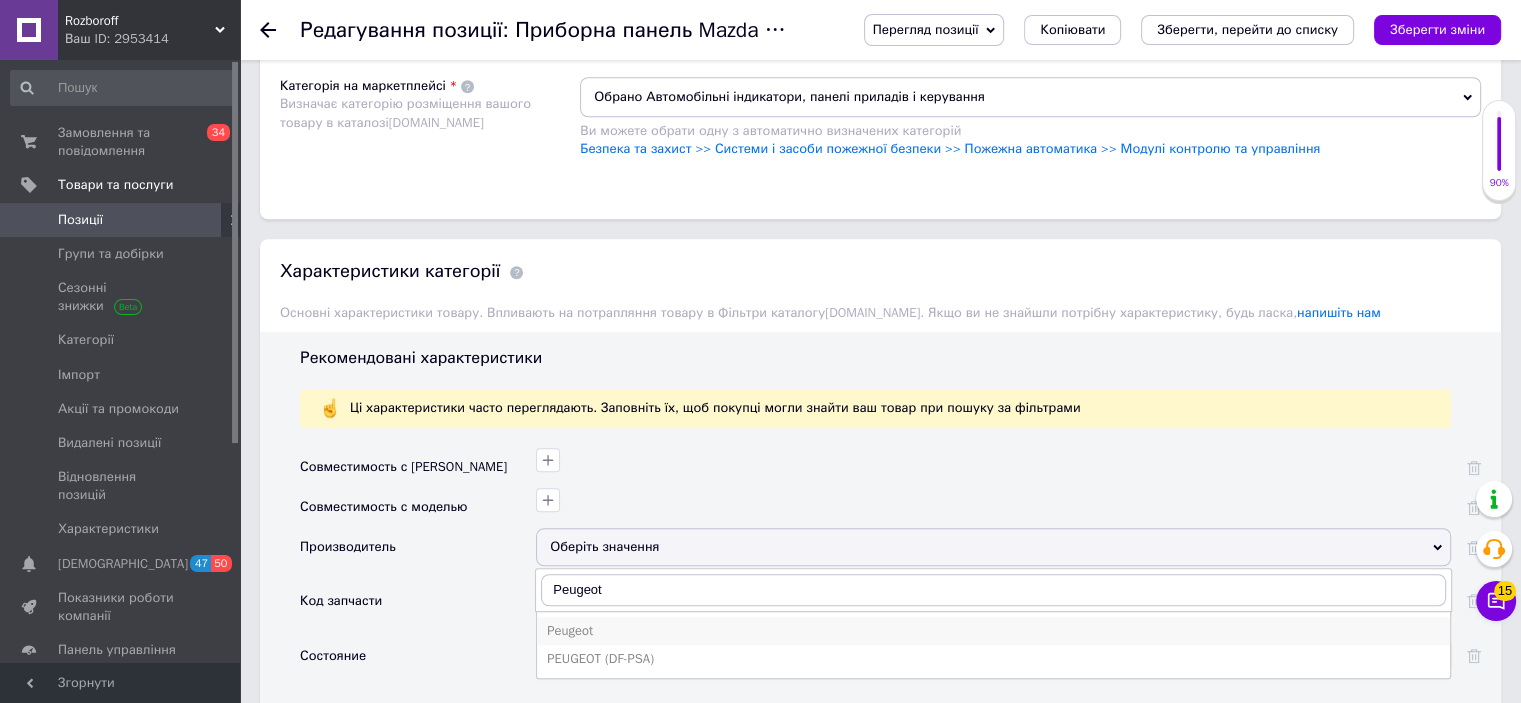 click on "Peugeot" at bounding box center (993, 631) 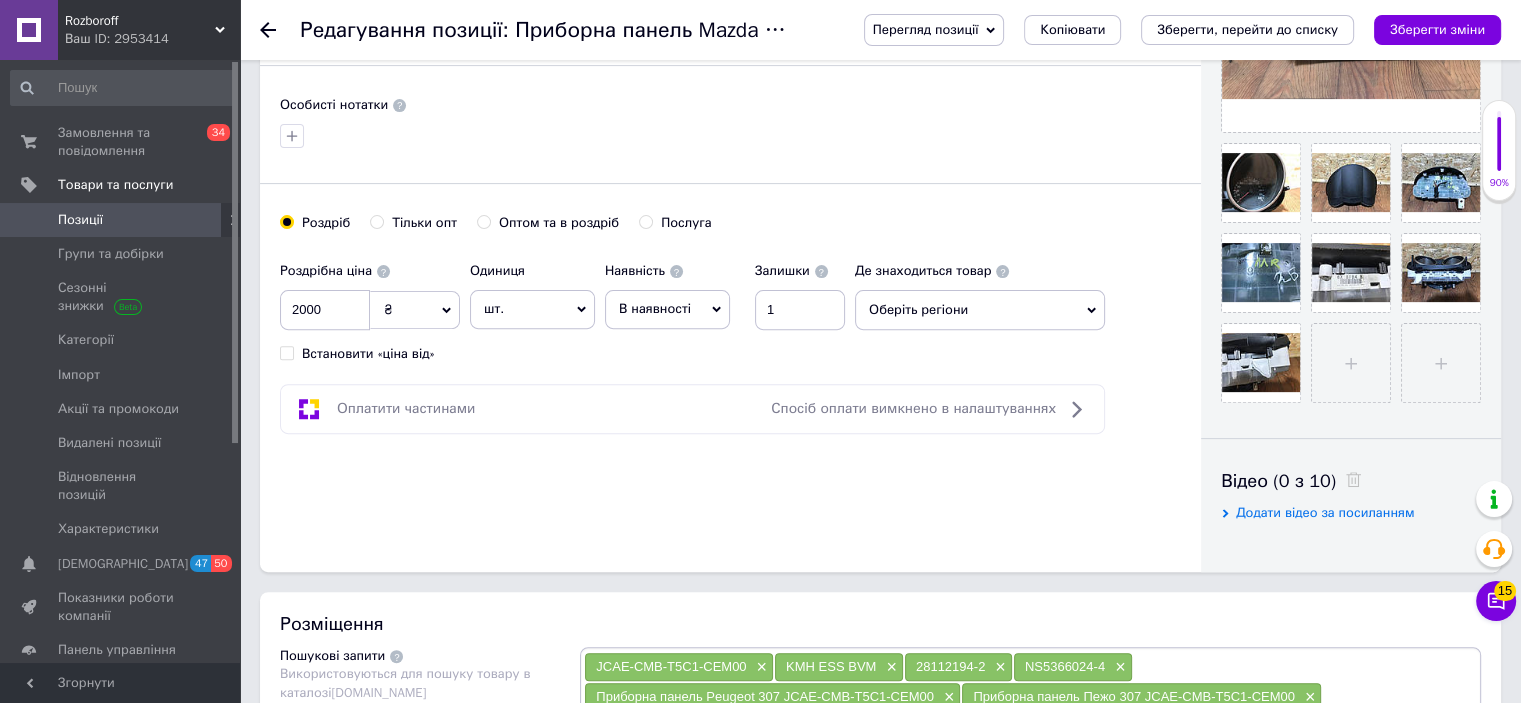 scroll, scrollTop: 623, scrollLeft: 0, axis: vertical 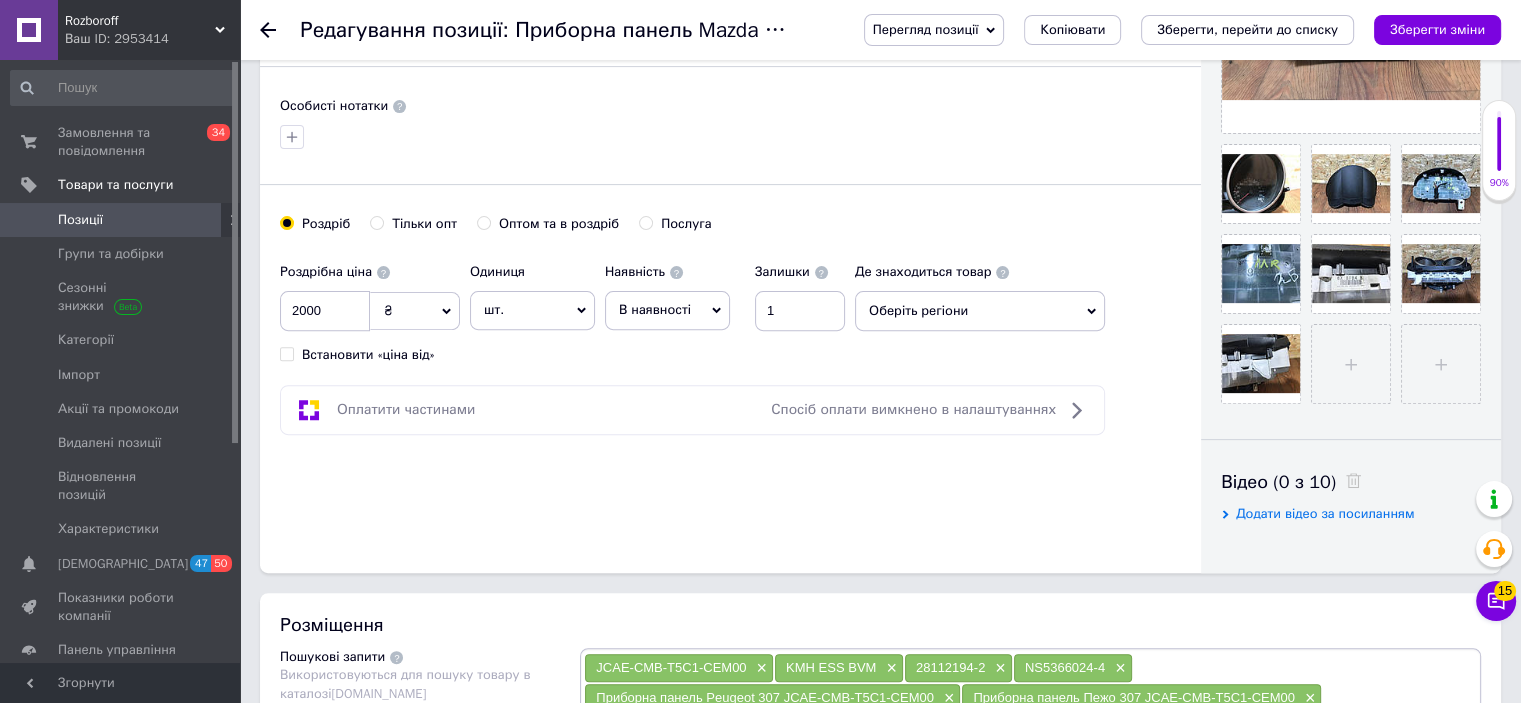 click on "Роздрібна ціна 2000 ₴ $ EUR CHF GBP ¥ PLN ₸ MDL HUF KGS CNY TRY KRW lei Встановити «ціна від» Одиниця шт. Популярне комплект упаковка кв.м пара м кг пог.м послуга т а автоцистерна ампула б балон банка блістер бобіна бочка [PERSON_NAME] бухта в ват виїзд відро г г га година гр/кв.м гігакалорія д дав два місяці день доба доза є єврокуб з зміна к кВт каністра карат кв.дм кв.м кв.см кв.фут квартал кг кг/кв.м км колесо комплект коробка куб.дм куб.м л л лист м м мВт мл мм моток місяць мішок н набір номер о об'єкт од. п палетомісце пара партія пач пог.м послуга посівна одиниця птахомісце півроку пігулка" at bounding box center (730, 308) 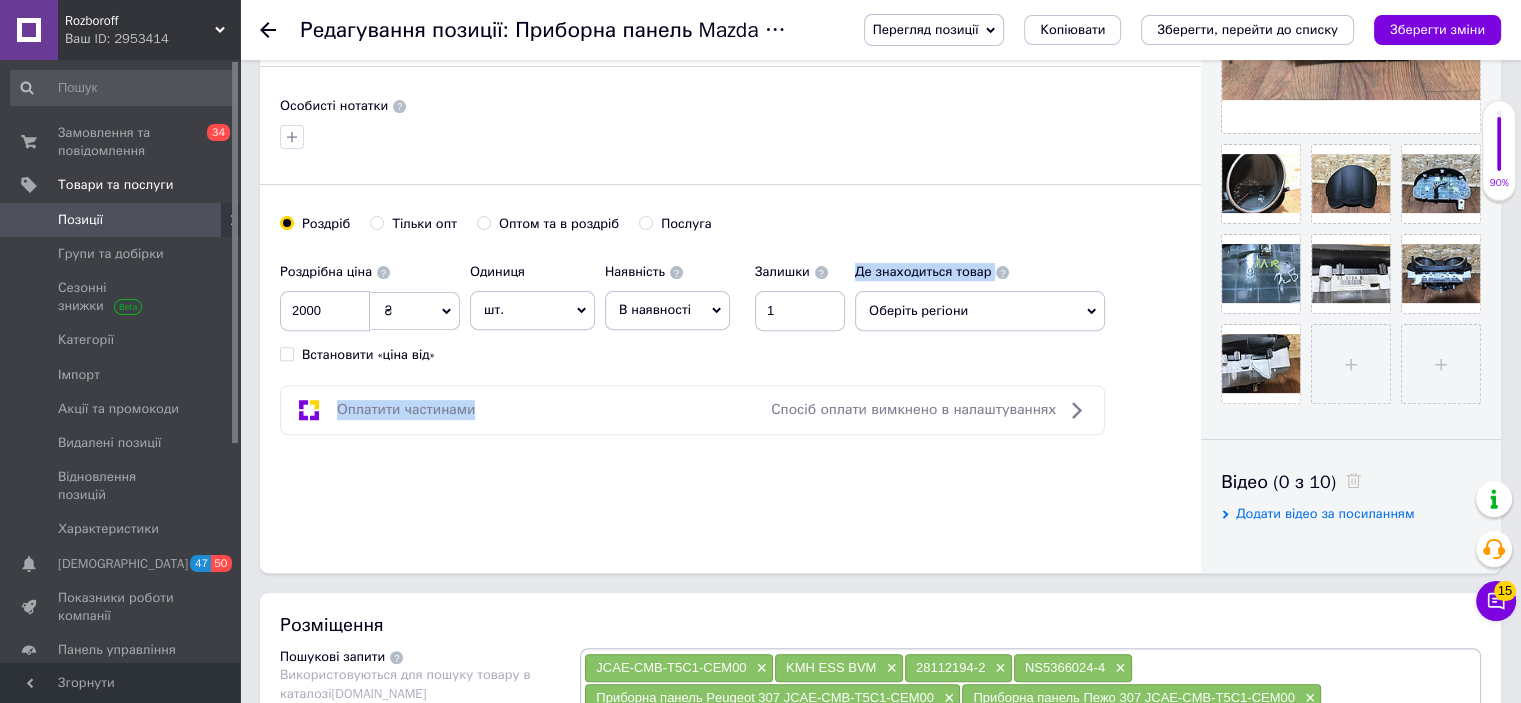 drag, startPoint x: 927, startPoint y: 330, endPoint x: 915, endPoint y: 312, distance: 21.633308 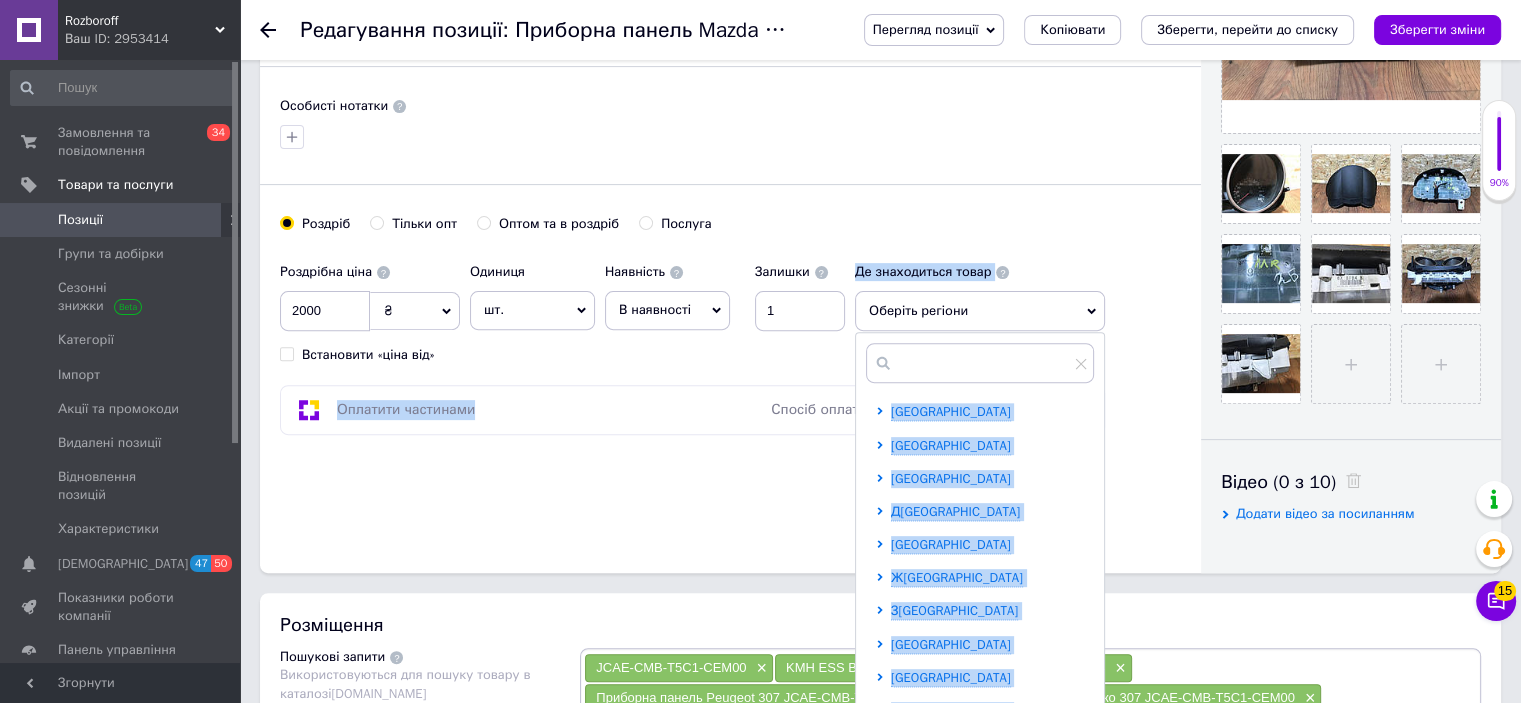 click on "[GEOGRAPHIC_DATA]" at bounding box center [951, 478] 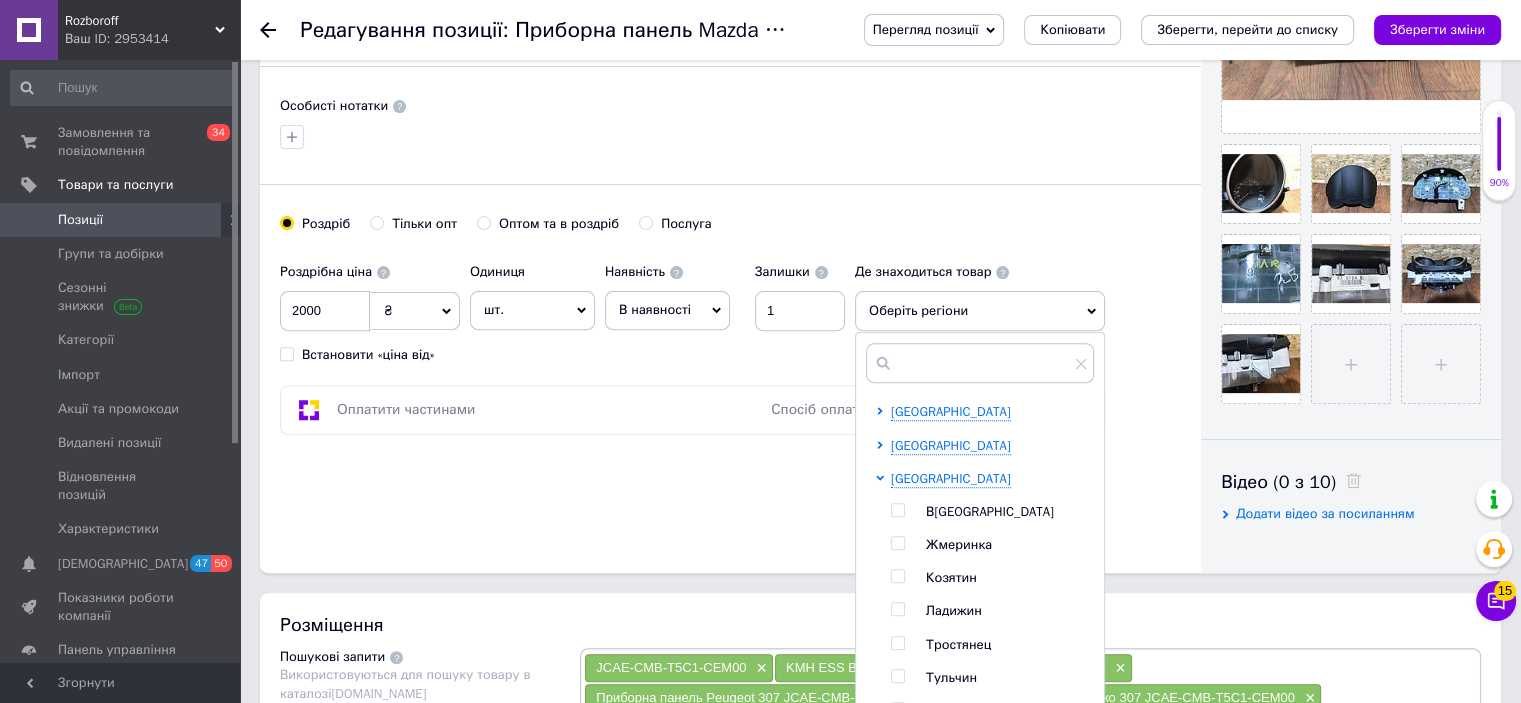 click at bounding box center (897, 510) 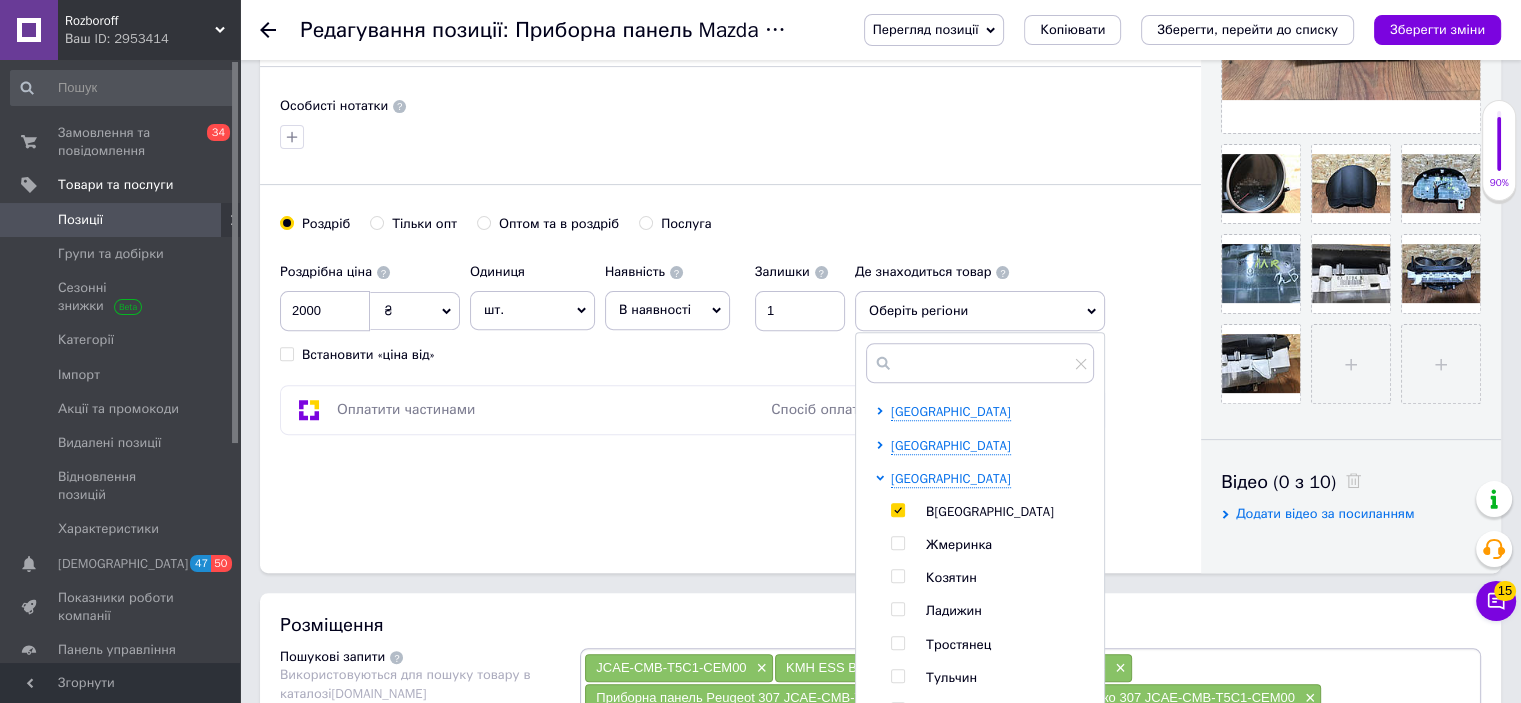 checkbox on "true" 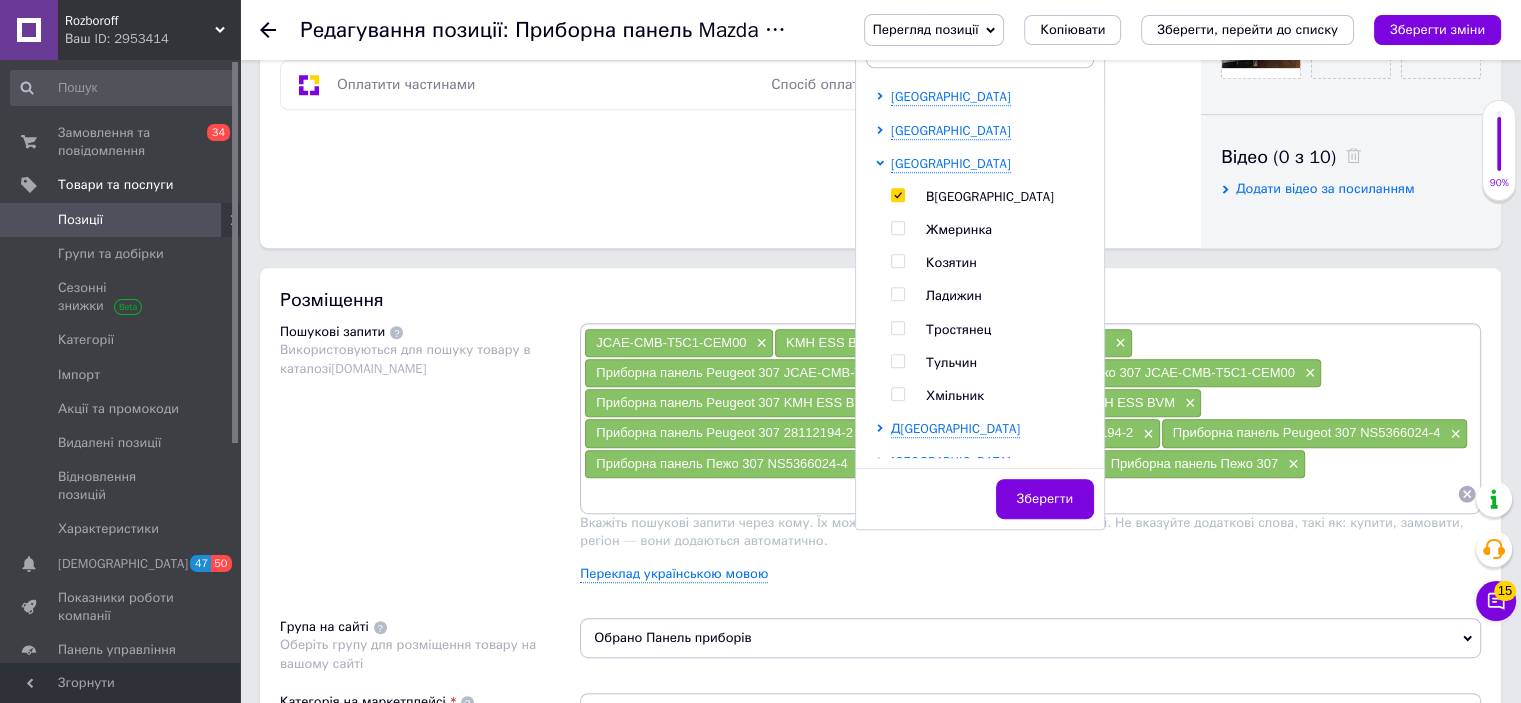 scroll, scrollTop: 950, scrollLeft: 0, axis: vertical 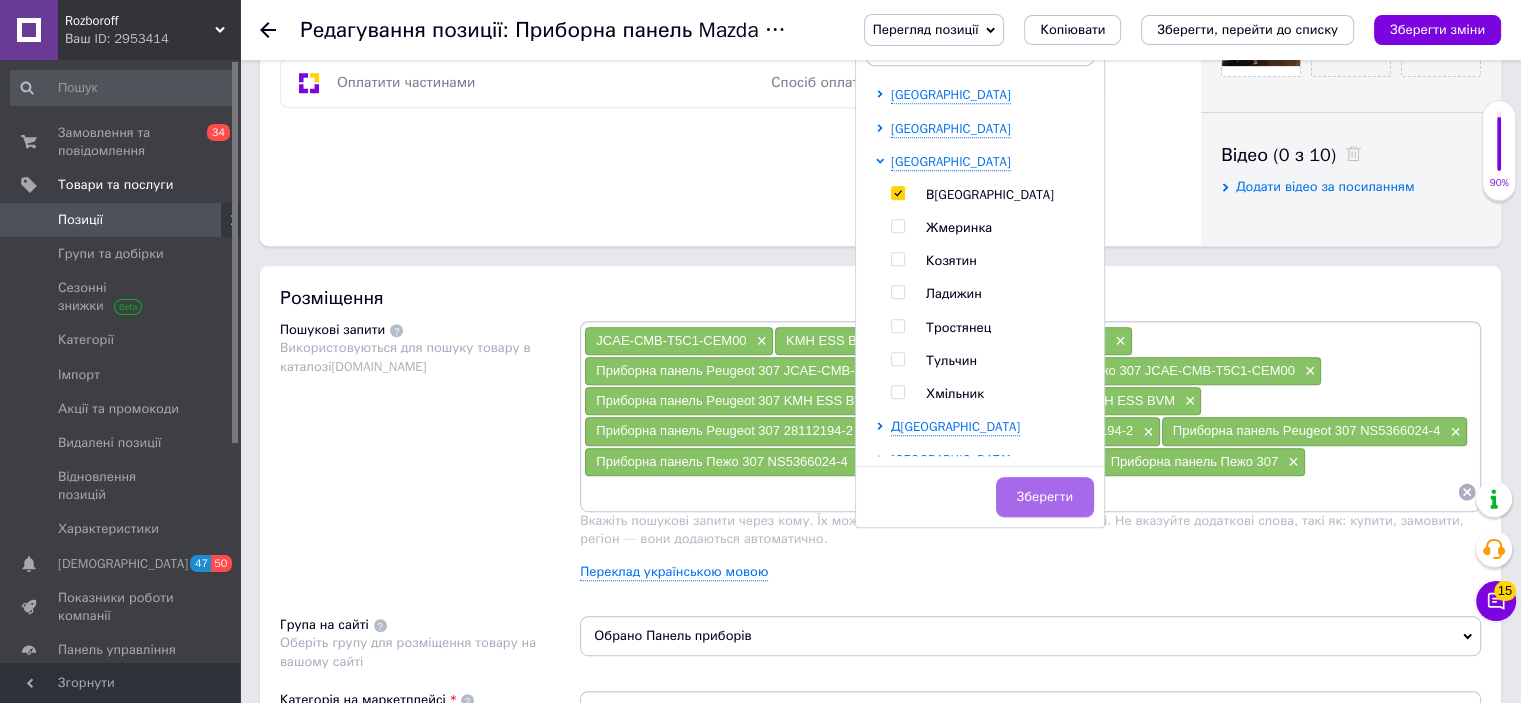 click on "Зберегти" at bounding box center (1045, 497) 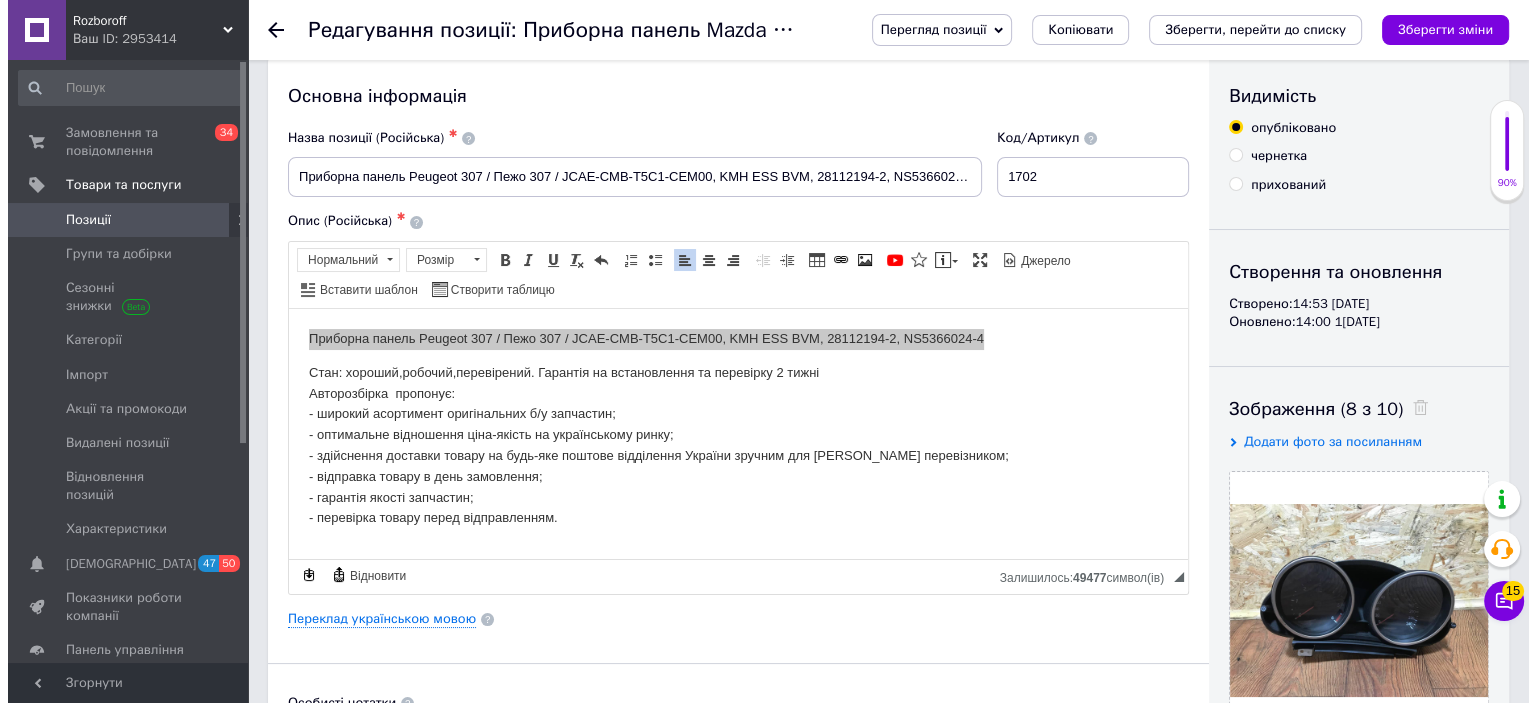 scroll, scrollTop: 0, scrollLeft: 0, axis: both 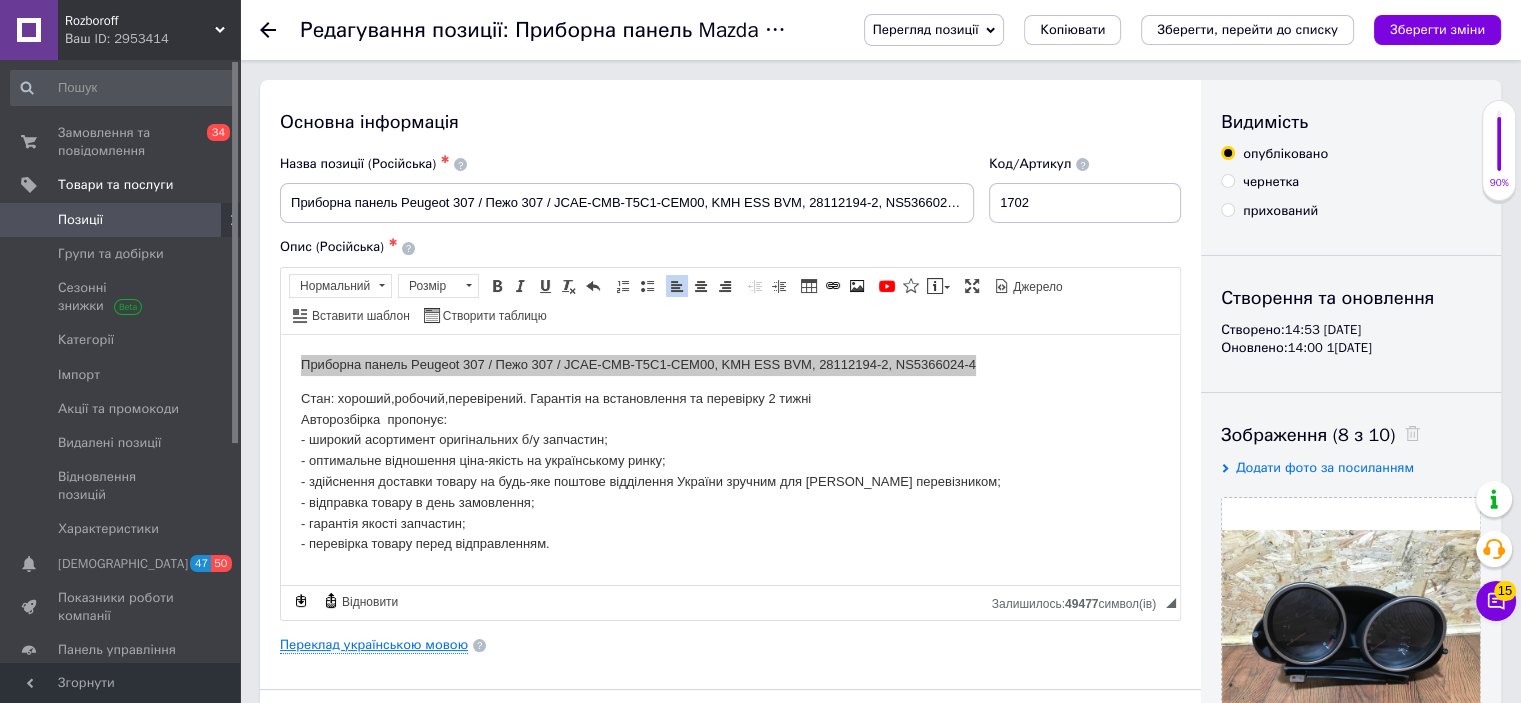 click on "Переклад українською мовою" at bounding box center (374, 645) 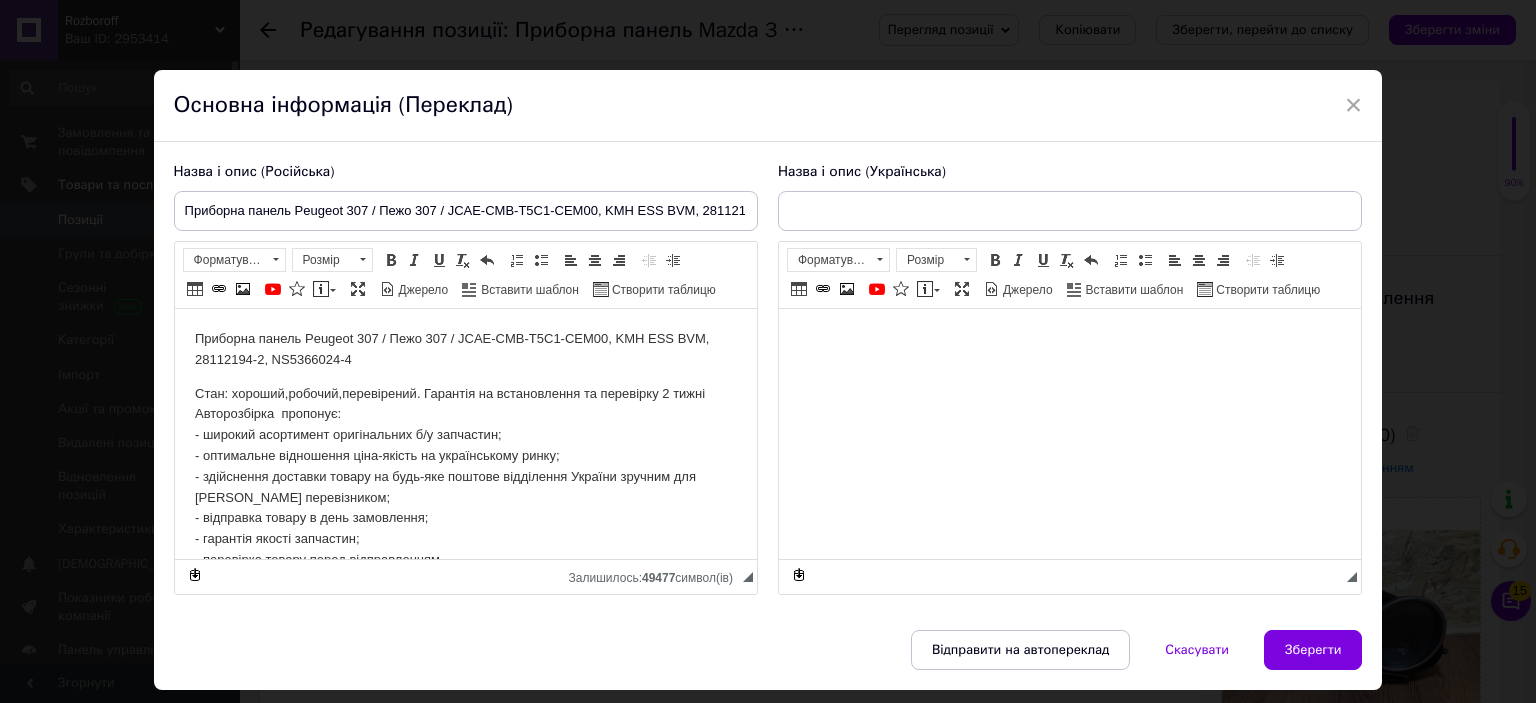 scroll, scrollTop: 0, scrollLeft: 0, axis: both 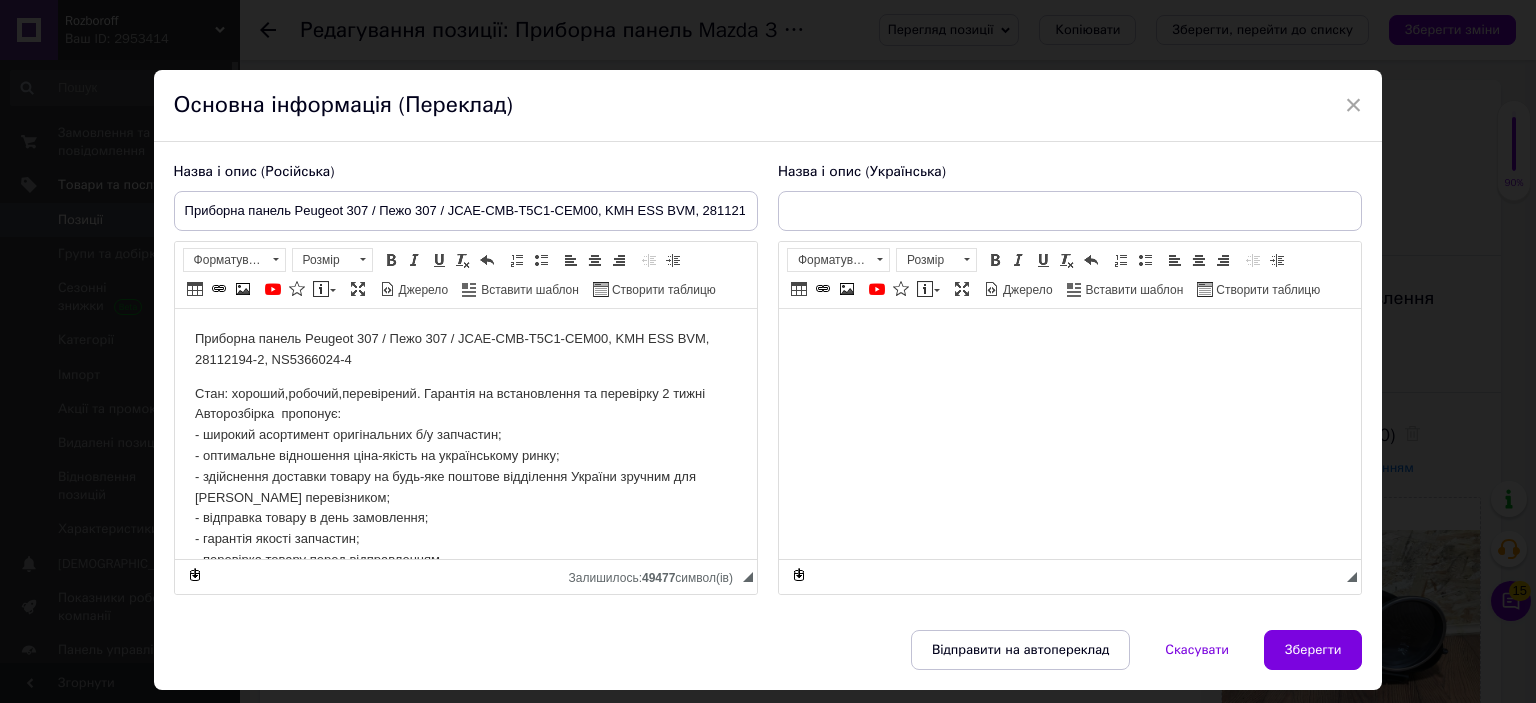 click on "Назва і опис (Російська) Приборна панель Peugeot 307 / Пежо 307 / JCAE-CMB-T5C1-CEM00, KMH ESS BVM, 28112194-2, NS5366024-4 Приборна панель Peugeot 307 / Пежо 307 / JCAE-CMB-T5C1-CEM00, KMH ESS BVM, 28112194-2, NS5366024-4
Стан: хороший,робочий,перевірений. Гарантія на встановлення та перевірку 2 тижні
Авторозбірка  пропонує:
- широкий асортимент оригінальних б/у запчастин;
- оптимальне відношення ціна-якість на українському ринку;
- здійснення доставки товару на будь-яке поштове відділення України зручним для Вас перевізником;
- відправка товару в день замовлення;
- гарантія якості запчастин;
Форматування" at bounding box center (466, 379) 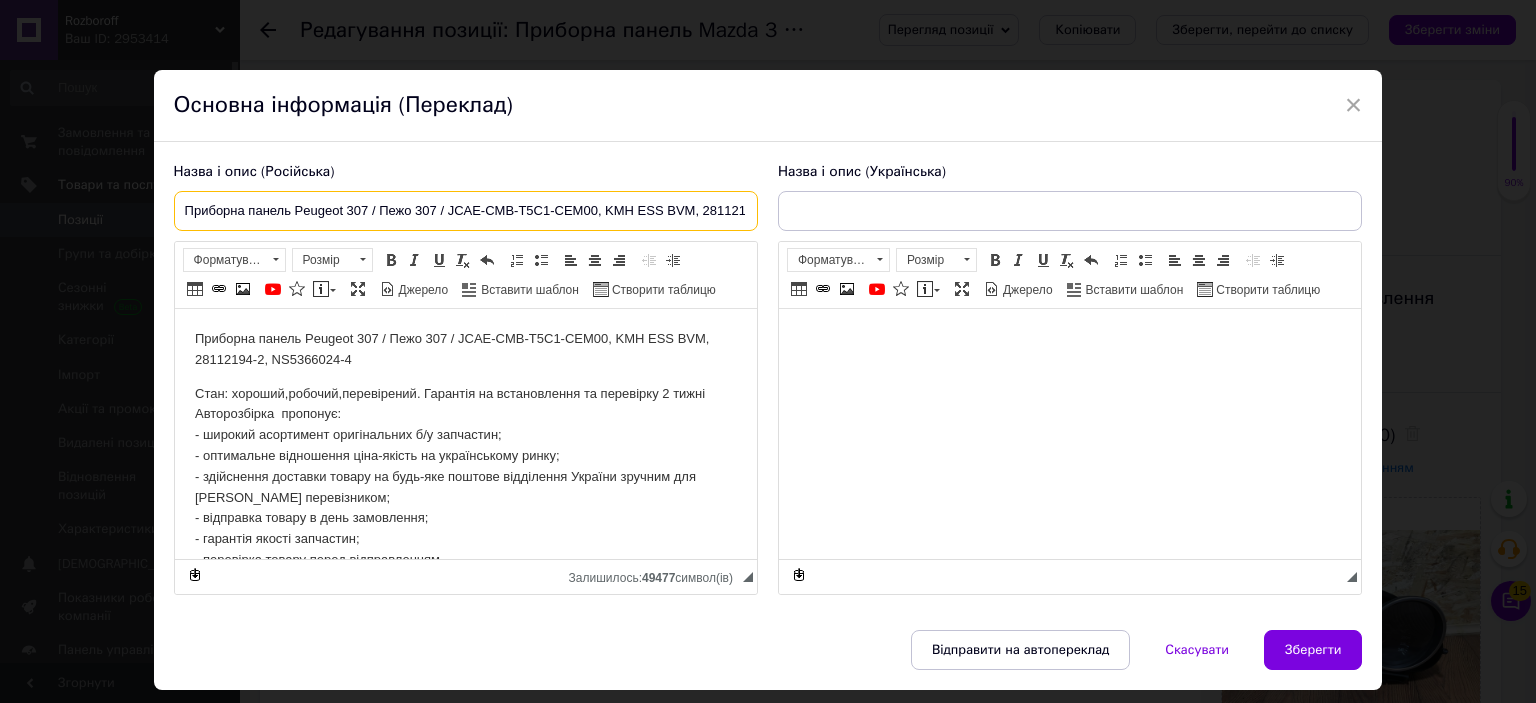 click on "Приборна панель Peugeot 307 / Пежо 307 / JCAE-CMB-T5C1-CEM00, KMH ESS BVM, 28112194-2, NS5366024-4" at bounding box center (466, 211) 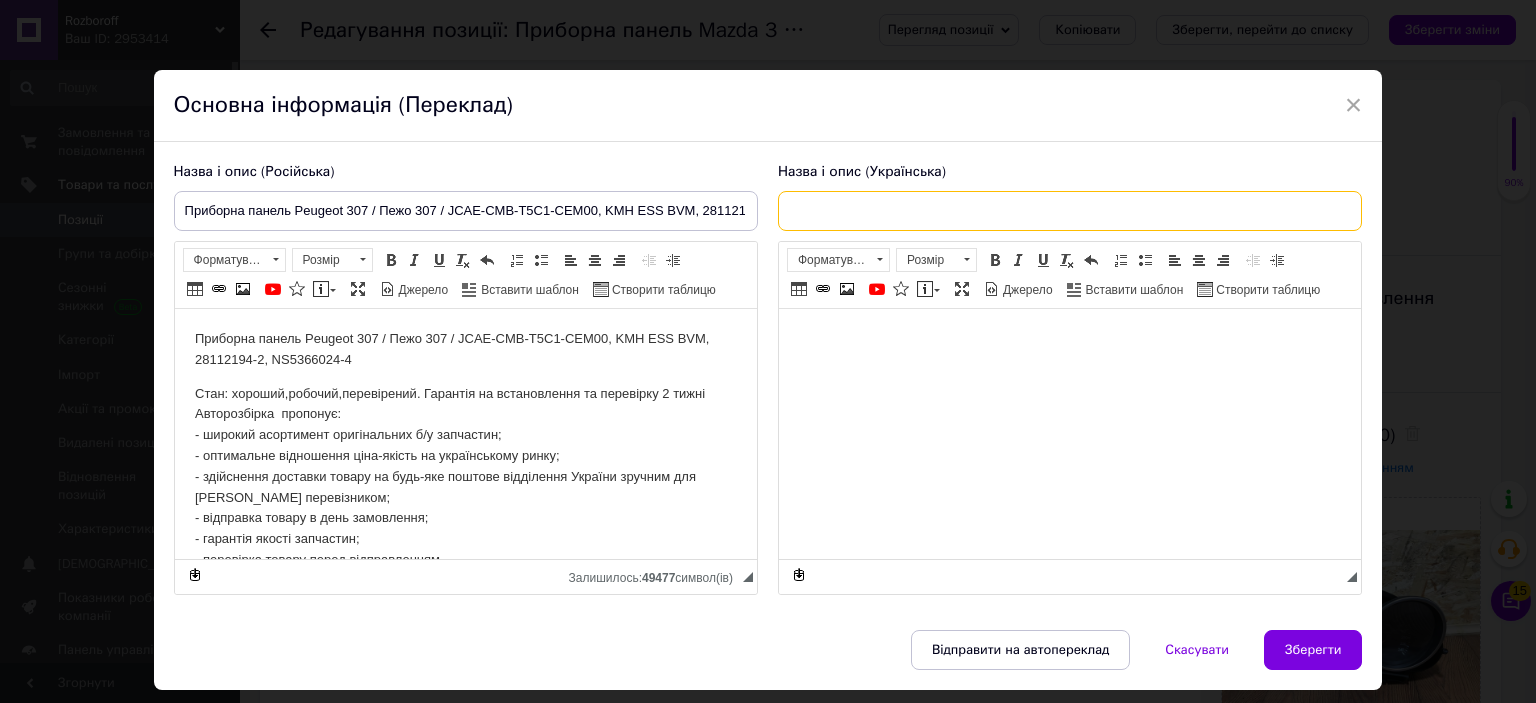 click at bounding box center (1070, 211) 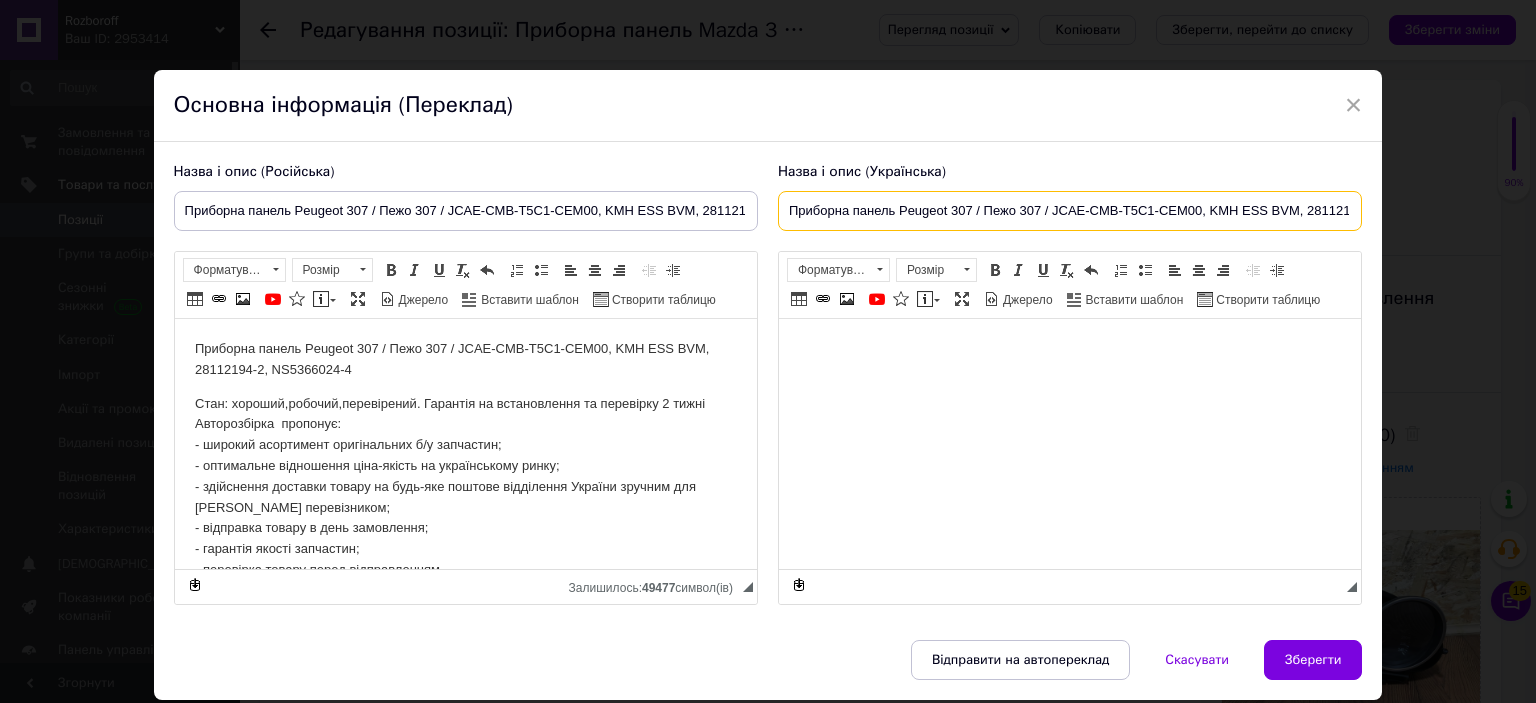 scroll, scrollTop: 0, scrollLeft: 115, axis: horizontal 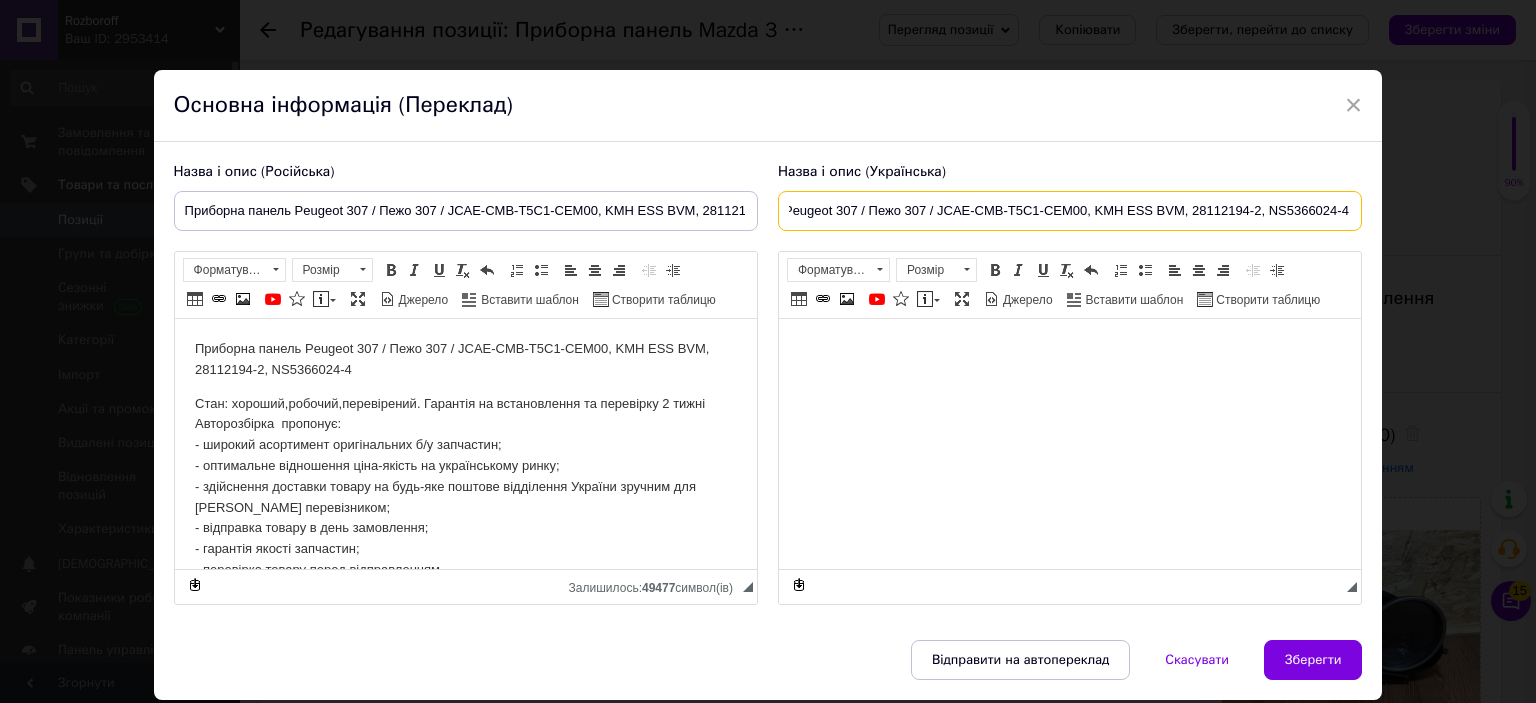 type on "Приборна панель Peugeot 307 / Пежо 307 / JCAE-CMB-T5C1-CEM00, KMH ESS BVM, 28112194-2, NS5366024-4" 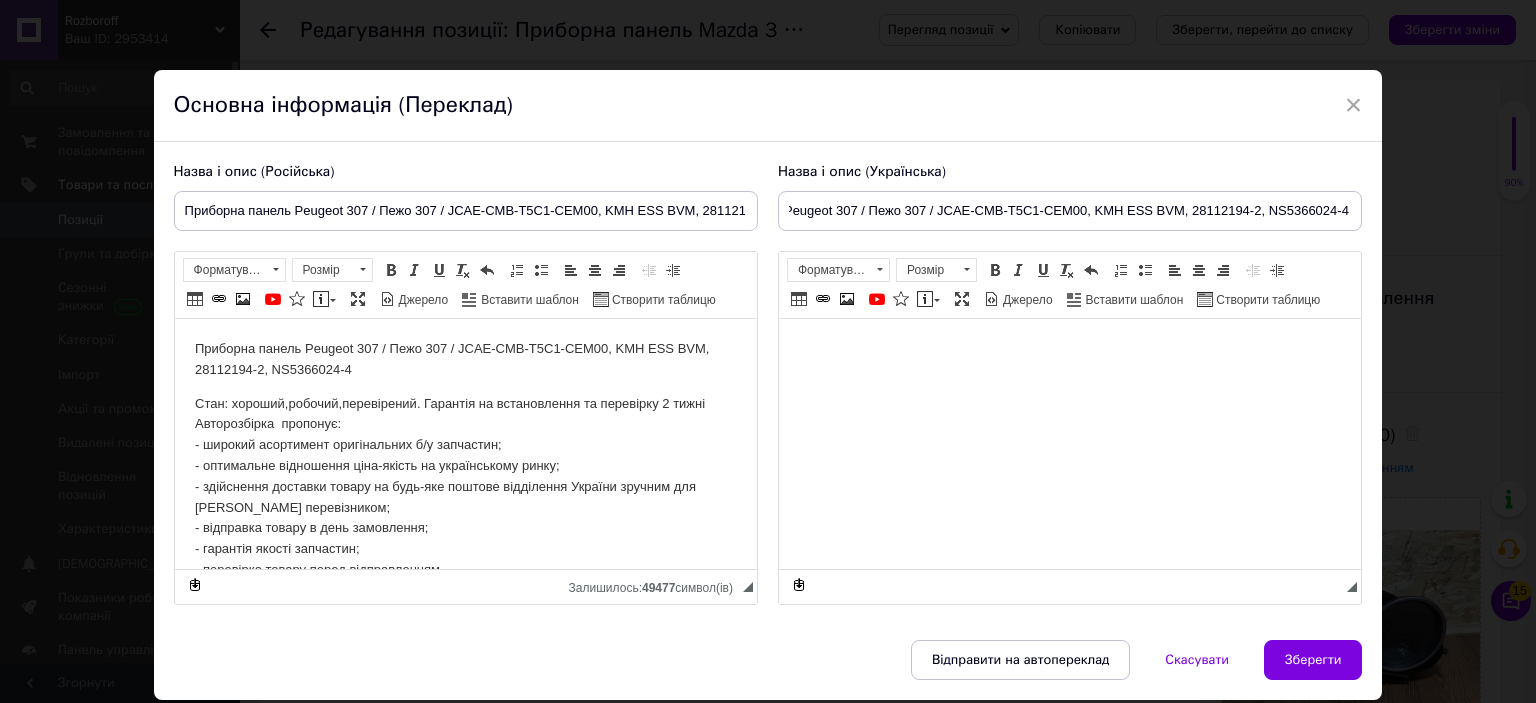 scroll, scrollTop: 0, scrollLeft: 0, axis: both 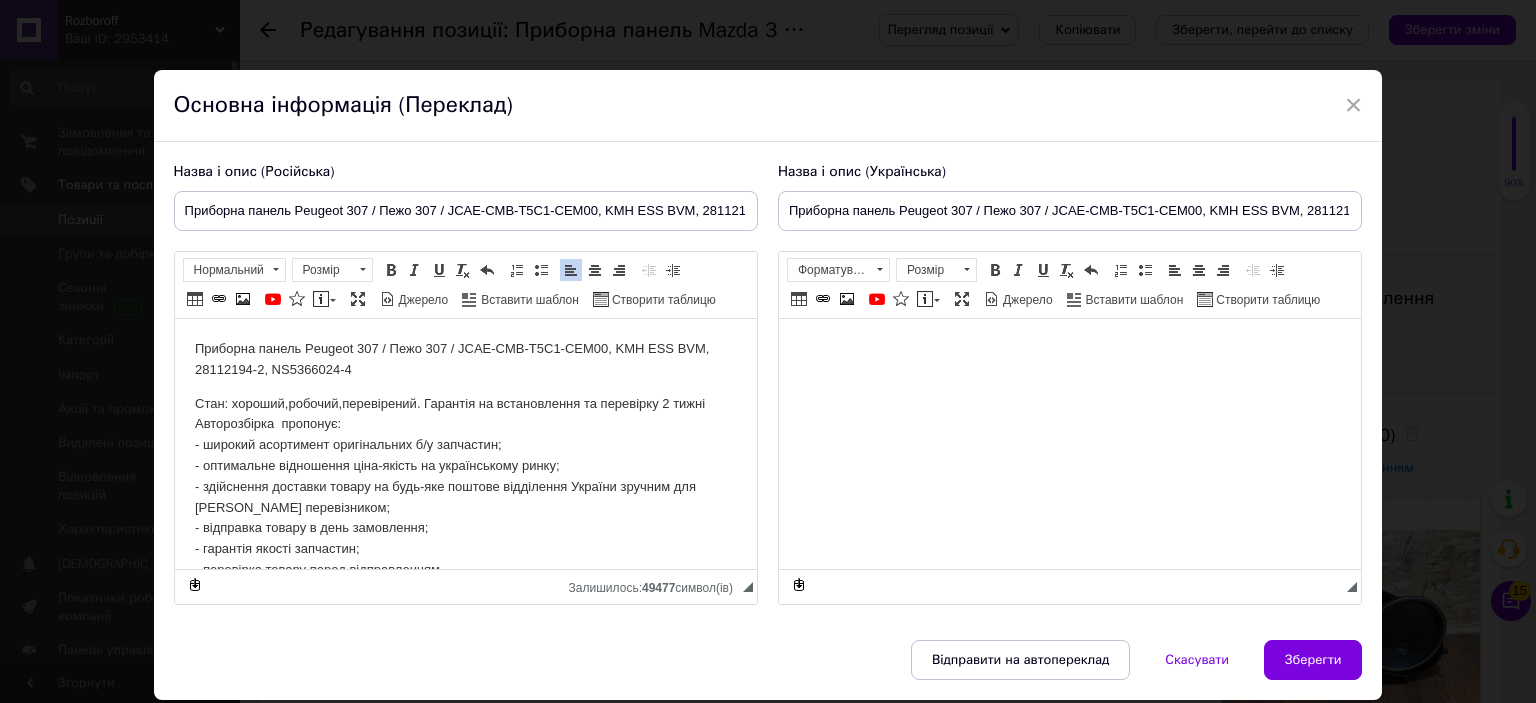 click on "Стан: хороший,робочий,перевірений. Гарантія на встановлення та перевірку 2 тижні Авторозбірка  пропонує:  - широкий асортимент оригінальних б/у запчастин;  - оптимальне відношення ціна-якість на українському ринку;  - здійснення доставки товару на будь-яке поштове відділення України зручним для Вас перевізником;  - відправка товару в день замовлення;  - гарантія якості запчастин;  - перевірка товару перед відправленням." at bounding box center [465, 487] 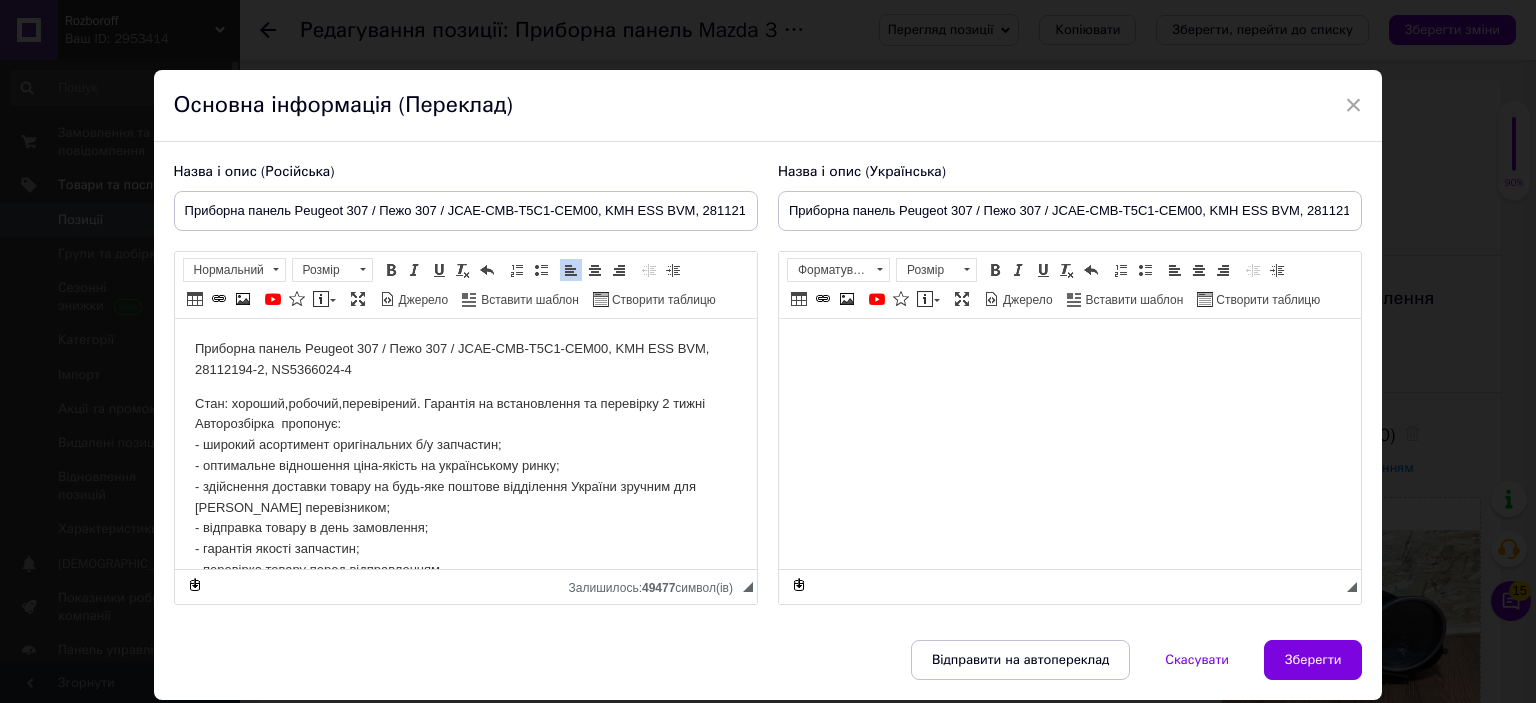 copy on "Приборна панель Peugeot 307 / Пежо 307 / JCAE-CMB-T5C1-CEM00, KMH ESS BVM, 28112194-2, NS5366024-4 Стан: хороший,робочий,перевірений. Гарантія на встановлення та перевірку 2 тижні Авторозбірка  пропонує:  - широкий асортимент оригінальних б/у запчастин;  - оптимальне відношення ціна-якість на українському ринку;  - здійснення доставки товару на будь-яке поштове відділення України зручним для Вас перевізником;  - відправка товару в день замовлення;  - гарантія якості запчастин;  - перевірка товару перед відправленням." 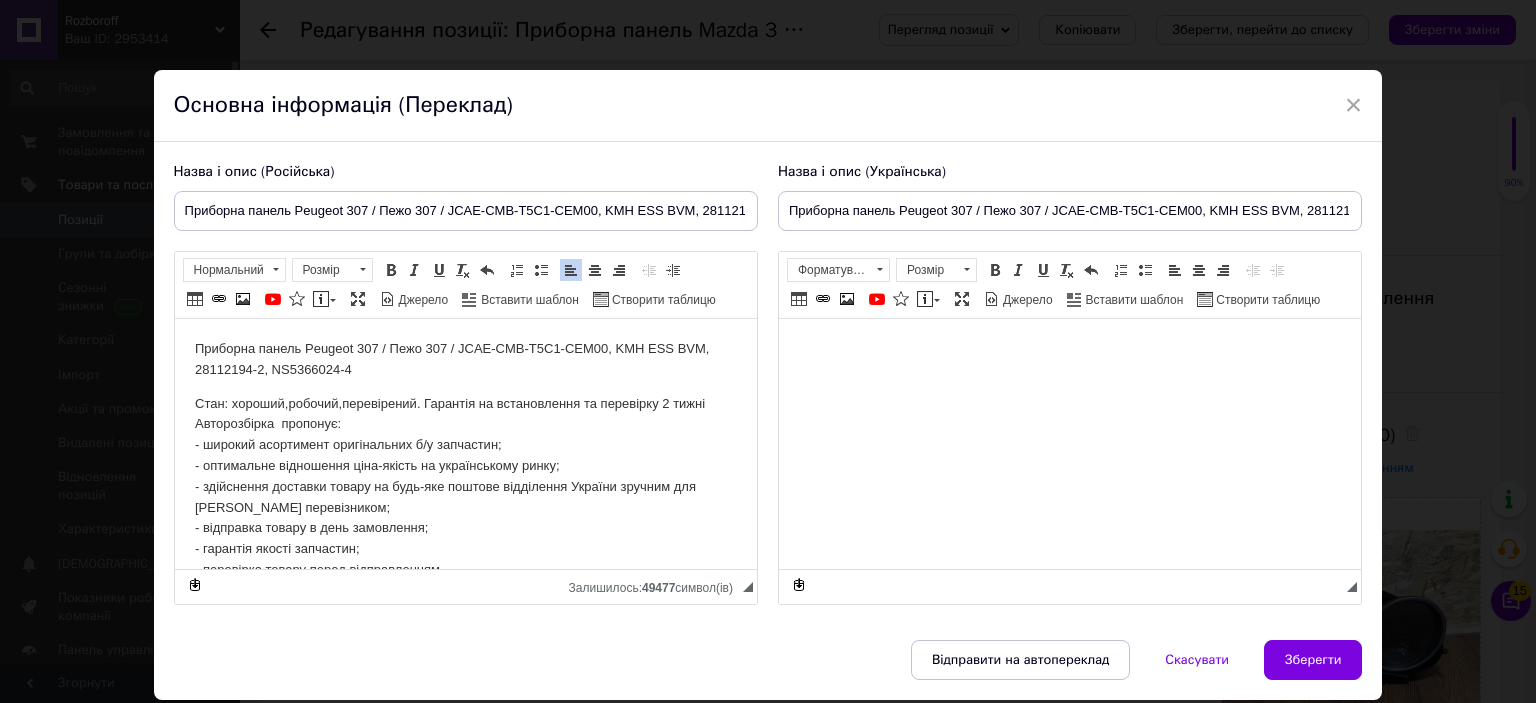 click at bounding box center (1069, 349) 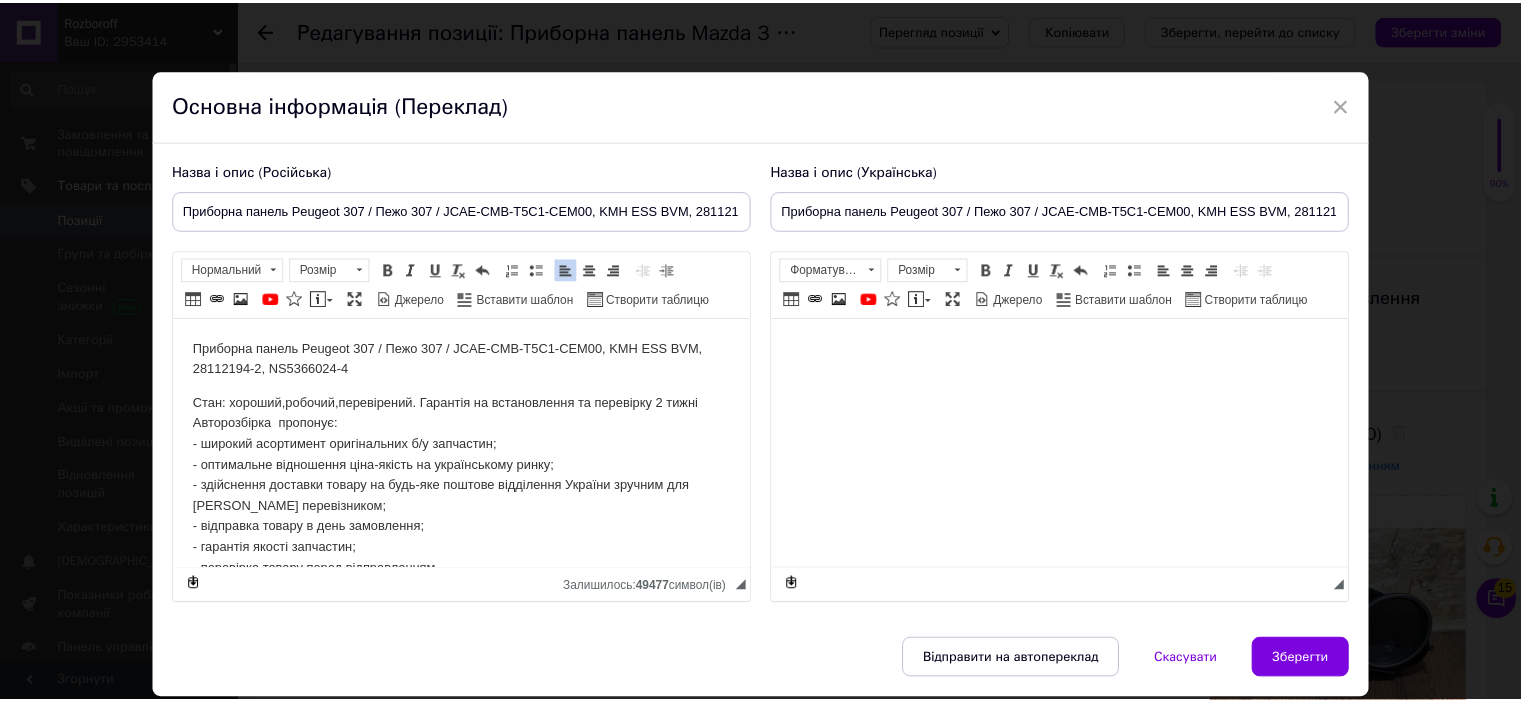 scroll, scrollTop: 8, scrollLeft: 0, axis: vertical 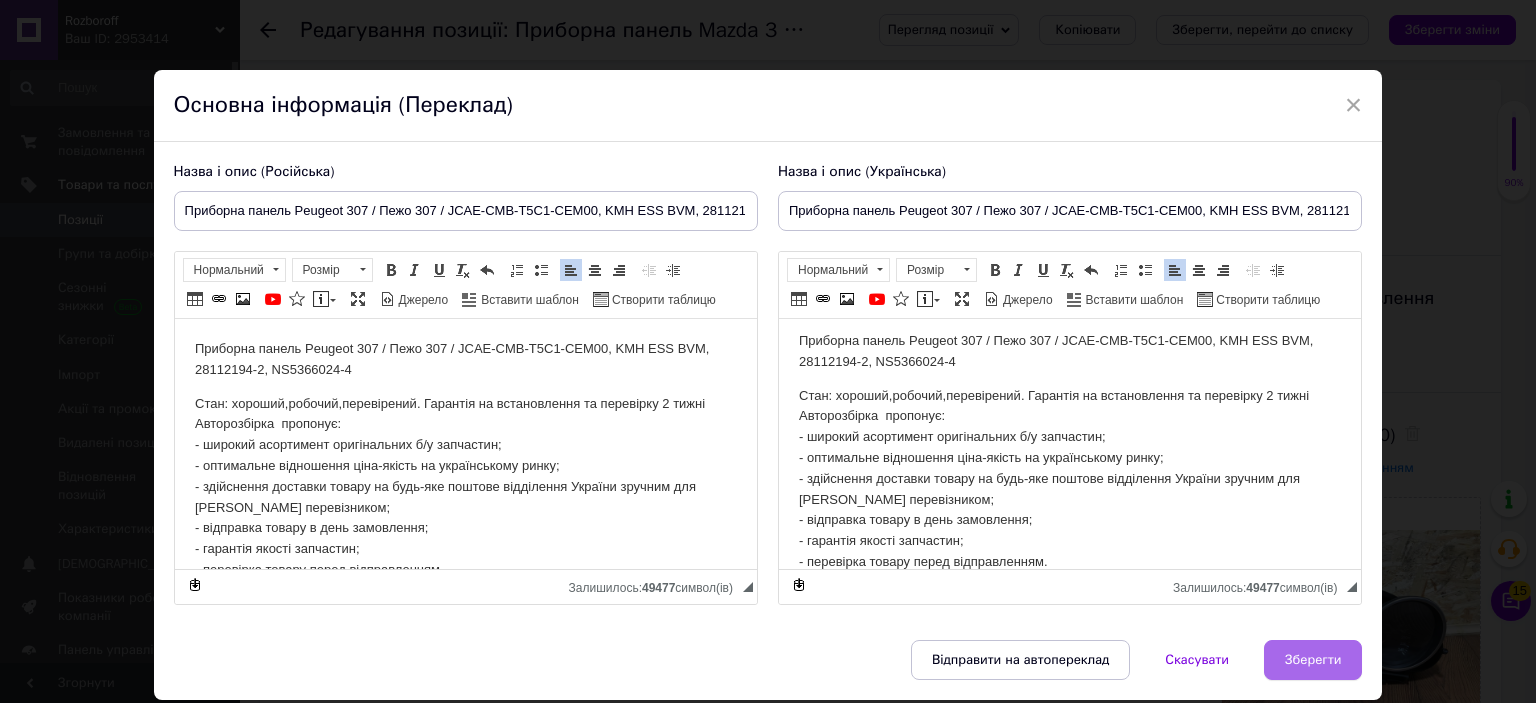 click on "Зберегти" at bounding box center [1313, 660] 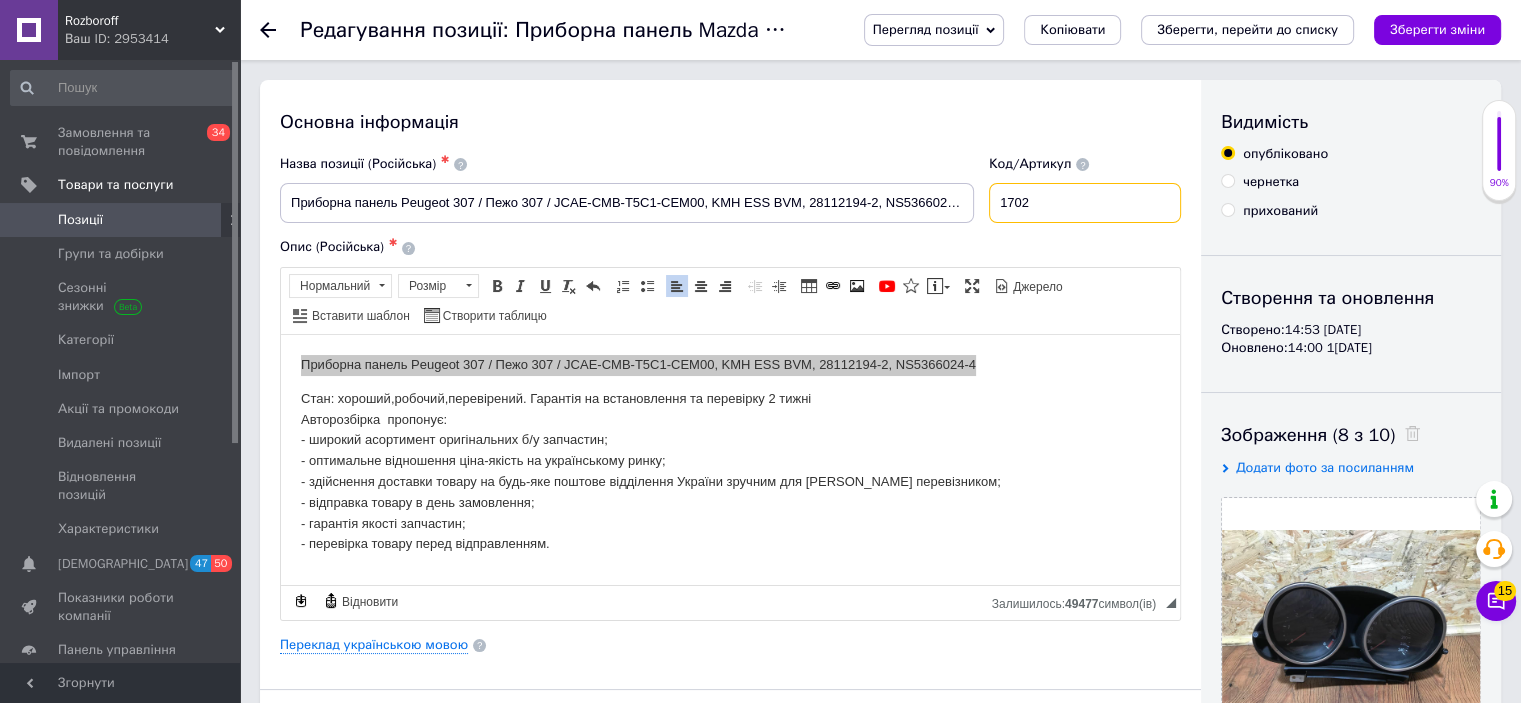click on "1702" at bounding box center (1085, 203) 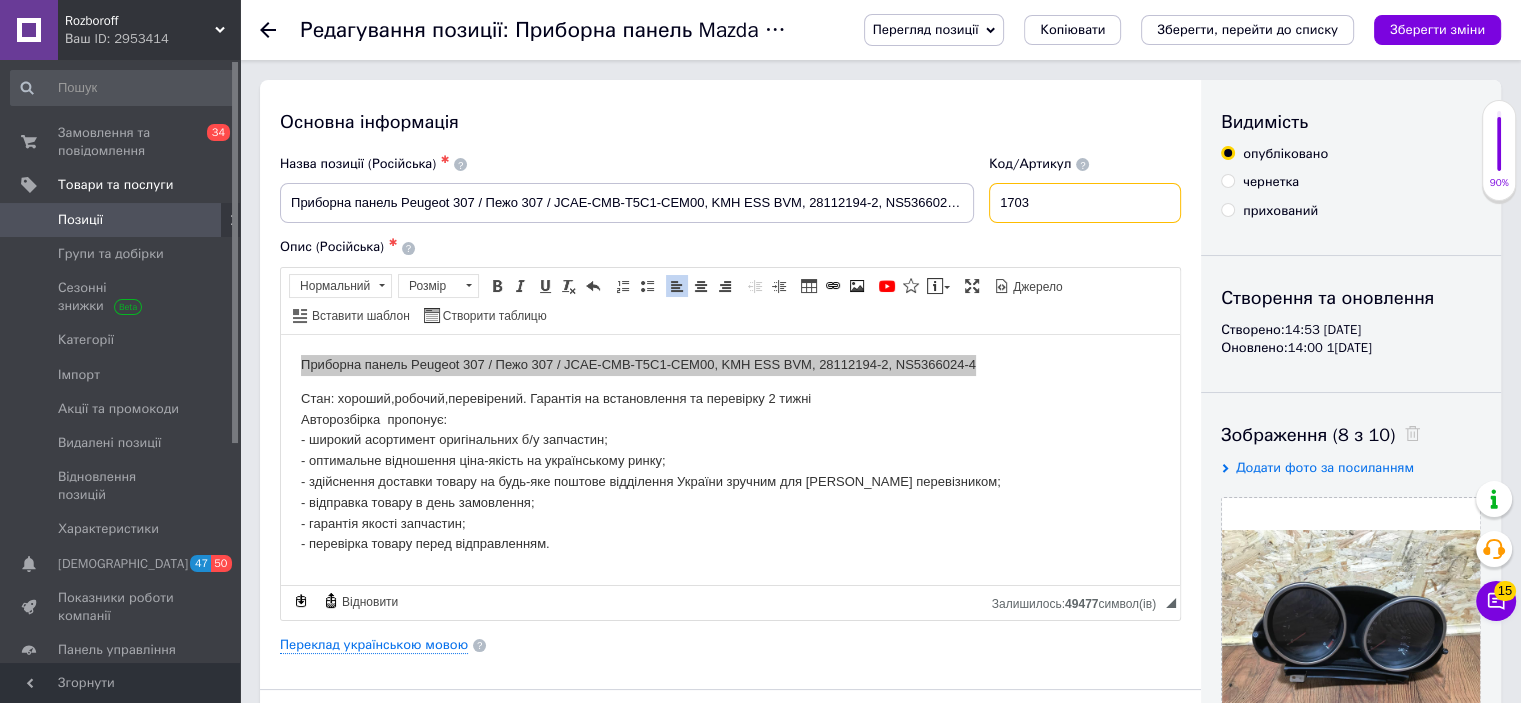 type on "1703" 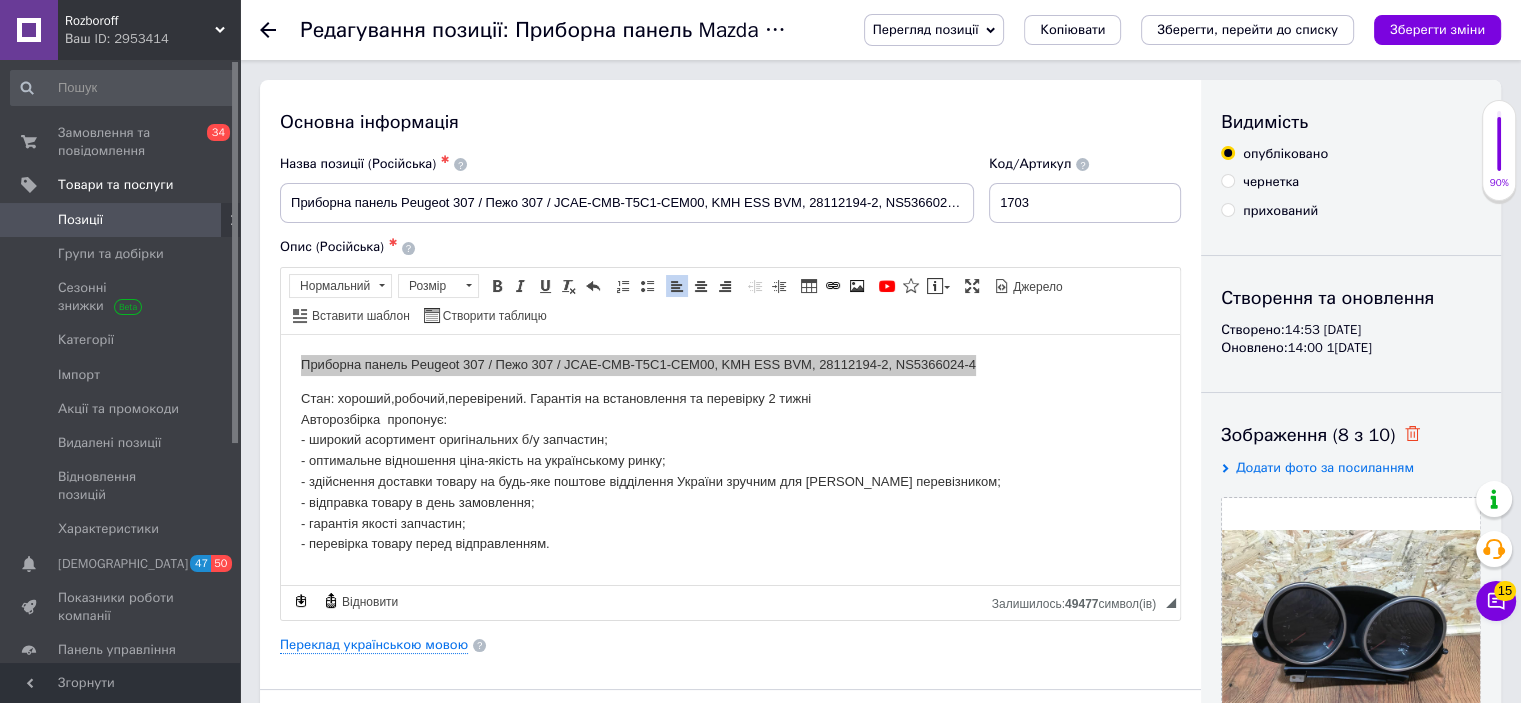 click at bounding box center (1407, 435) 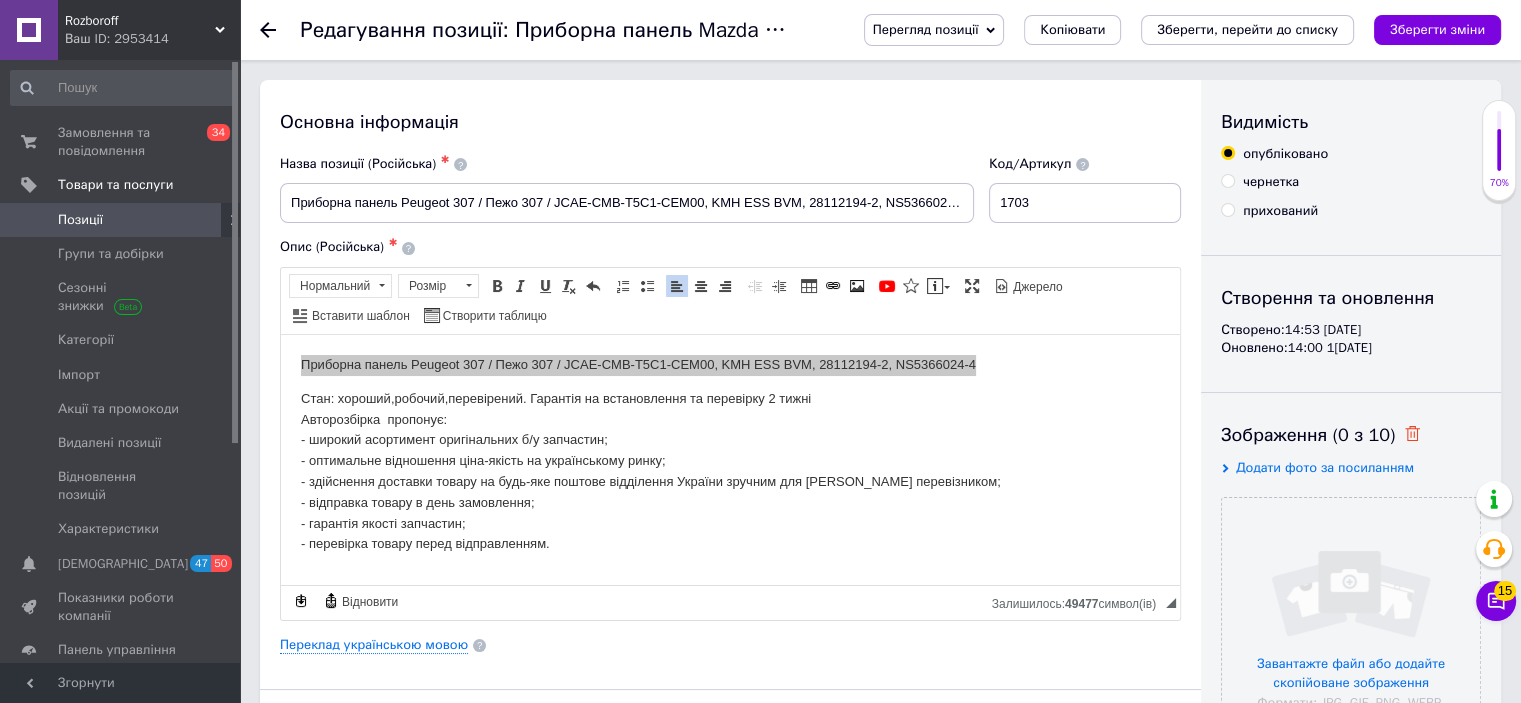 click 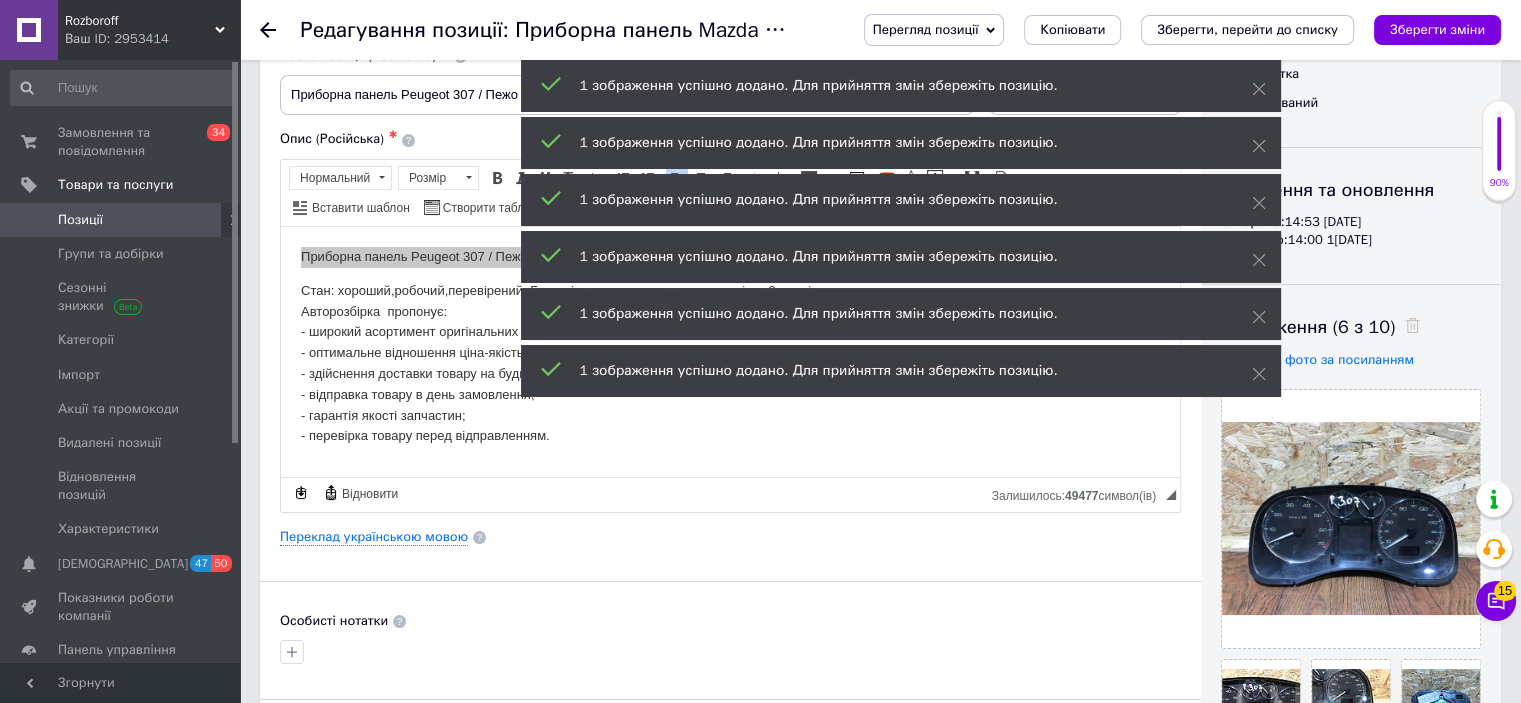 scroll, scrollTop: 106, scrollLeft: 0, axis: vertical 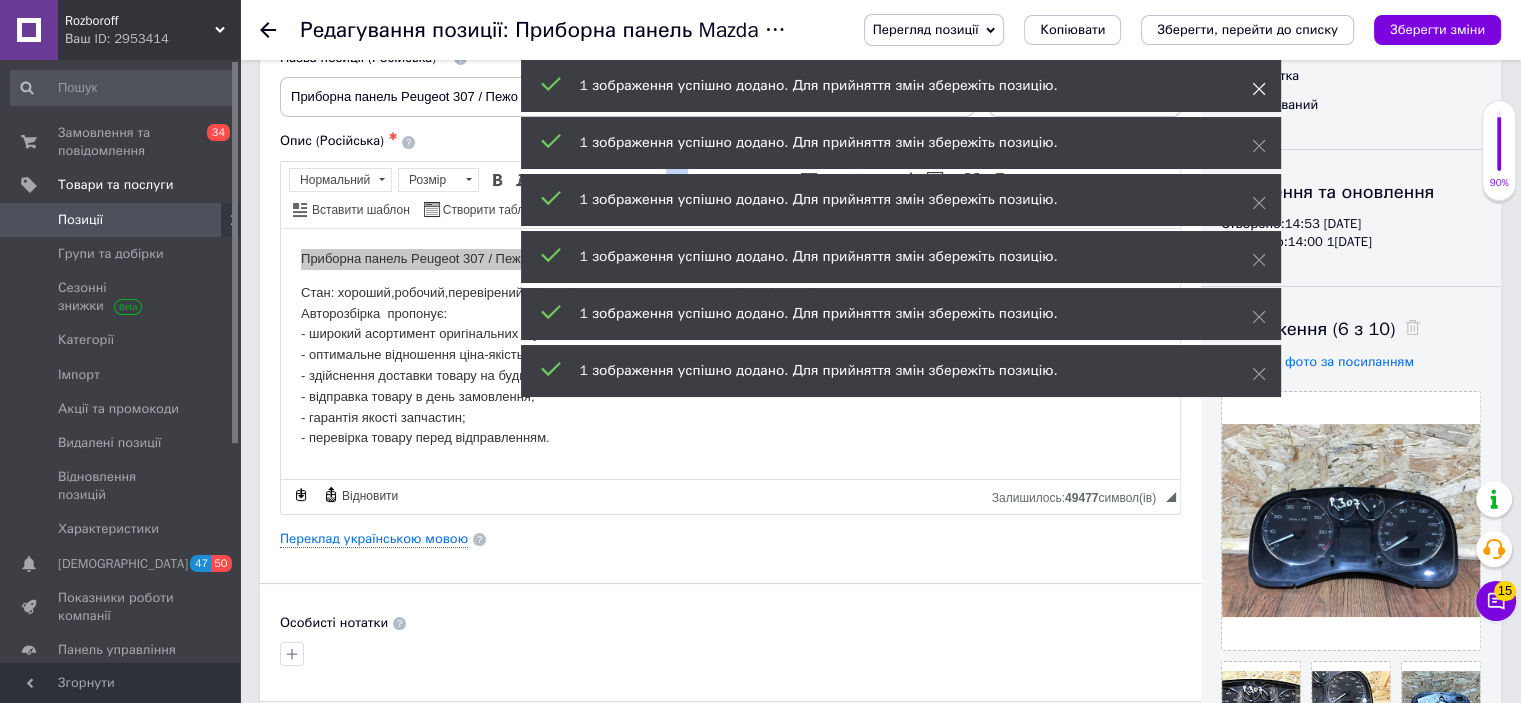 click 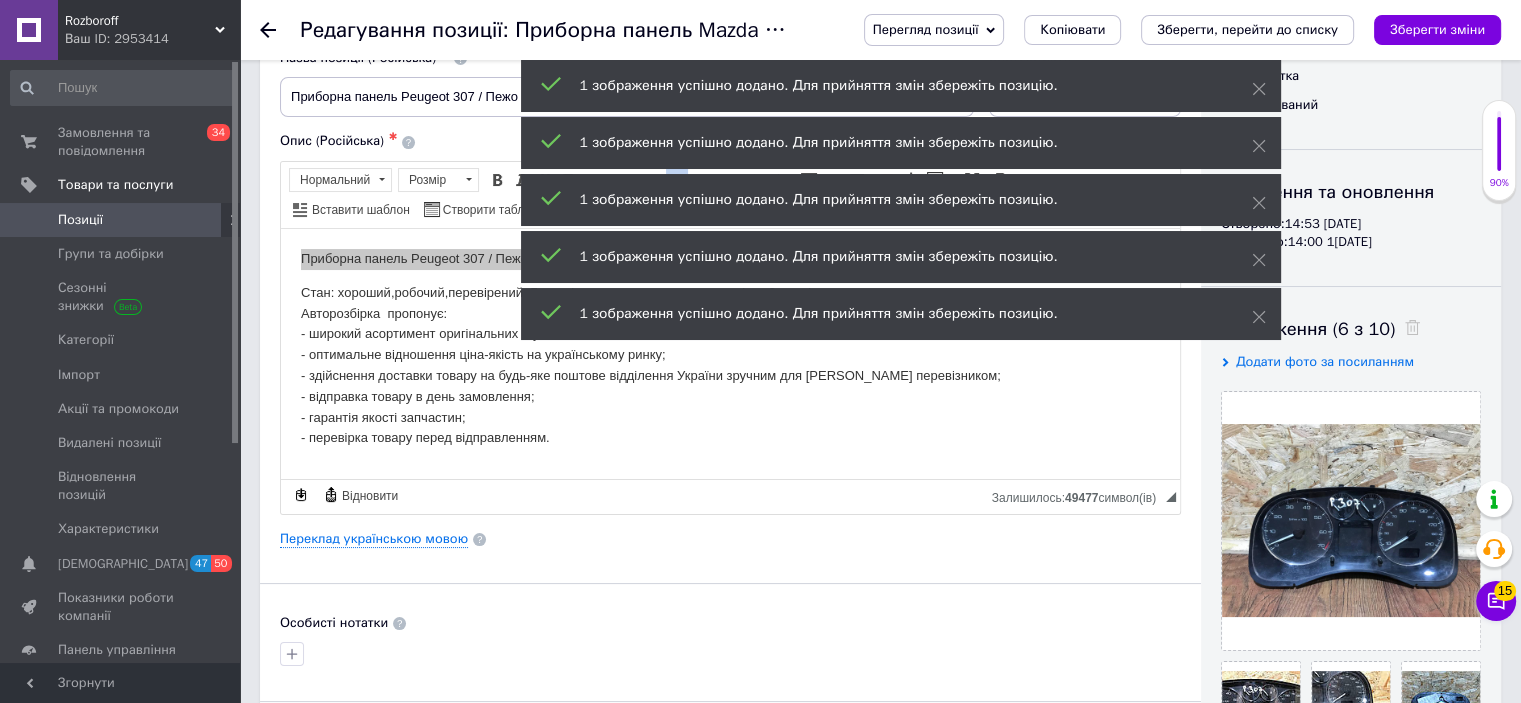 click 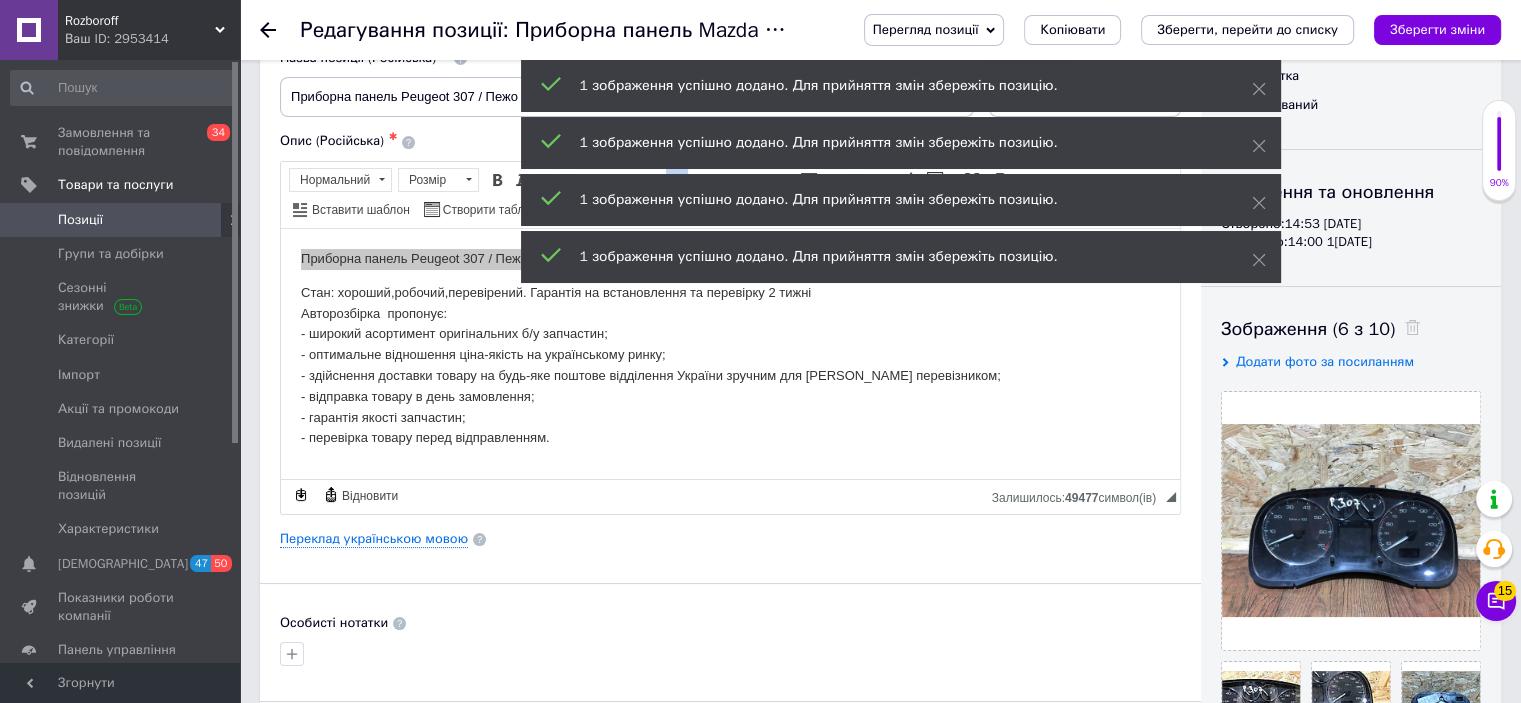 click 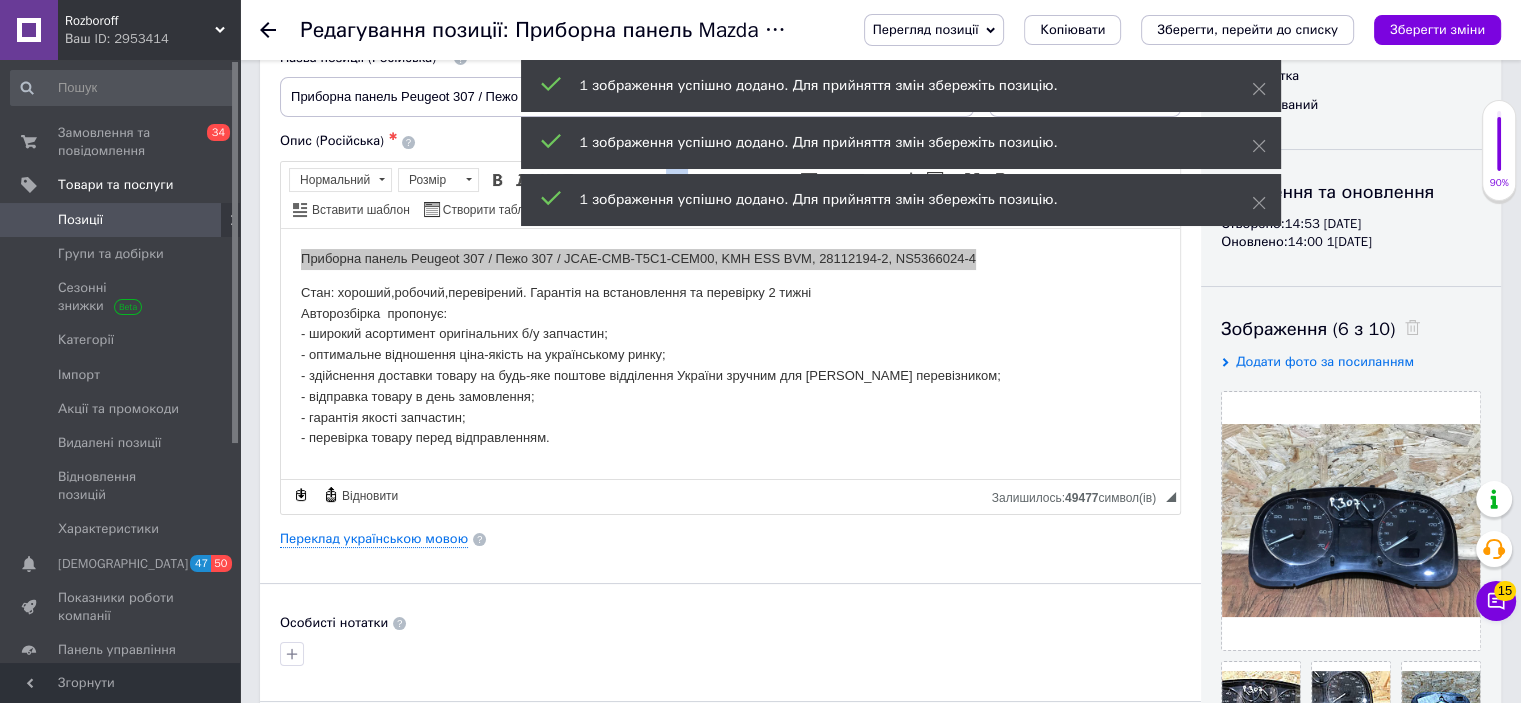 click 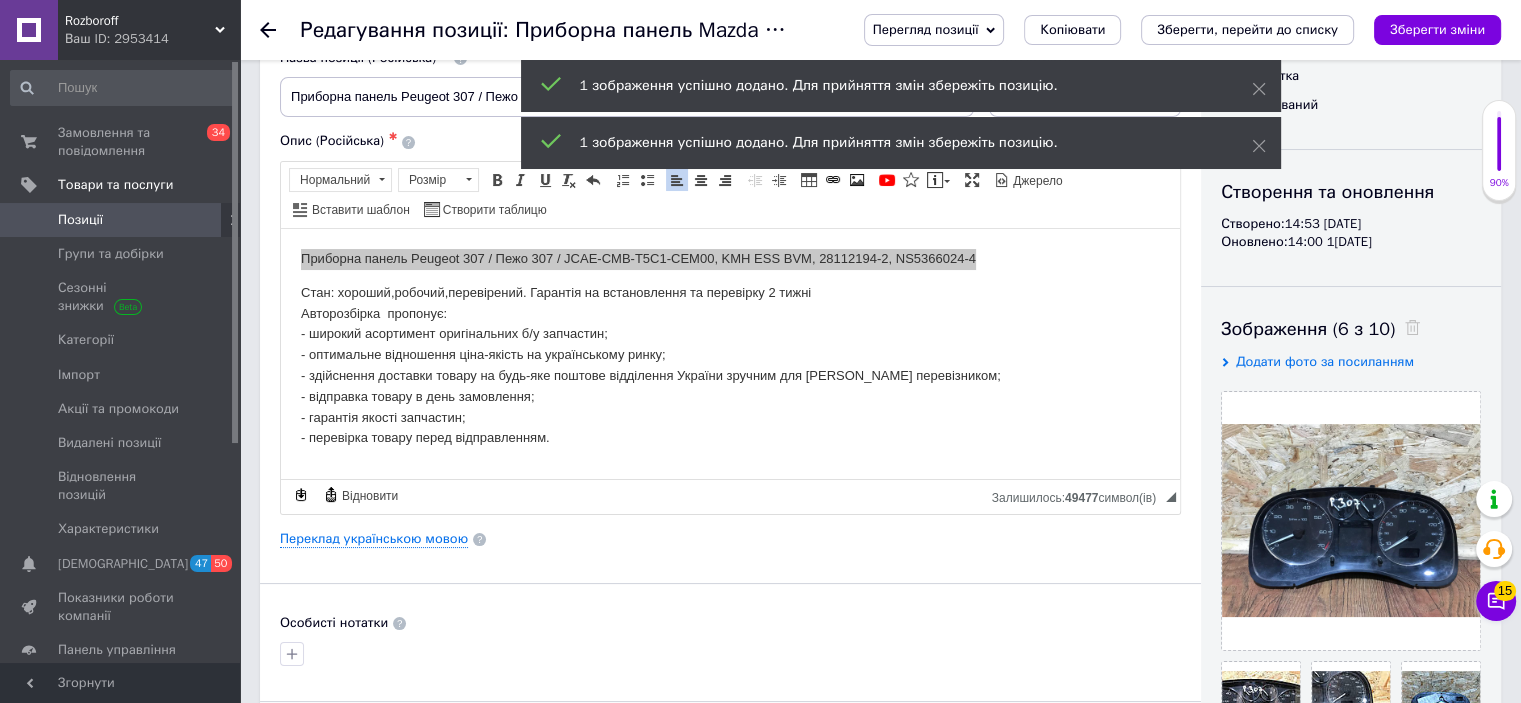 click 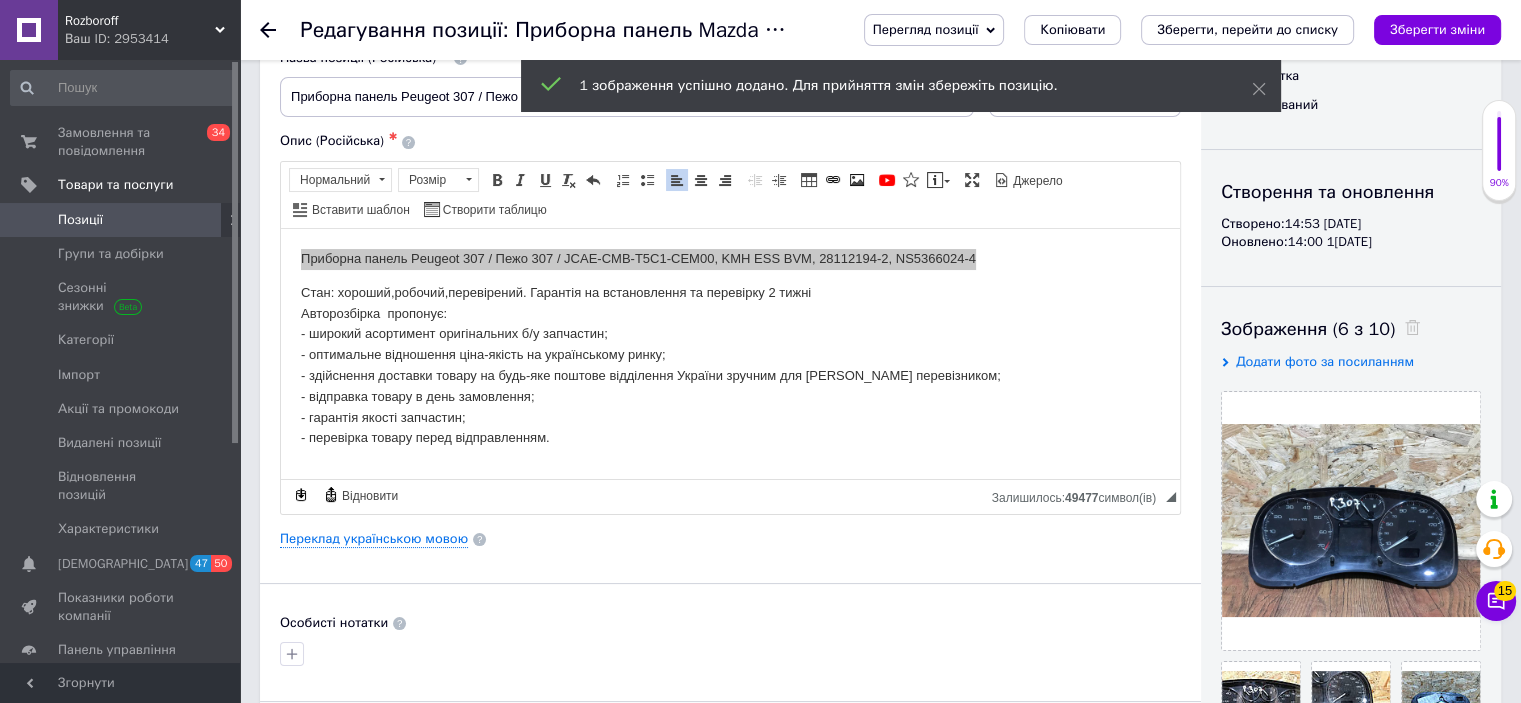 click 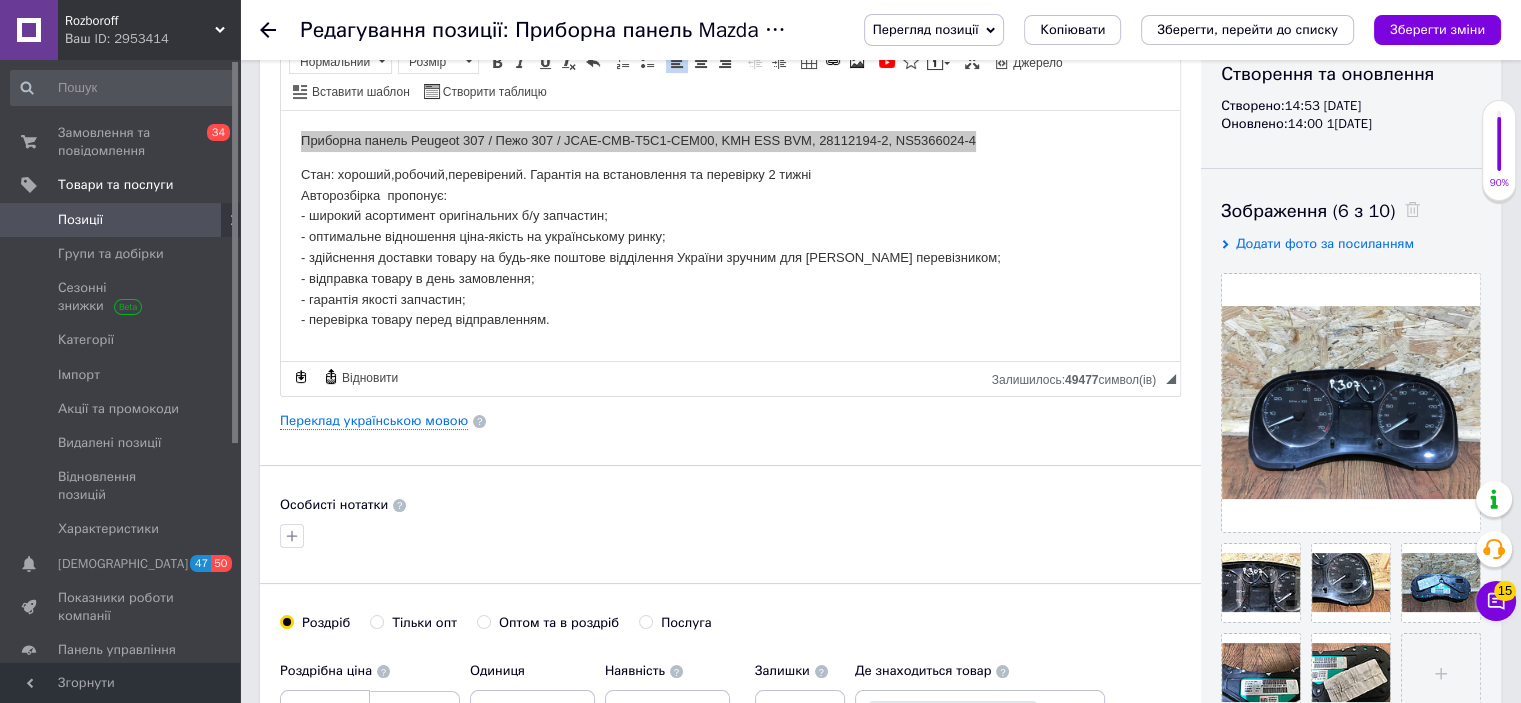 scroll, scrollTop: 0, scrollLeft: 0, axis: both 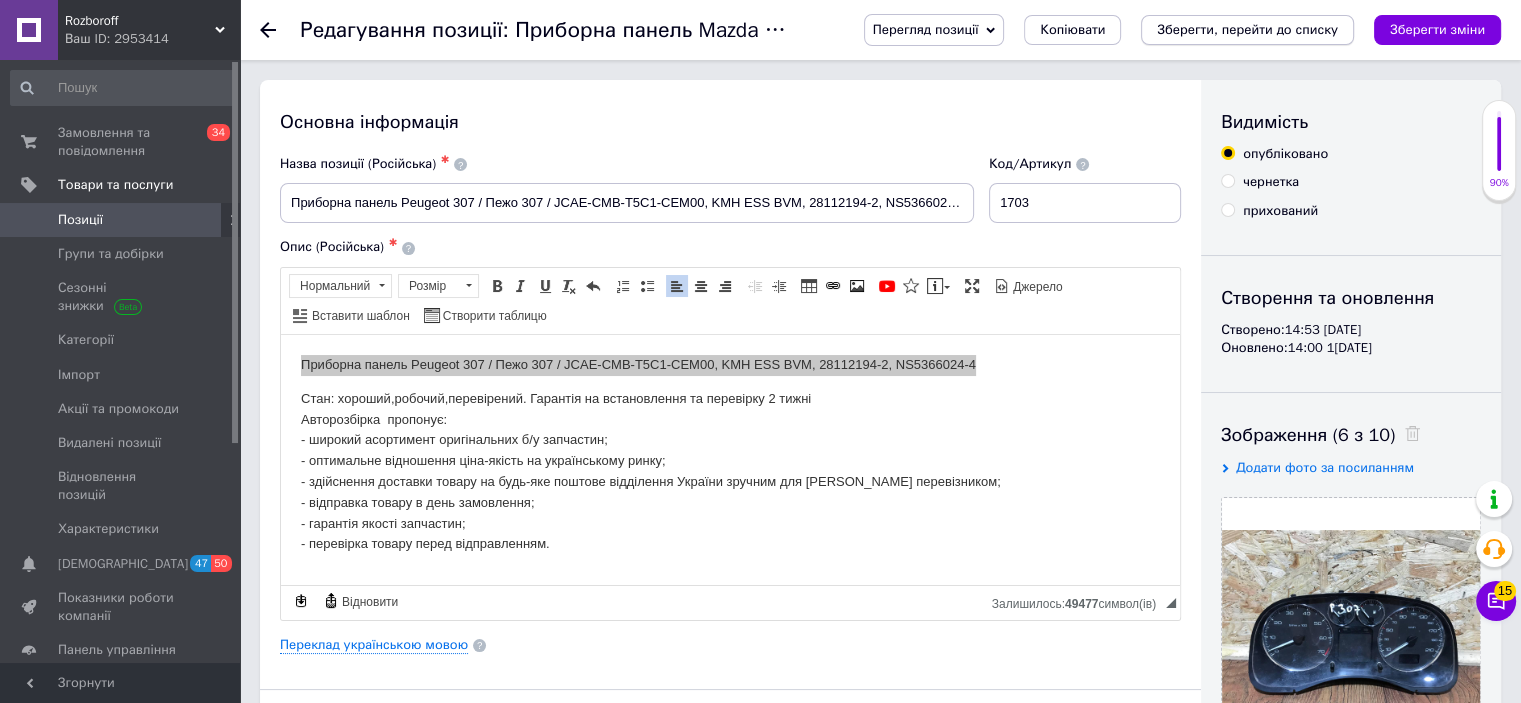 click on "Зберегти, перейти до списку" at bounding box center [1247, 29] 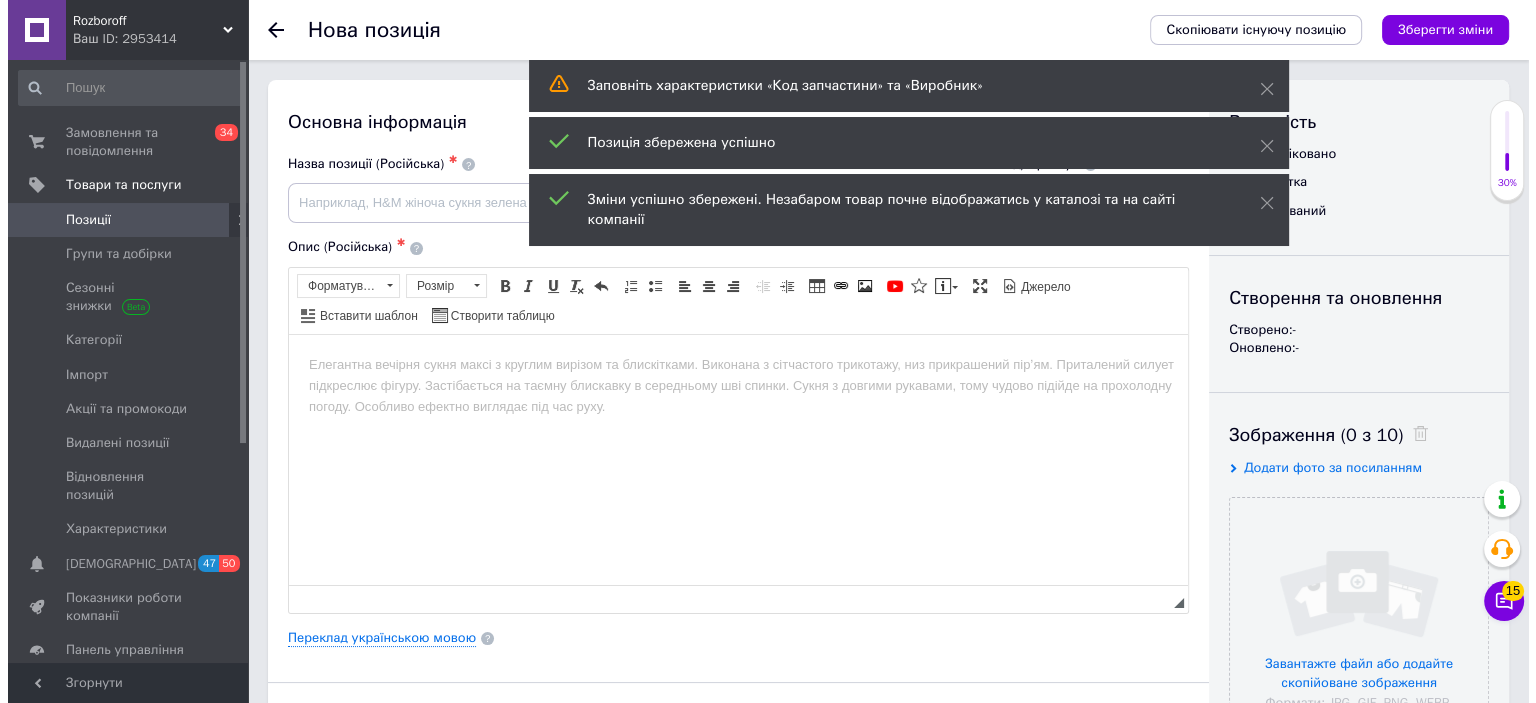 scroll, scrollTop: 0, scrollLeft: 0, axis: both 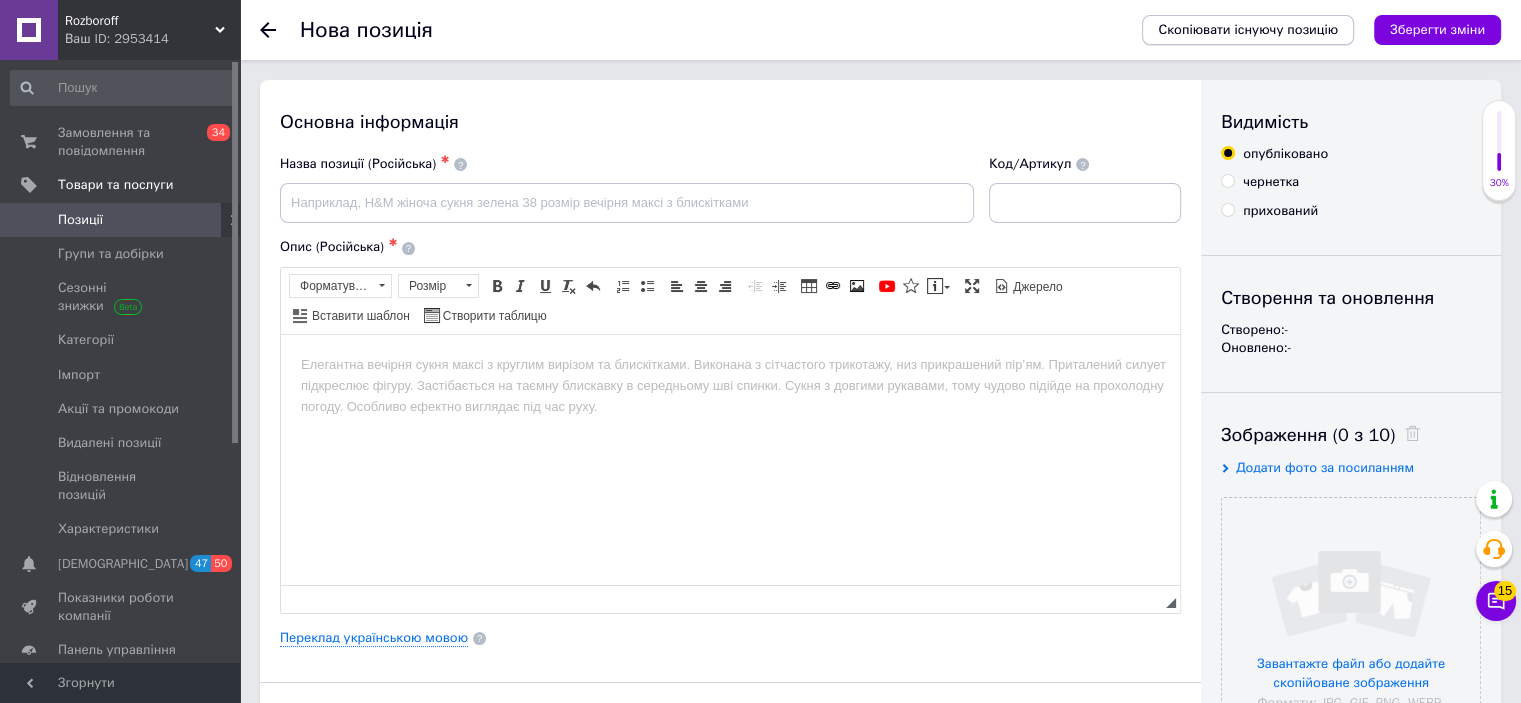 click on "Скопіювати існуючу позицію" at bounding box center [1248, 30] 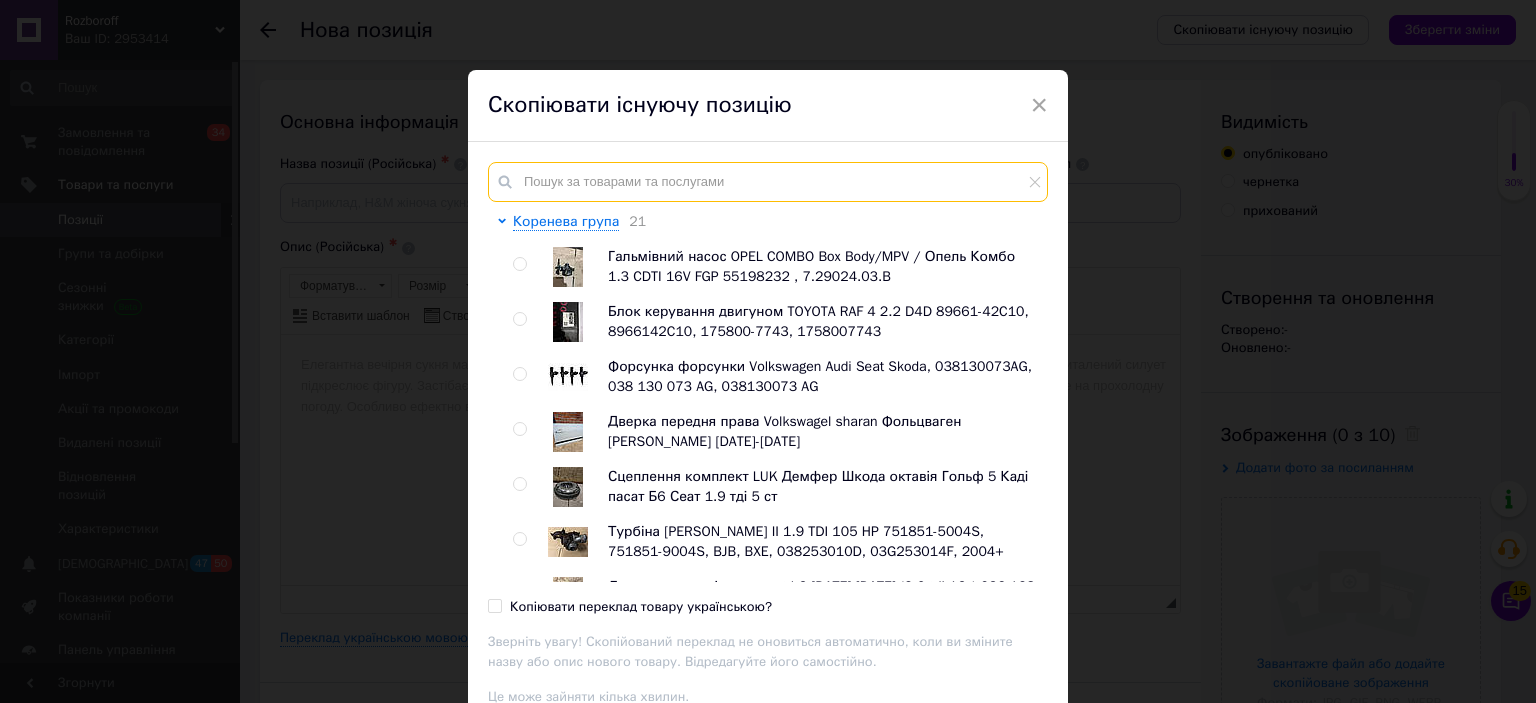 click at bounding box center (768, 182) 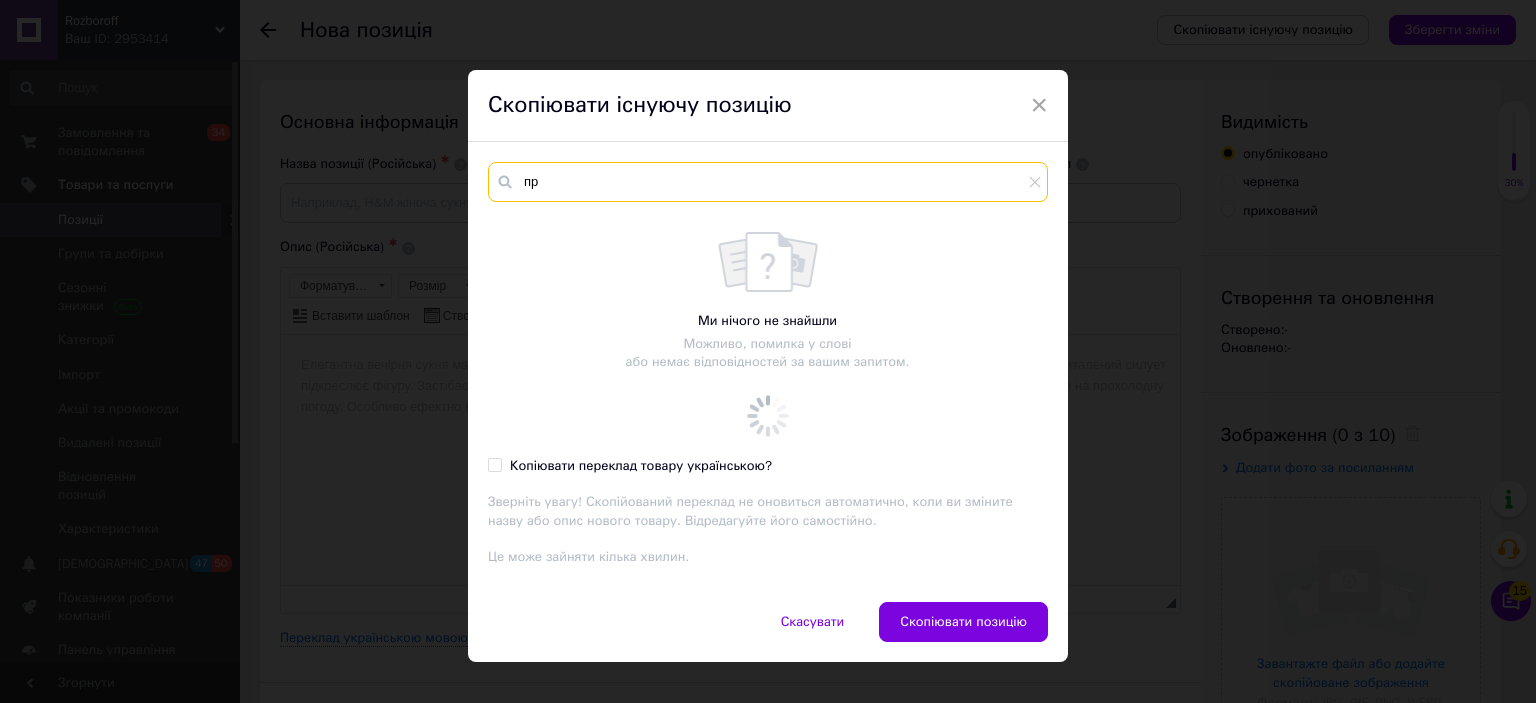 type on "п" 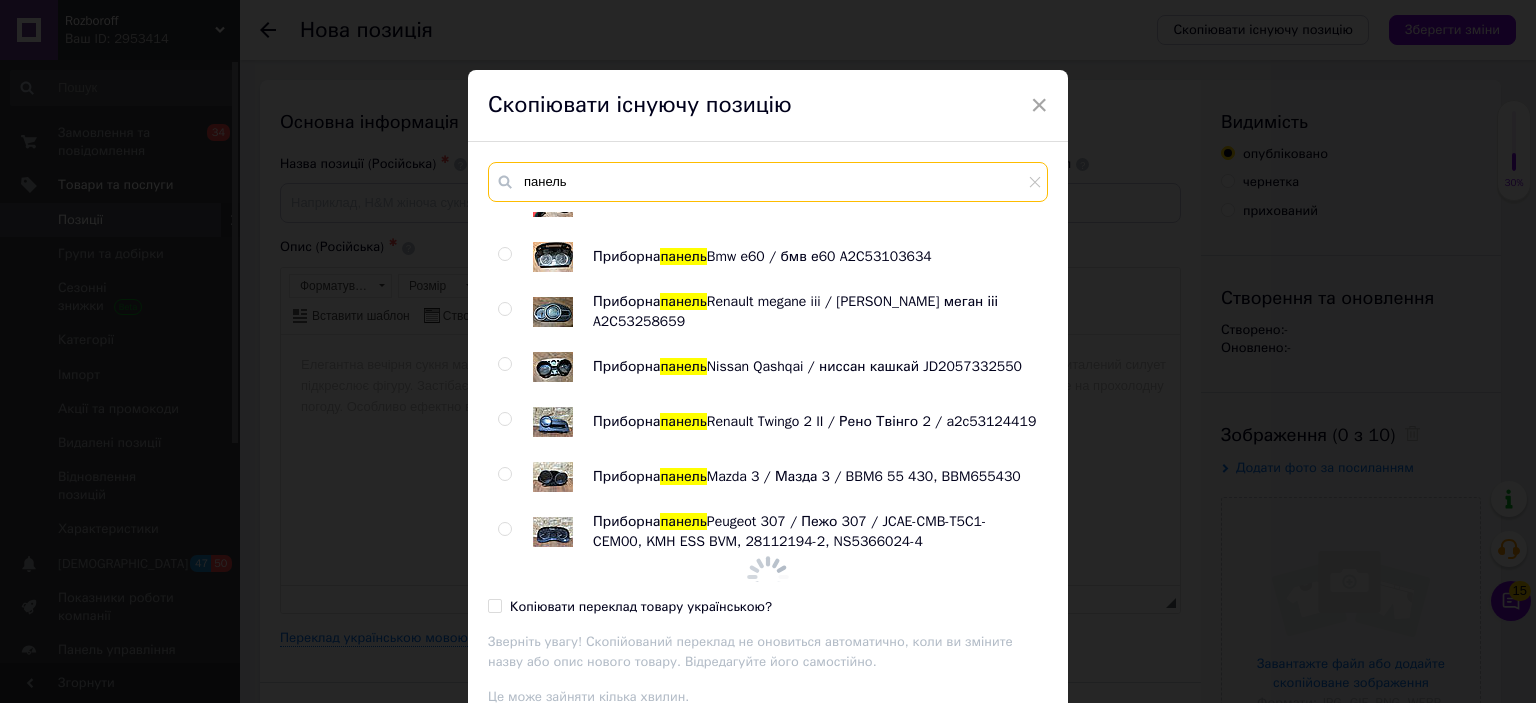 scroll, scrollTop: 2914, scrollLeft: 0, axis: vertical 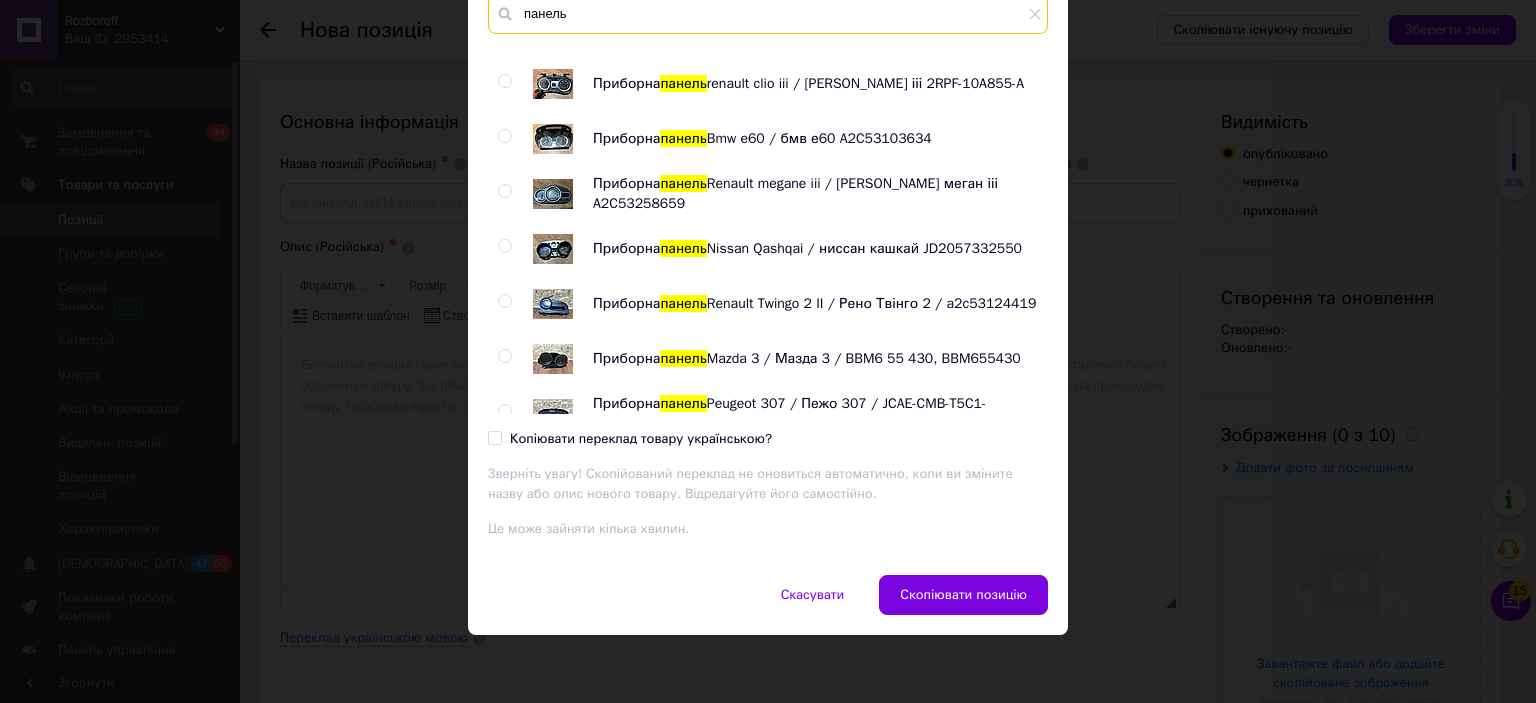 type on "панель" 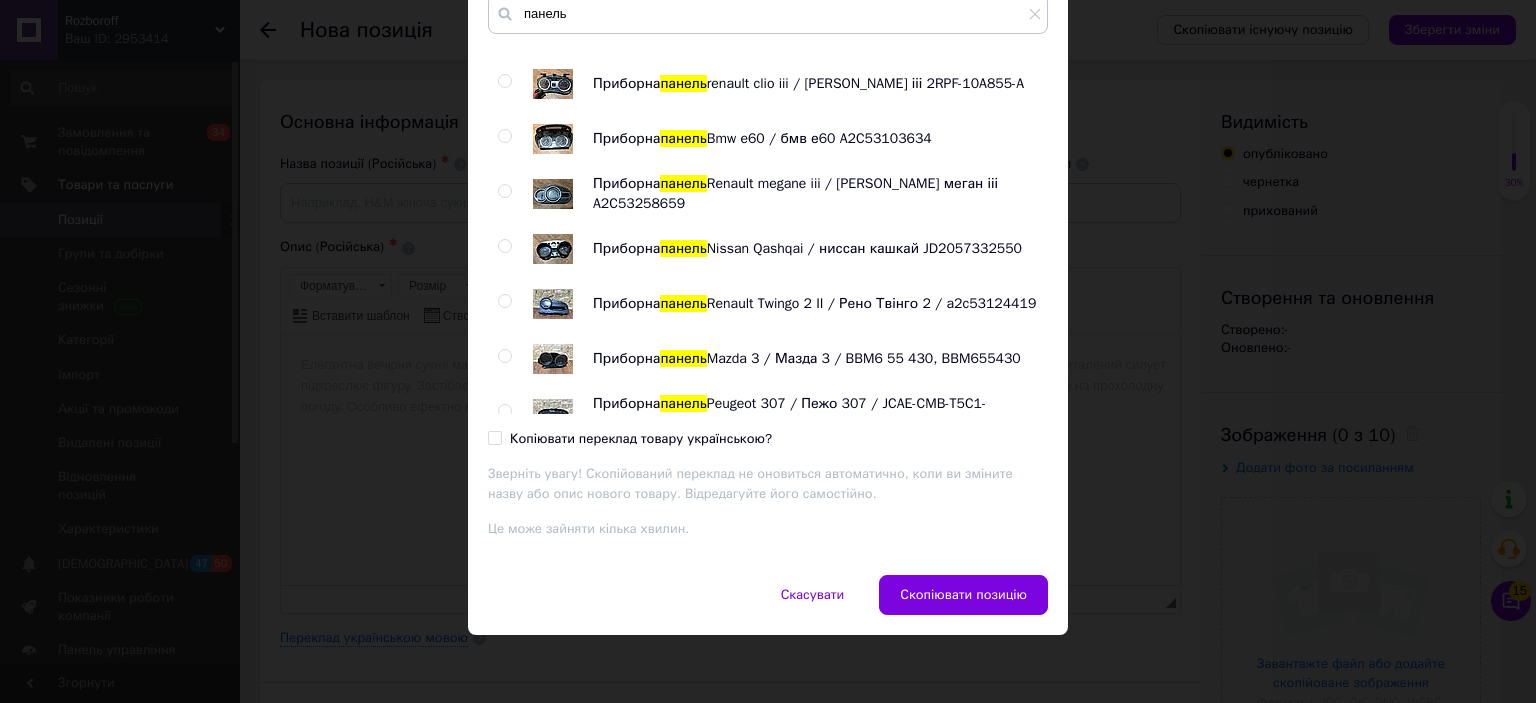 click at bounding box center [504, 301] 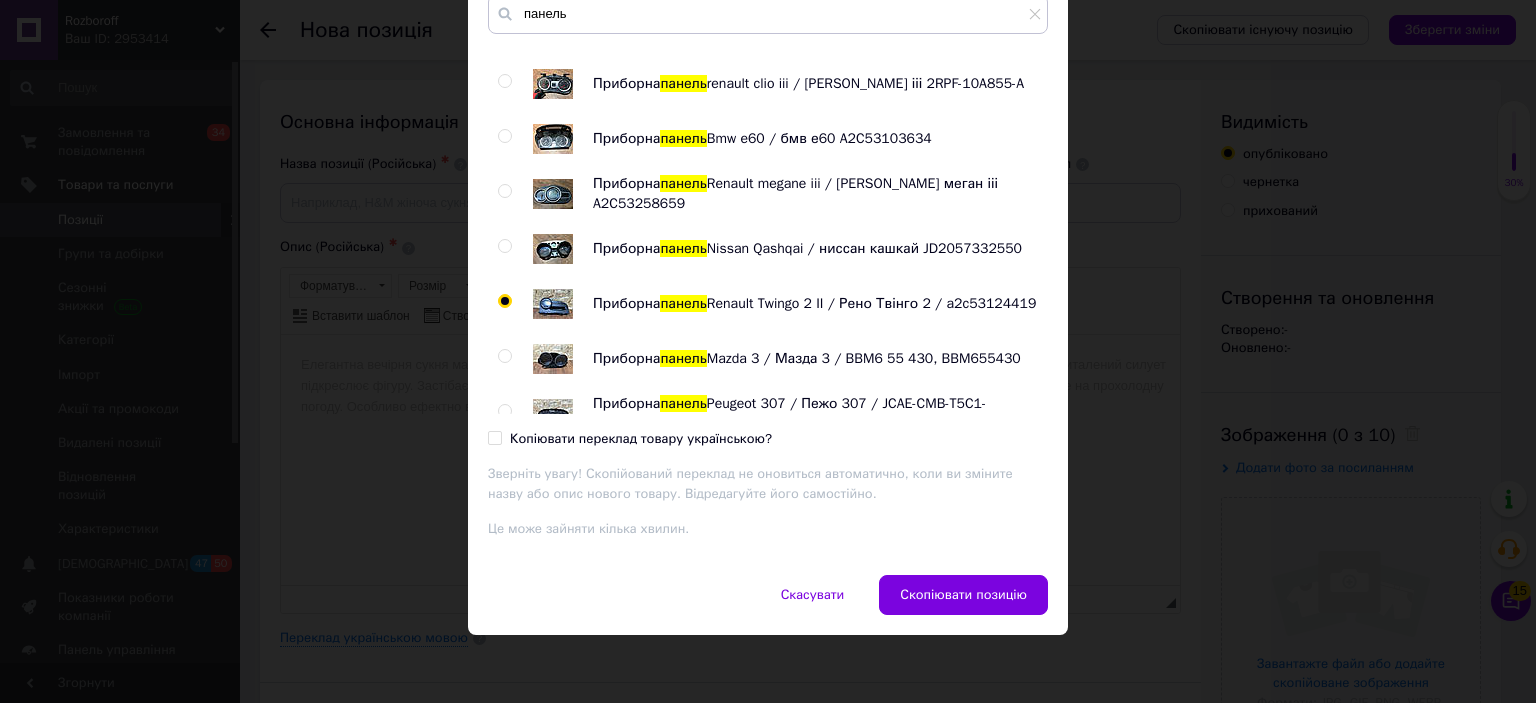 radio on "true" 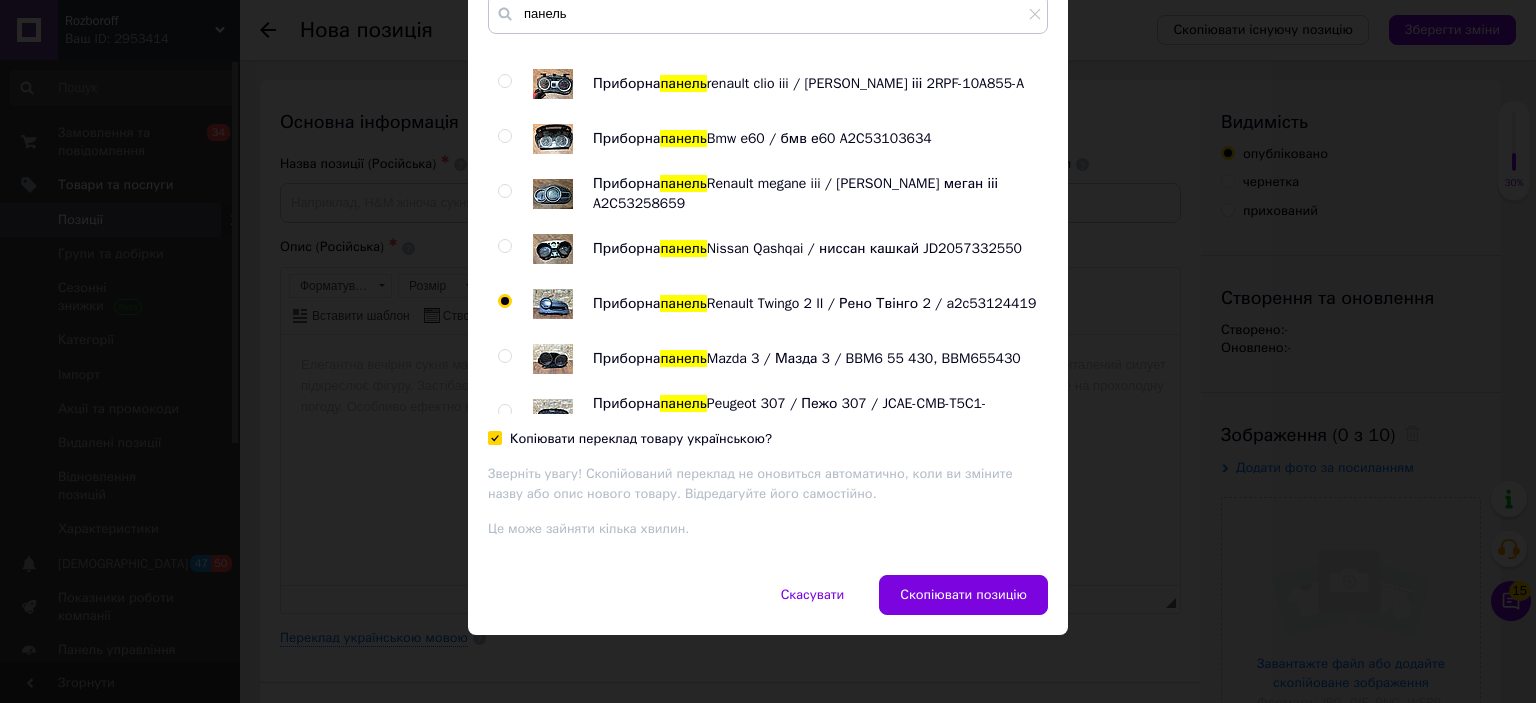 click on "Копіювати переклад товару українською?" at bounding box center [630, 439] 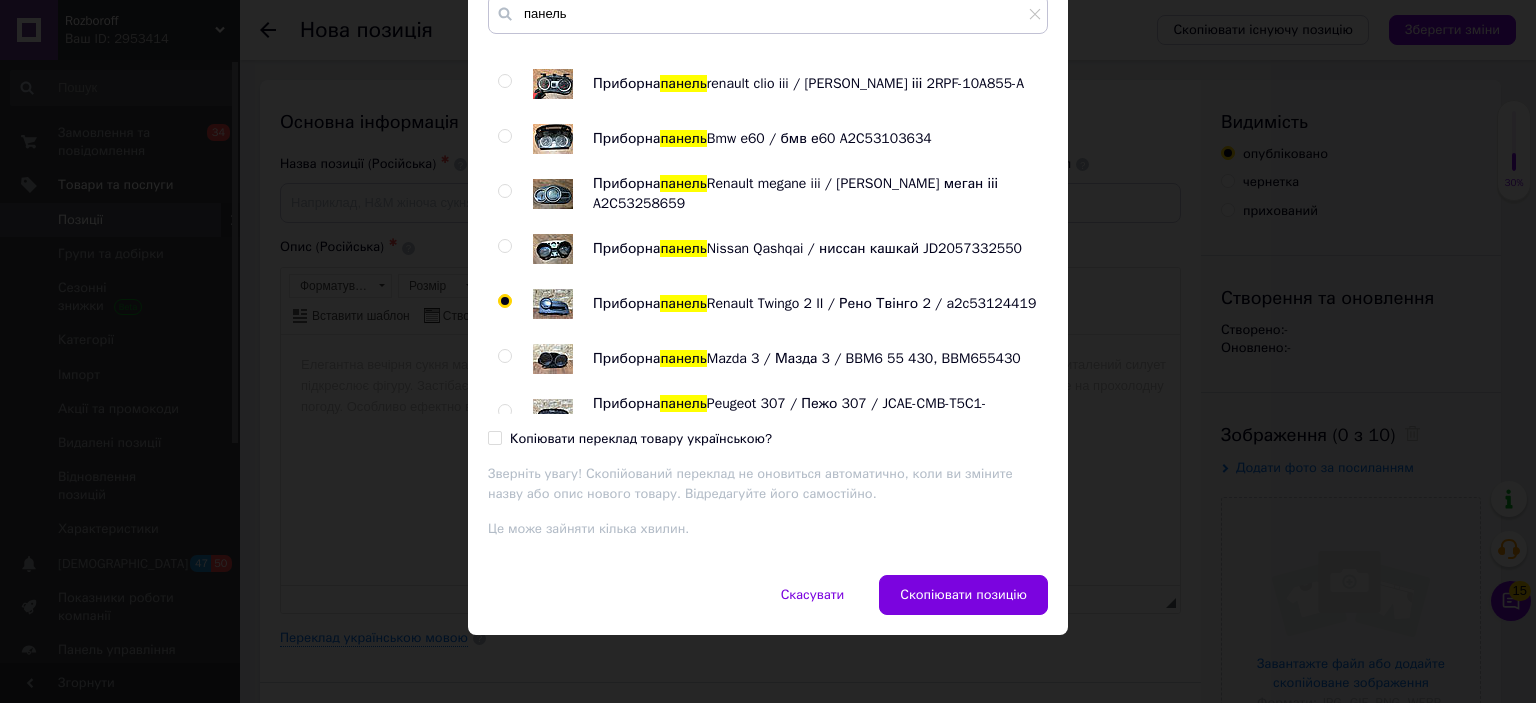 click on "Копіювати переклад товару українською?" at bounding box center (630, 439) 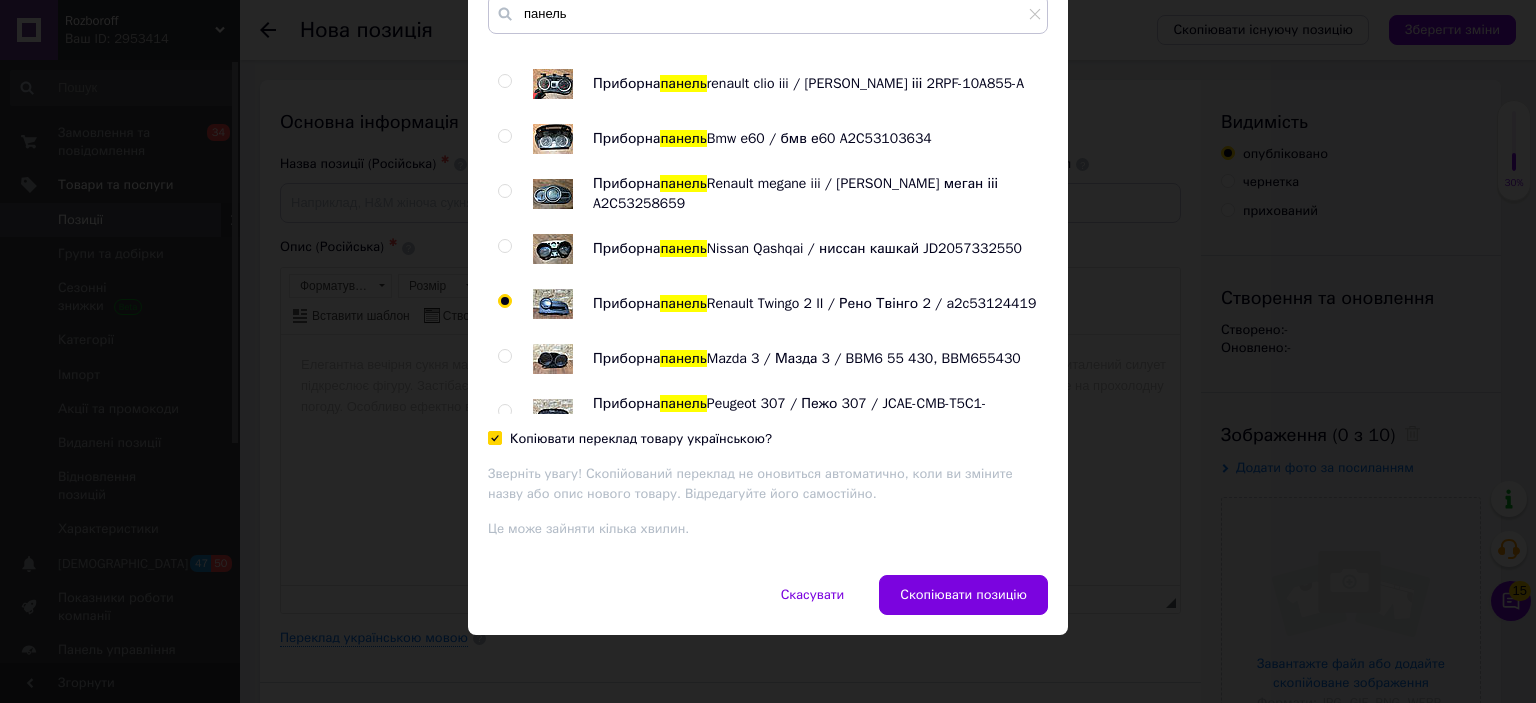 checkbox on "true" 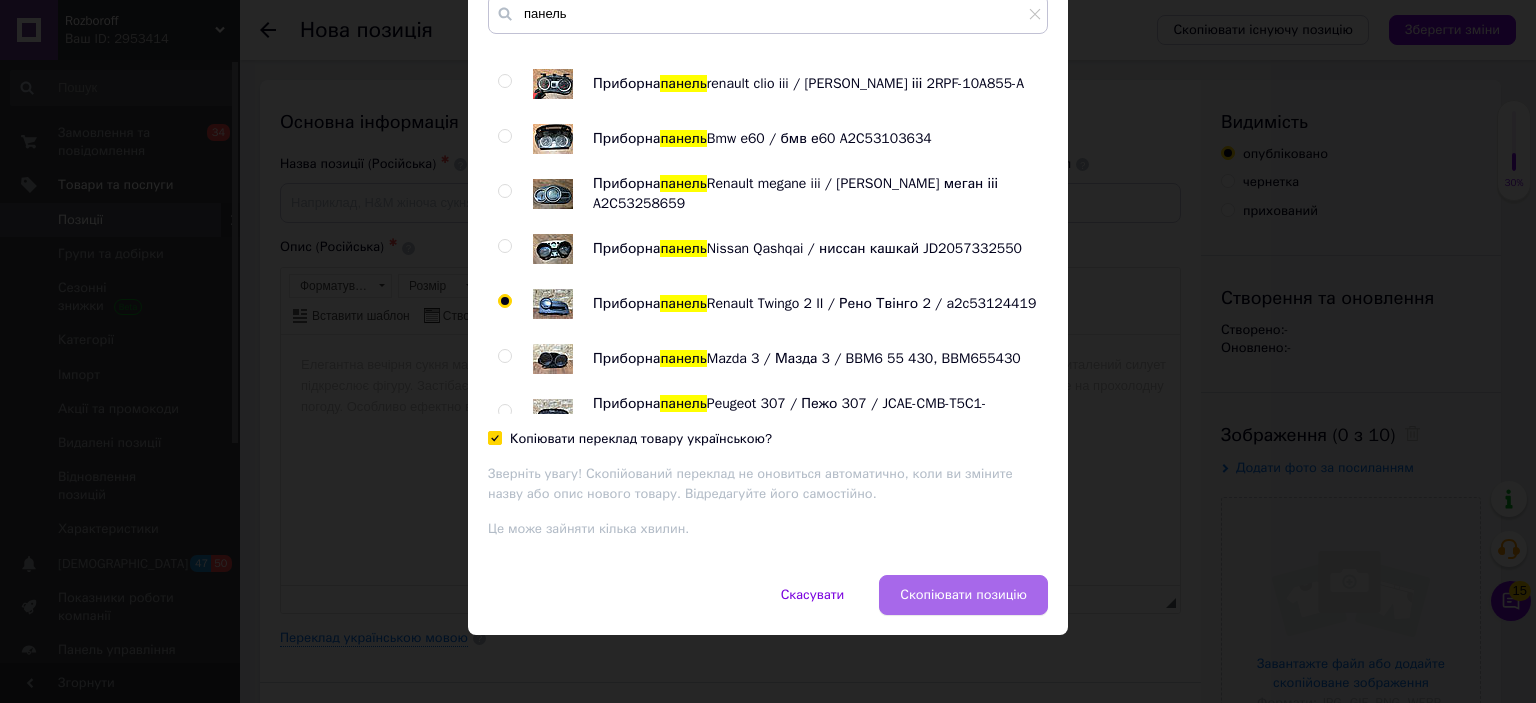 click on "Скопіювати позицію" at bounding box center (963, 595) 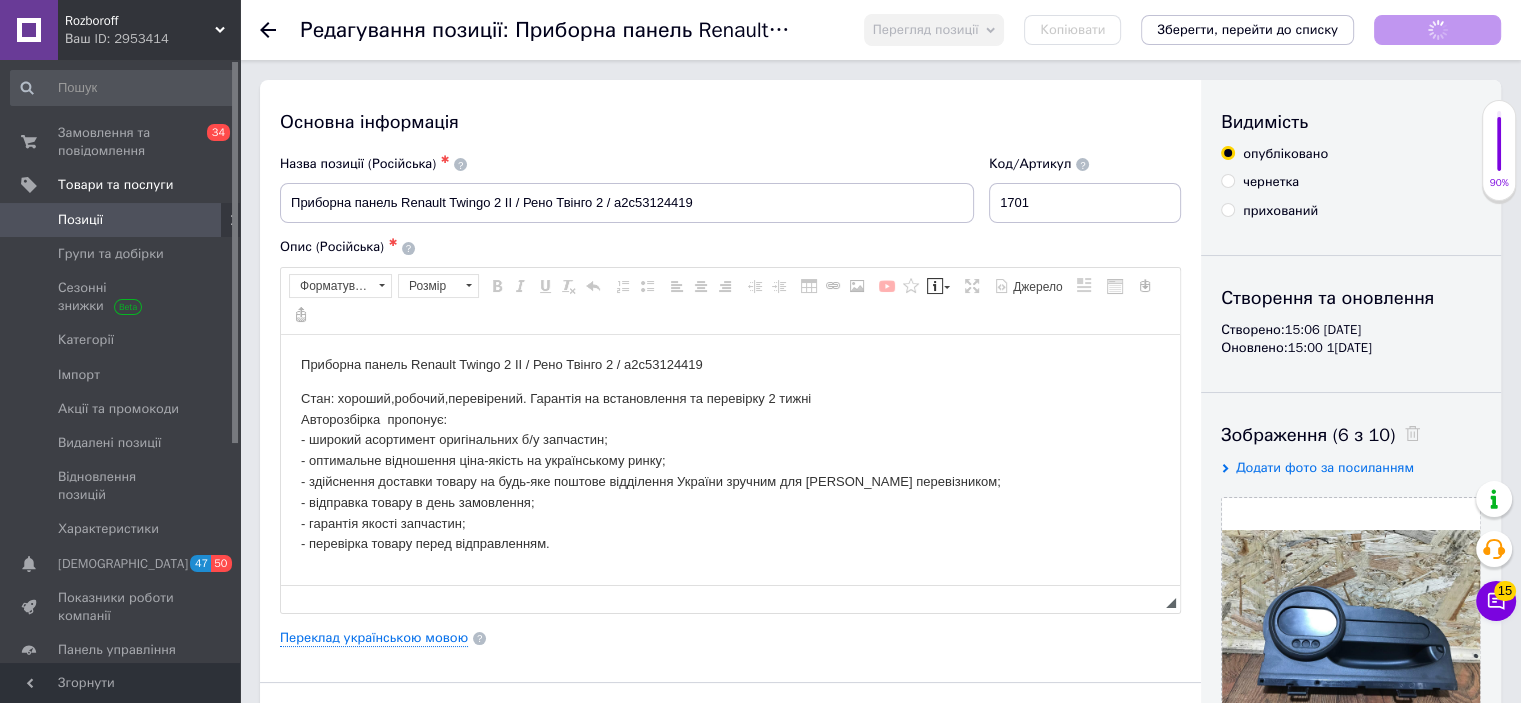 scroll, scrollTop: 0, scrollLeft: 0, axis: both 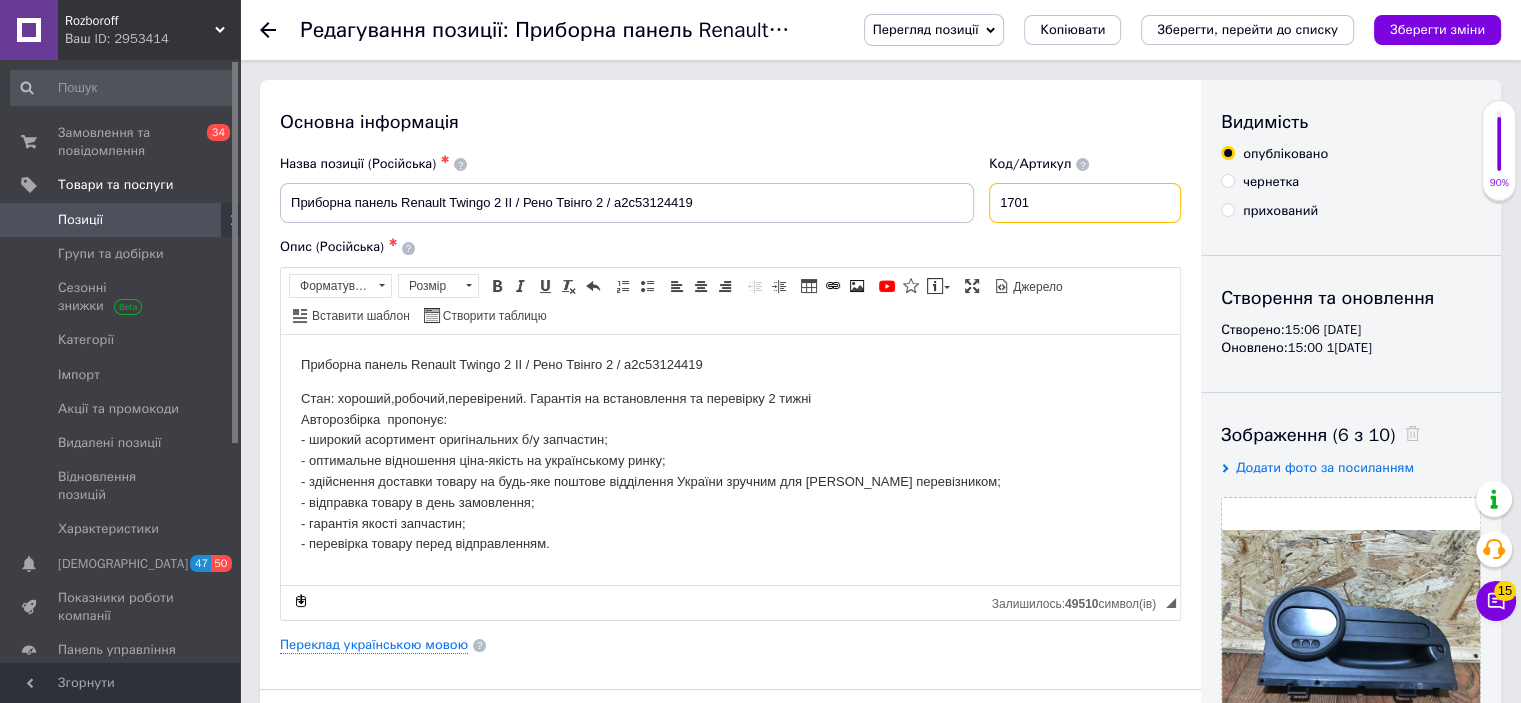 click on "1701" at bounding box center (1085, 203) 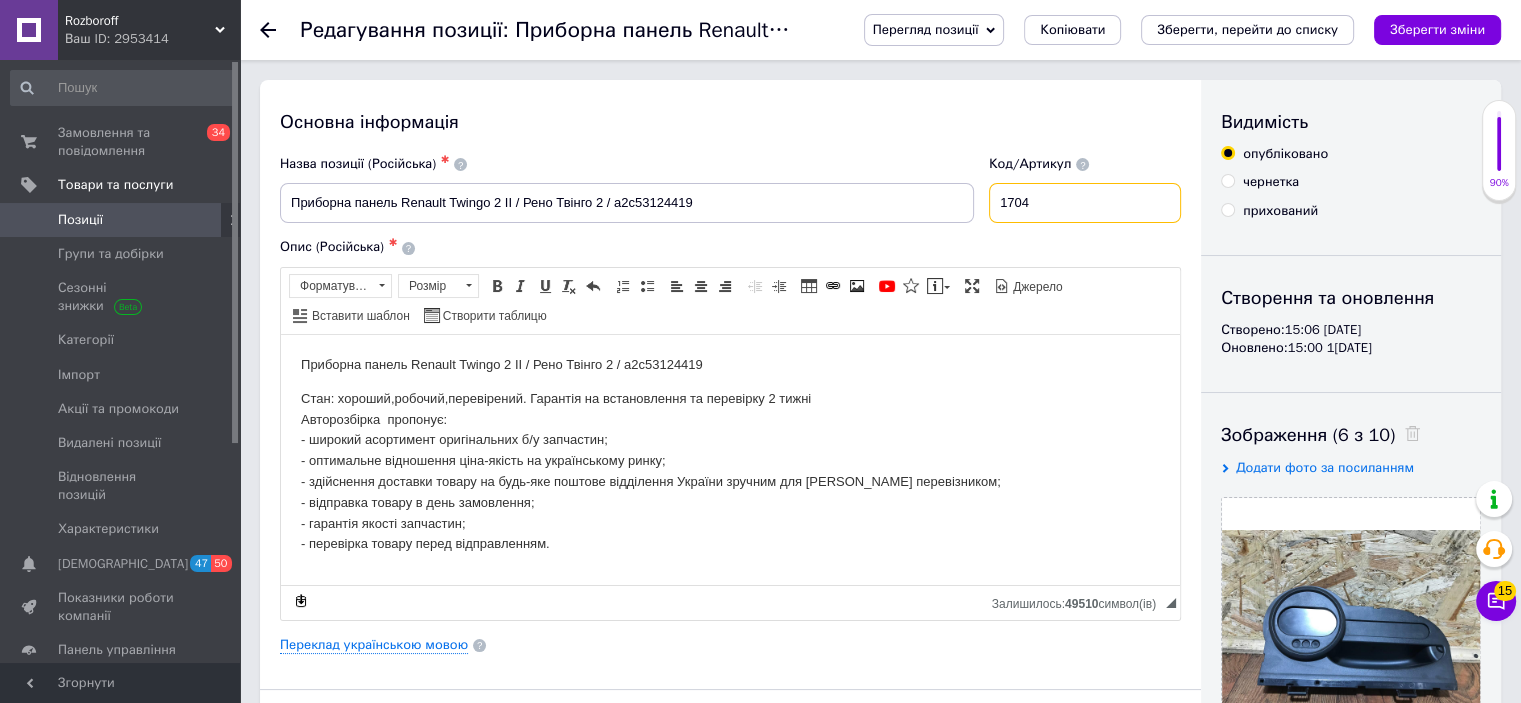 type on "1704" 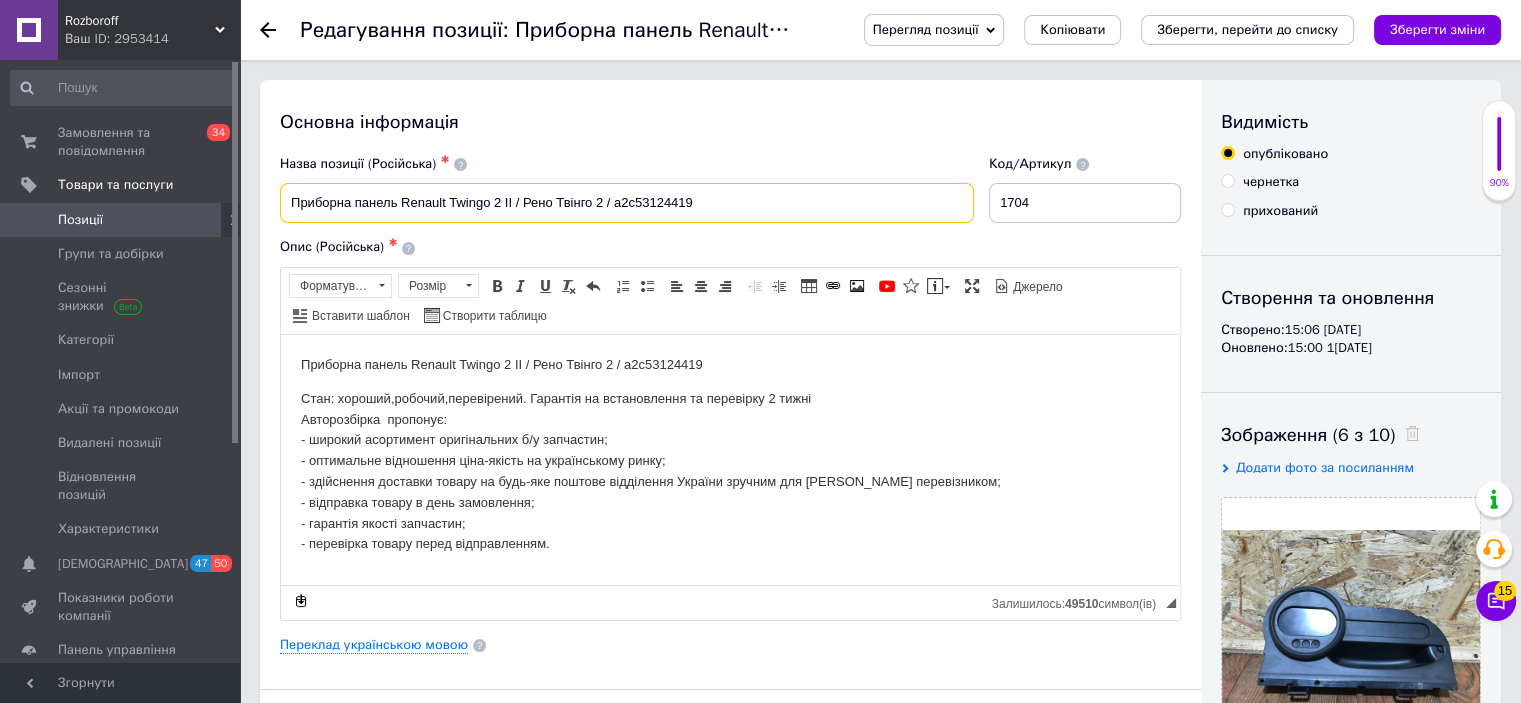 drag, startPoint x: 700, startPoint y: 196, endPoint x: 403, endPoint y: 195, distance: 297.00168 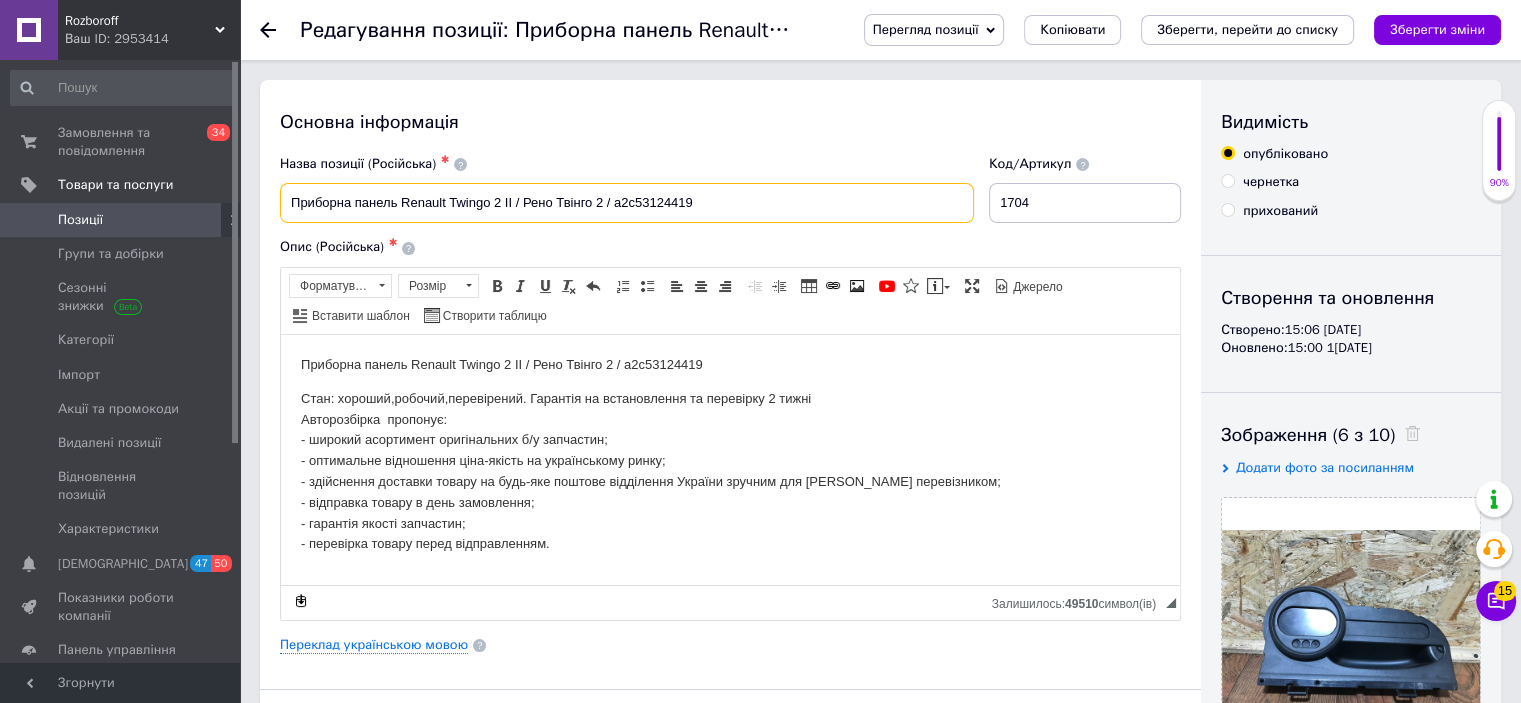 click on "Приборна панель Renault Twingo 2 II / Рено Твінго 2 / a2c53124419" at bounding box center [627, 203] 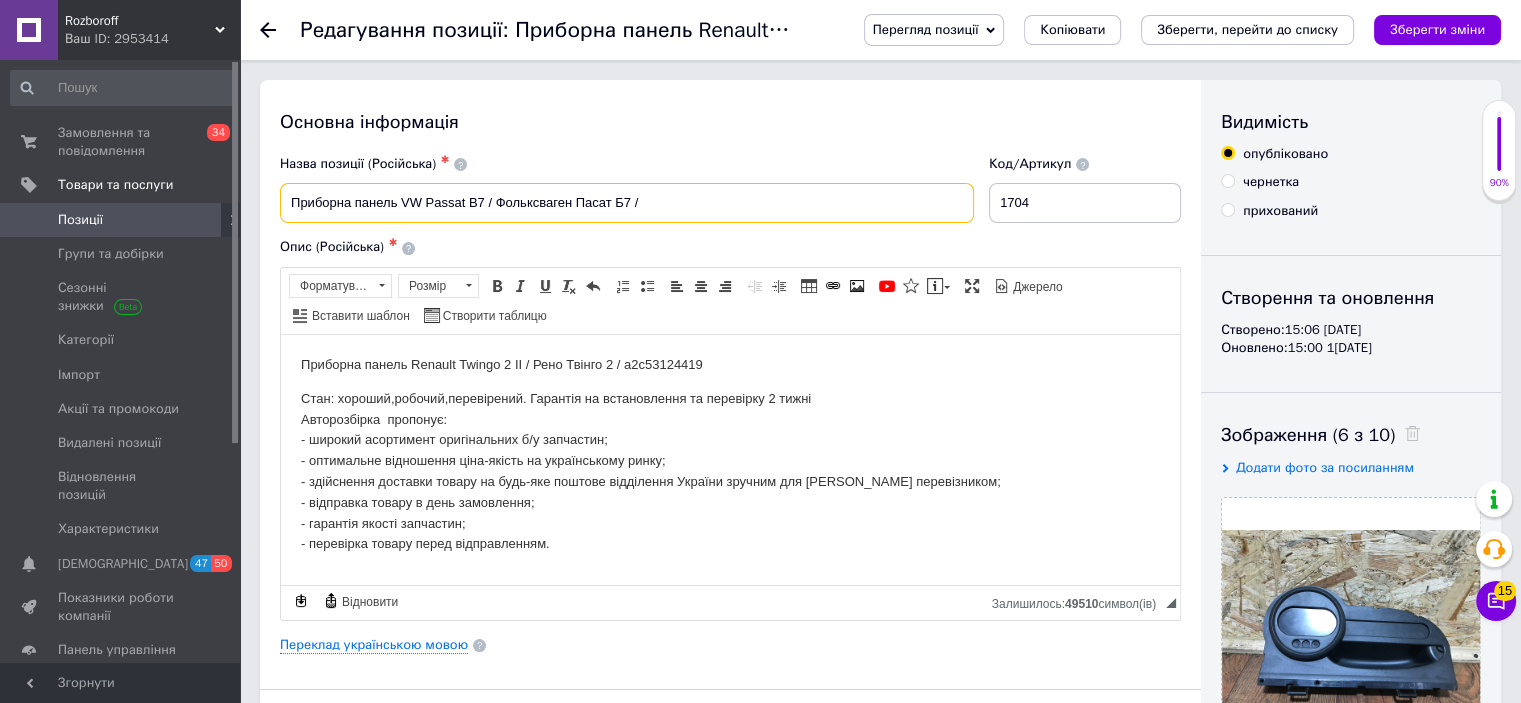 paste on "A2C53219792" 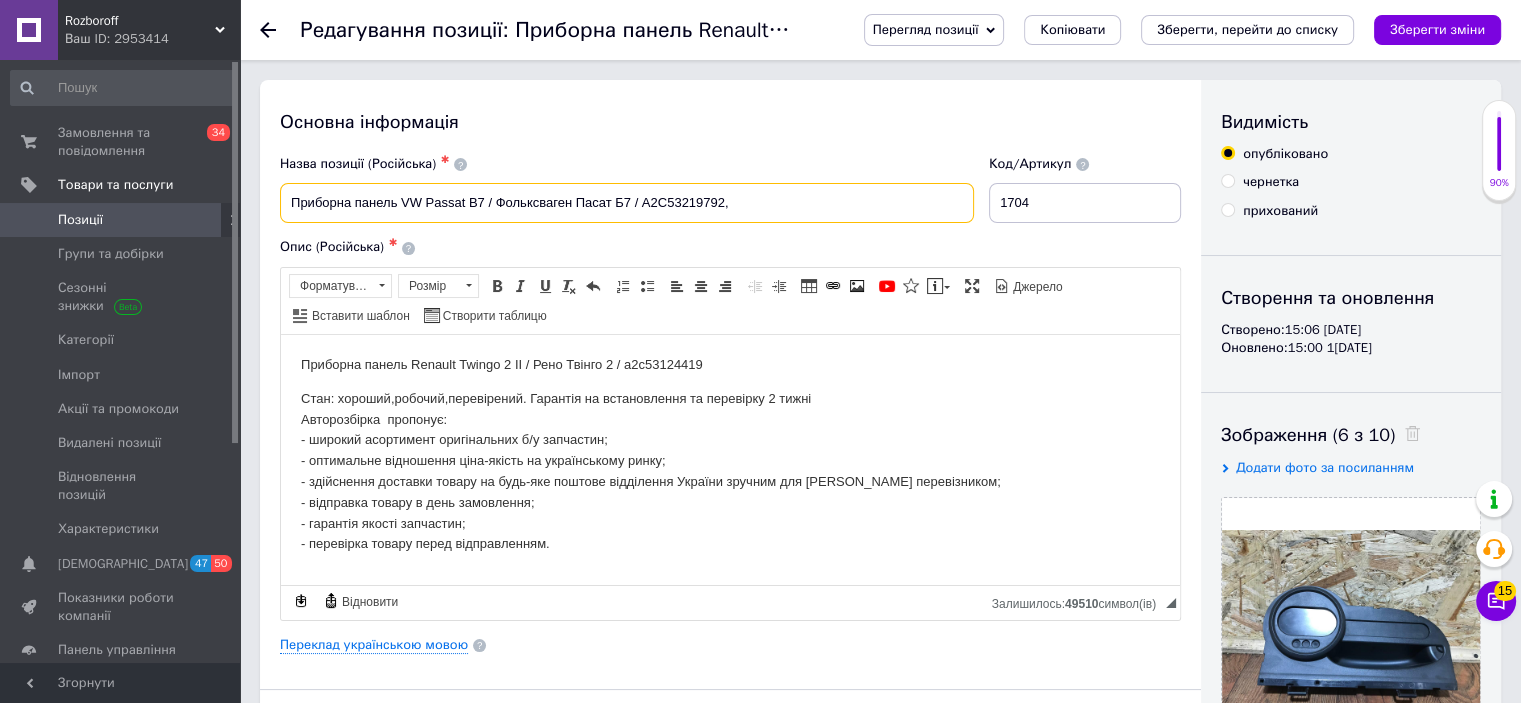 paste on "A2C53219792" 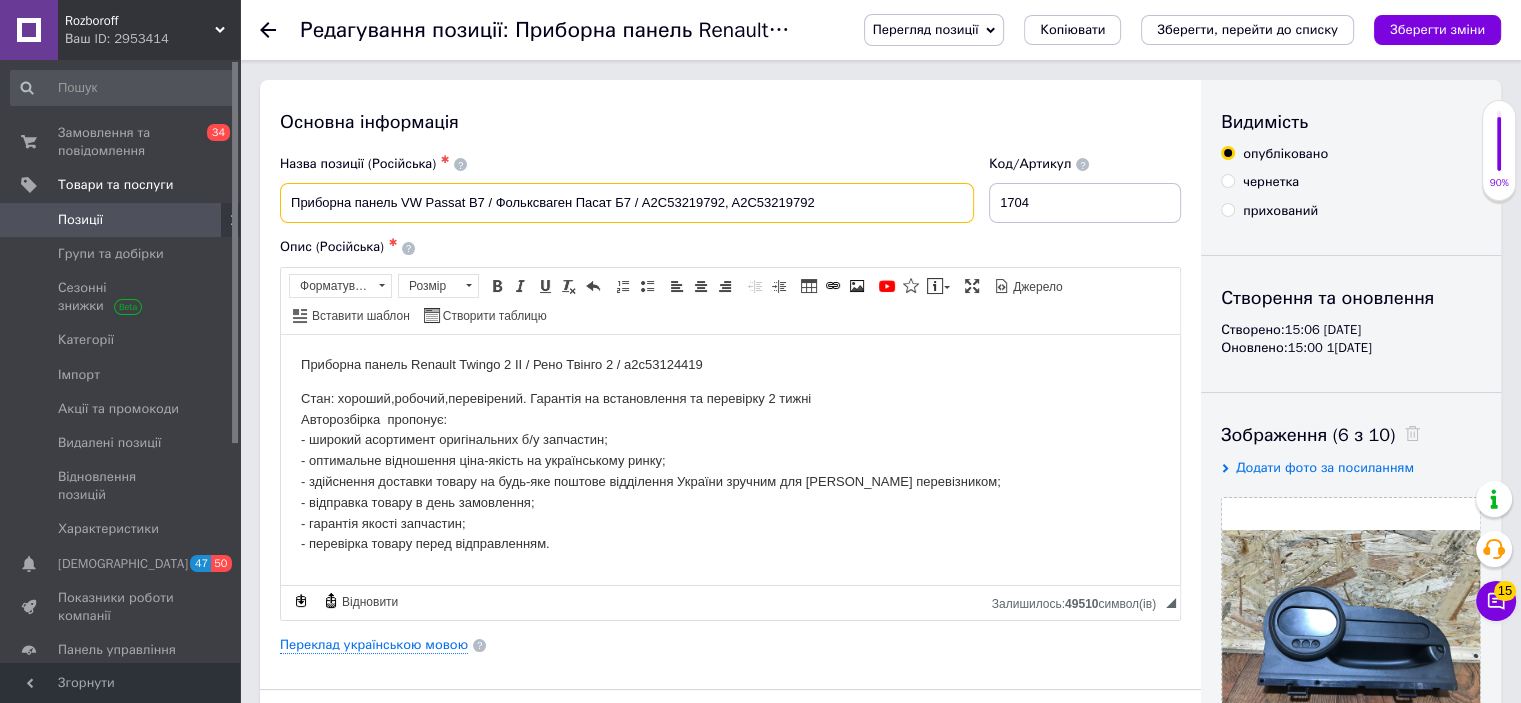 click on "Приборна панель VW Passat B7 / Фольксваген Пасат Б7 / A2C53219792, A2C53219792" at bounding box center [627, 203] 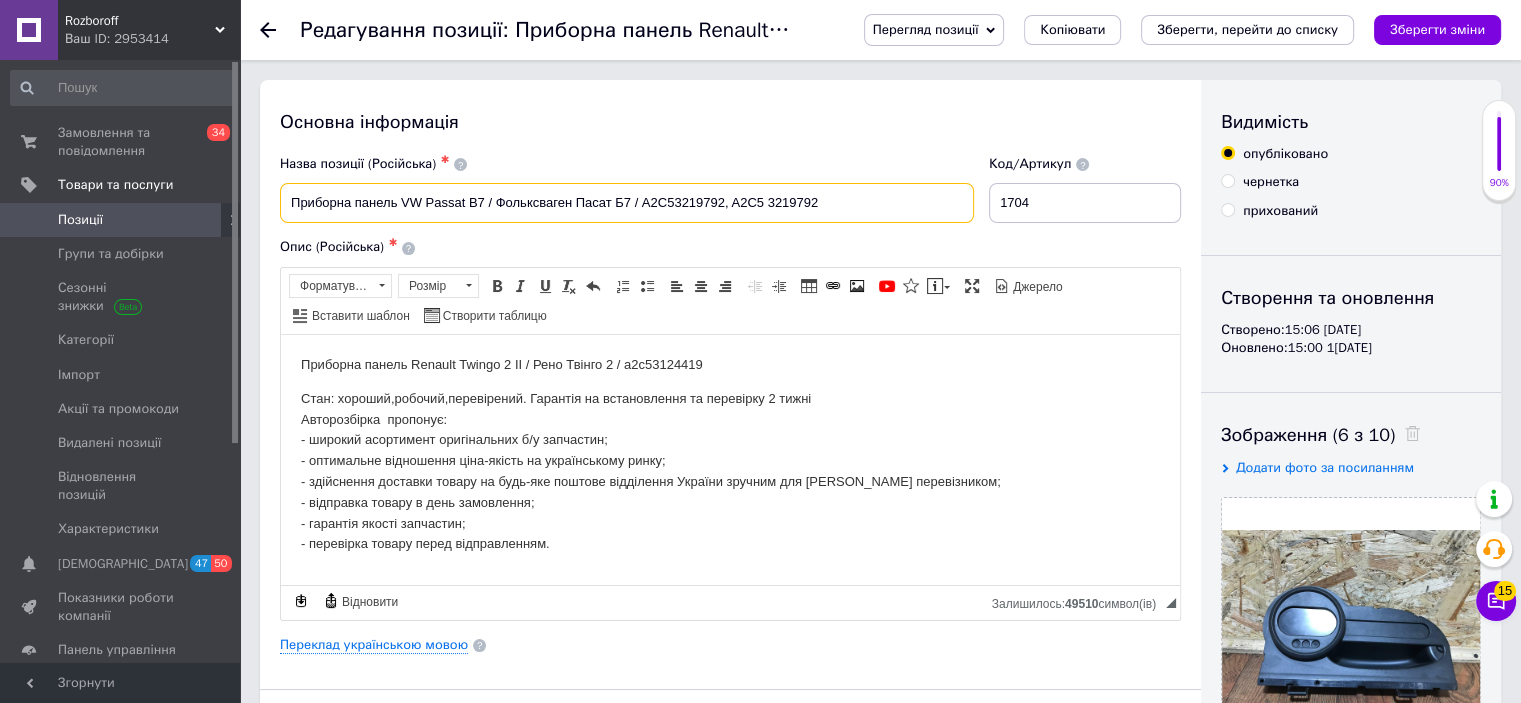 drag, startPoint x: 881, startPoint y: 203, endPoint x: 283, endPoint y: 166, distance: 599.14355 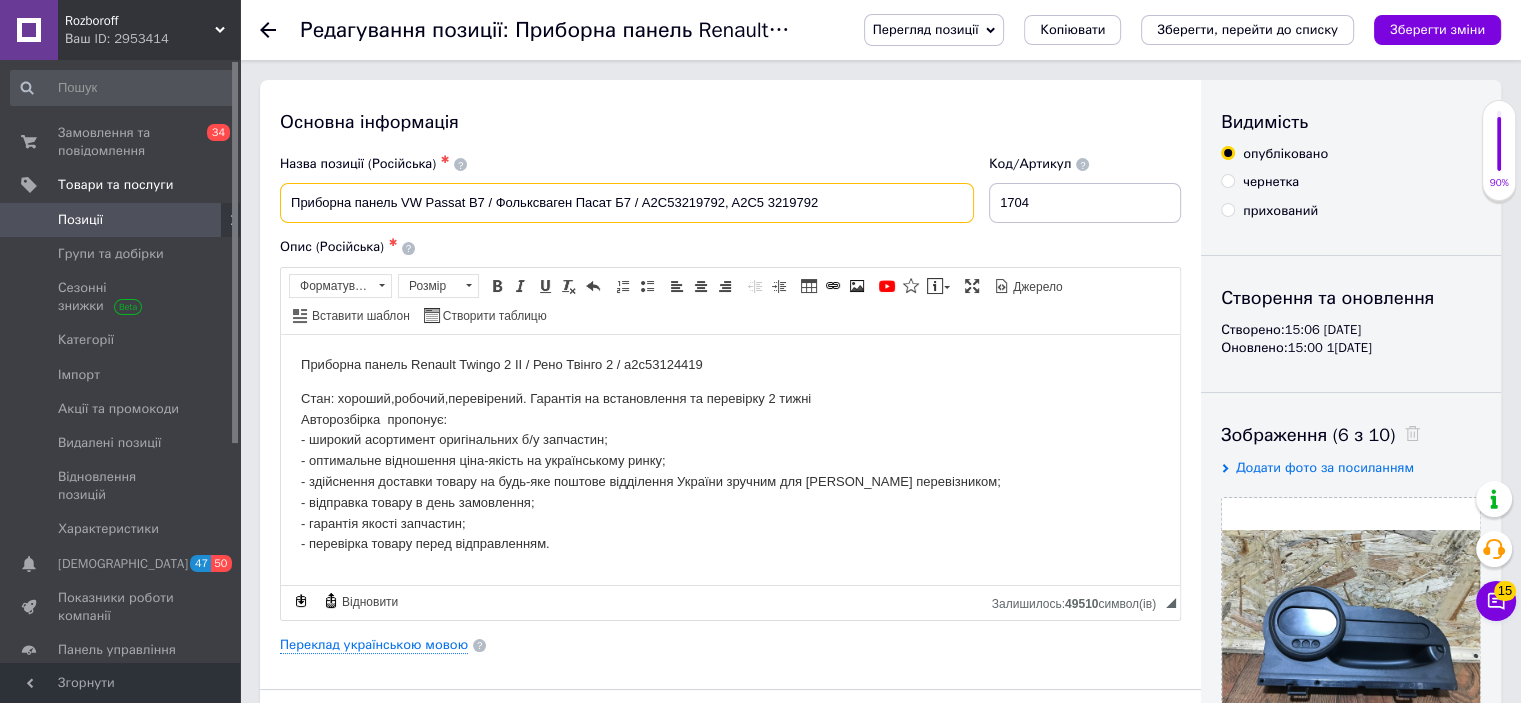 click on "Назва позиції (Російська) ✱ Приборна панель VW Passat B7 / Фольксваген Пасат Б7 / A2C53219792, A2C5 3219792" at bounding box center [627, 189] 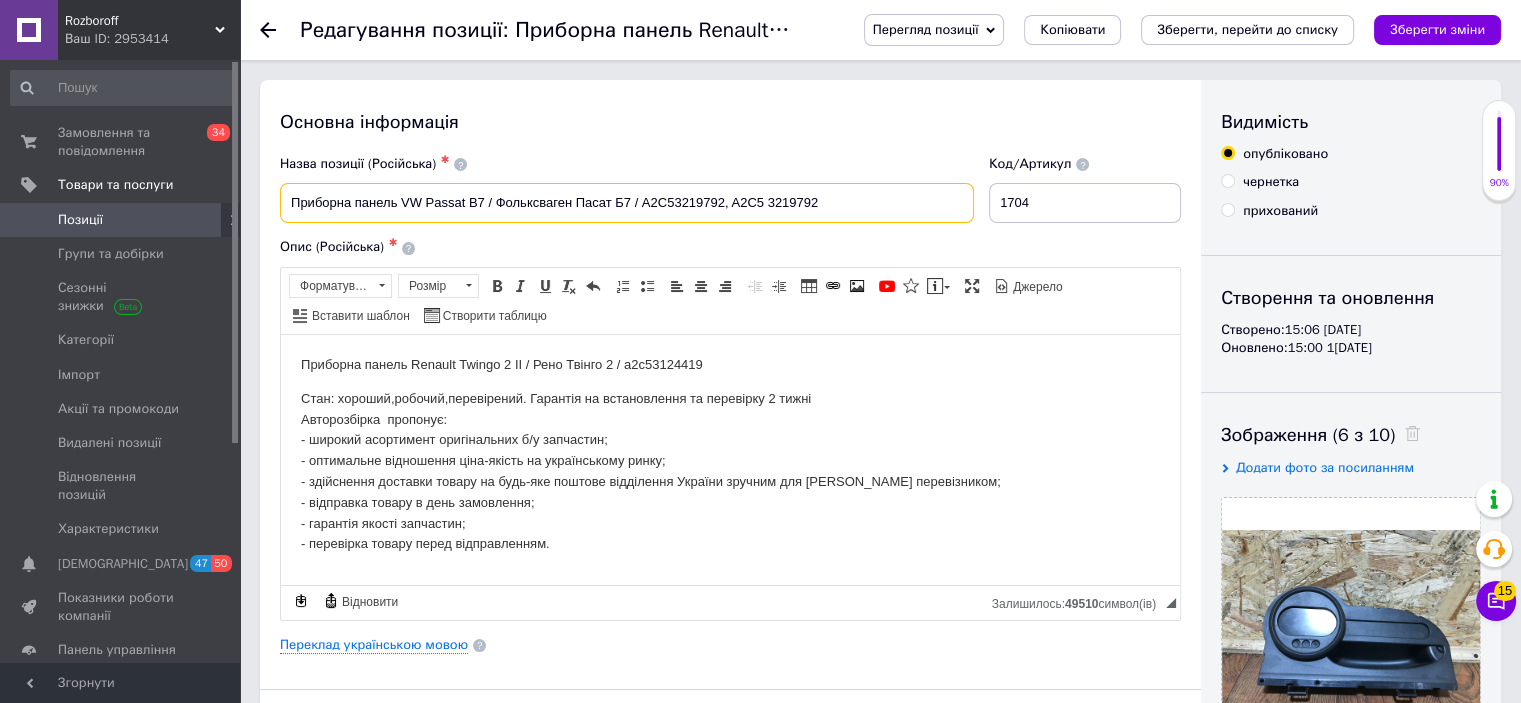 type on "Приборна панель VW Passat B7 / Фольксваген Пасат Б7 / A2C53219792, A2C5 3219792" 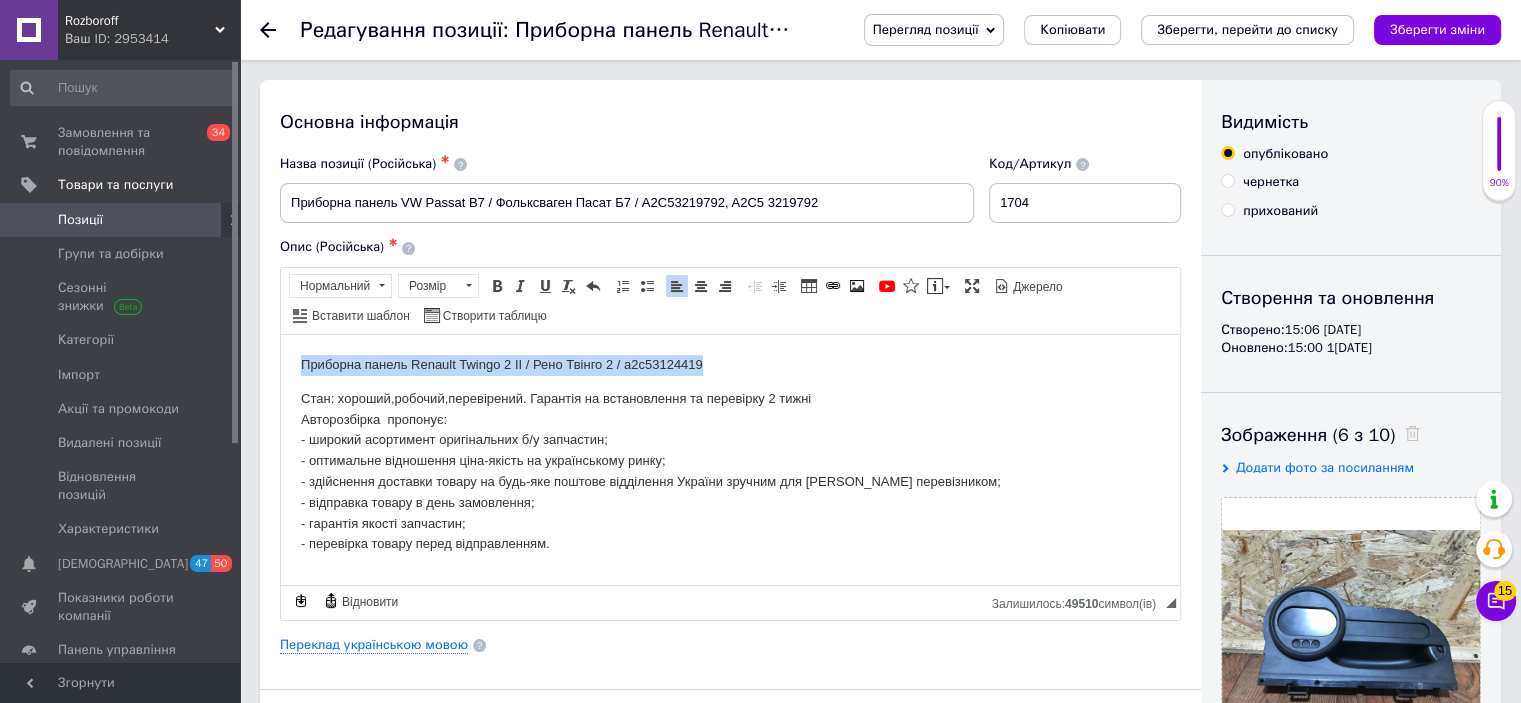 drag, startPoint x: 711, startPoint y: 362, endPoint x: 295, endPoint y: 323, distance: 417.82413 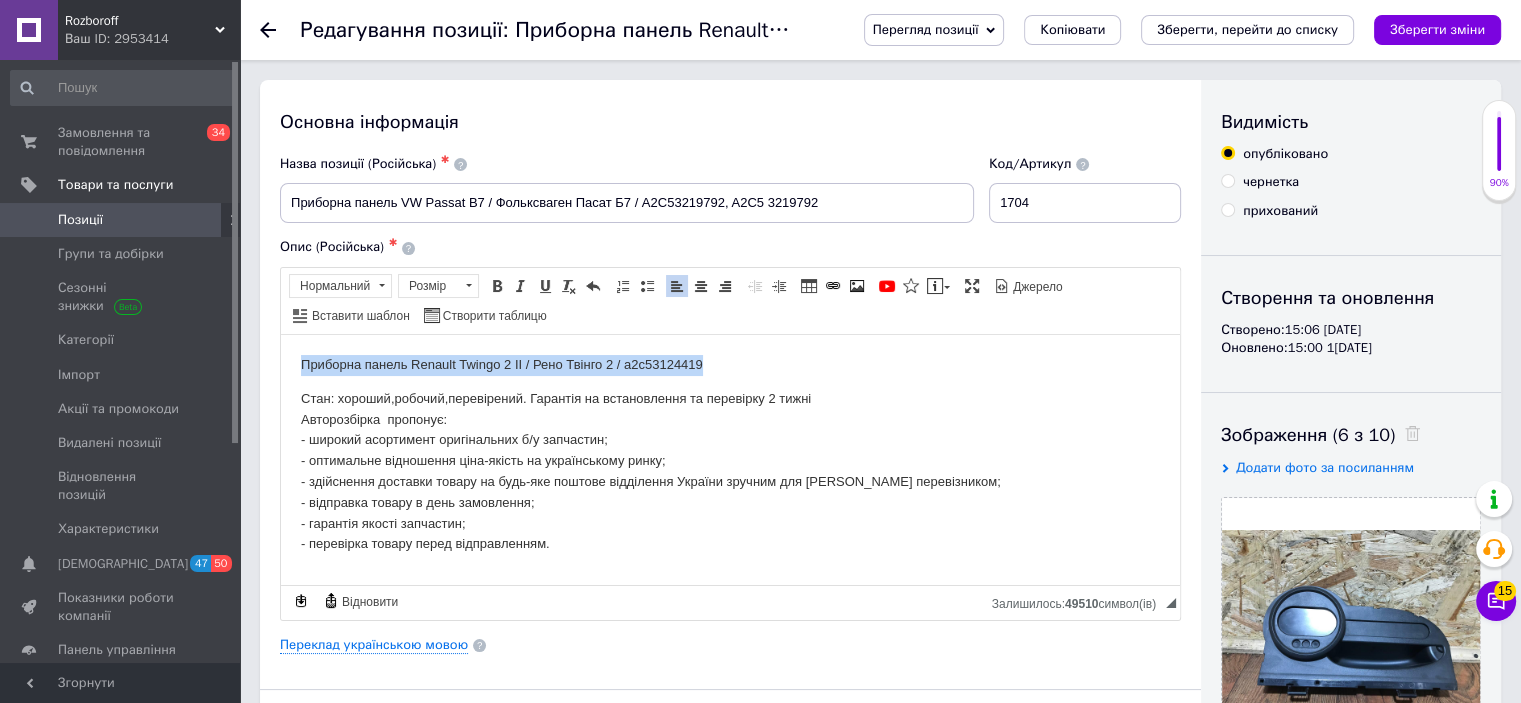 click on "Приборна панель Renault Twingo 2 II / Рено Твінго 2 / a2c53124419 Стан: хороший,робочий,перевірений. Гарантія на встановлення та перевірку 2 тижні Авторозбірка  пропонує:  - широкий асортимент оригінальних б/у запчастин;  - оптимальне відношення ціна-якість на українському ринку;  - здійснення доставки товару на будь-яке поштове відділення України зручним для Вас перевізником;  - відправка товару в день замовлення;  - гарантія якості запчастин;  - перевірка товару перед відправленням." at bounding box center [730, 454] 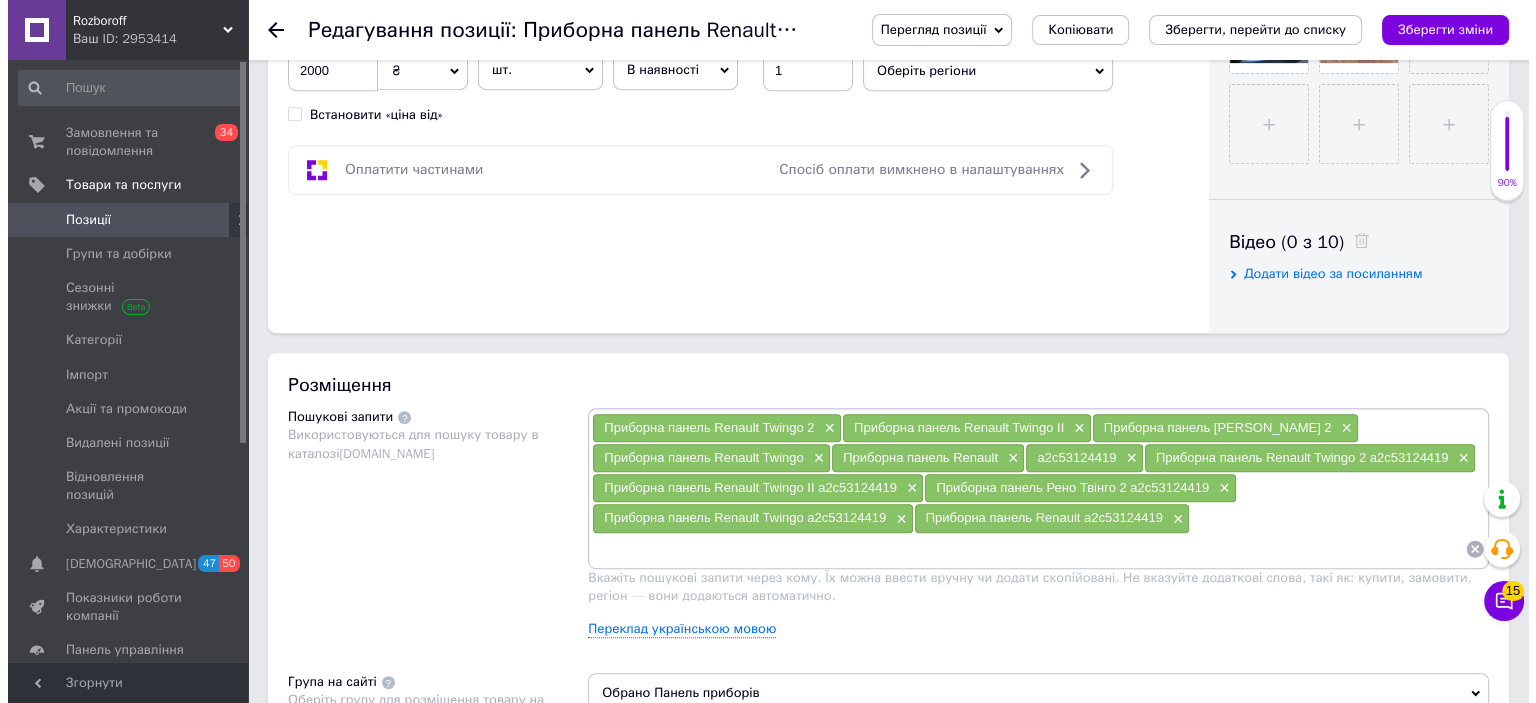 scroll, scrollTop: 868, scrollLeft: 0, axis: vertical 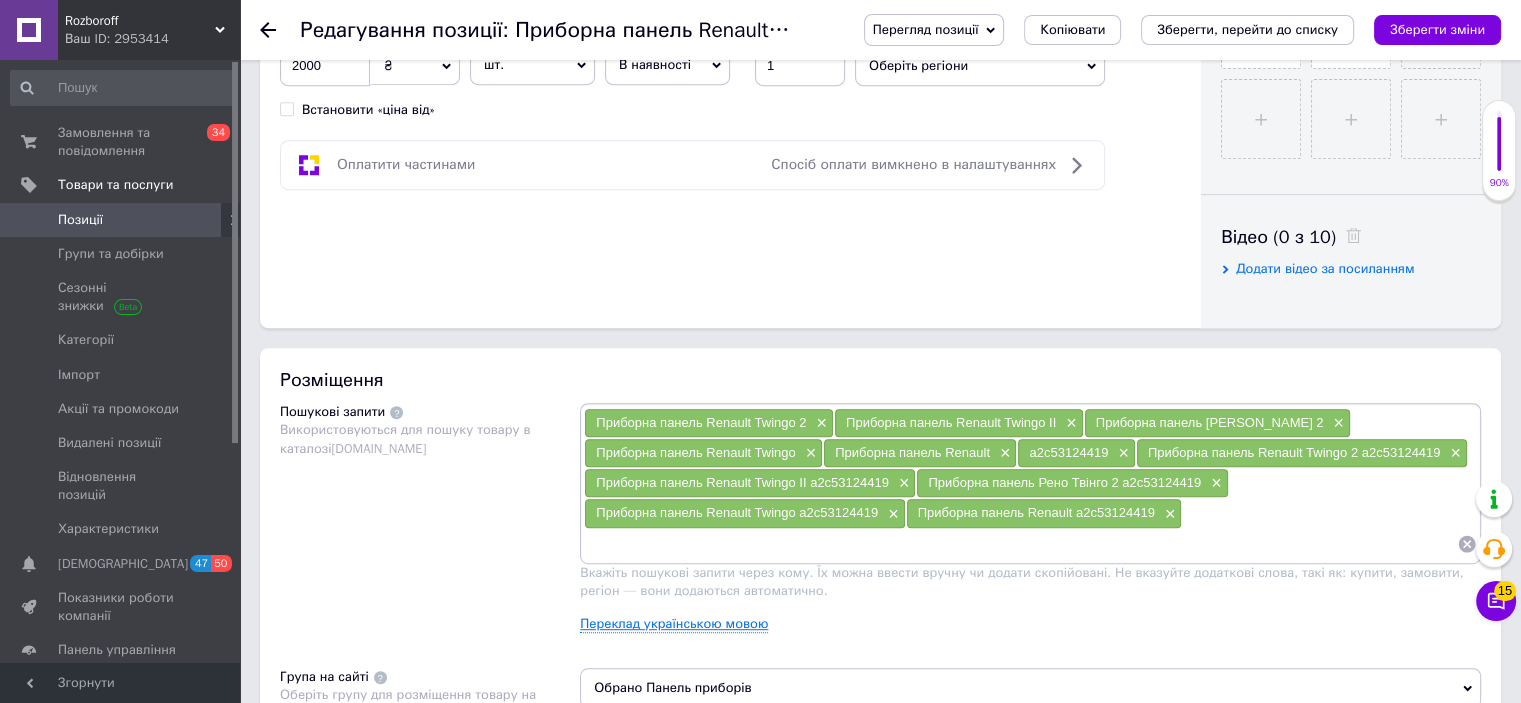 click on "Переклад українською мовою" at bounding box center [674, 624] 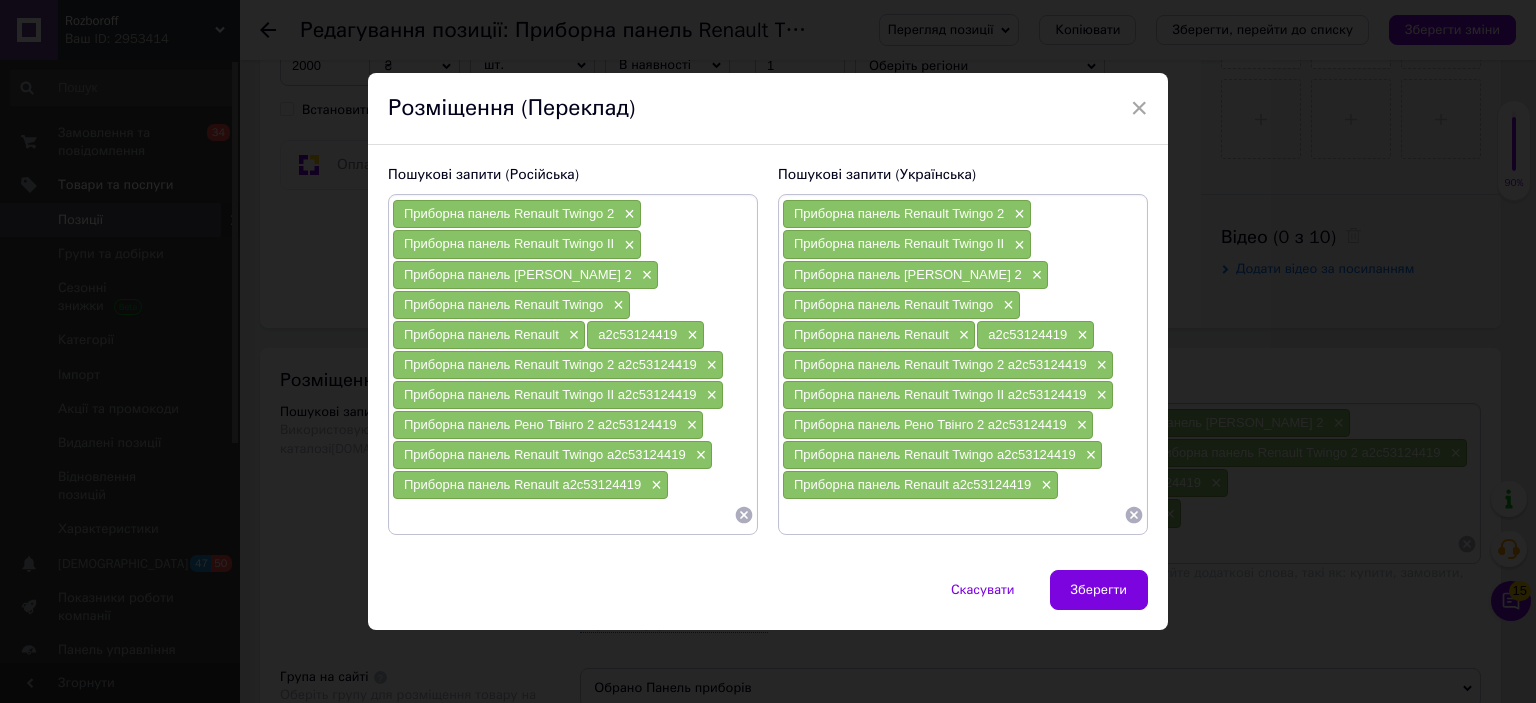 click 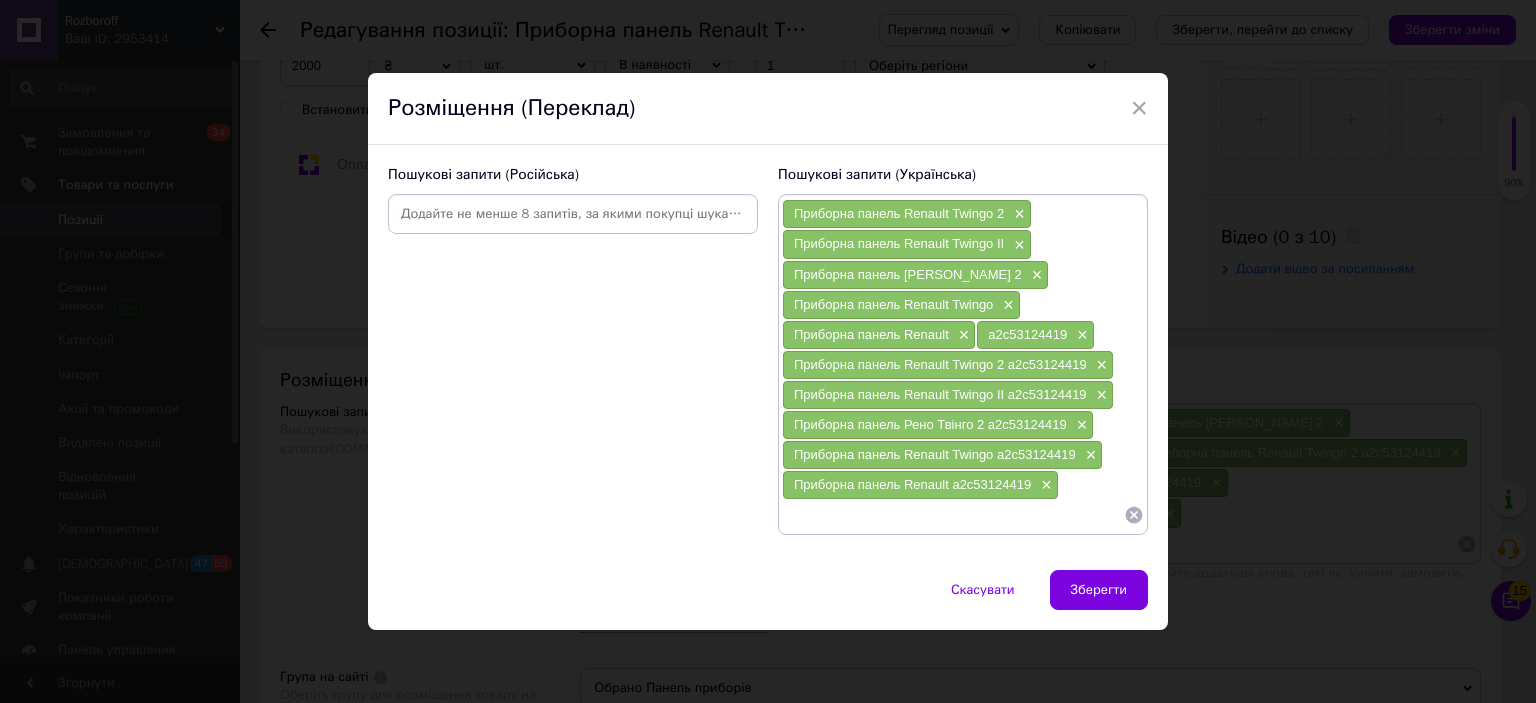 click at bounding box center [573, 214] 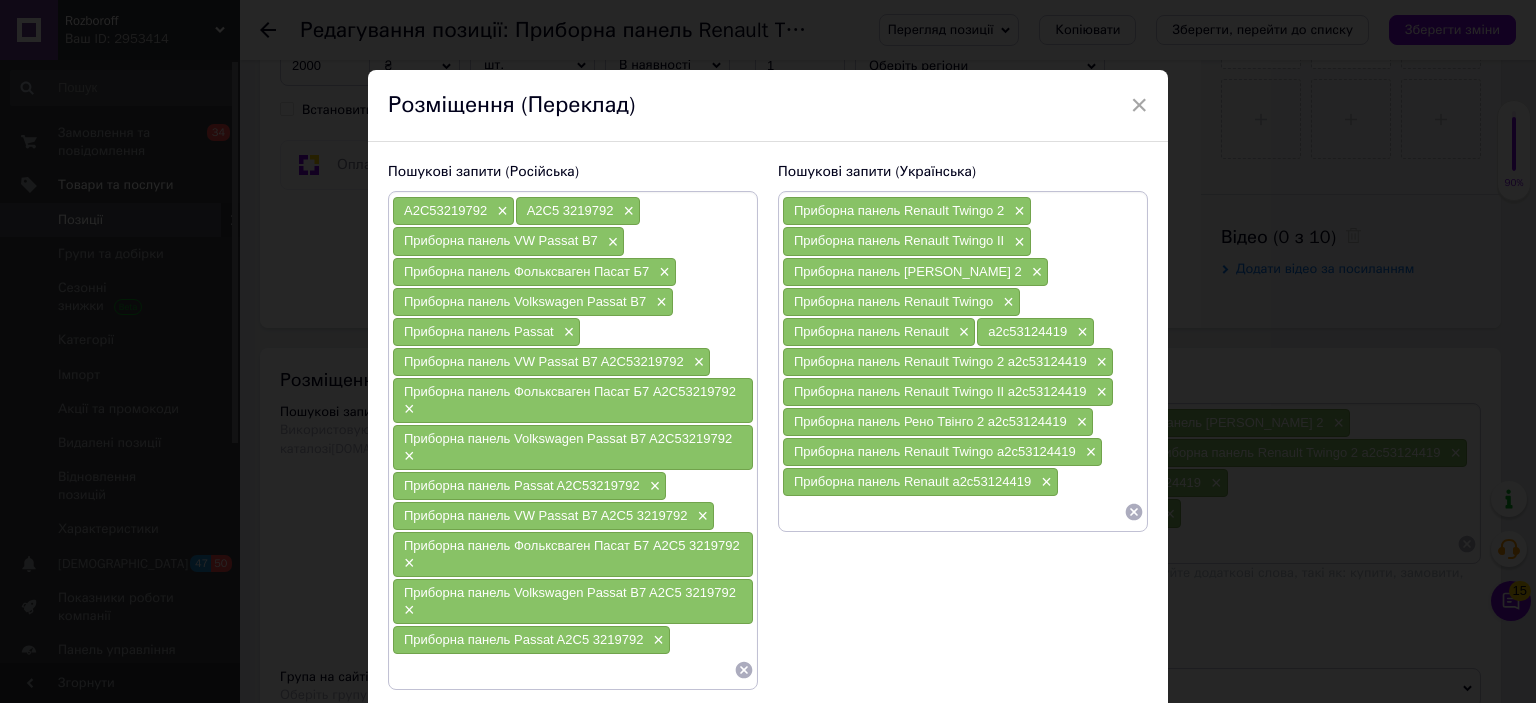 click 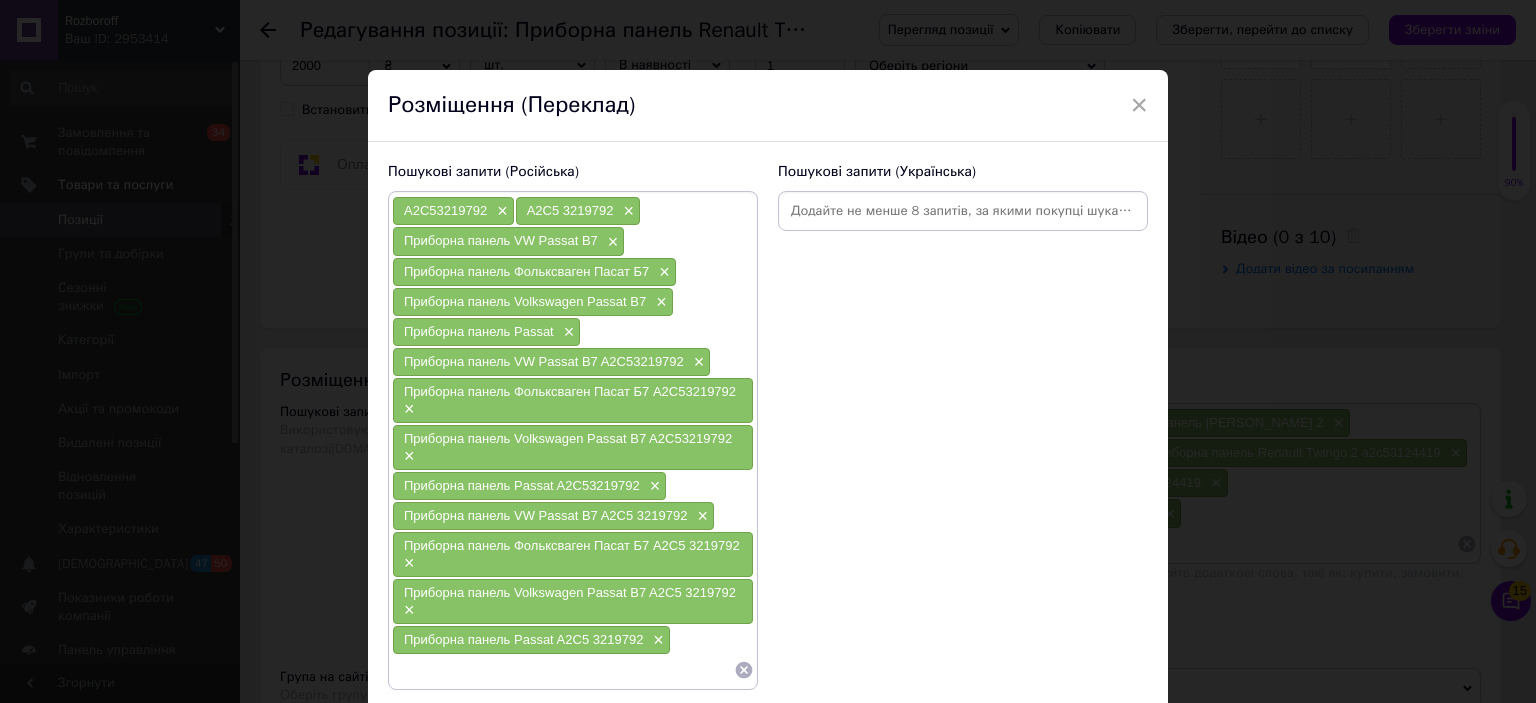 click at bounding box center [963, 211] 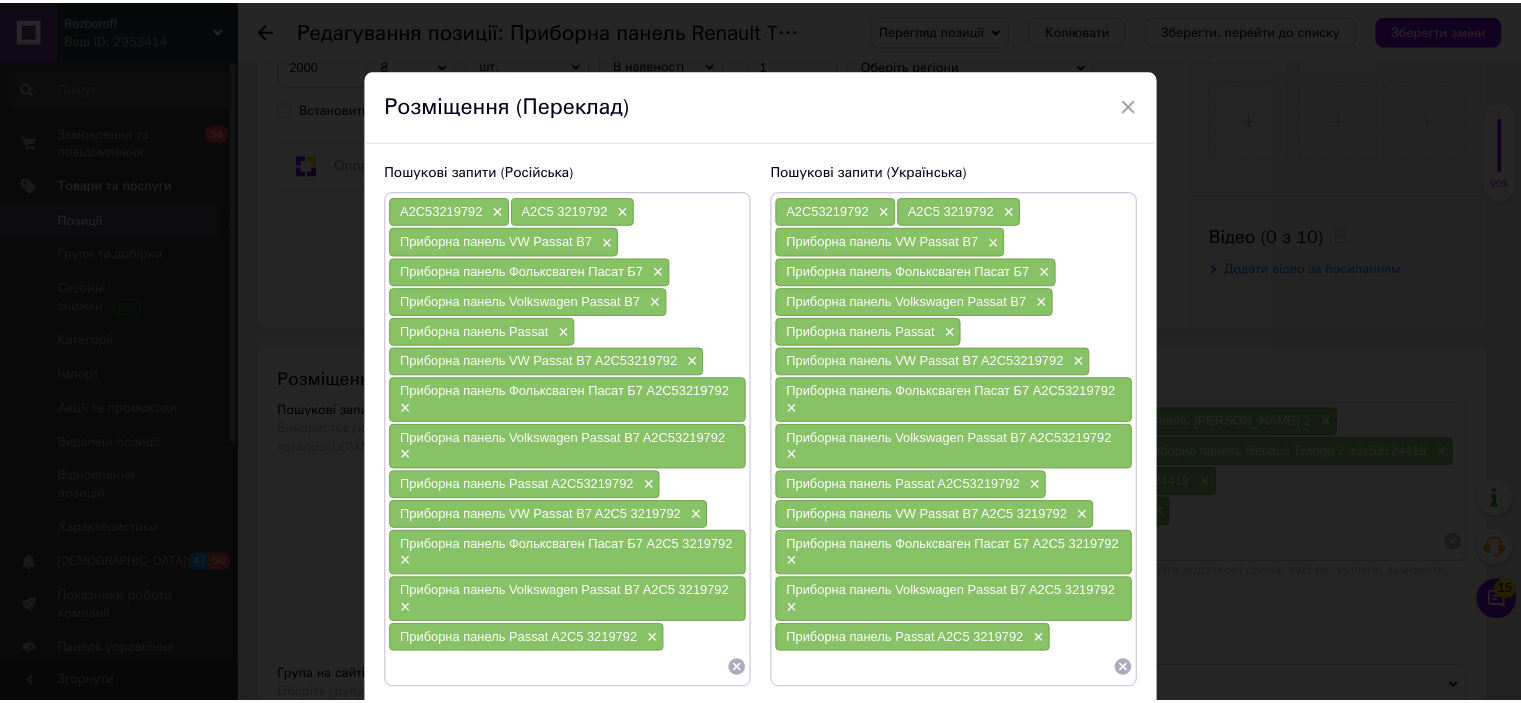 scroll, scrollTop: 144, scrollLeft: 0, axis: vertical 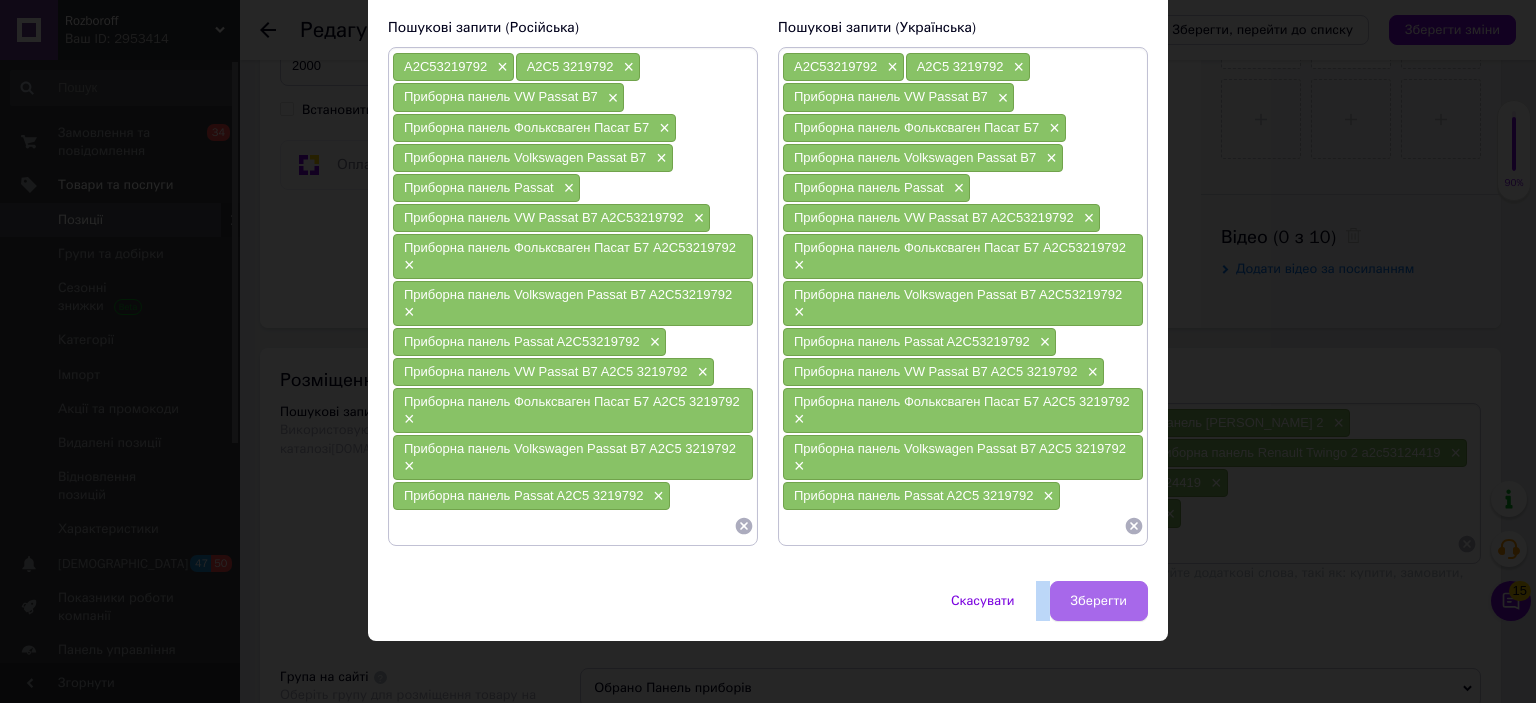 click on "× Розміщення (Переклад) Пошукові запити (Російська) A2C53219792 × A2C5 3219792 × Приборна панель VW Passat B7 × Приборна панель Фольксваген Пасат Б7 × Приборна панель Volkswagen Passat B7 × Приборна панель Passat × Приборна панель VW Passat B7 A2C53219792 × Приборна панель Фольксваген Пасат Б7 A2C53219792 × Приборна панель Volkswagen Passat B7 A2C53219792 × Приборна панель Passat A2C53219792 × Приборна панель VW Passat B7 A2C5 3219792 × Приборна панель Фольксваген Пасат Б7 A2C5 3219792 × Приборна панель Volkswagen Passat B7 A2C5 3219792 × Приборна панель Passat A2C5 3219792 × Пошукові запити (Українська) A2C53219792 × A2C5 3219792 × Приборна панель VW Passat B7 × × × × × × × × × × × ×" at bounding box center (768, 283) 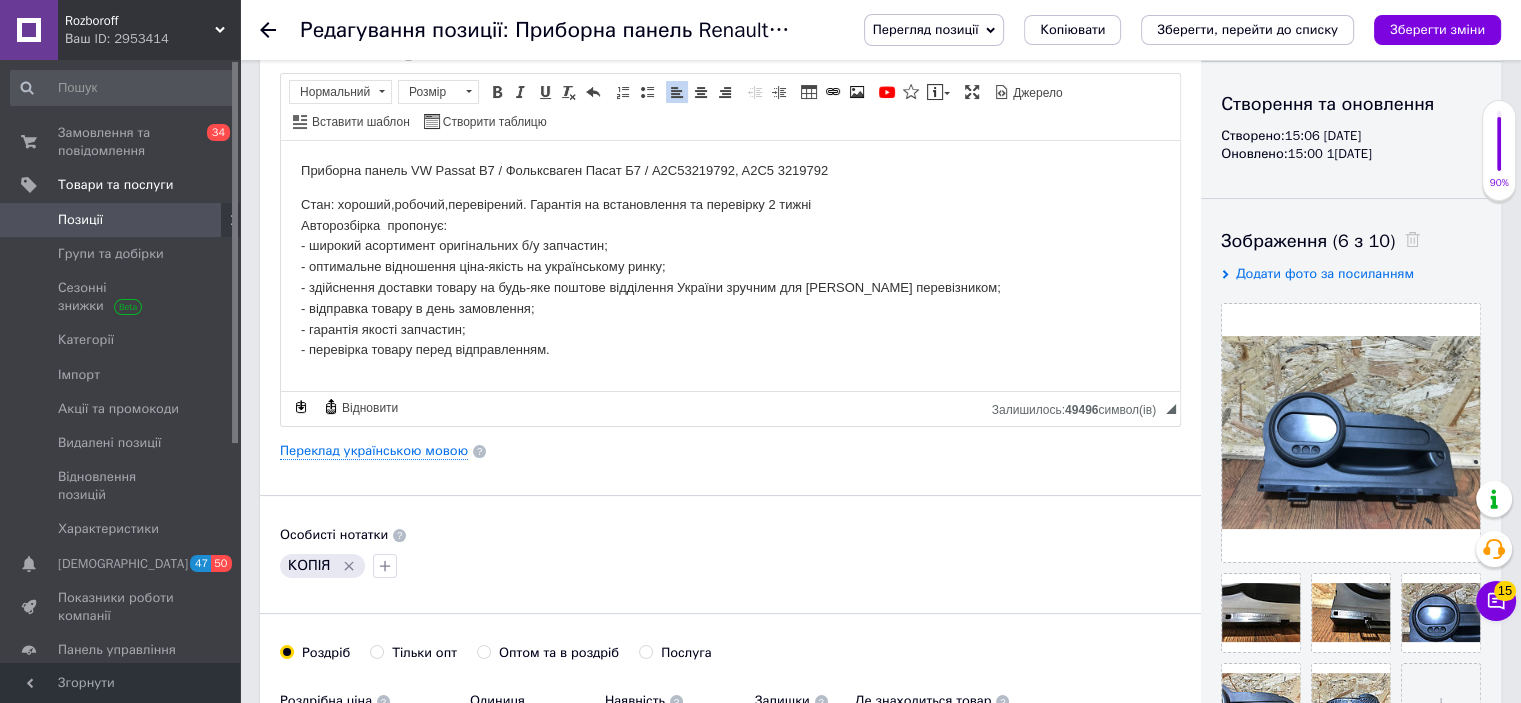 scroll, scrollTop: 192, scrollLeft: 0, axis: vertical 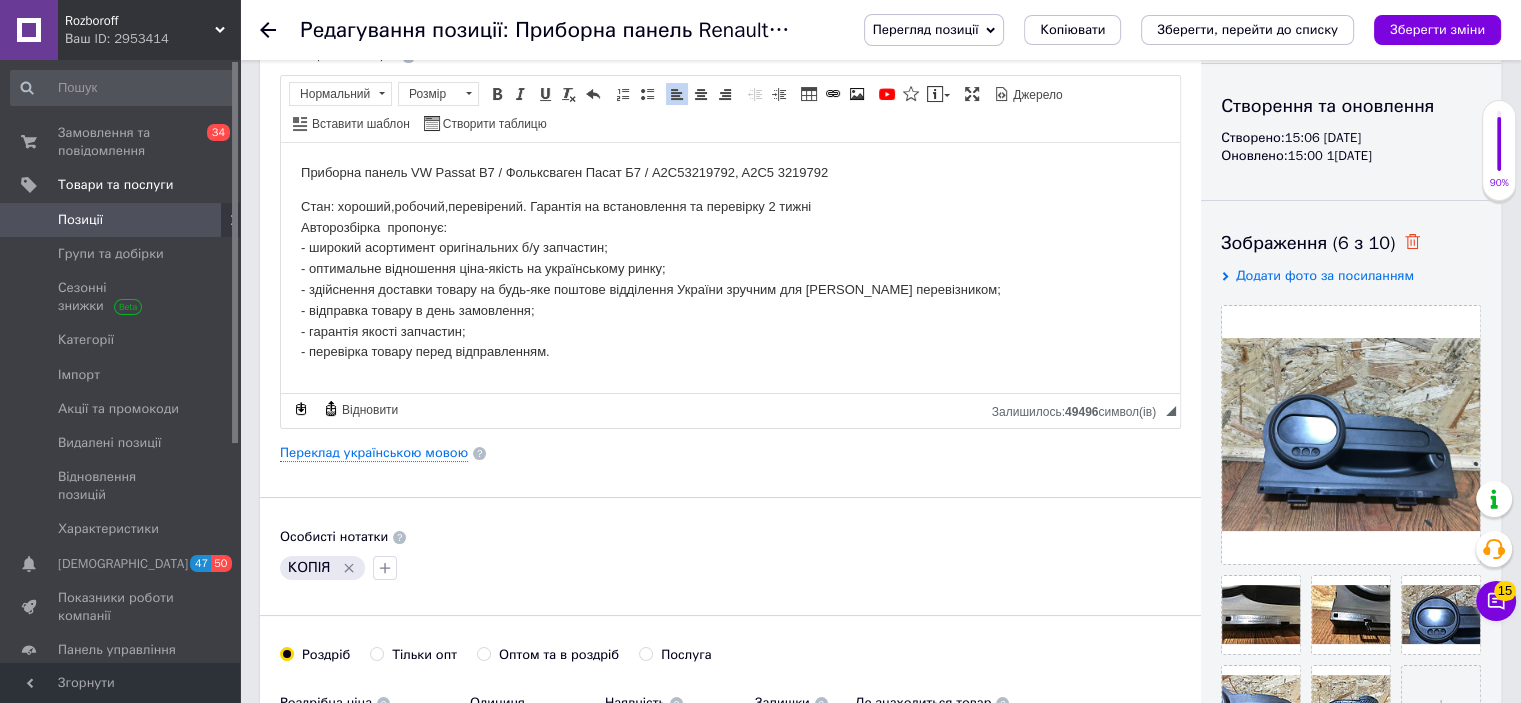 click 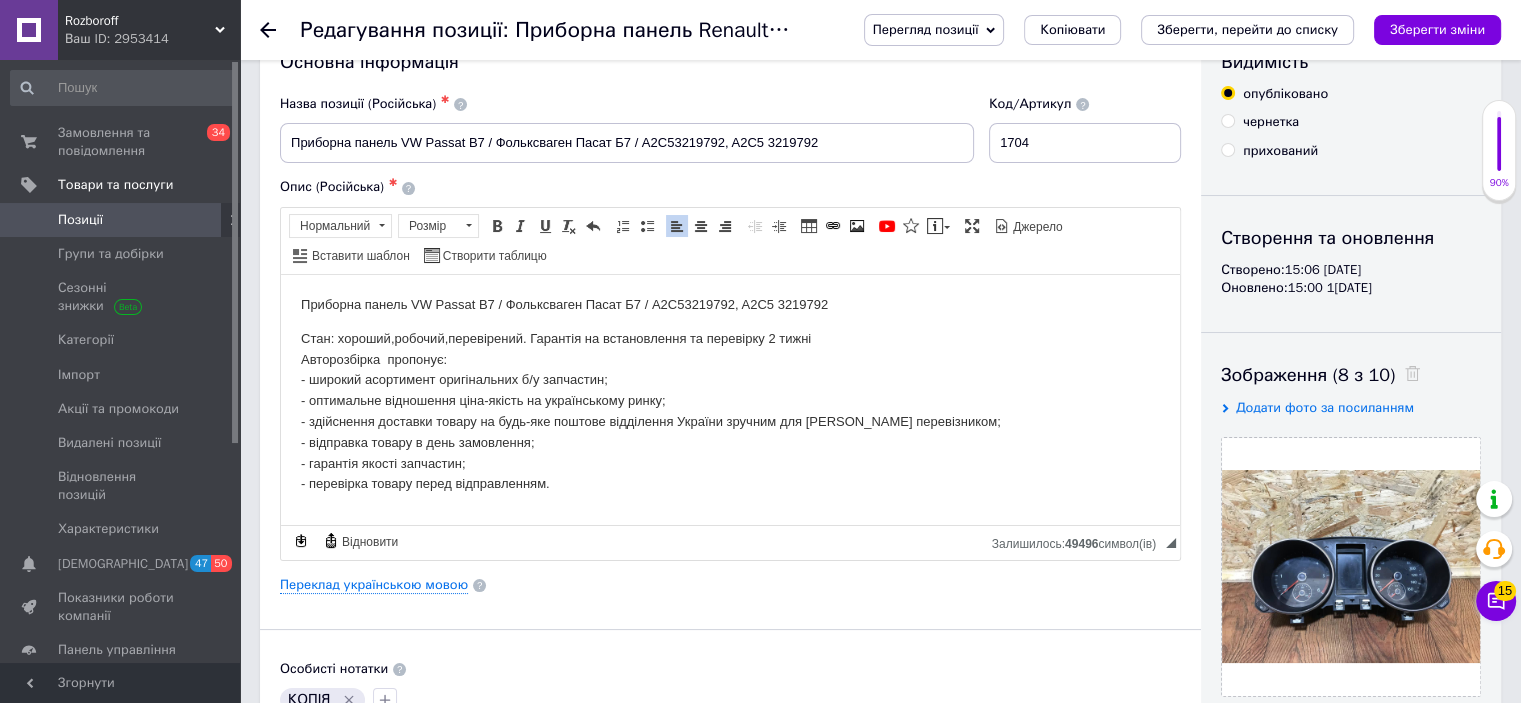 scroll, scrollTop: 54, scrollLeft: 0, axis: vertical 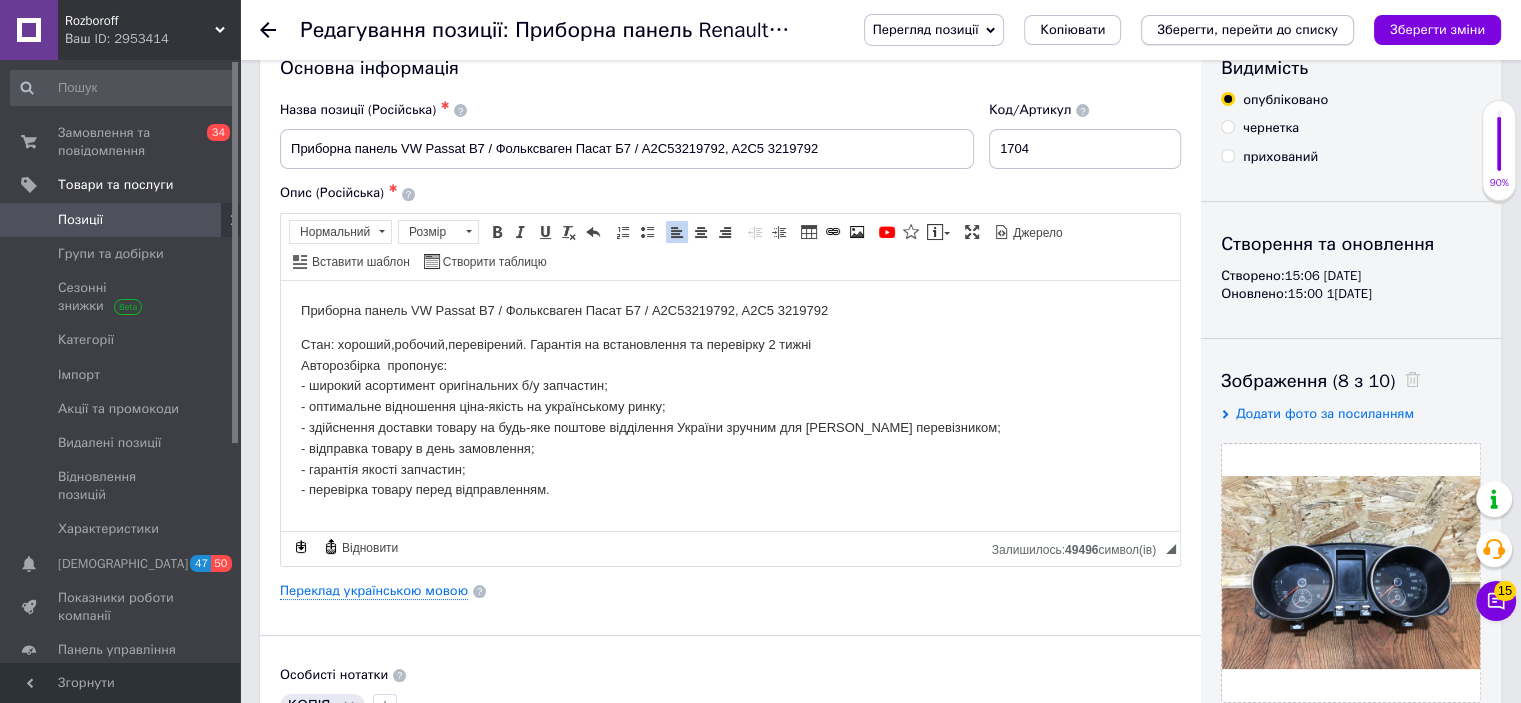 click on "Зберегти, перейти до списку" at bounding box center (1247, 30) 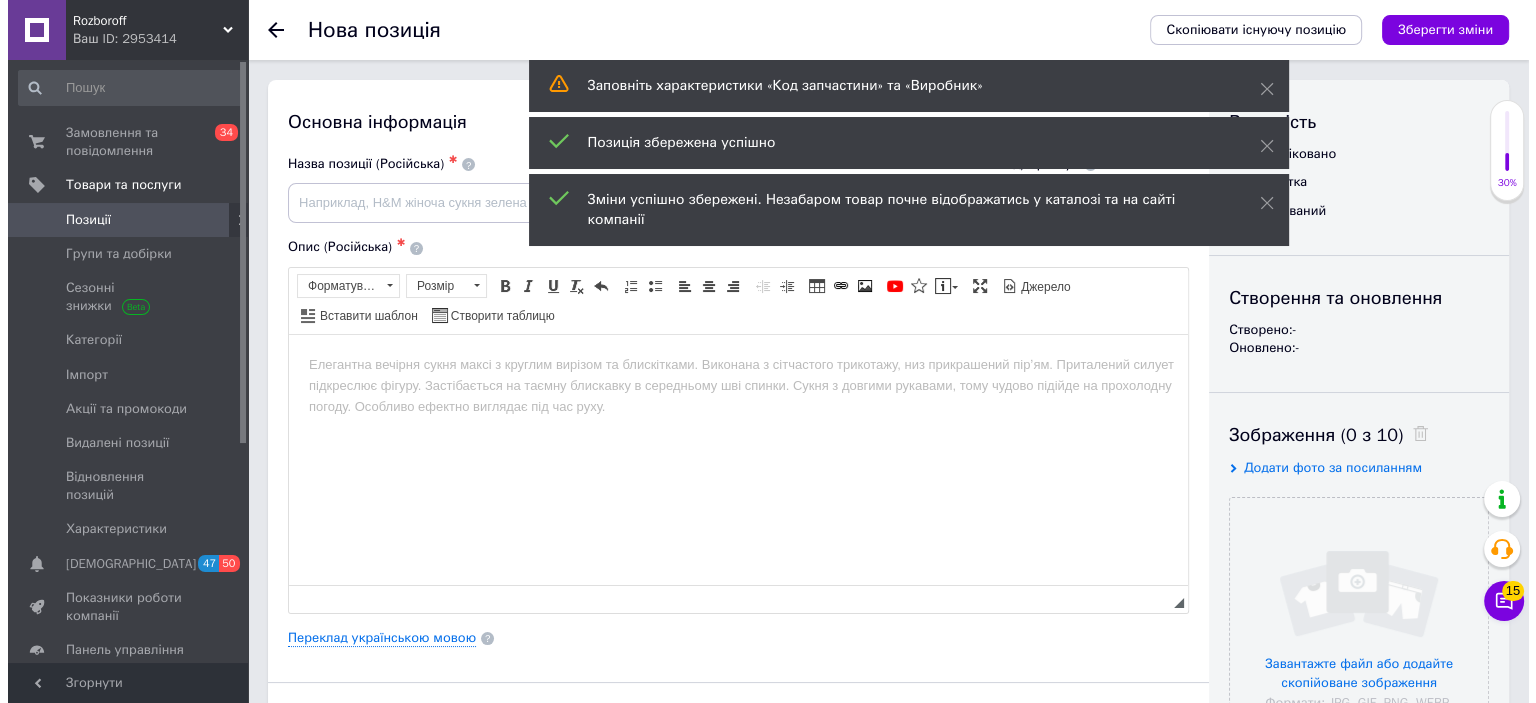 scroll, scrollTop: 0, scrollLeft: 0, axis: both 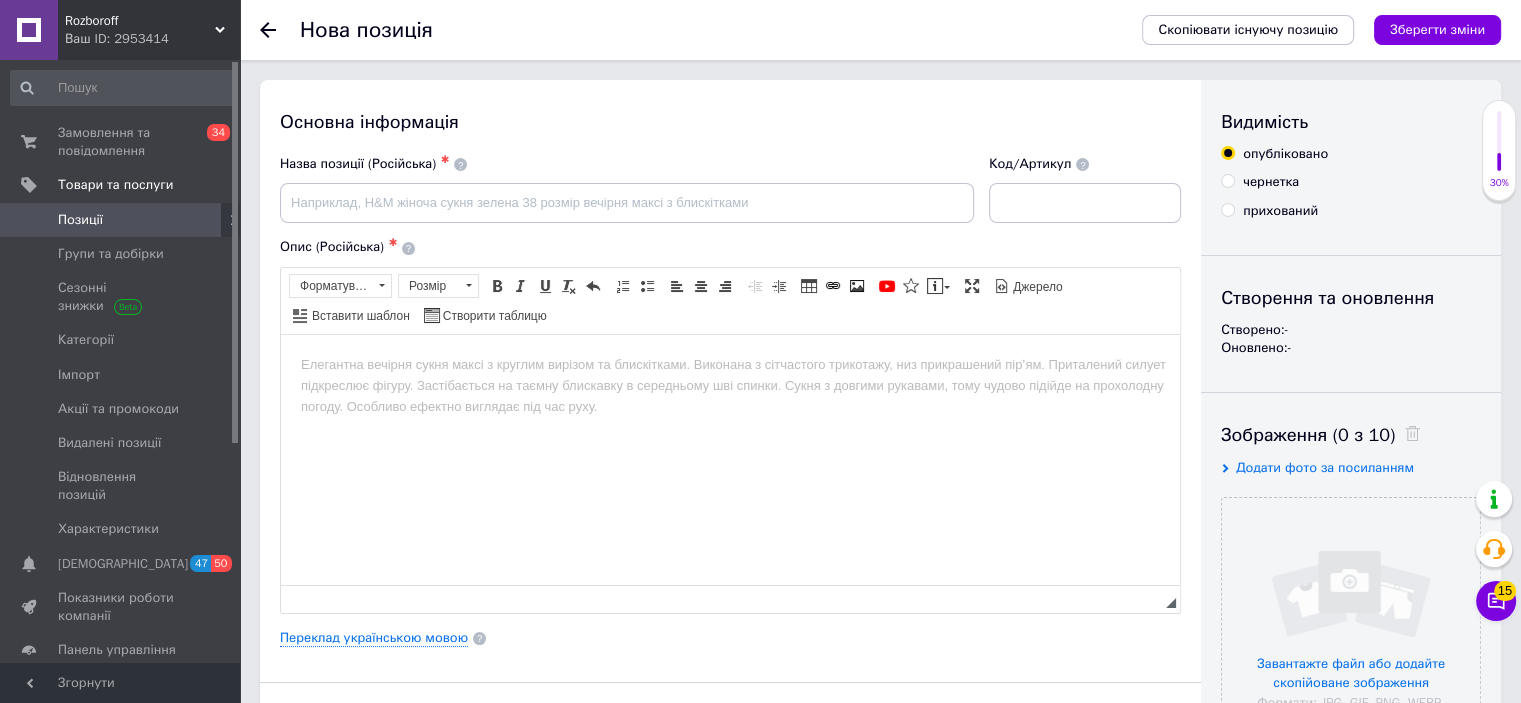 click on "Скопіювати існуючу позицію Зберегти зміни" at bounding box center [1311, 30] 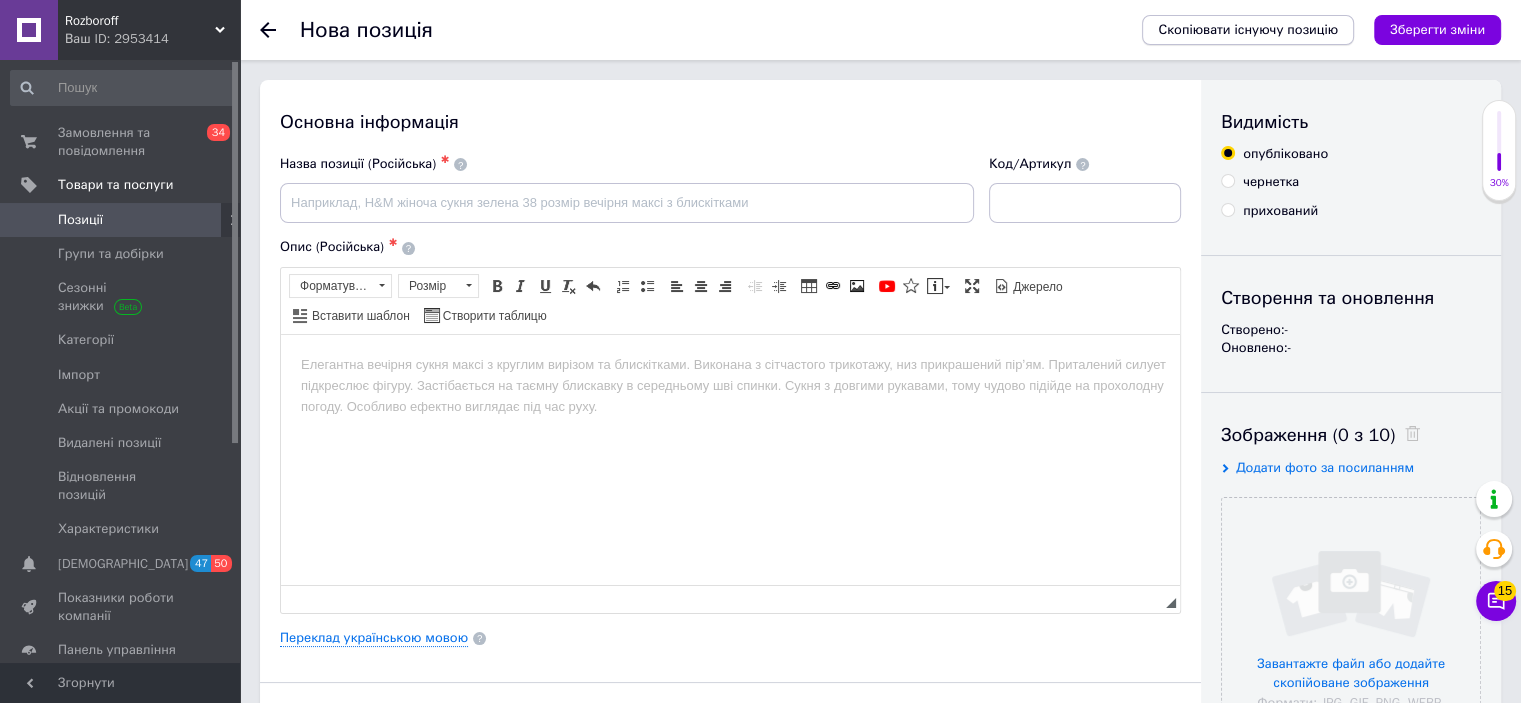 click on "Скопіювати існуючу позицію" at bounding box center (1248, 30) 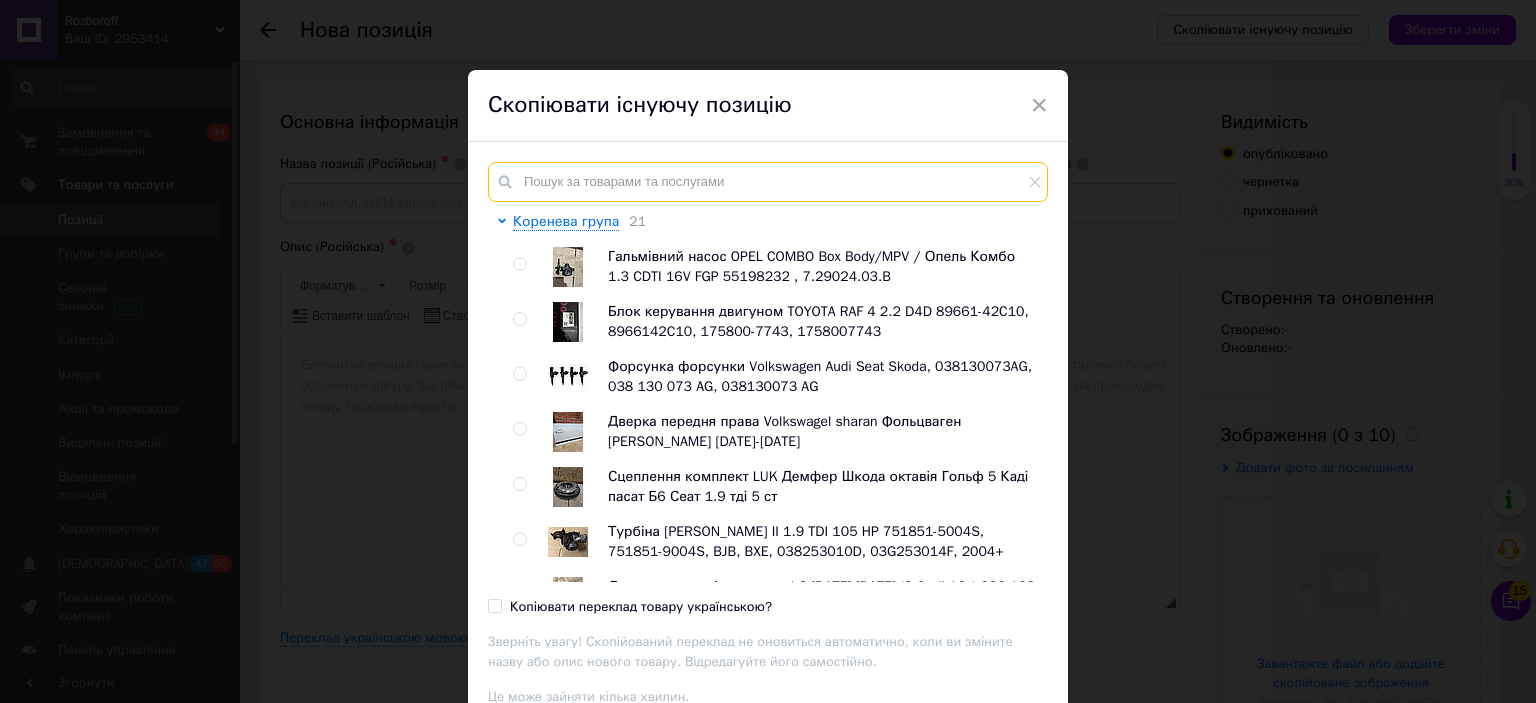 click at bounding box center (768, 182) 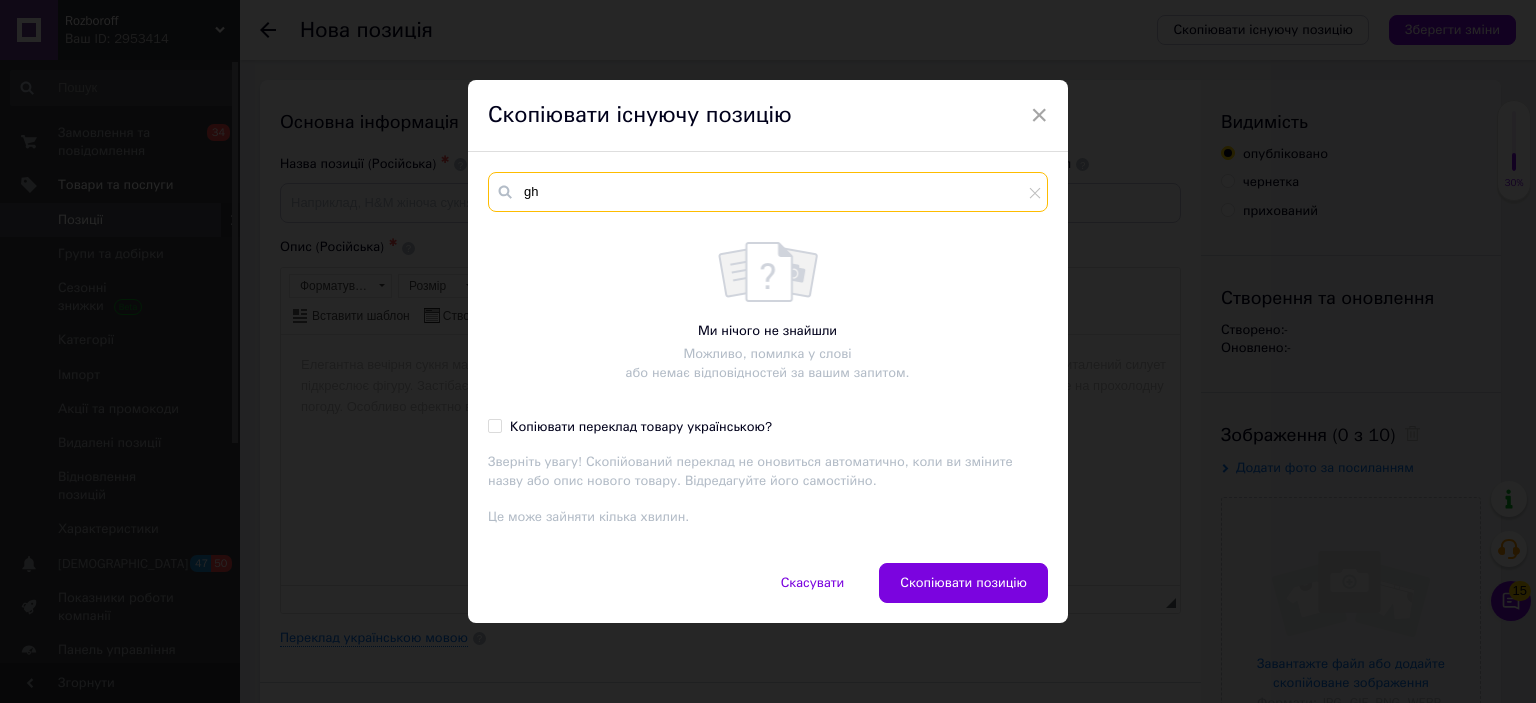 type on "g" 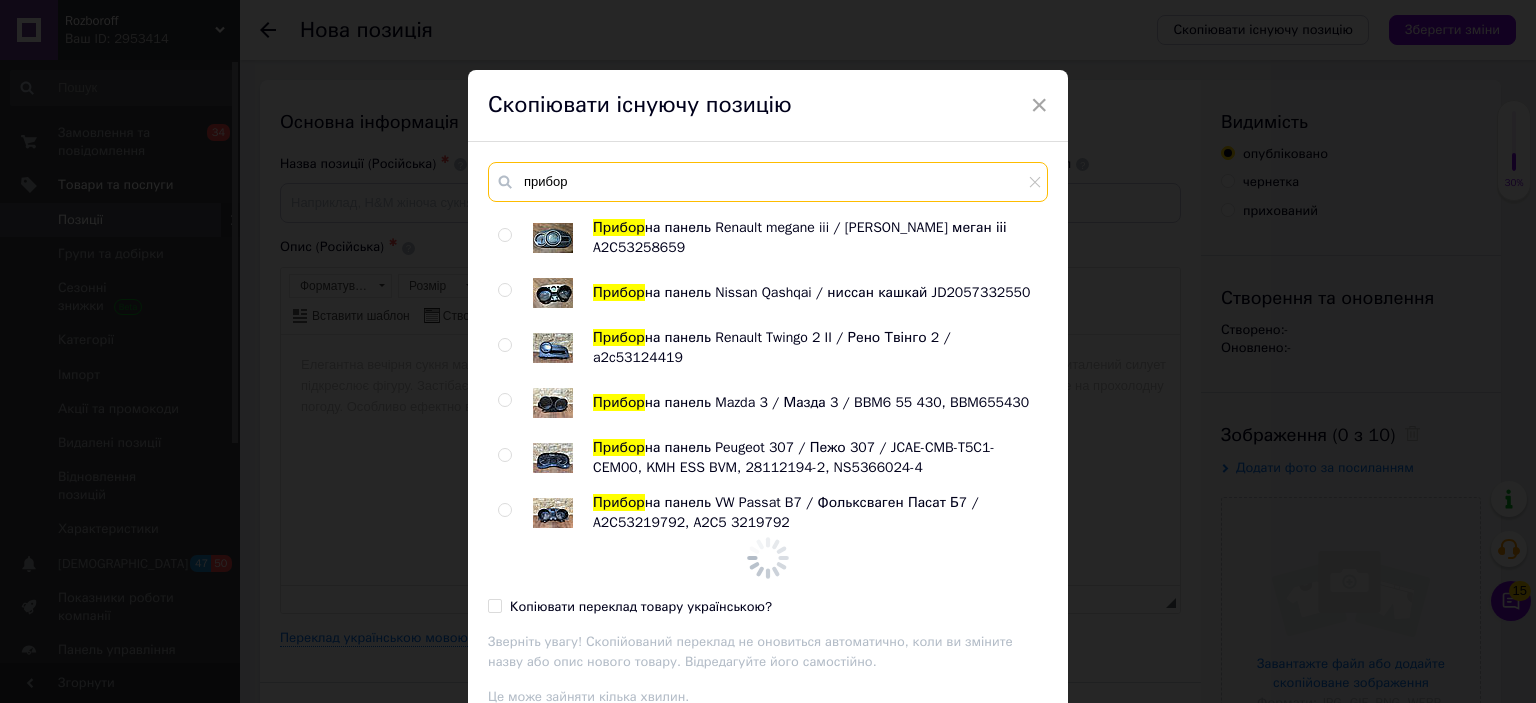 scroll, scrollTop: 2964, scrollLeft: 0, axis: vertical 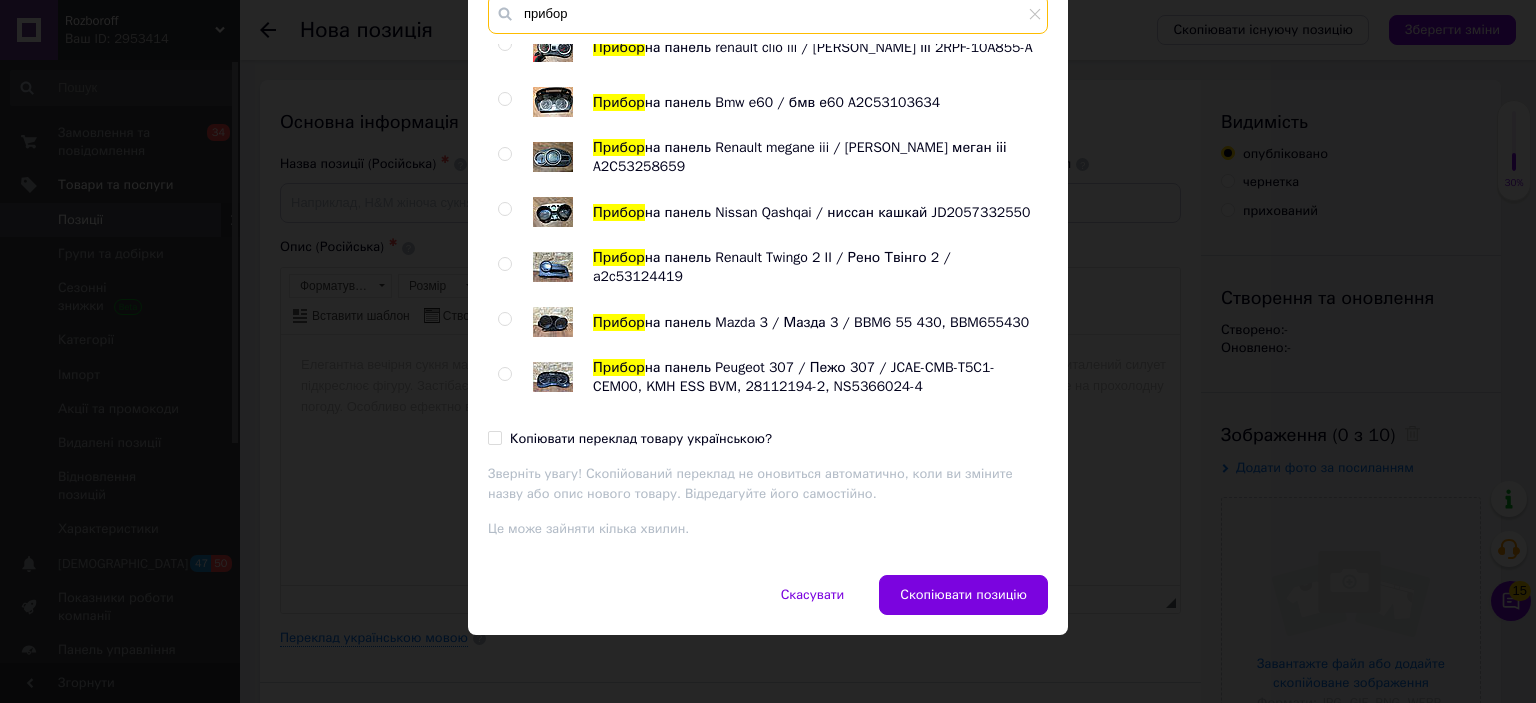type on "прибор" 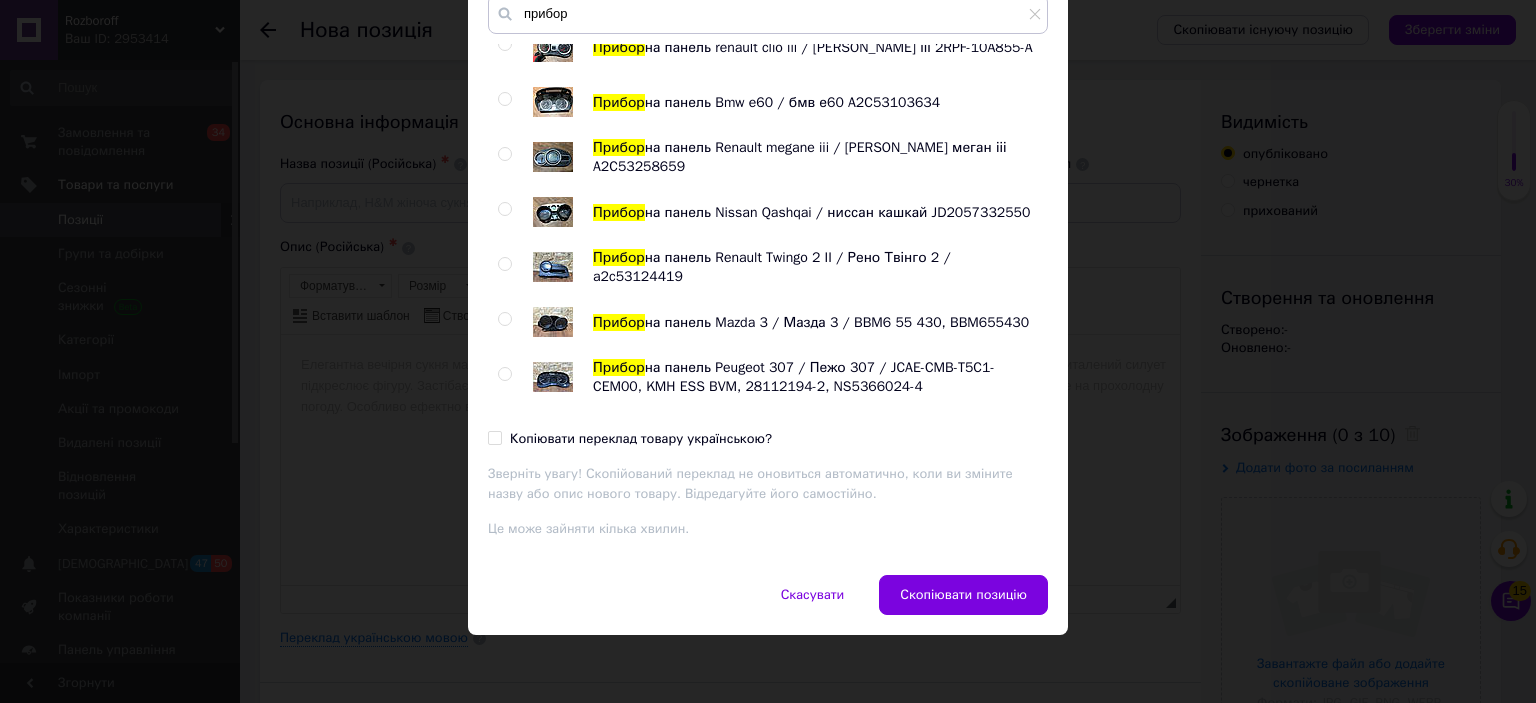 click at bounding box center (504, 429) 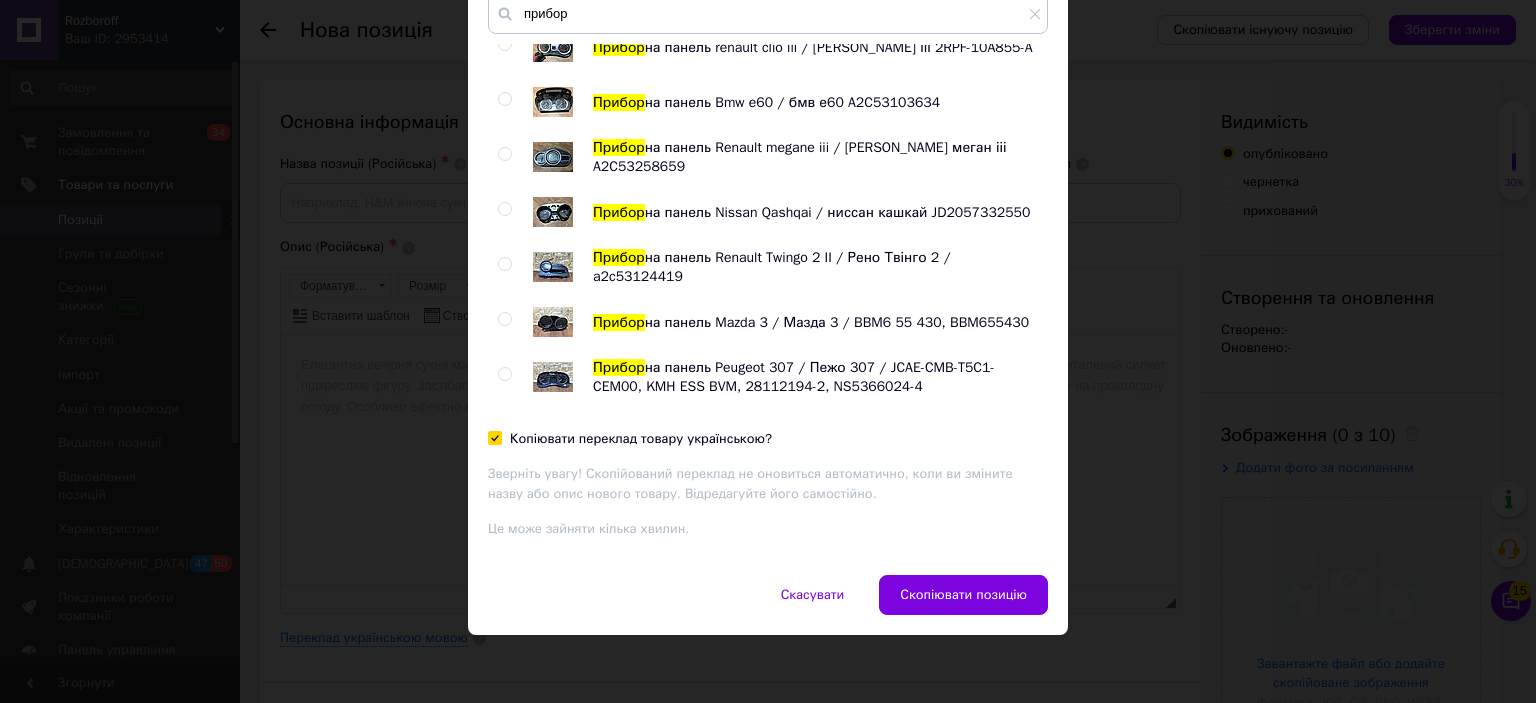 checkbox on "true" 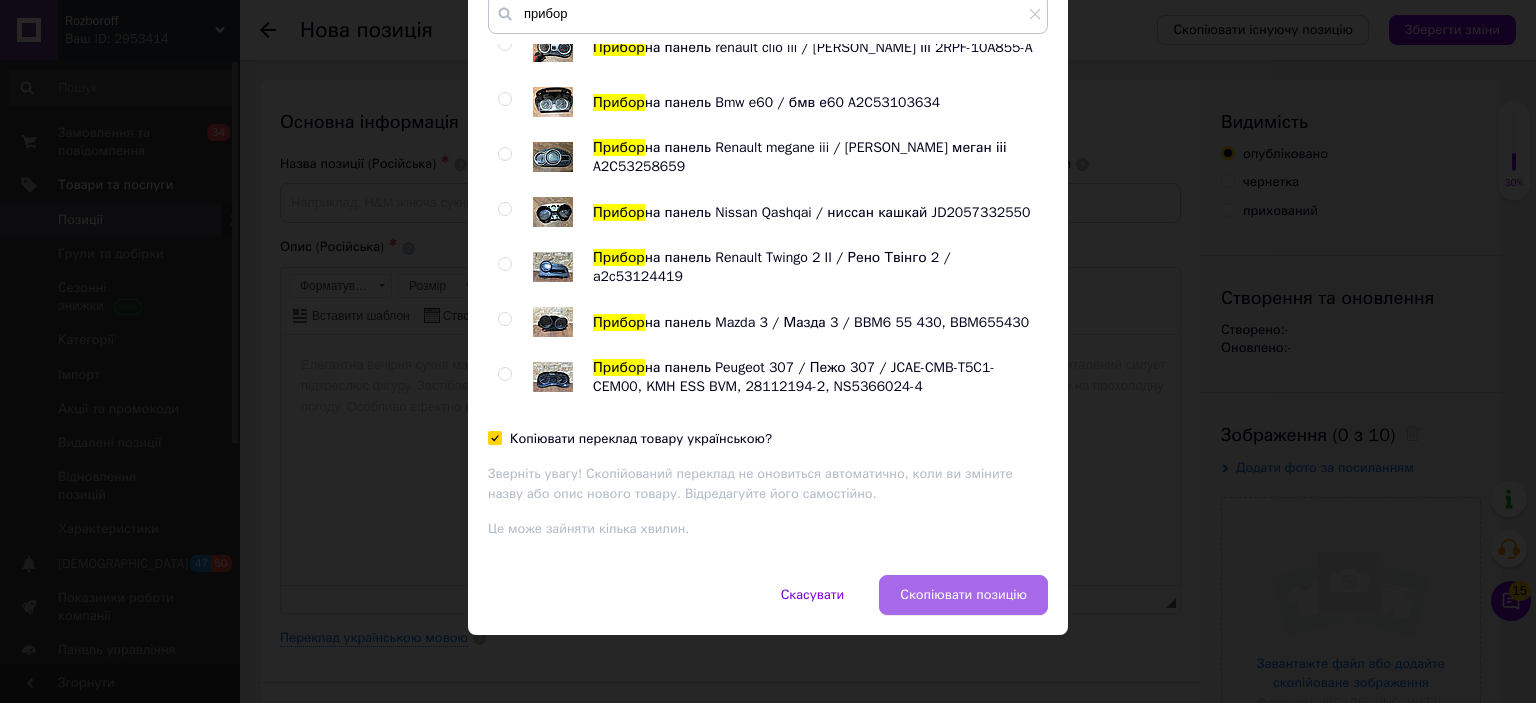 click on "Скопіювати позицію" at bounding box center (963, 595) 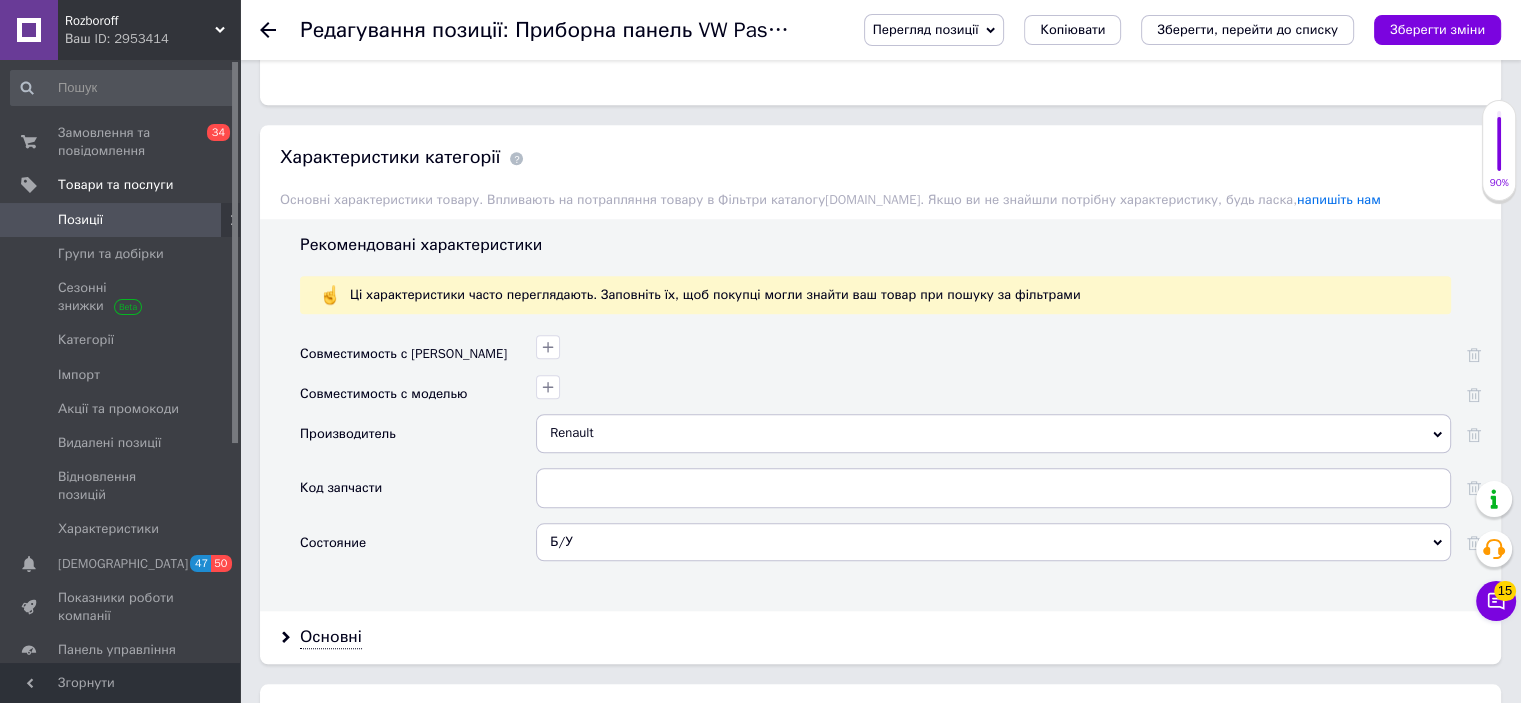 scroll, scrollTop: 1655, scrollLeft: 0, axis: vertical 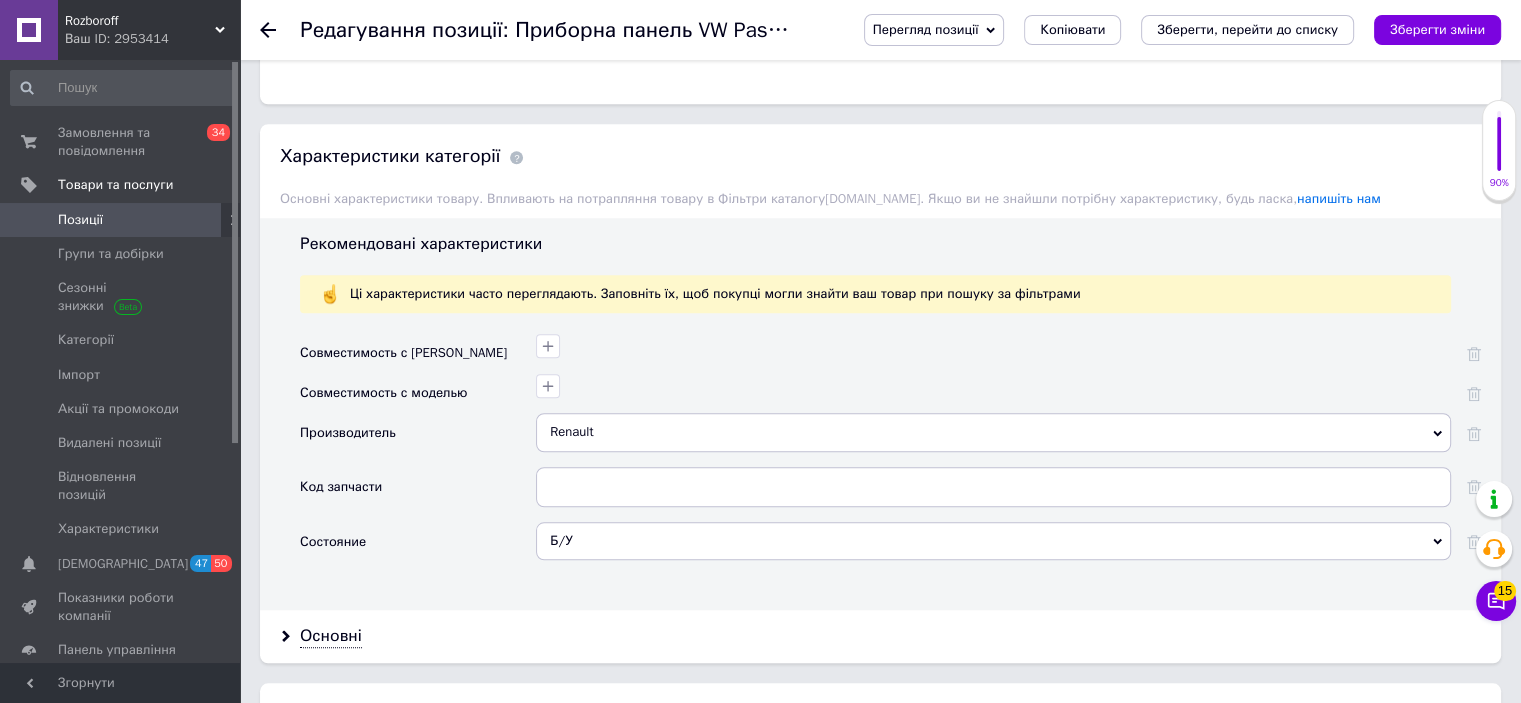 click on "Renault" at bounding box center [993, 432] 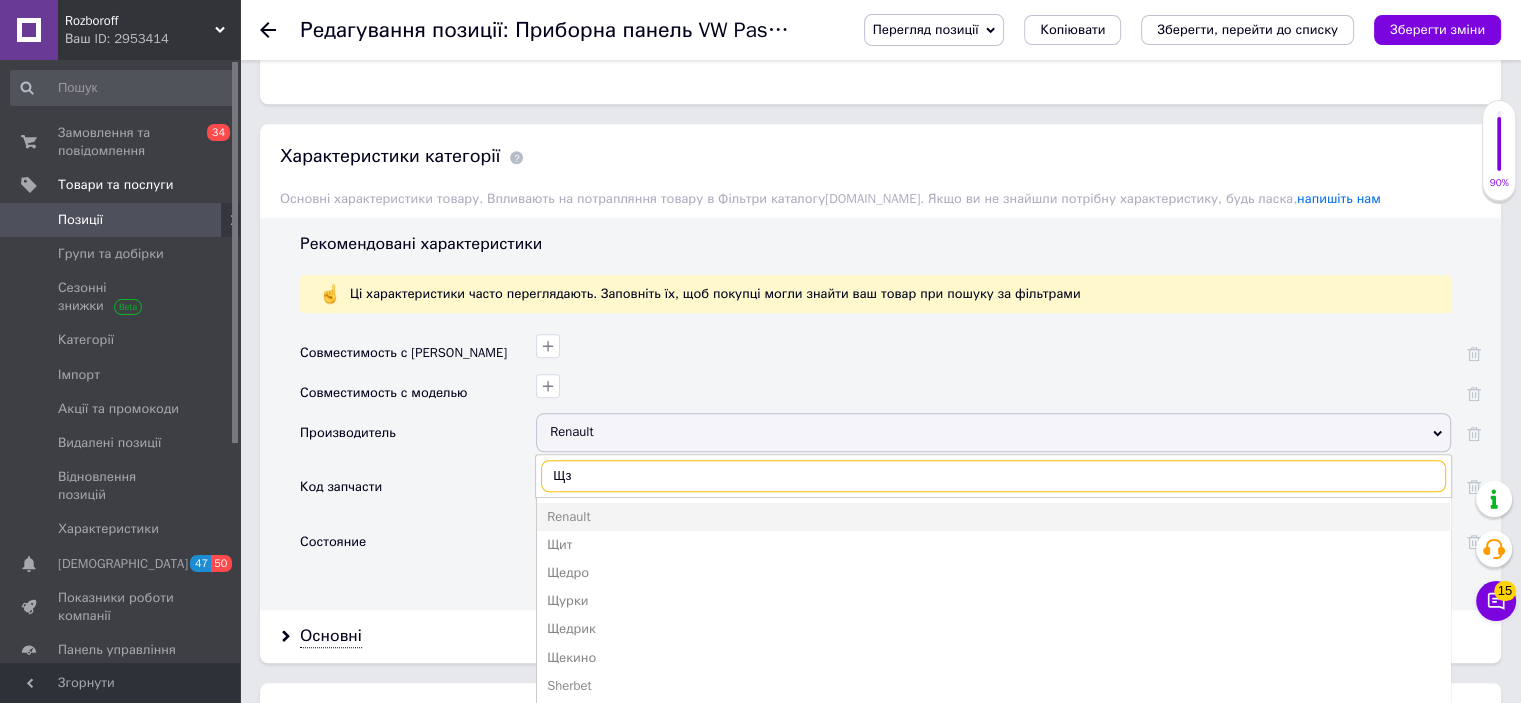 type on "Щ" 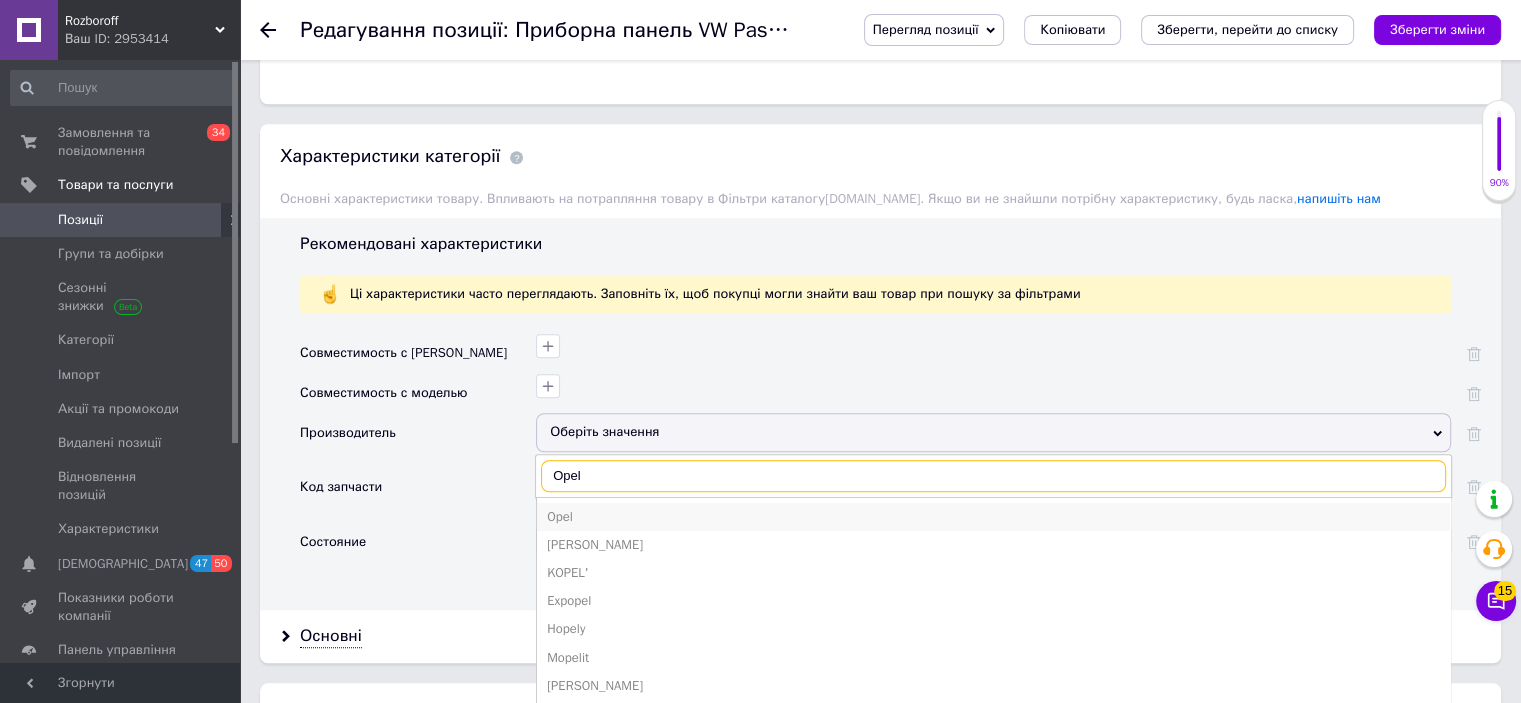 type on "Opel" 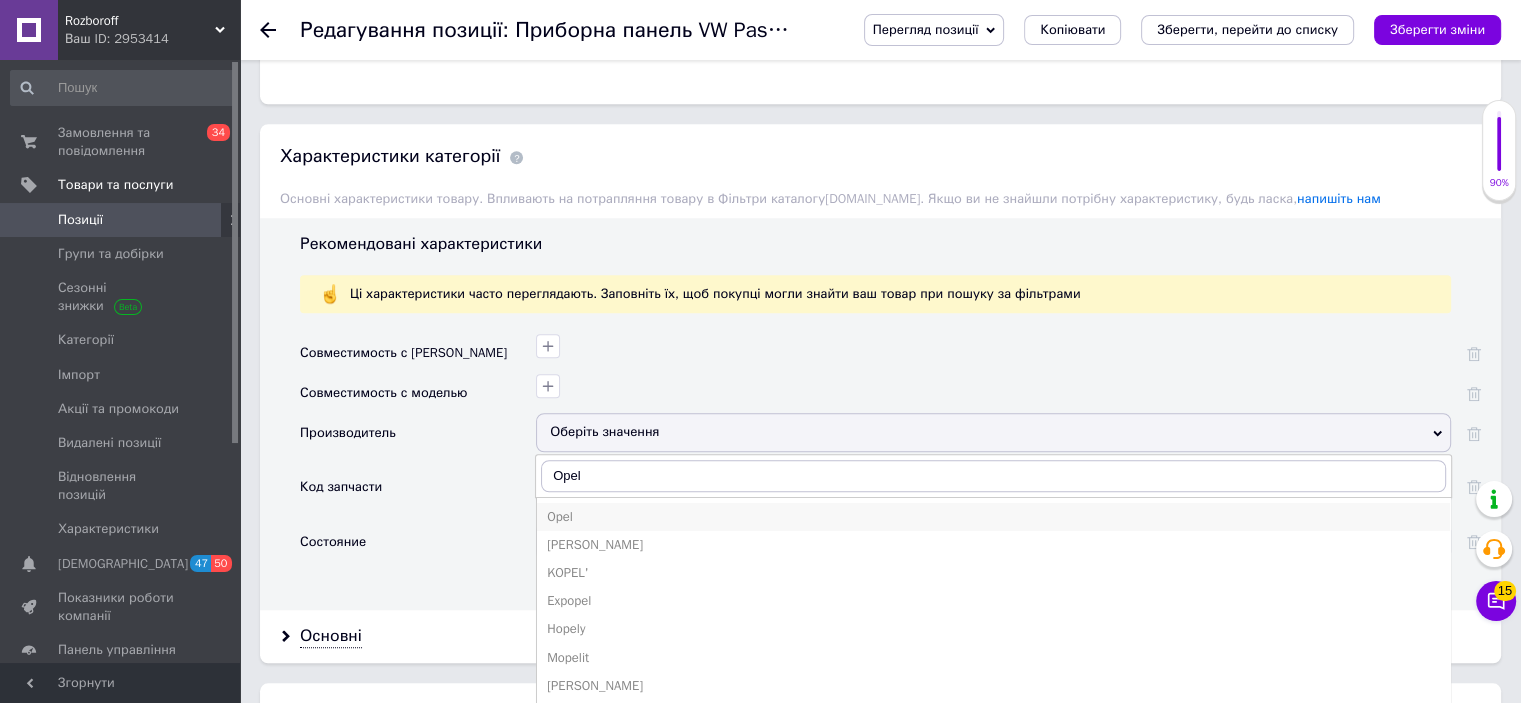 click on "Opel" at bounding box center [993, 517] 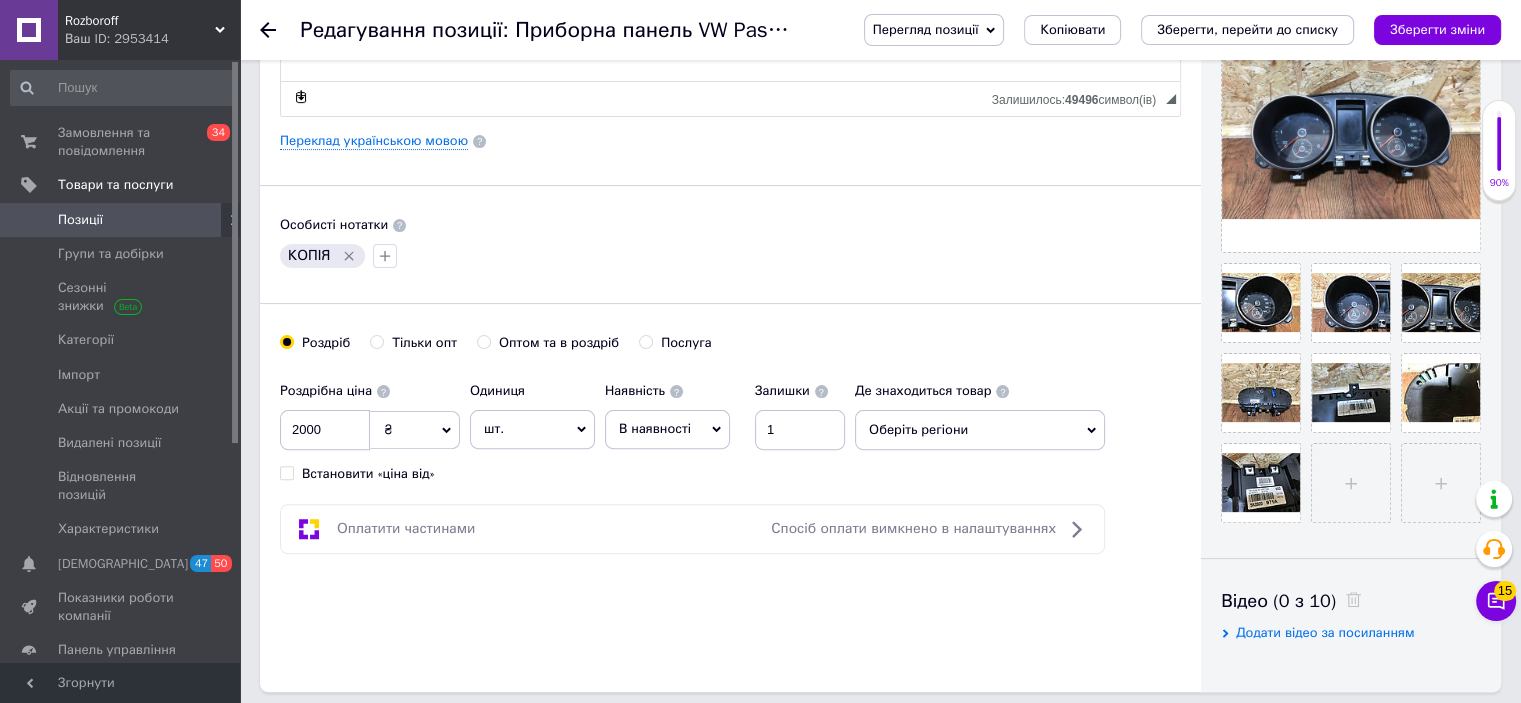 scroll, scrollTop: 503, scrollLeft: 0, axis: vertical 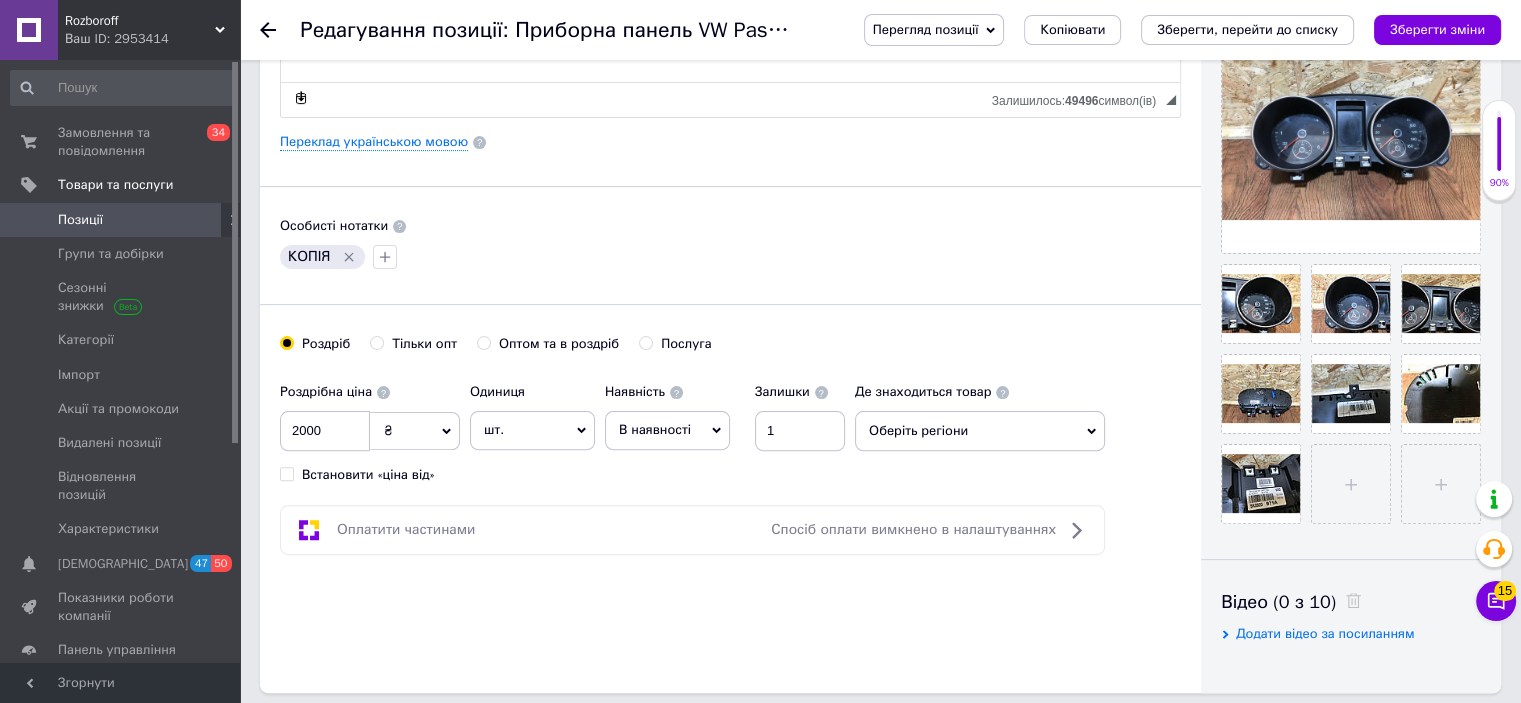 click on "Оберіть регіони" at bounding box center (980, 431) 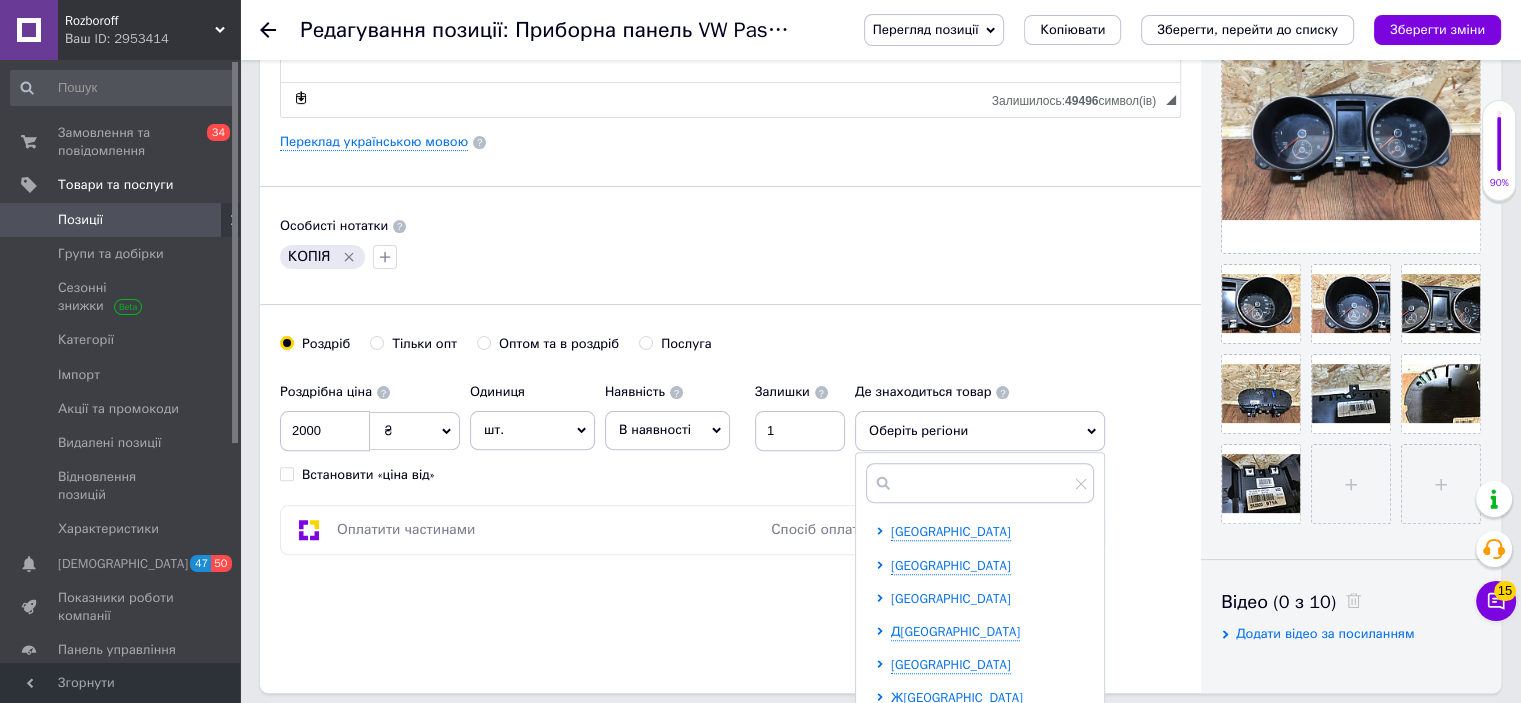click on "[GEOGRAPHIC_DATA]" at bounding box center (951, 598) 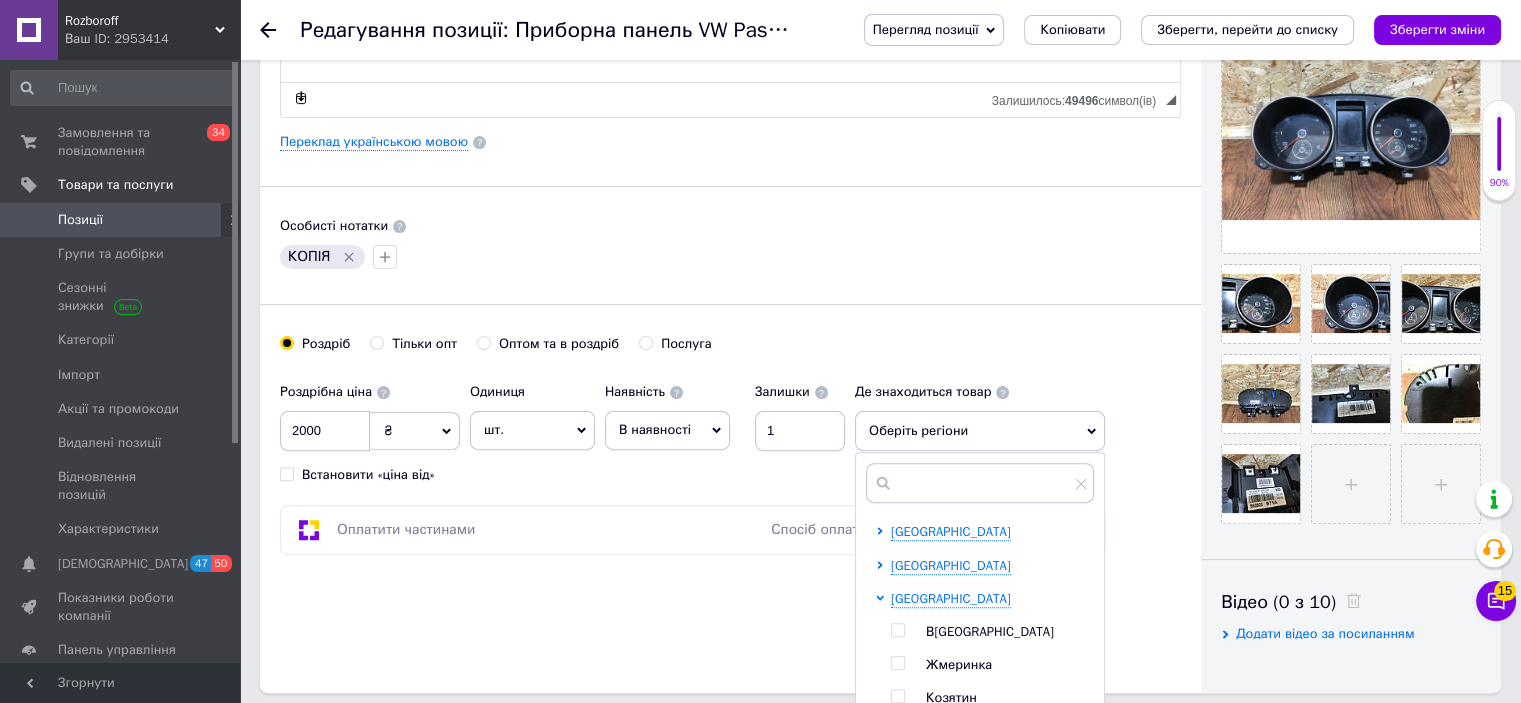 click on "В[GEOGRAPHIC_DATA]�[GEOGRAPHIC_DATA]�меринка К[GEOGRAPHIC_DATA]�адижин Тростянец Т[GEOGRAPHIC_DATA][PERSON_NAME]" at bounding box center [992, 715] 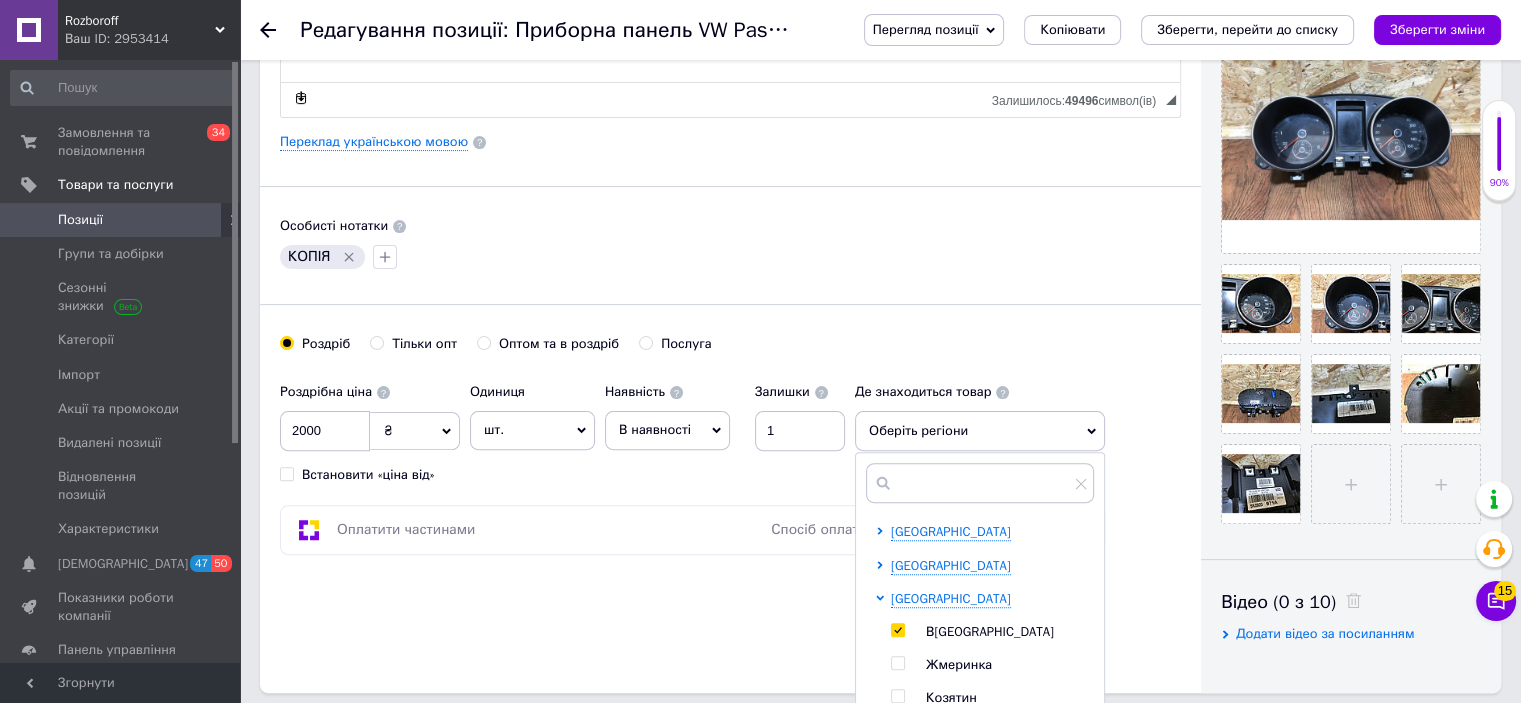 checkbox on "true" 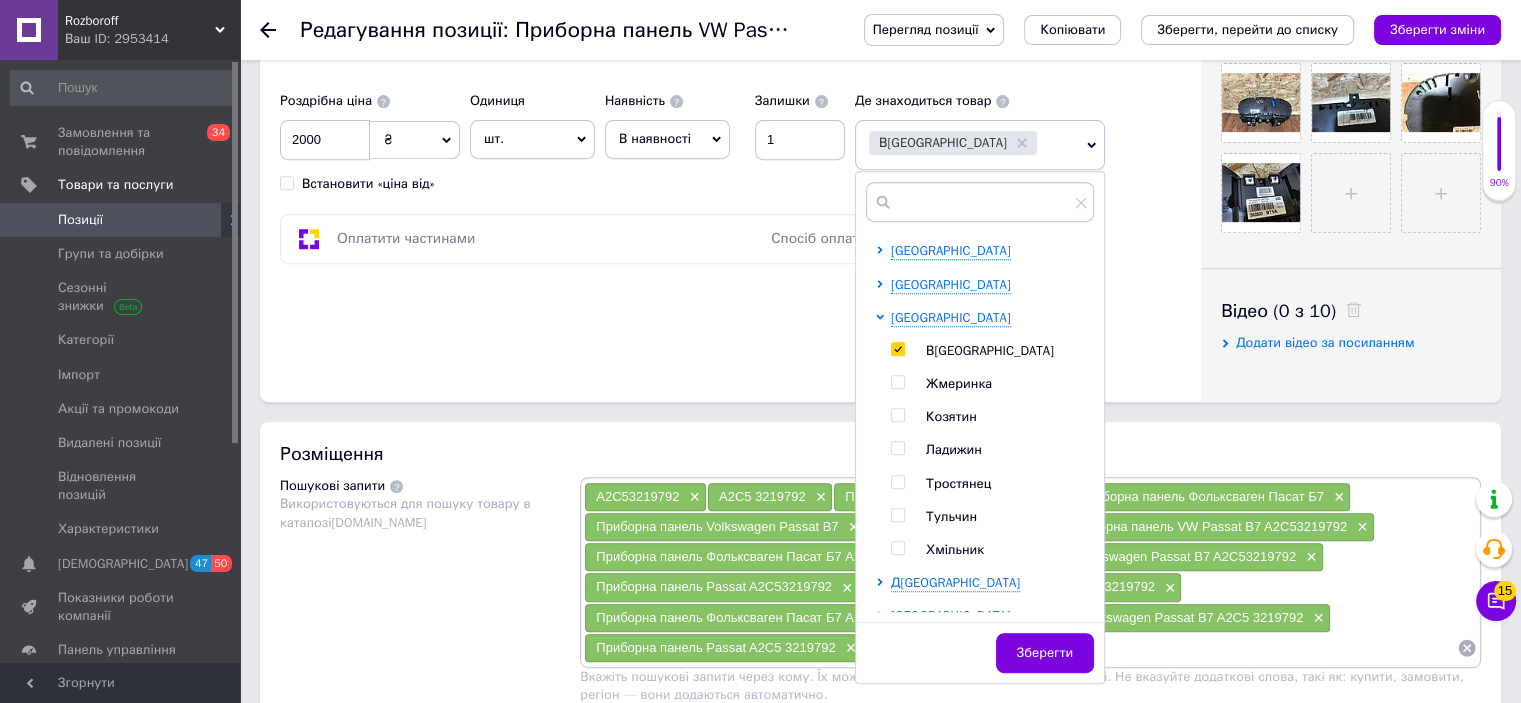 scroll, scrollTop: 799, scrollLeft: 0, axis: vertical 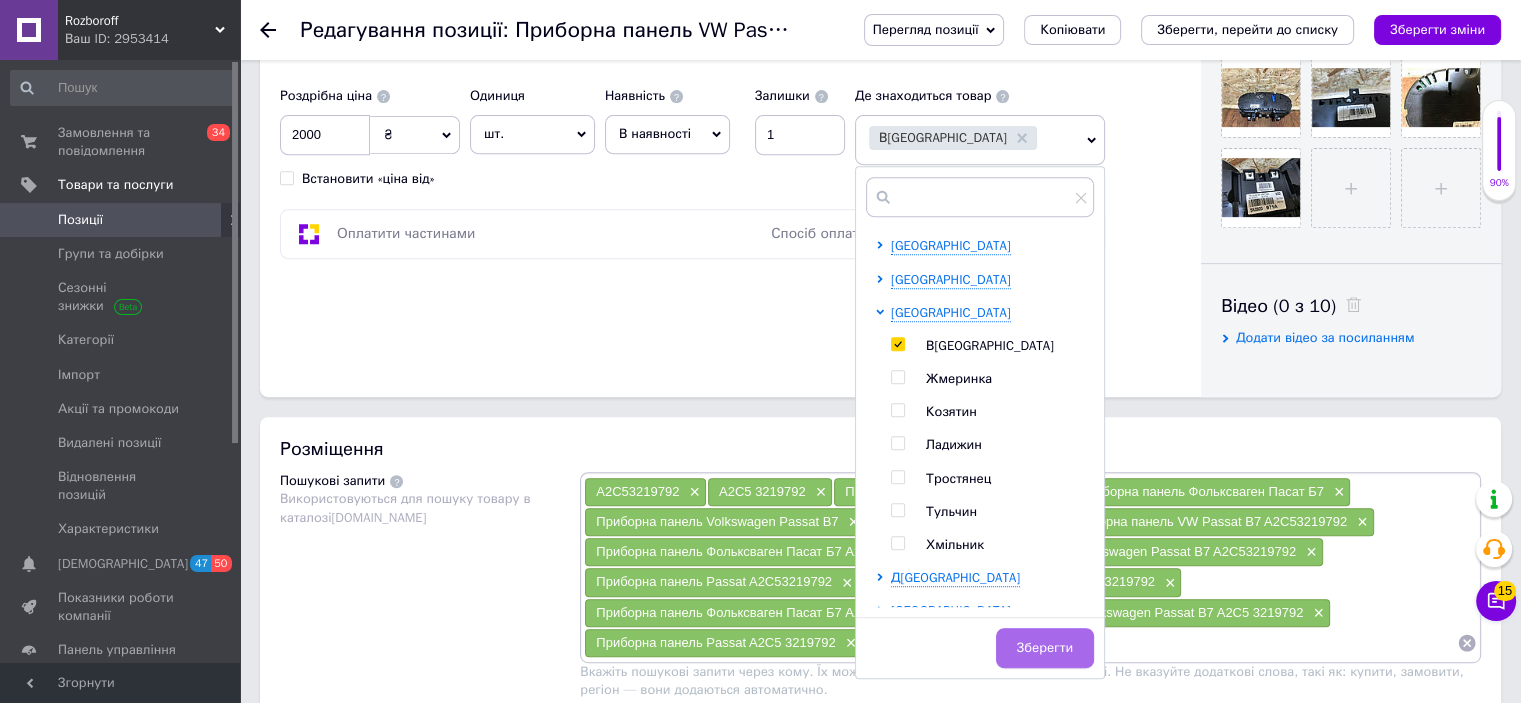 click on "Зберегти" at bounding box center (1045, 648) 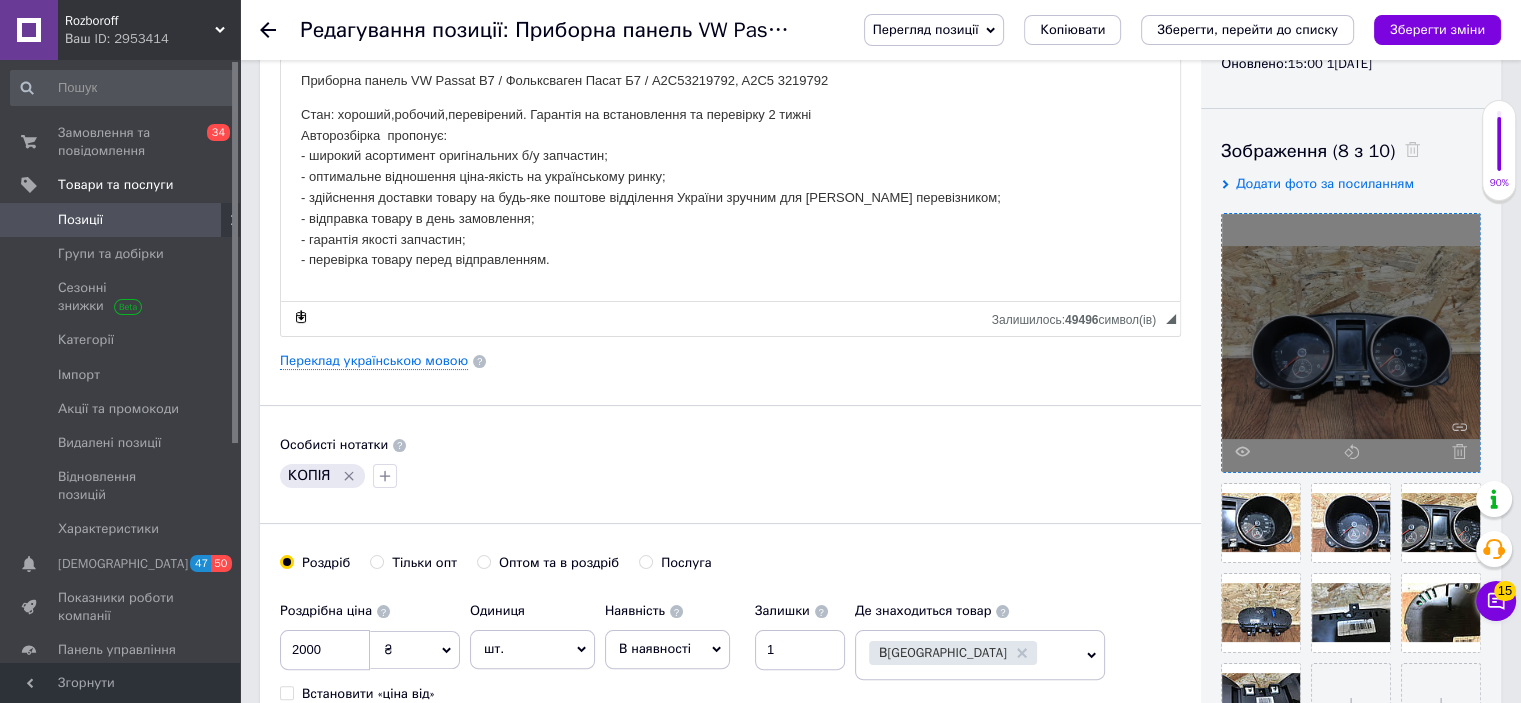 scroll, scrollTop: 279, scrollLeft: 0, axis: vertical 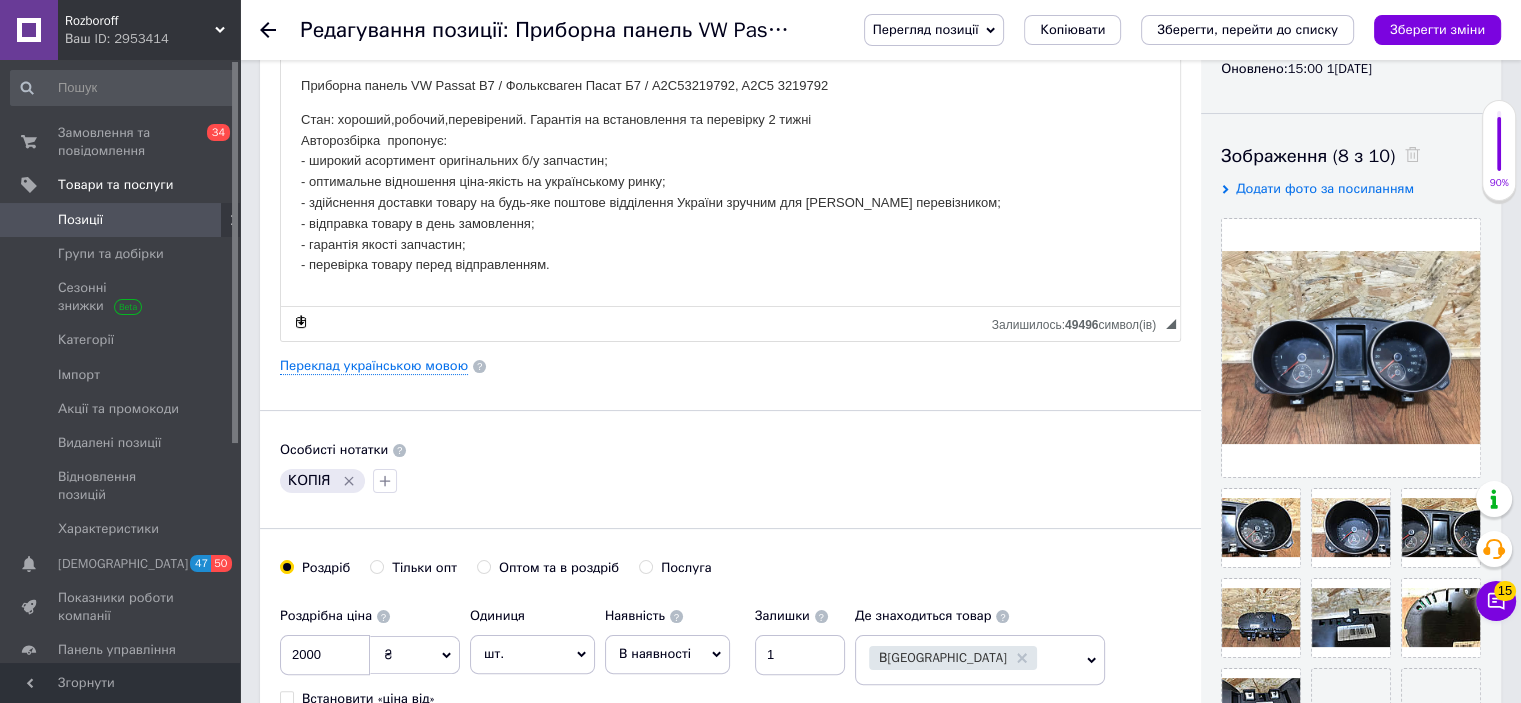 click at bounding box center (1407, 156) 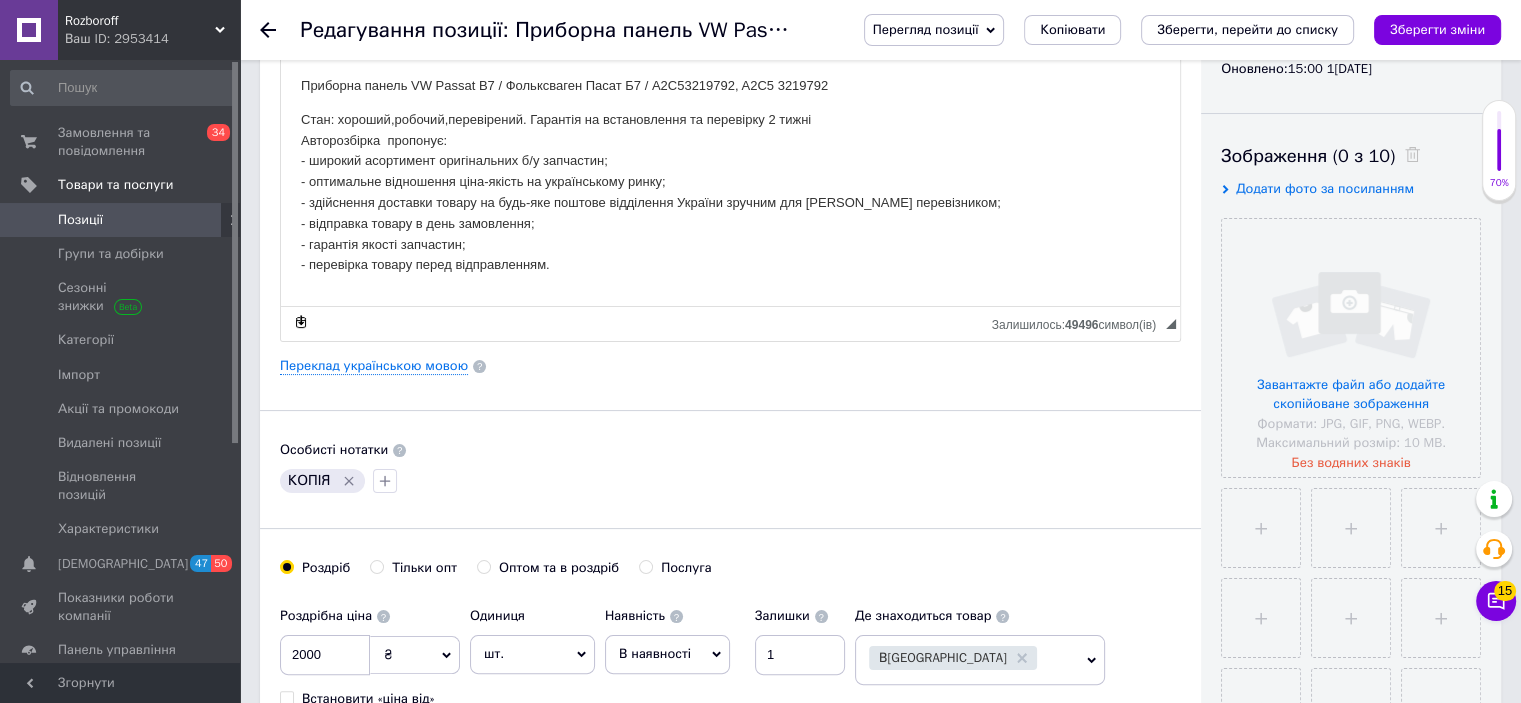 click 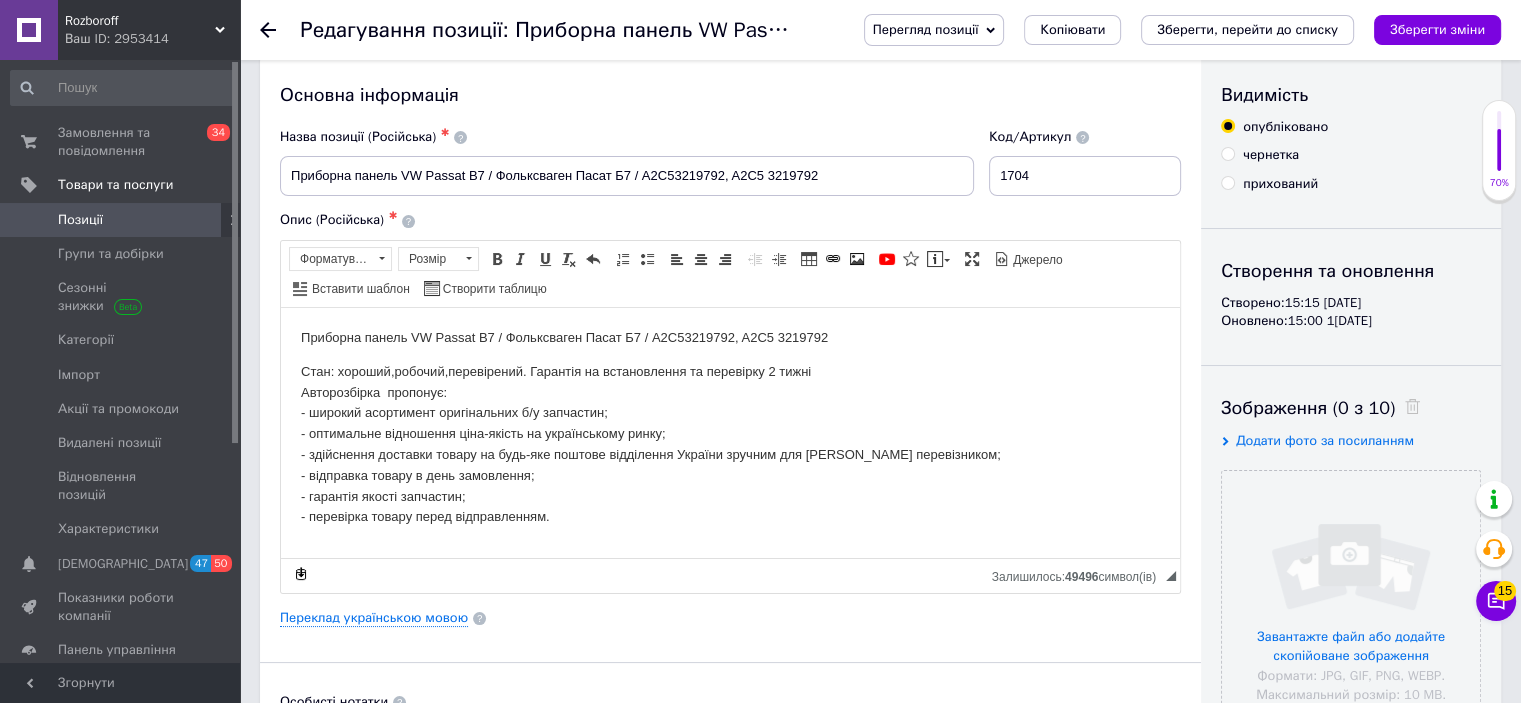 scroll, scrollTop: 0, scrollLeft: 0, axis: both 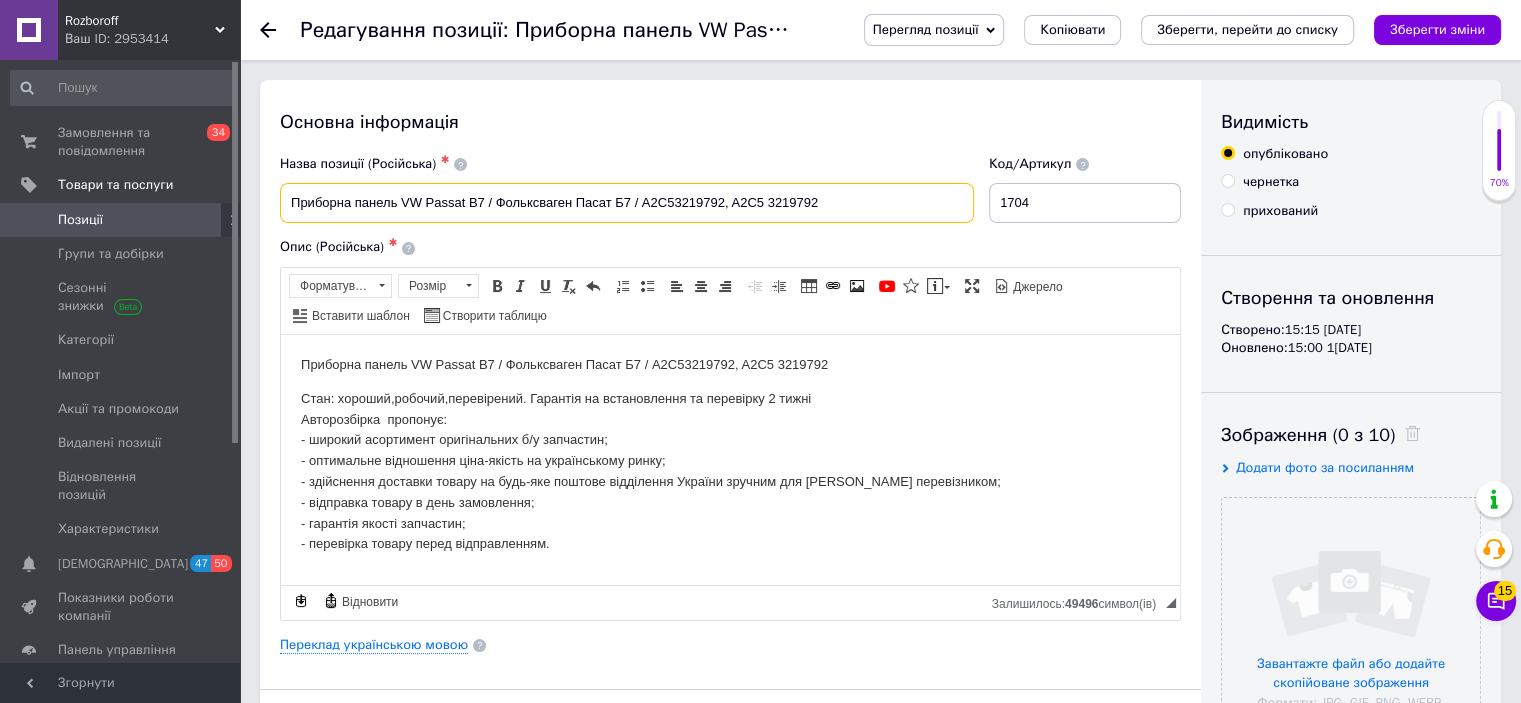 drag, startPoint x: 842, startPoint y: 201, endPoint x: 404, endPoint y: 175, distance: 438.771 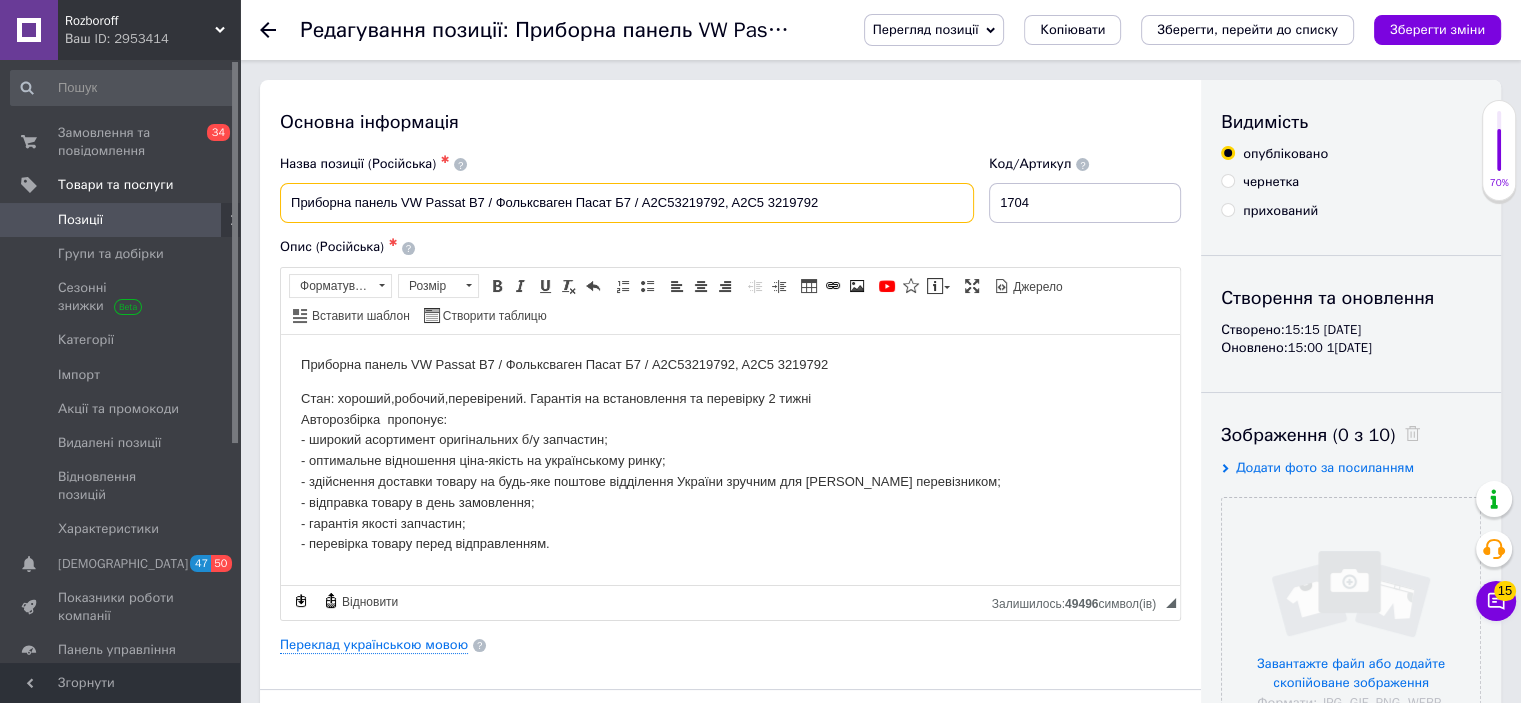 click on "Назва позиції (Російська) ✱ Приборна панель VW Passat B7 / Фольксваген Пасат Б7 / A2C53219792, A2C5 3219792" at bounding box center [627, 189] 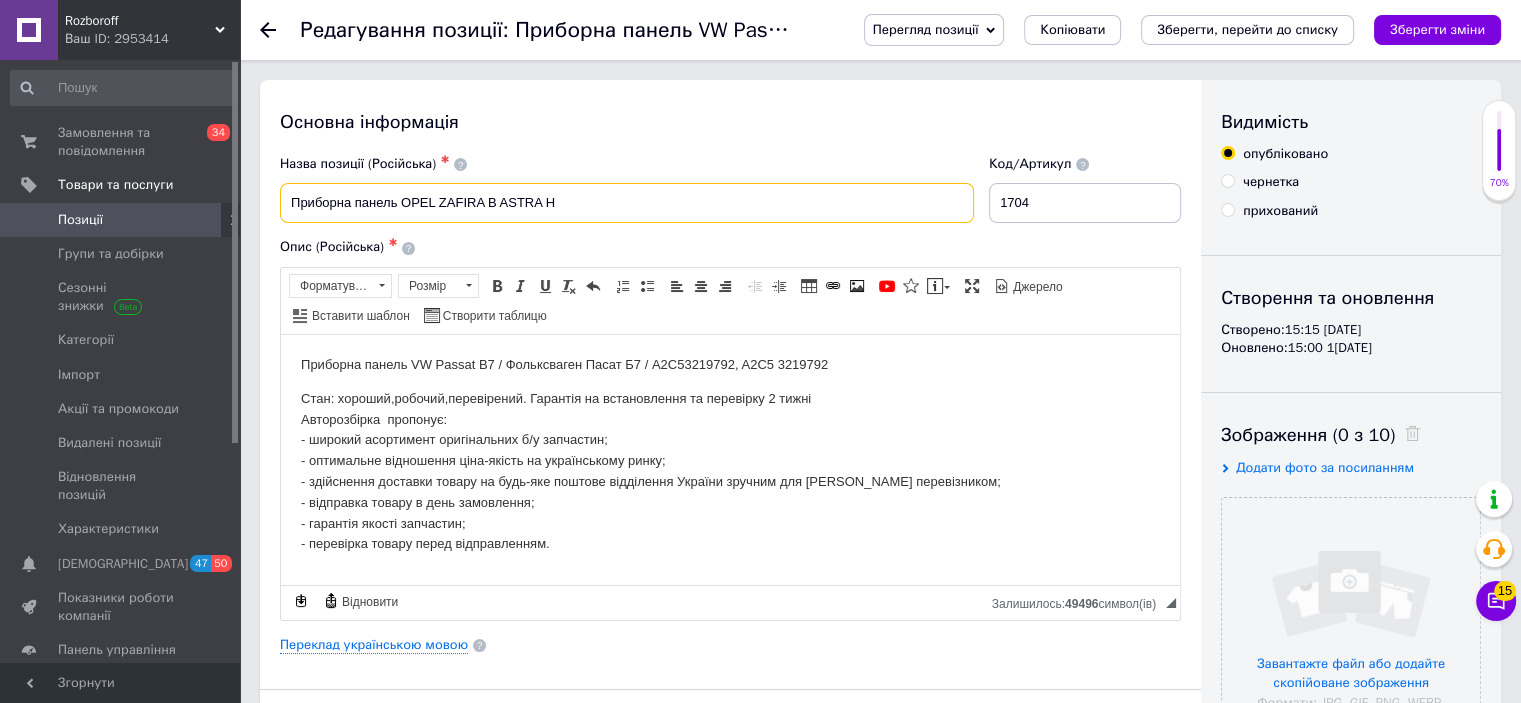 drag, startPoint x: 589, startPoint y: 207, endPoint x: 405, endPoint y: 200, distance: 184.1331 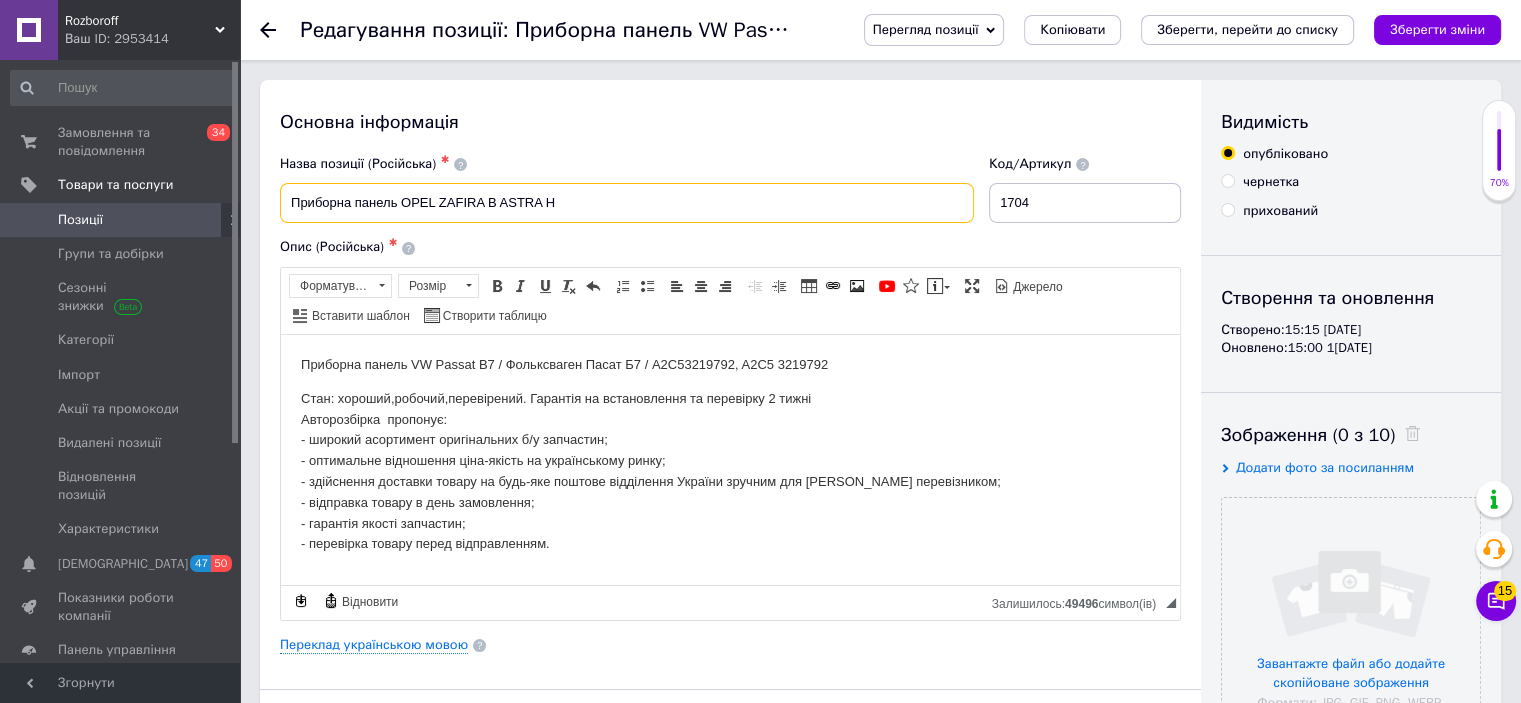 click on "Приборна панель OPEL ZAFIRA B ASTRA H" at bounding box center [627, 203] 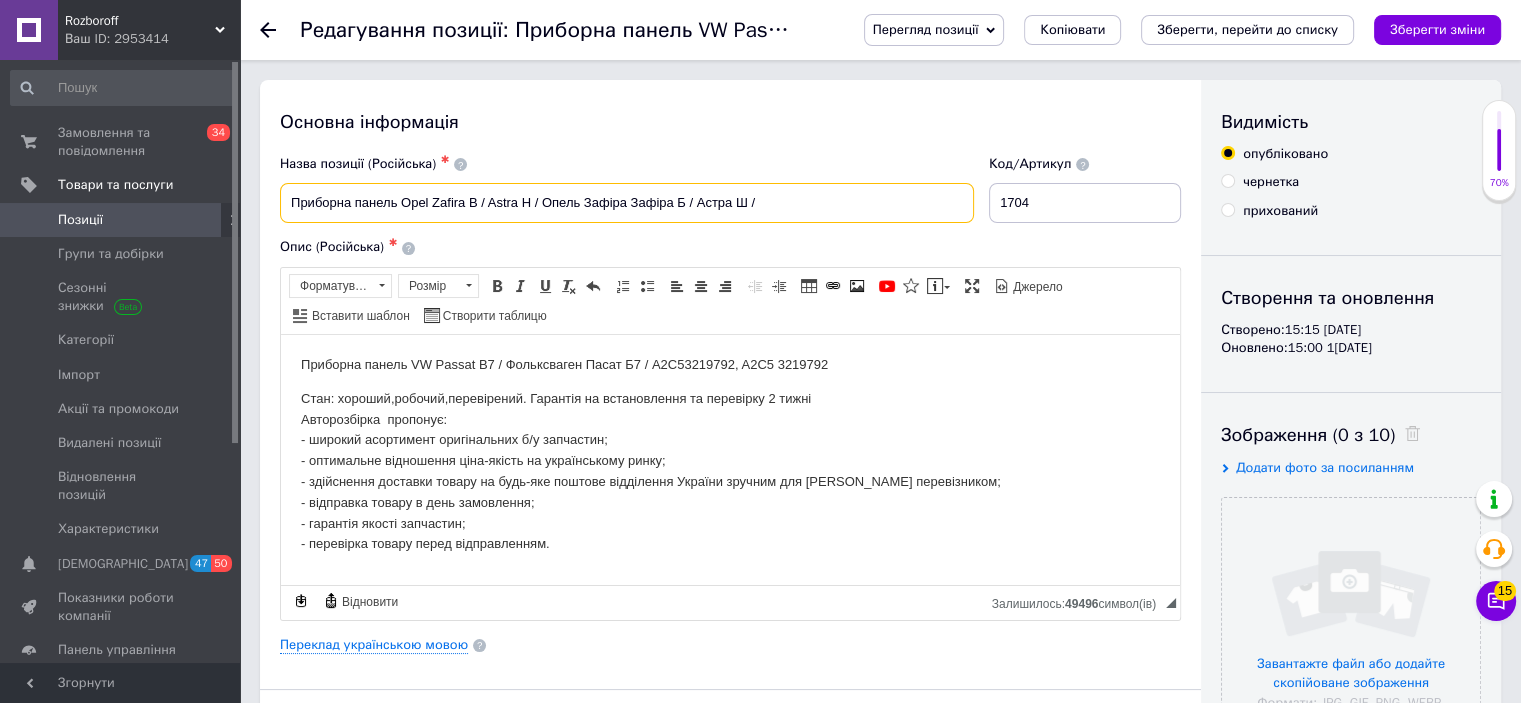 paste on "a2c53164392" 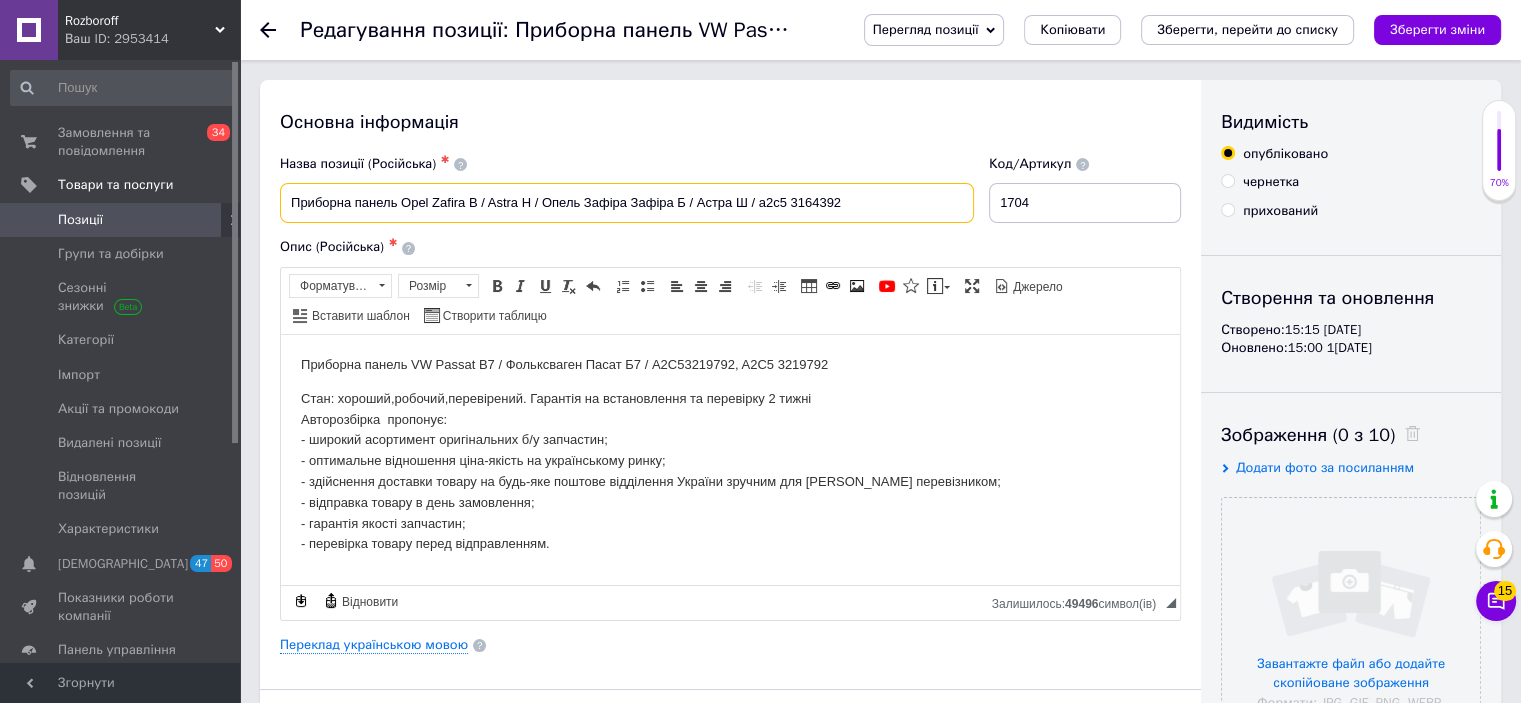 click on "Приборна панель Opel Zafira B / Astra H / Опель Зафіра Зафіра Б / Астра Ш / a2c5 3164392" at bounding box center [627, 203] 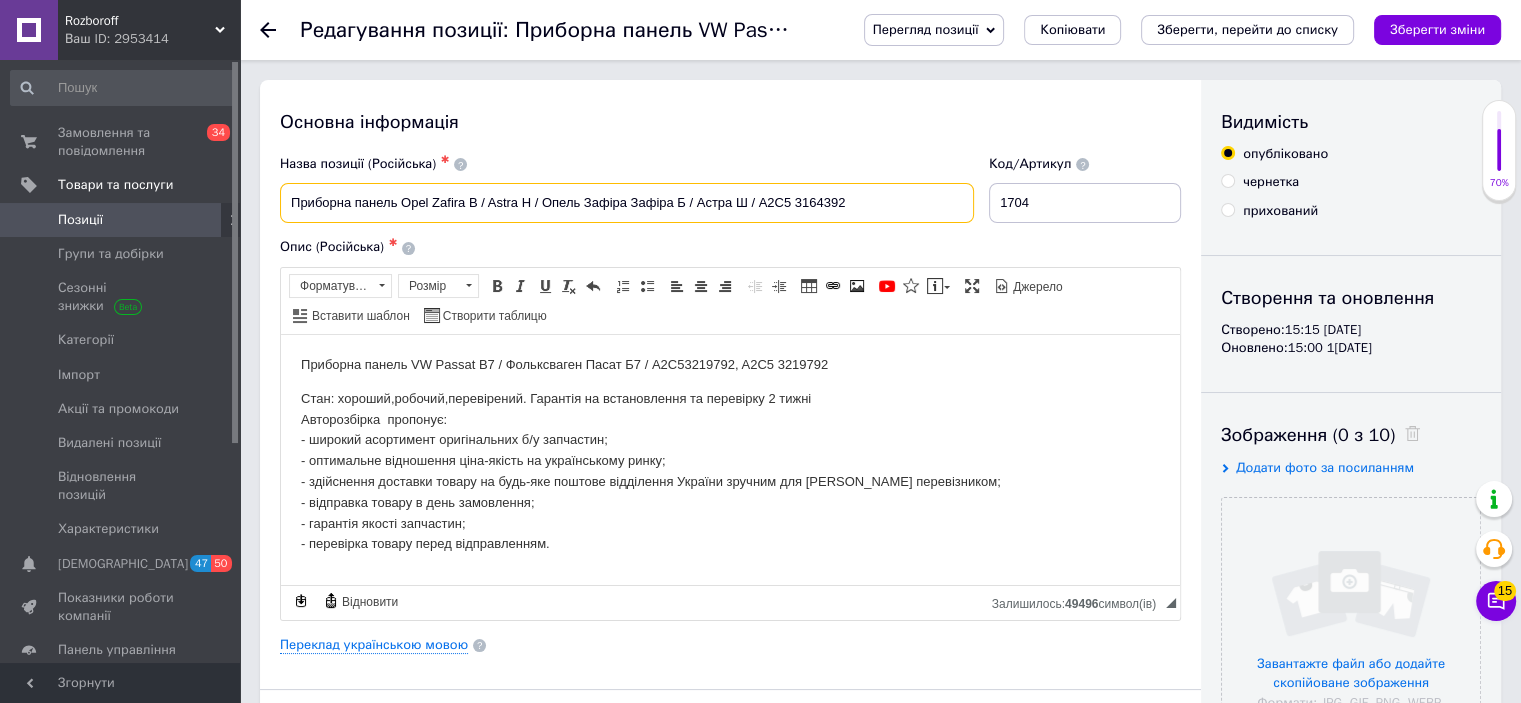 click on "Приборна панель Opel Zafira B / Astra H / Опель Зафіра Зафіра Б / Астра Ш / A2C5 3164392" at bounding box center (627, 203) 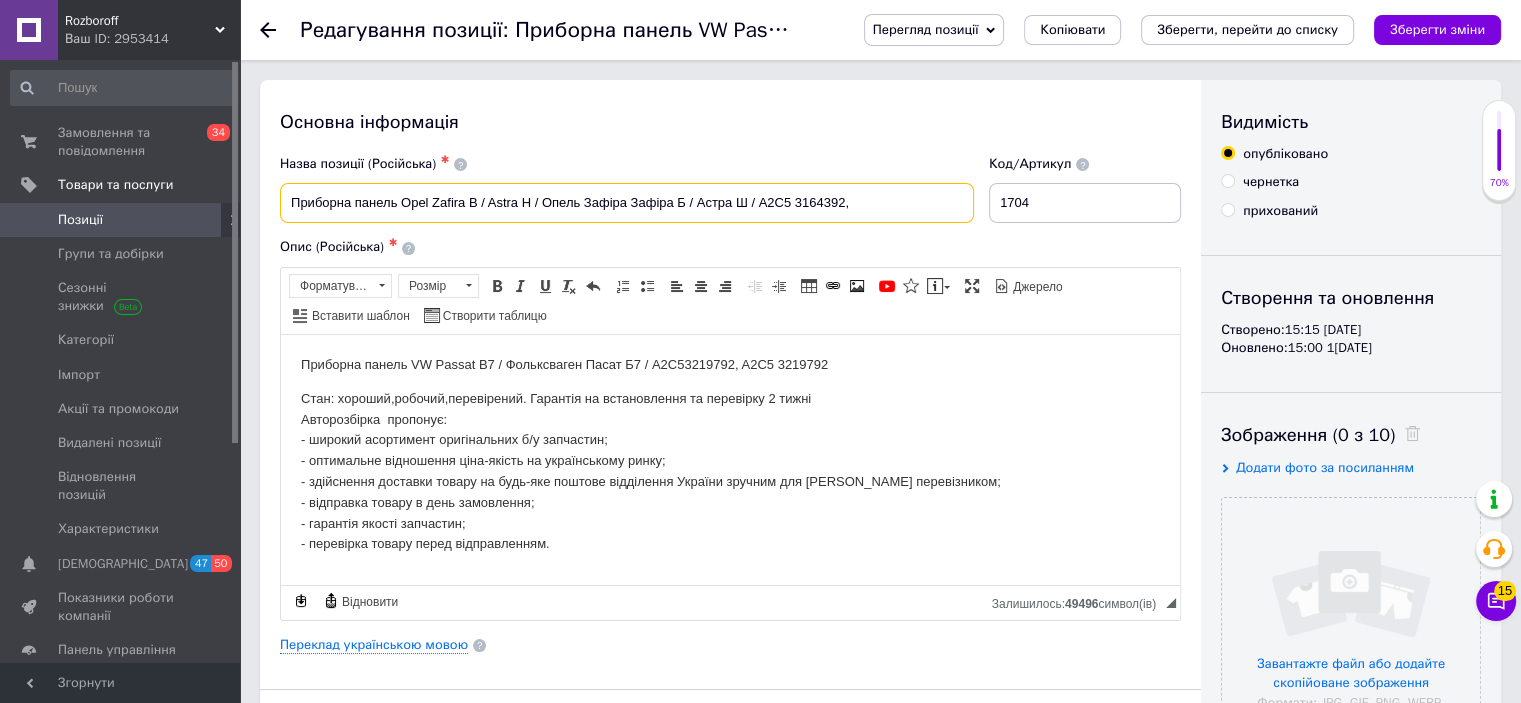 paste on "a2c53164392" 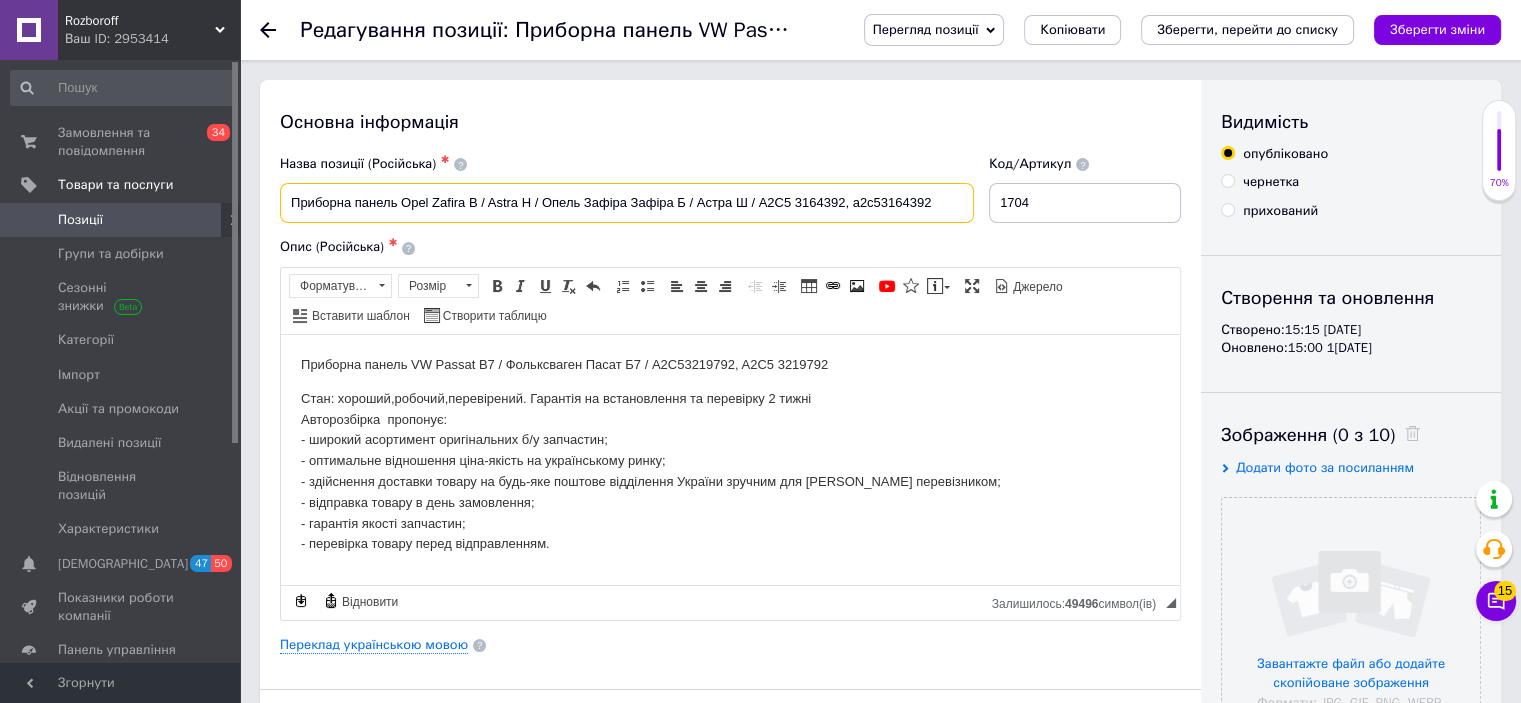 click on "Приборна панель Opel Zafira B / Astra H / Опель Зафіра Зафіра Б / Астра Ш / A2C5 3164392, a2c53164392" at bounding box center (627, 203) 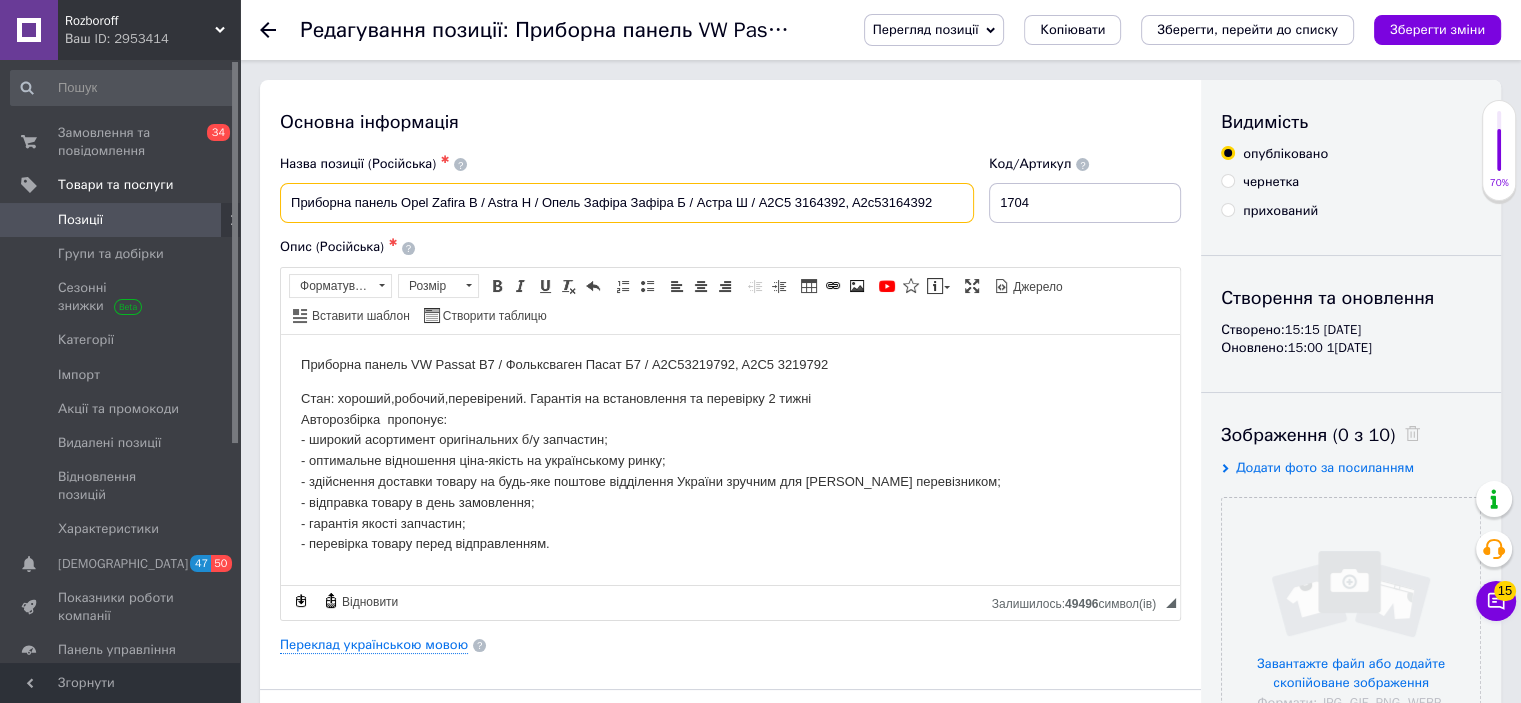click on "Приборна панель Opel Zafira B / Astra H / Опель Зафіра Зафіра Б / Астра Ш / A2C5 3164392, A2c53164392" at bounding box center [627, 203] 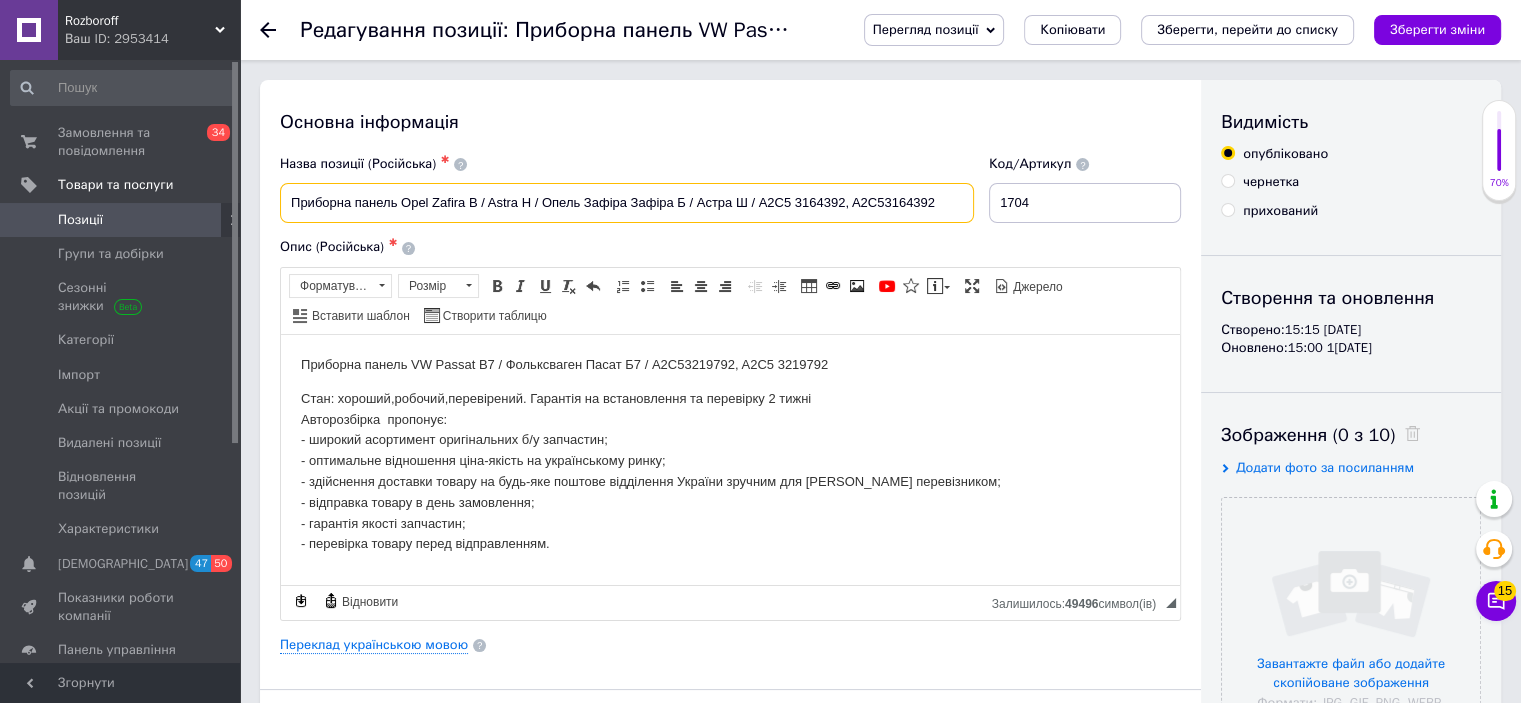 drag, startPoint x: 956, startPoint y: 210, endPoint x: 248, endPoint y: 205, distance: 708.01764 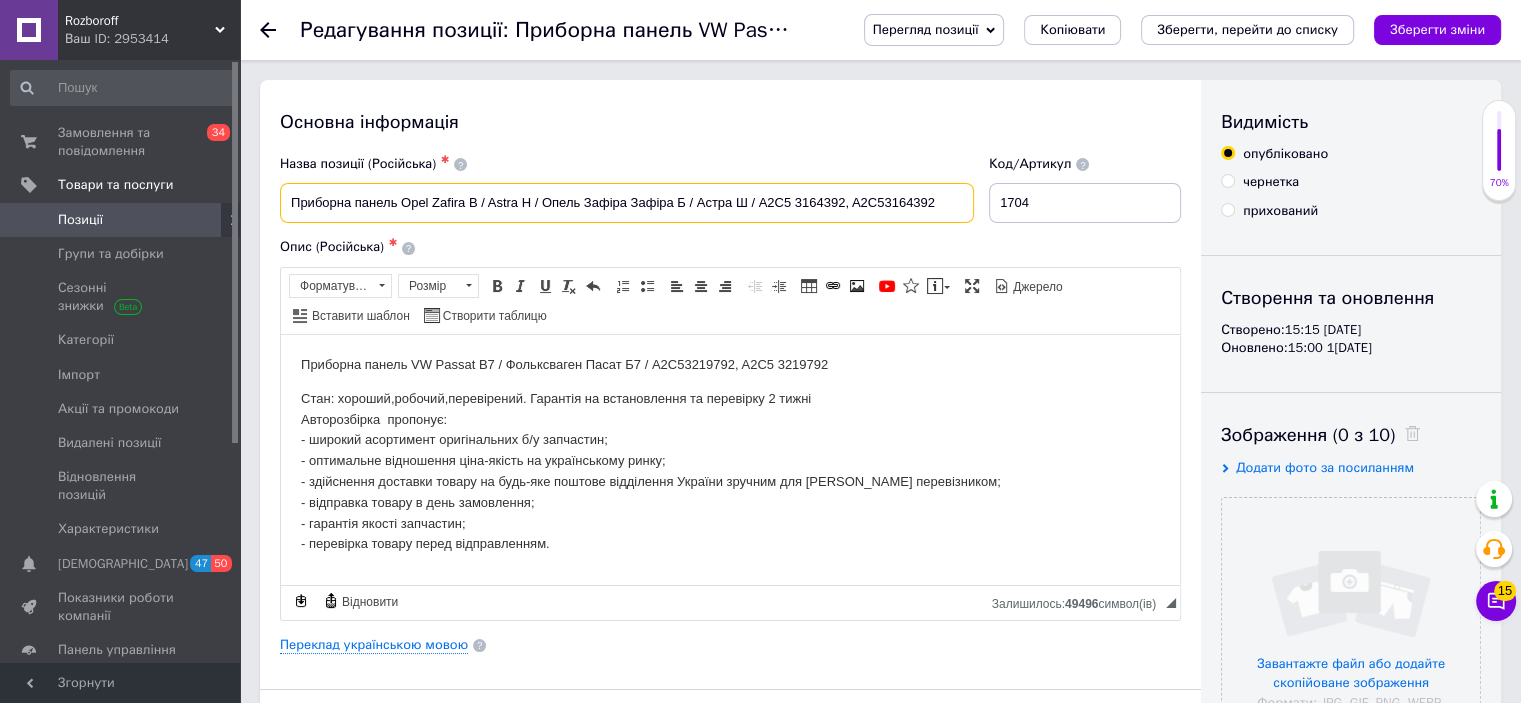 click on "Основна інформація Назва позиції (Російська) ✱ Приборна панель Opel Zafira B / Astra H / Опель Зафіра Зафіра Б / Астра Ш / A2C5 3164392, A2C53164392 Код/Артикул 1704 Опис (Російська) ✱ Приборна панель VW Passat B7 / Фольксваген Пасат Б7 / A2C53219792, A2C5 3219792
Стан: хороший,робочий,перевірений. Гарантія на встановлення та перевірку 2 тижні
Авторозбірка  пропонує:
- широкий асортимент оригінальних б/у запчастин;
- оптимальне відношення ціна-якість на українському ринку;
- здійснення доставки товару на будь-яке поштове відділення України зручним для Вас перевізником;
Форматування Розмір" at bounding box center (880, 1733) 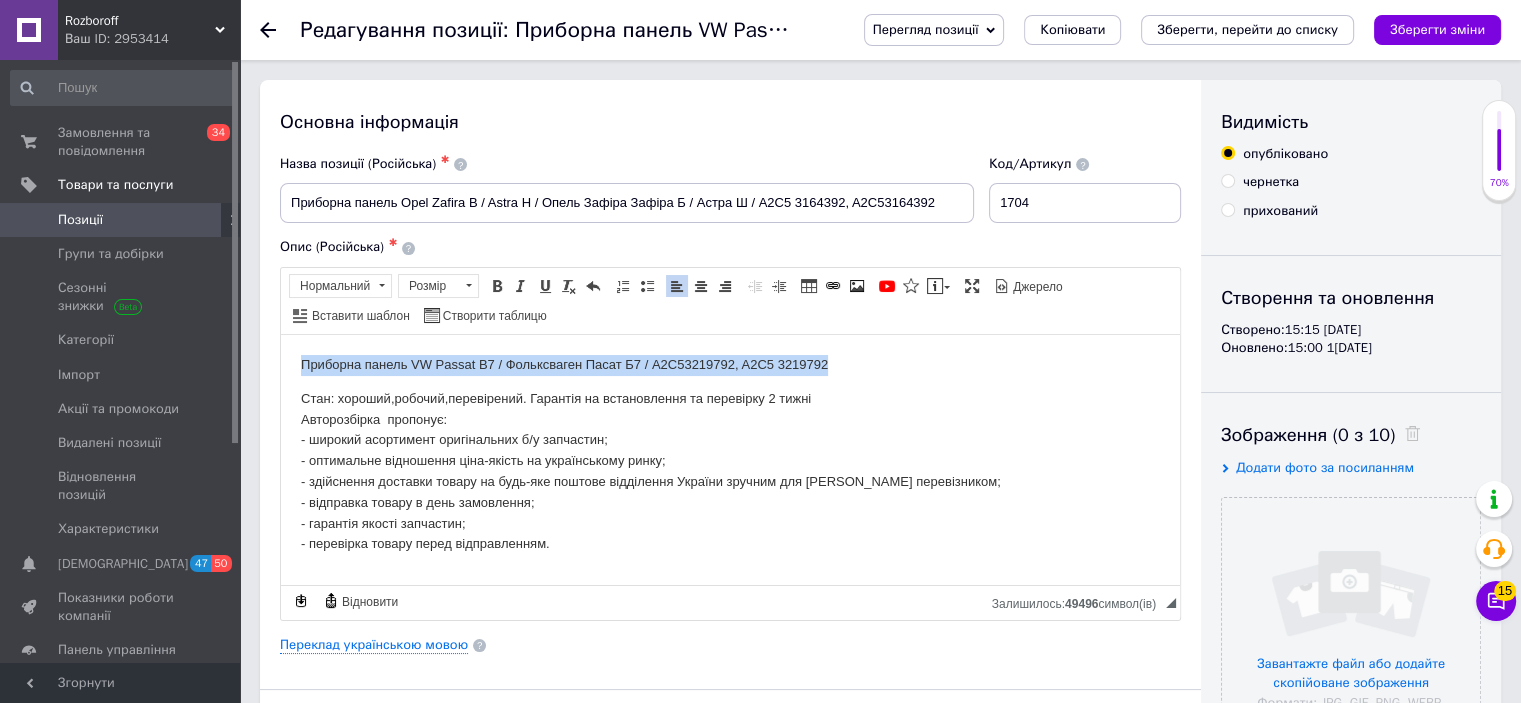 drag, startPoint x: 862, startPoint y: 368, endPoint x: 298, endPoint y: 339, distance: 564.74506 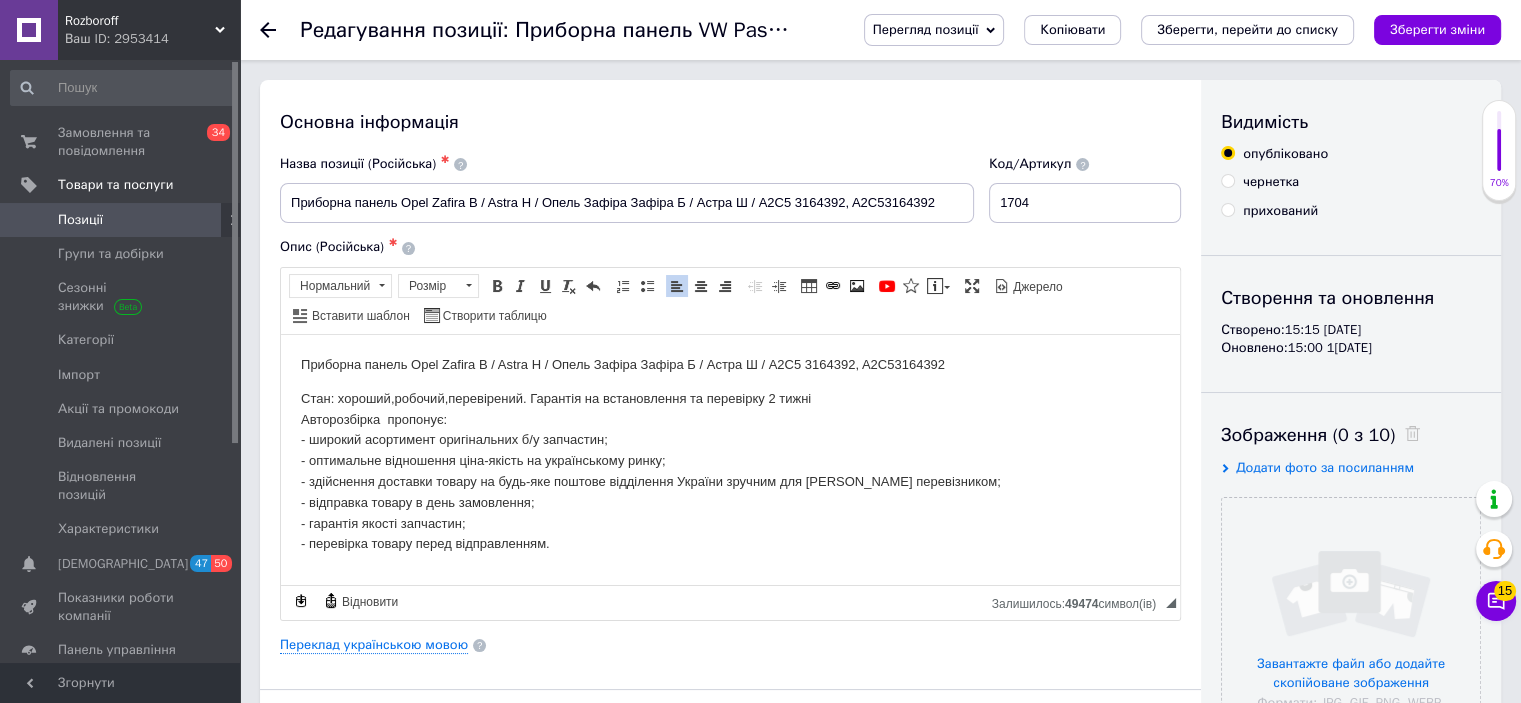 type 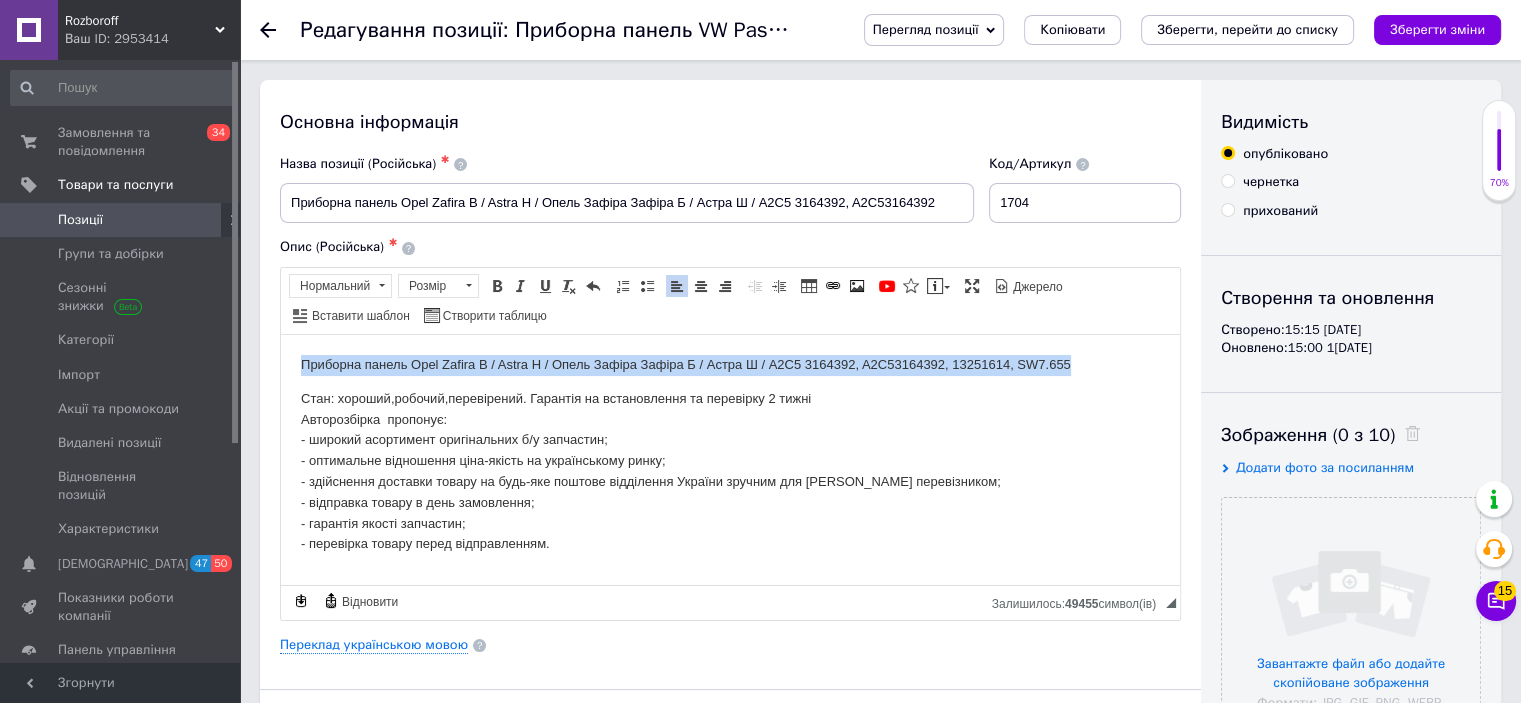 drag, startPoint x: 1091, startPoint y: 363, endPoint x: 302, endPoint y: 359, distance: 789.01013 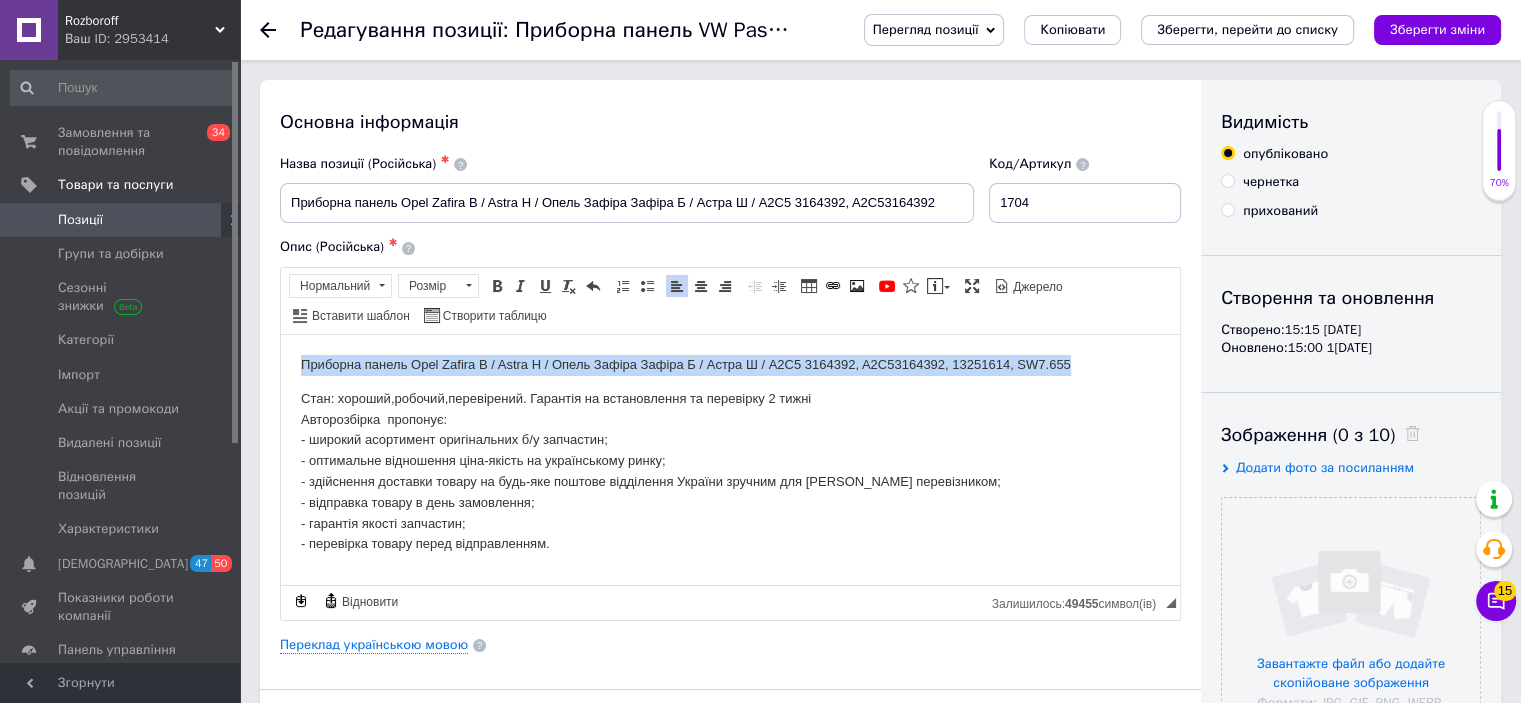 click on "Приборна панель Opel Zafira B / Astra H / Опель Зафіра Зафіра Б / Астра Ш / A2C5 3164392, A2C53164392, 13251614, SW7.655" at bounding box center [730, 364] 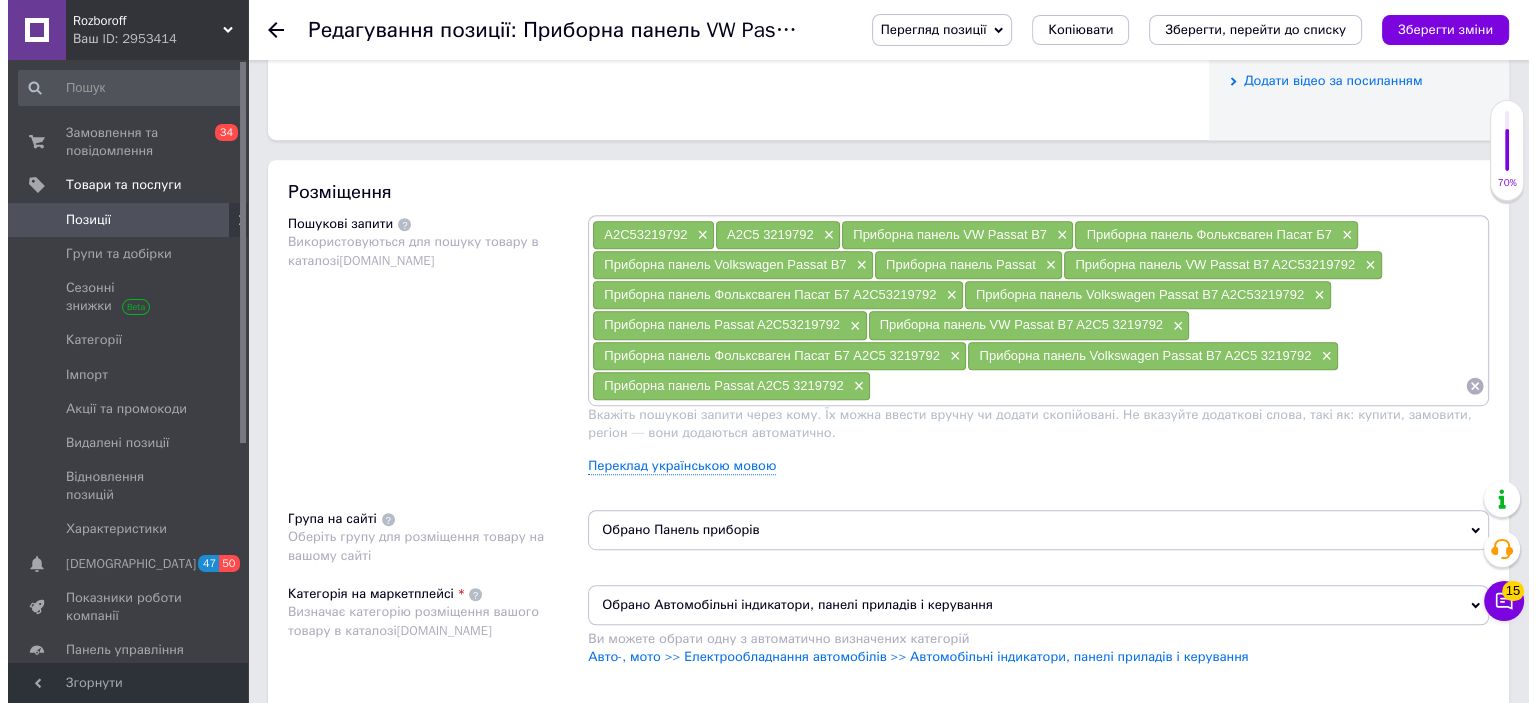 scroll, scrollTop: 1059, scrollLeft: 0, axis: vertical 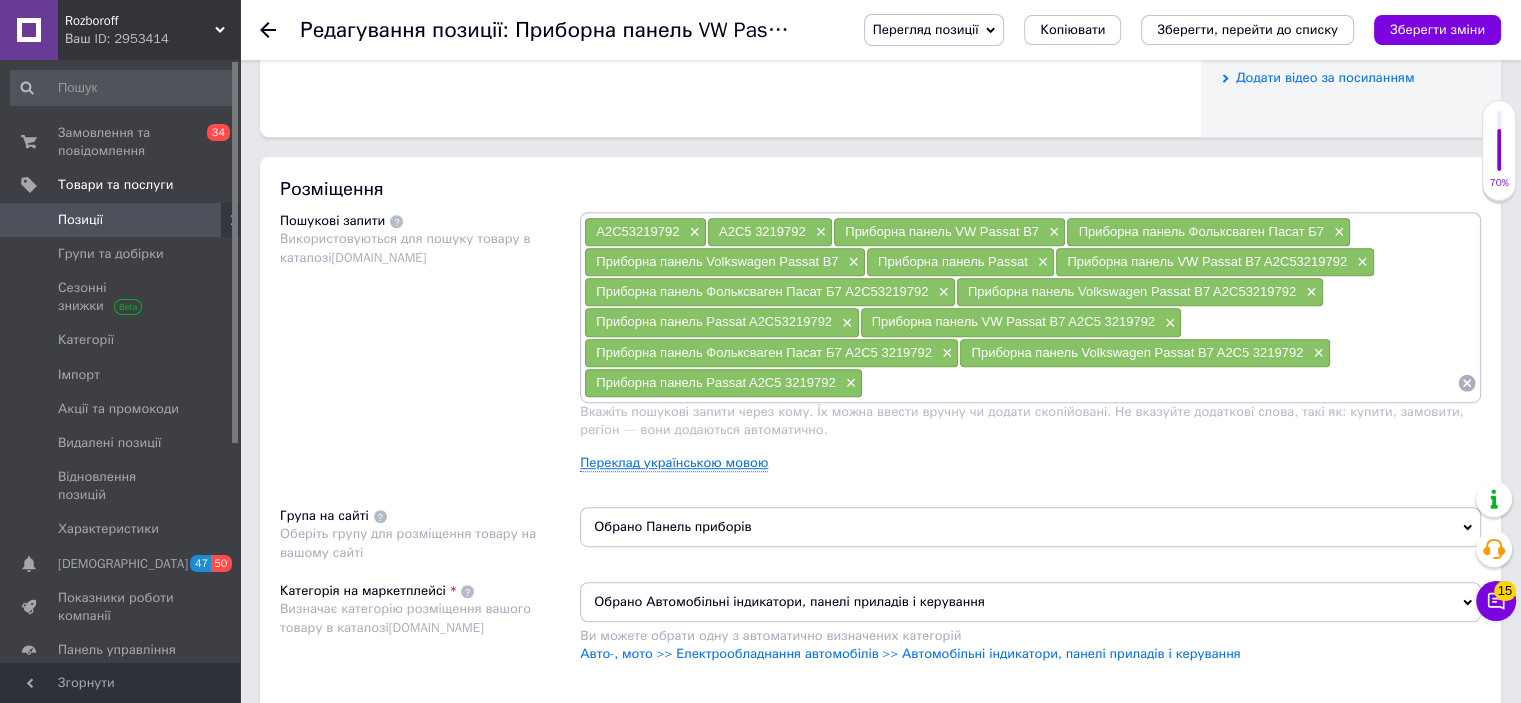 click on "Переклад українською мовою" at bounding box center (674, 463) 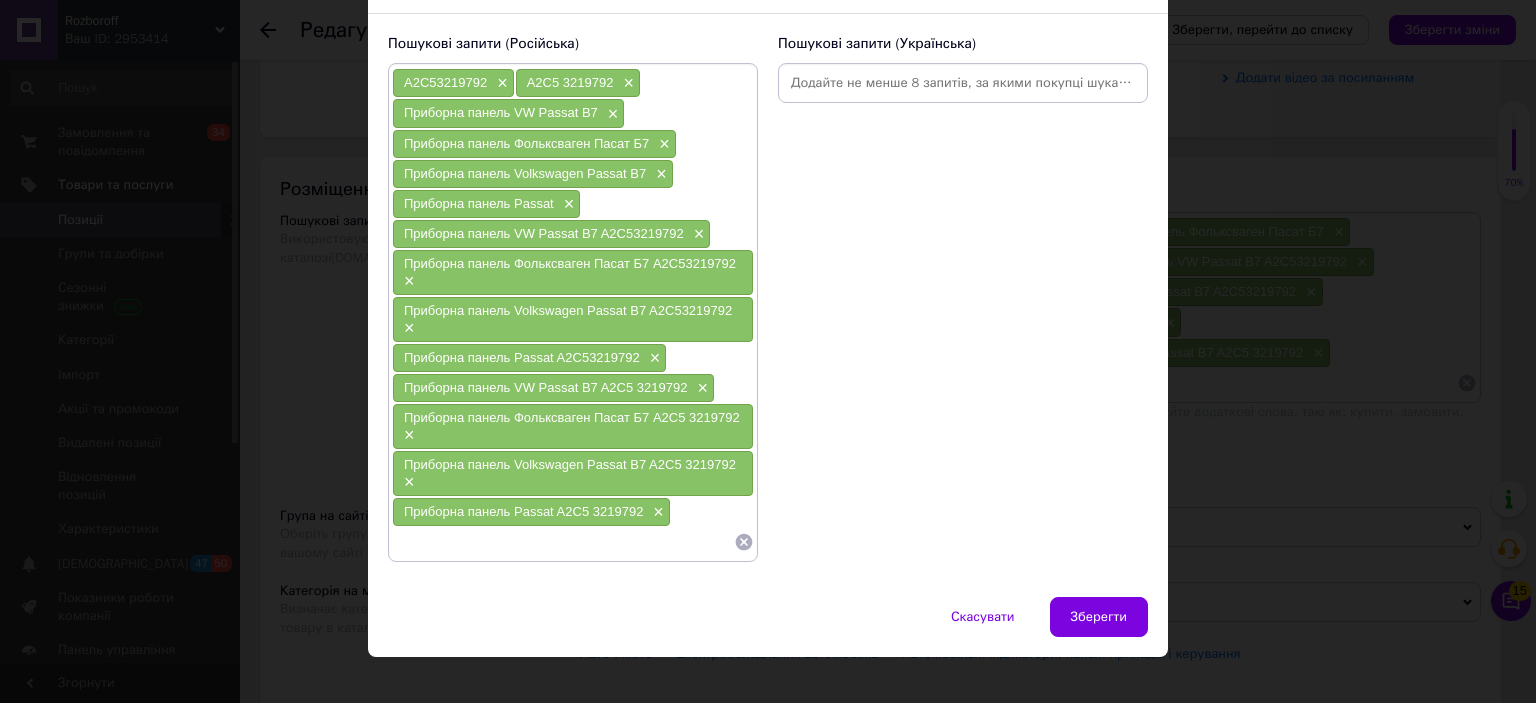 scroll, scrollTop: 136, scrollLeft: 0, axis: vertical 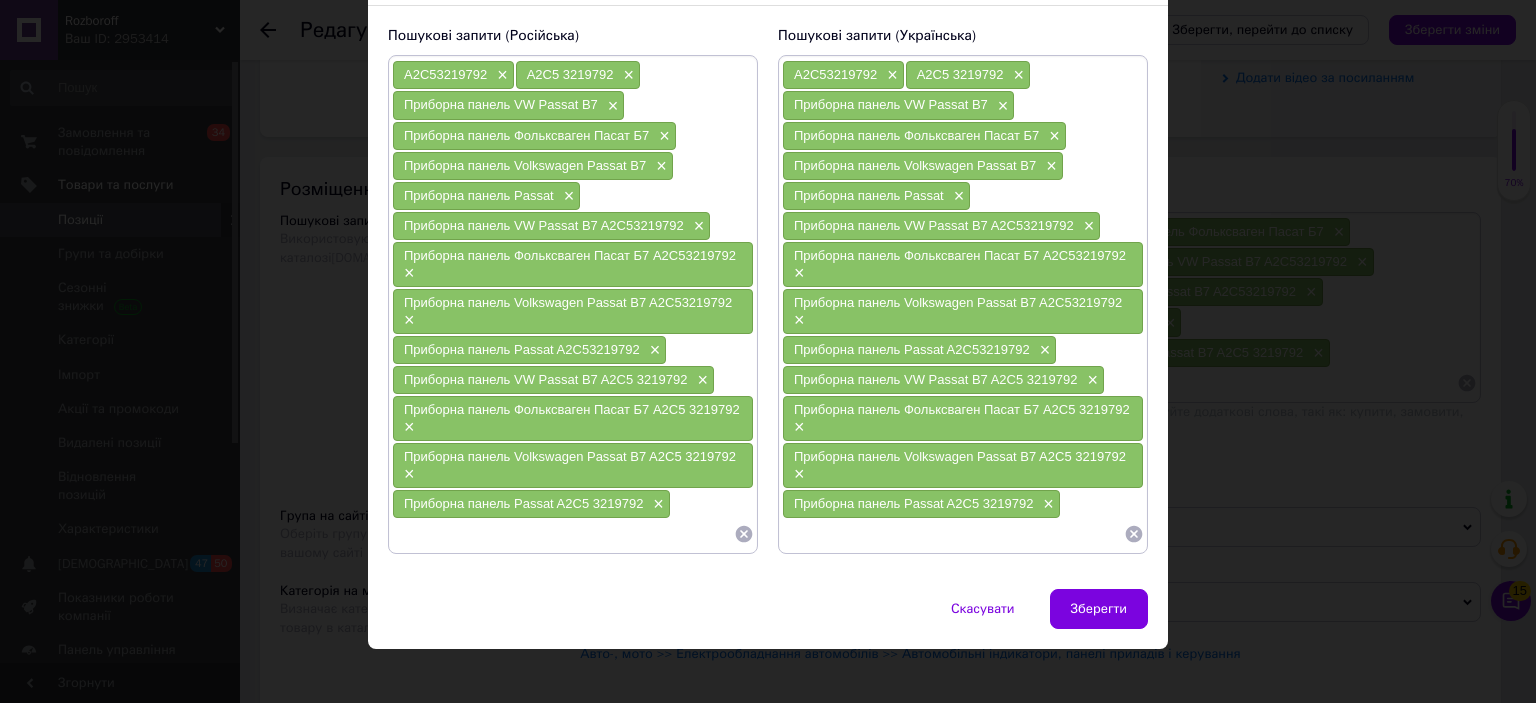 click 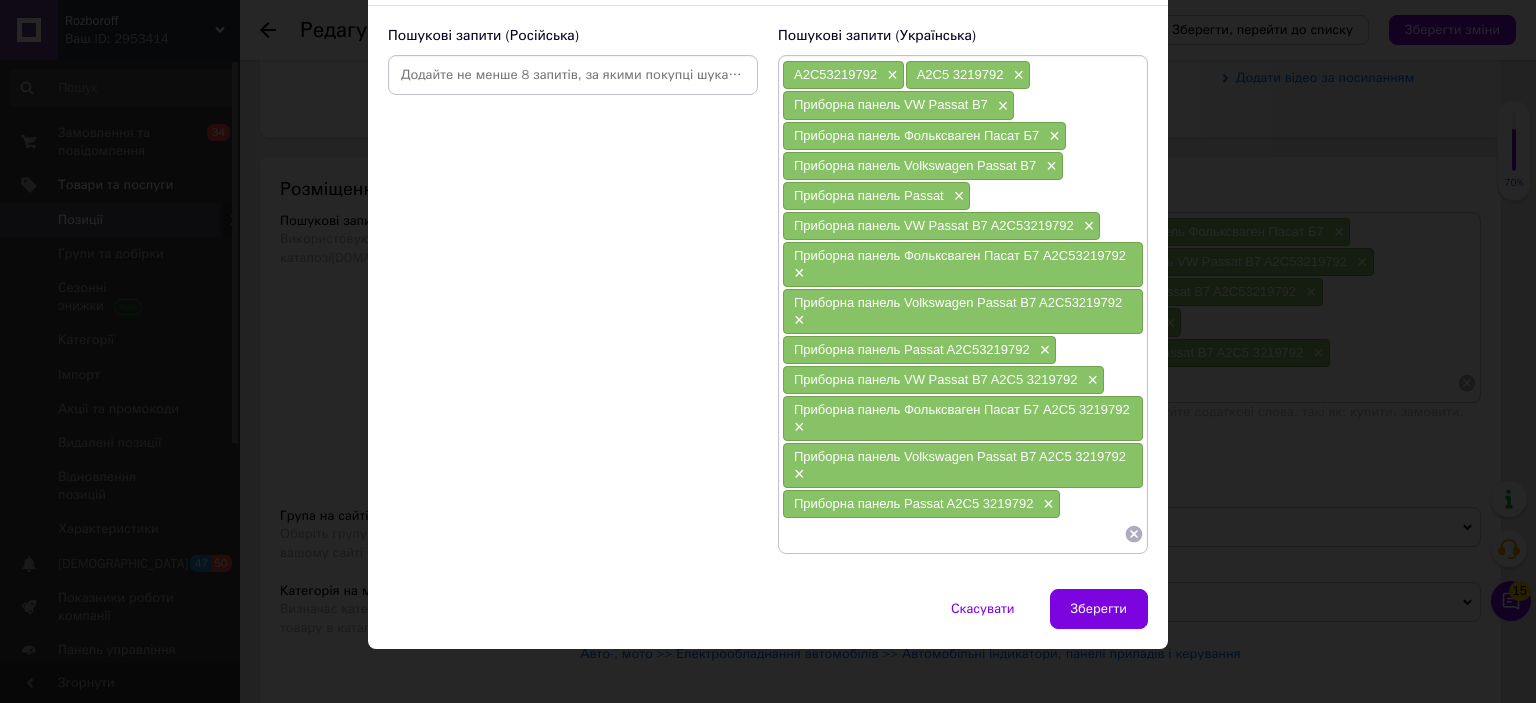 click at bounding box center (573, 75) 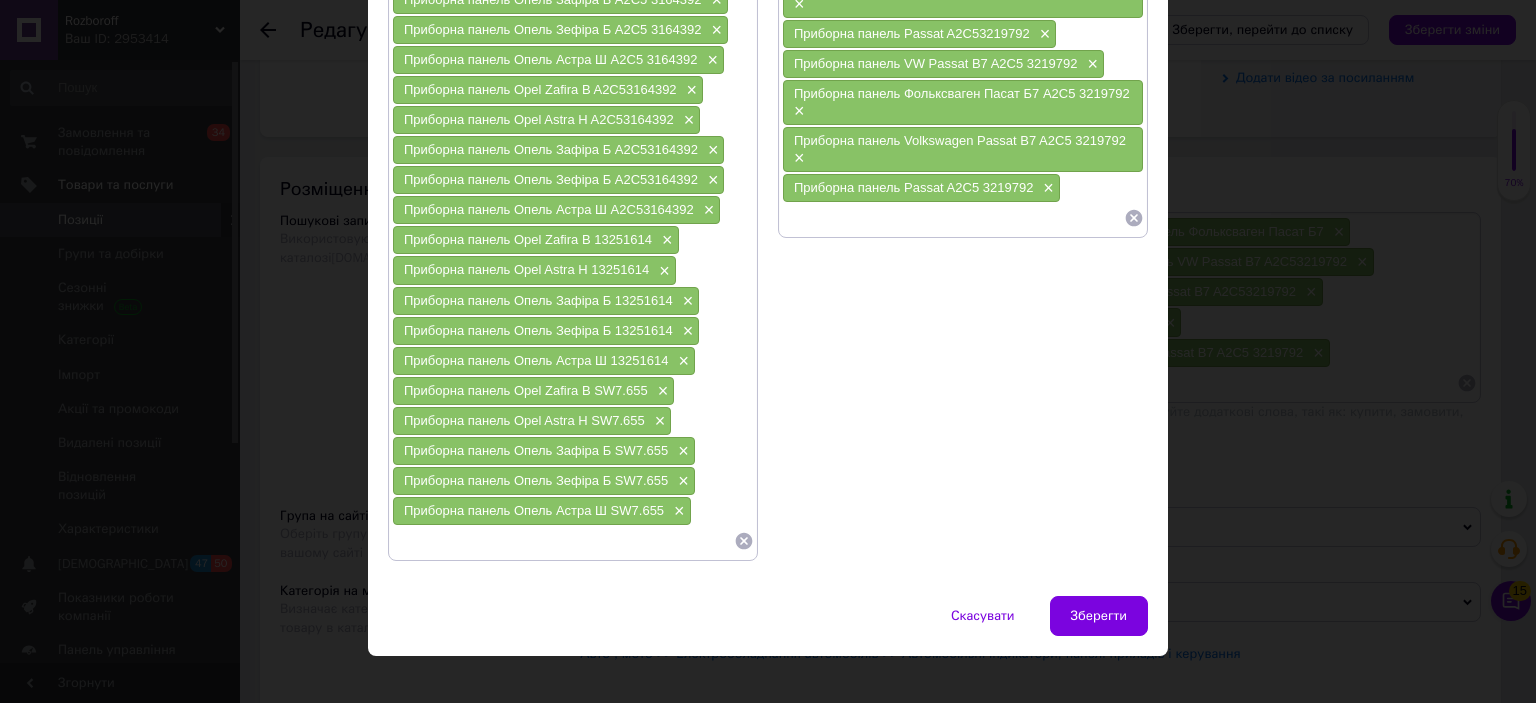 scroll, scrollTop: 460, scrollLeft: 0, axis: vertical 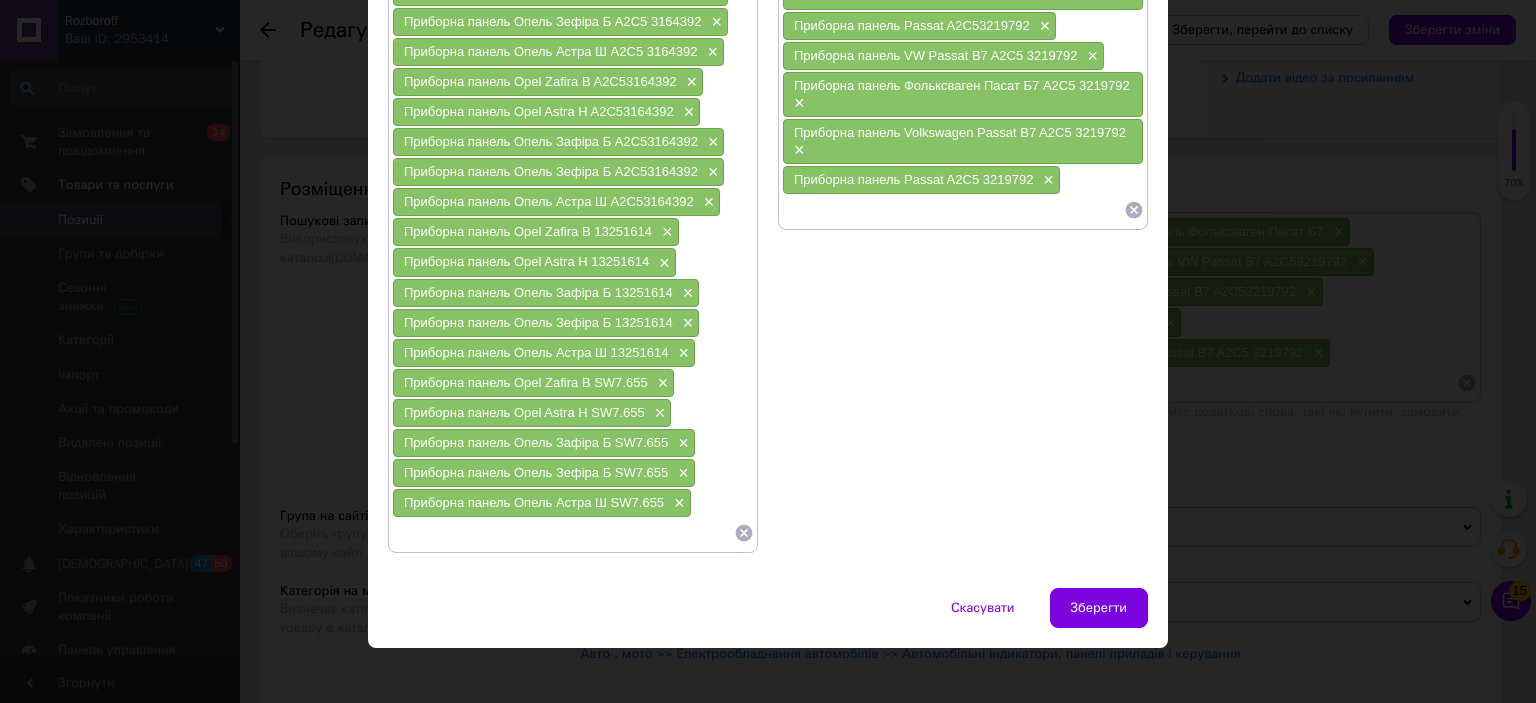 click 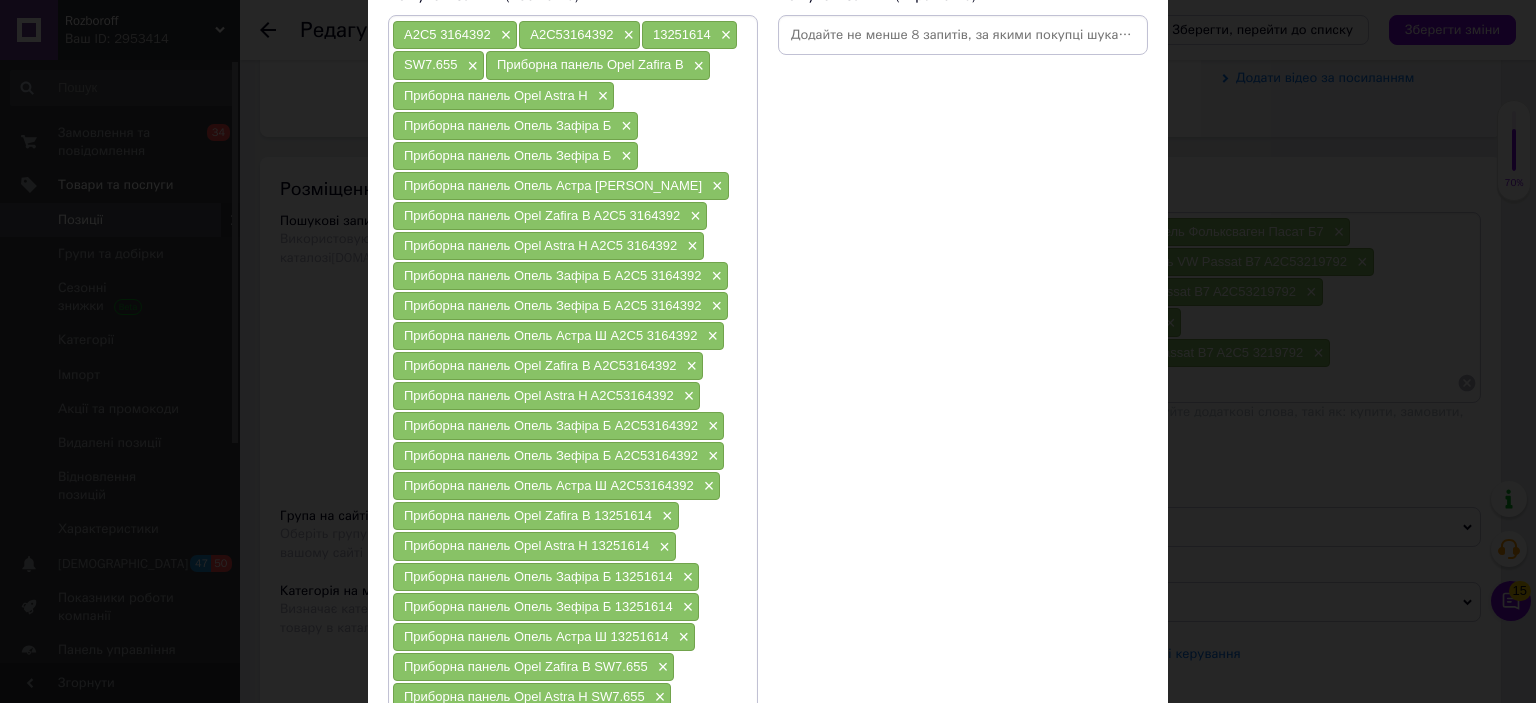 scroll, scrollTop: 156, scrollLeft: 0, axis: vertical 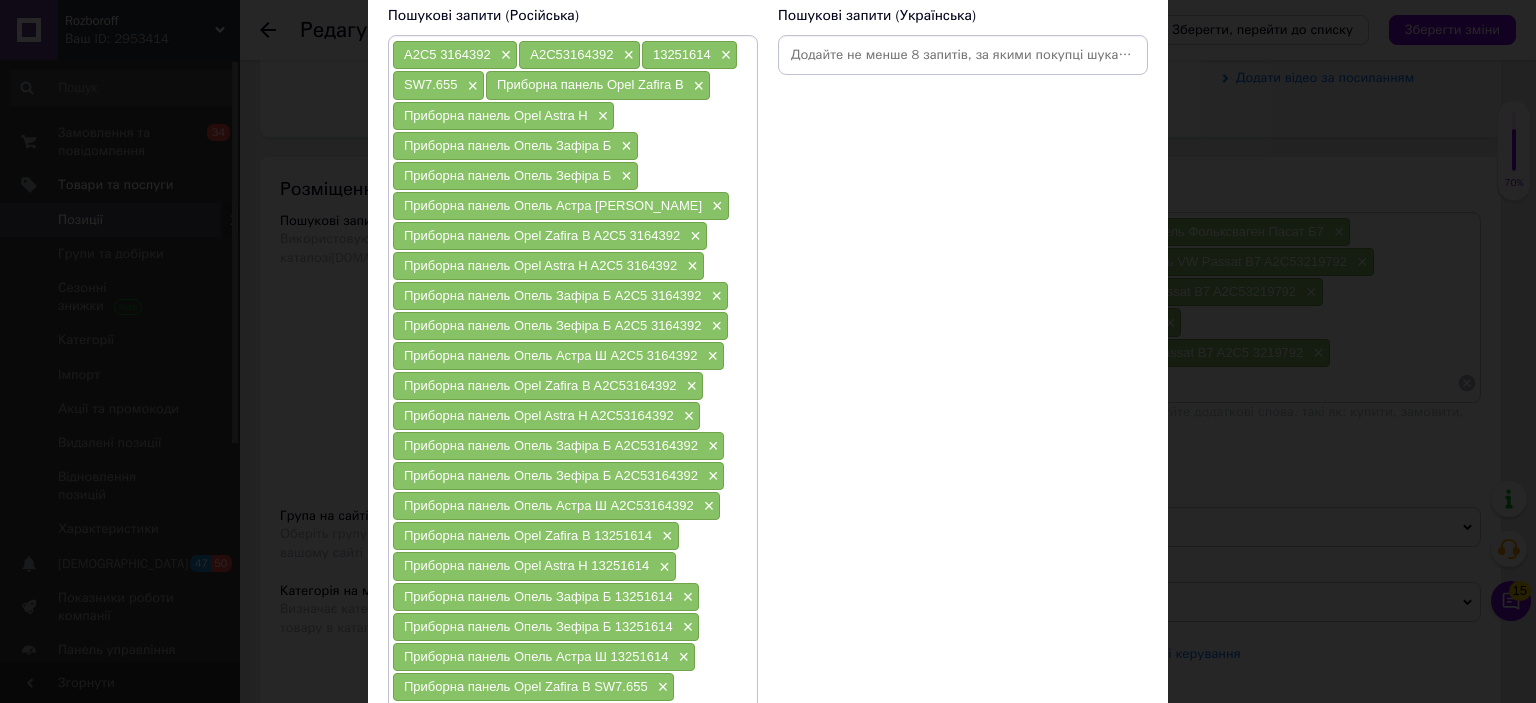 click at bounding box center [963, 55] 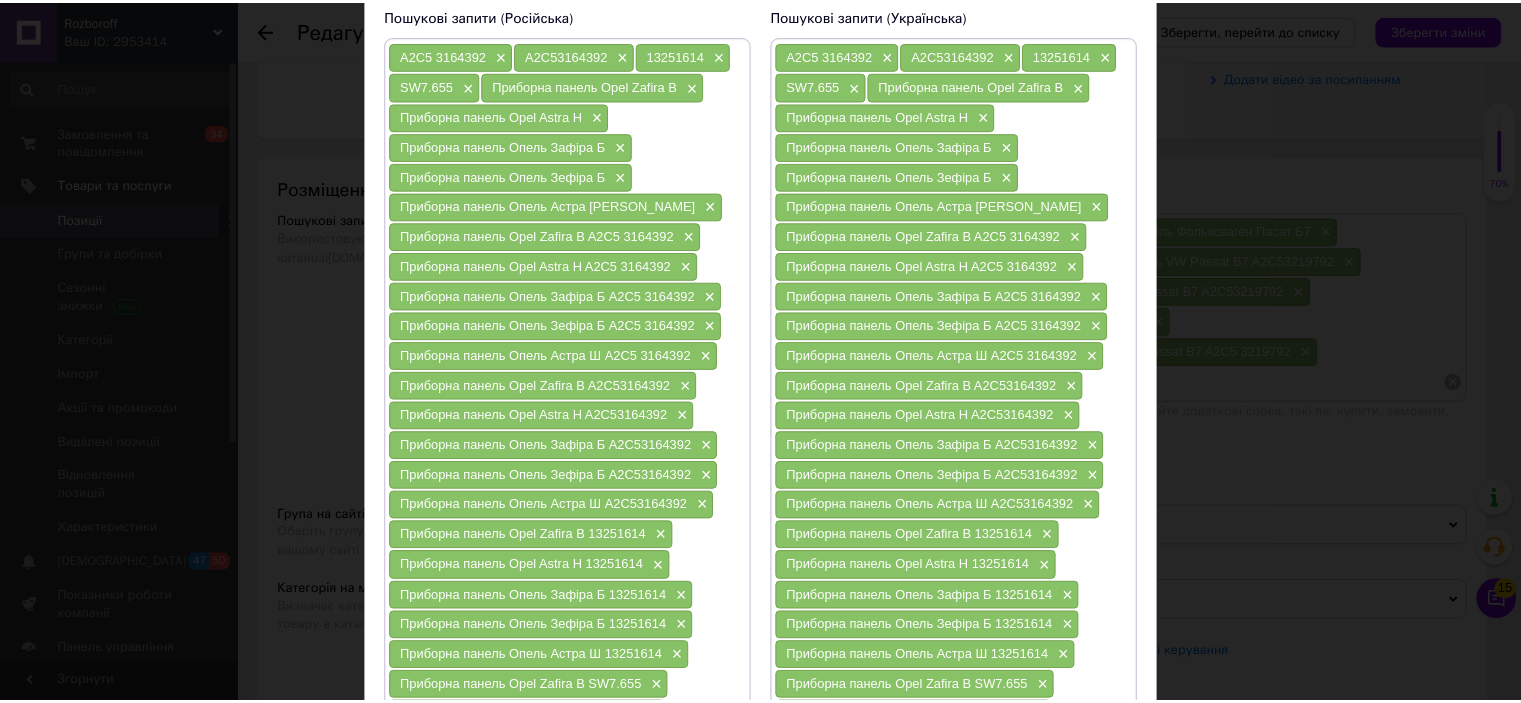 scroll, scrollTop: 460, scrollLeft: 0, axis: vertical 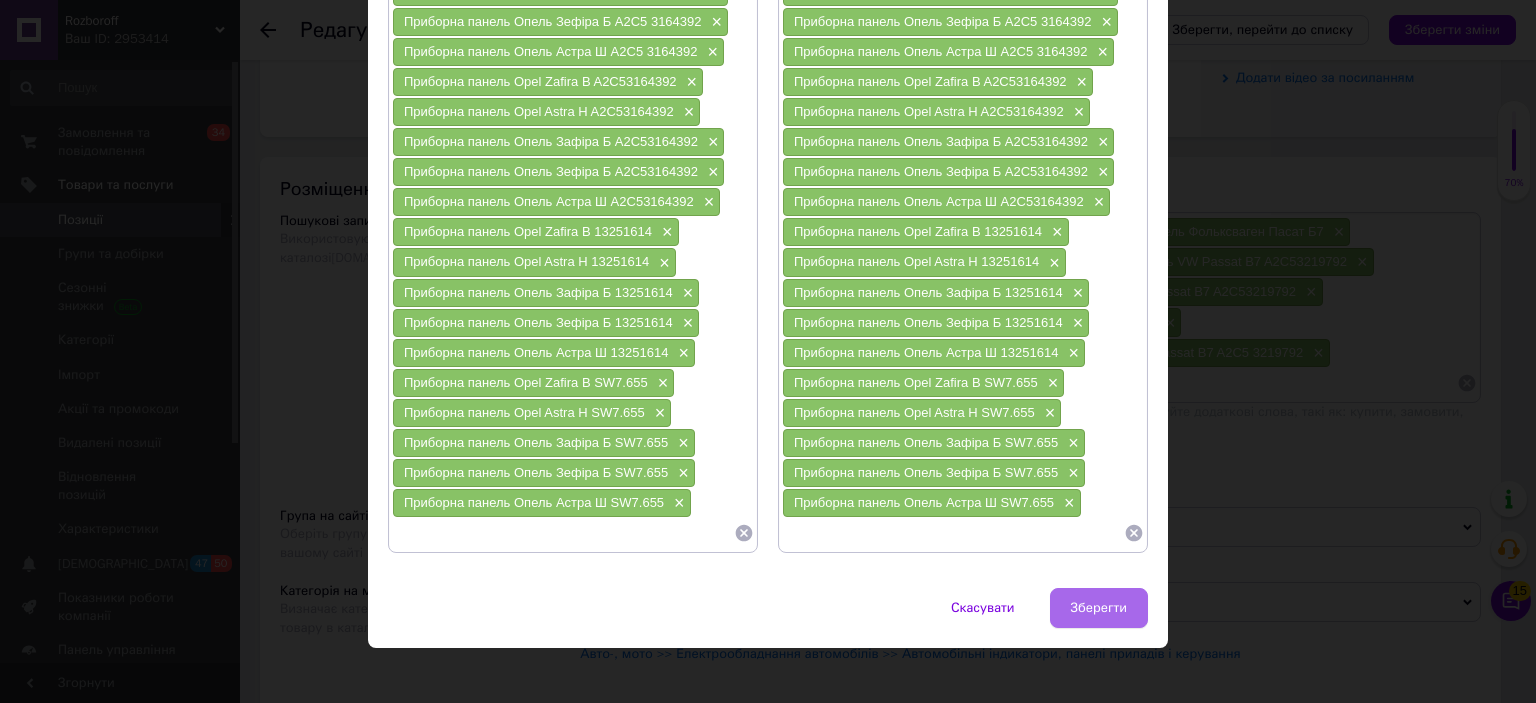 click on "Зберегти" at bounding box center [1099, 608] 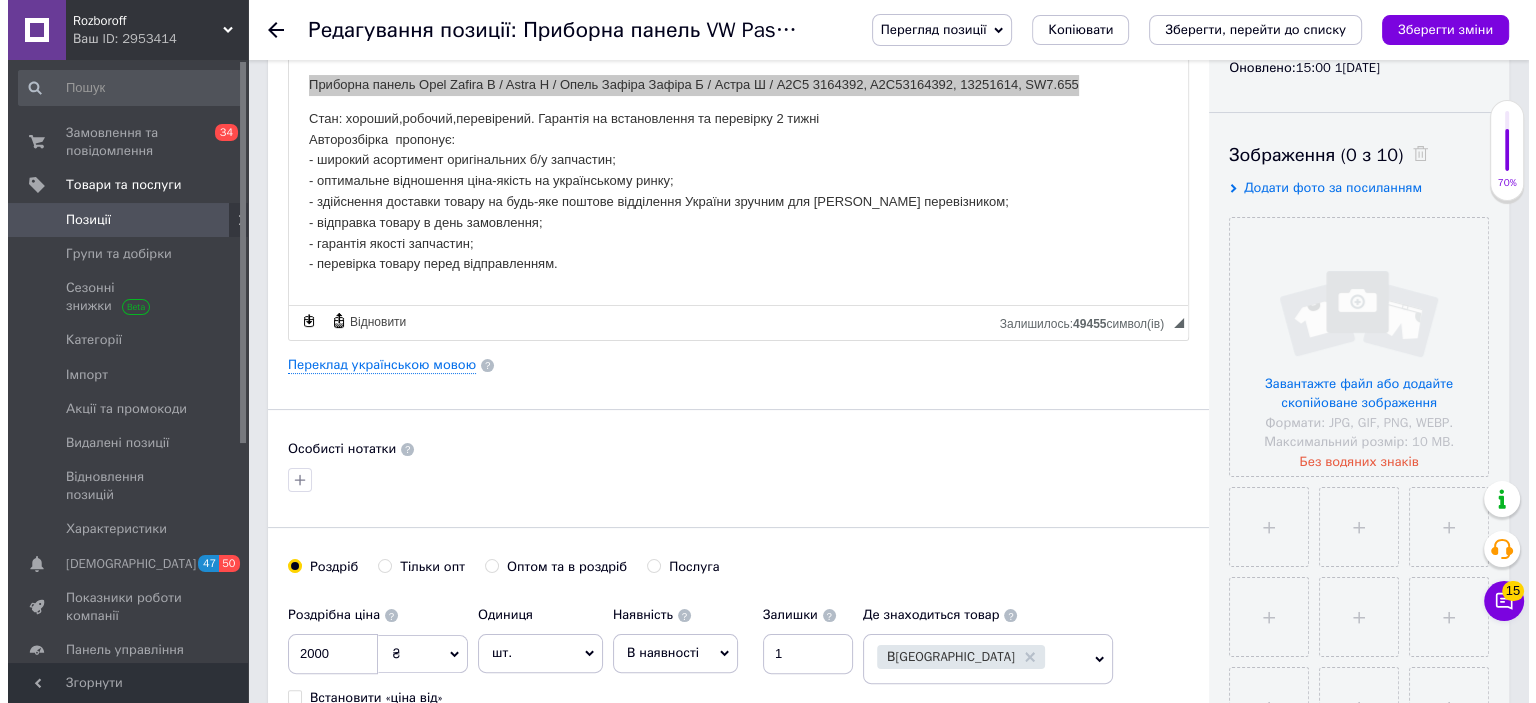 scroll, scrollTop: 0, scrollLeft: 0, axis: both 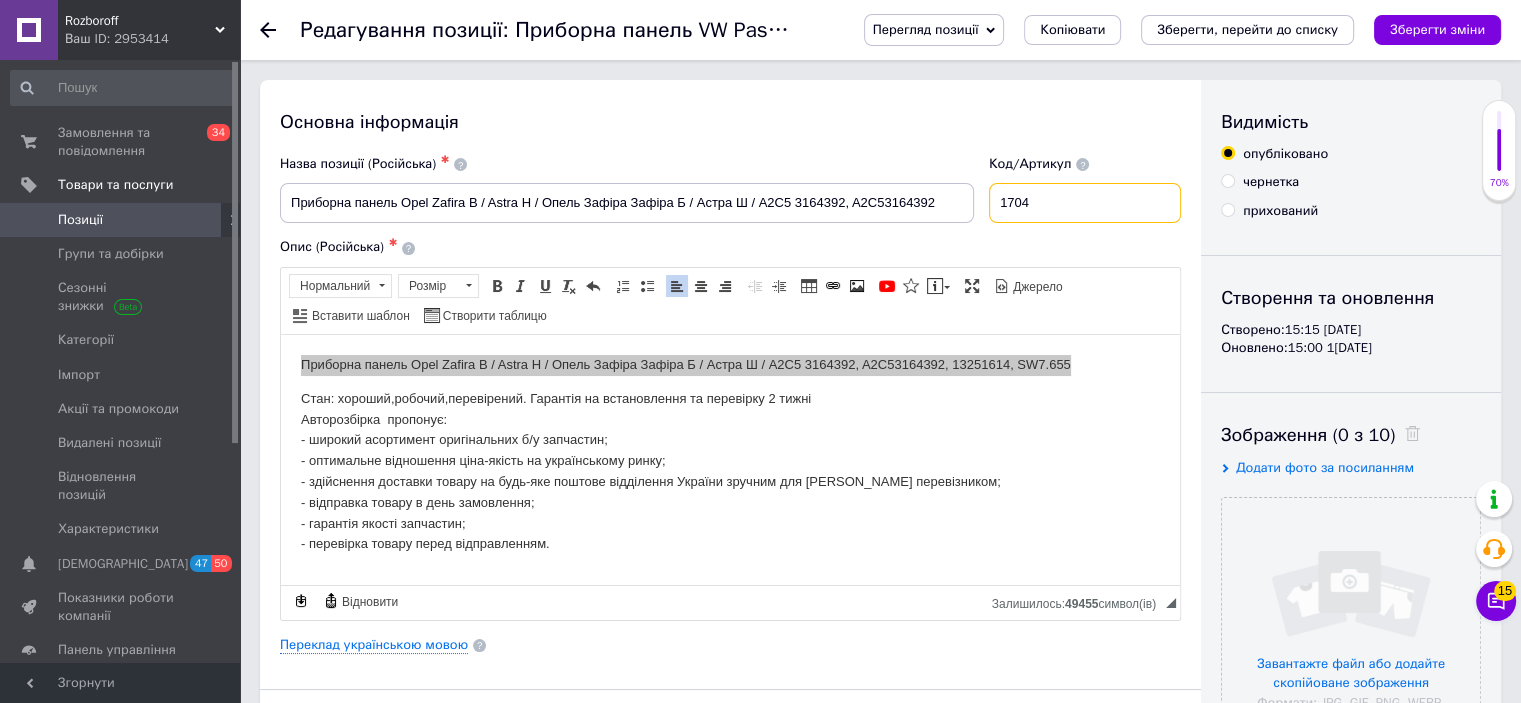 click on "1704" at bounding box center [1085, 203] 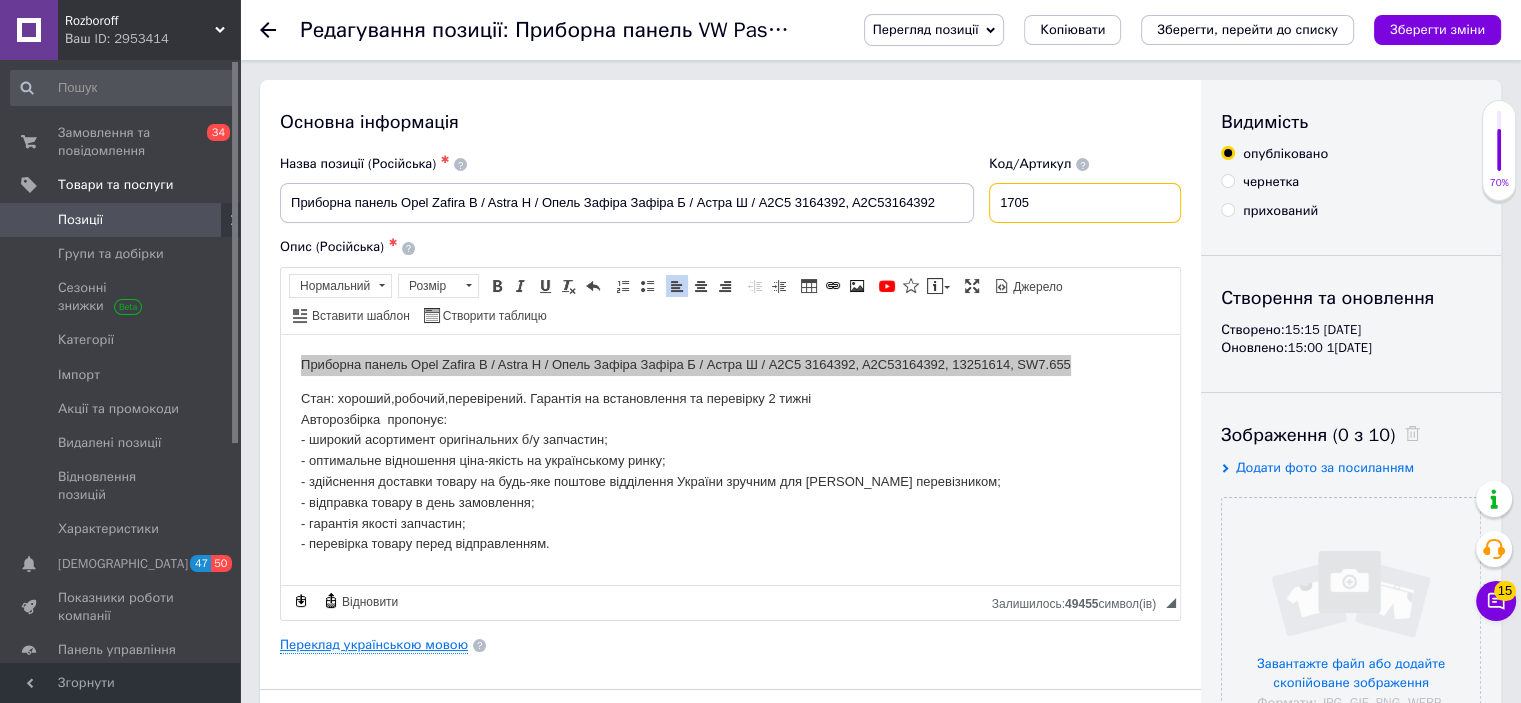 type on "1705" 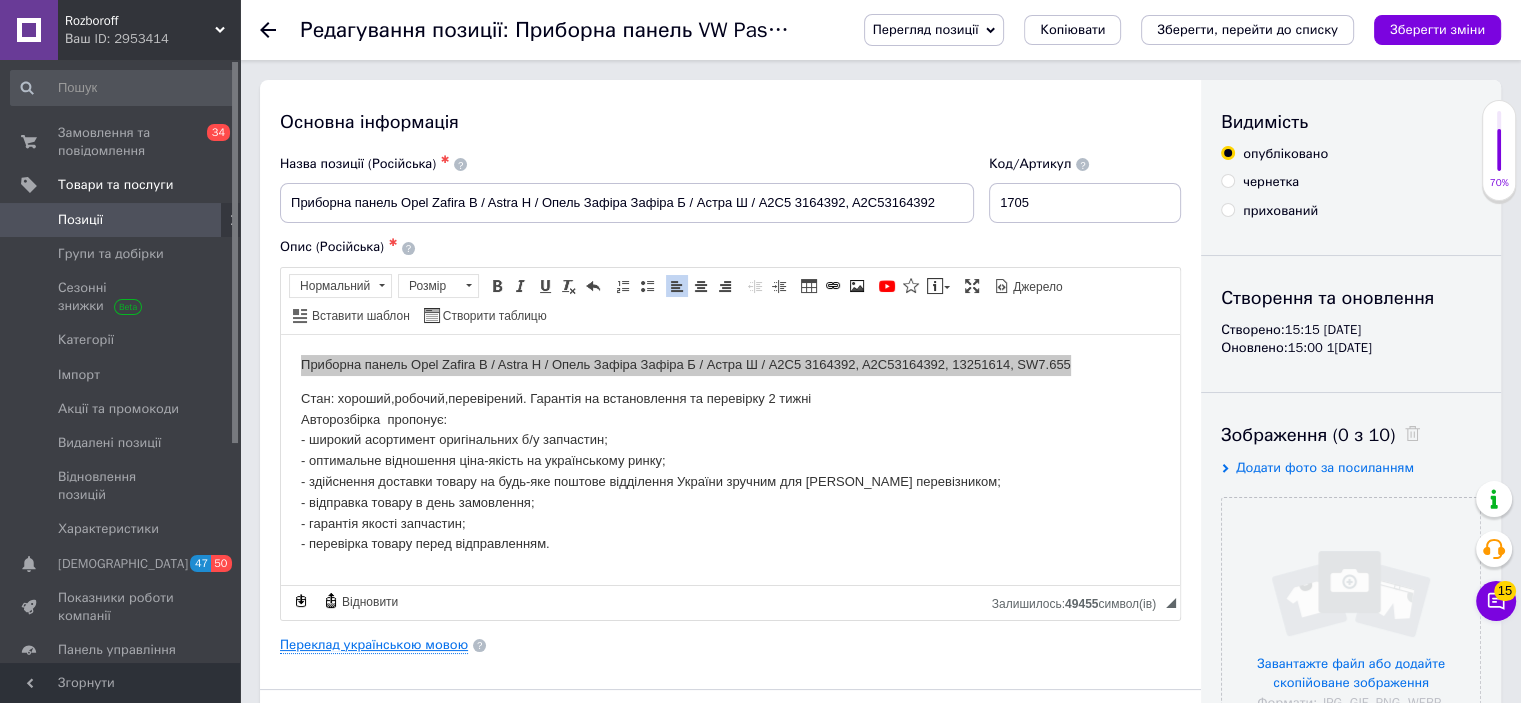 click on "Переклад українською мовою" at bounding box center (374, 645) 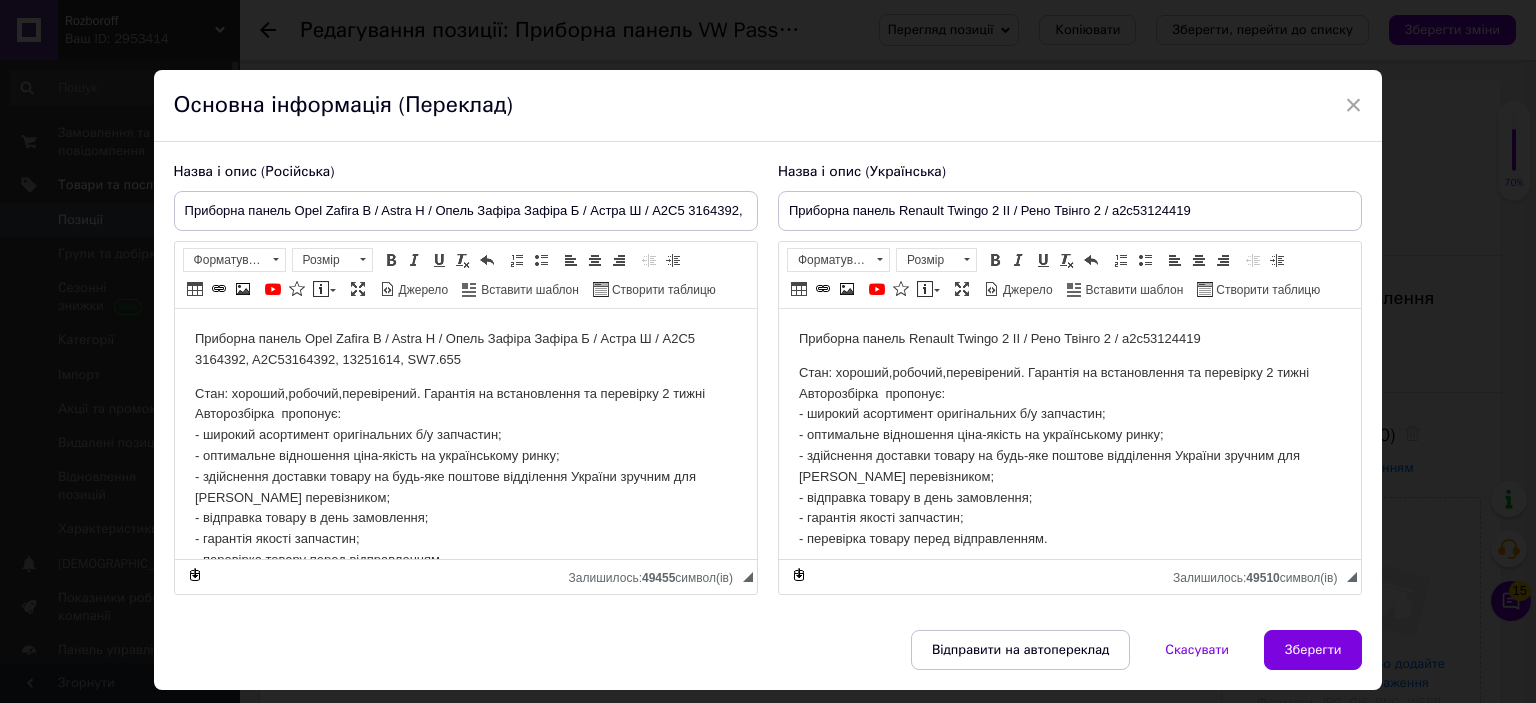 scroll, scrollTop: 0, scrollLeft: 0, axis: both 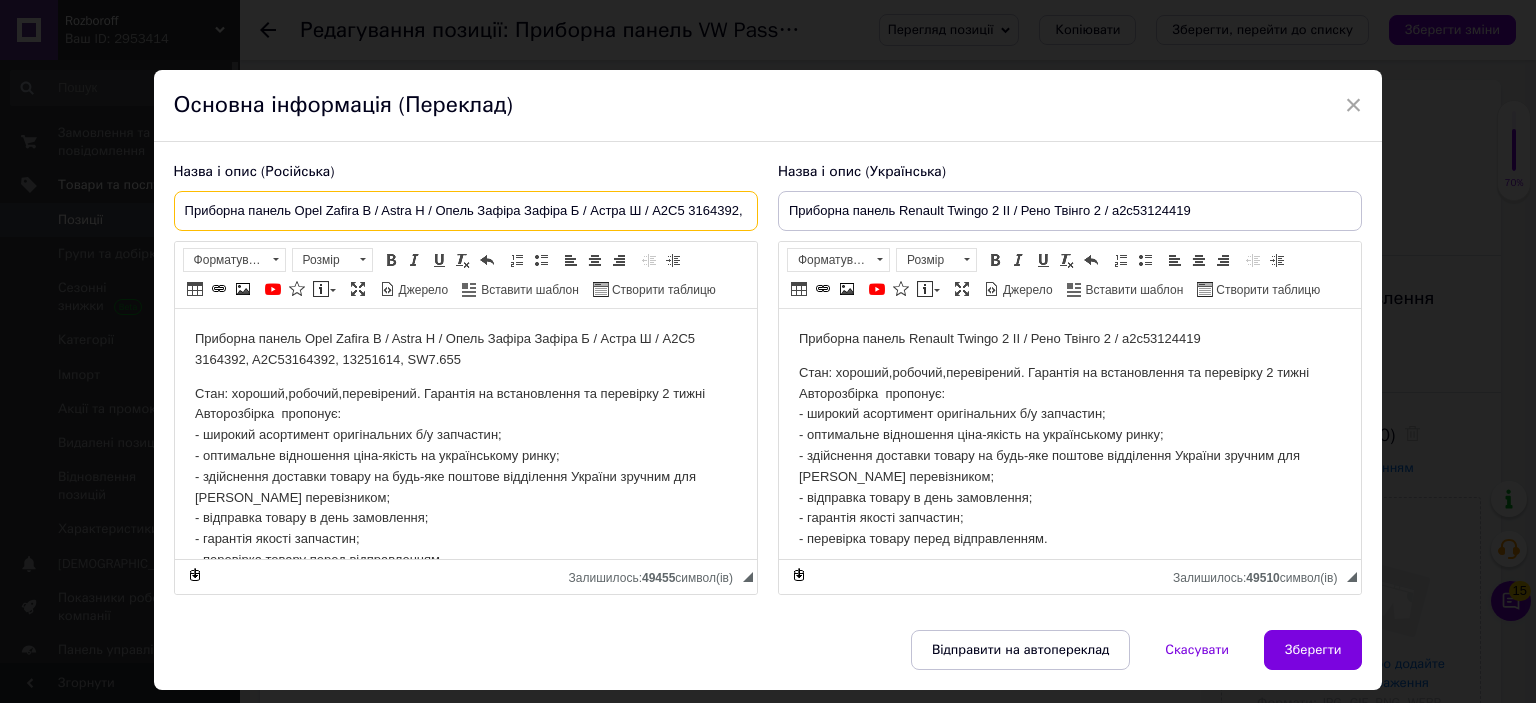 click on "Приборна панель Opel Zafira B / Astra H / Опель Зафіра Зафіра Б / Астра Ш / A2C5 3164392, A2C53164392" at bounding box center (466, 211) 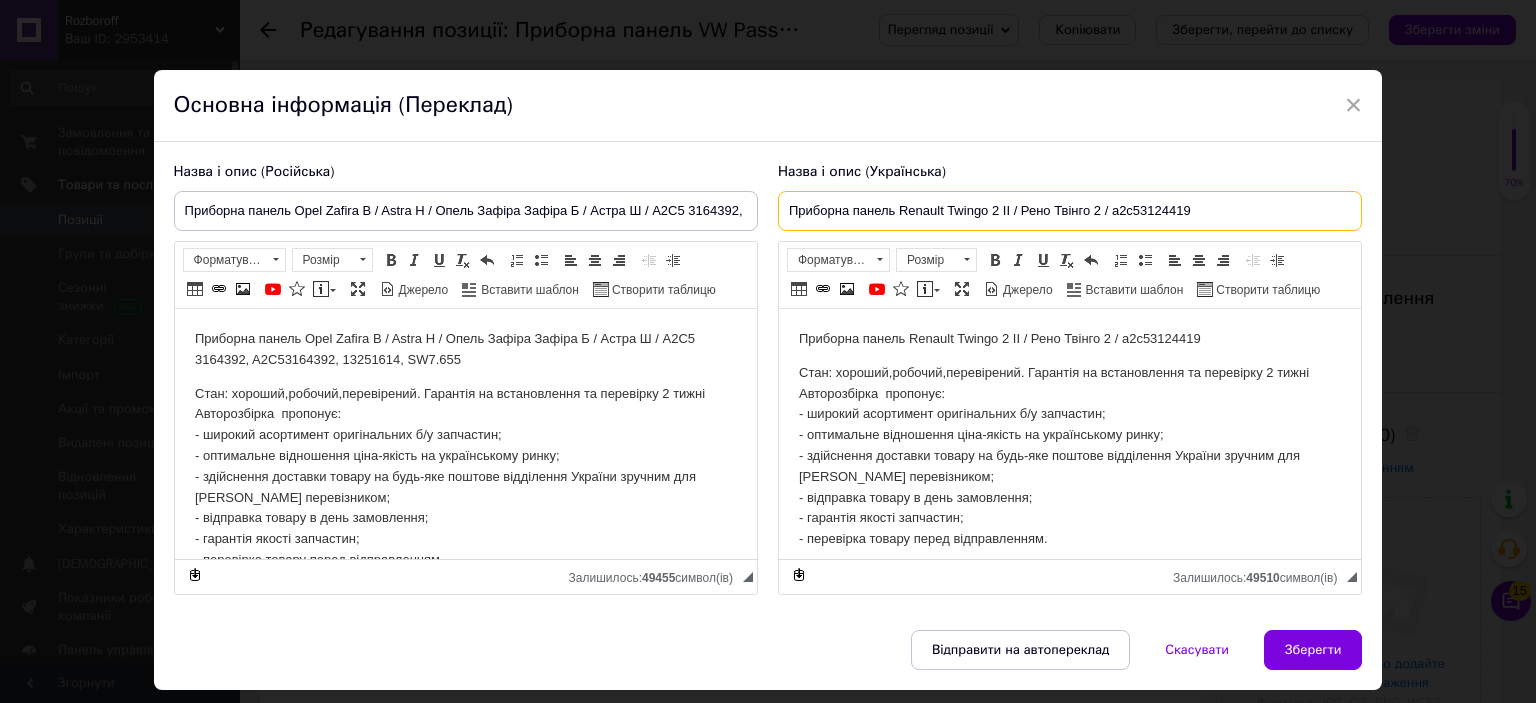click on "Приборна панель Renault Twingo 2 II / Рено Твінго 2 / a2c53124419" at bounding box center (1070, 211) 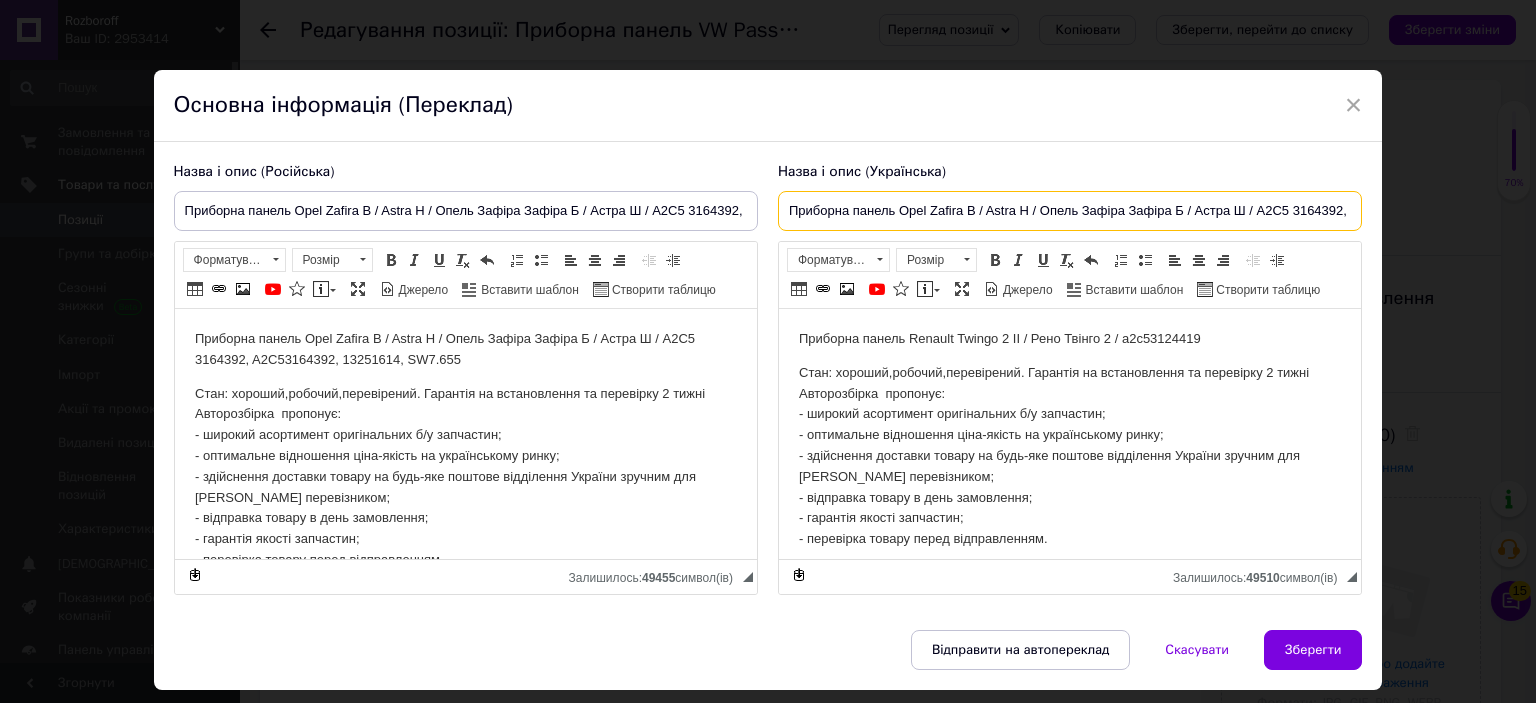 scroll, scrollTop: 0, scrollLeft: 84, axis: horizontal 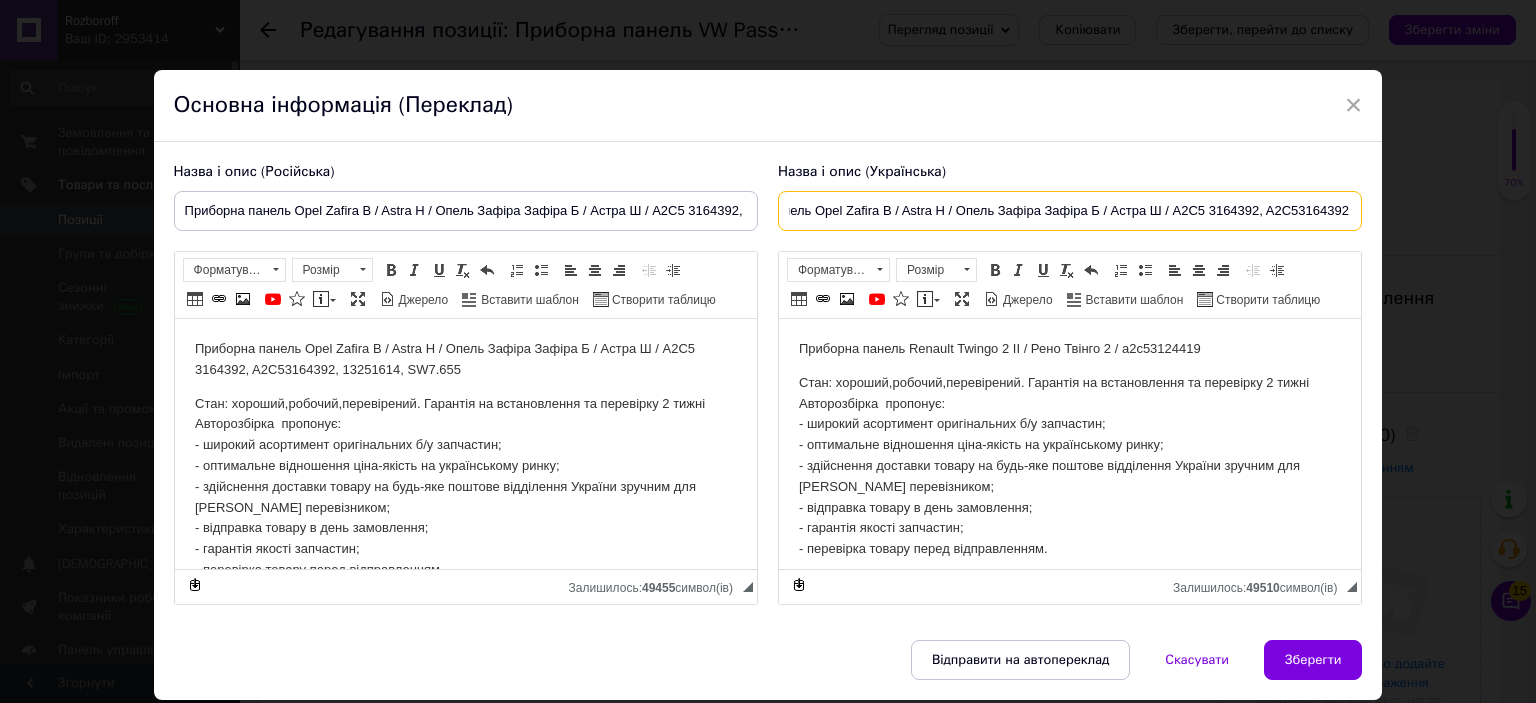 type on "Приборна панель Opel Zafira B / Astra H / Опель Зафіра Зафіра Б / Астра Ш / A2C5 3164392, A2C53164392" 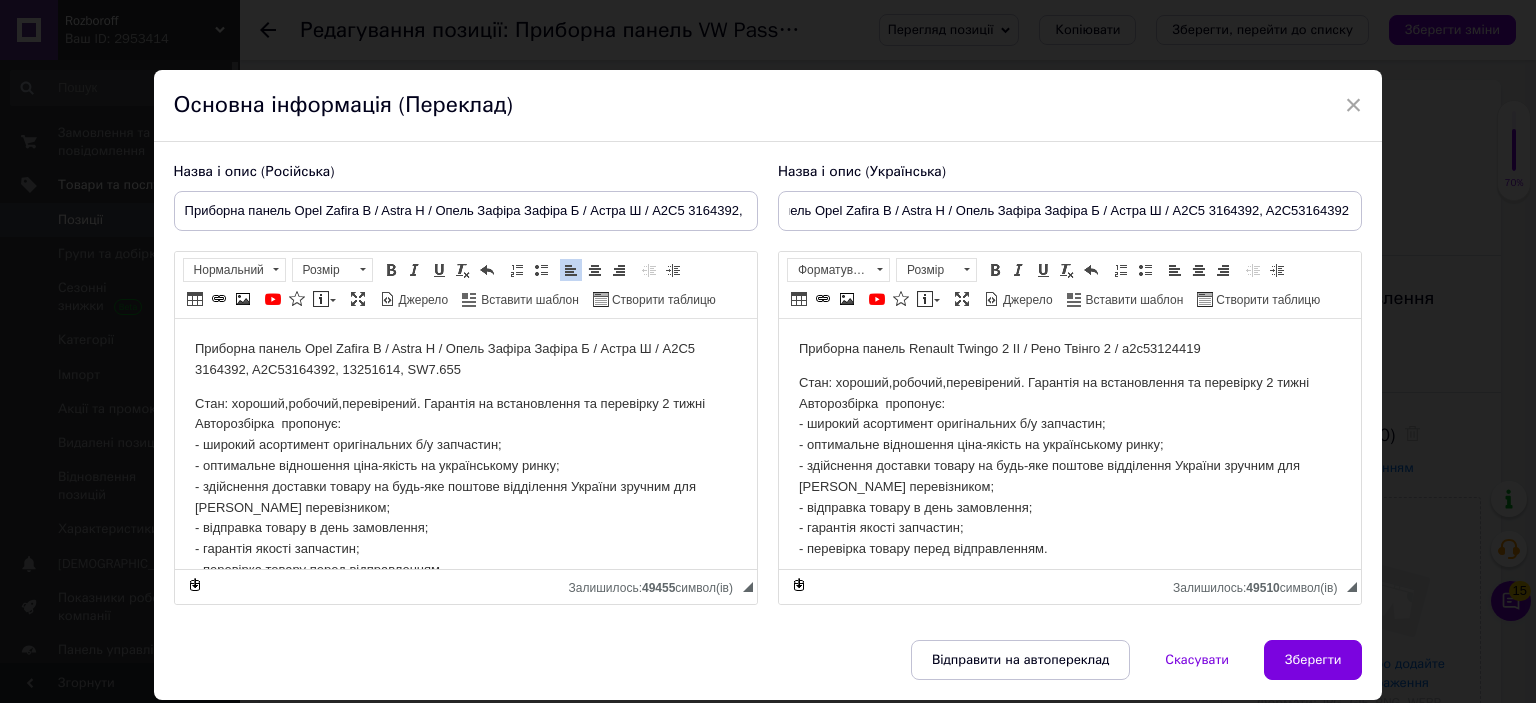 scroll, scrollTop: 0, scrollLeft: 0, axis: both 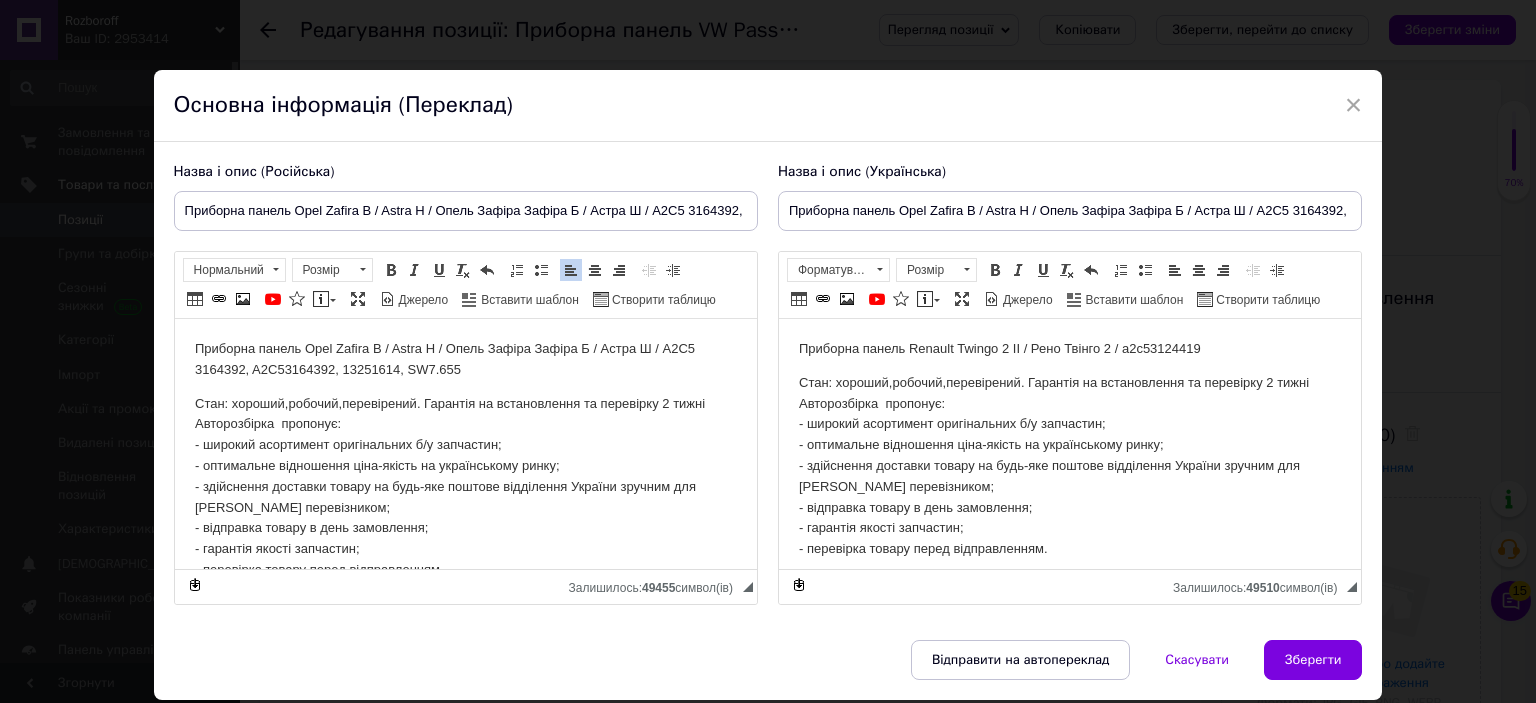 click on "Стан: хороший,робочий,перевірений. Гарантія на встановлення та перевірку 2 тижні Авторозбірка  пропонує:  - широкий асортимент оригінальних б/у запчастин;  - оптимальне відношення ціна-якість на українському ринку;  - здійснення доставки товару на будь-яке поштове відділення України зручним для Вас перевізником;  - відправка товару в день замовлення;  - гарантія якості запчастин;  - перевірка товару перед відправленням." at bounding box center (465, 487) 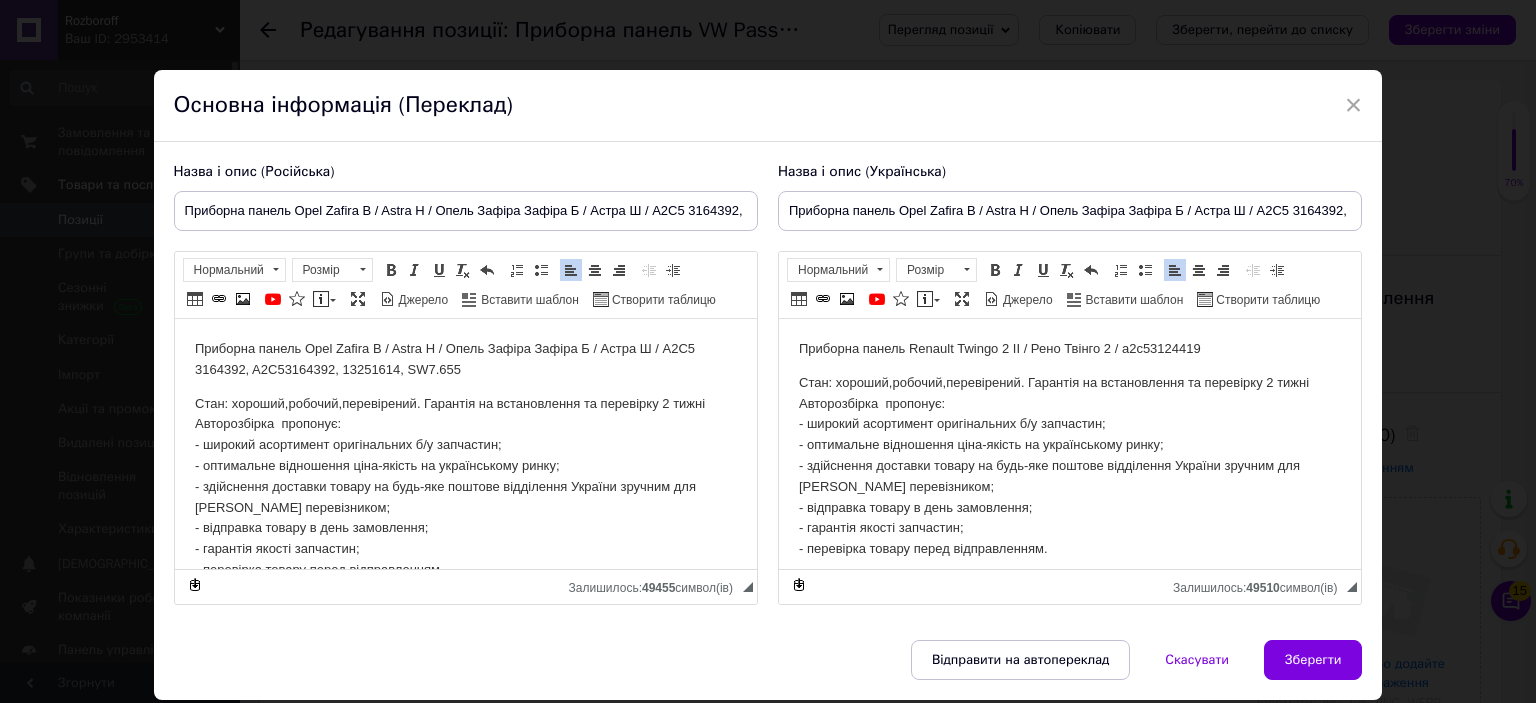 click on "Стан: хороший,робочий,перевірений. Гарантія на встановлення та перевірку 2 тижні Авторозбірка  пропонує:  - широкий асортимент оригінальних б/у запчастин;  - оптимальне відношення ціна-якість на українському ринку;  - здійснення доставки товару на будь-яке поштове відділення України зручним для Вас перевізником;  - відправка товару в день замовлення;  - гарантія якості запчастин;  - перевірка товару перед відправленням." at bounding box center (1069, 466) 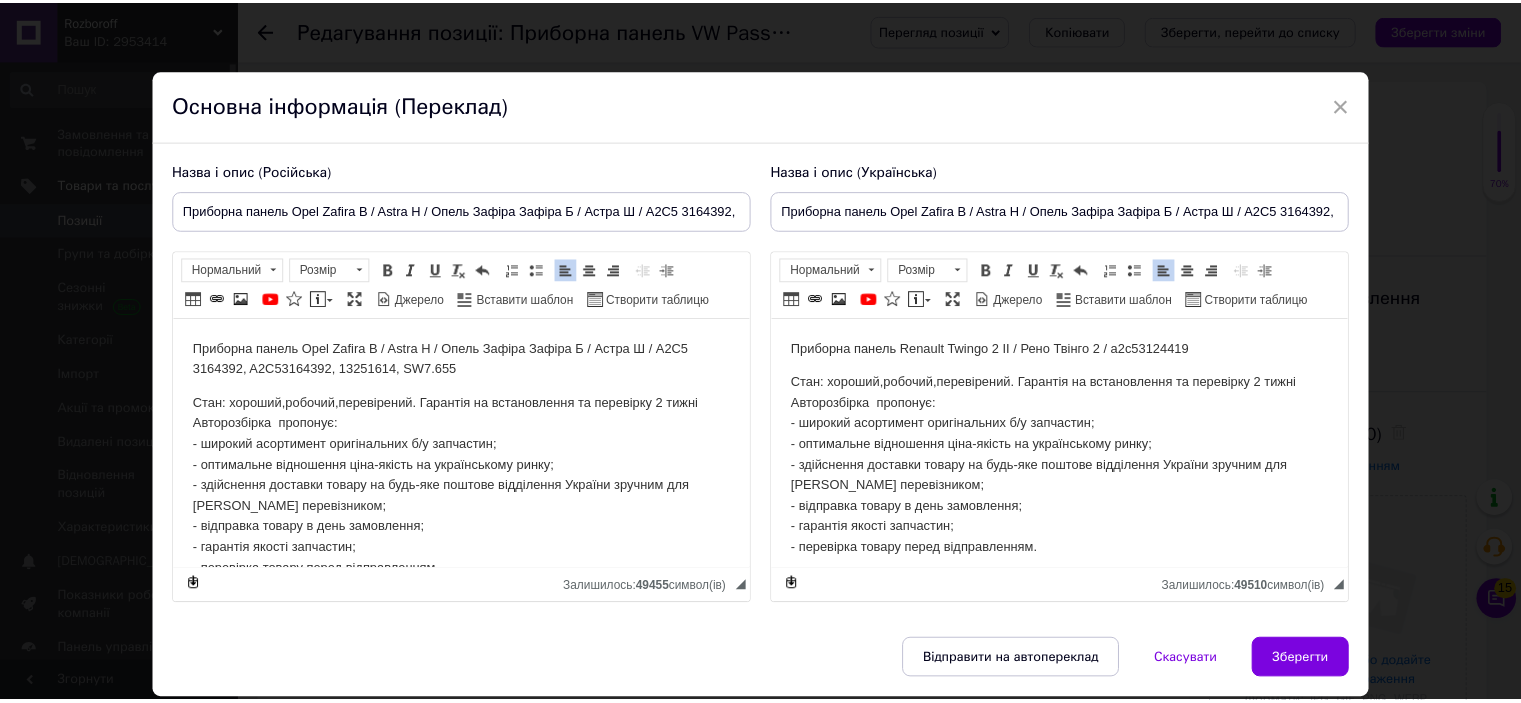 scroll, scrollTop: 8, scrollLeft: 0, axis: vertical 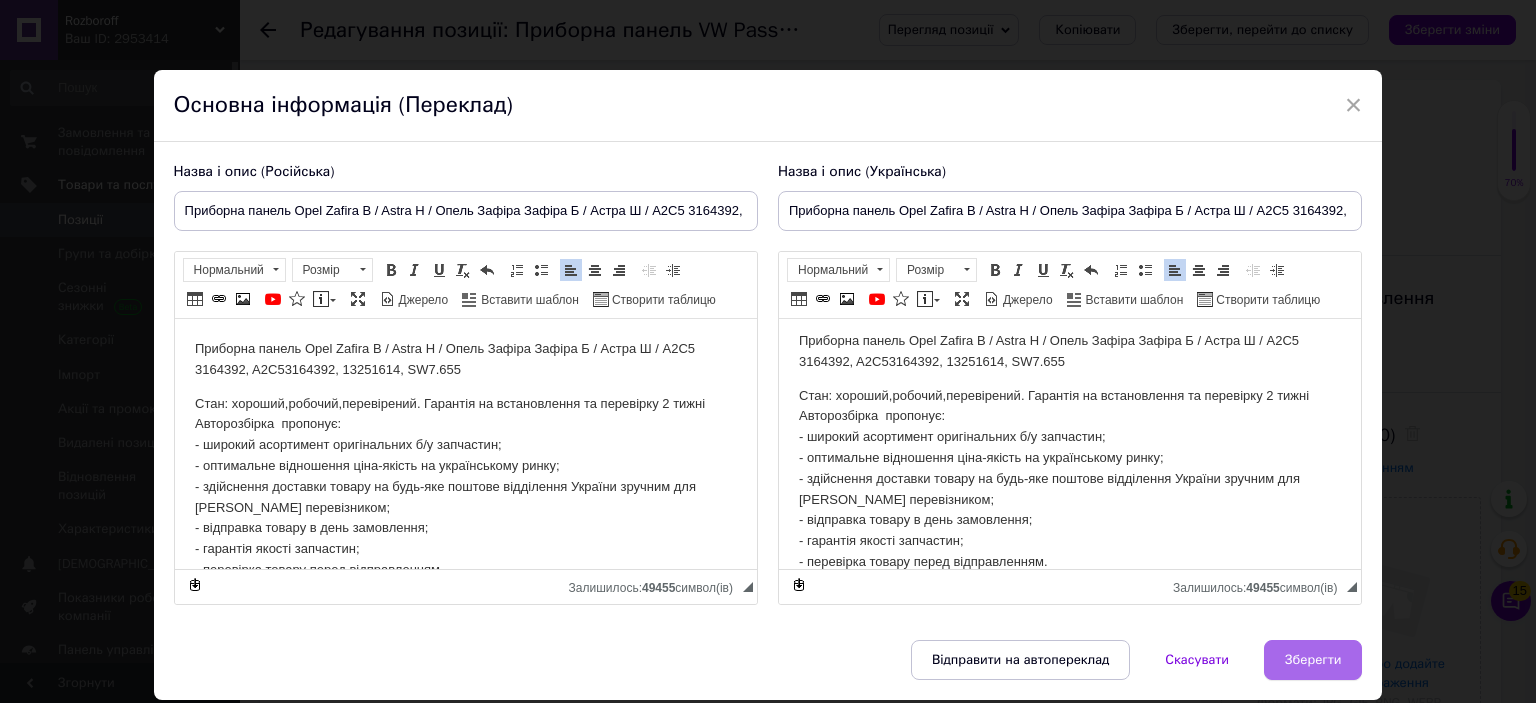 click on "Зберегти" at bounding box center (1313, 660) 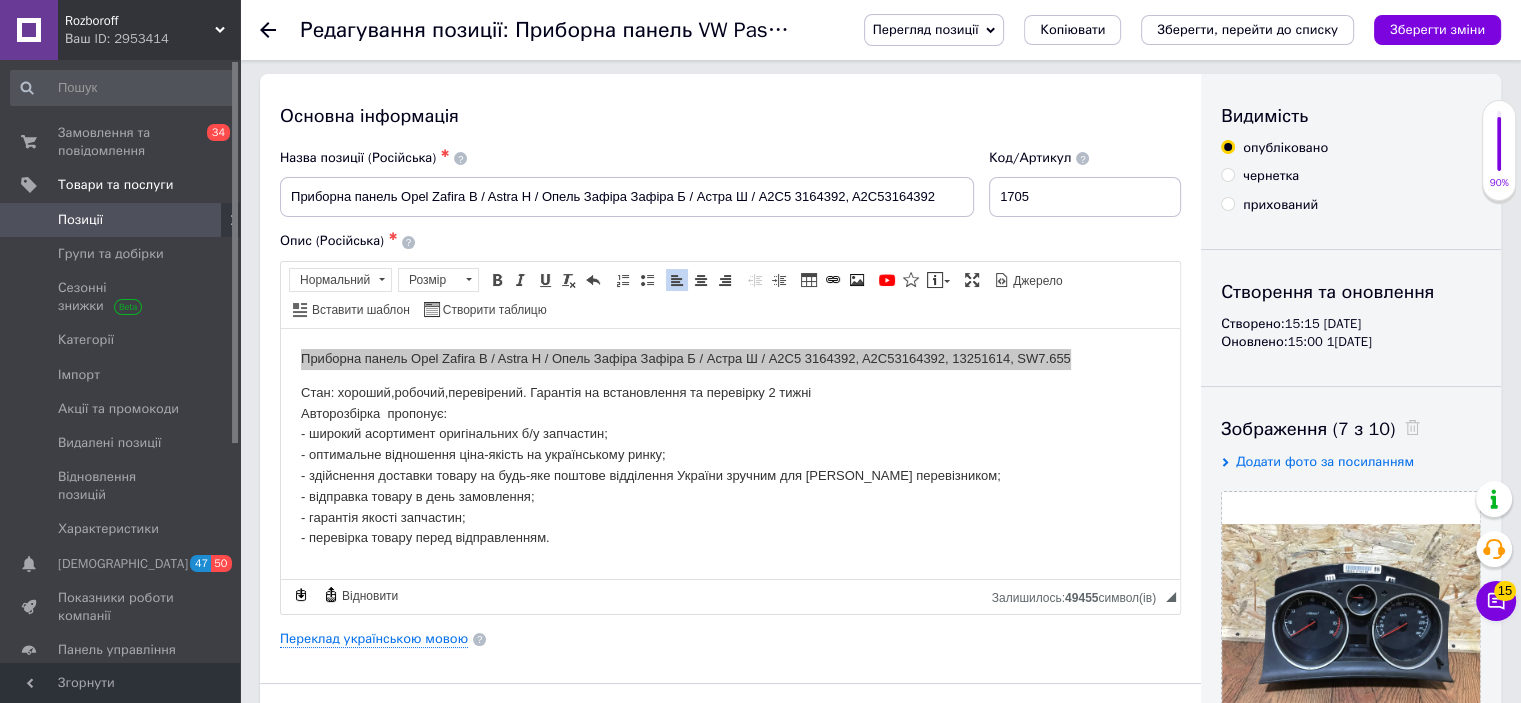 scroll, scrollTop: 0, scrollLeft: 0, axis: both 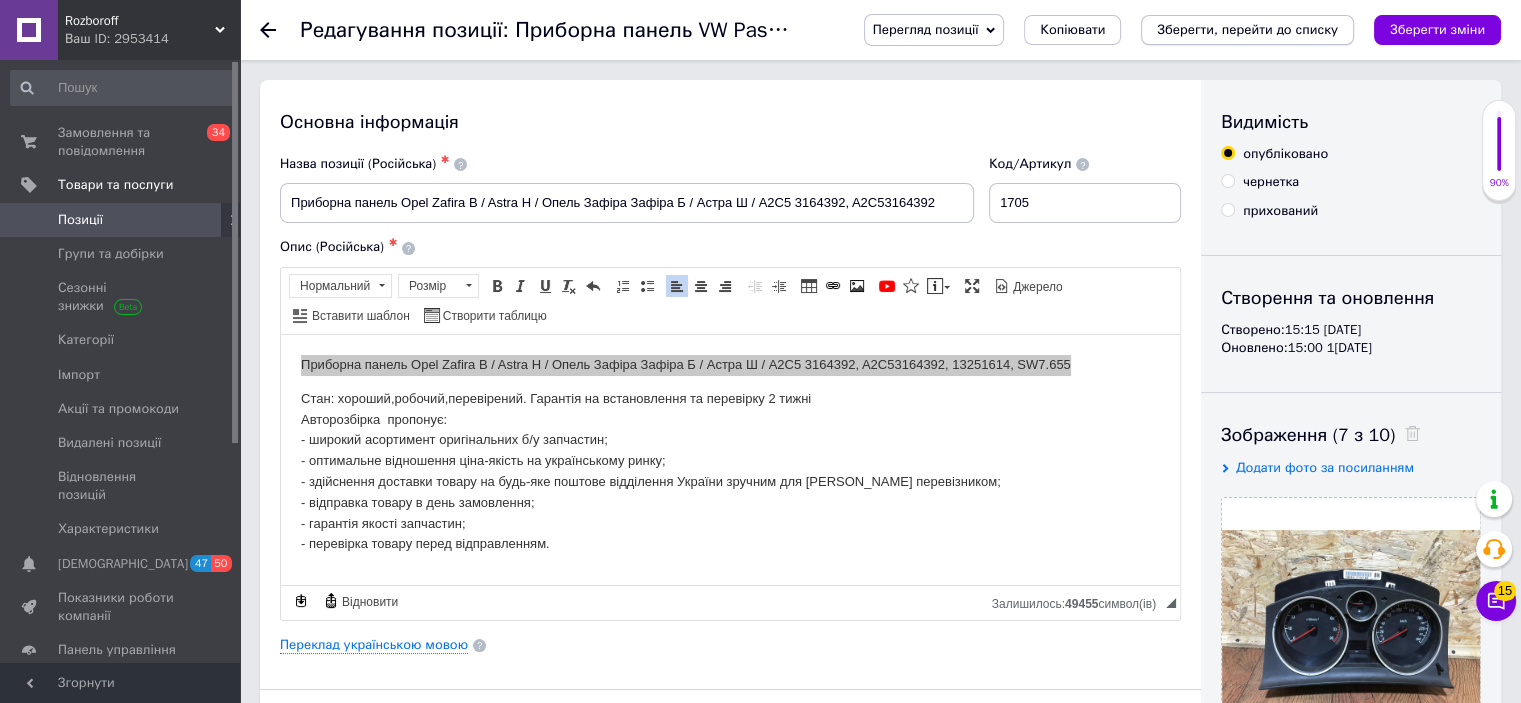 click on "Зберегти, перейти до списку" at bounding box center [1247, 29] 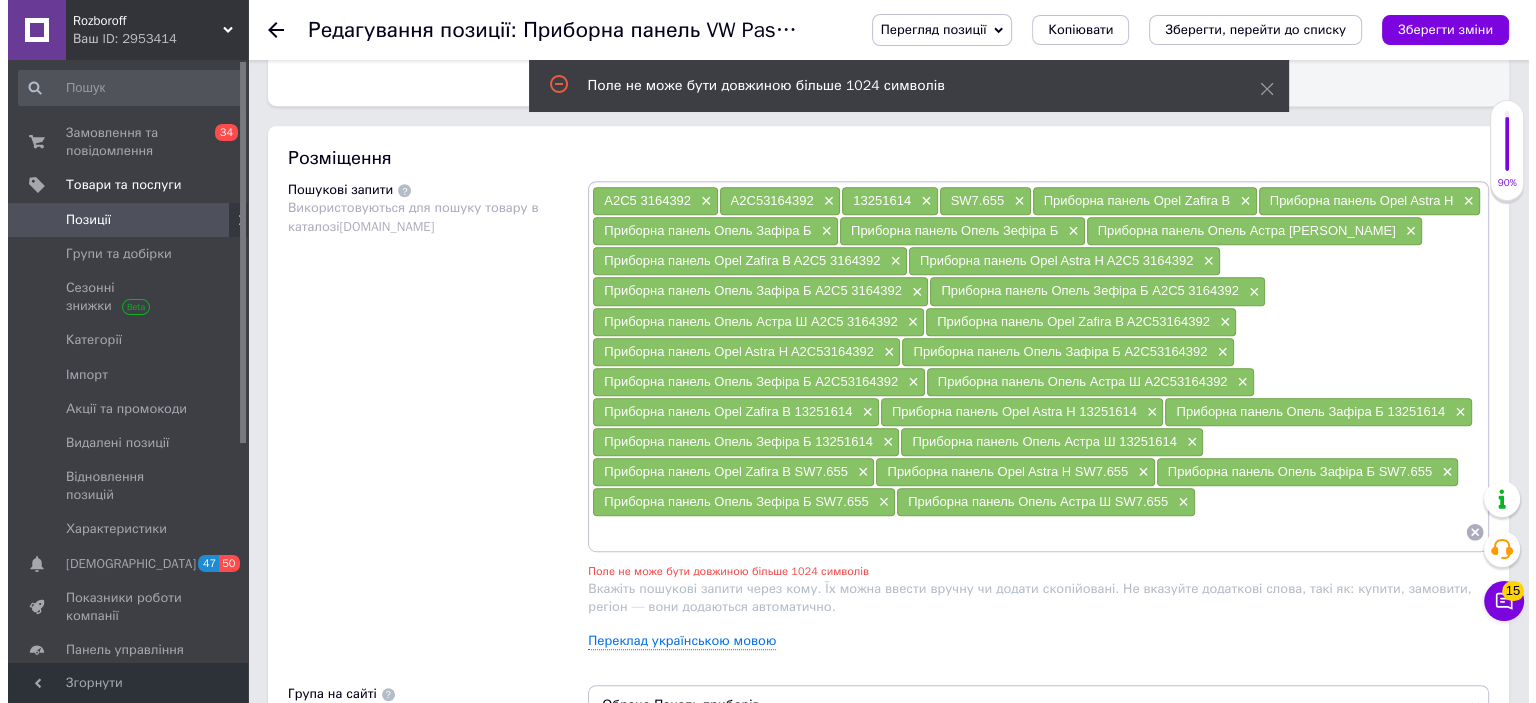 scroll, scrollTop: 1089, scrollLeft: 0, axis: vertical 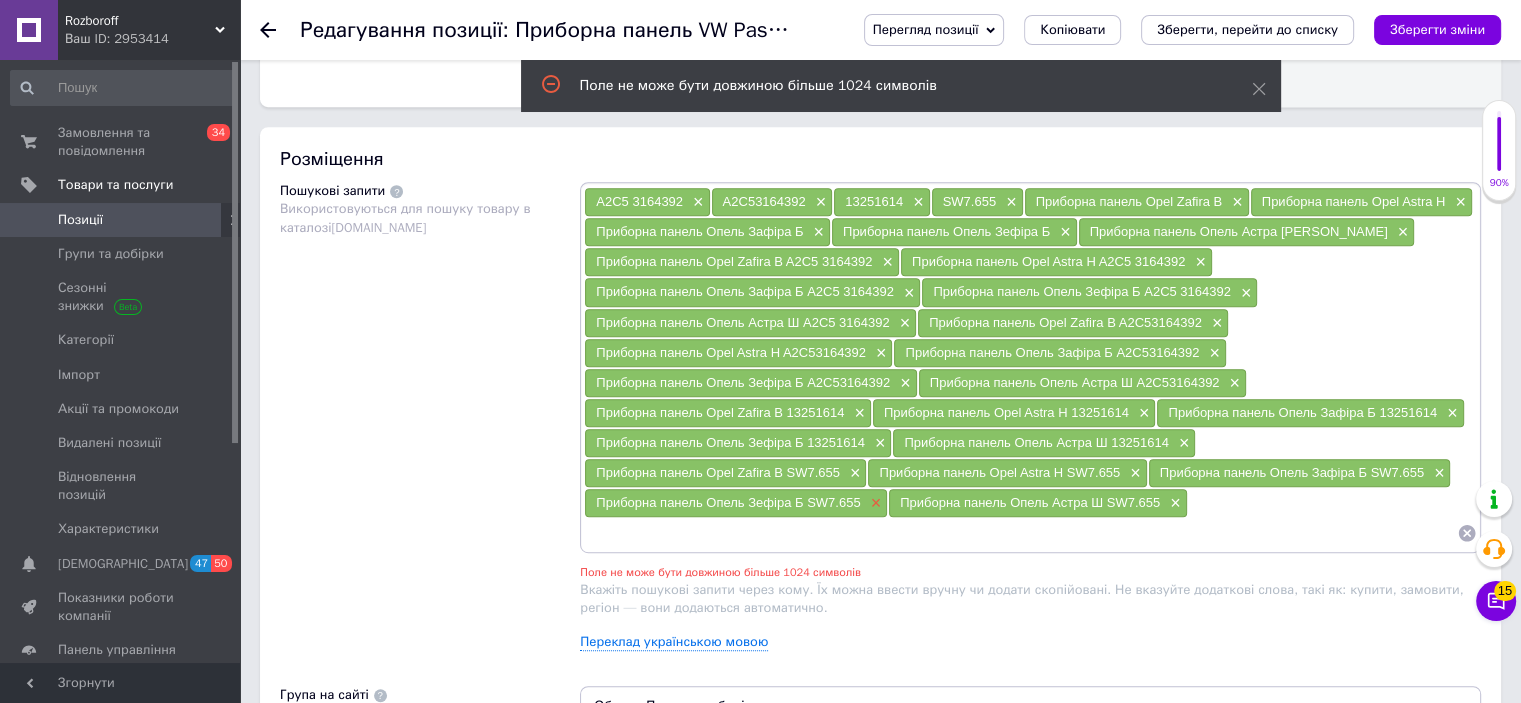 click on "×" at bounding box center [874, 503] 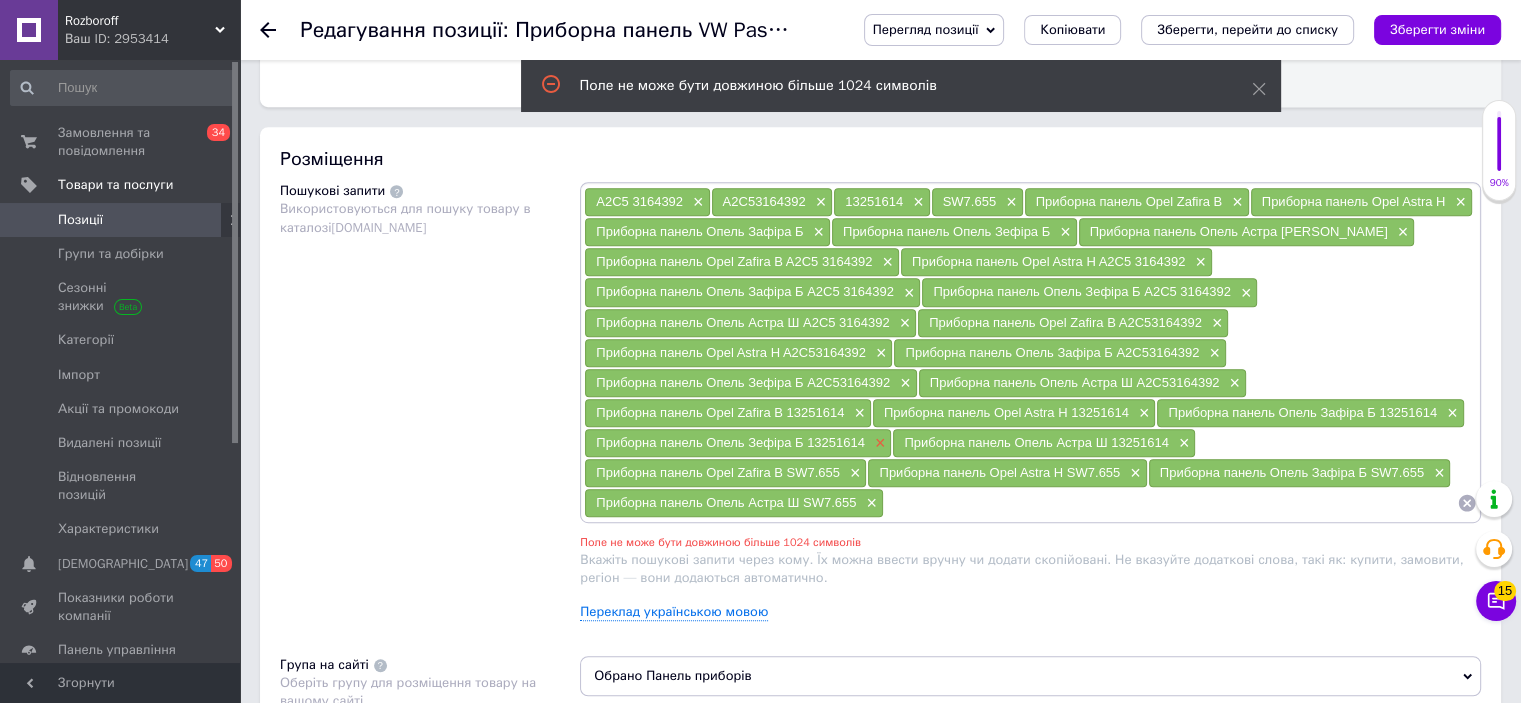 click on "×" at bounding box center [878, 443] 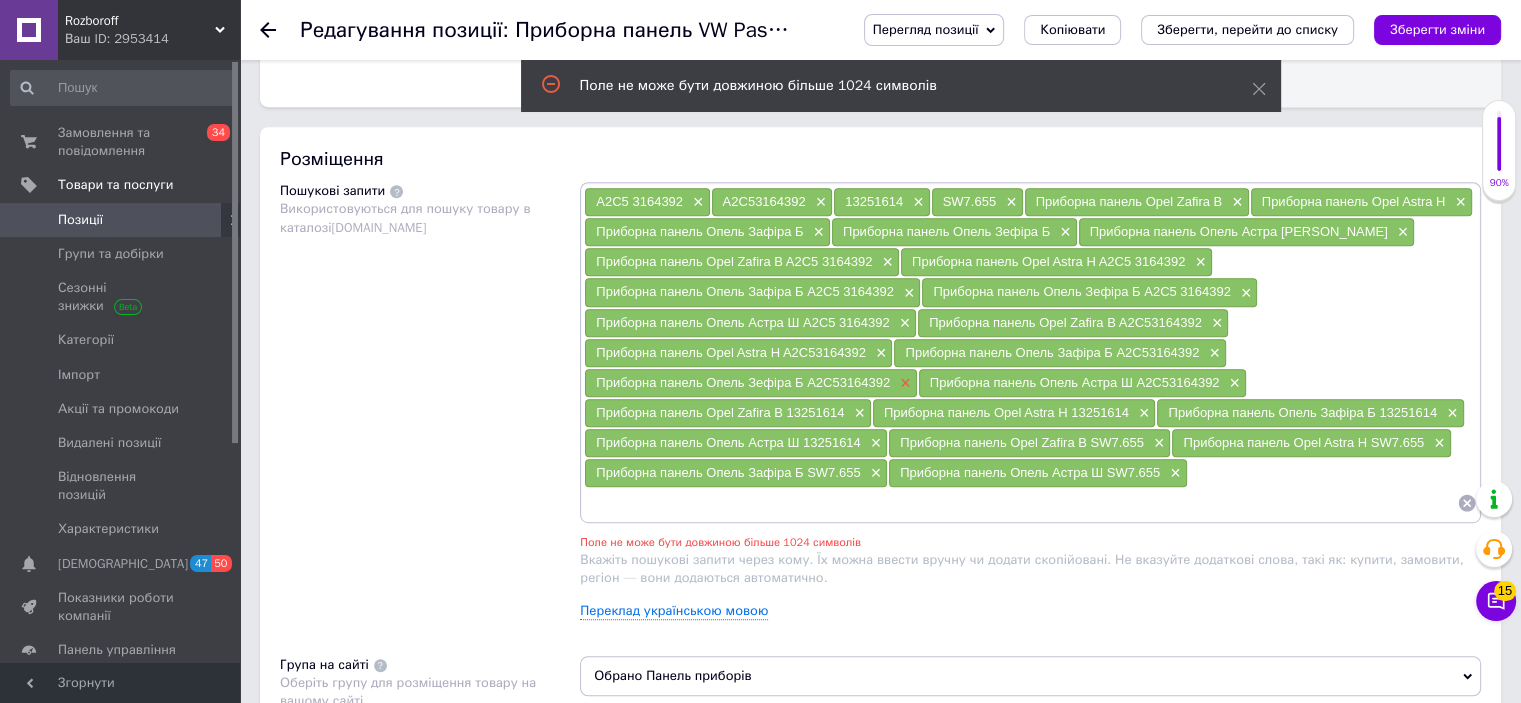 click on "×" at bounding box center [903, 383] 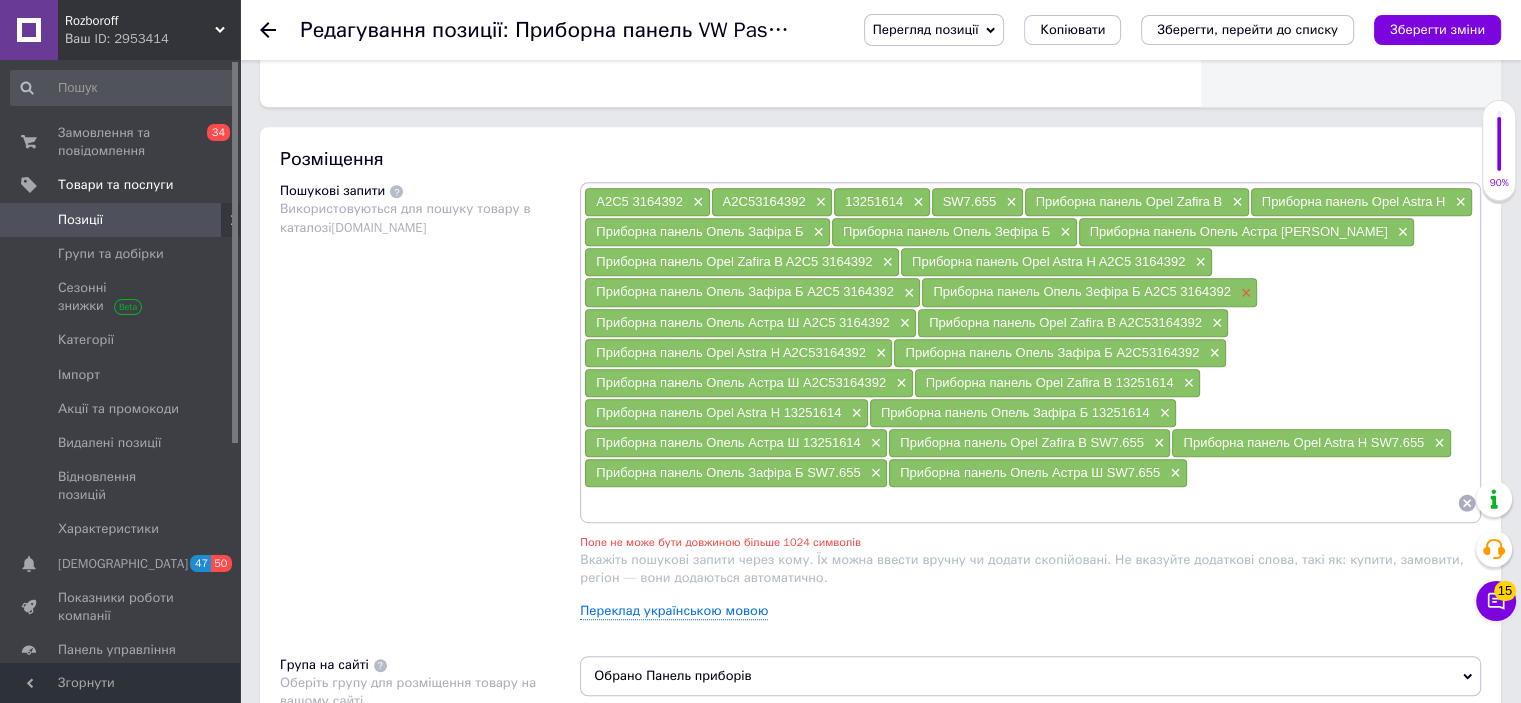 click on "×" at bounding box center (1244, 293) 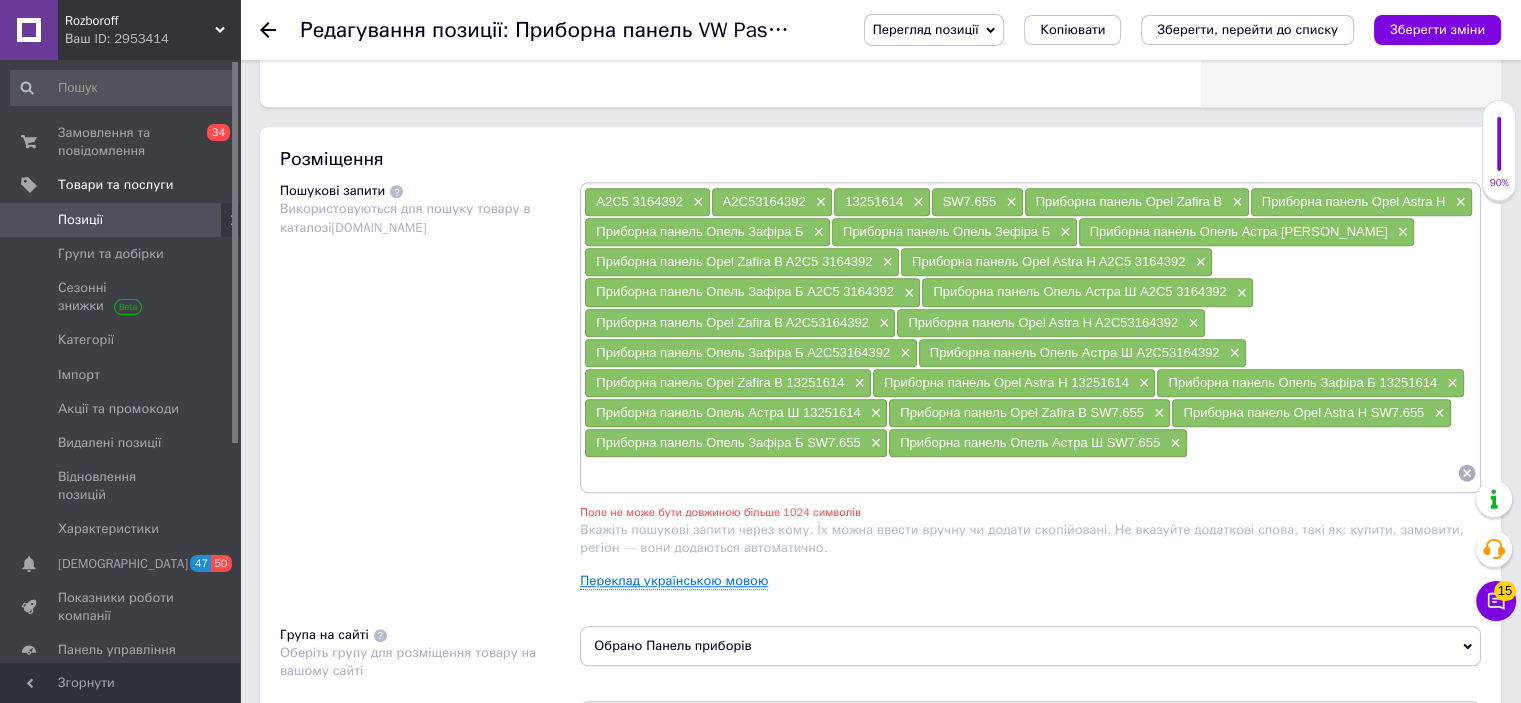 click on "Переклад українською мовою" at bounding box center [674, 581] 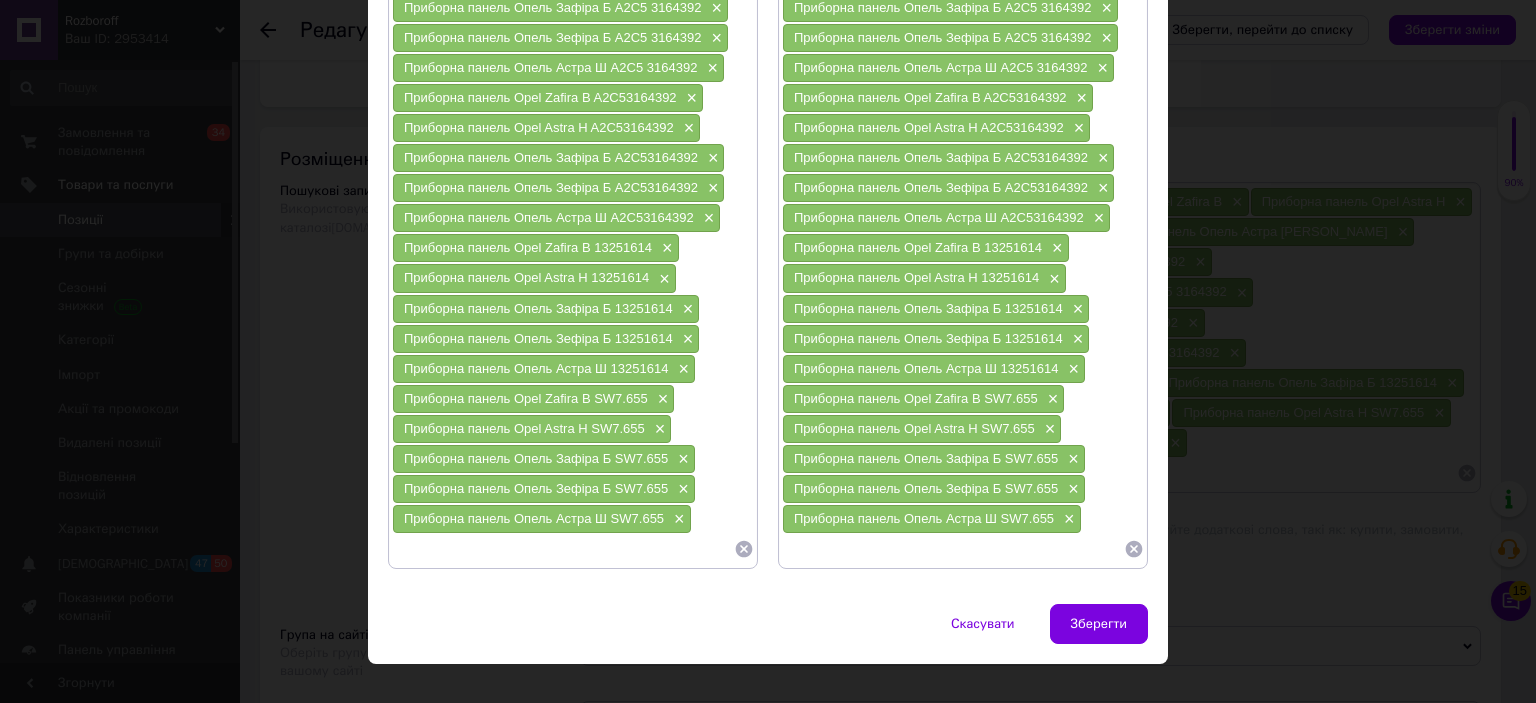 scroll, scrollTop: 460, scrollLeft: 0, axis: vertical 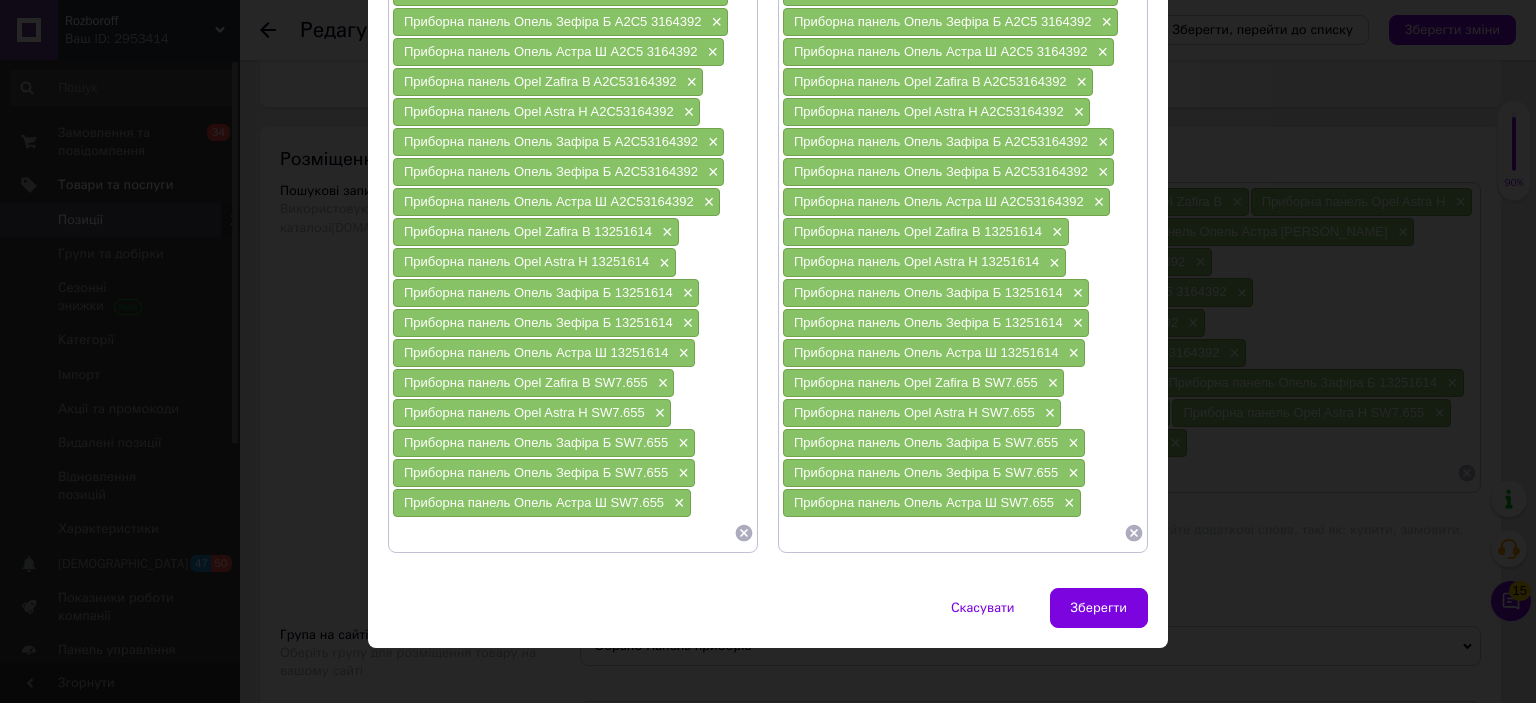 click on "× Розміщення (Переклад) Пошукові запити (Російська) A2C5 3164392 × A2C53164392 × 13251614 × SW7.655 × Приборна панель Opel Zafira B × Приборна панель Opel Astra H × Приборна панель Опель Зафіра Б × Приборна панель Опель Зeфіра Б × Приборна панель Опель Астра Ш × Приборна панель Opel Zafira B A2C5 3164392 × Приборна панель Opel Astra H A2C5 3164392 × Приборна панель Опель Зафіра Б A2C5 3164392 × Приборна панель Опель Зeфіра Б A2C5 3164392 × Приборна панель Опель Астра Ш A2C5 3164392 × Приборна панель Opel Zafira B A2C53164392 × Приборна панель Opel Astra H A2C53164392 × Приборна панель Опель Зафіра Б A2C53164392 × Приборна панель Опель Зeфіра Б A2C53164392 × × × × ×" at bounding box center [768, 351] 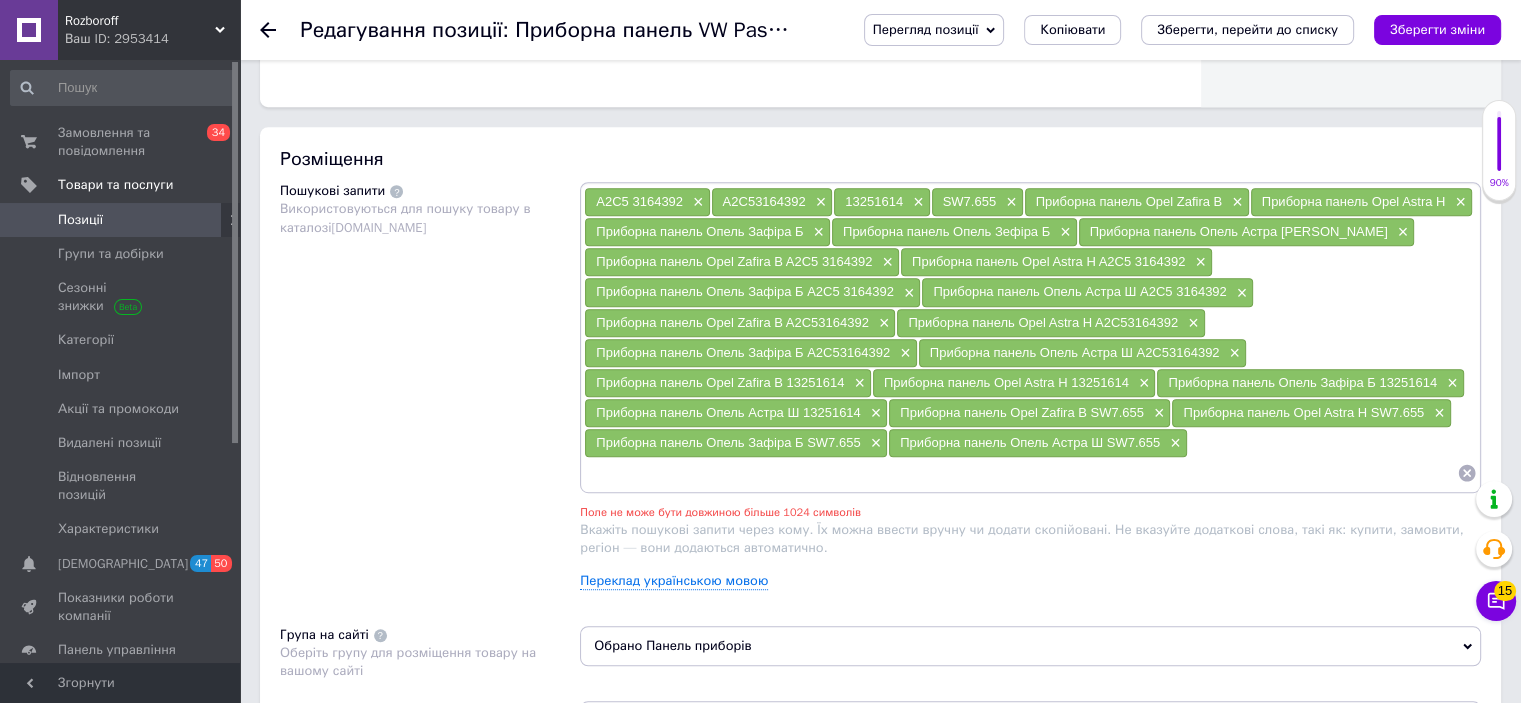 click on "A2C5 3164392 × A2C53164392 × 13251614 × SW7.655 × Приборна панель Opel Zafira B × Приборна панель Opel Astra H × Приборна панель Опель Зафіра Б × Приборна панель Опель Зeфіра Б × Приборна панель Опель Астра Ш × Приборна панель Opel Zafira B A2C5 3164392 × Приборна панель Opel Astra H A2C5 3164392 × Приборна панель Опель Зафіра Б A2C5 3164392 × Приборна панель Опель Астра Ш A2C5 3164392 × Приборна панель Opel Zafira B A2C53164392 × Приборна панель Opel Astra H A2C53164392 × Приборна панель Опель Зафіра Б A2C53164392 × Приборна панель Опель Астра Ш A2C53164392 × Приборна панель Opel Zafira B 13251614 × Приборна панель Opel Astra H 13251614 × Приборна панель Опель Зафіра Б 13251614" at bounding box center [1030, 393] 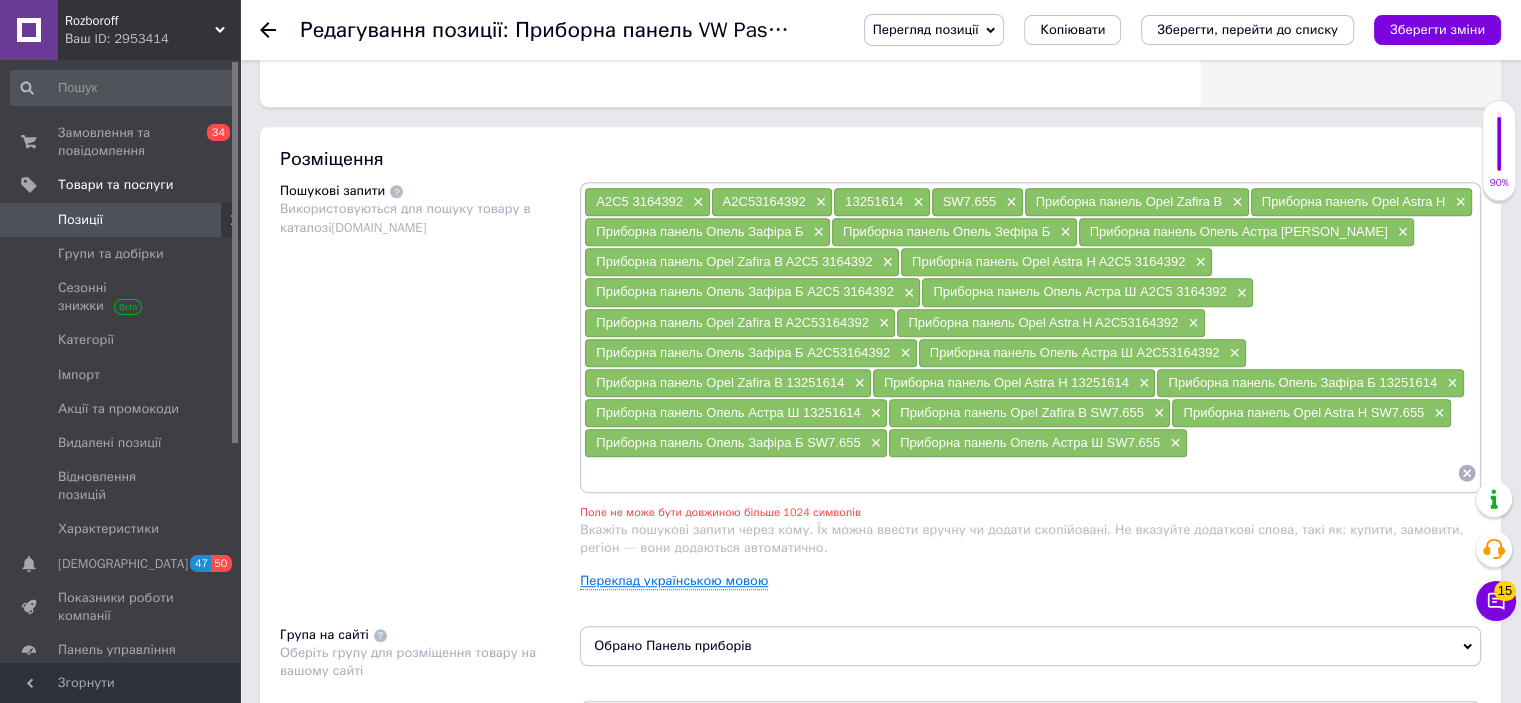 click on "Переклад українською мовою" at bounding box center [674, 581] 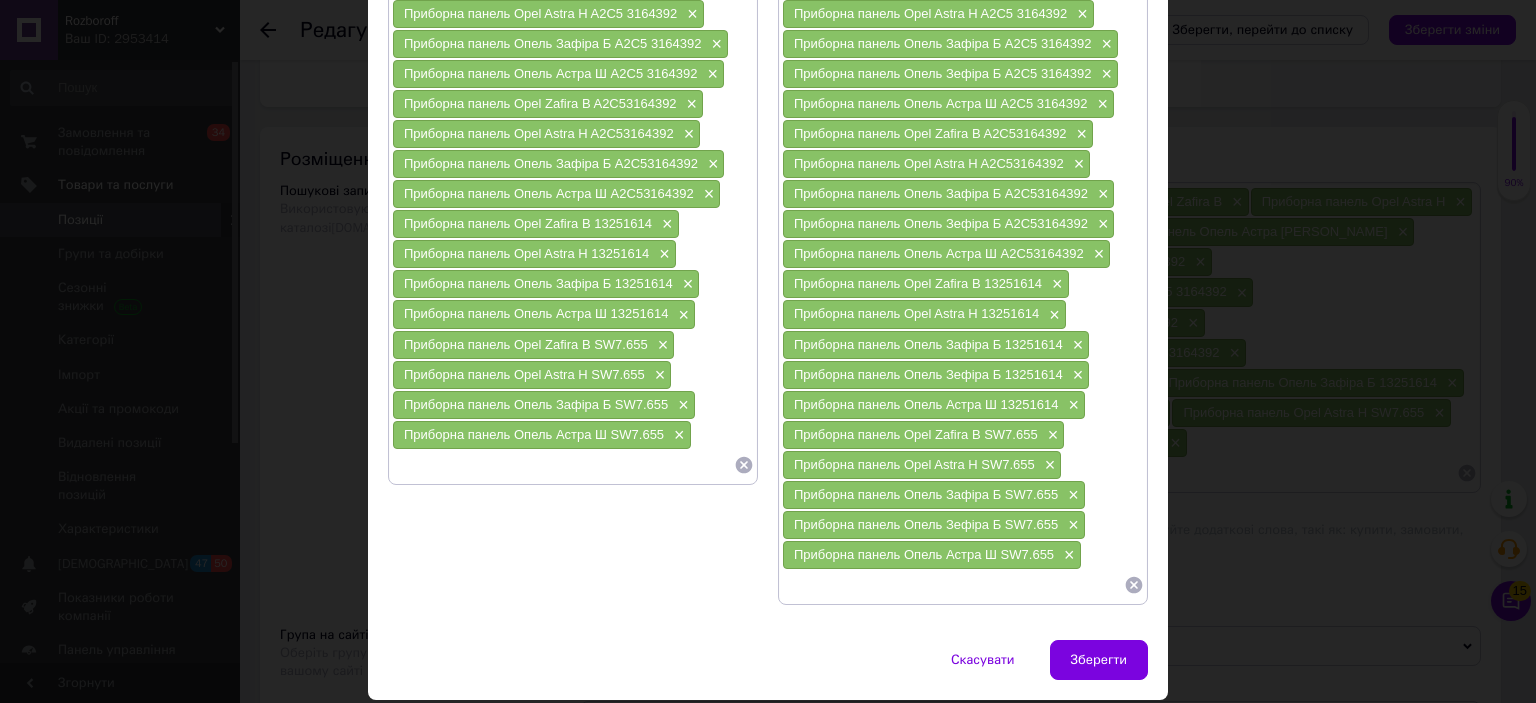 scroll, scrollTop: 412, scrollLeft: 0, axis: vertical 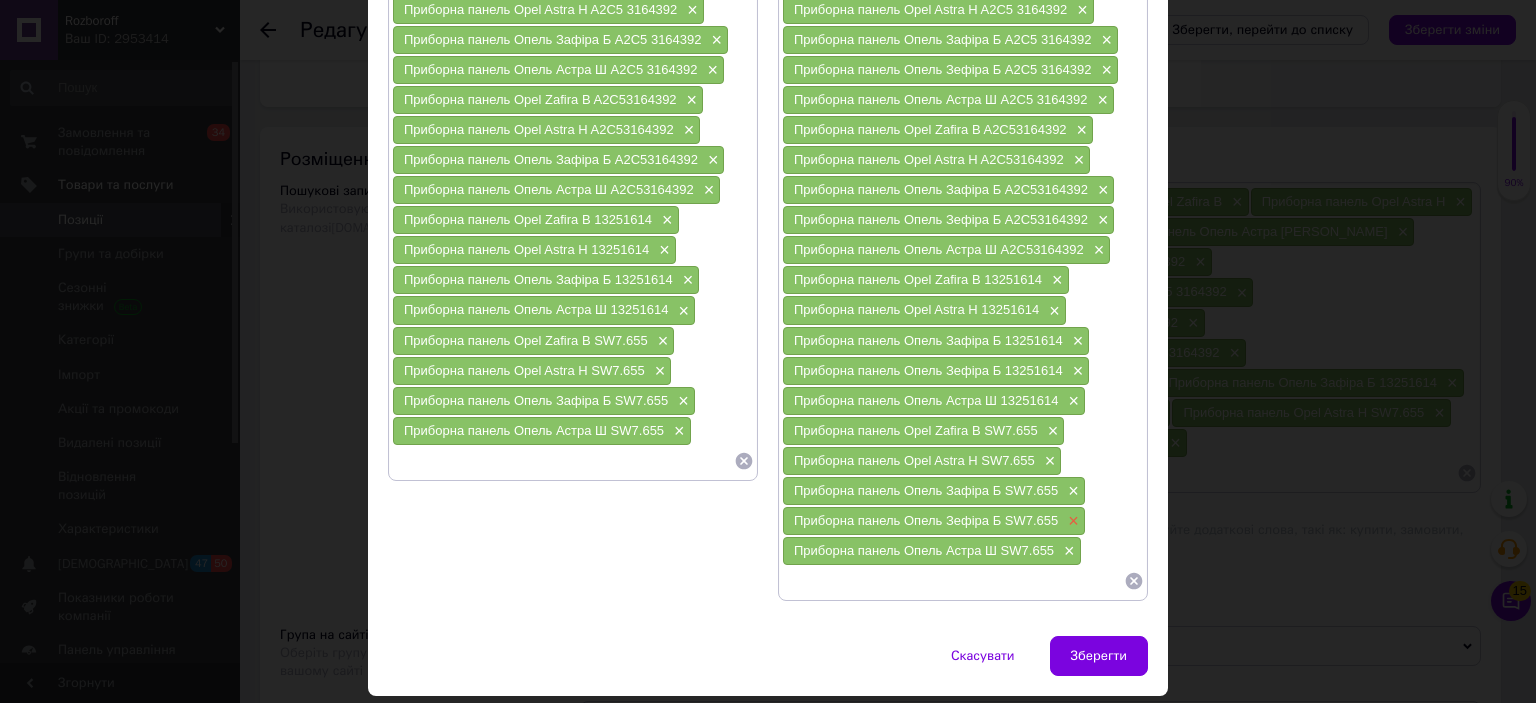 click on "×" at bounding box center (1071, 521) 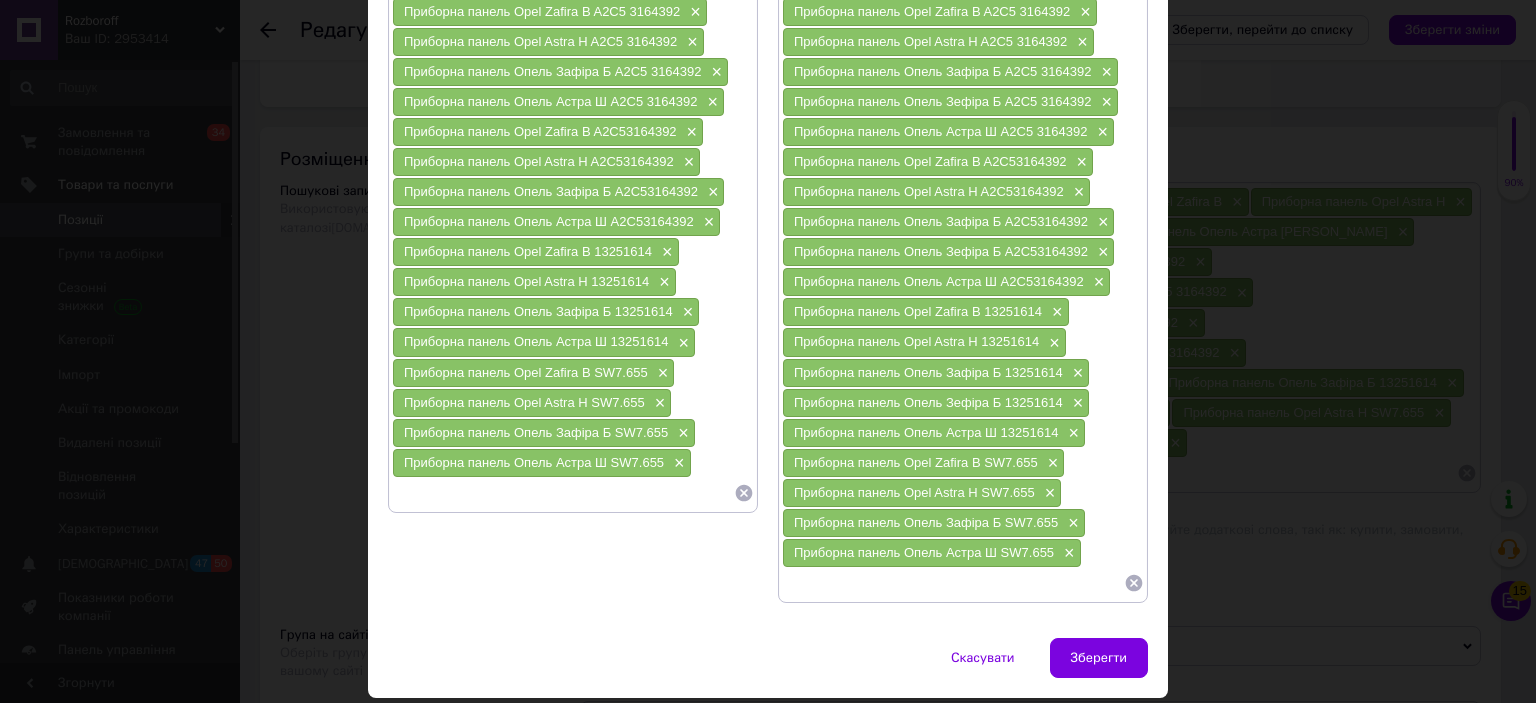 scroll, scrollTop: 376, scrollLeft: 0, axis: vertical 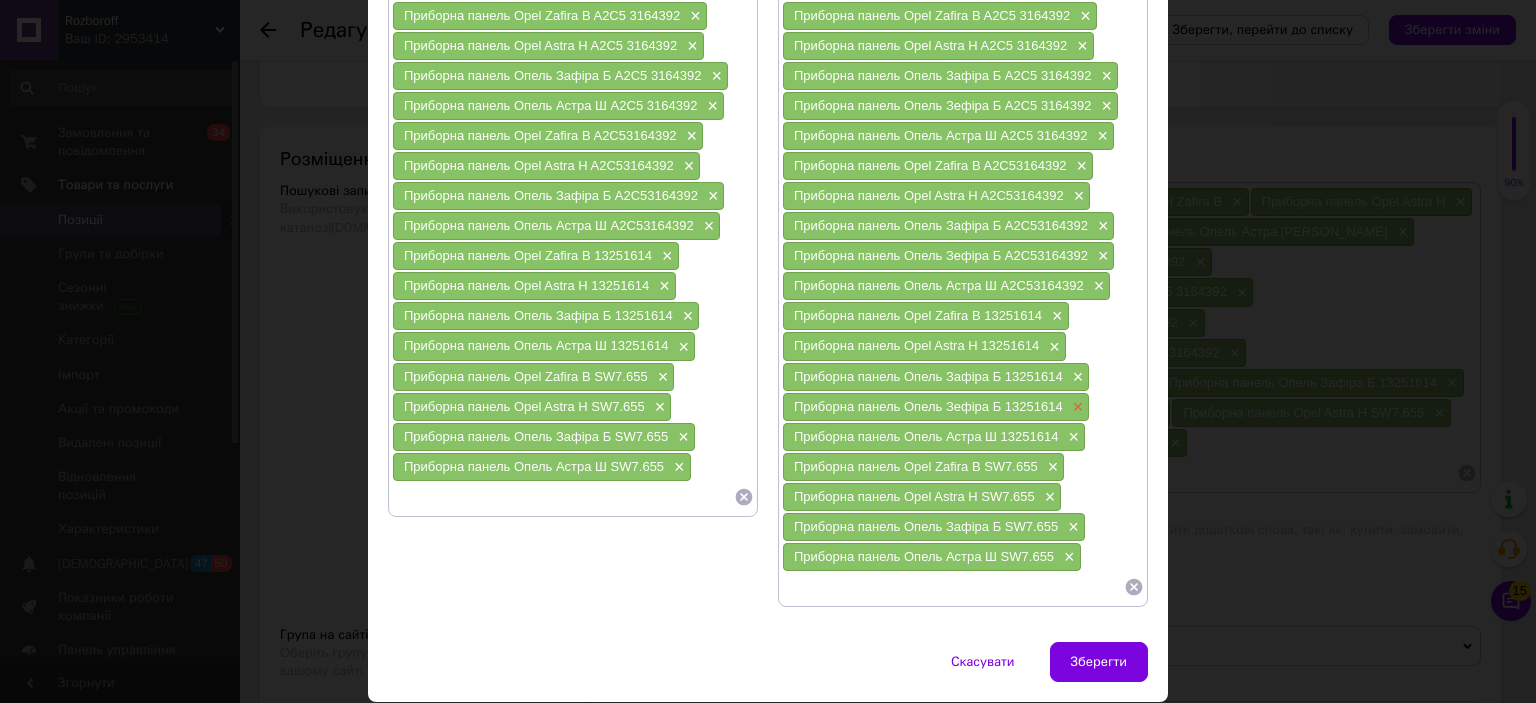 click on "×" at bounding box center [1076, 407] 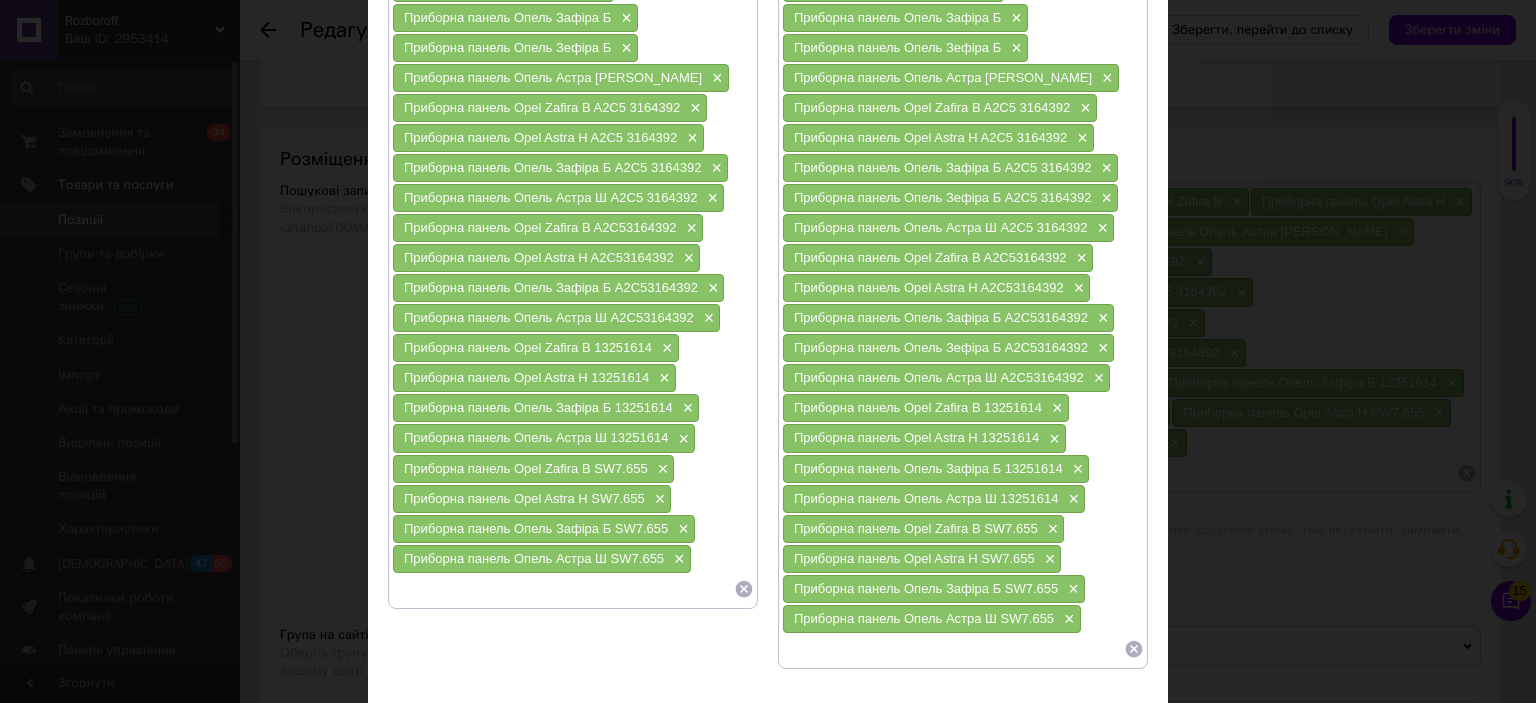 scroll, scrollTop: 283, scrollLeft: 0, axis: vertical 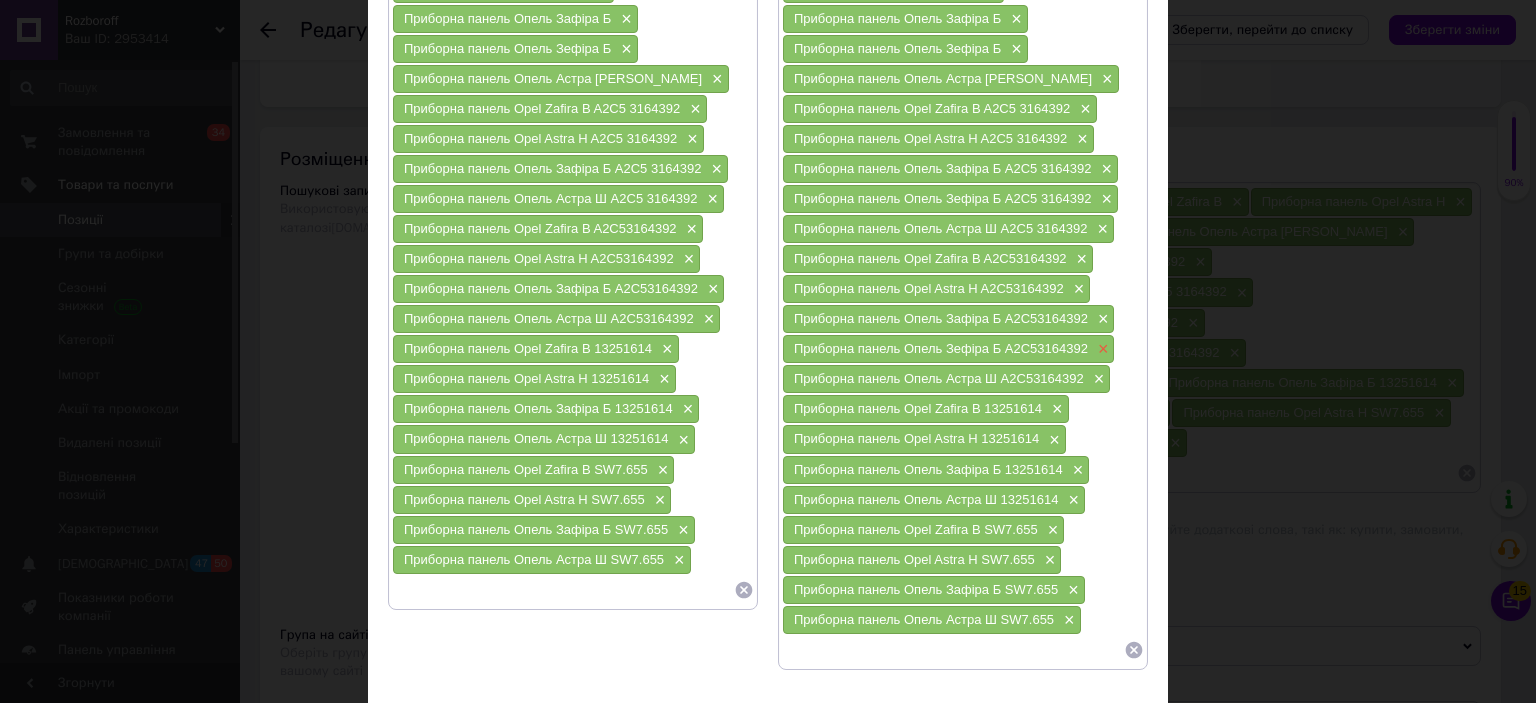 click on "×" at bounding box center (1101, 349) 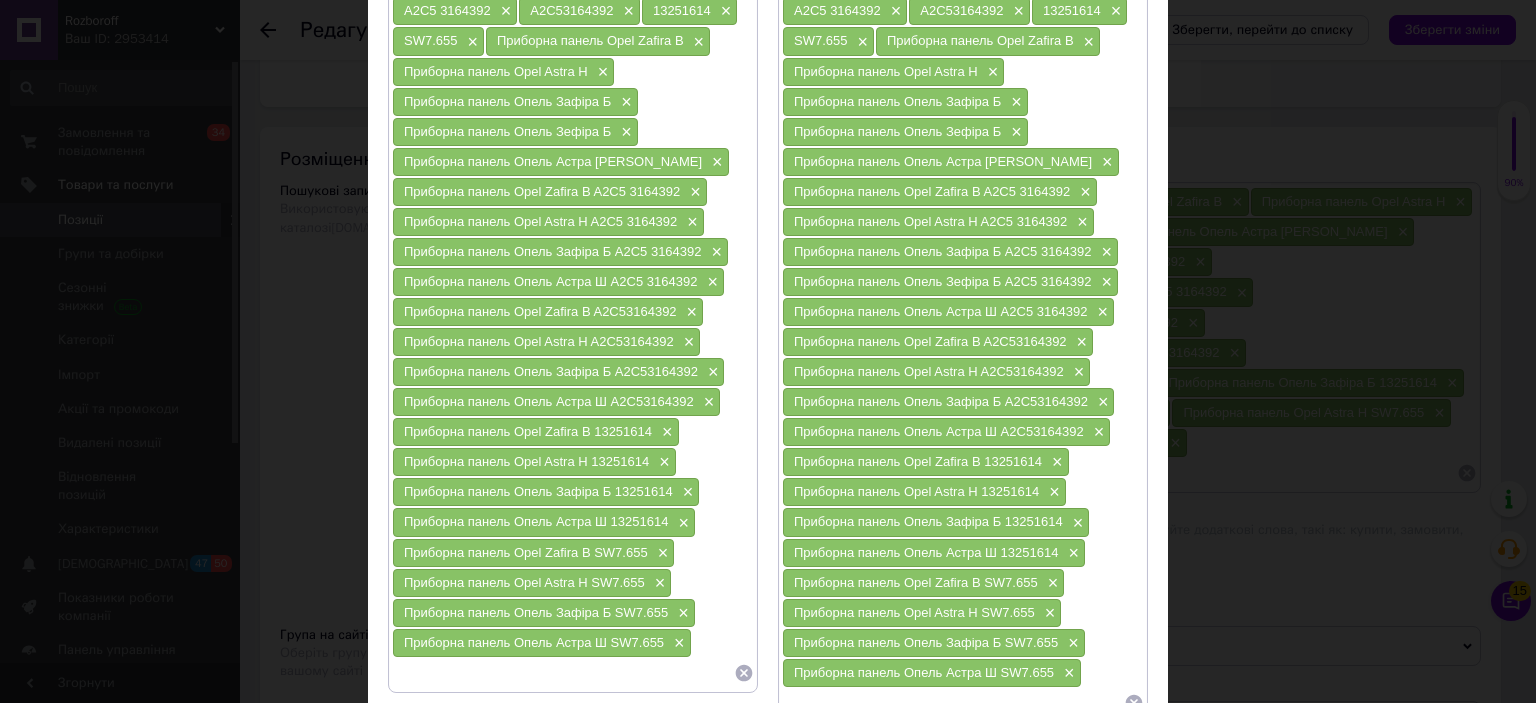 scroll, scrollTop: 183, scrollLeft: 0, axis: vertical 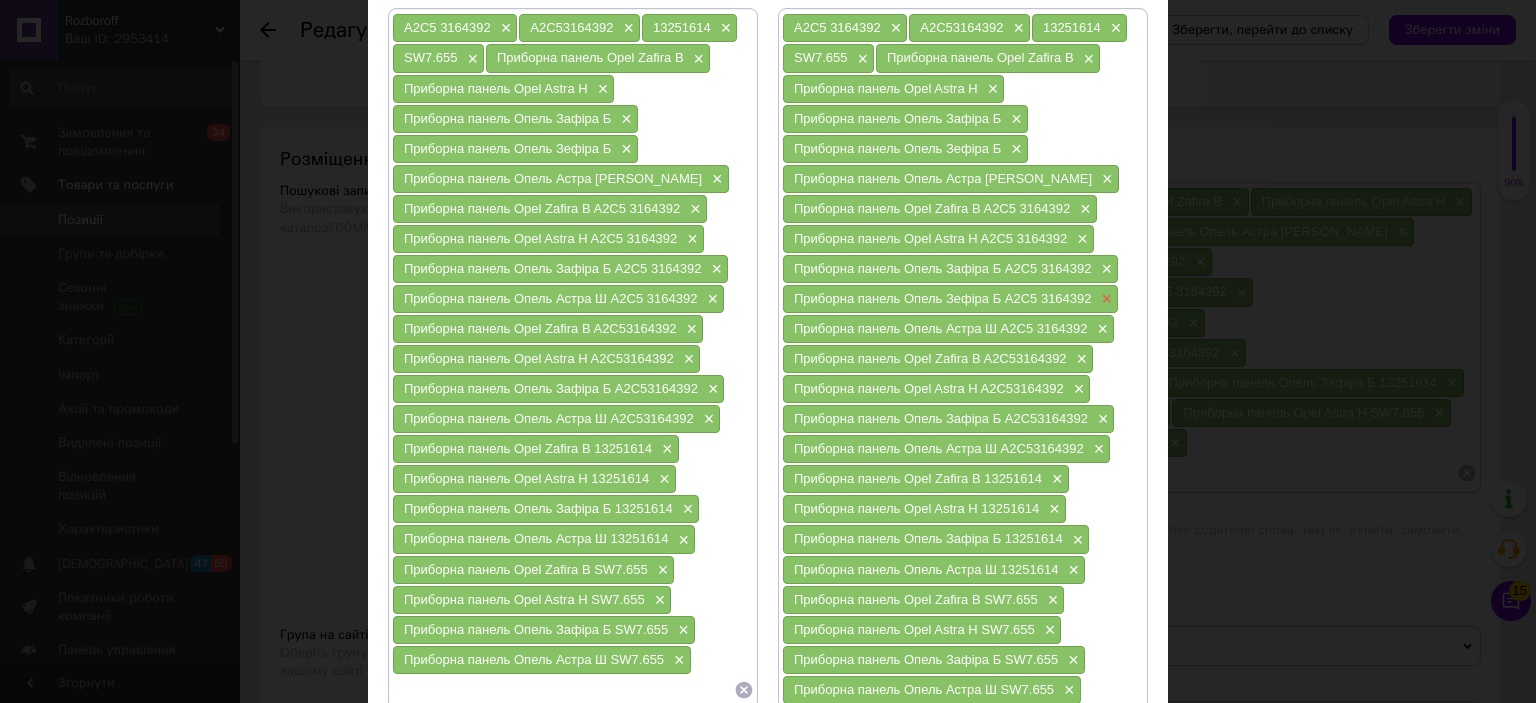 click on "×" at bounding box center [1105, 299] 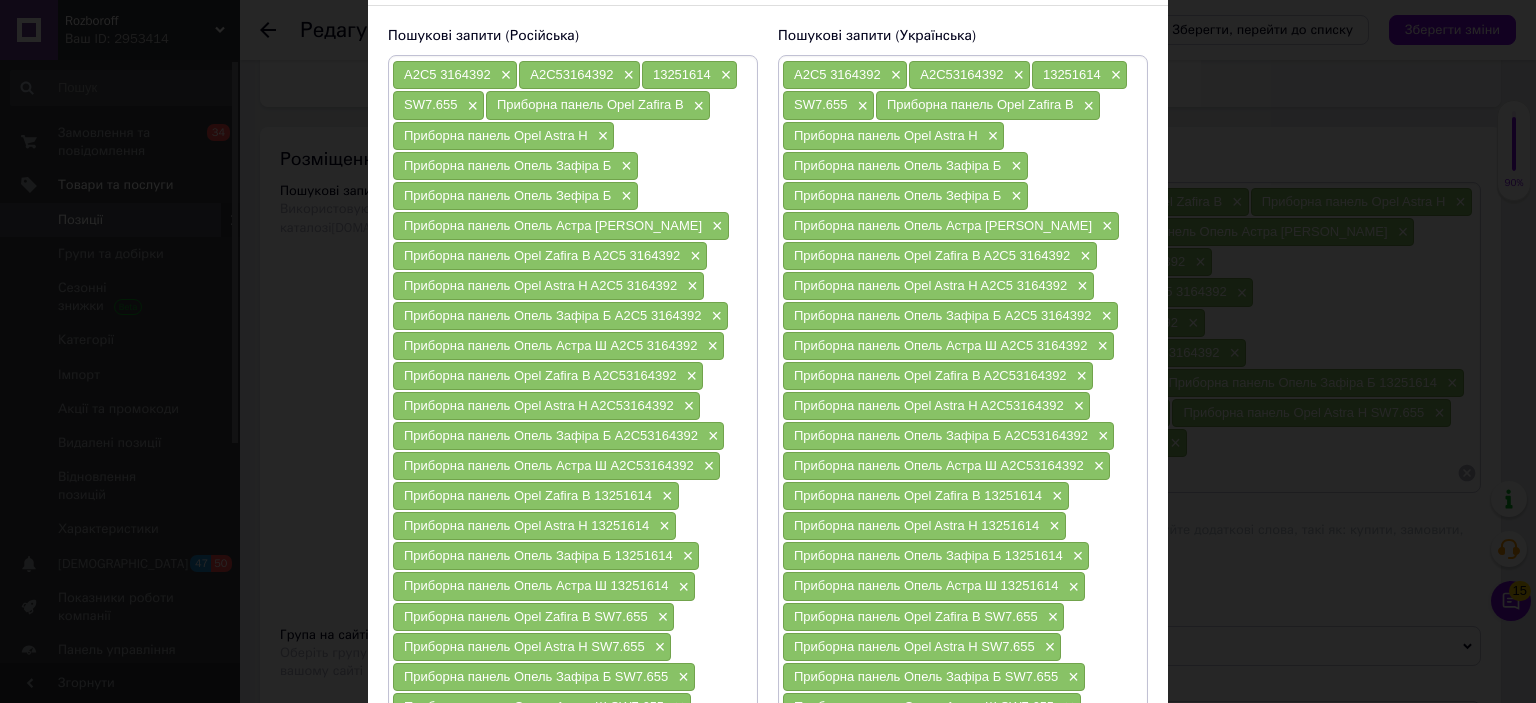 scroll, scrollTop: 135, scrollLeft: 0, axis: vertical 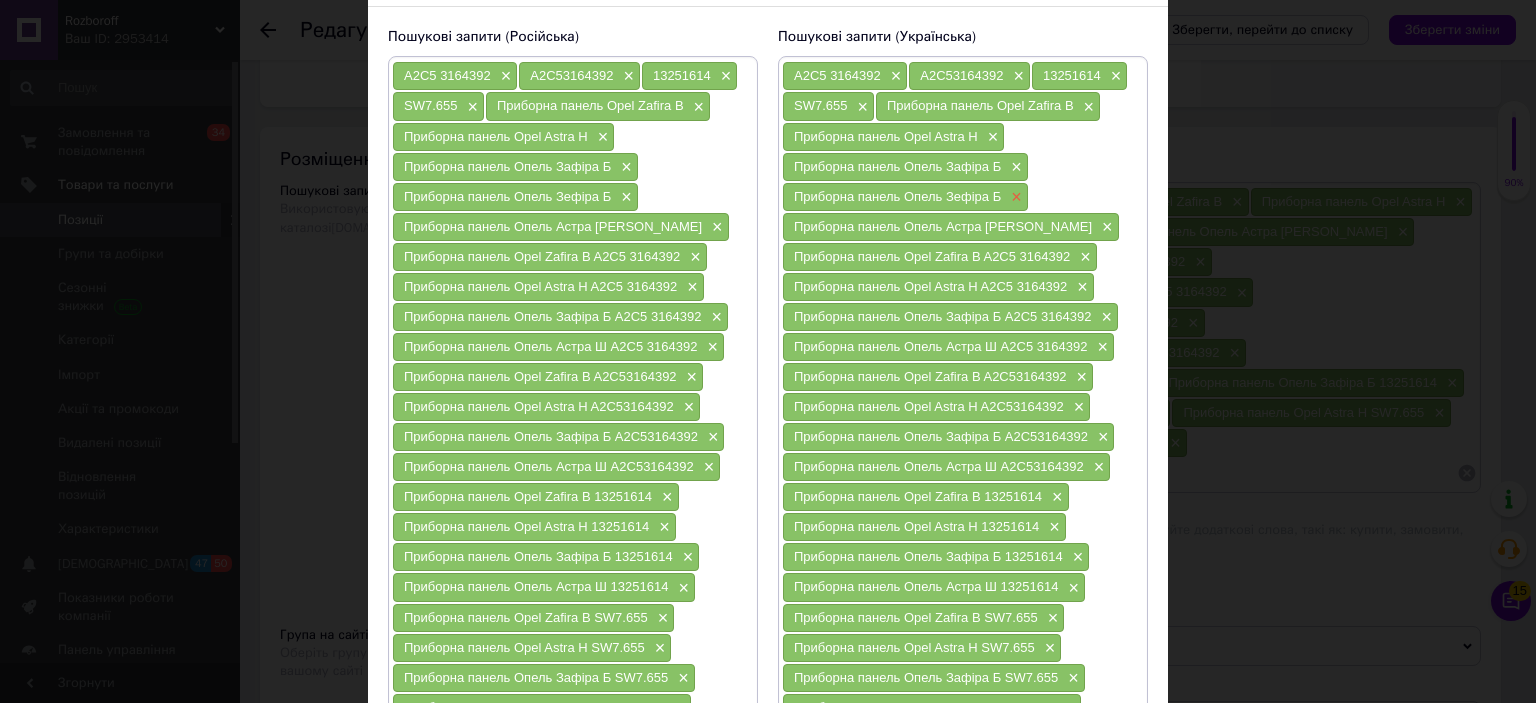 click on "×" at bounding box center [1014, 197] 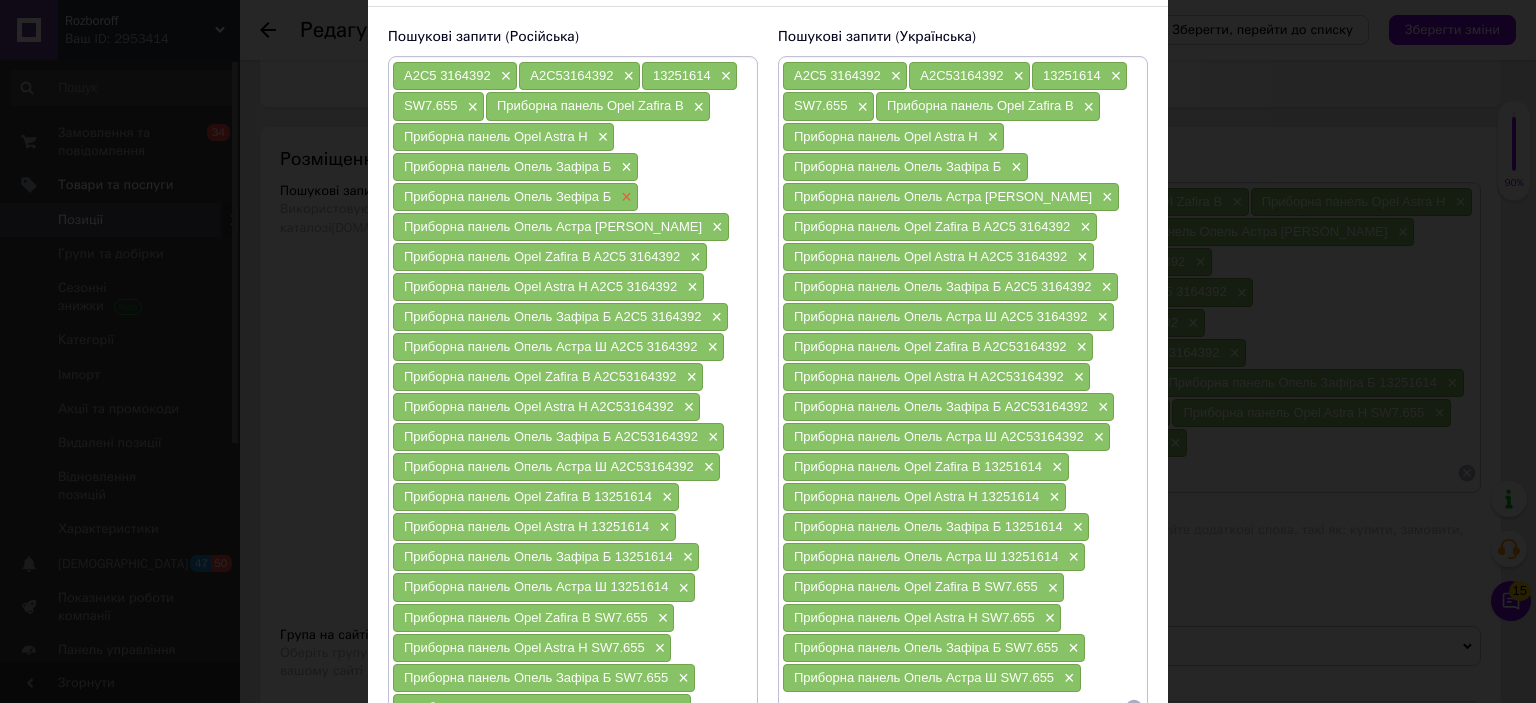 click on "×" at bounding box center [624, 197] 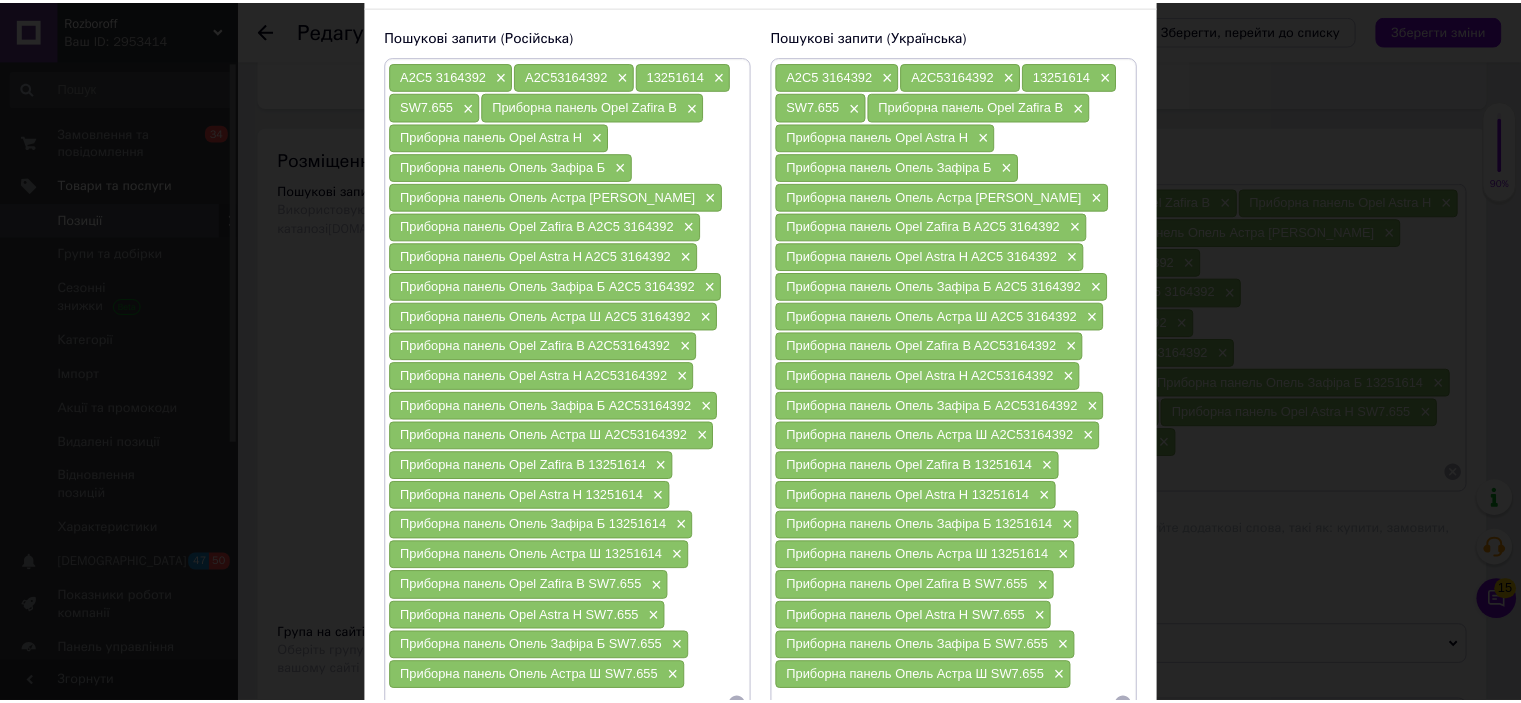 scroll, scrollTop: 312, scrollLeft: 0, axis: vertical 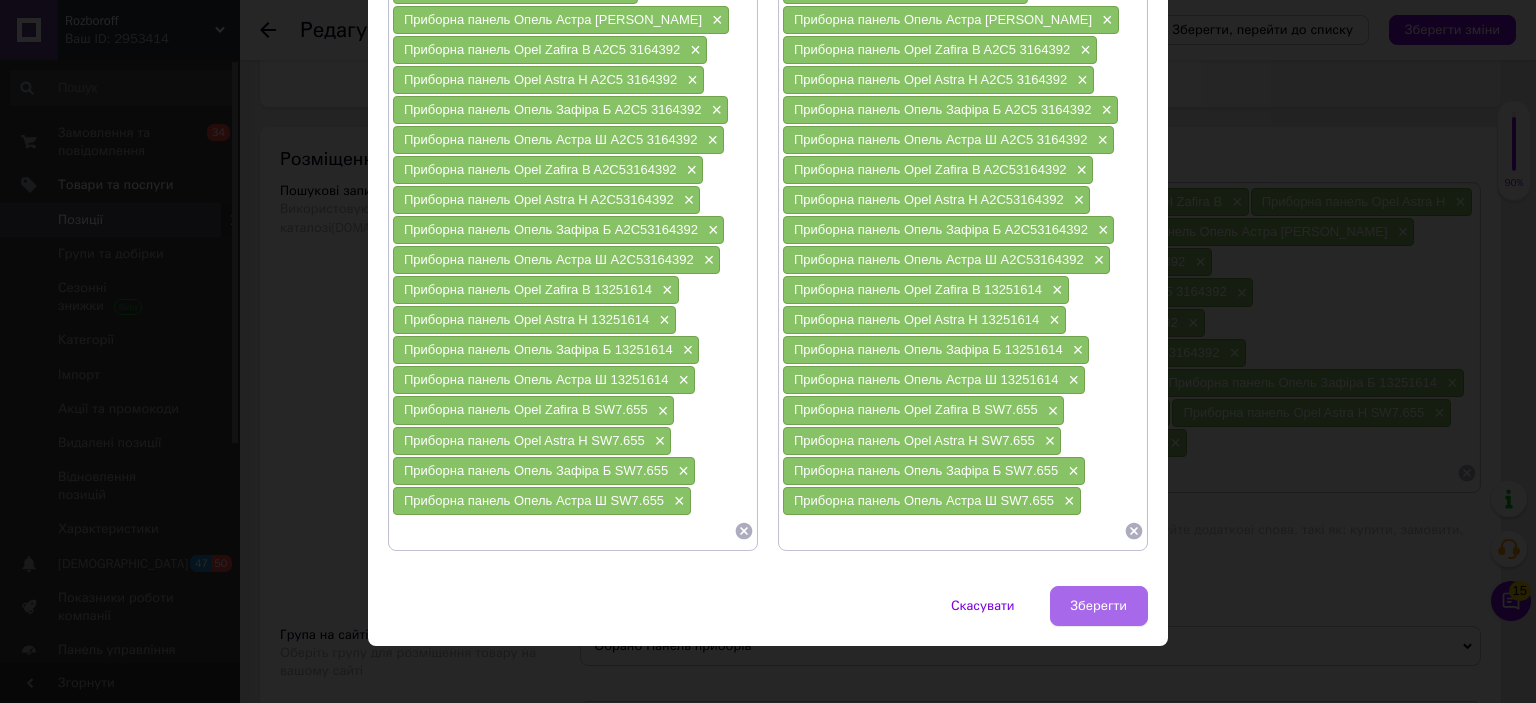 click on "Зберегти" at bounding box center (1099, 606) 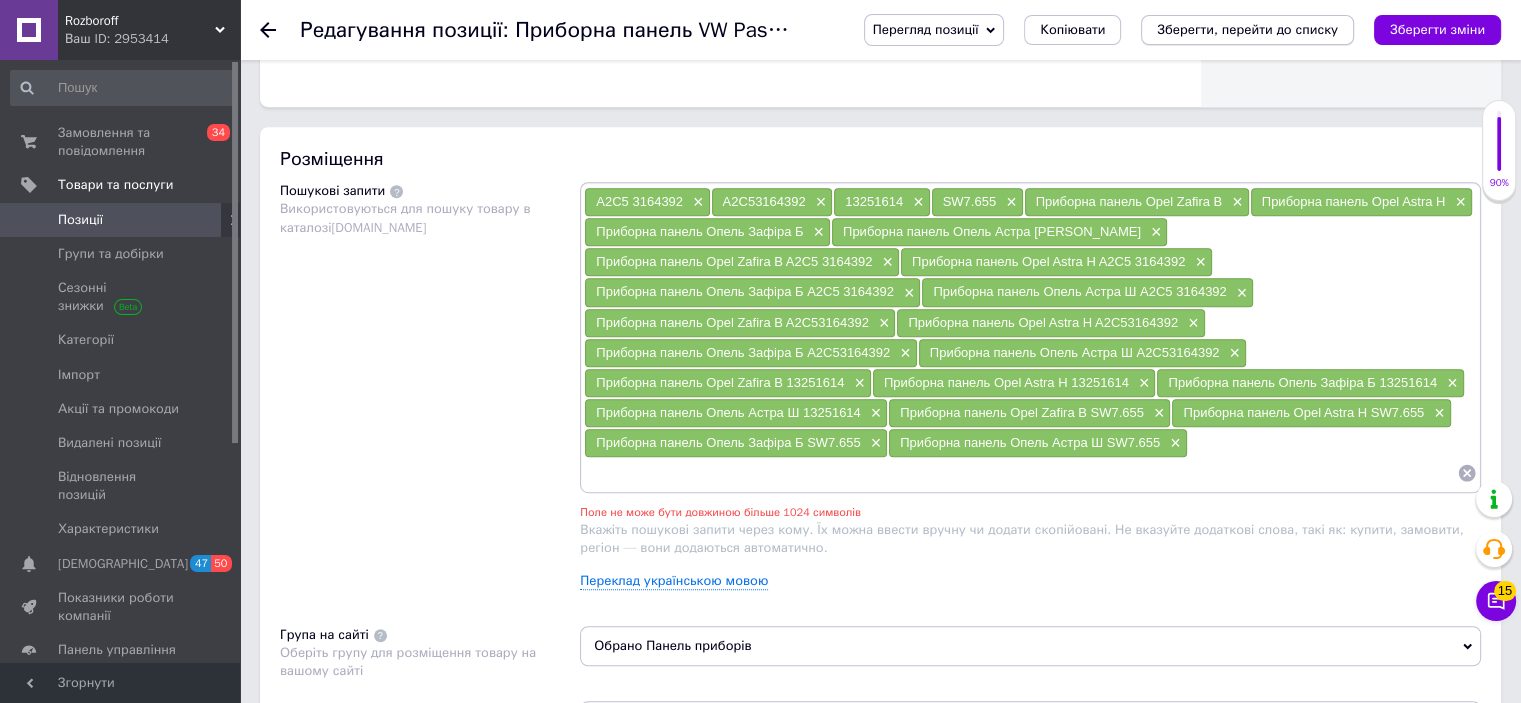 click on "Зберегти, перейти до списку" at bounding box center [1247, 29] 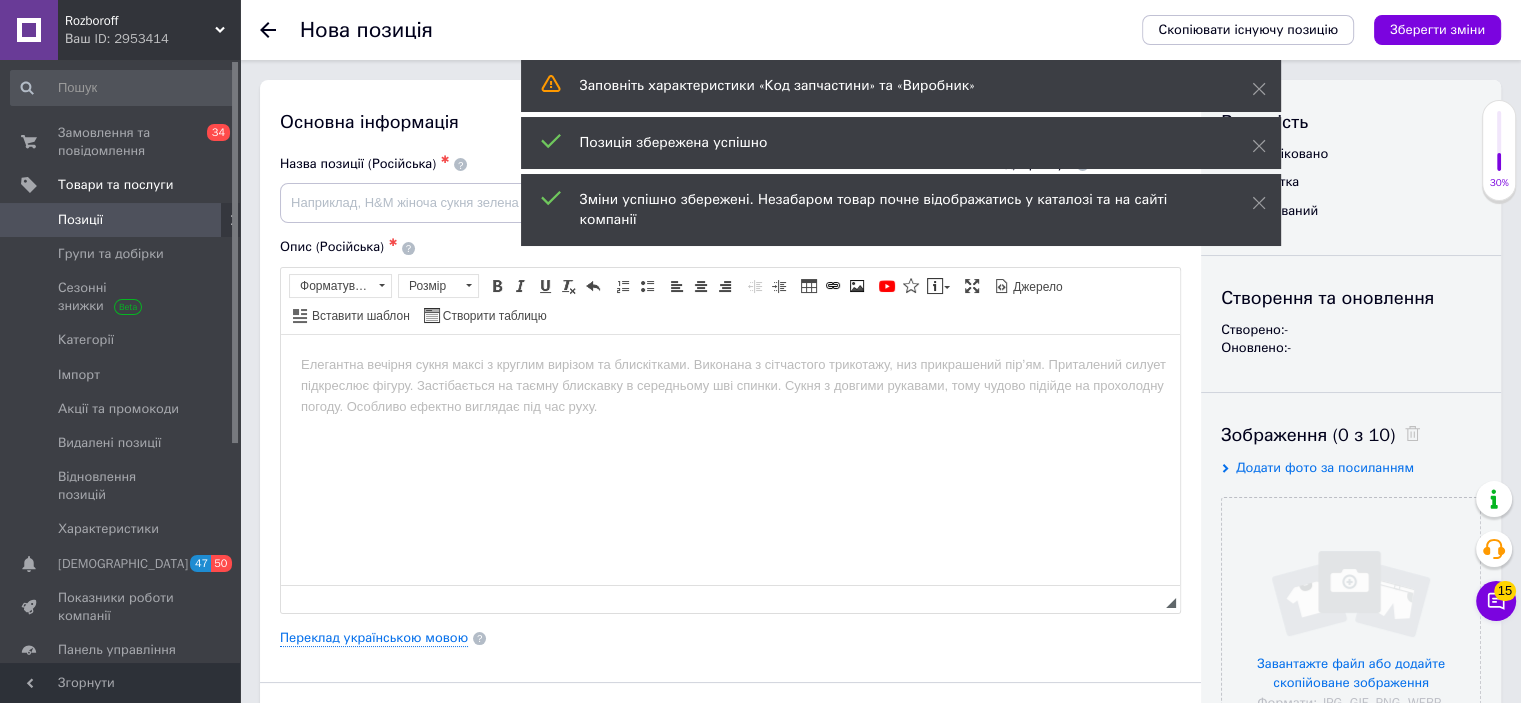 scroll, scrollTop: 0, scrollLeft: 0, axis: both 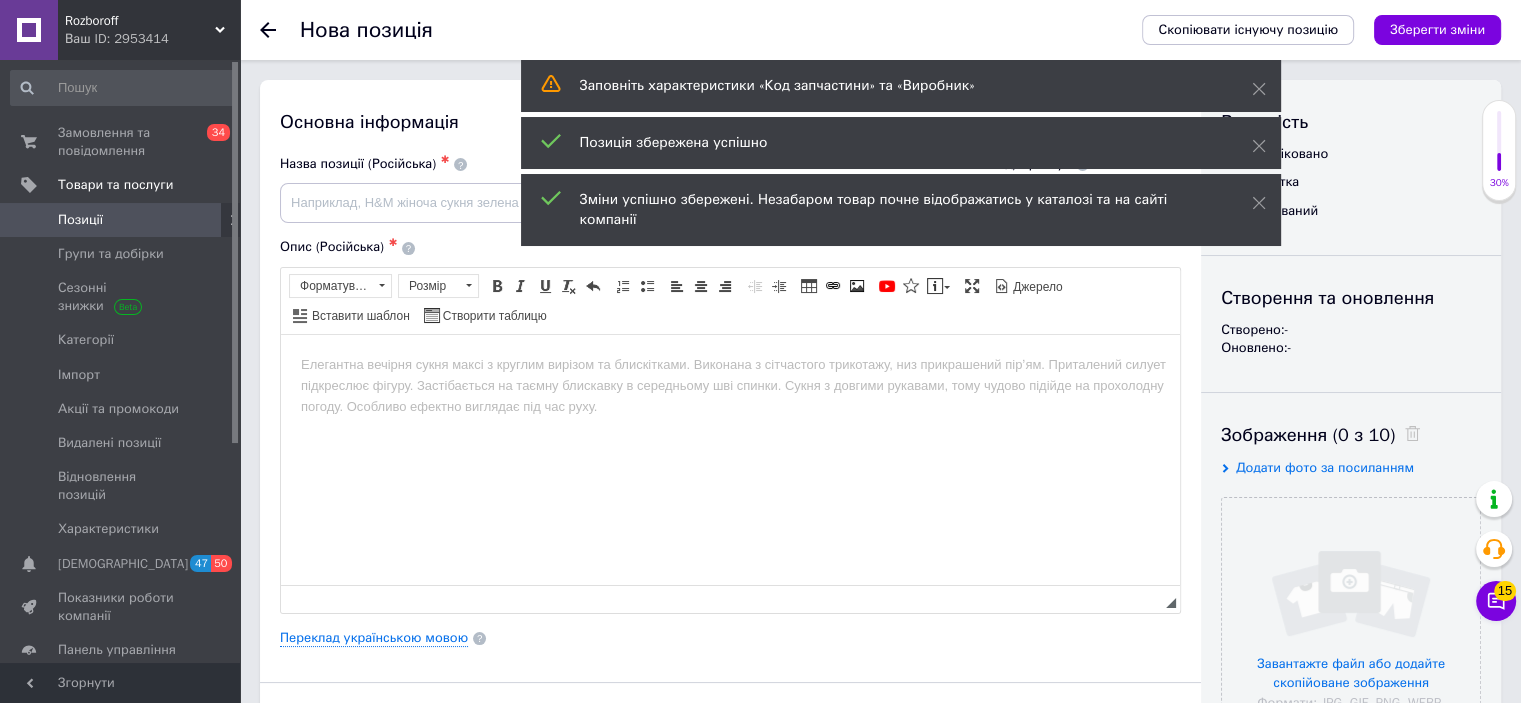 click 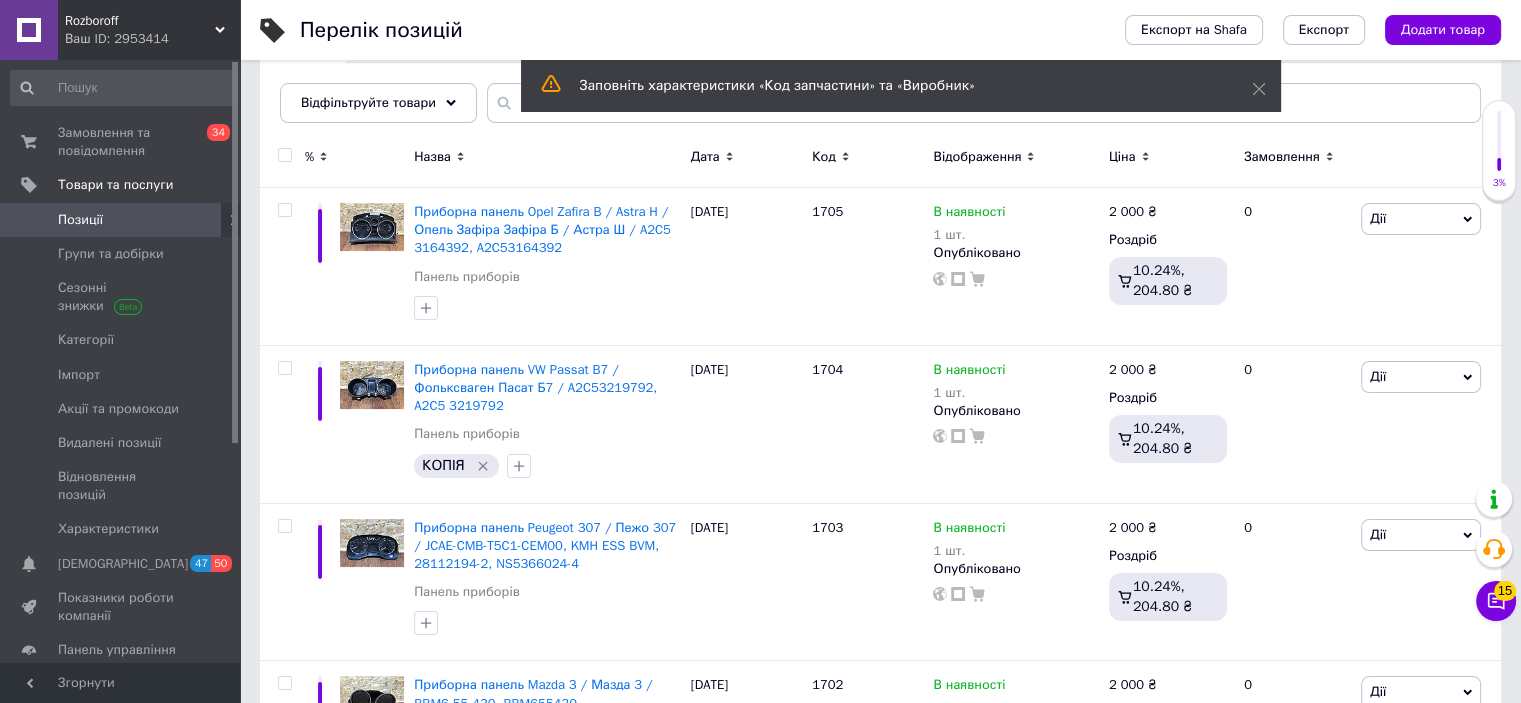 scroll, scrollTop: 216, scrollLeft: 0, axis: vertical 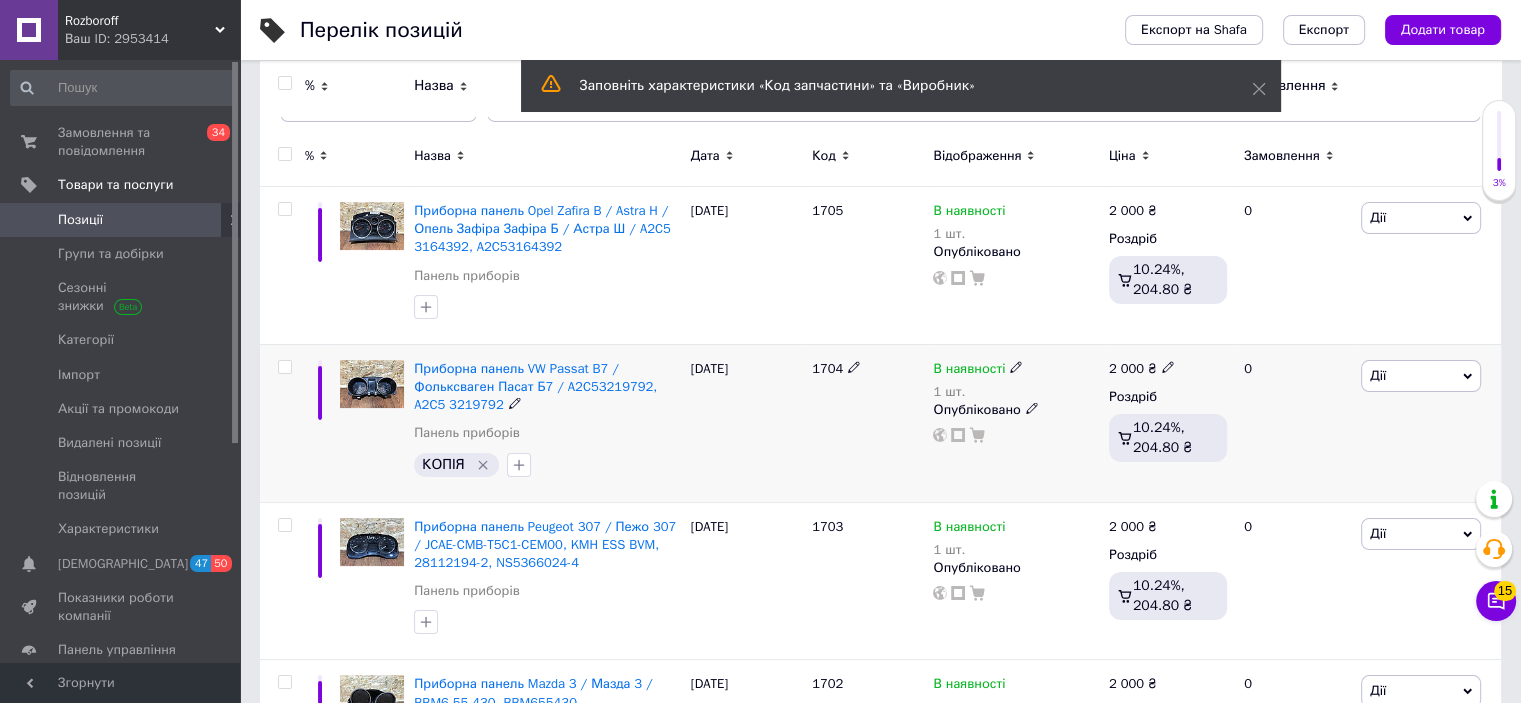 click 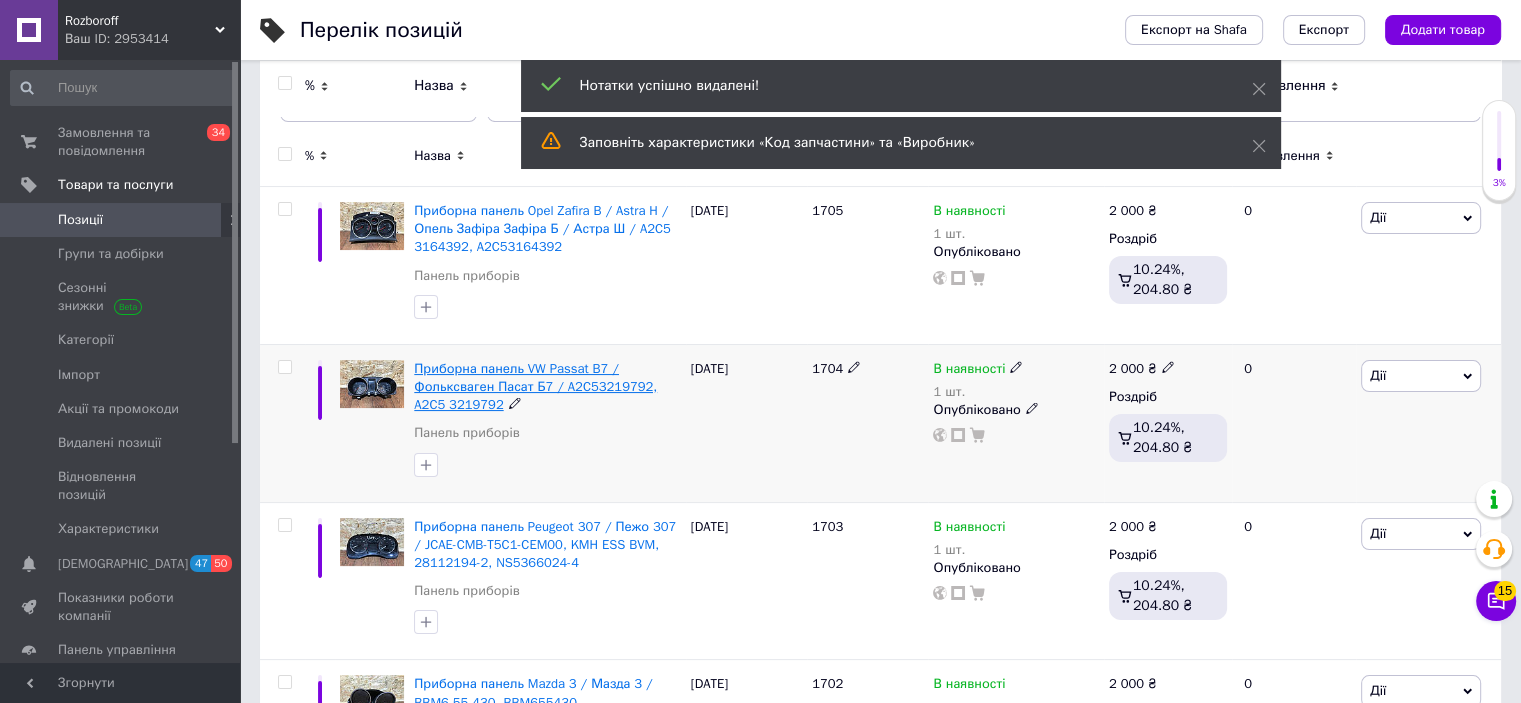 click on "Приборна панель VW Passat B7 / Фольксваген Пасат Б7 / A2C53219792, A2C5 3219792" at bounding box center (535, 386) 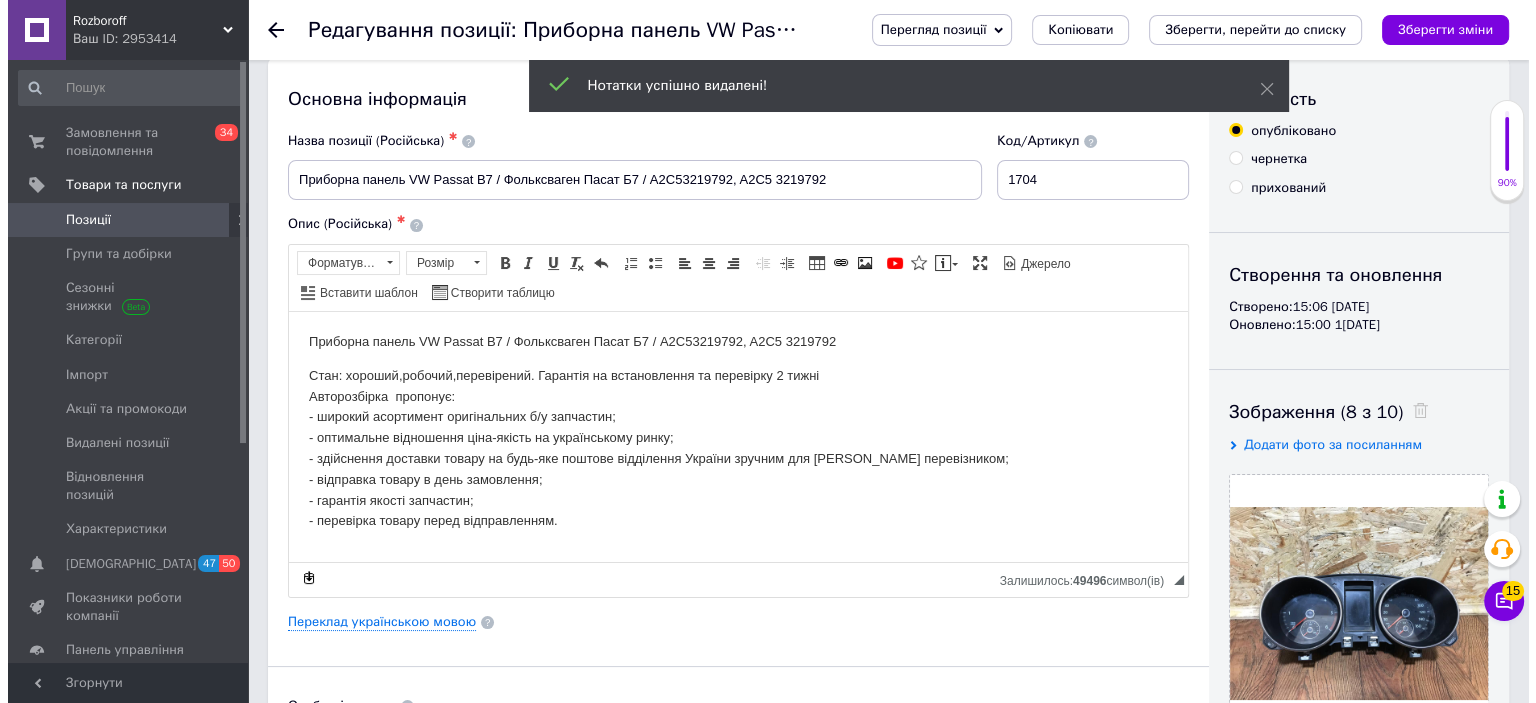 scroll, scrollTop: 24, scrollLeft: 0, axis: vertical 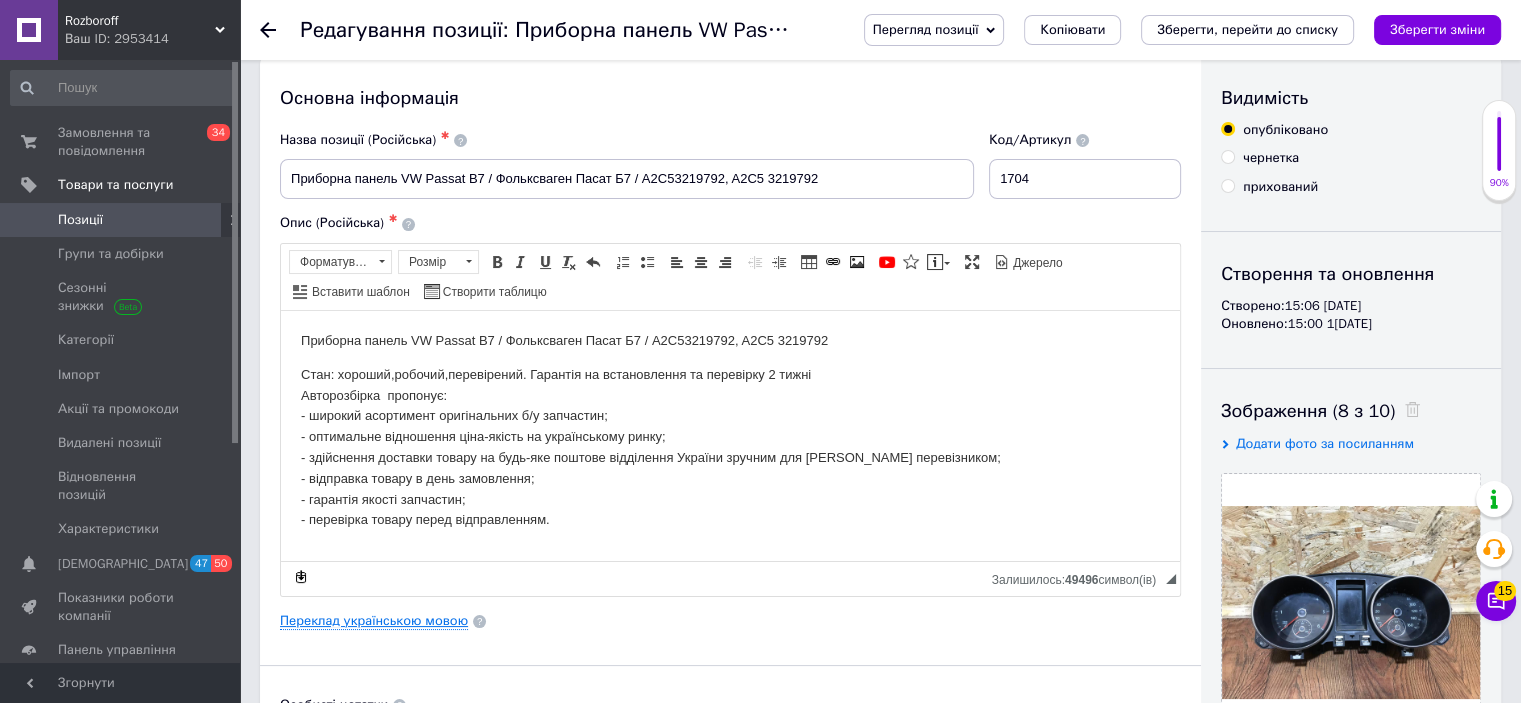 click on "Переклад українською мовою" at bounding box center [374, 621] 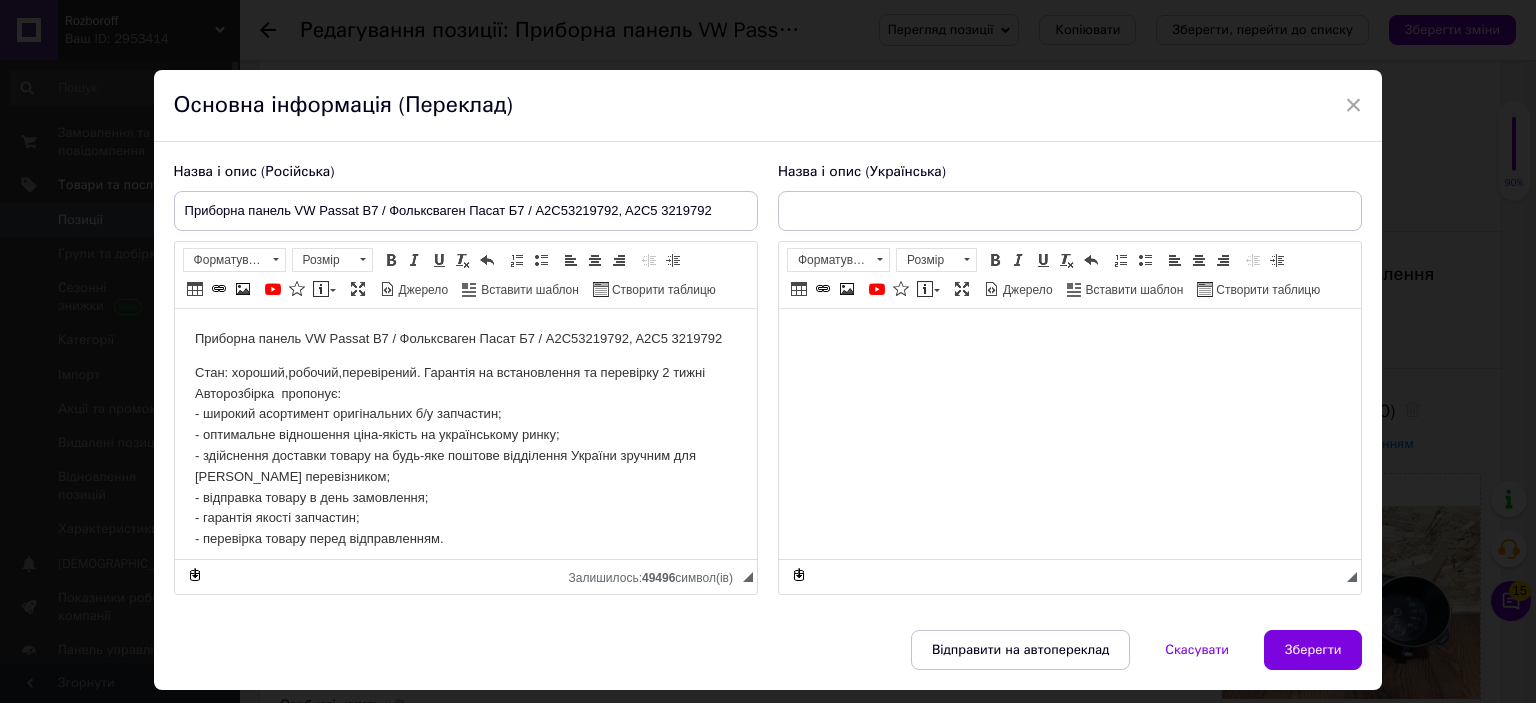 scroll, scrollTop: 0, scrollLeft: 0, axis: both 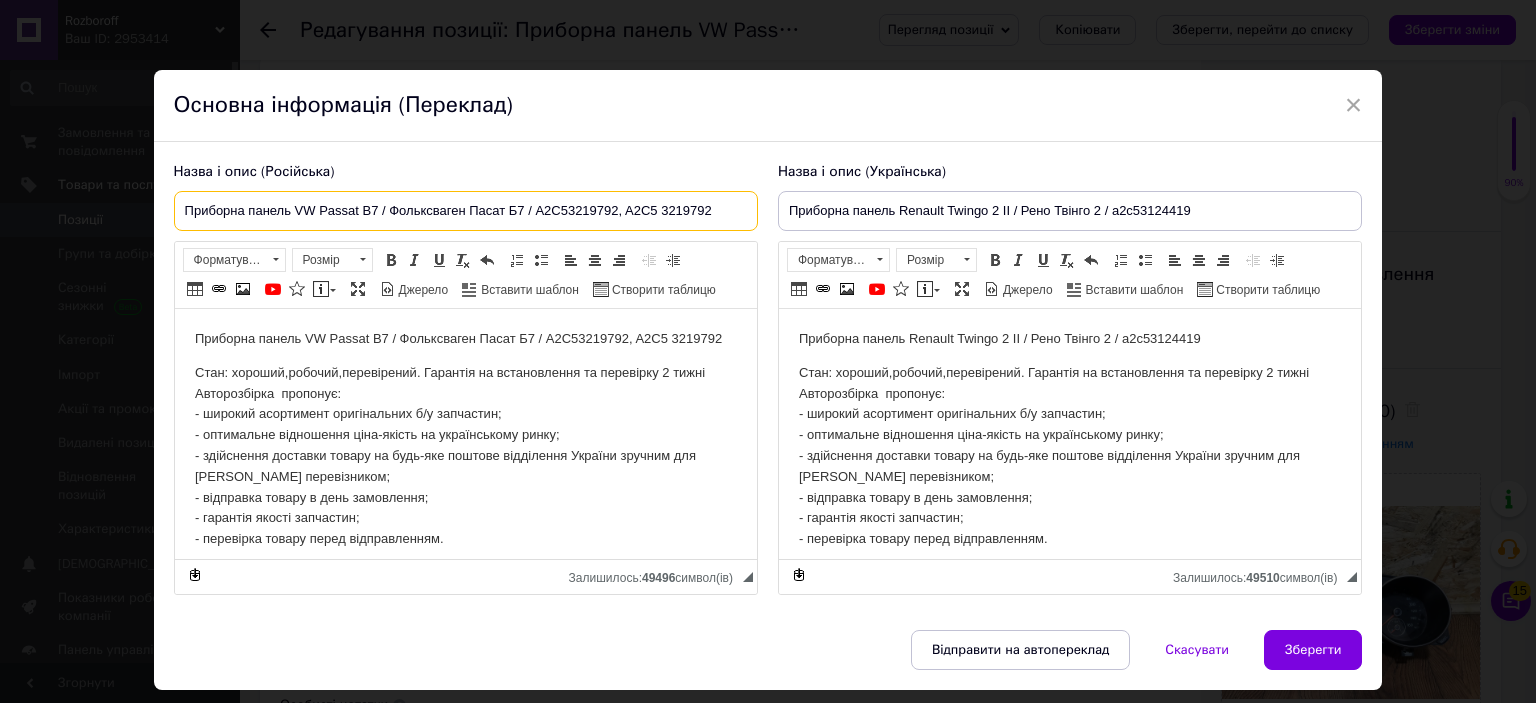 click on "Приборна панель VW Passat B7 / Фольксваген Пасат Б7 / A2C53219792, A2C5 3219792" at bounding box center [466, 211] 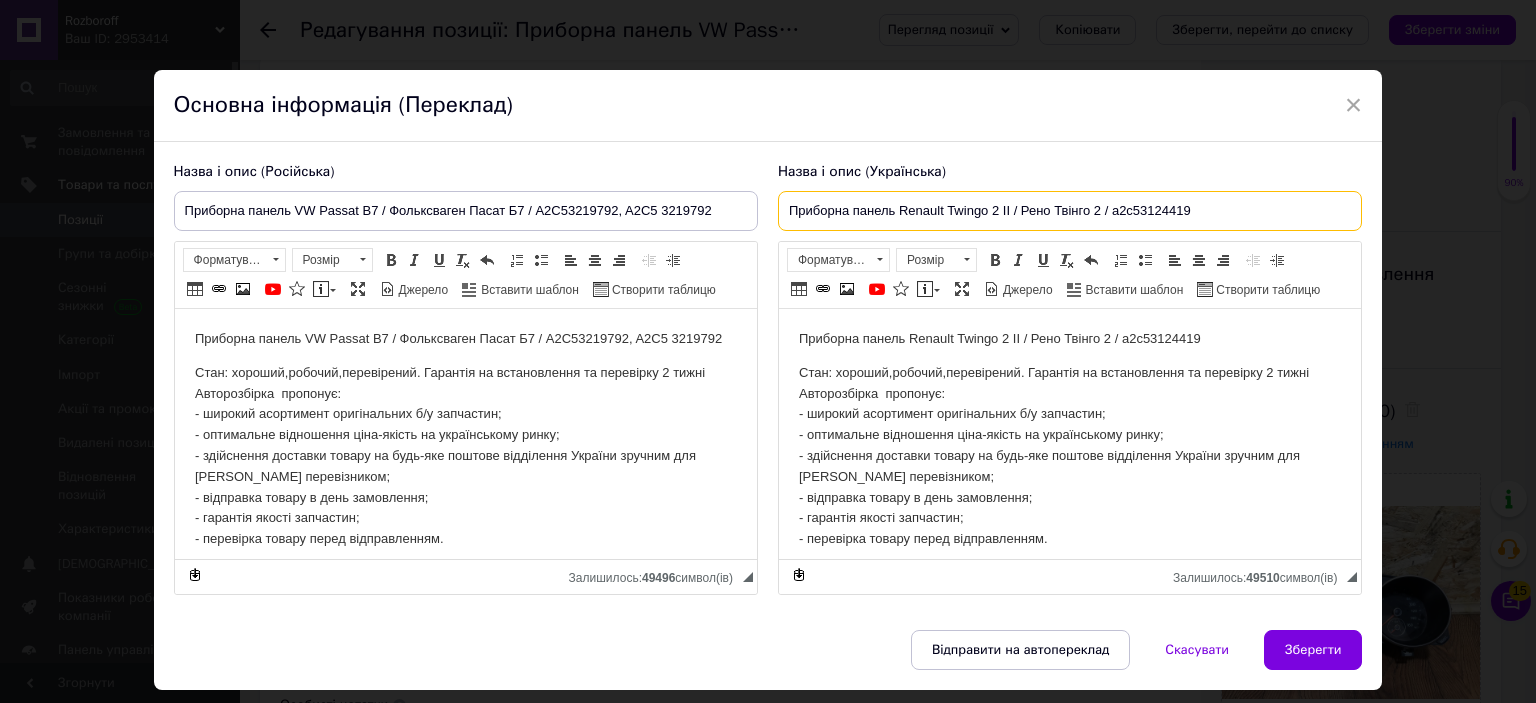 click on "Приборна панель Renault Twingo 2 II / Рено Твінго 2 / a2c53124419" at bounding box center (1070, 211) 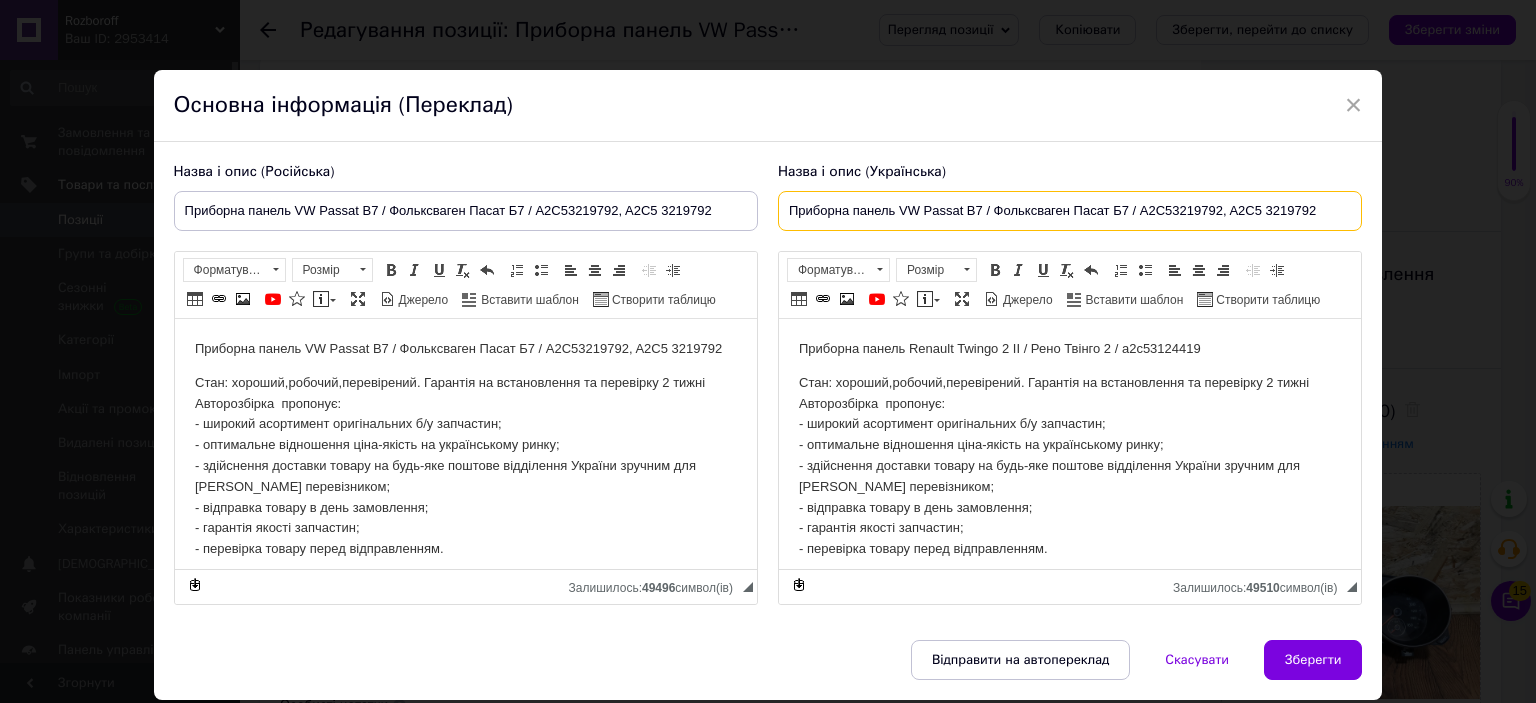 type on "Приборна панель VW Passat B7 / Фольксваген Пасат Б7 / A2C53219792, A2C5 3219792" 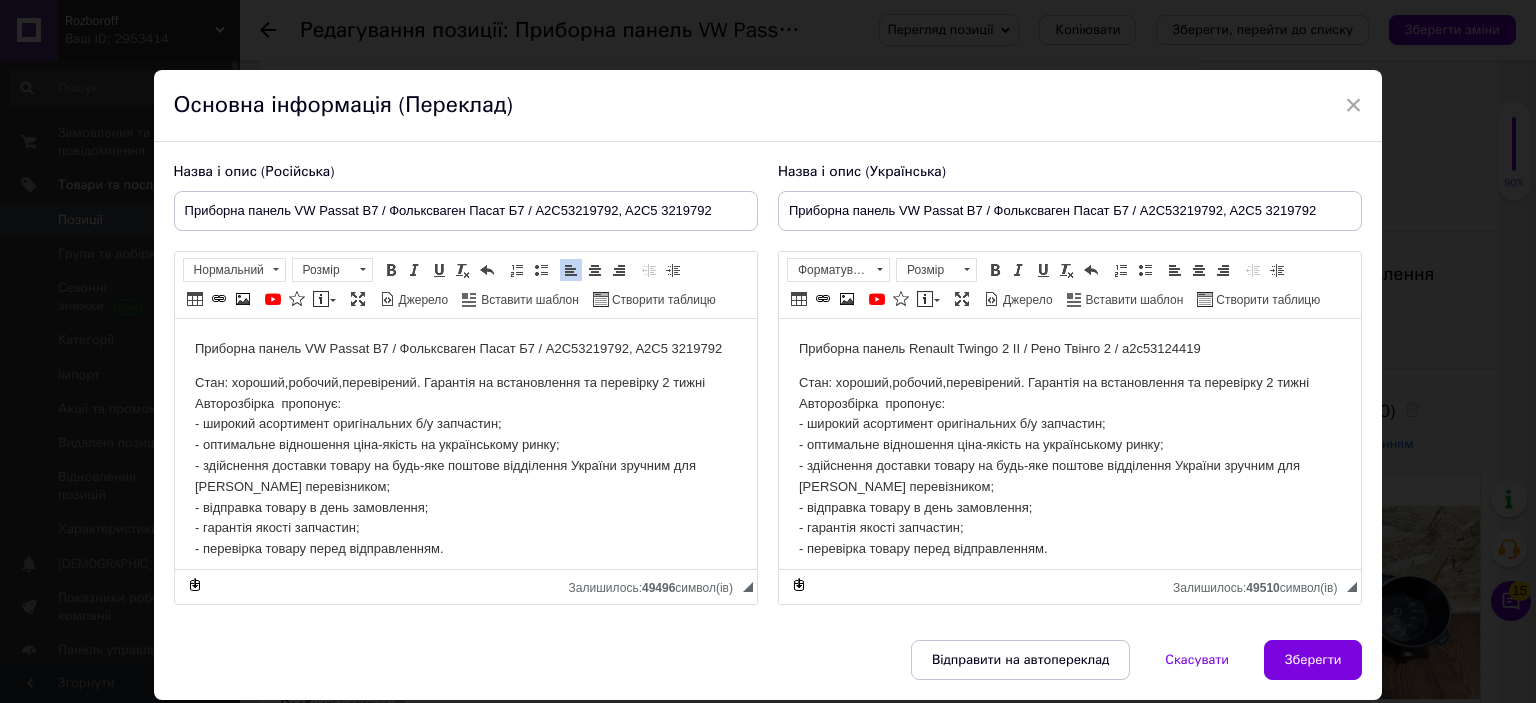 click on "Приборна панель VW Passat B7 / Фольксваген Пасат Б7 / A2C53219792, A2C5 3219792 Стан: хороший,робочий,перевірений. Гарантія на встановлення та перевірку 2 тижні Авторозбірка  пропонує:  - широкий асортимент оригінальних б/у запчастин;  - оптимальне відношення ціна-якість на українському ринку;  - здійснення доставки товару на будь-яке поштове відділення України зручним для Вас перевізником;  - відправка товару в день замовлення;  - гарантія якості запчастин;  - перевірка товару перед відправленням." at bounding box center (465, 449) 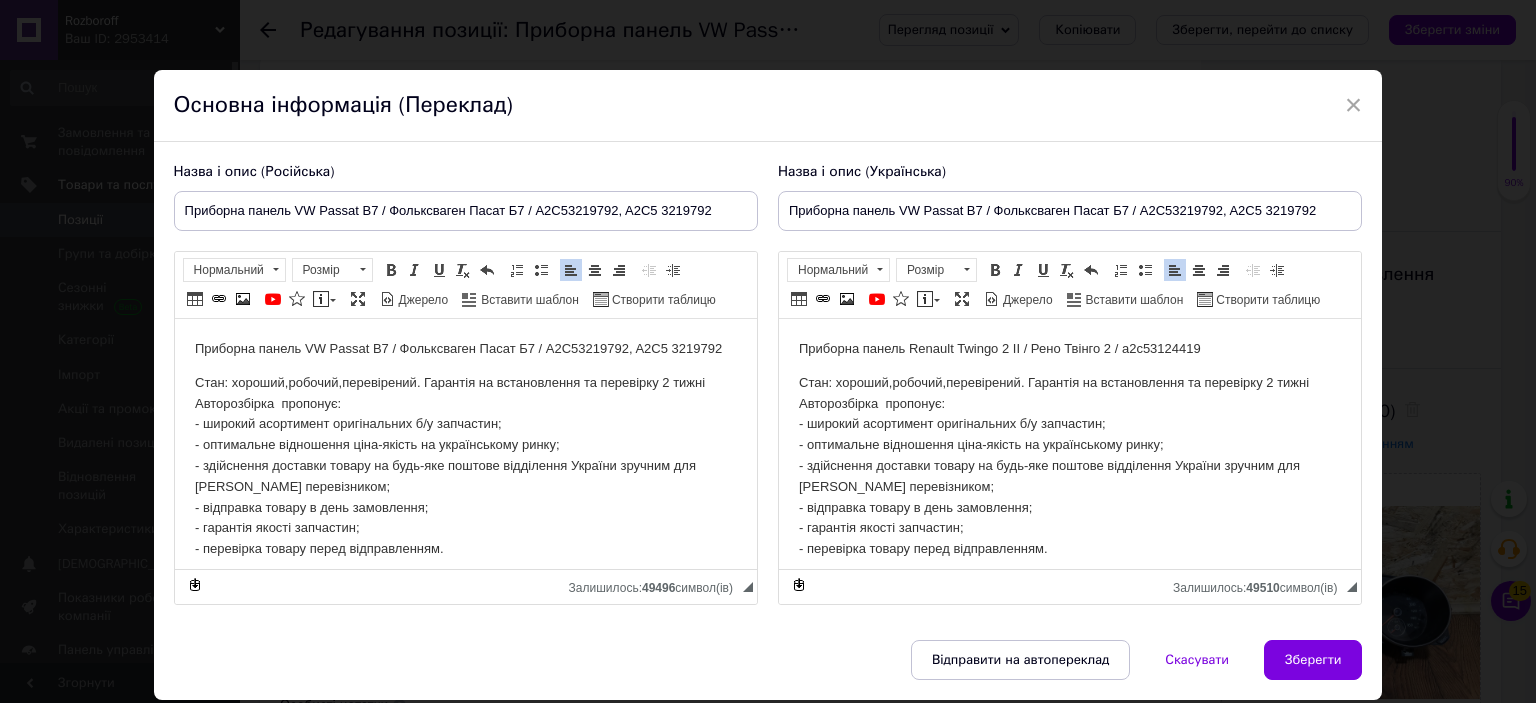 click on "Стан: хороший,робочий,перевірений. Гарантія на встановлення та перевірку 2 тижні Авторозбірка  пропонує:  - широкий асортимент оригінальних б/у запчастин;  - оптимальне відношення ціна-якість на українському ринку;  - здійснення доставки товару на будь-яке поштове відділення України зручним для Вас перевізником;  - відправка товару в день замовлення;  - гарантія якості запчастин;  - перевірка товару перед відправленням." at bounding box center (1069, 466) 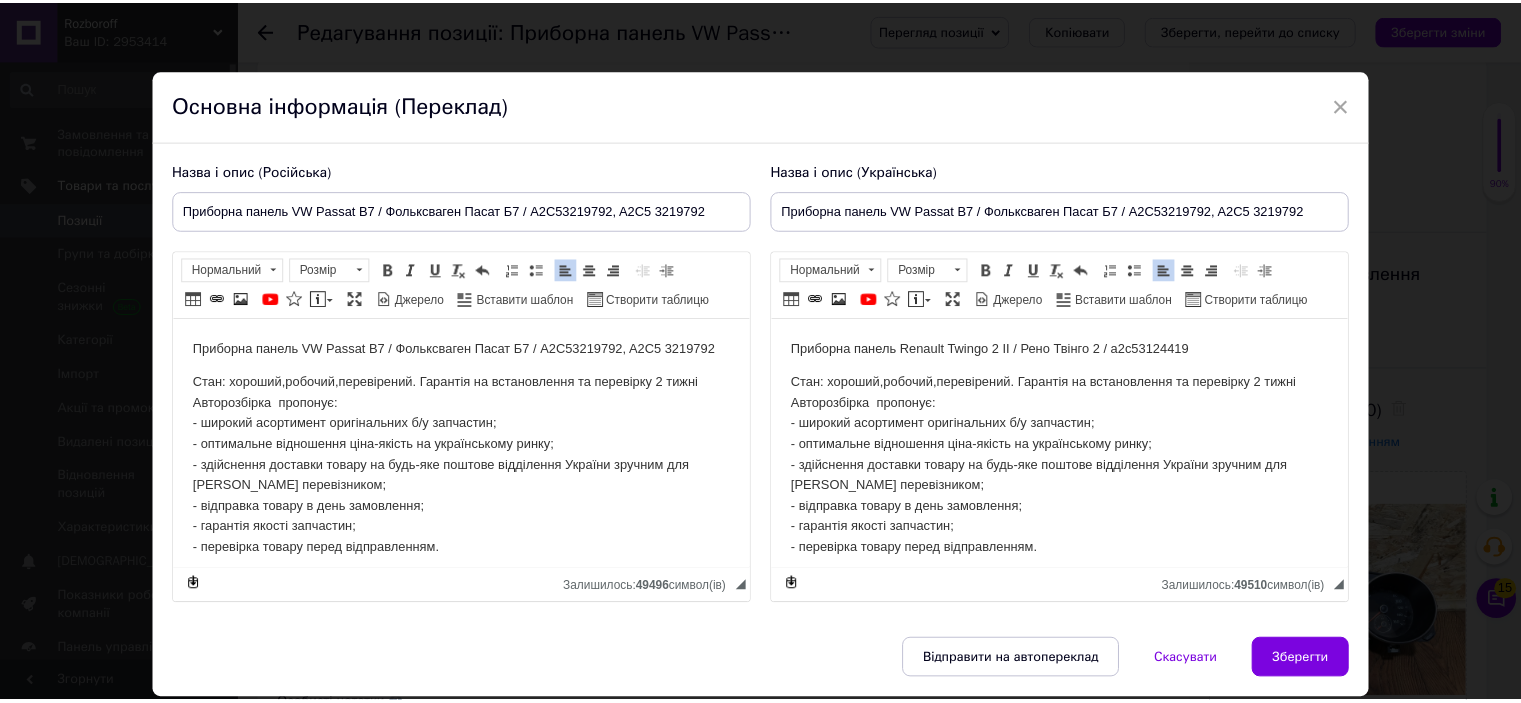 scroll, scrollTop: 8, scrollLeft: 0, axis: vertical 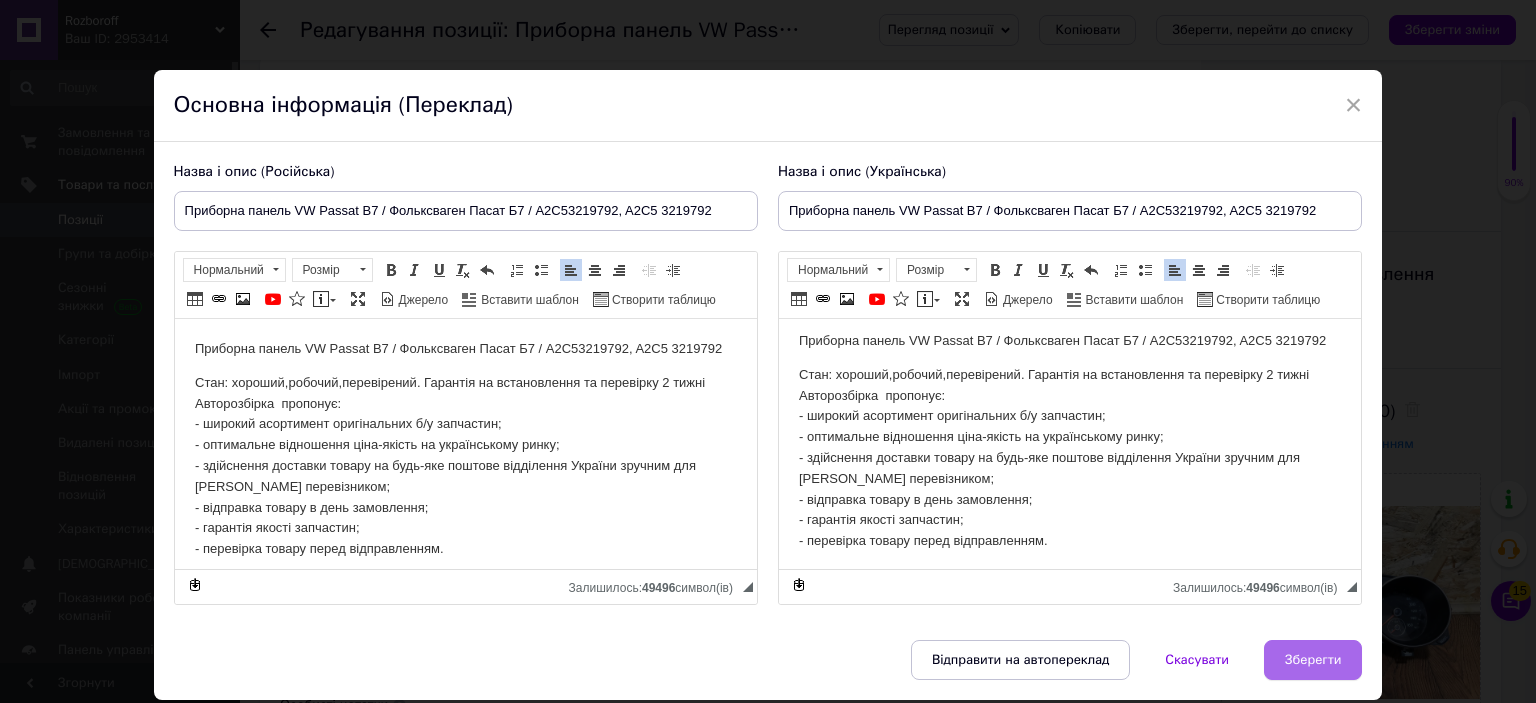 click on "× Основна інформація (Переклад) Назва і опис (Російська) Приборна панель VW Passat B7 / Фольксваген Пасат Б7 / A2C53219792, A2C5 3219792 Приборна панель VW Passat B7 / Фольксваген Пасат Б7 / A2C53219792, A2C5 3219792
Стан: хороший,робочий,перевірений. Гарантія на встановлення та перевірку 2 тижні
Авторозбірка  пропонує:
- широкий асортимент оригінальних б/у запчастин;
- оптимальне відношення ціна-якість на українському ринку;
- здійснення доставки товару на будь-яке поштове відділення України зручним для Вас перевізником;
- відправка товару в день замовлення;
Форматування Розмір" at bounding box center [768, 385] 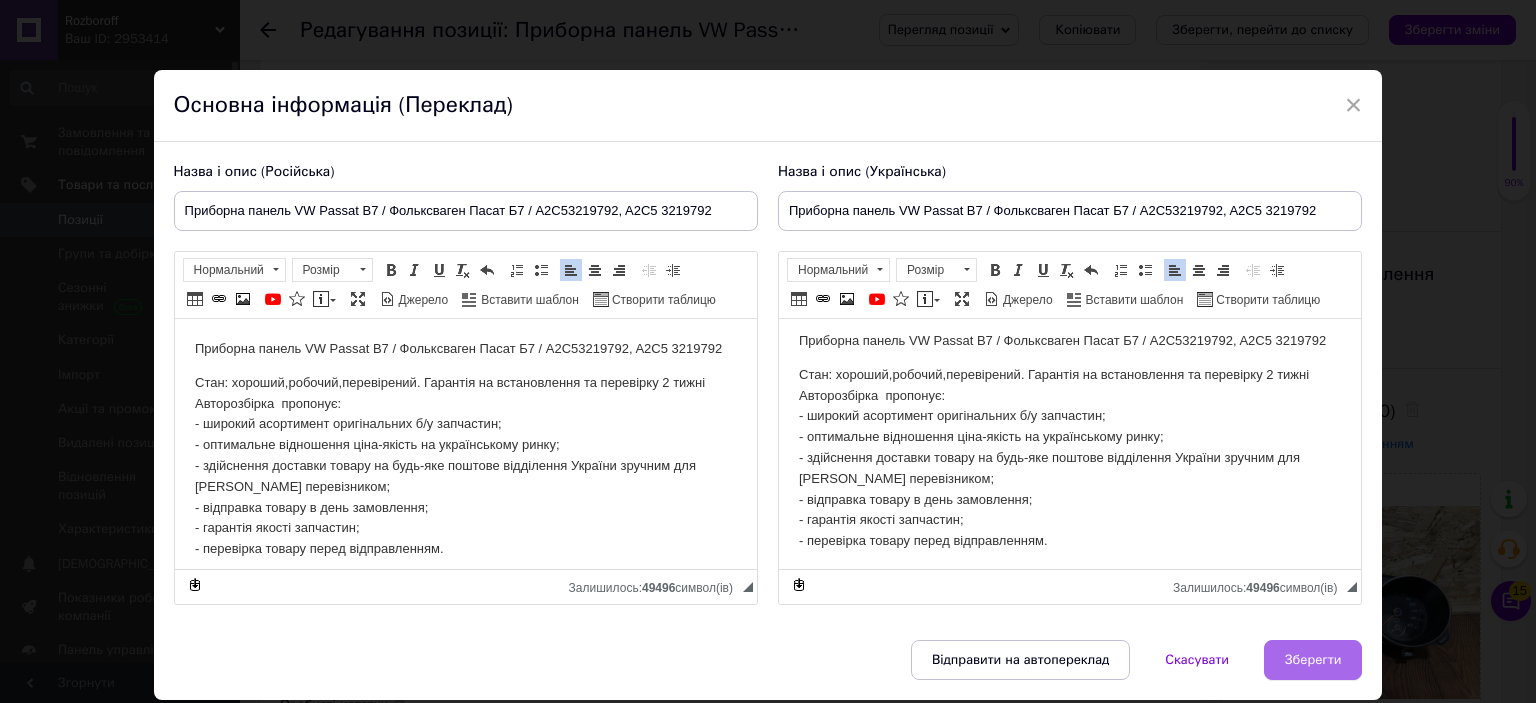 click on "Зберегти" at bounding box center [1313, 660] 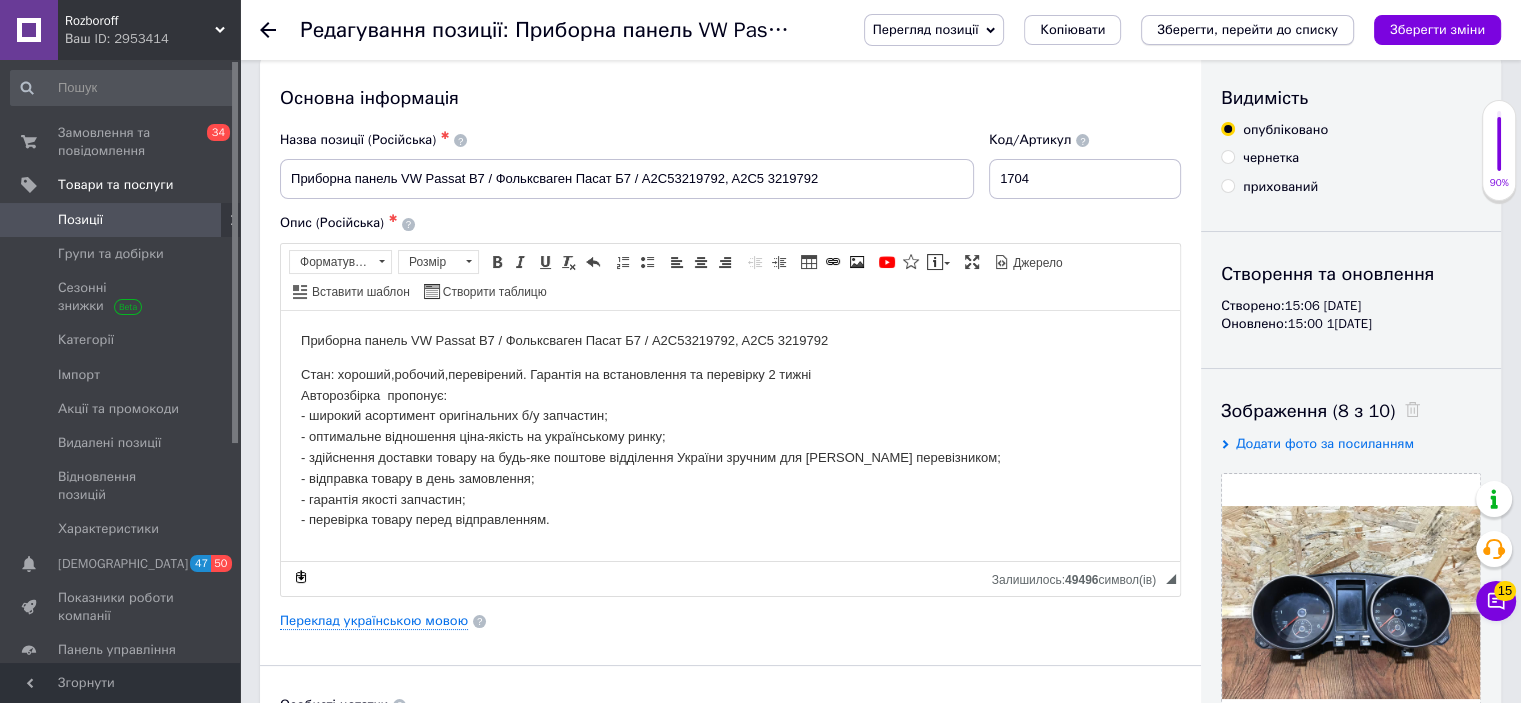 click on "Зберегти, перейти до списку" at bounding box center [1247, 29] 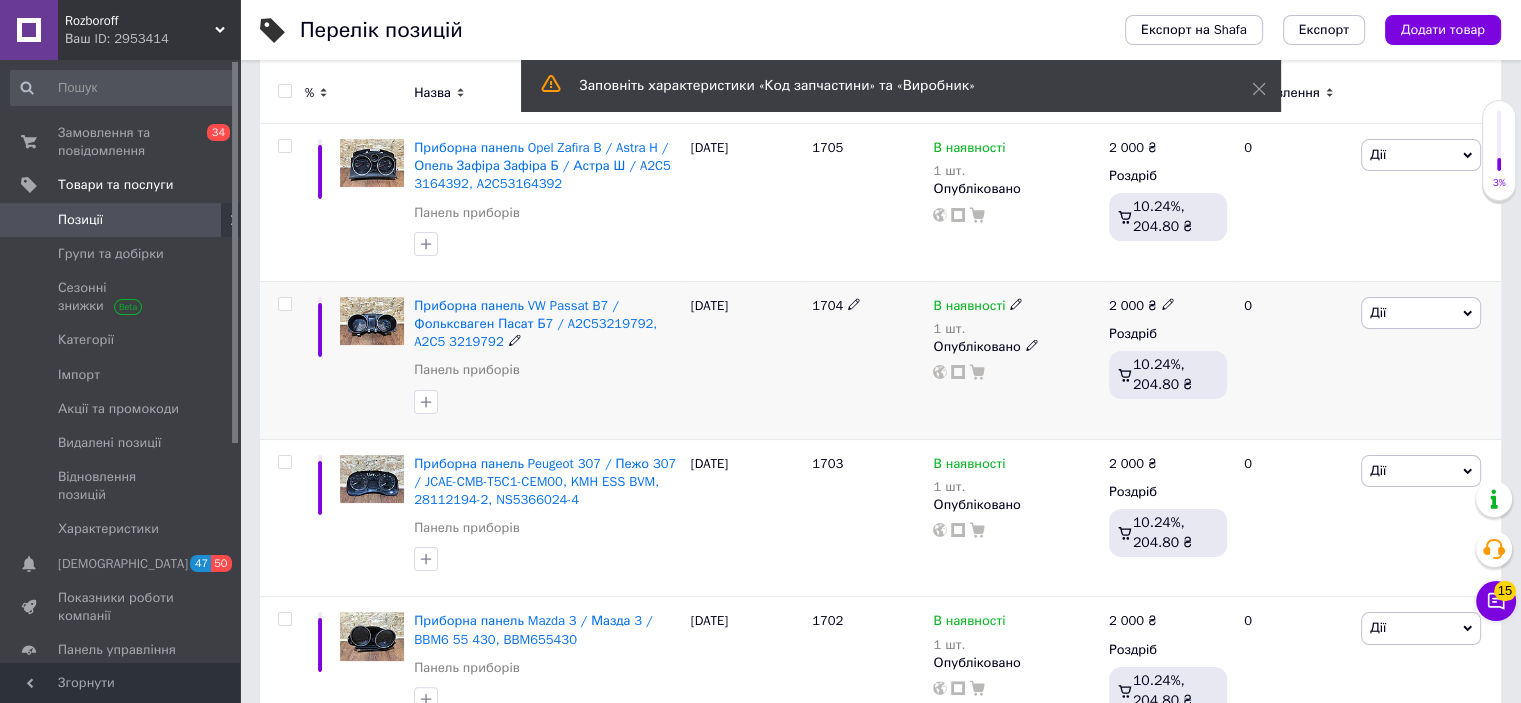 scroll, scrollTop: 283, scrollLeft: 0, axis: vertical 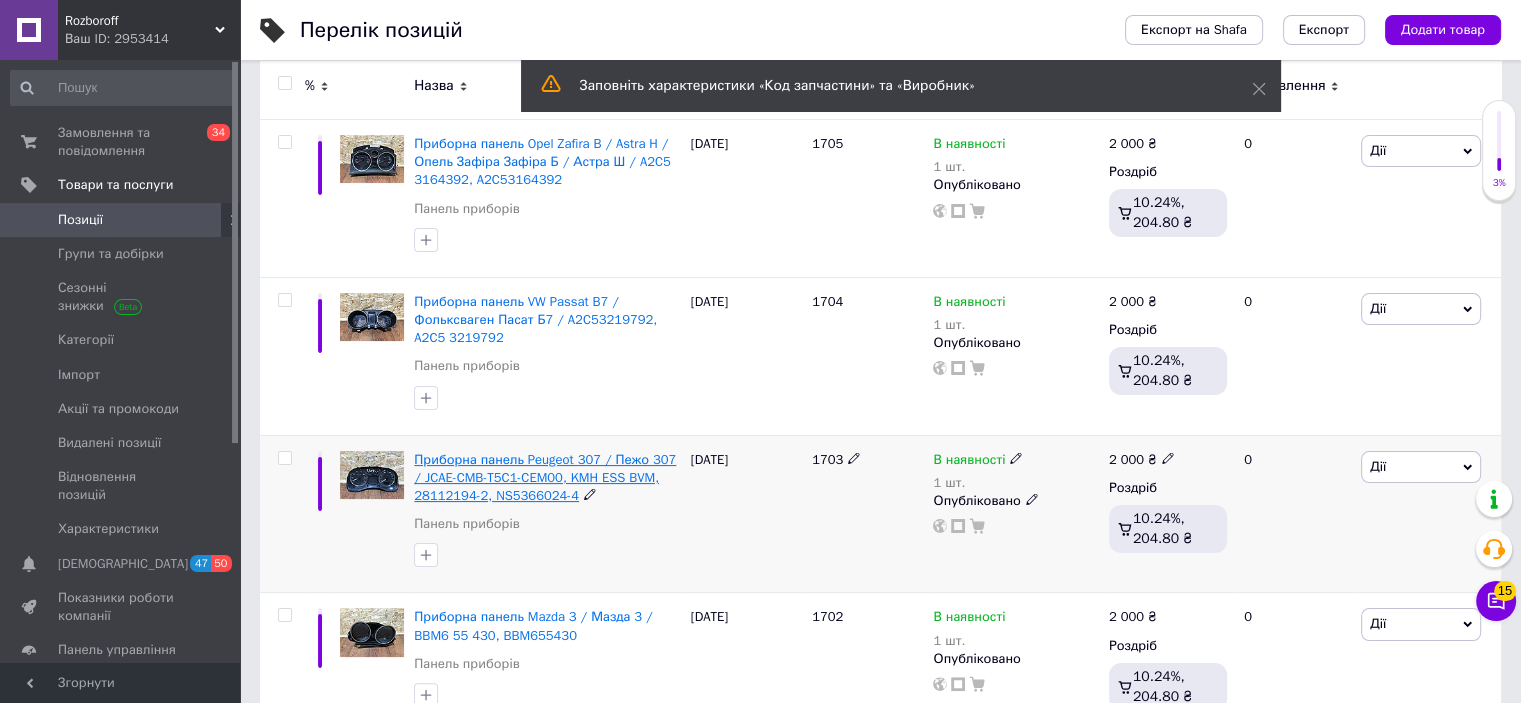 click on "Приборна панель Peugeot 307 / Пежо 307 / JCAE-CMB-T5C1-CEM00, KMH ESS BVM, 28112194-2, NS5366024-4" at bounding box center (545, 477) 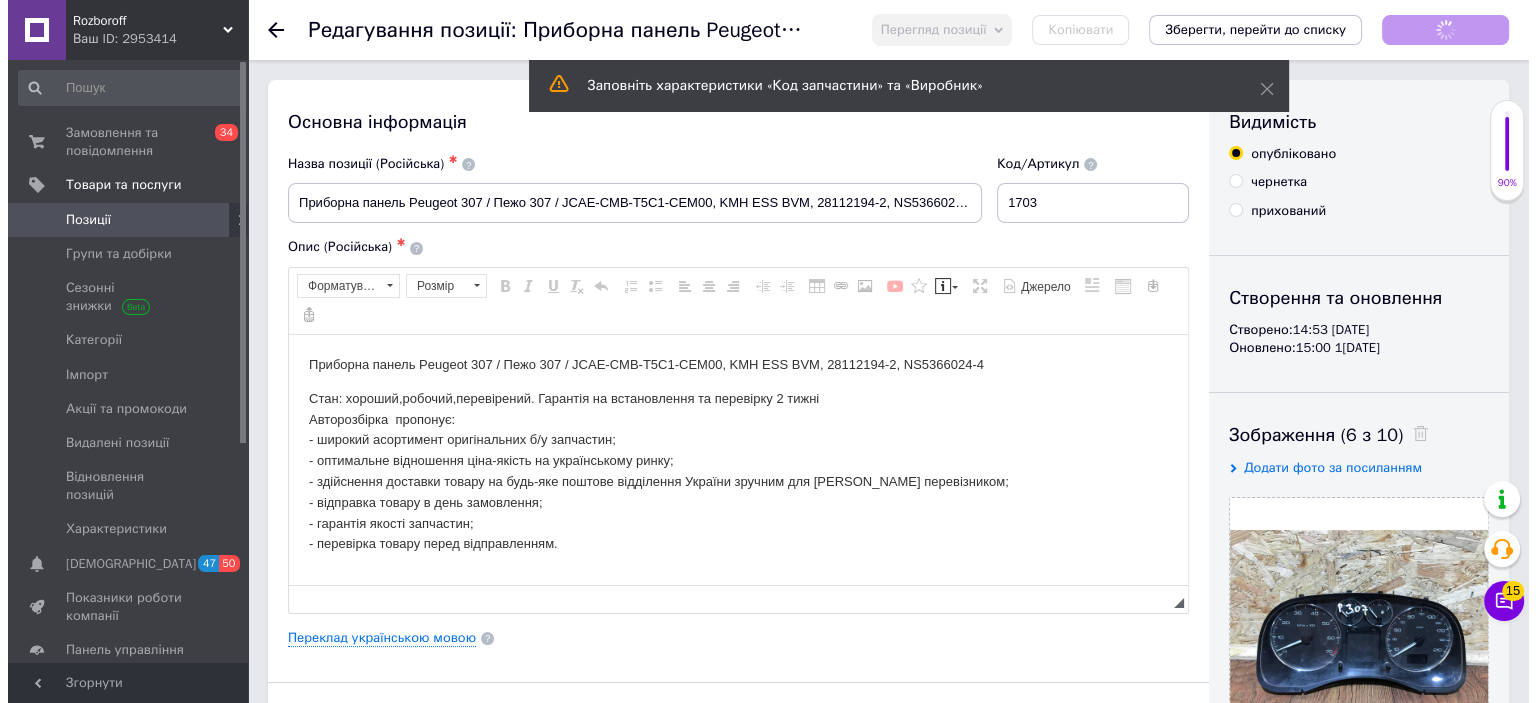 scroll, scrollTop: 0, scrollLeft: 0, axis: both 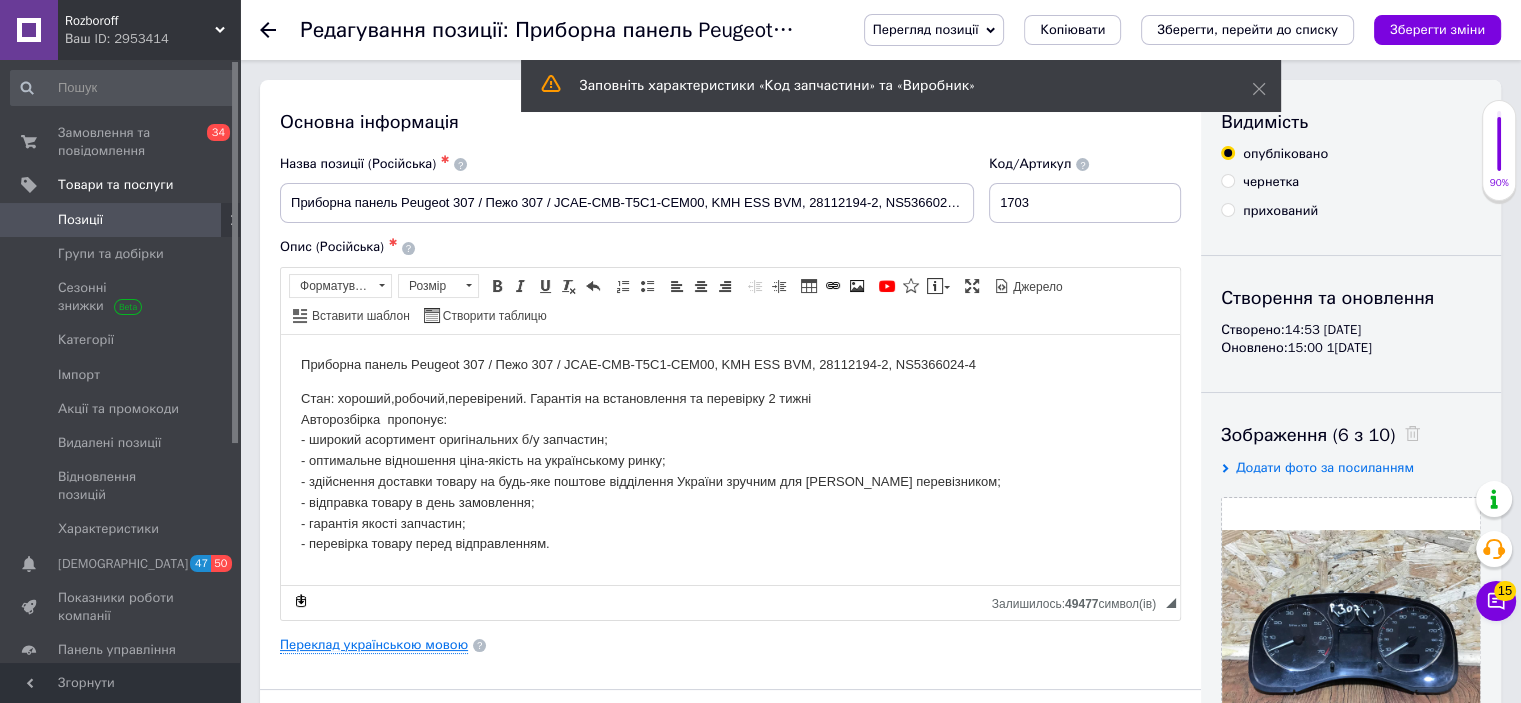 click on "Переклад українською мовою" at bounding box center [374, 645] 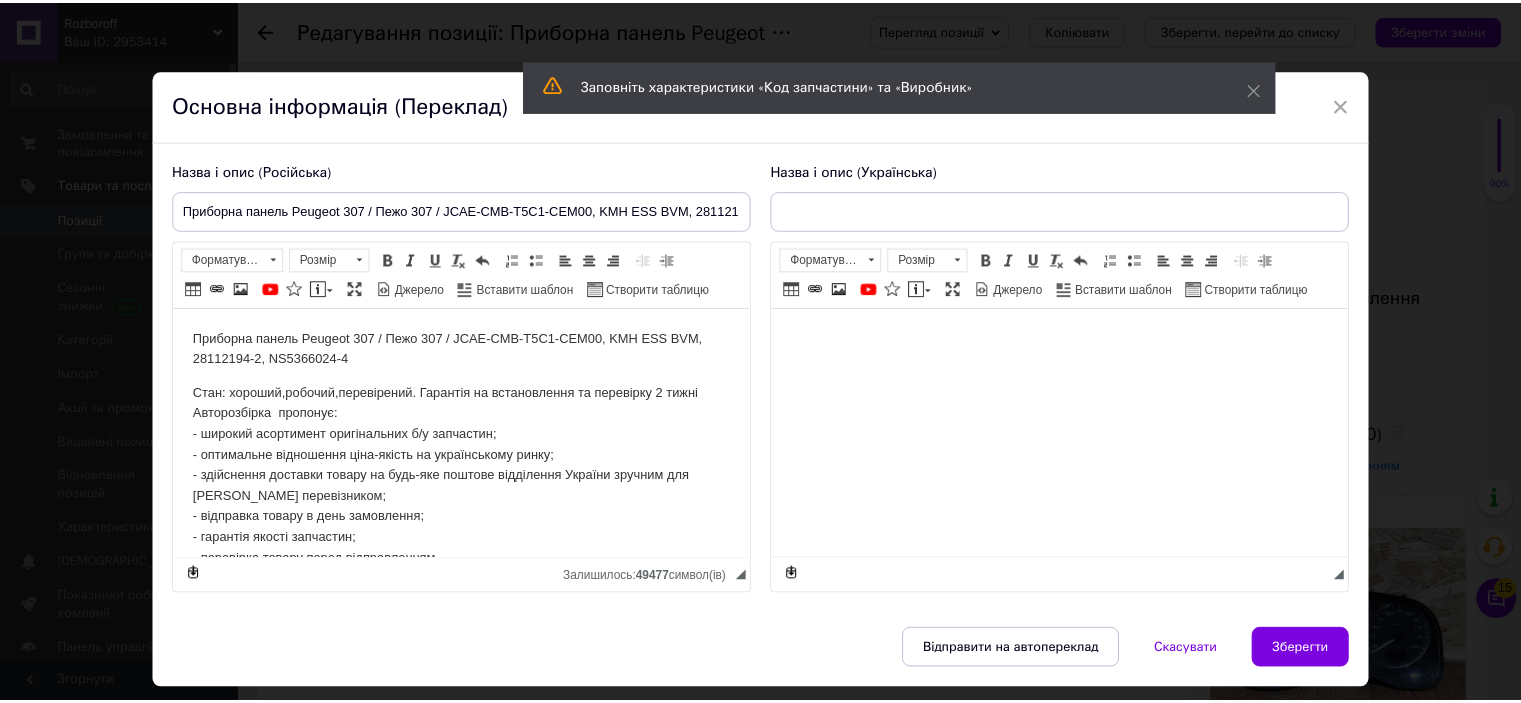 scroll, scrollTop: 0, scrollLeft: 0, axis: both 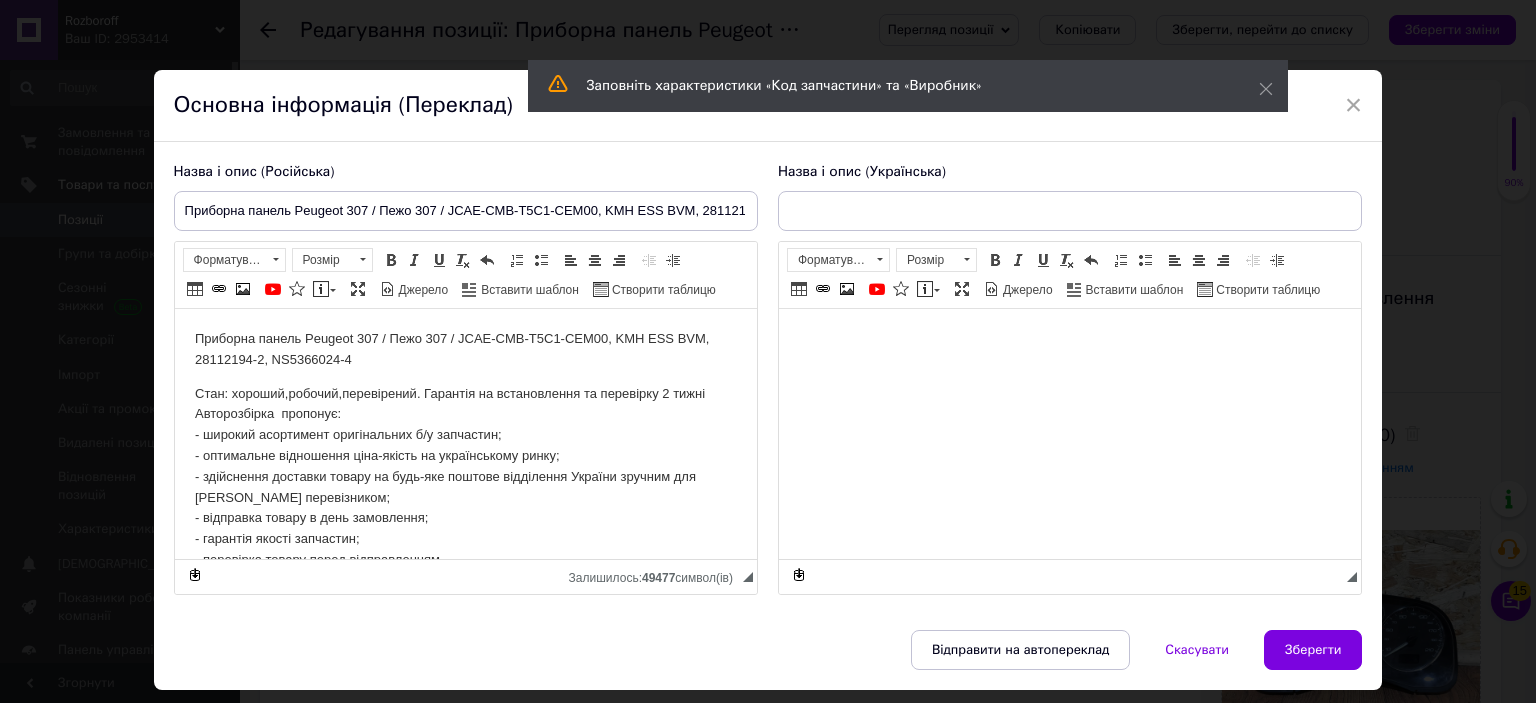 type on "Приборна панель Peugeot 307 / Пежо 307 / JCAE-CMB-T5C1-CEM00, KMH ESS BVM, 28112194-2, NS5366024-4" 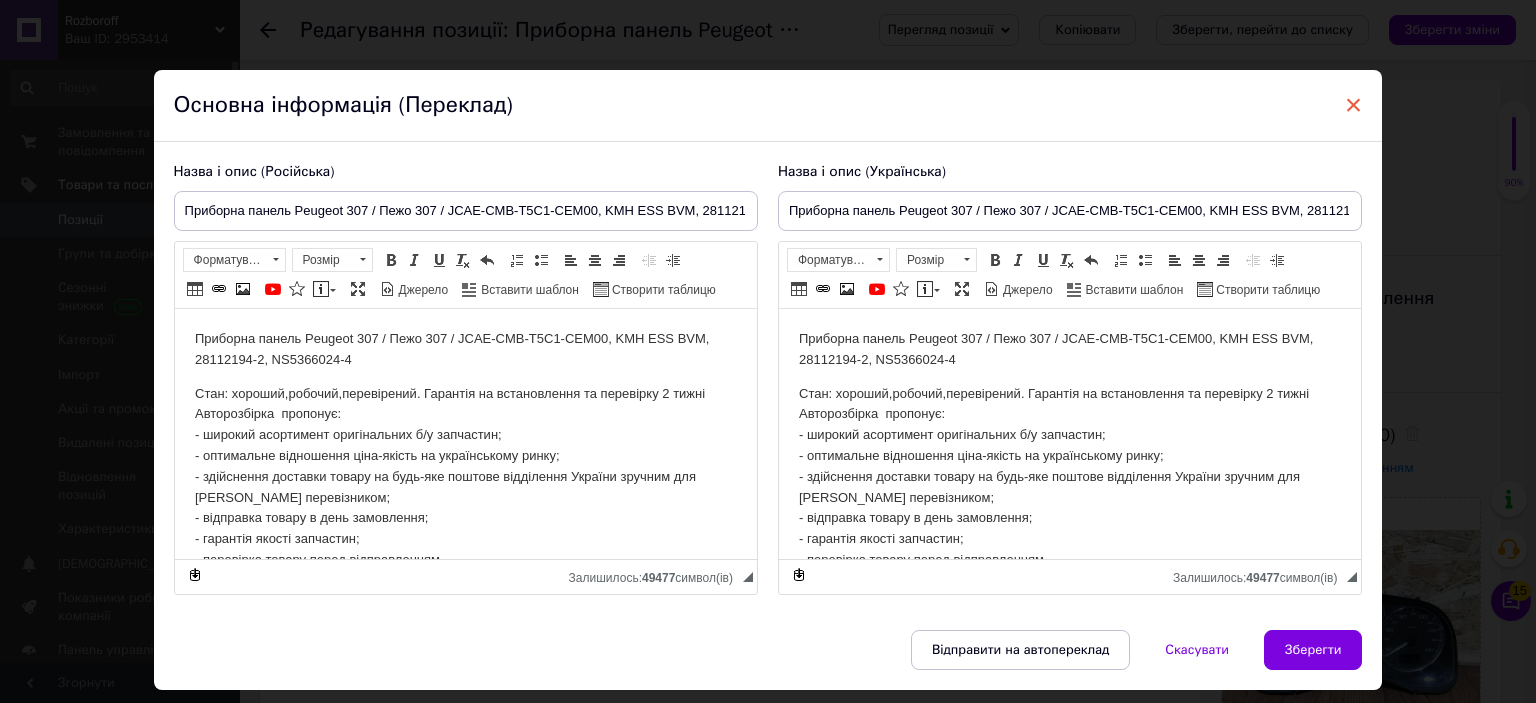 click on "×" at bounding box center (1354, 105) 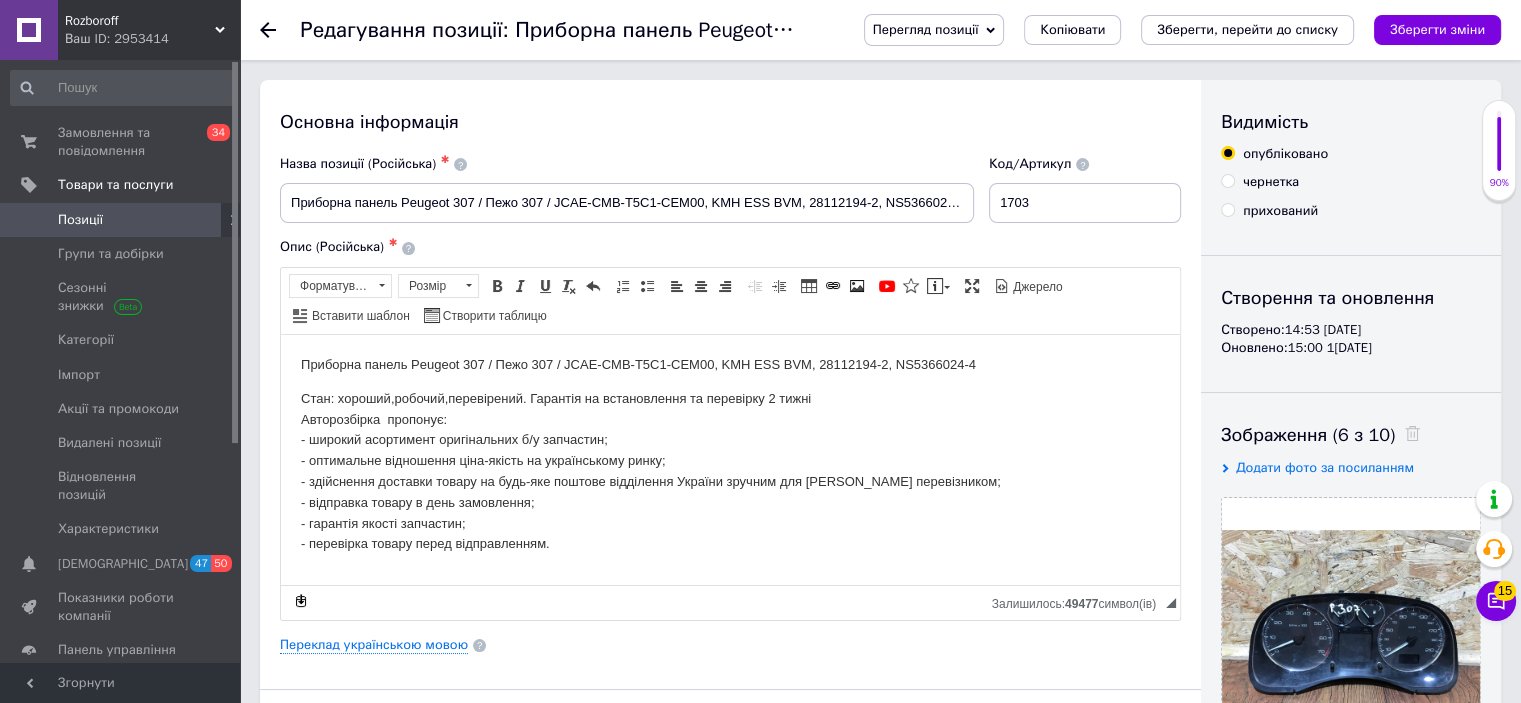 click 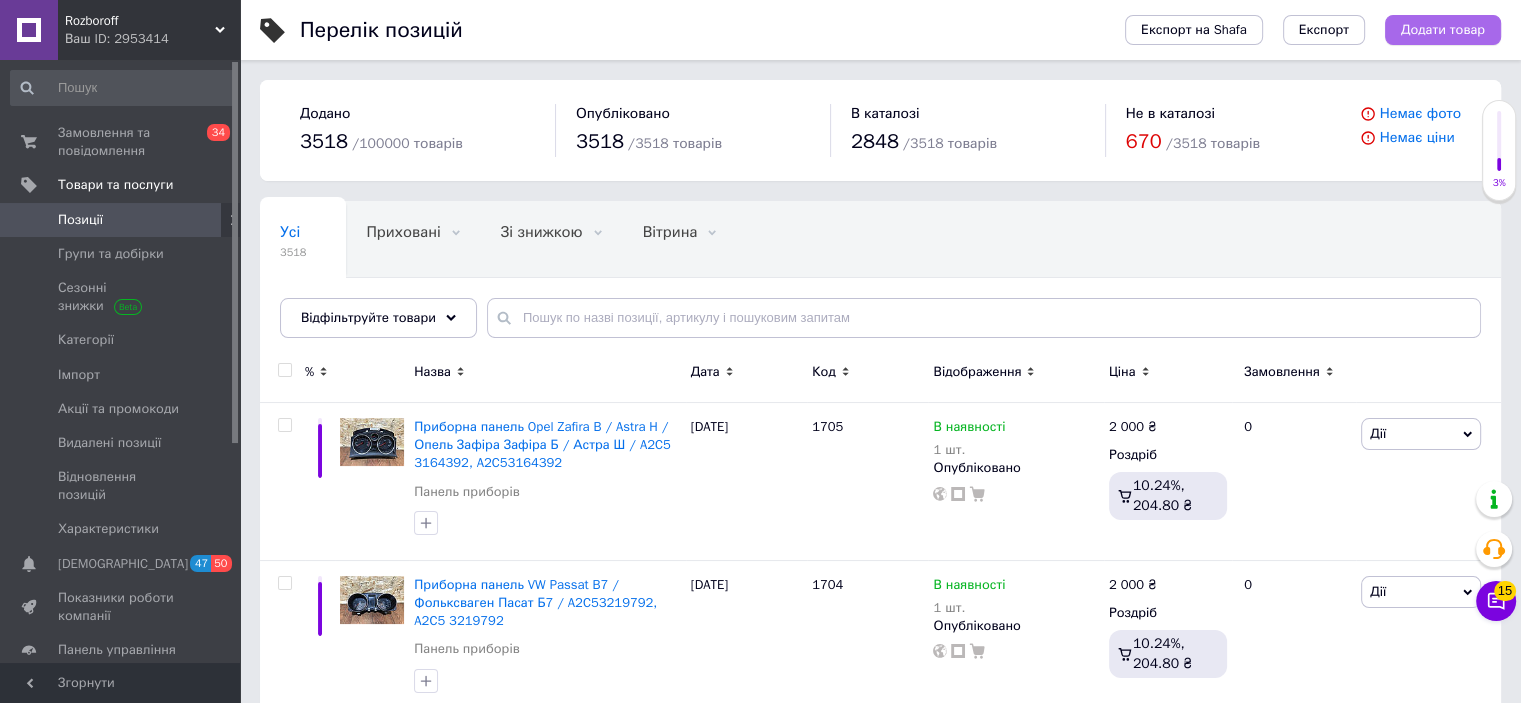 click on "Додати товар" at bounding box center (1443, 30) 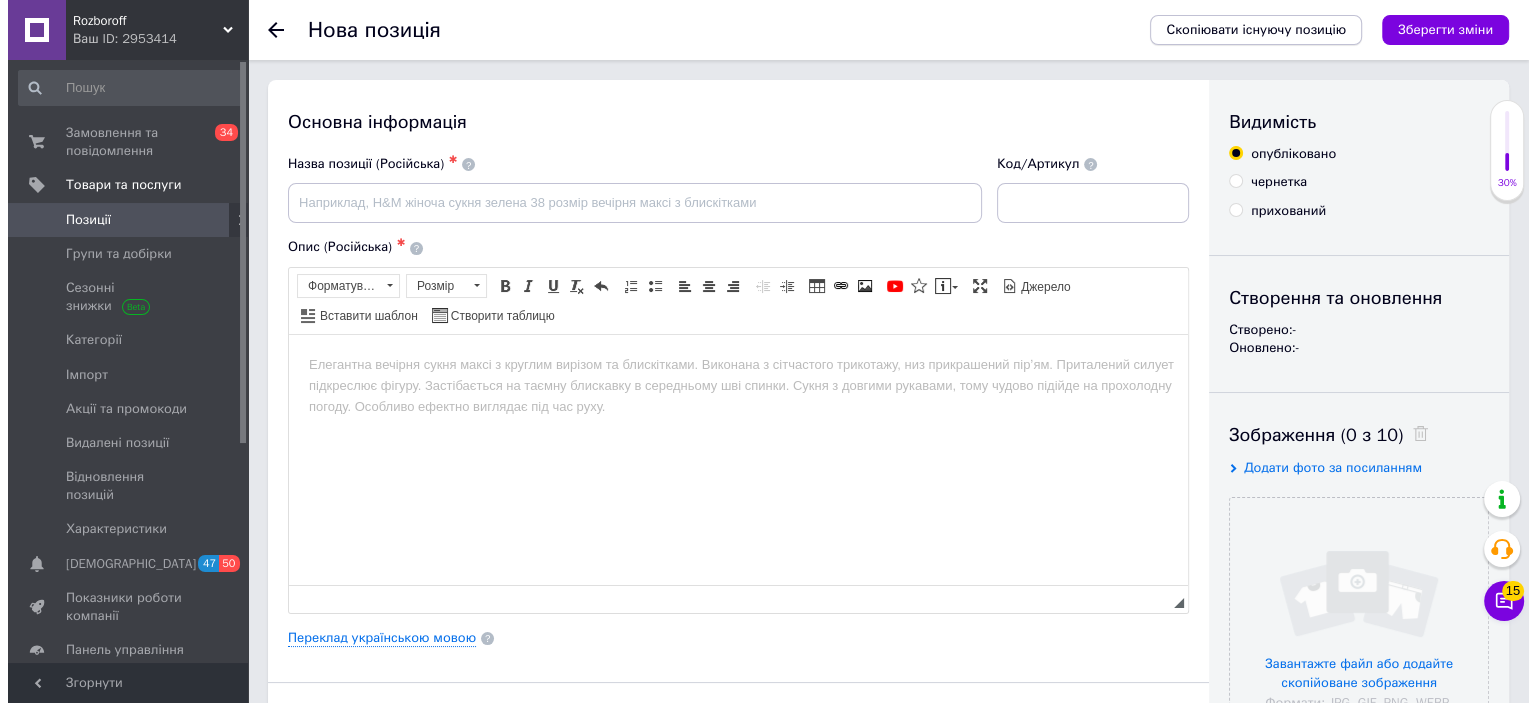 scroll, scrollTop: 0, scrollLeft: 0, axis: both 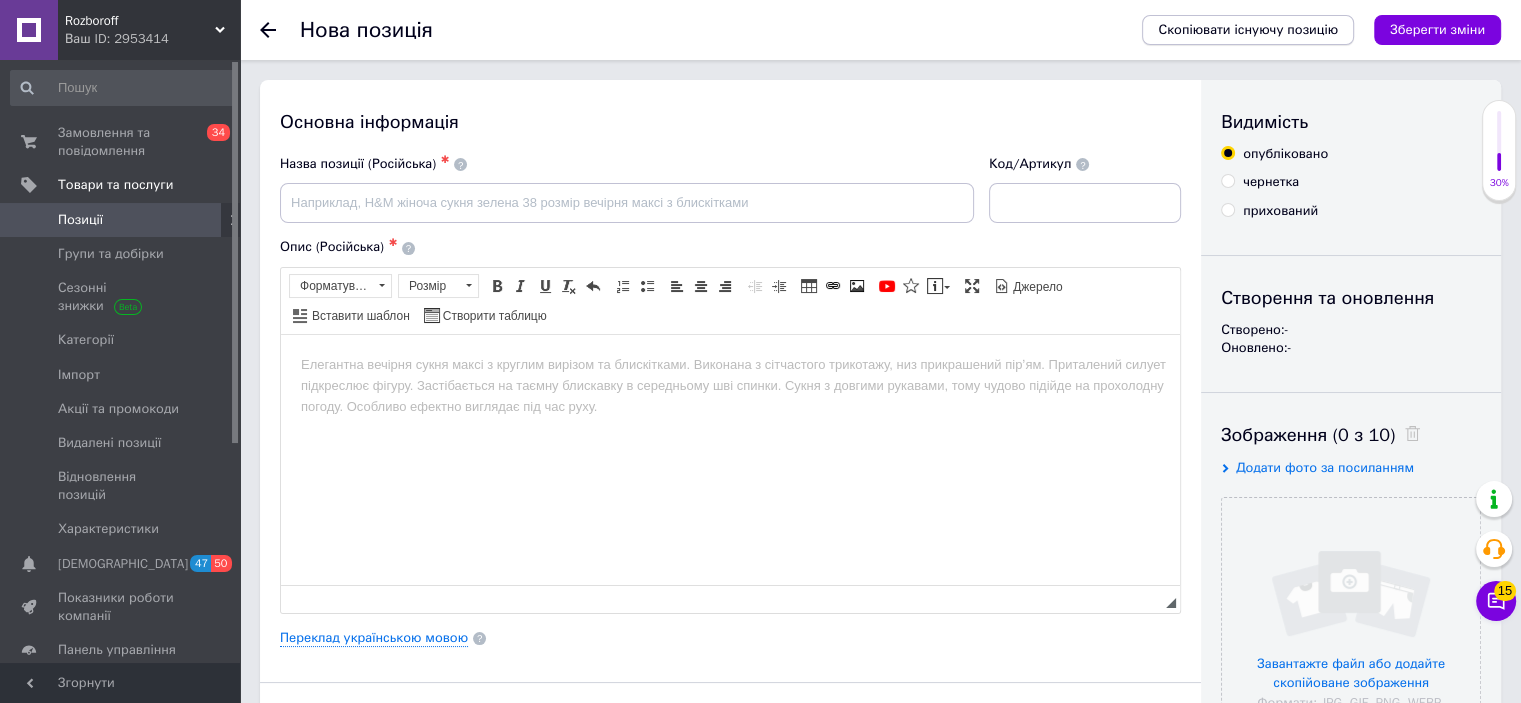 click on "Скопіювати існуючу позицію" at bounding box center [1248, 30] 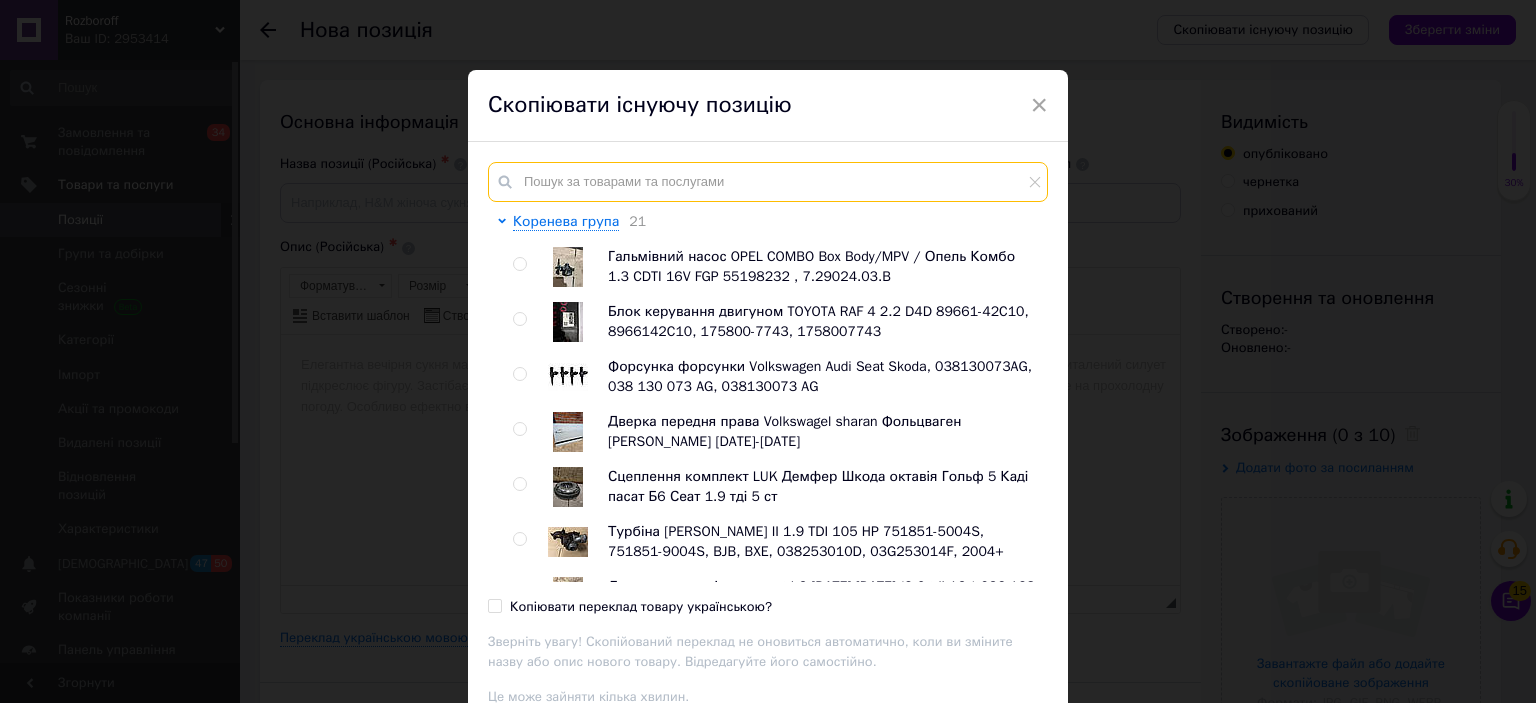 click at bounding box center (768, 182) 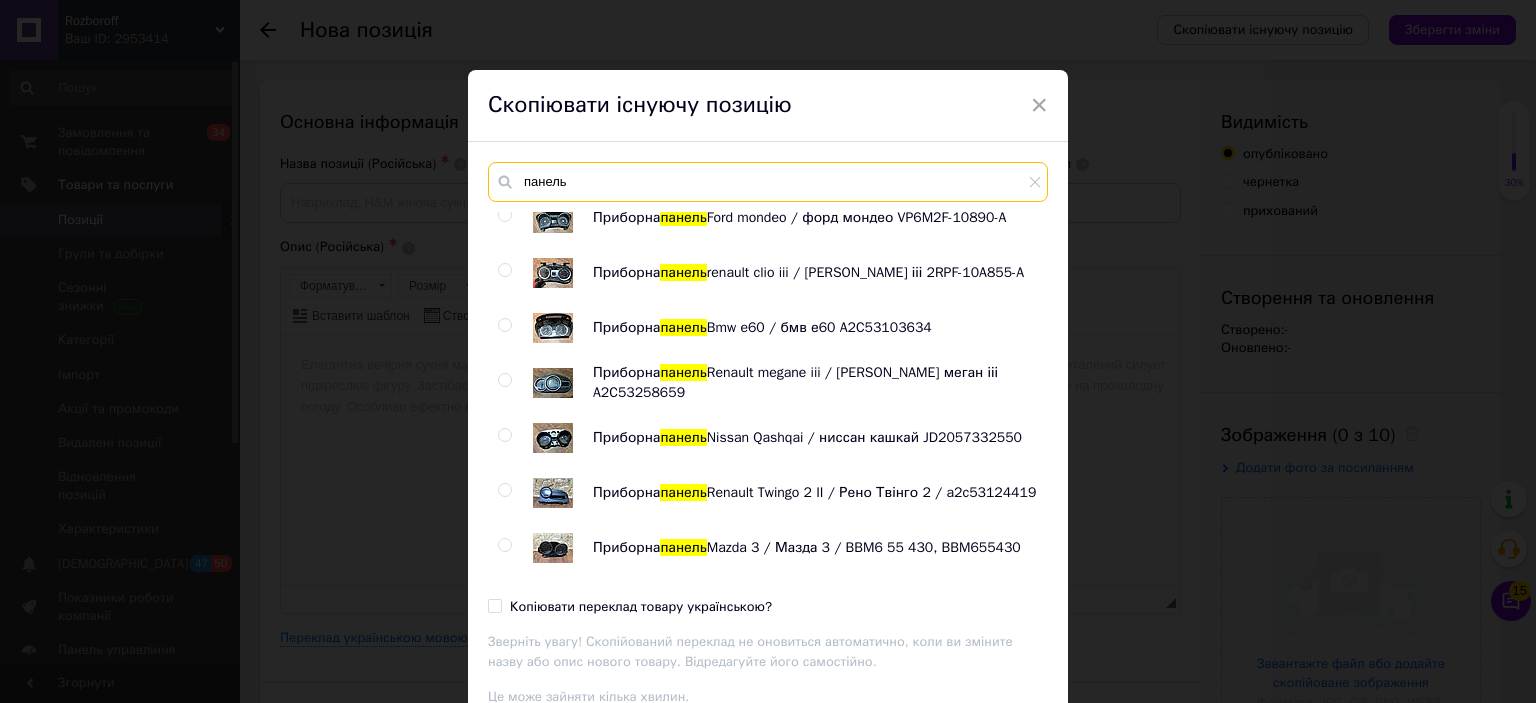 scroll, scrollTop: 764, scrollLeft: 0, axis: vertical 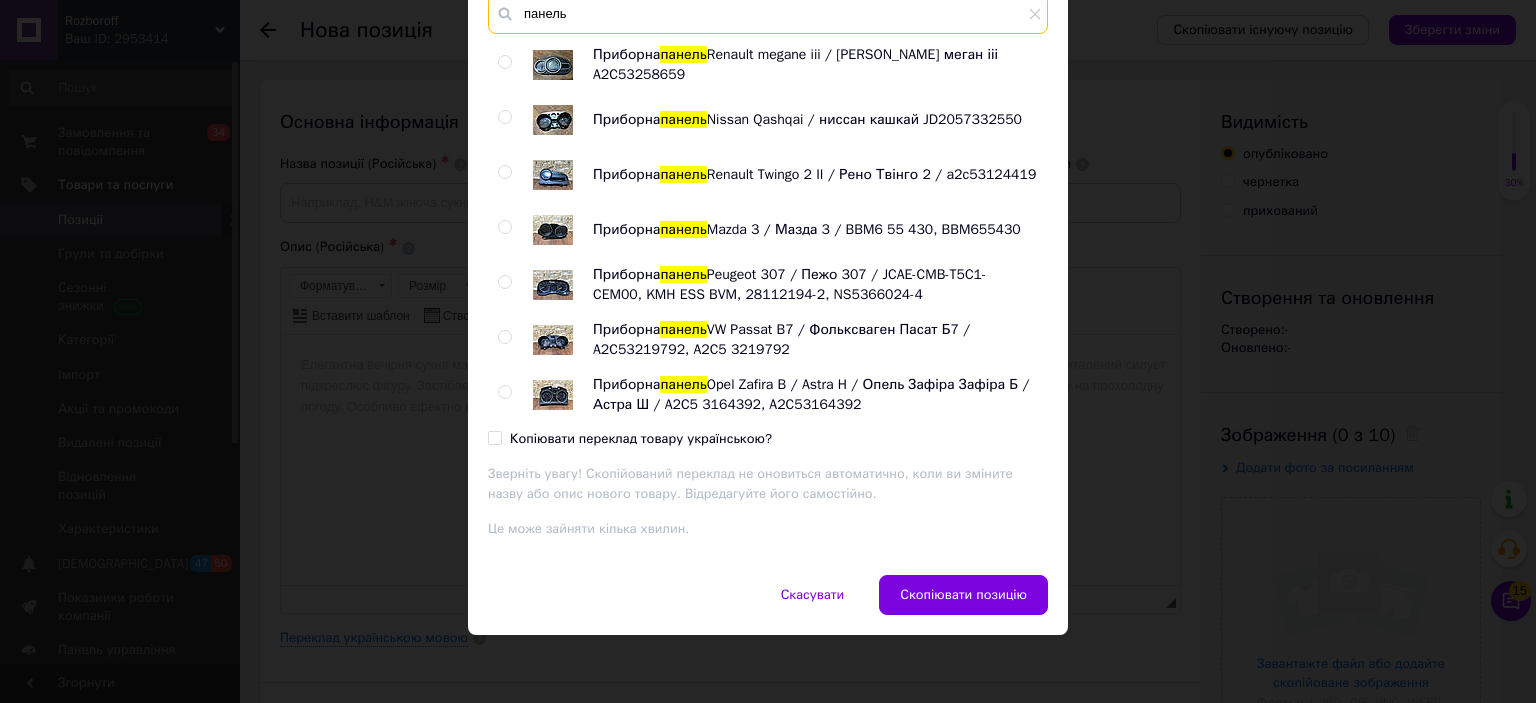 type on "панель" 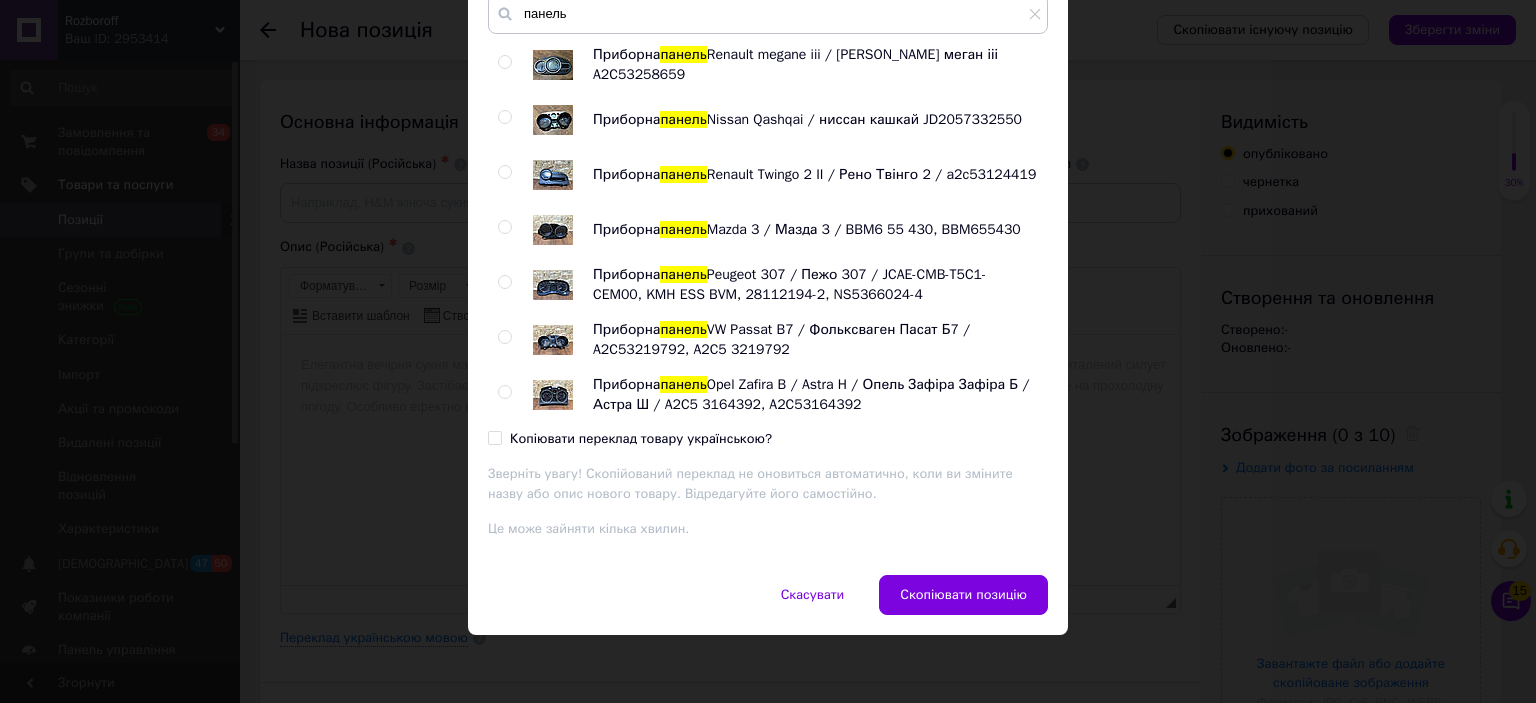 click at bounding box center (504, 392) 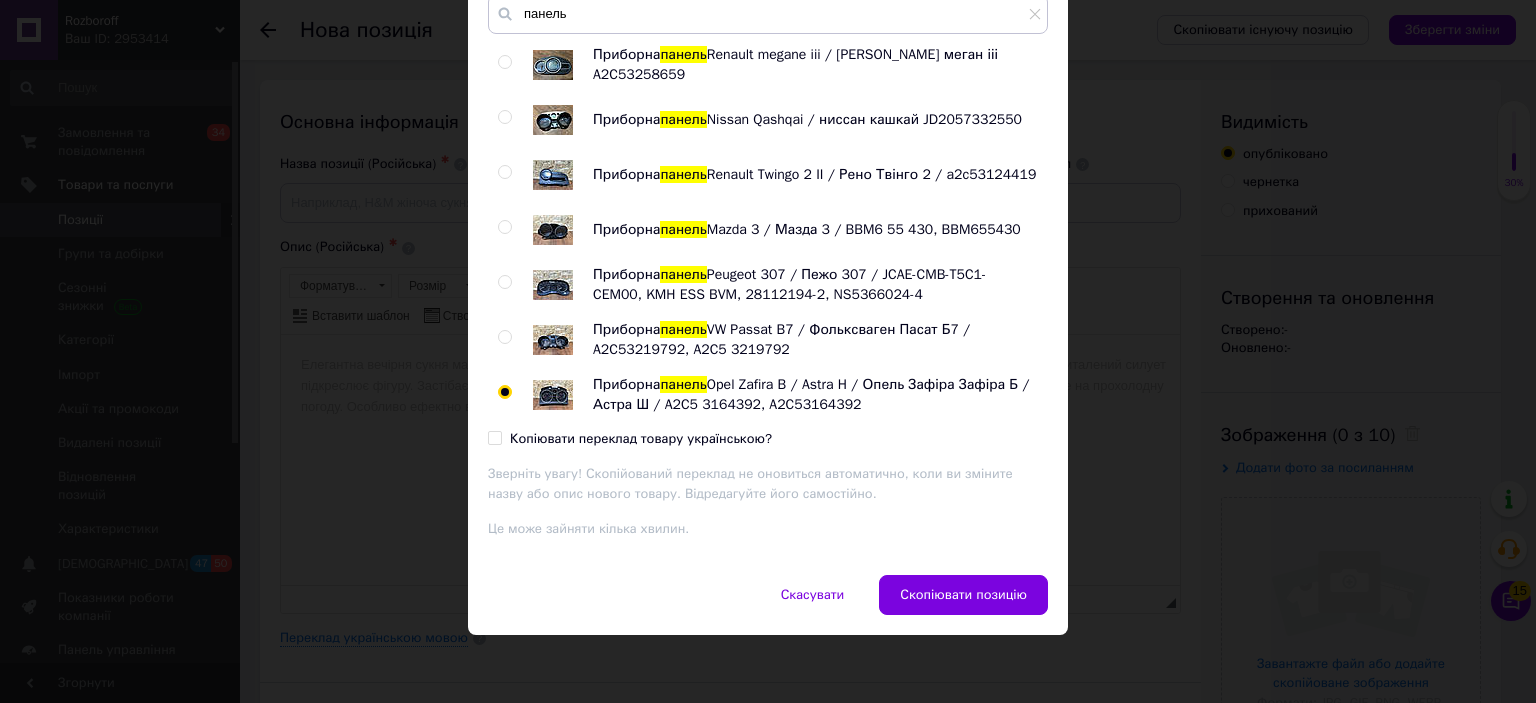 radio on "true" 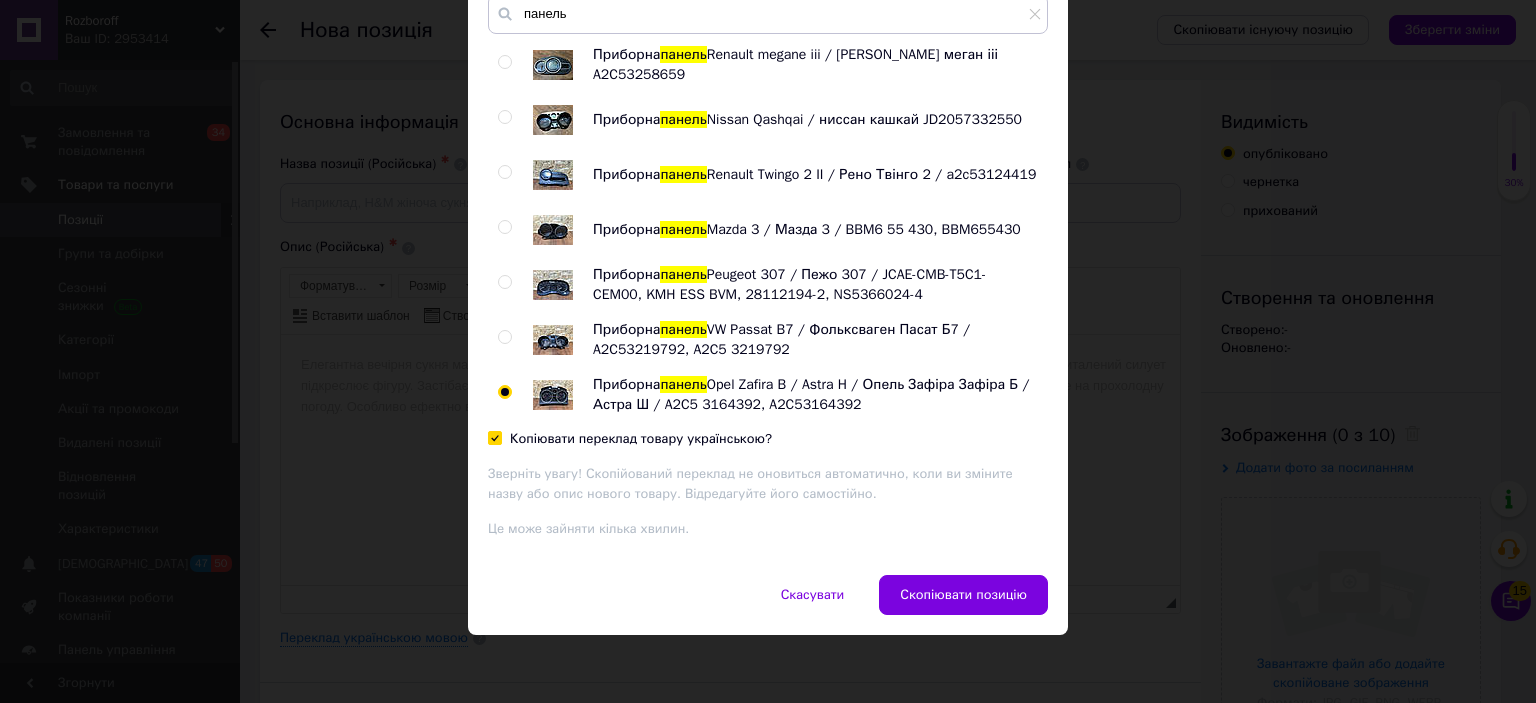 checkbox on "true" 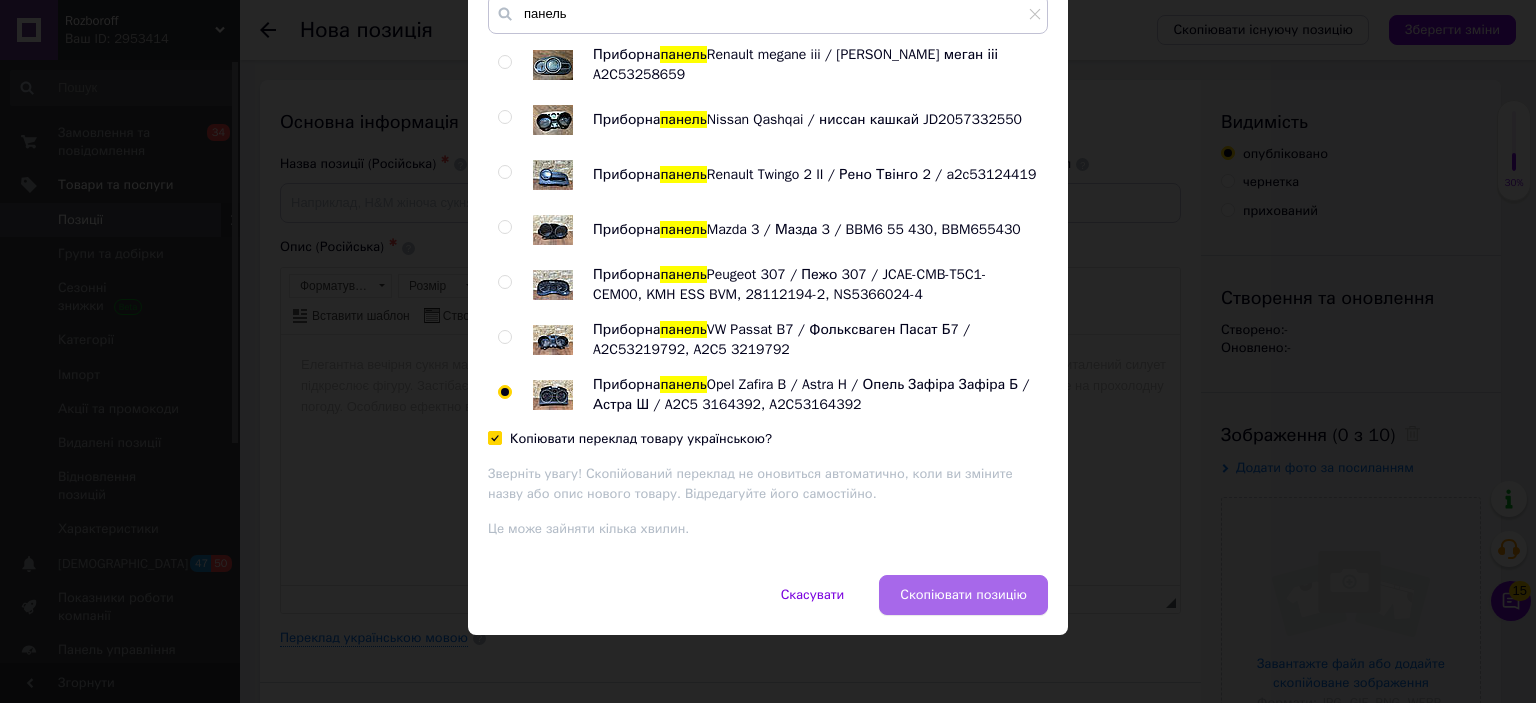 click on "Скопіювати позицію" at bounding box center (963, 595) 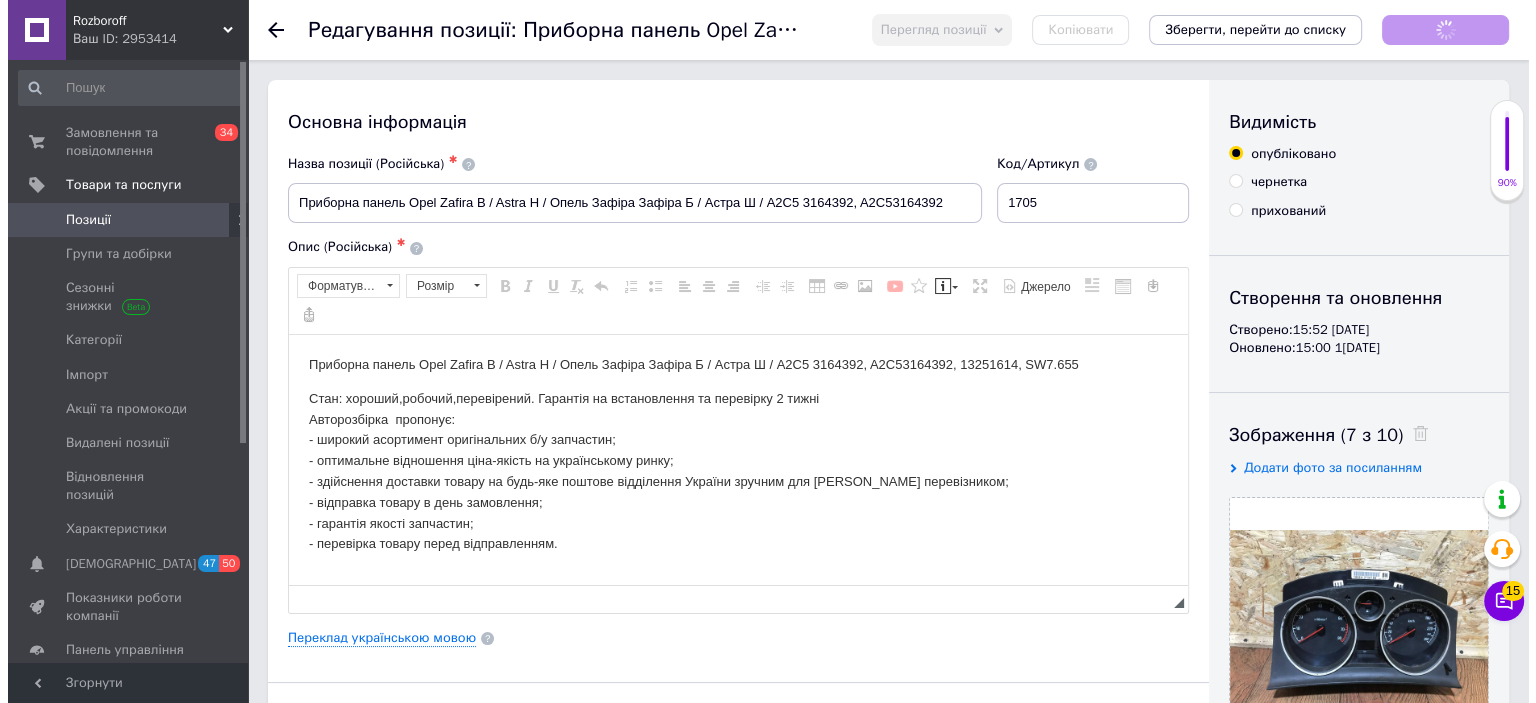 scroll, scrollTop: 0, scrollLeft: 0, axis: both 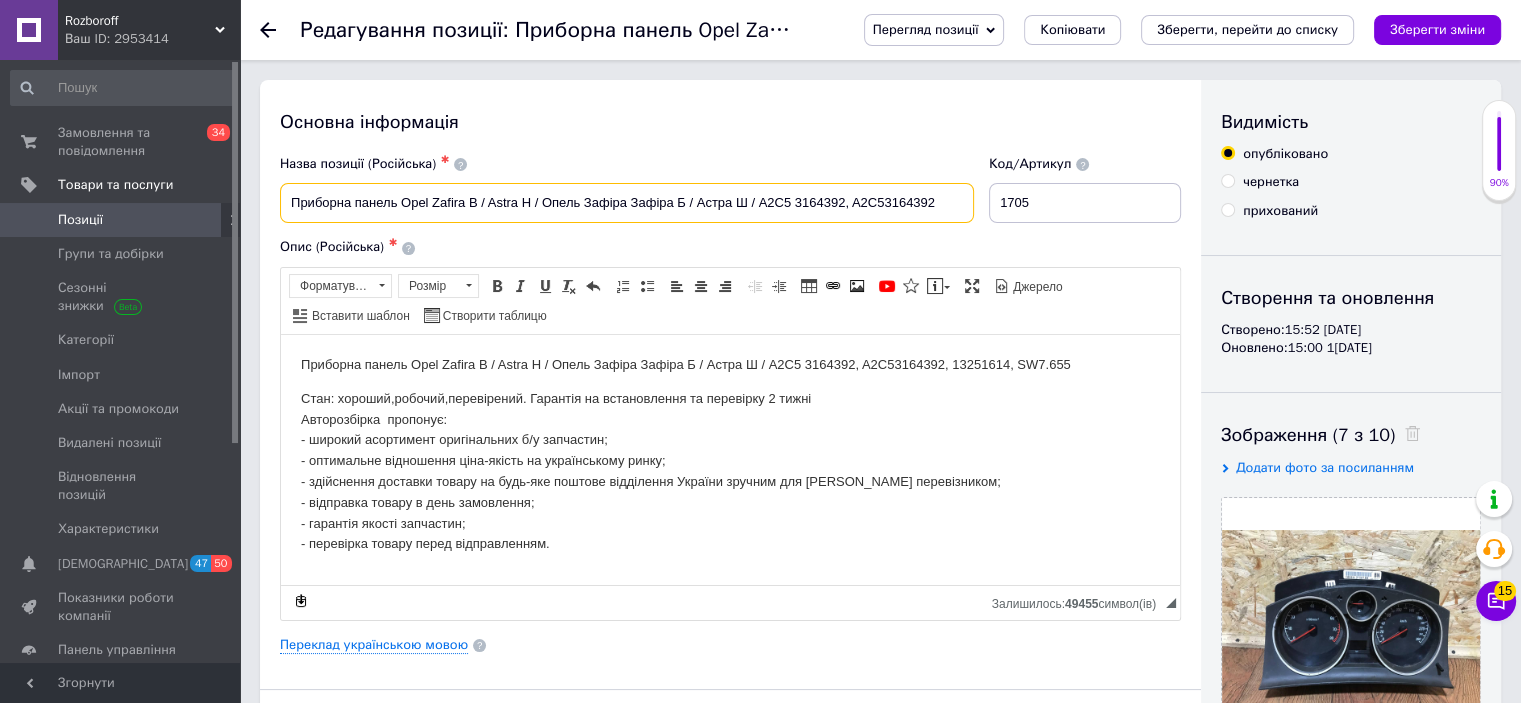 drag, startPoint x: 960, startPoint y: 200, endPoint x: 404, endPoint y: 180, distance: 556.3596 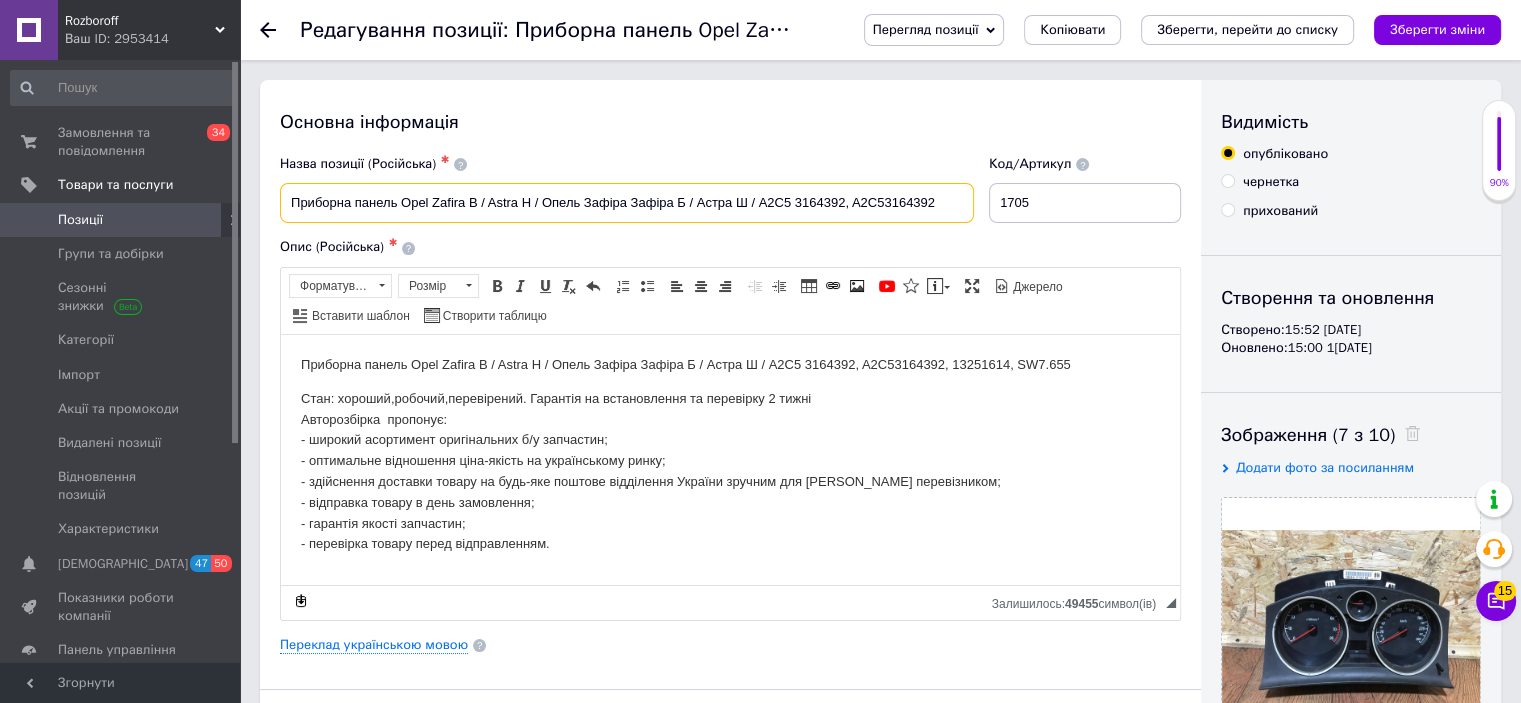 click on "Назва позиції (Російська) ✱ Приборна панель Opel Zafira B / Astra H / Опель Зафіра Зафіра Б / Астра Ш / A2C5 3164392, A2C53164392" at bounding box center (627, 189) 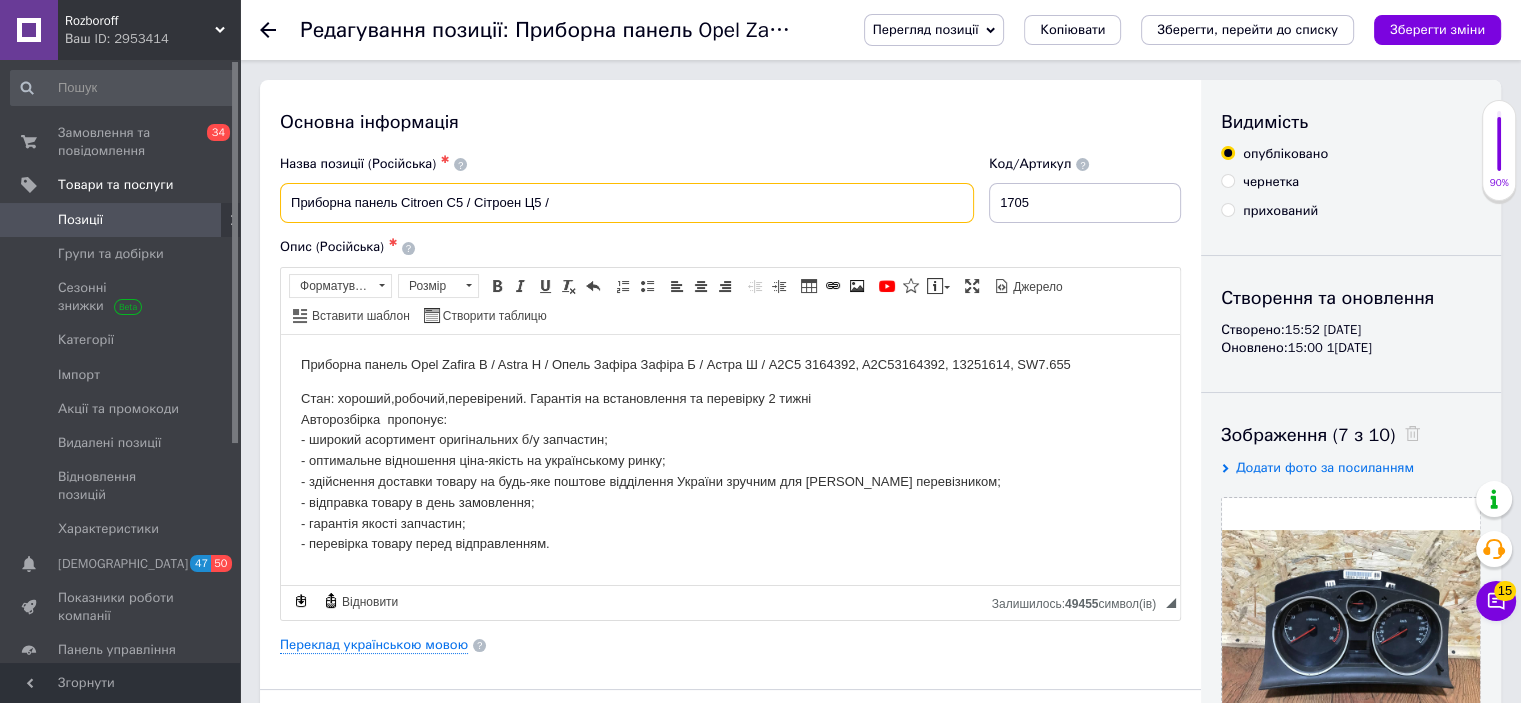 paste on "9682387877" 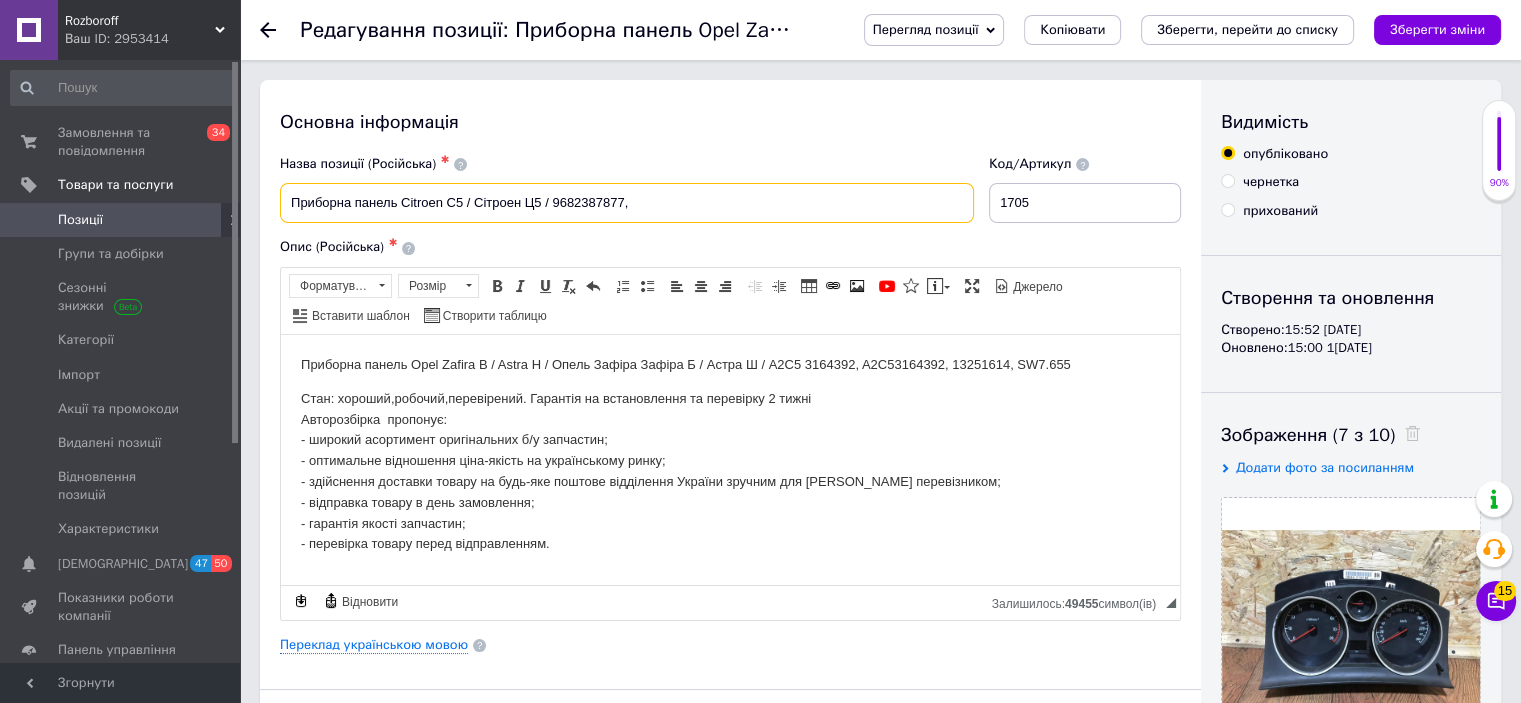 paste on "9682387877" 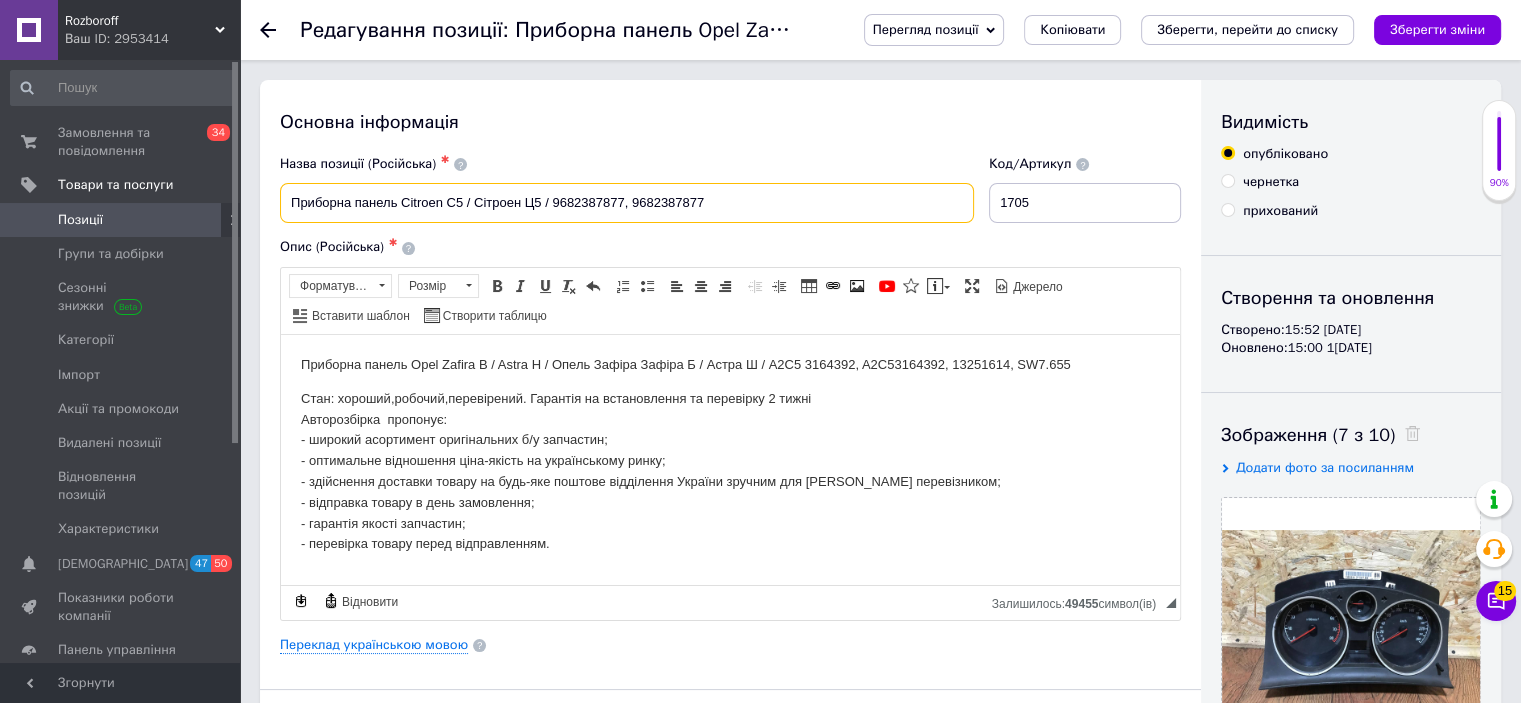 click on "Приборна панель Citroen C5 / Сітроен Ц5 / 9682387877, 9682387877" at bounding box center [627, 203] 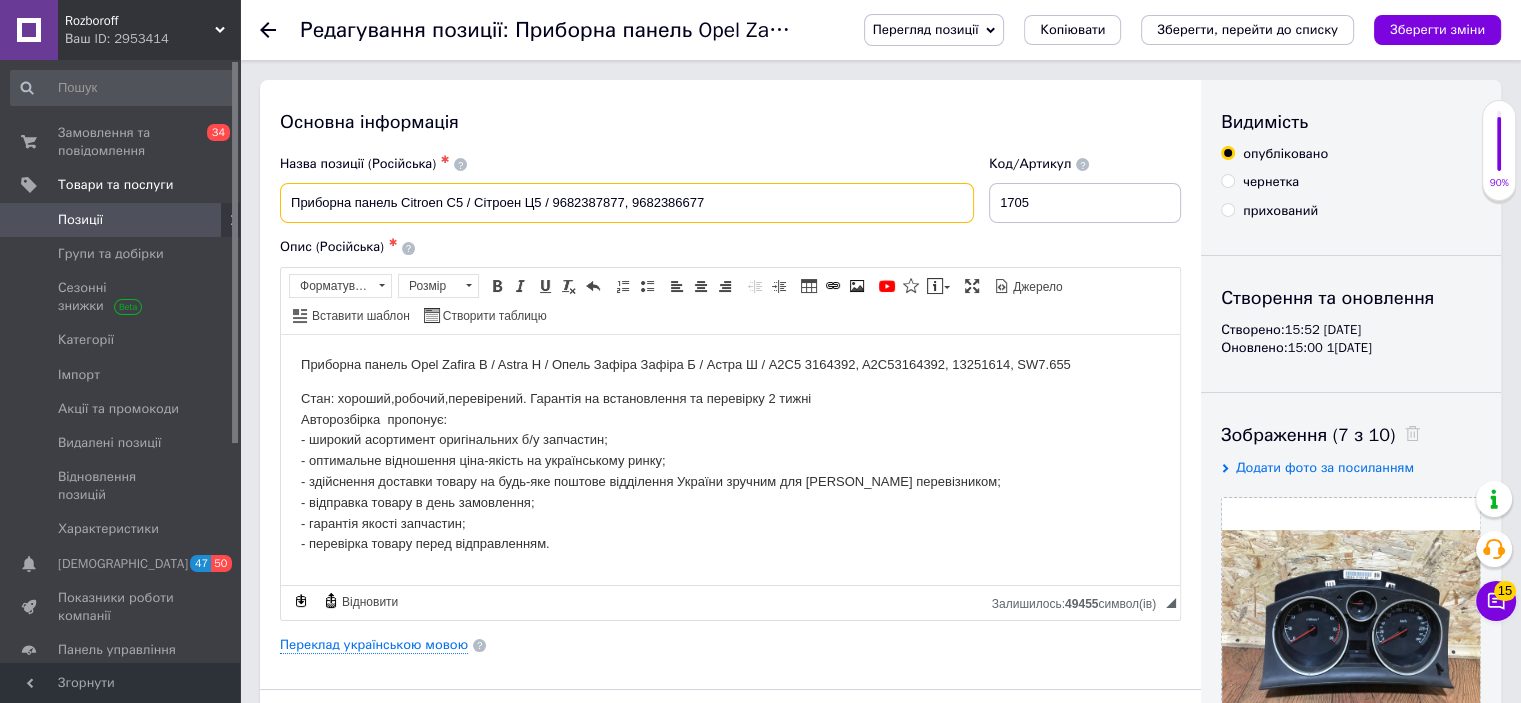 click on "Приборна панель Citroen C5 / Сітроен Ц5 / 9682387877, 9682386677" at bounding box center [627, 203] 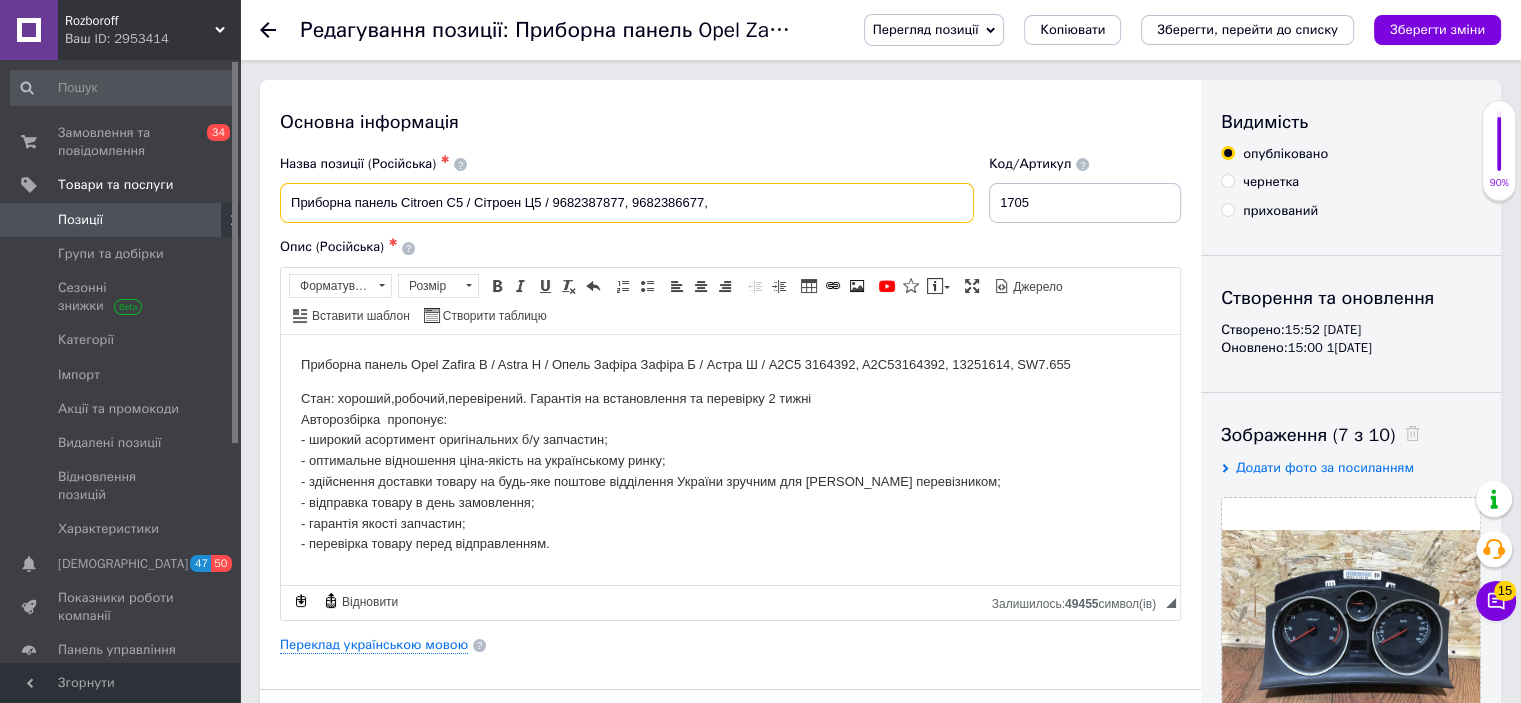 paste on "[PHONE_NUMBER]" 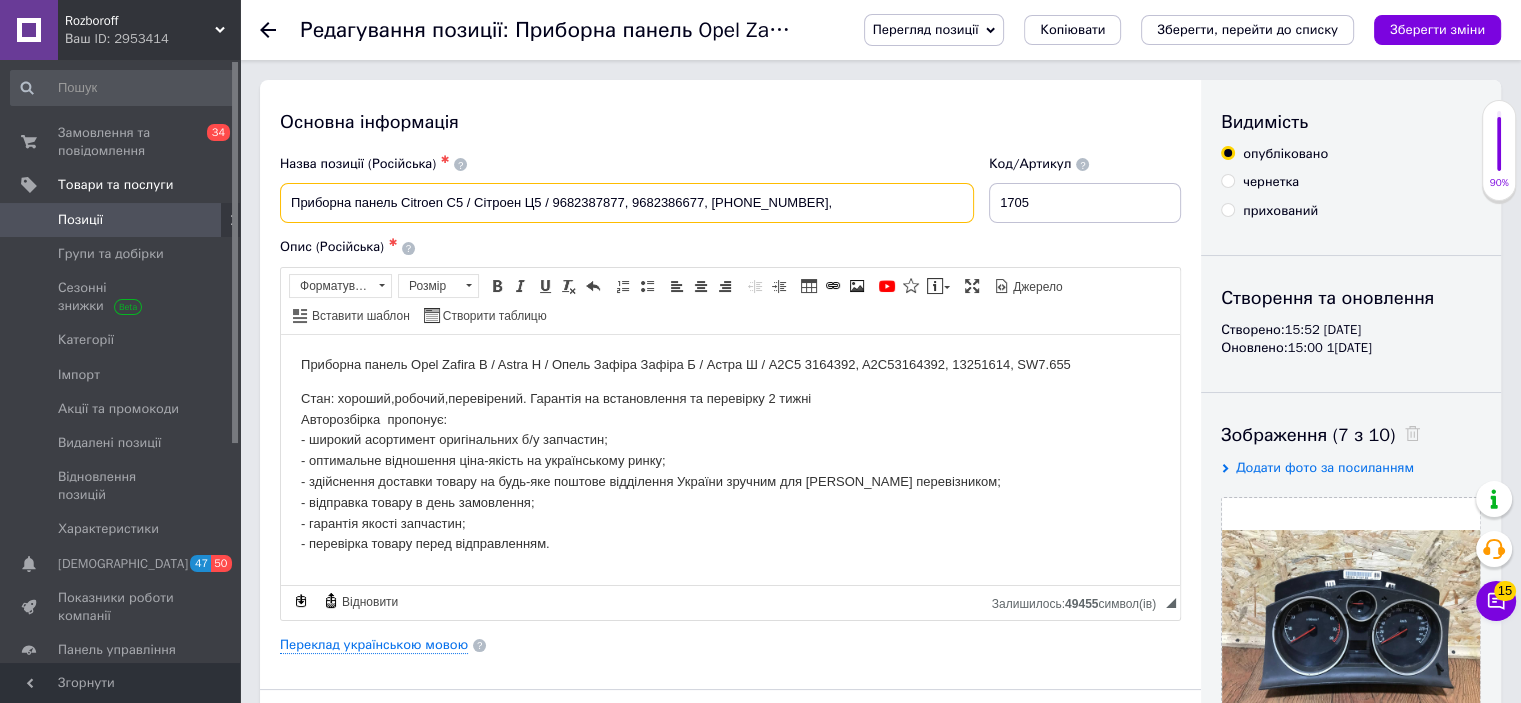 paste on "9665364680" 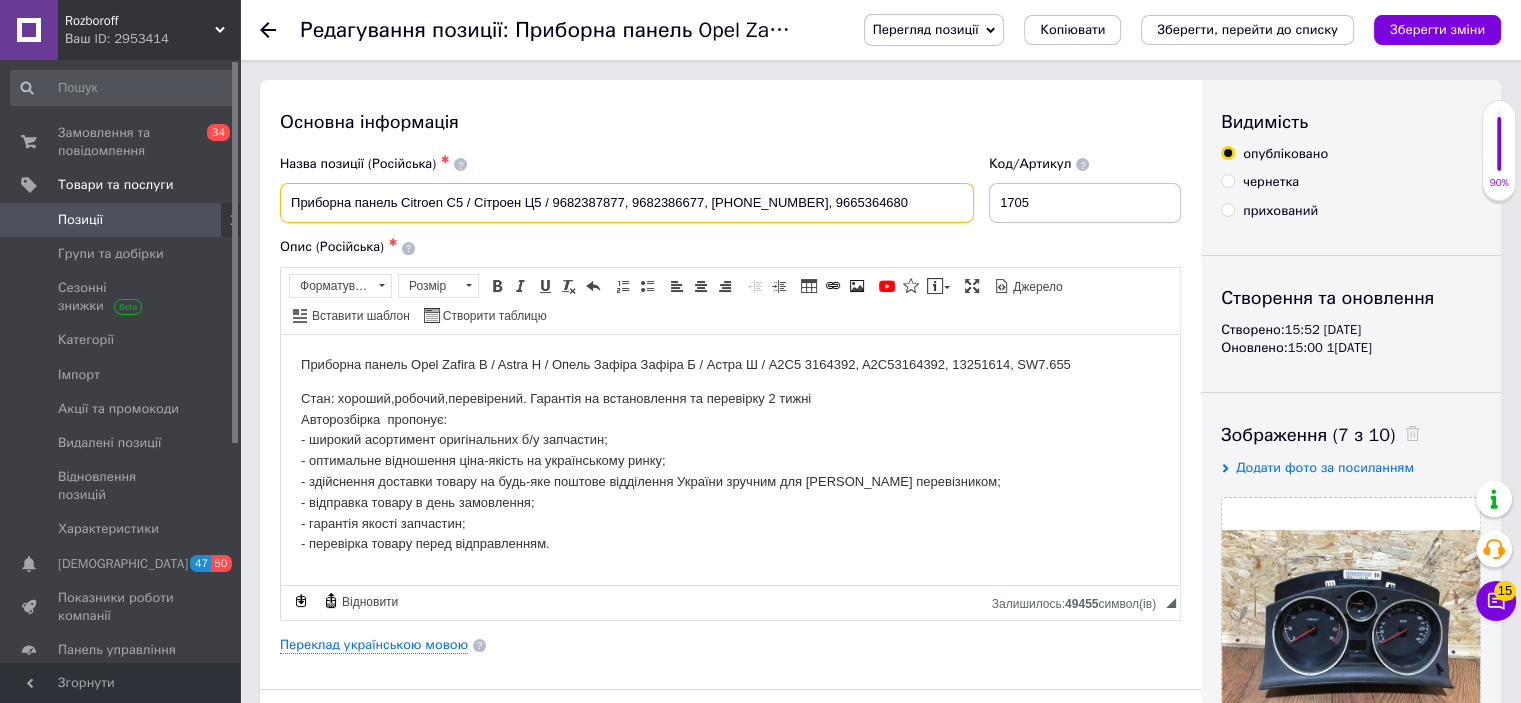 drag, startPoint x: 914, startPoint y: 204, endPoint x: 293, endPoint y: 173, distance: 621.77325 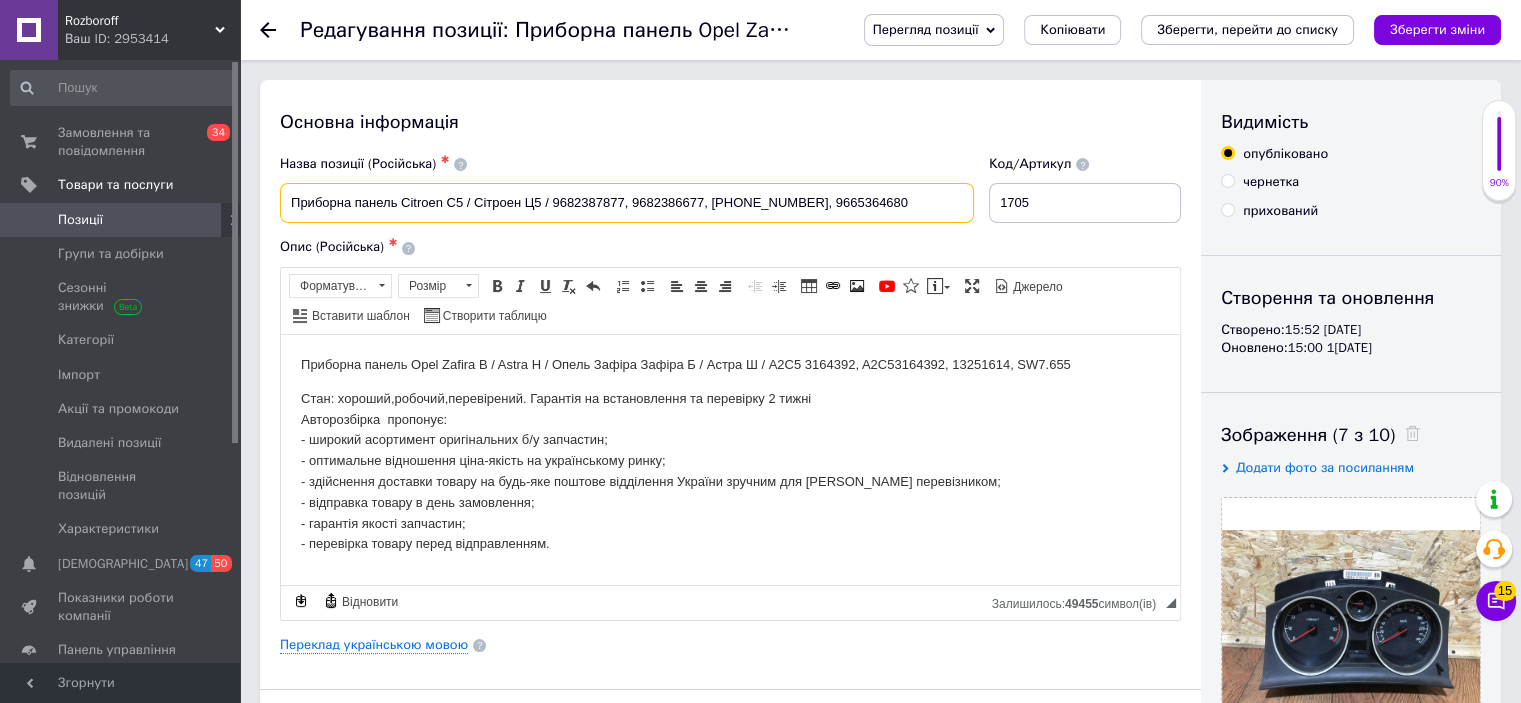 click on "Назва позиції (Російська) ✱ Приборна панель Citroen C5 / Сітроен Ц5 / 9682387877, 9682386677, [PHONE_NUMBER], 9665364680" at bounding box center (627, 189) 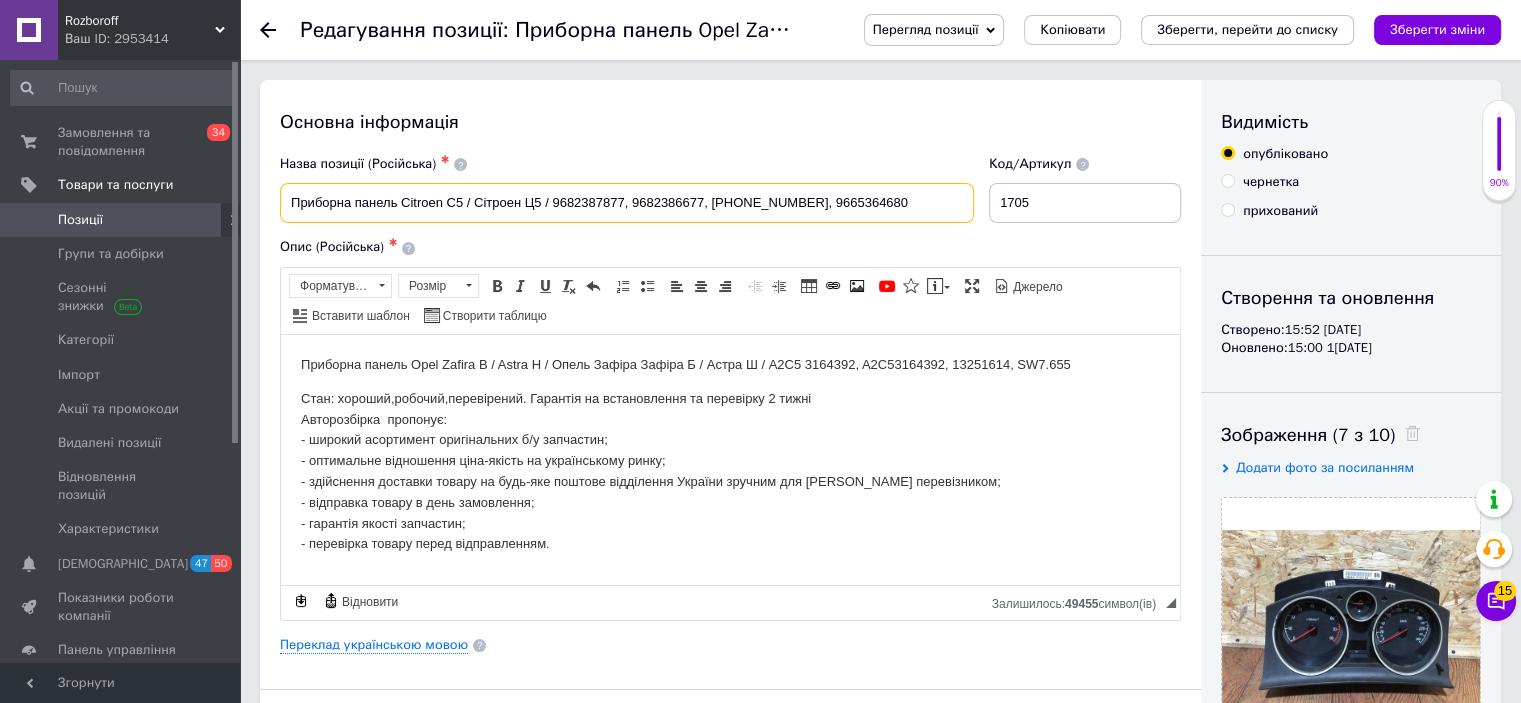 type on "Приборна панель Citroen C5 / Сітроен Ц5 / 9682387877, 9682386677, [PHONE_NUMBER], 9665364680" 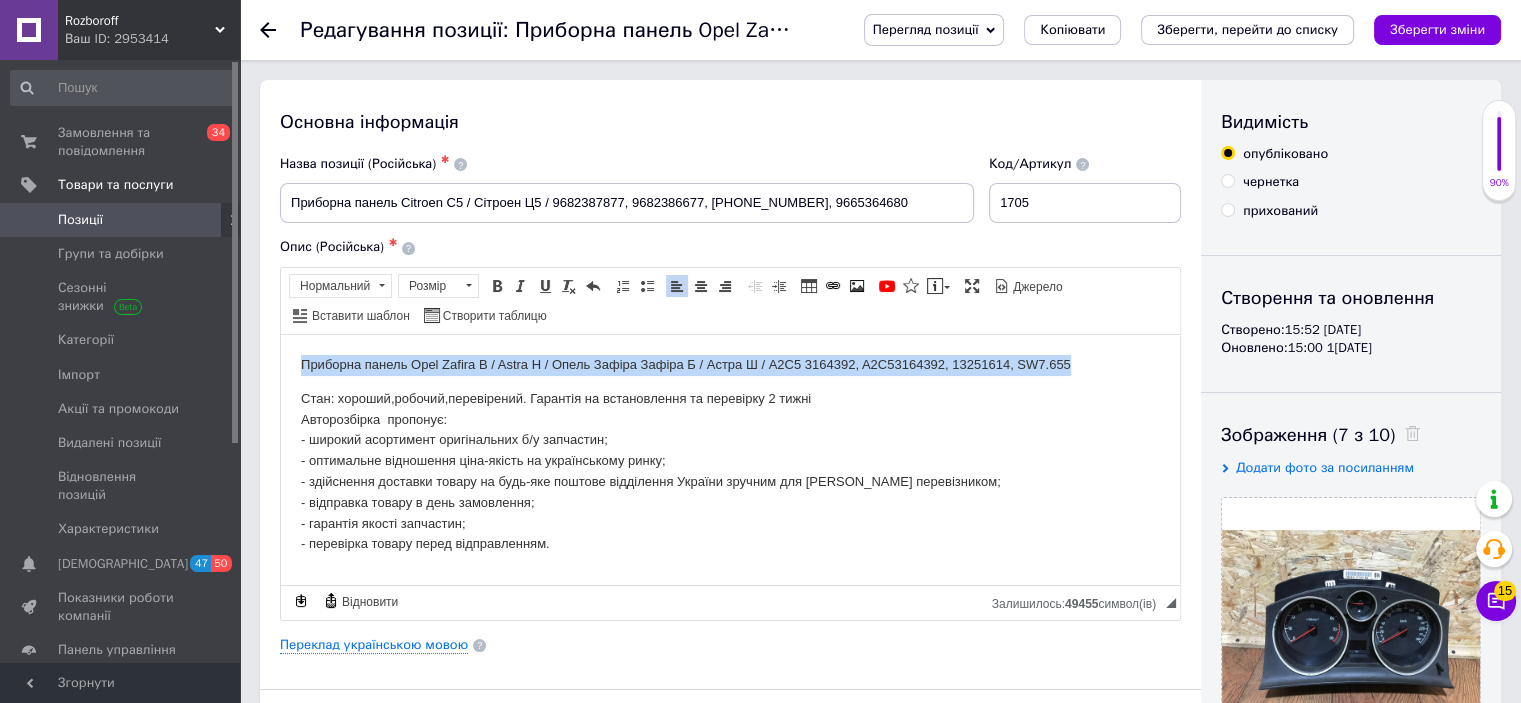 drag, startPoint x: 1121, startPoint y: 356, endPoint x: 301, endPoint y: 344, distance: 820.0878 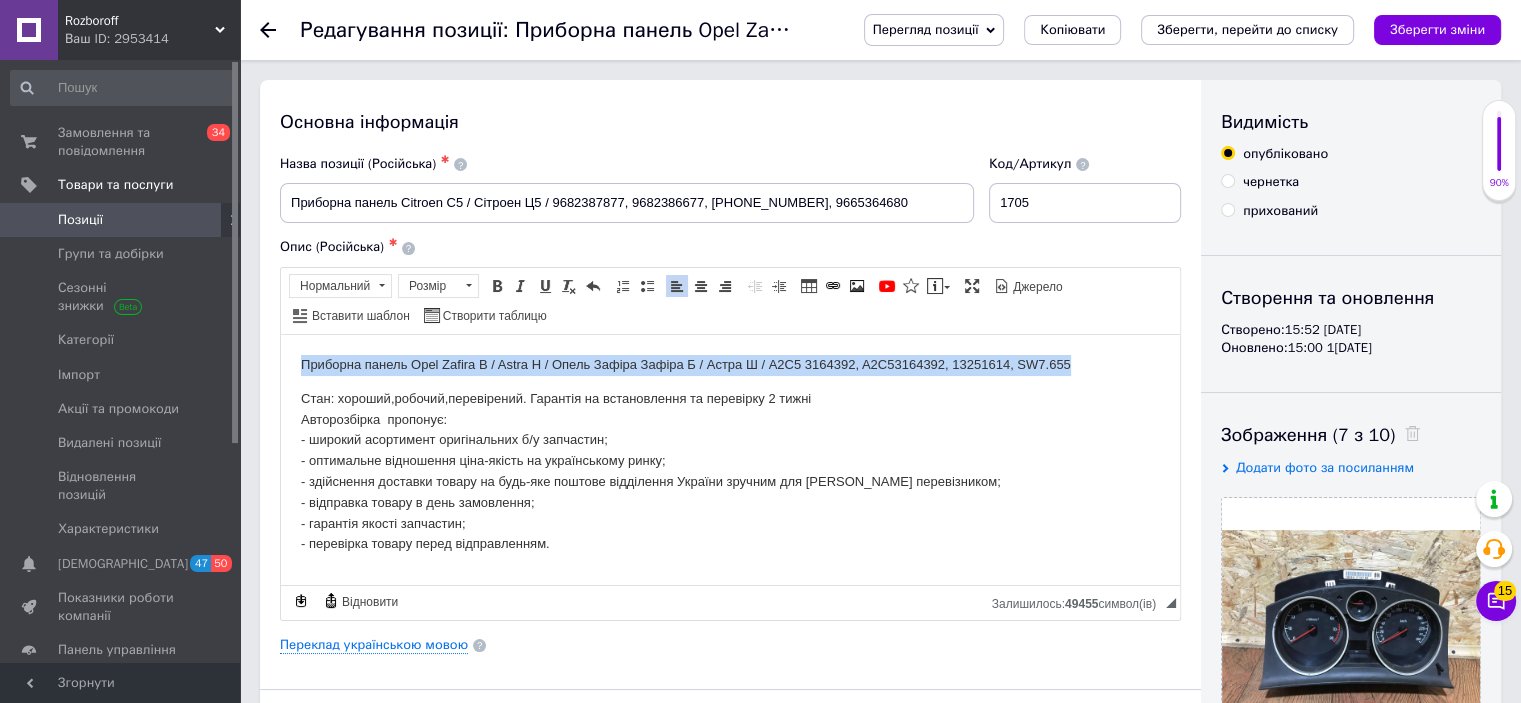 click on "Приборна панель Opel Zafira B / Astra H / Опель Зафіра Зафіра Б / Астра Ш / A2C5 3164392, A2C53164392, 13251614, SW7.655 Стан: хороший,робочий,перевірений. Гарантія на встановлення та перевірку 2 тижні Авторозбірка  пропонує:  - широкий асортимент оригінальних б/у запчастин;  - оптимальне відношення ціна-якість на українському ринку;  - здійснення доставки товару на будь-яке поштове відділення України зручним для Вас перевізником;  - відправка товару в день замовлення;  - гарантія якості запчастин;  - перевірка товару перед відправленням." at bounding box center (730, 454) 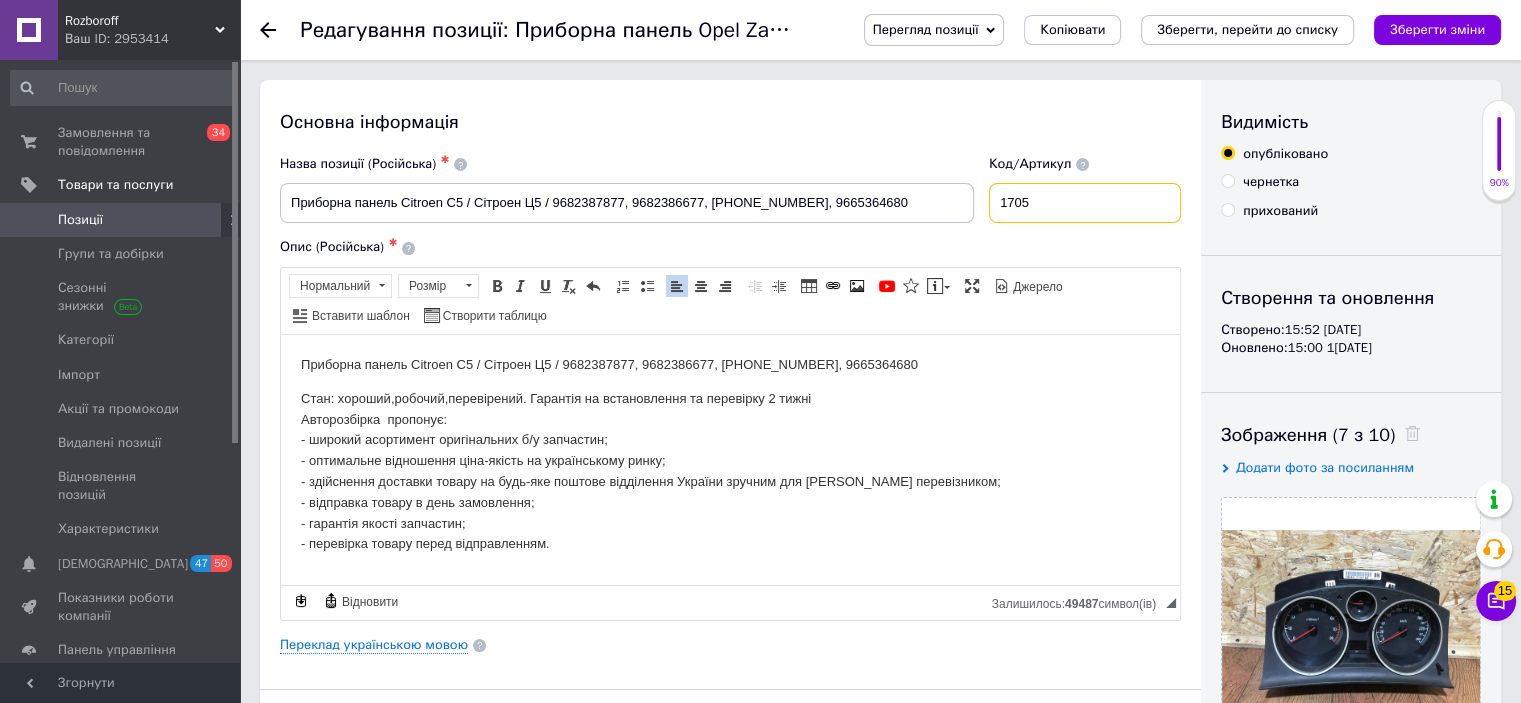 click on "1705" at bounding box center [1085, 203] 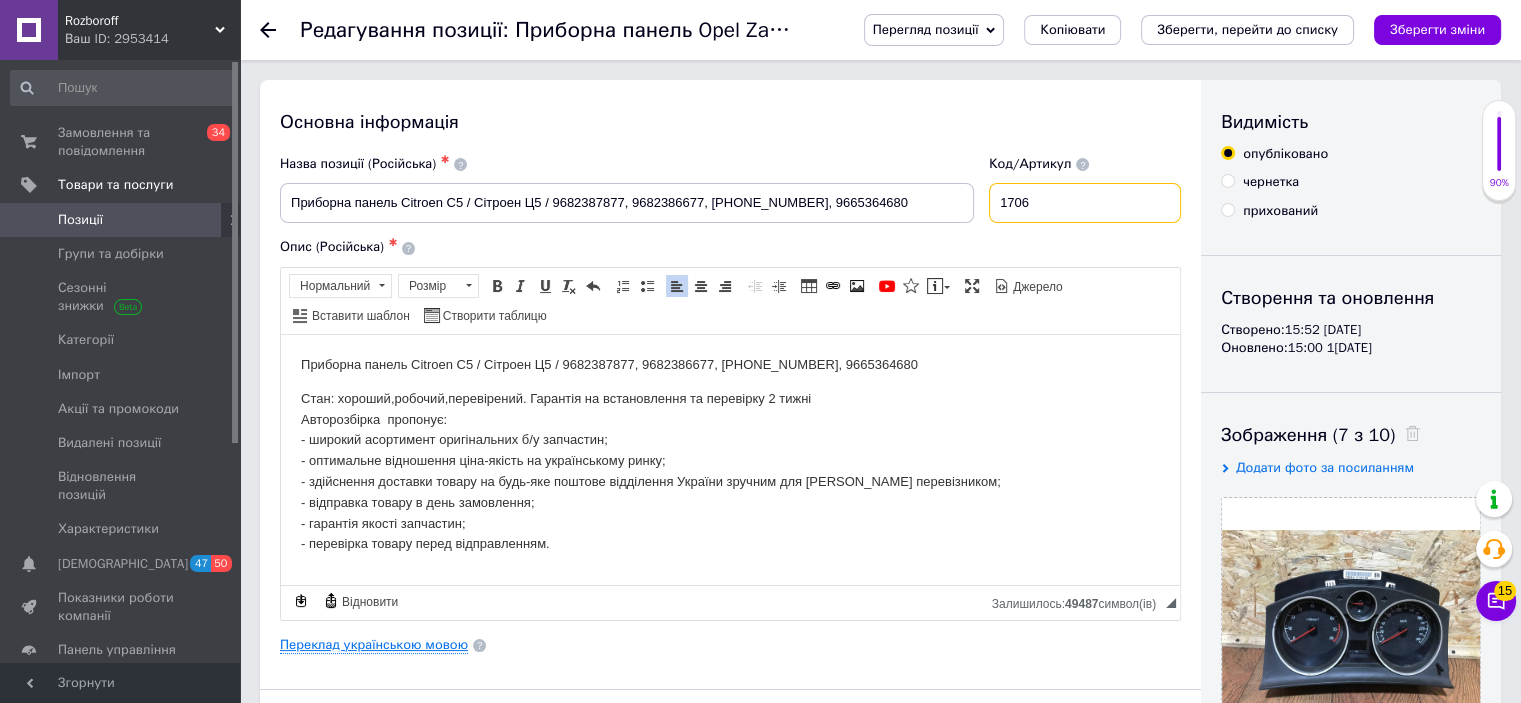 type on "1706" 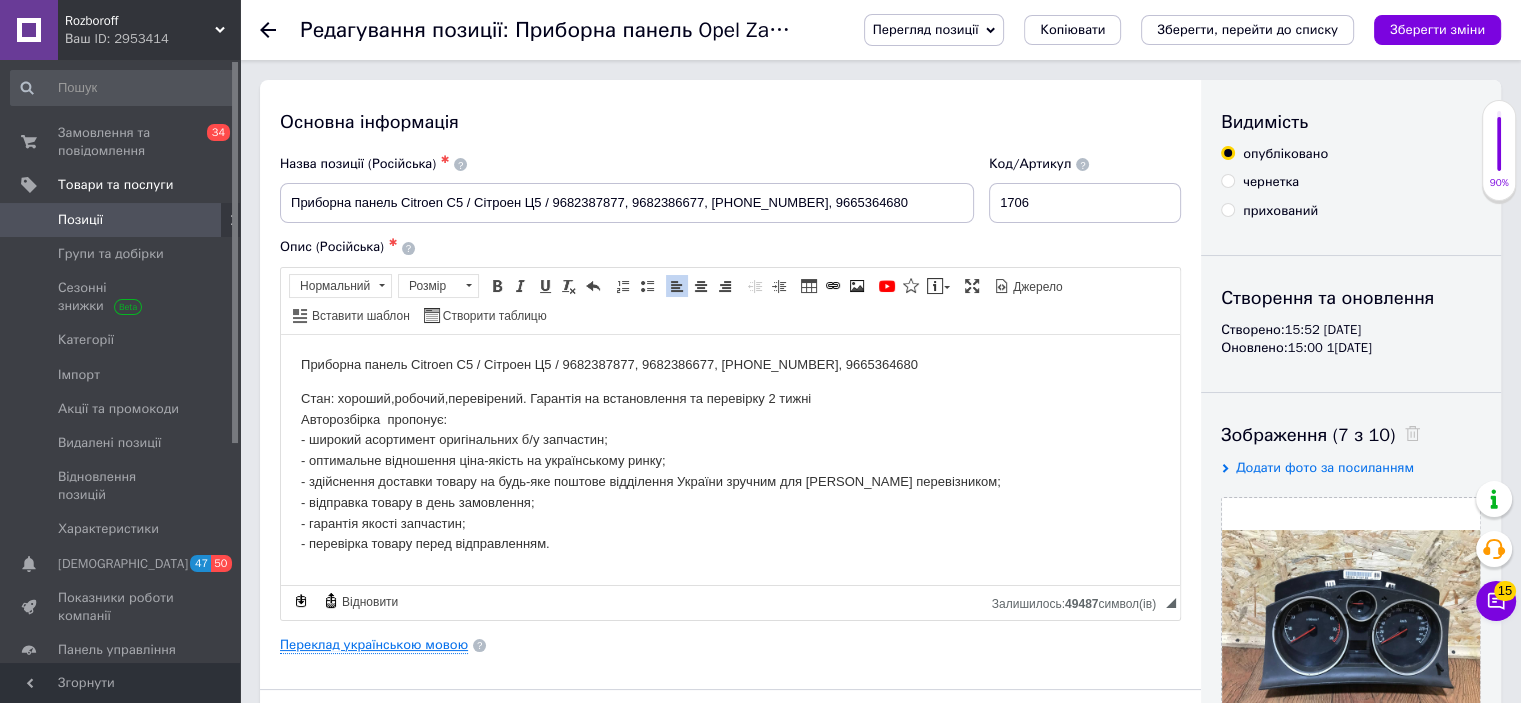 click on "Переклад українською мовою" at bounding box center (374, 645) 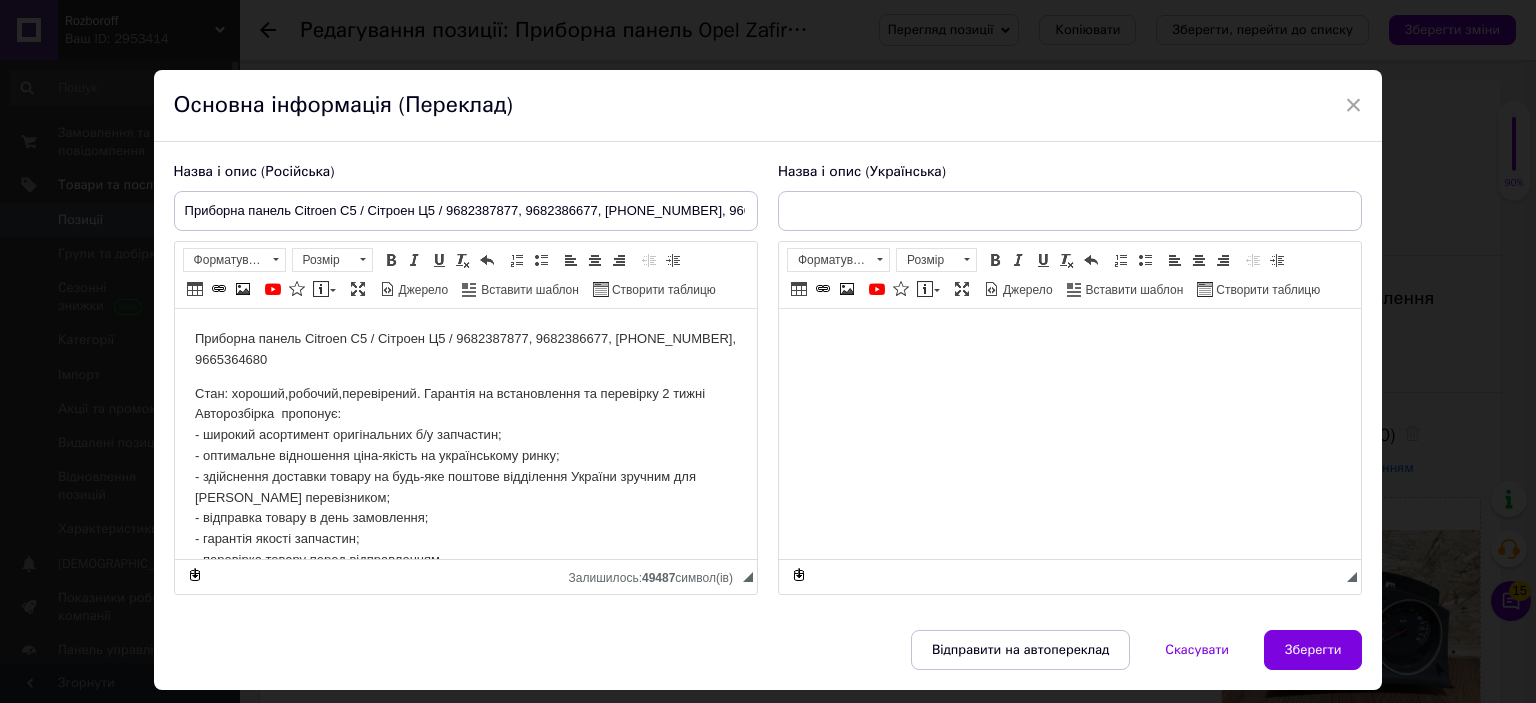scroll, scrollTop: 0, scrollLeft: 0, axis: both 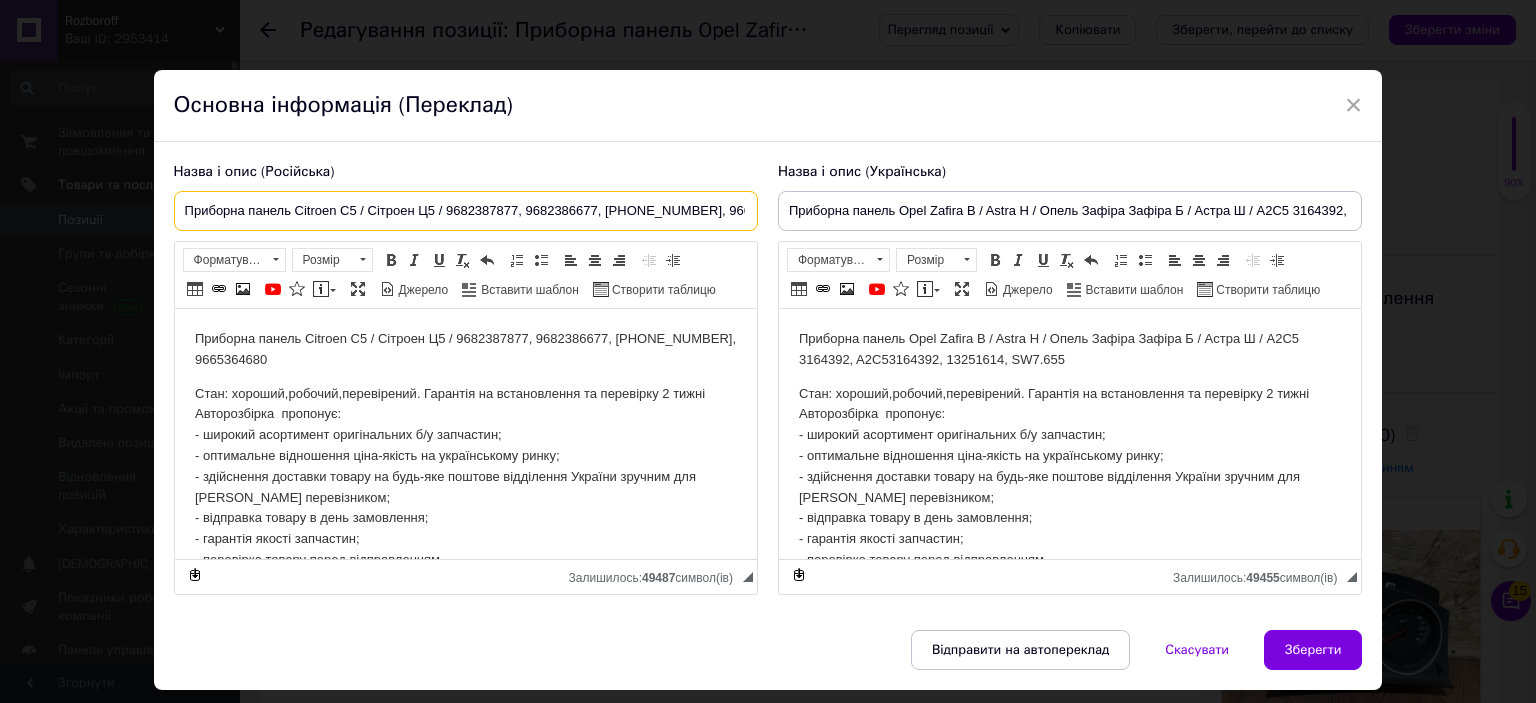 click on "Приборна панель Citroen C5 / Сітроен Ц5 / 9682387877, 9682386677, [PHONE_NUMBER], 9665364680" at bounding box center [466, 211] 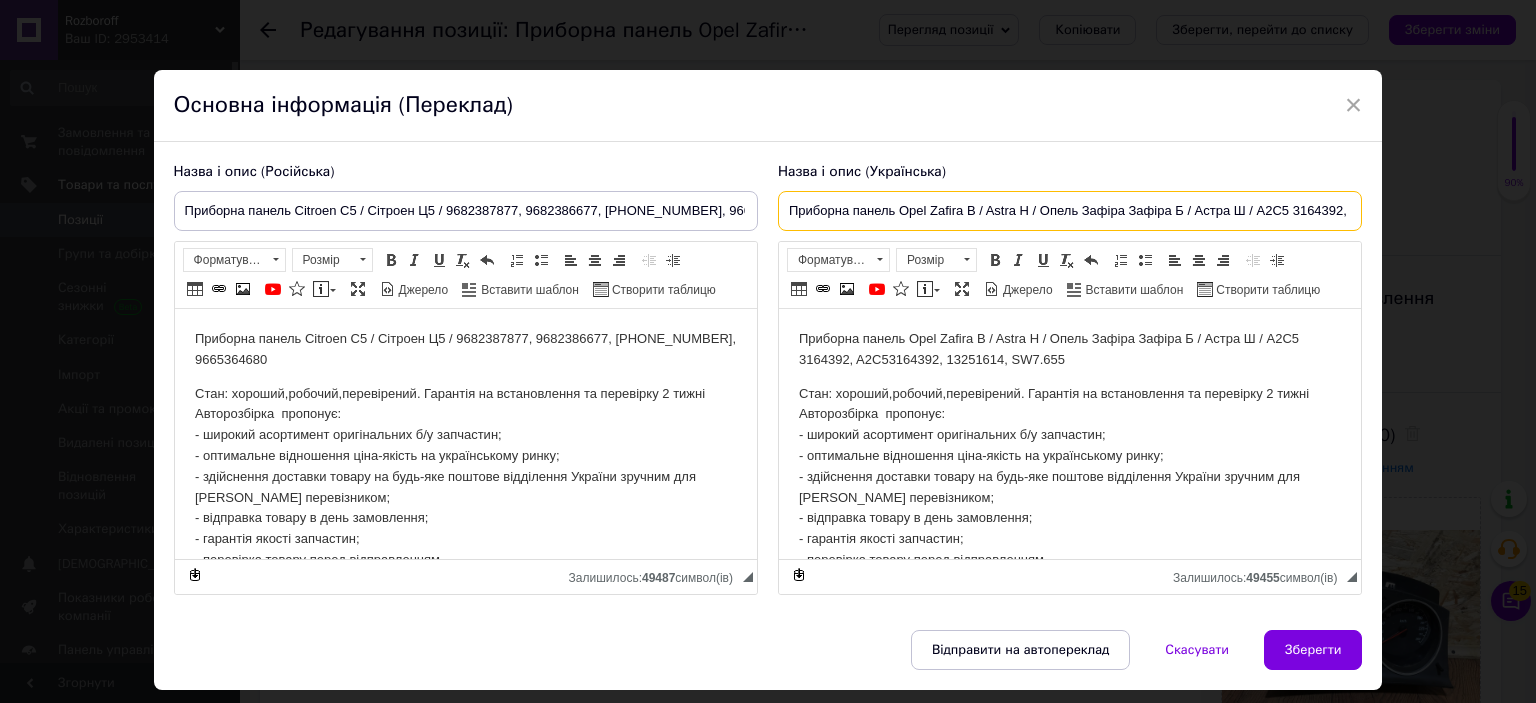 click on "Приборна панель Opel Zafira B / Astra H / Опель Зафіра Зафіра Б / Астра Ш / A2C5 3164392, A2C53164392" at bounding box center (1070, 211) 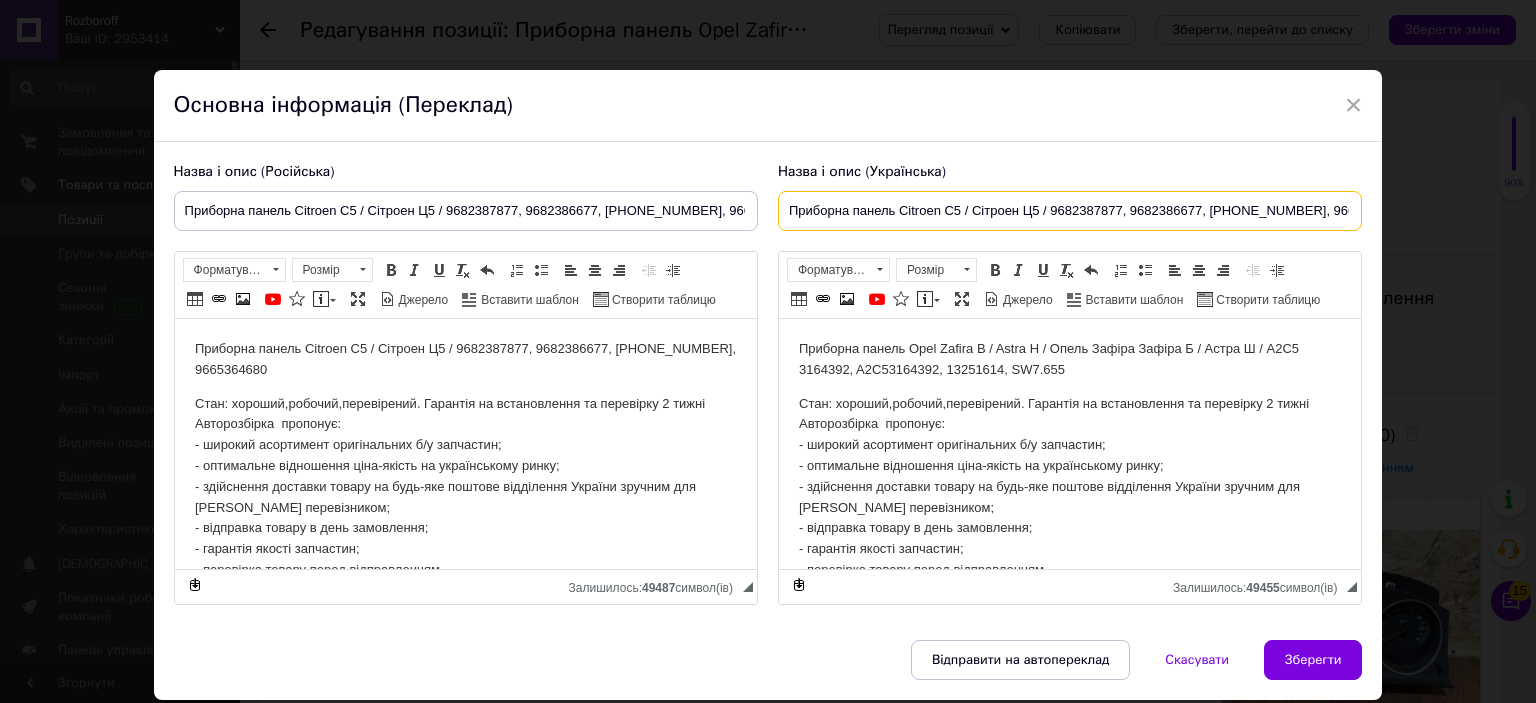 scroll, scrollTop: 0, scrollLeft: 7, axis: horizontal 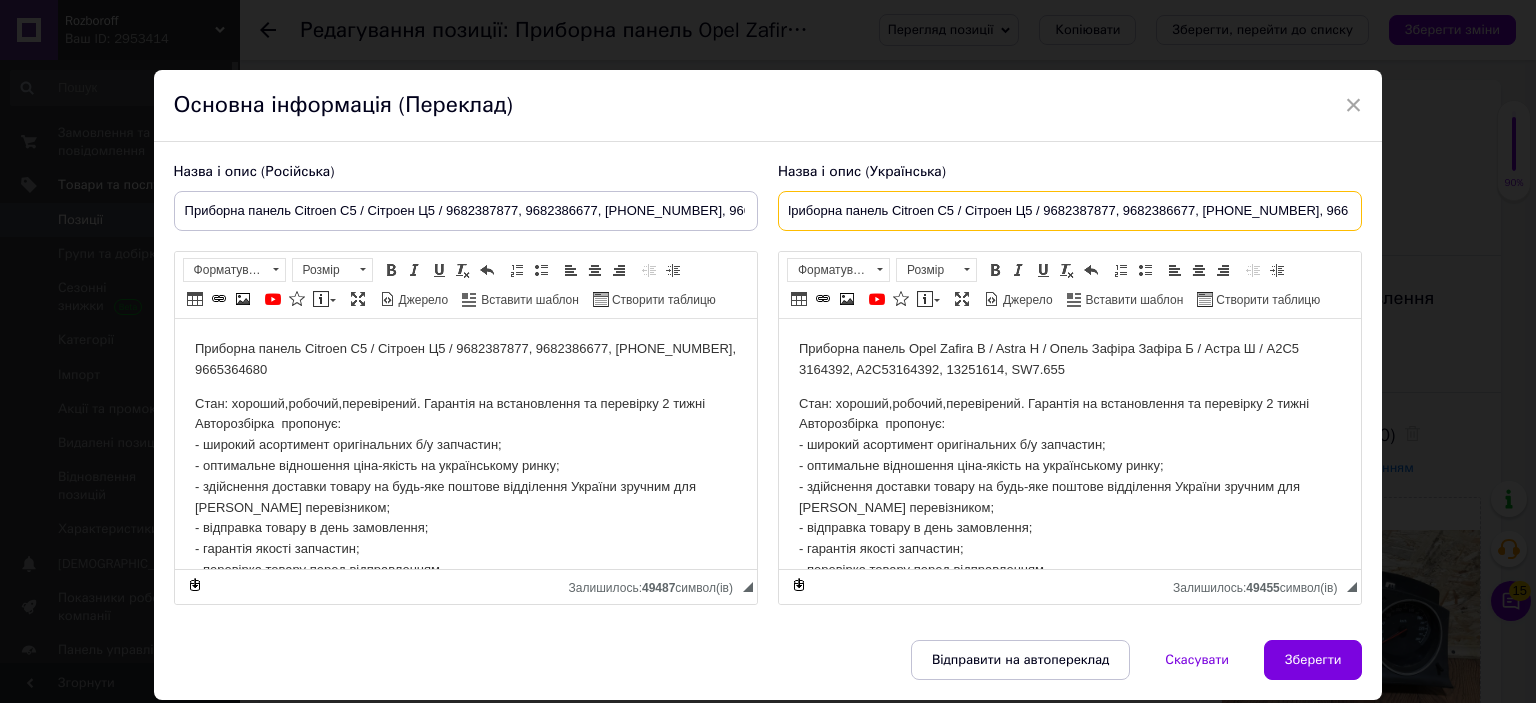 type on "Приборна панель Citroen C5 / Сітроен Ц5 / 9682387877, 9682386677, [PHONE_NUMBER], 9665364680" 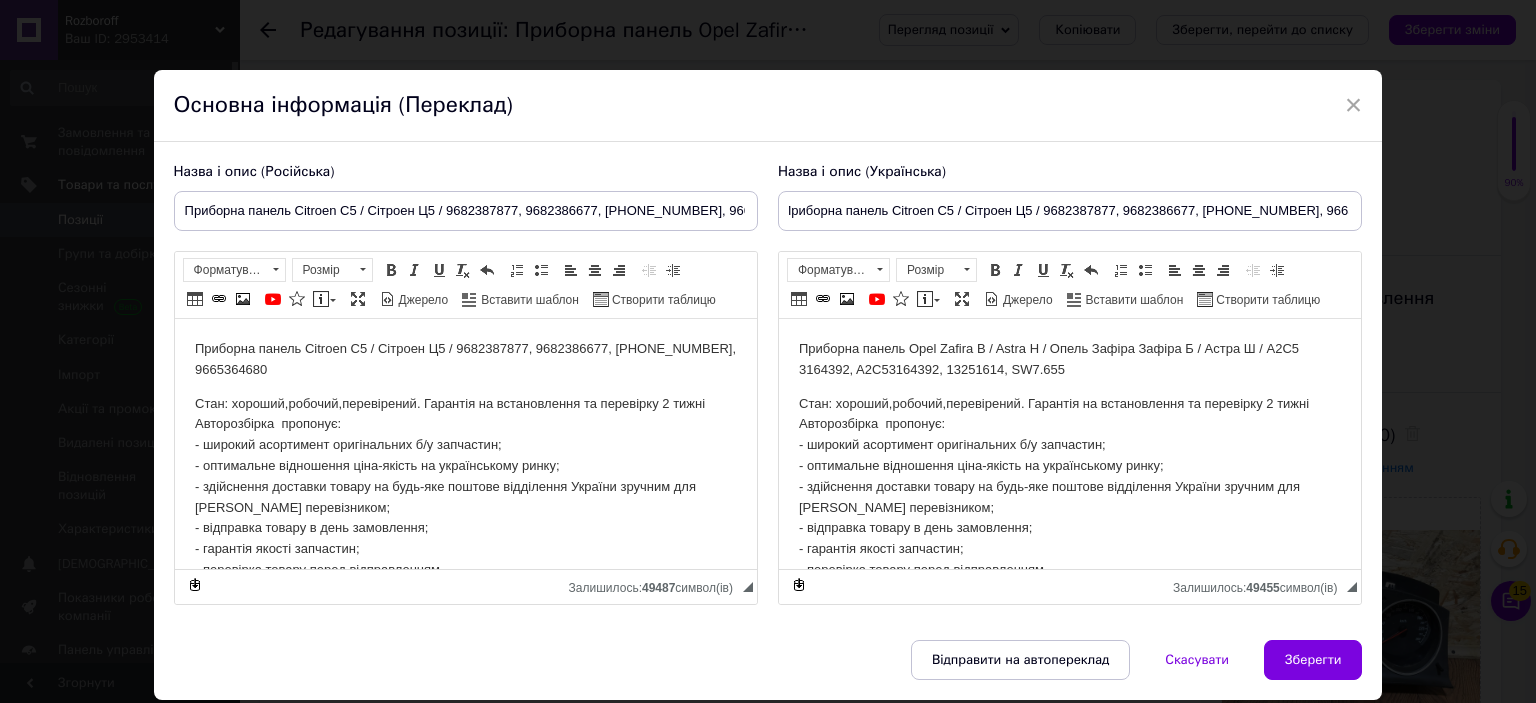 scroll, scrollTop: 0, scrollLeft: 0, axis: both 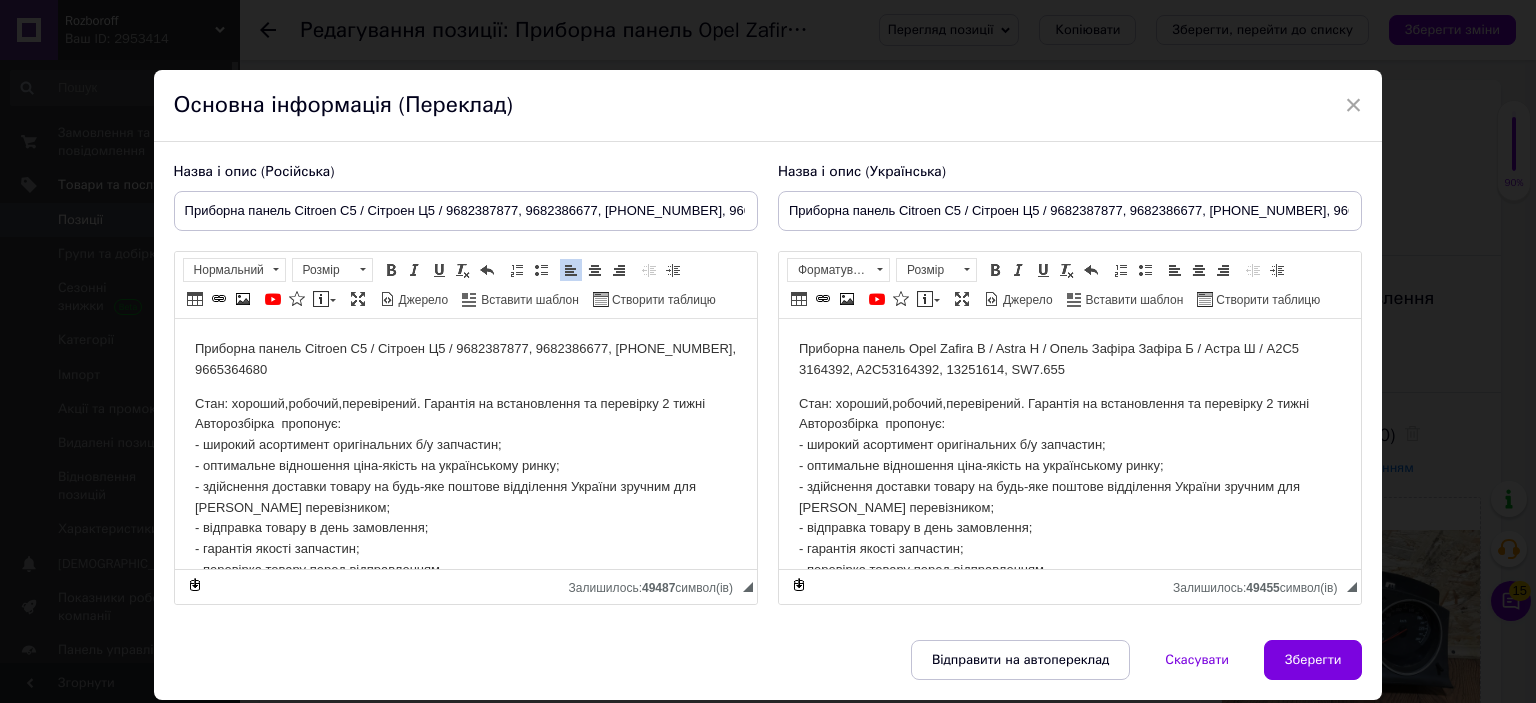 click on "Стан: хороший,робочий,перевірений. Гарантія на встановлення та перевірку 2 тижні Авторозбірка  пропонує:  - широкий асортимент оригінальних б/у запчастин;  - оптимальне відношення ціна-якість на українському ринку;  - здійснення доставки товару на будь-яке поштове відділення України зручним для Вас перевізником;  - відправка товару в день замовлення;  - гарантія якості запчастин;  - перевірка товару перед відправленням." at bounding box center (465, 487) 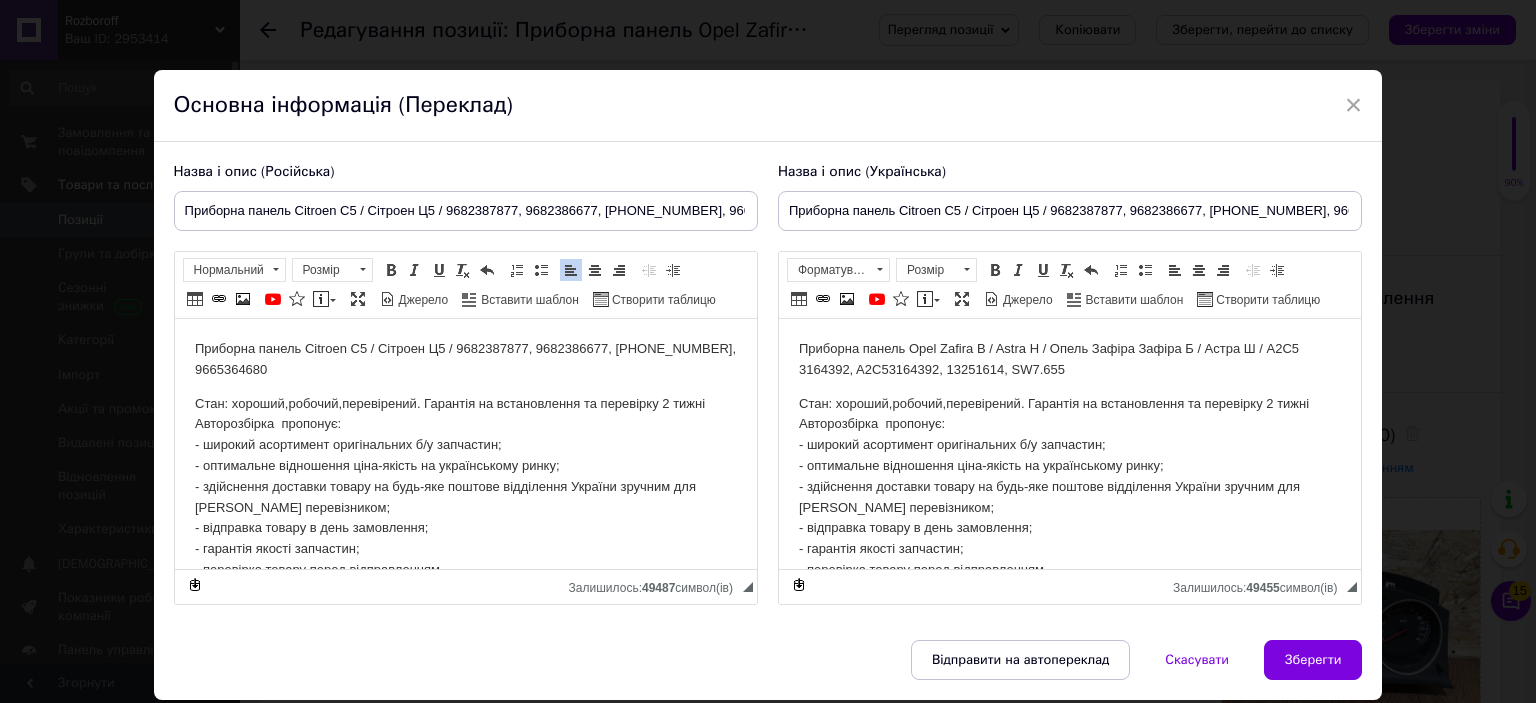 click on "Стан: хороший,робочий,перевірений. Гарантія на встановлення та перевірку 2 тижні Авторозбірка  пропонує:  - широкий асортимент оригінальних б/у запчастин;  - оптимальне відношення ціна-якість на українському ринку;  - здійснення доставки товару на будь-яке поштове відділення України зручним для Вас перевізником;  - відправка товару в день замовлення;  - гарантія якості запчастин;  - перевірка товару перед відправленням." at bounding box center [1069, 487] 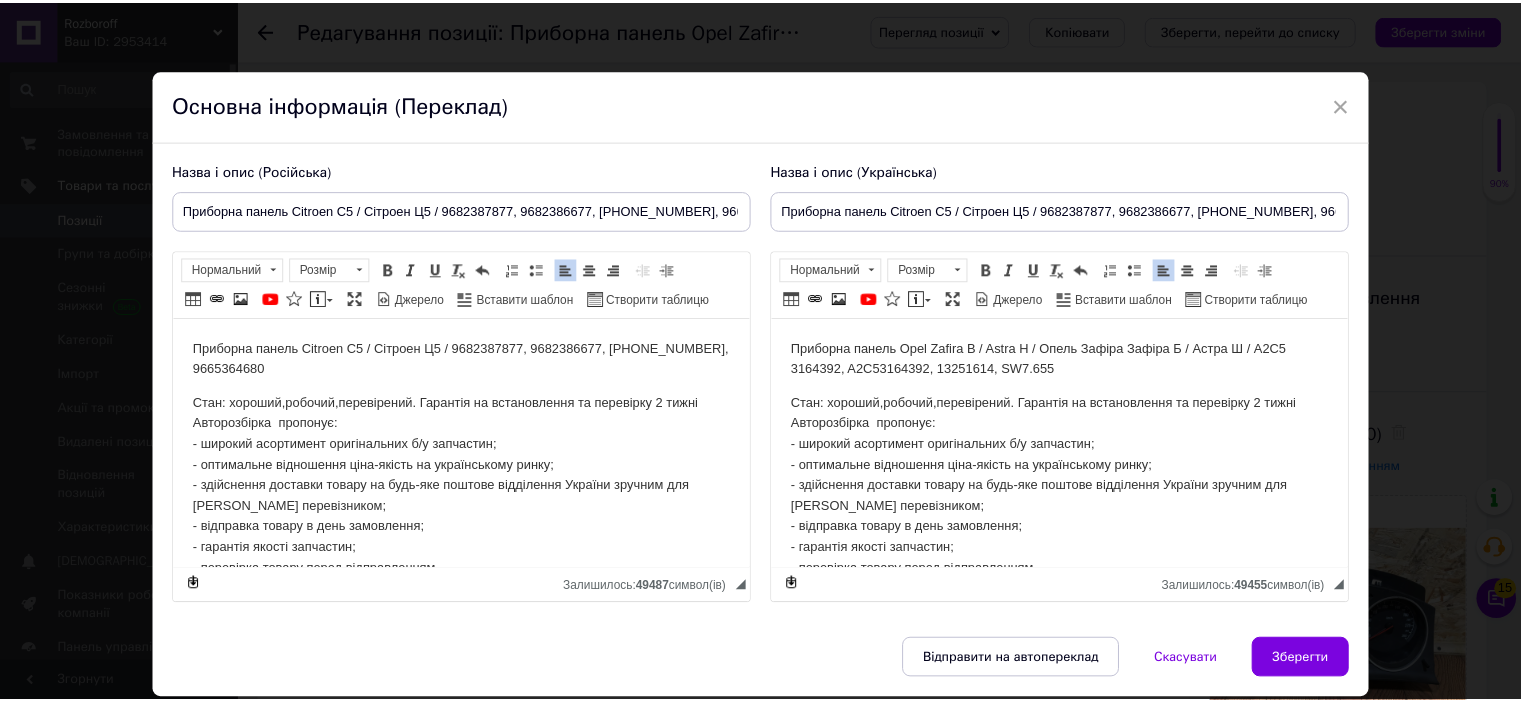 scroll, scrollTop: 8, scrollLeft: 0, axis: vertical 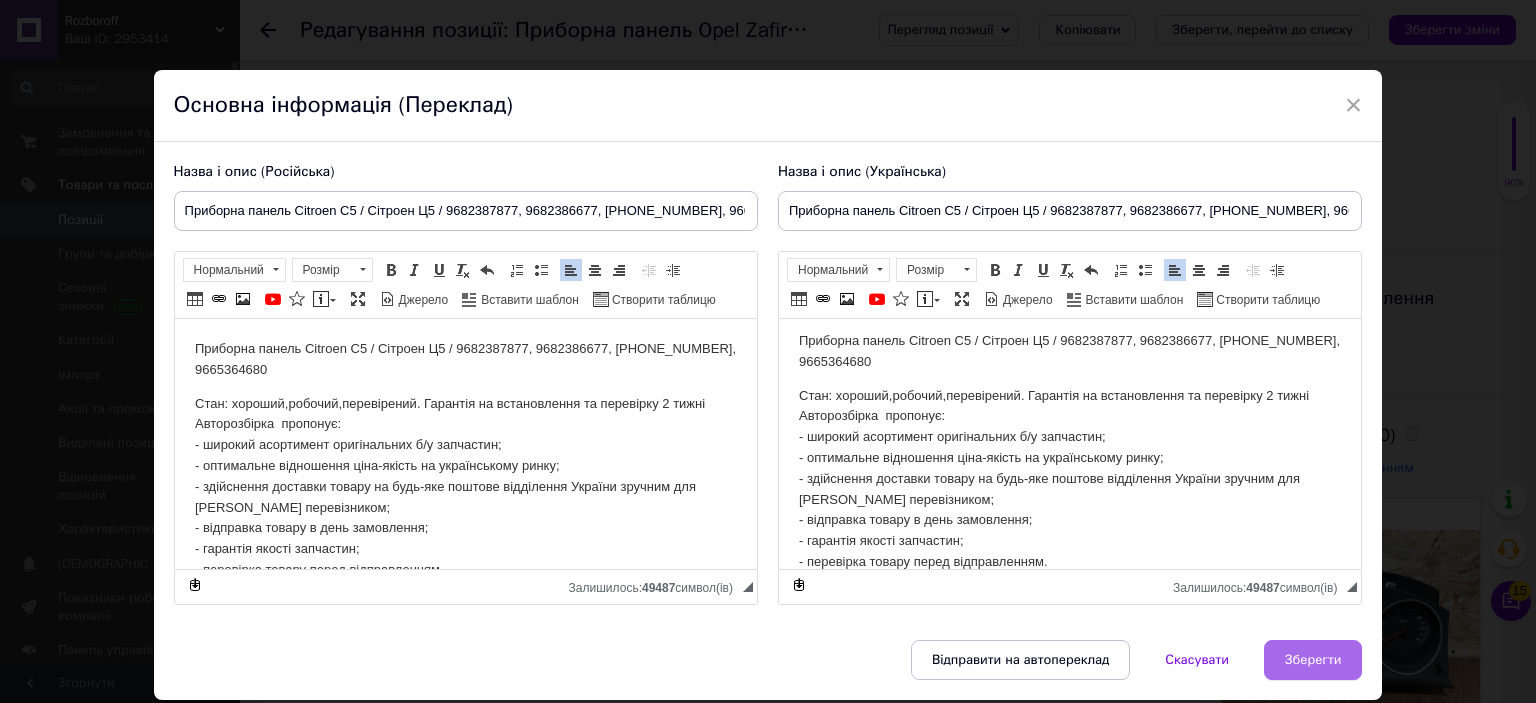 click on "Зберегти" at bounding box center [1313, 660] 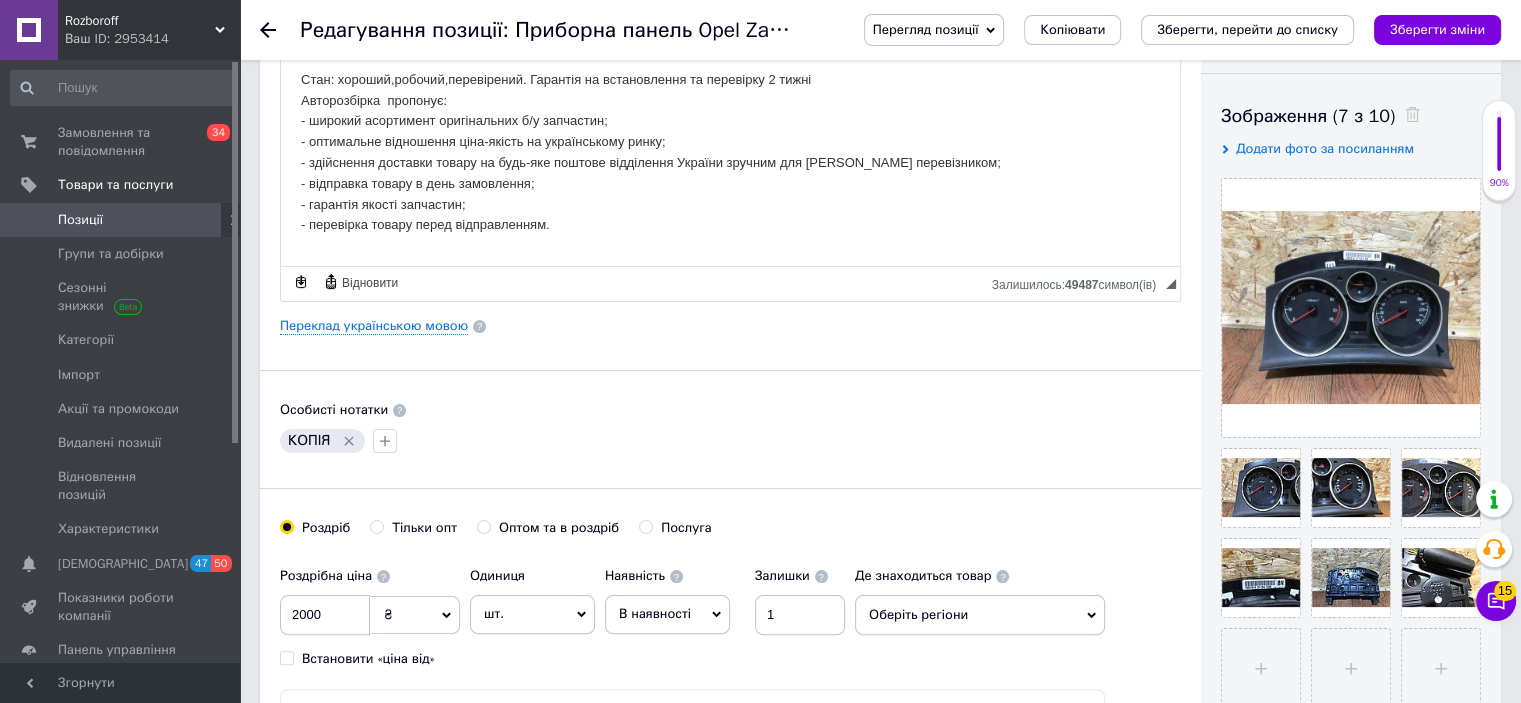 scroll, scrollTop: 320, scrollLeft: 0, axis: vertical 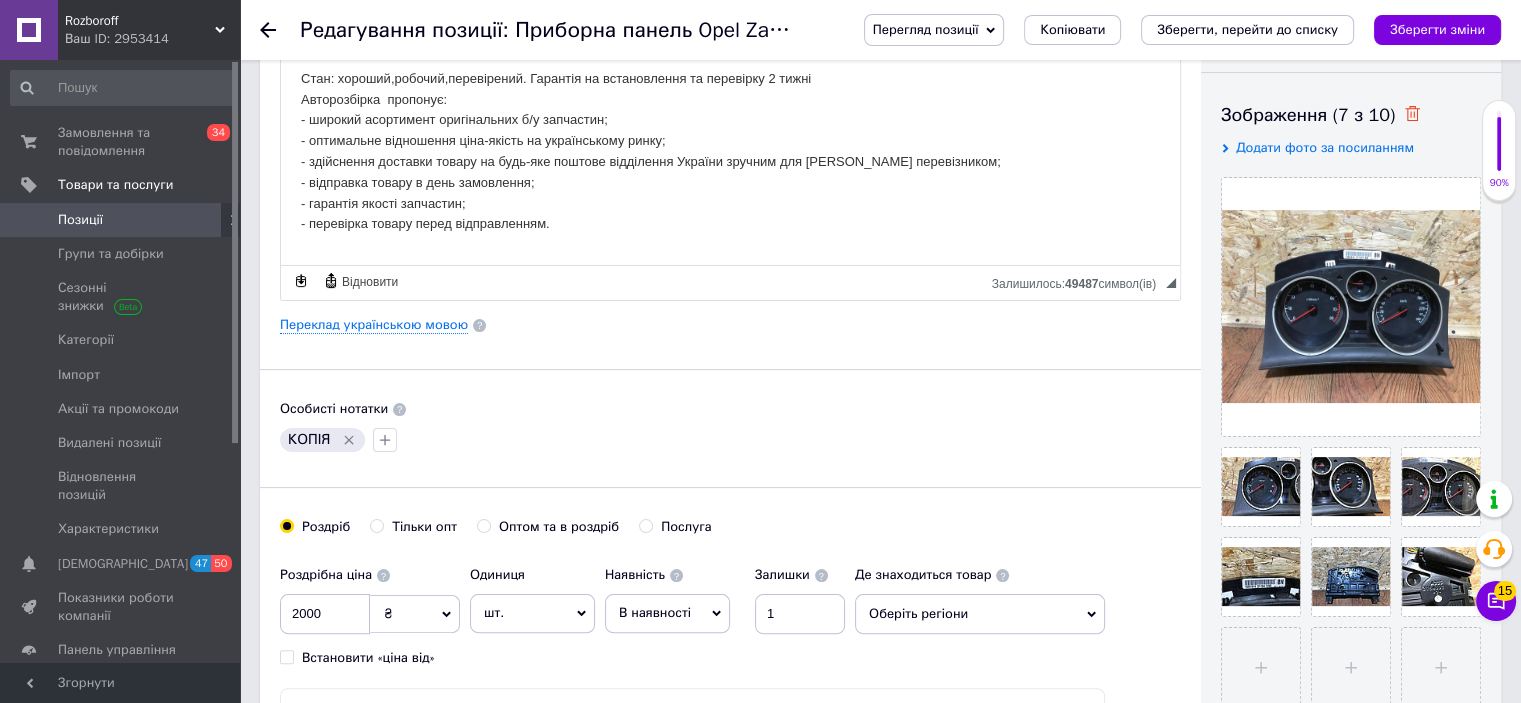 click 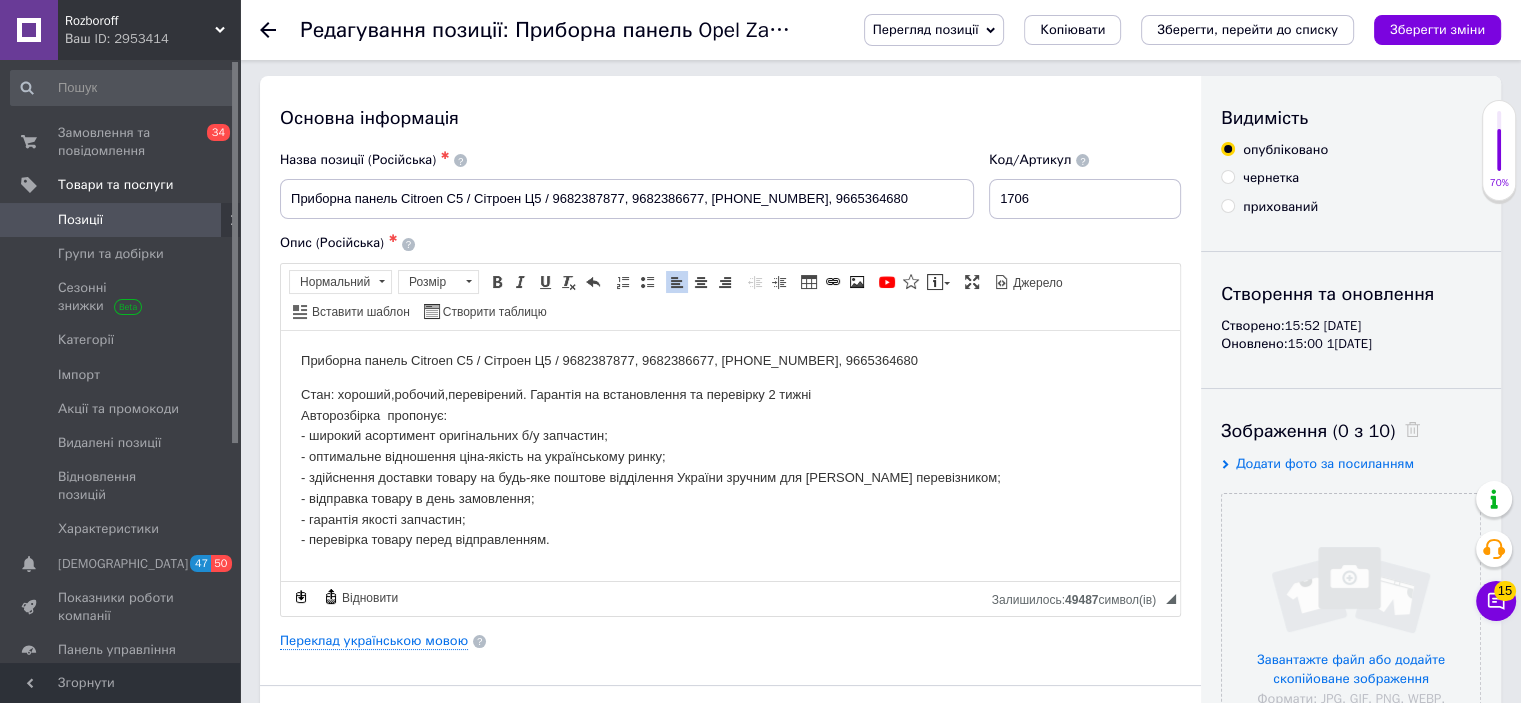 scroll, scrollTop: 0, scrollLeft: 0, axis: both 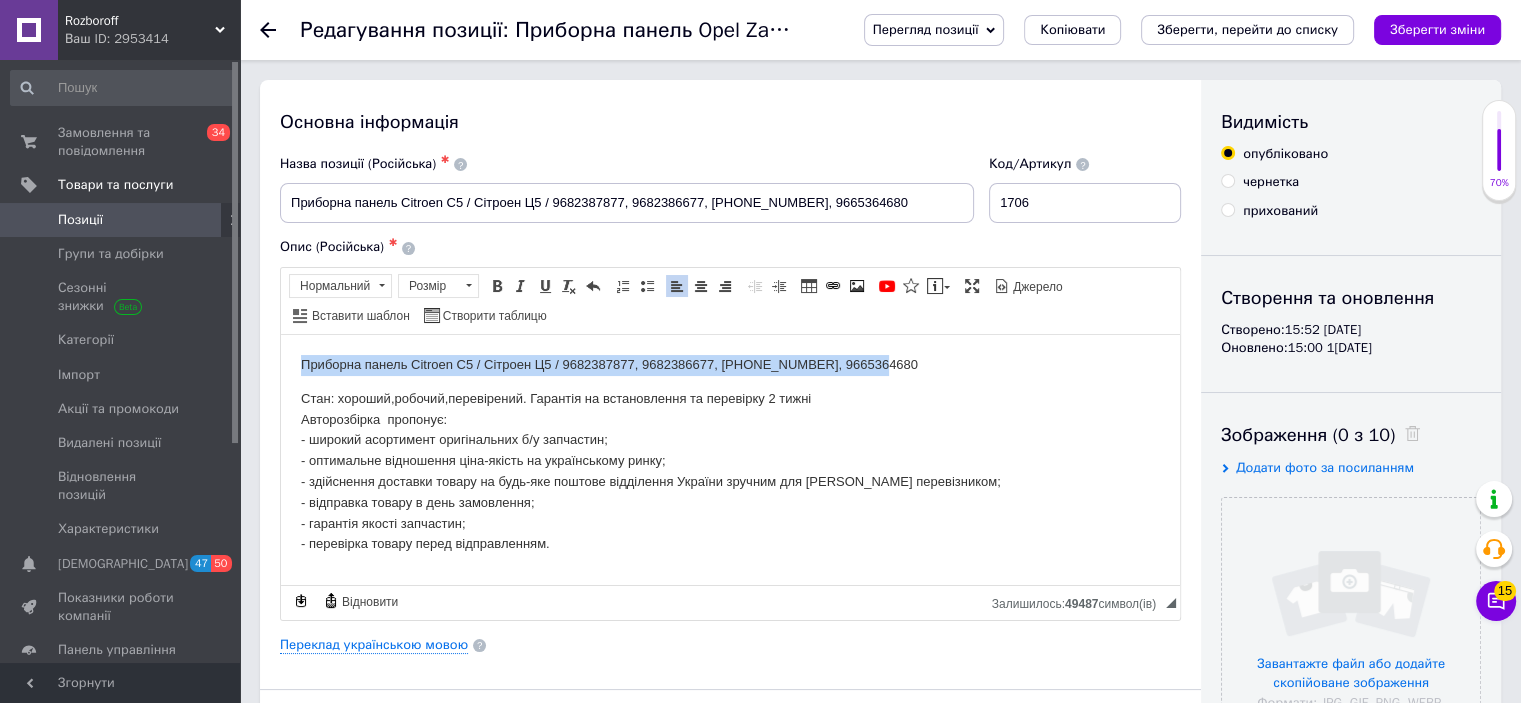 drag, startPoint x: 894, startPoint y: 367, endPoint x: 289, endPoint y: 369, distance: 605.0033 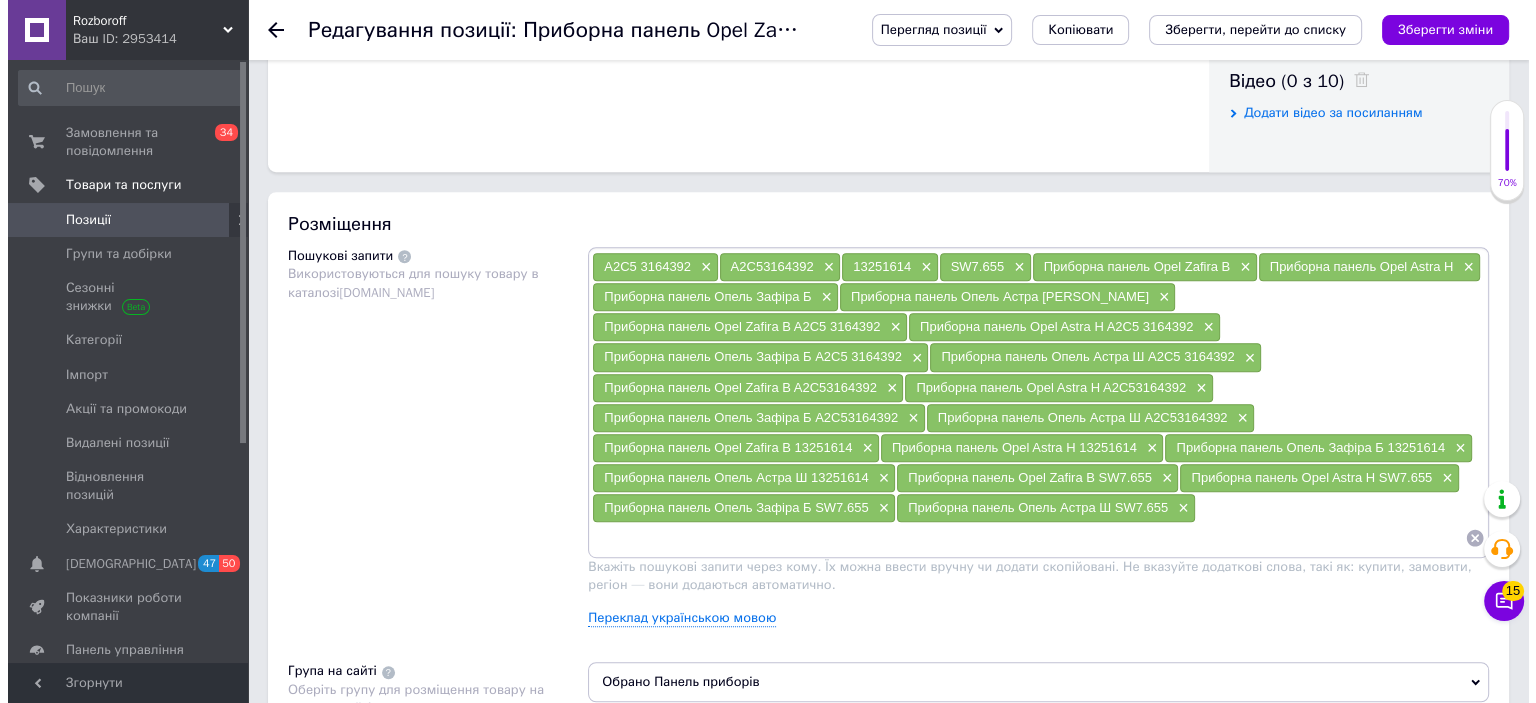 scroll, scrollTop: 1072, scrollLeft: 0, axis: vertical 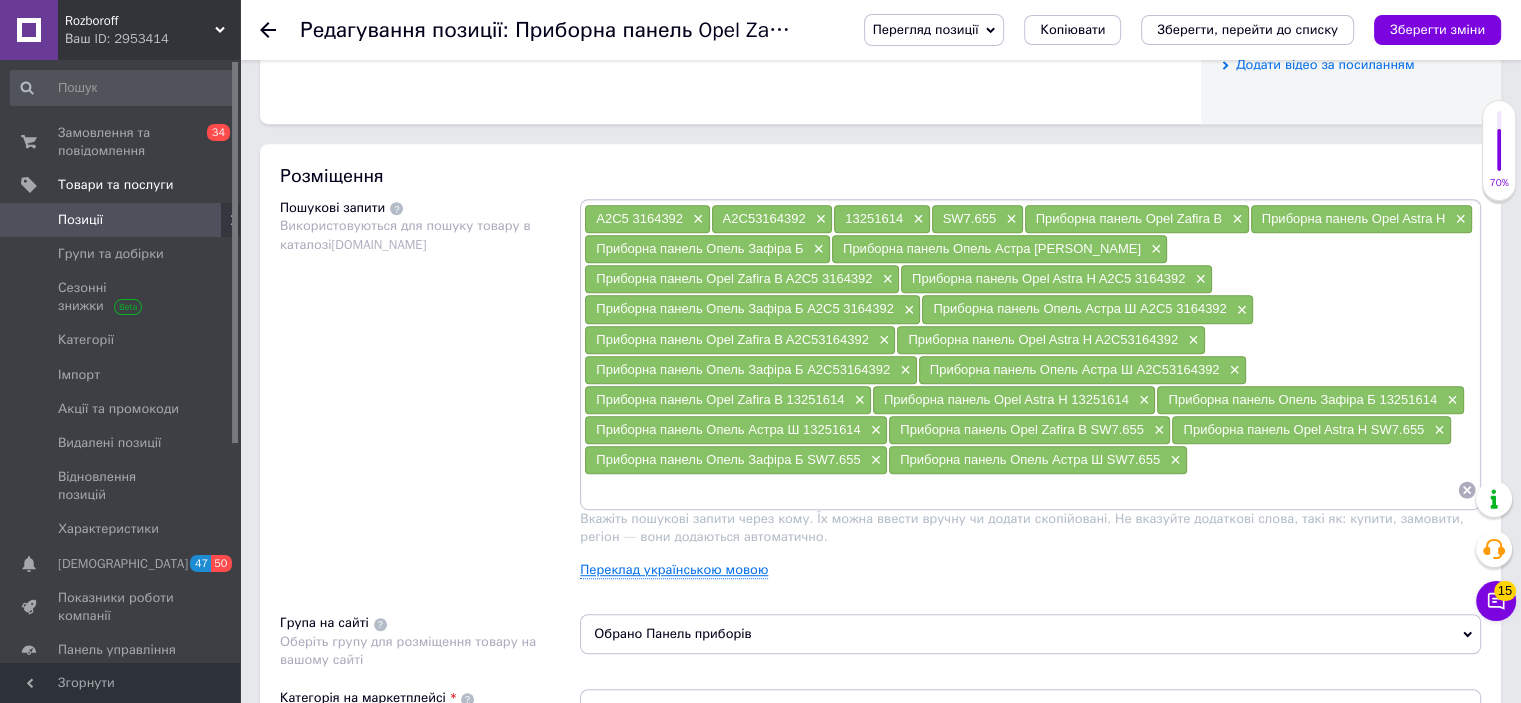 click on "Переклад українською мовою" at bounding box center [674, 570] 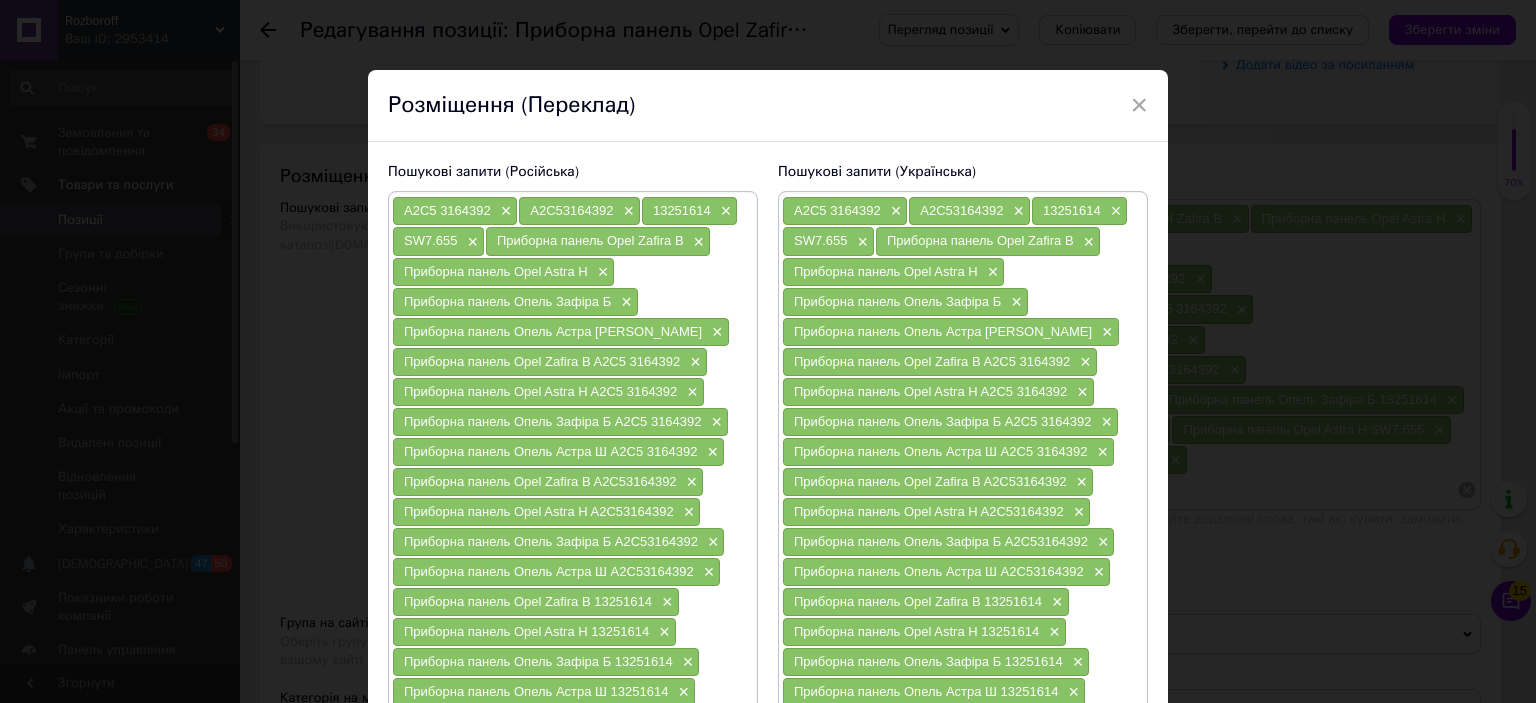 scroll, scrollTop: 312, scrollLeft: 0, axis: vertical 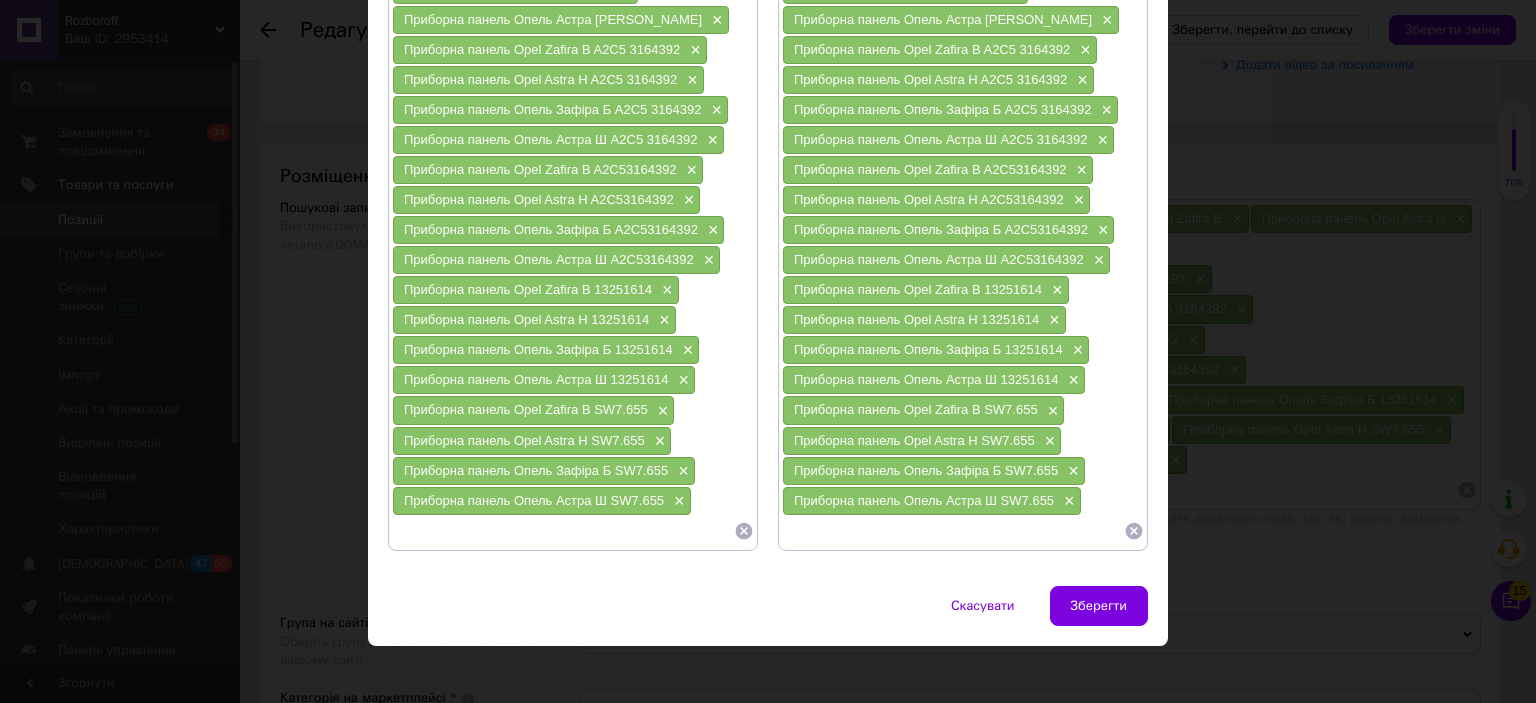 click 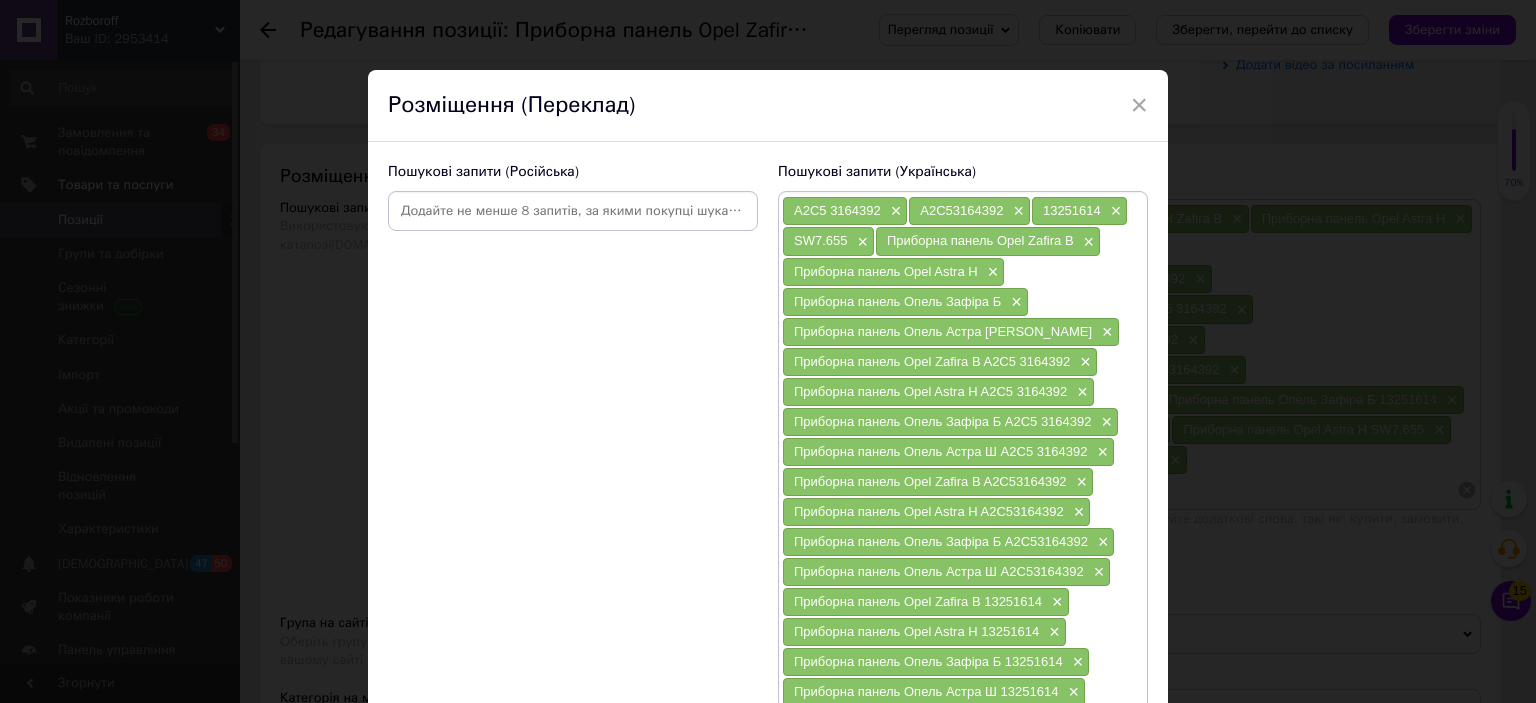 click on "Пошукові запити (Російська)" at bounding box center [573, 512] 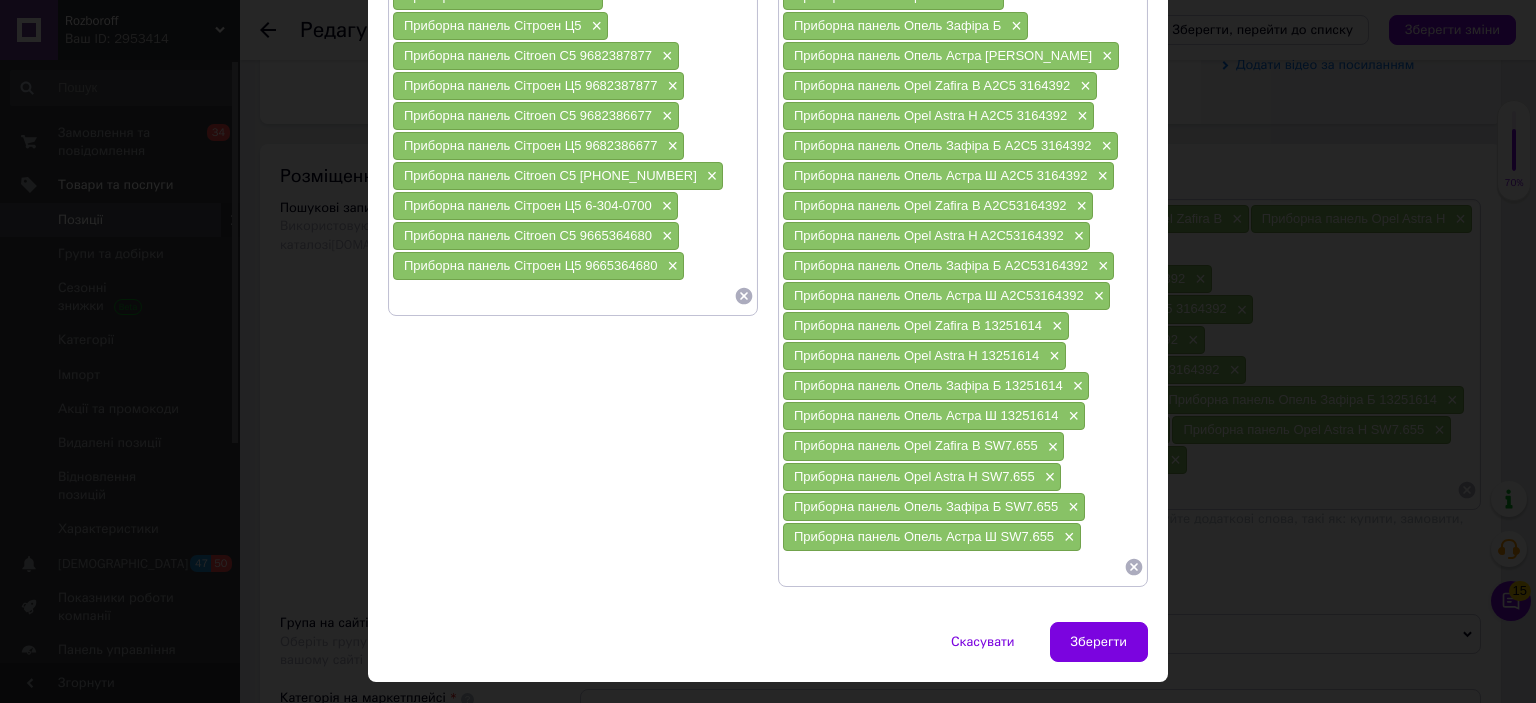 scroll, scrollTop: 312, scrollLeft: 0, axis: vertical 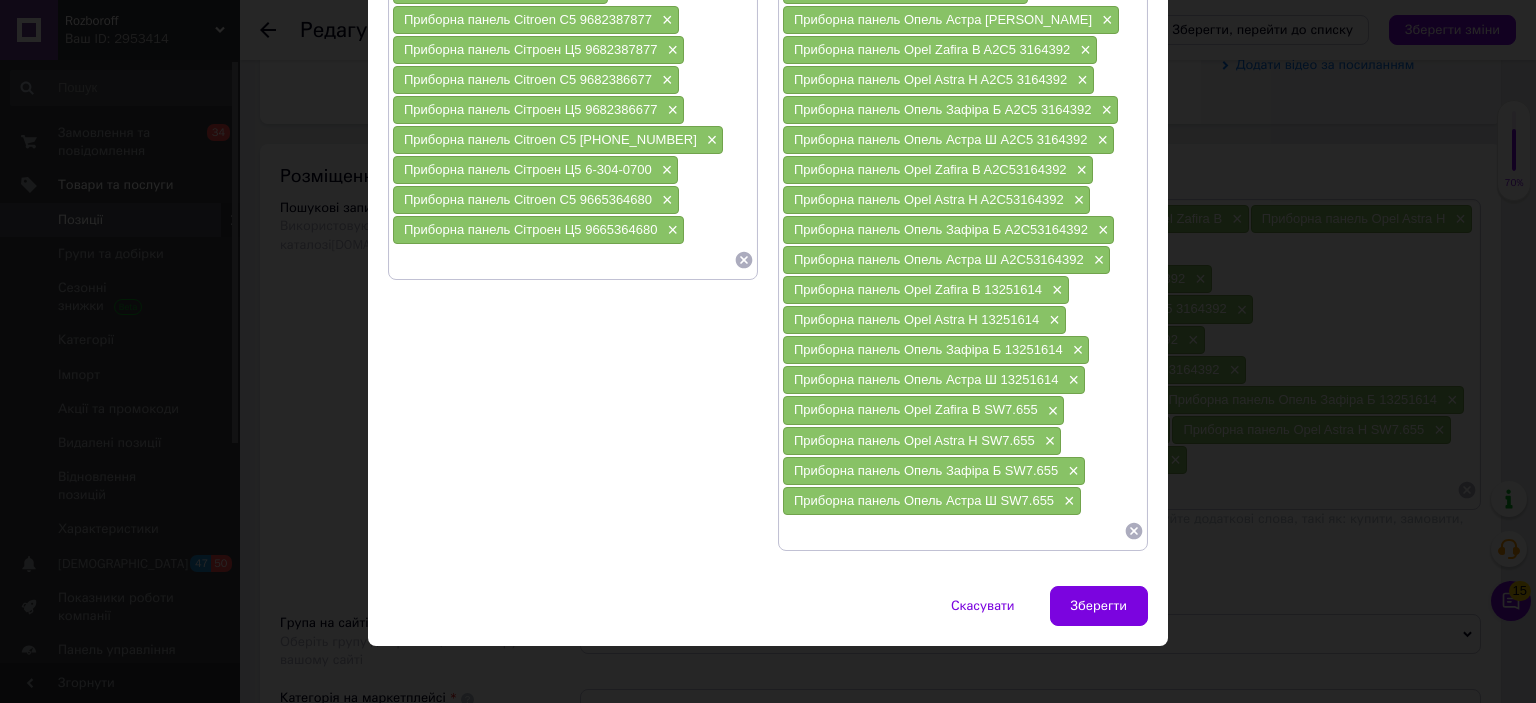 click 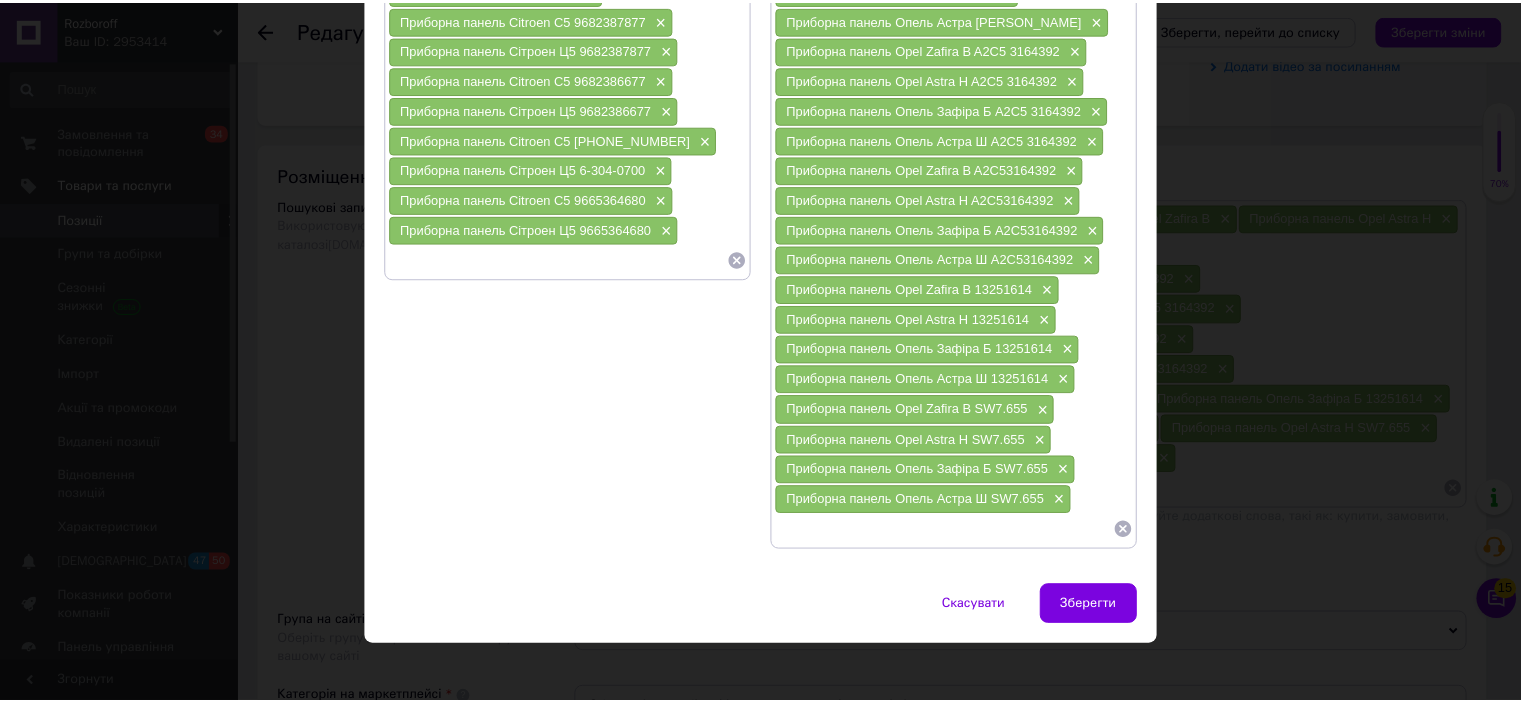 scroll, scrollTop: 17, scrollLeft: 0, axis: vertical 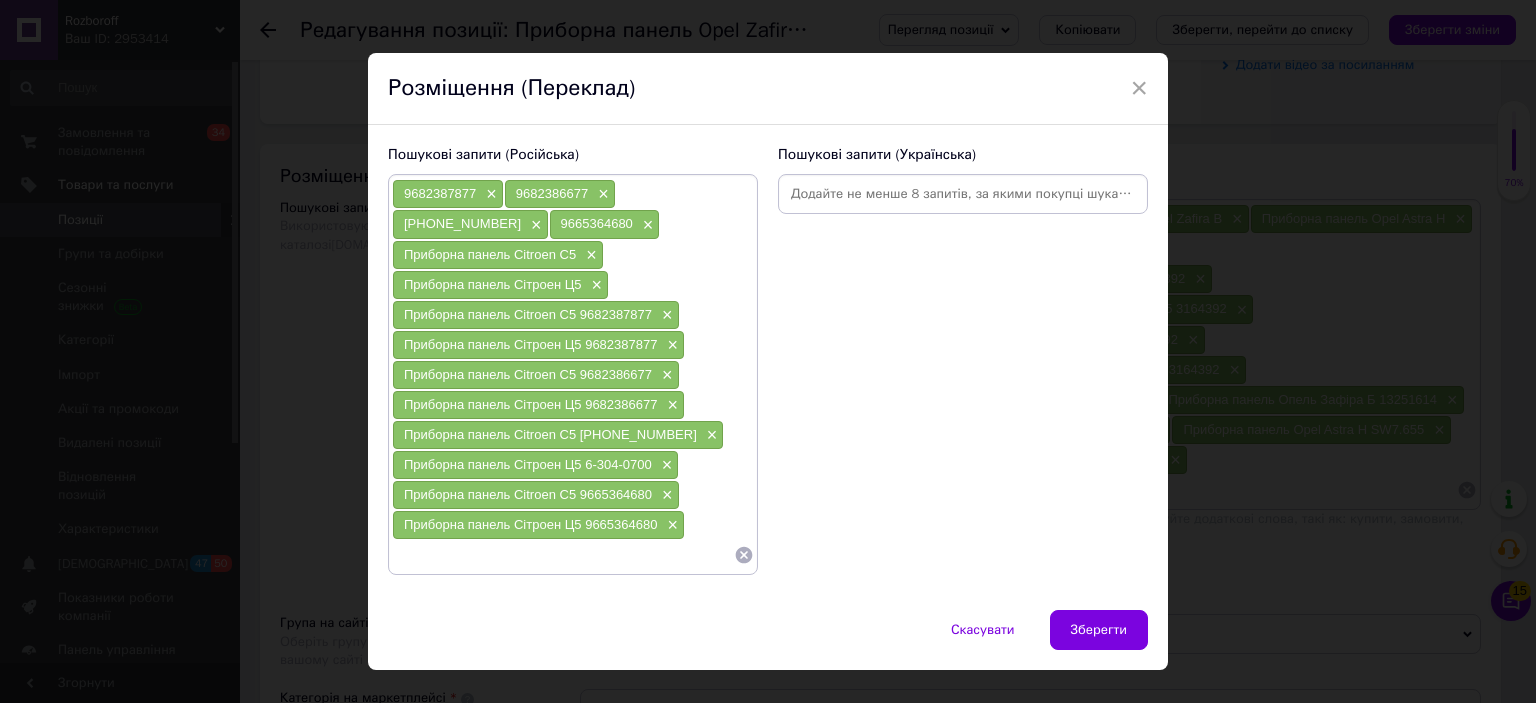 click at bounding box center (963, 194) 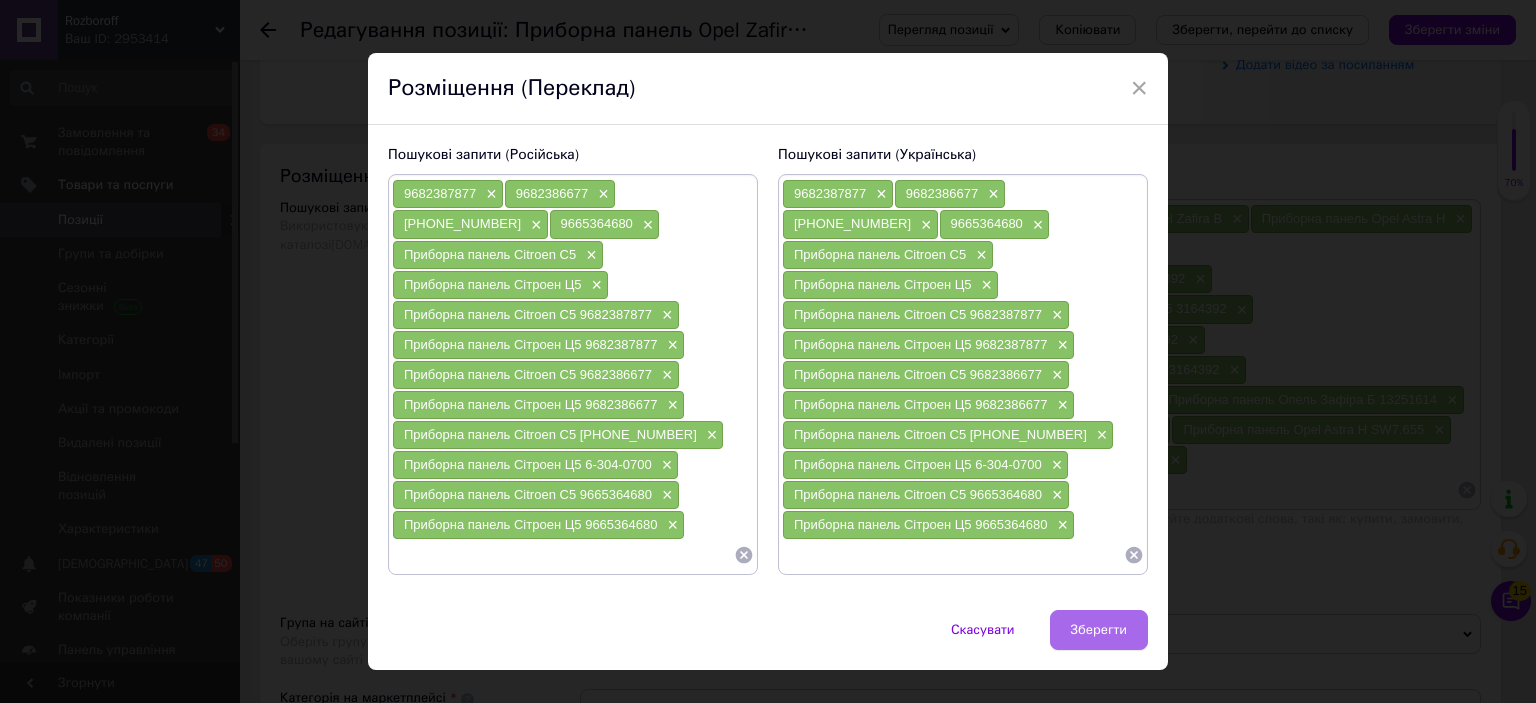 click on "Зберегти" at bounding box center [1099, 630] 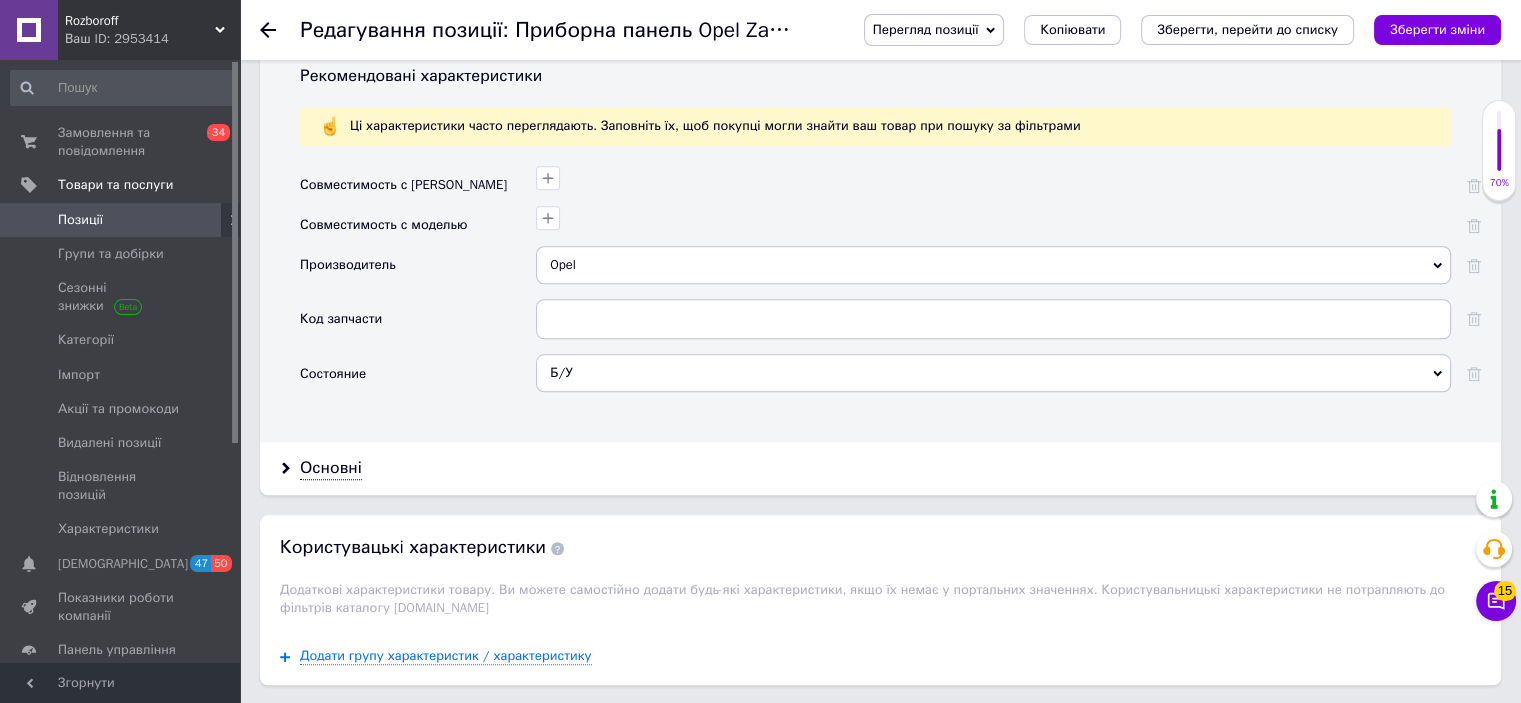 scroll, scrollTop: 1814, scrollLeft: 0, axis: vertical 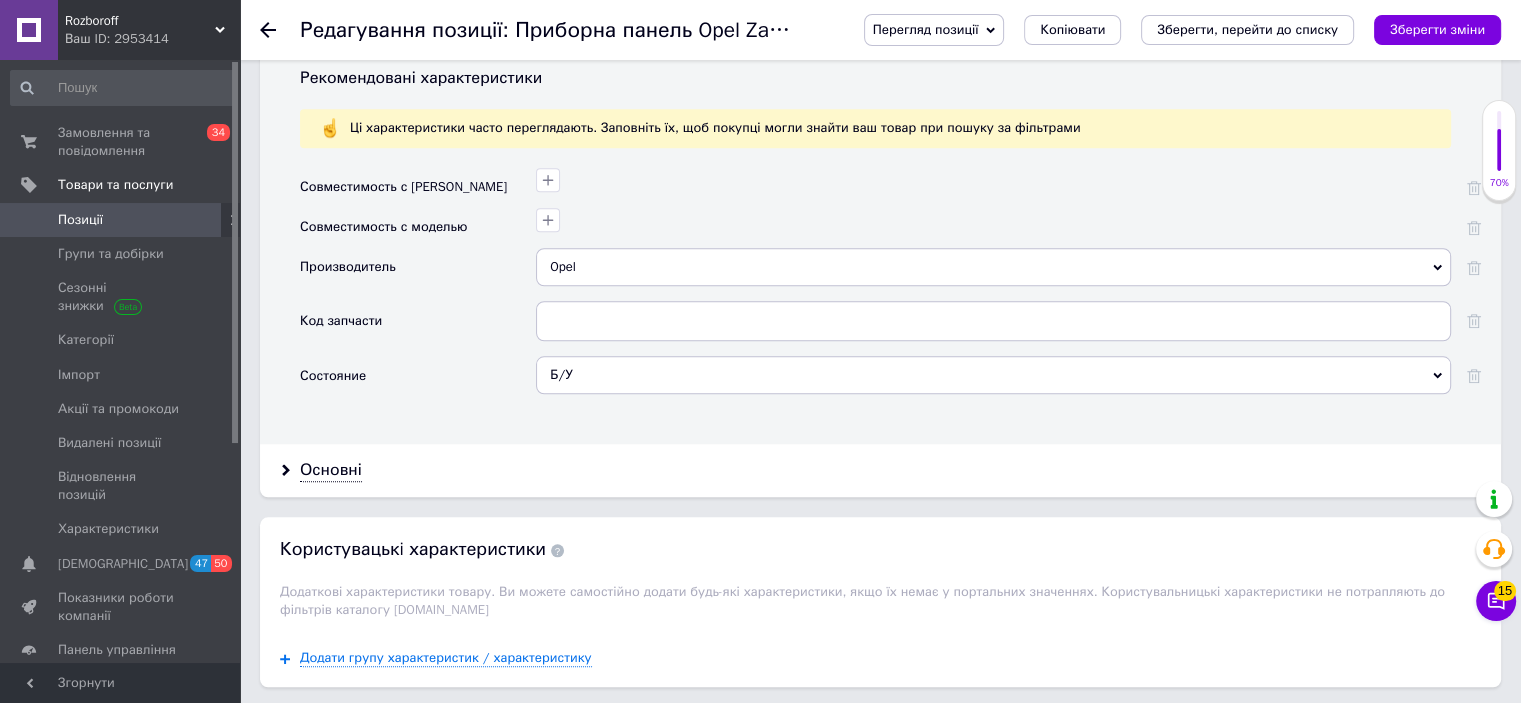 click on "Opel" at bounding box center (993, 267) 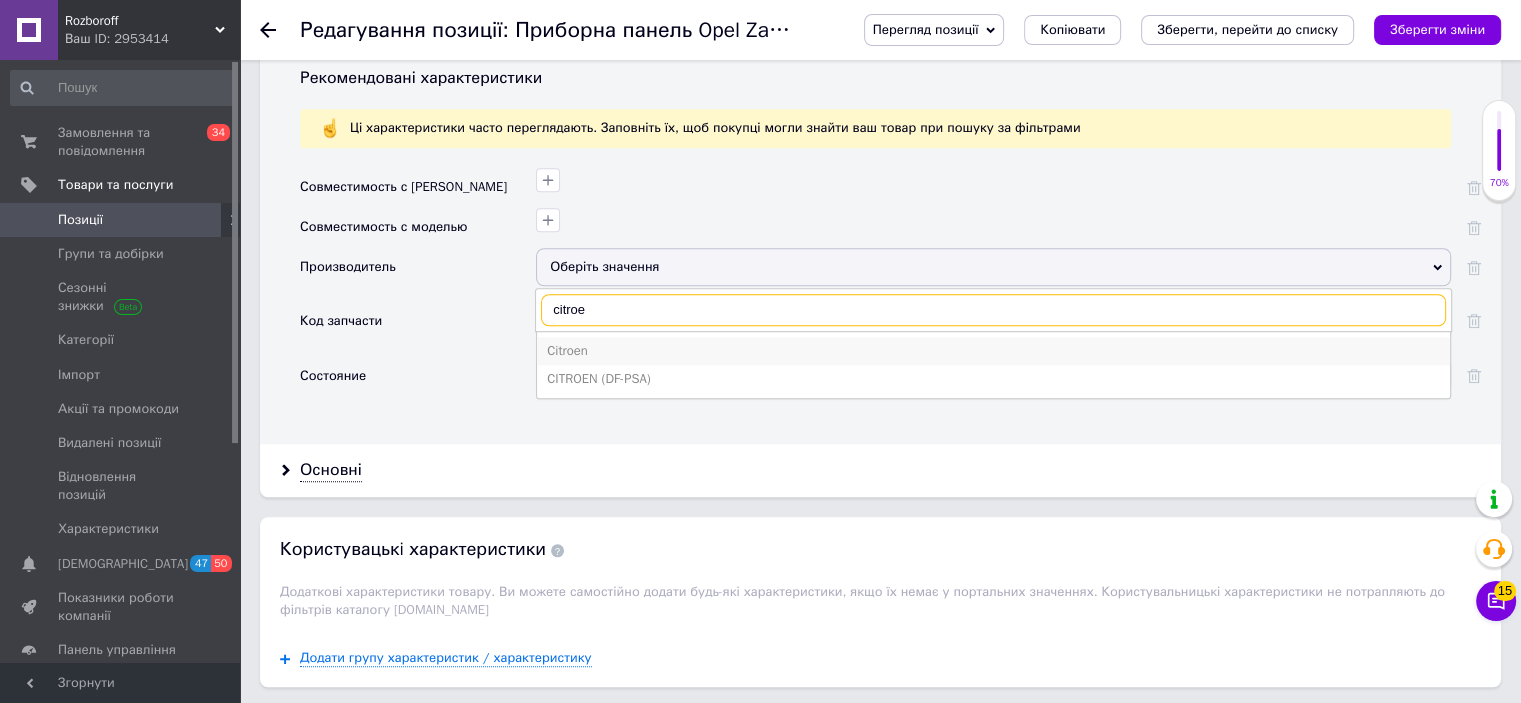 type on "citroe" 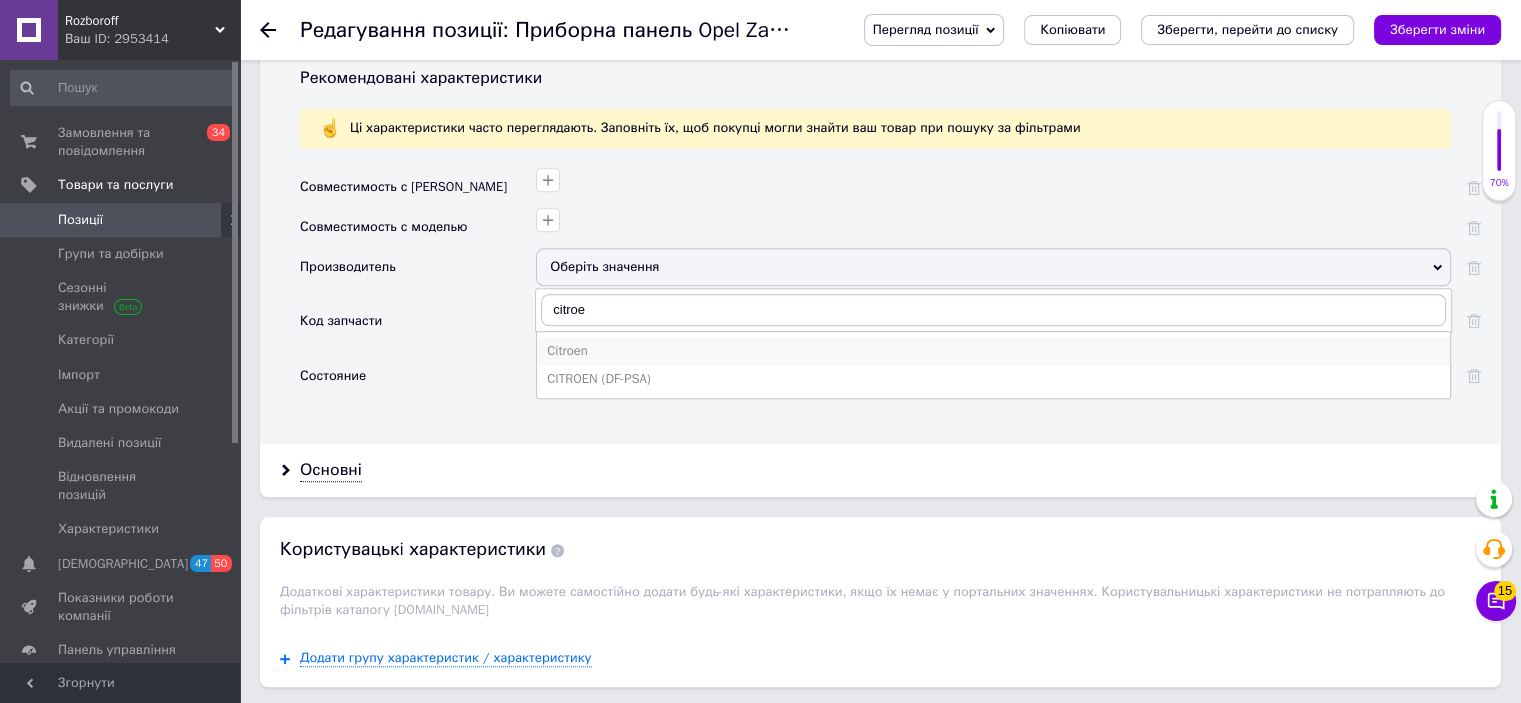 click on "Citroen" at bounding box center [993, 351] 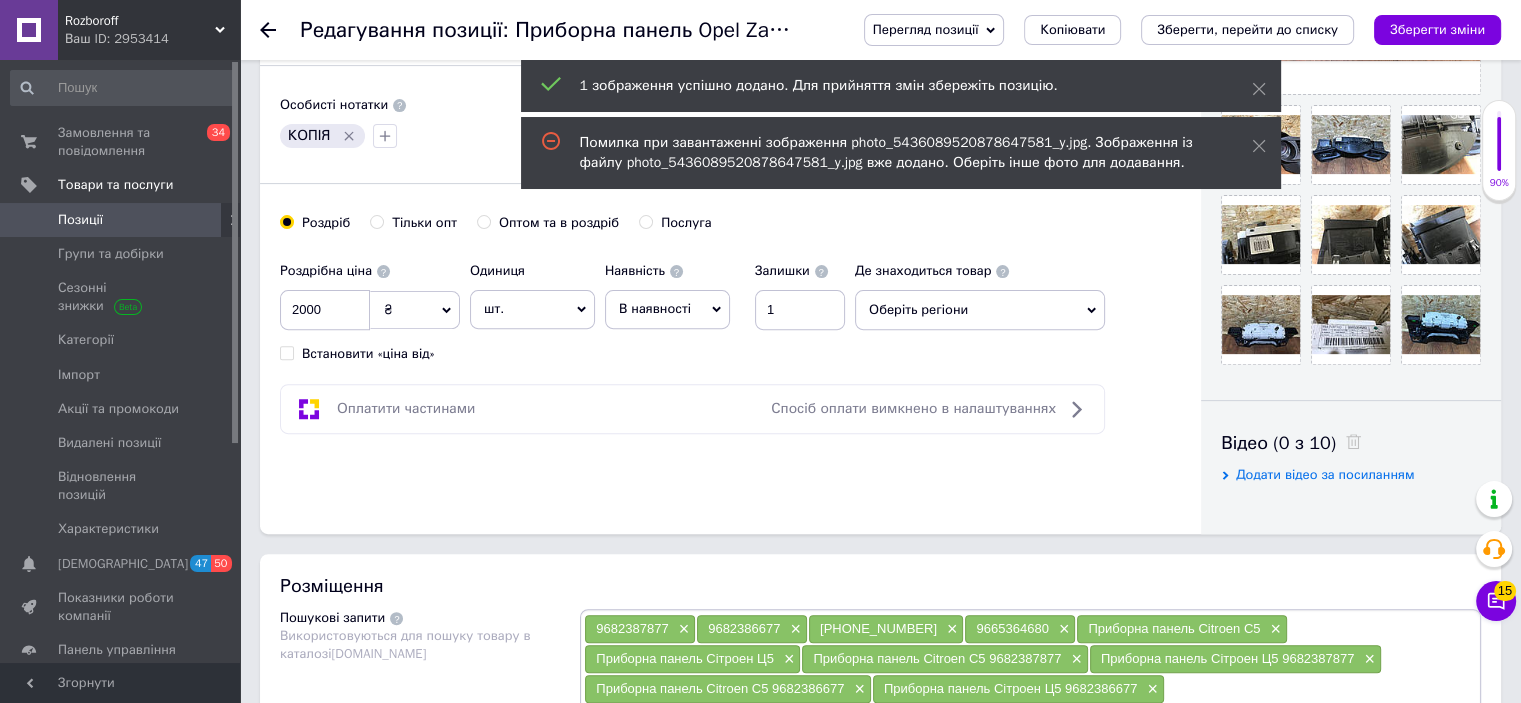 scroll, scrollTop: 628, scrollLeft: 0, axis: vertical 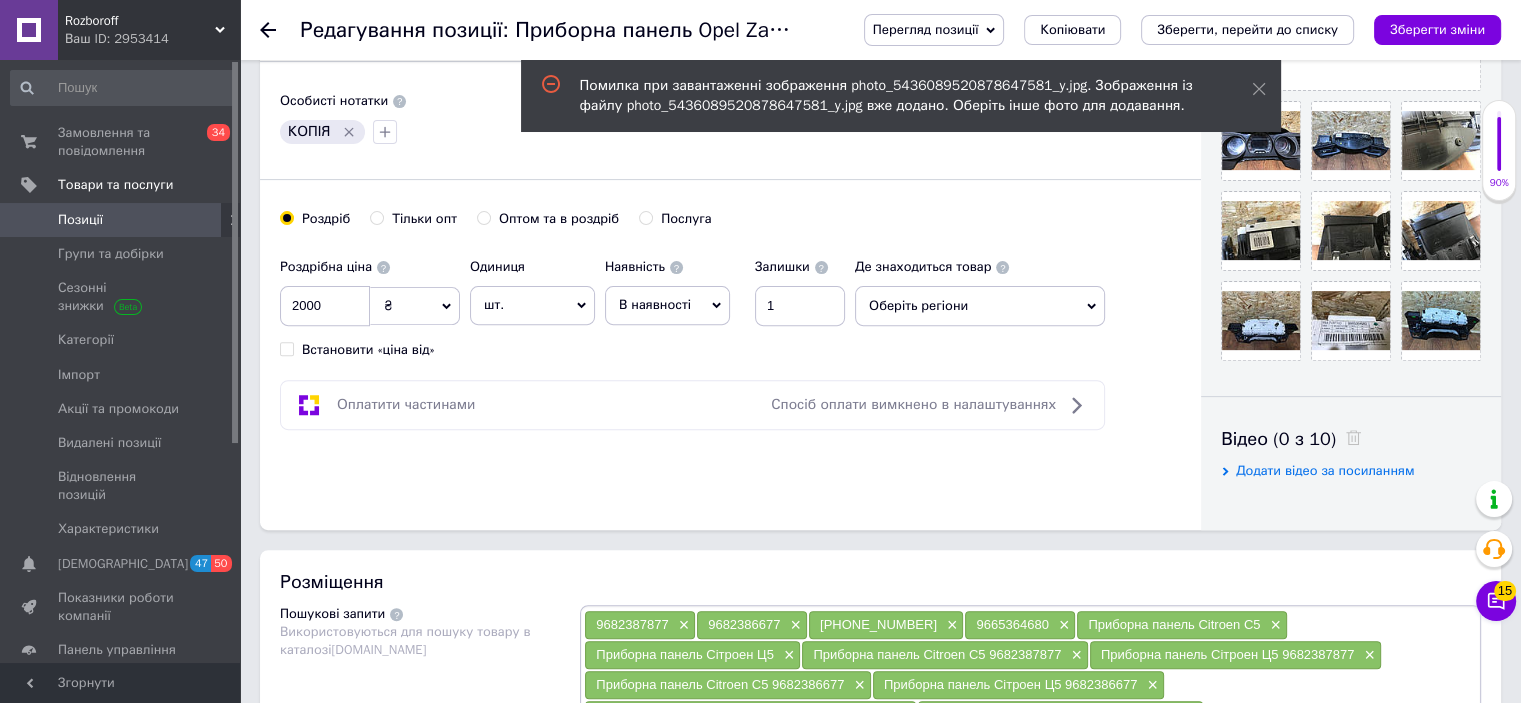 click on "Оберіть регіони" at bounding box center (980, 306) 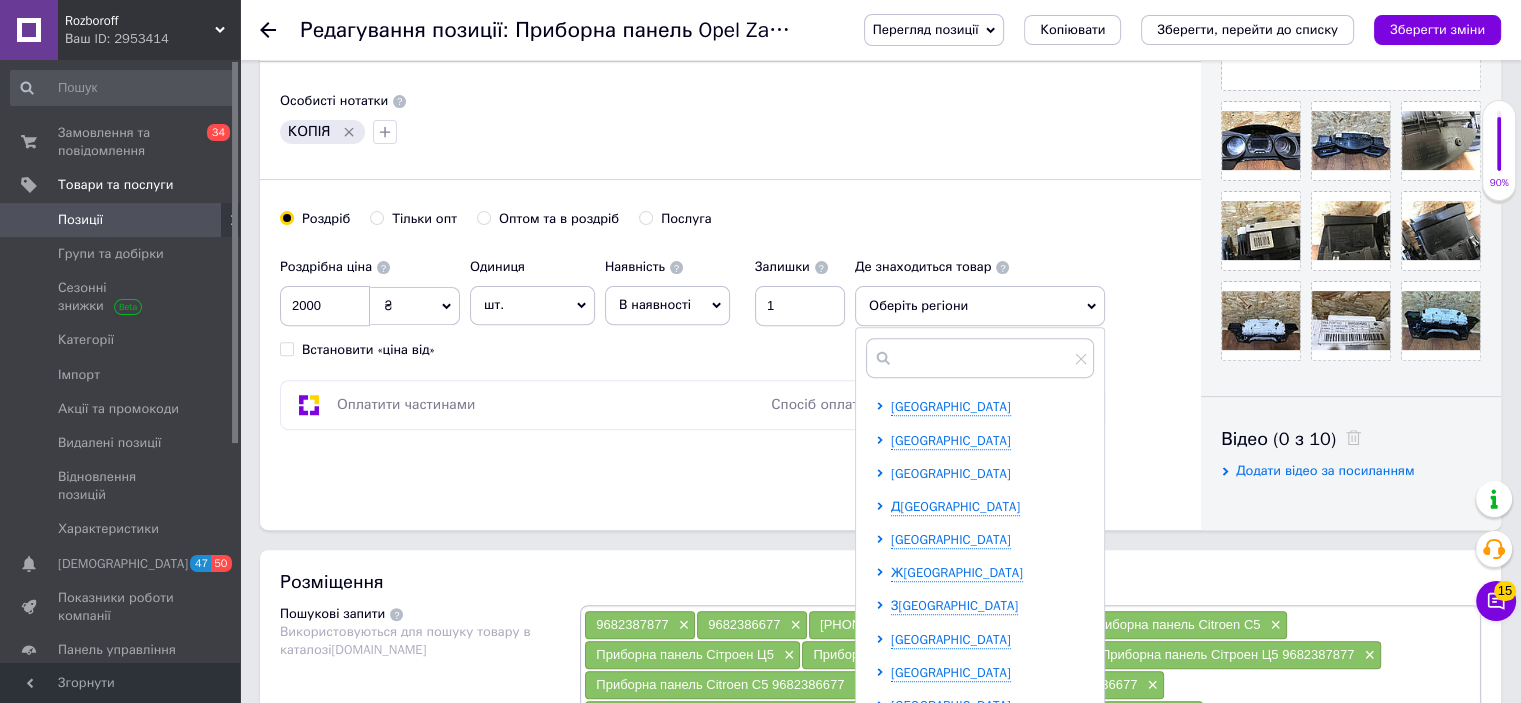 click on "[GEOGRAPHIC_DATA]" at bounding box center (951, 473) 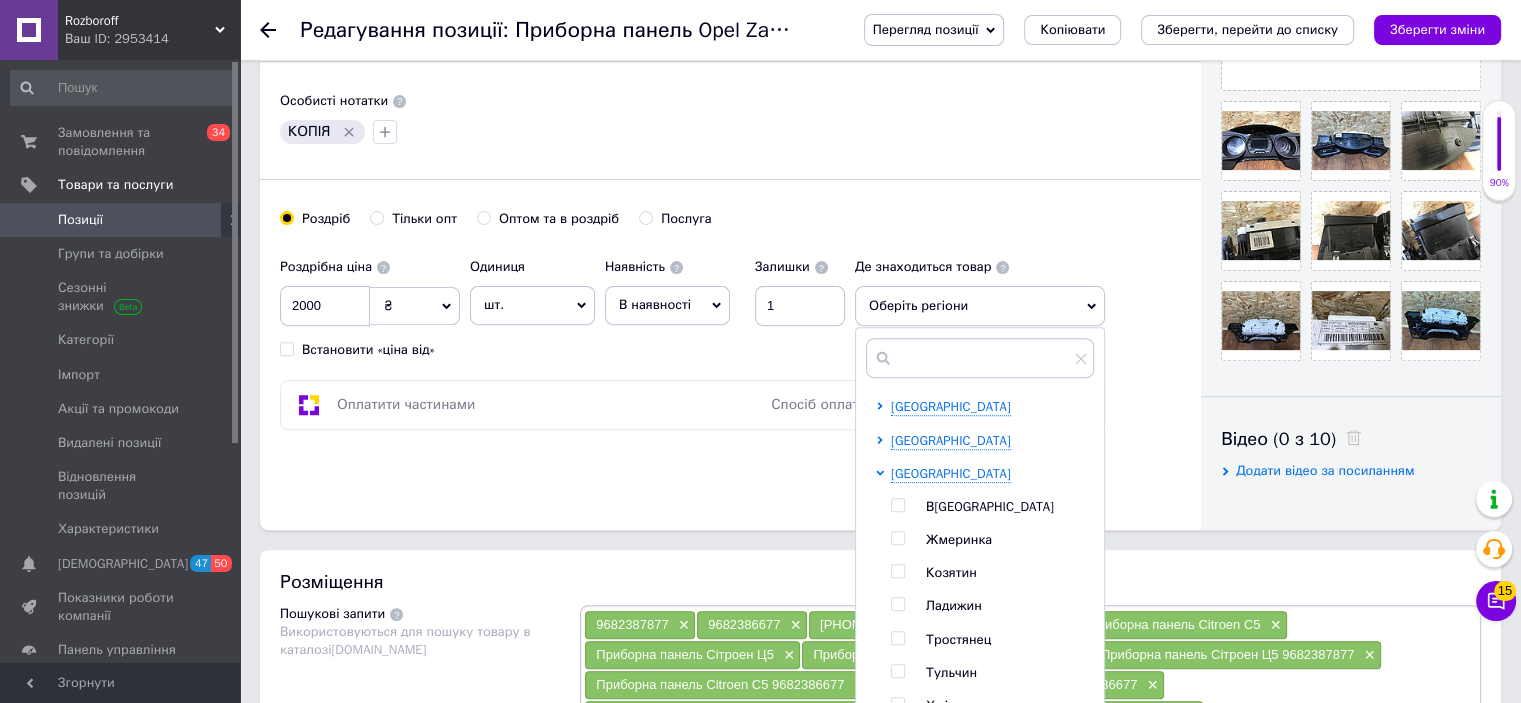 click at bounding box center (897, 505) 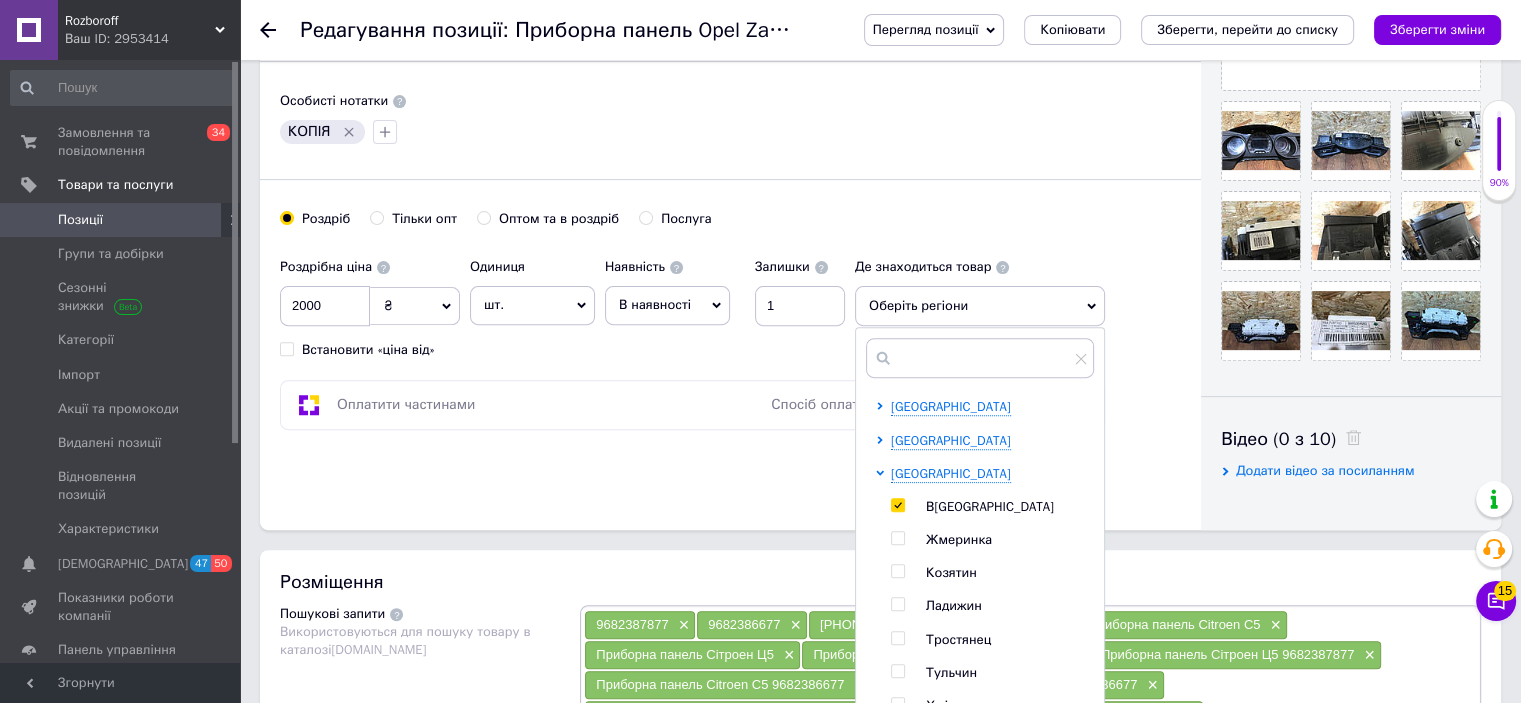 checkbox on "true" 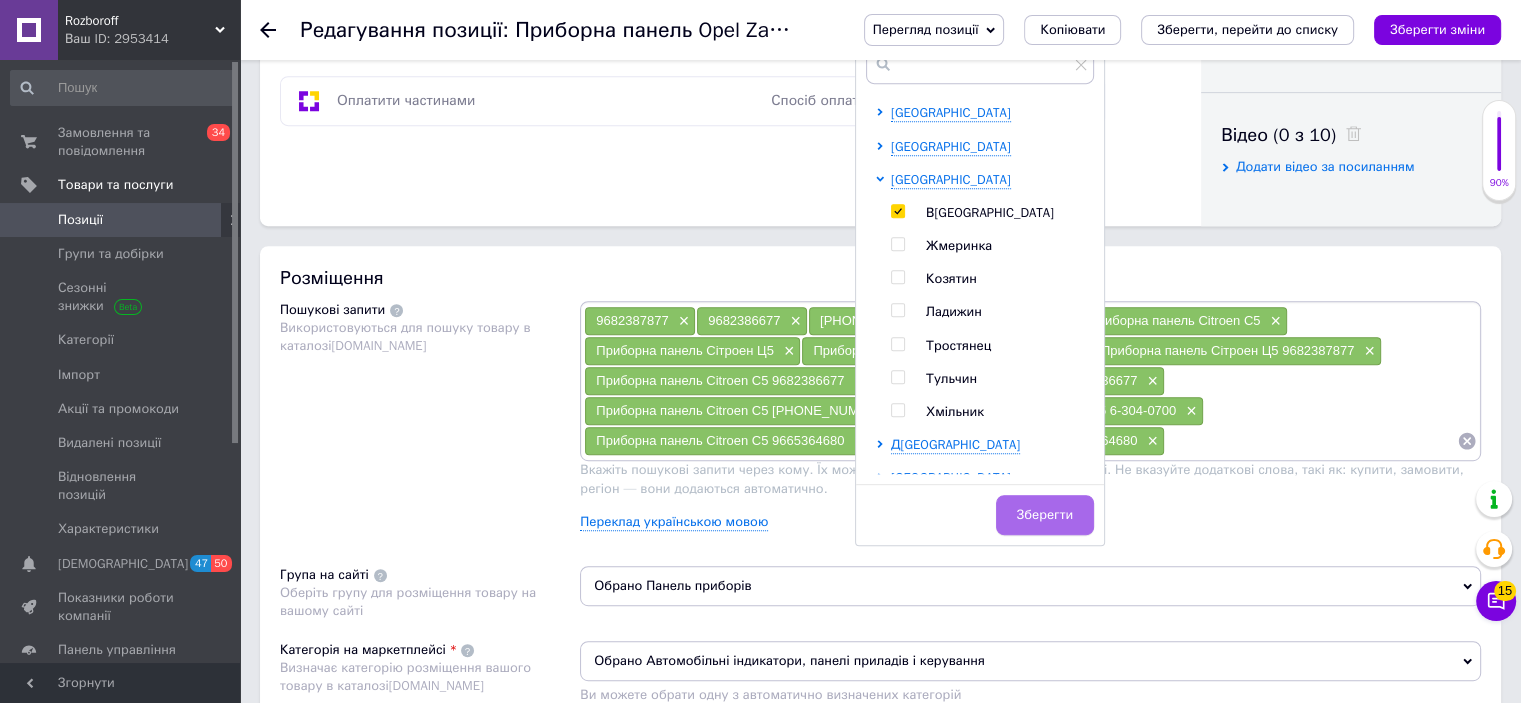 click on "Зберегти" at bounding box center [1045, 515] 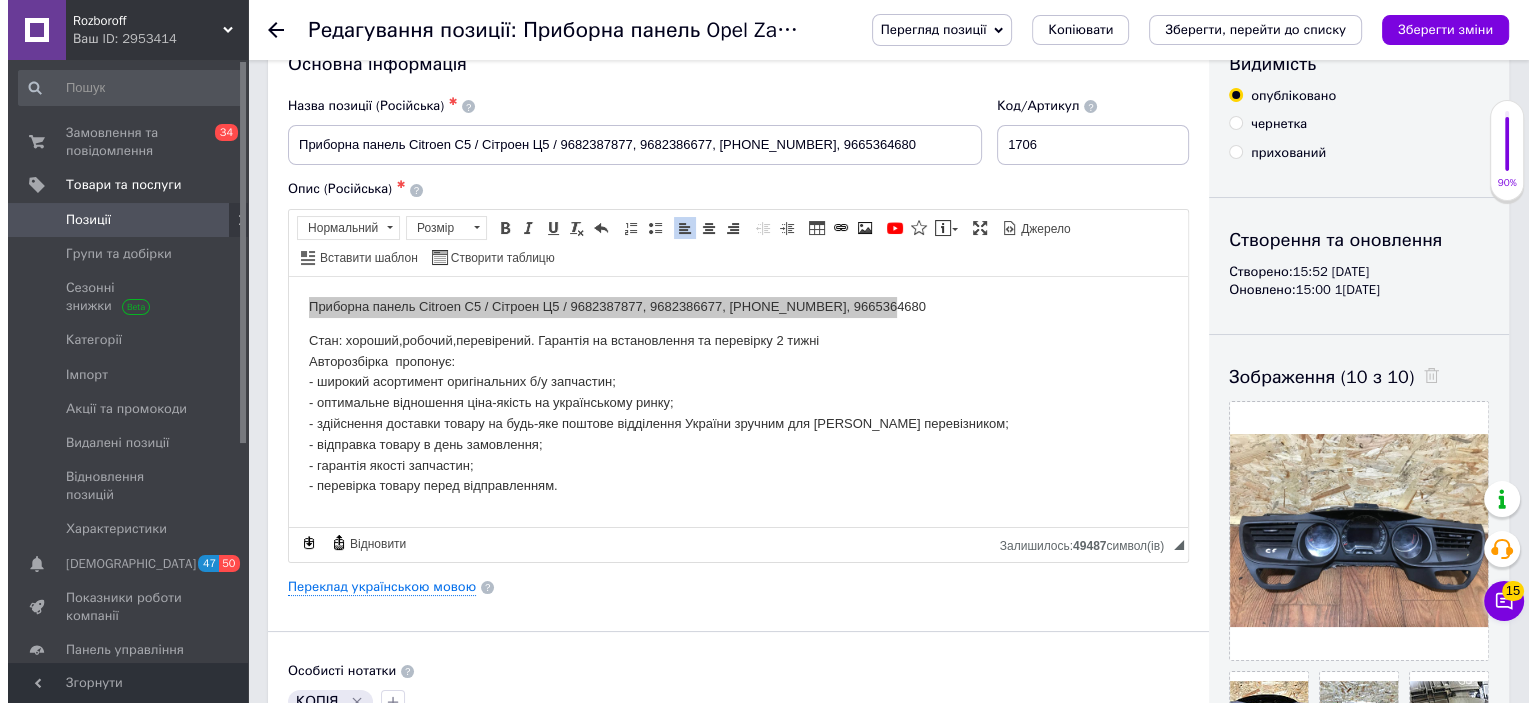 scroll, scrollTop: 0, scrollLeft: 0, axis: both 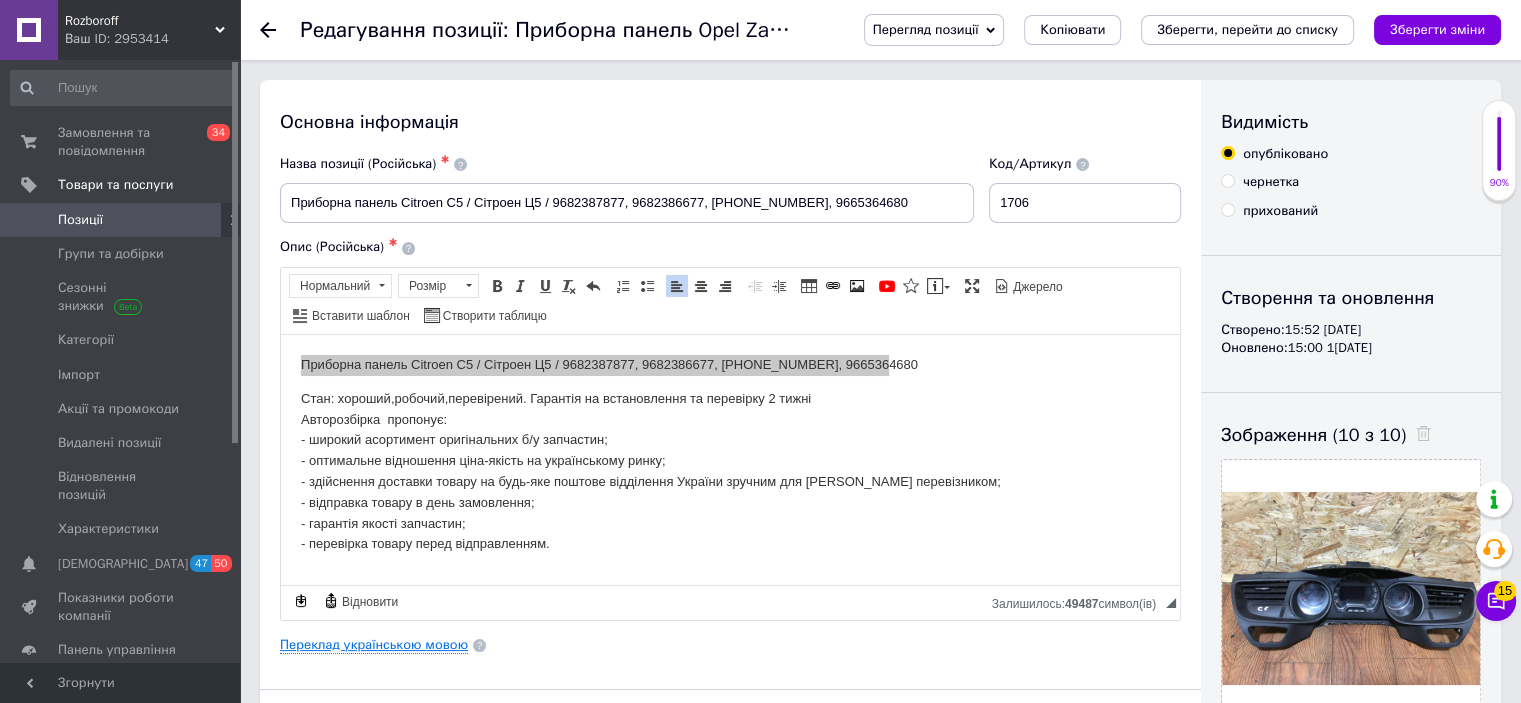 click on "Переклад українською мовою" at bounding box center (374, 645) 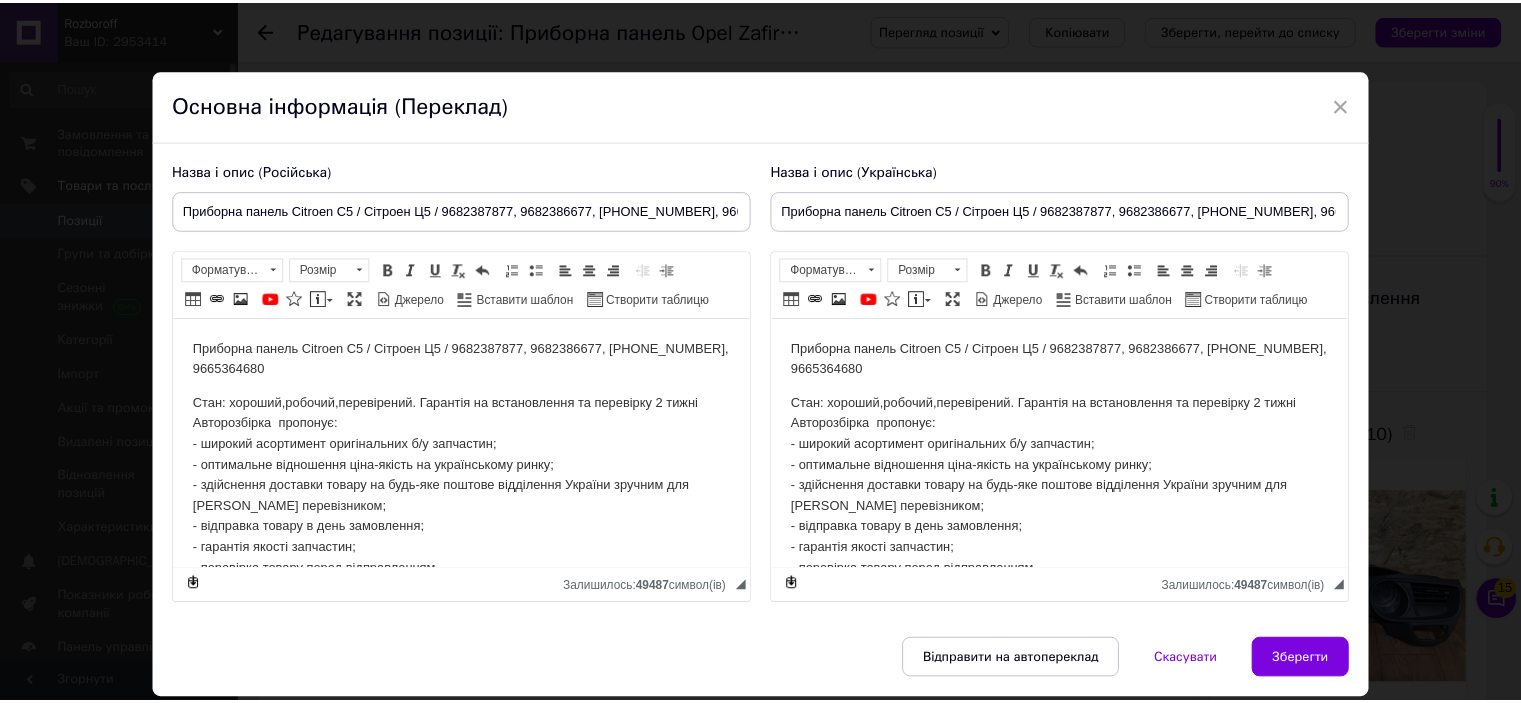 scroll, scrollTop: 0, scrollLeft: 0, axis: both 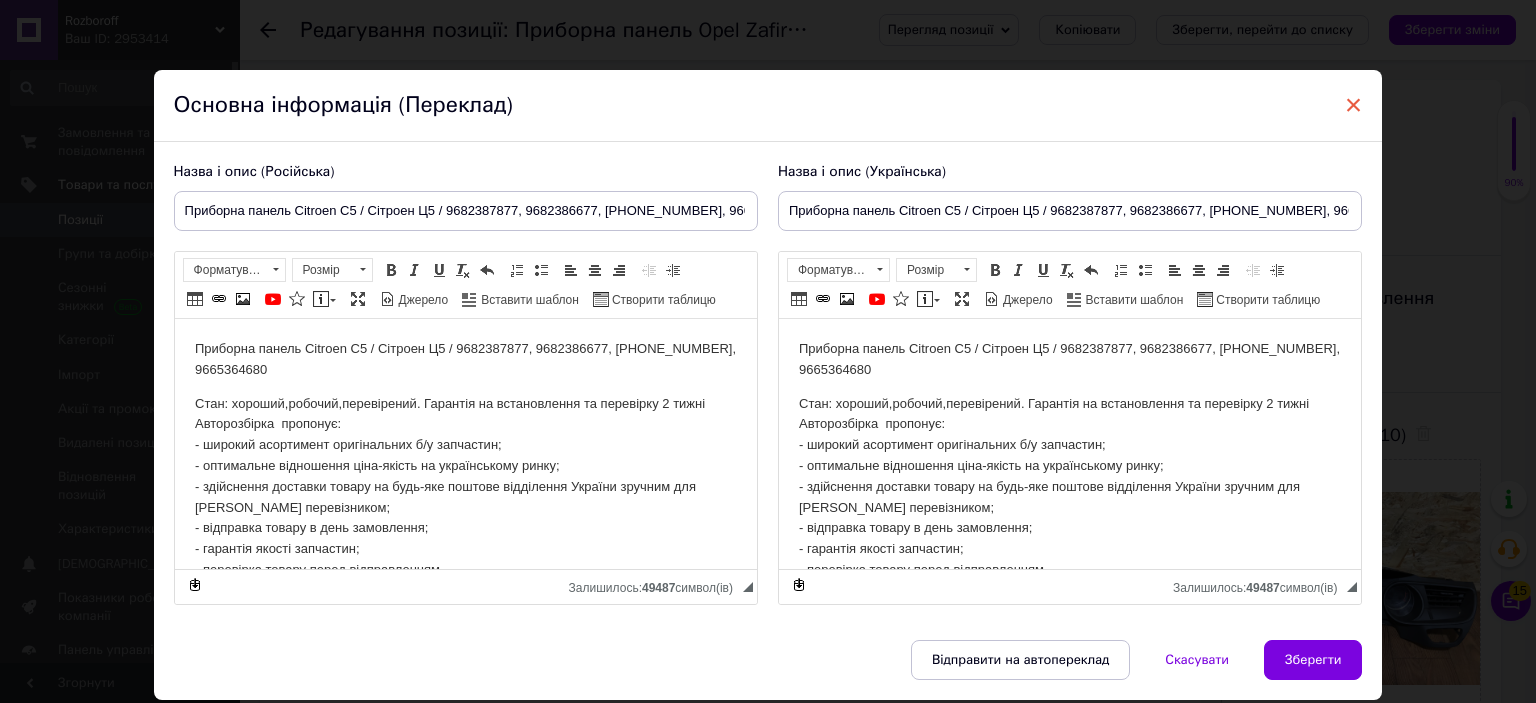 click on "×" at bounding box center [1354, 105] 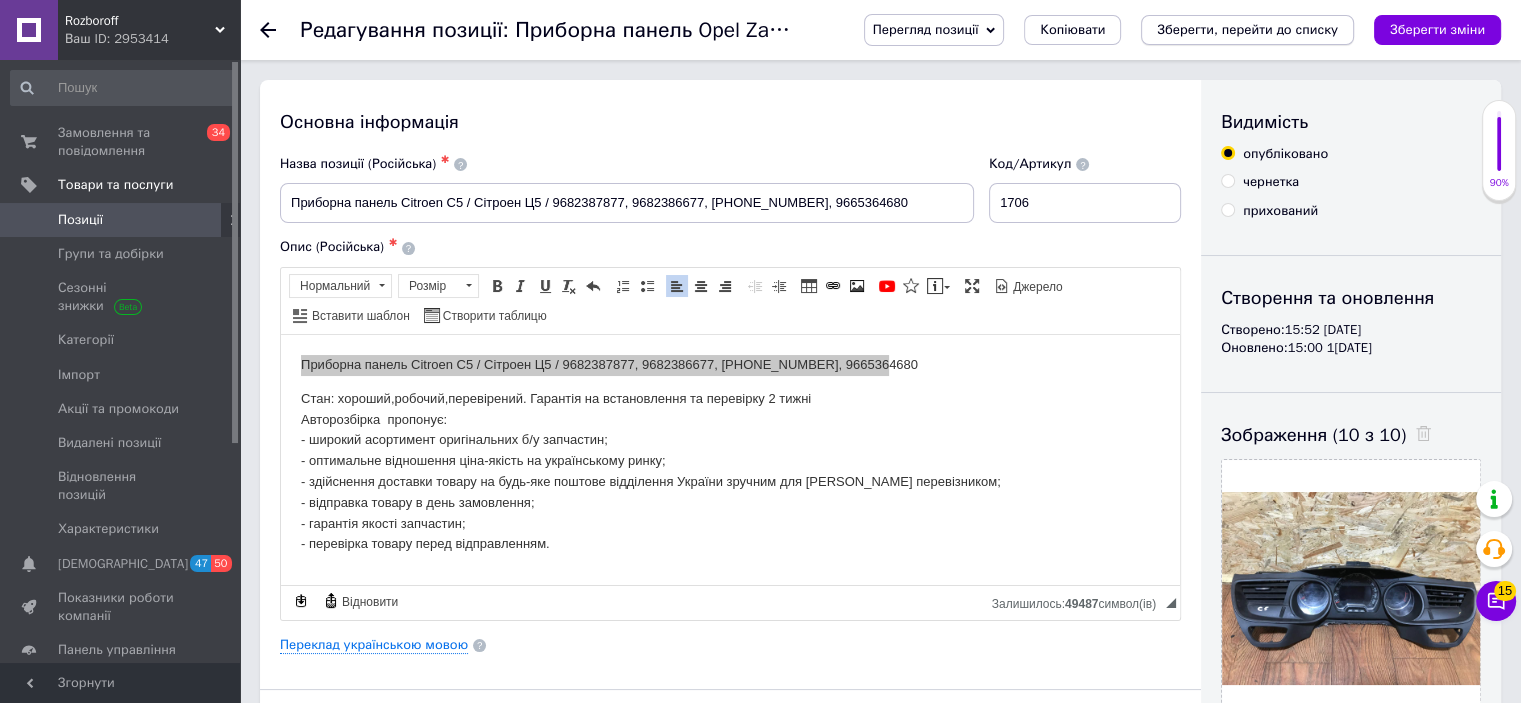 click on "Зберегти, перейти до списку" at bounding box center (1247, 30) 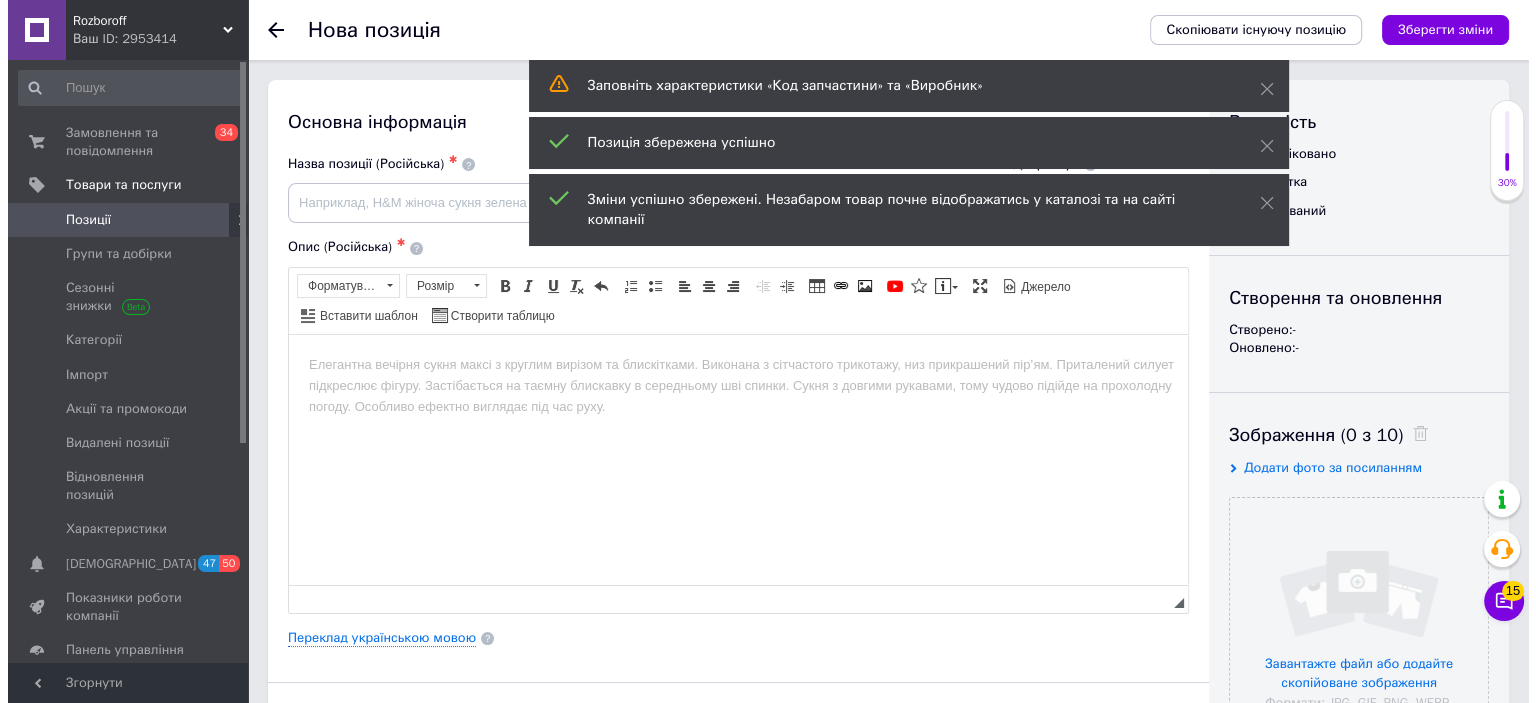 scroll, scrollTop: 0, scrollLeft: 0, axis: both 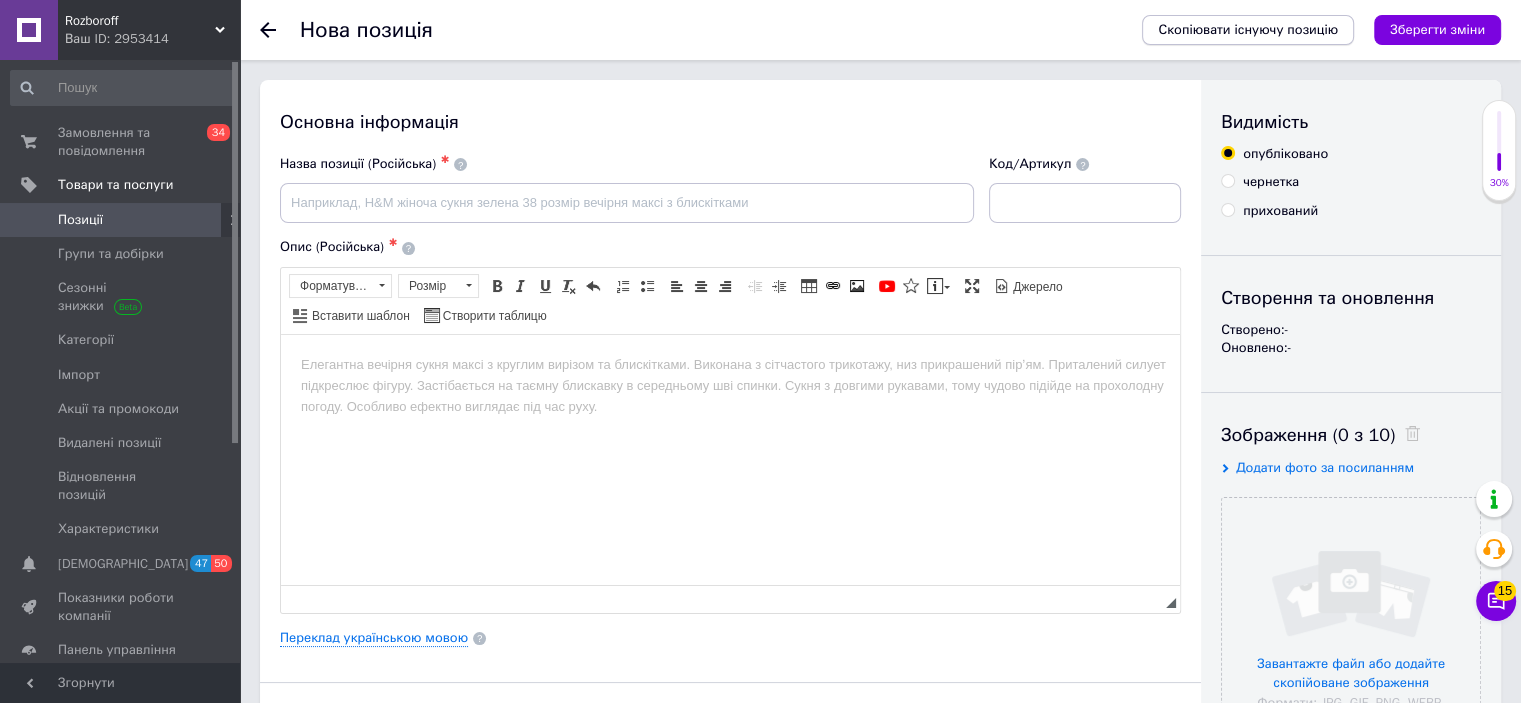 click on "Скопіювати існуючу позицію" at bounding box center (1248, 30) 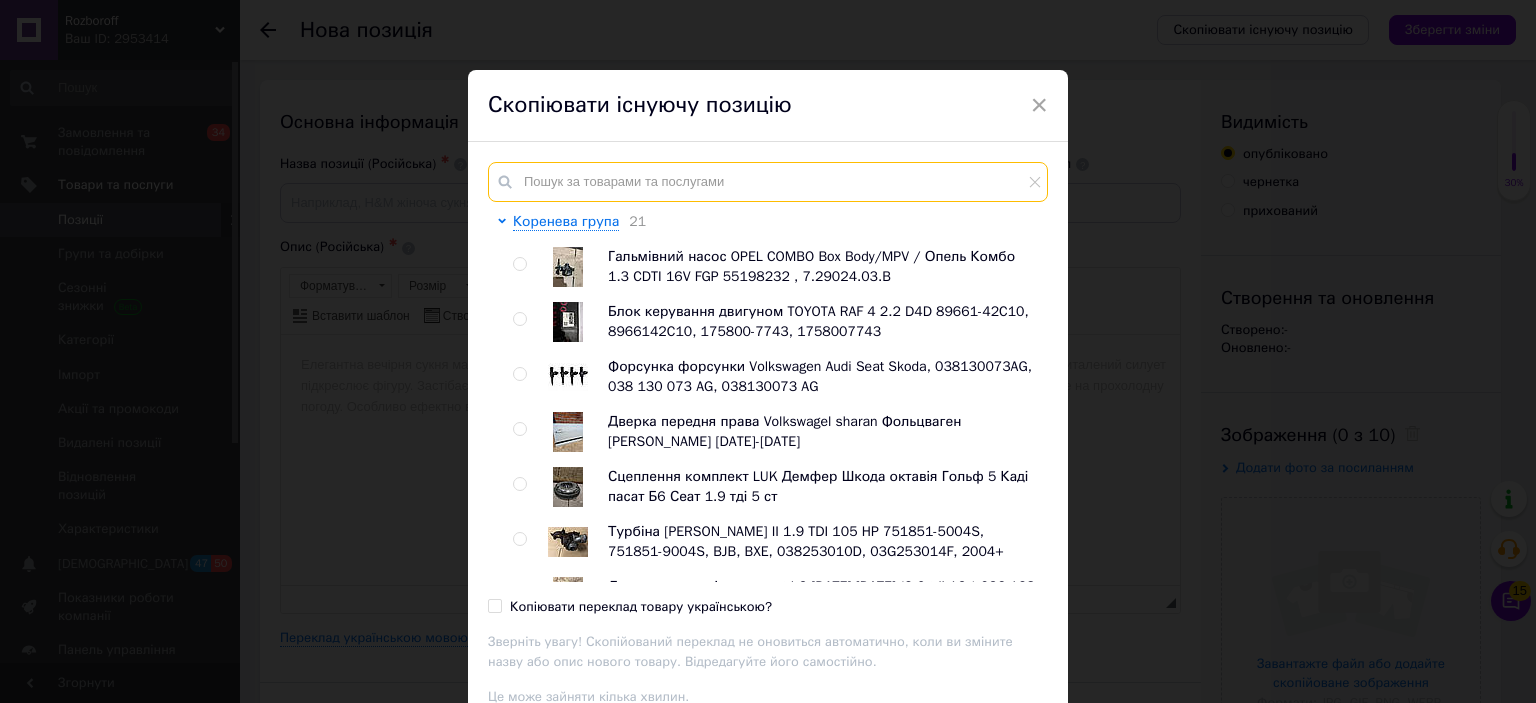 click at bounding box center [768, 182] 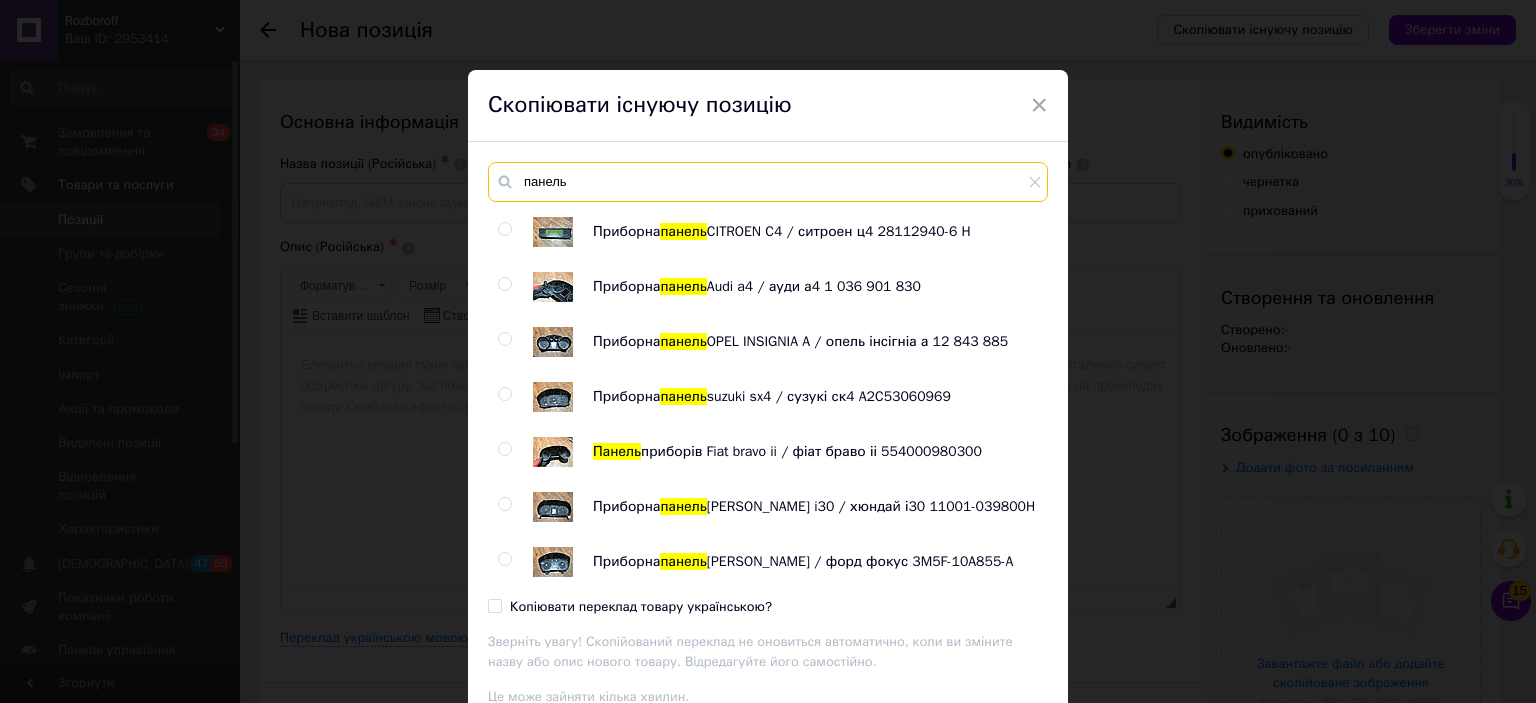 scroll, scrollTop: 764, scrollLeft: 0, axis: vertical 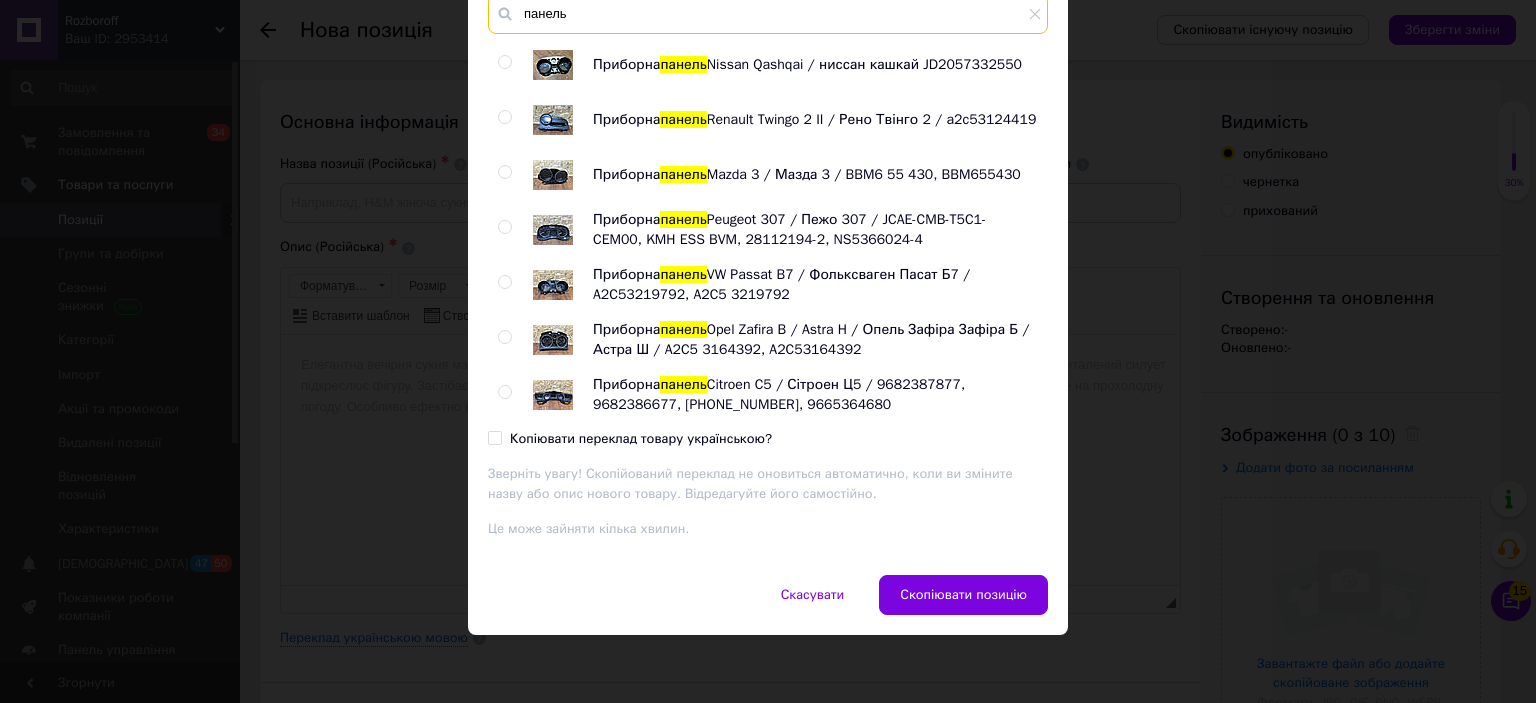 type on "панель" 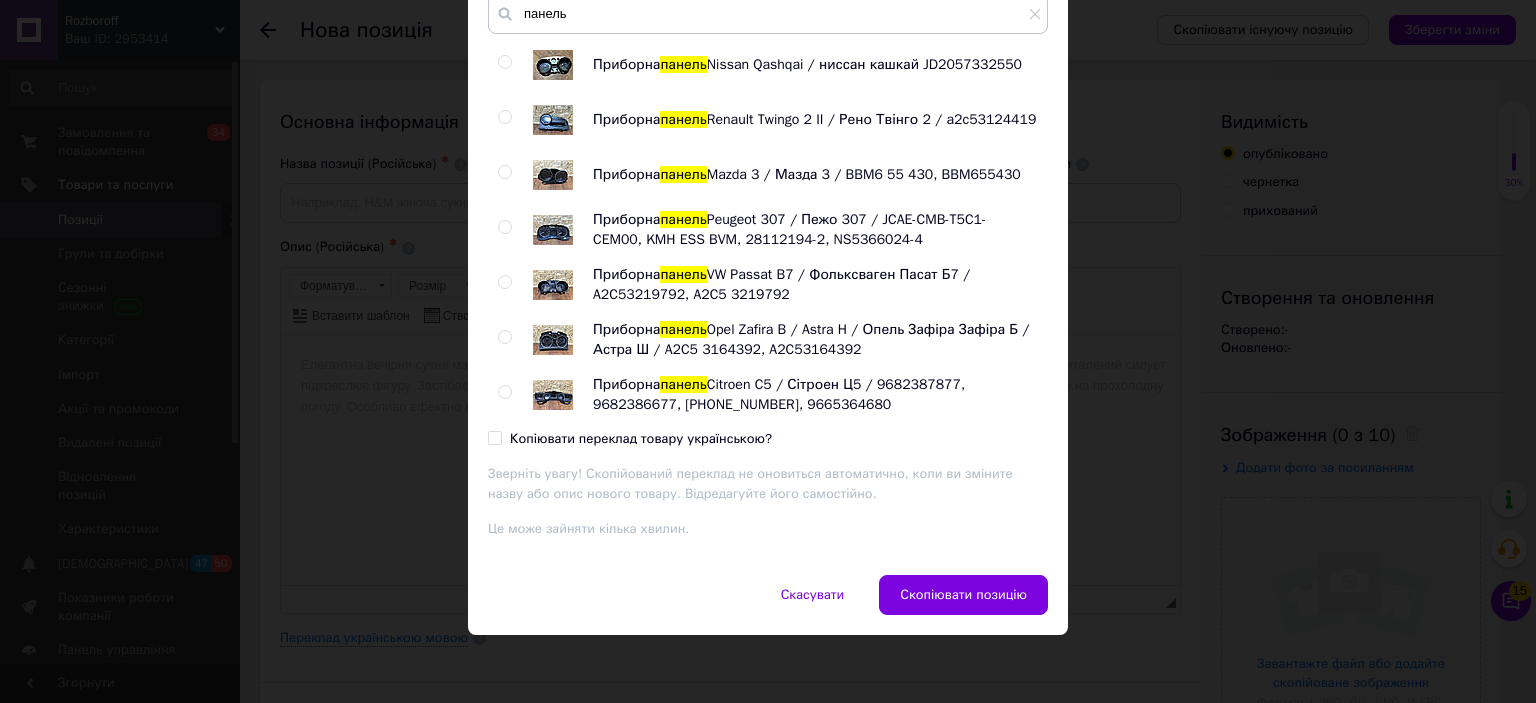 click at bounding box center [504, 392] 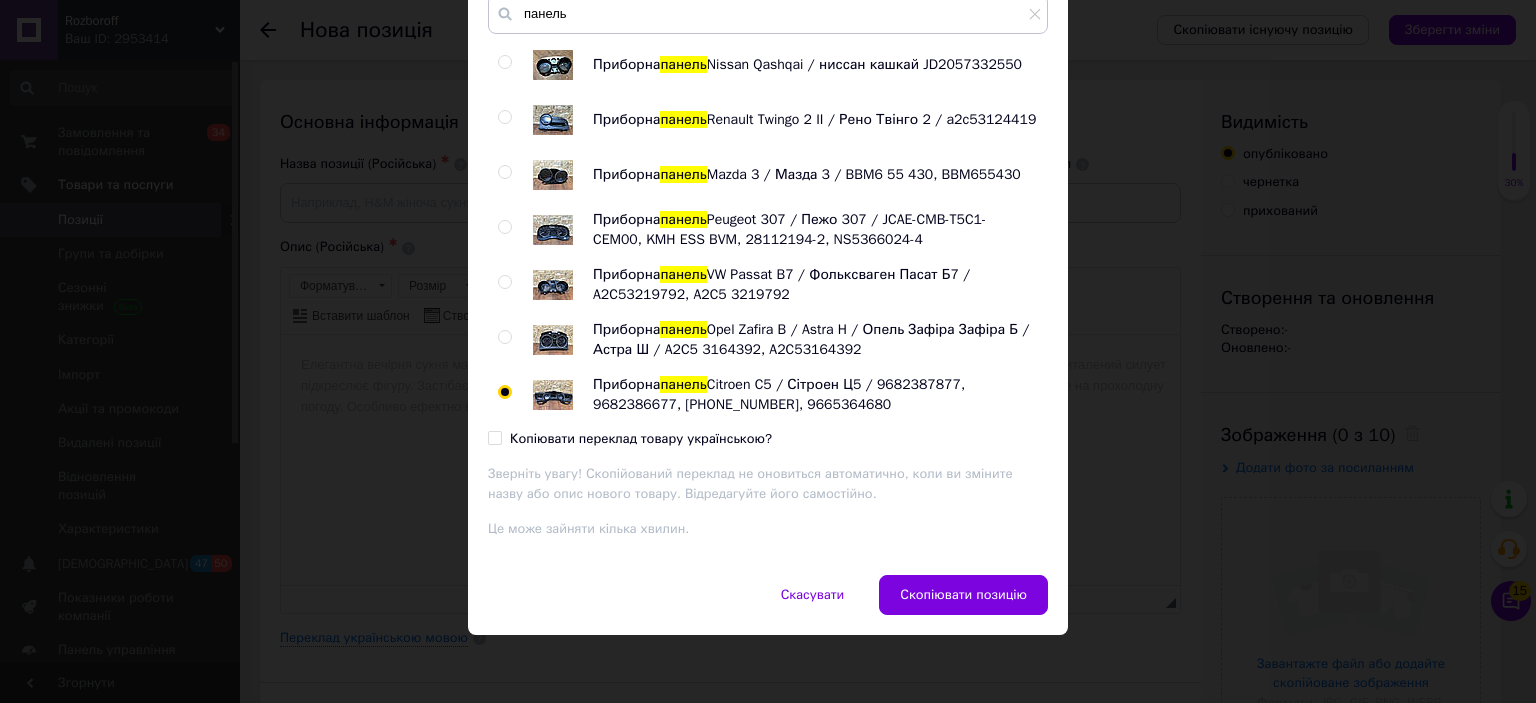 radio on "true" 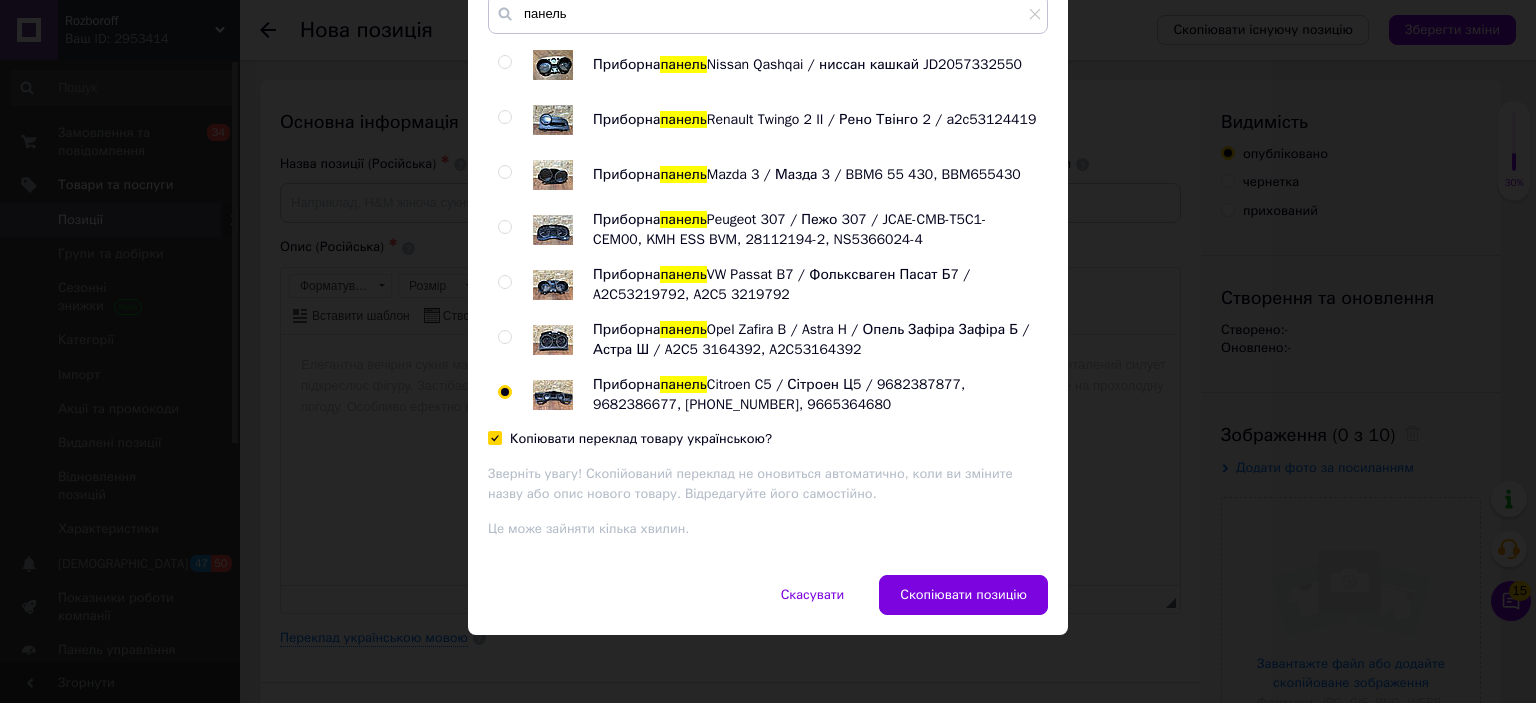checkbox on "true" 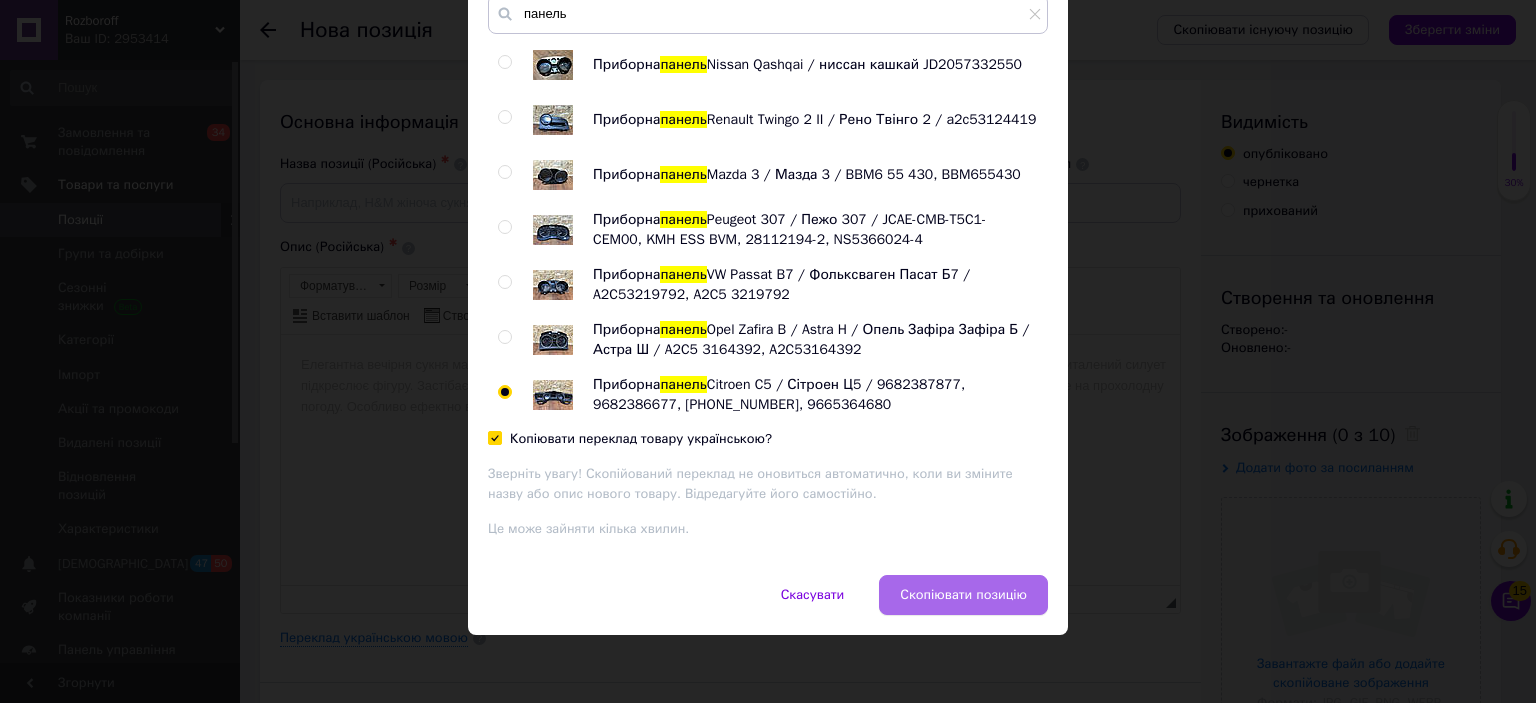 click on "Скопіювати позицію" at bounding box center [963, 595] 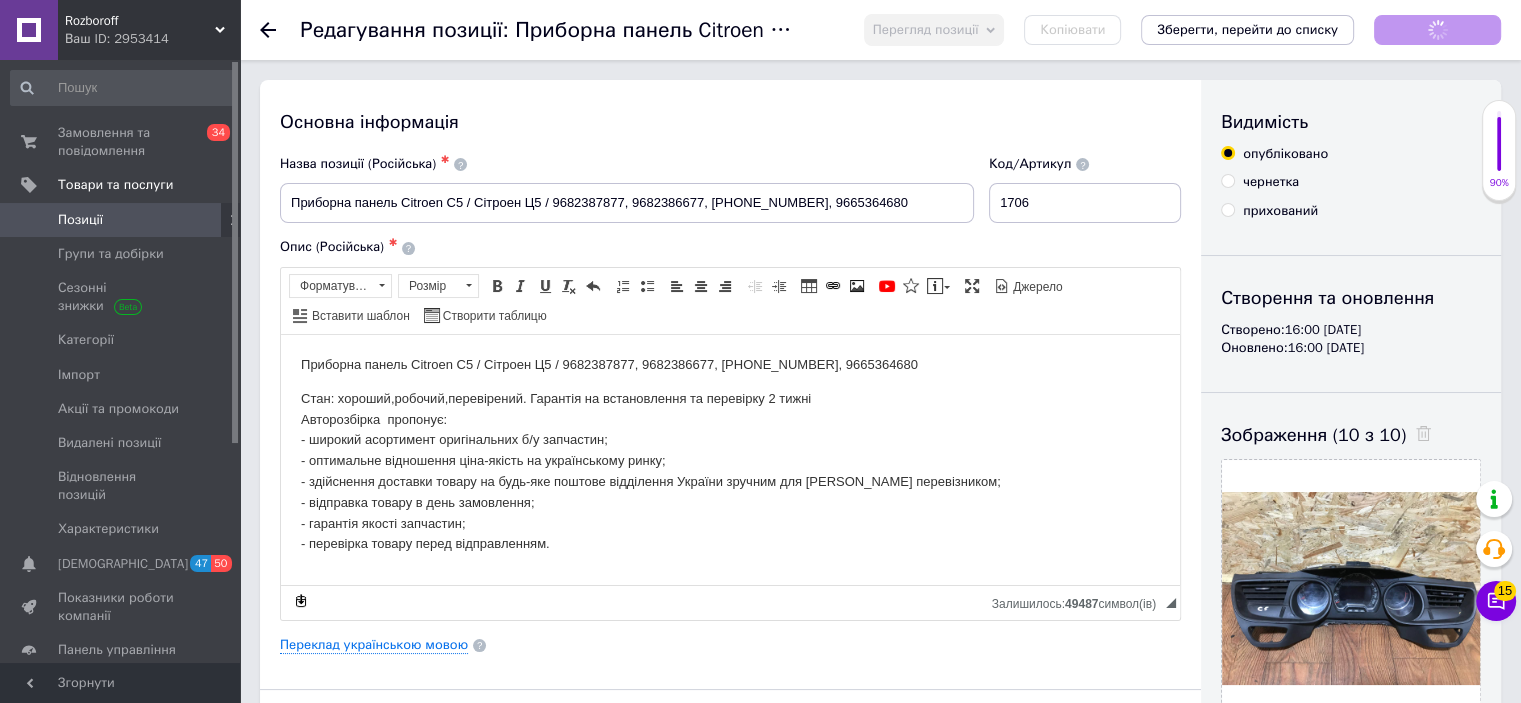 scroll, scrollTop: 0, scrollLeft: 0, axis: both 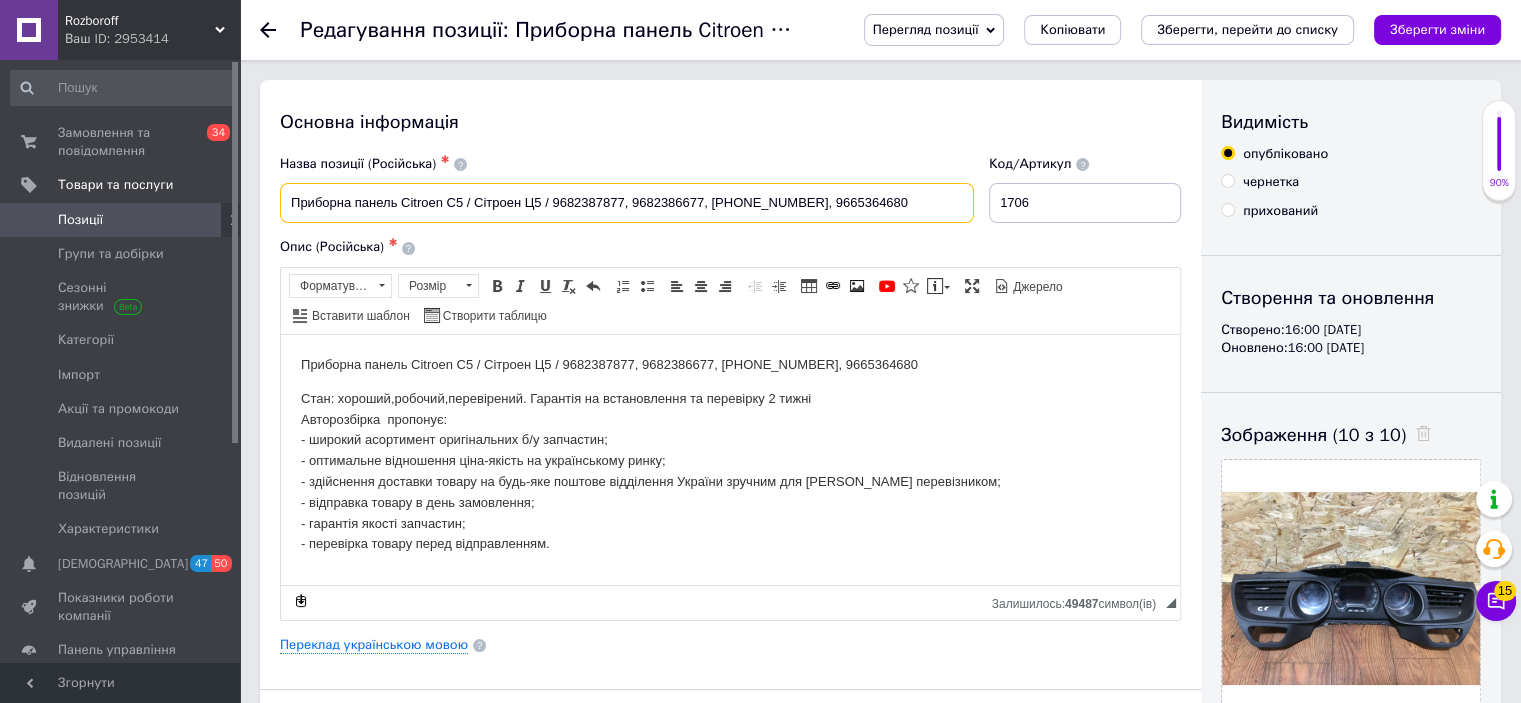 drag, startPoint x: 878, startPoint y: 206, endPoint x: 402, endPoint y: 199, distance: 476.05145 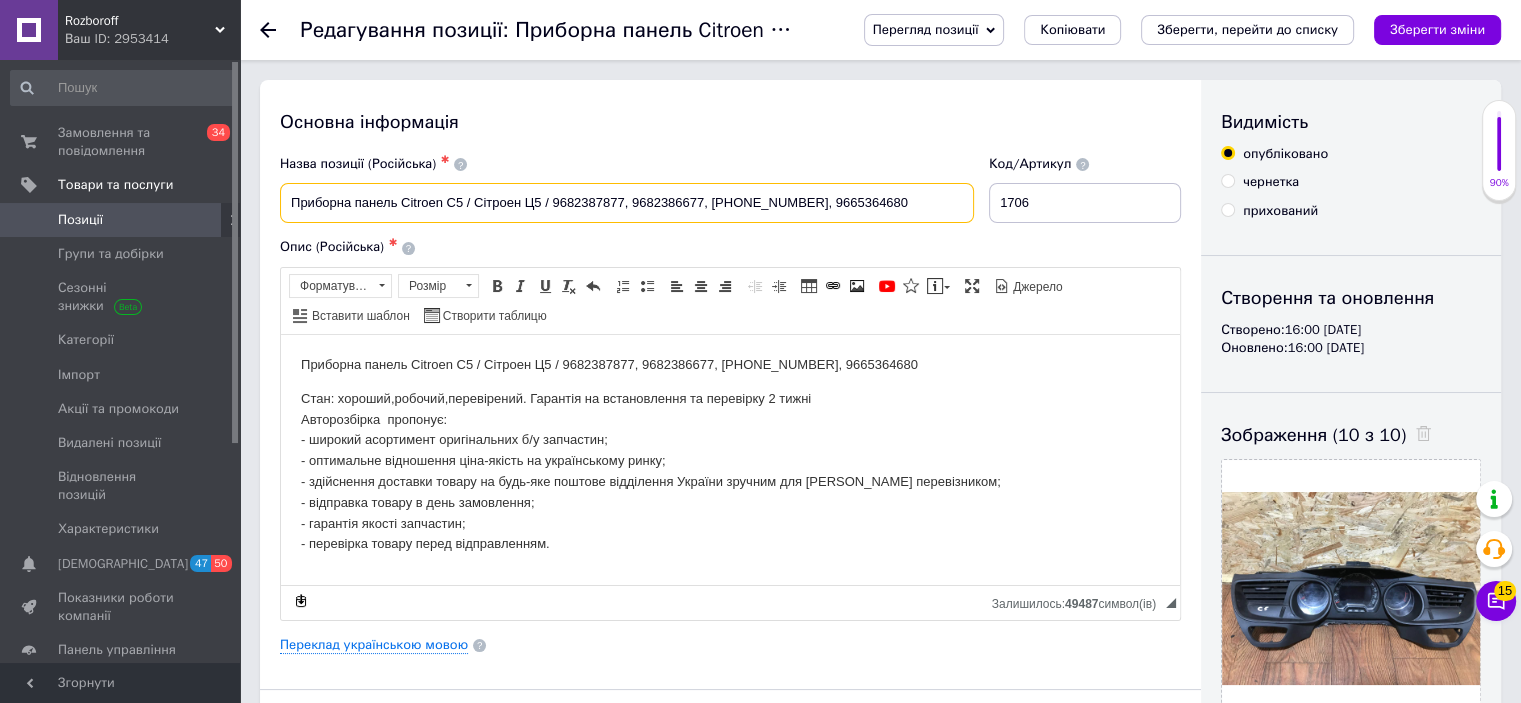 click on "Приборна панель Citroen C5 / Сітроен Ц5 / 9682387877, 9682386677, [PHONE_NUMBER], 9665364680" at bounding box center [627, 203] 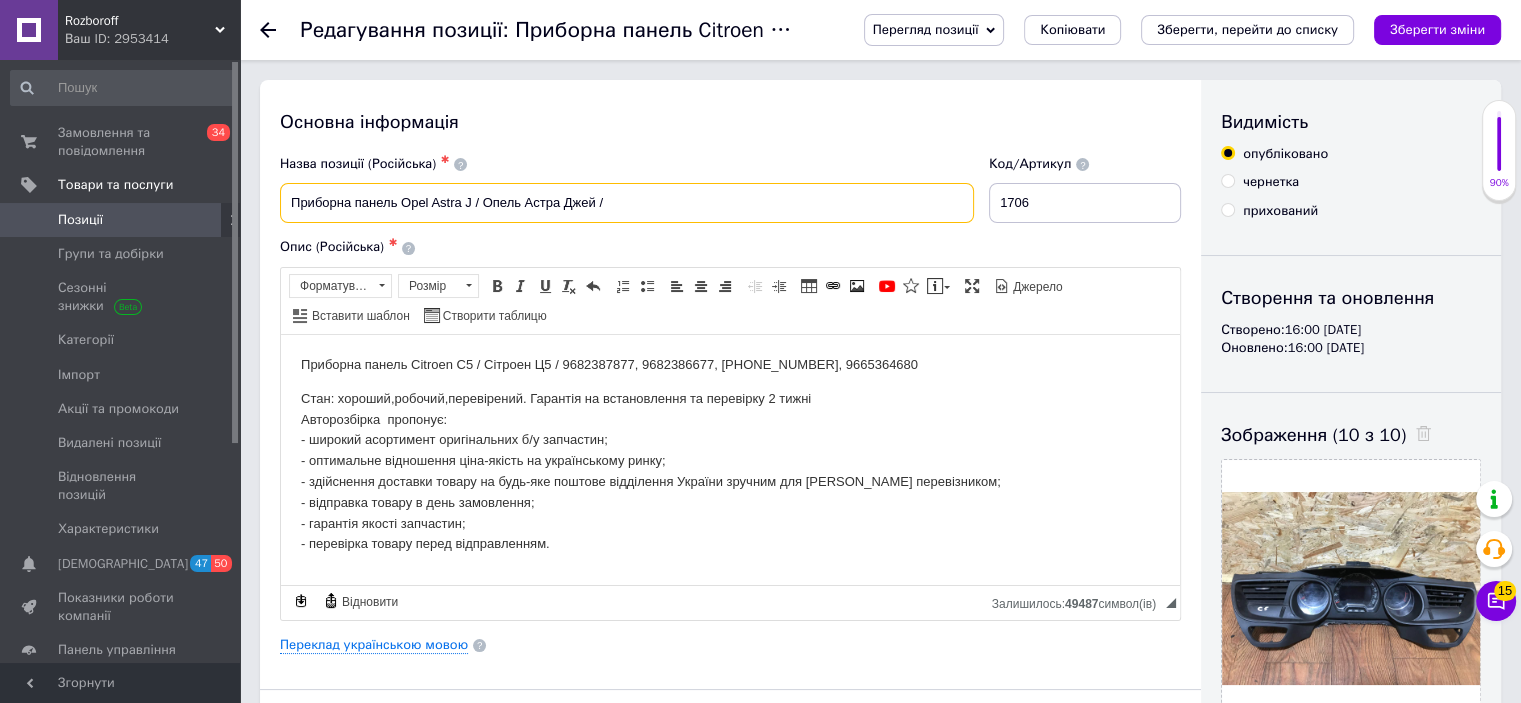 paste on "769317-420U" 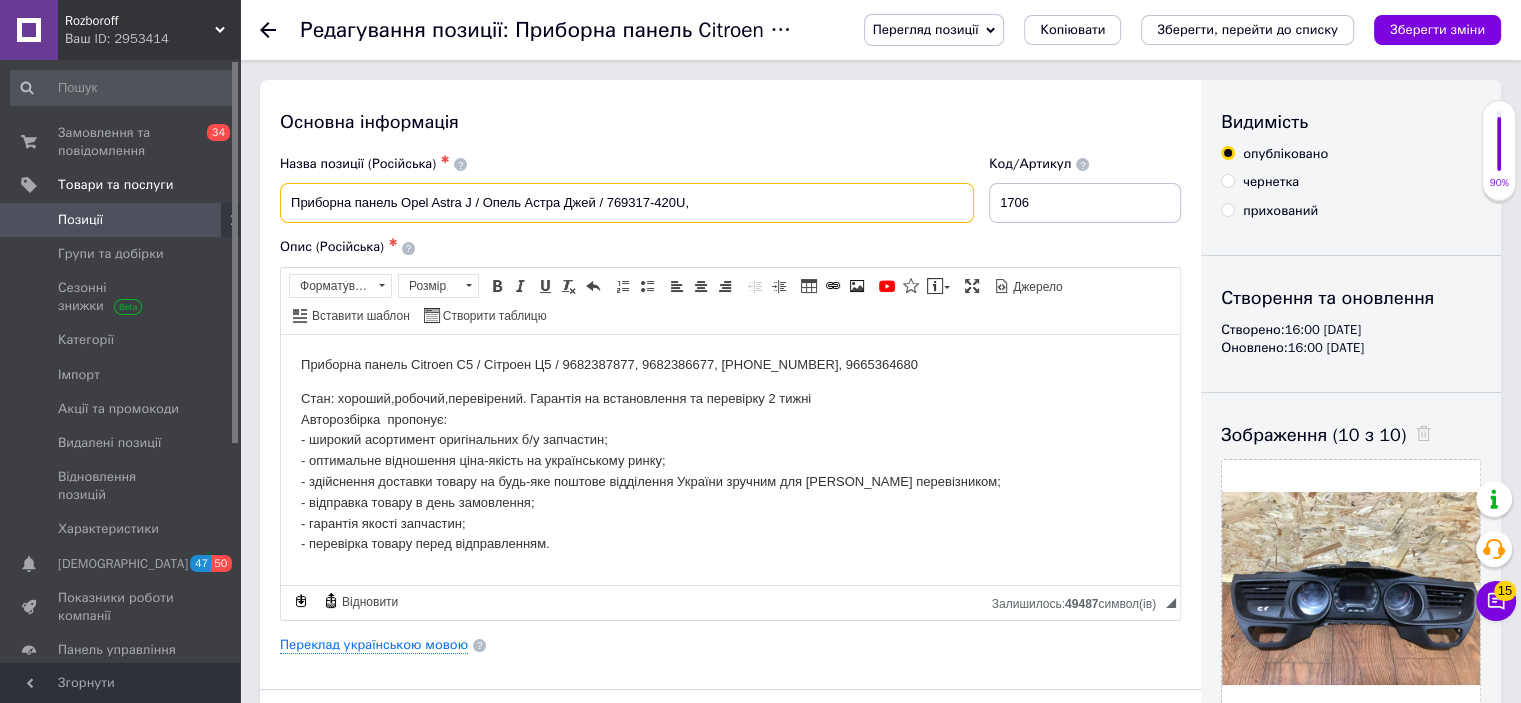 paste on "769317-420U" 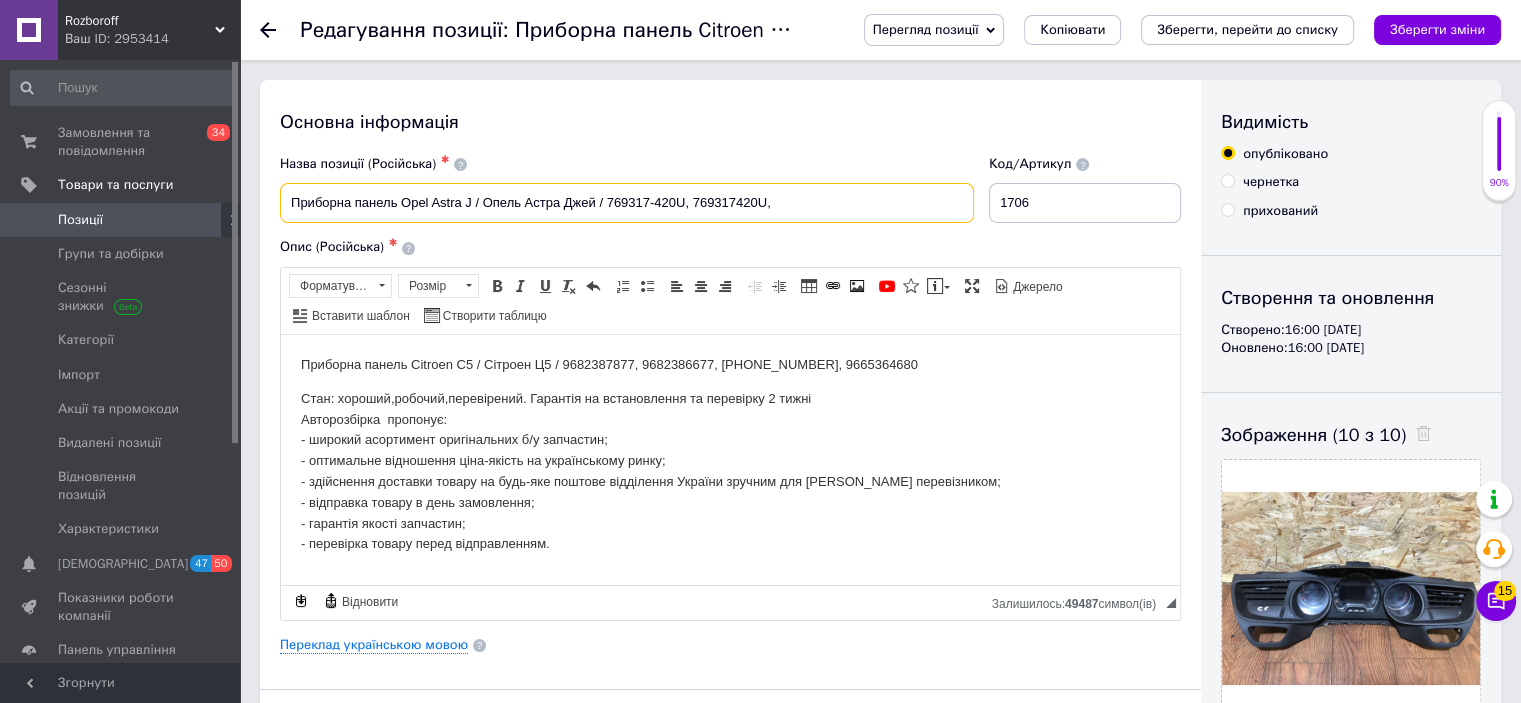 paste on "769317-420U" 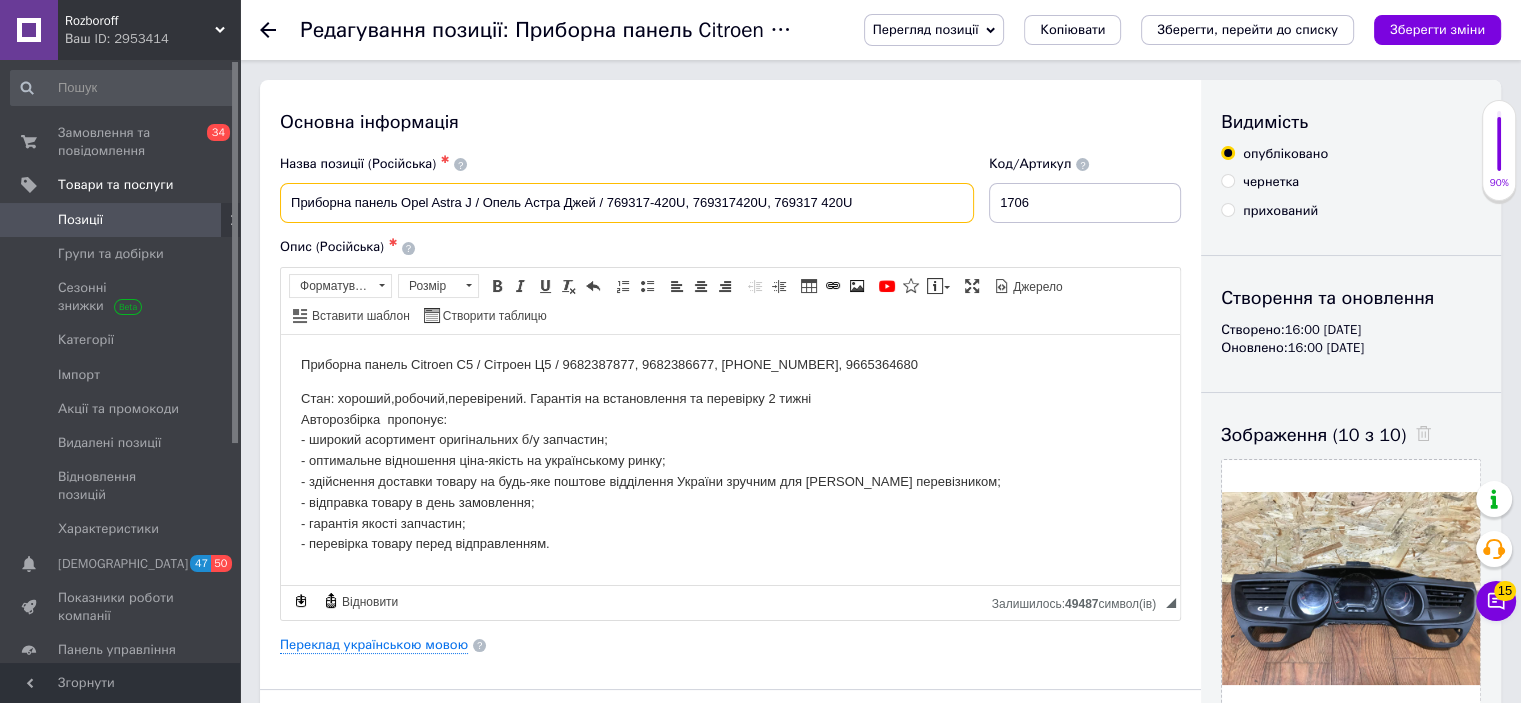 drag, startPoint x: 874, startPoint y: 203, endPoint x: 292, endPoint y: 164, distance: 583.30524 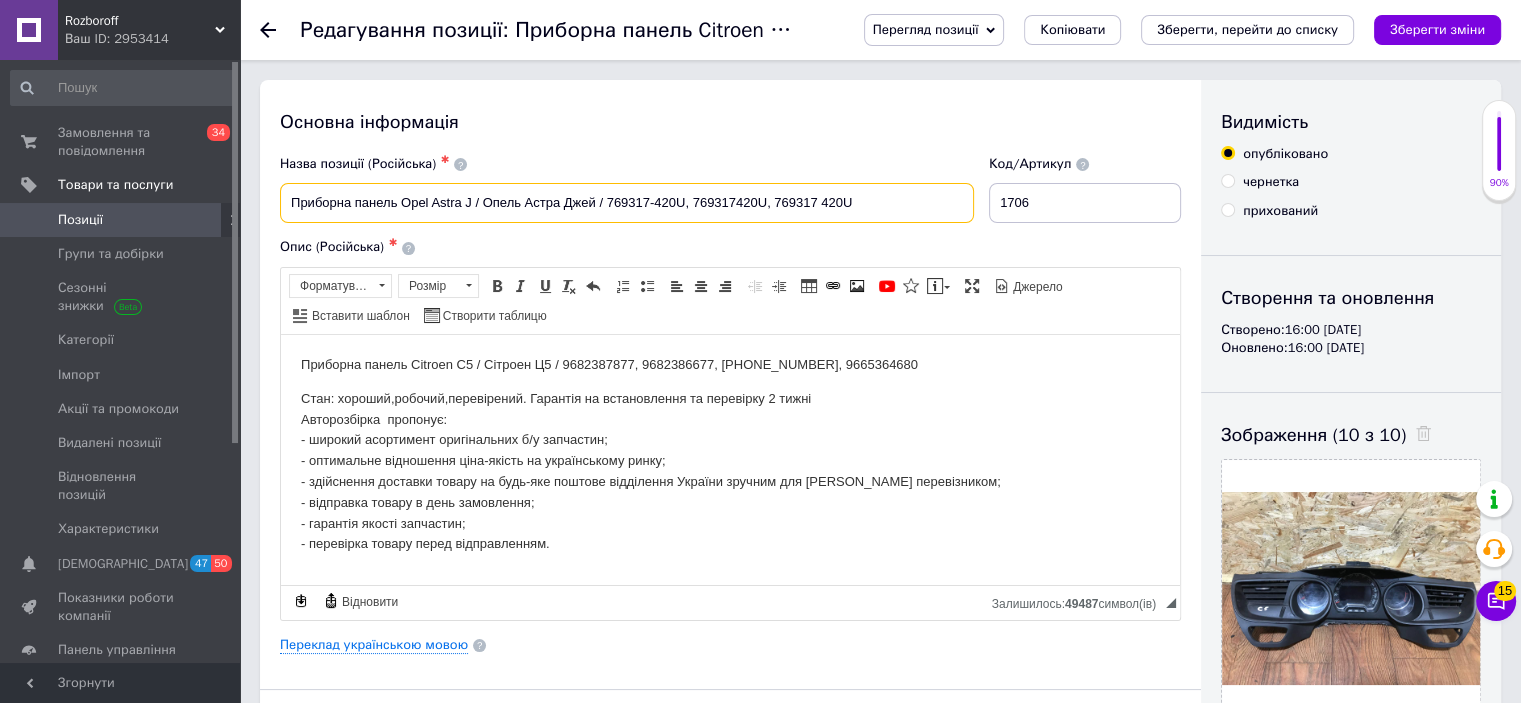 click on "Назва позиції (Російська) ✱ Приборна панель Opel Astra J / Опель Астра Джей / 769317-420U, 769317420U, 769317 420U" at bounding box center [627, 189] 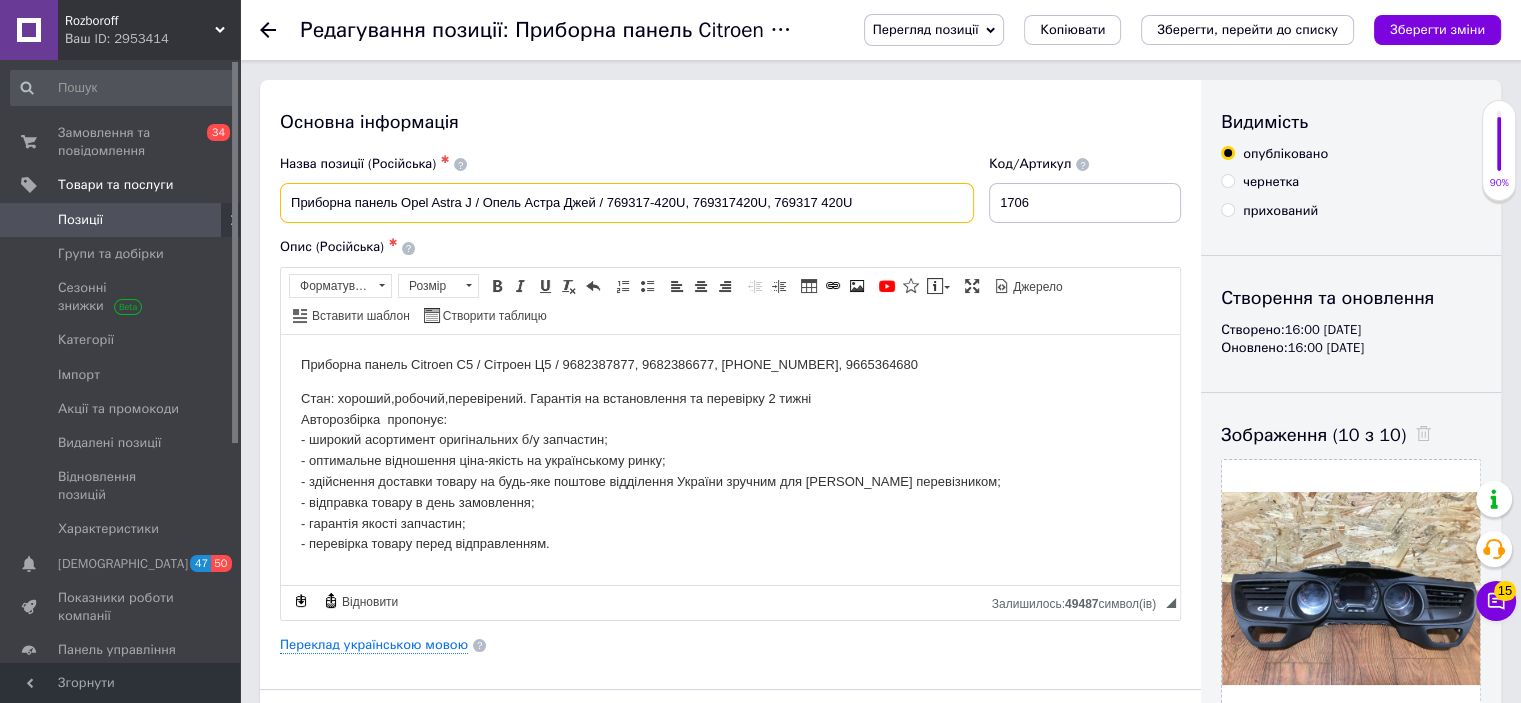 type on "Приборна панель Opel Astra J / Опель Астра Джей / 769317-420U, 769317420U, 769317 420U" 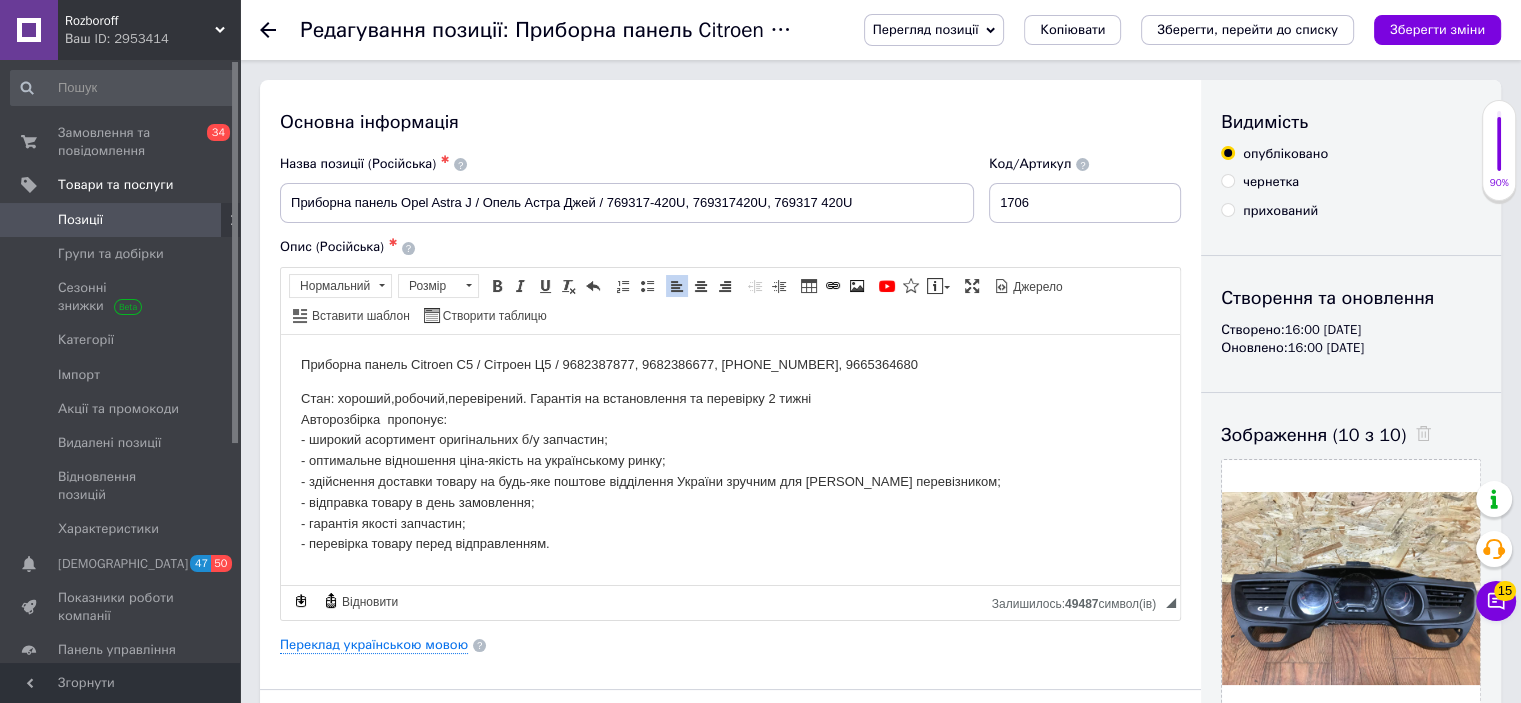 click on "Приборна панель Citroen C5 / Сітроен Ц5 / 9682387877, 9682386677, [PHONE_NUMBER], 9665364680 Стан: хороший,робочий,перевірений. Гарантія на встановлення та перевірку 2 тижні Авторозбірка  пропонує:  - широкий асортимент оригінальних б/у запчастин;  - оптимальне відношення ціна-якість на українському ринку;  - здійснення доставки товару на будь-яке поштове відділення України зручним для Вас перевізником;  - відправка товару в день замовлення;  - гарантія якості запчастин;  - перевірка товару перед відправленням." at bounding box center (730, 454) 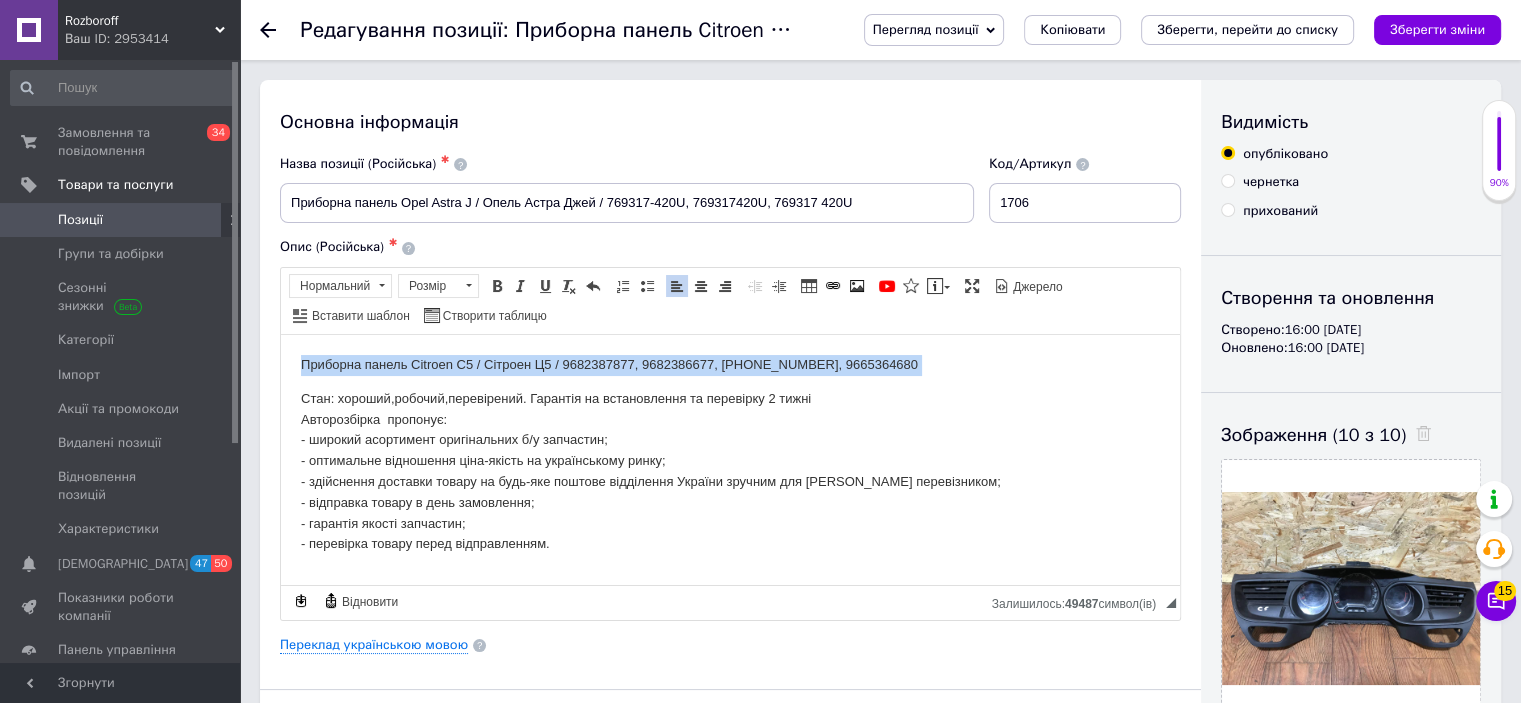 drag, startPoint x: 907, startPoint y: 369, endPoint x: 318, endPoint y: 358, distance: 589.1027 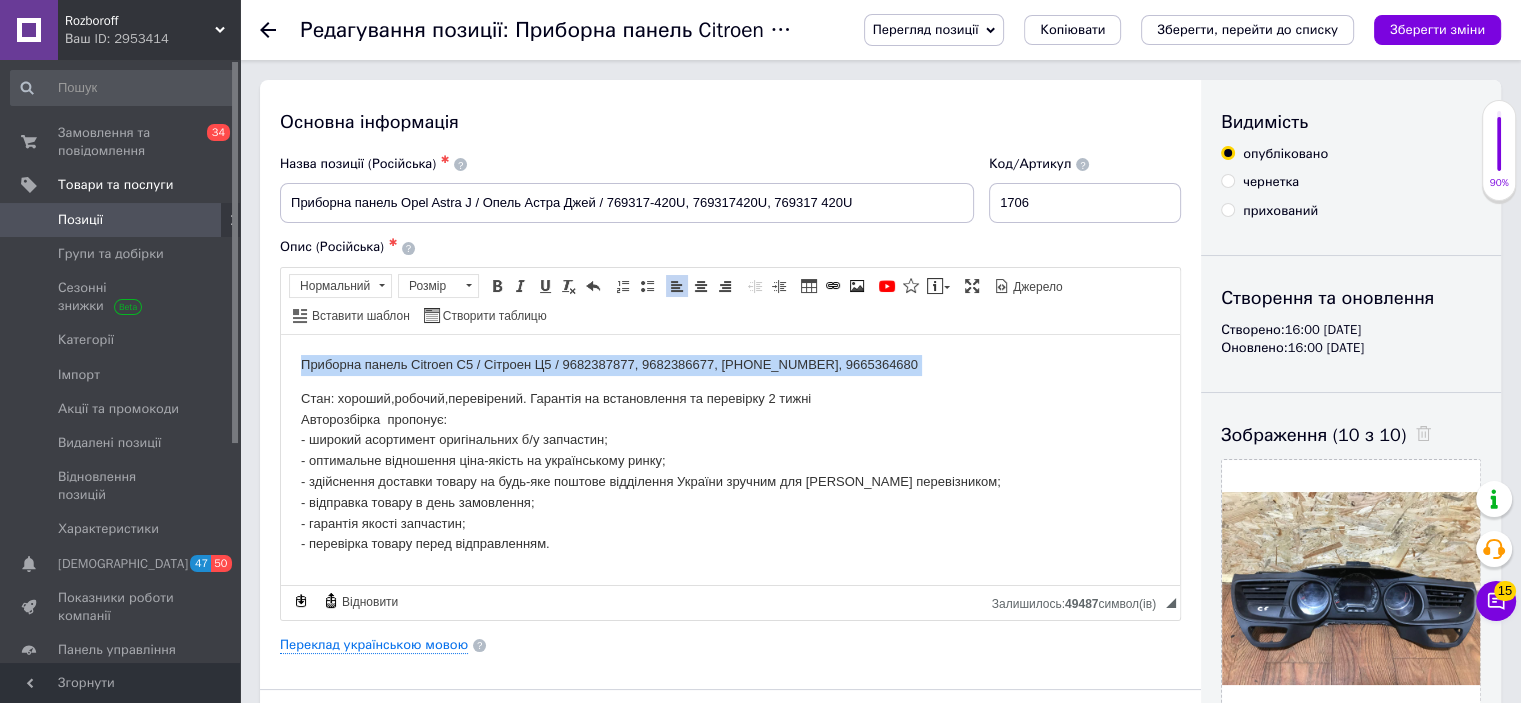 click on "Приборна панель Citroen C5 / Сітроен Ц5 / 9682387877, 9682386677, [PHONE_NUMBER], 9665364680" at bounding box center [730, 364] 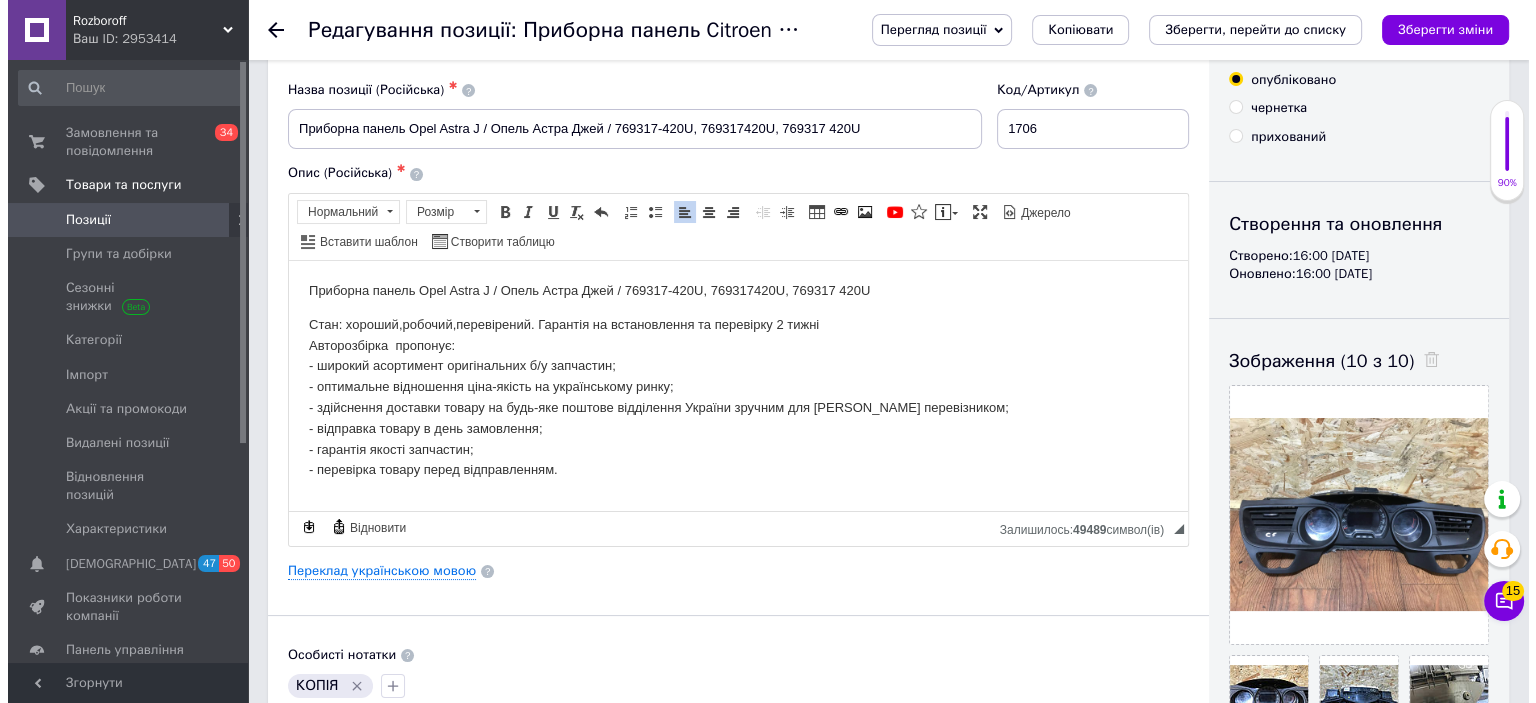scroll, scrollTop: 75, scrollLeft: 0, axis: vertical 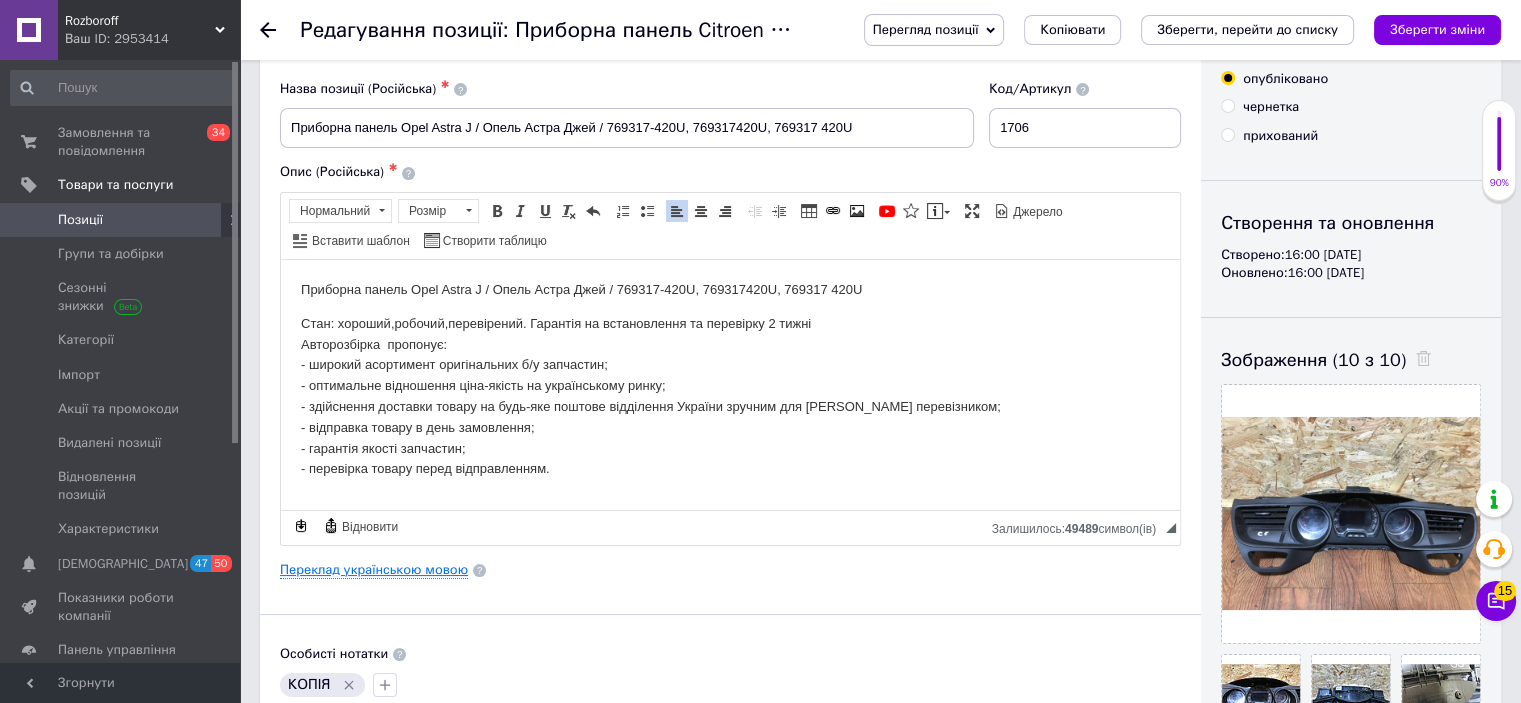 click on "Переклад українською мовою" at bounding box center [374, 570] 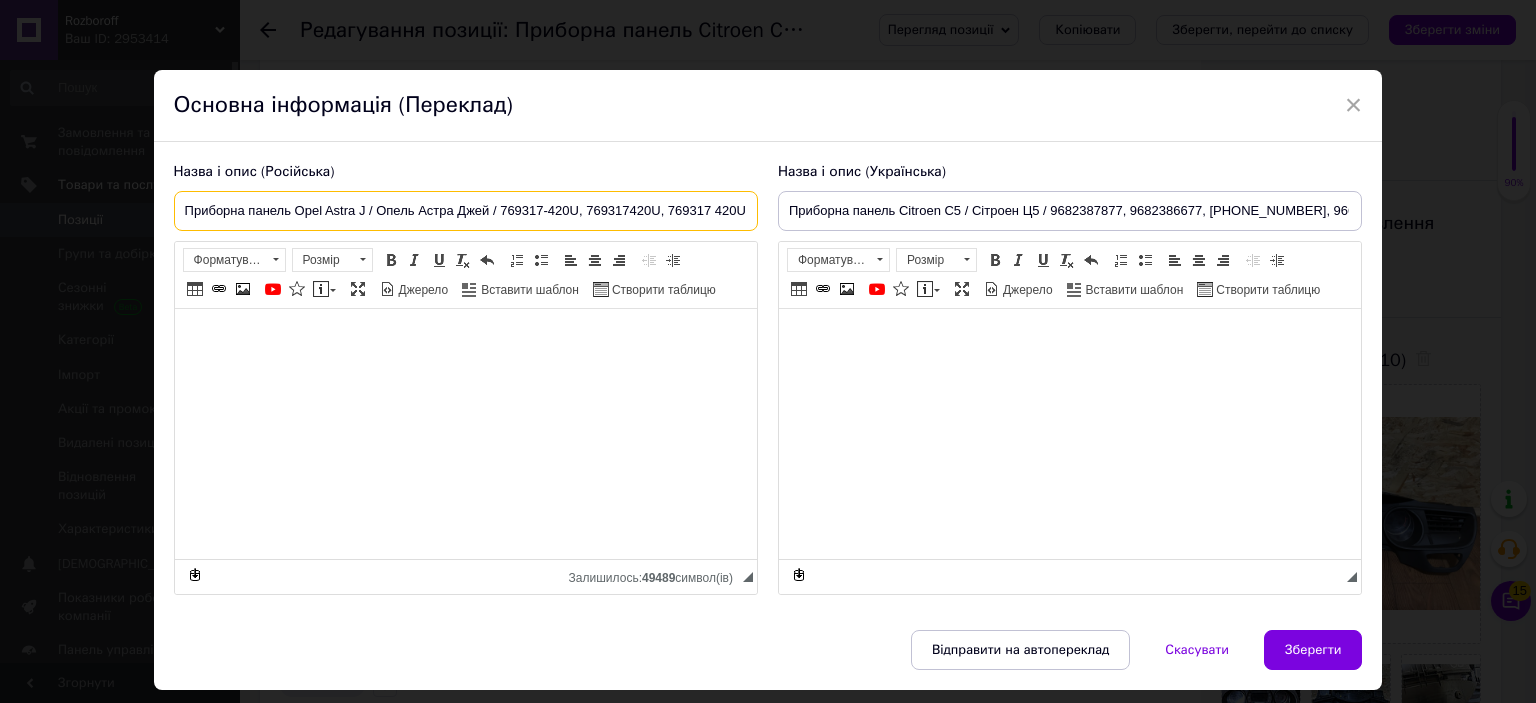 click on "Приборна панель Opel Astra J / Опель Астра Джей / 769317-420U, 769317420U, 769317 420U" at bounding box center [466, 211] 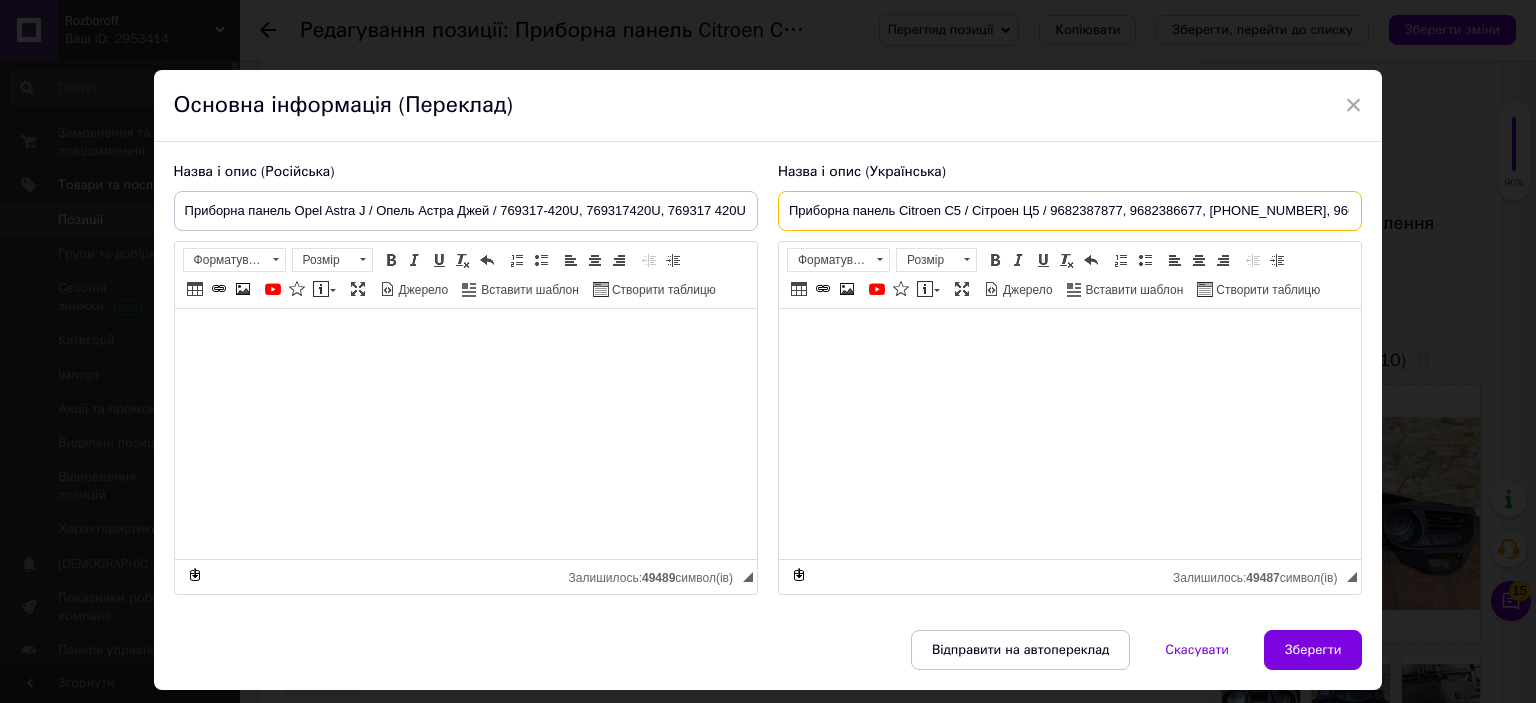 click on "Приборна панель Citroen C5 / Сітроен Ц5 / 9682387877, 9682386677, [PHONE_NUMBER], 9665364680" at bounding box center (1070, 211) 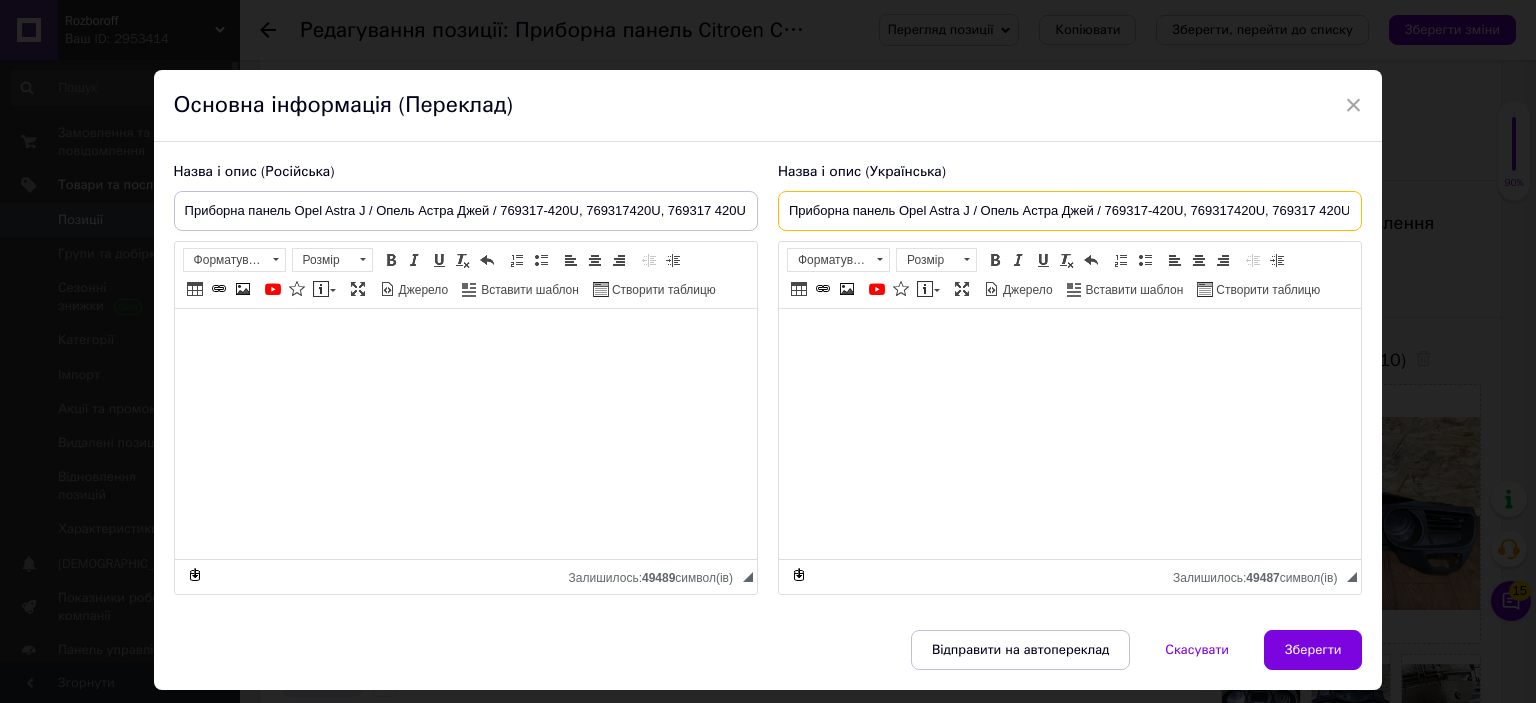 scroll, scrollTop: 0, scrollLeft: 2, axis: horizontal 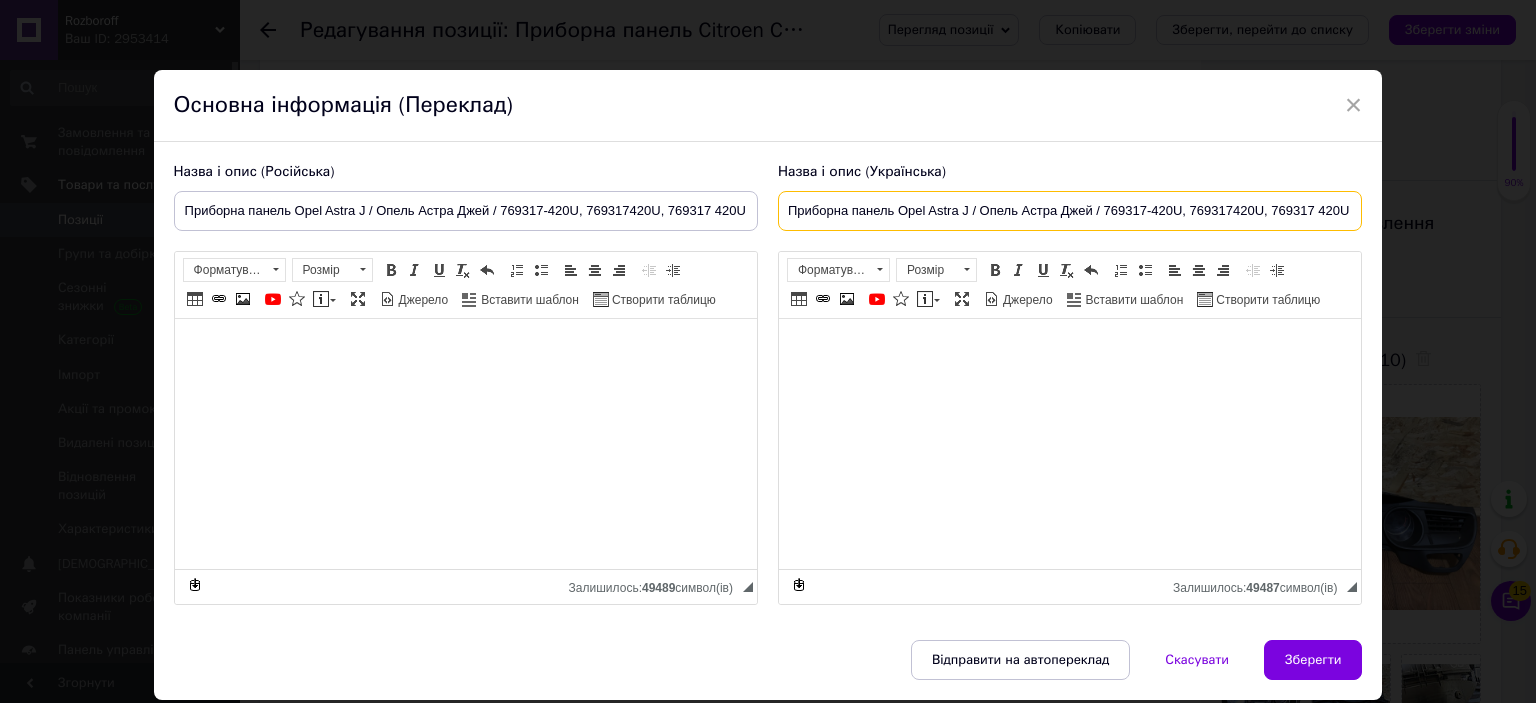 type on "Приборна панель Opel Astra J / Опель Астра Джей / 769317-420U, 769317420U, 769317 420U" 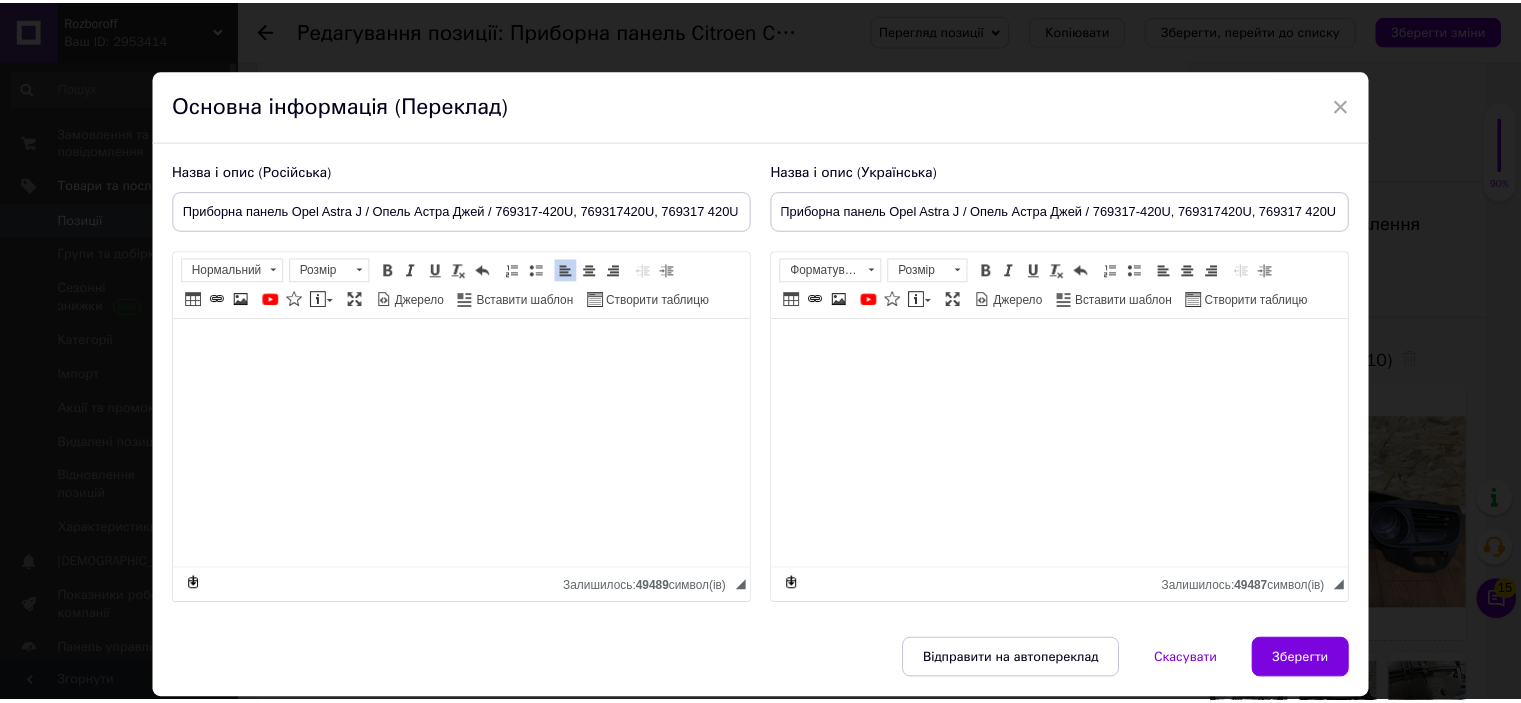 scroll, scrollTop: 0, scrollLeft: 0, axis: both 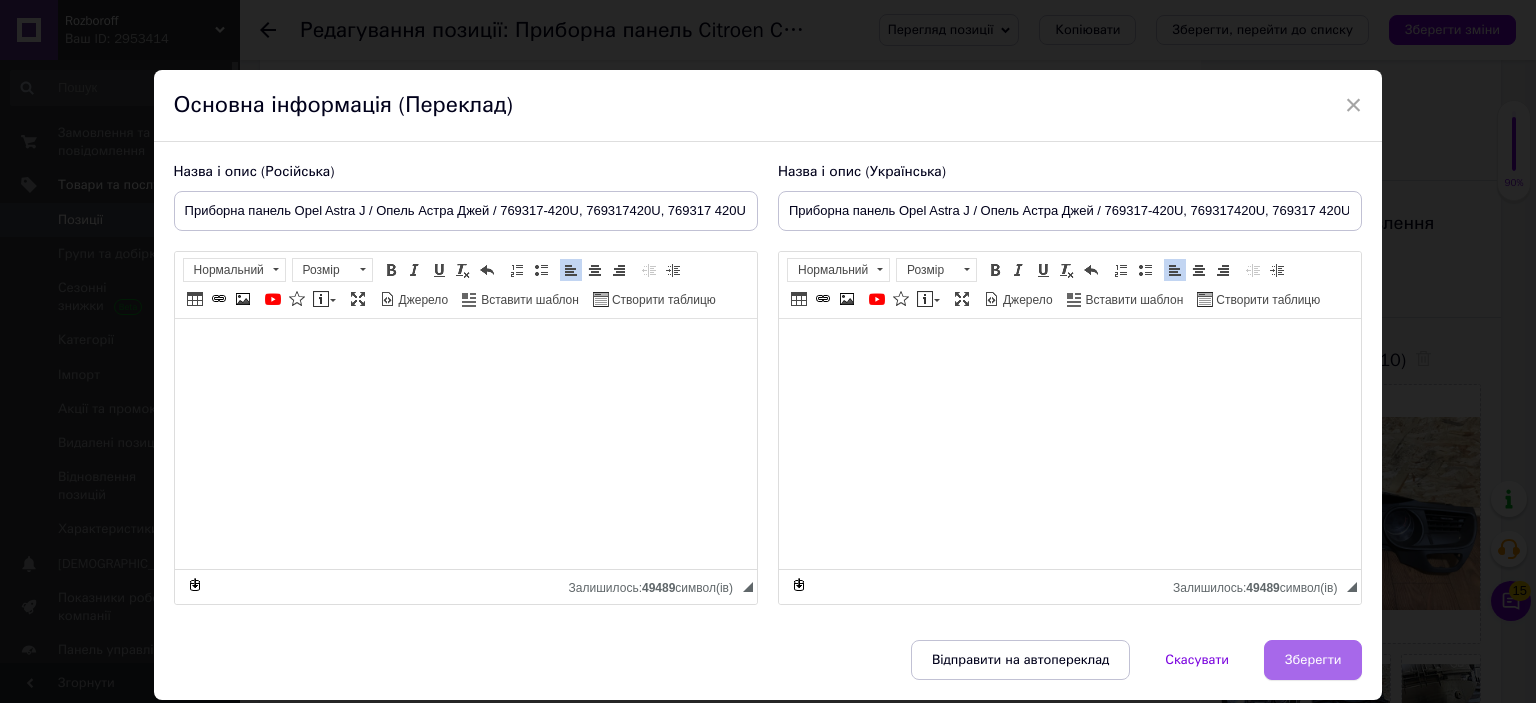 click on "Зберегти" at bounding box center (1313, 660) 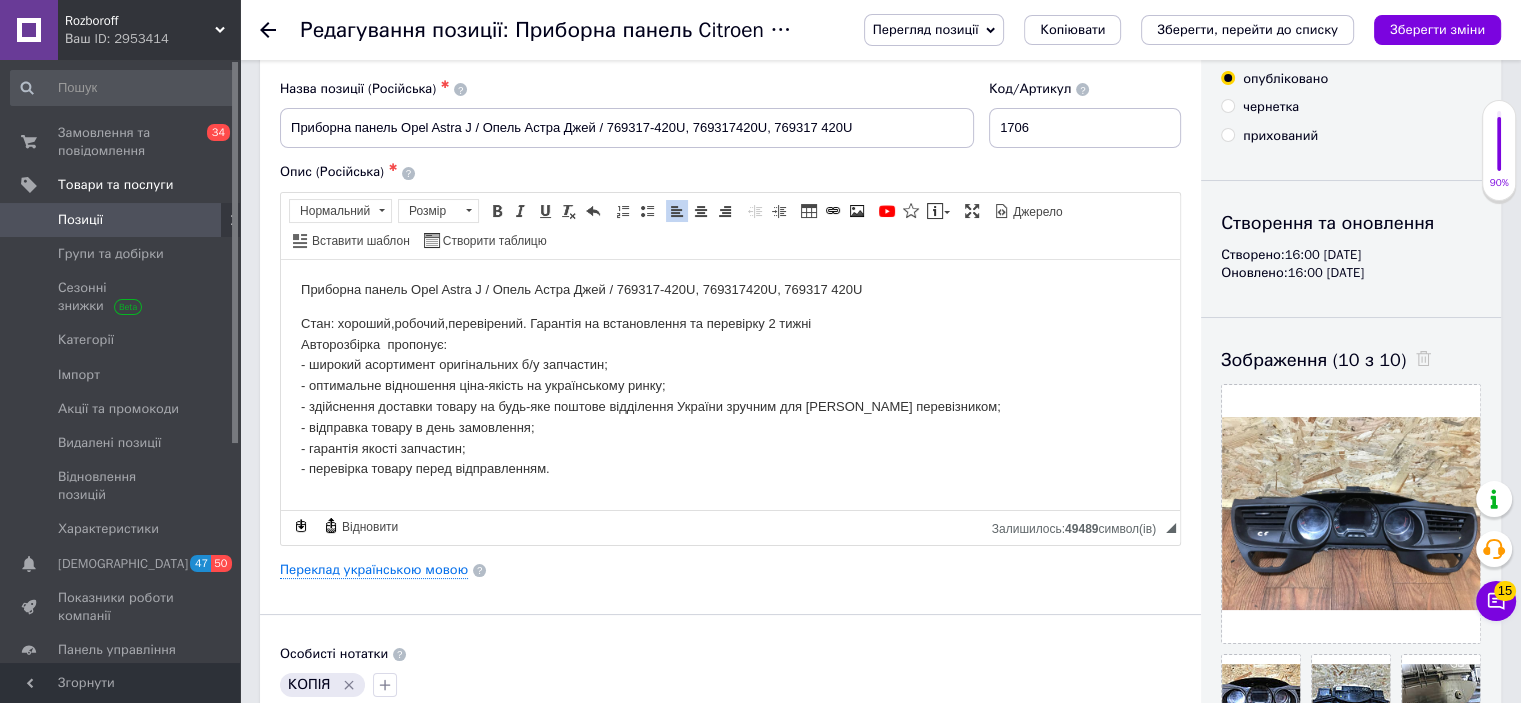 click 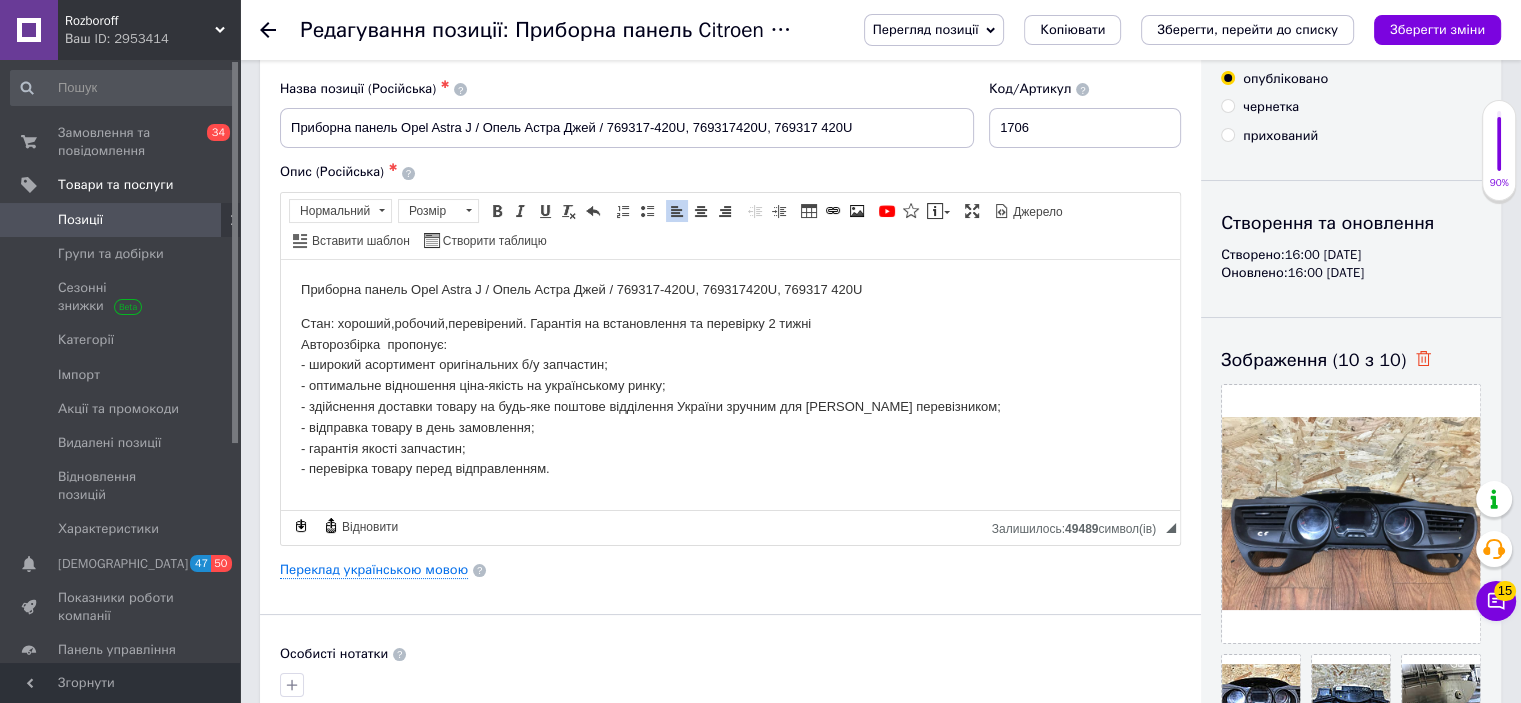 click 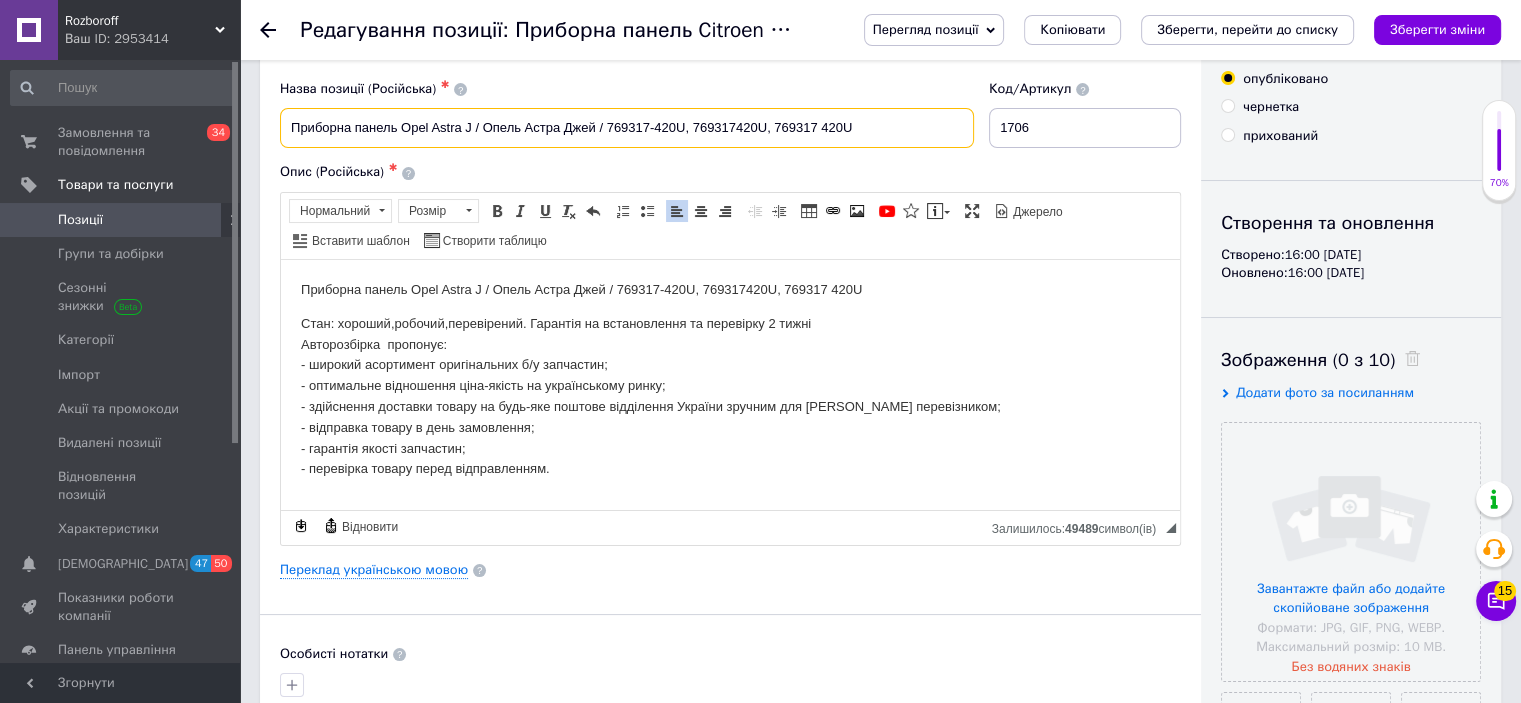 drag, startPoint x: 900, startPoint y: 118, endPoint x: 291, endPoint y: 126, distance: 609.05255 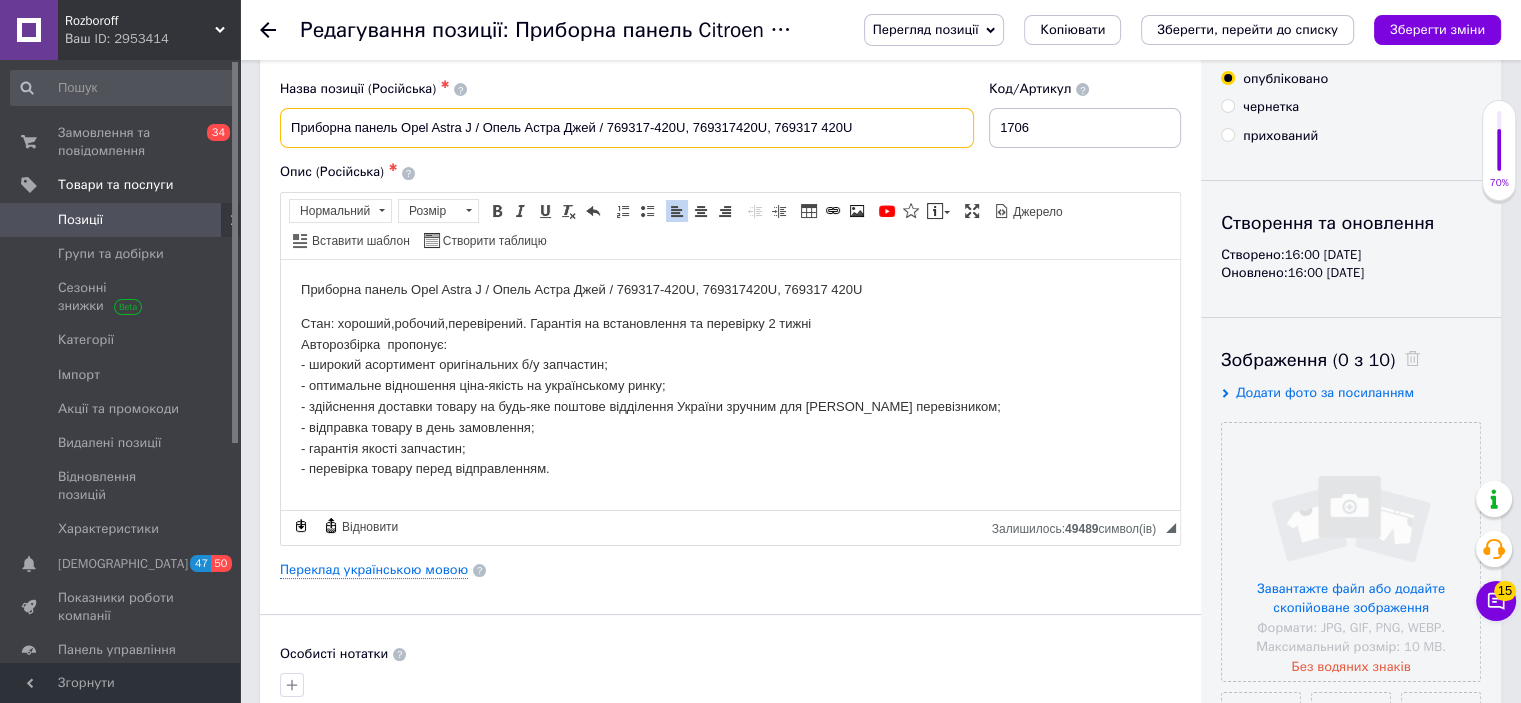 click on "Приборна панель Opel Astra J / Опель Астра Джей / 769317-420U, 769317420U, 769317 420U" at bounding box center [627, 128] 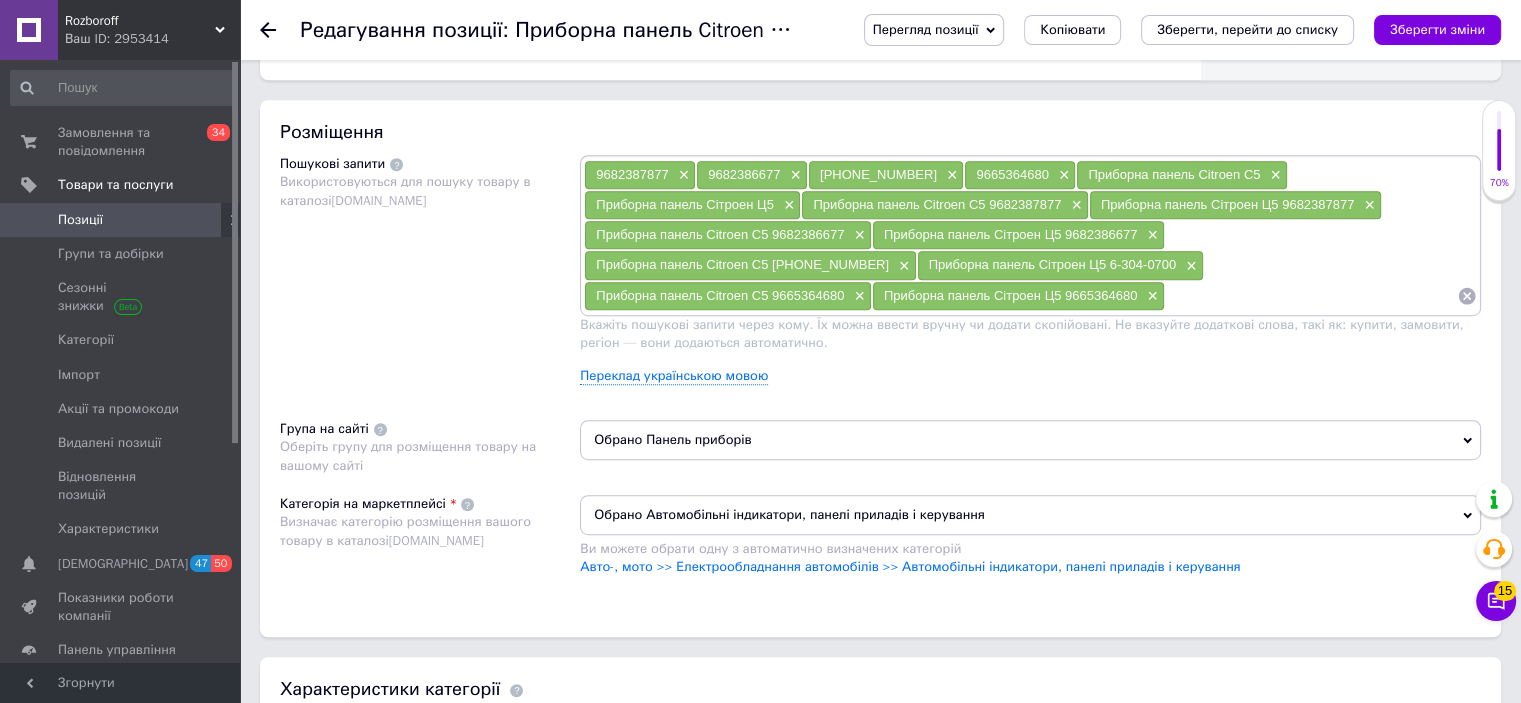 scroll, scrollTop: 1118, scrollLeft: 0, axis: vertical 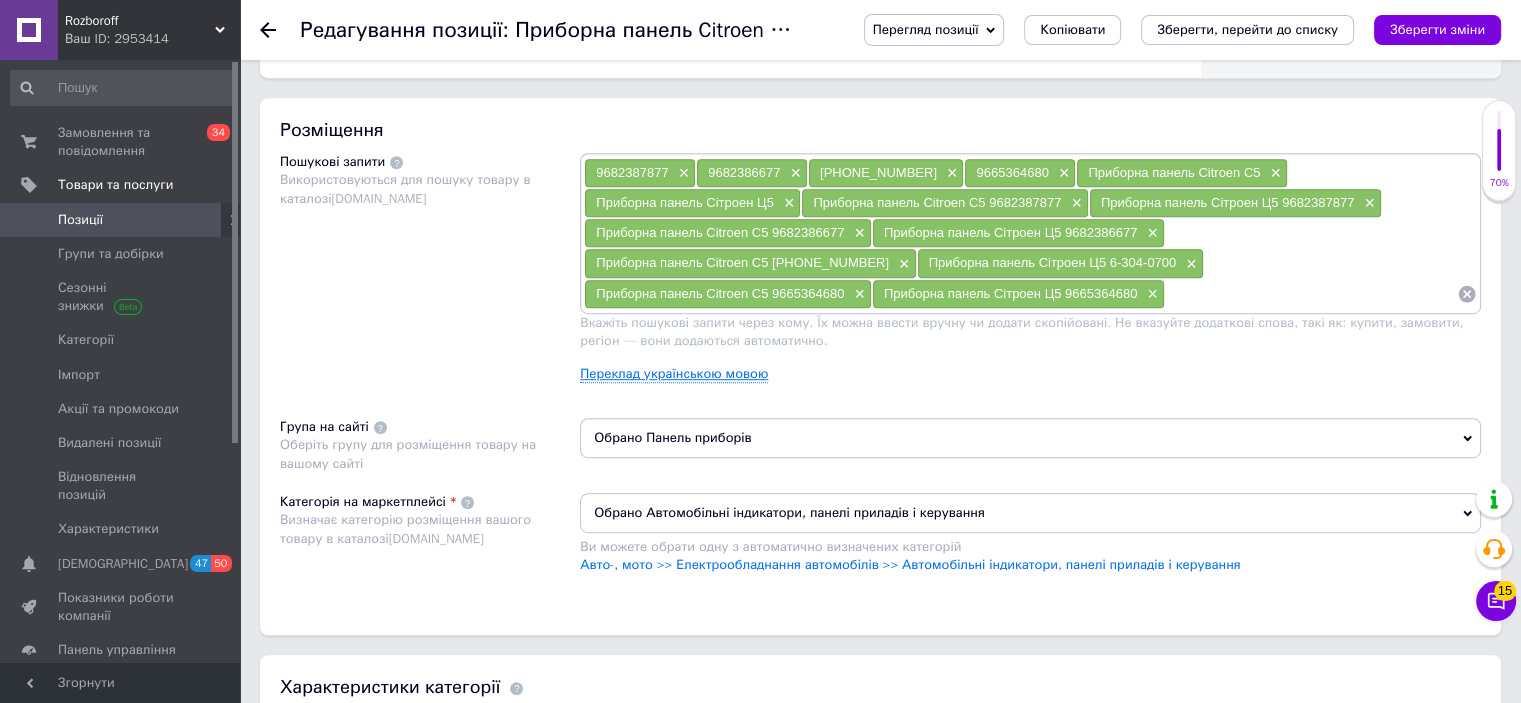 click on "Переклад українською мовою" at bounding box center [674, 374] 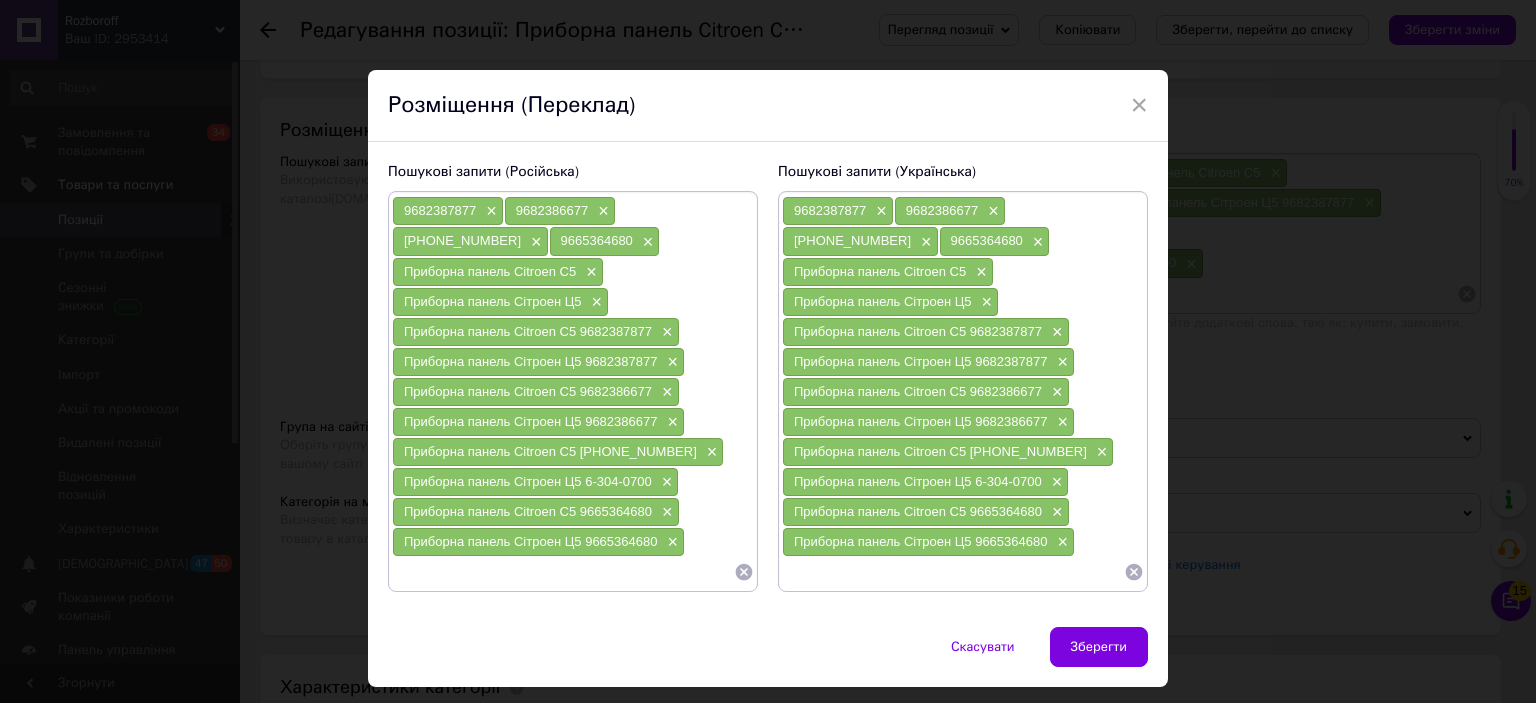 click 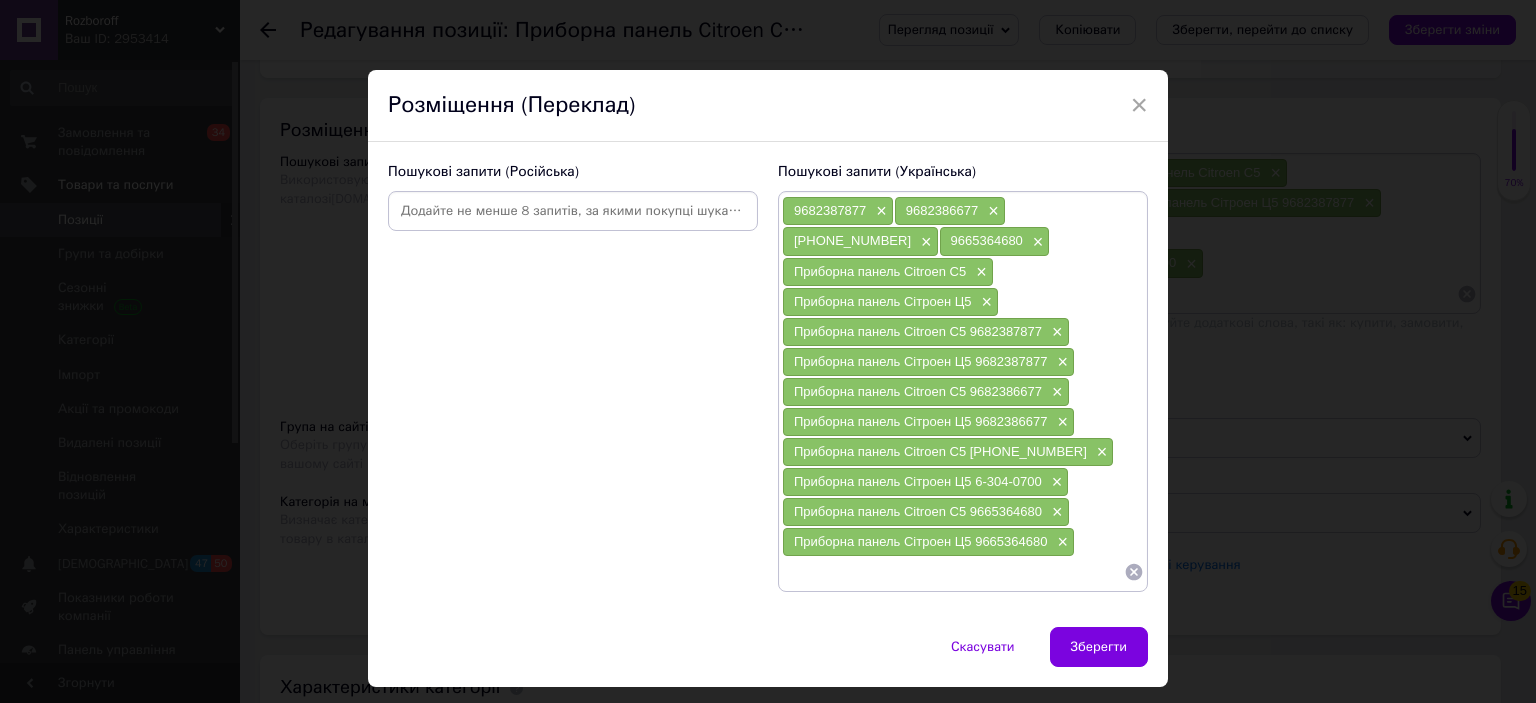 click 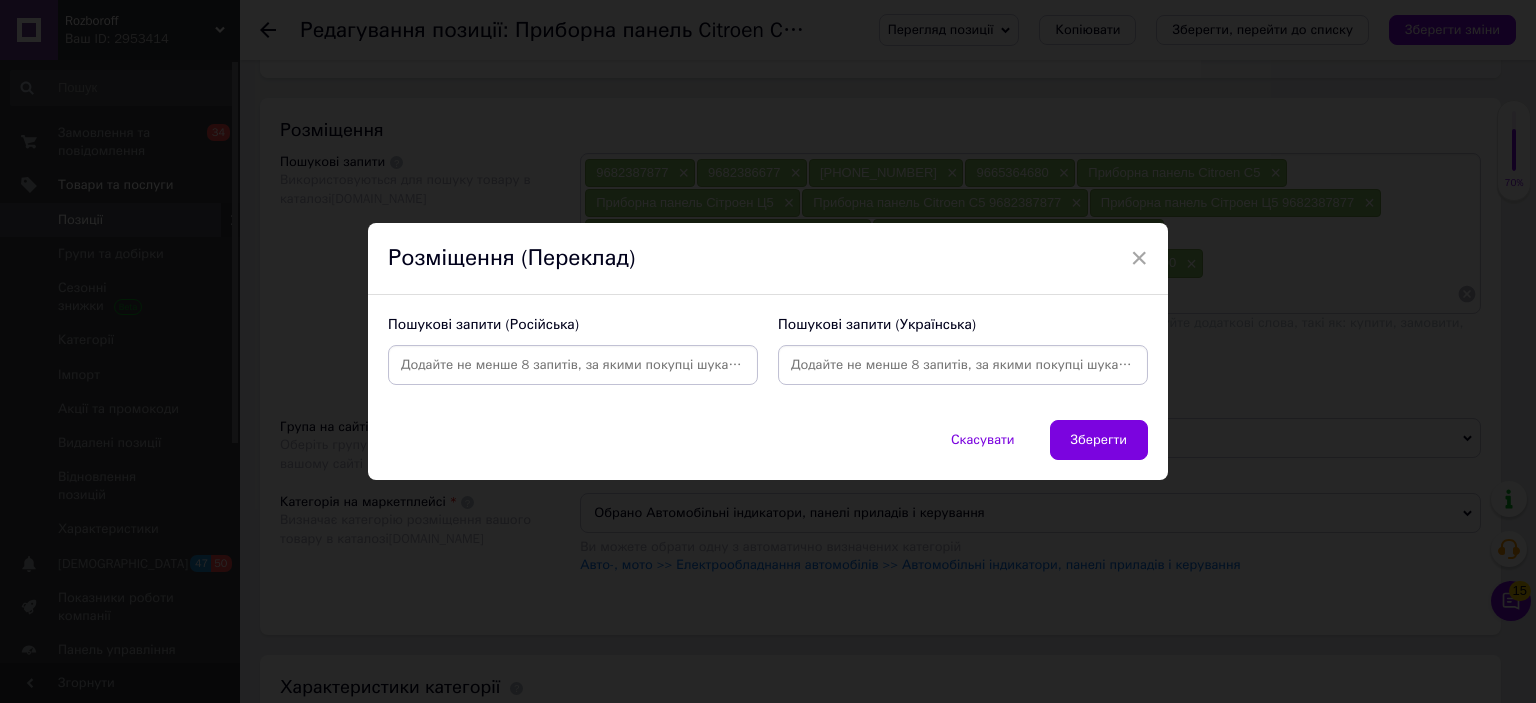 click at bounding box center [573, 365] 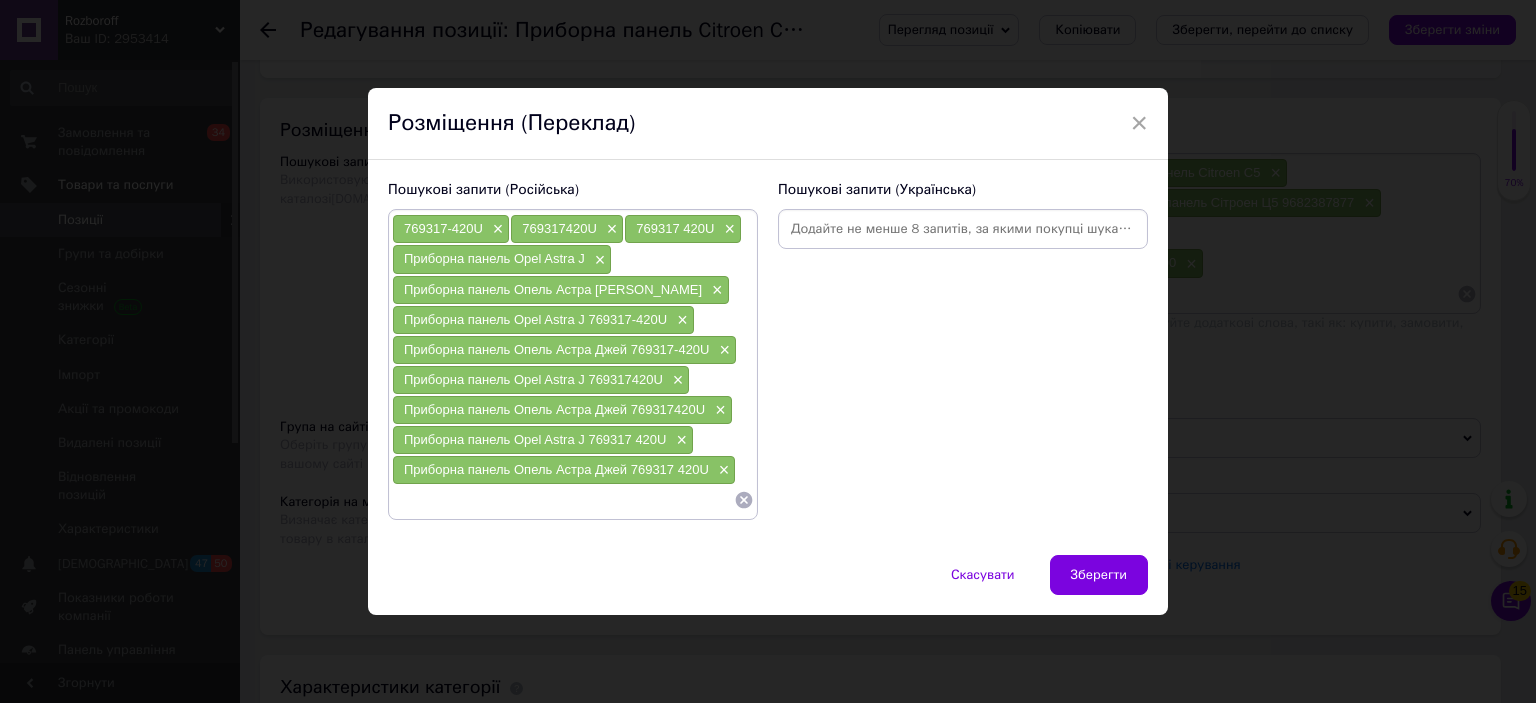 click at bounding box center [963, 229] 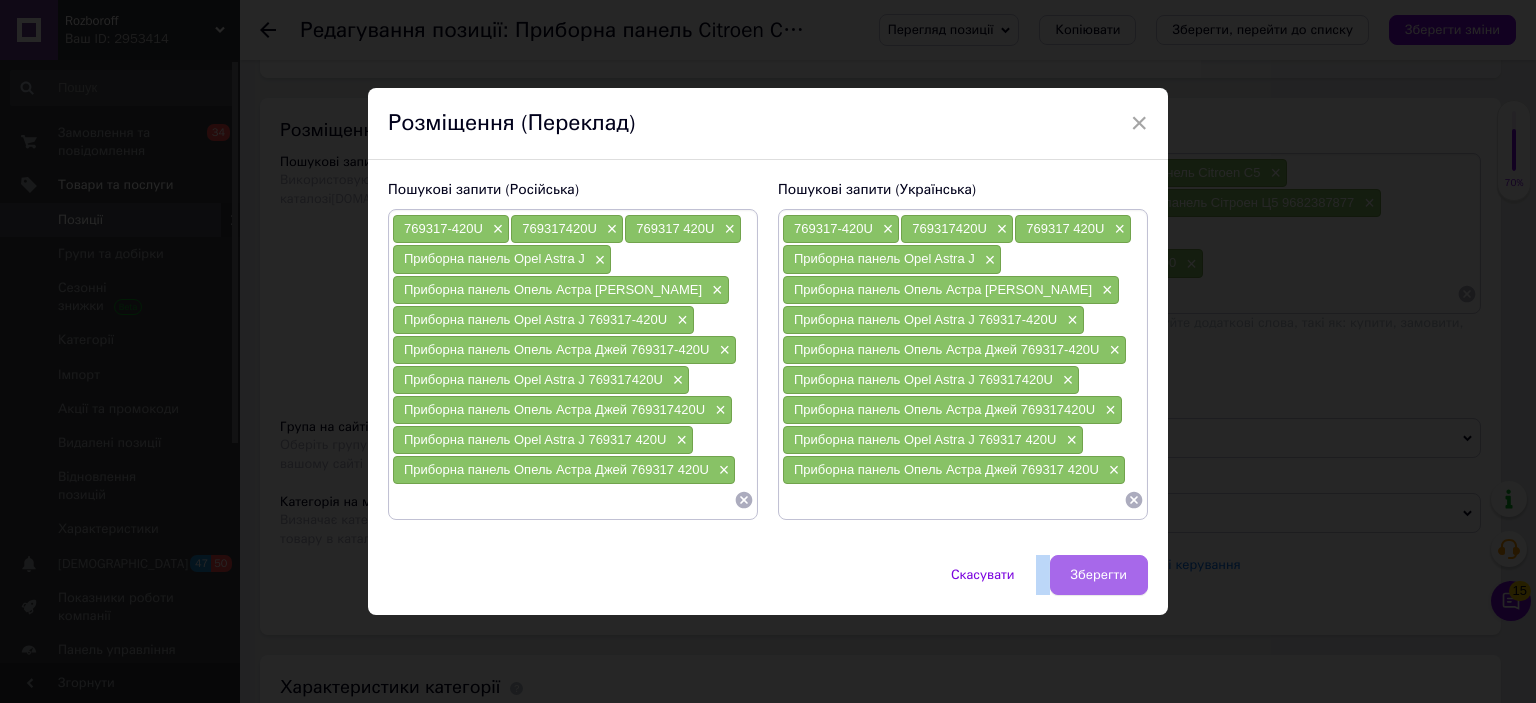 drag, startPoint x: 1117, startPoint y: 549, endPoint x: 1125, endPoint y: 561, distance: 14.422205 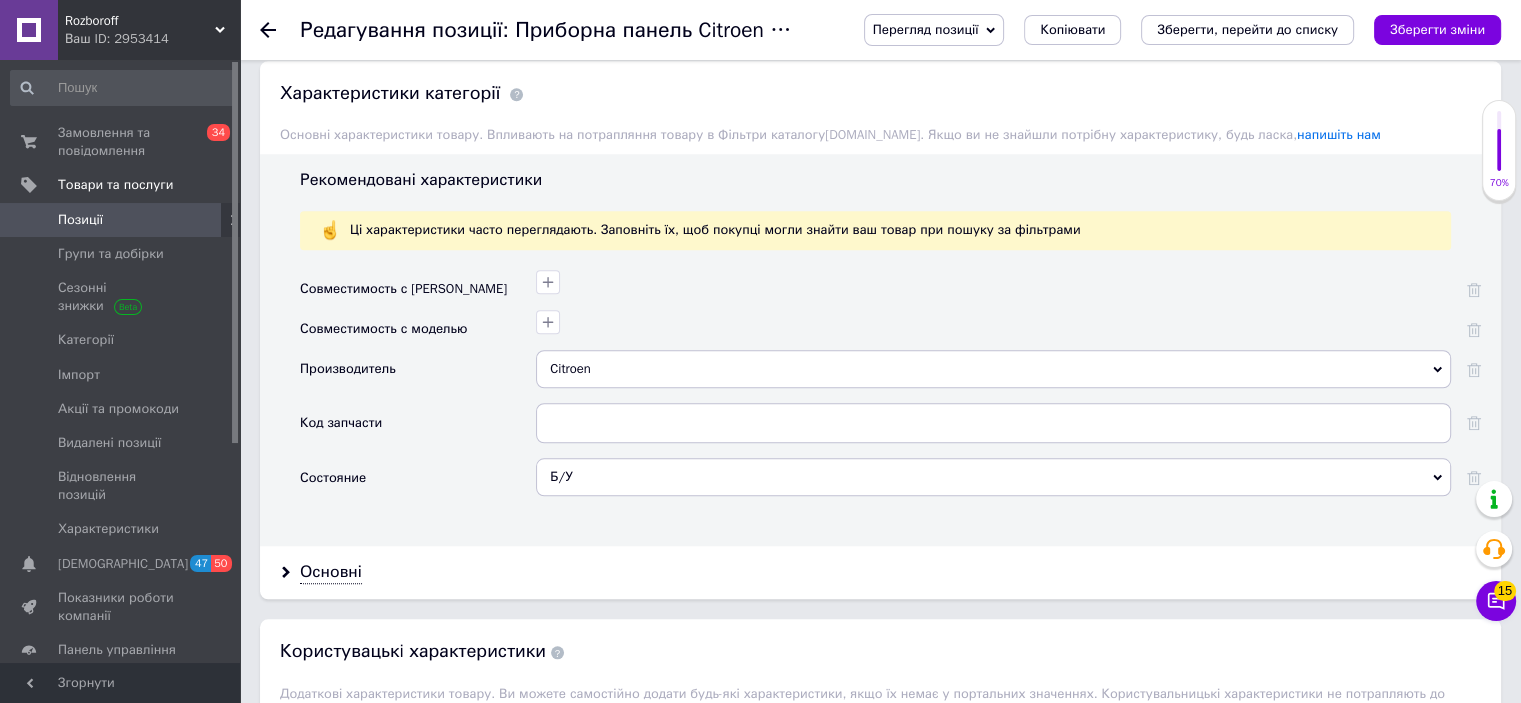 scroll, scrollTop: 1715, scrollLeft: 0, axis: vertical 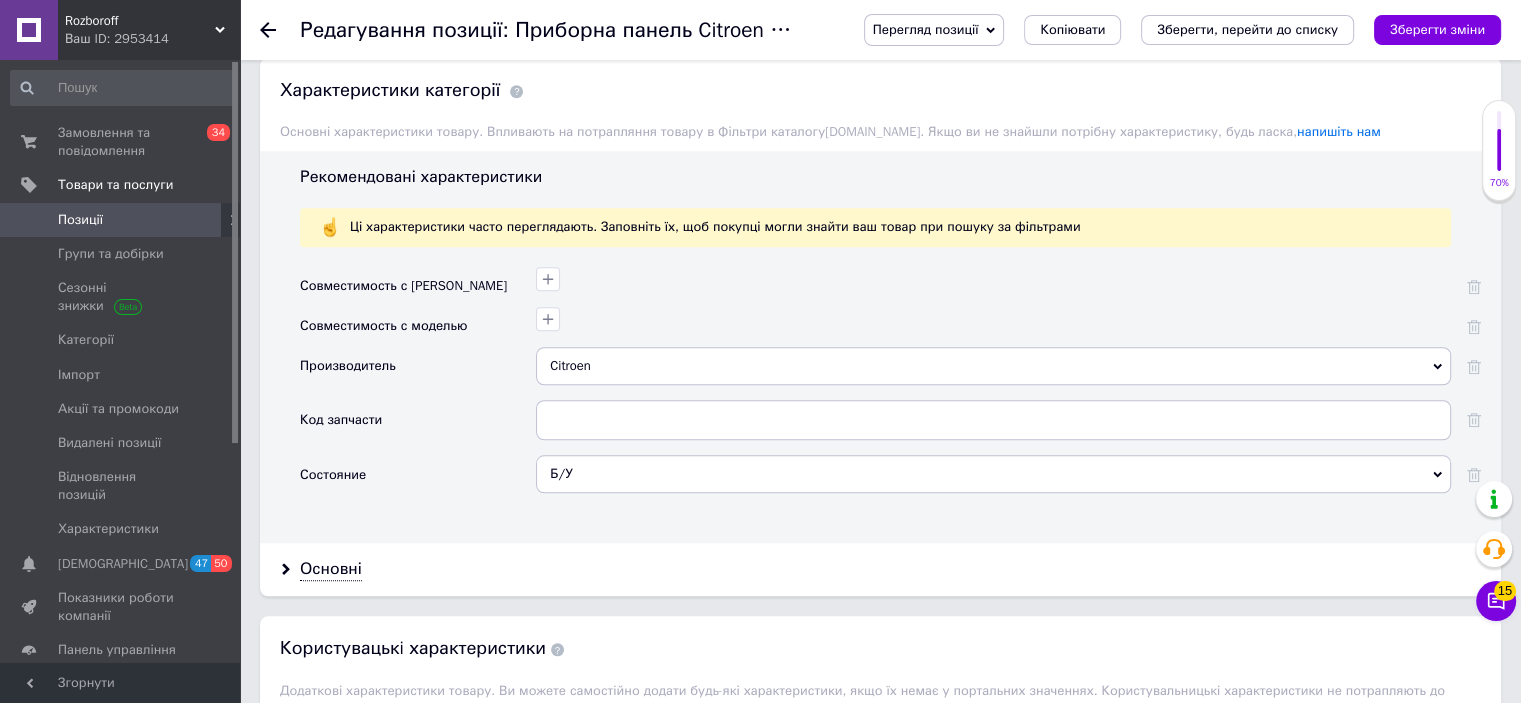 click at bounding box center (993, 327) 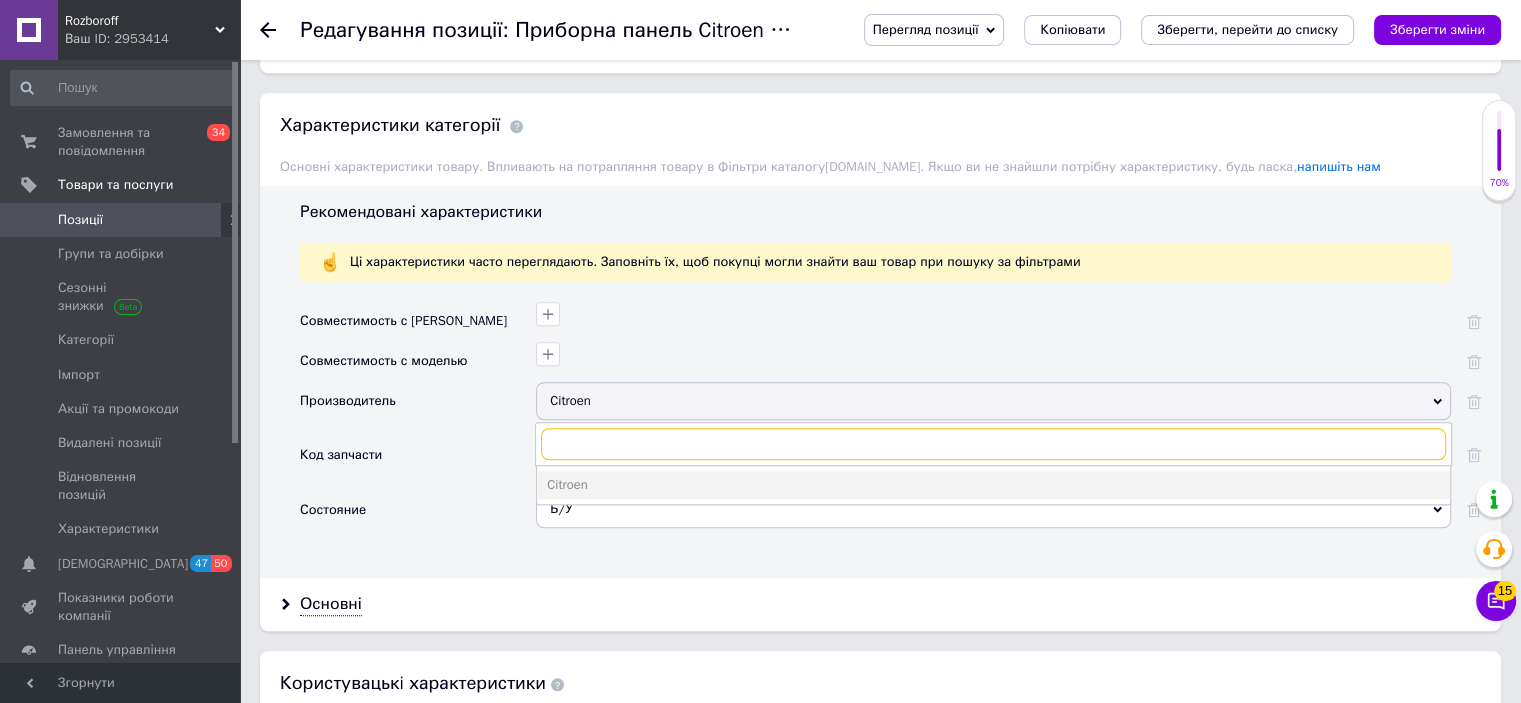 scroll, scrollTop: 1682, scrollLeft: 0, axis: vertical 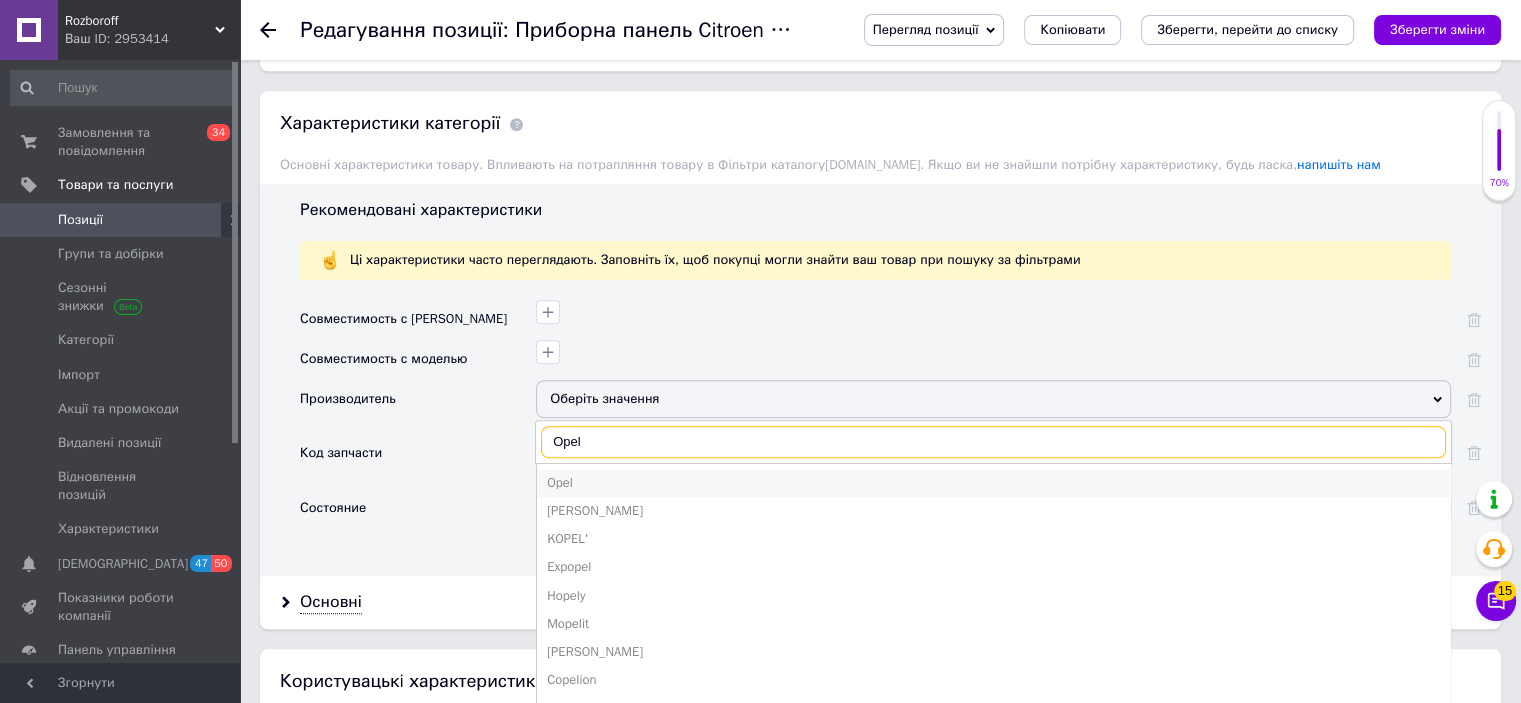 type on "Opel" 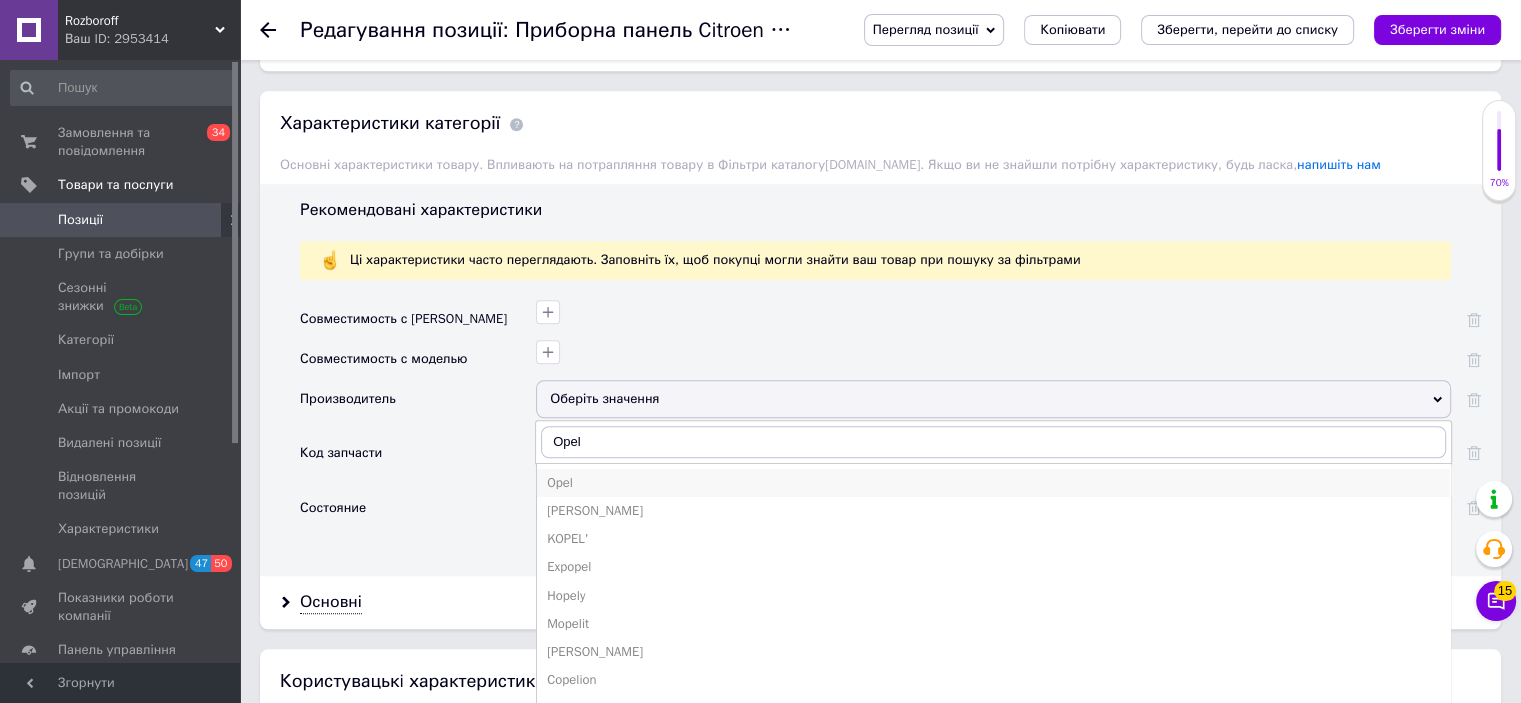 click on "Opel" at bounding box center (993, 483) 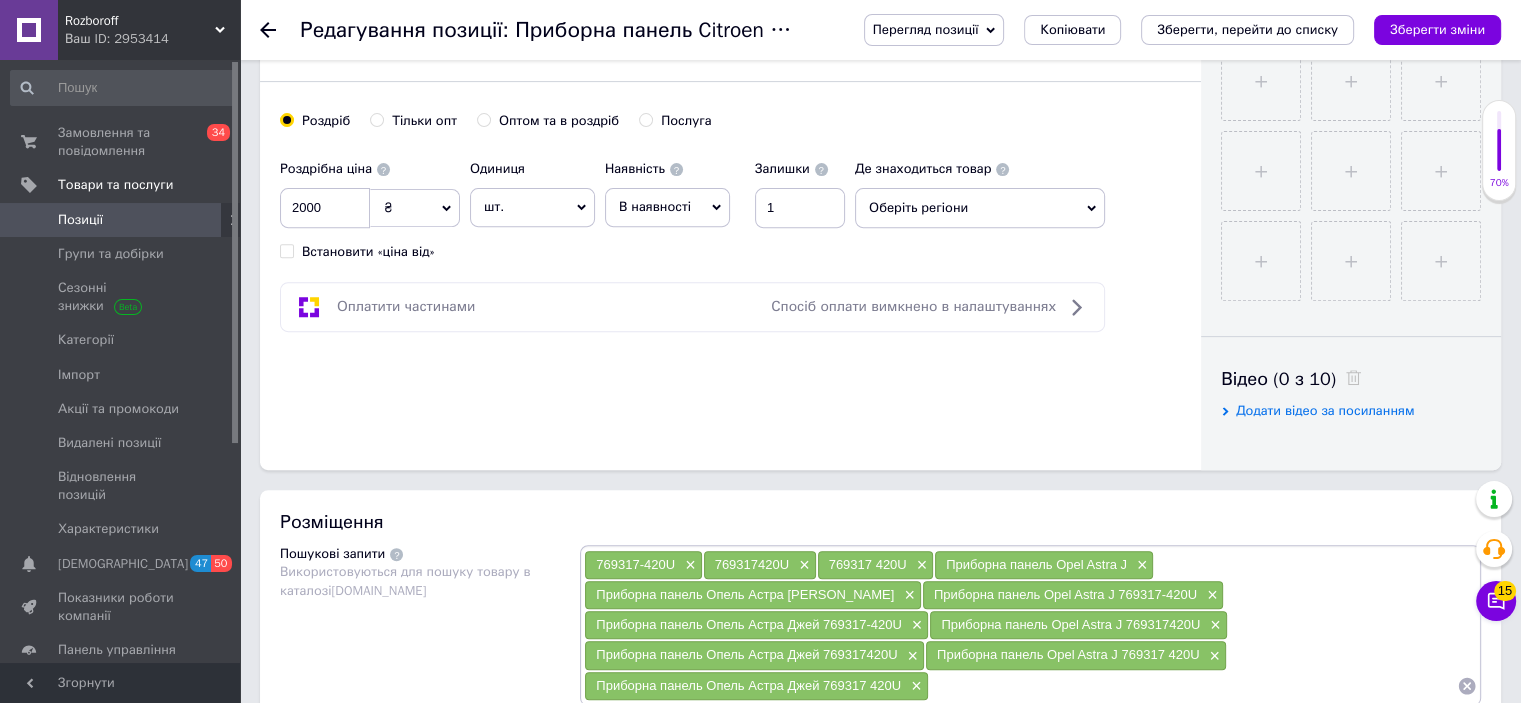 scroll, scrollTop: 724, scrollLeft: 0, axis: vertical 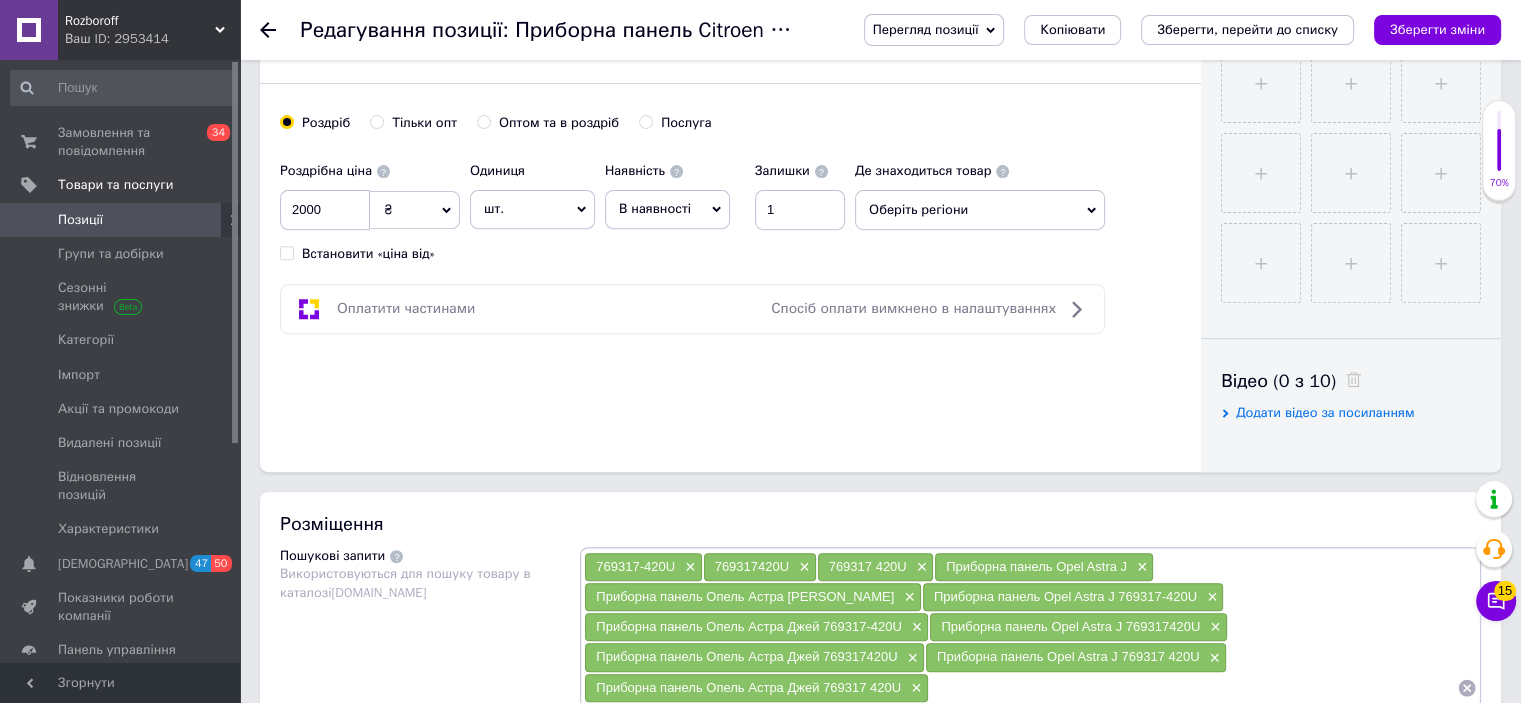 click on "Оберіть регіони" at bounding box center [980, 210] 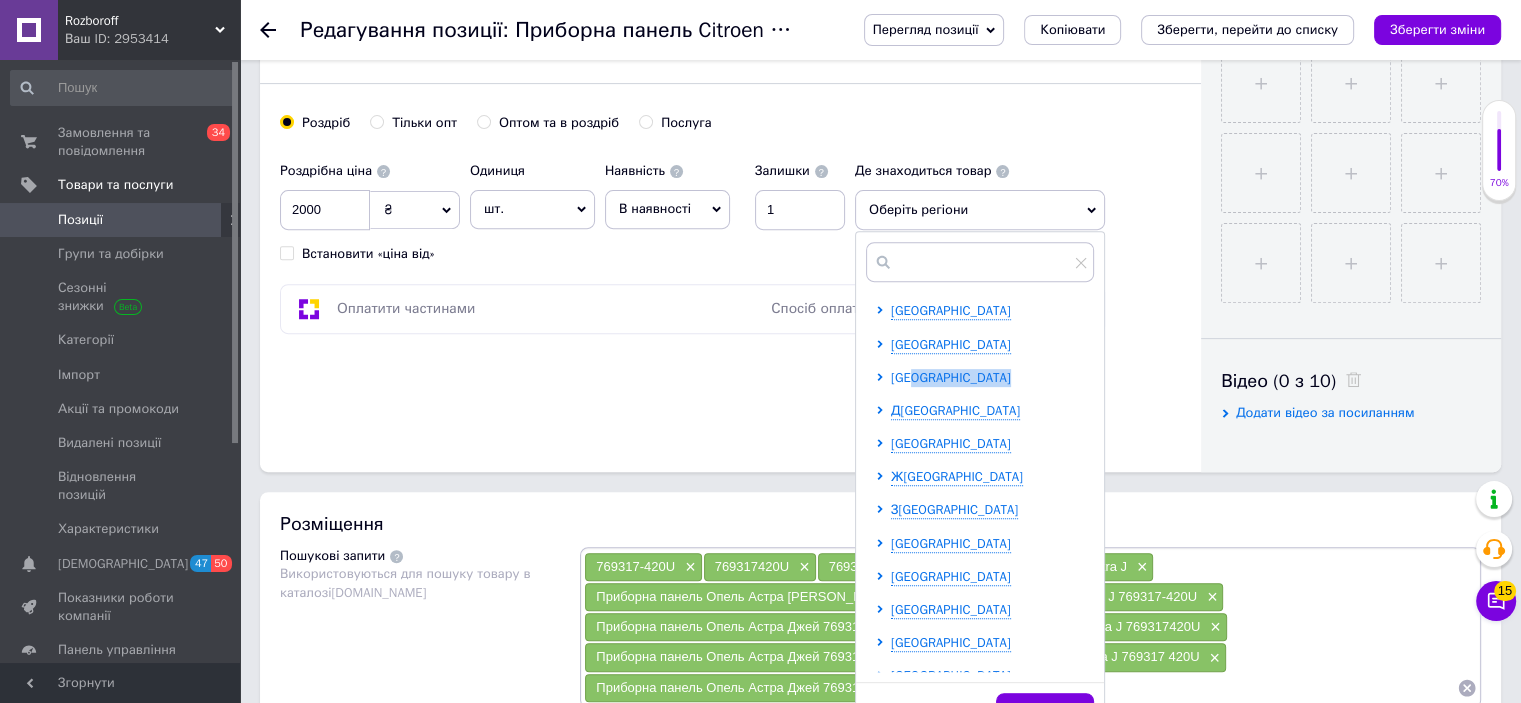 click on "[GEOGRAPHIC_DATA]" at bounding box center (951, 377) 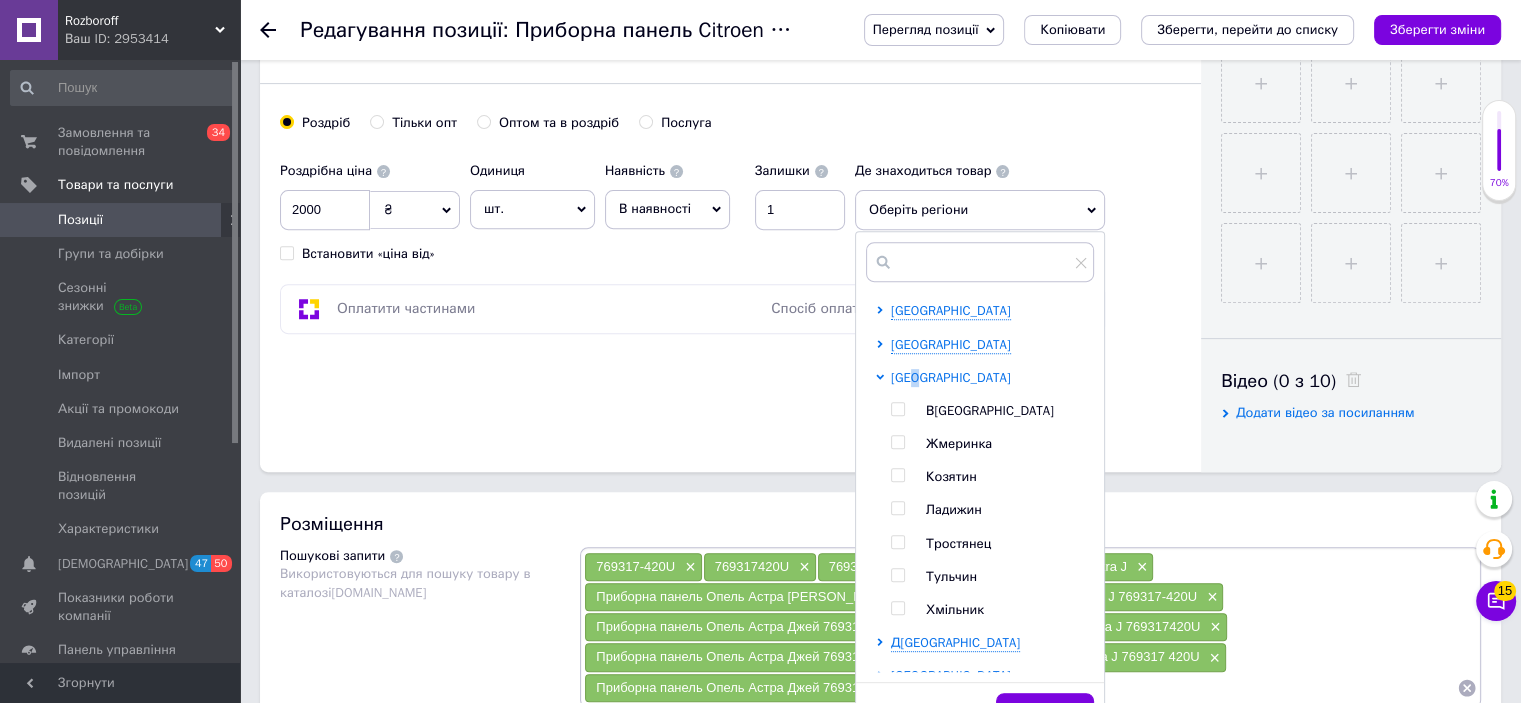 click on "[GEOGRAPHIC_DATA]" at bounding box center (951, 377) 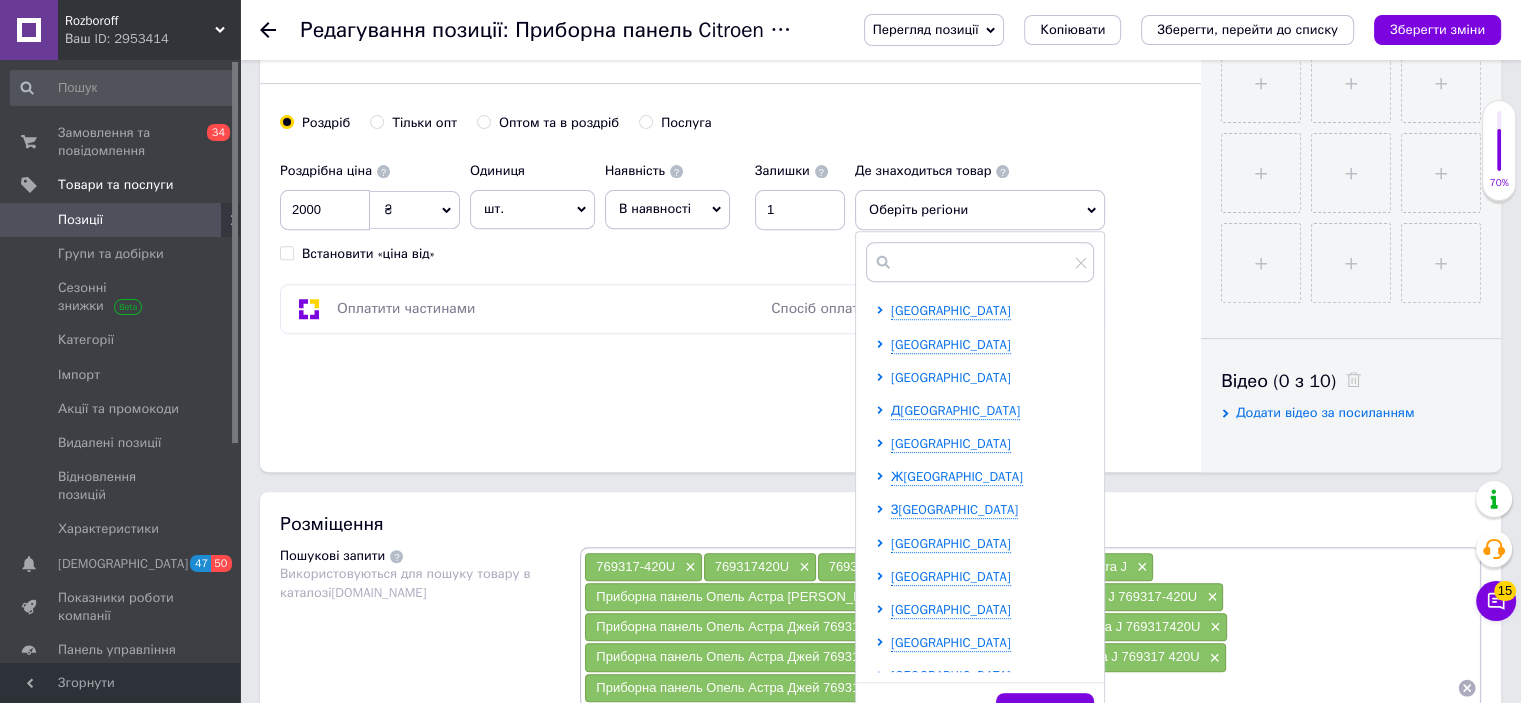 click on "[GEOGRAPHIC_DATA]" at bounding box center (951, 377) 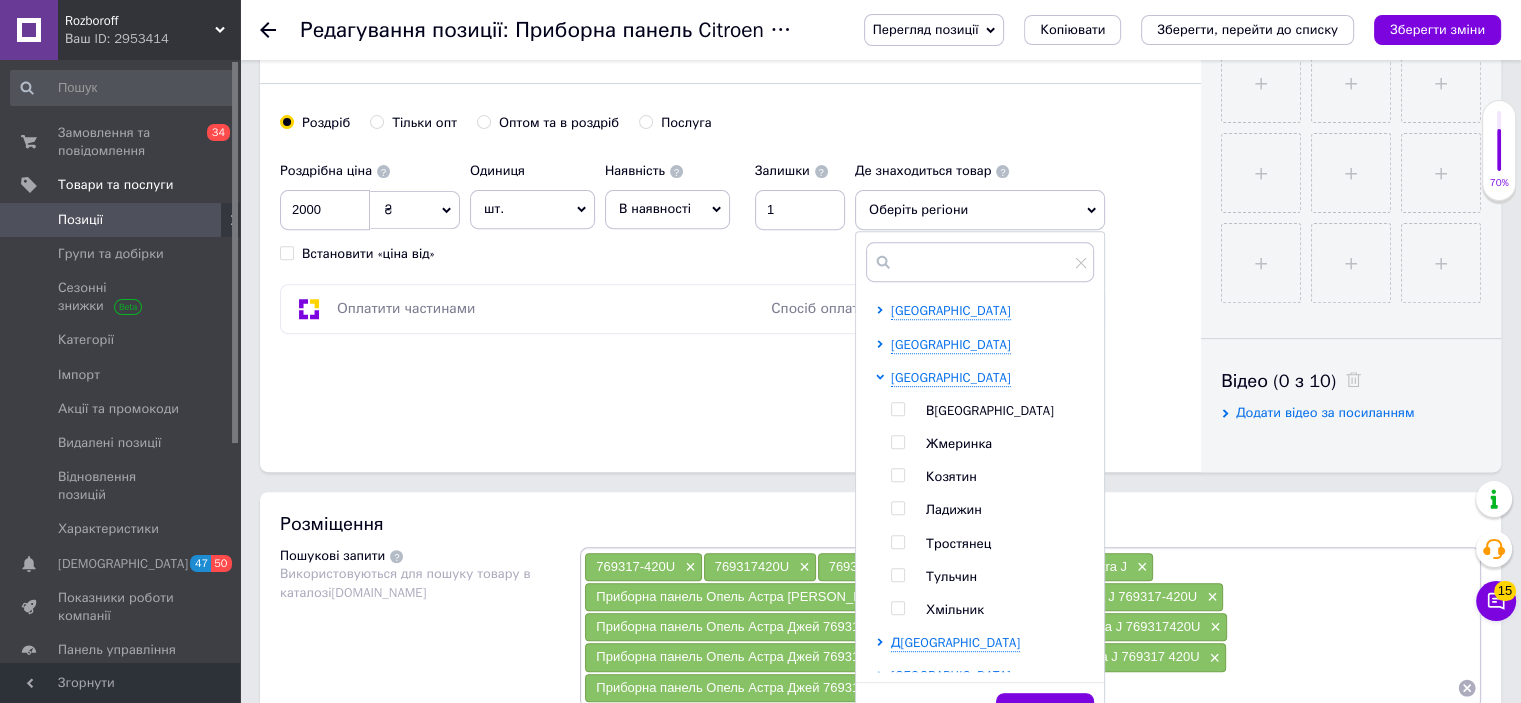 drag, startPoint x: 893, startPoint y: 396, endPoint x: 902, endPoint y: 407, distance: 14.21267 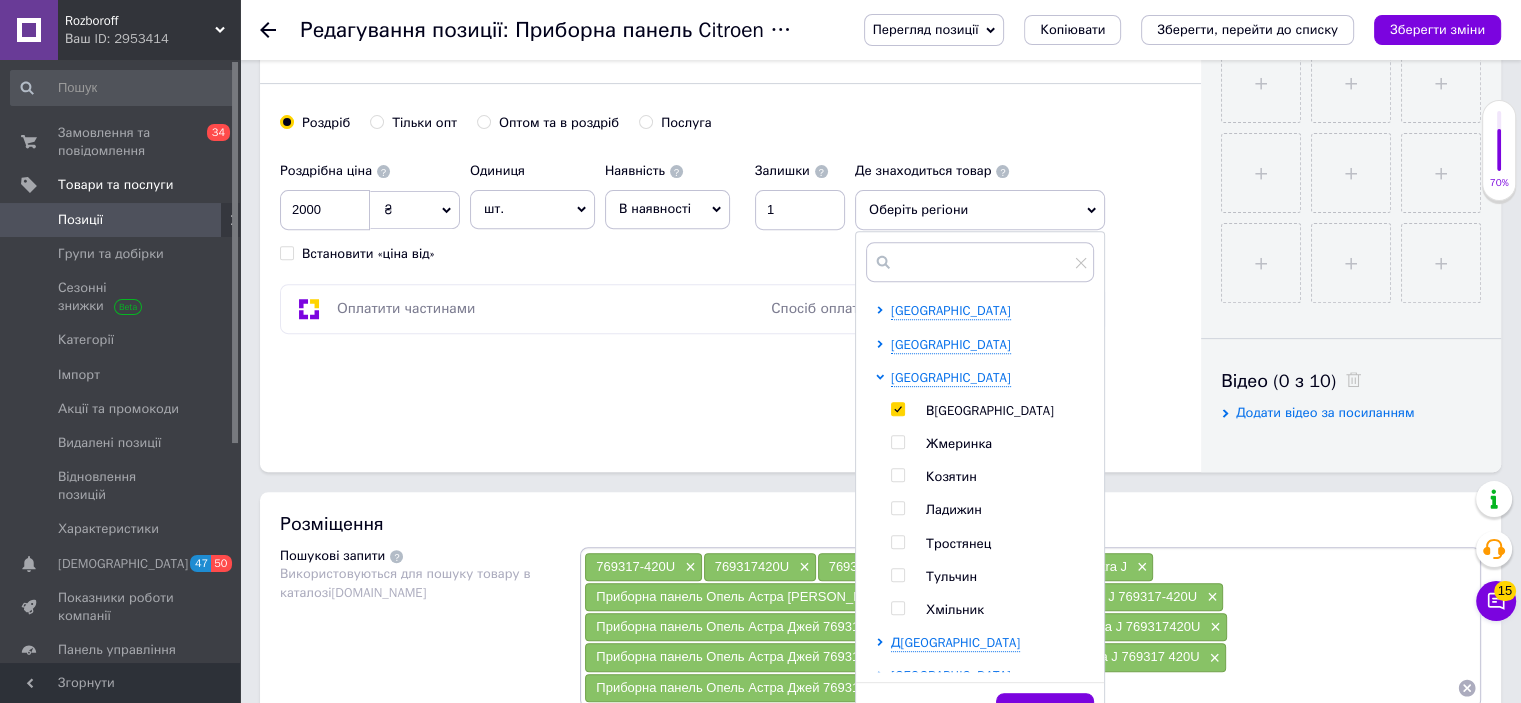 checkbox on "true" 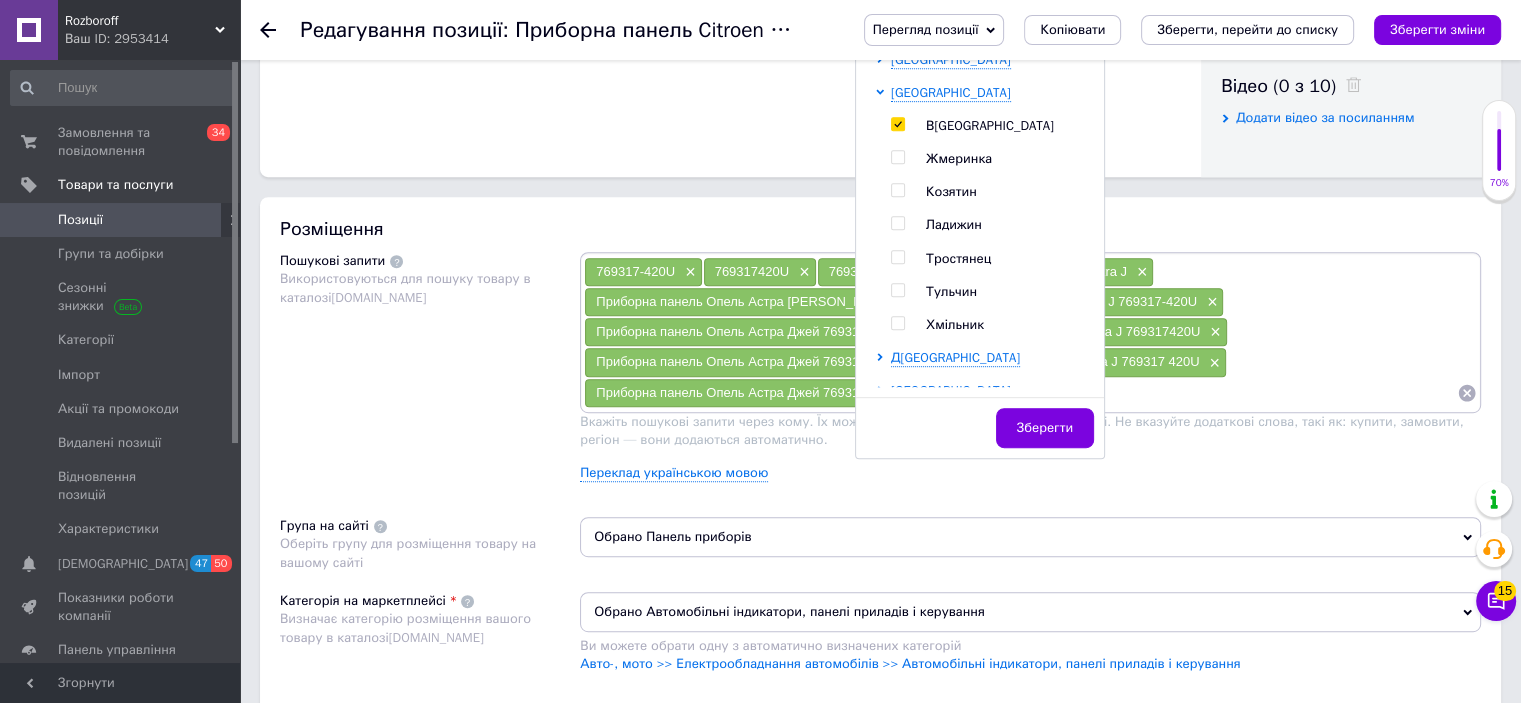 scroll, scrollTop: 1060, scrollLeft: 0, axis: vertical 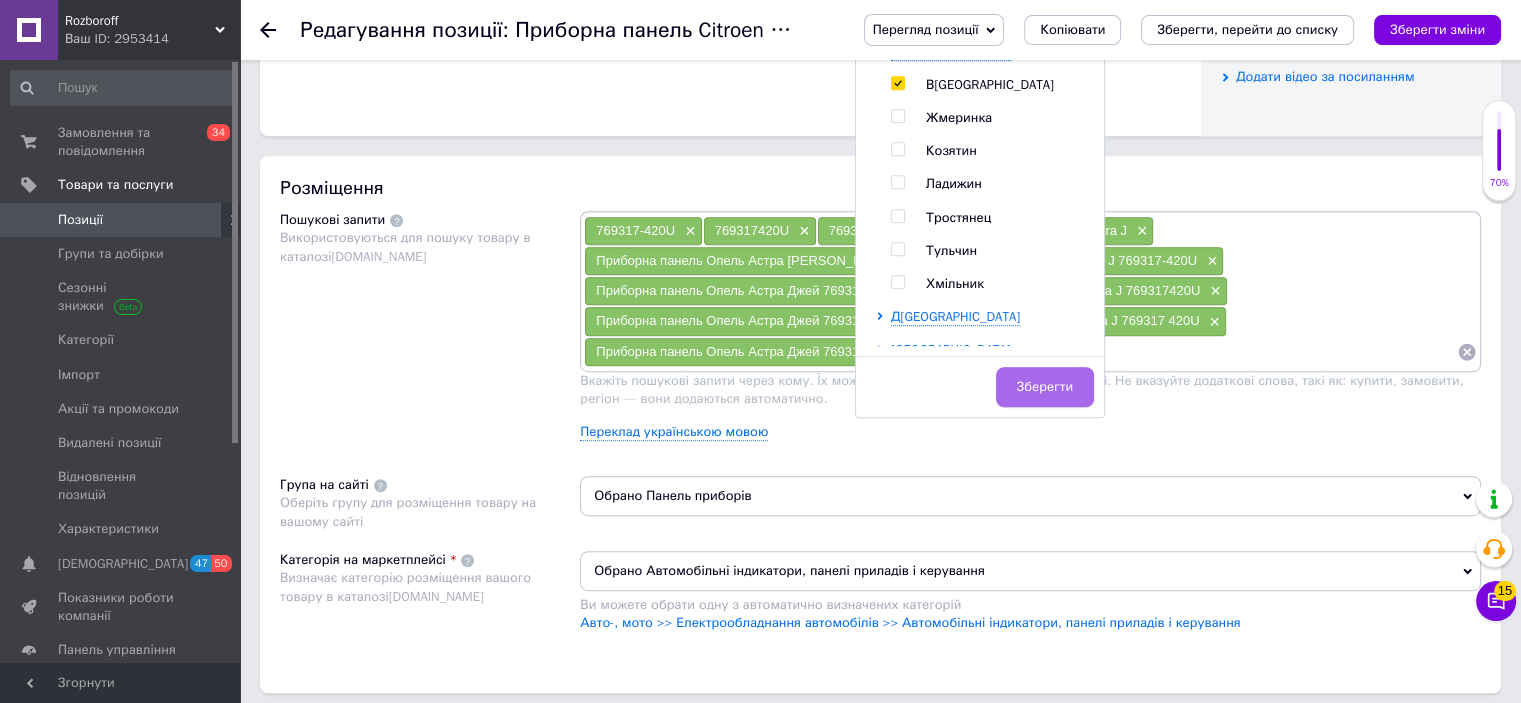 click on "Зберегти" at bounding box center [1045, 387] 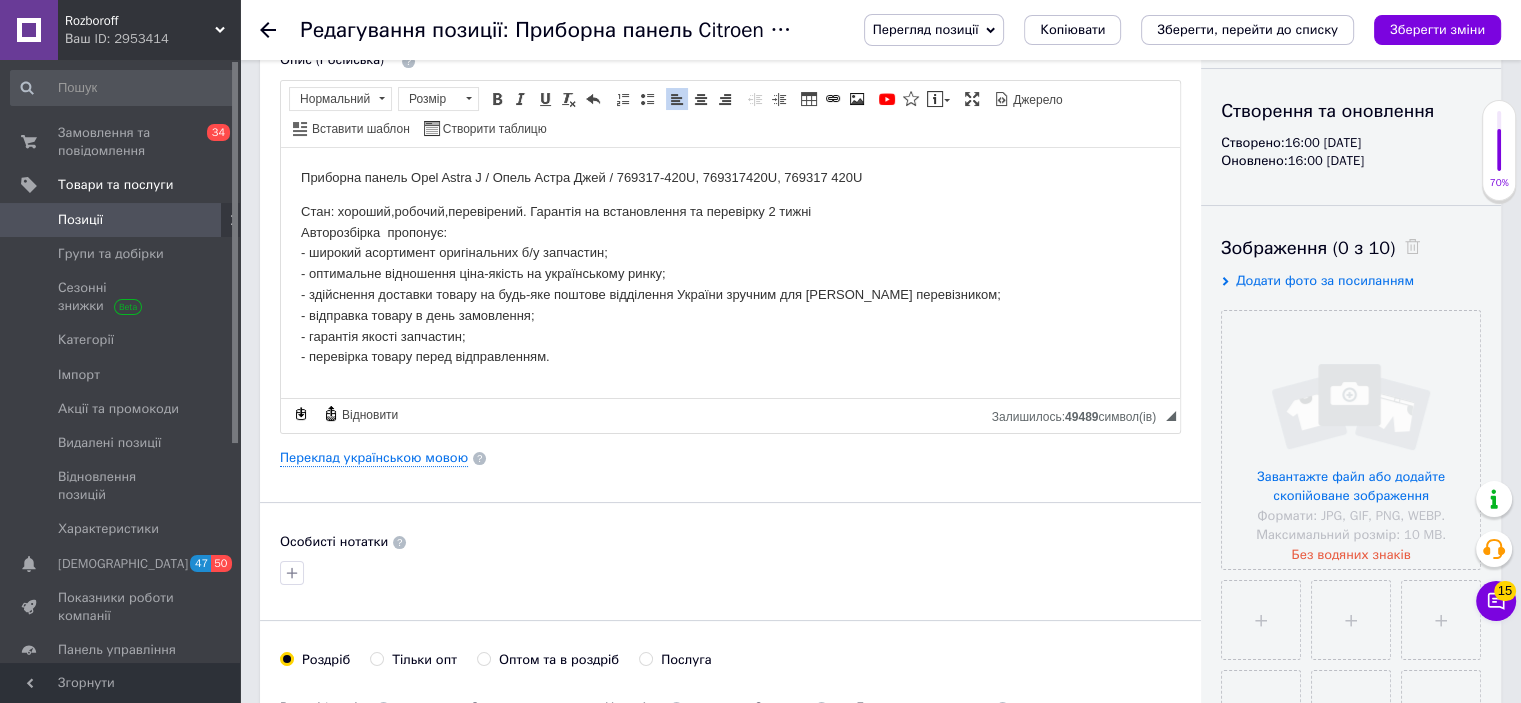 scroll, scrollTop: 0, scrollLeft: 0, axis: both 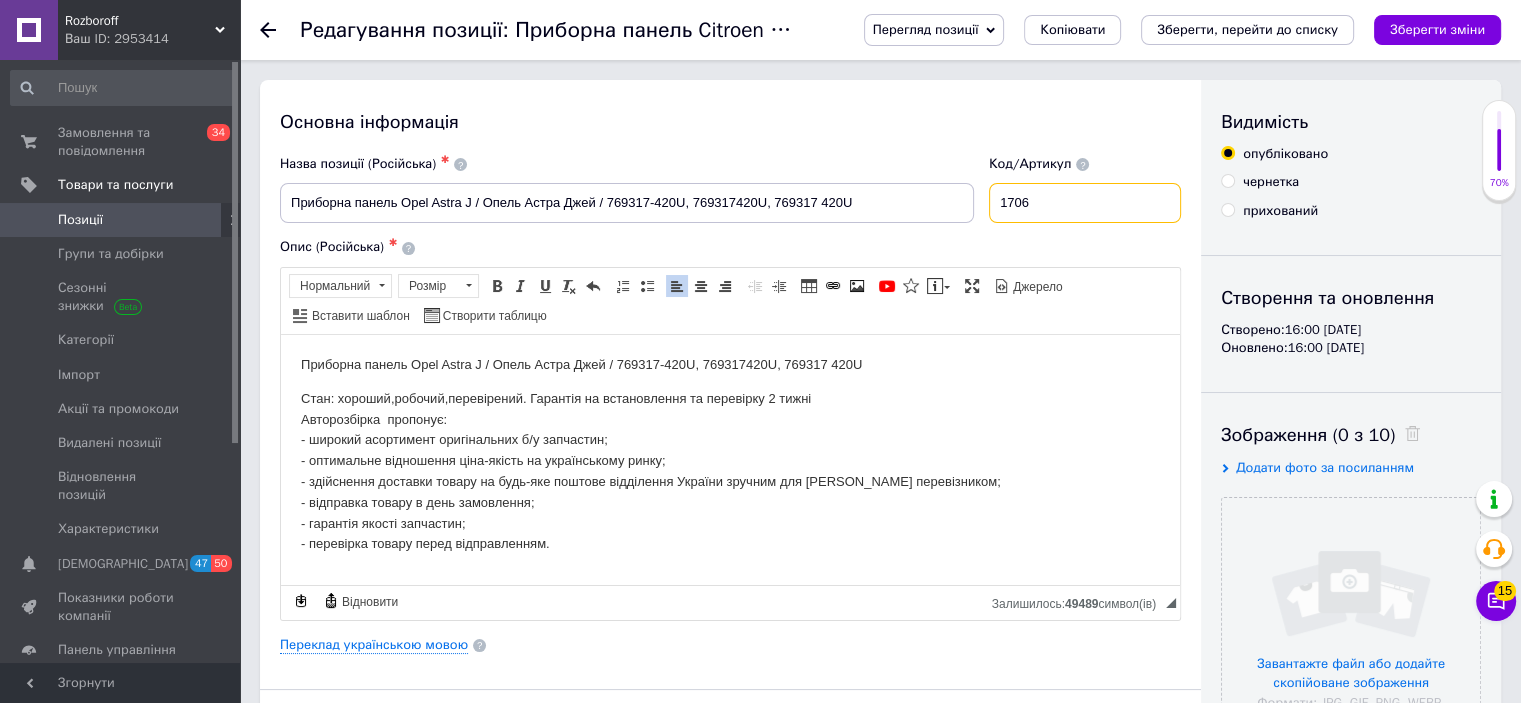 click on "1706" at bounding box center [1085, 203] 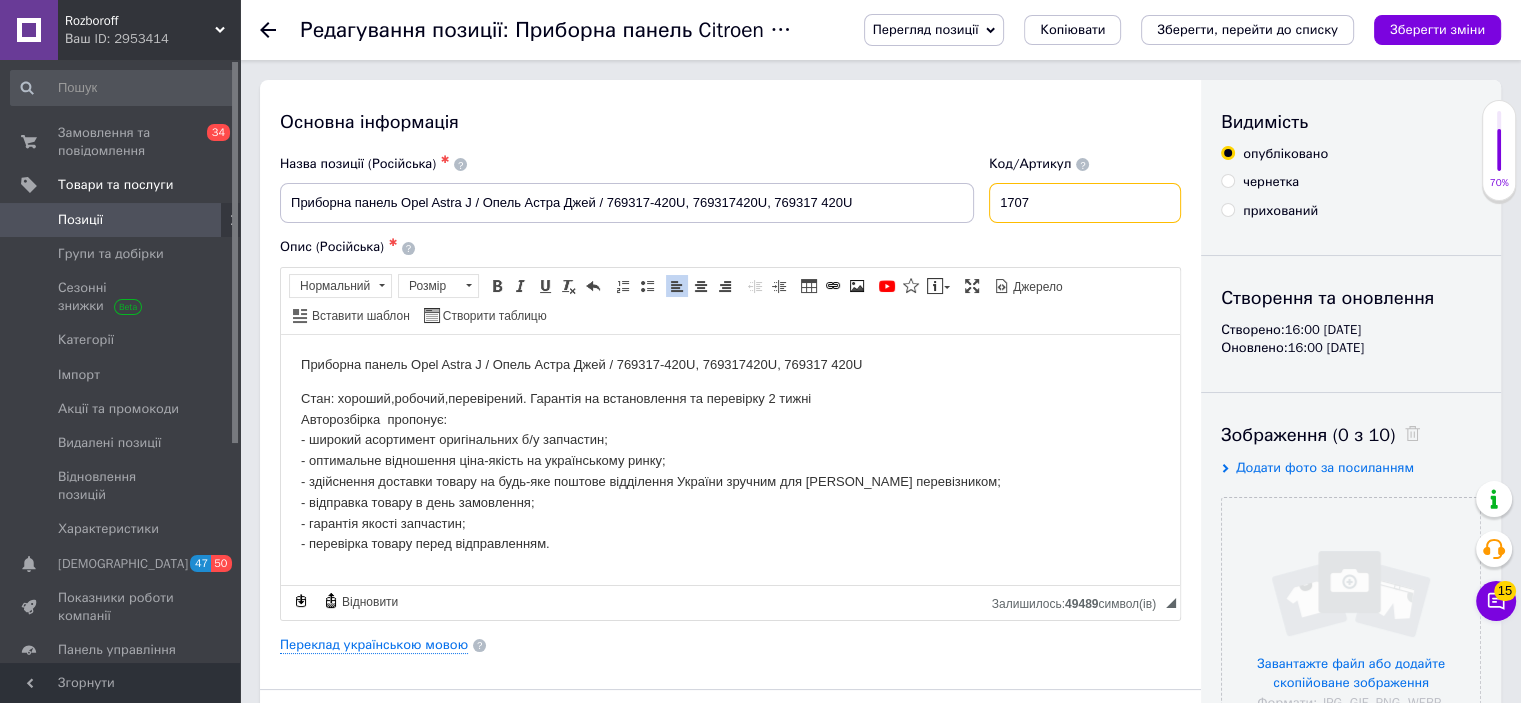 type on "1707" 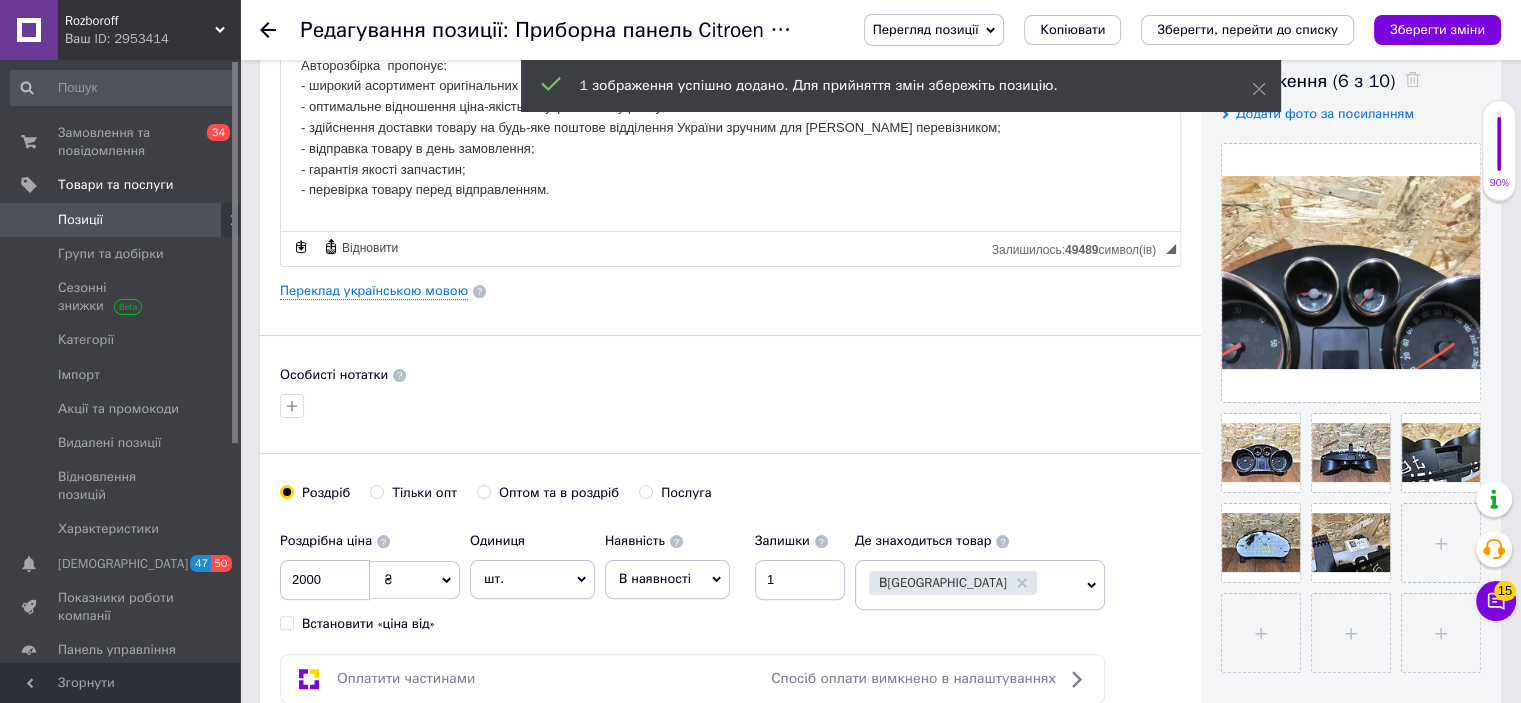 scroll, scrollTop: 355, scrollLeft: 0, axis: vertical 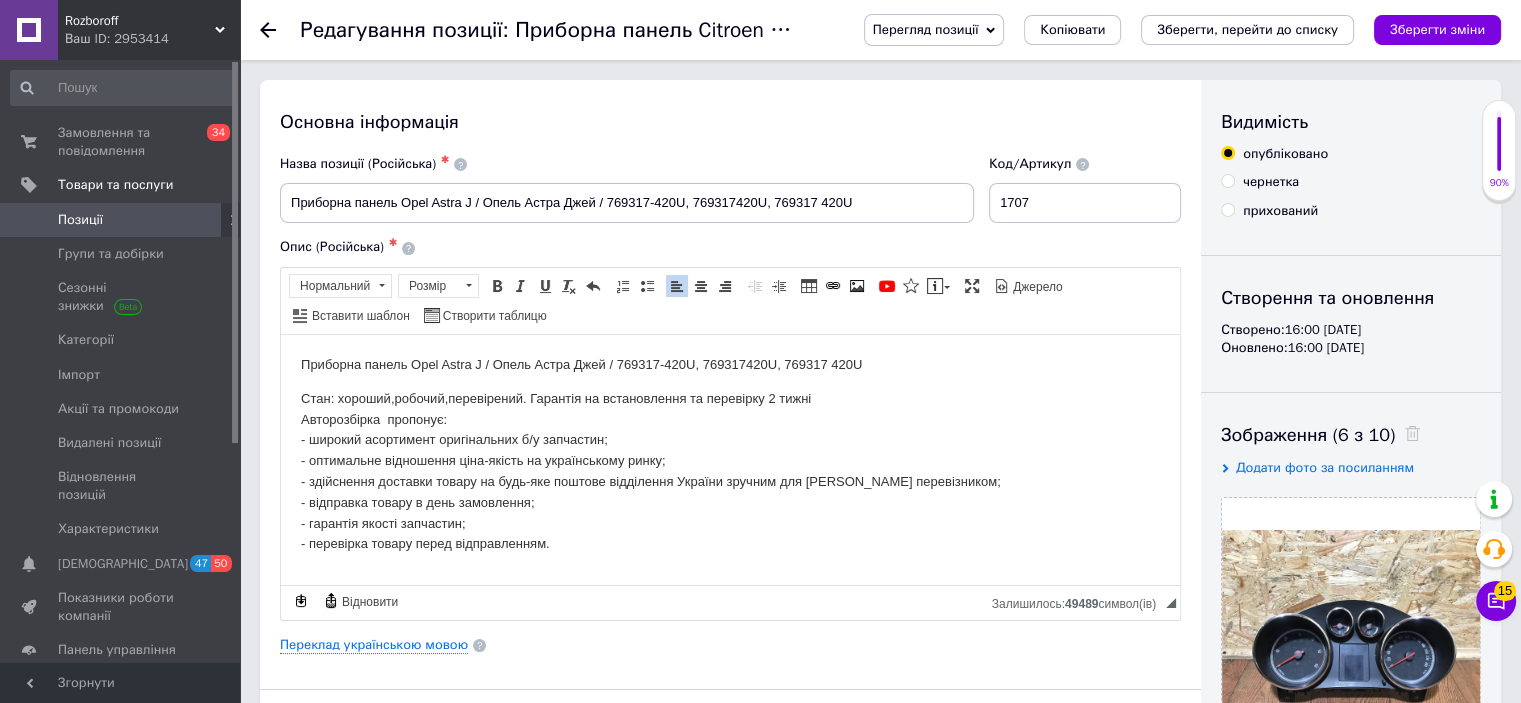 click on "Перегляд позиції Зберегти та переглянути на сайті Зберегти та переглянути на маркетплейсі Копіювати Зберегти, перейти до списку Зберегти зміни" at bounding box center [1162, 30] 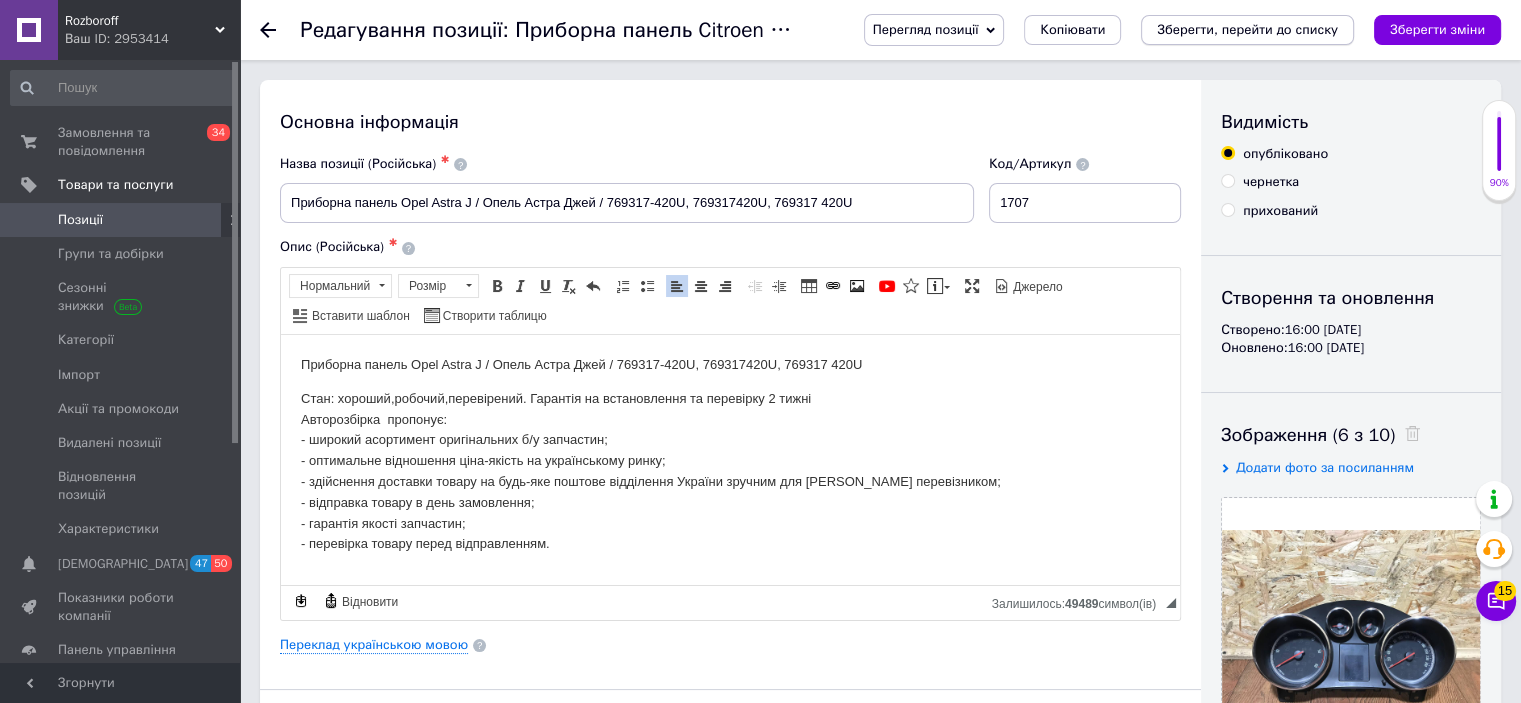 click on "Зберегти, перейти до списку" at bounding box center (1247, 30) 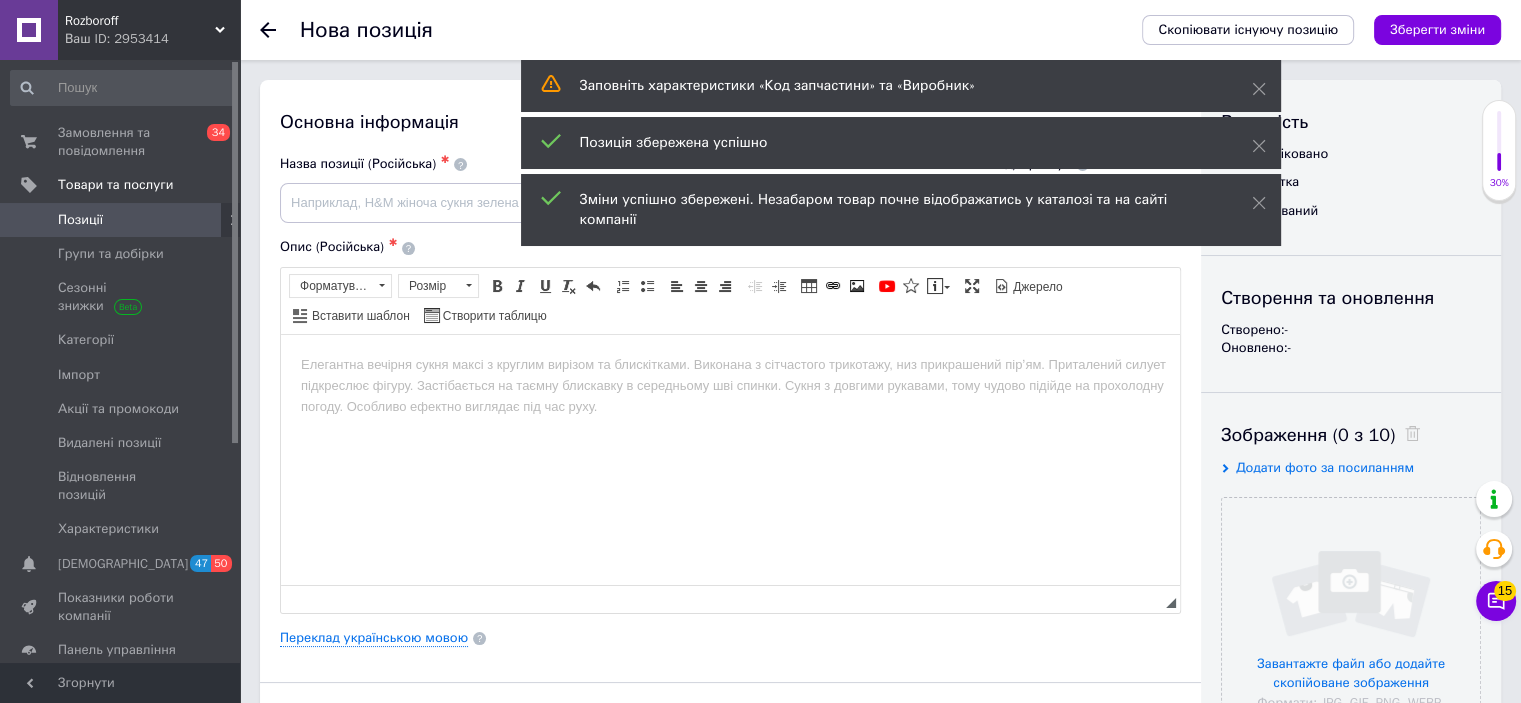 scroll, scrollTop: 0, scrollLeft: 0, axis: both 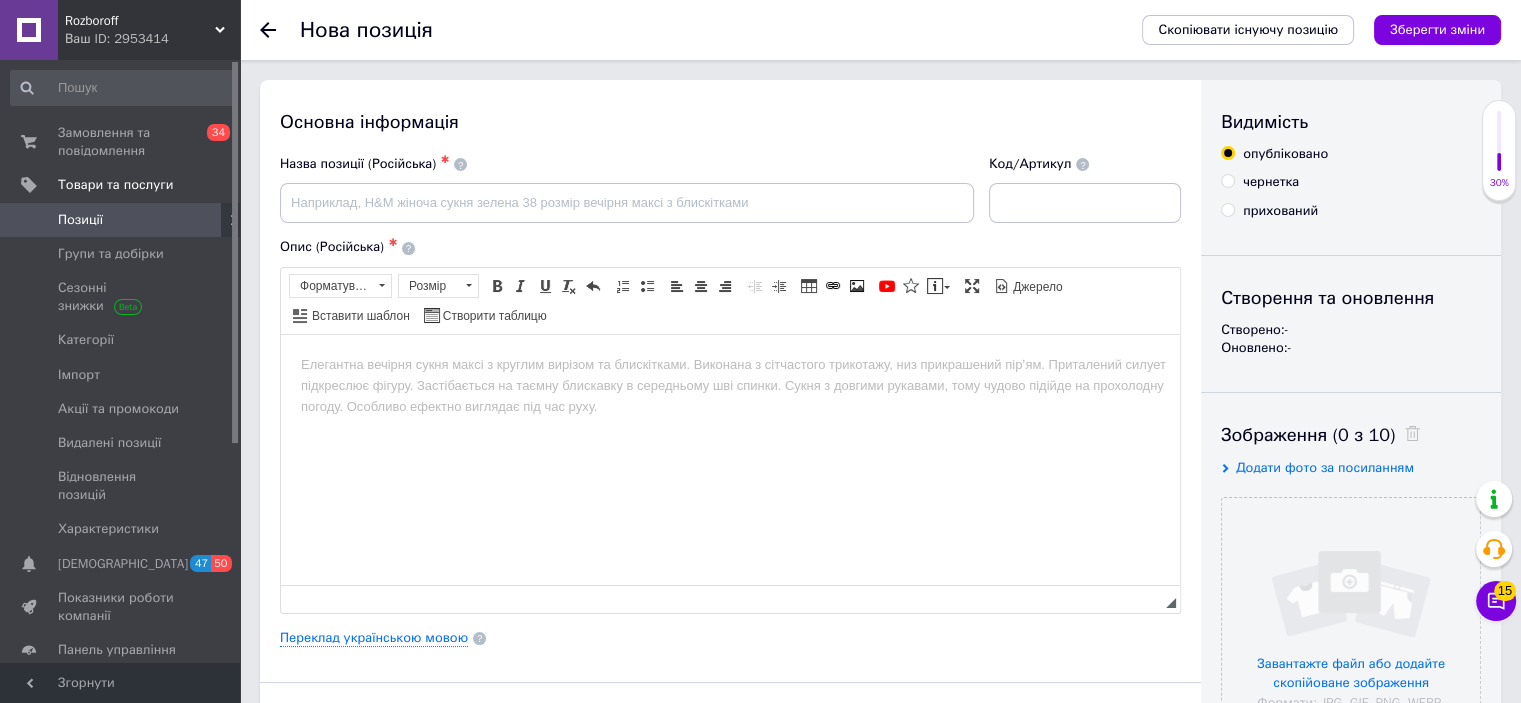 click 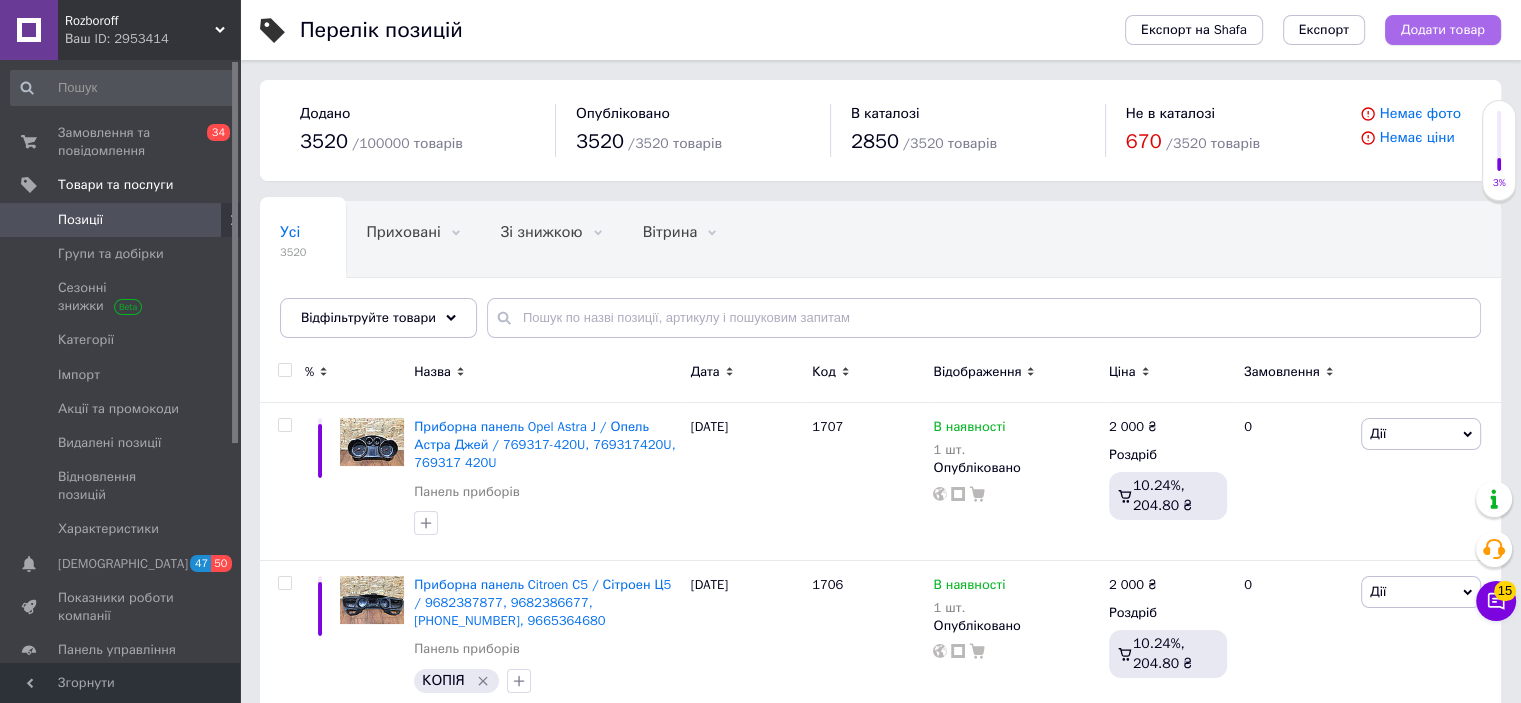 click on "Додати товар" at bounding box center (1443, 30) 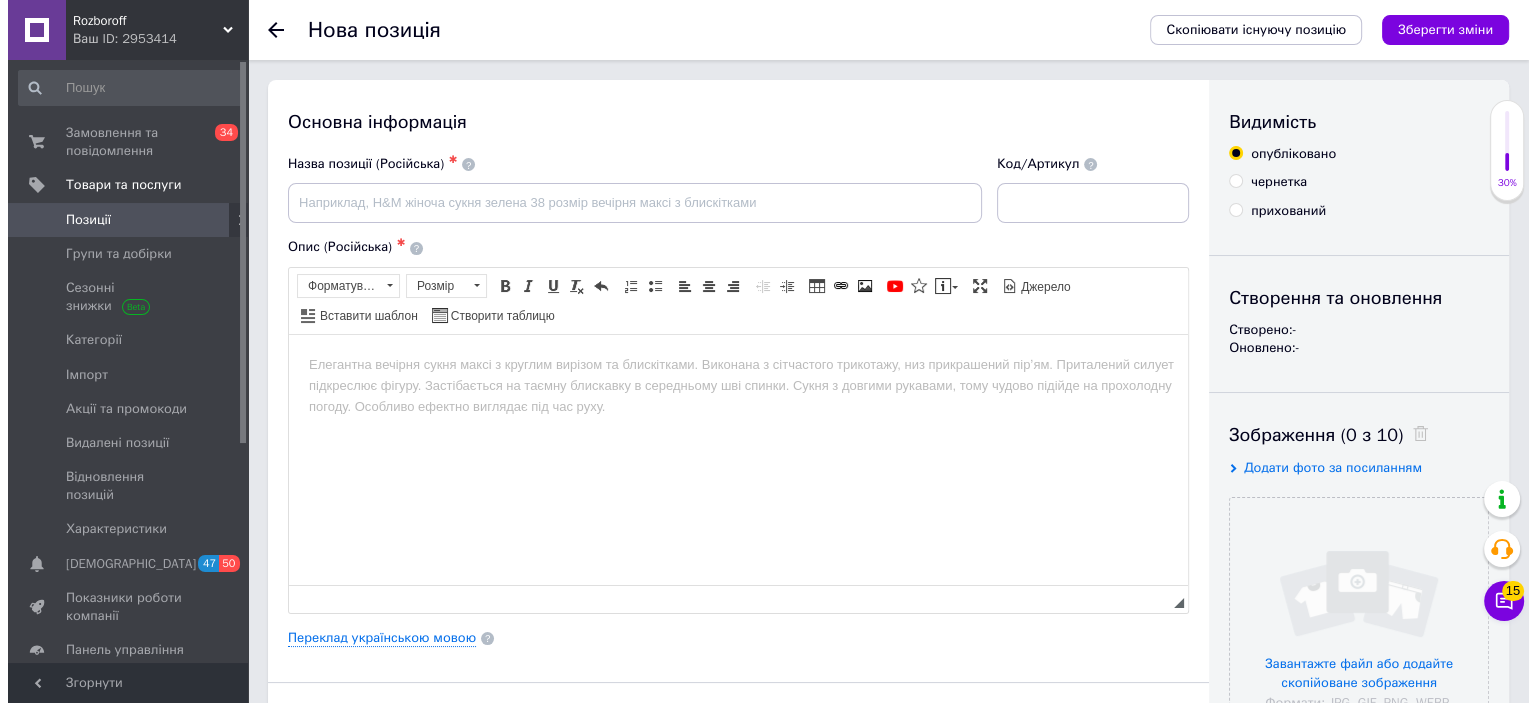 scroll, scrollTop: 0, scrollLeft: 0, axis: both 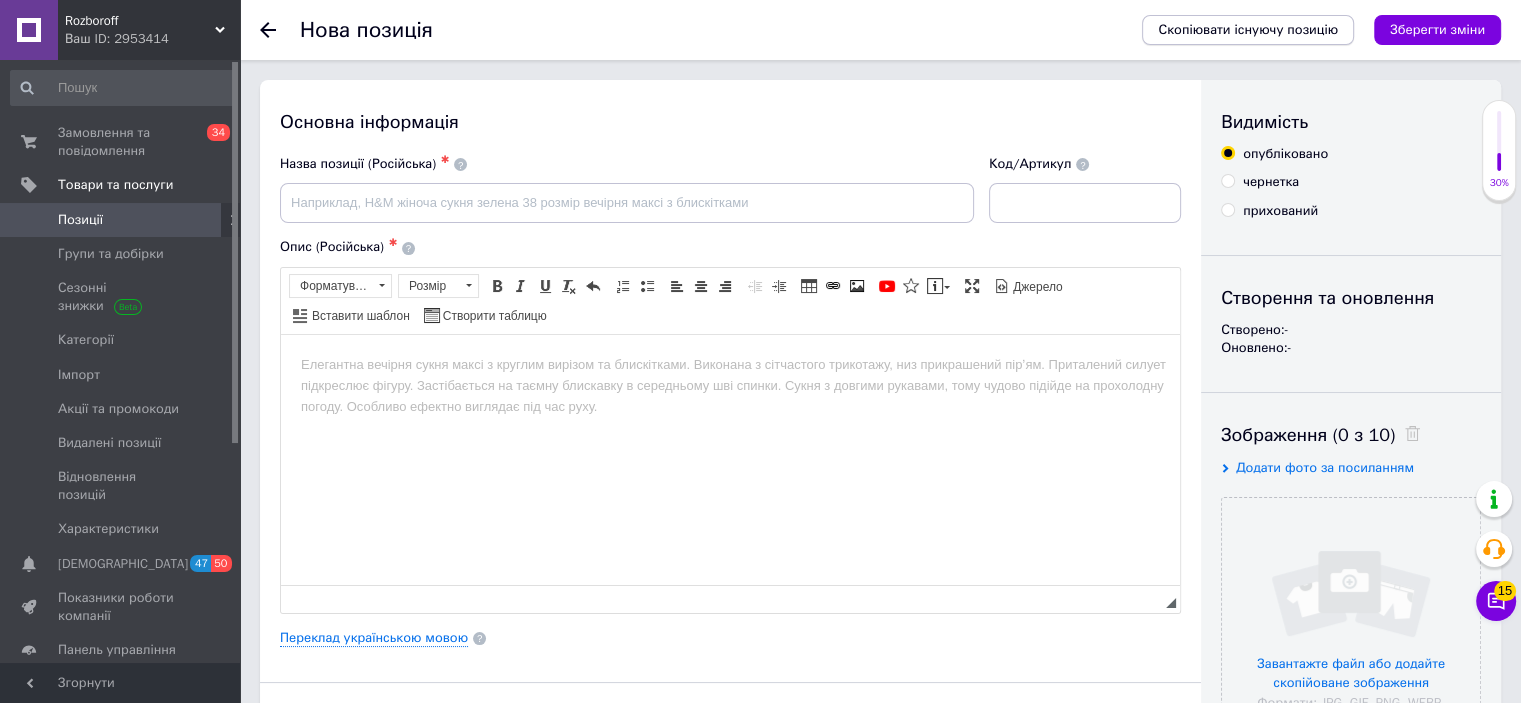 click on "Скопіювати існуючу позицію" at bounding box center [1248, 30] 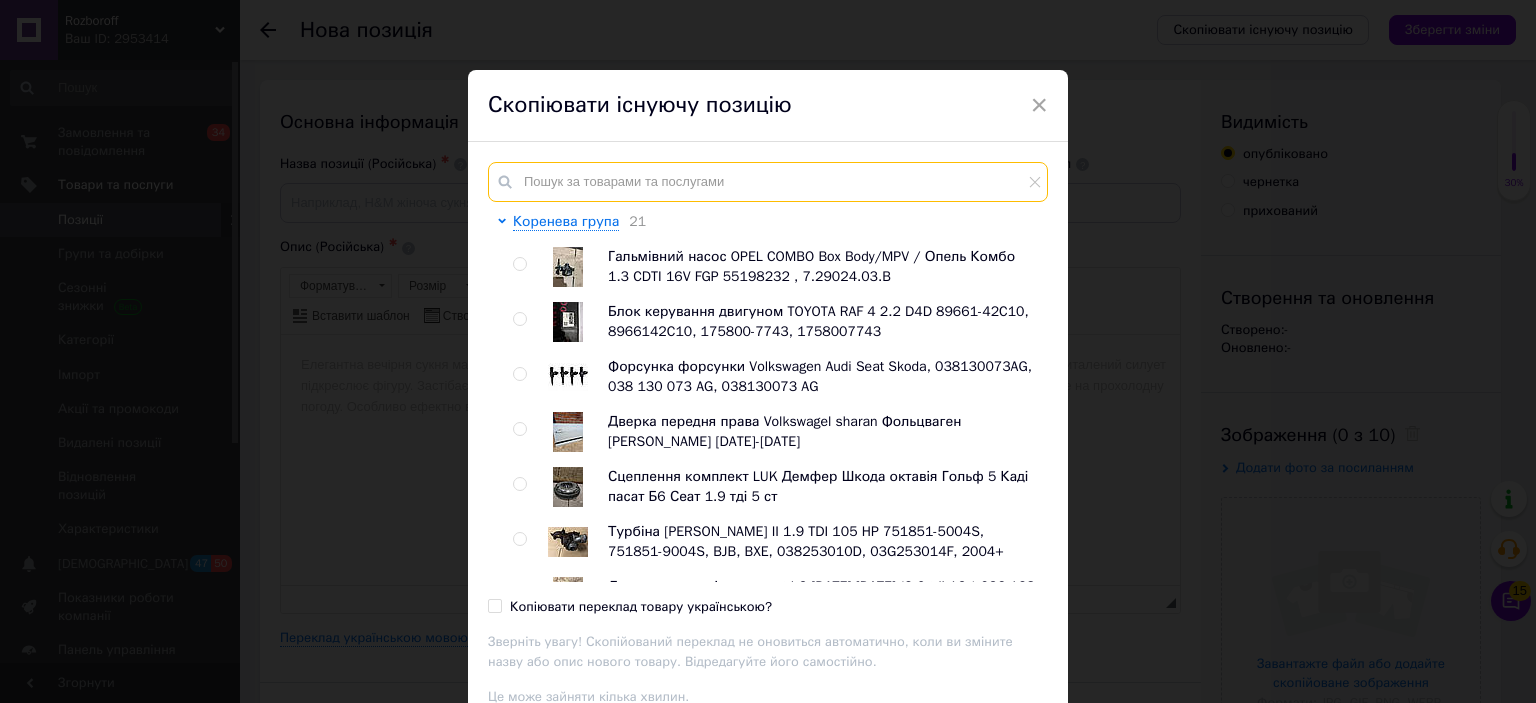 click at bounding box center [768, 182] 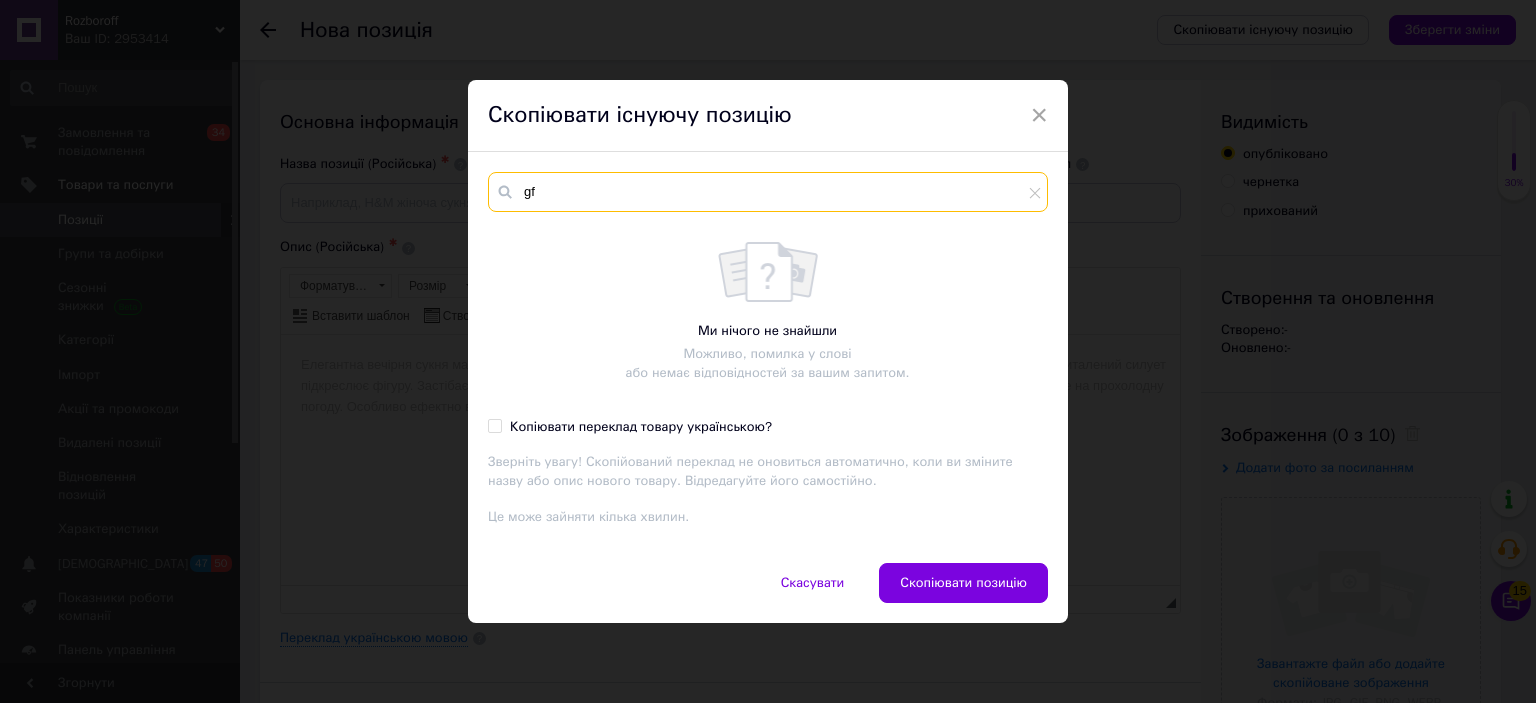 type on "g" 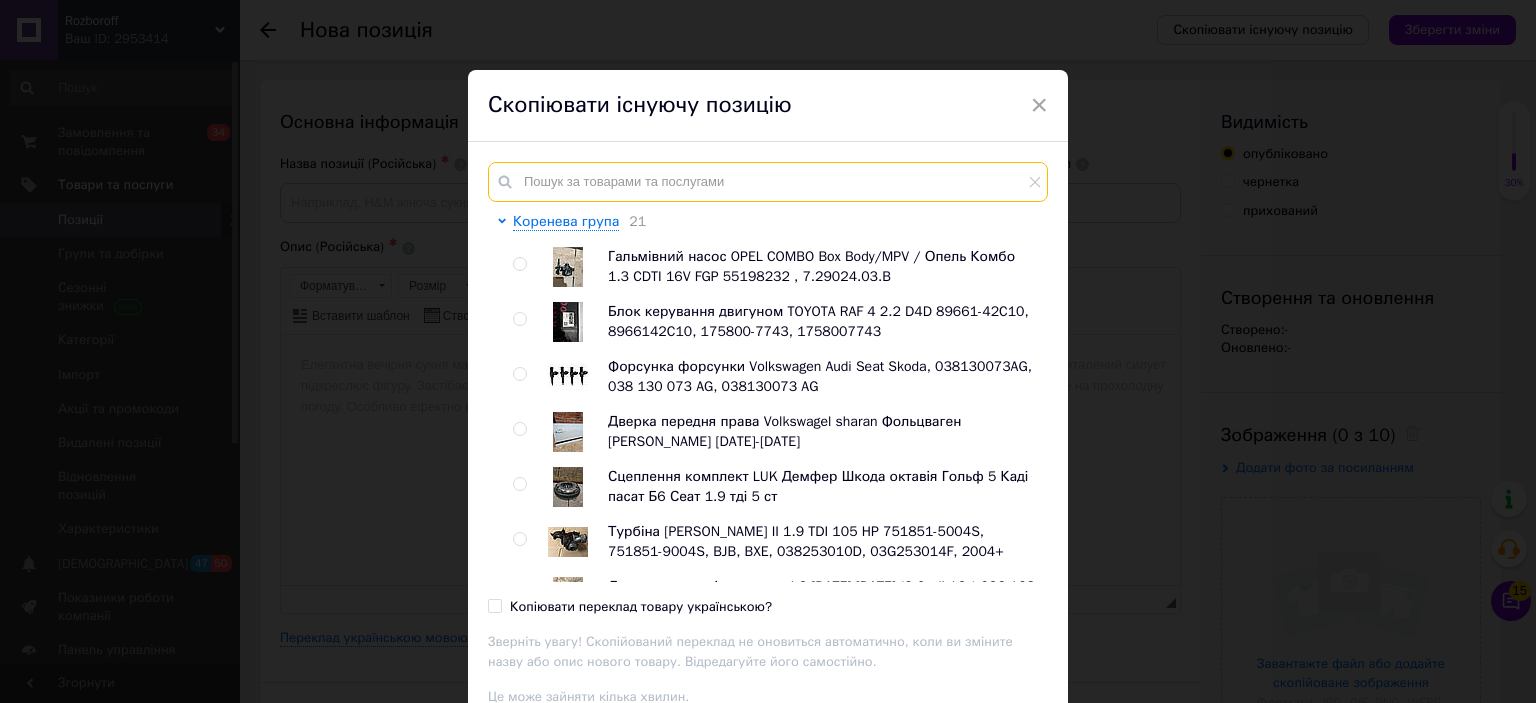 type on "а" 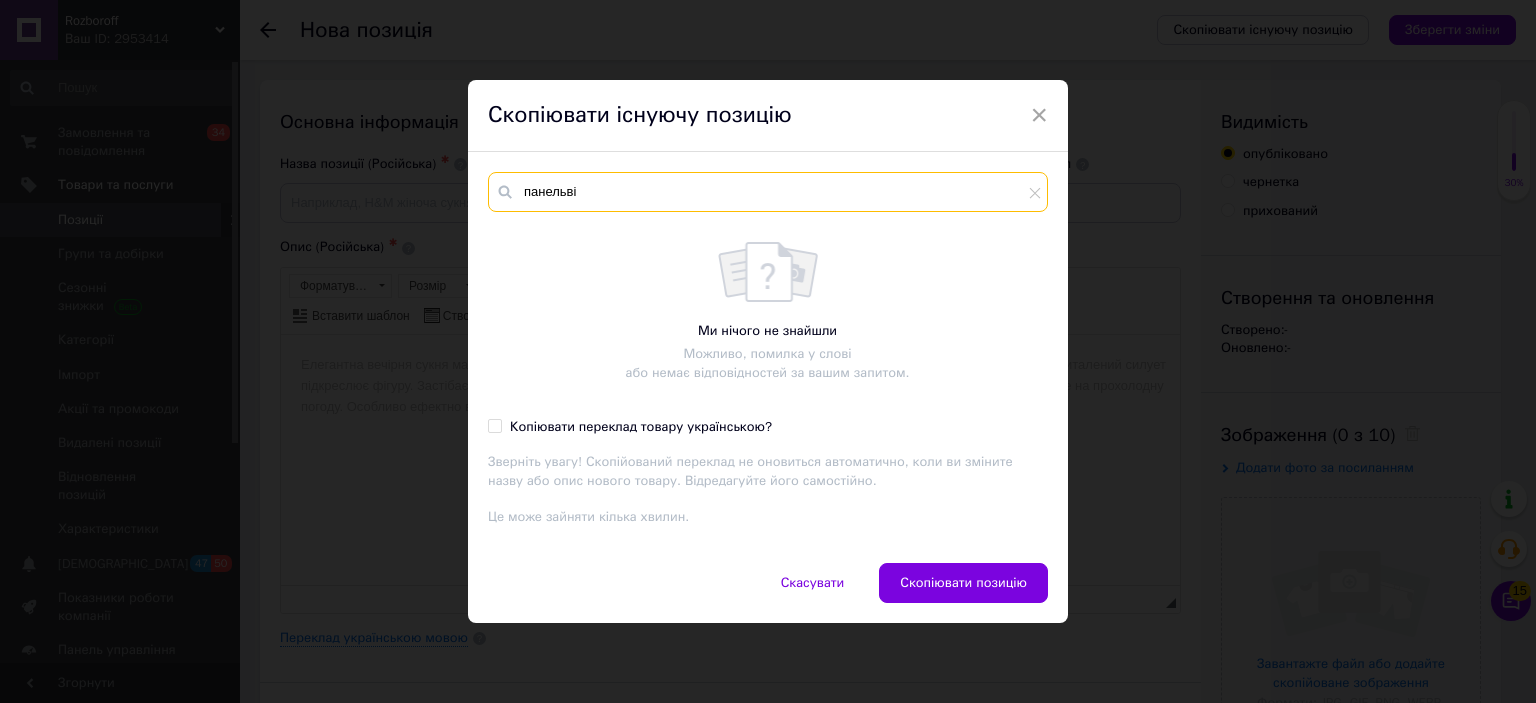 scroll, scrollTop: 0, scrollLeft: 0, axis: both 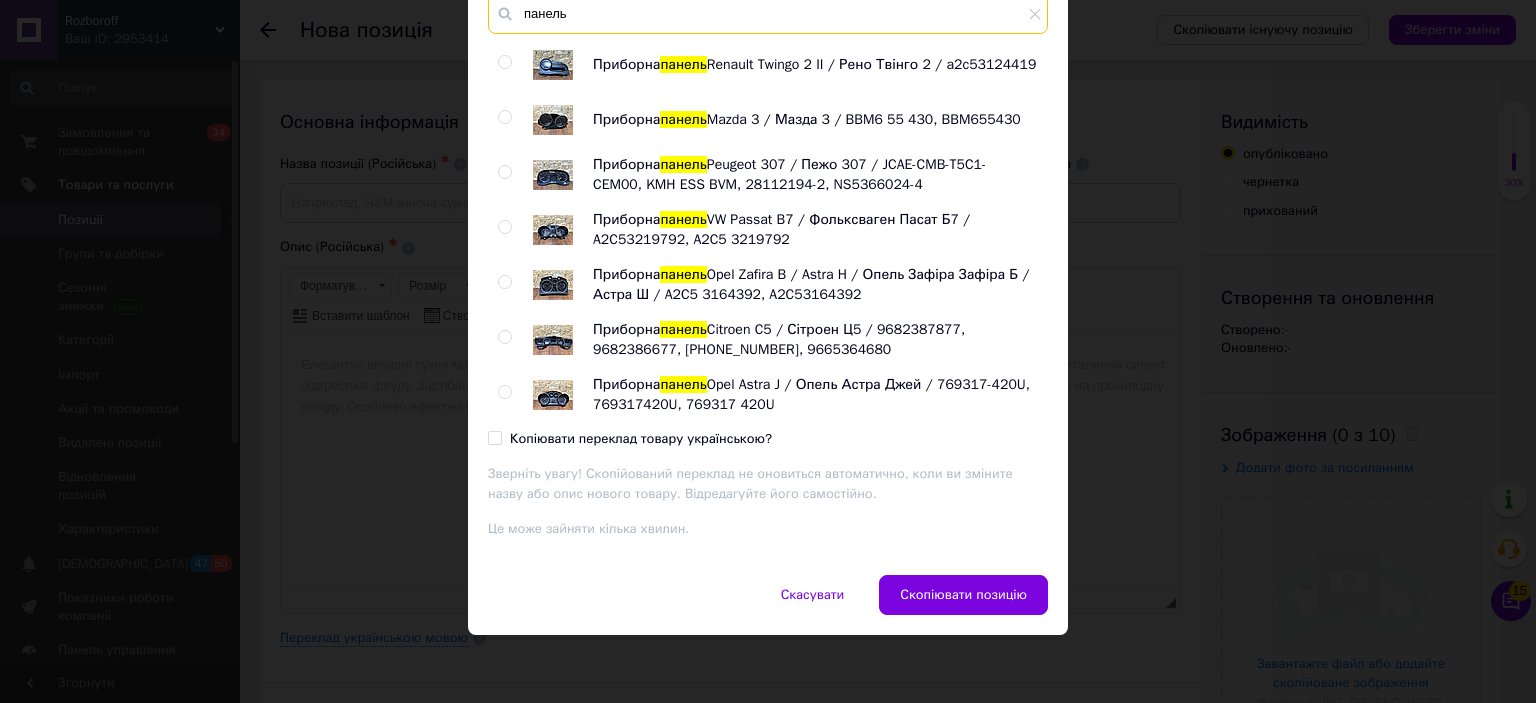 type on "панель" 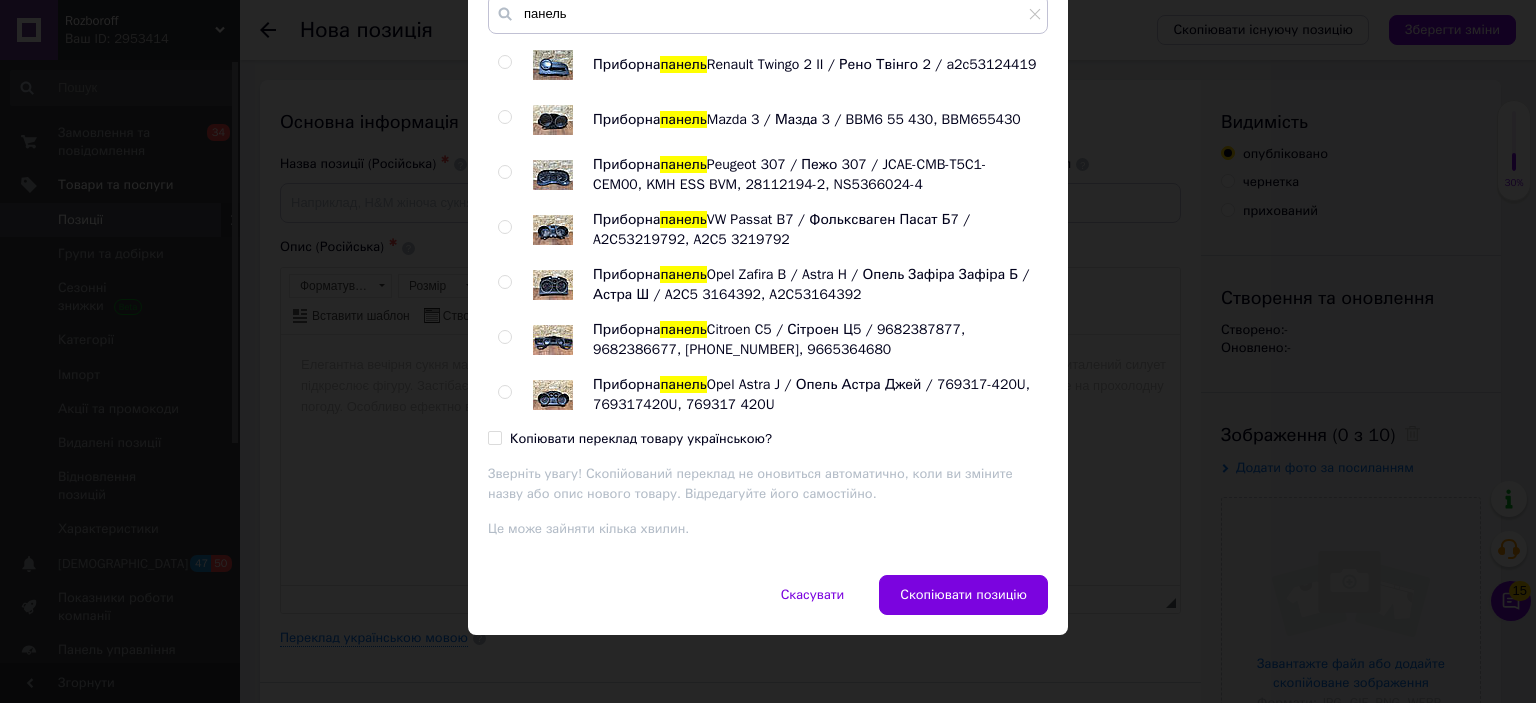 click at bounding box center (504, 392) 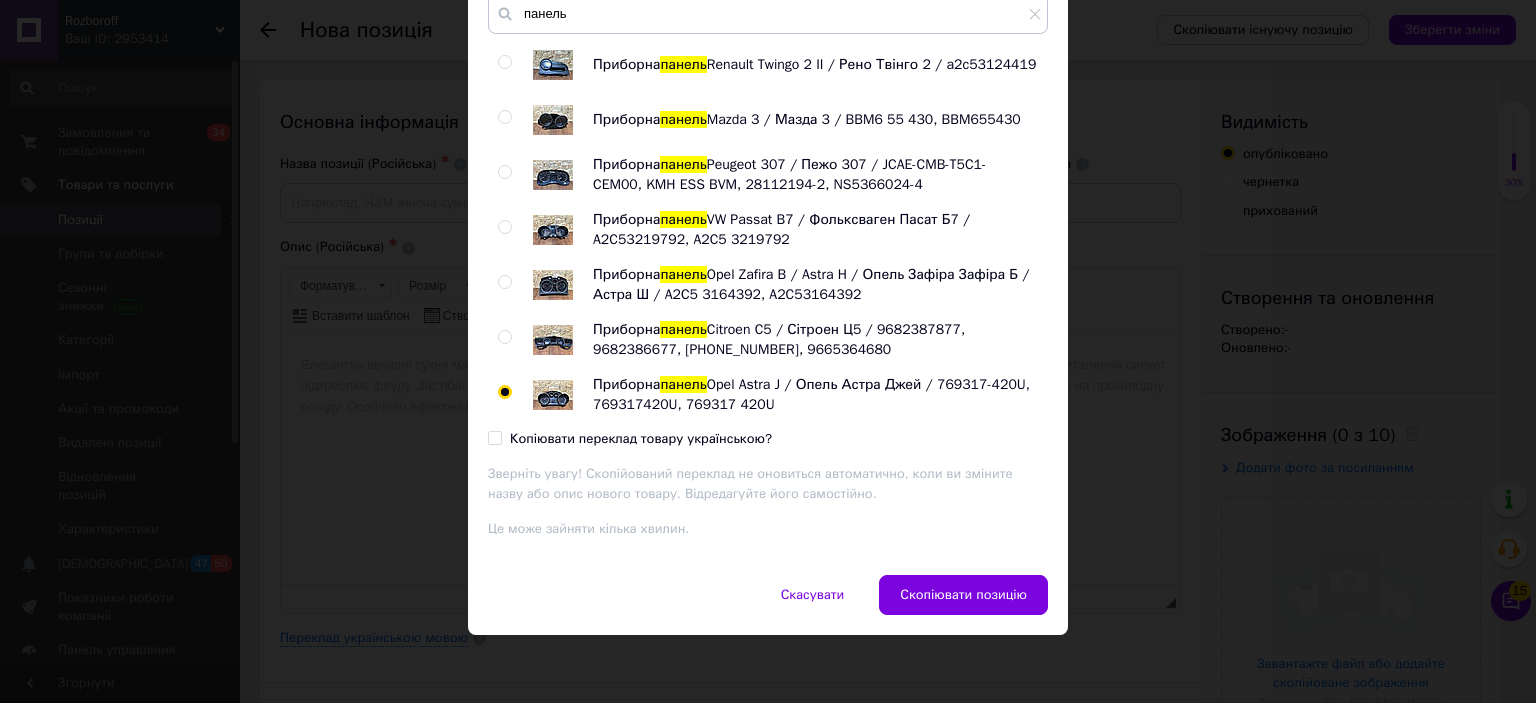 radio on "true" 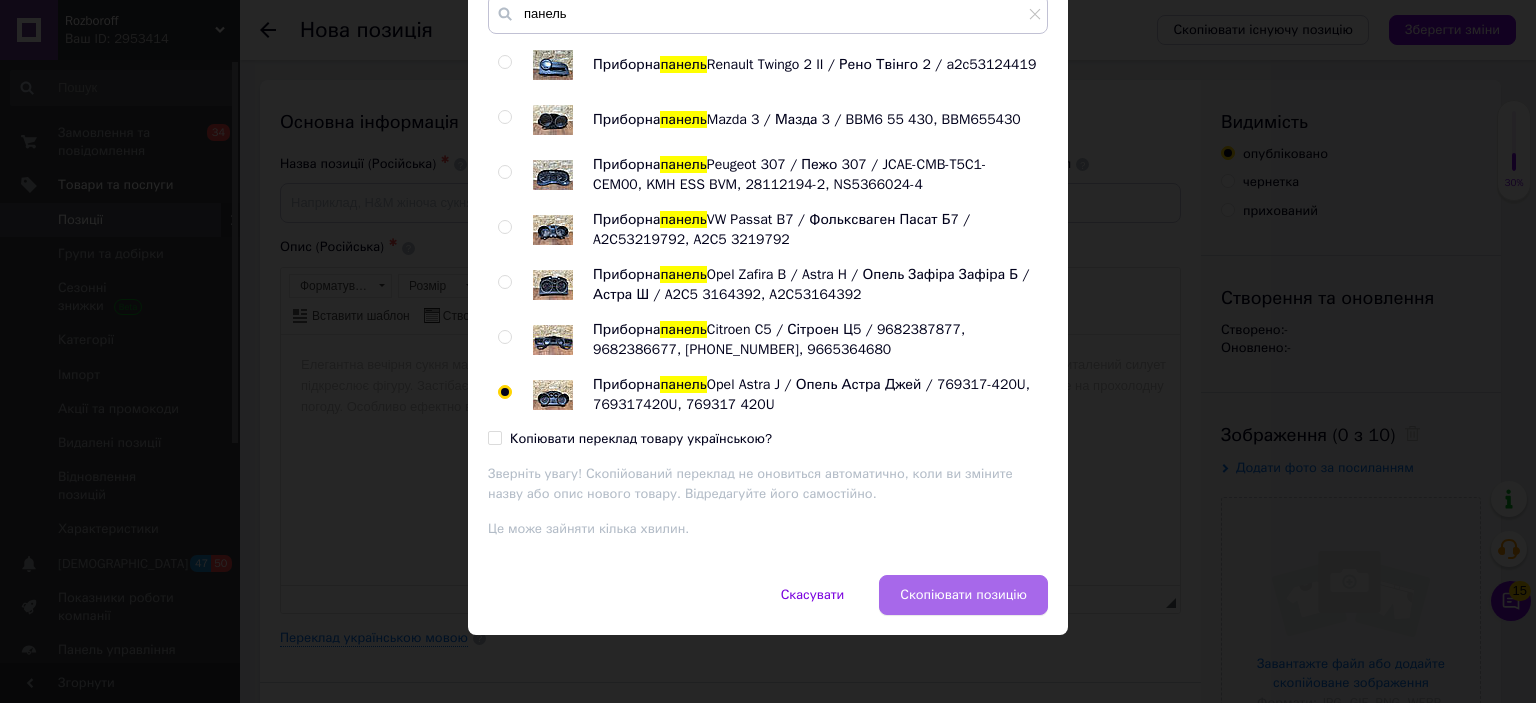 click on "Скопіювати позицію" at bounding box center [963, 595] 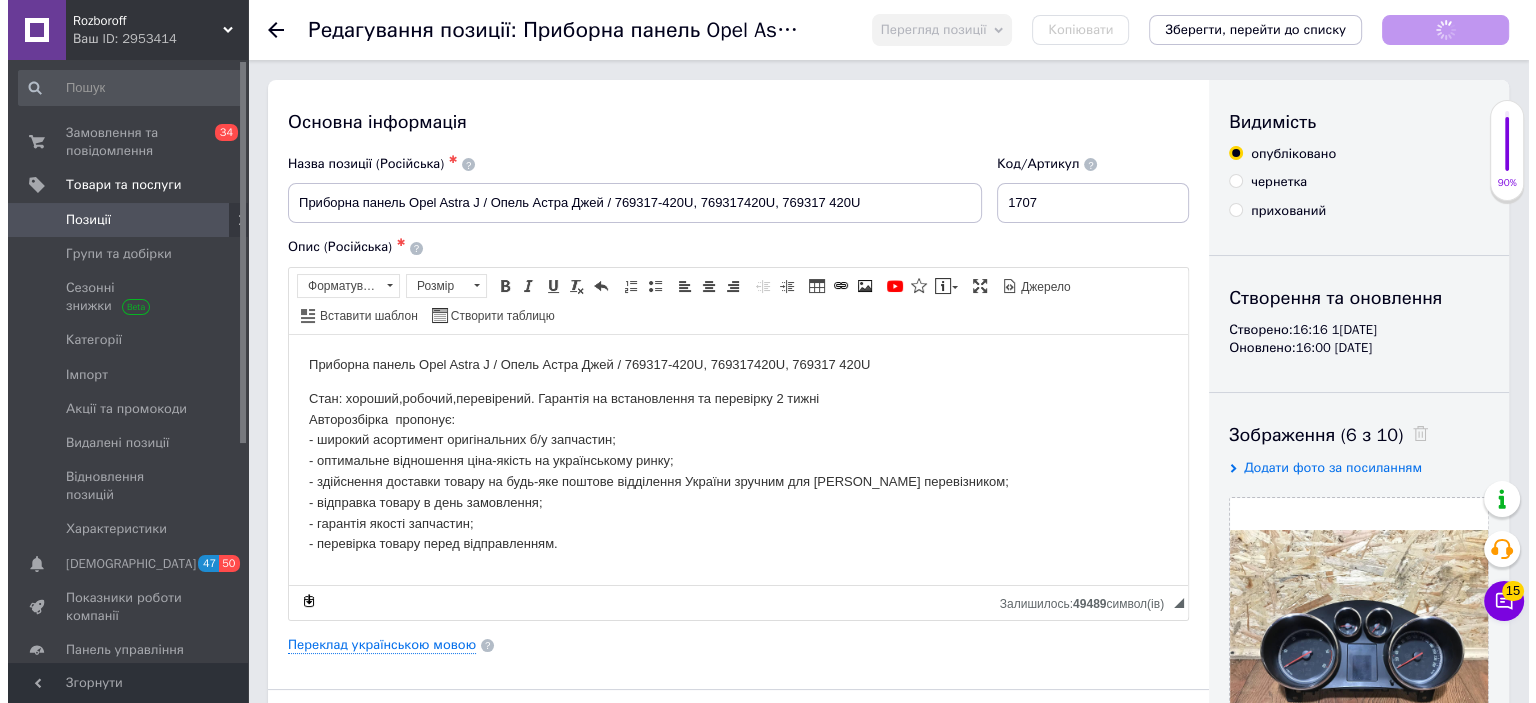scroll, scrollTop: 0, scrollLeft: 0, axis: both 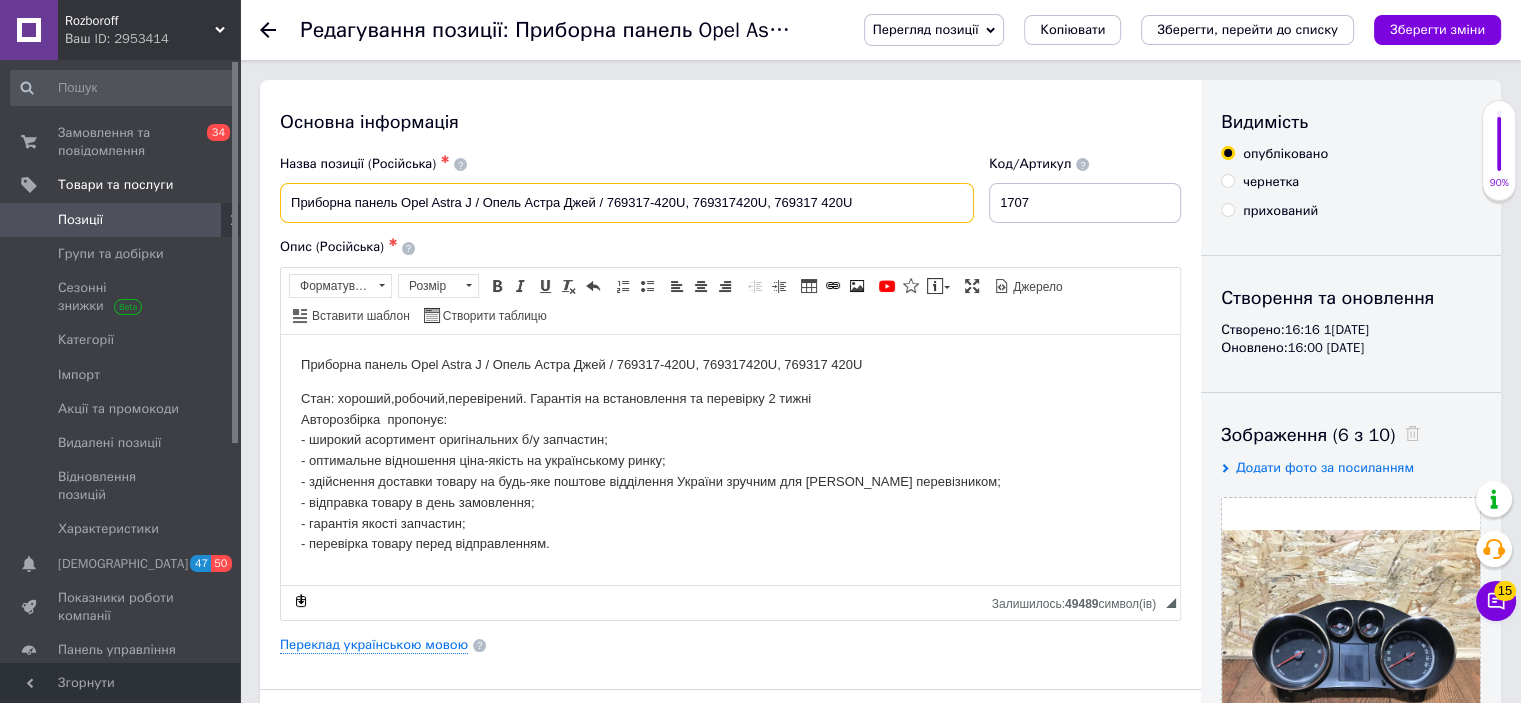 drag, startPoint x: 864, startPoint y: 203, endPoint x: 401, endPoint y: 180, distance: 463.57092 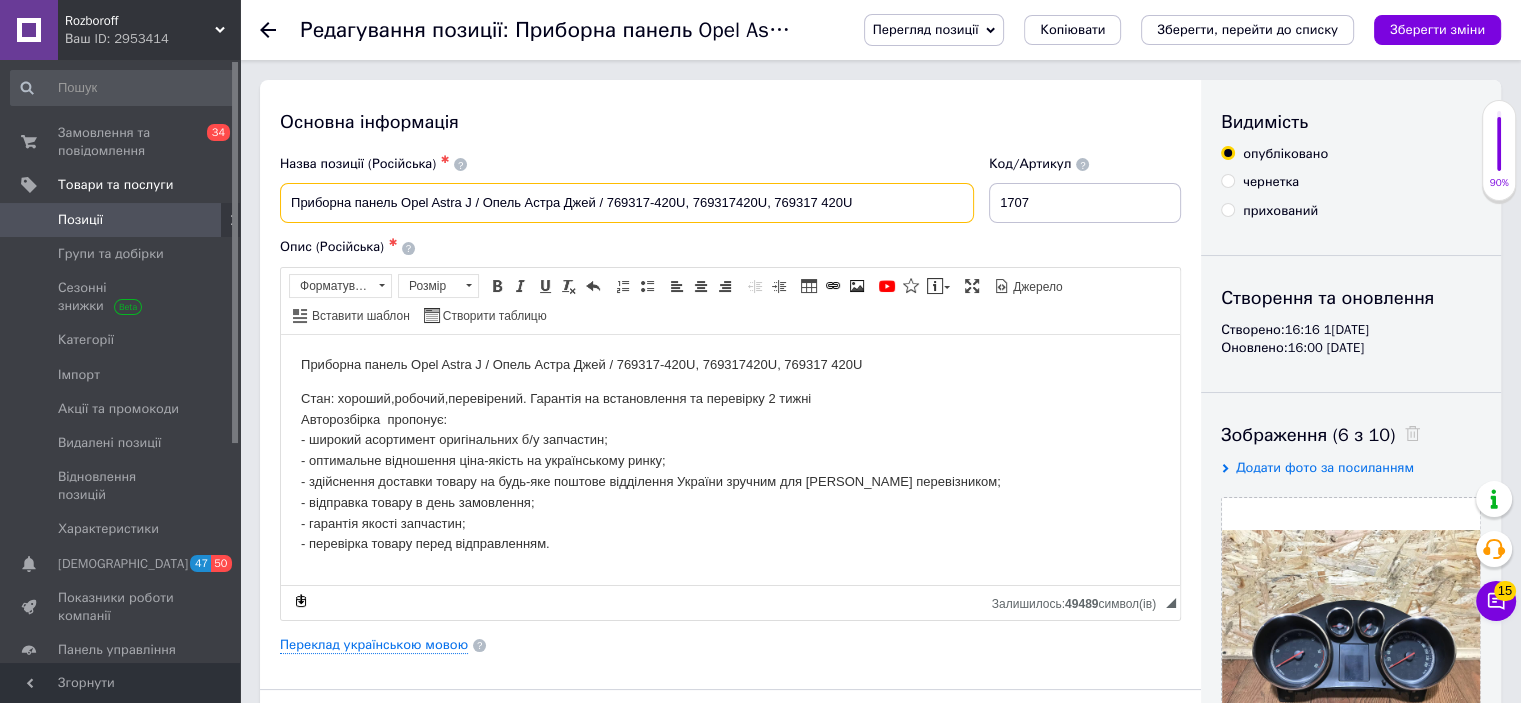 click on "Назва позиції (Російська) ✱ Приборна панель Opel Astra J / Опель Астра Джей / 769317-420U, 769317420U, 769317 420U" at bounding box center (627, 189) 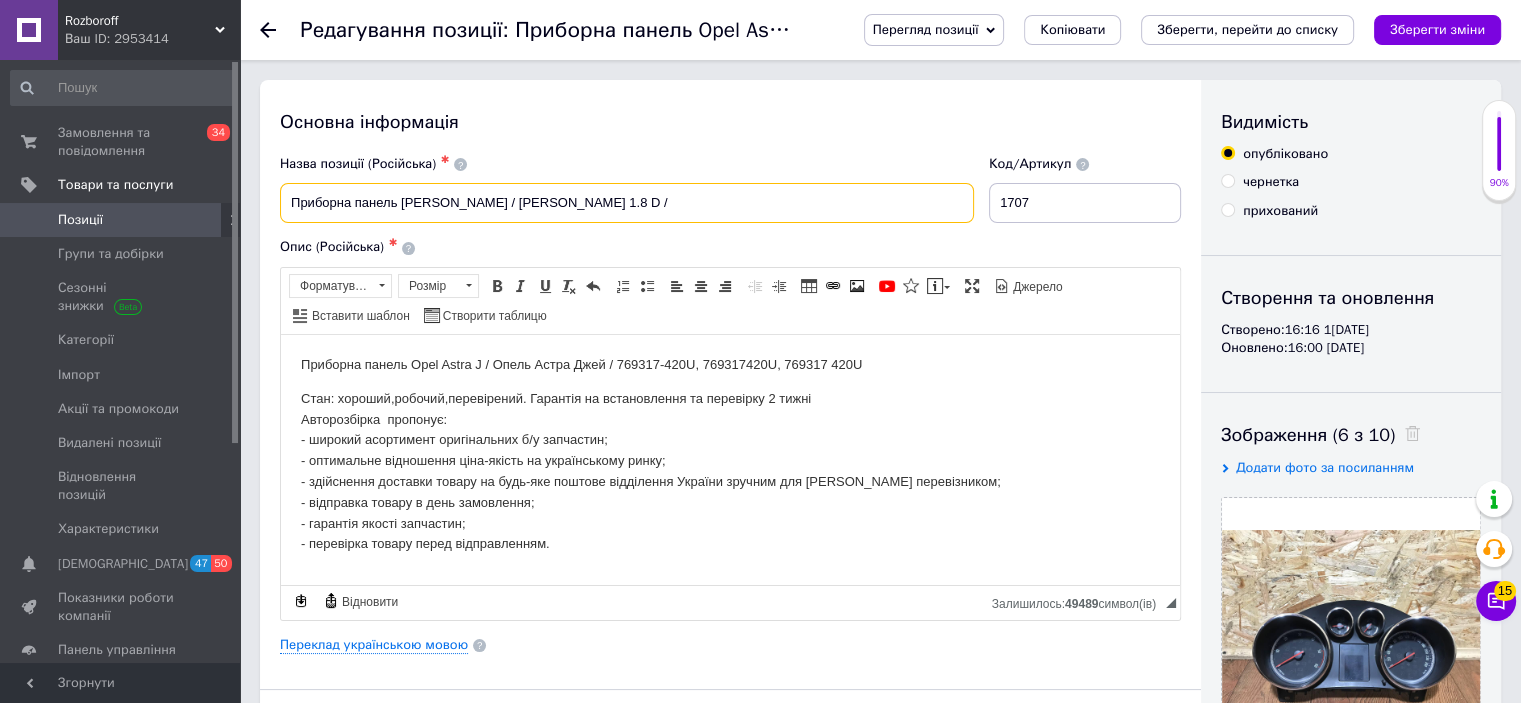 paste on "vp6m2f-10890-a" 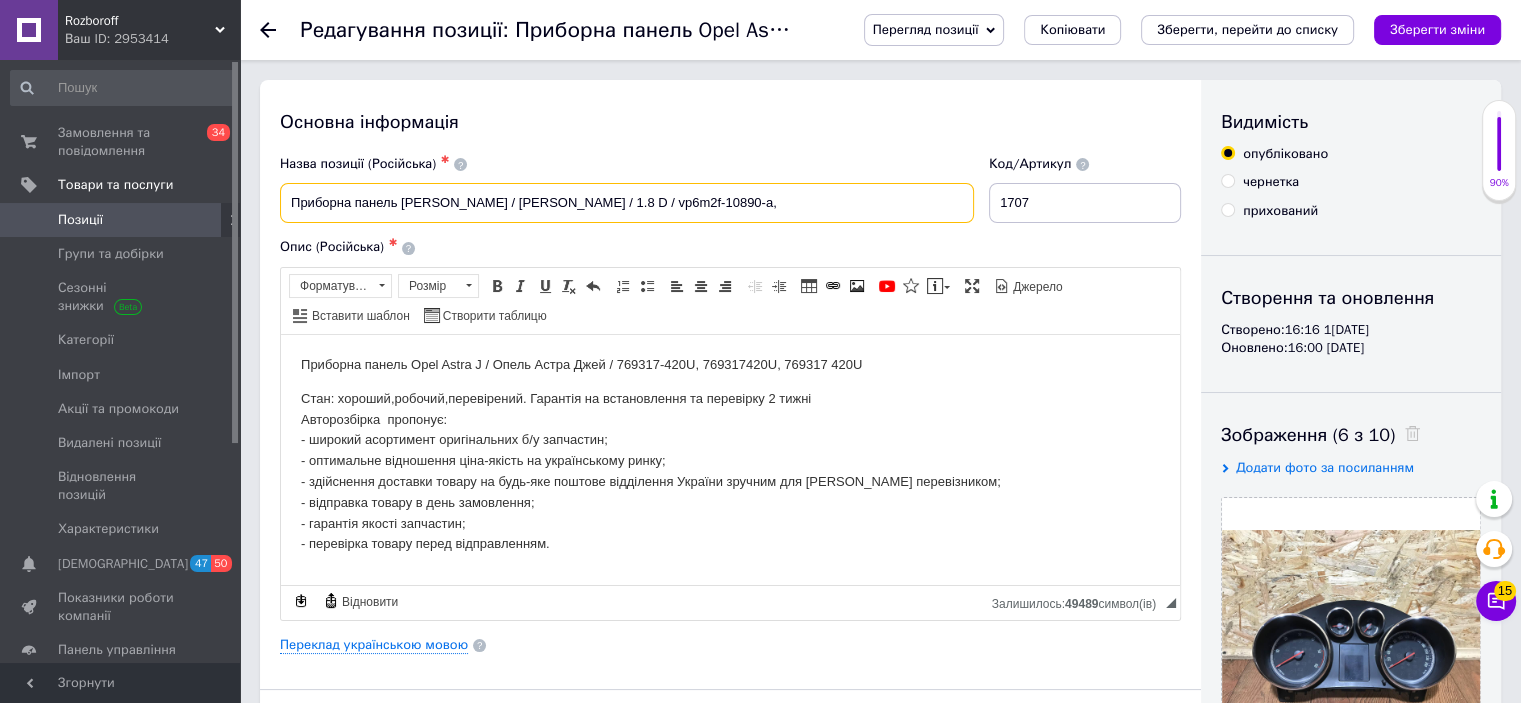 paste on "vp6m2f-10890-a" 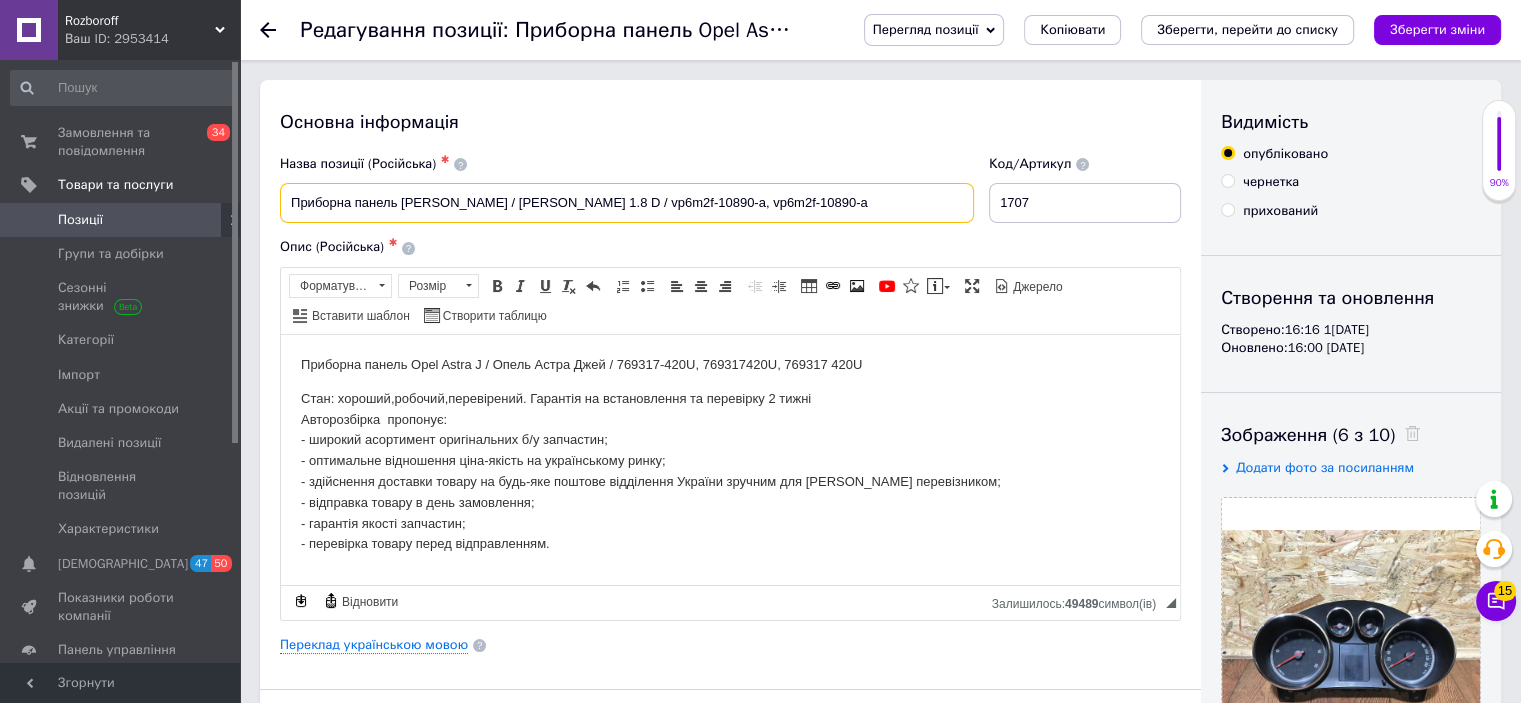 click on "Приборна панель [PERSON_NAME] / [PERSON_NAME] 1.8 D / vp6m2f-10890-a, vp6m2f-10890-a" at bounding box center (627, 203) 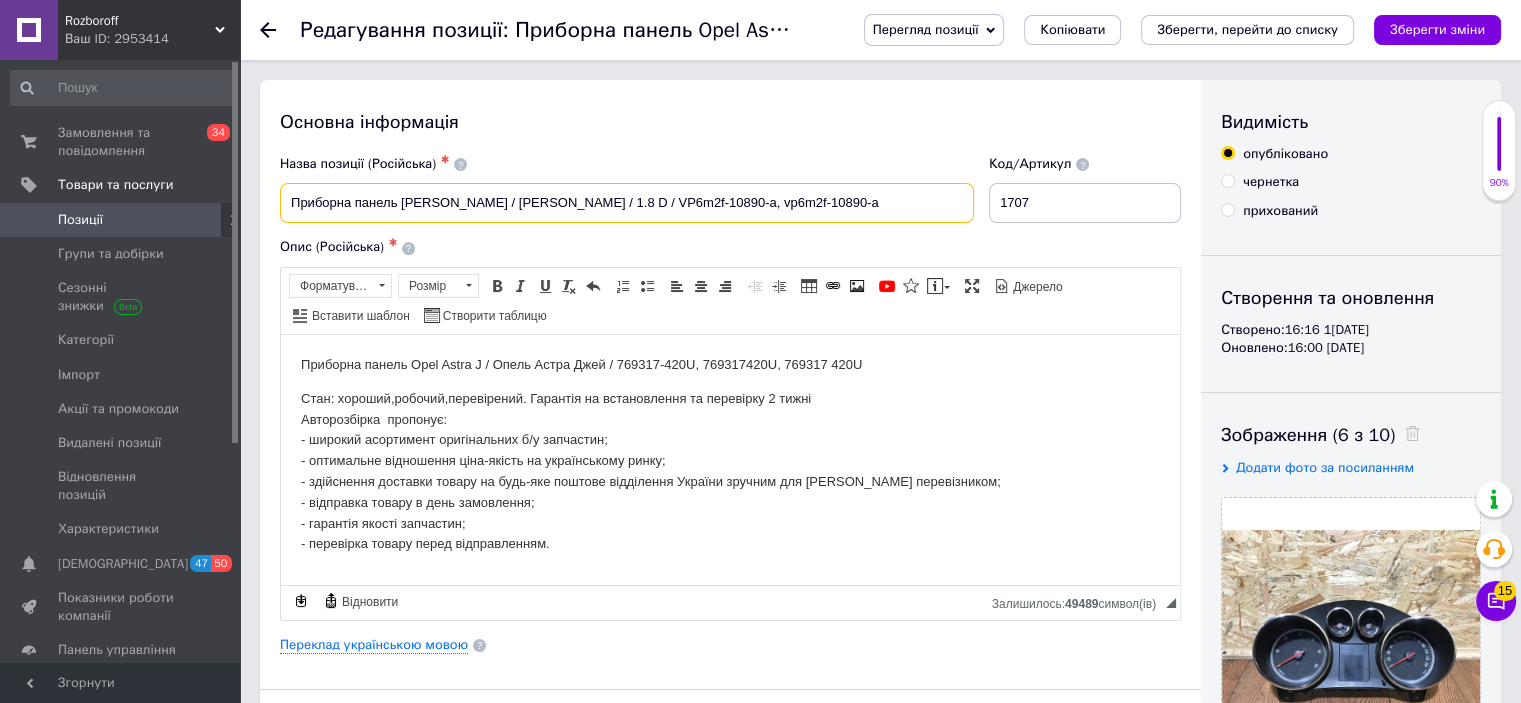 click on "Приборна панель [PERSON_NAME] / [PERSON_NAME] / 1.8 D / VP6m2f-10890-a, vp6m2f-10890-a" at bounding box center (627, 203) 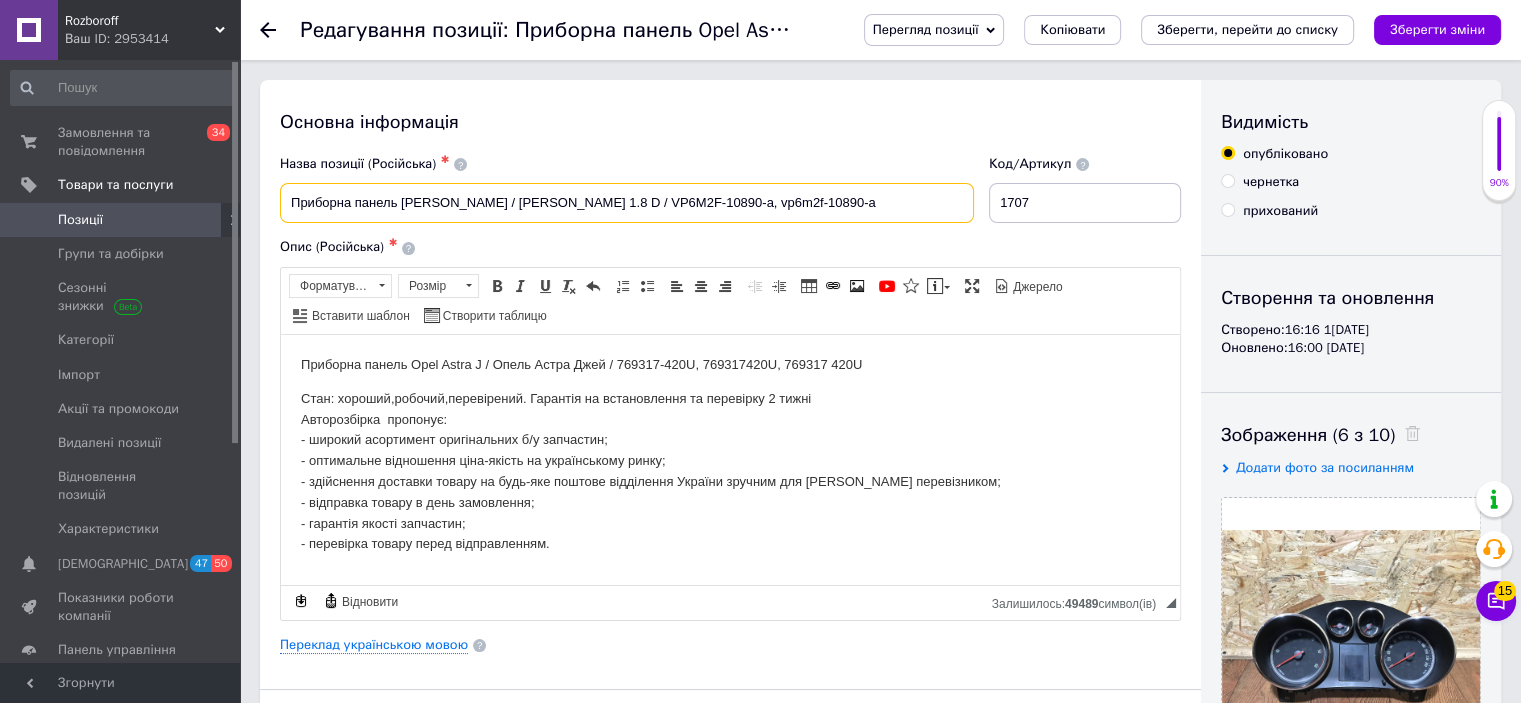 click on "Приборна панель [PERSON_NAME] / [PERSON_NAME] 1.8 D / VP6M2F-10890-a, vp6m2f-10890-a" at bounding box center (627, 203) 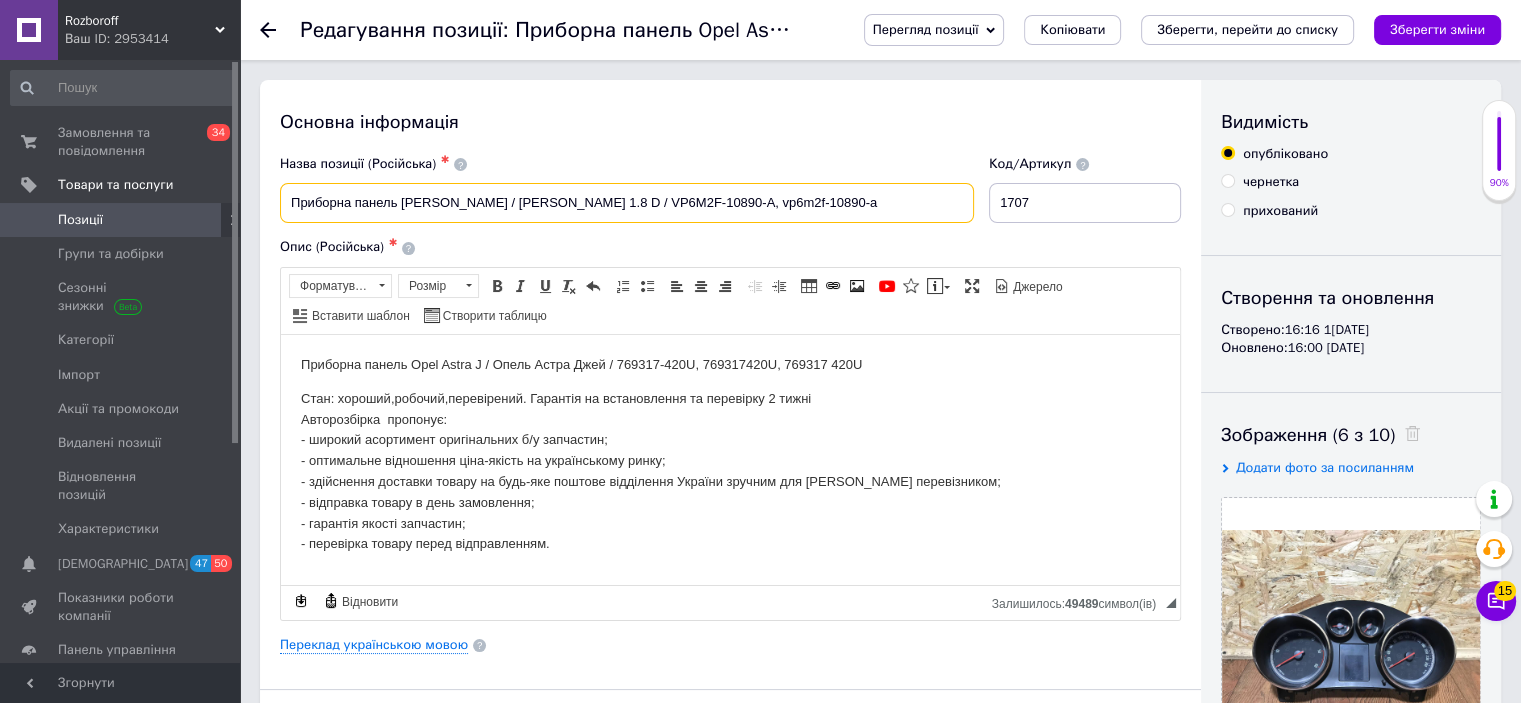 drag, startPoint x: 834, startPoint y: 205, endPoint x: 722, endPoint y: 207, distance: 112.01785 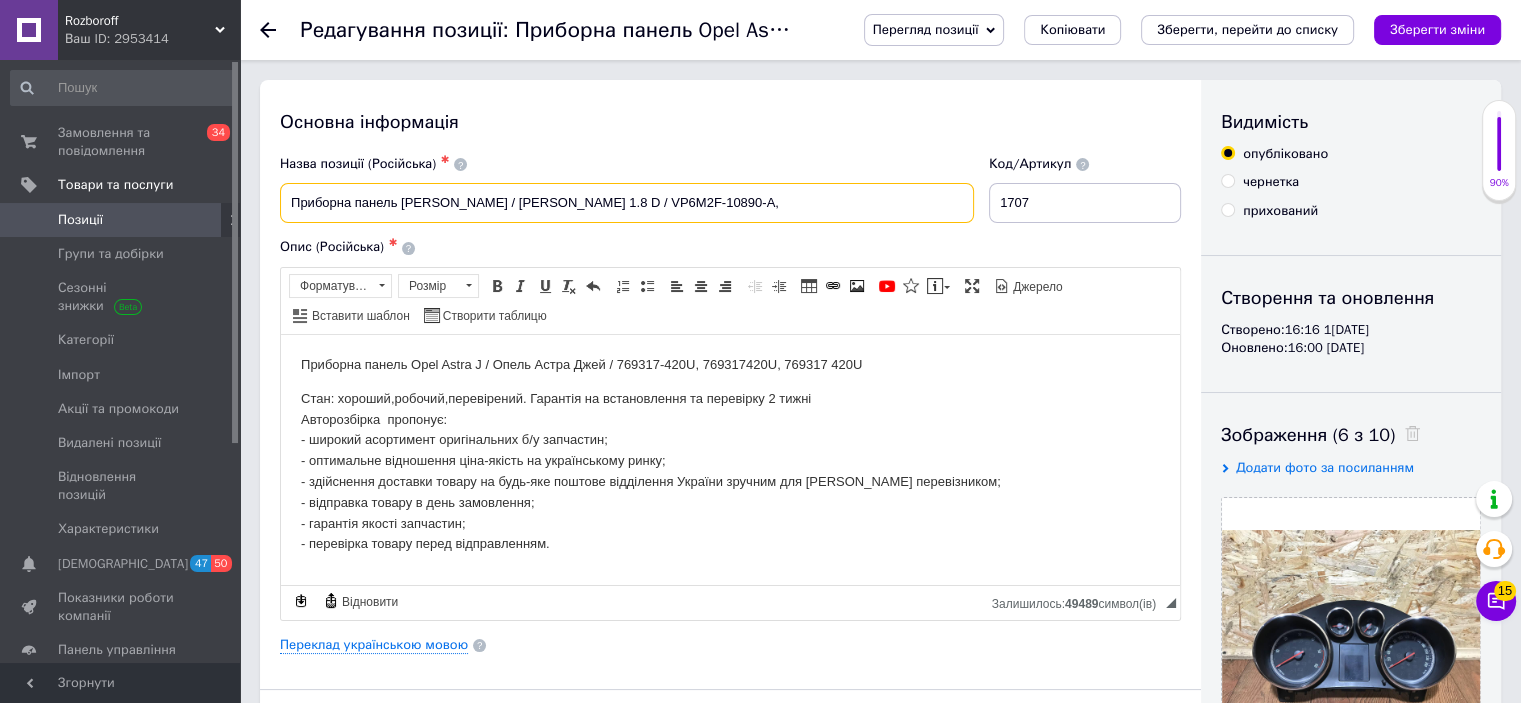 drag, startPoint x: 722, startPoint y: 207, endPoint x: 615, endPoint y: 201, distance: 107.16809 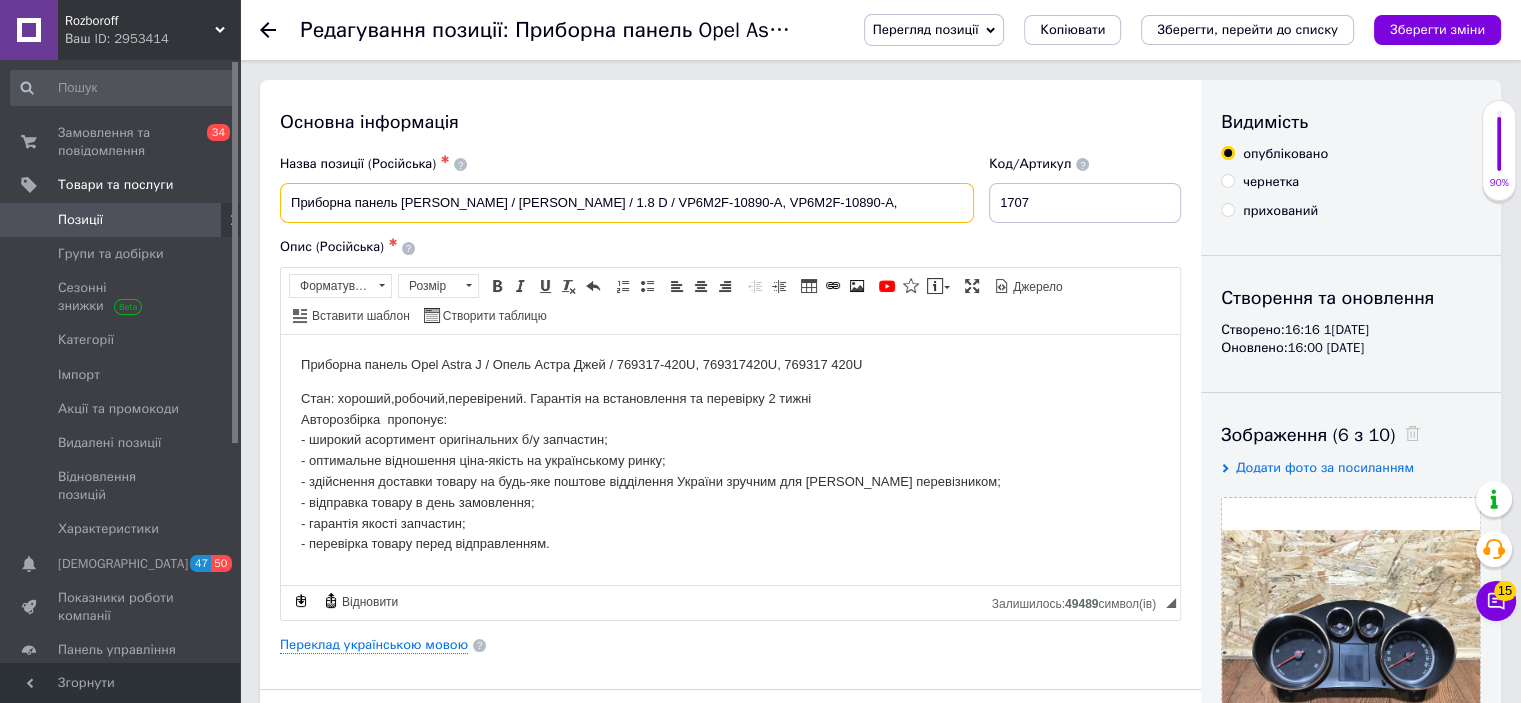 click on "Приборна панель [PERSON_NAME] / [PERSON_NAME] / 1.8 D / VP6M2F-10890-A, VP6M2F-10890-A," at bounding box center (627, 203) 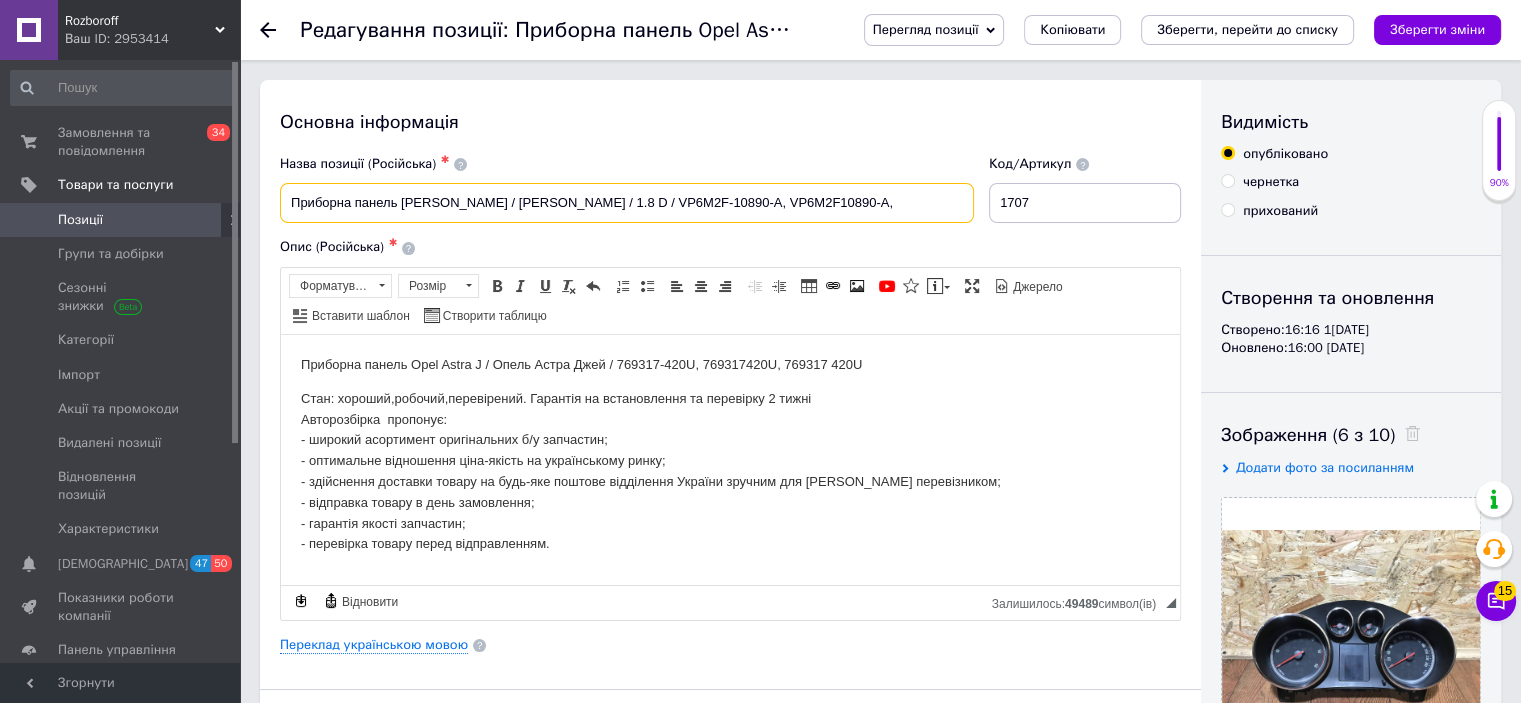click on "Приборна панель [PERSON_NAME] / [PERSON_NAME] / 1.8 D / VP6M2F-10890-A, VP6M2F10890-A," at bounding box center (627, 203) 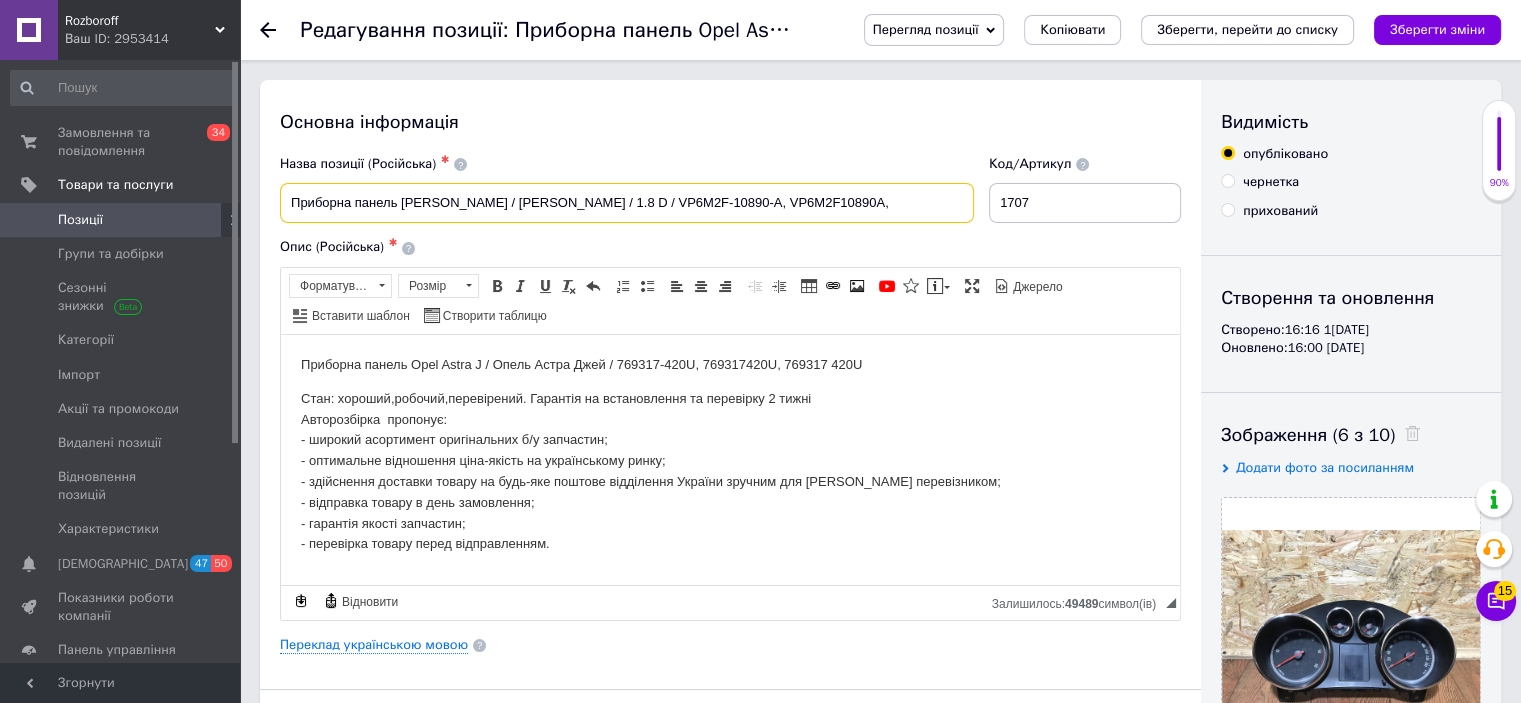 click on "Приборна панель [PERSON_NAME] / [PERSON_NAME] / 1.8 D / VP6M2F-10890-A, VP6M2F10890A," at bounding box center (627, 203) 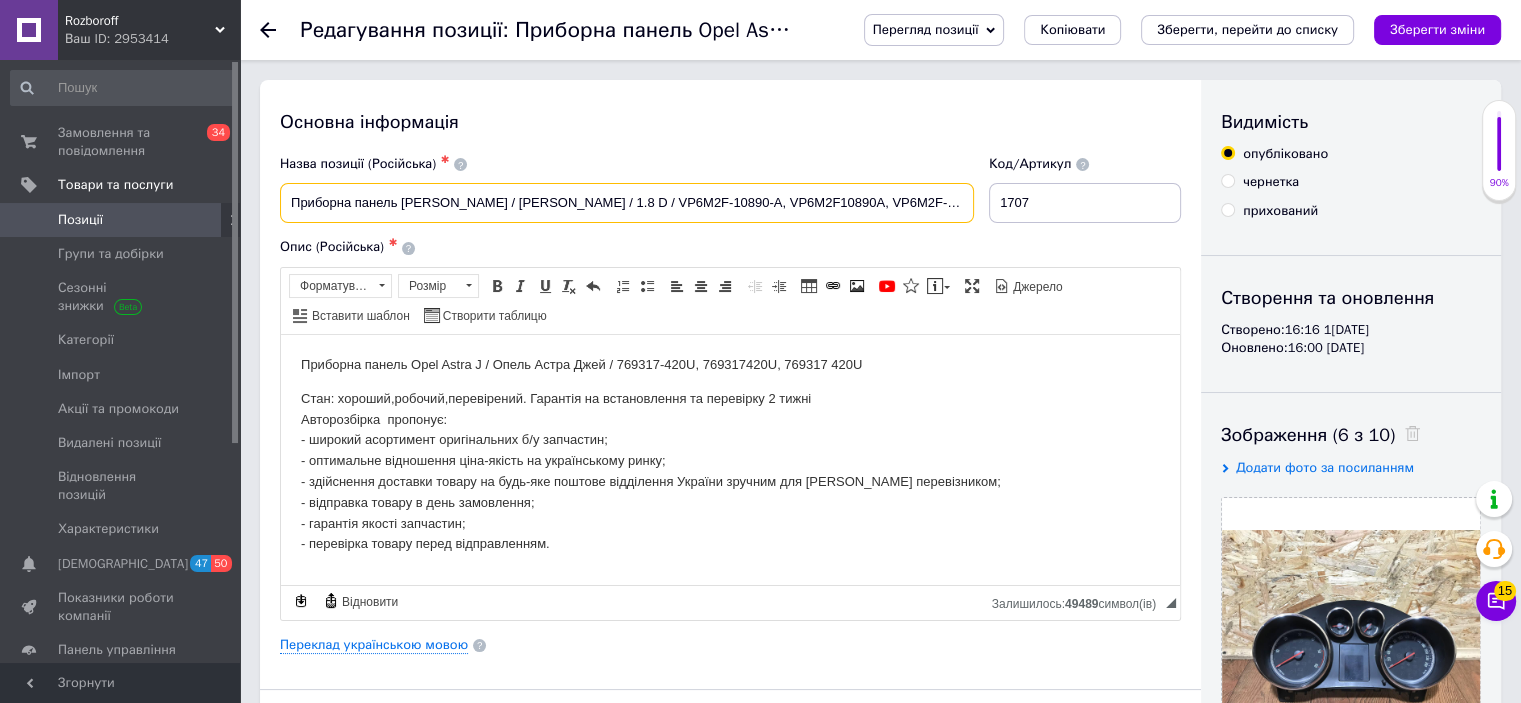 click on "Приборна панель [PERSON_NAME] / [PERSON_NAME] / 1.8 D / VP6M2F-10890-A, VP6M2F10890A, VP6M2F-10890-A," at bounding box center [627, 203] 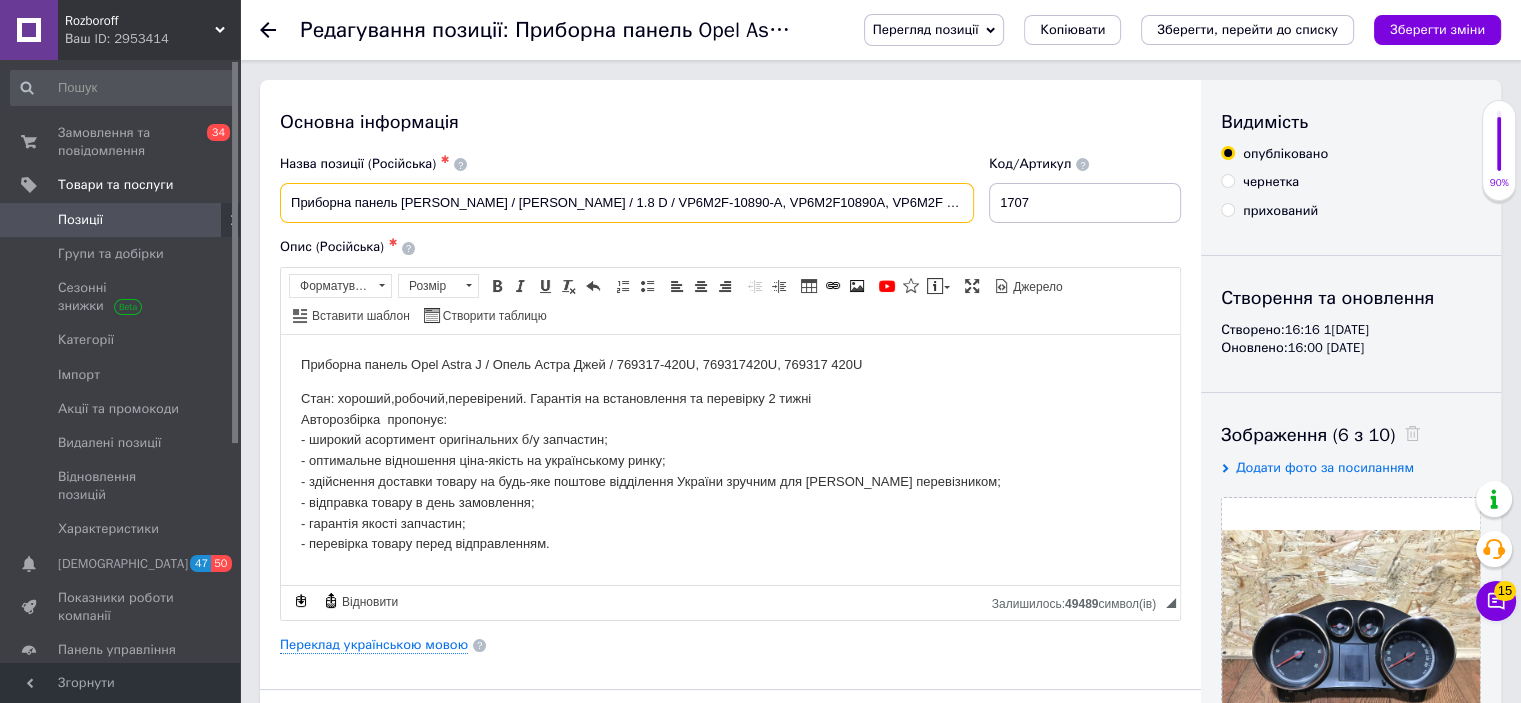 click on "Приборна панель [PERSON_NAME] / [PERSON_NAME] / 1.8 D / VP6M2F-10890-A, VP6M2F10890A, VP6M2F 10890-A," at bounding box center (627, 203) 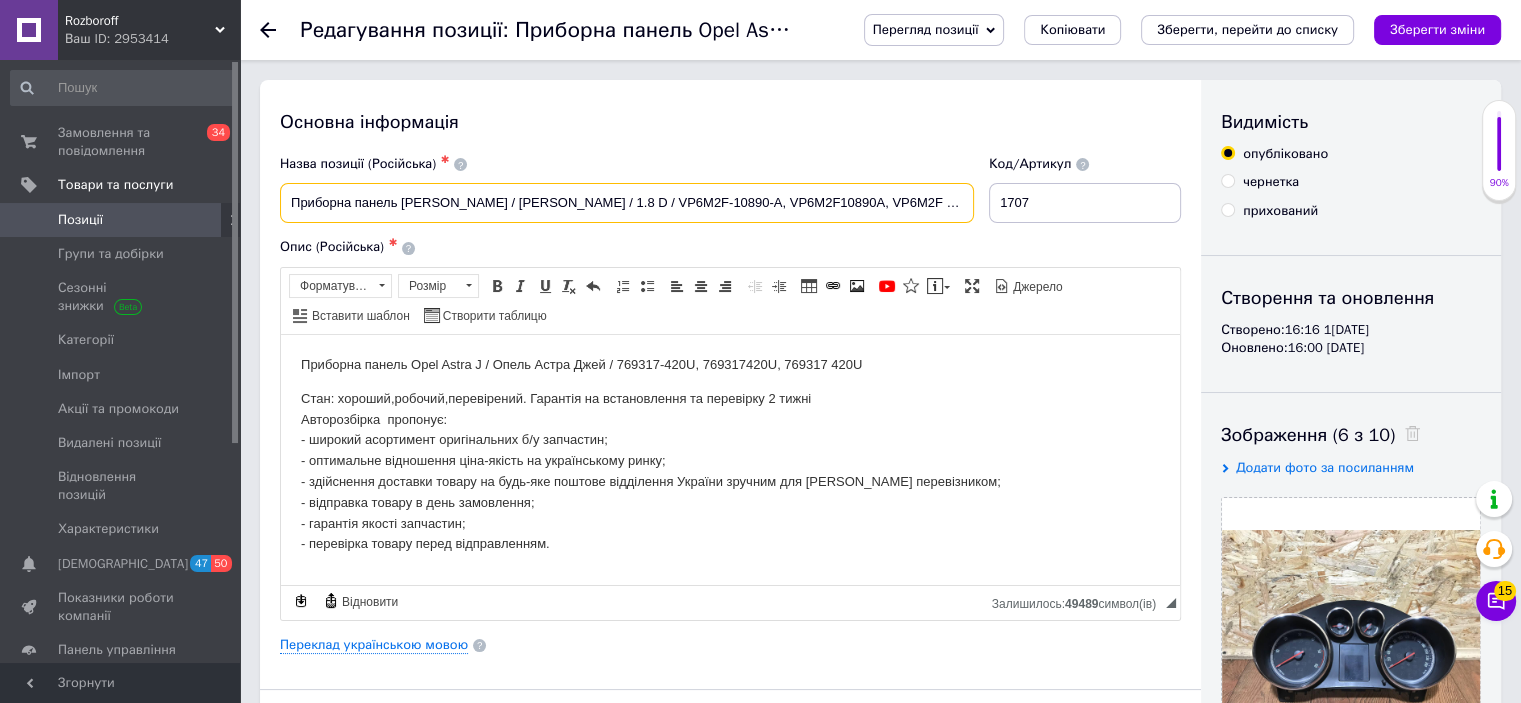 drag, startPoint x: 956, startPoint y: 193, endPoint x: 293, endPoint y: 211, distance: 663.2443 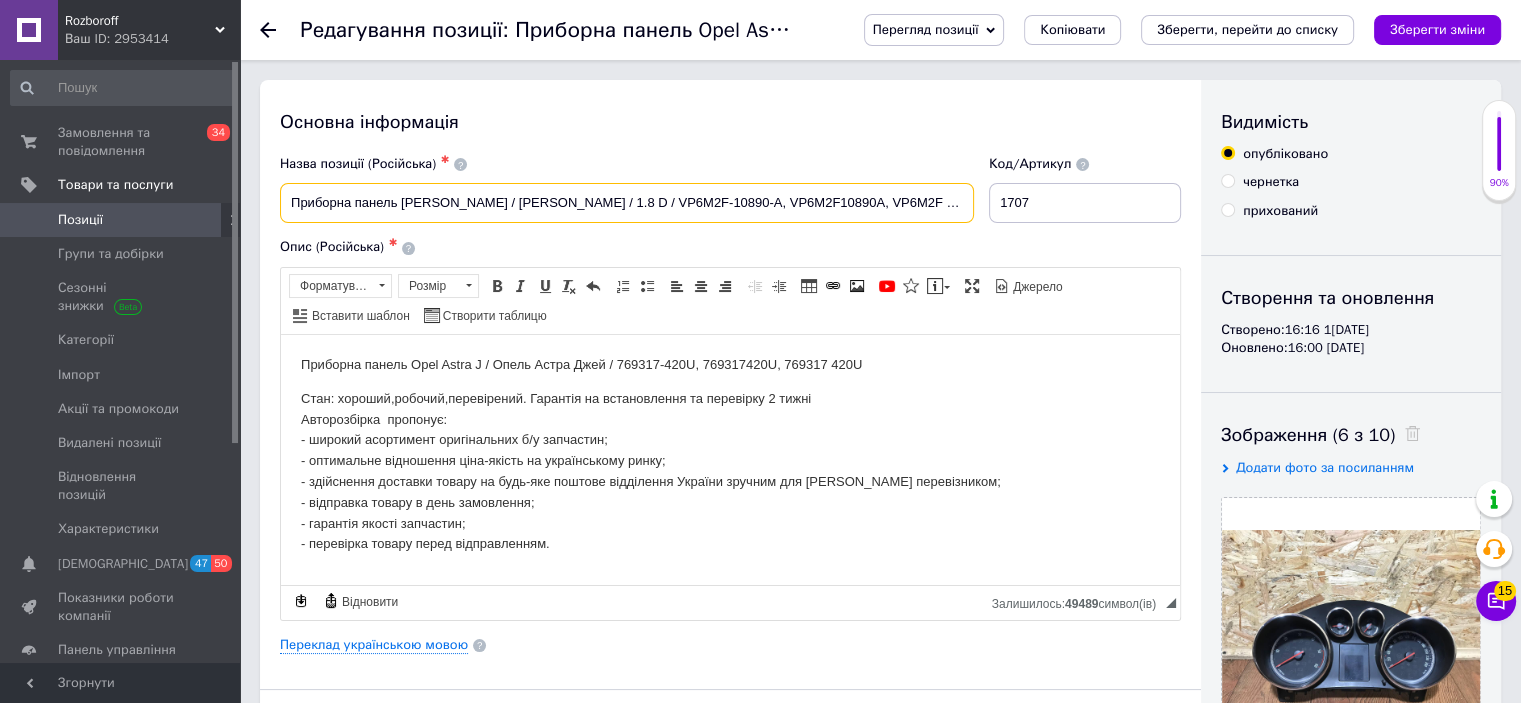 click on "Приборна панель [PERSON_NAME] / [PERSON_NAME] / 1.8 D / VP6M2F-10890-A, VP6M2F10890A, VP6M2F 10890 A," at bounding box center (627, 203) 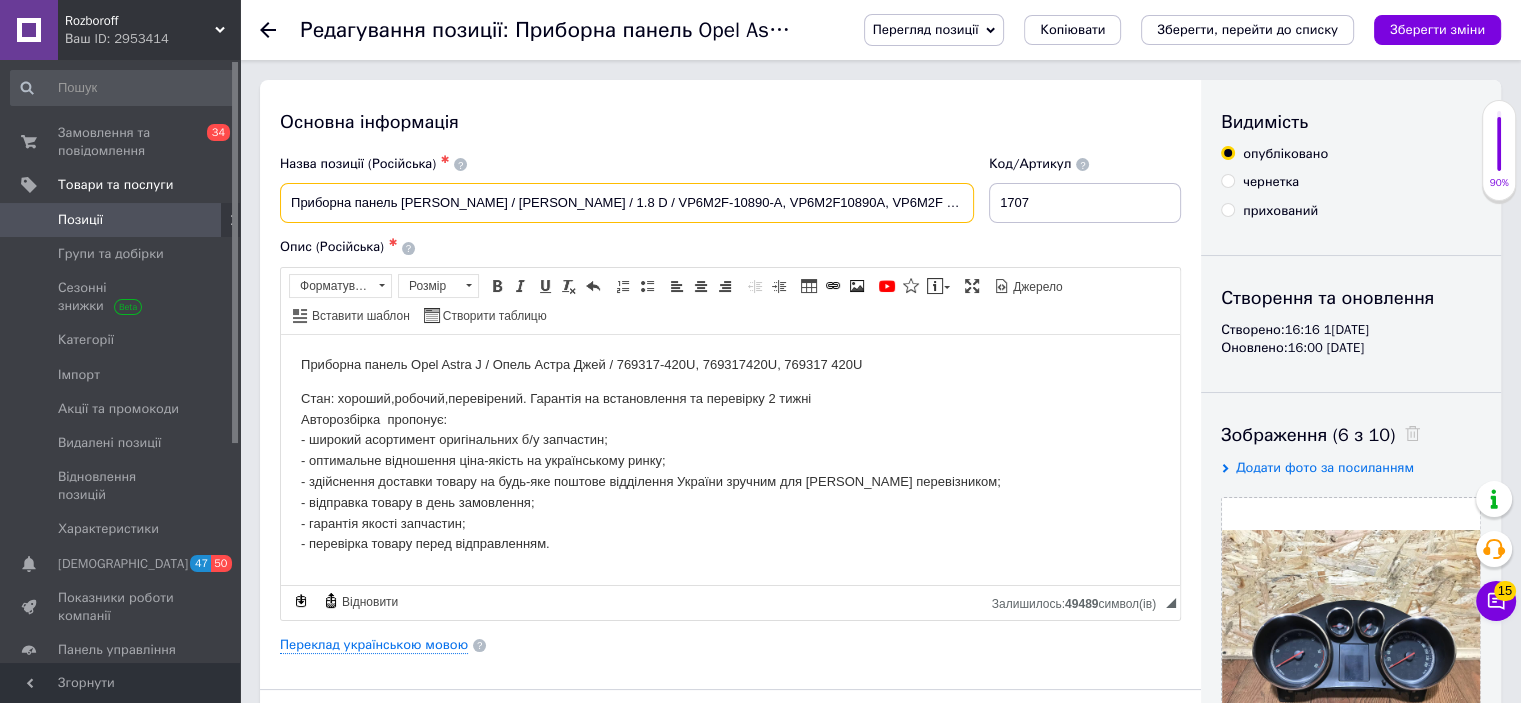 drag, startPoint x: 959, startPoint y: 209, endPoint x: 296, endPoint y: 187, distance: 663.3649 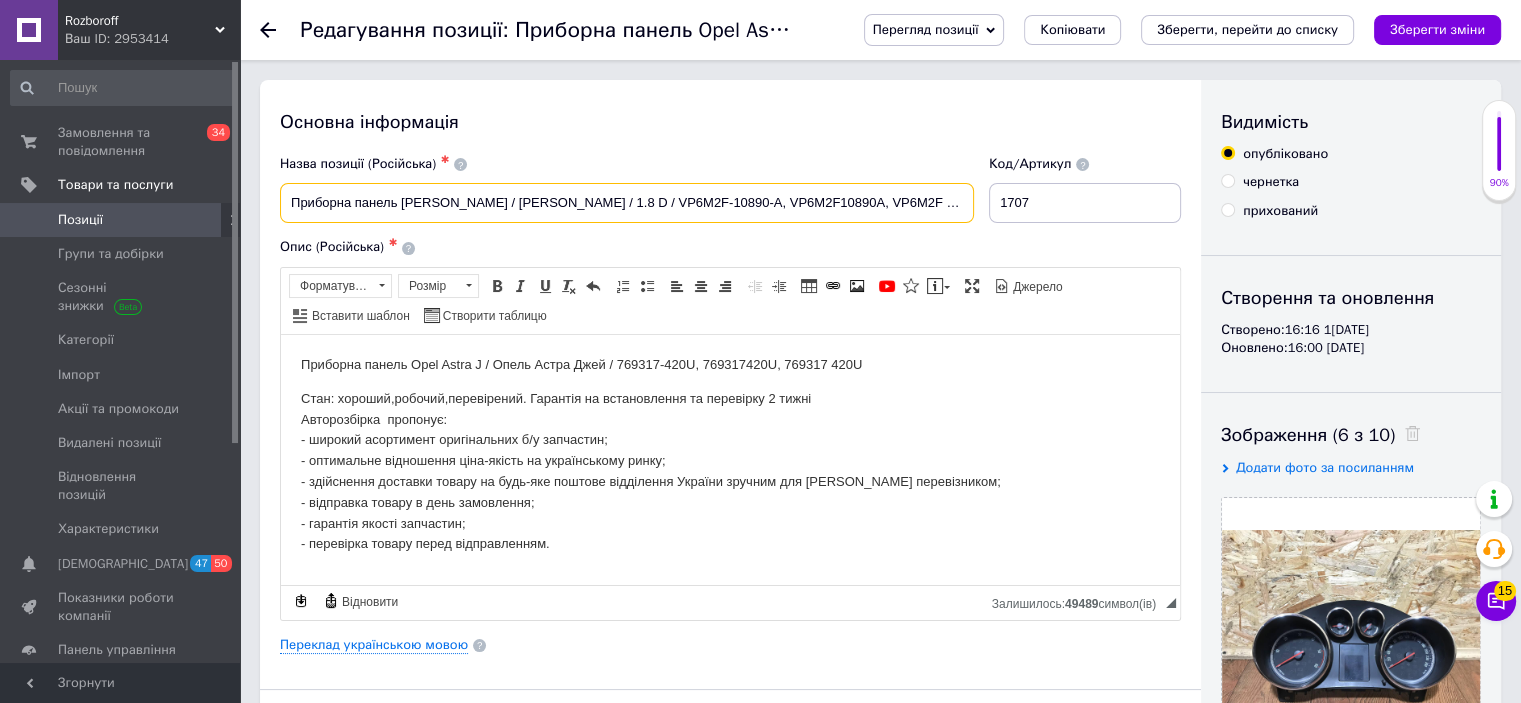 click on "Приборна панель [PERSON_NAME] / [PERSON_NAME] / 1.8 D / VP6M2F-10890-A, VP6M2F10890A, VP6M2F 10890 A" at bounding box center [627, 203] 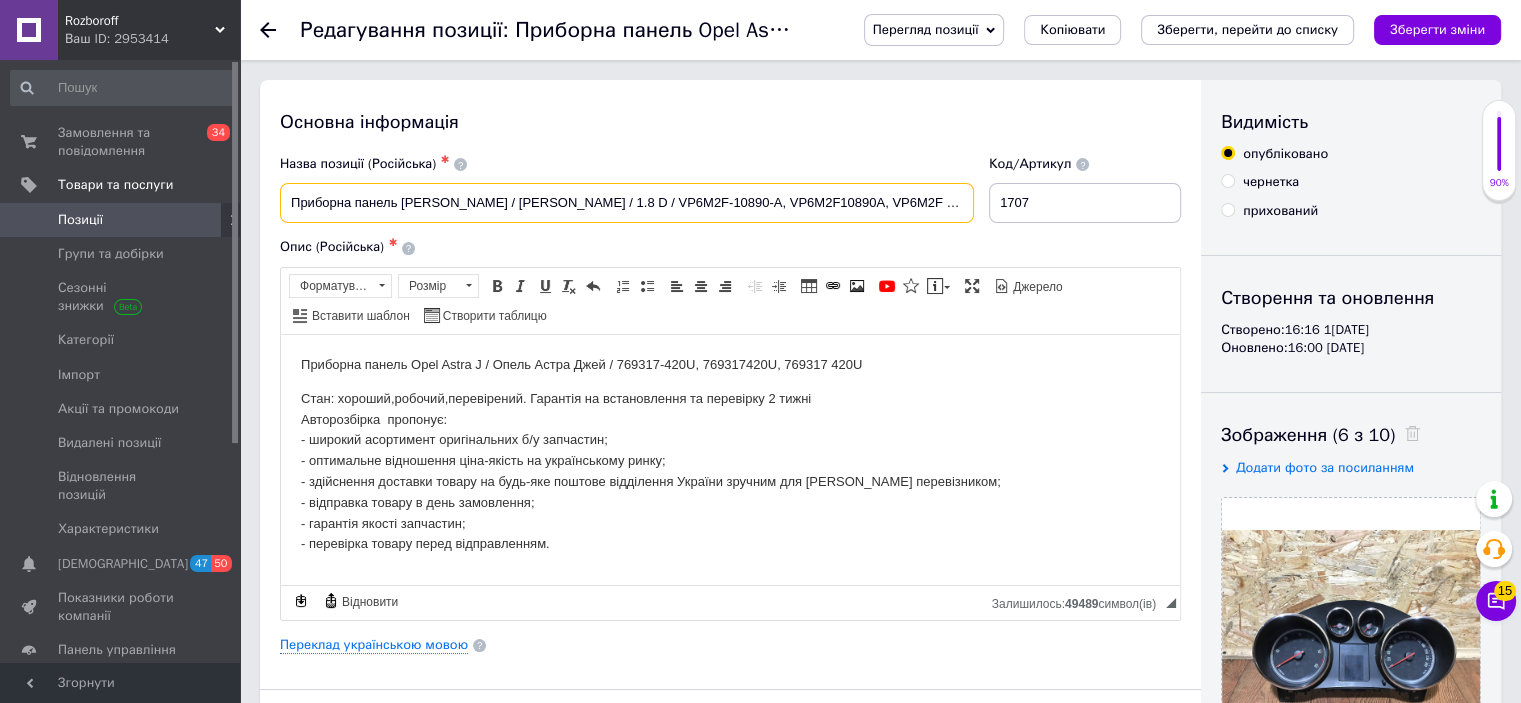 click on "Приборна панель [PERSON_NAME] / [PERSON_NAME] / 1.8 D / VP6M2F-10890-A, VP6M2F10890A, VP6M2F 10890 A" at bounding box center [627, 203] 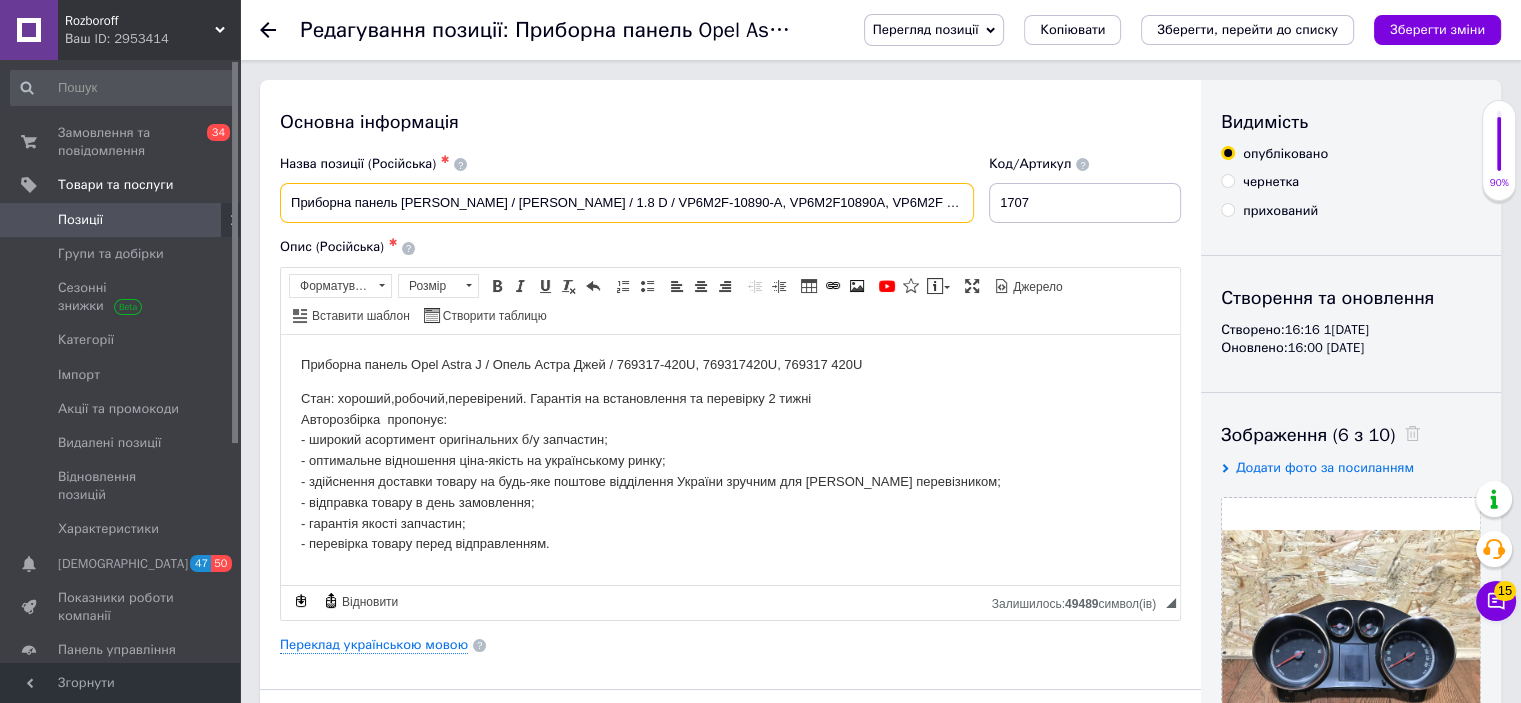 click on "Приборна панель [PERSON_NAME] / [PERSON_NAME] / 1.8 D / VP6M2F-10890-A, VP6M2F10890A, VP6M2F 10890 A" at bounding box center [627, 203] 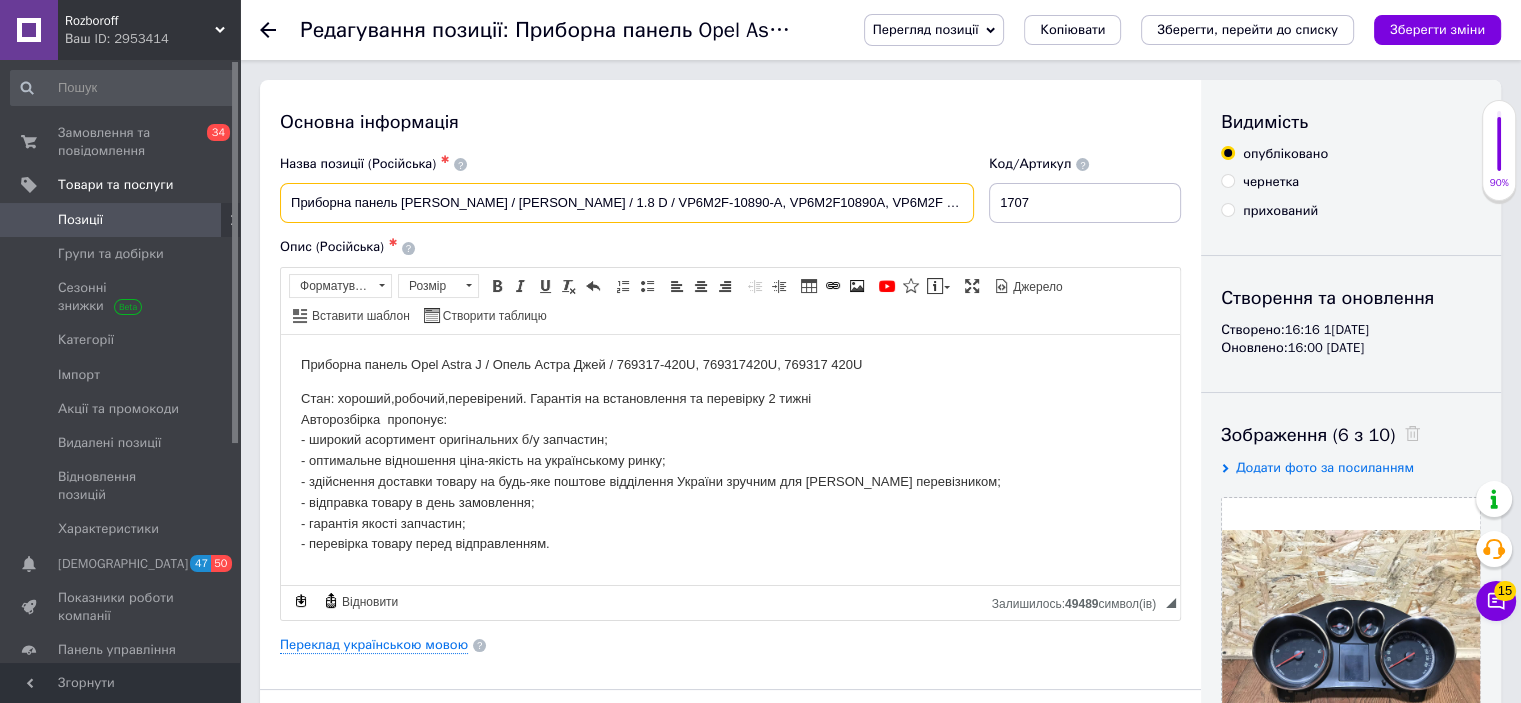 type on "Приборна панель [PERSON_NAME] / [PERSON_NAME] / 1.8 D / VP6M2F-10890-A, VP6M2F10890A, VP6M2F 10890 A" 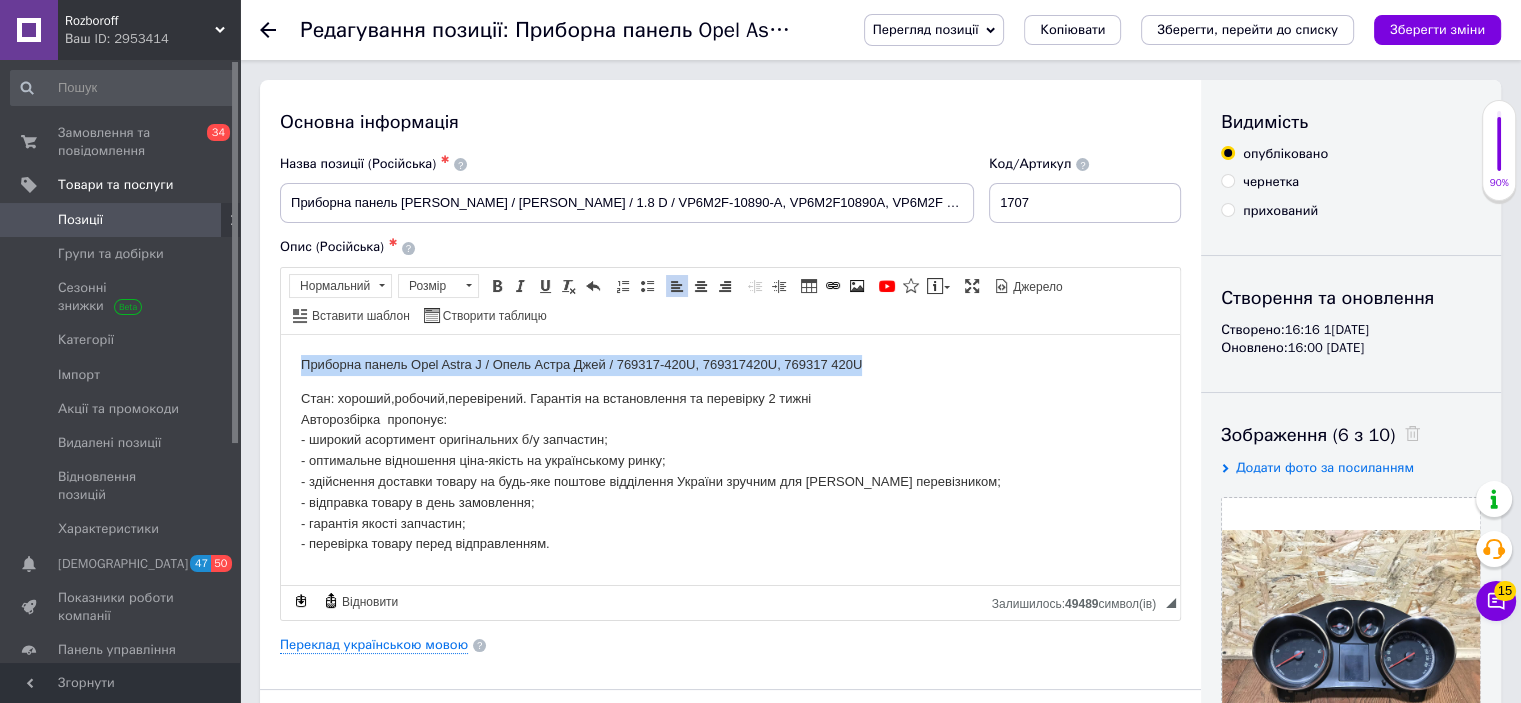 drag, startPoint x: 907, startPoint y: 373, endPoint x: 297, endPoint y: 349, distance: 610.4719 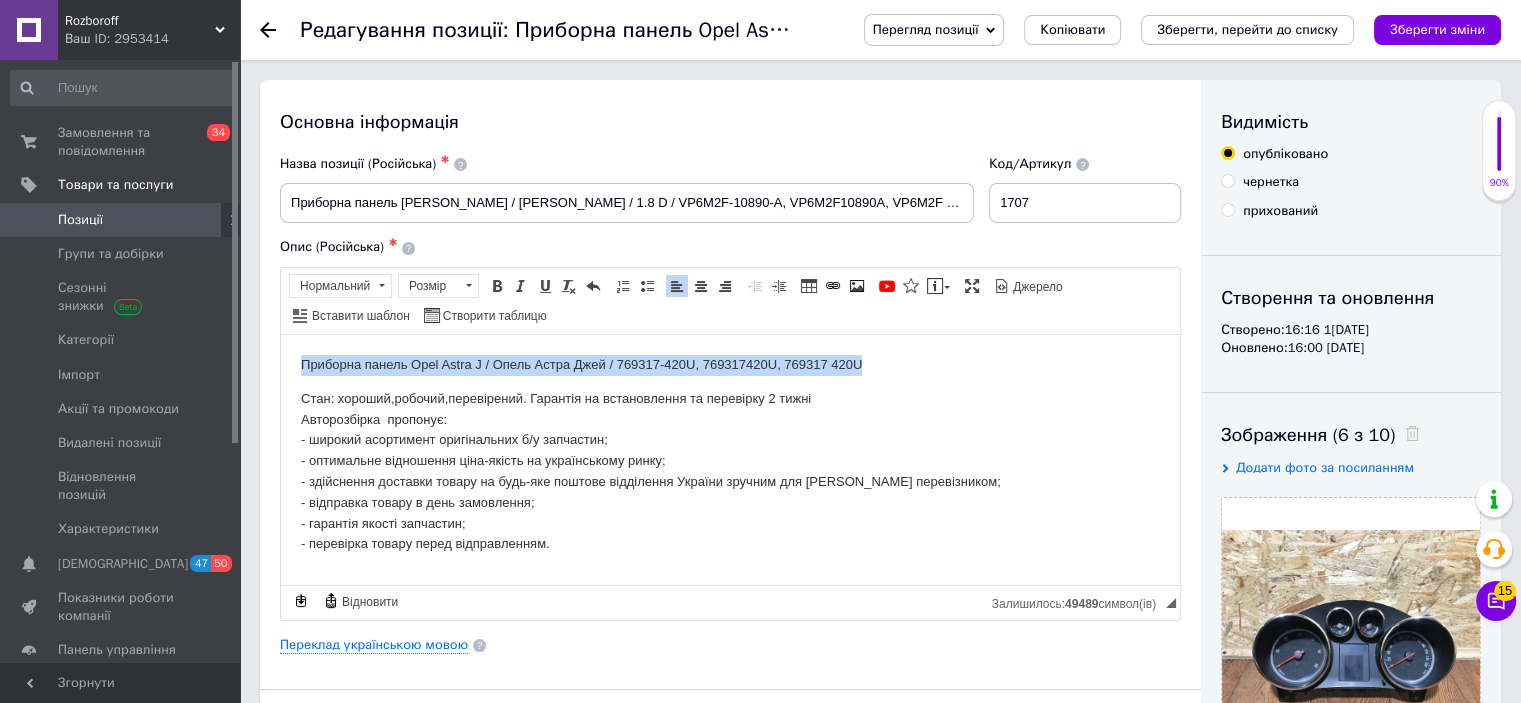 click on "Приборна панель Opel Astra J / Опель Астра Джей / 769317-420U, 769317420U, 769317 420U Стан: хороший,робочий,перевірений. Гарантія на встановлення та перевірку 2 тижні Авторозбірка  пропонує:  - широкий асортимент оригінальних б/у запчастин;  - оптимальне відношення ціна-якість на українському ринку;  - здійснення доставки товару на будь-яке поштове відділення України зручним для Вас перевізником;  - відправка товару в день замовлення;  - гарантія якості запчастин;  - перевірка товару перед відправленням." at bounding box center (730, 454) 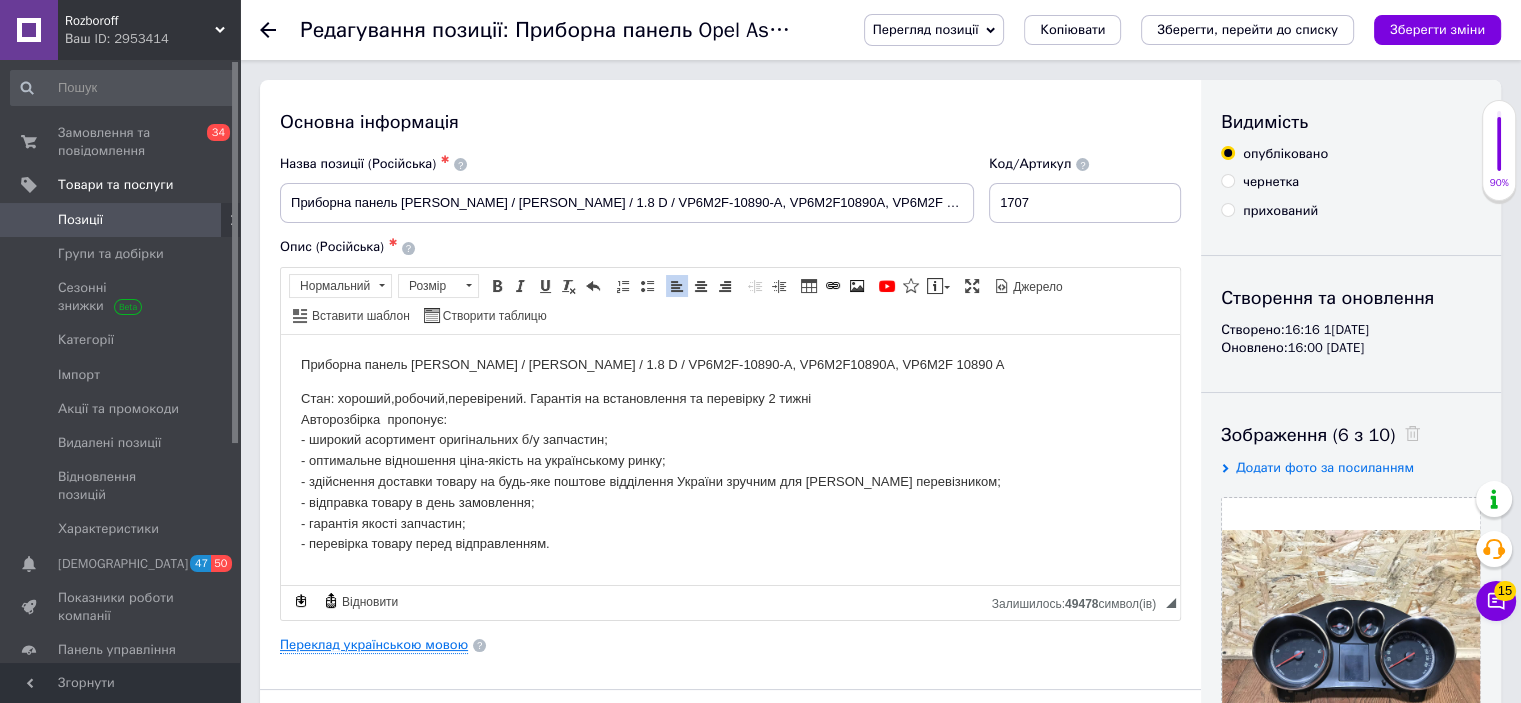 click on "Переклад українською мовою" at bounding box center (374, 645) 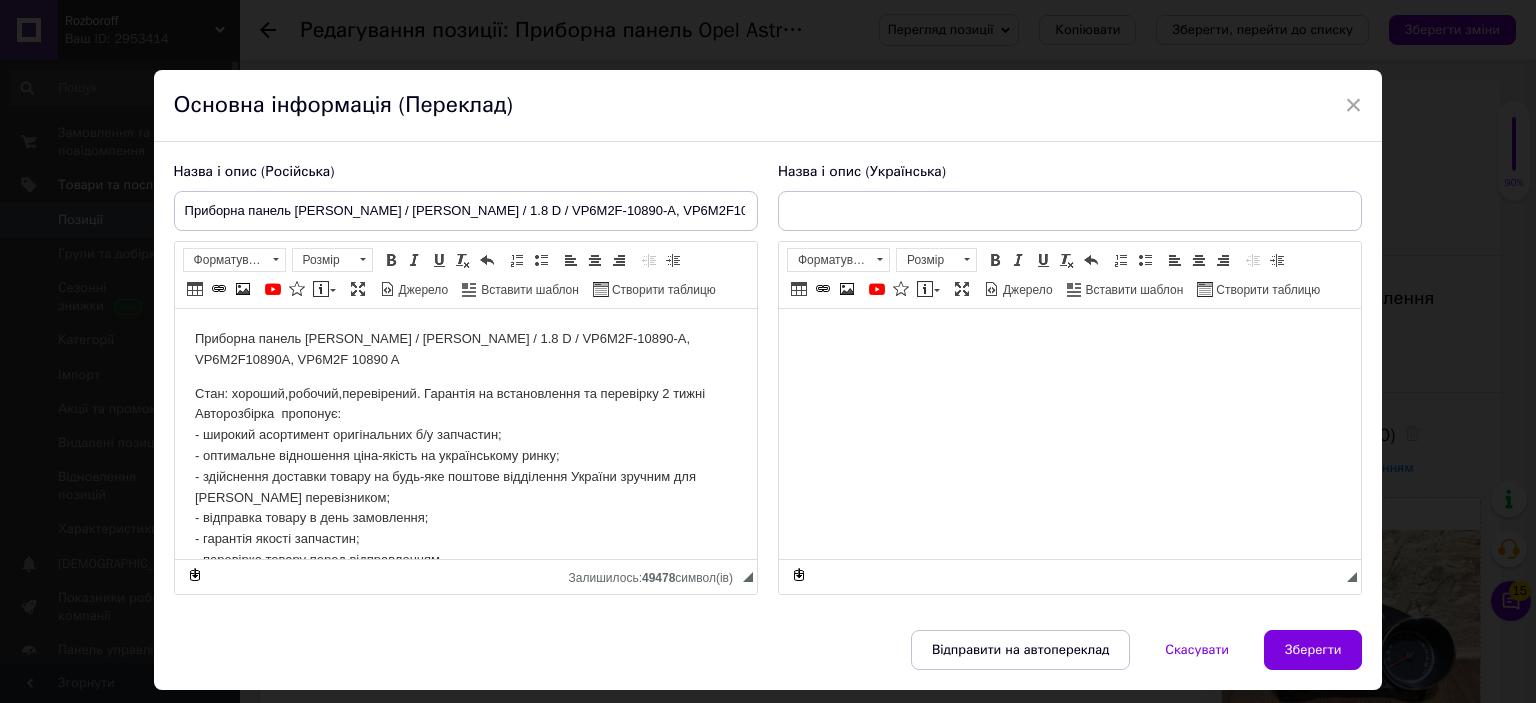 scroll, scrollTop: 0, scrollLeft: 0, axis: both 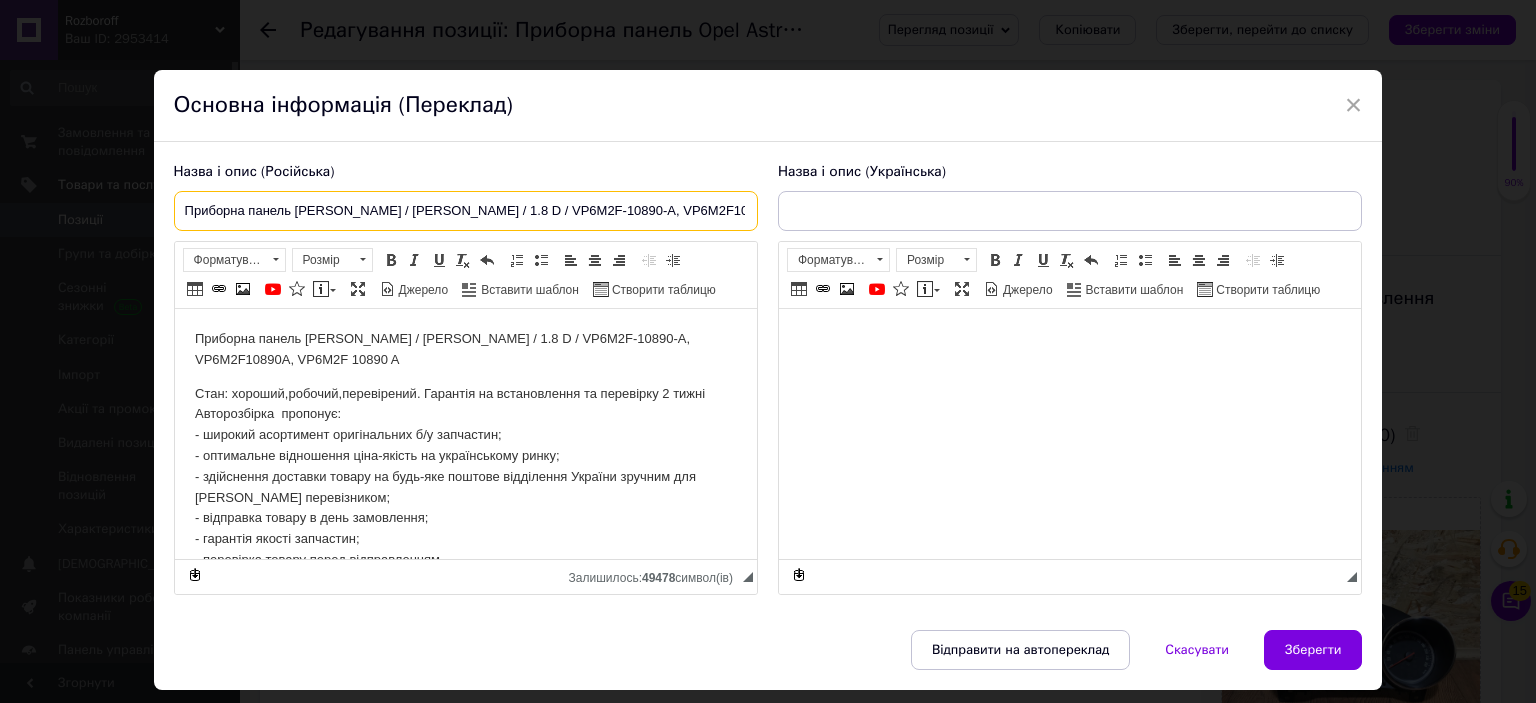 click on "Приборна панель [PERSON_NAME] / [PERSON_NAME] / 1.8 D / VP6M2F-10890-A, VP6M2F10890A, VP6M2F 10890 A" at bounding box center [466, 211] 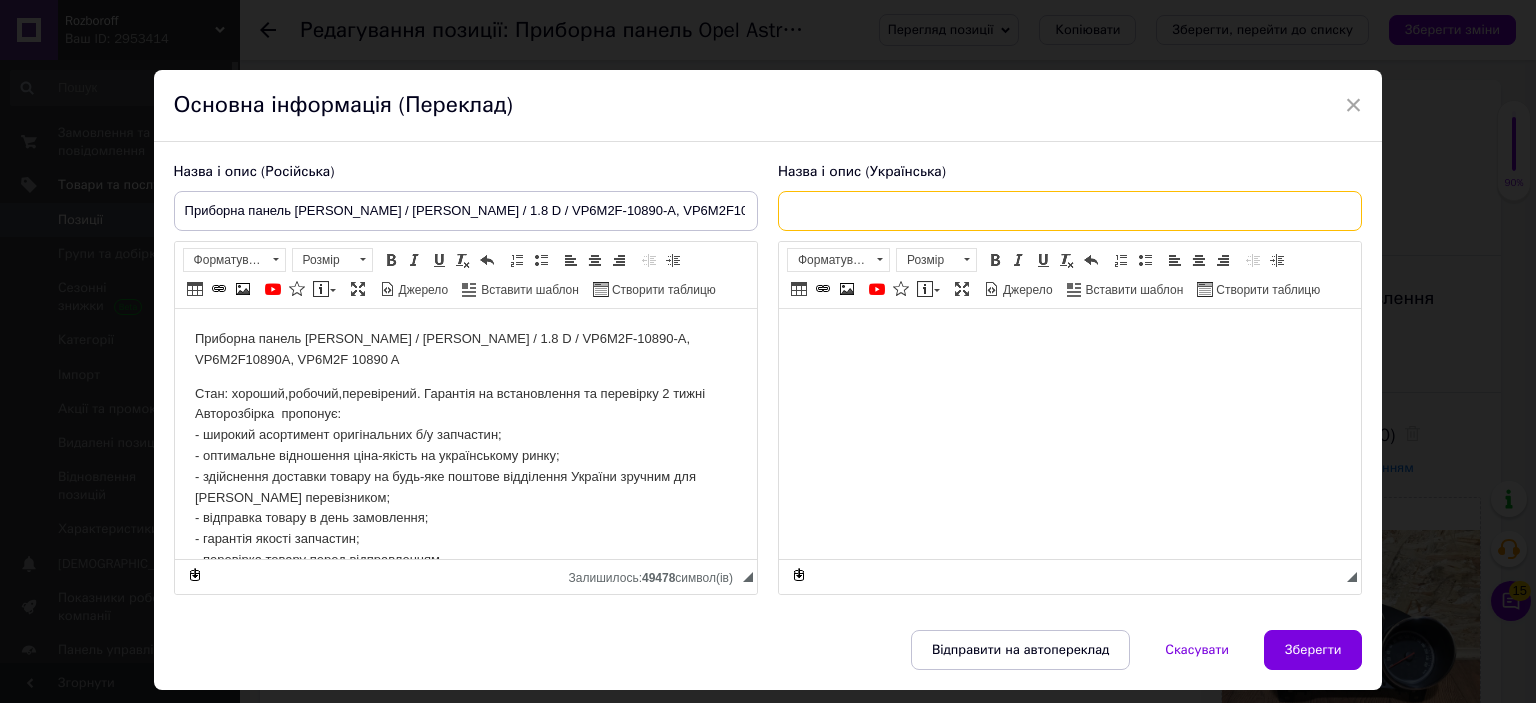 click at bounding box center [1070, 211] 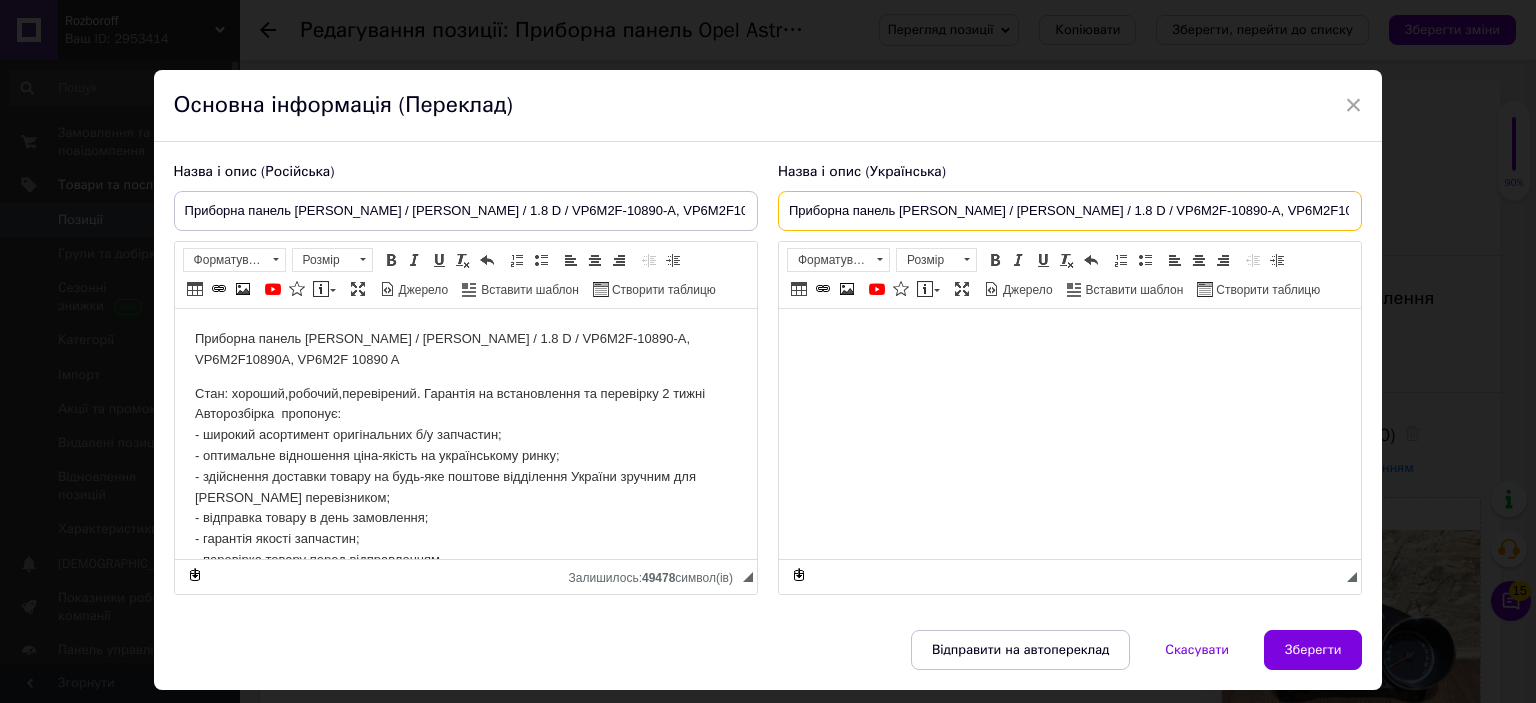 scroll, scrollTop: 0, scrollLeft: 79, axis: horizontal 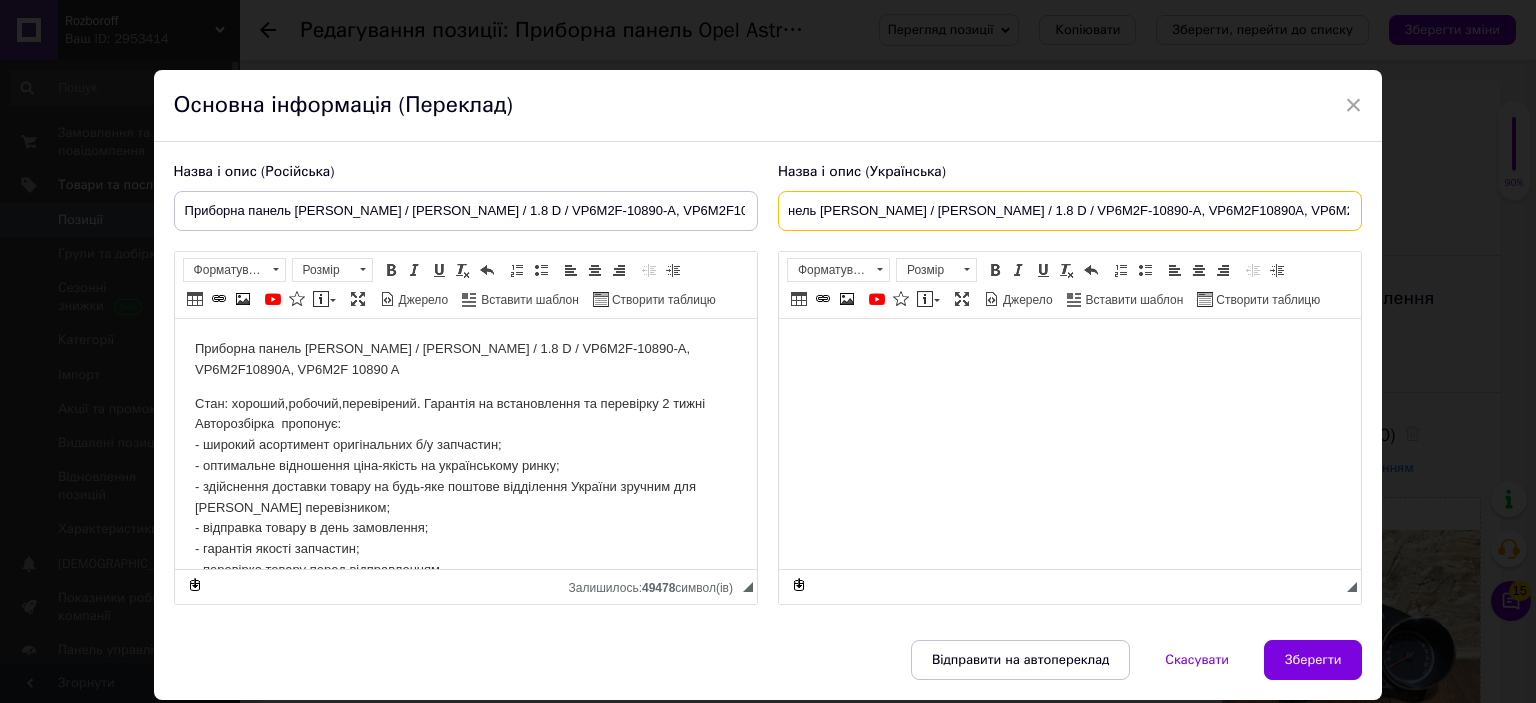 type on "Приборна панель [PERSON_NAME] / [PERSON_NAME] / 1.8 D / VP6M2F-10890-A, VP6M2F10890A, VP6M2F 10890 A" 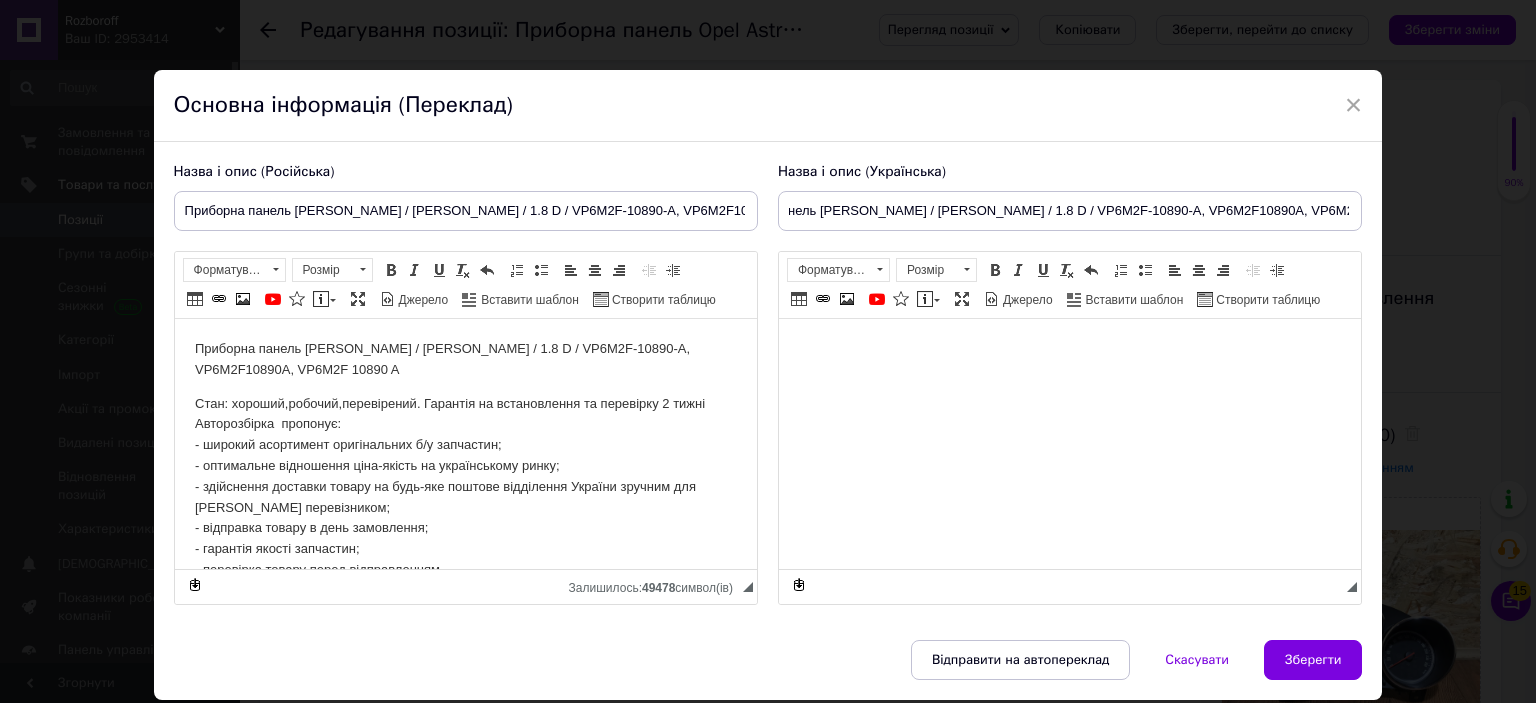 scroll, scrollTop: 0, scrollLeft: 0, axis: both 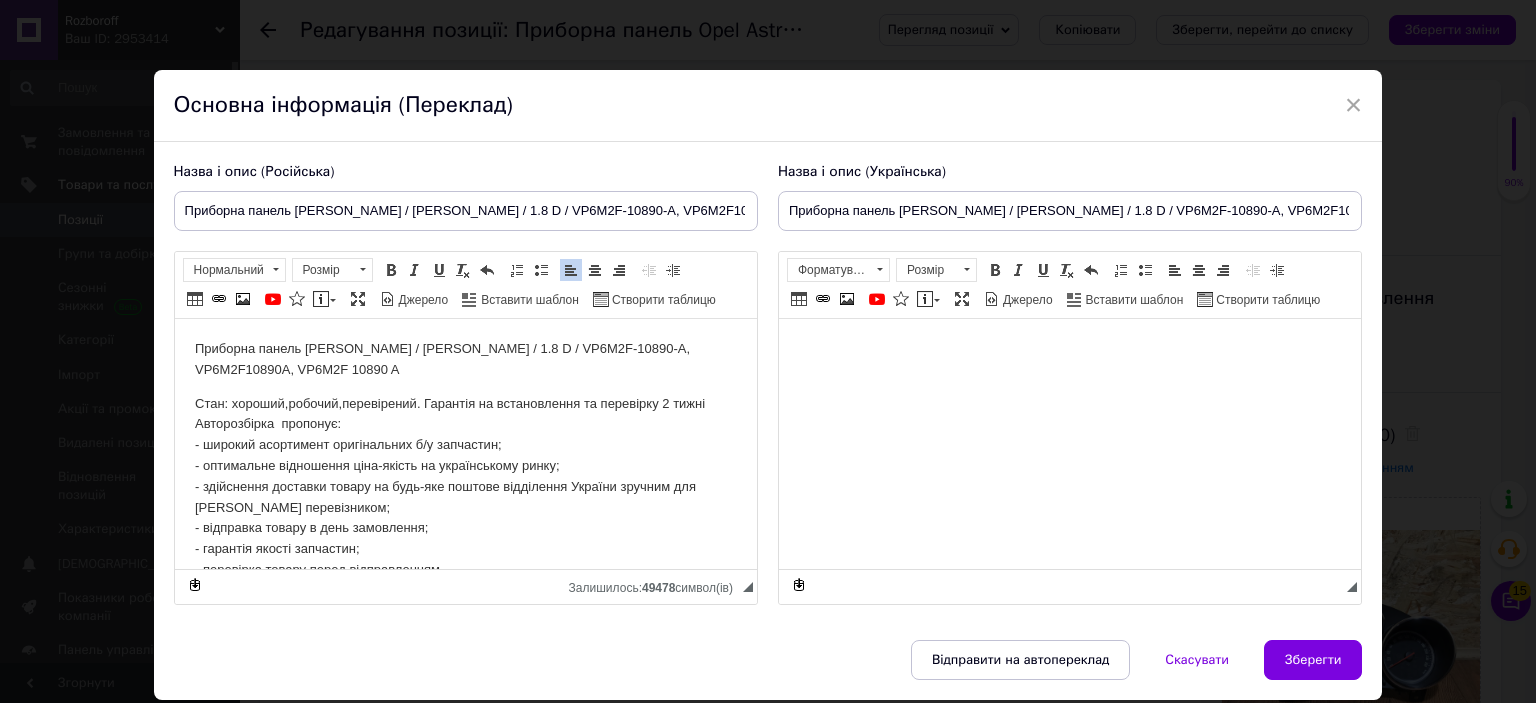 click on "Стан: хороший,робочий,перевірений. Гарантія на встановлення та перевірку 2 тижні Авторозбірка  пропонує:  - широкий асортимент оригінальних б/у запчастин;  - оптимальне відношення ціна-якість на українському ринку;  - здійснення доставки товару на будь-яке поштове відділення України зручним для Вас перевізником;  - відправка товару в день замовлення;  - гарантія якості запчастин;  - перевірка товару перед відправленням." at bounding box center (465, 487) 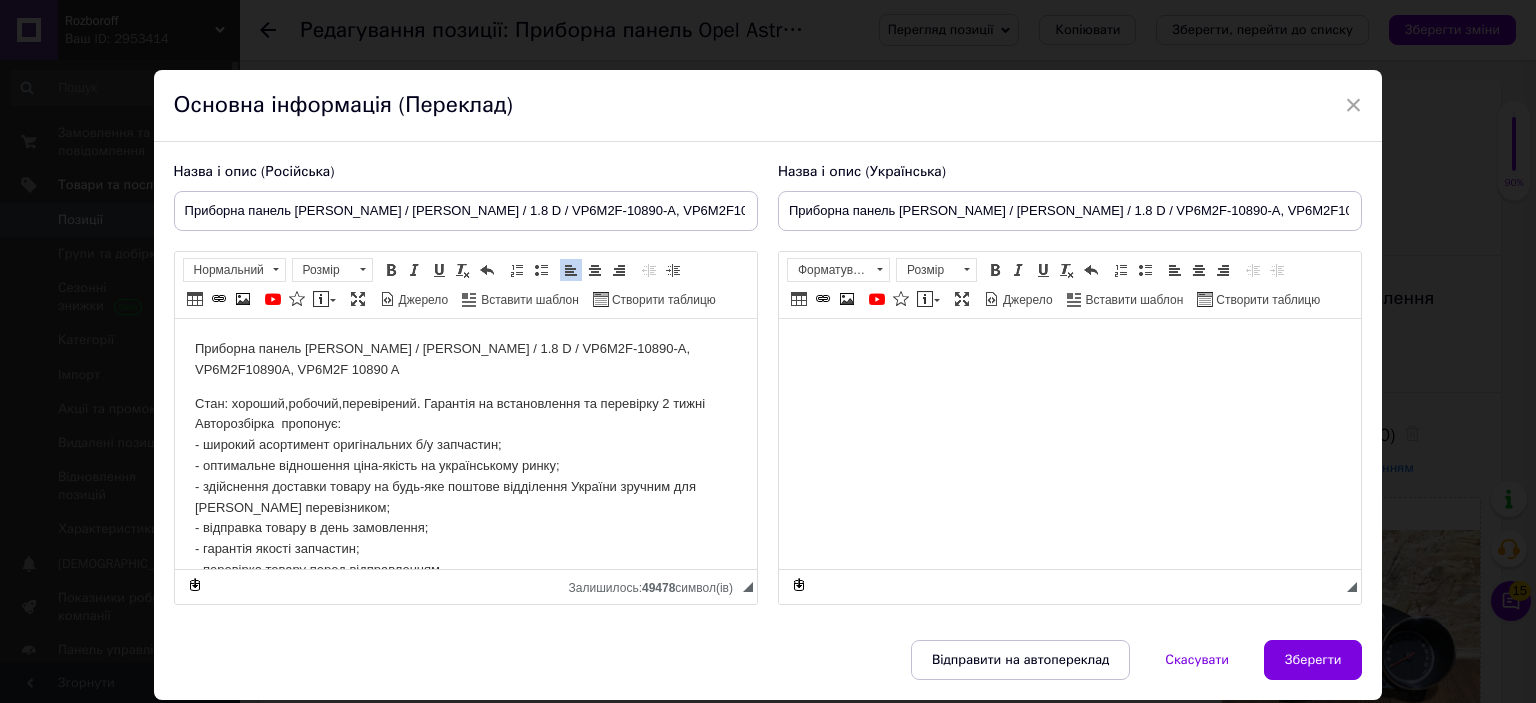 click at bounding box center (1069, 349) 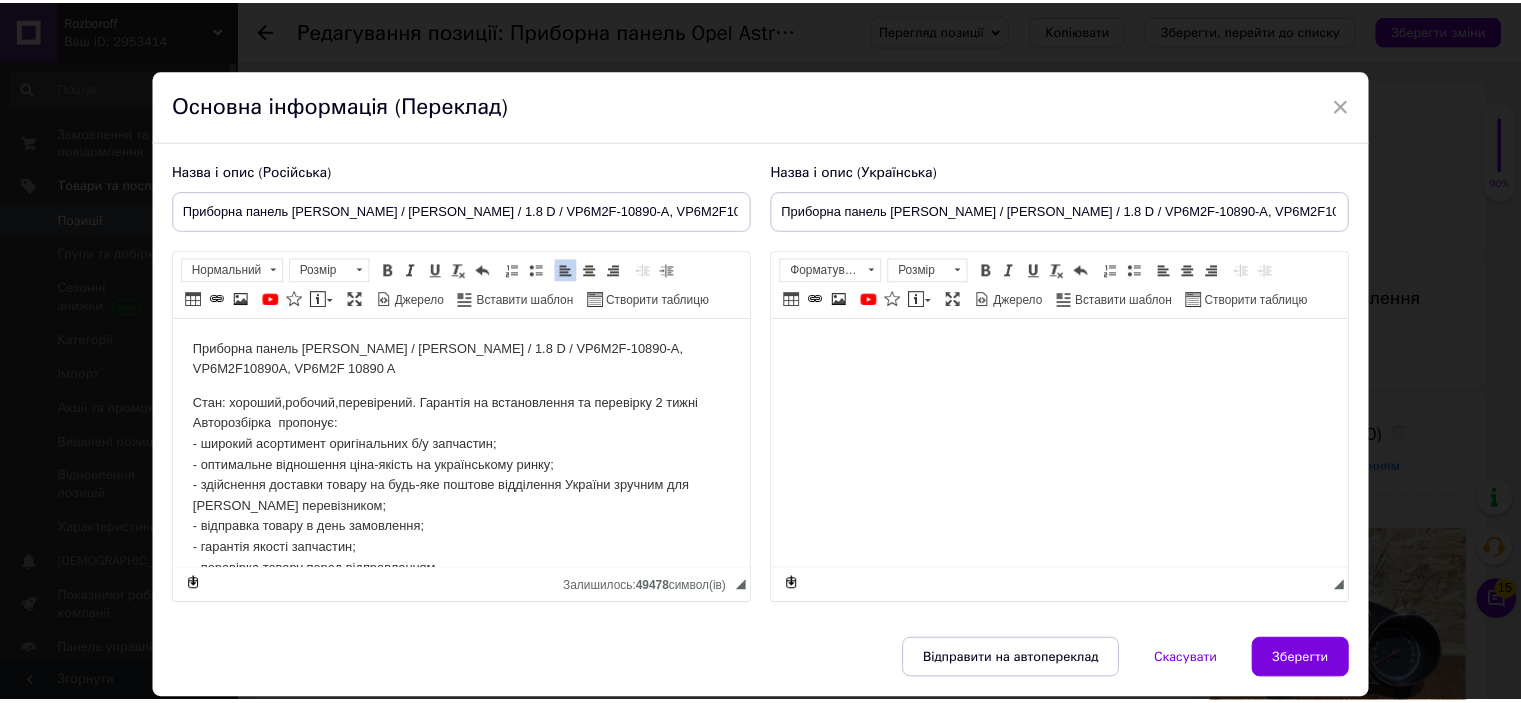 scroll, scrollTop: 8, scrollLeft: 0, axis: vertical 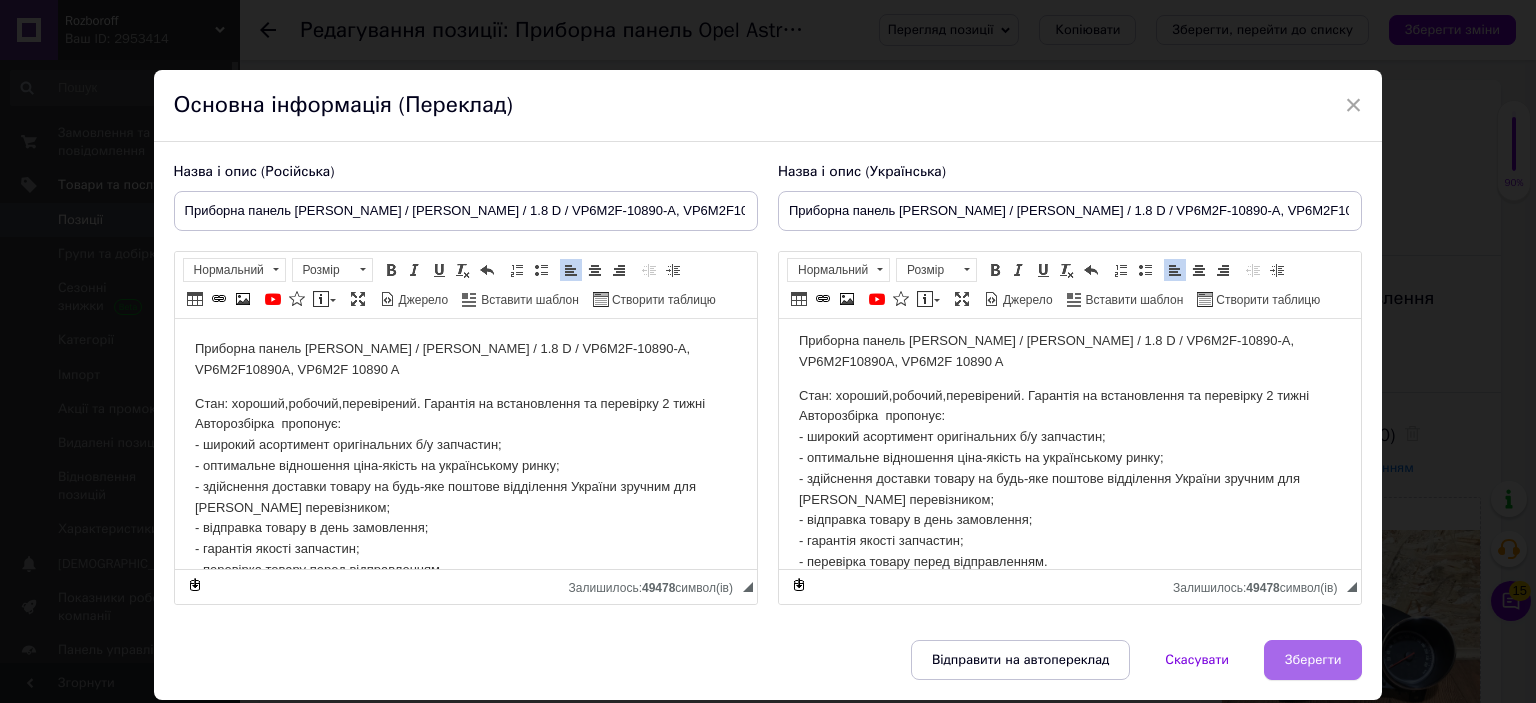 click on "Зберегти" at bounding box center [1313, 660] 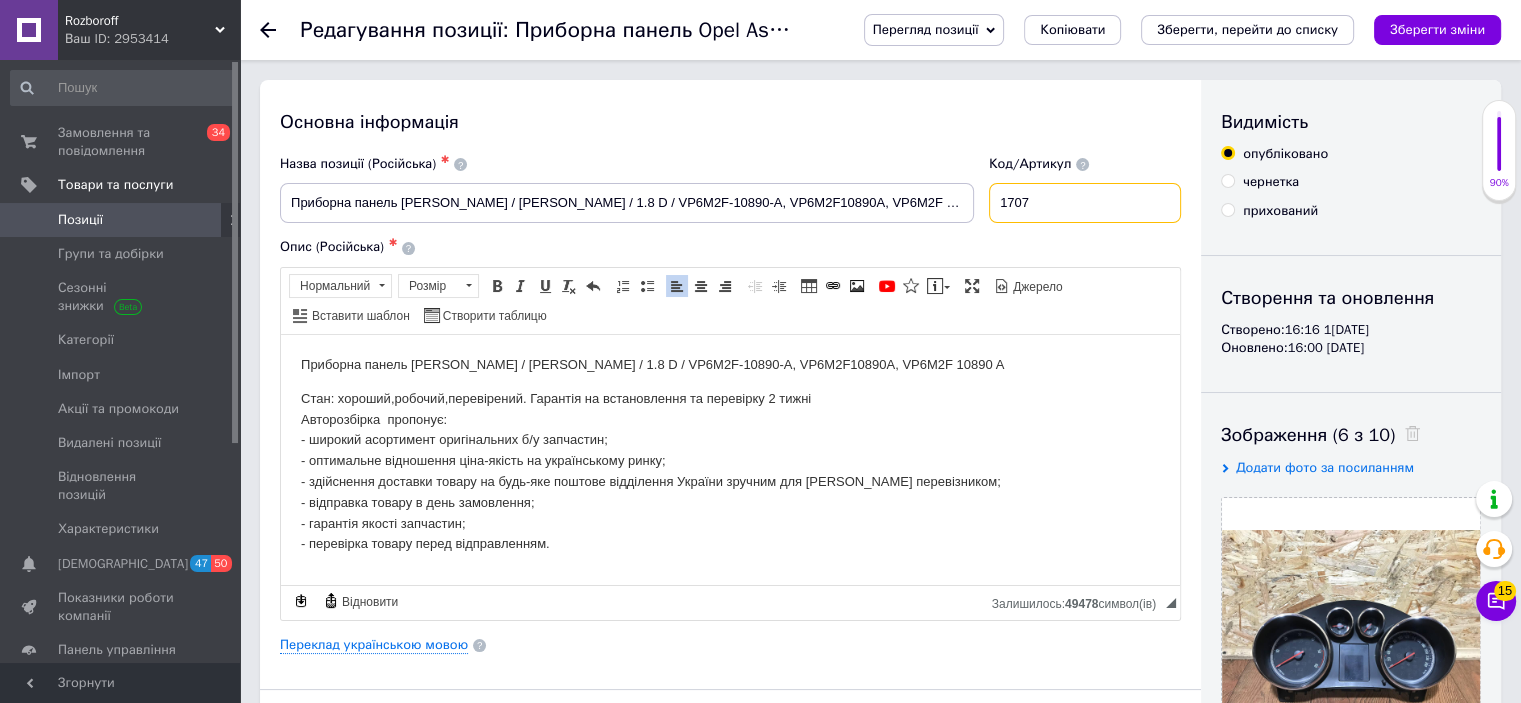 click on "1707" at bounding box center [1085, 203] 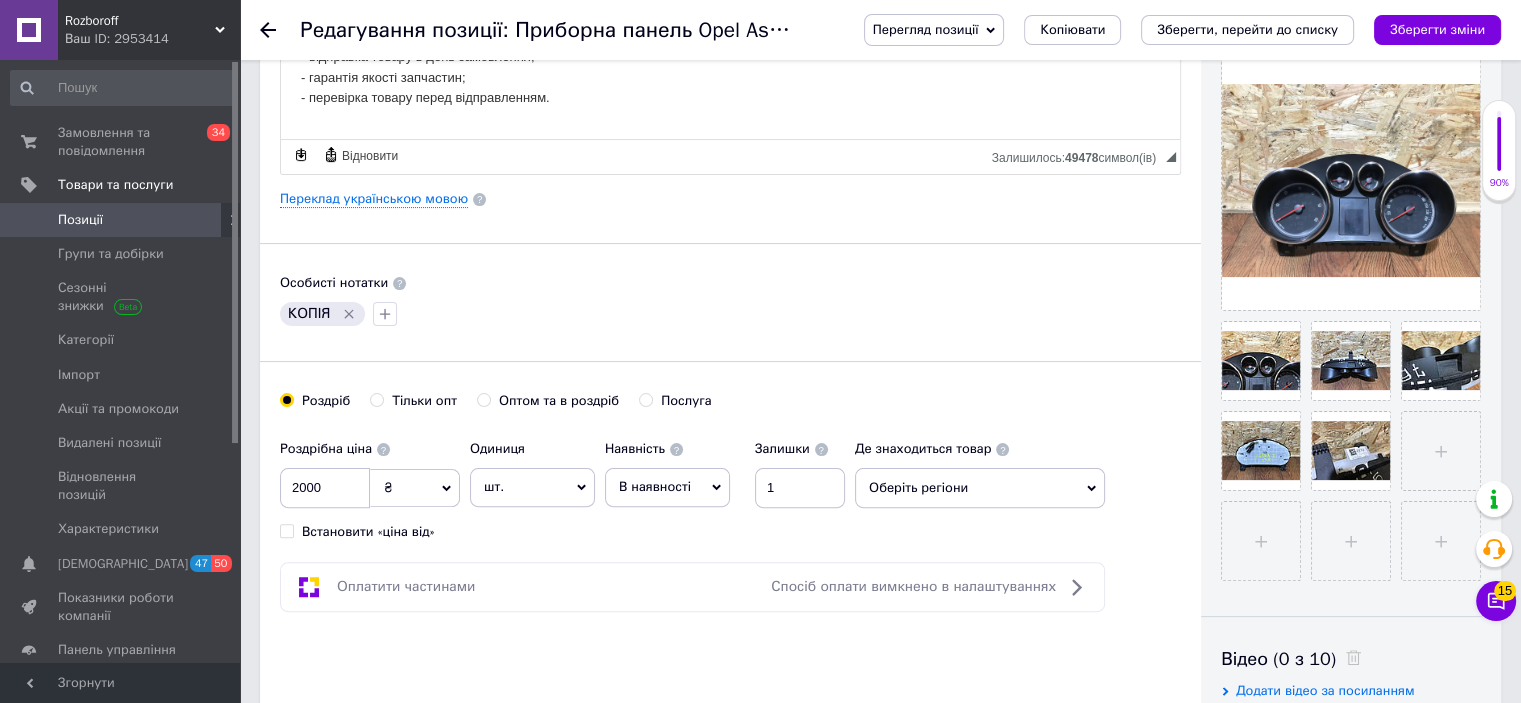 scroll, scrollTop: 448, scrollLeft: 0, axis: vertical 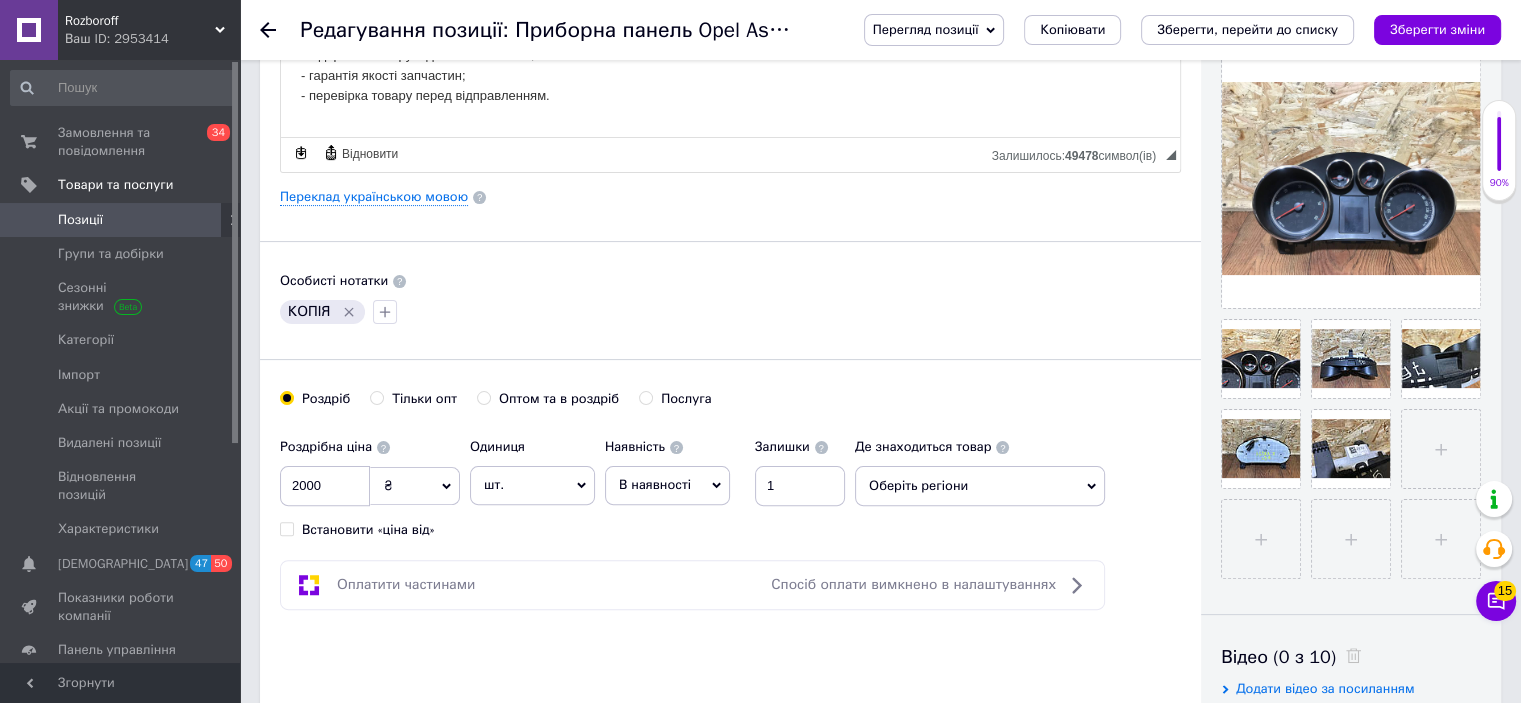 type on "1708" 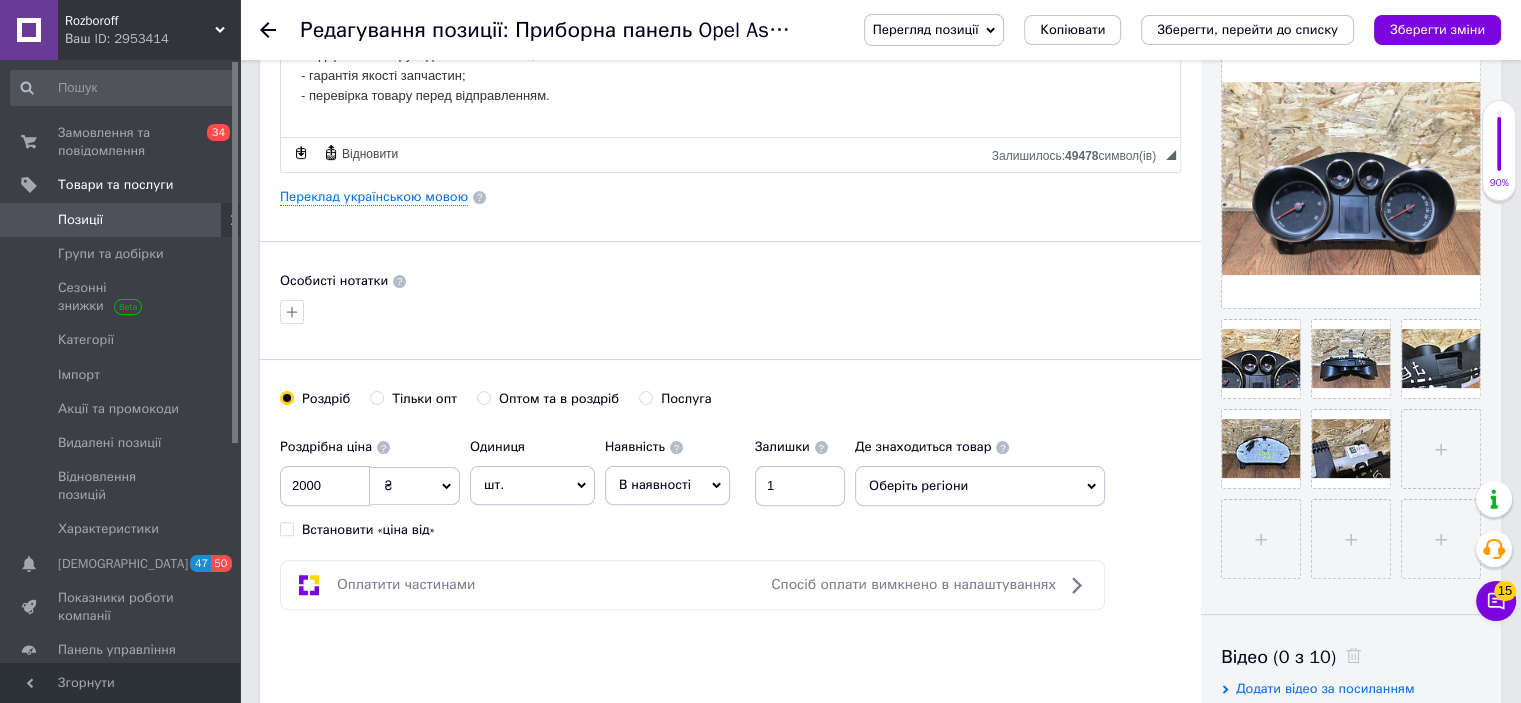 click on "Оберіть регіони" at bounding box center (980, 486) 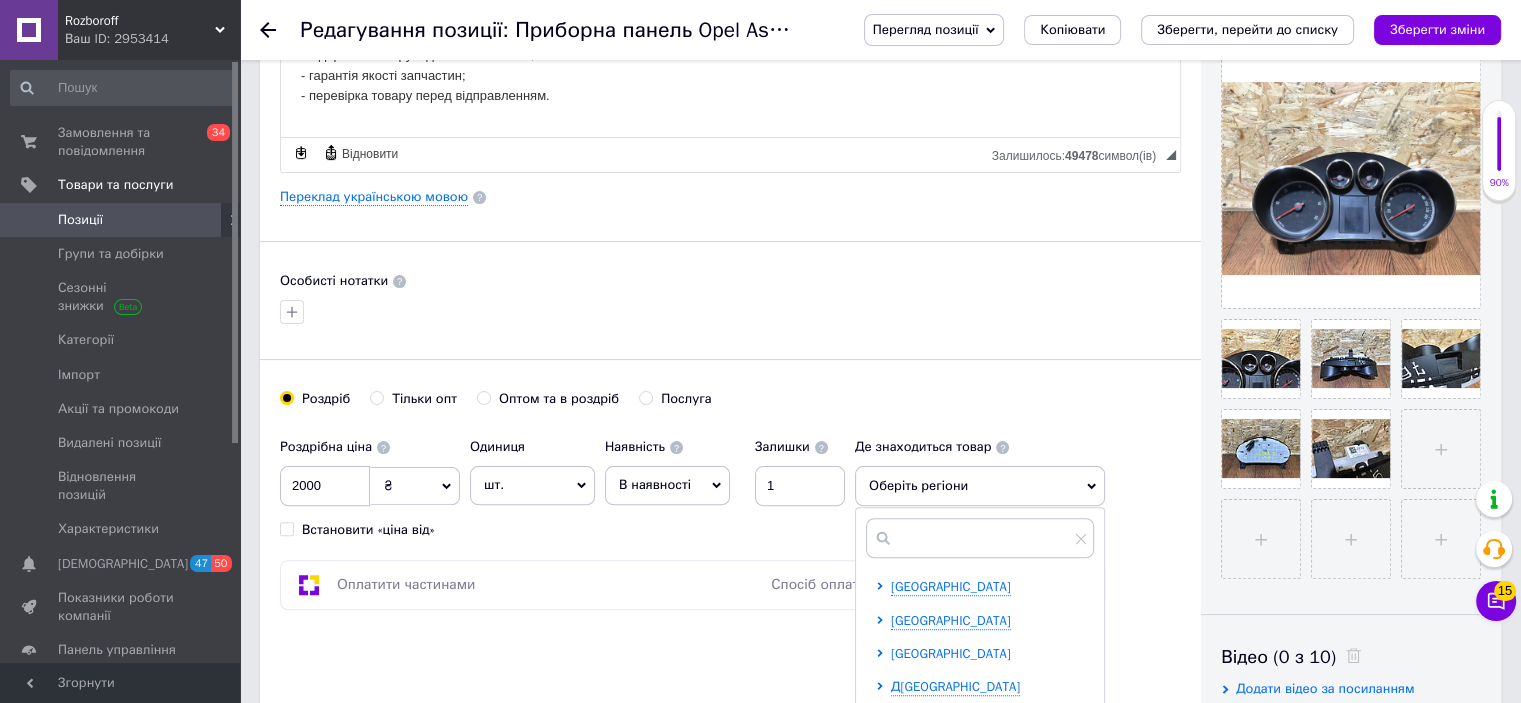 click on "[GEOGRAPHIC_DATA]" at bounding box center [951, 653] 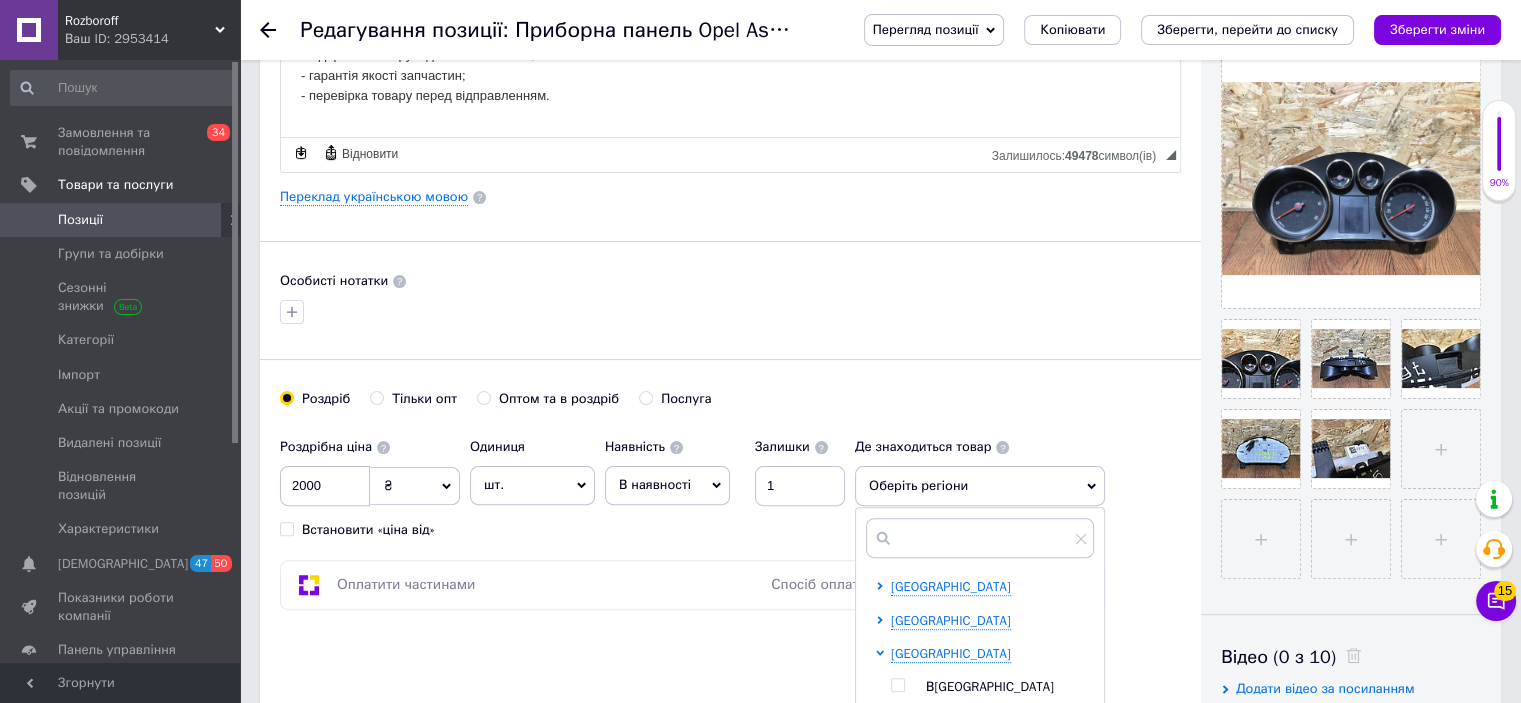 click on "В[GEOGRAPHIC_DATA]�[GEOGRAPHIC_DATA]�меринка К[GEOGRAPHIC_DATA]�адижин Тростянец Т[GEOGRAPHIC_DATA][PERSON_NAME]" at bounding box center [992, 770] 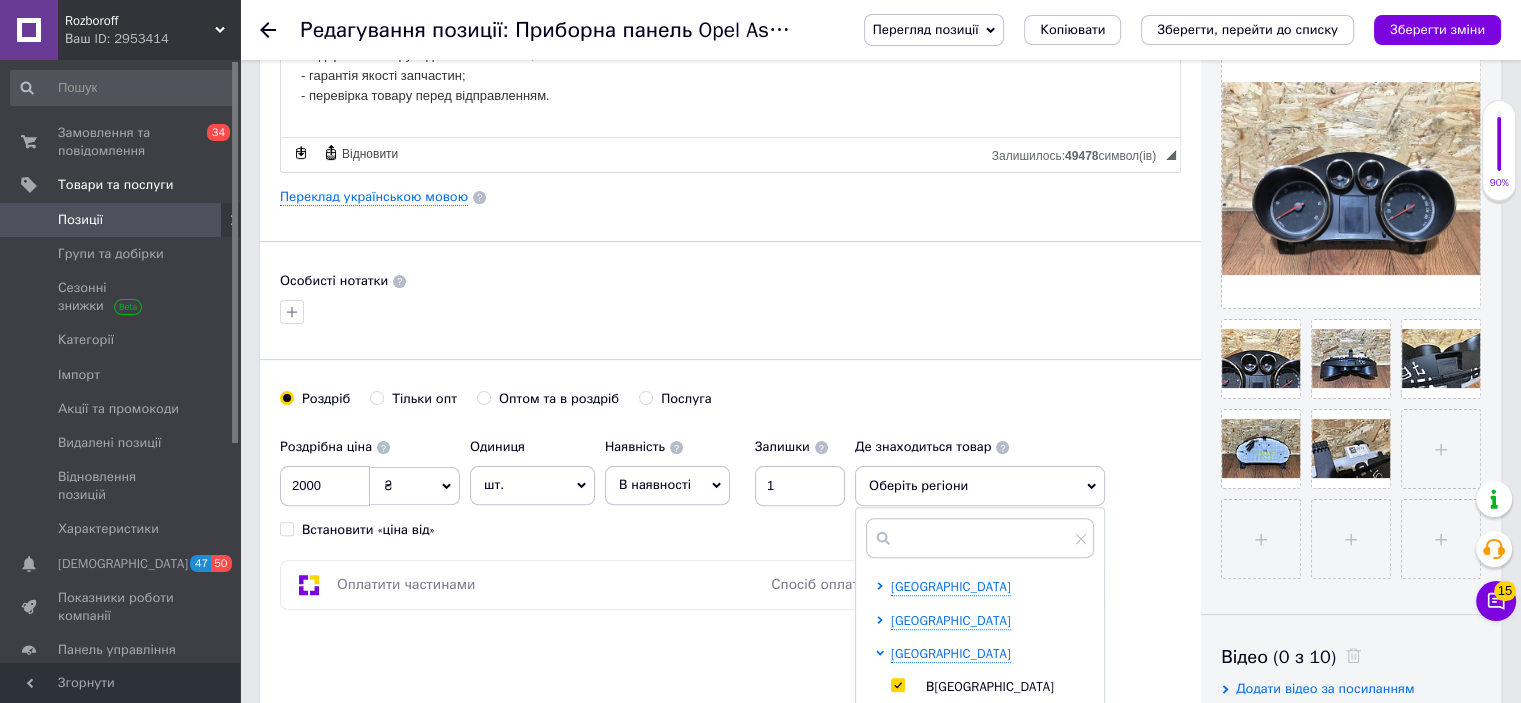 checkbox on "true" 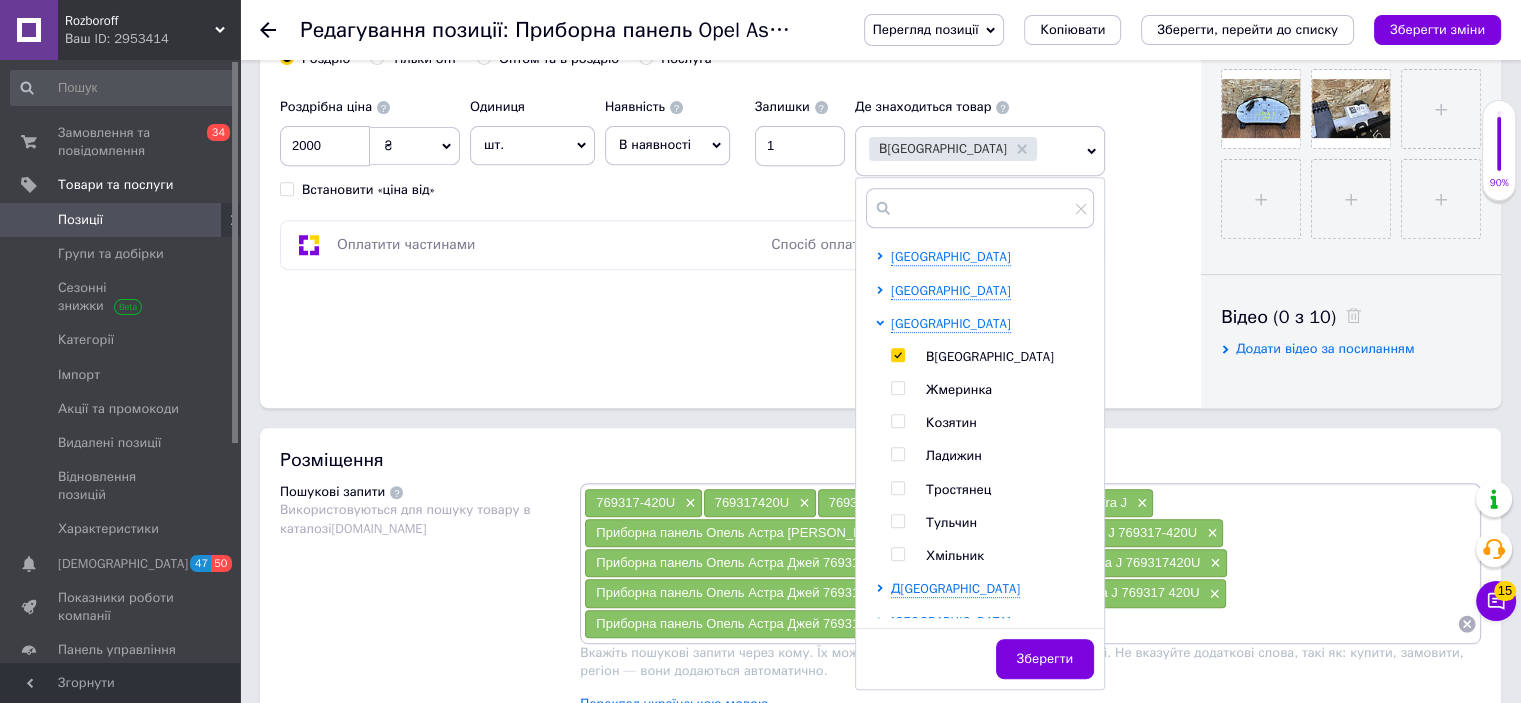 scroll, scrollTop: 792, scrollLeft: 0, axis: vertical 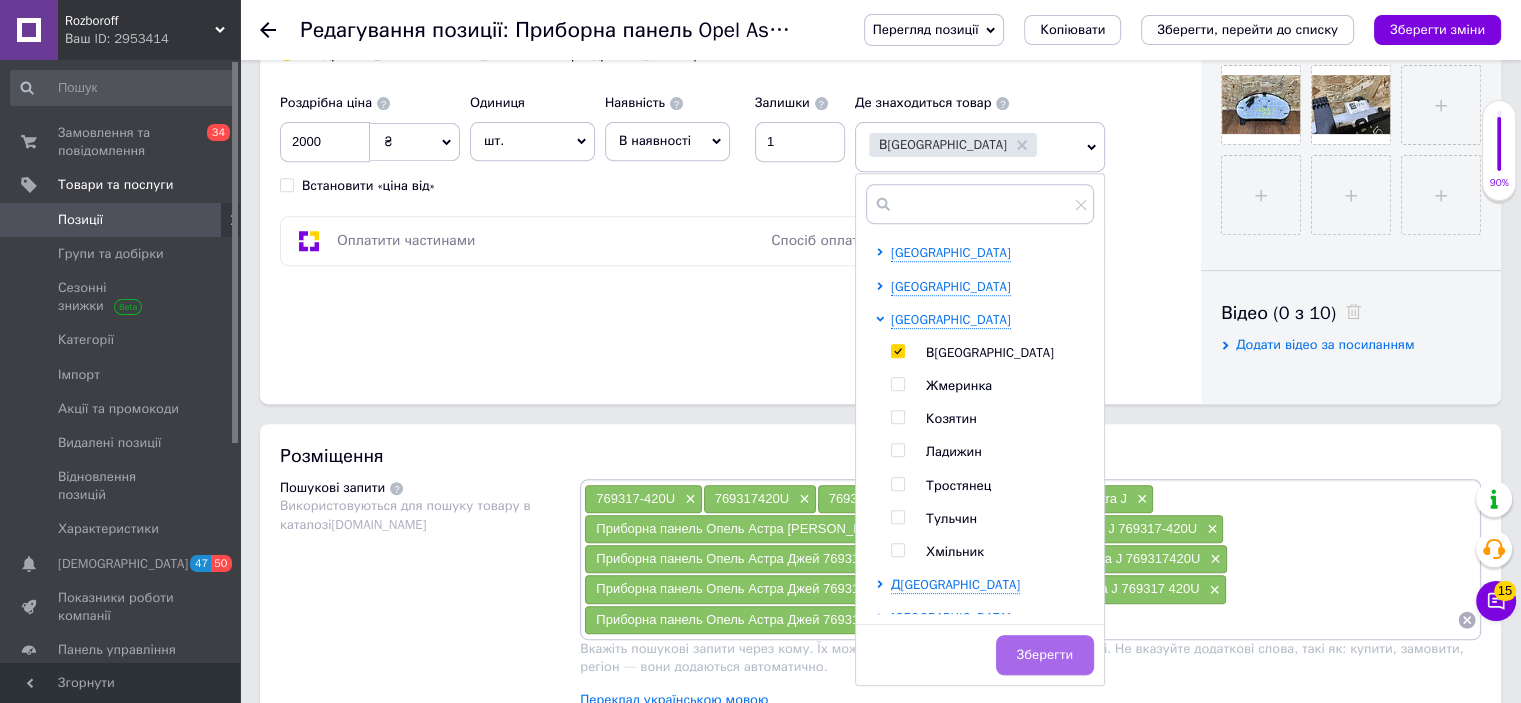 click on "Зберегти" at bounding box center [1045, 655] 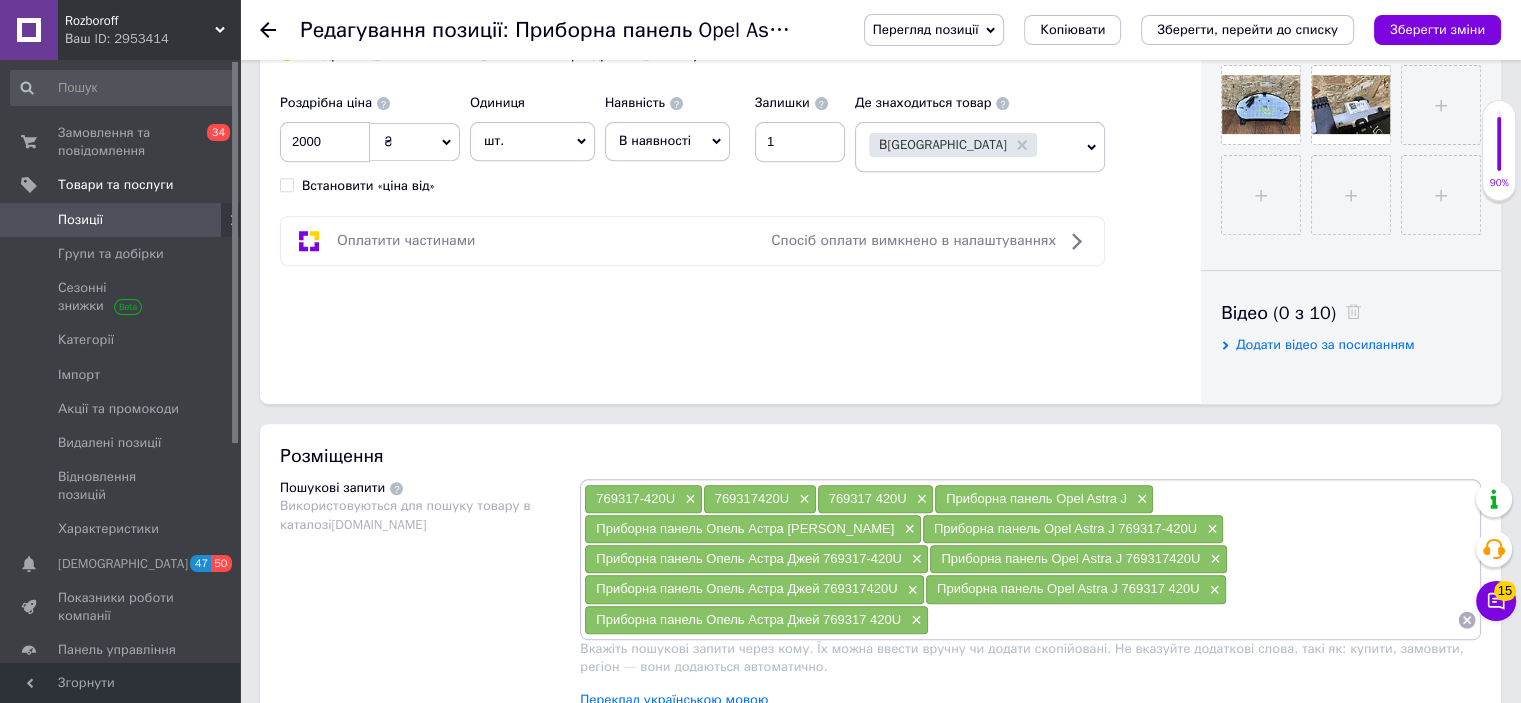 scroll, scrollTop: 0, scrollLeft: 0, axis: both 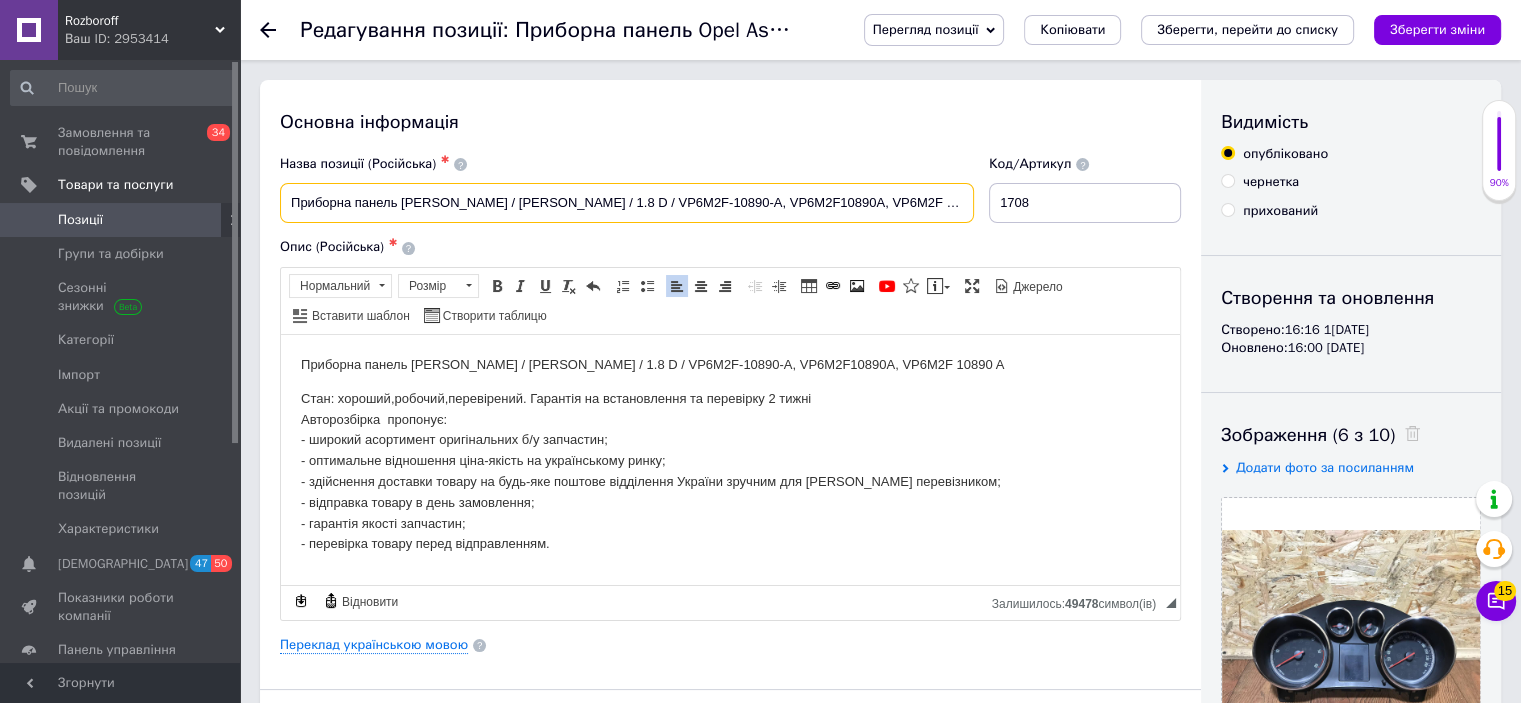 drag, startPoint x: 958, startPoint y: 195, endPoint x: 253, endPoint y: 188, distance: 705.0347 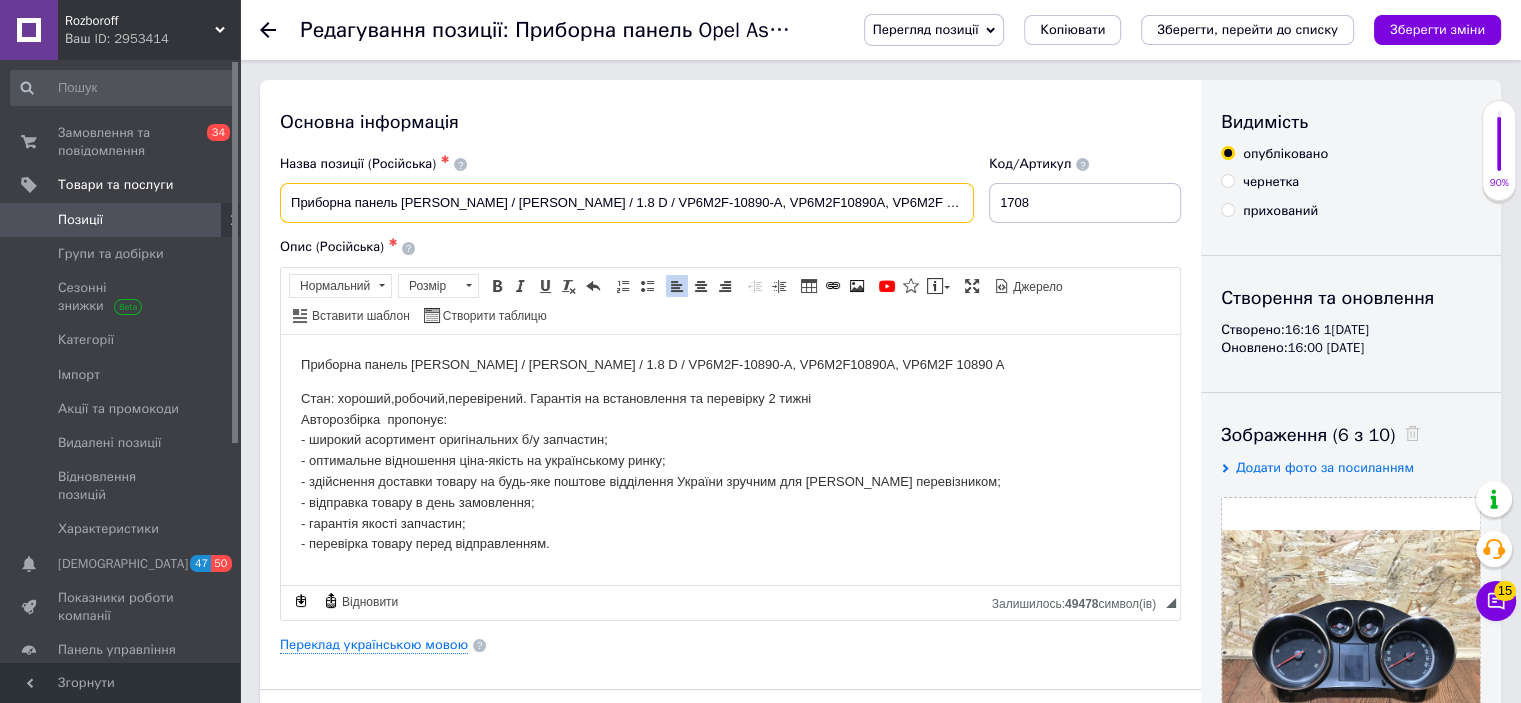 click on "Основна інформація Назва позиції (Російська) ✱ Приборна панель [PERSON_NAME] / [PERSON_NAME] / 1.8 D / VP6M2F-10890-A, VP6M2F10890A, VP6M2F 10890 A Код/Артикул 1708 Опис (Російська) ✱ Приборна панель [PERSON_NAME] / [PERSON_NAME] / 1.8 D / VP6M2F-10890-A, VP6M2F10890A, VP6M2F 10890 A
Стан: хороший,робочий,перевірений. Гарантія на встановлення та перевірку 2 тижні
Авторозбірка  пропонує:
- широкий асортимент оригінальних б/у запчастин;
- оптимальне відношення ціна-якість на українському ринку;
- здійснення доставки товару на будь-яке поштове відділення України зручним для Вас перевізником;
Форматування Розмір" at bounding box center [880, 1718] 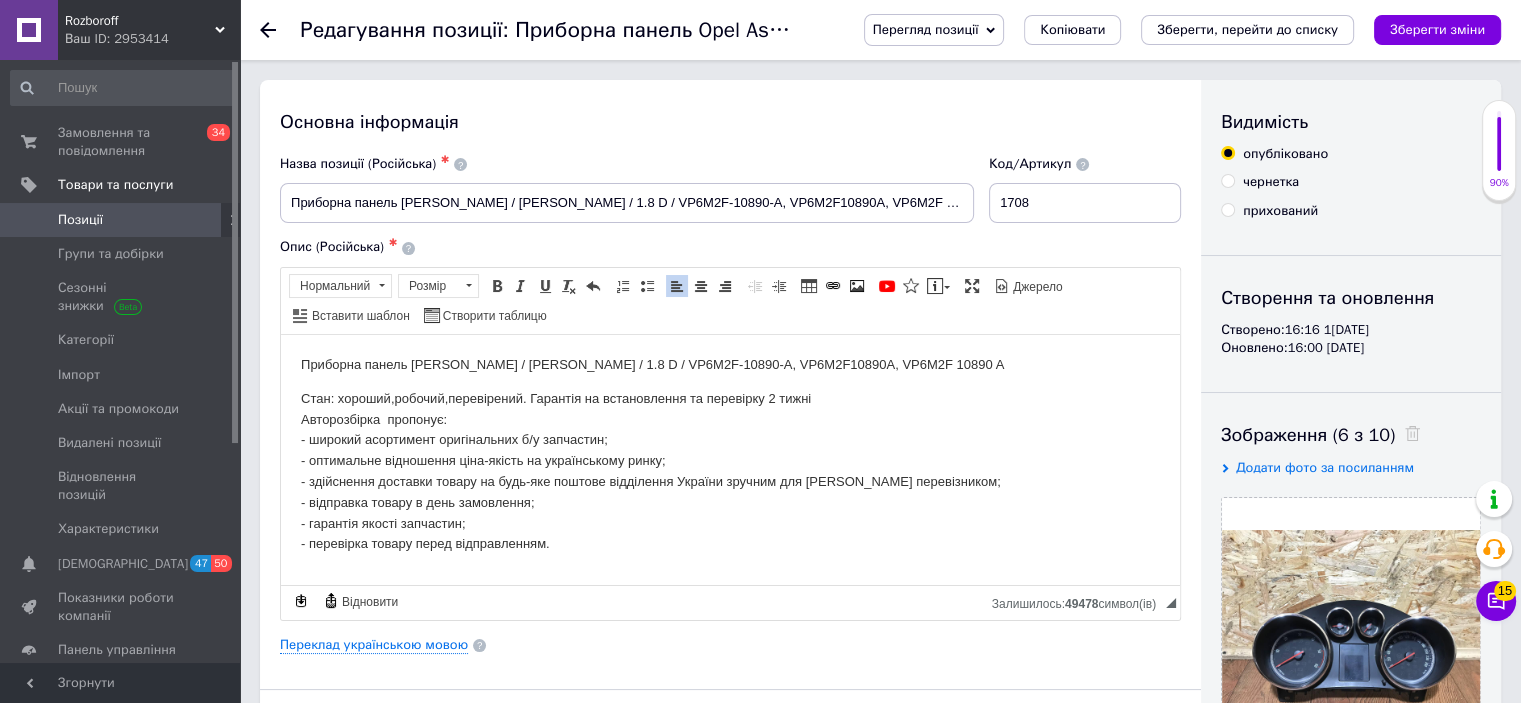 click on "Стан: хороший,робочий,перевірений. Гарантія на встановлення та перевірку 2 тижні Авторозбірка  пропонує:  - широкий асортимент оригінальних б/у запчастин;  - оптимальне відношення ціна-якість на українському ринку;  - здійснення доставки товару на будь-яке поштове відділення України зручним для Вас перевізником;  - відправка товару в день замовлення;  - гарантія якості запчастин;  - перевірка товару перед відправленням." at bounding box center [730, 471] 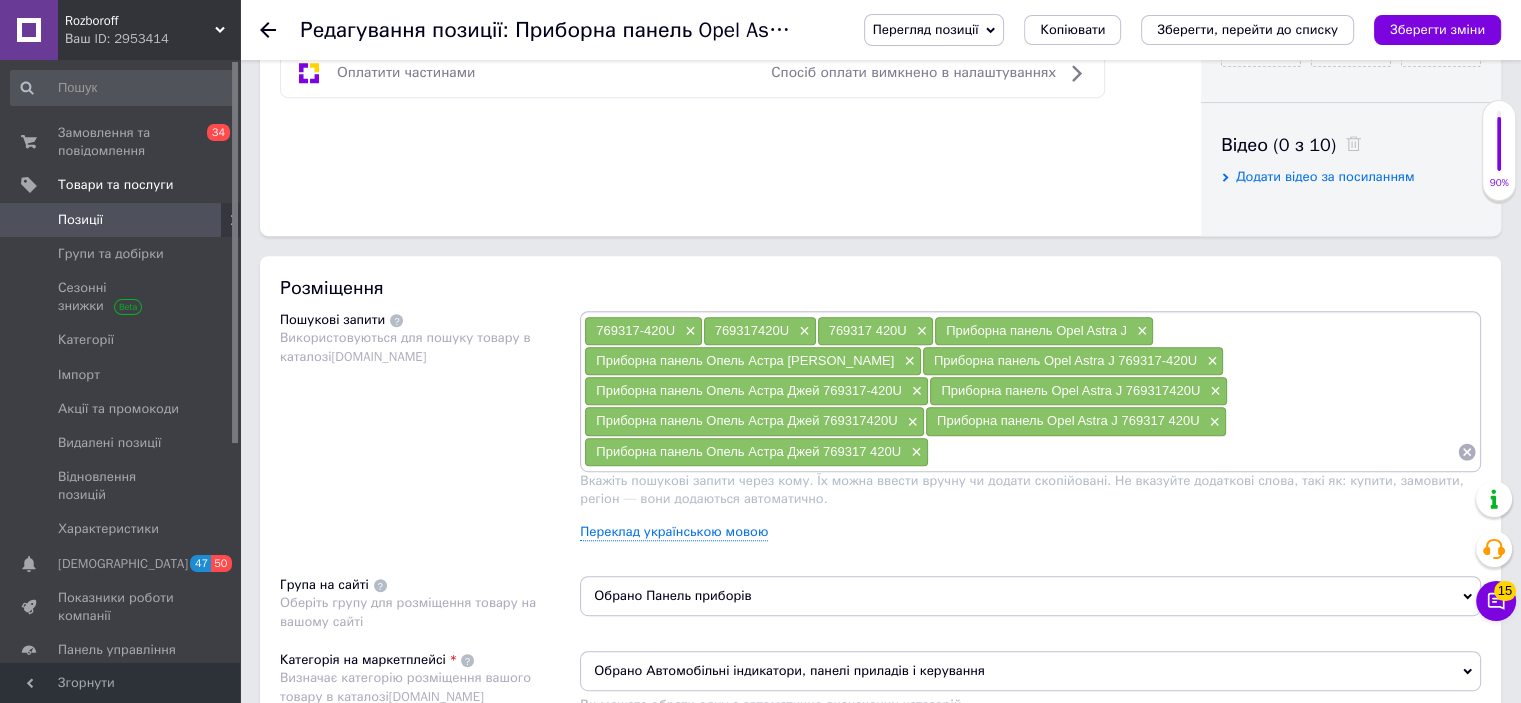 scroll, scrollTop: 968, scrollLeft: 0, axis: vertical 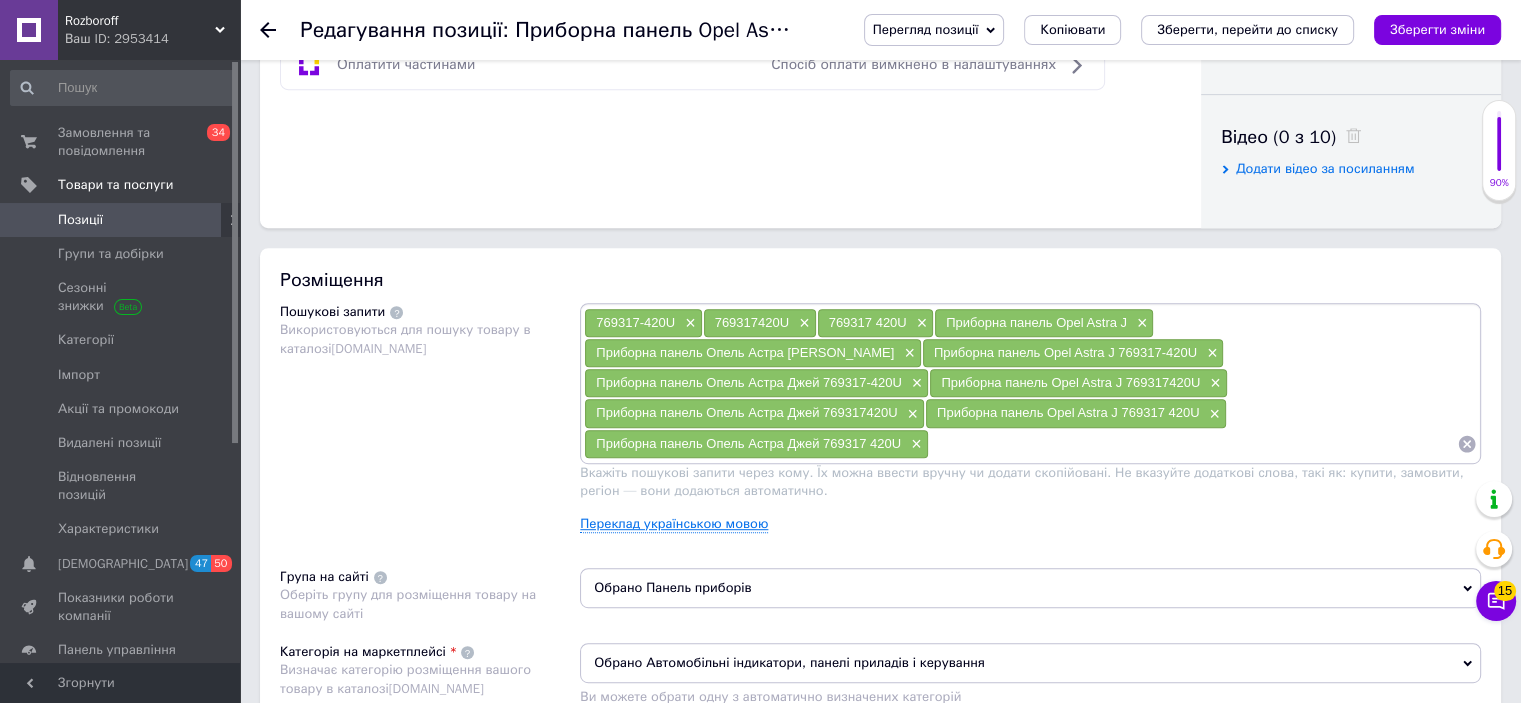 click on "Переклад українською мовою" at bounding box center (674, 524) 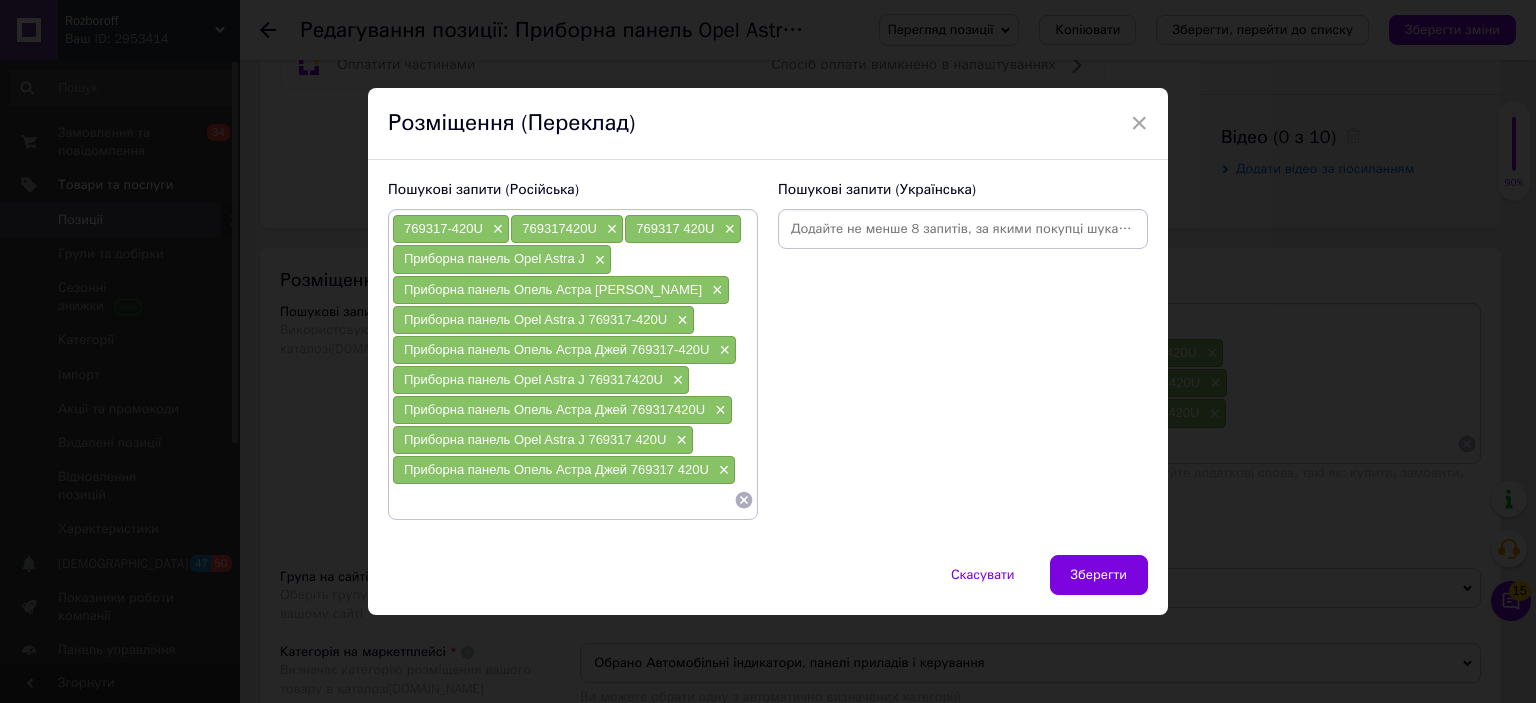 click 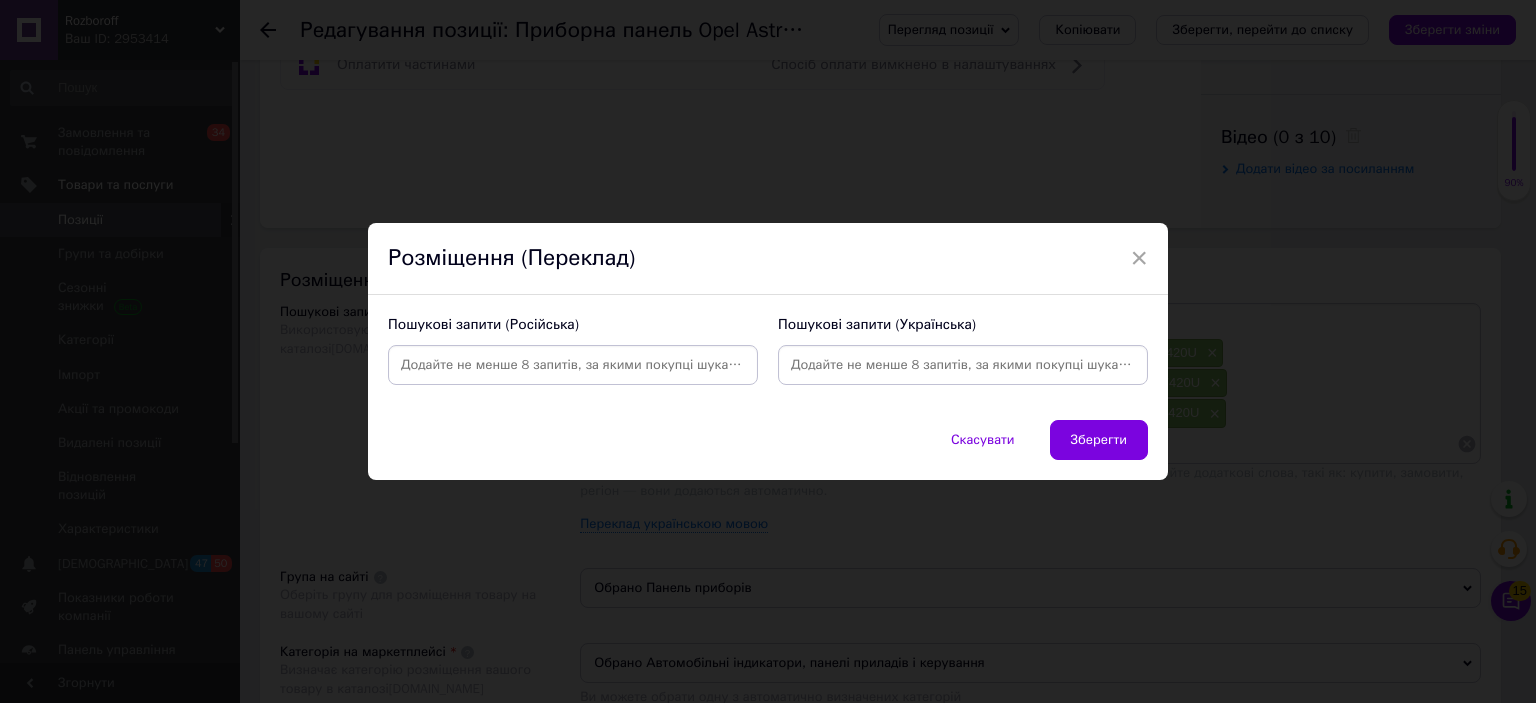 click at bounding box center [573, 365] 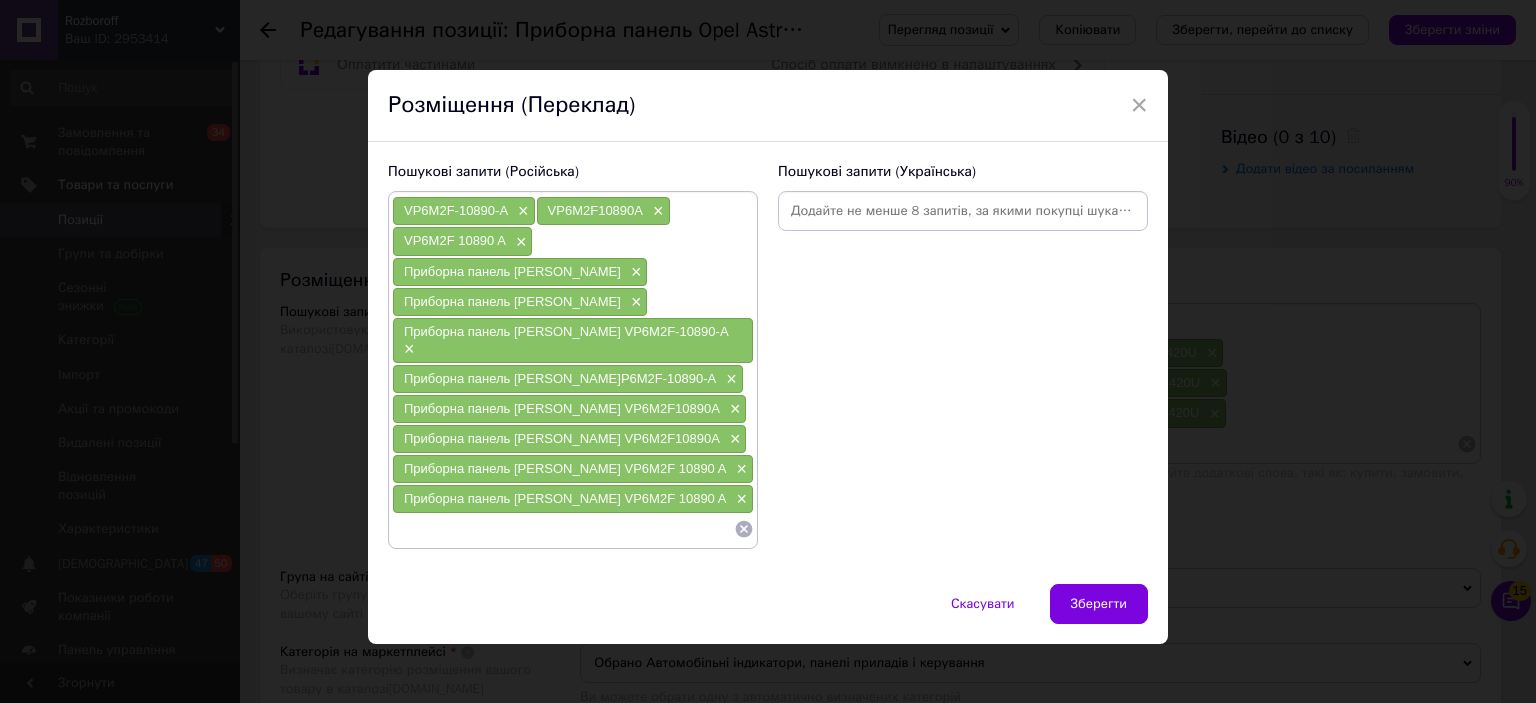 click at bounding box center (963, 211) 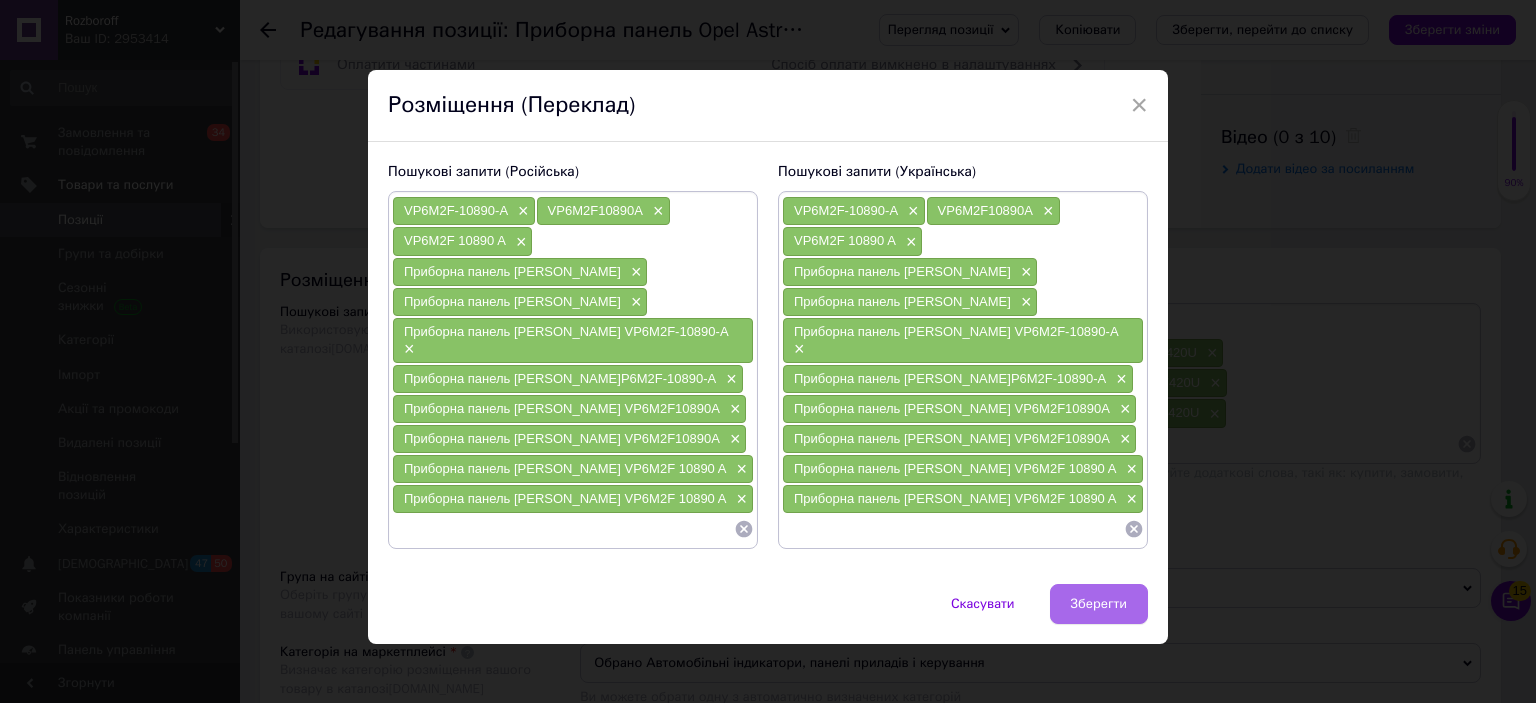 drag, startPoint x: 1110, startPoint y: 597, endPoint x: 1126, endPoint y: 587, distance: 18.867962 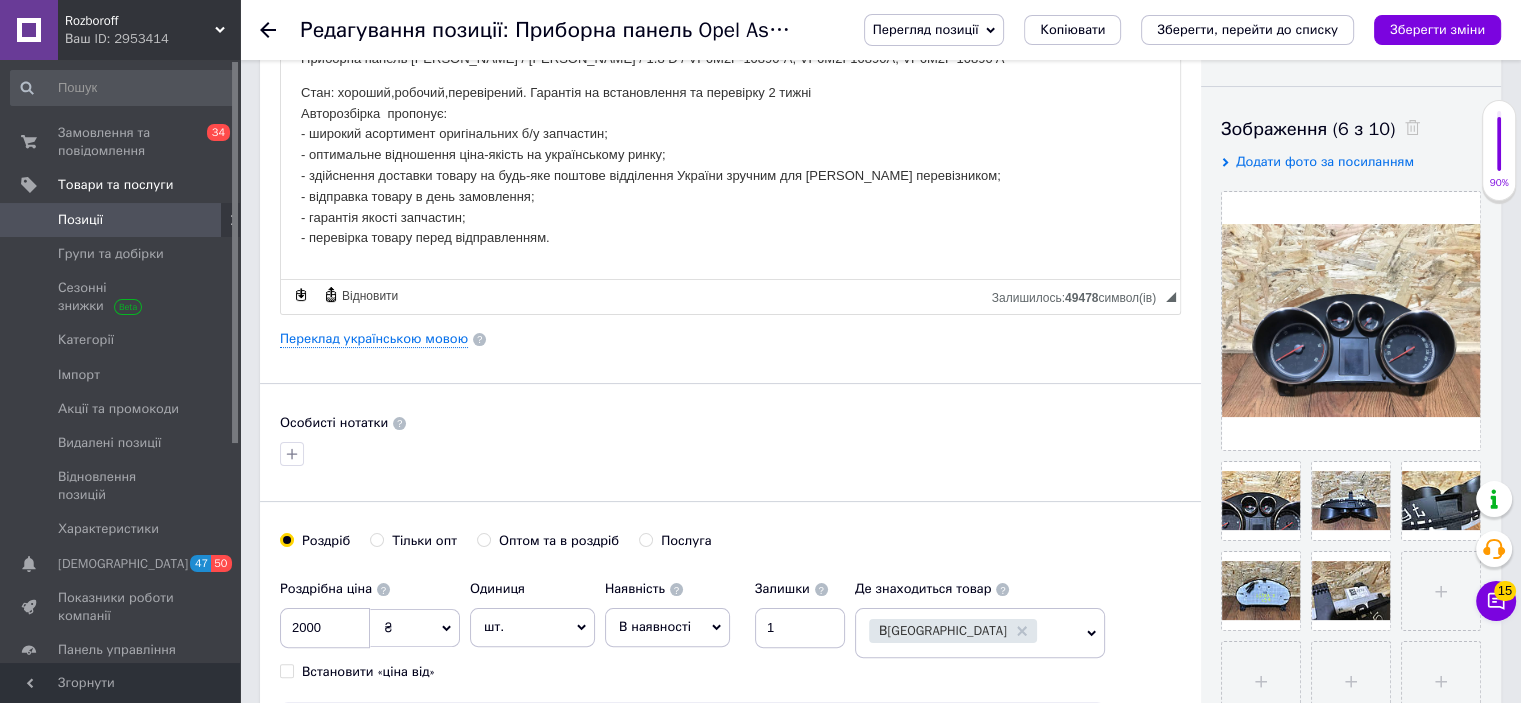 scroll, scrollTop: 304, scrollLeft: 0, axis: vertical 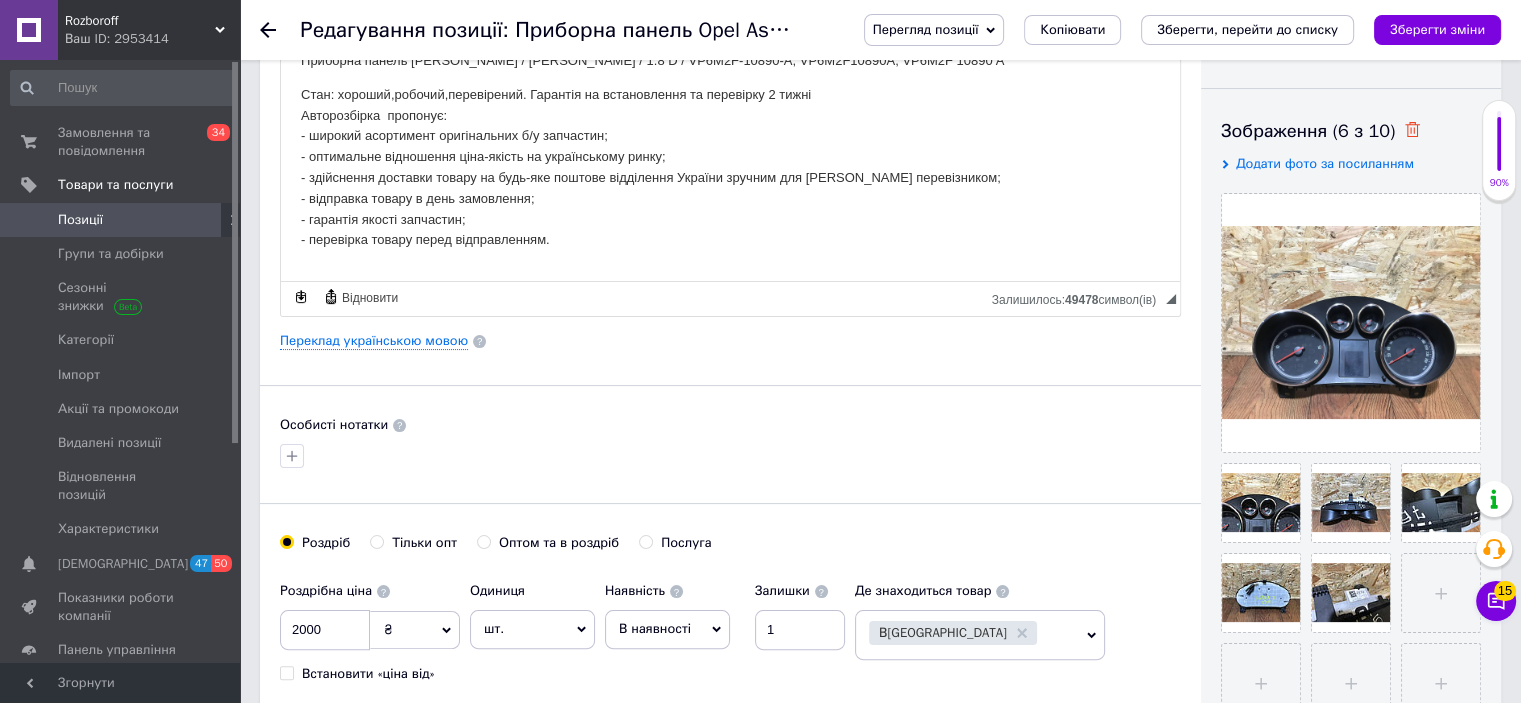 click 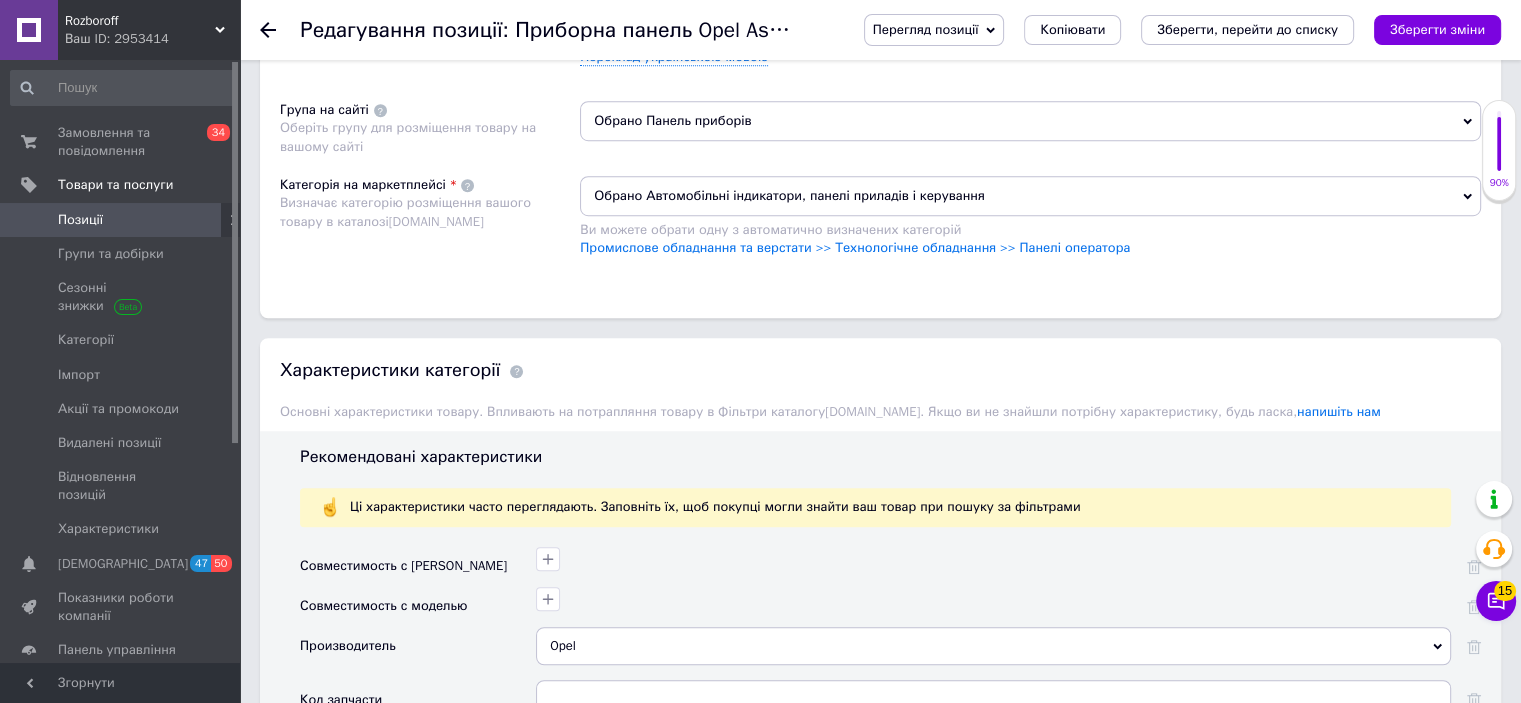 scroll, scrollTop: 1454, scrollLeft: 0, axis: vertical 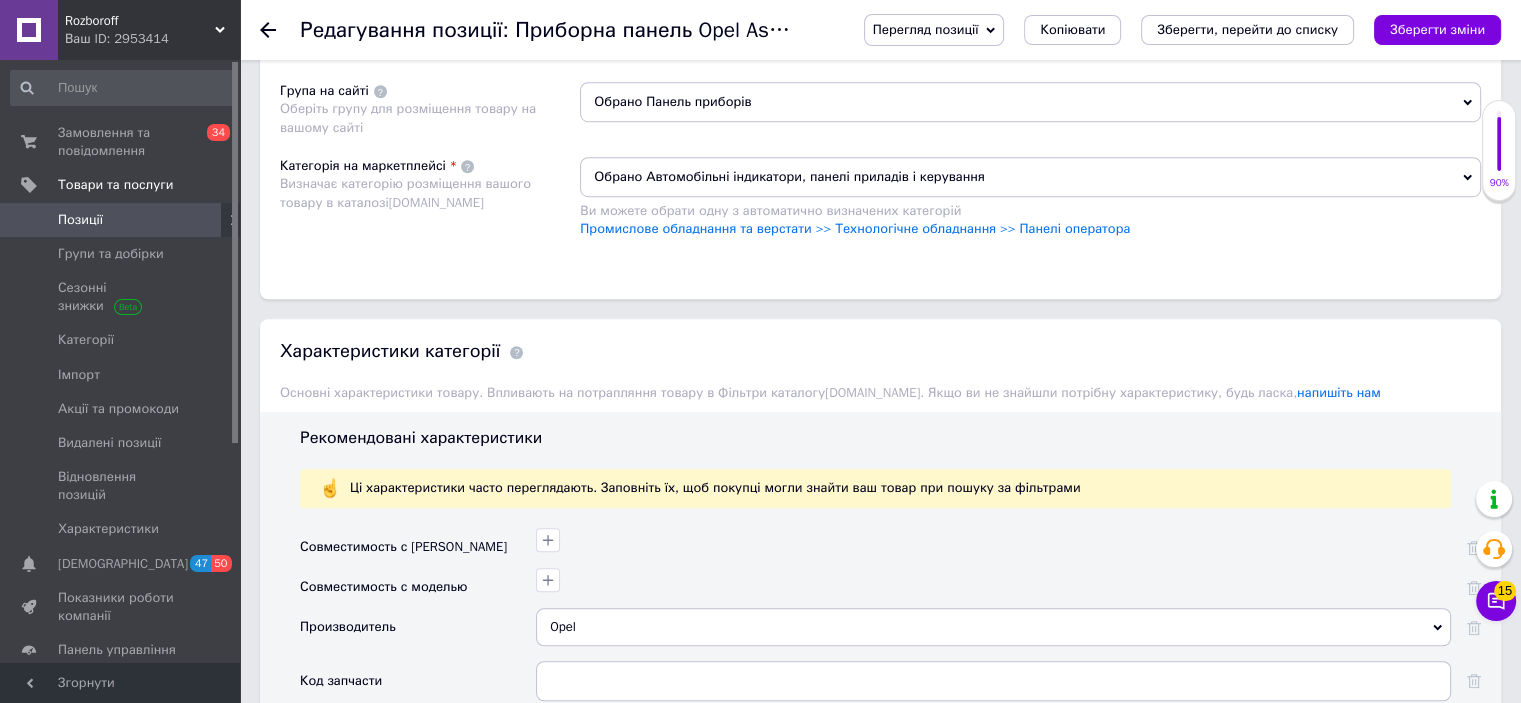 click on "Opel" at bounding box center (993, 627) 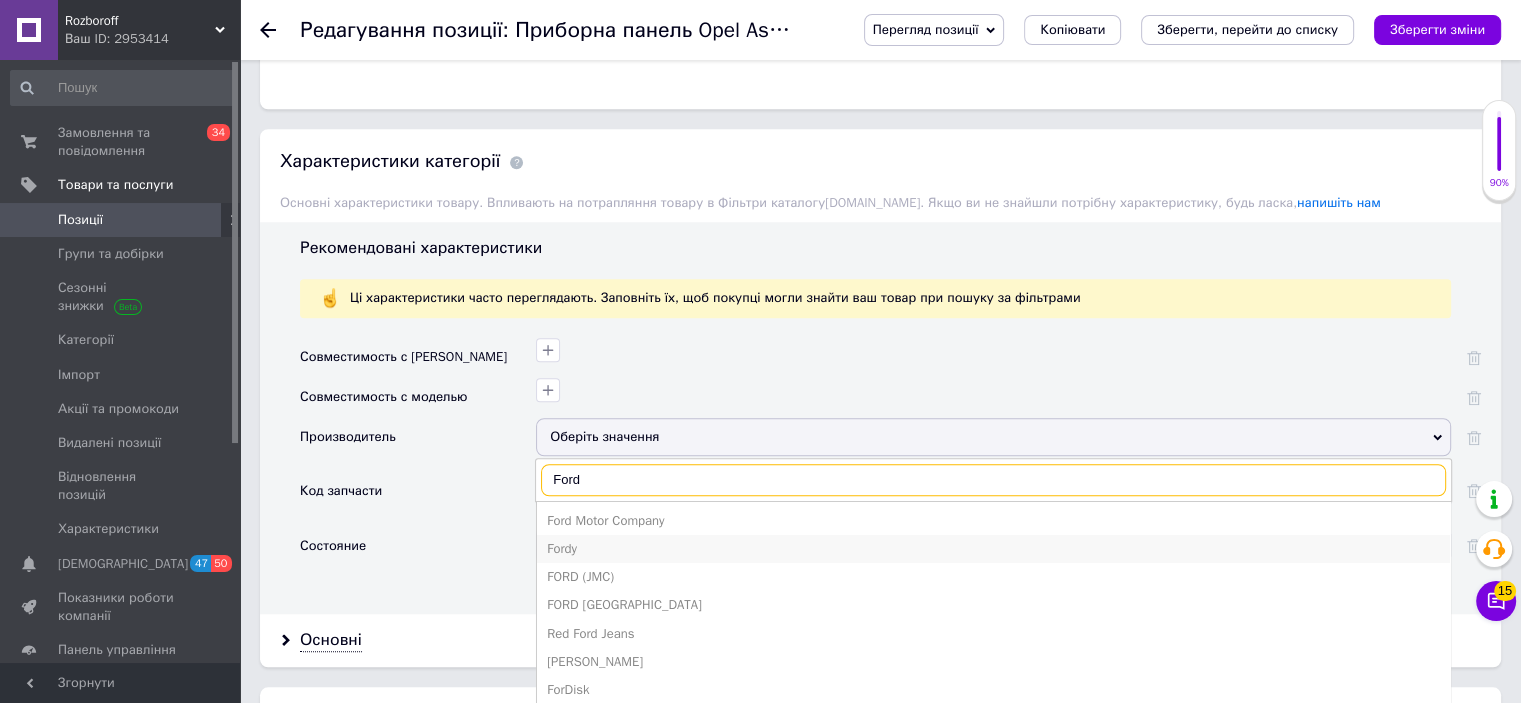 scroll, scrollTop: 1644, scrollLeft: 0, axis: vertical 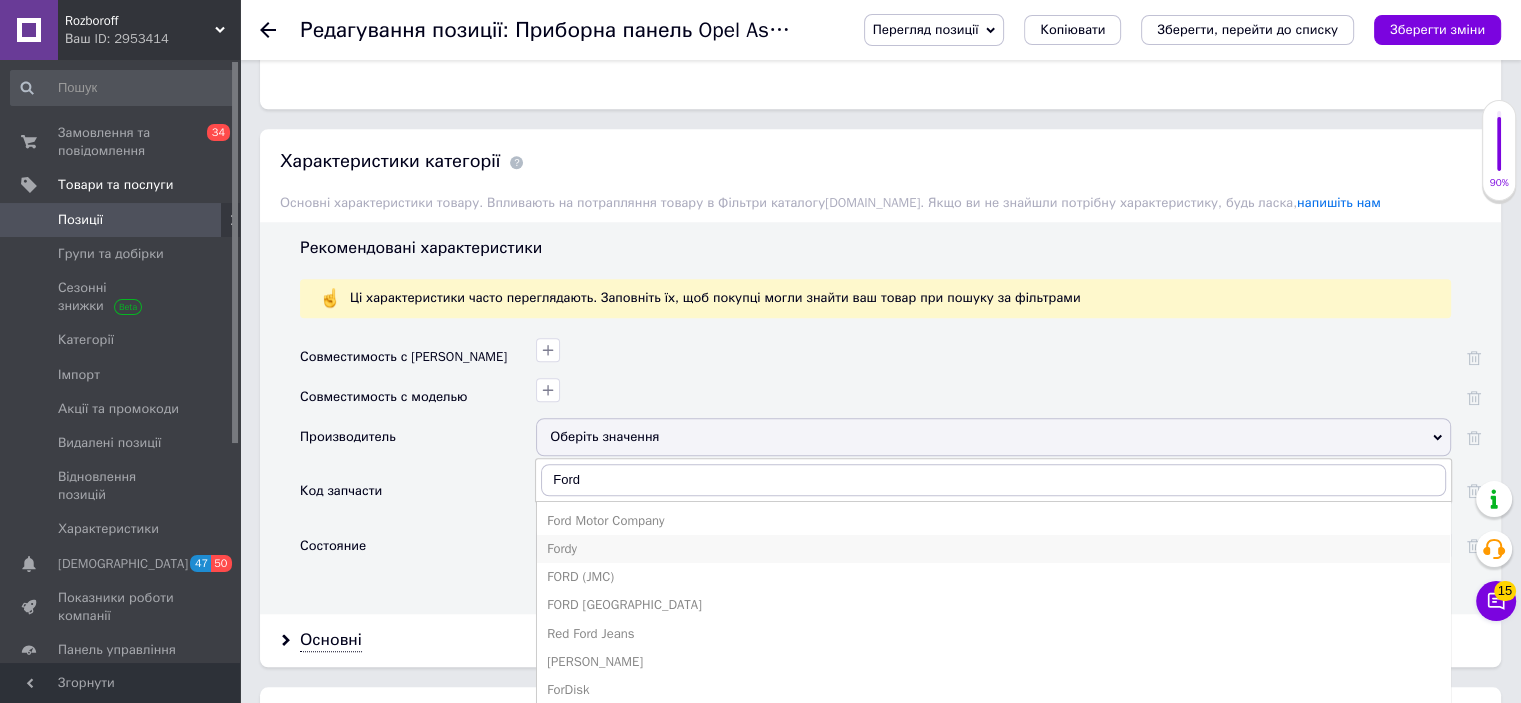click on "Fordy" at bounding box center [993, 549] 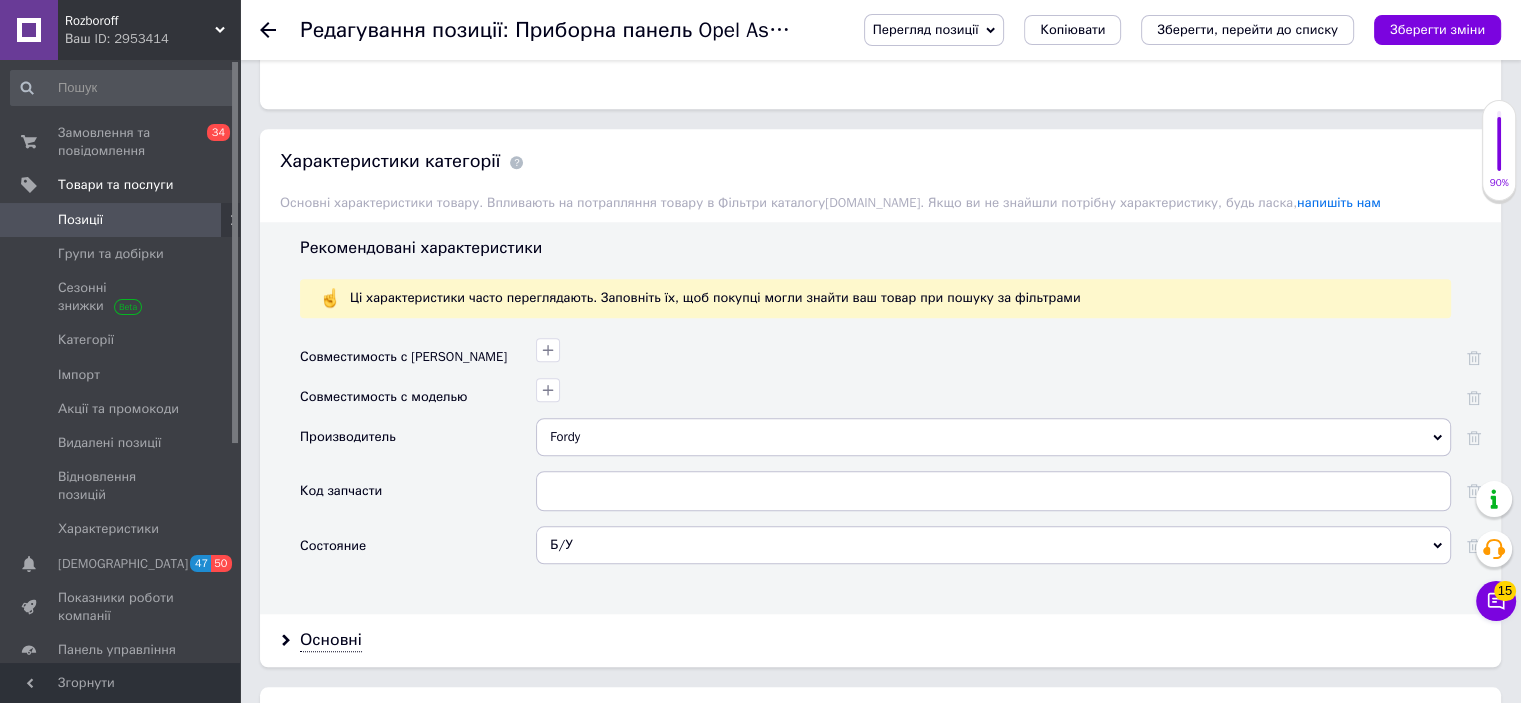 click on "Fordy" at bounding box center (993, 437) 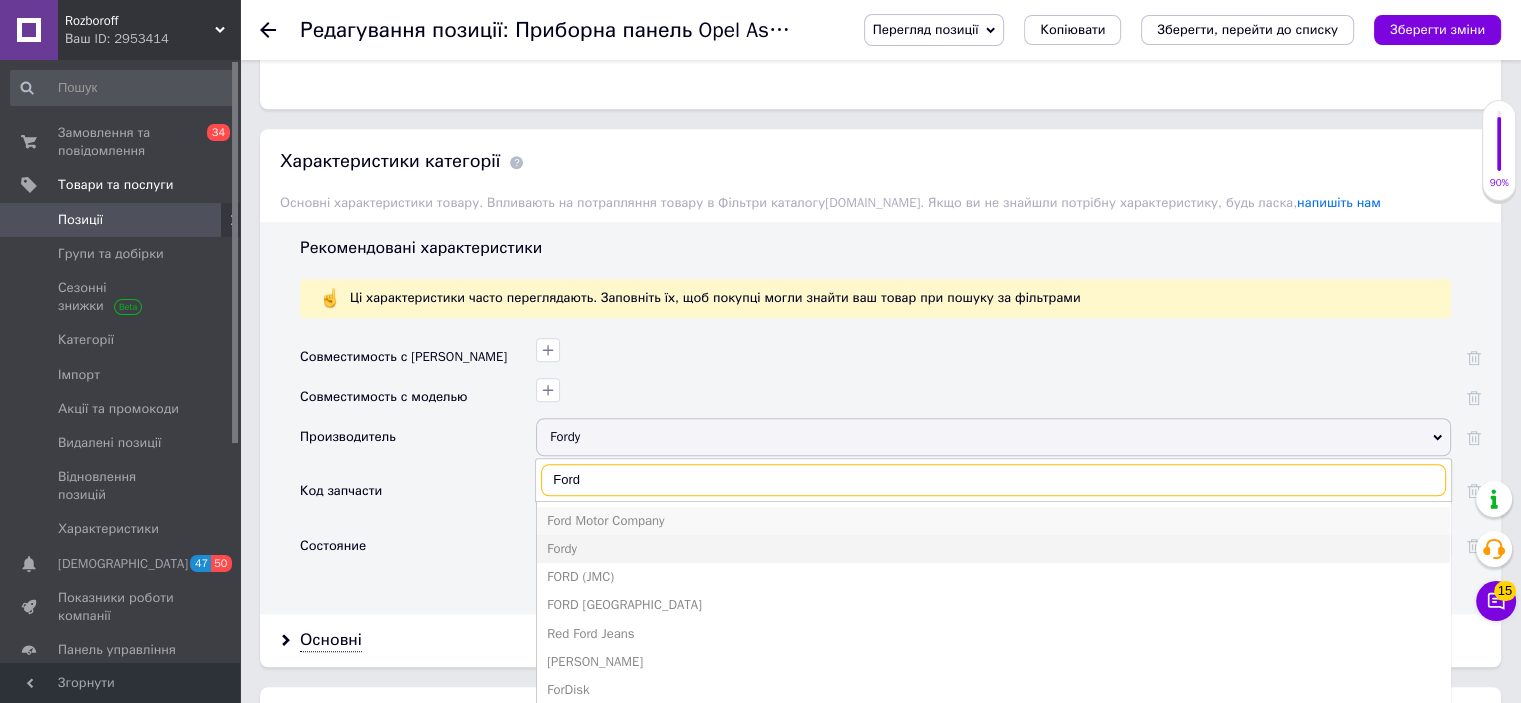 type on "Ford" 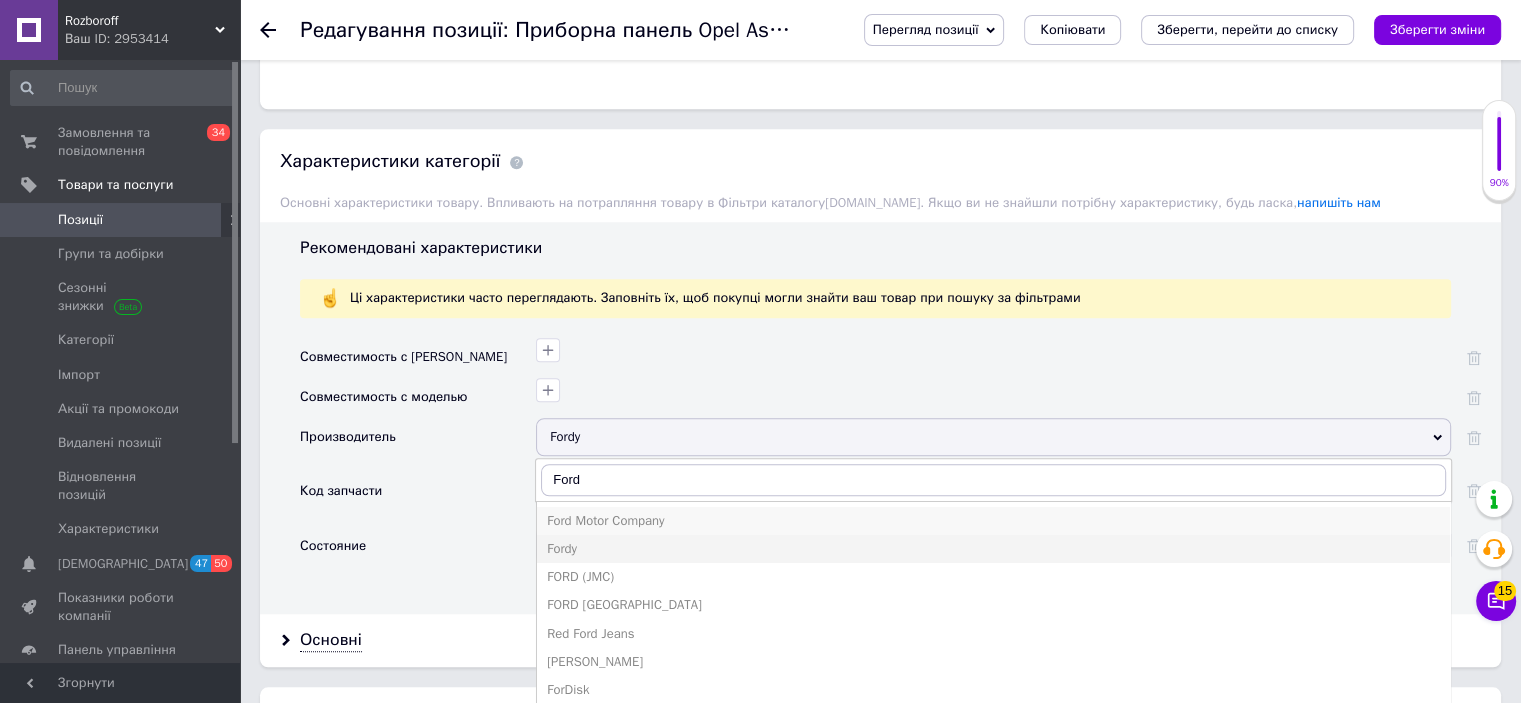 click on "Ford Motor Company" at bounding box center [993, 521] 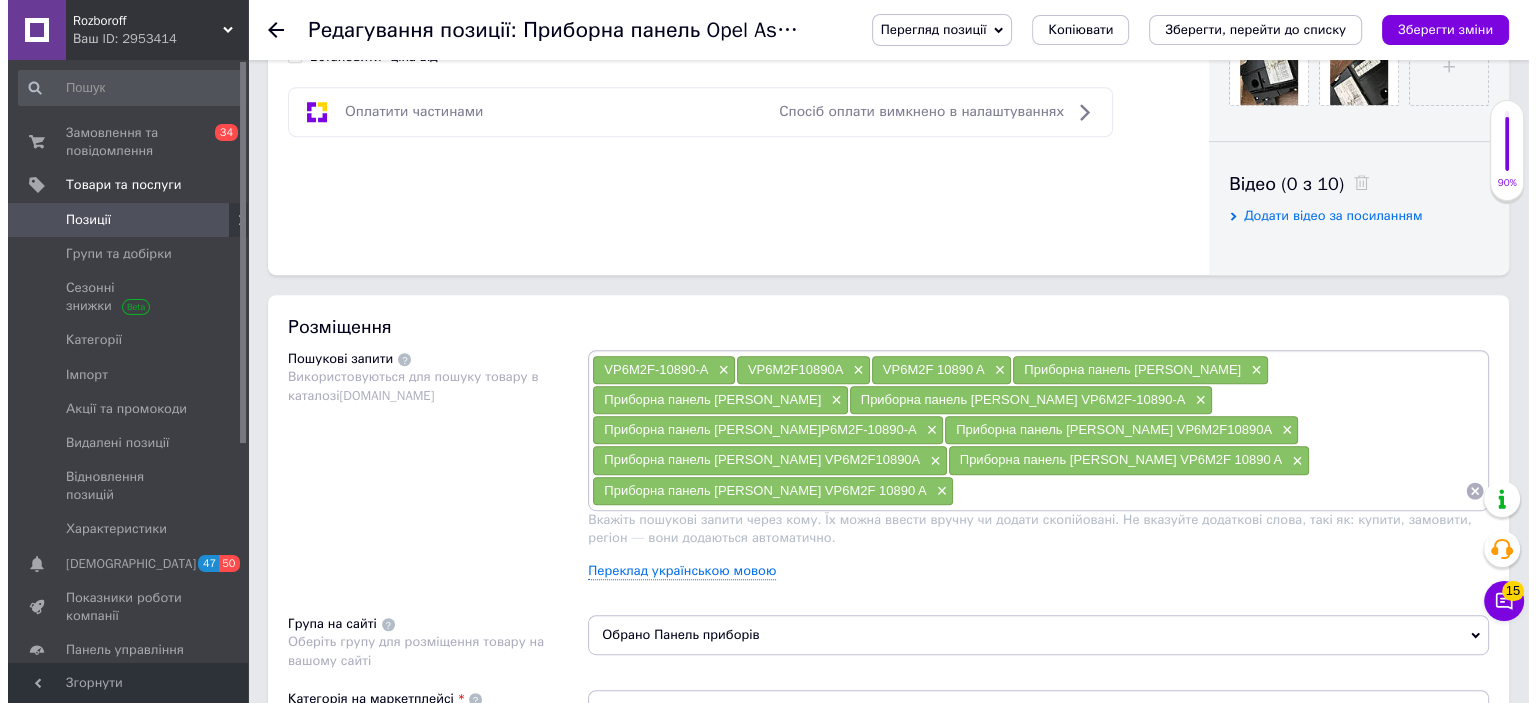 scroll, scrollTop: 0, scrollLeft: 0, axis: both 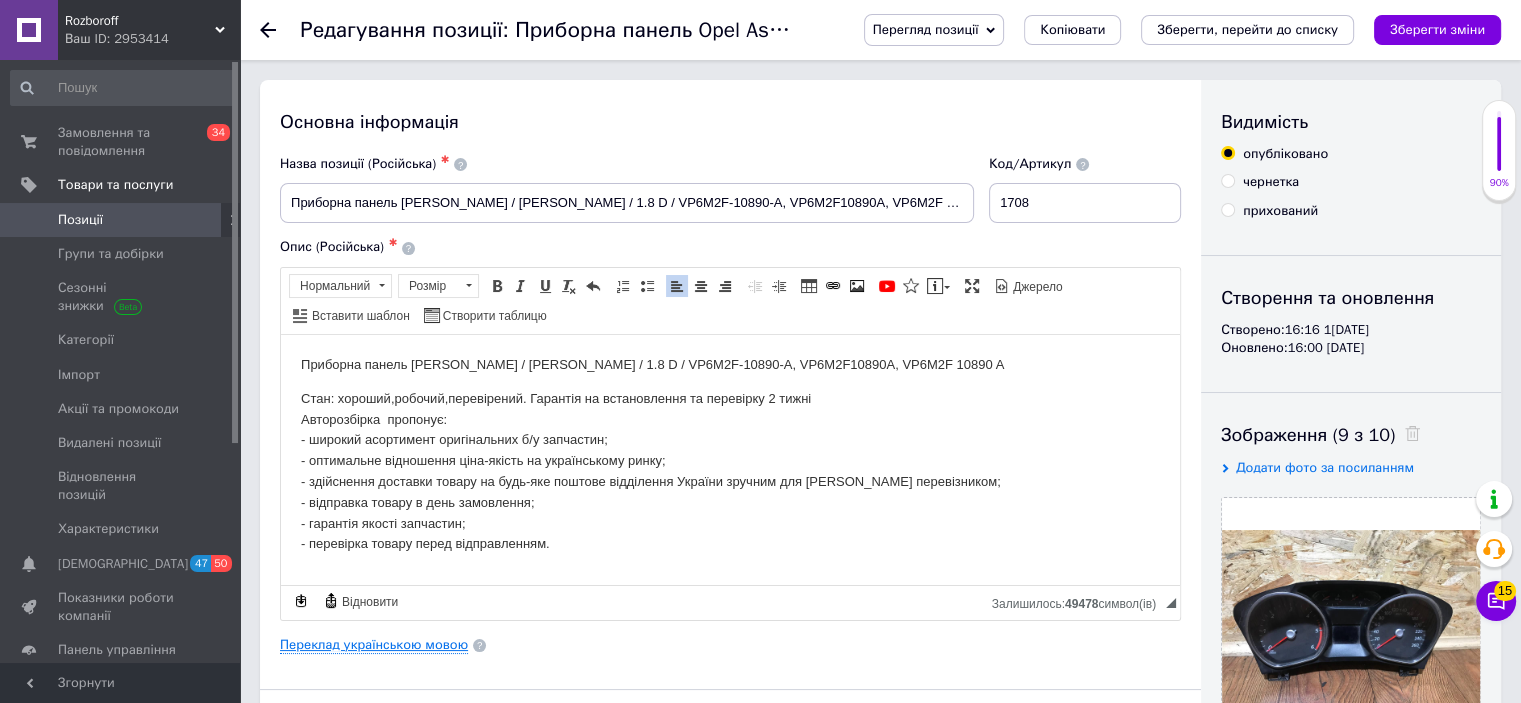 click on "Переклад українською мовою" at bounding box center [374, 645] 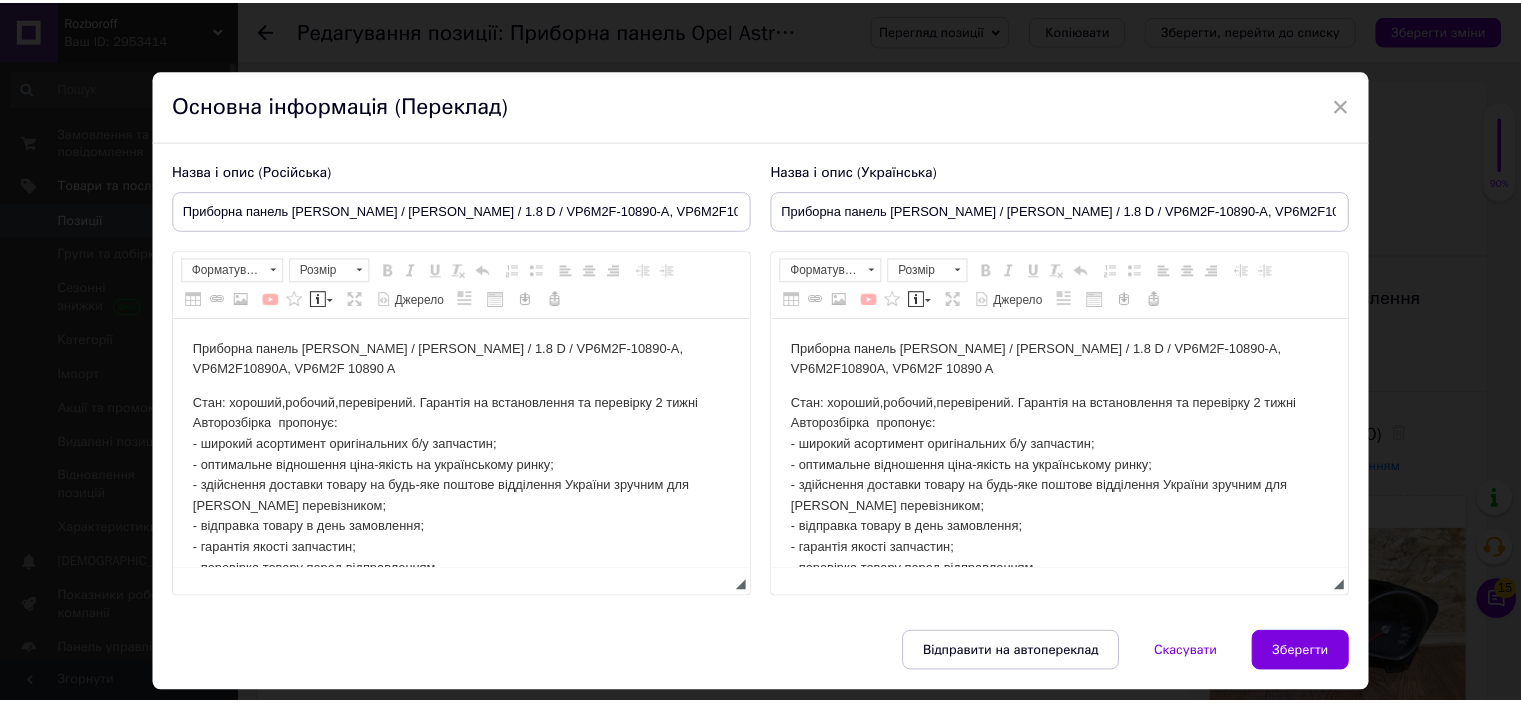 scroll, scrollTop: 0, scrollLeft: 0, axis: both 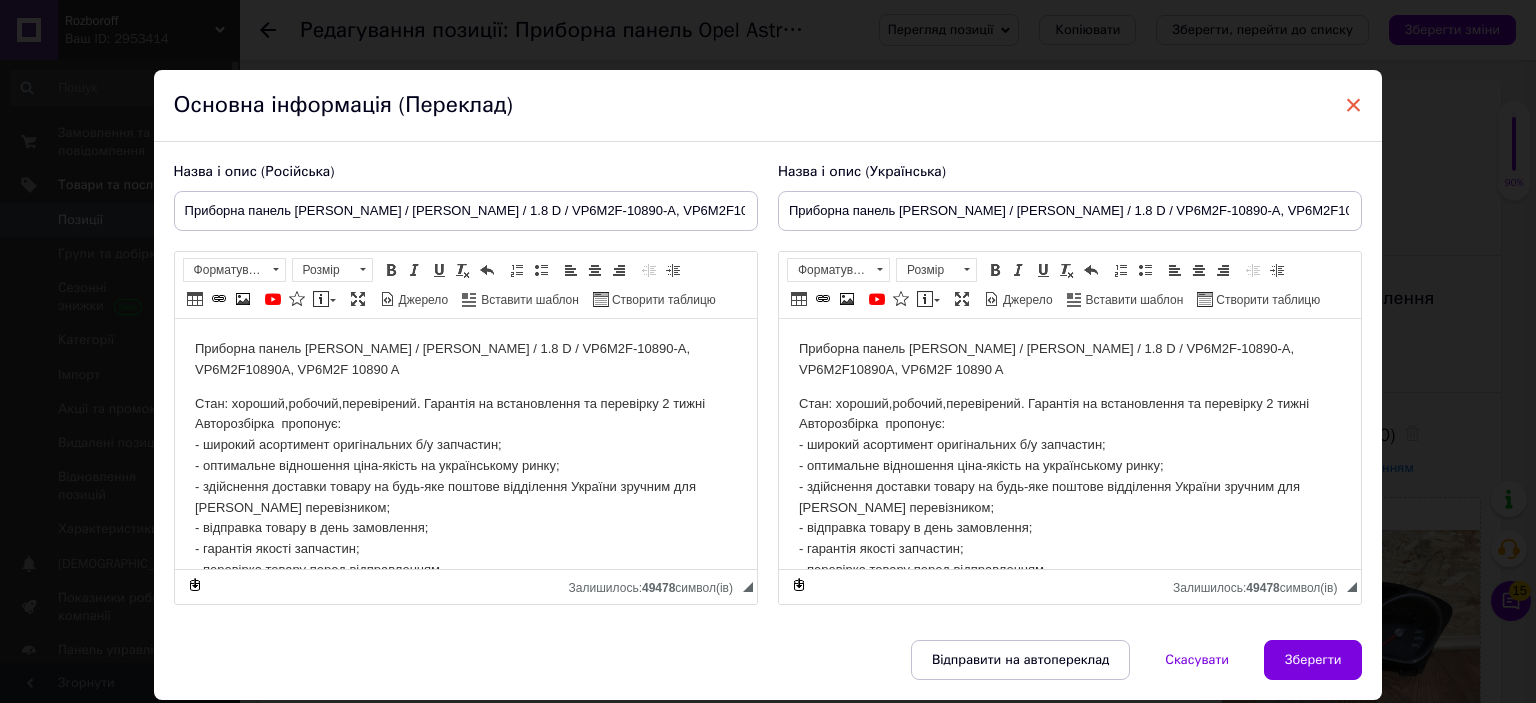click on "×" at bounding box center [1354, 105] 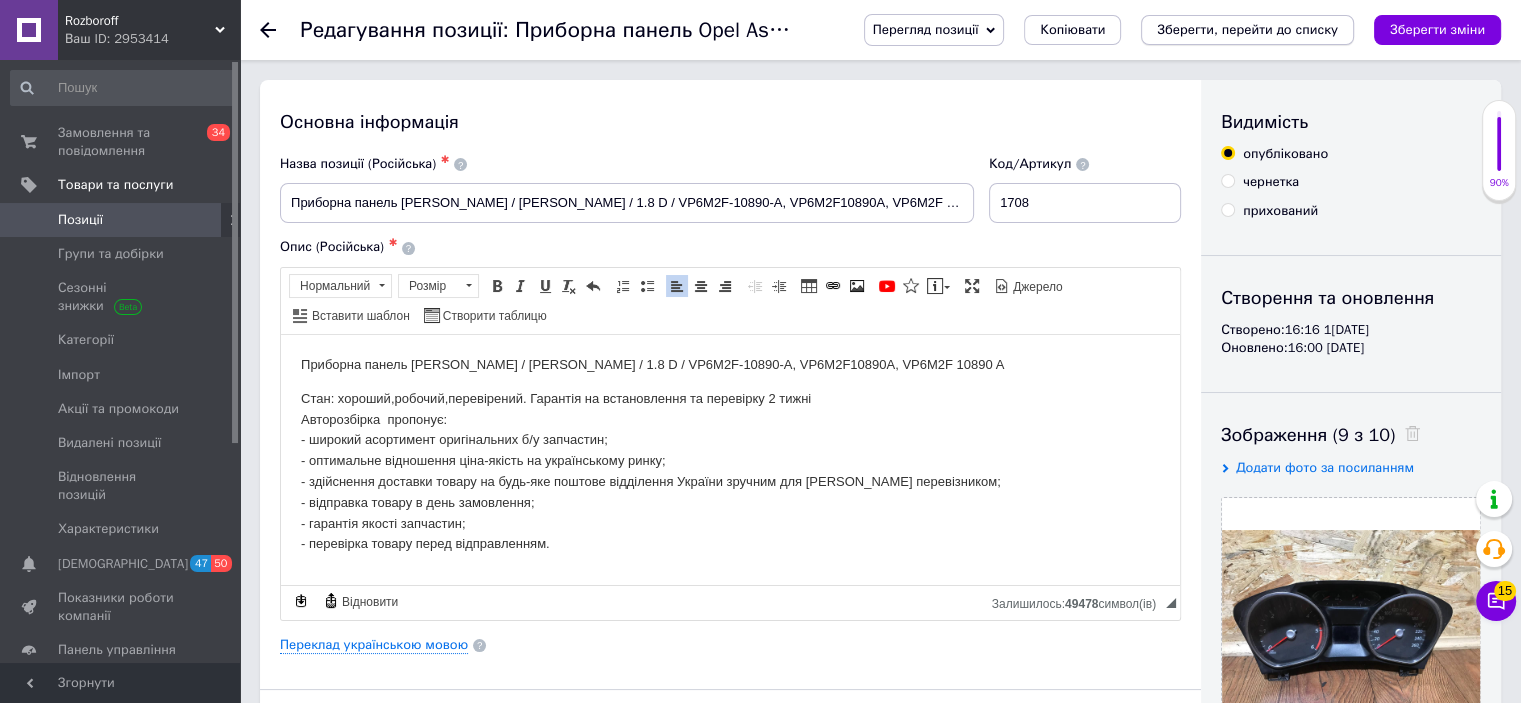 click on "Зберегти, перейти до списку" at bounding box center (1247, 29) 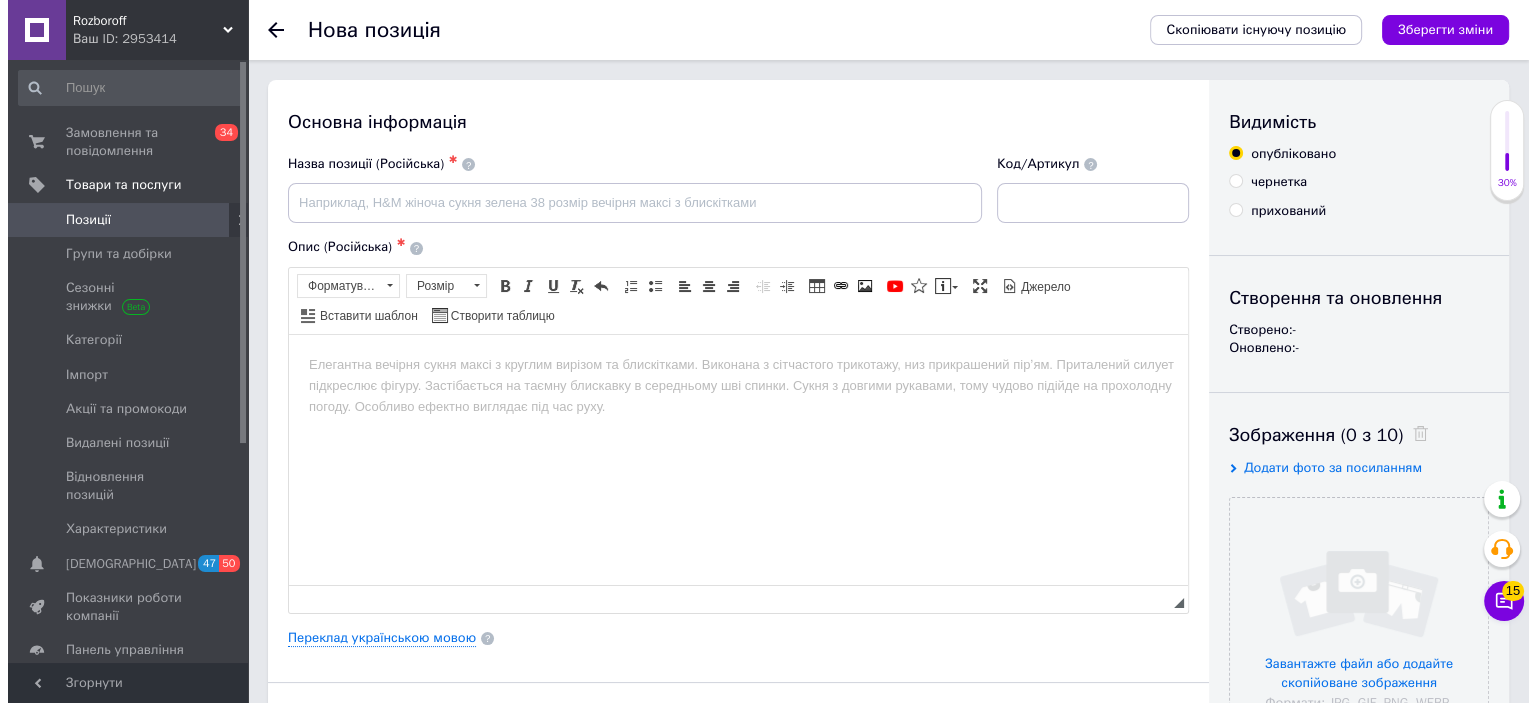 scroll, scrollTop: 0, scrollLeft: 0, axis: both 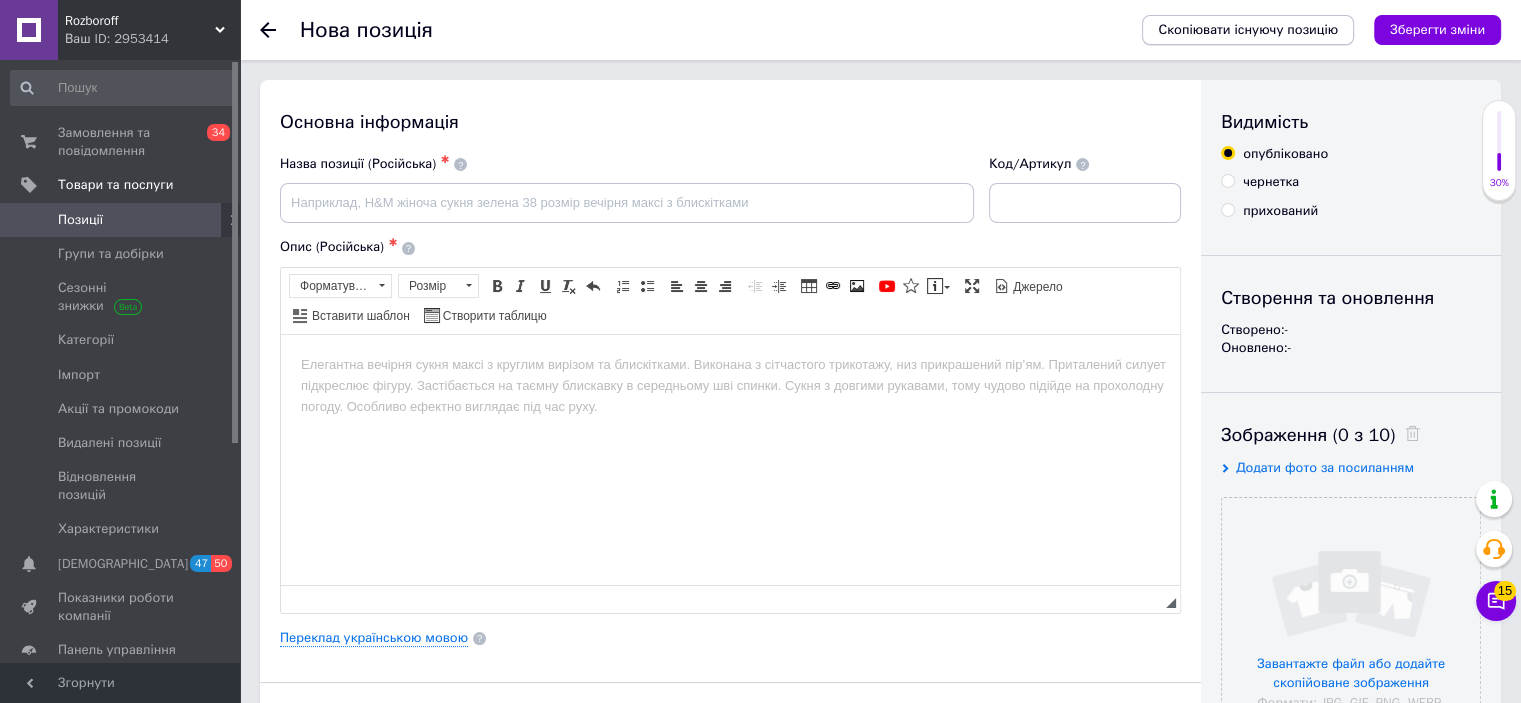 click on "Скопіювати існуючу позицію" at bounding box center (1248, 30) 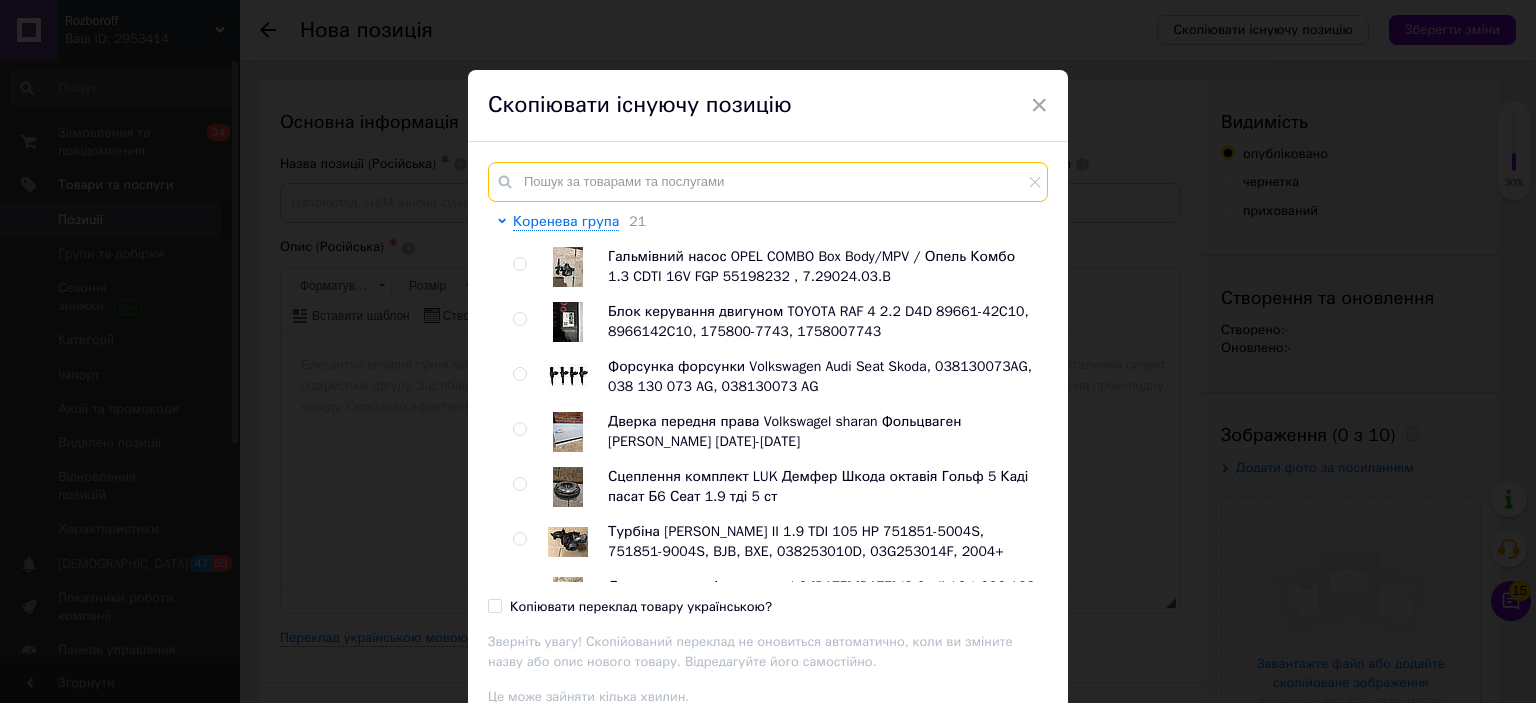 click at bounding box center [768, 182] 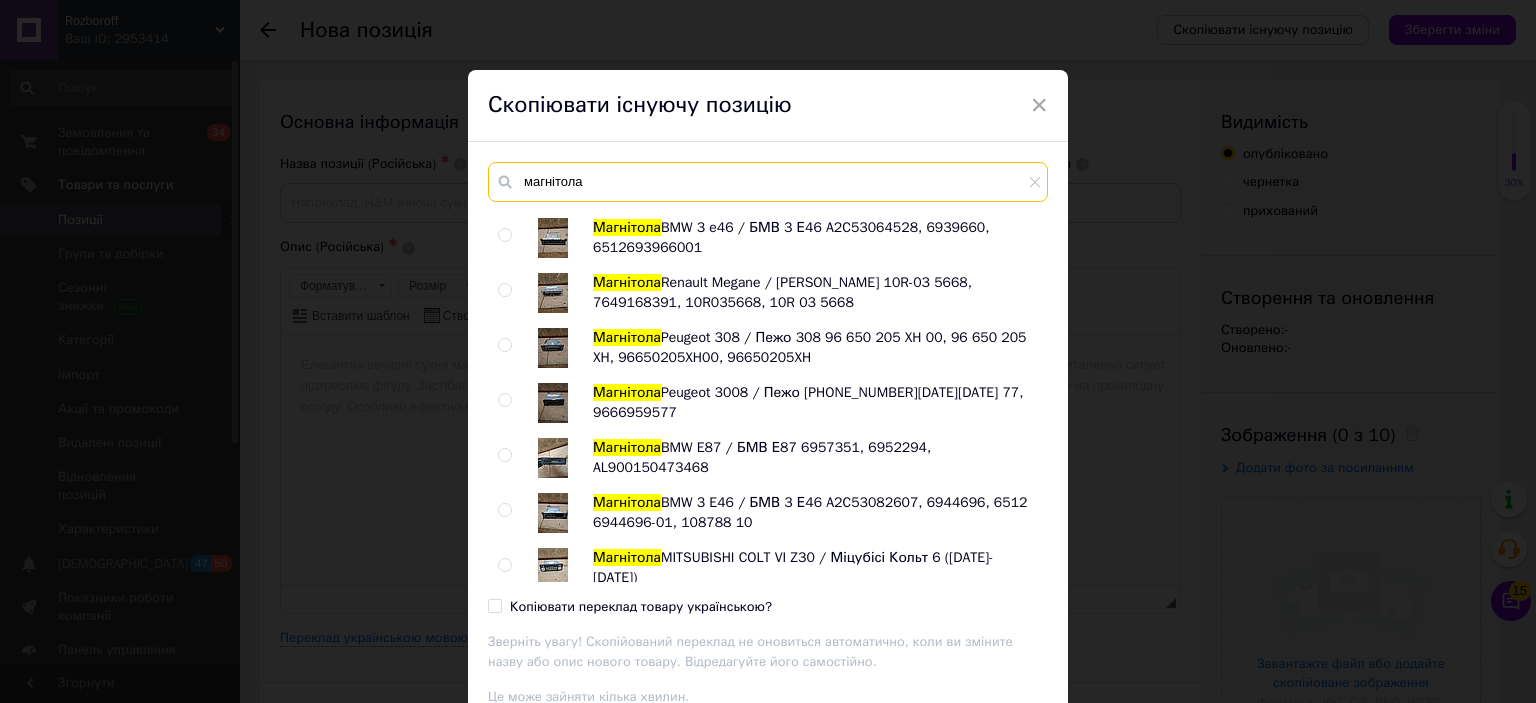 scroll, scrollTop: 1864, scrollLeft: 0, axis: vertical 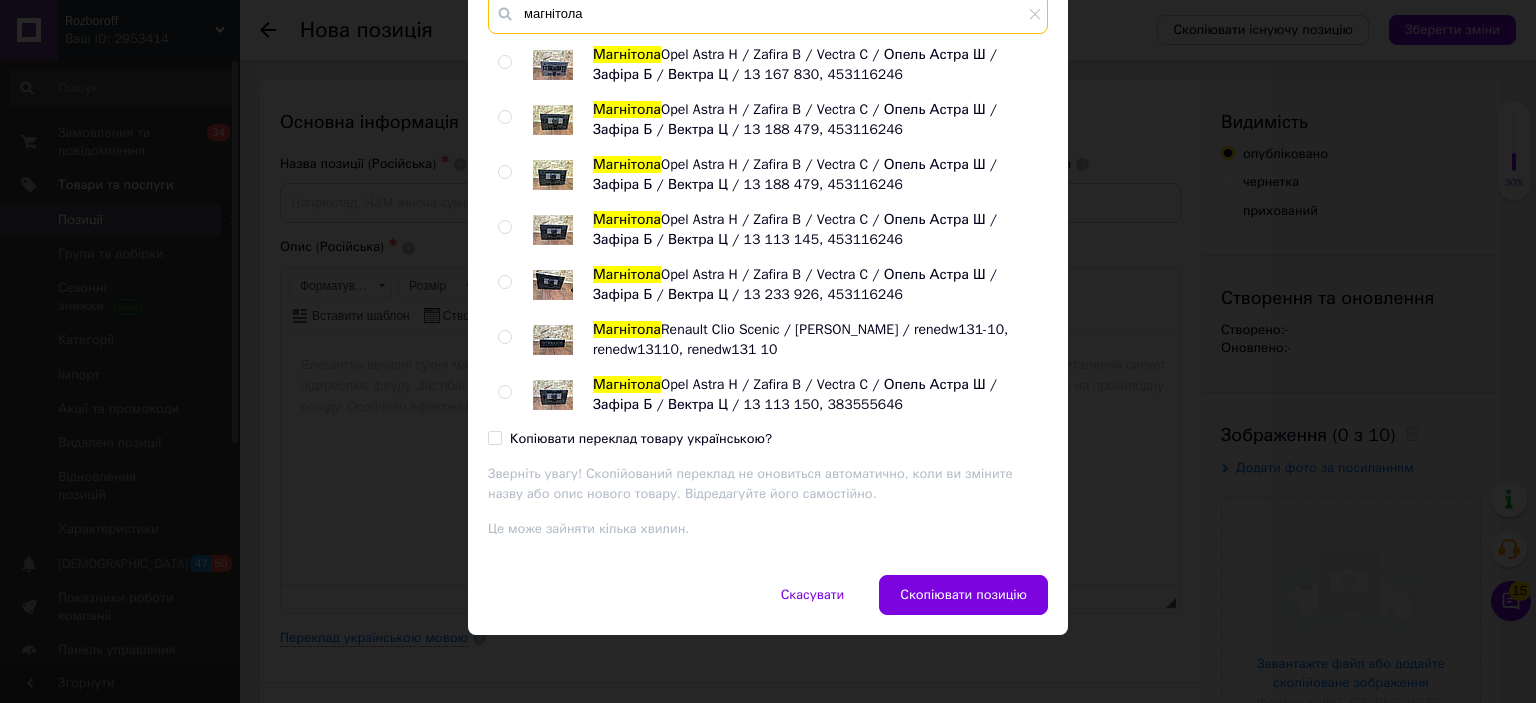 type on "магнітола" 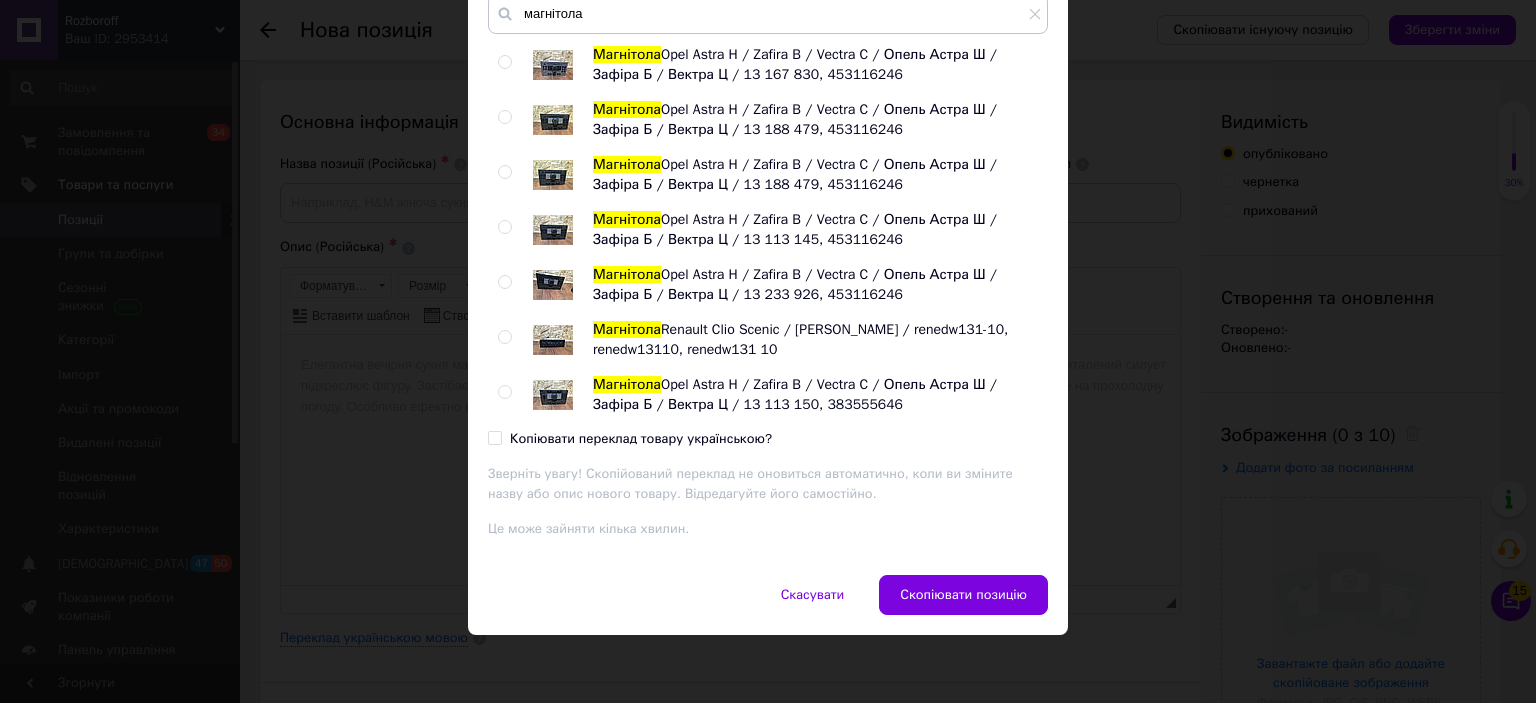 click at bounding box center [504, 392] 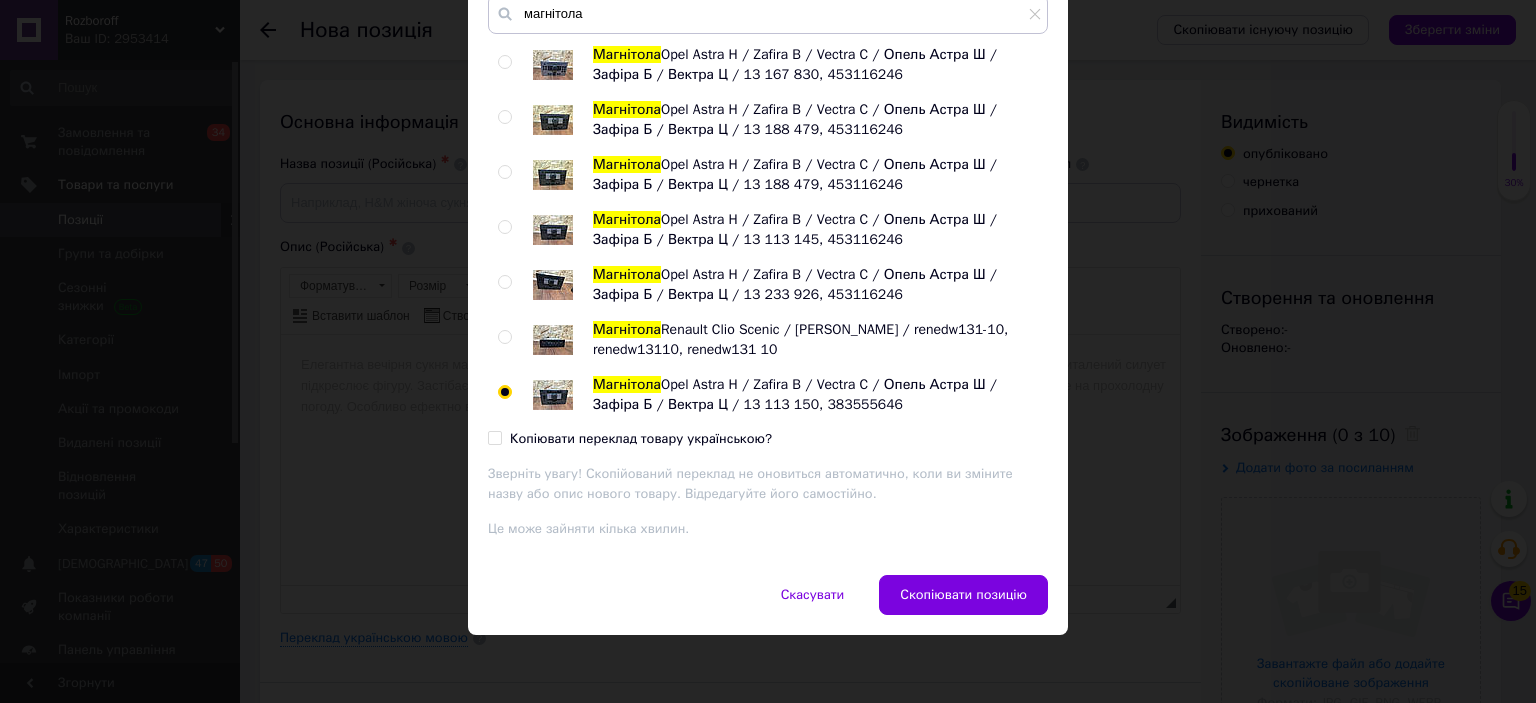 radio on "true" 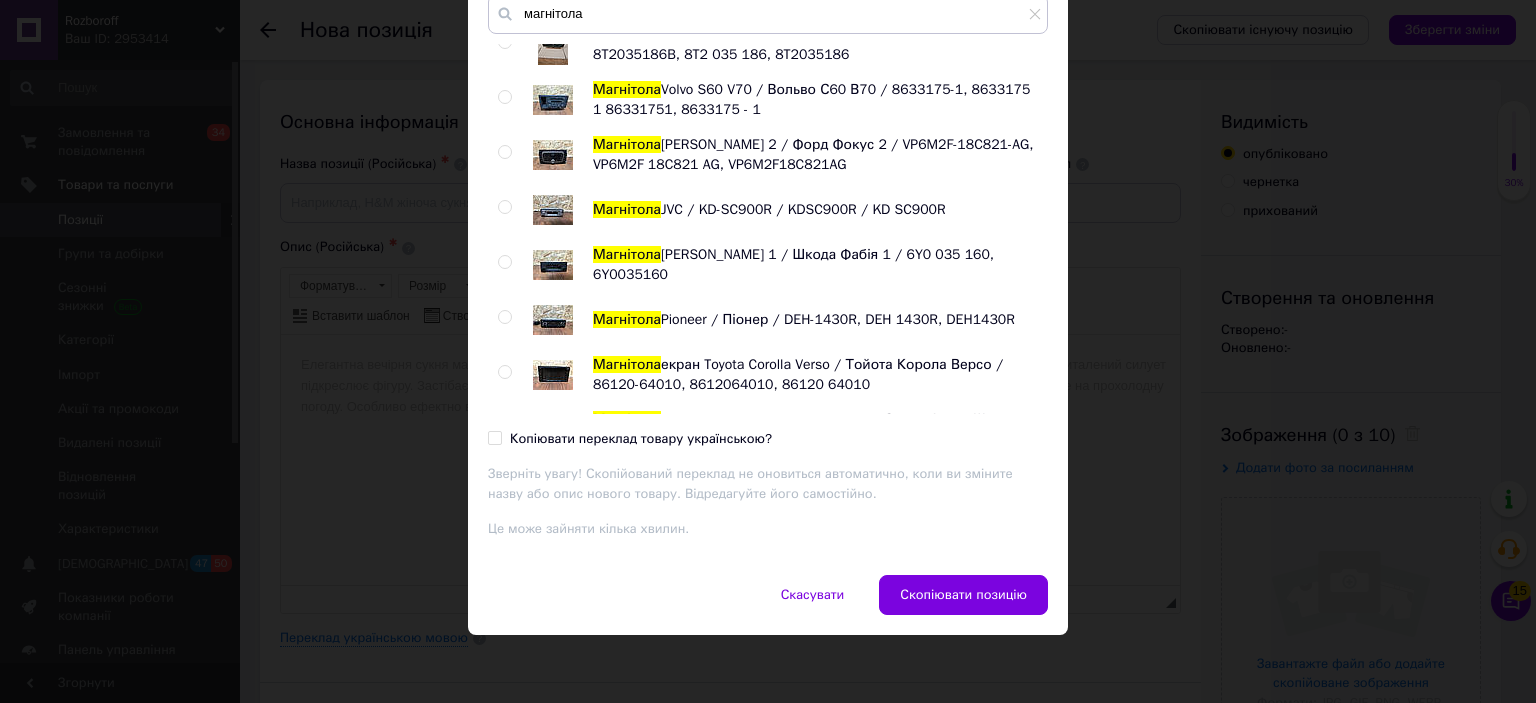 scroll, scrollTop: 1443, scrollLeft: 0, axis: vertical 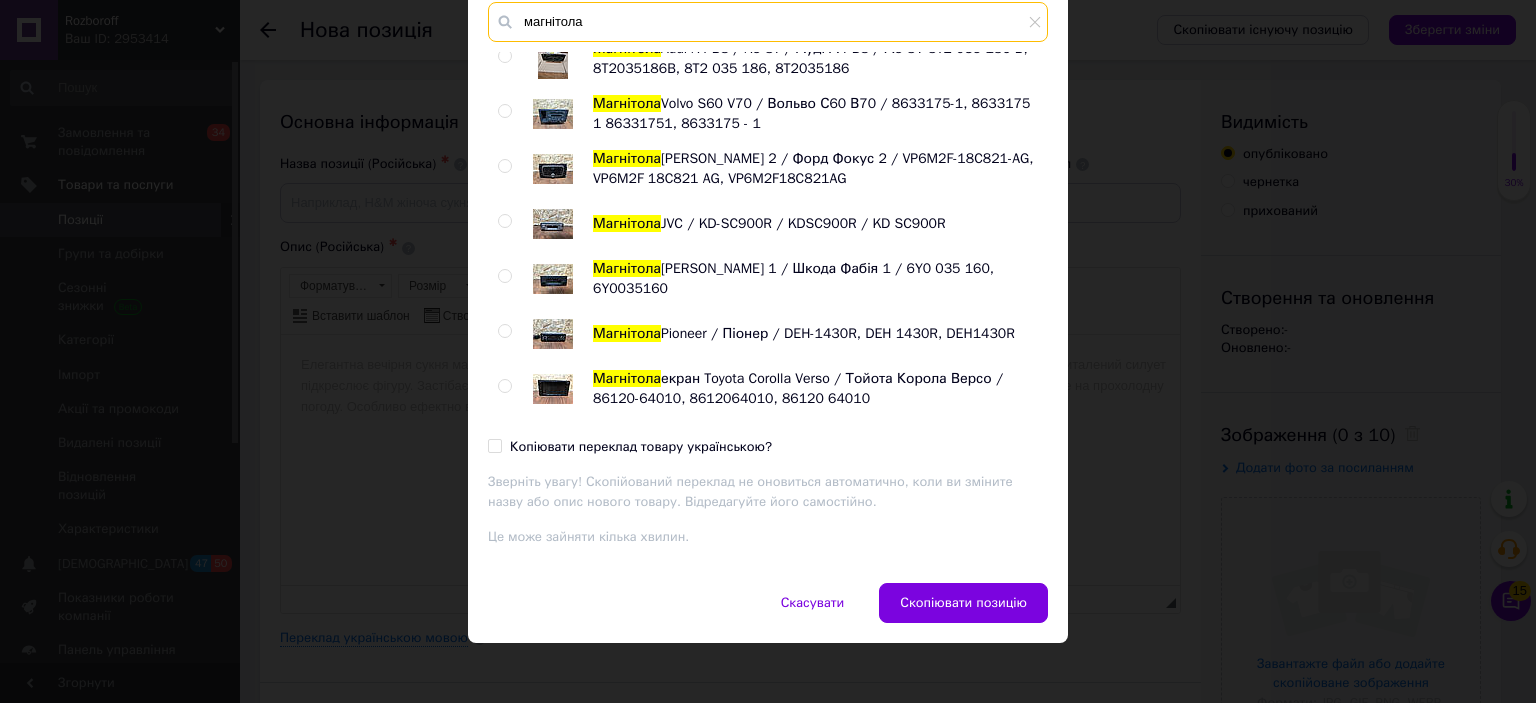 drag, startPoint x: 628, startPoint y: 18, endPoint x: 477, endPoint y: 15, distance: 151.0298 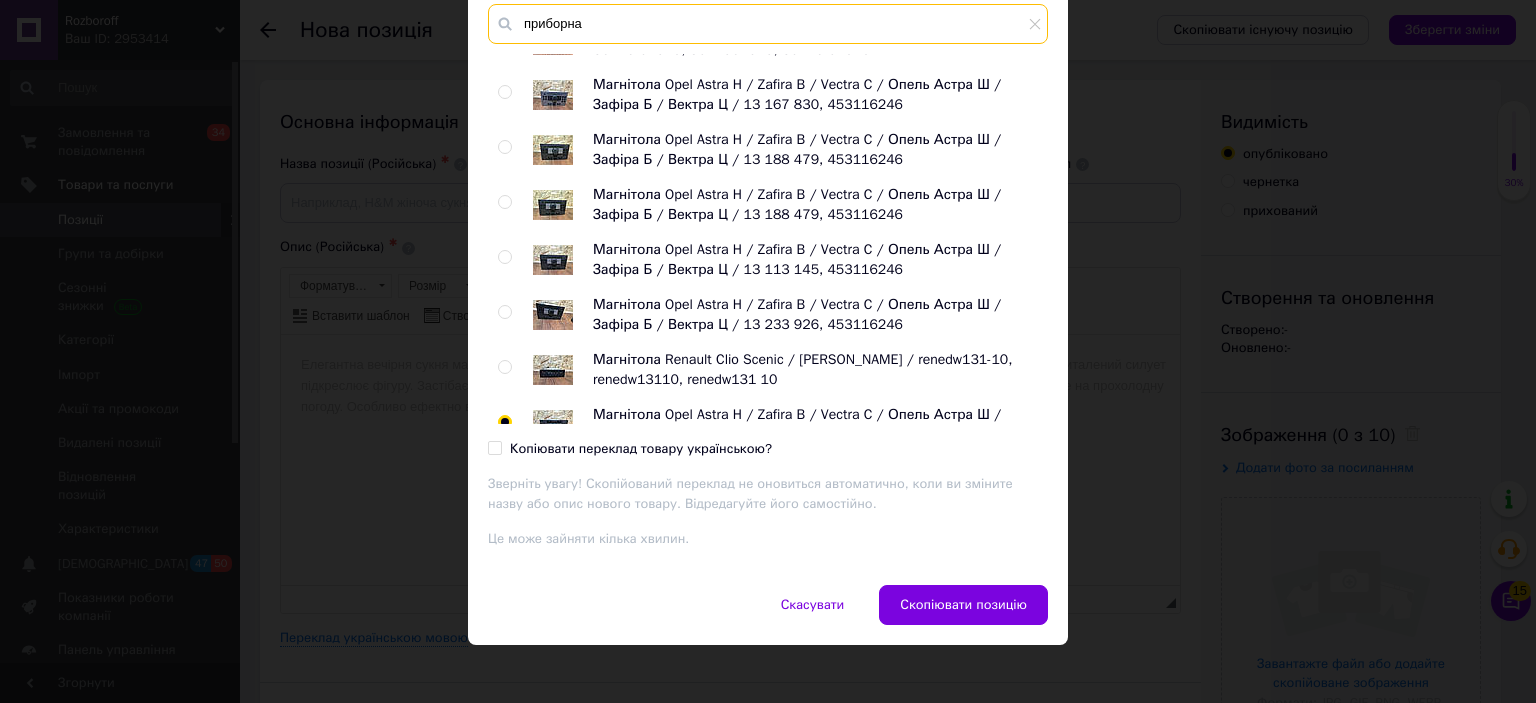 scroll, scrollTop: 2420, scrollLeft: 0, axis: vertical 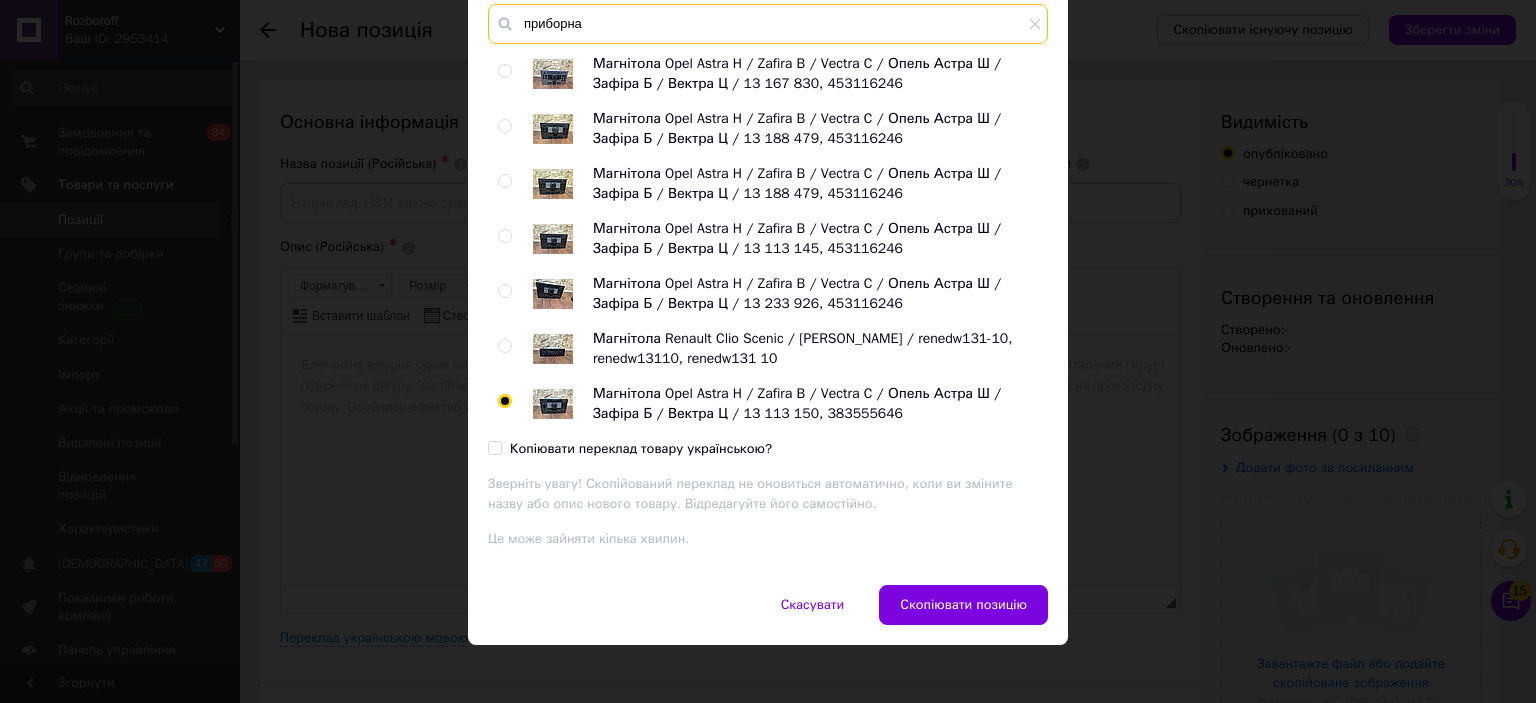 type on "приборна" 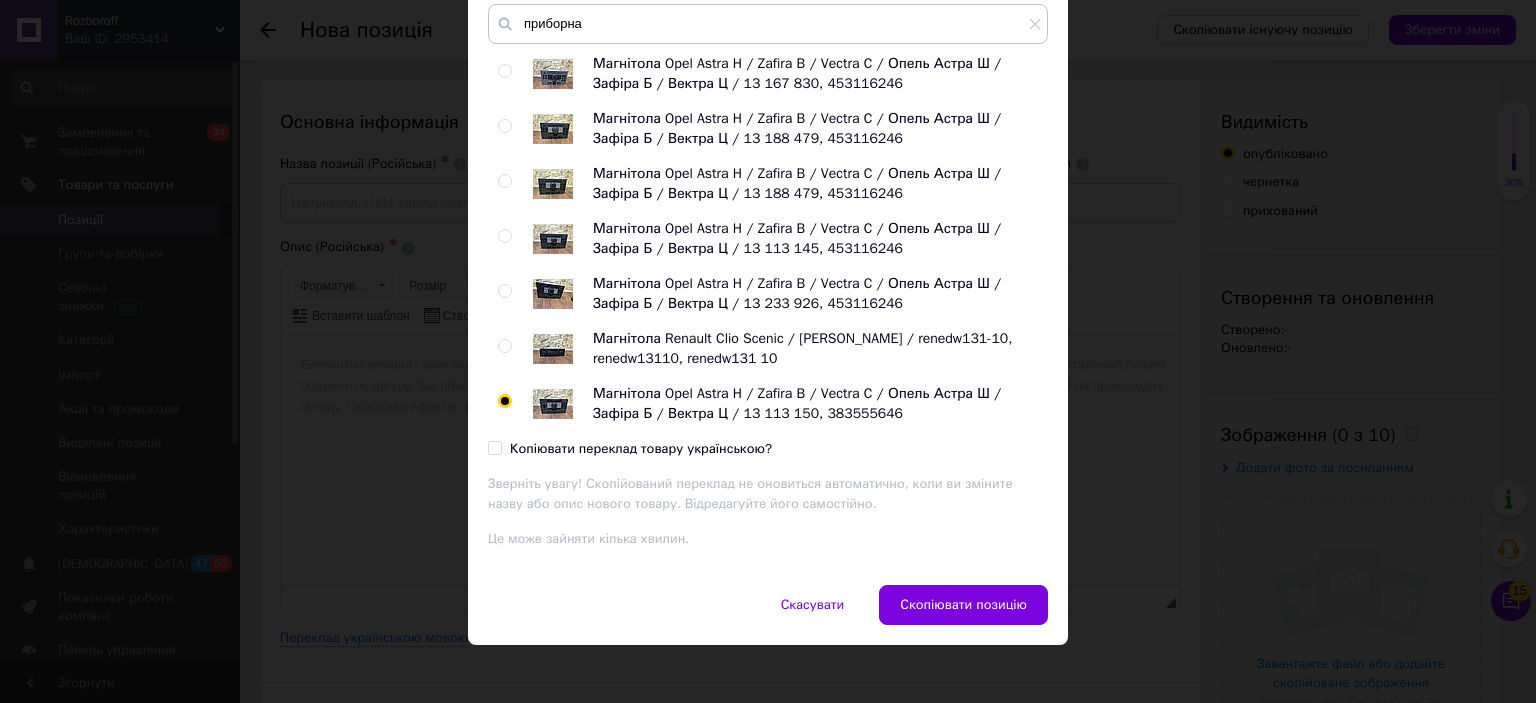 click at bounding box center (504, 401) 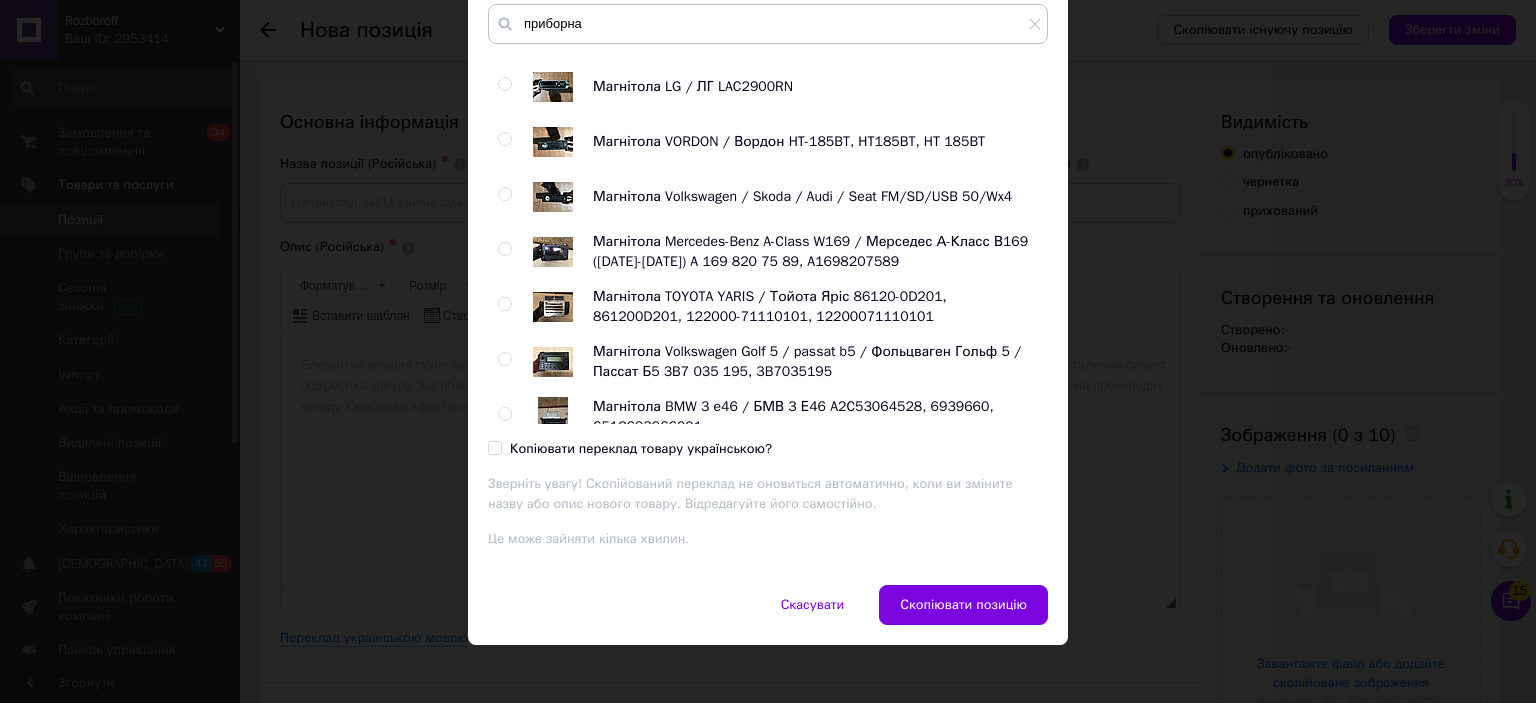 scroll, scrollTop: 410, scrollLeft: 0, axis: vertical 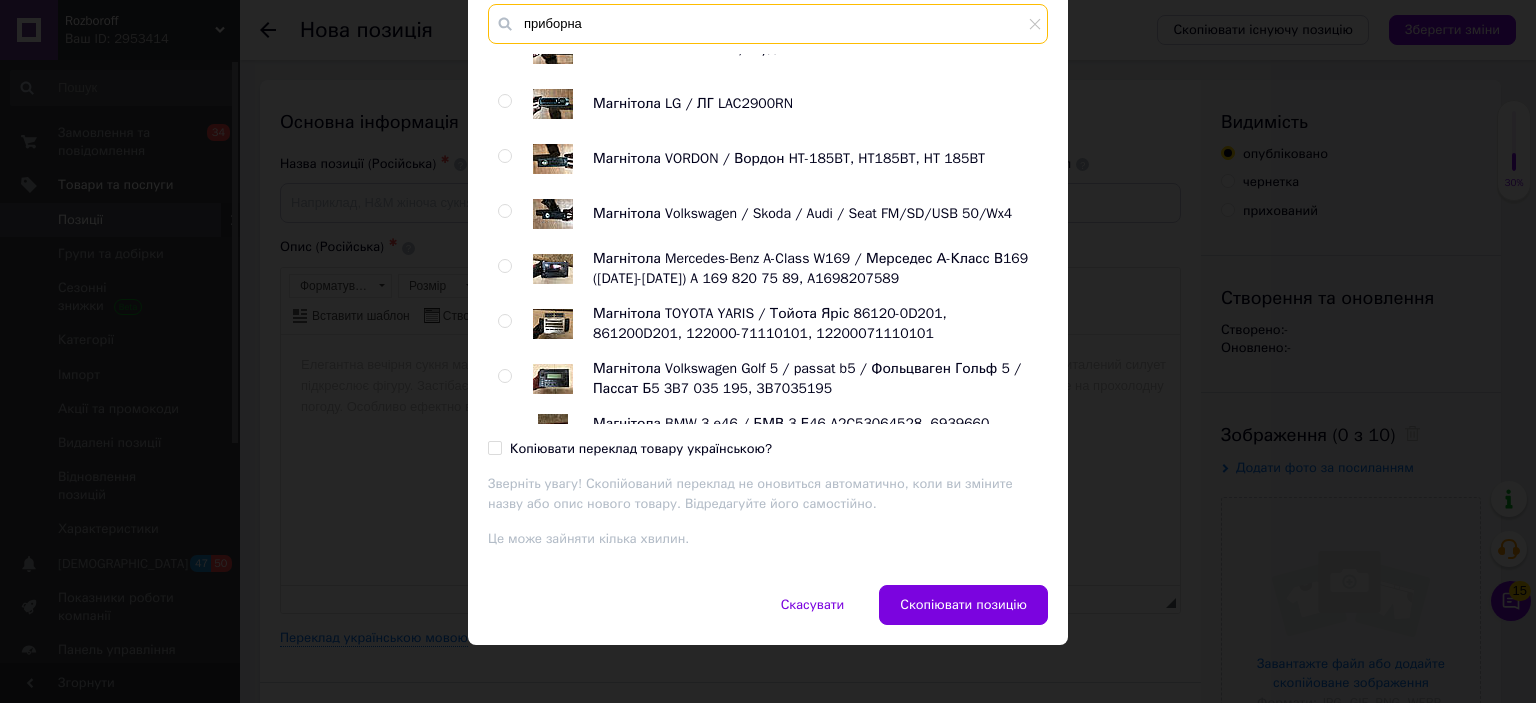 drag, startPoint x: 616, startPoint y: 19, endPoint x: 437, endPoint y: 19, distance: 179 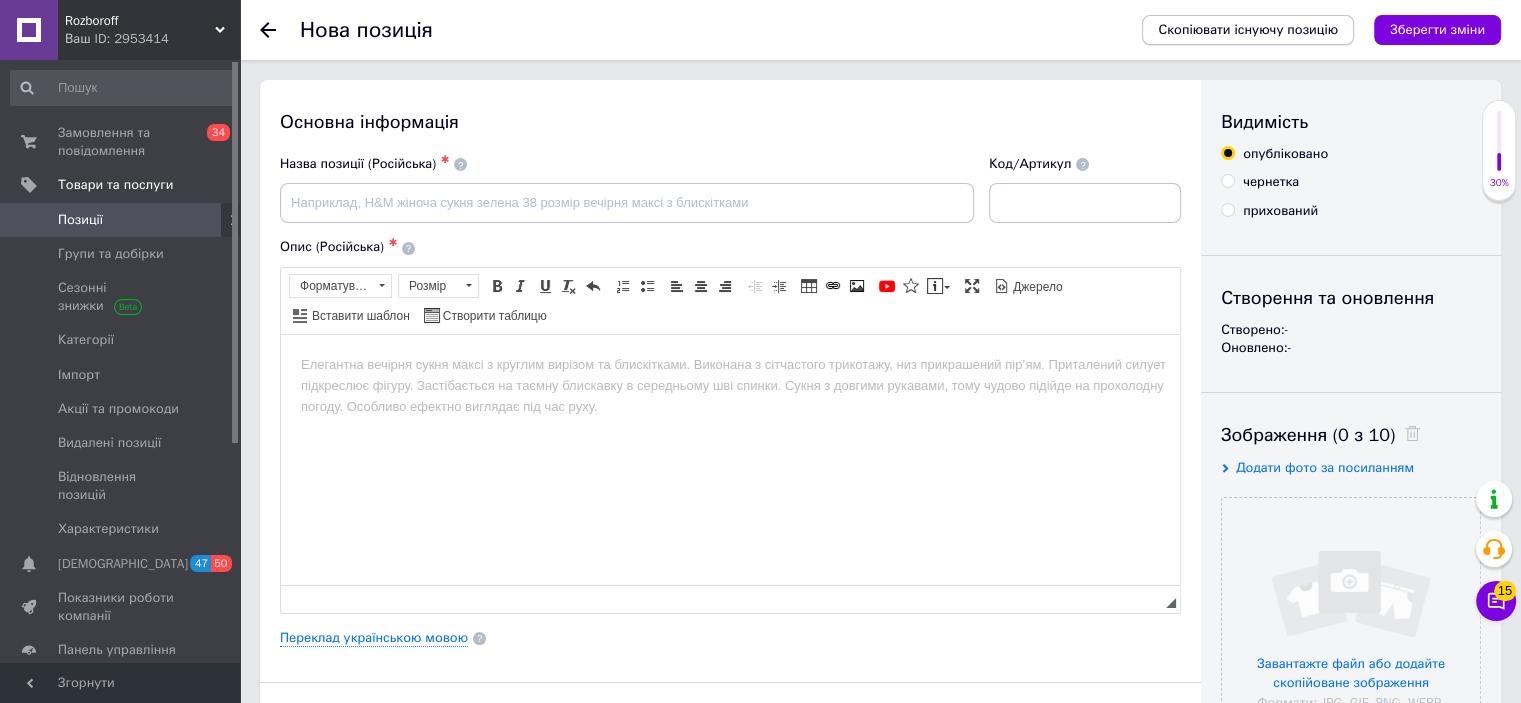 click on "Скопіювати існуючу позицію" at bounding box center [1248, 30] 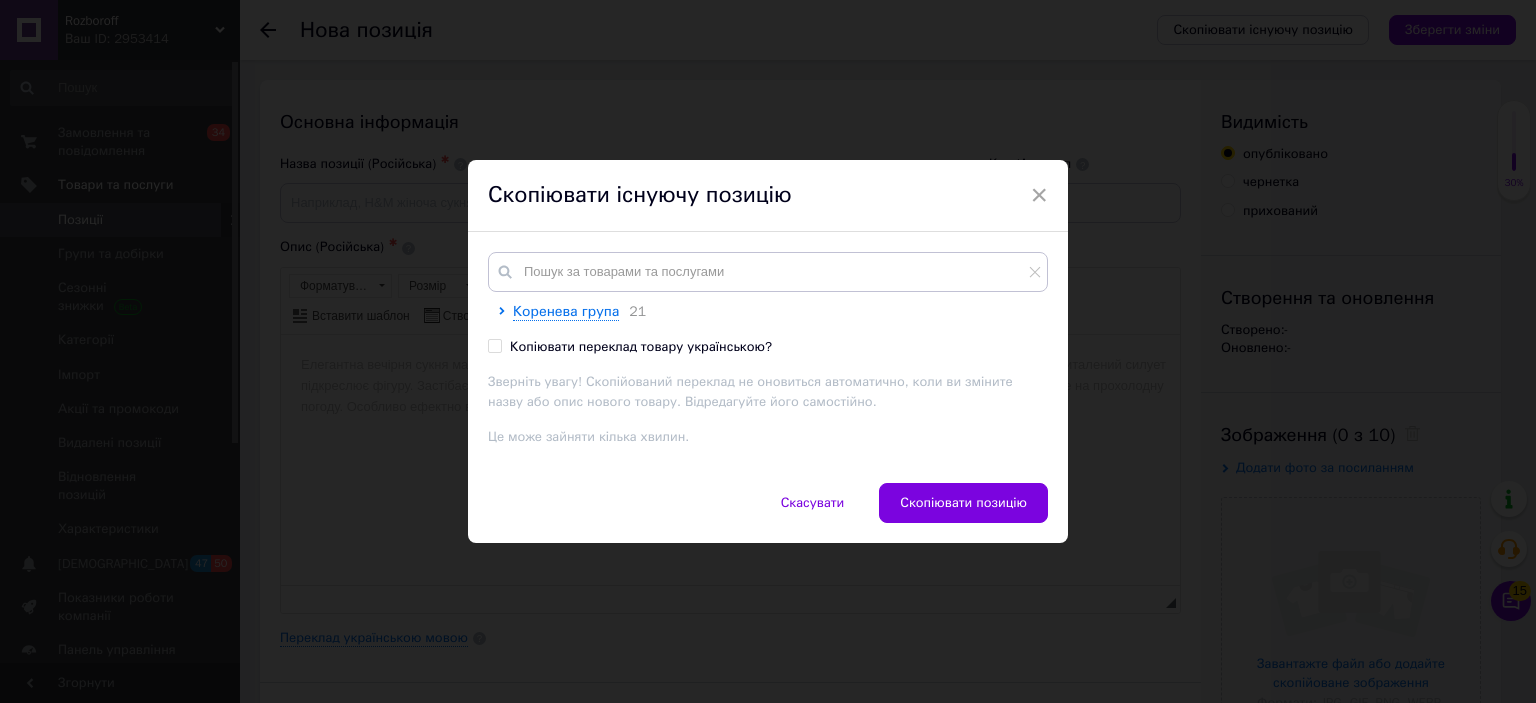 click on "Коренева група 21 Копіювати переклад товару українською? Зверніть увагу! Скопійований переклад не оновиться автоматично,
коли ви зміните назву або опис нового товару.
Відредагуйте його самостійно. Це може зайняти кілька хвилин." at bounding box center (768, 357) 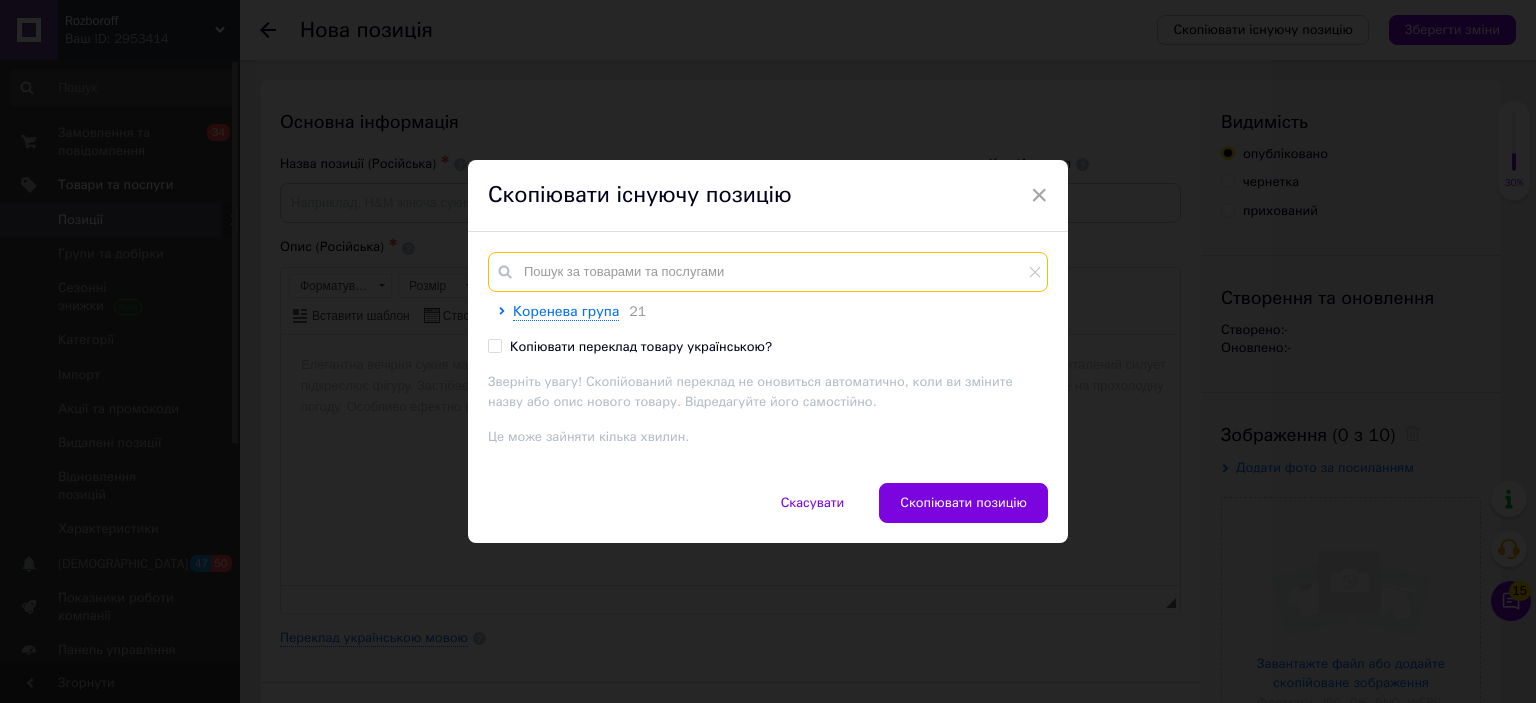 click at bounding box center [768, 272] 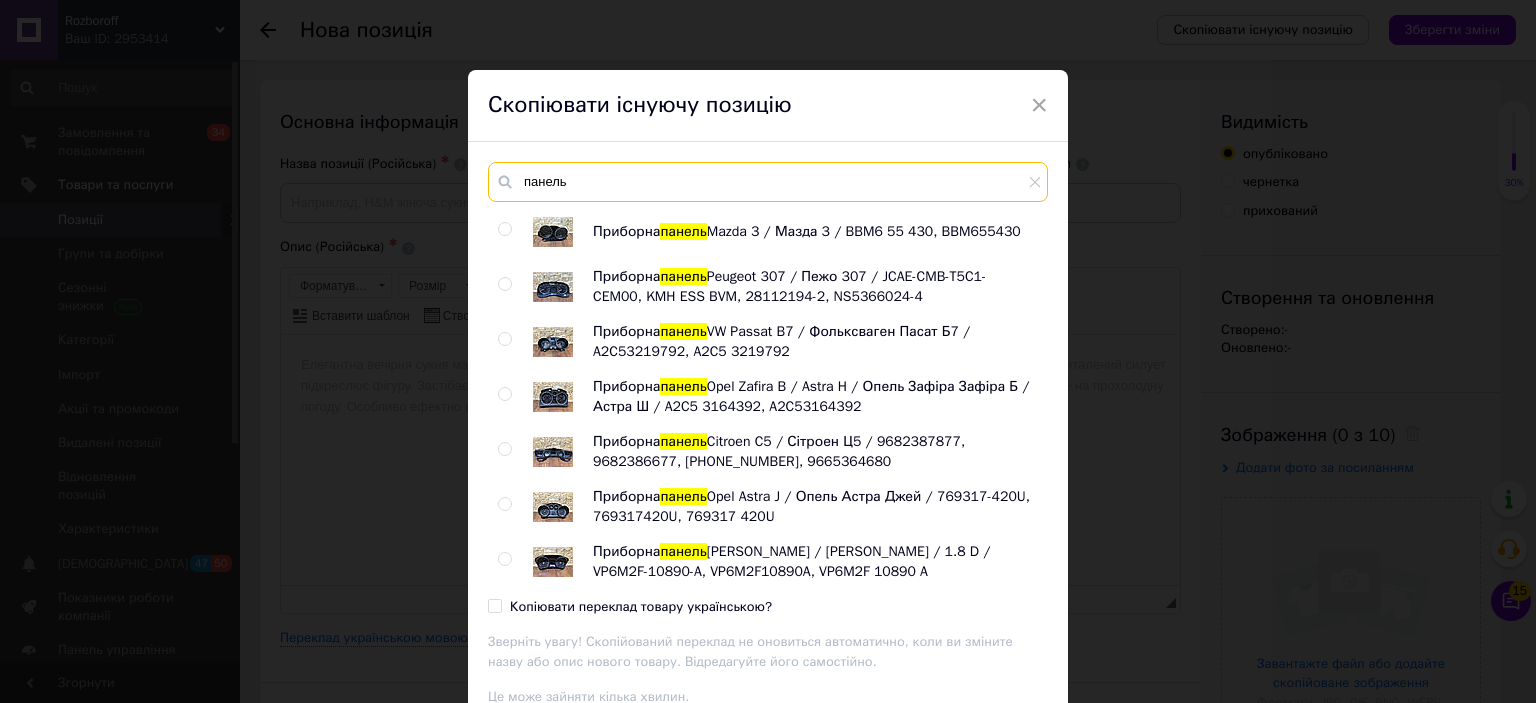 scroll, scrollTop: 1814, scrollLeft: 0, axis: vertical 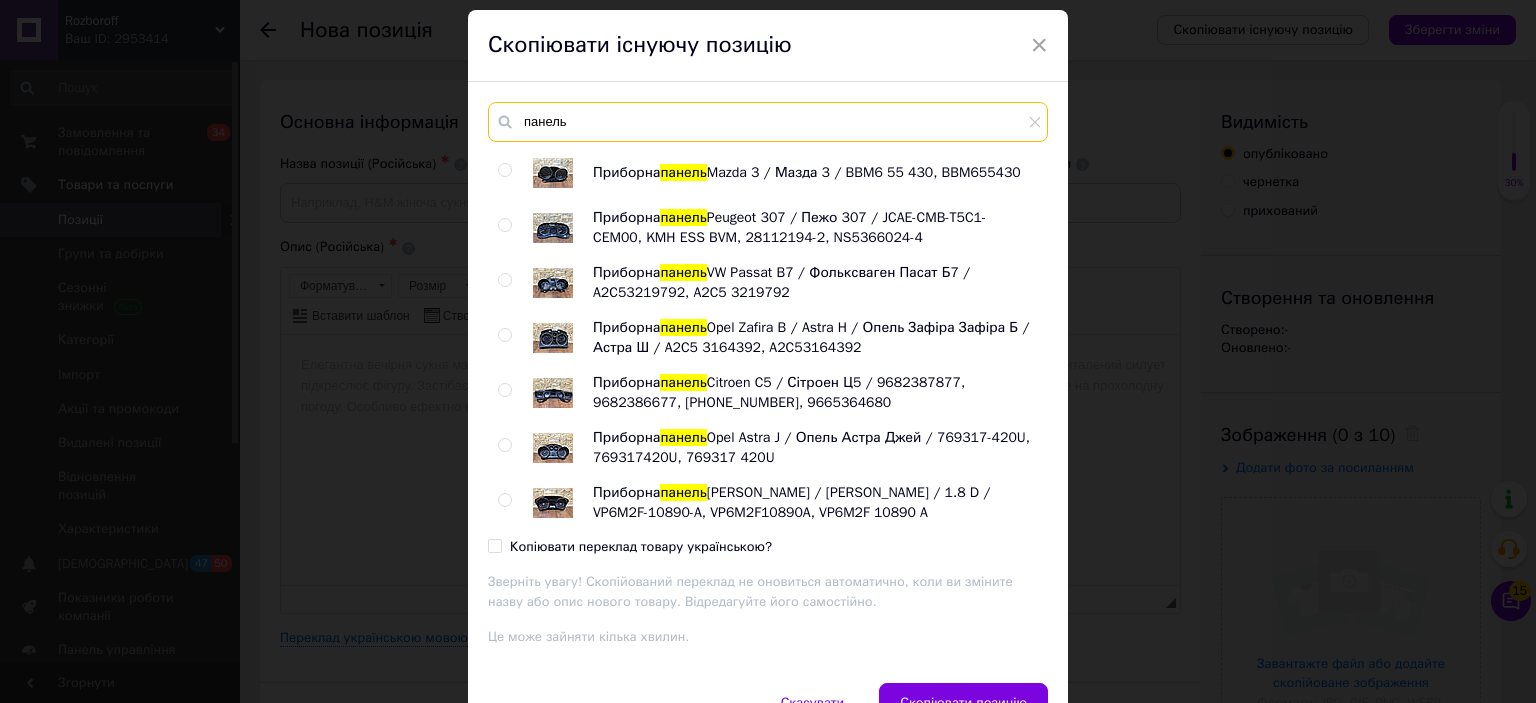 type on "панель" 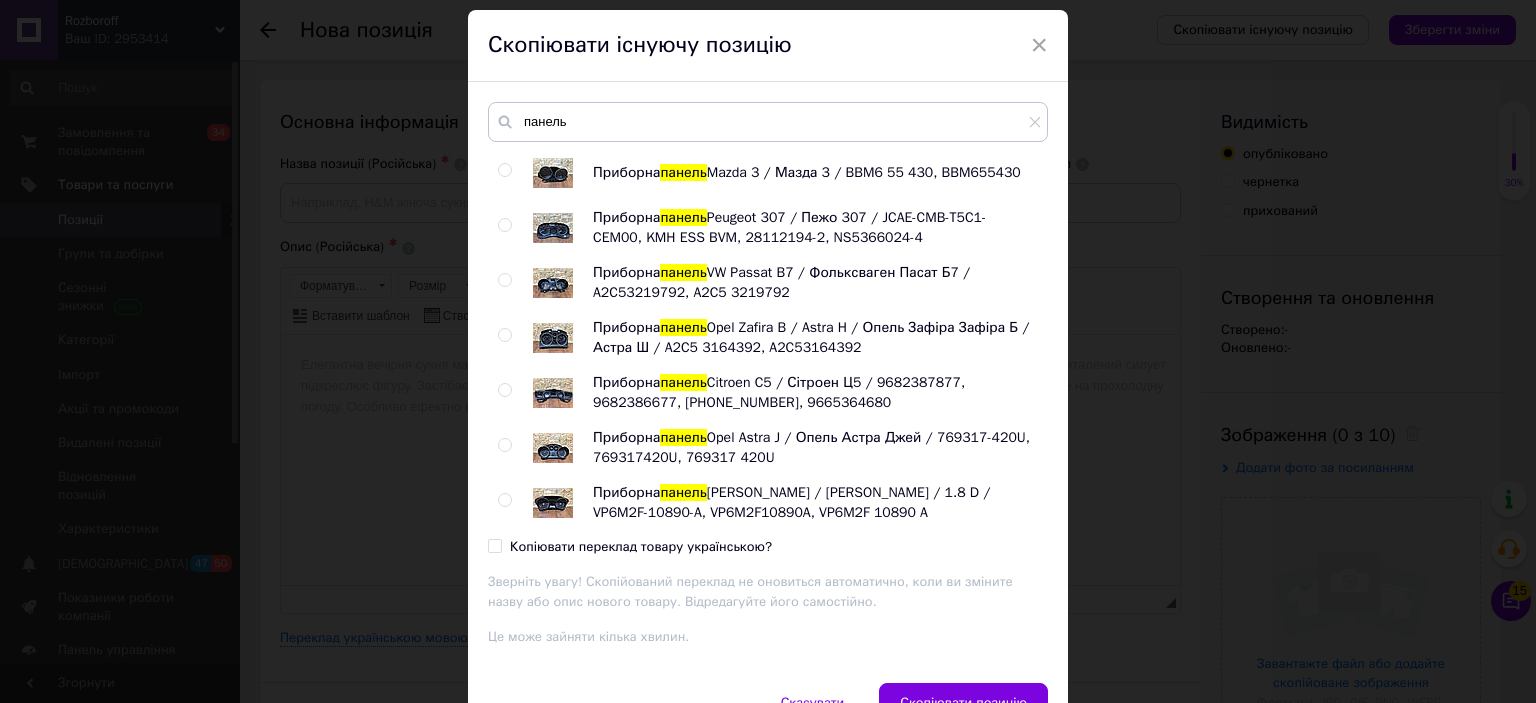 click at bounding box center [504, 500] 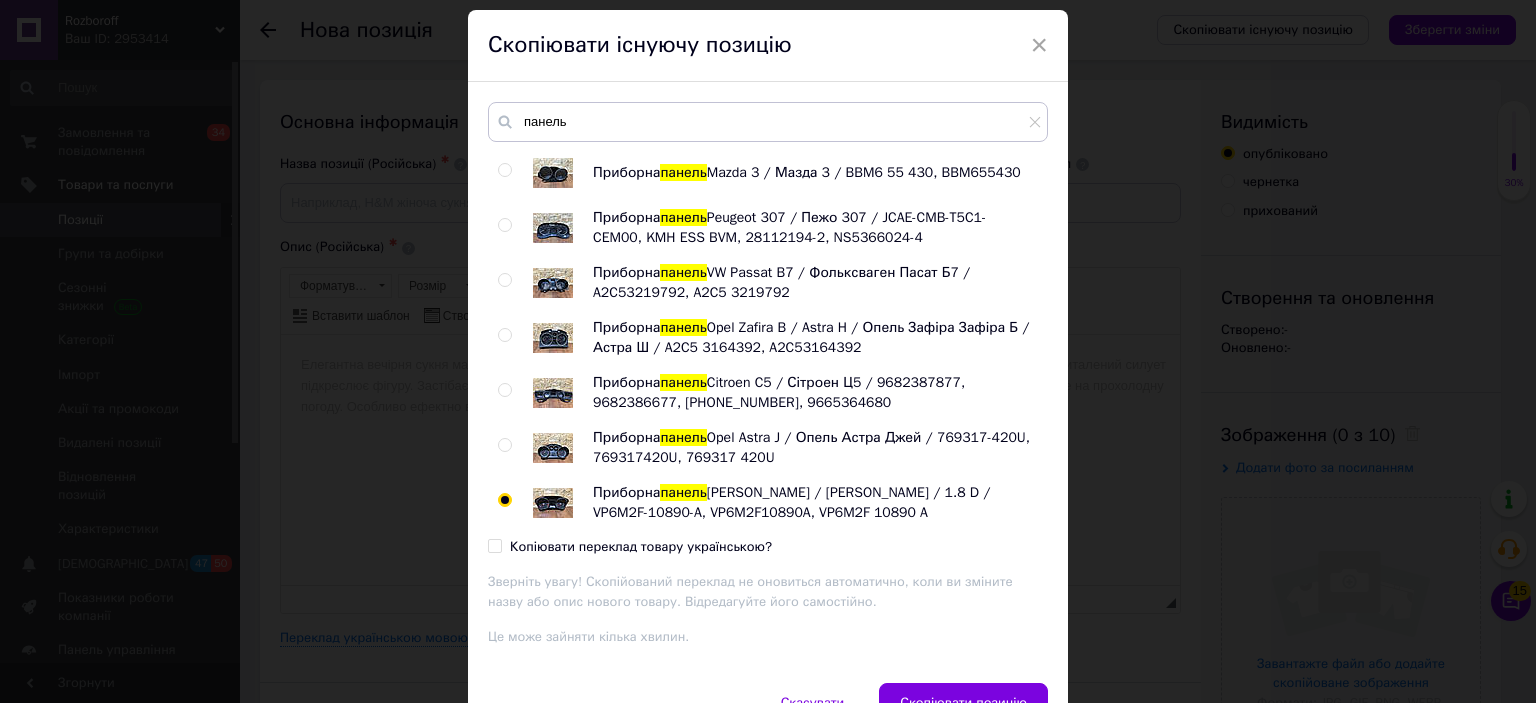 radio on "true" 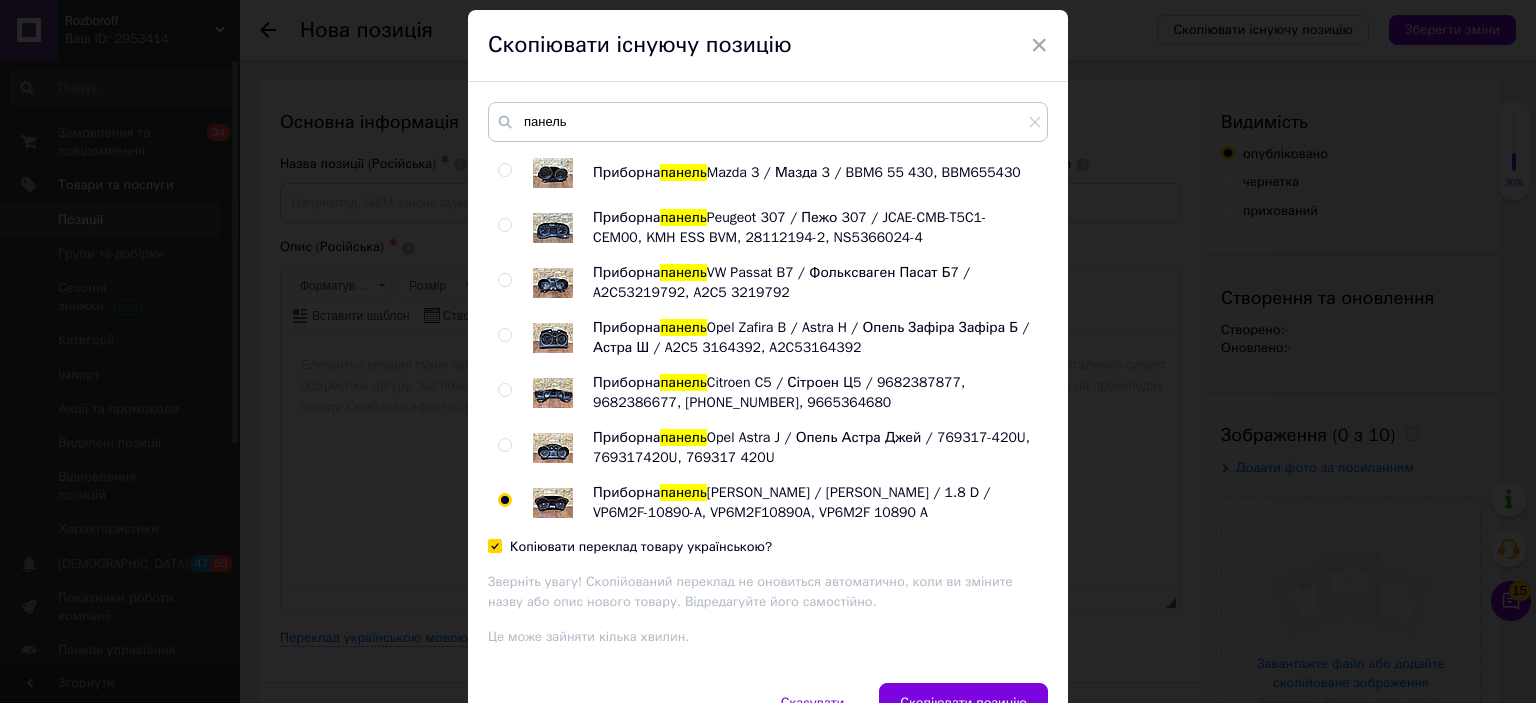 click on "Копіювати переклад товару українською?" at bounding box center [630, 547] 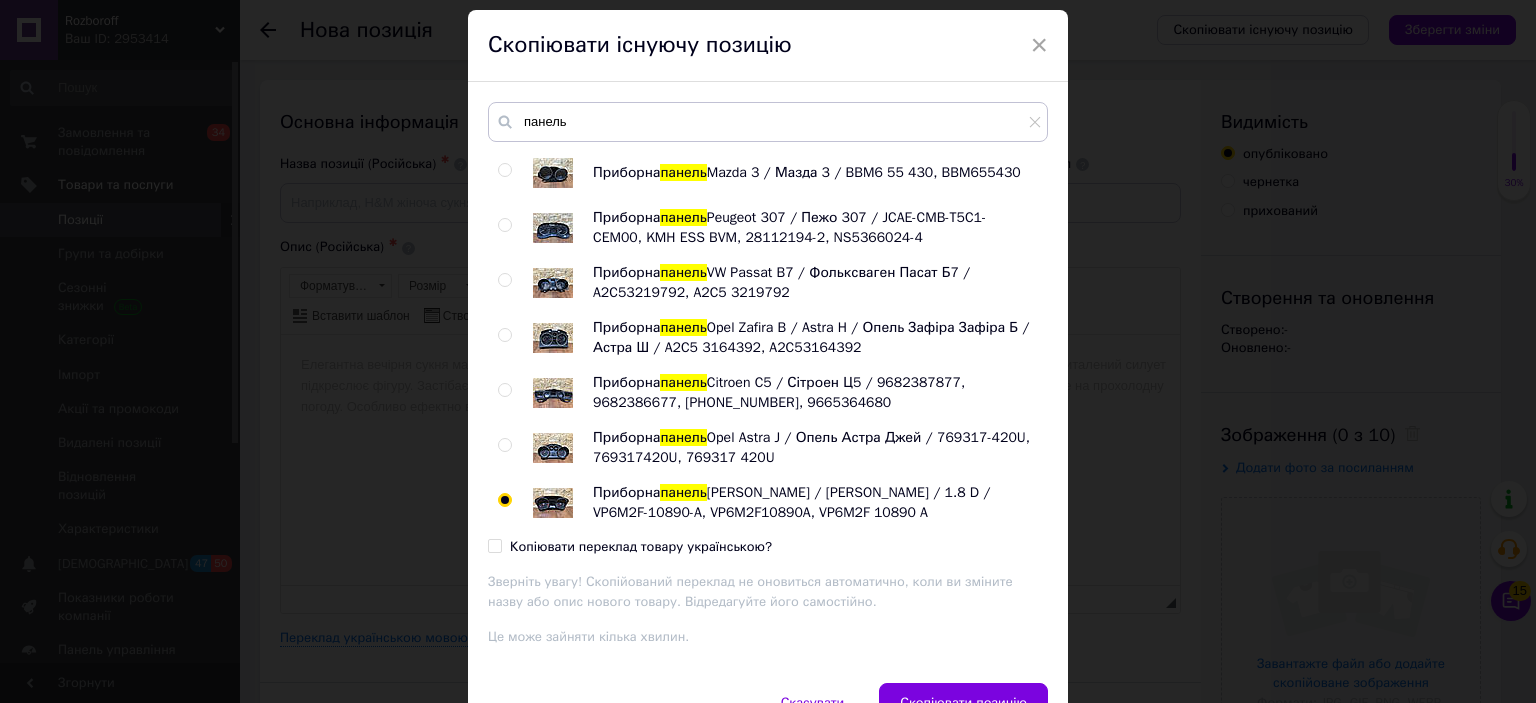 click on "Копіювати переклад товару українською?" at bounding box center [494, 545] 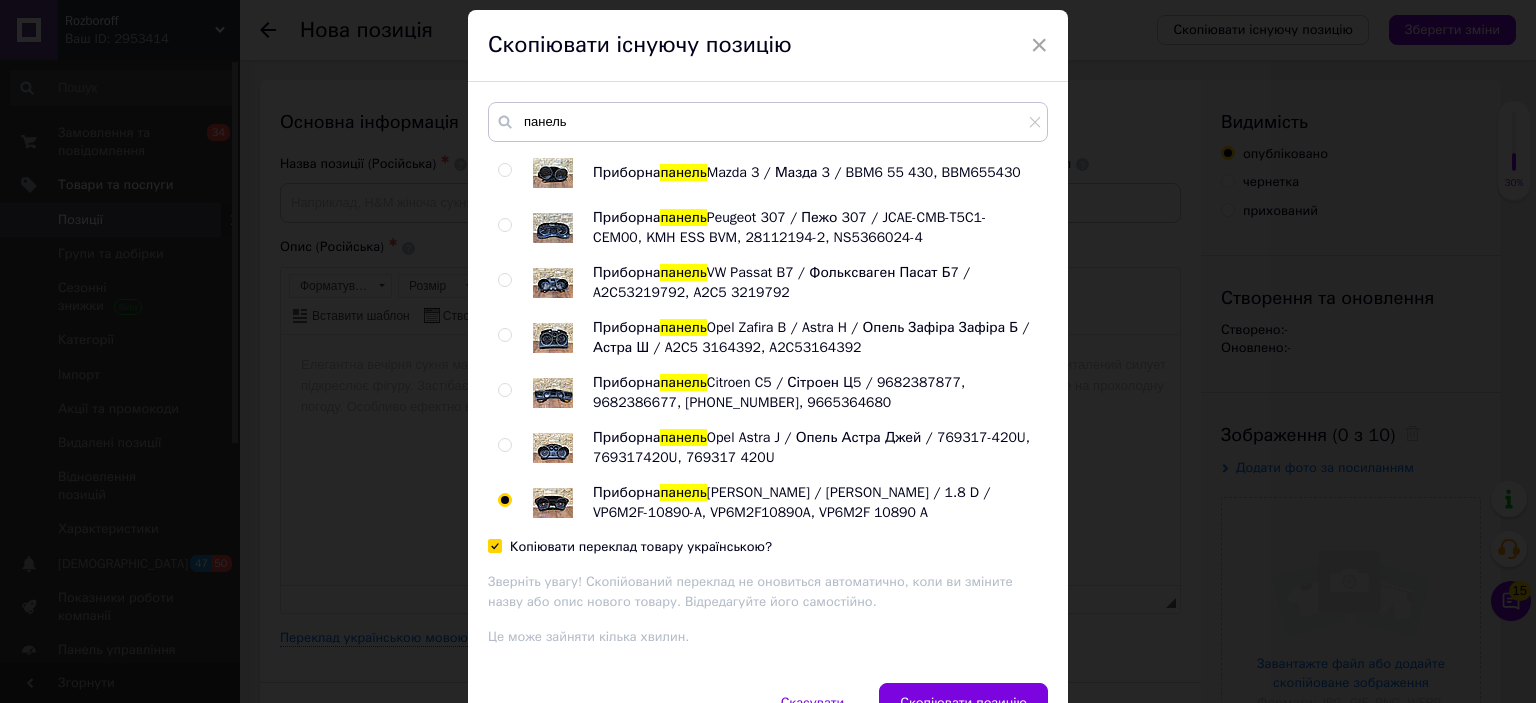 checkbox on "true" 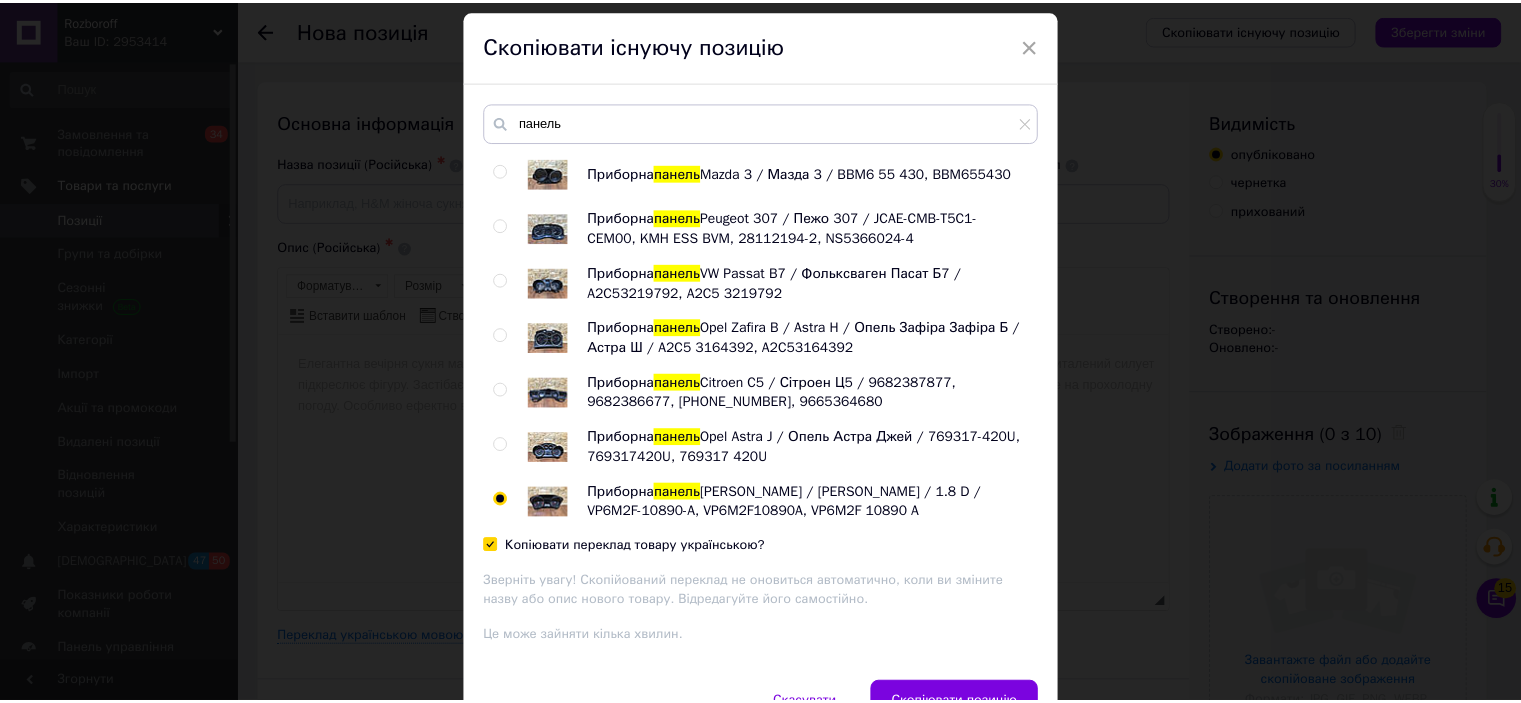 scroll, scrollTop: 168, scrollLeft: 0, axis: vertical 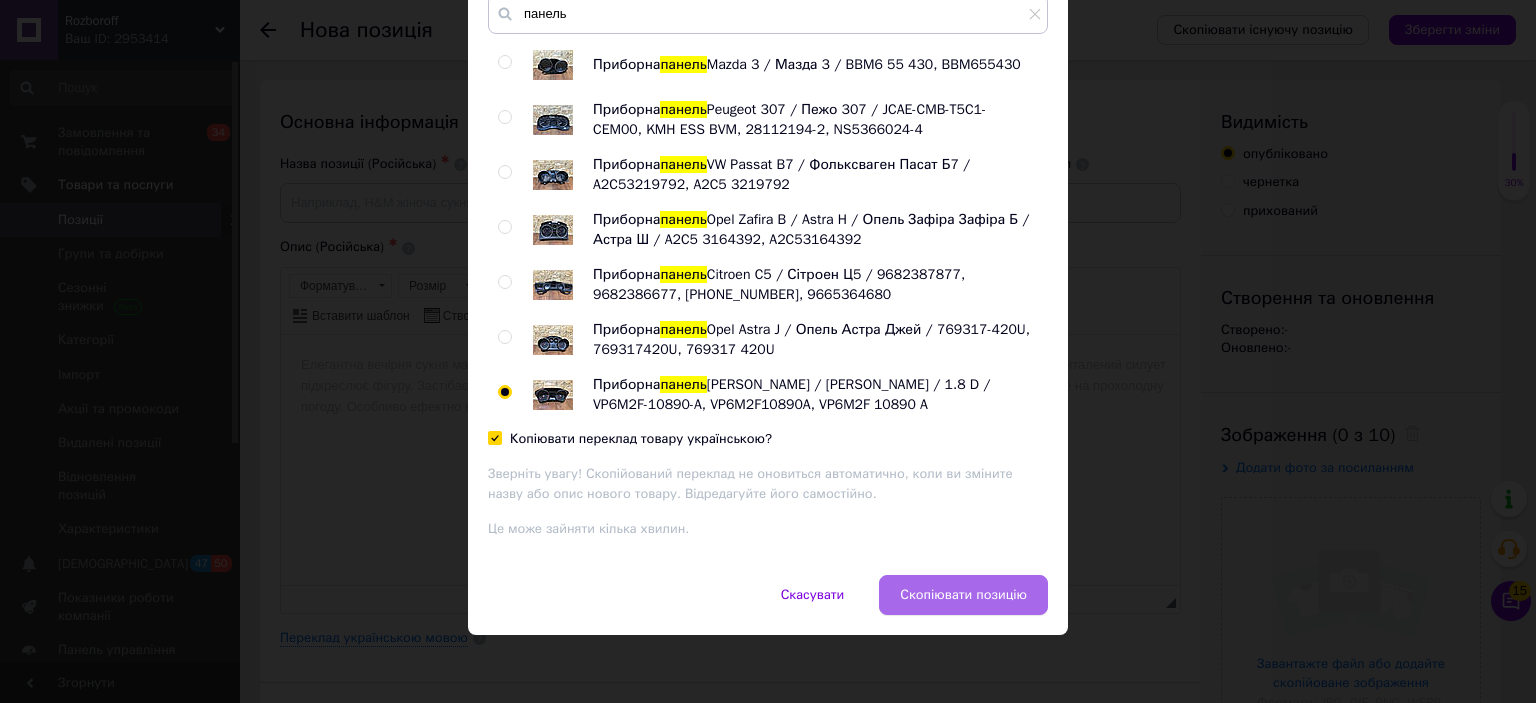 click on "Скопіювати позицію" at bounding box center [963, 595] 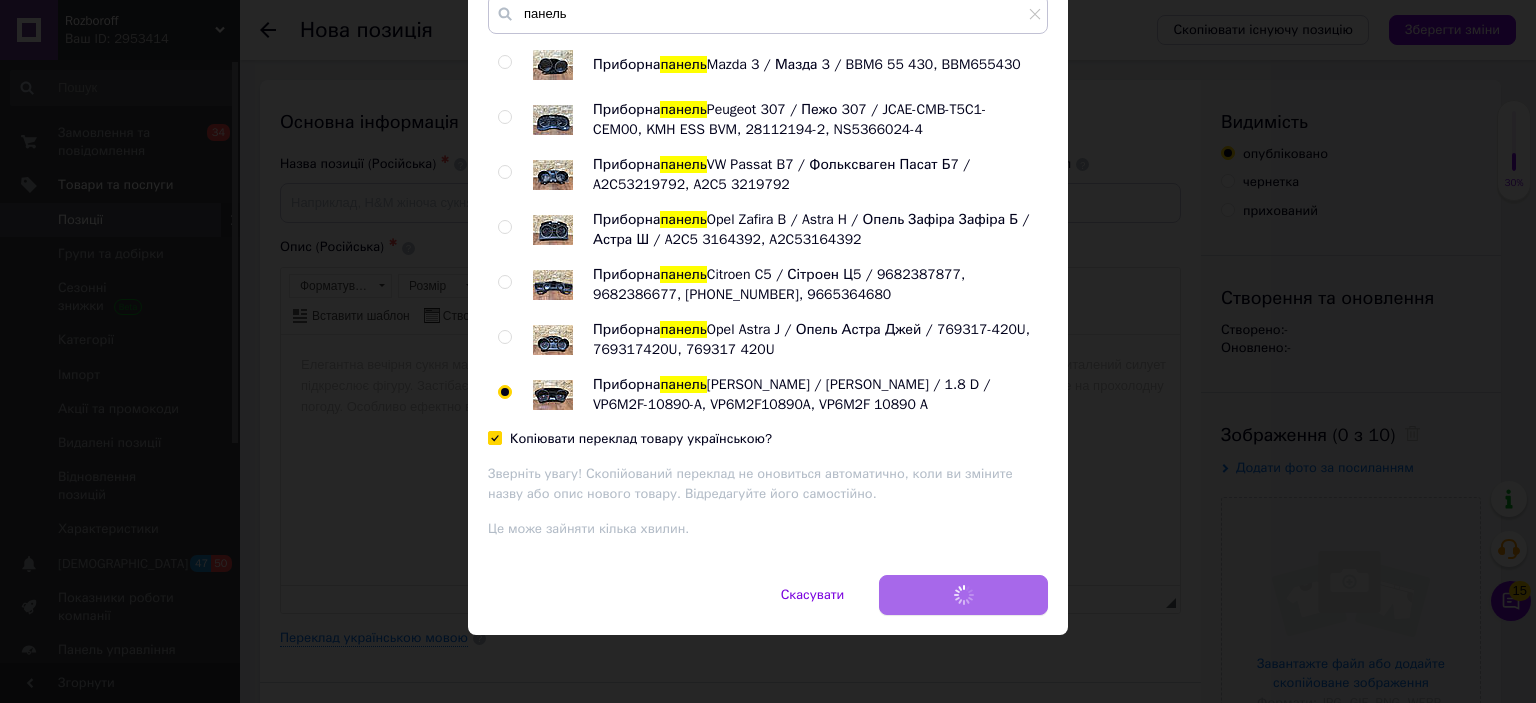 click on "Скасувати   Скопіювати позицію" at bounding box center (768, 605) 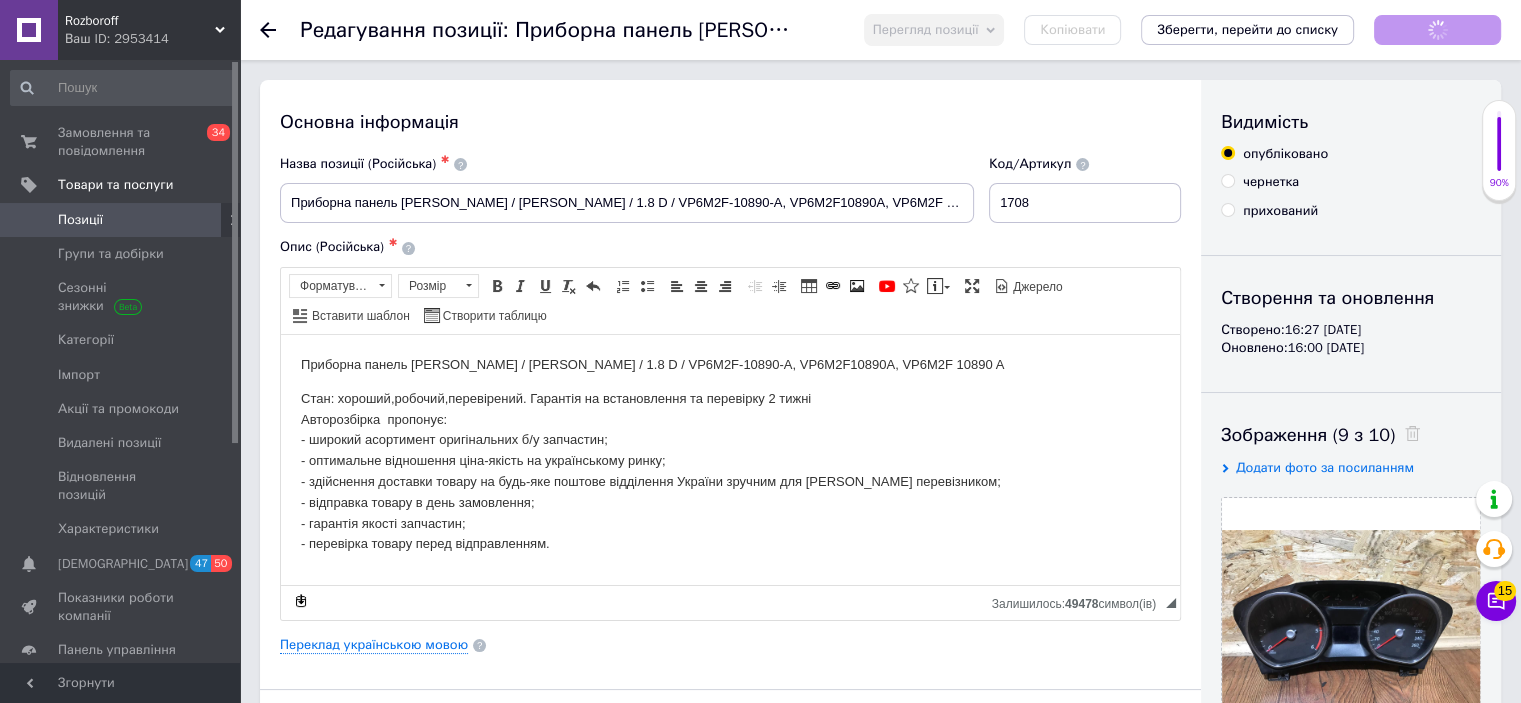 scroll, scrollTop: 0, scrollLeft: 0, axis: both 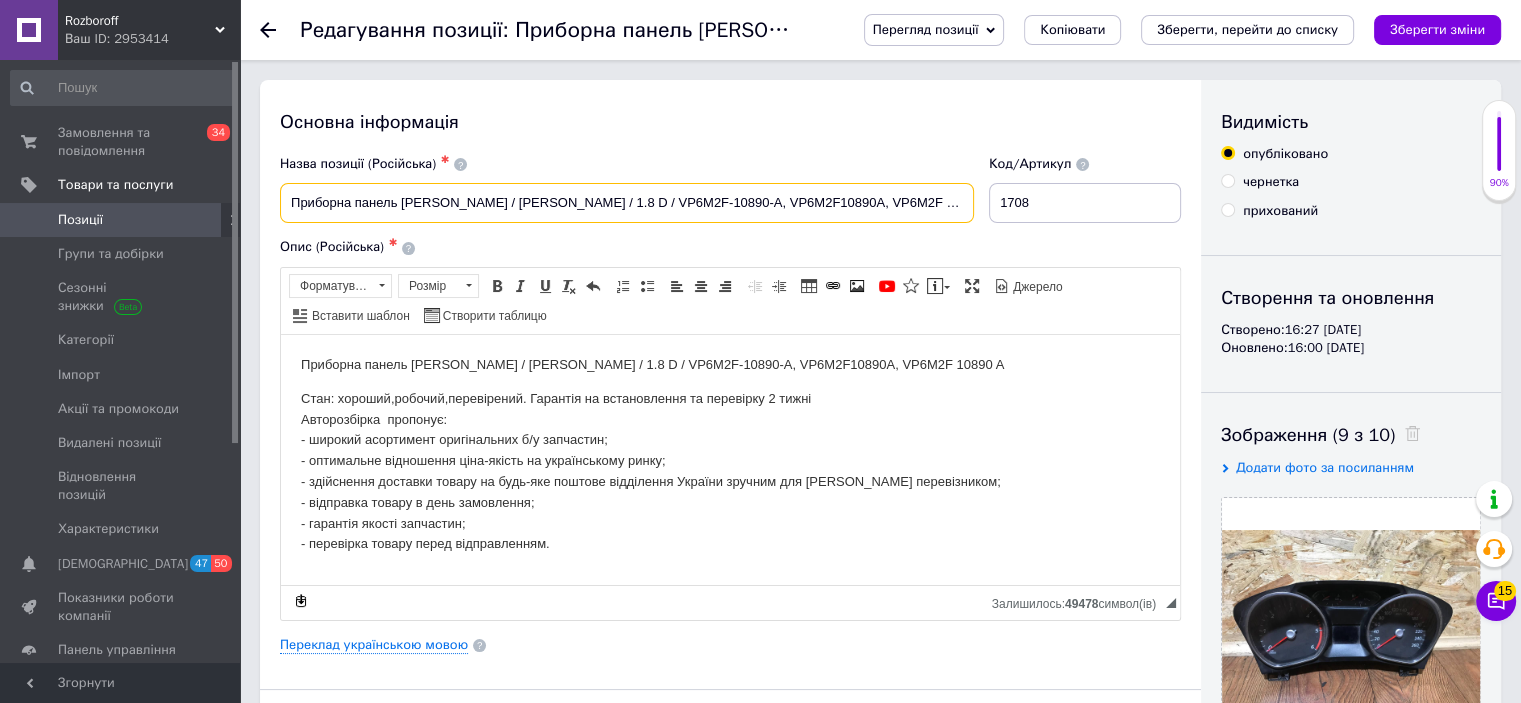 drag, startPoint x: 955, startPoint y: 204, endPoint x: 402, endPoint y: 195, distance: 553.07324 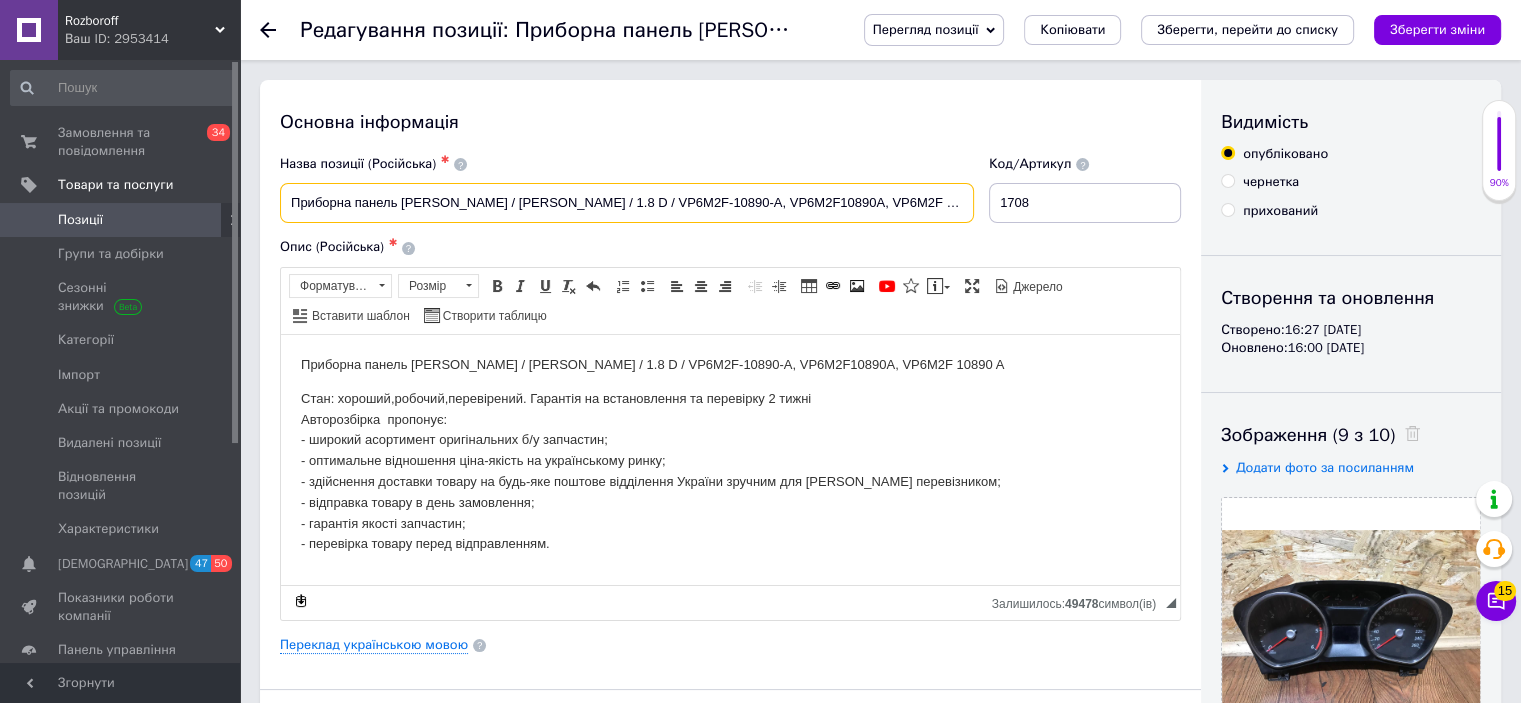 click on "Приборна панель [PERSON_NAME] / [PERSON_NAME] / 1.8 D / VP6M2F-10890-A, VP6M2F10890A, VP6M2F 10890 A" at bounding box center (627, 203) 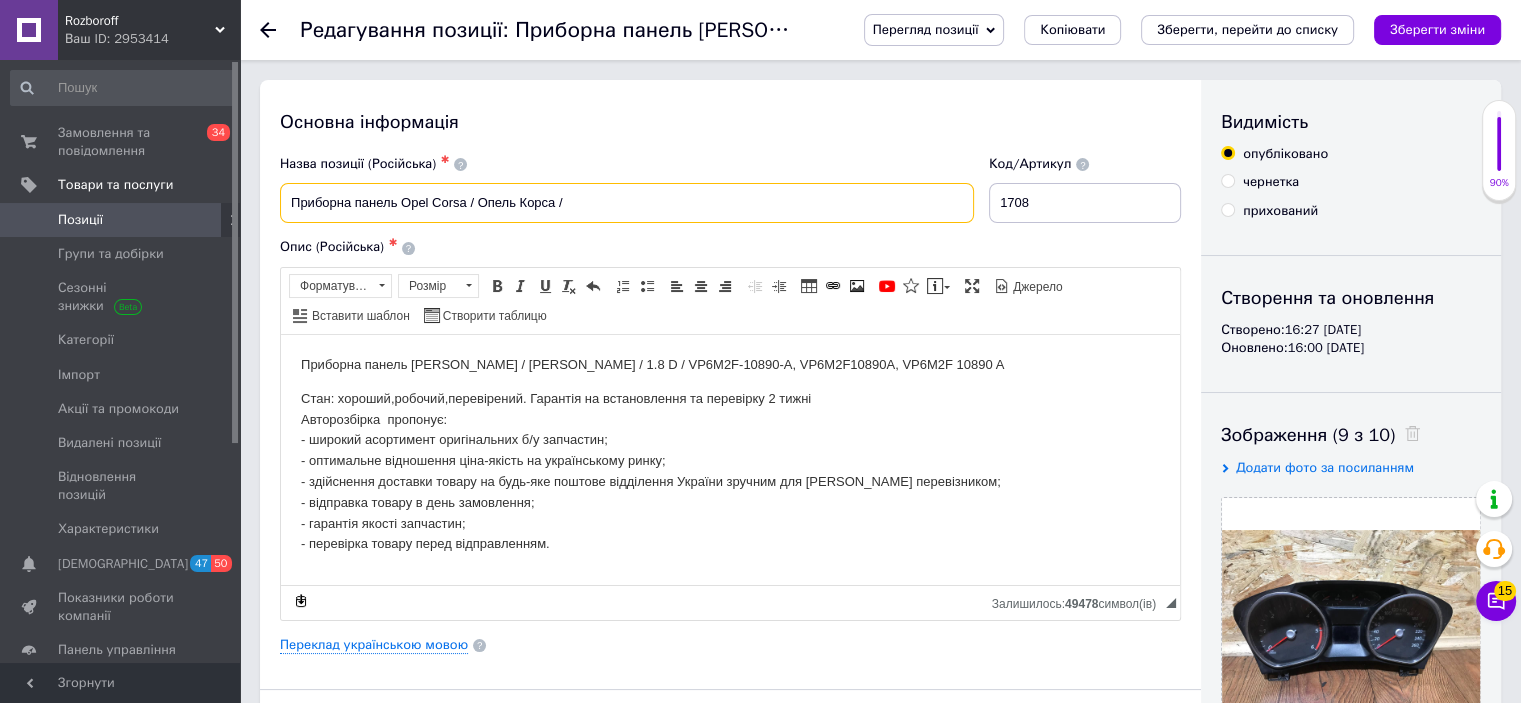 paste on "VP6M2F-10890-A, VP6M2F10890A, VP6M2F 10890 A,  Приборна панель Ford" 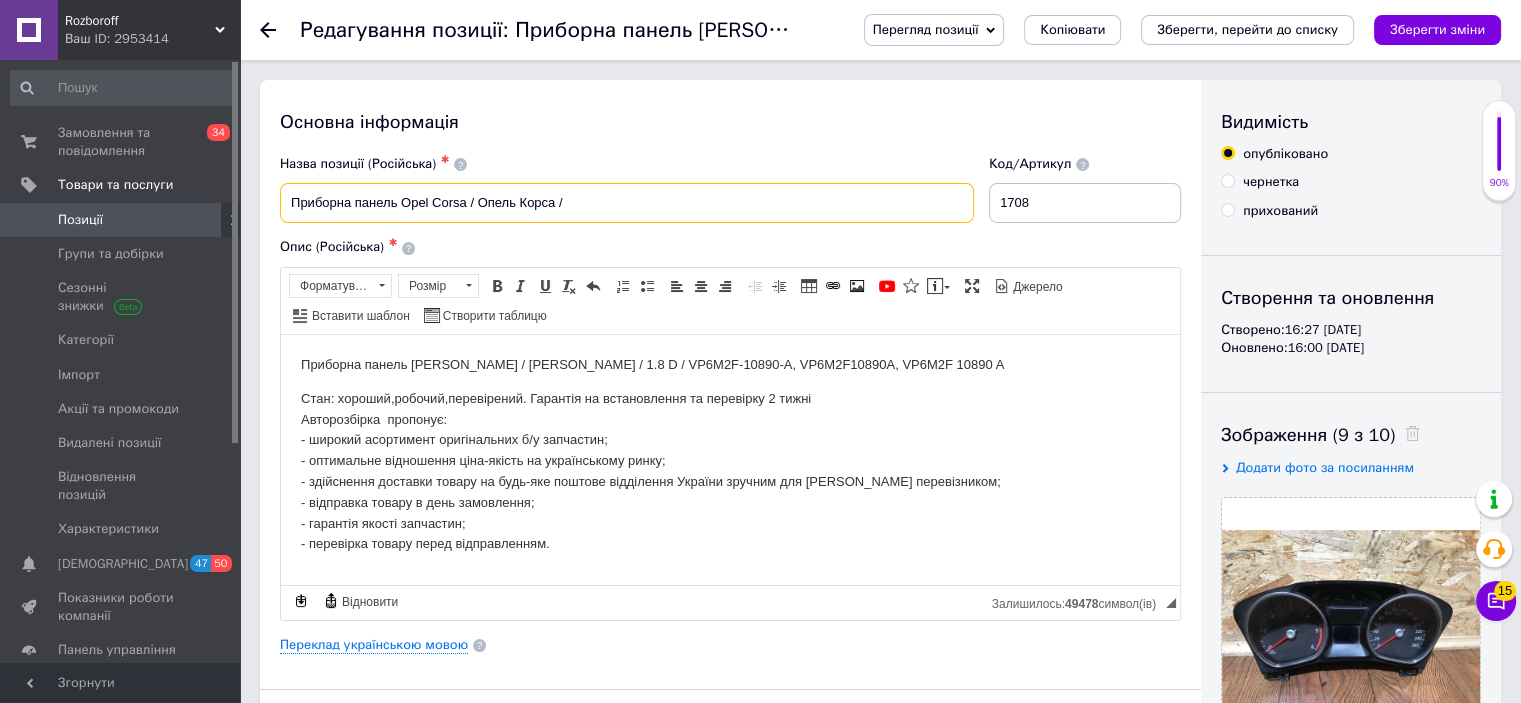 paste on "88311302" 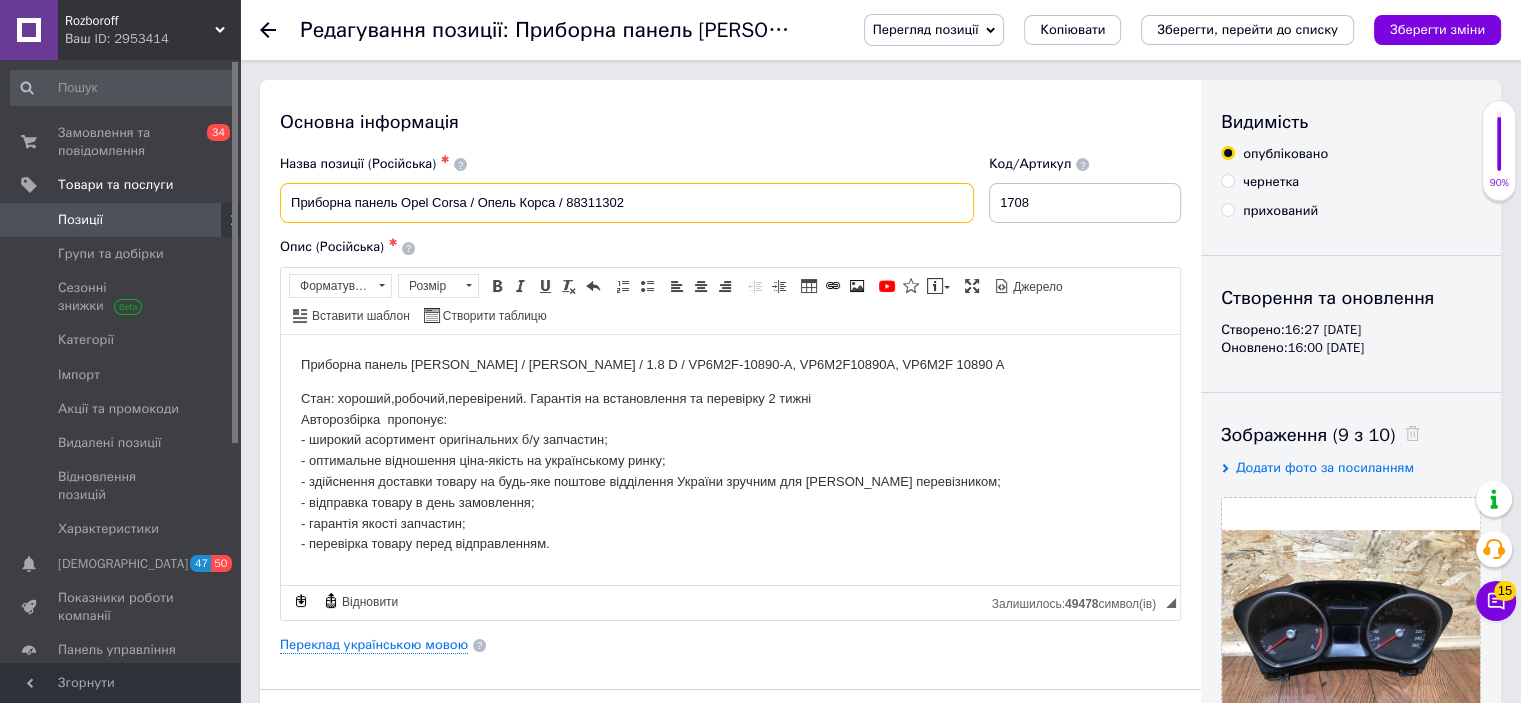 drag, startPoint x: 627, startPoint y: 209, endPoint x: 294, endPoint y: 195, distance: 333.29416 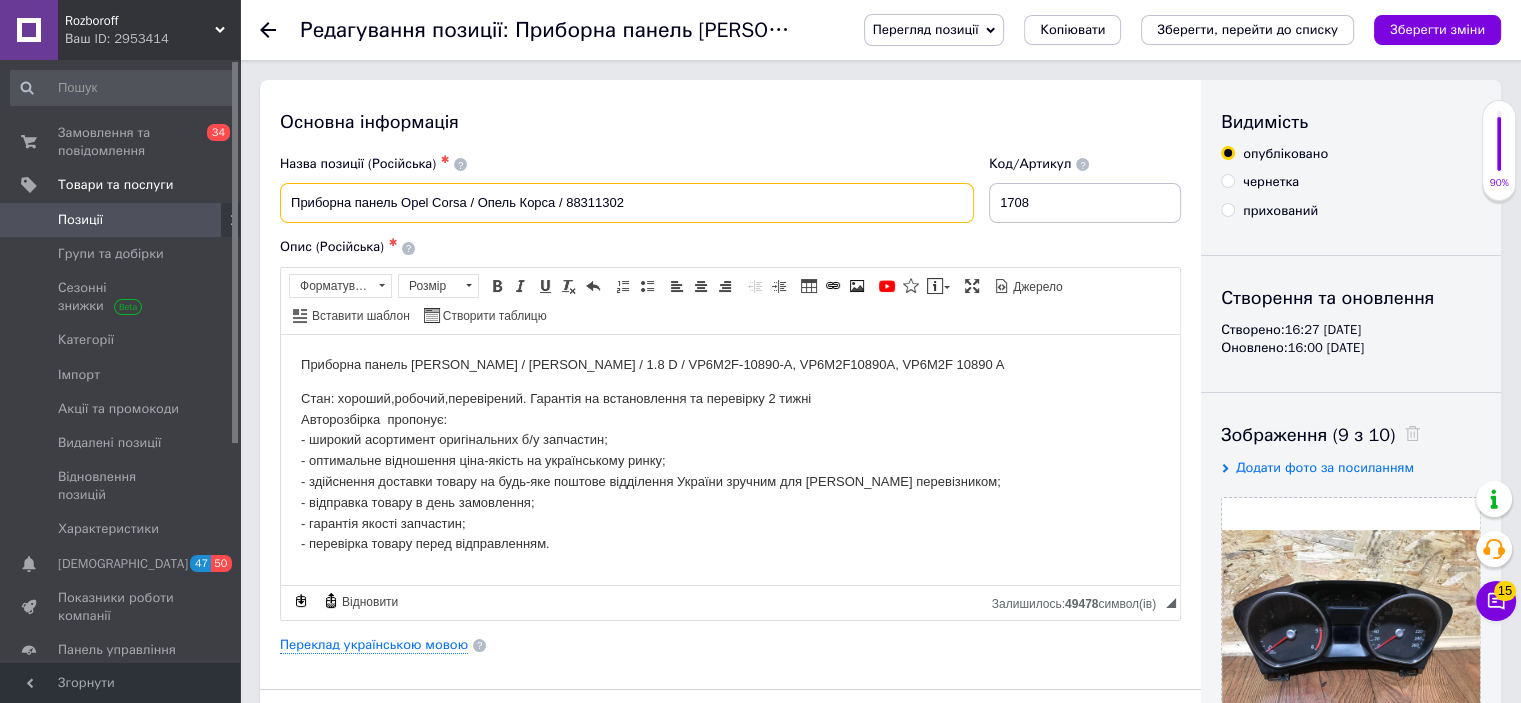 click on "Приборна панель Opel Corsa / Опель Корса / 88311302" at bounding box center (627, 203) 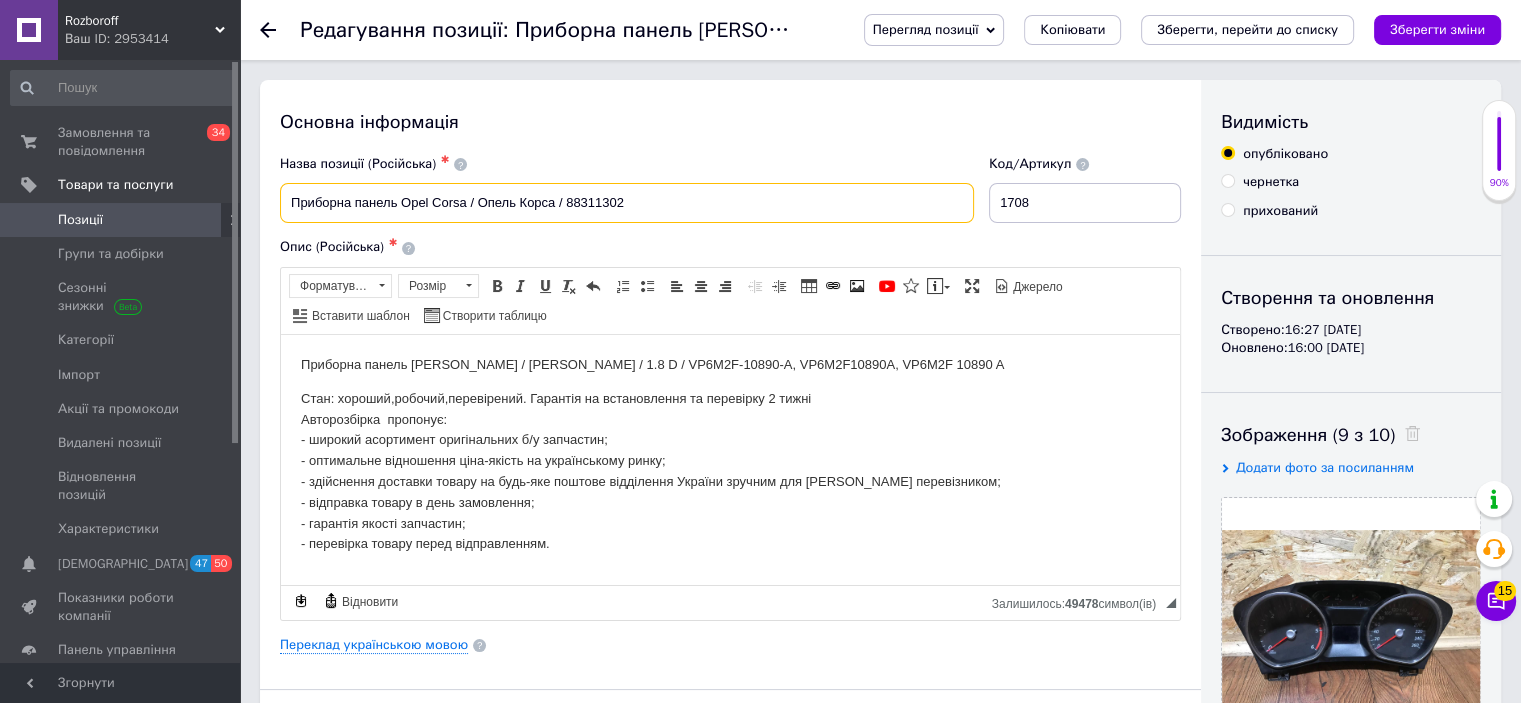 type on "Приборна панель Opel Corsa / Опель Корса / 88311302" 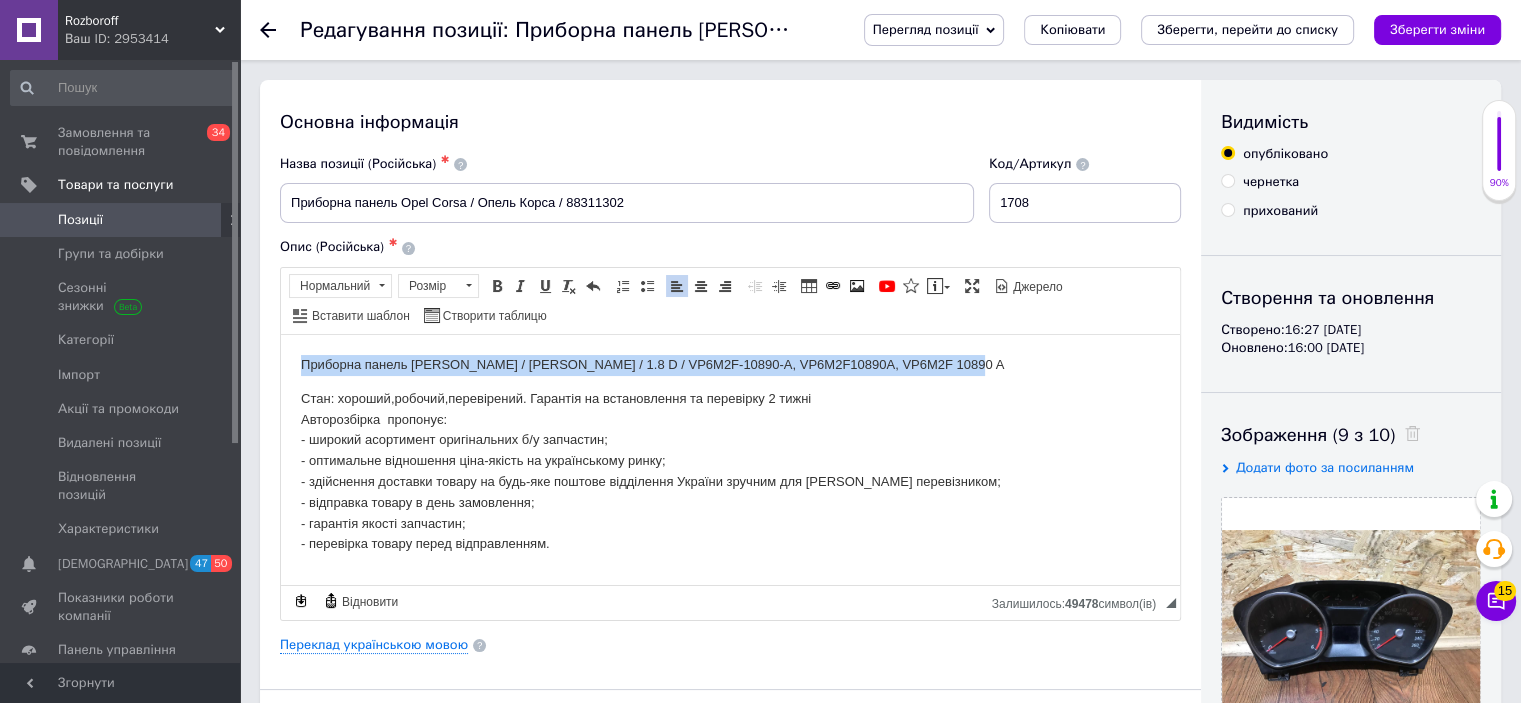 drag, startPoint x: 944, startPoint y: 364, endPoint x: 302, endPoint y: 353, distance: 642.09424 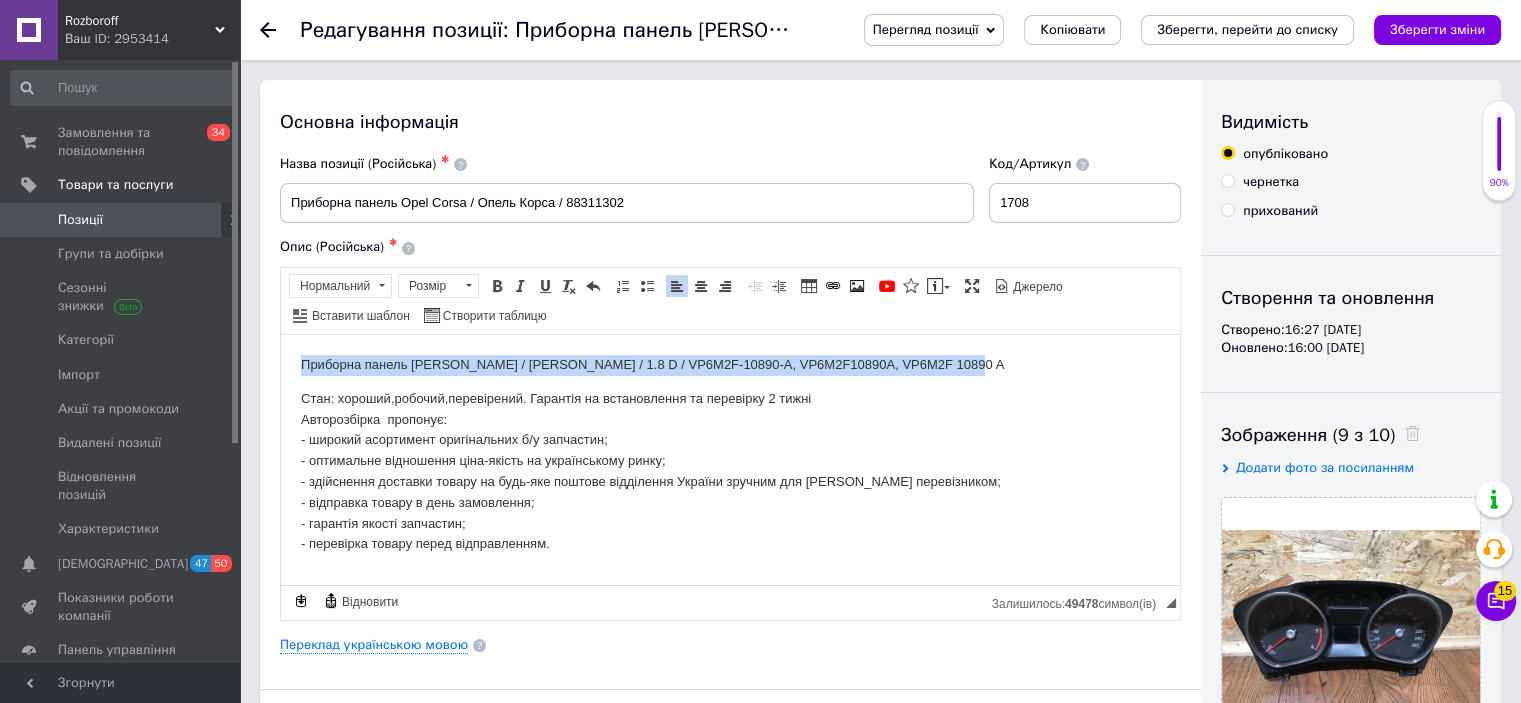 click on "Приборна панель [PERSON_NAME] / [PERSON_NAME] / 1.8 D / VP6M2F-10890-A, VP6M2F10890A, VP6M2F 10890 A" at bounding box center [730, 364] 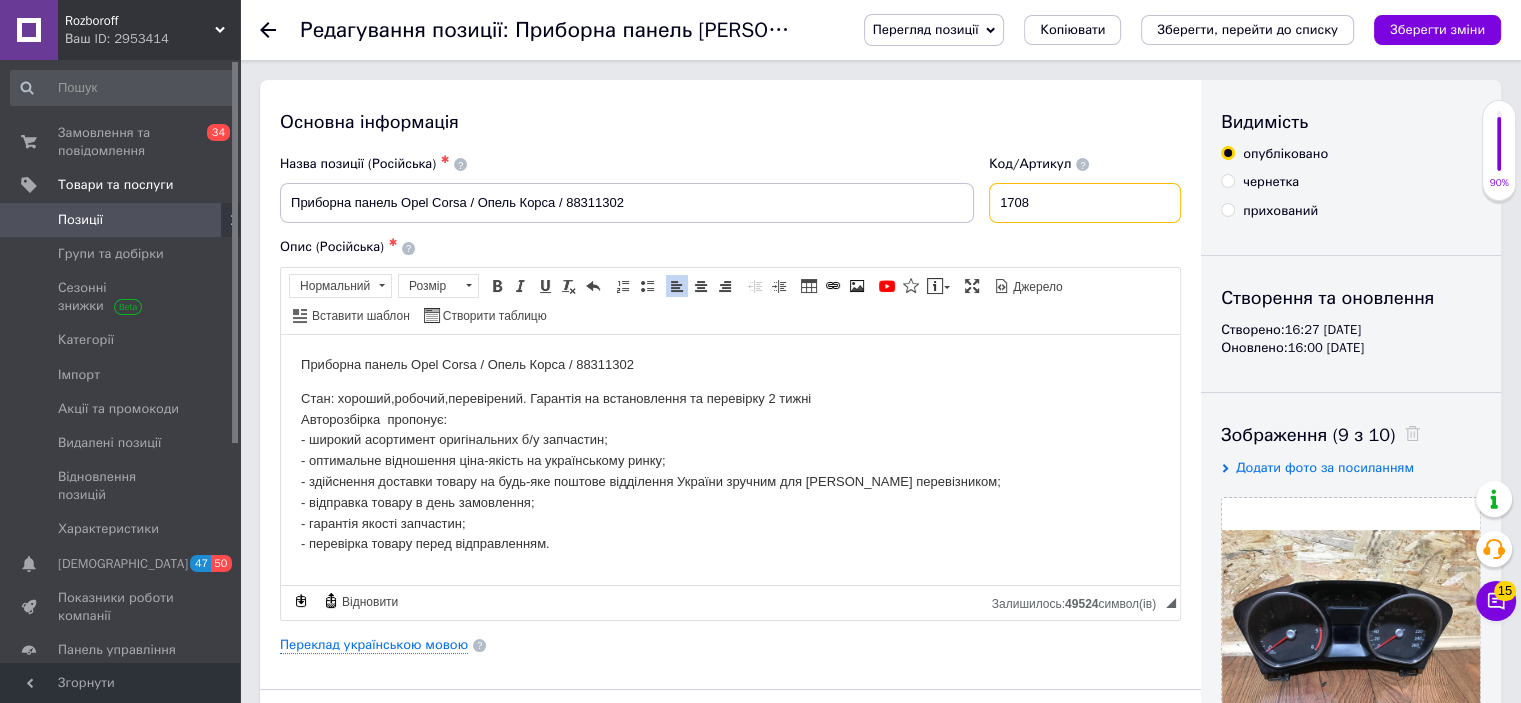click on "1708" at bounding box center [1085, 203] 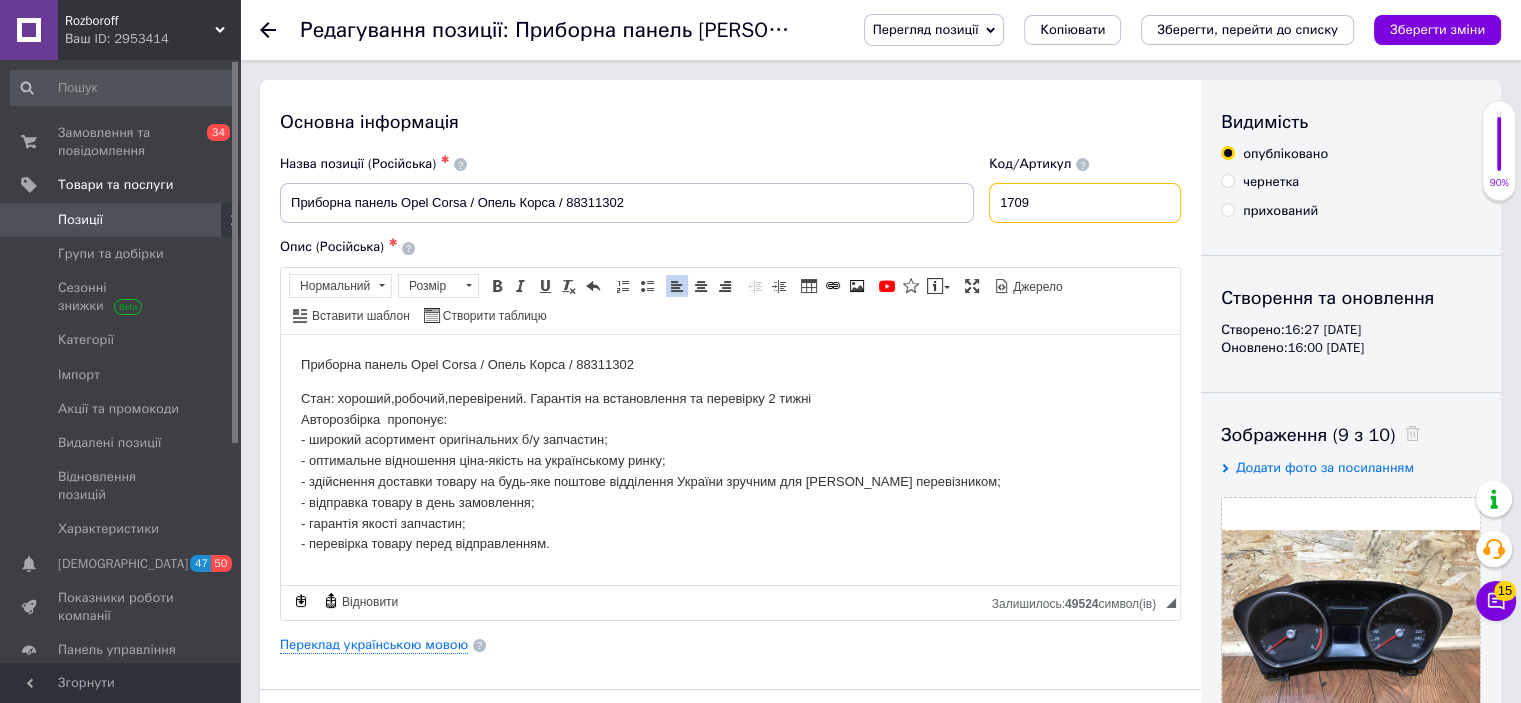 type on "1709" 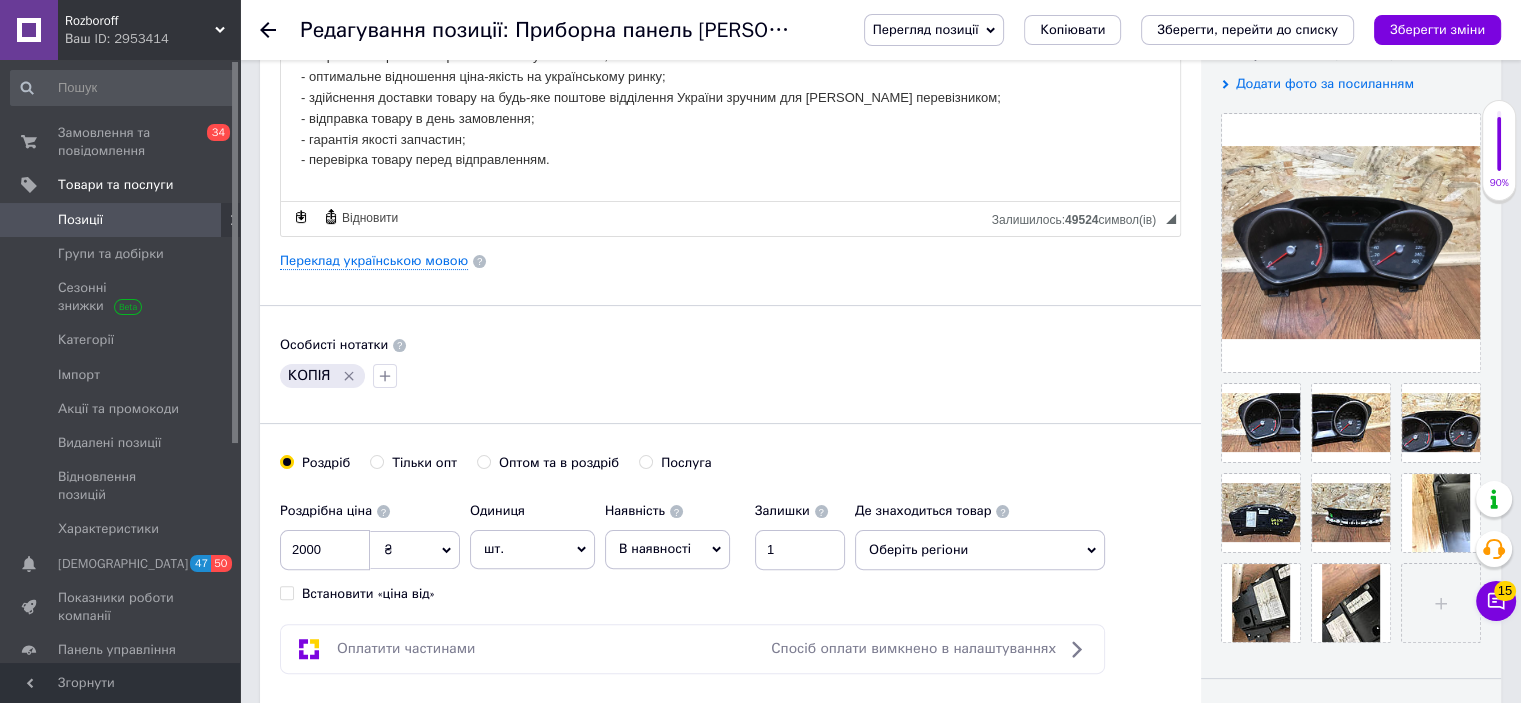 scroll, scrollTop: 402, scrollLeft: 0, axis: vertical 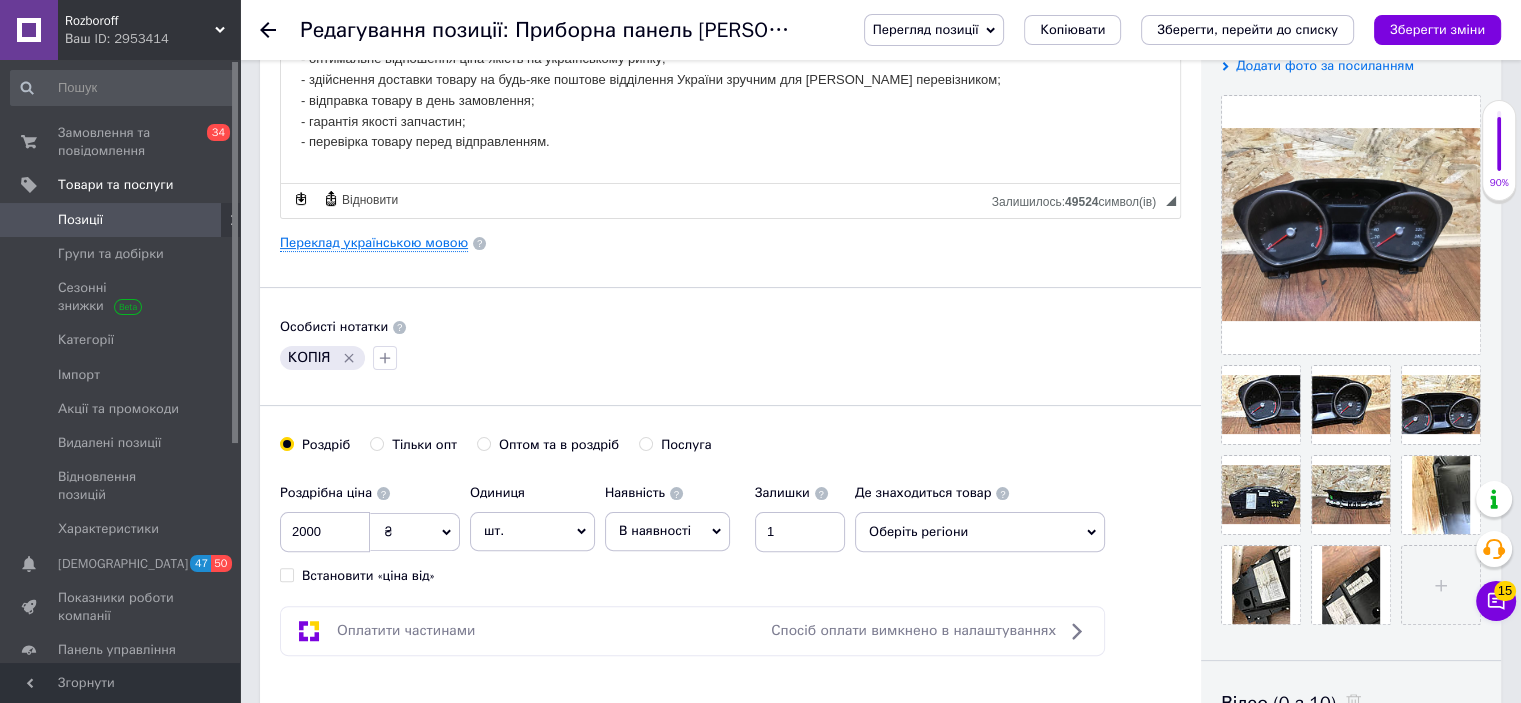 click on "Переклад українською мовою" at bounding box center [374, 243] 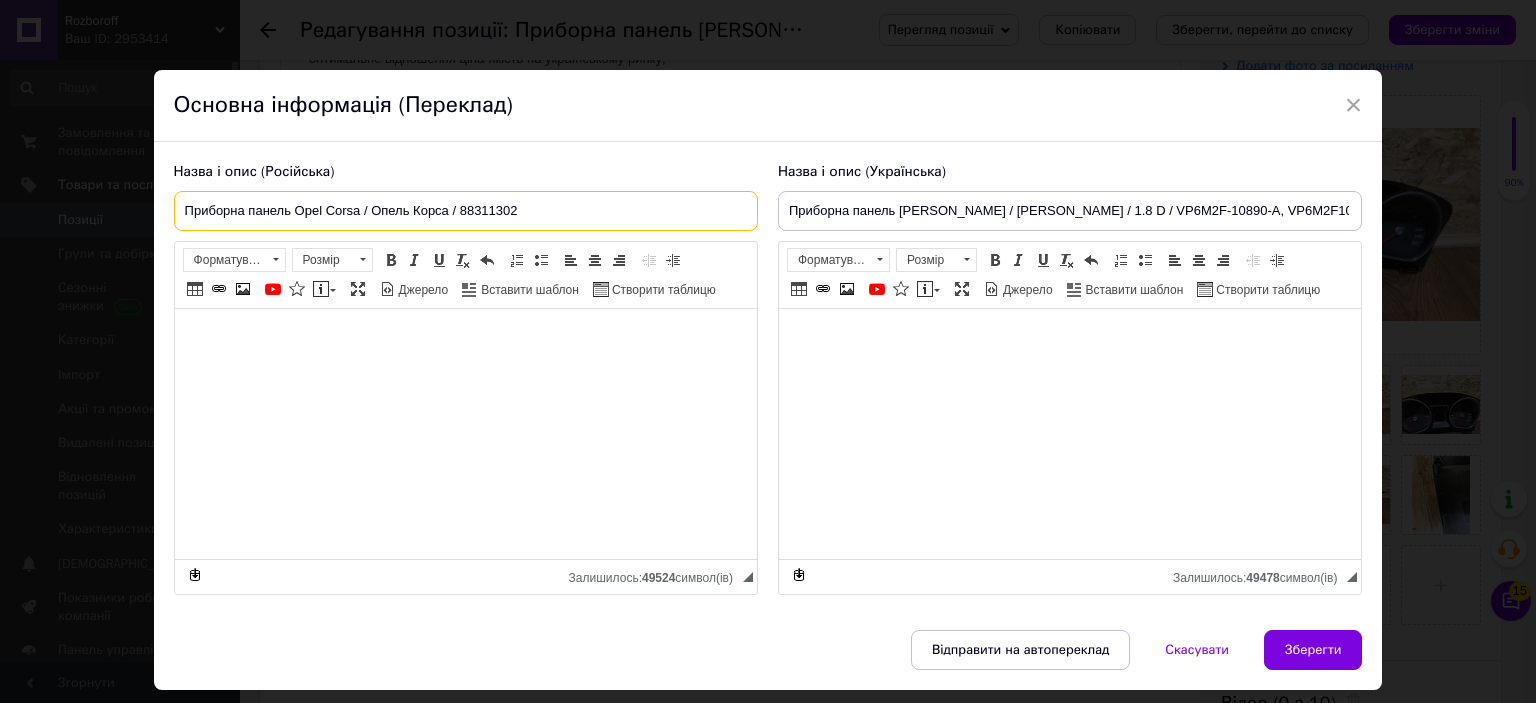 click on "Приборна панель Opel Corsa / Опель Корса / 88311302" at bounding box center [466, 211] 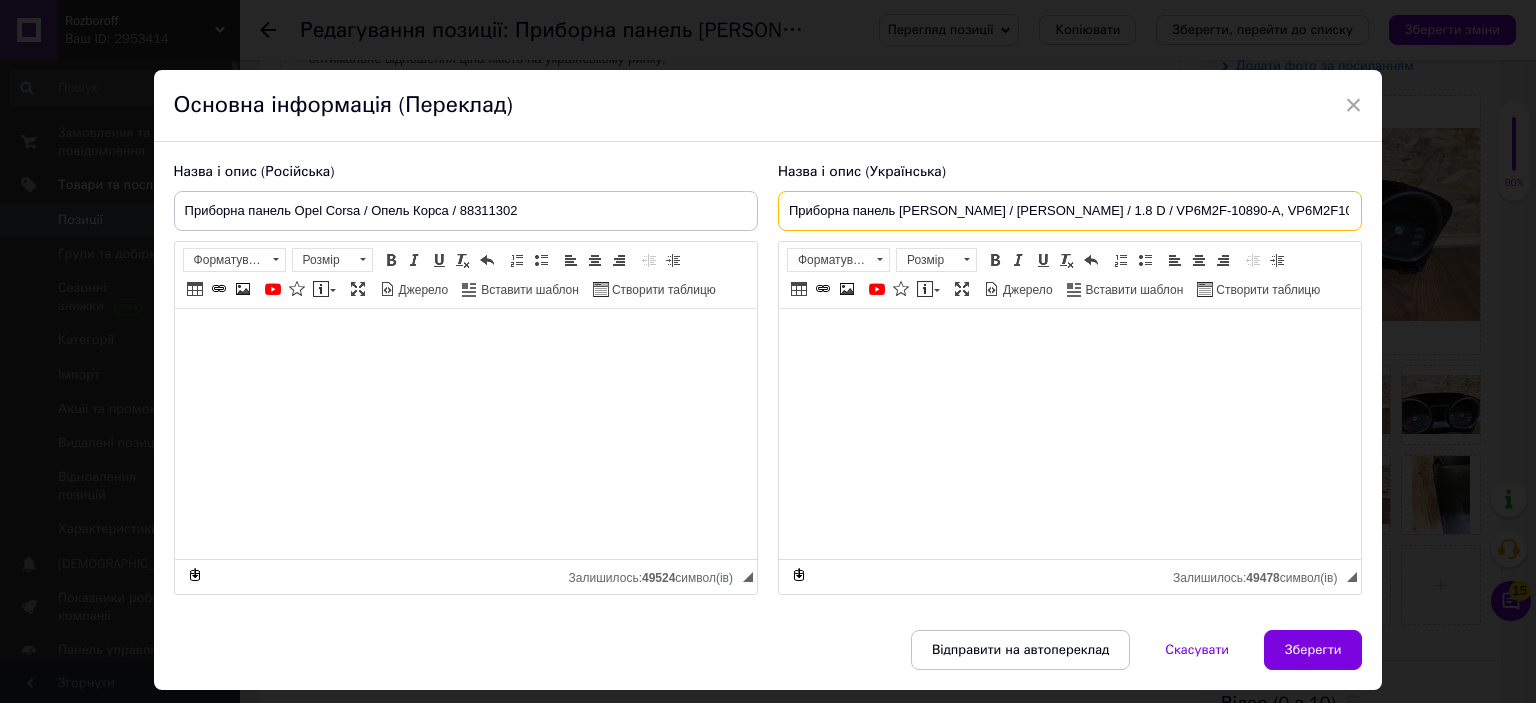 click on "Приборна панель [PERSON_NAME] / [PERSON_NAME] / 1.8 D / VP6M2F-10890-A, VP6M2F10890A, VP6M2F 10890 A" at bounding box center (1070, 211) 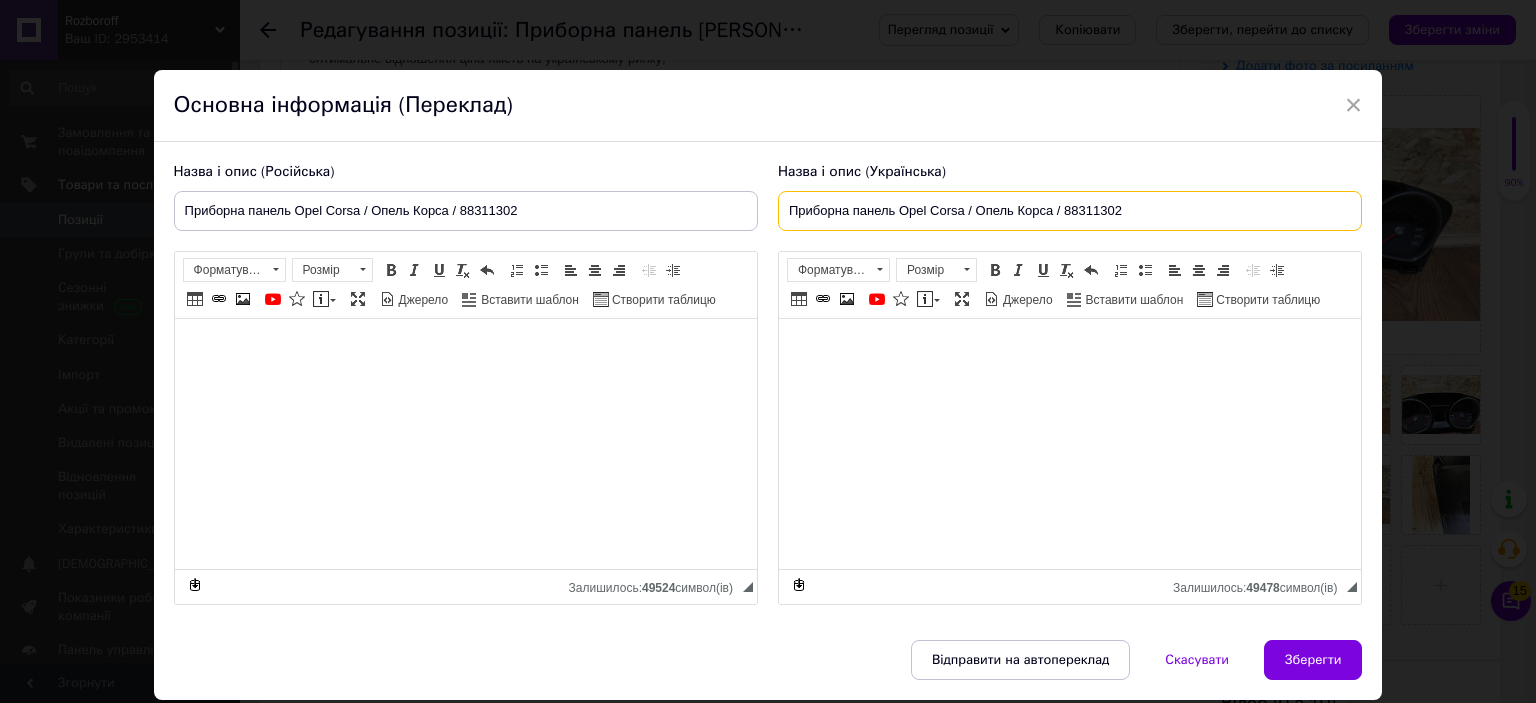 type on "Приборна панель Opel Corsa / Опель Корса / 88311302" 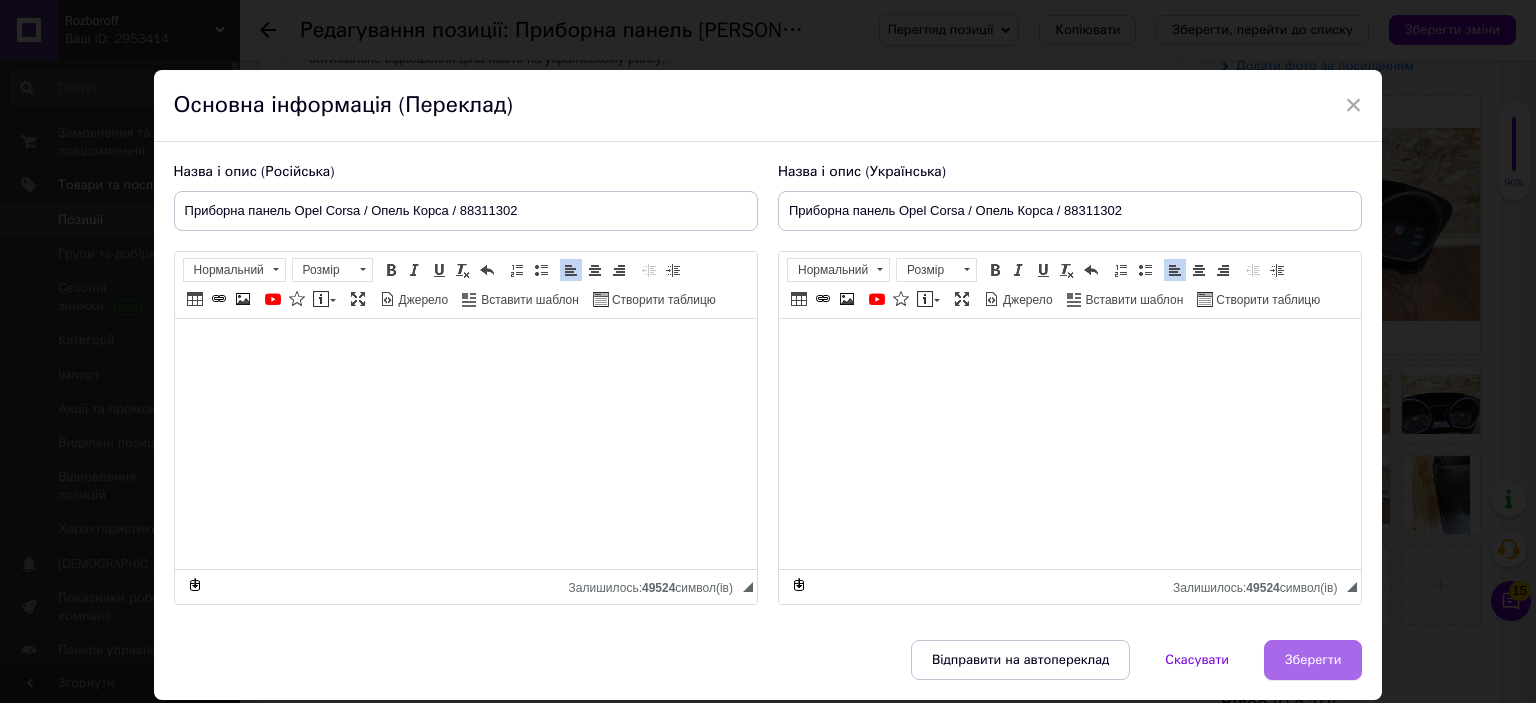 click on "Зберегти" at bounding box center (1313, 660) 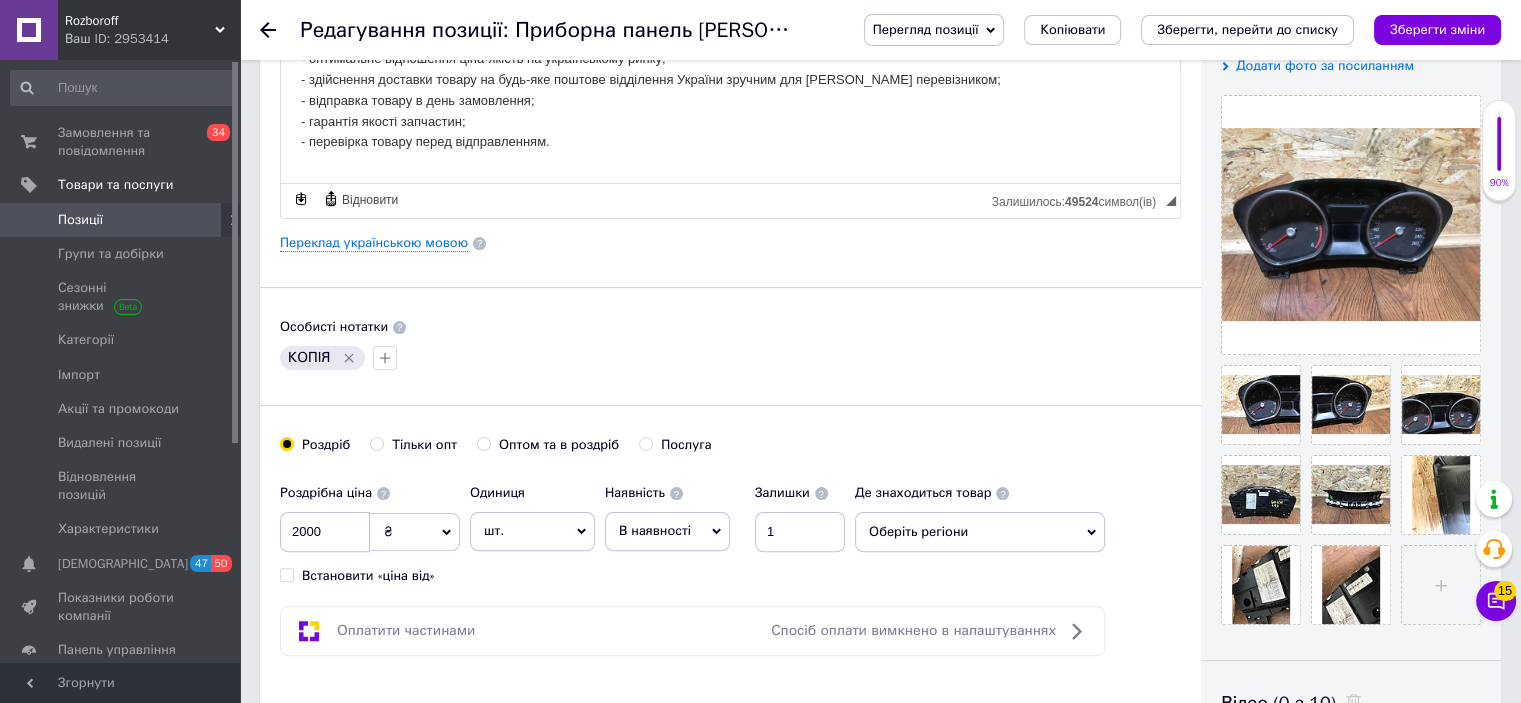click 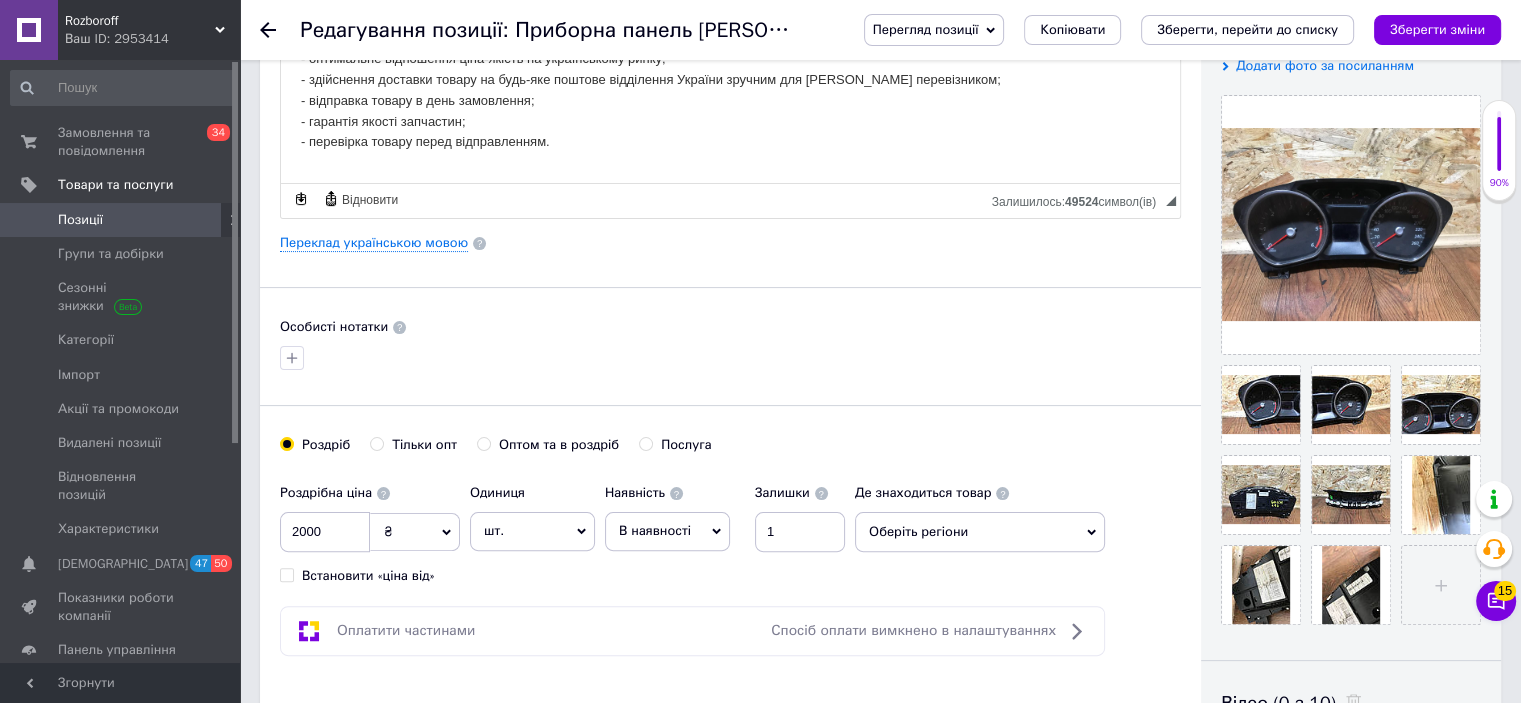 click on "Оберіть регіони" at bounding box center [980, 532] 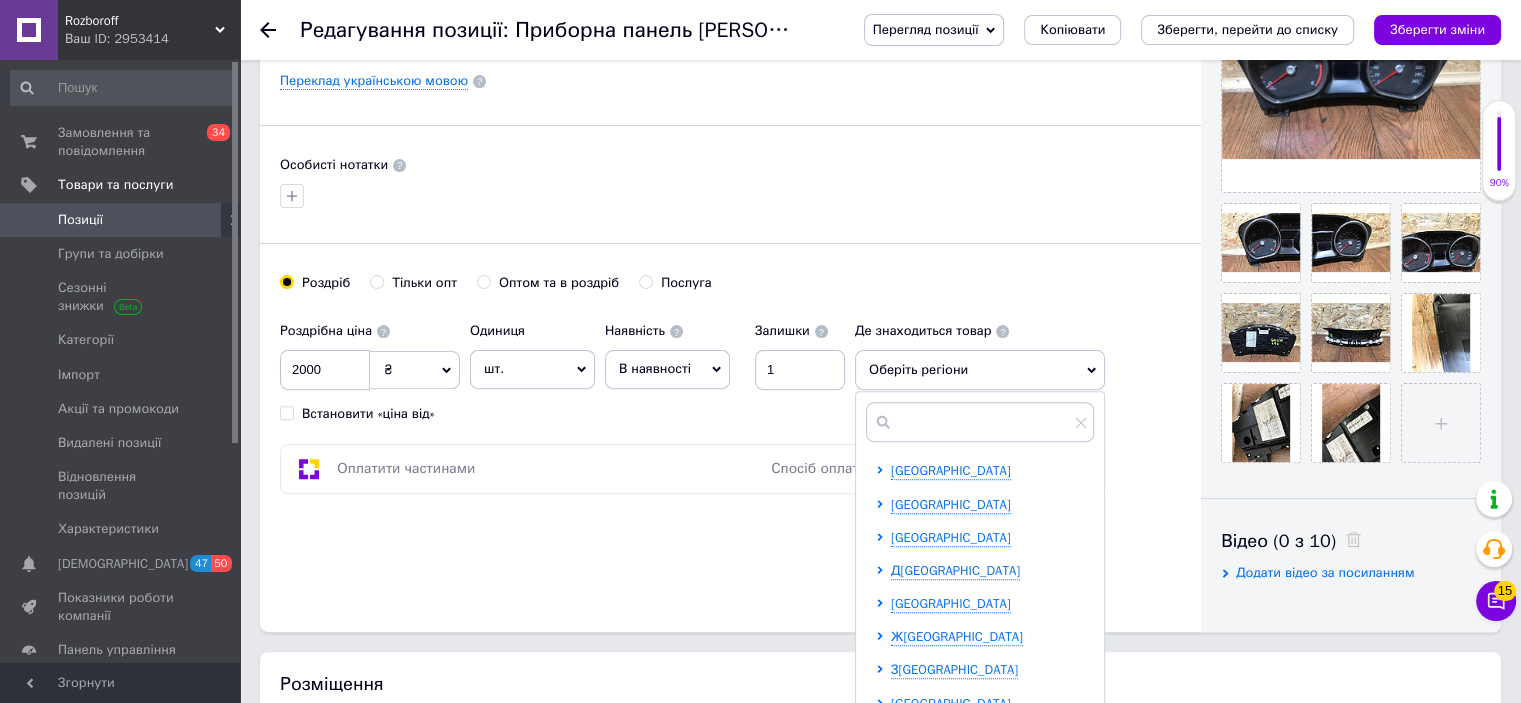 scroll, scrollTop: 566, scrollLeft: 0, axis: vertical 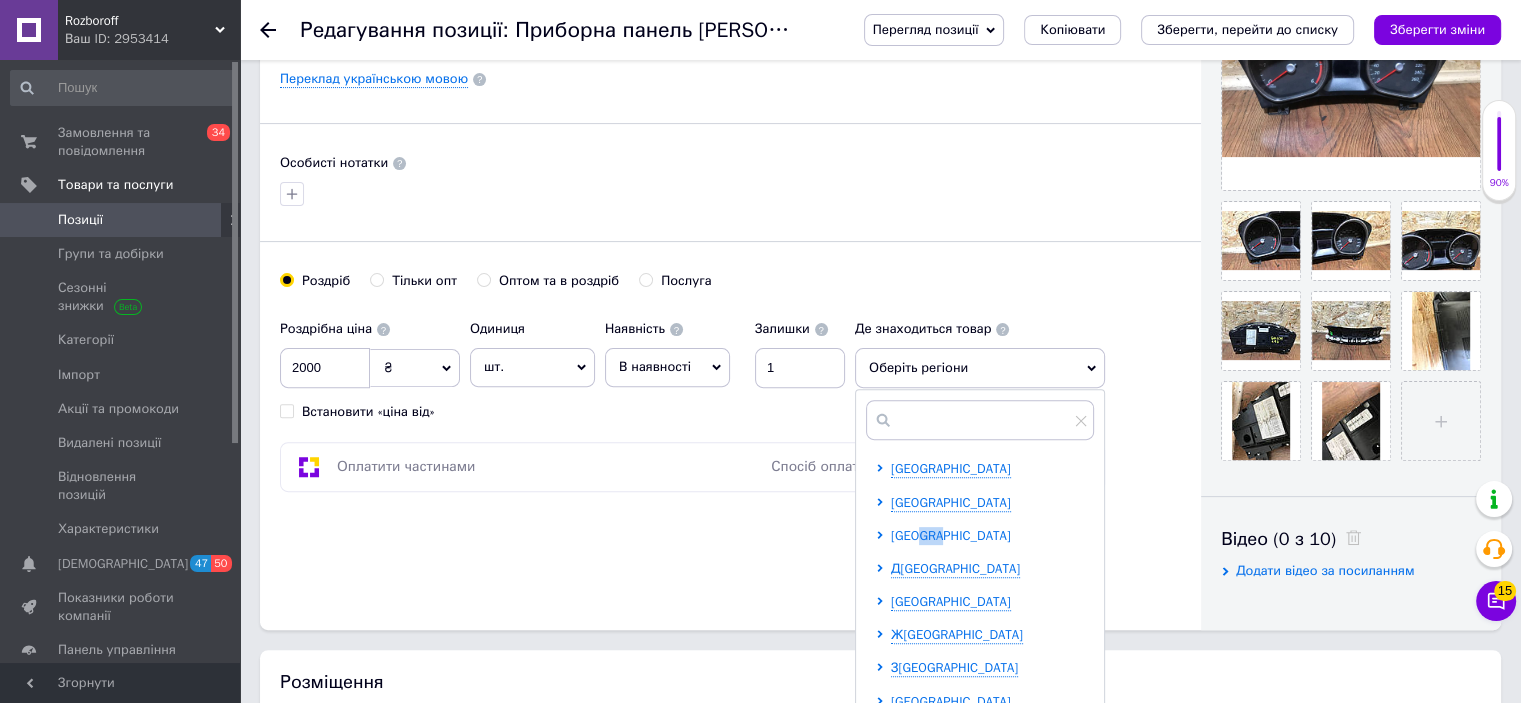 click on "[GEOGRAPHIC_DATA]" at bounding box center [951, 535] 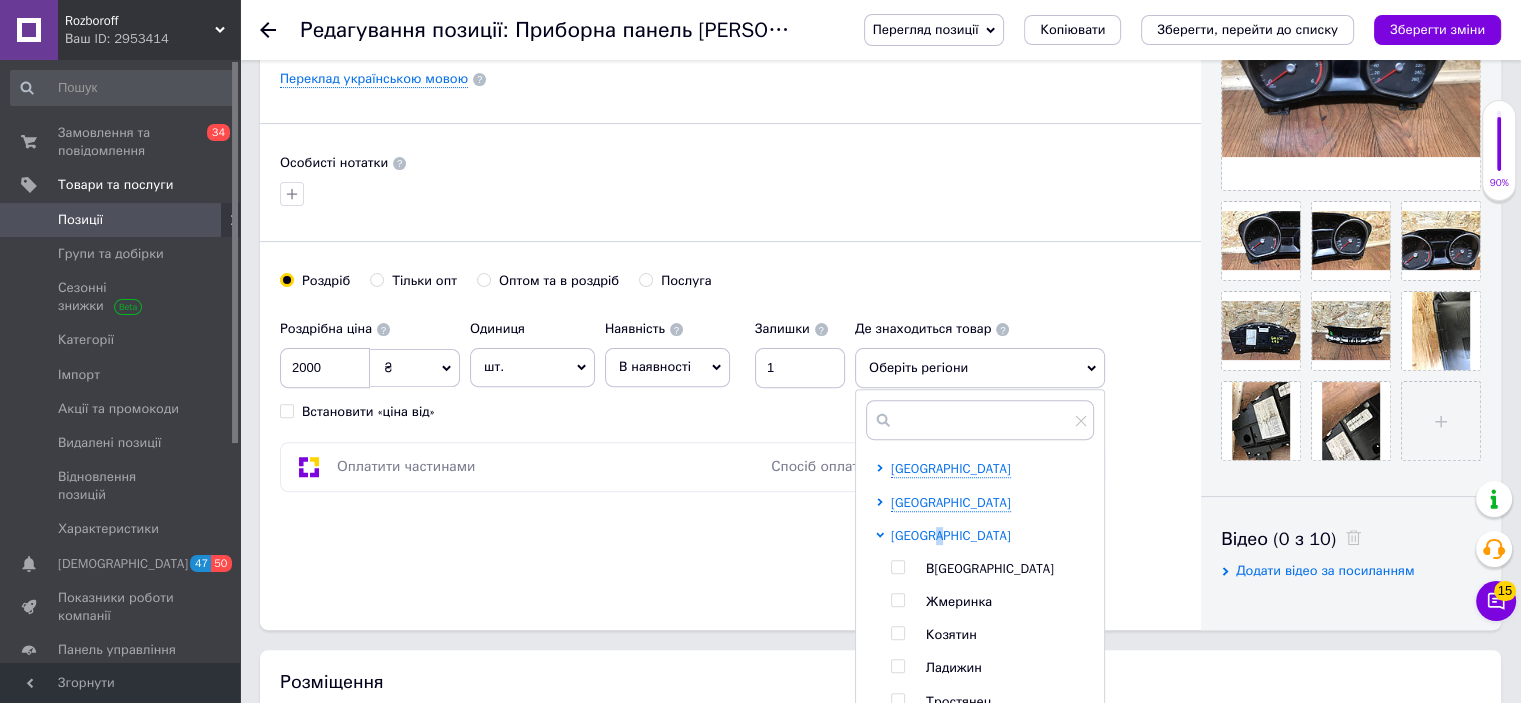 click on "[GEOGRAPHIC_DATA]" at bounding box center [951, 535] 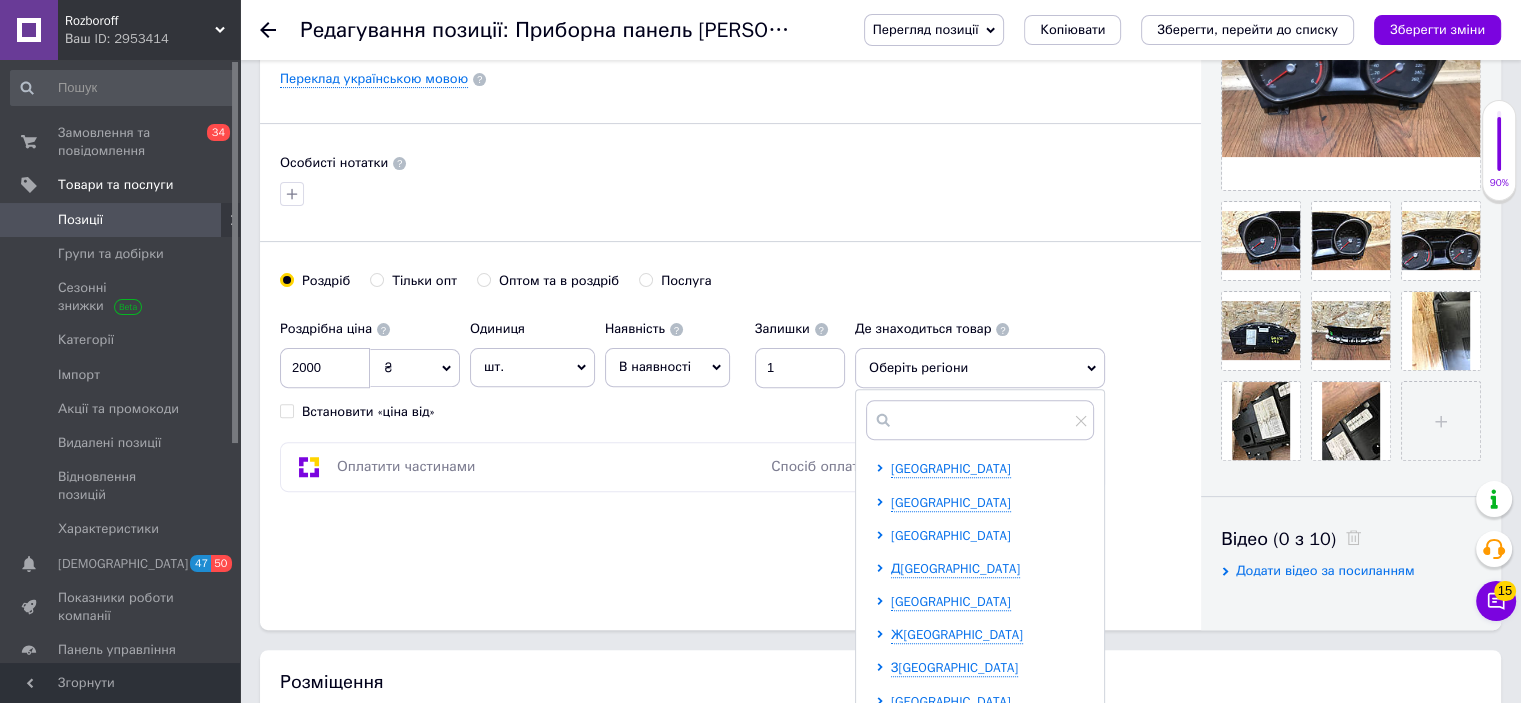click on "[GEOGRAPHIC_DATA]" at bounding box center (951, 535) 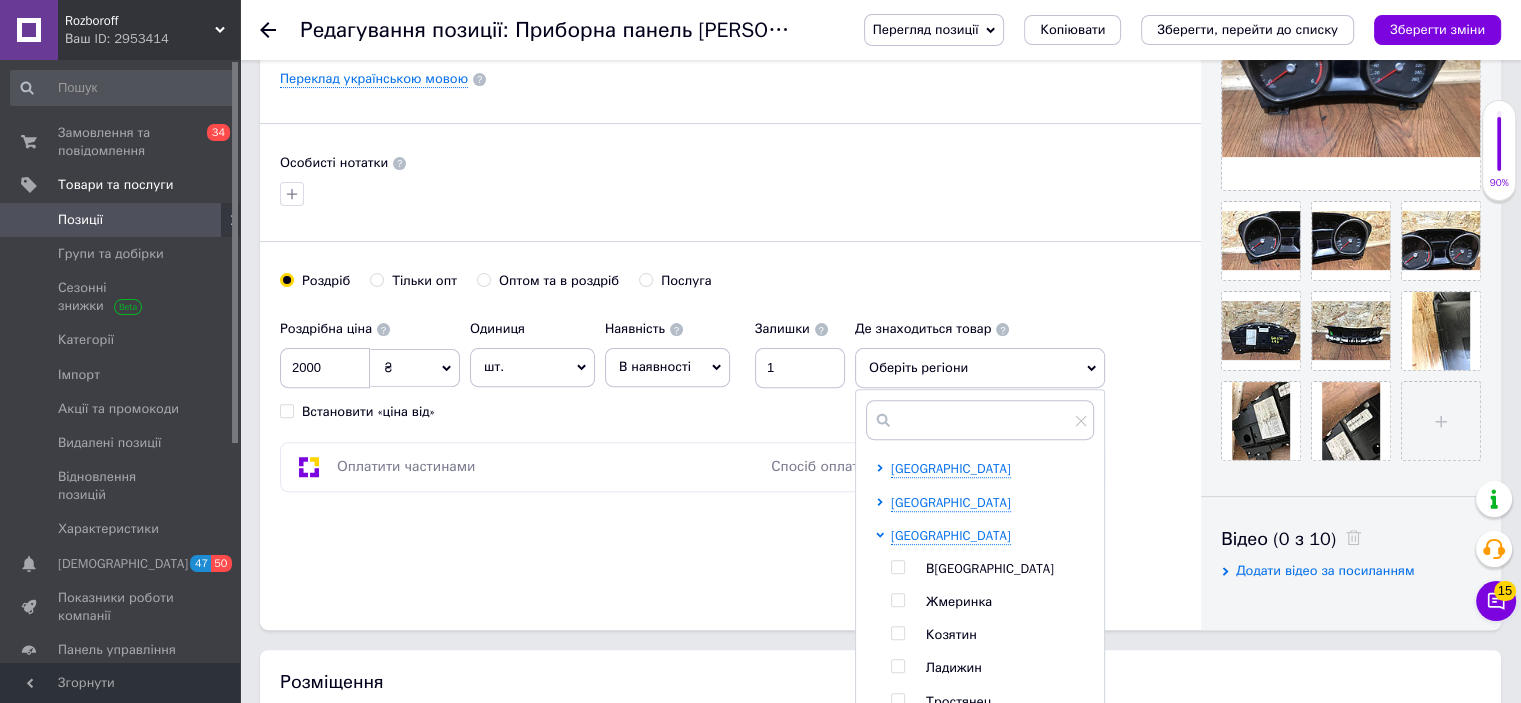 click at bounding box center [897, 567] 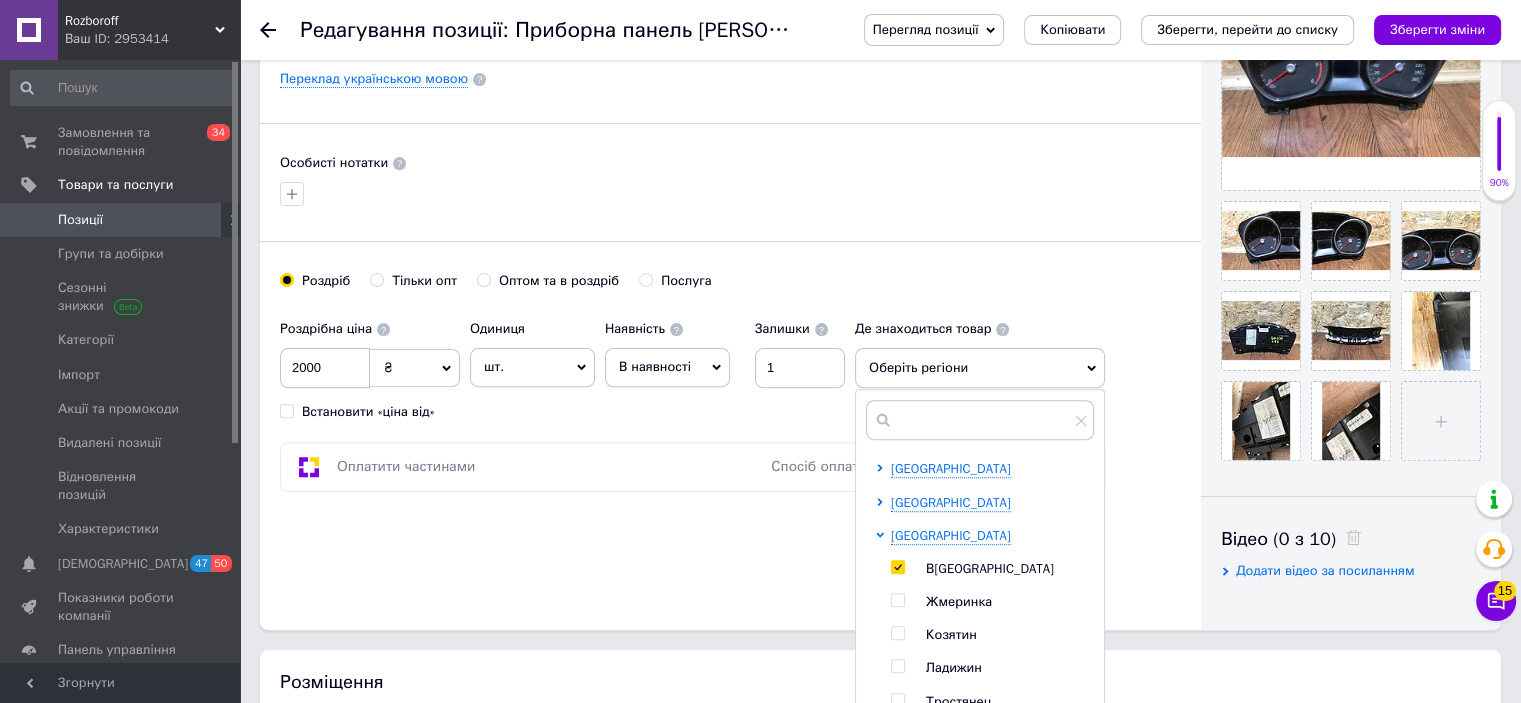 checkbox on "true" 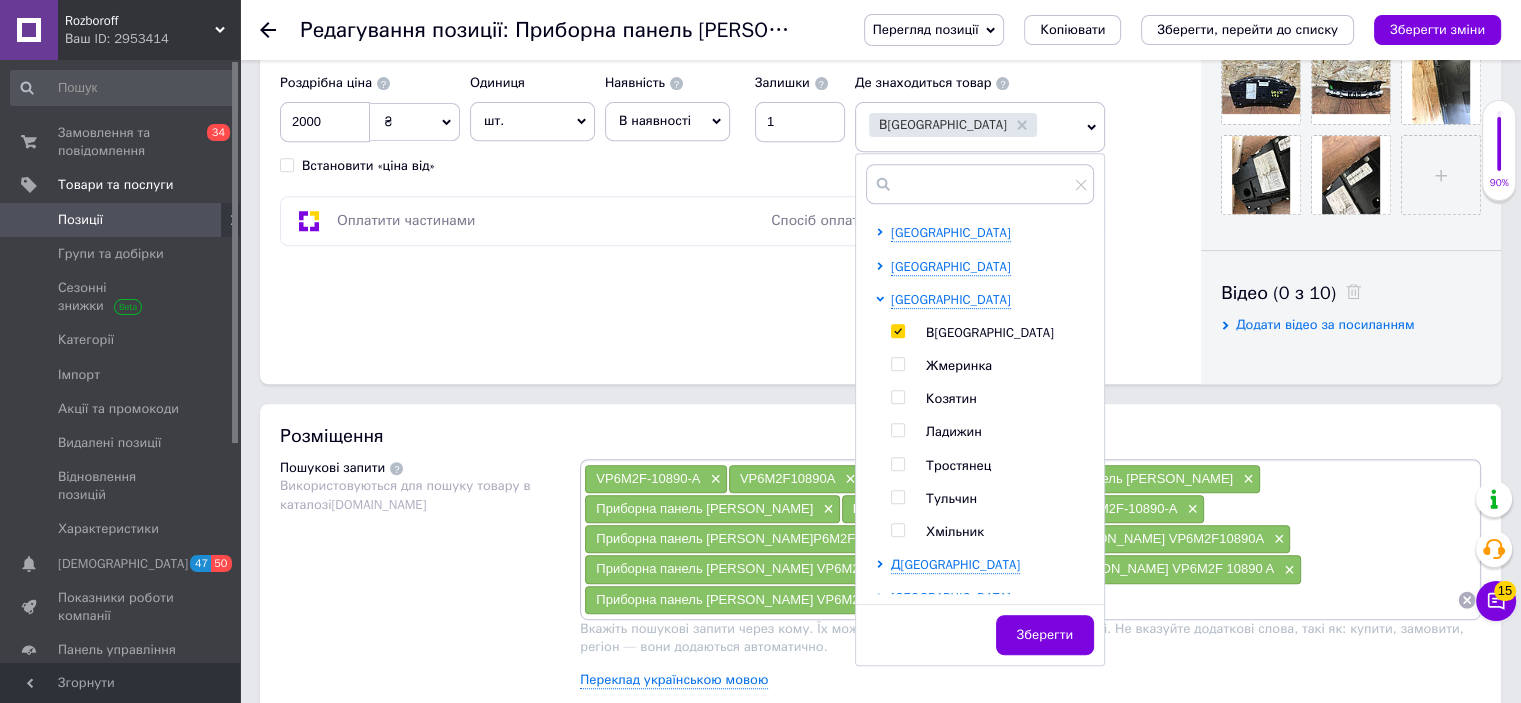scroll, scrollTop: 812, scrollLeft: 0, axis: vertical 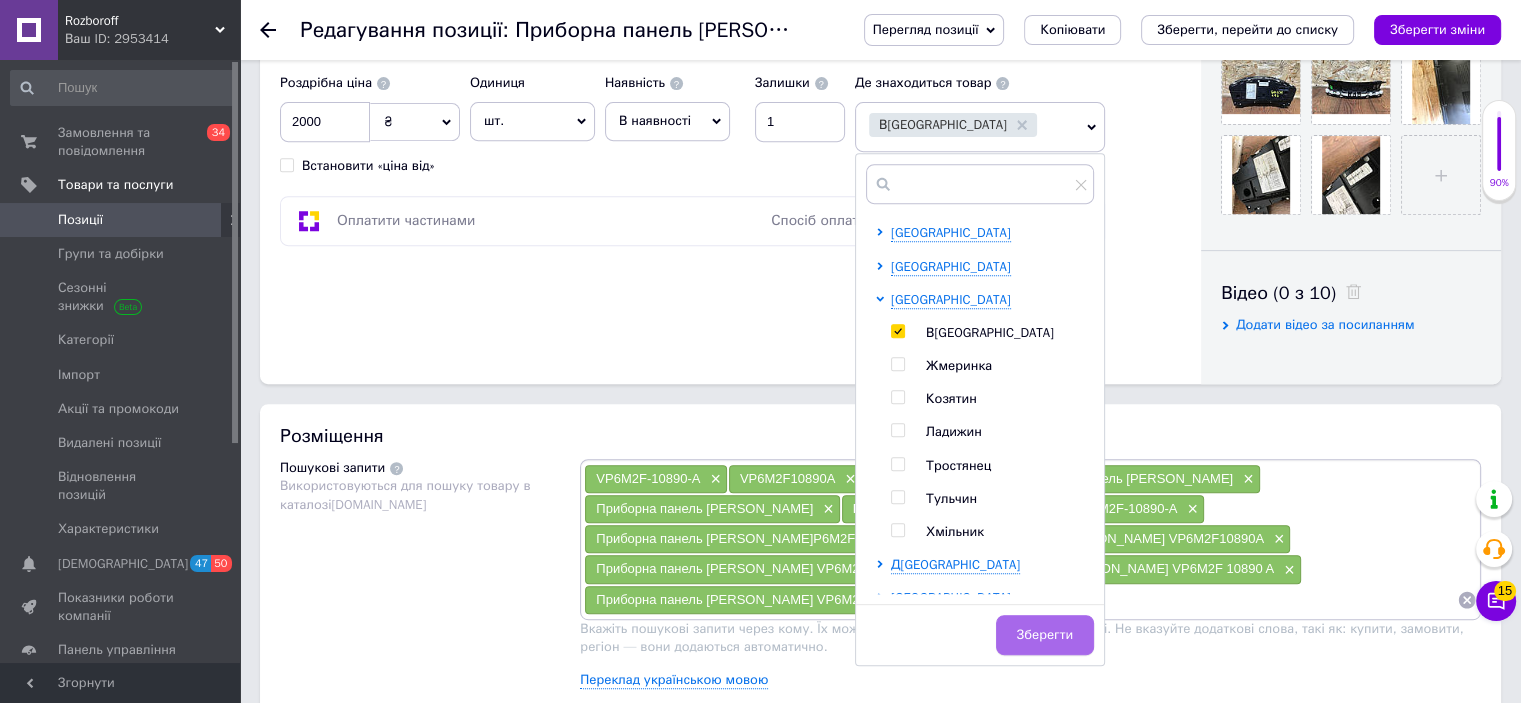 click on "Зберегти" at bounding box center (1045, 635) 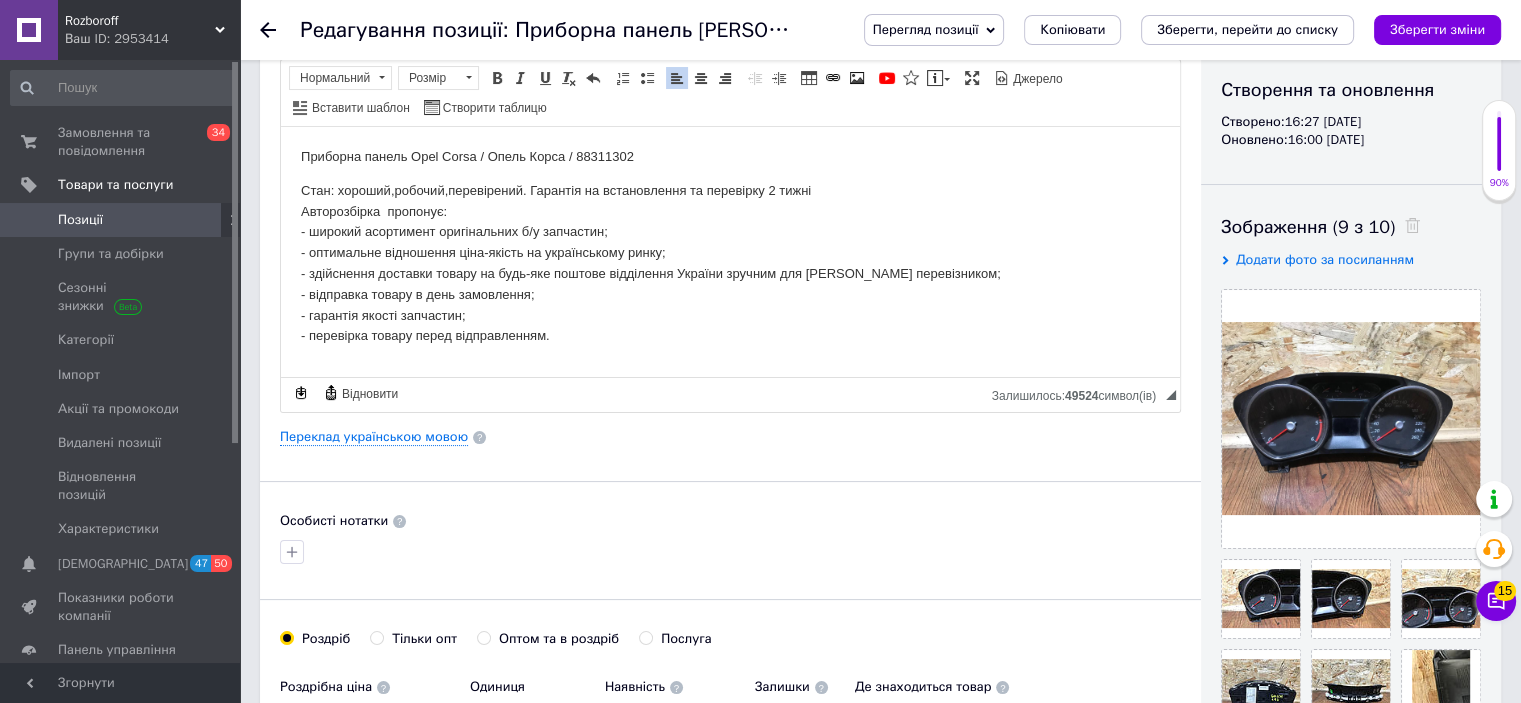 scroll, scrollTop: 0, scrollLeft: 0, axis: both 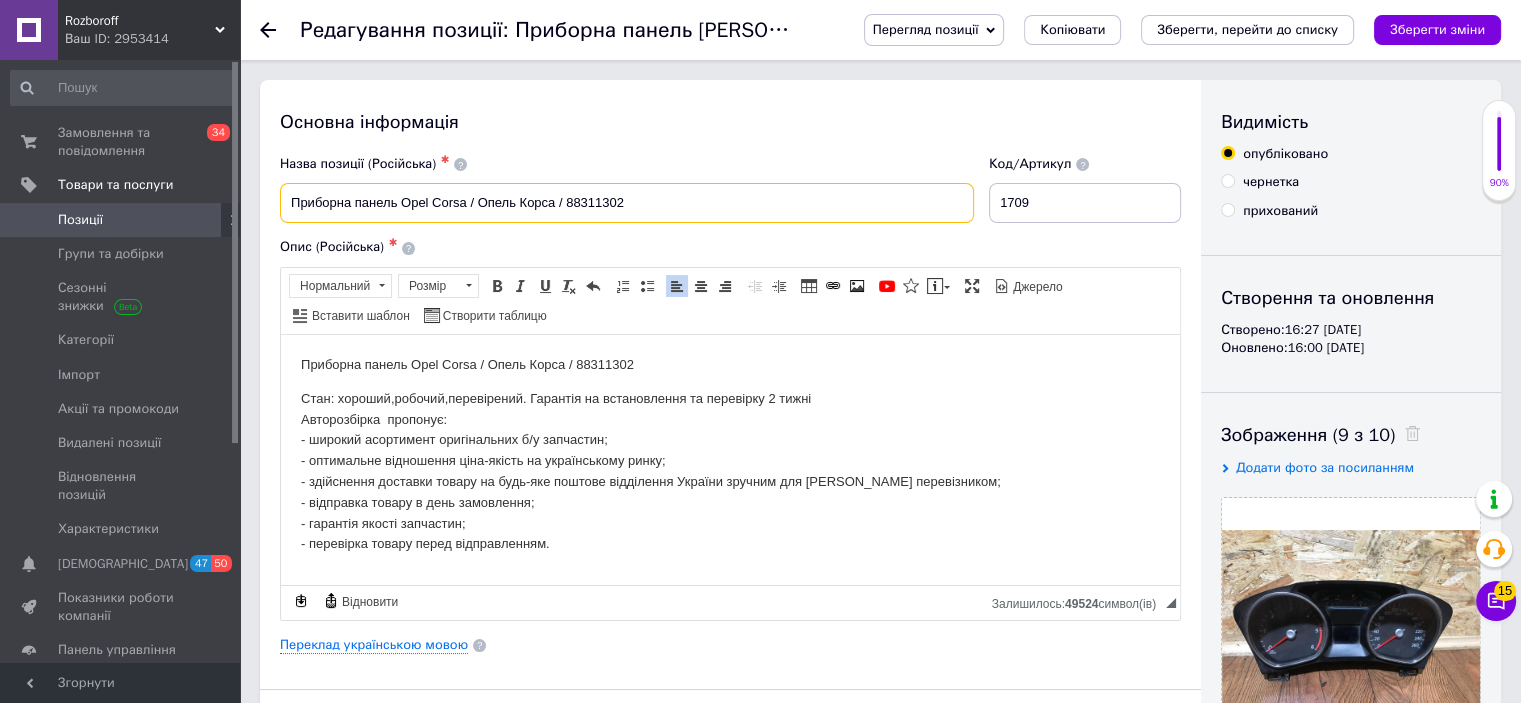 drag, startPoint x: 628, startPoint y: 198, endPoint x: 292, endPoint y: 169, distance: 337.24918 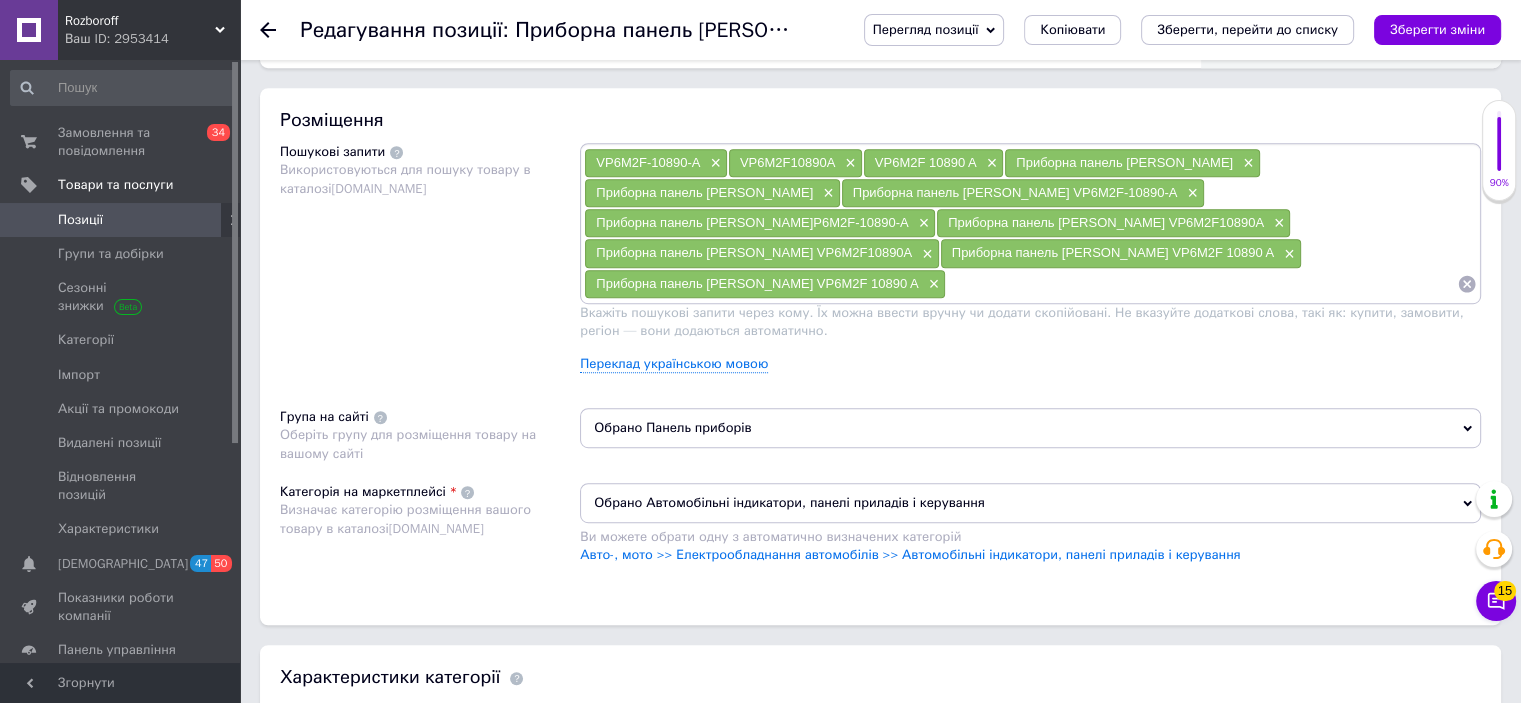 scroll, scrollTop: 1128, scrollLeft: 0, axis: vertical 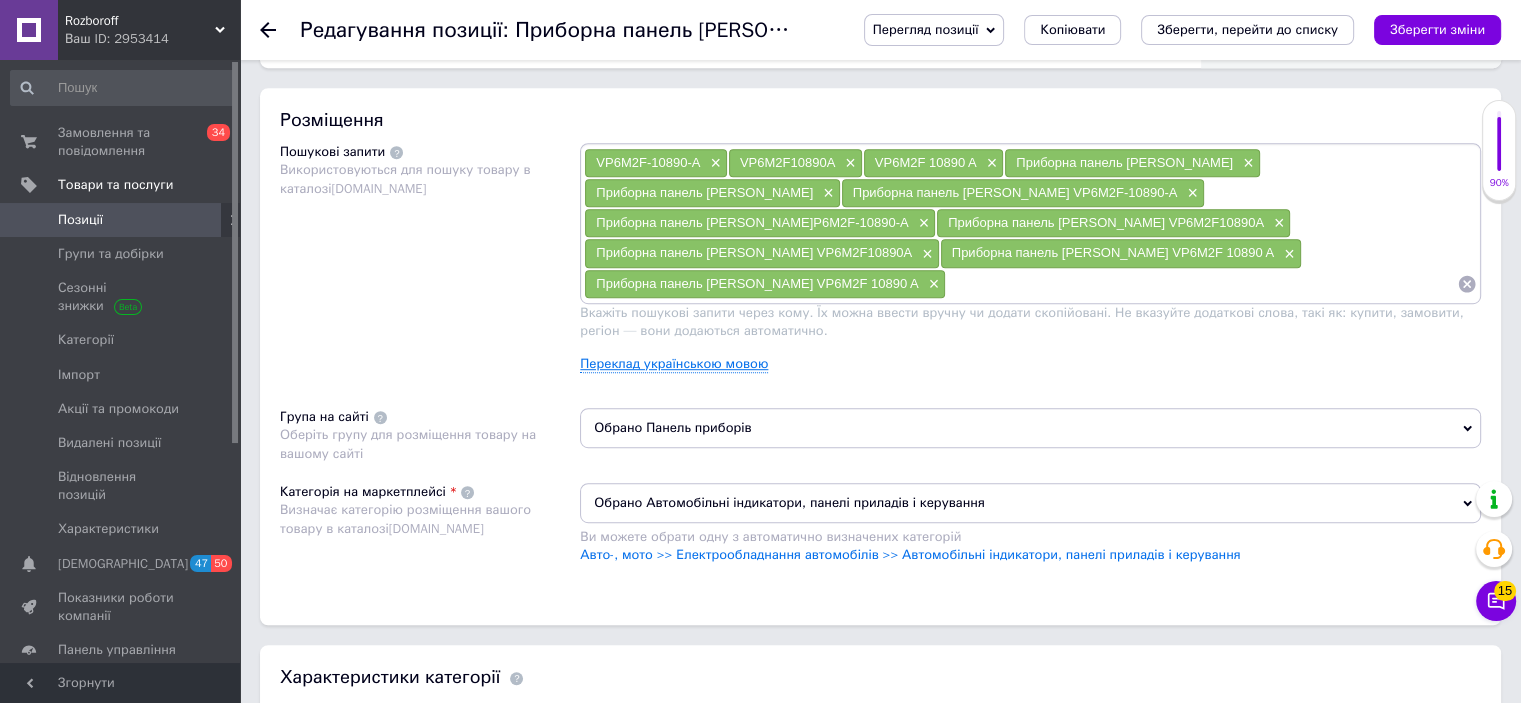 click on "Переклад українською мовою" at bounding box center (674, 364) 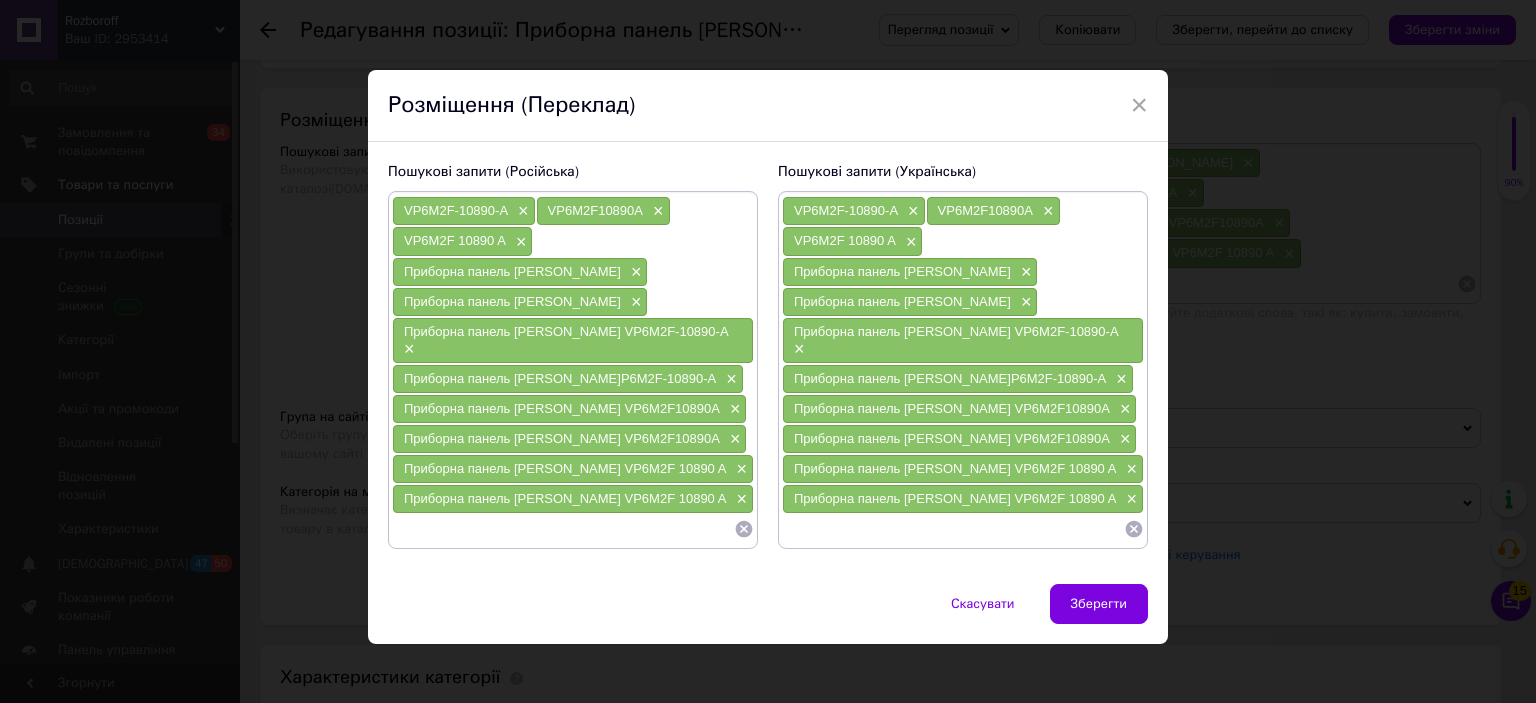 click 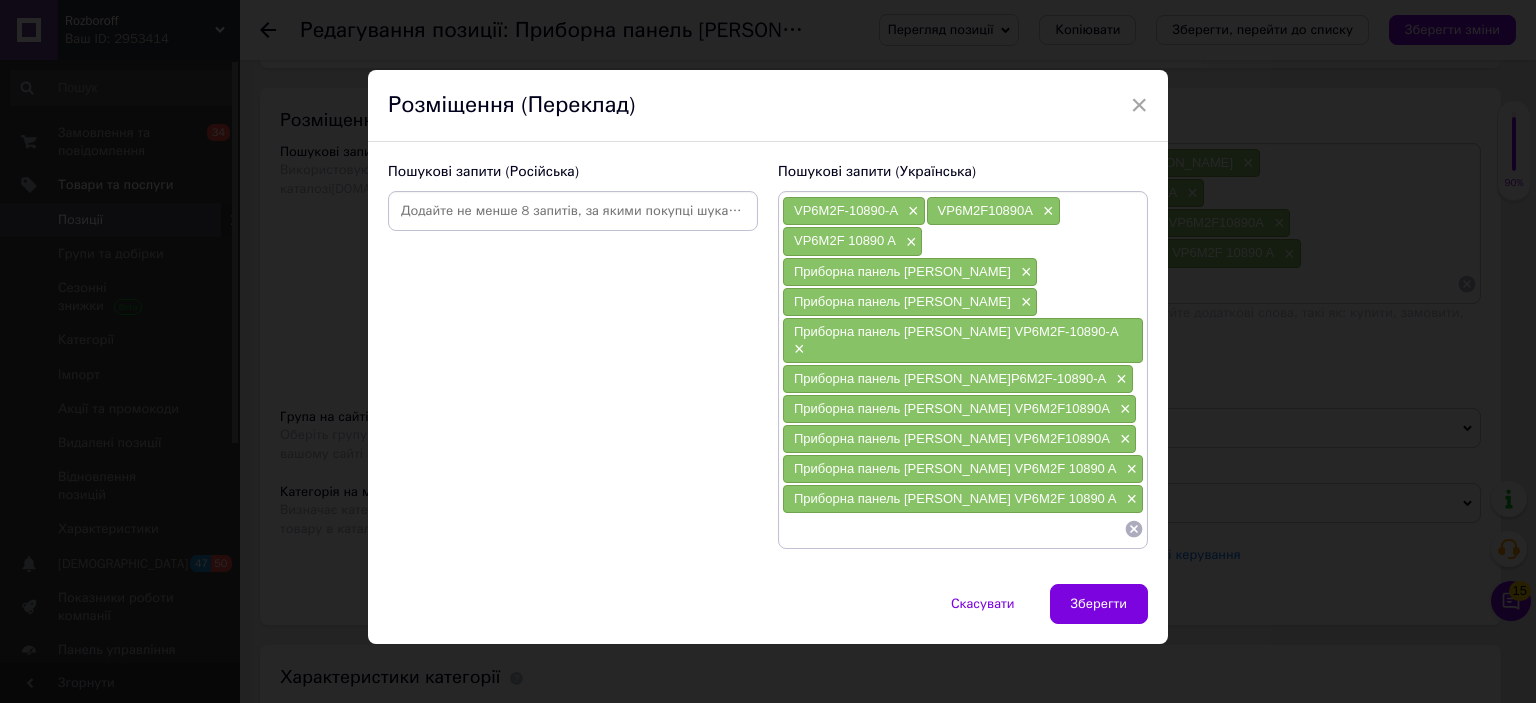 click 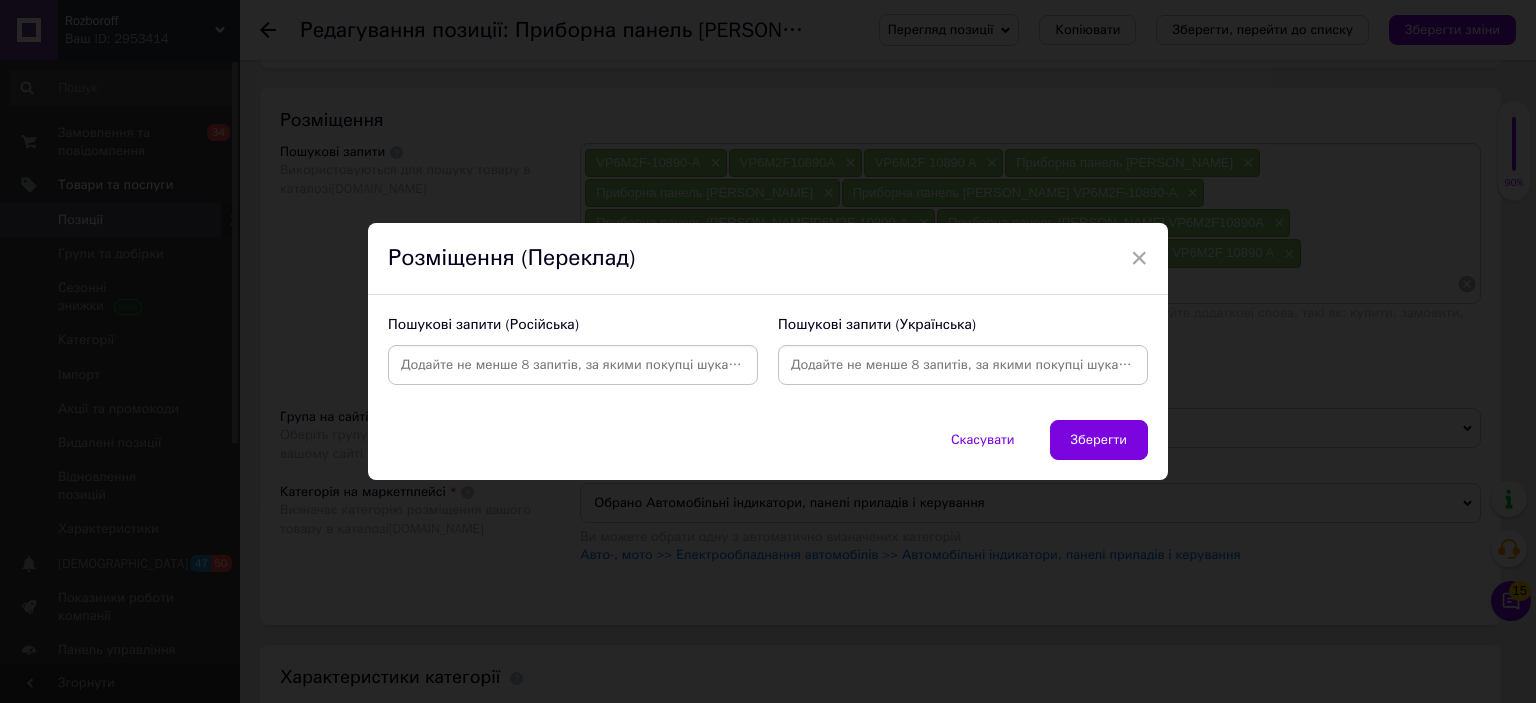 click at bounding box center (573, 365) 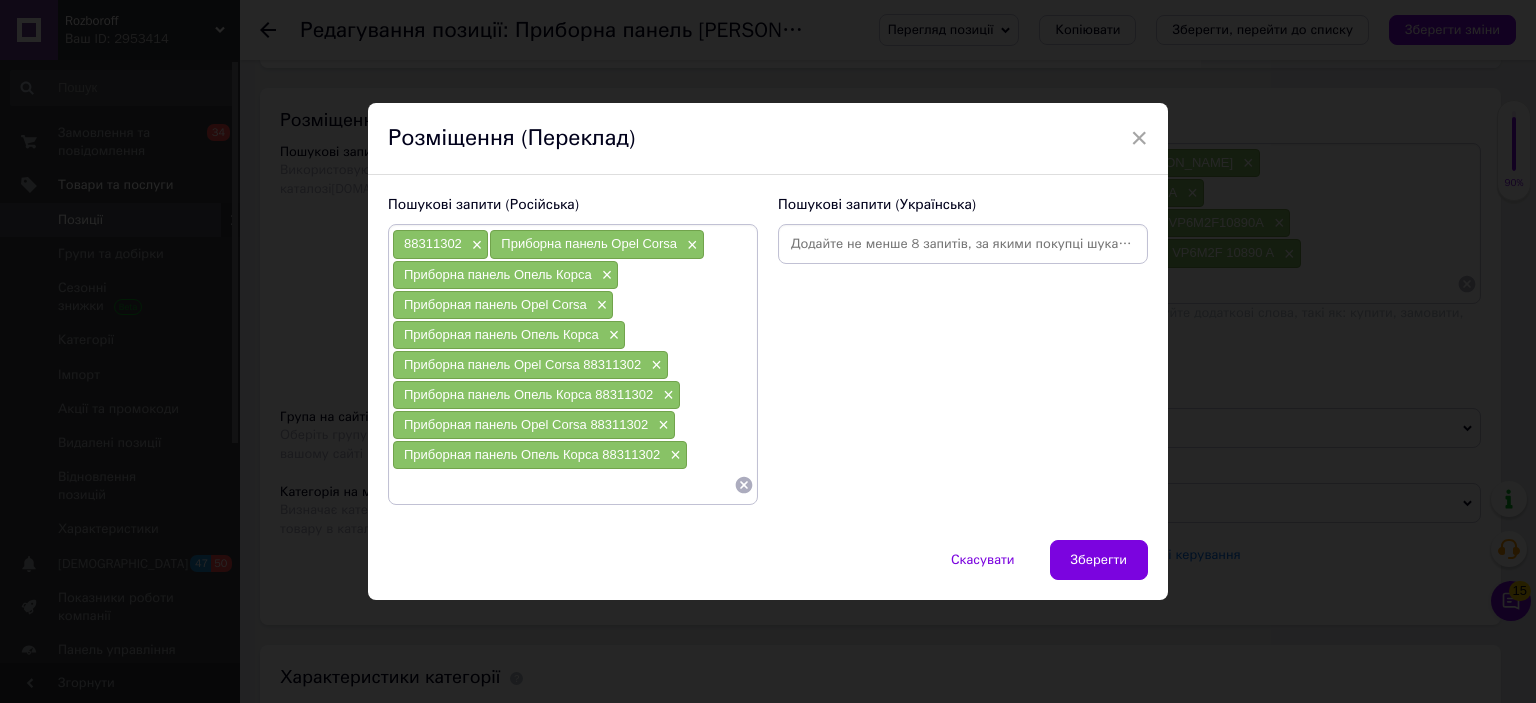 click at bounding box center [963, 244] 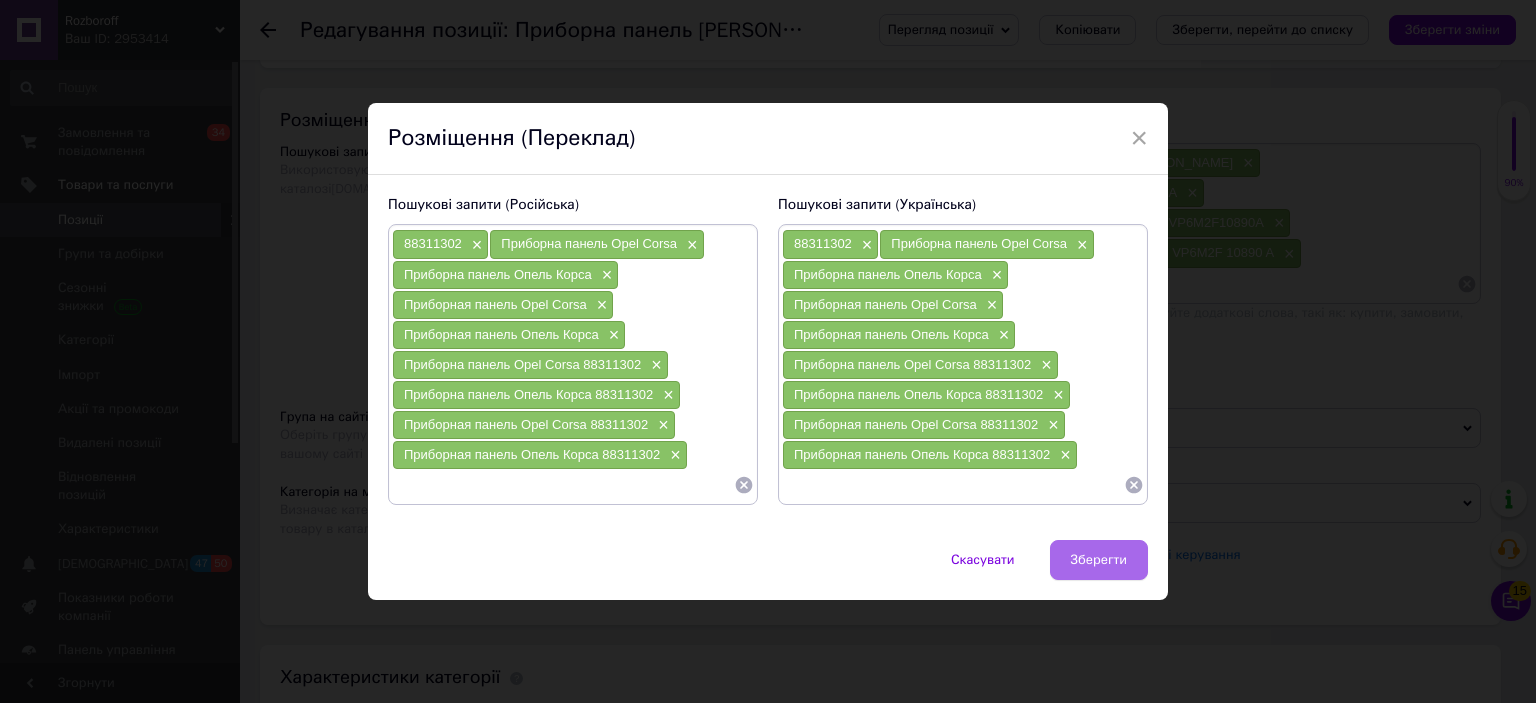 click on "Зберегти" at bounding box center (1099, 560) 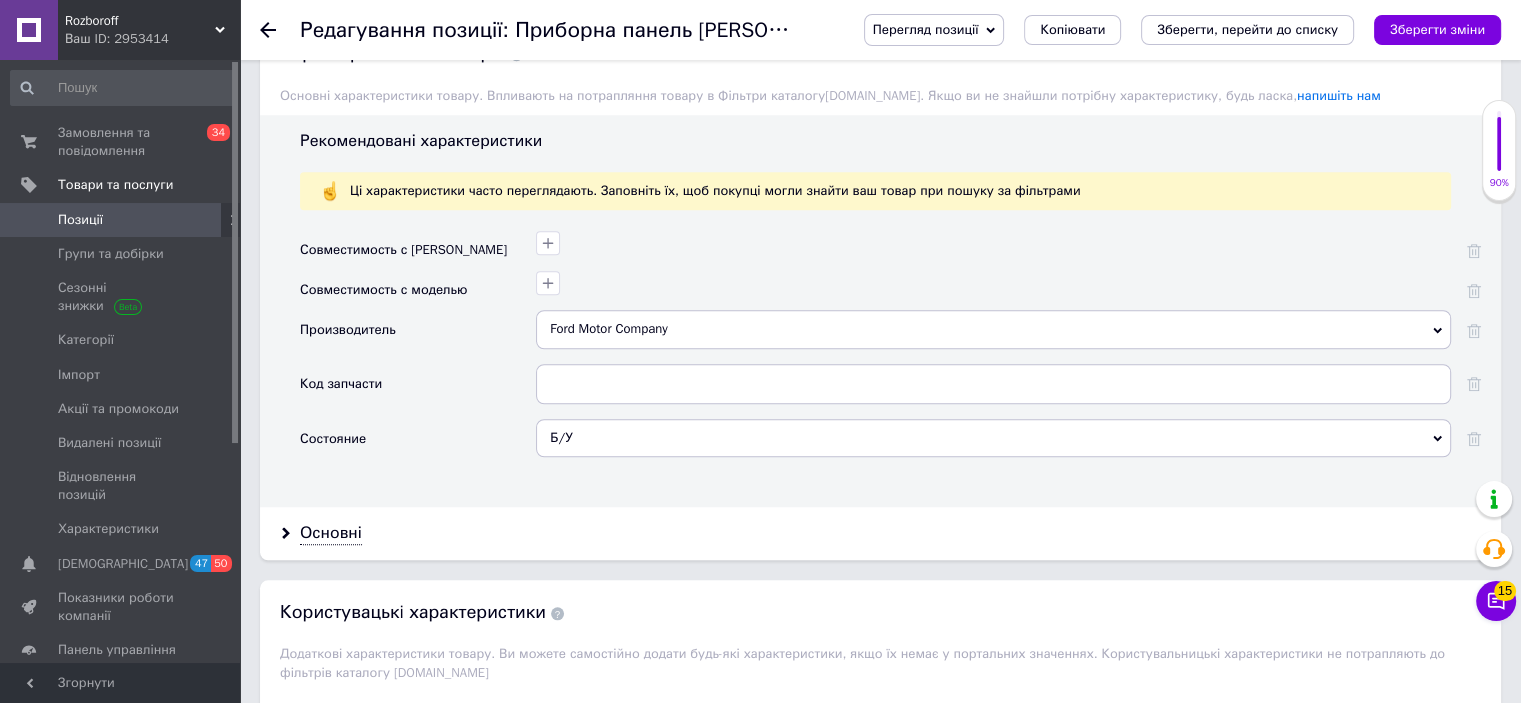 scroll, scrollTop: 1692, scrollLeft: 0, axis: vertical 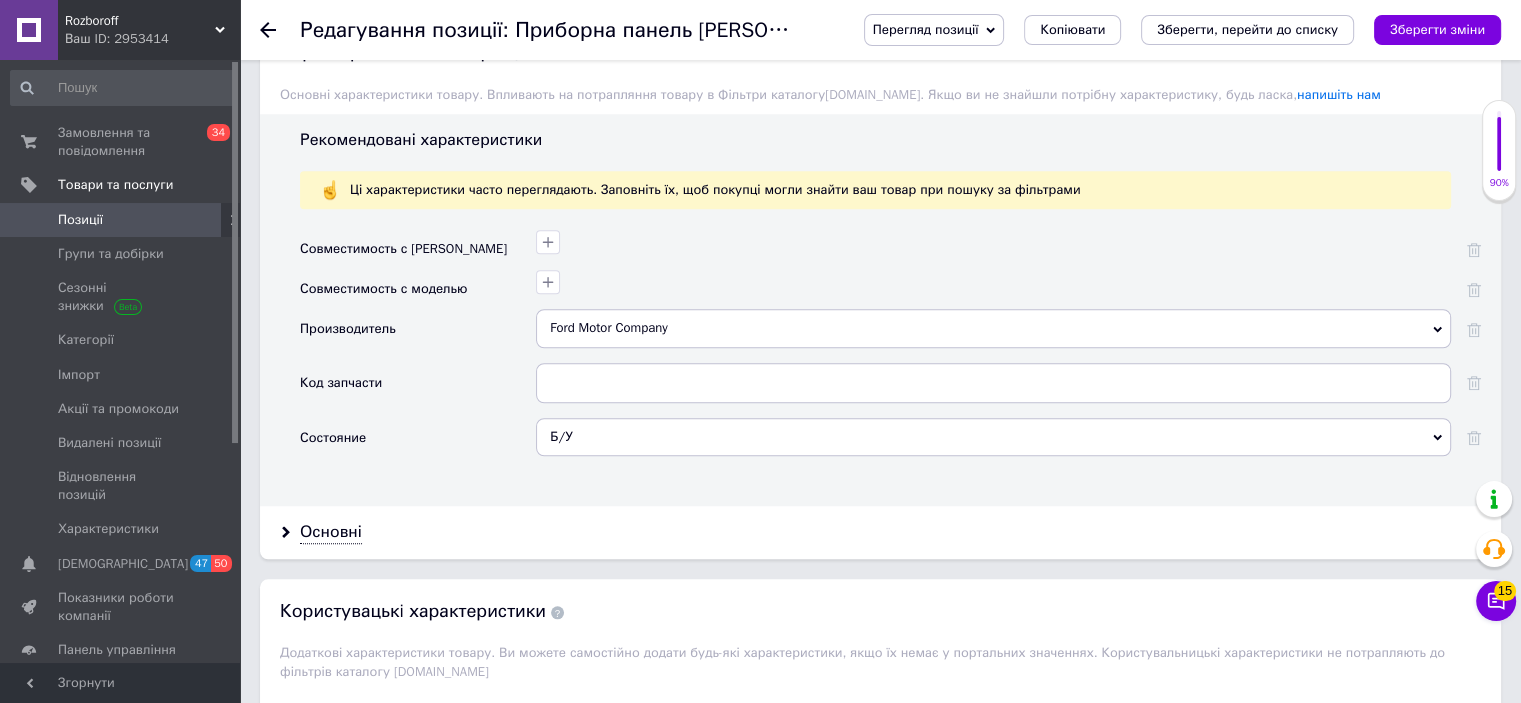 click on "Ford Motor Company" at bounding box center [993, 328] 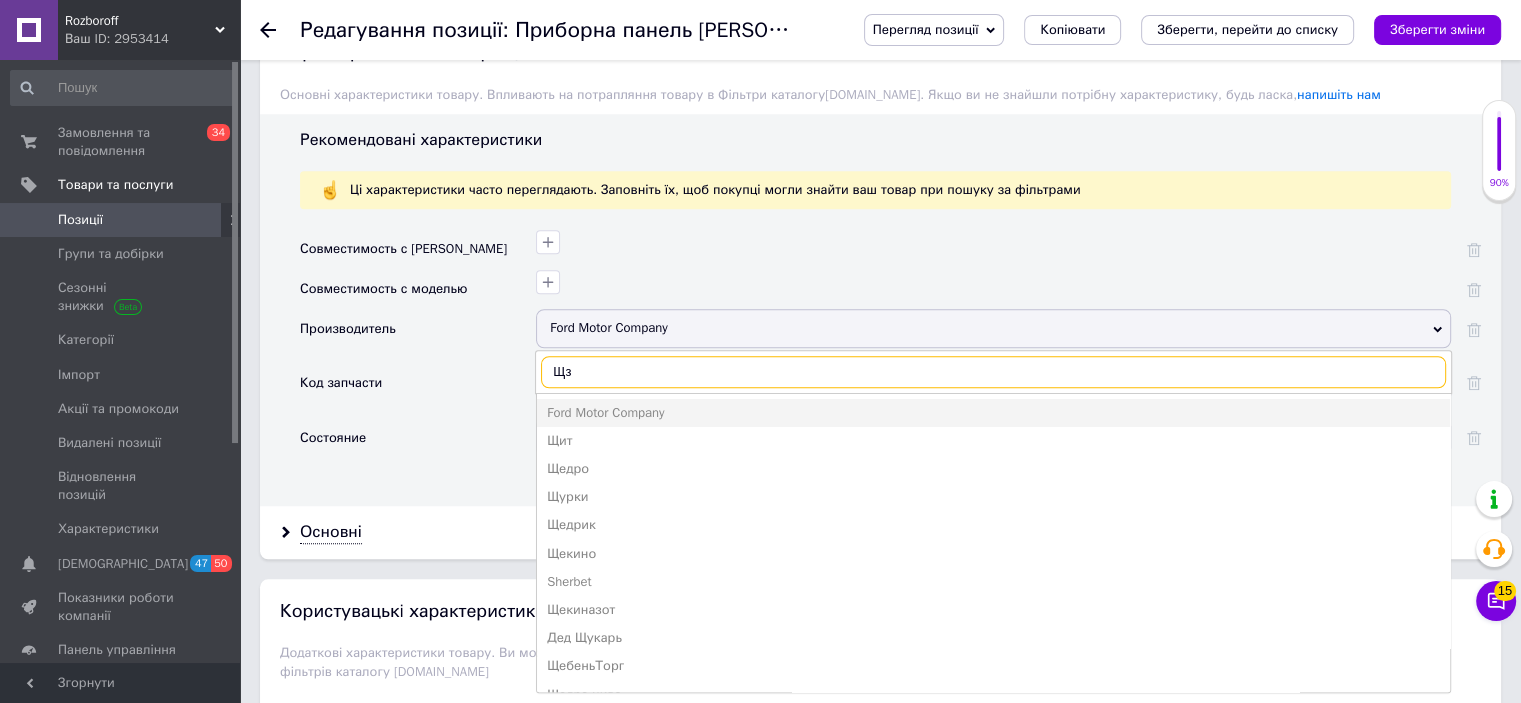 type on "Щ" 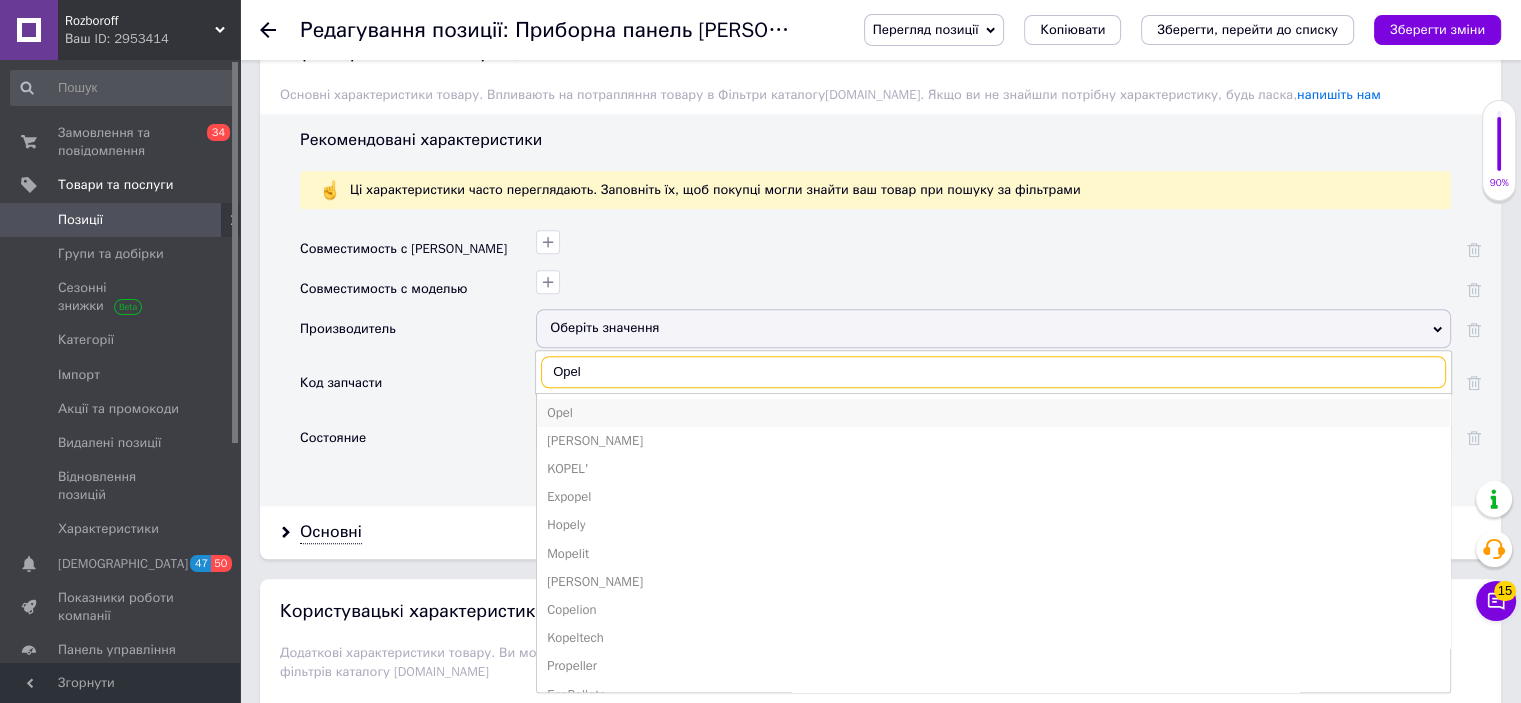 type on "Opel" 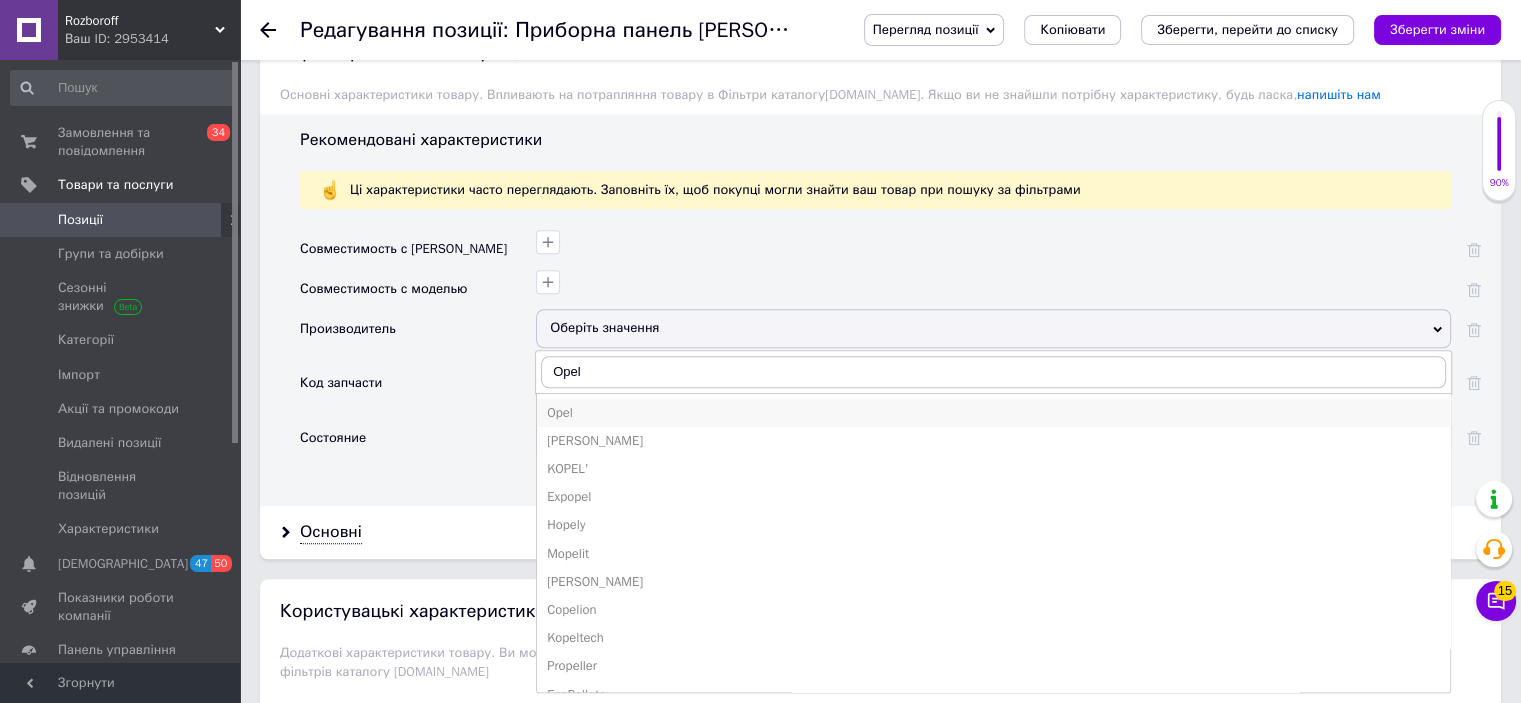 click on "Opel" at bounding box center [993, 413] 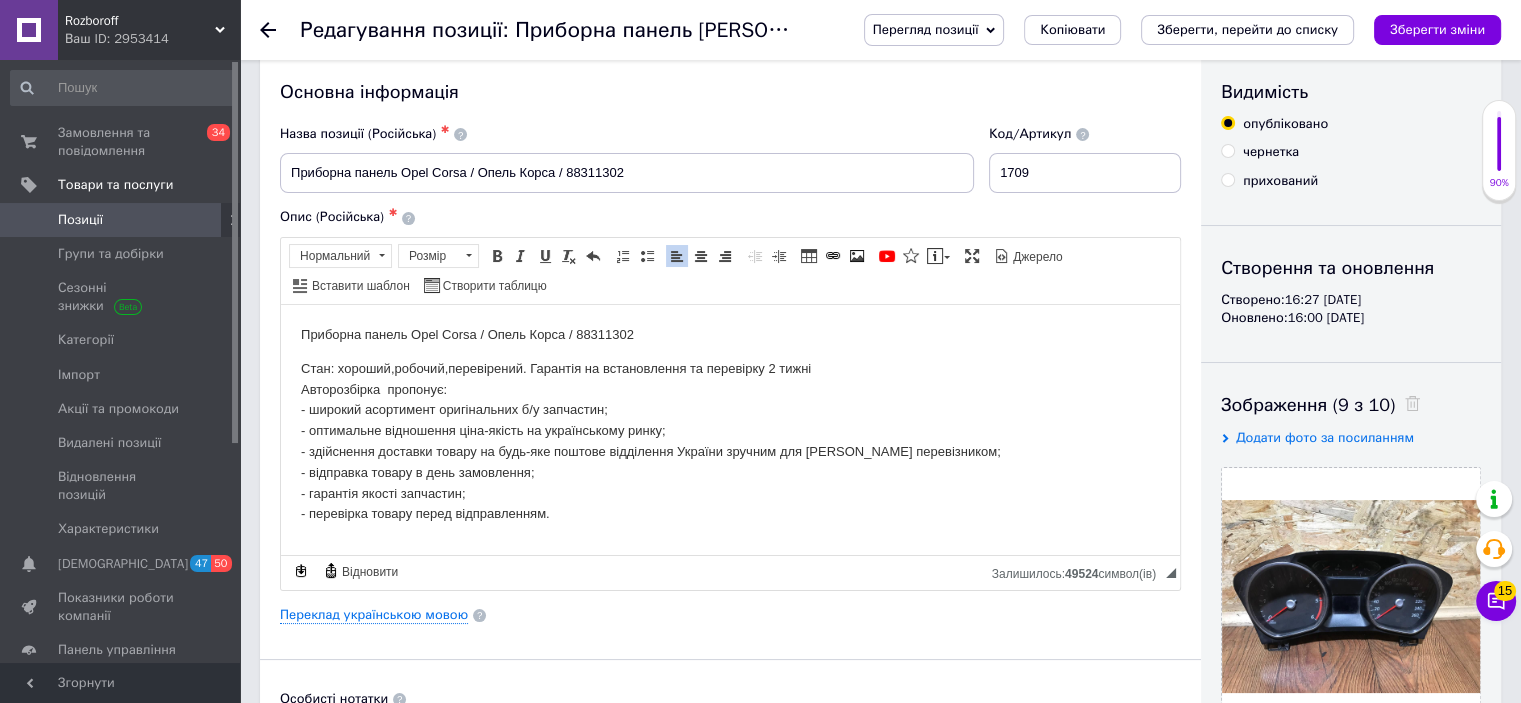 scroll, scrollTop: 0, scrollLeft: 0, axis: both 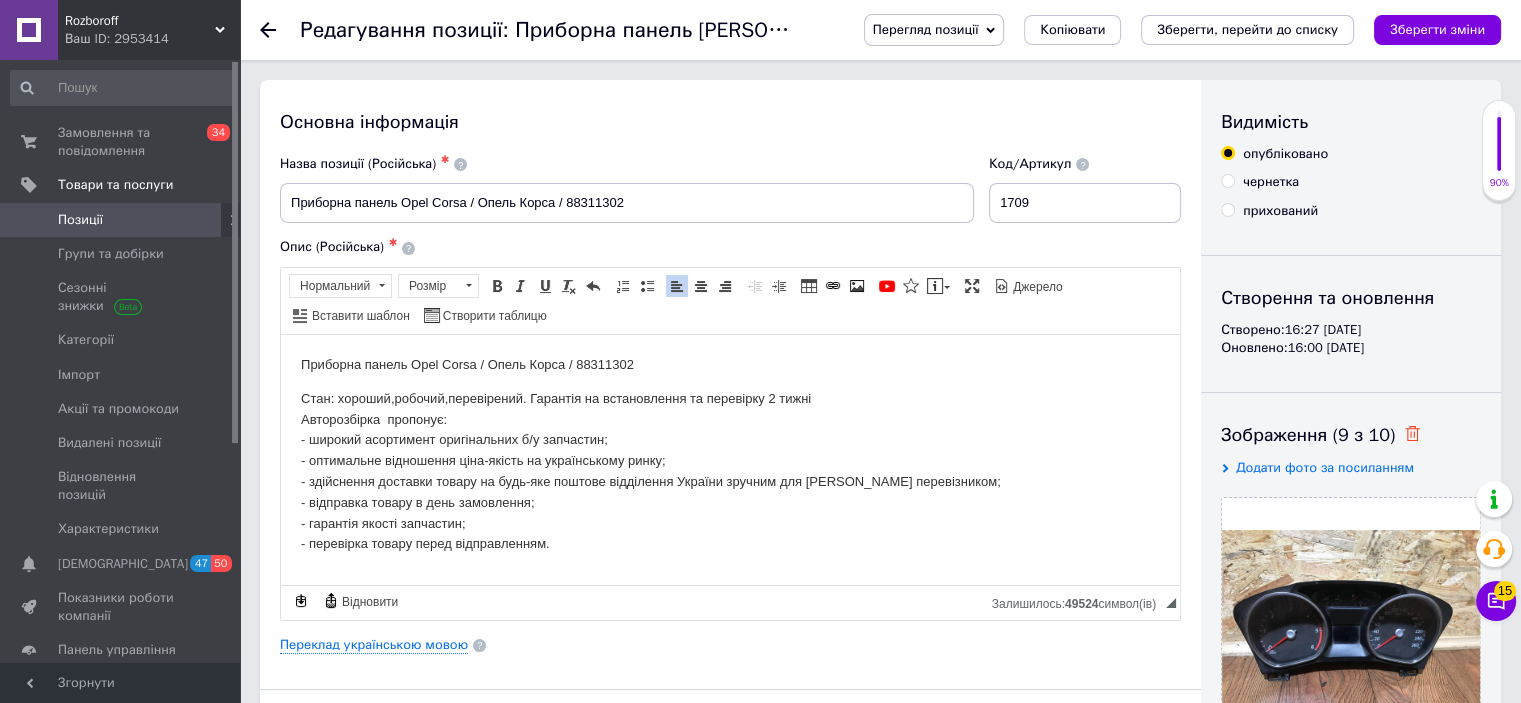 click 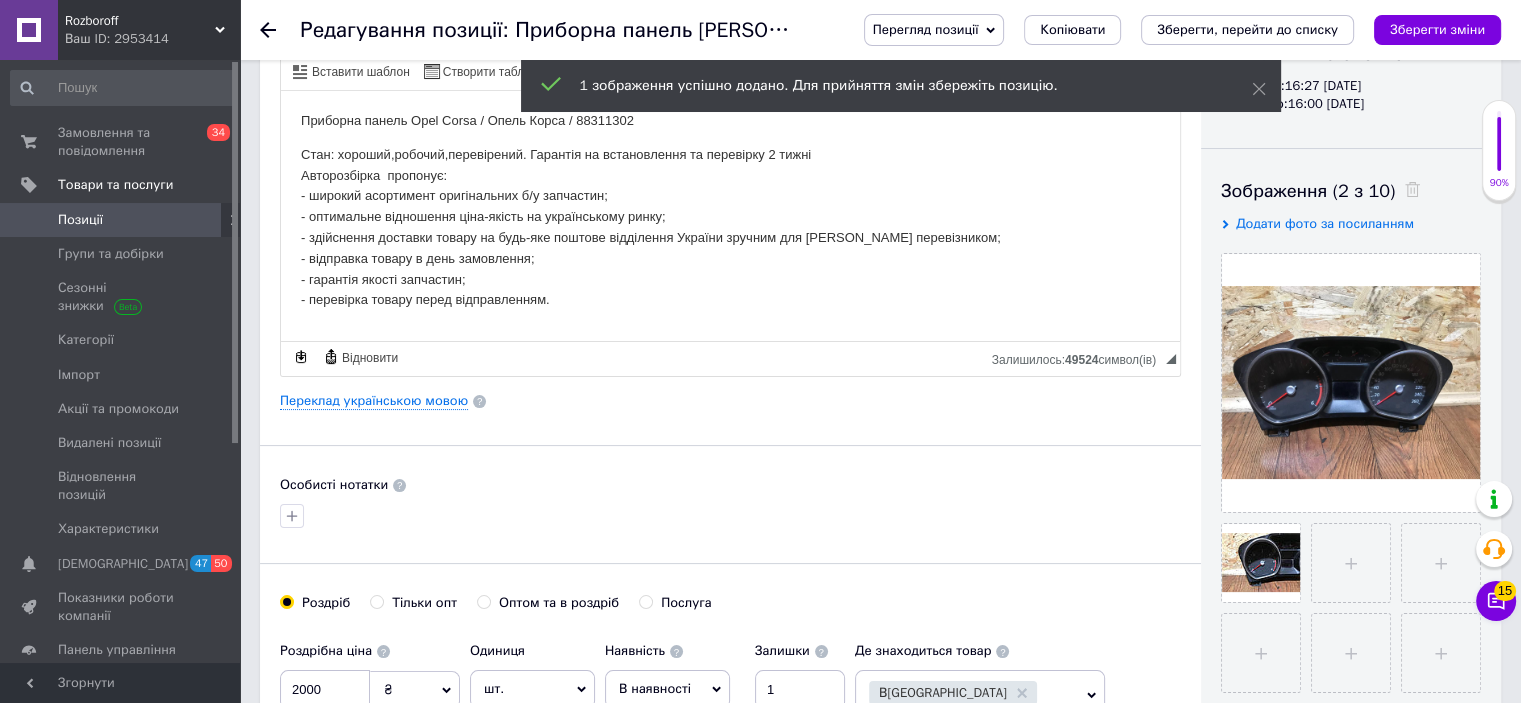 scroll, scrollTop: 256, scrollLeft: 0, axis: vertical 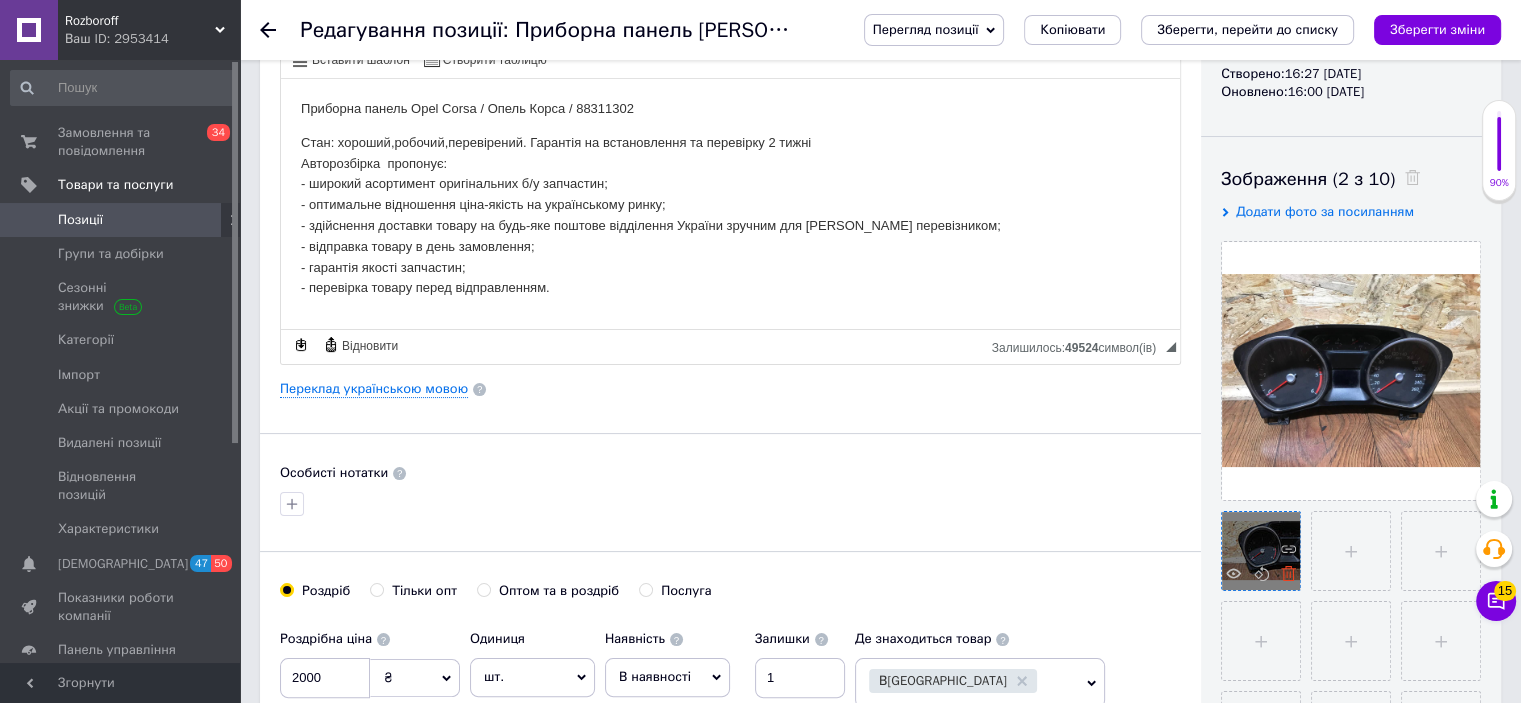 click 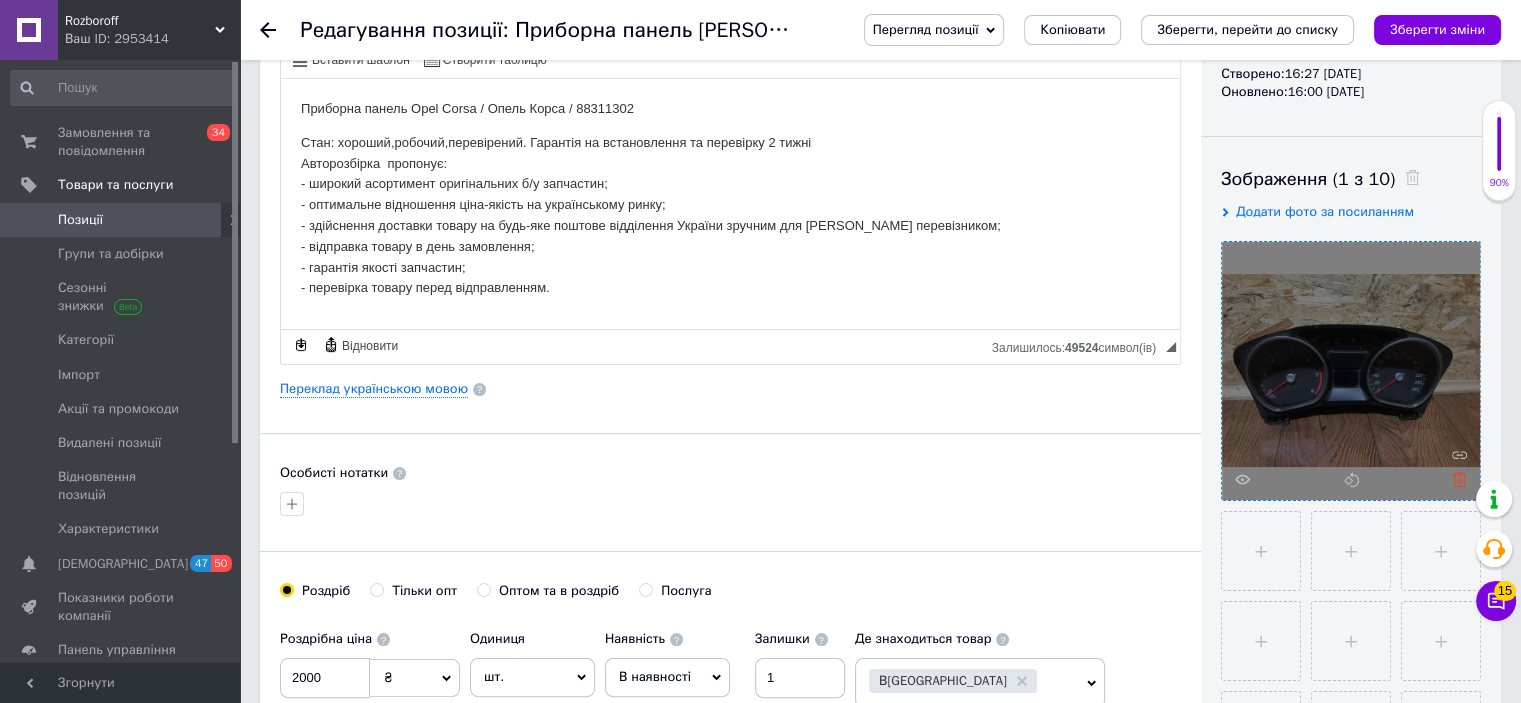 click 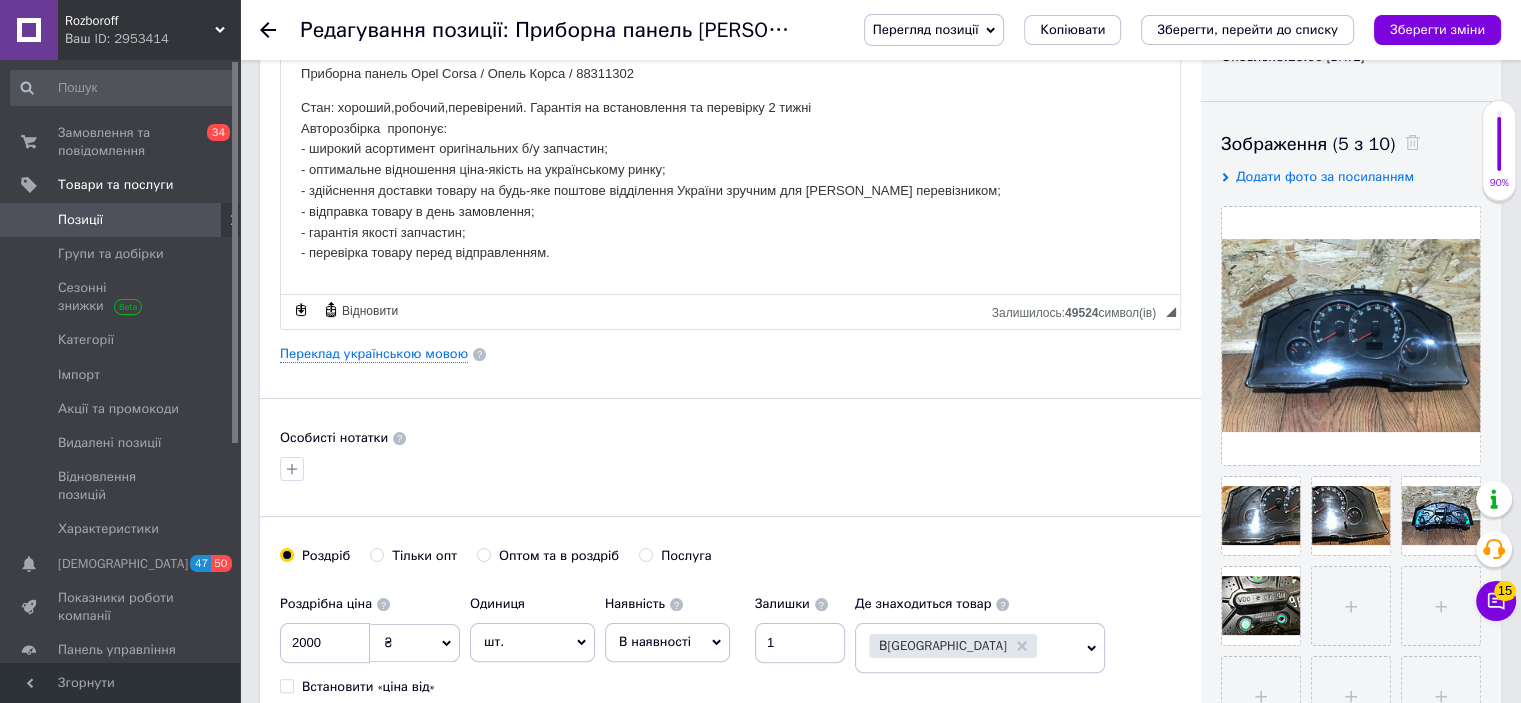 scroll, scrollTop: 0, scrollLeft: 0, axis: both 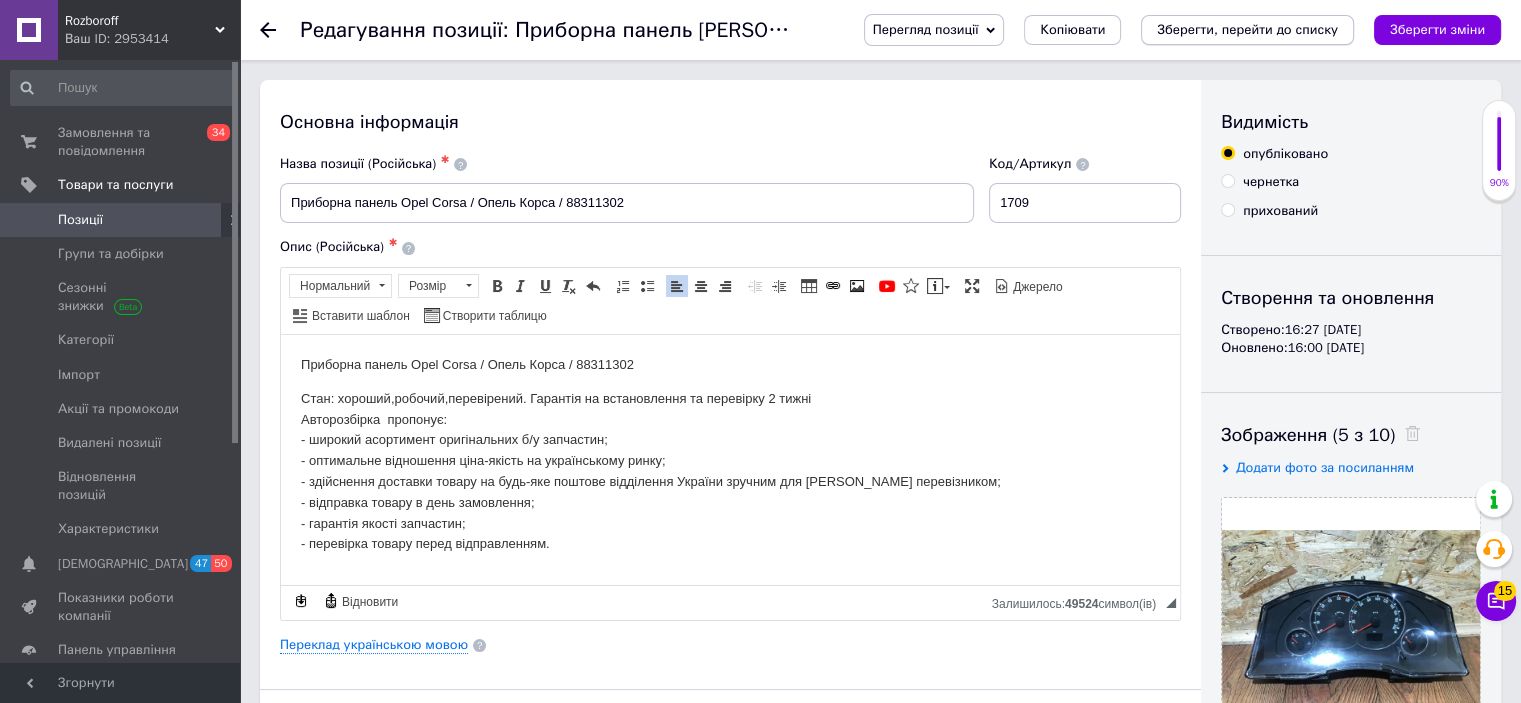 click on "Зберегти, перейти до списку" at bounding box center [1247, 29] 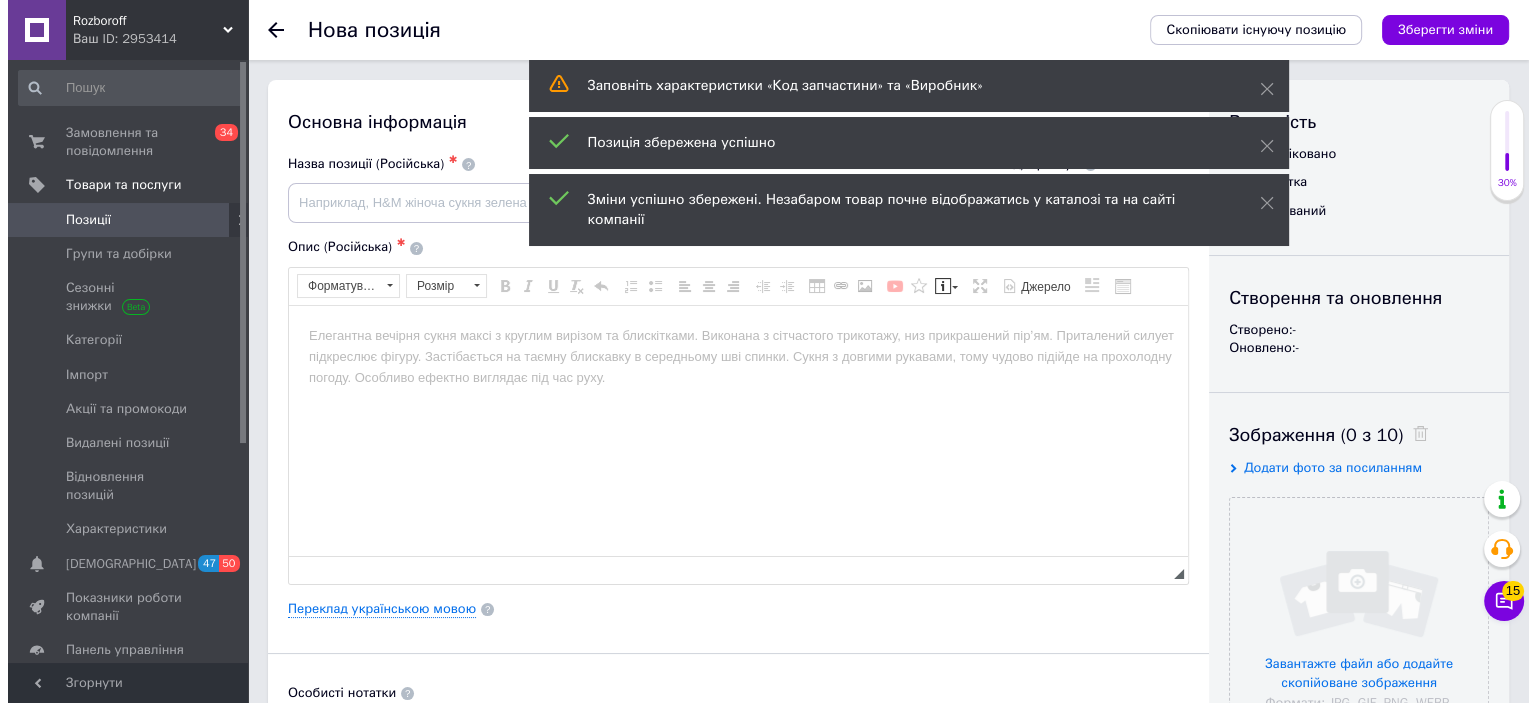 scroll, scrollTop: 0, scrollLeft: 0, axis: both 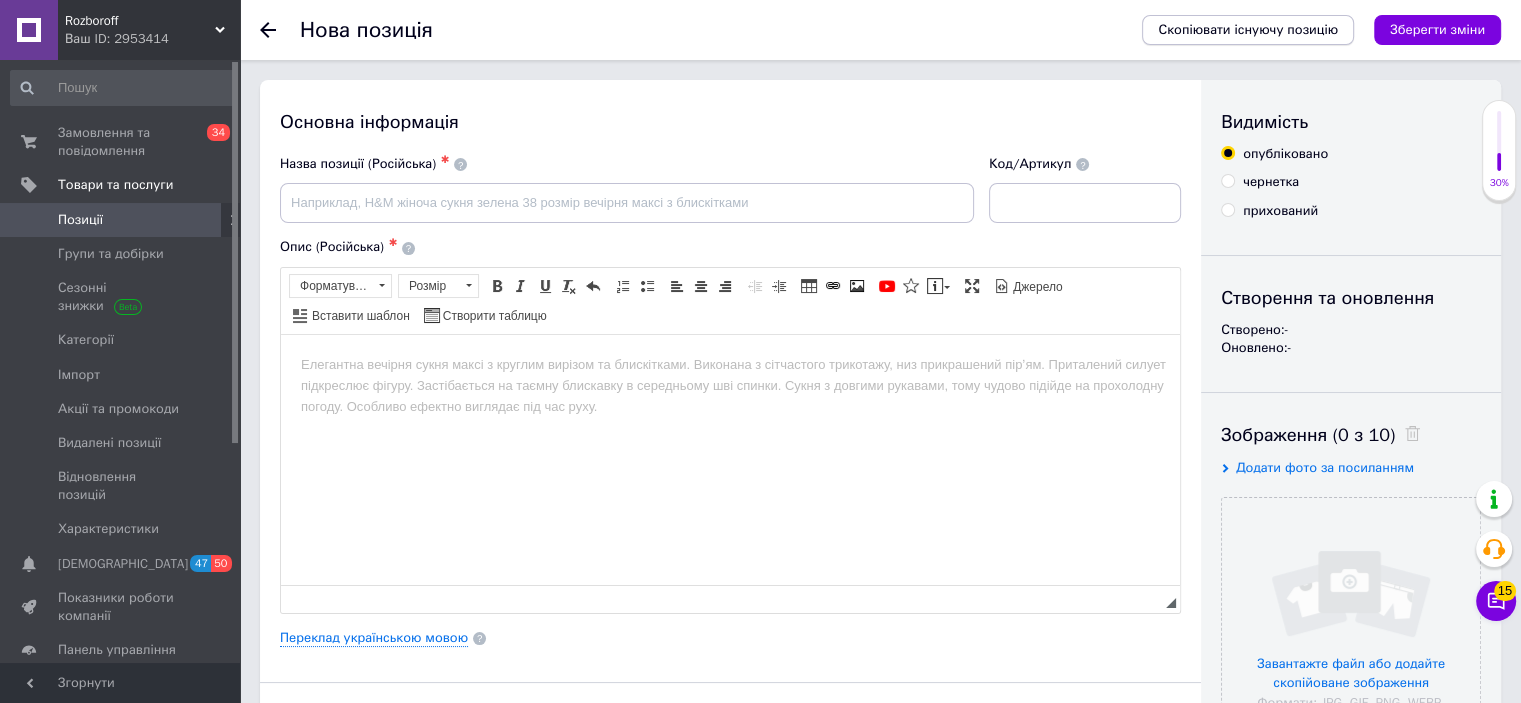 click on "Скопіювати існуючу позицію" at bounding box center (1248, 30) 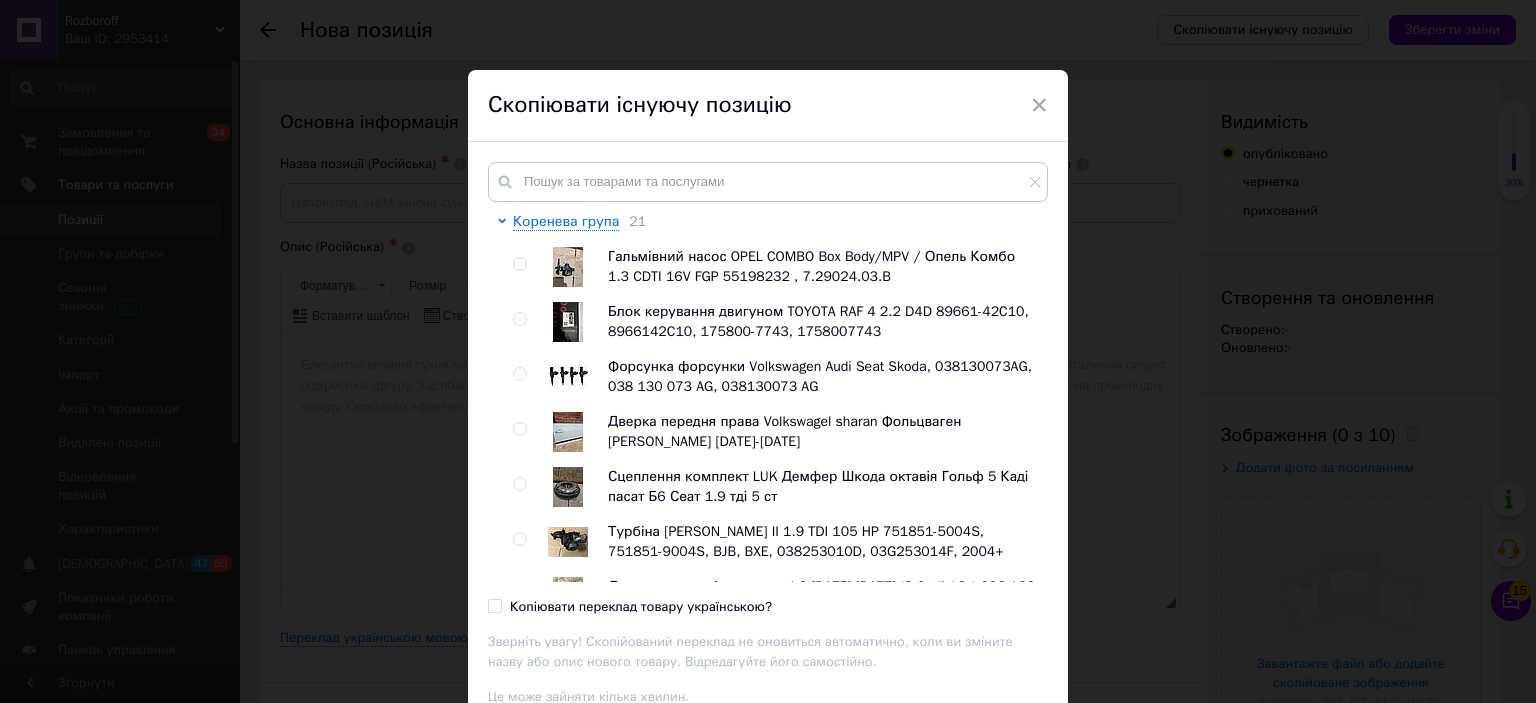 drag, startPoint x: 806, startPoint y: 158, endPoint x: 816, endPoint y: 178, distance: 22.36068 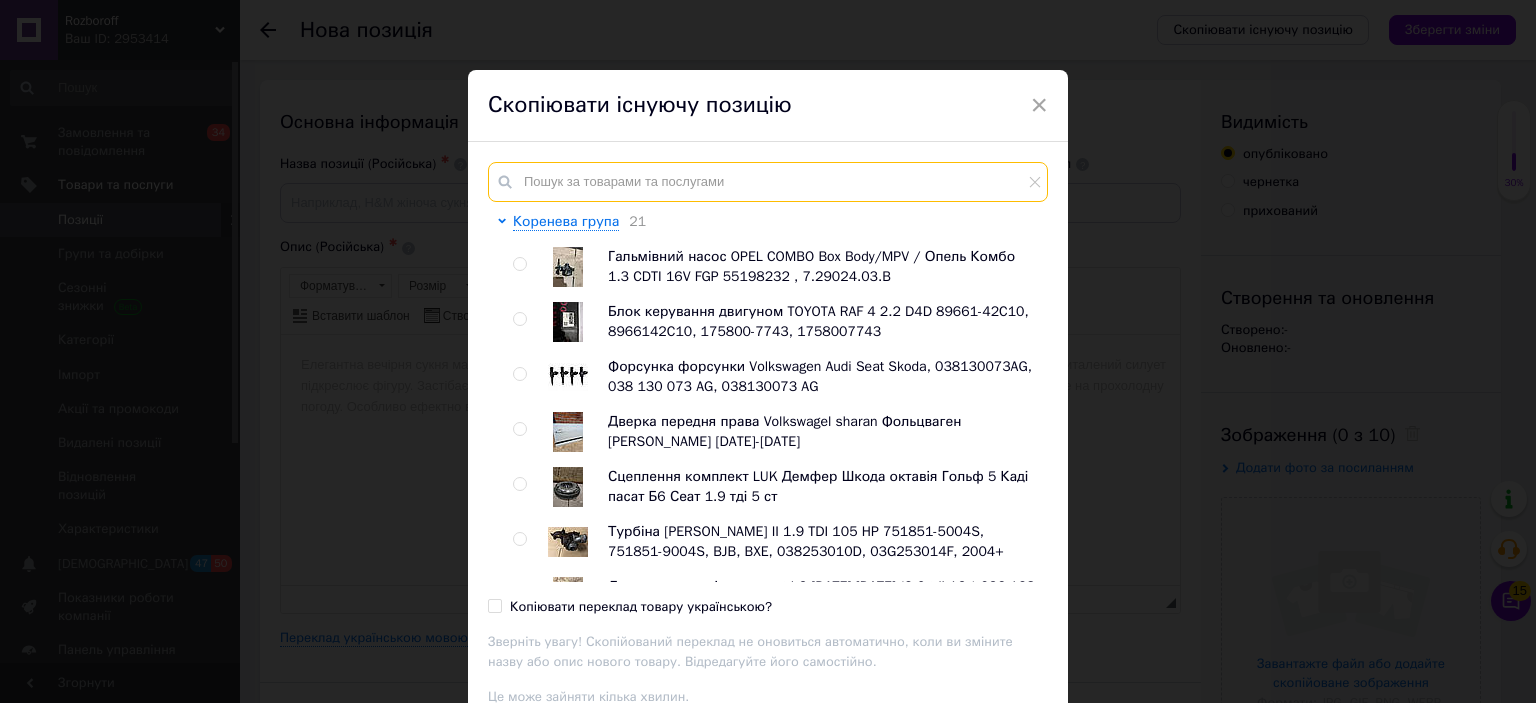 click at bounding box center [768, 182] 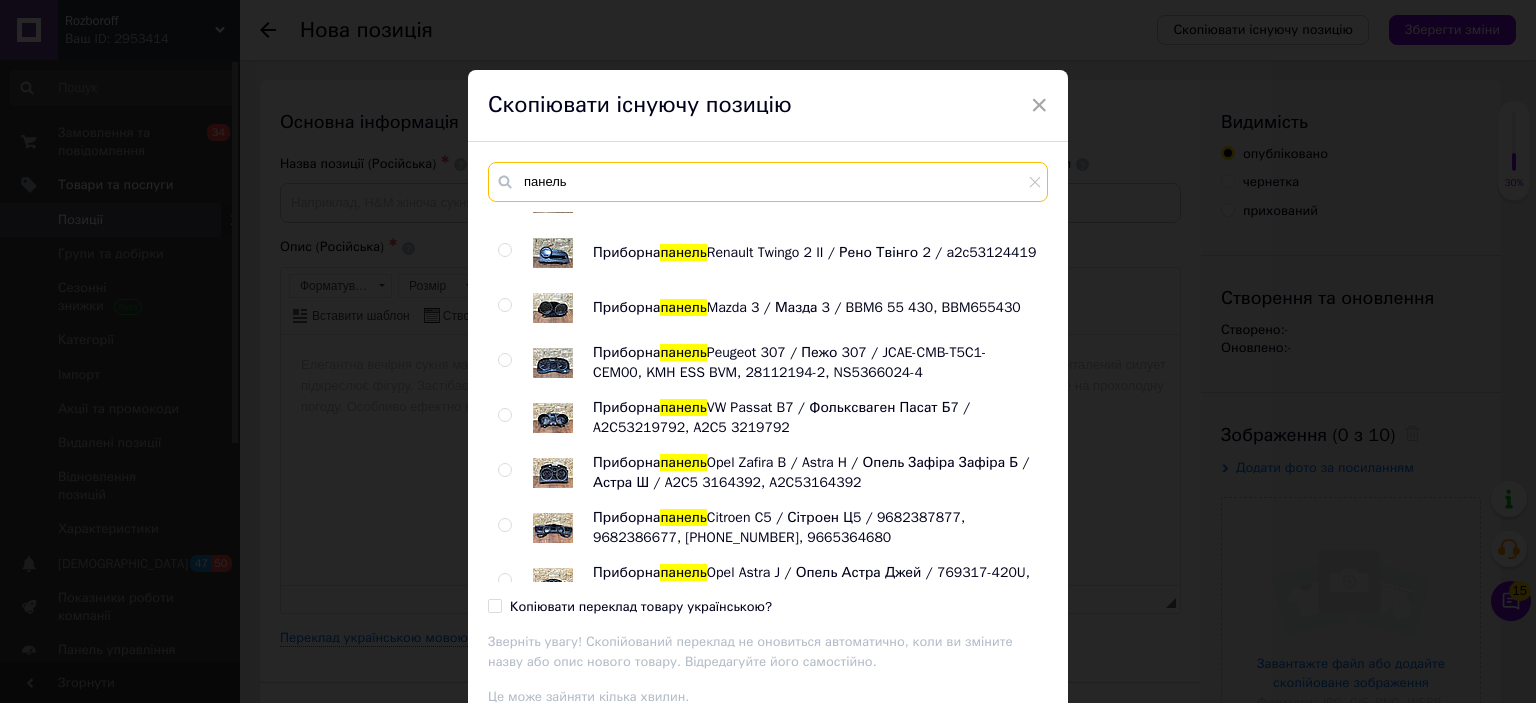scroll, scrollTop: 764, scrollLeft: 0, axis: vertical 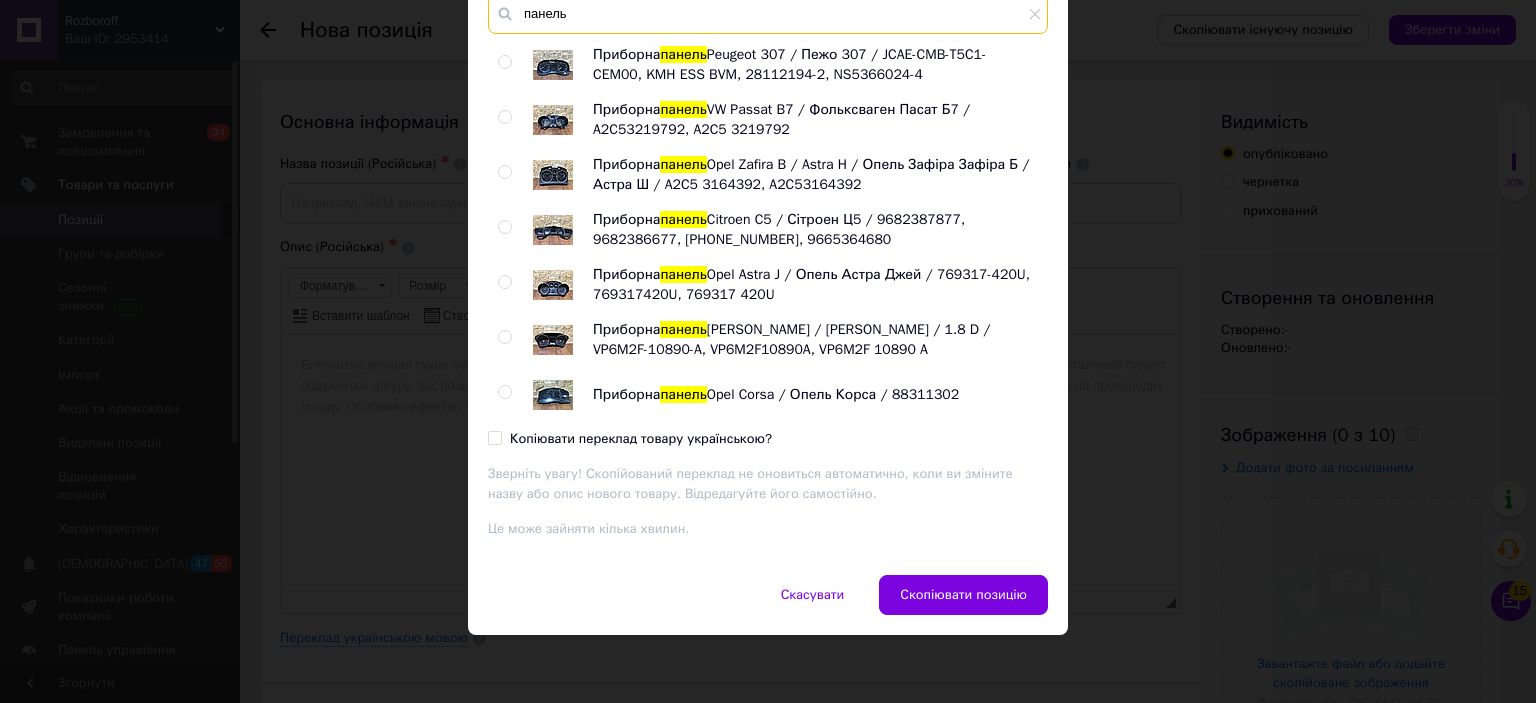 type on "панель" 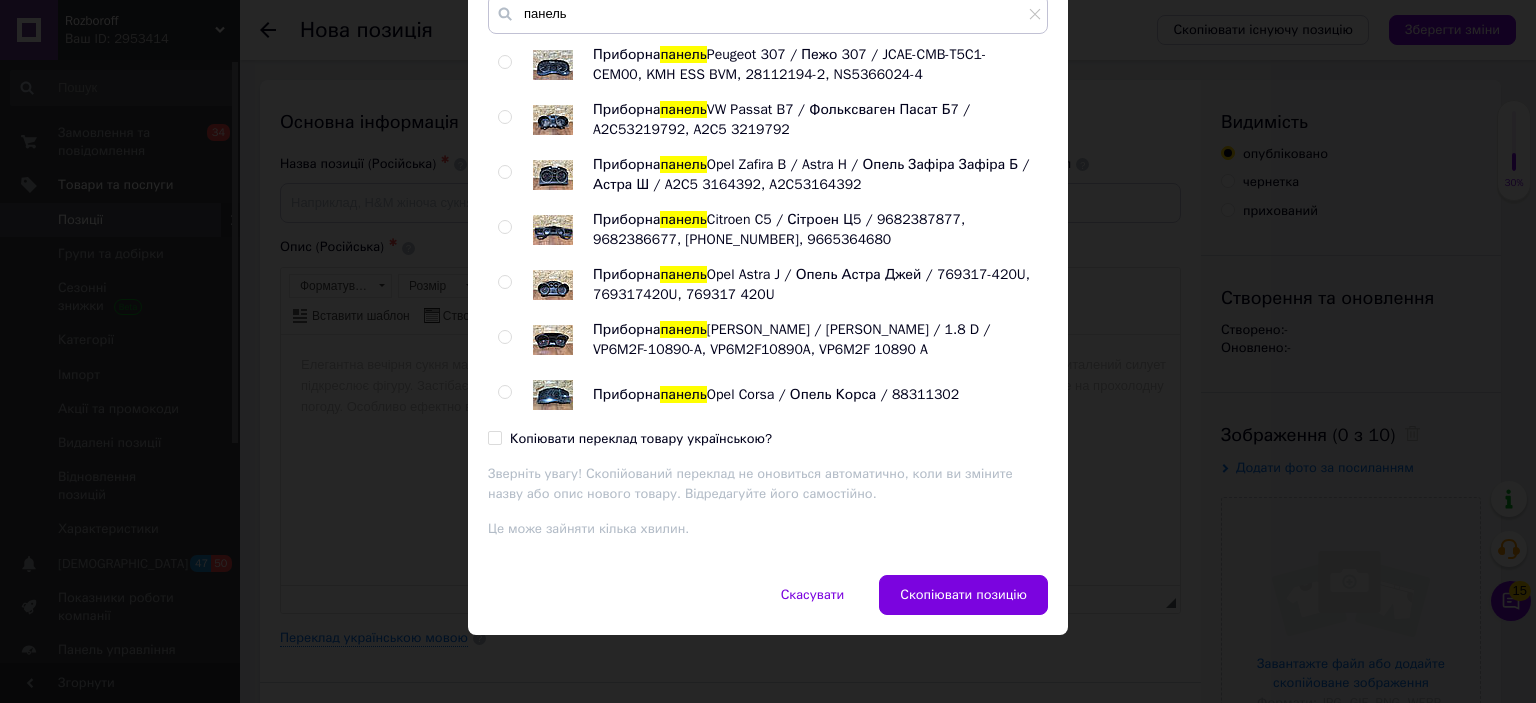 click at bounding box center [504, 392] 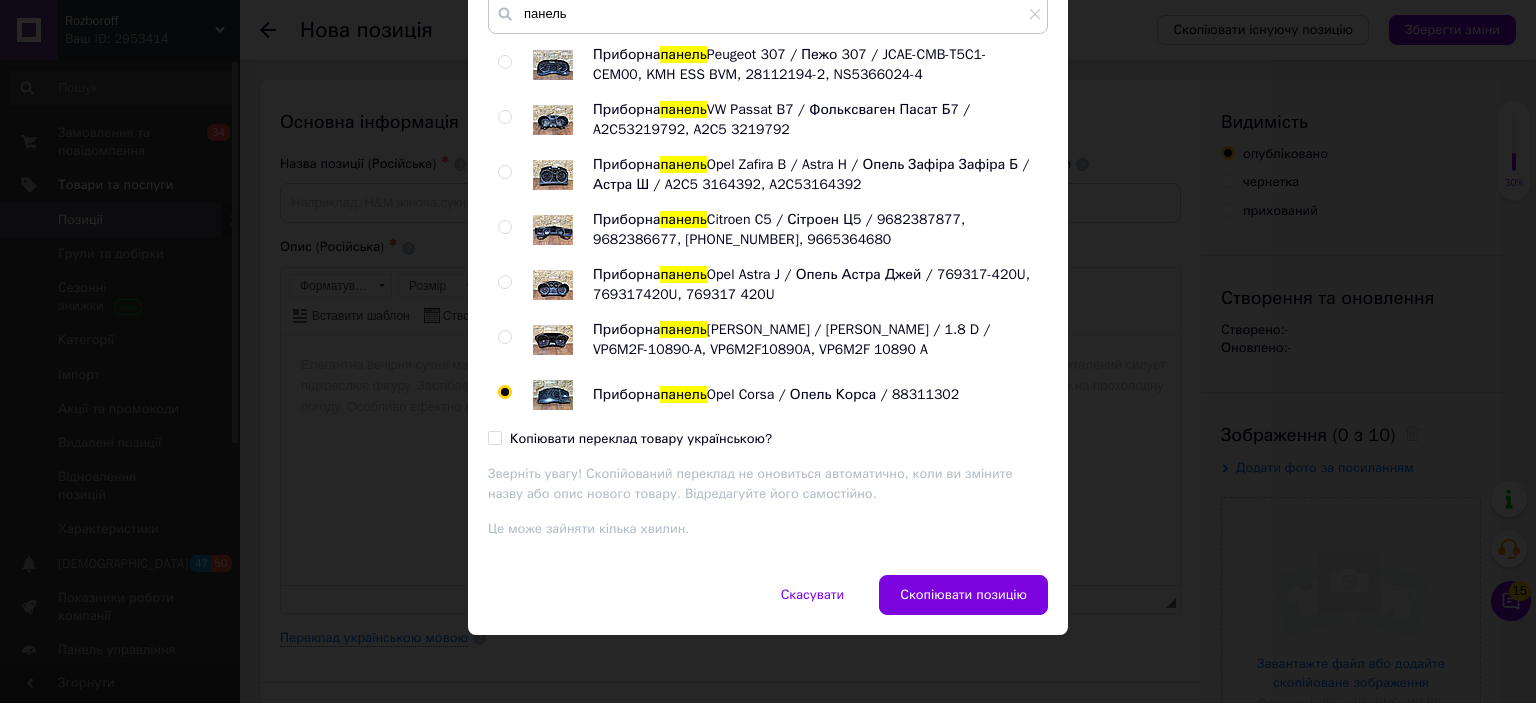 radio on "true" 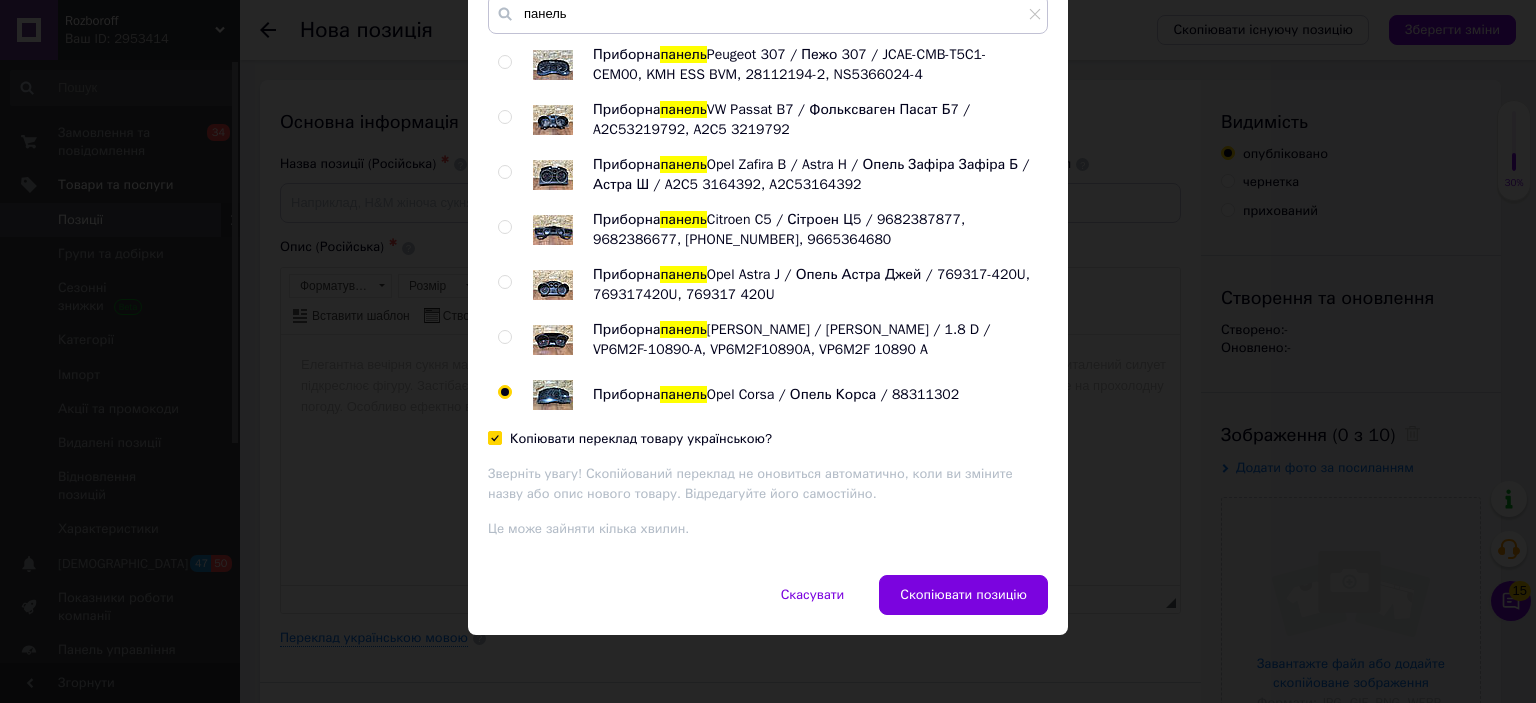 checkbox on "true" 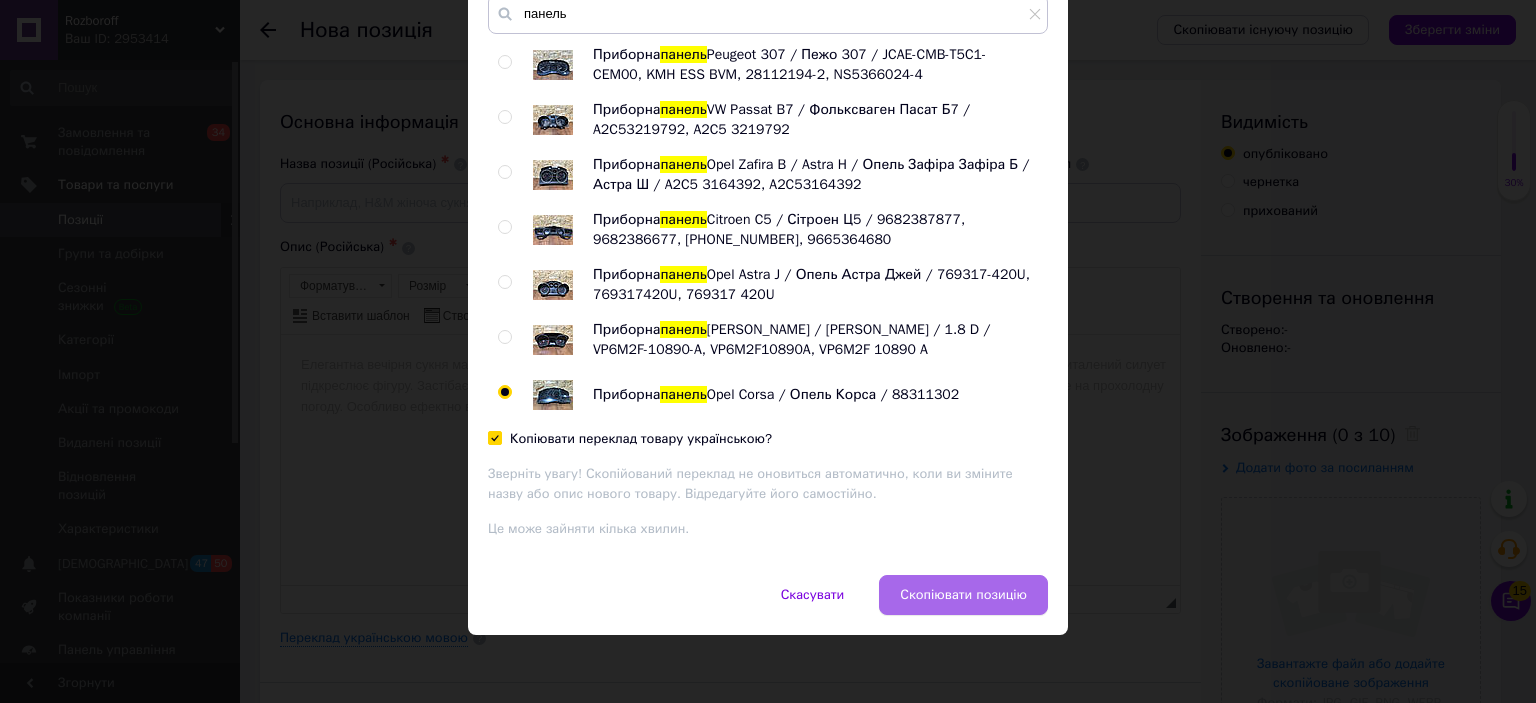 click on "Скопіювати позицію" at bounding box center [963, 595] 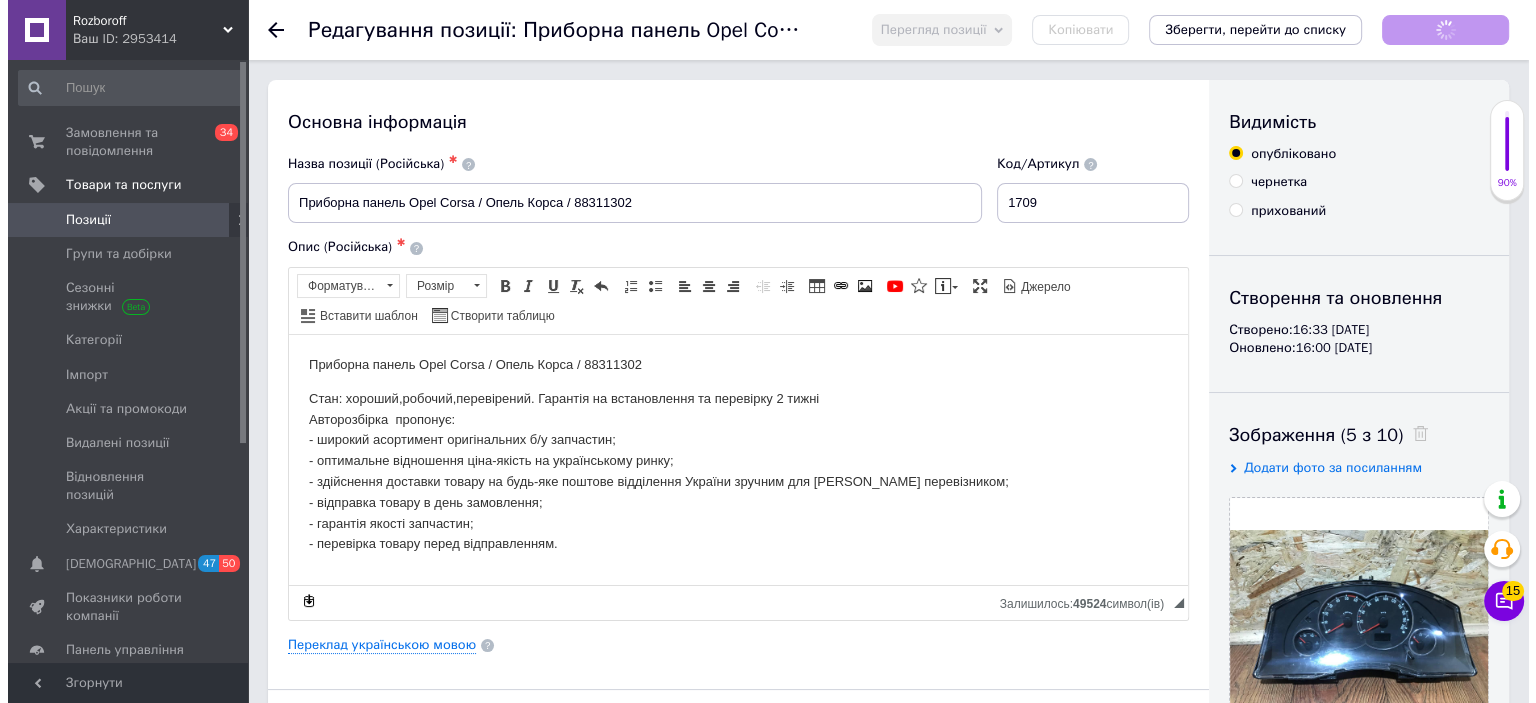 scroll, scrollTop: 0, scrollLeft: 0, axis: both 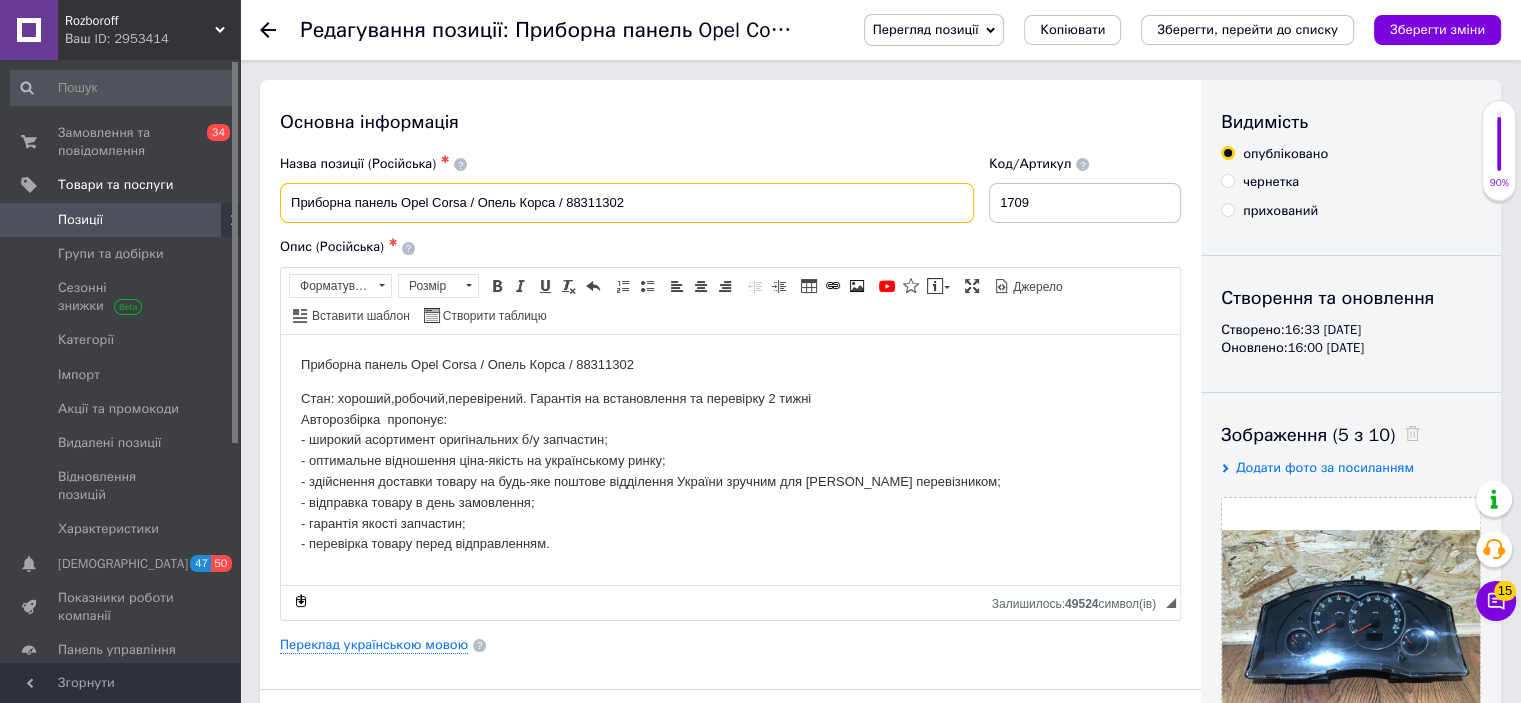 click on "Приборна панель Opel Corsa / Опель Корса / 88311302" at bounding box center (627, 203) 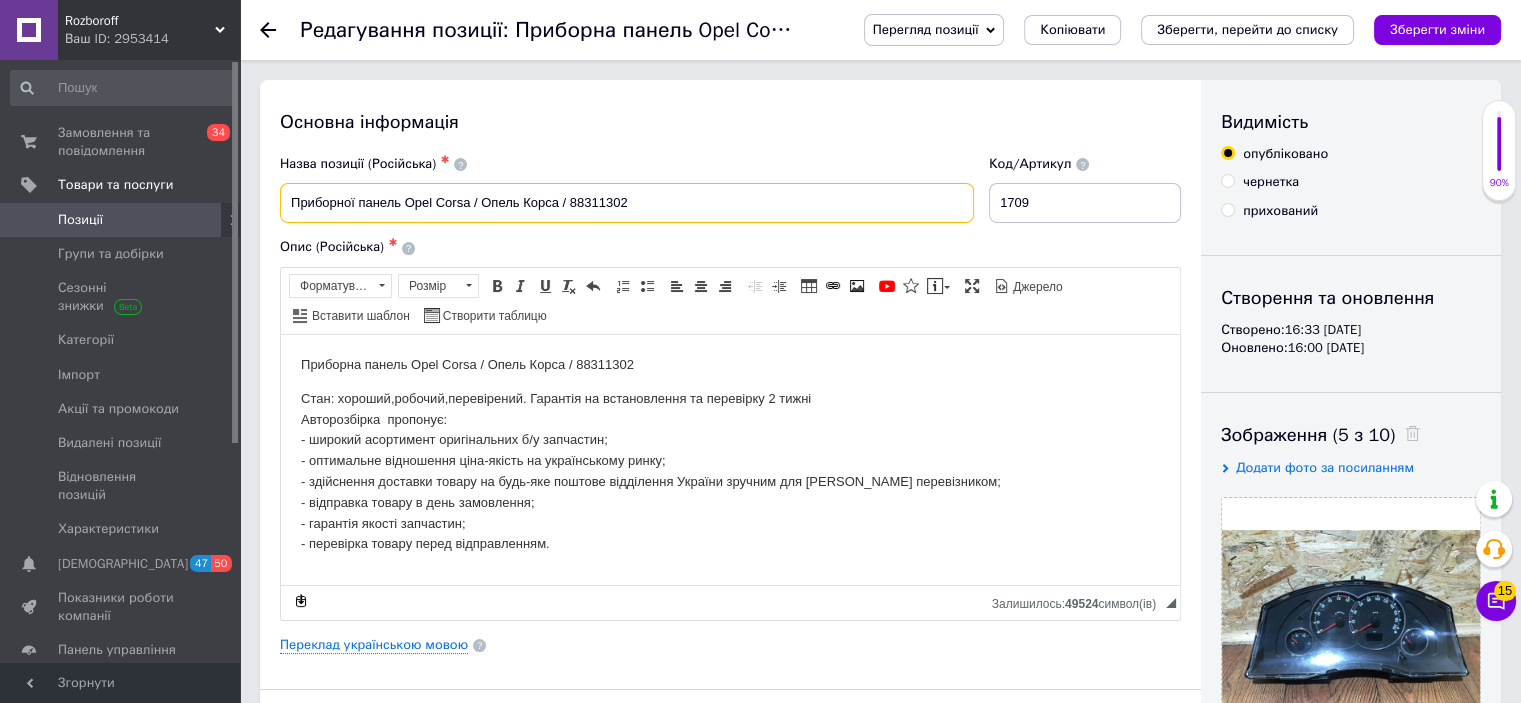 click on "Приборної панель Opel Corsa / Опель Корса / 88311302" at bounding box center (627, 203) 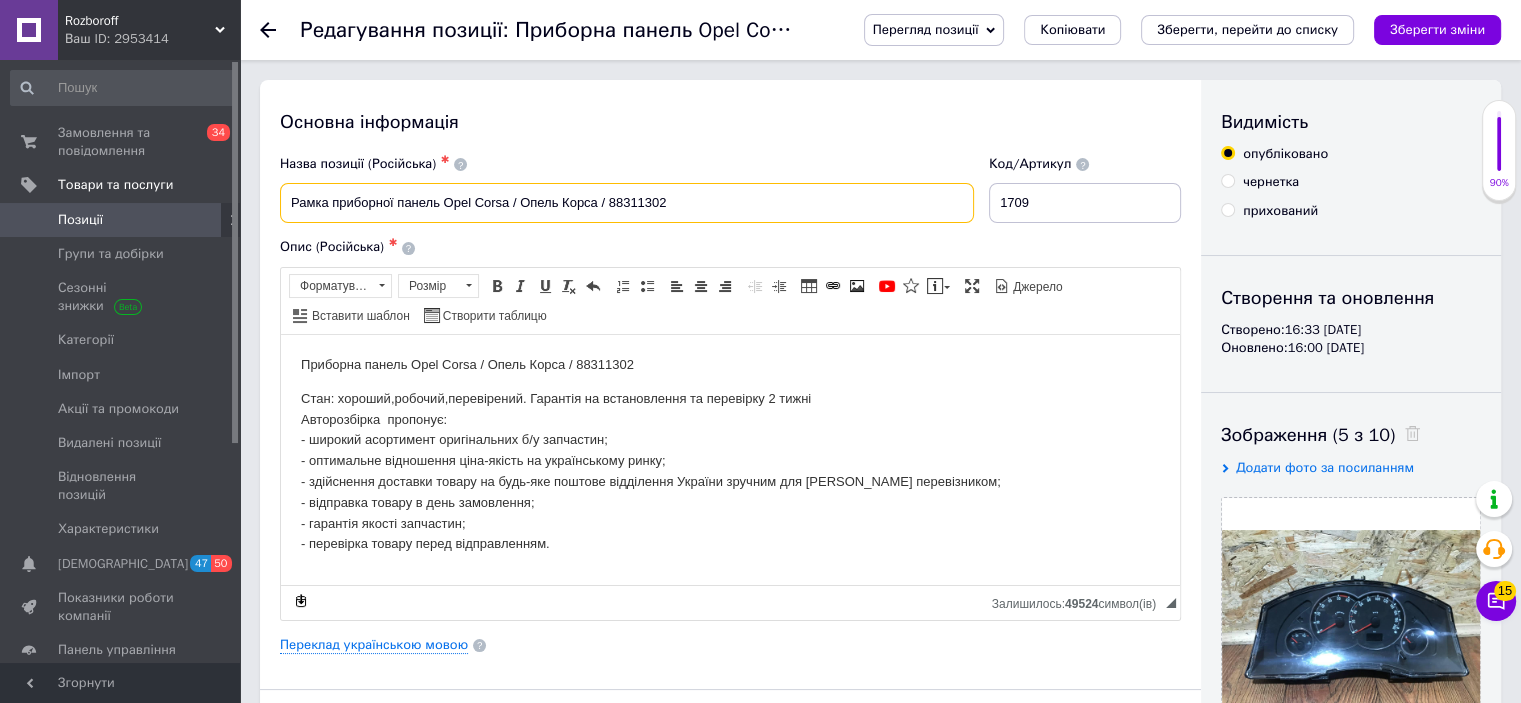 click on "Рамка приборної панель Opel Corsa / Опель Корса / 88311302" at bounding box center [627, 203] 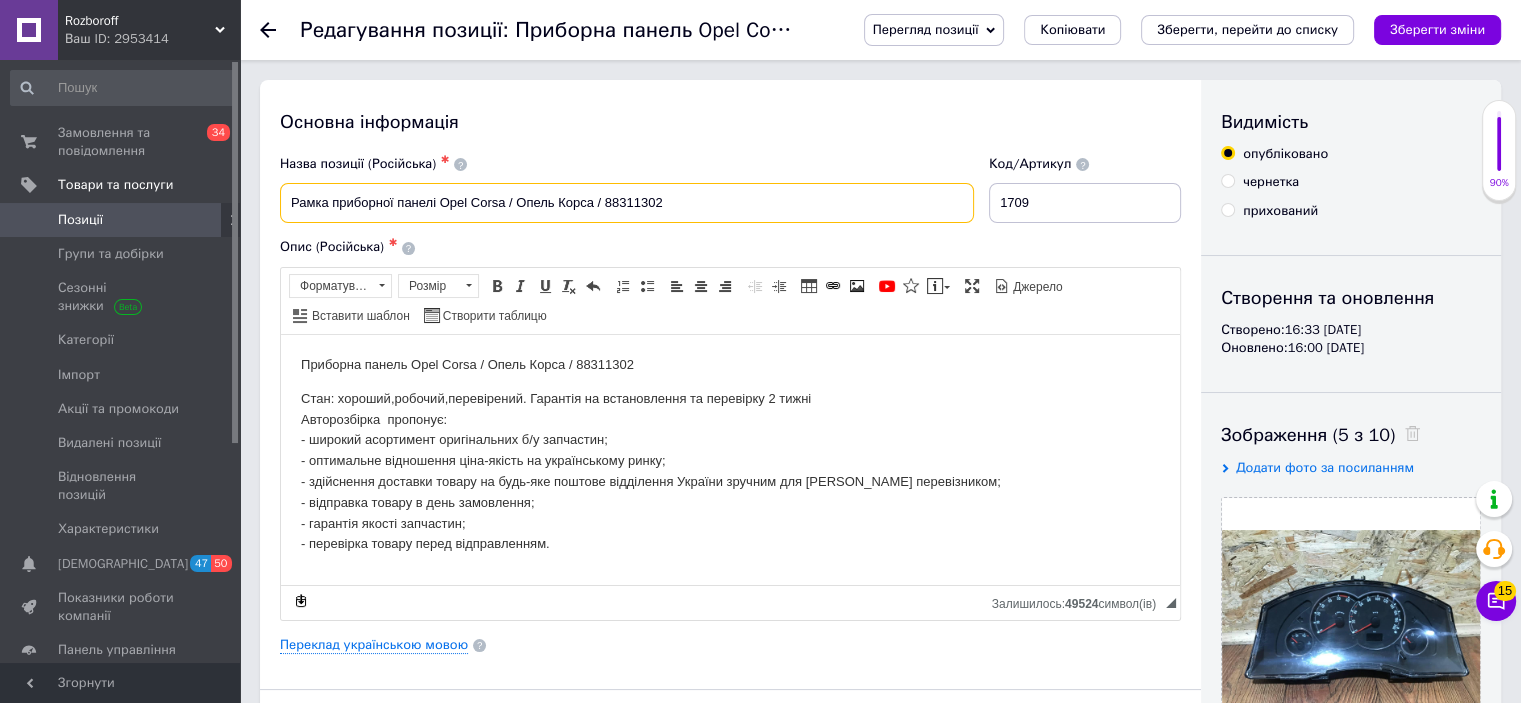 drag, startPoint x: 674, startPoint y: 199, endPoint x: 440, endPoint y: 199, distance: 234 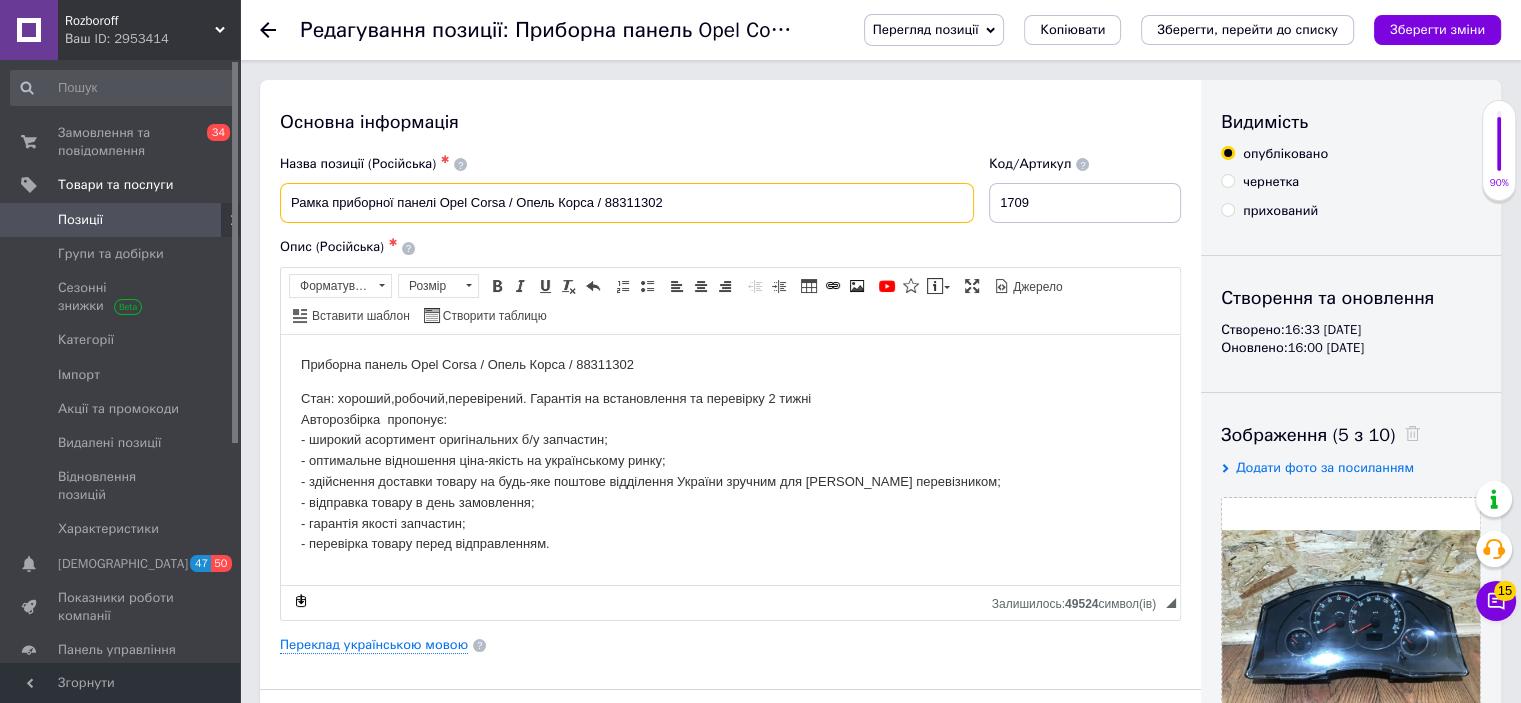 click on "Рамка приборної панелі Opel Corsa / Опель Корса / 88311302" at bounding box center [627, 203] 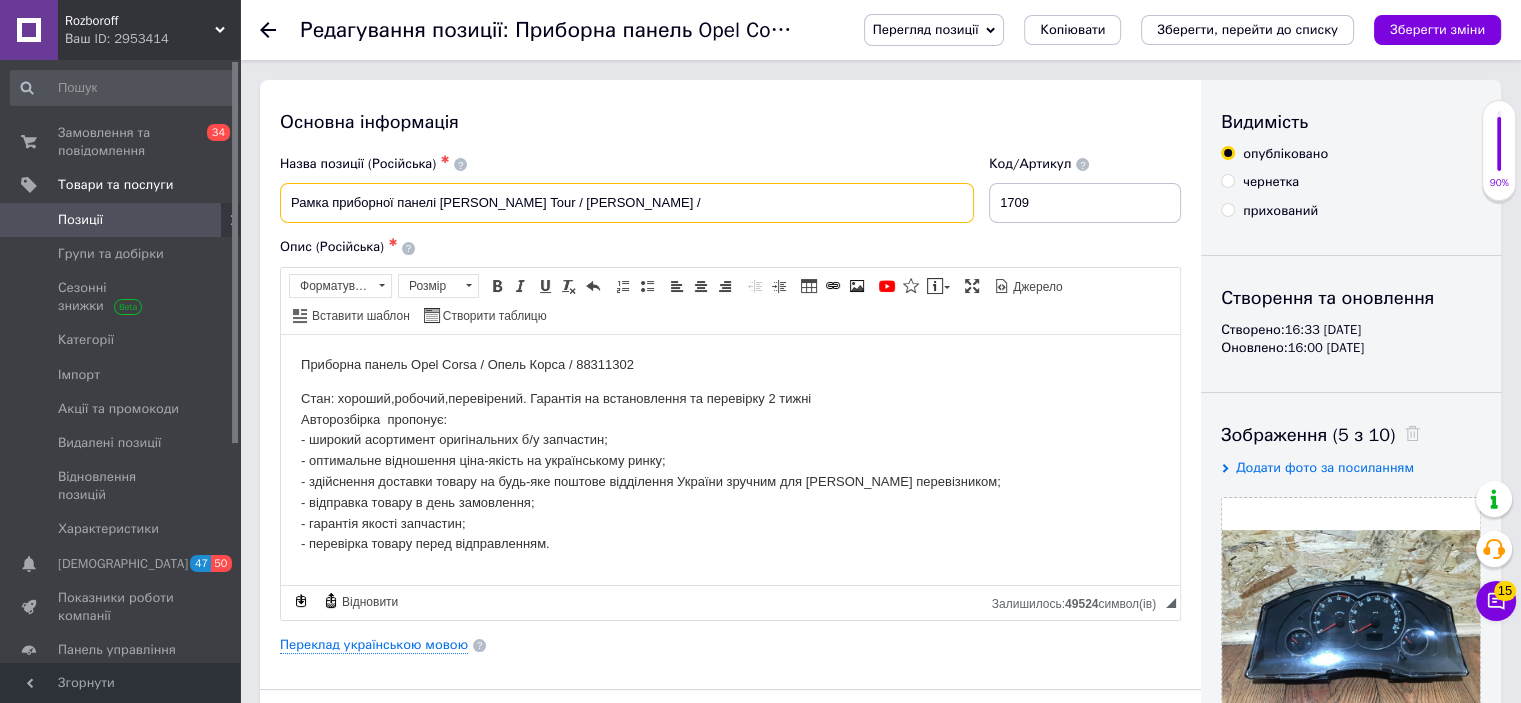 paste on "1U1 857 059 A" 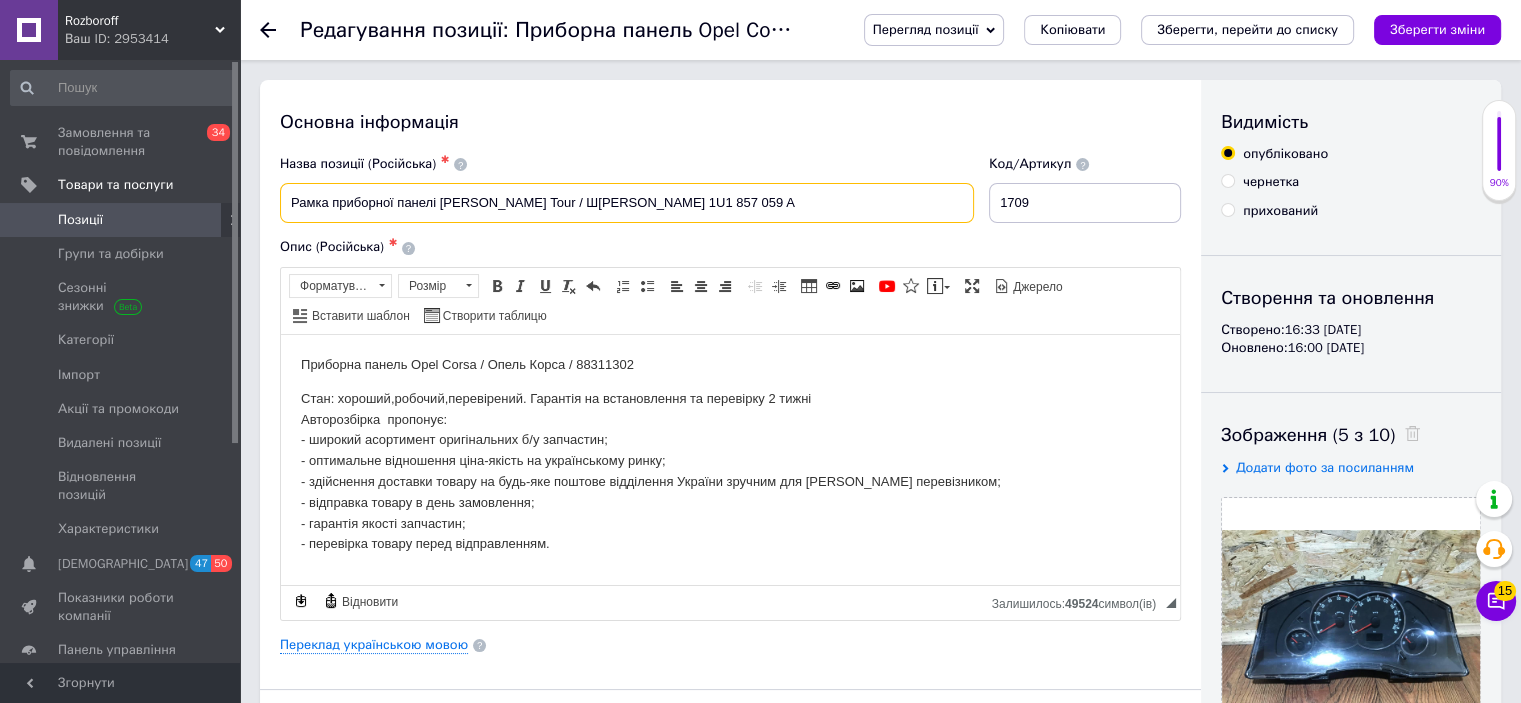 type on "Рамка приборної панелі [PERSON_NAME] Tour / Ш[PERSON_NAME] 1U1 857 059 A" 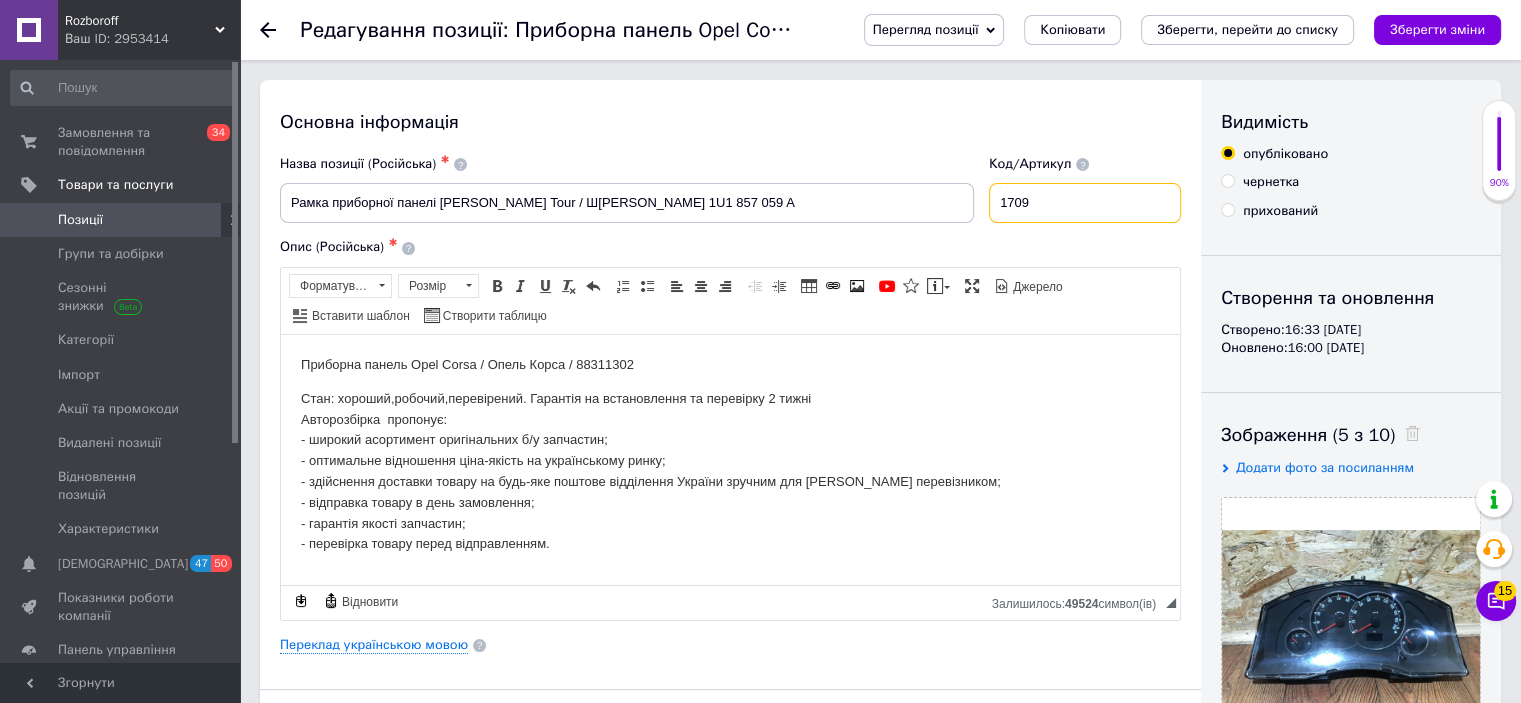 click on "1709" at bounding box center [1085, 203] 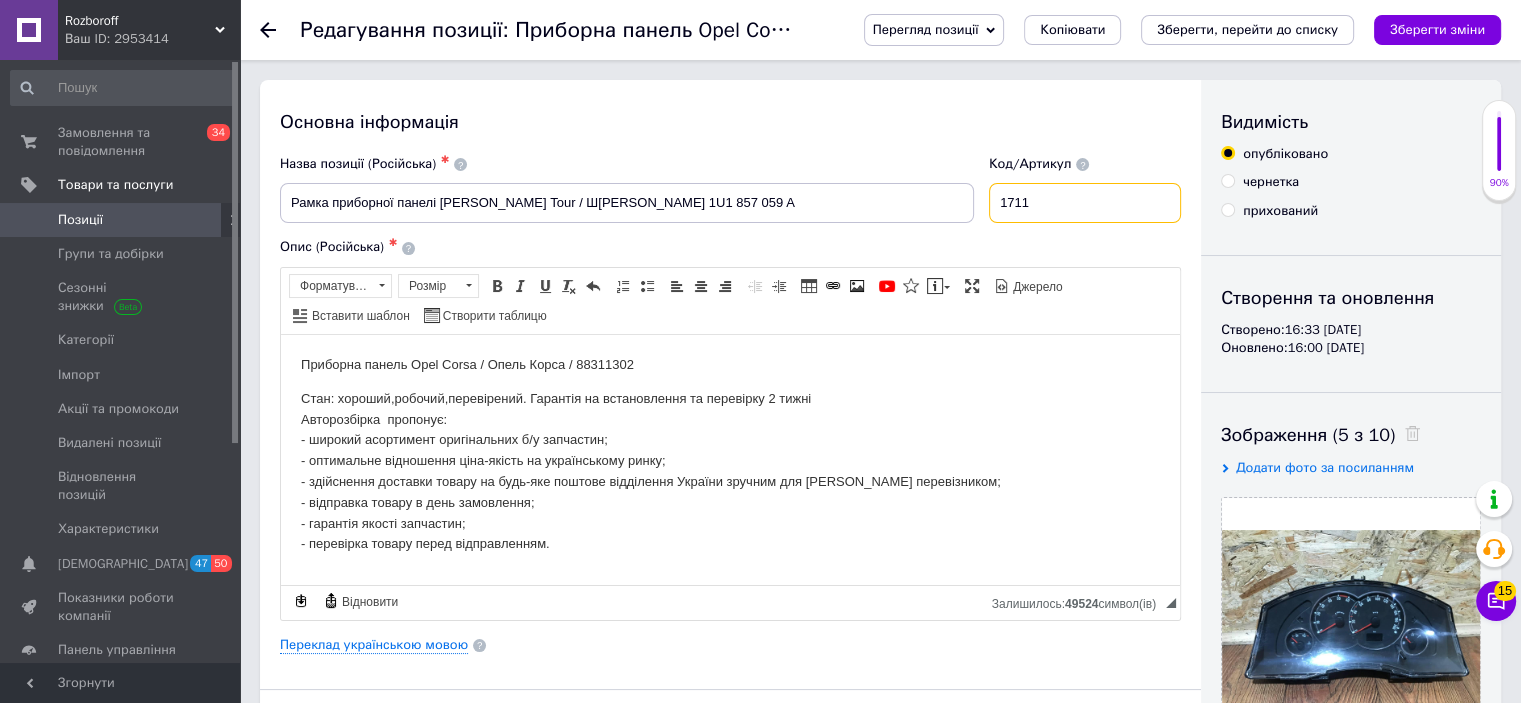 type on "1711" 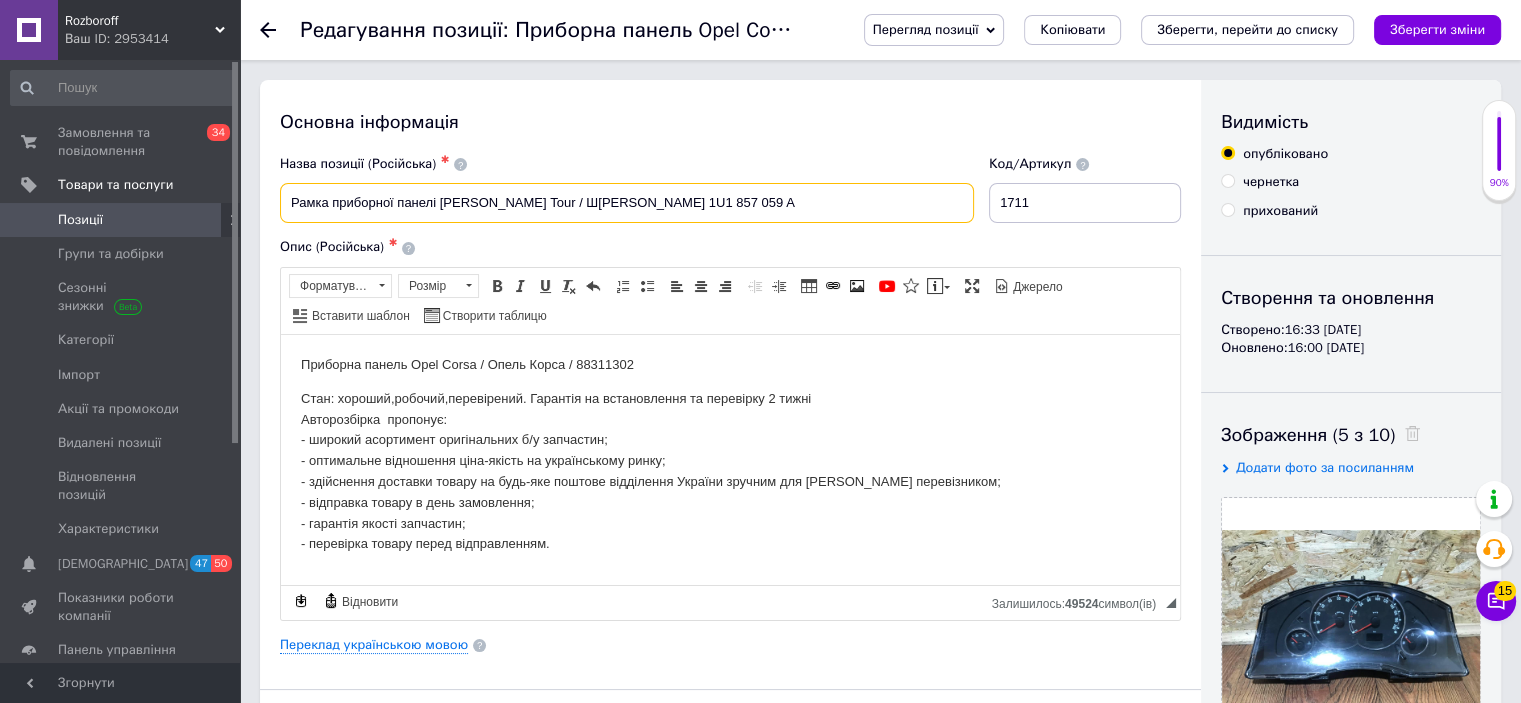 click on "Рамка приборної панелі [PERSON_NAME] Tour / Ш[PERSON_NAME] 1U1 857 059 A" at bounding box center (627, 203) 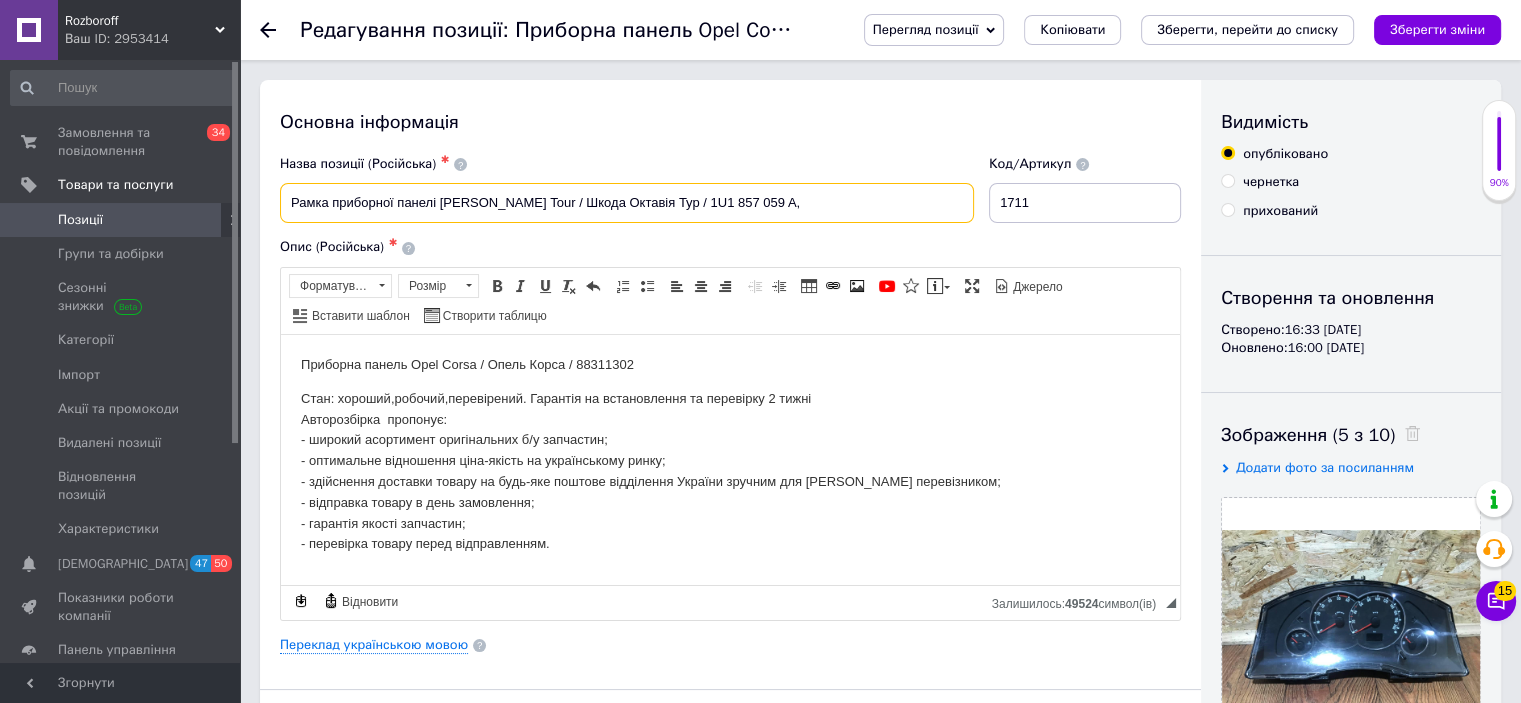 paste on "1U1 857 059 A" 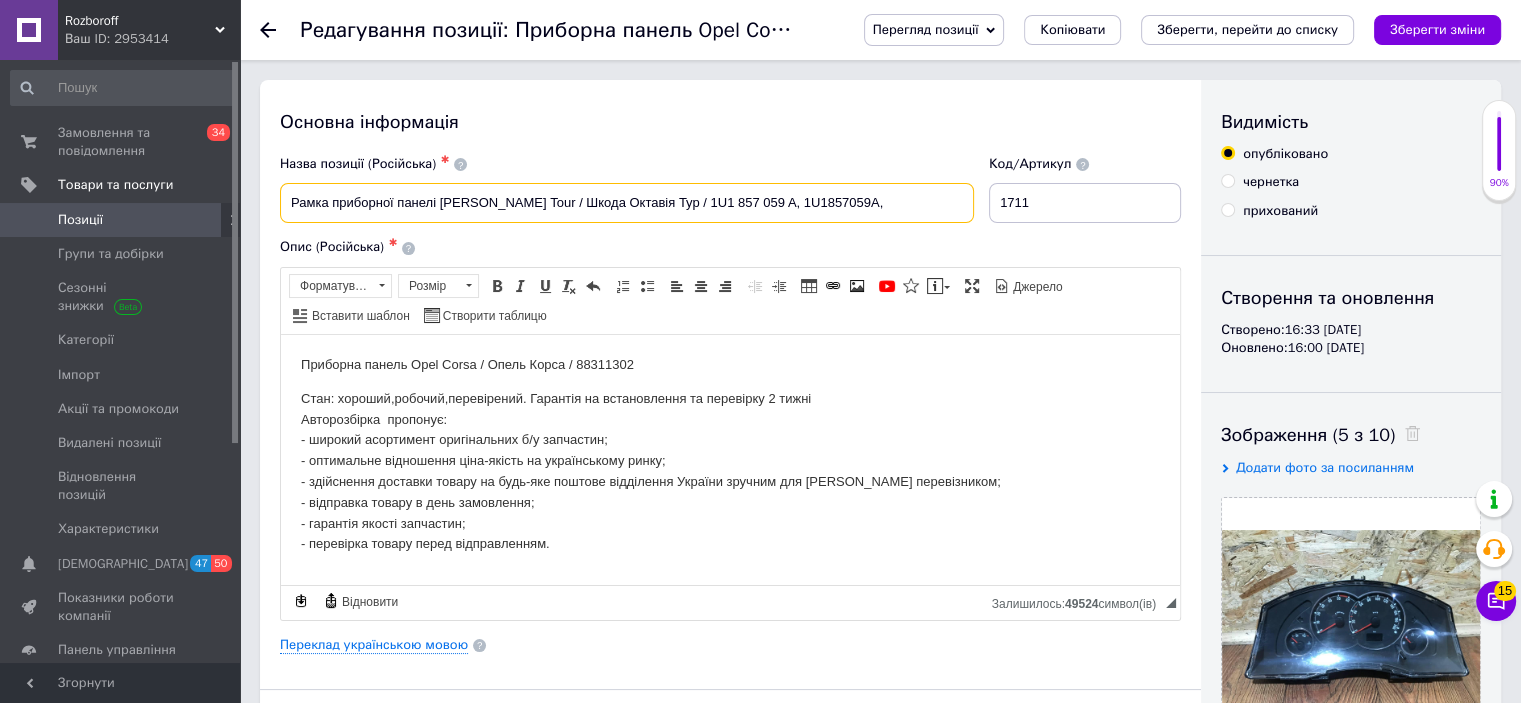 paste on "1U1 857 059 A" 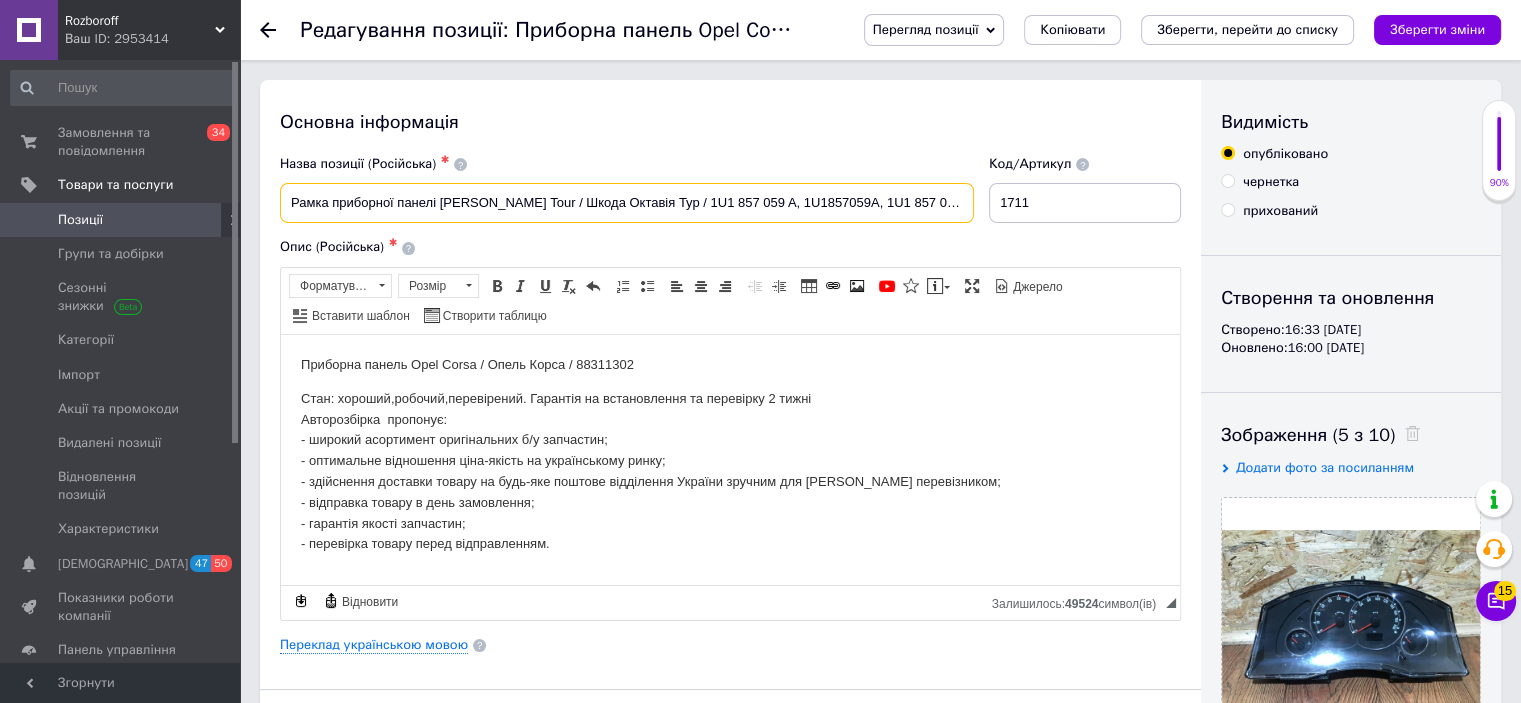 drag, startPoint x: 964, startPoint y: 201, endPoint x: 297, endPoint y: 203, distance: 667.003 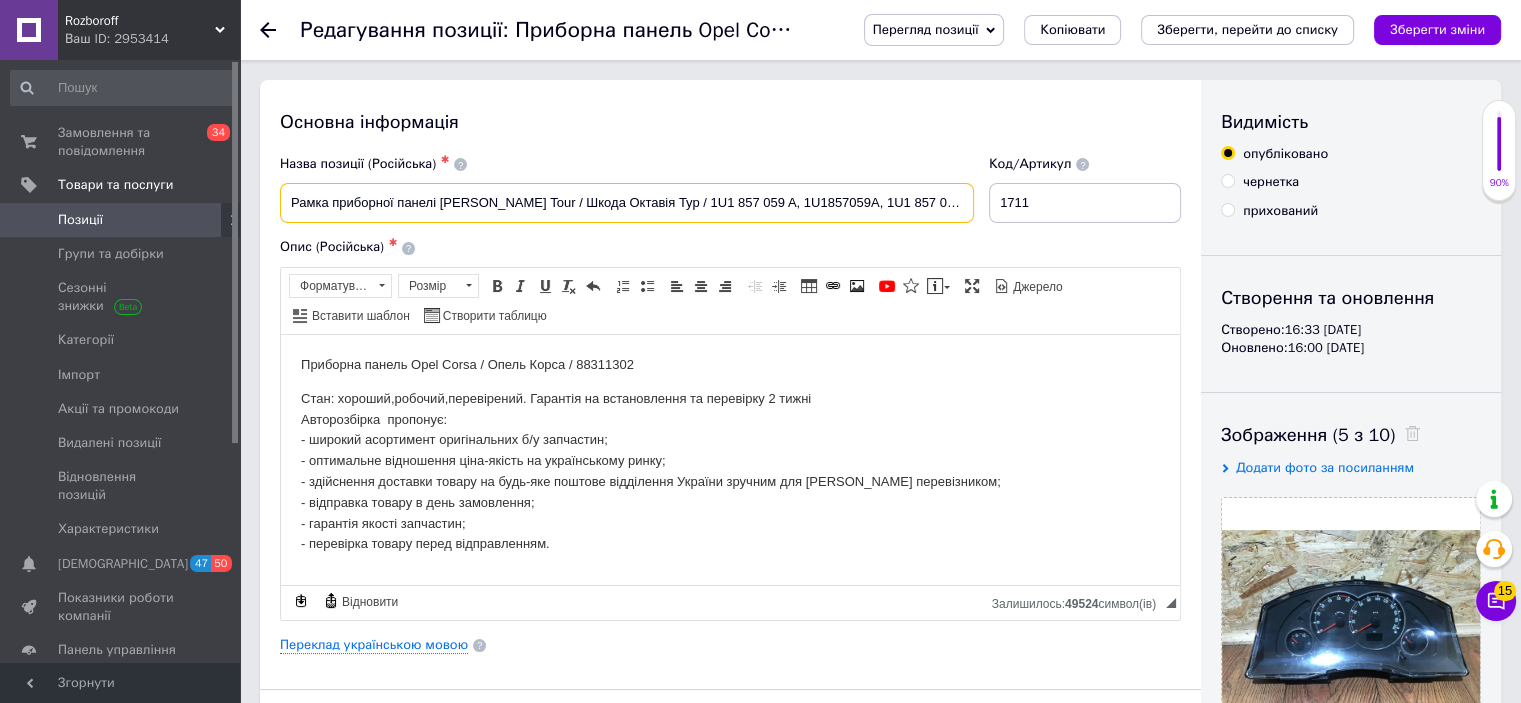 click on "Рамка приборної панелі [PERSON_NAME] Tour / Шкода Октавія Тур / 1U1 857 059 A, 1U1857059A, 1U1 857 059A" at bounding box center [627, 203] 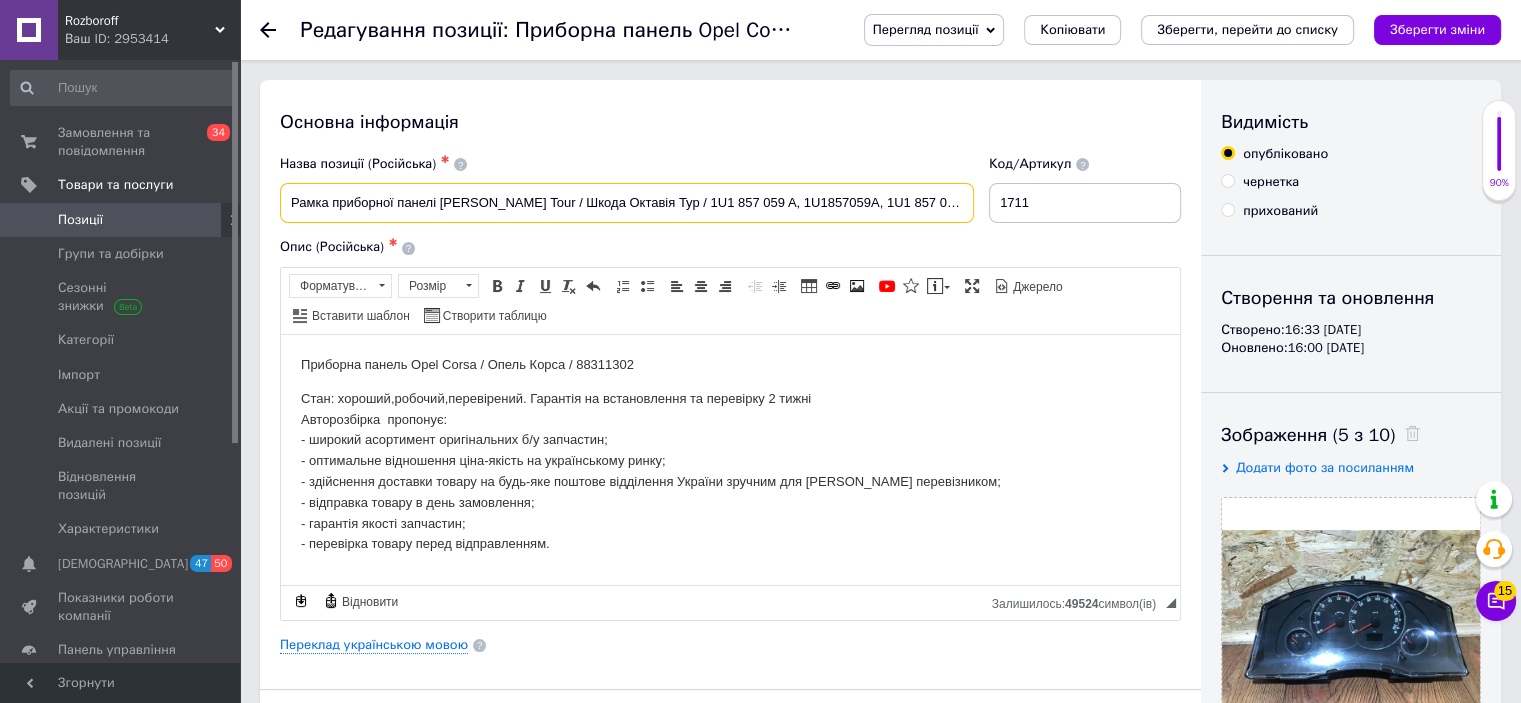 type on "Рамка приборної панелі [PERSON_NAME] Tour / Шкода Октавія Тур / 1U1 857 059 A, 1U1857059A, 1U1 857 059A" 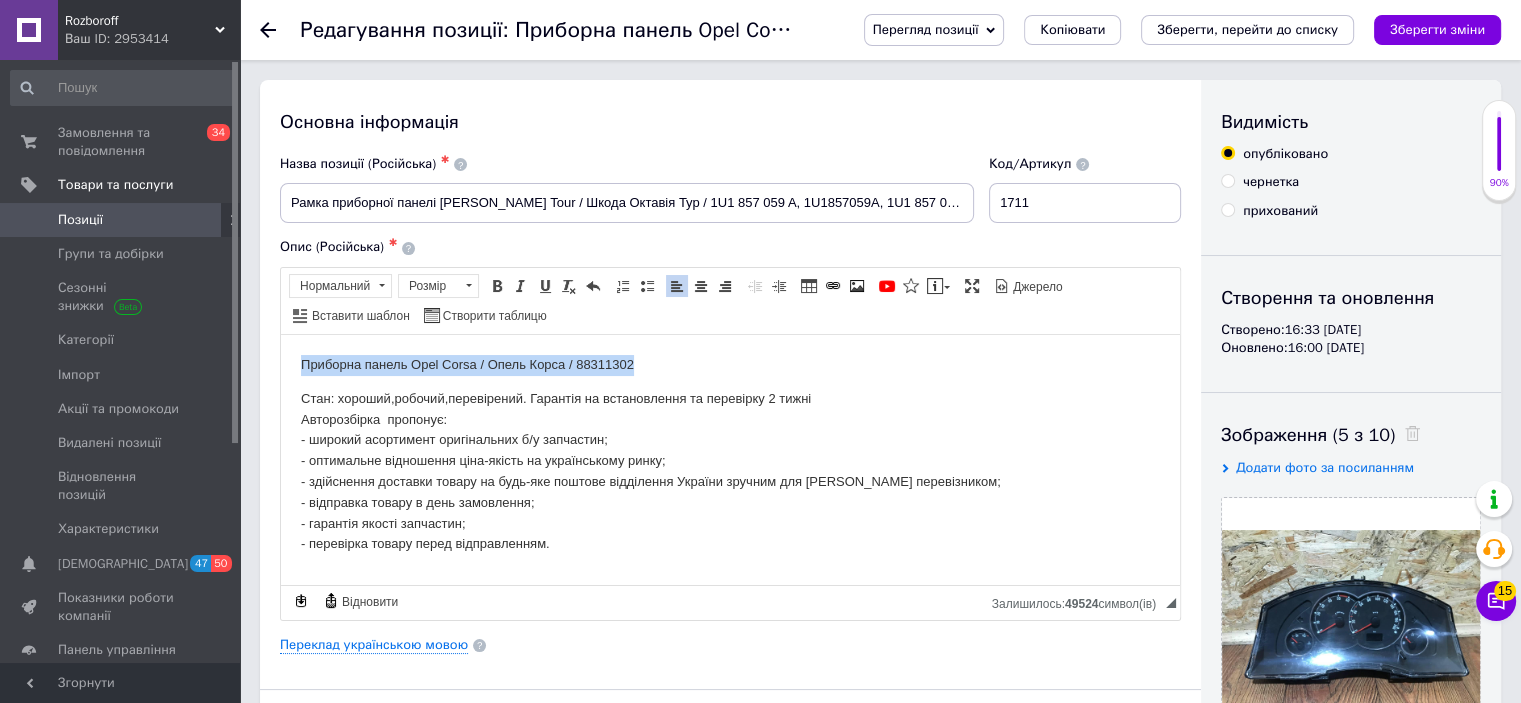 drag, startPoint x: 641, startPoint y: 373, endPoint x: 290, endPoint y: 362, distance: 351.17233 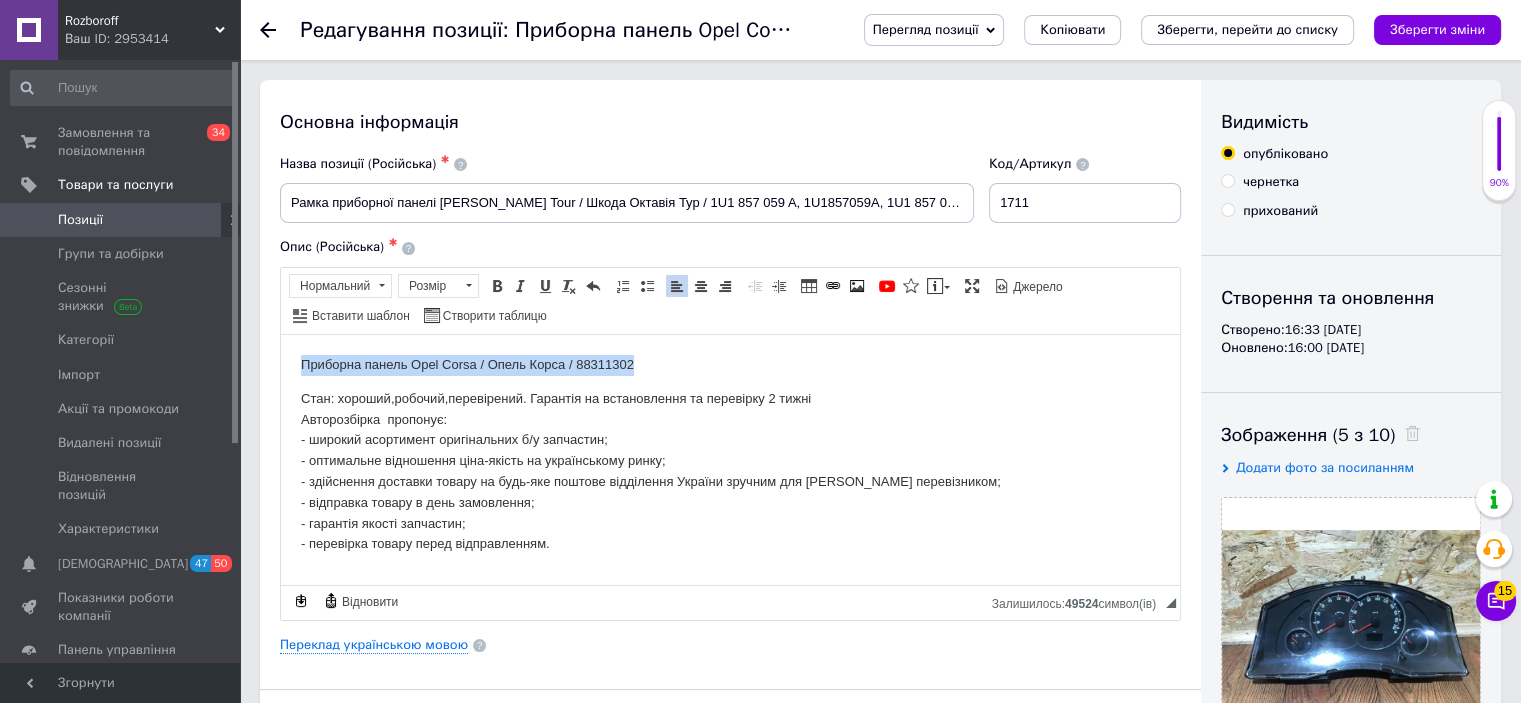 click on "Приборна панель Opel Corsa / Опель Корса / 88311302 Стан: хороший,робочий,перевірений. Гарантія на встановлення та перевірку 2 тижні Авторозбірка  пропонує:  - широкий асортимент оригінальних б/у запчастин;  - оптимальне відношення ціна-якість на українському ринку;  - здійснення доставки товару на будь-яке поштове відділення України зручним для Вас перевізником;  - відправка товару в день замовлення;  - гарантія якості запчастин;  - перевірка товару перед відправленням." at bounding box center [730, 454] 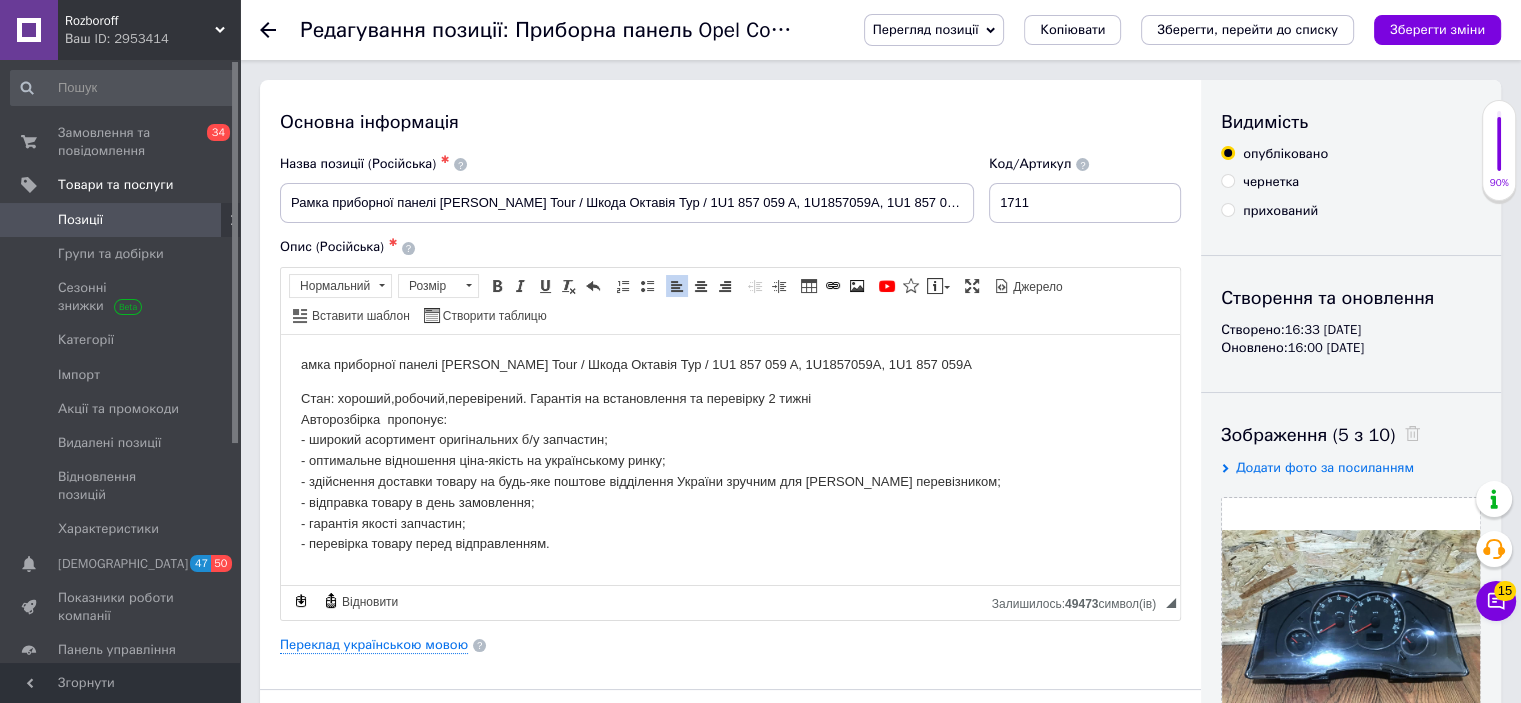 click on "амка приборної панелі [PERSON_NAME] Tour / Шкода Октавія Тур / 1U1 857 059 A, 1U1857059A, 1U1 857 059A Стан: хороший,робочий,перевірений. Гарантія на встановлення та перевірку 2 тижні Авторозбірка  пропонує:  - широкий асортимент оригінальних б/у запчастин;  - оптимальне відношення ціна-якість на українському ринку;  - здійснення доставки товару на будь-яке поштове відділення України зручним для Вас перевізником;  - відправка товару в день замовлення;  - гарантія якості запчастин;  - перевірка товару перед відправленням." at bounding box center (730, 454) 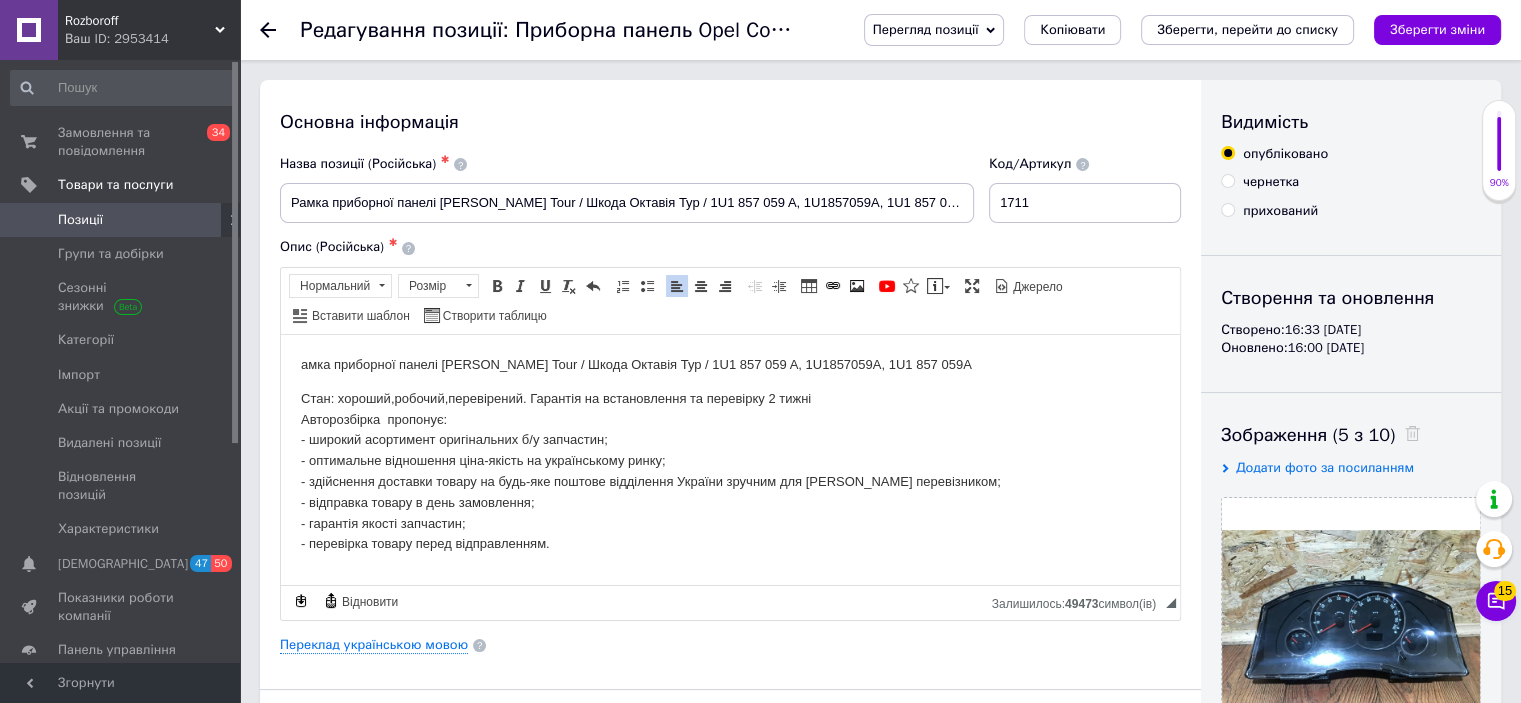 type 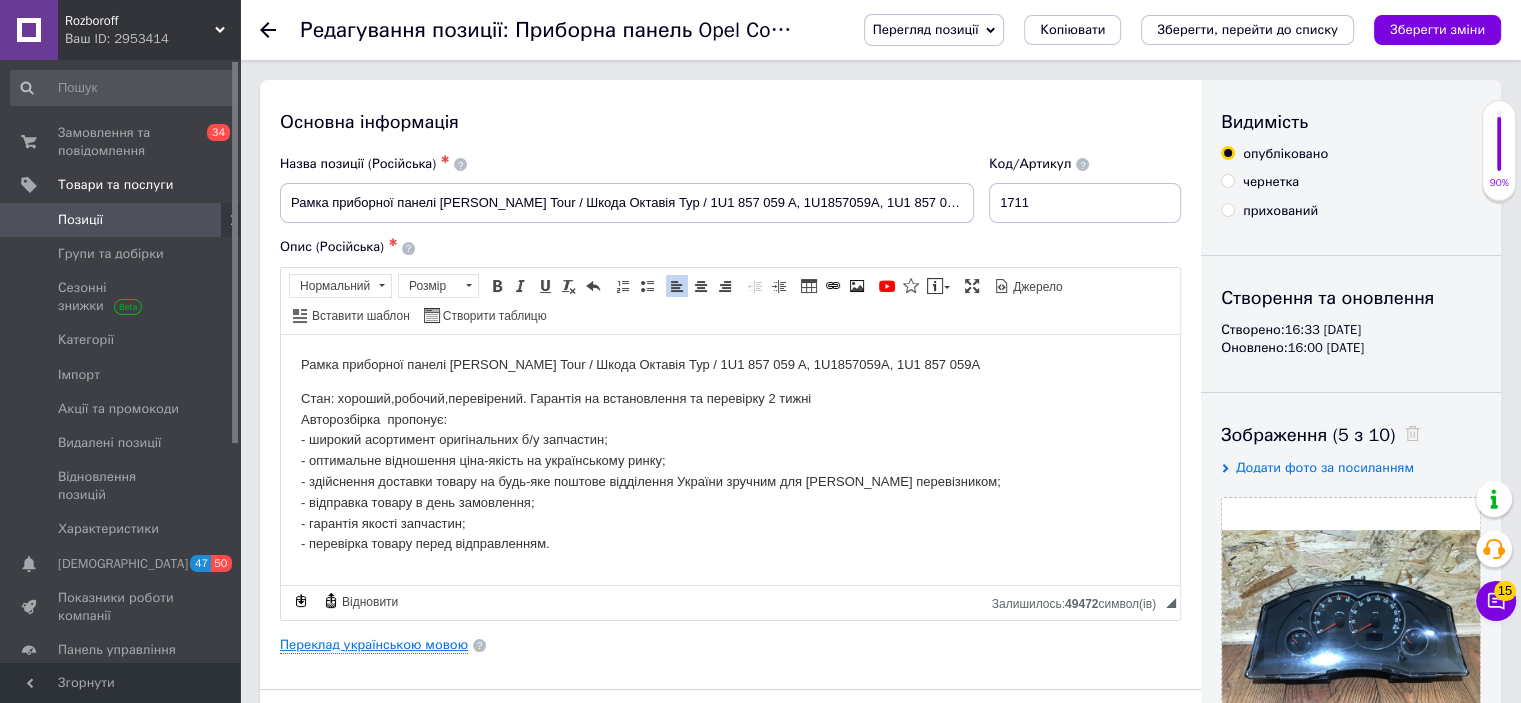 click on "Переклад українською мовою" at bounding box center [374, 645] 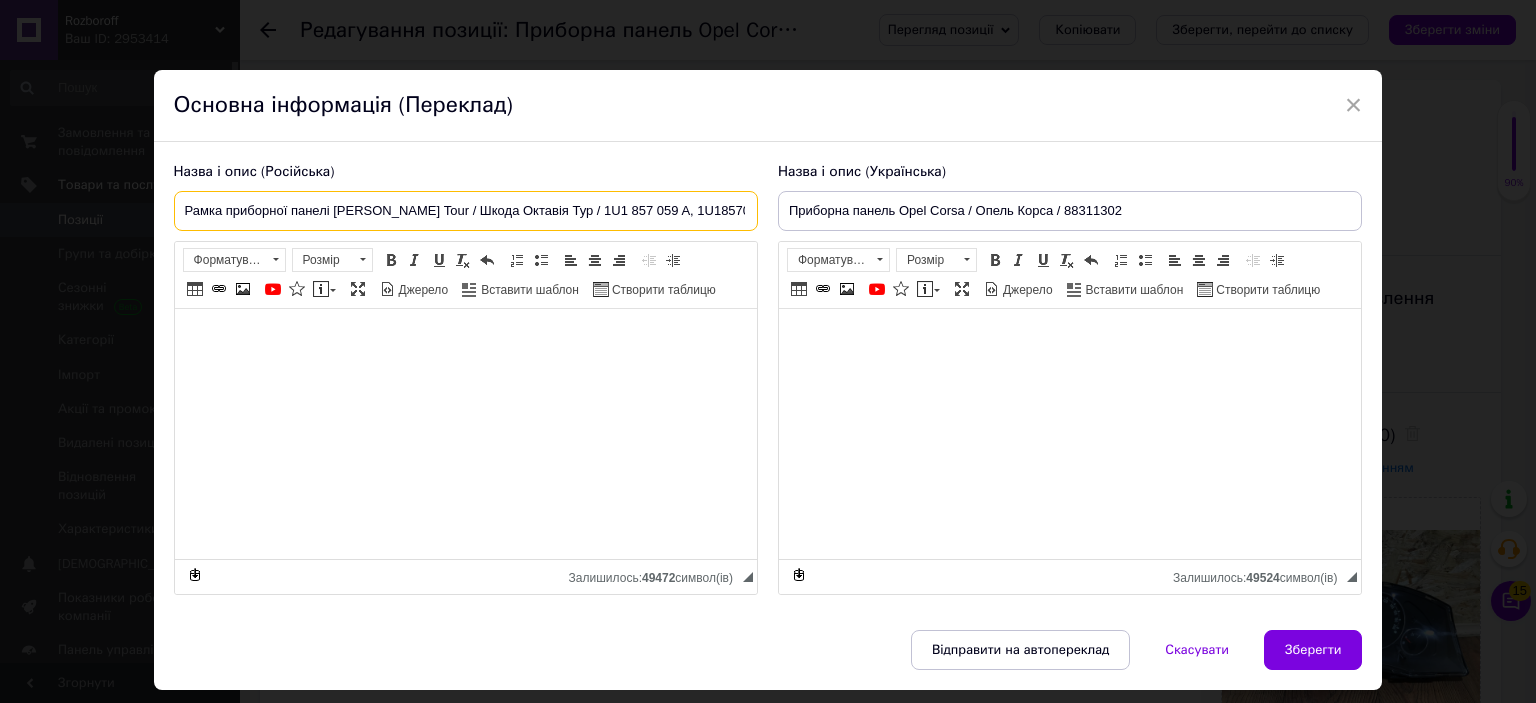 click on "Рамка приборної панелі [PERSON_NAME] Tour / Шкода Октавія Тур / 1U1 857 059 A, 1U1857059A, 1U1 857 059A" at bounding box center (466, 211) 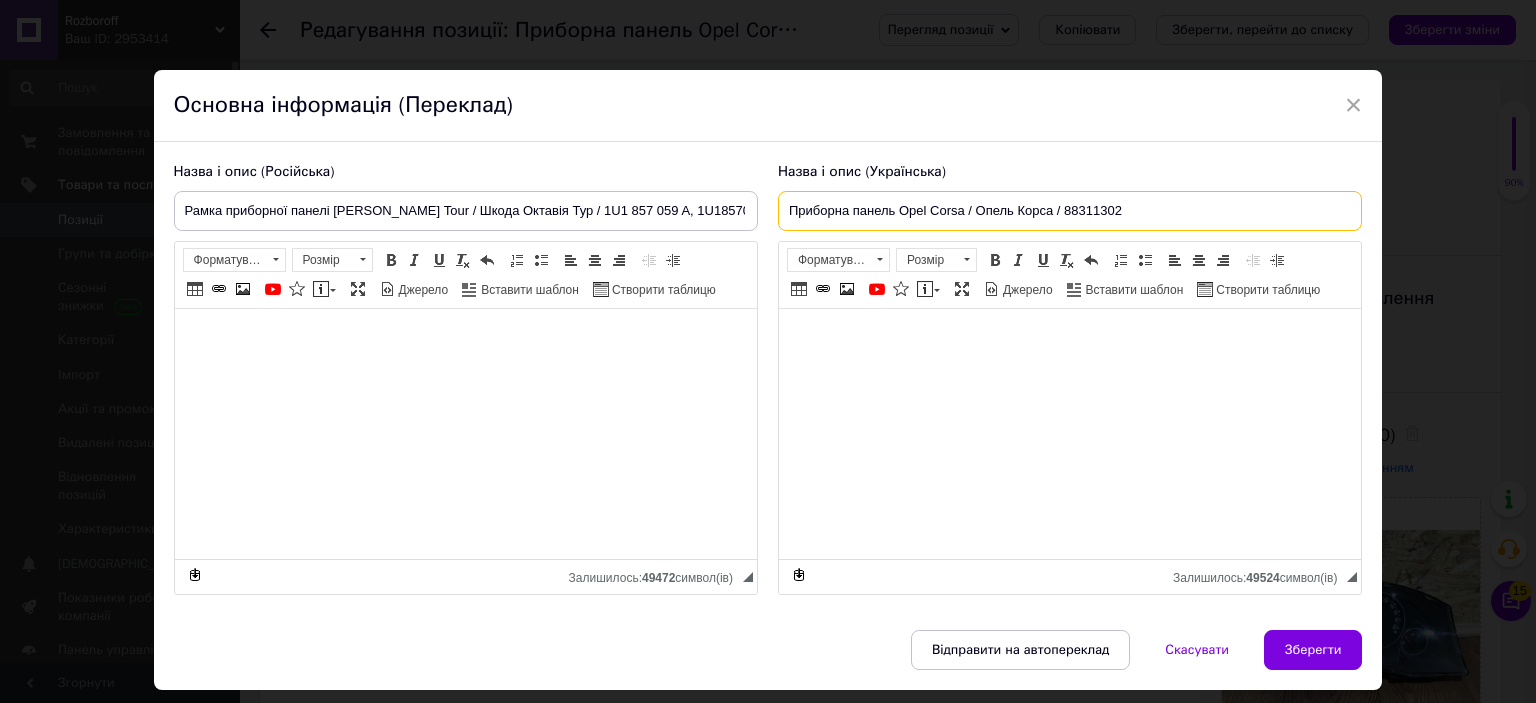 click on "Приборна панель Opel Corsa / Опель Корса / 88311302" at bounding box center [1070, 211] 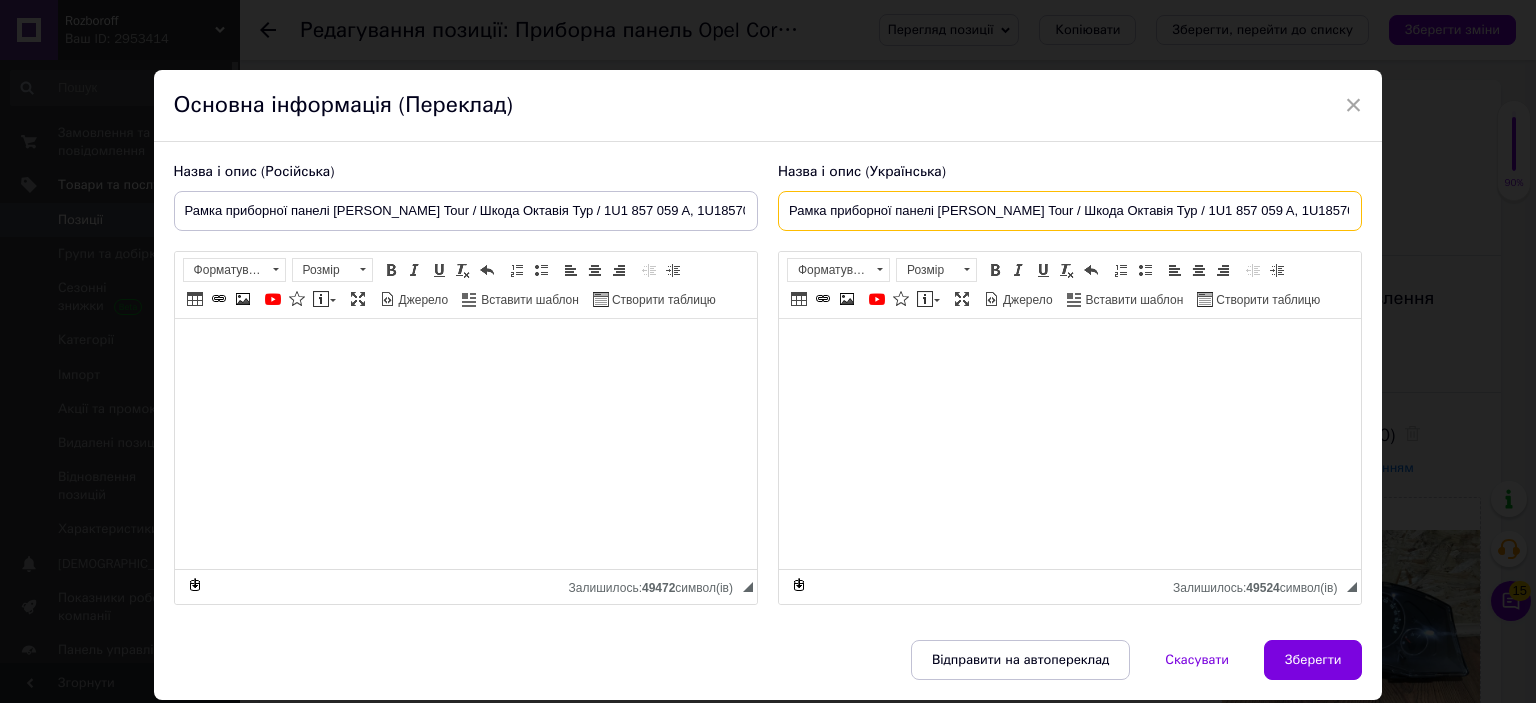 scroll, scrollTop: 0, scrollLeft: 97, axis: horizontal 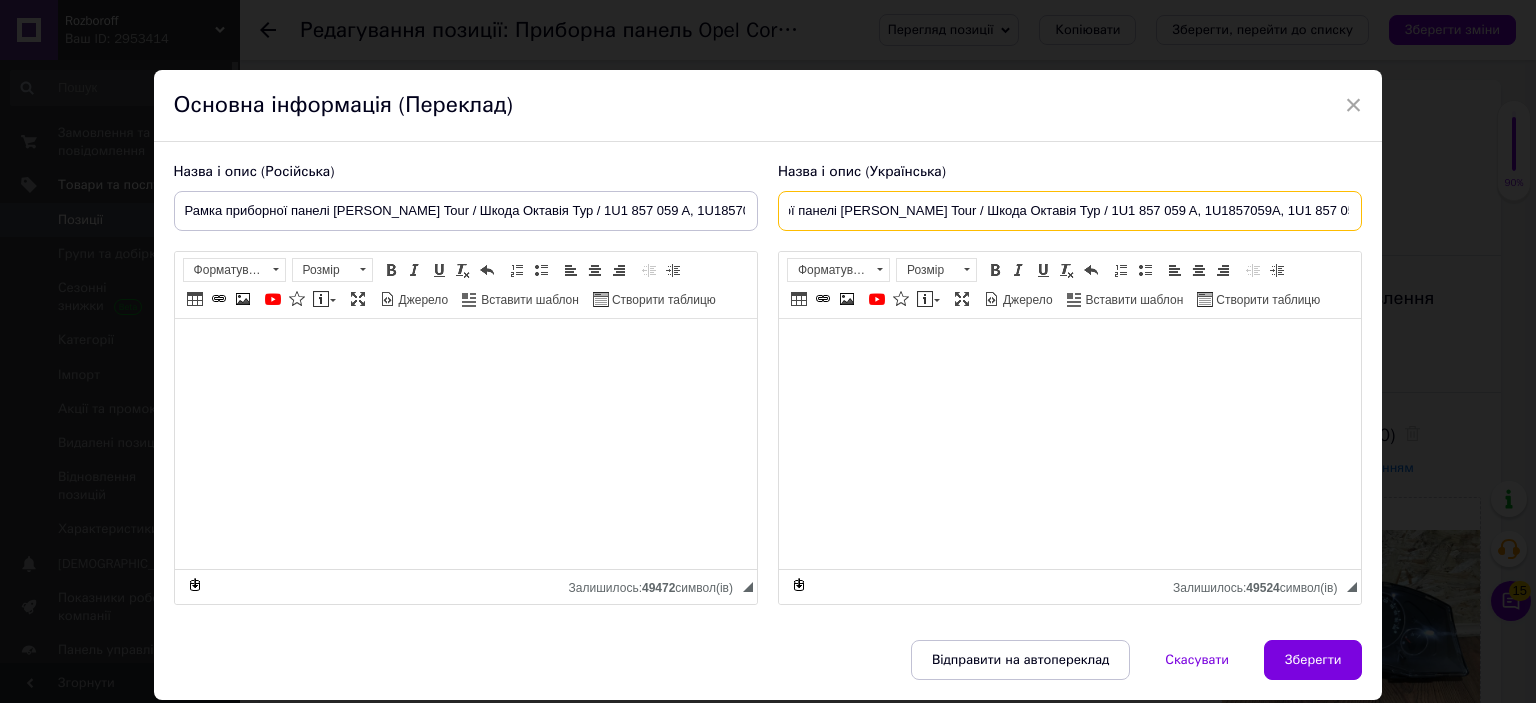 type on "Рамка приборної панелі [PERSON_NAME] Tour / Шкода Октавія Тур / 1U1 857 059 A, 1U1857059A, 1U1 857 059A" 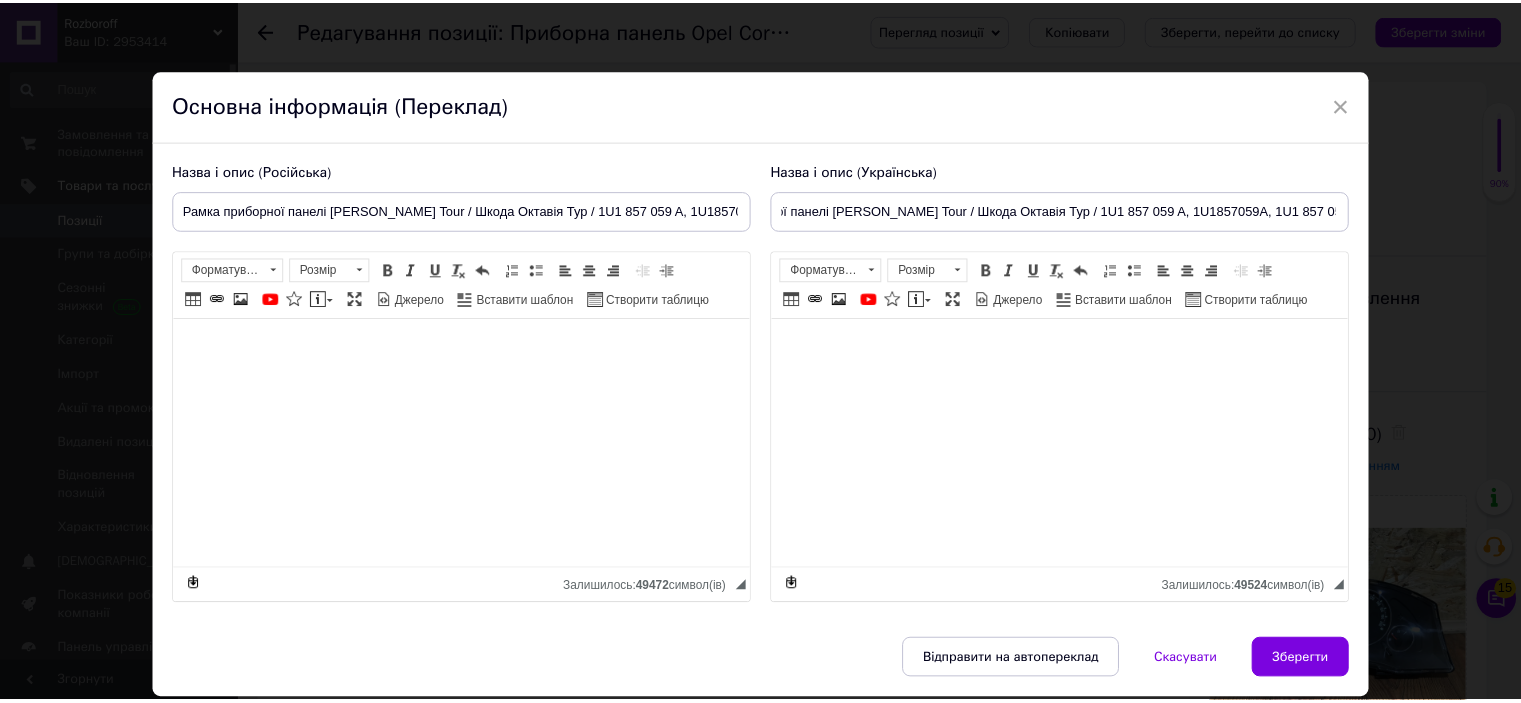 scroll, scrollTop: 0, scrollLeft: 0, axis: both 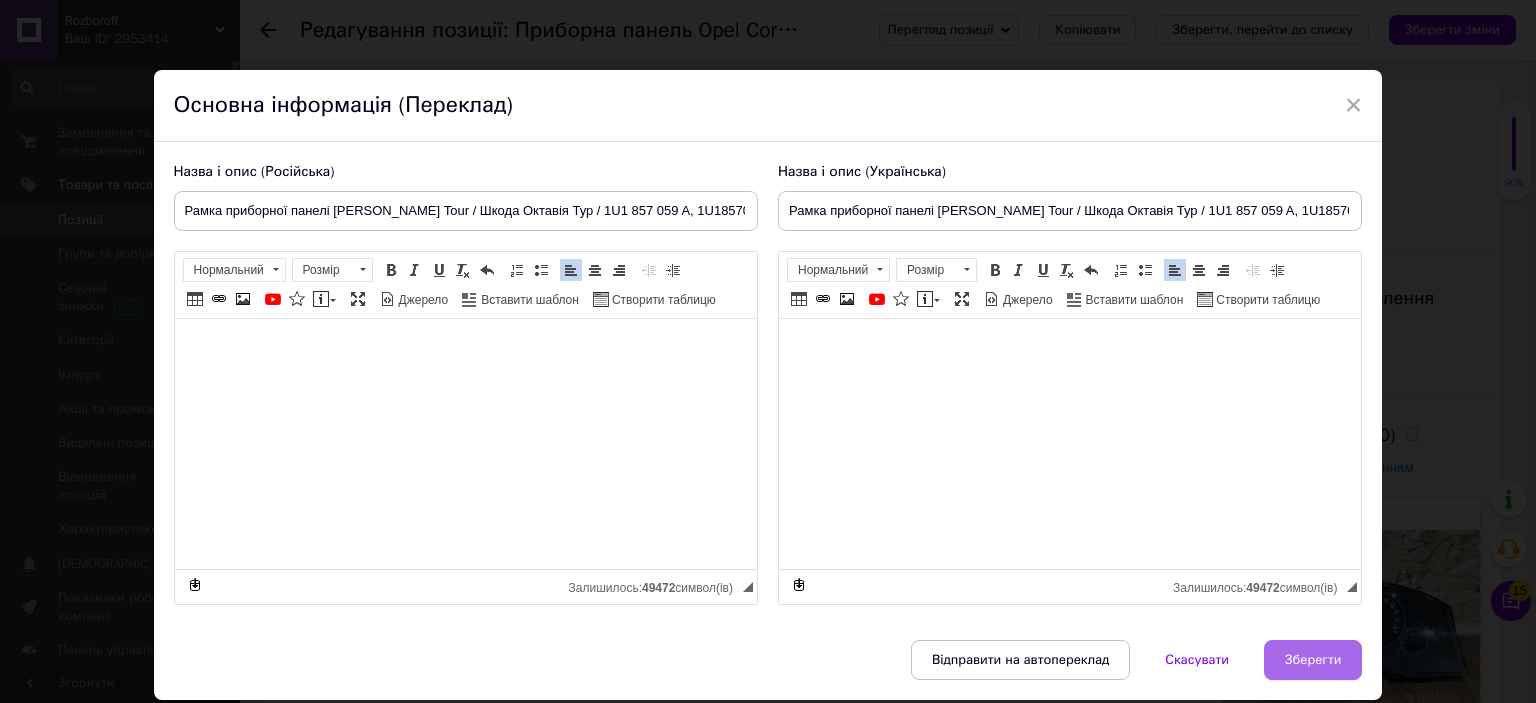 click on "Зберегти" at bounding box center (1313, 660) 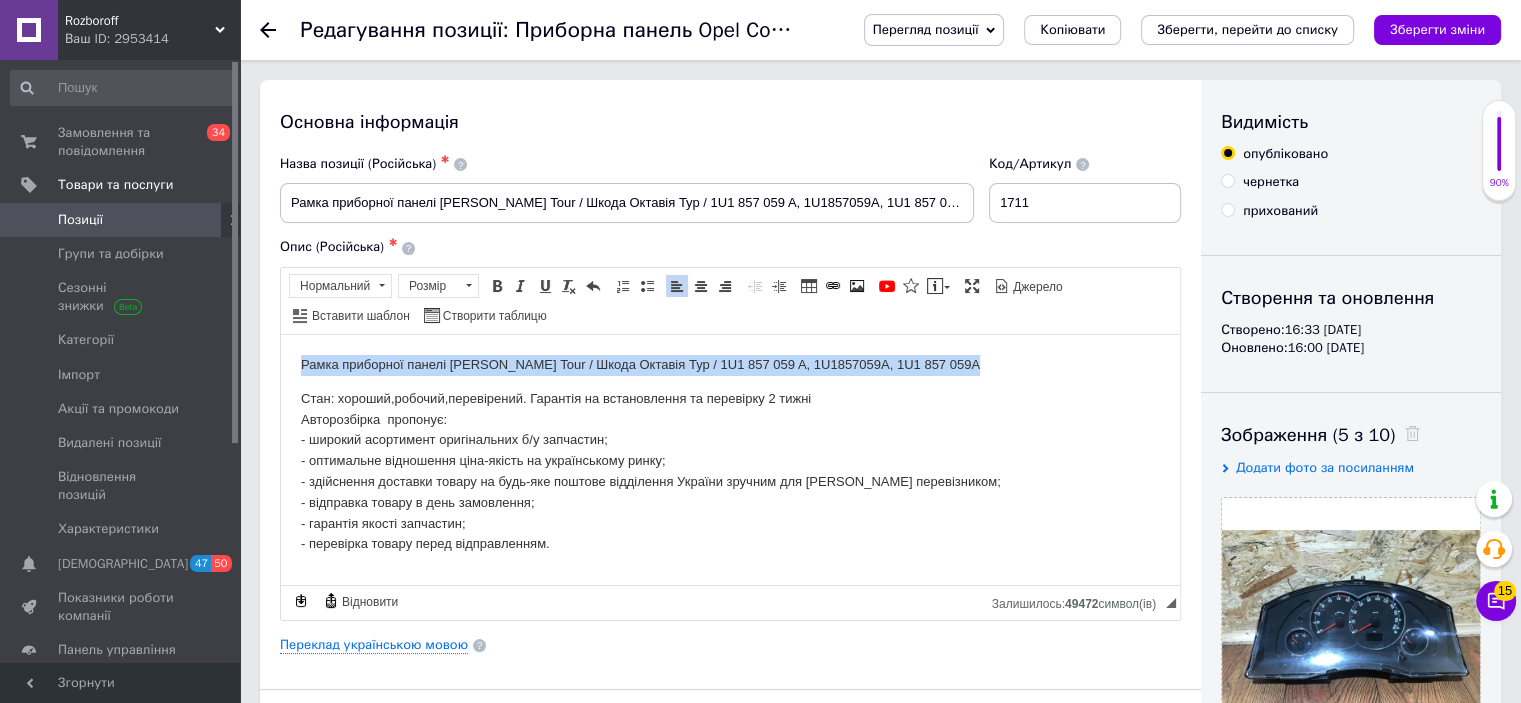 drag, startPoint x: 959, startPoint y: 360, endPoint x: 301, endPoint y: 374, distance: 658.1489 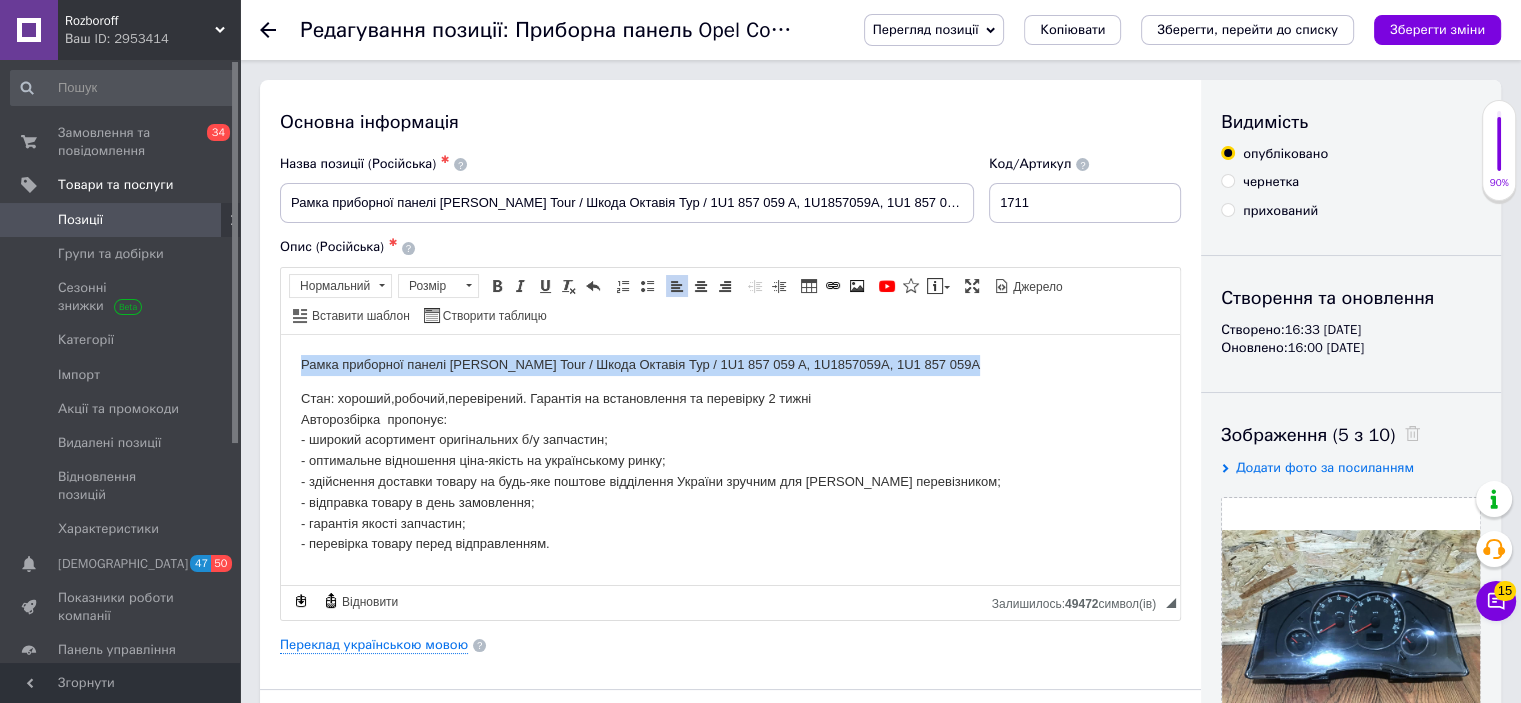 click on "Рамка приборної панелі [PERSON_NAME] Tour / Шкода Октавія Тур / 1U1 857 059 A, 1U1857059A, 1U1 857 059A" at bounding box center (730, 364) 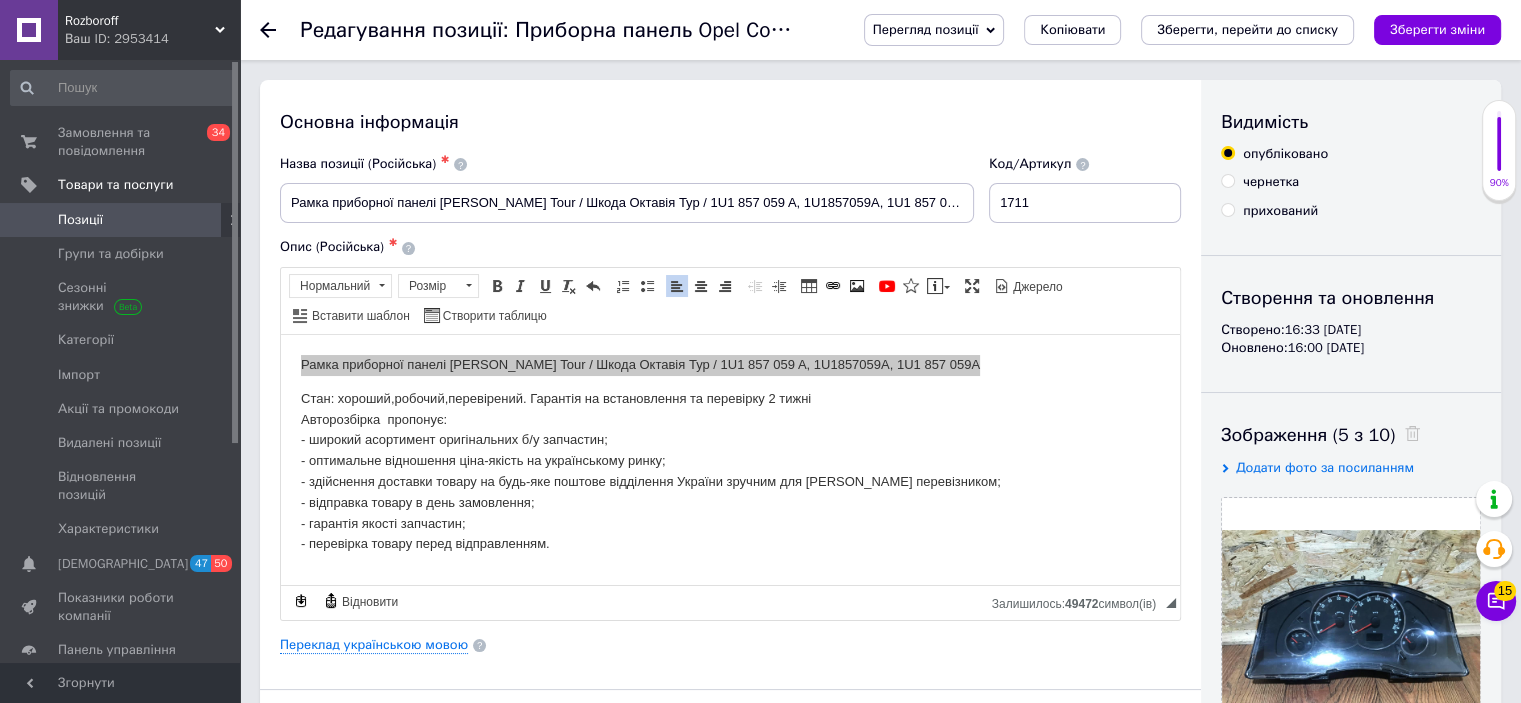 click on "Редагування позиції: Приборна панель Opel Corsa / Опель Корса / 88311302 Перегляд позиції Зберегти та переглянути на сайті Зберегти та переглянути на маркетплейсі Копіювати Зберегти, перейти до списку Зберегти зміни Основна інформація Назва позиції (Російська) ✱ Рамка приборної панелі [PERSON_NAME] Tour / Шкода Октавія Тур / 1U1 857 059 A, 1U1857059A, 1U1 857 059A Код/Артикул 1711 Опис (Російська) ✱ Розширений текстовий редактор, 5C18A11C-6942-4F11-9BB8-B66868BAEF80 Панель інструментів редактора Форматування Нормальний Розмір Розмір   Жирний  Сполучення клавіш Ctrl+B   Курсив  Сполучення клавіш Ctrl+I" at bounding box center [880, 1649] 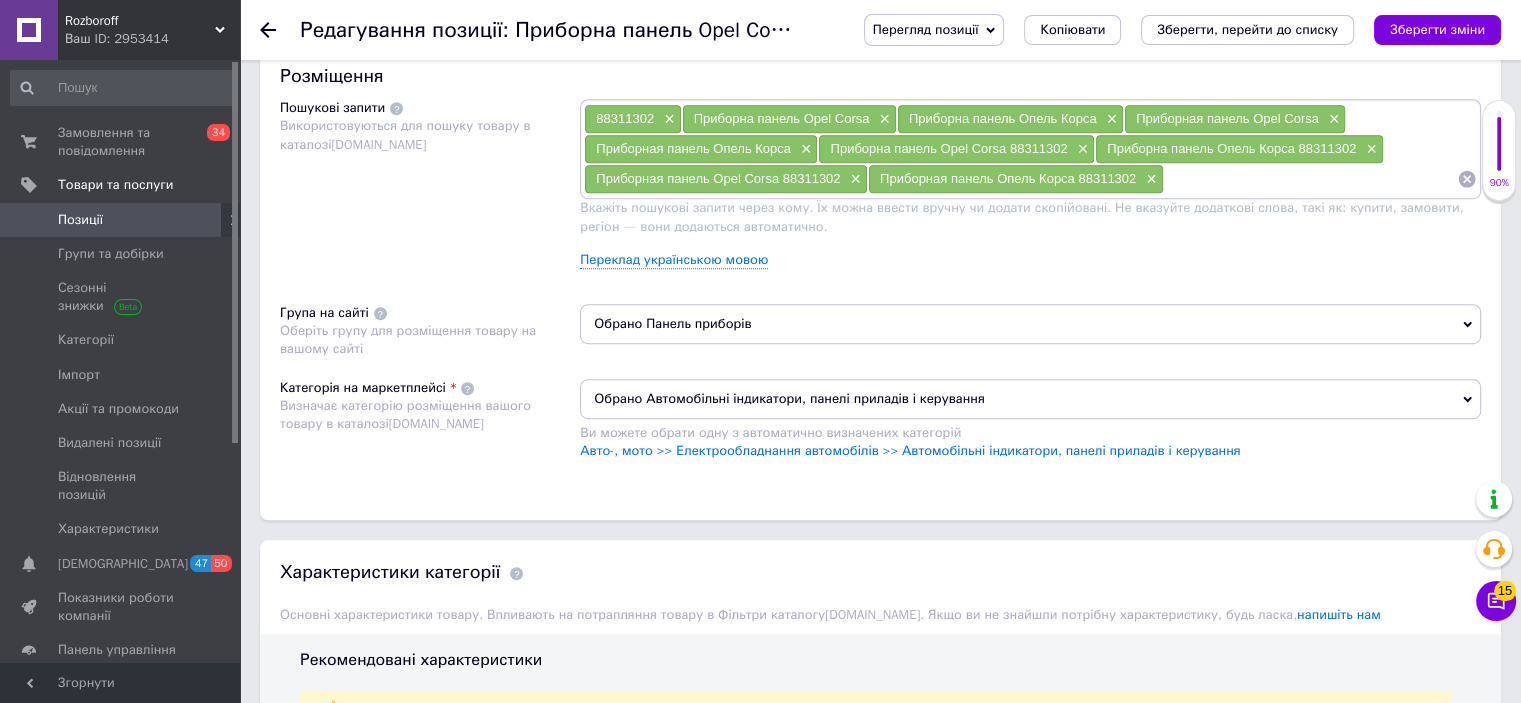scroll, scrollTop: 1162, scrollLeft: 0, axis: vertical 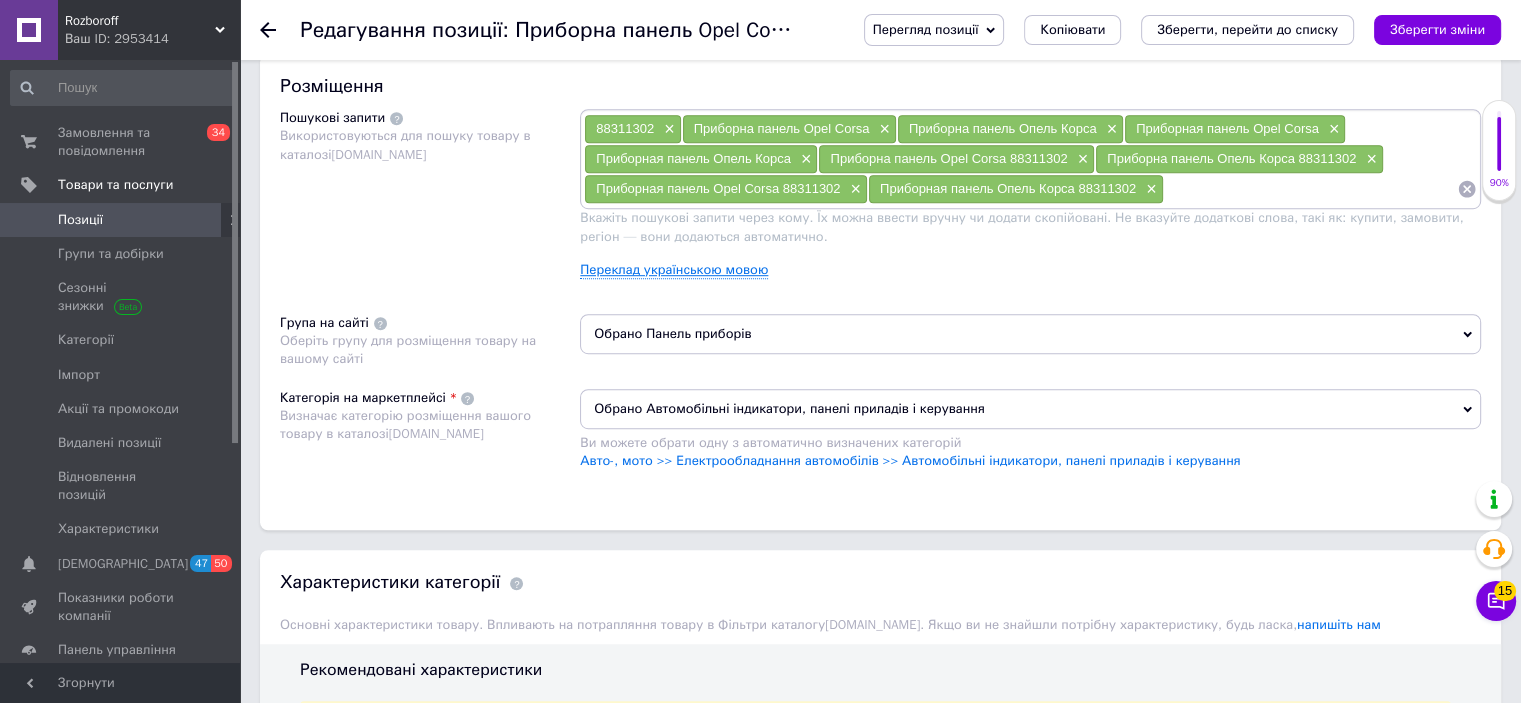 click on "Переклад українською мовою" at bounding box center [674, 270] 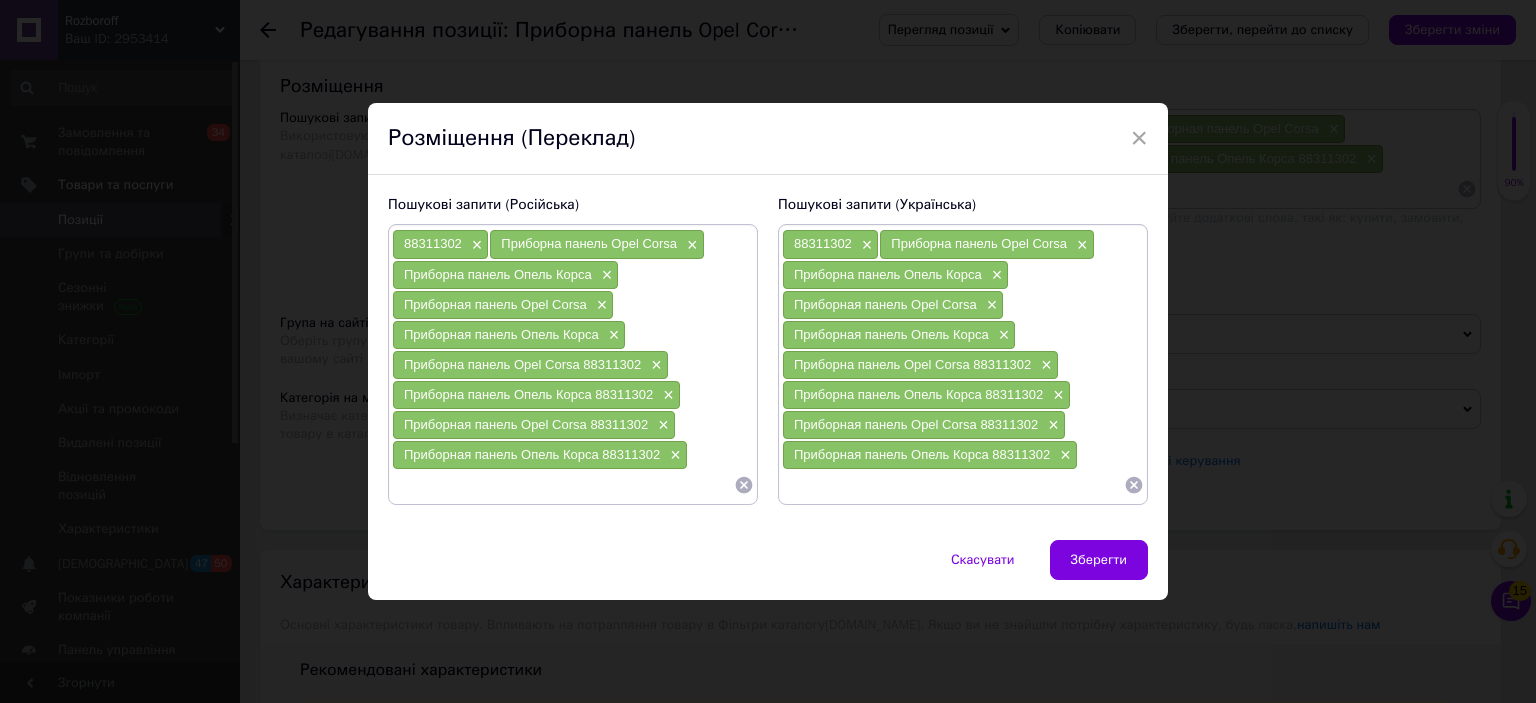 click 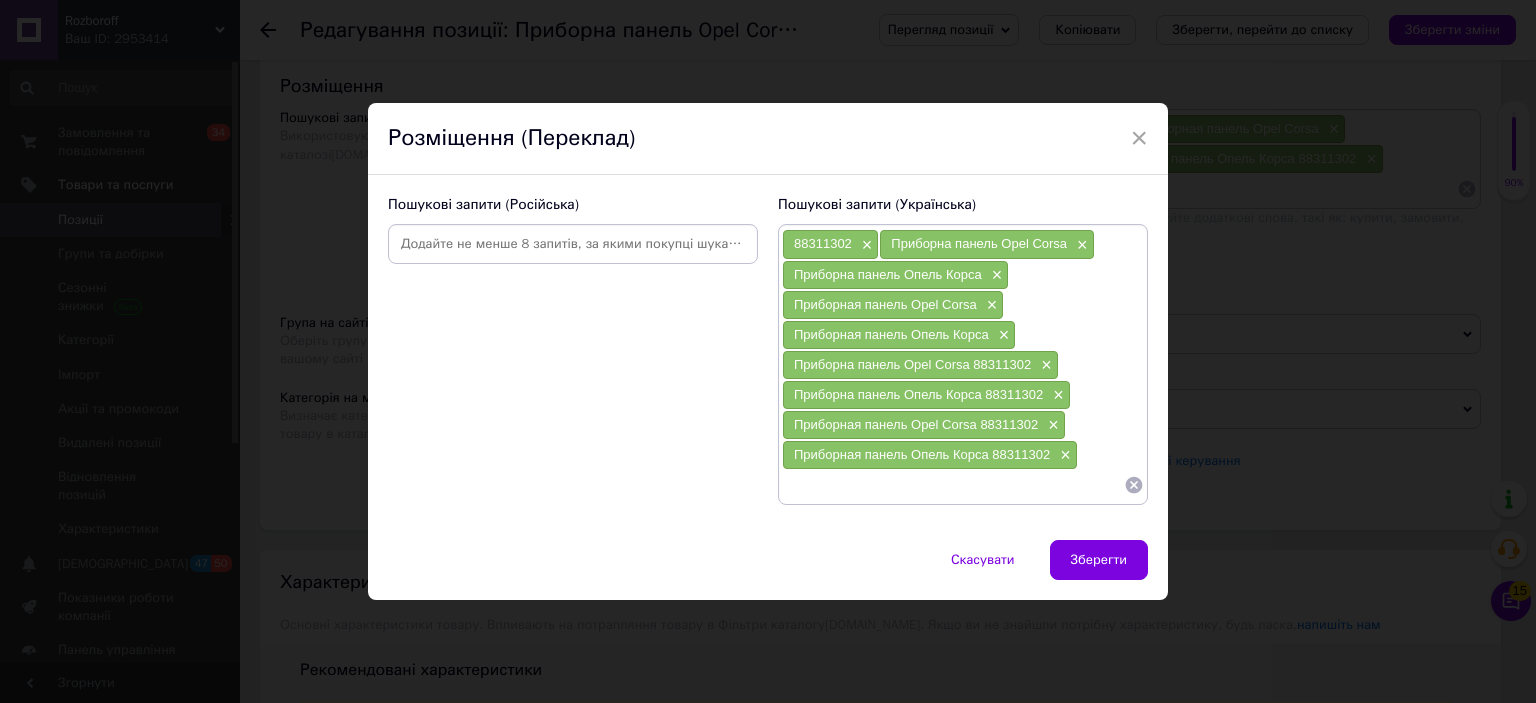 click at bounding box center [573, 244] 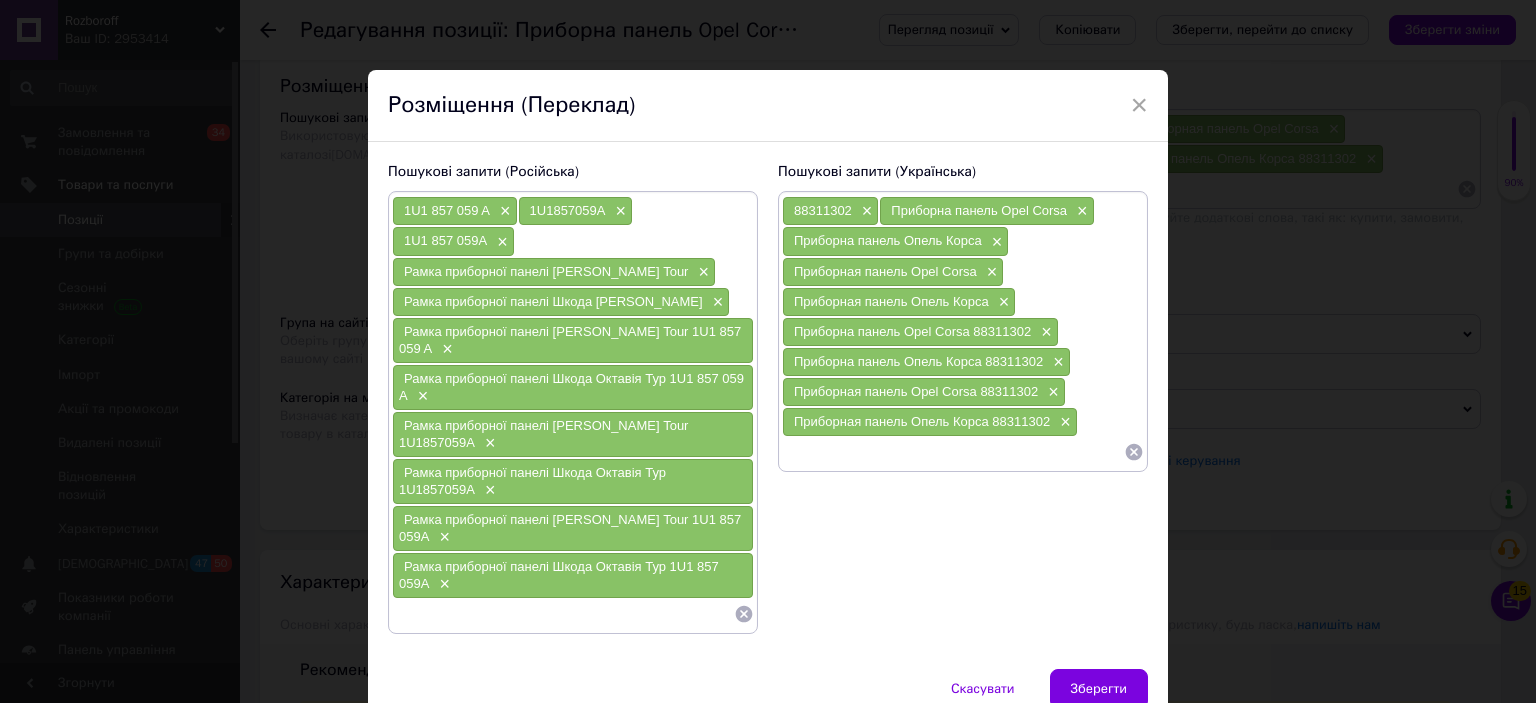 click 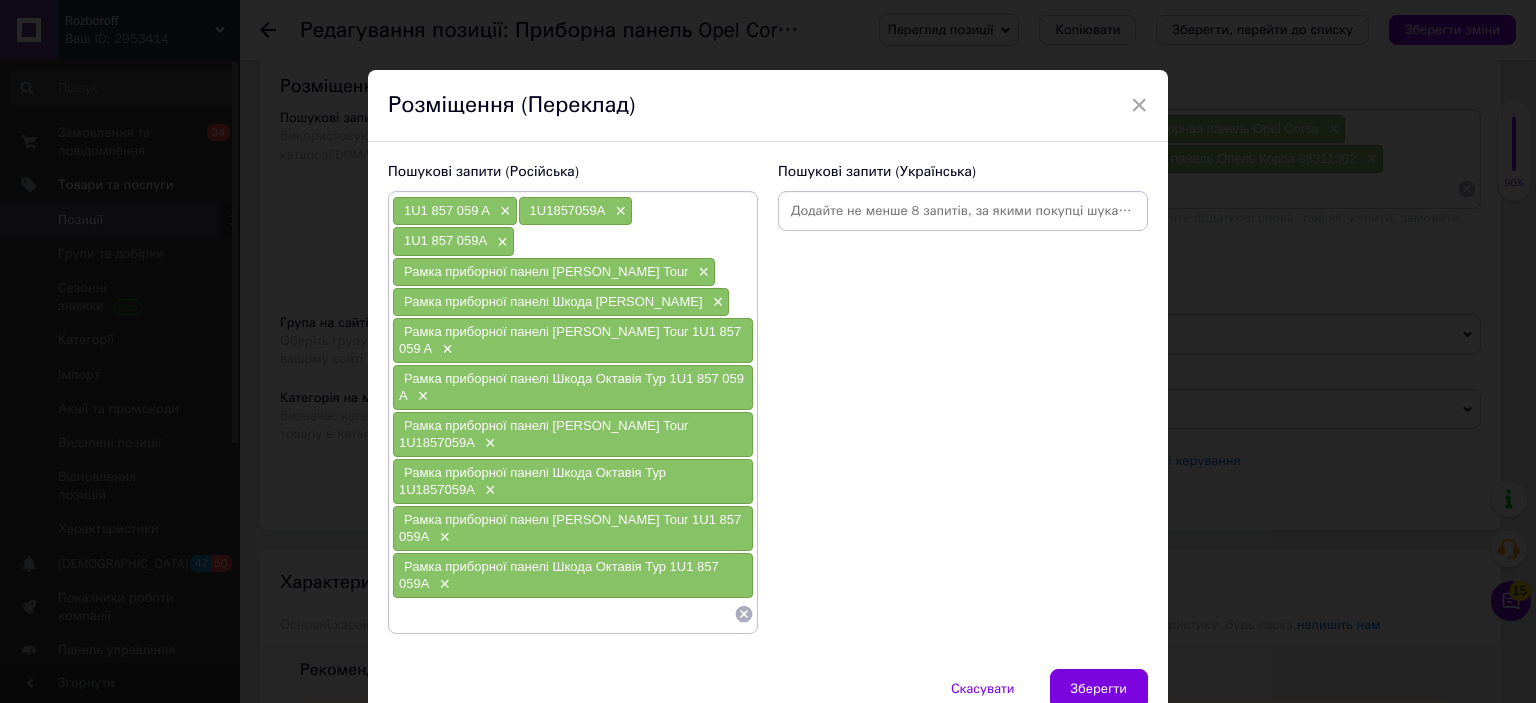 click at bounding box center (963, 211) 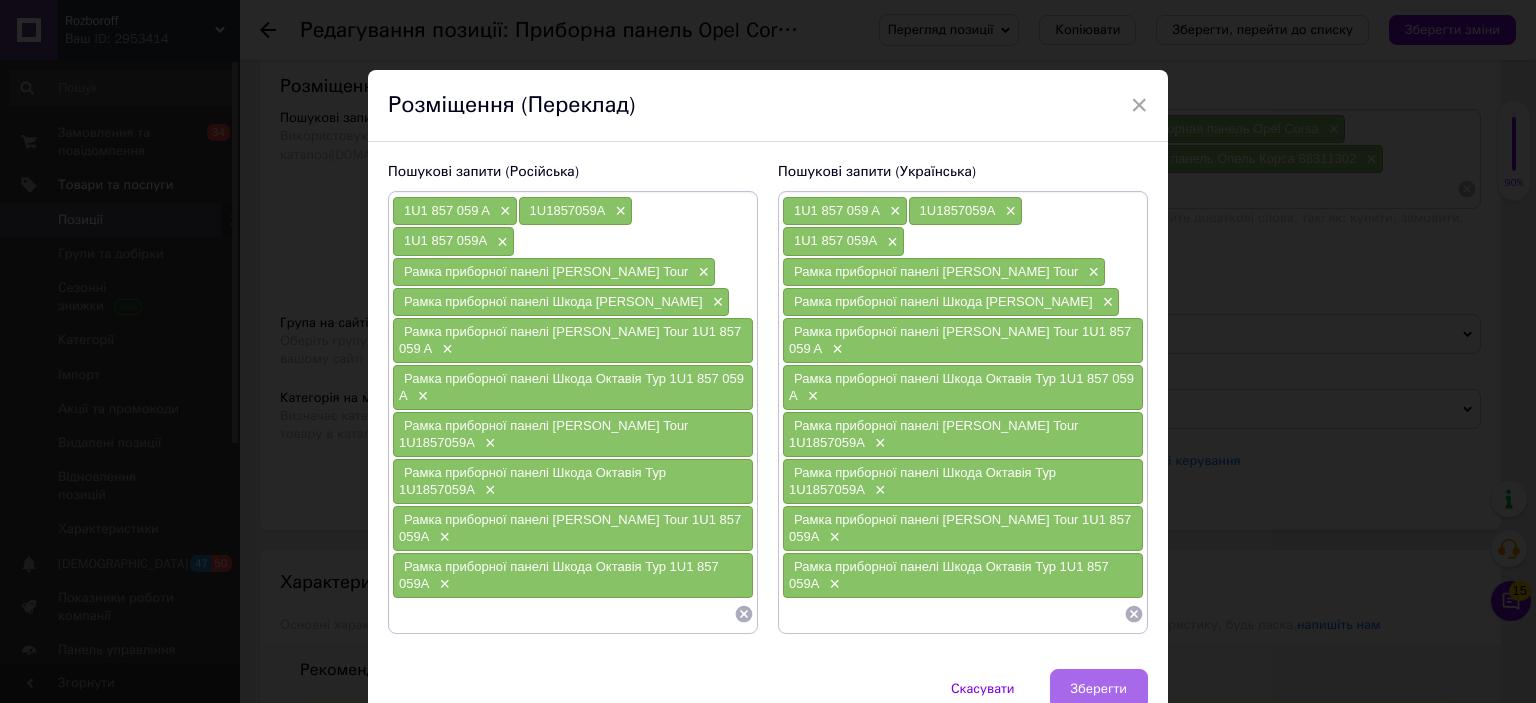 click on "Зберегти" at bounding box center (1099, 689) 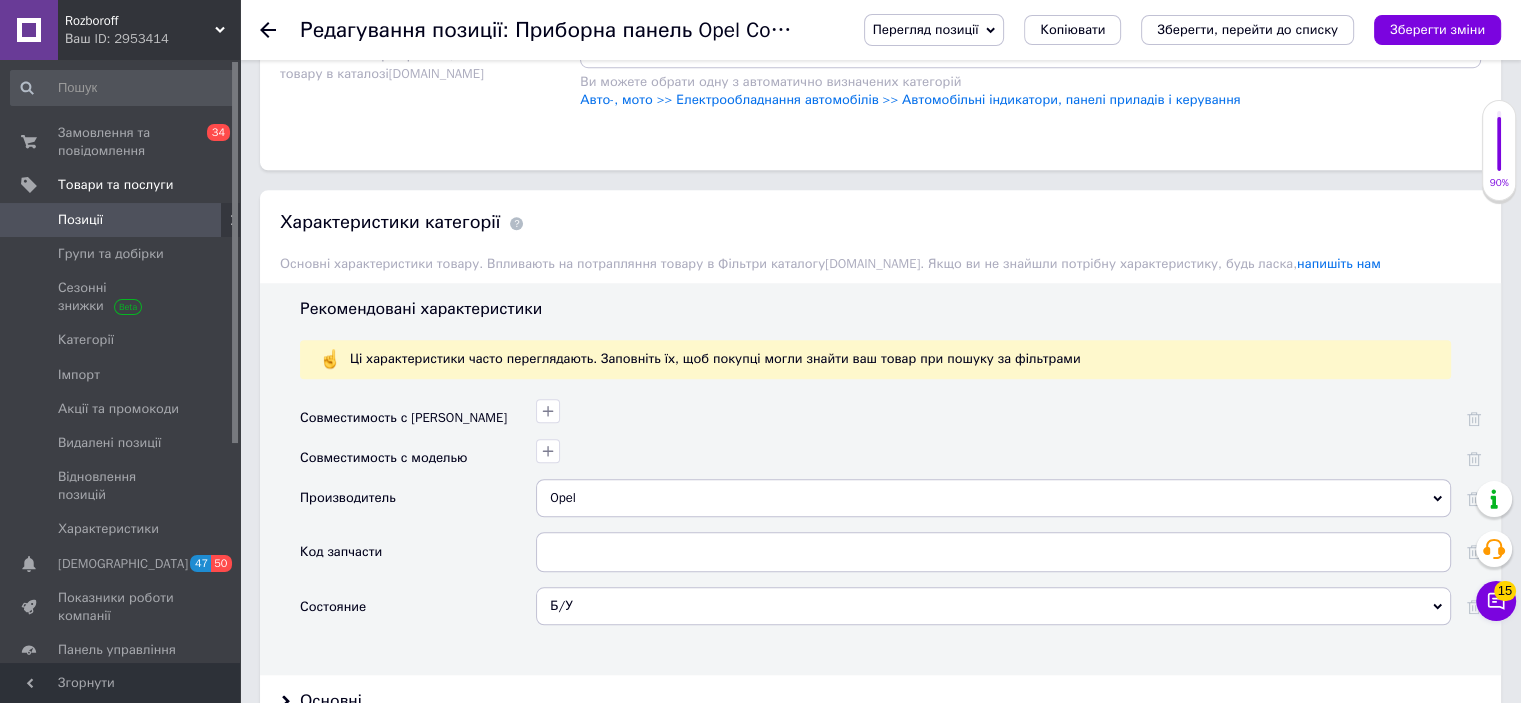 scroll, scrollTop: 1639, scrollLeft: 0, axis: vertical 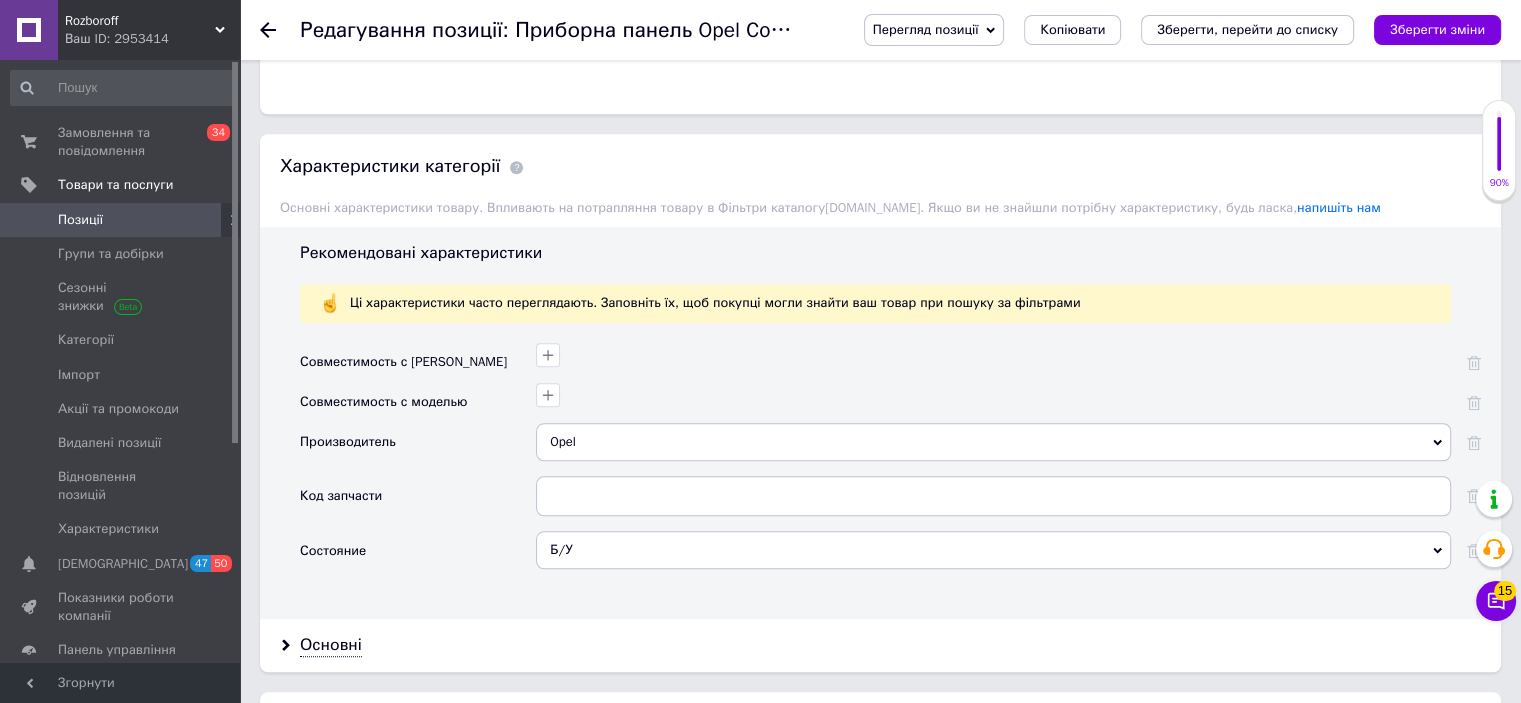 click on "Opel" at bounding box center (993, 442) 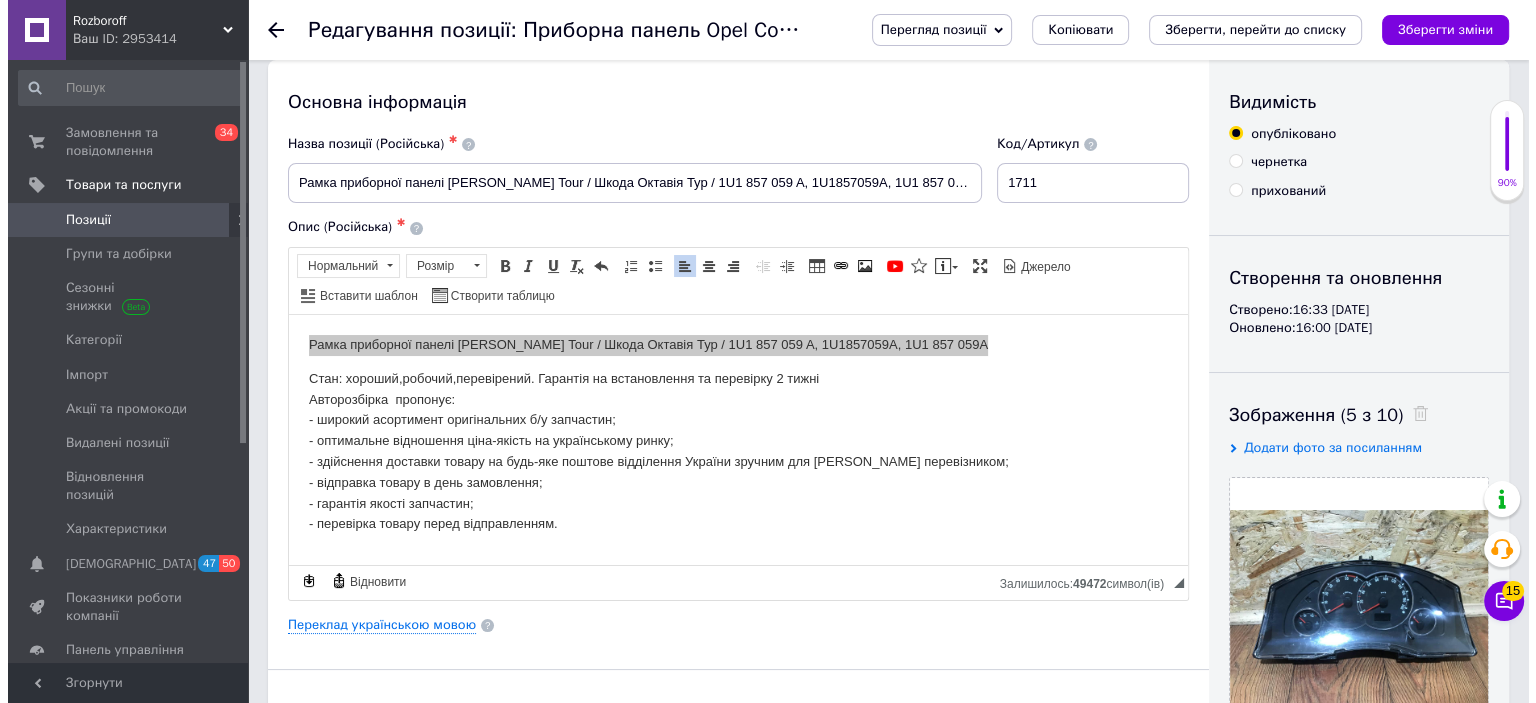 scroll, scrollTop: 0, scrollLeft: 0, axis: both 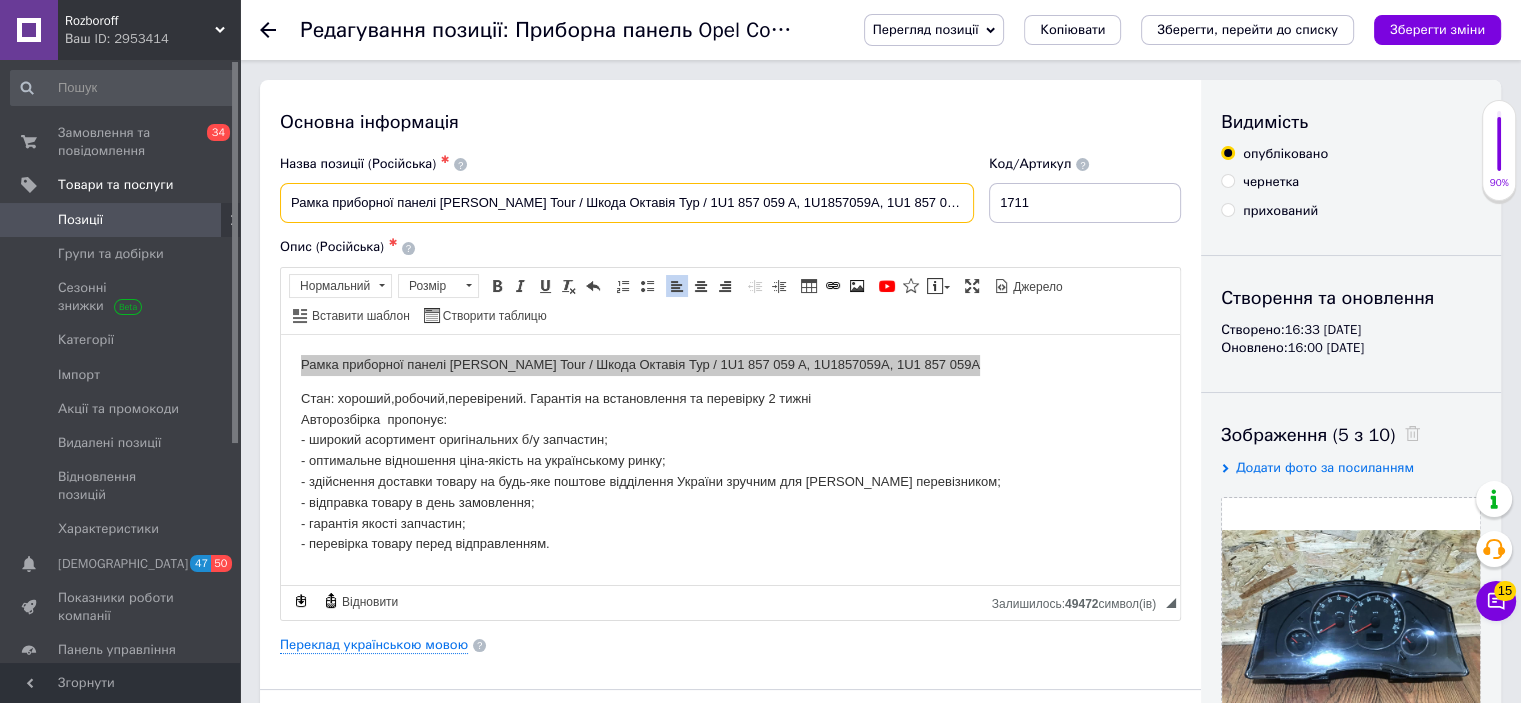 click on "Рамка приборної панелі [PERSON_NAME] Tour / Шкода Октавія Тур / 1U1 857 059 A, 1U1857059A, 1U1 857 059A" at bounding box center (627, 203) 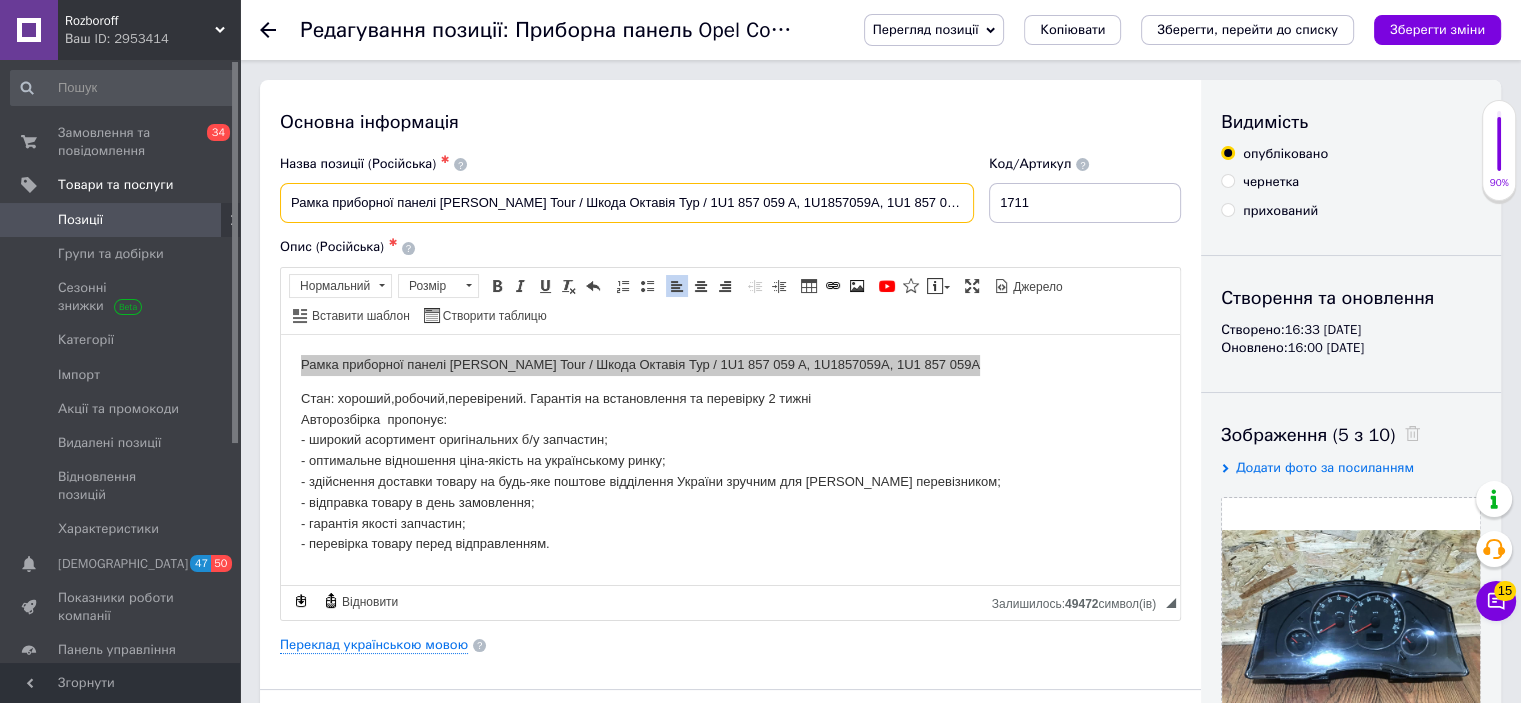 type on "Рамка приборної панелі [PERSON_NAME] Tour / Шкода Октавія Тур / 1U1 857 059 A, 1U1857059A, 1U1 857 059A" 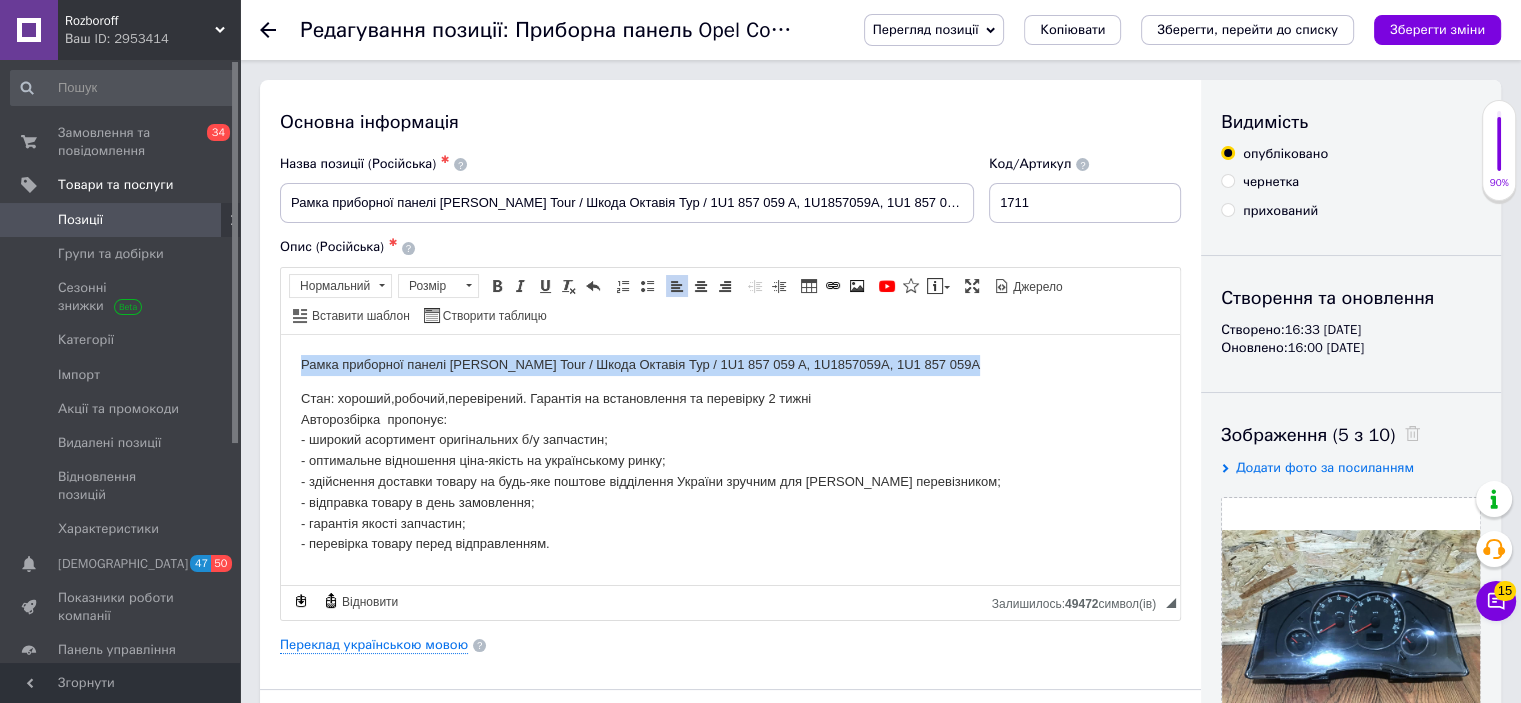 click on "Рамка приборної панелі [PERSON_NAME] Tour / Шкода Октавія Тур / 1U1 857 059 A, 1U1857059A, 1U1 857 059A" at bounding box center [730, 364] 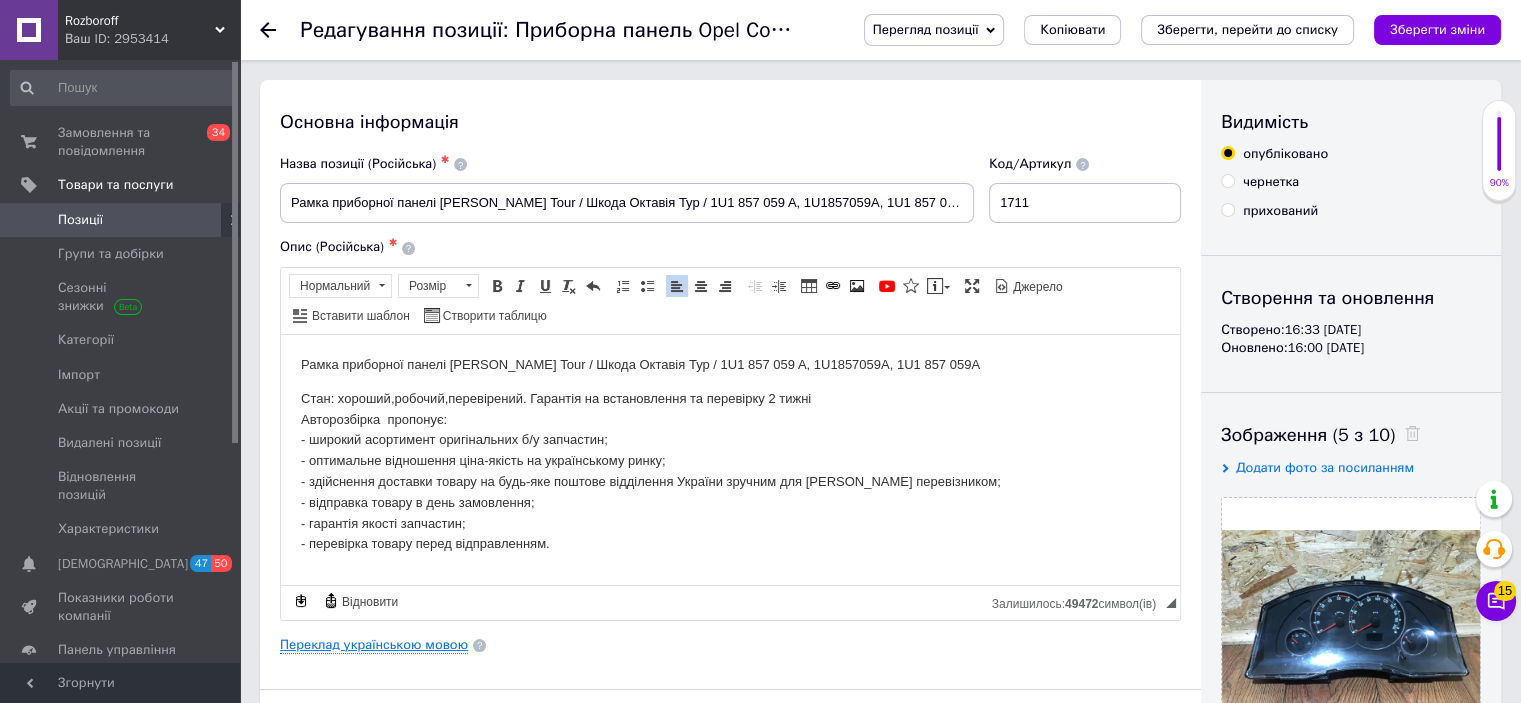 click on "Переклад українською мовою" at bounding box center [374, 645] 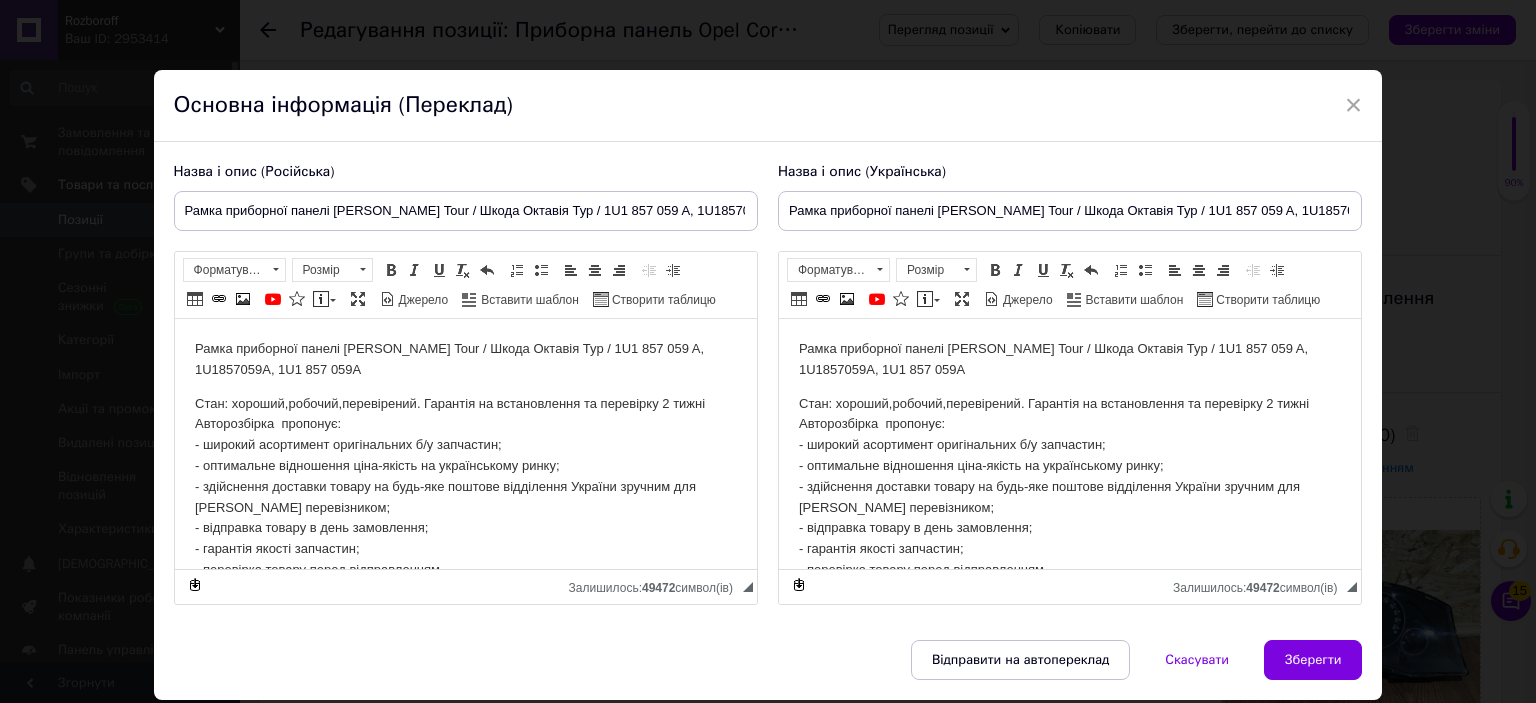 scroll, scrollTop: 0, scrollLeft: 0, axis: both 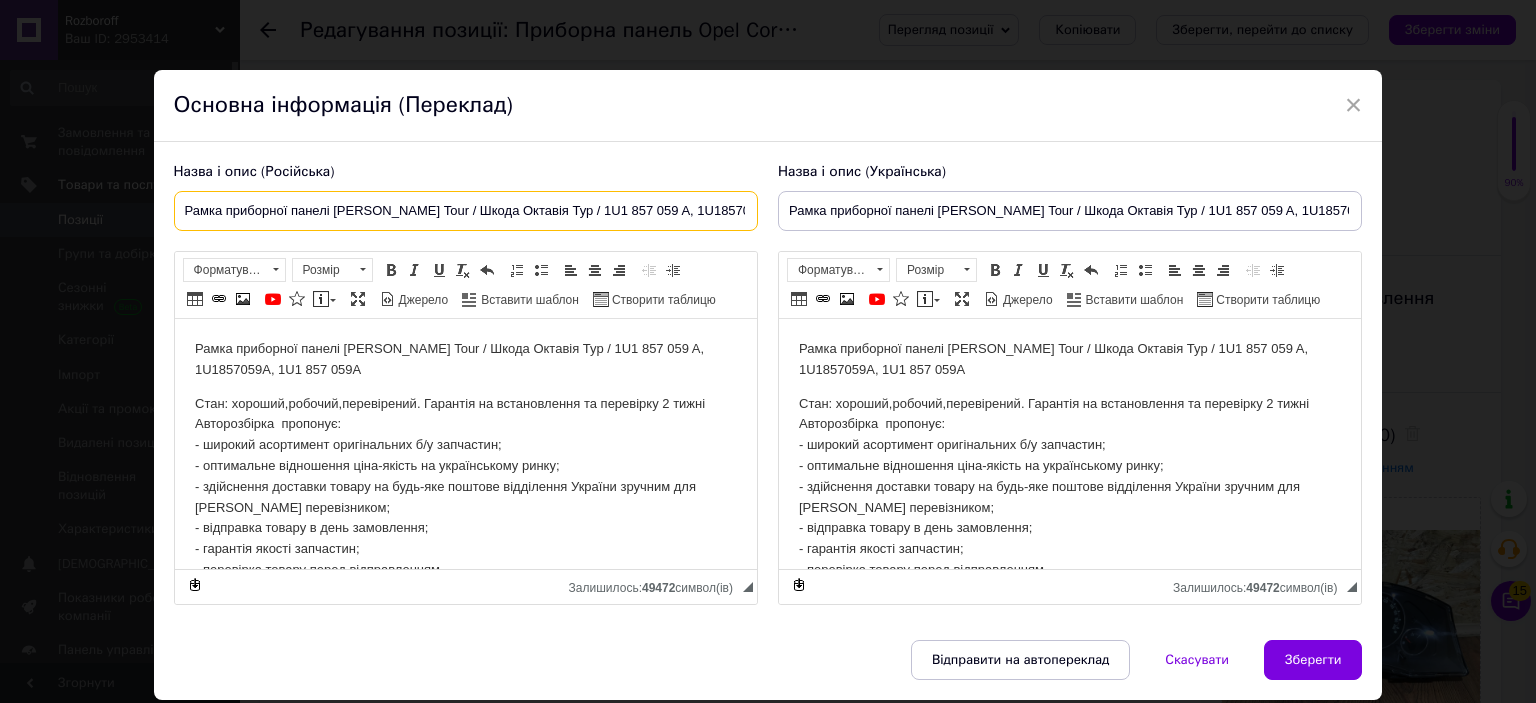 click on "Рамка приборної панелі [PERSON_NAME] Tour / Шкода Октавія Тур / 1U1 857 059 A, 1U1857059A, 1U1 857 059A" at bounding box center [466, 211] 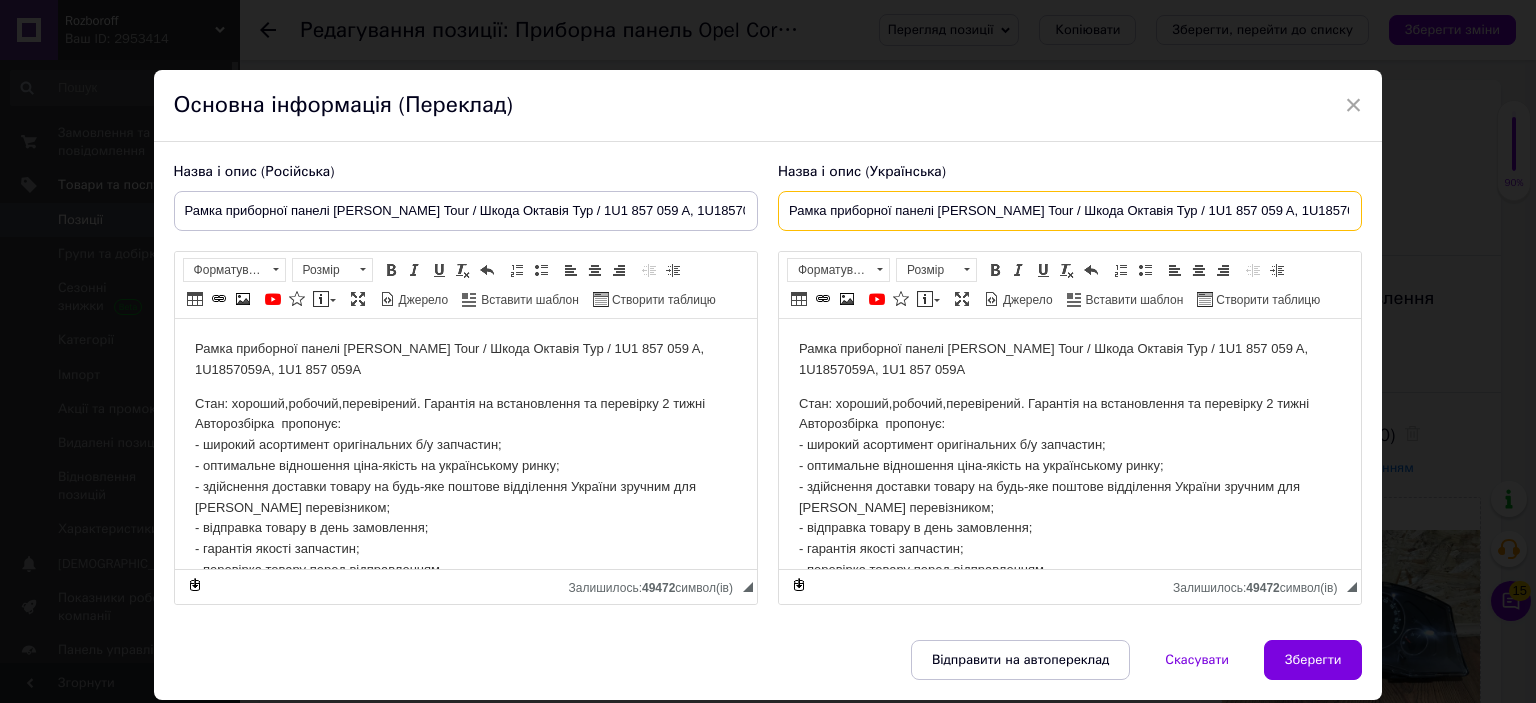 click on "Рамка приборної панелі [PERSON_NAME] Tour / Шкода Октавія Тур / 1U1 857 059 A, 1U1857059A, 1U1 857 059A" at bounding box center [1070, 211] 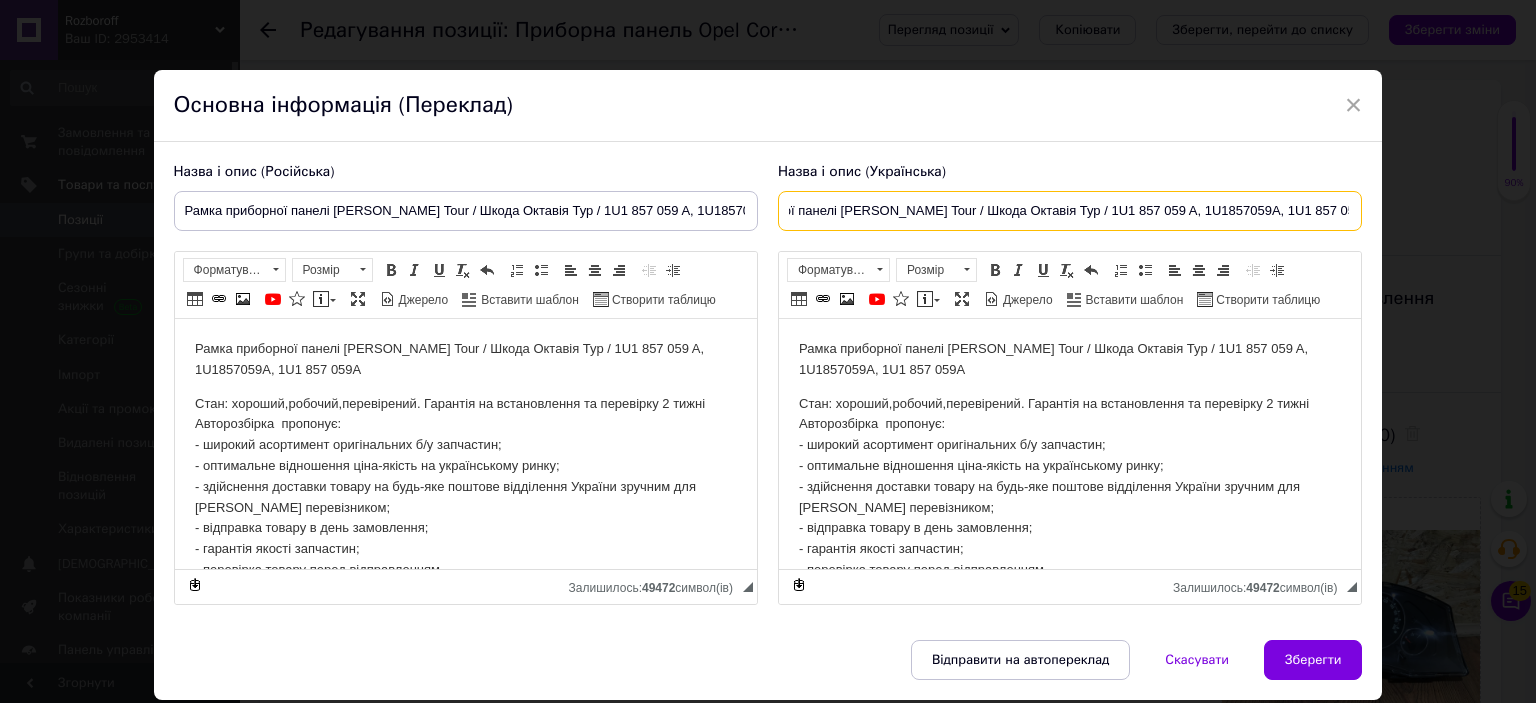 type on "Рамка приборної панелі [PERSON_NAME] Tour / Шкода Октавія Тур / 1U1 857 059 A, 1U1857059A, 1U1 857 059A" 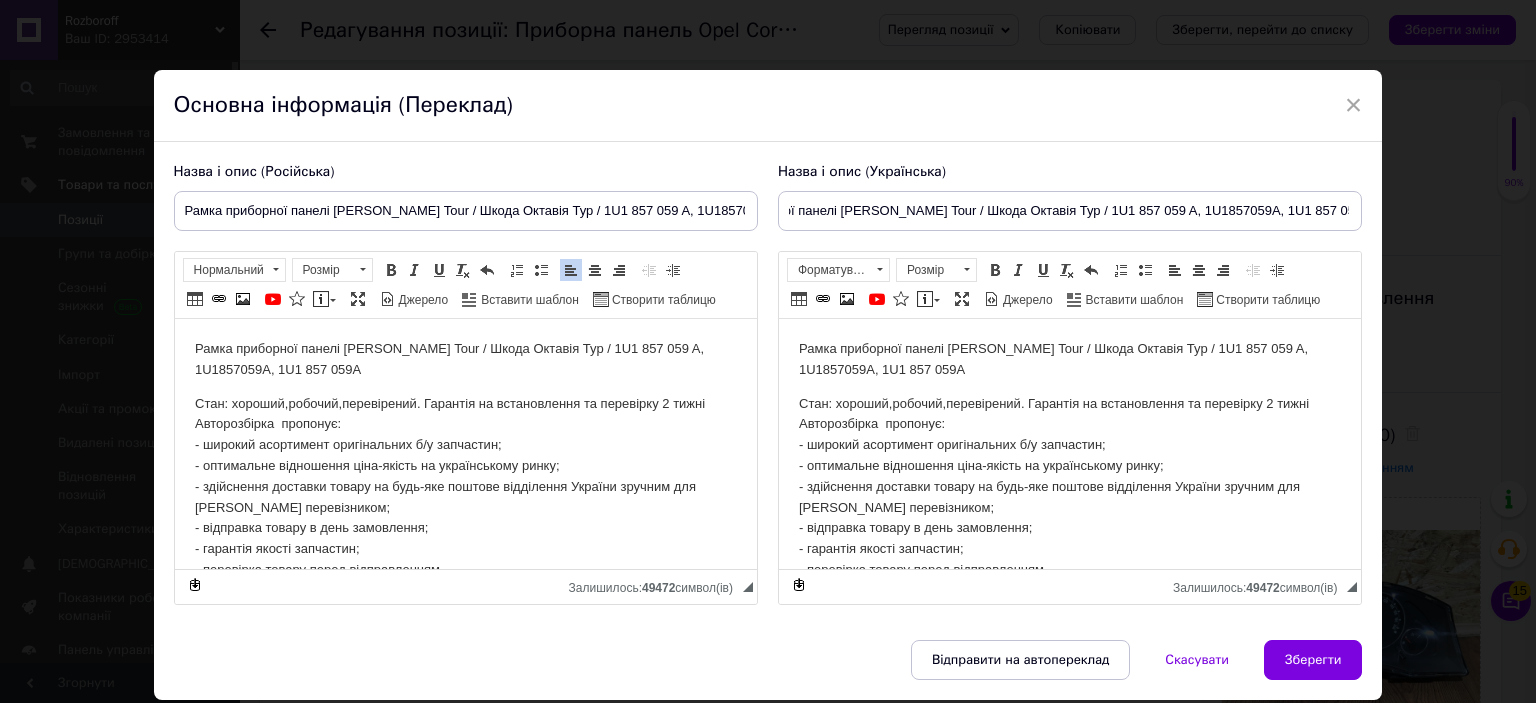 scroll, scrollTop: 0, scrollLeft: 0, axis: both 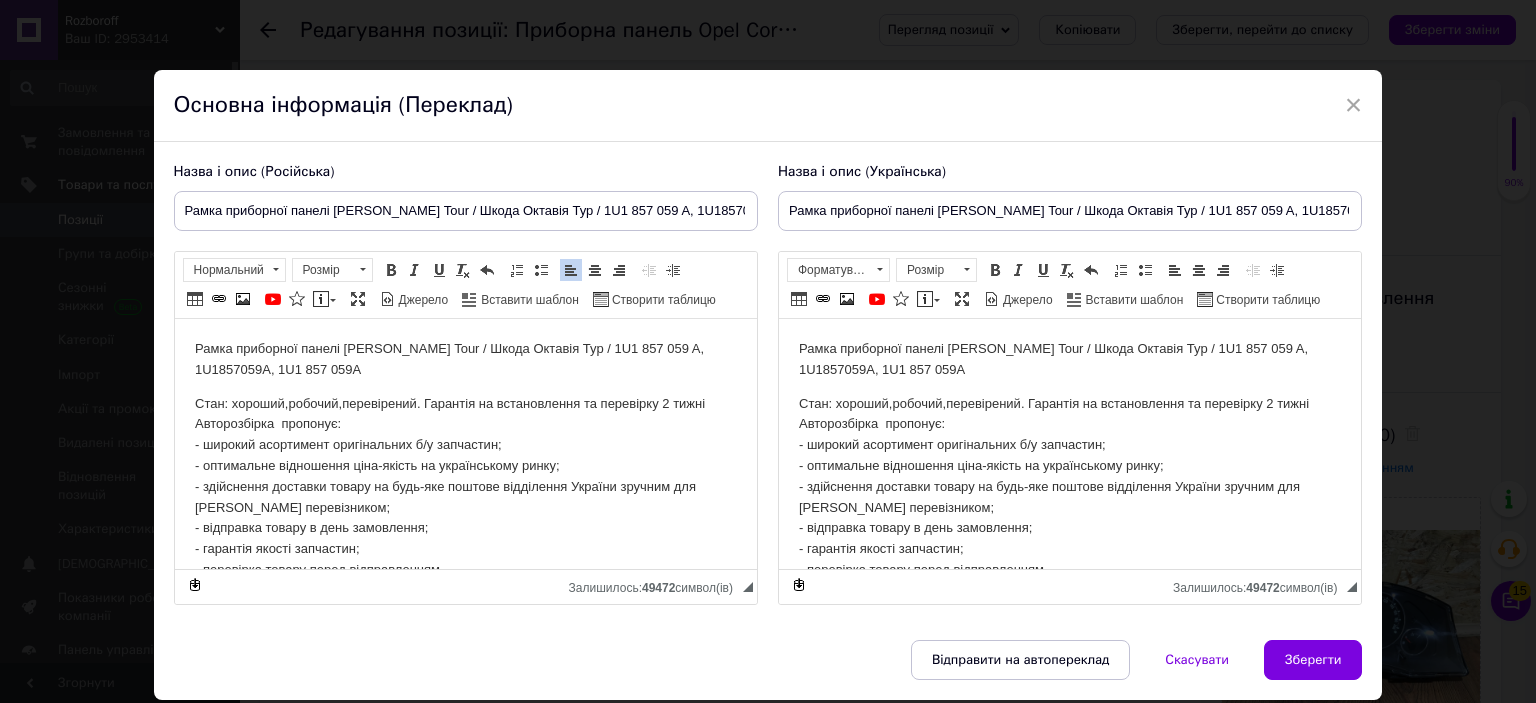 click on "Рамка приборної панелі [PERSON_NAME] Tour / Шкода Октавія Тур / 1U1 857 059 A, 1U1857059A, 1U1 857 059A" at bounding box center [465, 360] 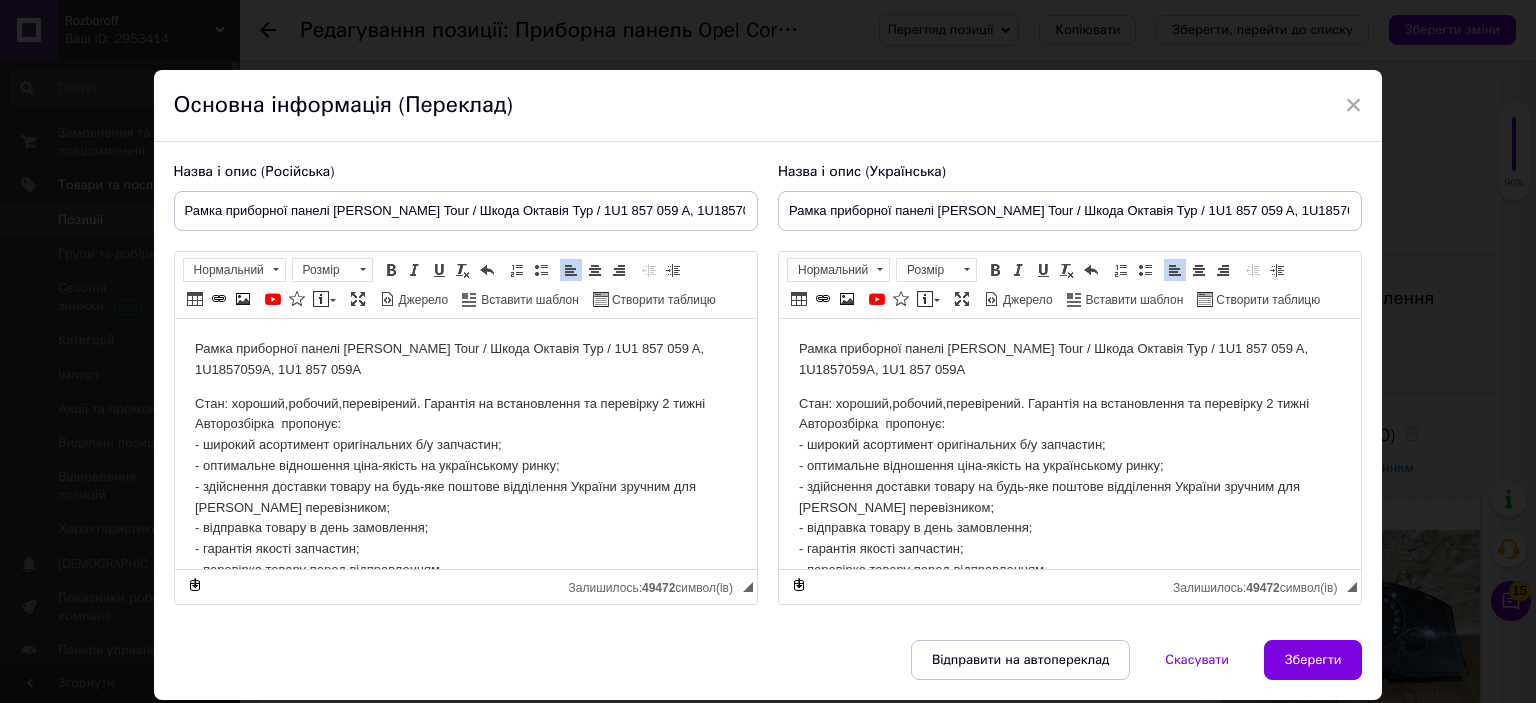 click on "Стан: хороший,робочий,перевірений. Гарантія на встановлення та перевірку 2 тижні Авторозбірка  пропонує:  - широкий асортимент оригінальних б/у запчастин;  - оптимальне відношення ціна-якість на українському ринку;  - здійснення доставки товару на будь-яке поштове відділення України зручним для Вас перевізником;  - відправка товару в день замовлення;  - гарантія якості запчастин;  - перевірка товару перед відправленням." at bounding box center [1069, 487] 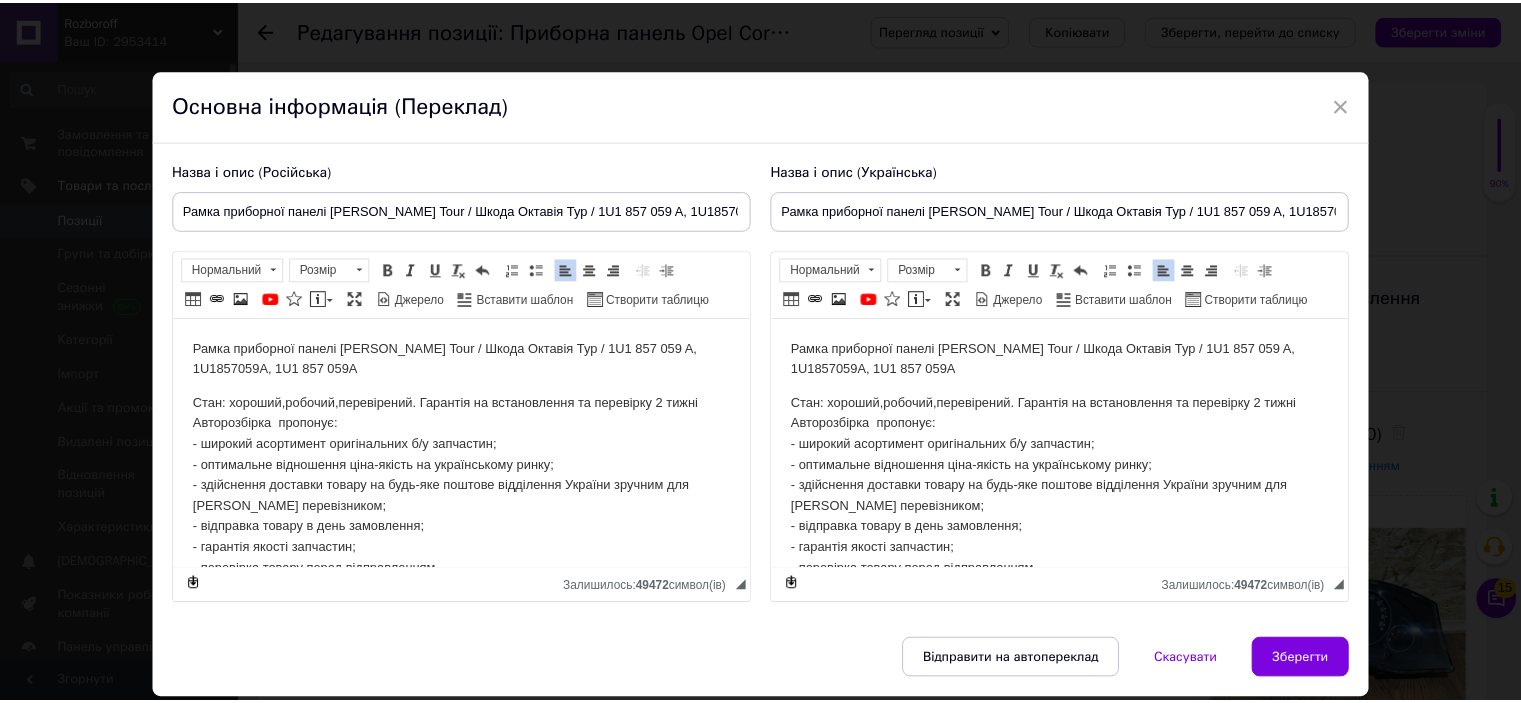 scroll, scrollTop: 8, scrollLeft: 0, axis: vertical 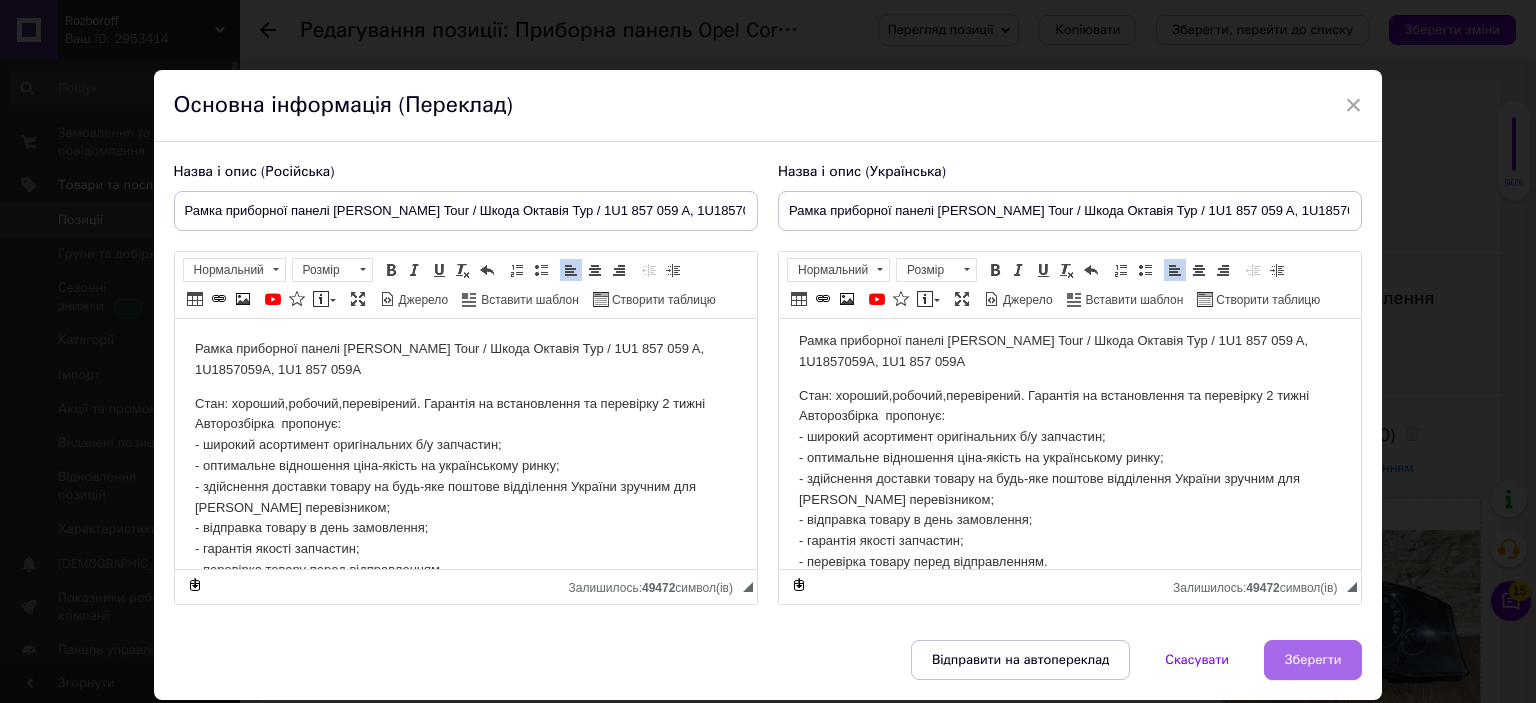 click on "Зберегти" at bounding box center [1313, 660] 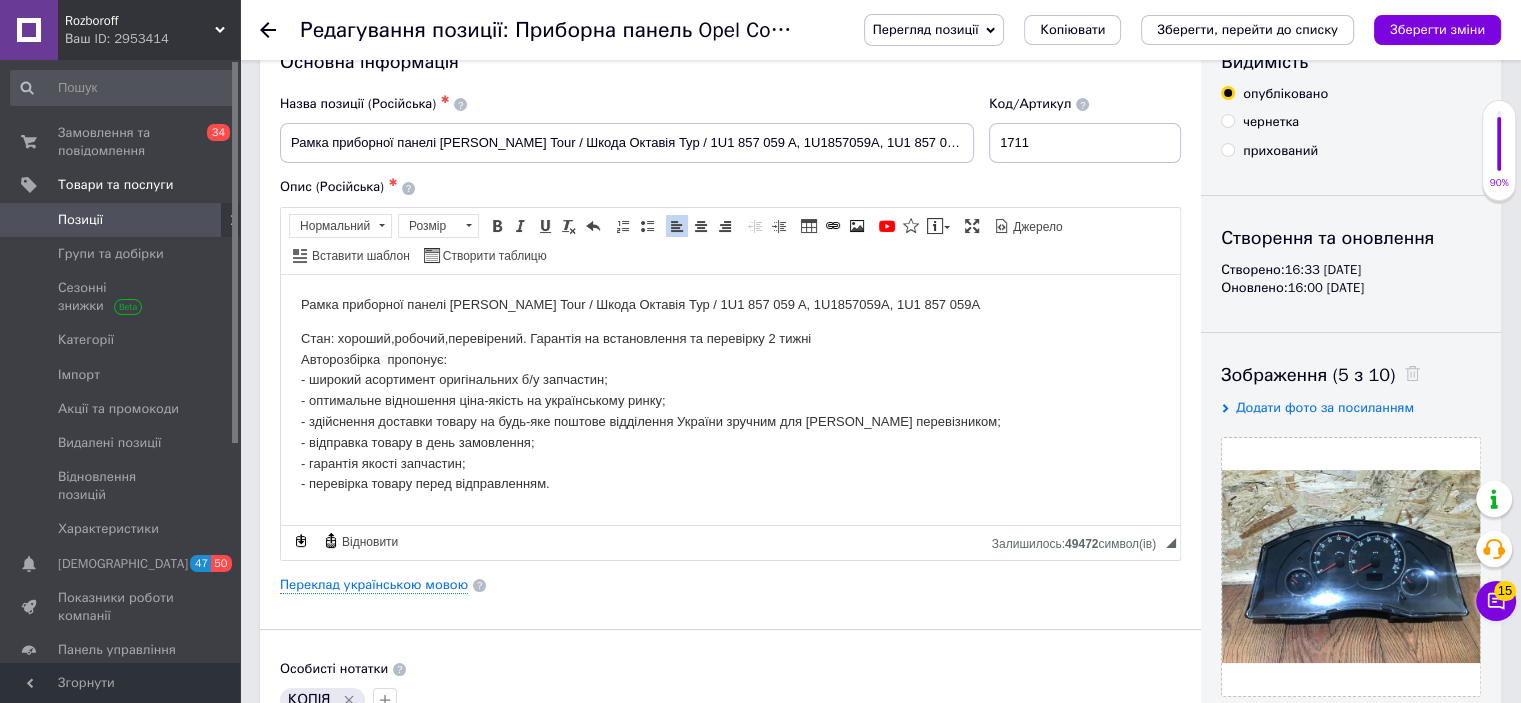 scroll, scrollTop: 0, scrollLeft: 0, axis: both 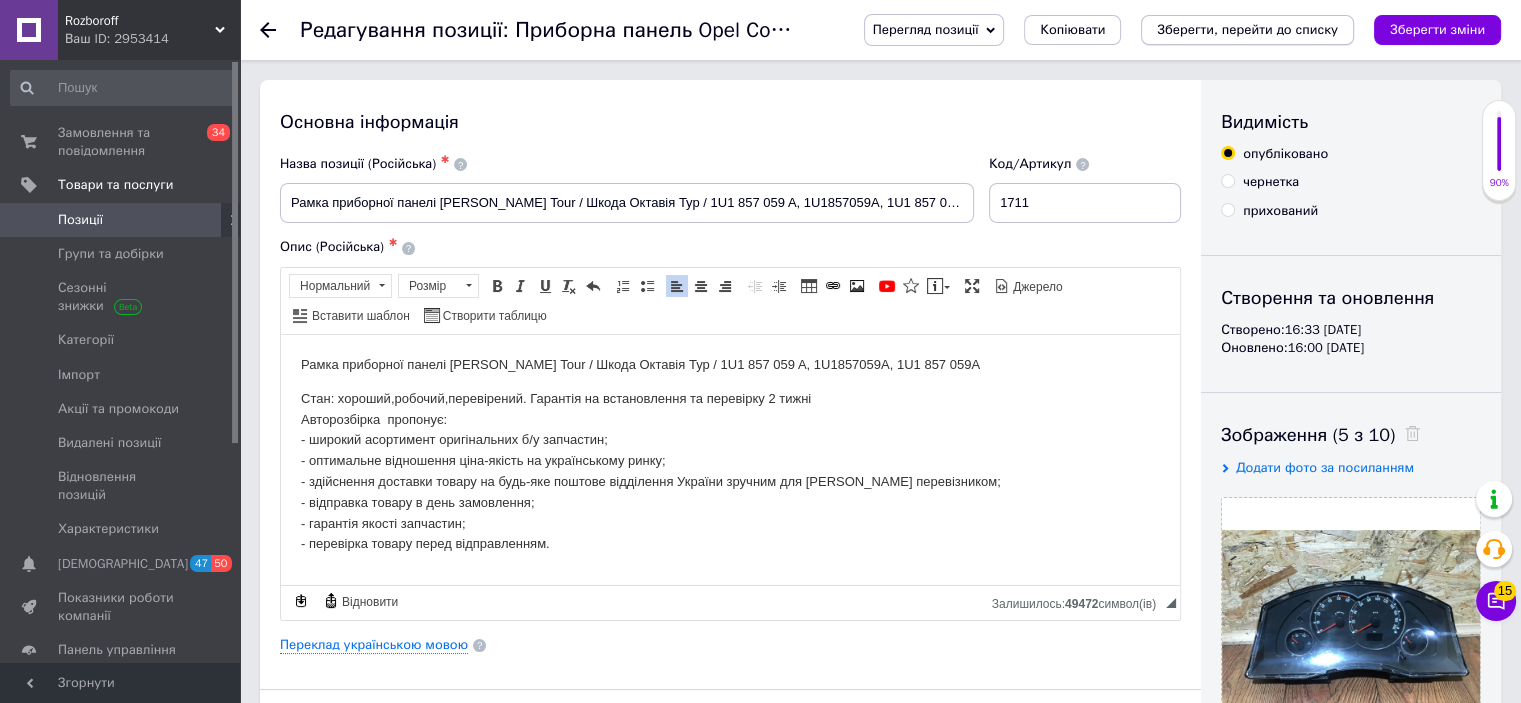 click on "Зберегти, перейти до списку" at bounding box center (1247, 29) 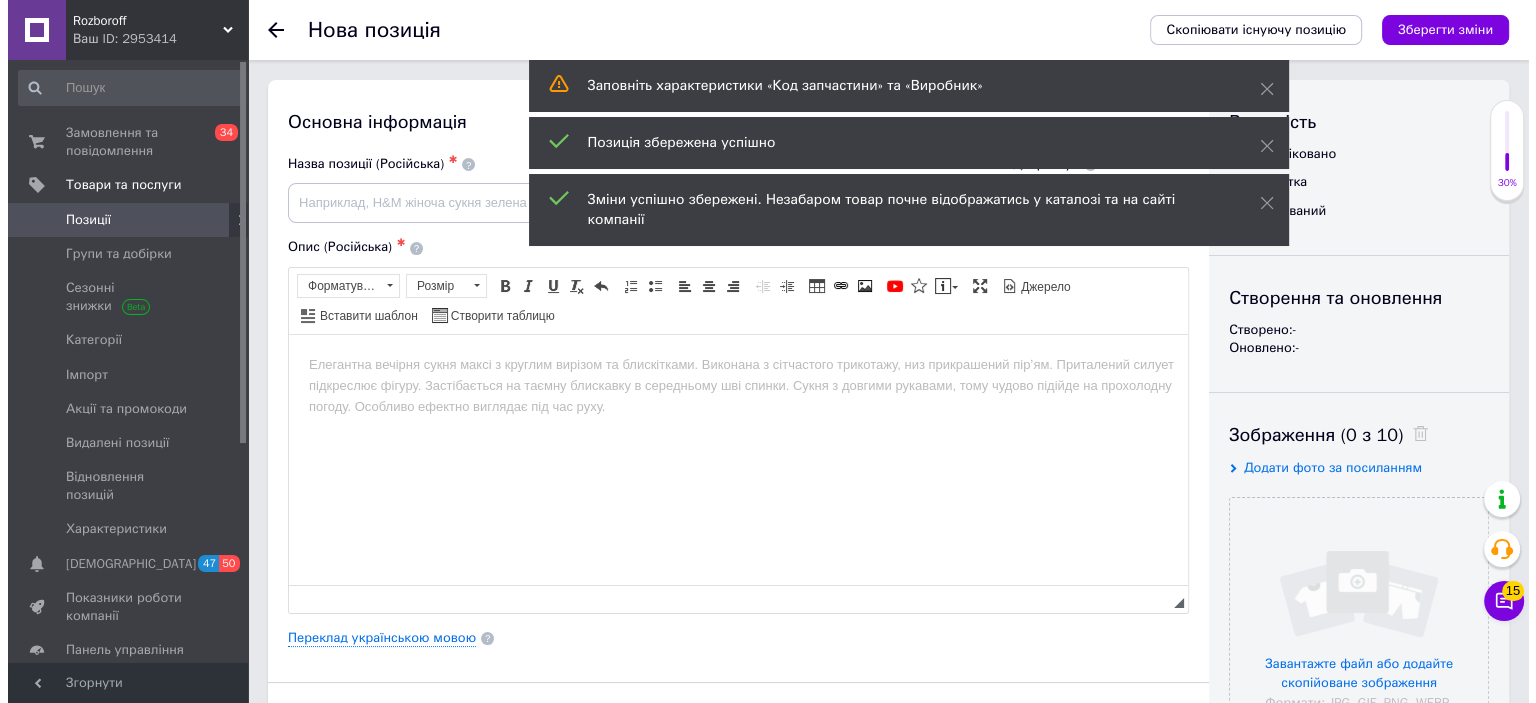 scroll, scrollTop: 0, scrollLeft: 0, axis: both 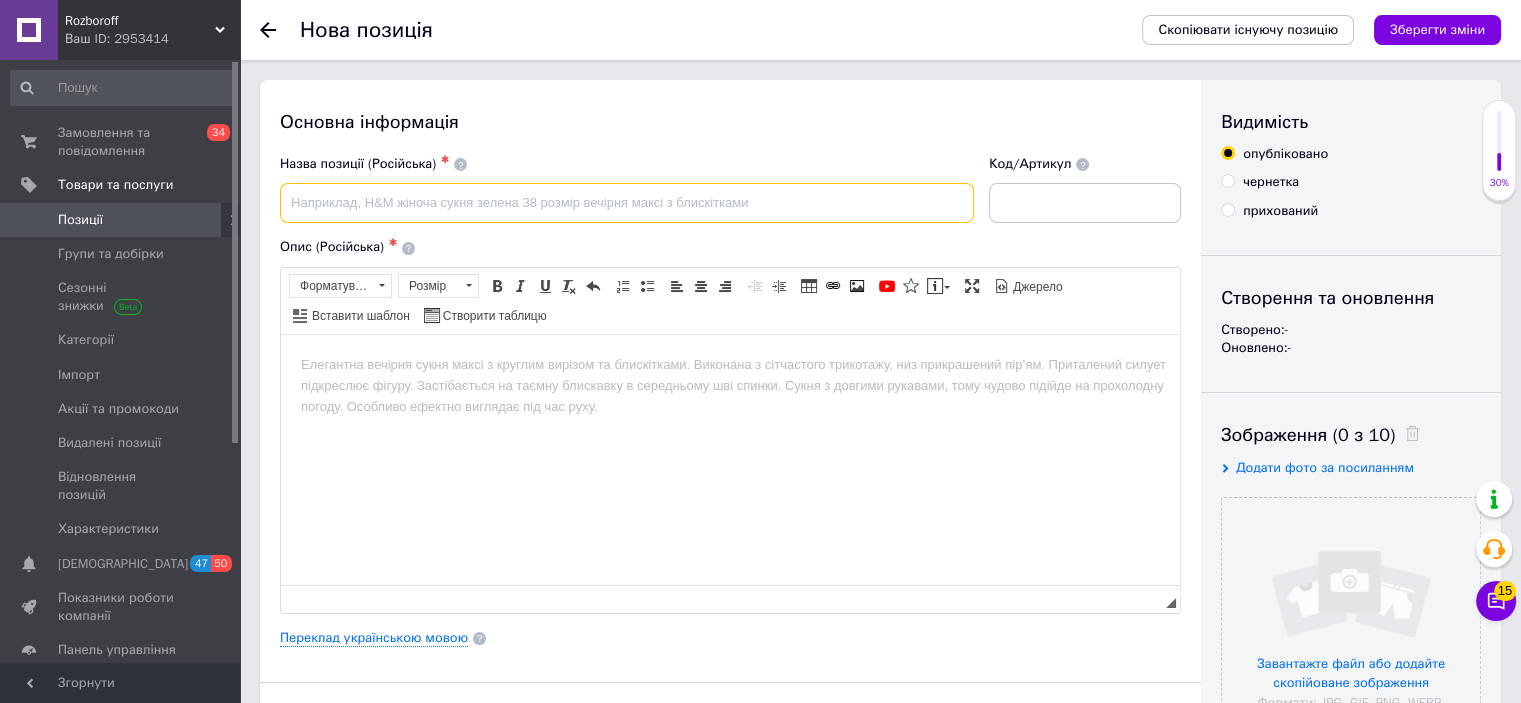 click at bounding box center [627, 203] 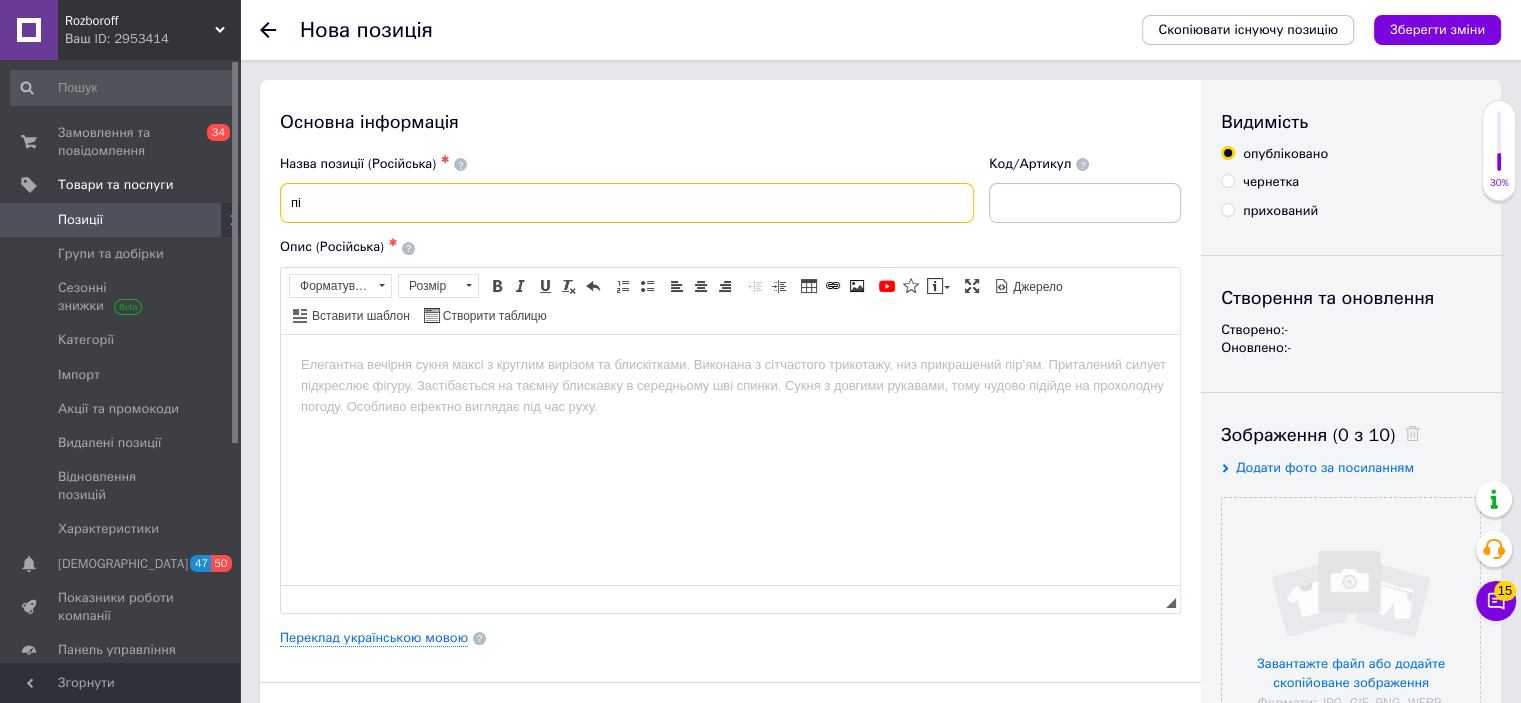 type on "п" 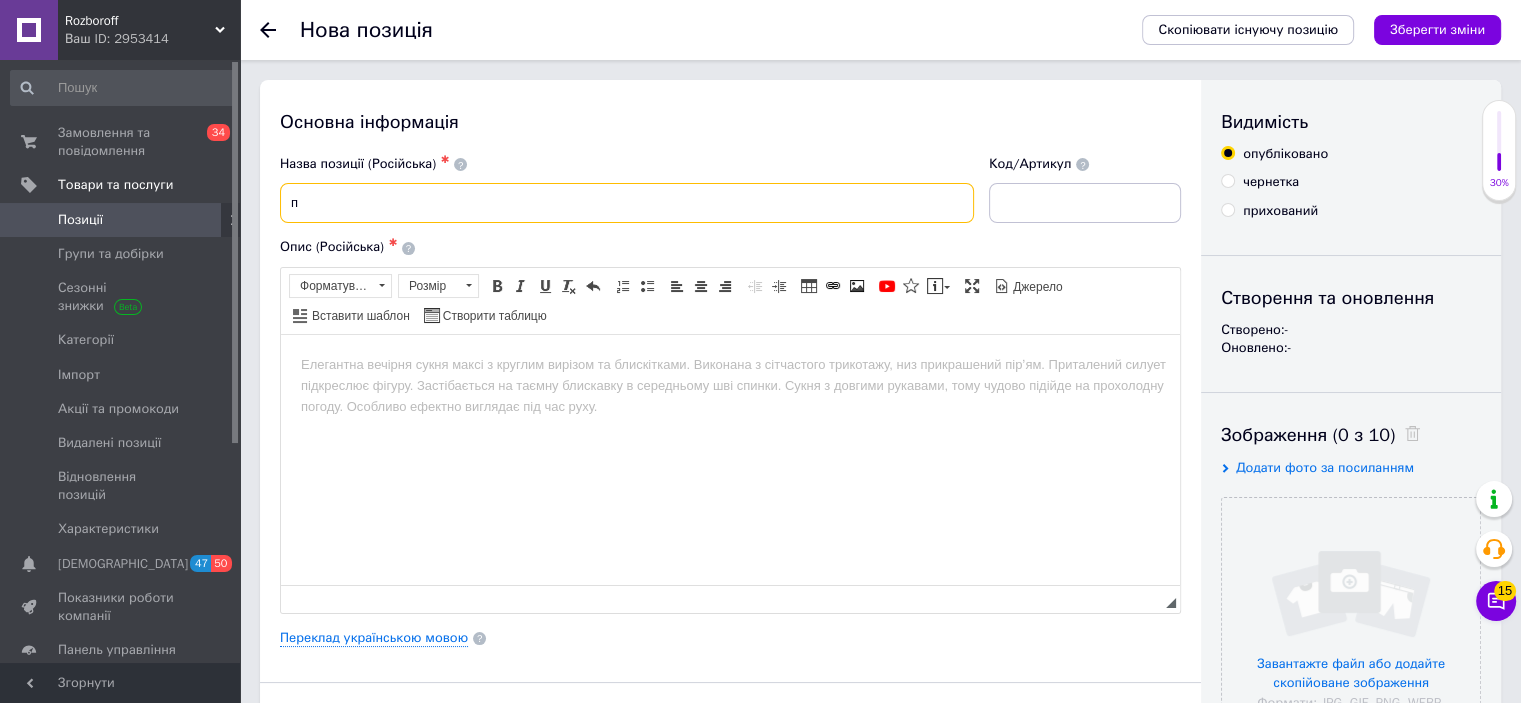 type 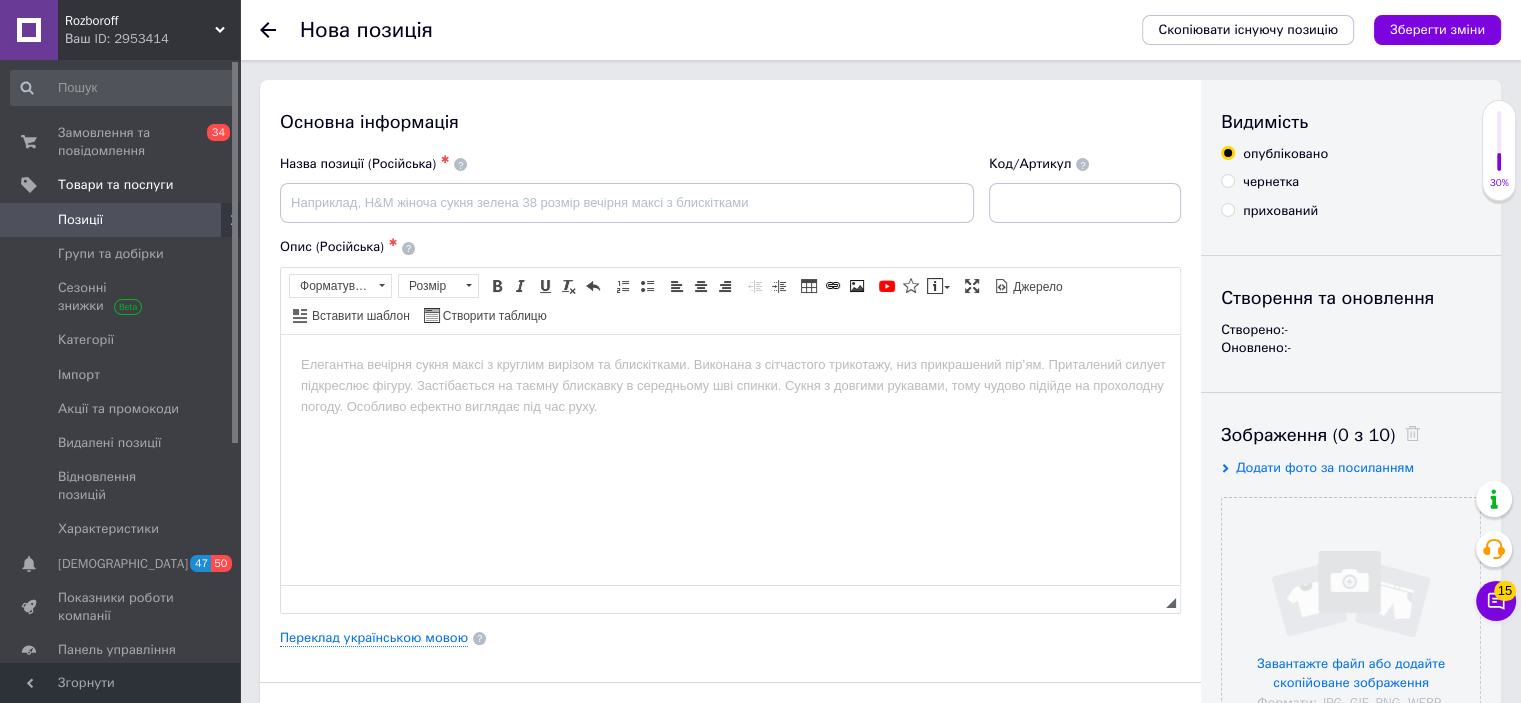 click 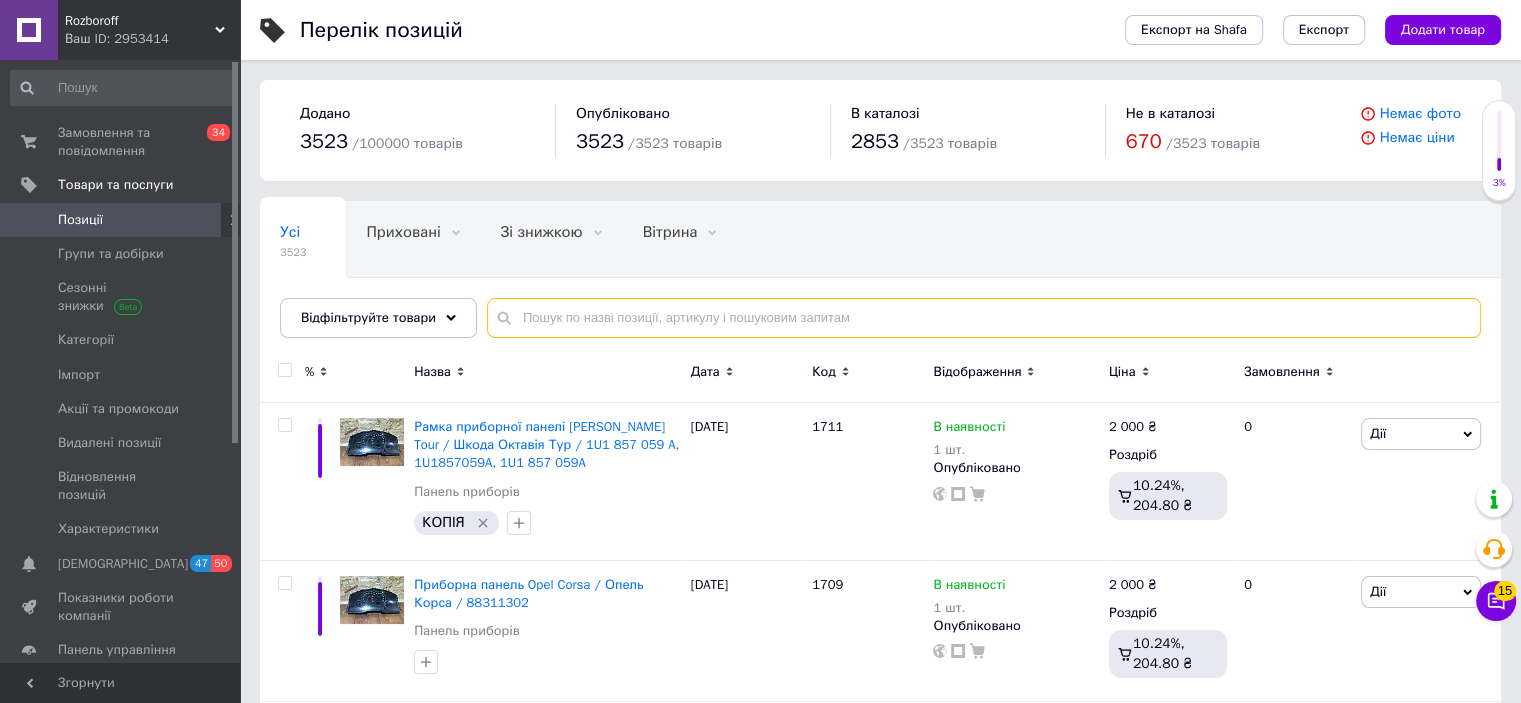 click at bounding box center (984, 318) 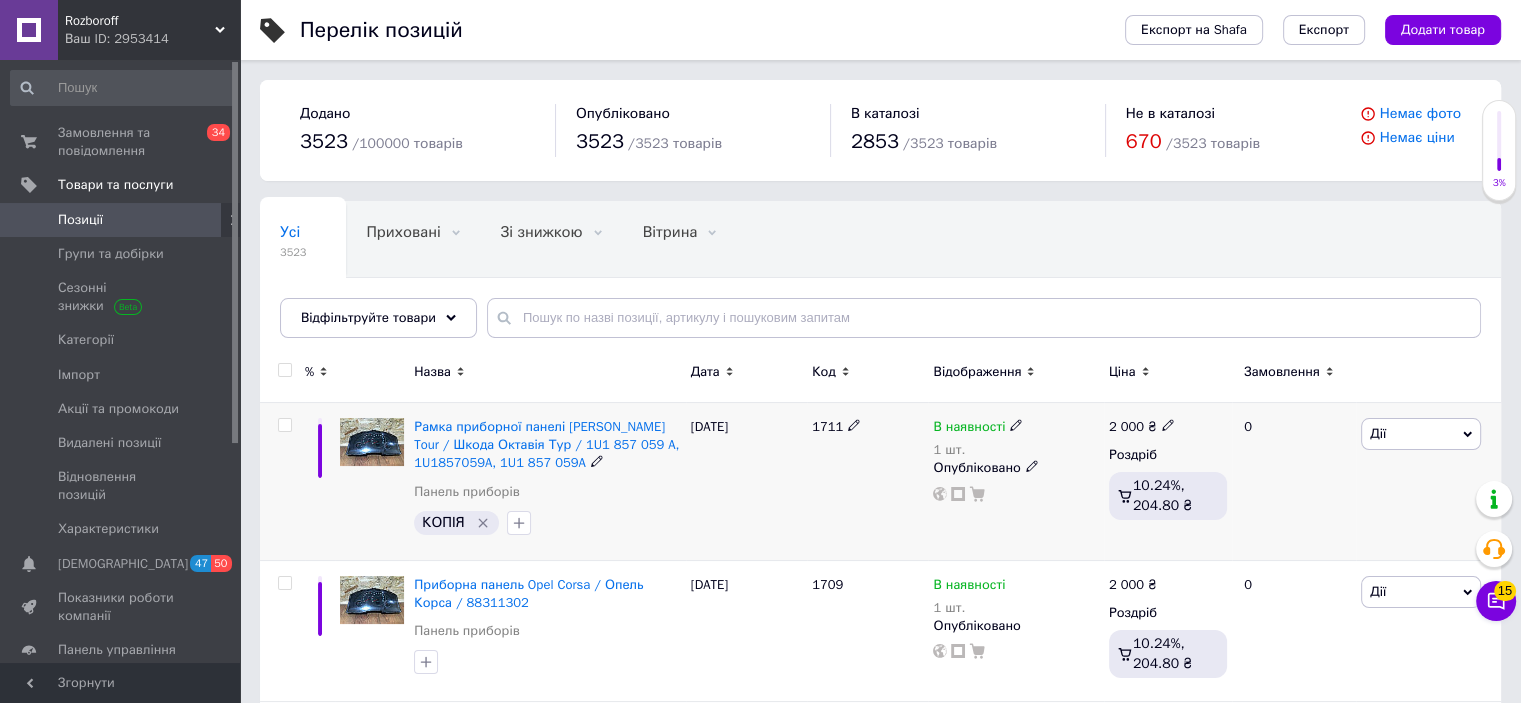 click 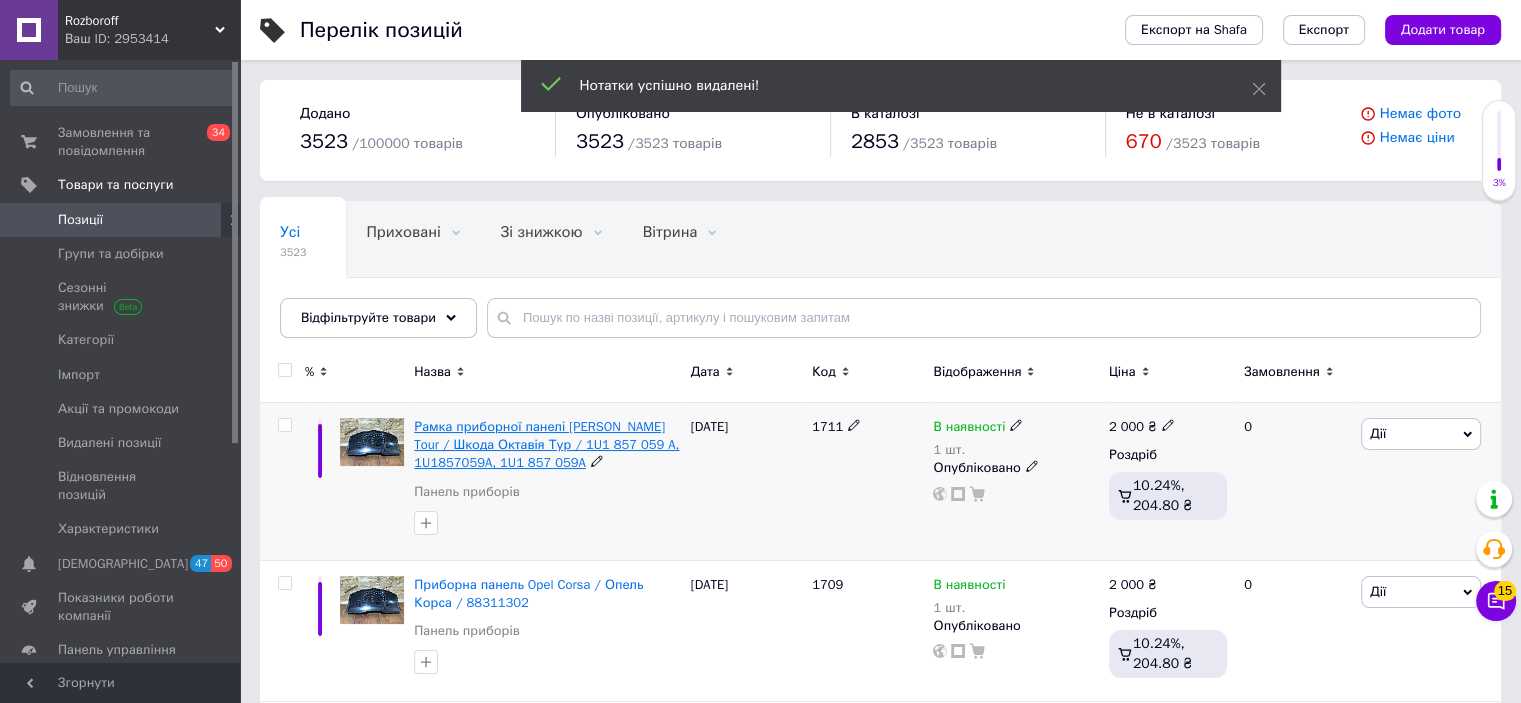 click on "Рамка приборної панелі [PERSON_NAME] Tour / Шкода Октавія Тур / 1U1 857 059 A, 1U1857059A, 1U1 857 059A" at bounding box center (546, 444) 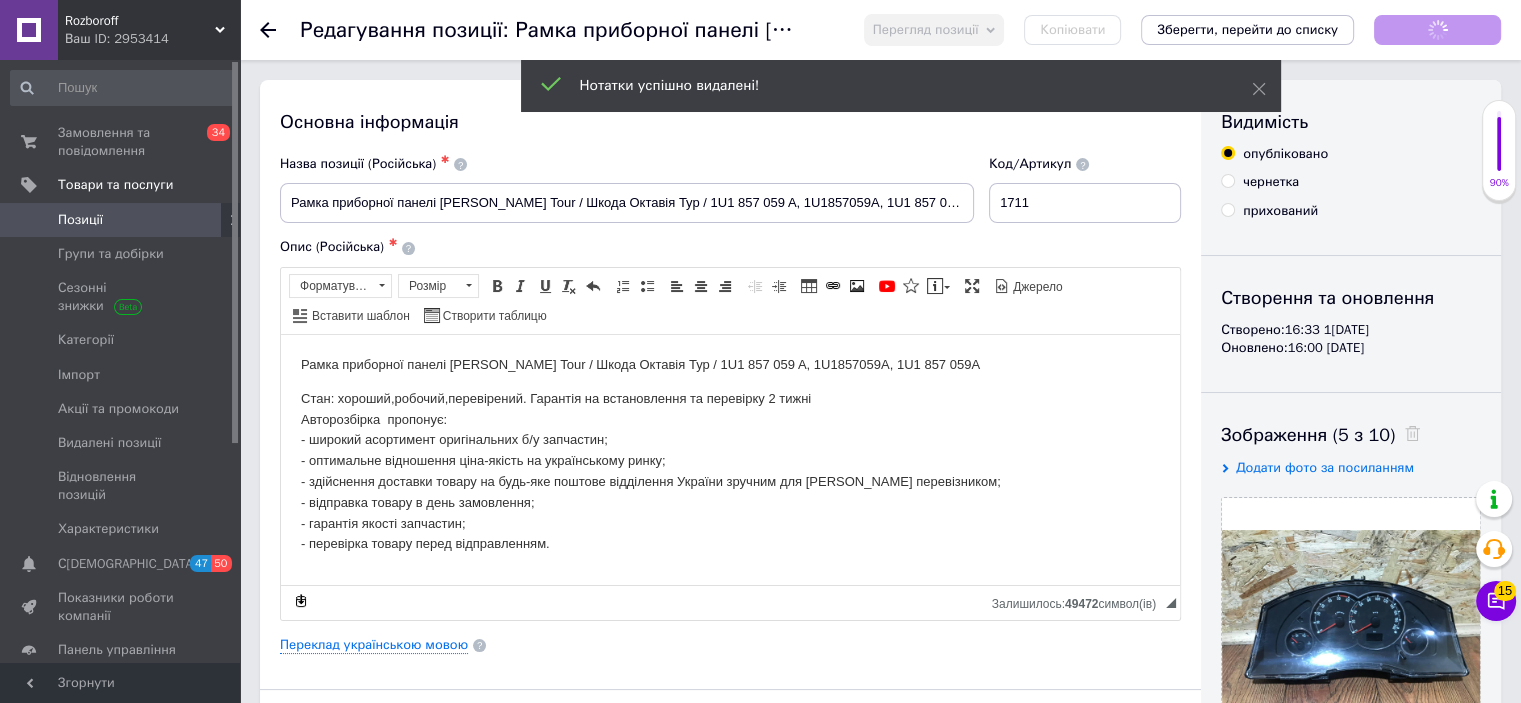 scroll, scrollTop: 0, scrollLeft: 0, axis: both 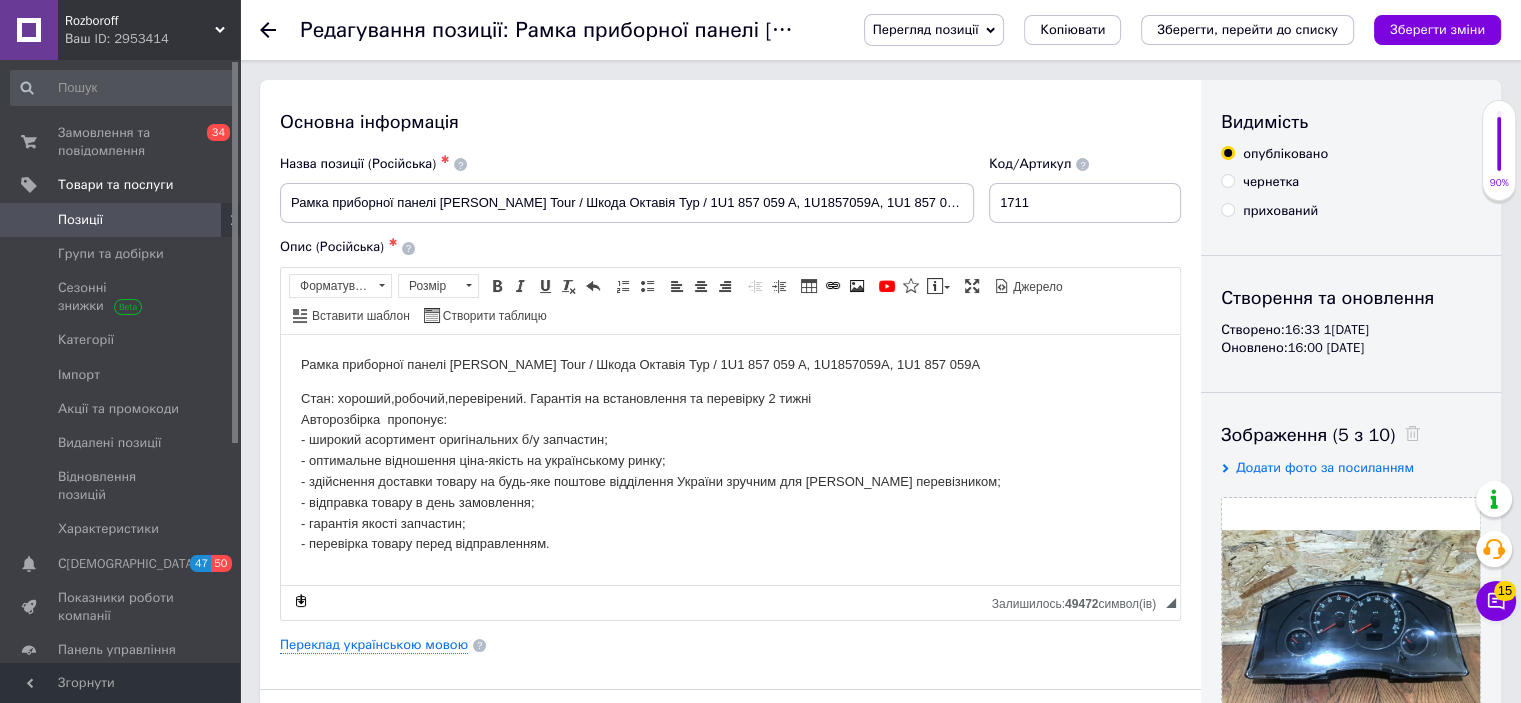 click 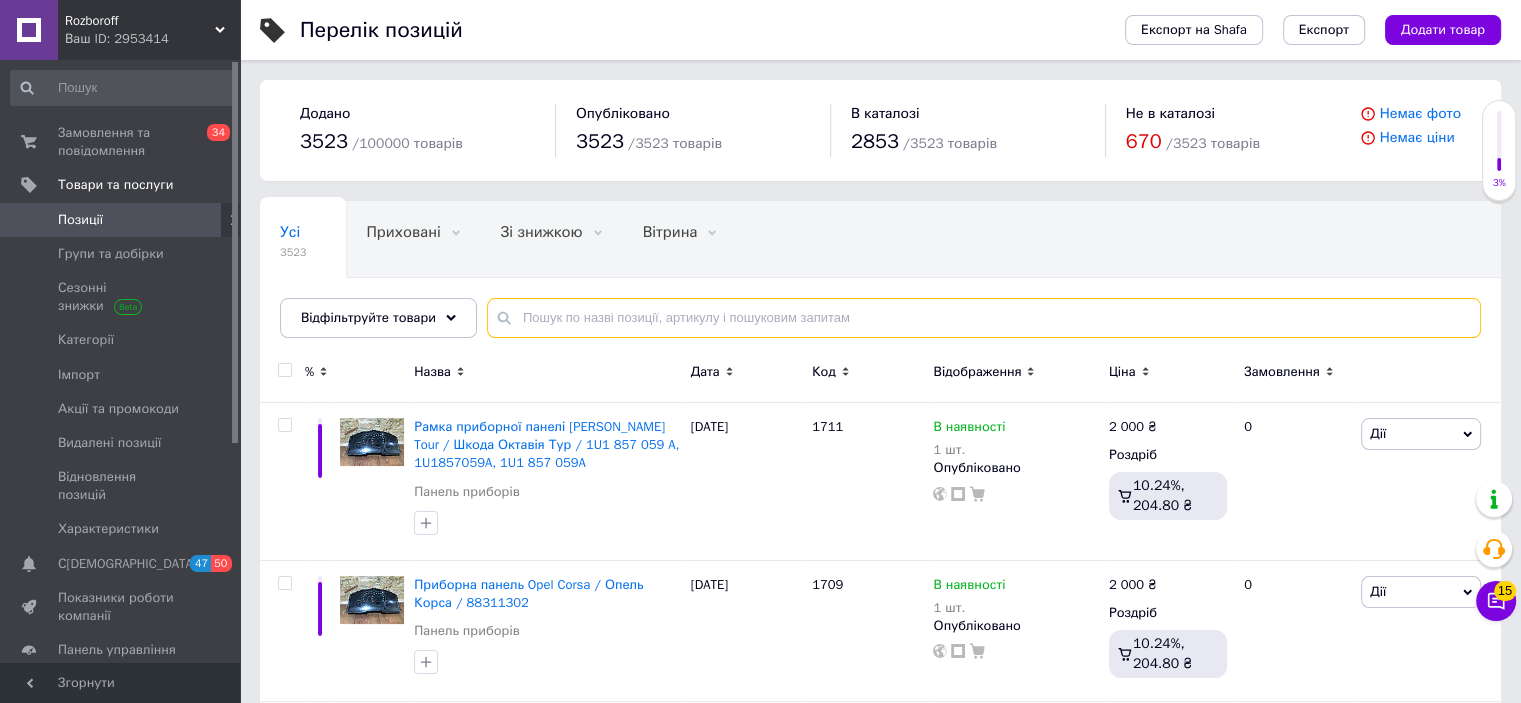 click at bounding box center (984, 318) 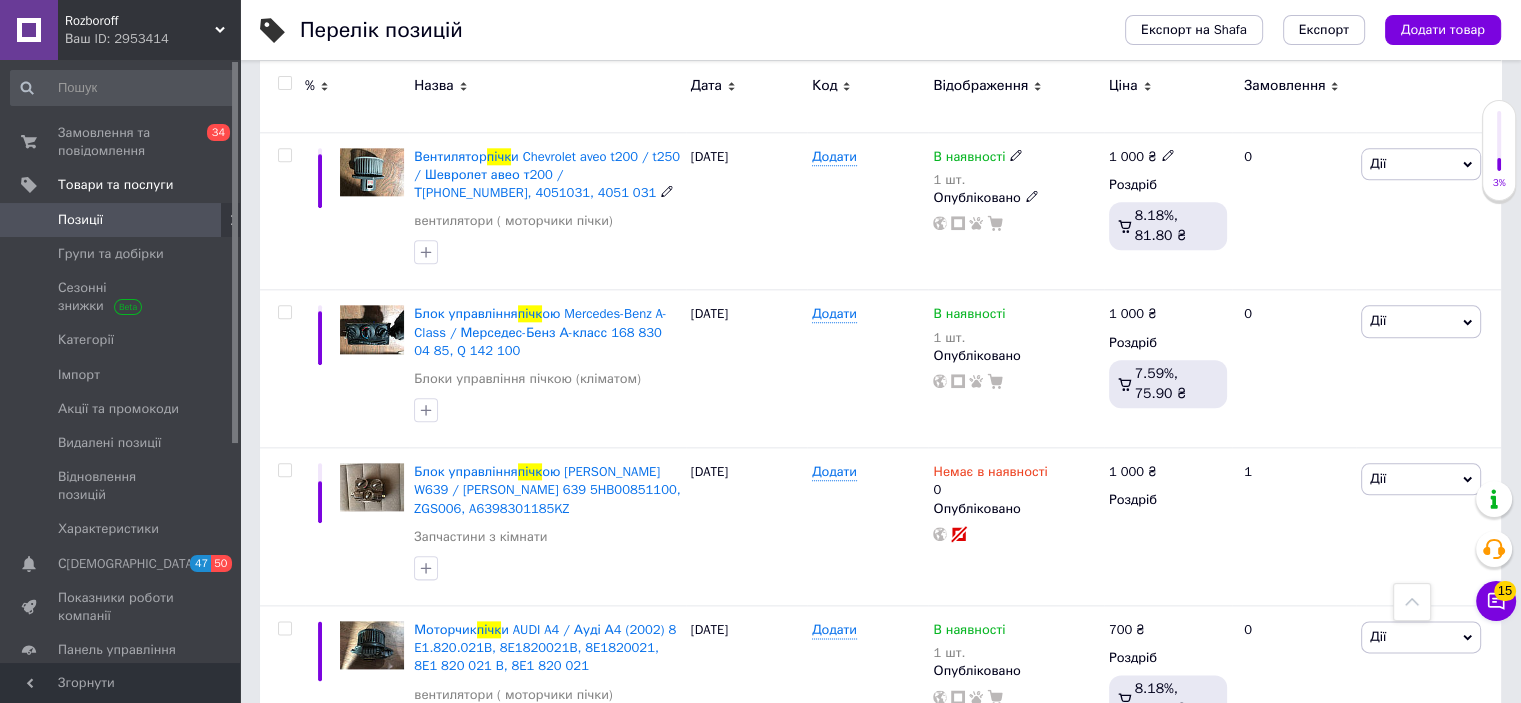 scroll, scrollTop: 2280, scrollLeft: 0, axis: vertical 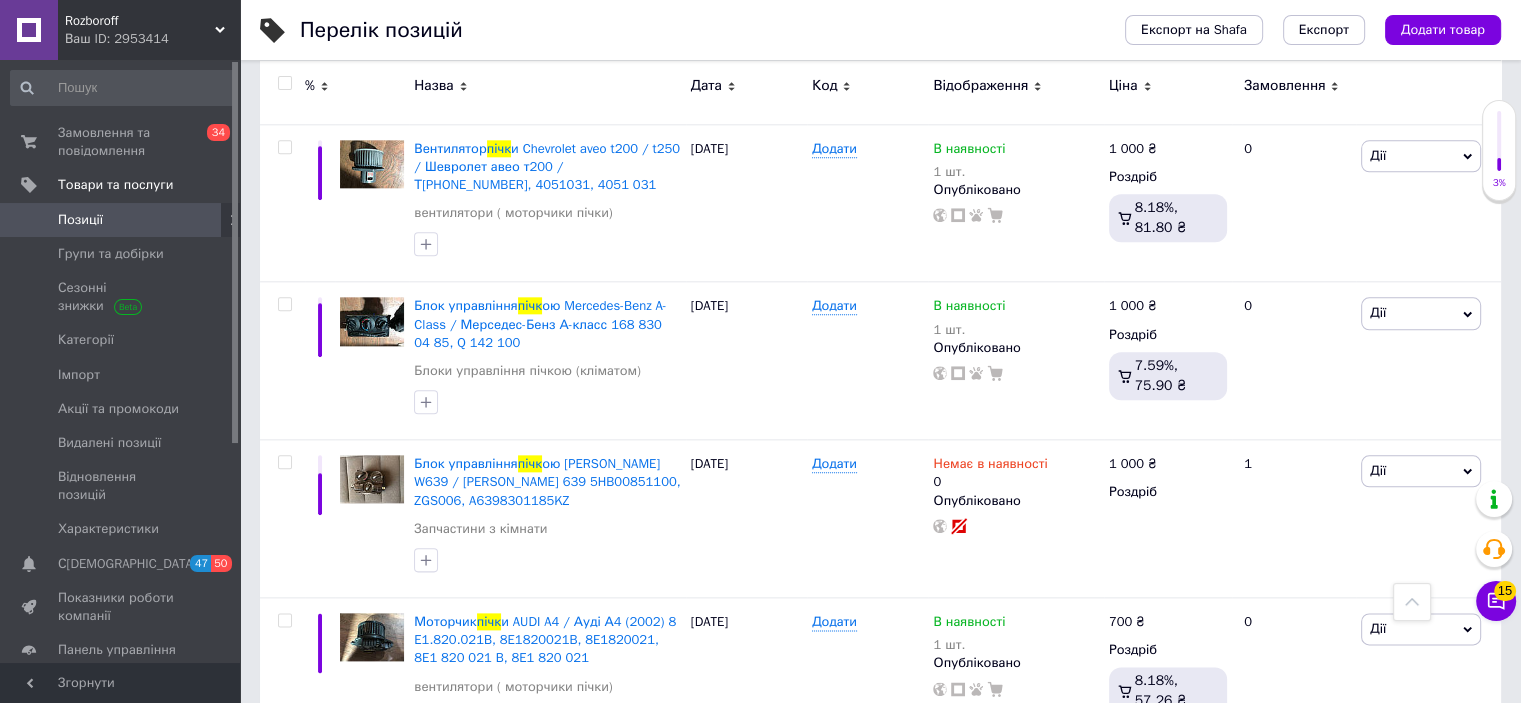 type on "пічк" 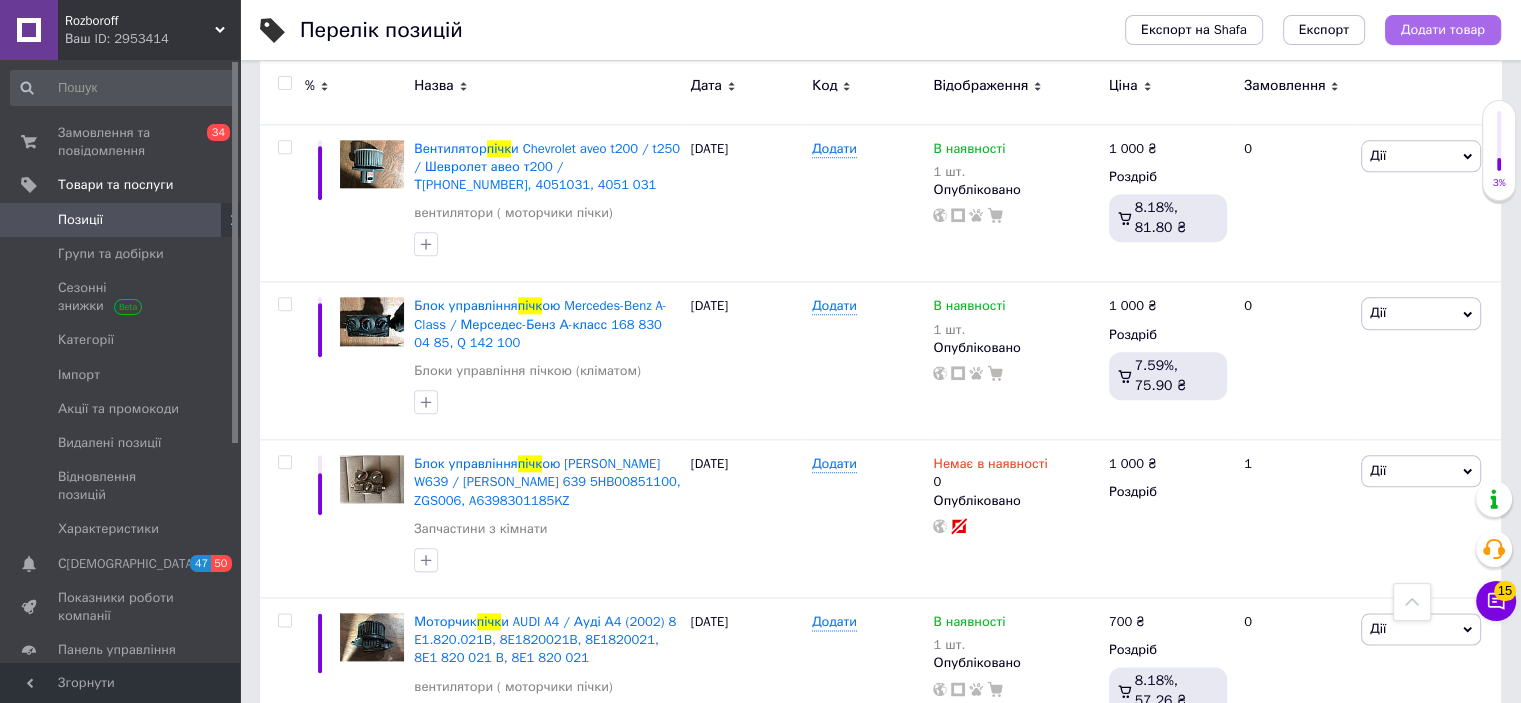 drag, startPoint x: 1489, startPoint y: 14, endPoint x: 1486, endPoint y: 31, distance: 17.262676 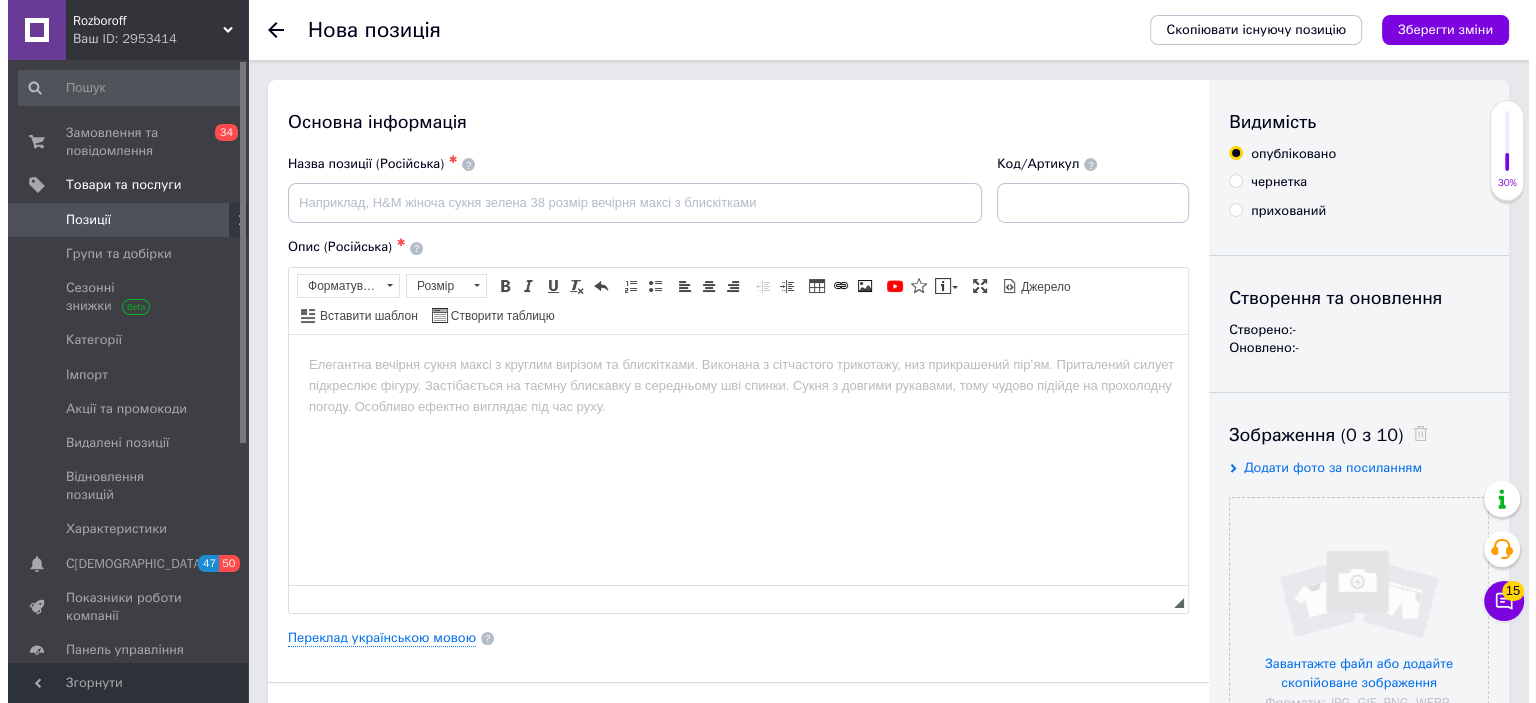 scroll, scrollTop: 0, scrollLeft: 0, axis: both 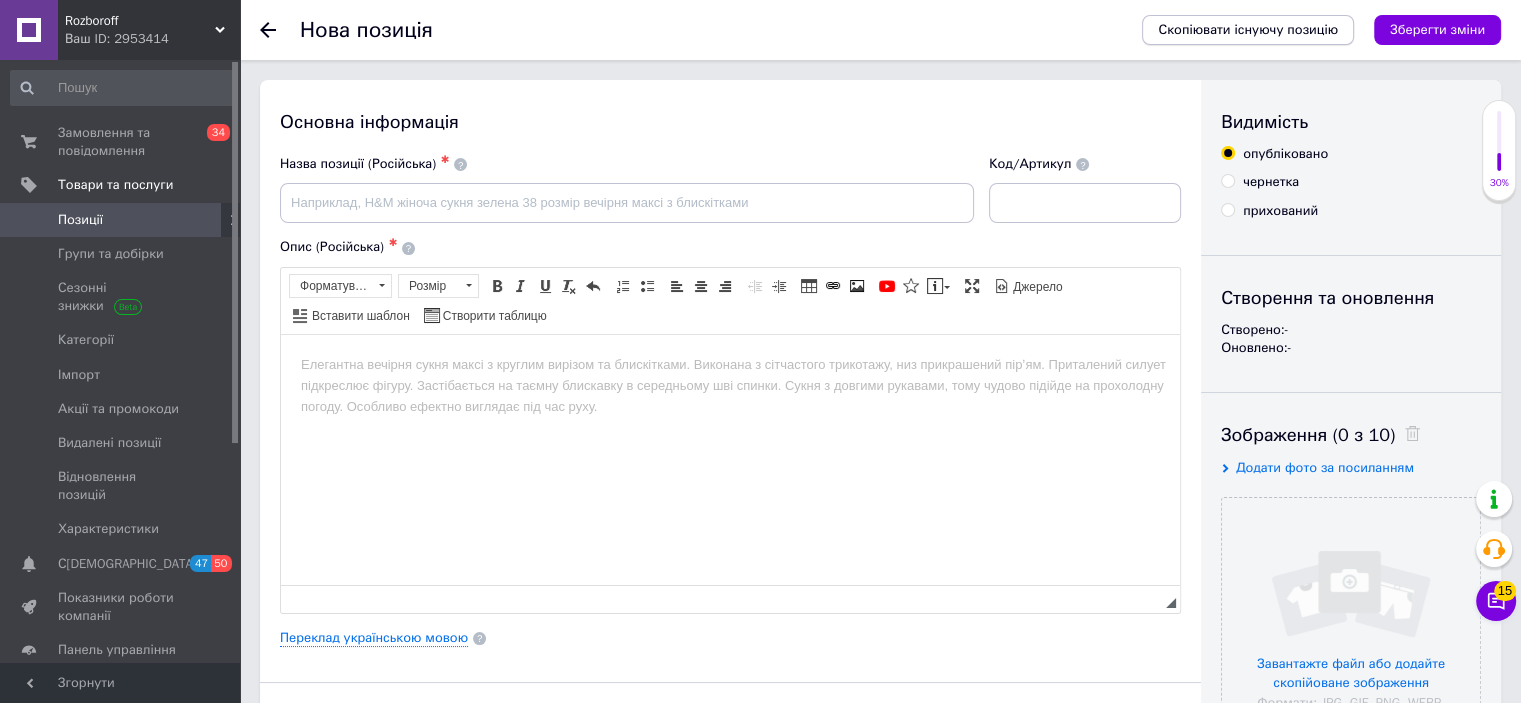 click on "Скопіювати існуючу позицію" at bounding box center [1248, 30] 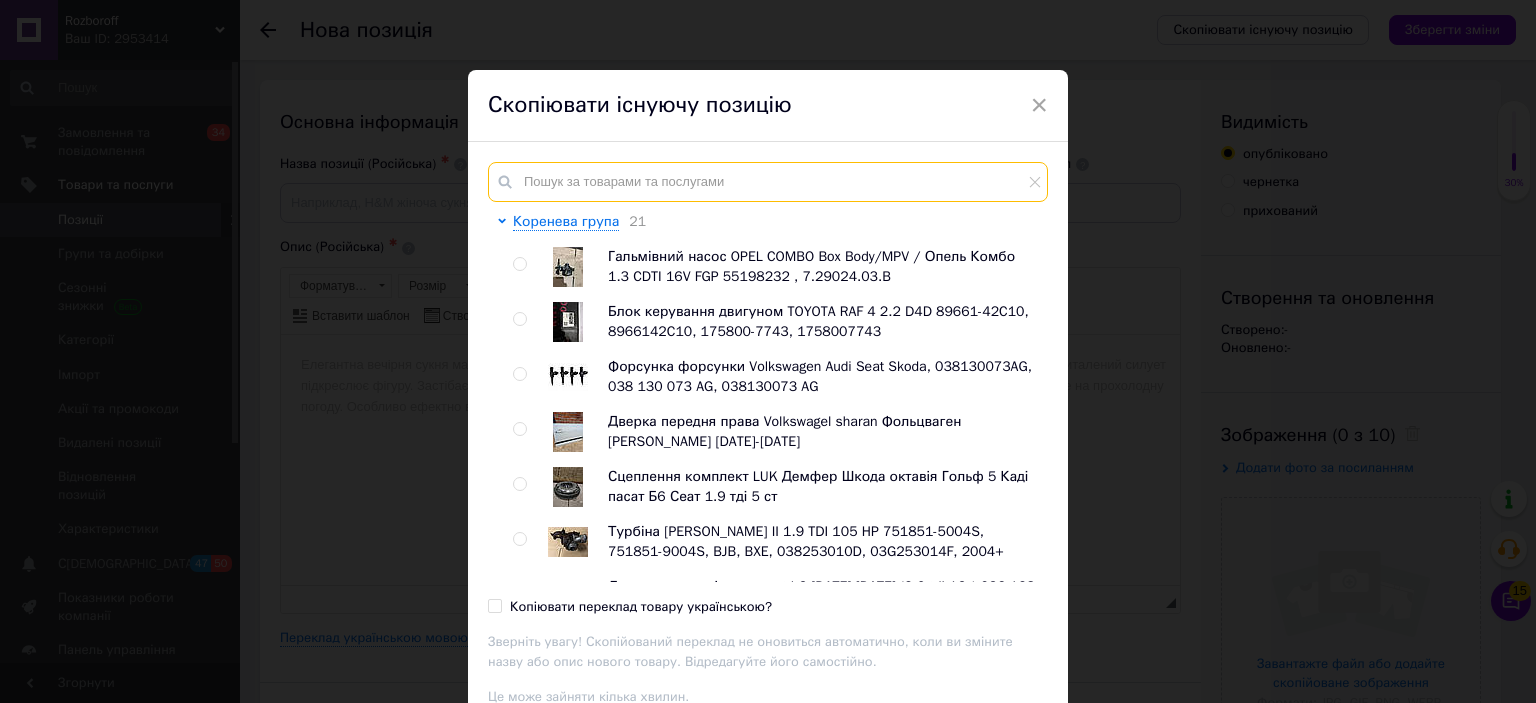 click at bounding box center [768, 182] 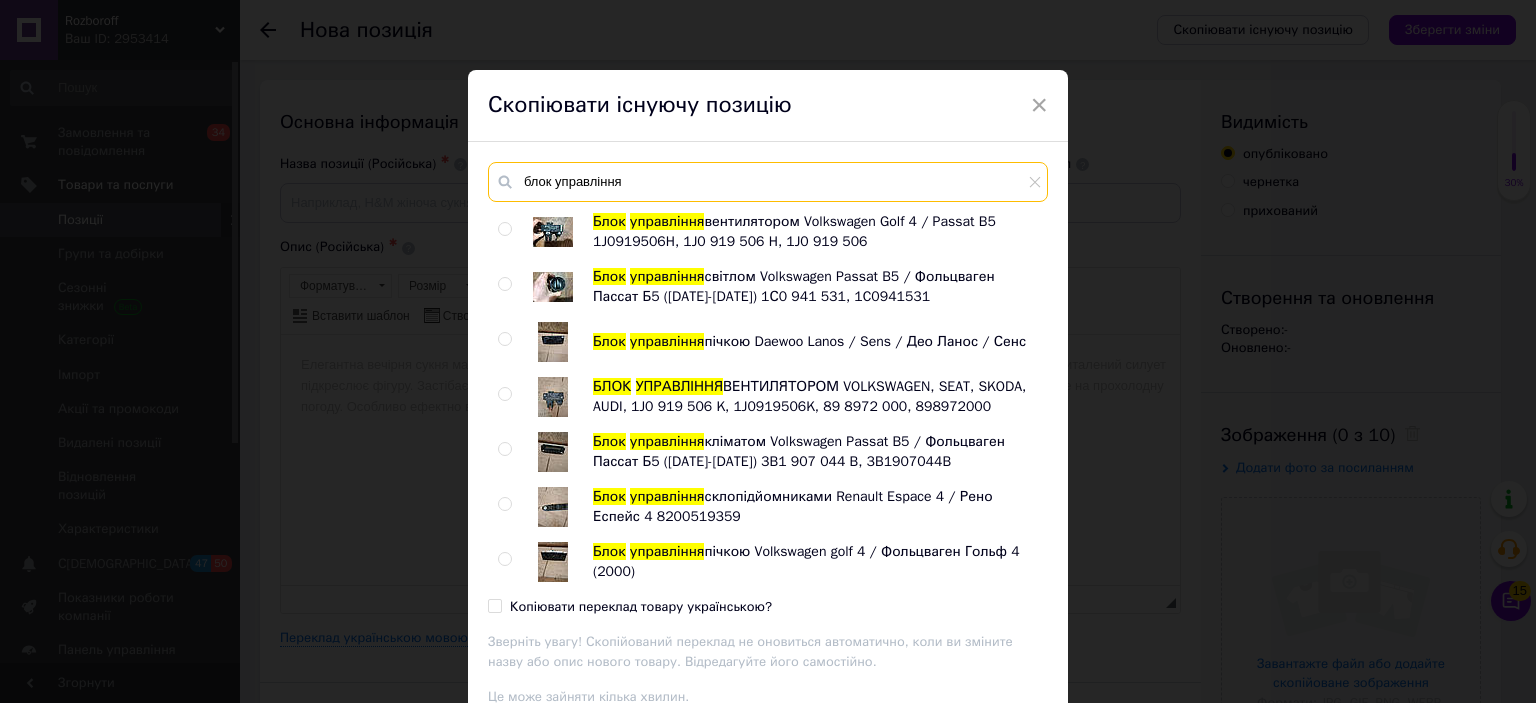 type on "блок управління" 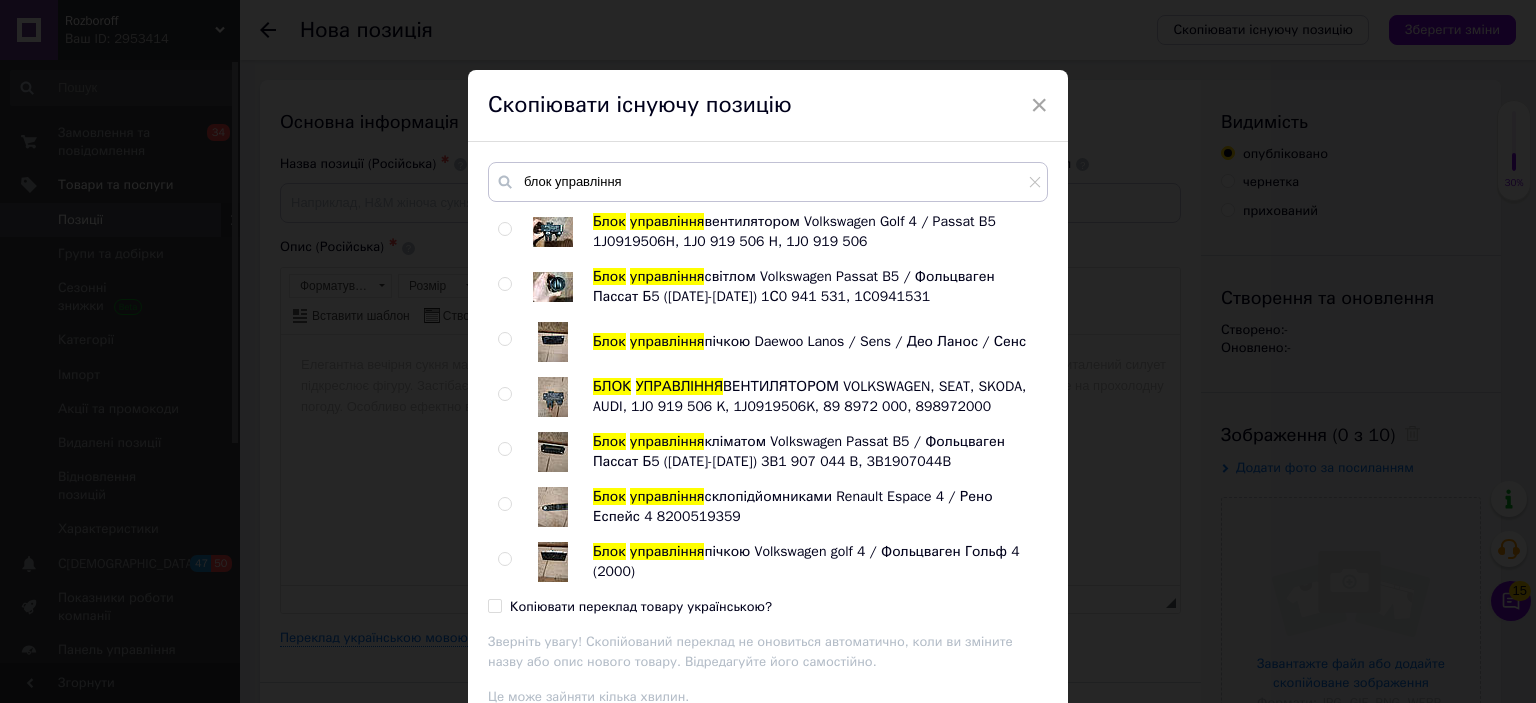 click at bounding box center [504, 339] 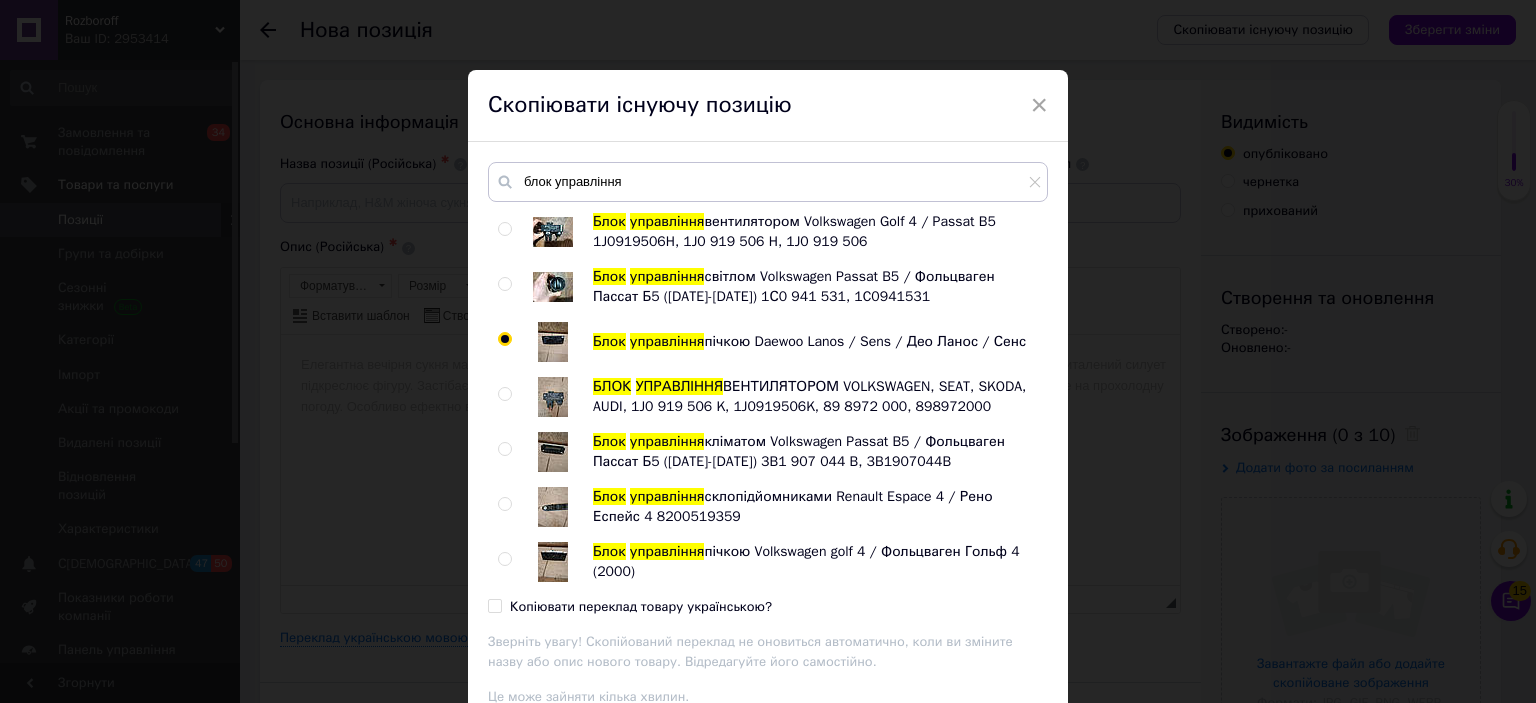 radio on "true" 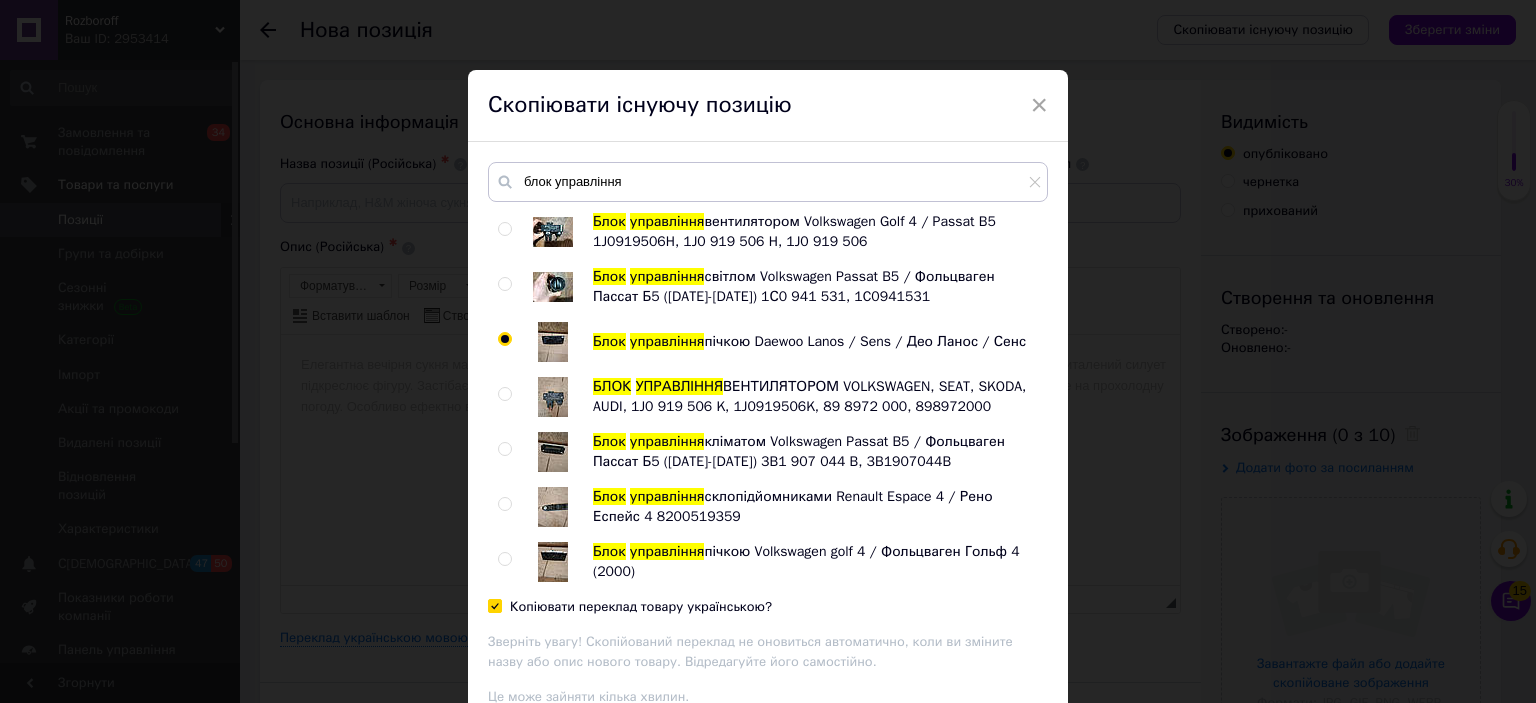 checkbox on "true" 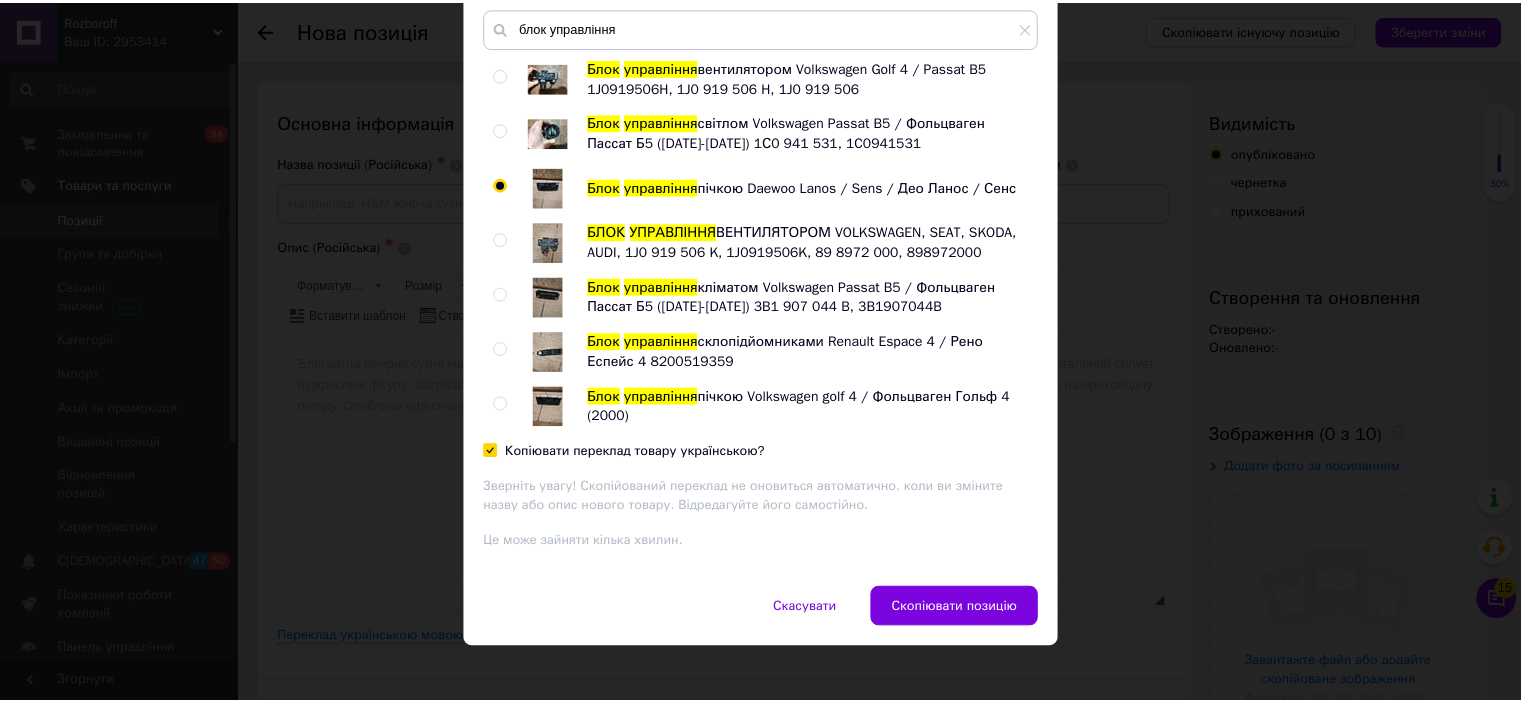 scroll, scrollTop: 159, scrollLeft: 0, axis: vertical 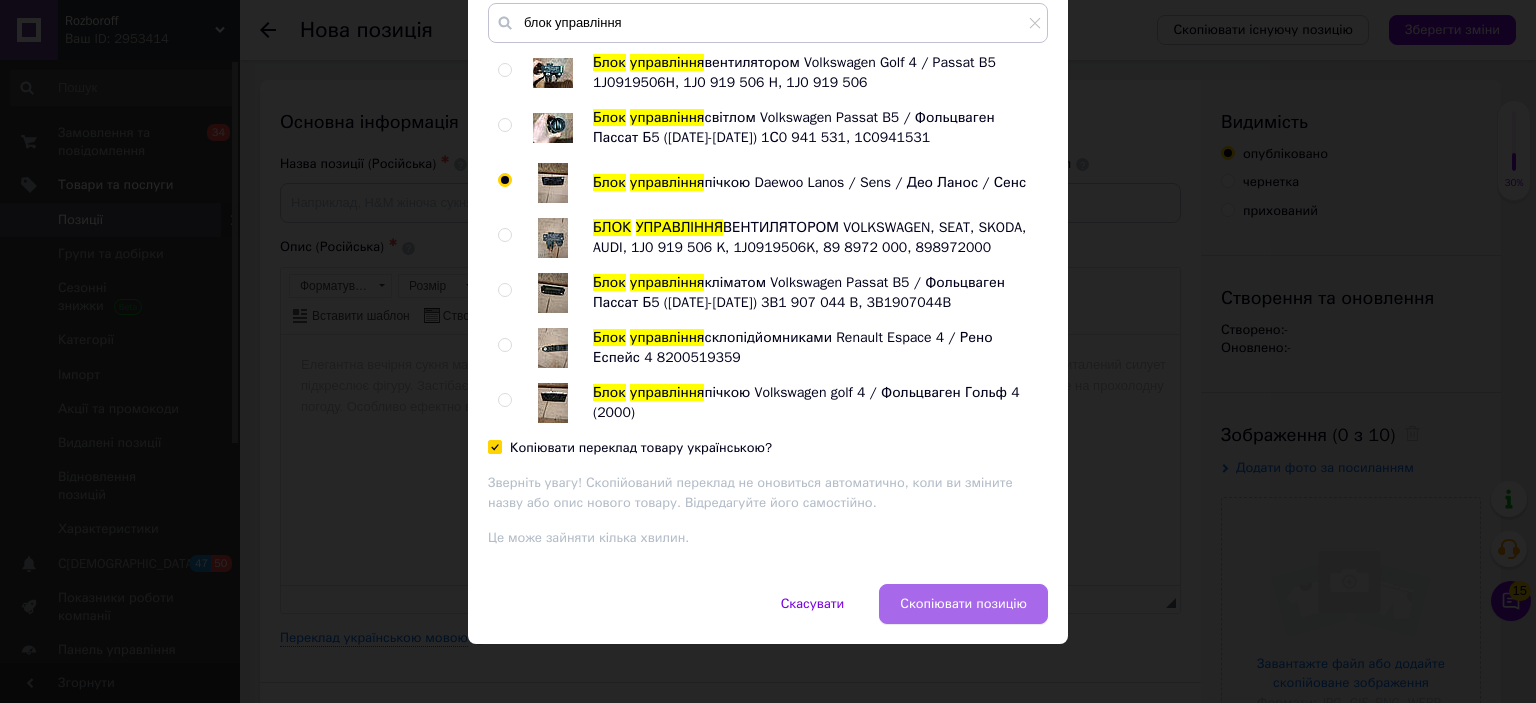 click on "Скопіювати позицію" at bounding box center [963, 604] 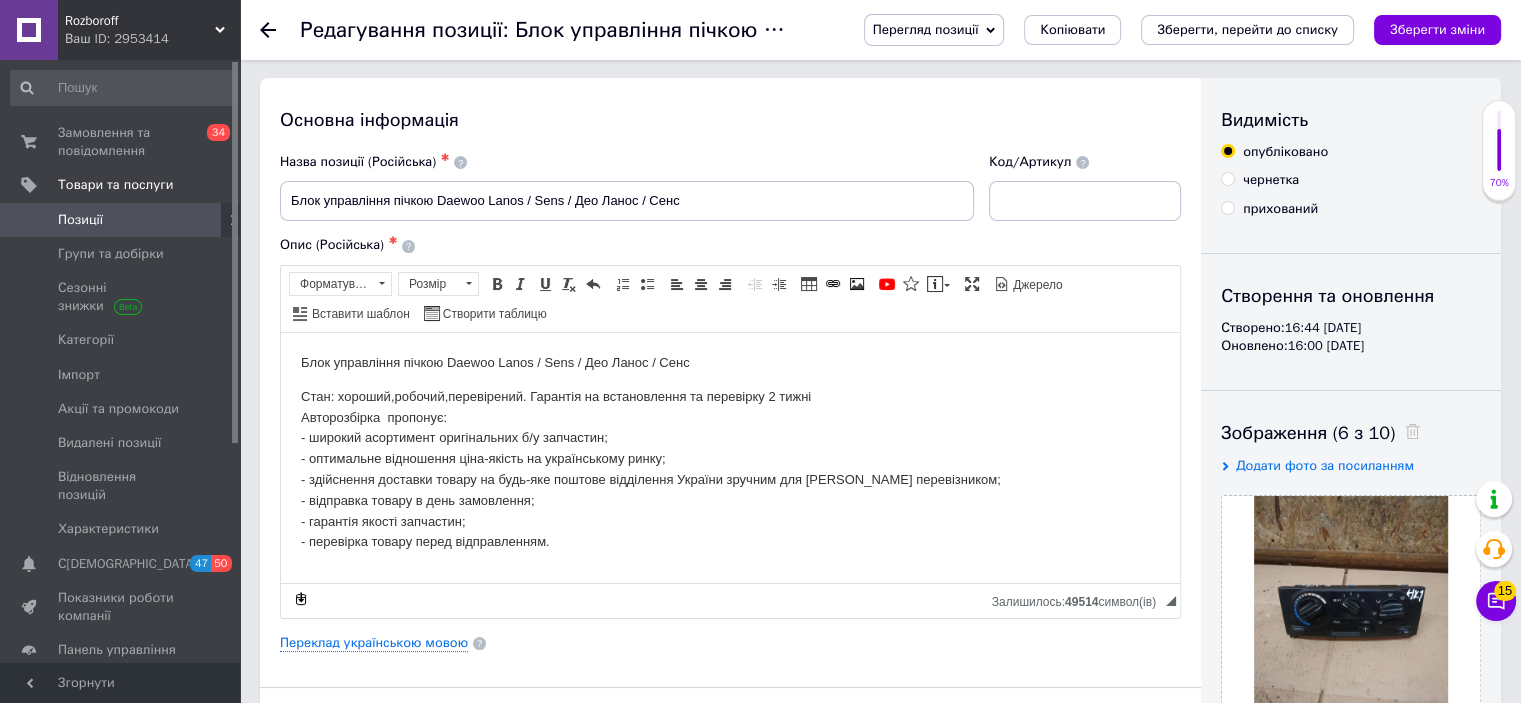 scroll, scrollTop: 0, scrollLeft: 0, axis: both 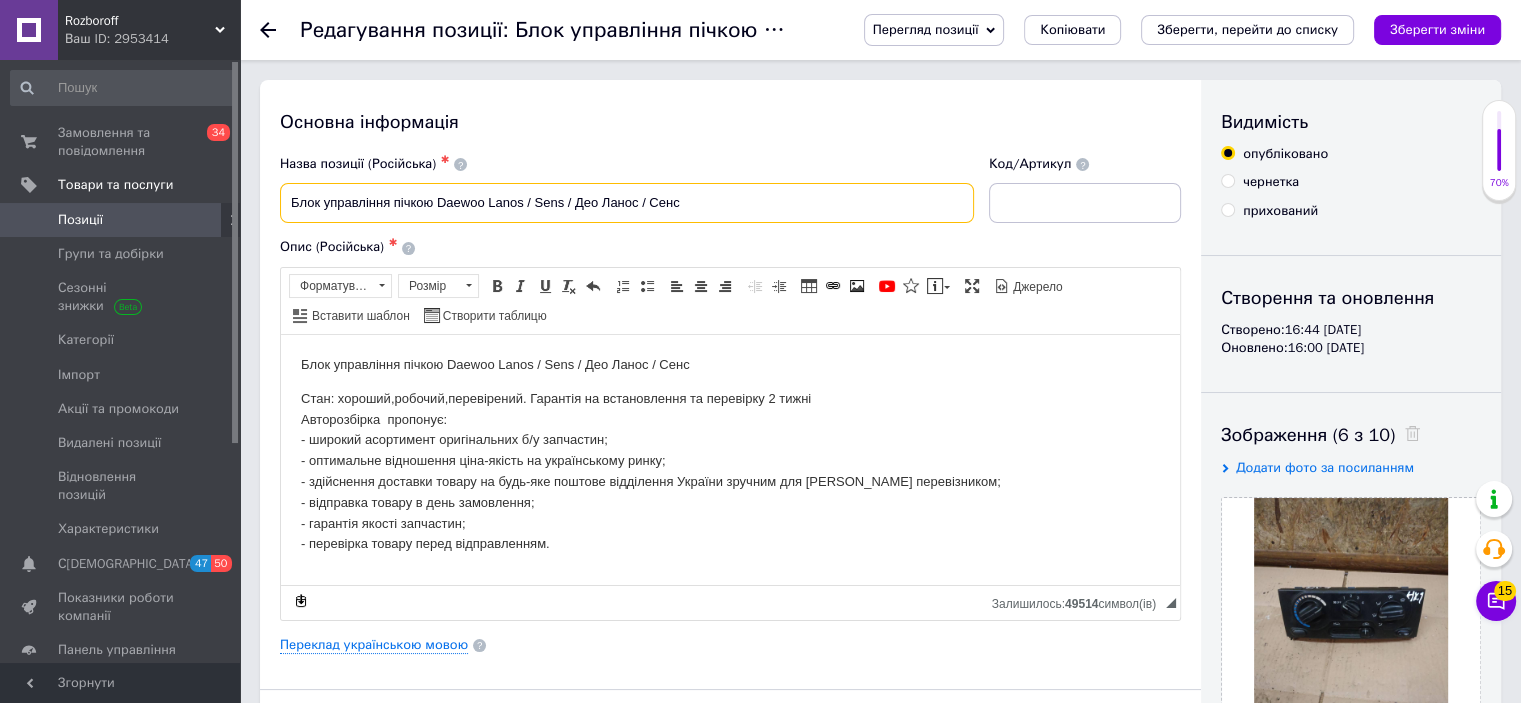 drag, startPoint x: 725, startPoint y: 193, endPoint x: 441, endPoint y: 196, distance: 284.01584 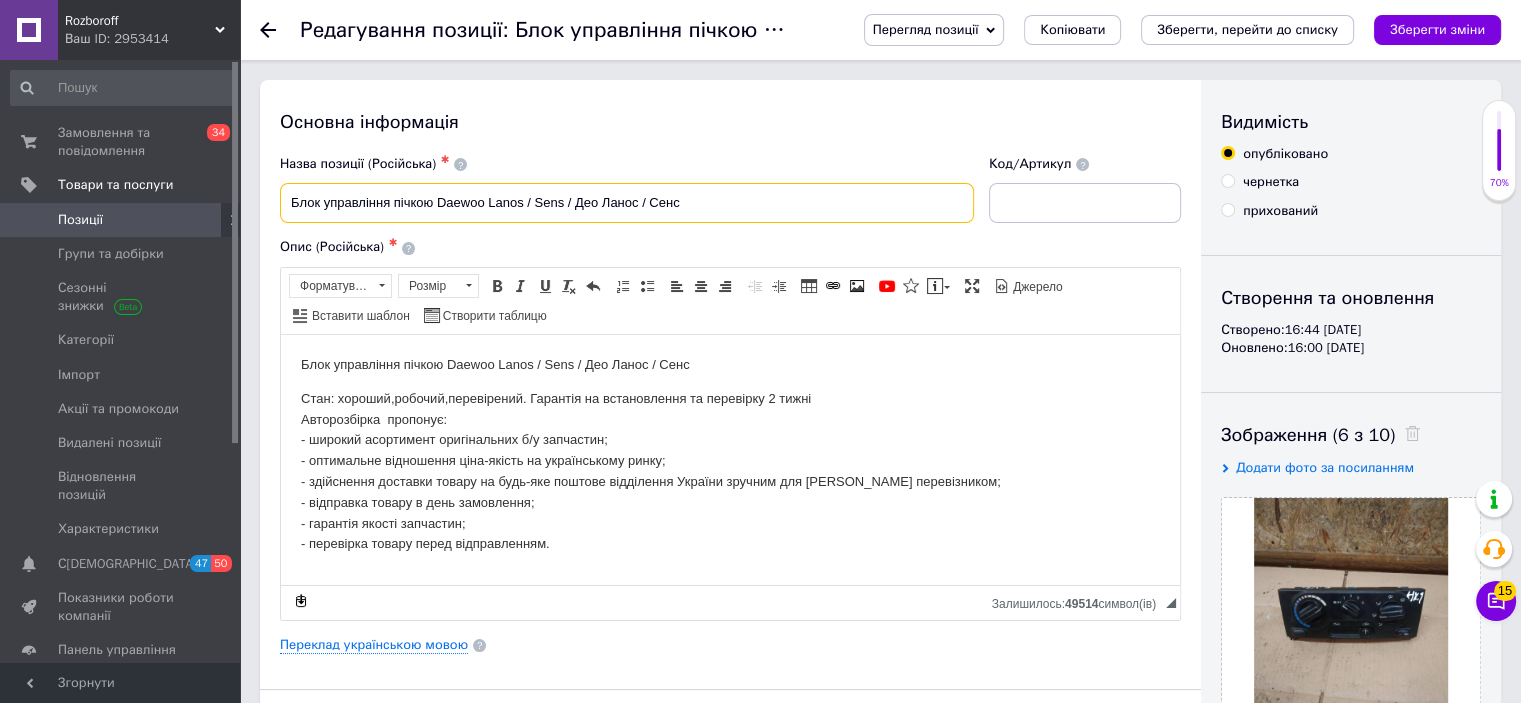 click on "Блок управління пічкою Daewoo Lanos / Sens / Део Ланос / Сенс" at bounding box center [627, 203] 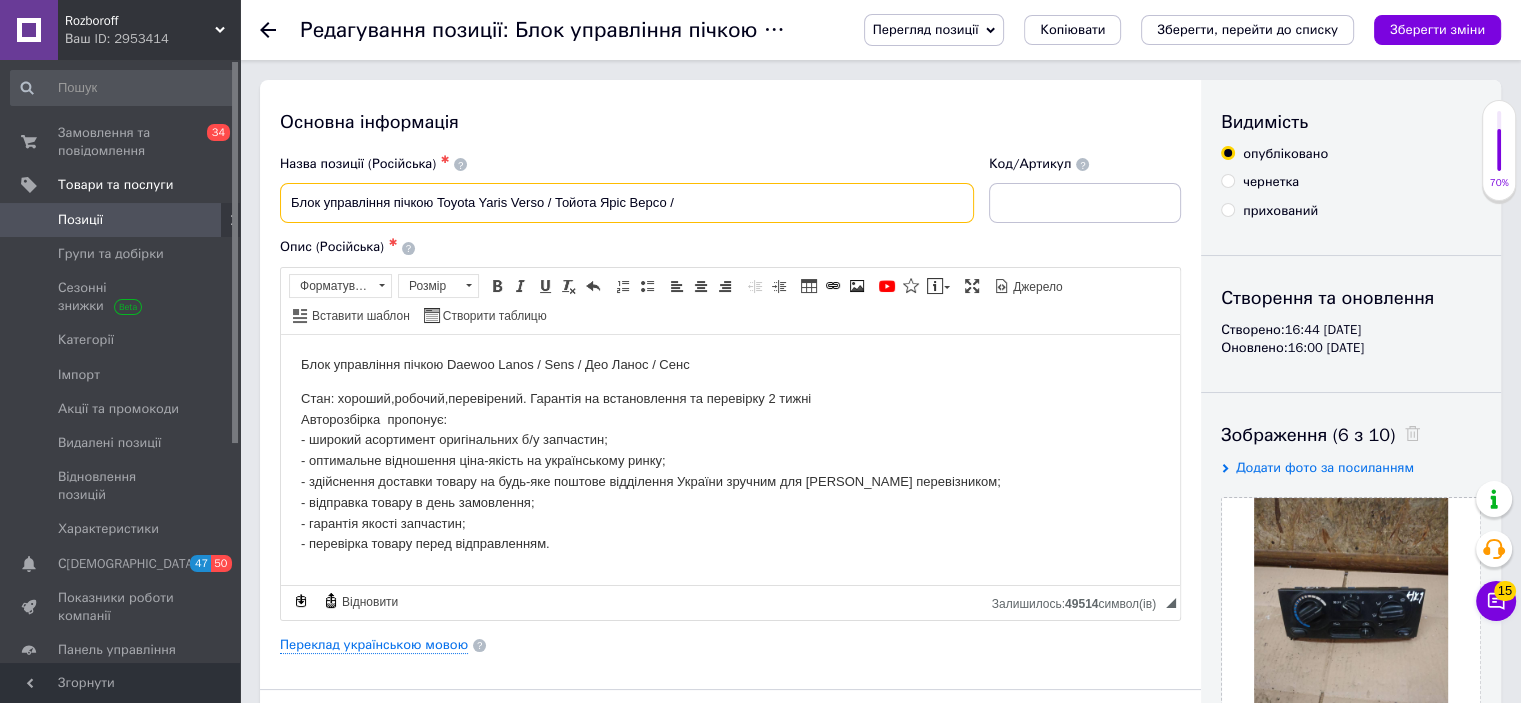 paste on "759138-7014" 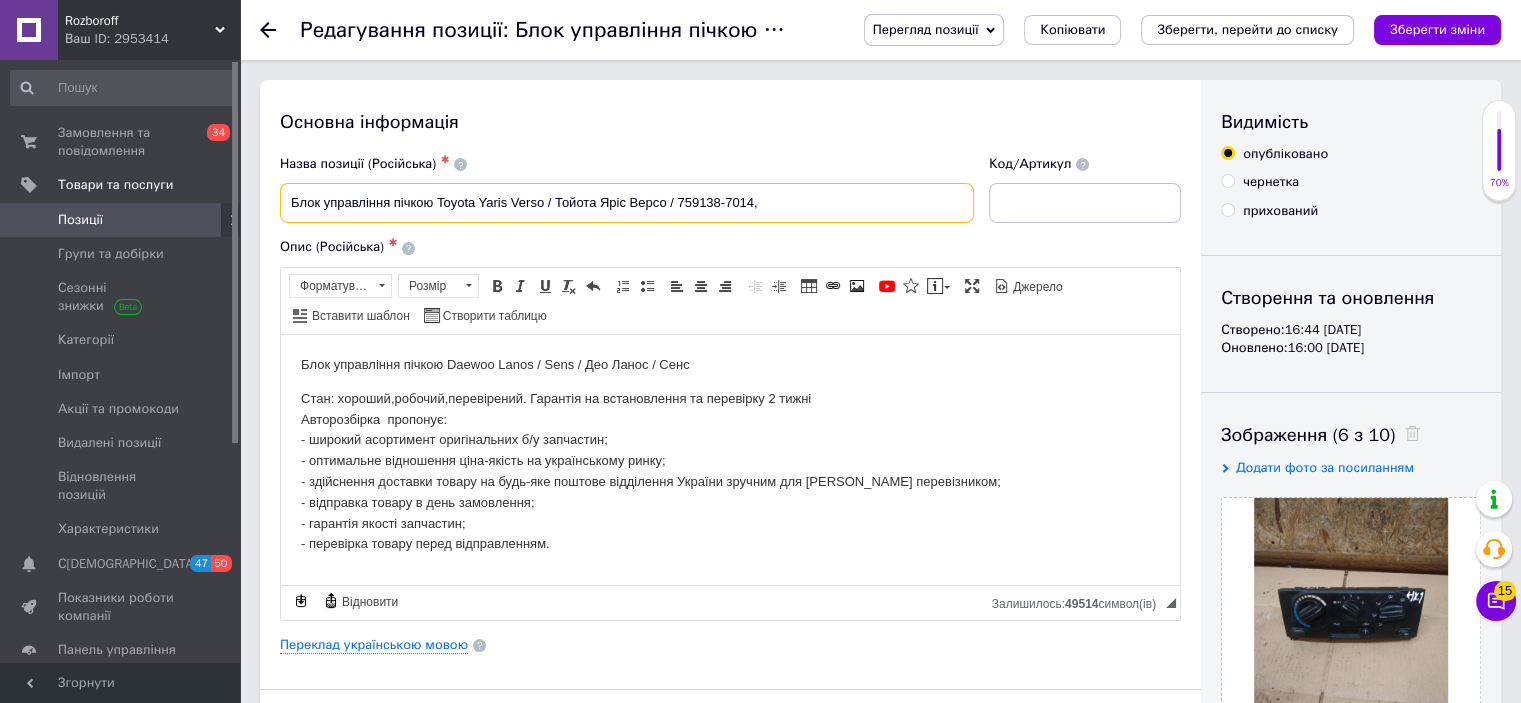 paste on "759138-7014" 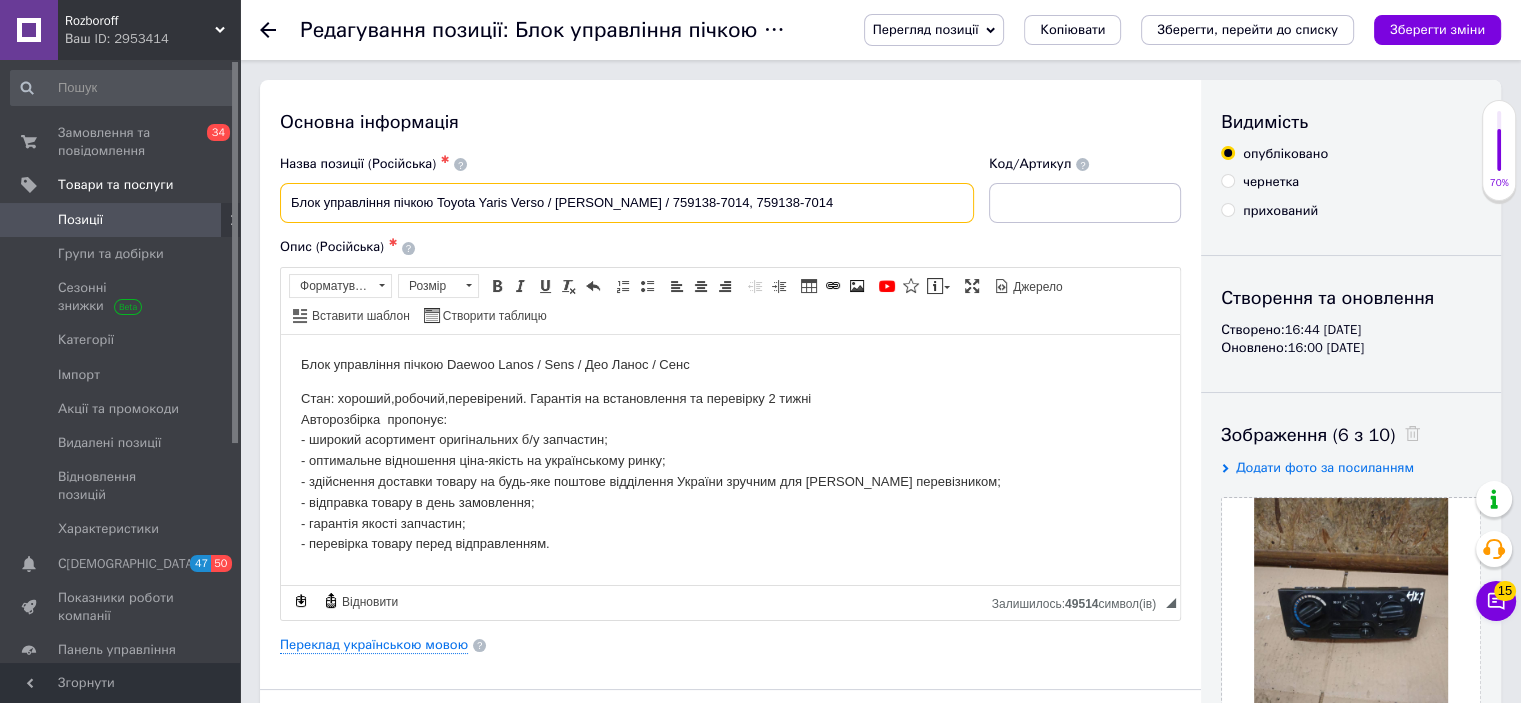 click on "Блок управління пічкою Toyota Yaris Verso / Тойота Яріс Версо / 759138-7014, 759138-7014" at bounding box center (627, 203) 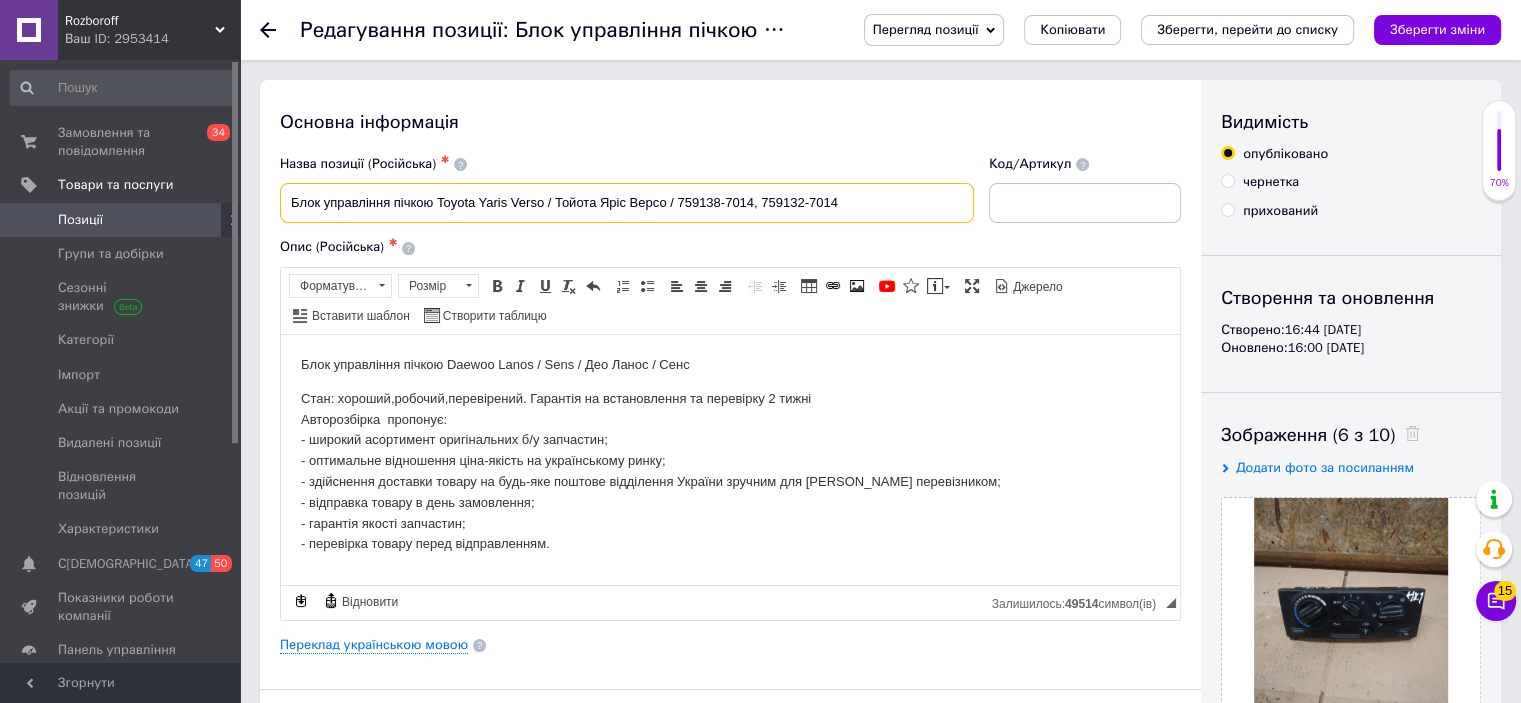 drag, startPoint x: 861, startPoint y: 197, endPoint x: 278, endPoint y: 159, distance: 584.2371 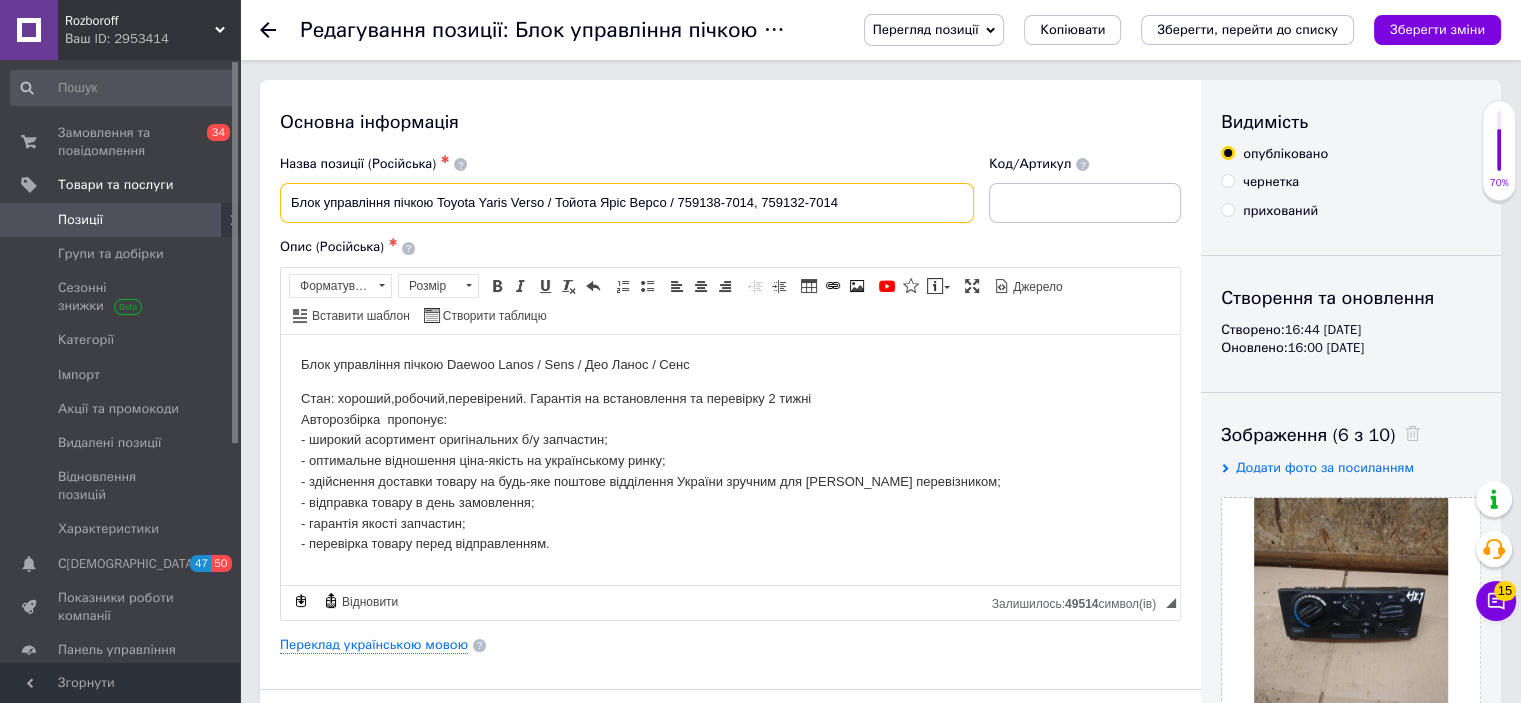 click on "Назва позиції (Російська) ✱ Блок управління пічкою Toyota Yaris Verso / Тойота Яріс Версо / 759138-7014, 759132-7014" at bounding box center (627, 189) 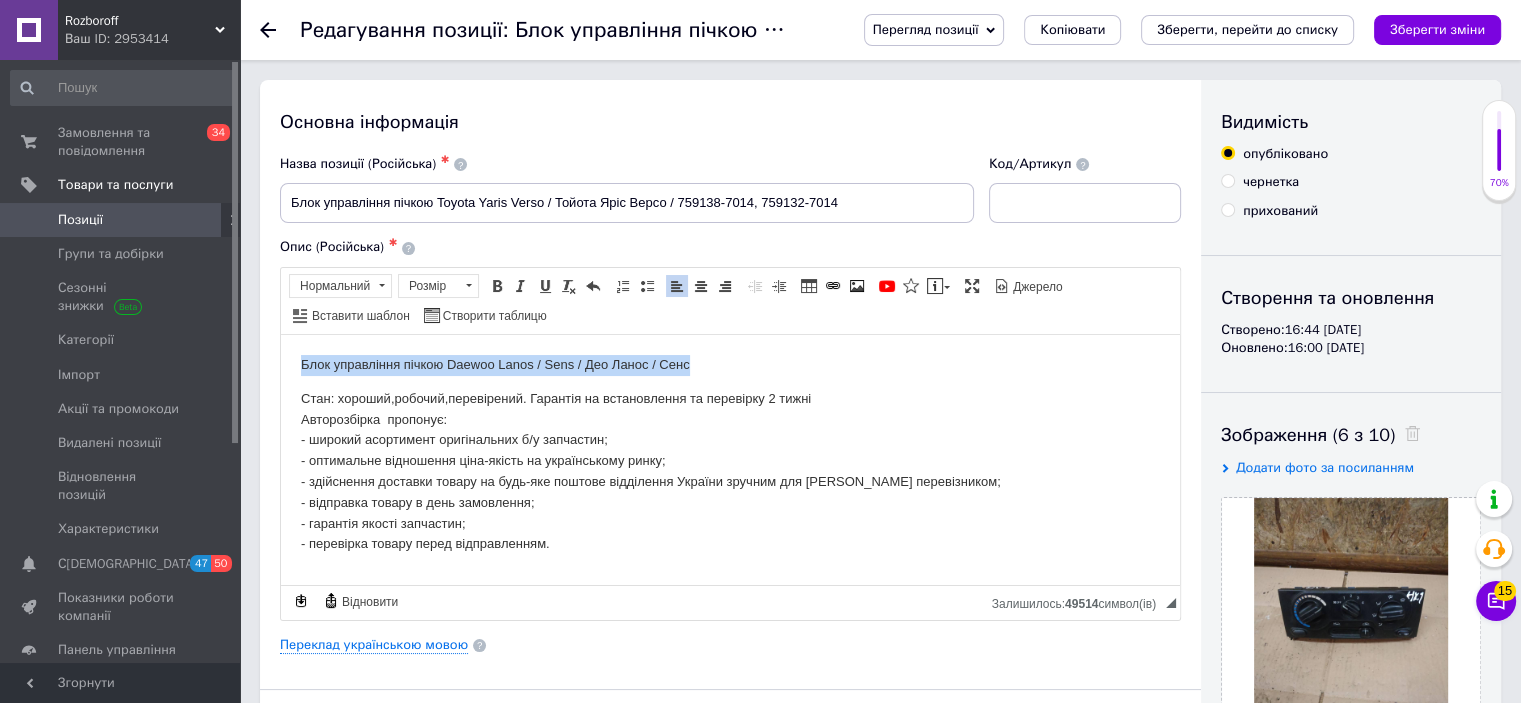 drag, startPoint x: 699, startPoint y: 362, endPoint x: 301, endPoint y: 372, distance: 398.1256 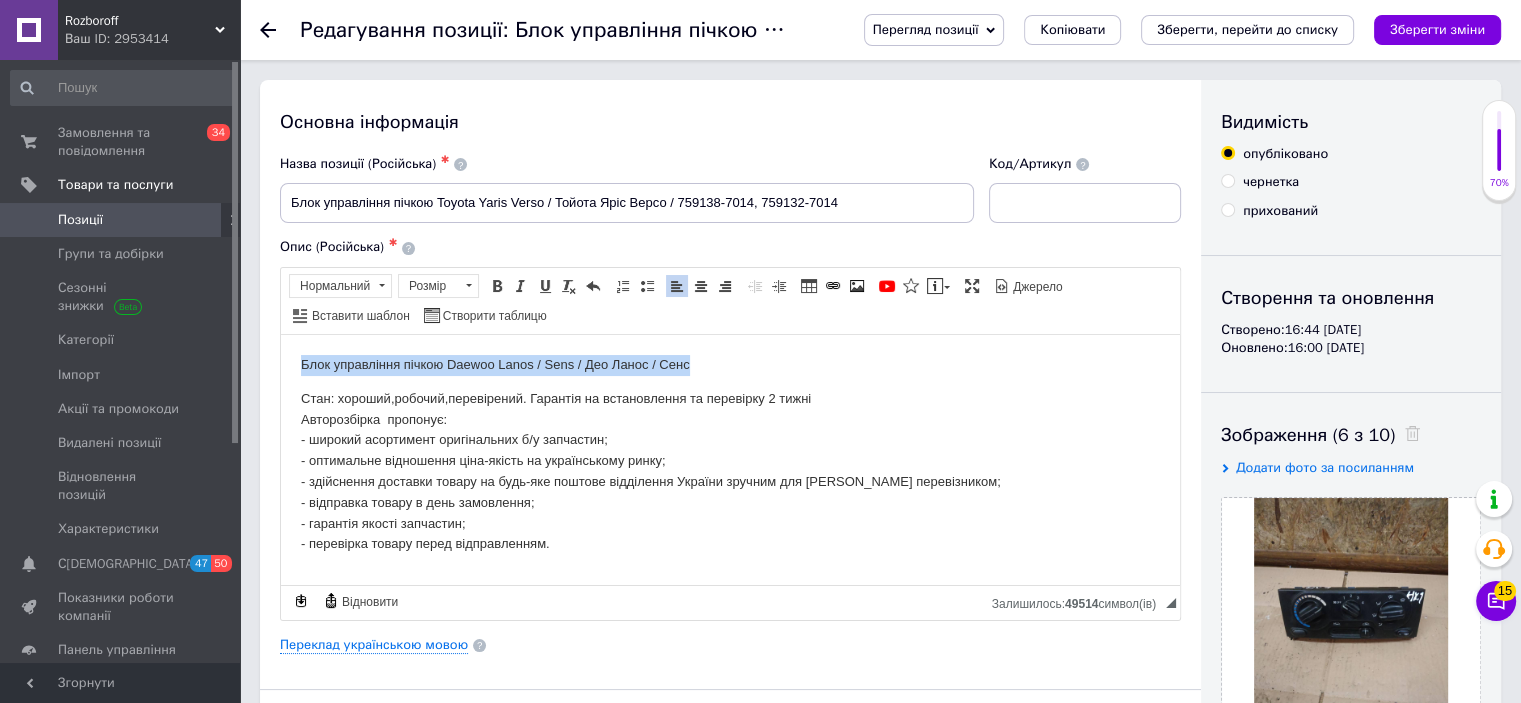 click on "Блок управління пічкою Daewoo Lanos / Sens / Део Ланос / Сенс" at bounding box center [730, 364] 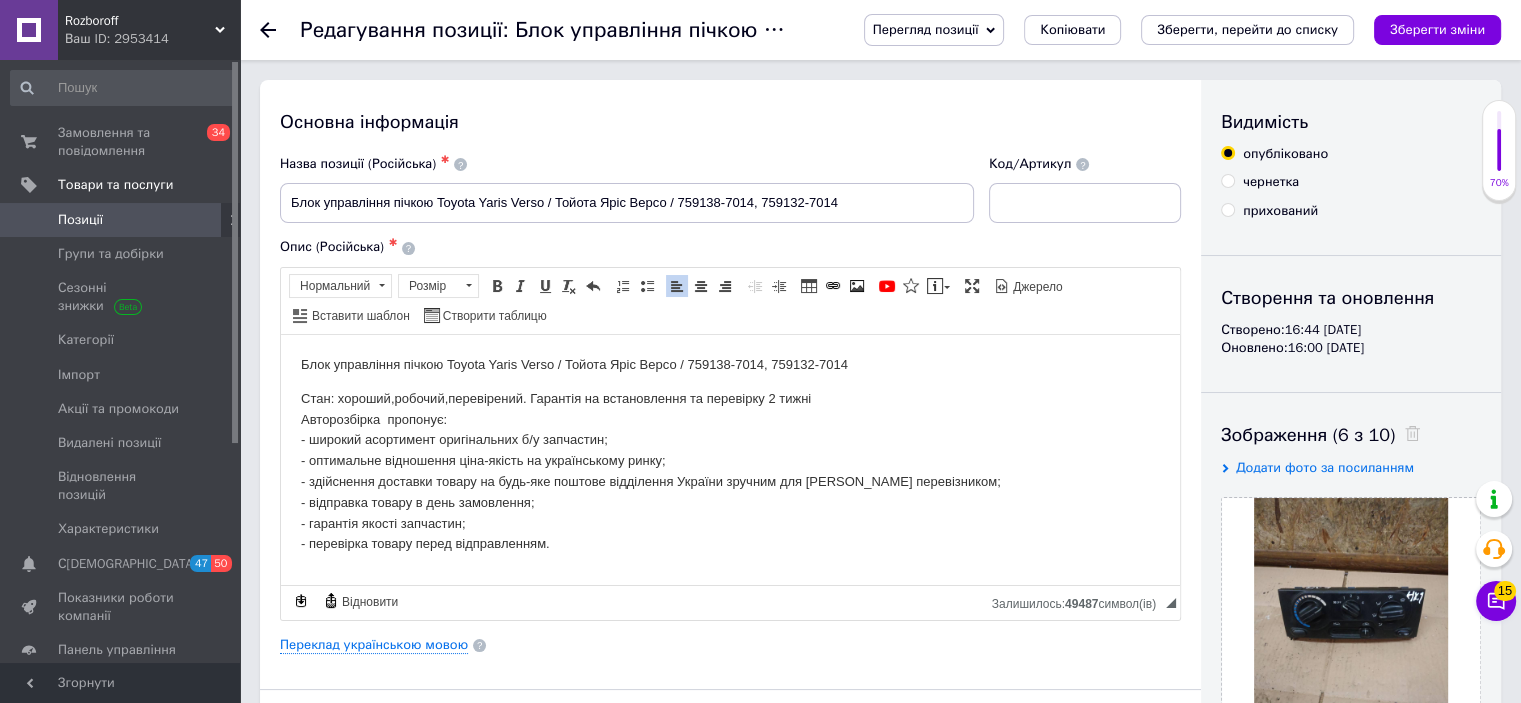 type 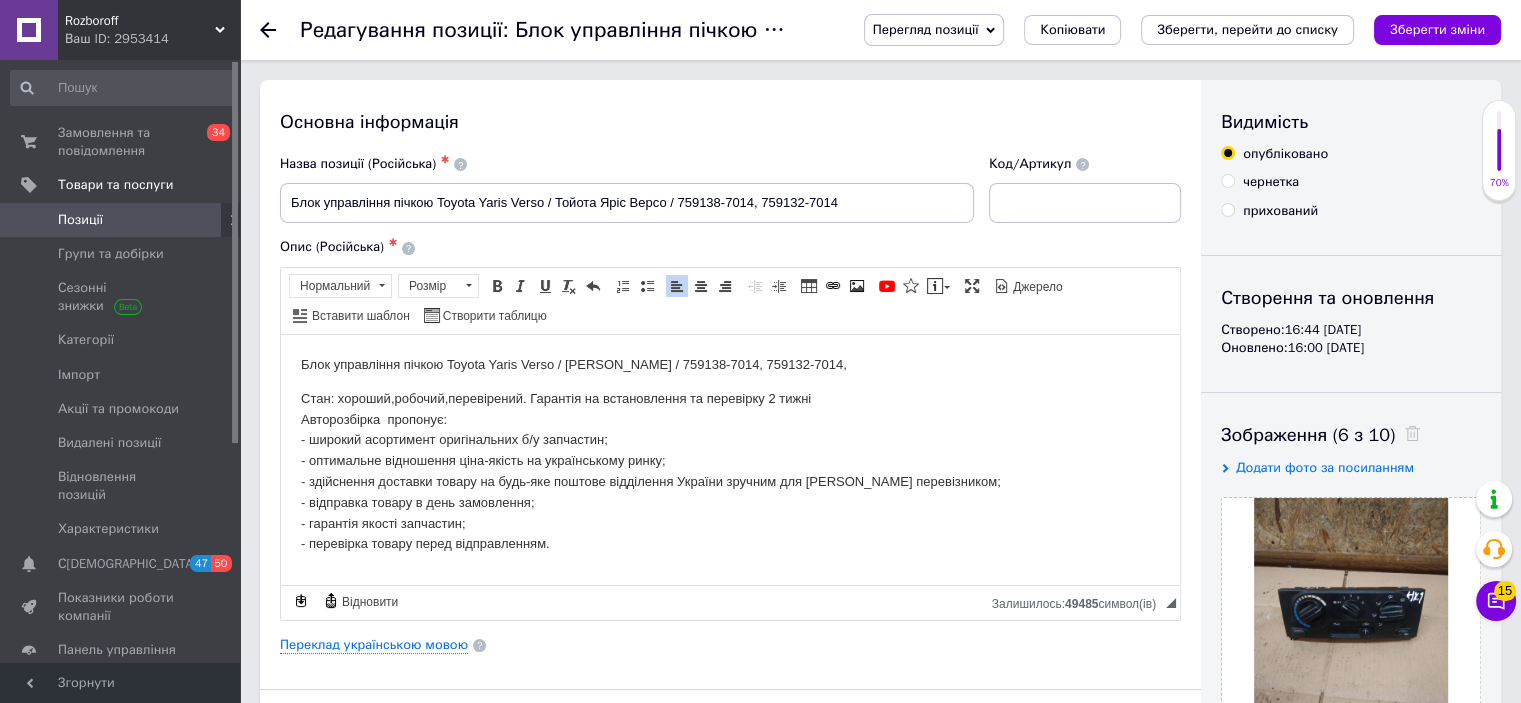 drag, startPoint x: 690, startPoint y: 364, endPoint x: 854, endPoint y: 363, distance: 164.00305 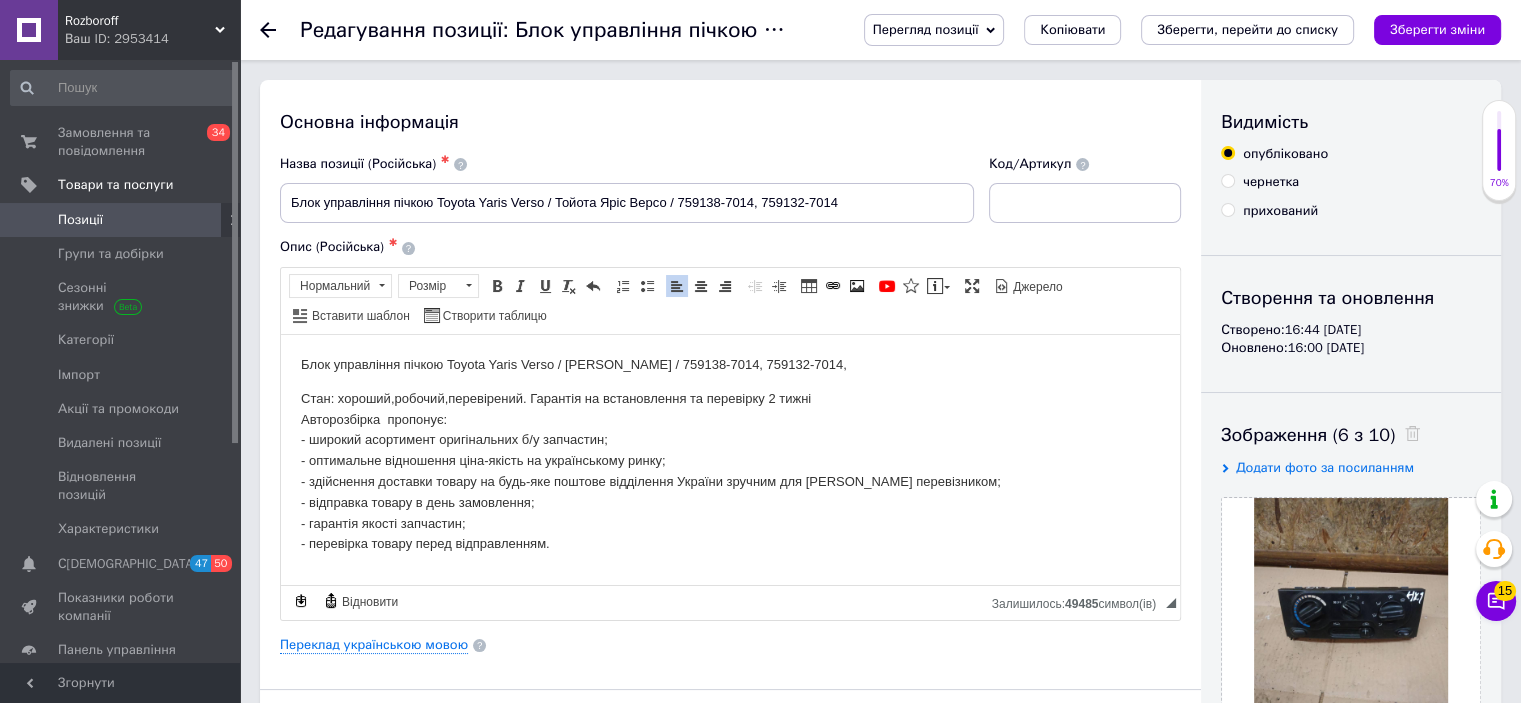 click on "Блок управління пічкою Toyota Yaris Verso / Тойота Яріс Версо / 759138-7014, 759132-7014," at bounding box center (730, 364) 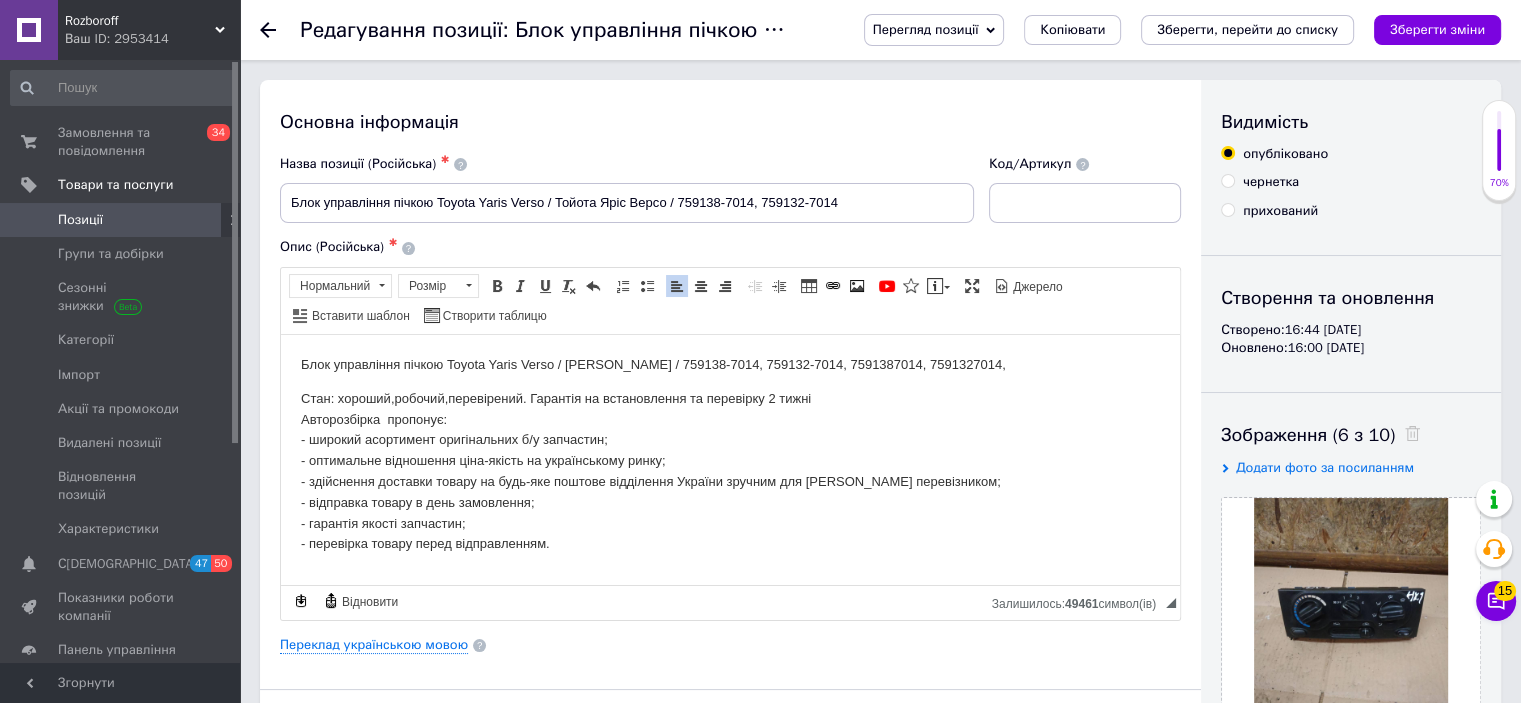 click on "Блок управління пічкою Toyota Yaris Verso / Тойота Яріс Версо / 759138-7014, 759132-7014, 7591387014, 7591327014," at bounding box center [730, 364] 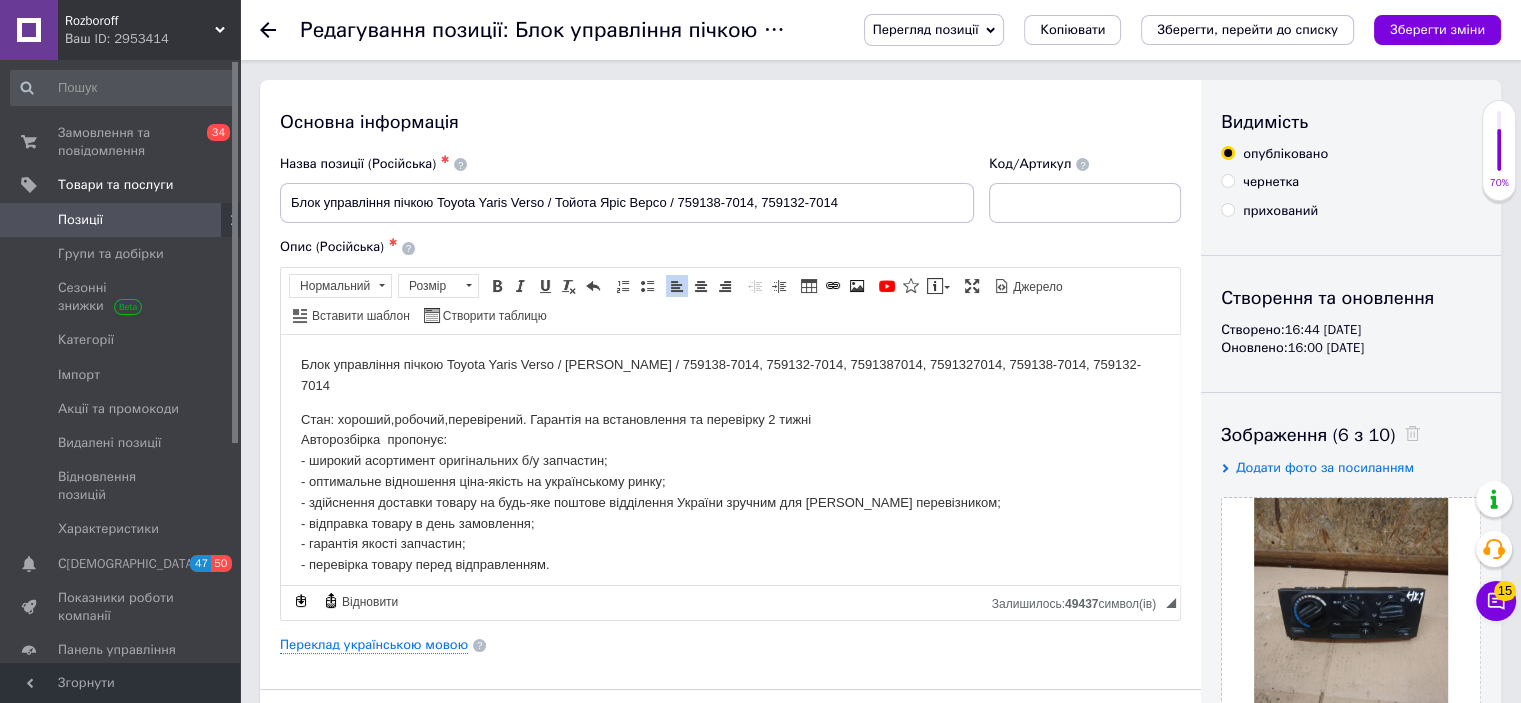 click on "Блок управління пічкою Toyota Yaris Verso / Тойота Яріс Версо / 759138-7014, 759132-7014, 7591387014, 7591327014, 759138-7014, 759132-7014" at bounding box center (730, 375) 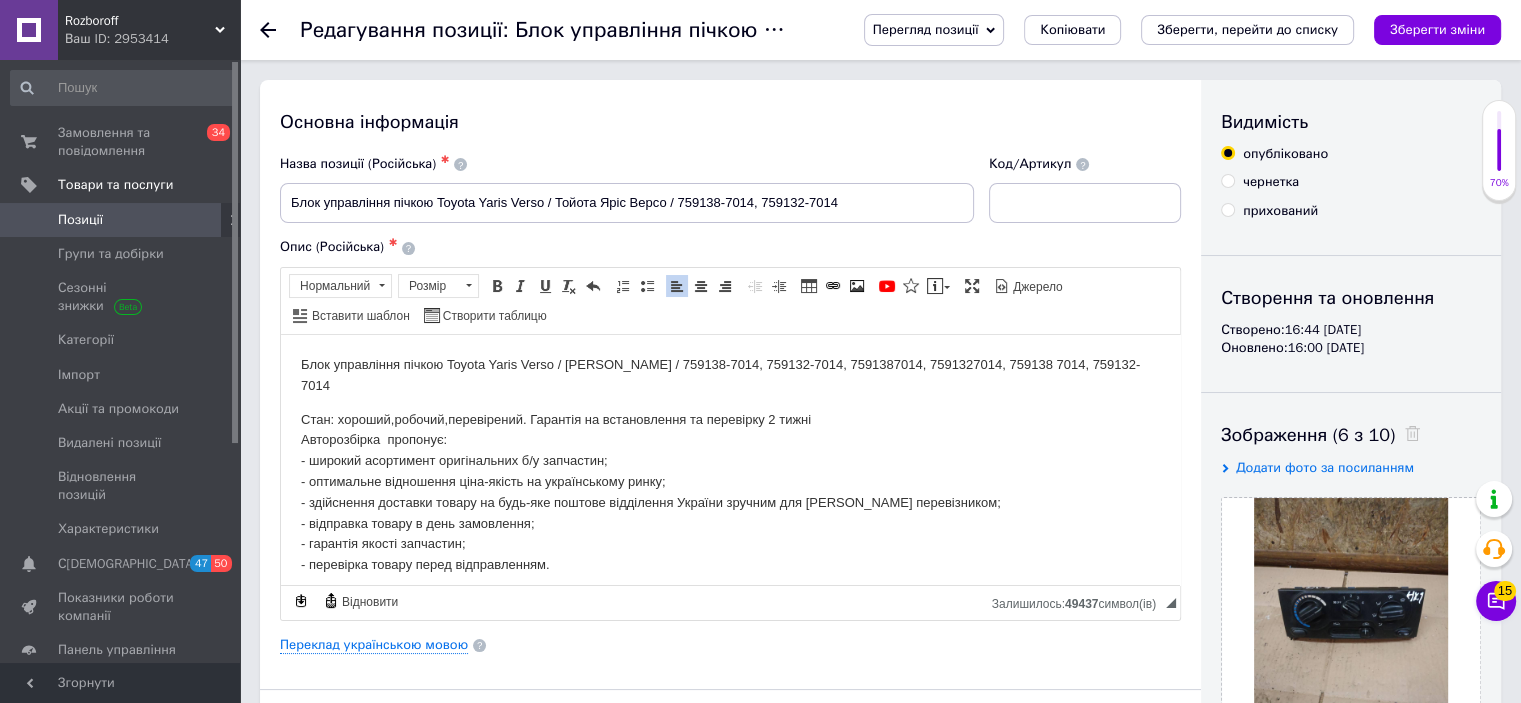 click on "Блок управління пічкою Toyota Yaris Verso / Тойота Яріс Версо / 759138-7014, 759132-7014, 7591387014, 7591327014, 759138 7014, 759132-7014 Стан: хороший,робочий,перевірений. Гарантія на встановлення та перевірку 2 тижні Авторозбірка  пропонує:  - широкий асортимент оригінальних б/у запчастин;  - оптимальне відношення ціна-якість на українському ринку;  - здійснення доставки товару на будь-яке поштове відділення України зручним для Вас перевізником;  - відправка товару в день замовлення;  - гарантія якості запчастин;  - перевірка товару перед відправленням." at bounding box center (730, 464) 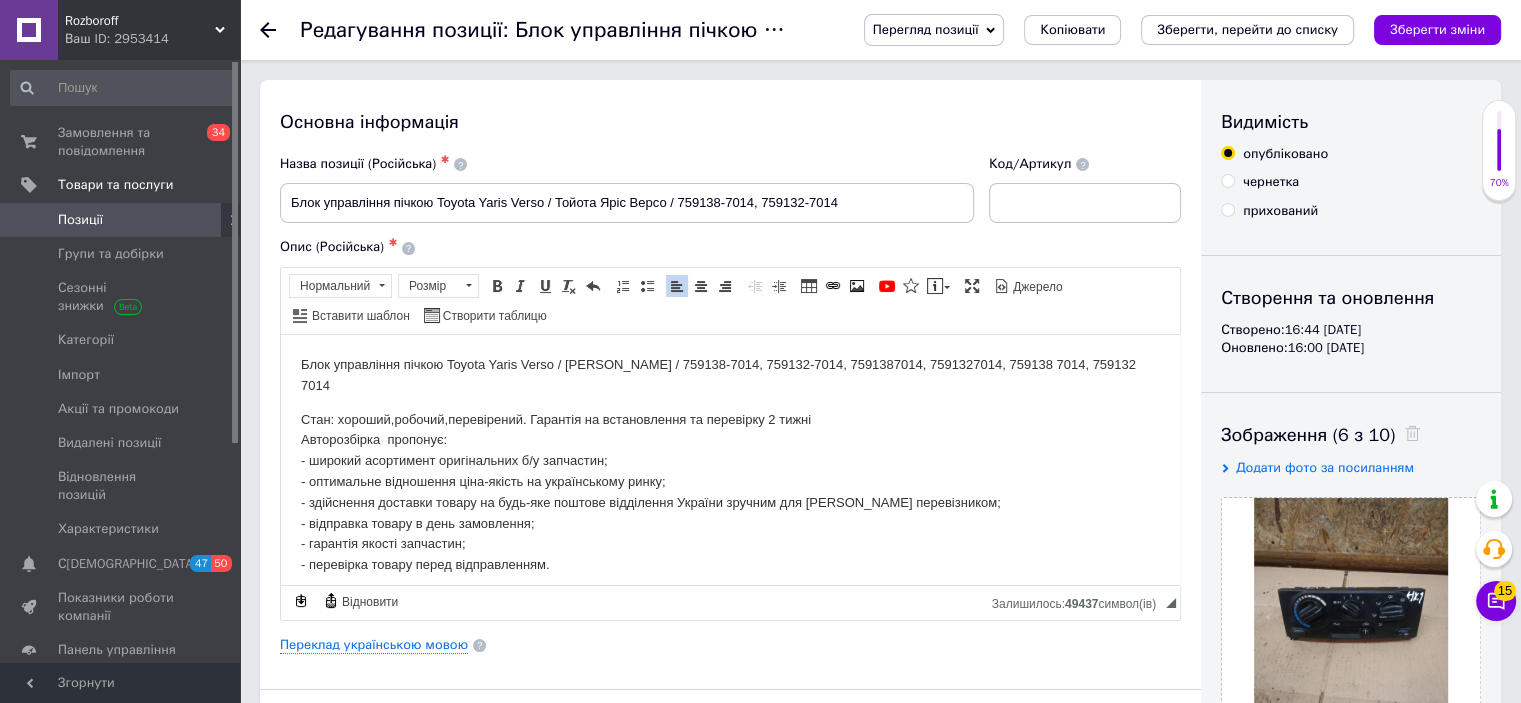 drag, startPoint x: 338, startPoint y: 384, endPoint x: 300, endPoint y: 365, distance: 42.48529 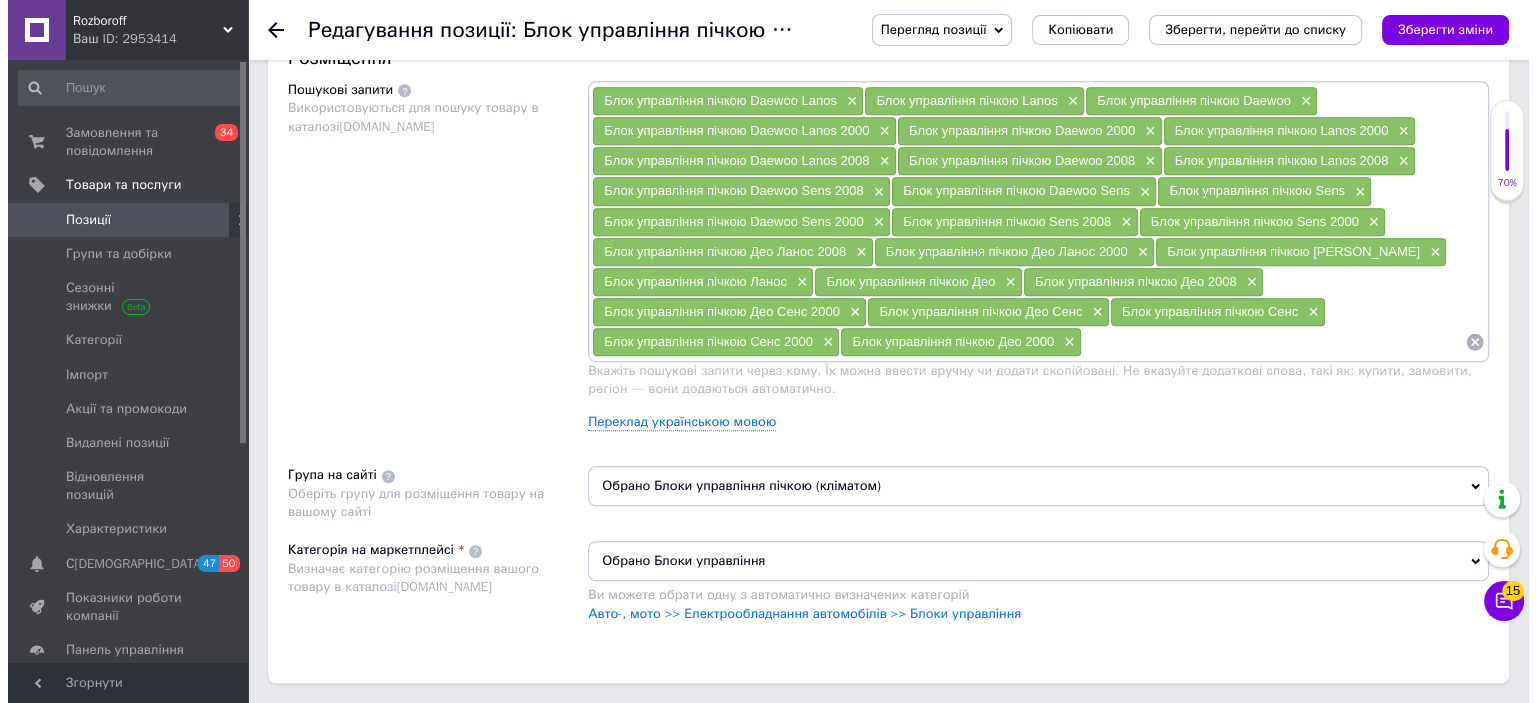 scroll, scrollTop: 1208, scrollLeft: 0, axis: vertical 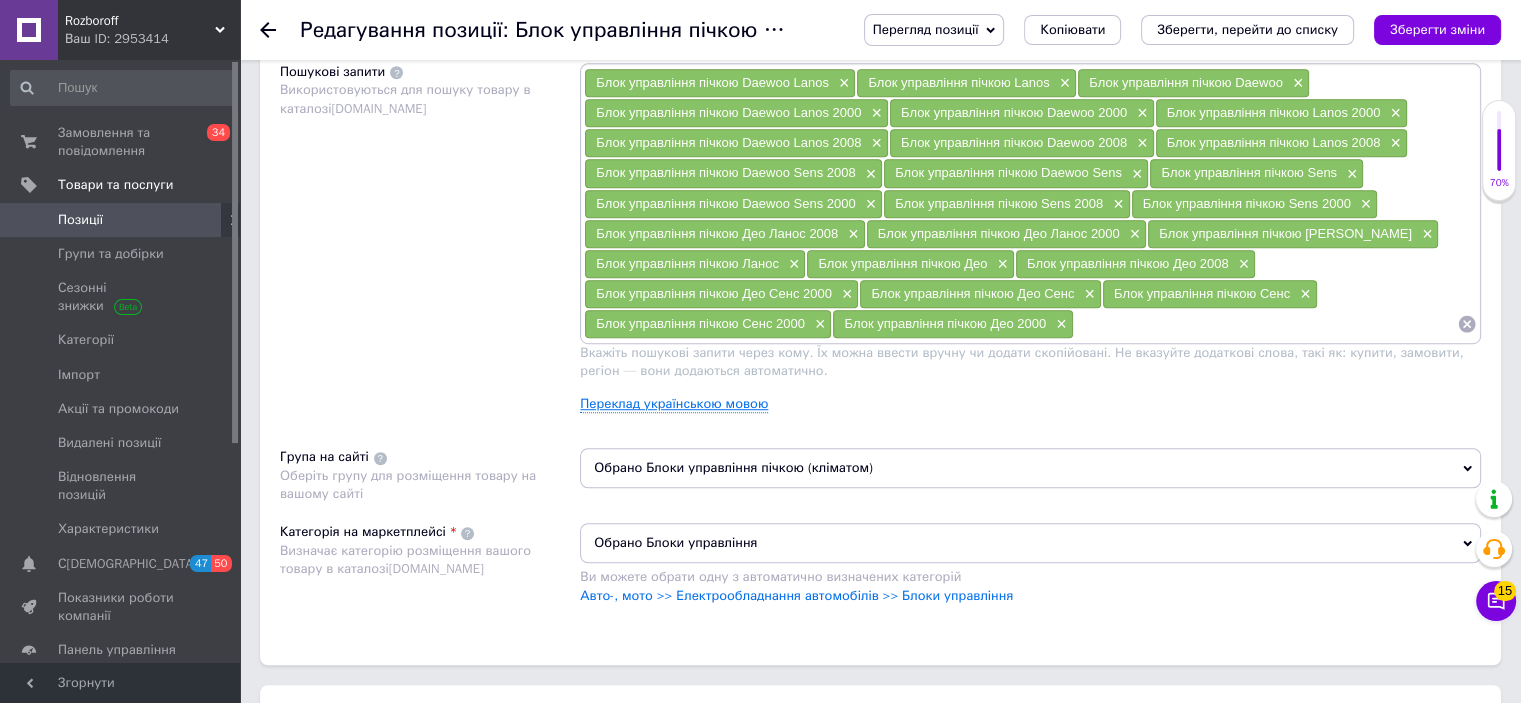 click on "Переклад українською мовою" at bounding box center [674, 404] 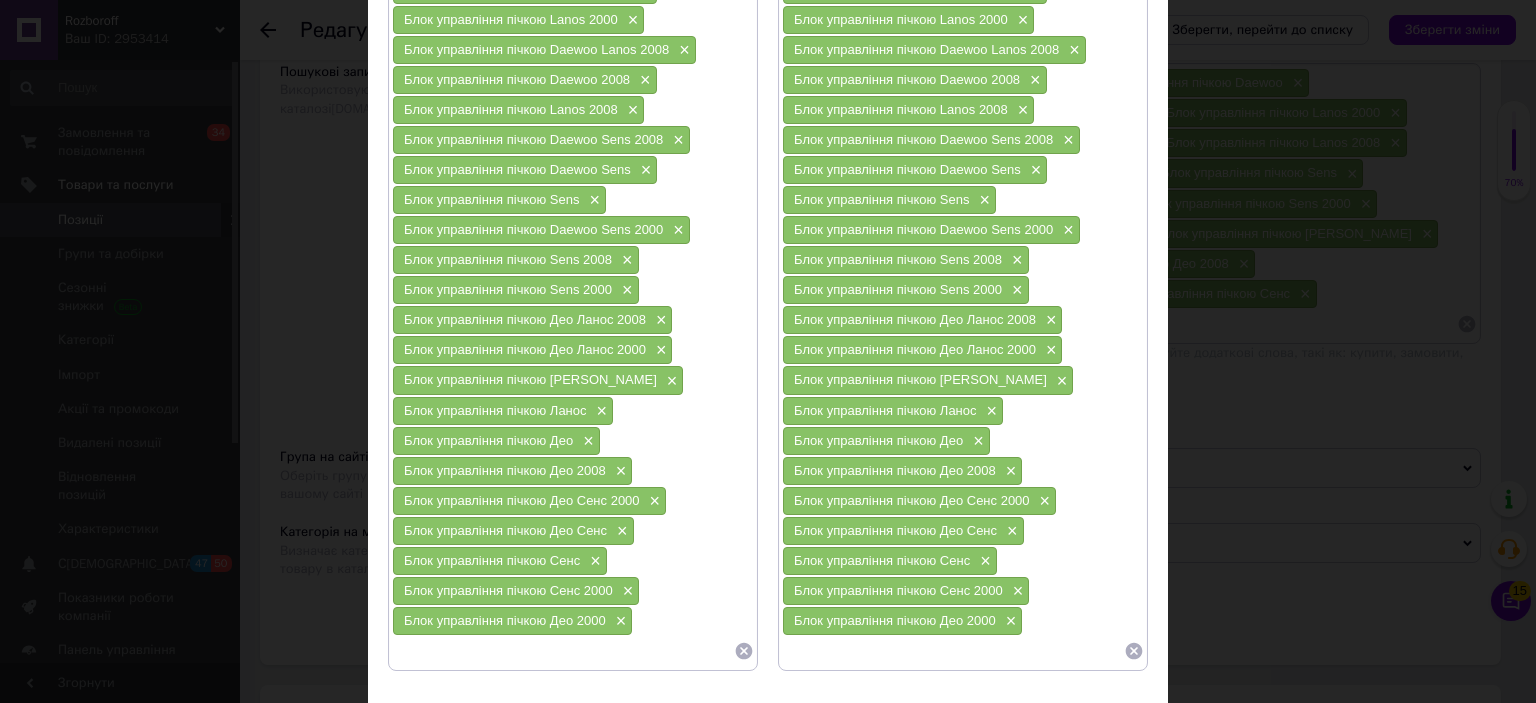 scroll, scrollTop: 352, scrollLeft: 0, axis: vertical 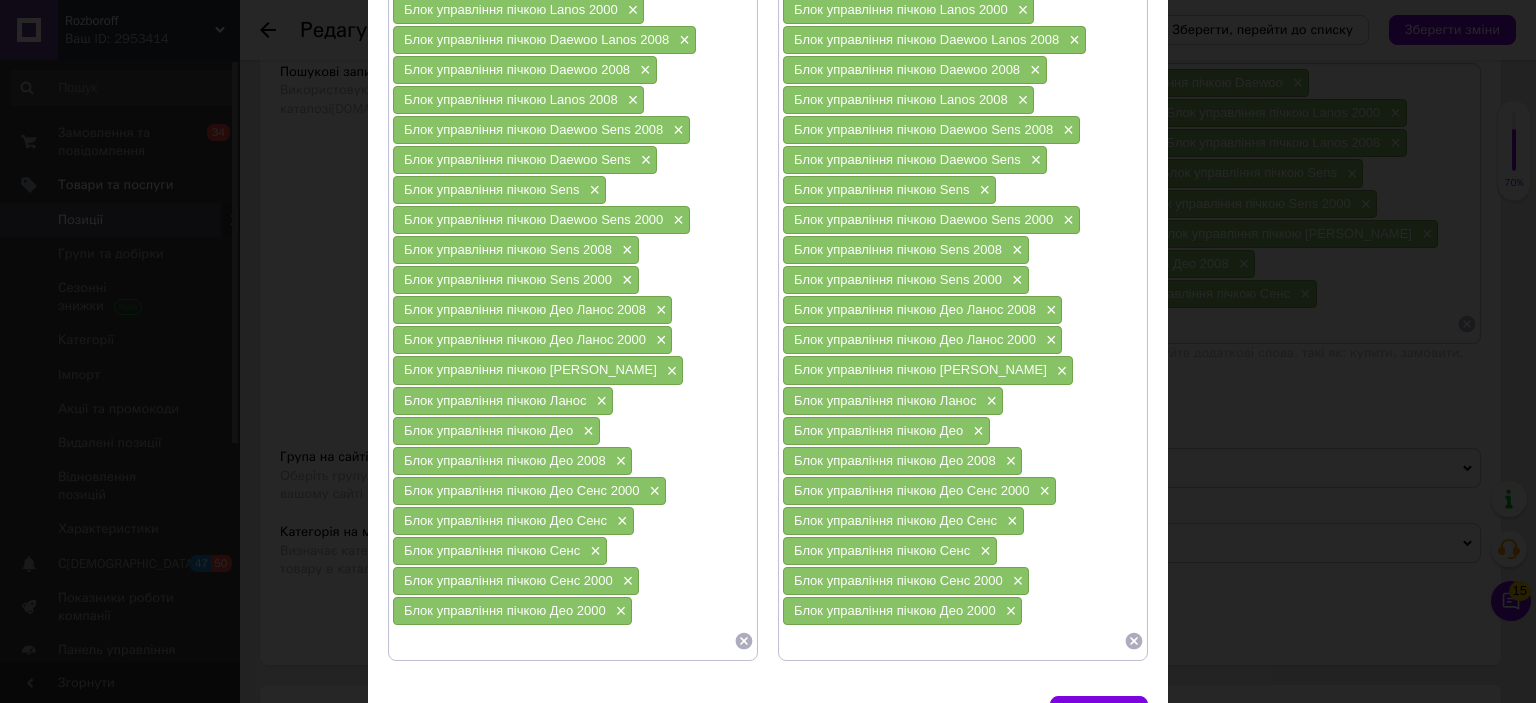click 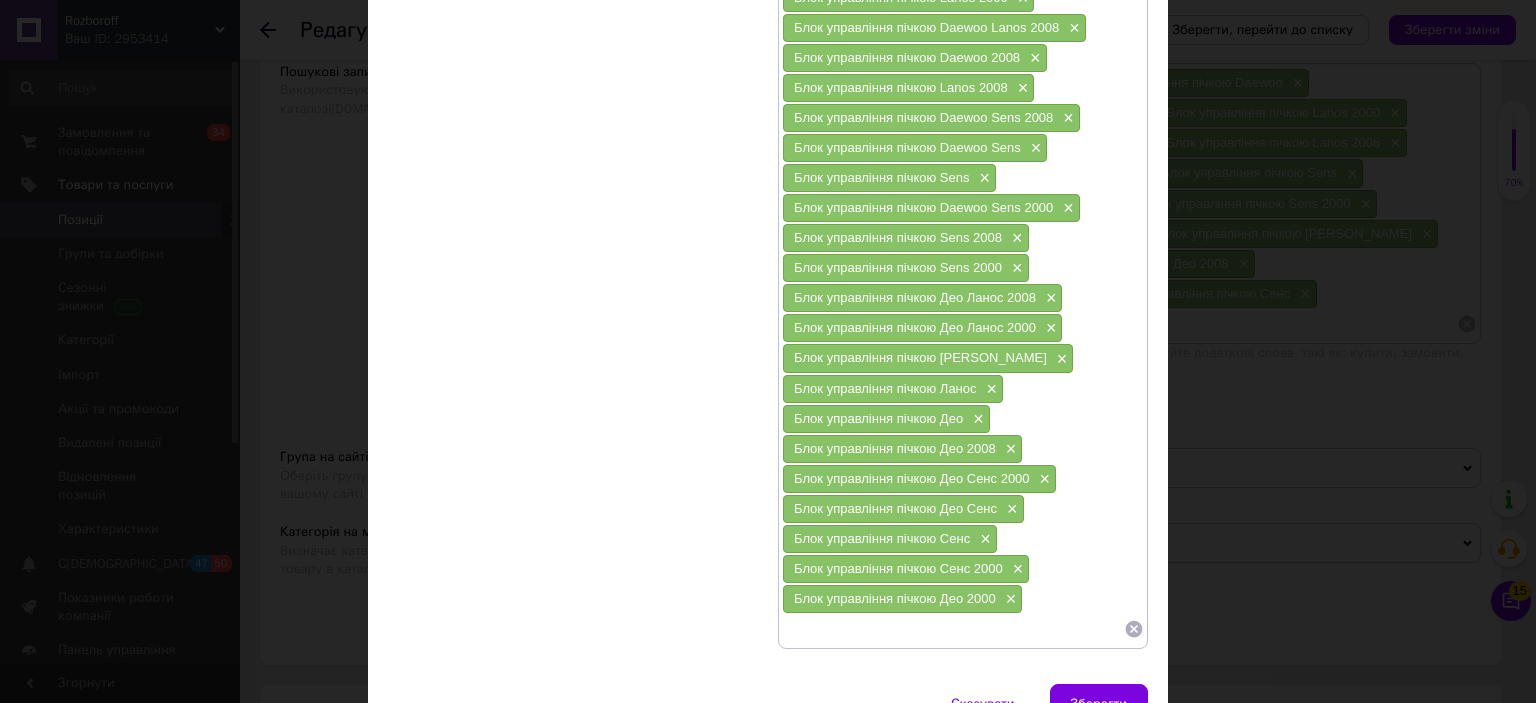 scroll, scrollTop: 364, scrollLeft: 0, axis: vertical 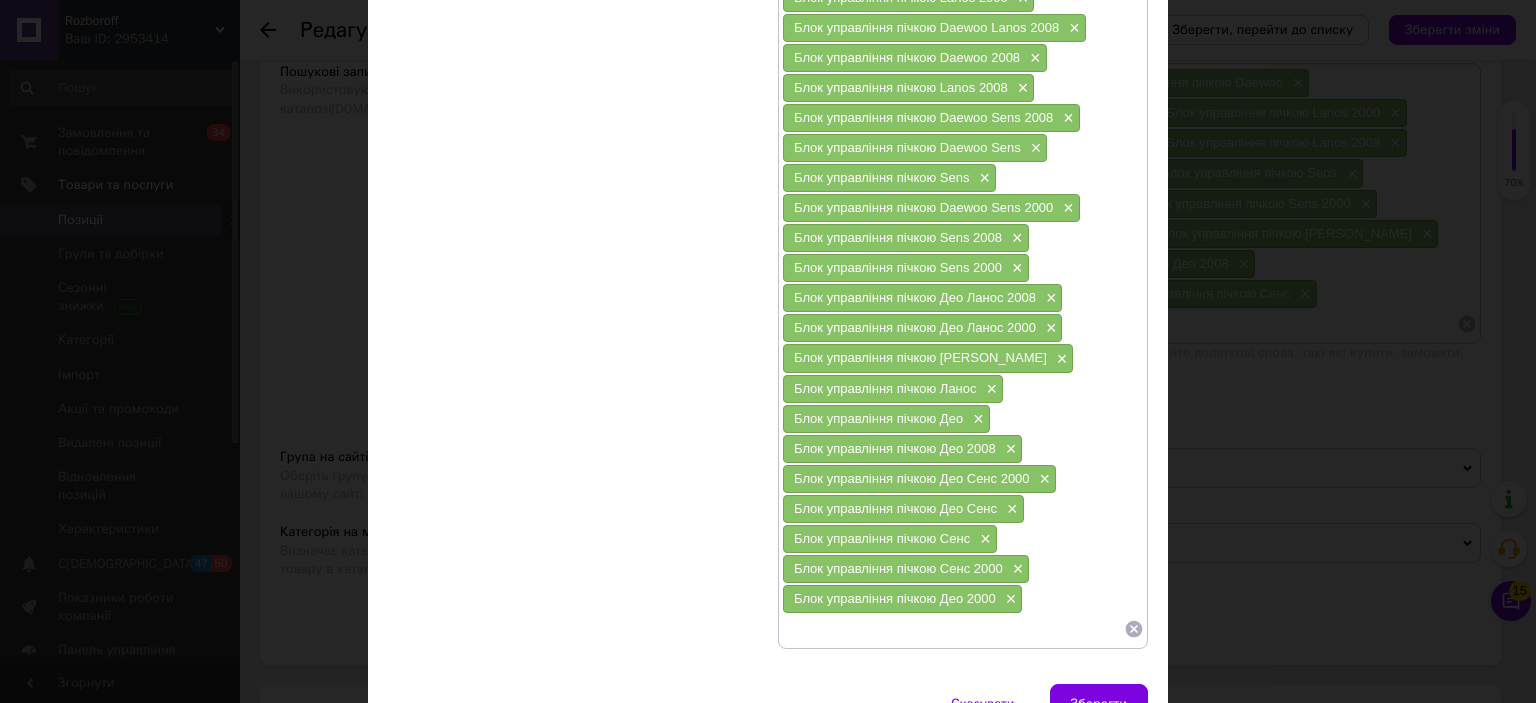 click 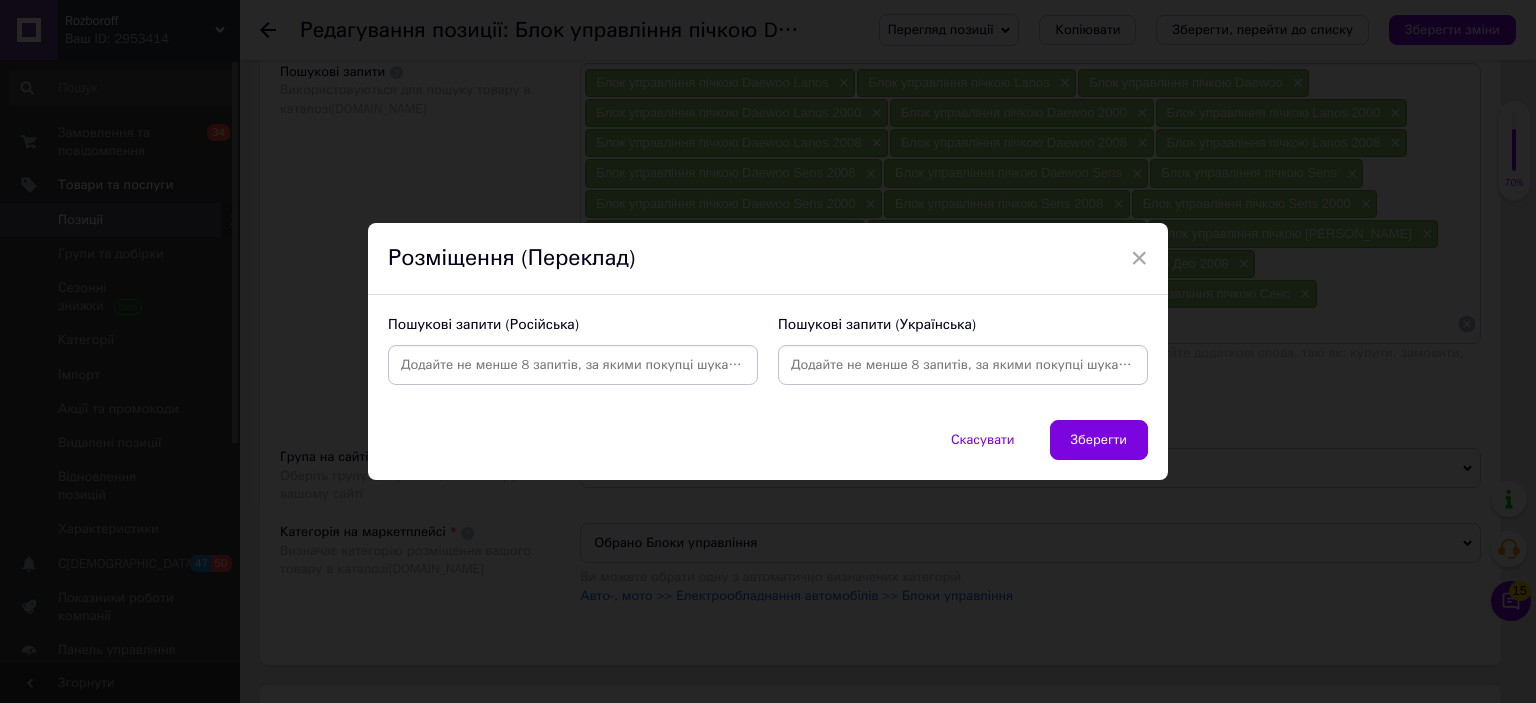 click on "Пошукові запити (Російська)" at bounding box center [573, 350] 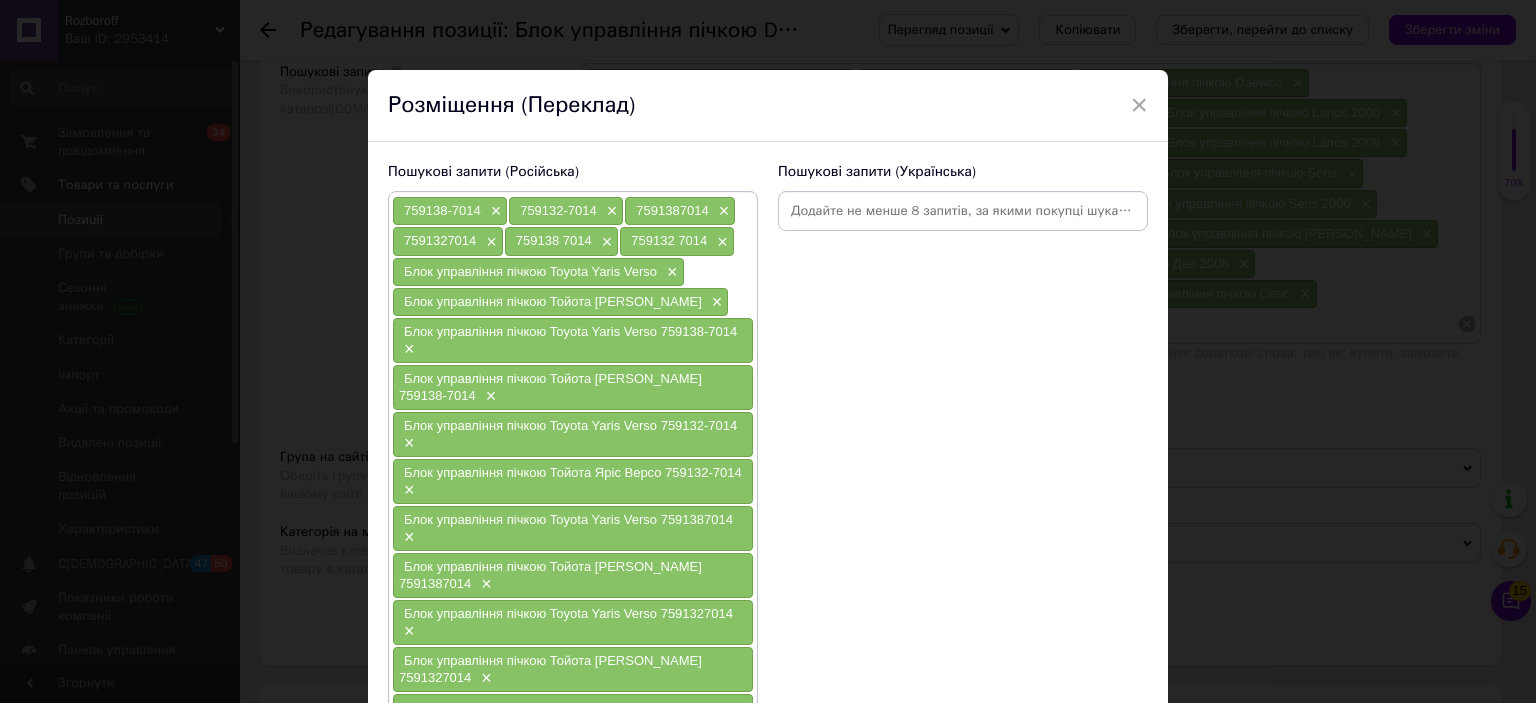 click at bounding box center [963, 211] 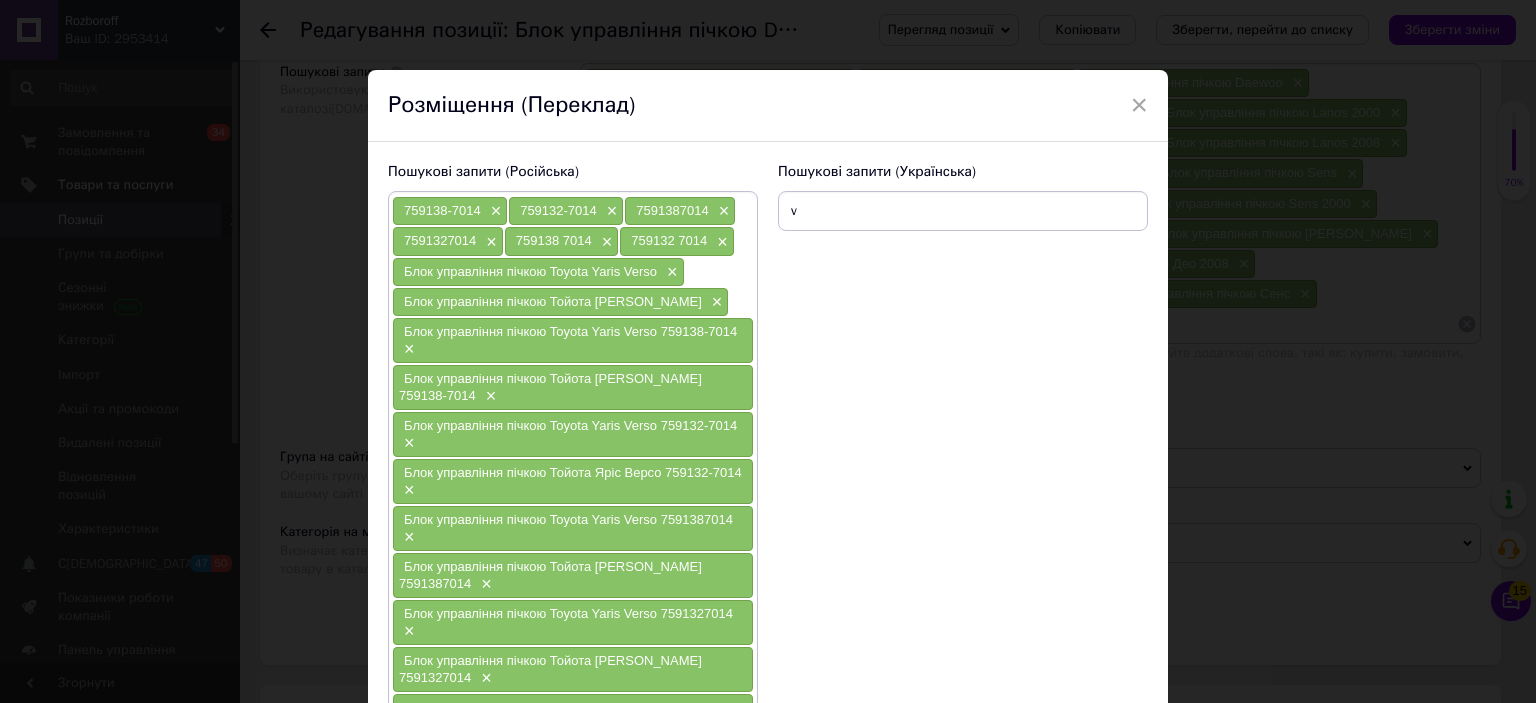 type 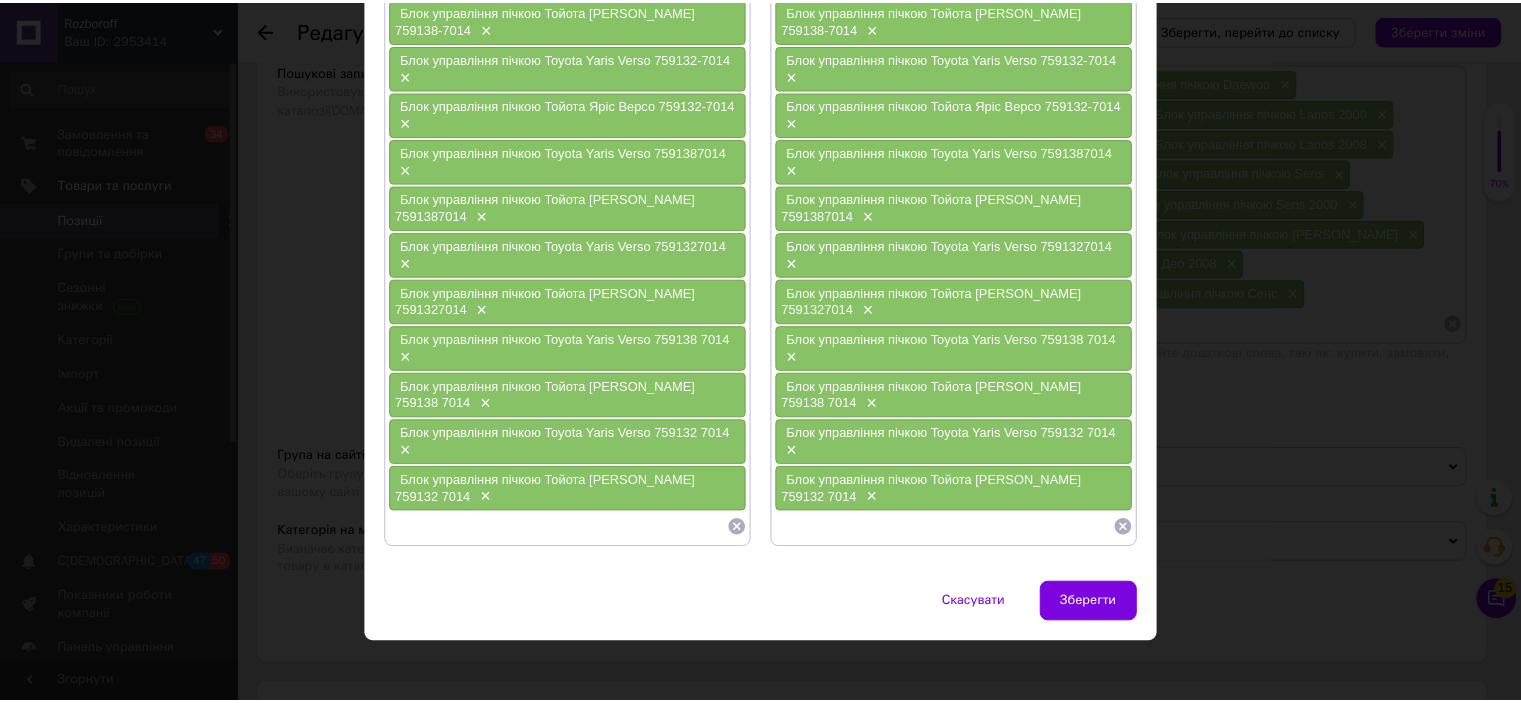 scroll, scrollTop: 368, scrollLeft: 0, axis: vertical 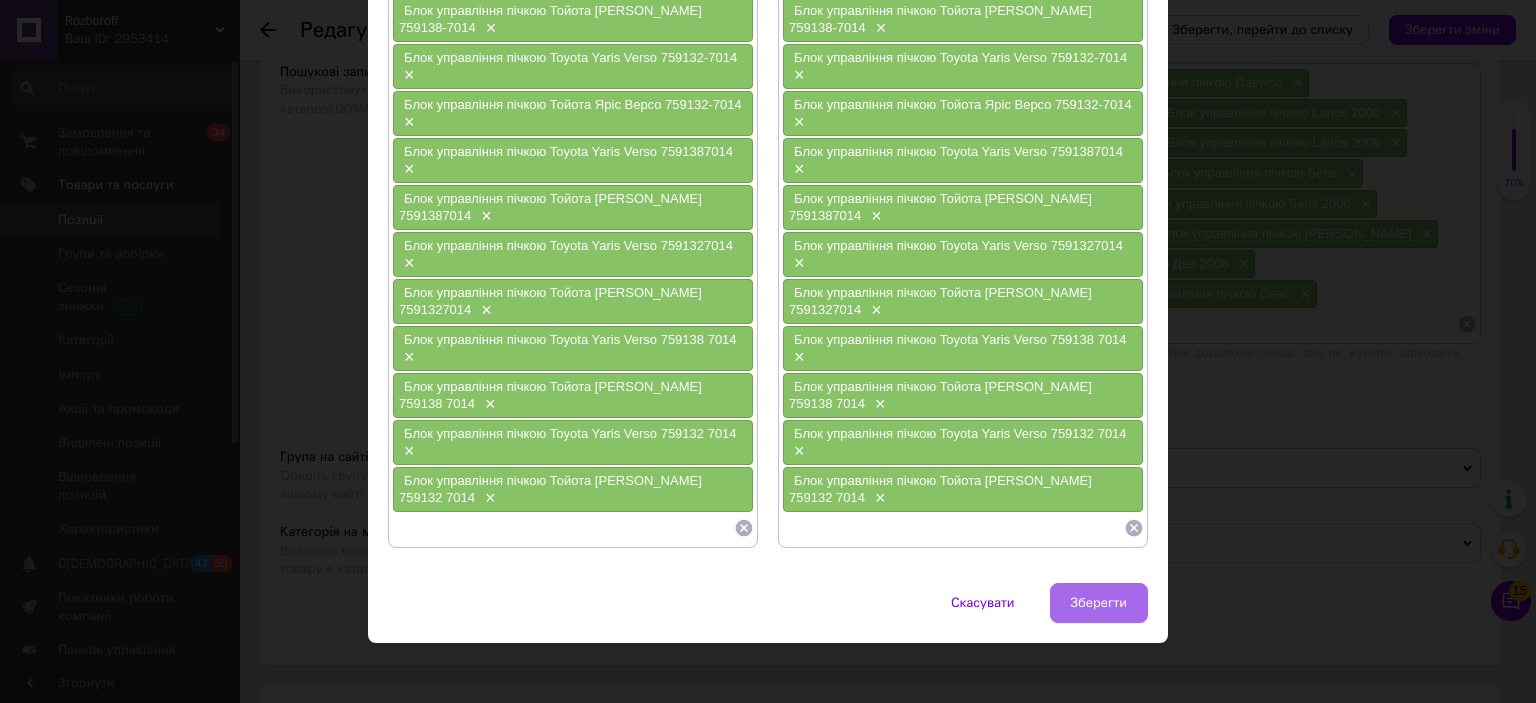 click on "Зберегти" at bounding box center (1099, 603) 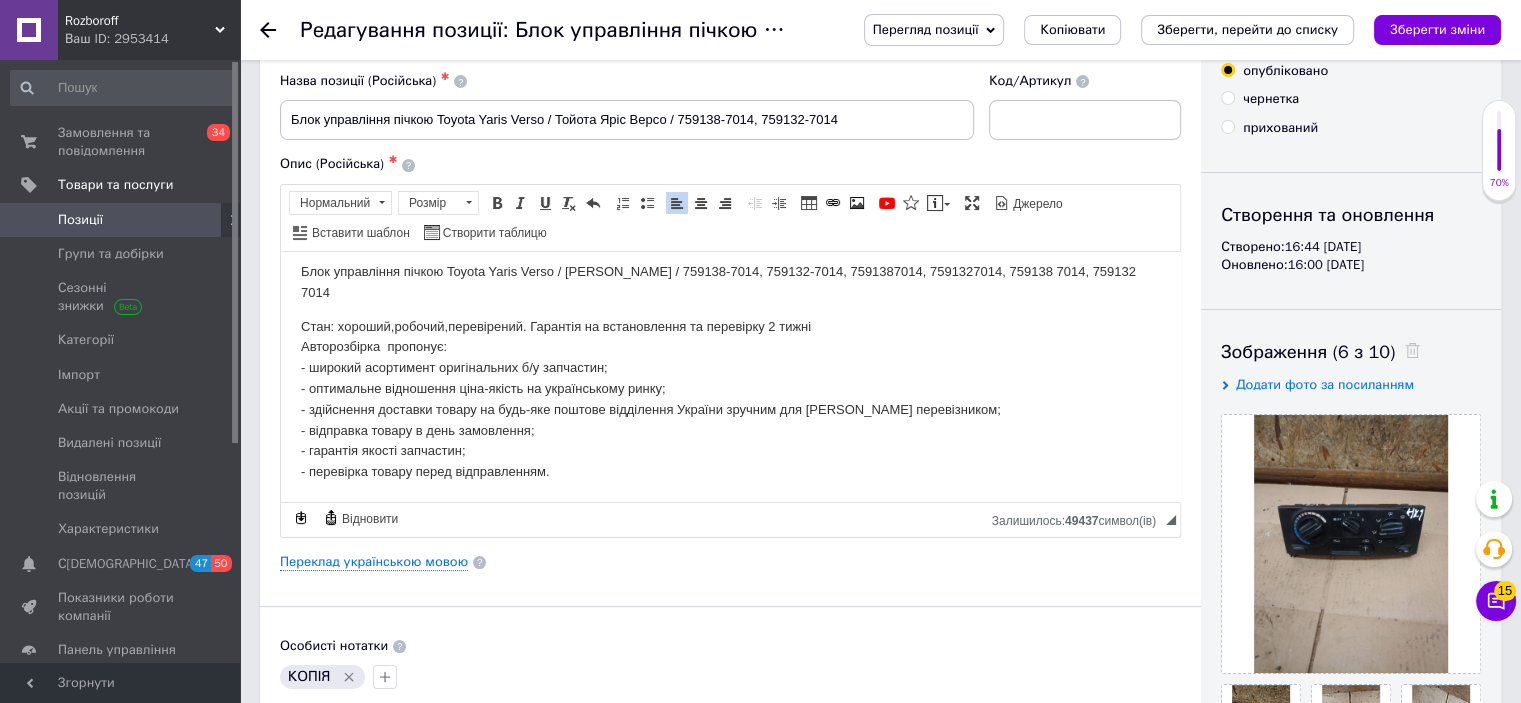 scroll, scrollTop: 0, scrollLeft: 0, axis: both 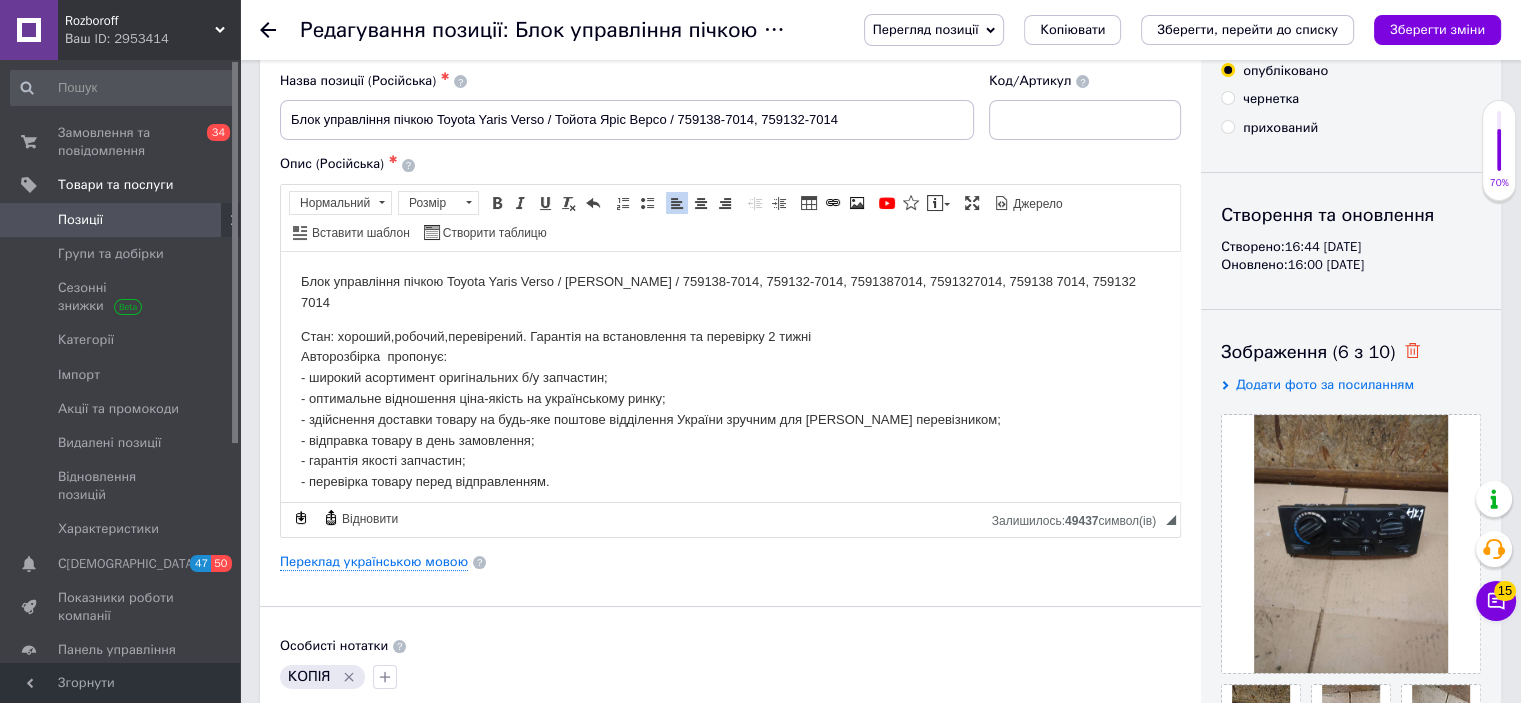 click 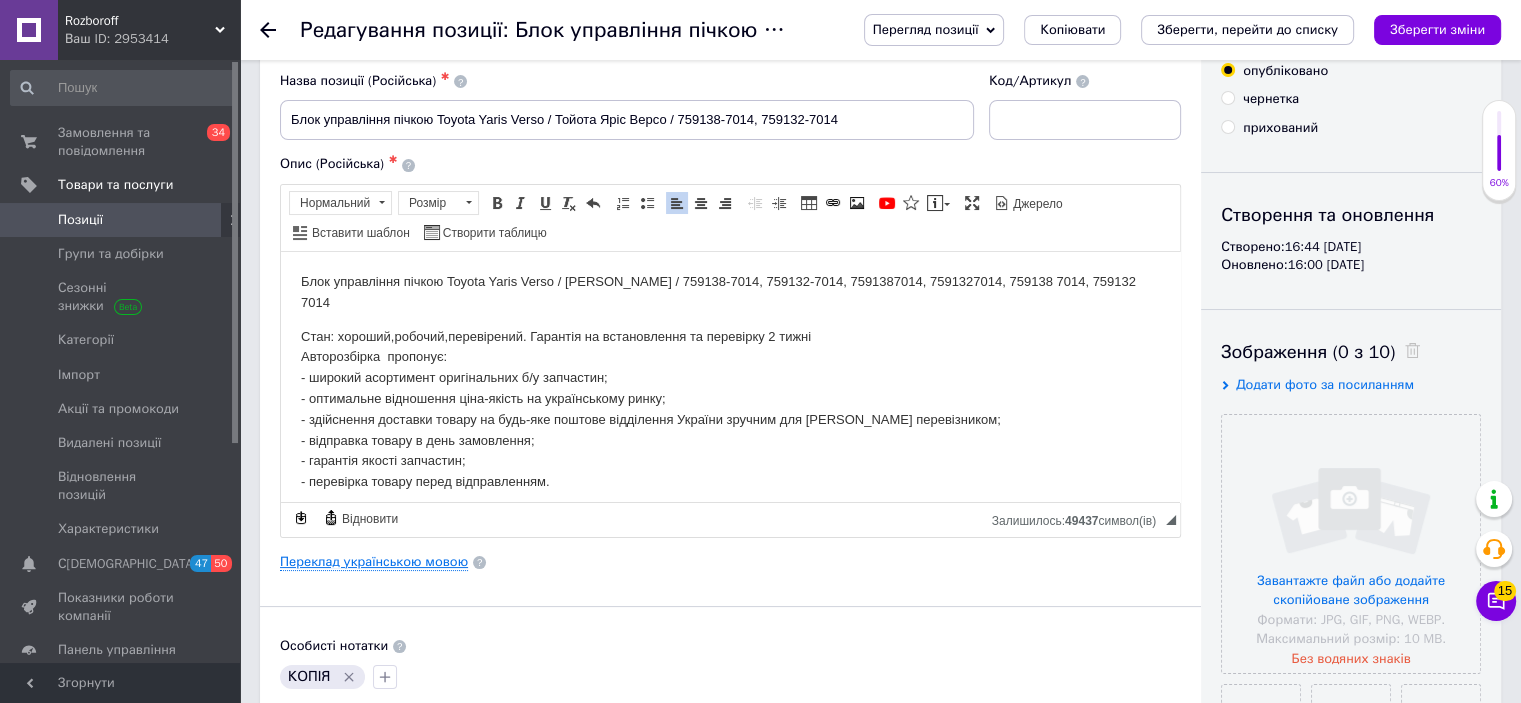 click on "Переклад українською мовою" at bounding box center (374, 562) 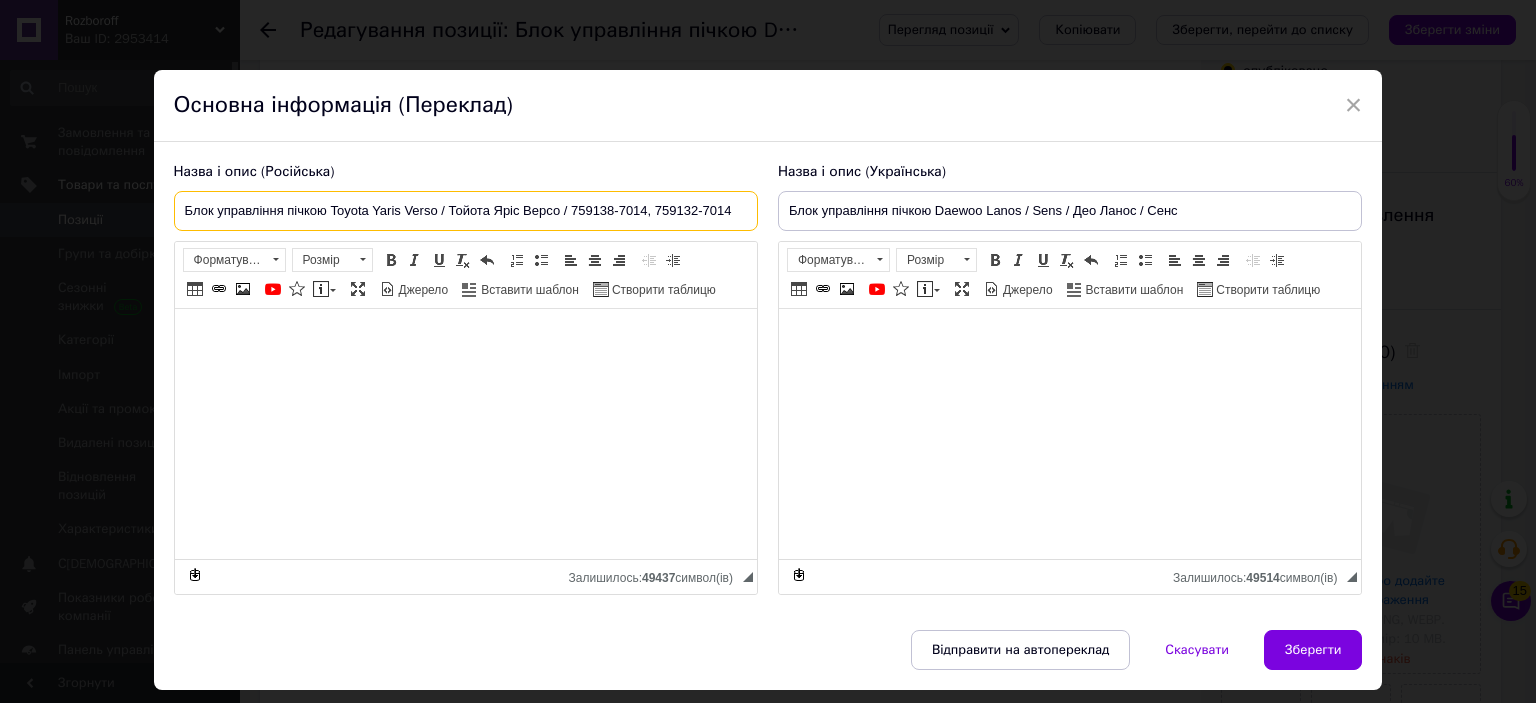 click on "Блок управління пічкою Toyota Yaris Verso / Тойота Яріс Версо / 759138-7014, 759132-7014" at bounding box center (466, 211) 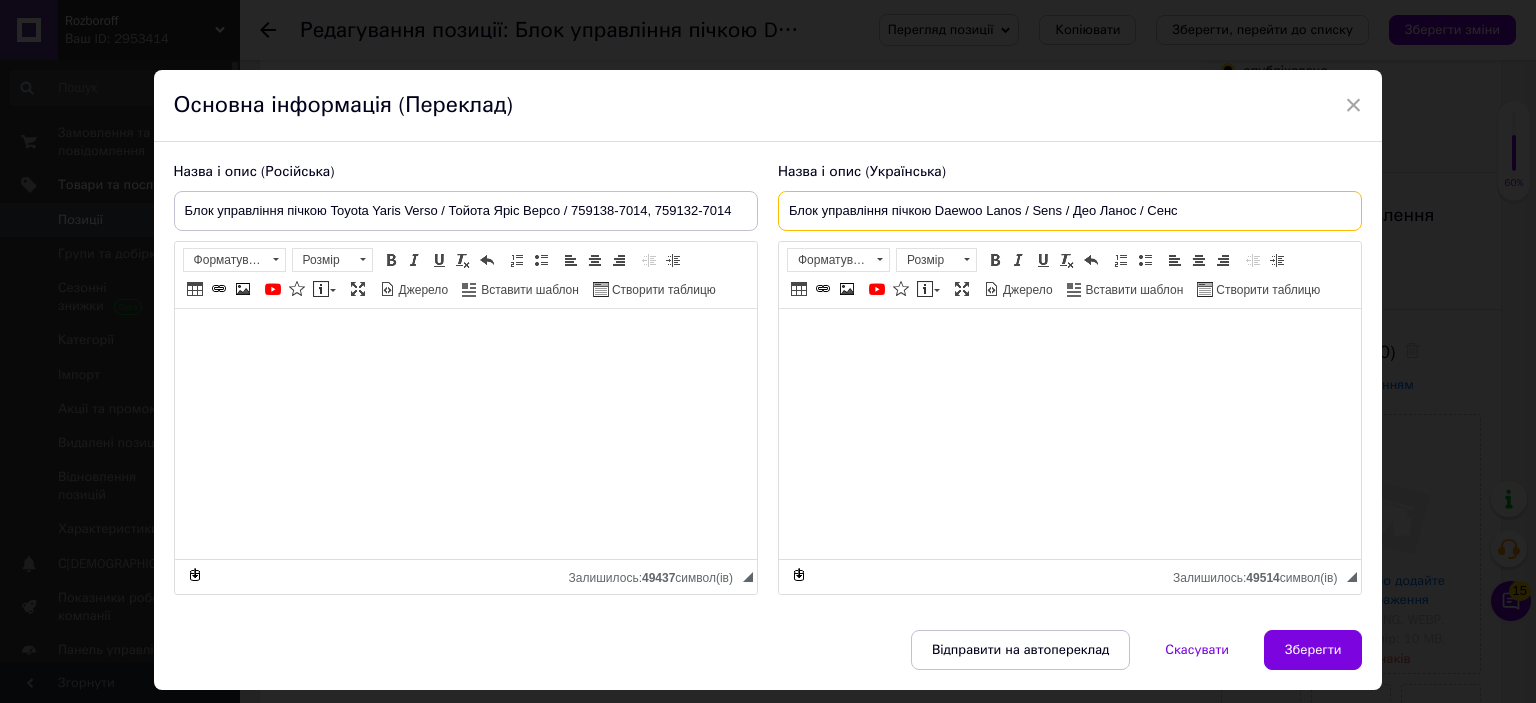 click on "Блок управління пічкою Daewoo Lanos / Sens / Део Ланос / Сенс" at bounding box center (1070, 211) 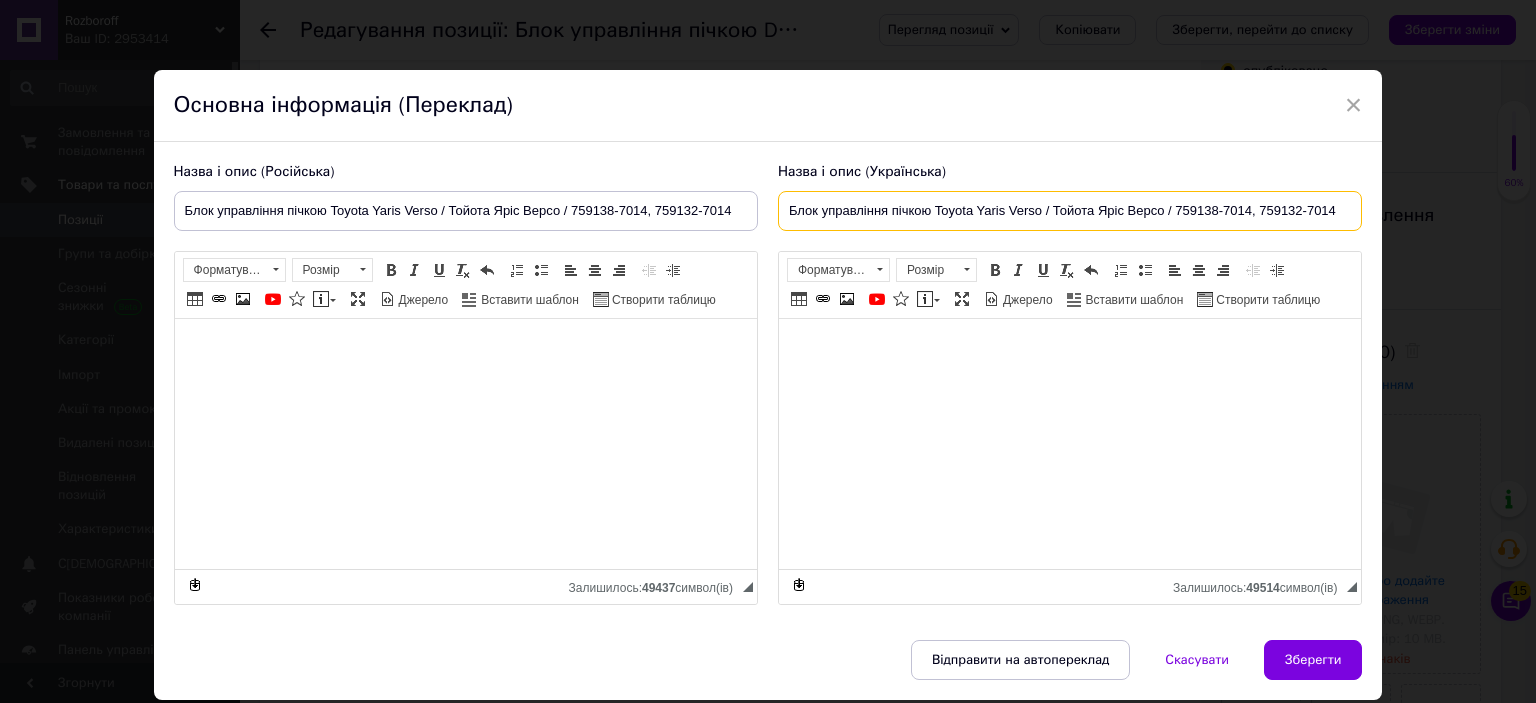 type on "Блок управління пічкою Toyota Yaris Verso / Тойота Яріс Версо / 759138-7014, 759132-7014" 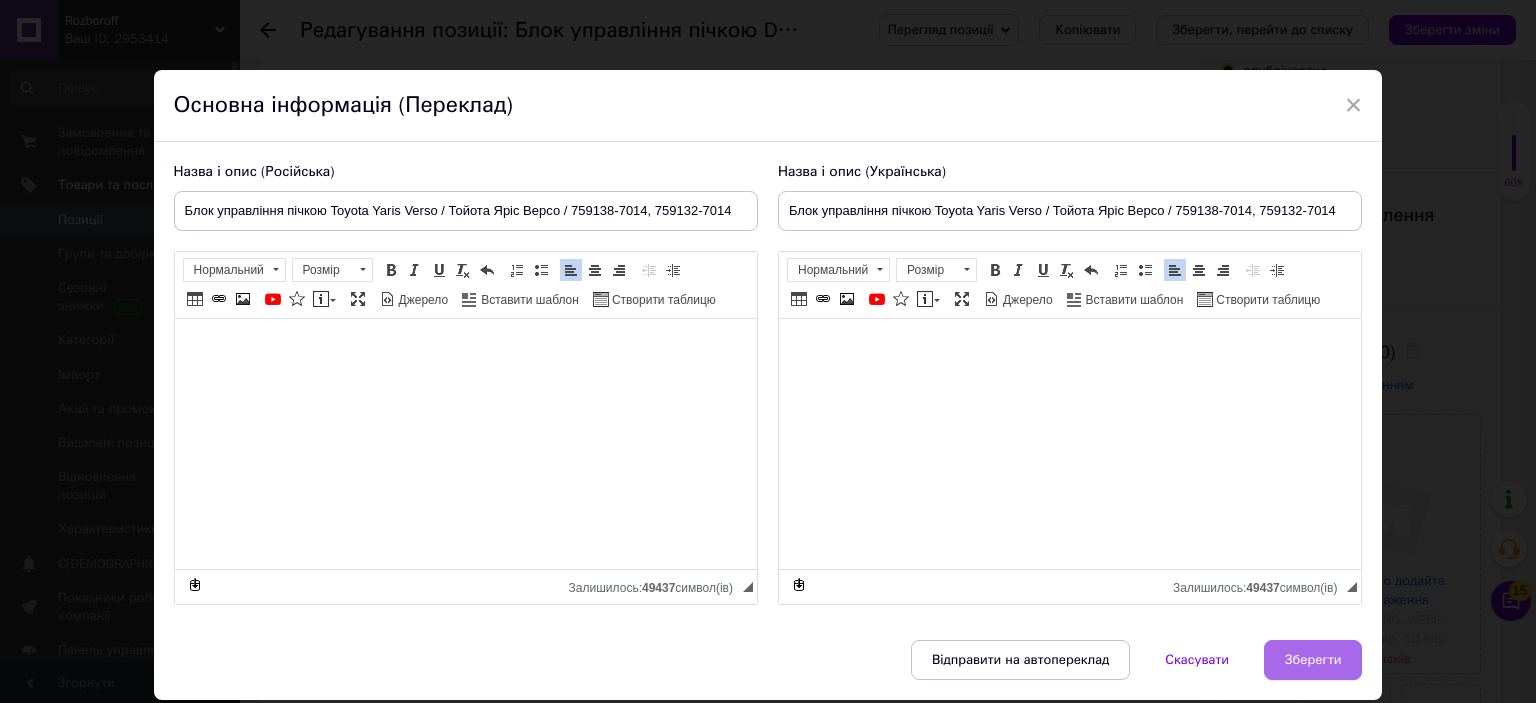 click on "Зберегти" at bounding box center [1313, 660] 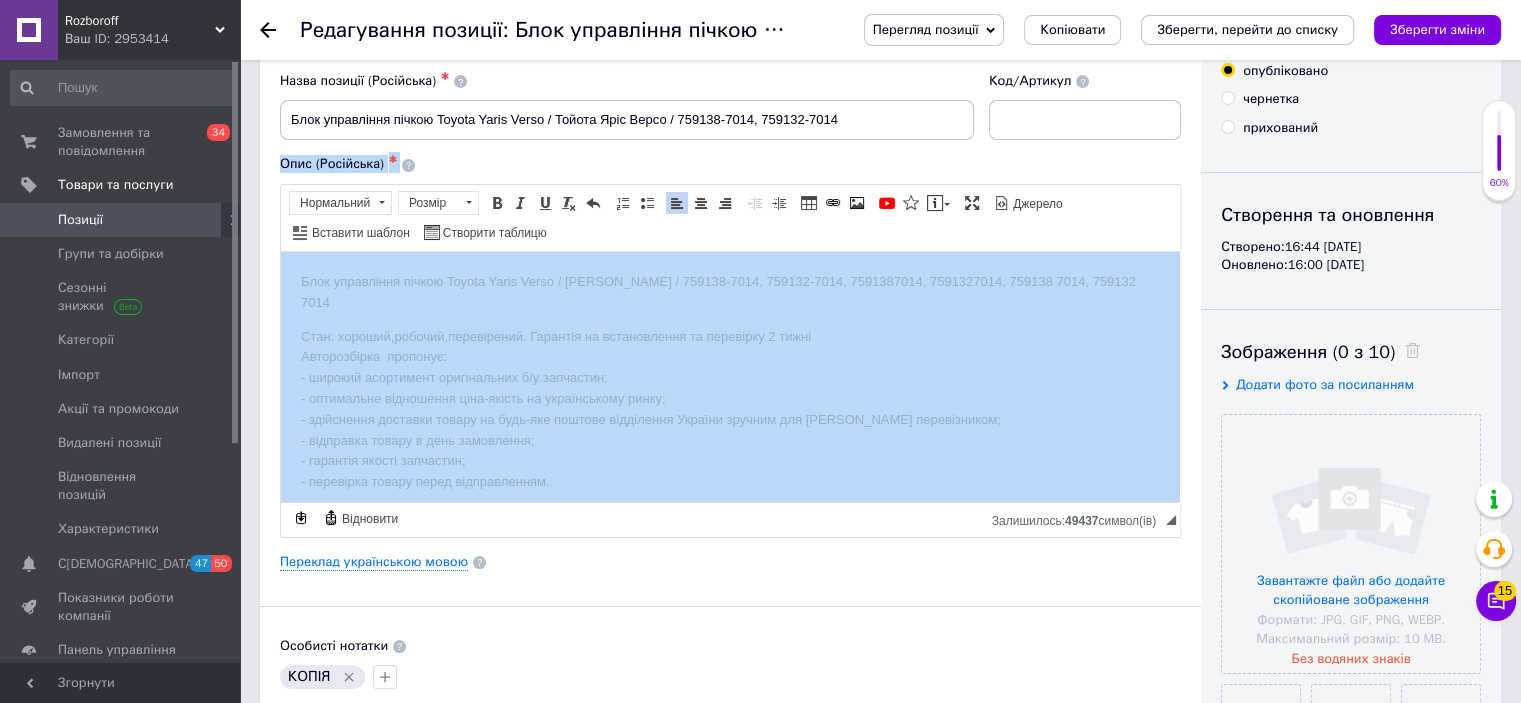 drag, startPoint x: 1095, startPoint y: 156, endPoint x: 1128, endPoint y: 99, distance: 65.863495 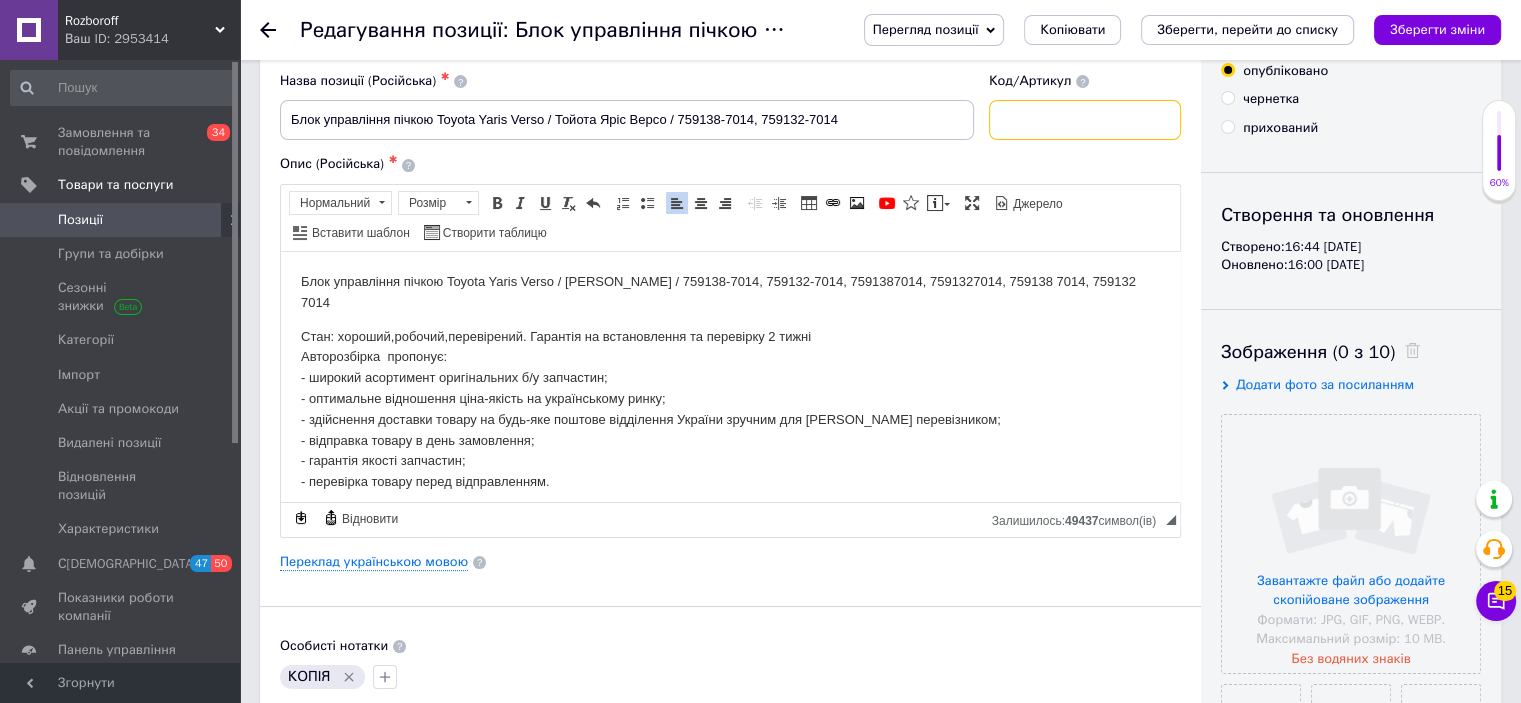 click at bounding box center [1085, 120] 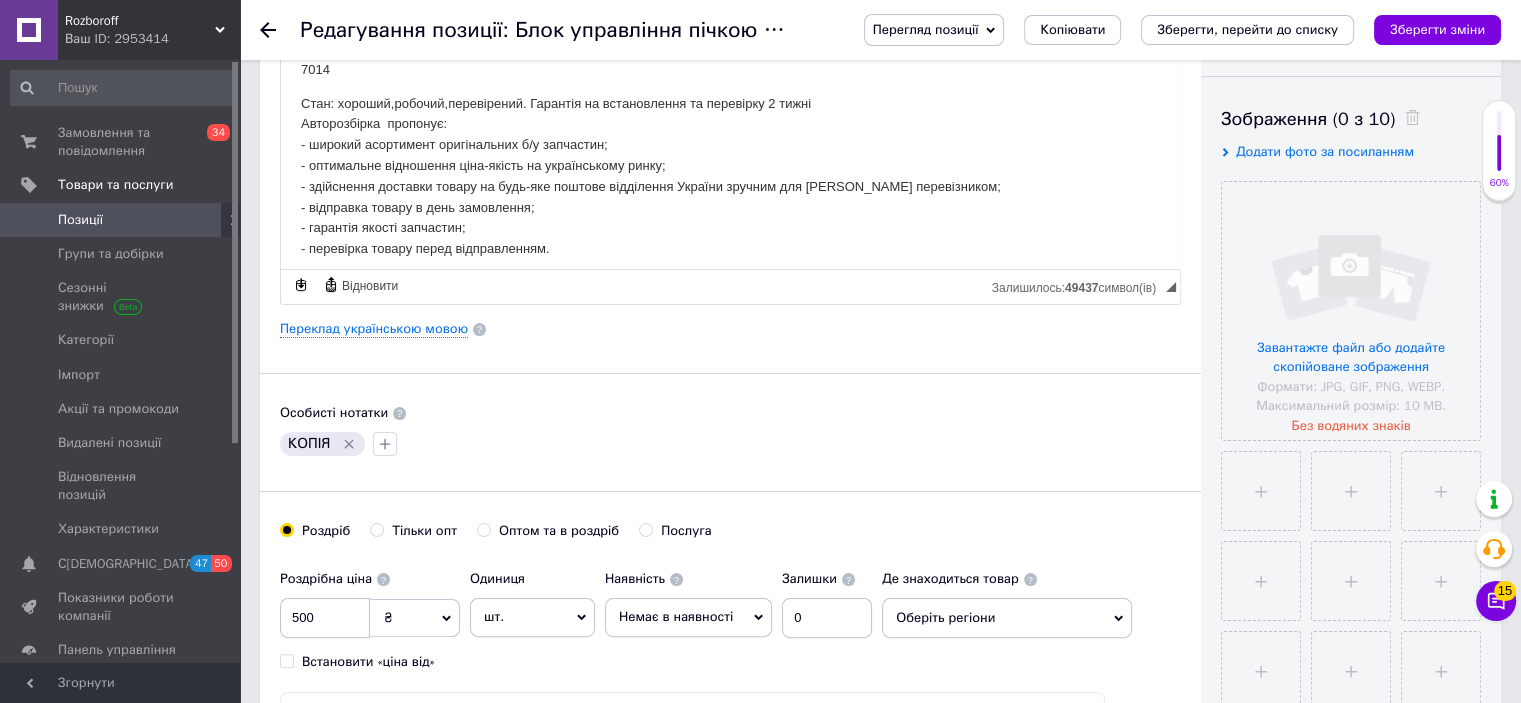 scroll, scrollTop: 322, scrollLeft: 0, axis: vertical 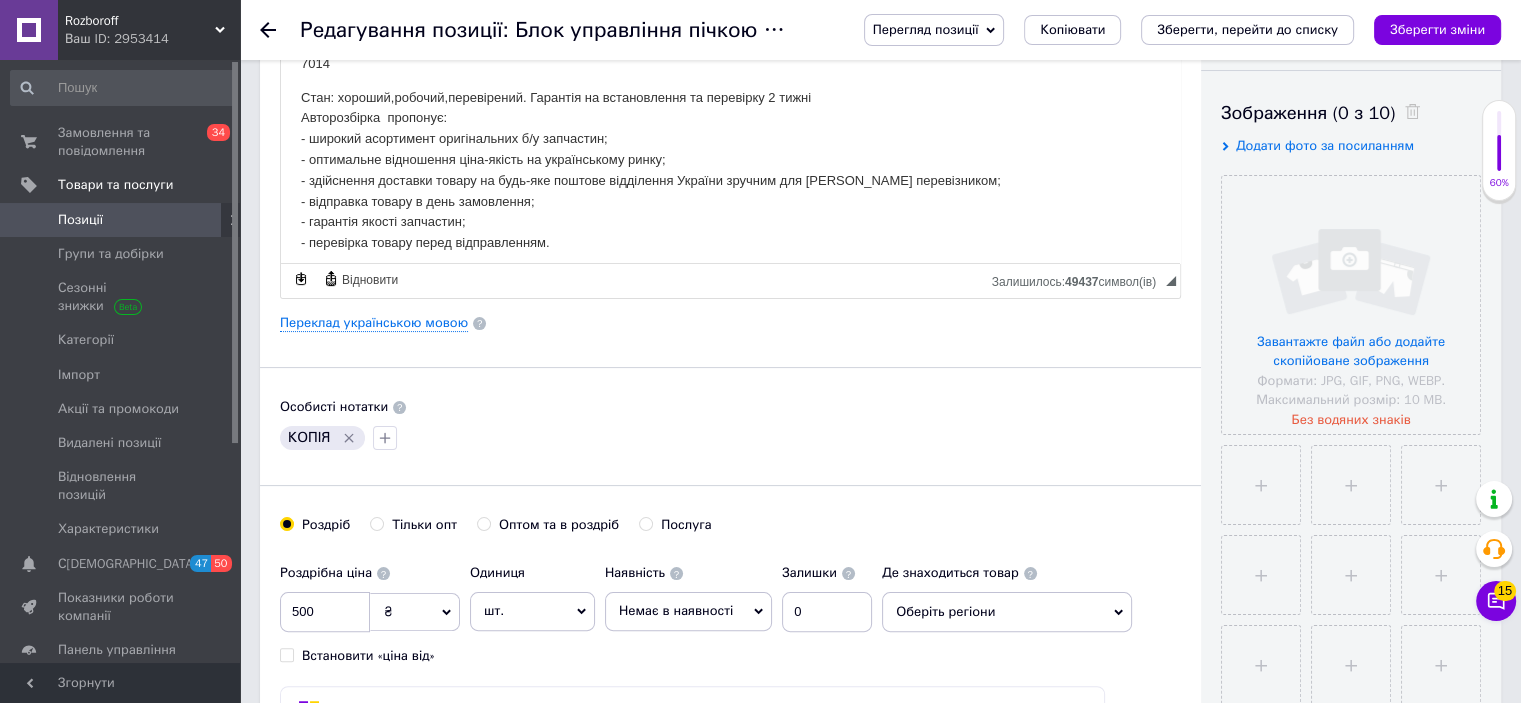 type on "1801" 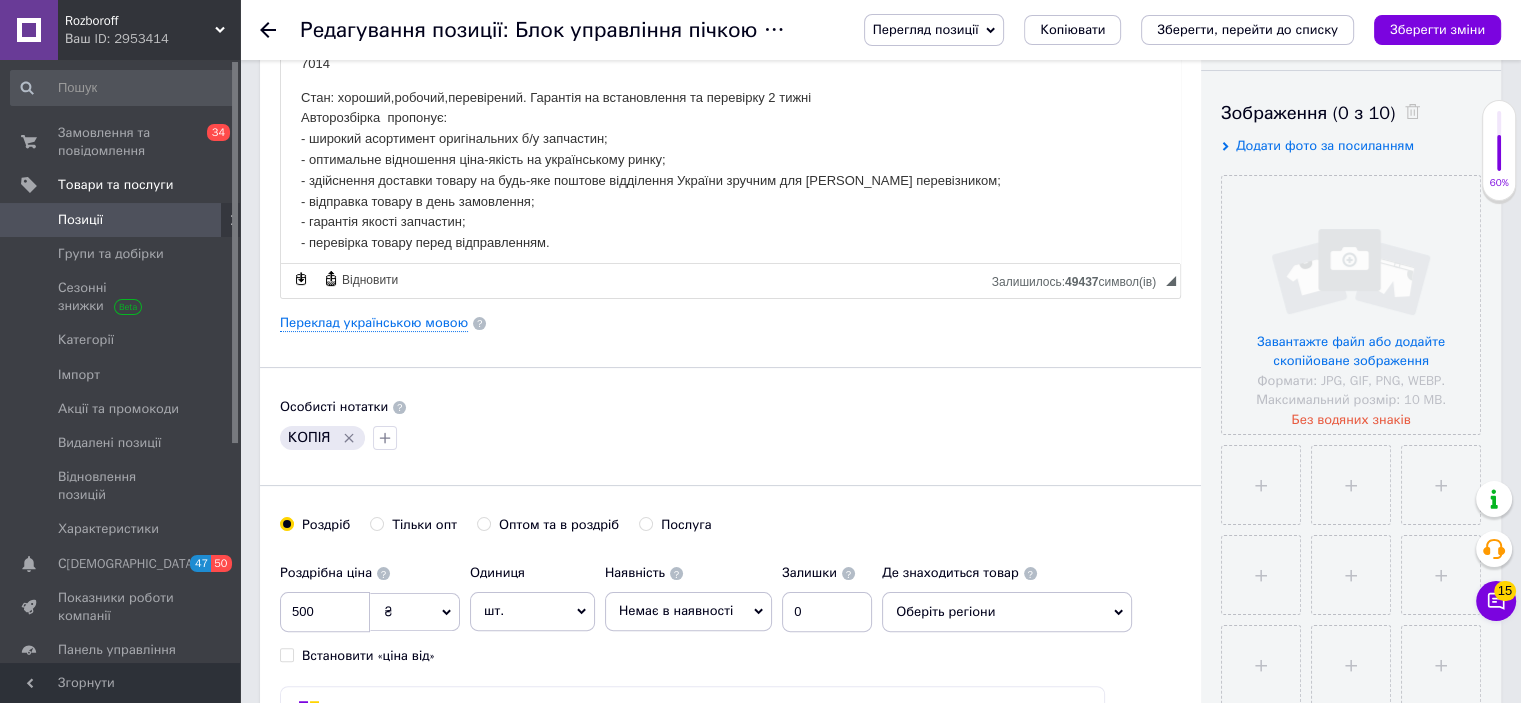 click on "КОПІЯ" at bounding box center (322, 438) 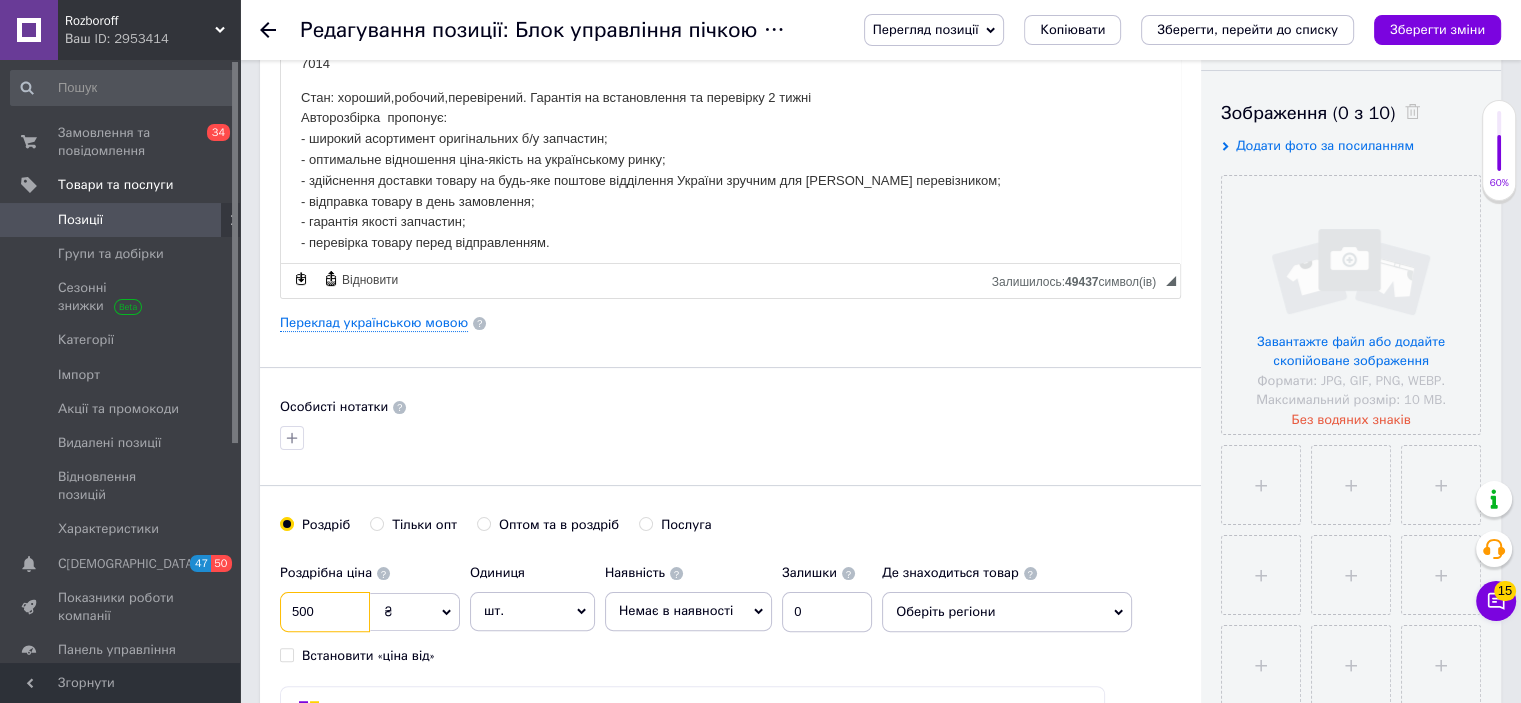 click on "500" at bounding box center [325, 612] 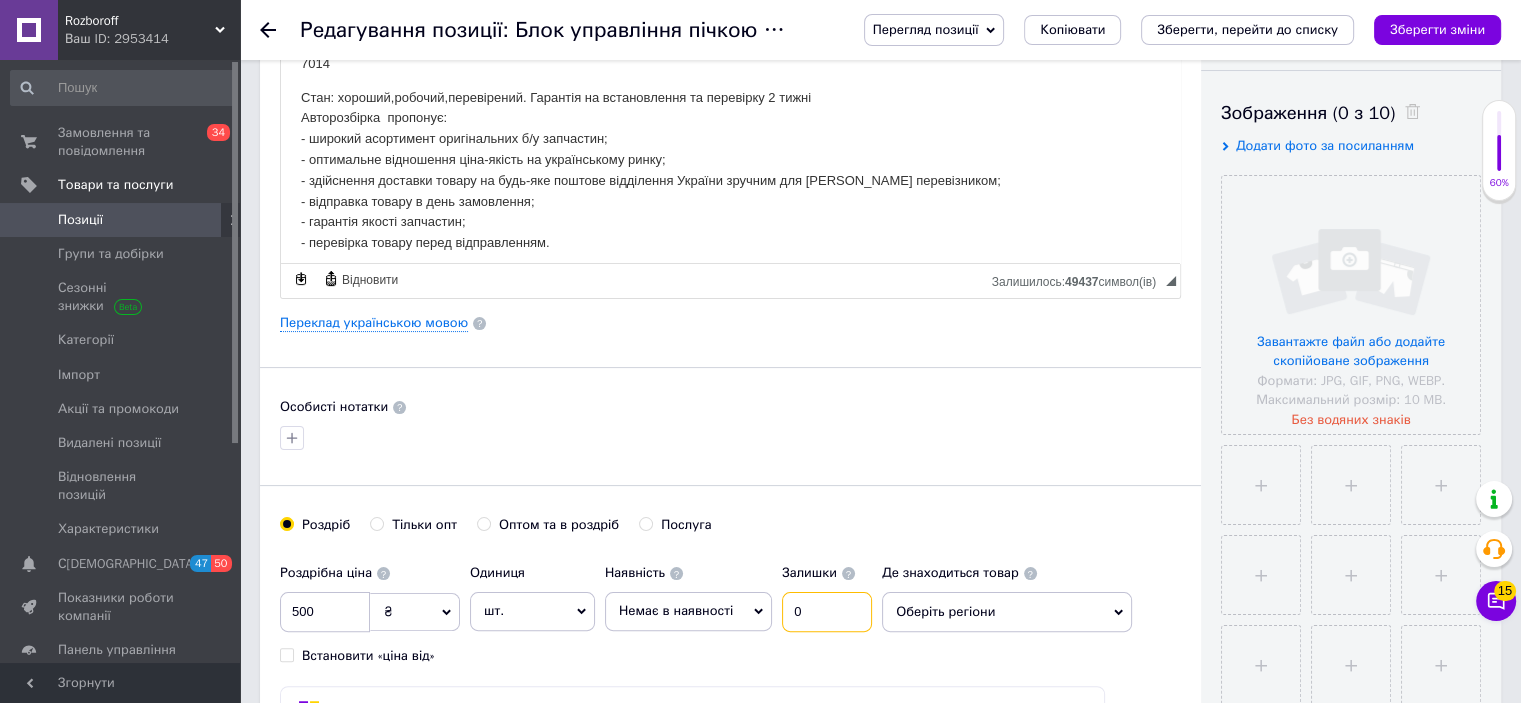 click on "0" at bounding box center (827, 612) 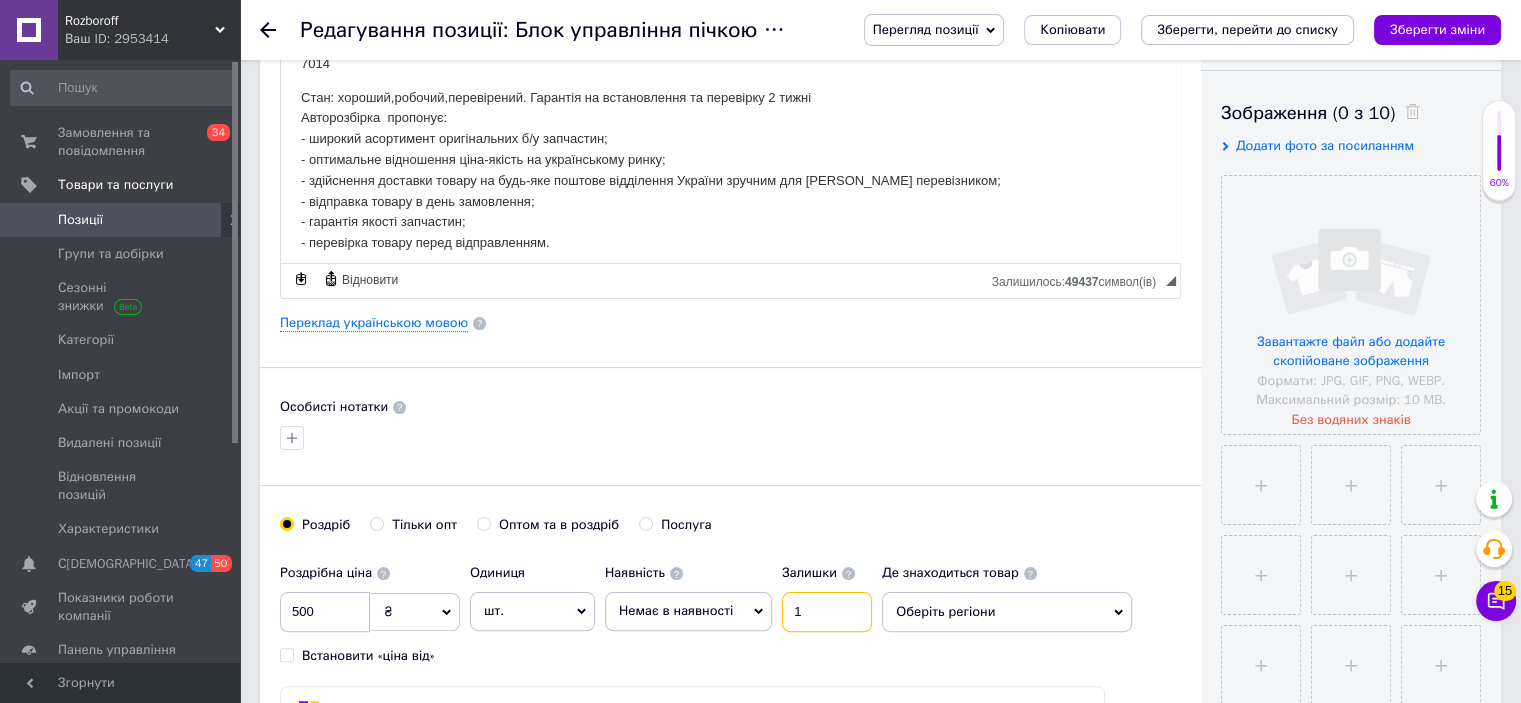 type on "1" 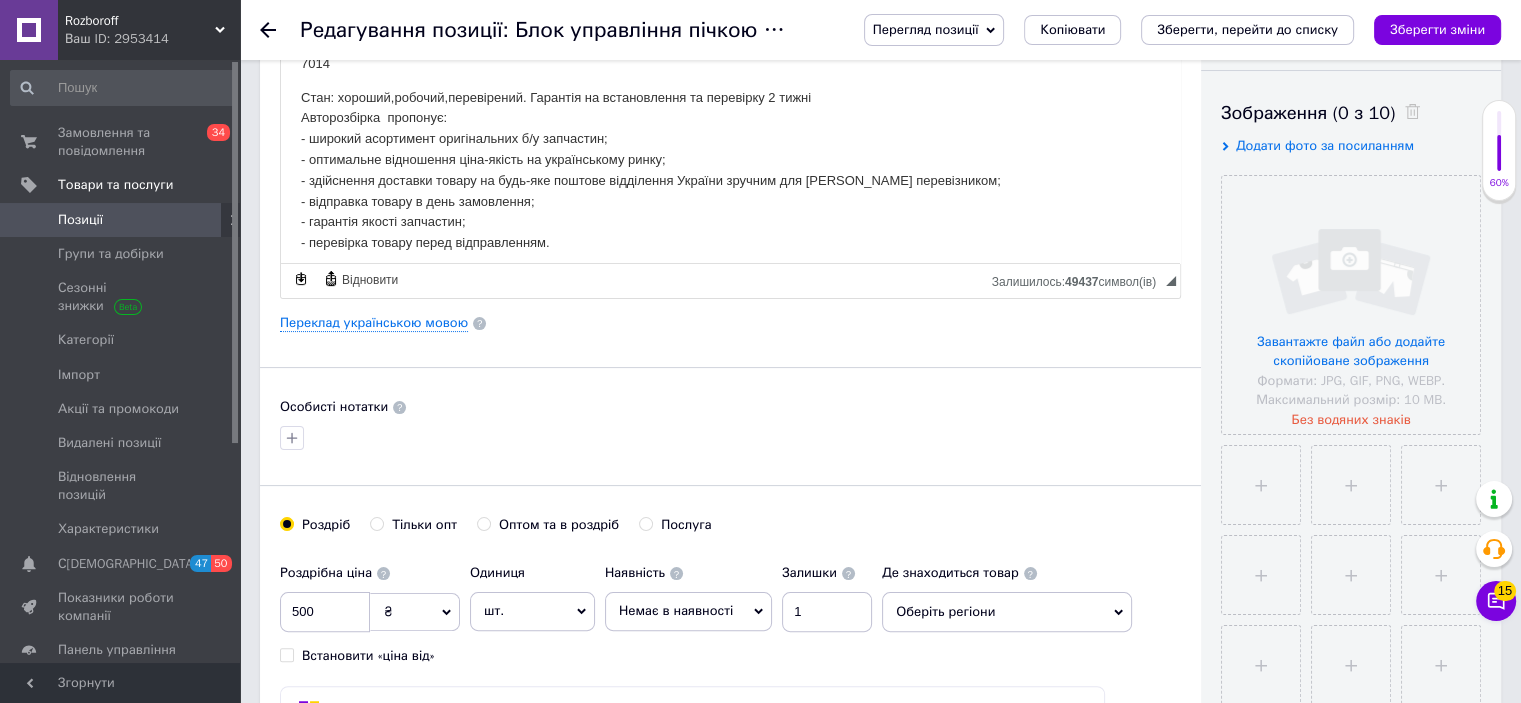 click on "Немає в наявності" at bounding box center (688, 611) 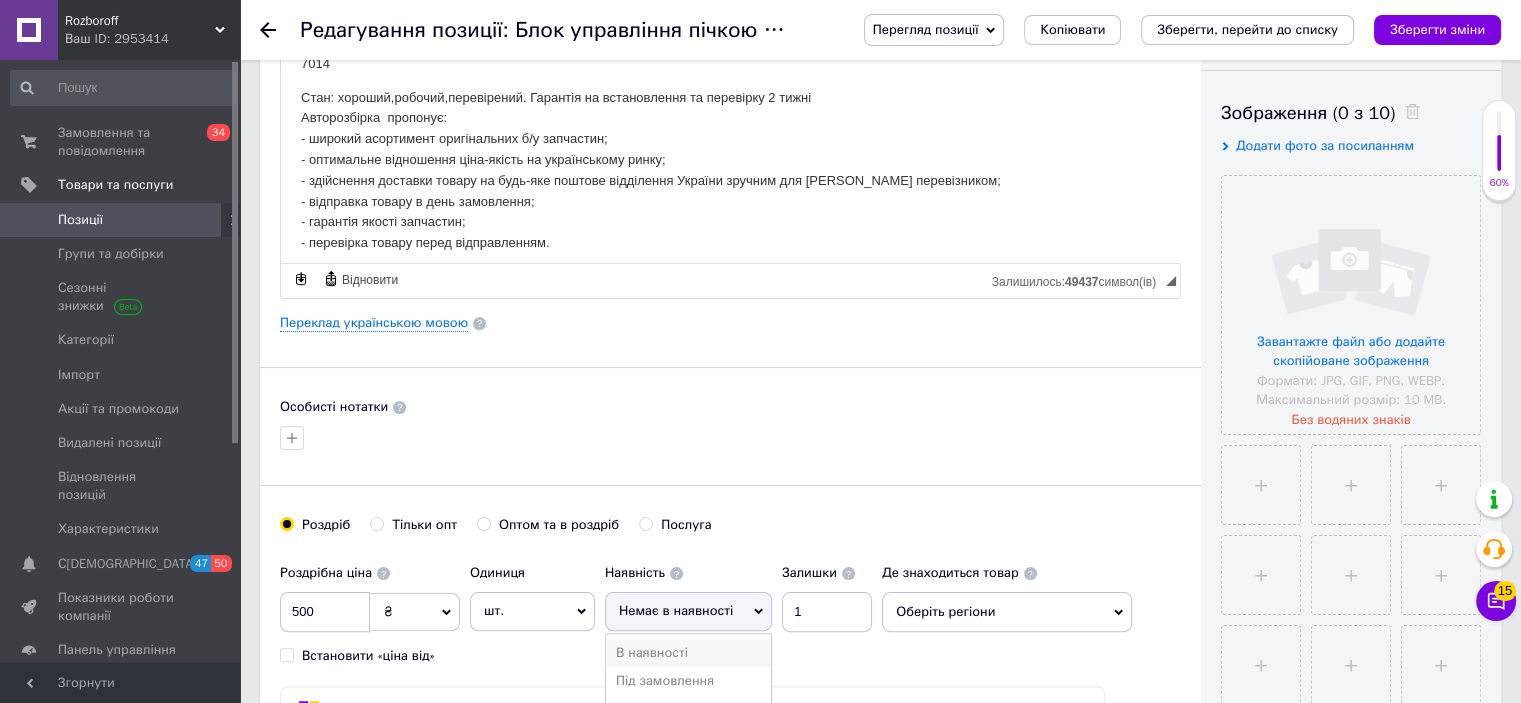 click on "В наявності" at bounding box center [688, 653] 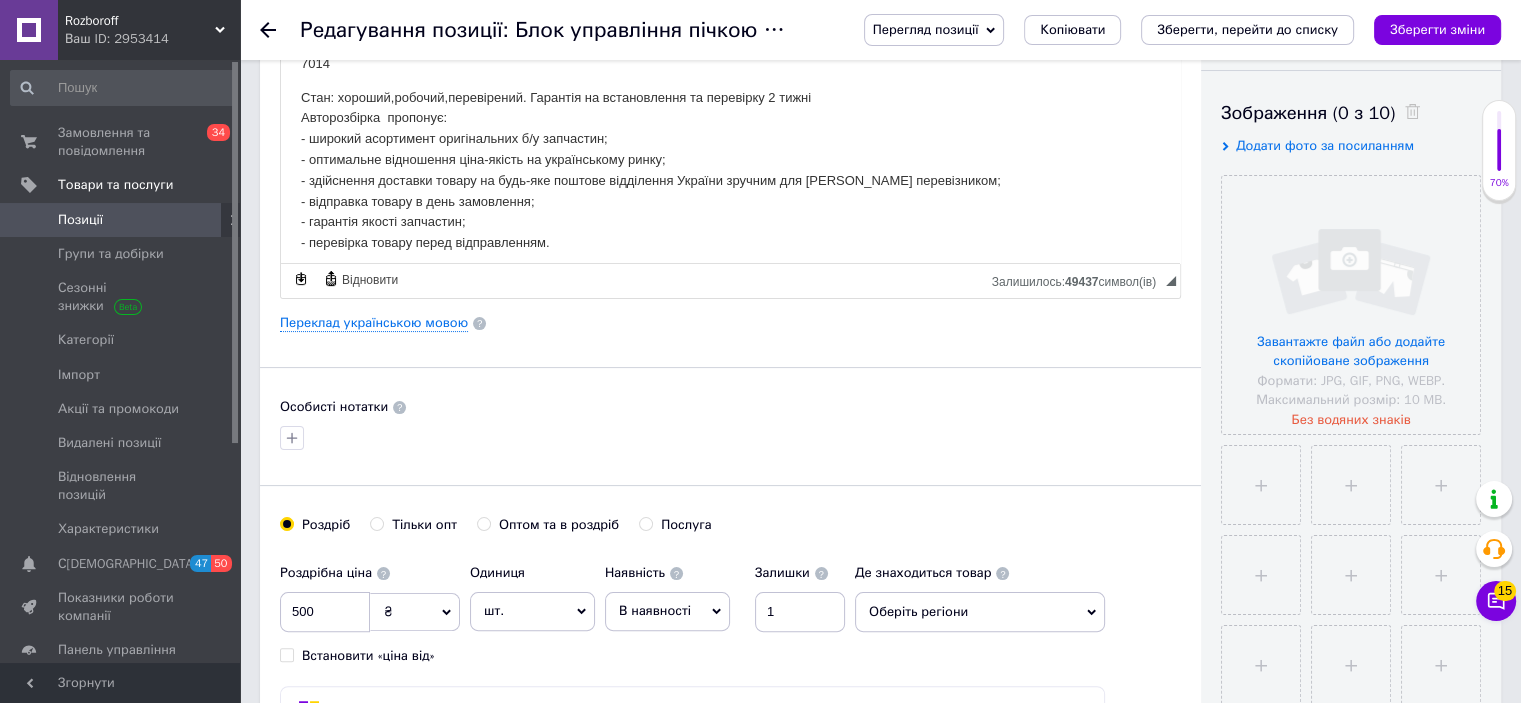 click on "Оберіть регіони" at bounding box center [980, 612] 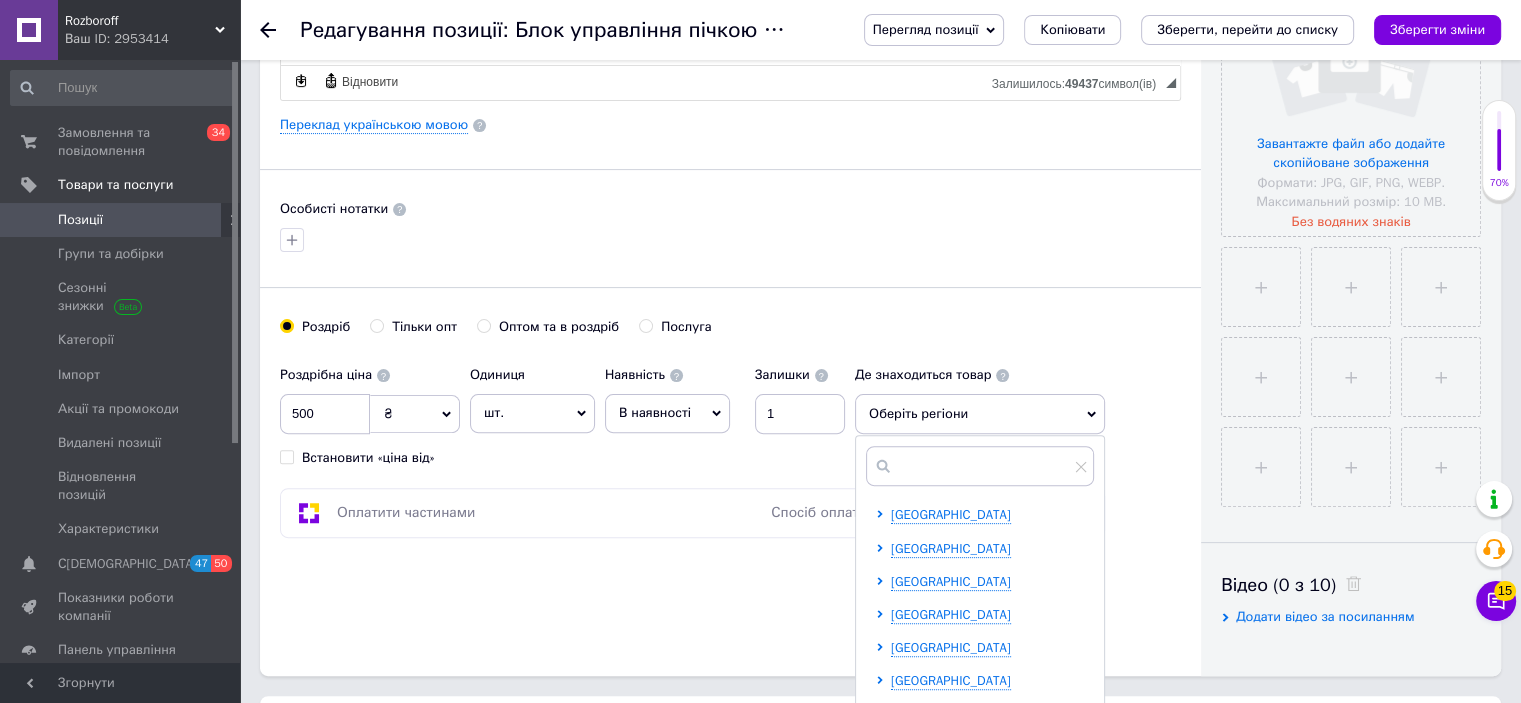 scroll, scrollTop: 531, scrollLeft: 0, axis: vertical 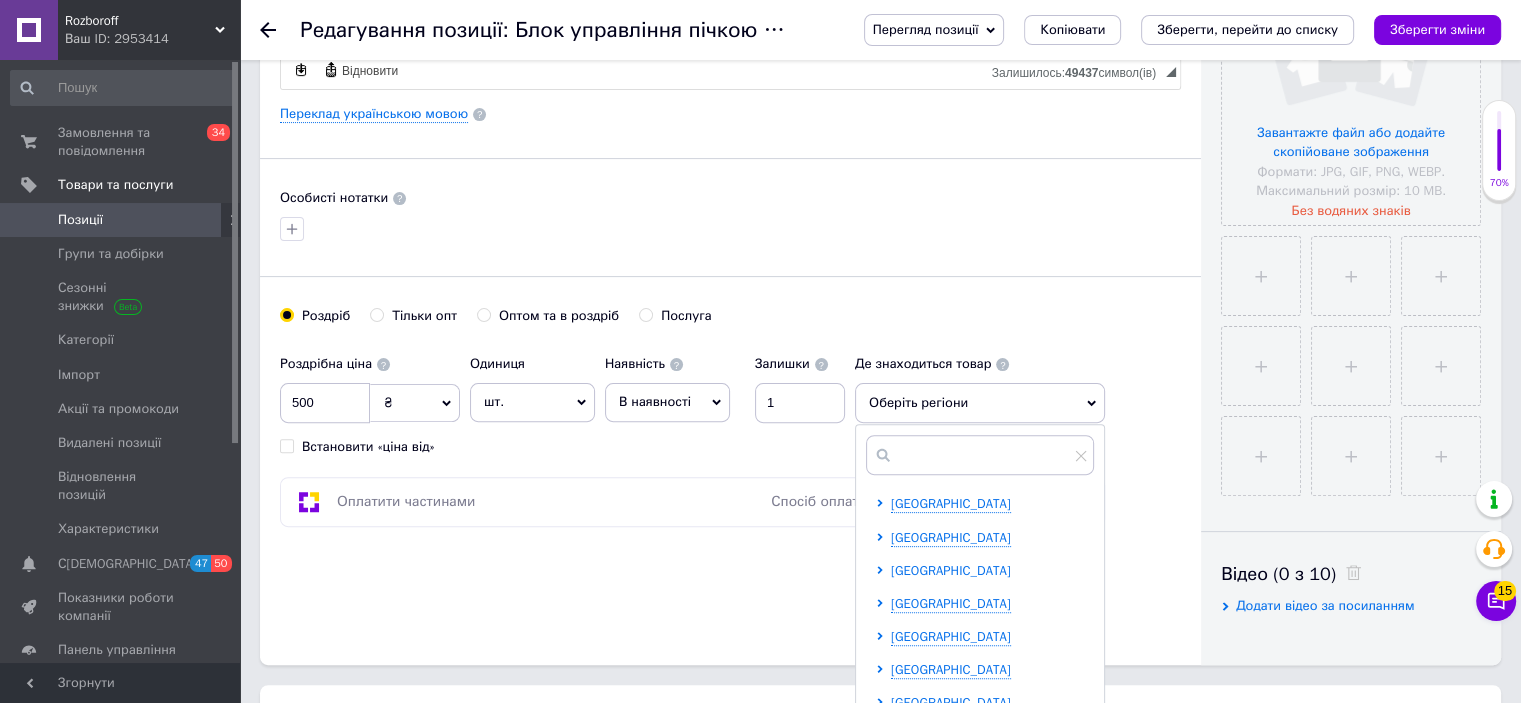 click on "[GEOGRAPHIC_DATA]" at bounding box center [951, 570] 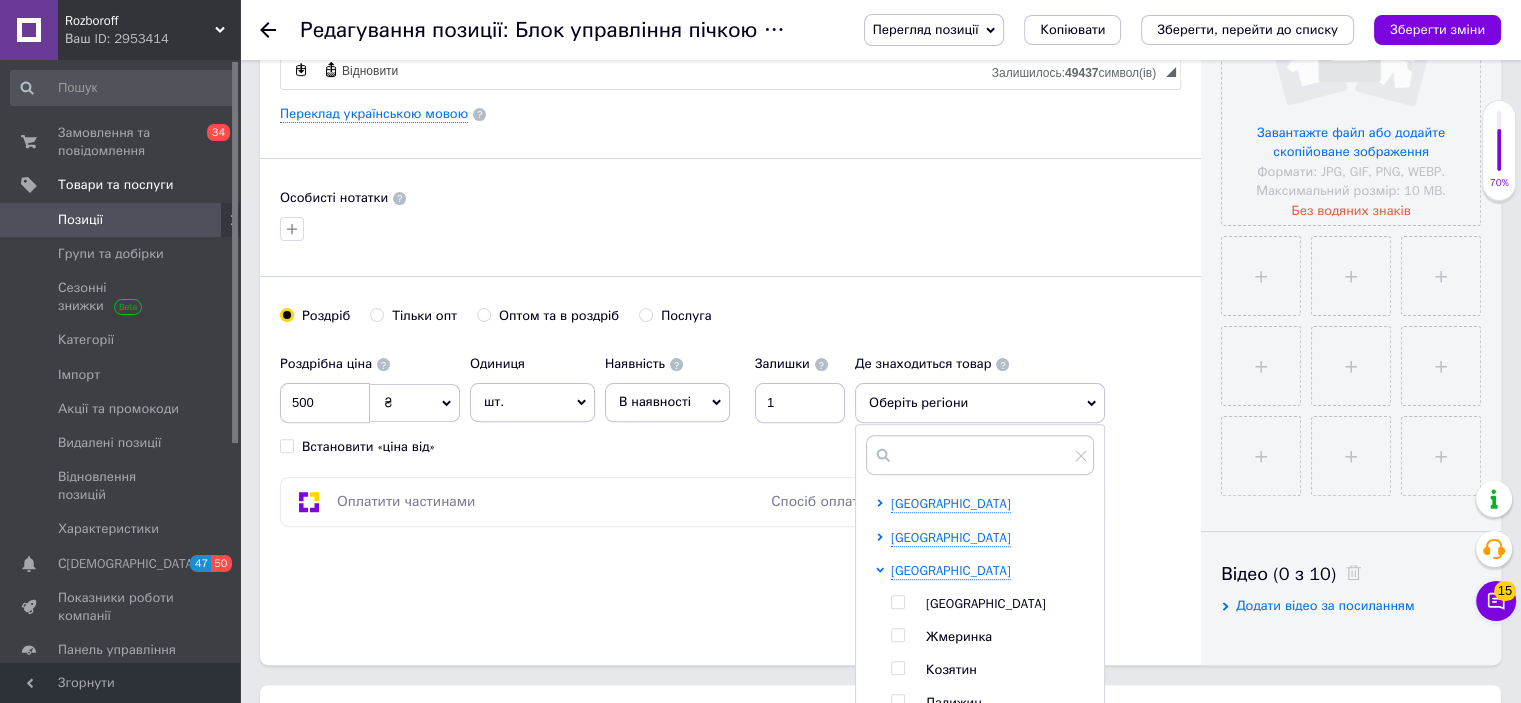 click at bounding box center (897, 602) 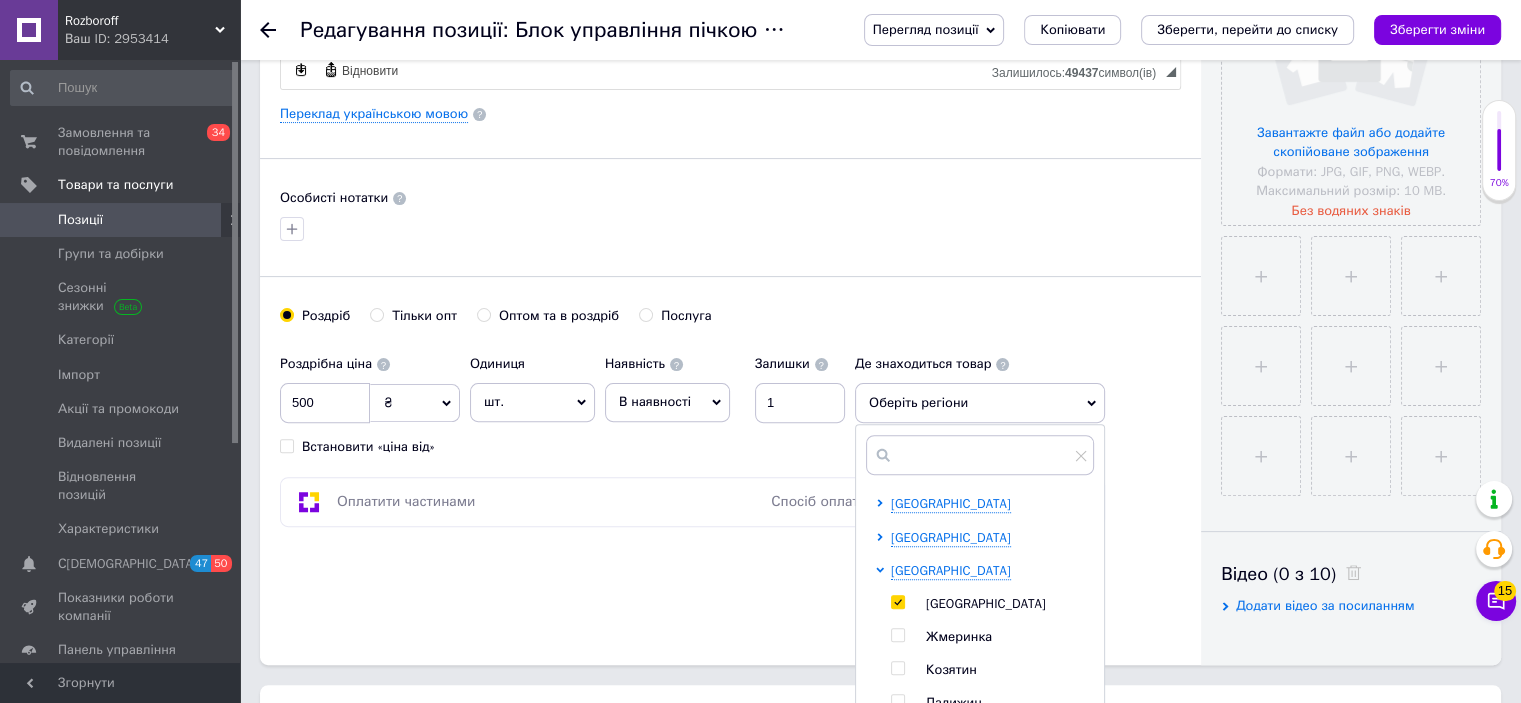 checkbox on "true" 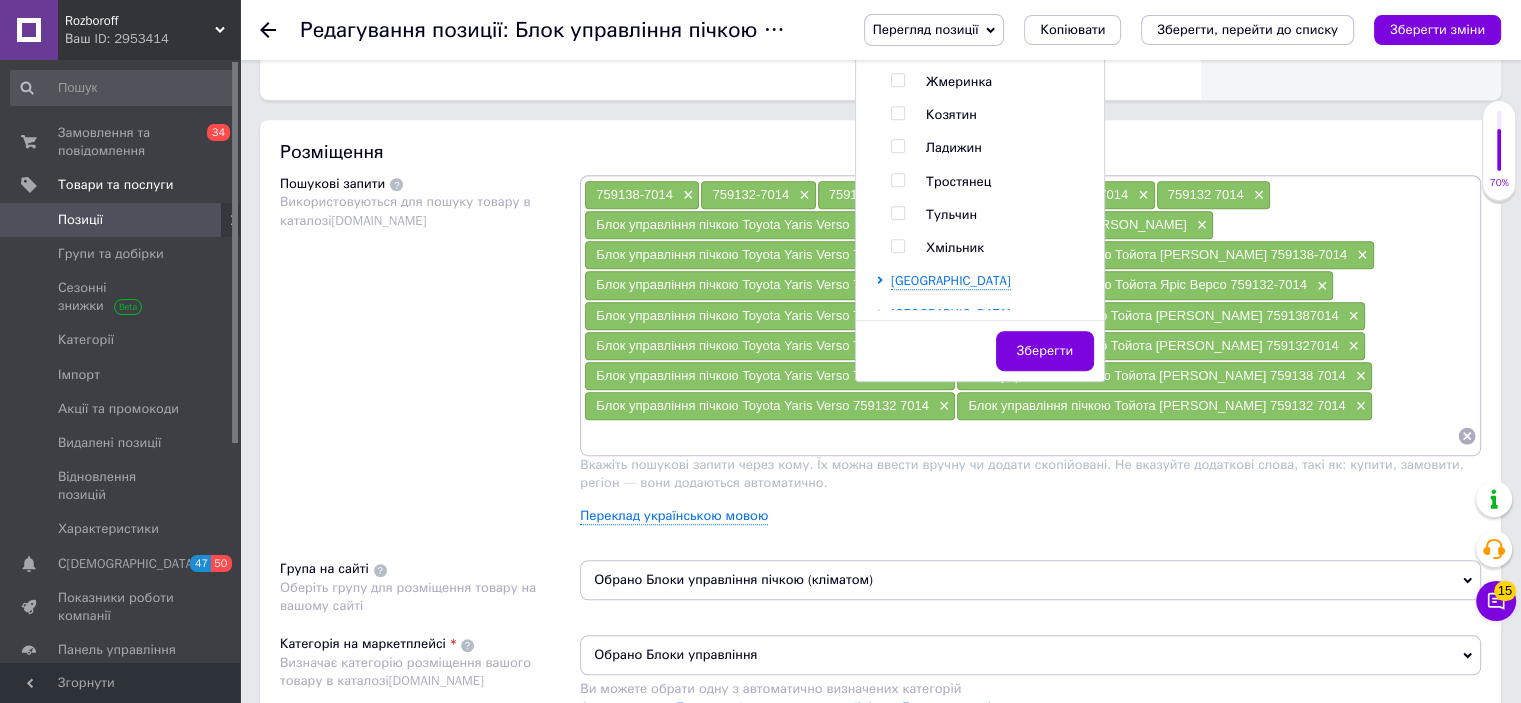 scroll, scrollTop: 1104, scrollLeft: 0, axis: vertical 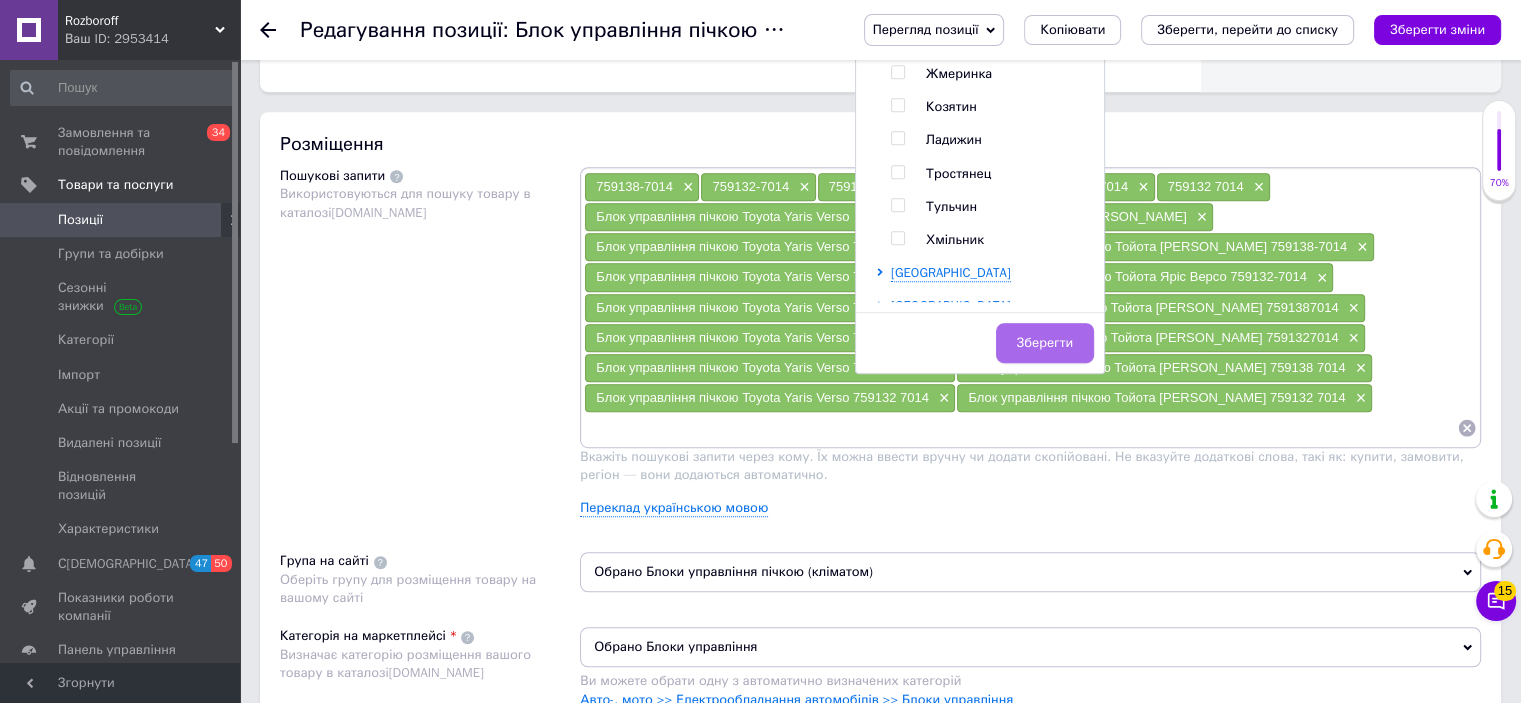 click on "Зберегти" at bounding box center [1045, 343] 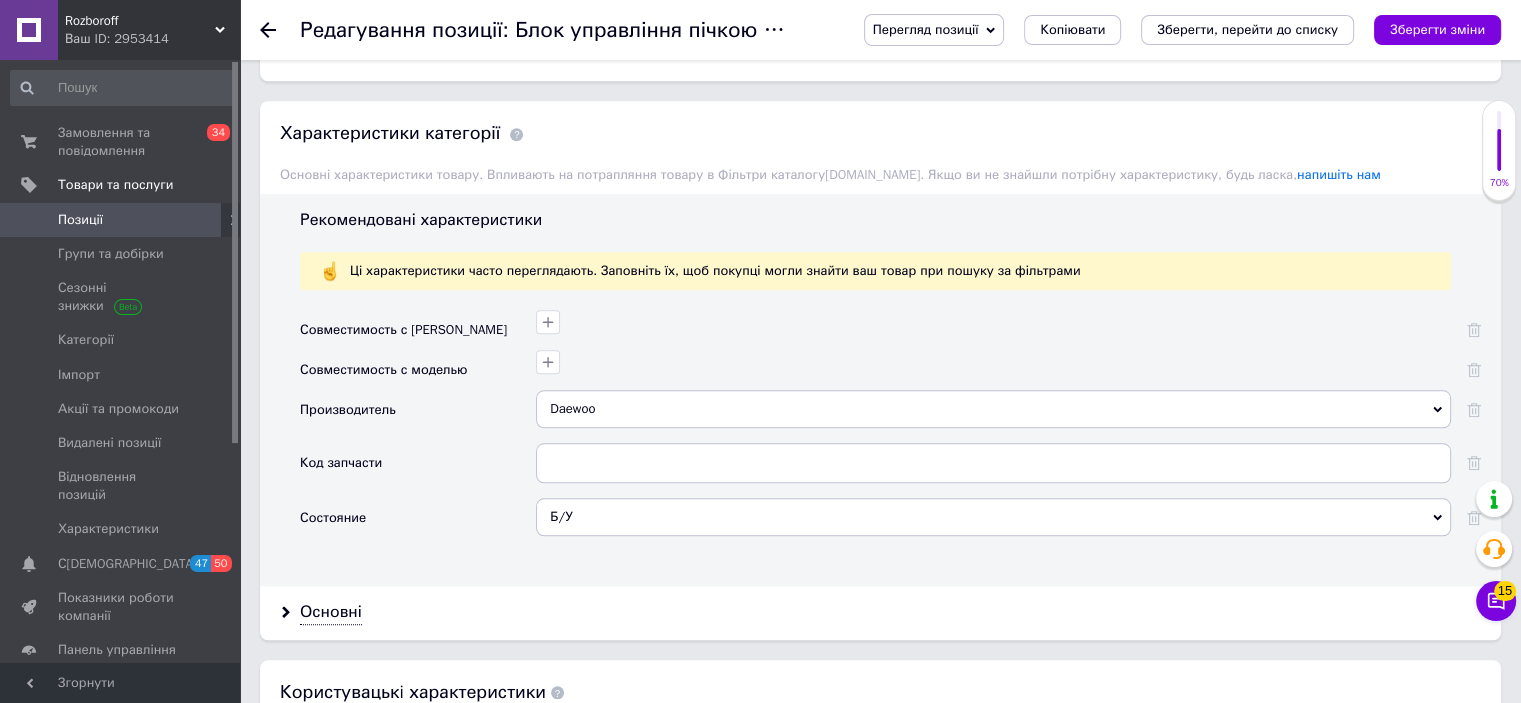 scroll, scrollTop: 1795, scrollLeft: 0, axis: vertical 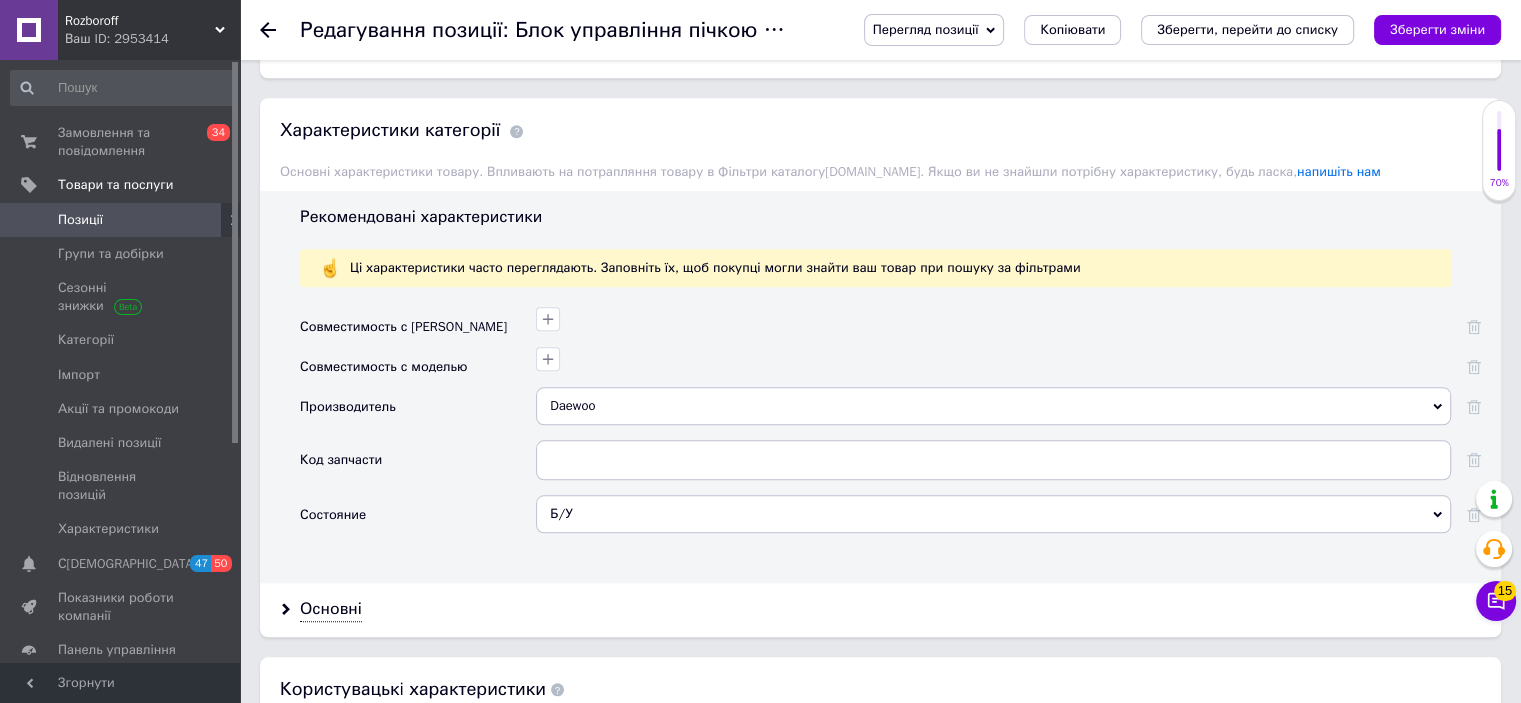 click on "Daewoo" at bounding box center (993, 406) 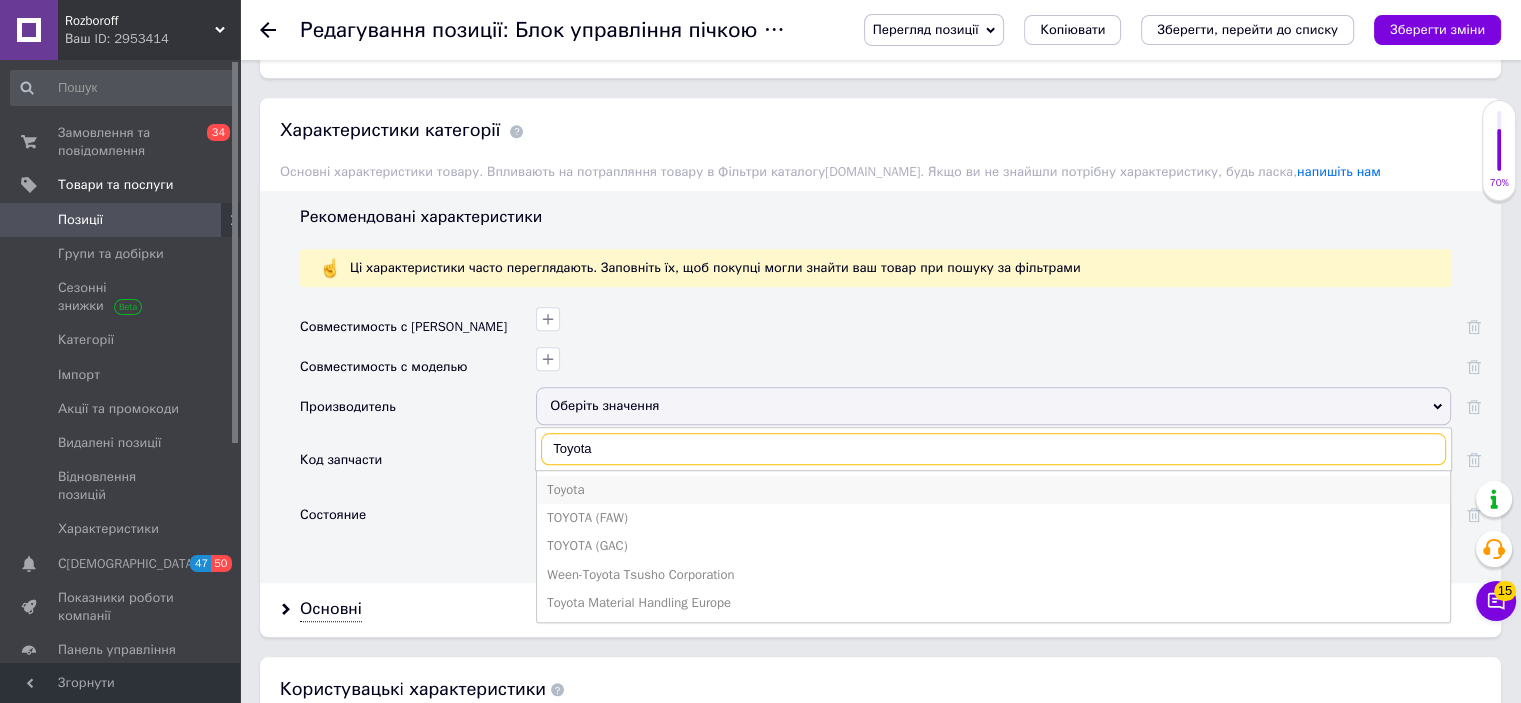type on "Toyota" 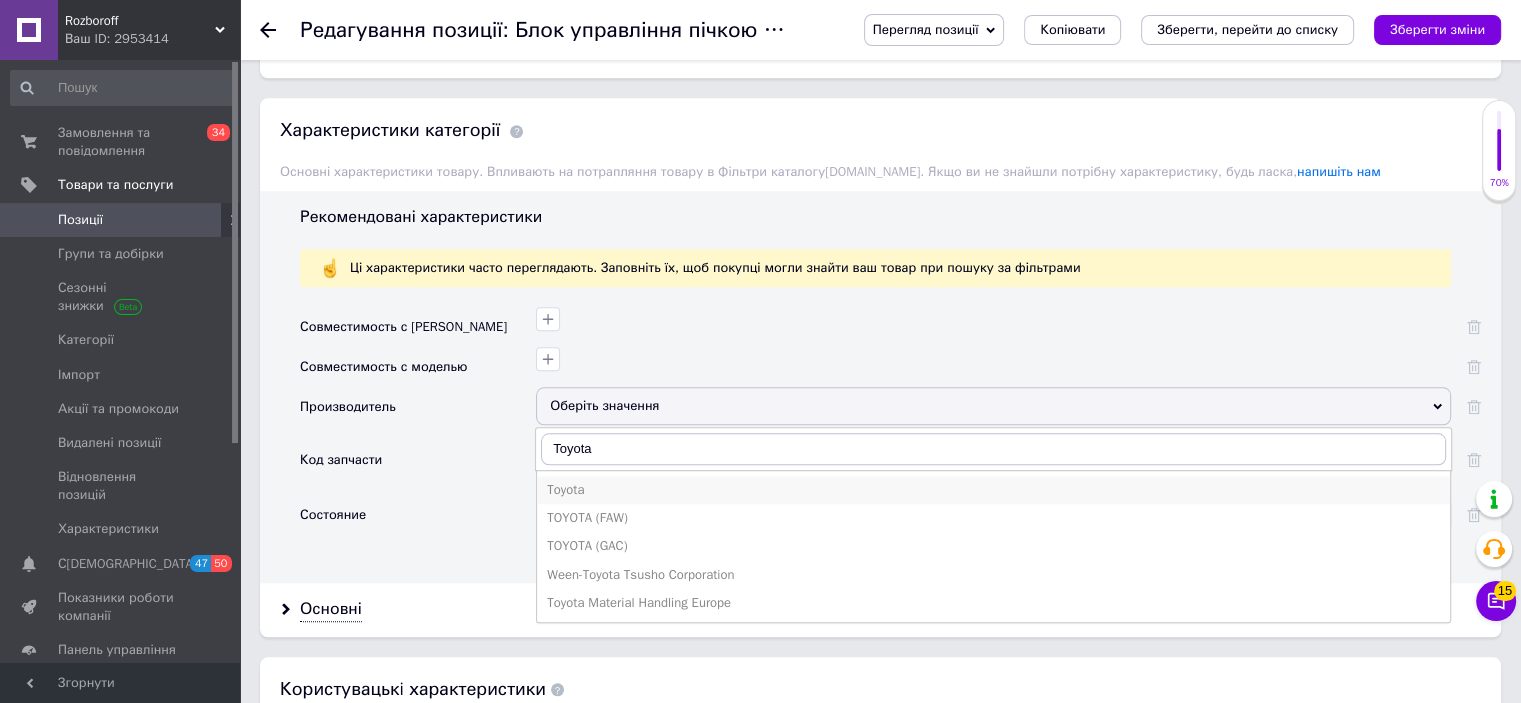 click on "Toyota" at bounding box center [993, 490] 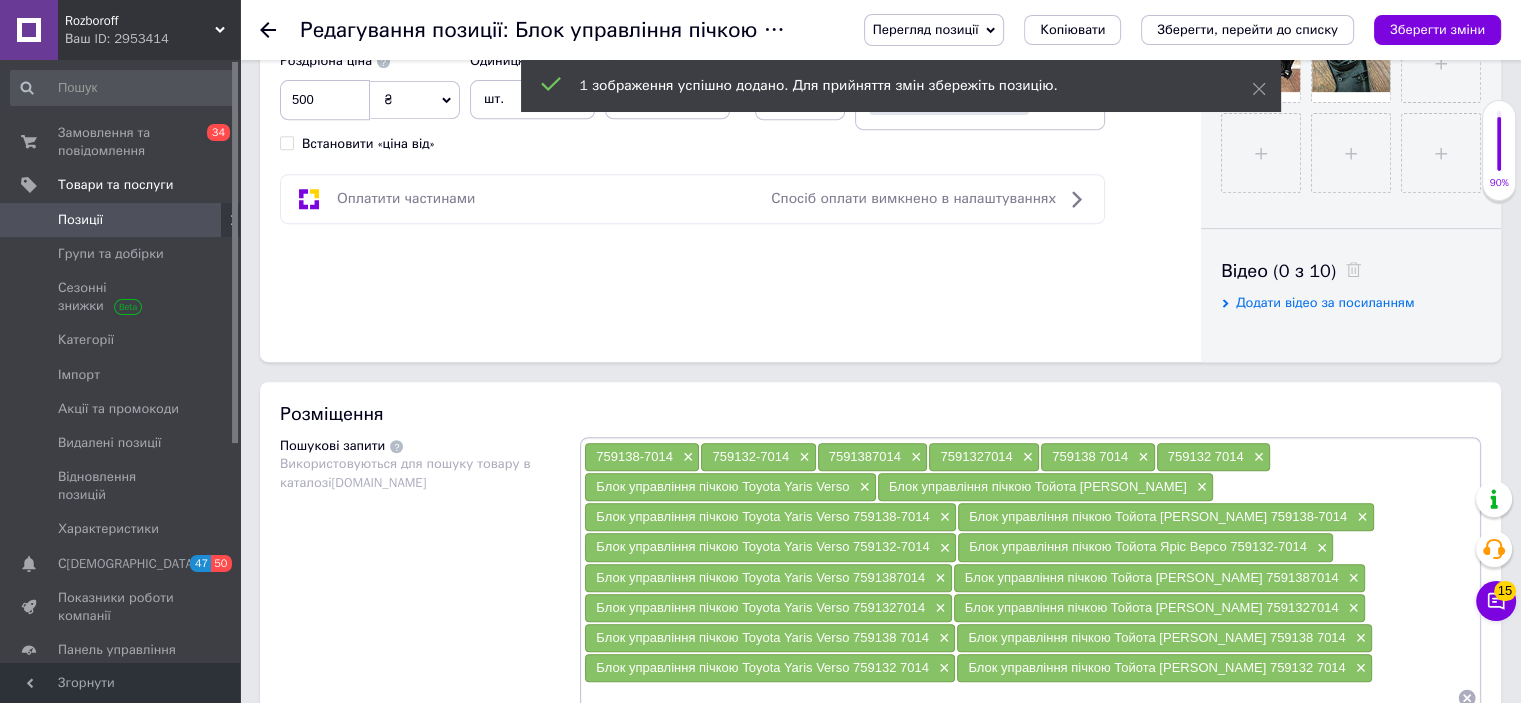 scroll, scrollTop: 0, scrollLeft: 0, axis: both 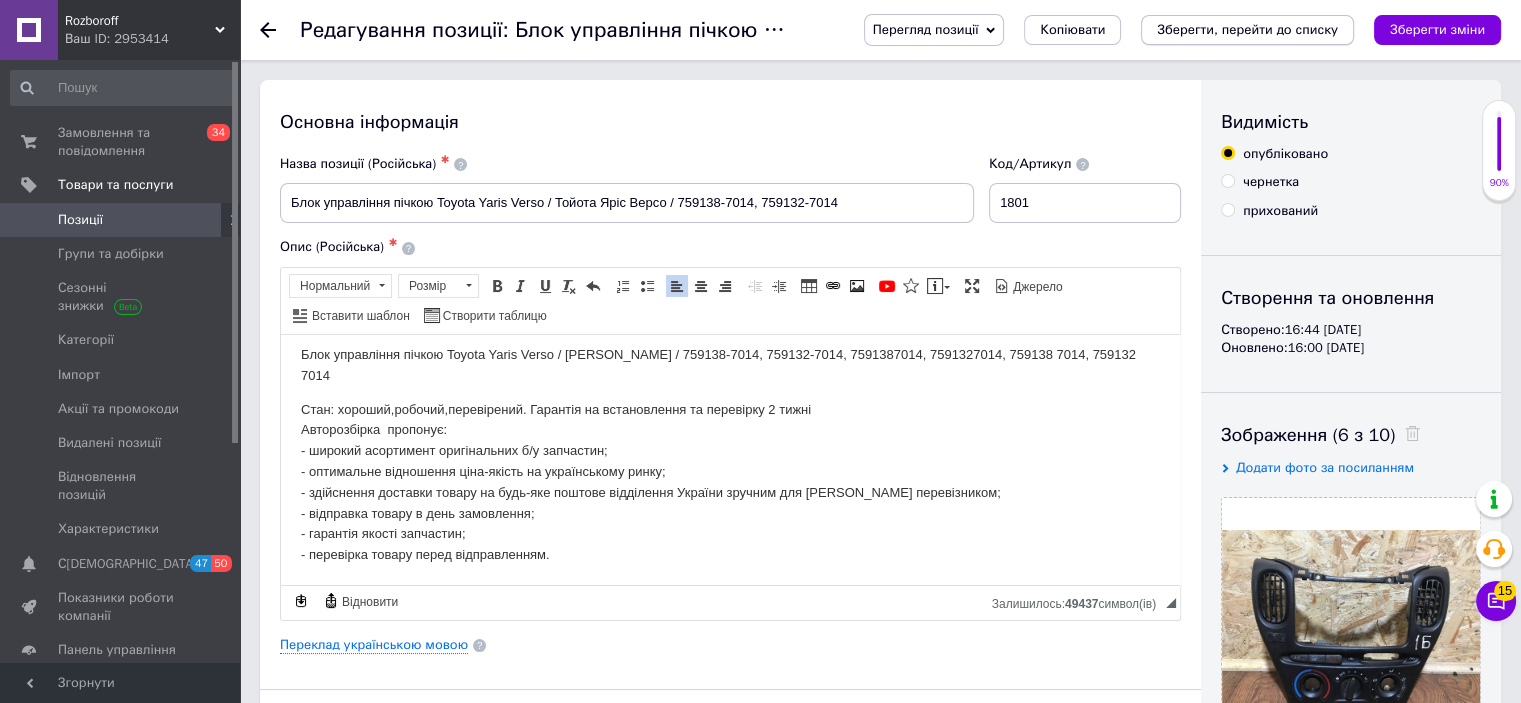 click on "Зберегти, перейти до списку" at bounding box center (1247, 29) 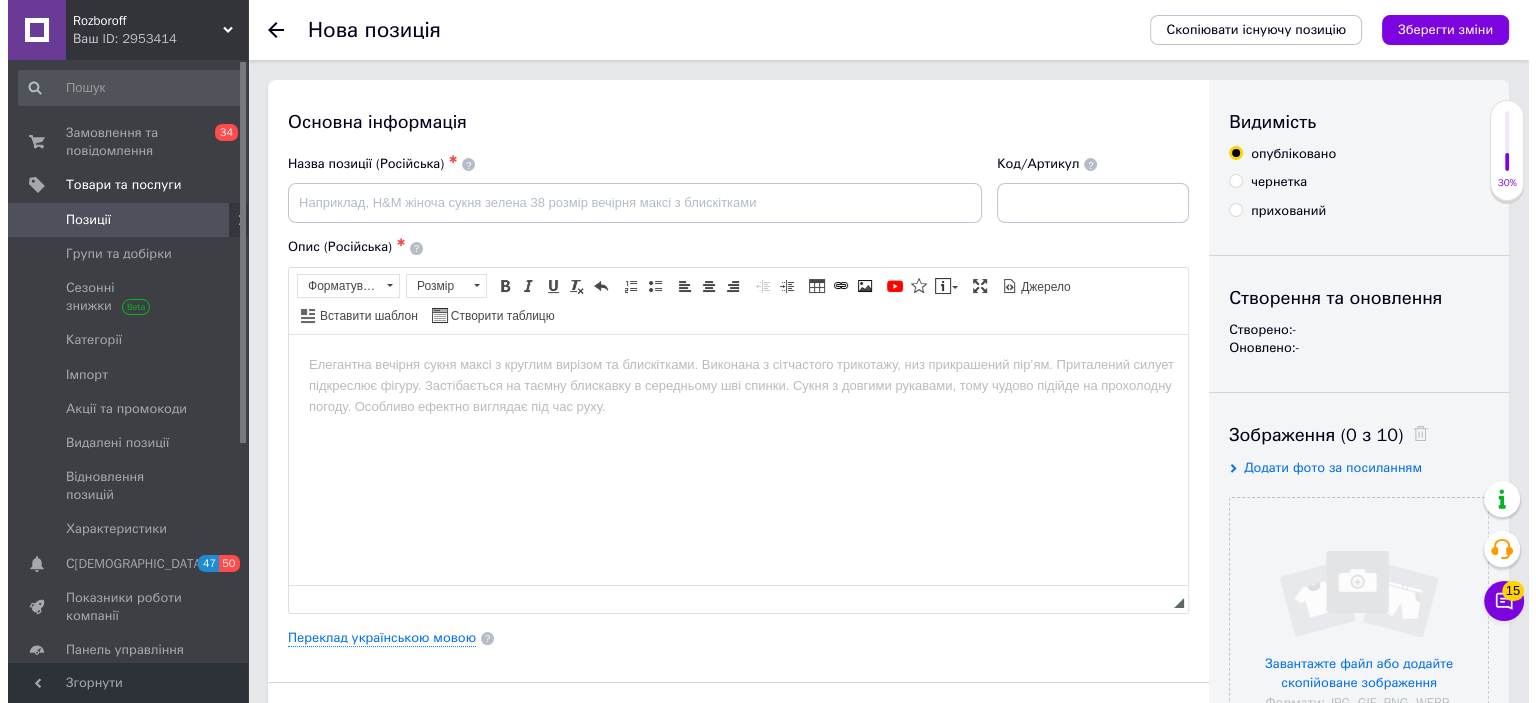 scroll, scrollTop: 0, scrollLeft: 0, axis: both 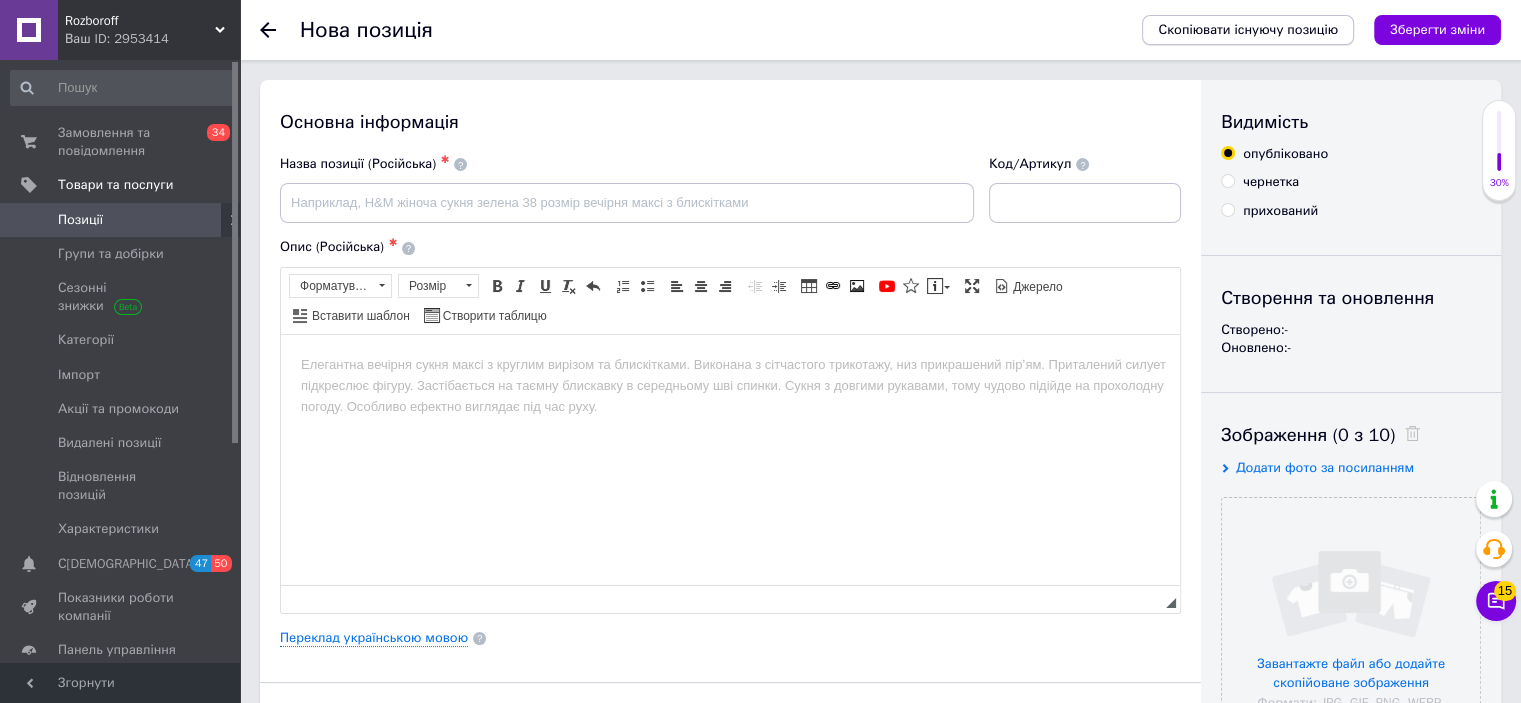 click on "Скопіювати існуючу позицію" at bounding box center [1248, 30] 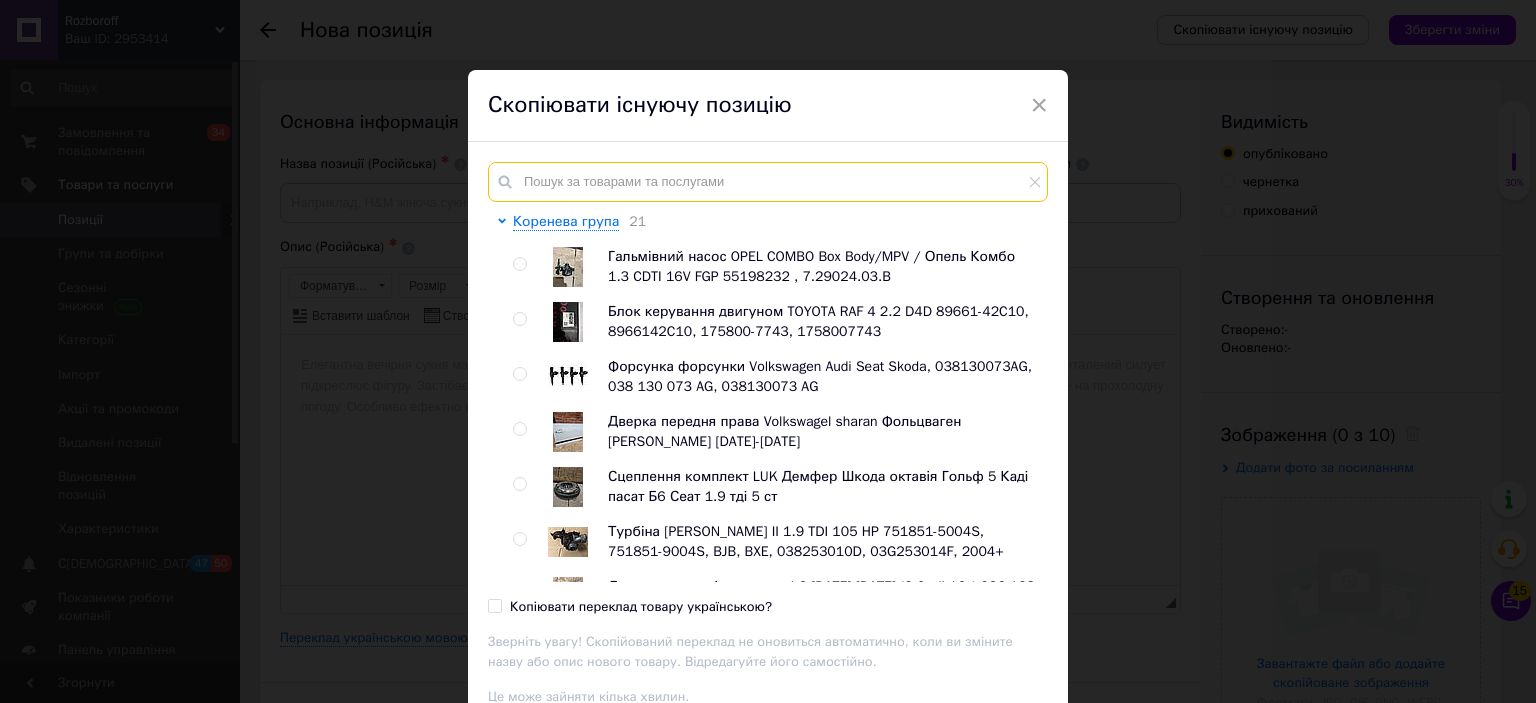 click at bounding box center [768, 182] 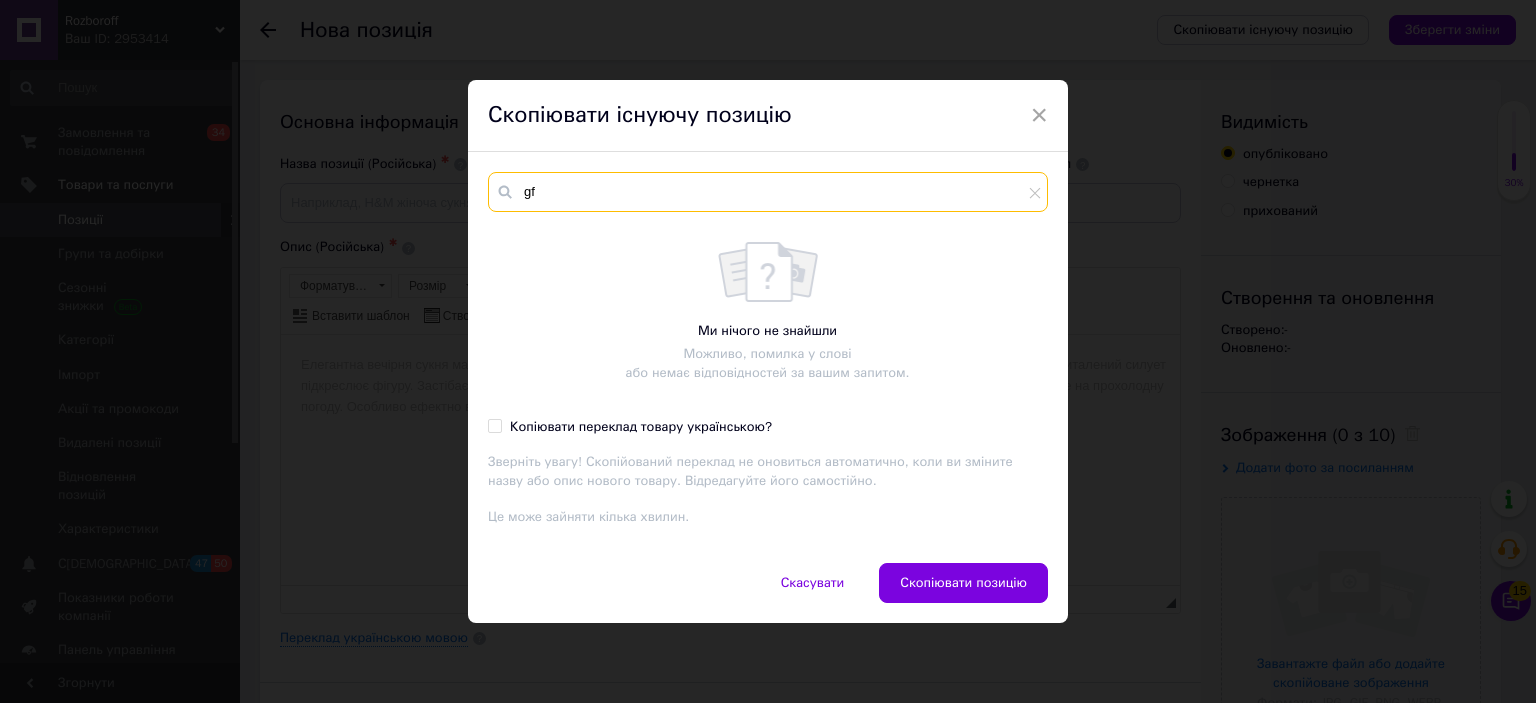 type on "g" 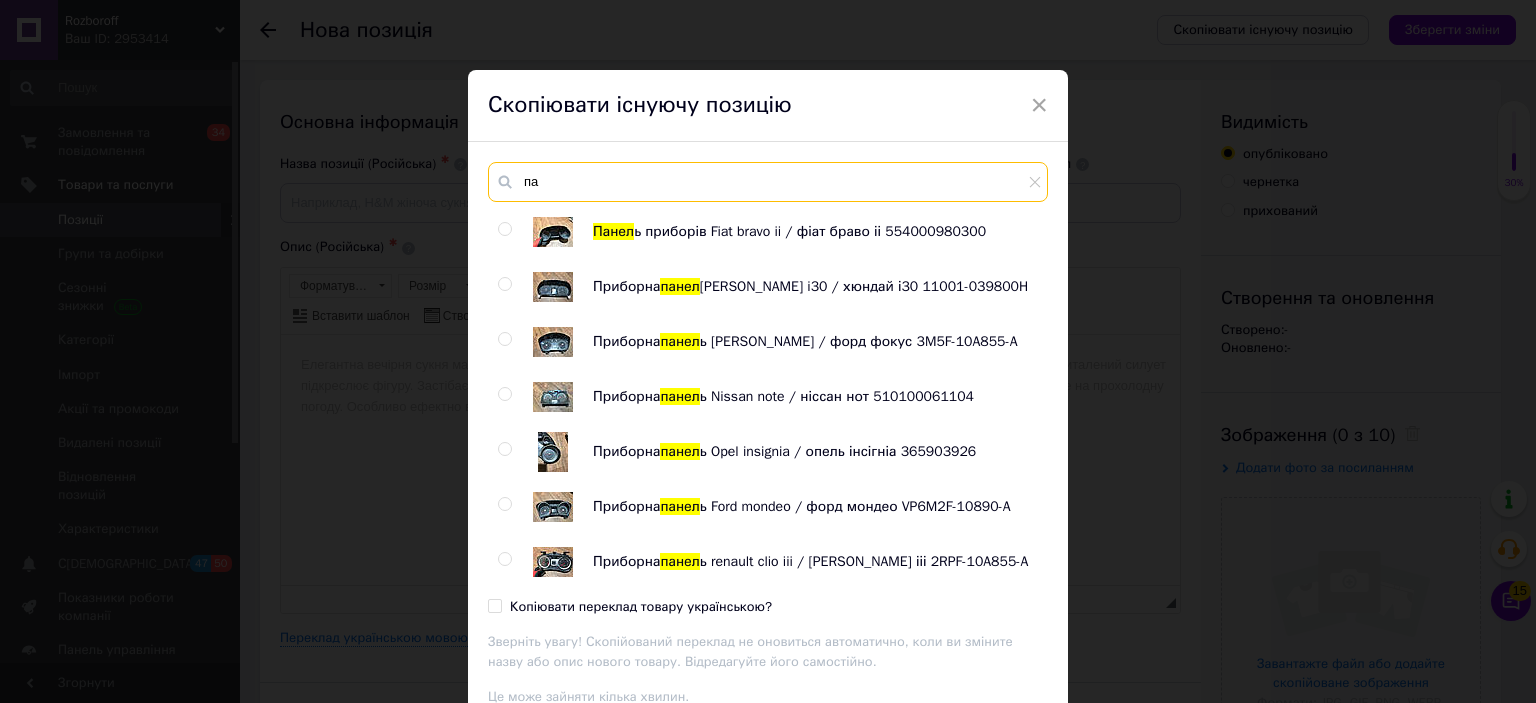 type on "п" 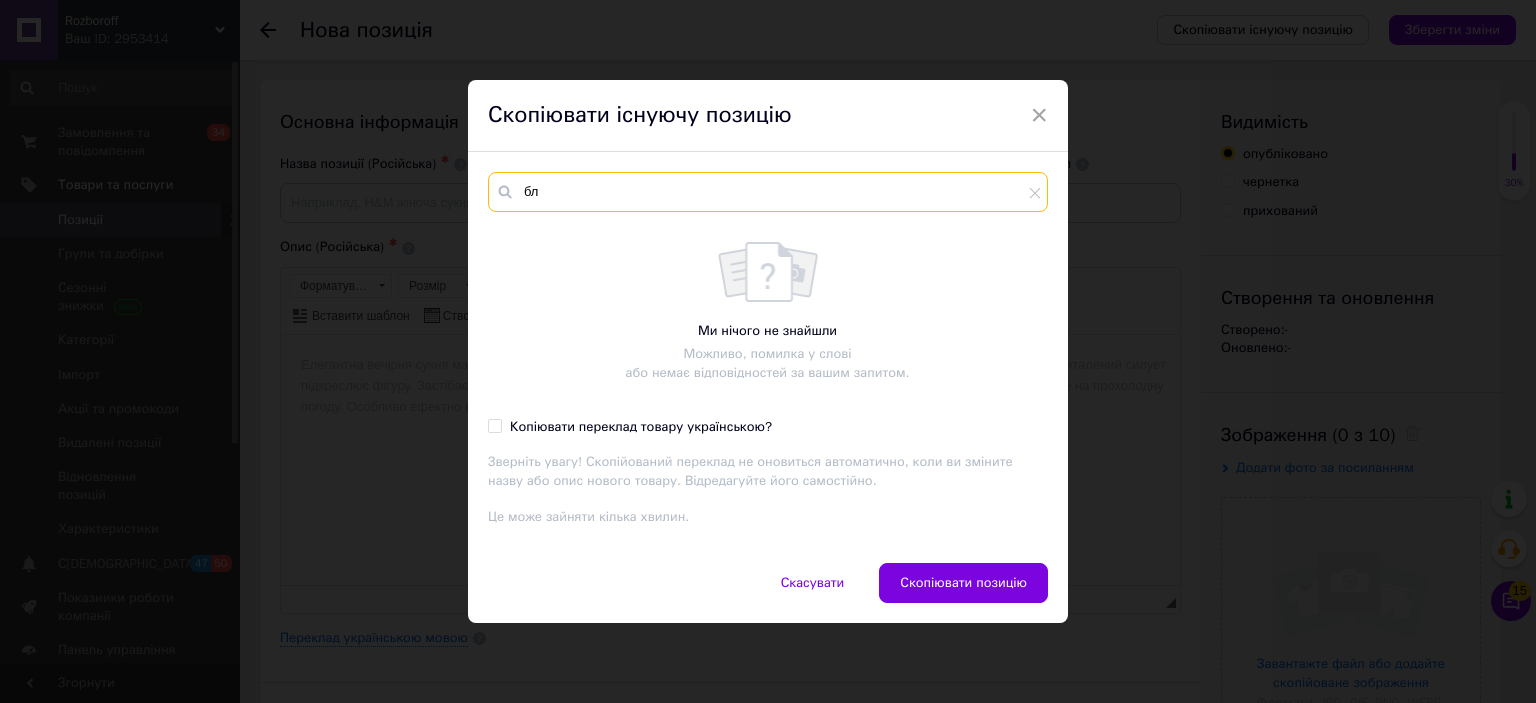 type on "б" 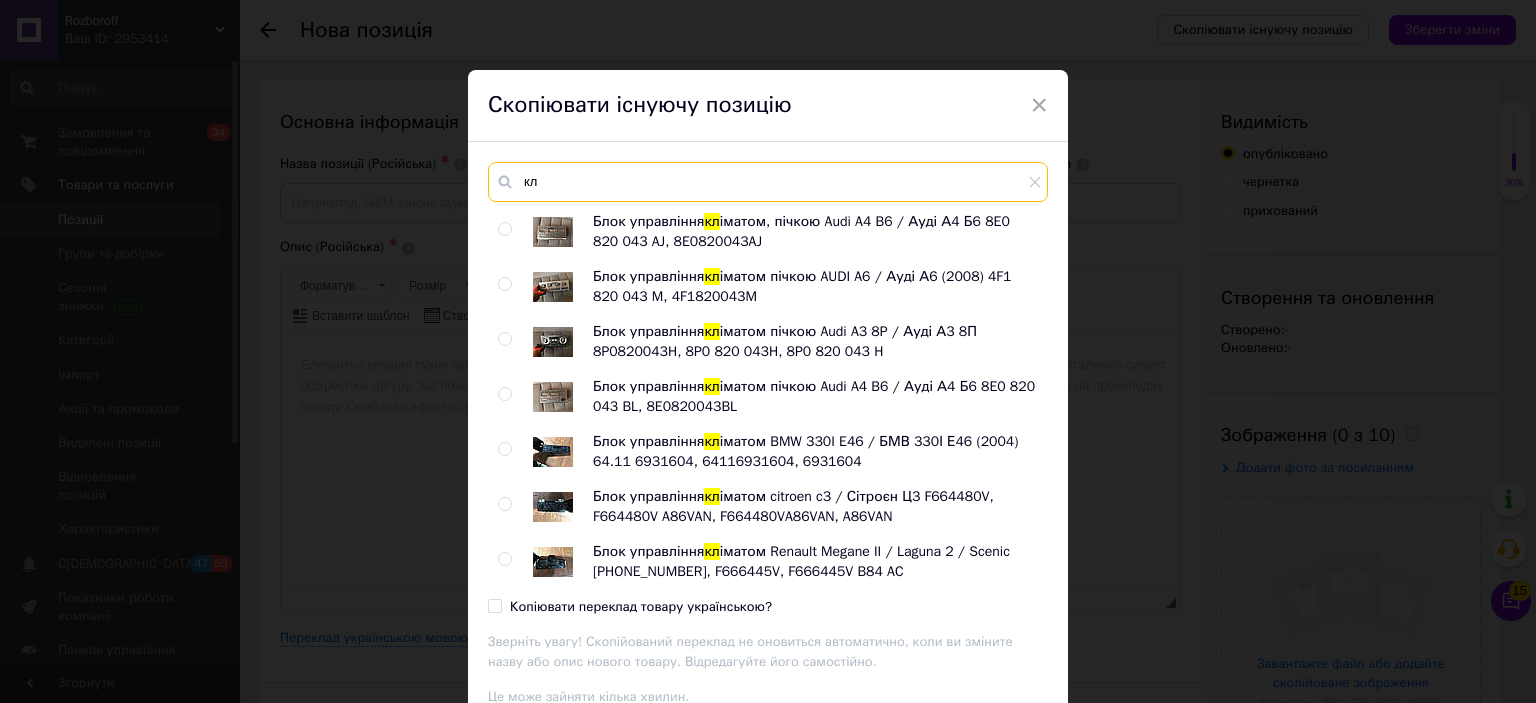 type on "к" 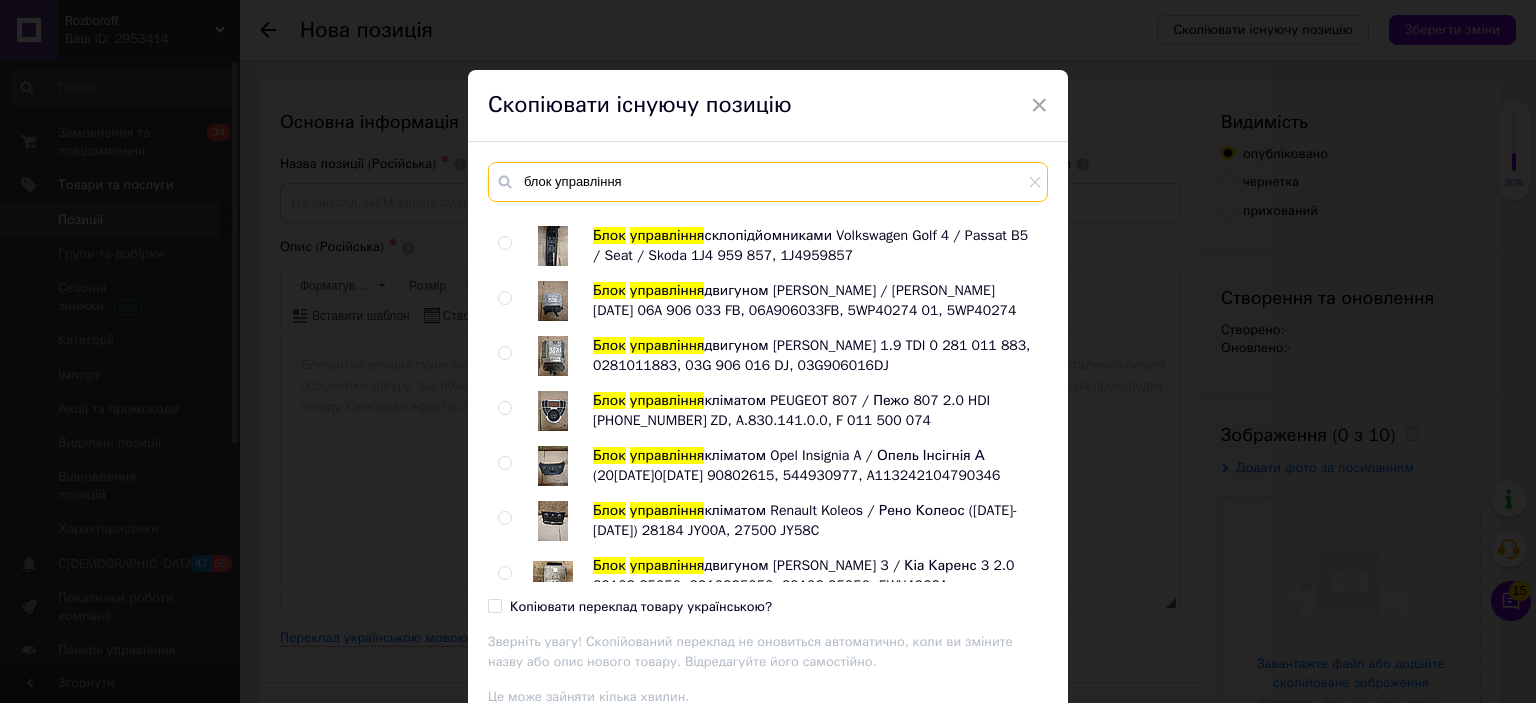scroll, scrollTop: 764, scrollLeft: 0, axis: vertical 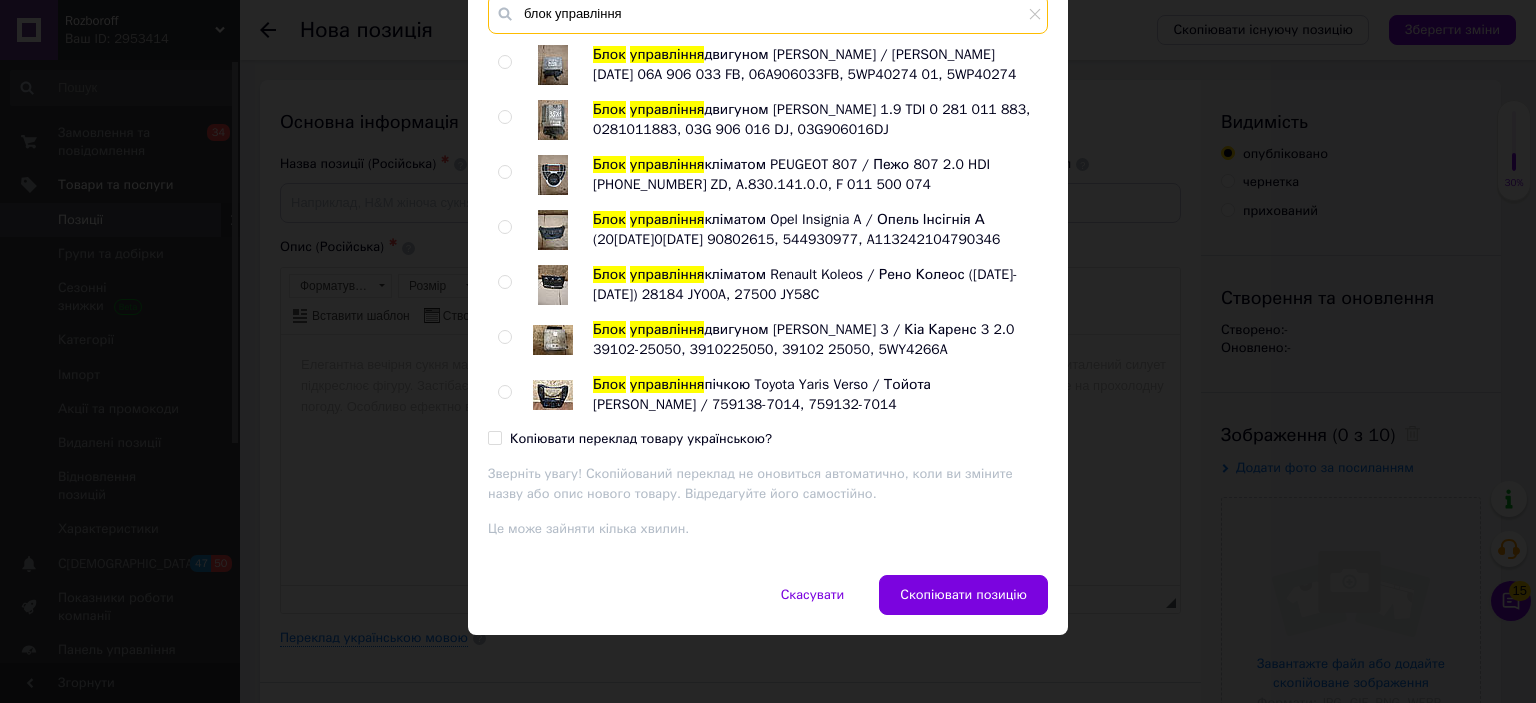 type on "блок управління" 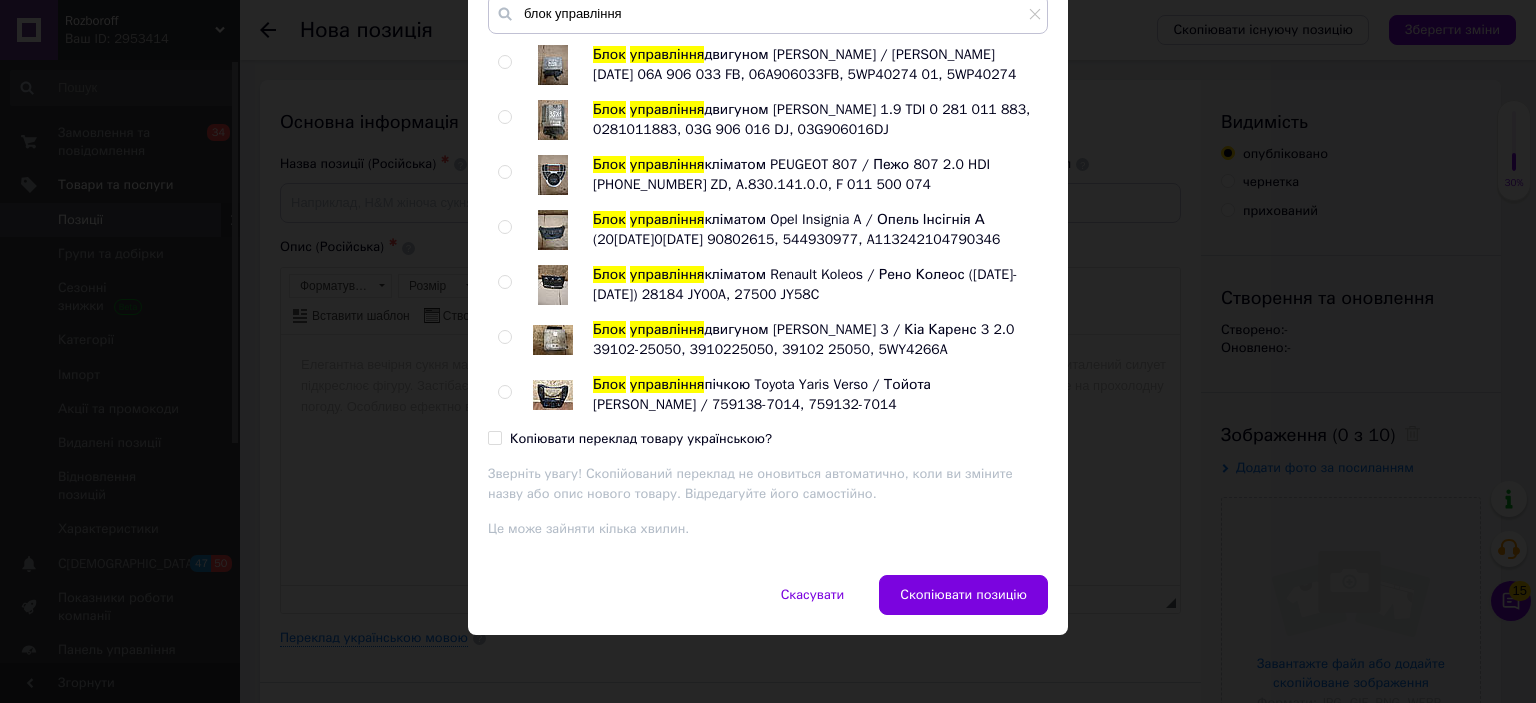click at bounding box center (504, 392) 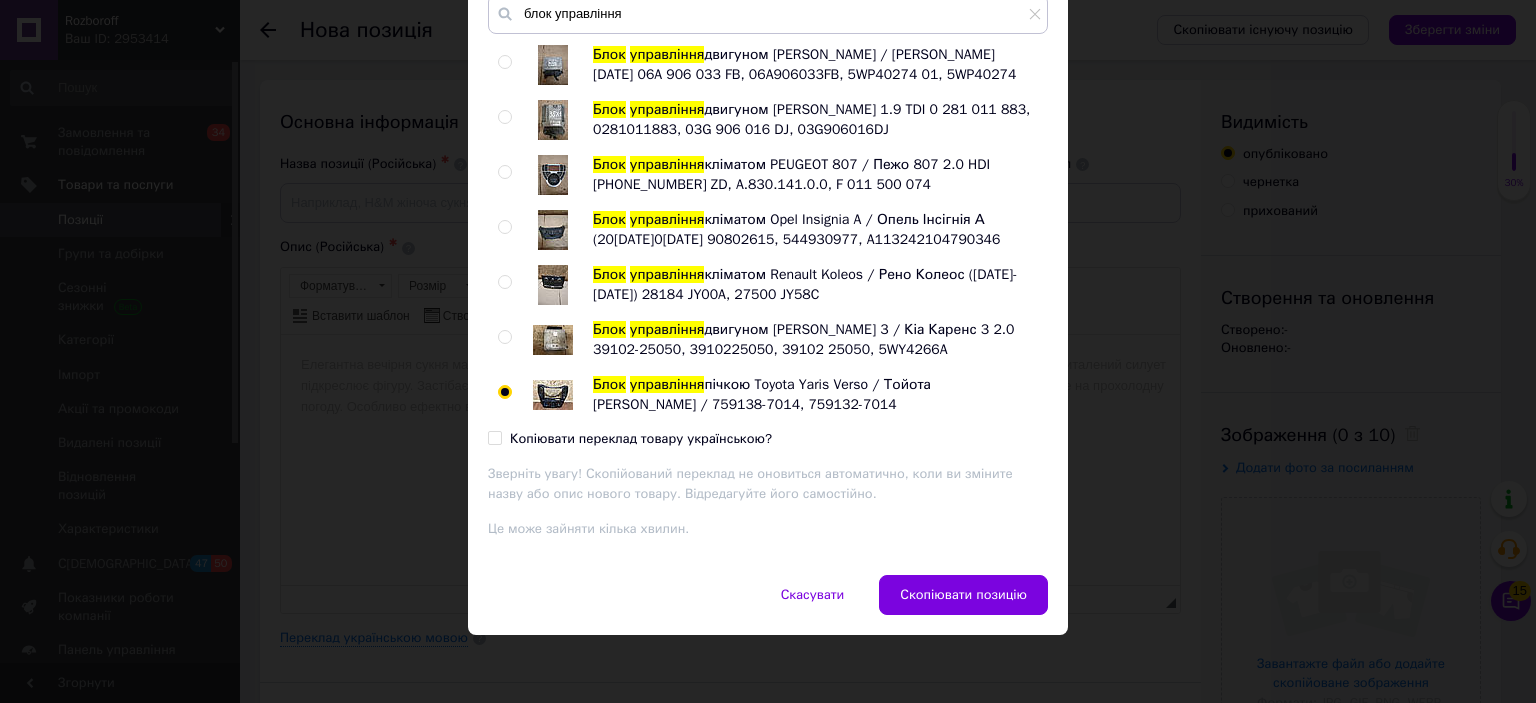 radio on "true" 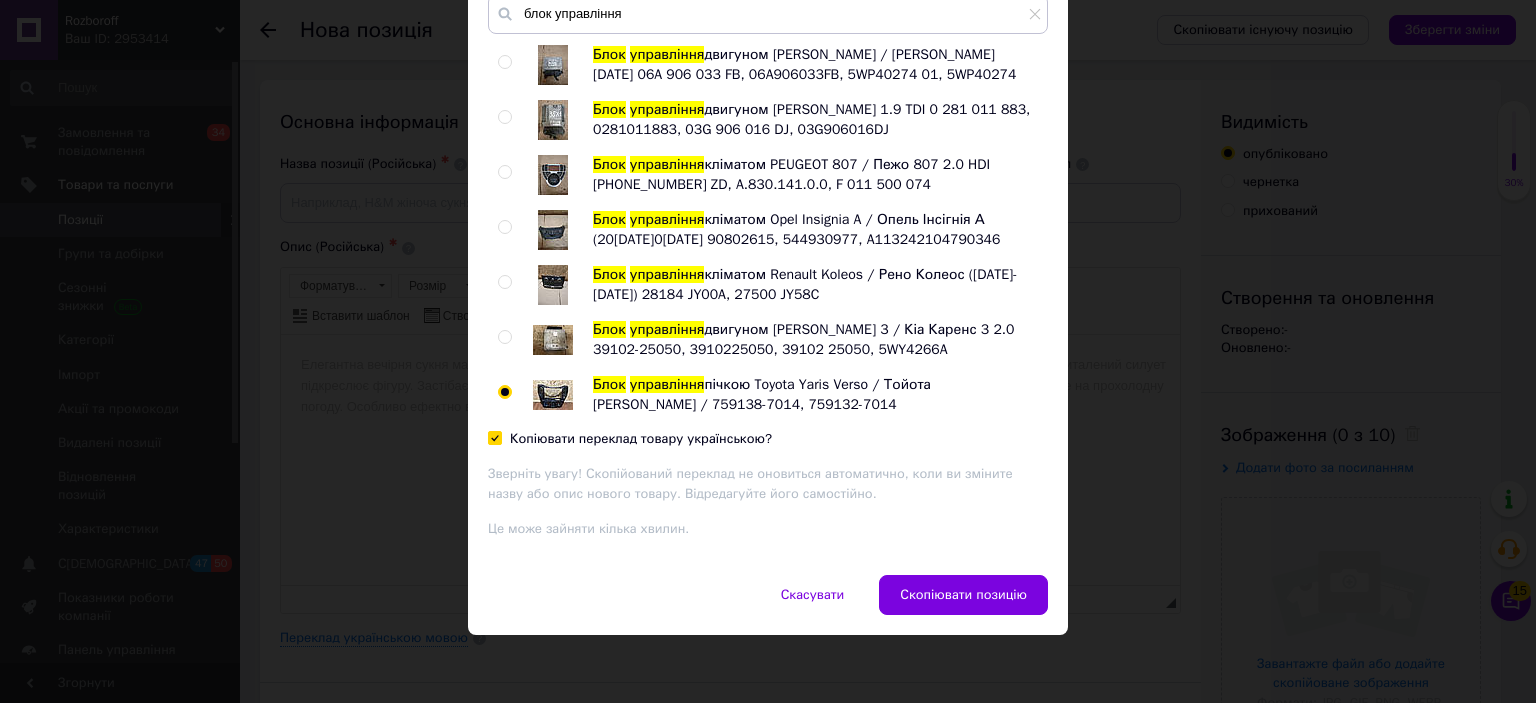 checkbox on "true" 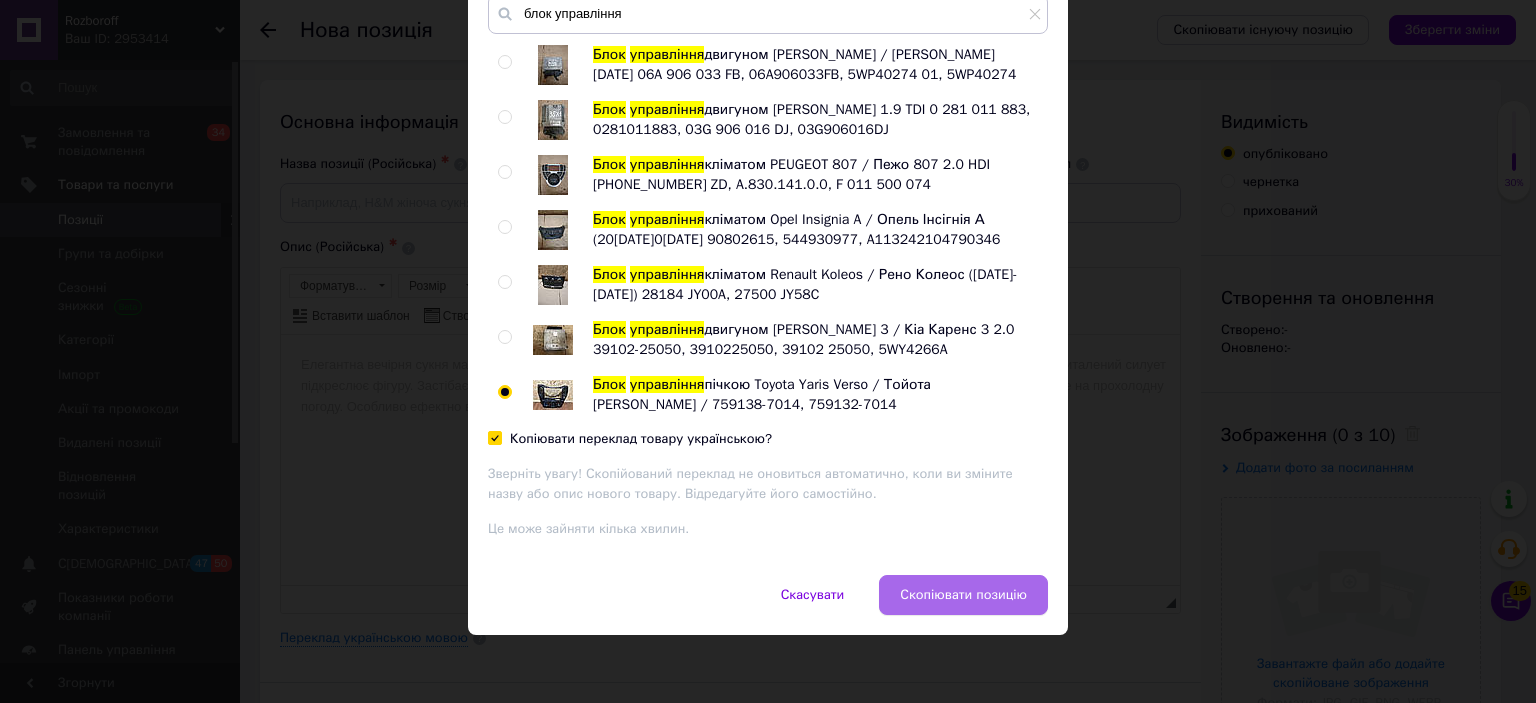 click on "Скопіювати позицію" at bounding box center (963, 595) 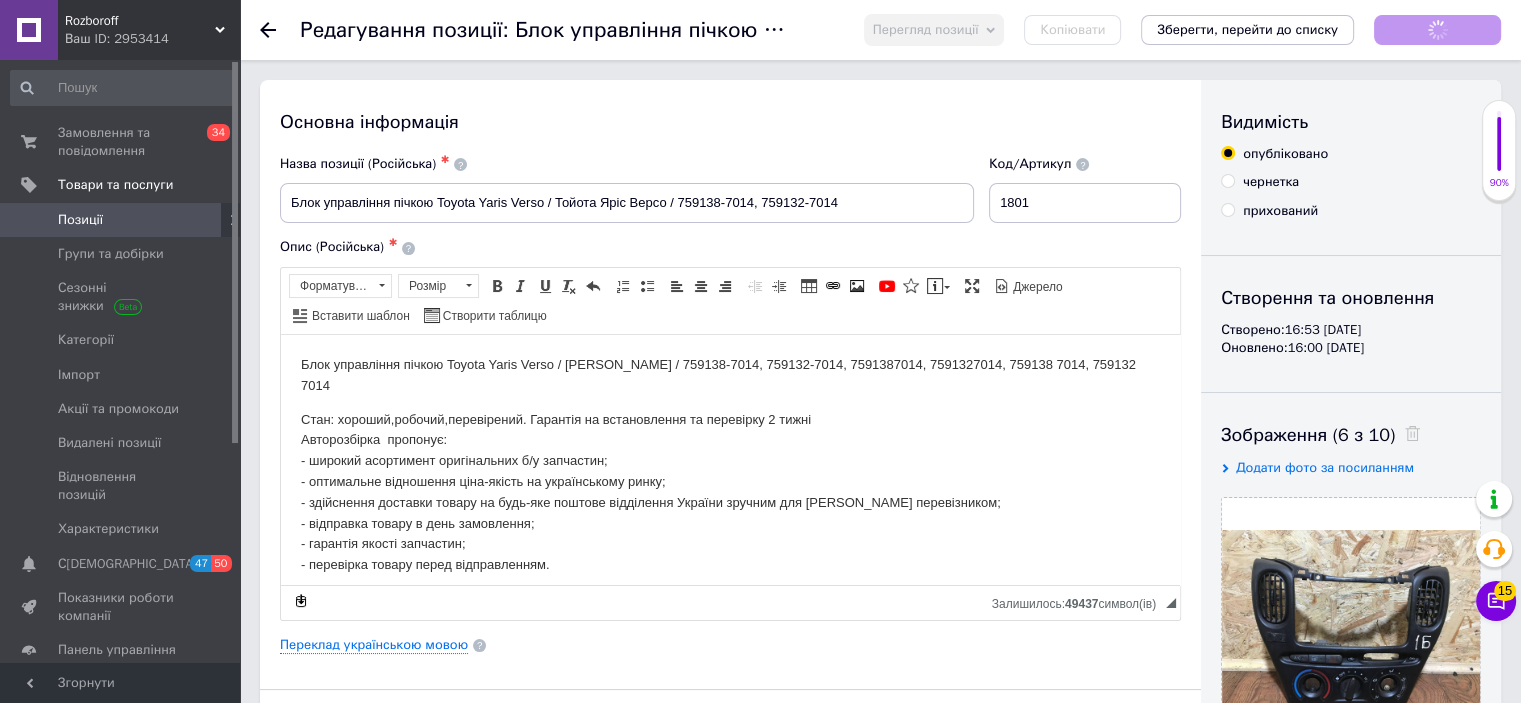 scroll, scrollTop: 0, scrollLeft: 0, axis: both 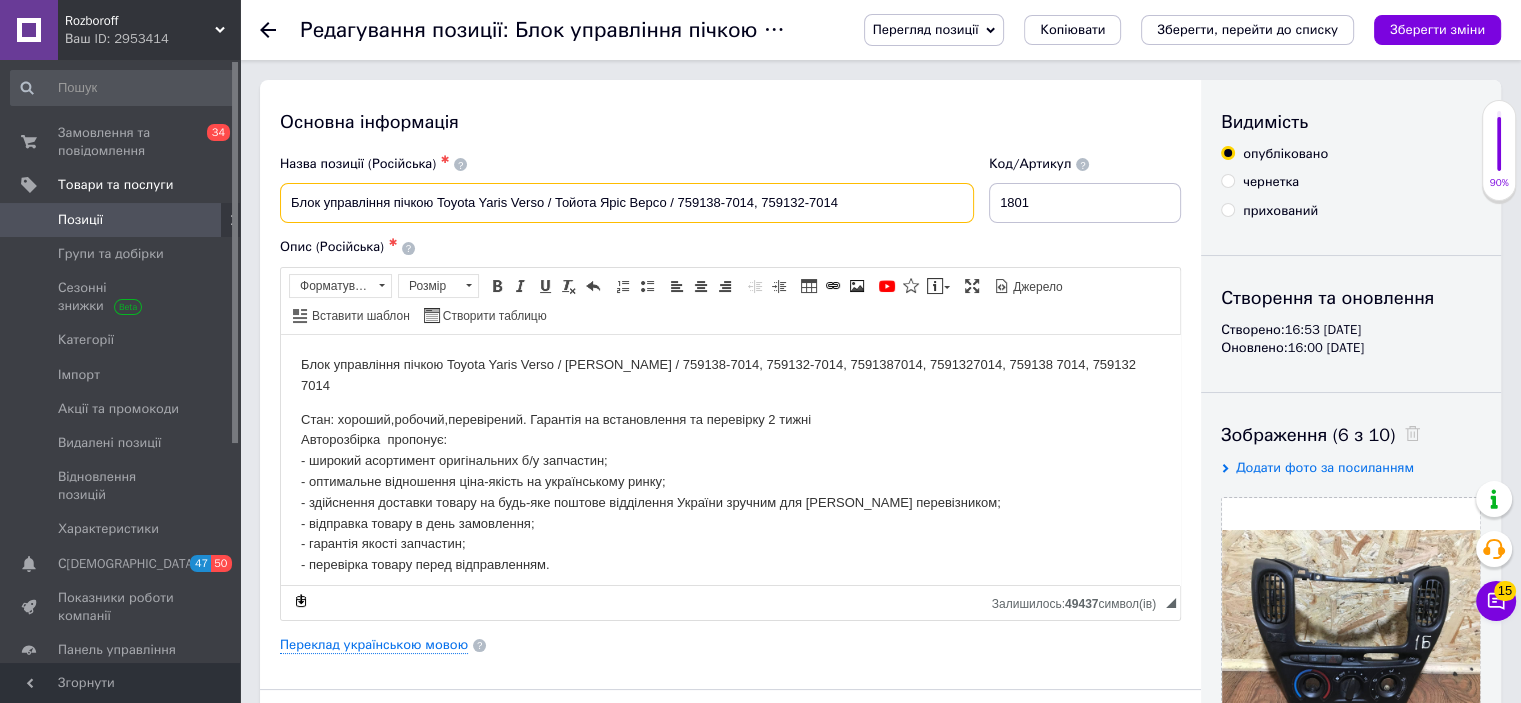drag, startPoint x: 853, startPoint y: 205, endPoint x: 390, endPoint y: 190, distance: 463.24292 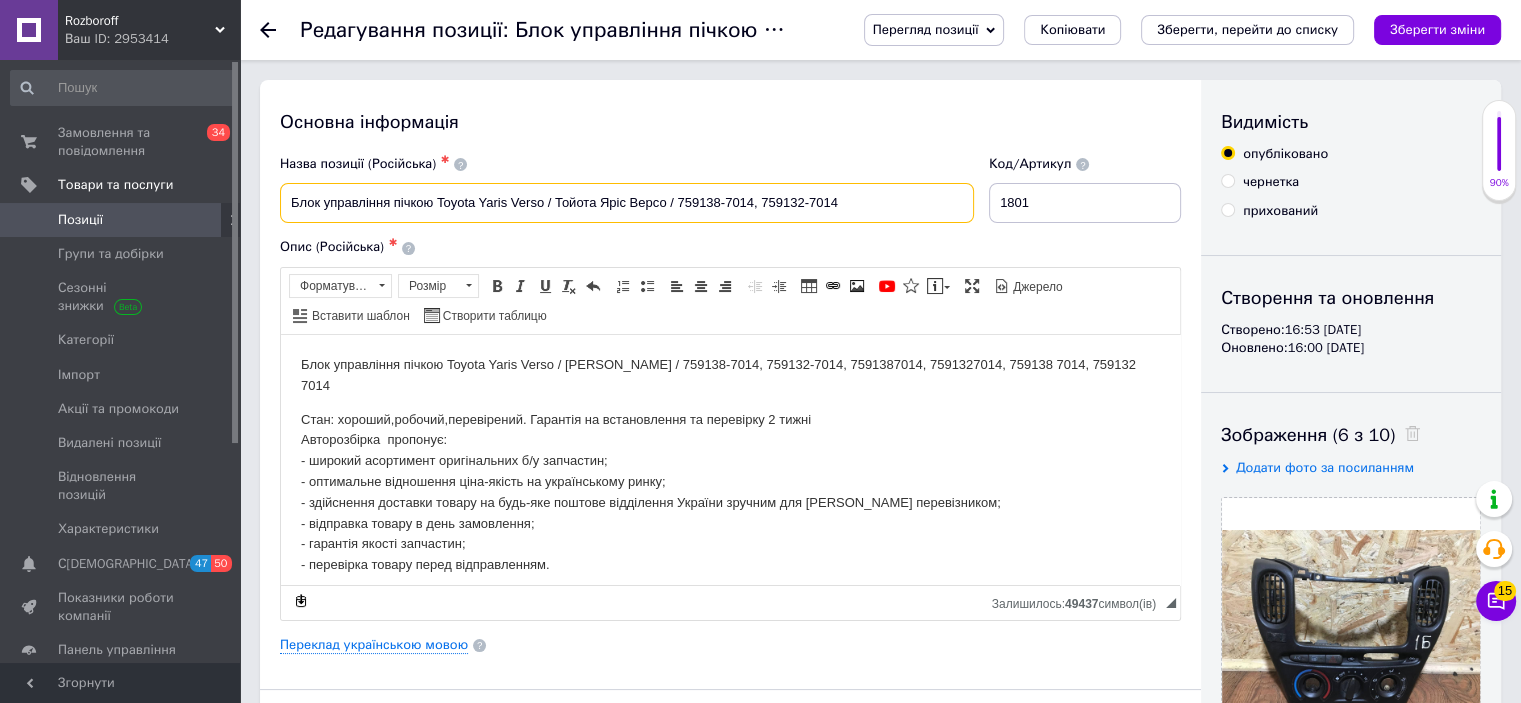 click on "Блок управління пічкою Toyota Yaris Verso / Тойота Яріс Версо / 759138-7014, 759132-7014" at bounding box center [627, 203] 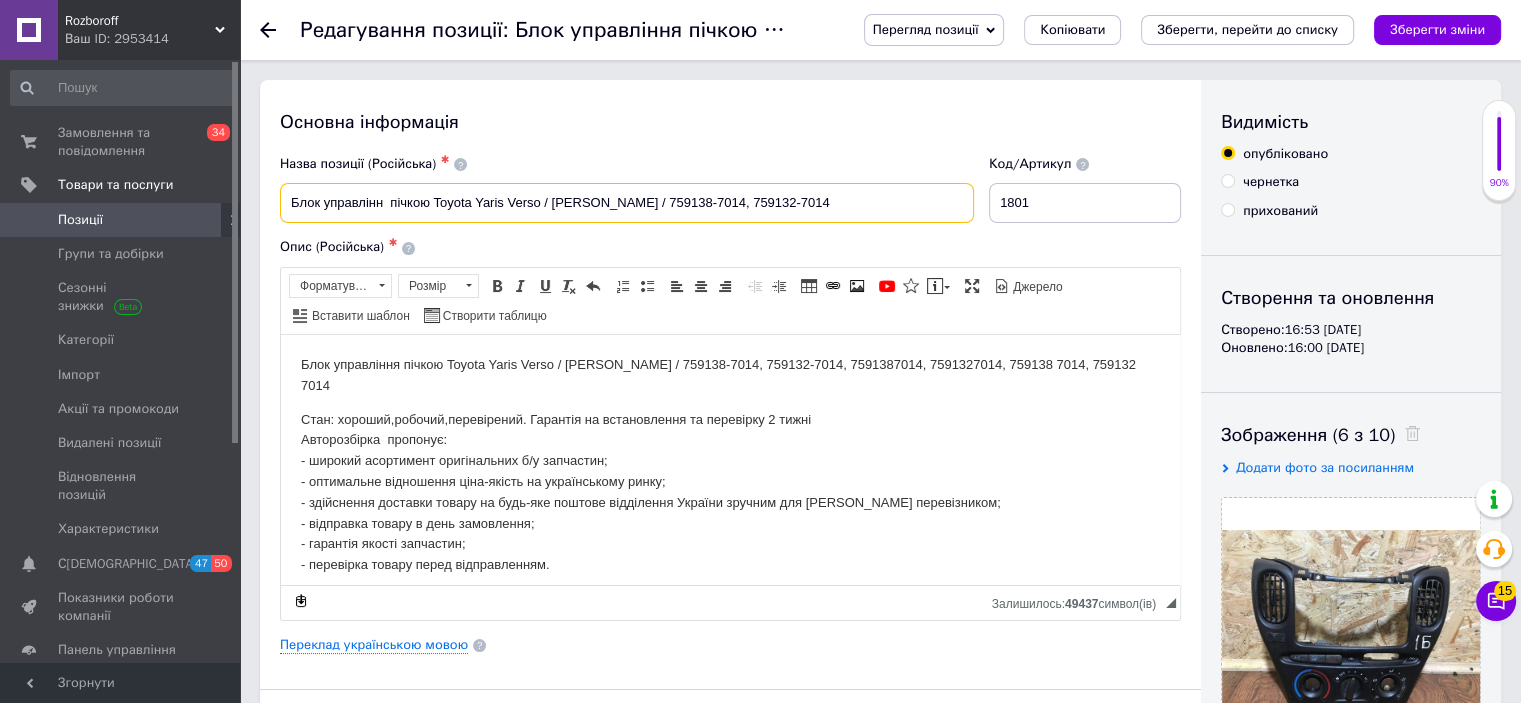 drag, startPoint x: 853, startPoint y: 192, endPoint x: 392, endPoint y: 206, distance: 461.21252 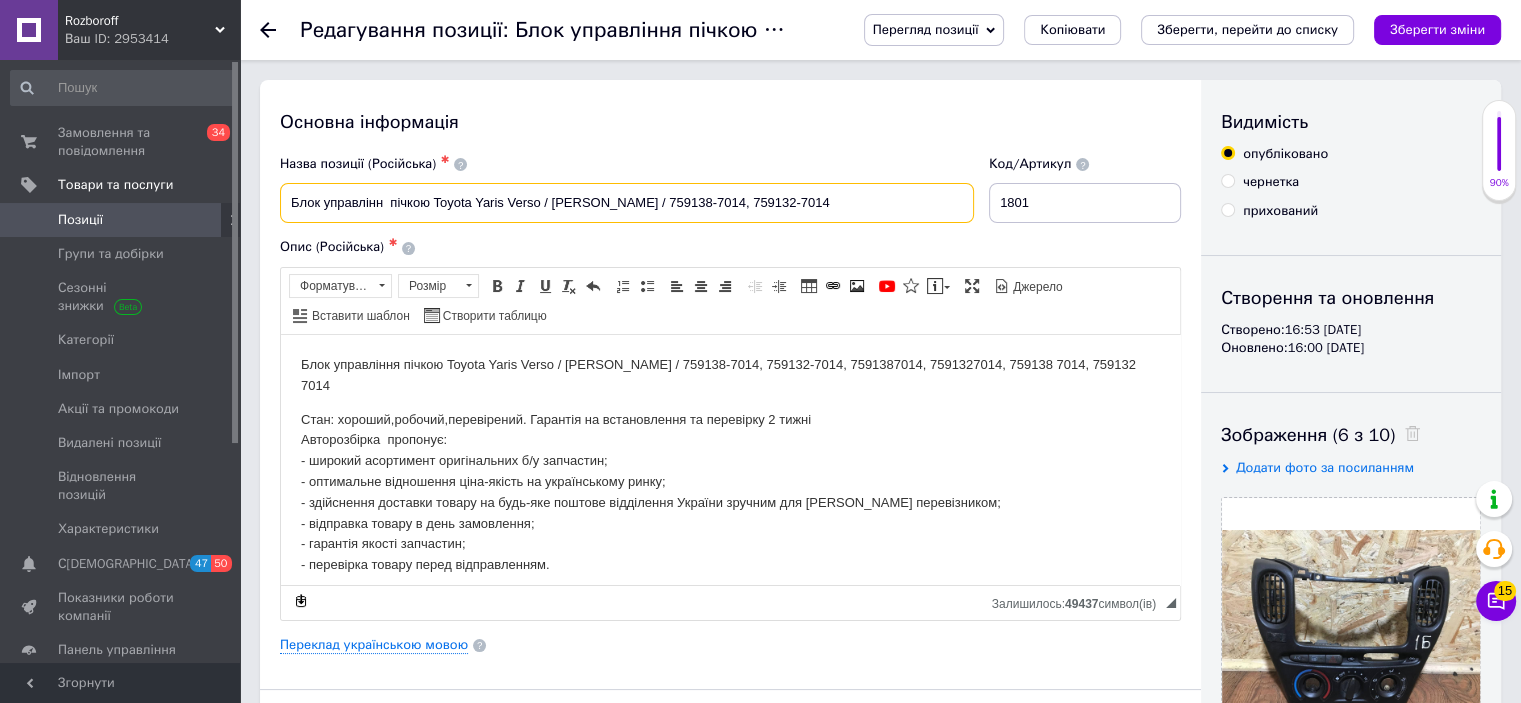 click on "Блок управлінн  пічкою Toyota Yaris Verso / Тойота Яріс Версо / 759138-7014, 759132-7014" at bounding box center [627, 203] 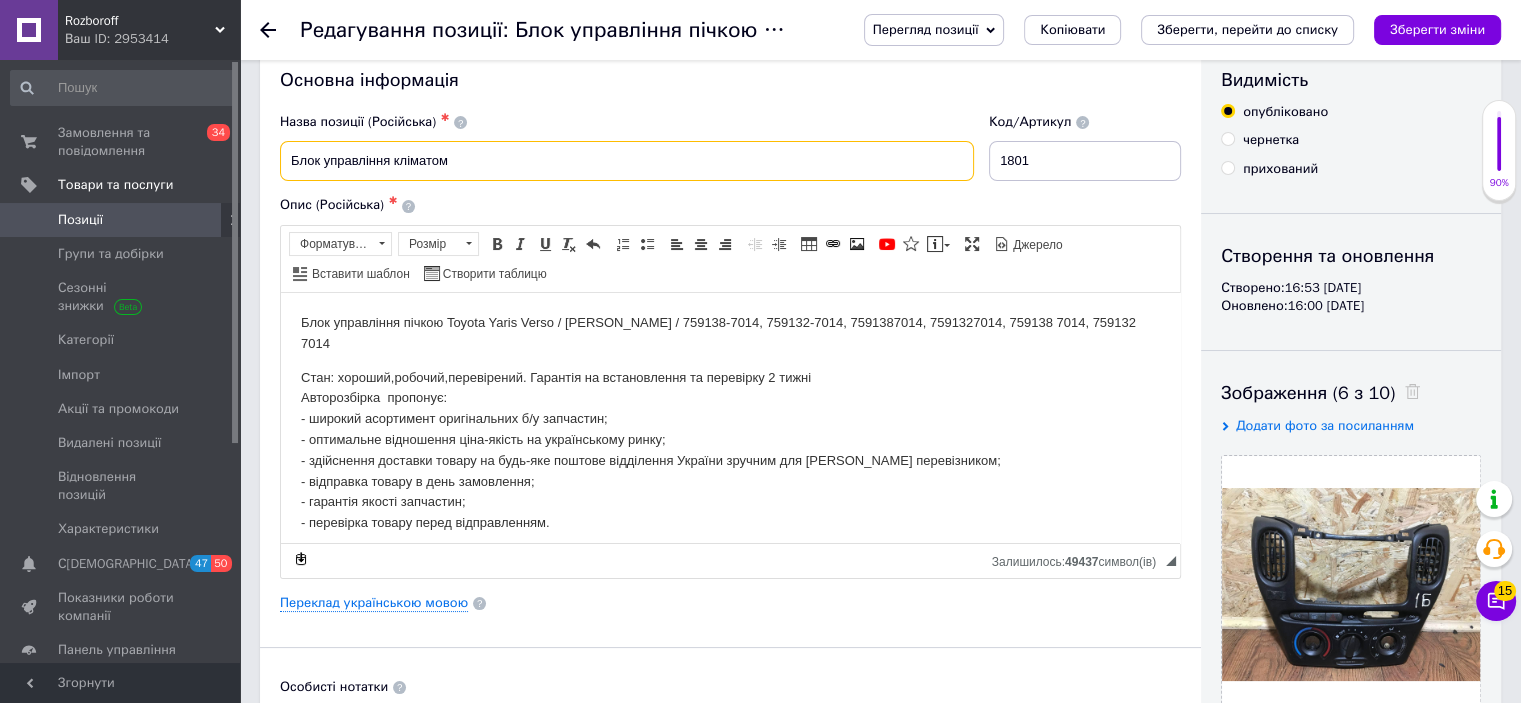 scroll, scrollTop: 40, scrollLeft: 0, axis: vertical 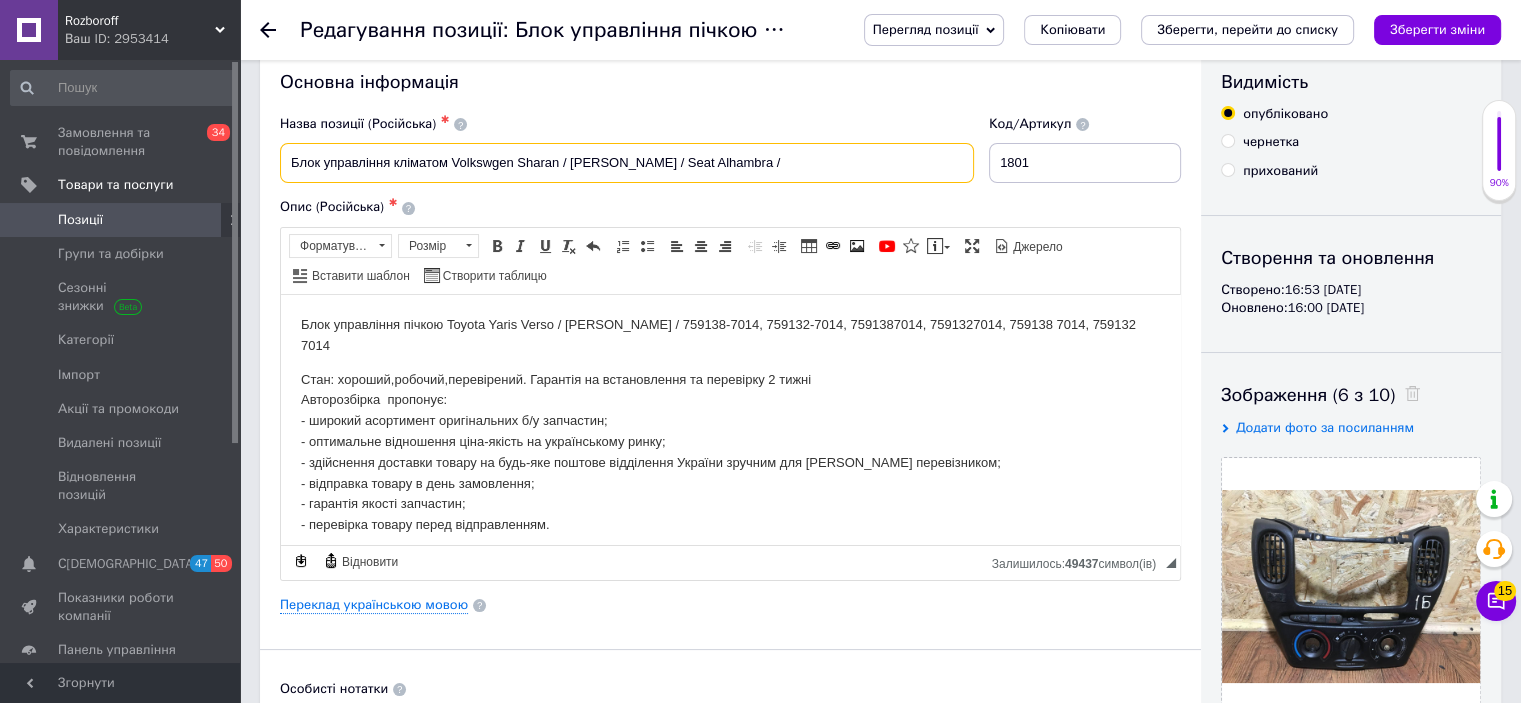 paste on "7M5 907 040 D" 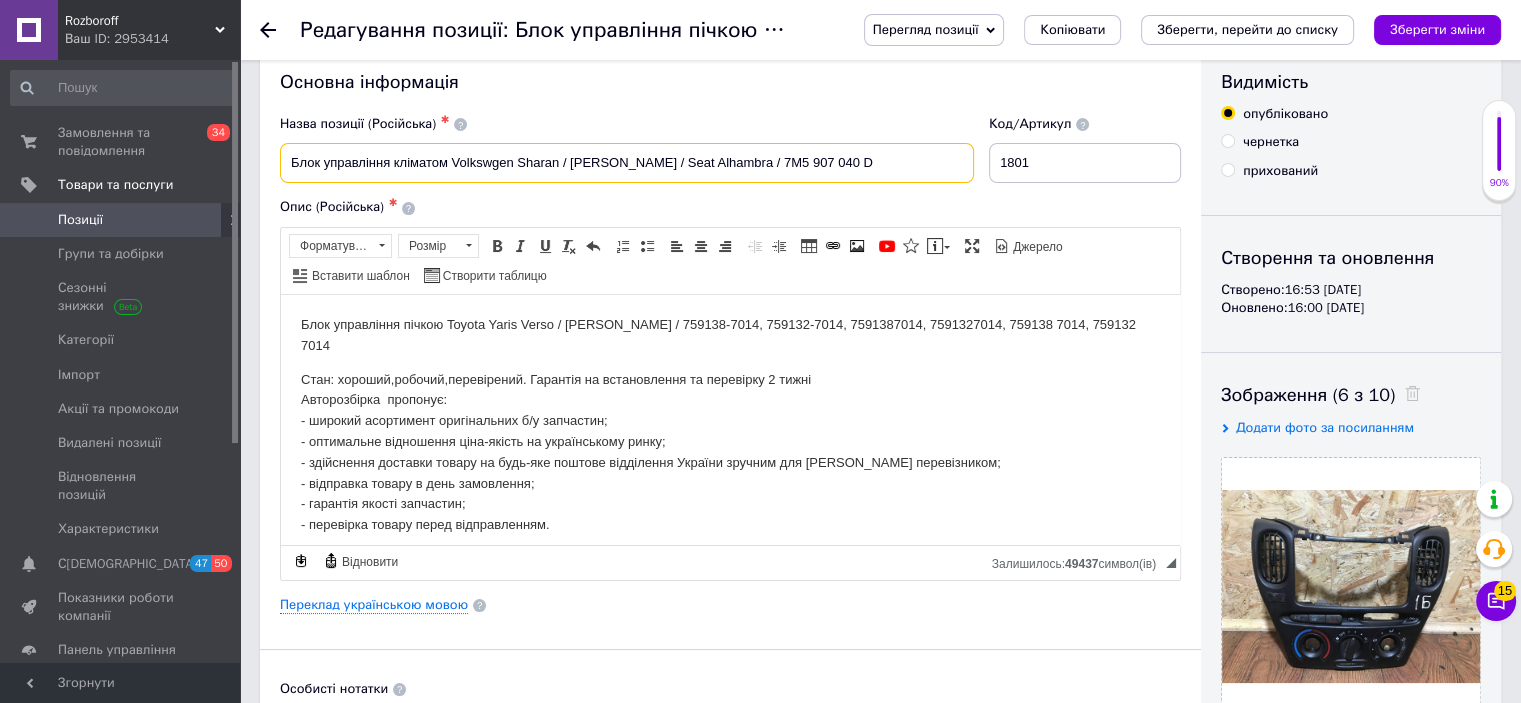 drag, startPoint x: 862, startPoint y: 163, endPoint x: 293, endPoint y: 152, distance: 569.1063 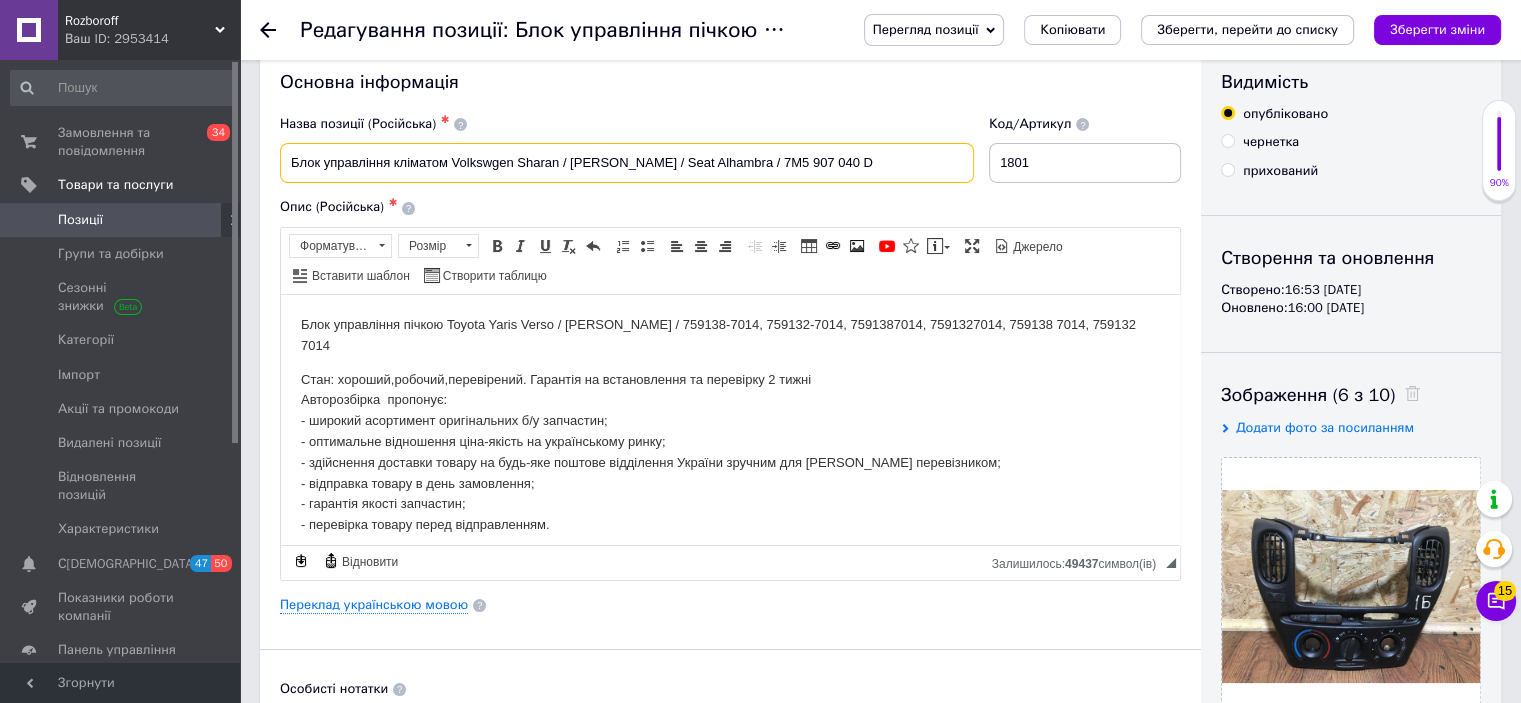 click on "Блок управління кліматом Volkswgen Sharan / Ford Galaxy / Seat Alhambra / 7M5 907 040 D" at bounding box center [627, 163] 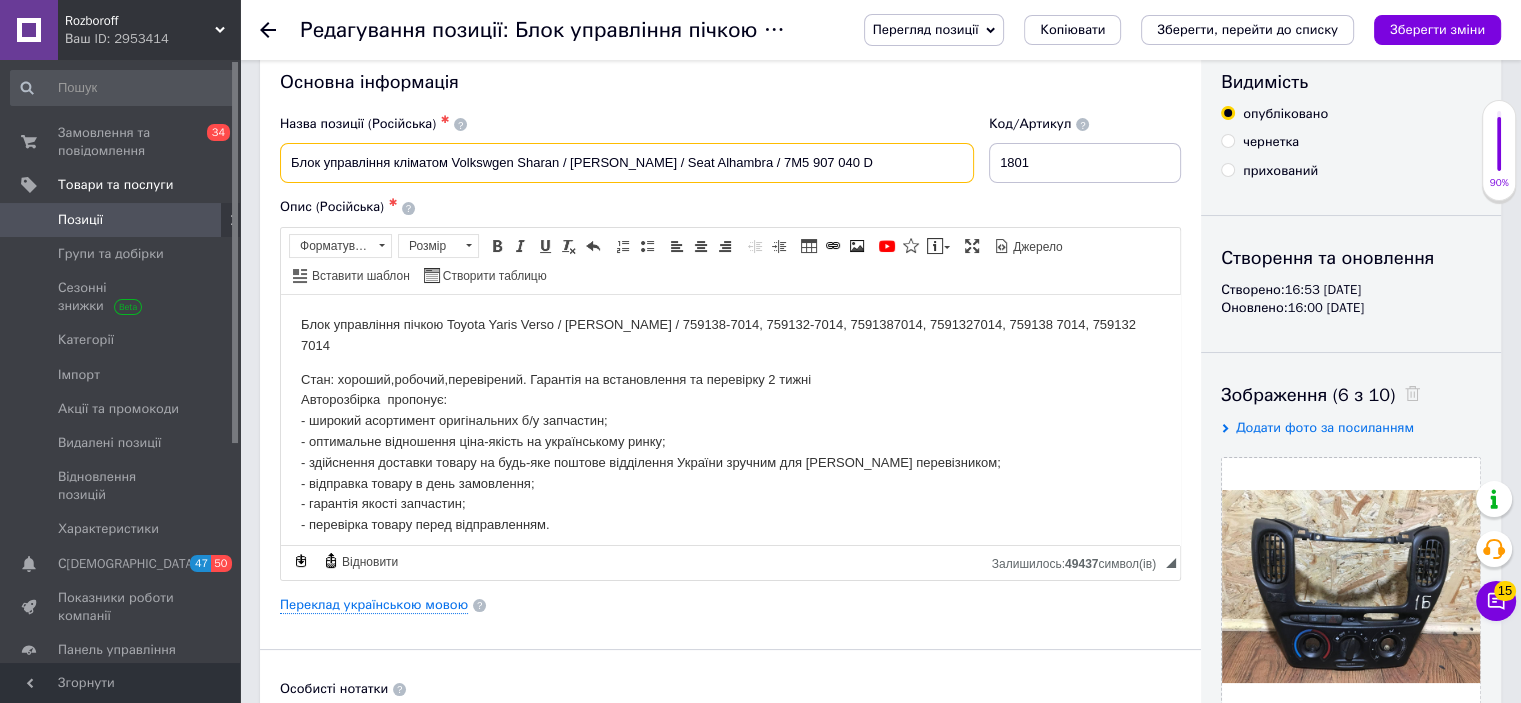 type on "Блок управління кліматом Volkswgen Sharan / Ford Galaxy / Seat Alhambra / 7M5 907 040 D" 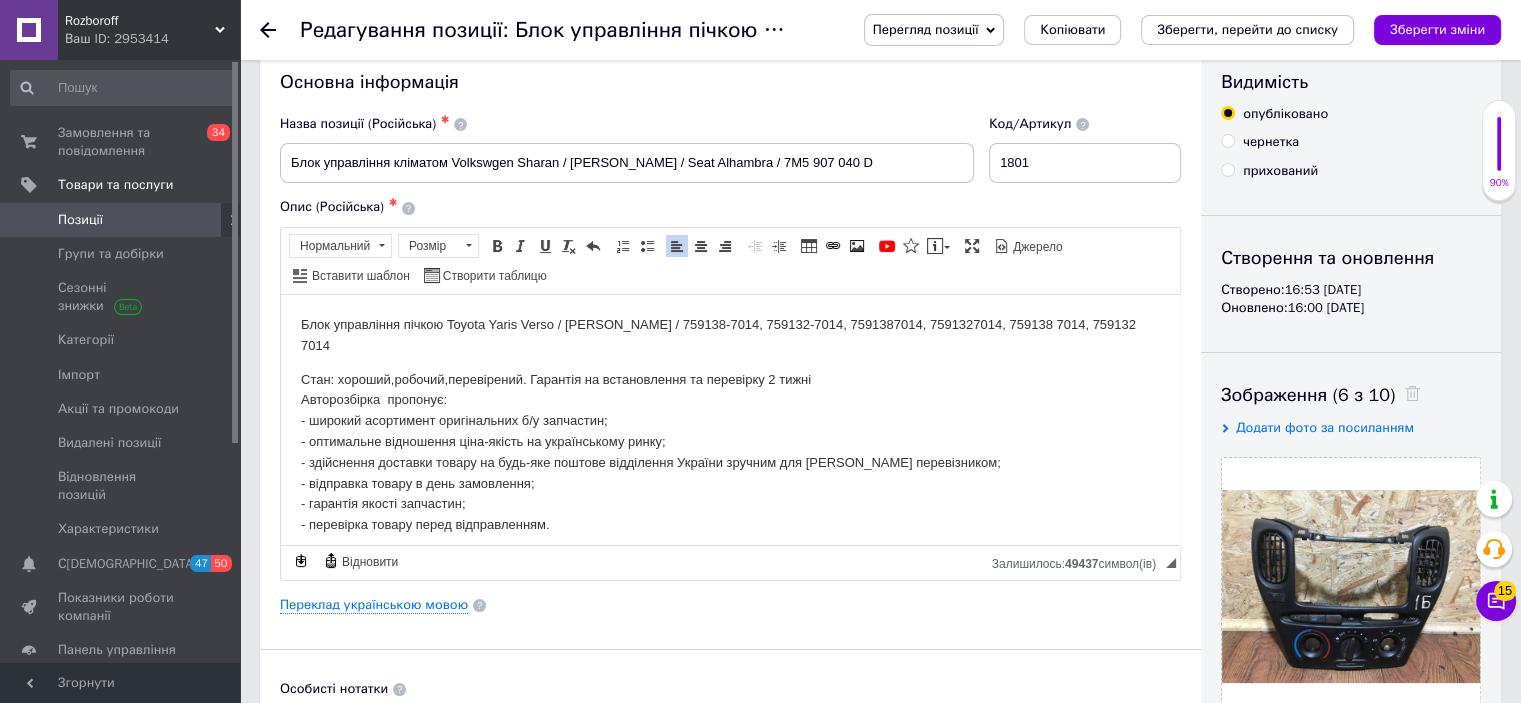 drag, startPoint x: 350, startPoint y: 348, endPoint x: 302, endPoint y: 328, distance: 52 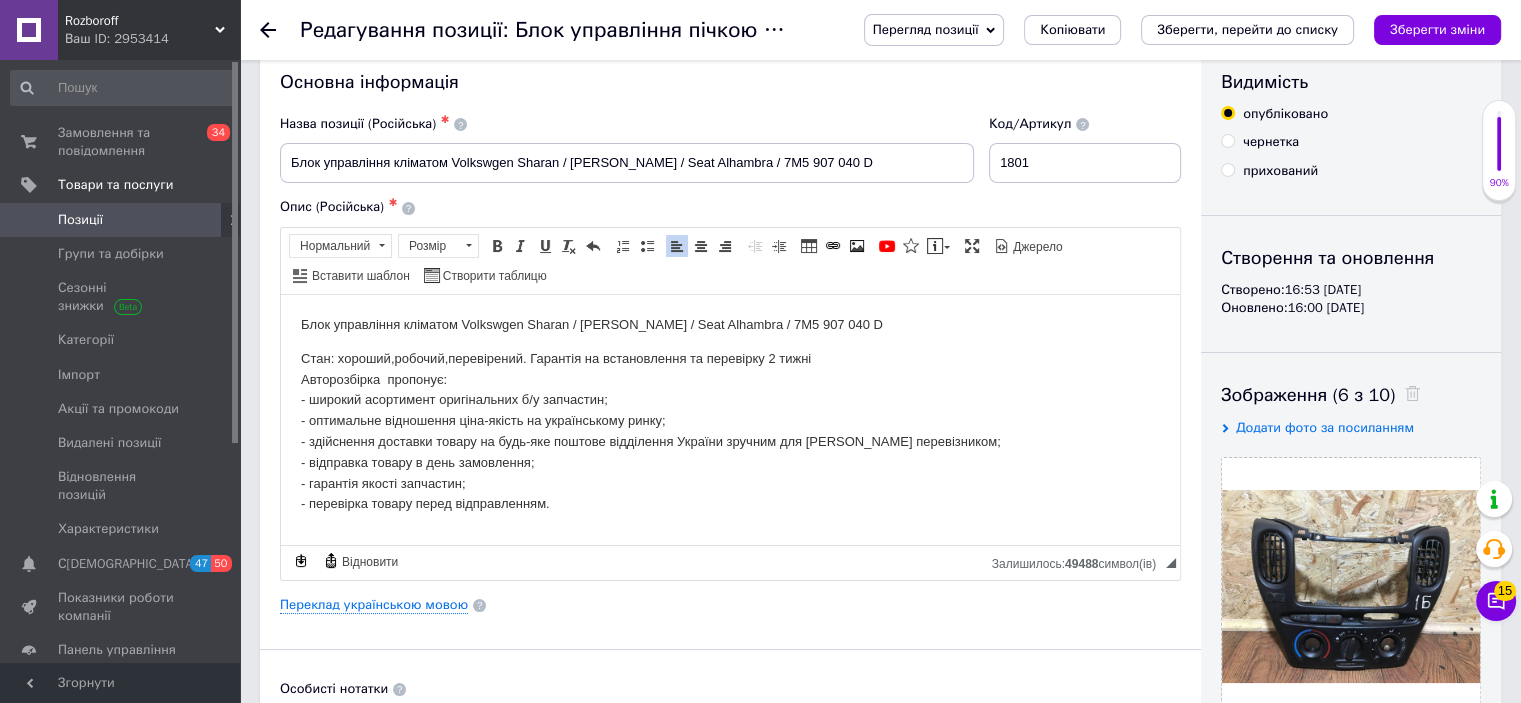 click on "Блок управління кліматом Volkswgen Sharan / Ford Galaxy / Seat Alhambra / 7M5 907 040 D" at bounding box center (730, 324) 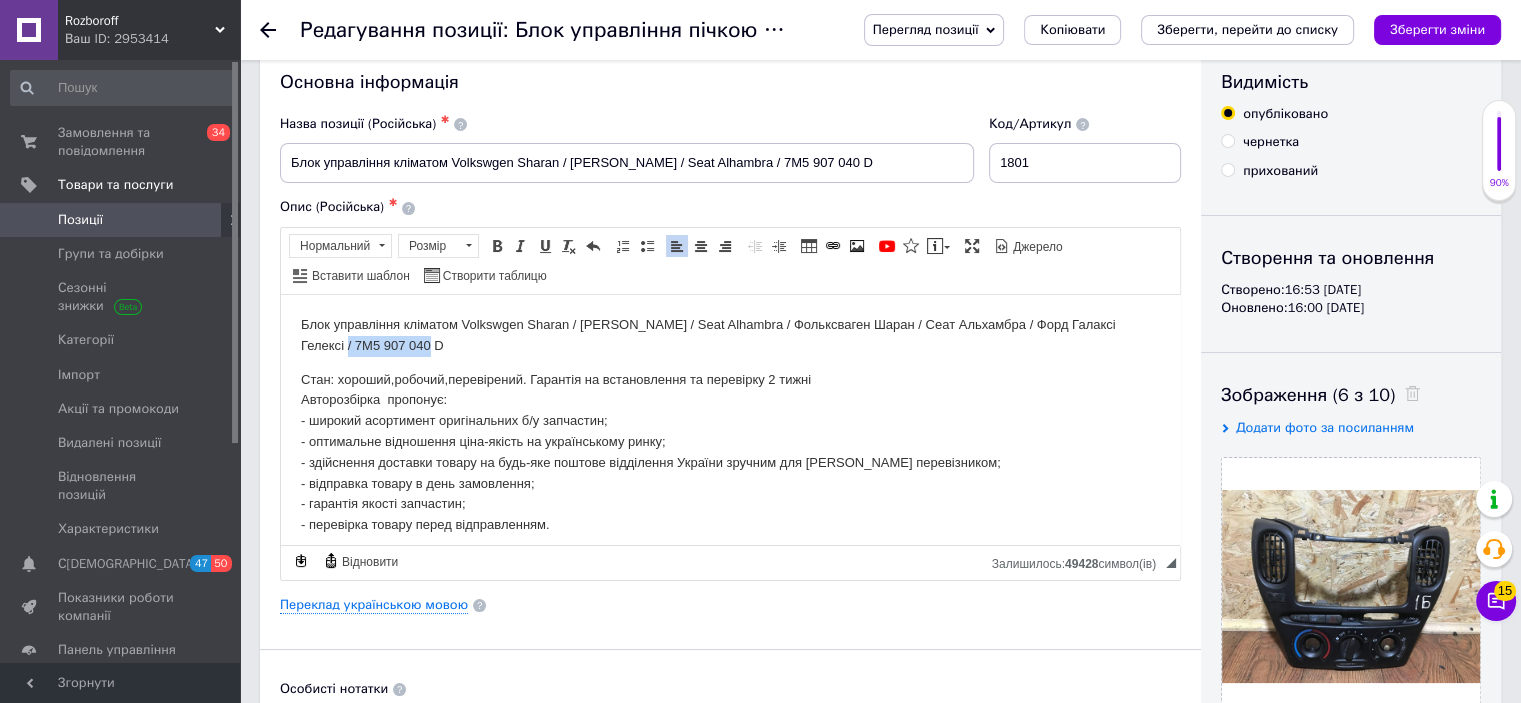 drag, startPoint x: 301, startPoint y: 346, endPoint x: 392, endPoint y: 338, distance: 91.350975 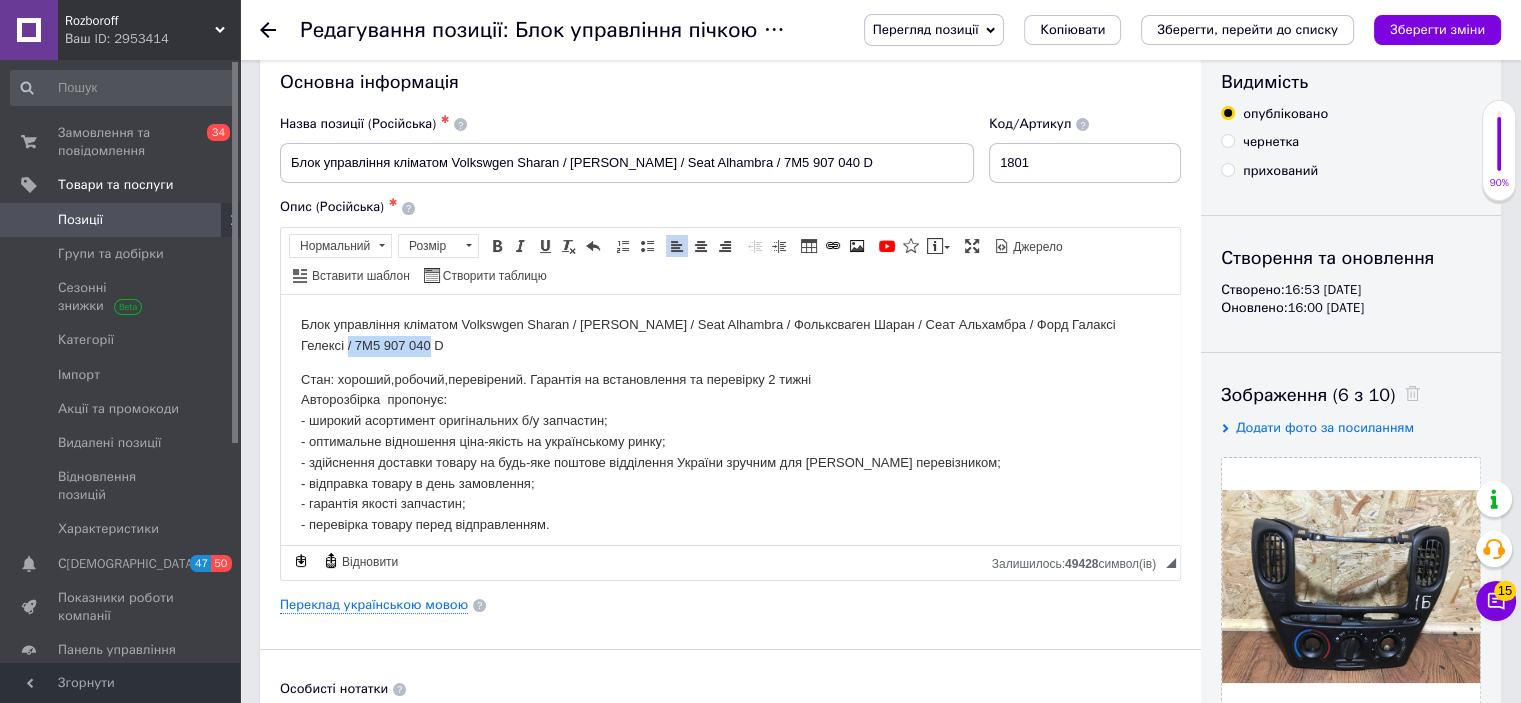 click on "Блок управління кліматом Volkswgen Sharan / Ford Galaxy / Seat Alhambra / Фольксваген Шаран / Сеат Альхамбра / Форд Галаксі Гелексі / 7M5 907 040 D" at bounding box center [730, 335] 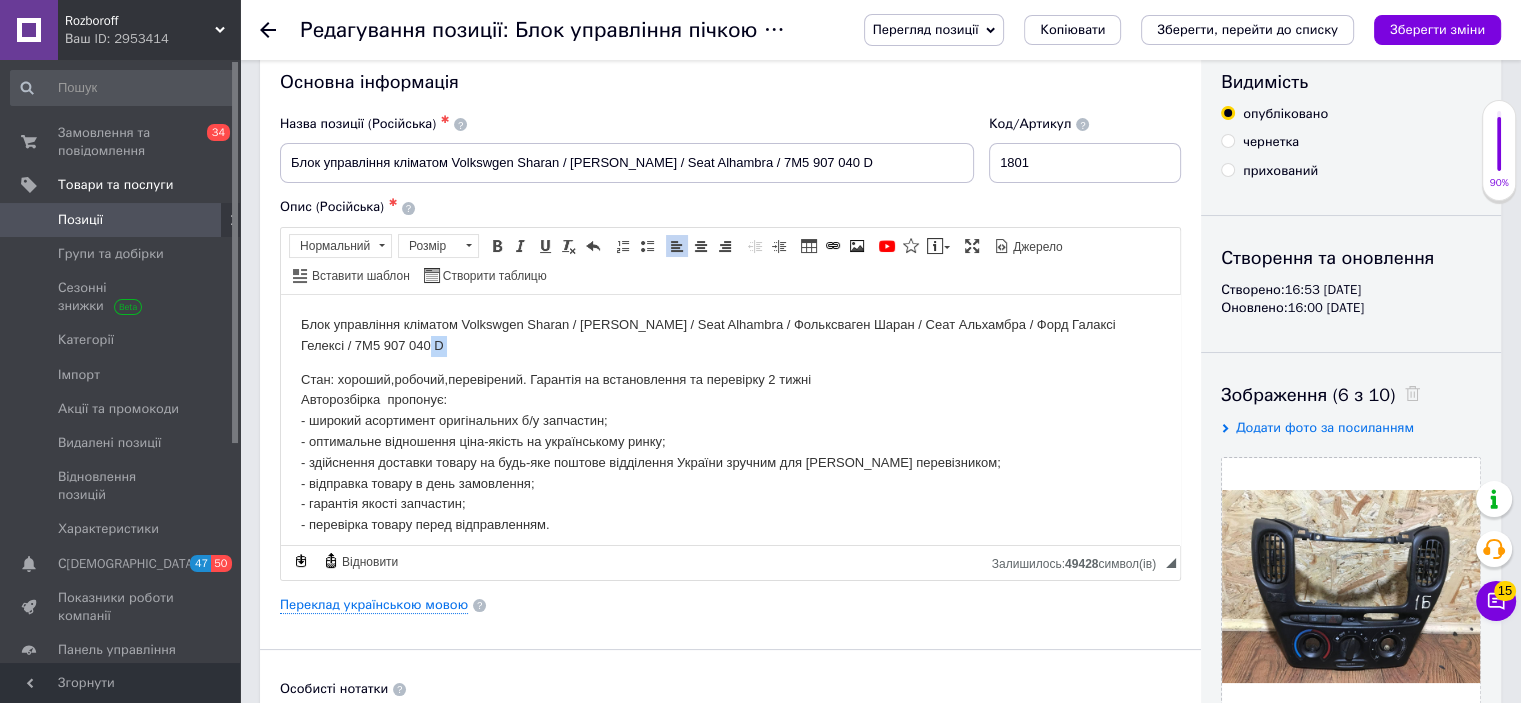 click on "Блок управління кліматом Volkswgen Sharan / Ford Galaxy / Seat Alhambra / Фольксваген Шаран / Сеат Альхамбра / Форд Галаксі Гелексі / 7M5 907 040 D" at bounding box center (730, 335) 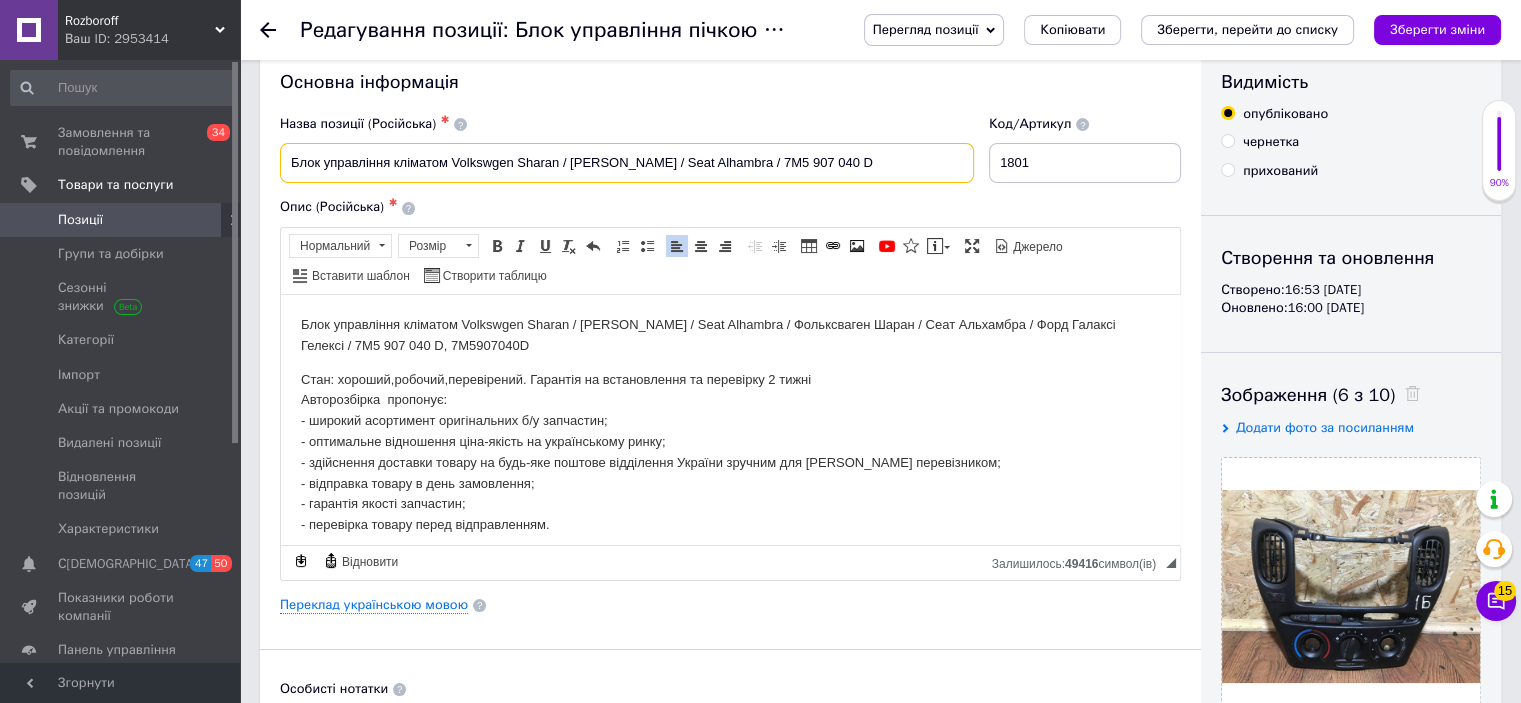 click on "Блок управління кліматом Volkswgen Sharan / Ford Galaxy / Seat Alhambra / 7M5 907 040 D" at bounding box center [627, 163] 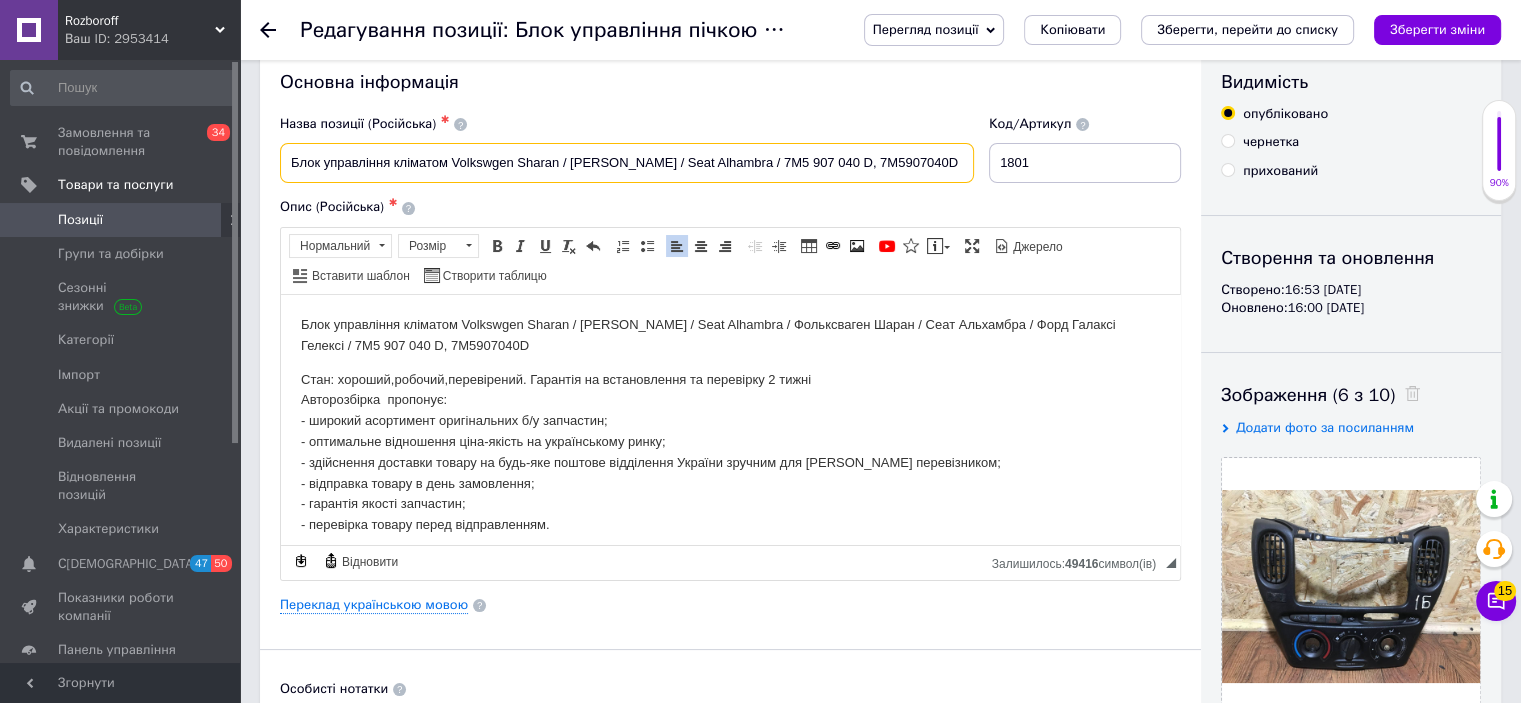type on "Блок управління кліматом Volkswgen Sharan / Ford Galaxy / Seat Alhambra / 7M5 907 040 D, 7M5907040D" 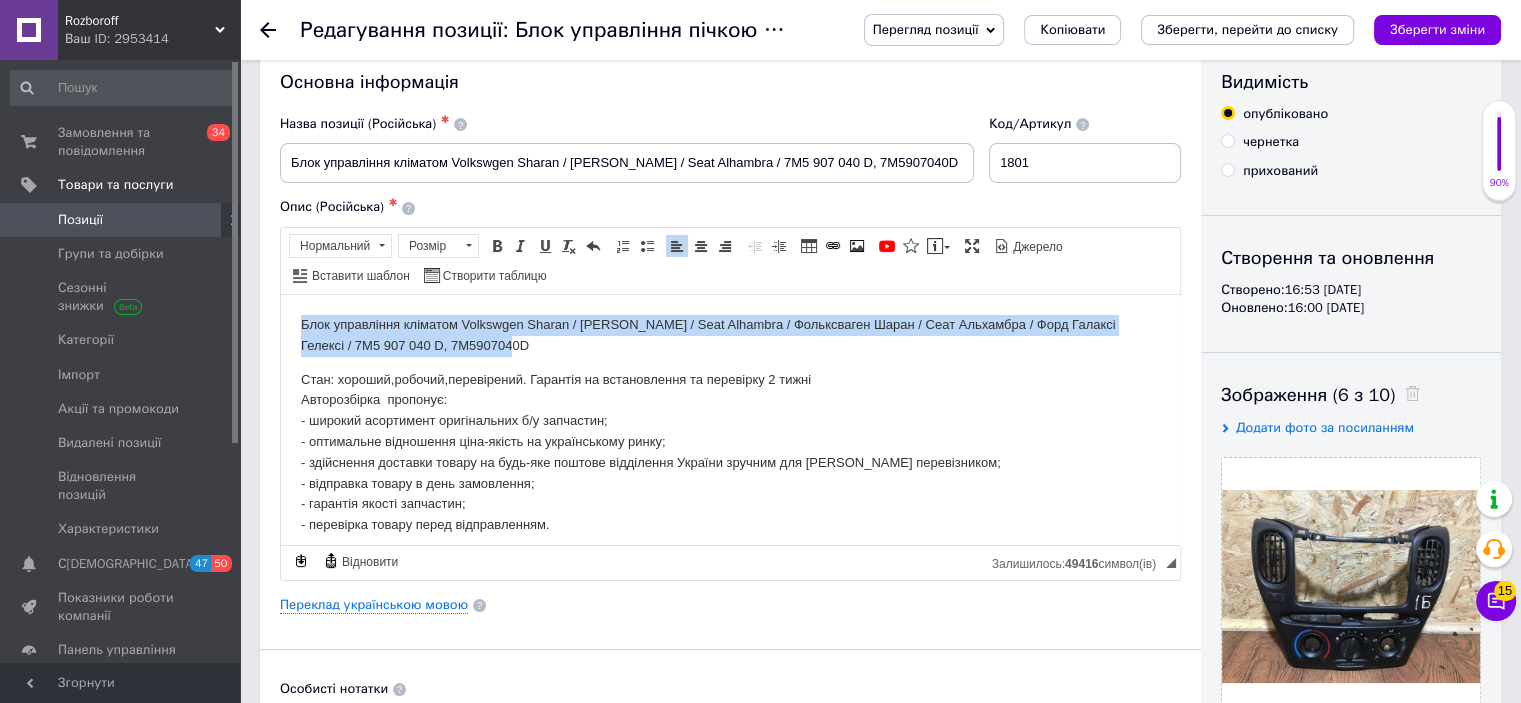 drag, startPoint x: 489, startPoint y: 352, endPoint x: 302, endPoint y: 329, distance: 188.40913 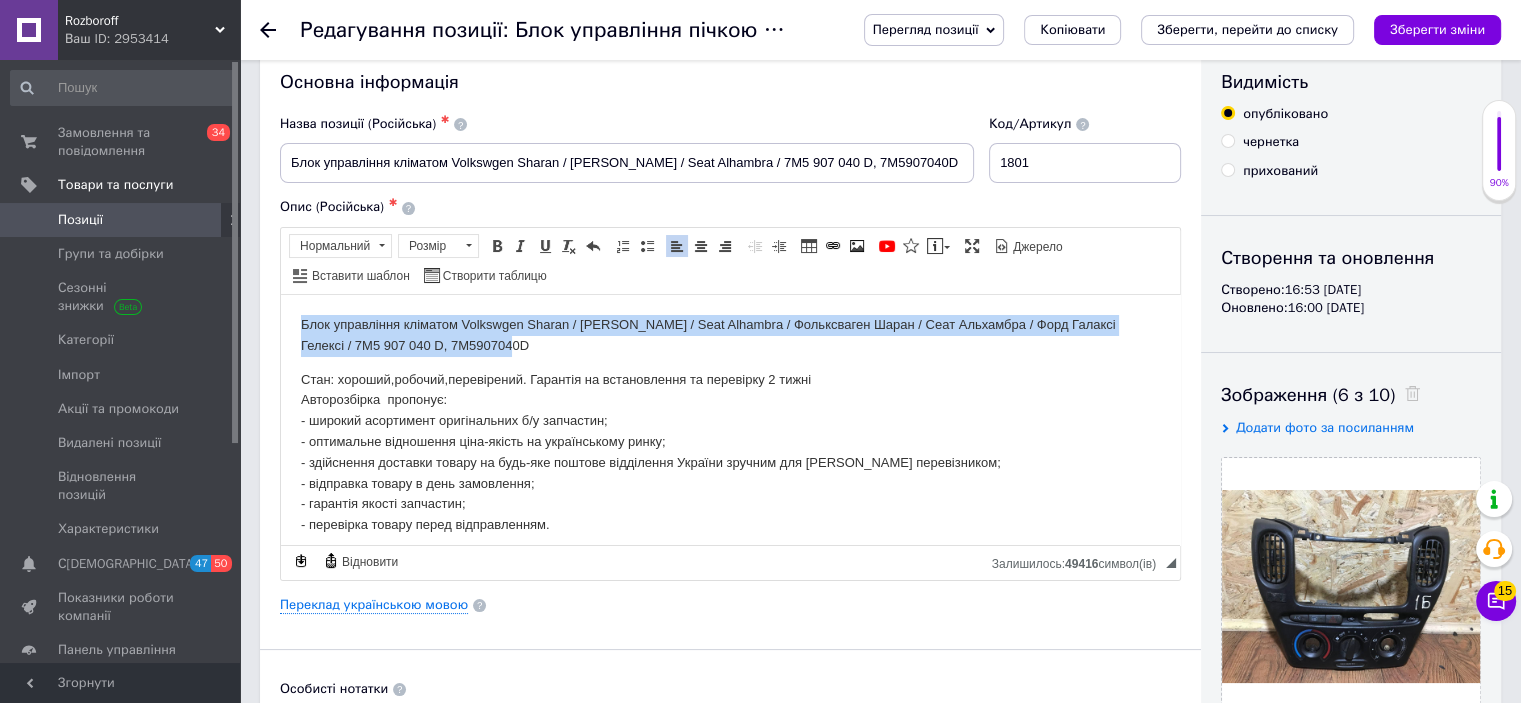 click on "Блок управління кліматом Volkswgen Sharan / Ford Galaxy / Seat Alhambra / Фольксваген Шаран / Сеат Альхамбра / Форд Галаксі Гелексі / 7M5 907 040 D, 7M5907040D" at bounding box center [730, 335] 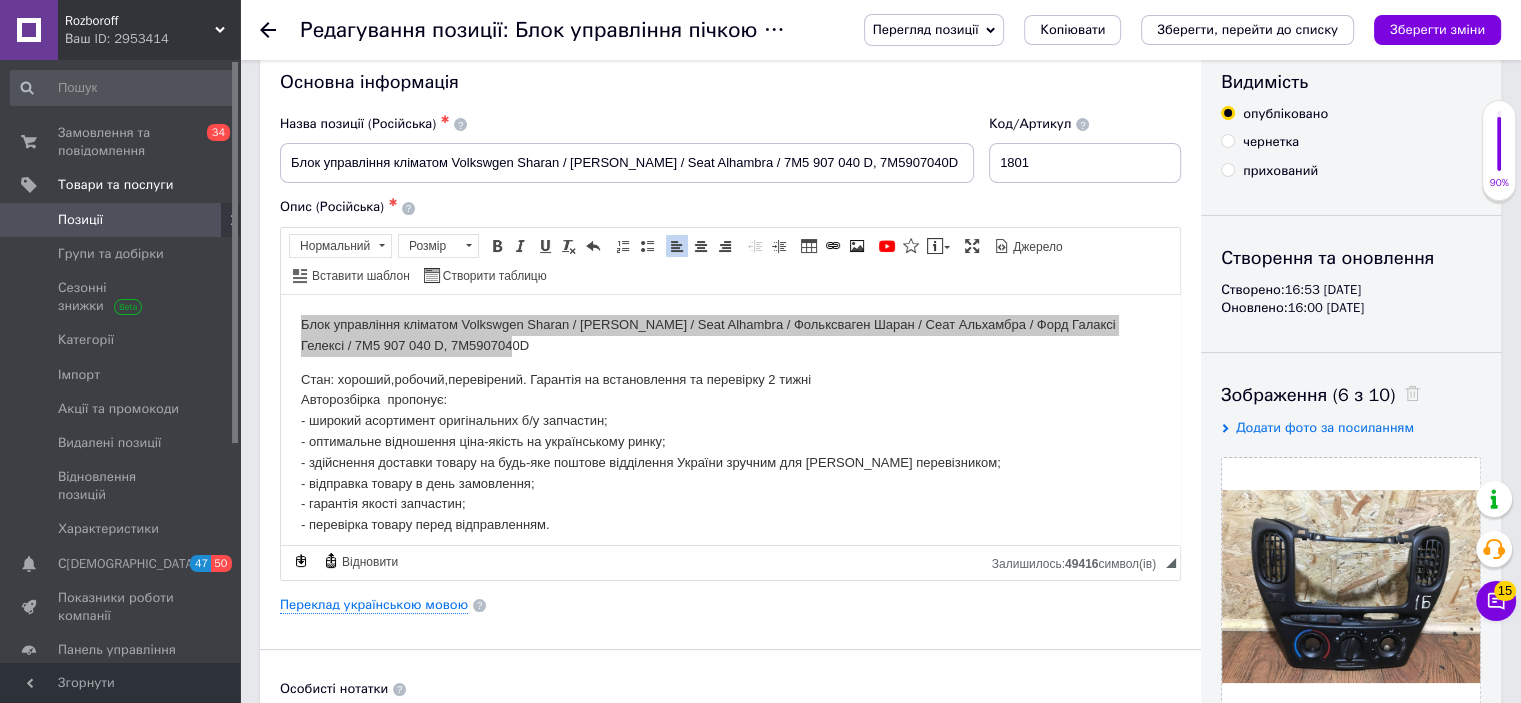 click on "Редагування позиції: Блок управління пічкою Toyota Yaris Verso / Тойота Яріс Версо / 759138-7014, 759132-7014" at bounding box center [562, 30] 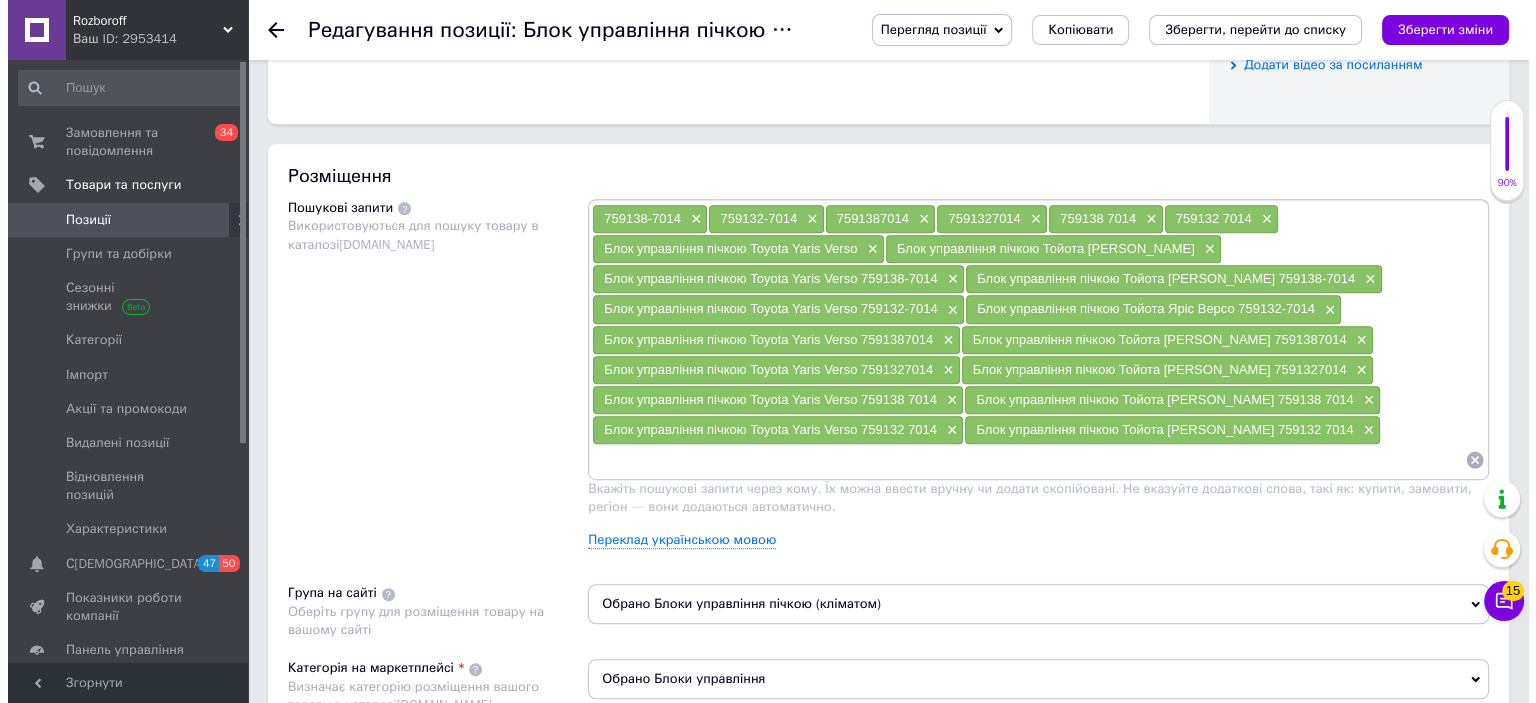 scroll, scrollTop: 1079, scrollLeft: 0, axis: vertical 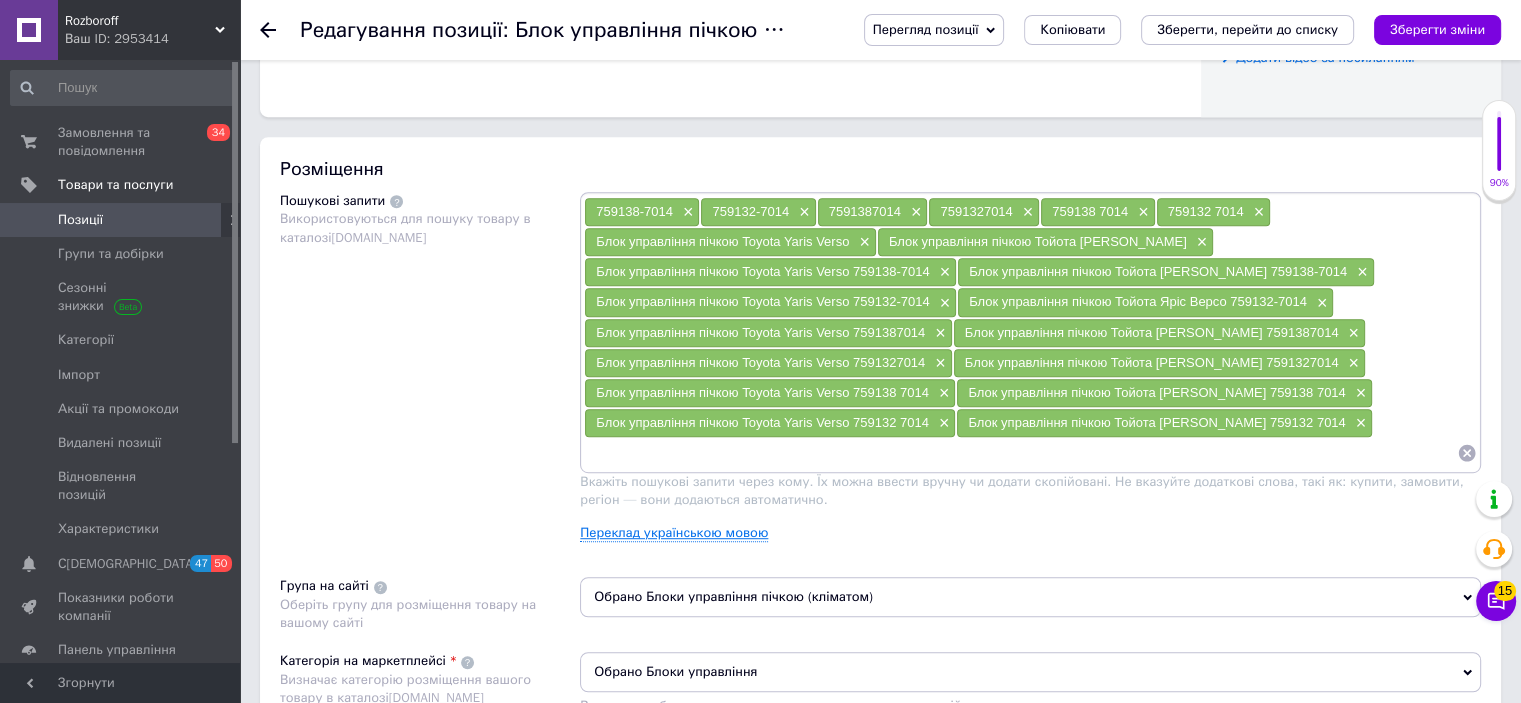 click on "Переклад українською мовою" at bounding box center (674, 533) 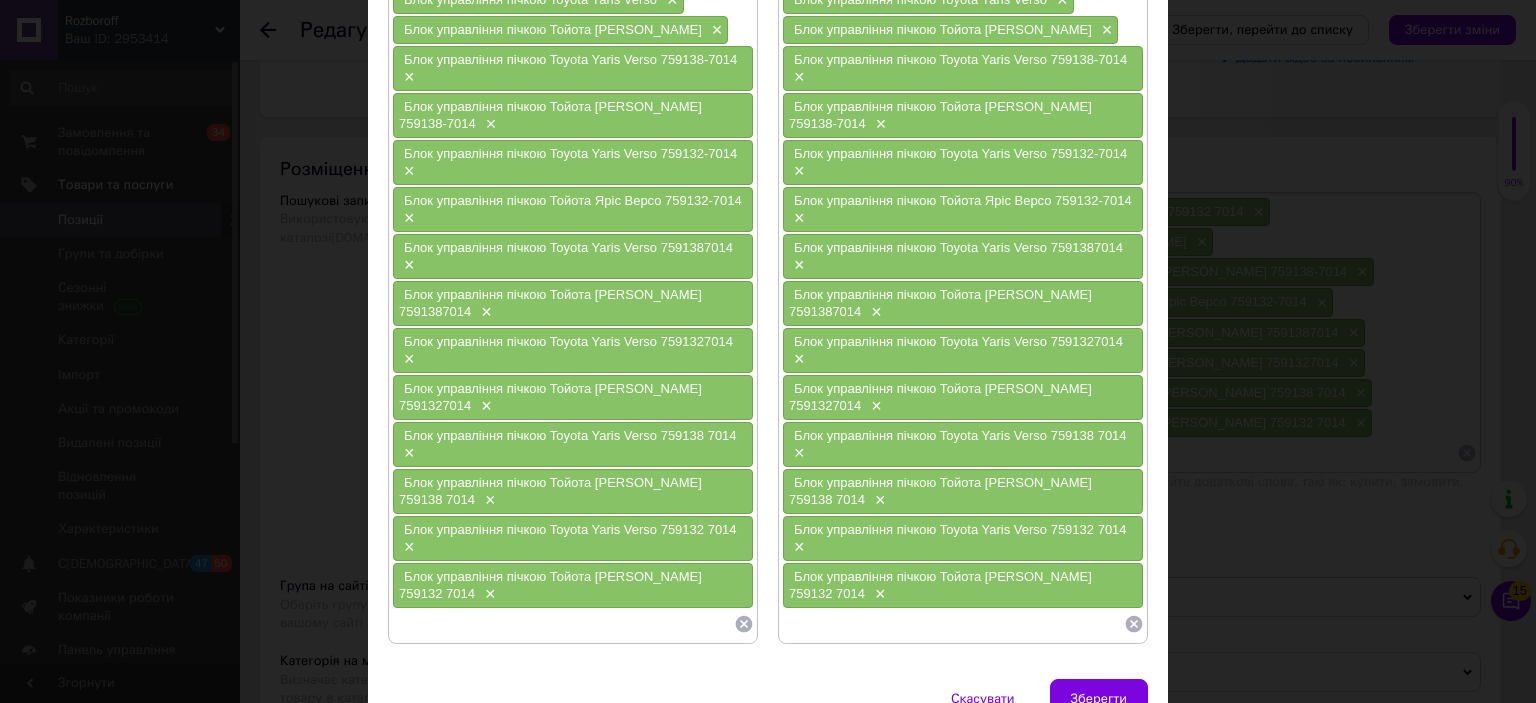 scroll, scrollTop: 368, scrollLeft: 0, axis: vertical 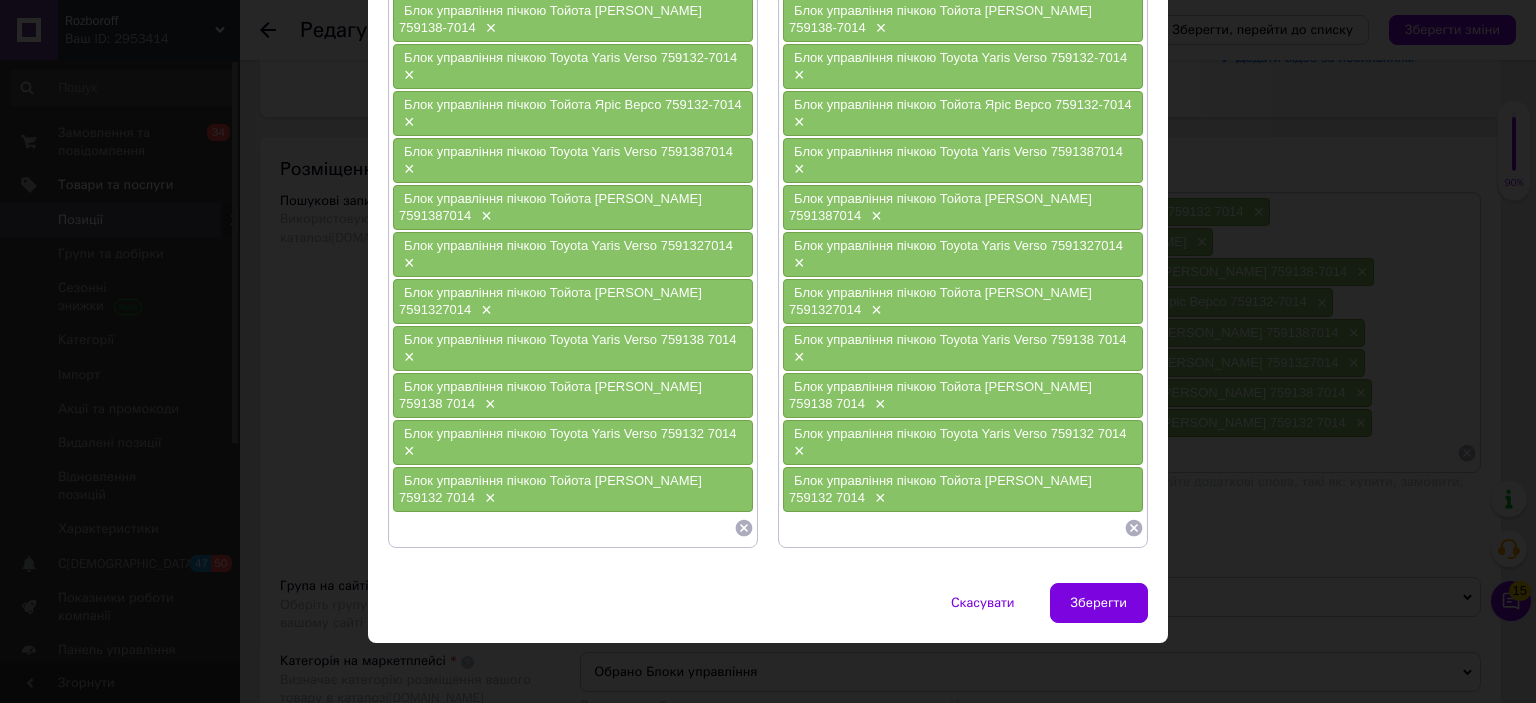 click 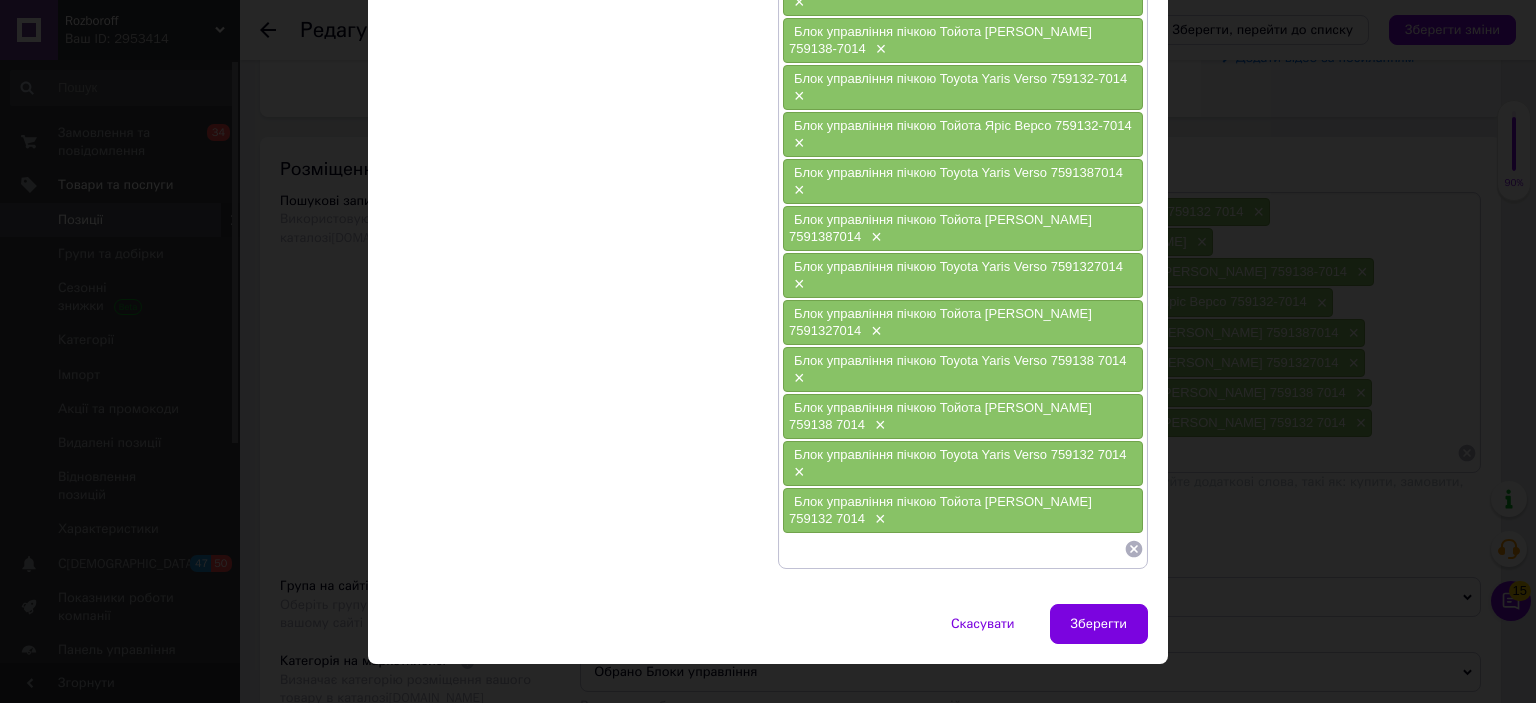 scroll, scrollTop: 348, scrollLeft: 0, axis: vertical 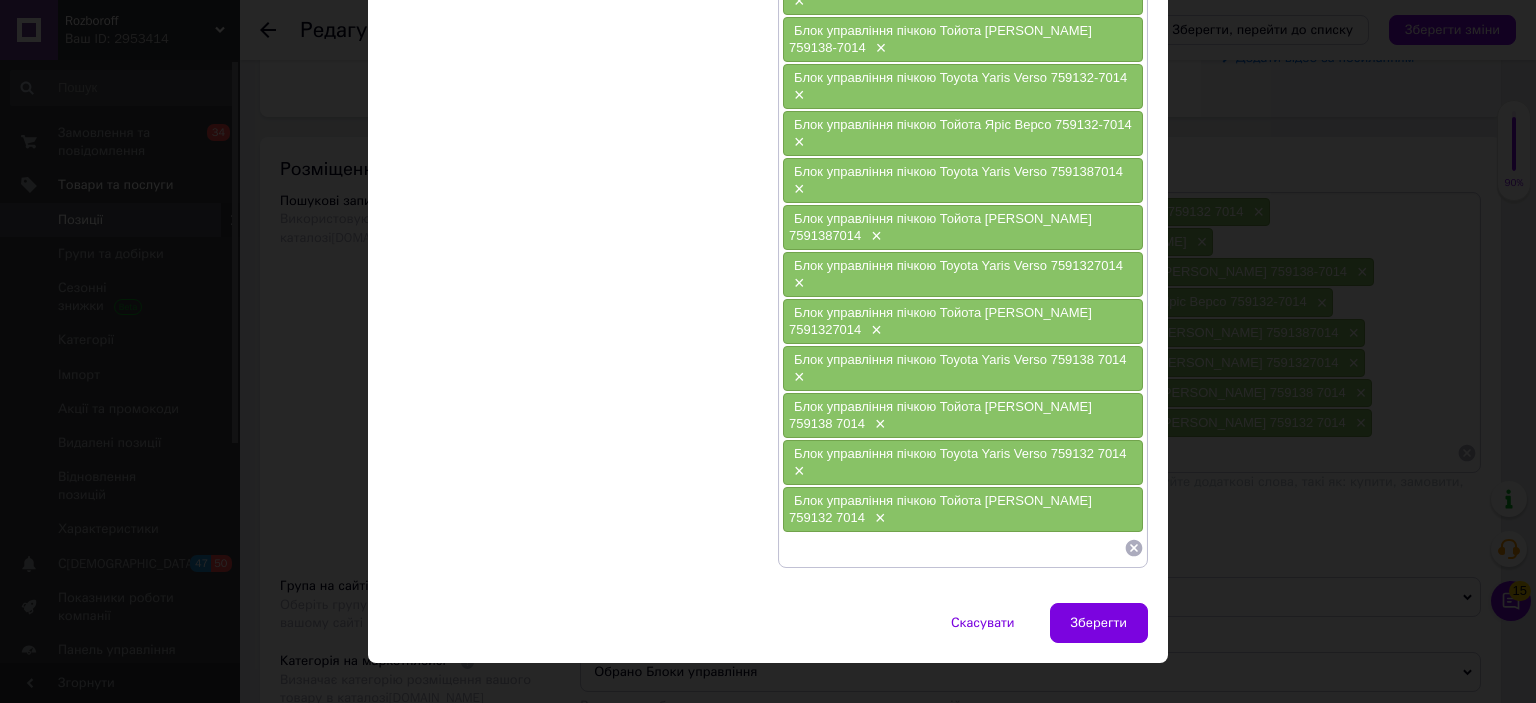 click 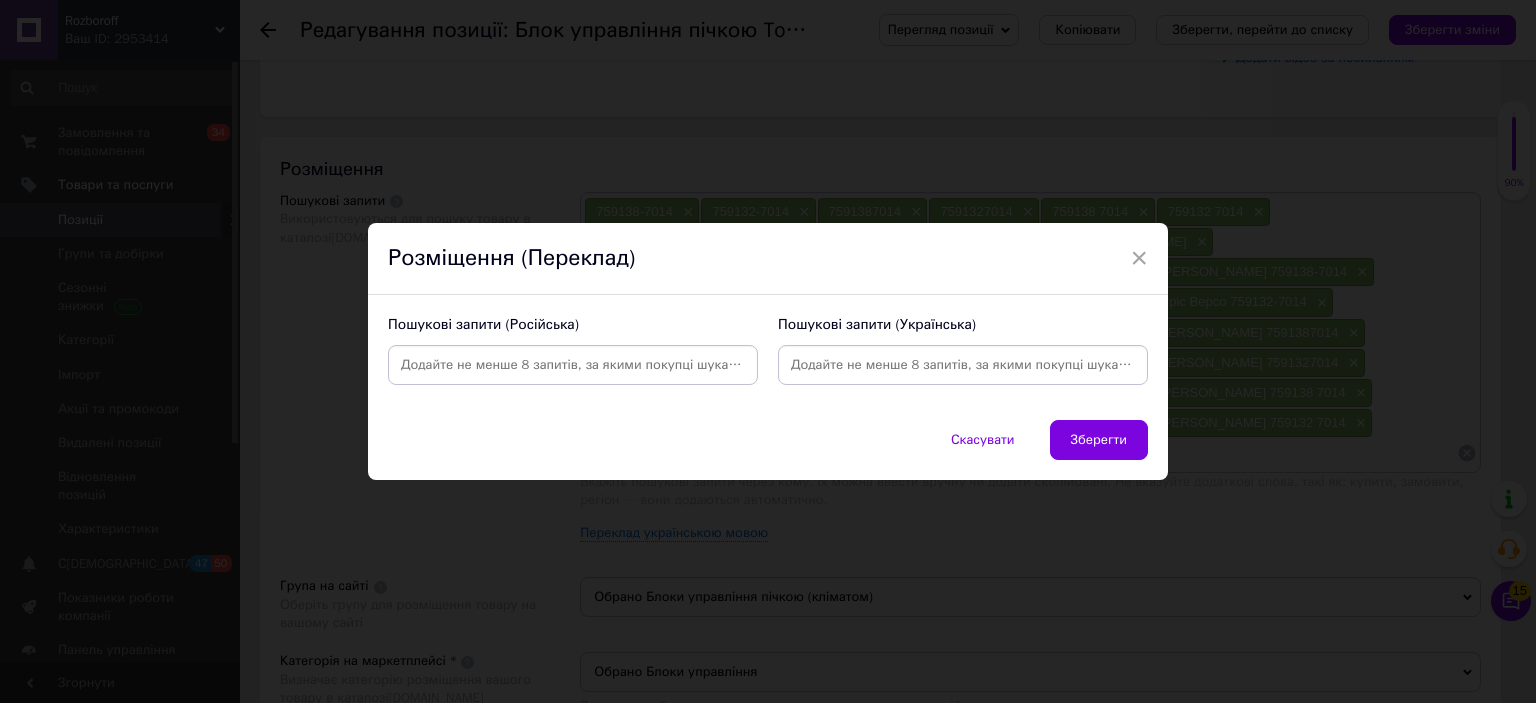 click at bounding box center (573, 365) 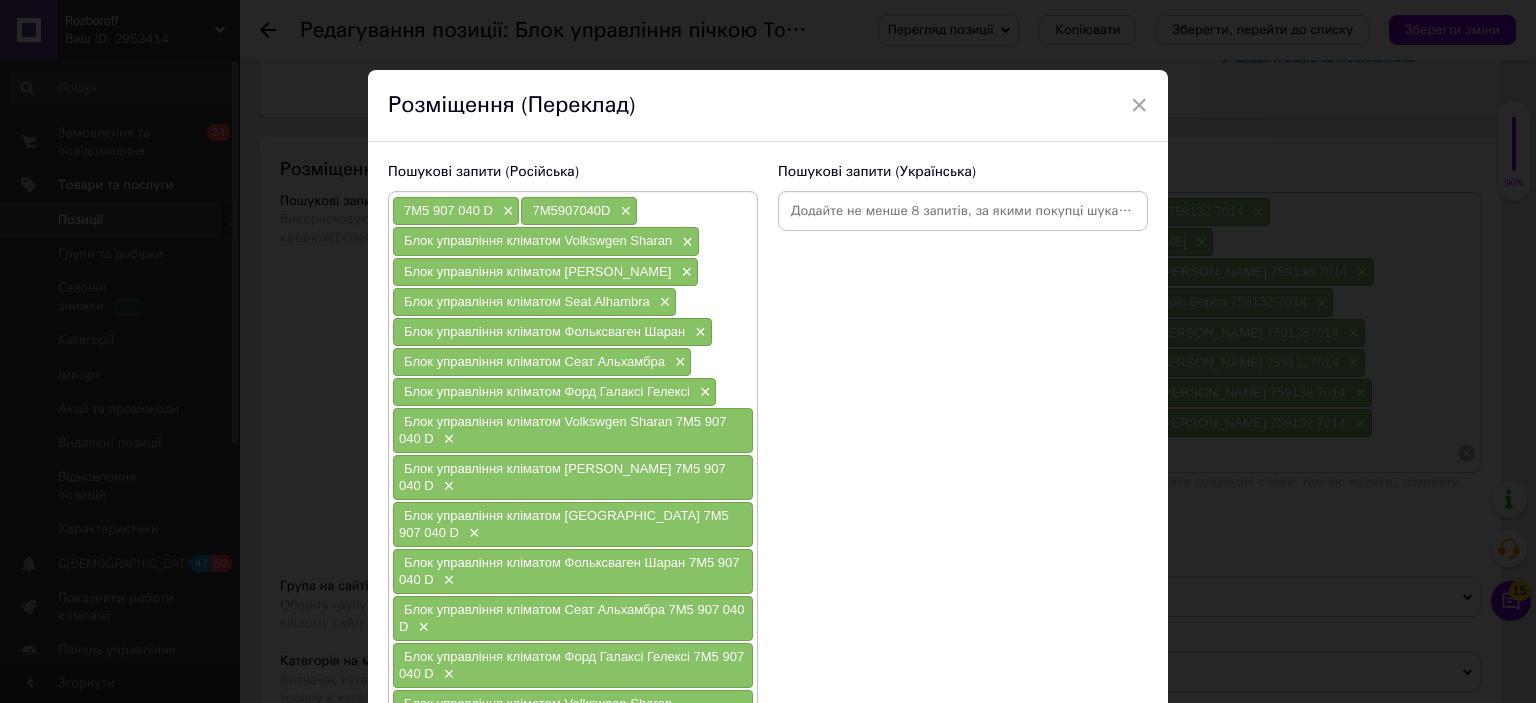 click at bounding box center [963, 211] 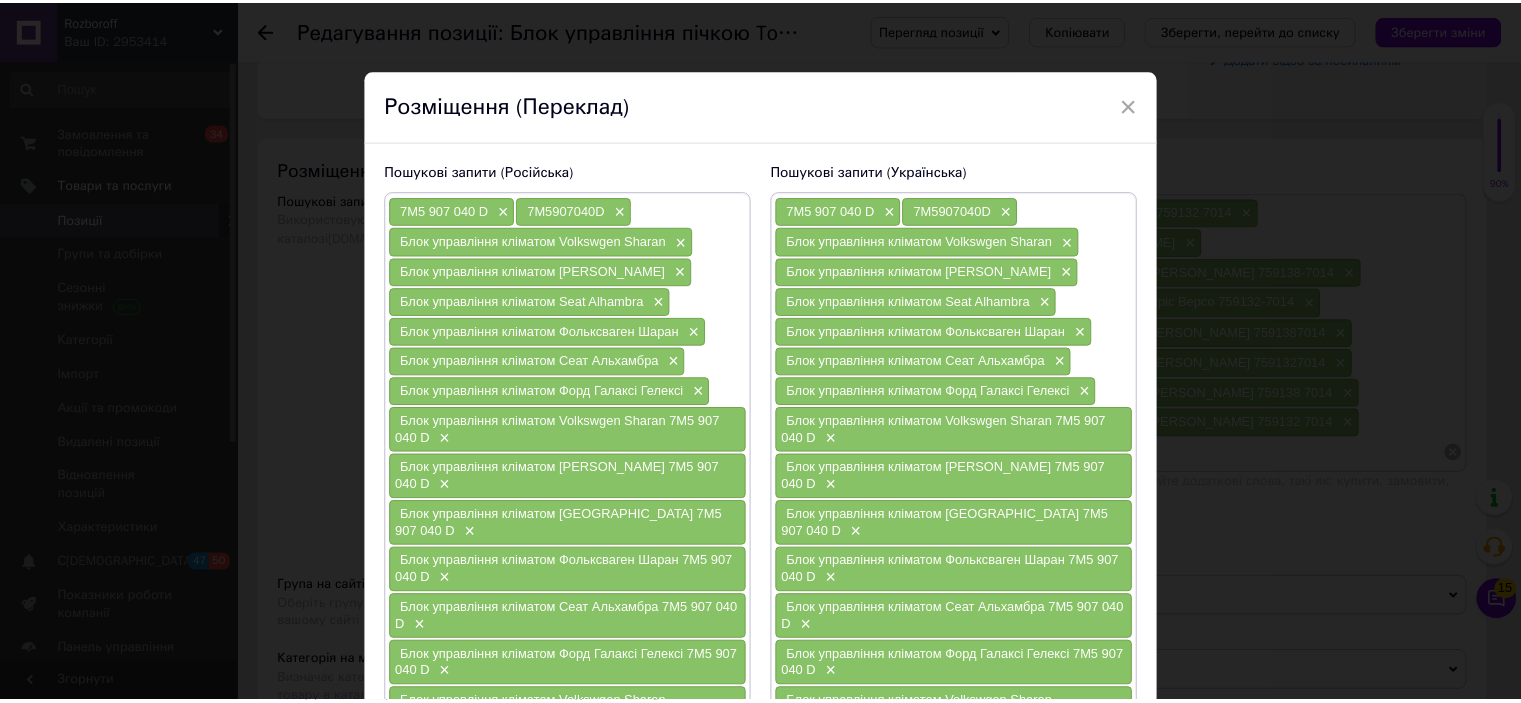 scroll, scrollTop: 440, scrollLeft: 0, axis: vertical 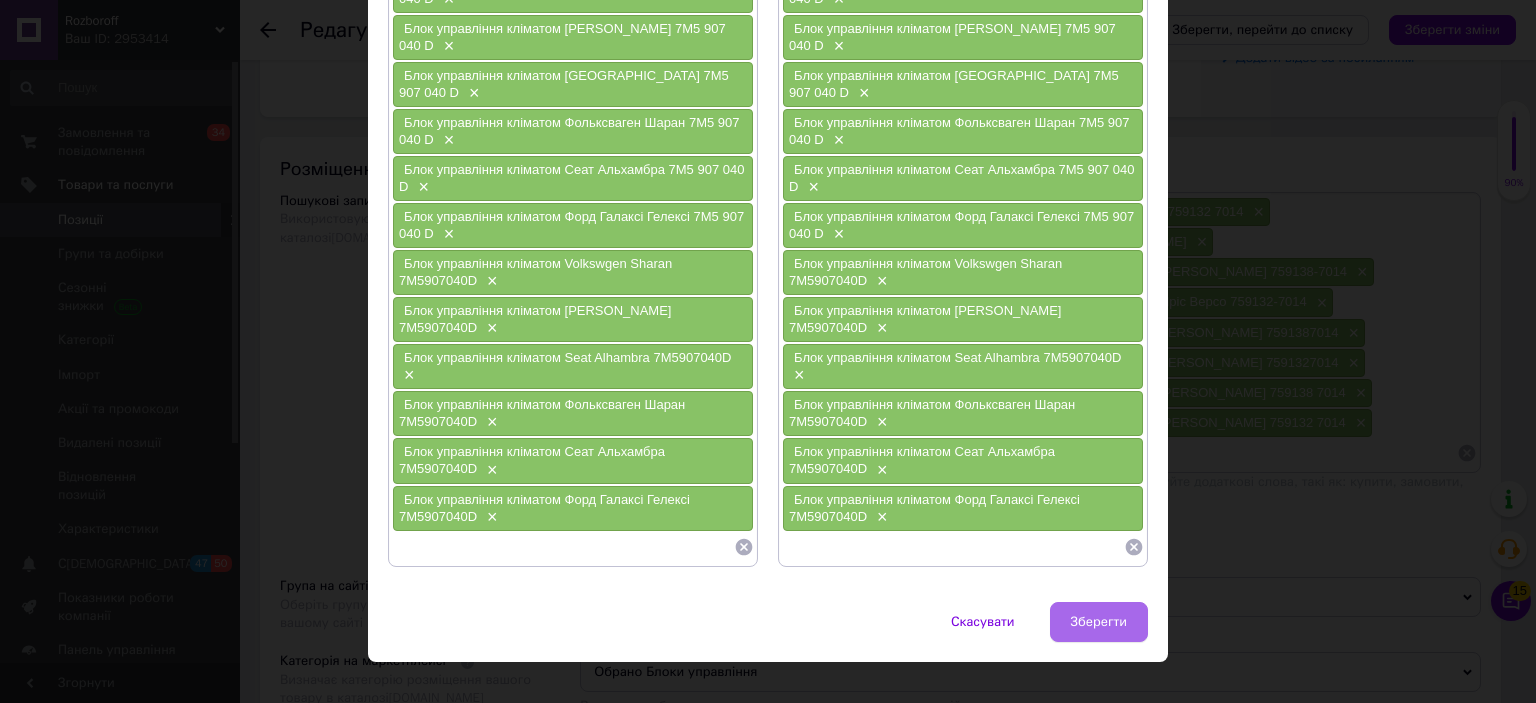 click on "Зберегти" at bounding box center [1099, 622] 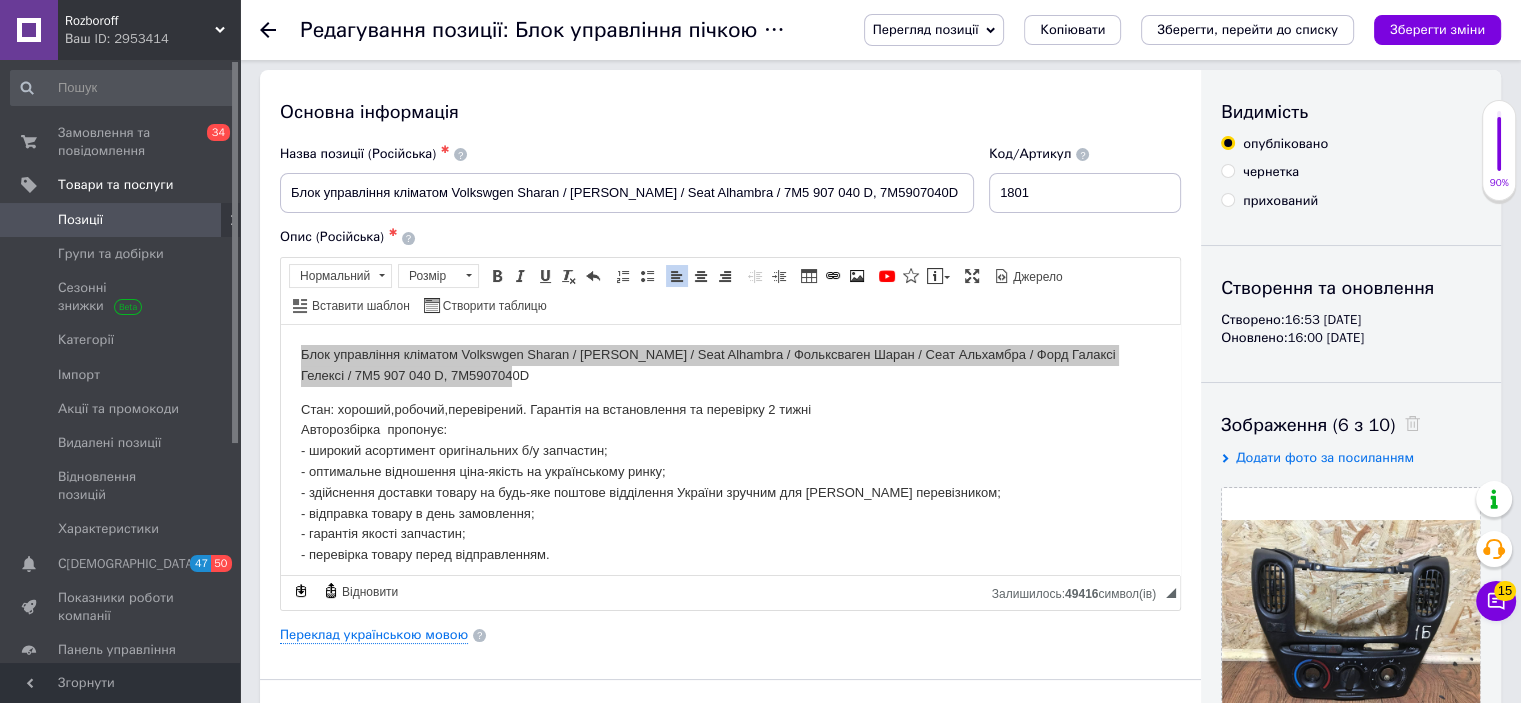 scroll, scrollTop: 0, scrollLeft: 0, axis: both 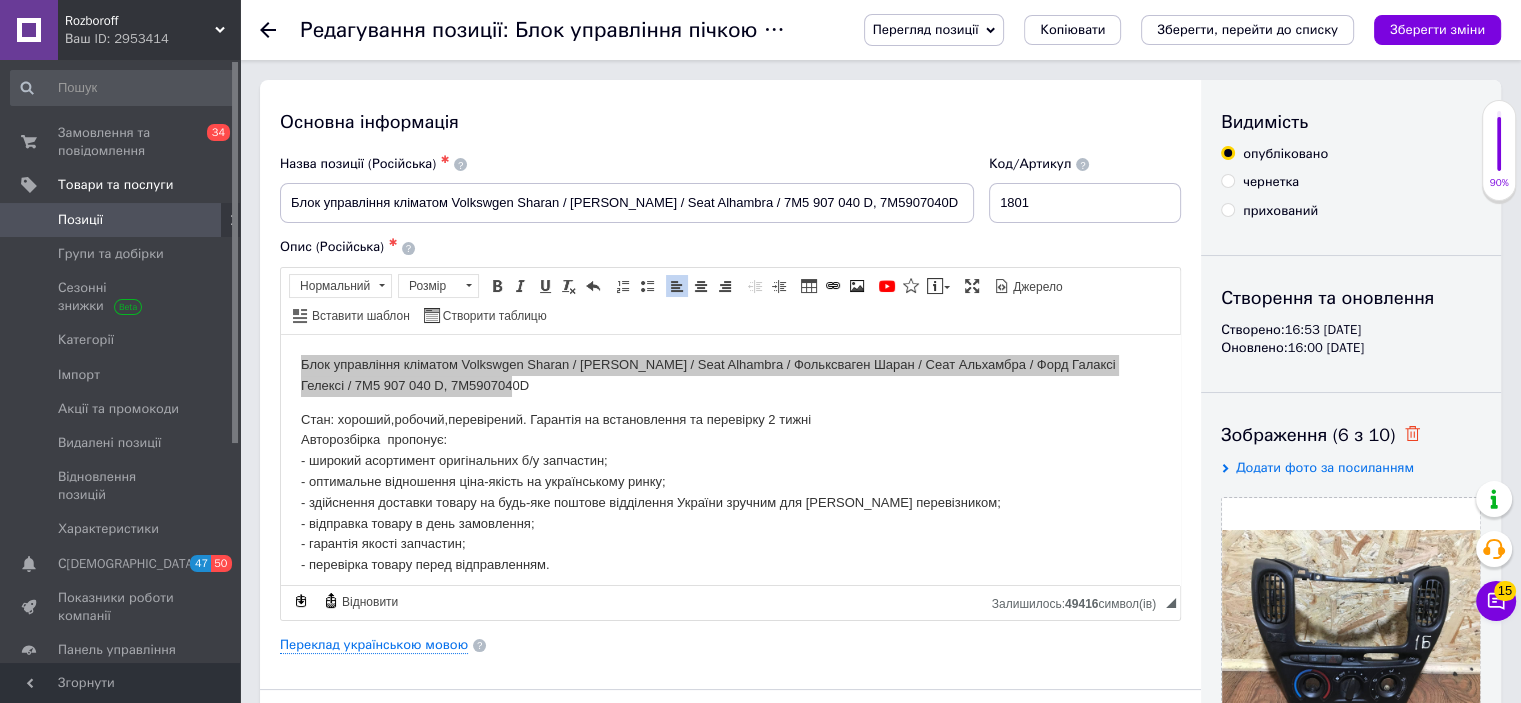 click 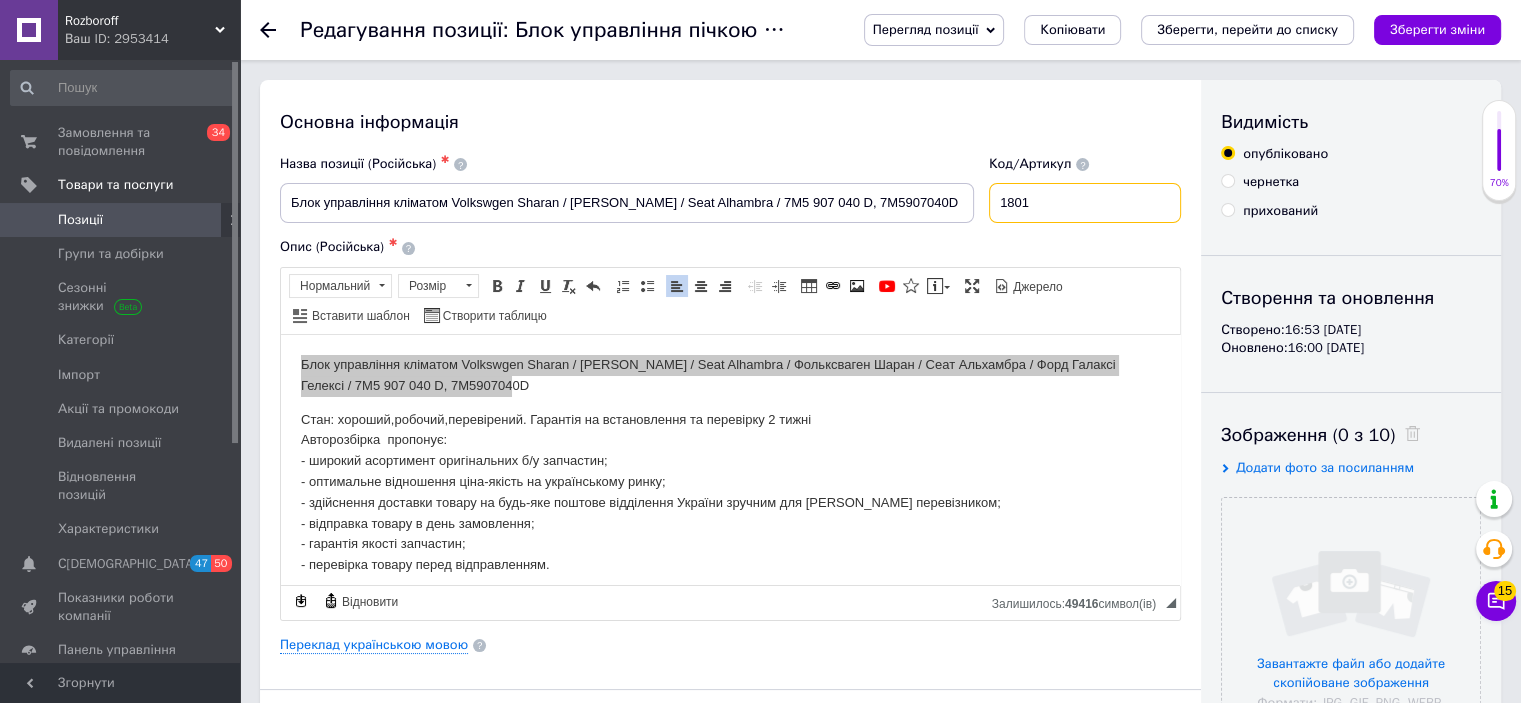 click on "1801" at bounding box center (1085, 203) 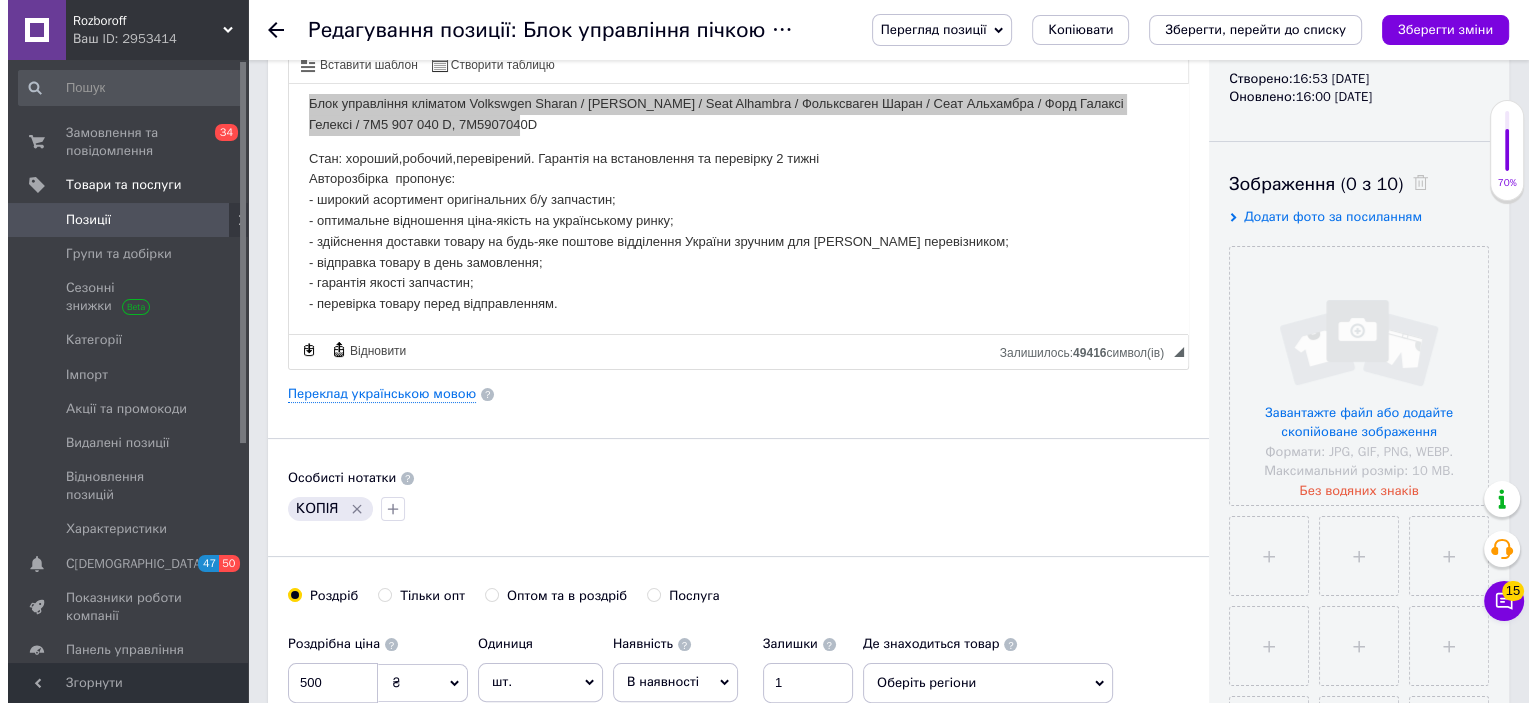 scroll, scrollTop: 252, scrollLeft: 0, axis: vertical 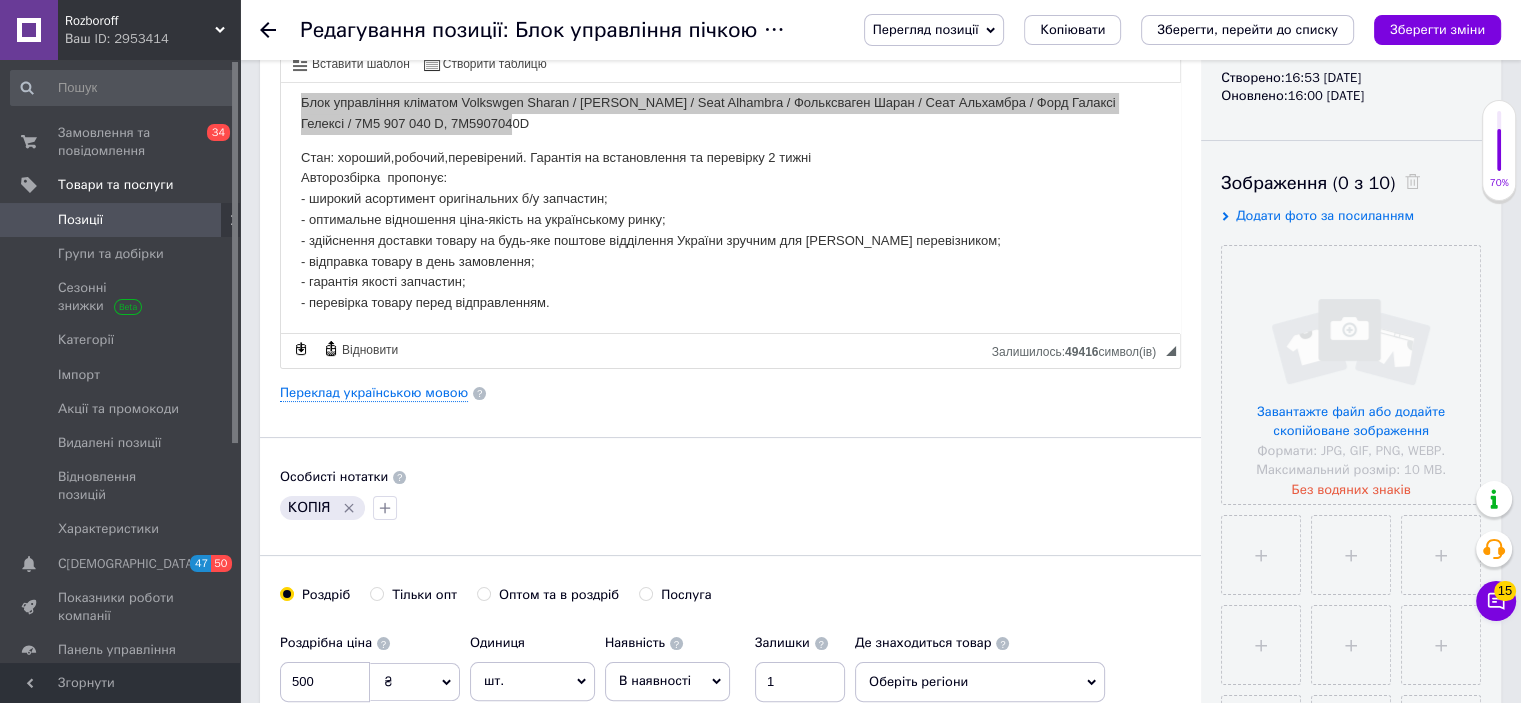 type on "1802" 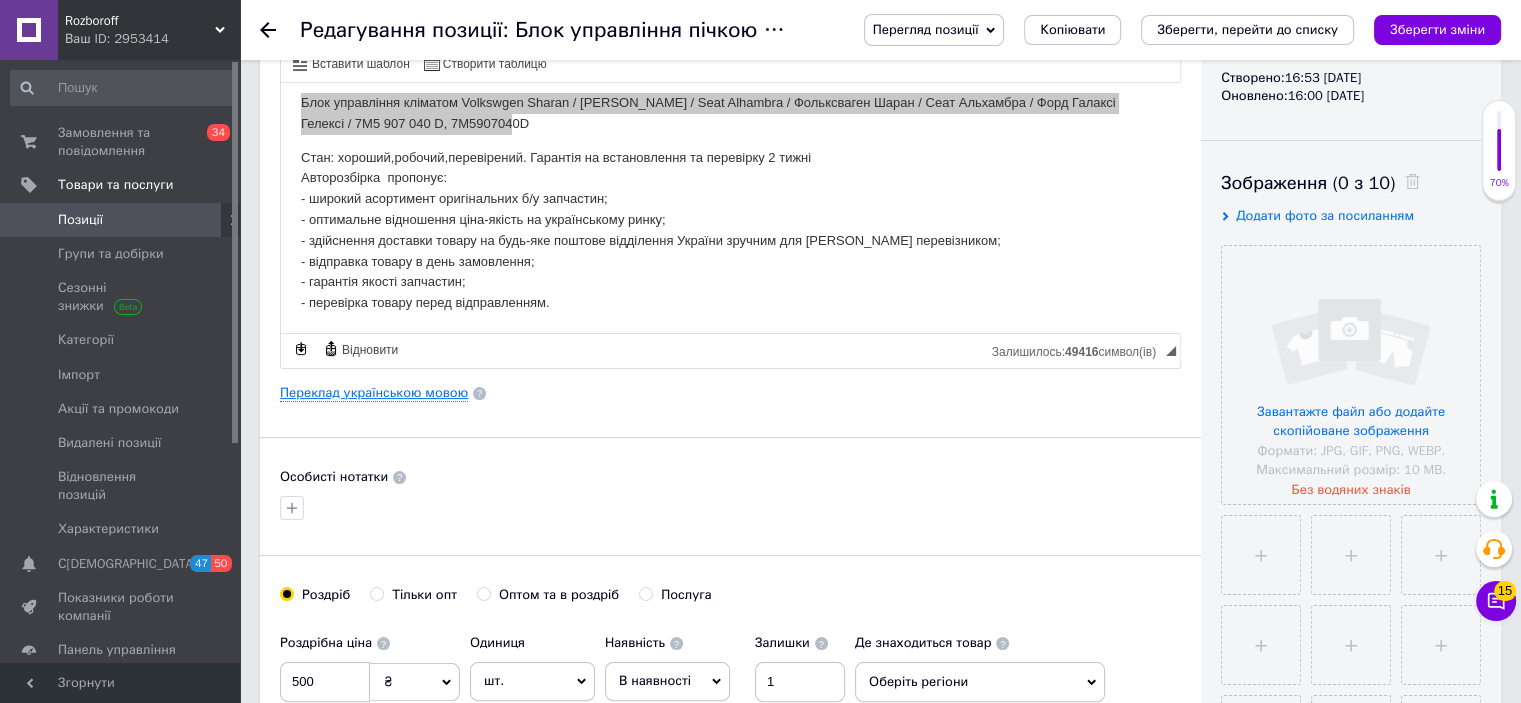 click on "Переклад українською мовою" at bounding box center (374, 393) 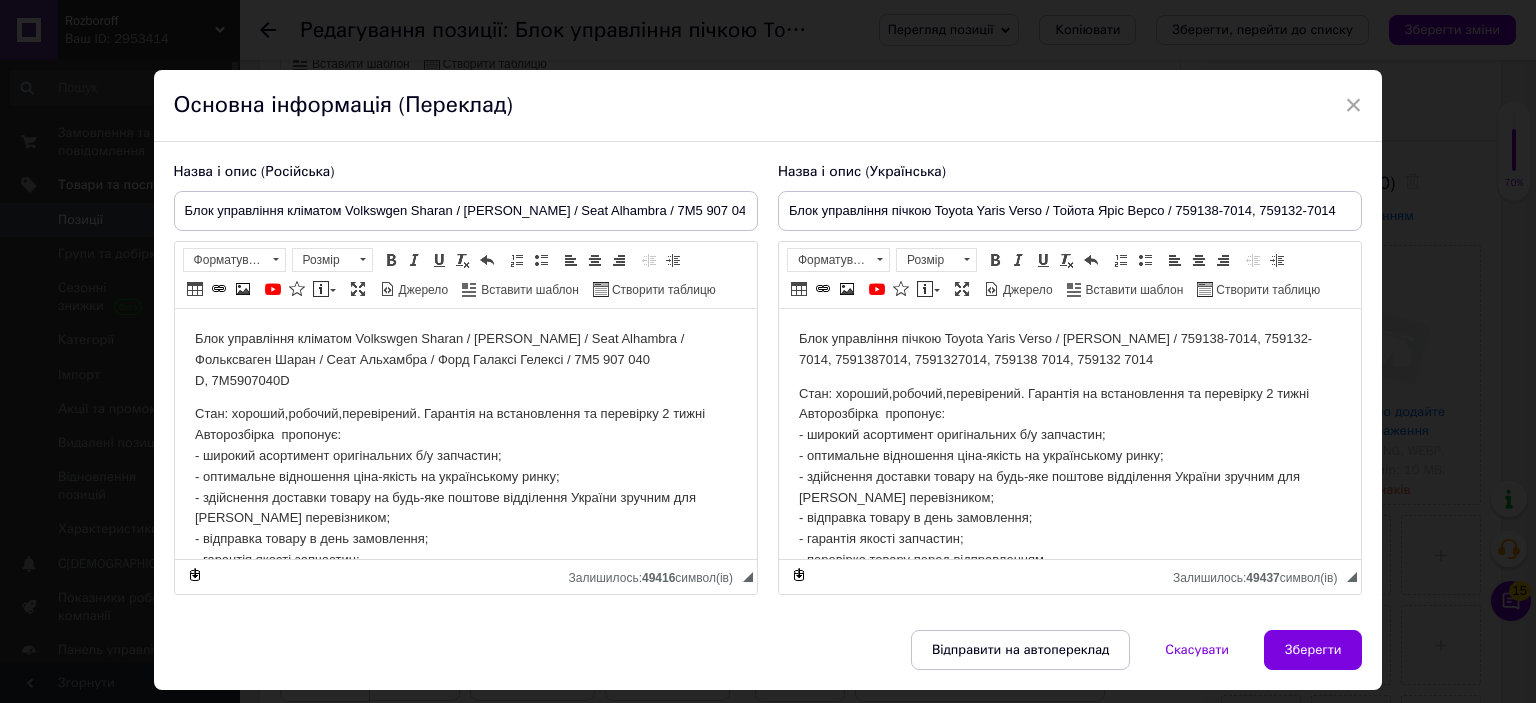 scroll, scrollTop: 0, scrollLeft: 0, axis: both 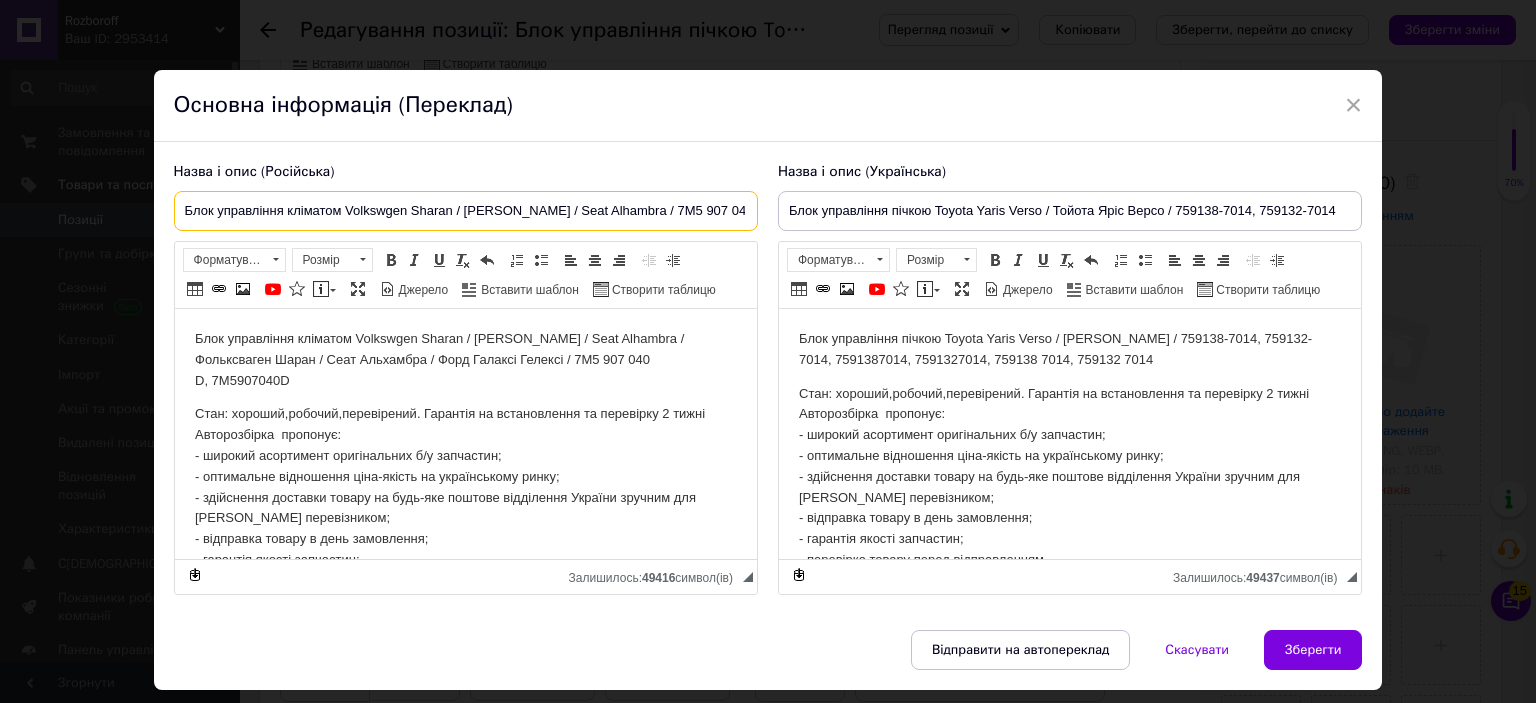 click on "Блок управління кліматом Volkswgen Sharan / Ford Galaxy / Seat Alhambra / 7M5 907 040 D, 7M5907040D" at bounding box center [466, 211] 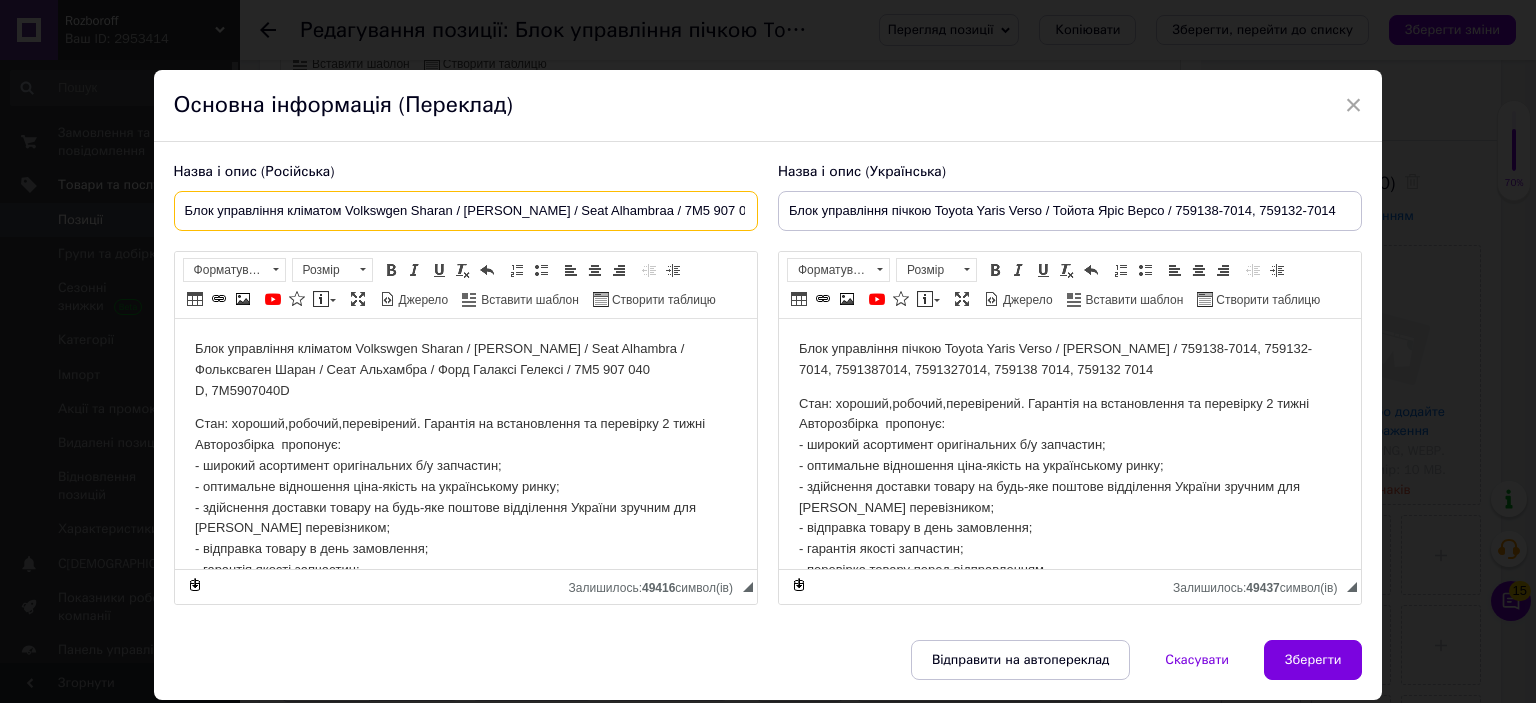 type on "Блок управління кліматом Volkswgen Sharan / Ford Galaxy / Seat Alhambra / 7M5 907 040 D, 7M5907040D" 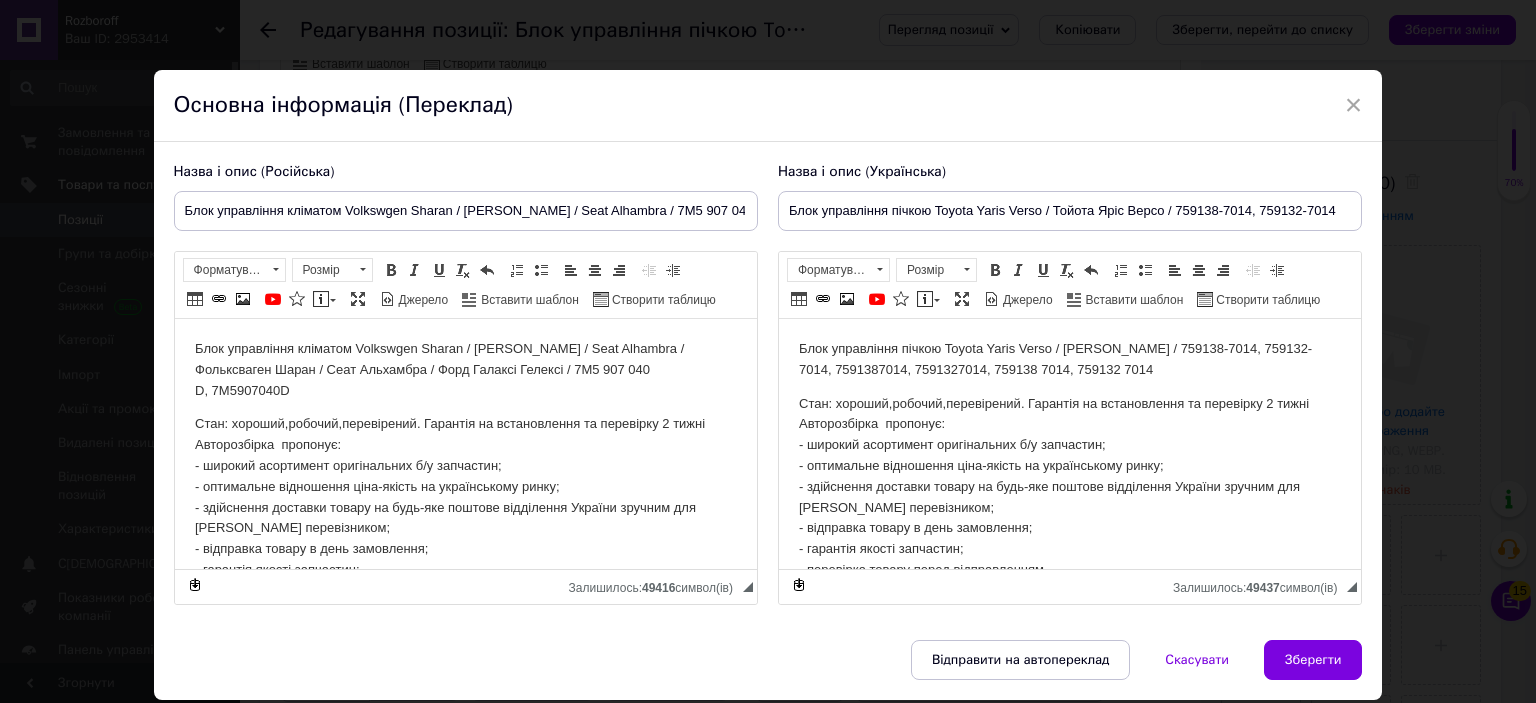 click on "Назва і опис (Українська) Блок управління пічкою Toyota Yaris Verso / Тойота Яріс Версо / 759138-7014, 759132-7014 Блок управління пічкою Toyota Yaris Verso / Тойота Яріс Версо / 759138-7014, 759132-7014, 7591387014, 7591327014, 759138 7014, 759132 7014
Стан: хороший,робочий,перевірений. Гарантія на встановлення та перевірку 2 тижні
Авторозбірка  пропонує:
- широкий асортимент оригінальних б/у запчастин;
- оптимальне відношення ціна-якість на українському ринку;
- здійснення доставки товару на будь-яке поштове відділення України зручним для Вас перевізником;
- відправка товару в день замовлення;
Розмір" at bounding box center (1070, 384) 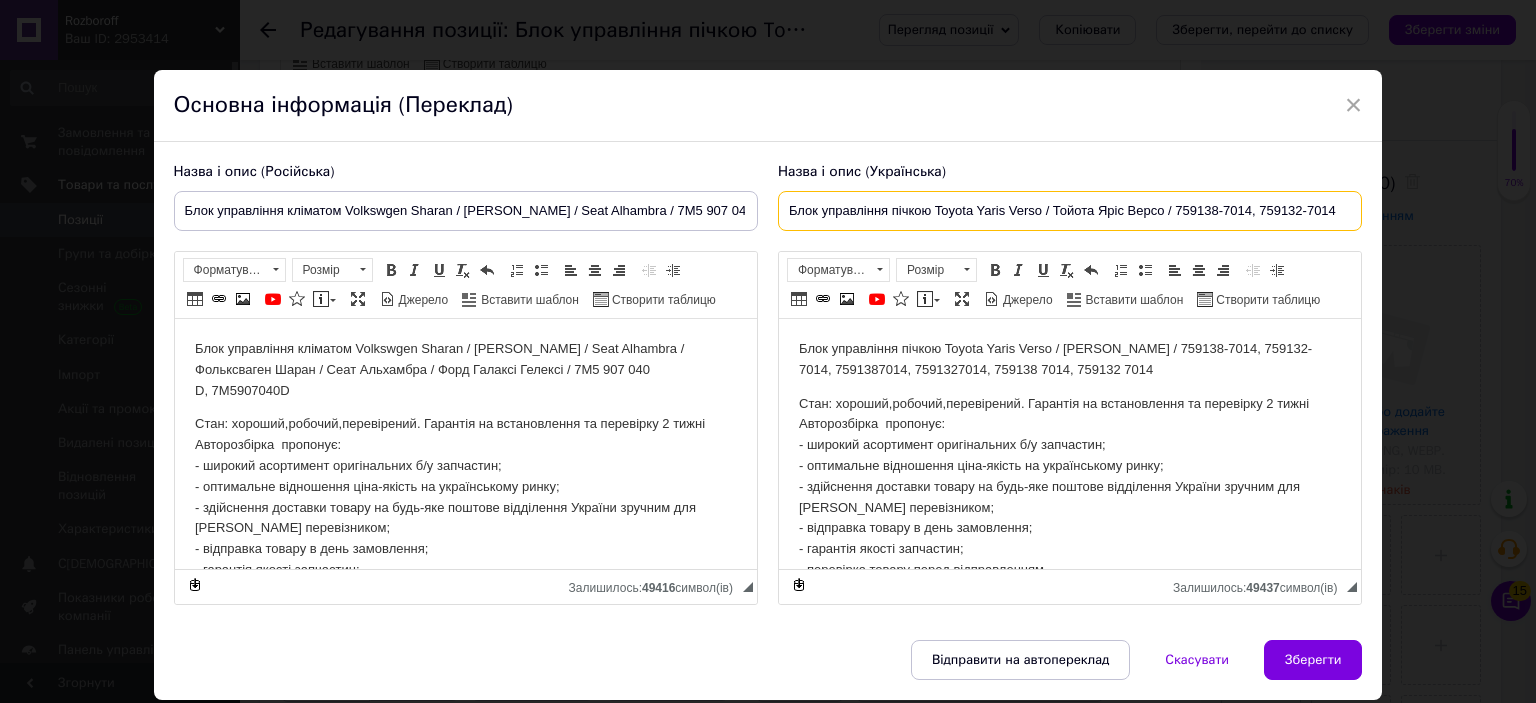 click on "Блок управління пічкою Toyota Yaris Verso / Тойота Яріс Версо / 759138-7014, 759132-7014" at bounding box center [1070, 211] 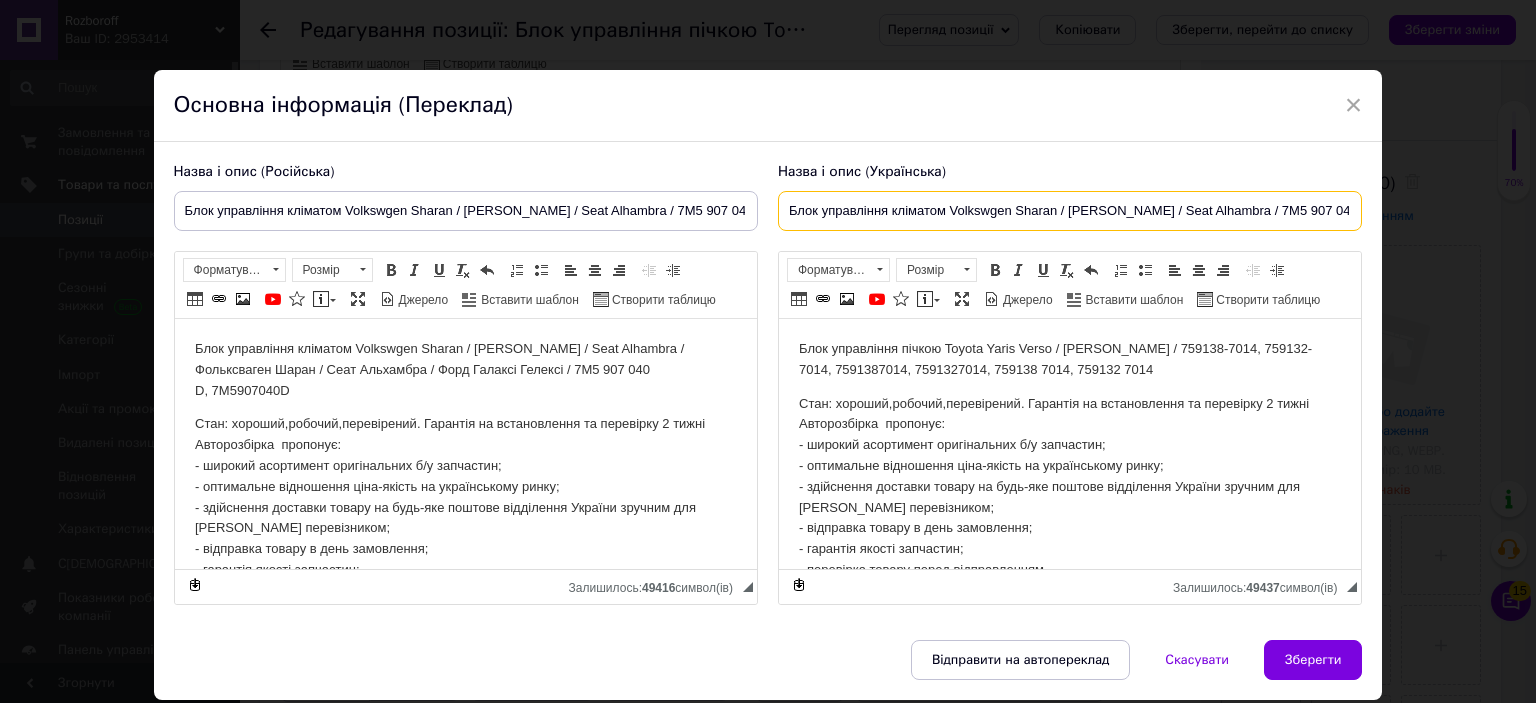 scroll, scrollTop: 0, scrollLeft: 72, axis: horizontal 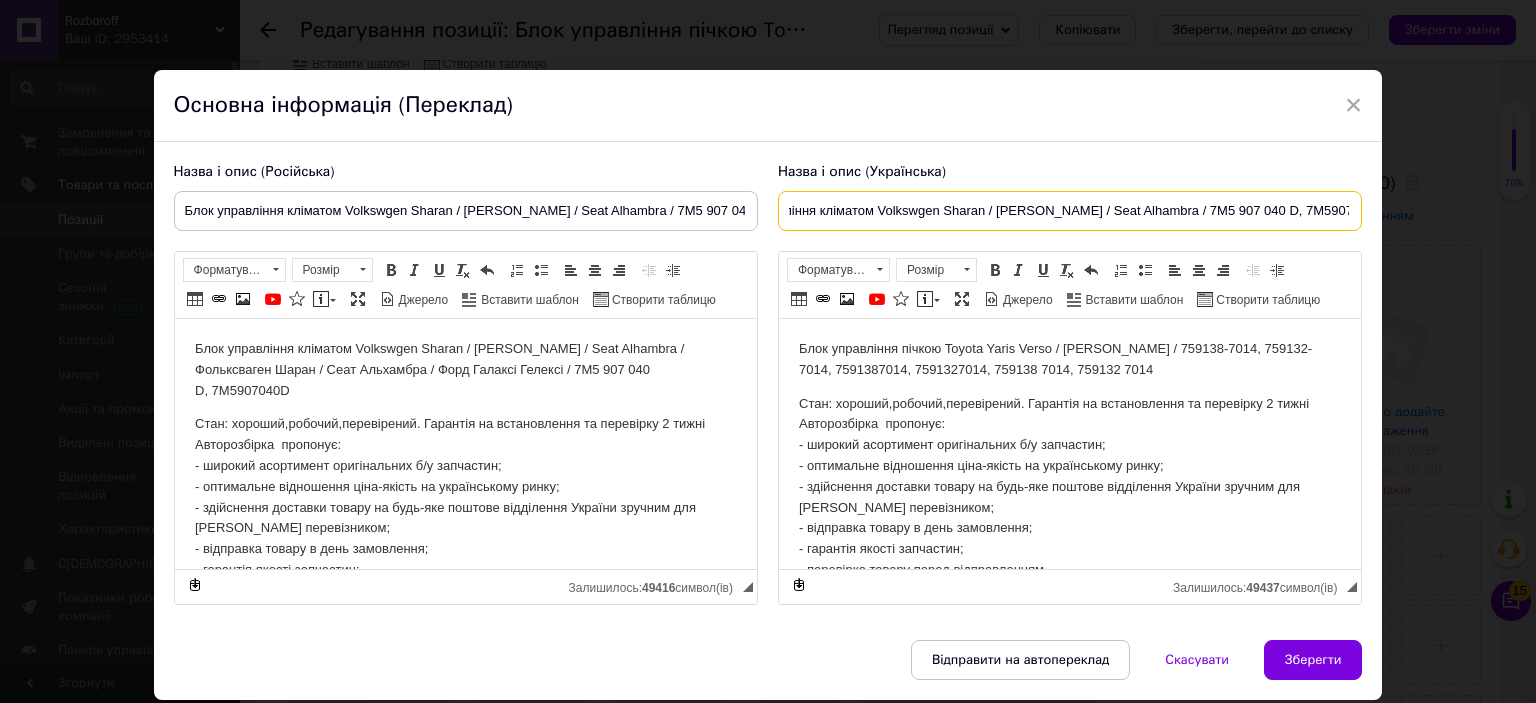type on "Блок управління кліматом Volkswgen Sharan / Ford Galaxy / Seat Alhambra / 7M5 907 040 D, 7M5907040D" 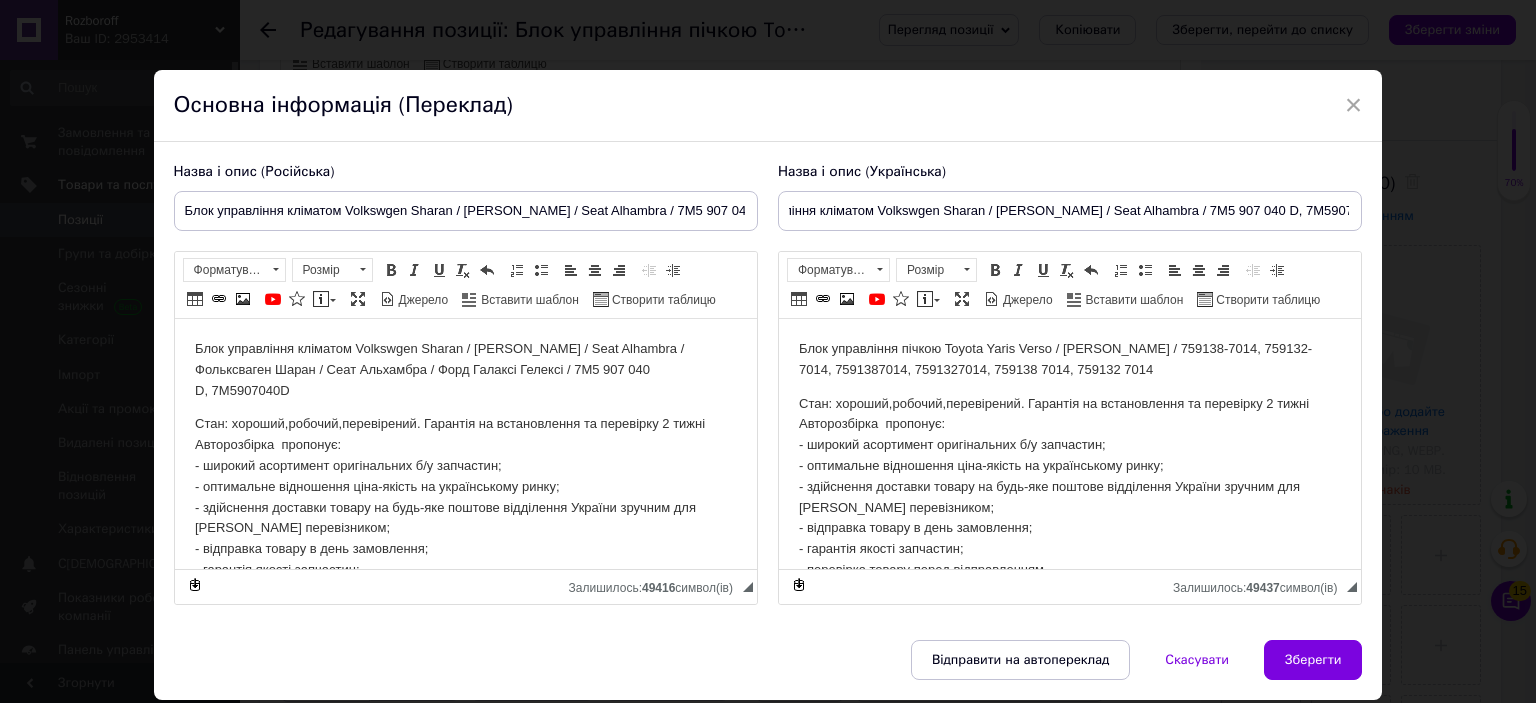 scroll, scrollTop: 0, scrollLeft: 0, axis: both 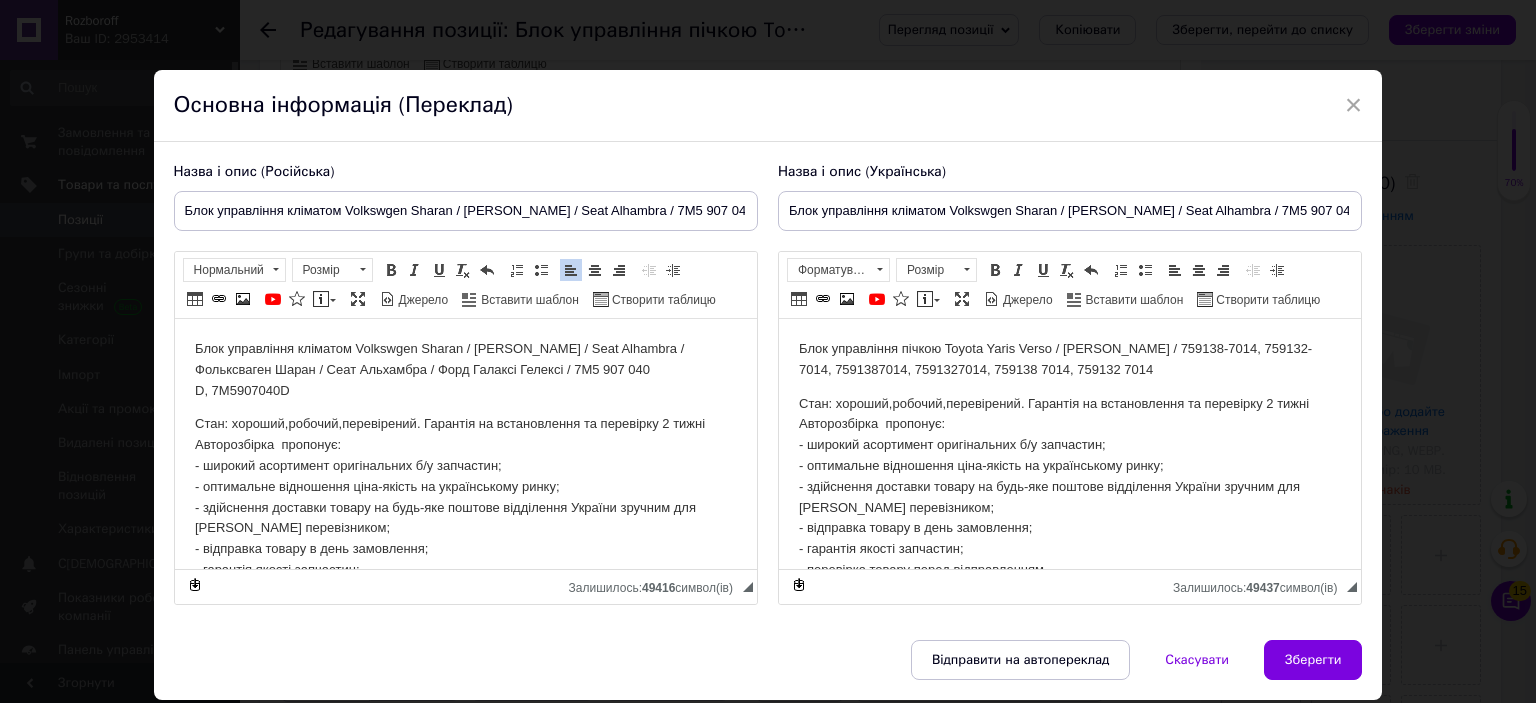 click on "Стан: хороший,робочий,перевірений. Гарантія на встановлення та перевірку 2 тижні Авторозбірка  пропонує:  - широкий асортимент оригінальних б/у запчастин;  - оптимальне відношення ціна-якість на українському ринку;  - здійснення доставки товару на будь-яке поштове відділення України зручним для Вас перевізником;  - відправка товару в день замовлення;  - гарантія якості запчастин;  - перевірка товару перед відправленням." at bounding box center (465, 507) 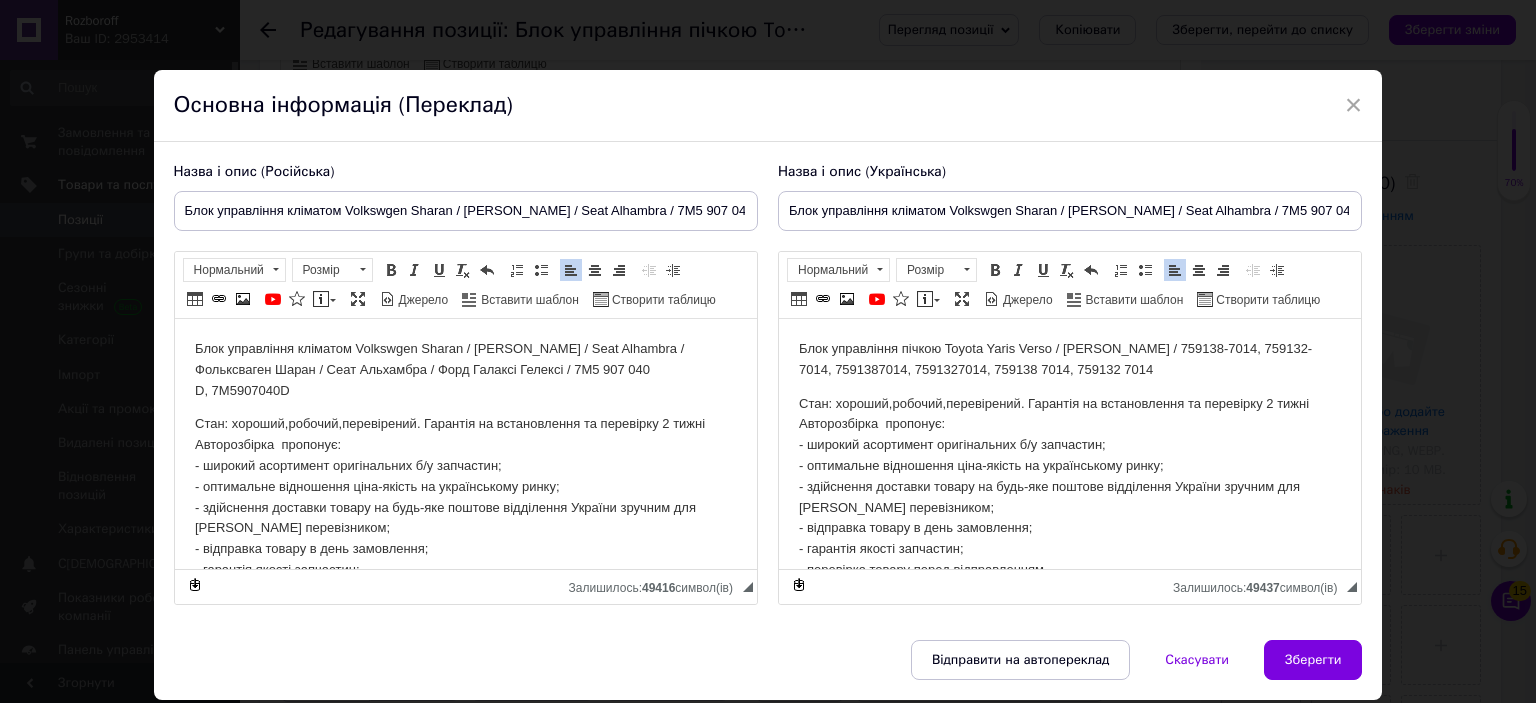 click on "Стан: хороший,робочий,перевірений. Гарантія на встановлення та перевірку 2 тижні Авторозбірка  пропонує:  - широкий асортимент оригінальних б/у запчастин;  - оптимальне відношення ціна-якість на українському ринку;  - здійснення доставки товару на будь-яке поштове відділення України зручним для Вас перевізником;  - відправка товару в день замовлення;  - гарантія якості запчастин;  - перевірка товару перед відправленням." at bounding box center (1069, 487) 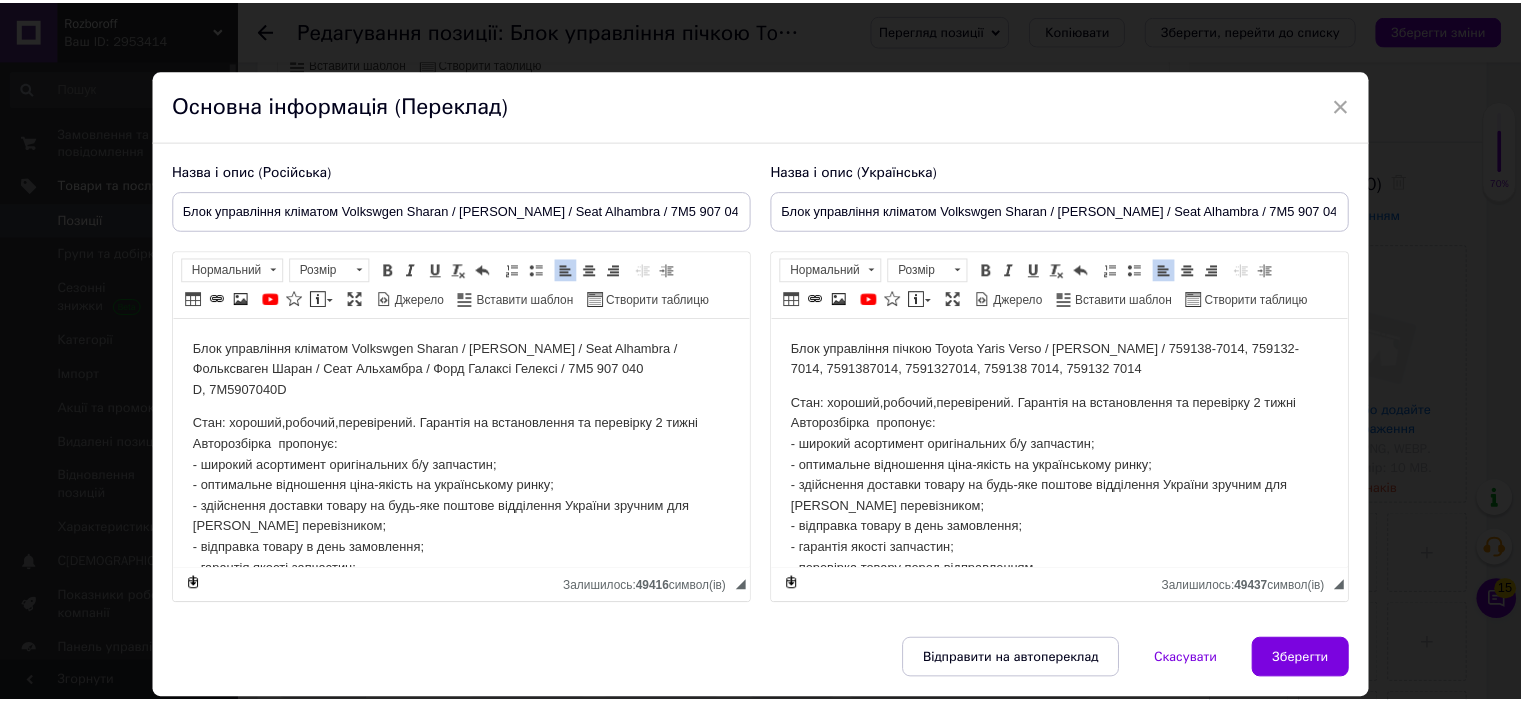 scroll, scrollTop: 28, scrollLeft: 0, axis: vertical 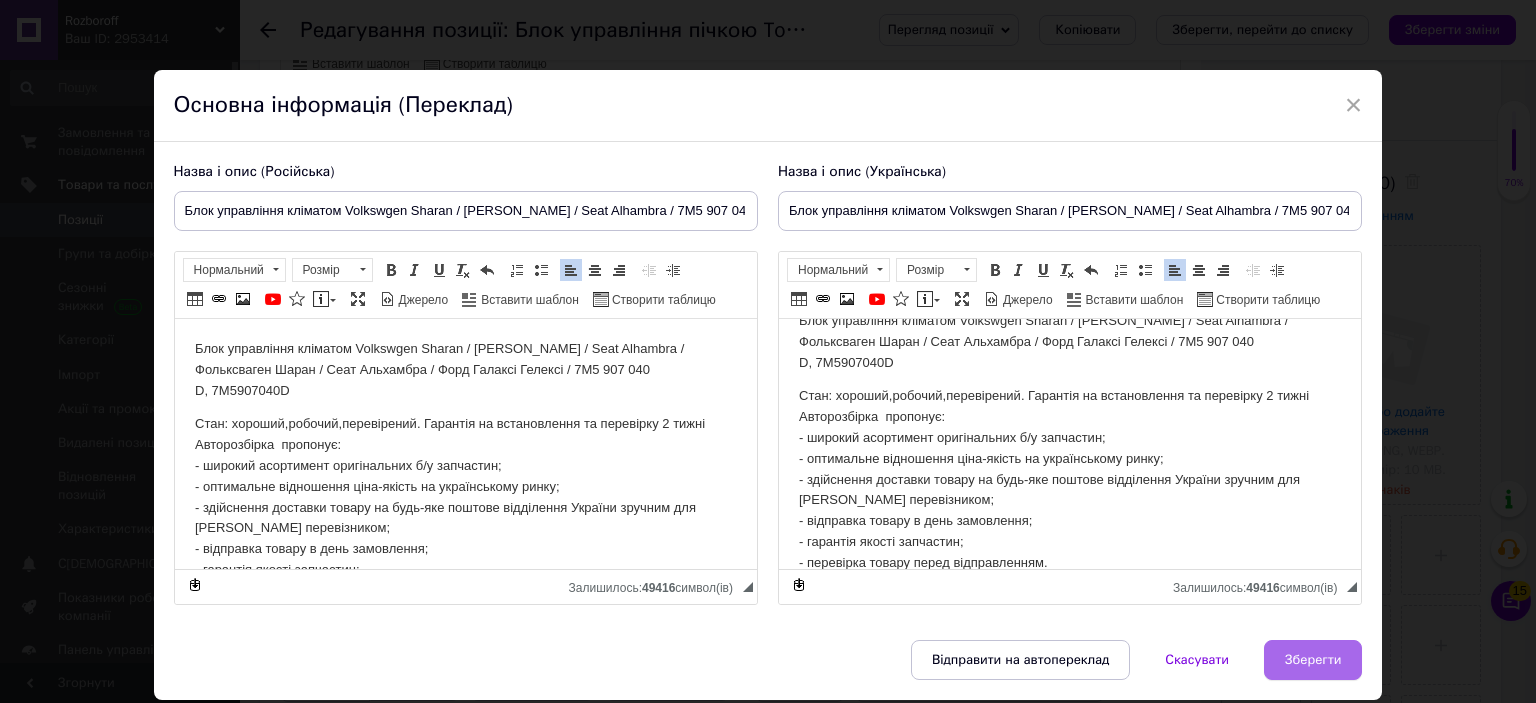 click on "Зберегти" at bounding box center [1313, 660] 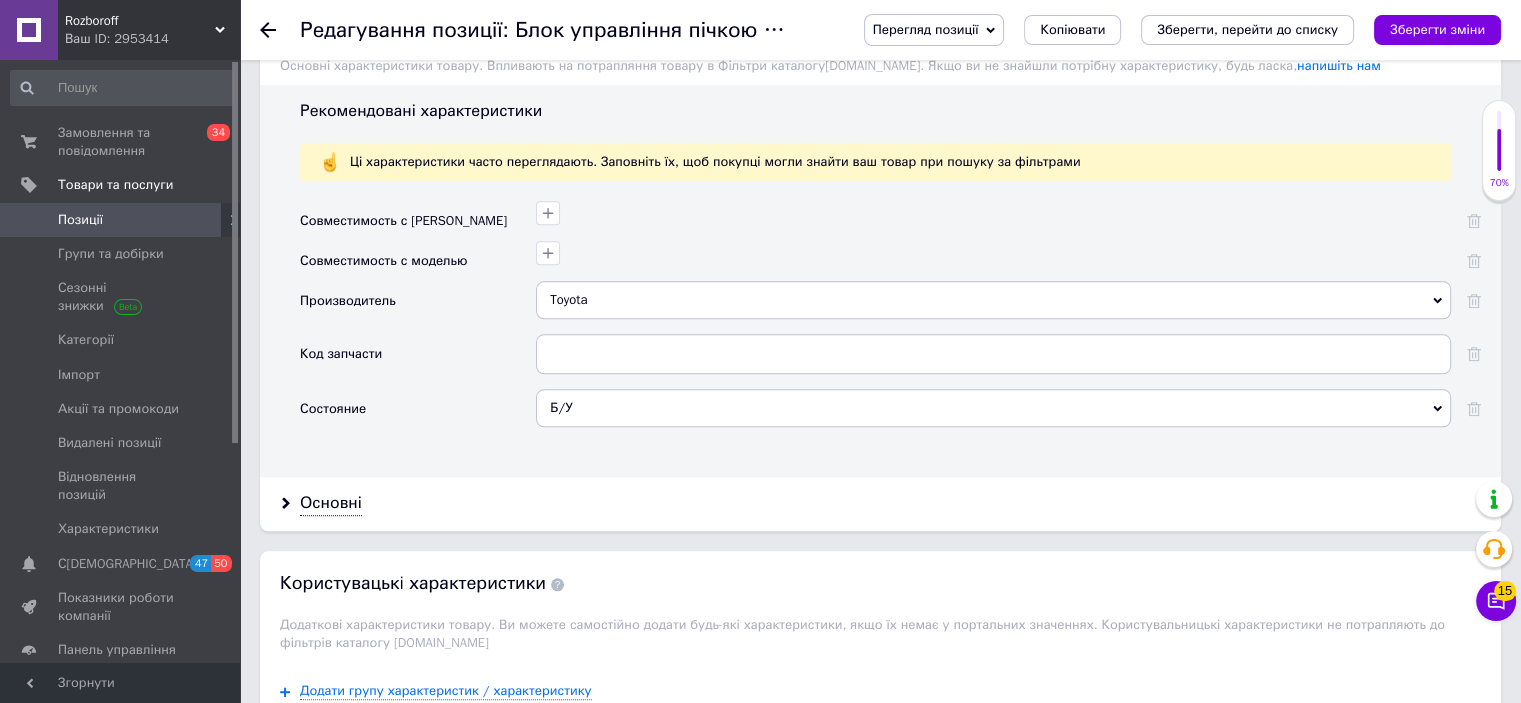 scroll, scrollTop: 1932, scrollLeft: 0, axis: vertical 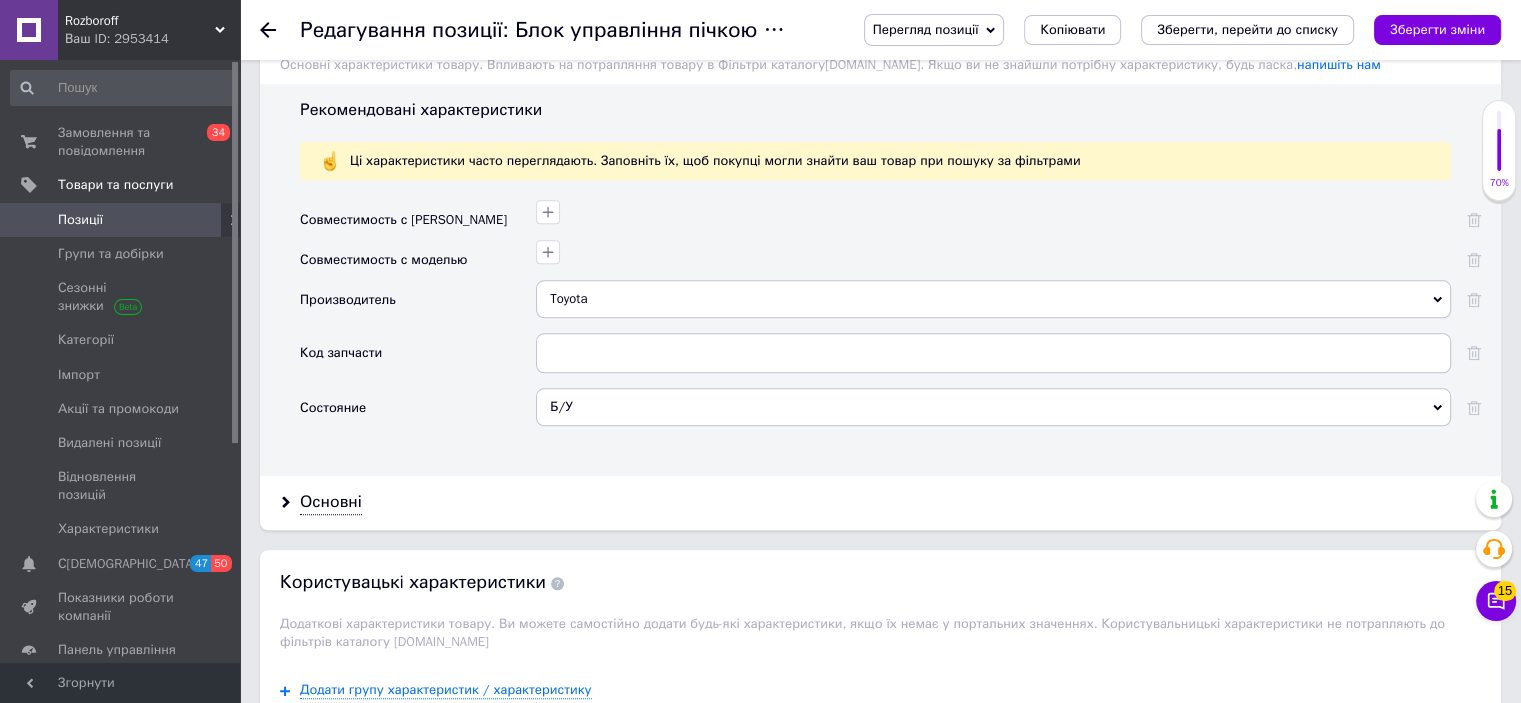 click on "Toyota" at bounding box center [993, 299] 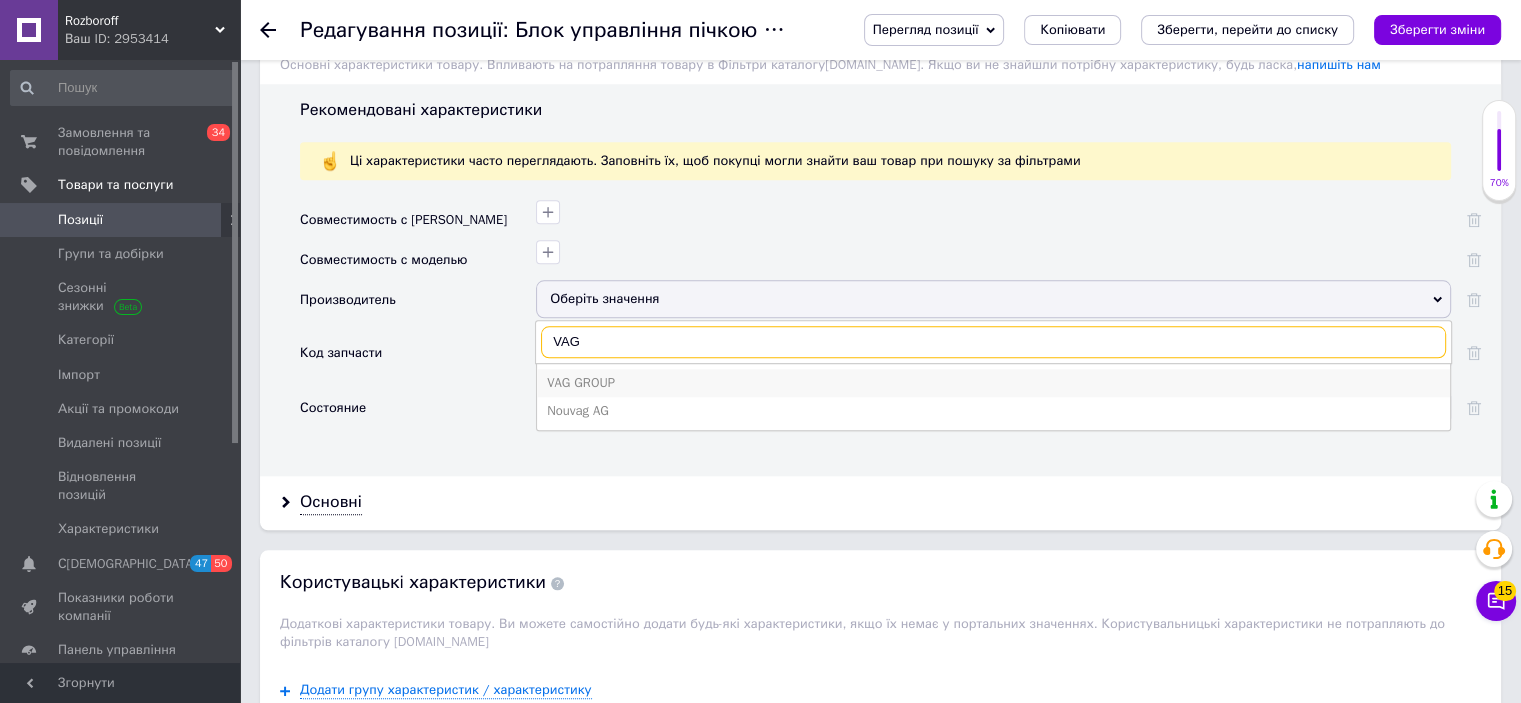 type on "VAG" 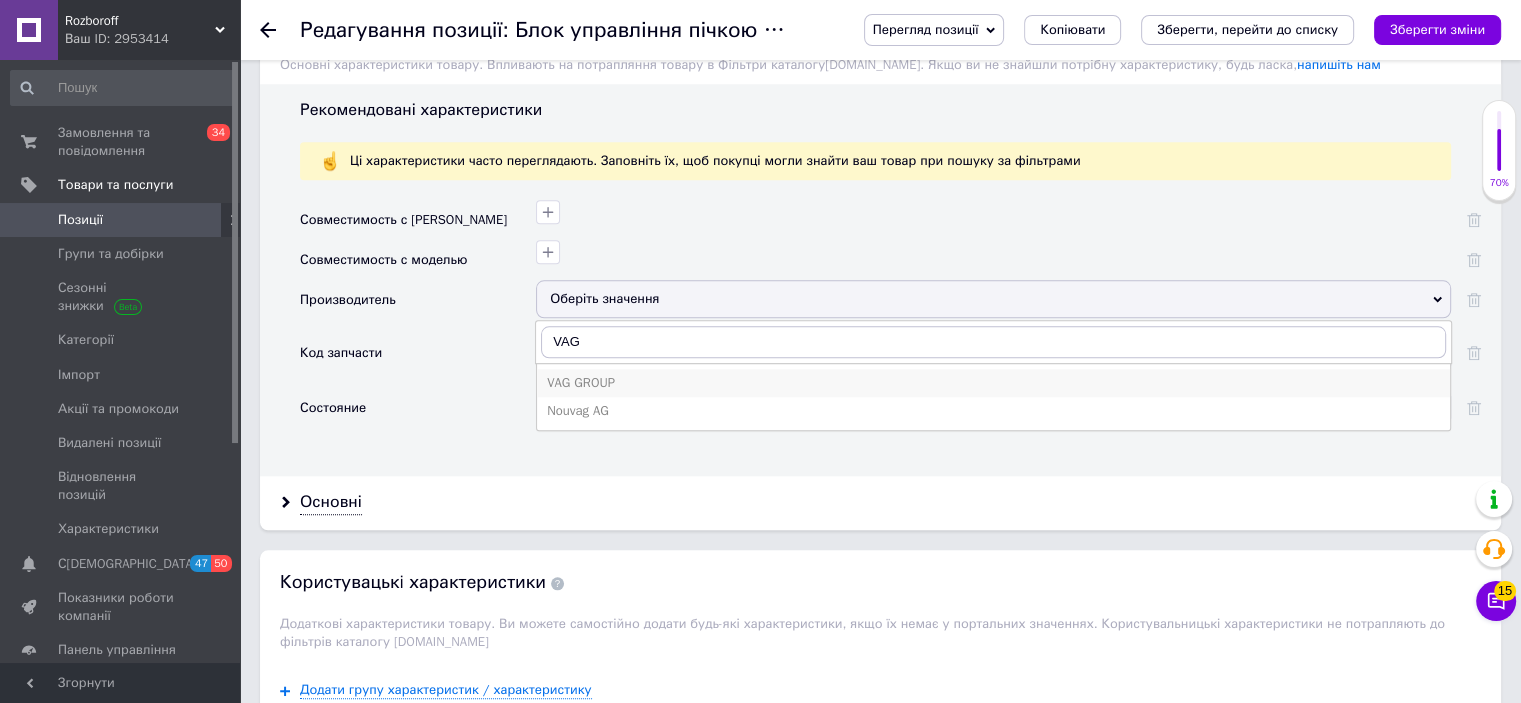 click on "VAG GROUP" at bounding box center [993, 383] 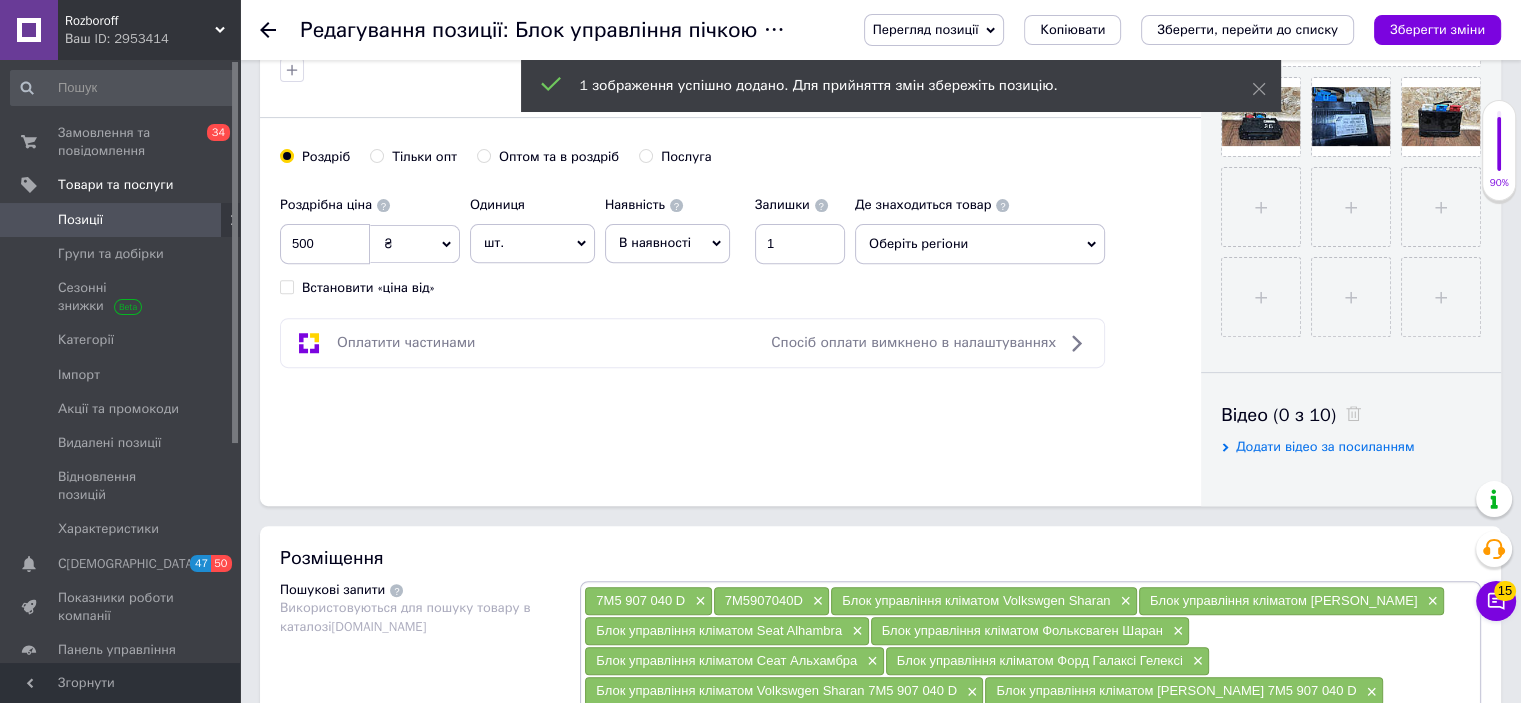 scroll, scrollTop: 695, scrollLeft: 0, axis: vertical 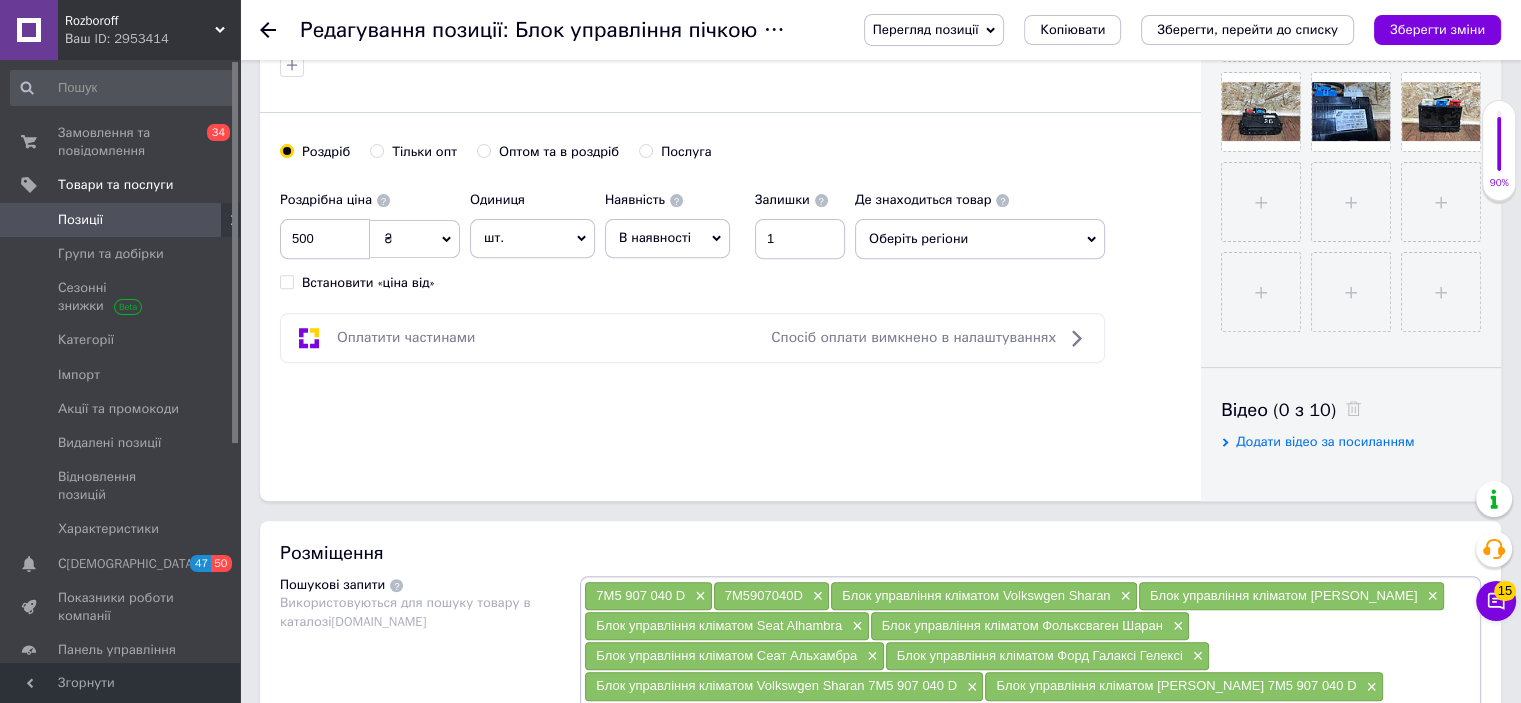 click on "Оберіть регіони" at bounding box center (980, 239) 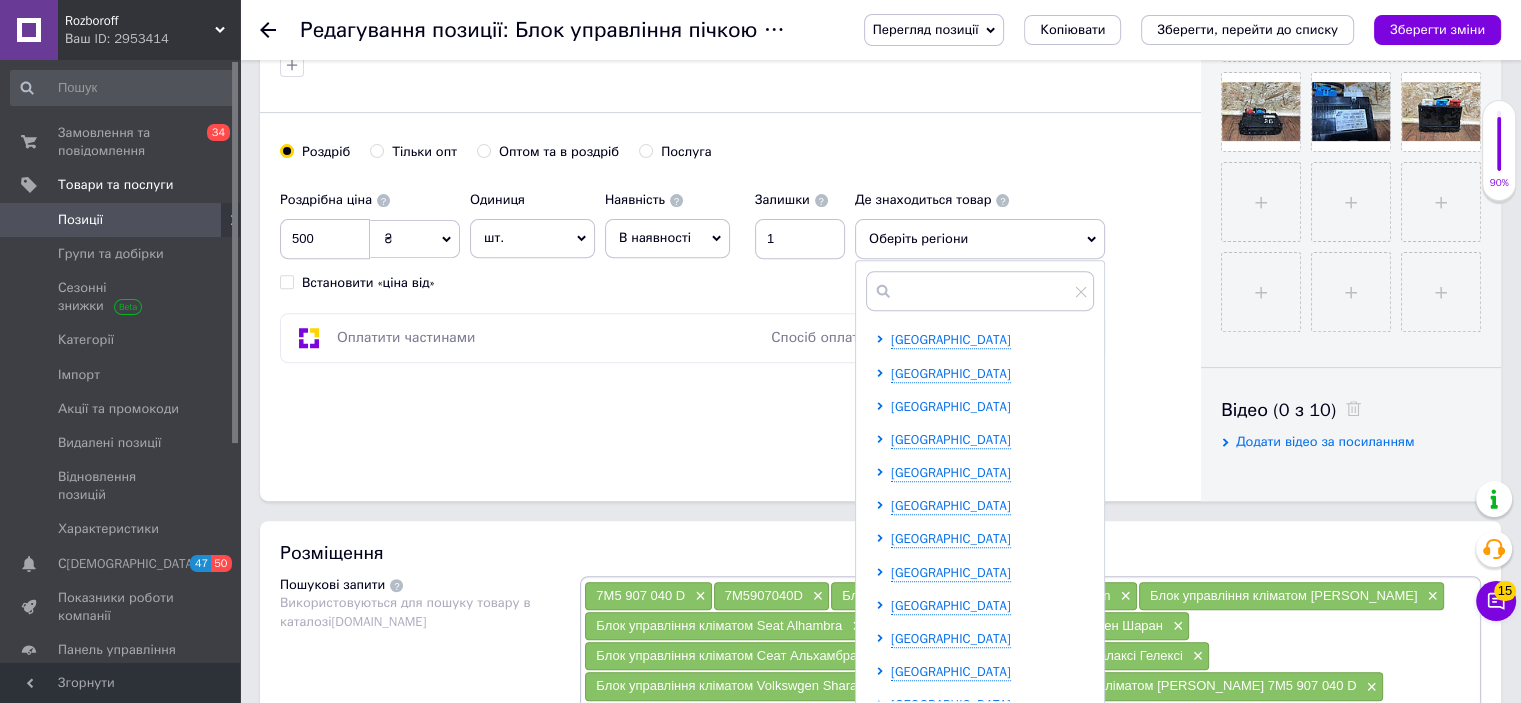 click on "[GEOGRAPHIC_DATA]" at bounding box center [951, 406] 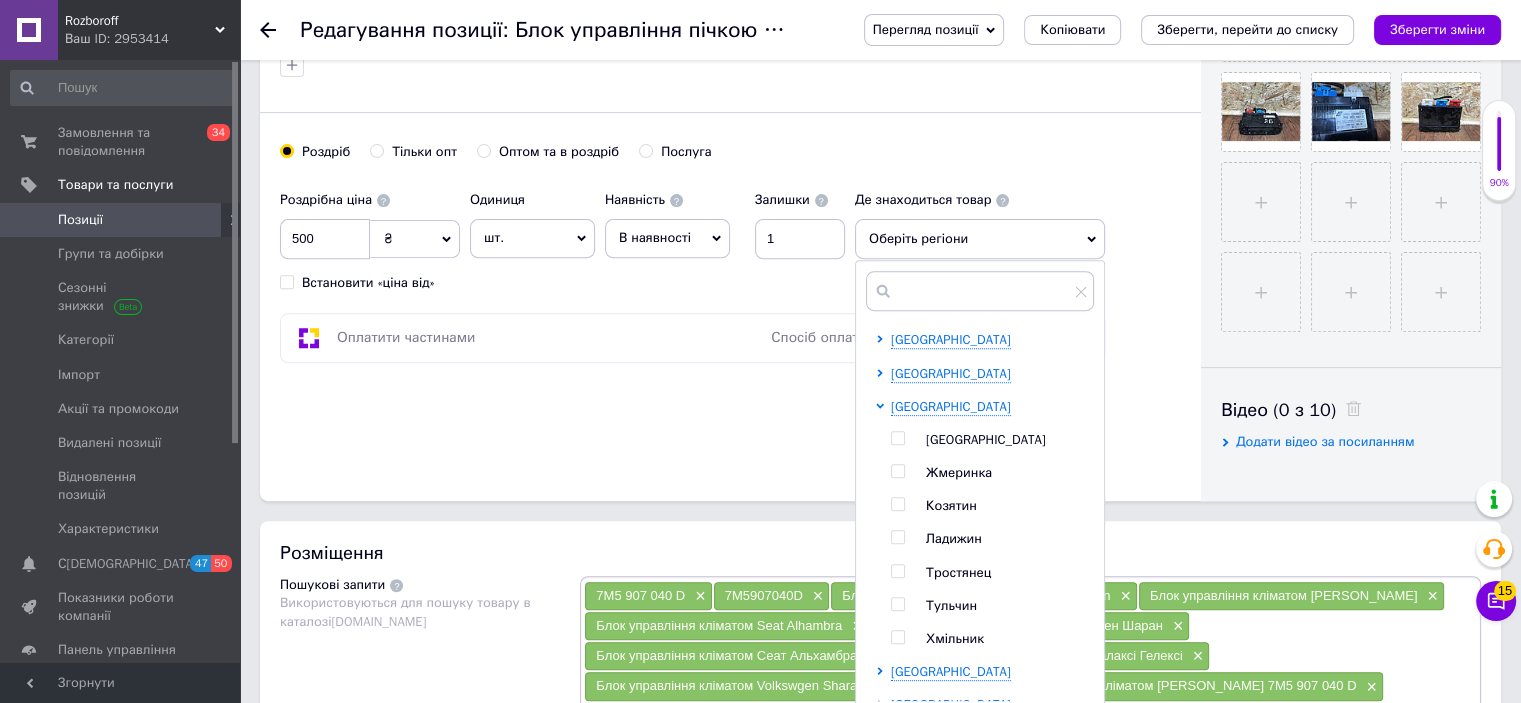 click at bounding box center [897, 438] 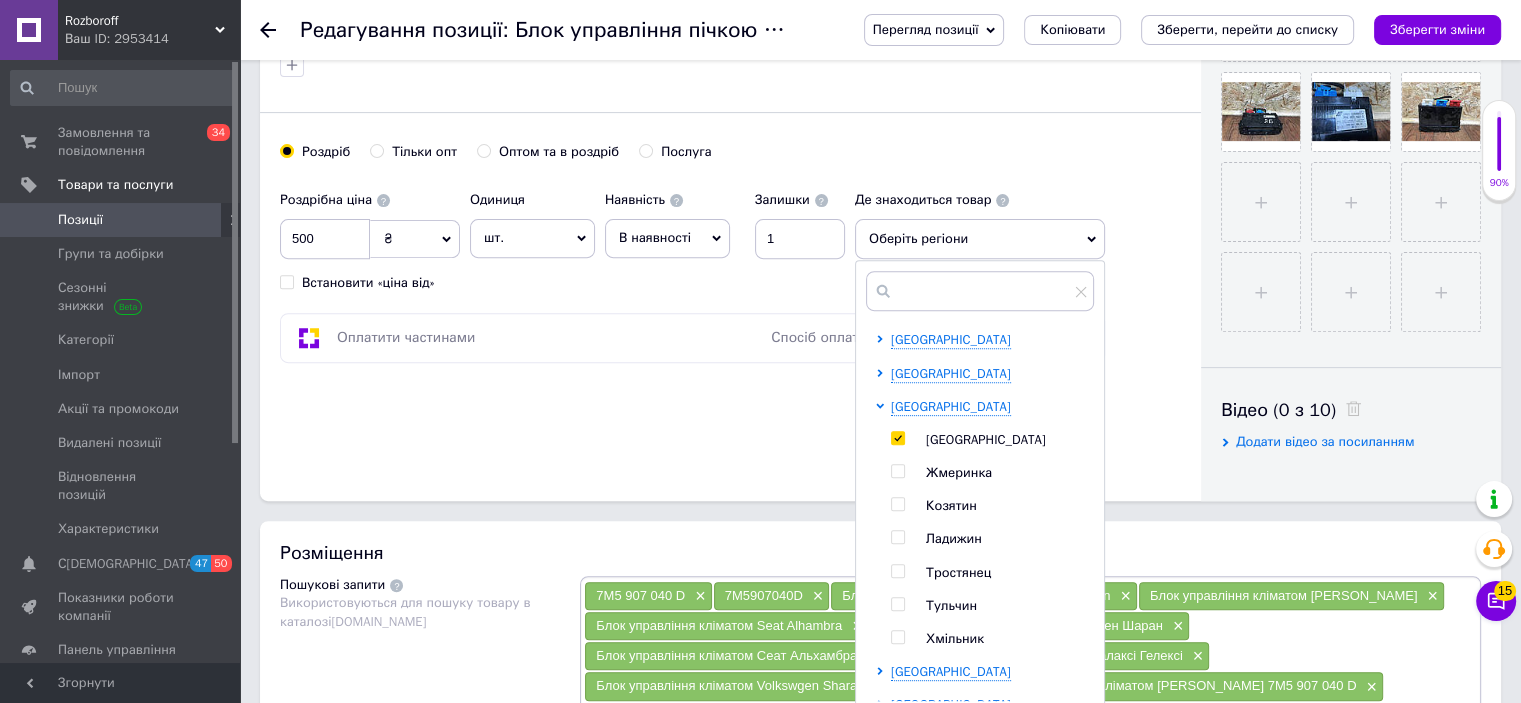 checkbox on "true" 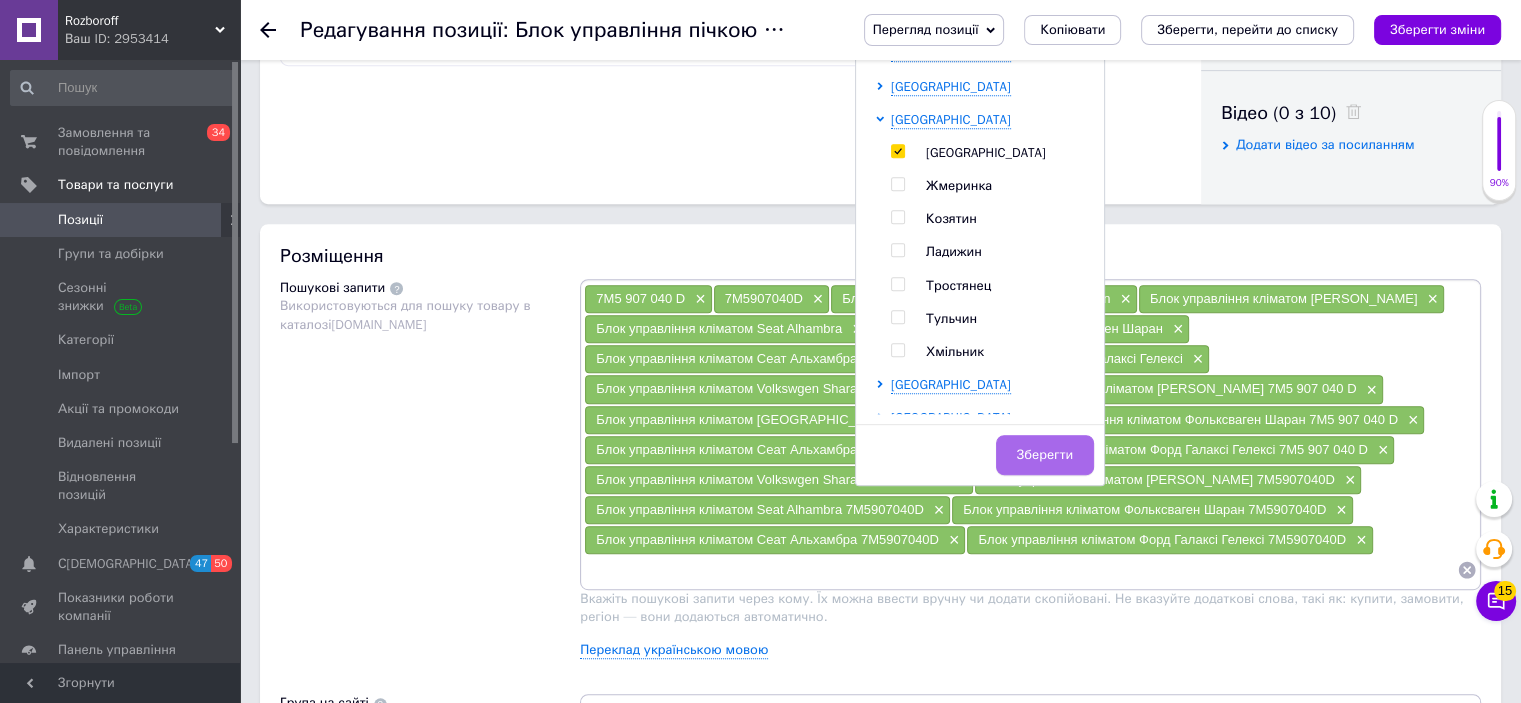 click on "Зберегти" at bounding box center (1045, 455) 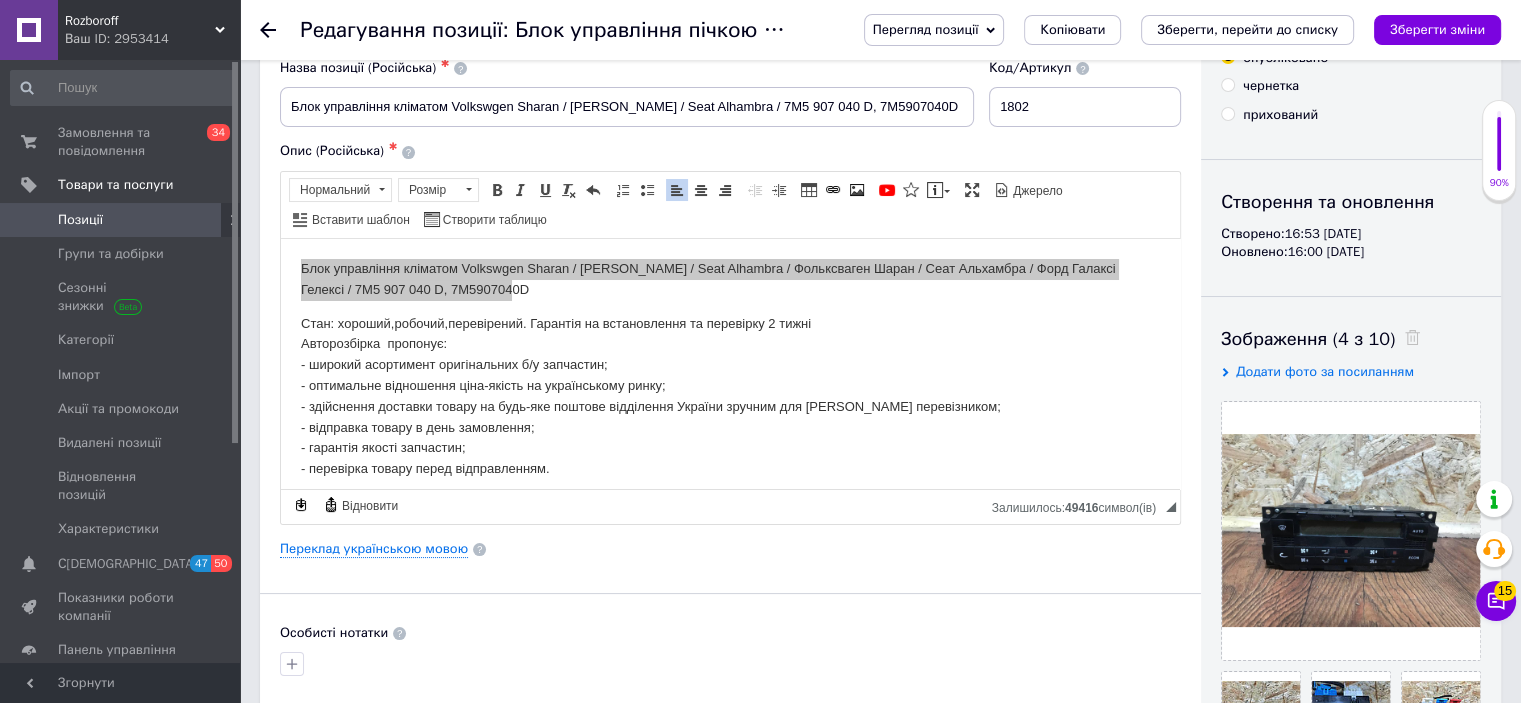 scroll, scrollTop: 0, scrollLeft: 0, axis: both 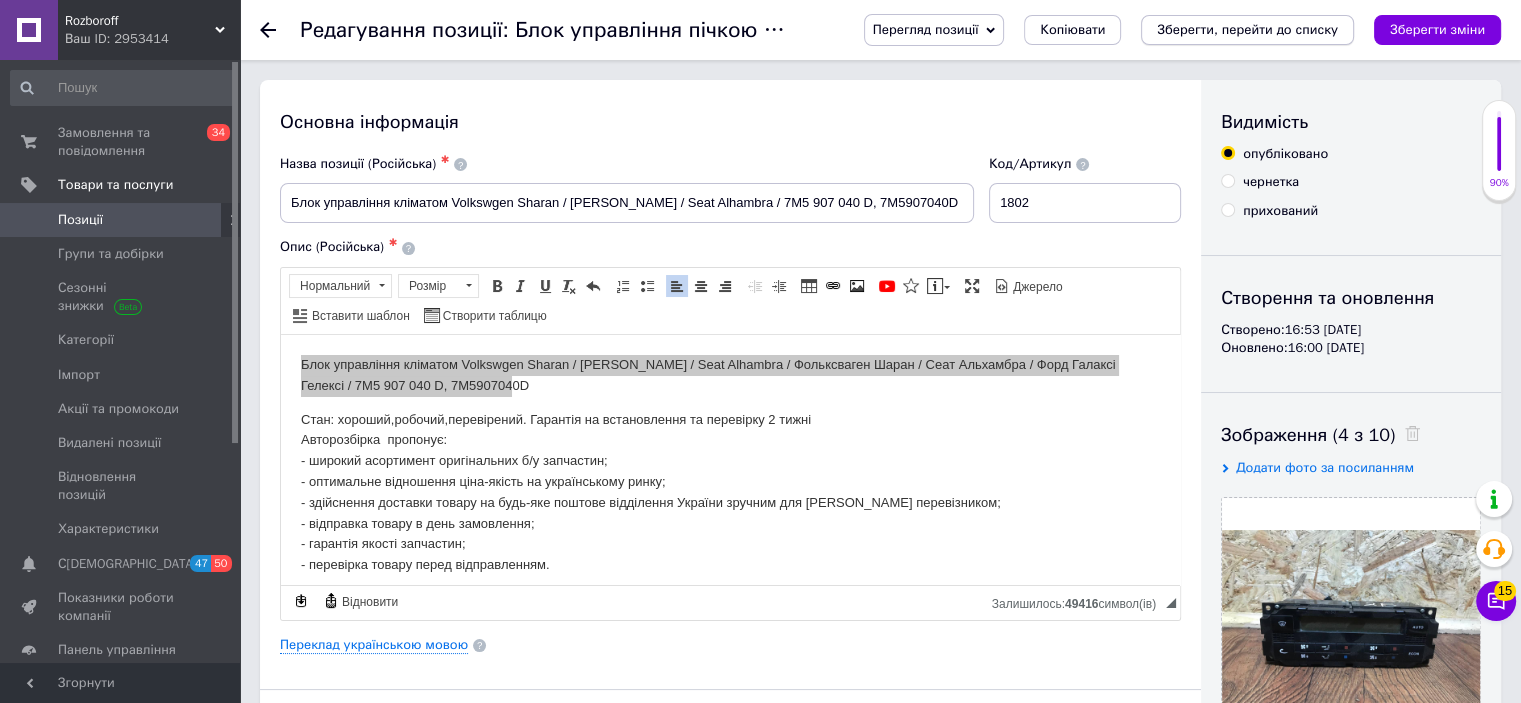 click on "Зберегти, перейти до списку" at bounding box center (1247, 29) 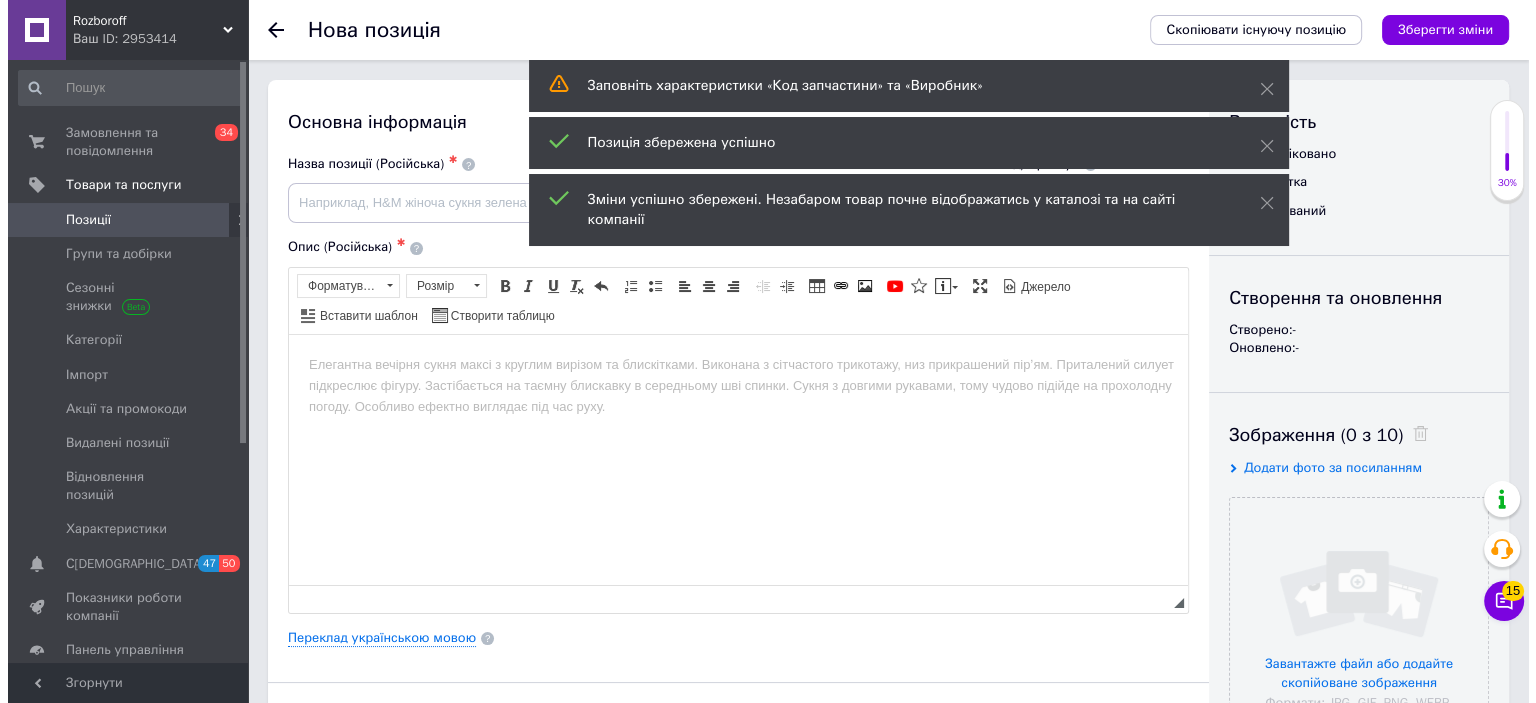scroll, scrollTop: 0, scrollLeft: 0, axis: both 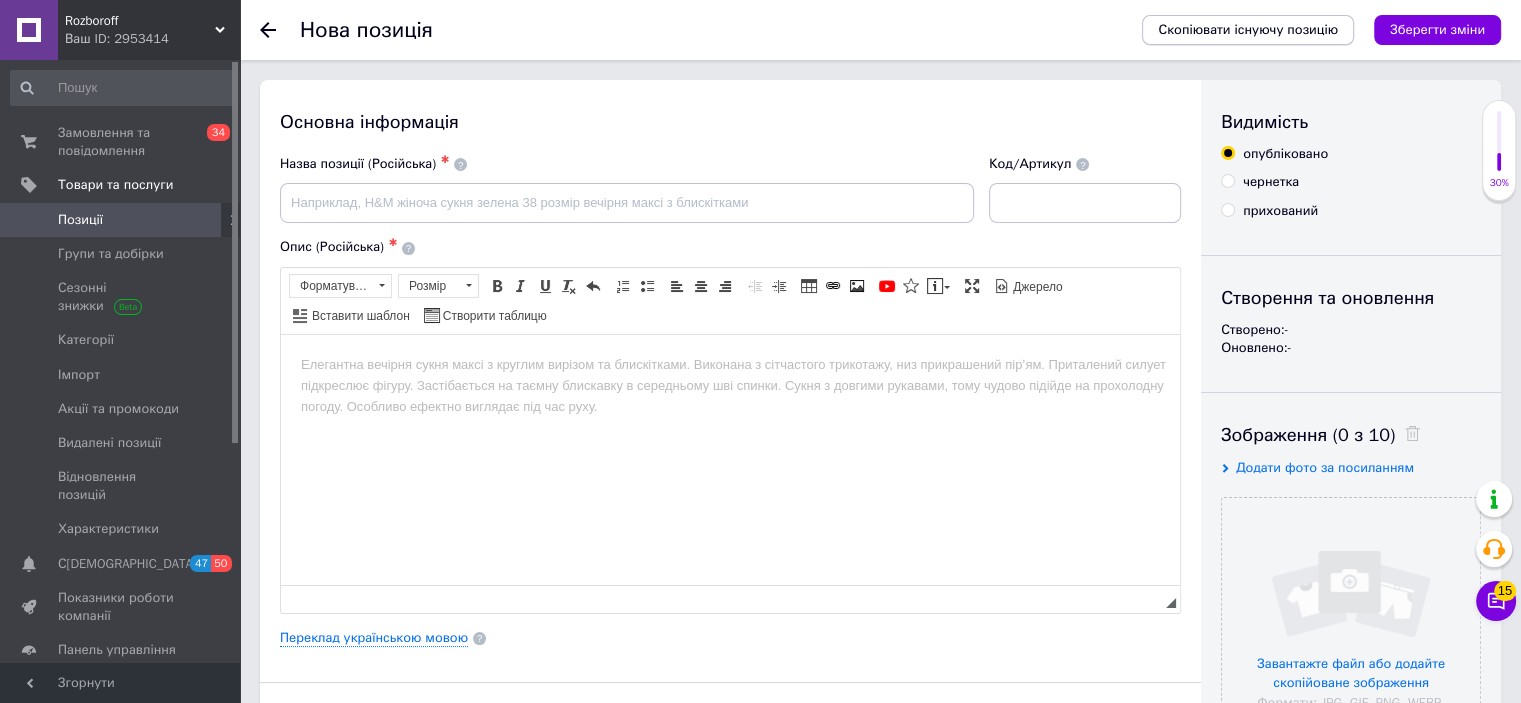click on "Скопіювати існуючу позицію" at bounding box center [1248, 30] 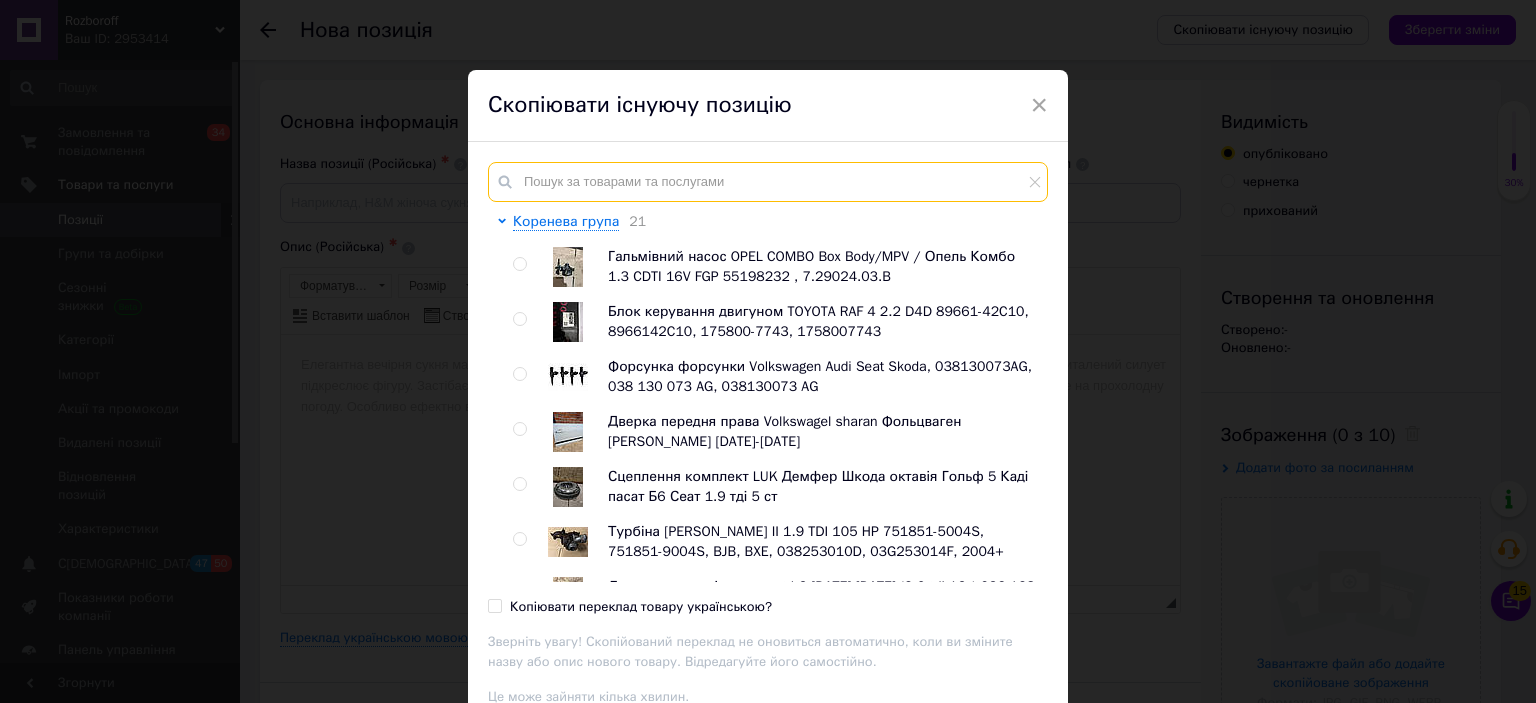 click at bounding box center [768, 182] 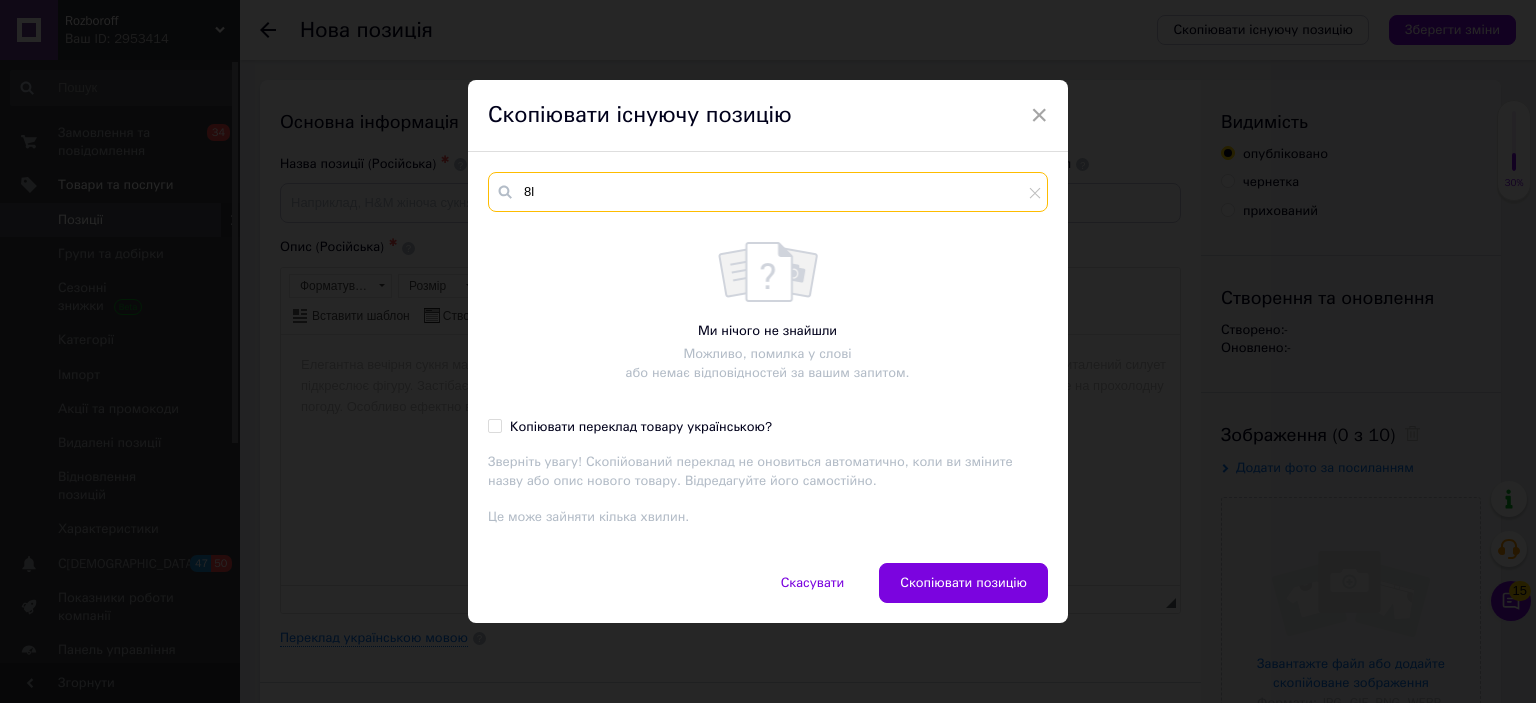 type on "8" 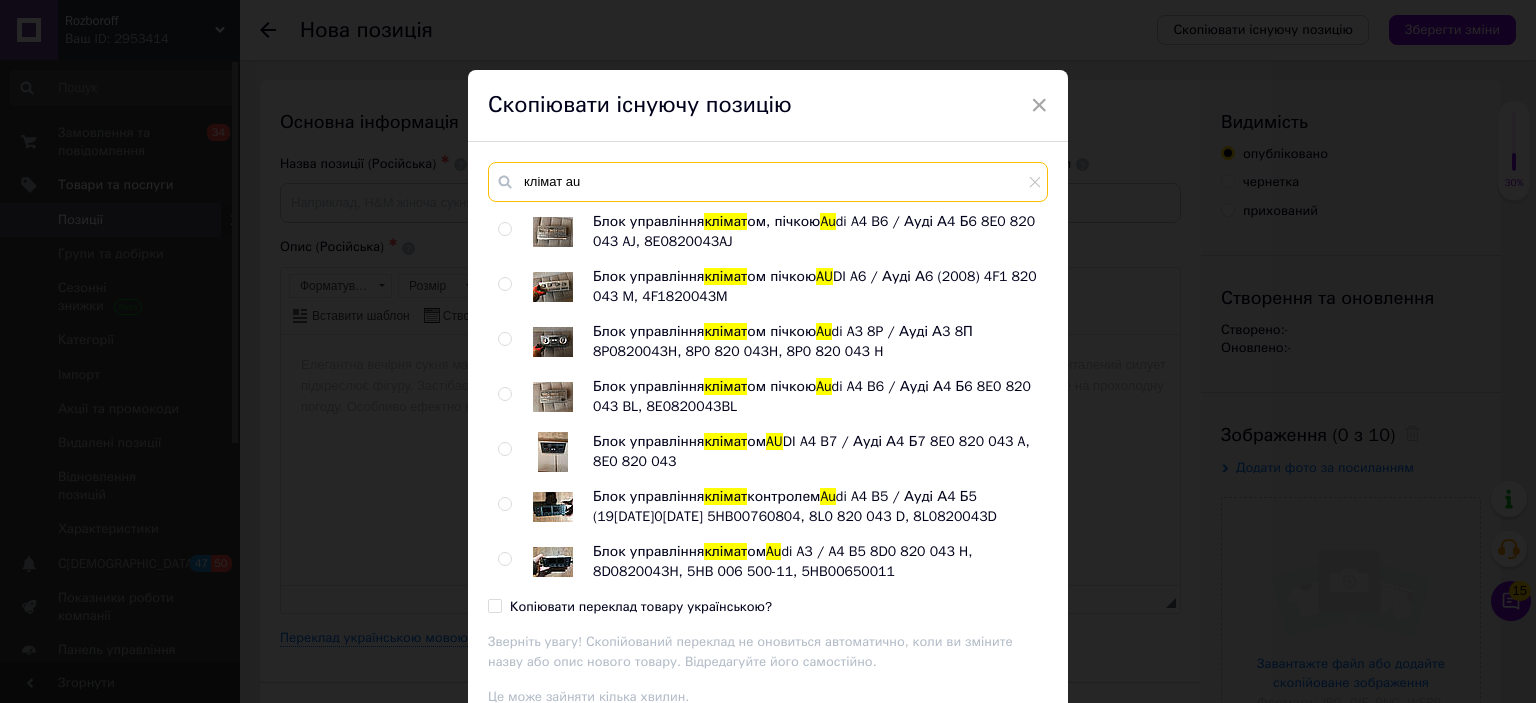 scroll, scrollTop: 54, scrollLeft: 0, axis: vertical 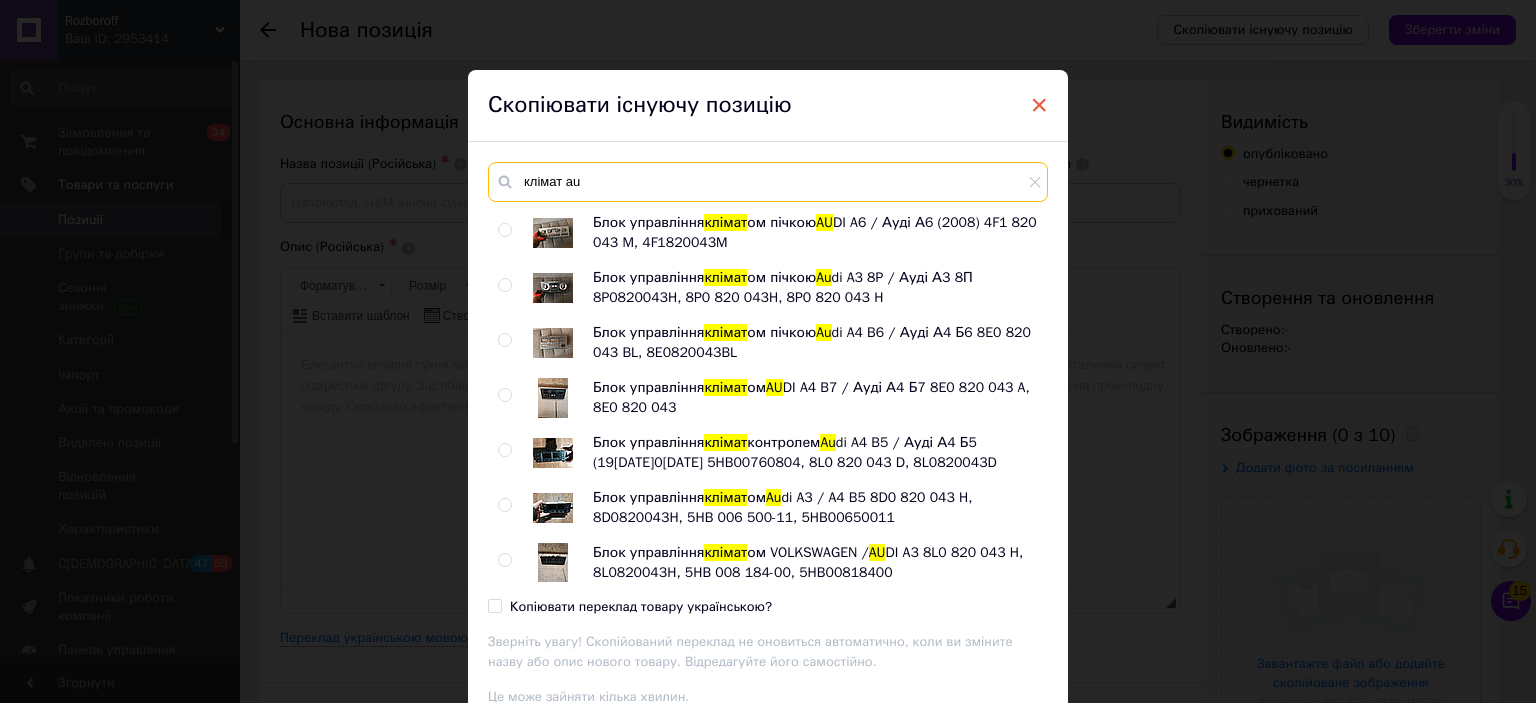 type on "клімат au" 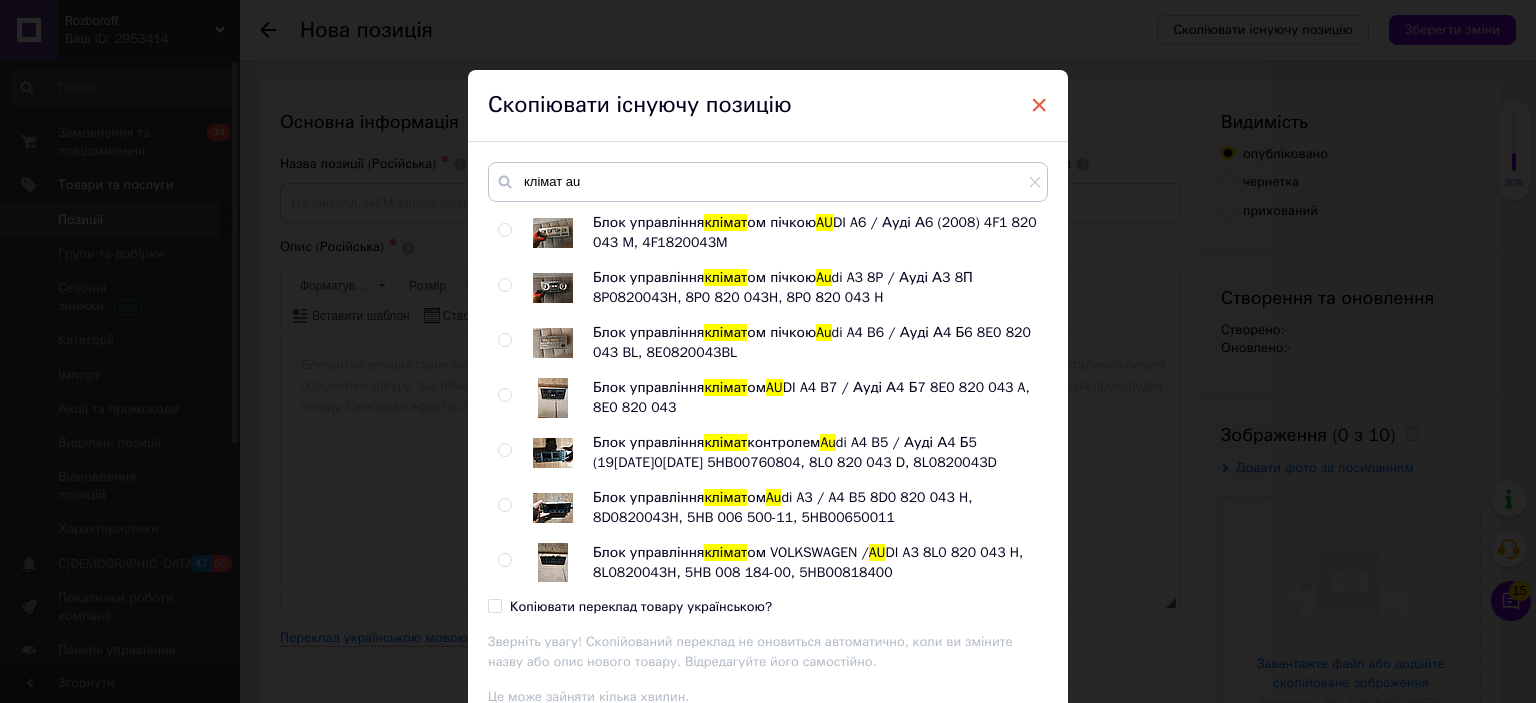 click on "×" at bounding box center (1039, 105) 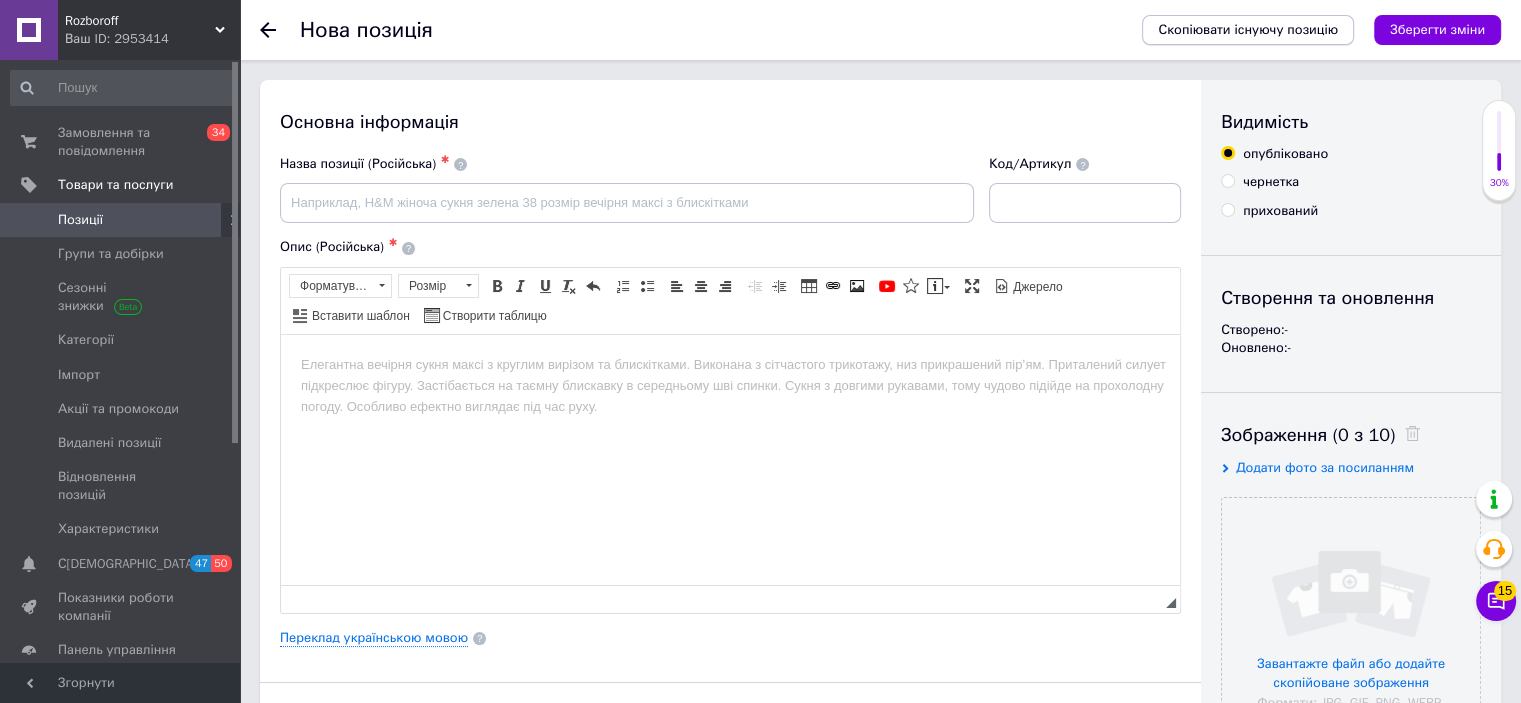 click on "Скопіювати існуючу позицію" at bounding box center (1248, 30) 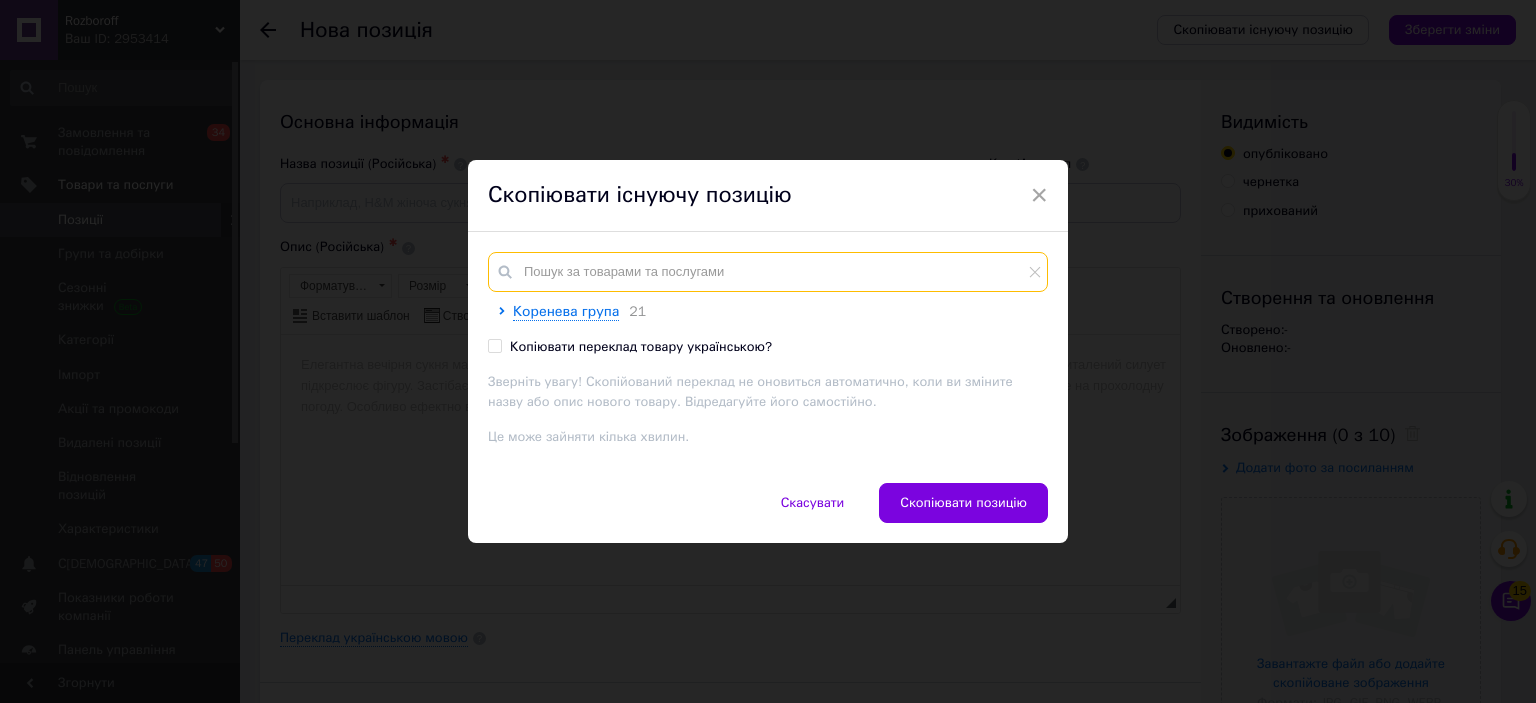 click at bounding box center [768, 272] 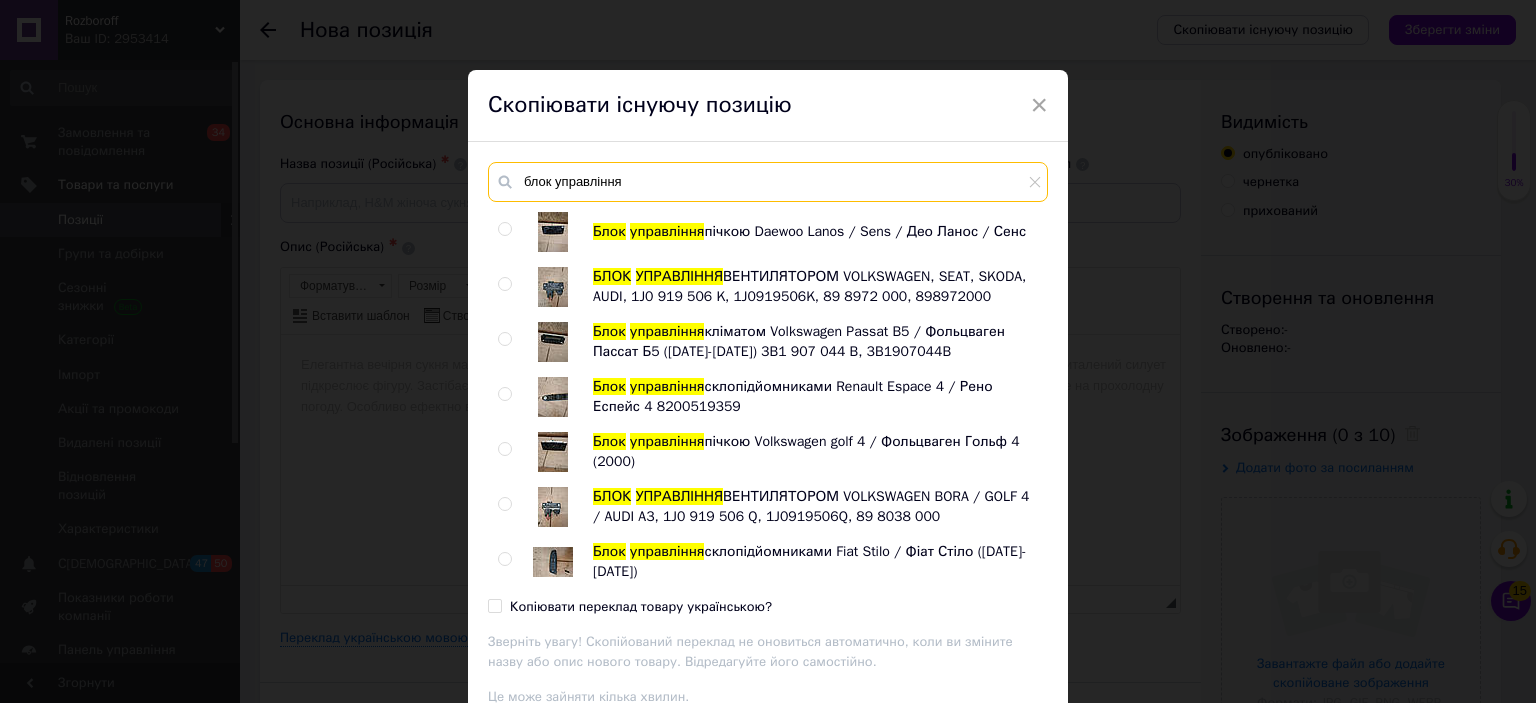 scroll, scrollTop: 764, scrollLeft: 0, axis: vertical 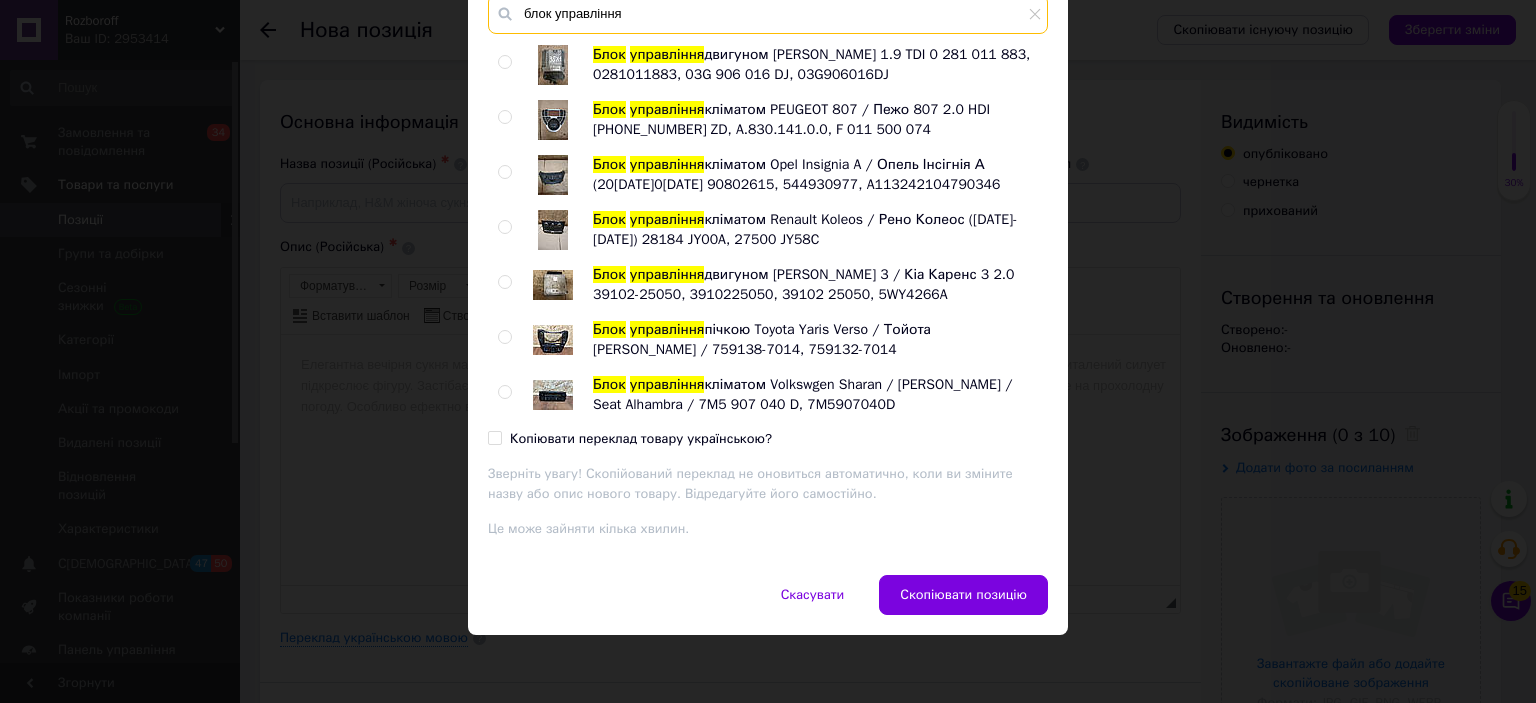 type on "блок управління" 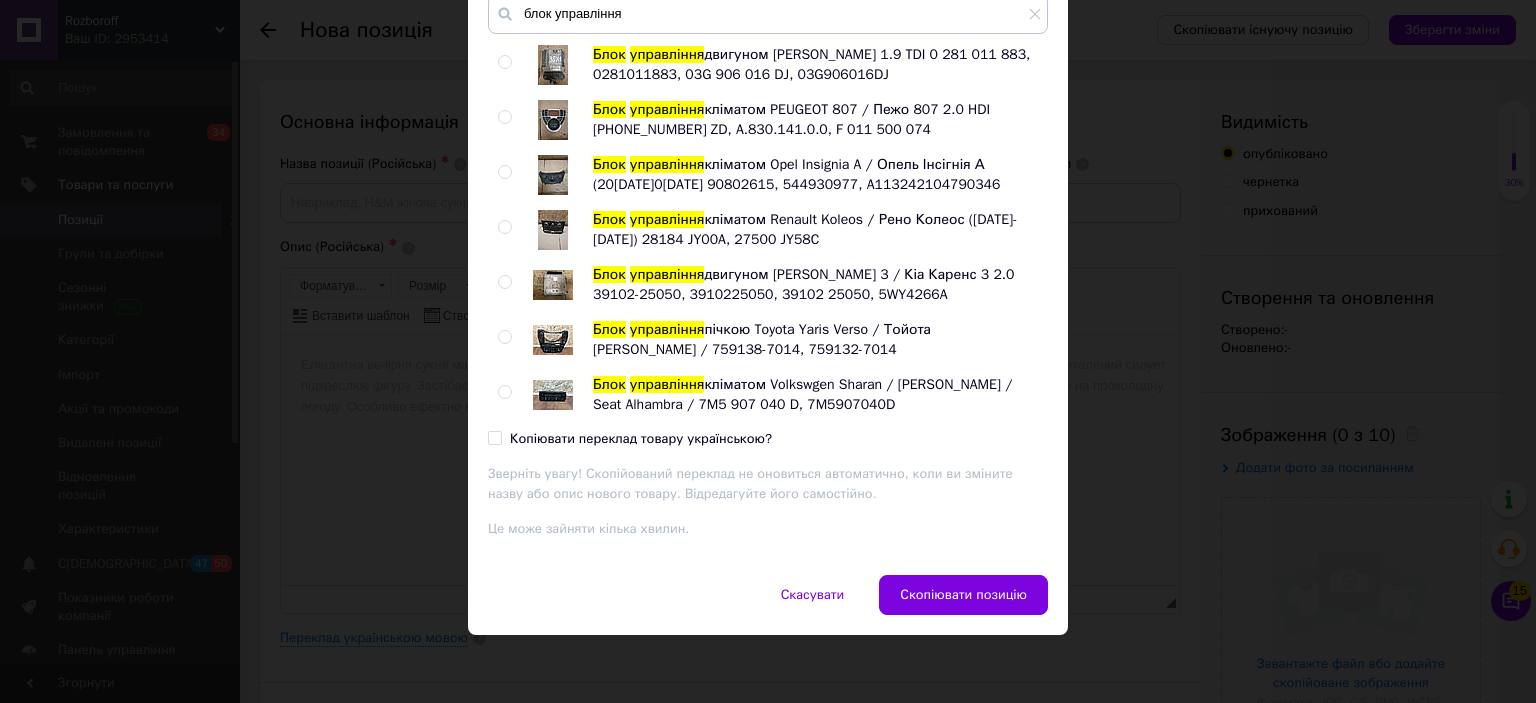 click at bounding box center (504, 392) 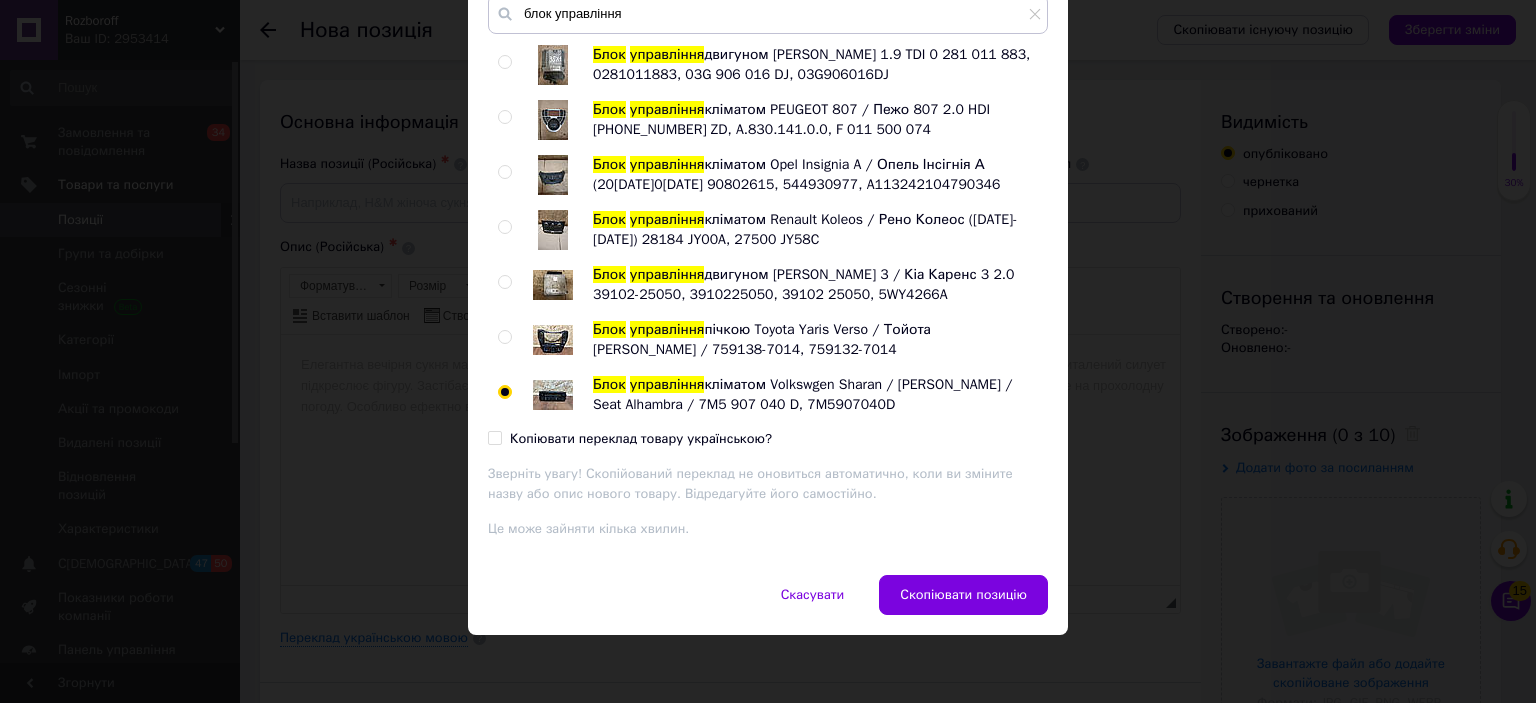 radio on "true" 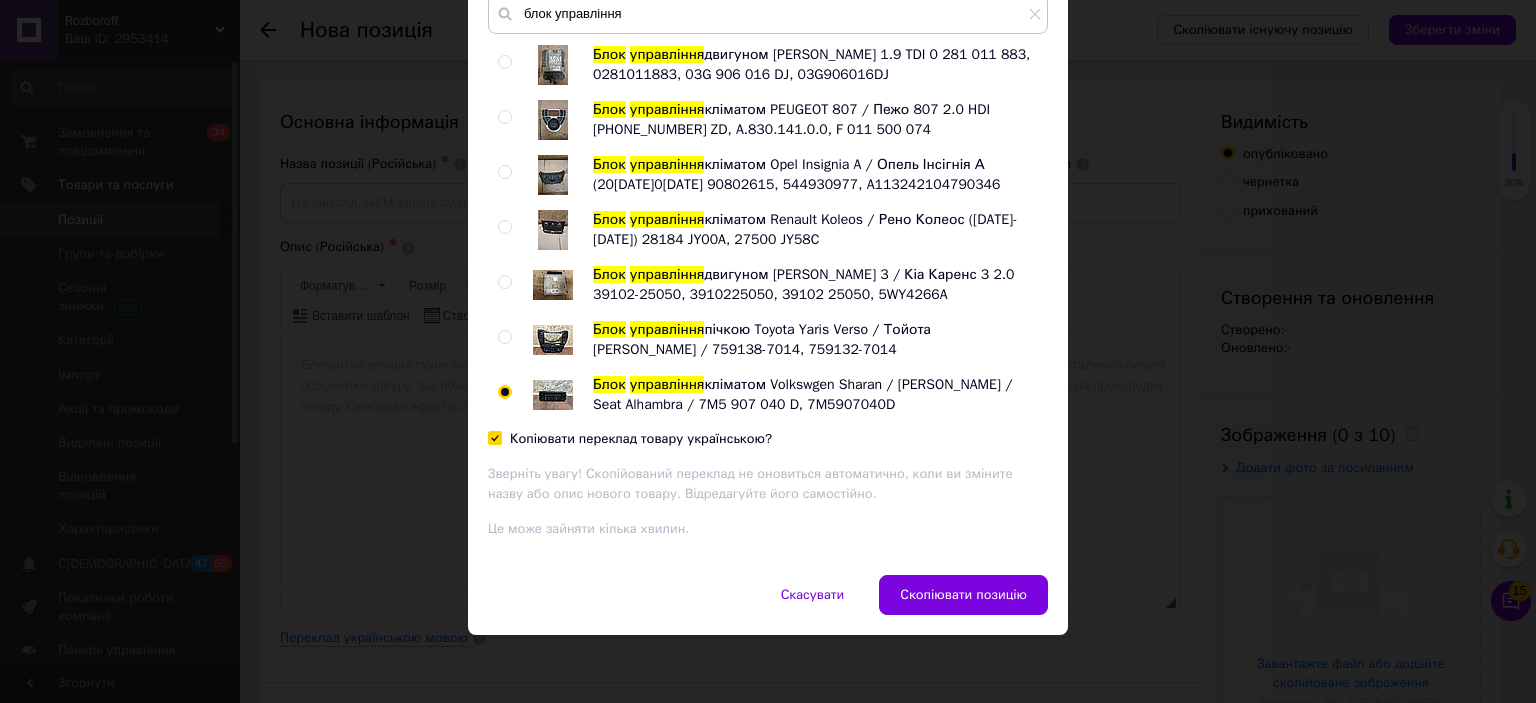 checkbox on "true" 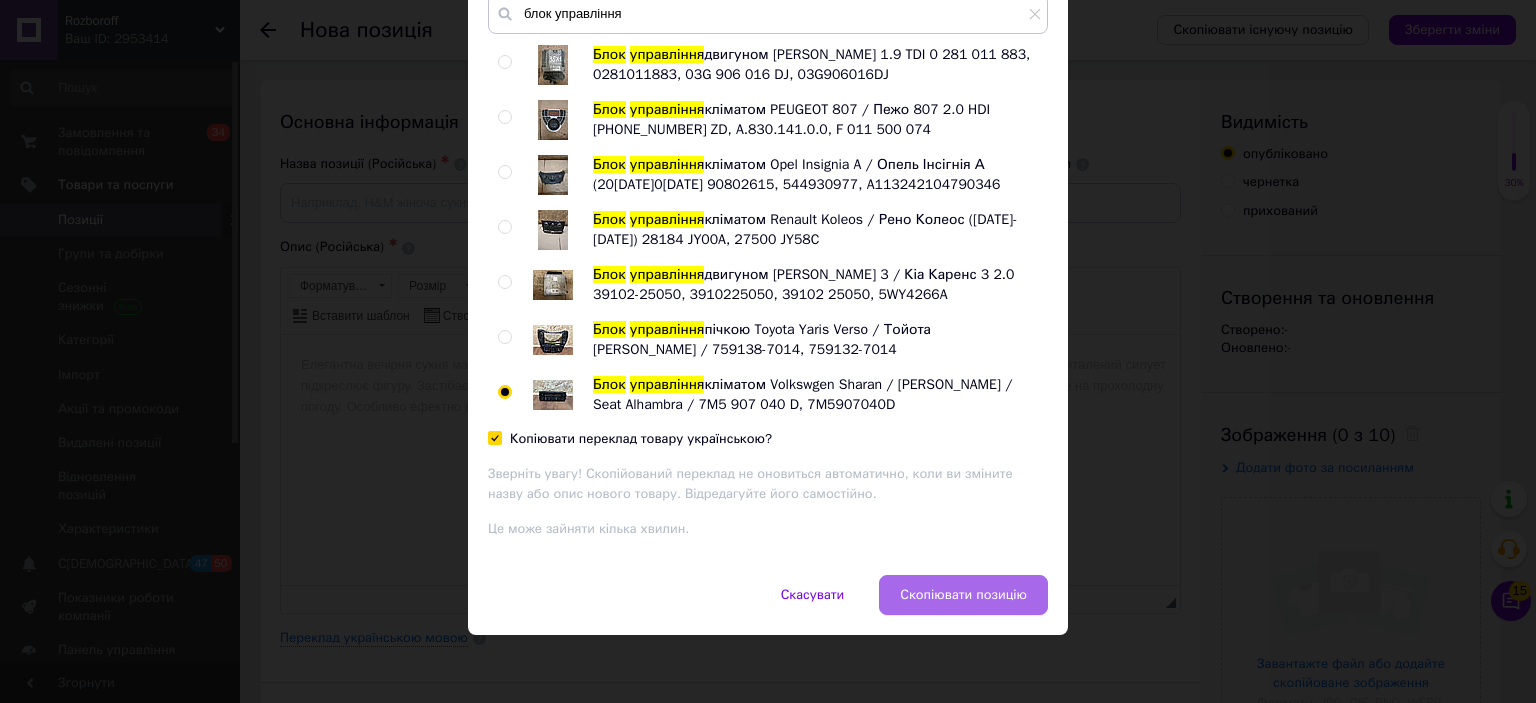 click on "Скопіювати позицію" at bounding box center [963, 595] 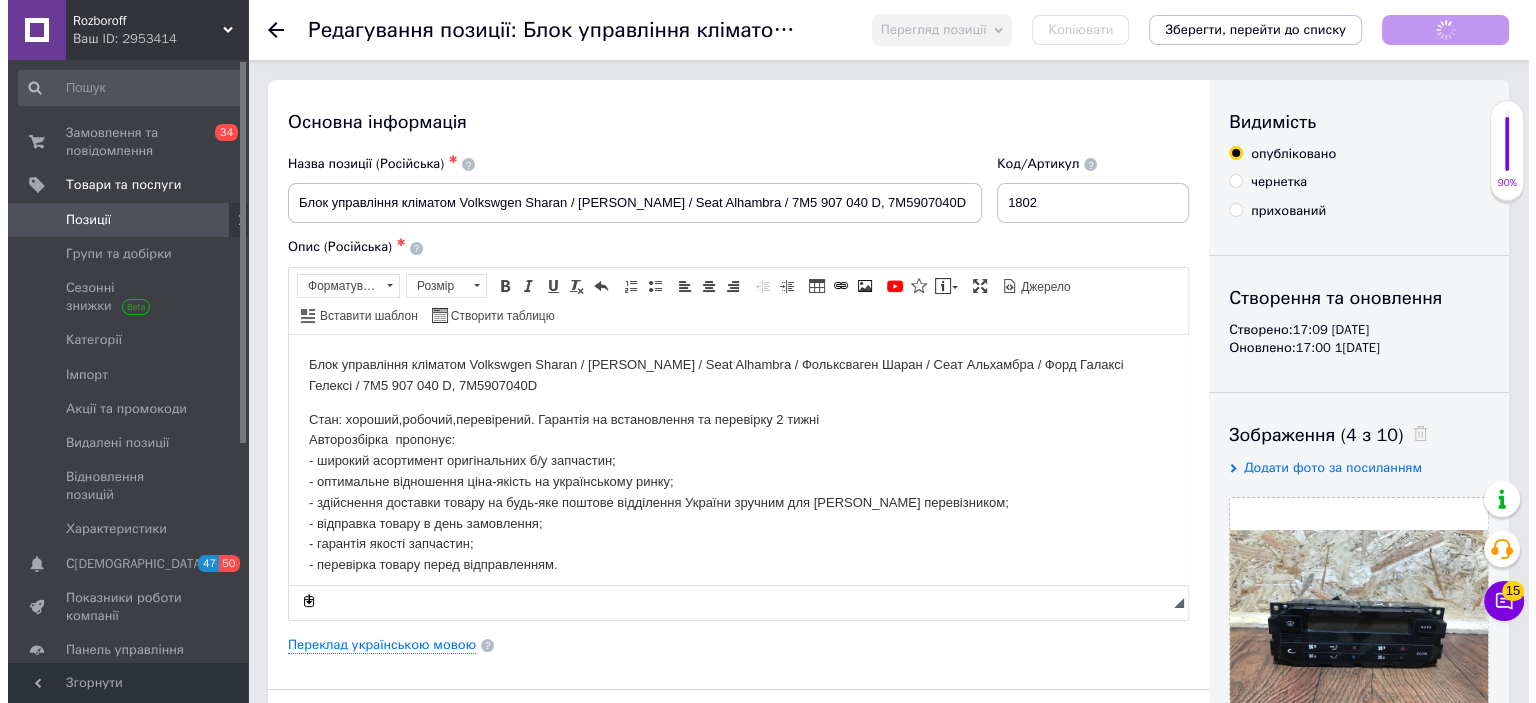 scroll, scrollTop: 0, scrollLeft: 0, axis: both 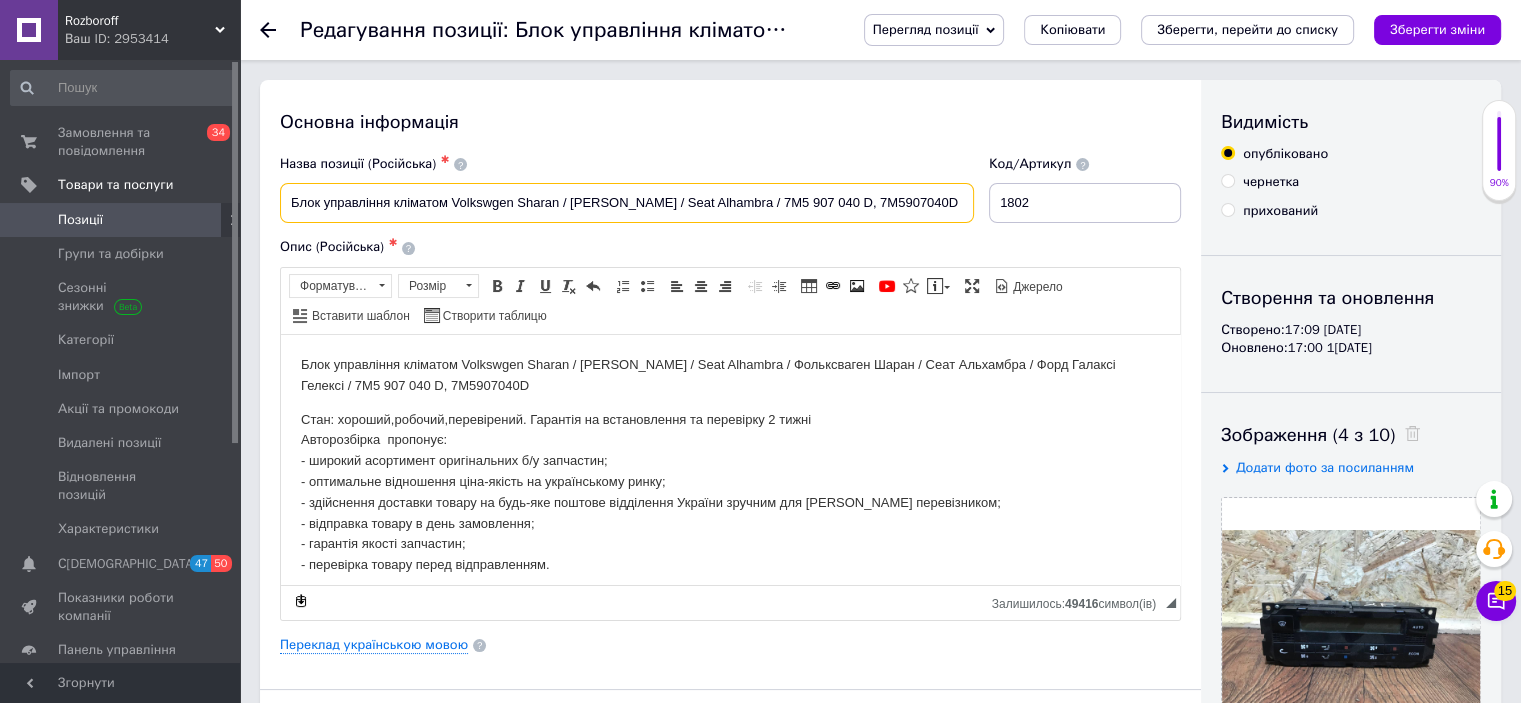 drag, startPoint x: 923, startPoint y: 196, endPoint x: 451, endPoint y: 198, distance: 472.00424 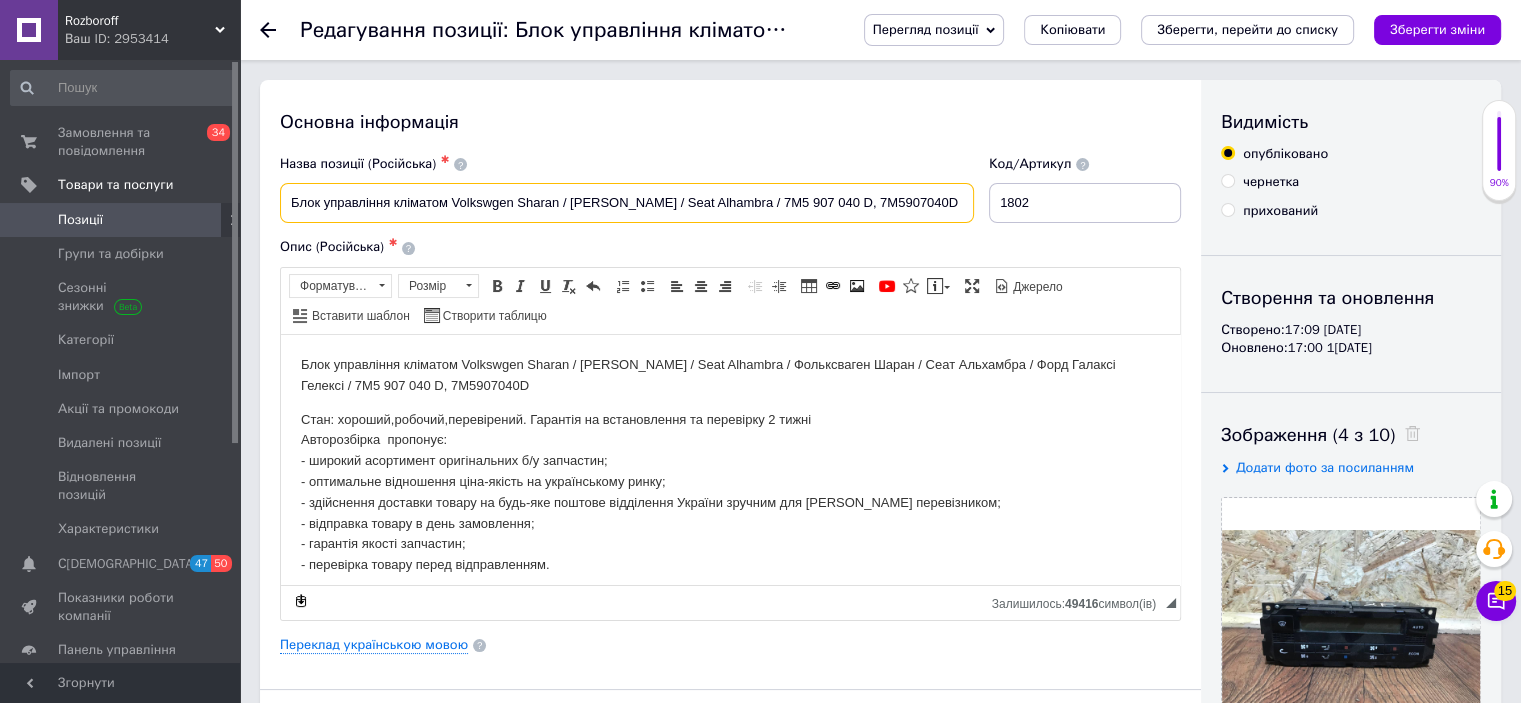 click on "Блок управління кліматом Volkswgen Sharan / Ford Galaxy / Seat Alhambra / 7M5 907 040 D, 7M5907040D" at bounding box center [627, 203] 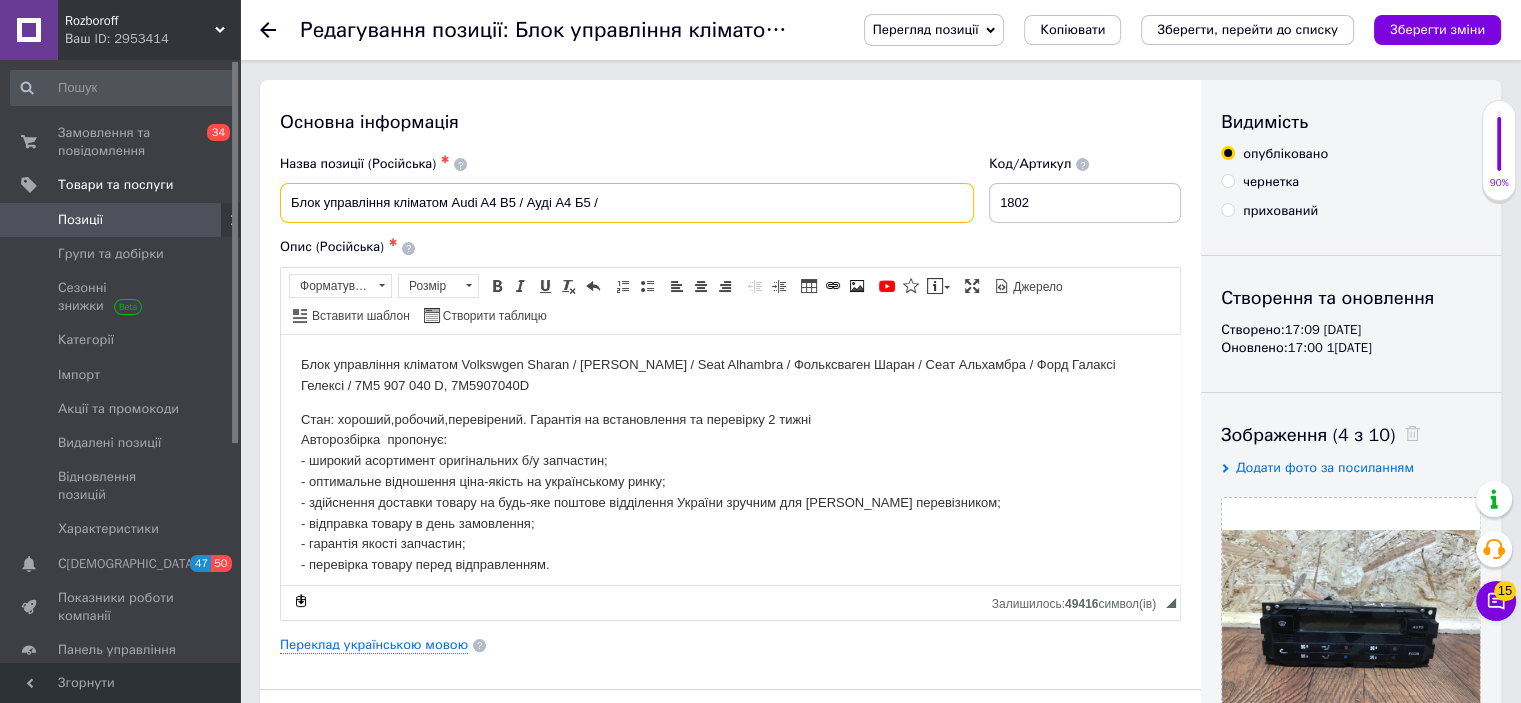 paste on "8l0 830 043 m" 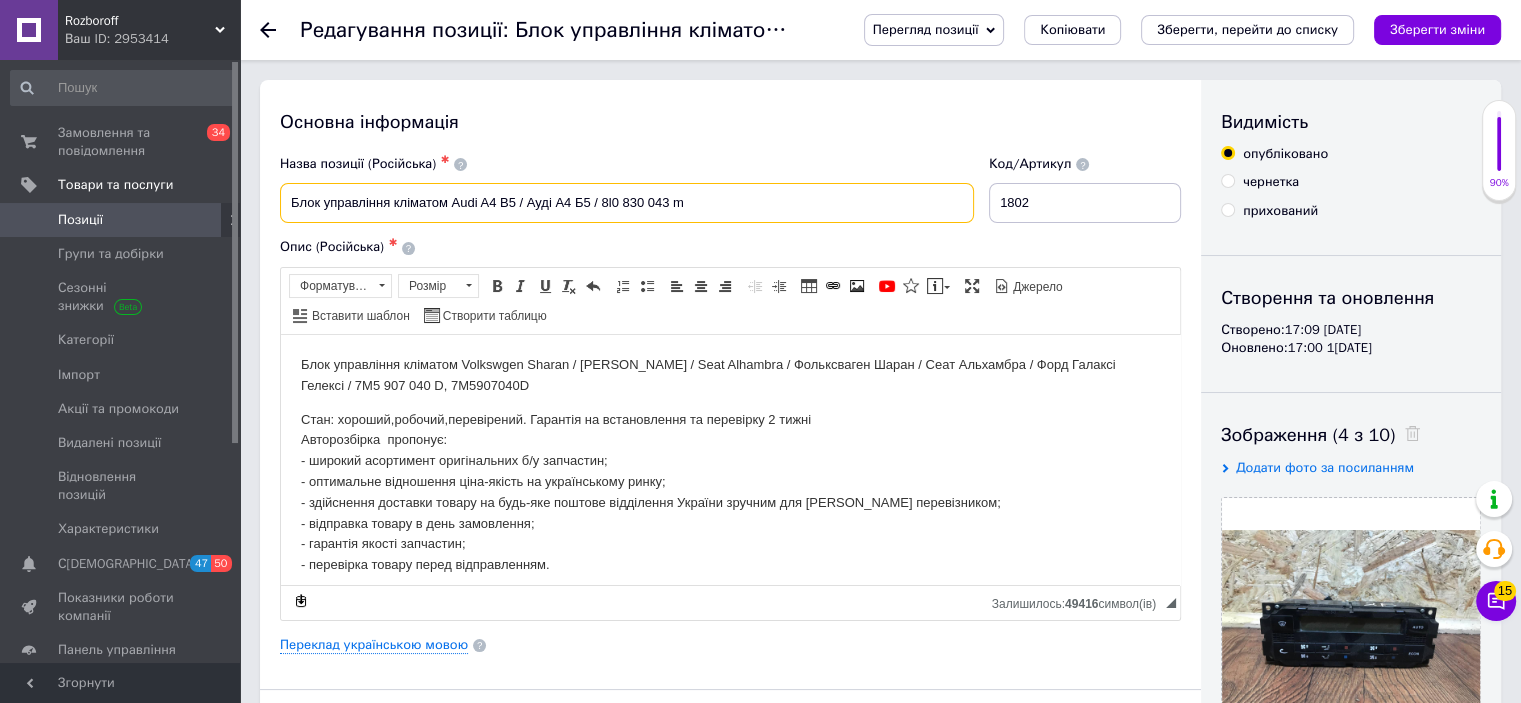 click on "Блок управління кліматом Audi A4 B5 / Ауді А4 Б5 / 8l0 830 043 m" at bounding box center (627, 203) 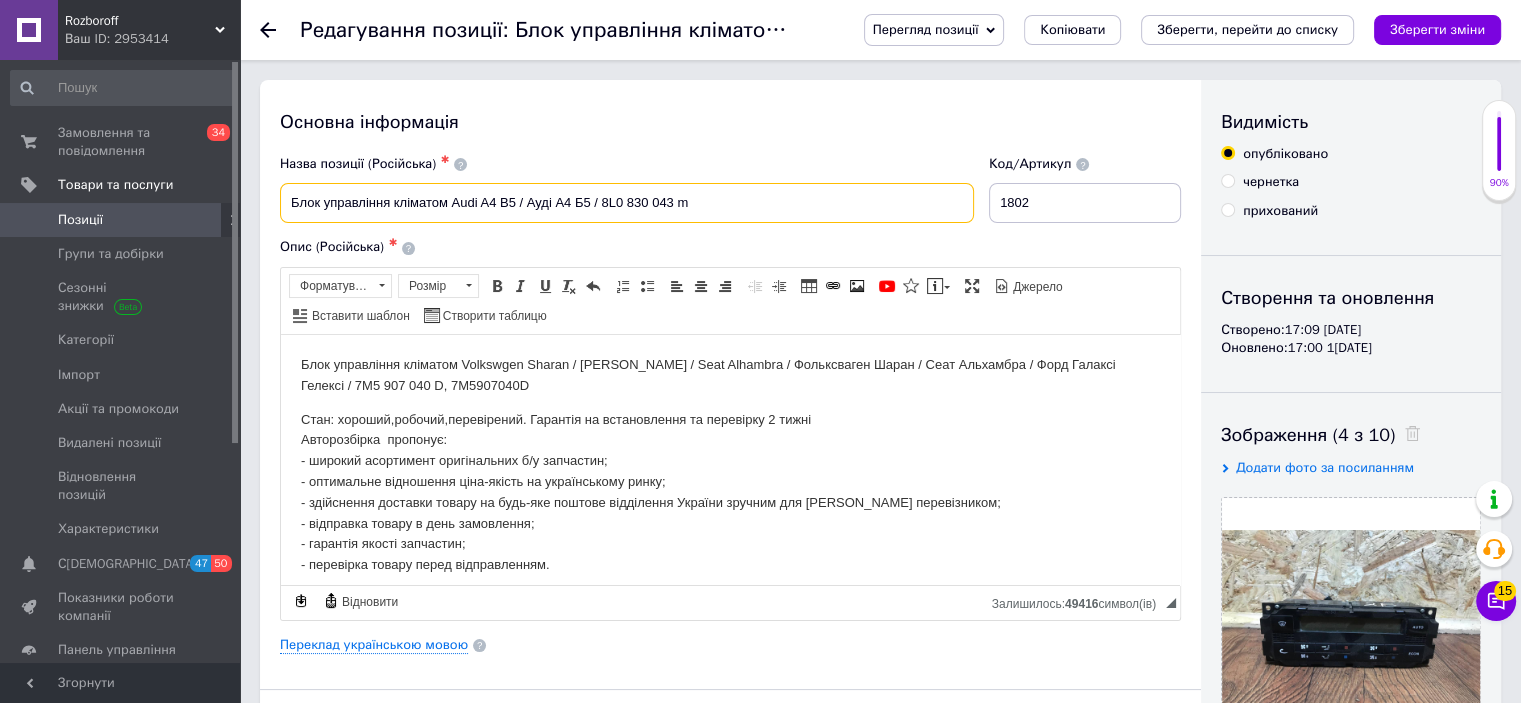 click on "Блок управління кліматом Audi A4 B5 / Ауді А4 Б5 / 8L0 830 043 m" at bounding box center [627, 203] 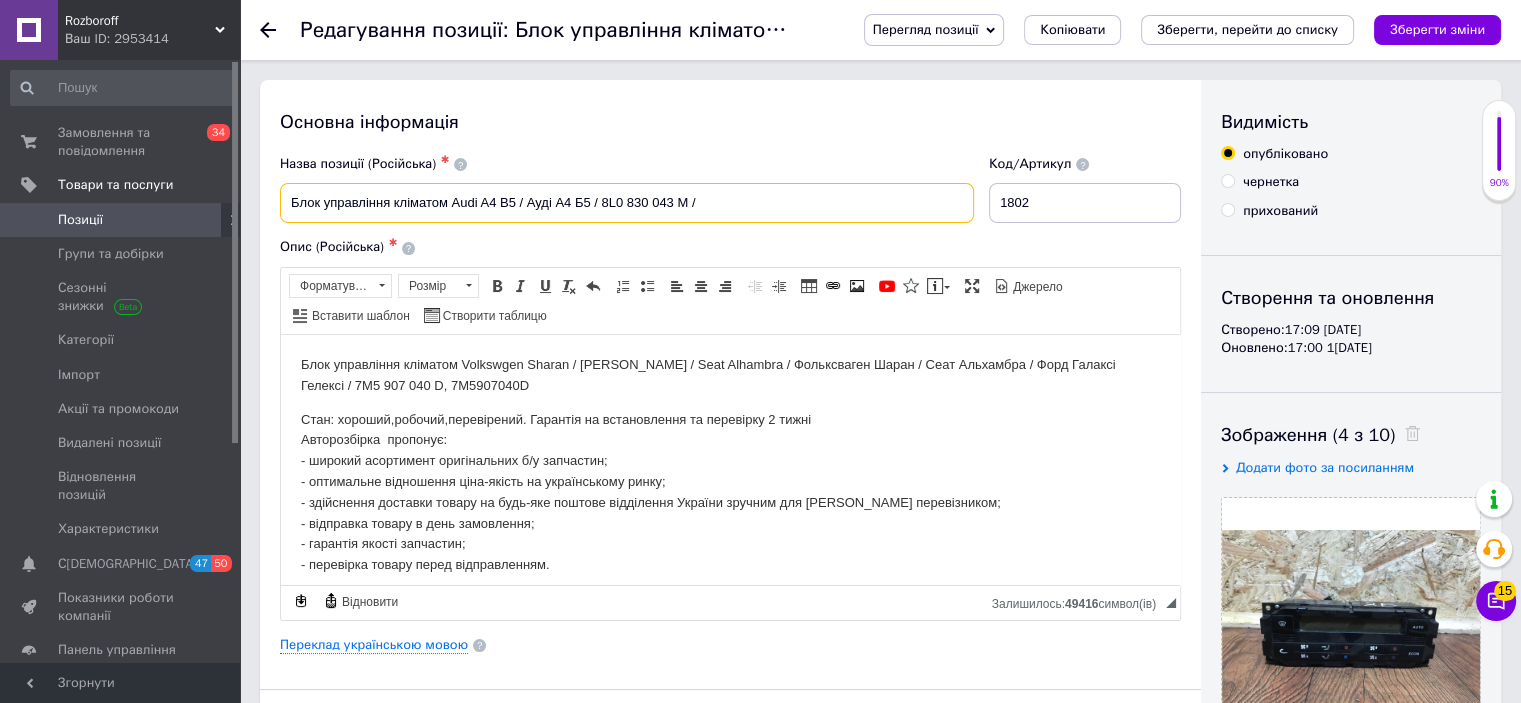 drag, startPoint x: 603, startPoint y: 202, endPoint x: 687, endPoint y: 203, distance: 84.00595 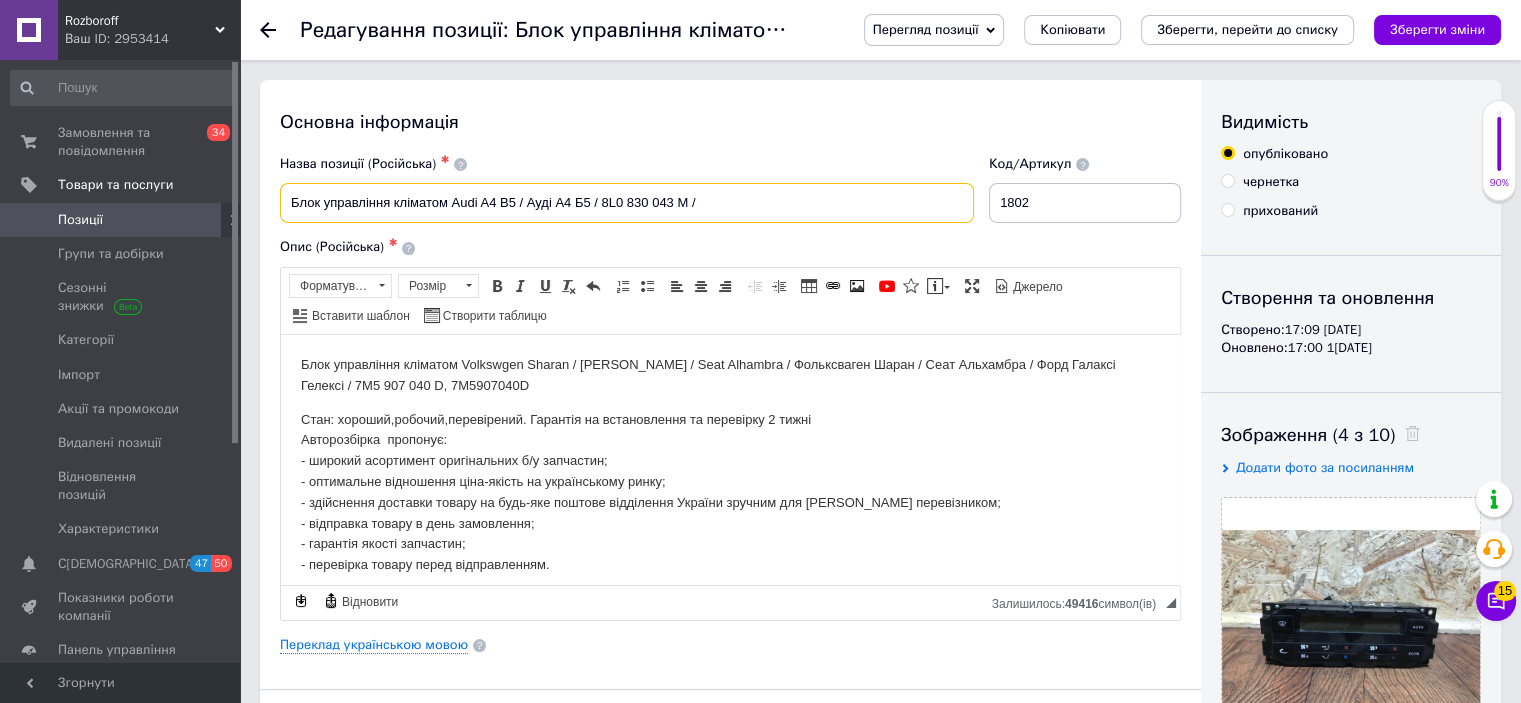 click on "Блок управління кліматом Audi A4 B5 / Ауді А4 Б5 / 8L0 830 043 M /" at bounding box center (627, 203) 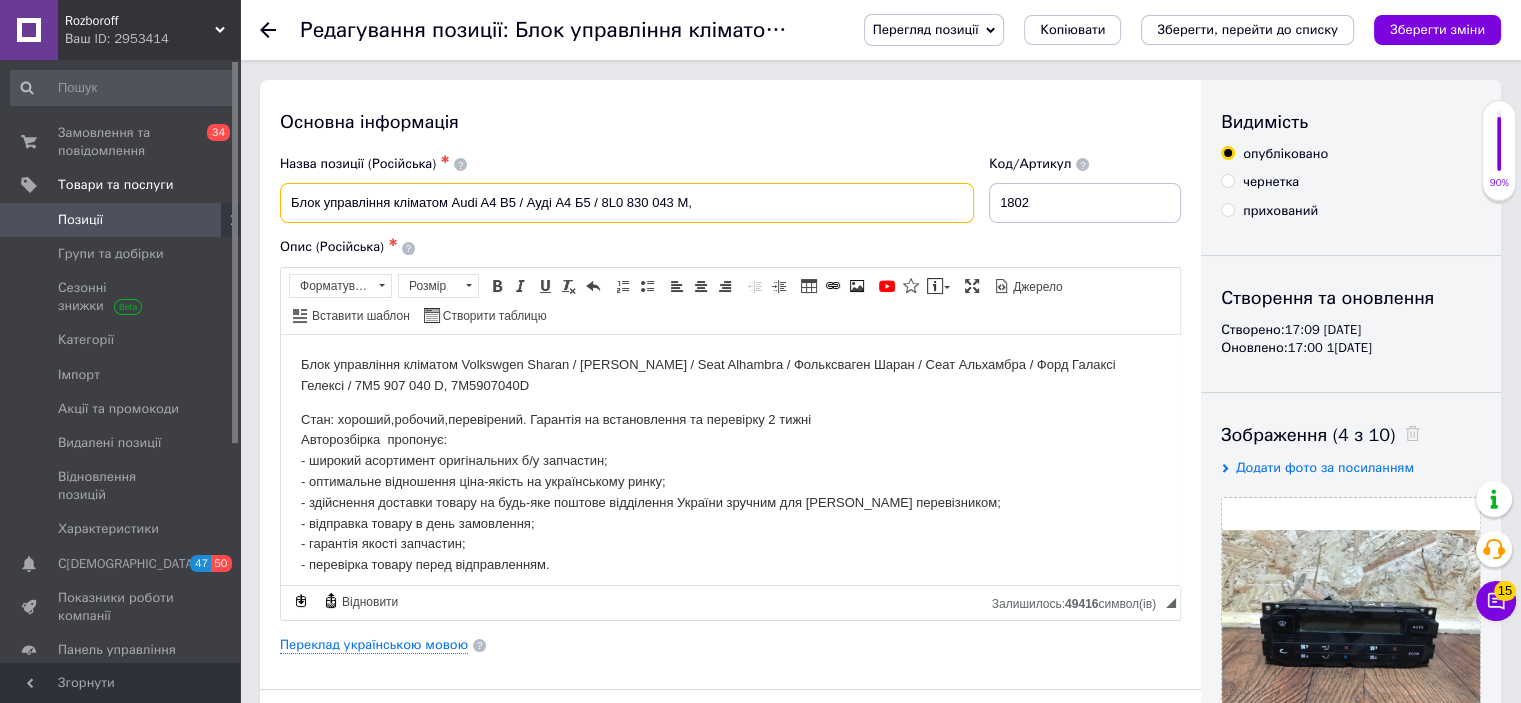 paste on "8L0 830 043 M" 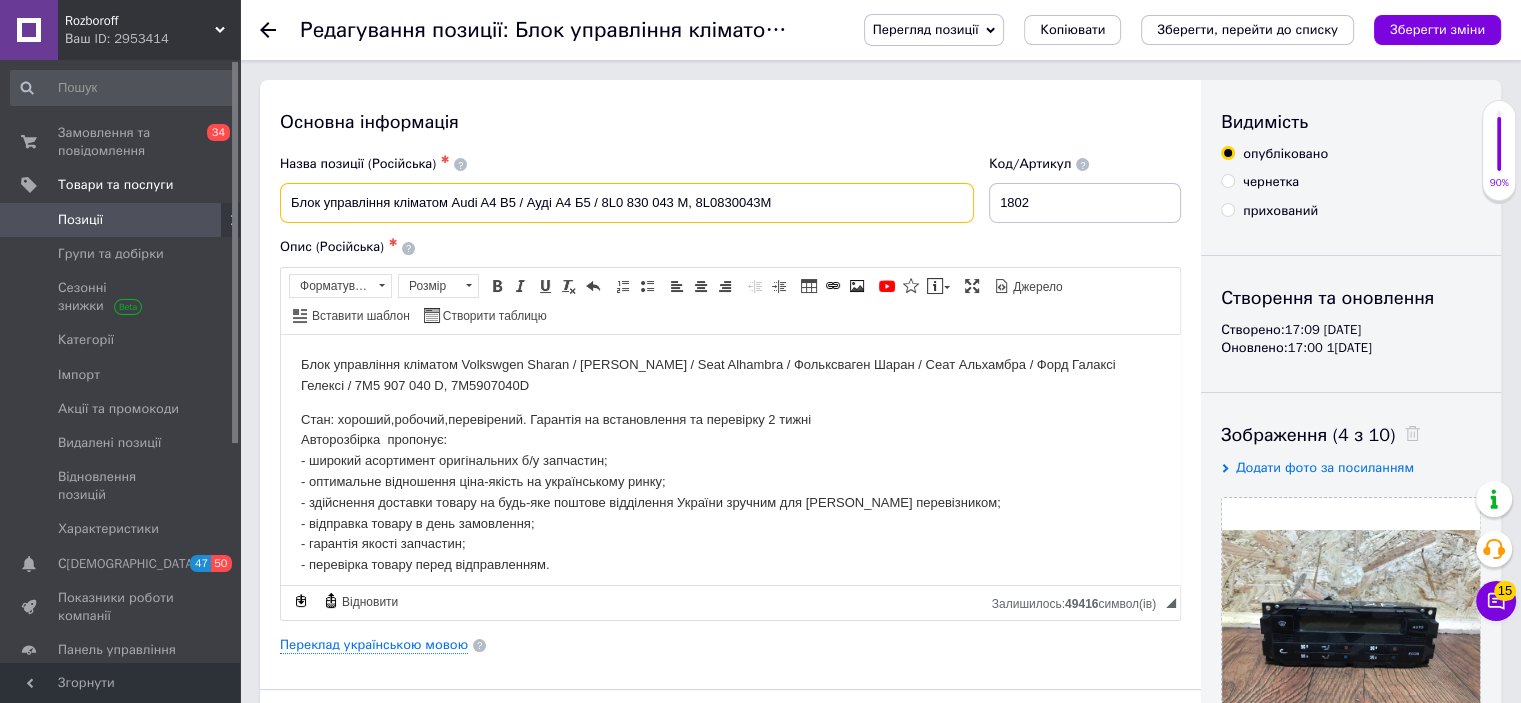 drag, startPoint x: 772, startPoint y: 222, endPoint x: 286, endPoint y: 183, distance: 487.56232 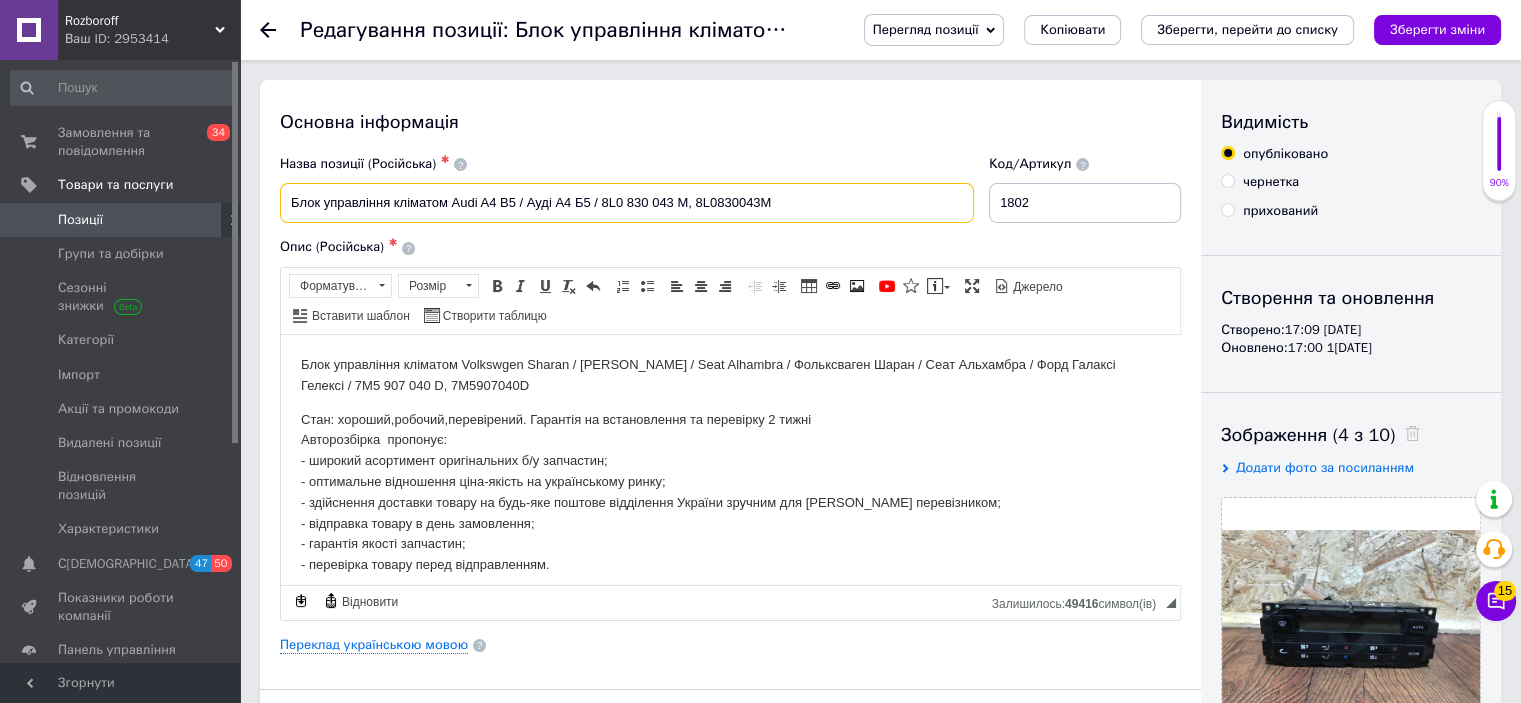 click on "Блок управління кліматом Audi A4 B5 / Ауді А4 Б5 / 8L0 830 043 M, 8L0830043M" at bounding box center [627, 203] 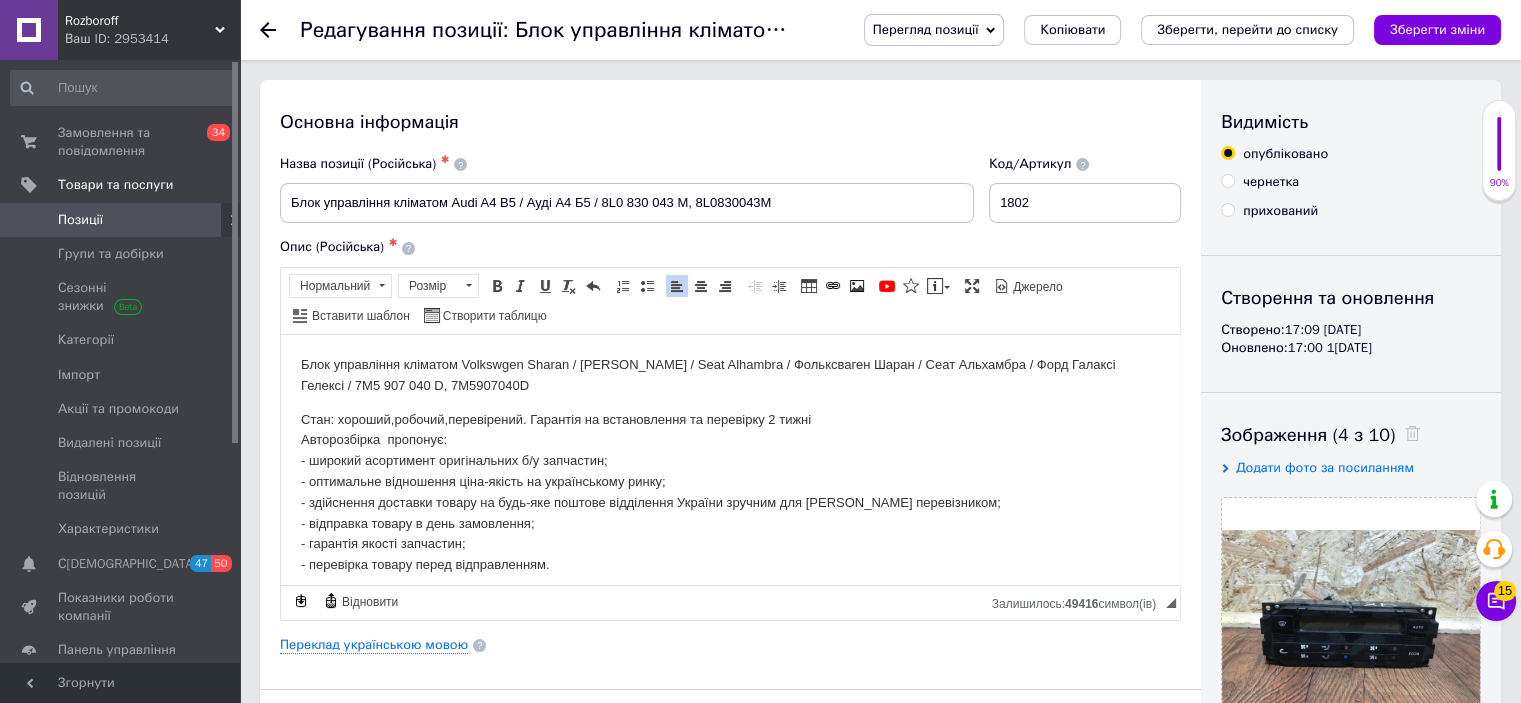 click on "Блок управління кліматом Volkswgen Sharan / Ford Galaxy / Seat Alhambra / Фольксваген Шаран / Сеат Альхамбра / Форд Галаксі Гелексі / 7M5 907 040 D, 7M5907040D" at bounding box center [730, 375] 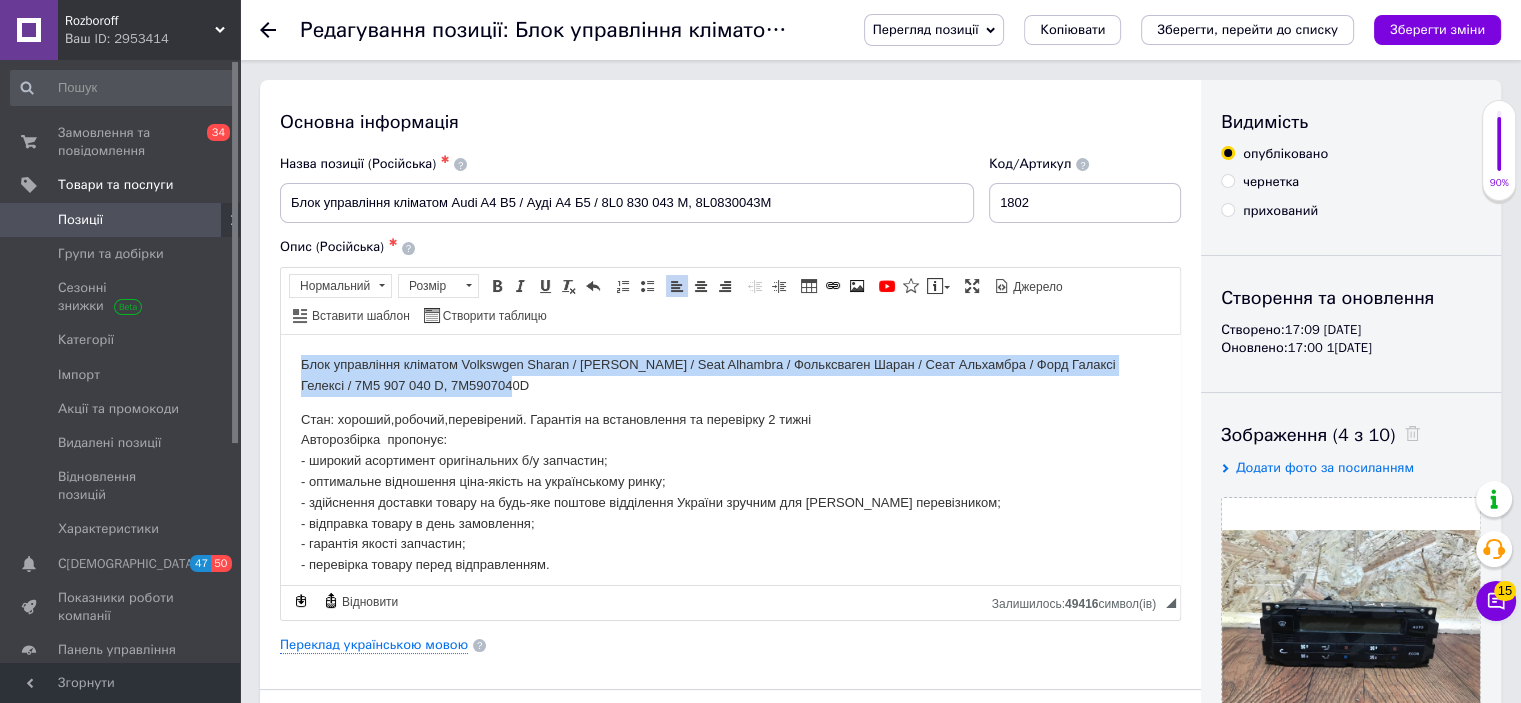 drag, startPoint x: 493, startPoint y: 379, endPoint x: 299, endPoint y: 363, distance: 194.65868 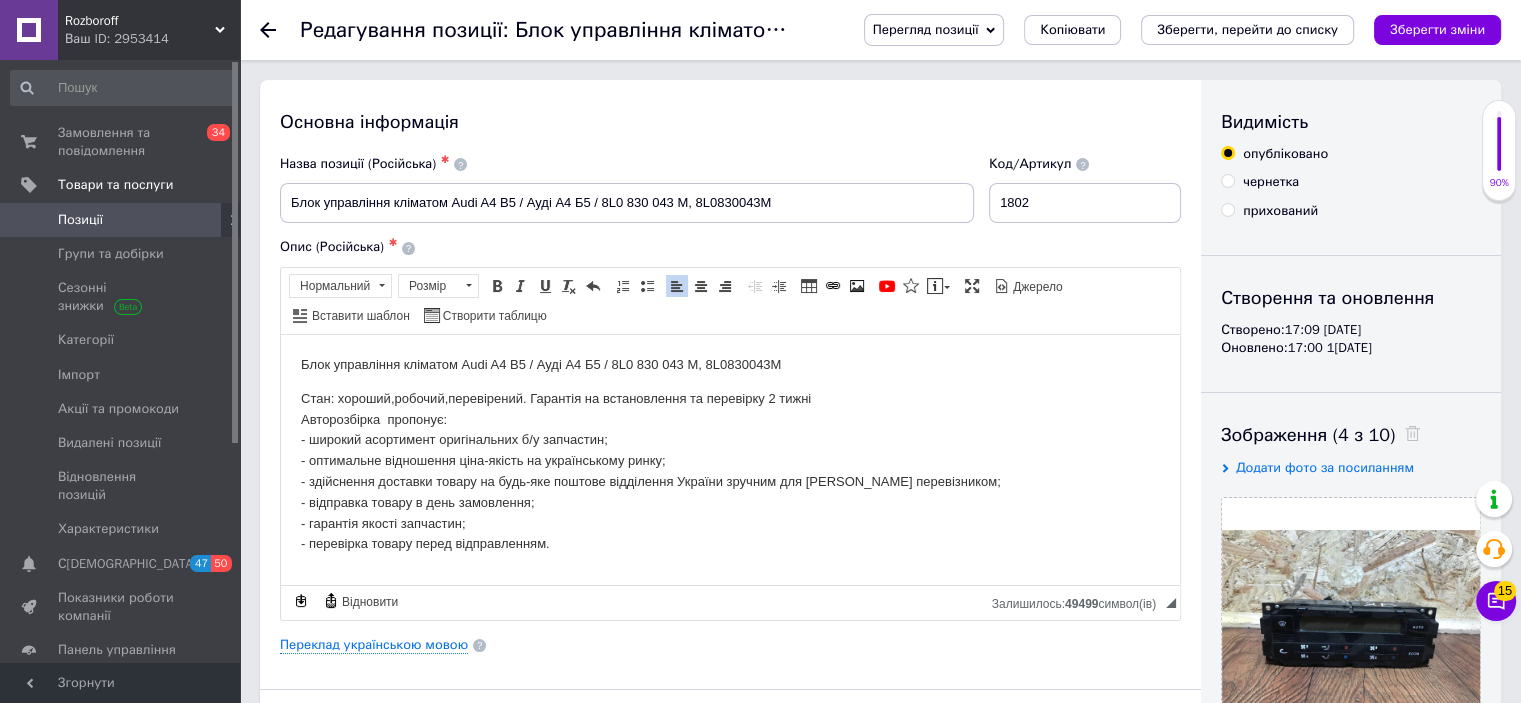 click on "Блок управління кліматом Audi A4 B5 / Ауді А4 Б5 / 8L0 830 043 M, 8L0830043M" at bounding box center (627, 203) 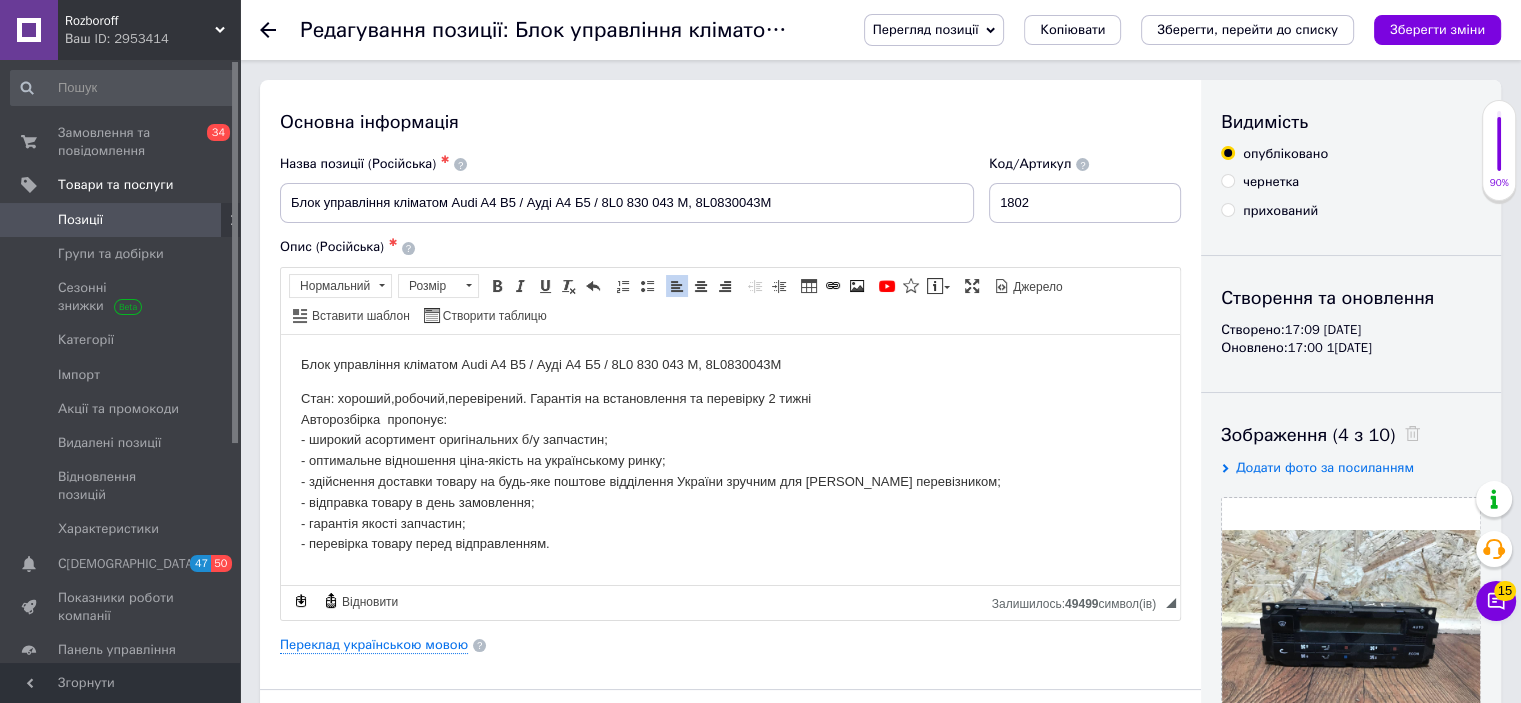 drag, startPoint x: 687, startPoint y: 202, endPoint x: 602, endPoint y: 202, distance: 85 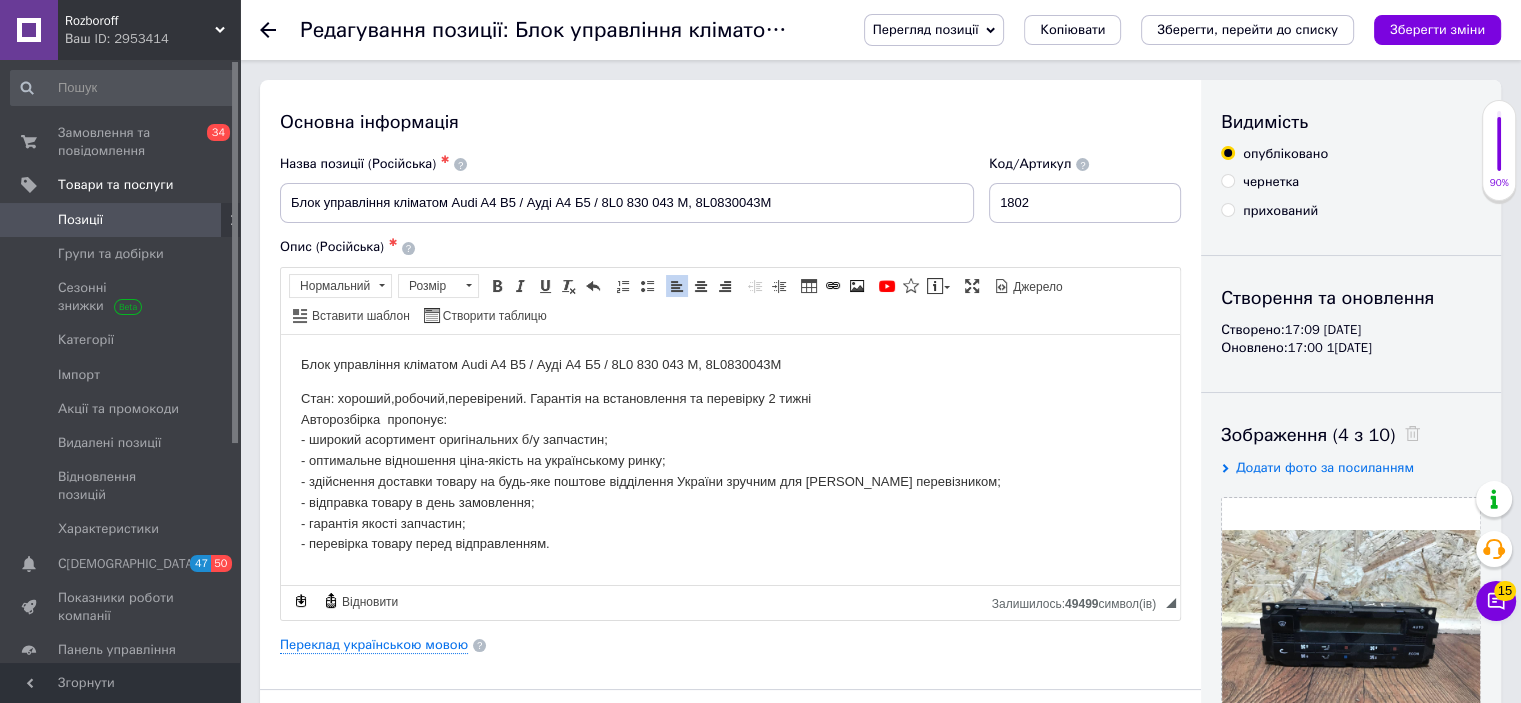 click on "Блок управління кліматом Audi A4 B5 / Ауді А4 Б5 / 8L0 830 043 M, 8L0830043M" at bounding box center [627, 203] 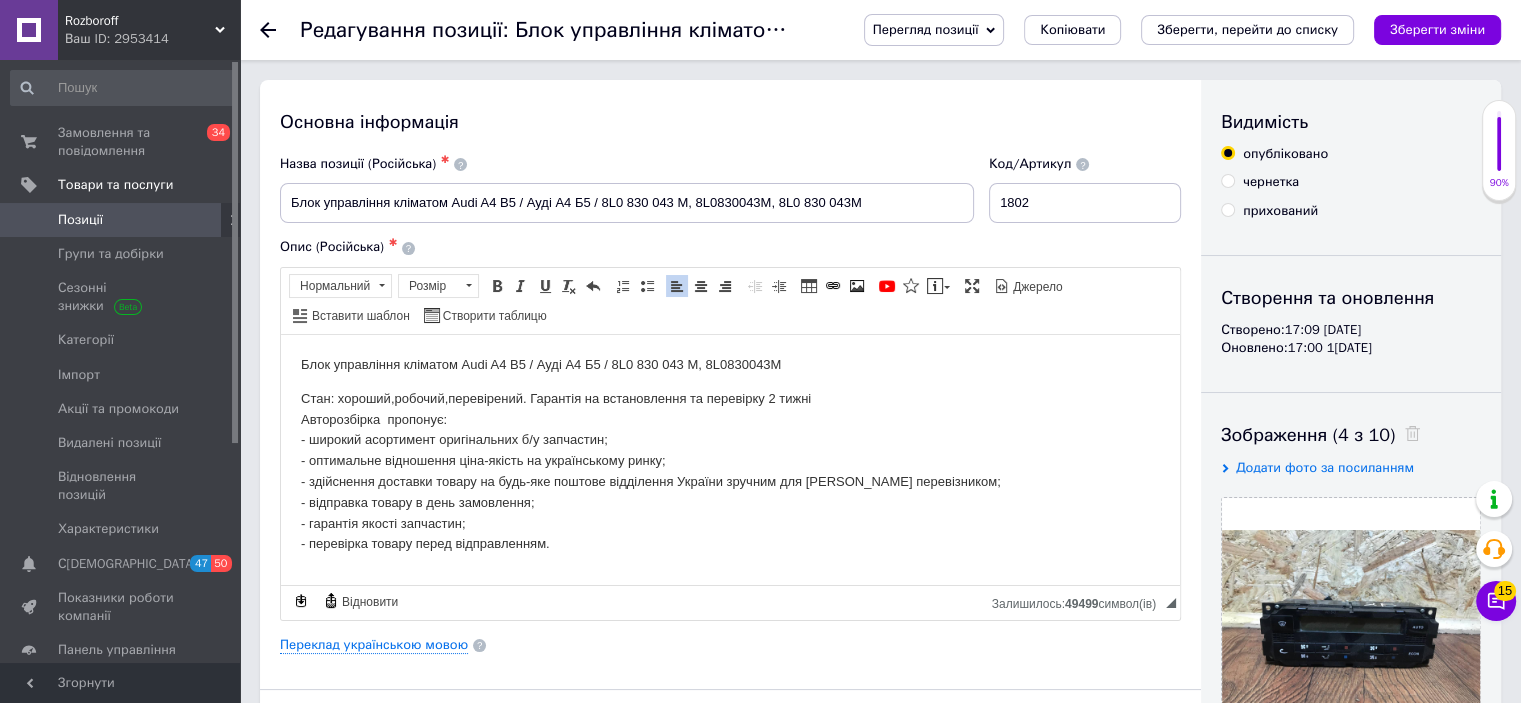 type on "Блок управління кліматом Audi A4 B5 / Ауді А4 Б5 / 8L0 830 043 M, 8L0830043M, 8L0 830 043M" 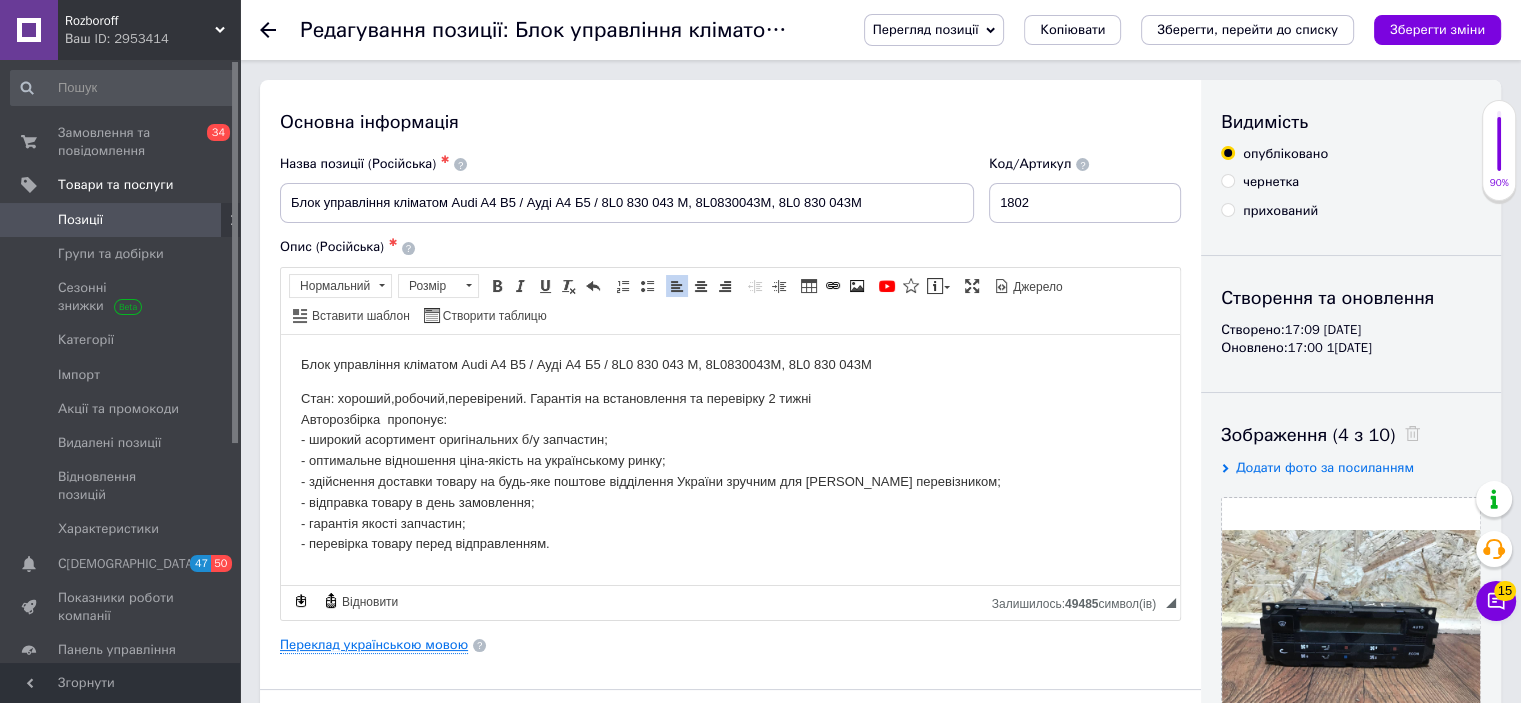 click on "Переклад українською мовою" at bounding box center (374, 645) 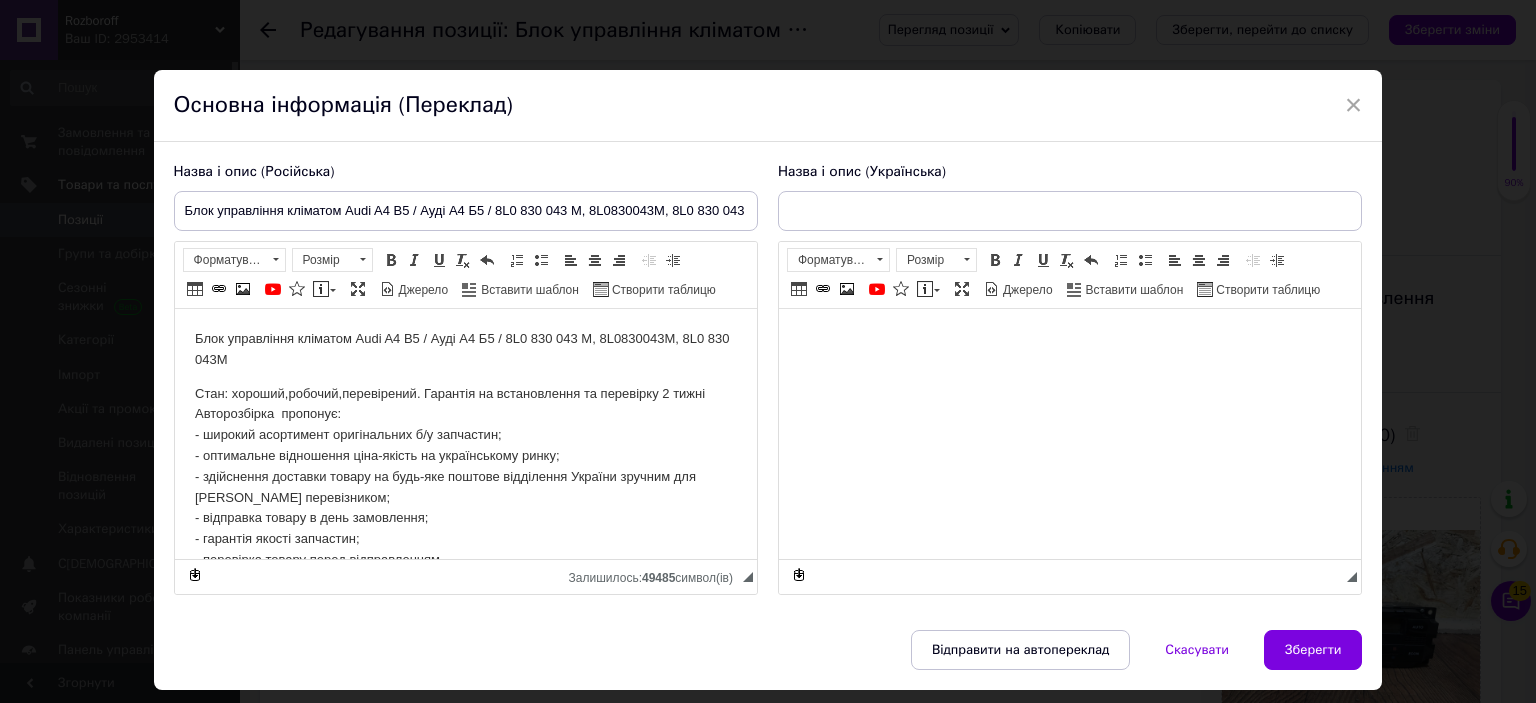 scroll, scrollTop: 0, scrollLeft: 0, axis: both 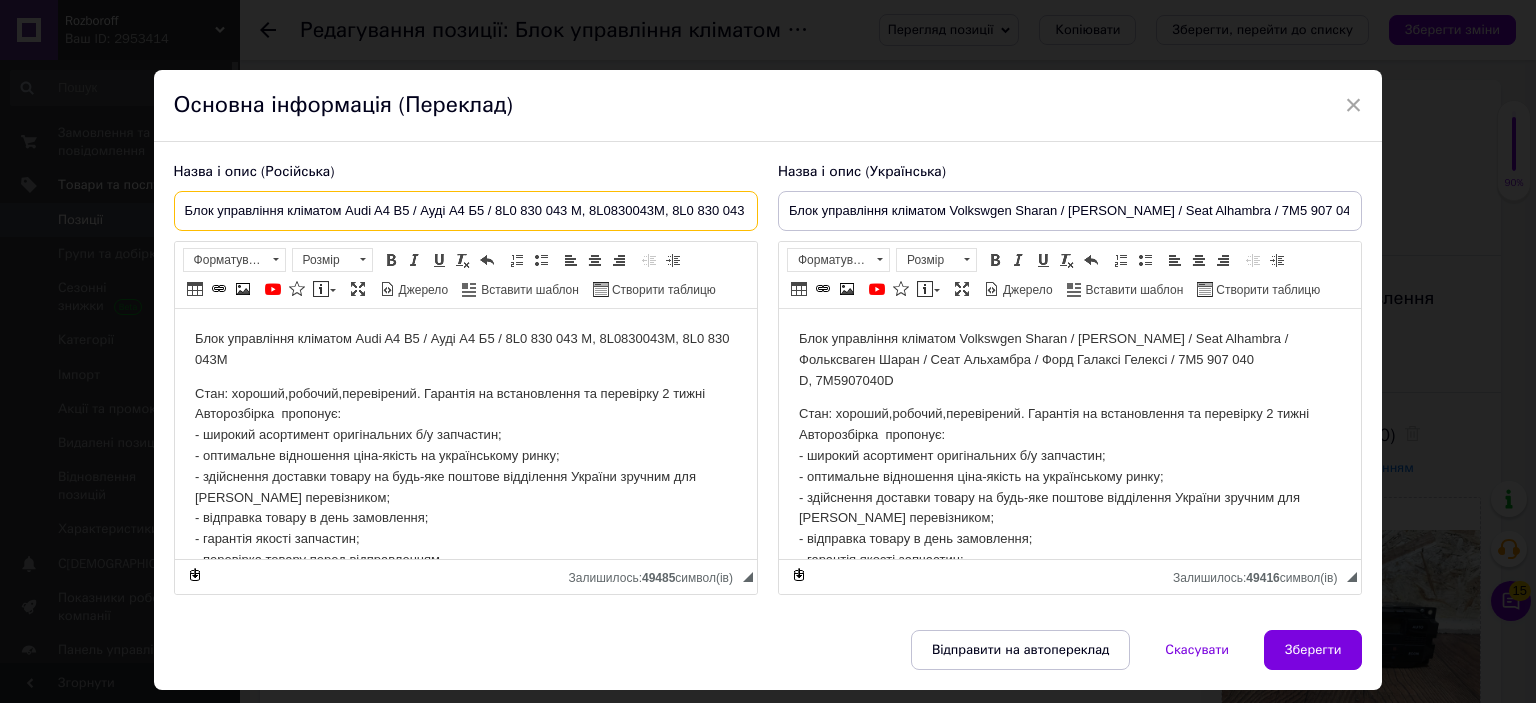 click on "Блок управління кліматом Audi A4 B5 / Ауді А4 Б5 / 8L0 830 043 M, 8L0830043M, 8L0 830 043M" at bounding box center [466, 211] 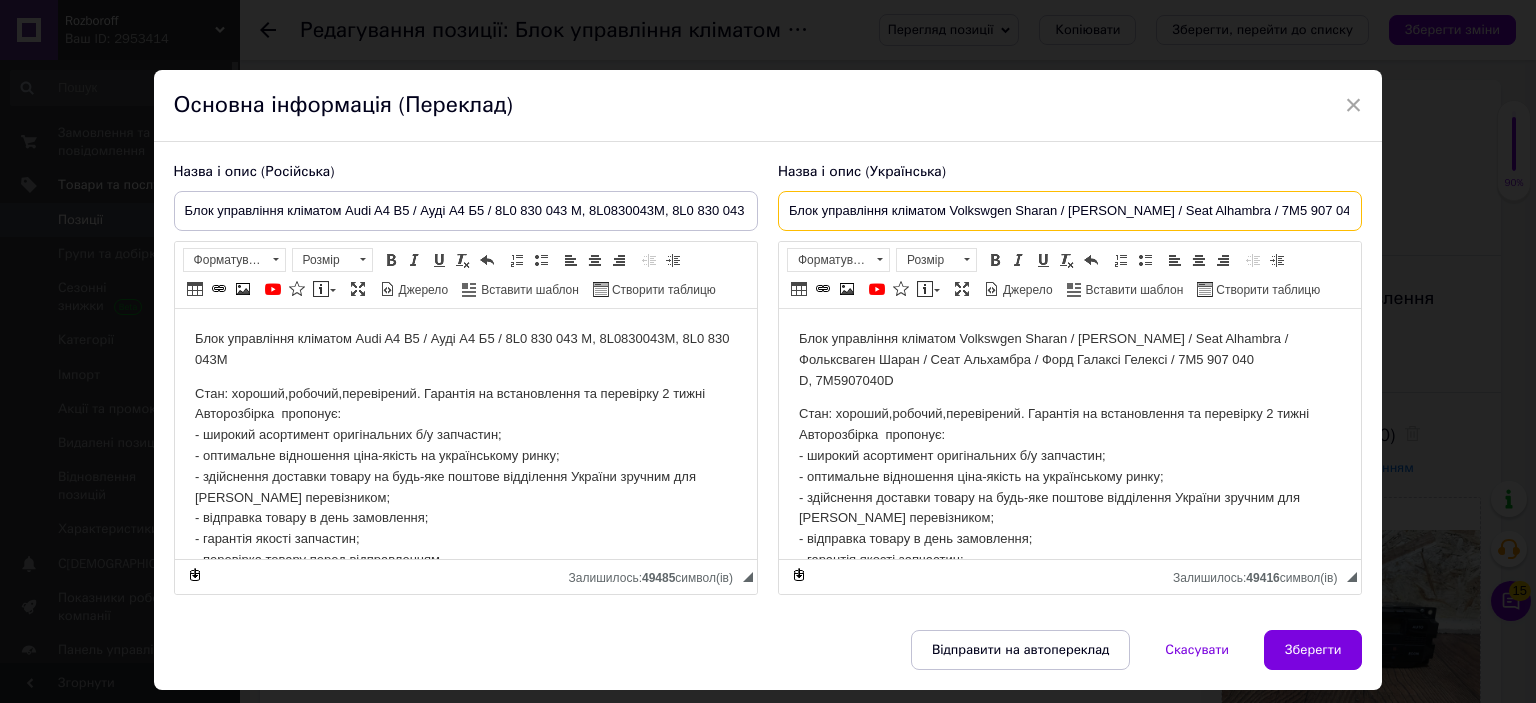 click on "Блок управління кліматом Volkswgen Sharan / Ford Galaxy / Seat Alhambra / 7M5 907 040 D, 7M5907040D" at bounding box center [1070, 211] 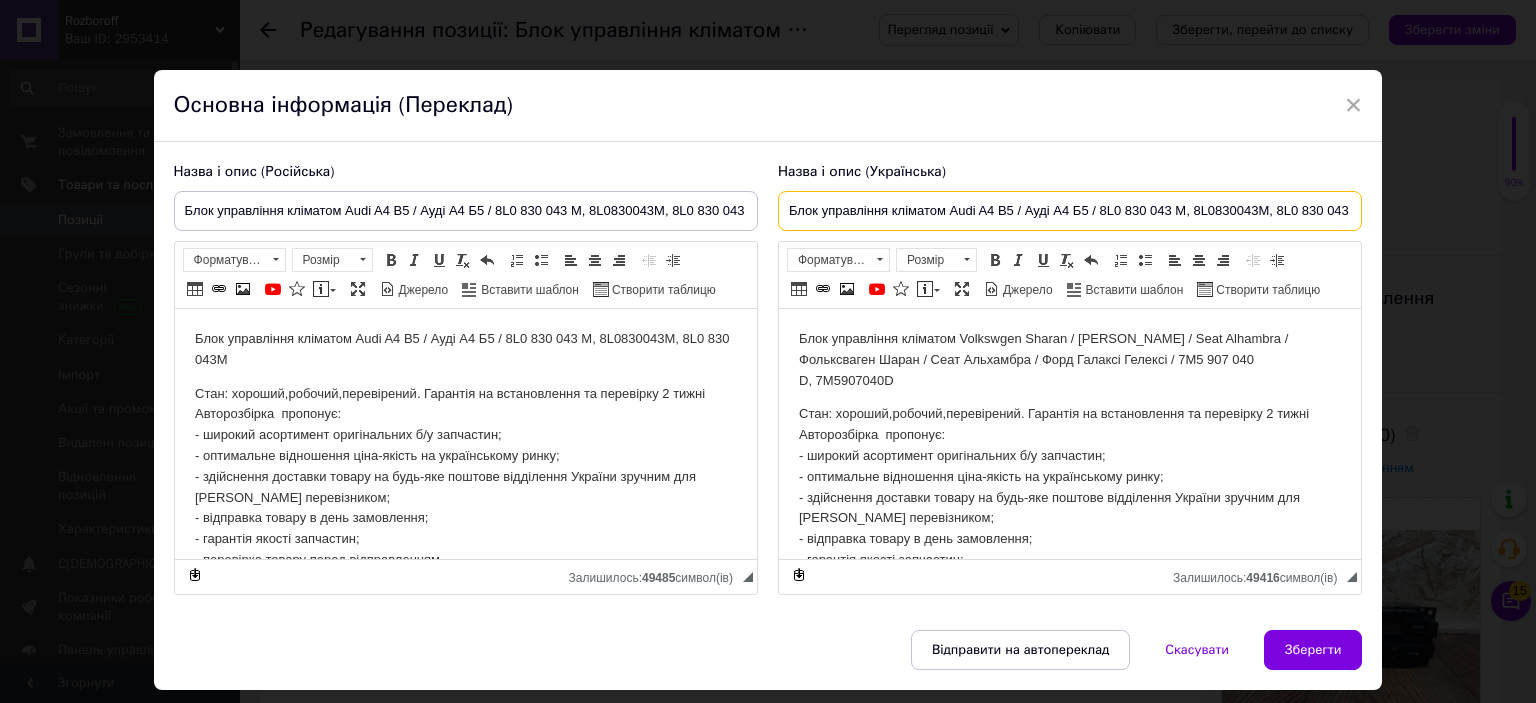 scroll, scrollTop: 0, scrollLeft: 12, axis: horizontal 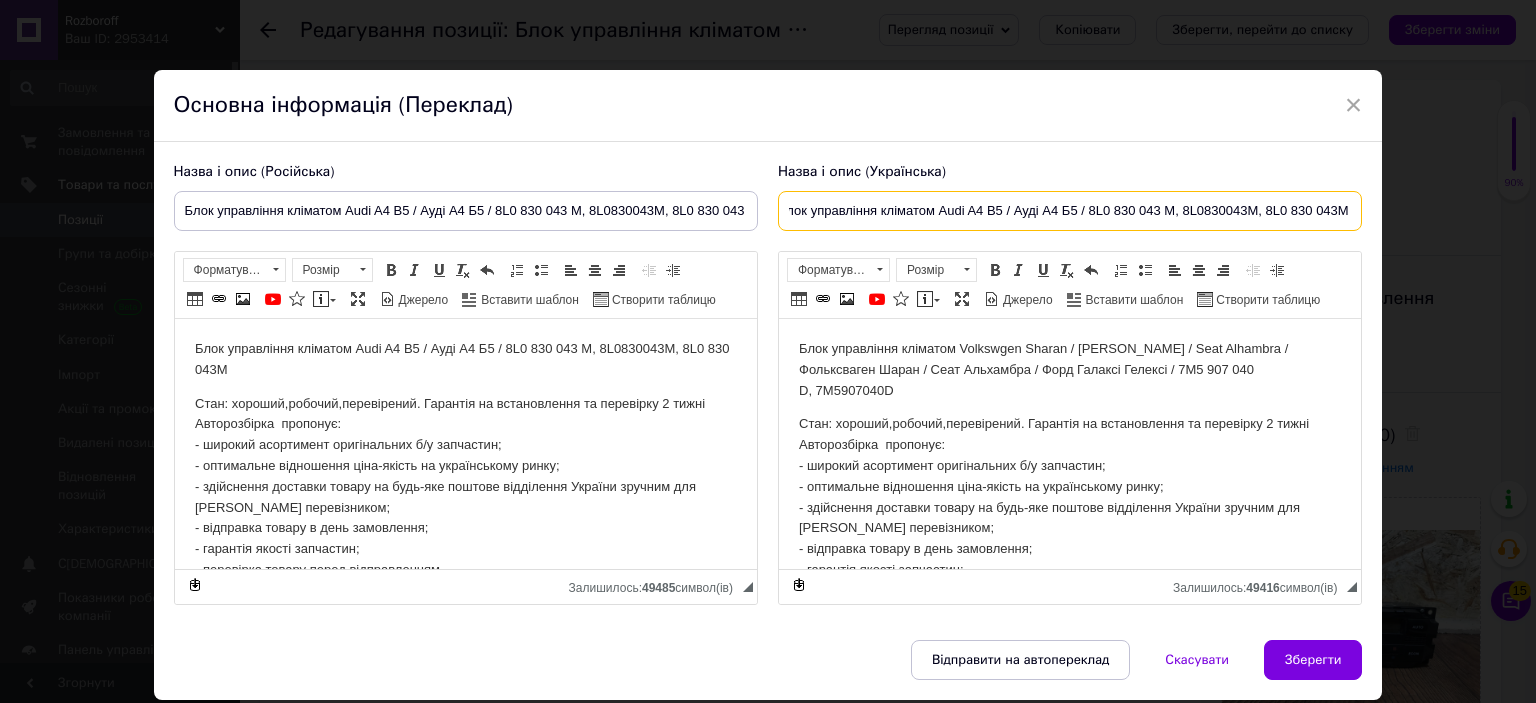 type on "Блок управління кліматом Audi A4 B5 / Ауді А4 Б5 / 8L0 830 043 M, 8L0830043M, 8L0 830 043M" 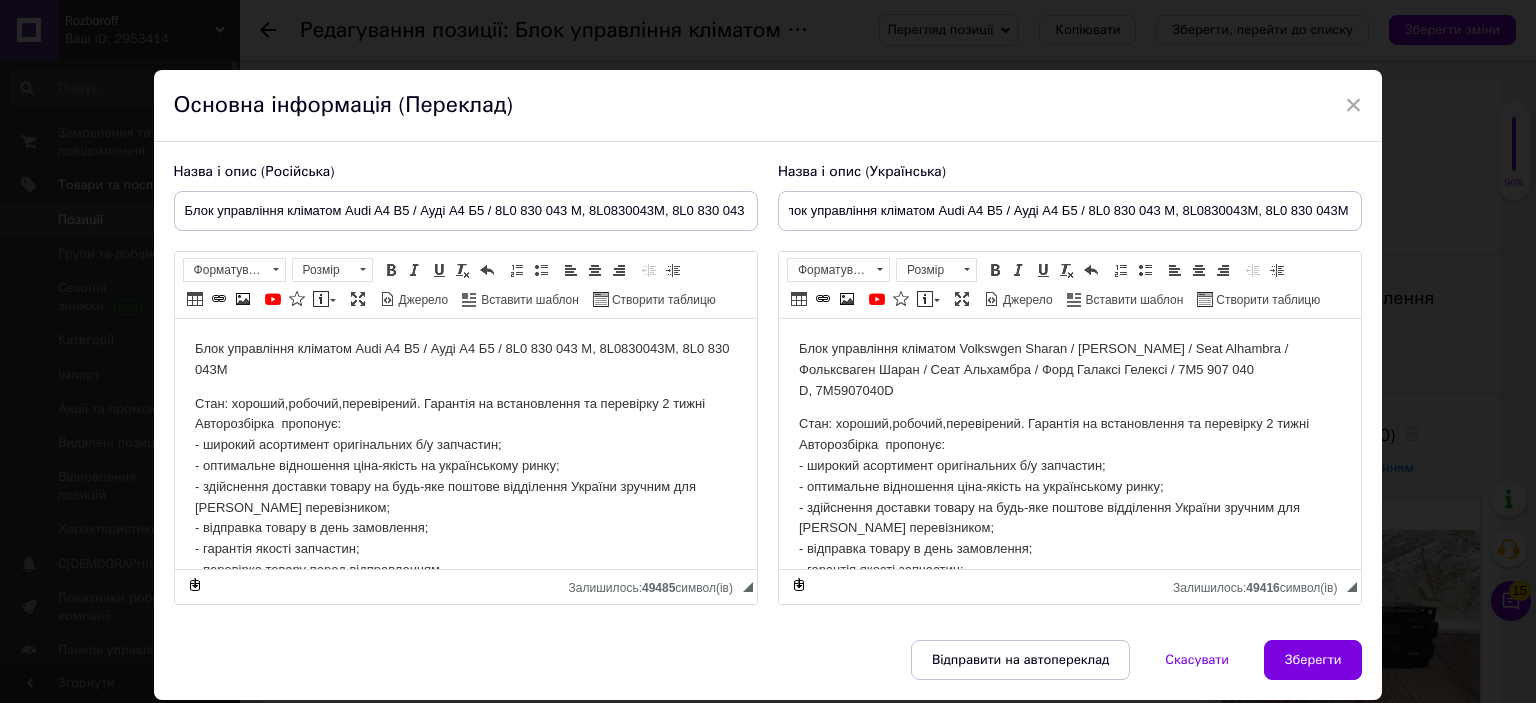 scroll, scrollTop: 0, scrollLeft: 0, axis: both 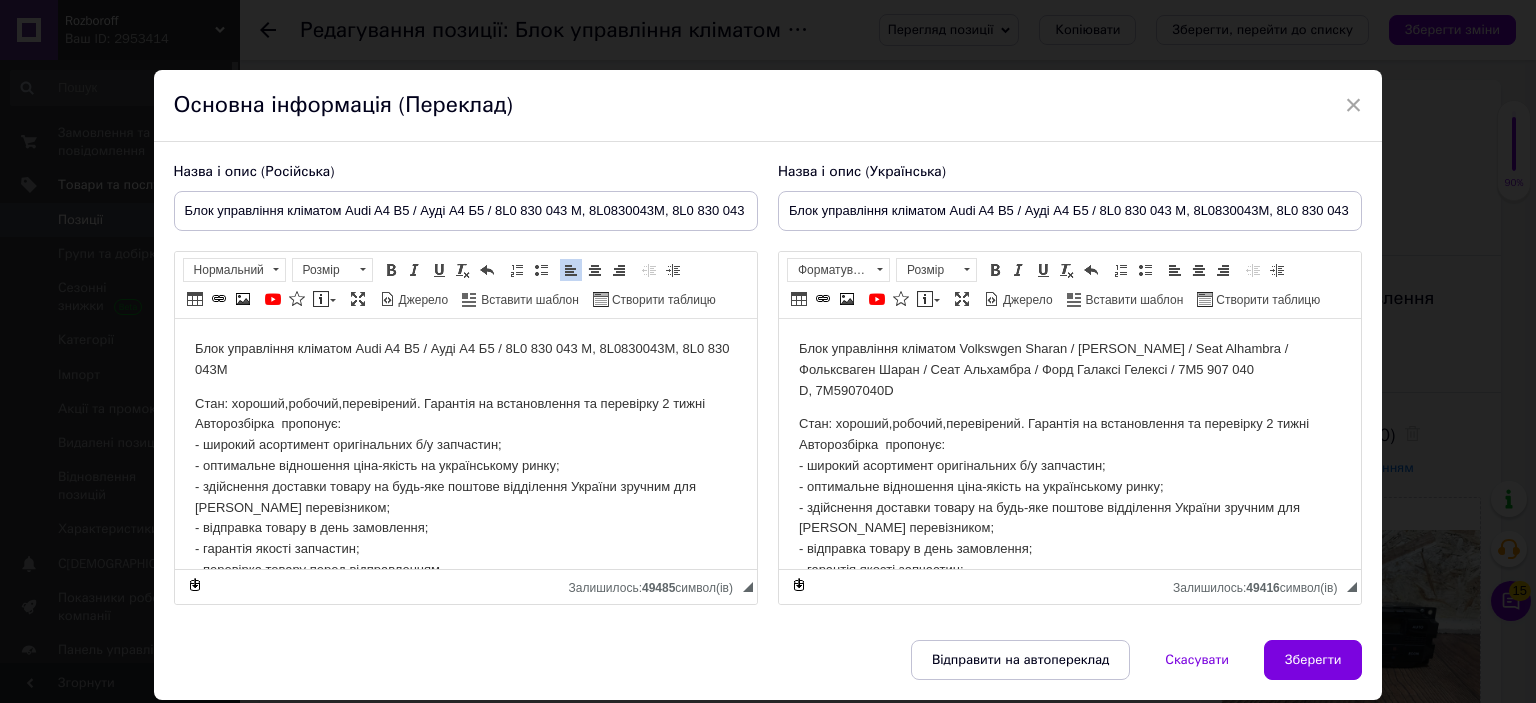 click on "Стан: хороший,робочий,перевірений. Гарантія на встановлення та перевірку 2 тижні Авторозбірка  пропонує:  - широкий асортимент оригінальних б/у запчастин;  - оптимальне відношення ціна-якість на українському ринку;  - здійснення доставки товару на будь-яке поштове відділення України зручним для Вас перевізником;  - відправка товару в день замовлення;  - гарантія якості запчастин;  - перевірка товару перед відправленням." at bounding box center (465, 487) 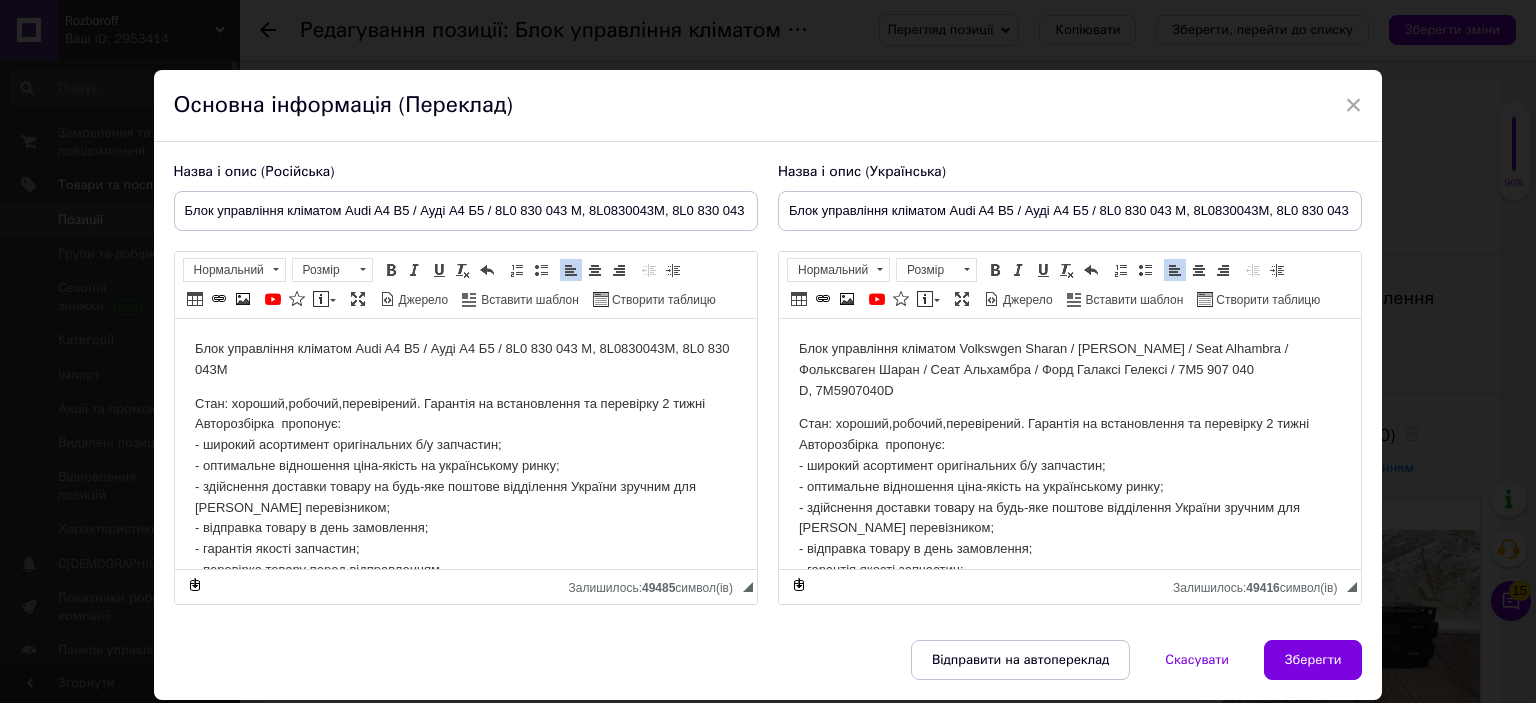 click on "Стан: хороший,робочий,перевірений. Гарантія на встановлення та перевірку 2 тижні Авторозбірка  пропонує:  - широкий асортимент оригінальних б/у запчастин;  - оптимальне відношення ціна-якість на українському ринку;  - здійснення доставки товару на будь-яке поштове відділення України зручним для Вас перевізником;  - відправка товару в день замовлення;  - гарантія якості запчастин;  - перевірка товару перед відправленням." at bounding box center [1069, 507] 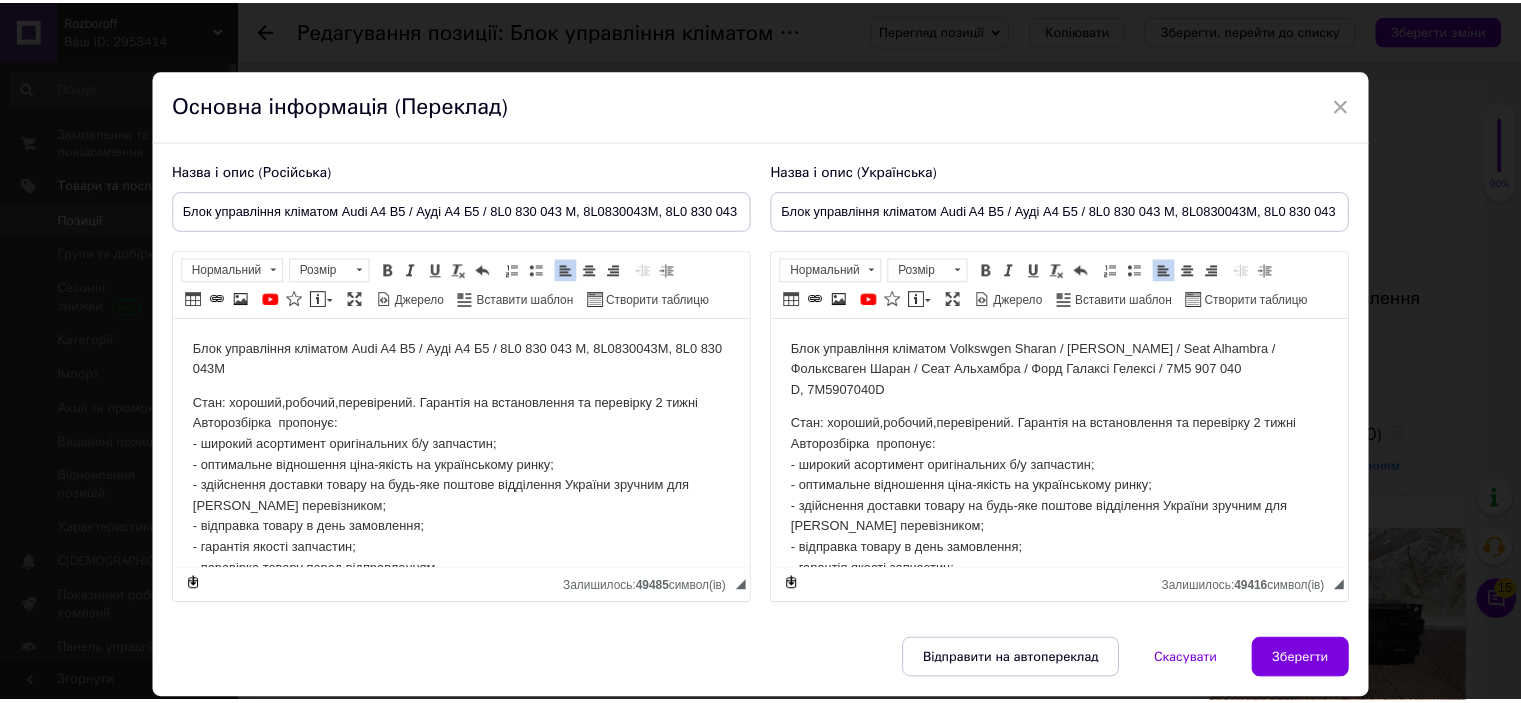 scroll, scrollTop: 8, scrollLeft: 0, axis: vertical 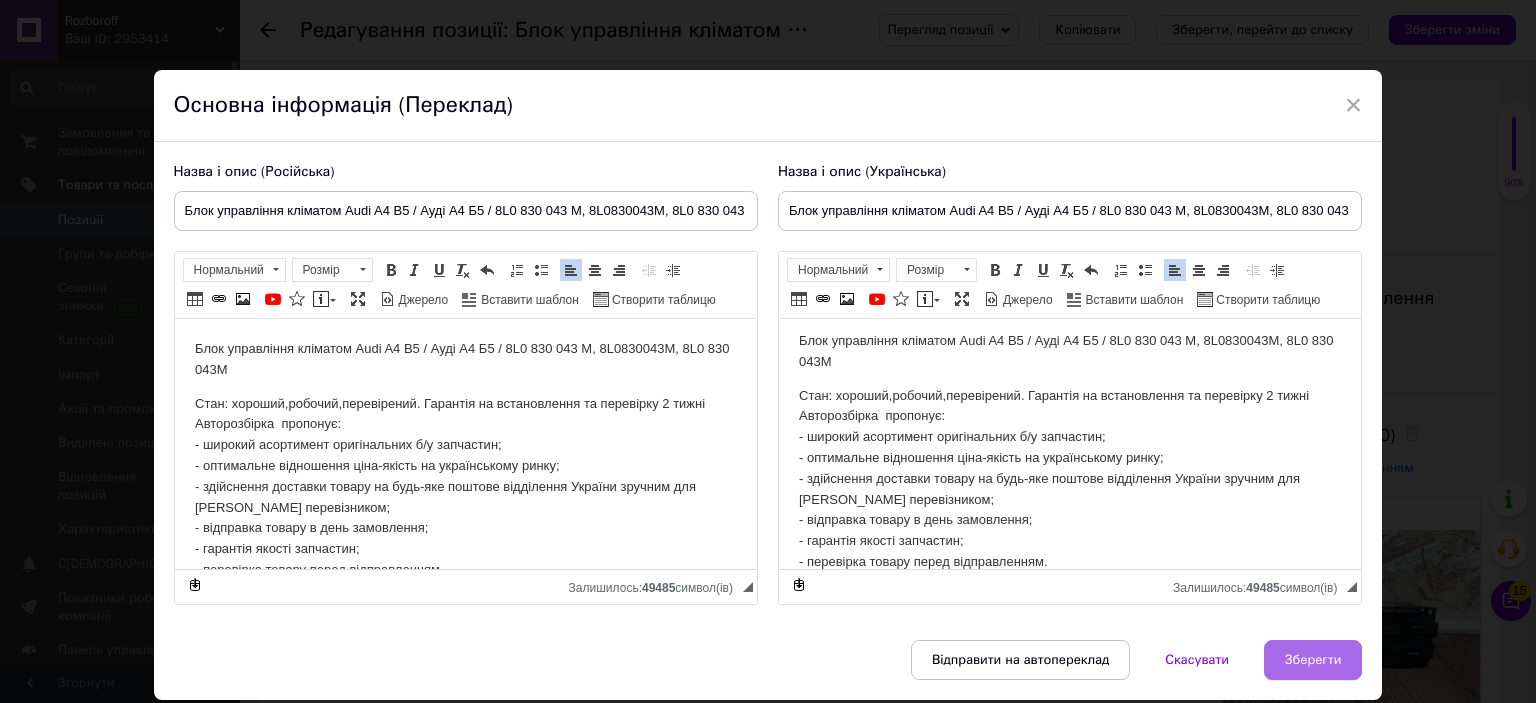 click on "Зберегти" at bounding box center (1313, 660) 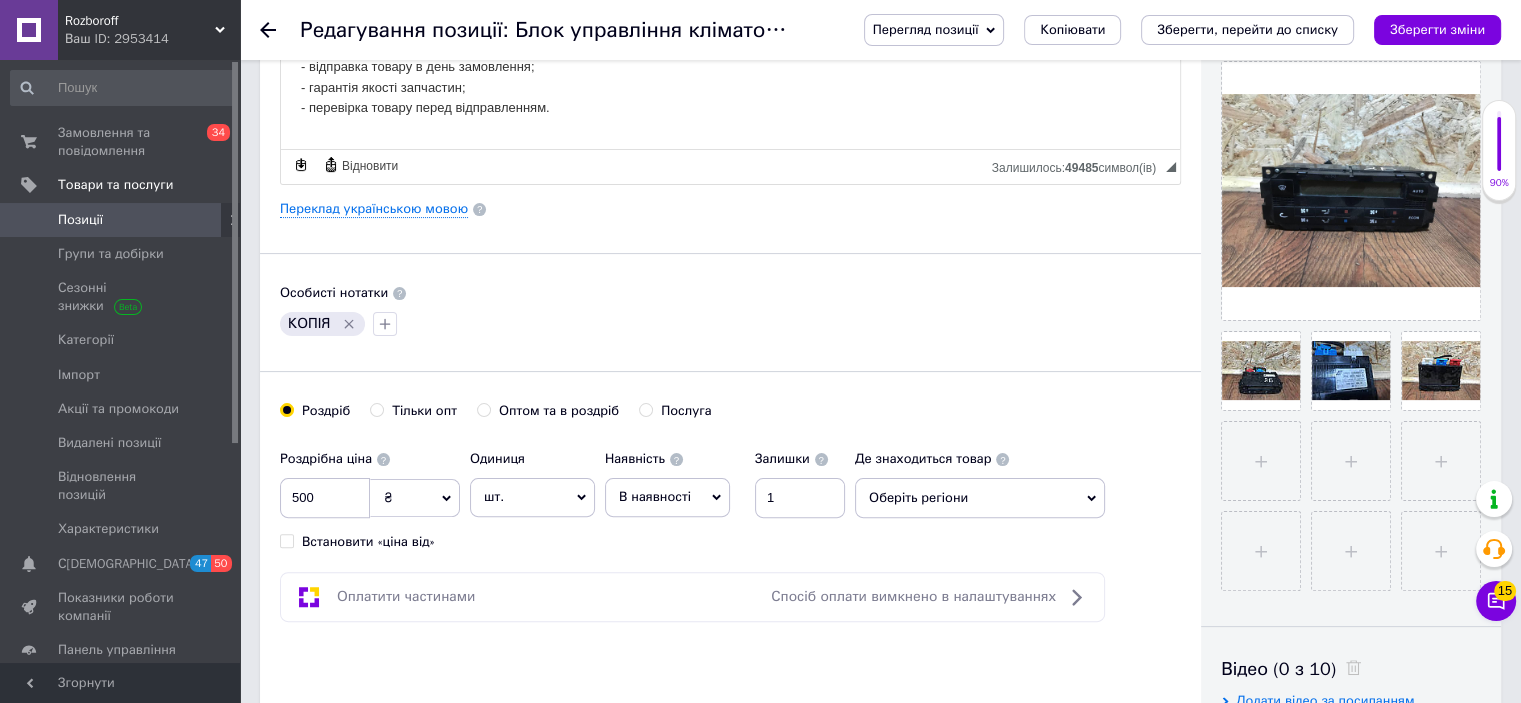 scroll, scrollTop: 440, scrollLeft: 0, axis: vertical 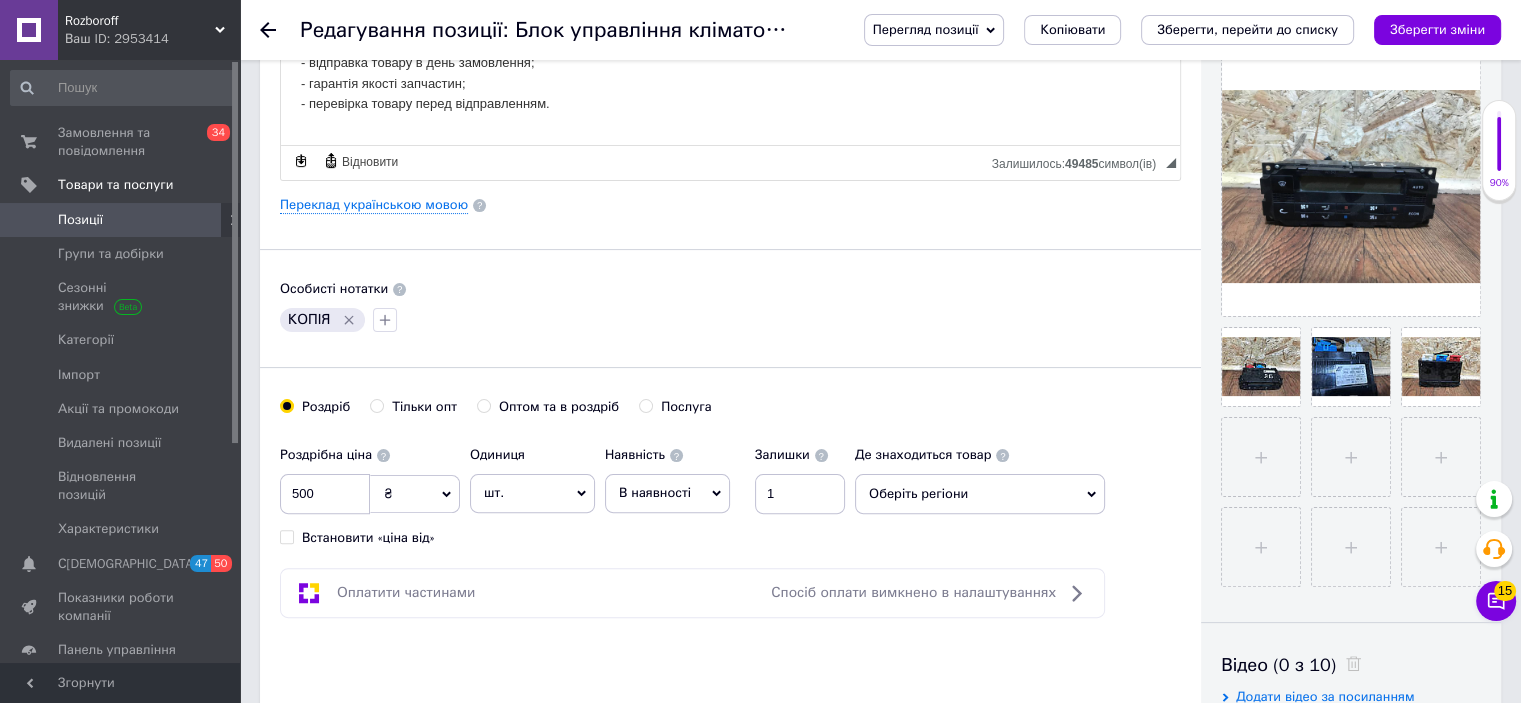 click 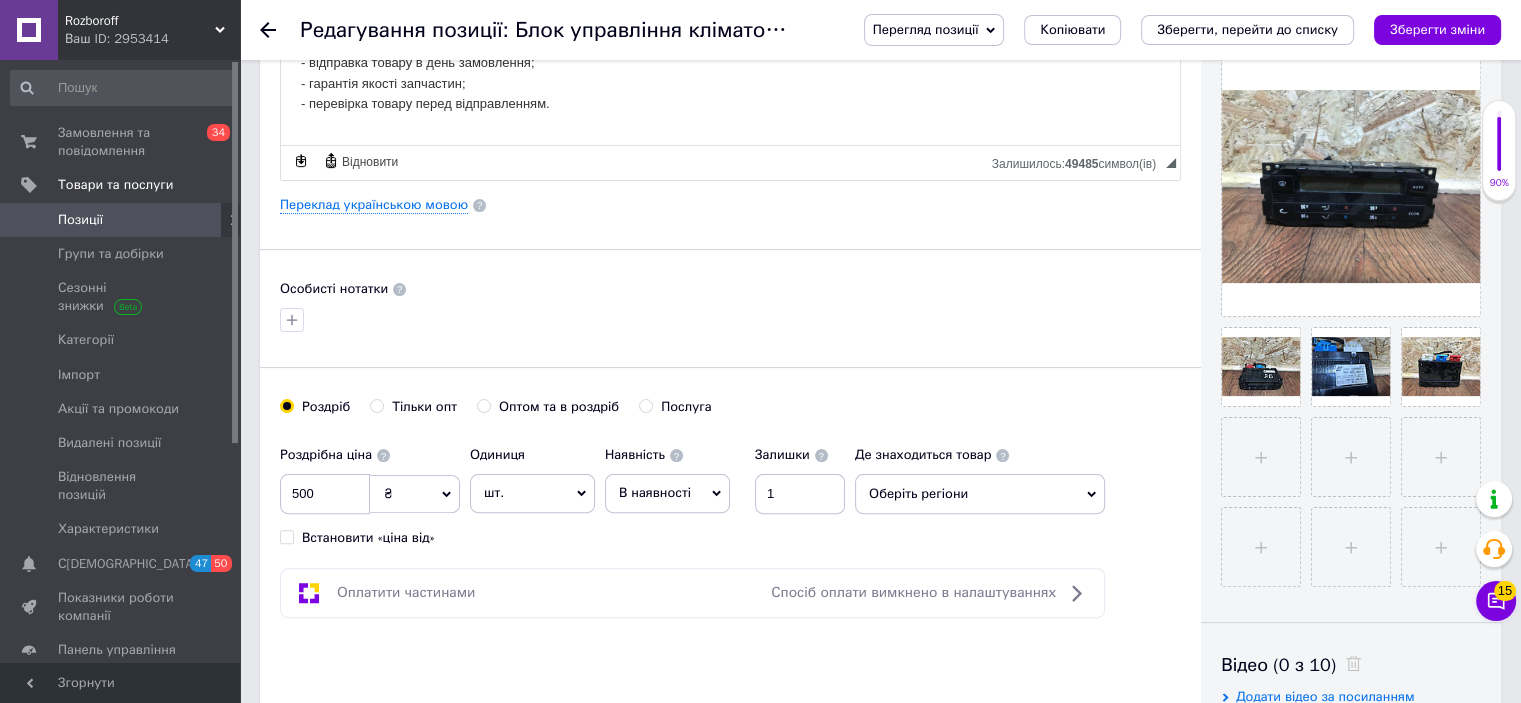 click on "Оберіть регіони" at bounding box center [980, 494] 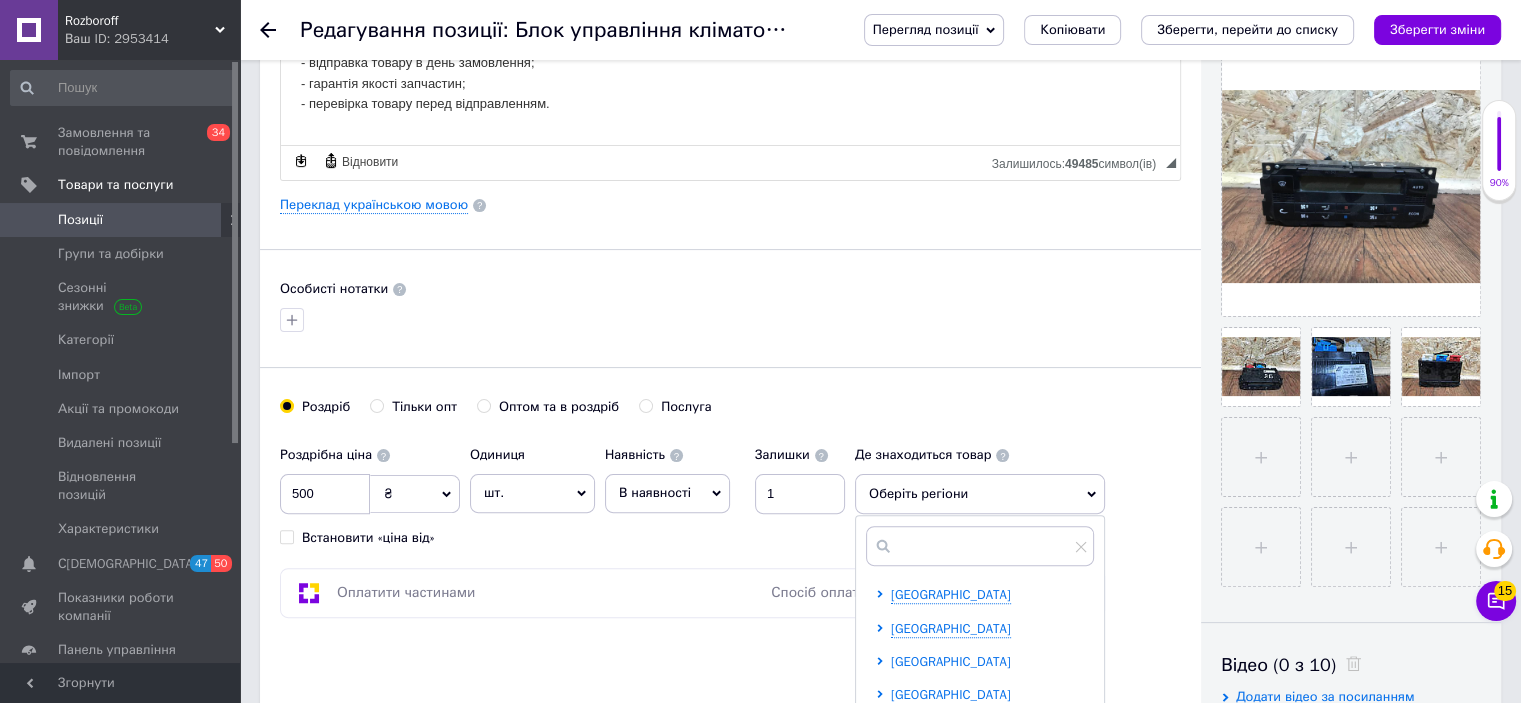 click on "[GEOGRAPHIC_DATA]" at bounding box center (951, 661) 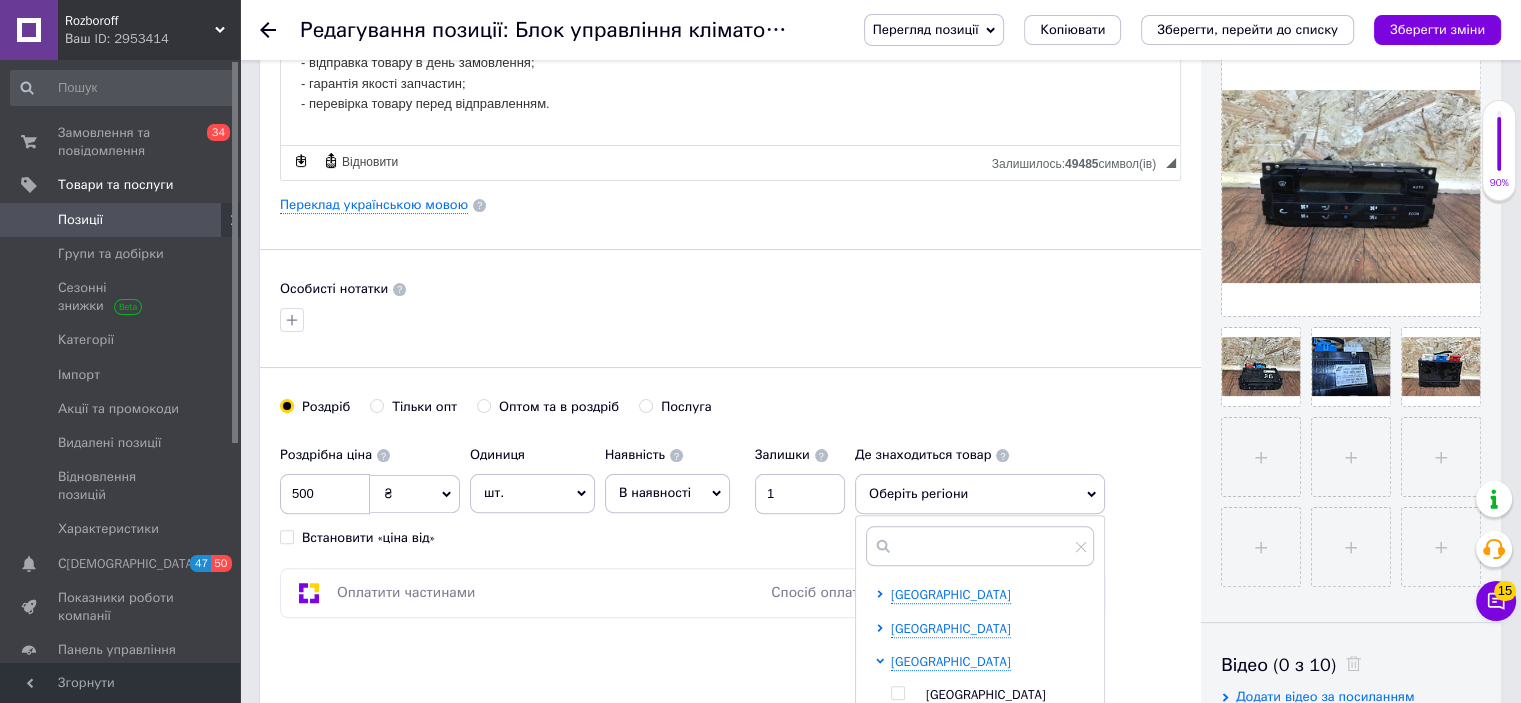 click at bounding box center (897, 693) 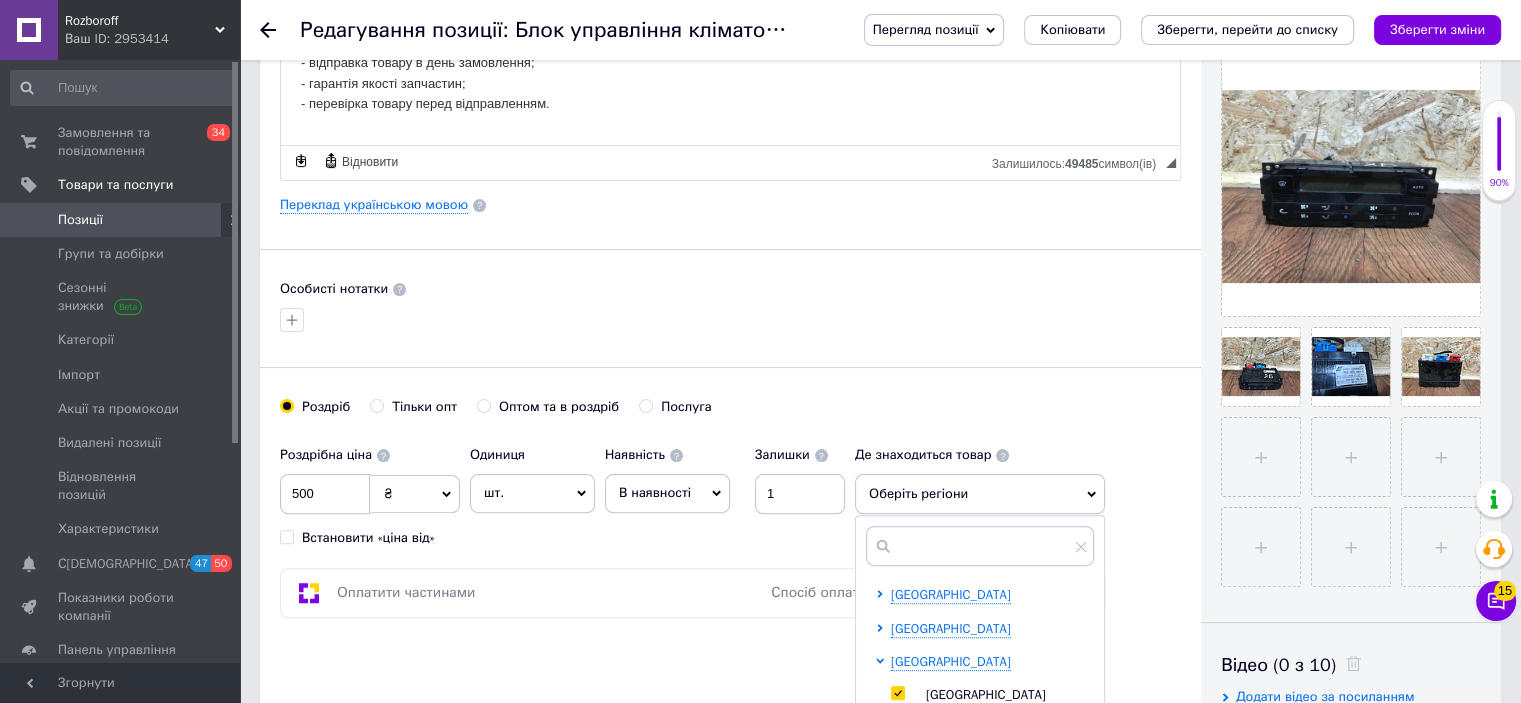 checkbox on "true" 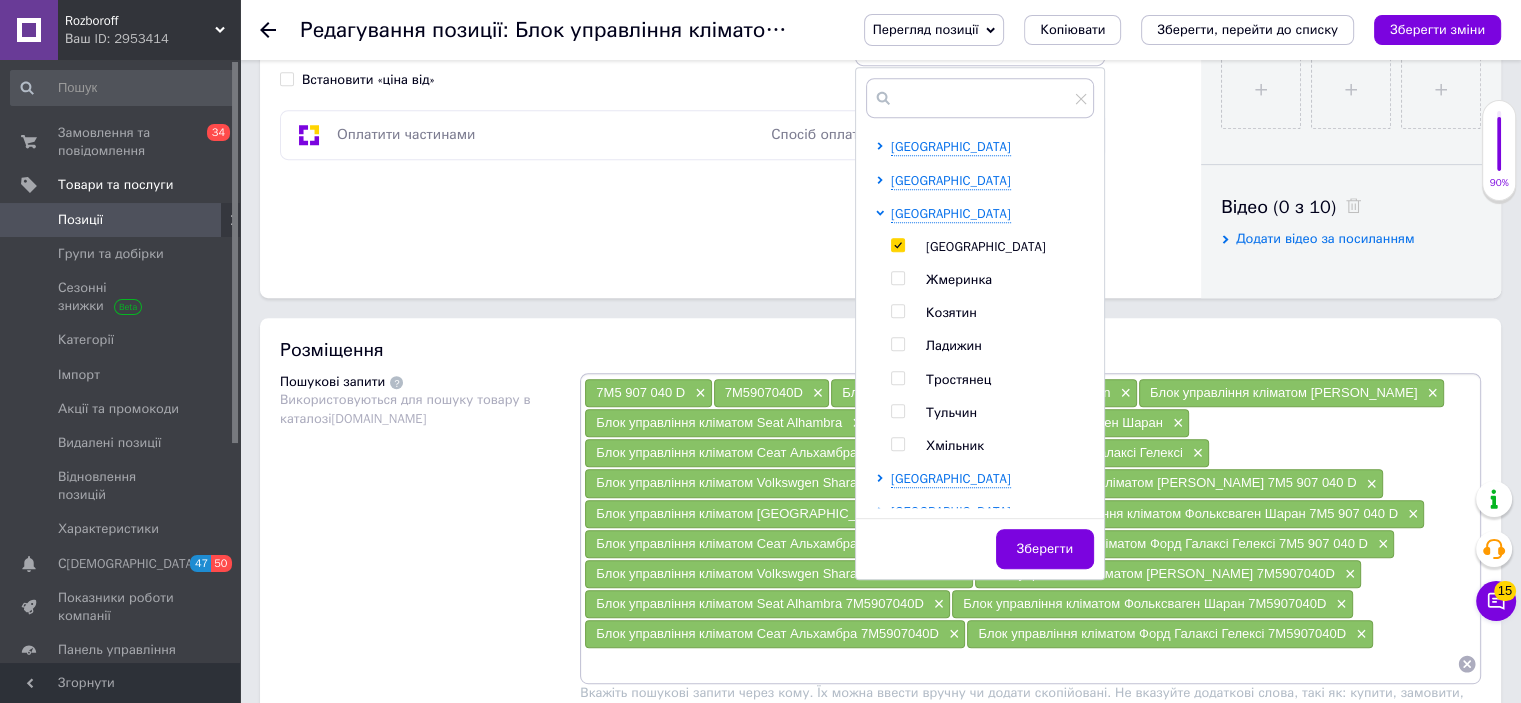 scroll, scrollTop: 907, scrollLeft: 0, axis: vertical 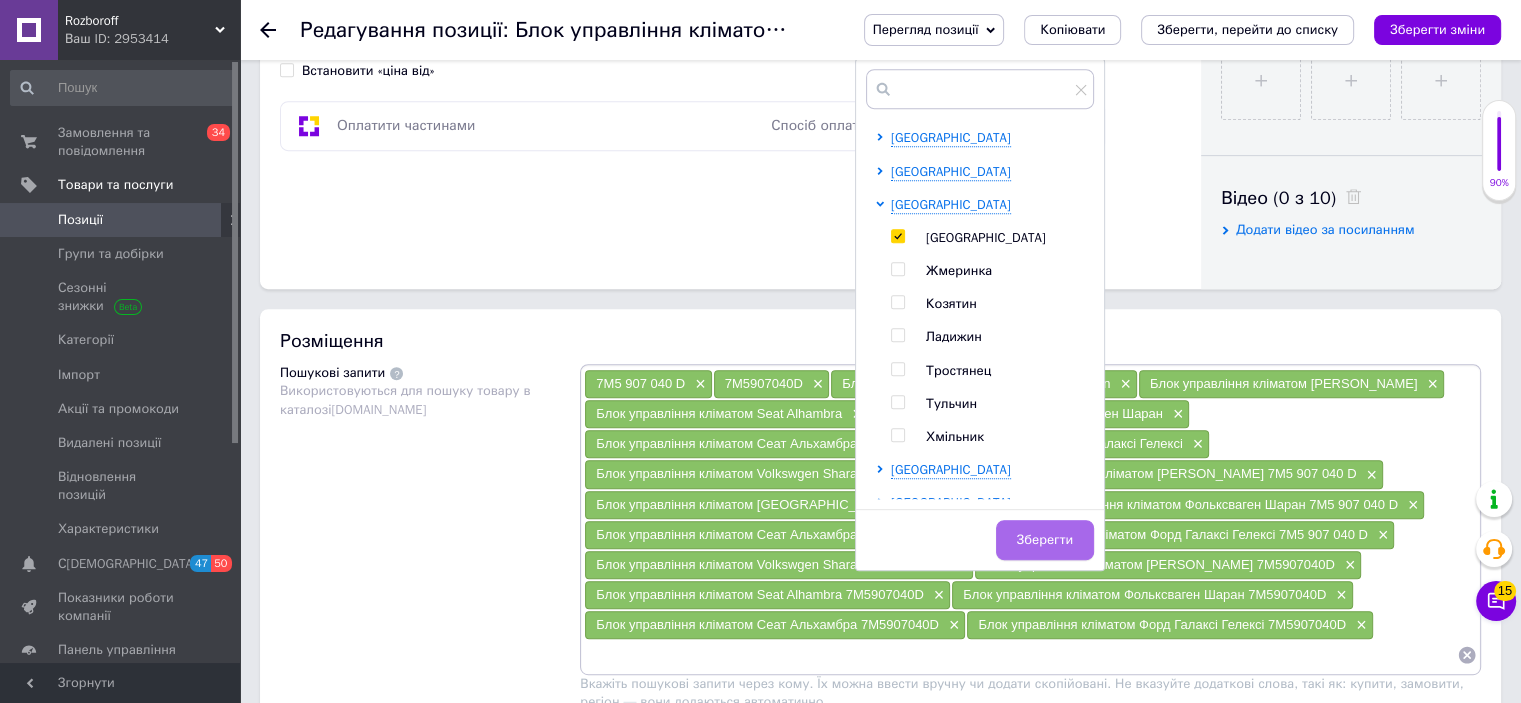 click on "Зберегти" at bounding box center (1045, 540) 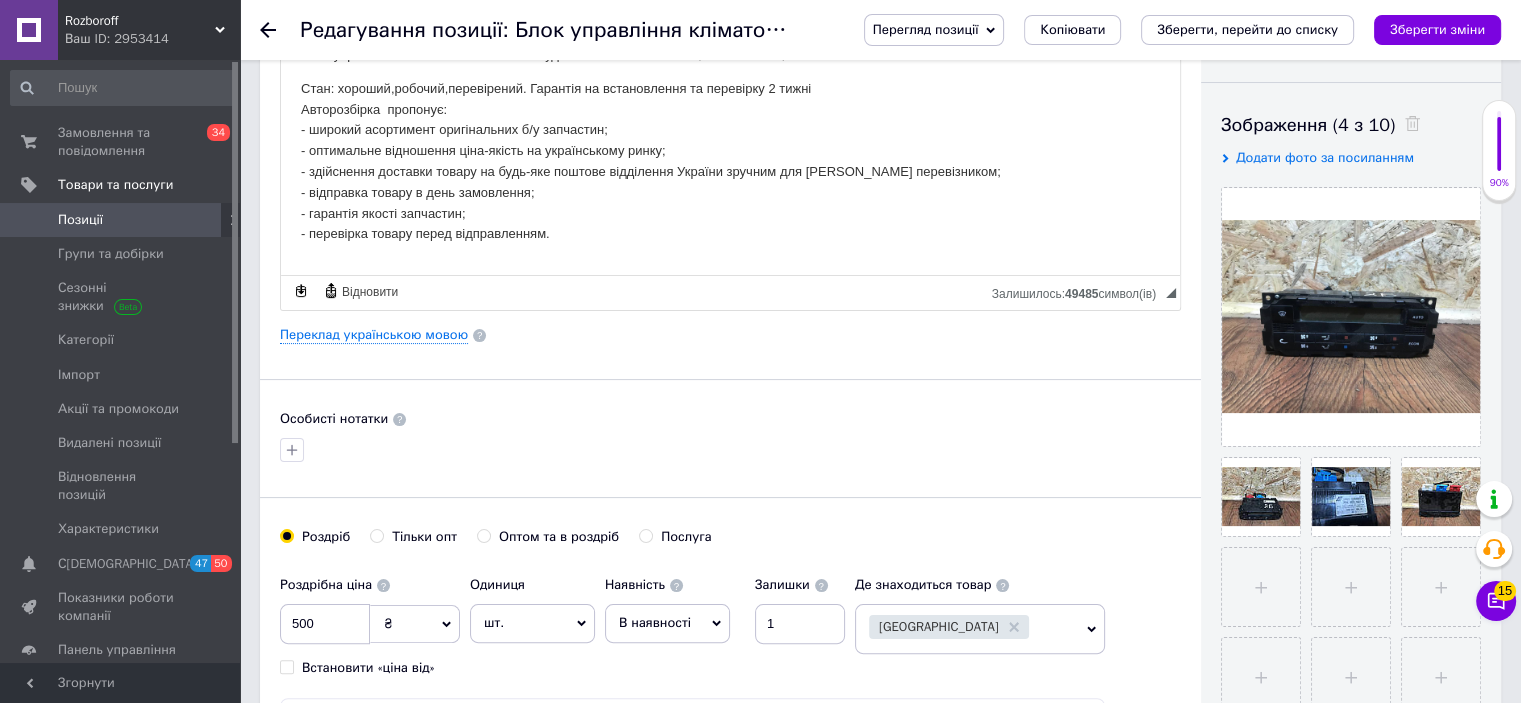 scroll, scrollTop: 308, scrollLeft: 0, axis: vertical 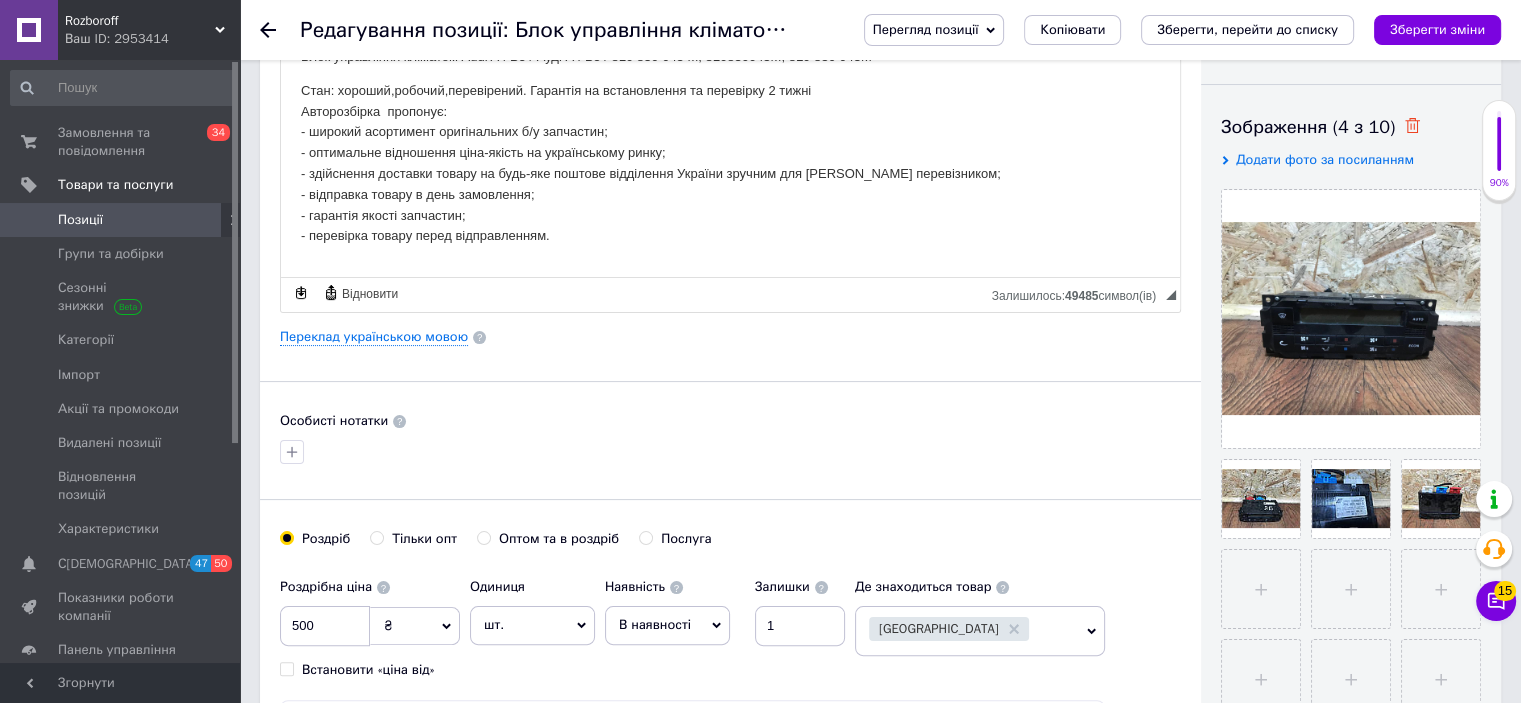 click 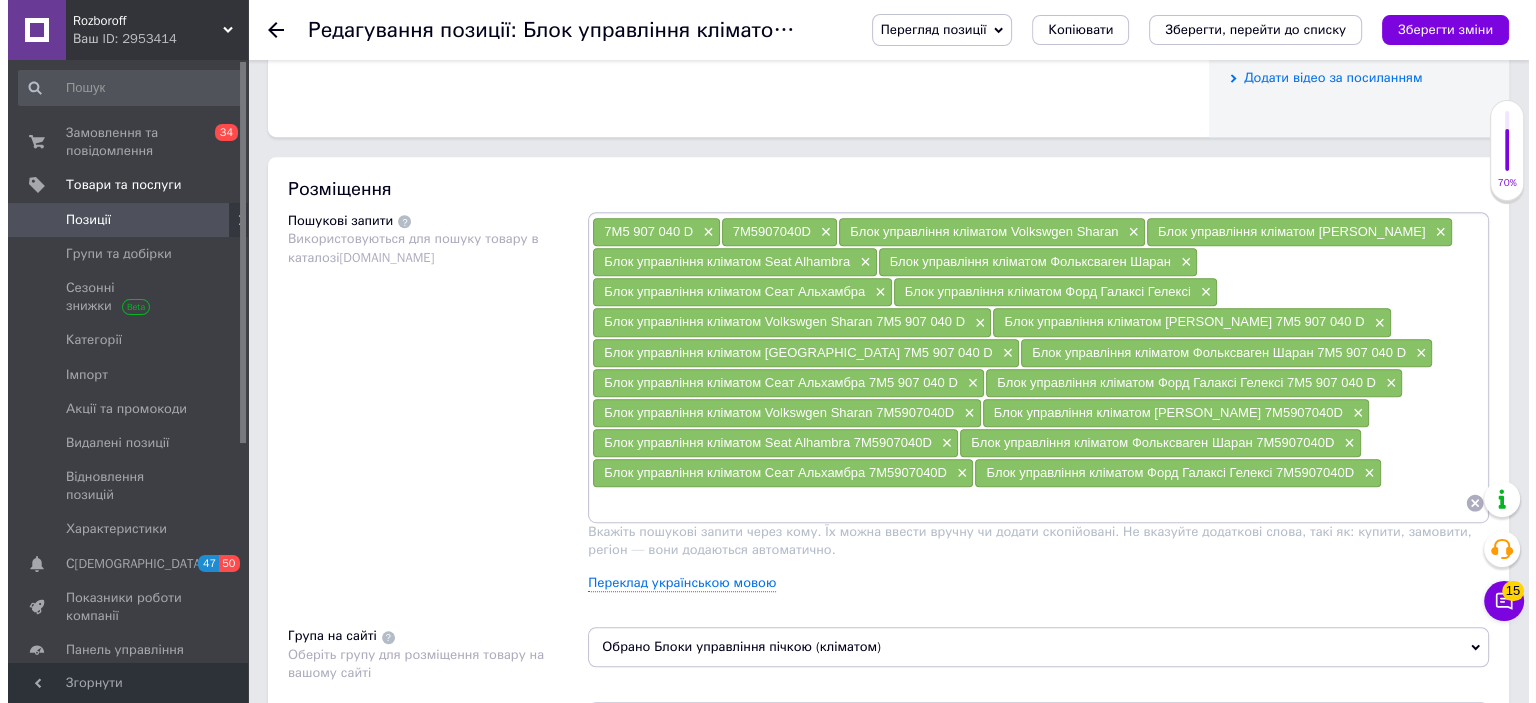 scroll, scrollTop: 1060, scrollLeft: 0, axis: vertical 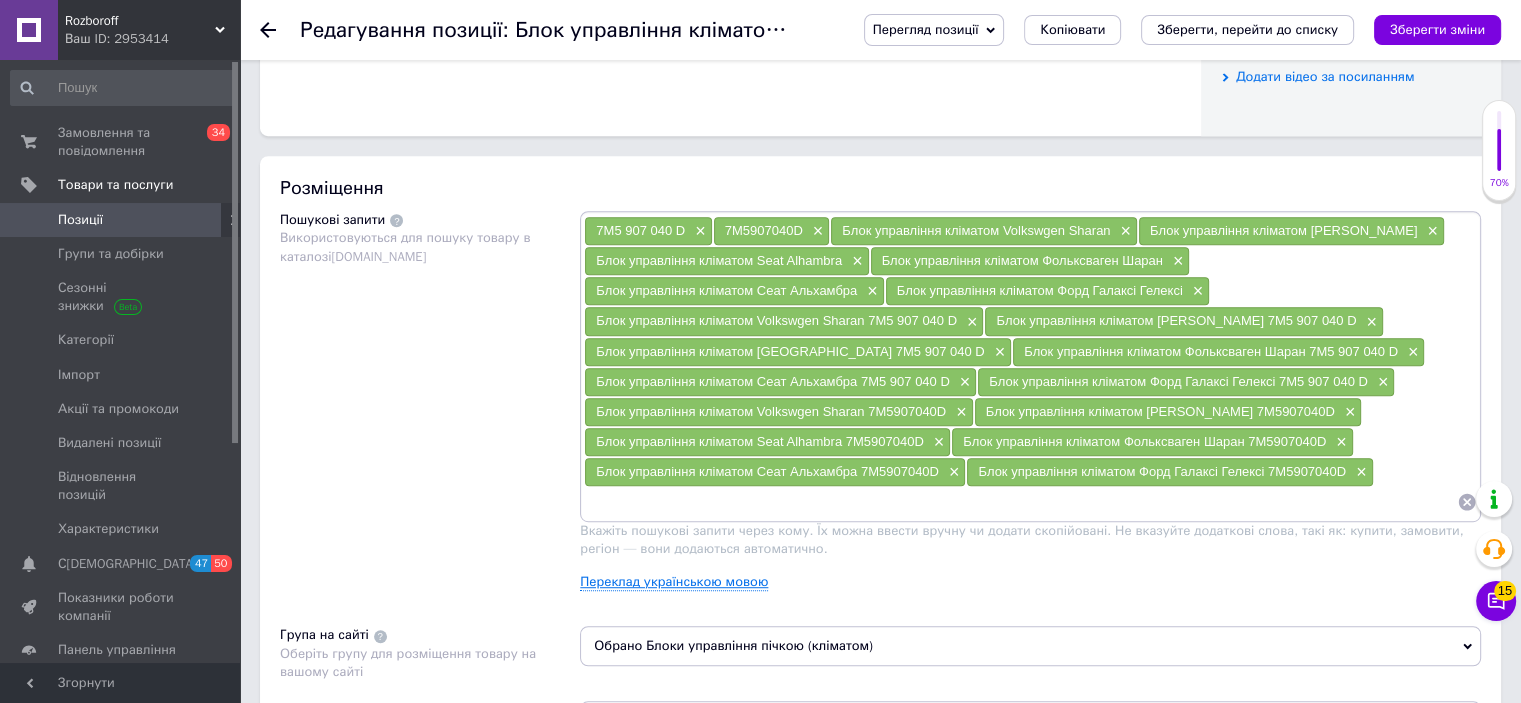 click on "Переклад українською мовою" at bounding box center (674, 582) 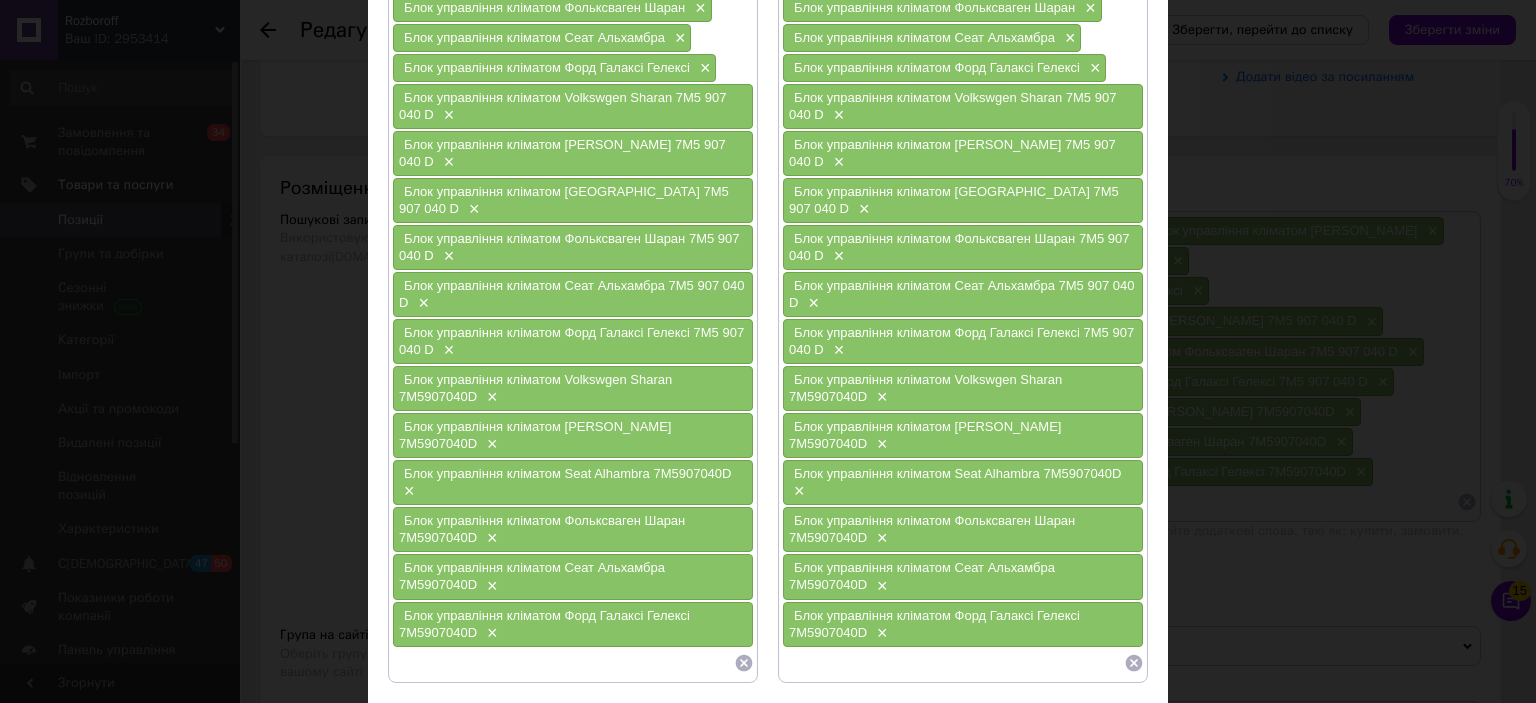scroll, scrollTop: 327, scrollLeft: 0, axis: vertical 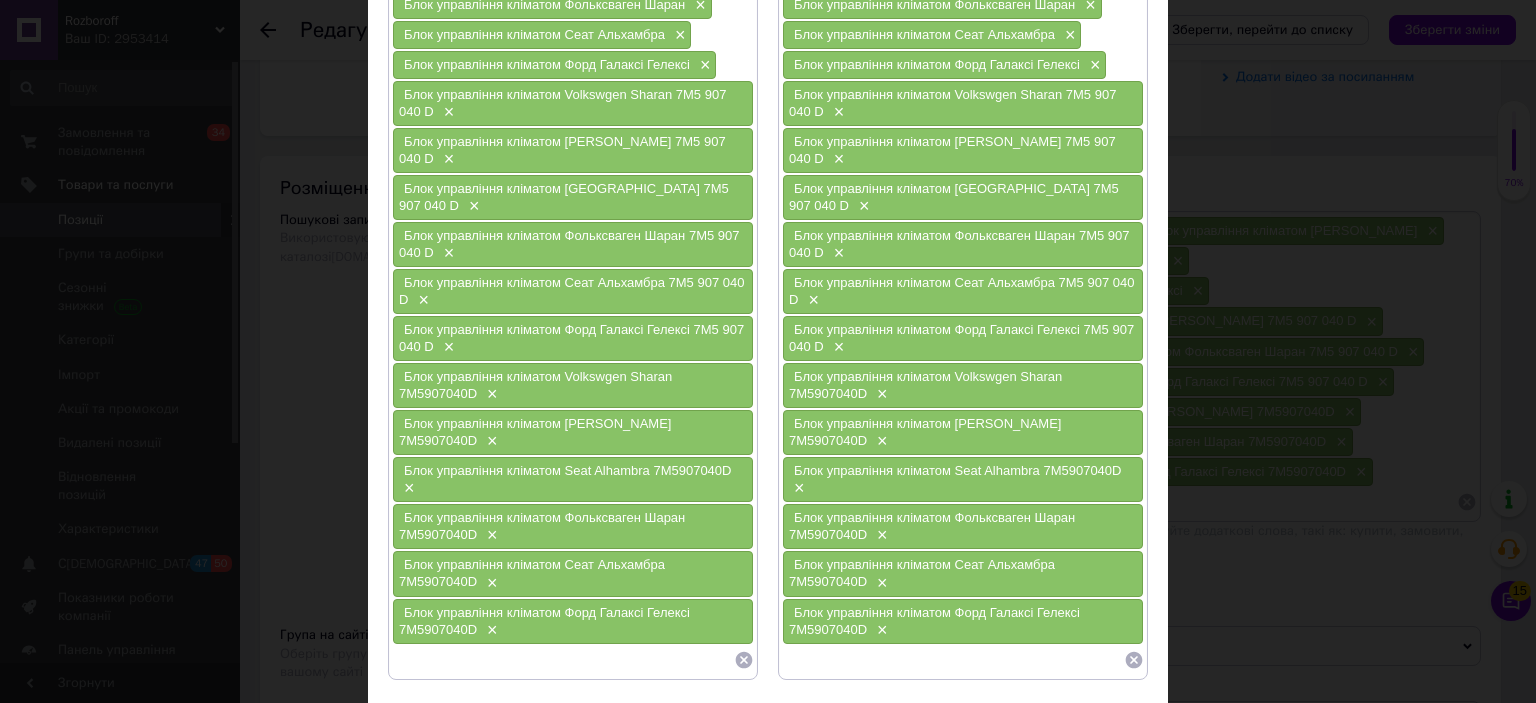 click 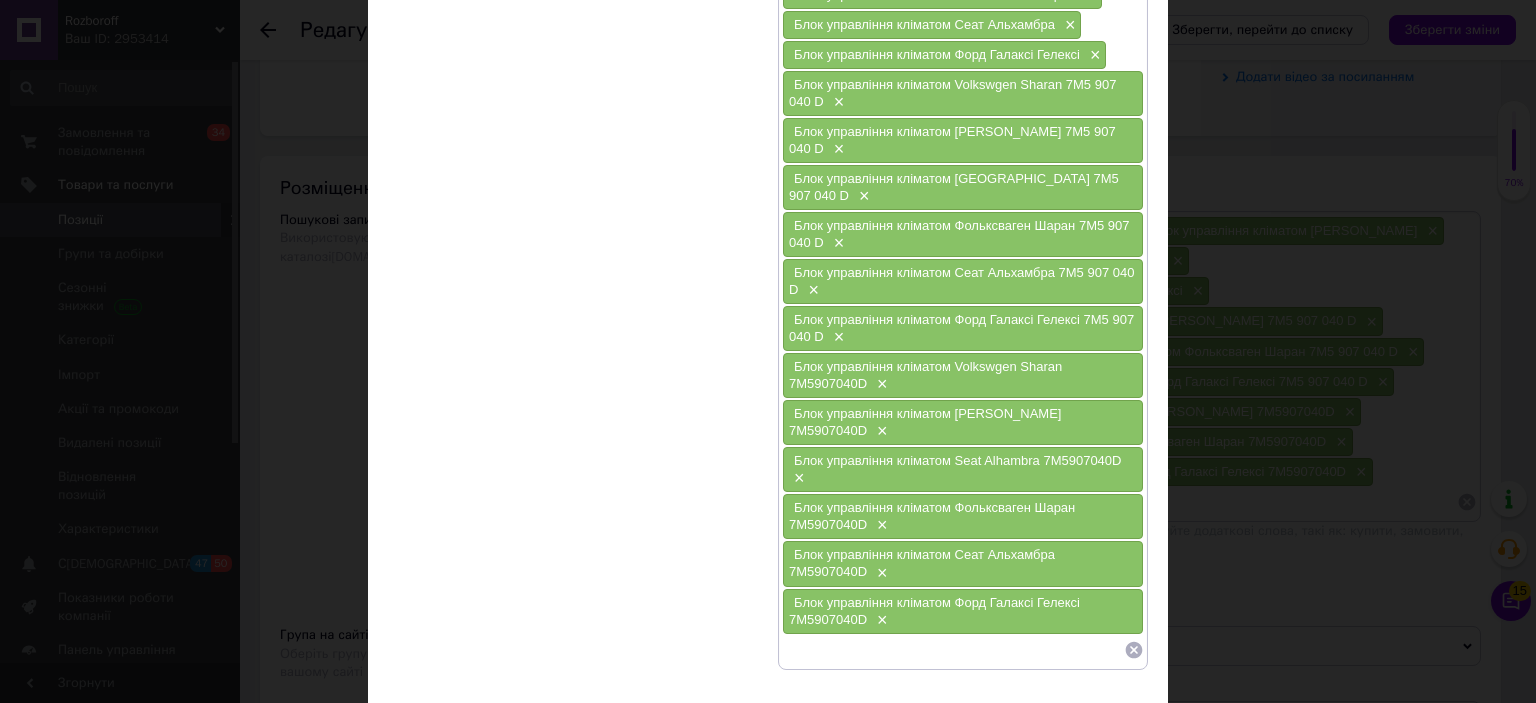 scroll, scrollTop: 344, scrollLeft: 0, axis: vertical 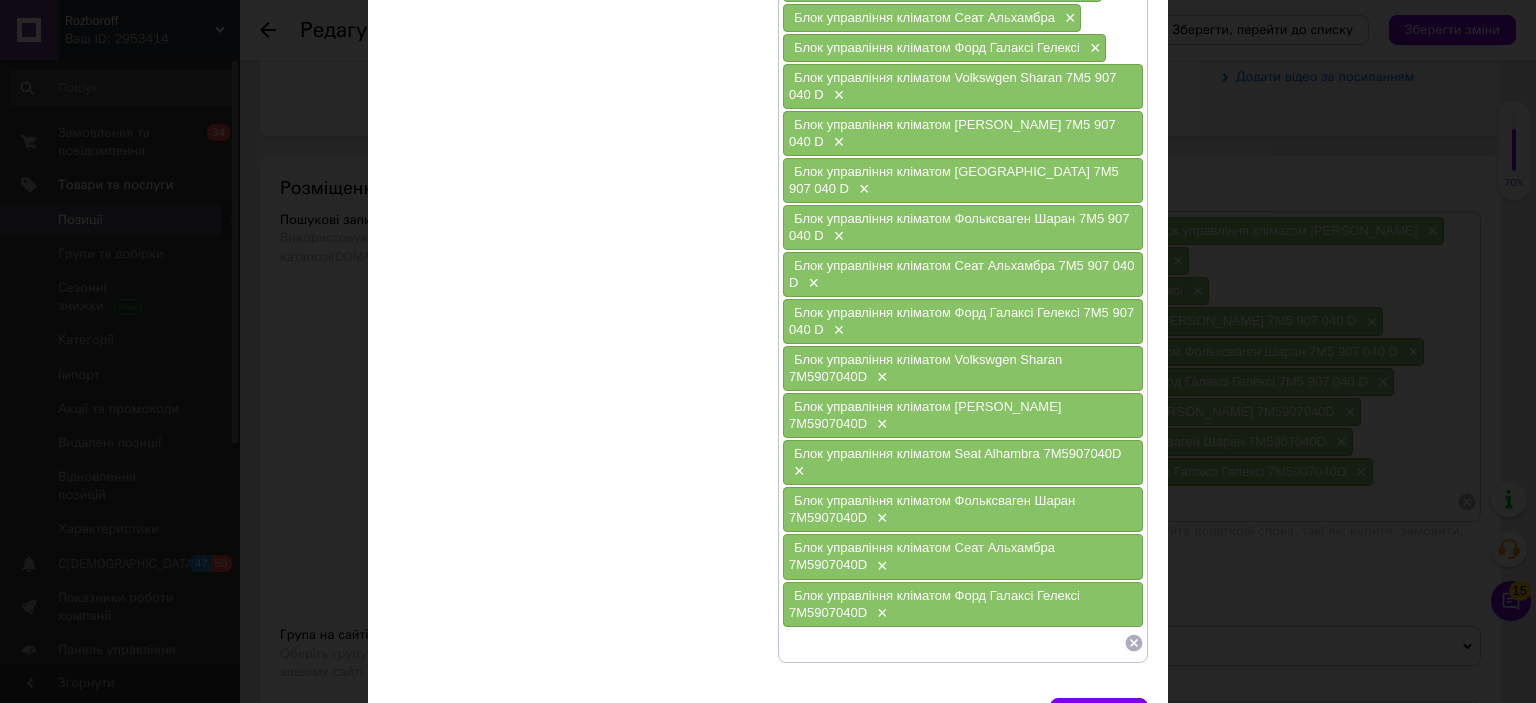 click 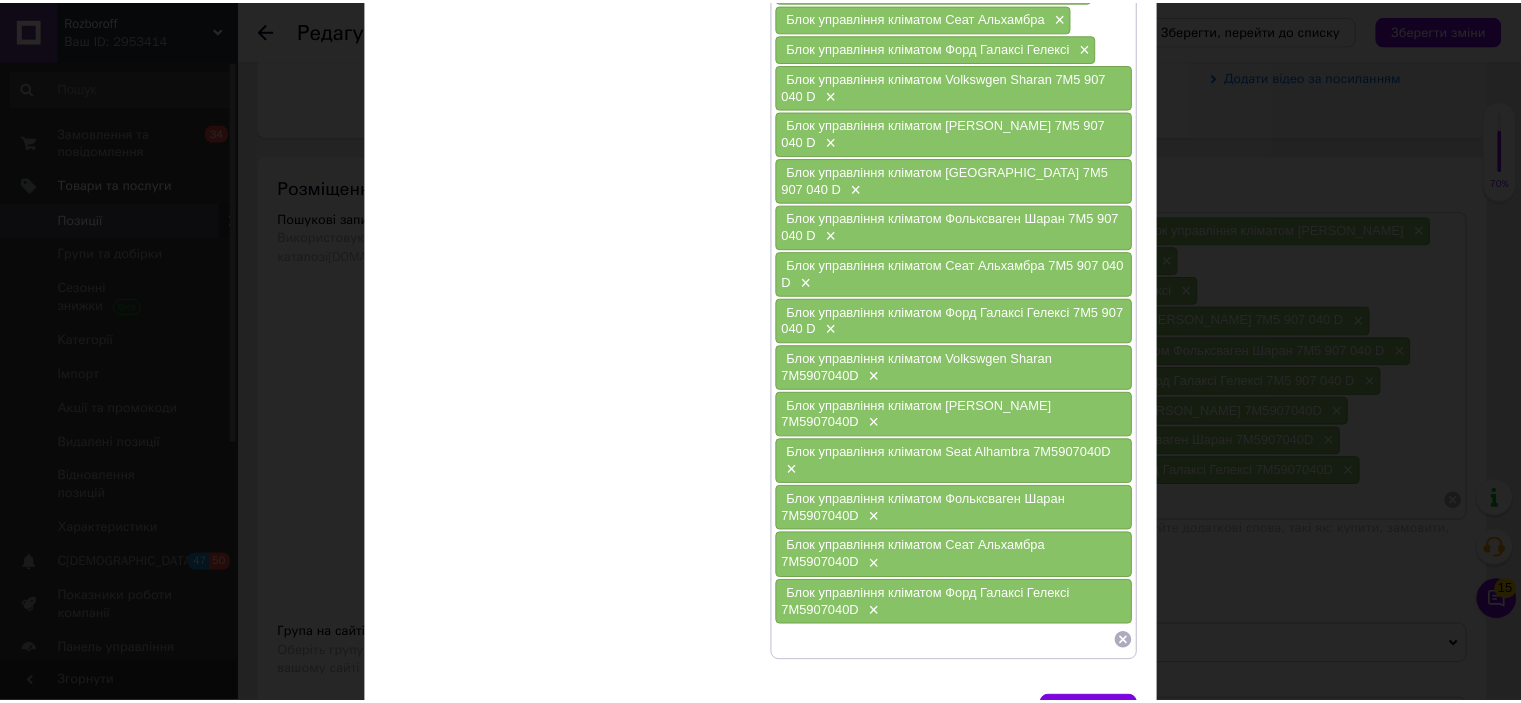 scroll, scrollTop: 0, scrollLeft: 0, axis: both 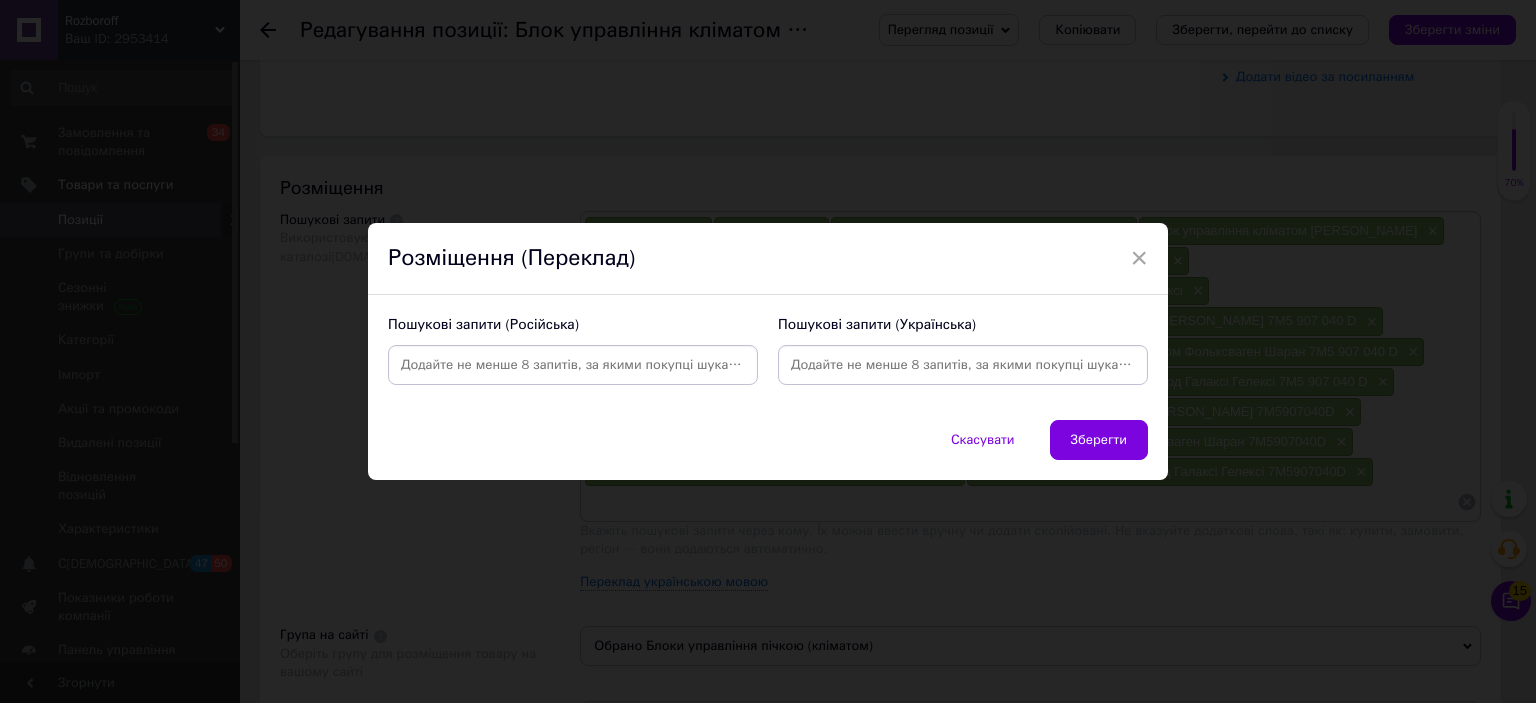 click on "× Розміщення (Переклад) Пошукові запити (Російська) Пошукові запити (Українська) Скасувати   Зберегти" at bounding box center [768, 351] 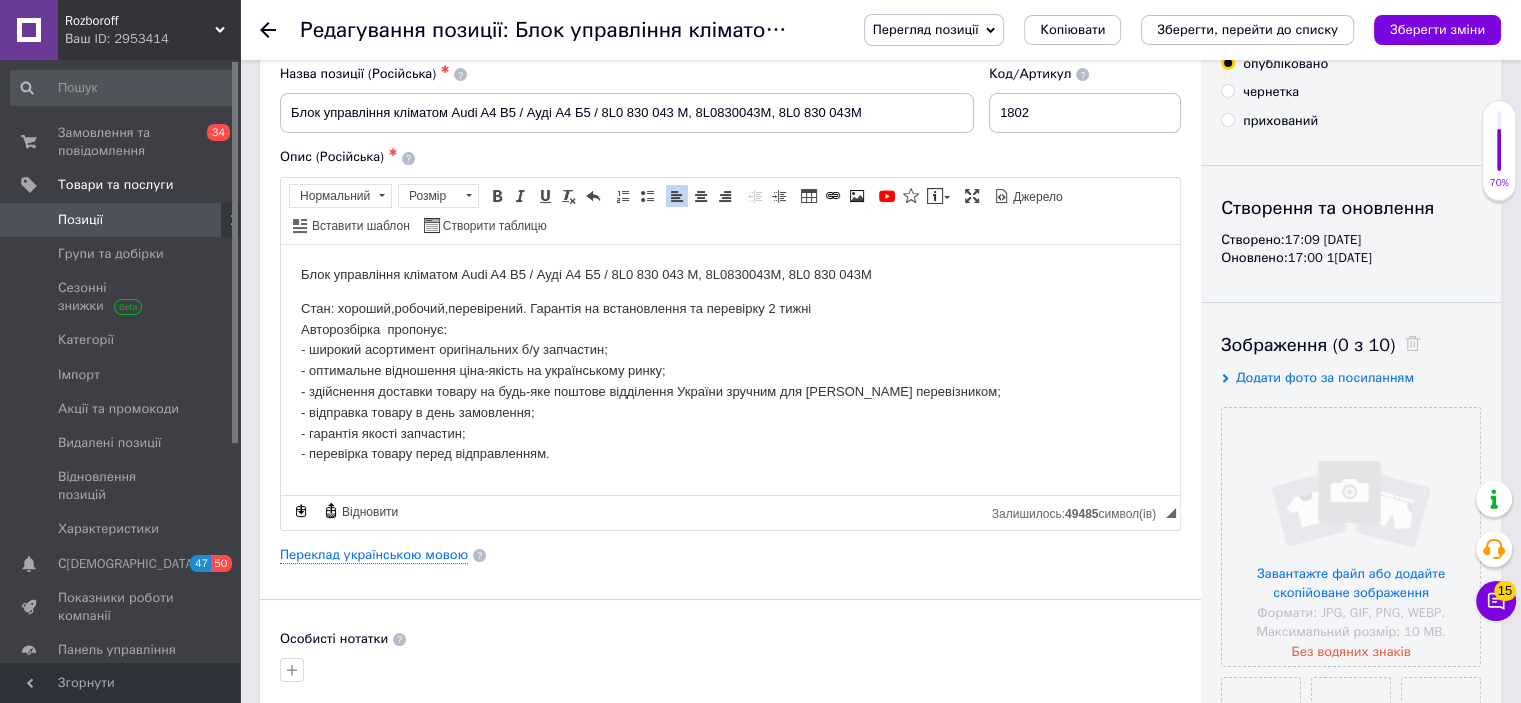 scroll, scrollTop: 0, scrollLeft: 0, axis: both 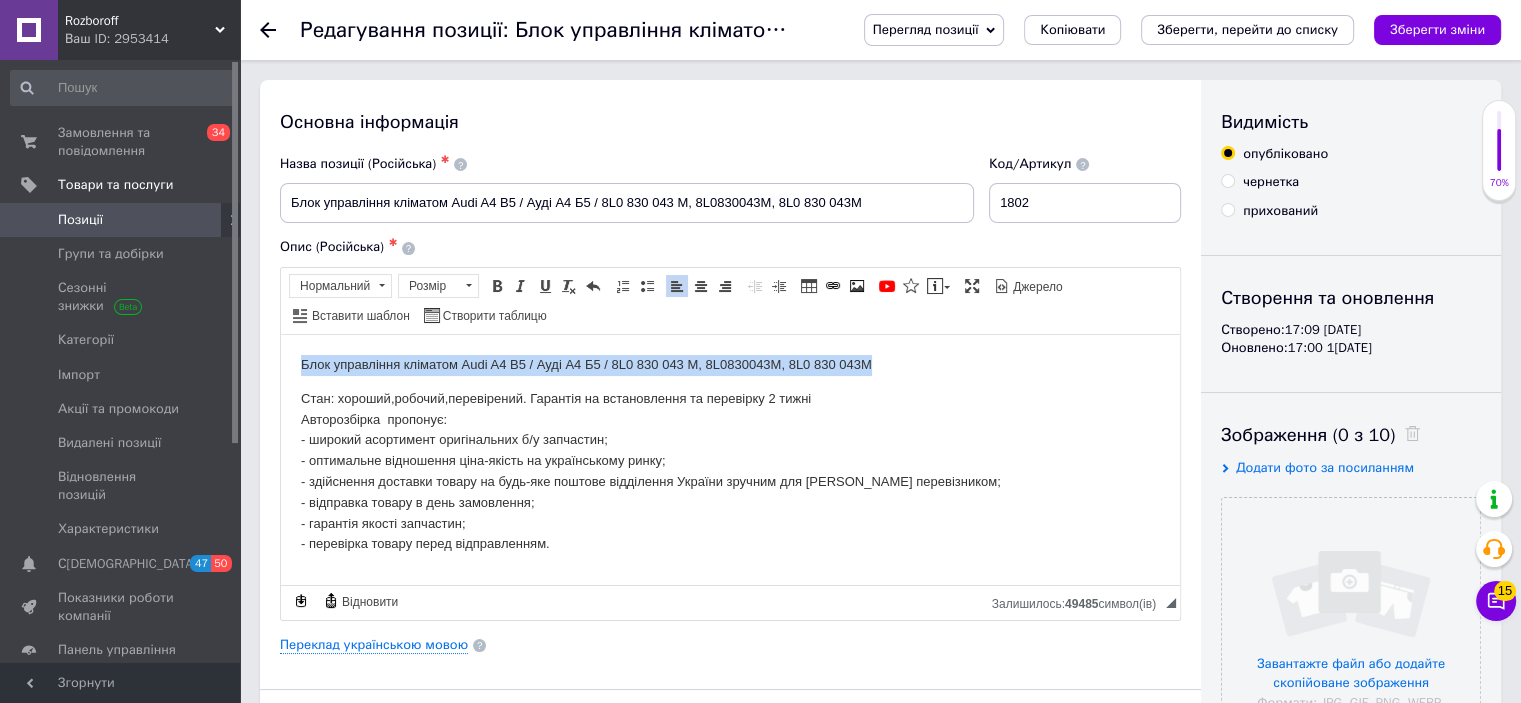 drag, startPoint x: 895, startPoint y: 373, endPoint x: 305, endPoint y: 351, distance: 590.41003 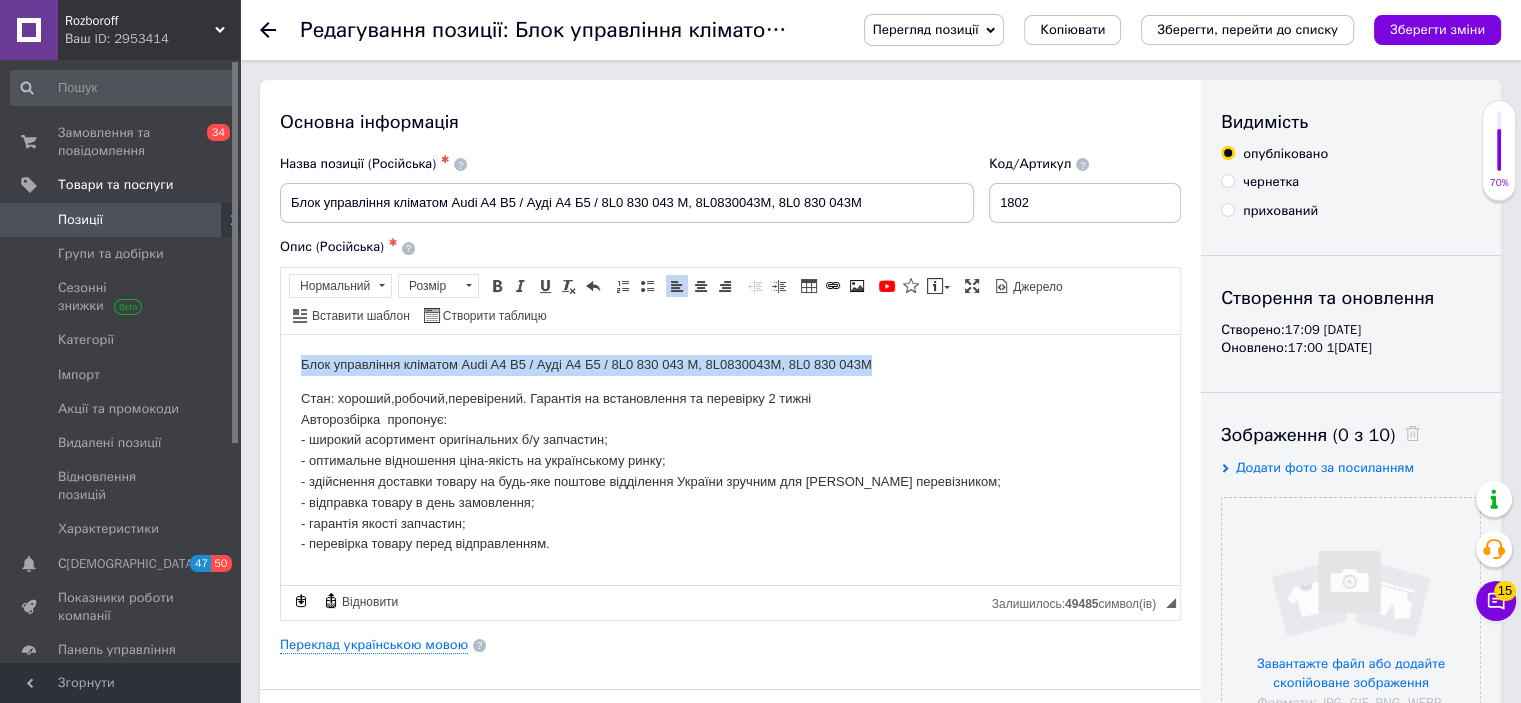 click on "Блок управління кліматом Audi A4 B5 / Ауді А4 Б5 / 8L0 830 043 M, 8L0830043M, 8L0 830 043M Стан: хороший,робочий,перевірений. Гарантія на встановлення та перевірку 2 тижні Авторозбірка  пропонує:  - широкий асортимент оригінальних б/у запчастин;  - оптимальне відношення ціна-якість на українському ринку;  - здійснення доставки товару на будь-яке поштове відділення України зручним для Вас перевізником;  - відправка товару в день замовлення;  - гарантія якості запчастин;  - перевірка товару перед відправленням." at bounding box center [730, 454] 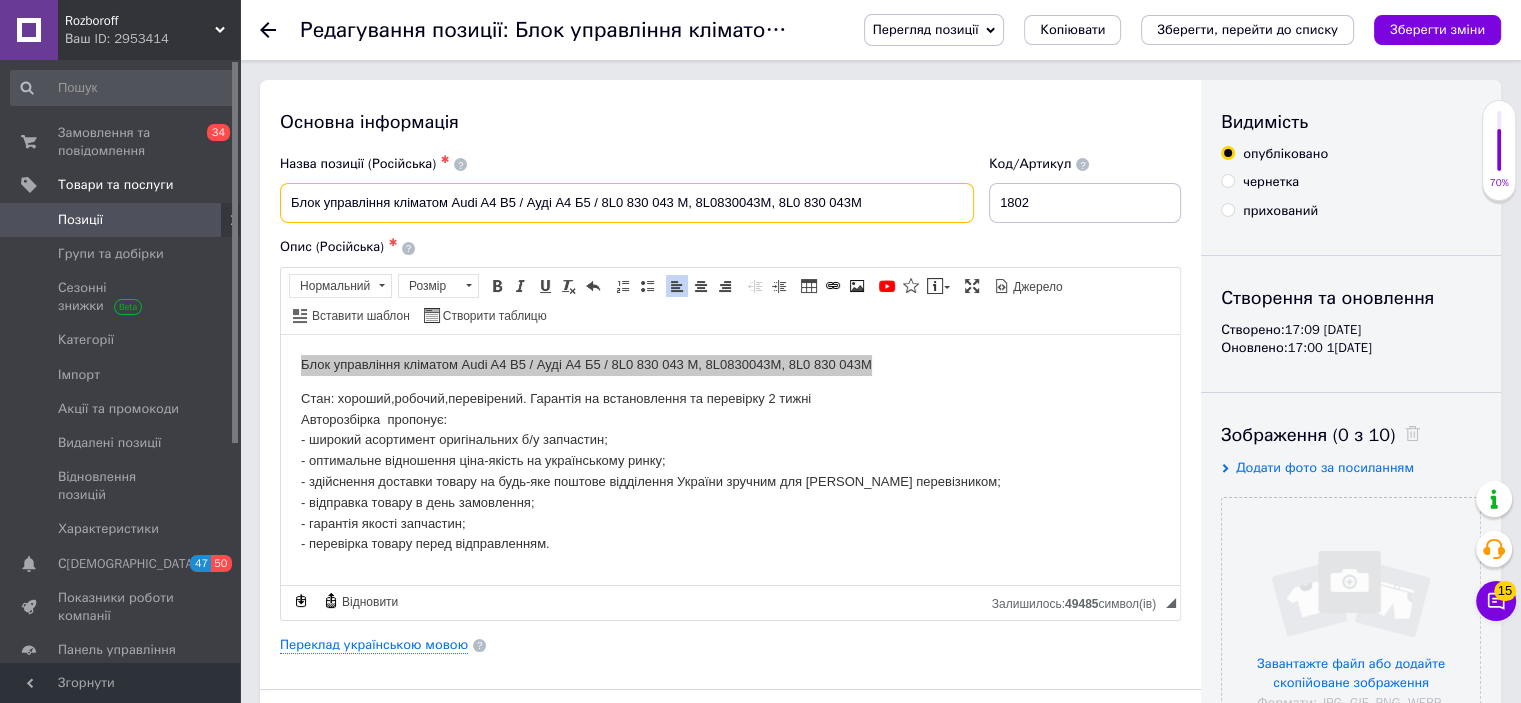 click on "Блок управління кліматом Audi A4 B5 / Ауді А4 Б5 / 8L0 830 043 M, 8L0830043M, 8L0 830 043M" at bounding box center (627, 203) 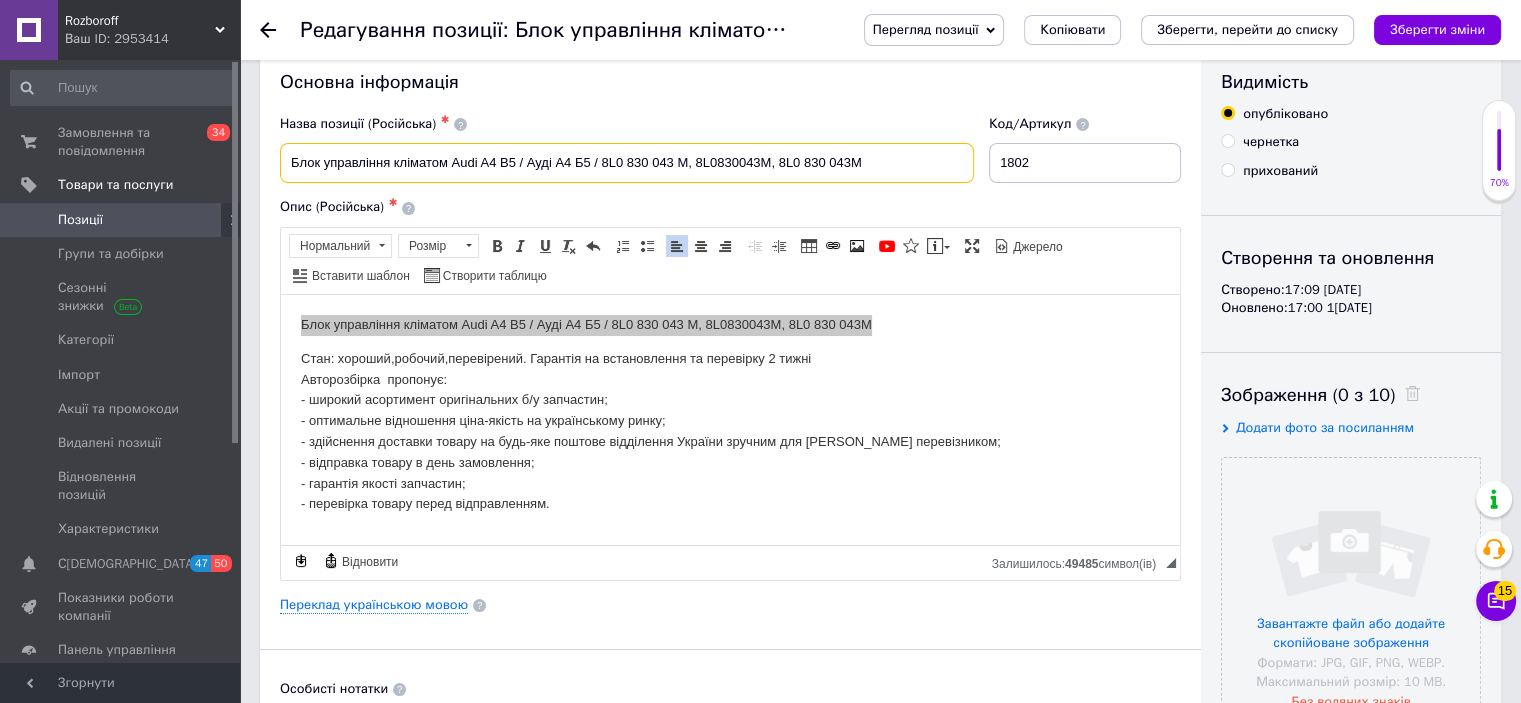 scroll, scrollTop: 35, scrollLeft: 0, axis: vertical 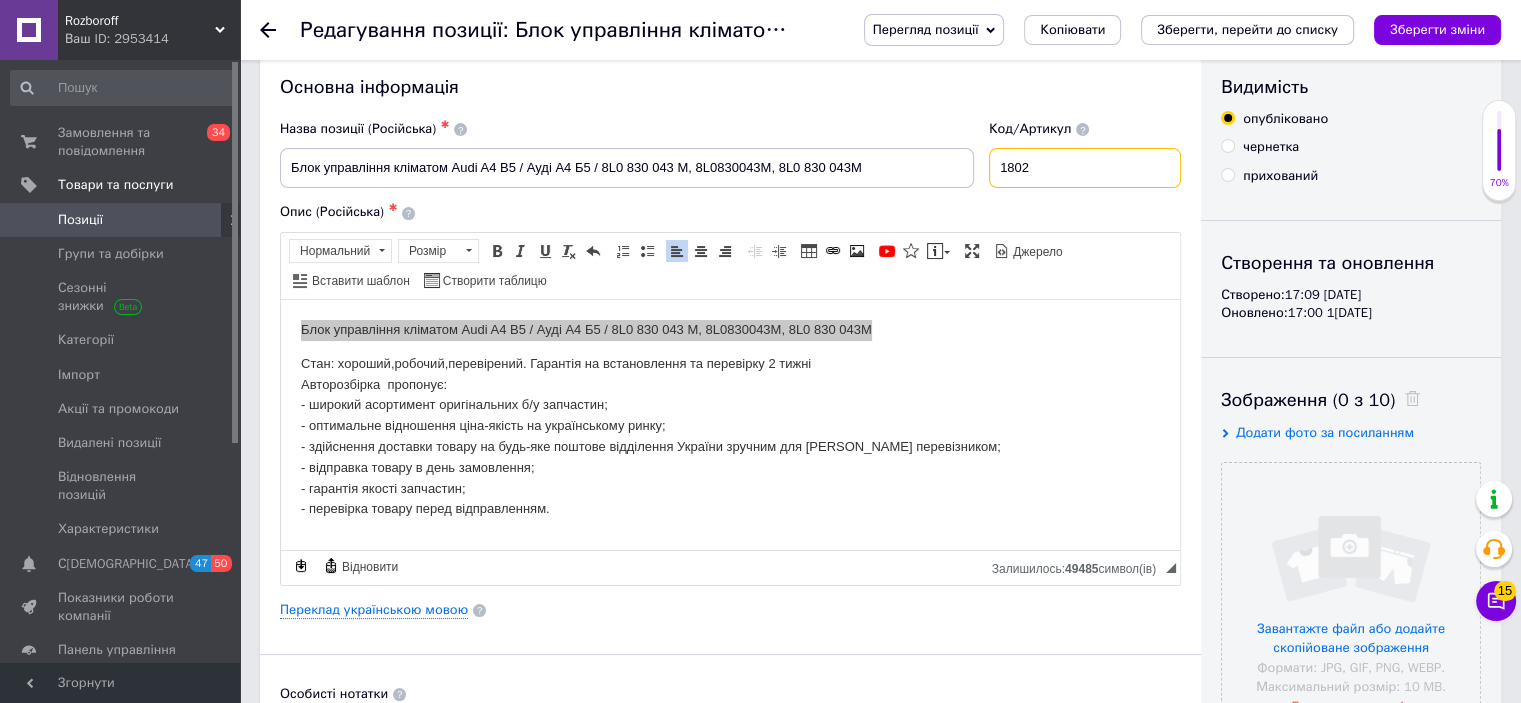 click on "1802" at bounding box center [1085, 168] 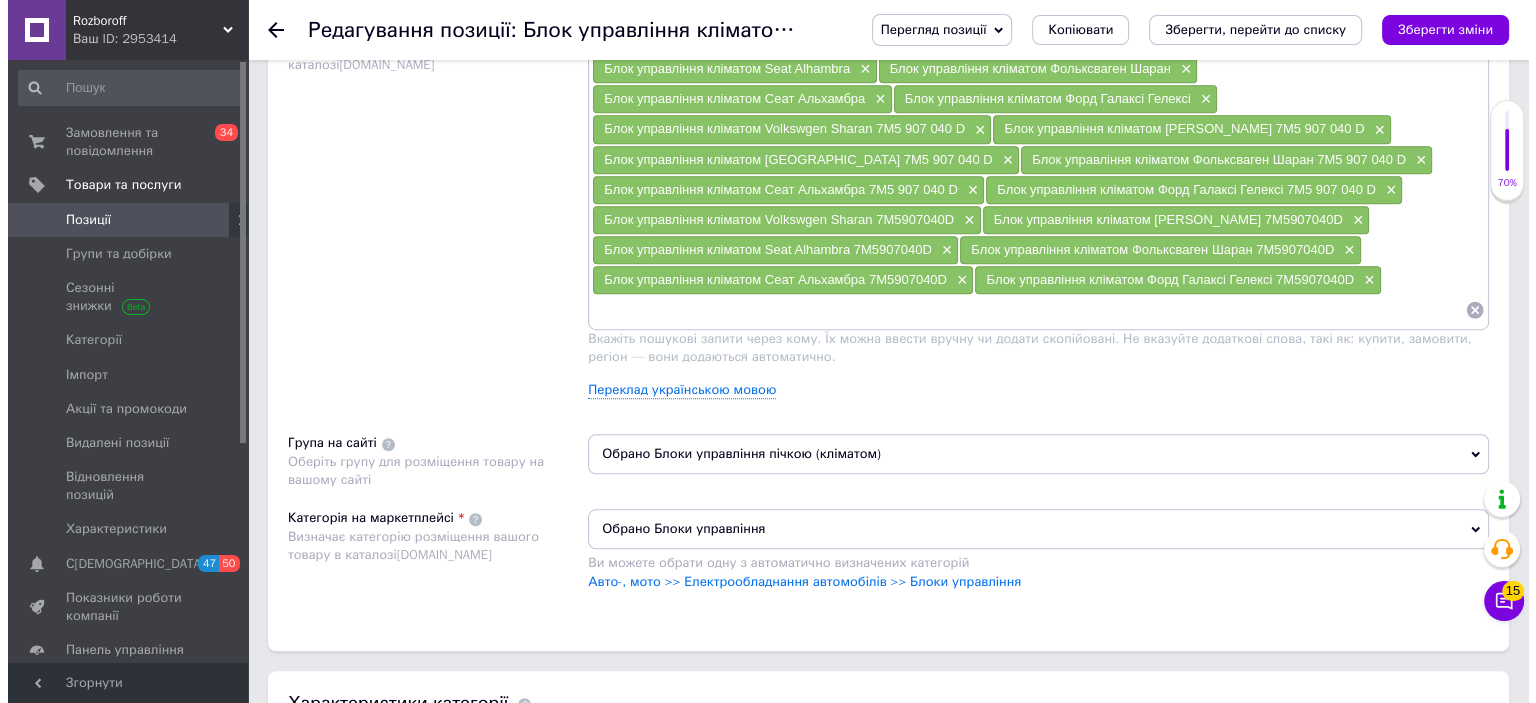scroll, scrollTop: 1255, scrollLeft: 0, axis: vertical 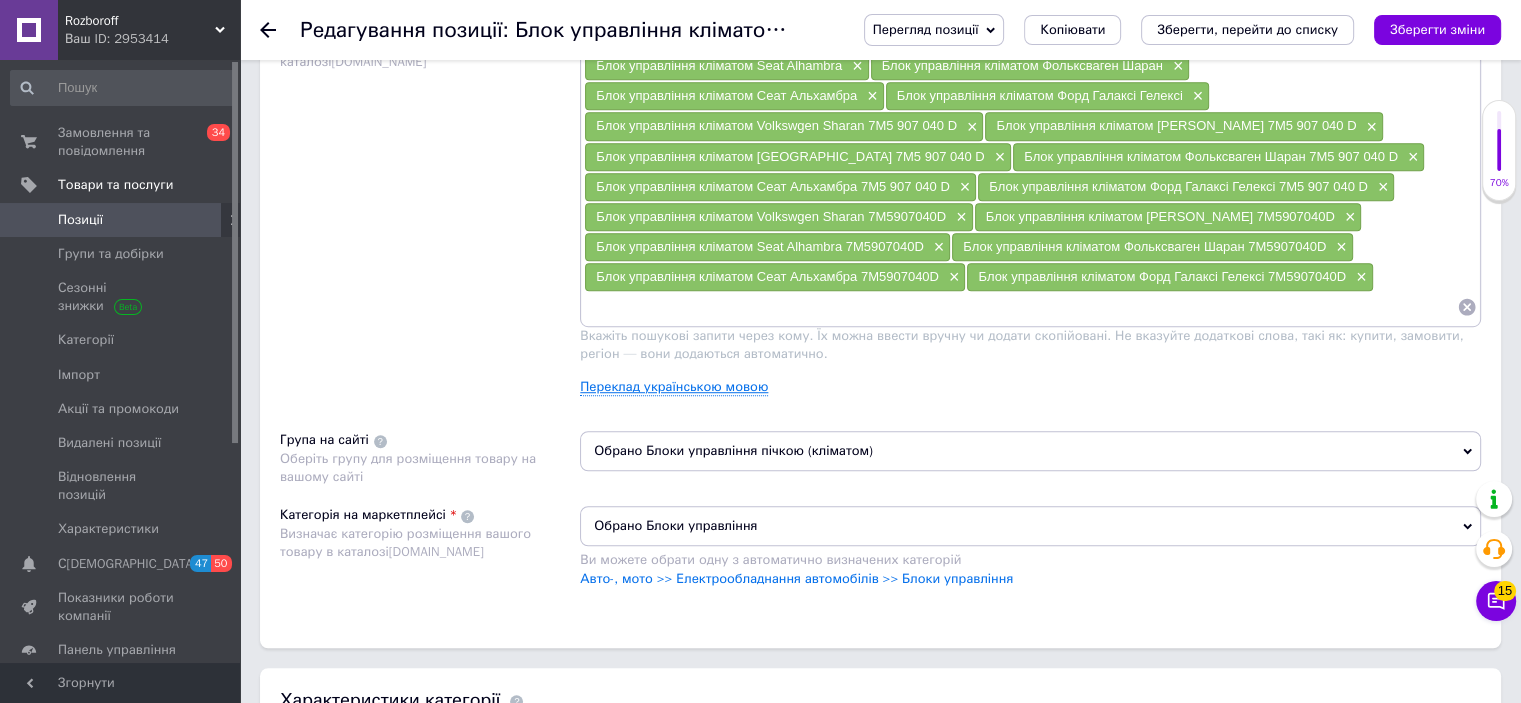 type on "1806" 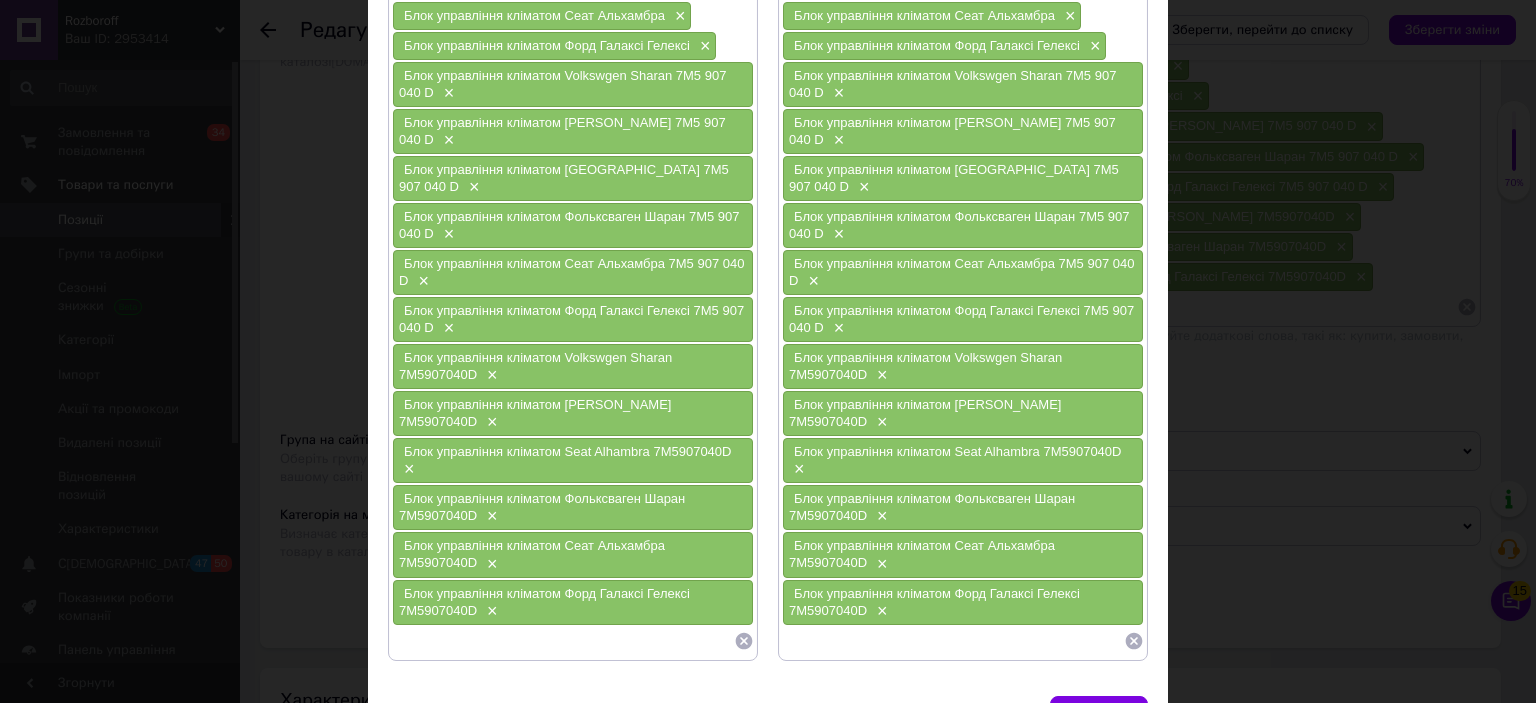 scroll, scrollTop: 350, scrollLeft: 0, axis: vertical 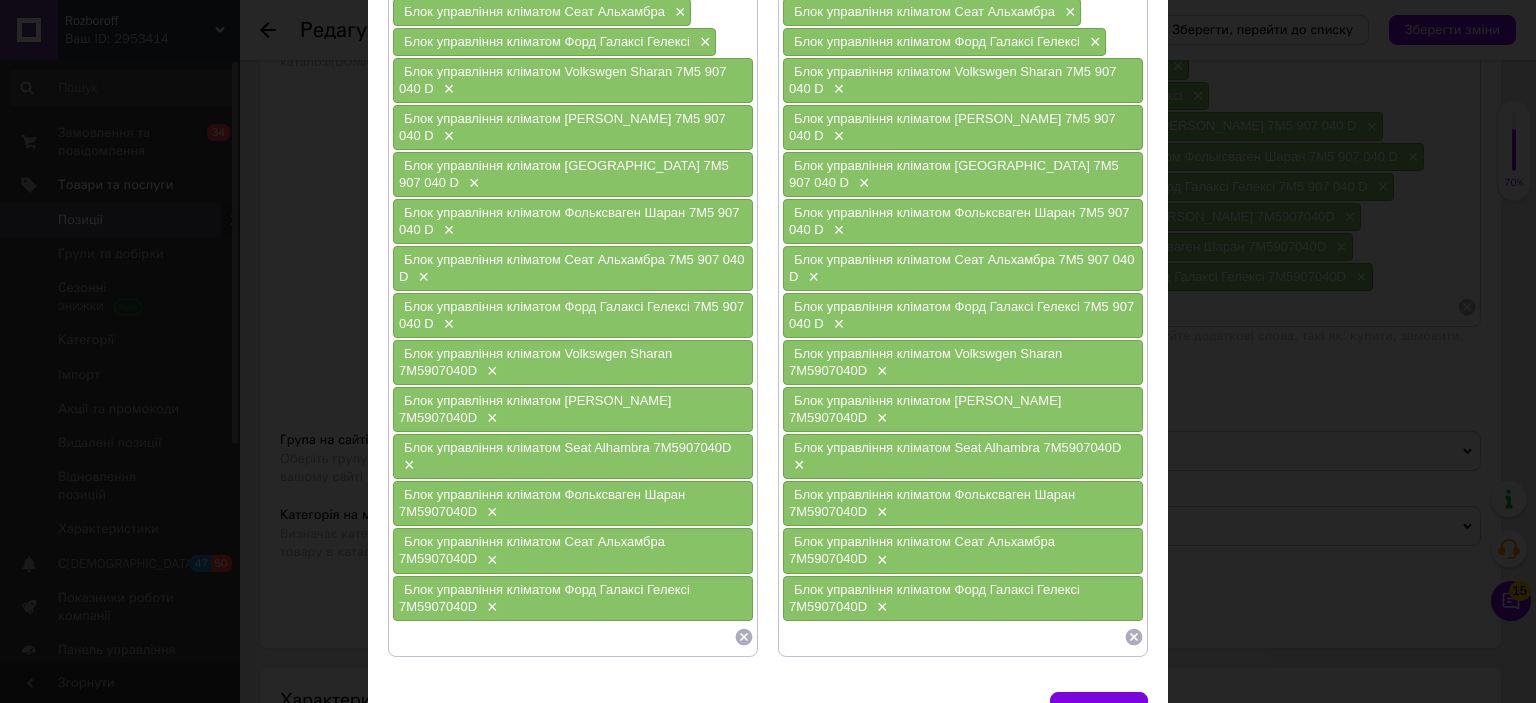 click 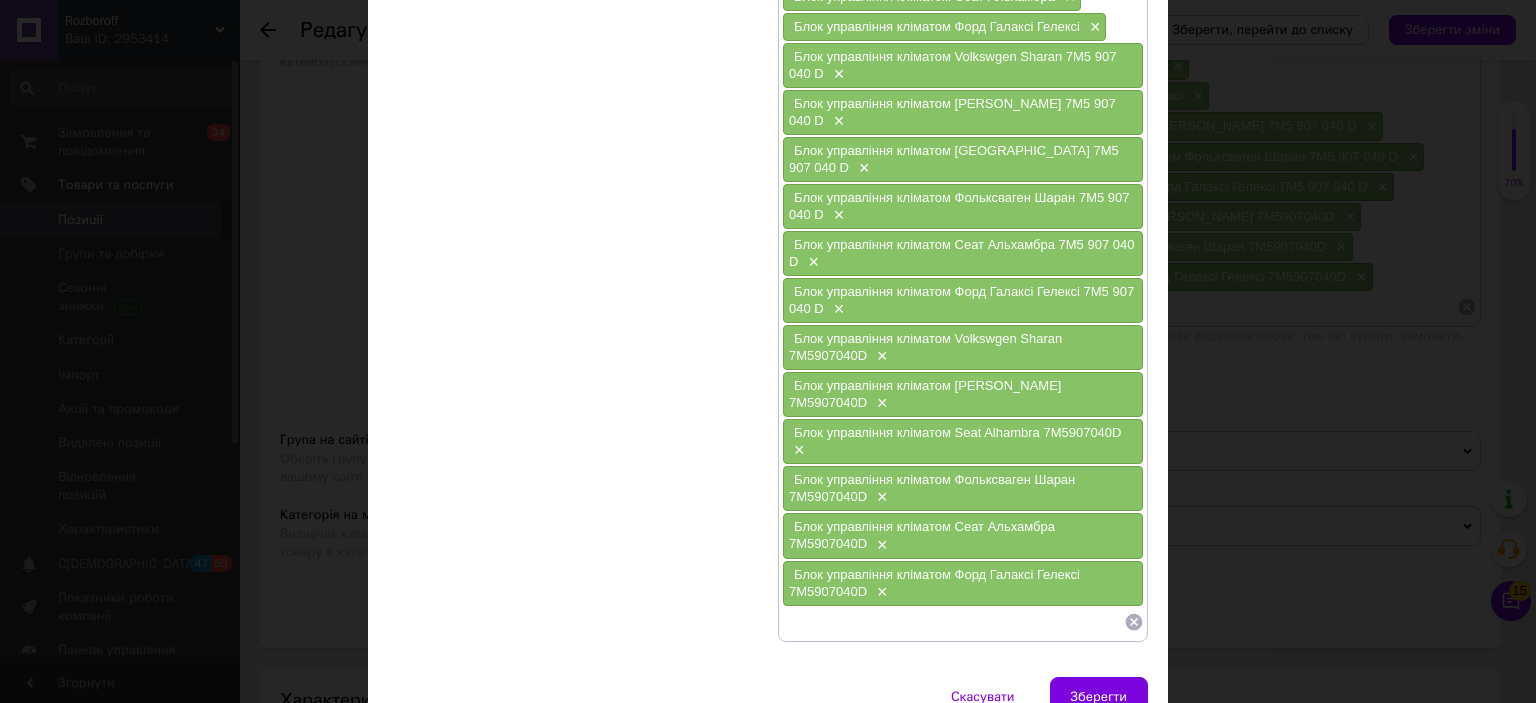 scroll, scrollTop: 377, scrollLeft: 0, axis: vertical 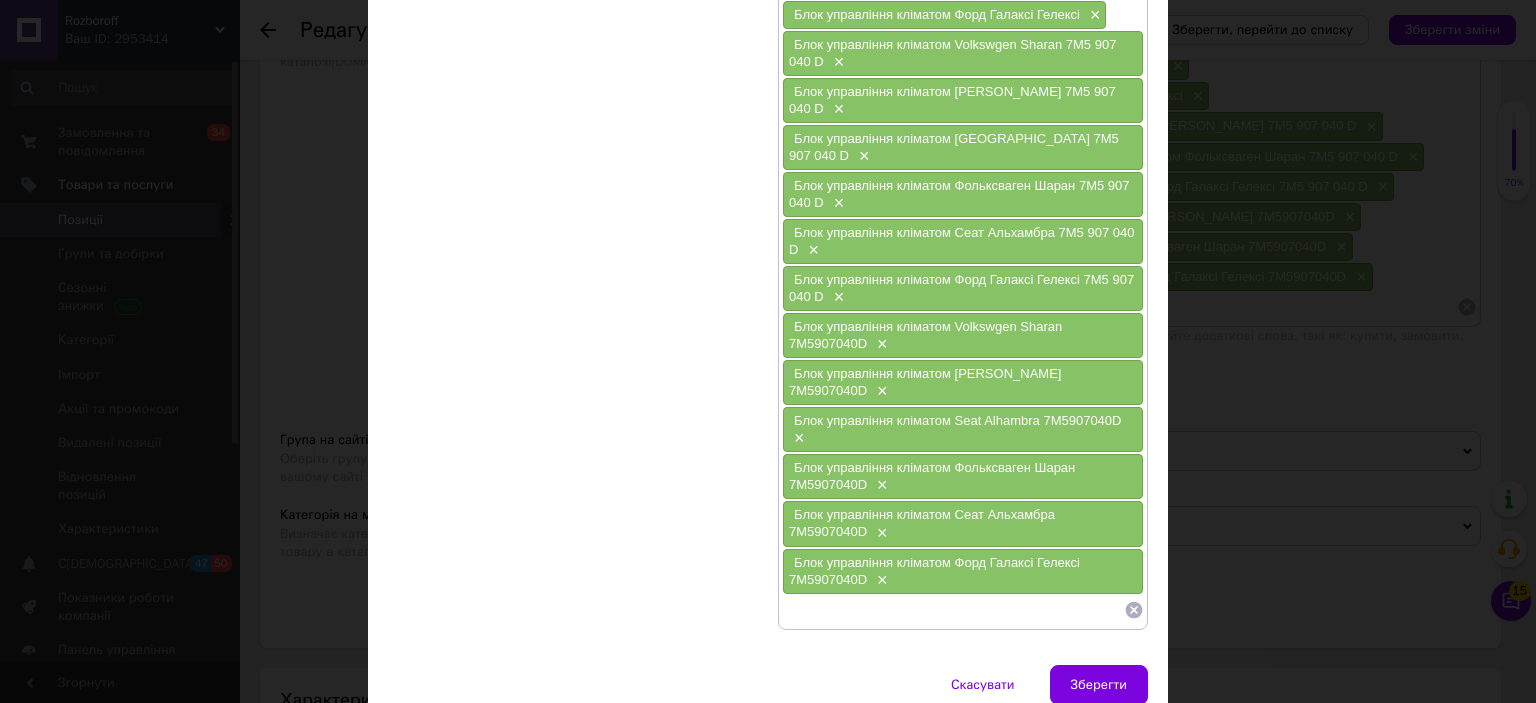 click 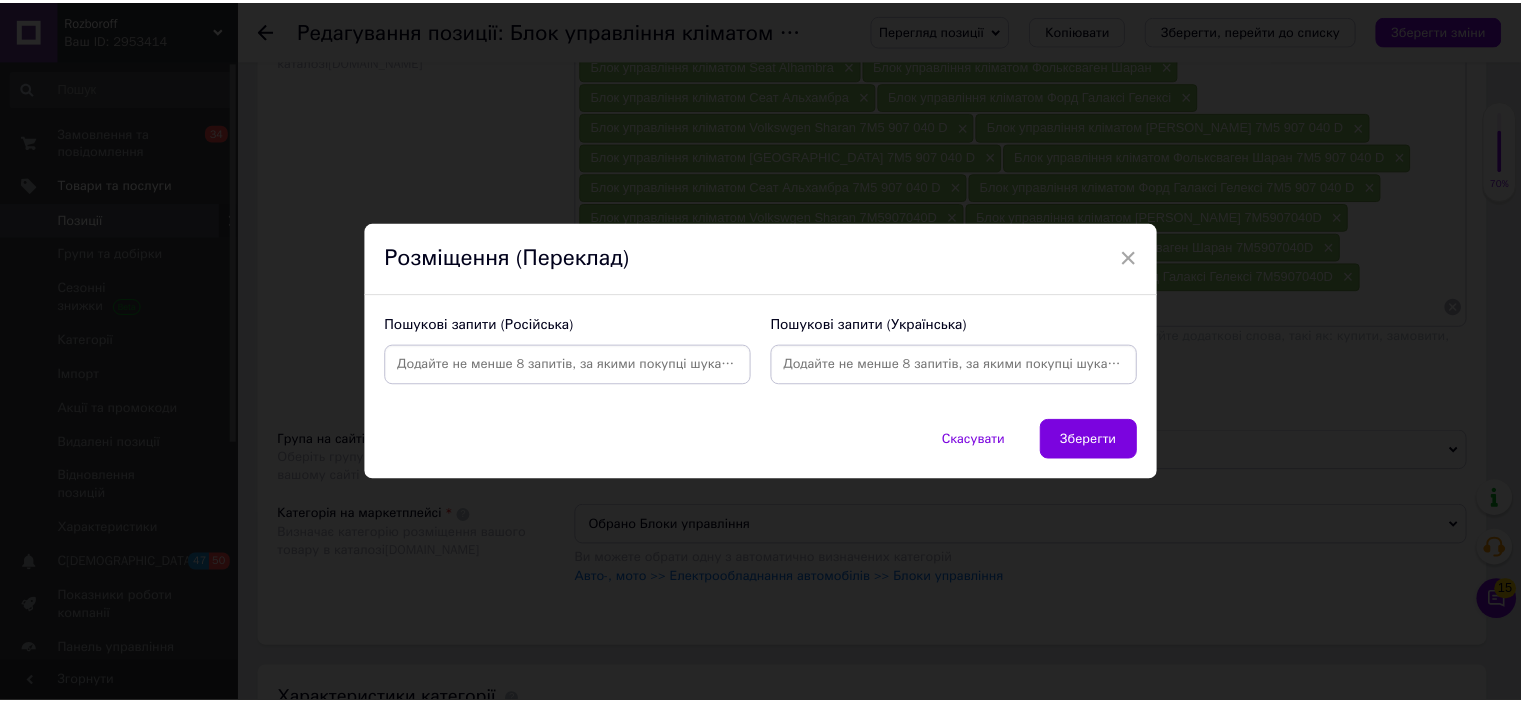 scroll, scrollTop: 0, scrollLeft: 0, axis: both 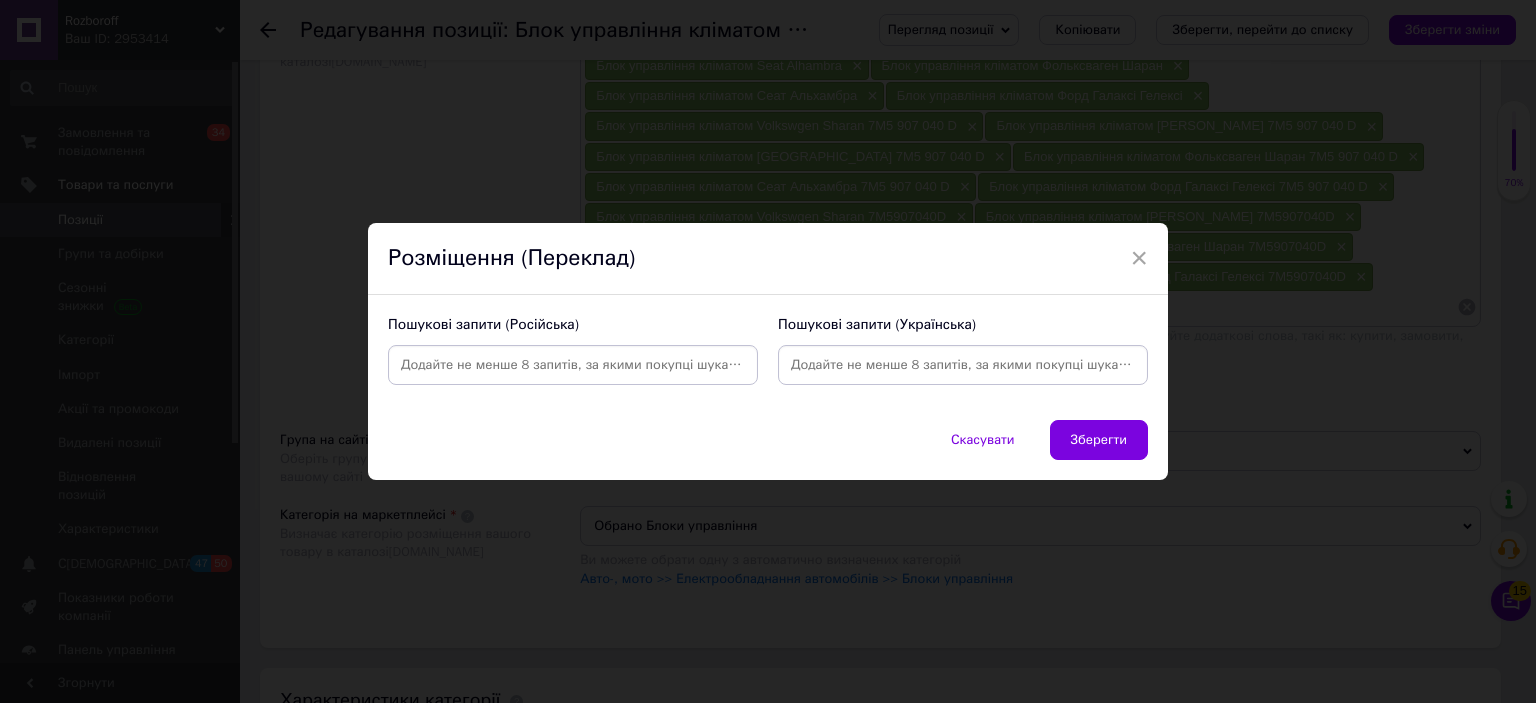click at bounding box center [573, 365] 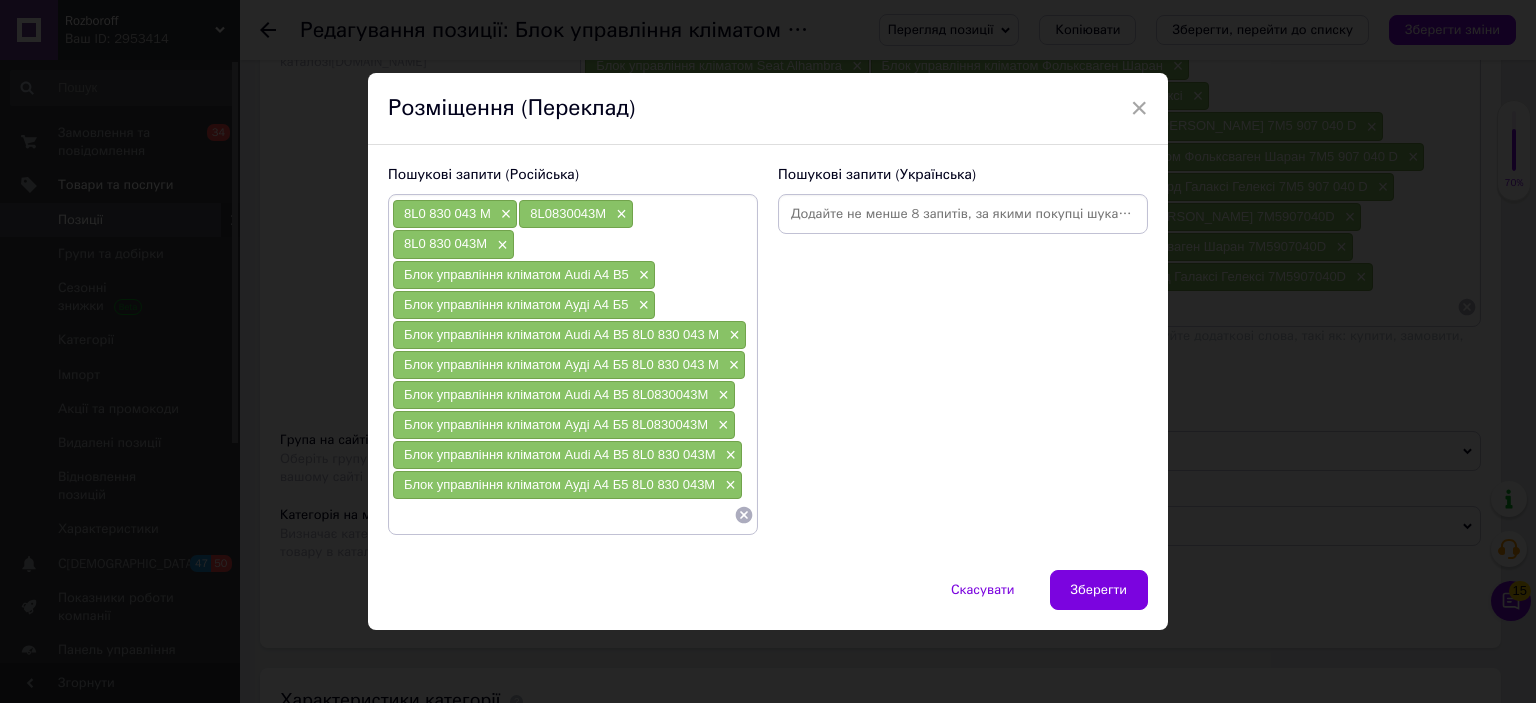 click at bounding box center [963, 214] 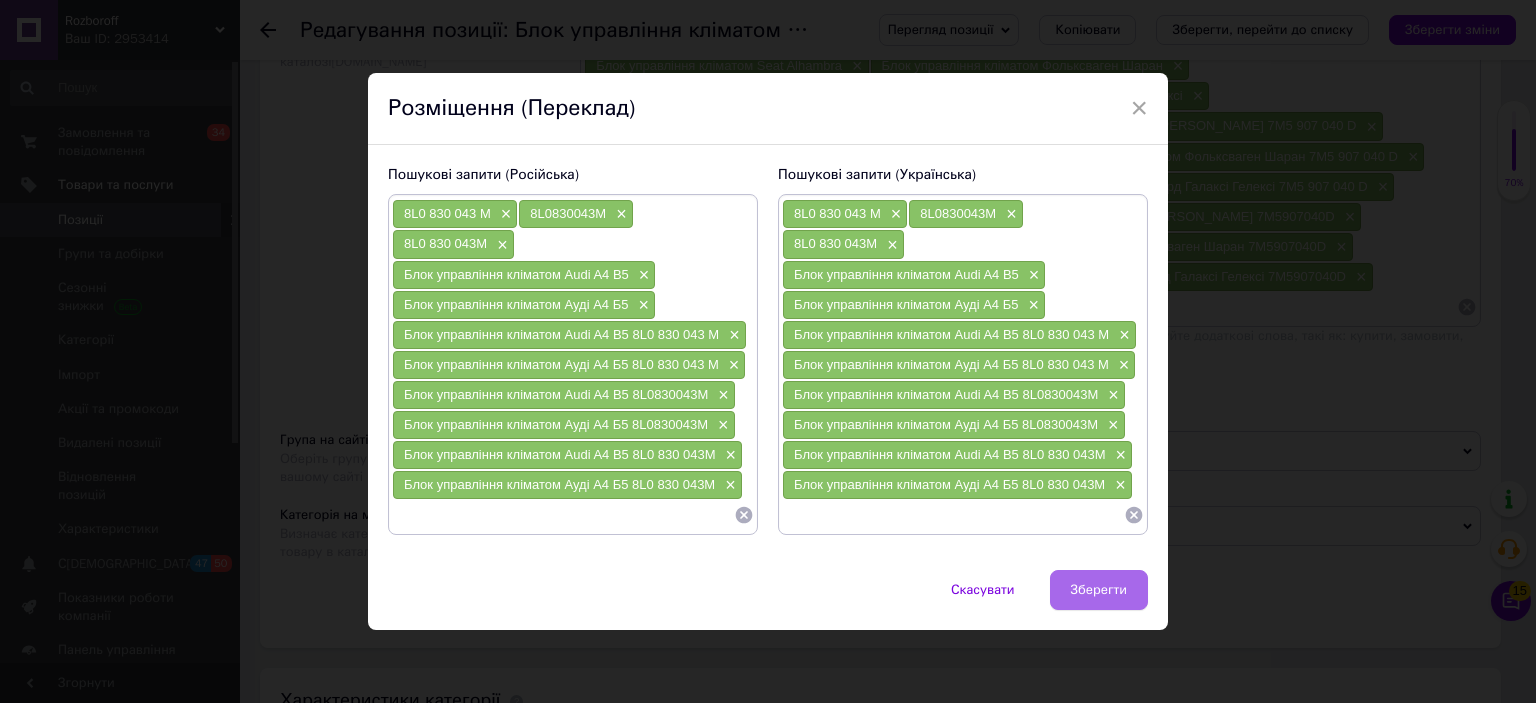 click on "Зберегти" at bounding box center (1099, 590) 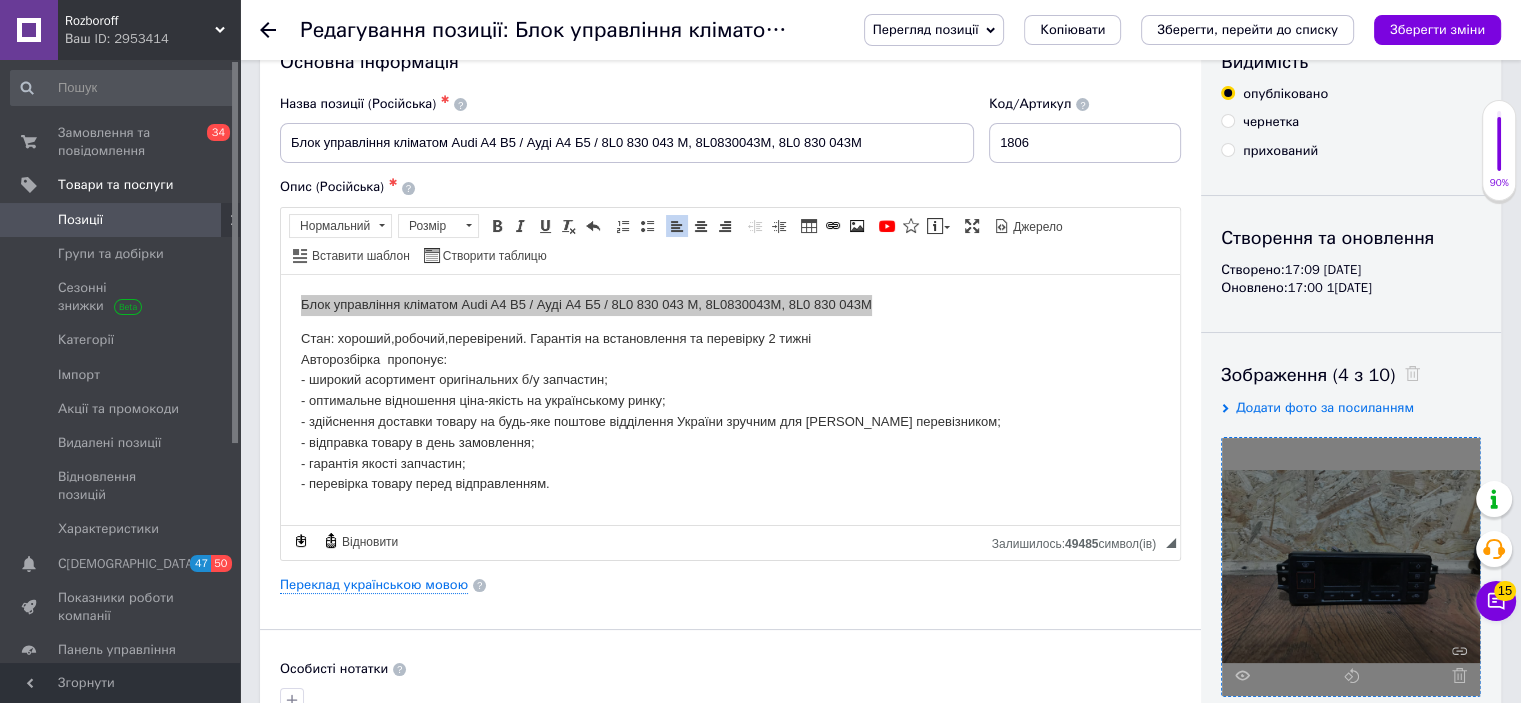 scroll, scrollTop: 0, scrollLeft: 0, axis: both 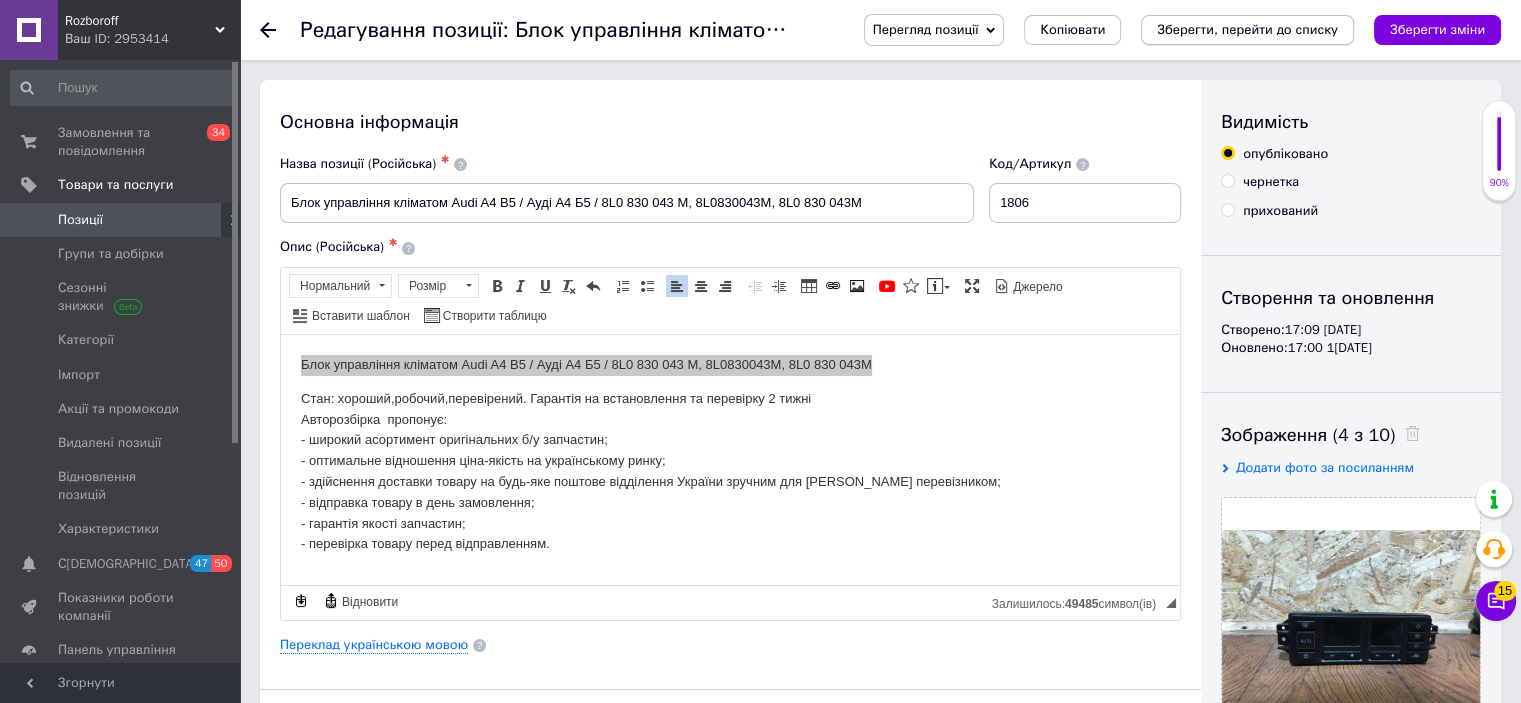 click on "Зберегти, перейти до списку" at bounding box center (1247, 29) 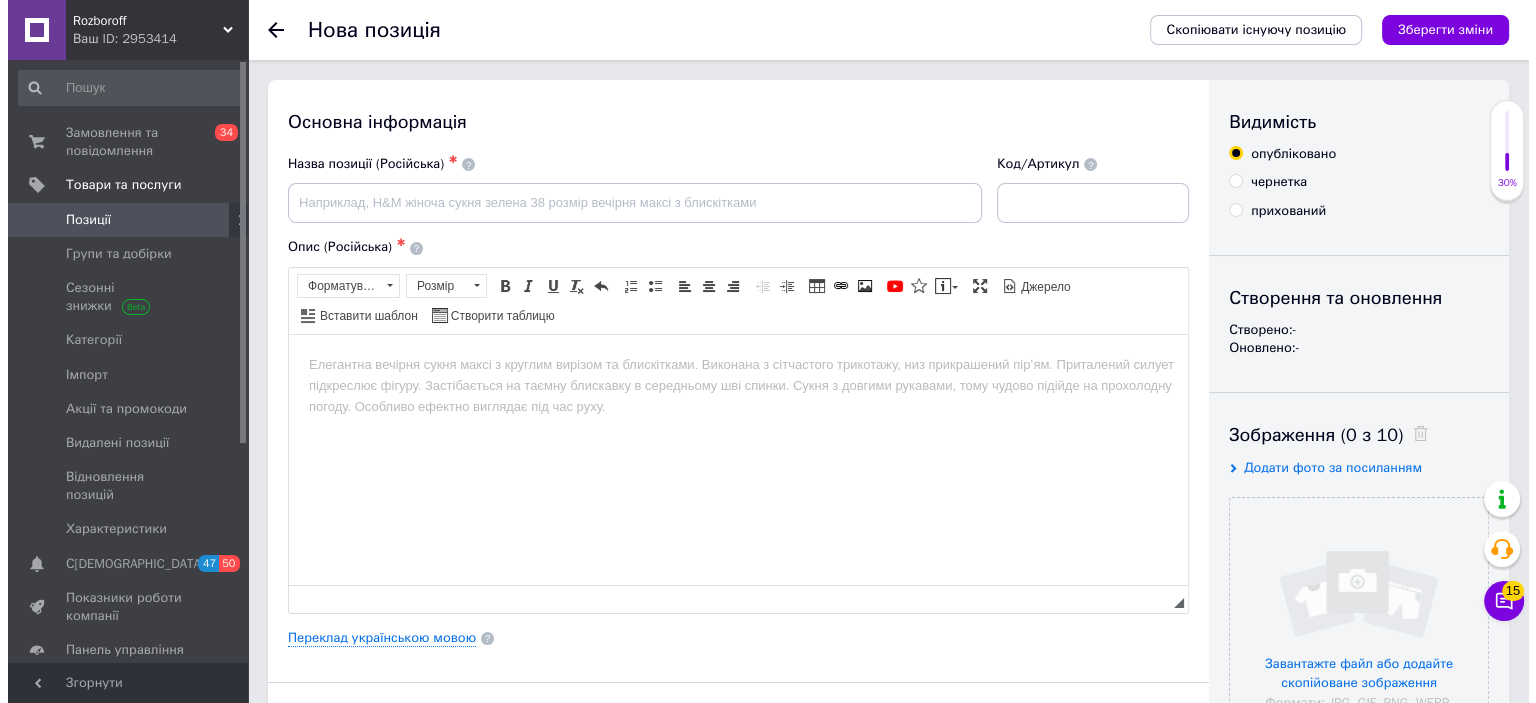 scroll, scrollTop: 0, scrollLeft: 0, axis: both 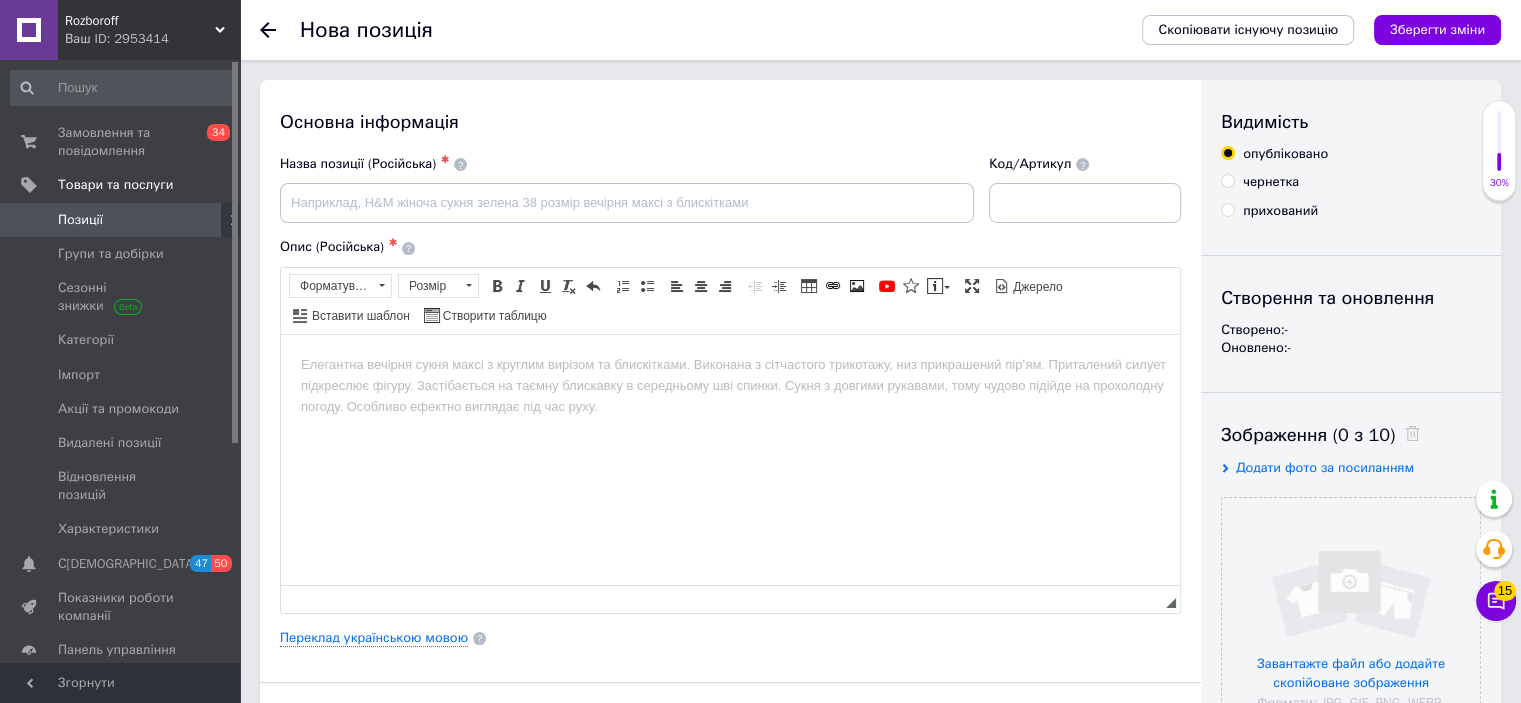 click on "Скопіювати існуючу позицію Зберегти зміни" at bounding box center (1311, 30) 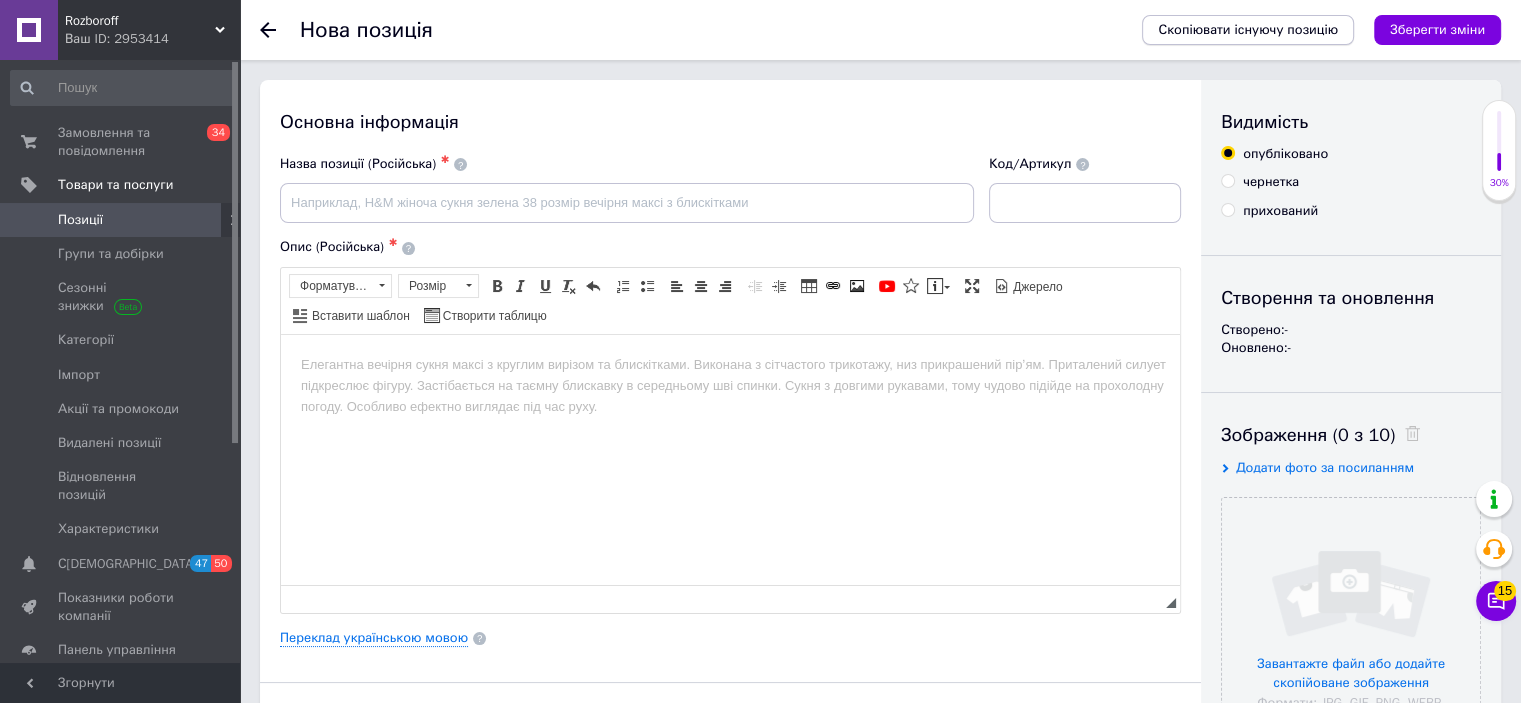 click on "Скопіювати існуючу позицію" at bounding box center [1248, 30] 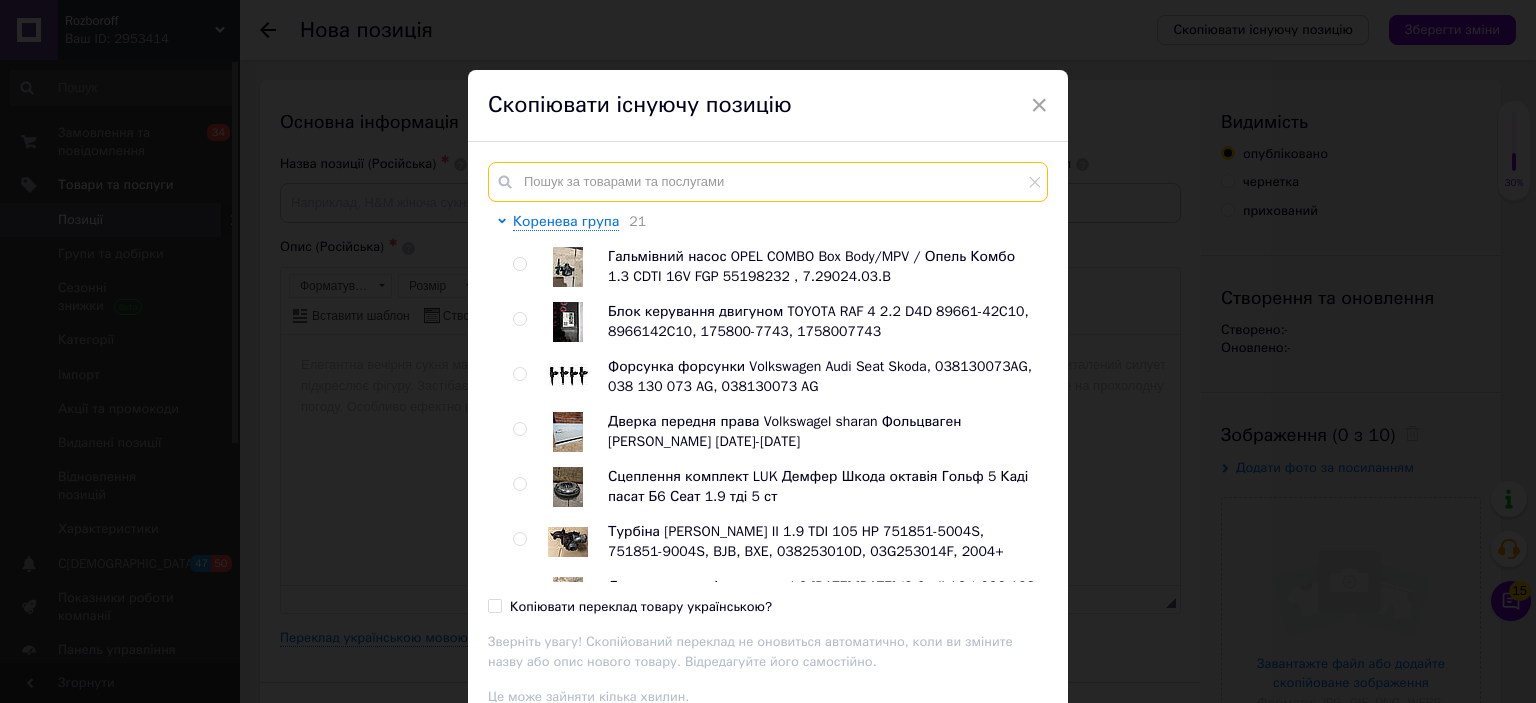 click at bounding box center [768, 182] 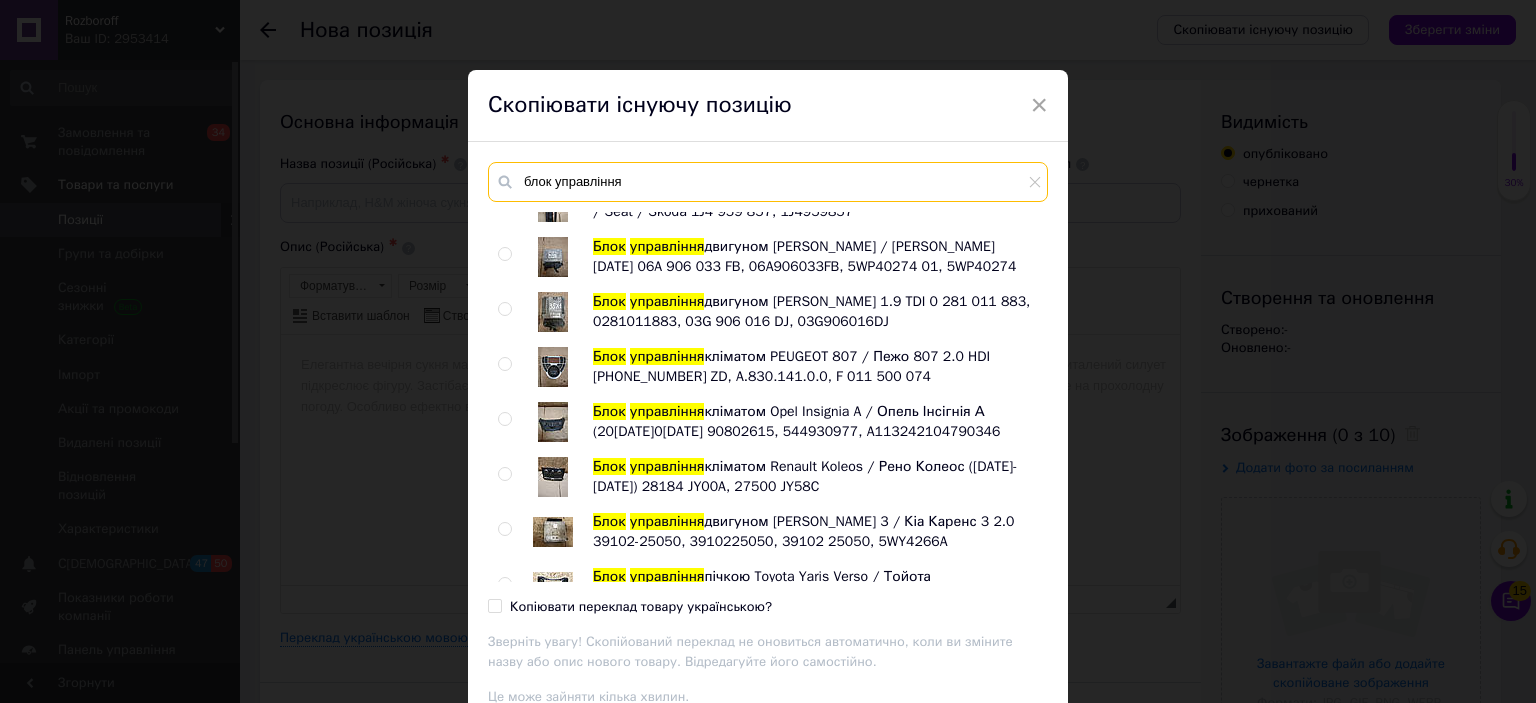 scroll, scrollTop: 764, scrollLeft: 0, axis: vertical 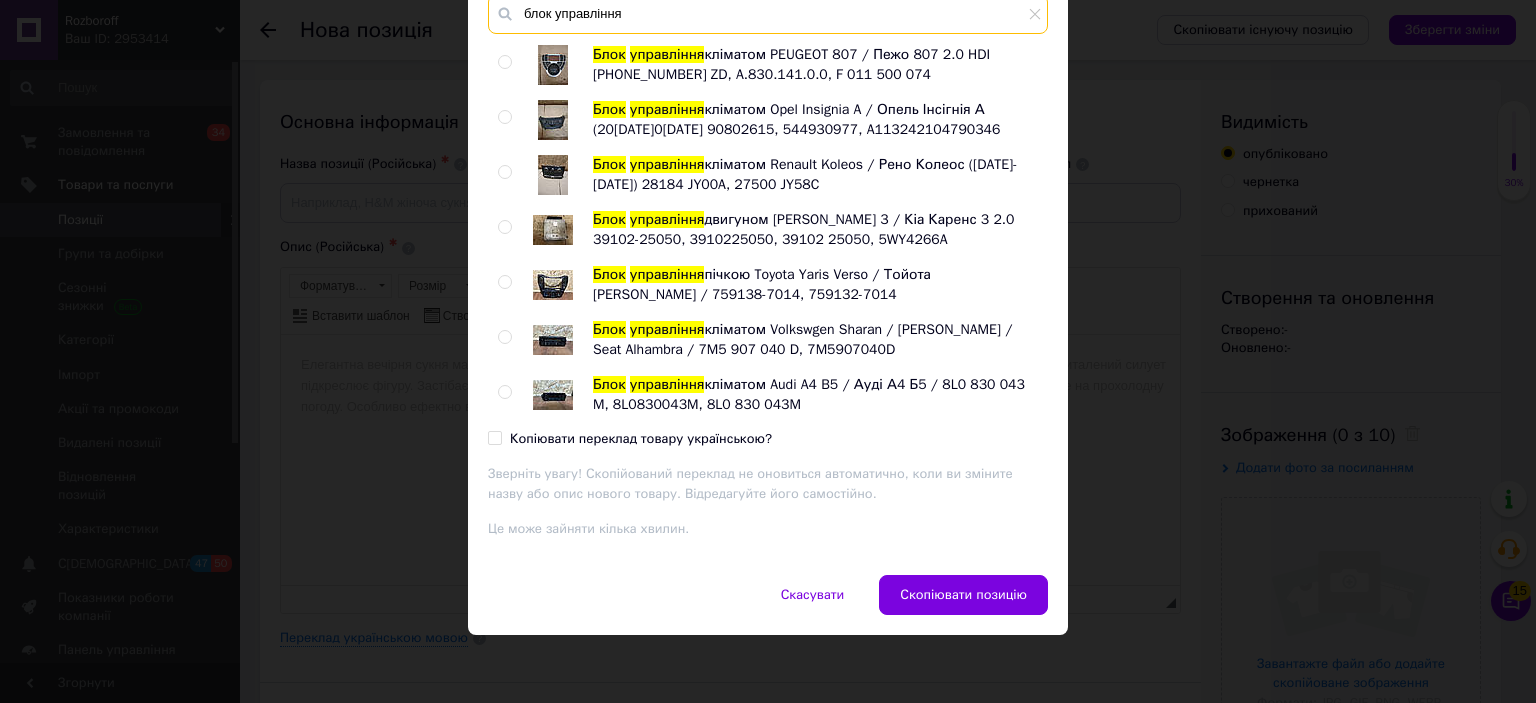 type on "блок управління" 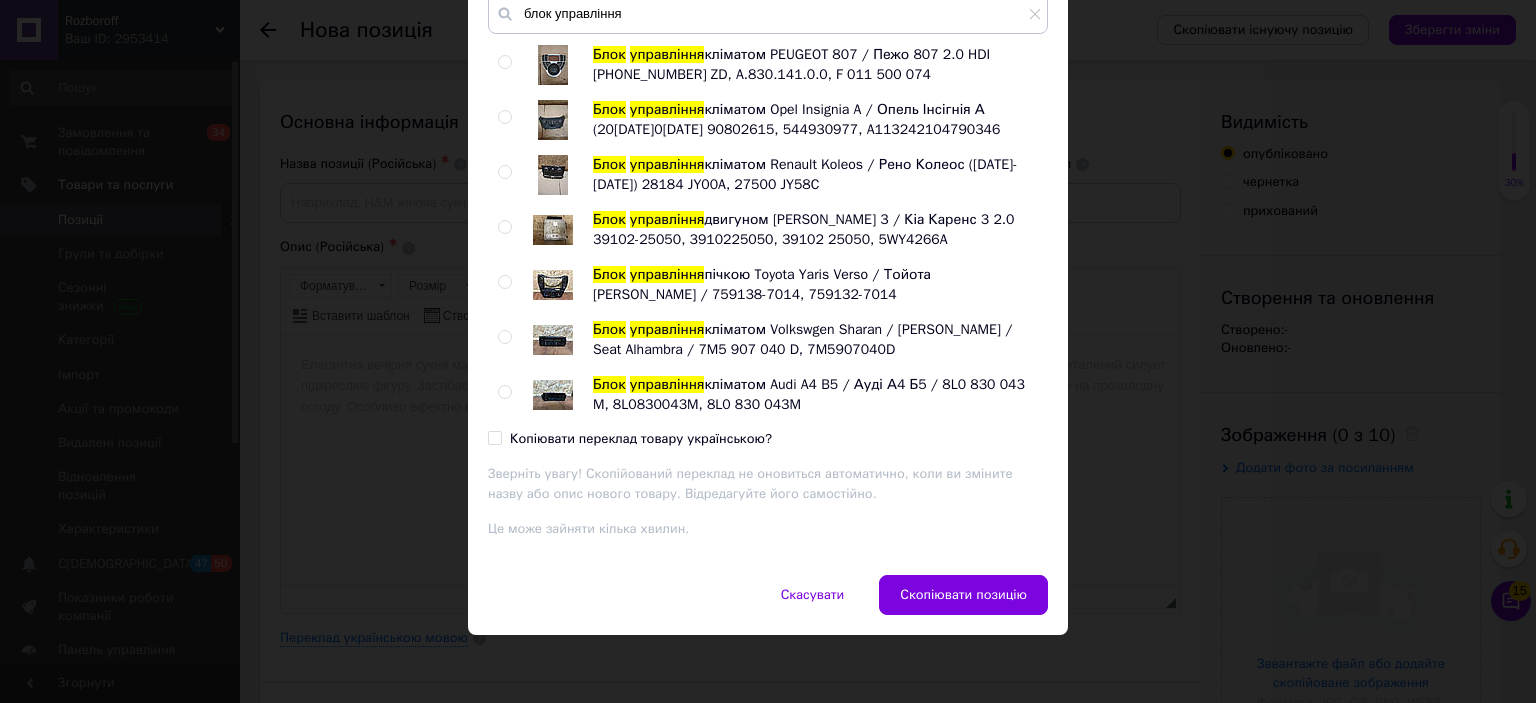 click at bounding box center (504, 392) 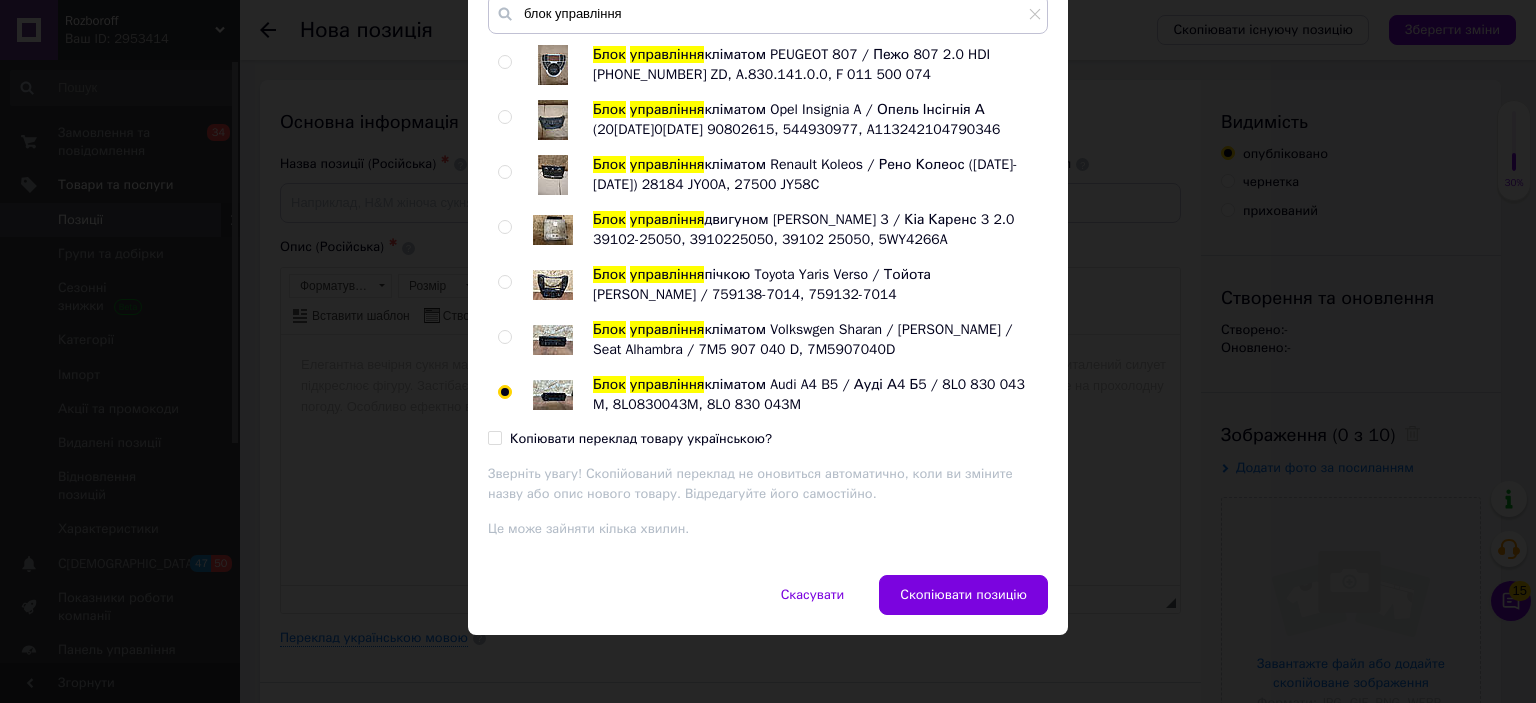 radio on "true" 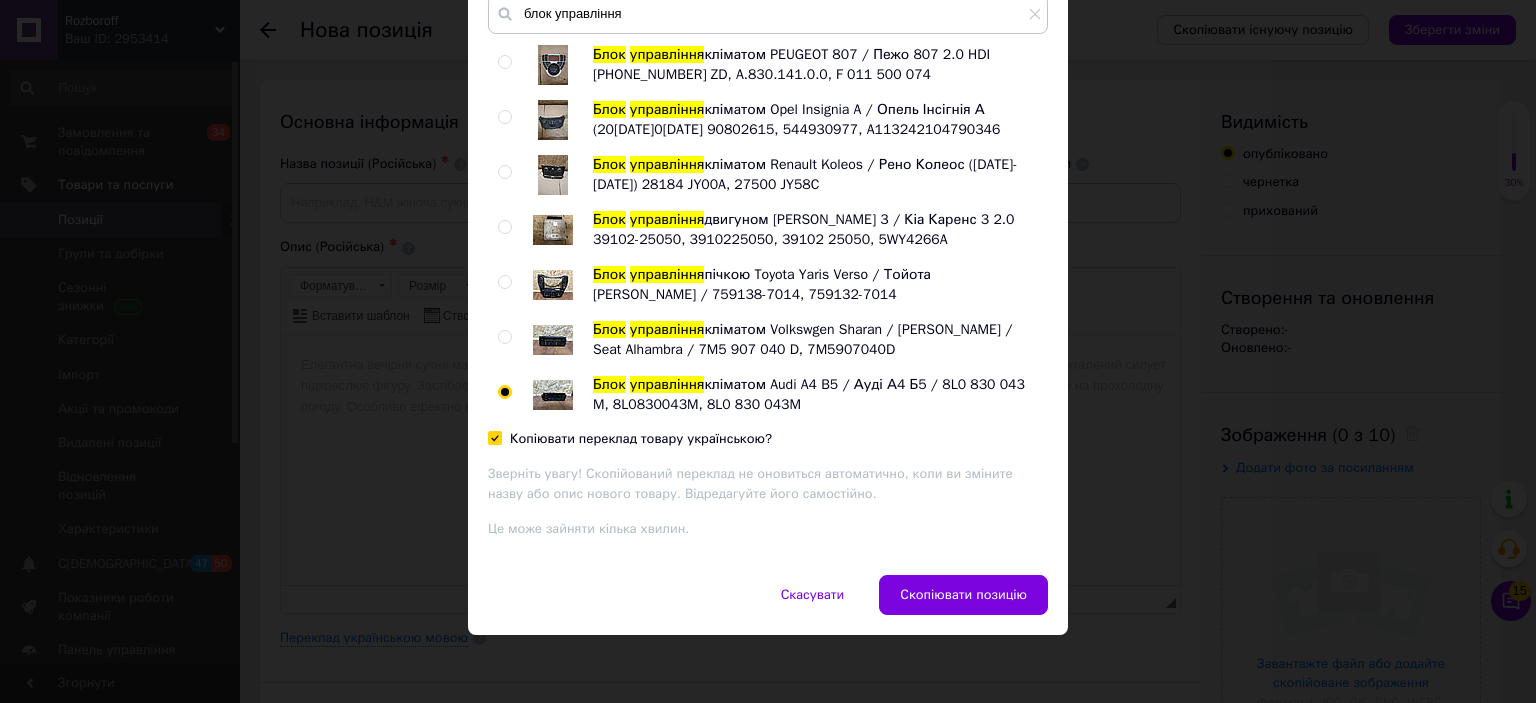 checkbox on "true" 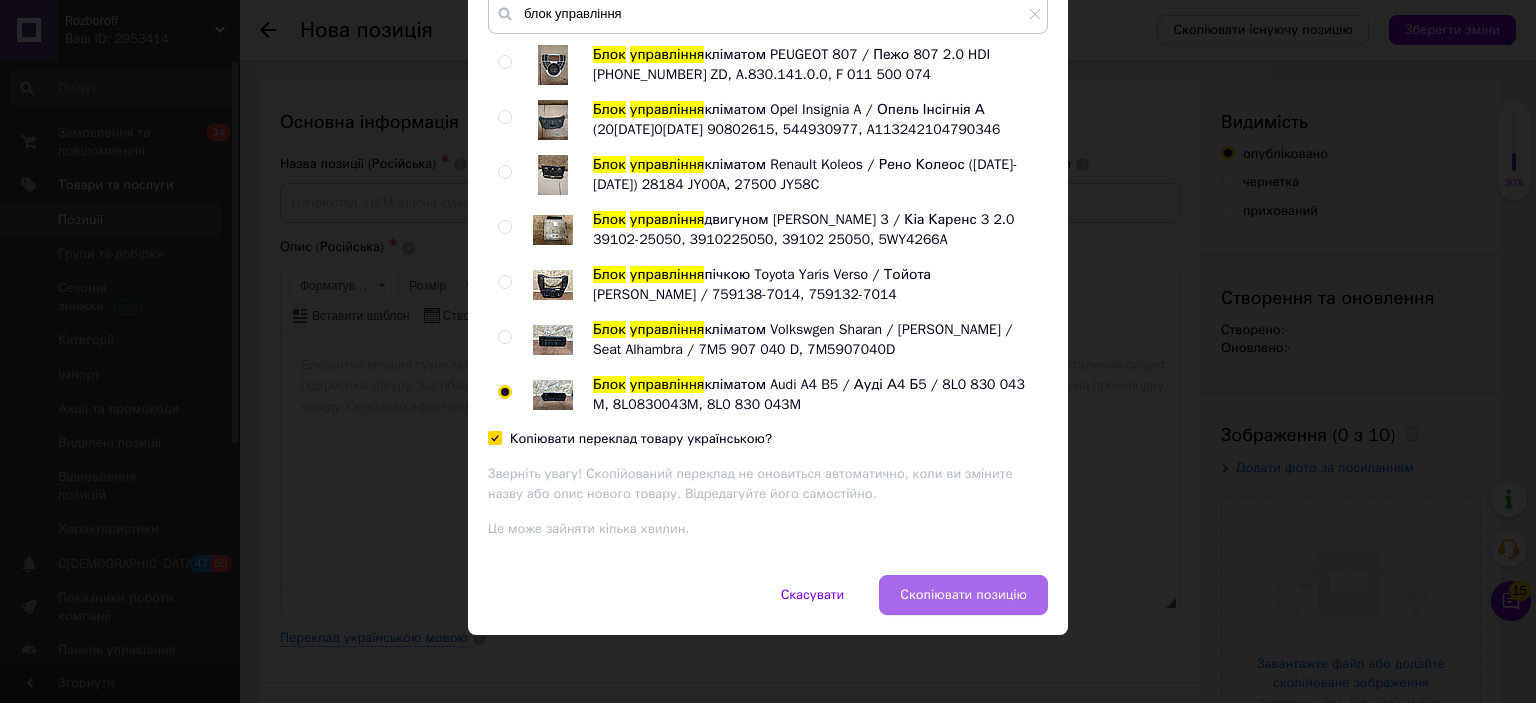 click on "Скопіювати позицію" at bounding box center [963, 595] 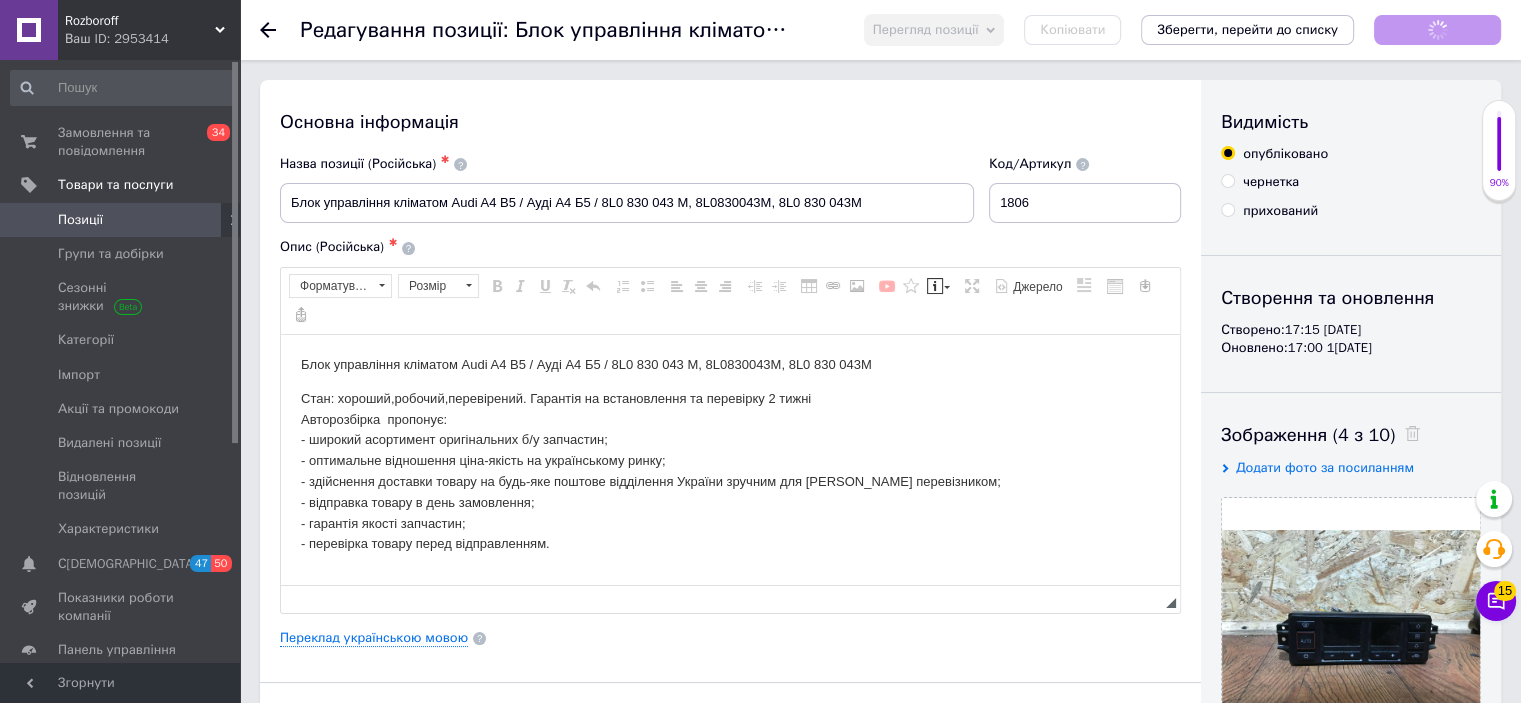 scroll, scrollTop: 0, scrollLeft: 0, axis: both 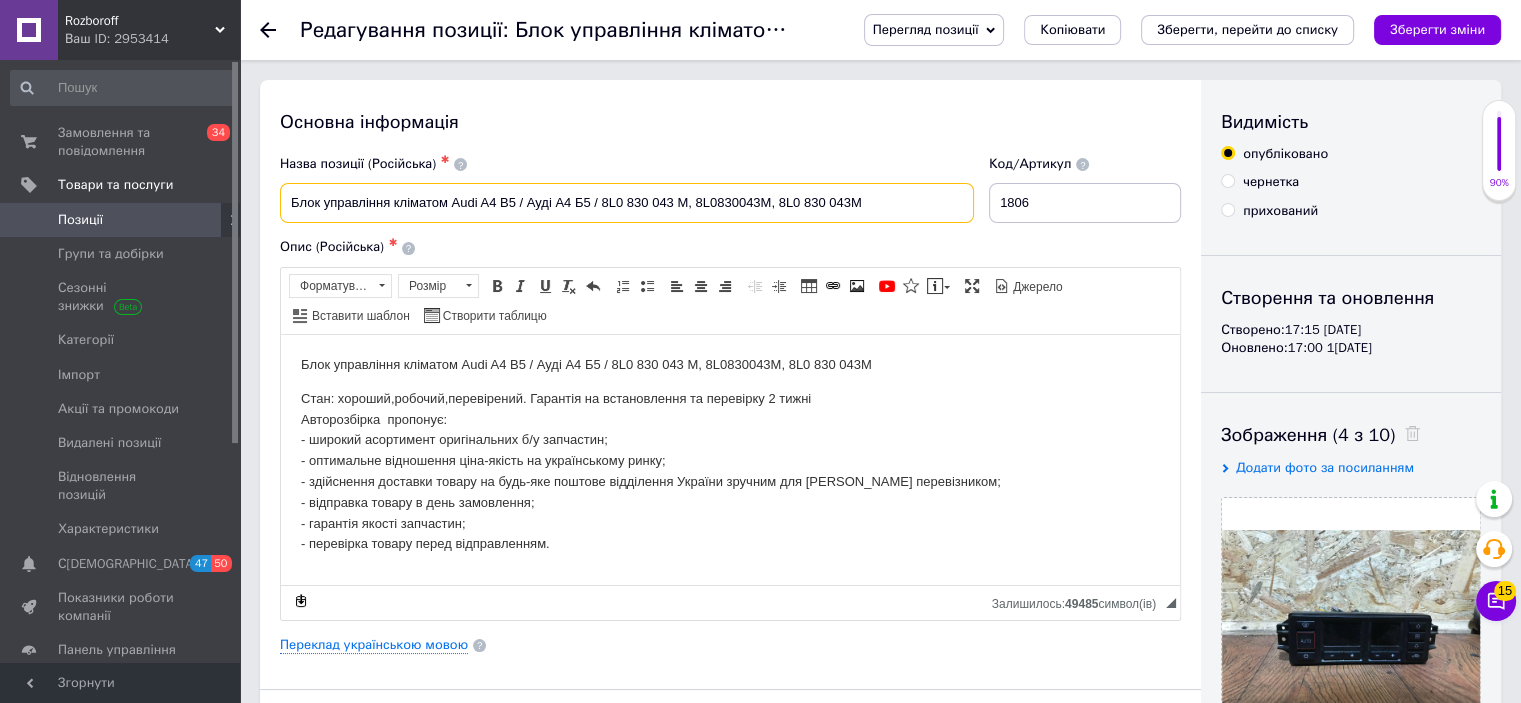 drag, startPoint x: 881, startPoint y: 200, endPoint x: 592, endPoint y: 202, distance: 289.00693 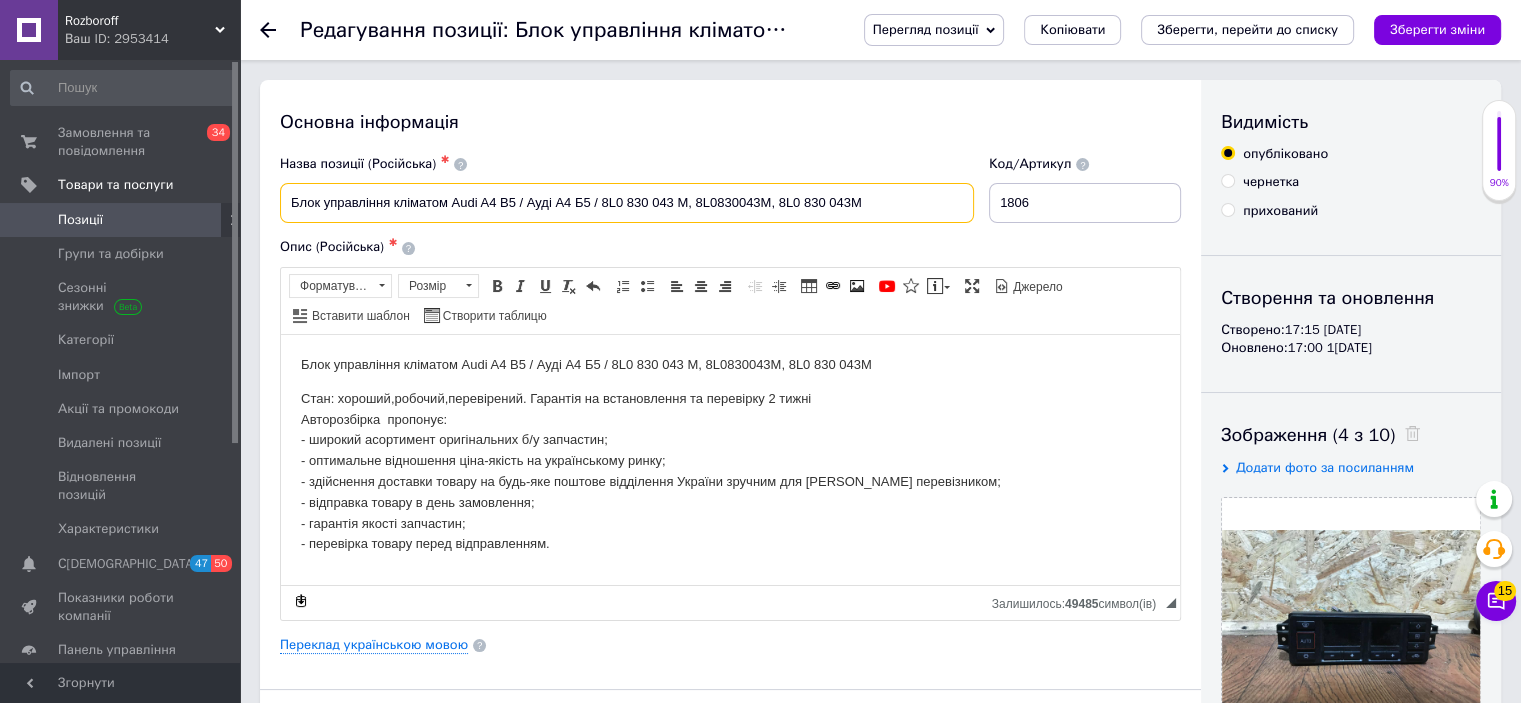 click on "Блок управління кліматом Audi A4 B5 / Ауді А4 Б5 / 8L0 830 043 M, 8L0830043M, 8L0 830 043M" at bounding box center [627, 203] 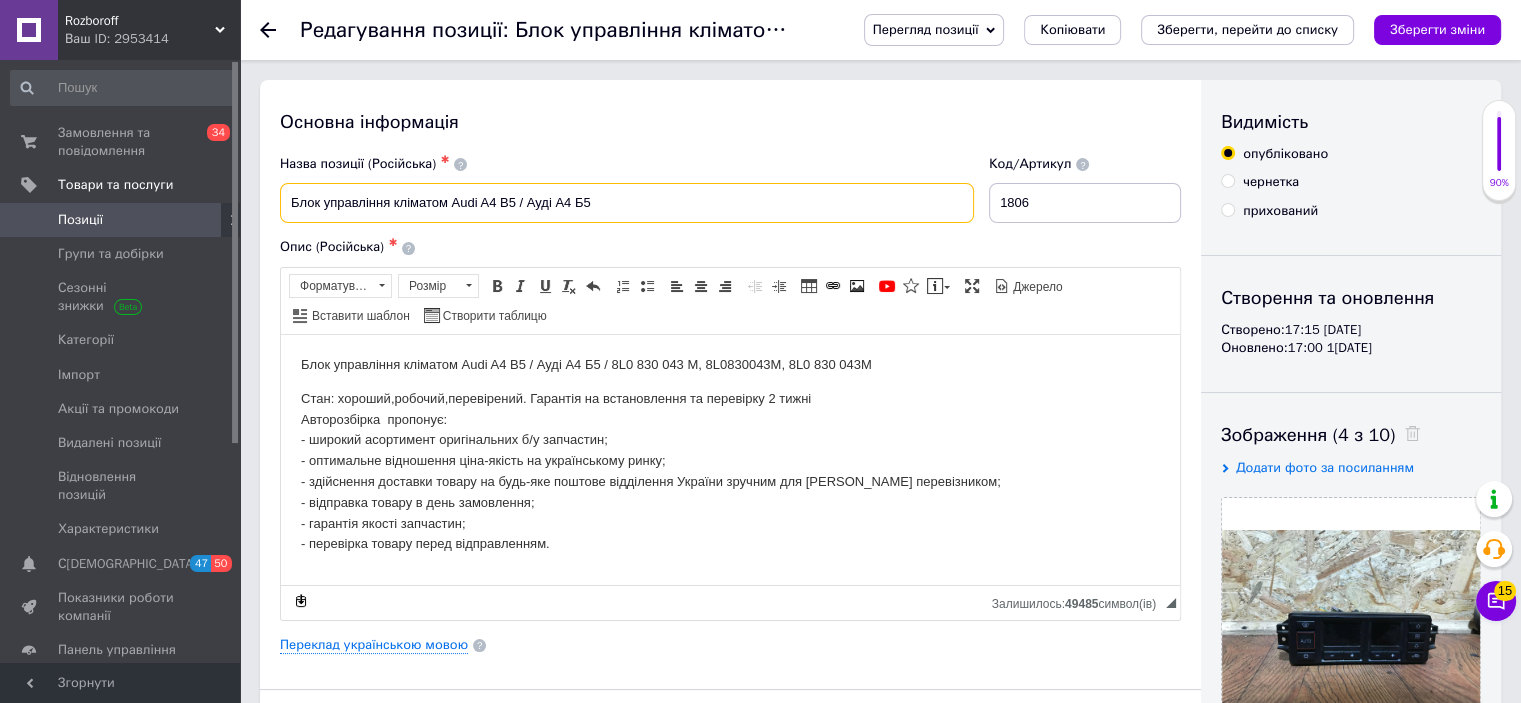 type on "Блок управління кліматом Audi A4 B5 / Ауді А4 Б5" 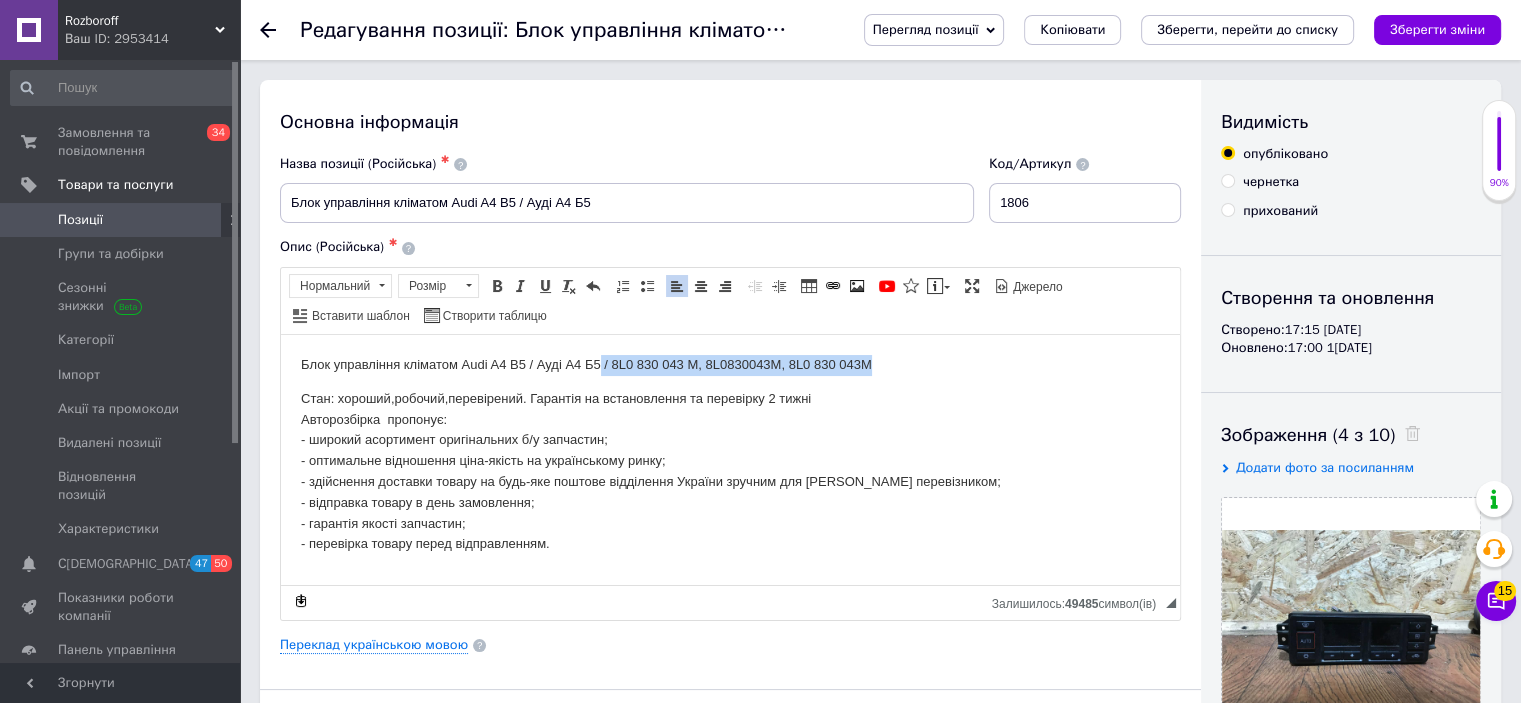 drag, startPoint x: 895, startPoint y: 356, endPoint x: 600, endPoint y: 367, distance: 295.20502 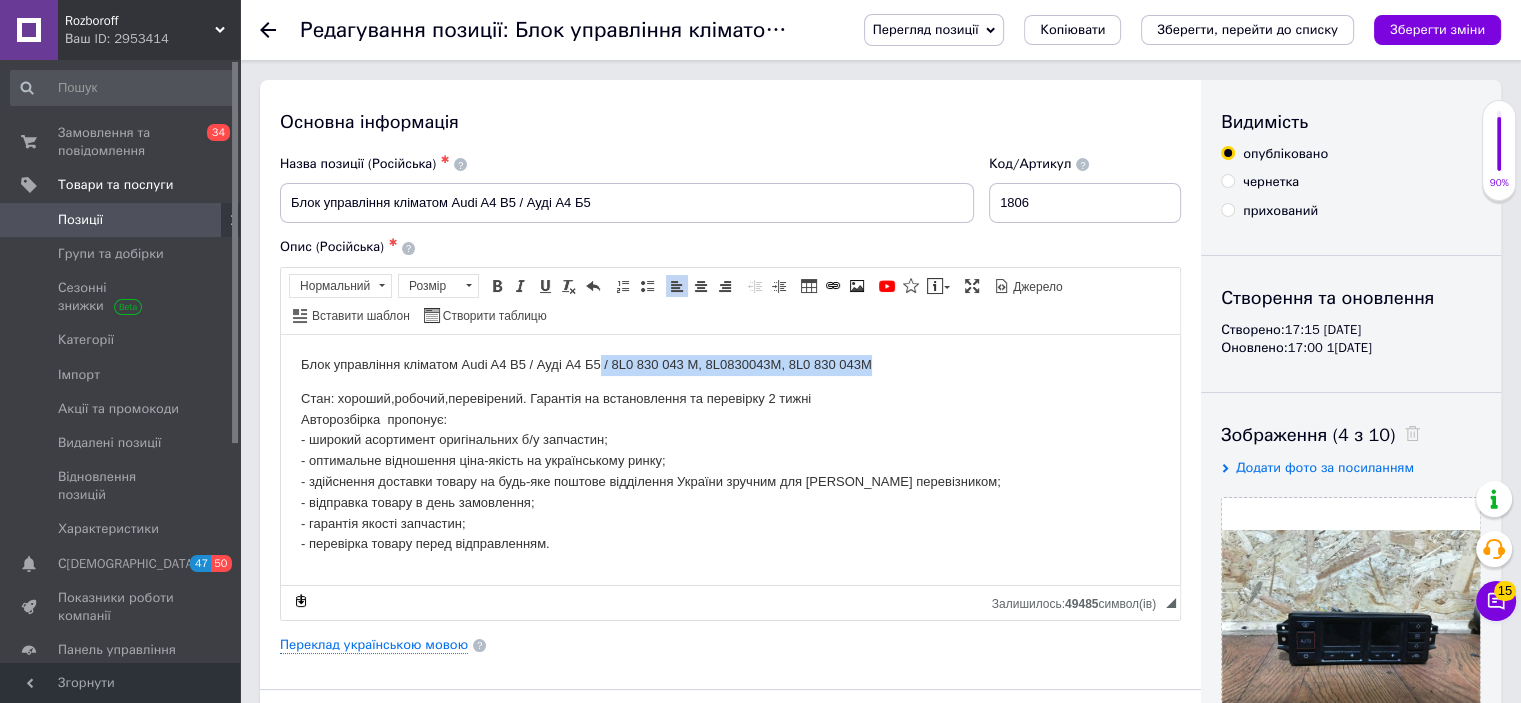 click on "Блок управління кліматом Audi A4 B5 / Ауді А4 Б5 / 8L0 830 043 M, 8L0830043M, 8L0 830 043M" at bounding box center [730, 364] 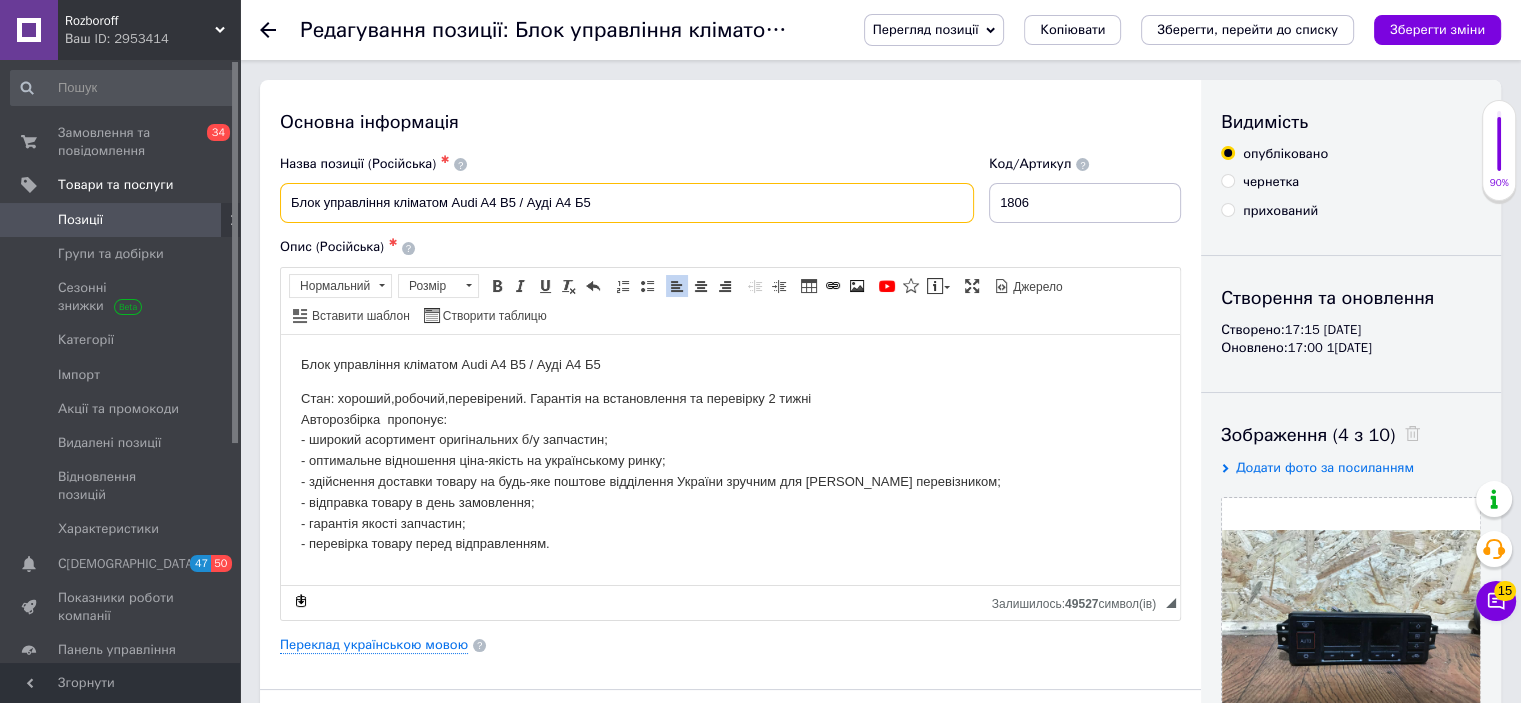 click on "Блок управління кліматом Audi A4 B5 / Ауді А4 Б5" at bounding box center [627, 203] 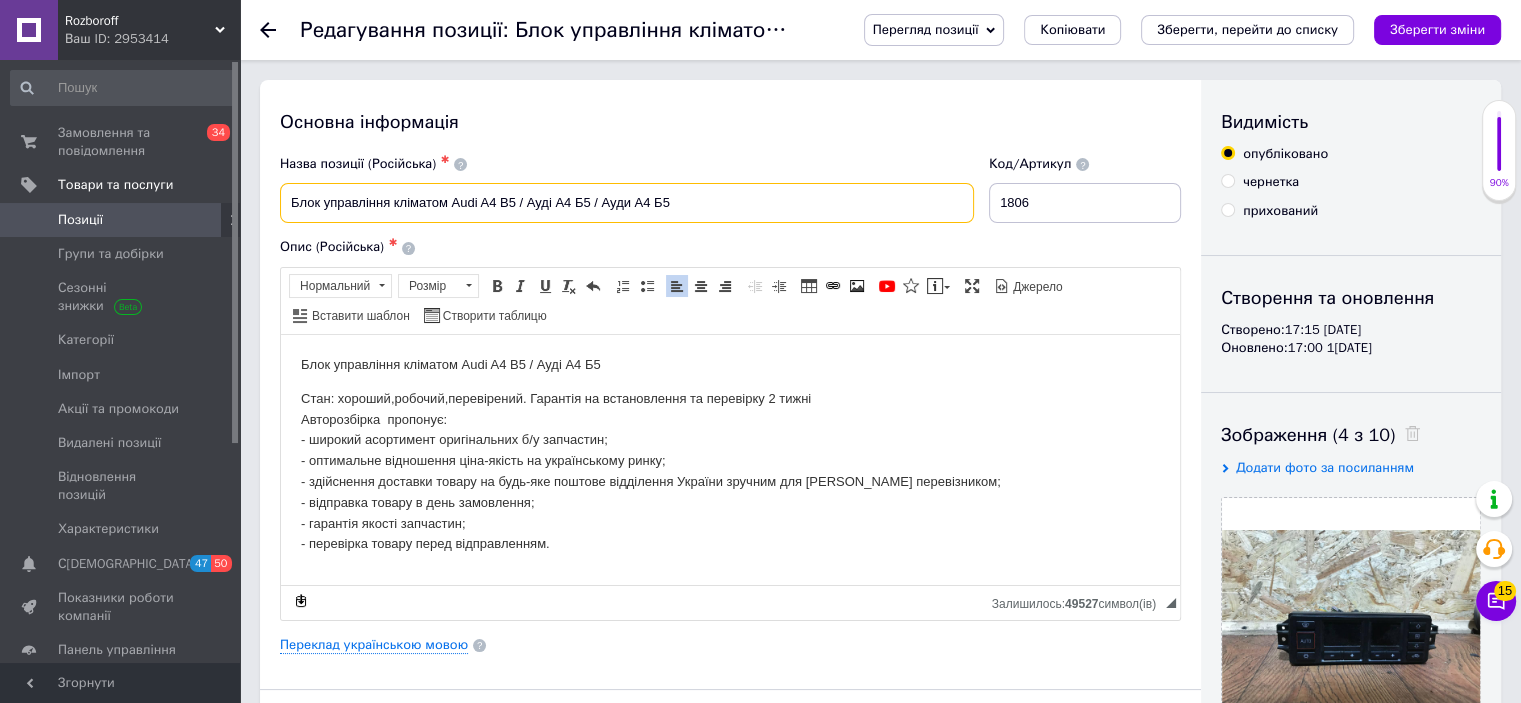 drag, startPoint x: 674, startPoint y: 203, endPoint x: 600, endPoint y: 210, distance: 74.330345 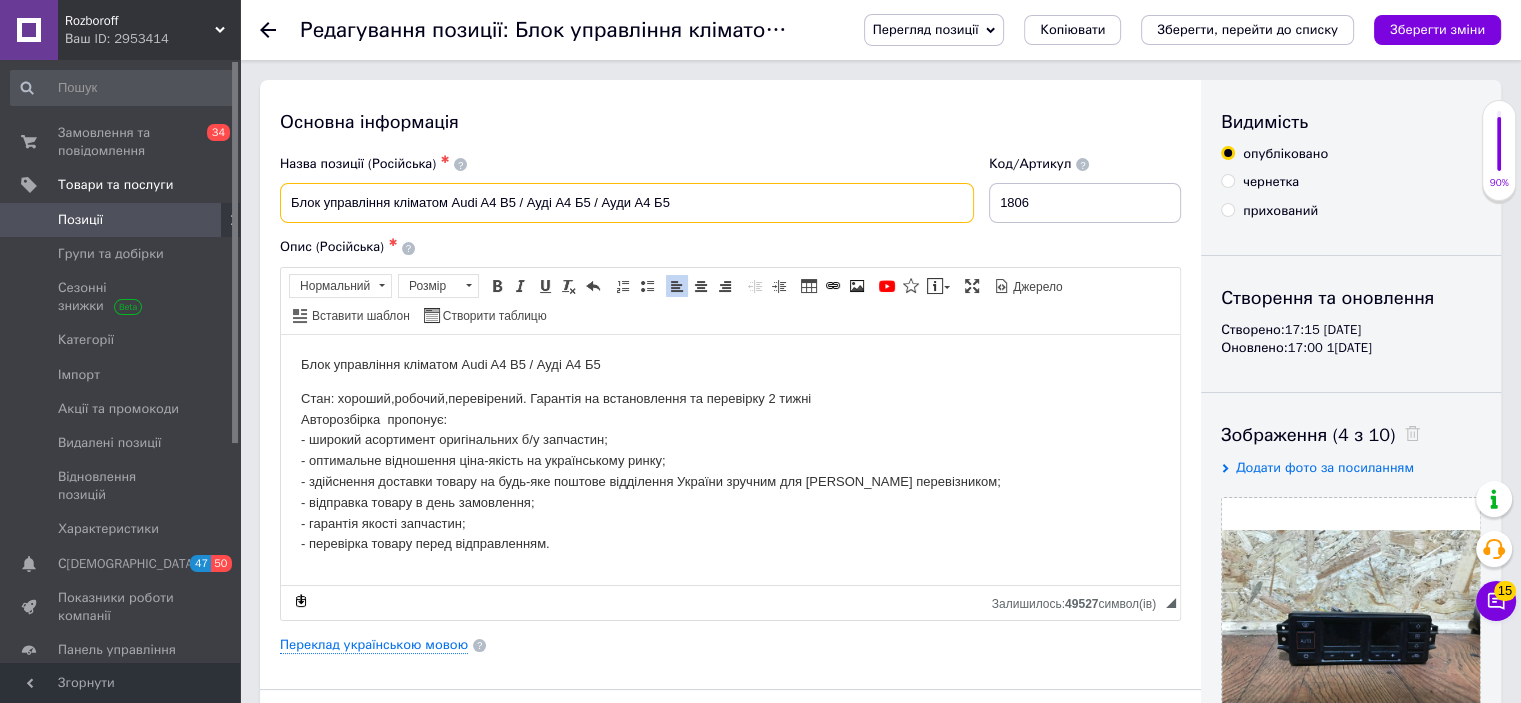type on "Блок управління кліматом Audi A4 B5 / Ауді А4 Б5 / Ауди А4 Б5" 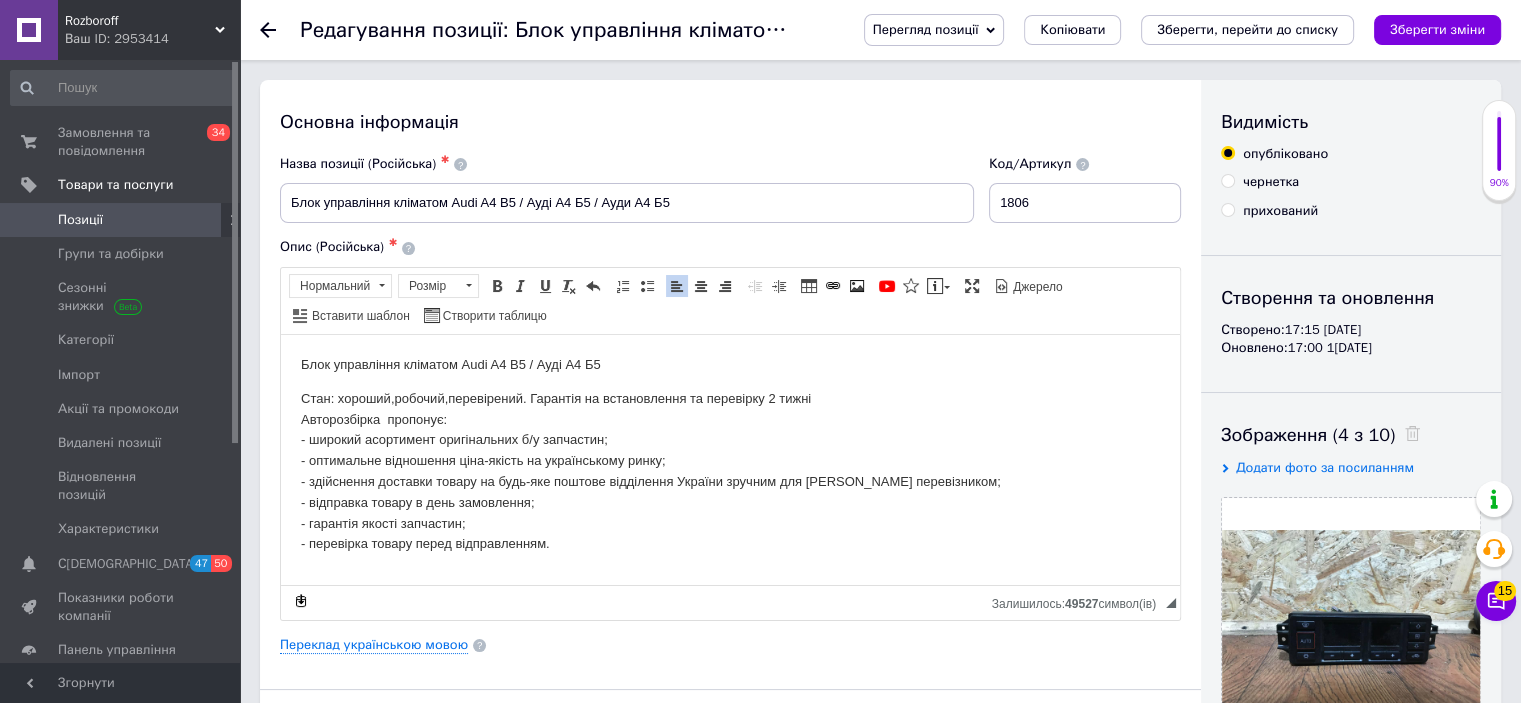 click on "Блок управління кліматом Audi A4 B5 / Ауді А4 Б5" at bounding box center [730, 364] 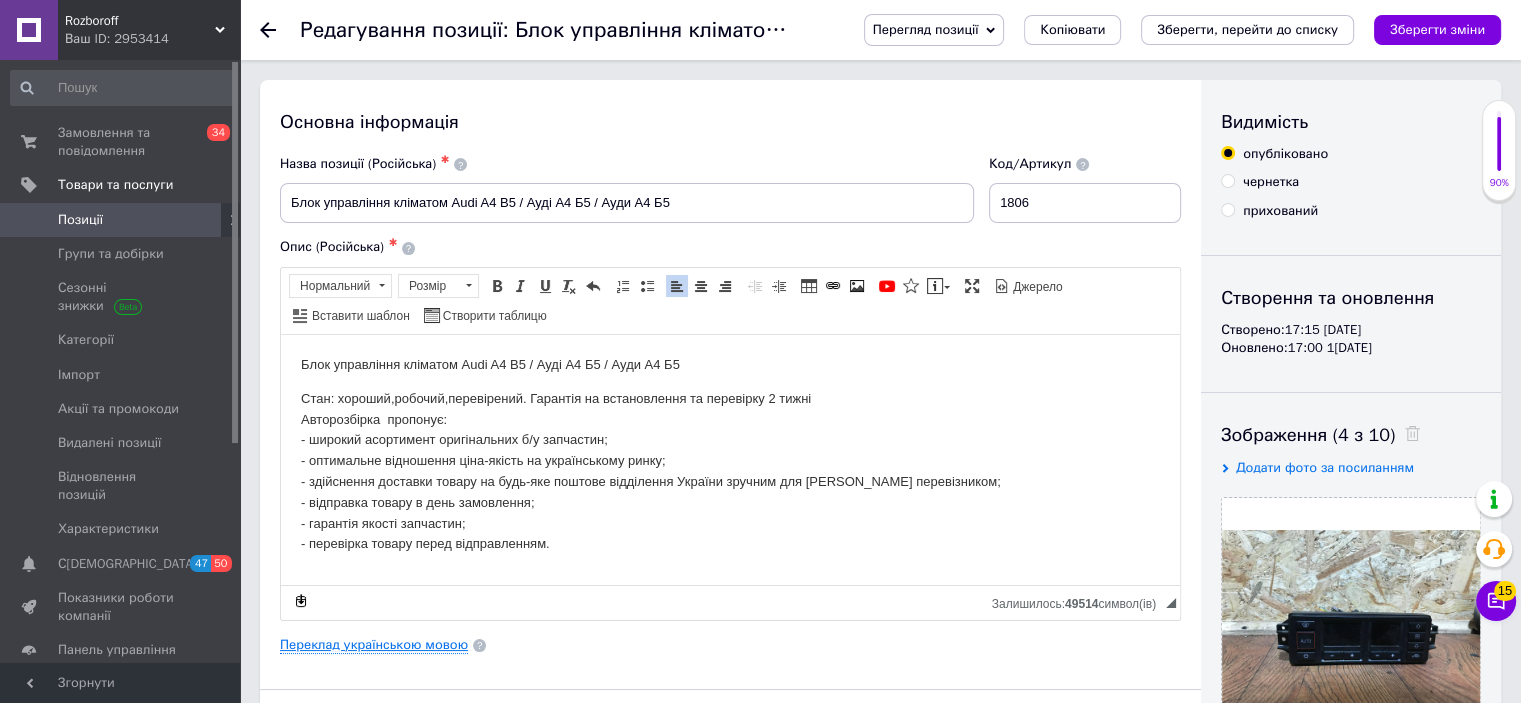 click on "Переклад українською мовою" at bounding box center (374, 645) 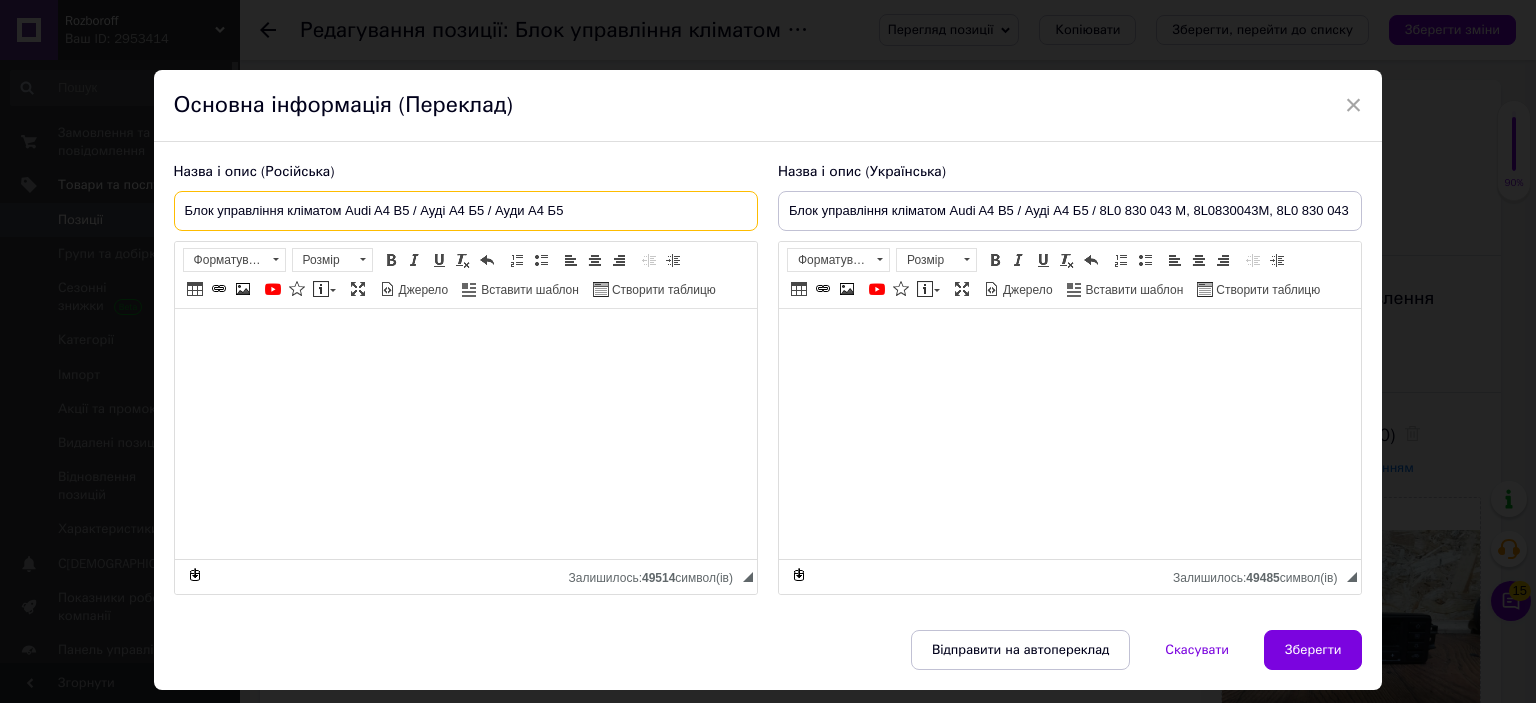 click on "Блок управління кліматом Audi A4 B5 / Ауді А4 Б5 / Ауди А4 Б5" at bounding box center (466, 211) 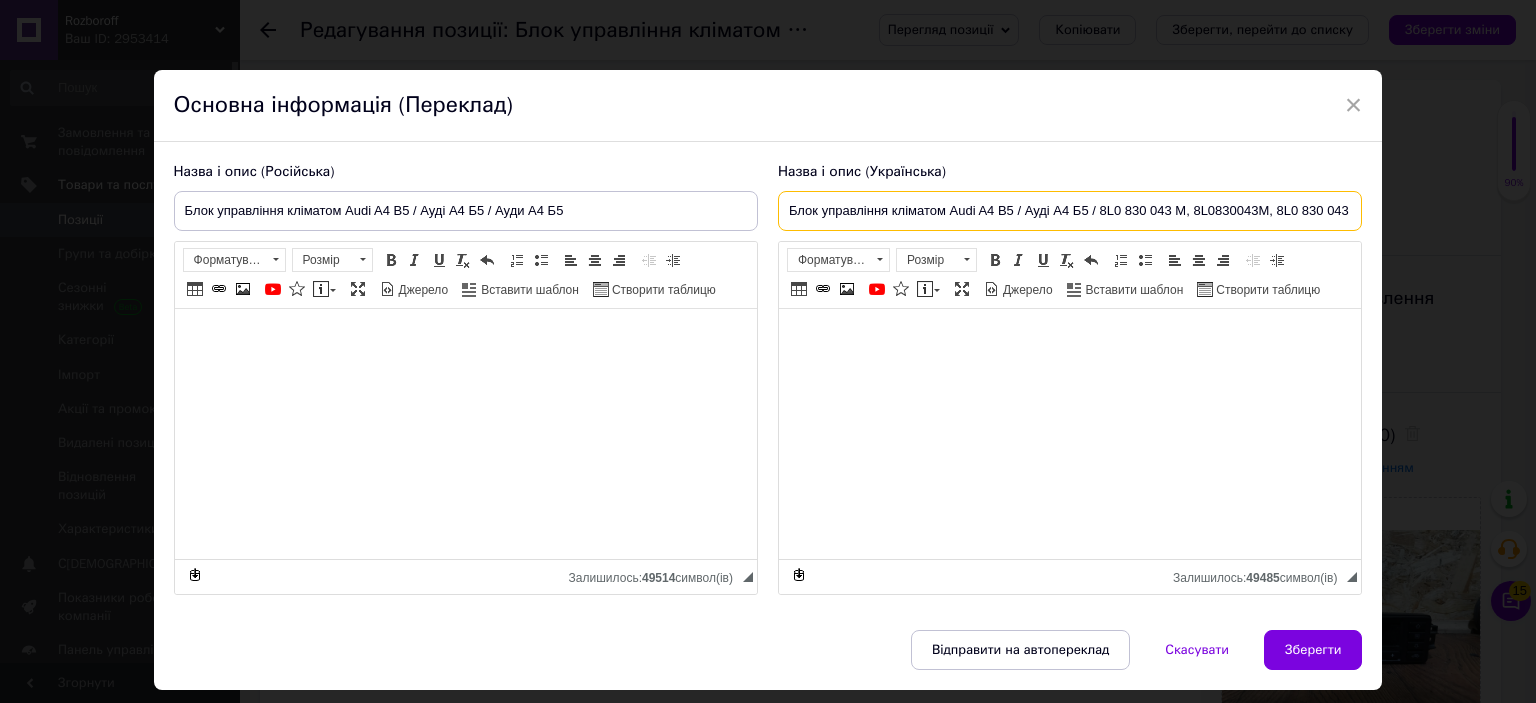 click on "Блок управління кліматом Audi A4 B5 / Ауді А4 Б5 / 8L0 830 043 M, 8L0830043M, 8L0 830 043M" at bounding box center (1070, 211) 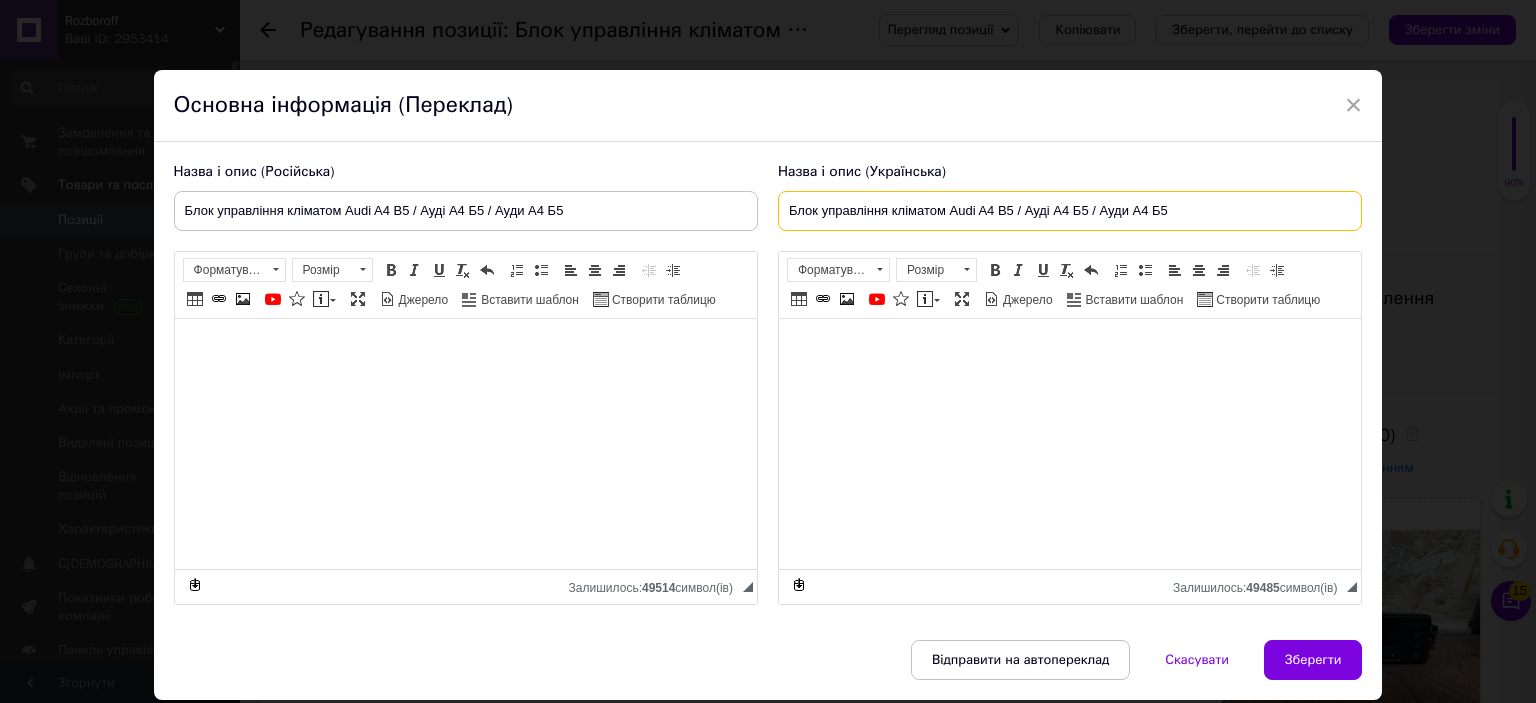 type on "Блок управління кліматом Audi A4 B5 / Ауді А4 Б5 / Ауди А4 Б5" 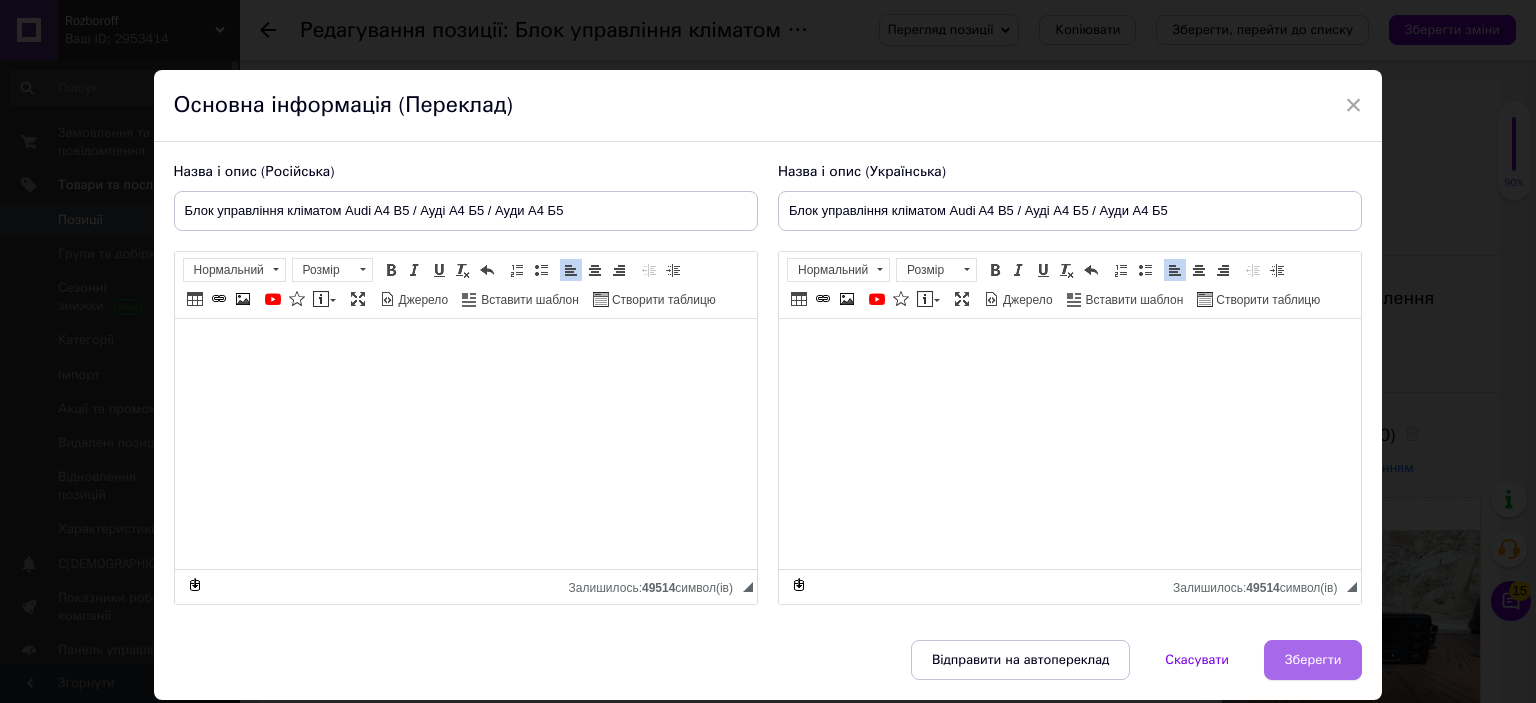 click on "Зберегти" at bounding box center (1313, 660) 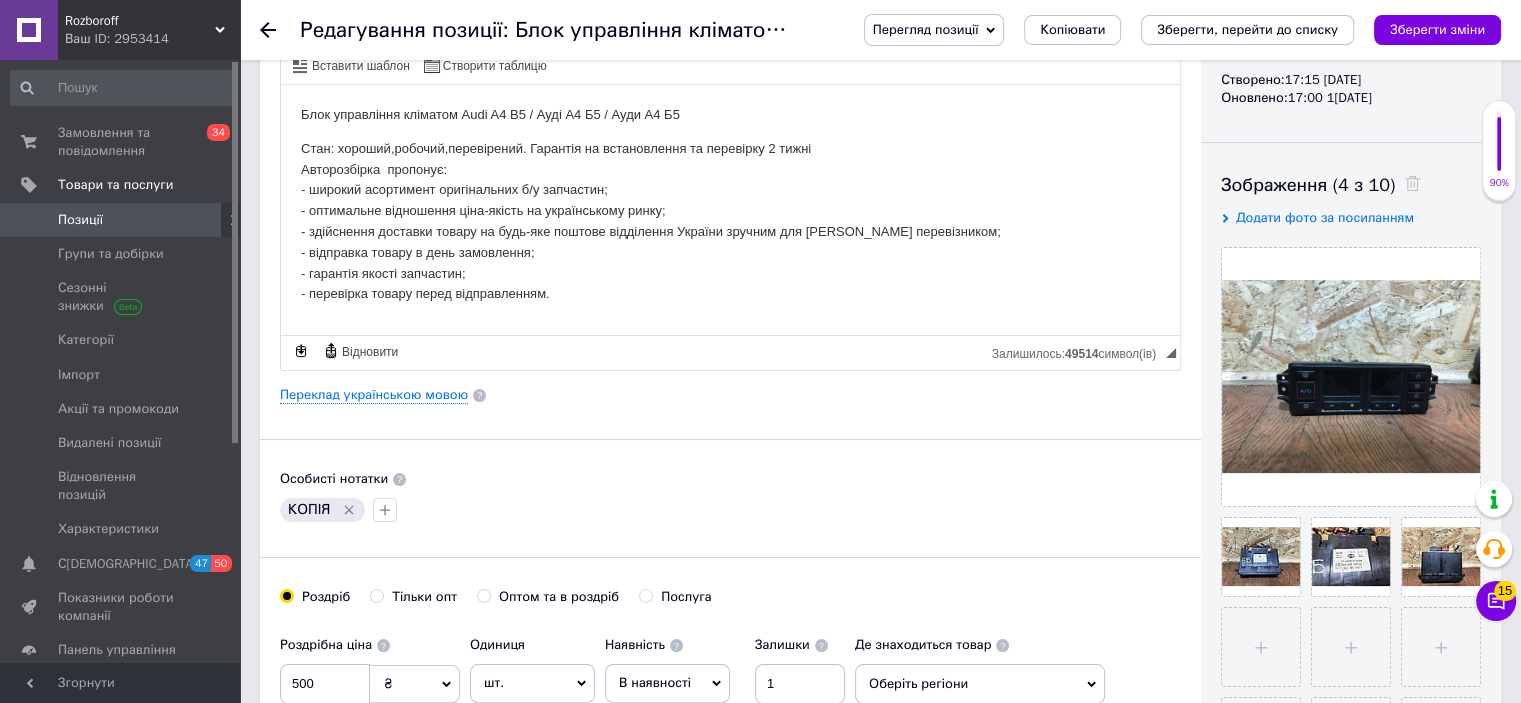 scroll, scrollTop: 288, scrollLeft: 0, axis: vertical 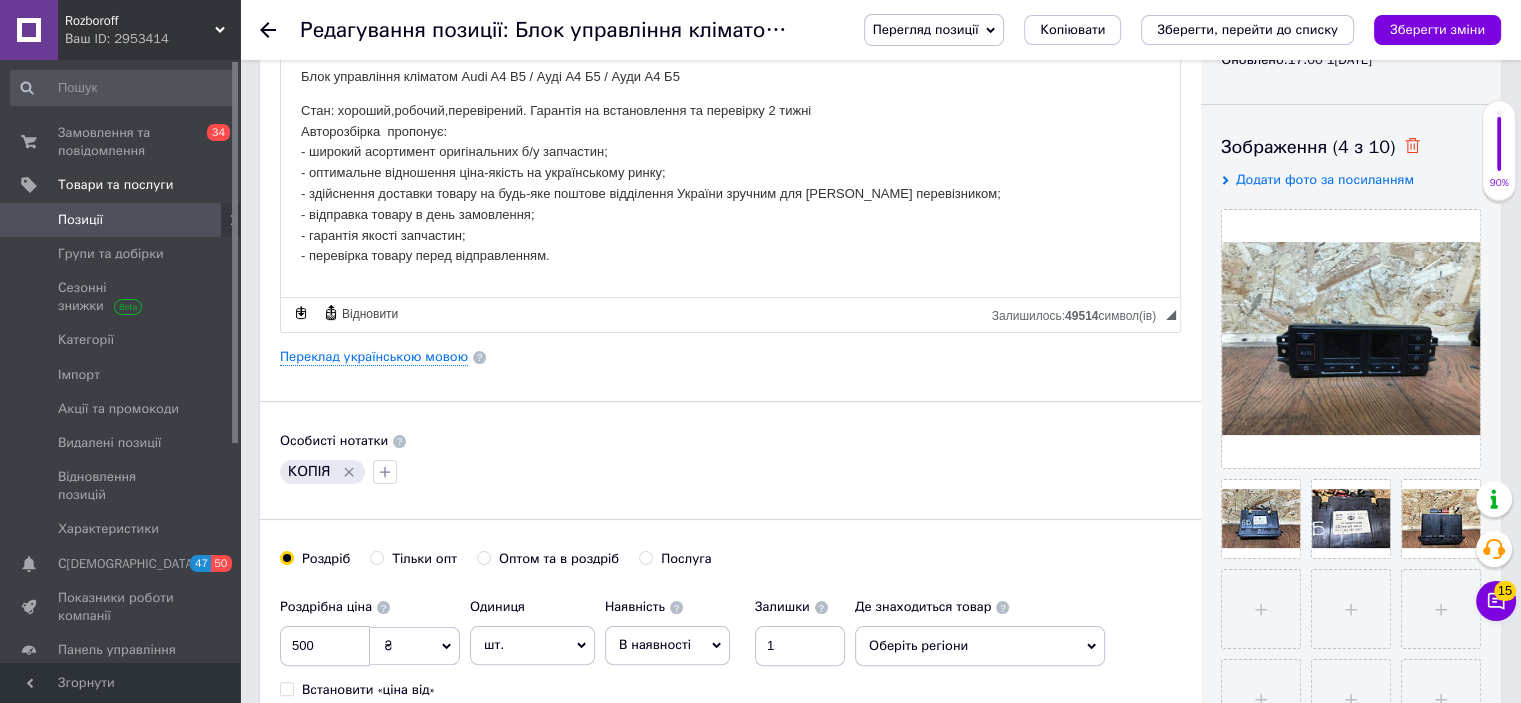 click 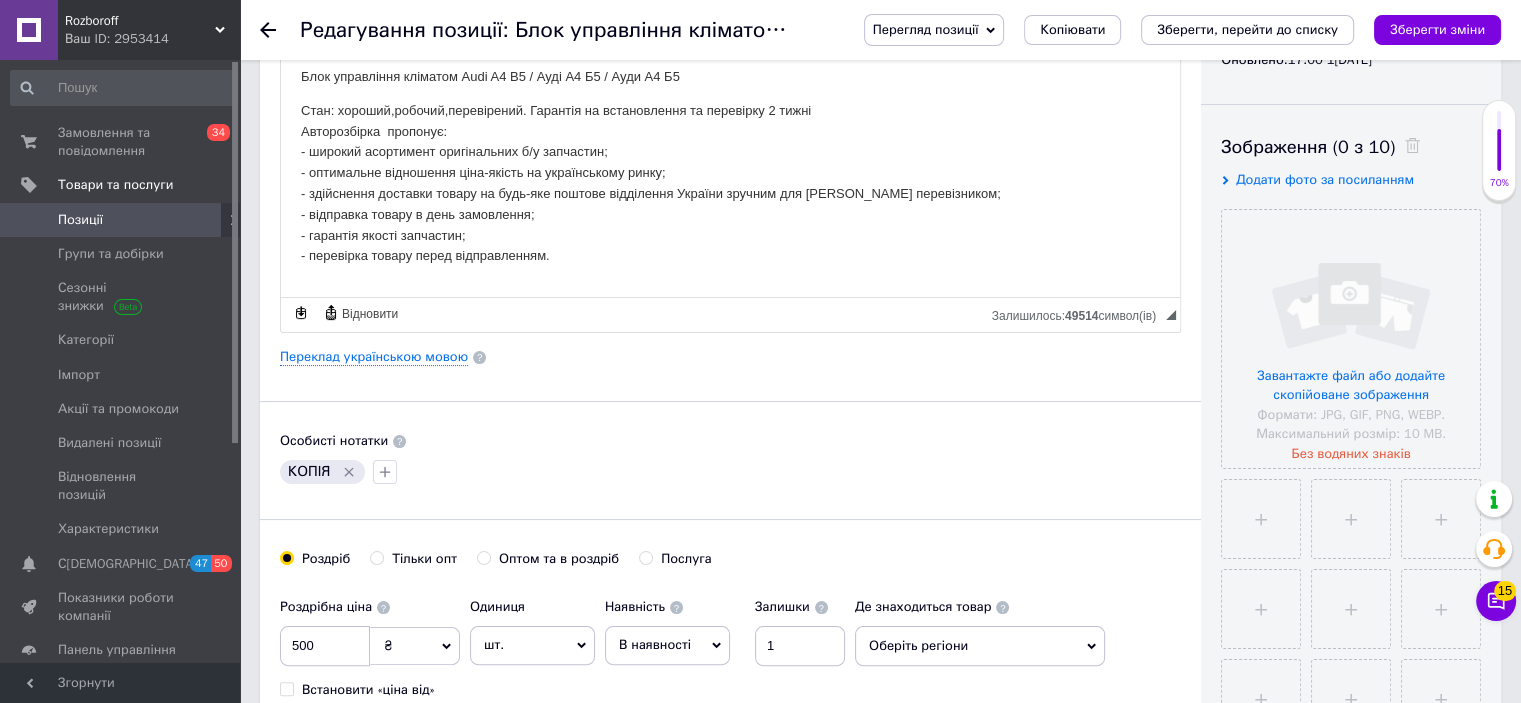 click on "КОПІЯ" at bounding box center (322, 472) 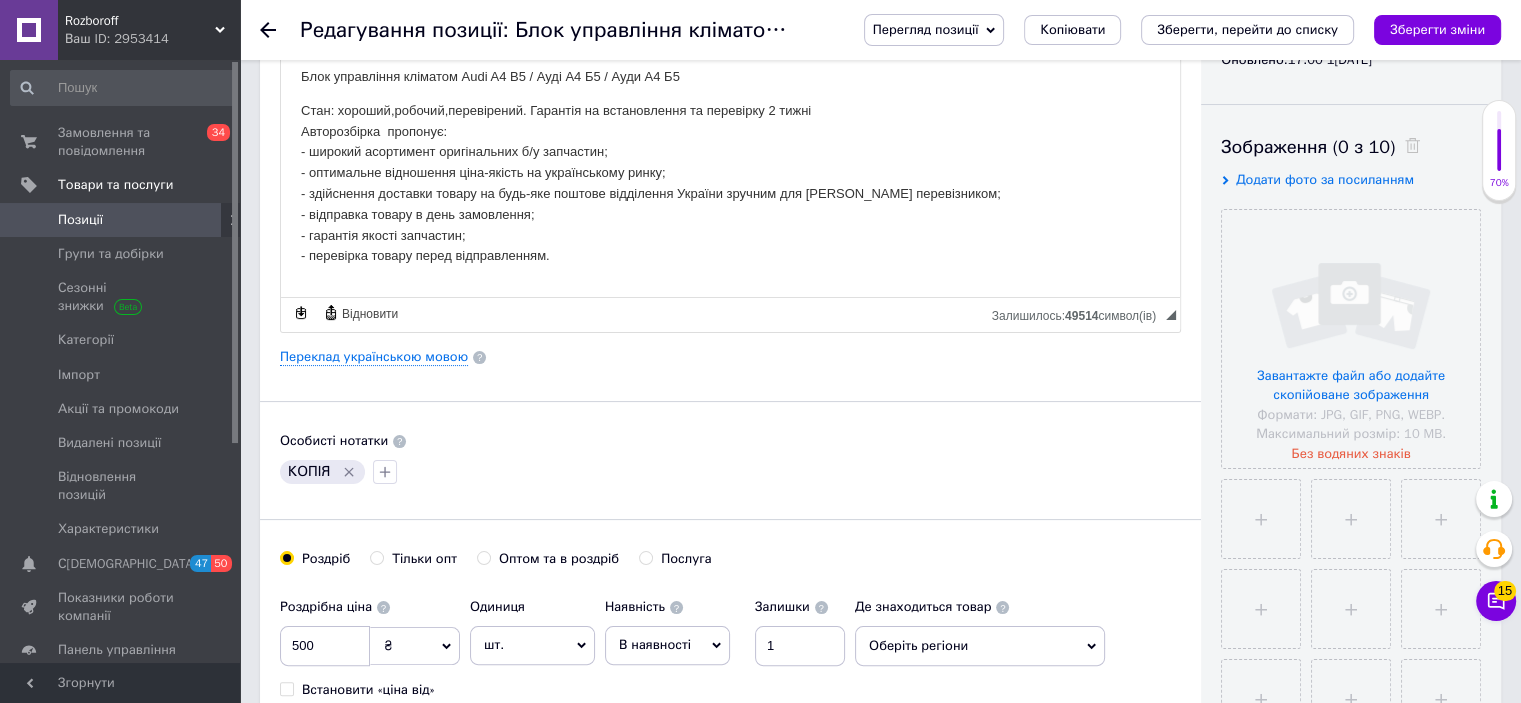 click 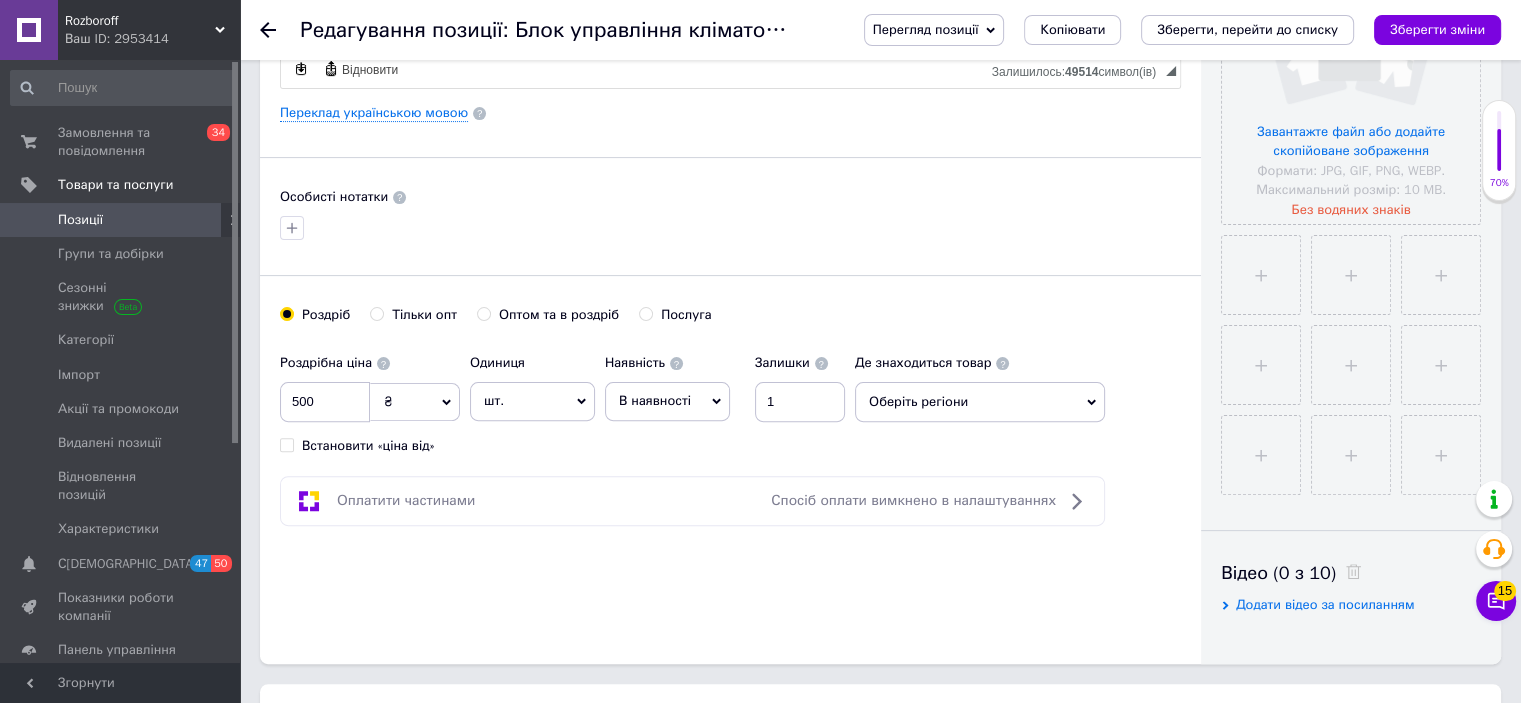 scroll, scrollTop: 543, scrollLeft: 0, axis: vertical 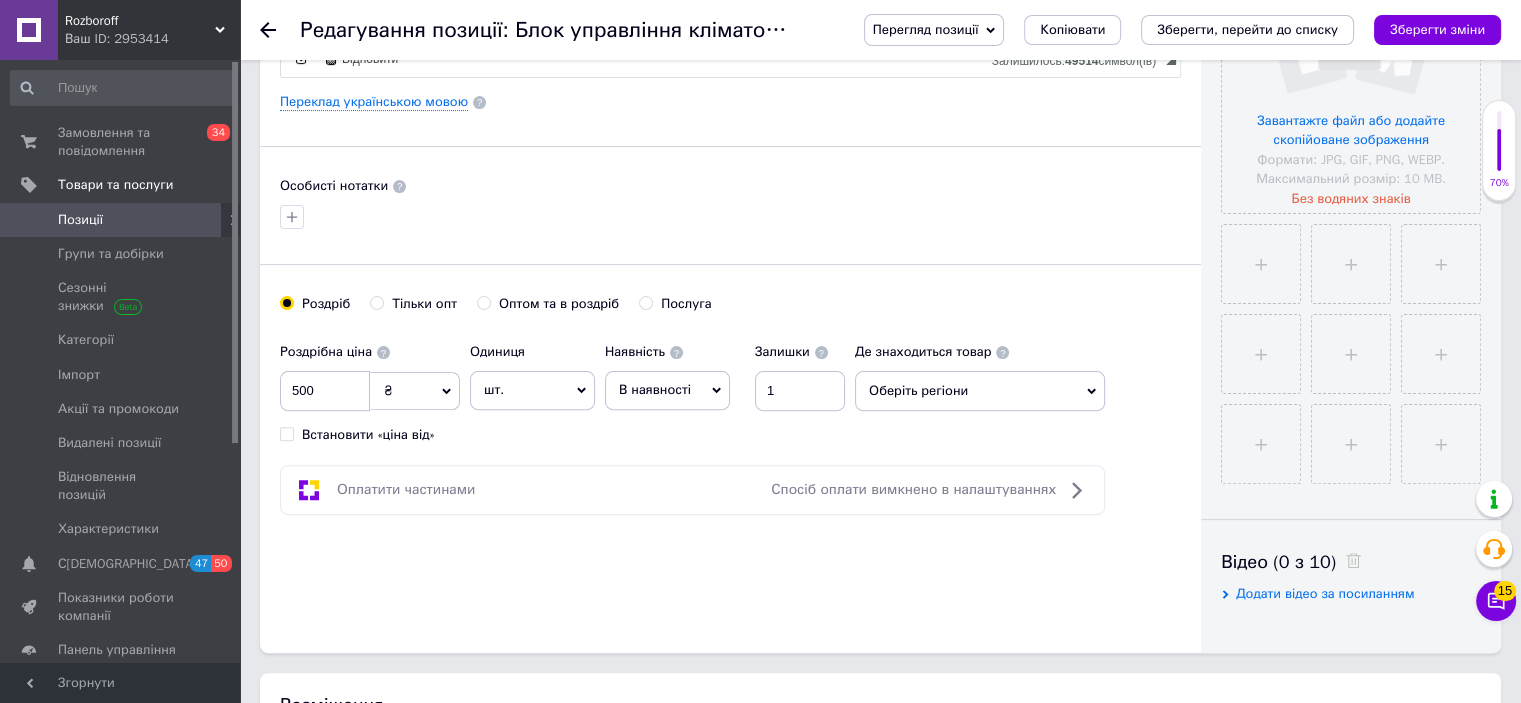 click on "Оберіть регіони" at bounding box center [980, 391] 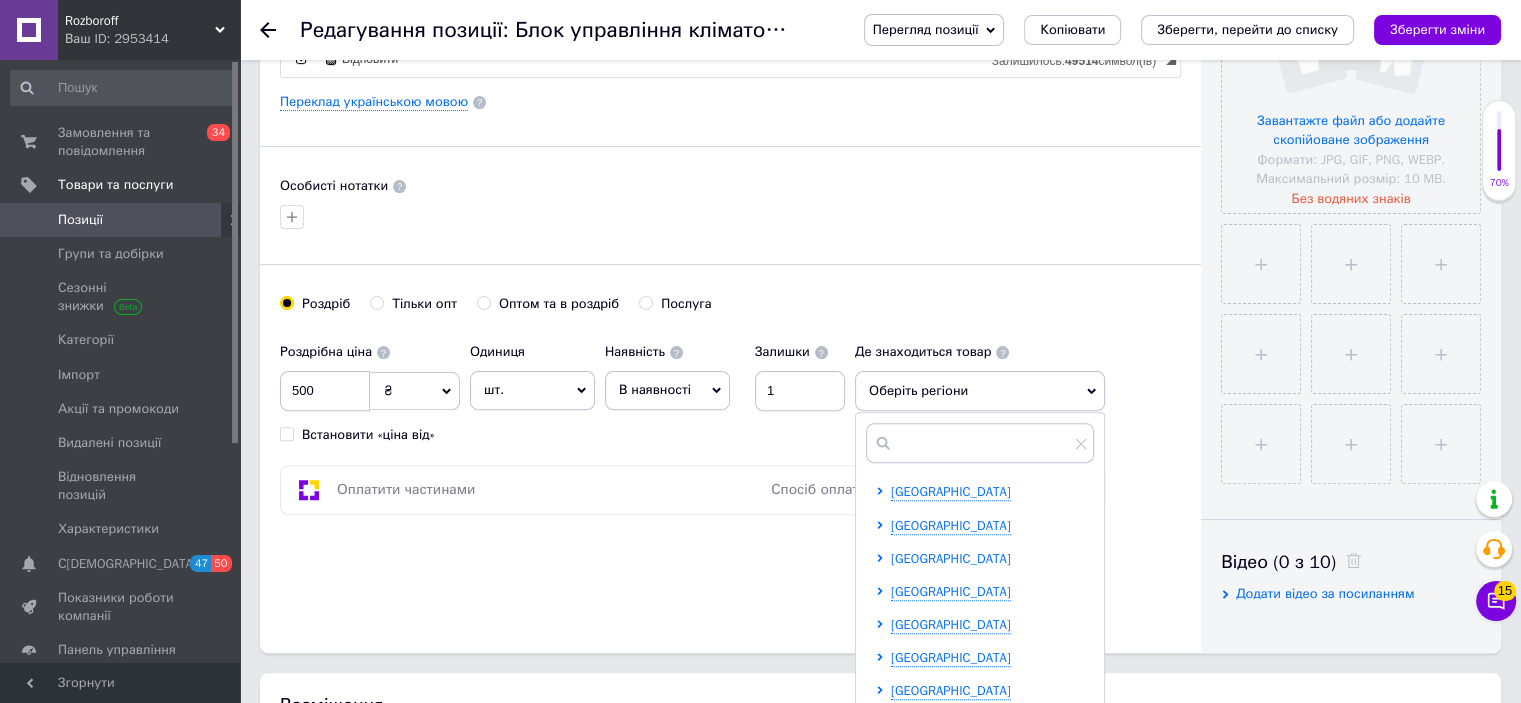 click on "[GEOGRAPHIC_DATA]" at bounding box center (951, 558) 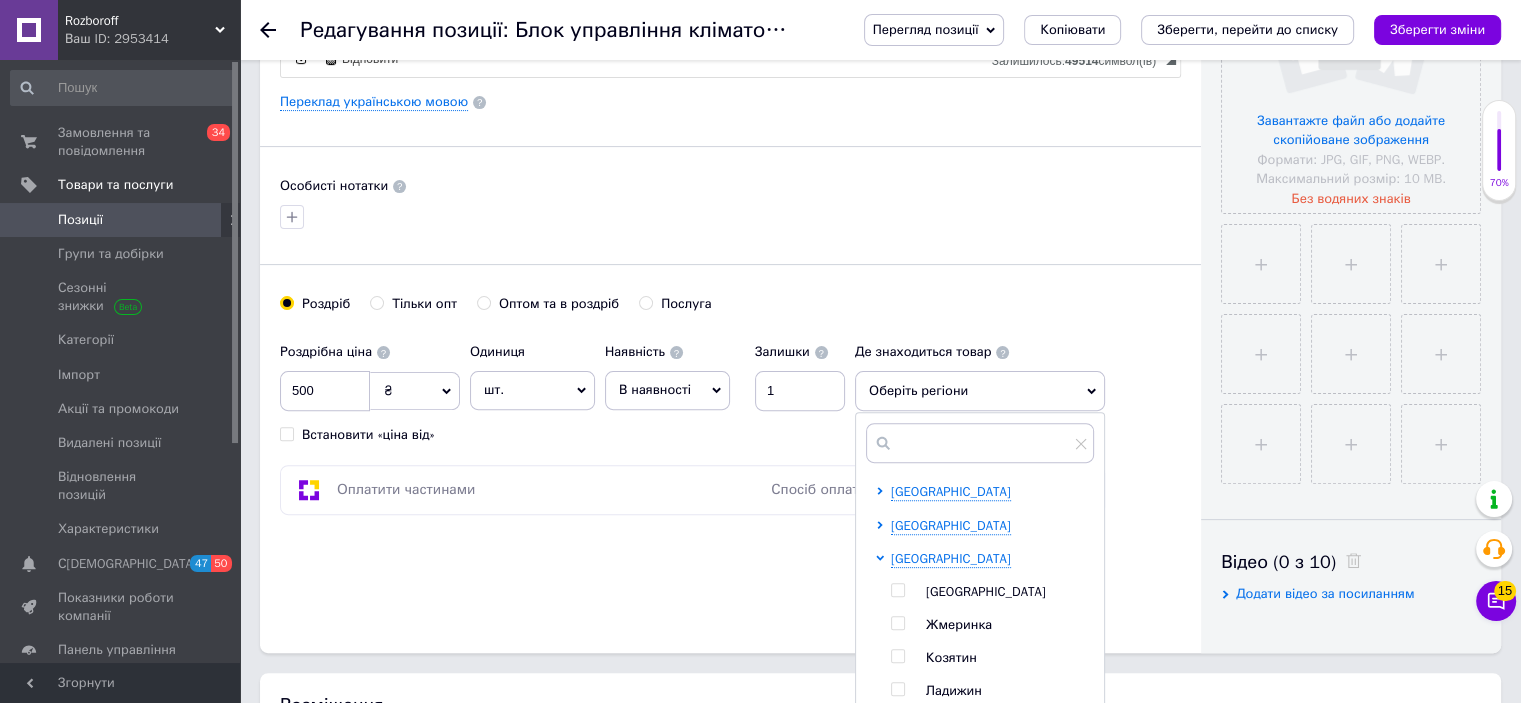 click at bounding box center [897, 590] 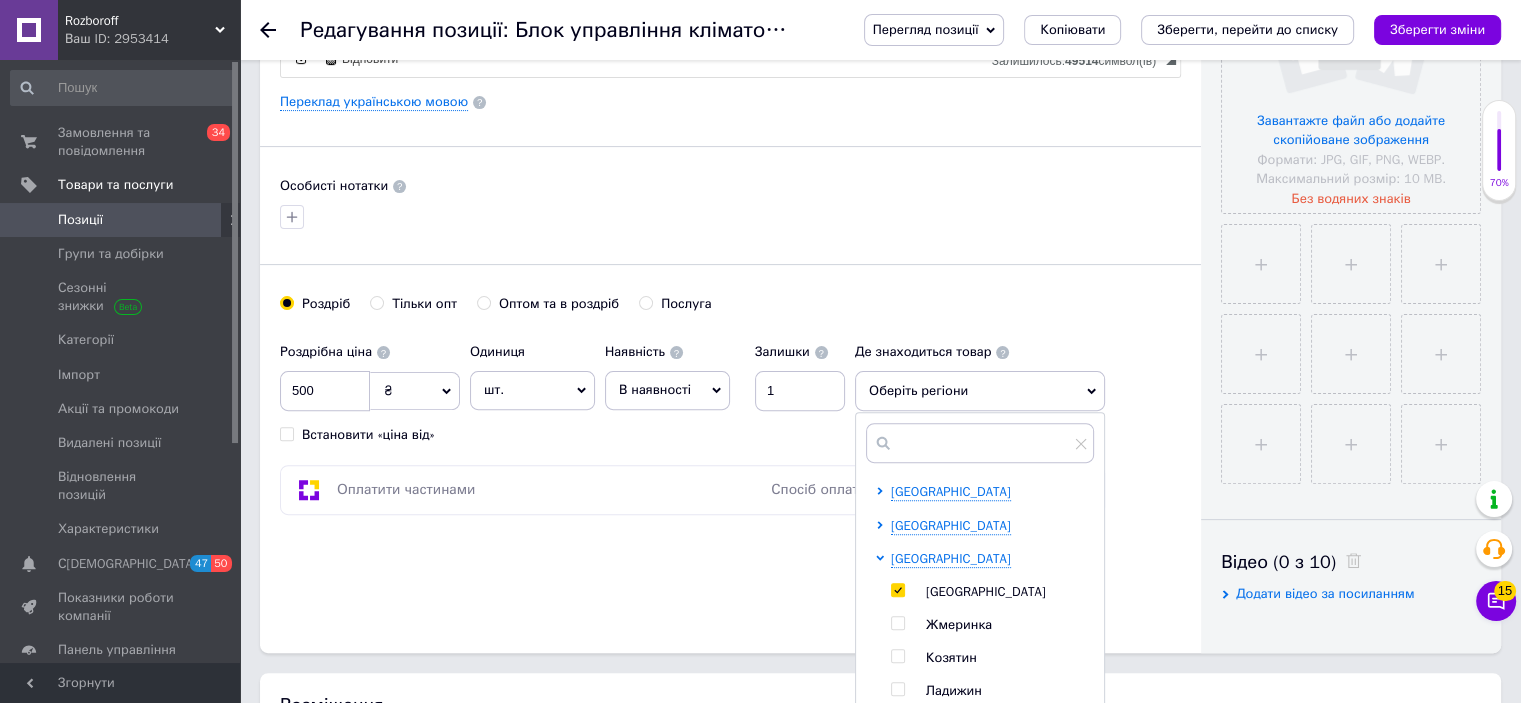 checkbox on "true" 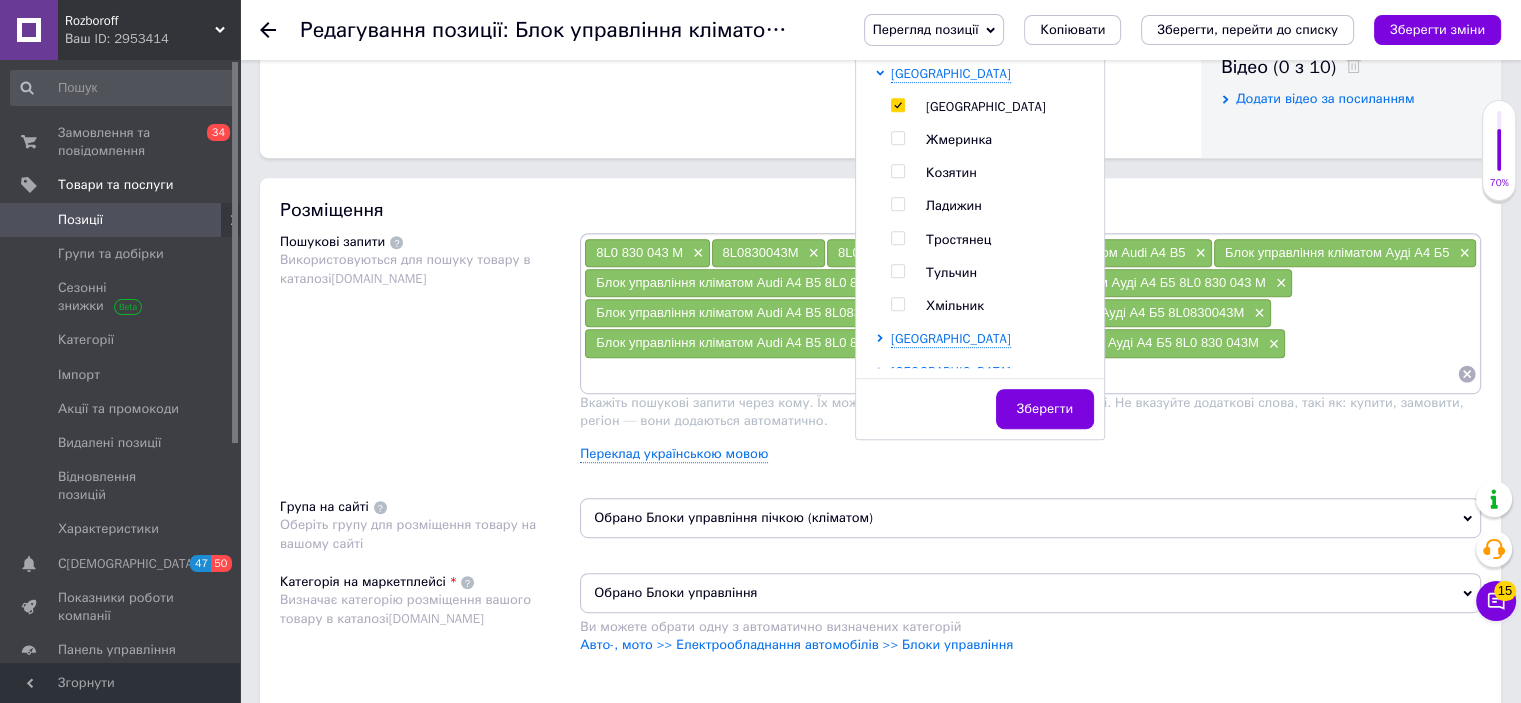 scroll, scrollTop: 1056, scrollLeft: 0, axis: vertical 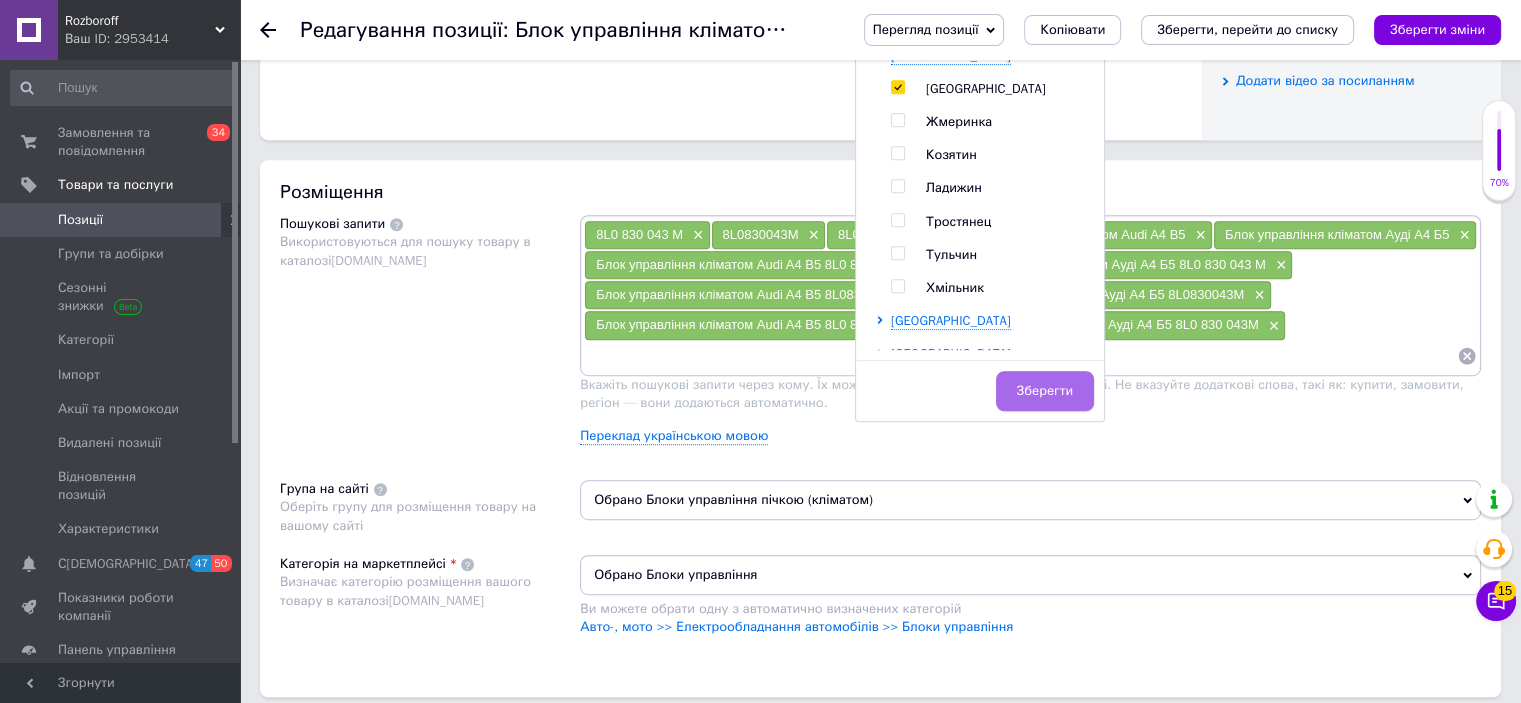 click on "Зберегти" at bounding box center (1045, 391) 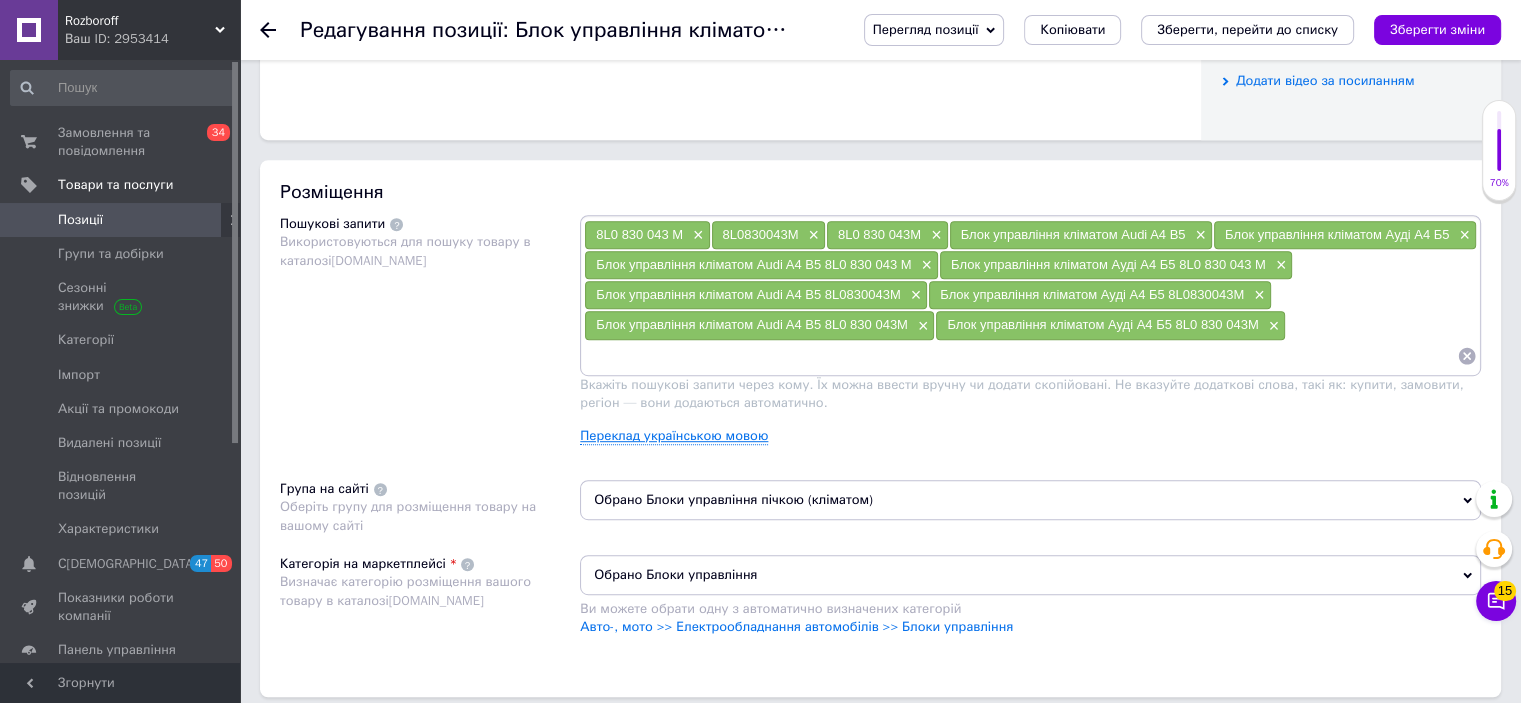 click on "Переклад українською мовою" at bounding box center [674, 436] 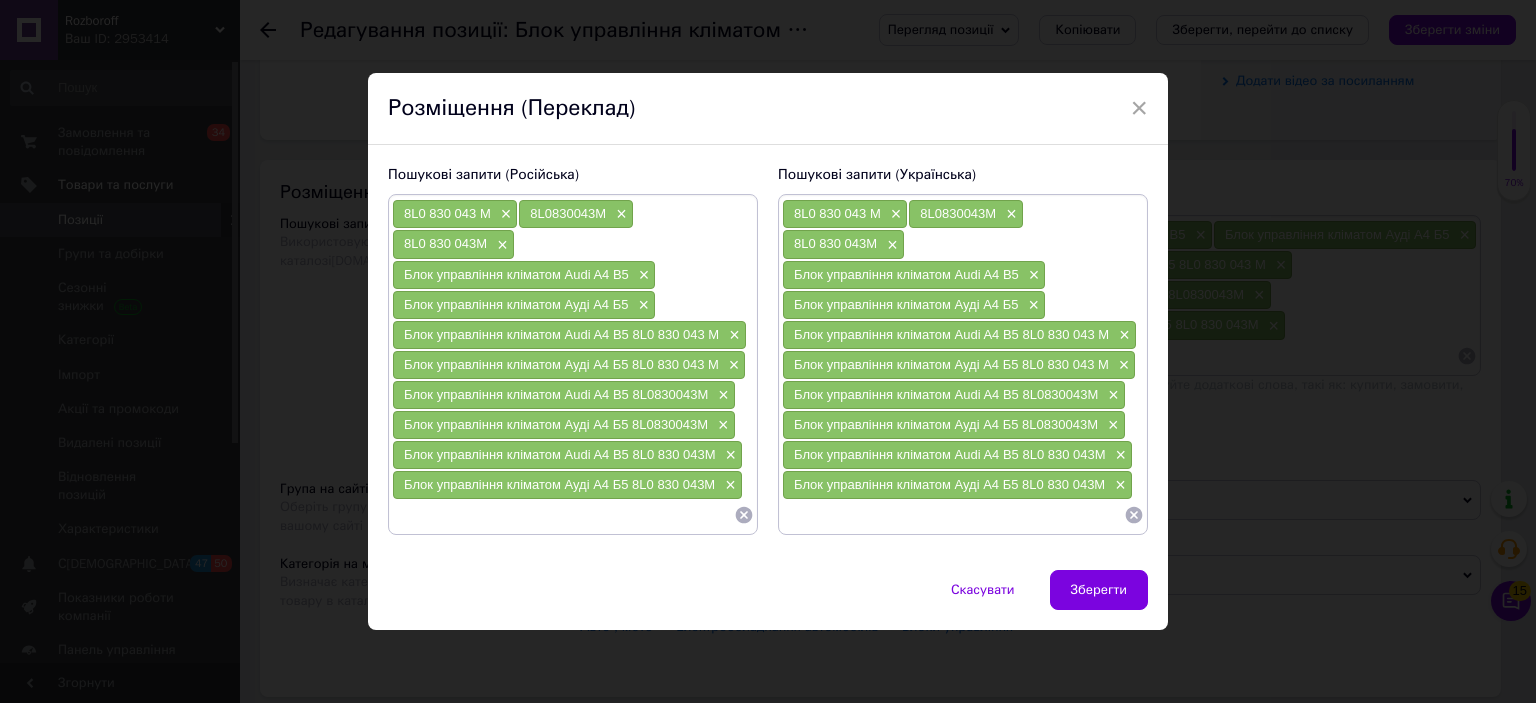click 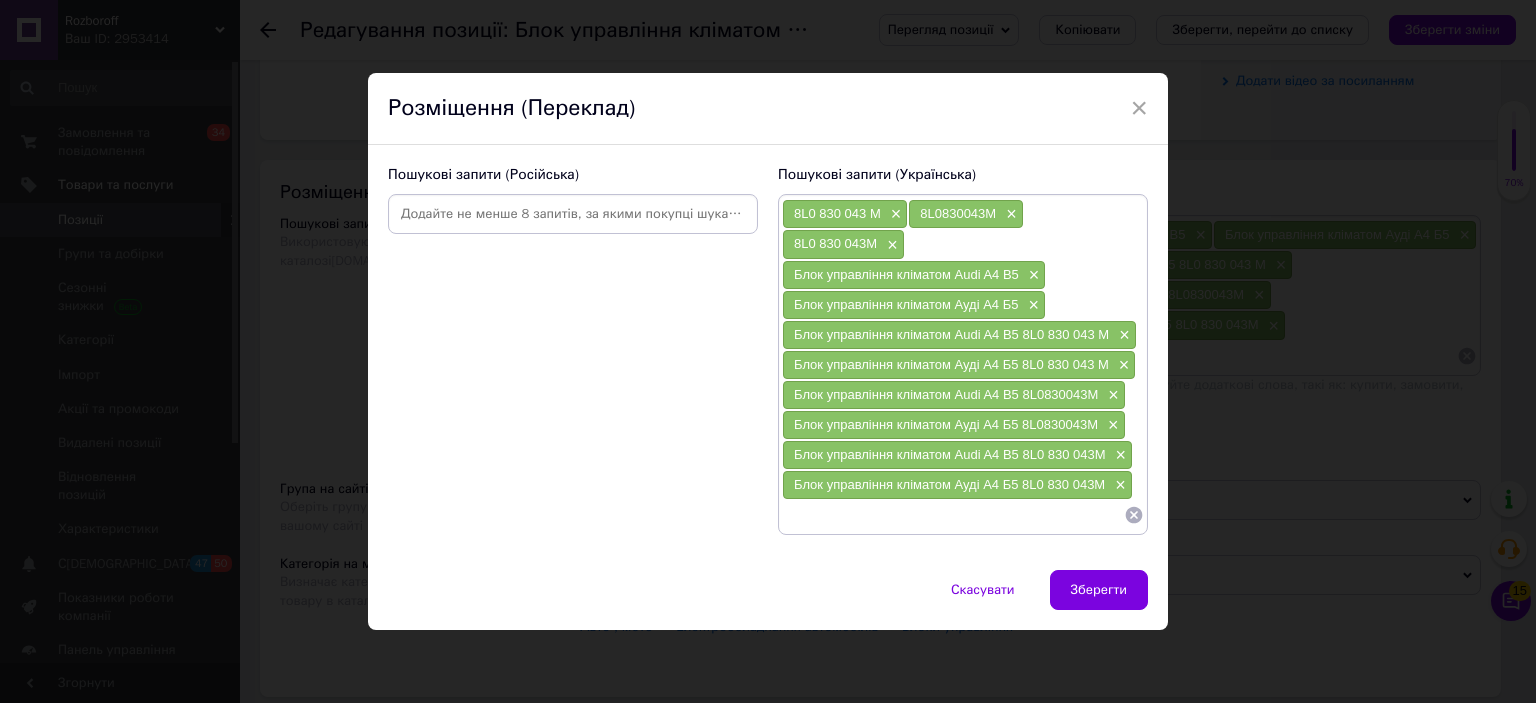 click at bounding box center (573, 214) 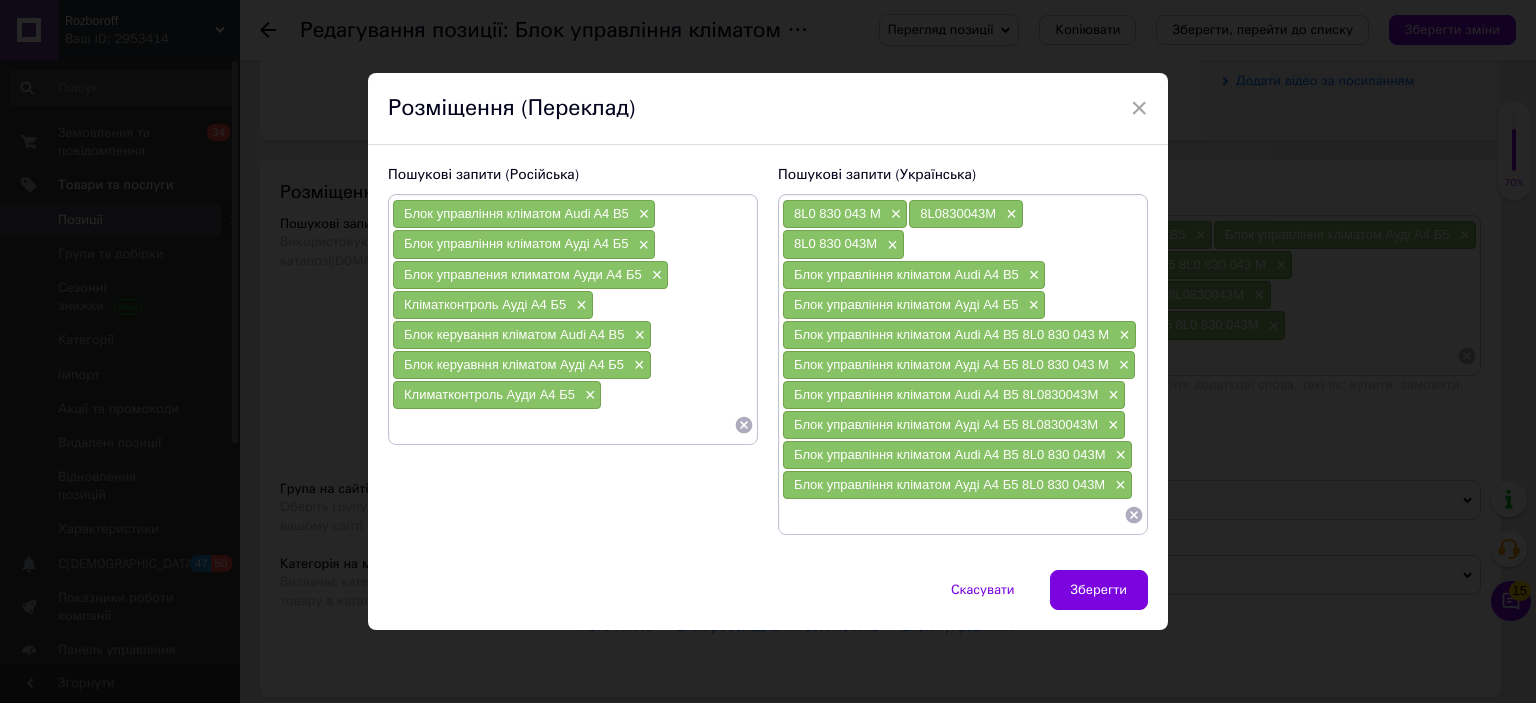 click 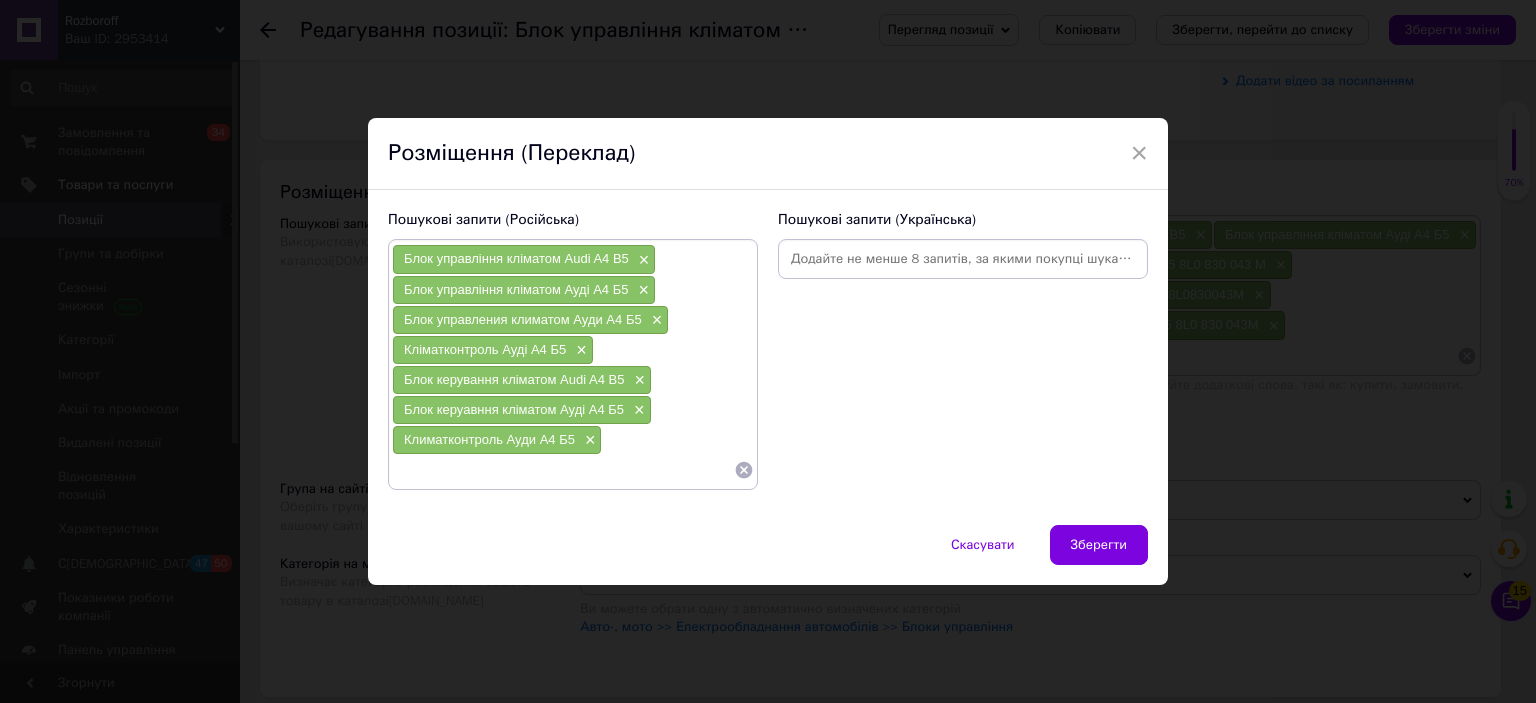 click on "Пошукові запити (Українська)" at bounding box center [963, 350] 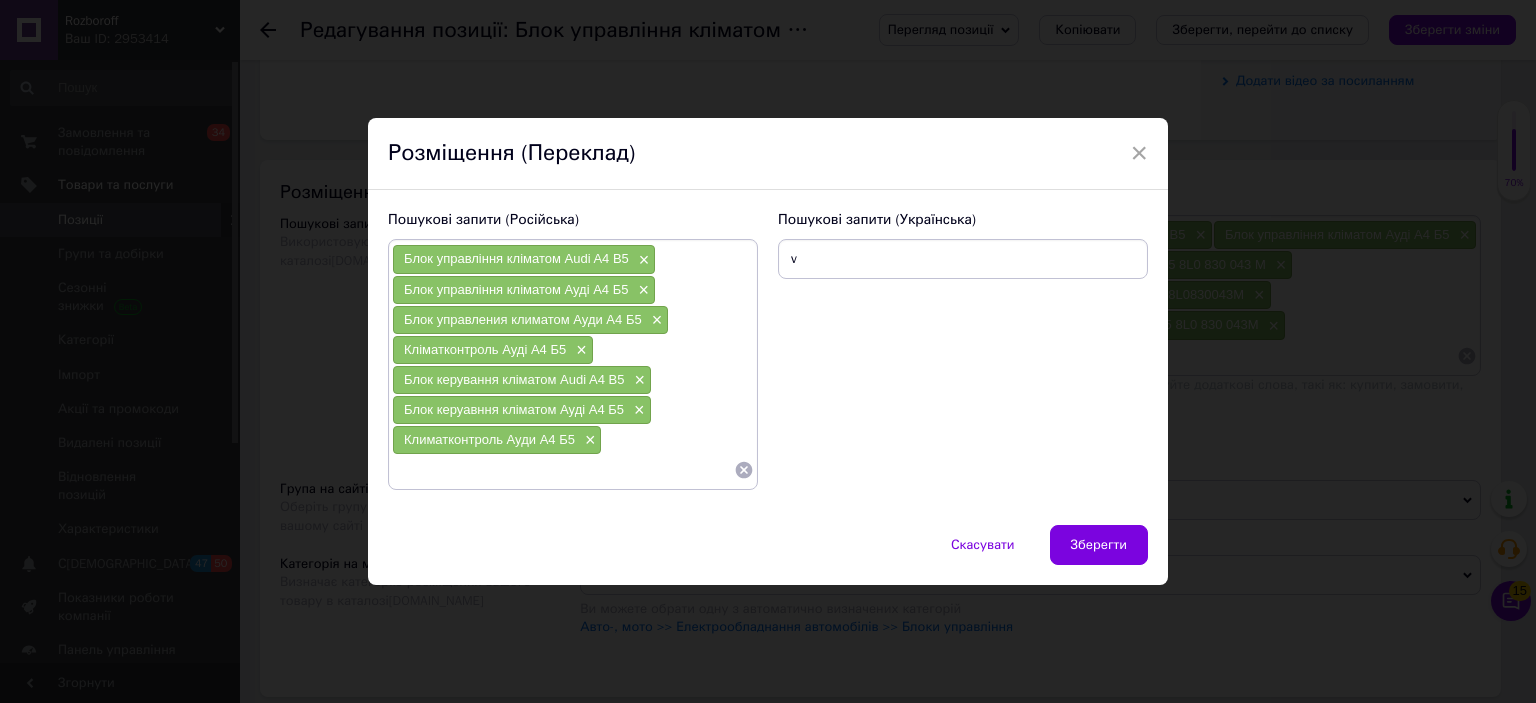 type 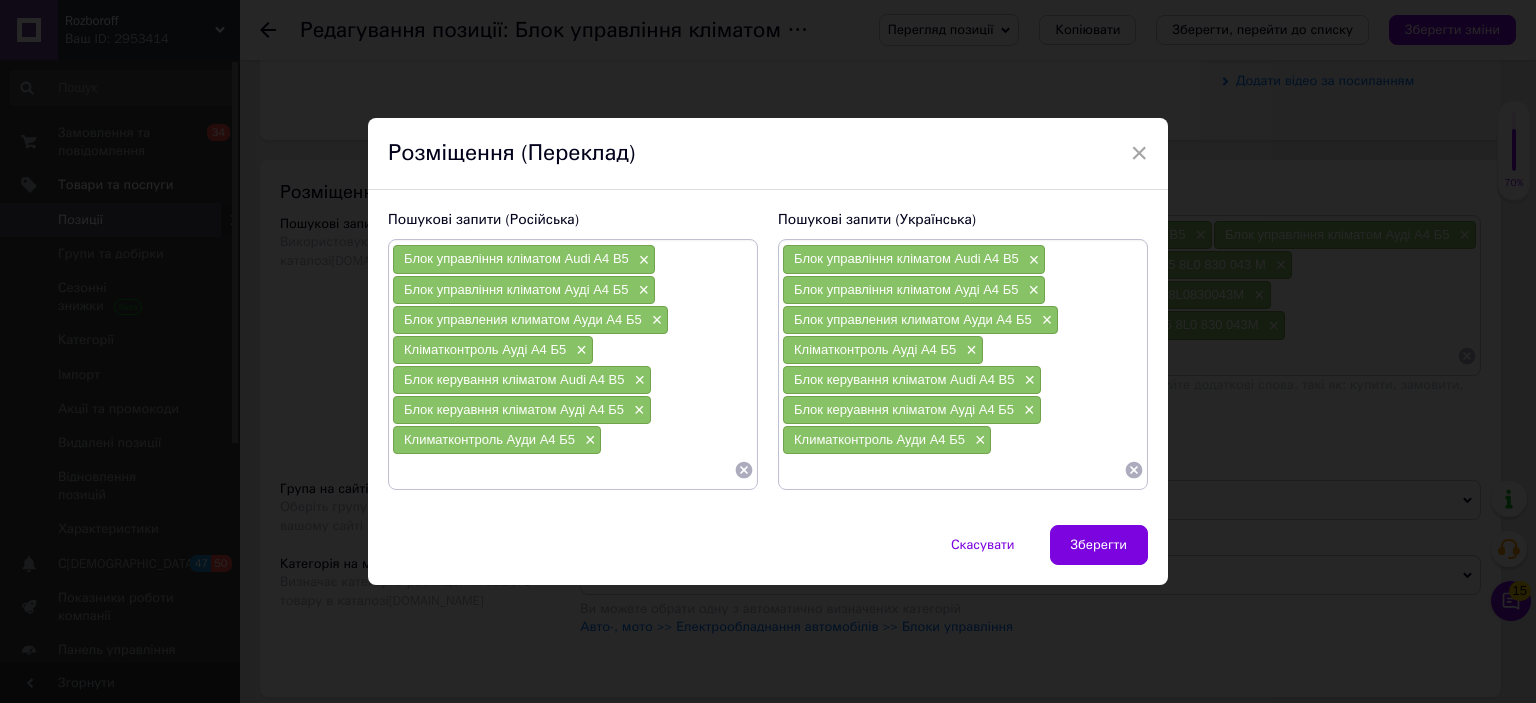 click on "Пошукові запити (Російська) Блок управління кліматом Audi A4 B5 × Блок управління кліматом Ауді А4 Б5 × Блок управления климатом Ауди А4 Б5 × Кліматконтроль Ауді А4 Б5 × Блок керування кліматом Audi A4 B5 × Блок керуавння кліматом Ауді А4 Б5 × Климатконтроль Ауди А4 Б5 × Пошукові запити (Українська) Блок управління кліматом Audi A4 B5 × Блок управління кліматом Ауді А4 Б5 × Блок управления климатом Ауди А4 Б5 × Кліматконтроль Ауді А4 Б5 × Блок керування кліматом Audi A4 B5 × Блок керуавння кліматом Ауді А4 Б5 × Климатконтроль Ауди А4 Б5 ×" at bounding box center [768, 357] 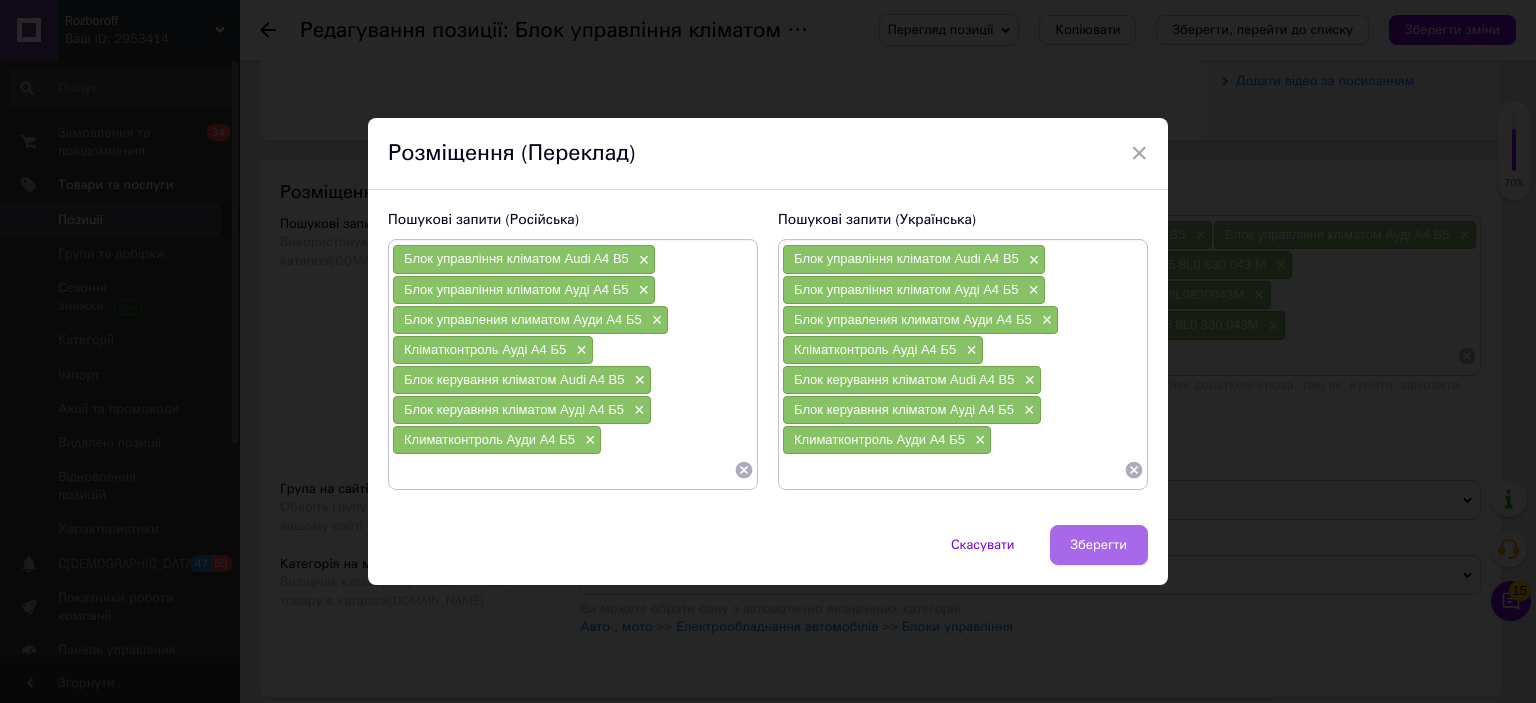 click on "Зберегти" at bounding box center (1099, 545) 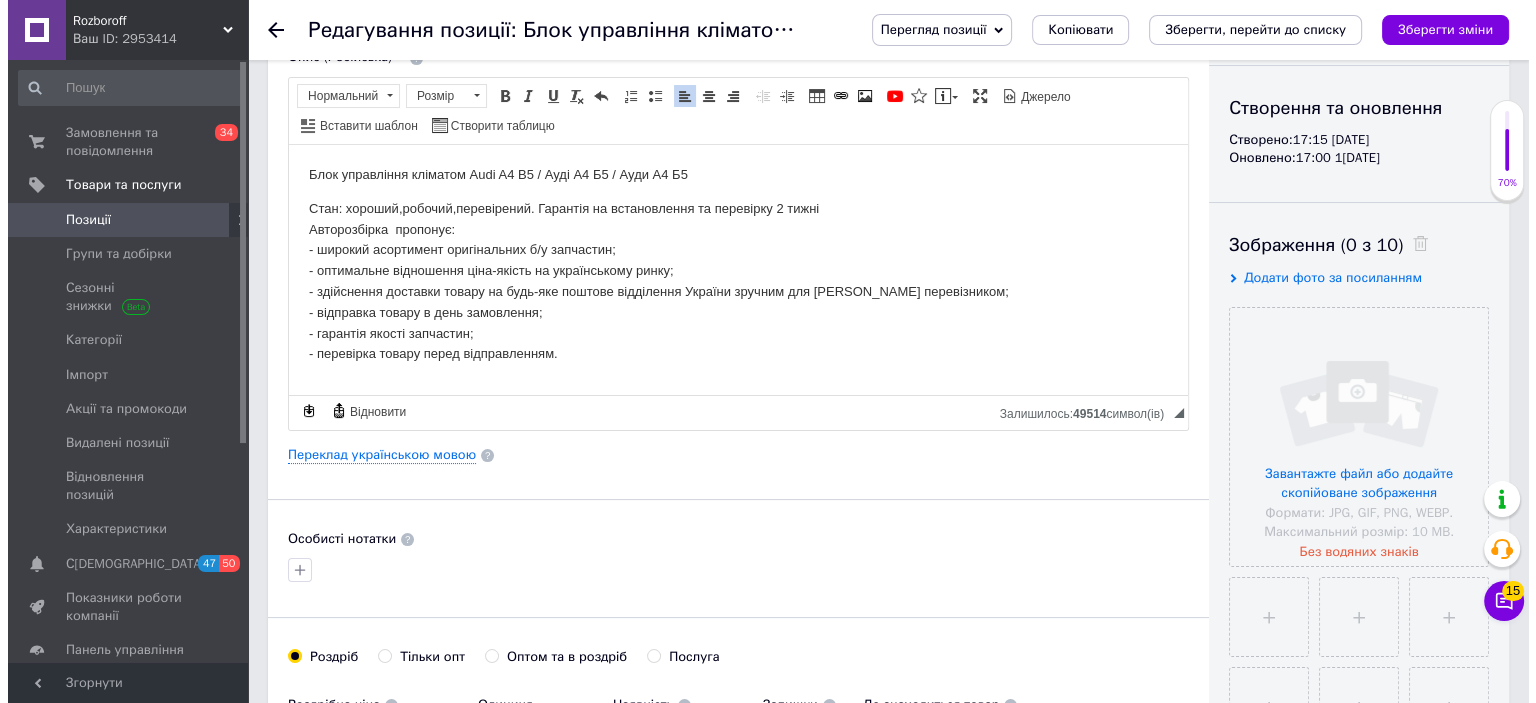 scroll, scrollTop: 196, scrollLeft: 0, axis: vertical 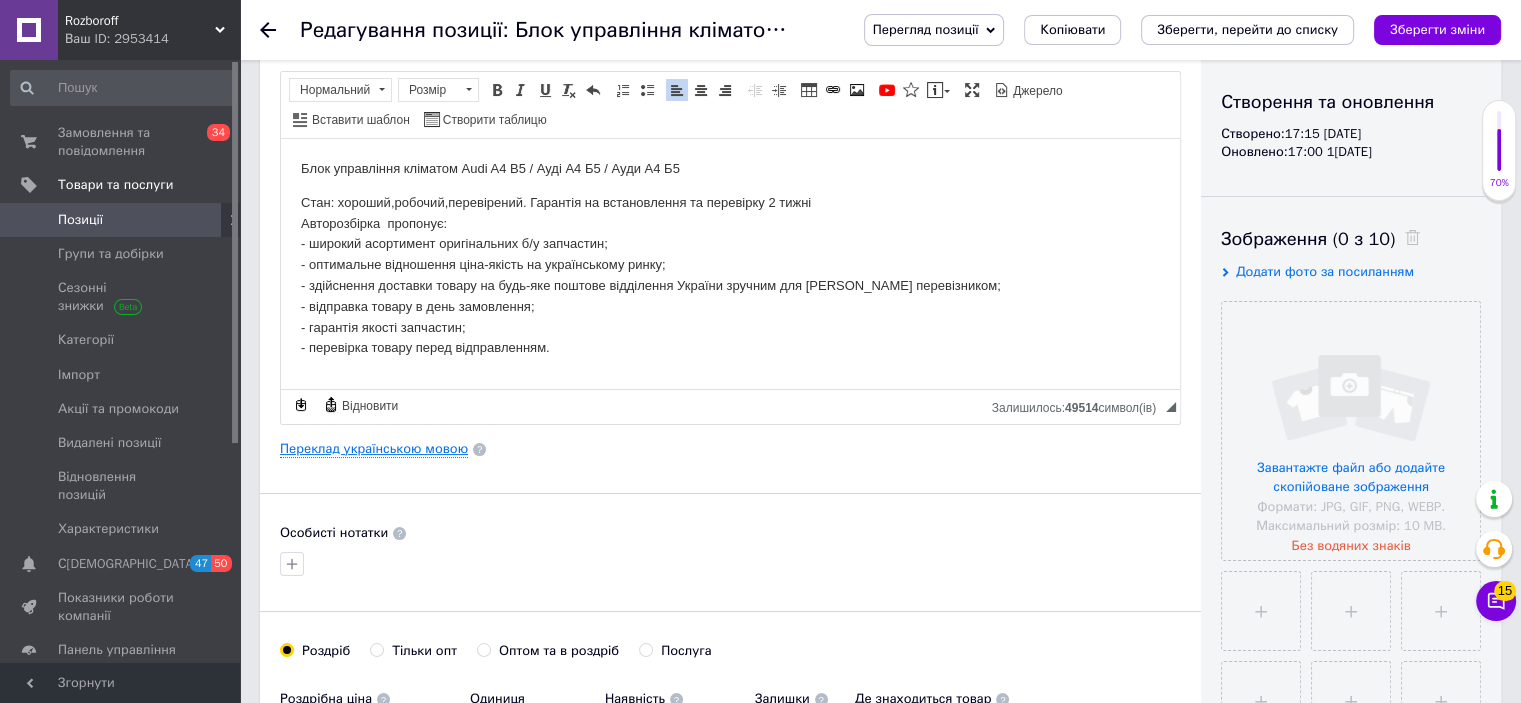 click on "Переклад українською мовою" at bounding box center (374, 449) 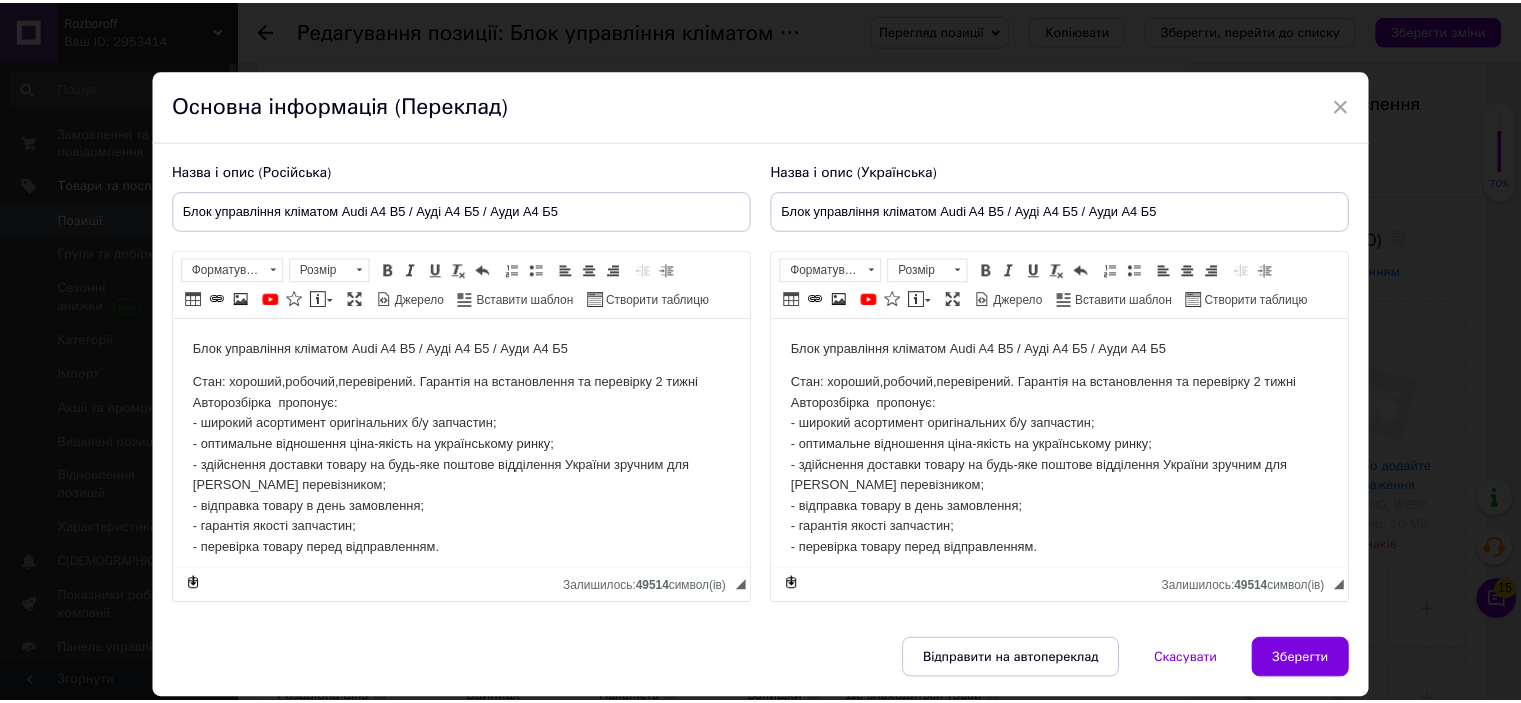 scroll, scrollTop: 0, scrollLeft: 0, axis: both 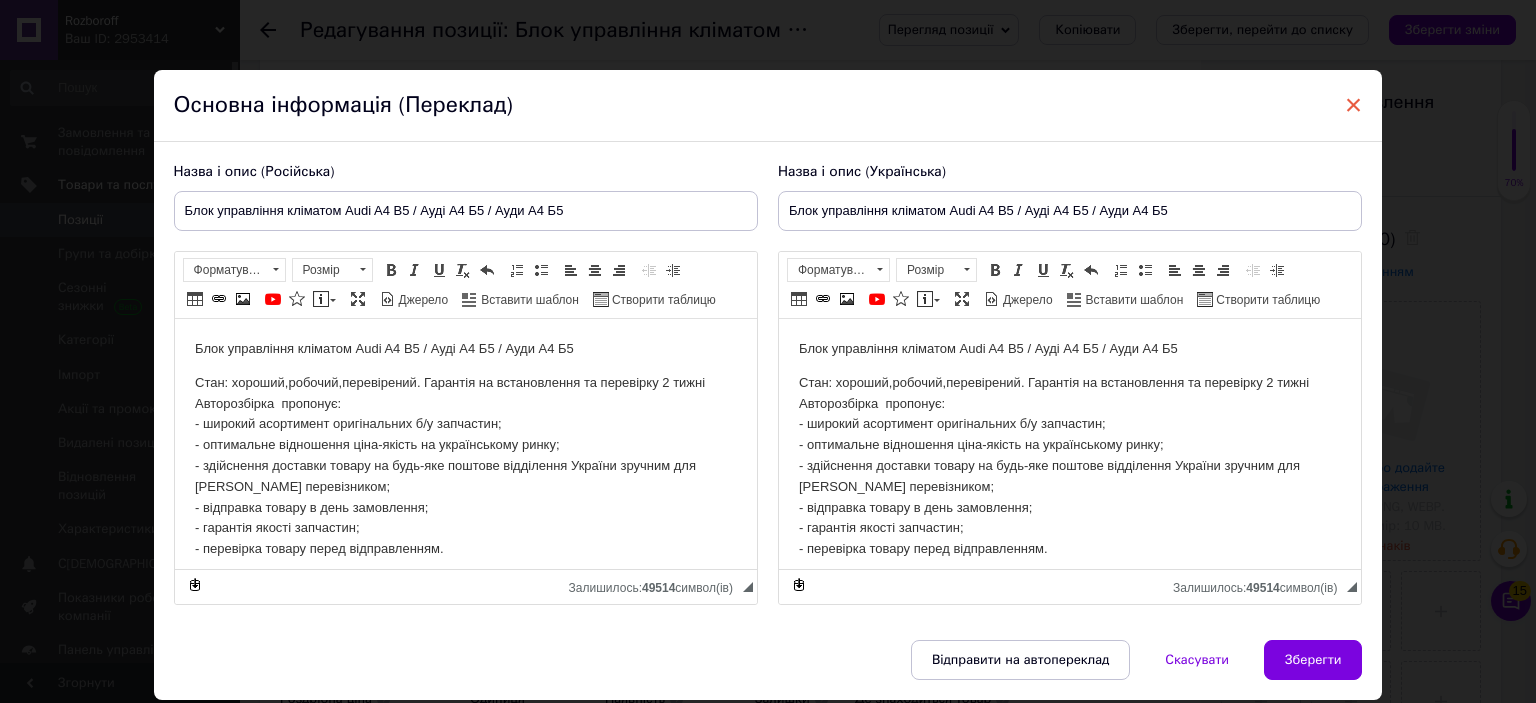 click on "×" at bounding box center [1354, 105] 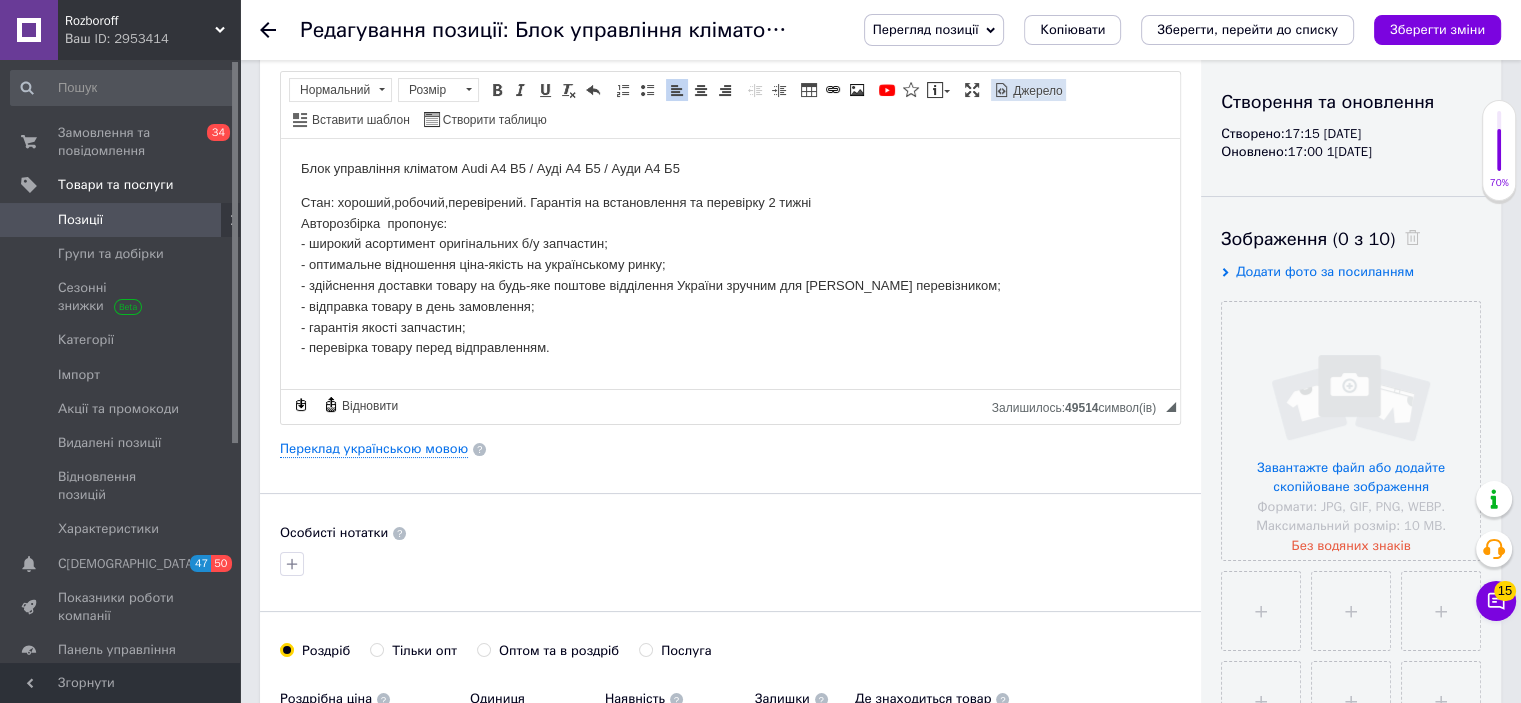 scroll, scrollTop: 0, scrollLeft: 0, axis: both 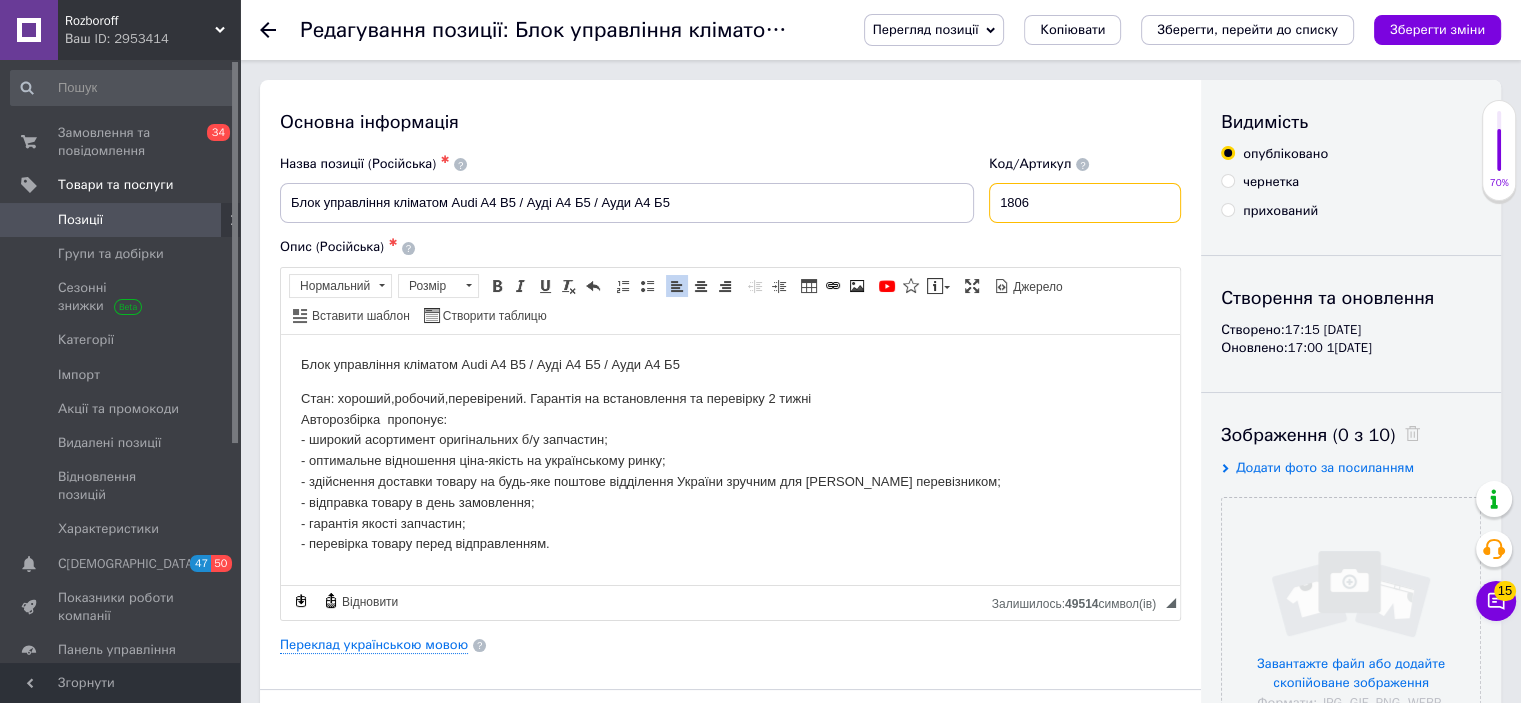 click on "1806" at bounding box center (1085, 203) 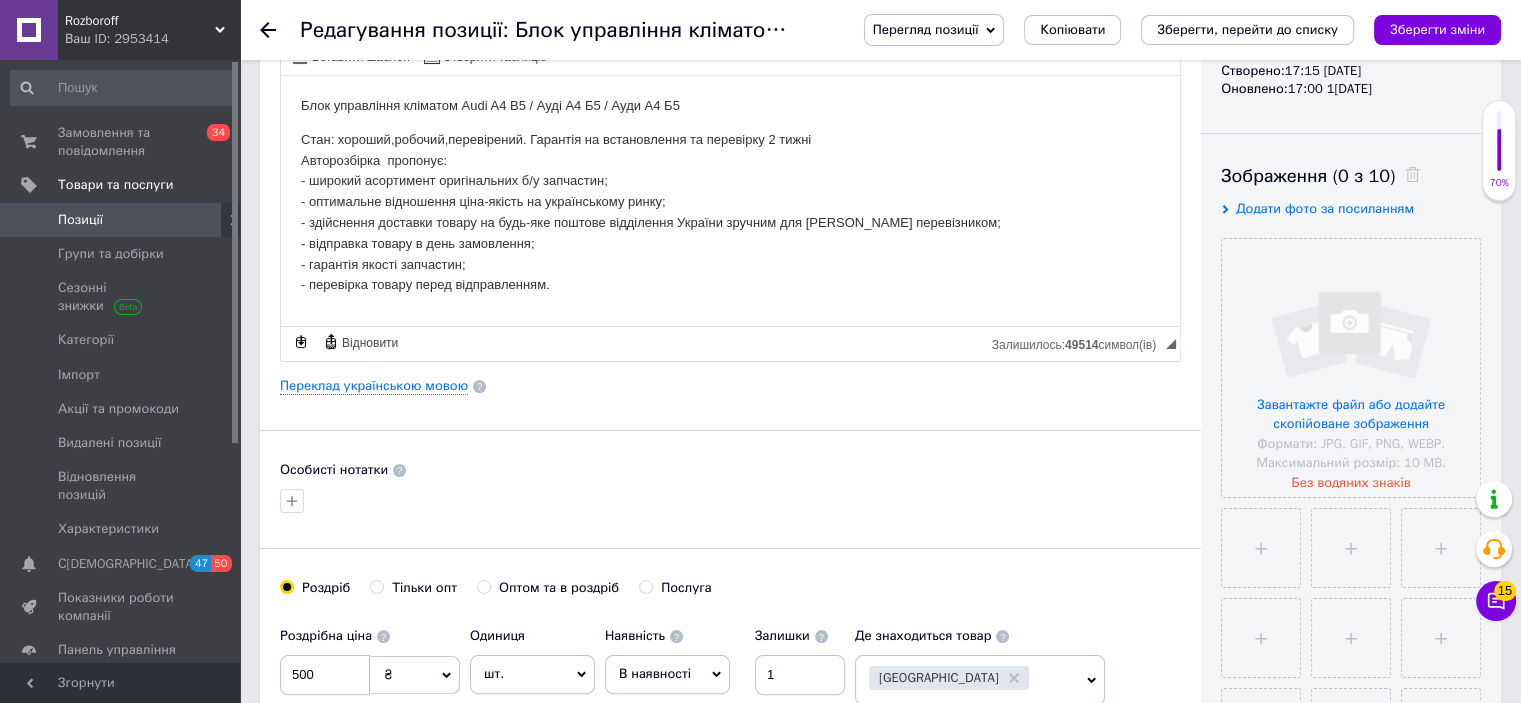scroll, scrollTop: 260, scrollLeft: 0, axis: vertical 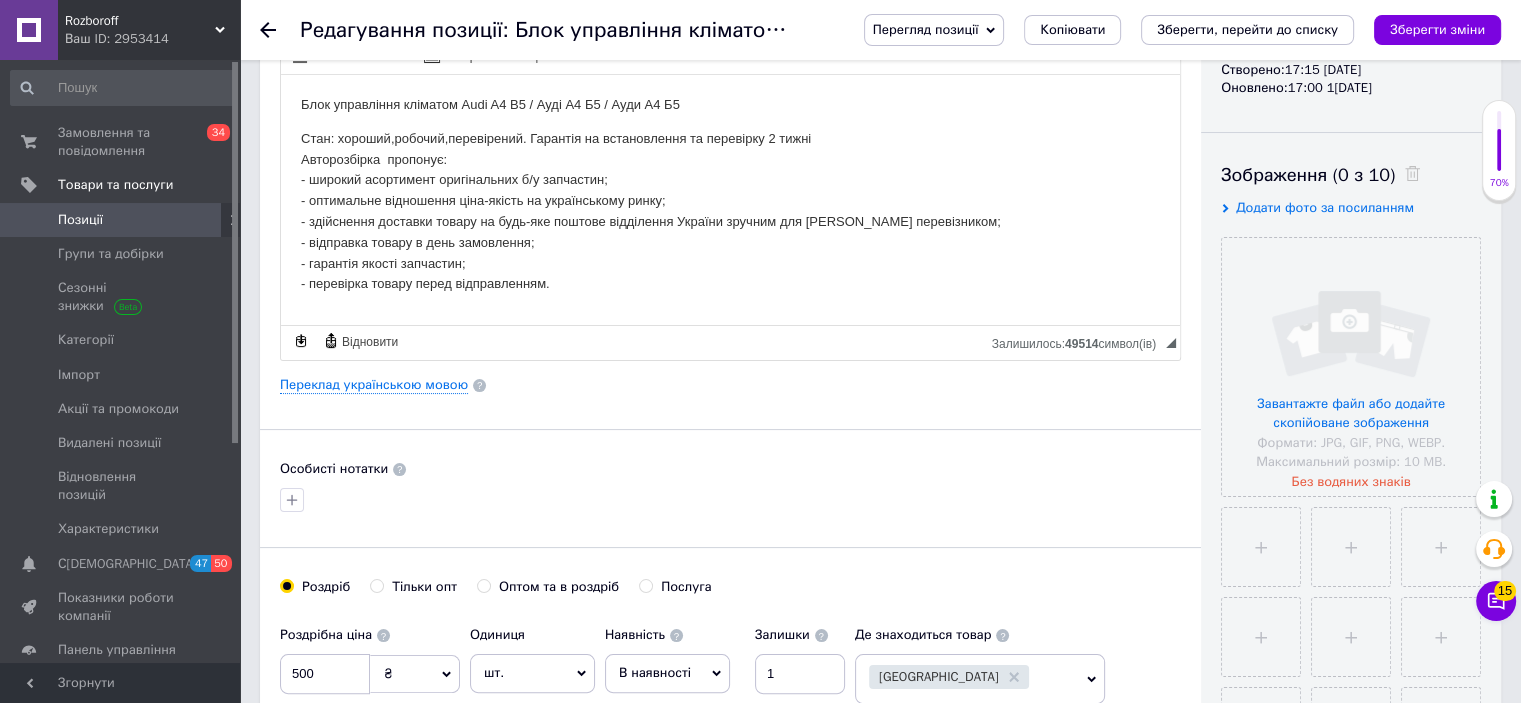 type on "1803" 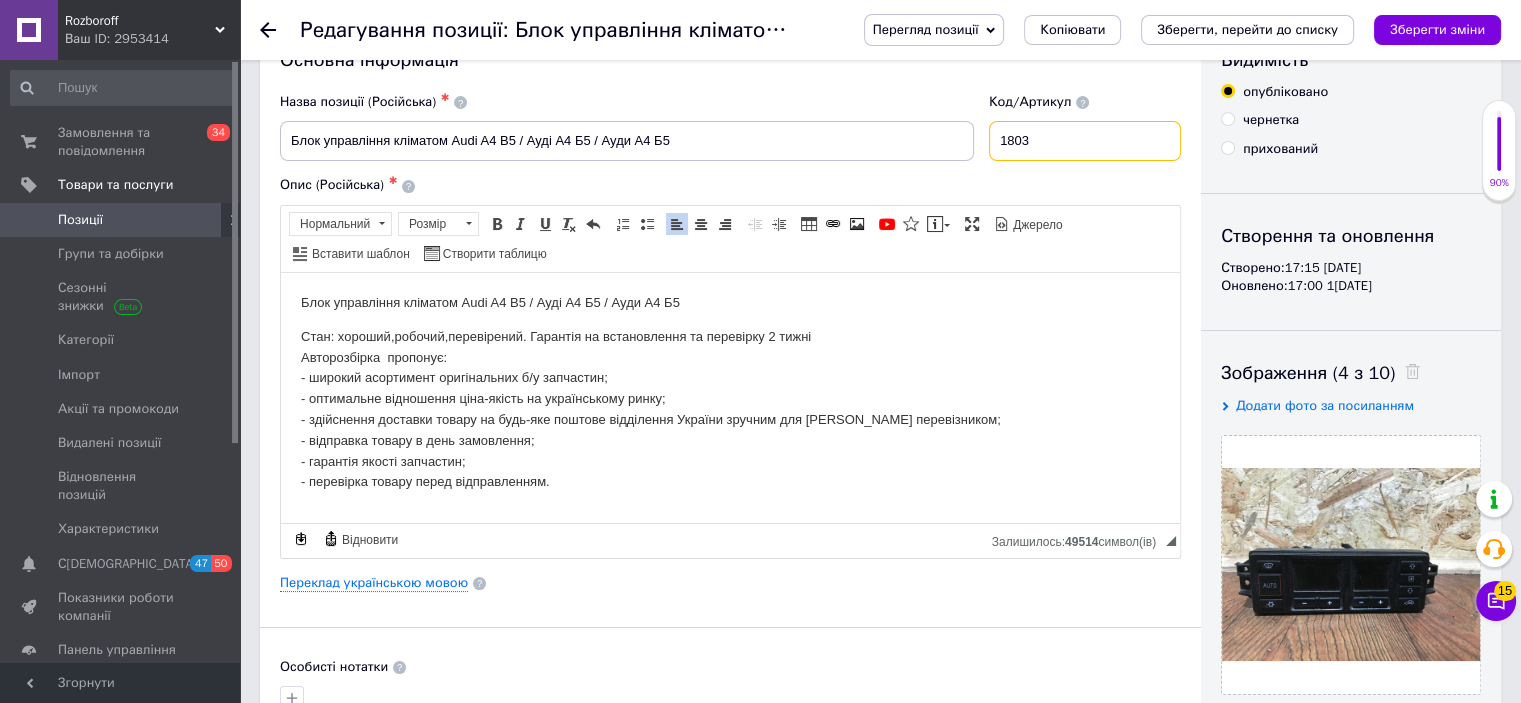 scroll, scrollTop: 0, scrollLeft: 0, axis: both 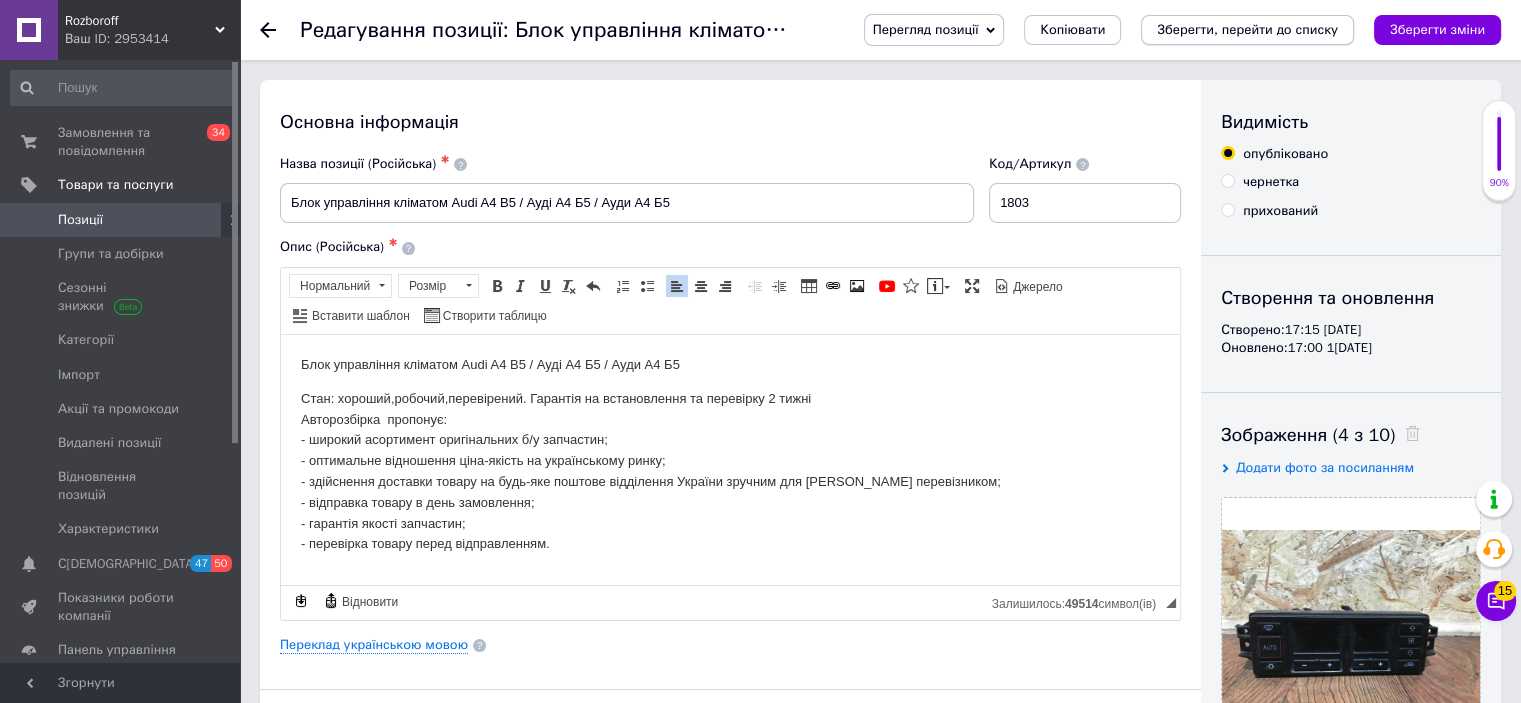 click on "Зберегти, перейти до списку" at bounding box center (1247, 30) 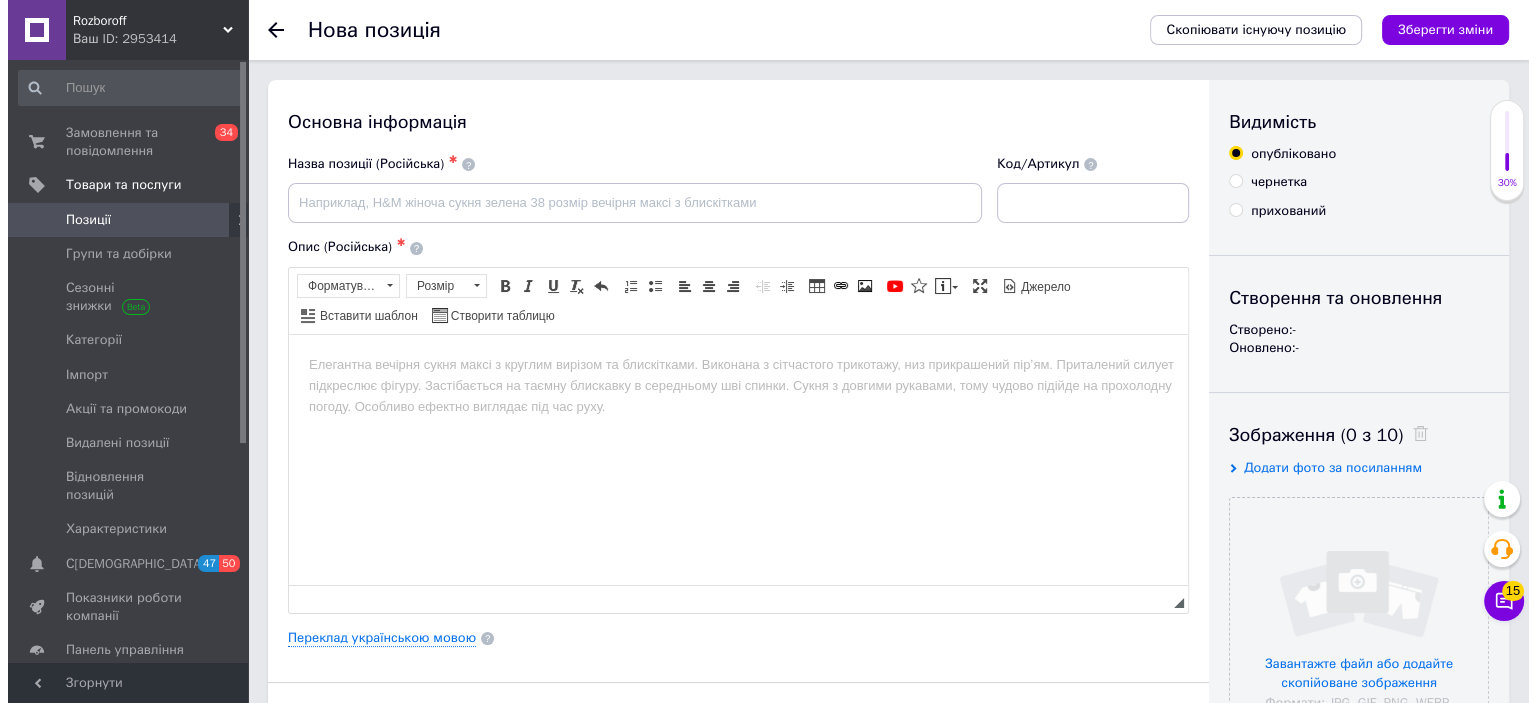 scroll, scrollTop: 0, scrollLeft: 0, axis: both 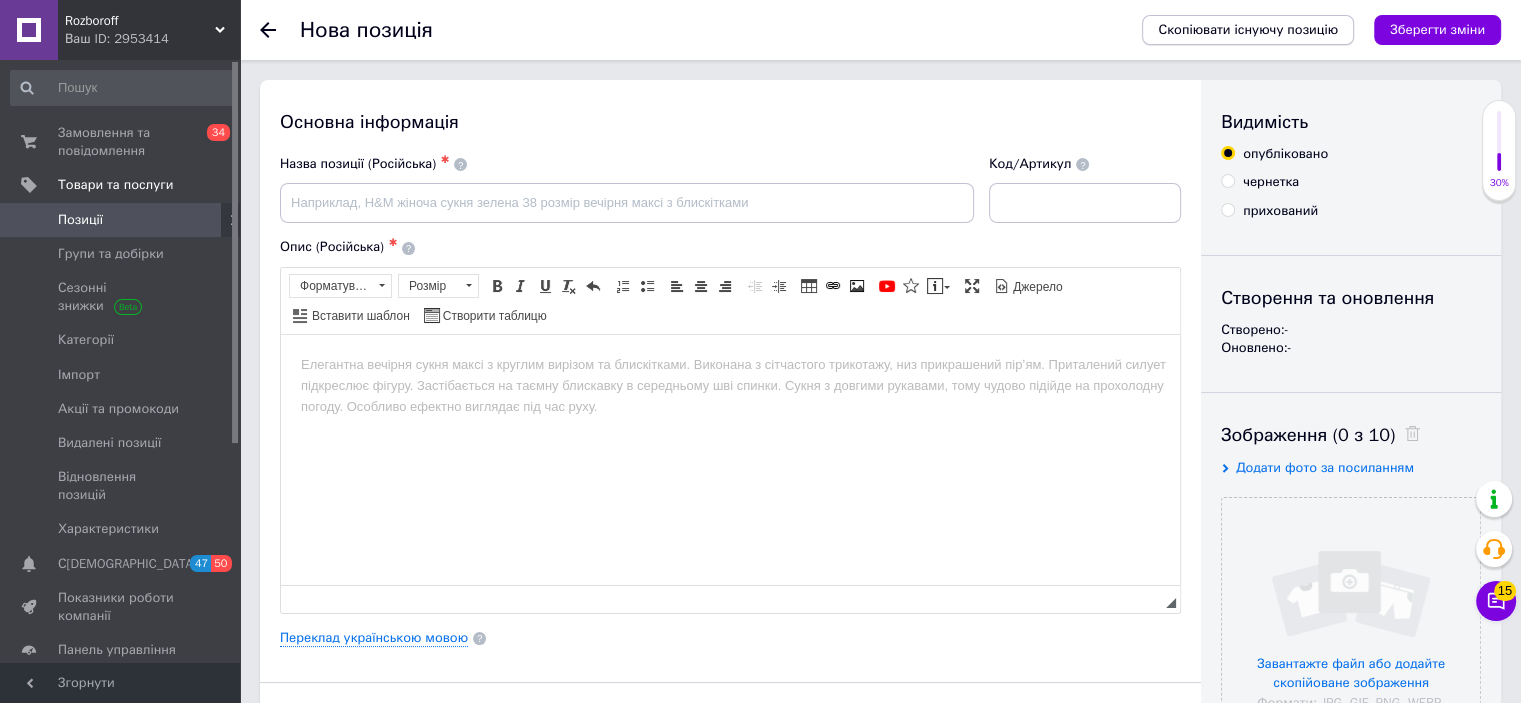 click on "Скопіювати існуючу позицію" at bounding box center (1248, 30) 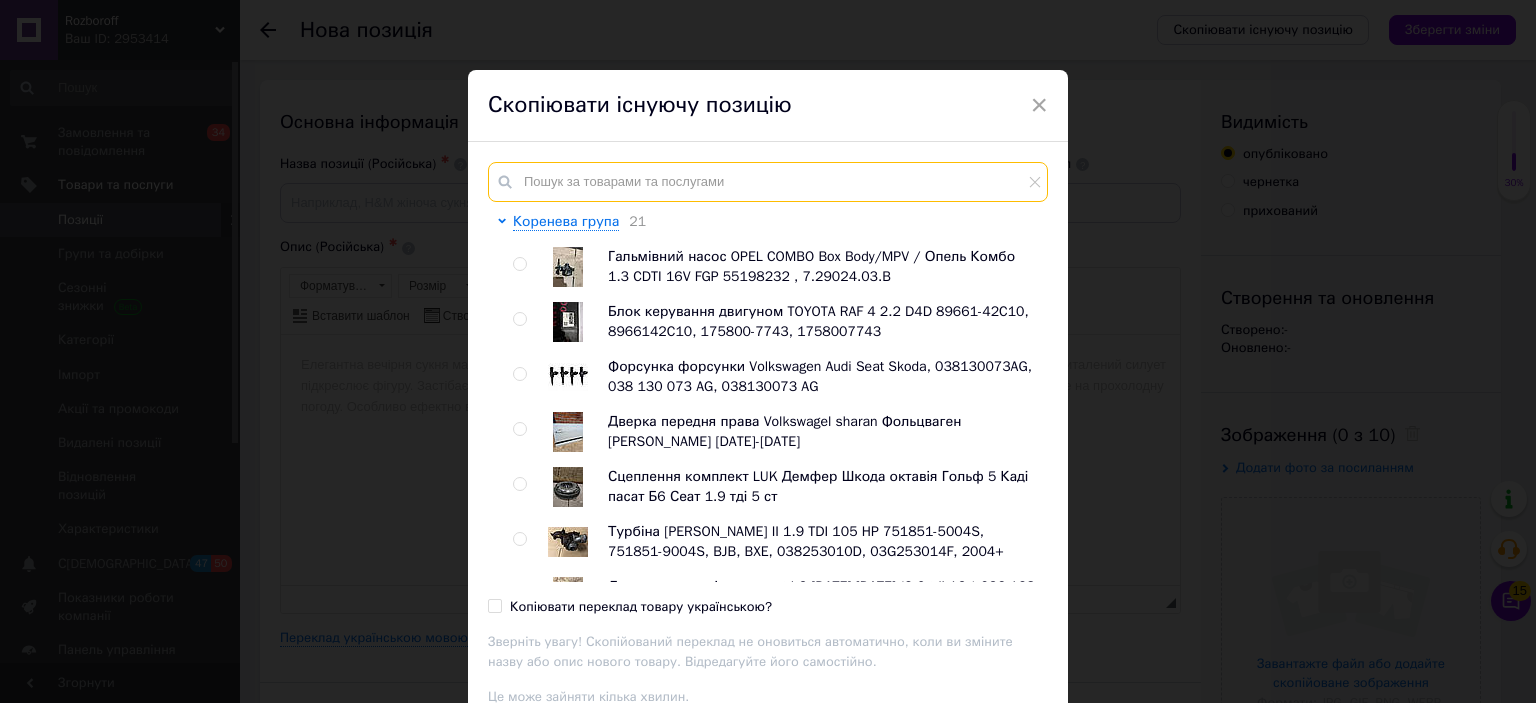 click at bounding box center (768, 182) 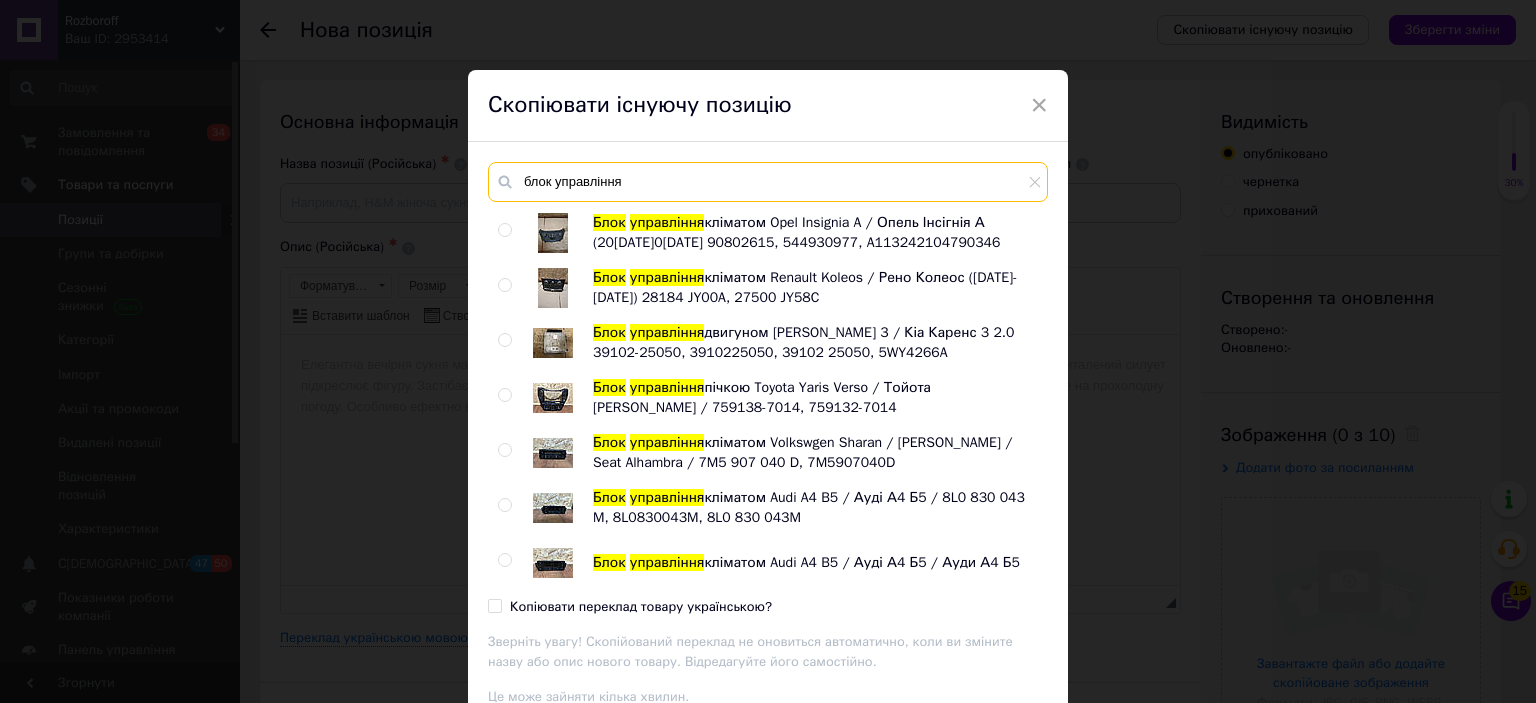 scroll, scrollTop: 764, scrollLeft: 0, axis: vertical 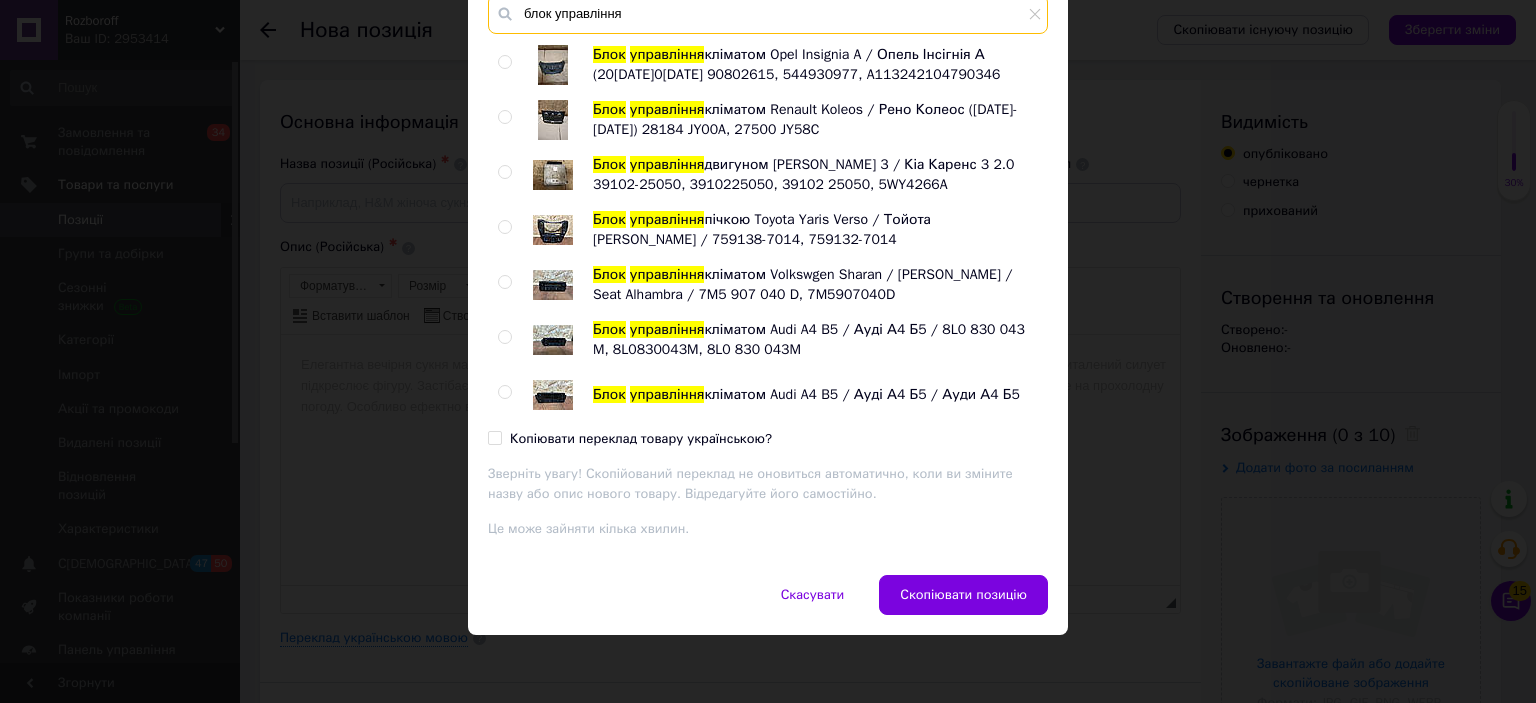 type on "блок управління" 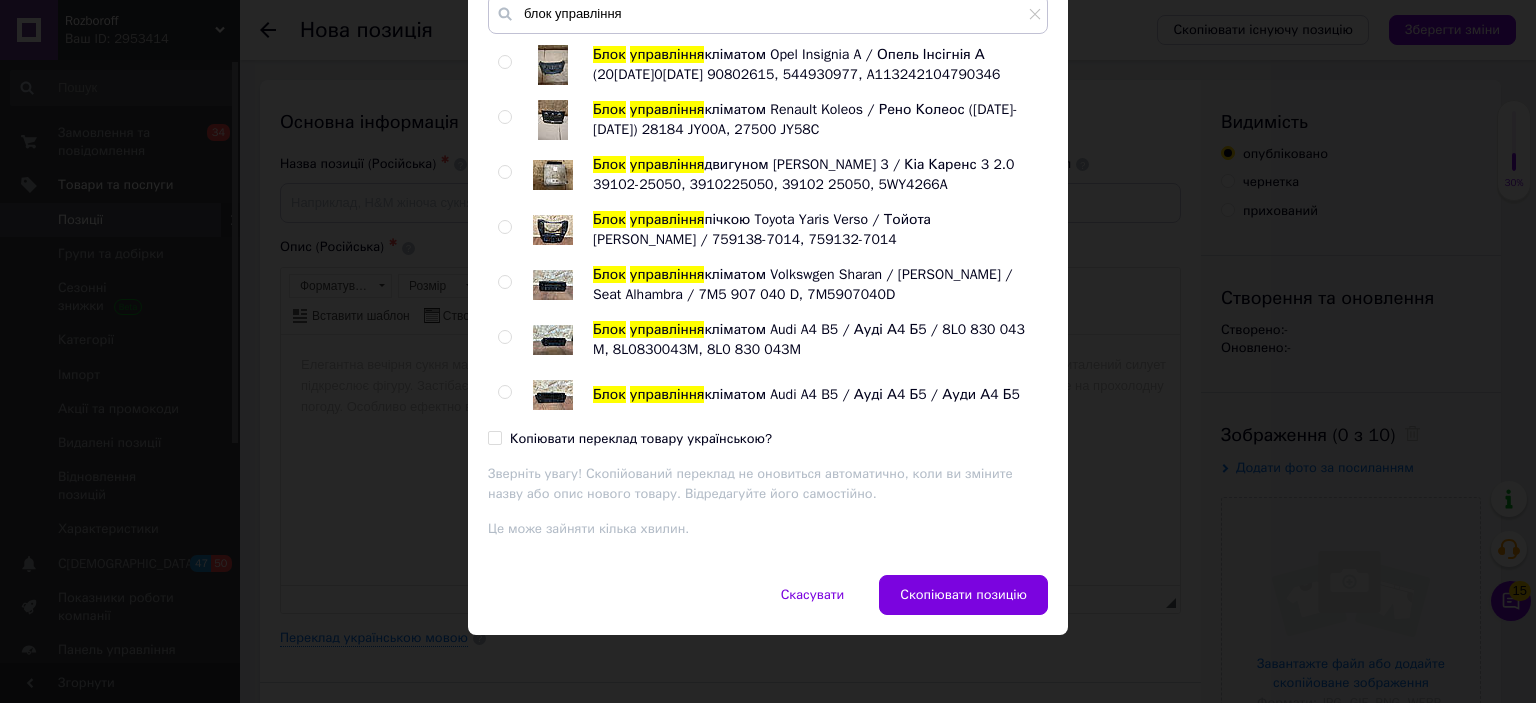 click at bounding box center (508, 395) 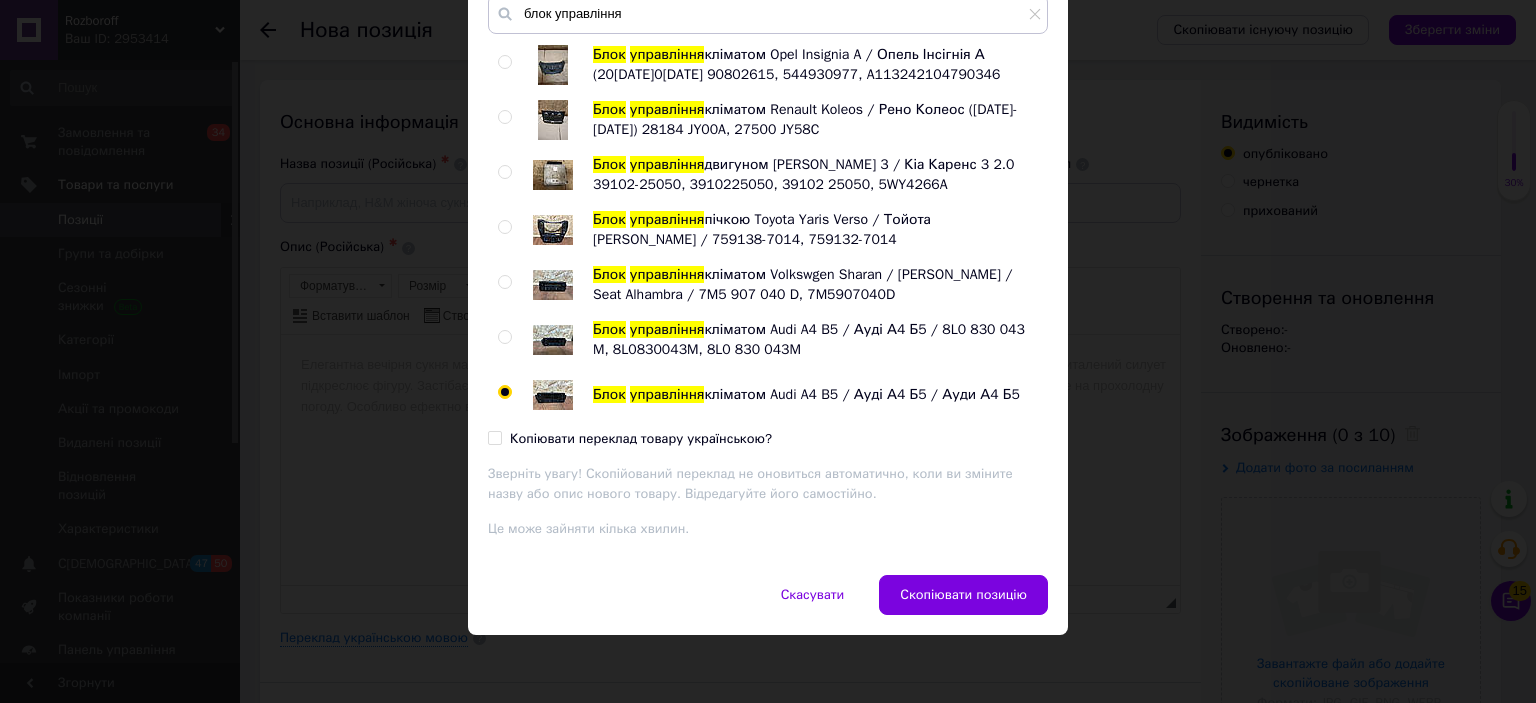 radio on "true" 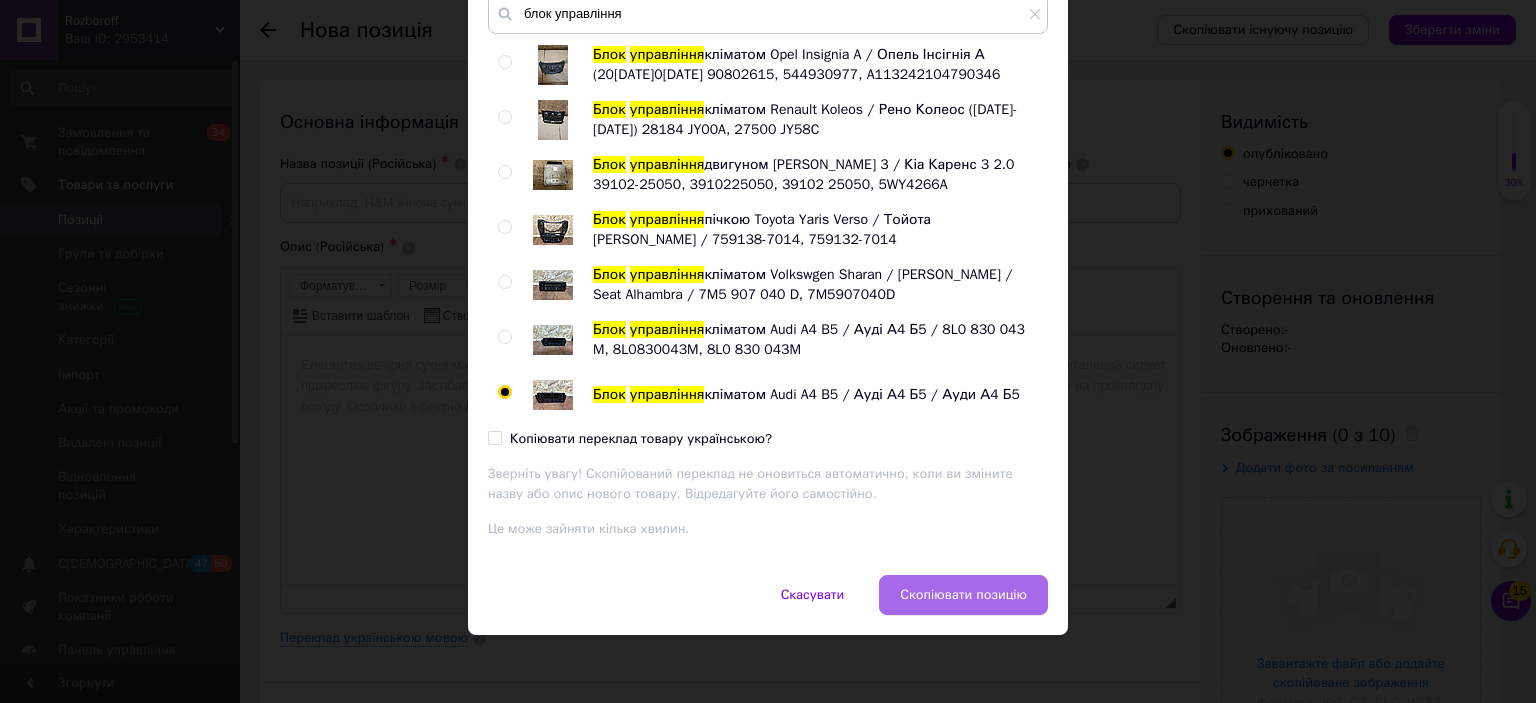 click on "Скопіювати позицію" at bounding box center [963, 595] 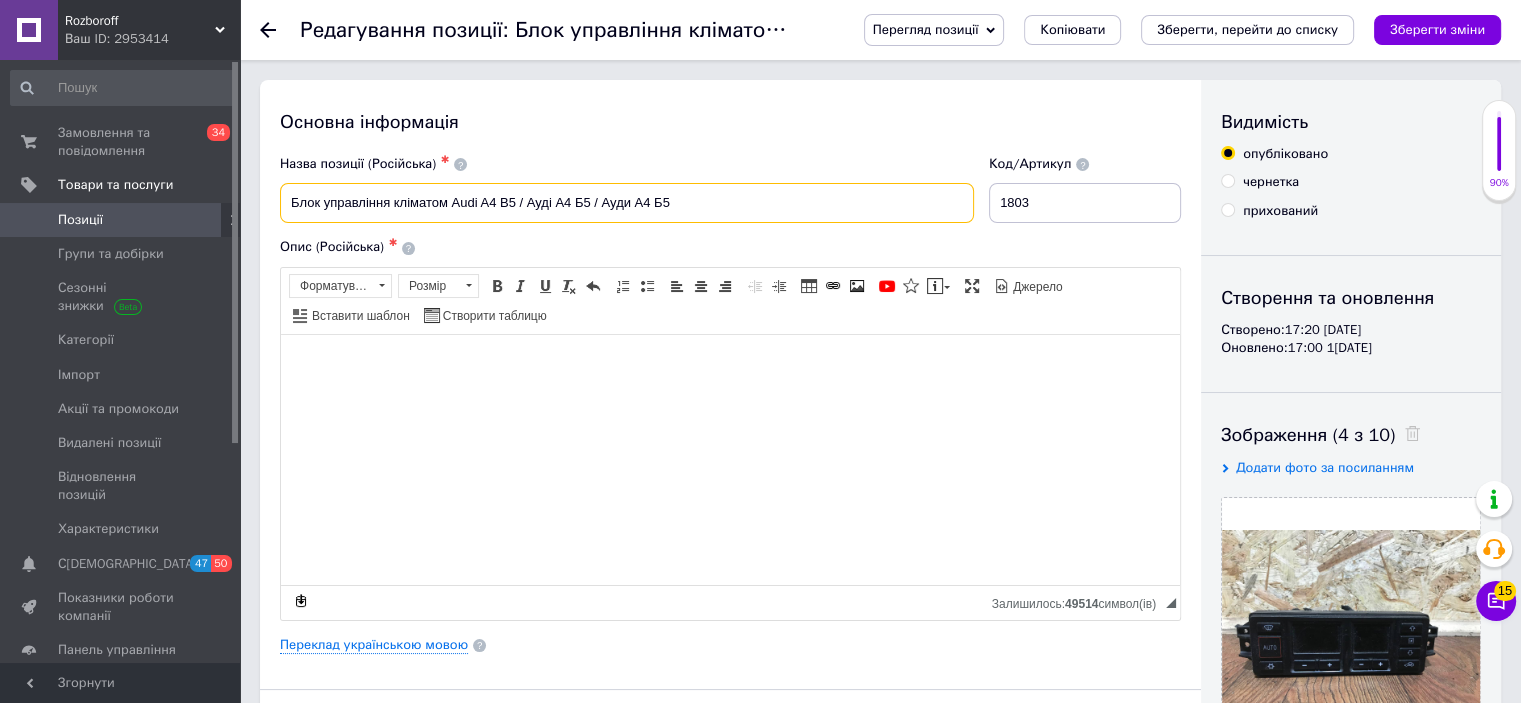 click on "Блок управління кліматом Audi A4 B5 / Ауді А4 Б5 / Ауди А4 Б5" at bounding box center (627, 203) 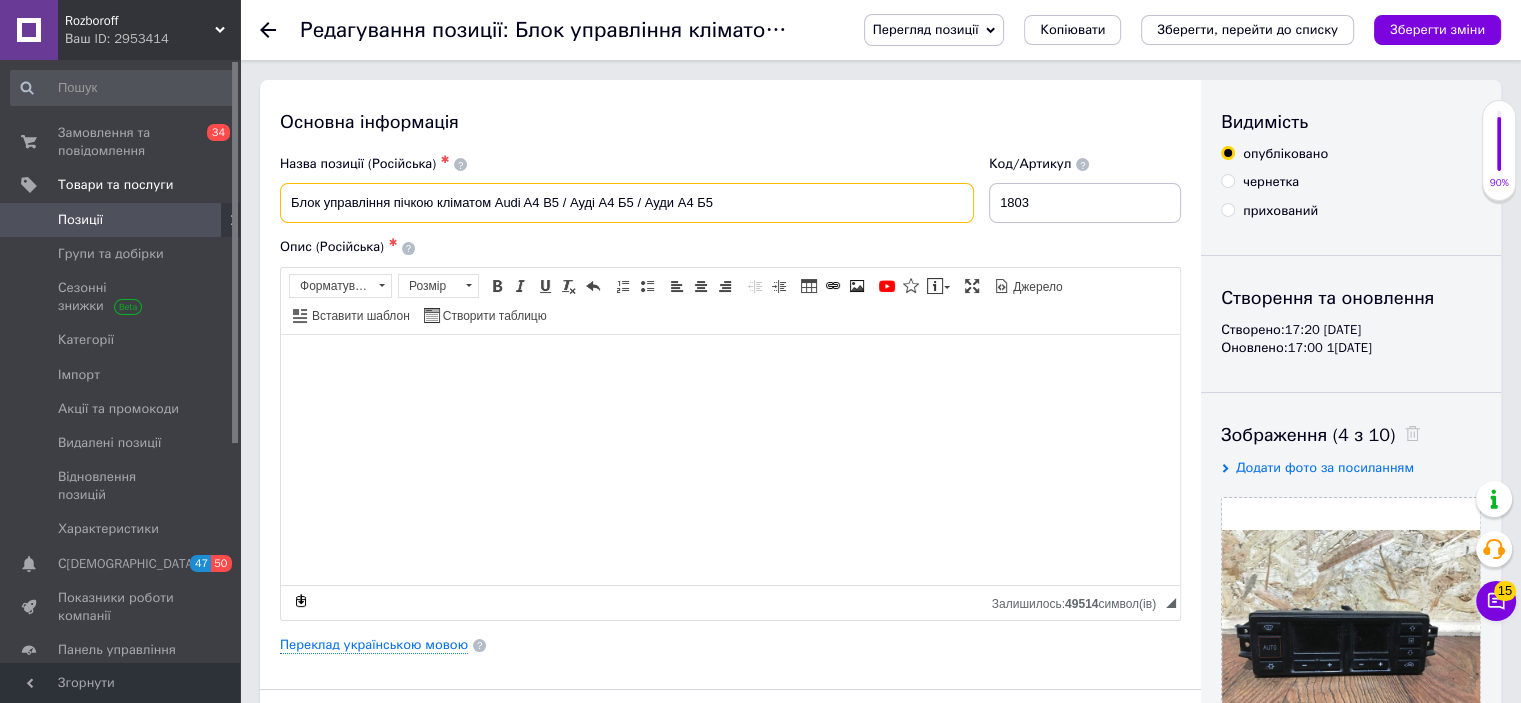 drag, startPoint x: 764, startPoint y: 210, endPoint x: 496, endPoint y: 203, distance: 268.0914 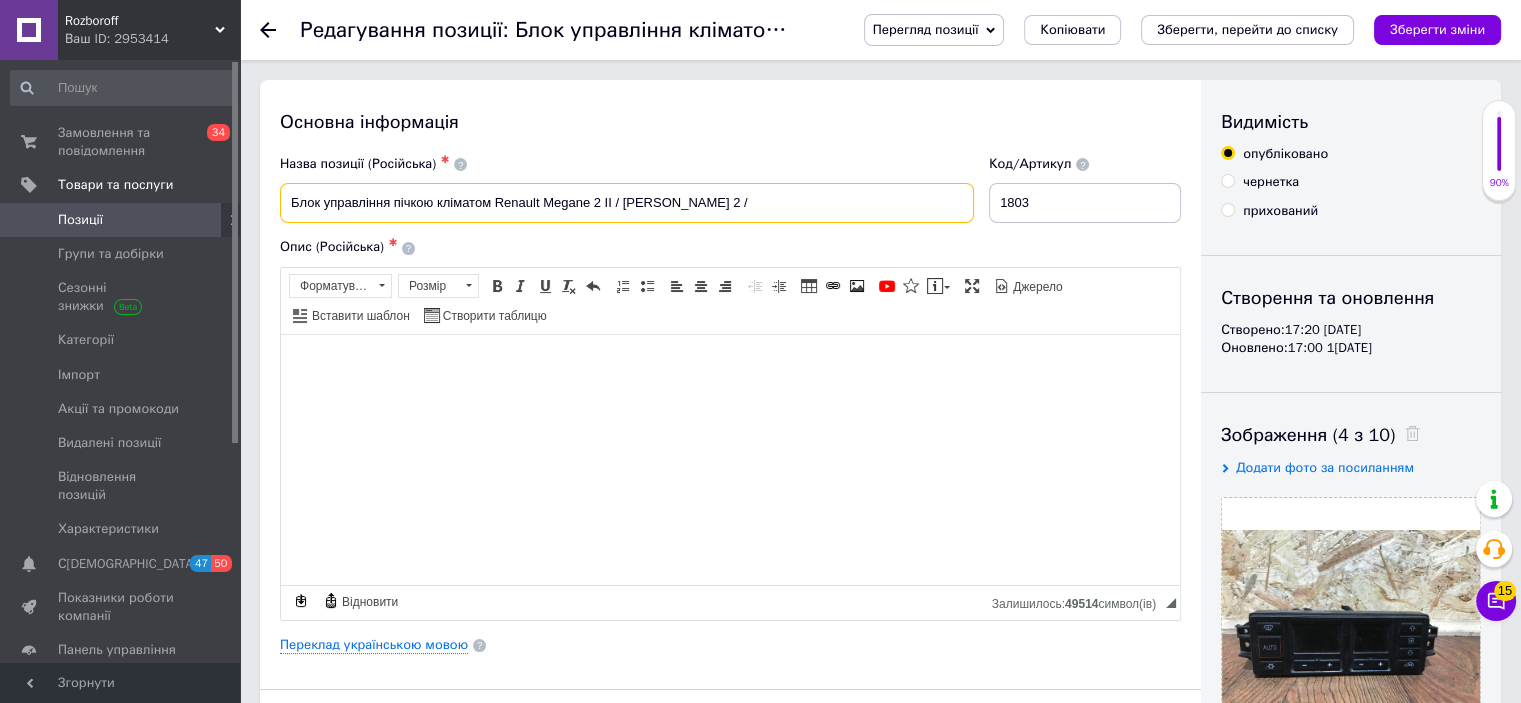 paste on "69340019" 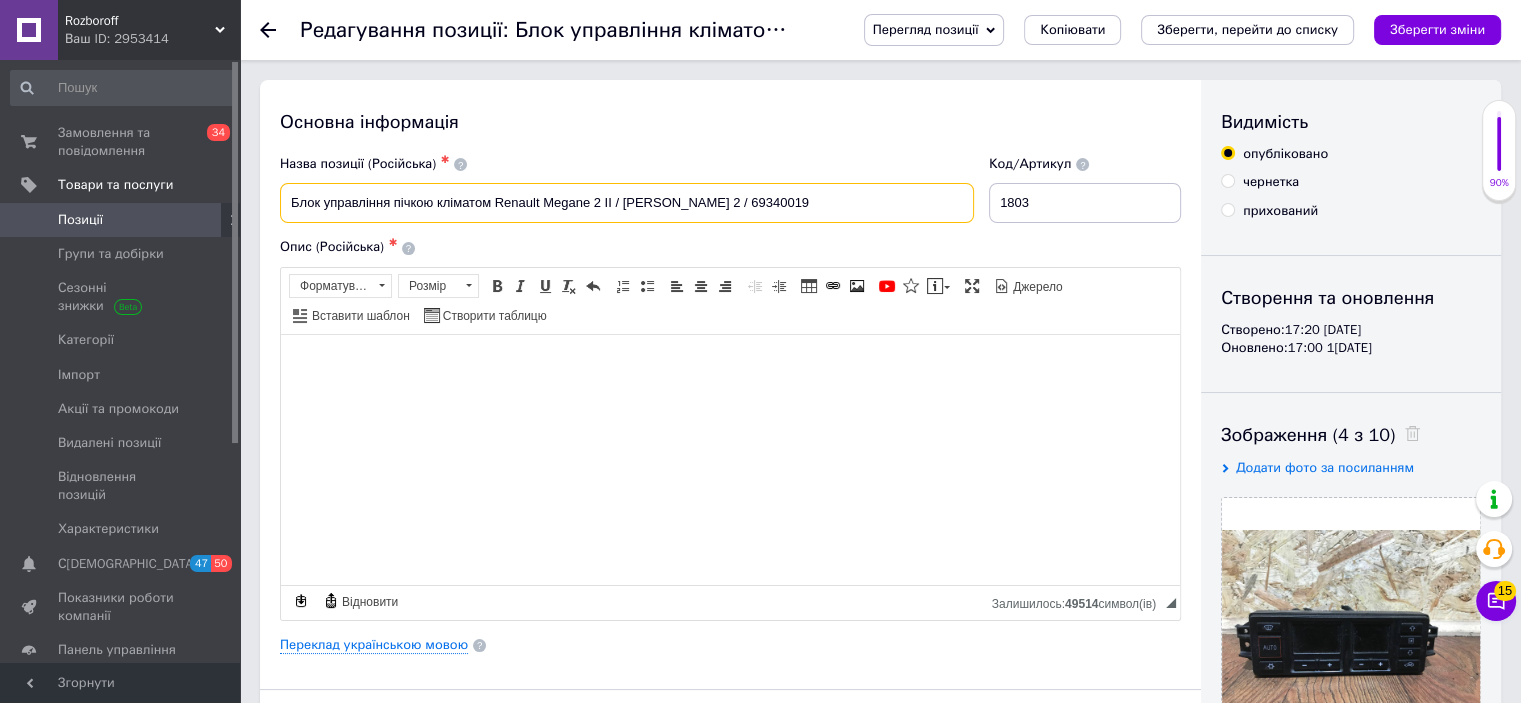 type on "Блок управління пічкою кліматом Renault Megane 2 II / Рено Меган 2 / 69340019" 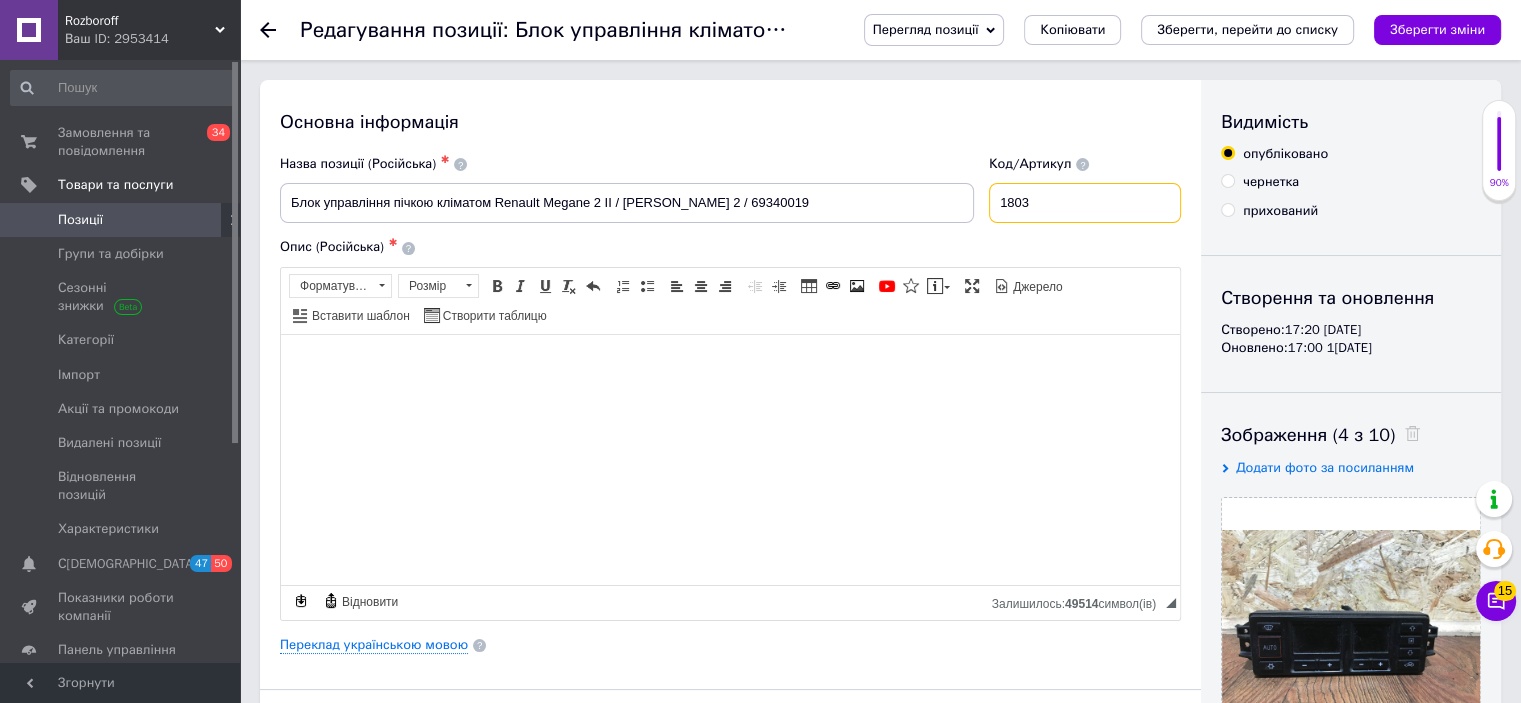 click on "1803" at bounding box center [1085, 203] 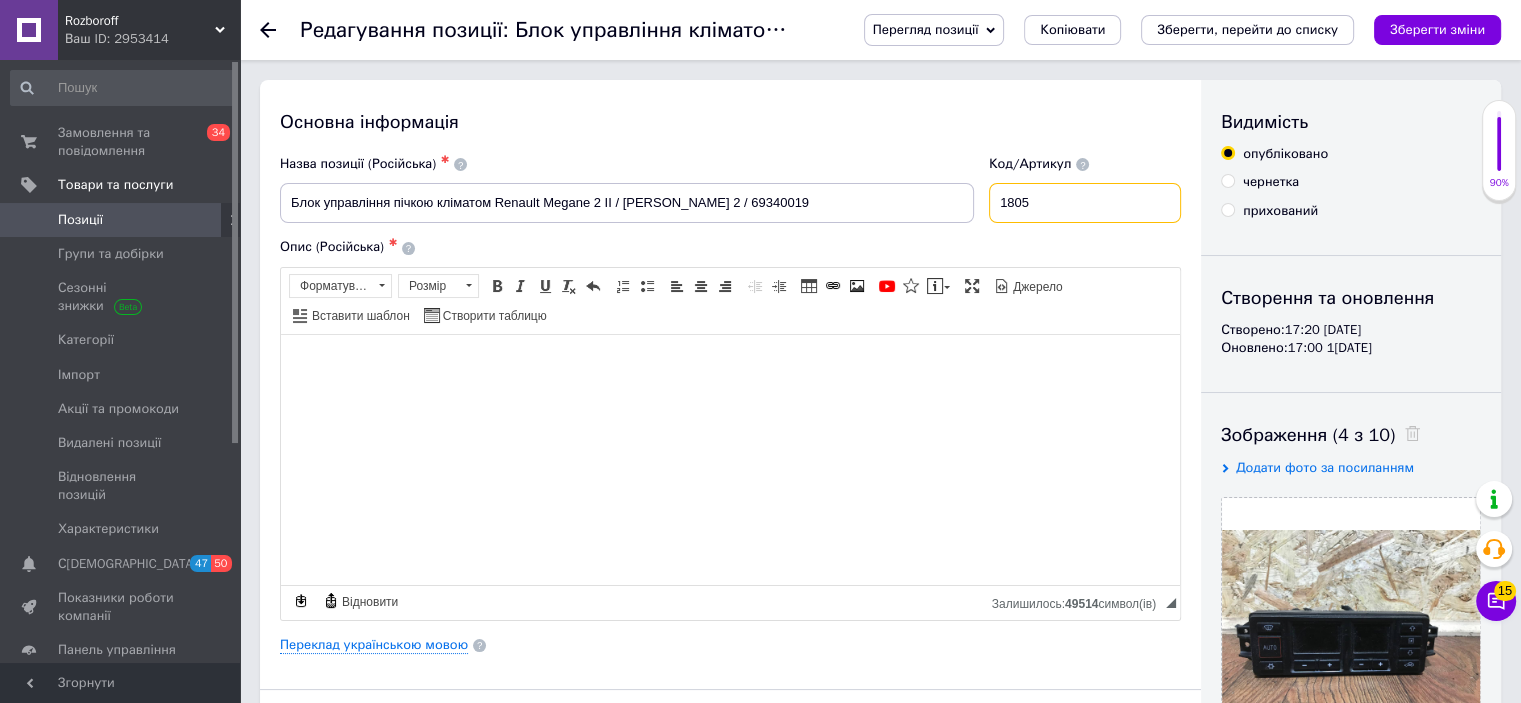 type on "1805" 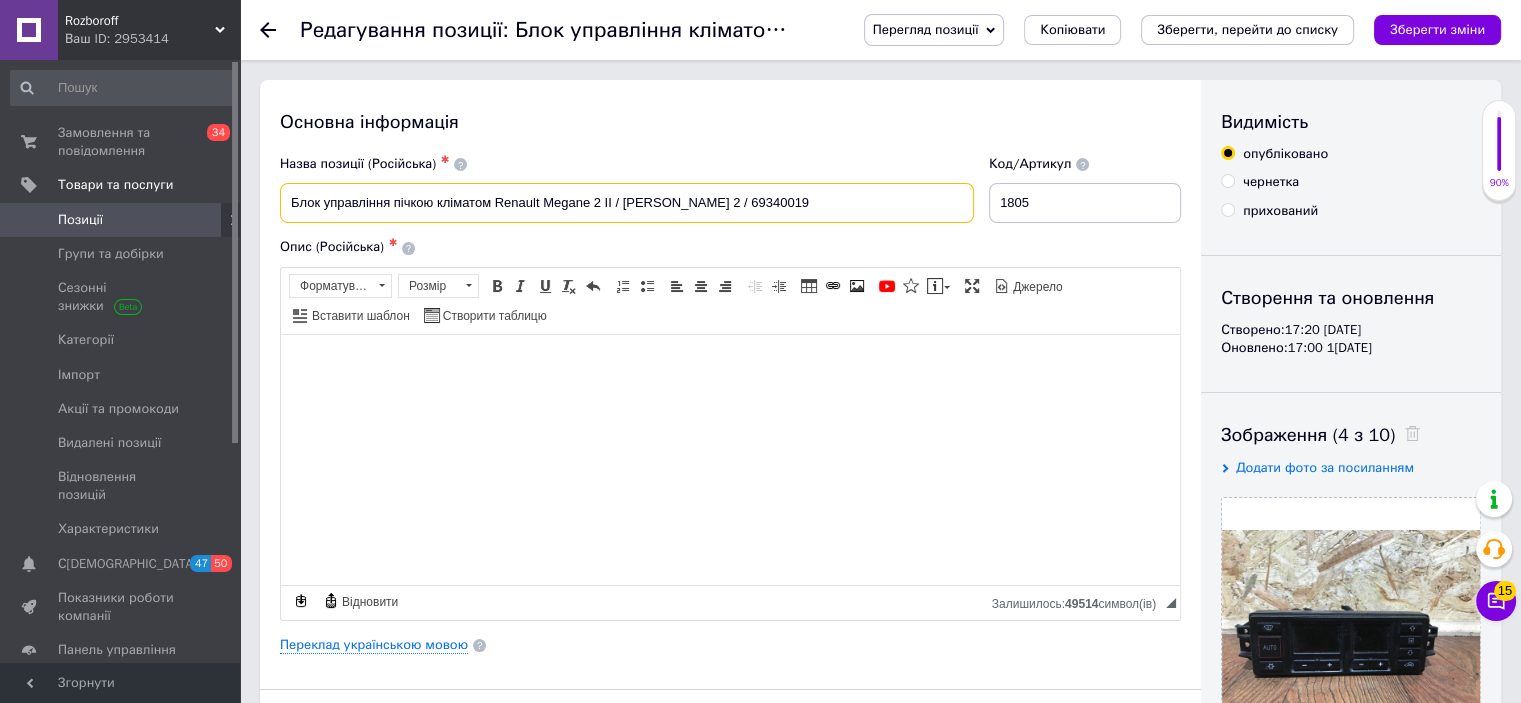 drag, startPoint x: 788, startPoint y: 187, endPoint x: 257, endPoint y: 196, distance: 531.0763 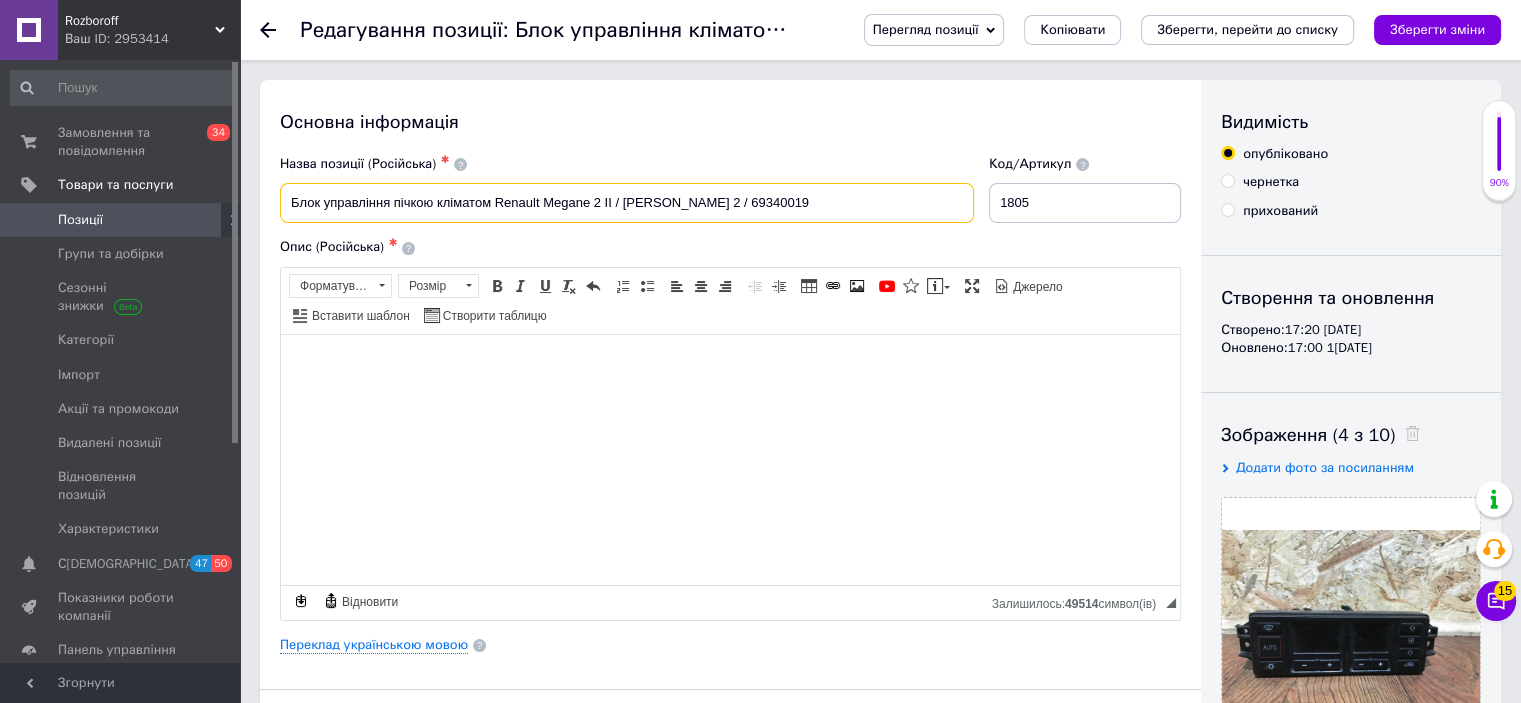 click on "Основна інформація Назва позиції (Російська) ✱ Блок управління пічкою кліматом Renault Megane 2 II / Рено Меган 2 / 69340019 Код/Артикул 1805 Опис (Російська) ✱ Блок управління кліматом Audi A4 B5 / Ауді А4 Б5 / Ауди А4 Б5
Стан: хороший,робочий,перевірений. Гарантія на встановлення та перевірку 2 тижні
Авторозбірка  пропонує:
- широкий асортимент оригінальних б/у запчастин;
- оптимальне відношення ціна-якість на українському ринку;
- здійснення доставки товару на будь-яке поштове відділення України зручним для Вас перевізником;
- відправка товару в день замовлення;" at bounding box center (880, 1688) 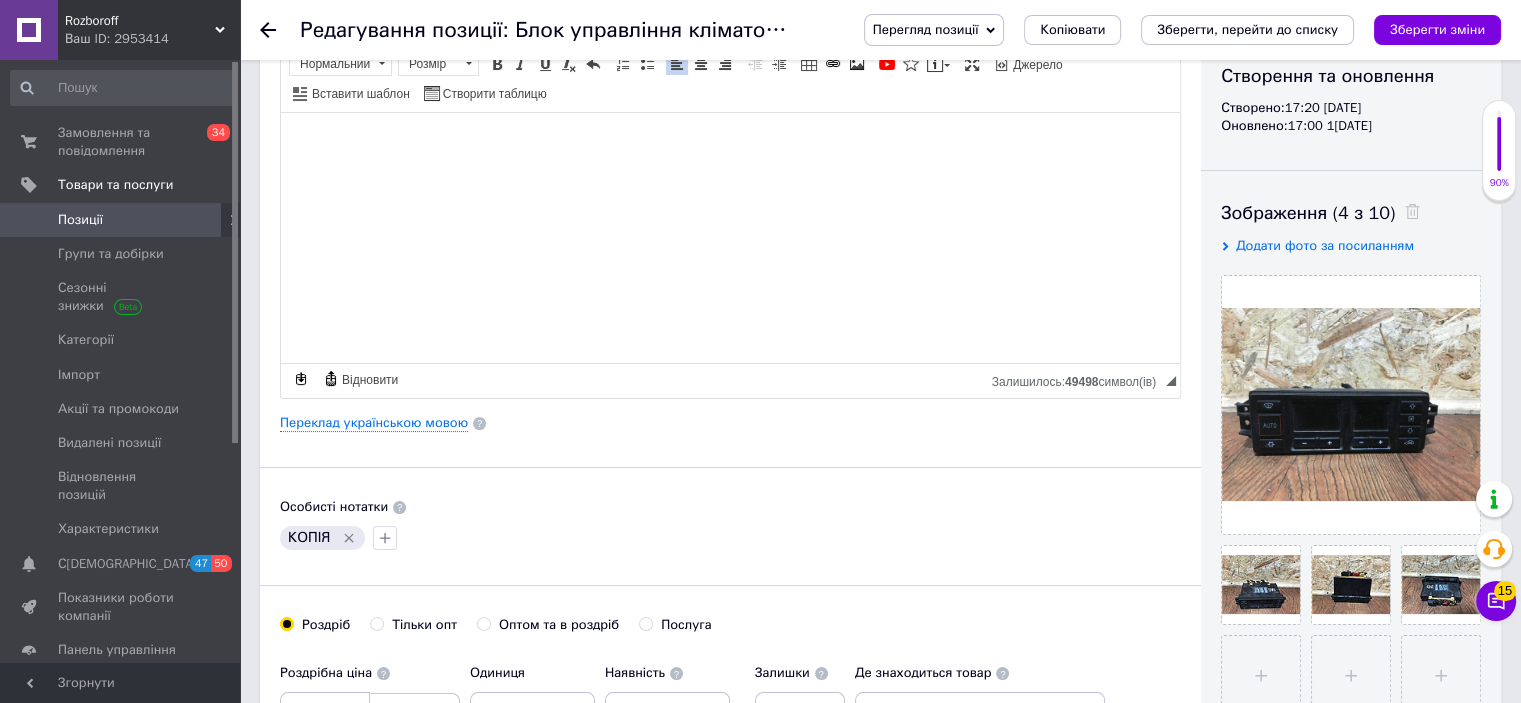 scroll, scrollTop: 208, scrollLeft: 0, axis: vertical 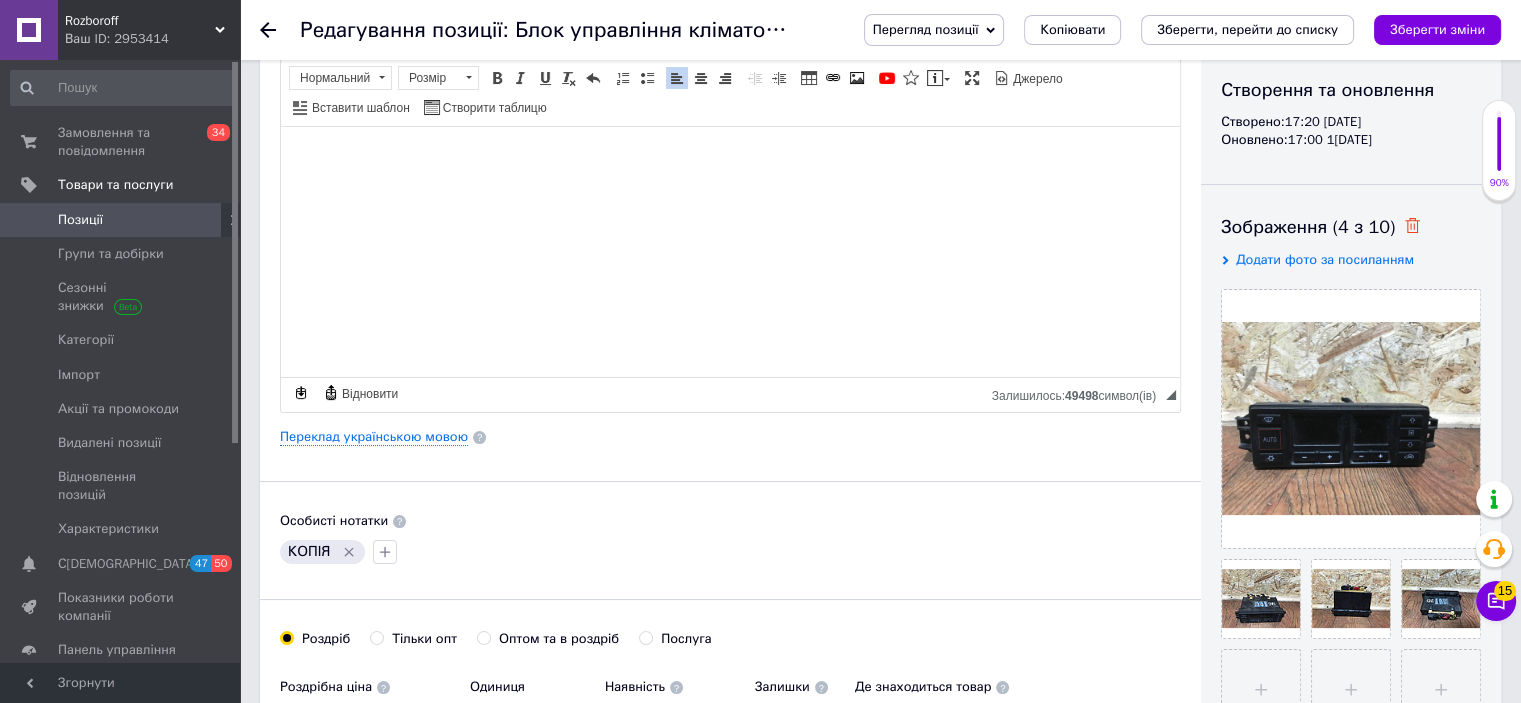 click 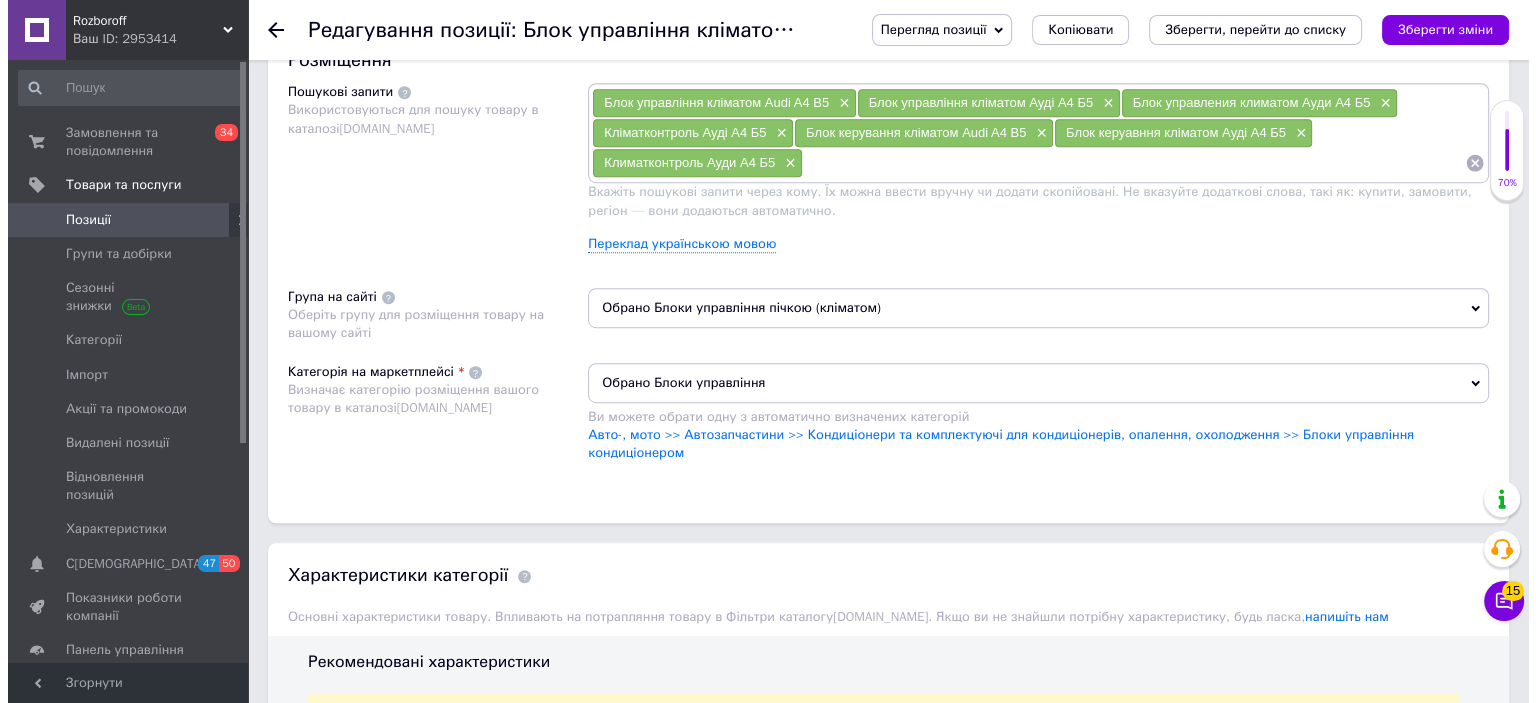 scroll, scrollTop: 1220, scrollLeft: 0, axis: vertical 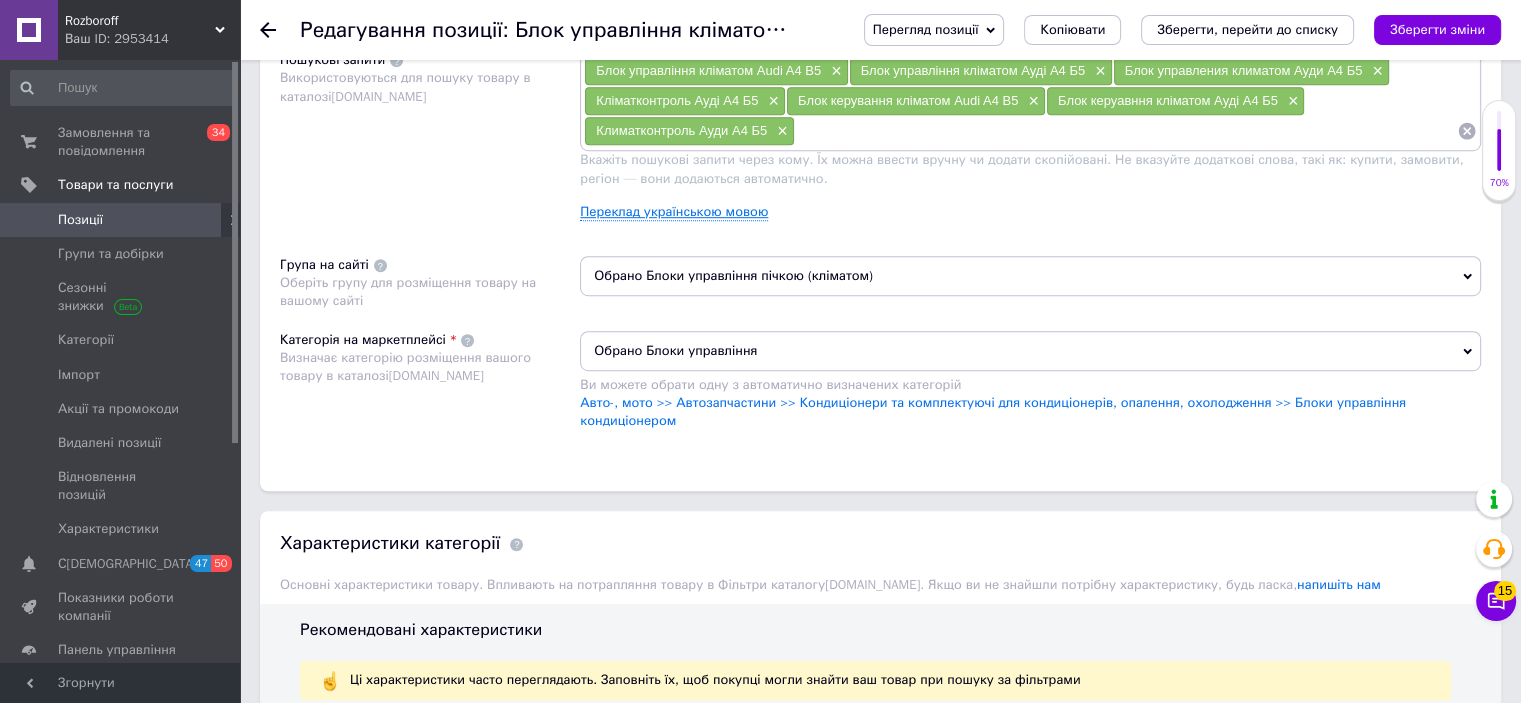 click on "Переклад українською мовою" at bounding box center (674, 212) 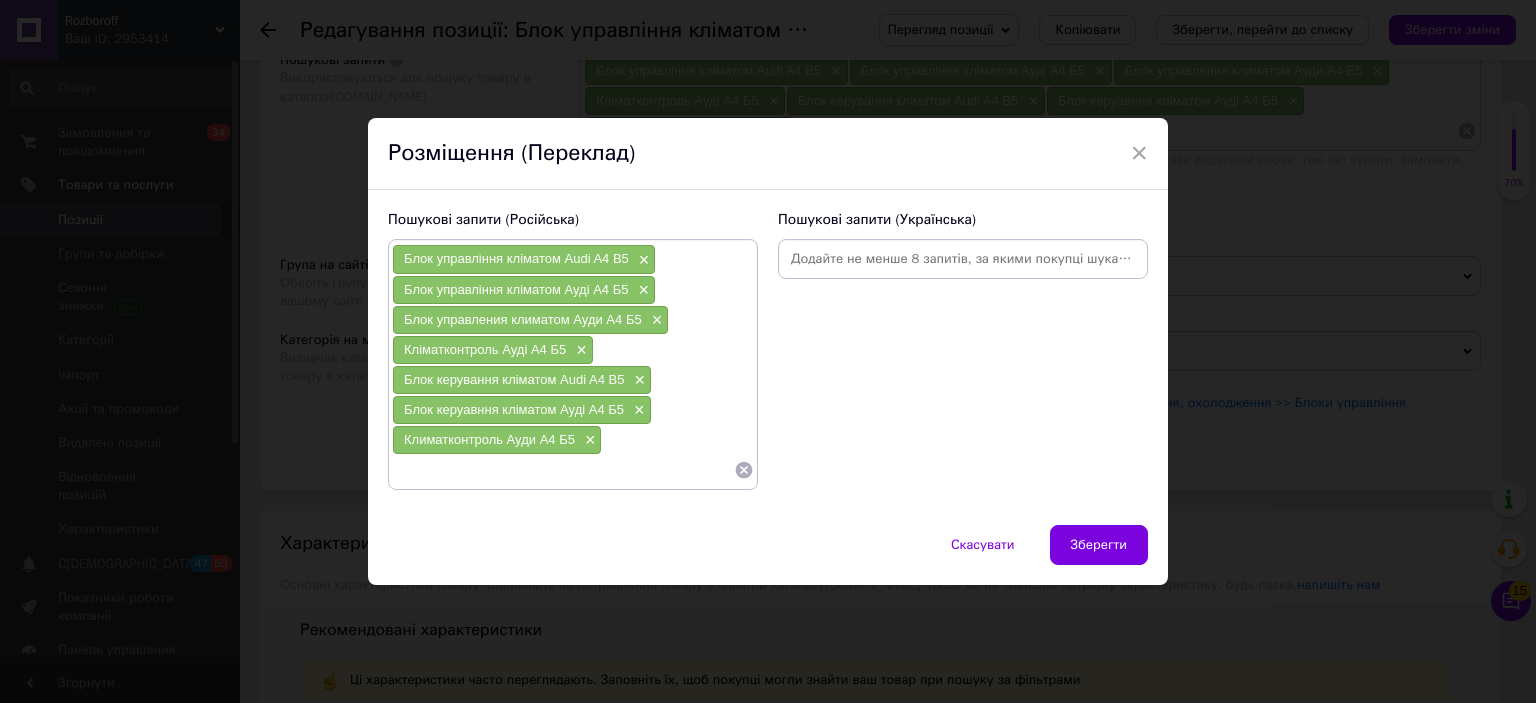 click 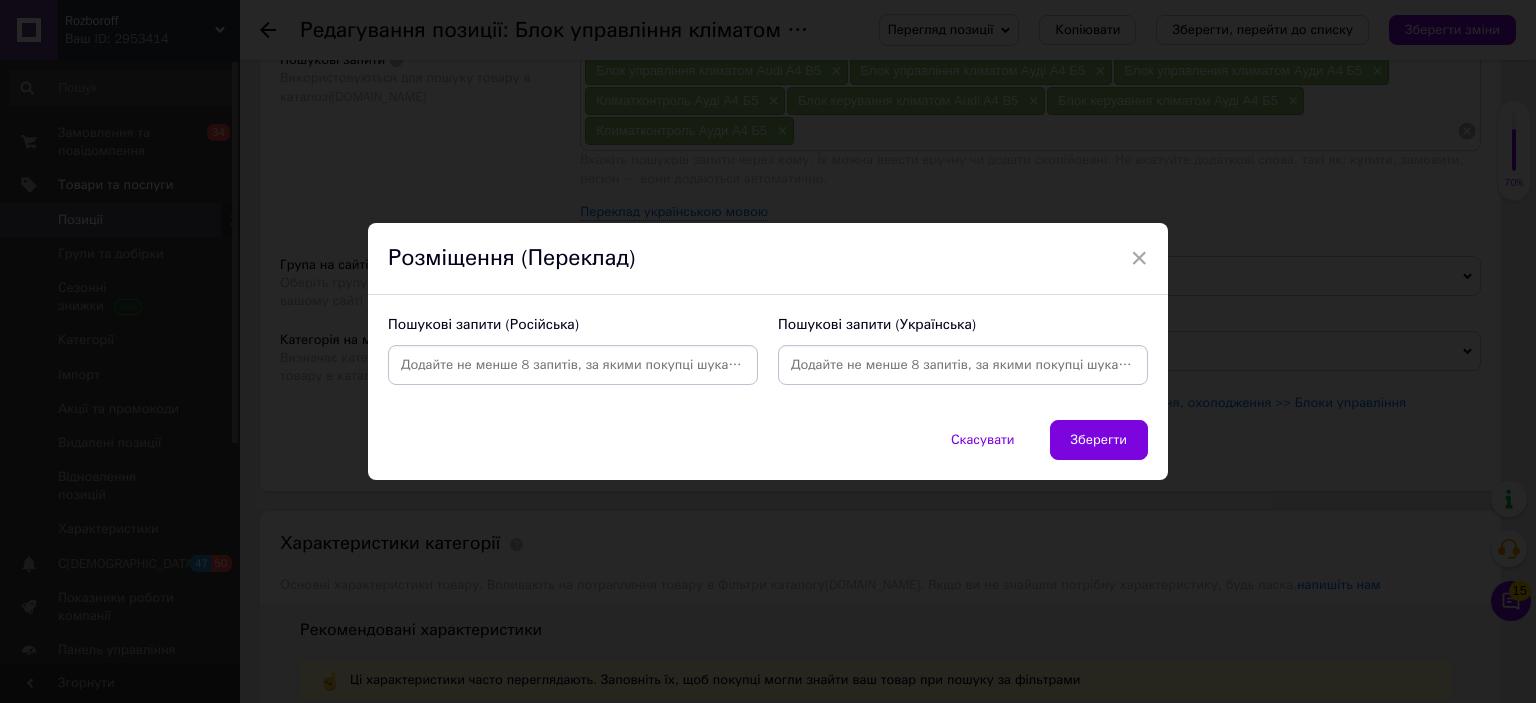 click at bounding box center [573, 365] 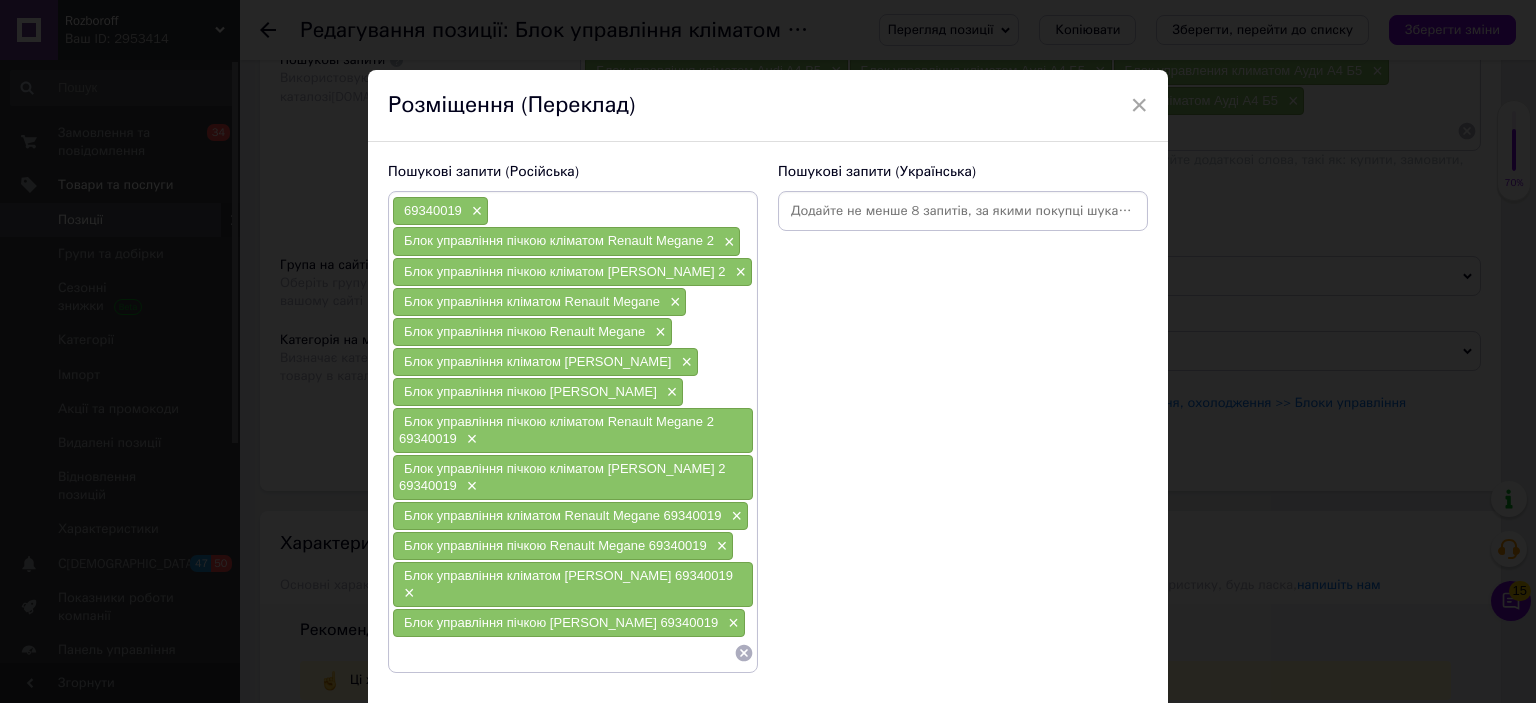click at bounding box center (963, 211) 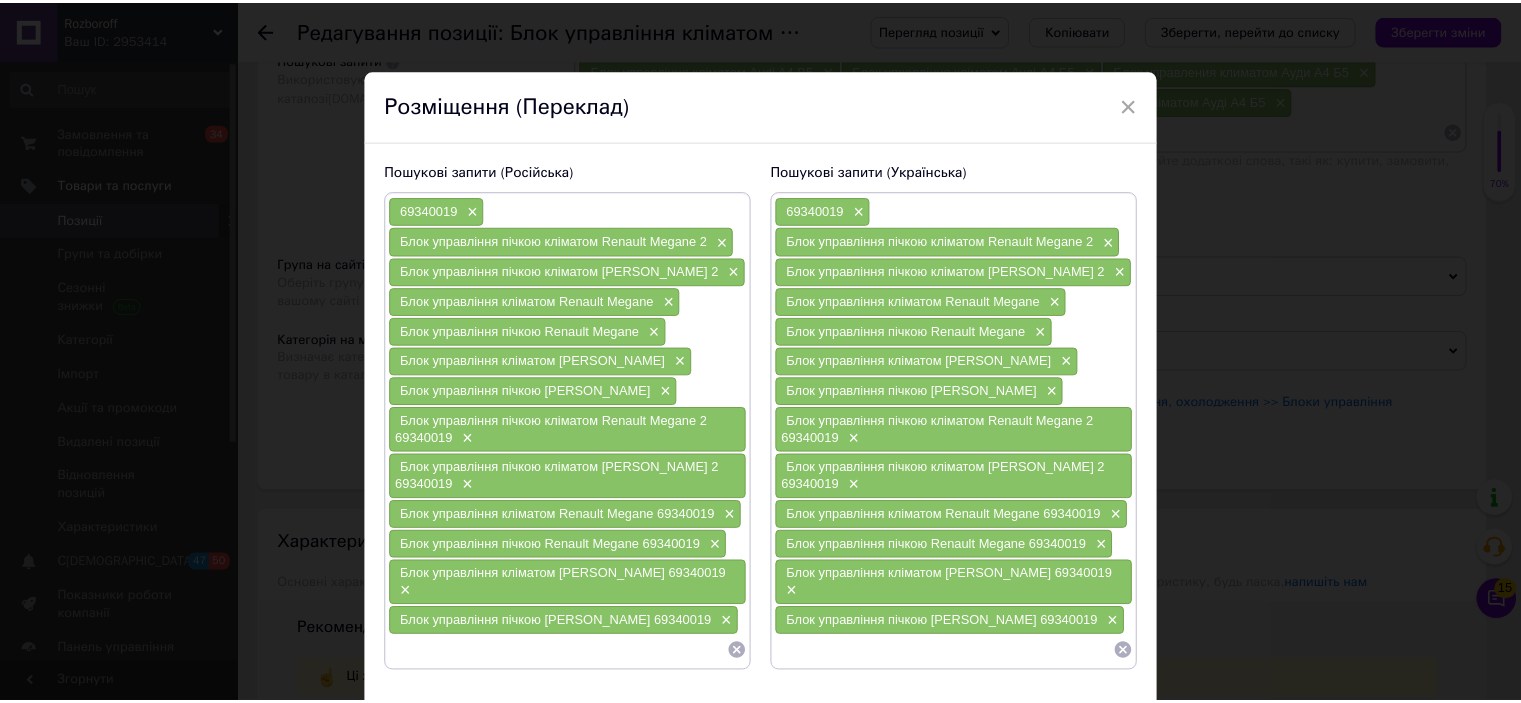 scroll, scrollTop: 110, scrollLeft: 0, axis: vertical 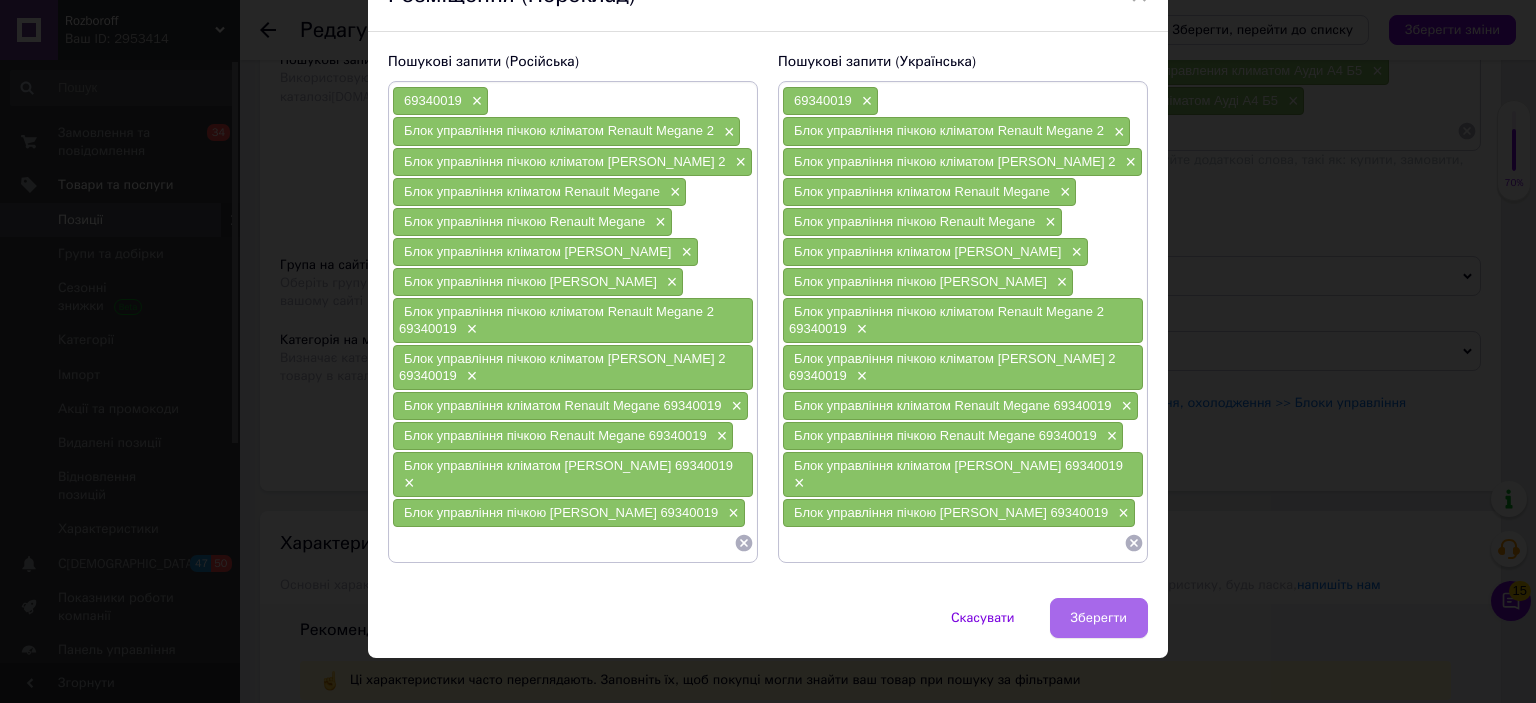 click on "Зберегти" at bounding box center (1099, 618) 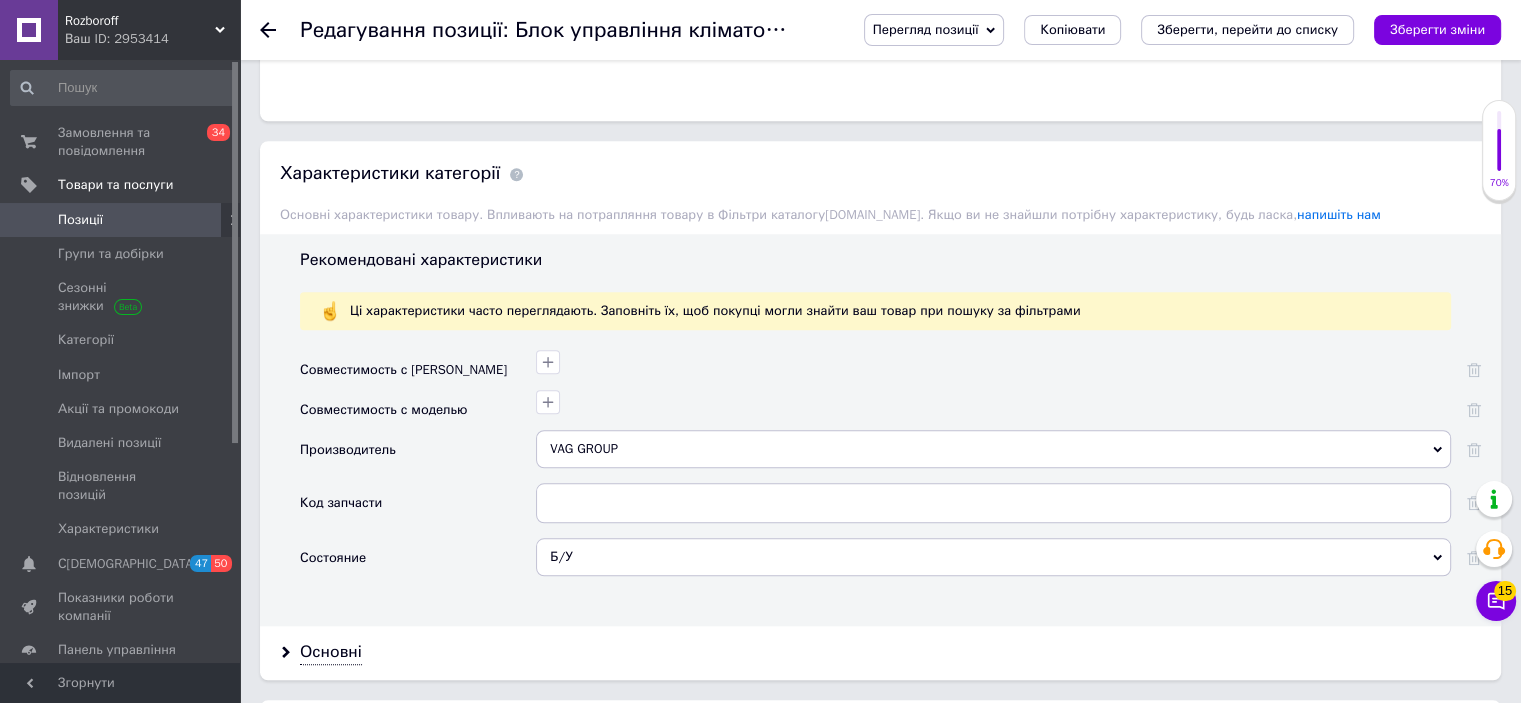 scroll, scrollTop: 1684, scrollLeft: 0, axis: vertical 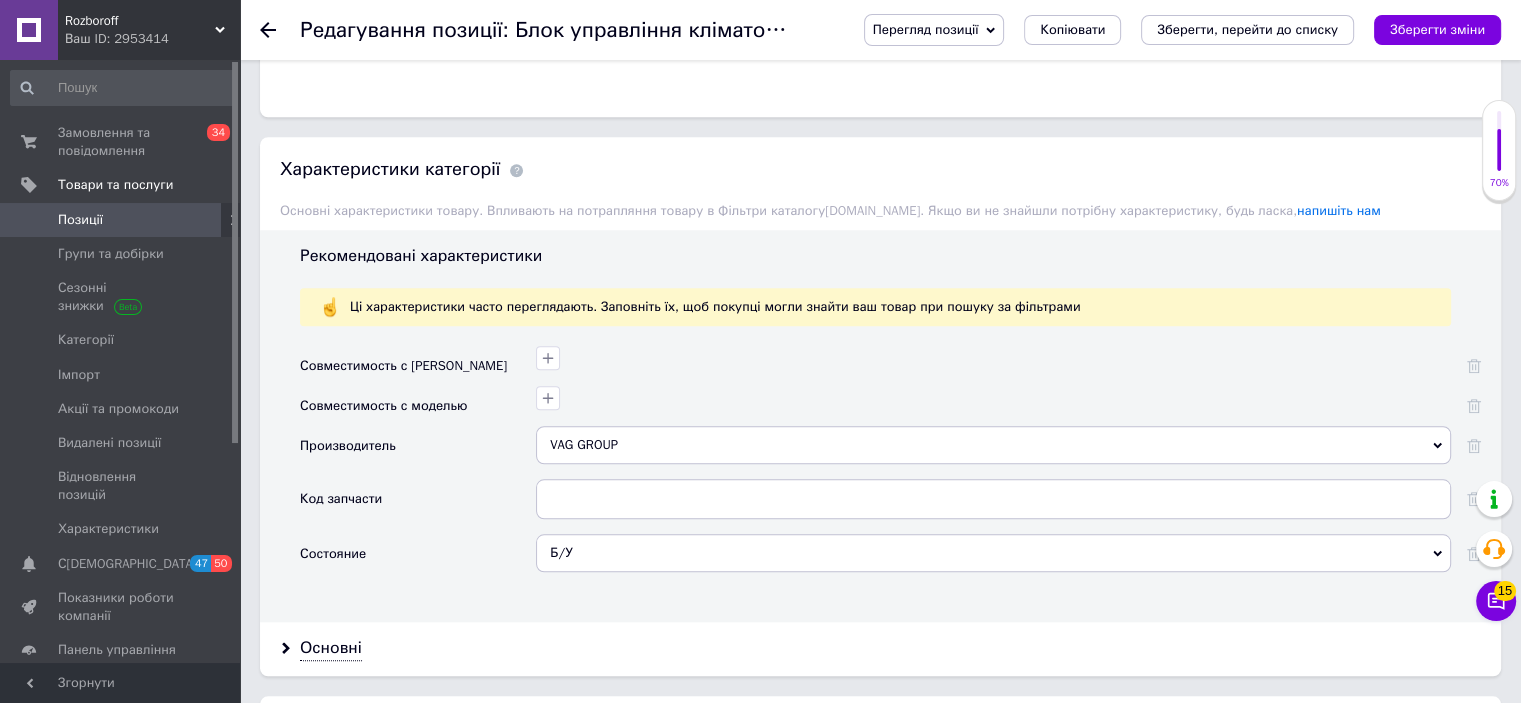 click on "VAG GROUP" at bounding box center [993, 445] 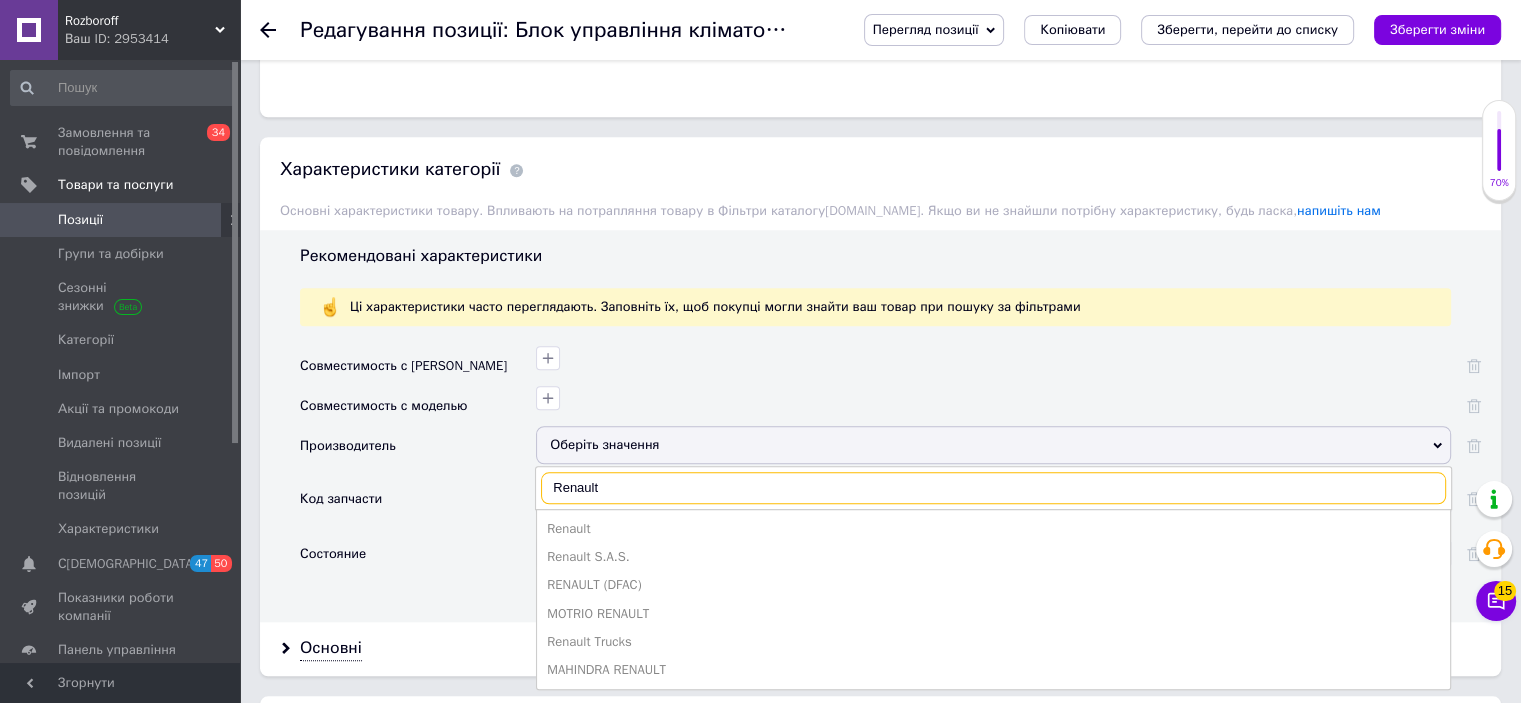 type on "Renault" 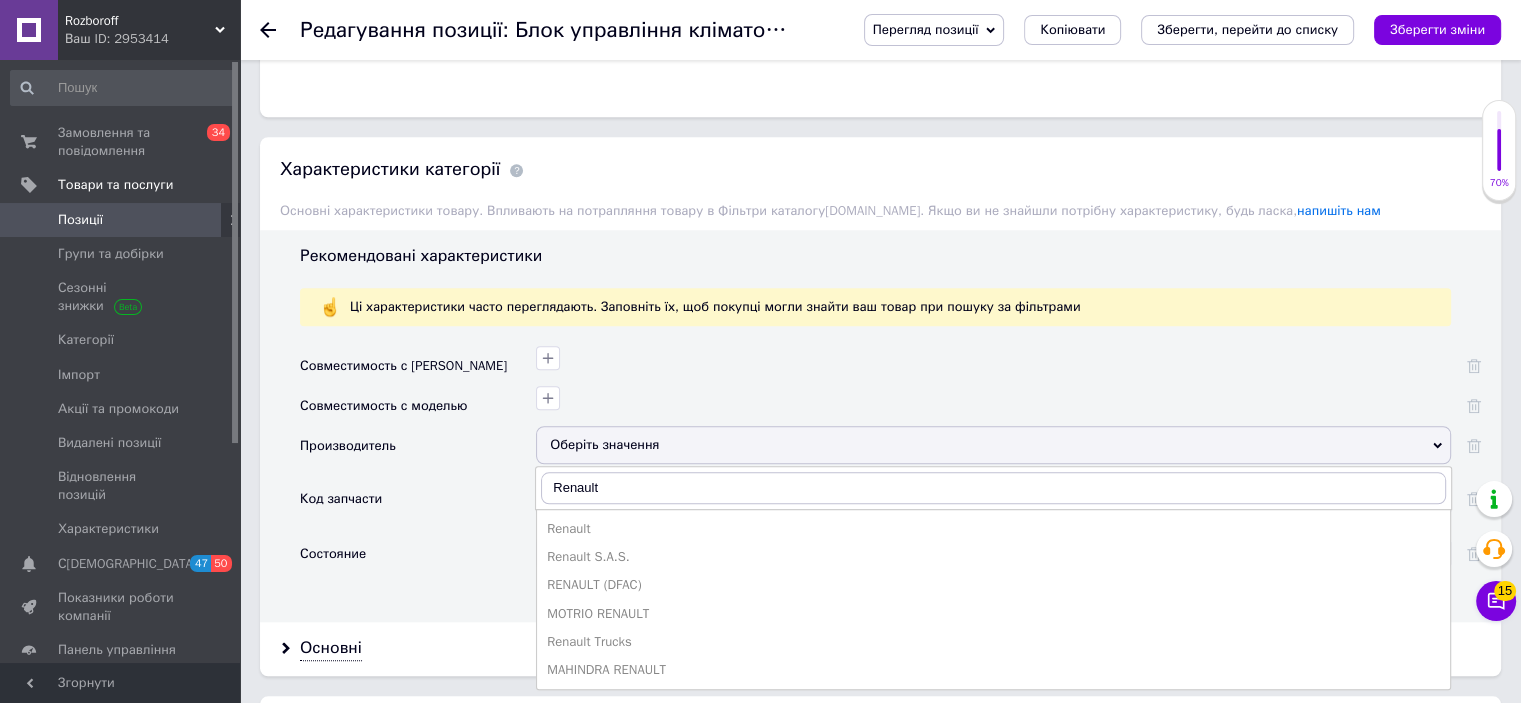 click on "Renault" at bounding box center (993, 529) 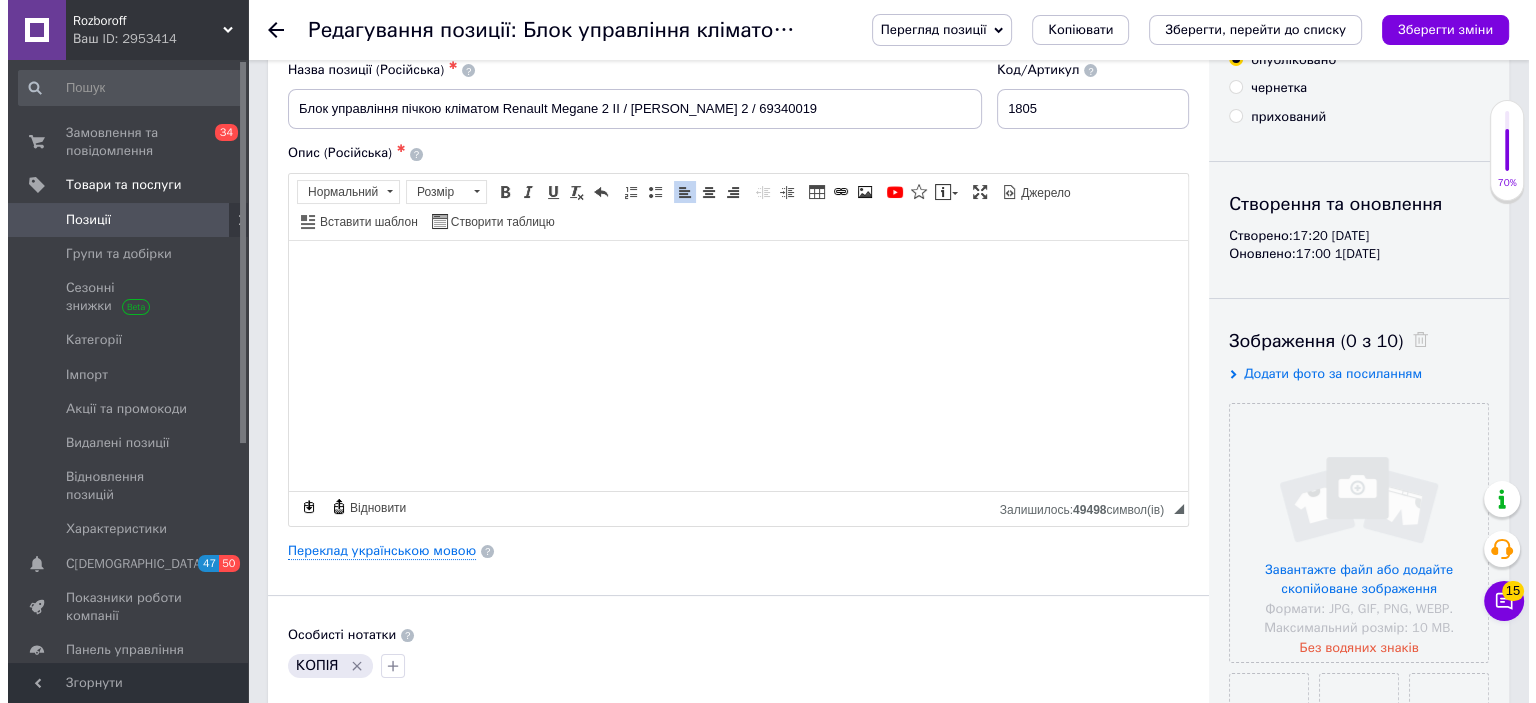 scroll, scrollTop: 92, scrollLeft: 0, axis: vertical 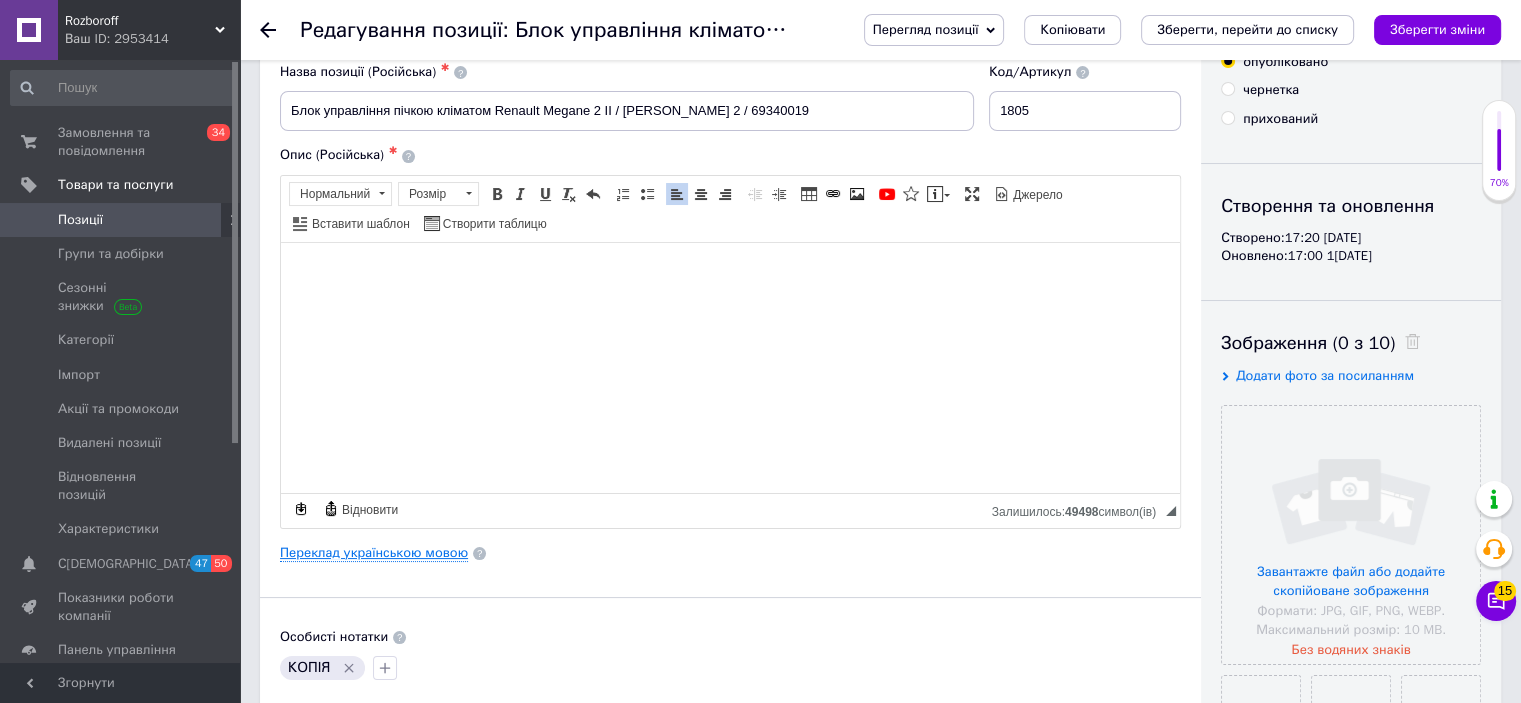 click on "Переклад українською мовою" at bounding box center (374, 553) 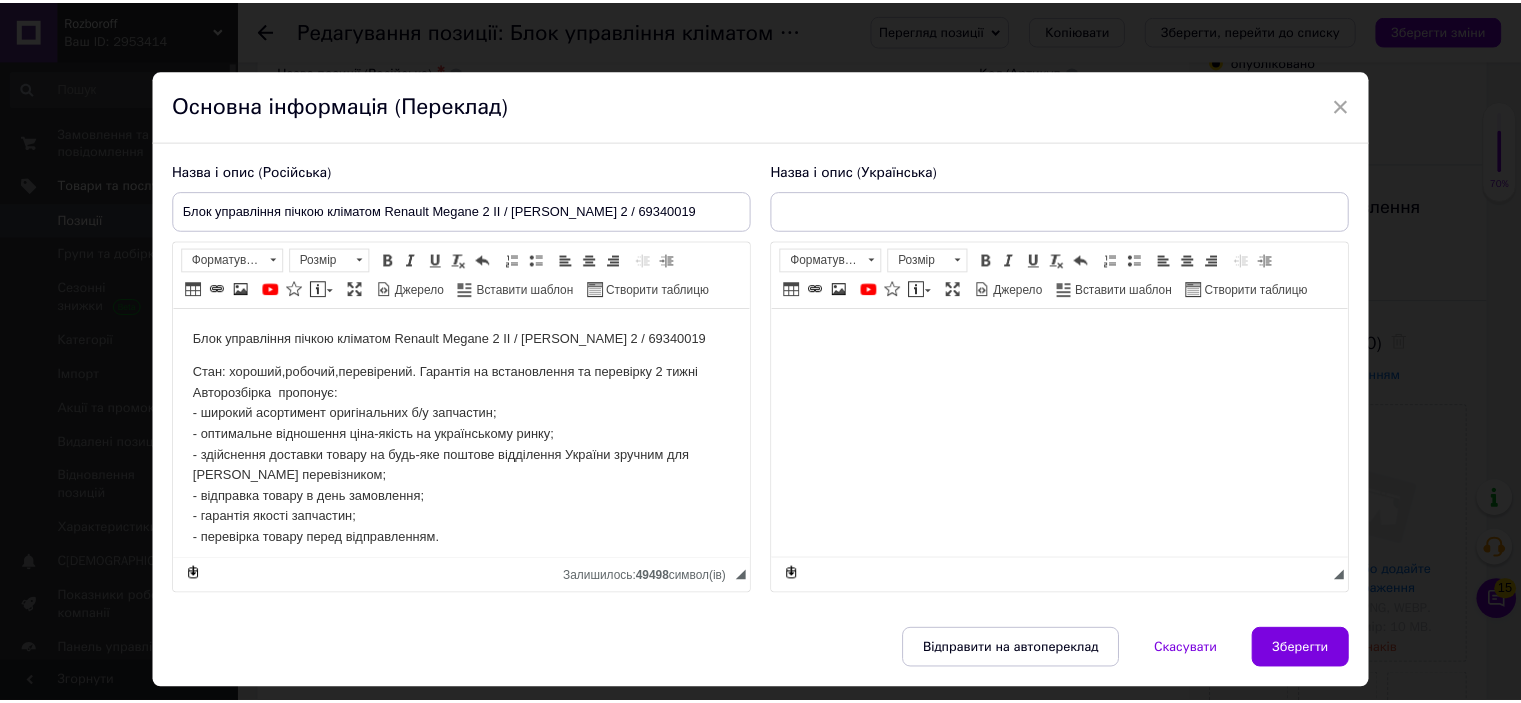 scroll, scrollTop: 0, scrollLeft: 0, axis: both 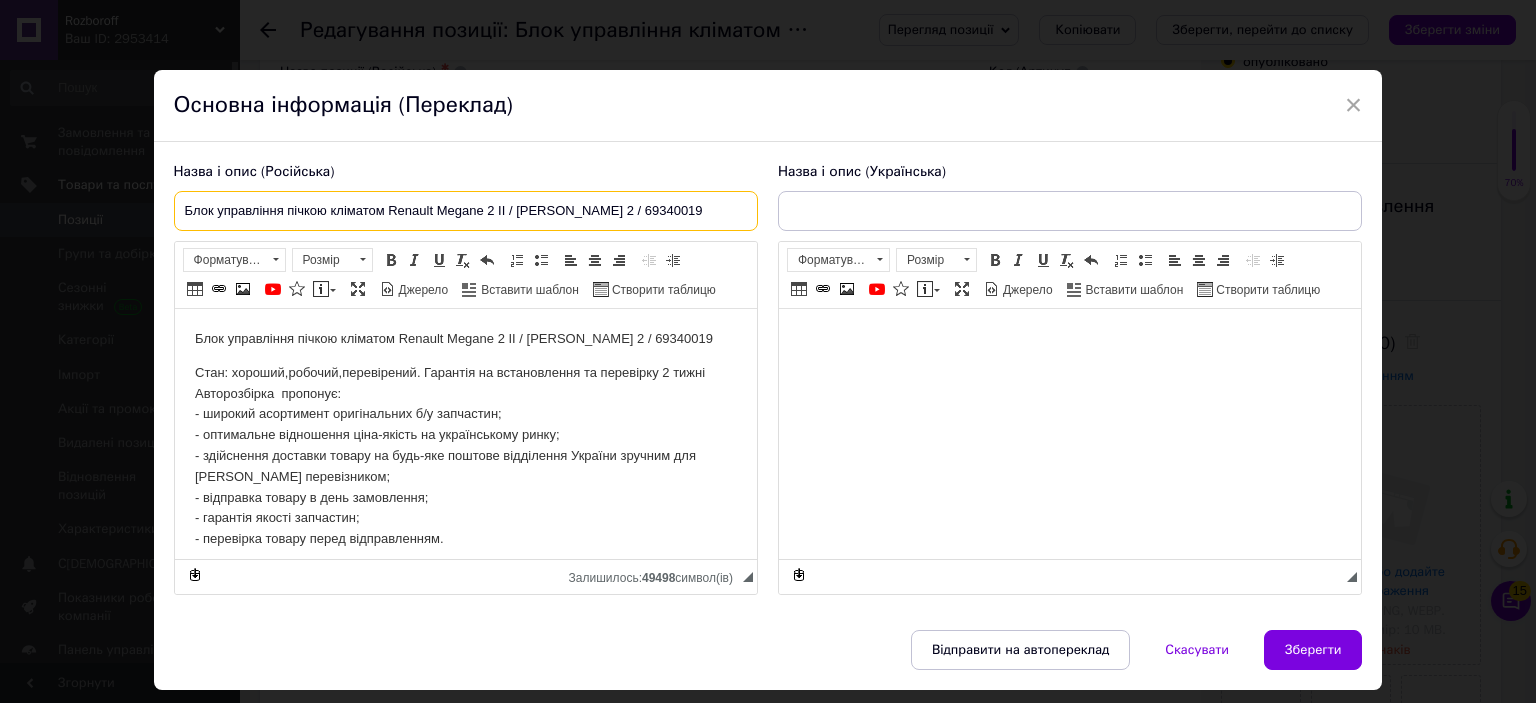 click on "Блок управління пічкою кліматом Renault Megane 2 II / Рено Меган 2 / 69340019" at bounding box center [466, 211] 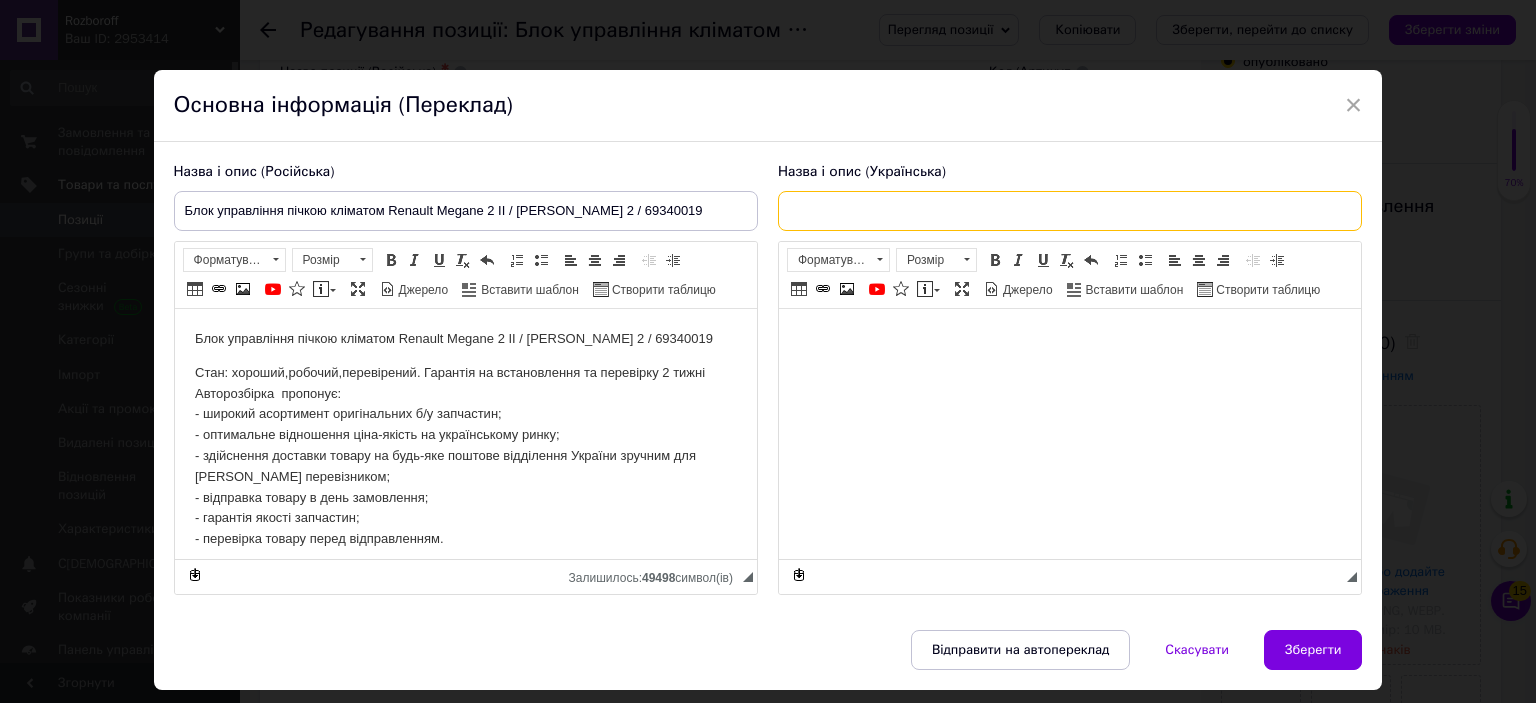 click at bounding box center (1070, 211) 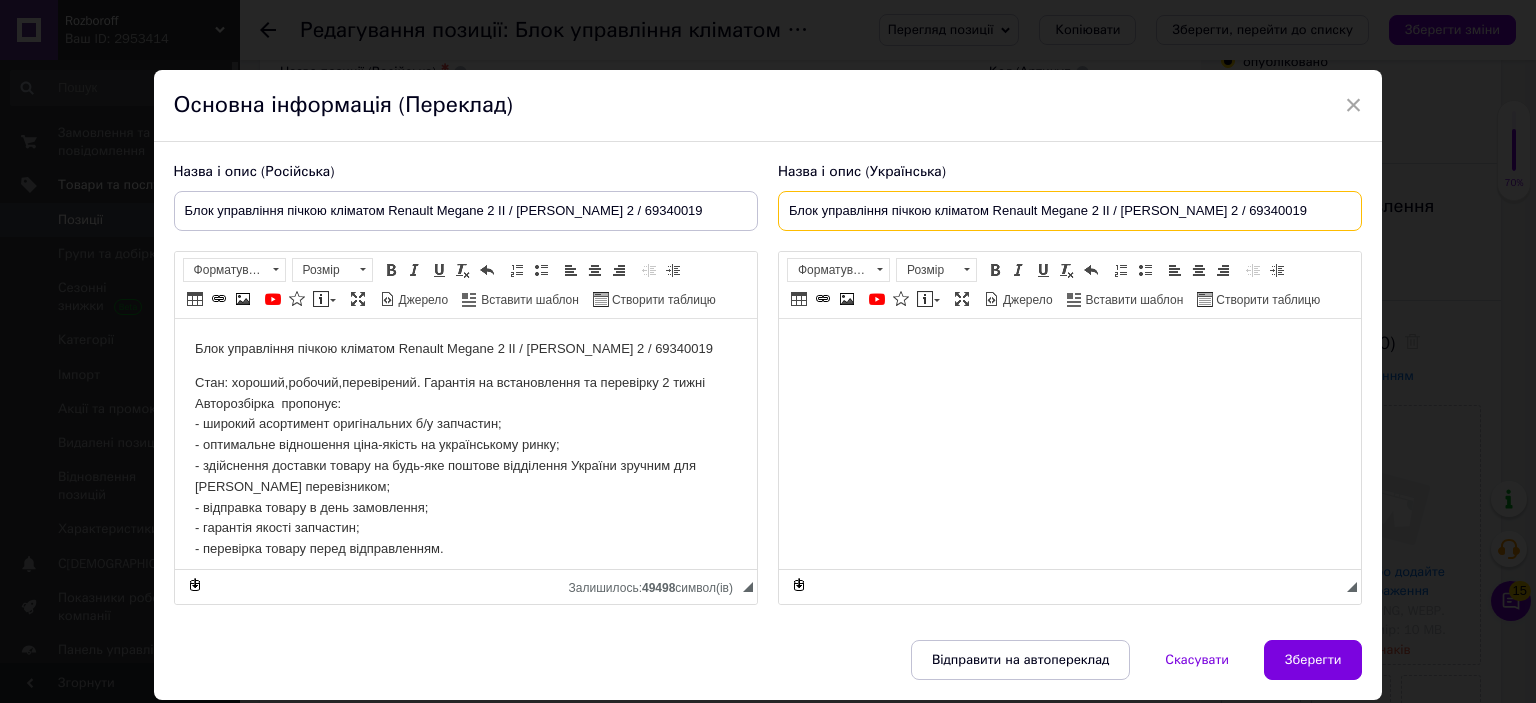 type on "Блок управління пічкою кліматом Renault Megane 2 II / Рено Меган 2 / 69340019" 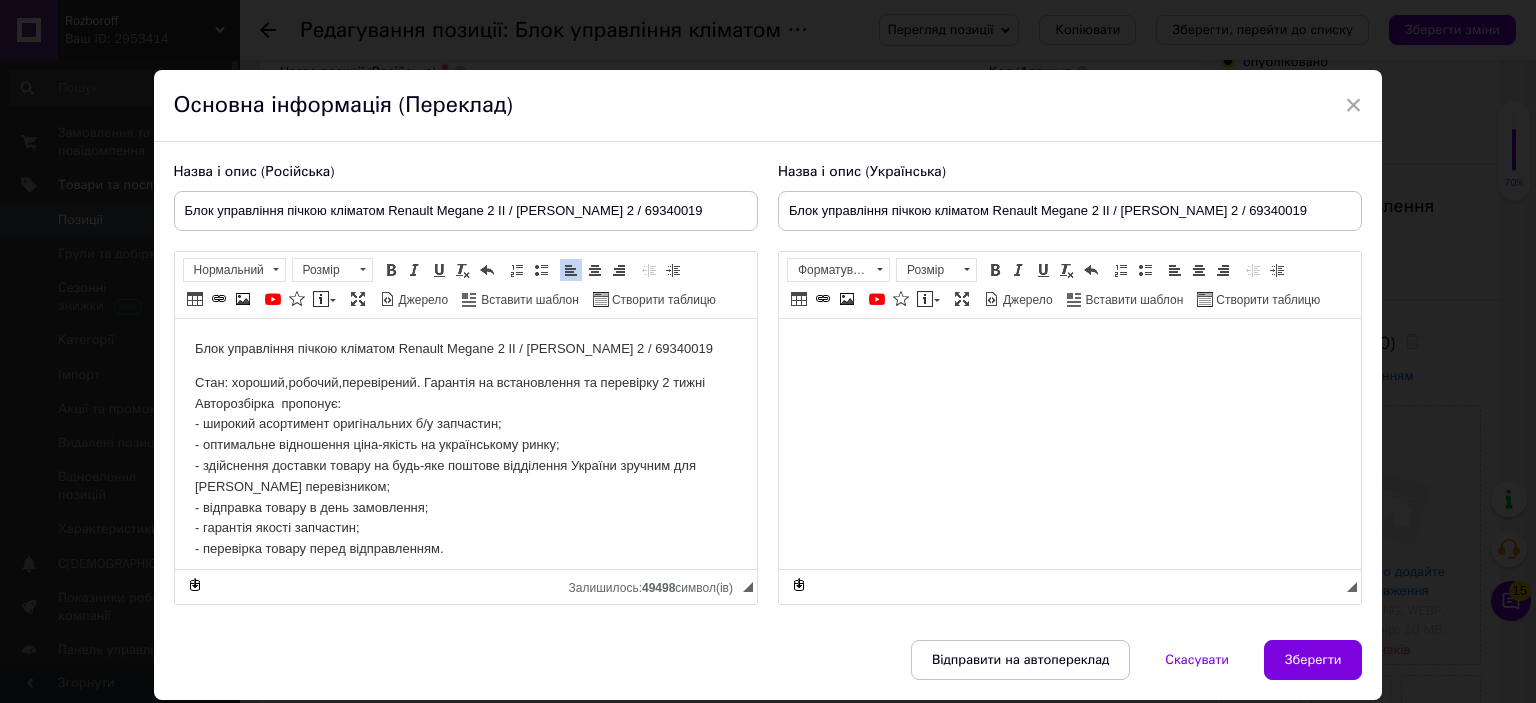 click on "Стан: хороший,робочий,перевірений. Гарантія на встановлення та перевірку 2 тижні Авторозбірка  пропонує:  - широкий асортимент оригінальних б/у запчастин;  - оптимальне відношення ціна-якість на українському ринку;  - здійснення доставки товару на будь-яке поштове відділення України зручним для Вас перевізником;  - відправка товару в день замовлення;  - гарантія якості запчастин;  - перевірка товару перед відправленням." at bounding box center [465, 466] 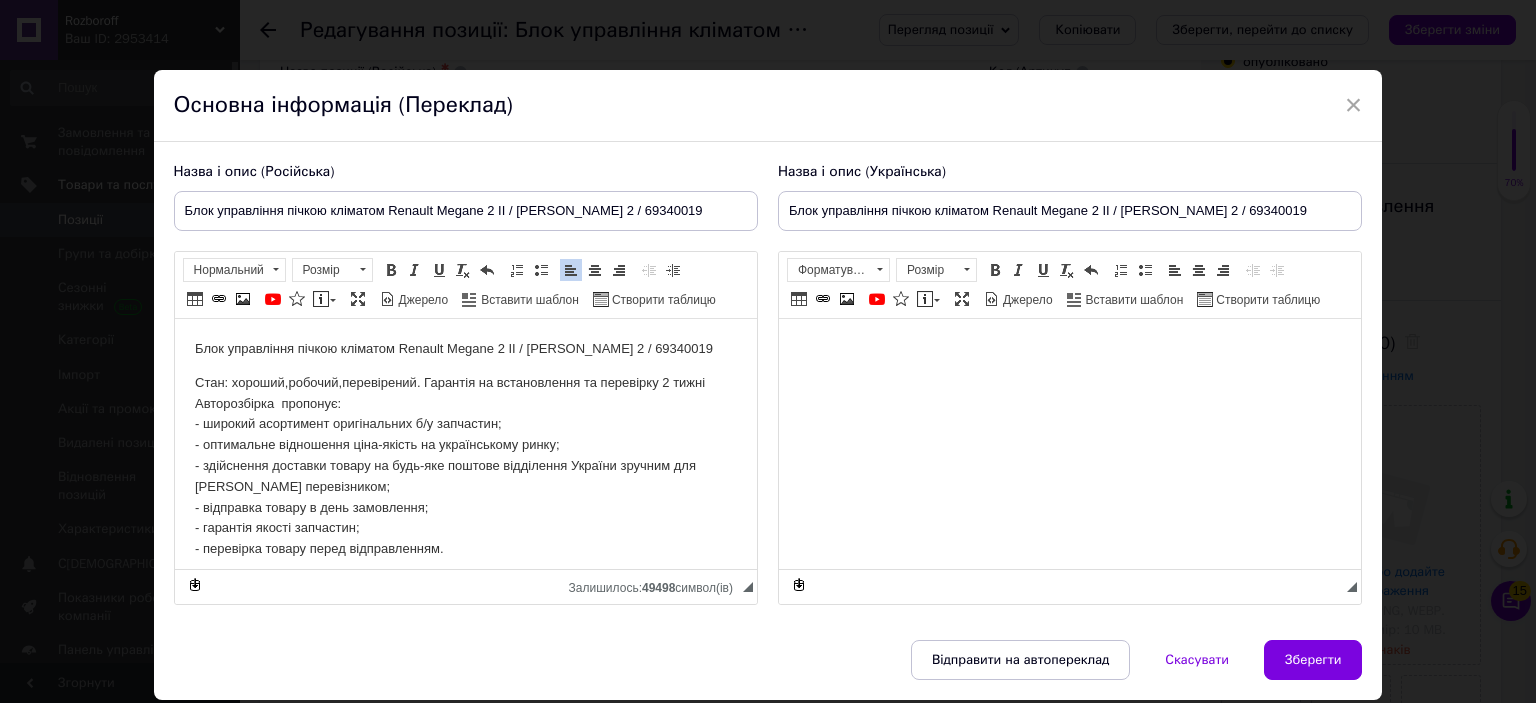 click at bounding box center (1069, 349) 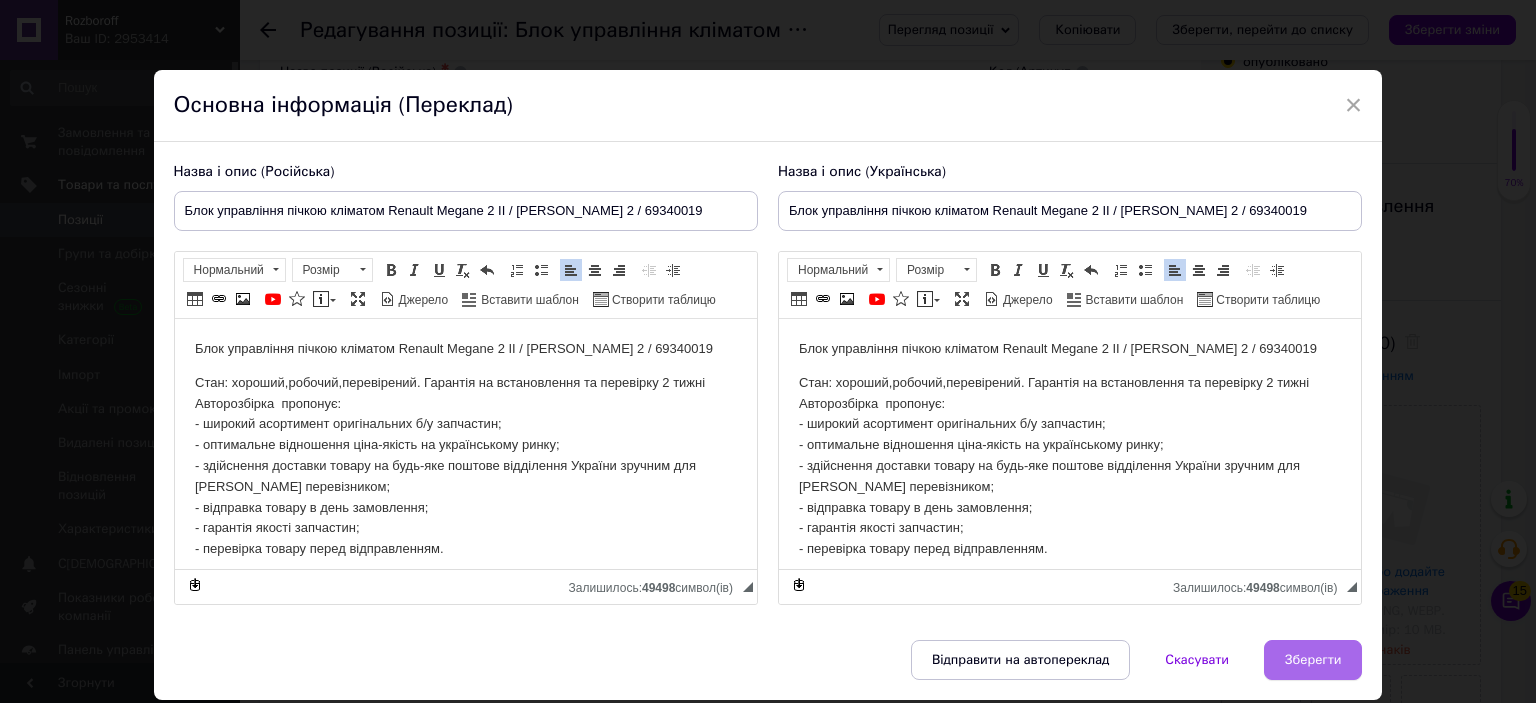 click on "Зберегти" at bounding box center [1313, 660] 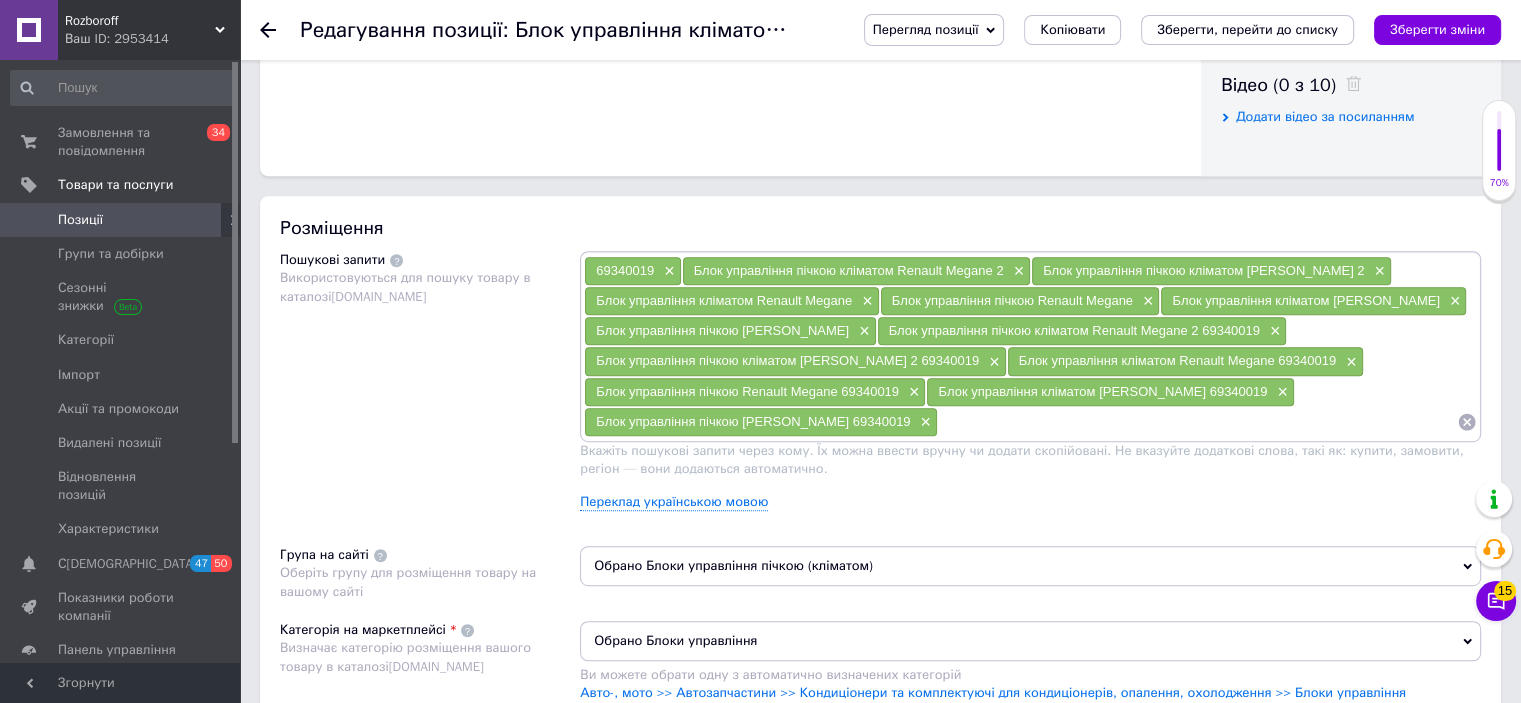 scroll, scrollTop: 1028, scrollLeft: 0, axis: vertical 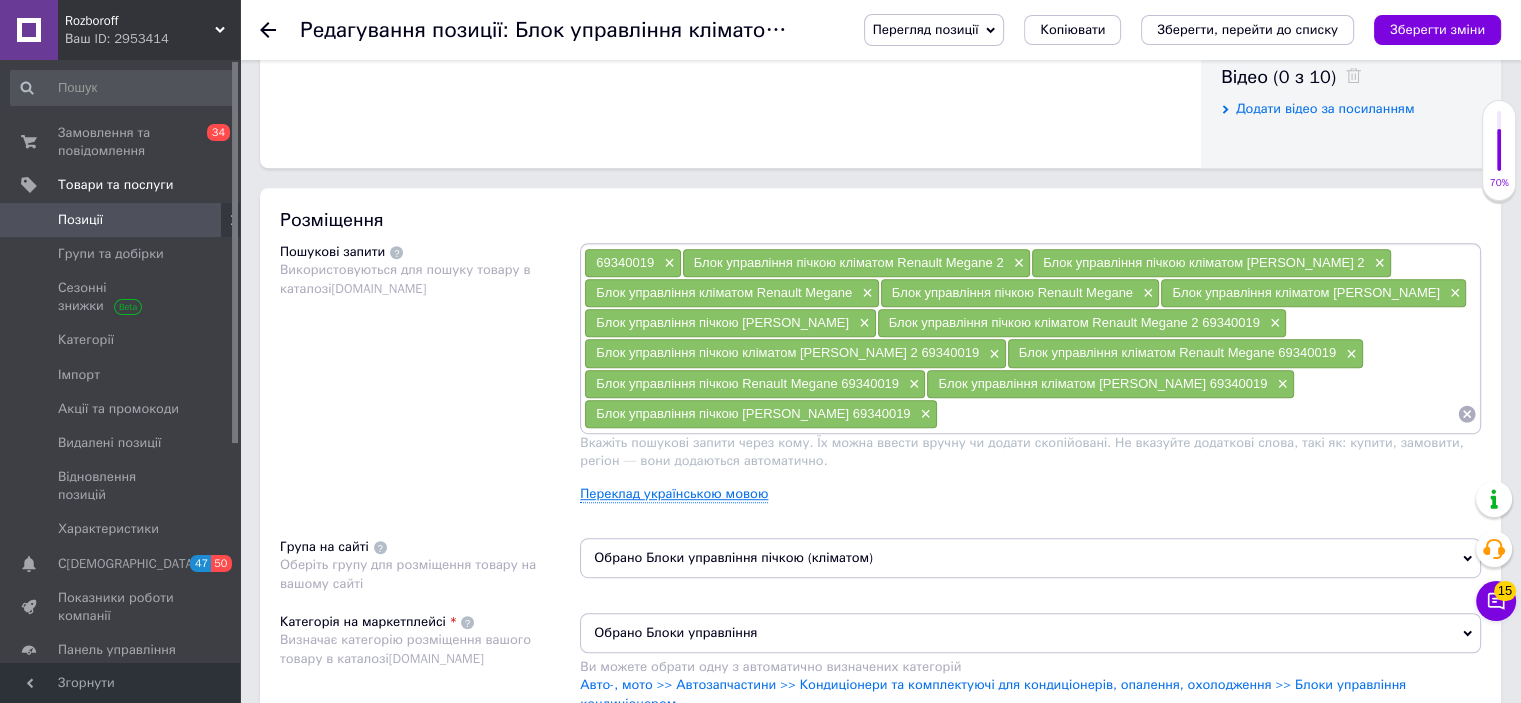 click on "Переклад українською мовою" at bounding box center (674, 494) 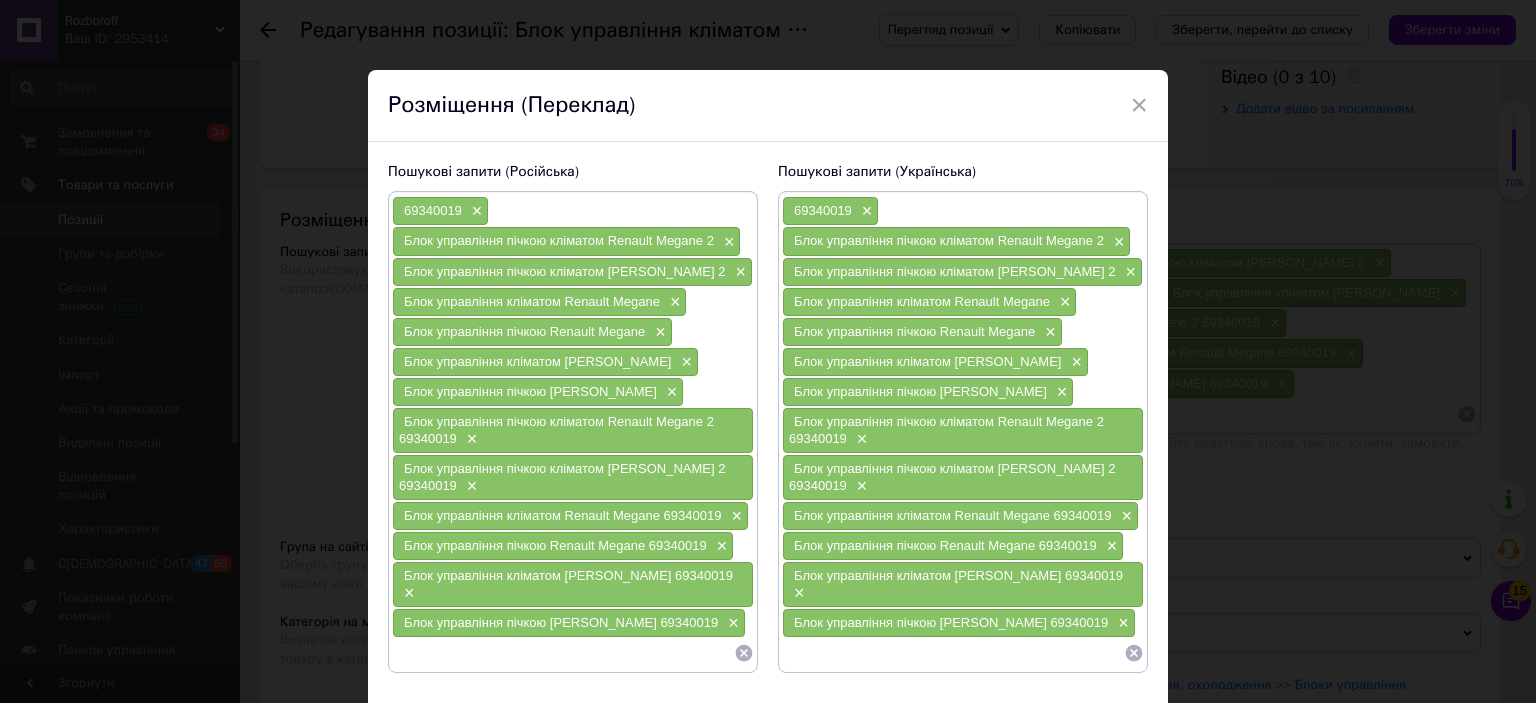 click on "Розміщення (Переклад)" at bounding box center [768, 106] 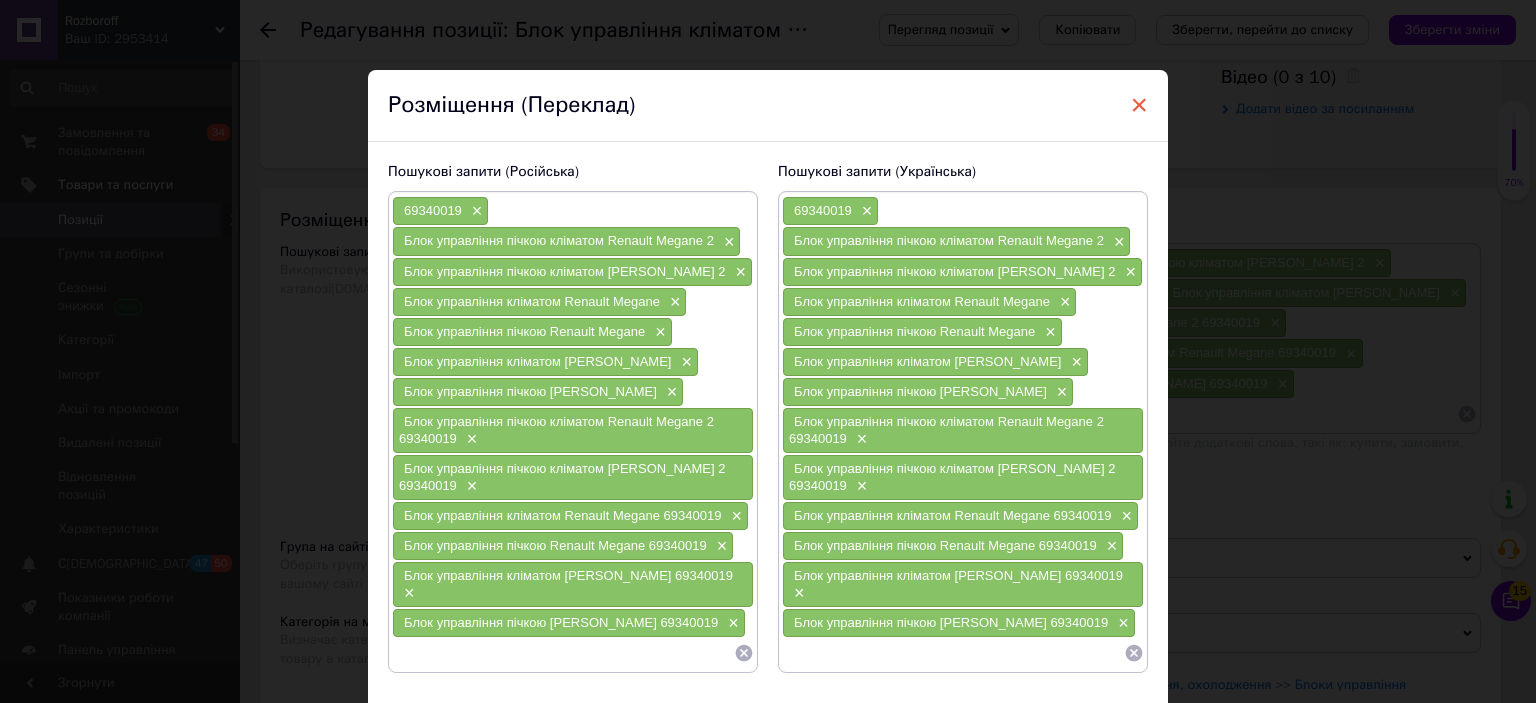click on "×" at bounding box center (1139, 105) 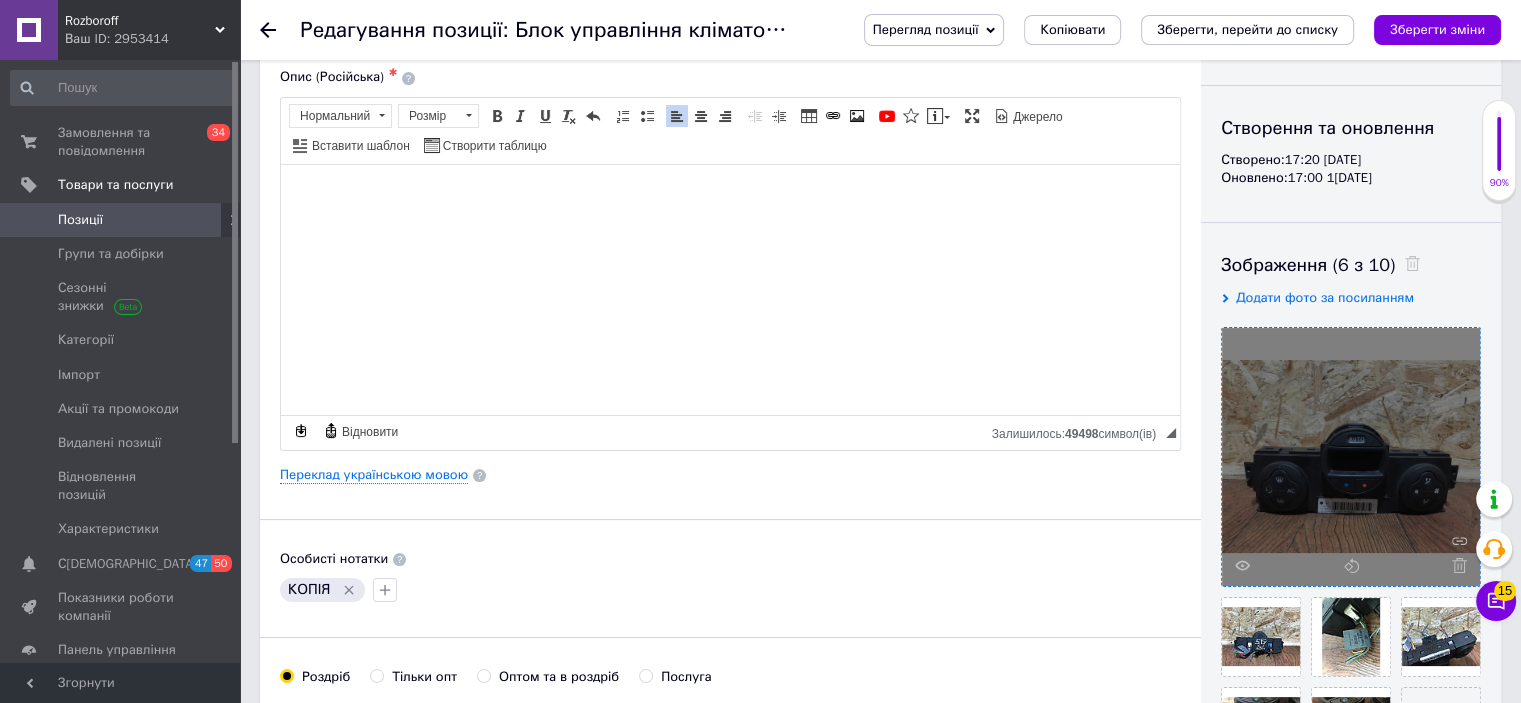 scroll, scrollTop: 0, scrollLeft: 0, axis: both 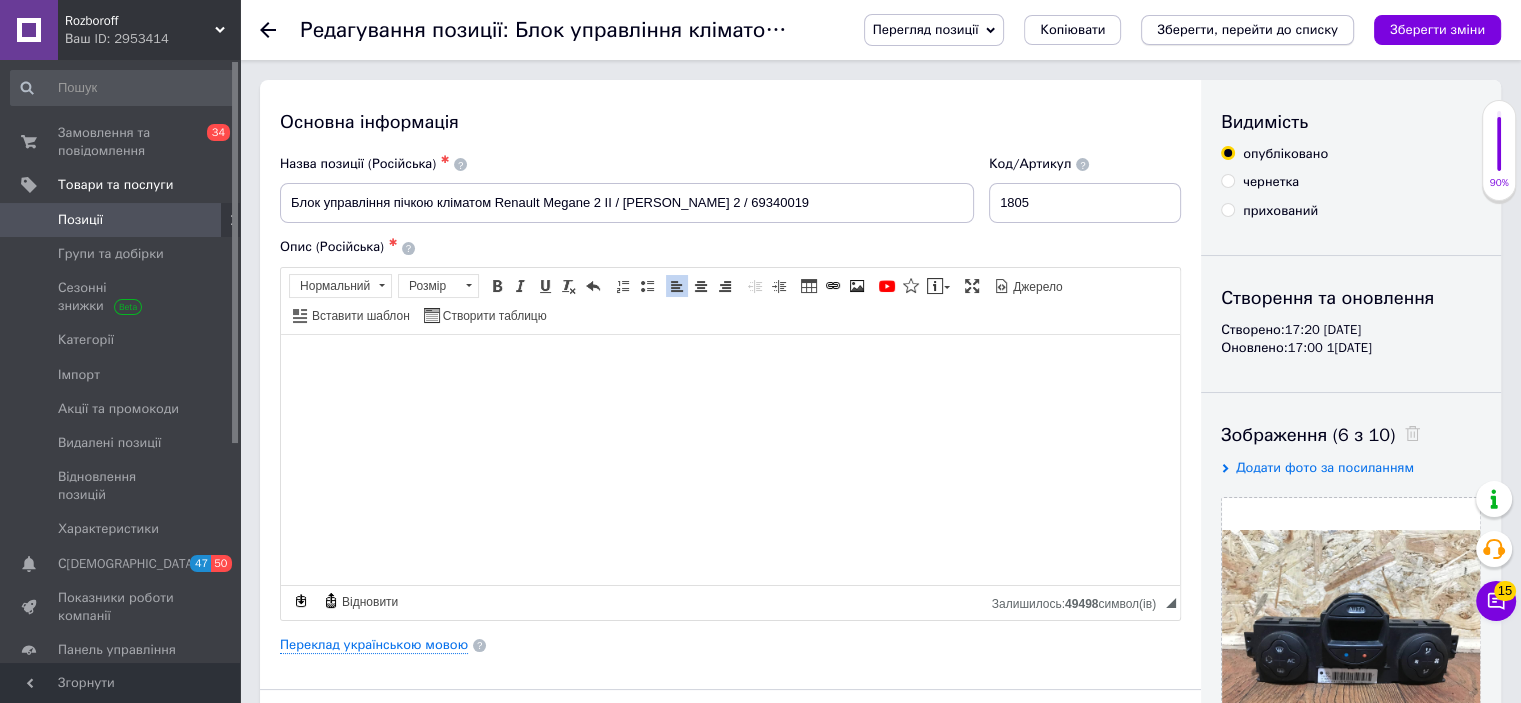 click on "Зберегти, перейти до списку" at bounding box center (1247, 29) 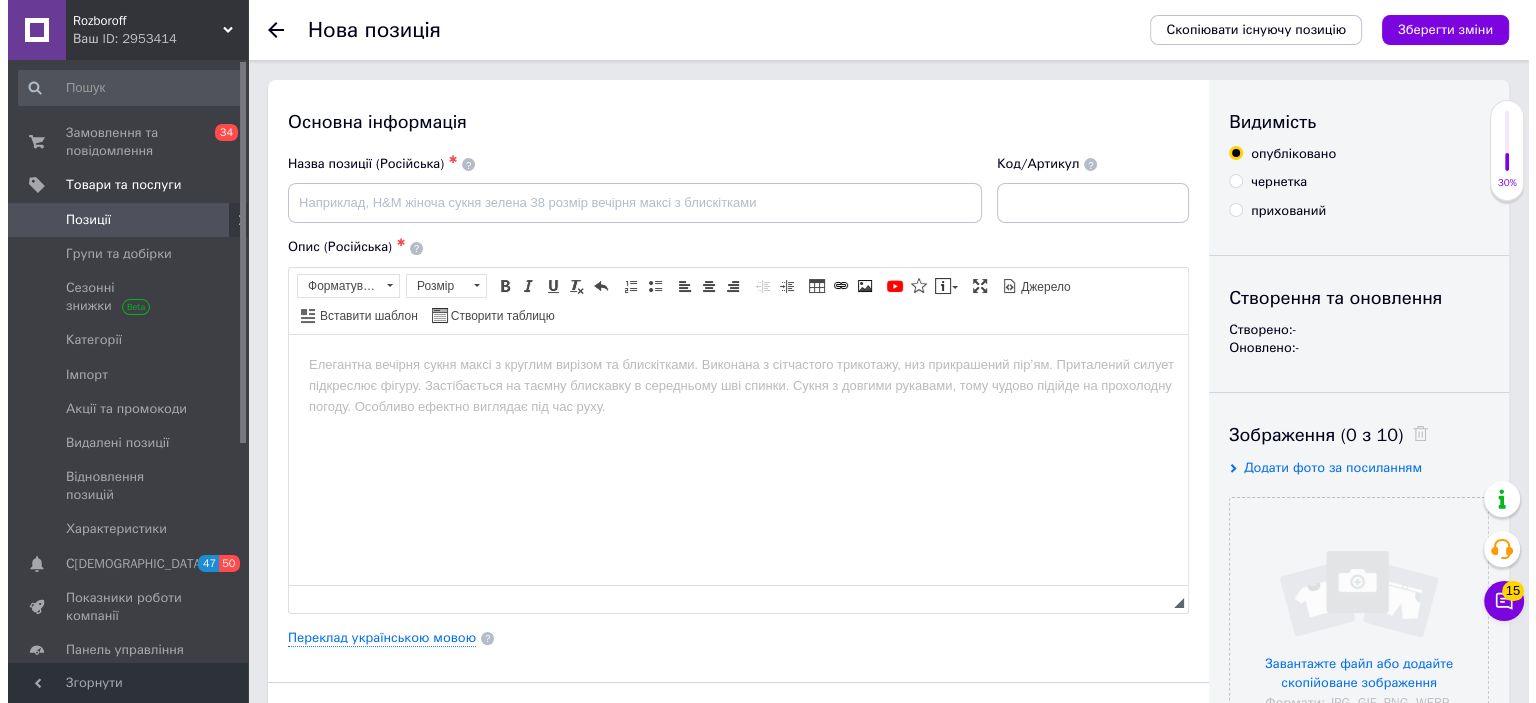 scroll, scrollTop: 0, scrollLeft: 0, axis: both 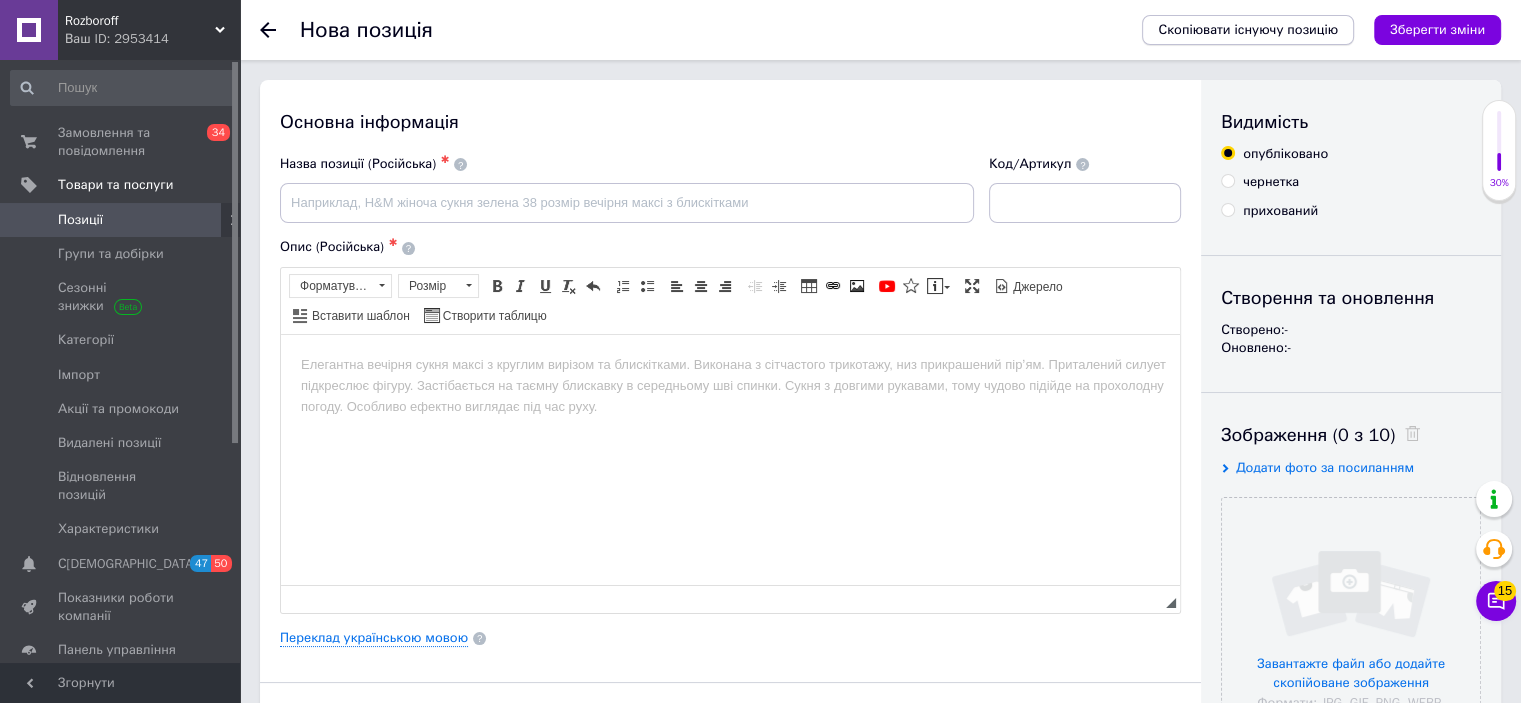 click on "Скопіювати існуючу позицію" at bounding box center [1248, 30] 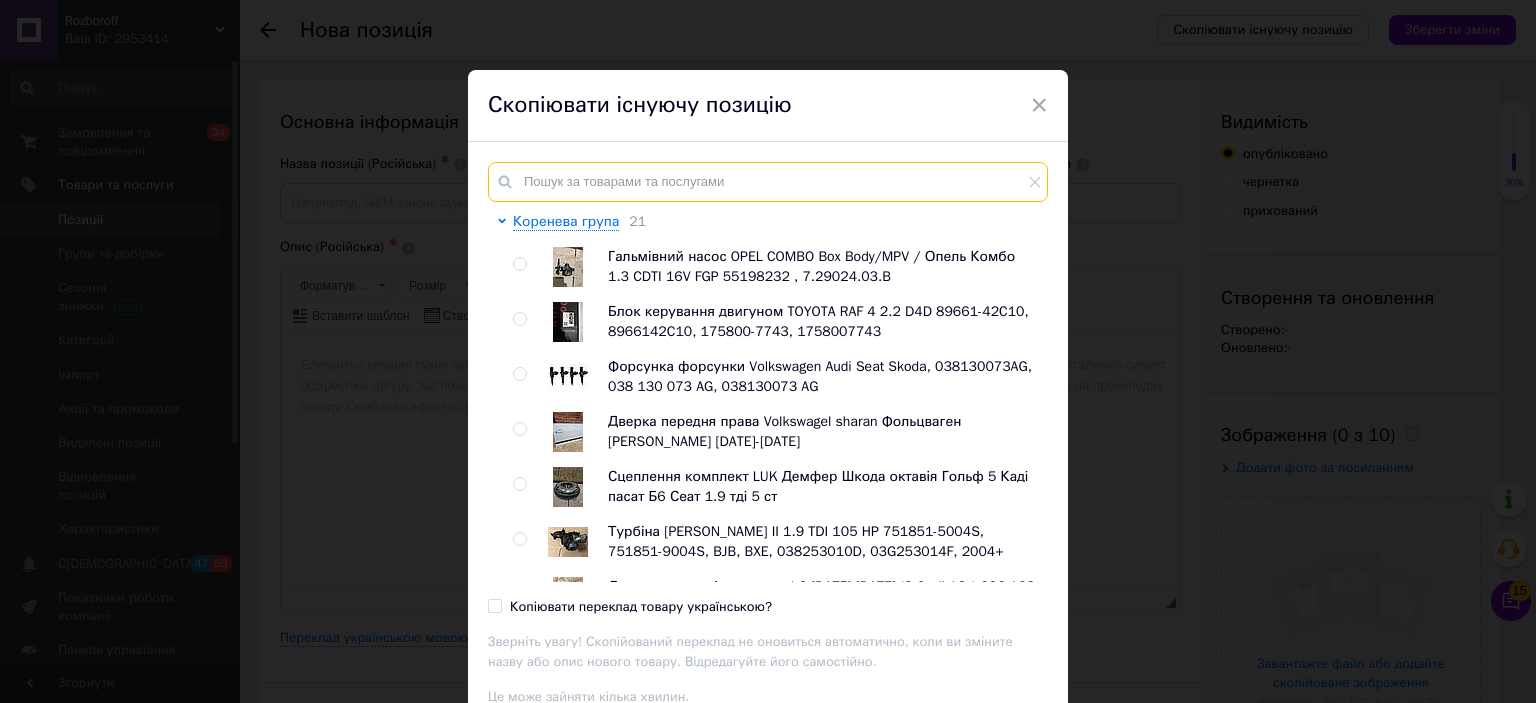 click at bounding box center (768, 182) 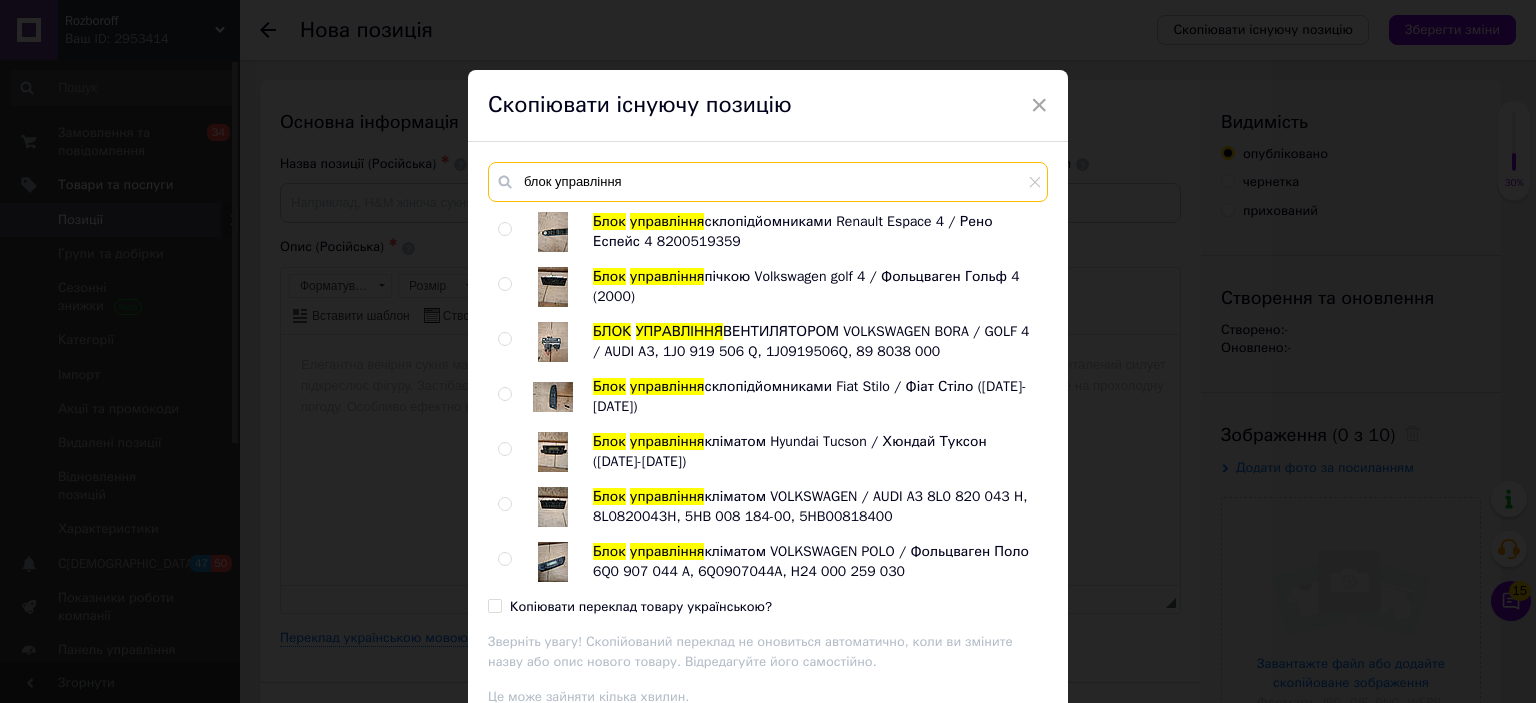 scroll, scrollTop: 764, scrollLeft: 0, axis: vertical 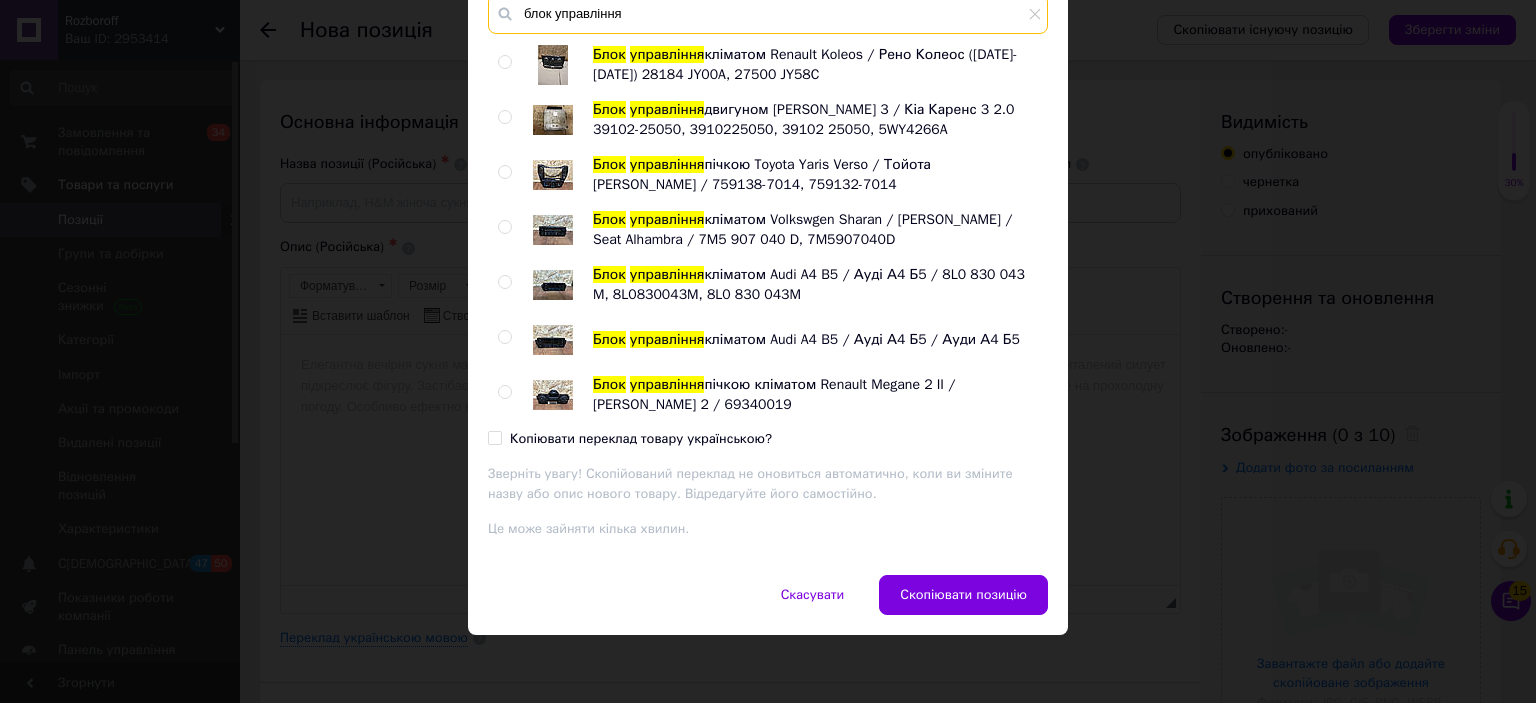 type on "блок управління" 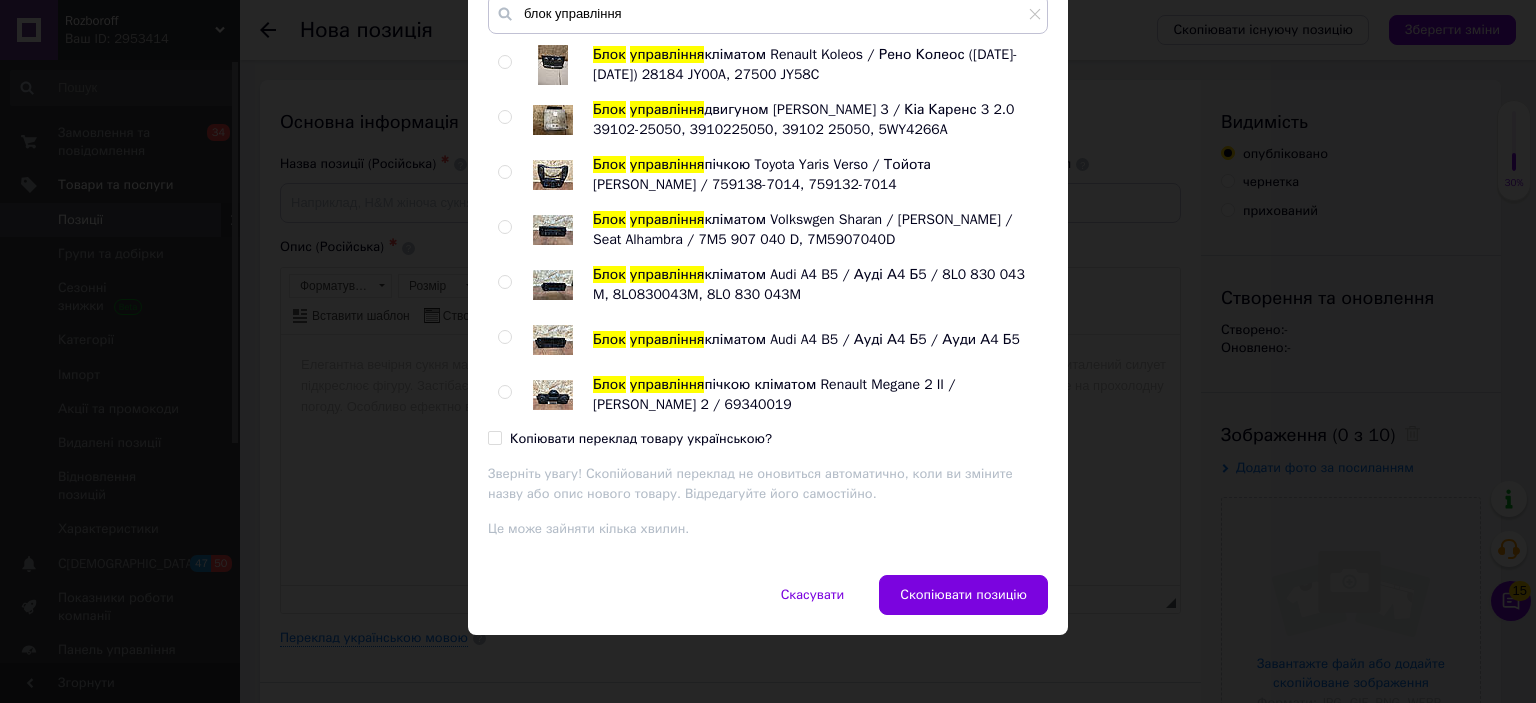 click at bounding box center (504, 392) 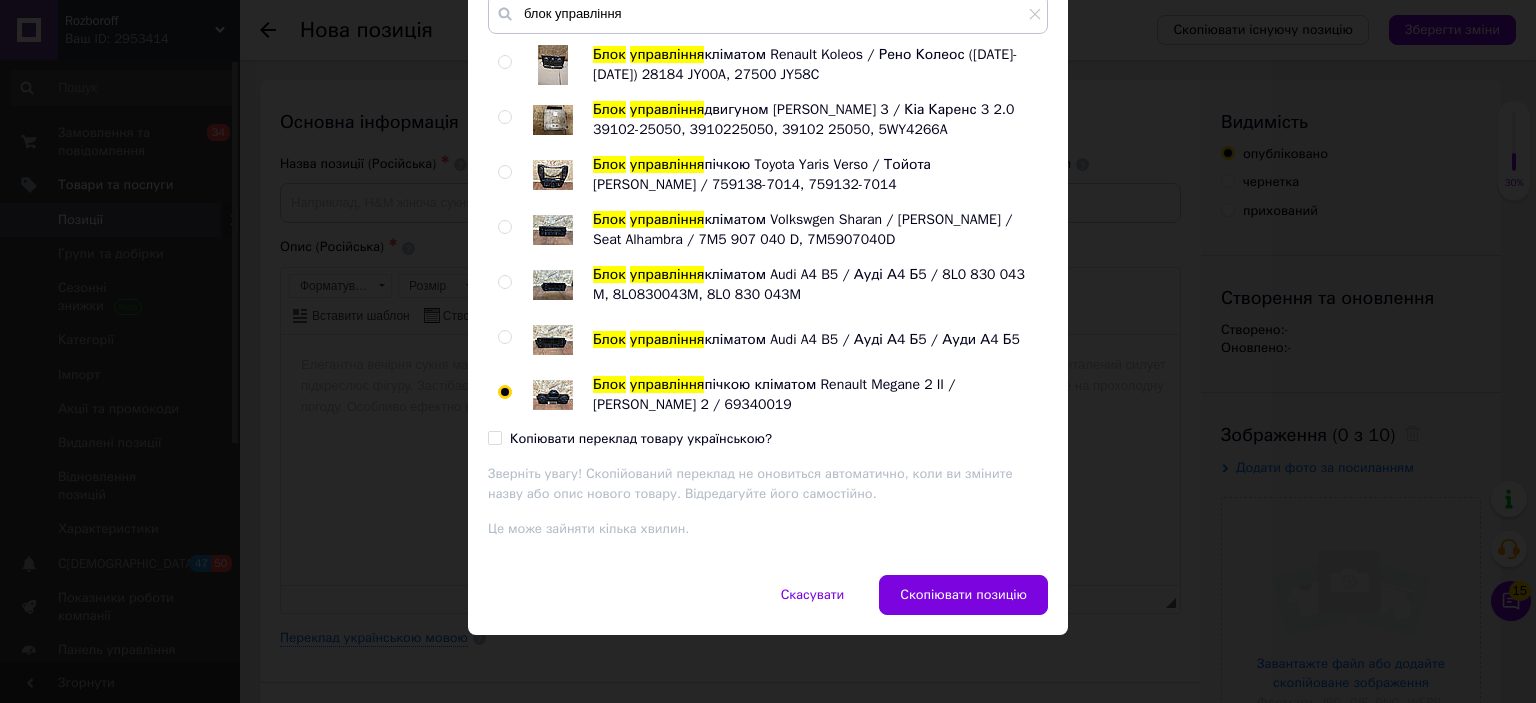 radio on "true" 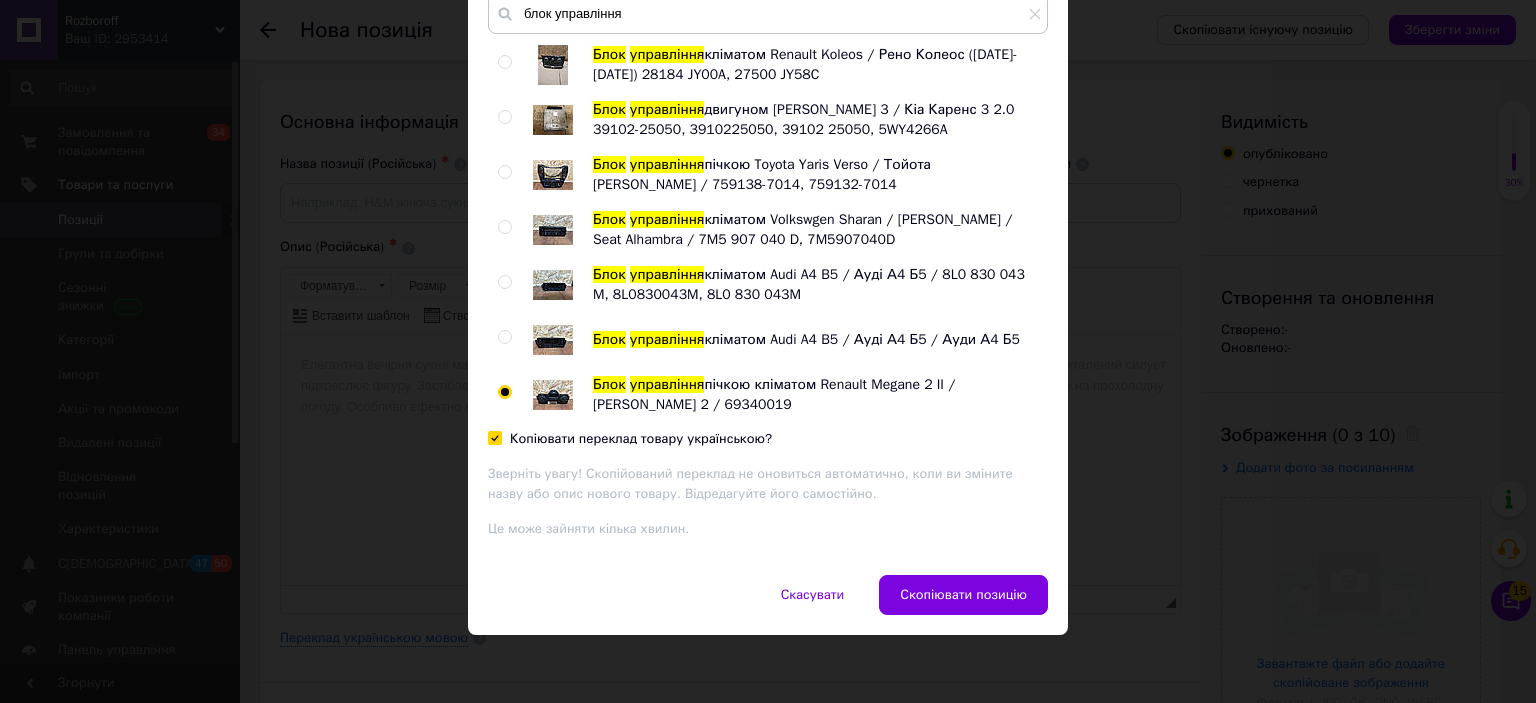 click on "Копіювати переклад товару українською?" at bounding box center (630, 439) 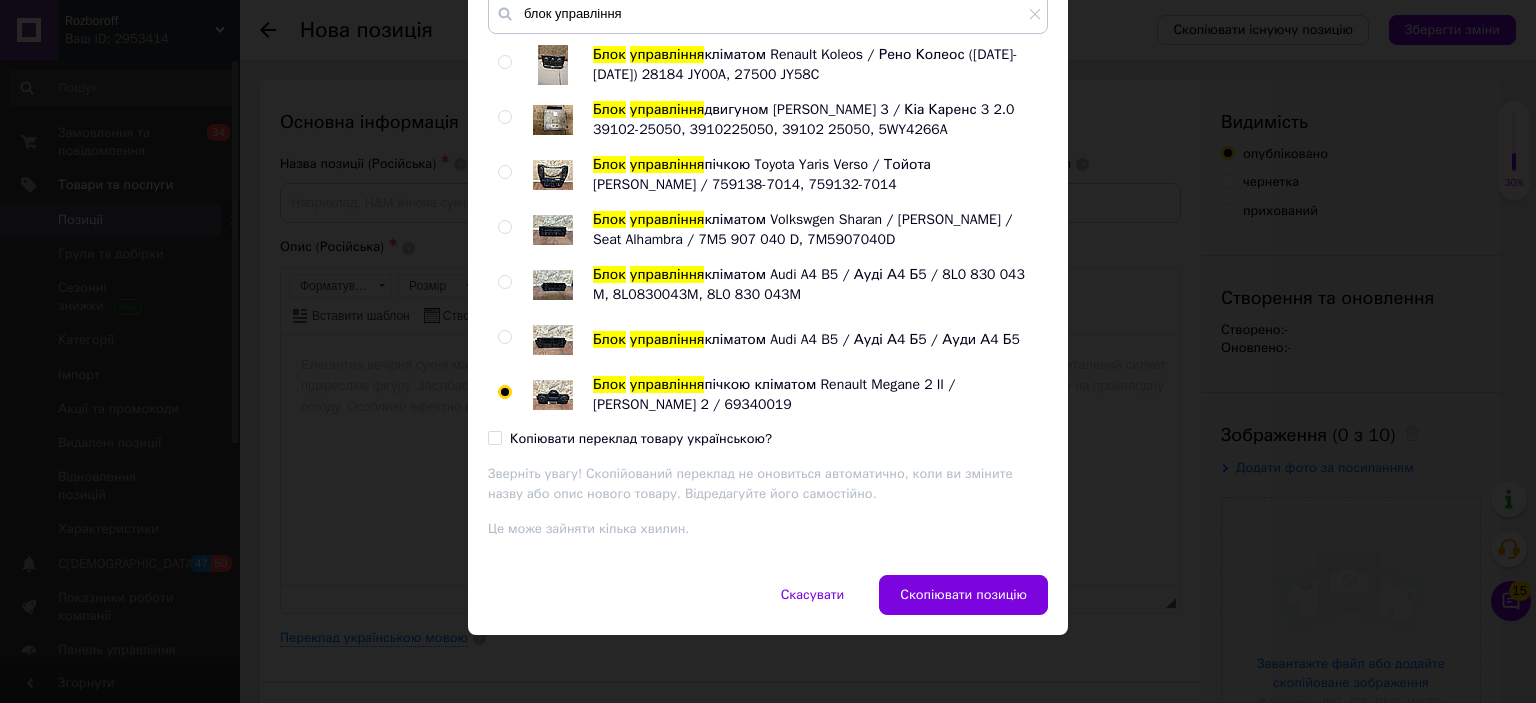 click on "Копіювати переклад товару українською?" at bounding box center [630, 439] 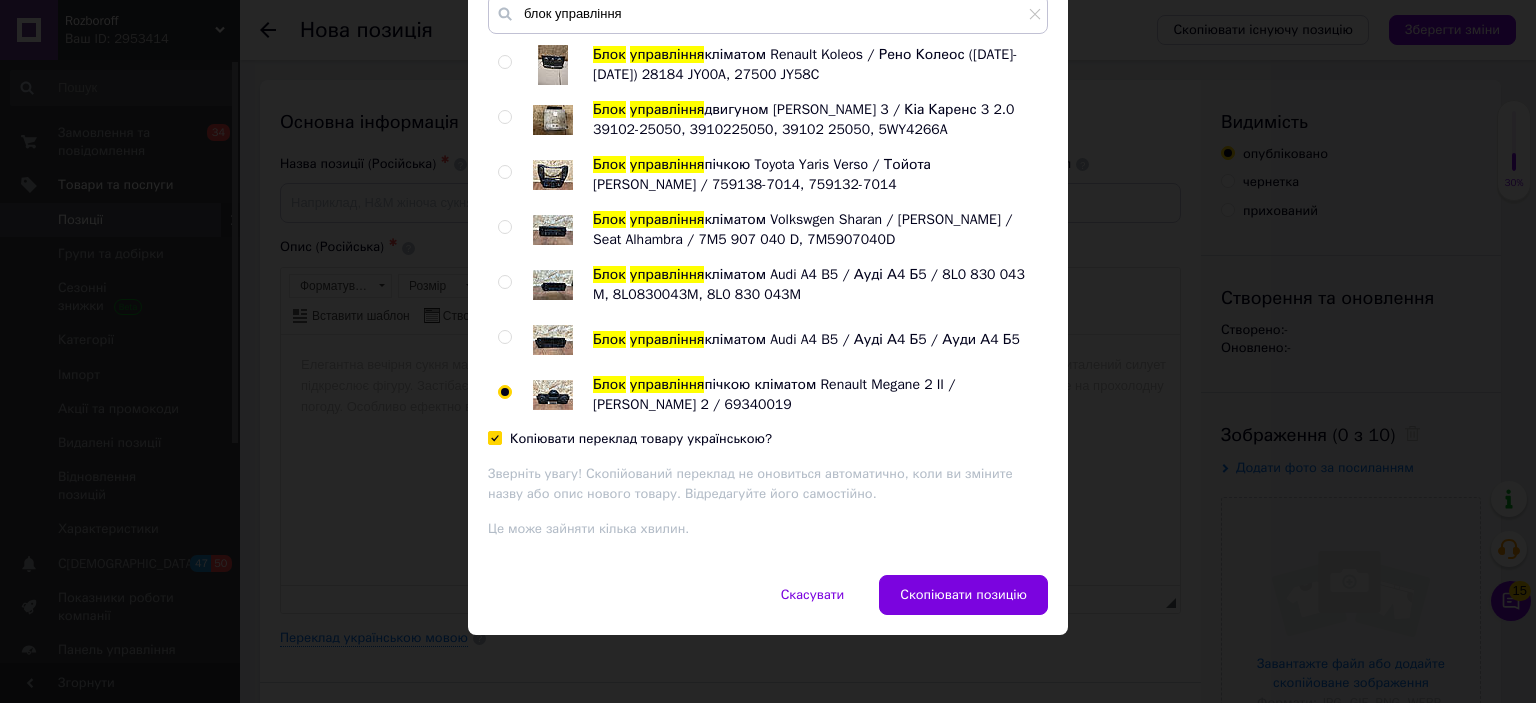 click on "Копіювати переклад товару українською?" at bounding box center [630, 439] 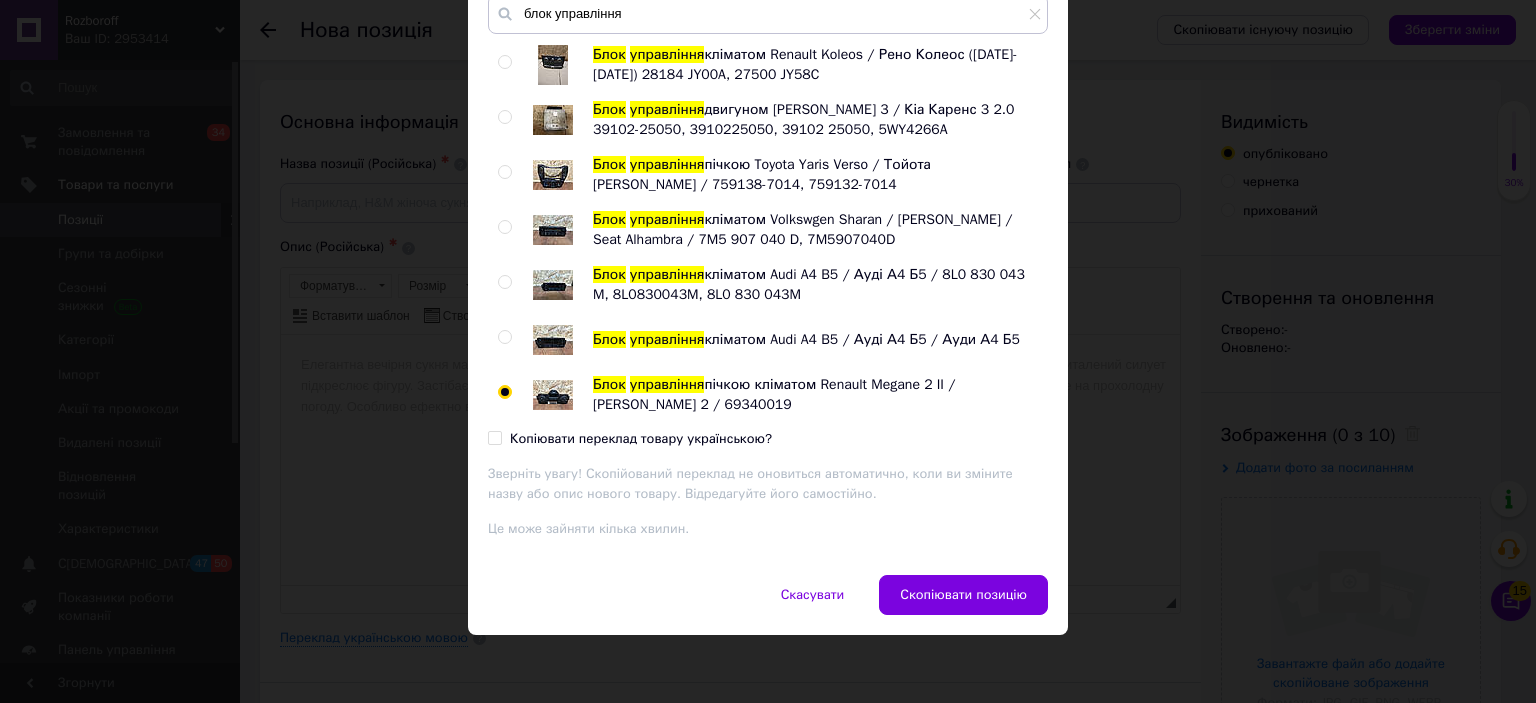 click on "Копіювати переклад товару українською?" at bounding box center [630, 439] 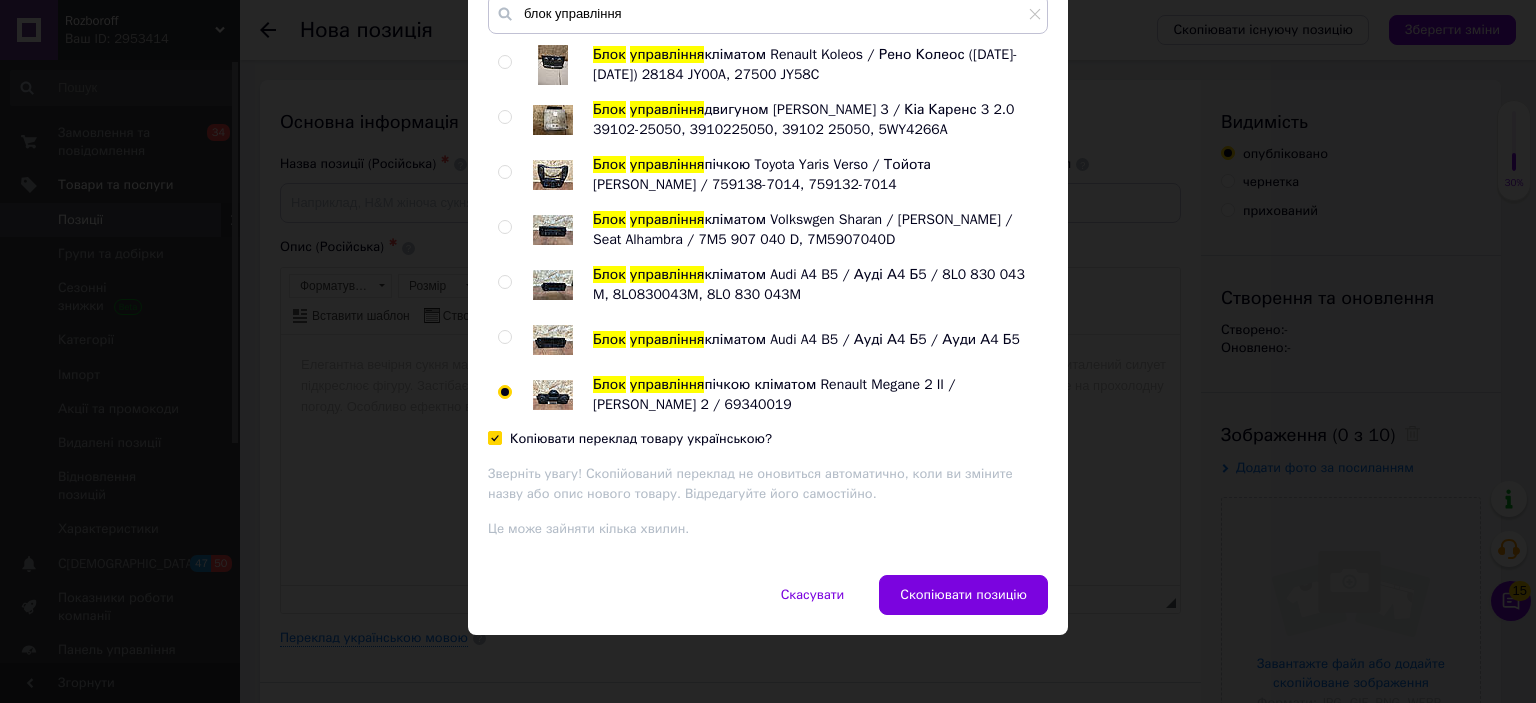 checkbox on "true" 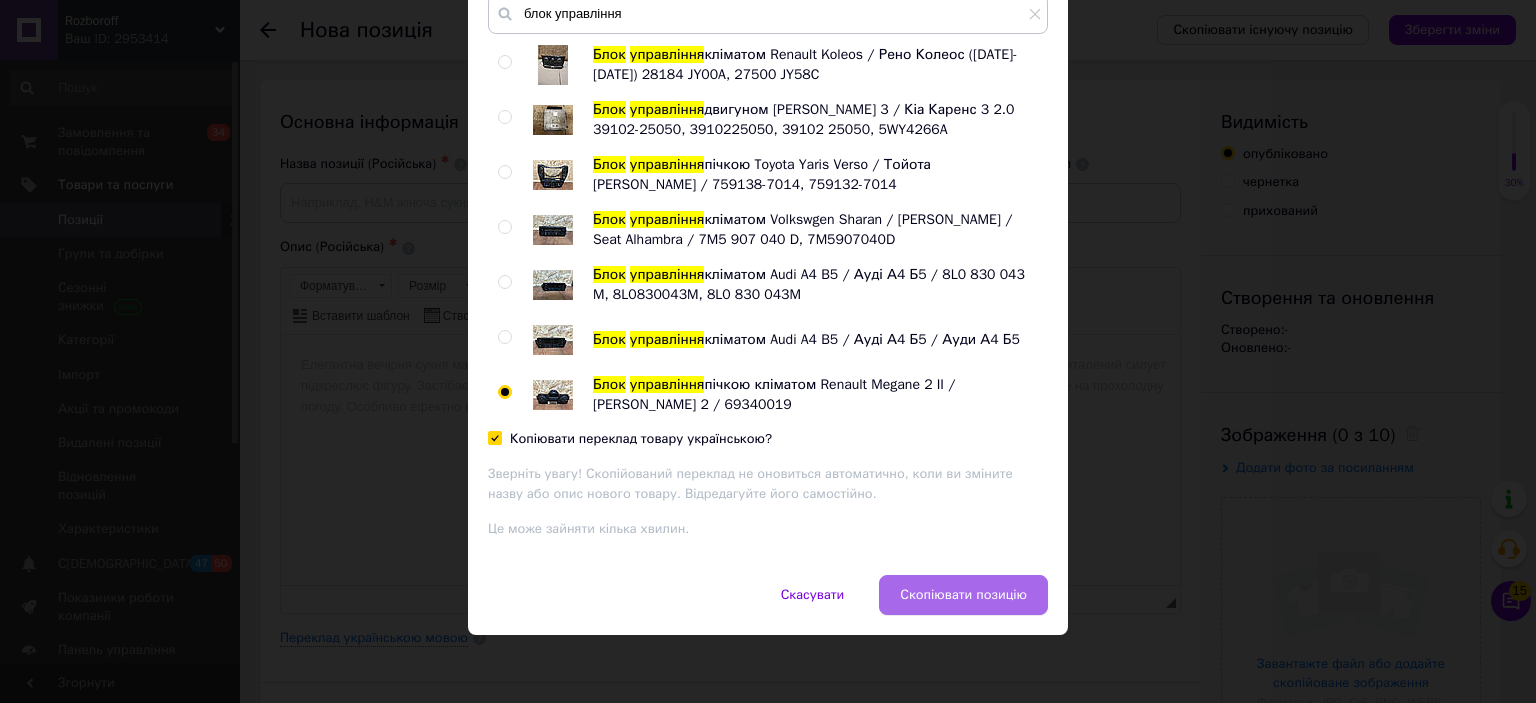 click on "Скопіювати позицію" at bounding box center (963, 595) 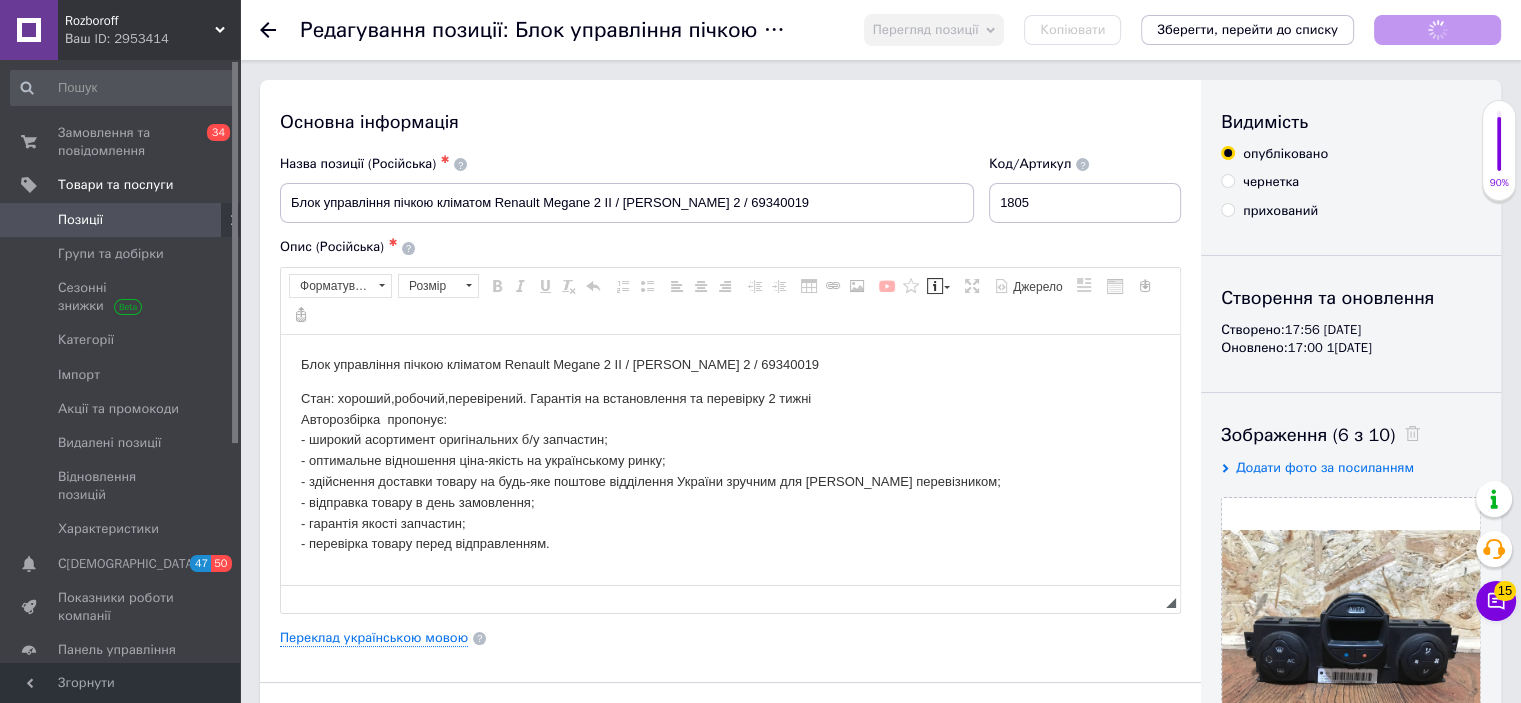 scroll, scrollTop: 0, scrollLeft: 0, axis: both 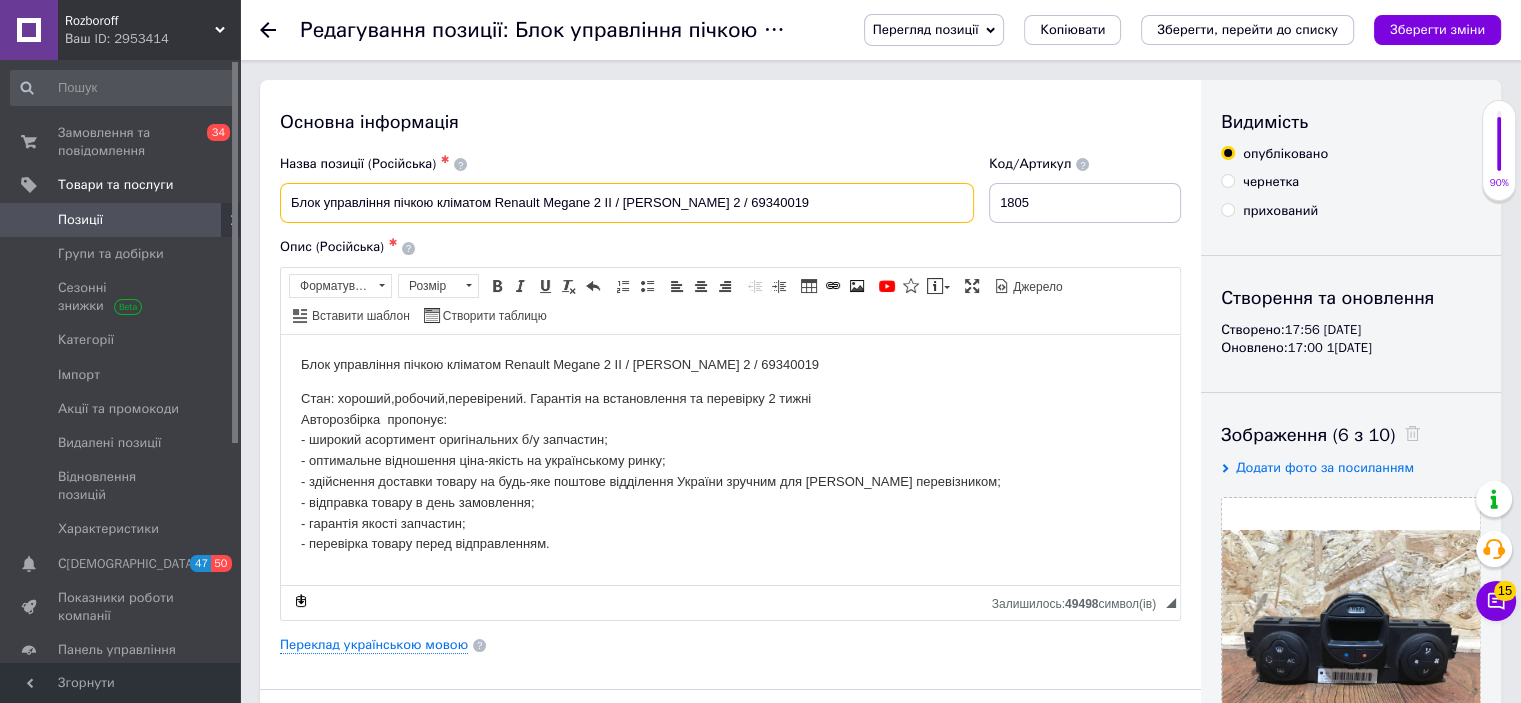 drag, startPoint x: 844, startPoint y: 194, endPoint x: 496, endPoint y: 191, distance: 348.01294 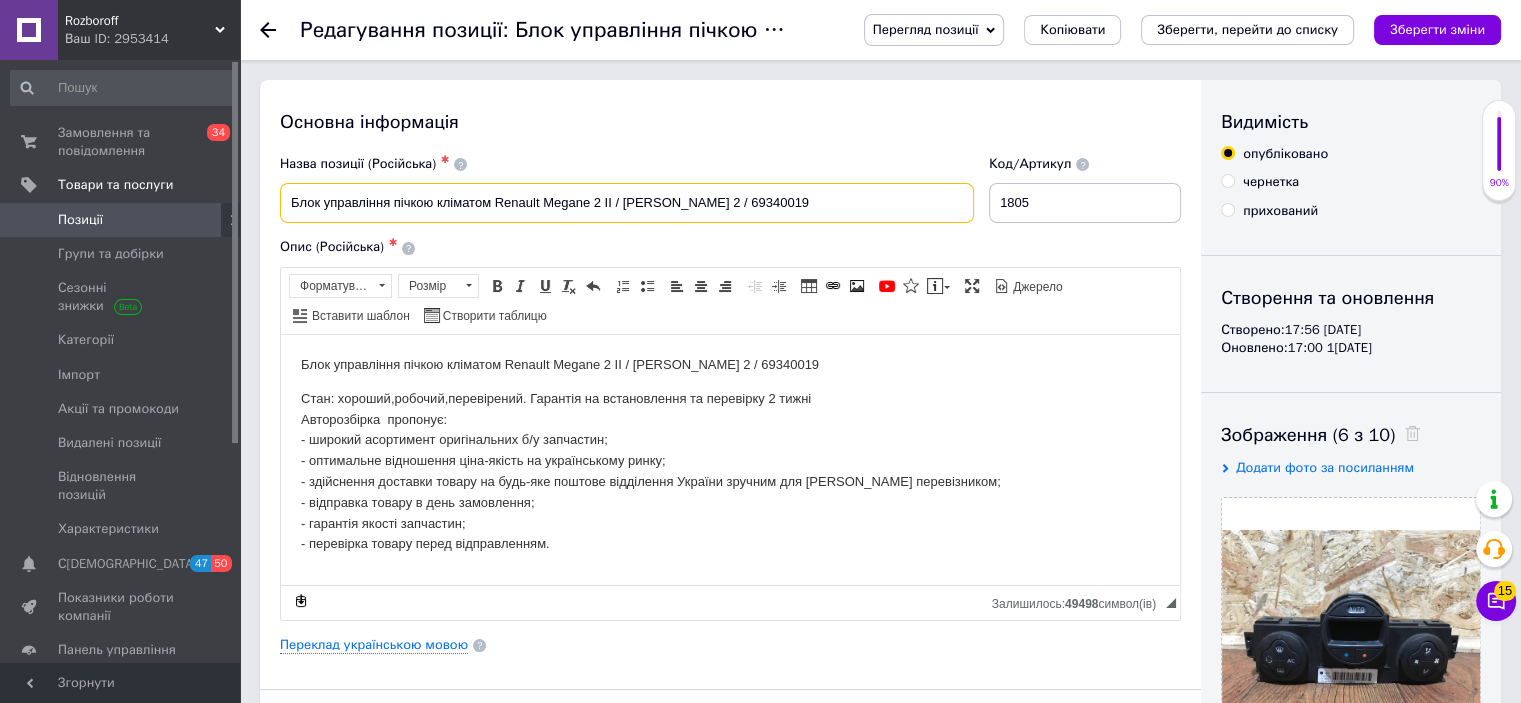 click on "Блок управління пічкою кліматом Renault Megane 2 II / Рено Меган 2 / 69340019" at bounding box center [627, 203] 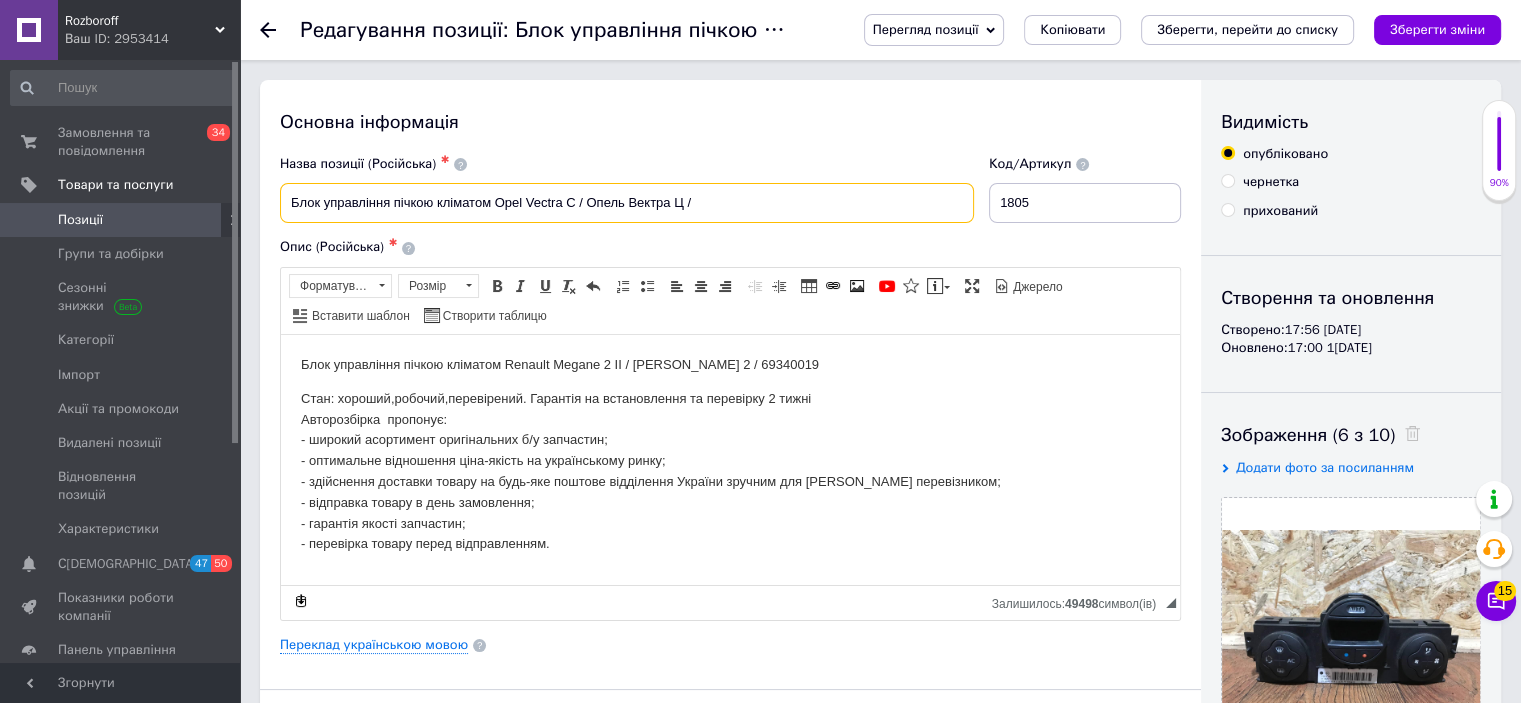 paste on "13138190" 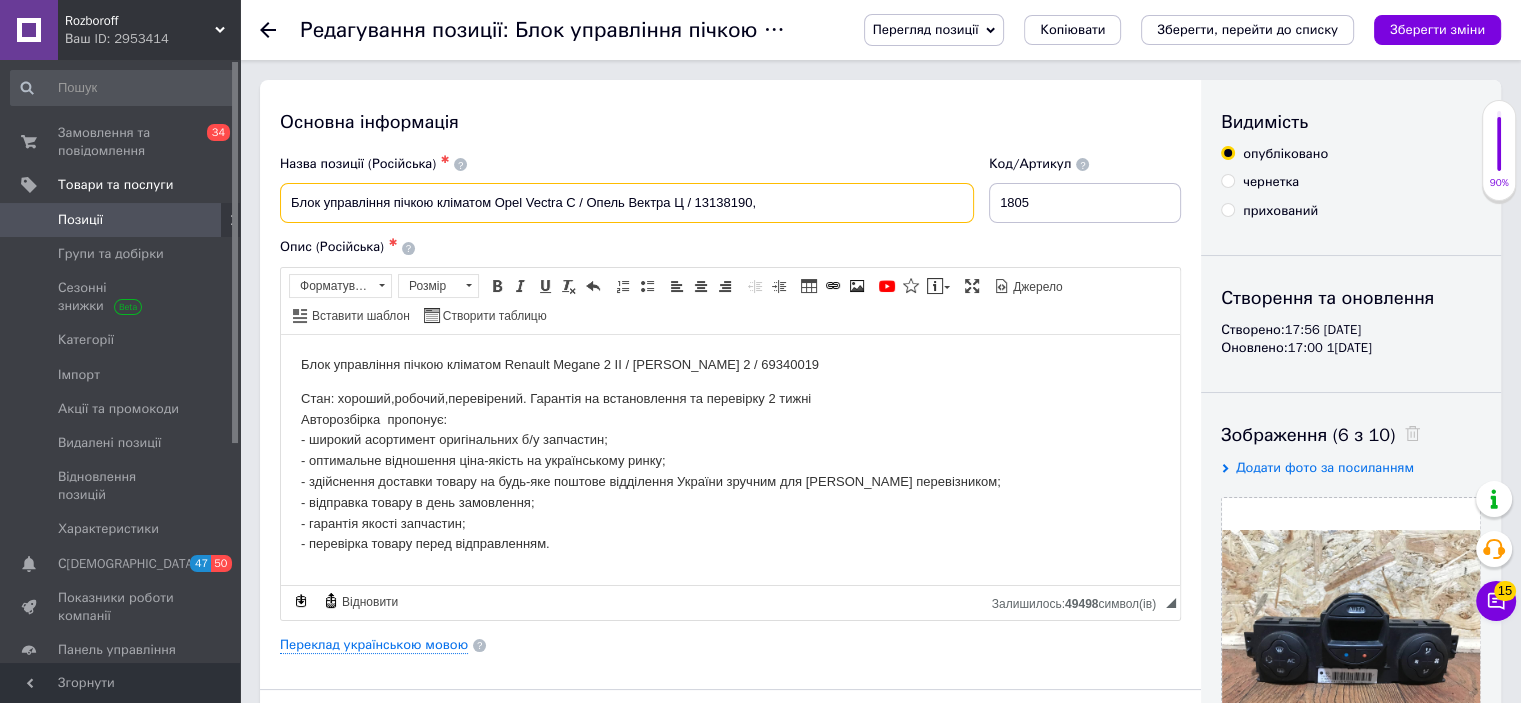 paste on "69550001" 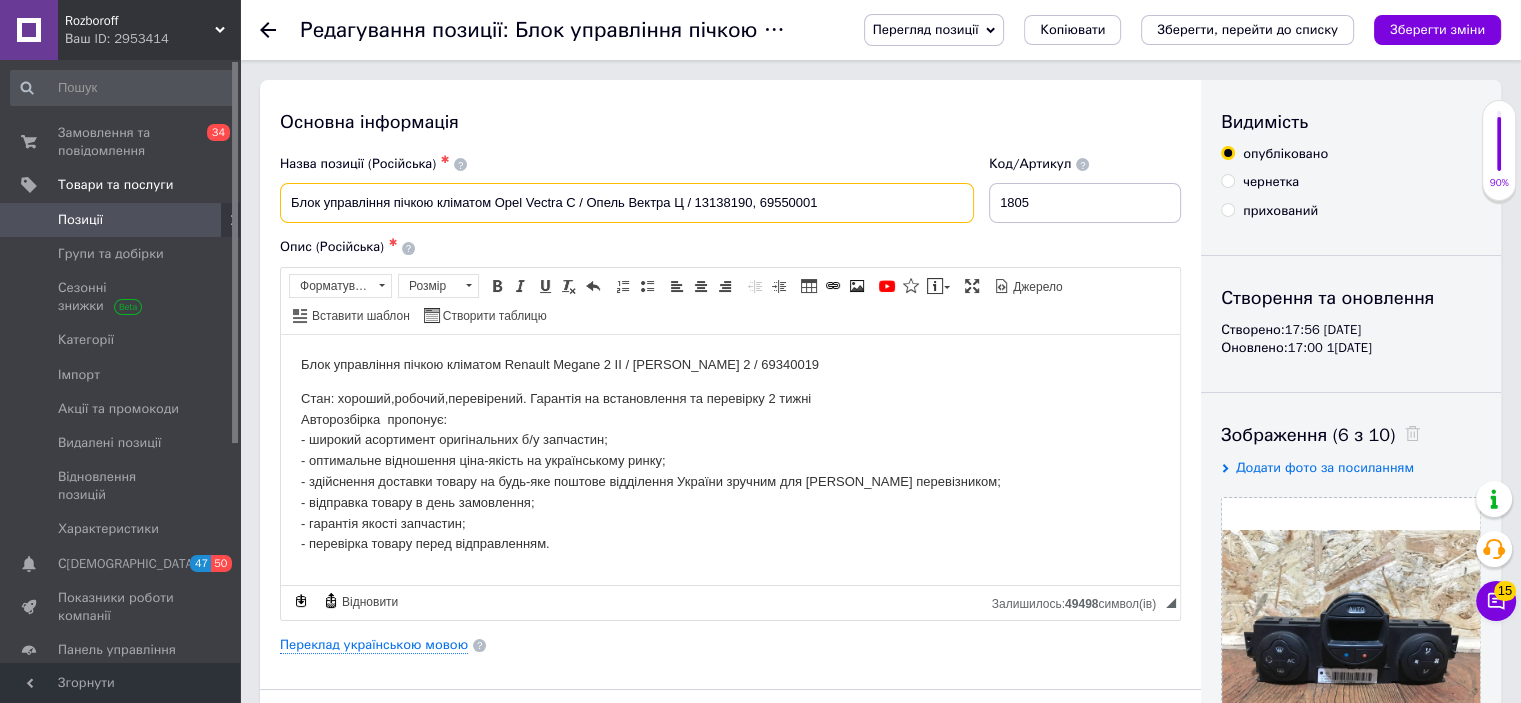 drag, startPoint x: 844, startPoint y: 191, endPoint x: 284, endPoint y: 206, distance: 560.20087 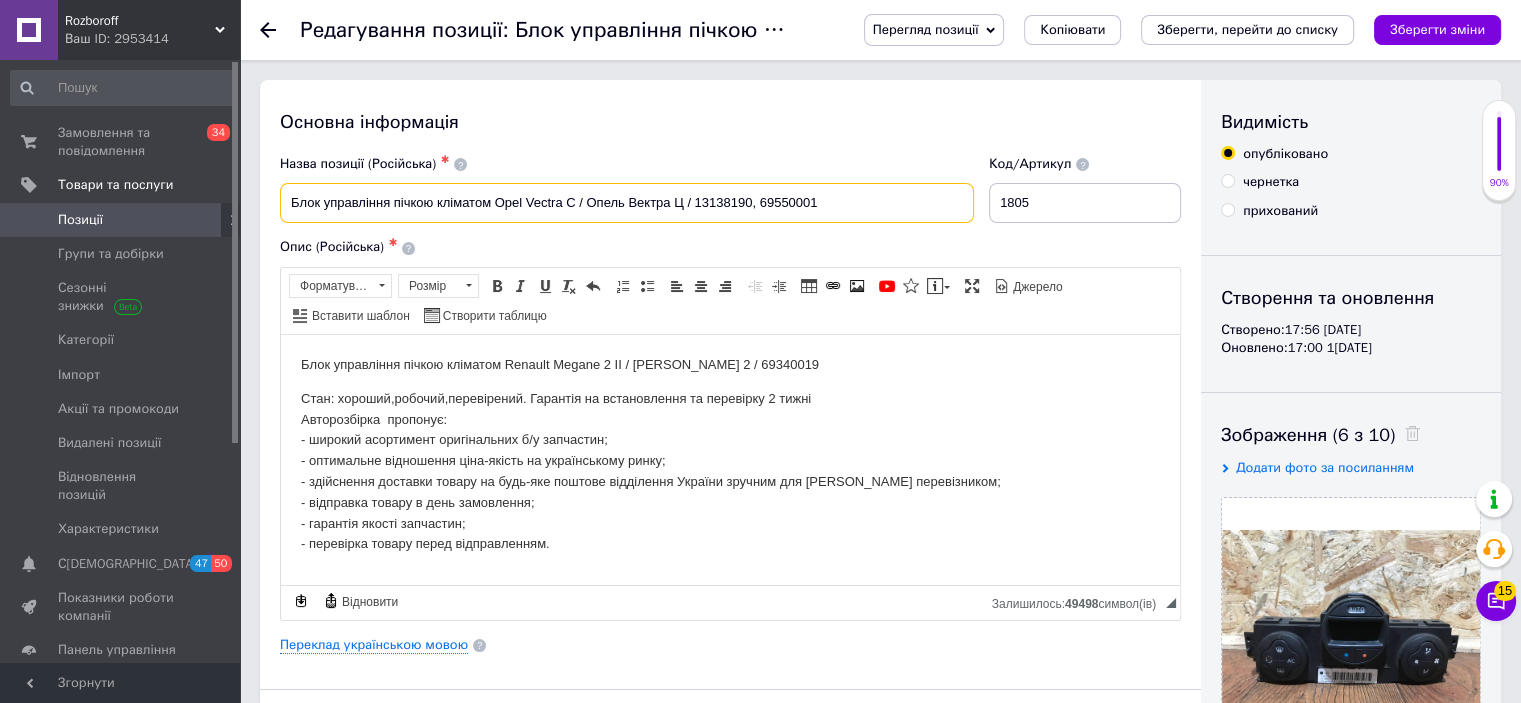 click on "Блок управління пічкою кліматом Opel Vectra C / Опель Вектра Ц / 13138190, 69550001" at bounding box center (627, 203) 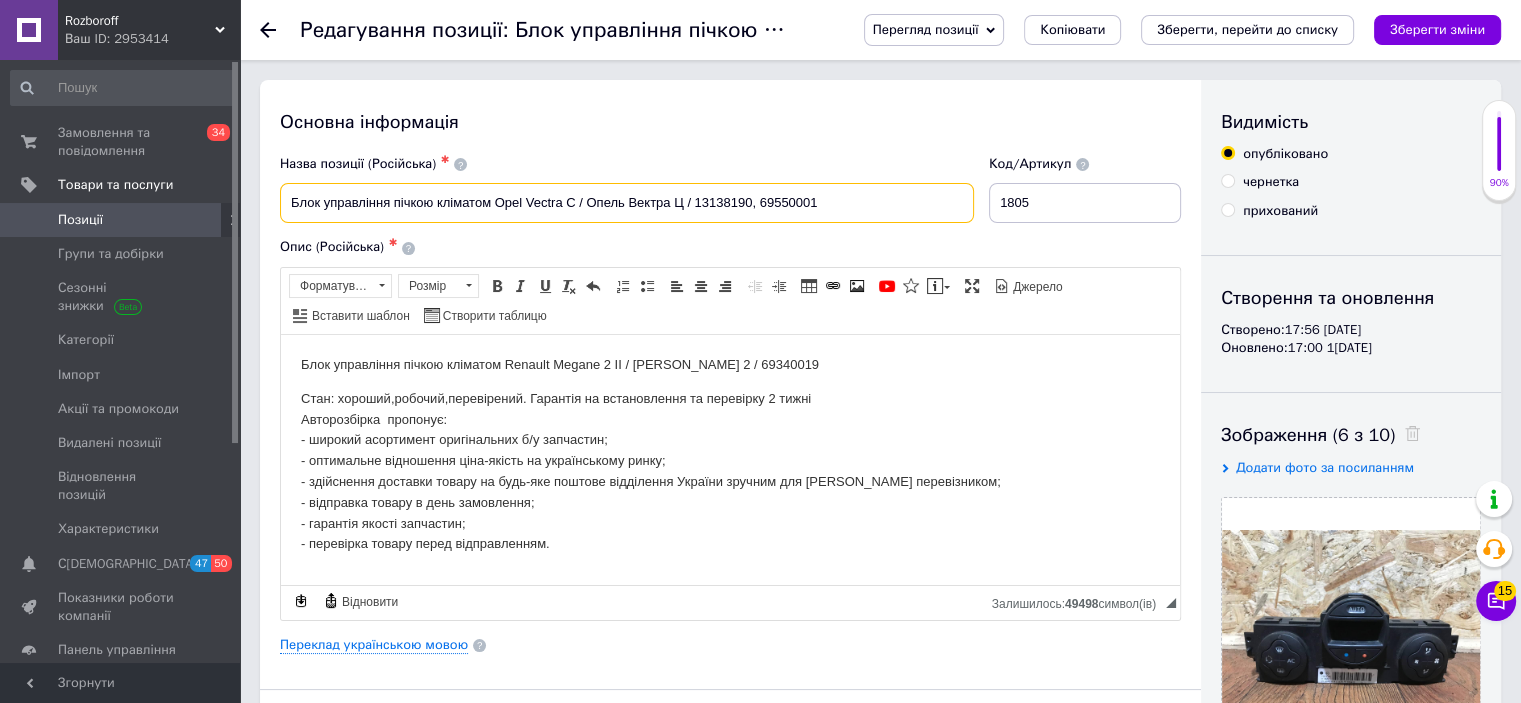 type on "Блок управління пічкою кліматом Opel Vectra C / Опель Вектра Ц / 13138190, 69550001" 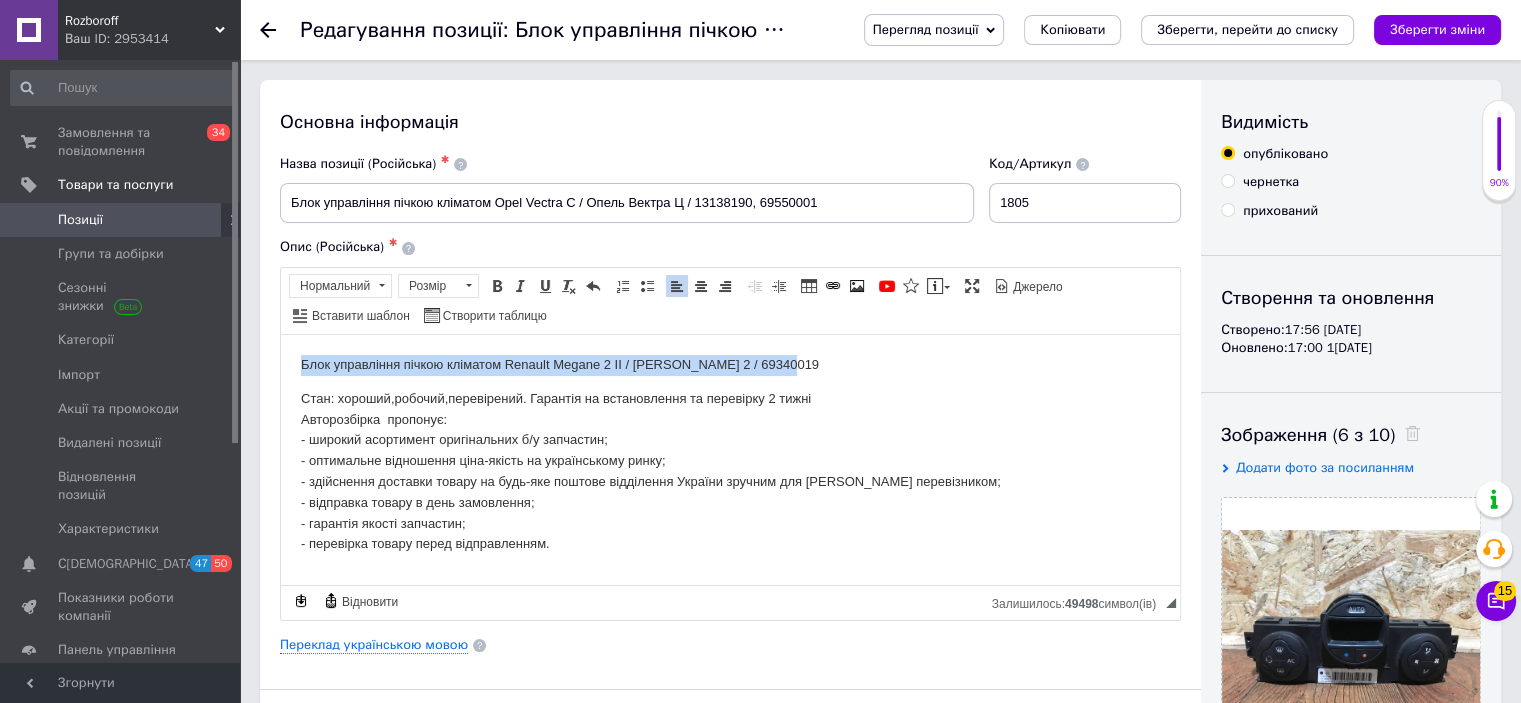 drag, startPoint x: 781, startPoint y: 366, endPoint x: 304, endPoint y: 354, distance: 477.1509 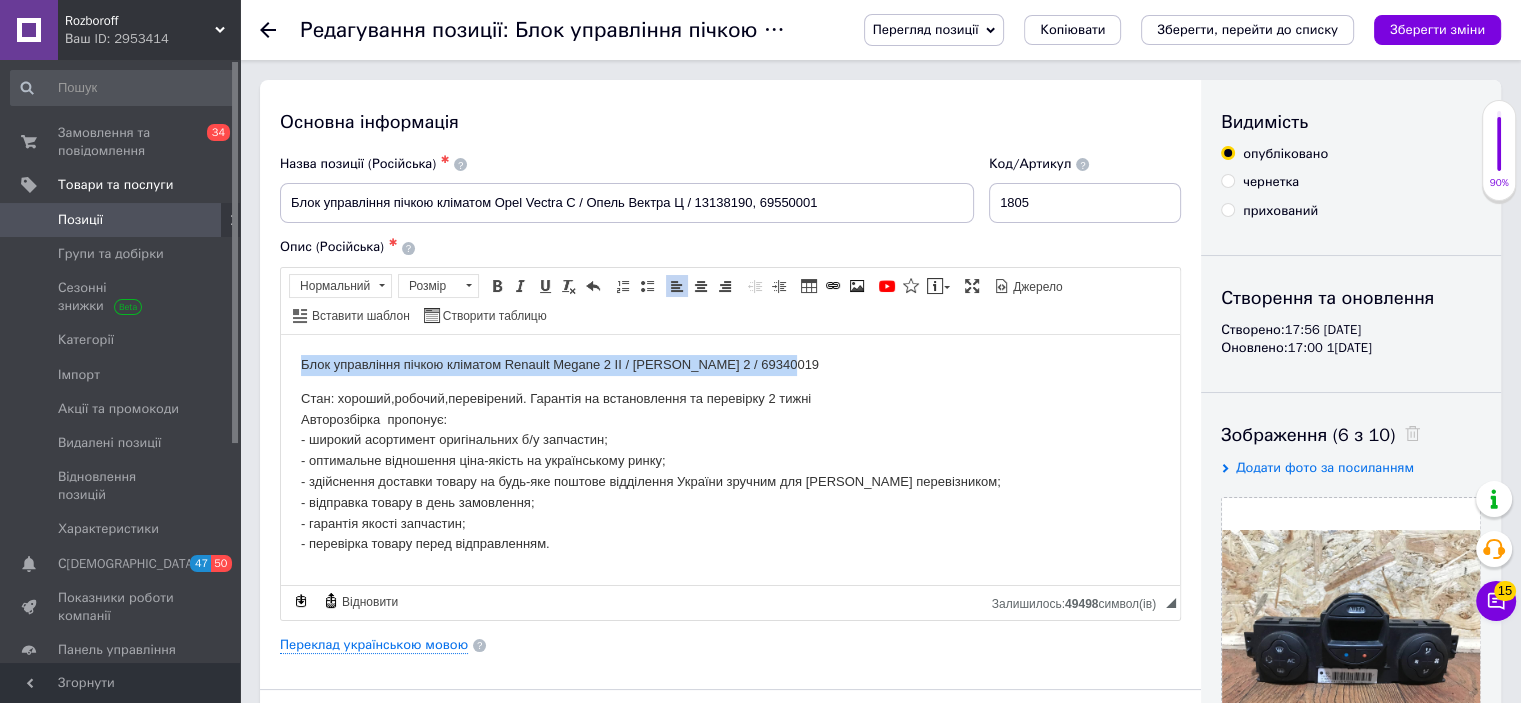 click on "Блок управління пічкою кліматом Renault Megane 2 II / Рено Меган 2 / 69340019" at bounding box center [730, 364] 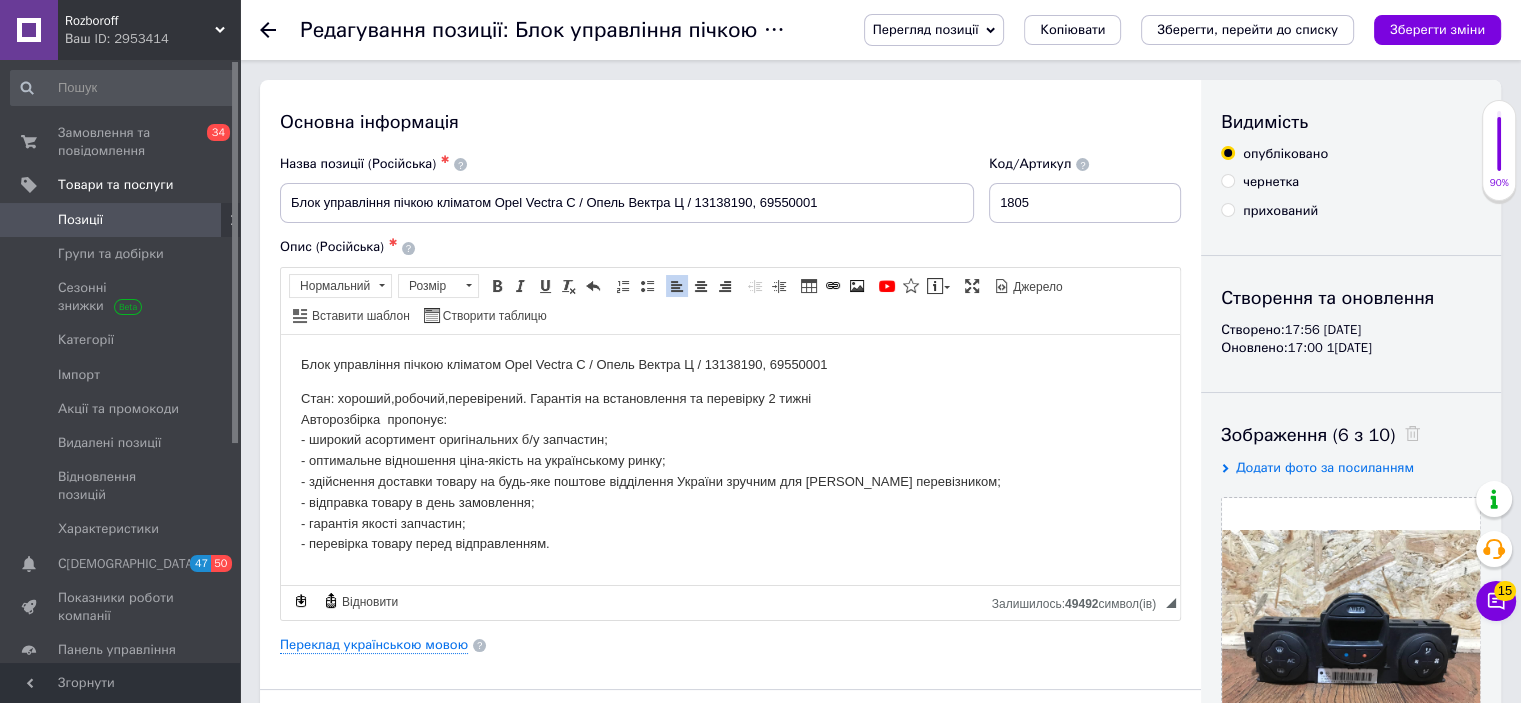 click on "1805" at bounding box center [1085, 203] 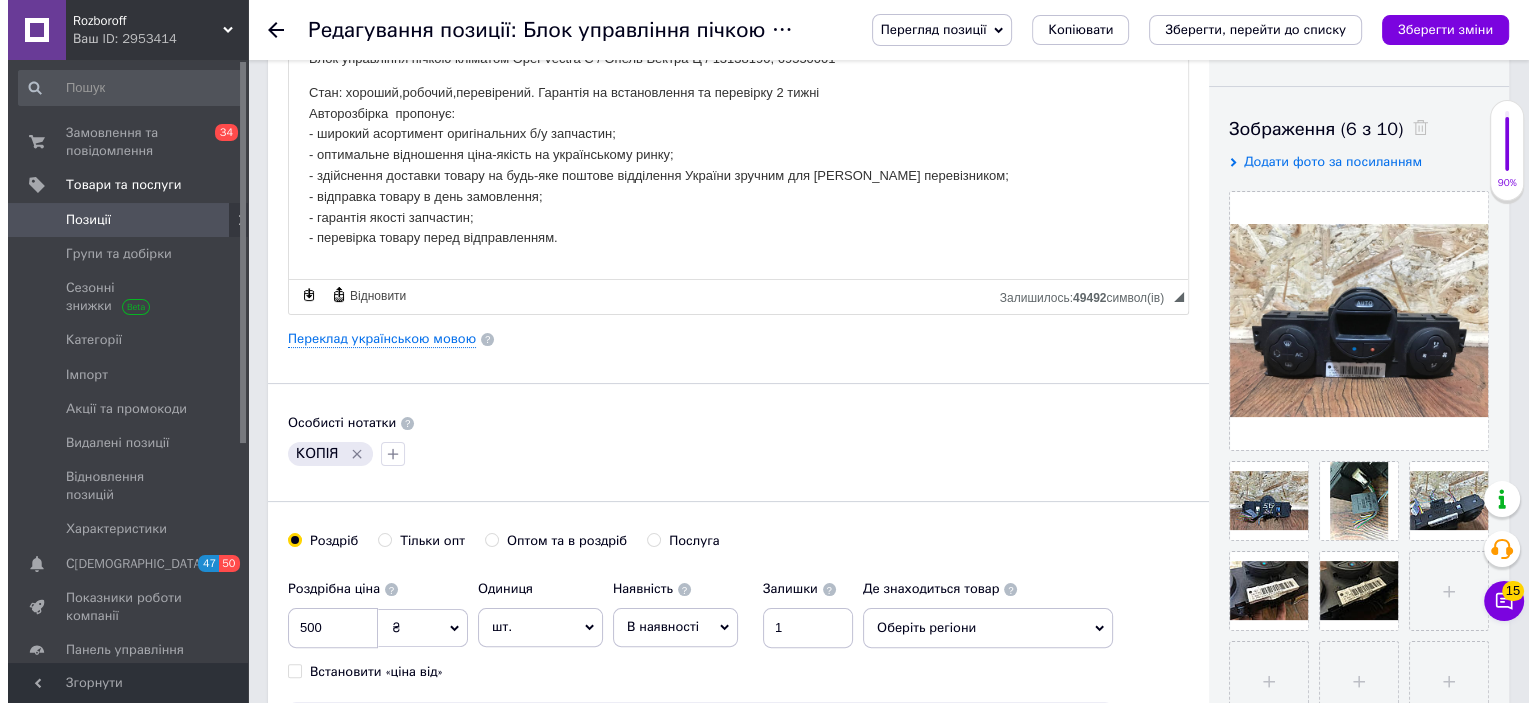 scroll, scrollTop: 320, scrollLeft: 0, axis: vertical 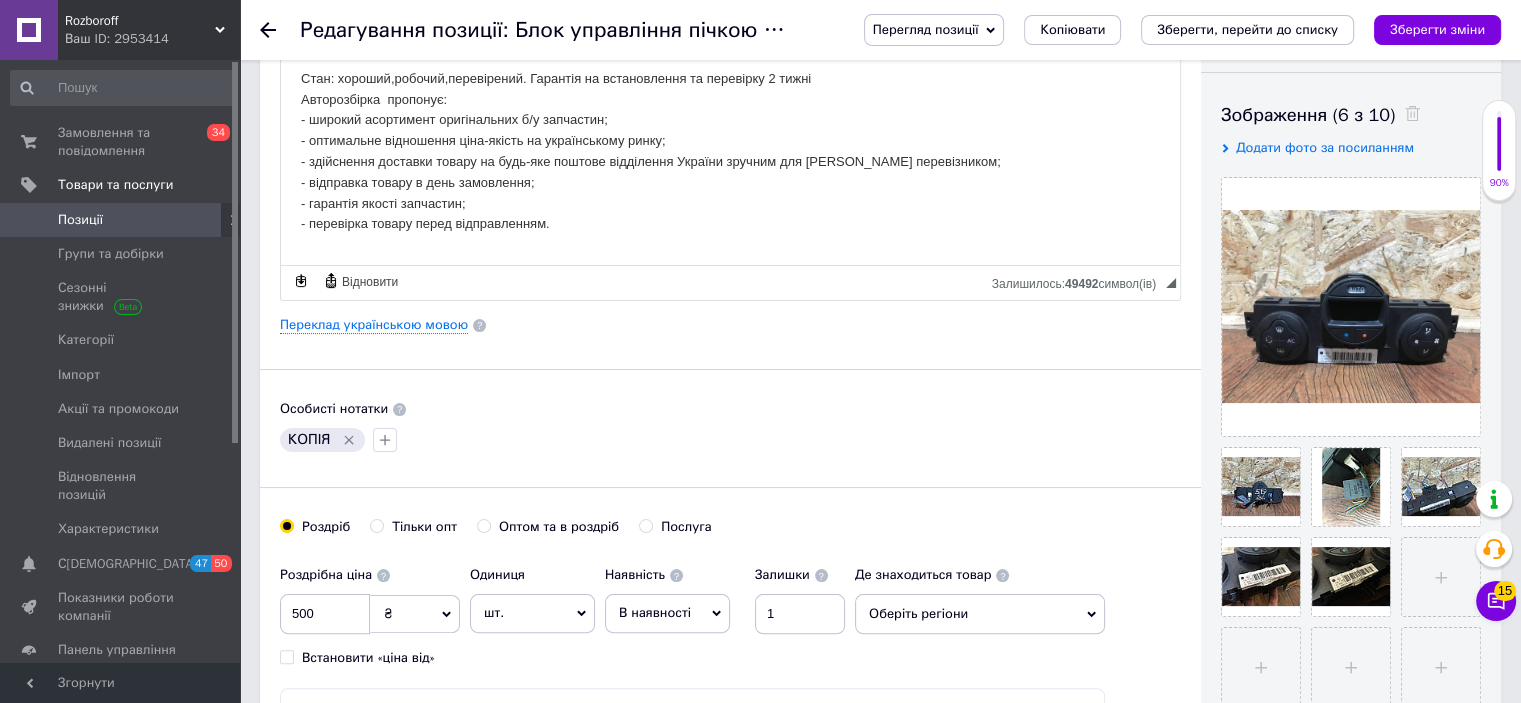 type on "1807" 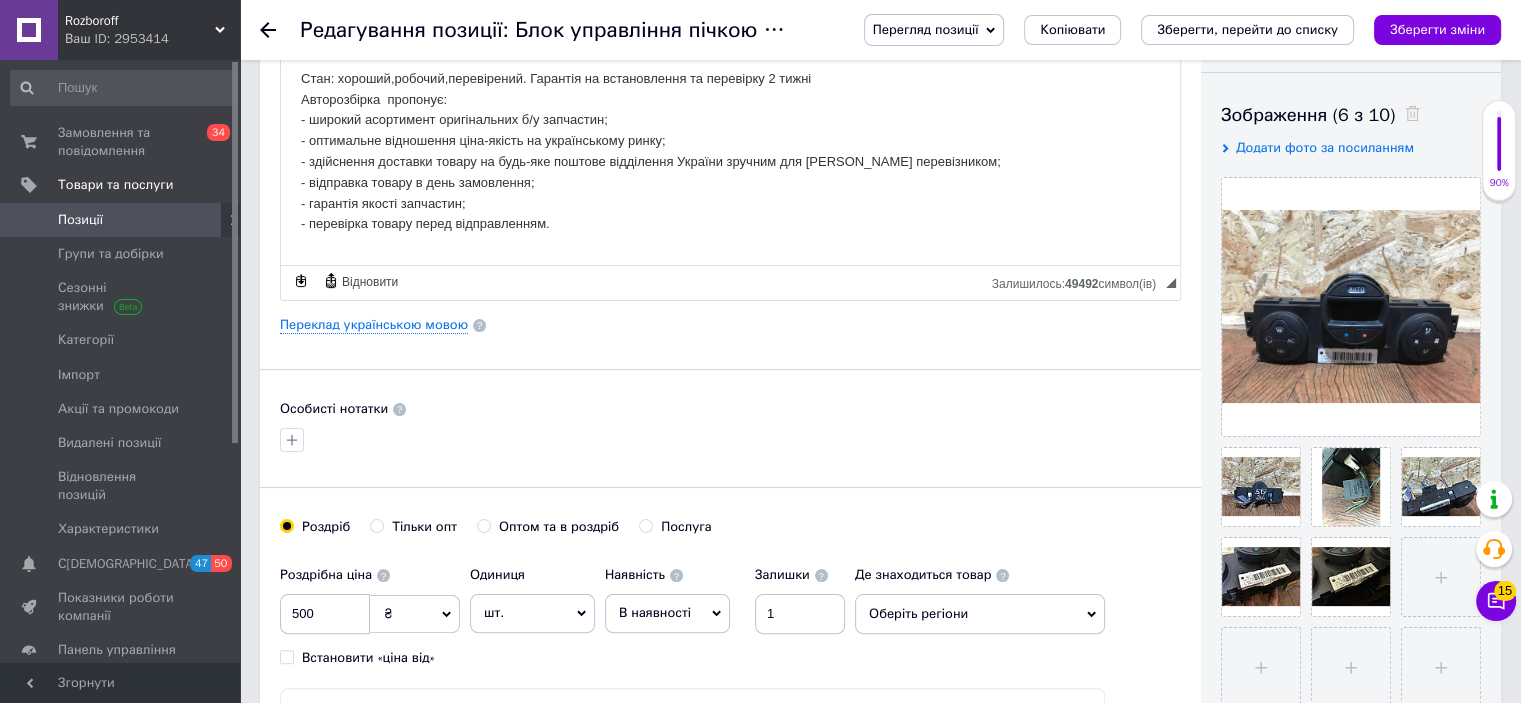click on "Основна інформація Назва позиції (Російська) ✱ Блок управління пічкою кліматом Opel Vectra C / Опель Вектра Ц / 13138190, 69550001 Код/Артикул 1807 Опис (Російська) ✱ Блок управління пічкою кліматом Opel Vectra C / Опель Вектра Ц / 13138190, 69550001
Стан: хороший,робочий,перевірений. Гарантія на встановлення та перевірку 2 тижні
Авторозбірка  пропонує:
- широкий асортимент оригінальних б/у запчастин;
- оптимальне відношення ціна-якість на українському ринку;
- здійснення доставки товару на будь-яке поштове відділення України зручним для Вас перевізником;
Форматування Розмір" at bounding box center [730, 318] 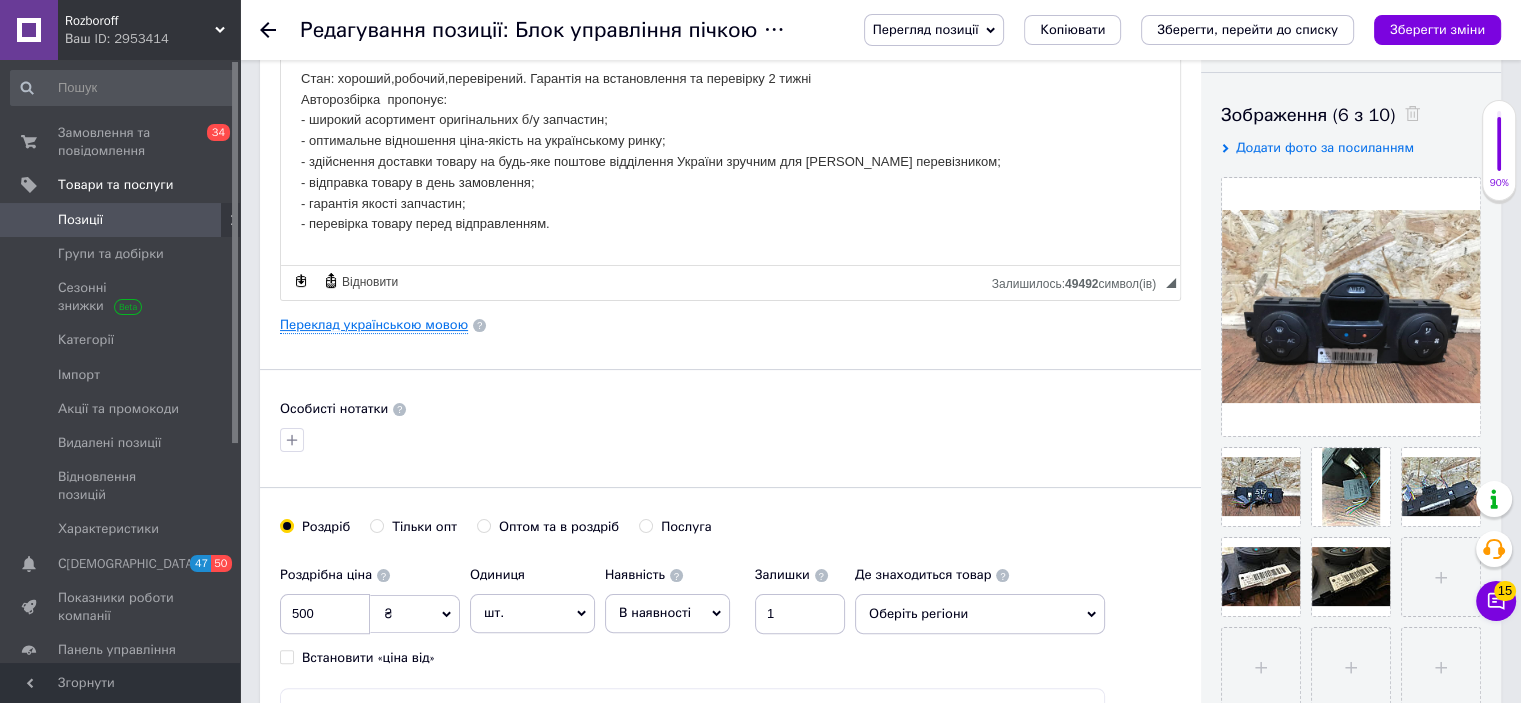 click on "Переклад українською мовою" at bounding box center [374, 325] 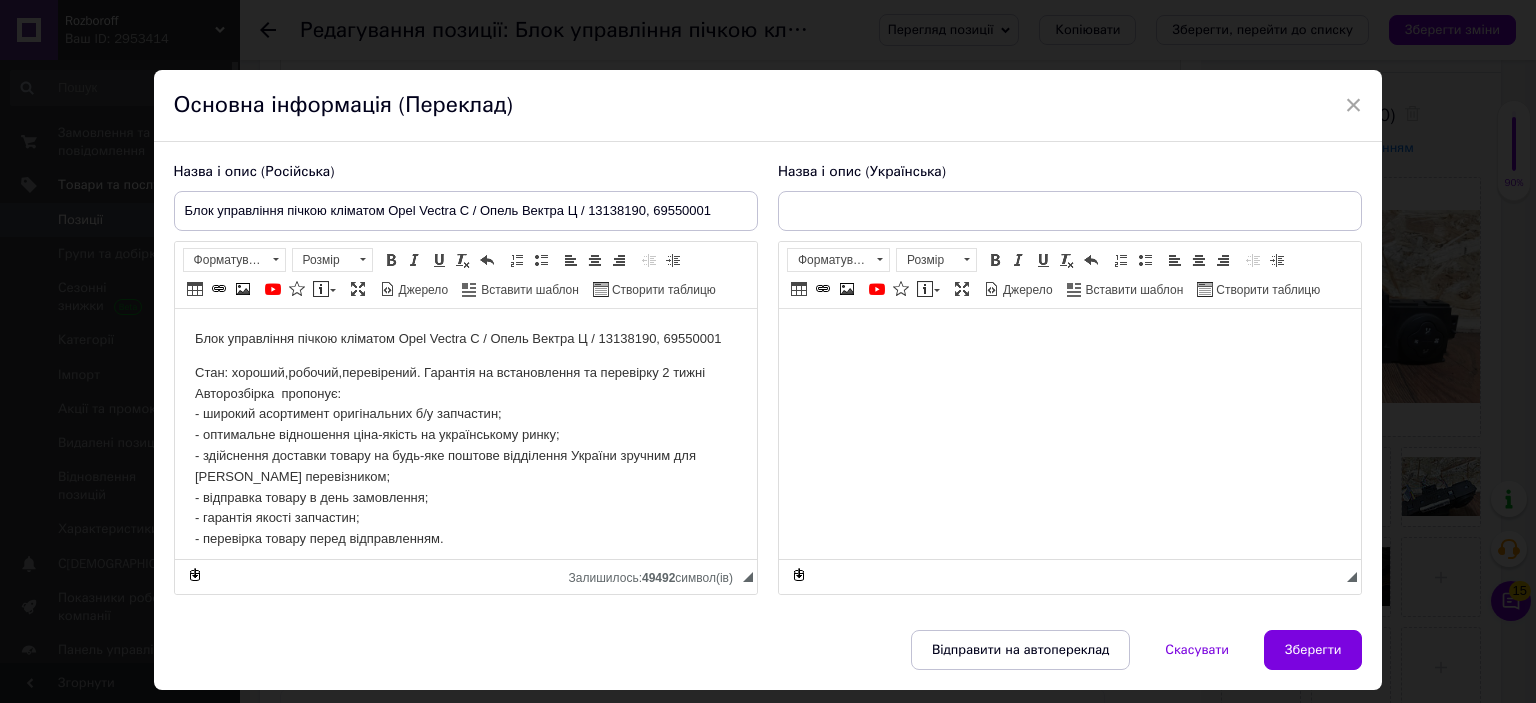 scroll, scrollTop: 0, scrollLeft: 0, axis: both 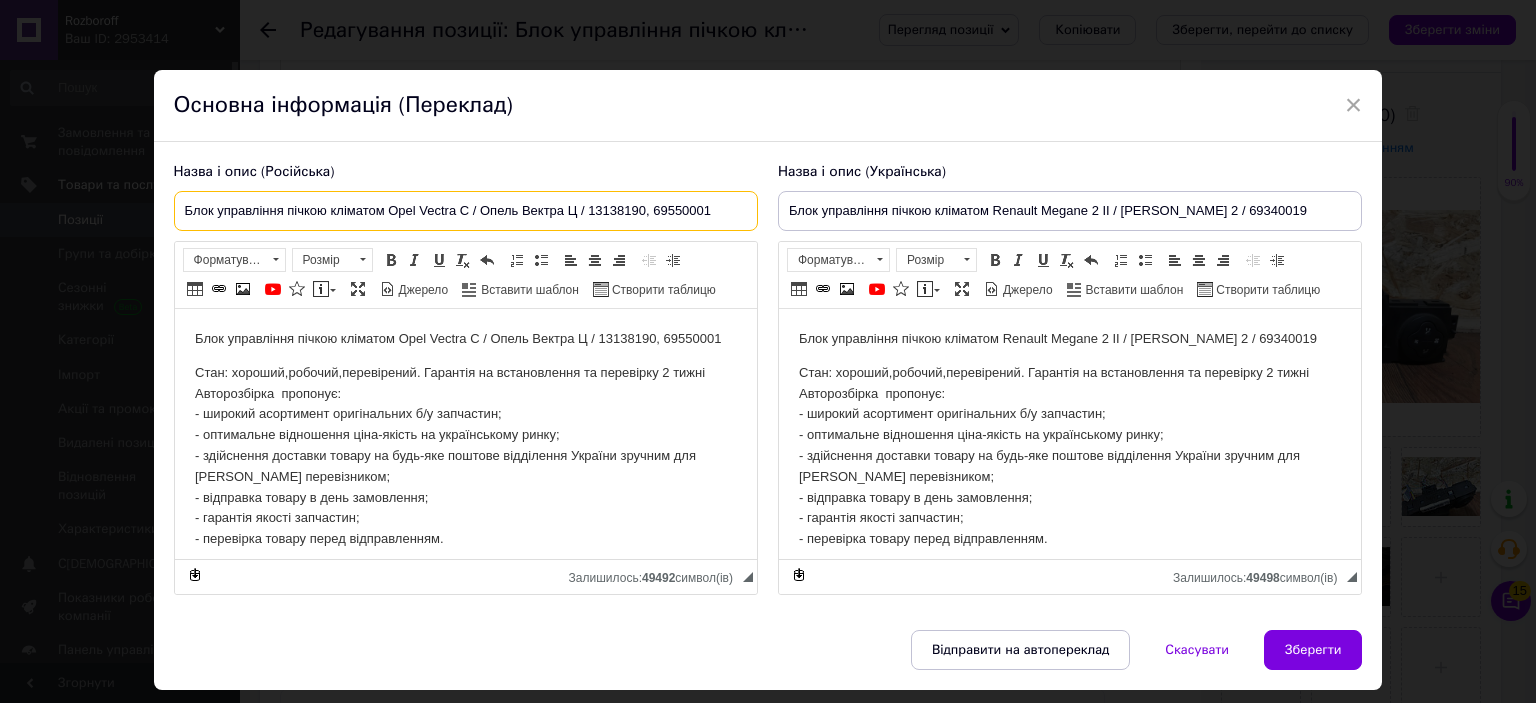 click on "Блок управління пічкою кліматом Opel Vectra C / Опель Вектра Ц / 13138190, 69550001" at bounding box center [466, 211] 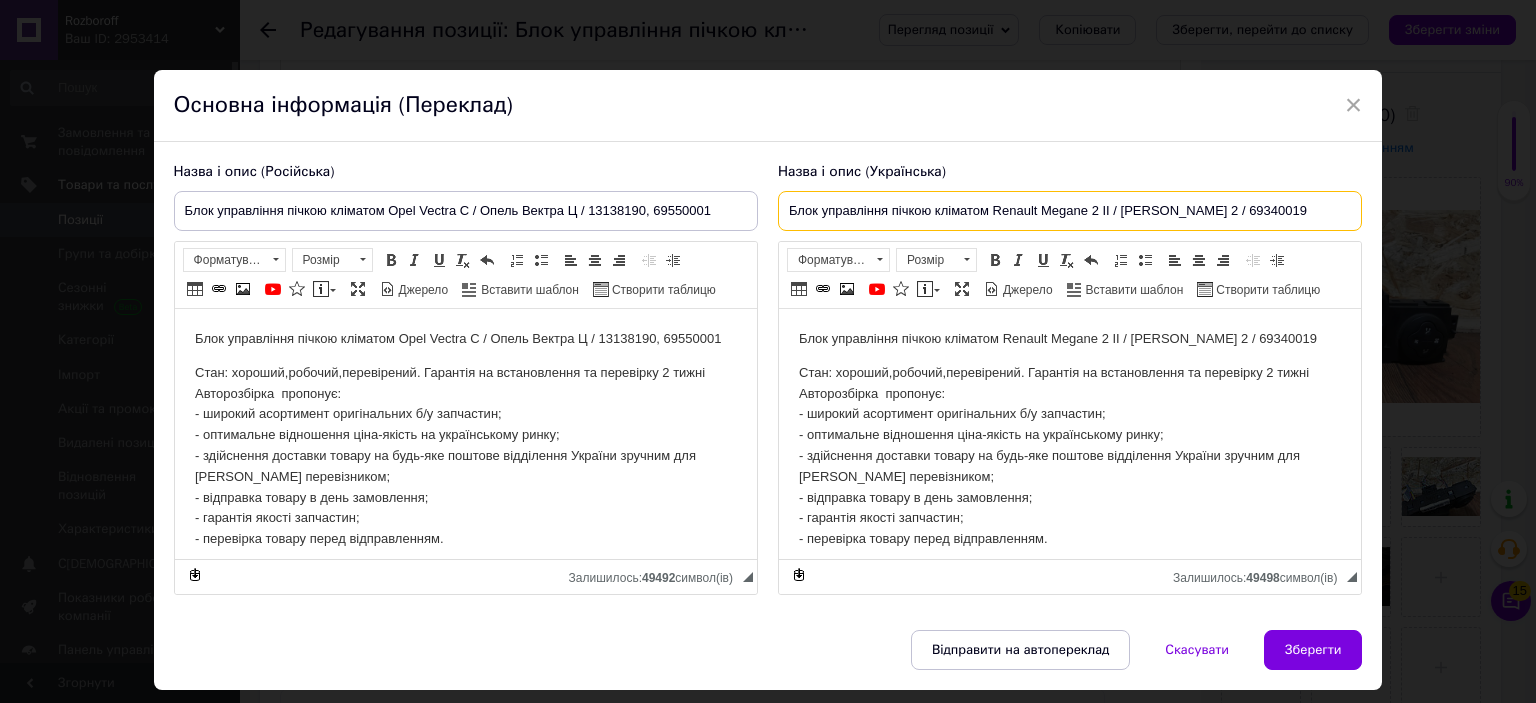 click on "Блок управління пічкою кліматом Renault Megane 2 II / Рено Меган 2 / 69340019" at bounding box center (1070, 211) 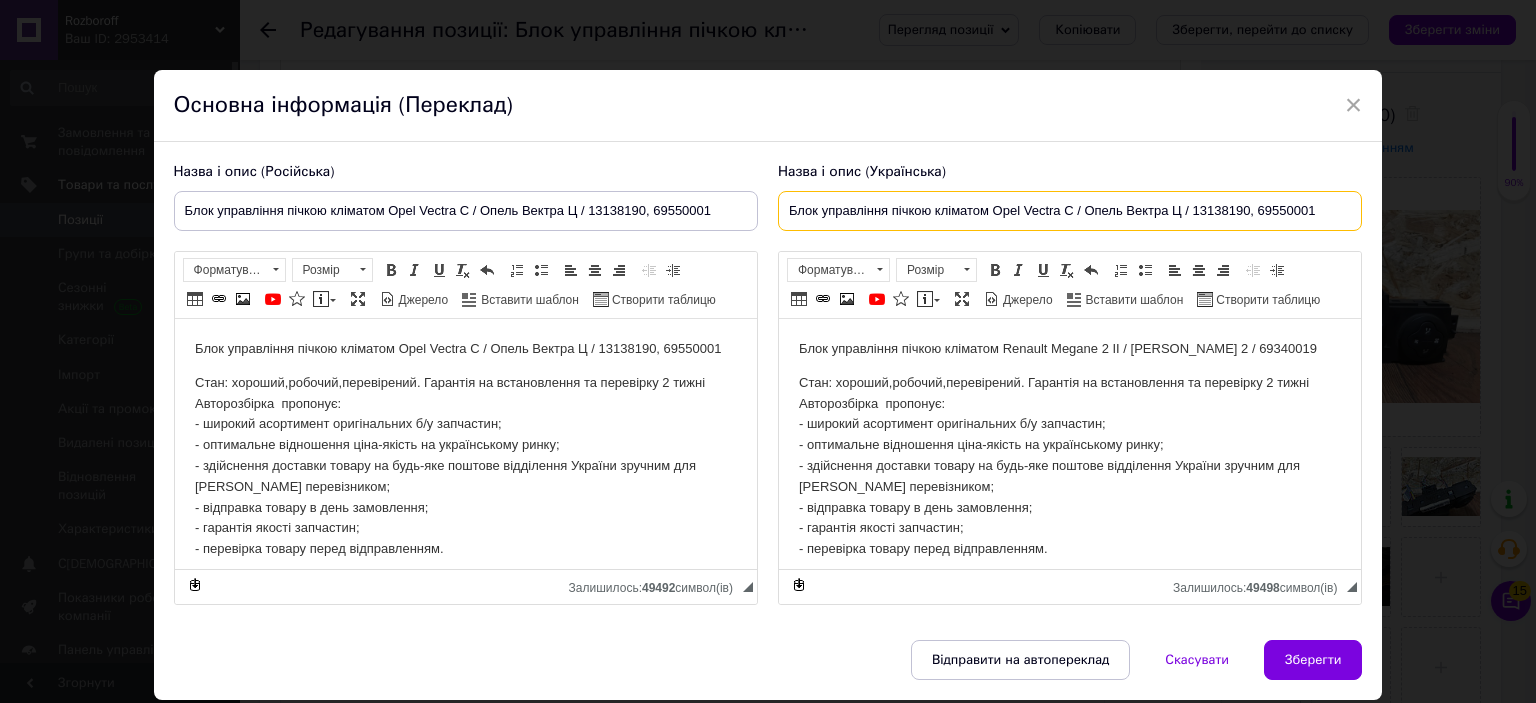 type on "Блок управління пічкою кліматом Opel Vectra C / Опель Вектра Ц / 13138190, 69550001" 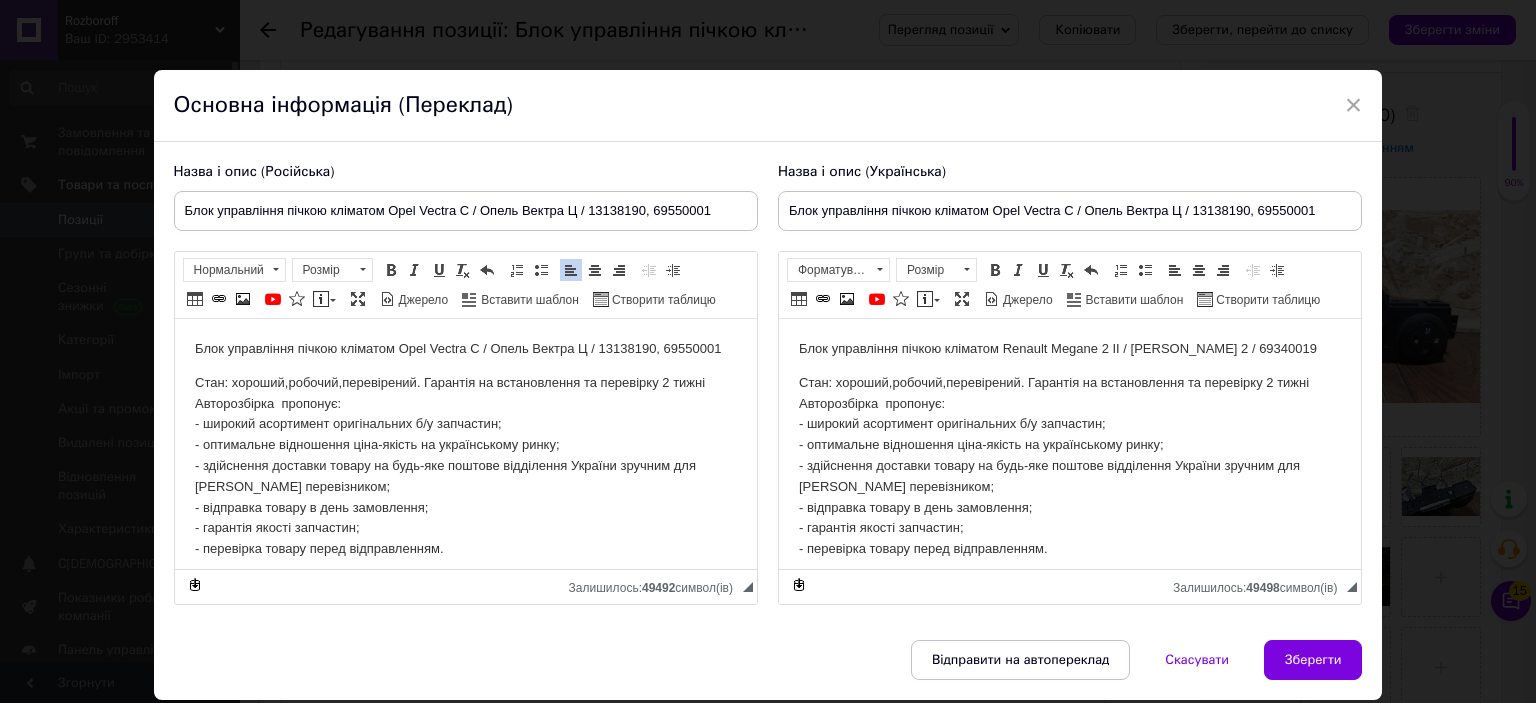 click on "Стан: хороший,робочий,перевірений. Гарантія на встановлення та перевірку 2 тижні Авторозбірка  пропонує:  - широкий асортимент оригінальних б/у запчастин;  - оптимальне відношення ціна-якість на українському ринку;  - здійснення доставки товару на будь-яке поштове відділення України зручним для Вас перевізником;  - відправка товару в день замовлення;  - гарантія якості запчастин;  - перевірка товару перед відправленням." at bounding box center [465, 466] 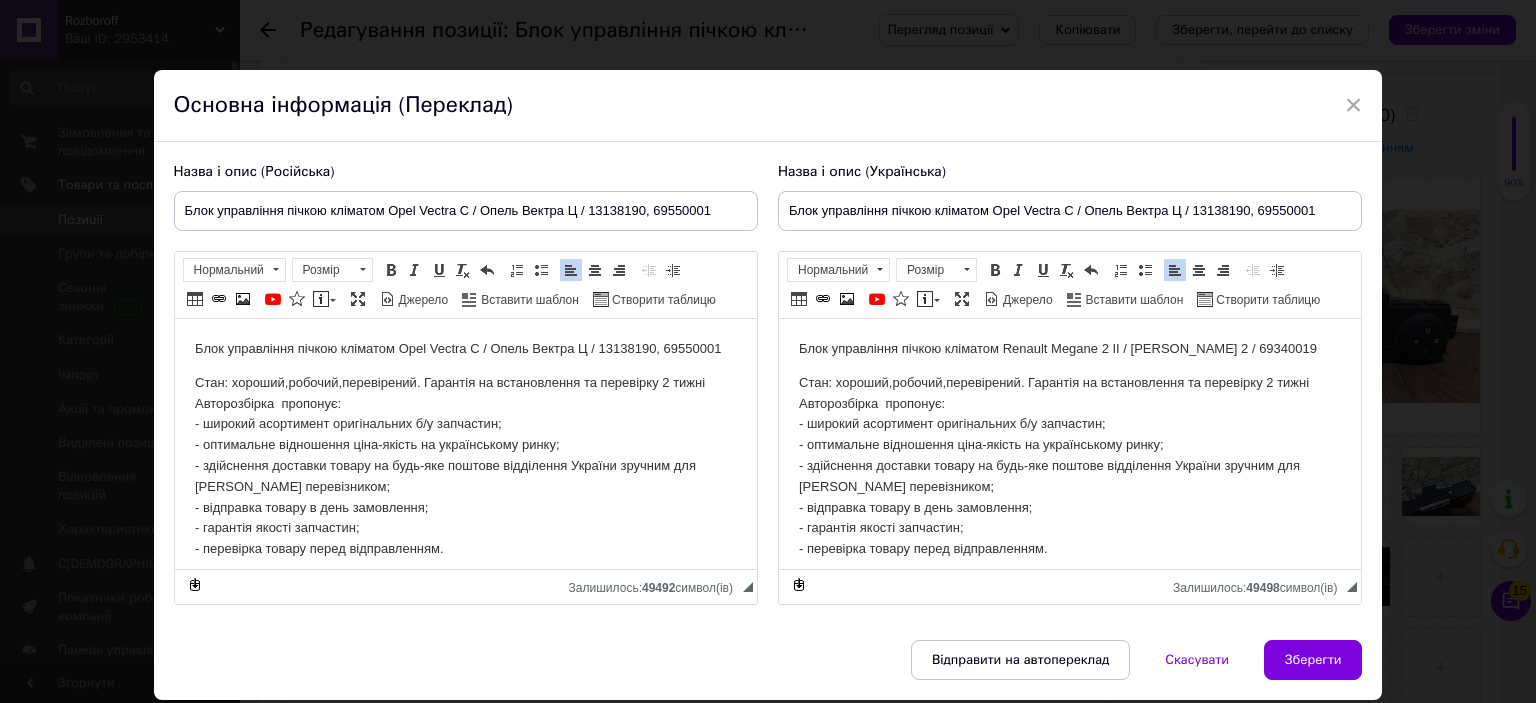 click on "Стан: хороший,робочий,перевірений. Гарантія на встановлення та перевірку 2 тижні Авторозбірка  пропонує:  - широкий асортимент оригінальних б/у запчастин;  - оптимальне відношення ціна-якість на українському ринку;  - здійснення доставки товару на будь-яке поштове відділення України зручним для Вас перевізником;  - відправка товару в день замовлення;  - гарантія якості запчастин;  - перевірка товару перед відправленням." at bounding box center (1069, 466) 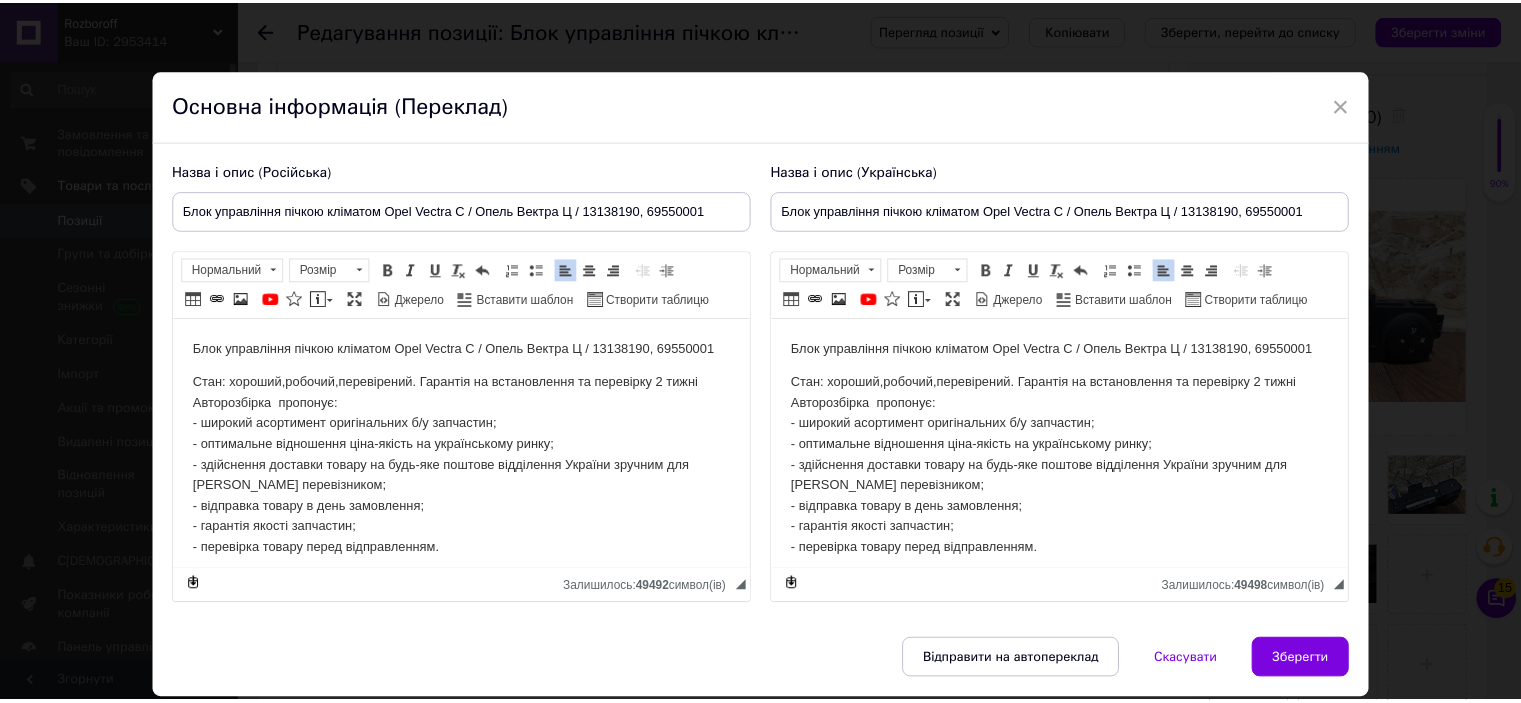 scroll, scrollTop: 8, scrollLeft: 0, axis: vertical 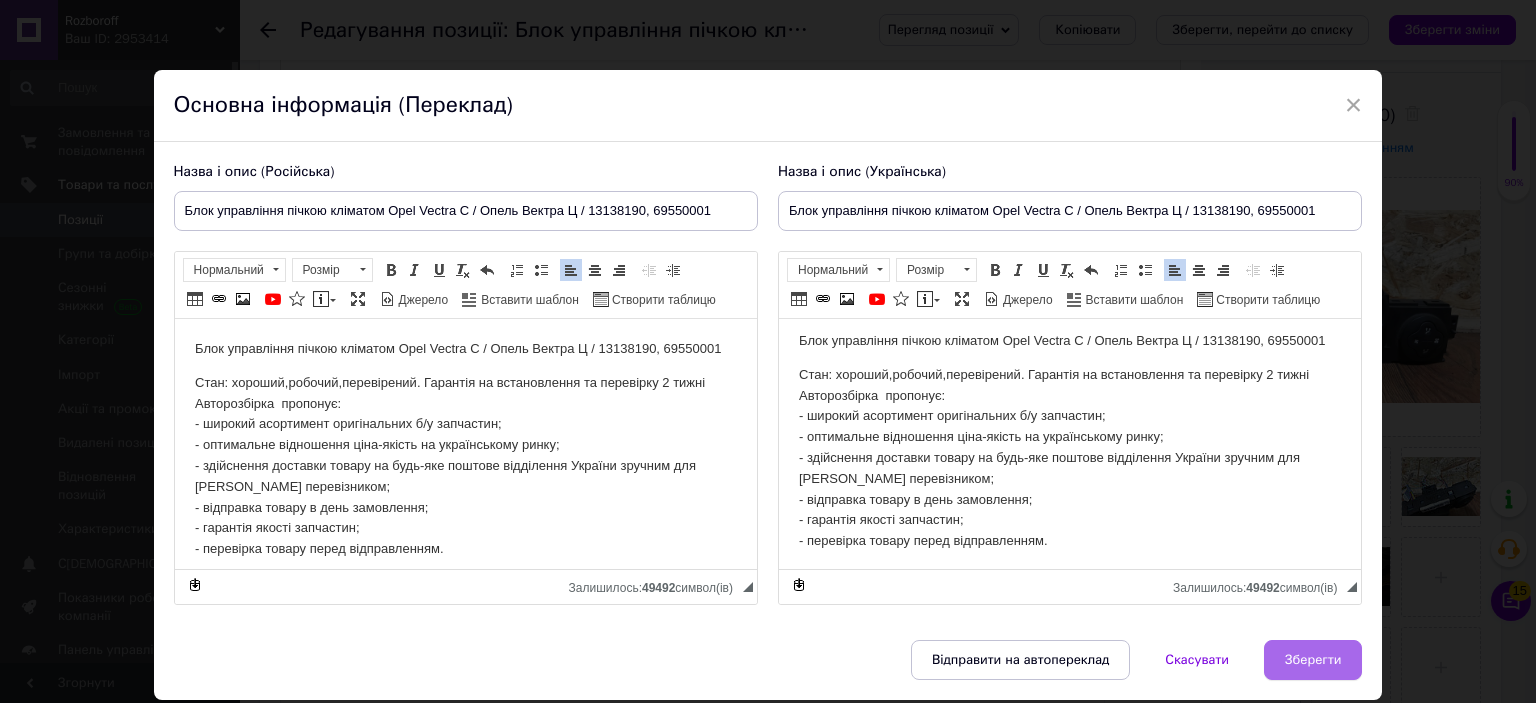 click on "Зберегти" at bounding box center [1313, 660] 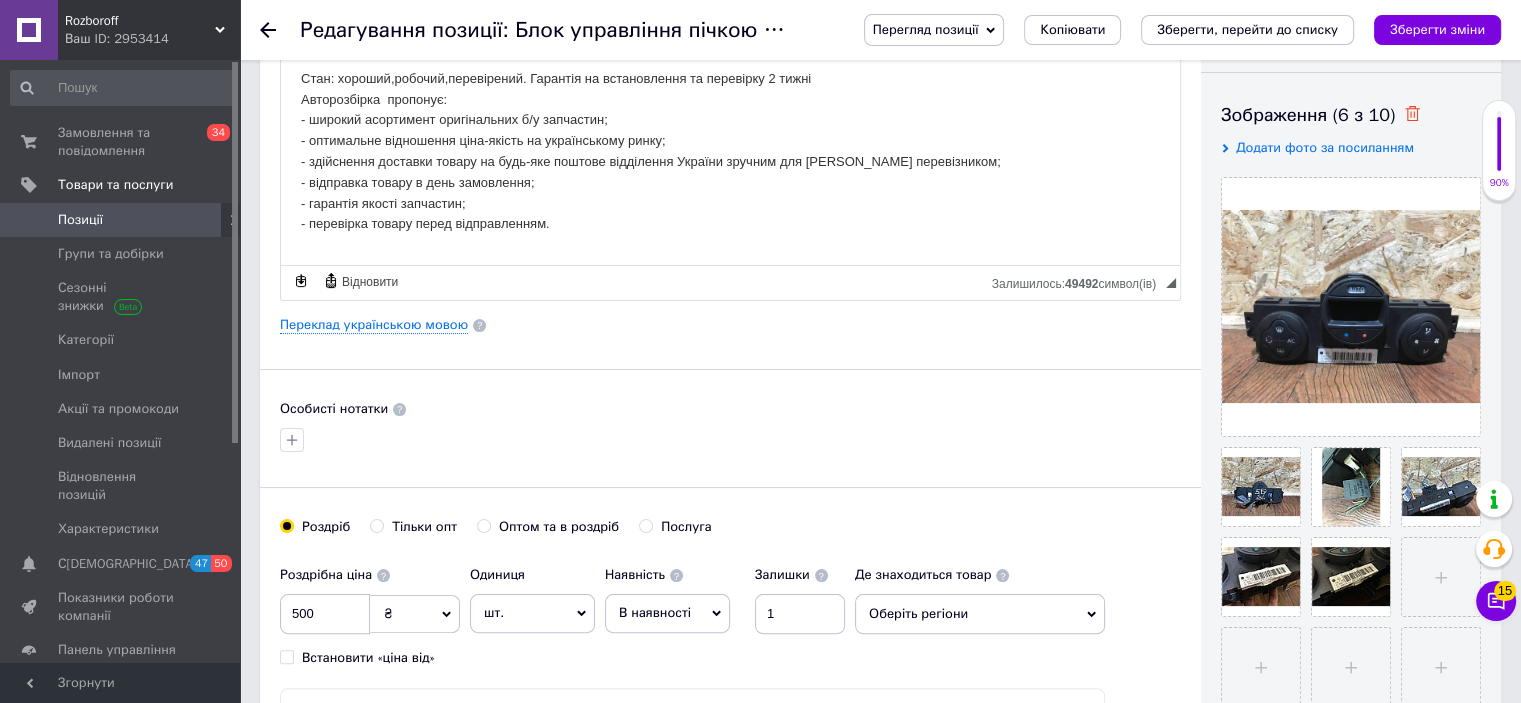 click 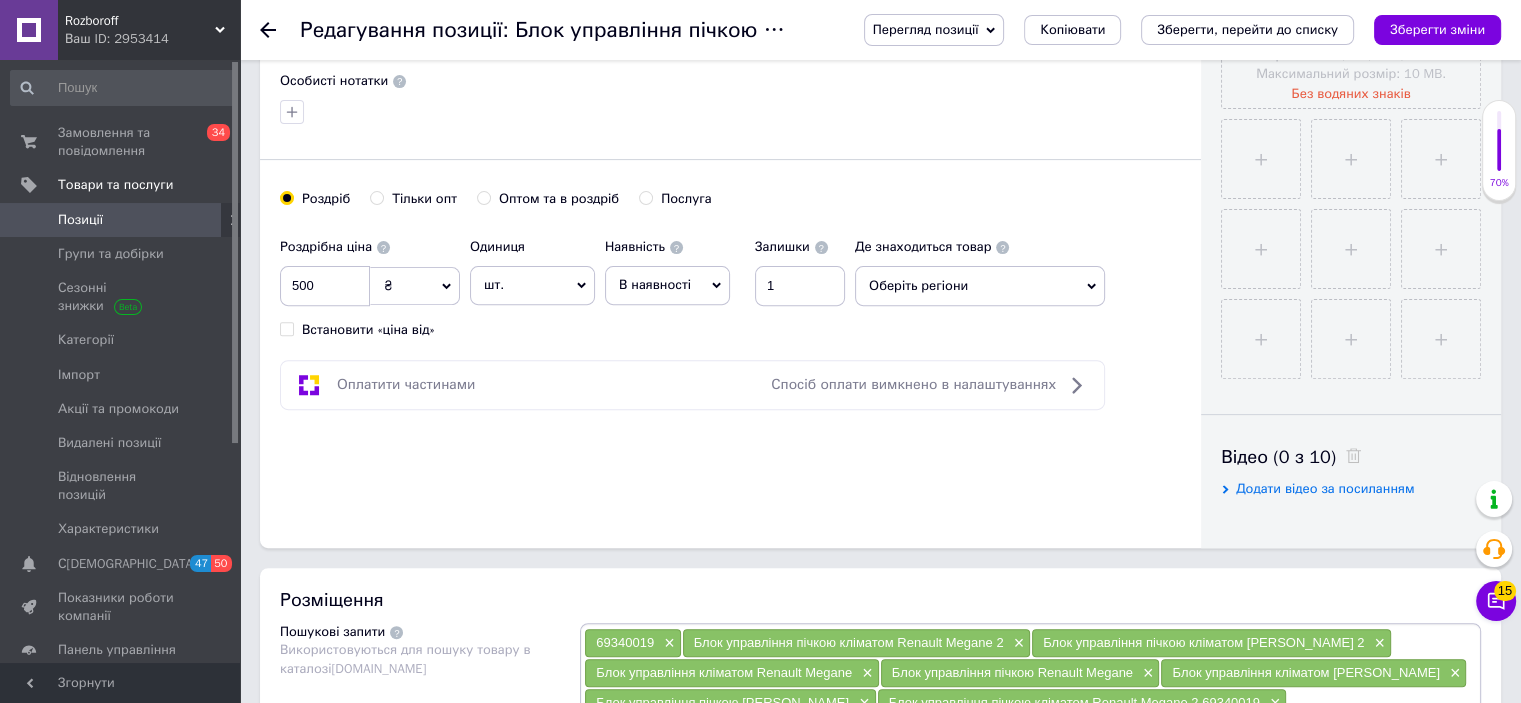 scroll, scrollTop: 0, scrollLeft: 0, axis: both 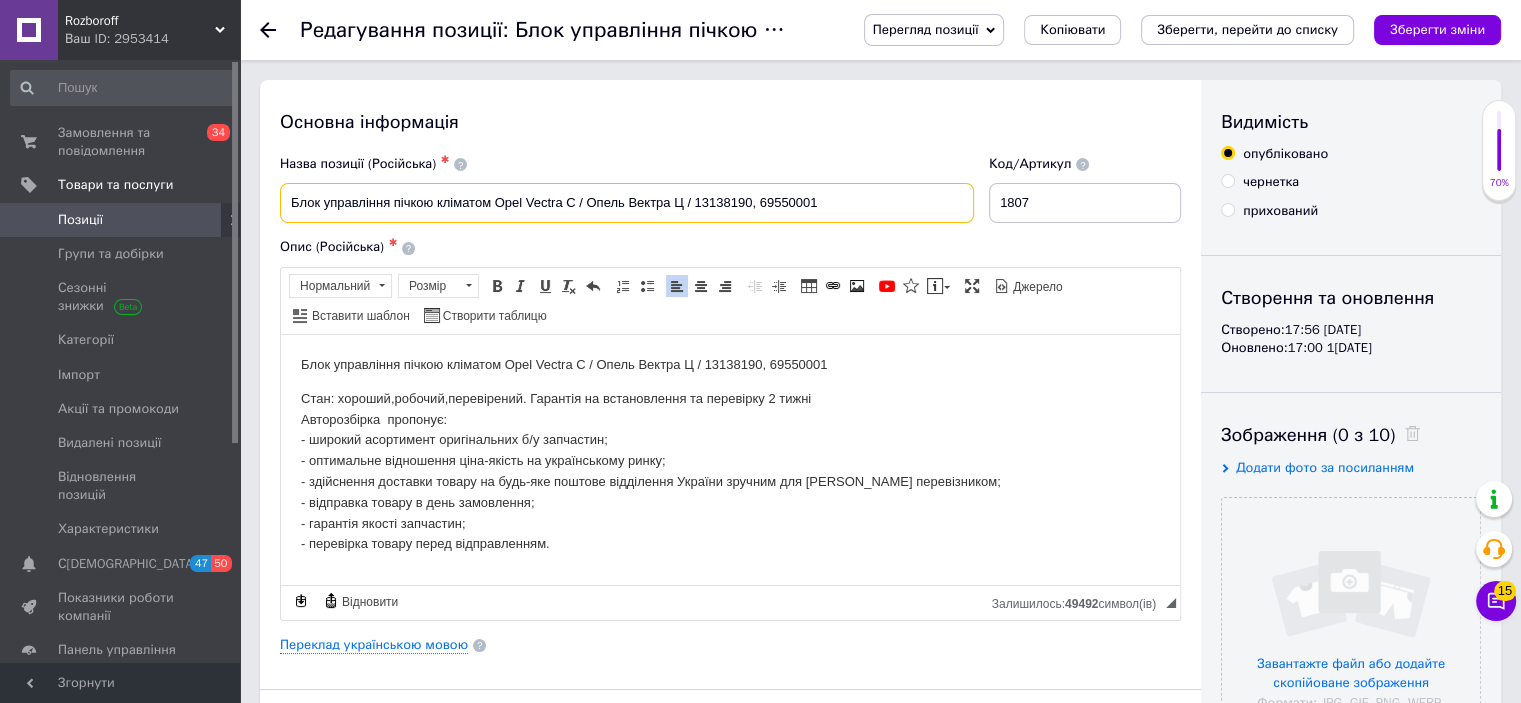 drag, startPoint x: 844, startPoint y: 187, endPoint x: 288, endPoint y: 180, distance: 556.04407 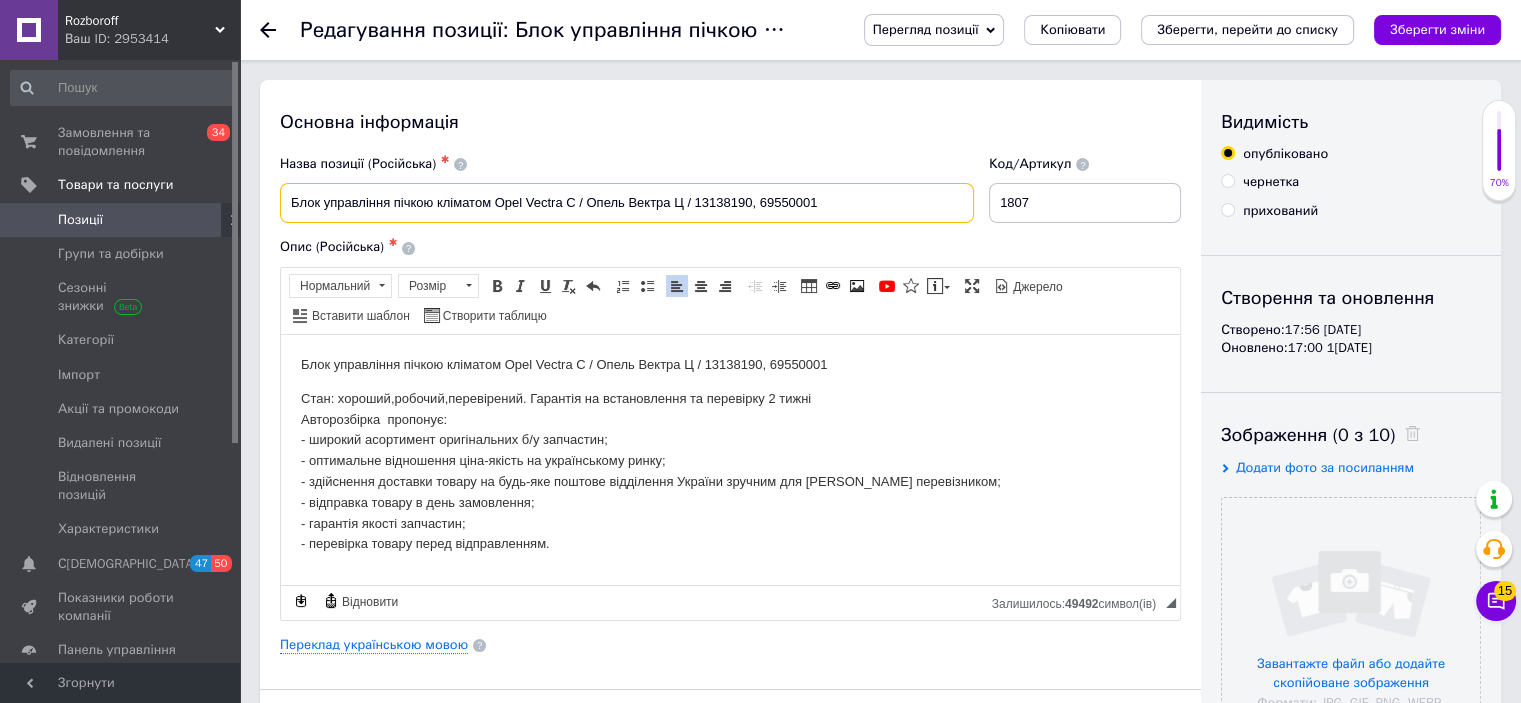 click on "Назва позиції (Російська) ✱ Блок управління пічкою кліматом Opel Vectra C / Опель Вектра Ц / 13138190, 69550001" at bounding box center (627, 189) 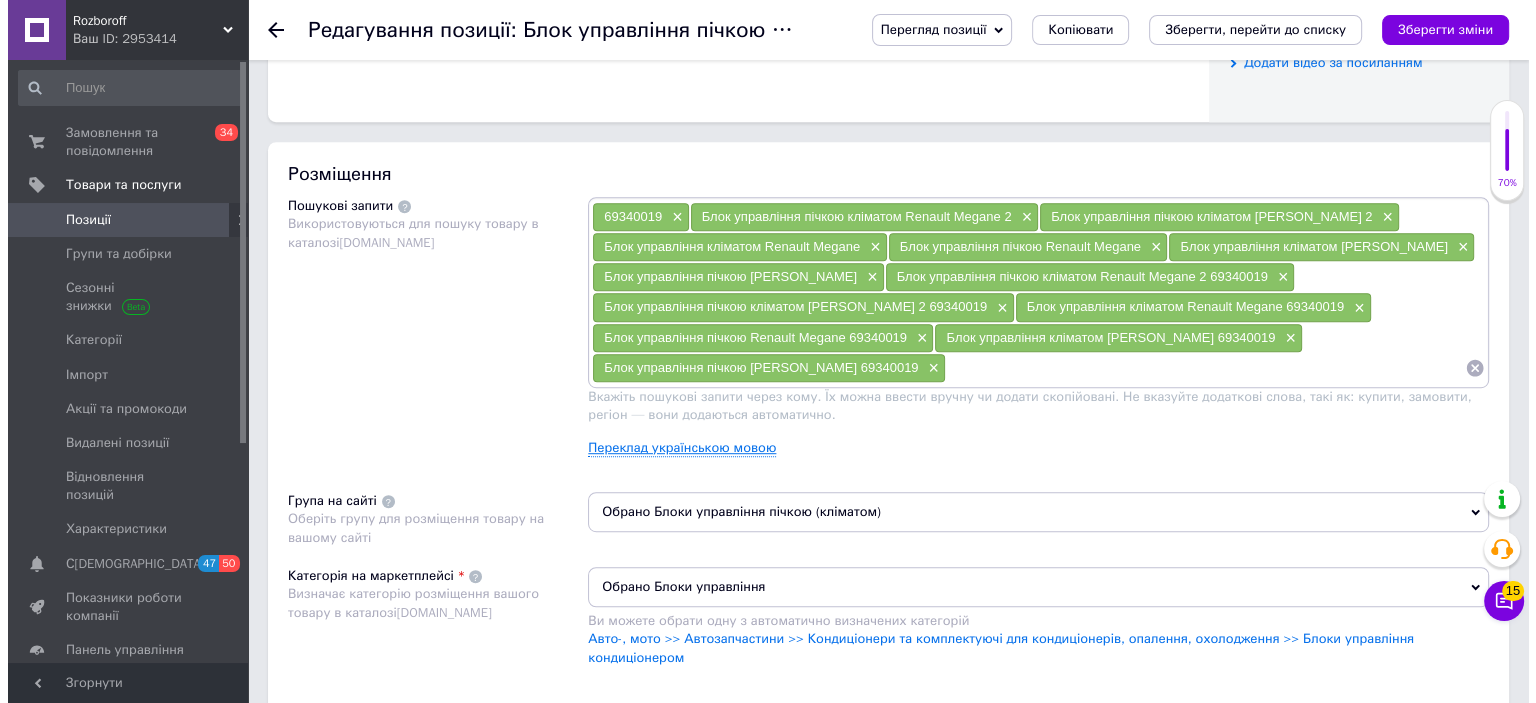 scroll, scrollTop: 1076, scrollLeft: 0, axis: vertical 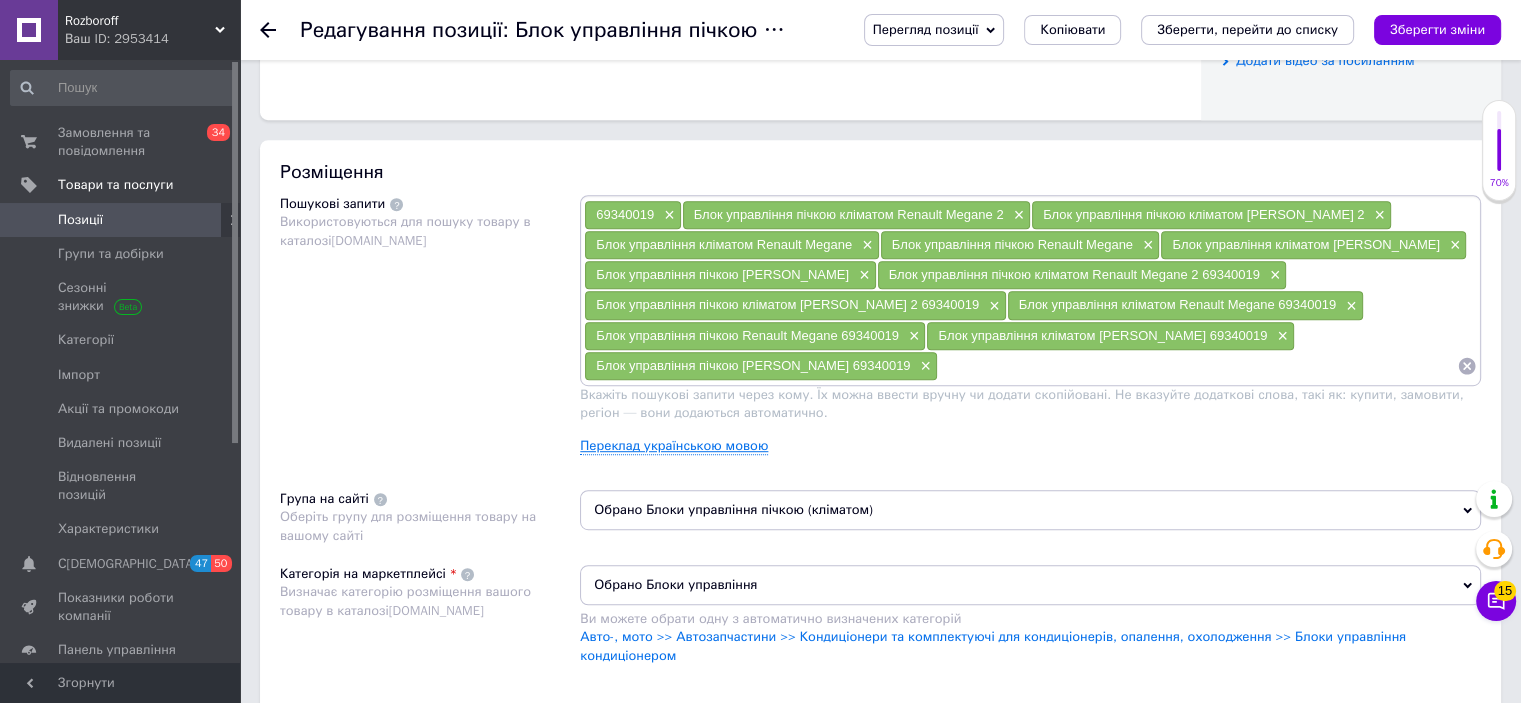 click on "Переклад українською мовою" at bounding box center [674, 446] 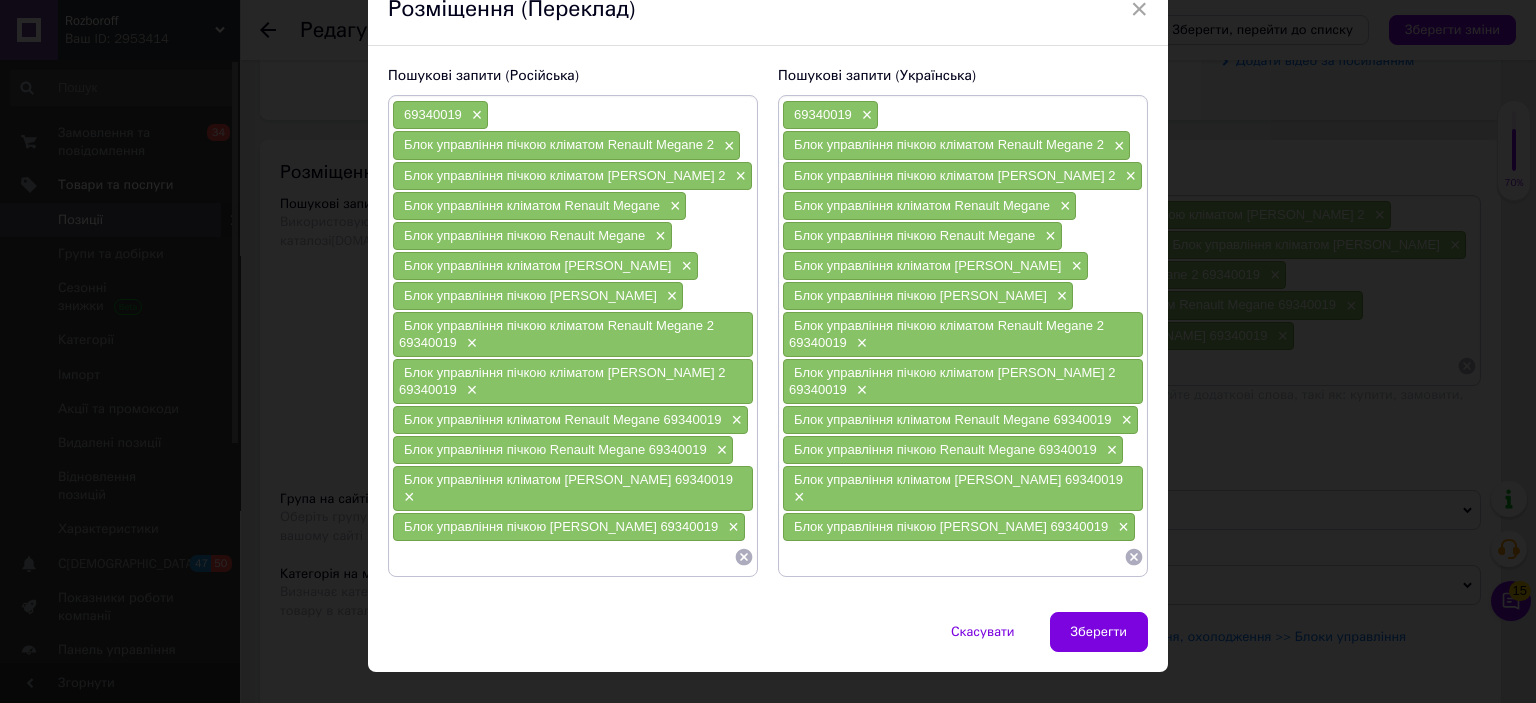 scroll, scrollTop: 104, scrollLeft: 0, axis: vertical 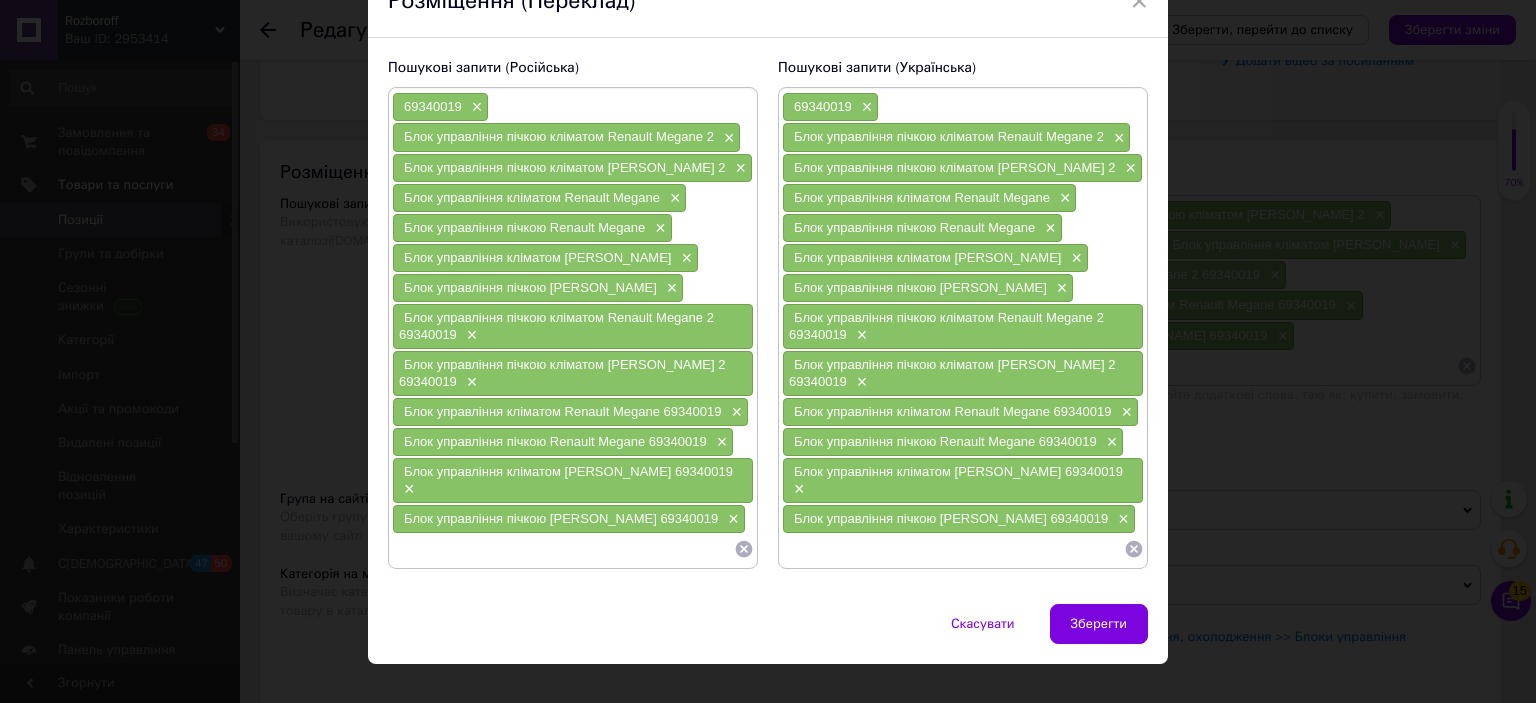 click 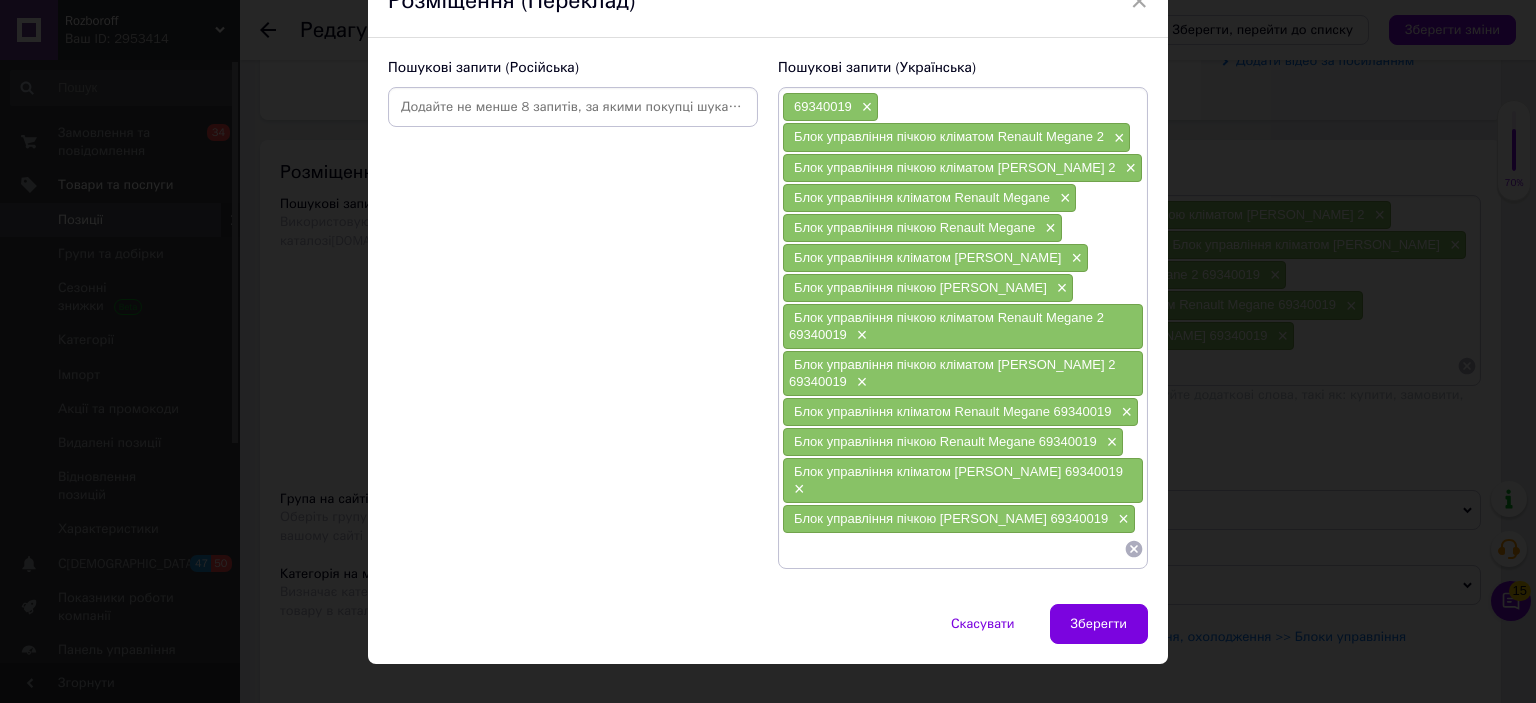 click on "69340019 × Блок управління пічкою кліматом Renault Megane 2 × Блок управління пічкою кліматом Рено Меган 2 × Блок управління кліматом Renault Megane × Блок управління пічкою Renault Megane × Блок управління кліматом Рено Меган × Блок управління пічкою Рено Меган × Блок управління пічкою кліматом Renault Megane 2 69340019 × Блок управління пічкою кліматом Рено Меган 2 69340019 × Блок управління кліматом Renault Megane 69340019 × Блок управління пічкою Renault Megane 69340019 × Блок управління кліматом Рено Меган 69340019 × Блок управління пічкою Рено Меган 69340019 ×" at bounding box center (963, 328) 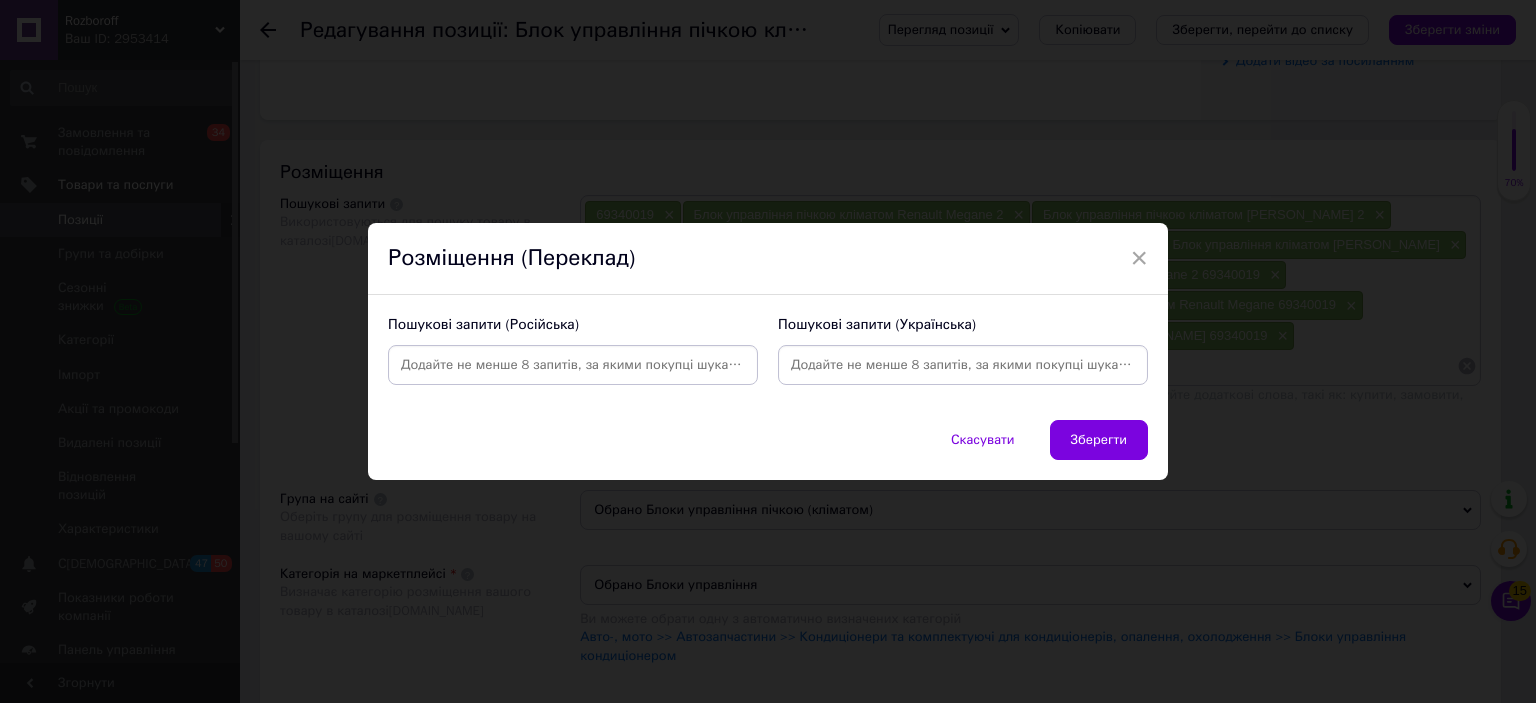 scroll, scrollTop: 0, scrollLeft: 0, axis: both 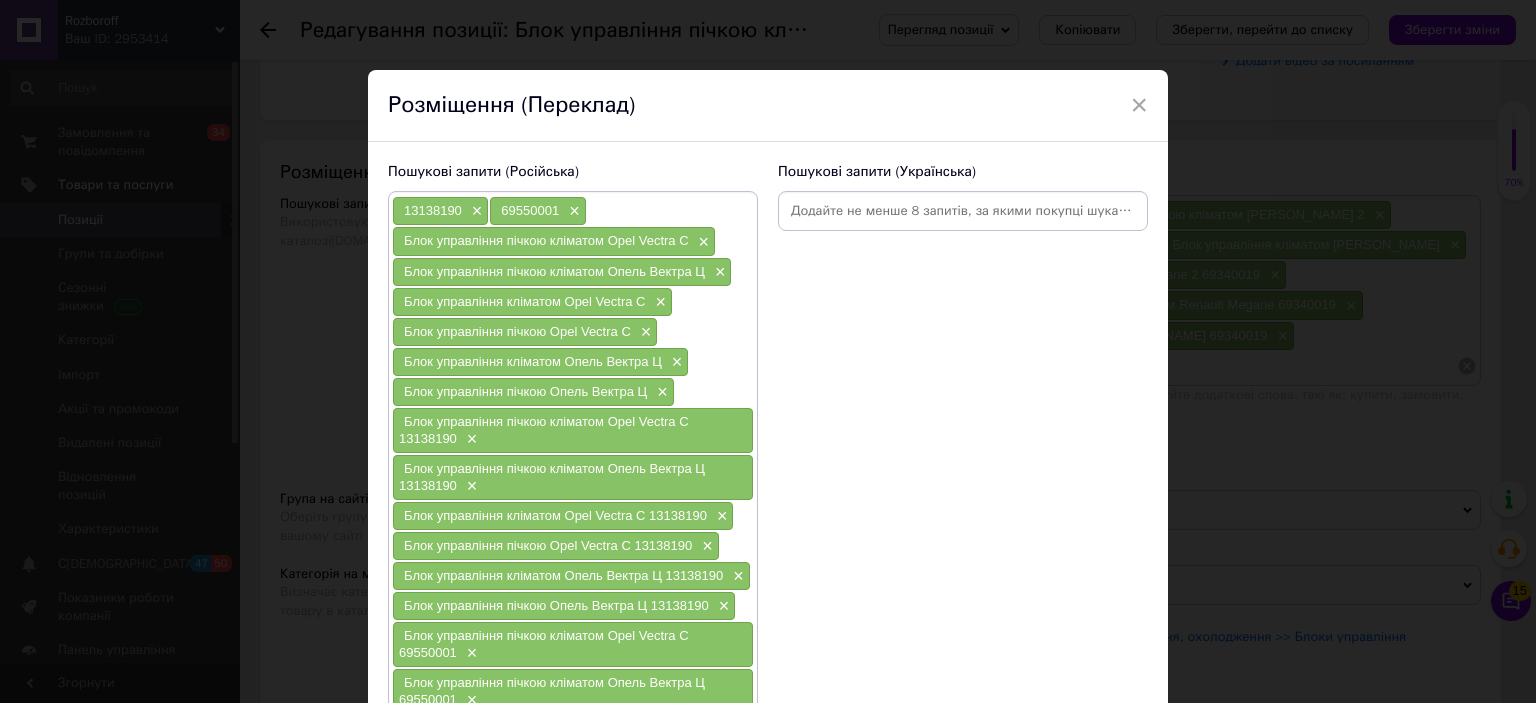 click at bounding box center (963, 211) 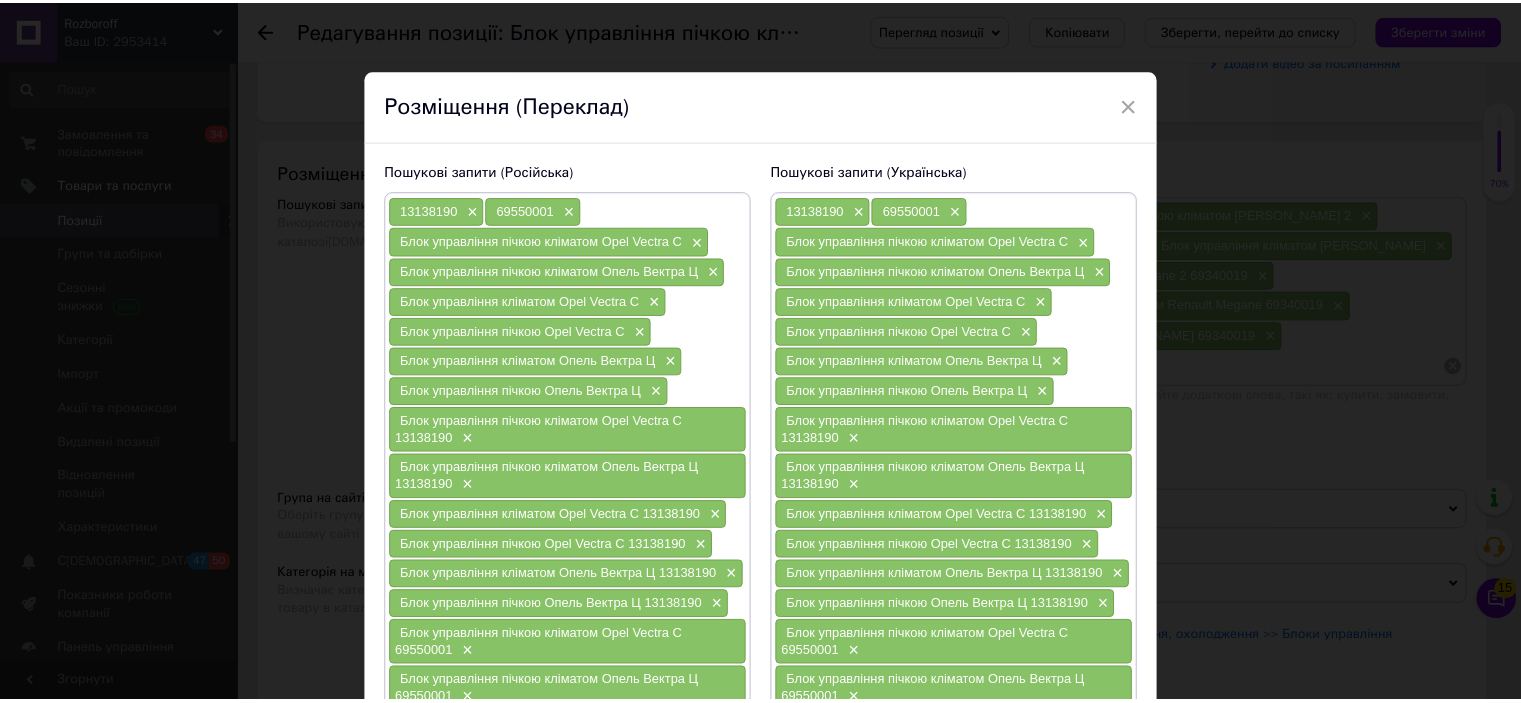 scroll, scrollTop: 321, scrollLeft: 0, axis: vertical 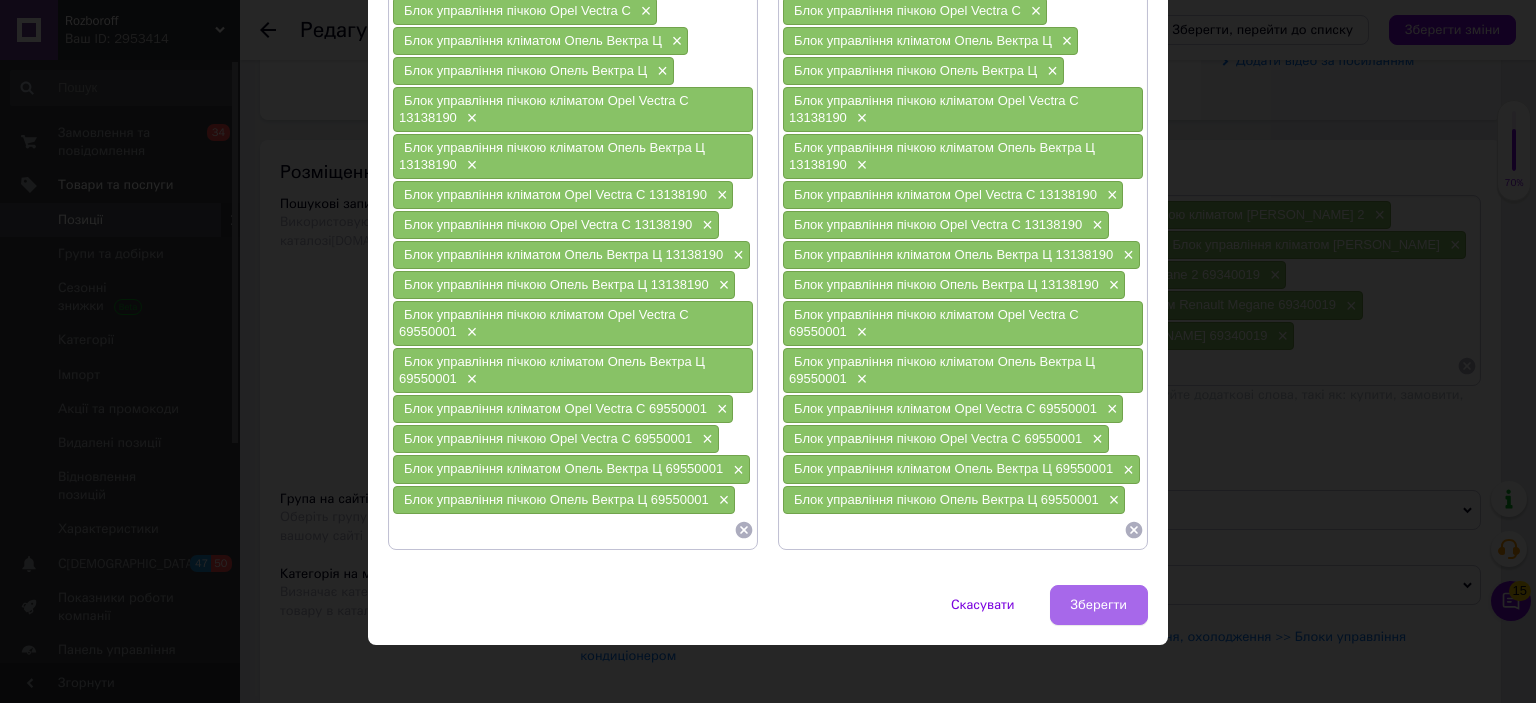 click on "Зберегти" at bounding box center [1099, 605] 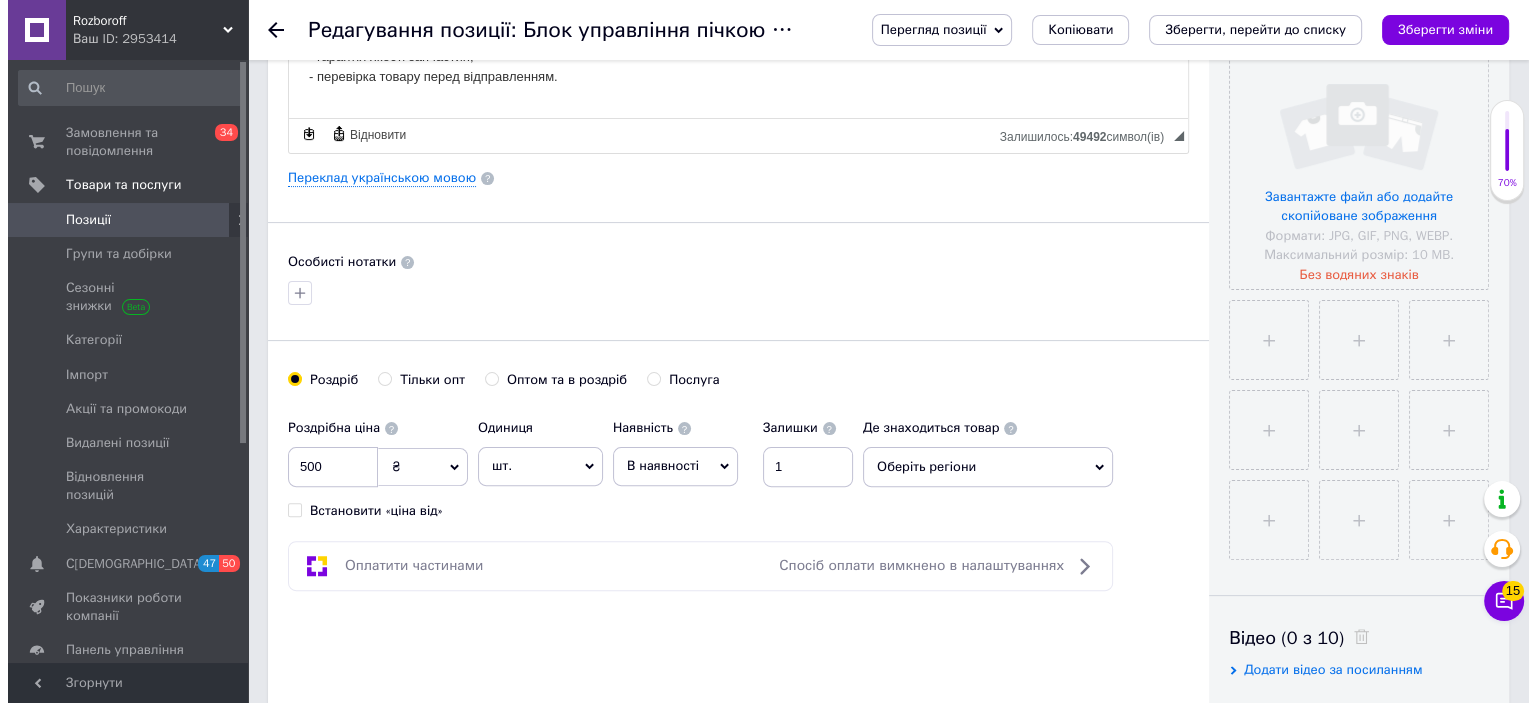 scroll, scrollTop: 468, scrollLeft: 0, axis: vertical 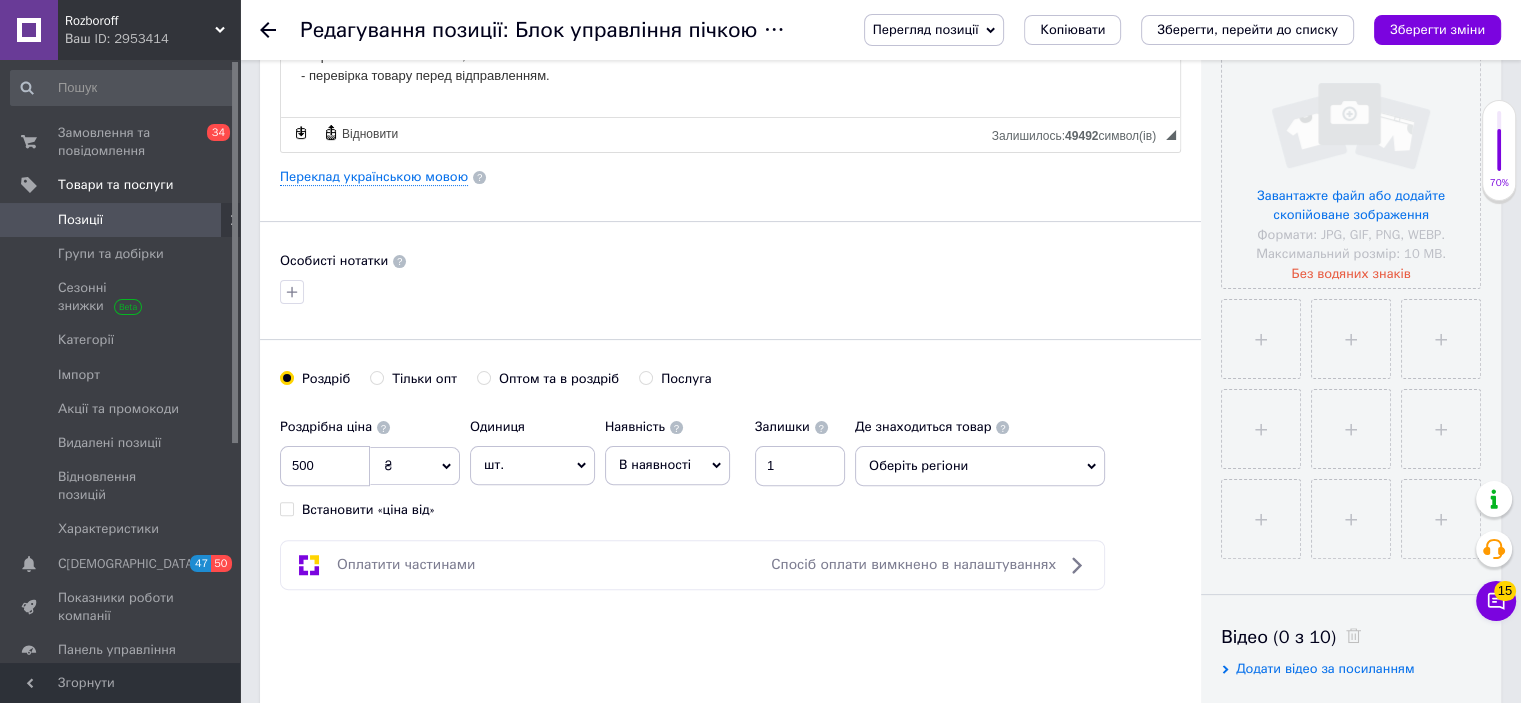 click on "Переклад українською мовою" at bounding box center [374, 177] 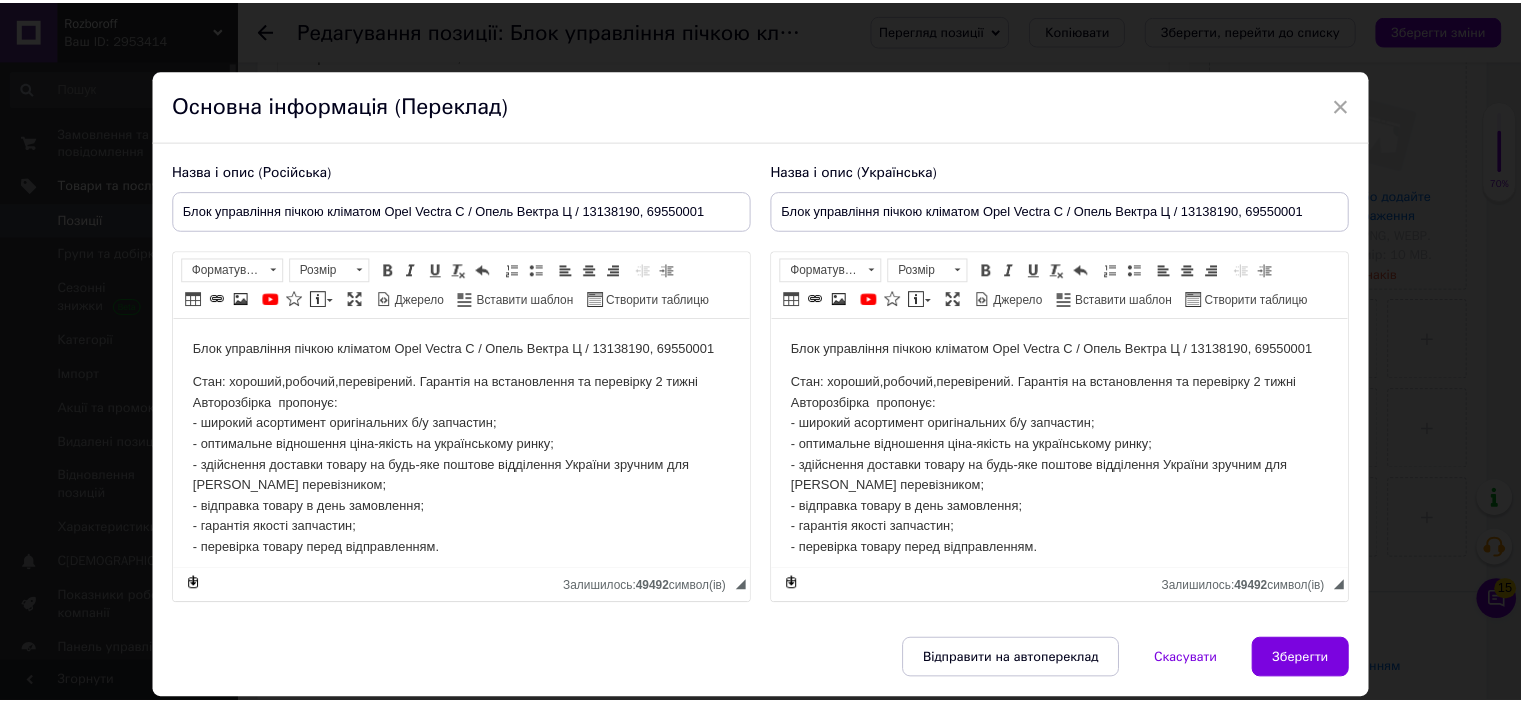 scroll, scrollTop: 0, scrollLeft: 0, axis: both 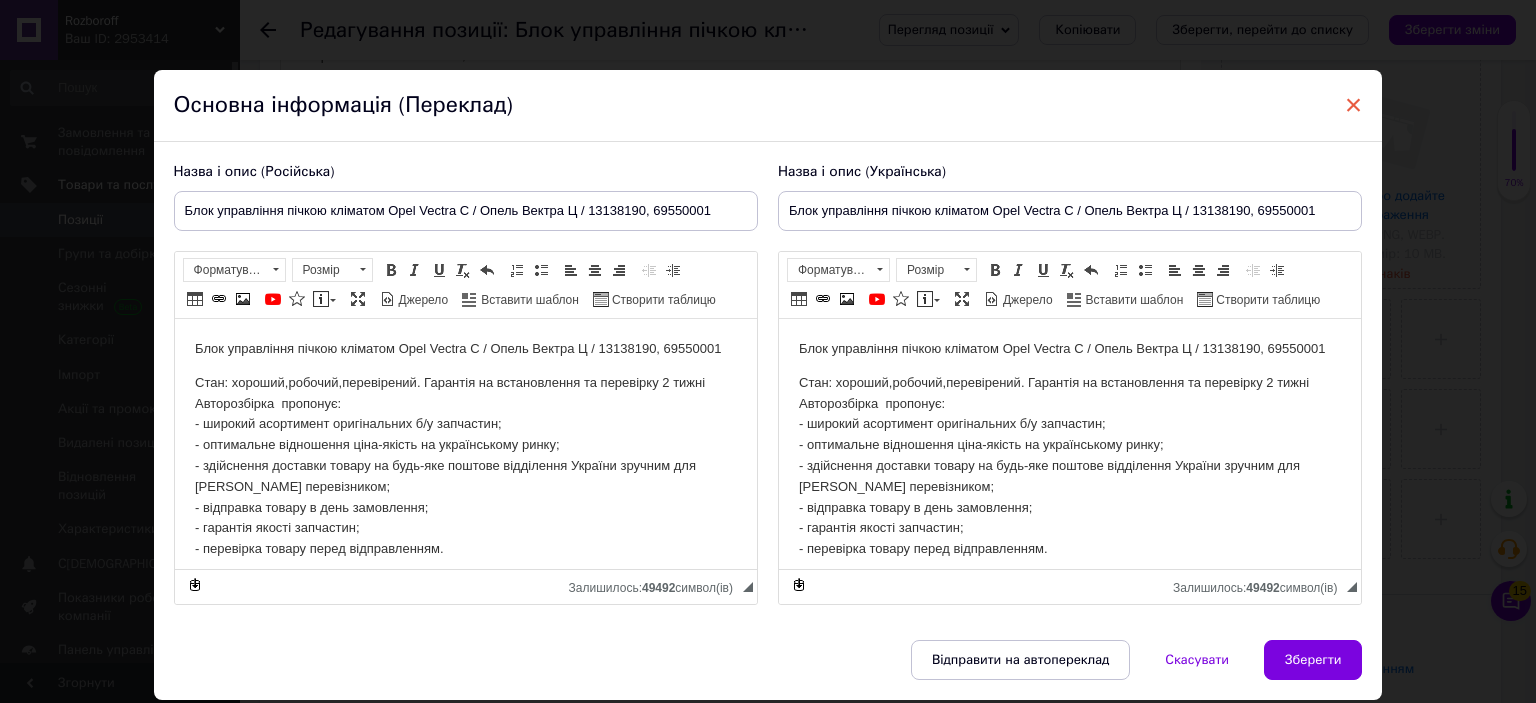 click on "×" at bounding box center [1354, 105] 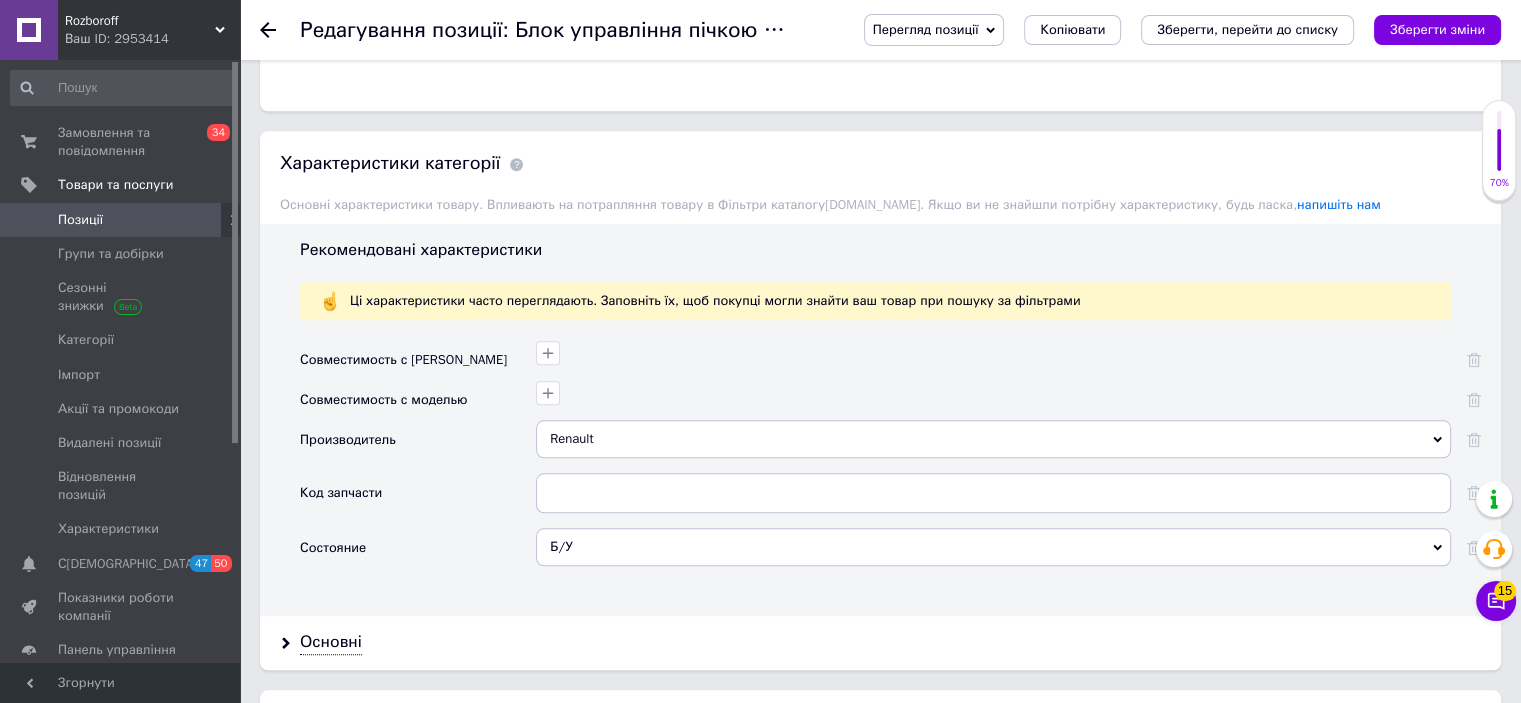 scroll, scrollTop: 1784, scrollLeft: 0, axis: vertical 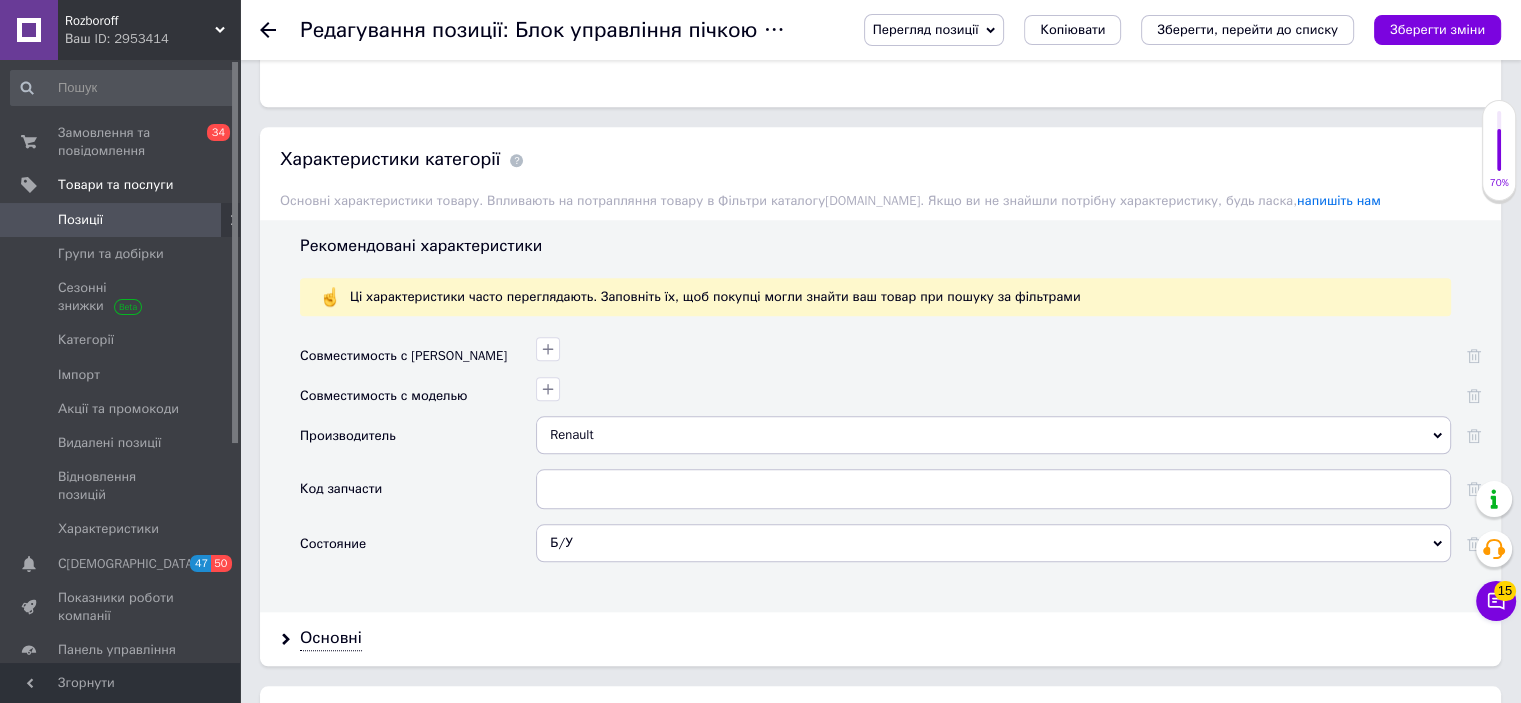 click on "Renault" at bounding box center [993, 435] 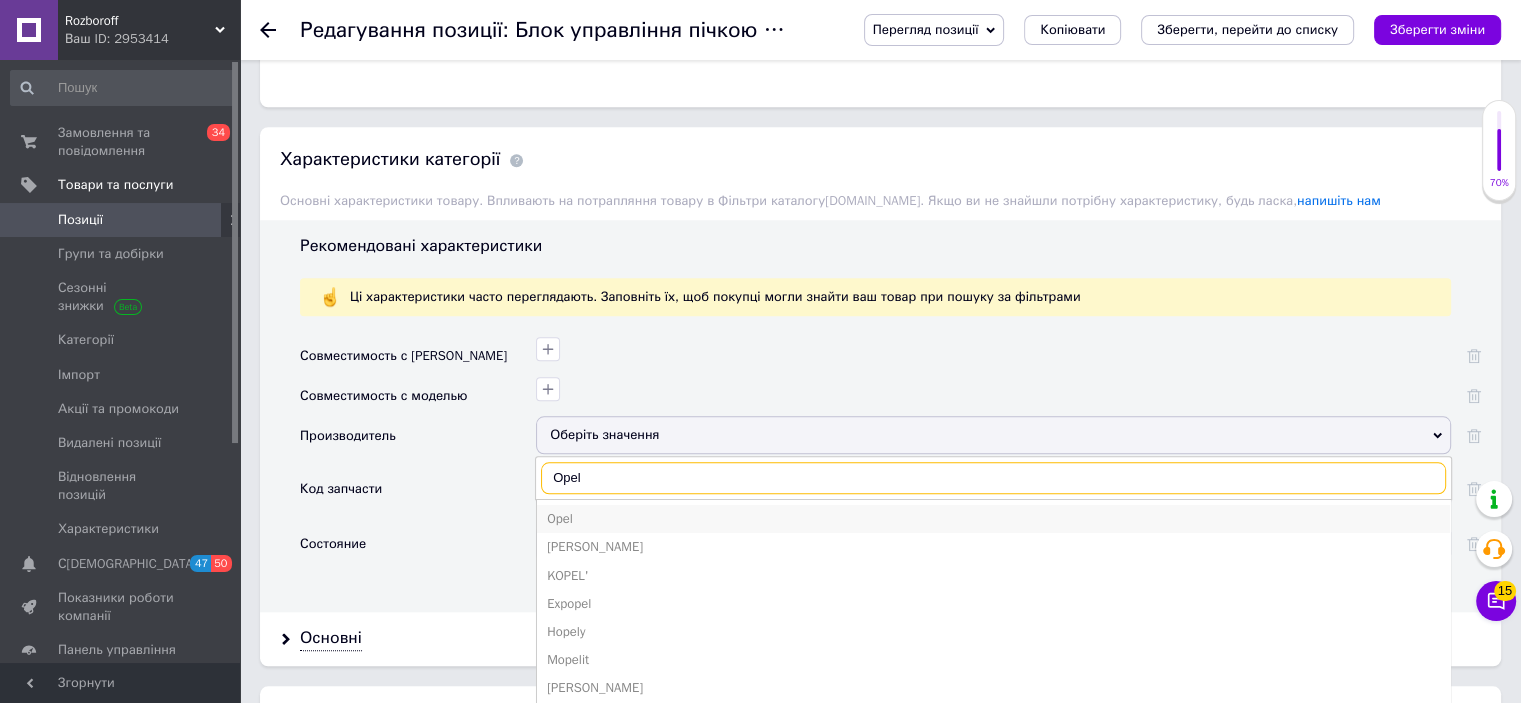 type on "Opel" 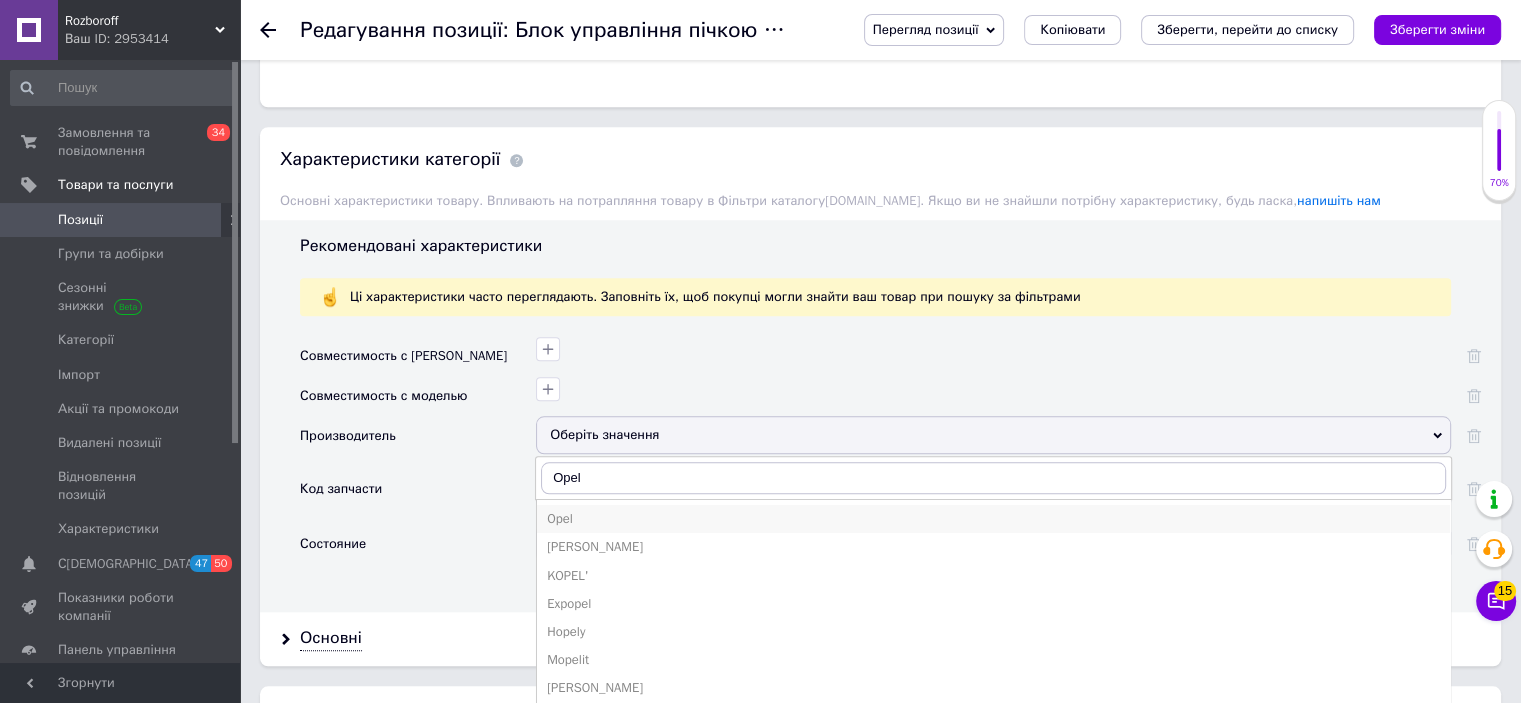 click on "Opel" at bounding box center (993, 519) 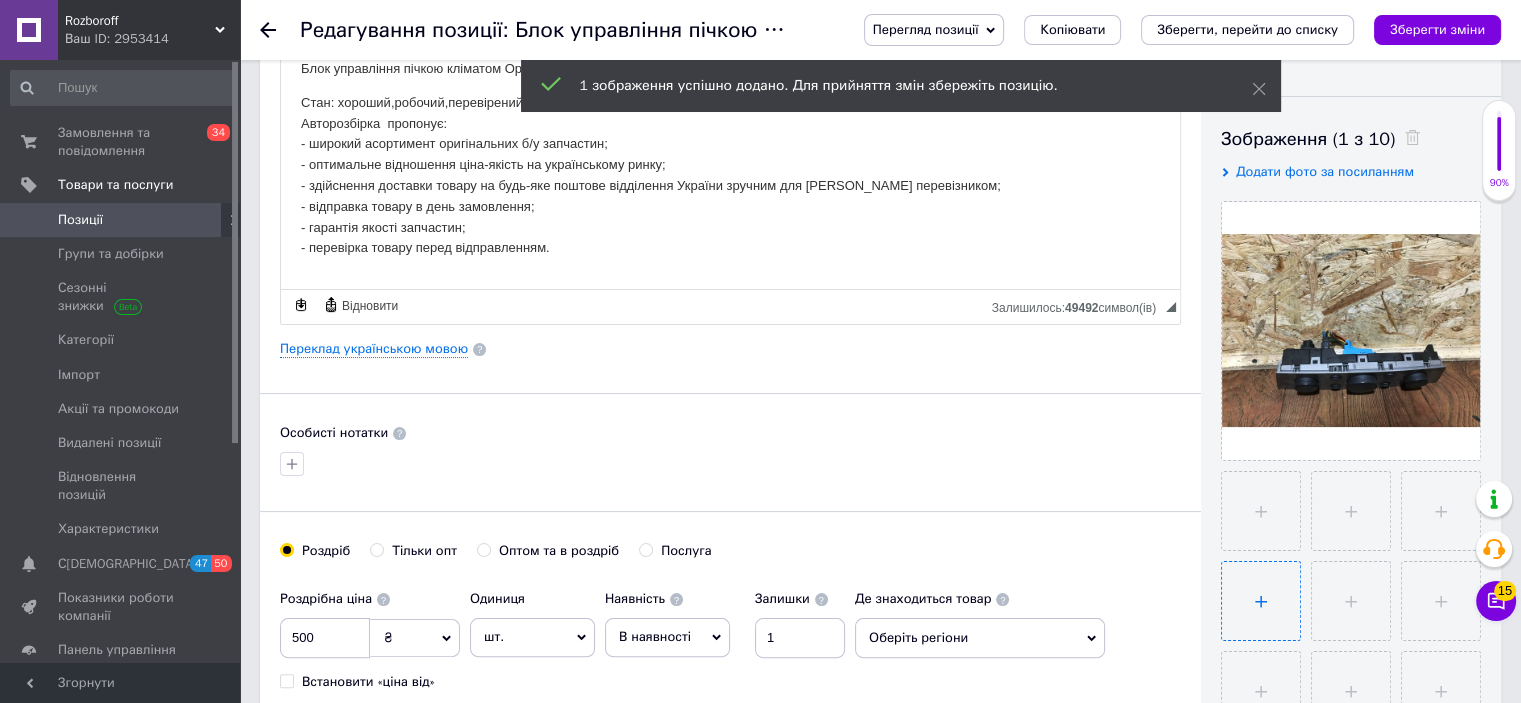 scroll, scrollTop: 292, scrollLeft: 0, axis: vertical 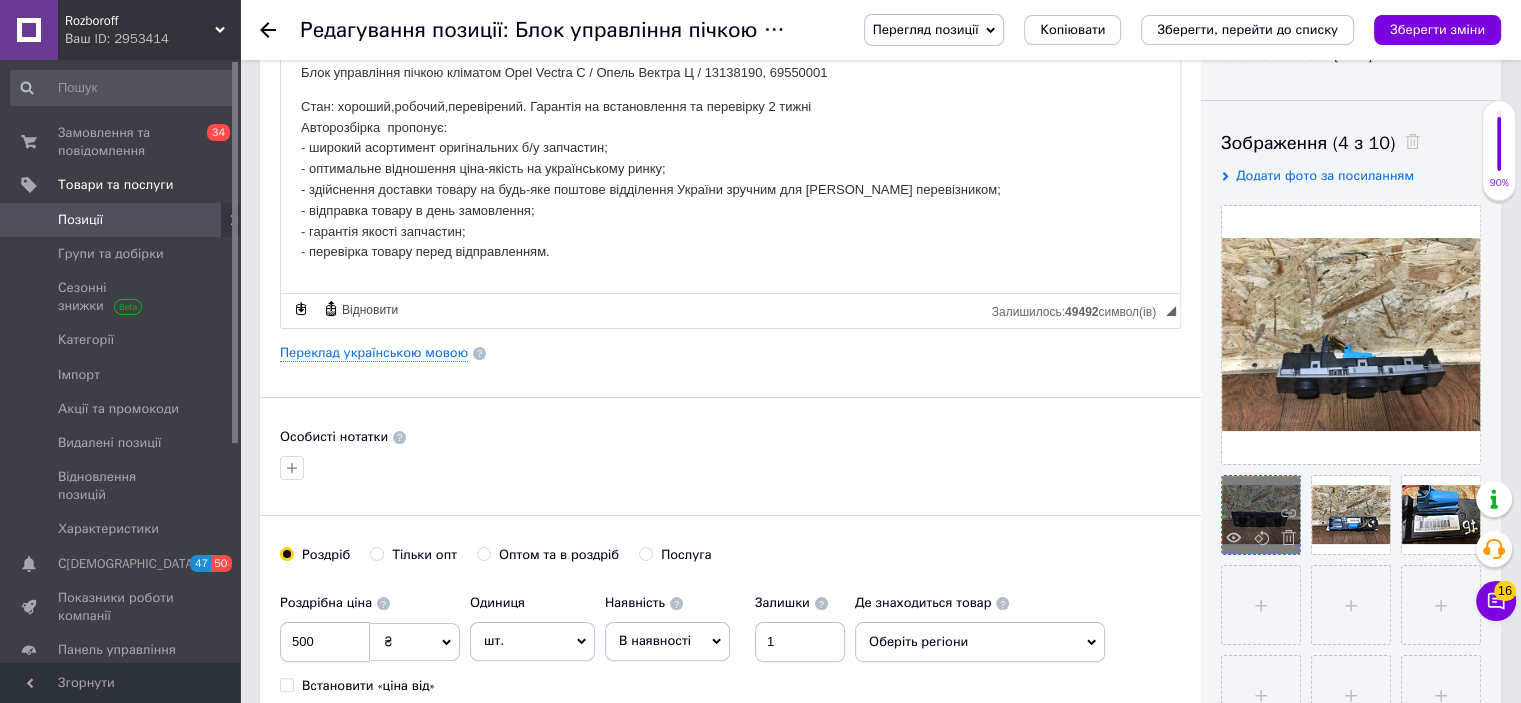 drag, startPoint x: 1300, startPoint y: 507, endPoint x: 1264, endPoint y: 511, distance: 36.221542 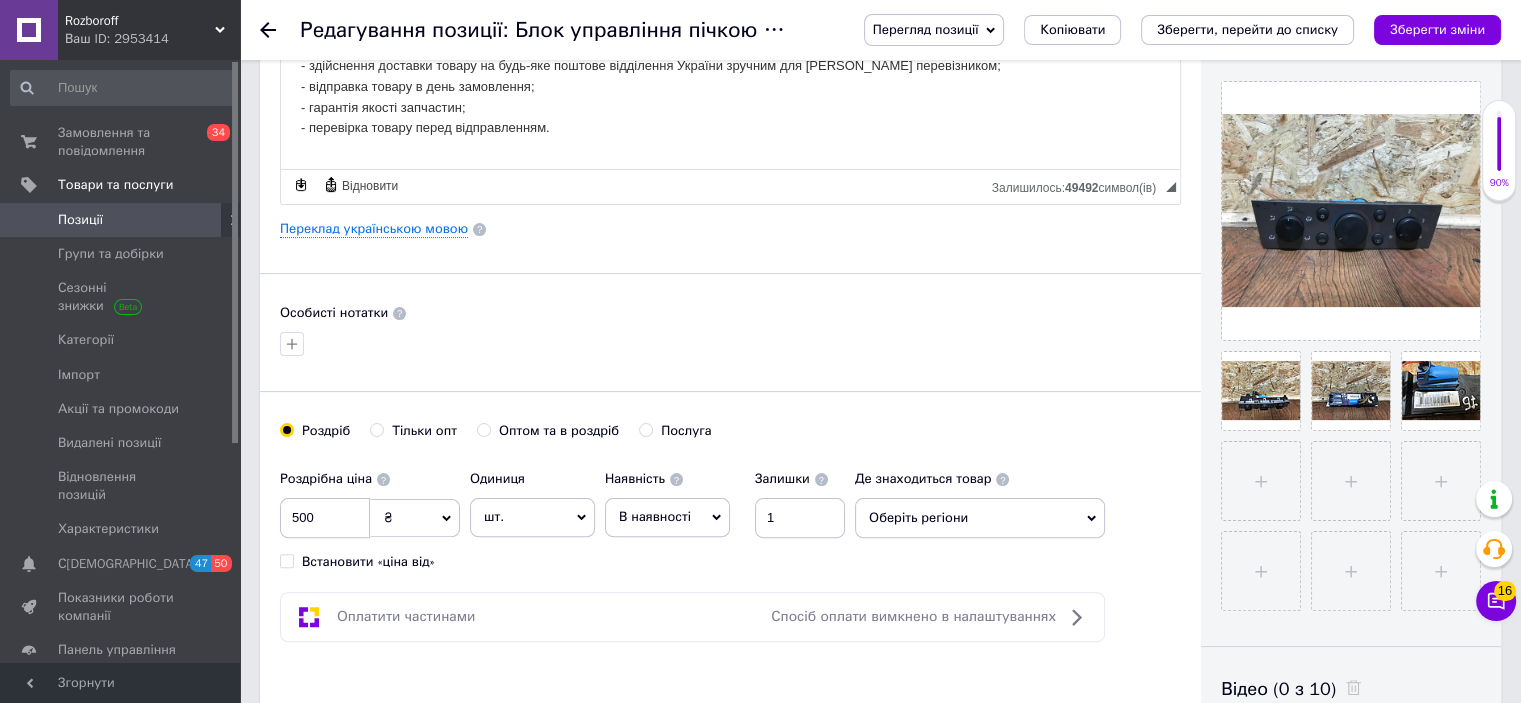 scroll, scrollTop: 238, scrollLeft: 0, axis: vertical 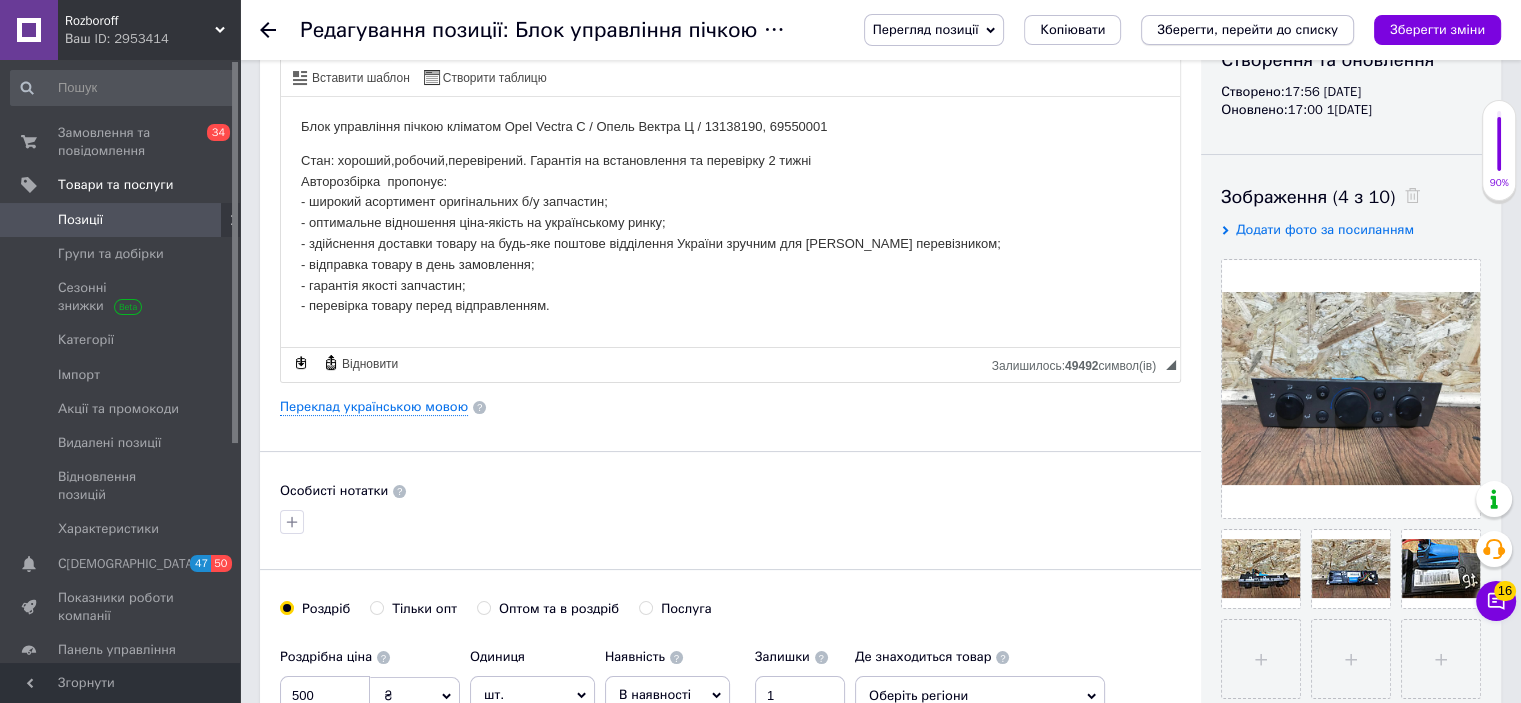 click on "Зберегти, перейти до списку" at bounding box center (1247, 29) 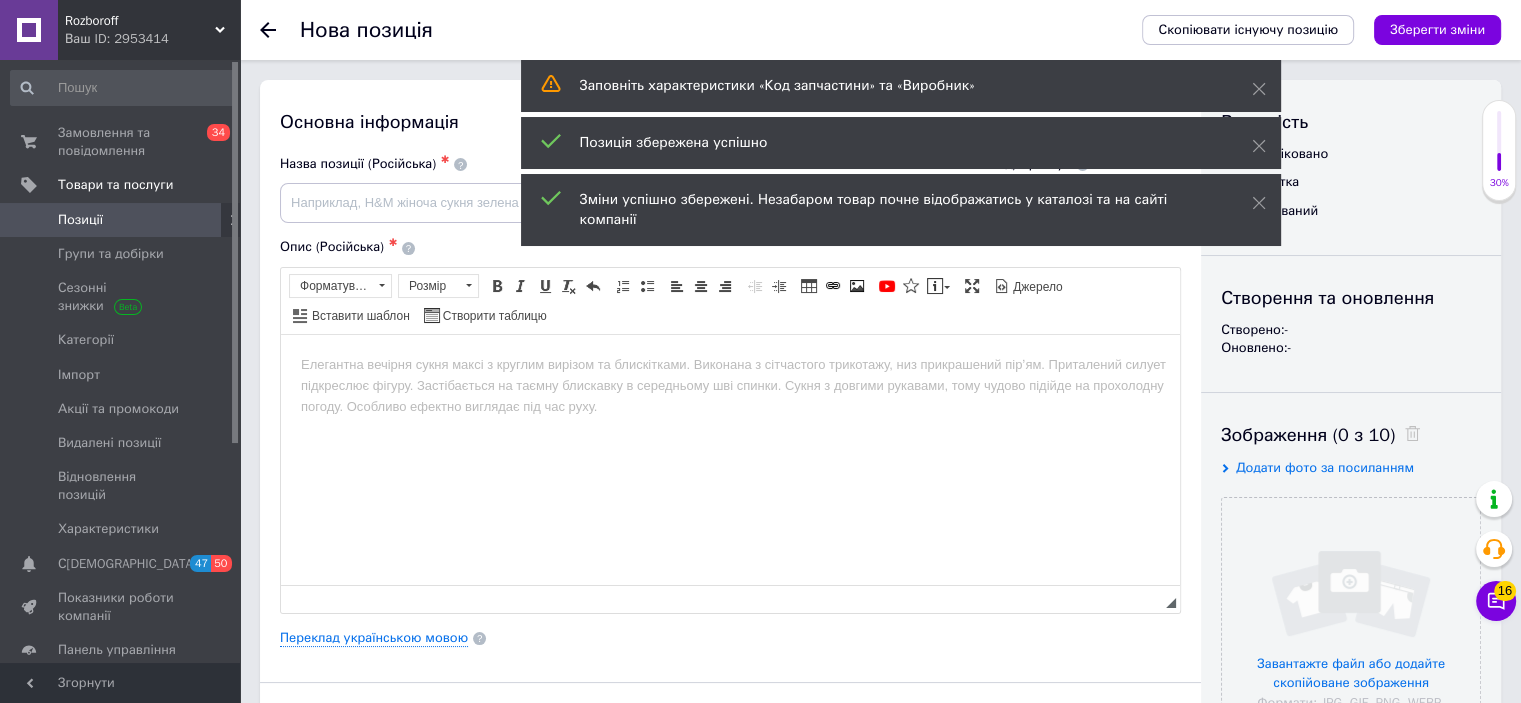 scroll, scrollTop: 0, scrollLeft: 0, axis: both 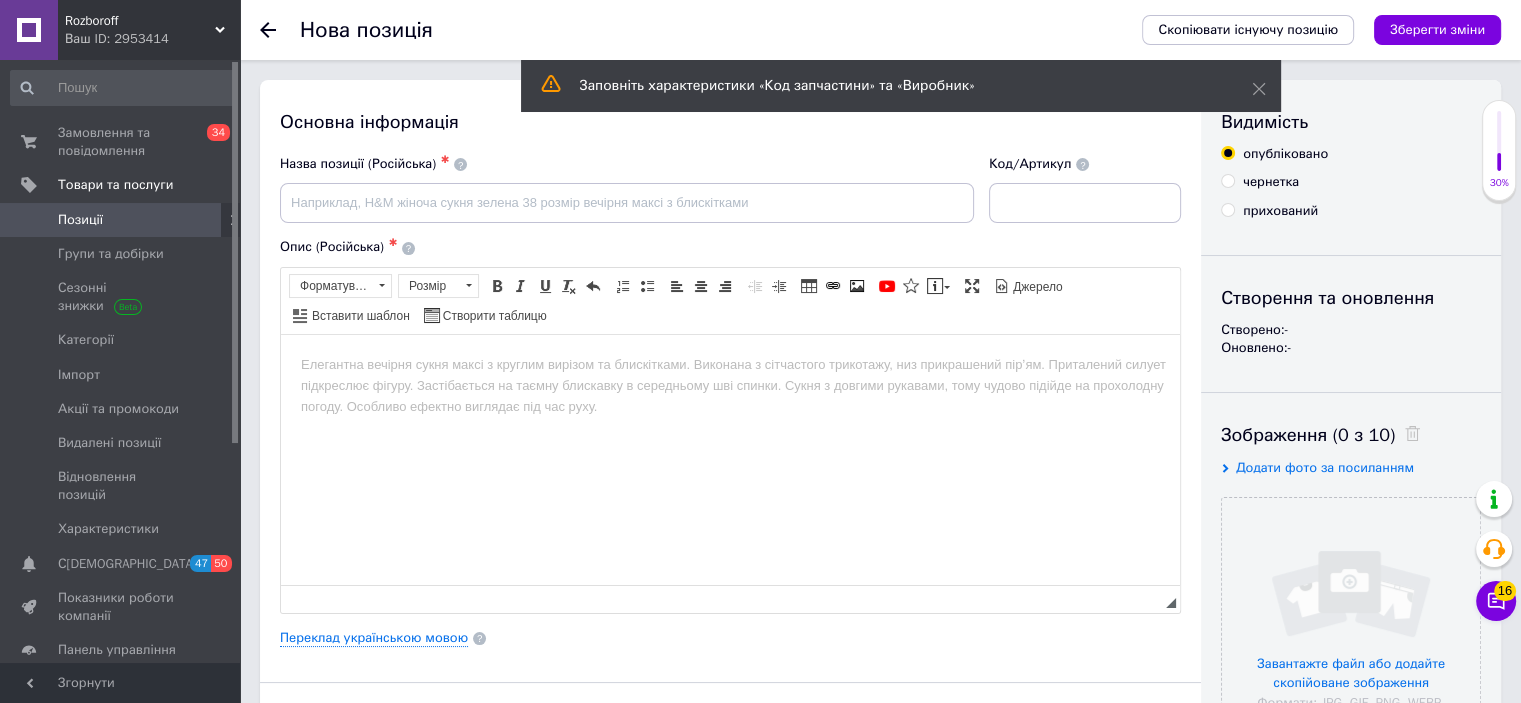 click 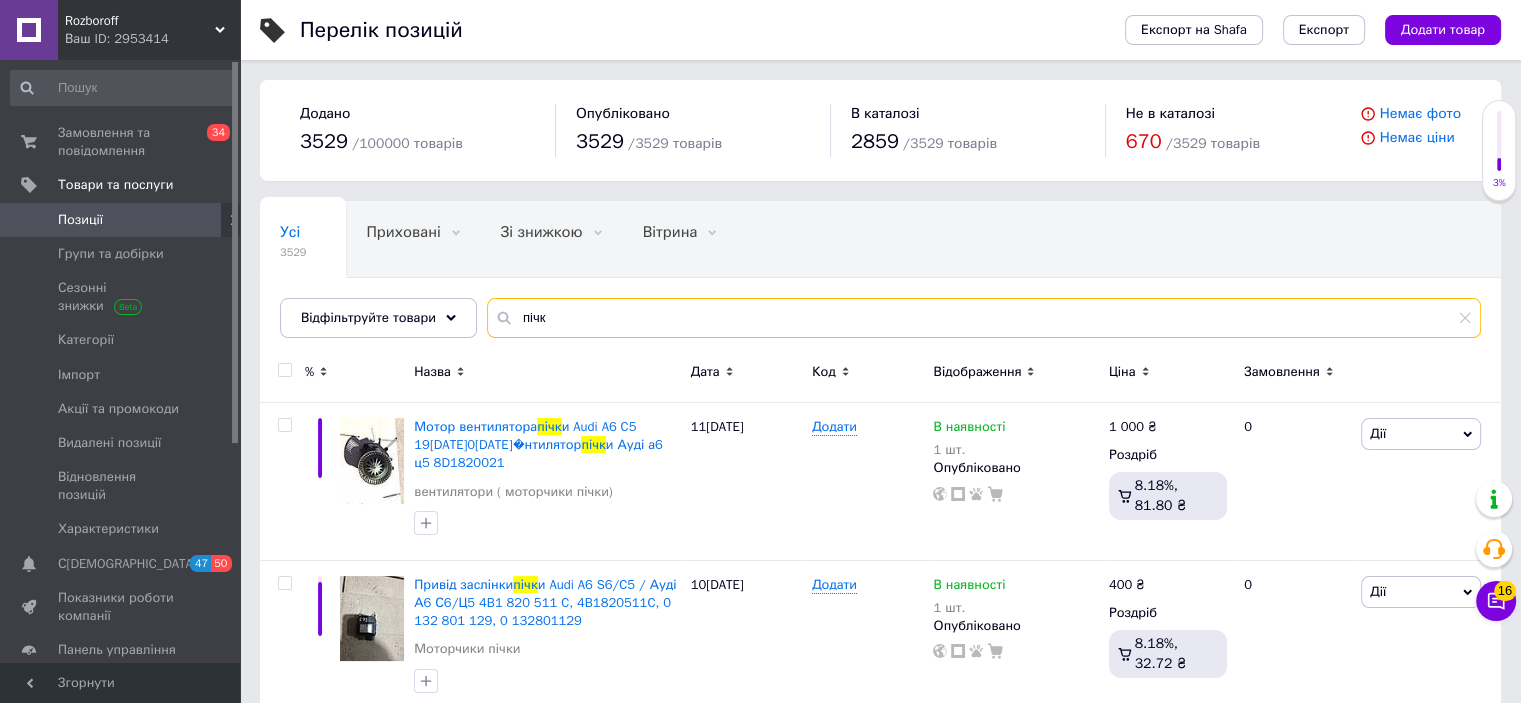drag, startPoint x: 625, startPoint y: 335, endPoint x: 477, endPoint y: 314, distance: 149.48244 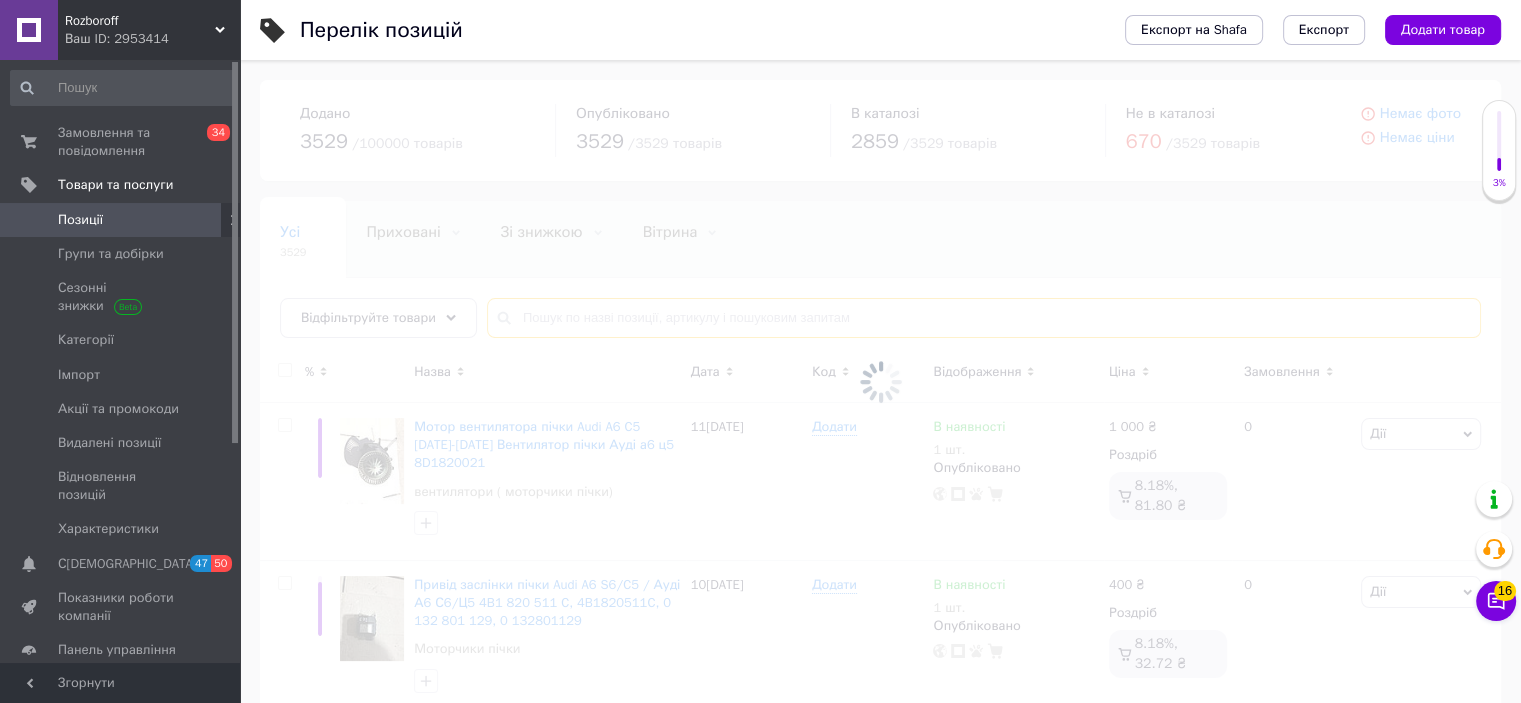 type 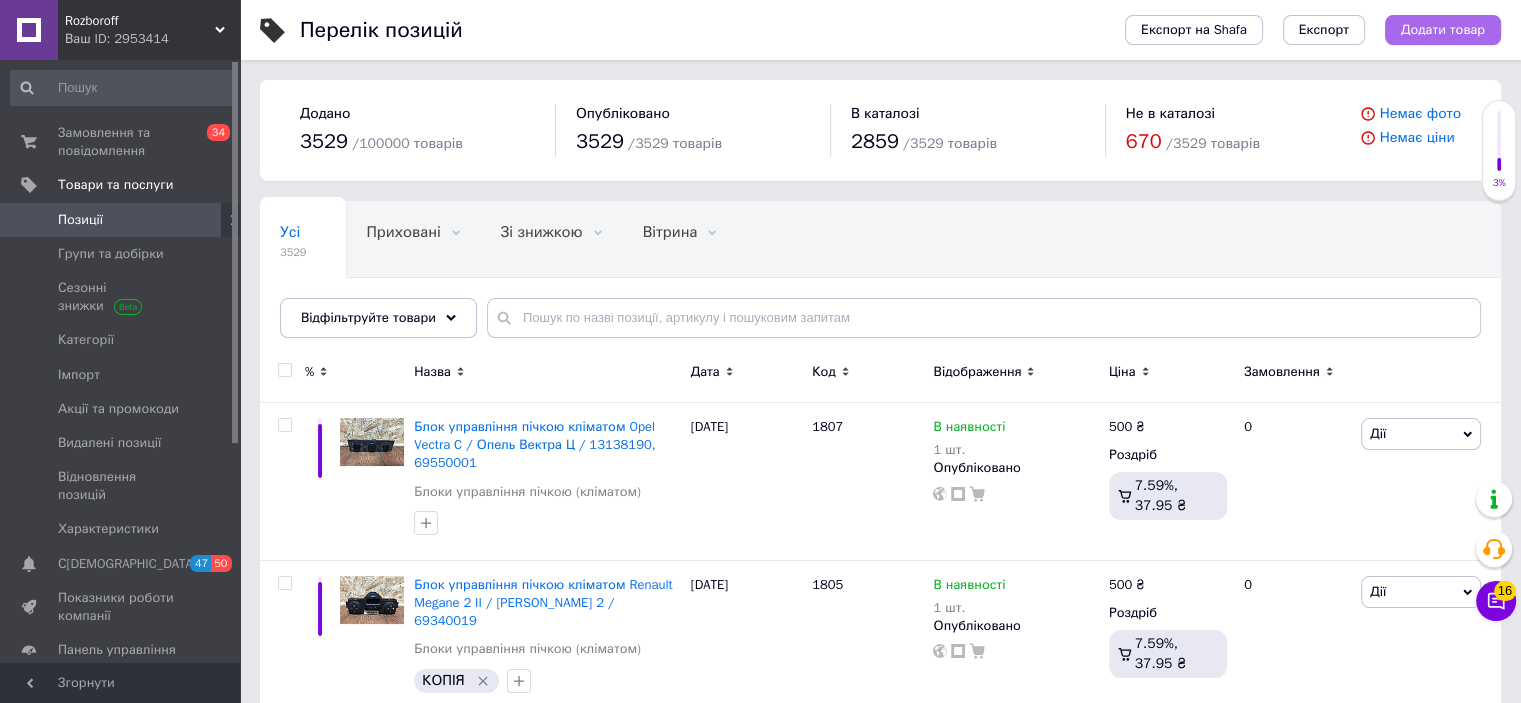 click on "Додати товар" at bounding box center (1443, 30) 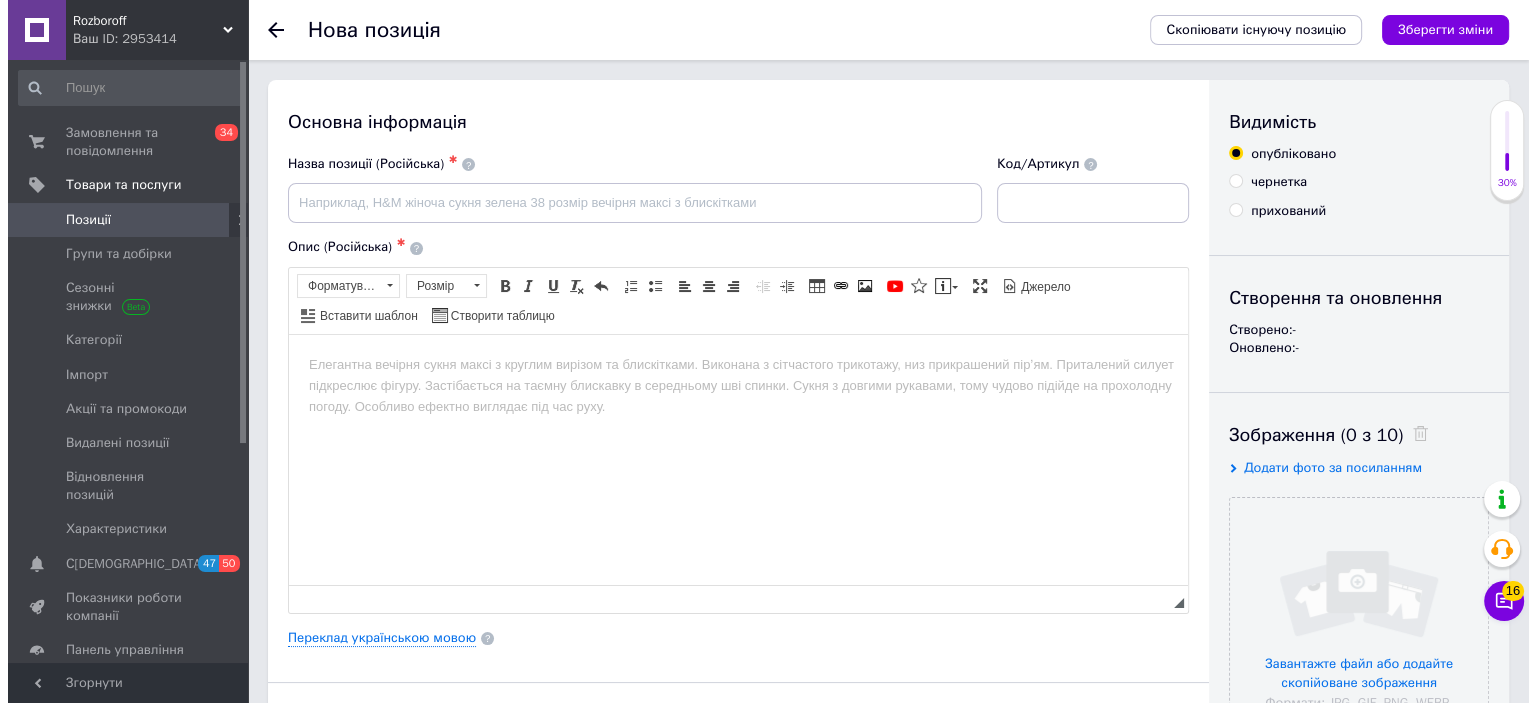 scroll, scrollTop: 0, scrollLeft: 0, axis: both 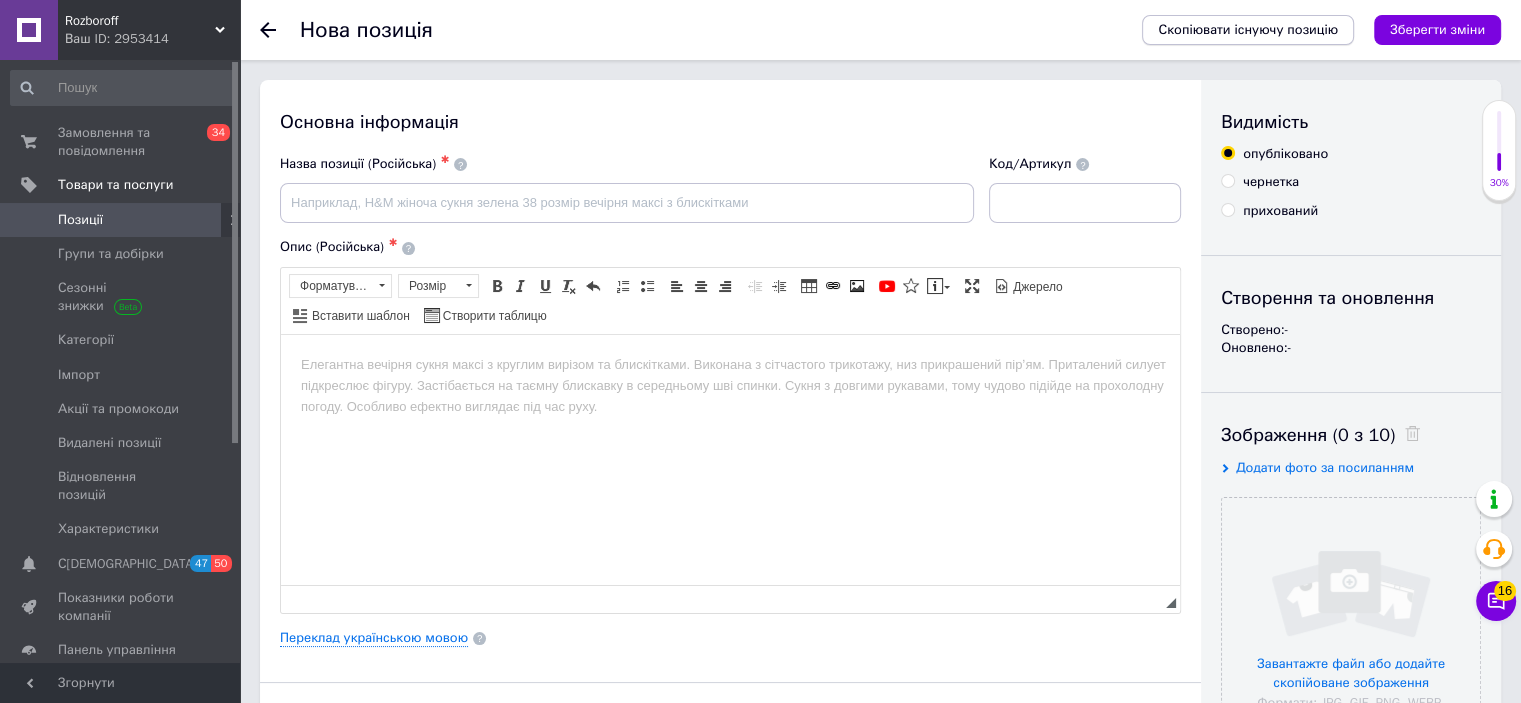 click on "Скопіювати існуючу позицію" at bounding box center [1248, 30] 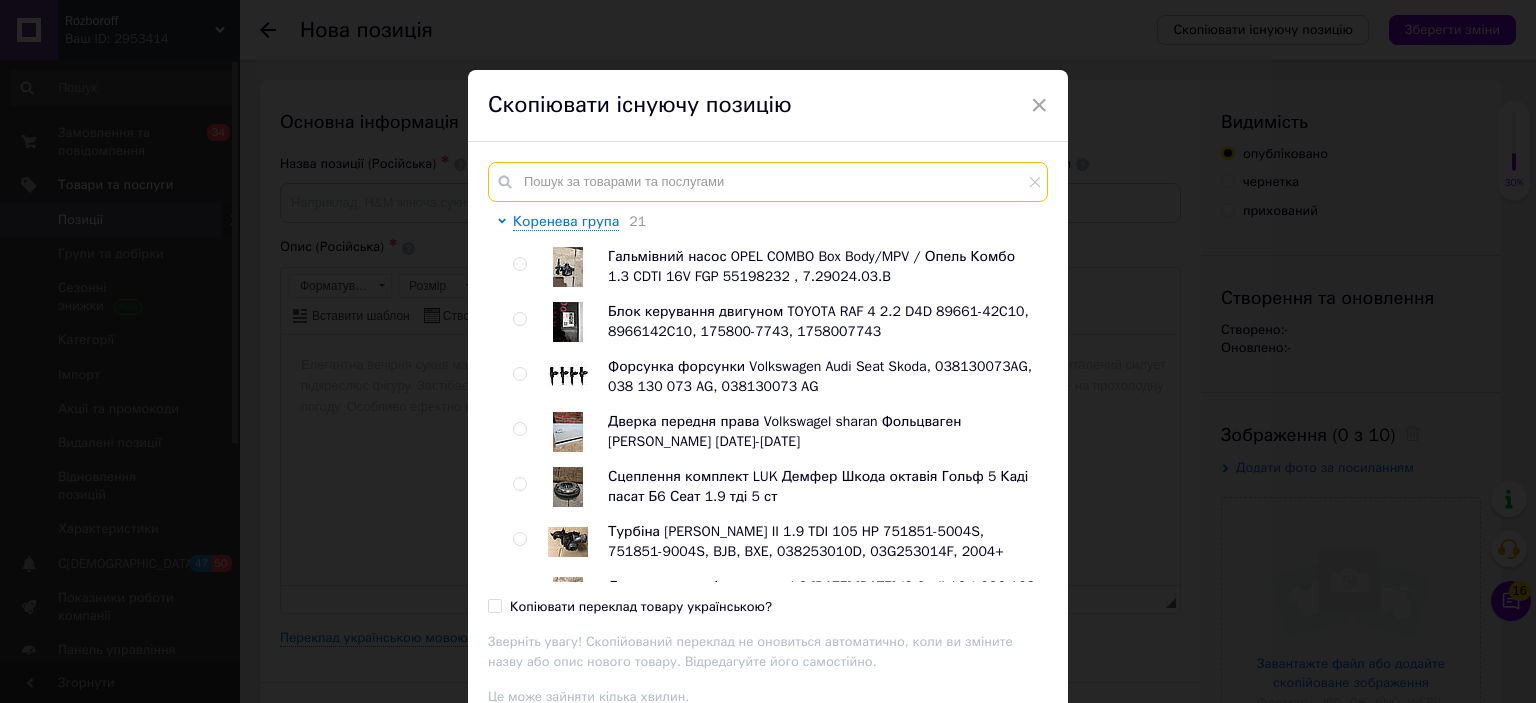 click at bounding box center (768, 182) 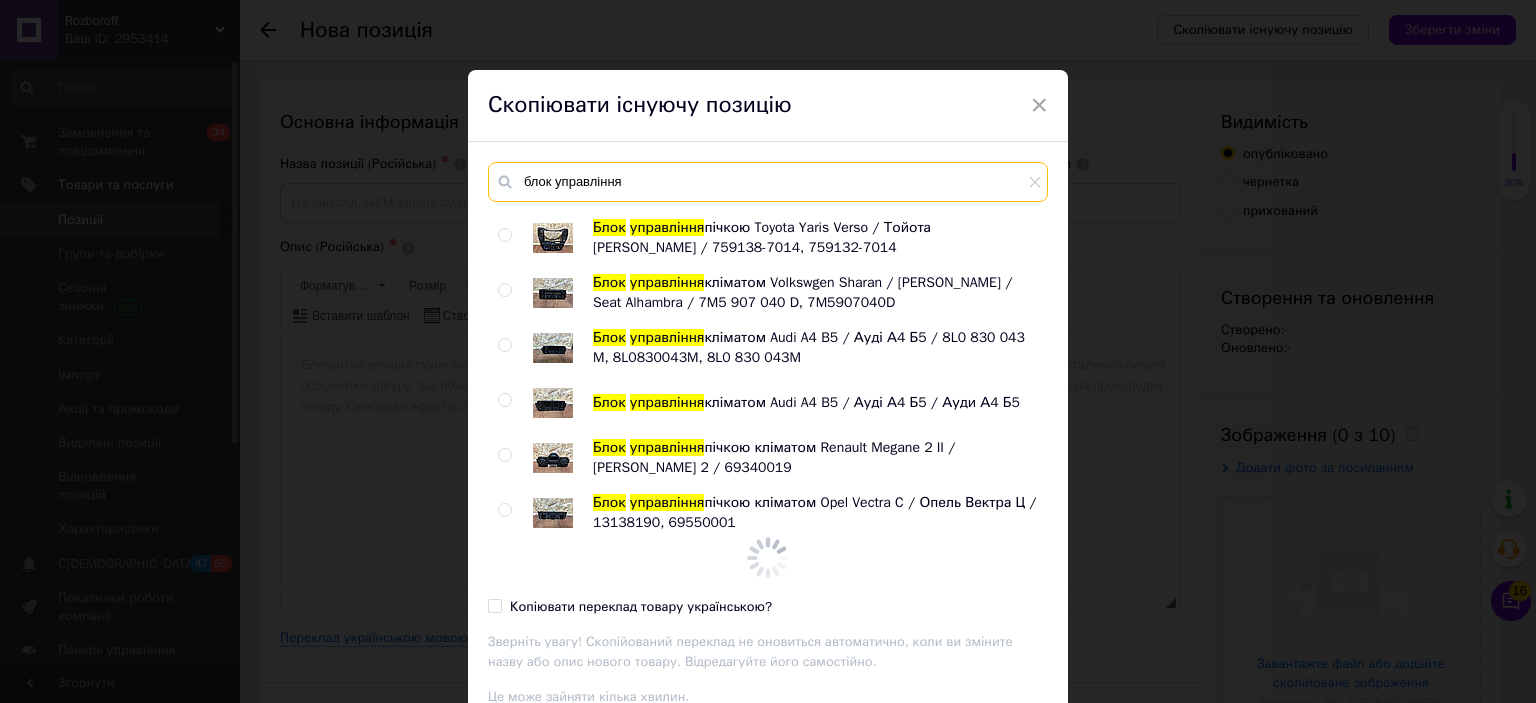 scroll, scrollTop: 1864, scrollLeft: 0, axis: vertical 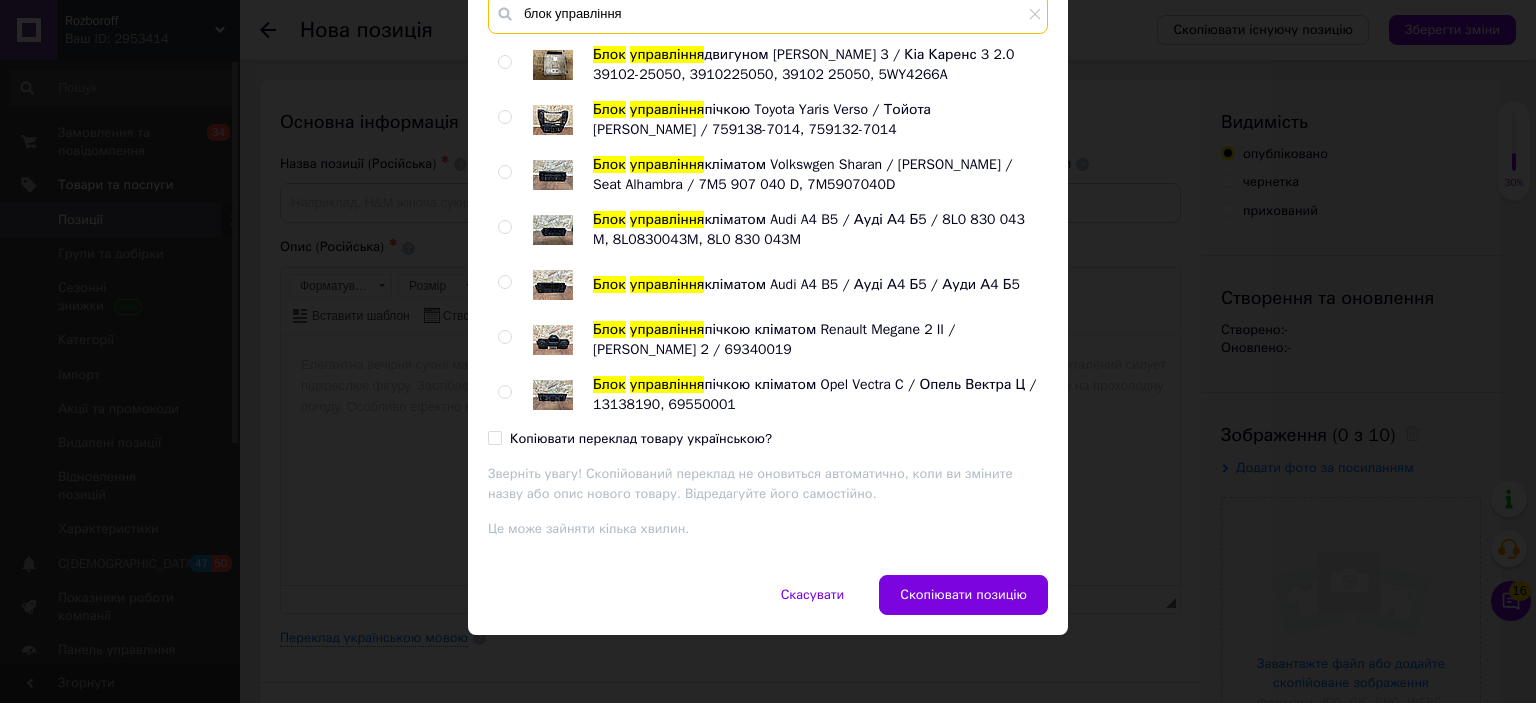 type on "блок управління" 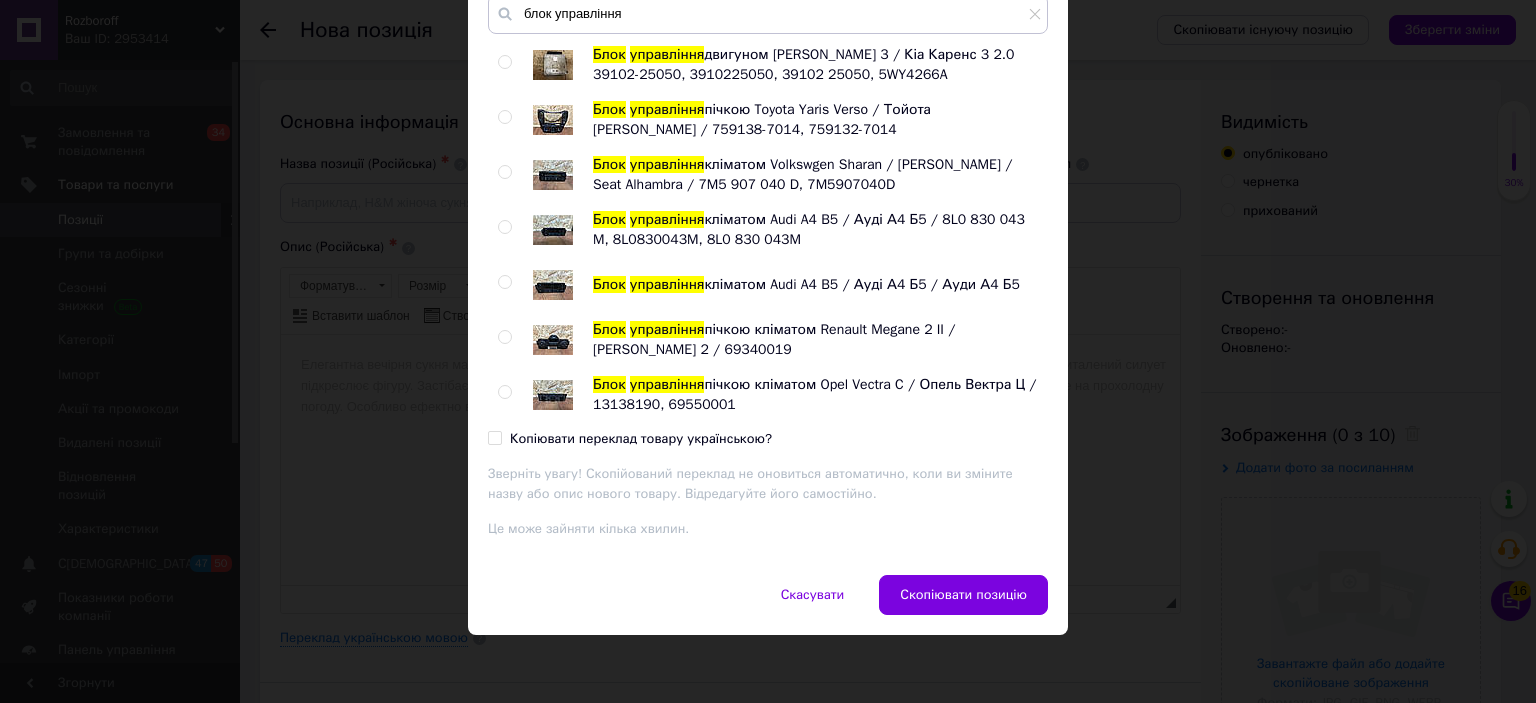 click at bounding box center (504, 392) 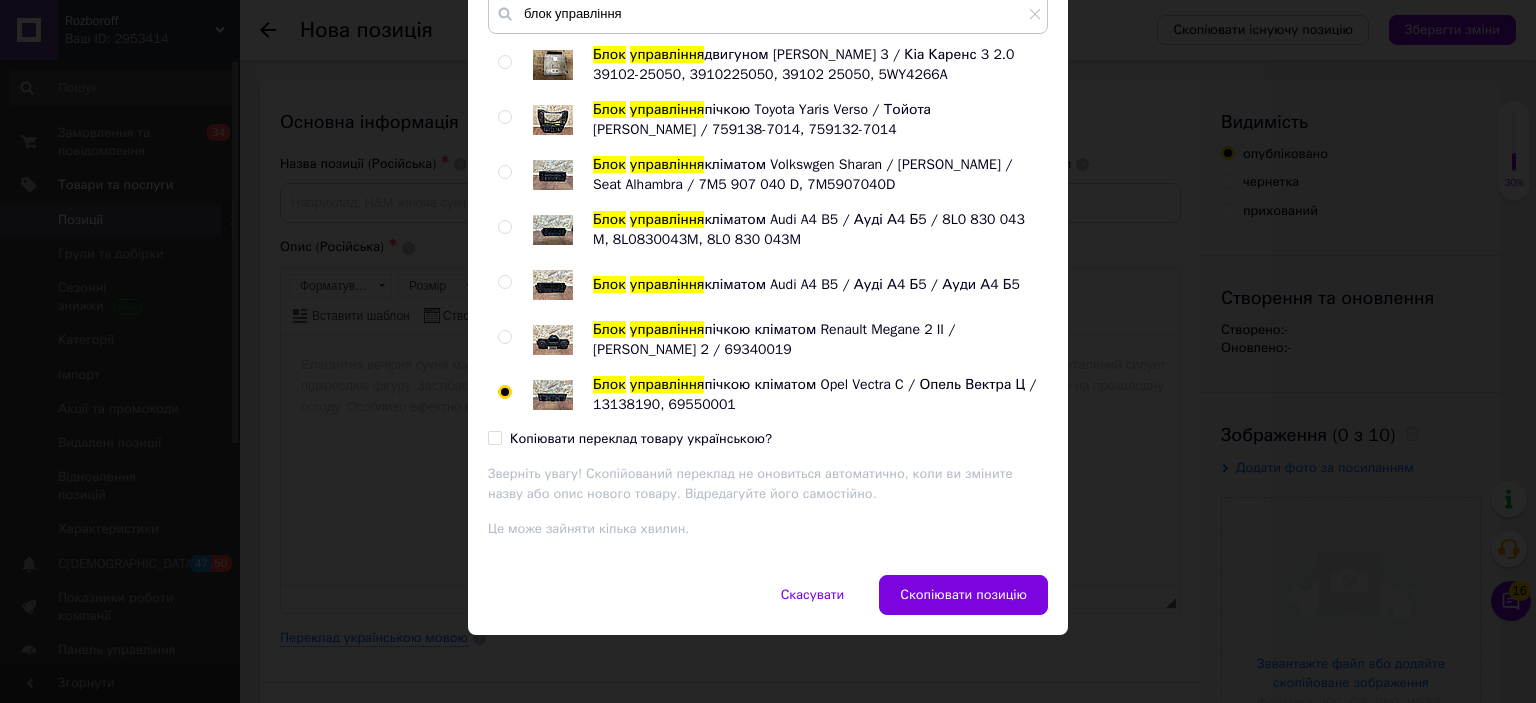 radio on "true" 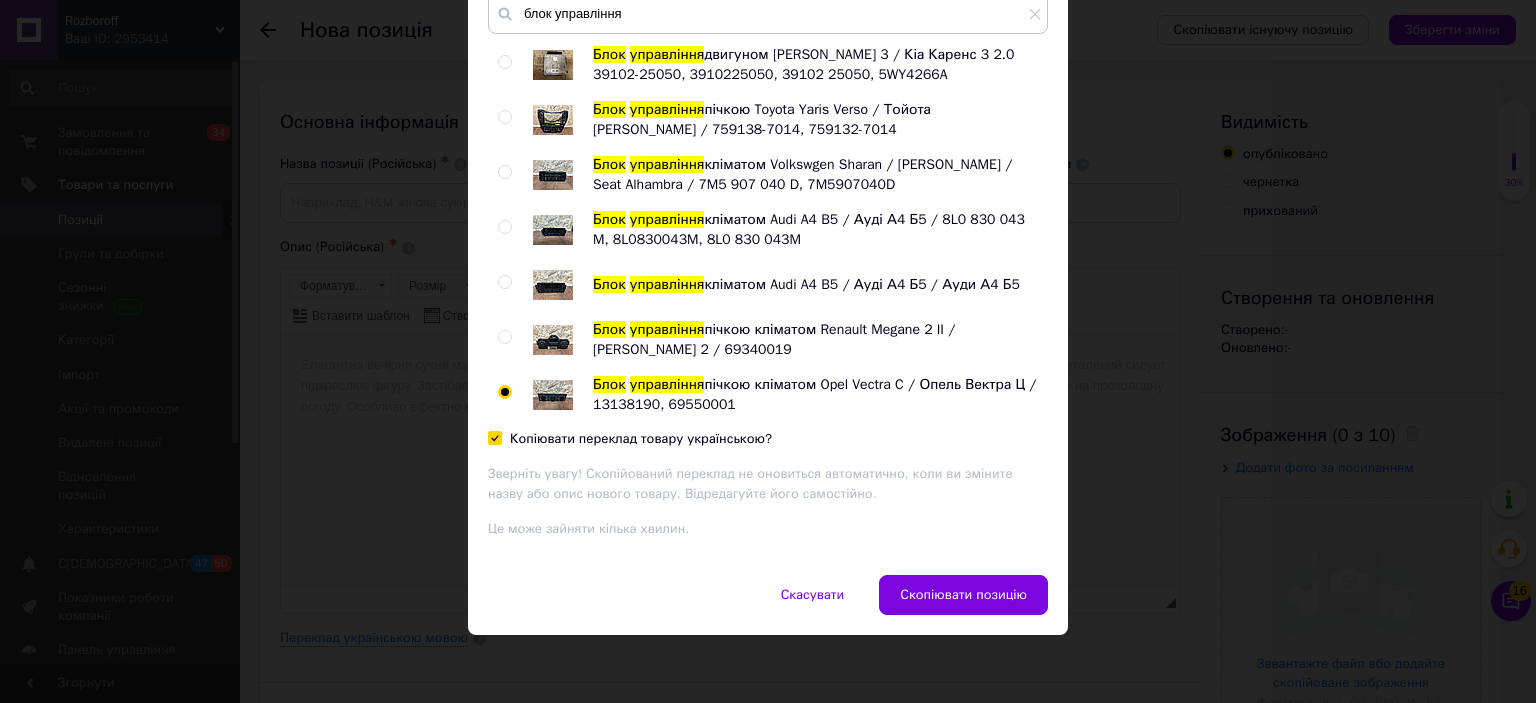 checkbox on "true" 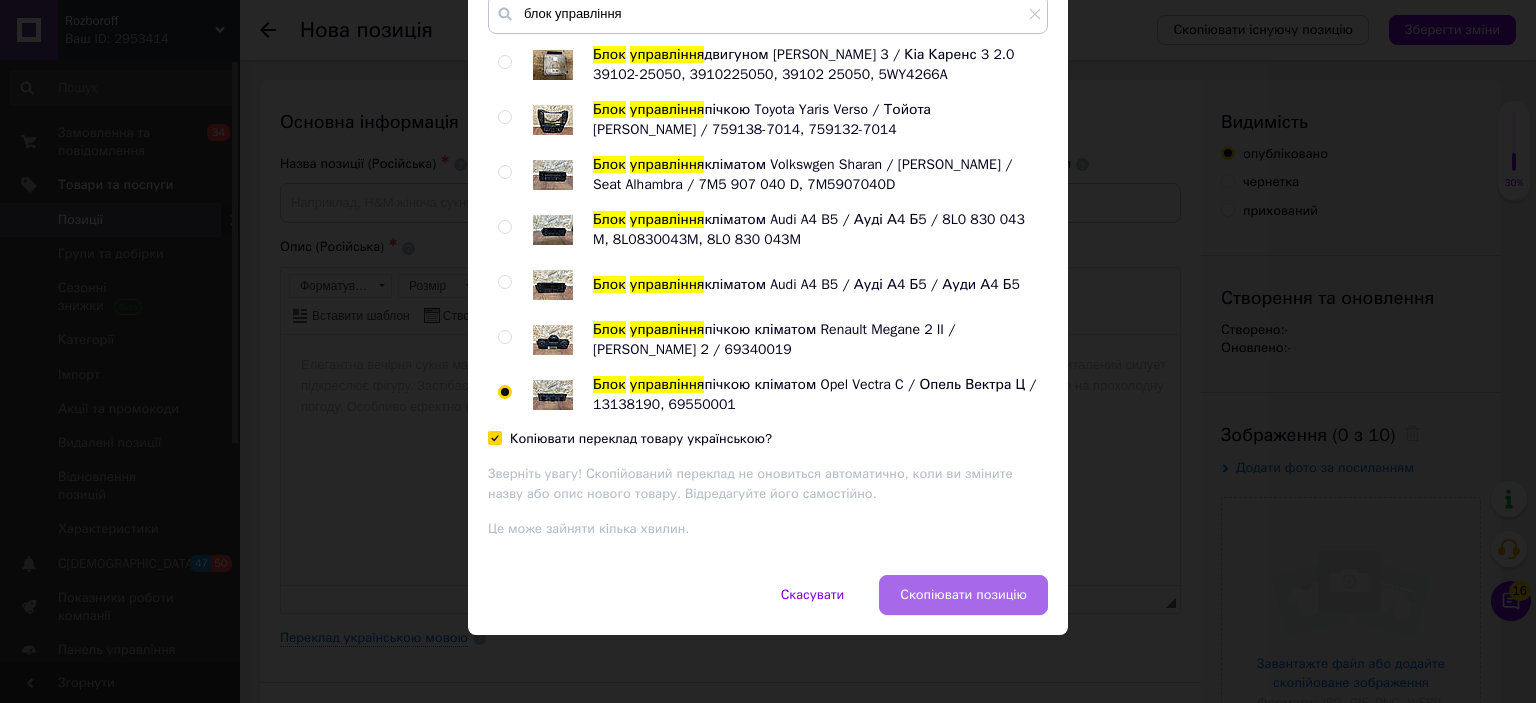 click on "Скопіювати позицію" at bounding box center [963, 595] 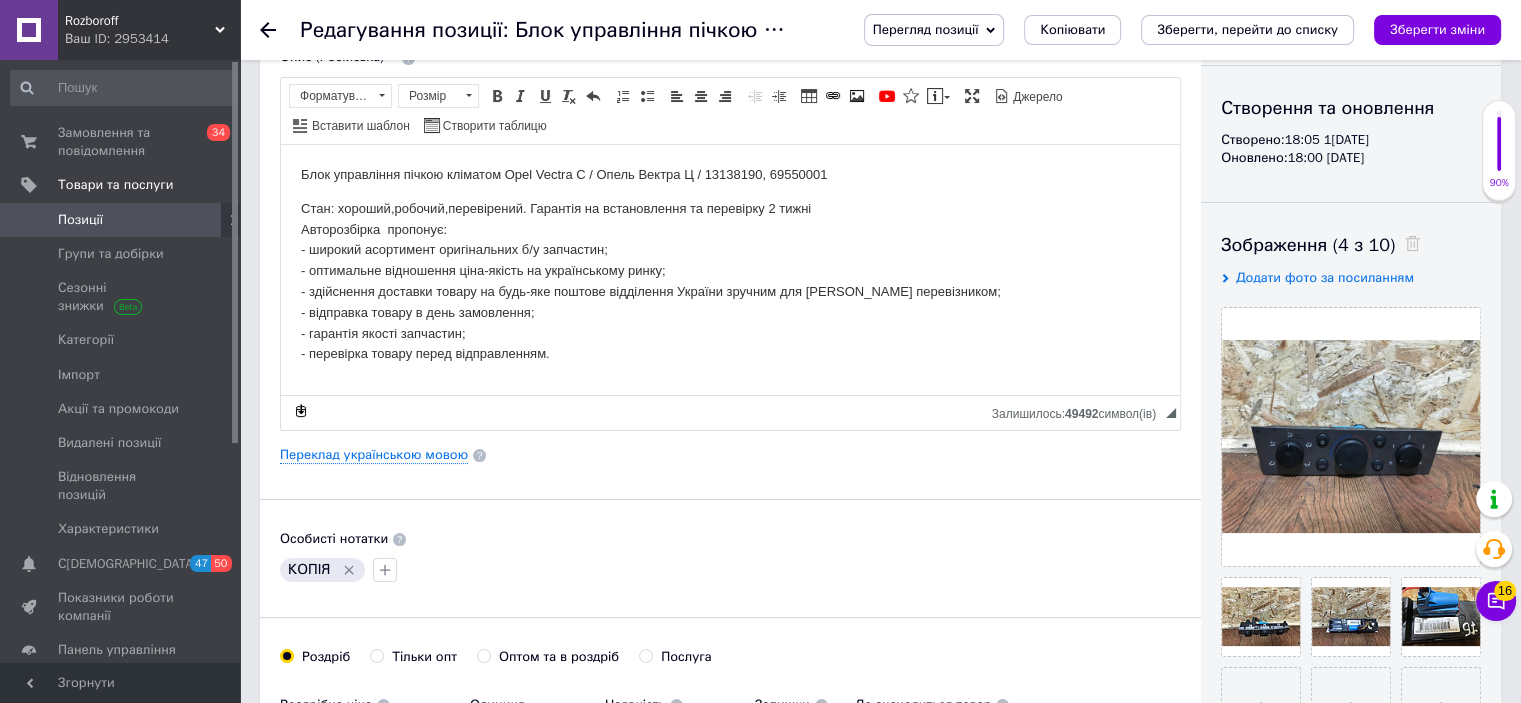scroll, scrollTop: 191, scrollLeft: 0, axis: vertical 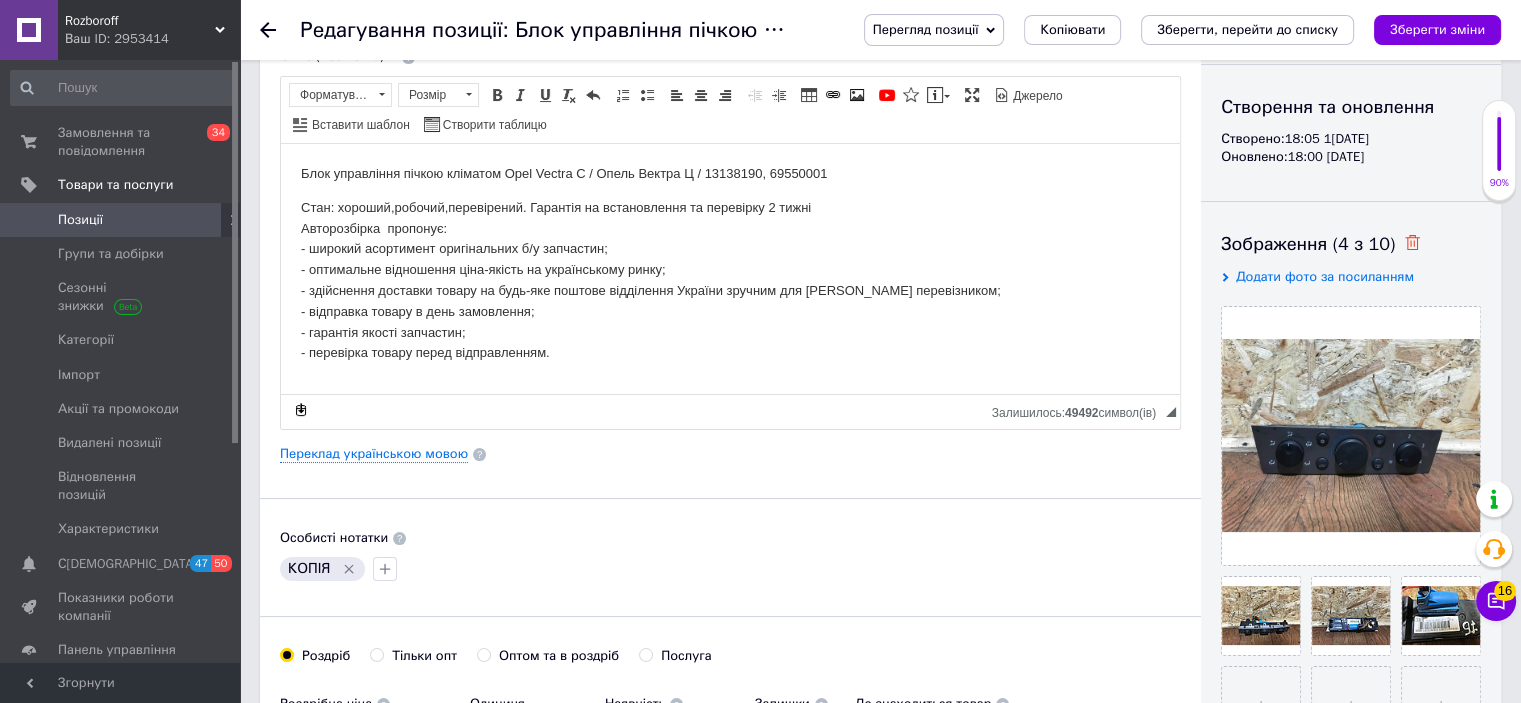click 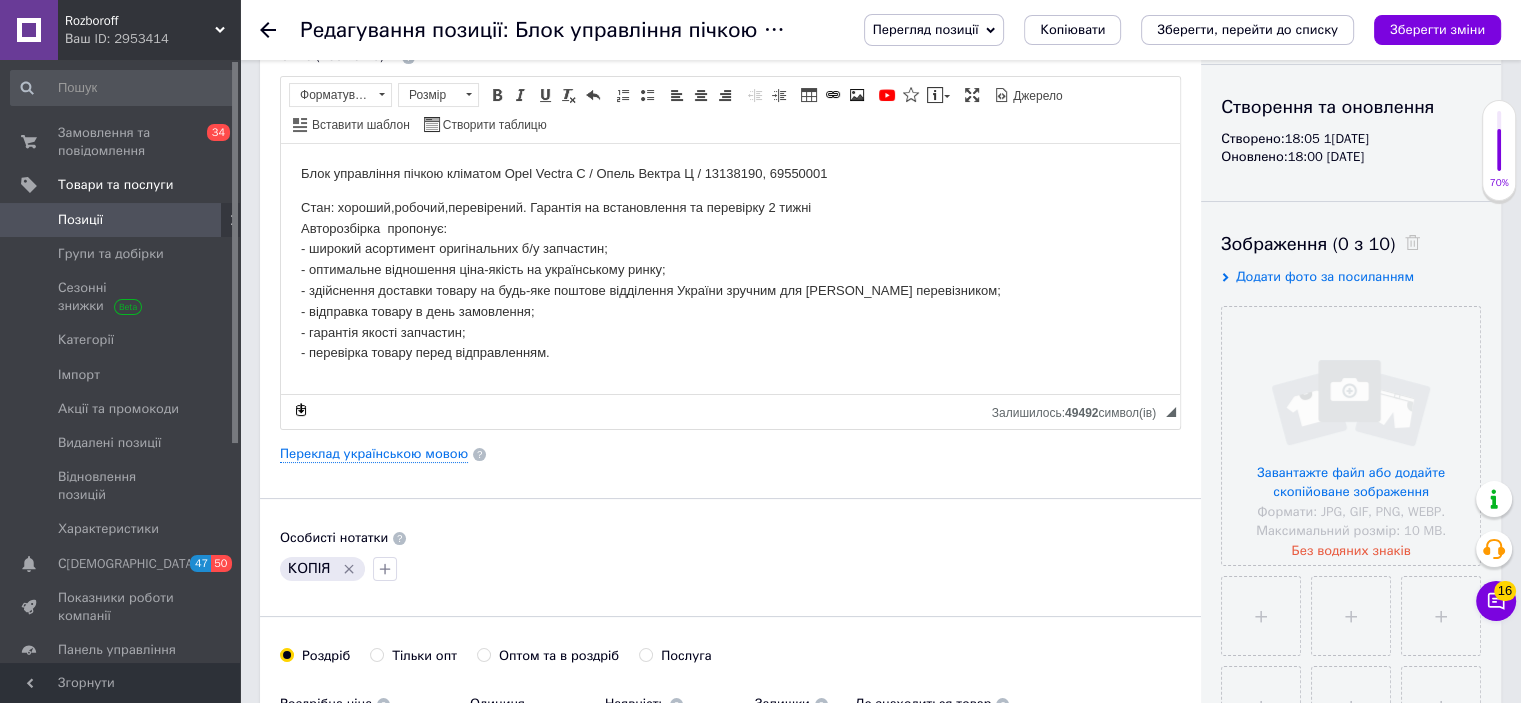 scroll, scrollTop: 0, scrollLeft: 0, axis: both 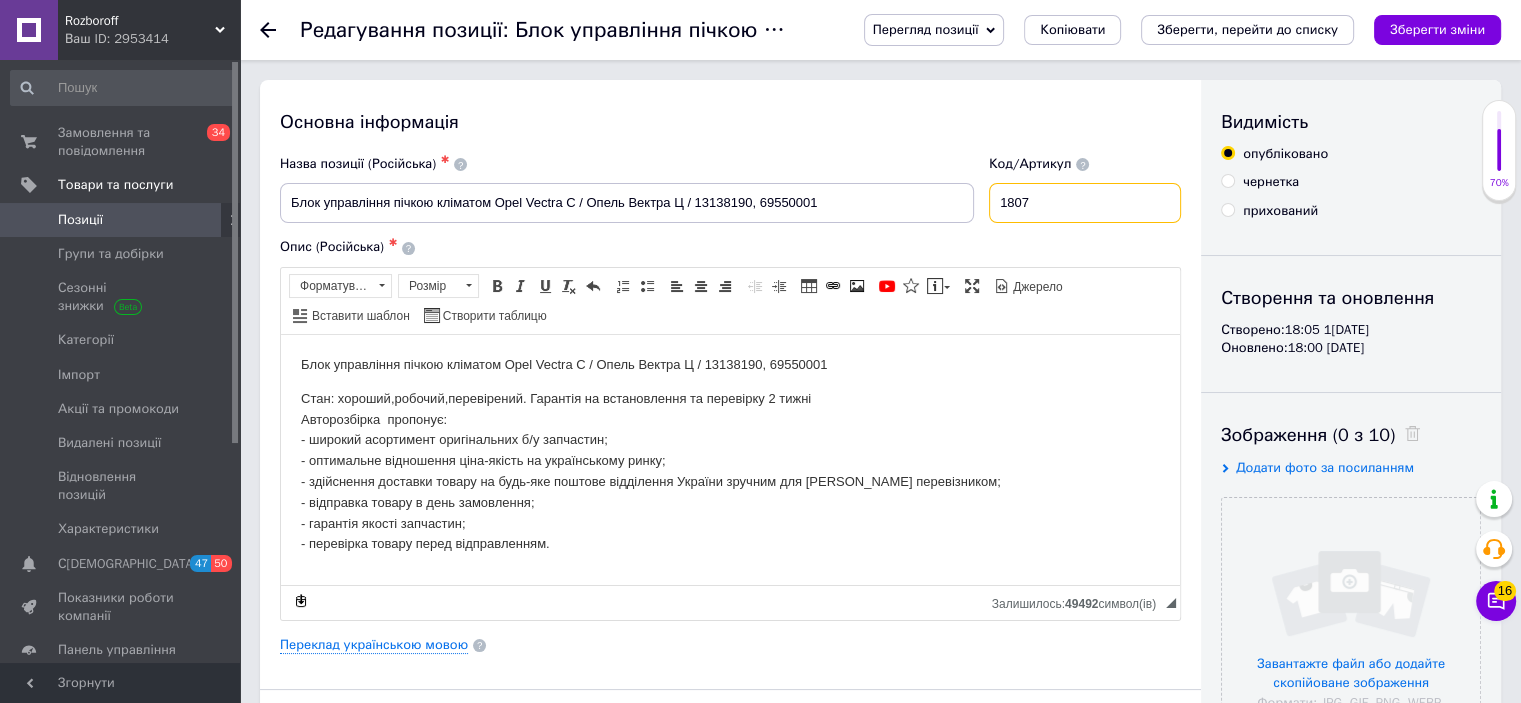 click on "1807" at bounding box center (1085, 203) 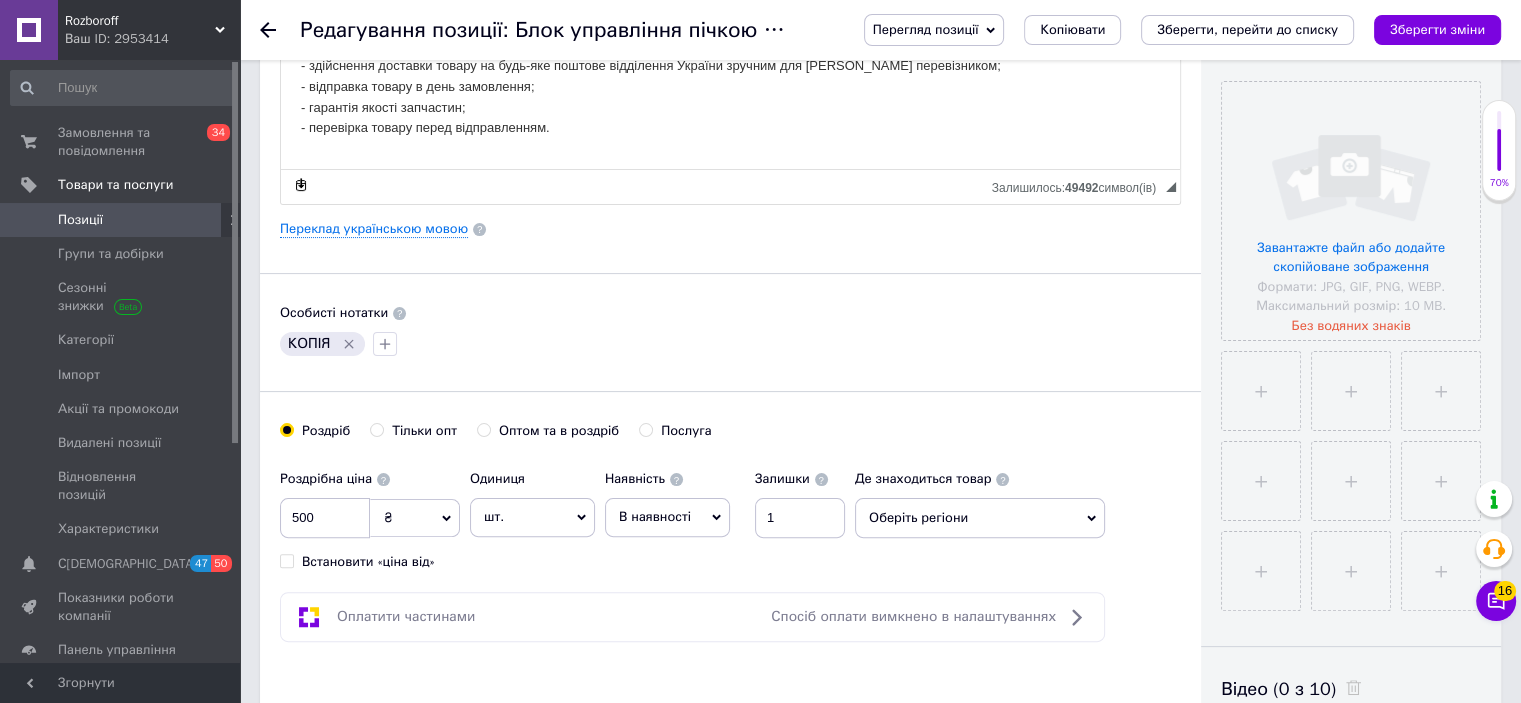 scroll, scrollTop: 420, scrollLeft: 0, axis: vertical 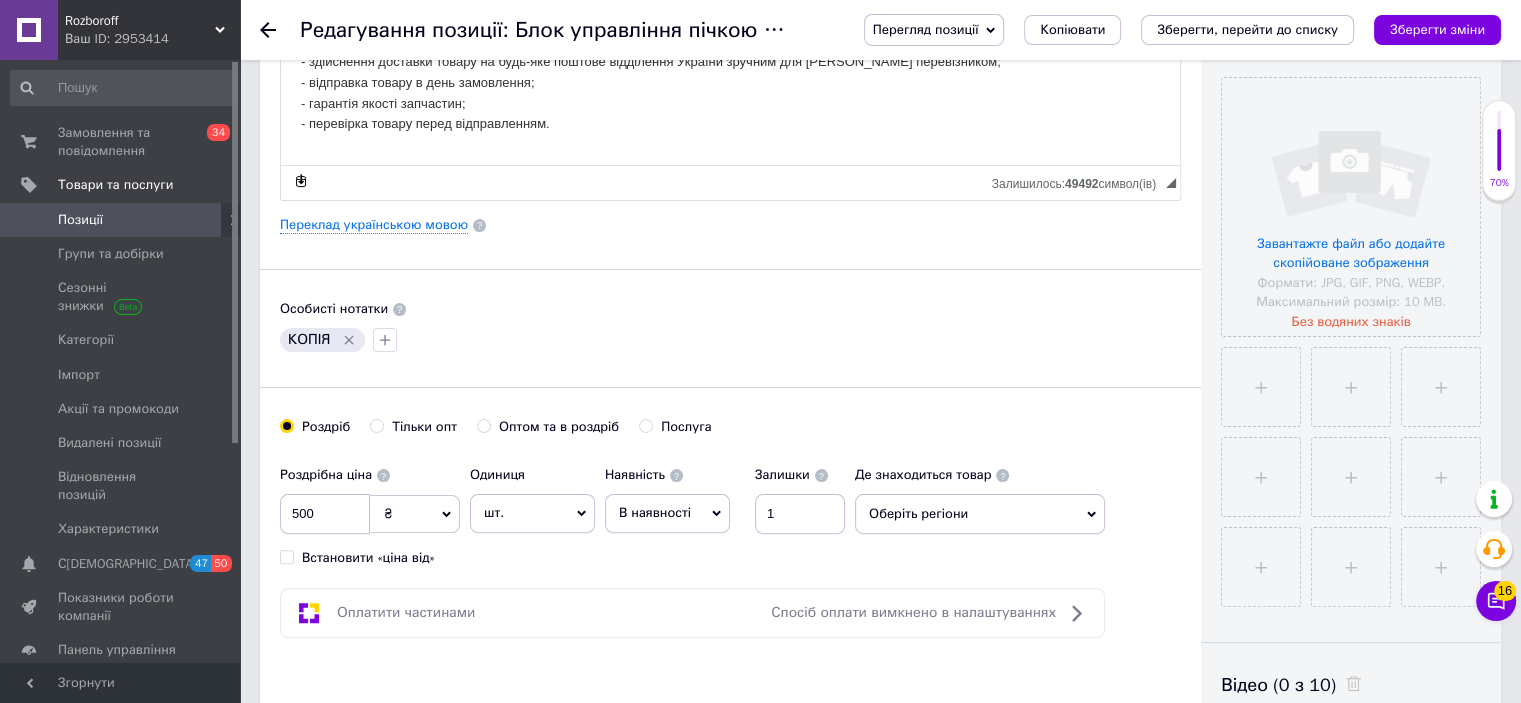 type on "1808" 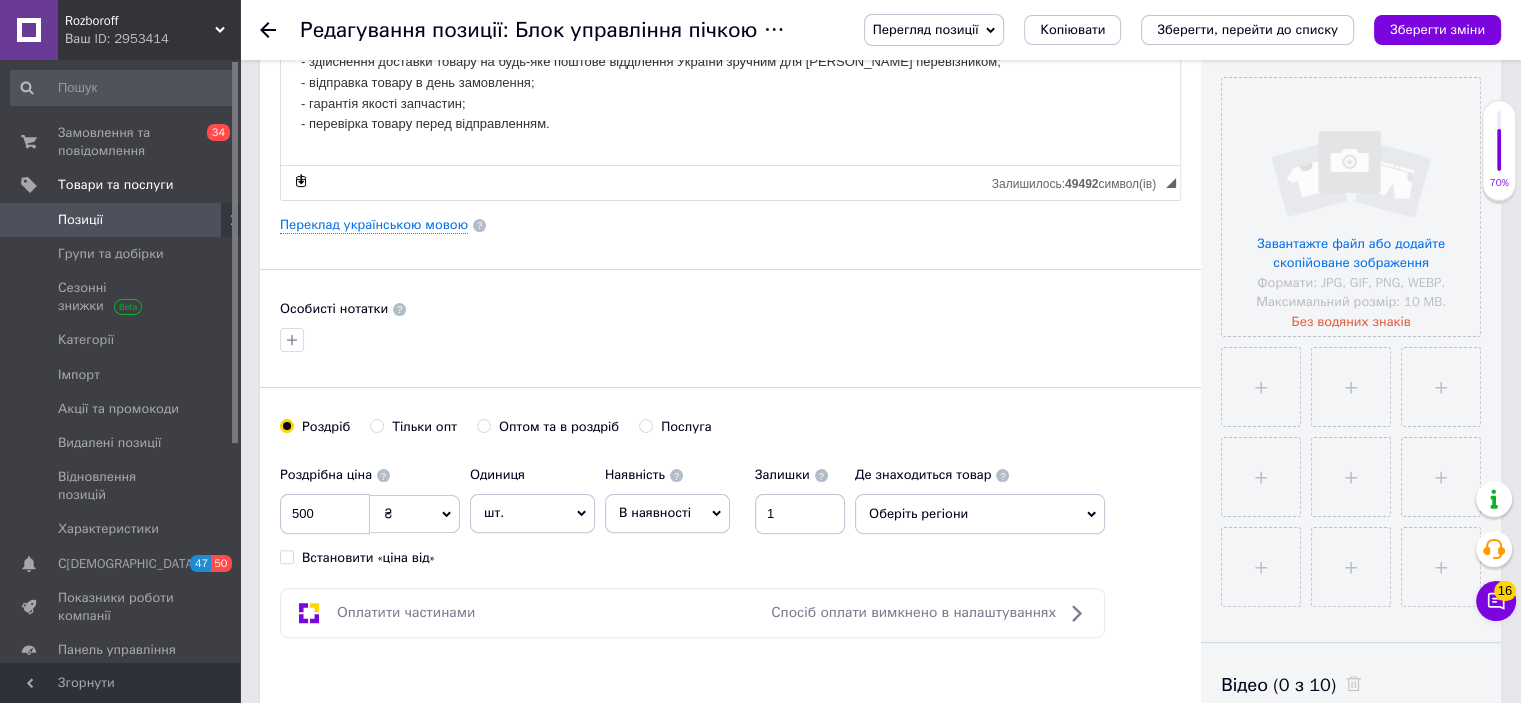 drag, startPoint x: 909, startPoint y: 535, endPoint x: 933, endPoint y: 526, distance: 25.632011 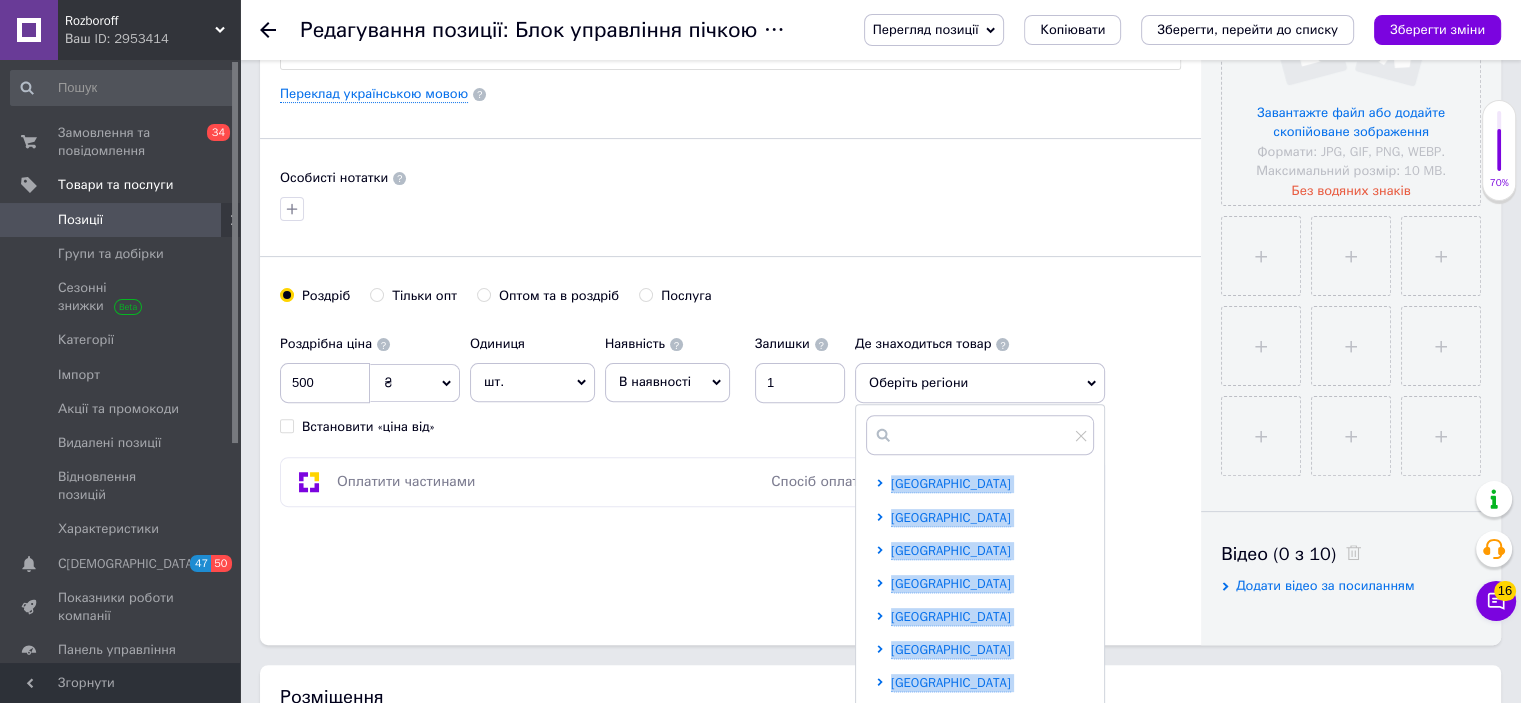 scroll, scrollTop: 566, scrollLeft: 0, axis: vertical 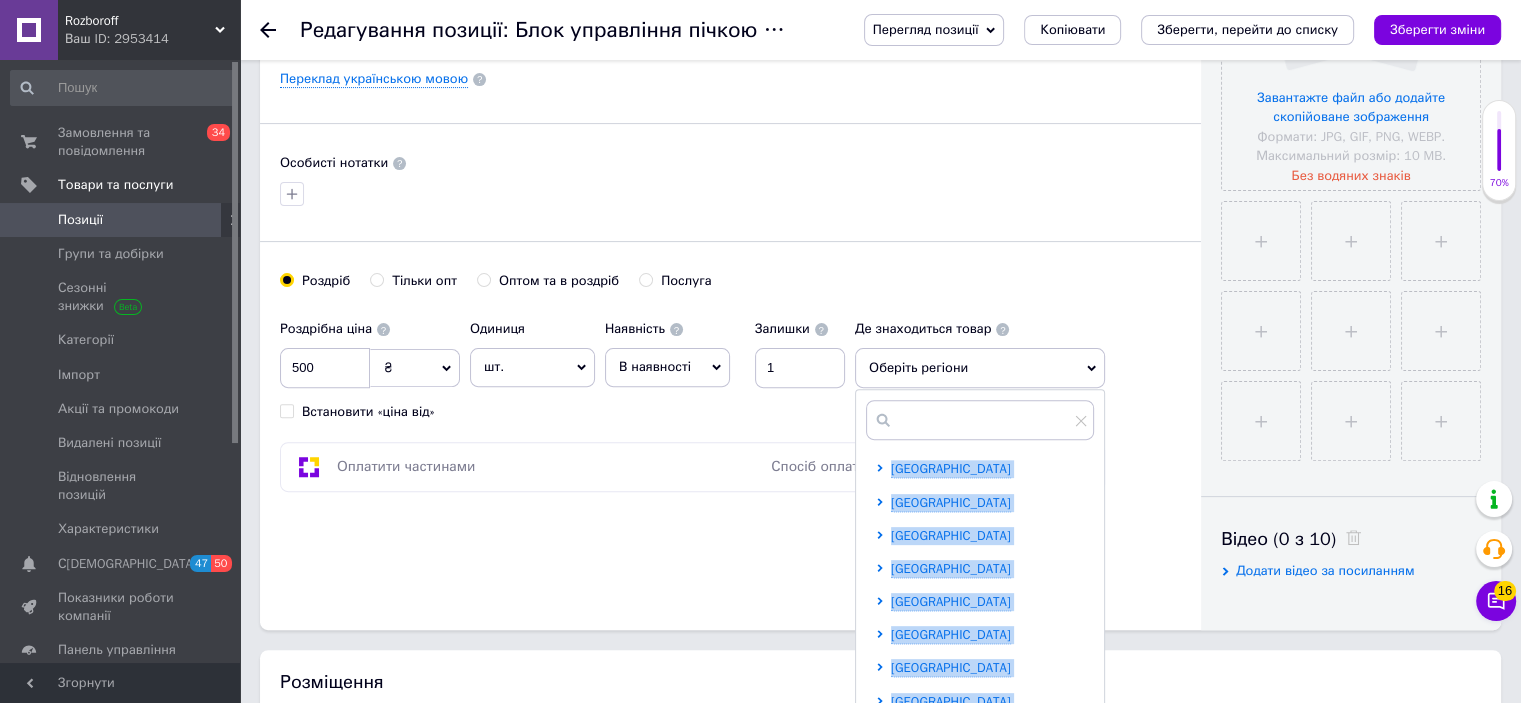click on "[GEOGRAPHIC_DATA]" at bounding box center [951, 535] 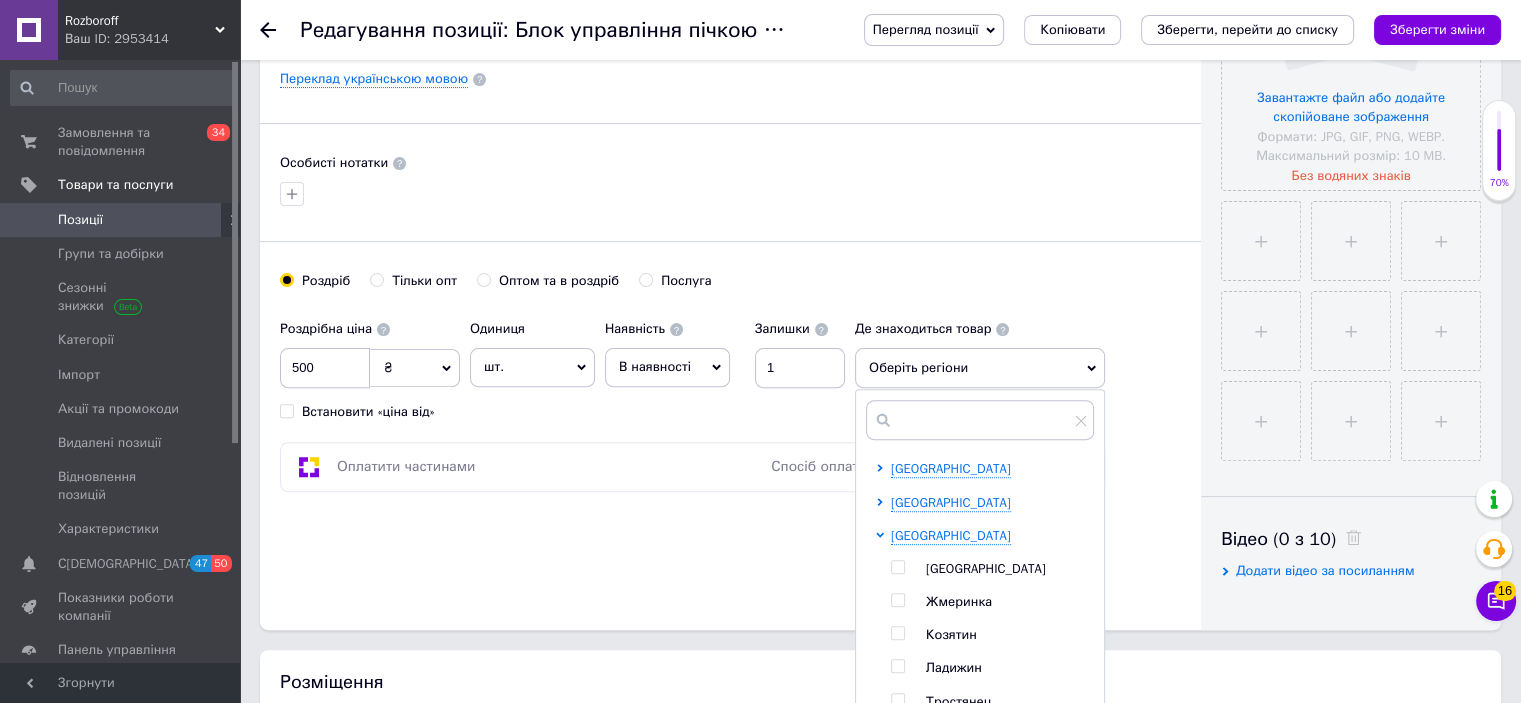click at bounding box center [897, 567] 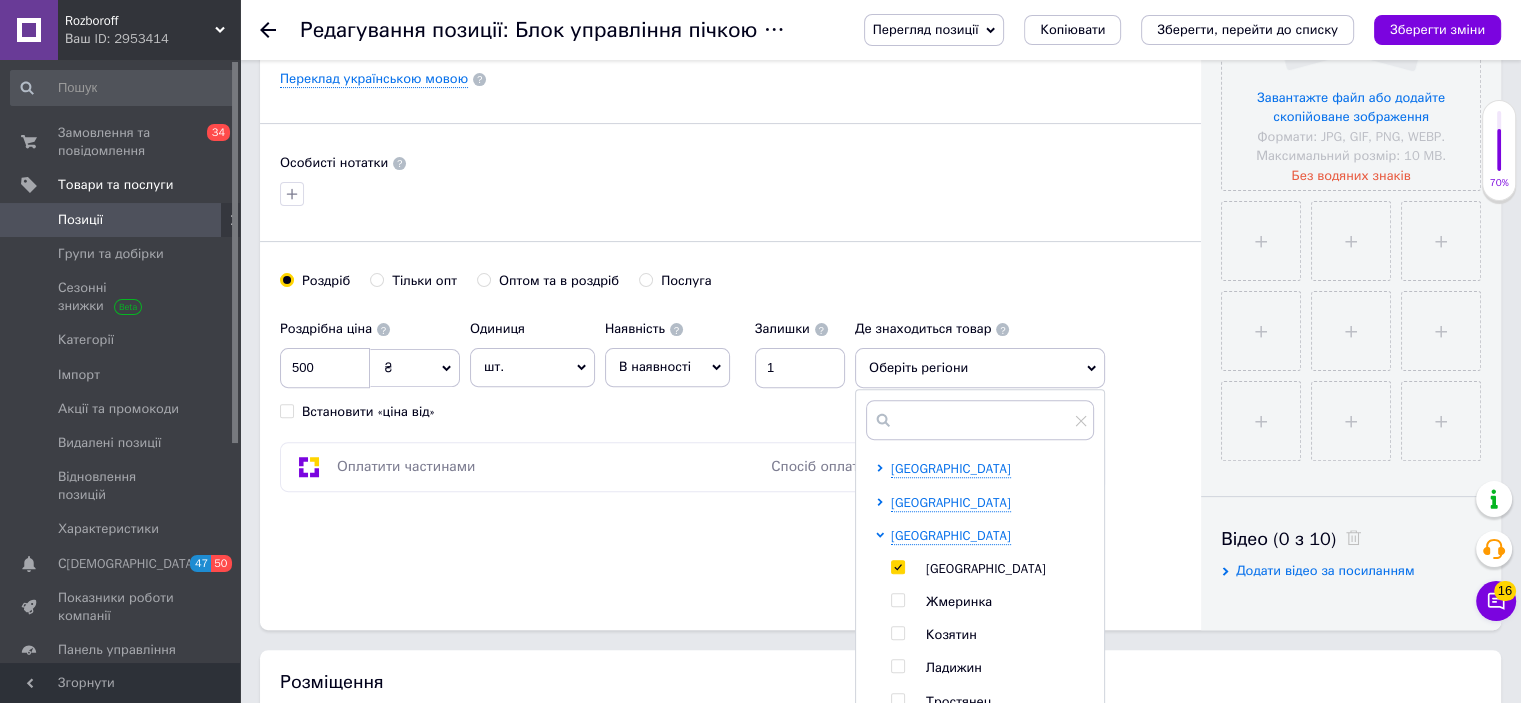 checkbox on "true" 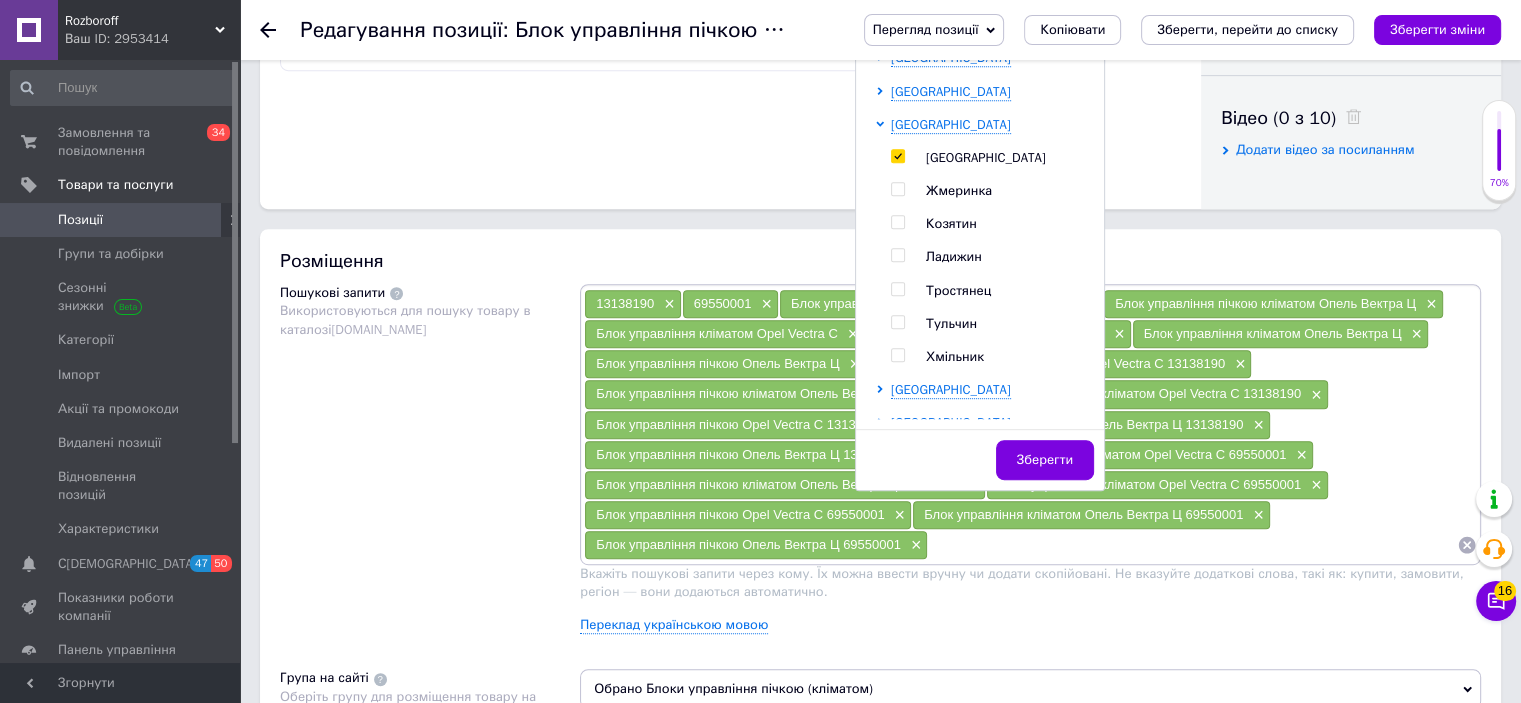 scroll, scrollTop: 998, scrollLeft: 0, axis: vertical 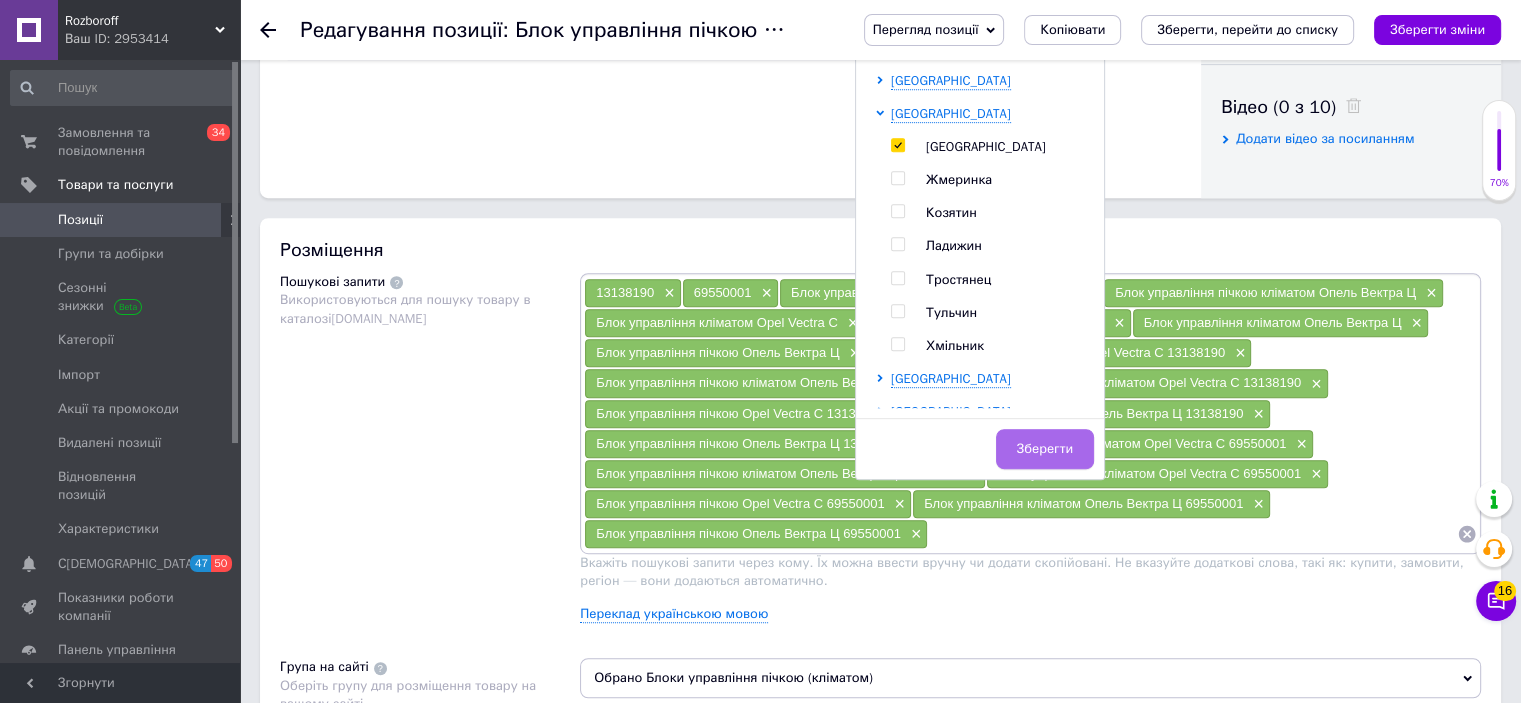click on "Зберегти" at bounding box center (1045, 449) 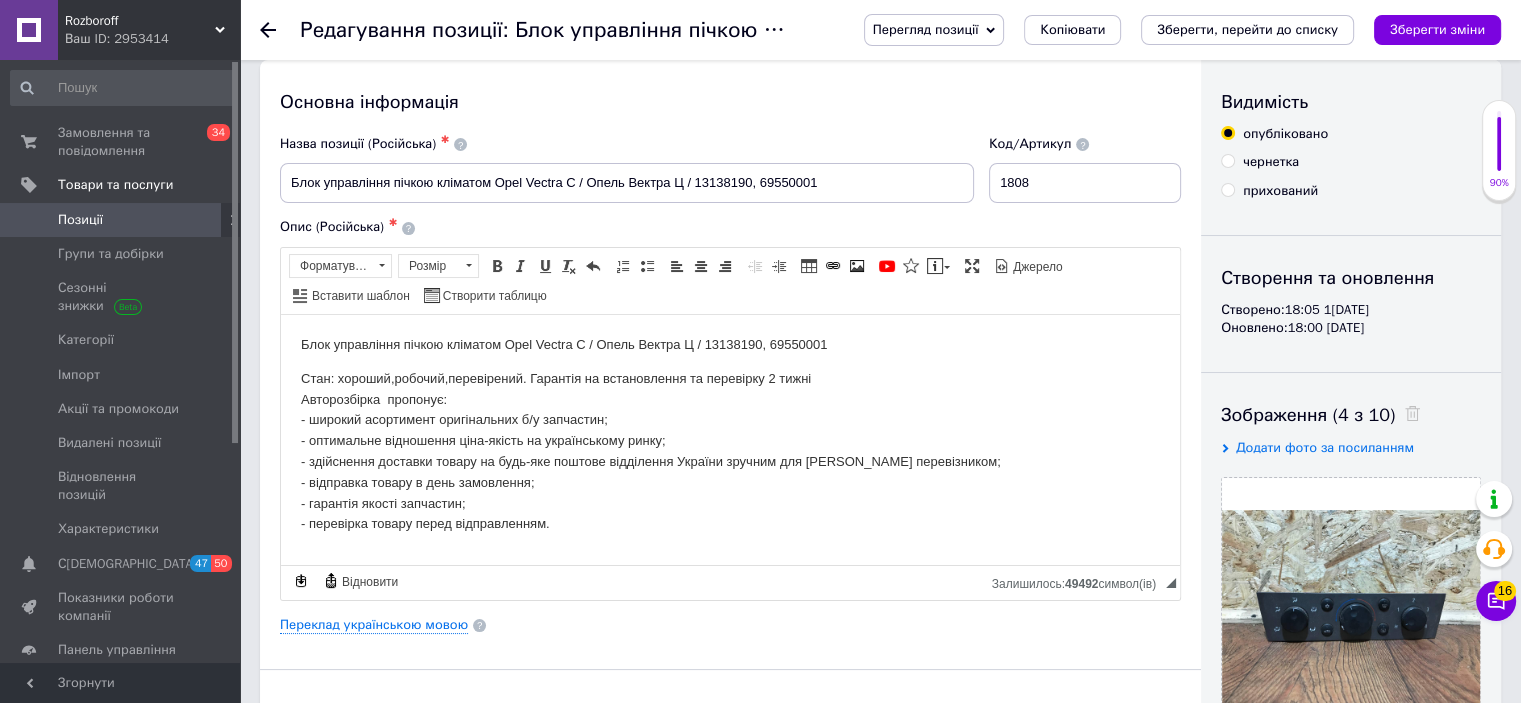 scroll, scrollTop: 0, scrollLeft: 0, axis: both 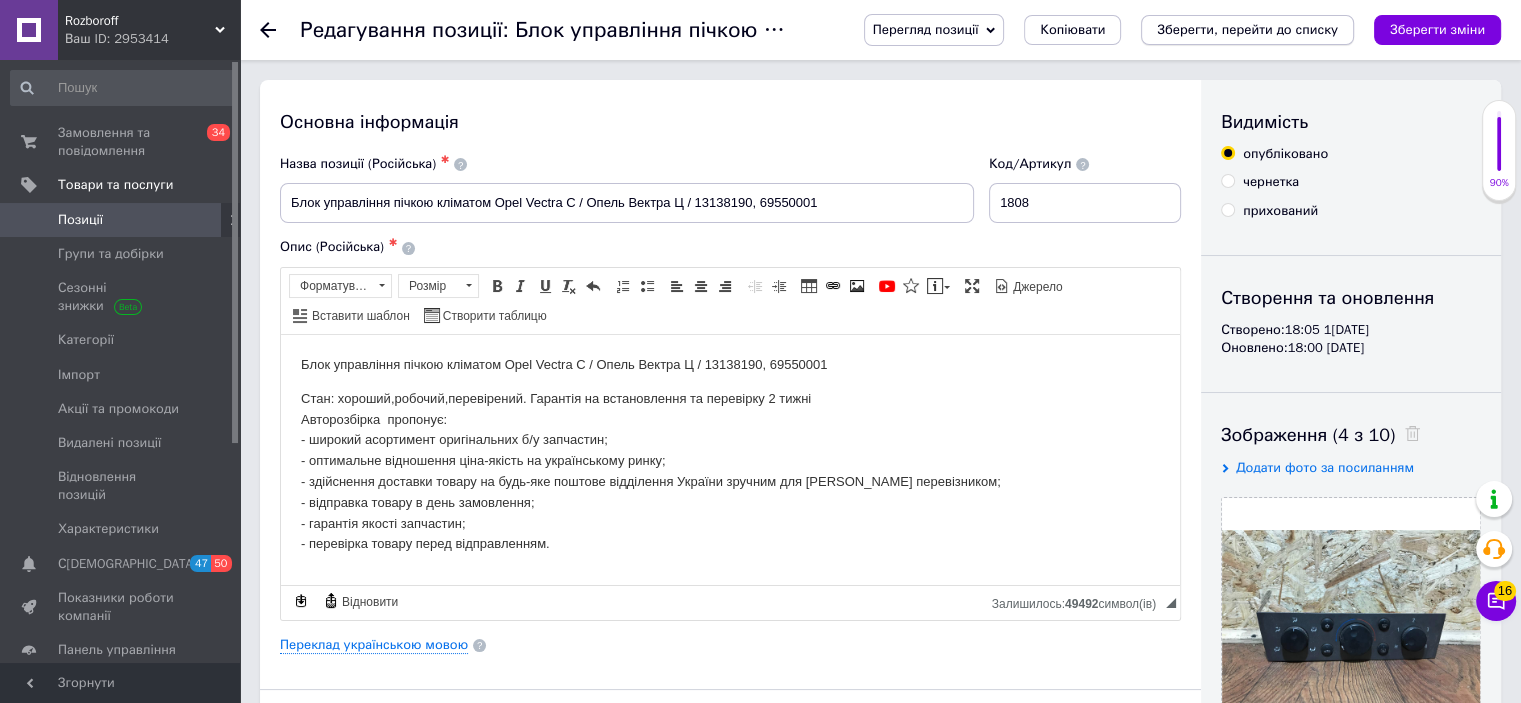 click on "Зберегти, перейти до списку" at bounding box center [1247, 29] 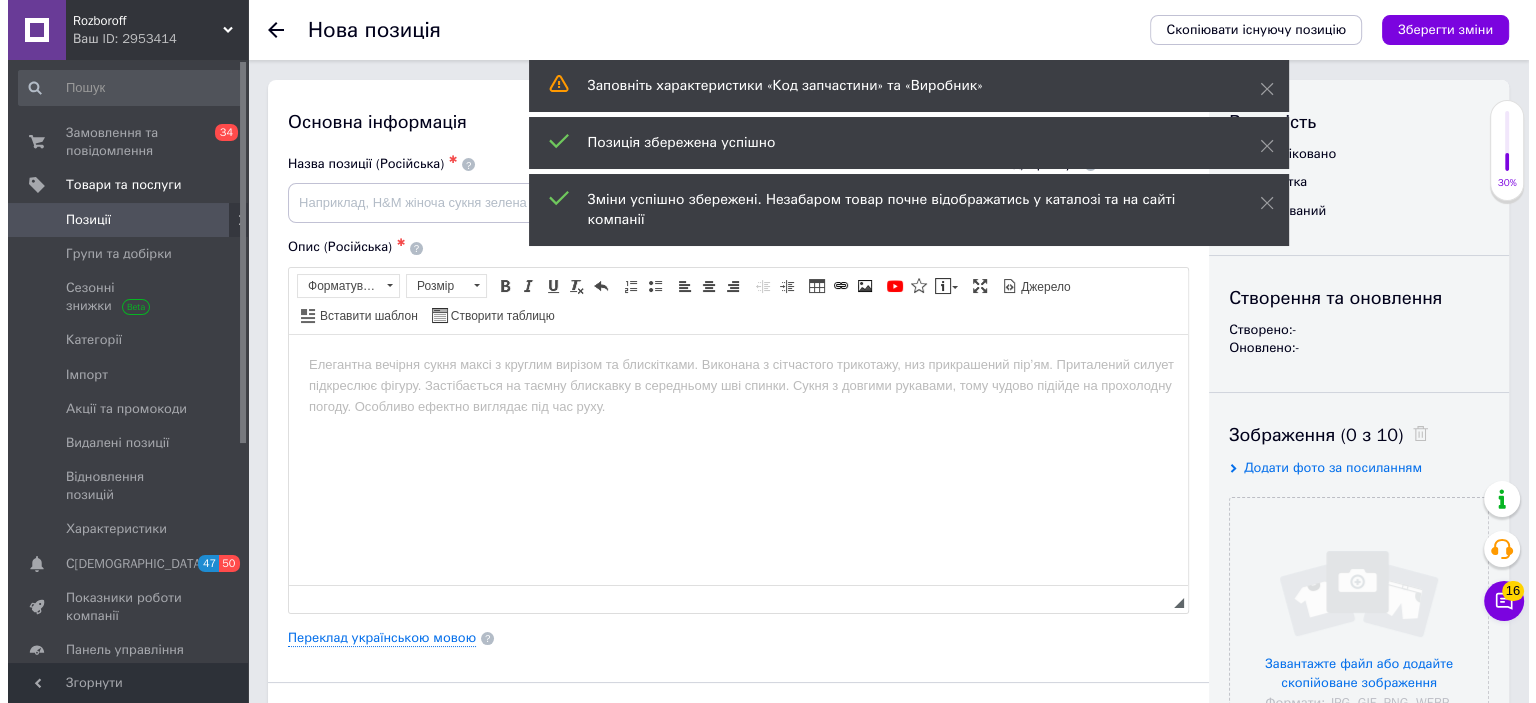 scroll, scrollTop: 0, scrollLeft: 0, axis: both 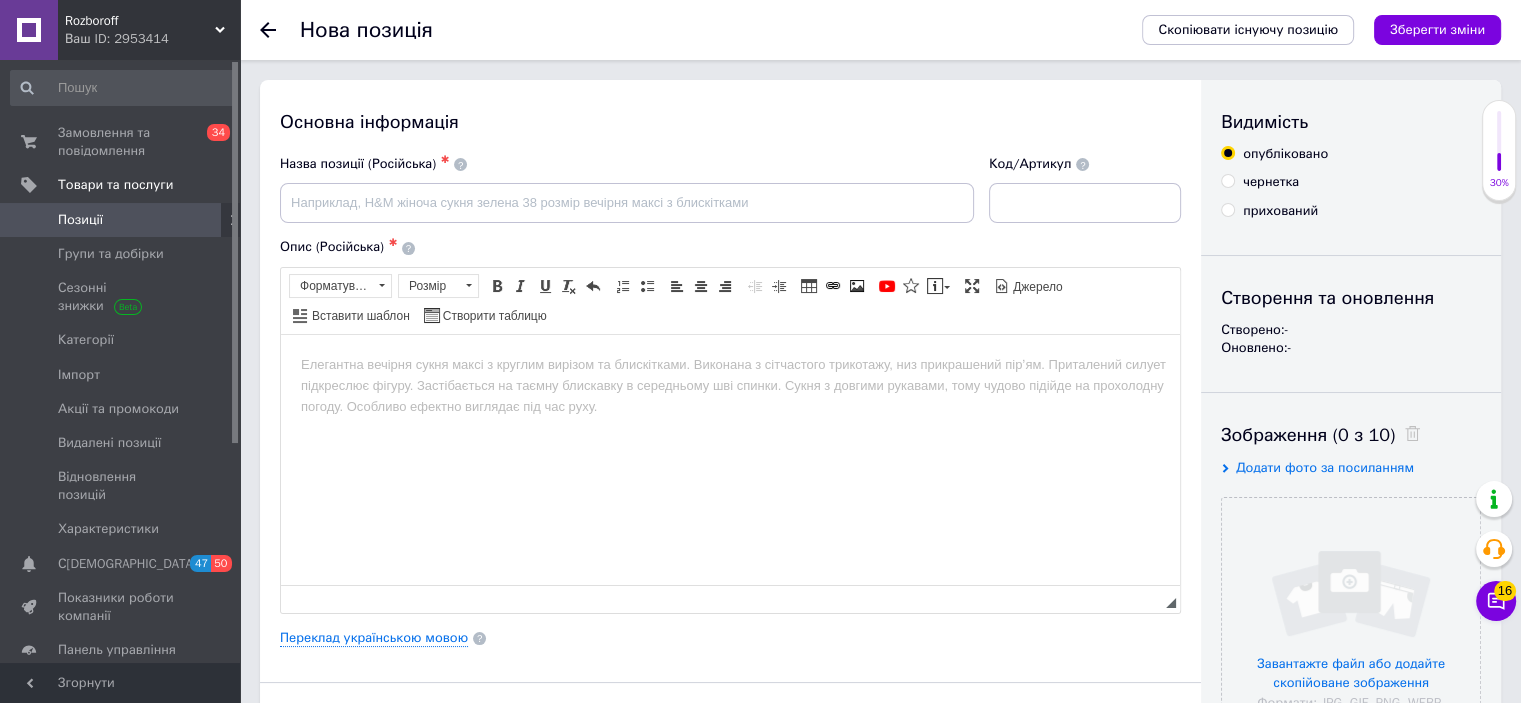 click on "Скопіювати існуючу позицію Зберегти зміни" at bounding box center [1311, 30] 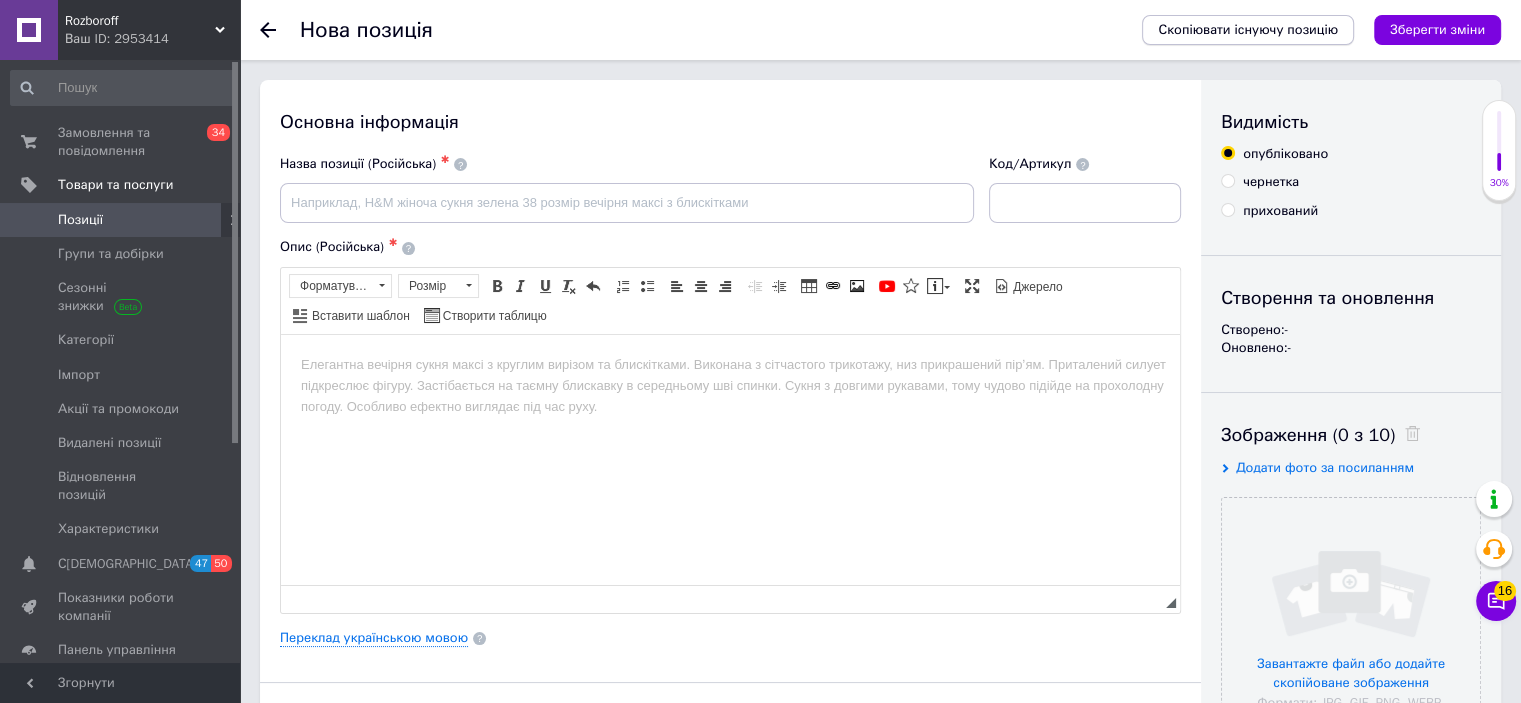 click on "Скопіювати існуючу позицію" at bounding box center (1248, 30) 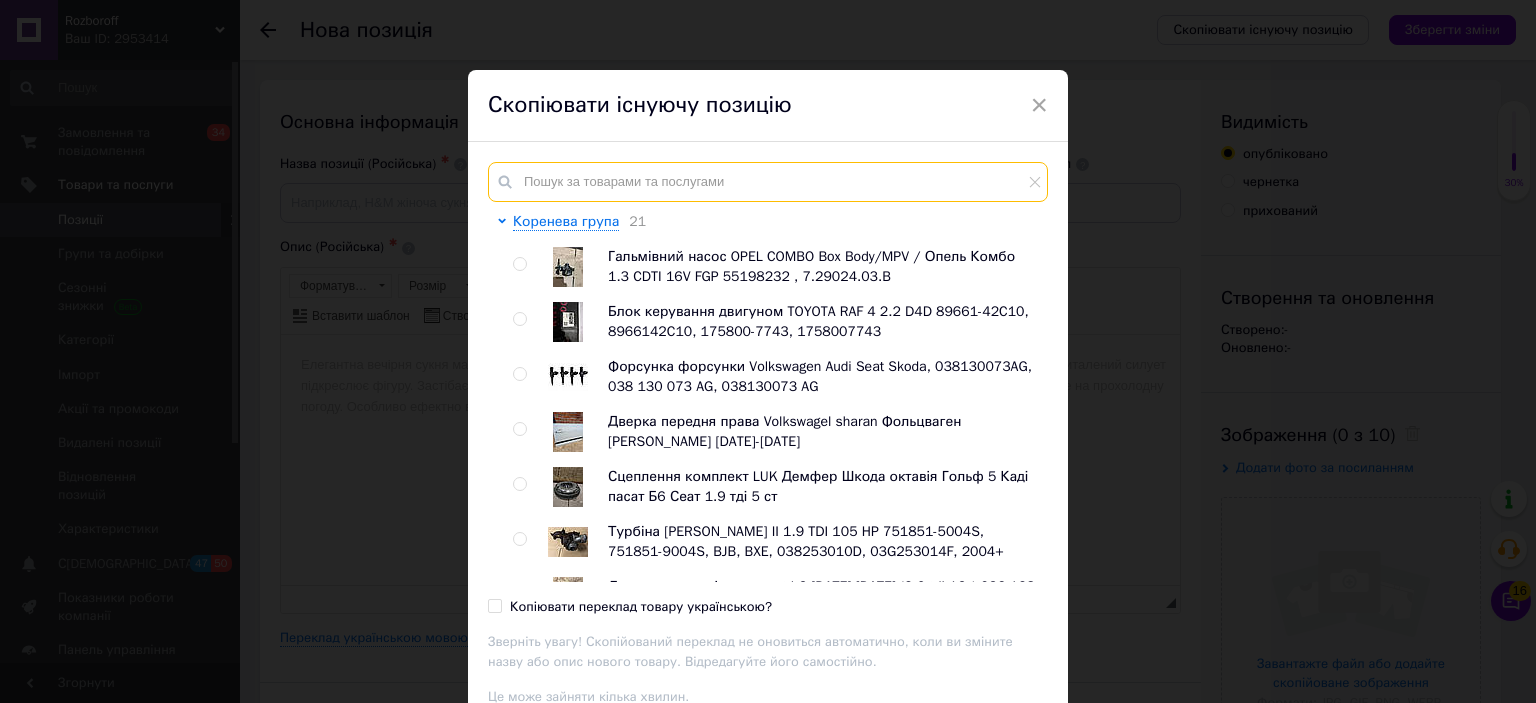 click at bounding box center [768, 182] 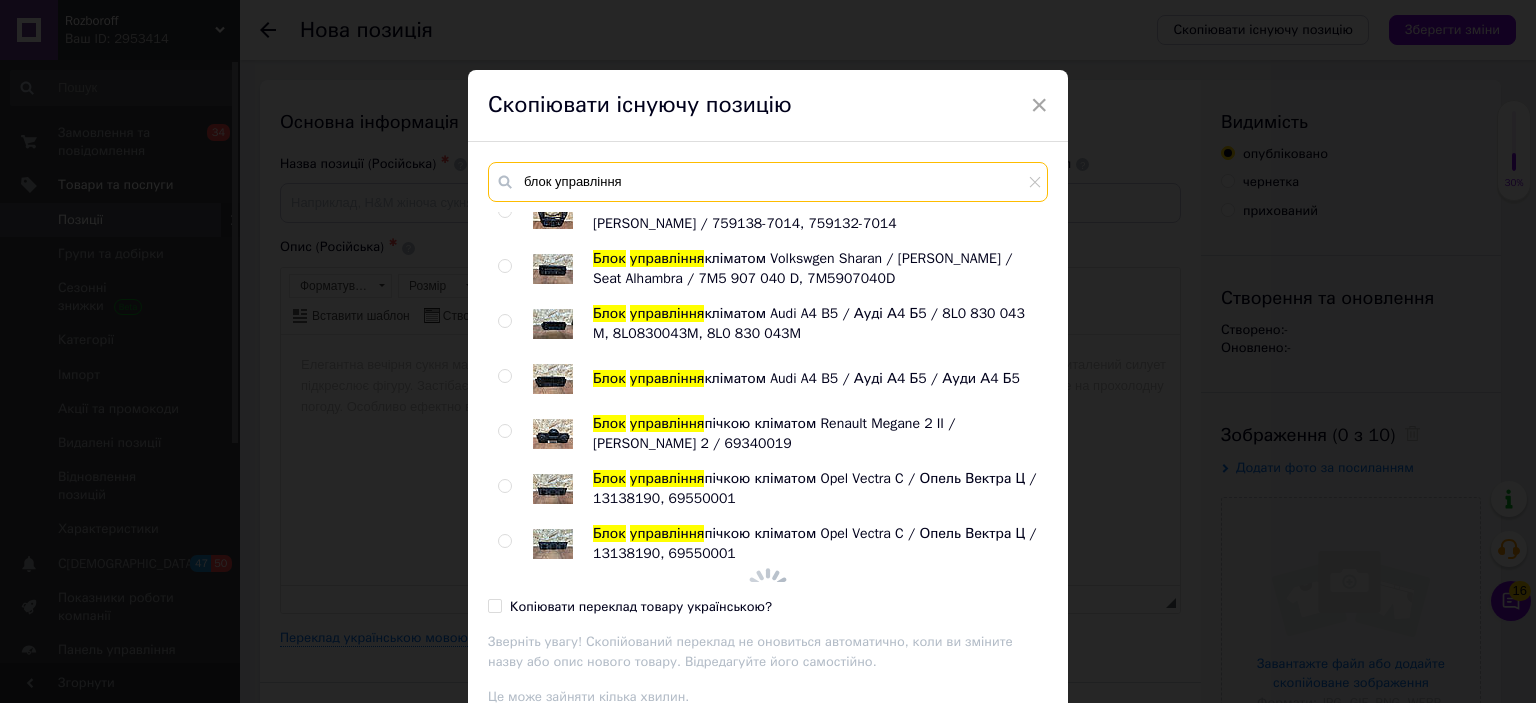 scroll, scrollTop: 1814, scrollLeft: 0, axis: vertical 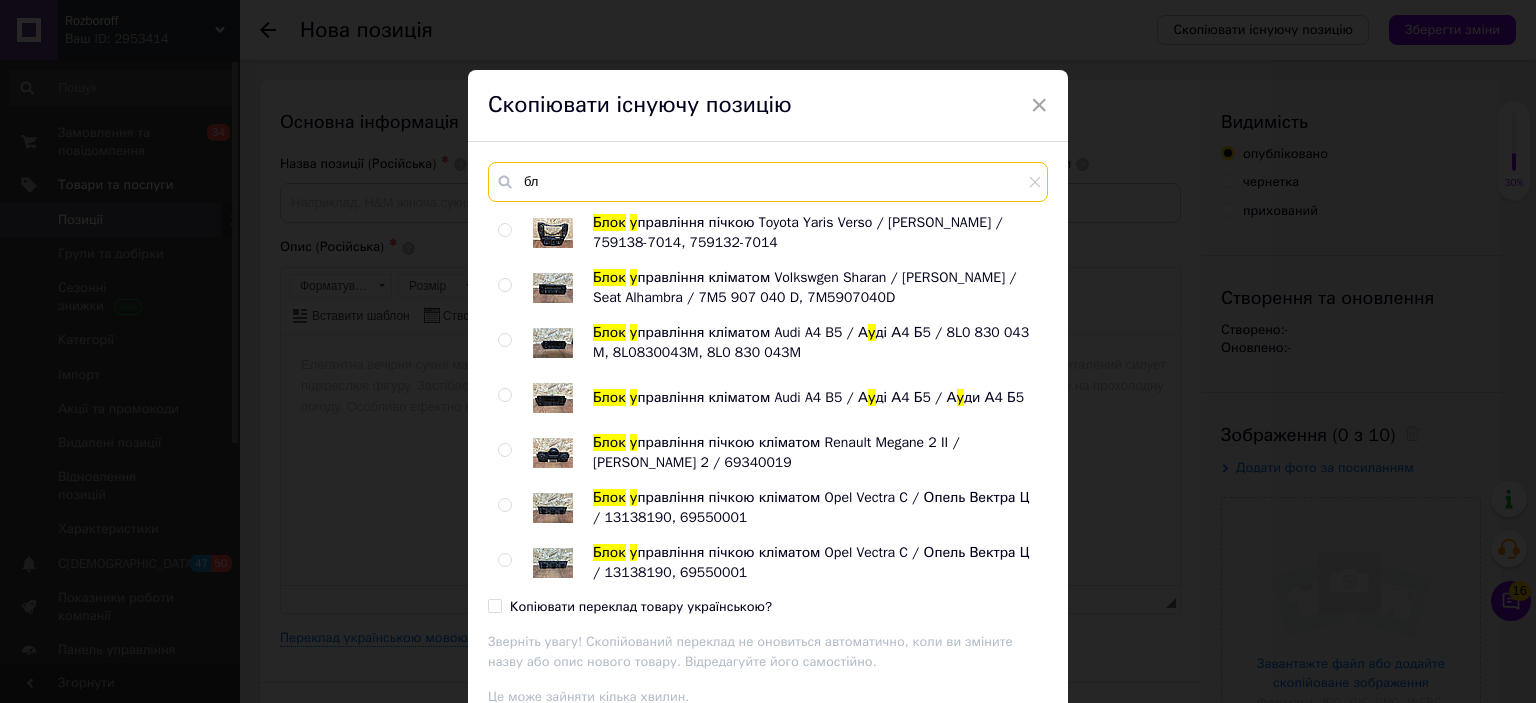 type on "б" 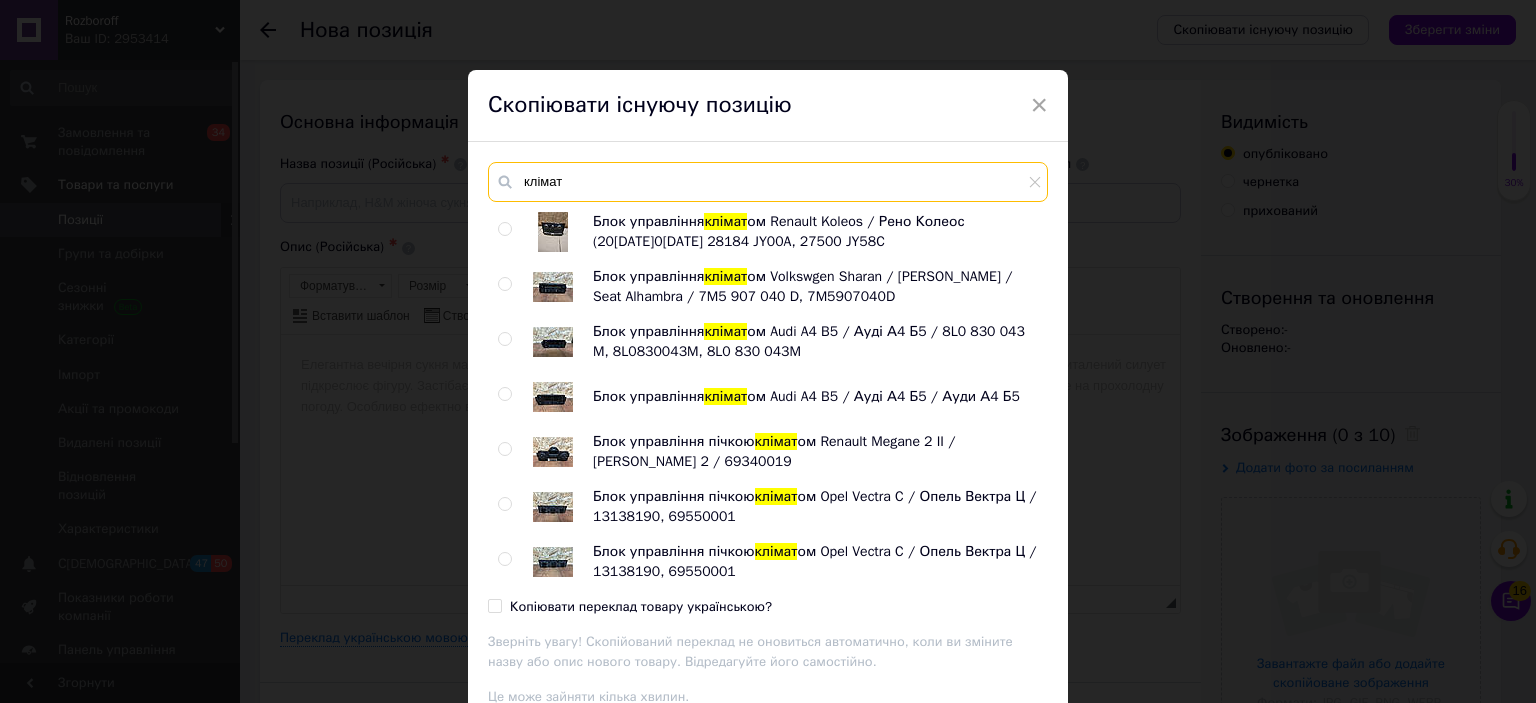 scroll, scrollTop: 1429, scrollLeft: 0, axis: vertical 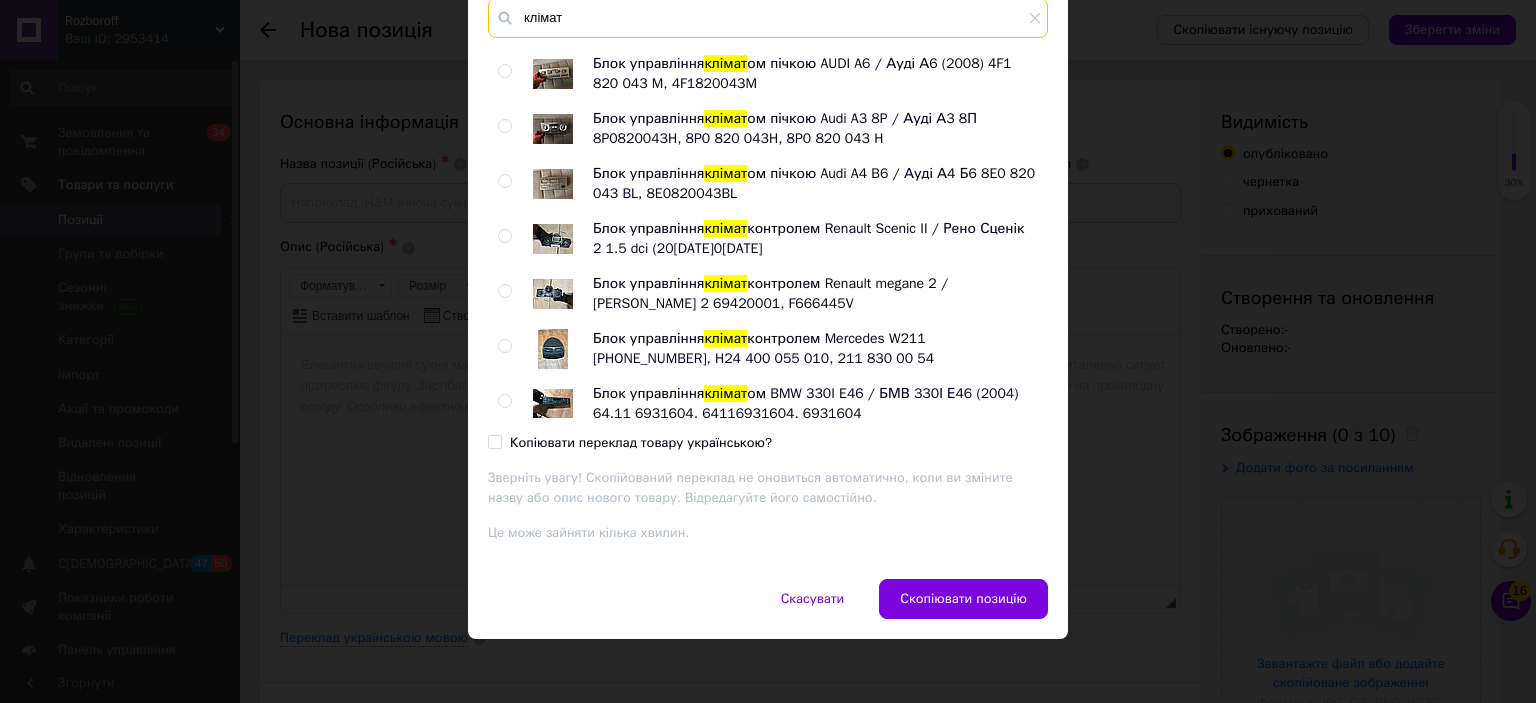 drag, startPoint x: 584, startPoint y: 23, endPoint x: 500, endPoint y: 16, distance: 84.29116 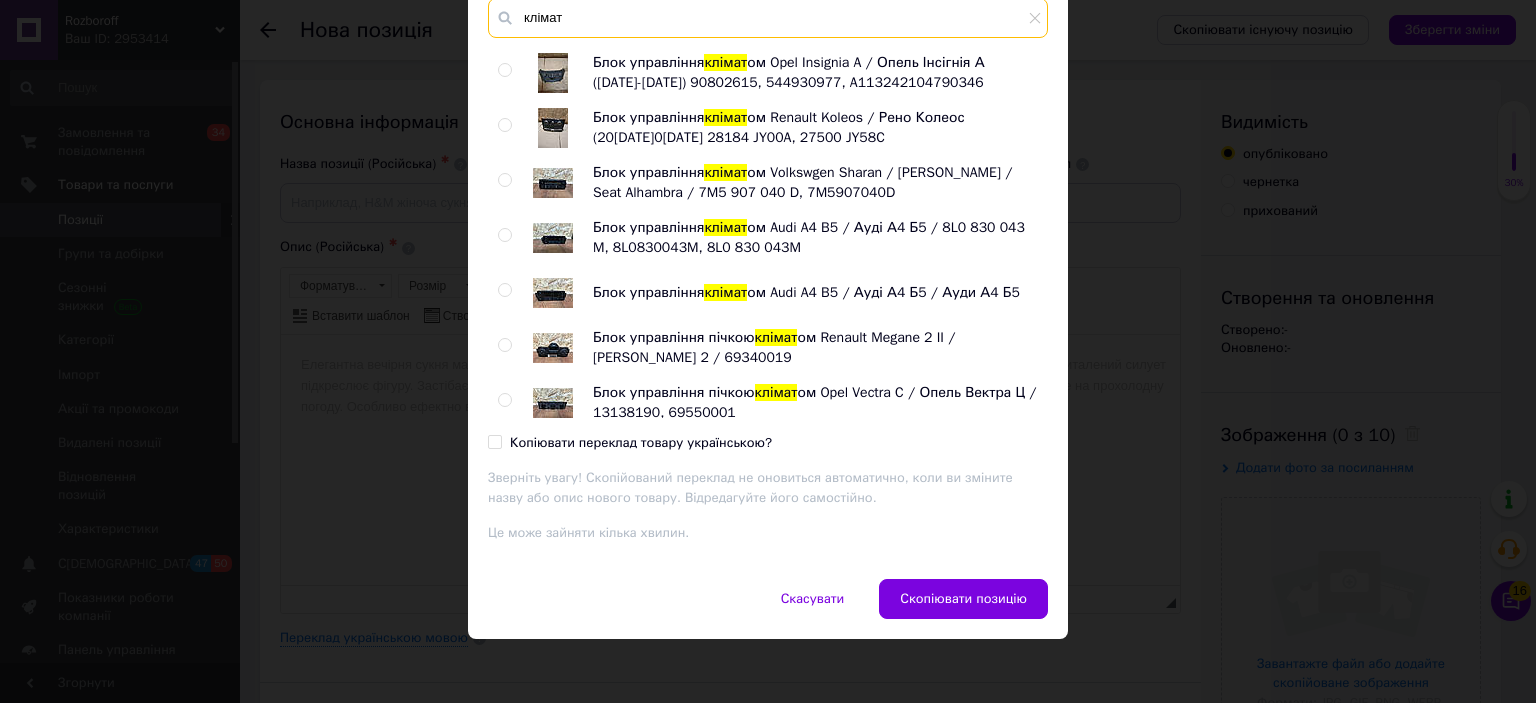 scroll, scrollTop: 1429, scrollLeft: 0, axis: vertical 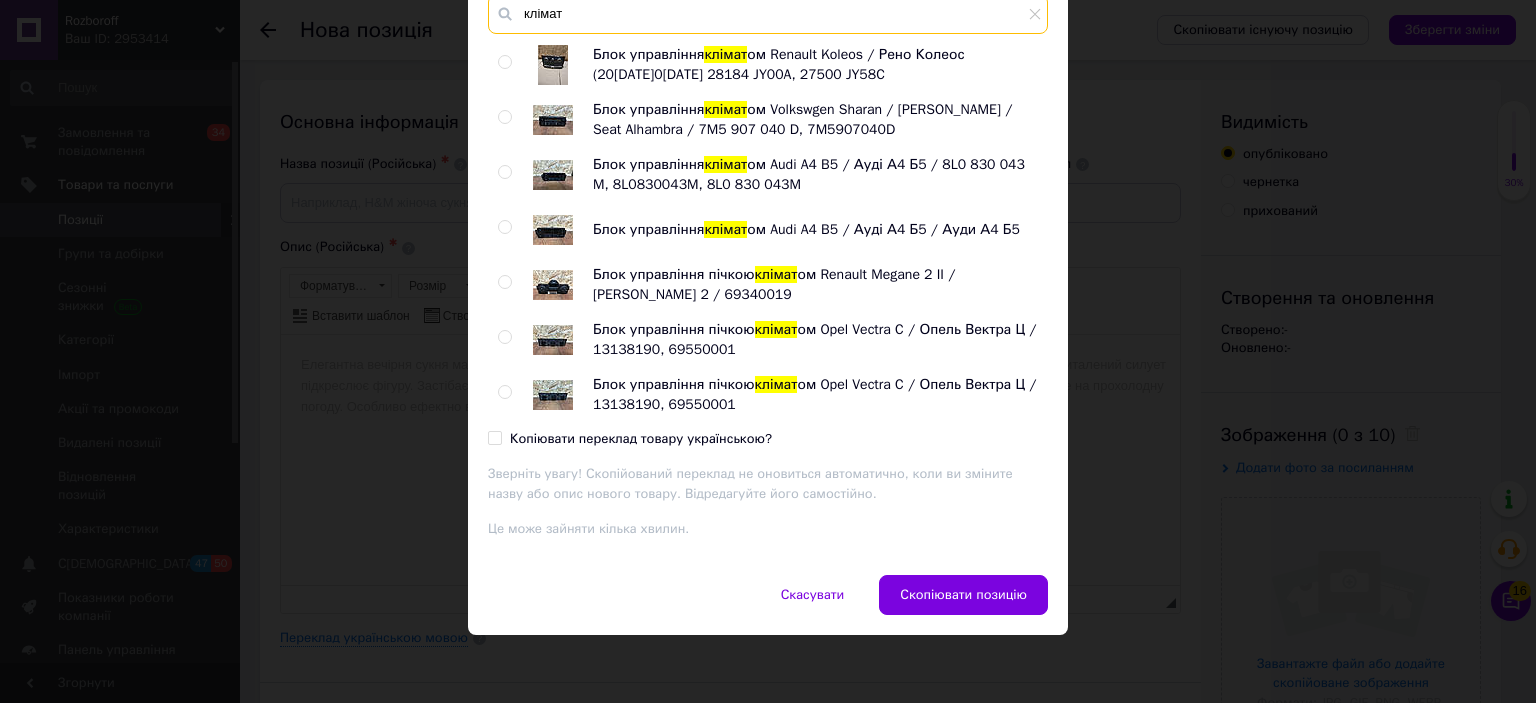 type on "клімат" 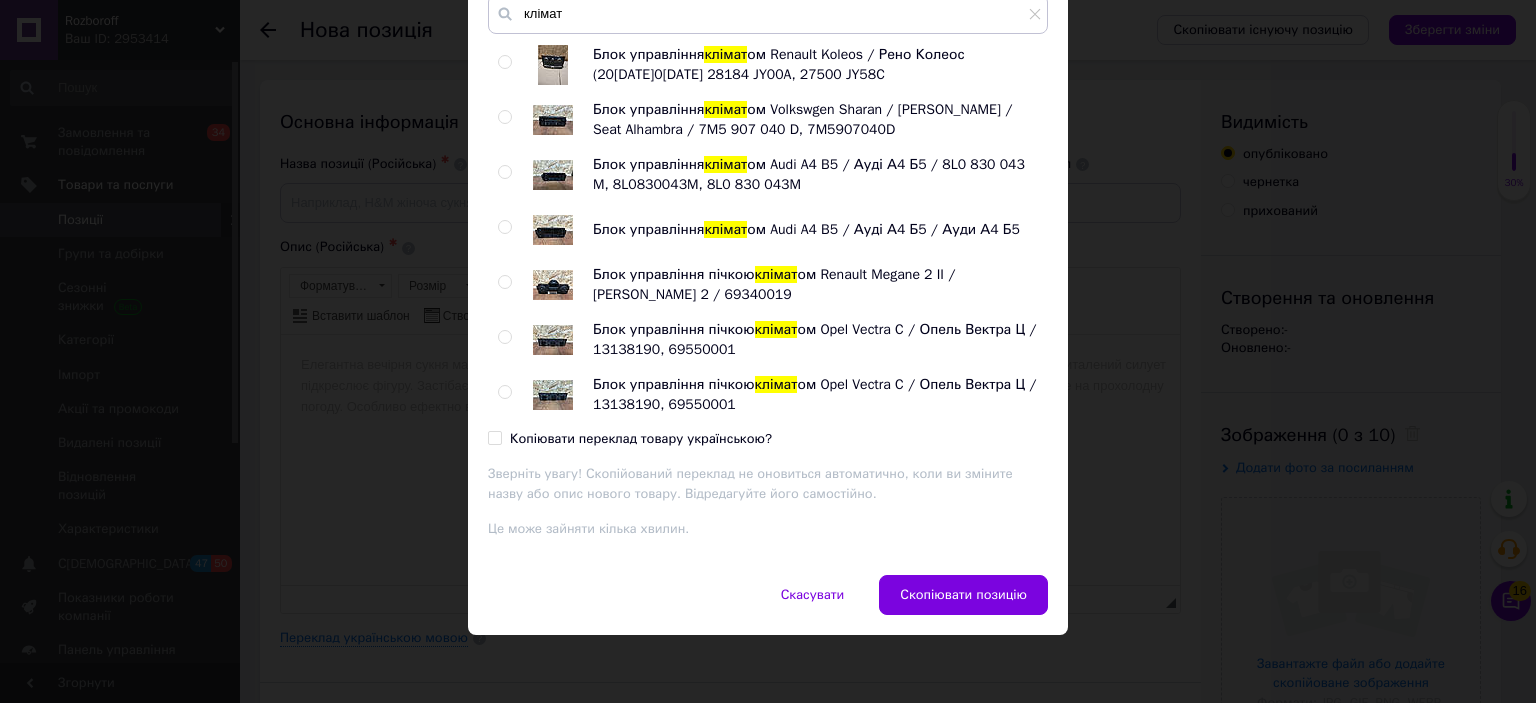 click at bounding box center [508, 230] 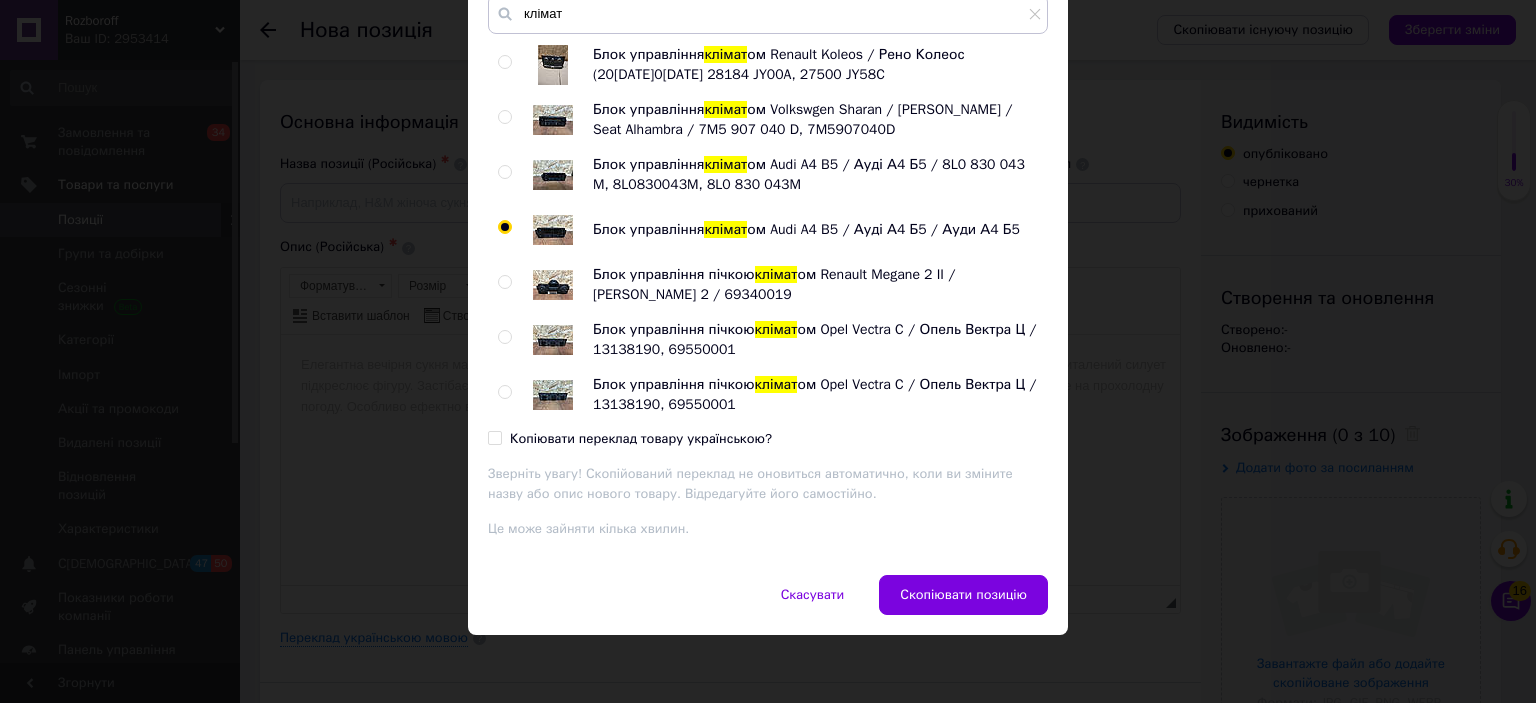 radio on "true" 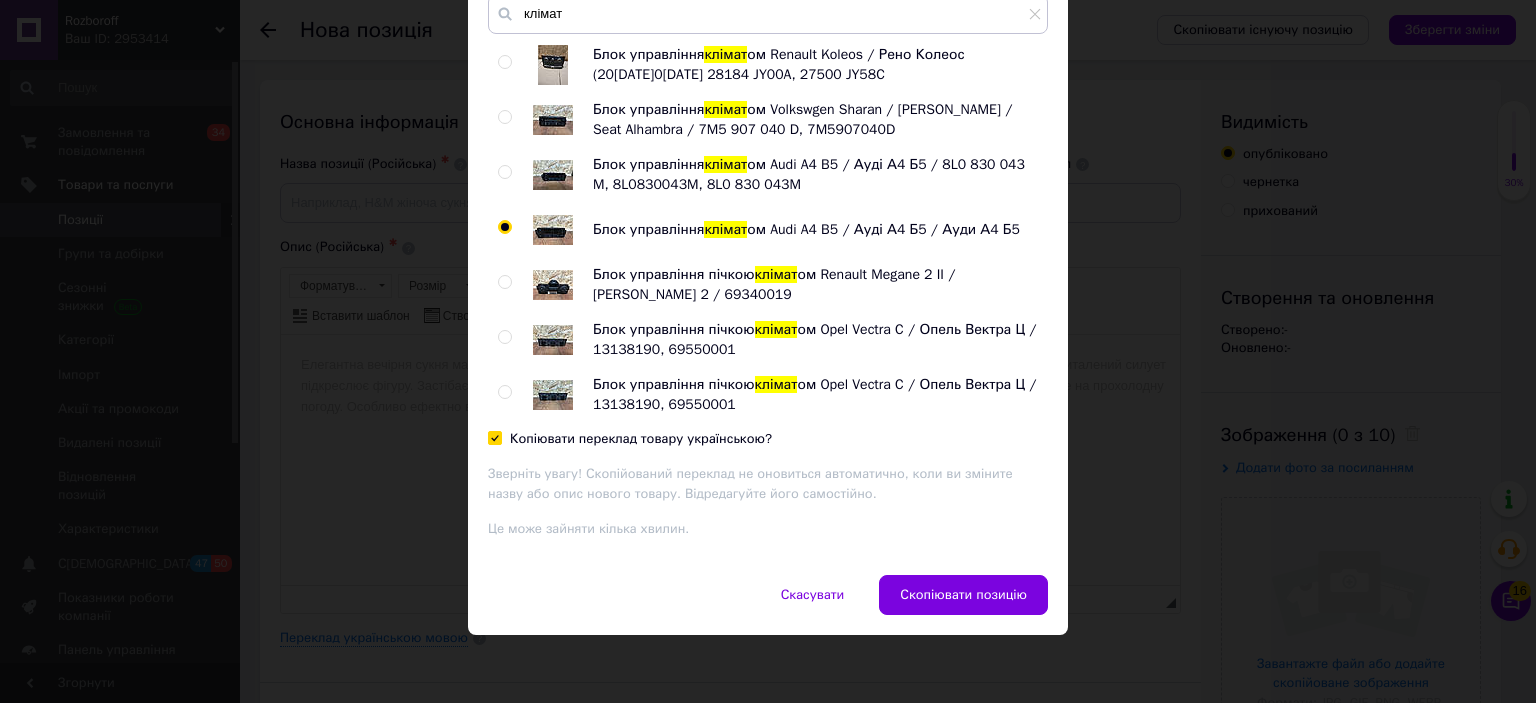 checkbox on "true" 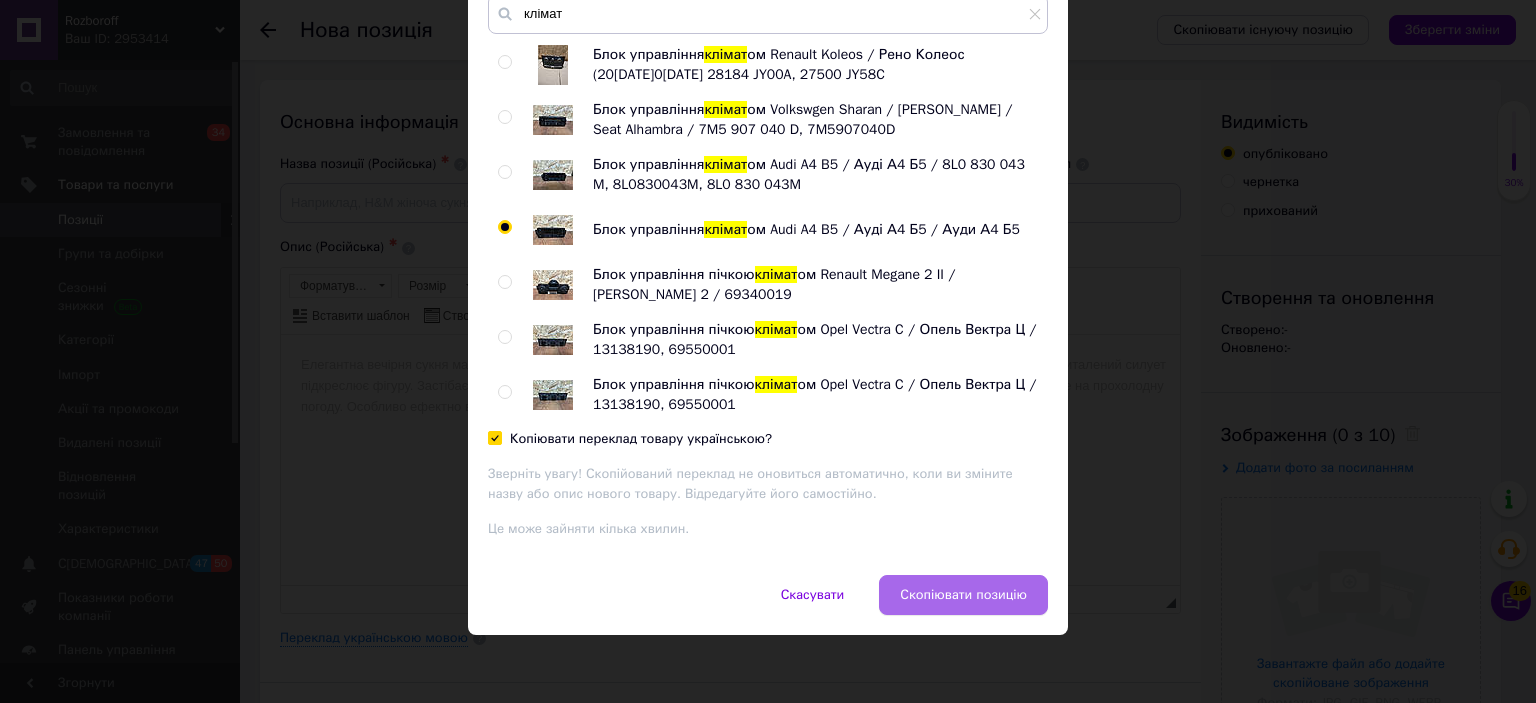 click on "Скопіювати позицію" at bounding box center [963, 595] 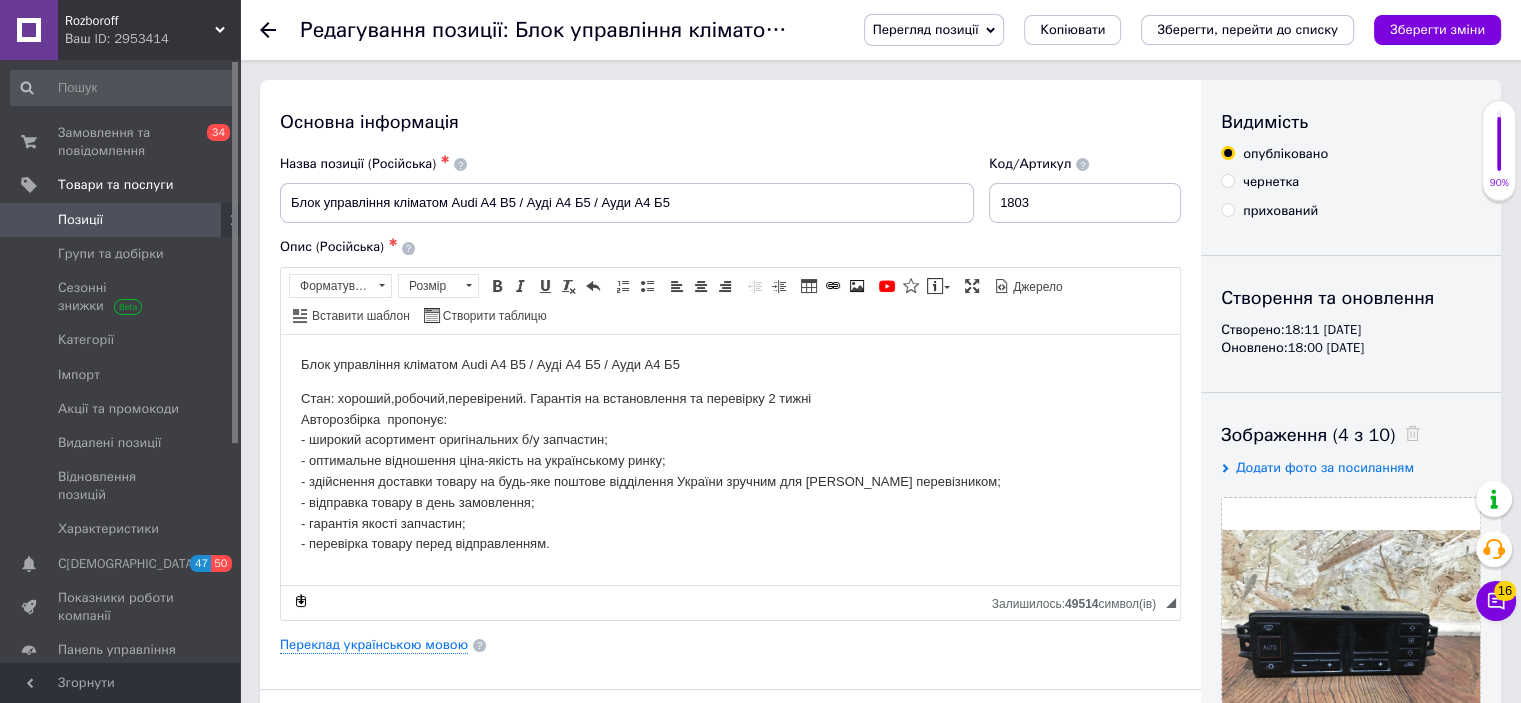 scroll, scrollTop: 0, scrollLeft: 0, axis: both 